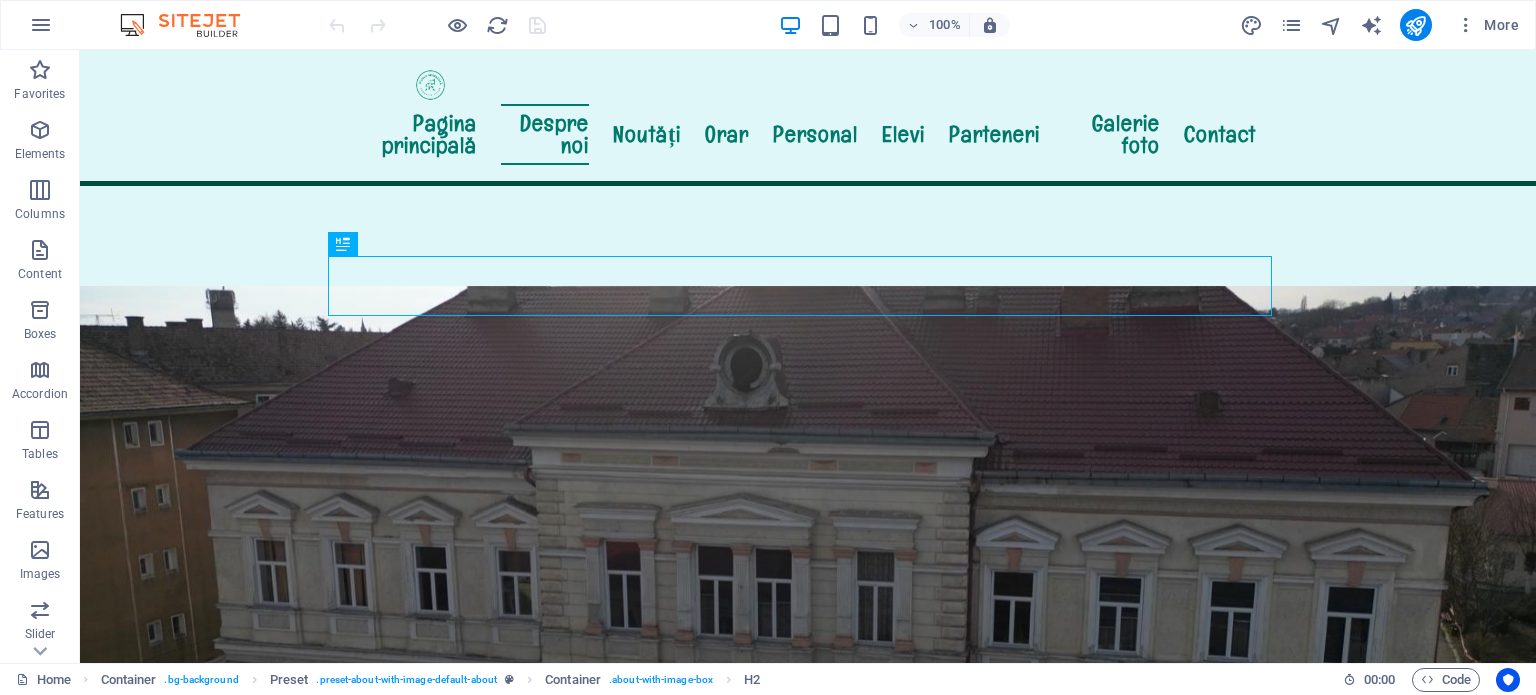 scroll, scrollTop: 564, scrollLeft: 0, axis: vertical 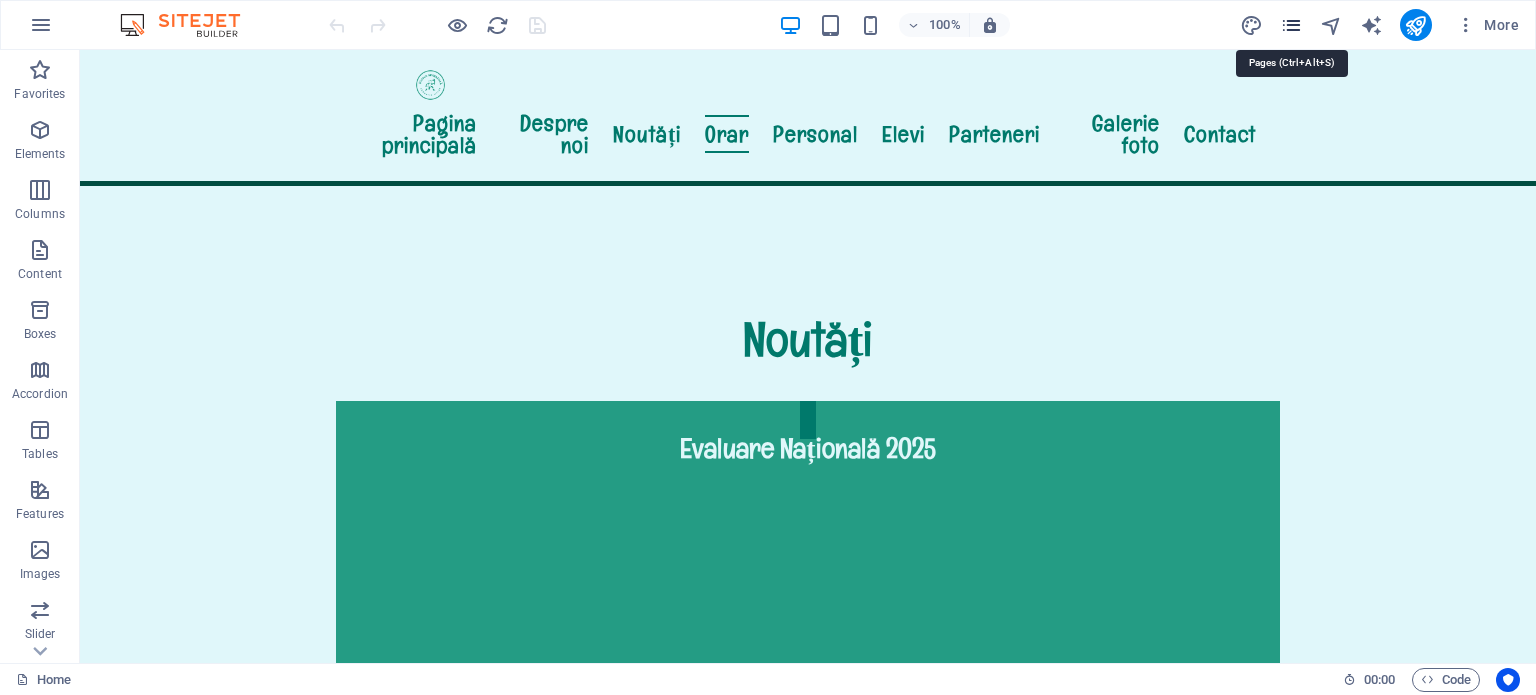 click at bounding box center [1291, 25] 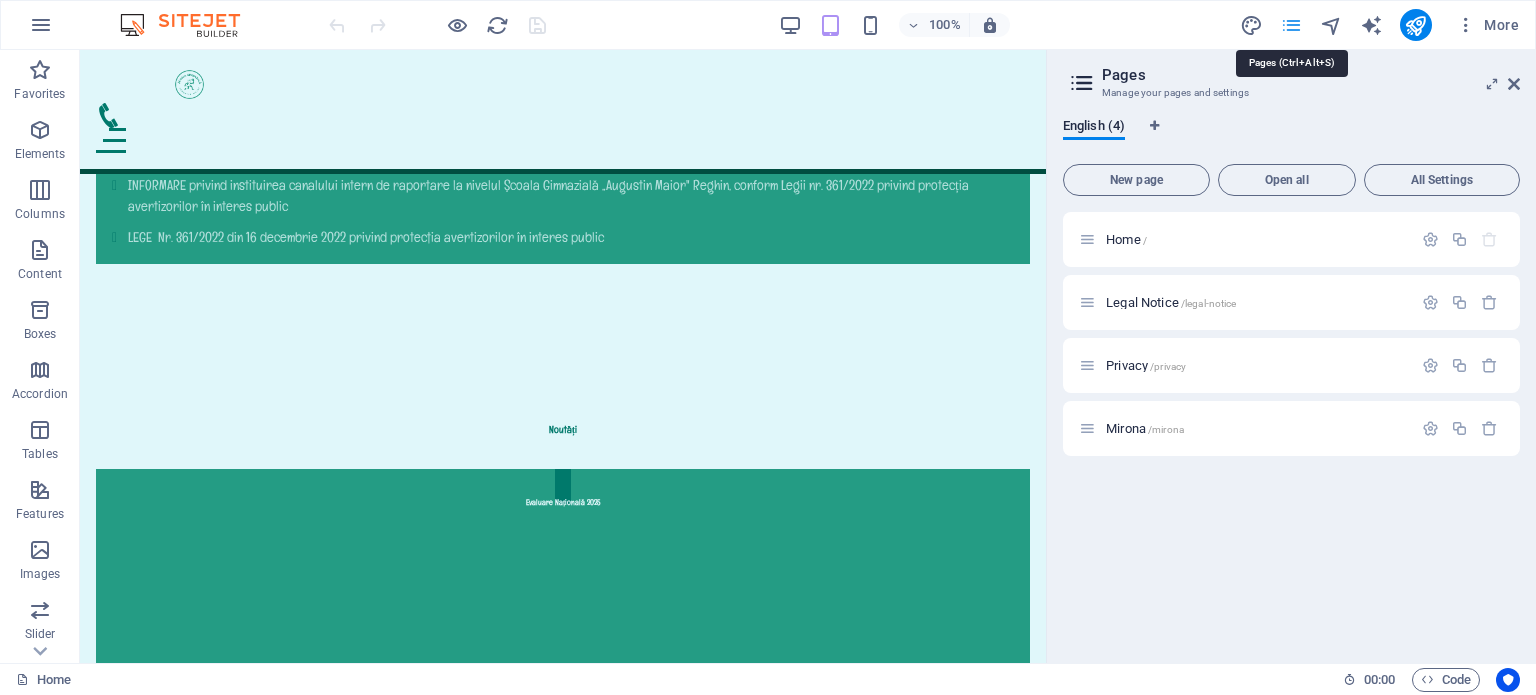 scroll, scrollTop: 2340, scrollLeft: 0, axis: vertical 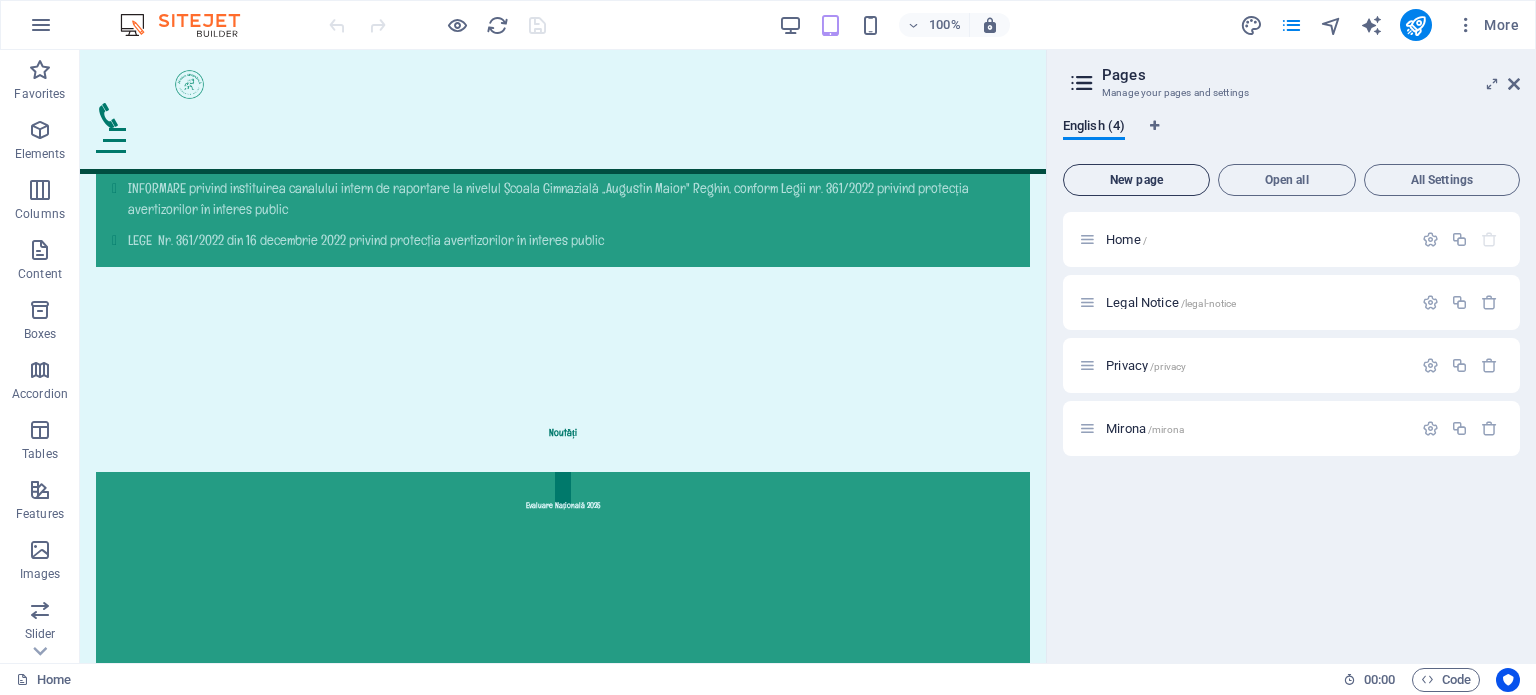 click on "New page" at bounding box center (1136, 180) 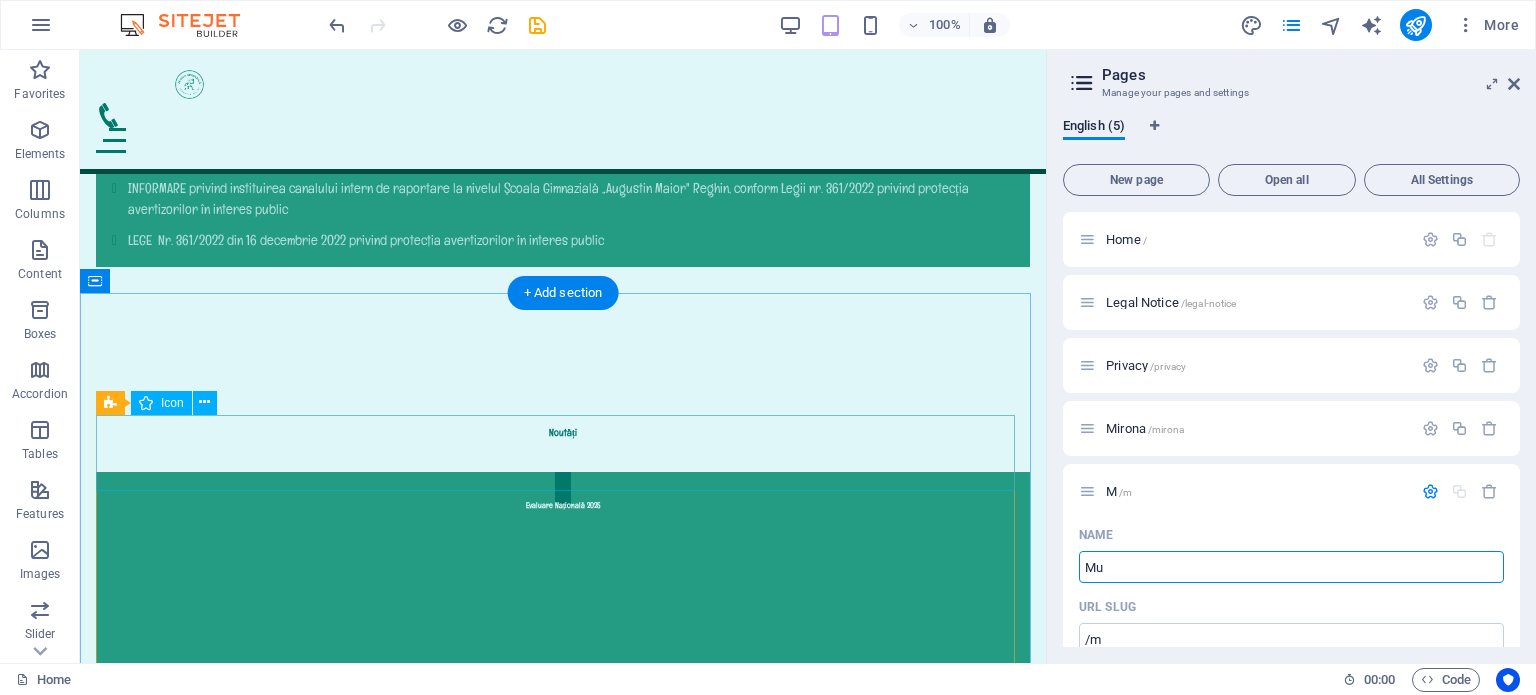 type on "Muz" 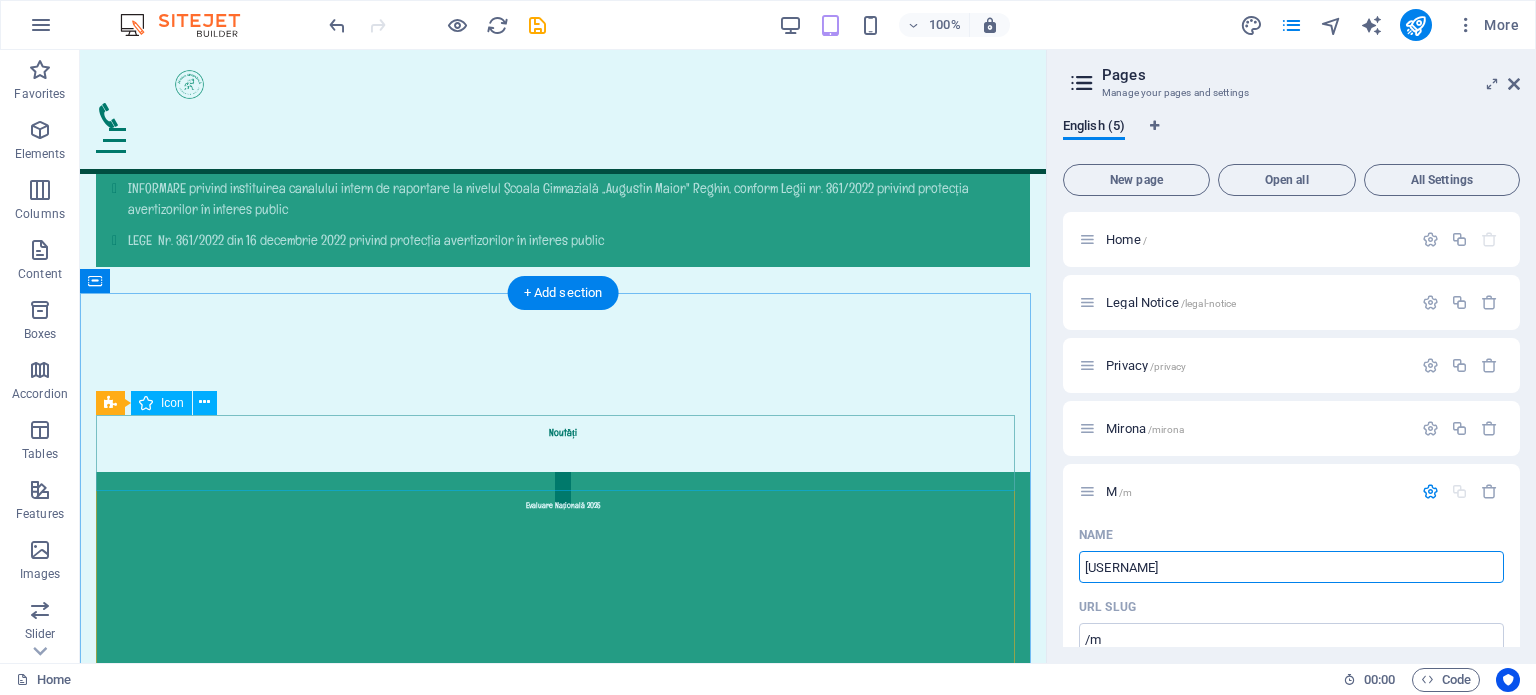 type on "[USERNAME]" 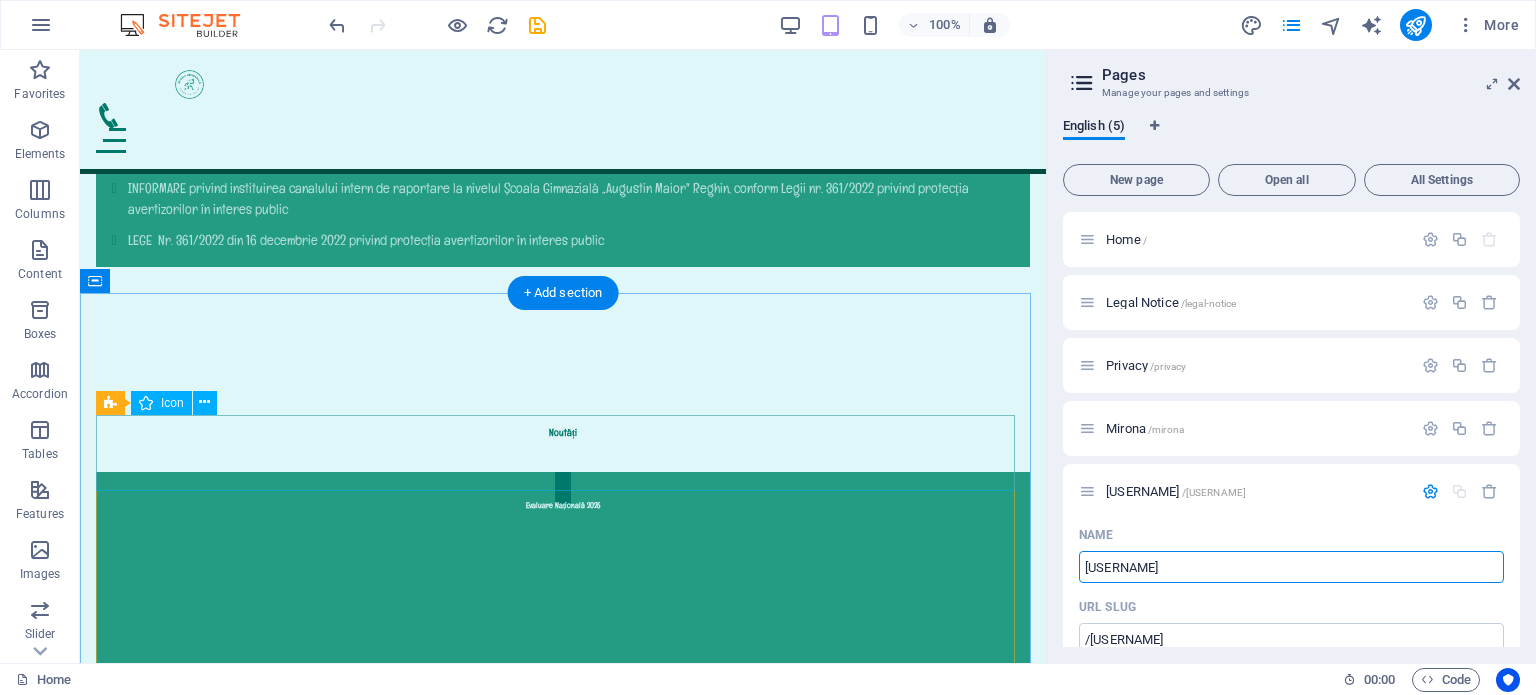 type on "MuzicaDesen" 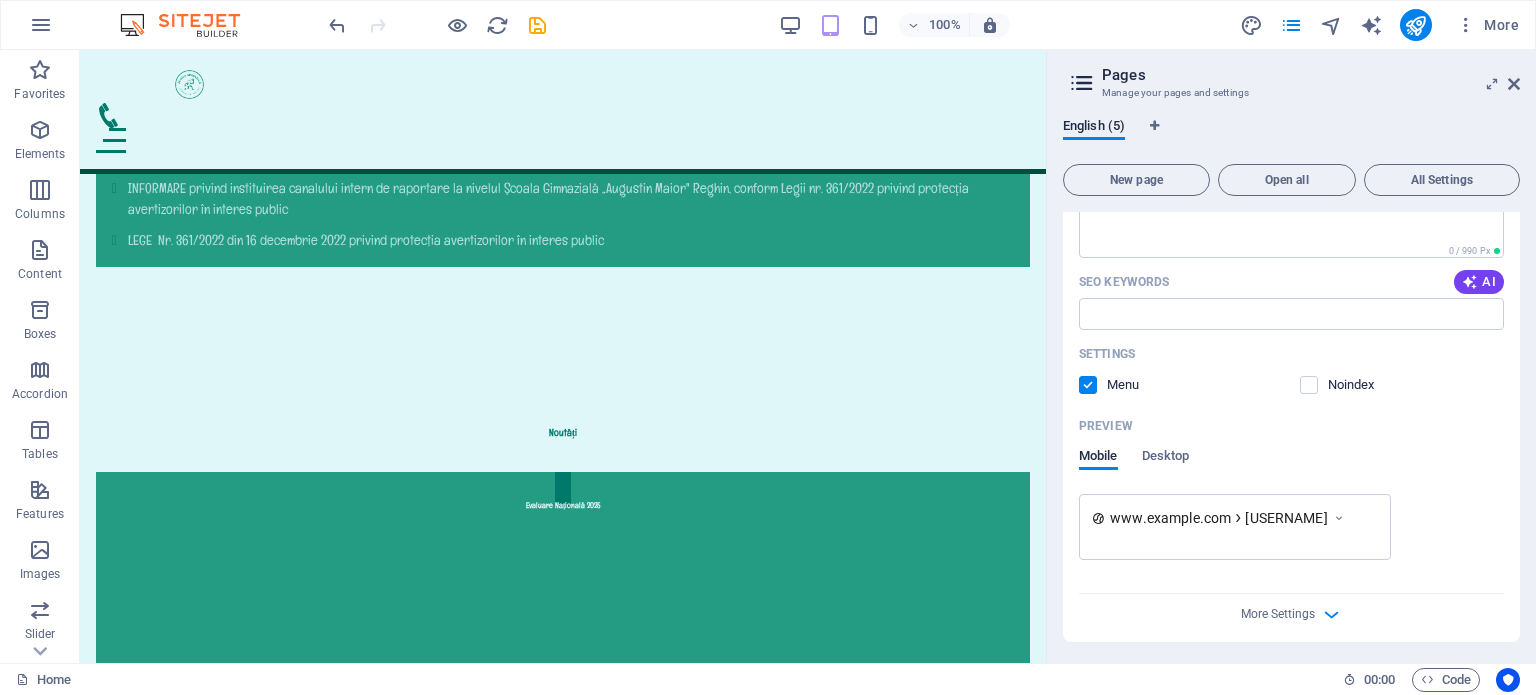 scroll, scrollTop: 576, scrollLeft: 0, axis: vertical 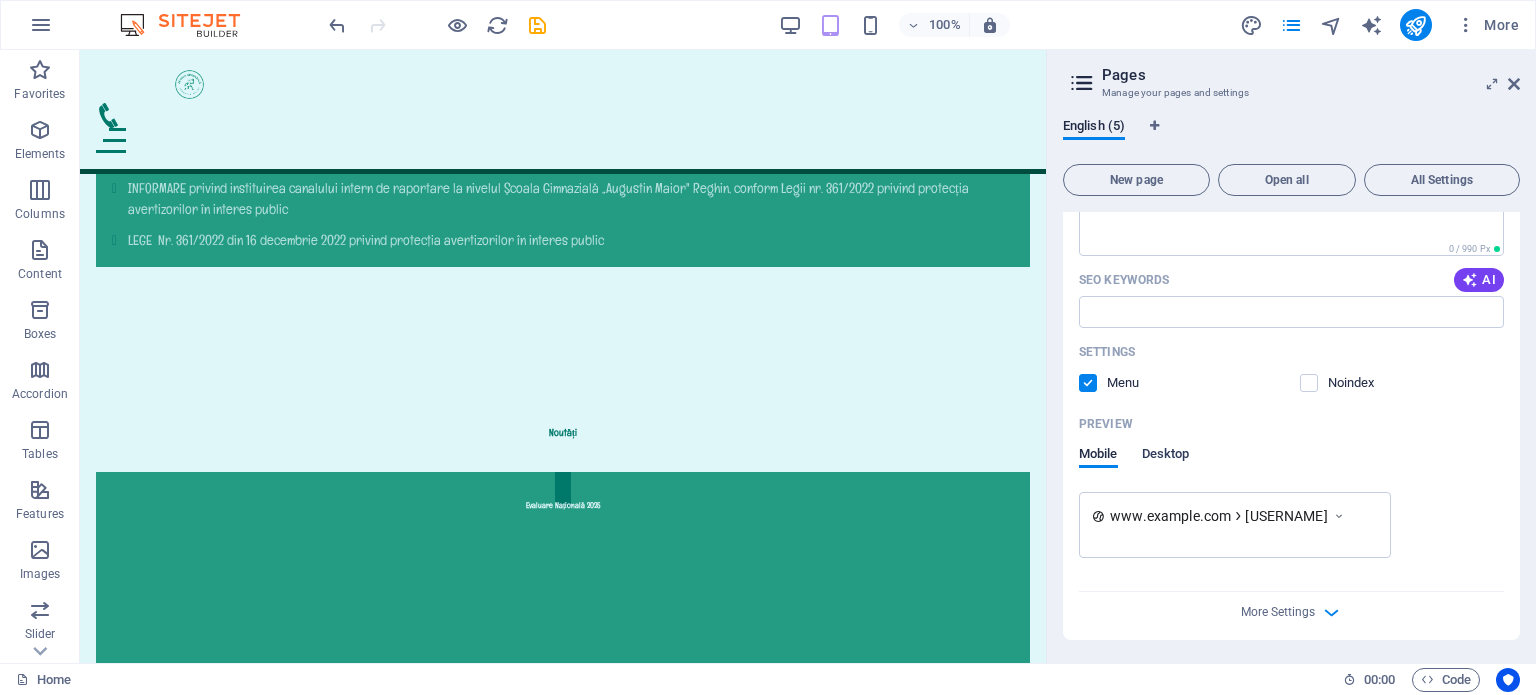 type on "MuzicaDesen" 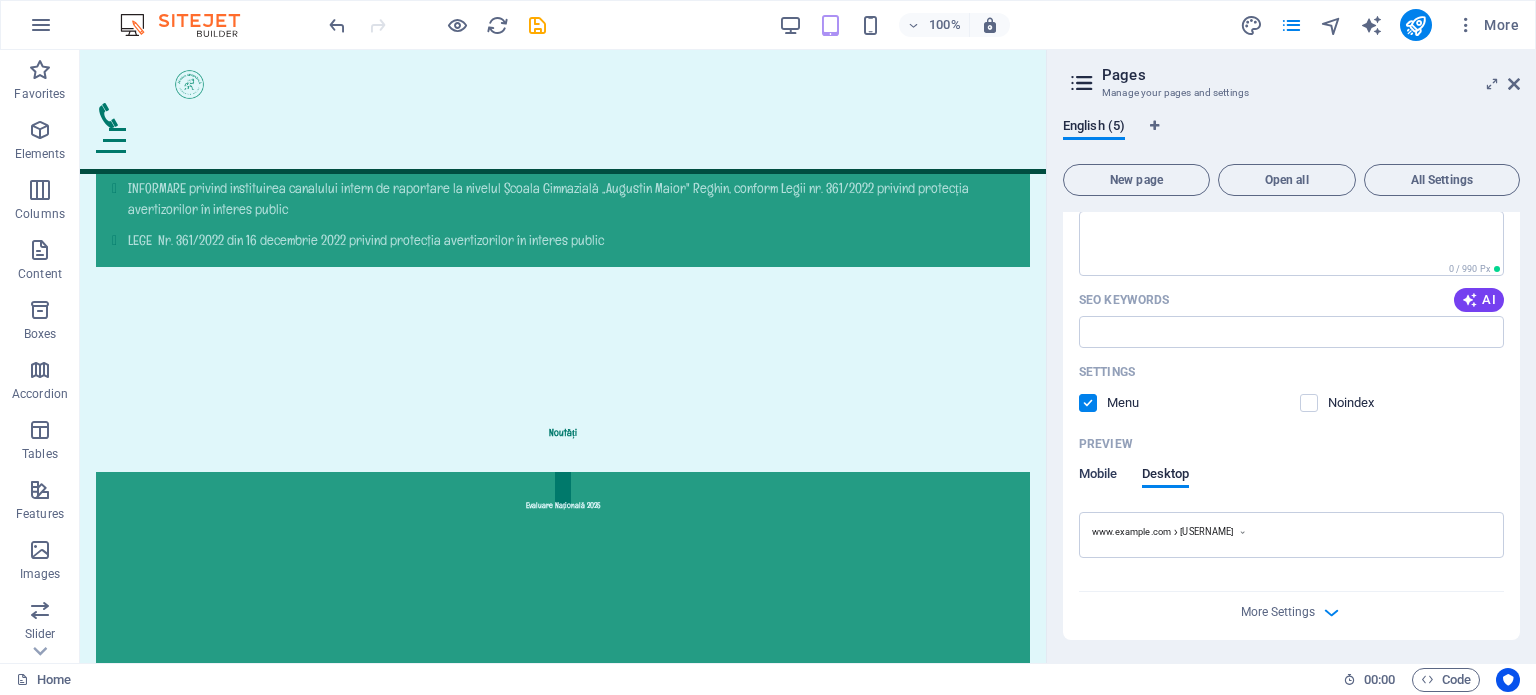 click on "Mobile" at bounding box center [1098, 476] 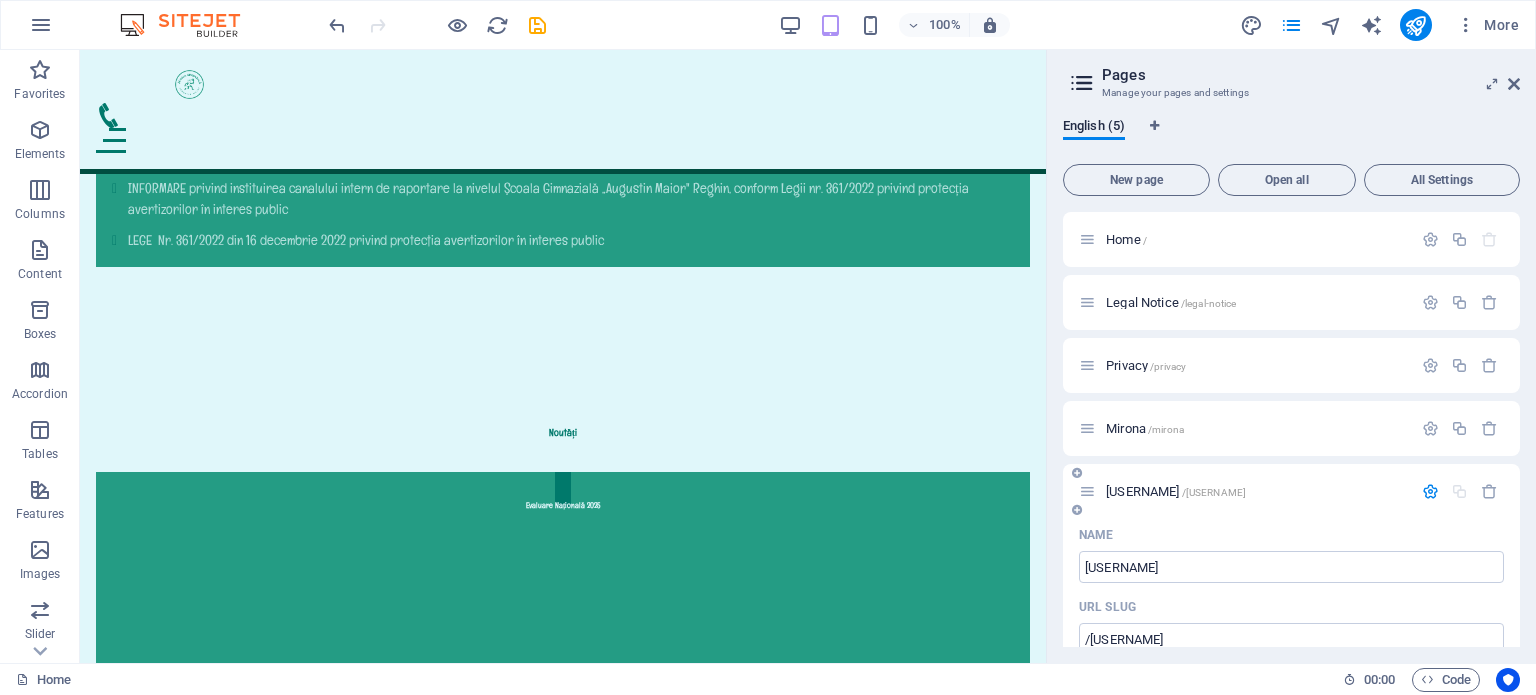 scroll, scrollTop: 576, scrollLeft: 0, axis: vertical 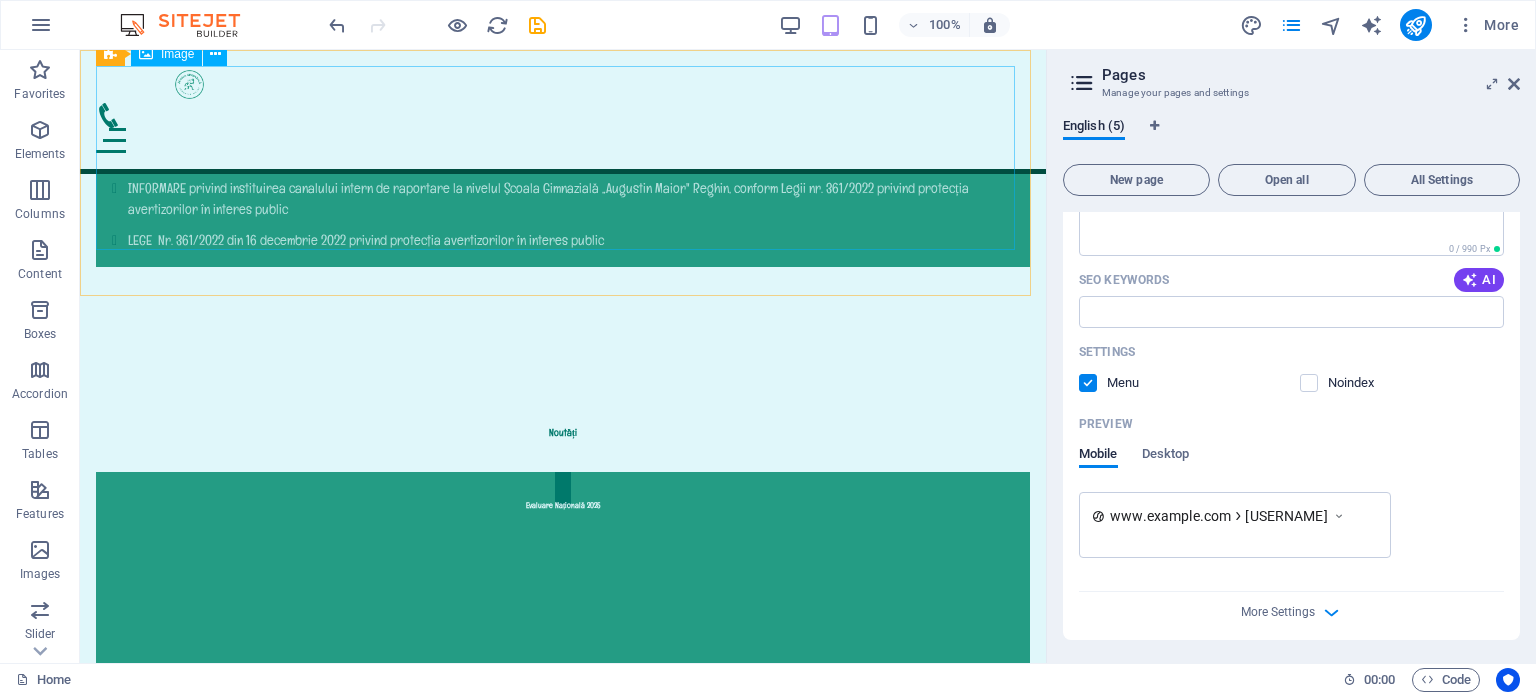 click at bounding box center [189, 84] 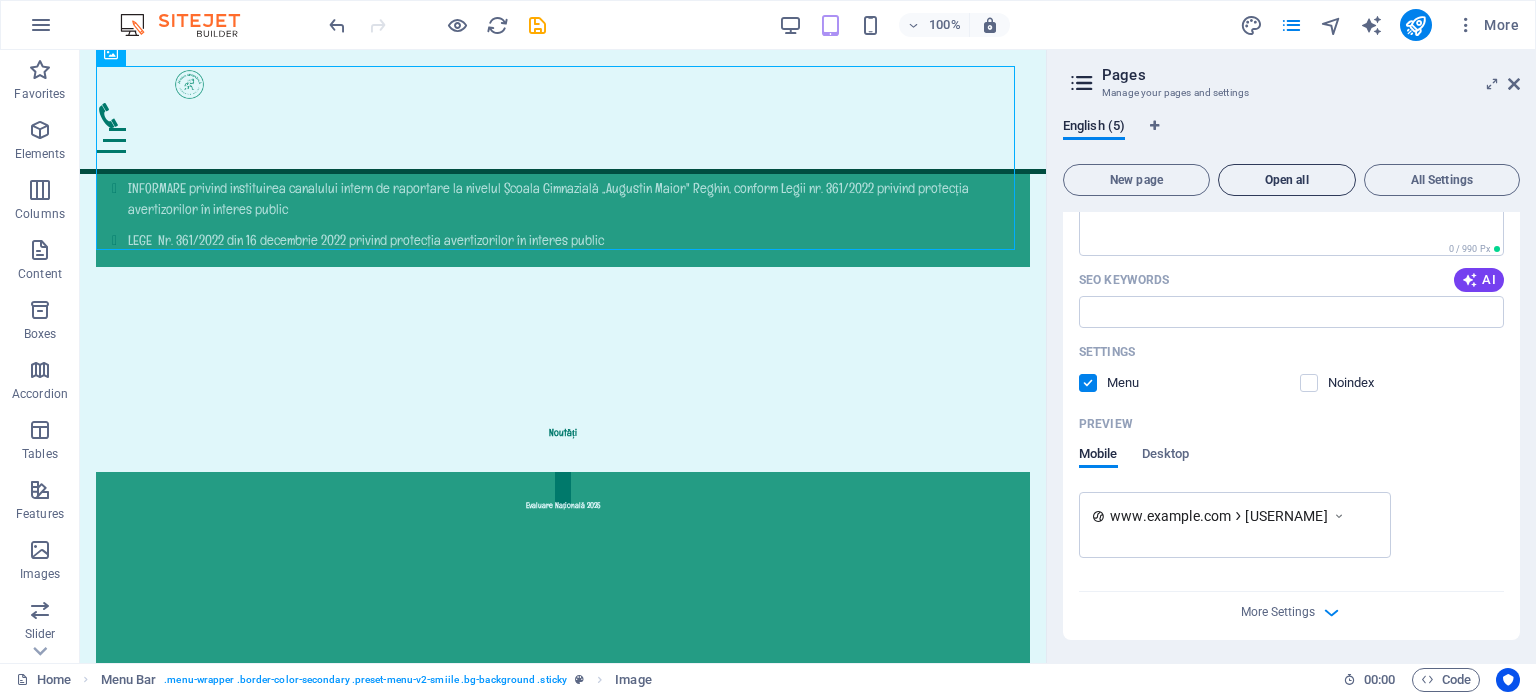 click on "Open all" at bounding box center (1287, 180) 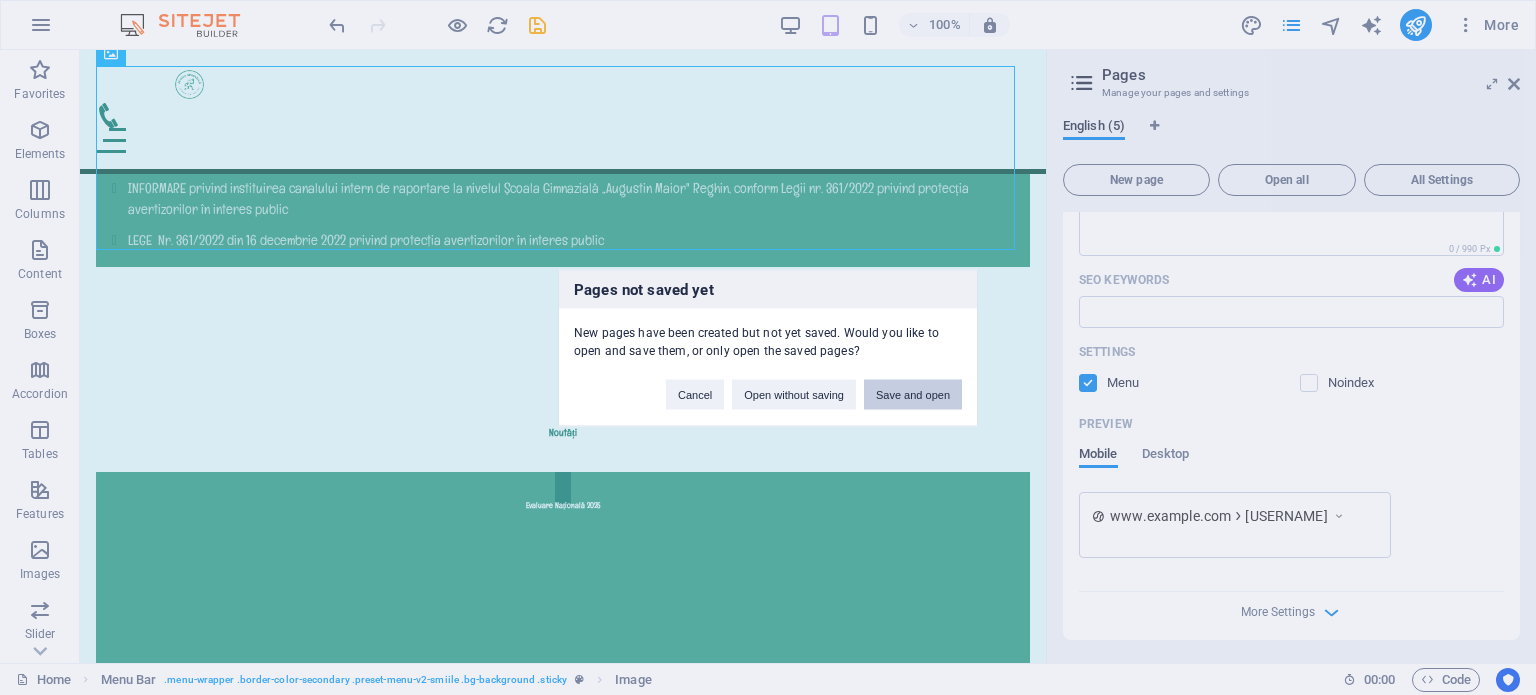 click on "Save and open" at bounding box center (913, 394) 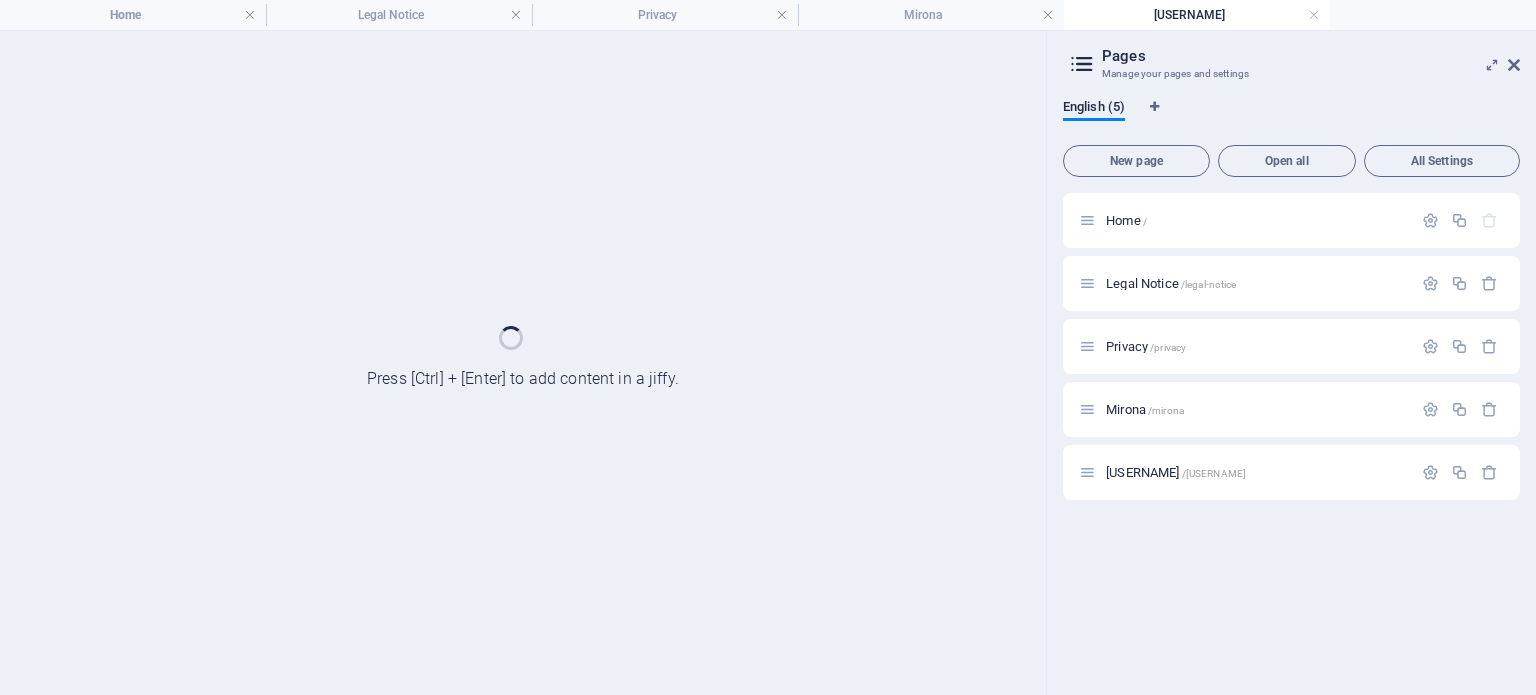 scroll, scrollTop: 0, scrollLeft: 0, axis: both 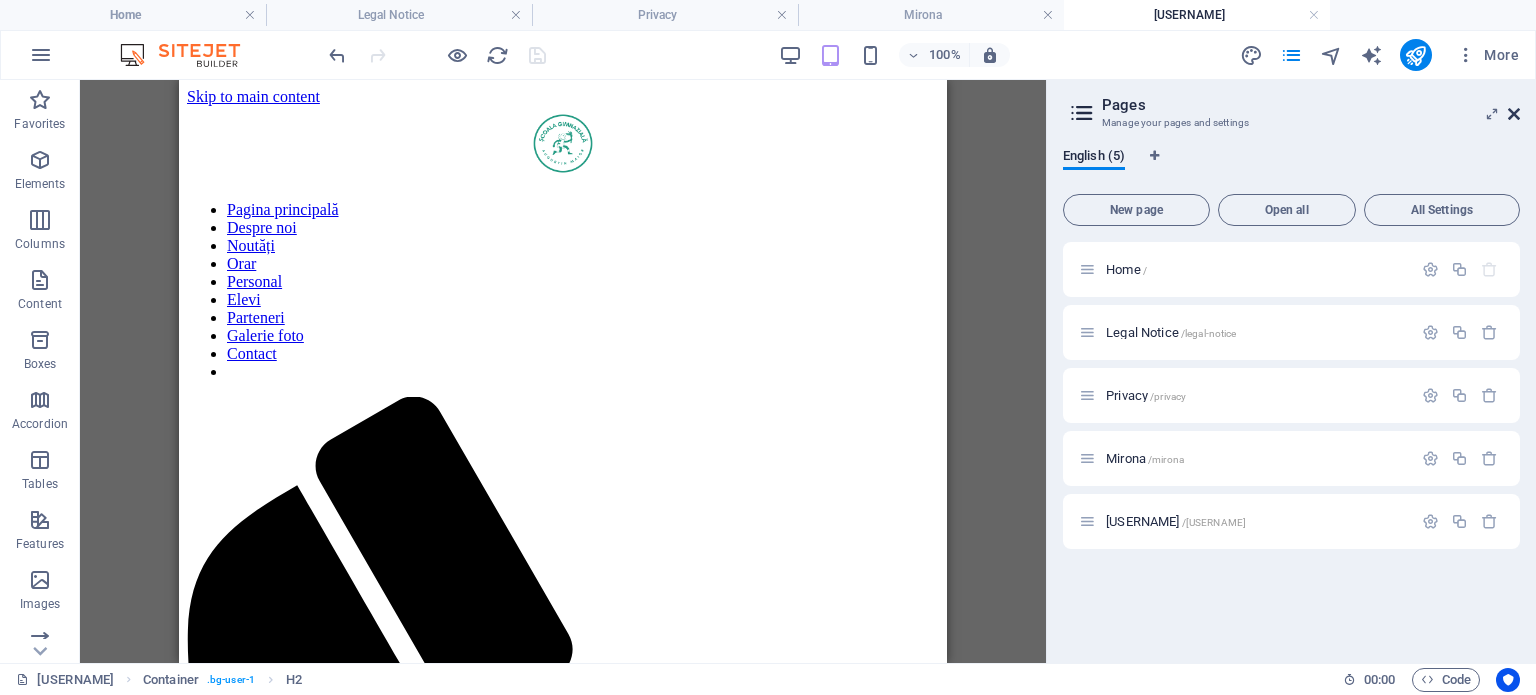 click at bounding box center [1514, 114] 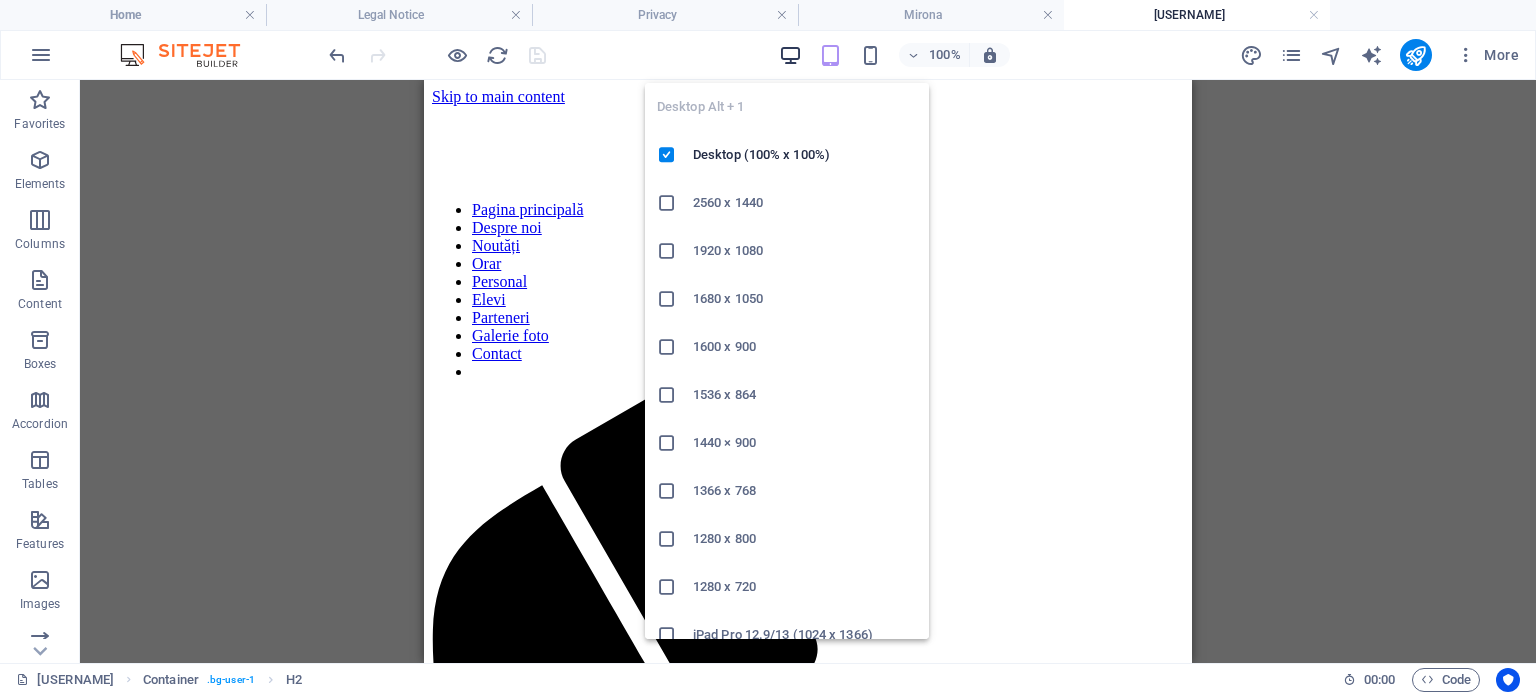 click at bounding box center (790, 55) 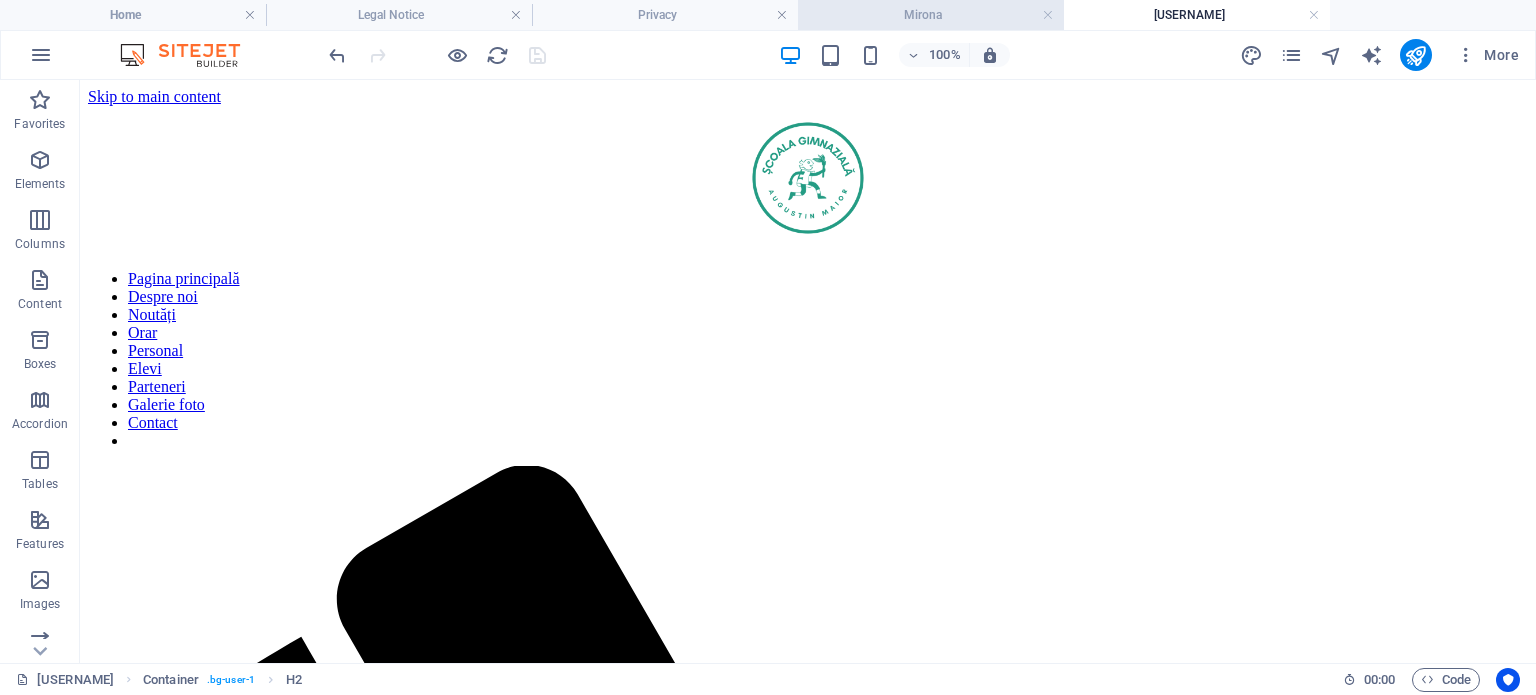 click on "Mirona" at bounding box center (931, 15) 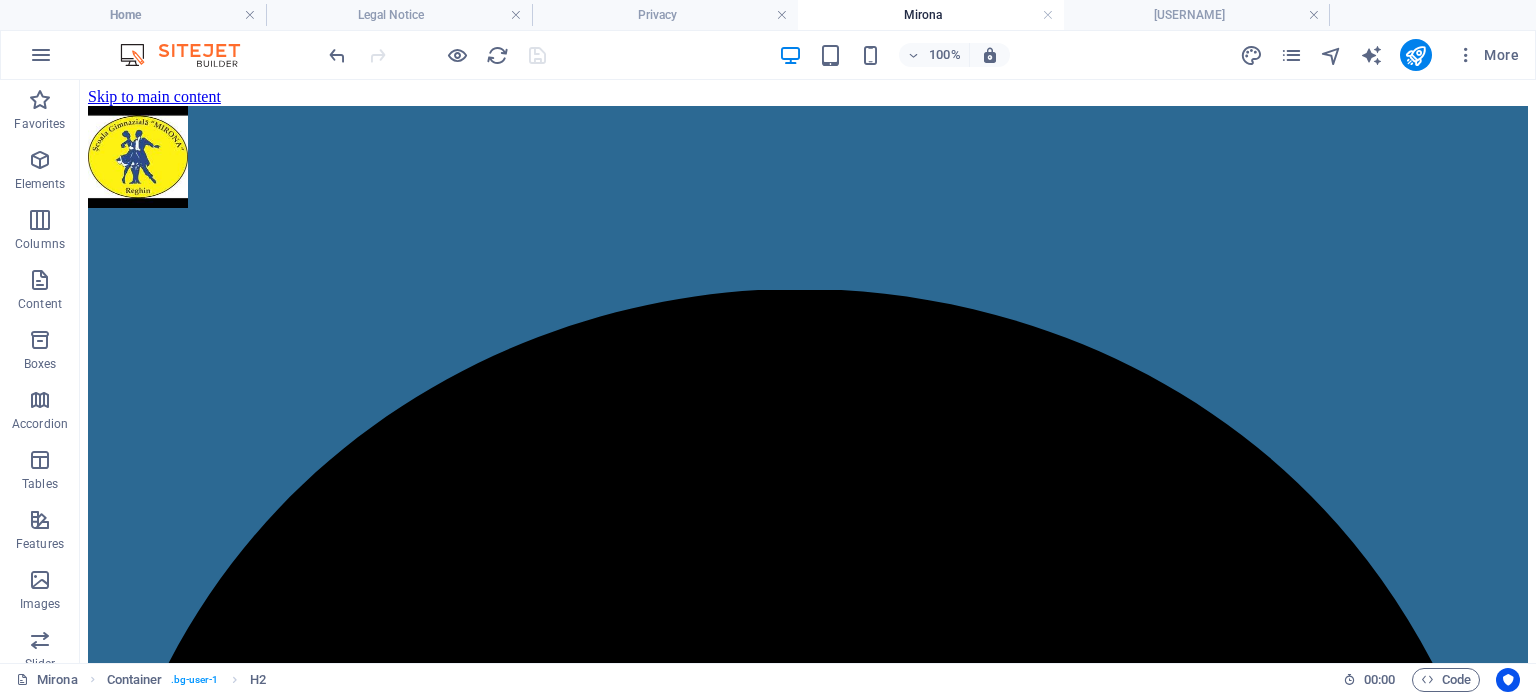 scroll, scrollTop: 420, scrollLeft: 0, axis: vertical 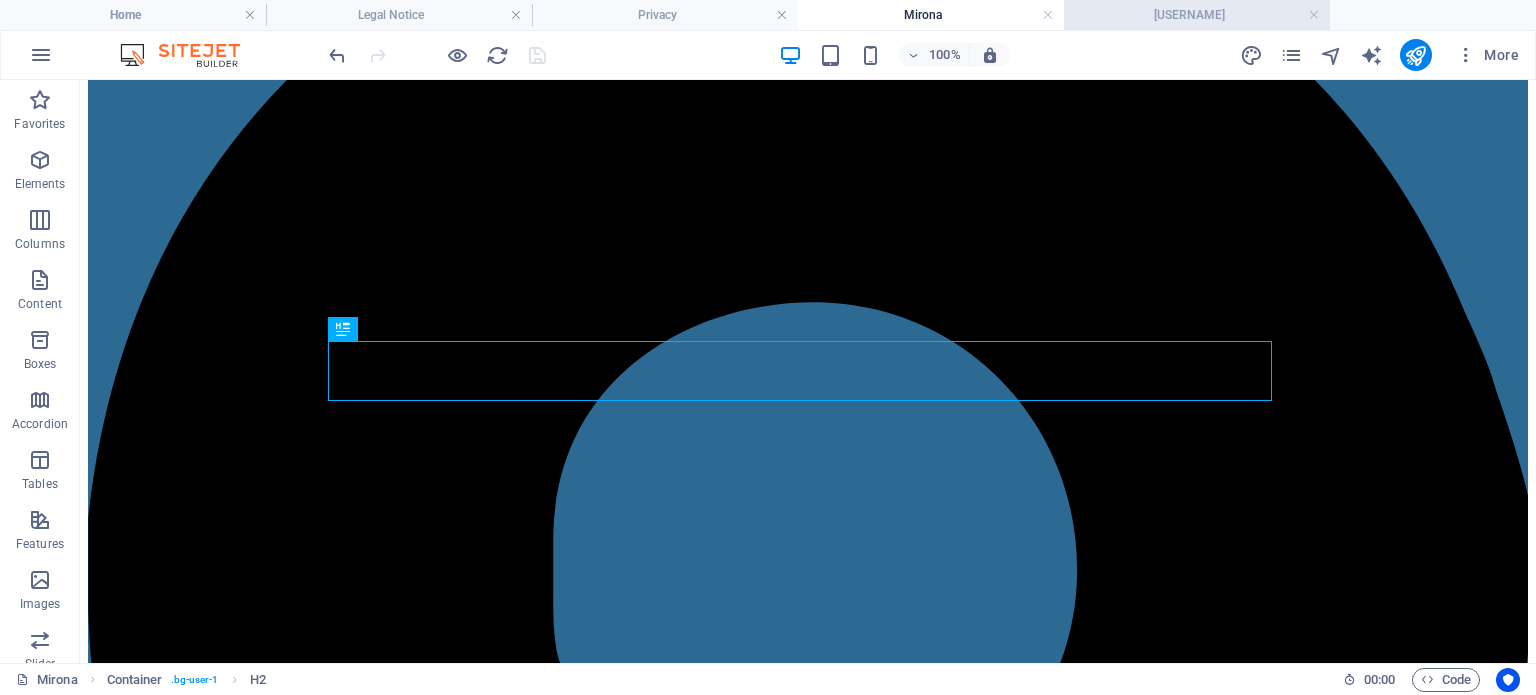 click on "MuzicaDesen" at bounding box center (1197, 15) 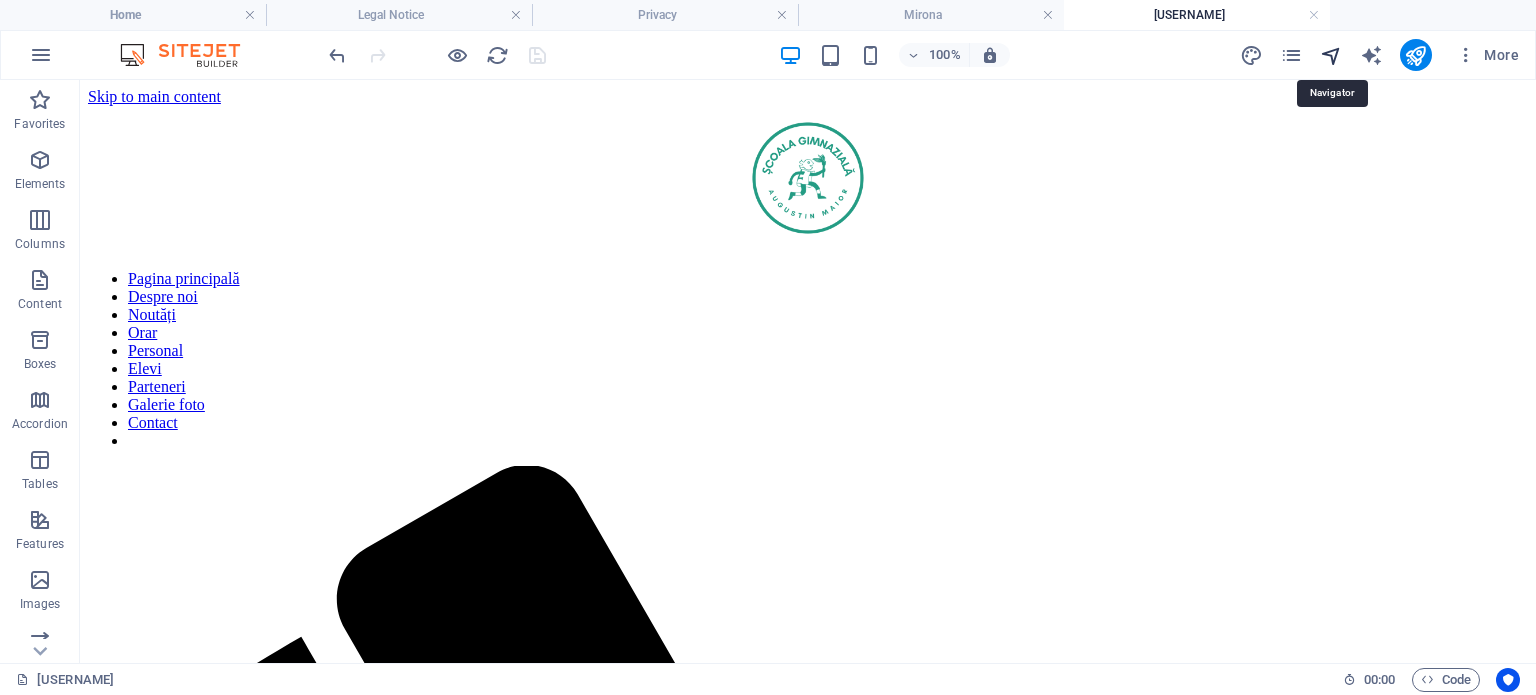 click at bounding box center [1331, 55] 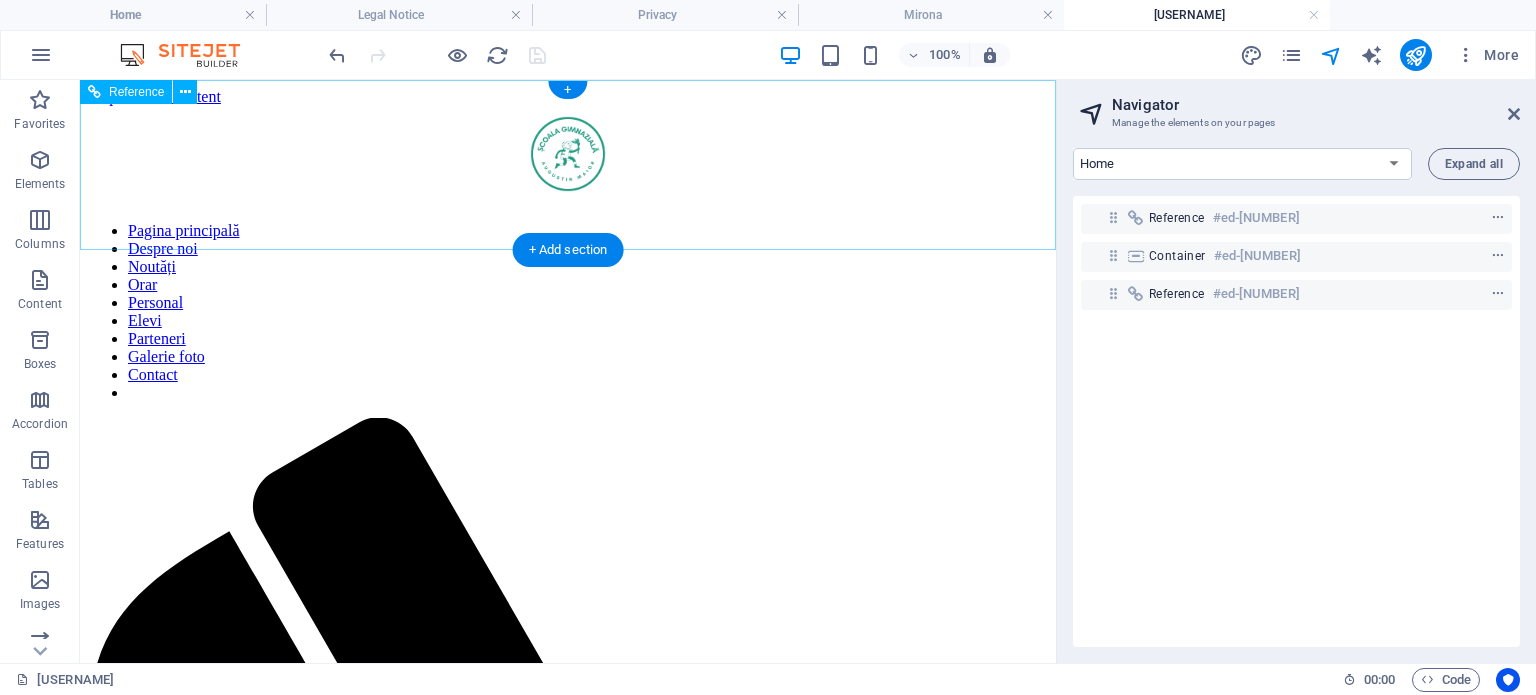 click at bounding box center (568, 156) 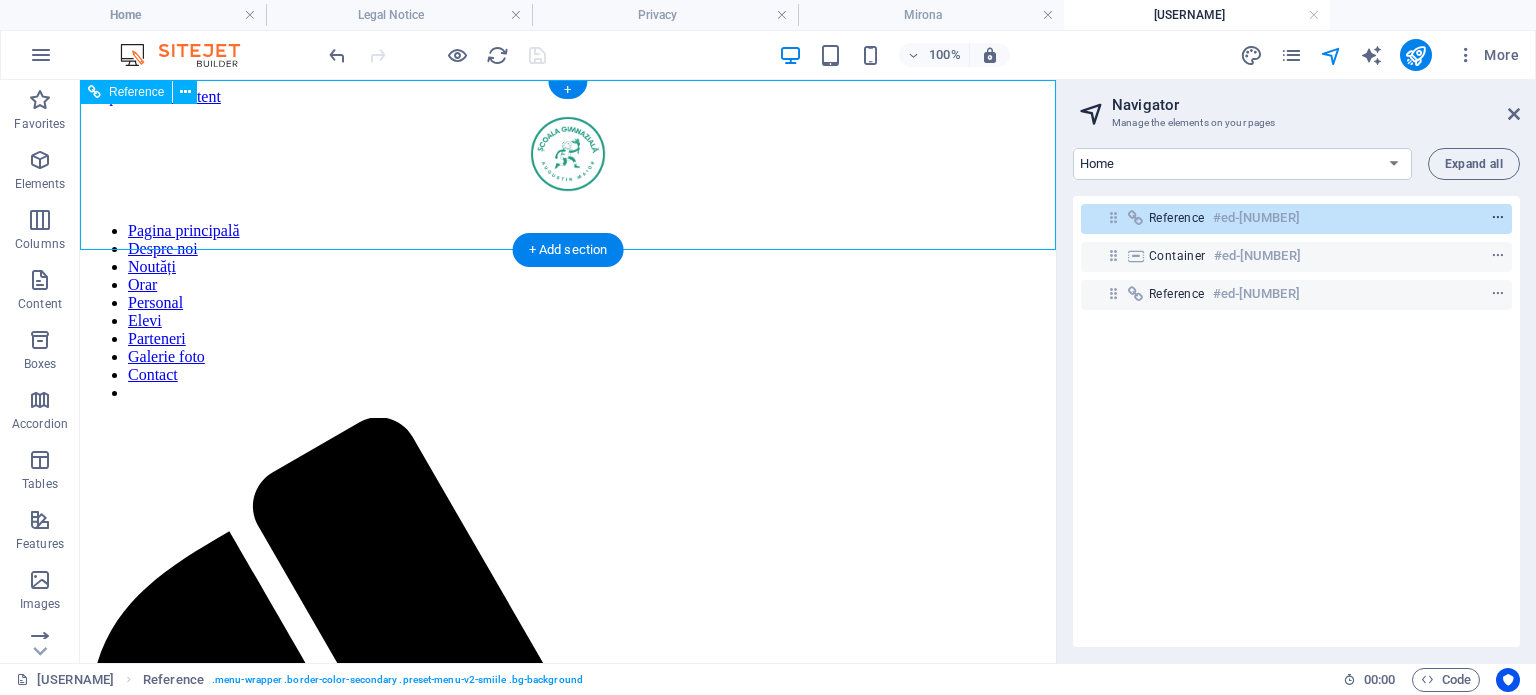 click at bounding box center (1498, 218) 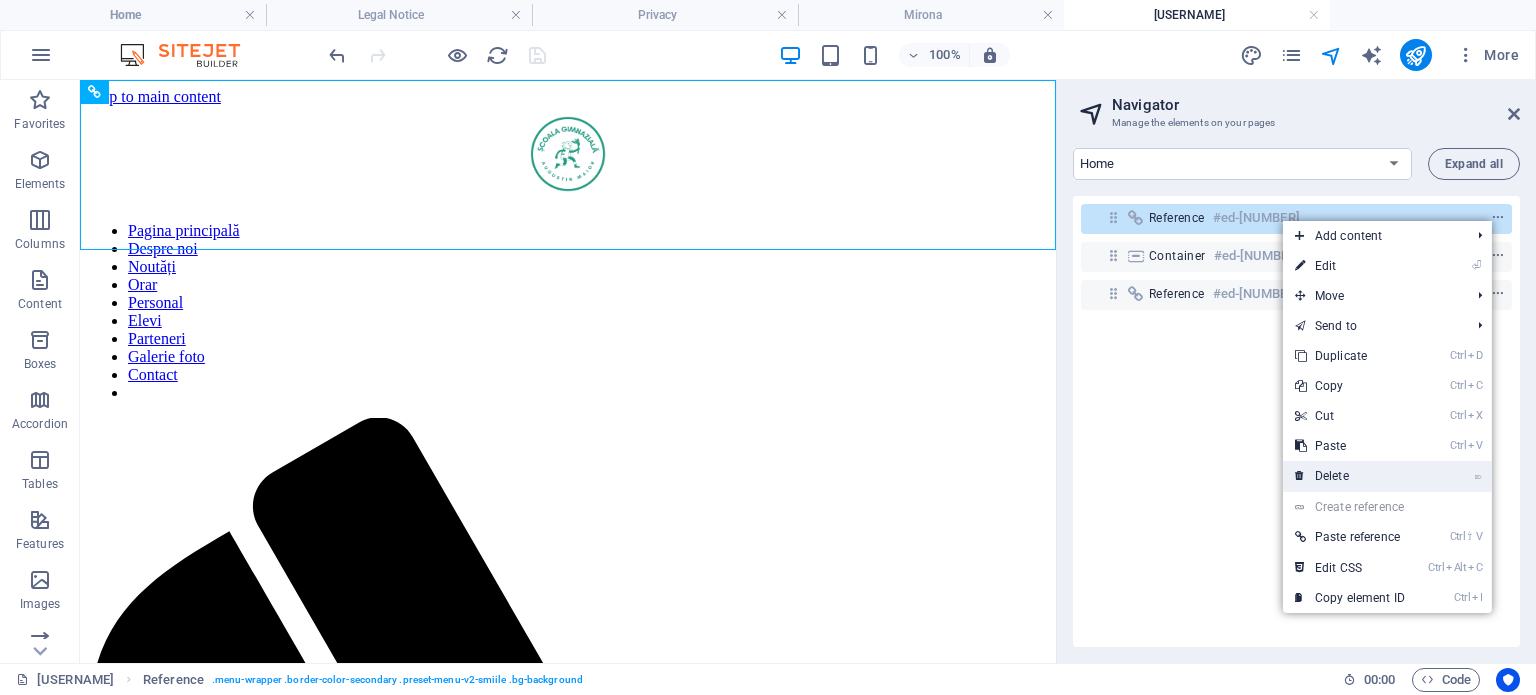 click on "⌦  Delete" at bounding box center (1350, 476) 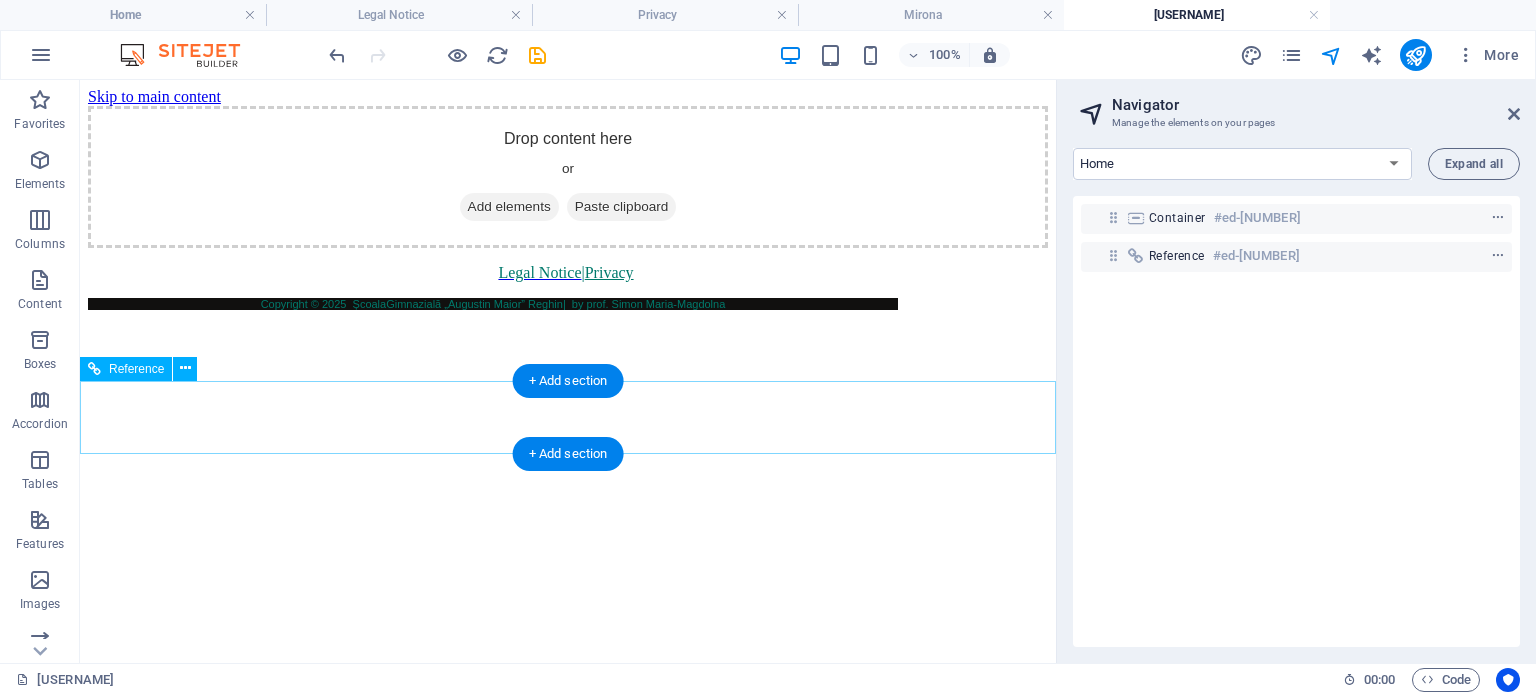 click on "Legal Notice  |  Privacy   Copyright © 2025  Școala  Gimnazială „Augustin Maior” Reghin |  by prof. Simon Maria-Magdolna" at bounding box center (568, 287) 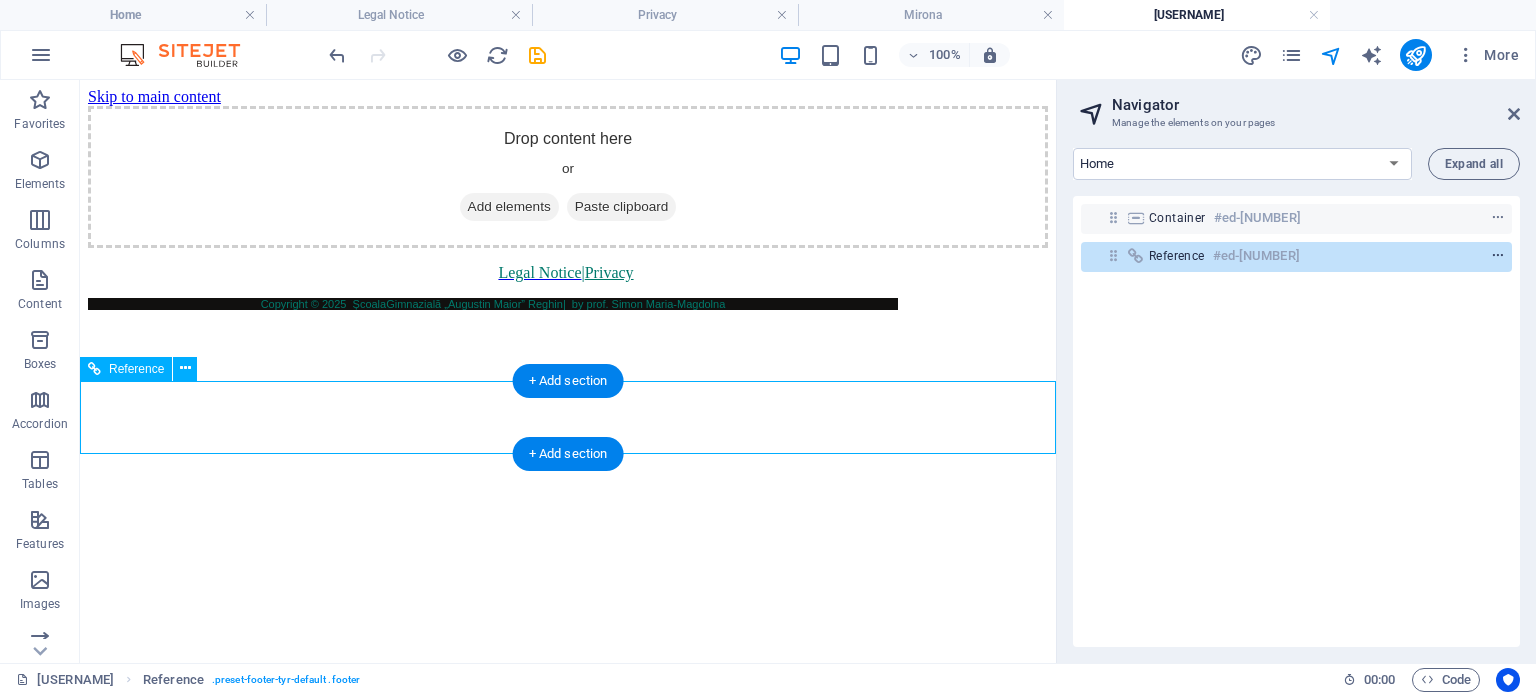 click at bounding box center (1498, 256) 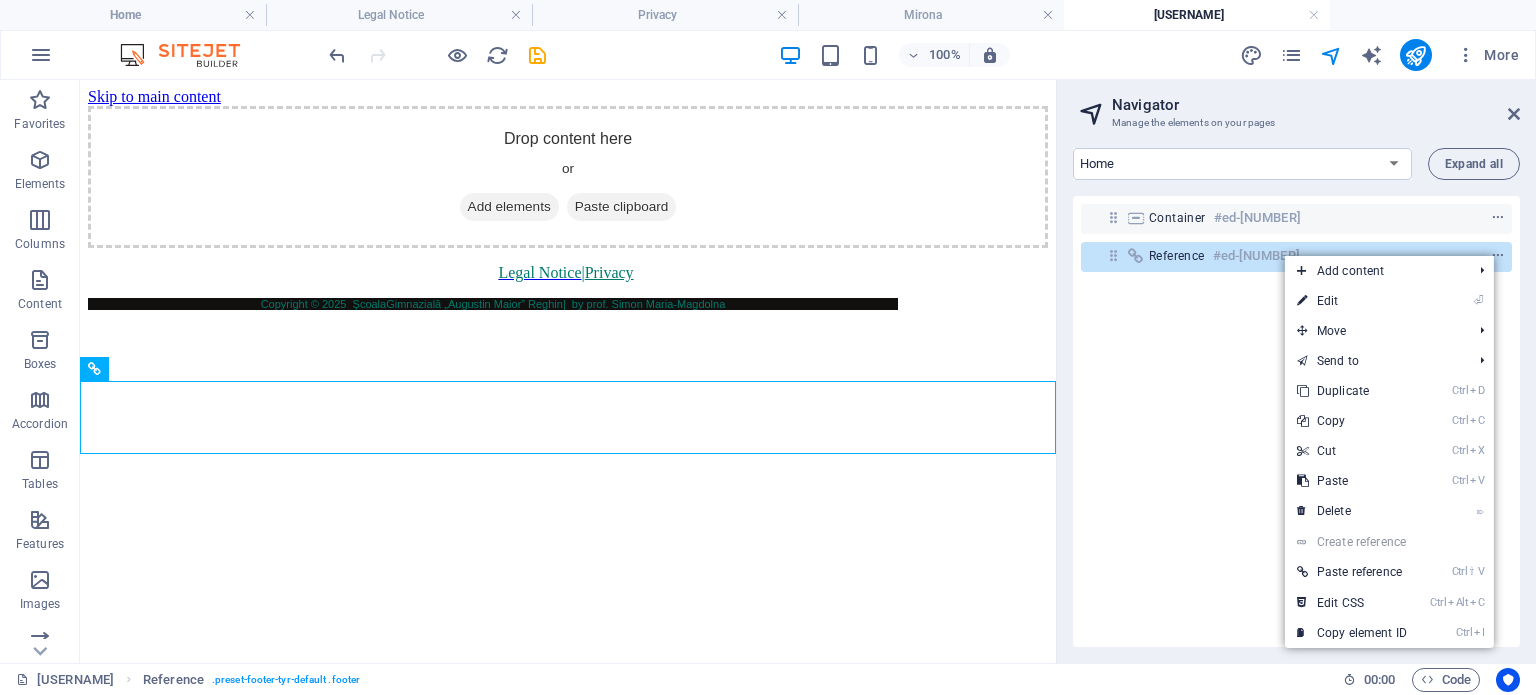 click on "⌦  Delete" at bounding box center (1352, 511) 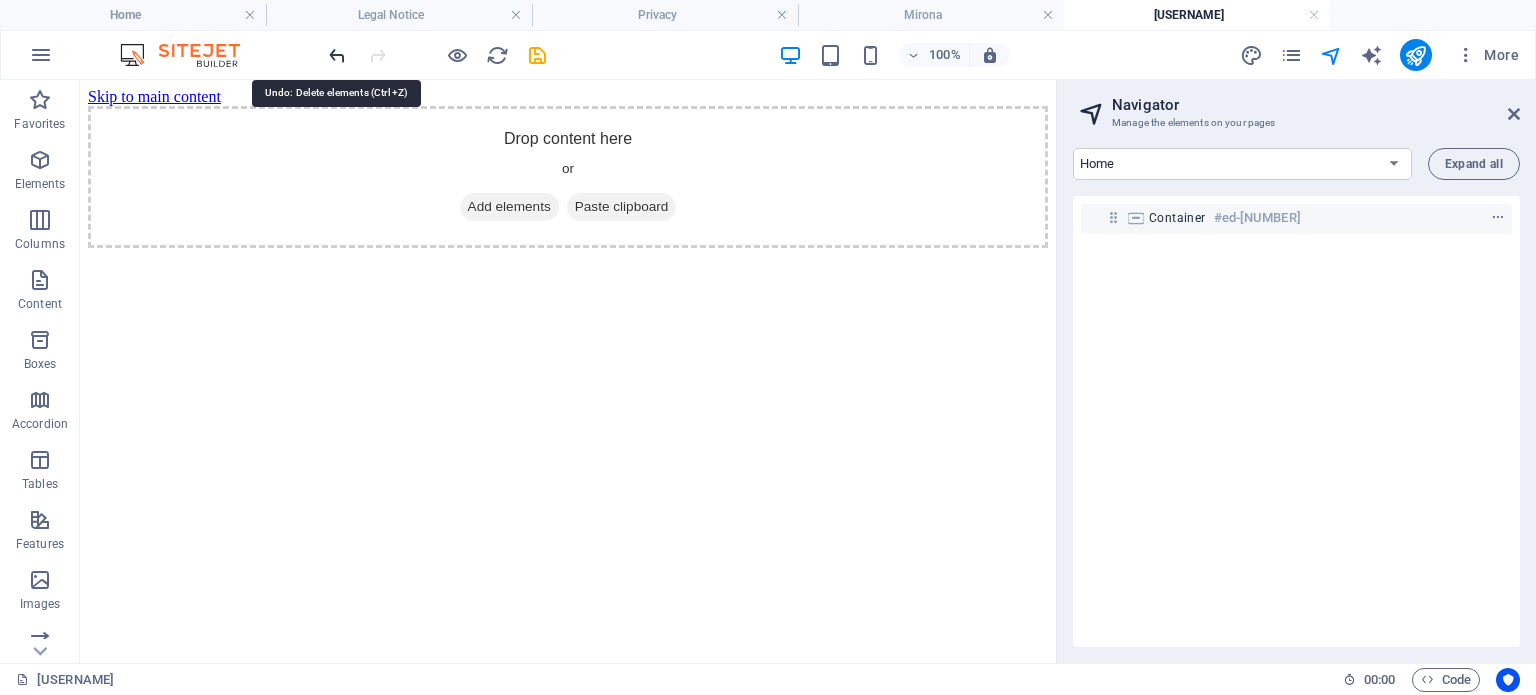 click at bounding box center [337, 55] 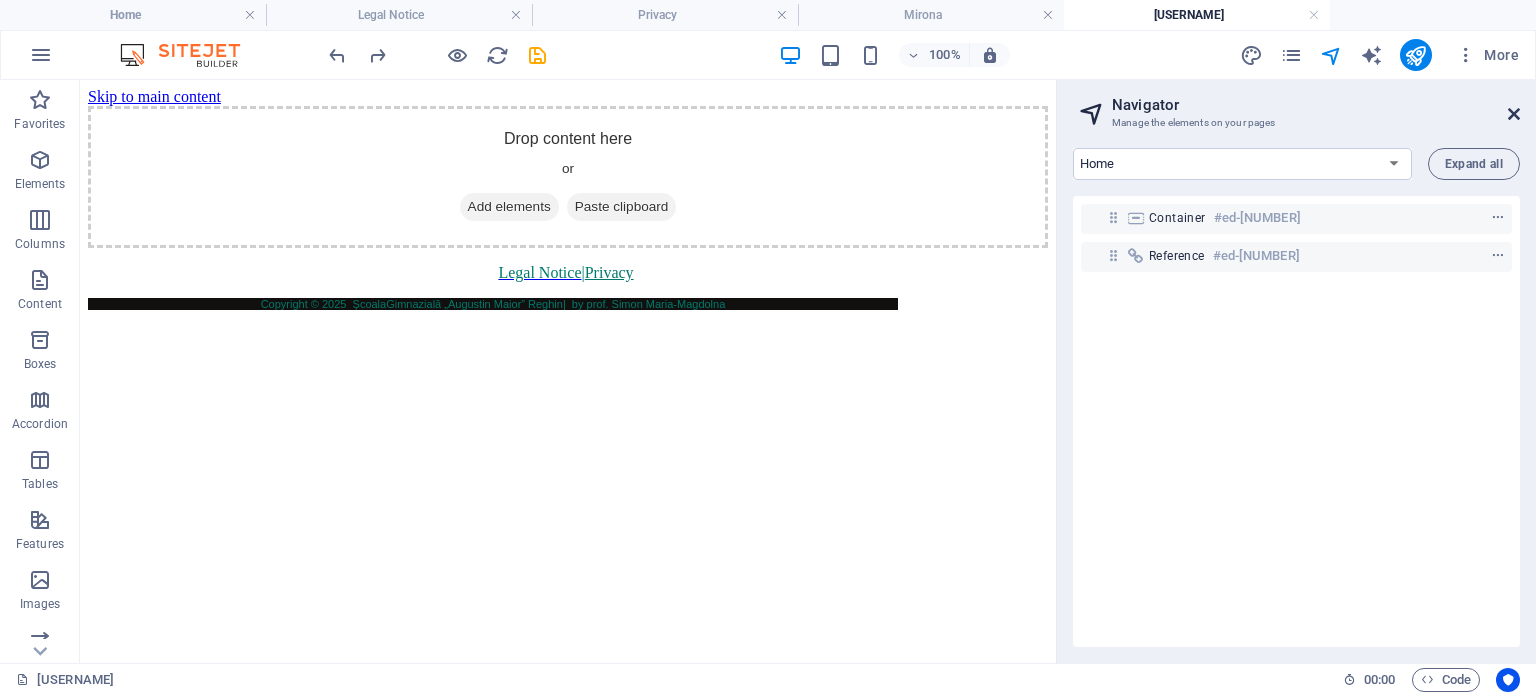 click at bounding box center [1514, 114] 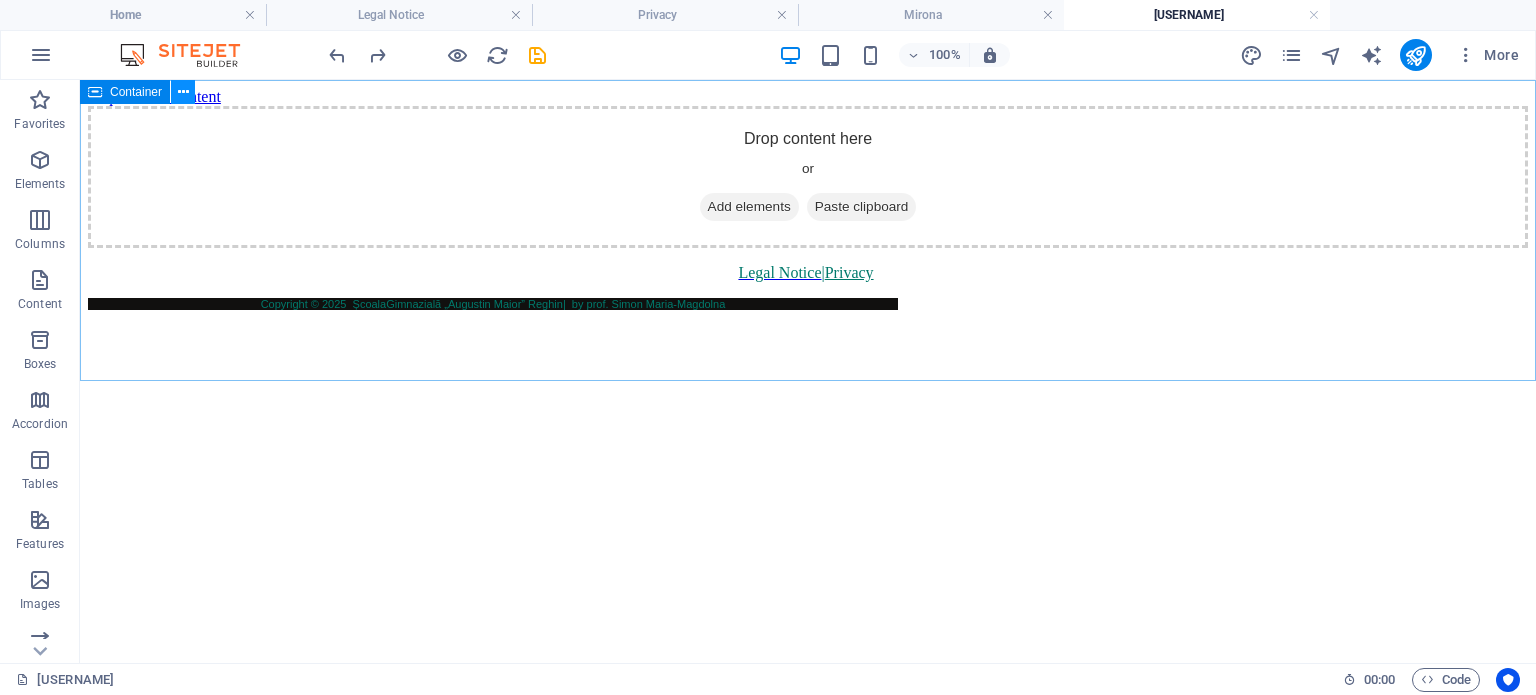 click at bounding box center (183, 92) 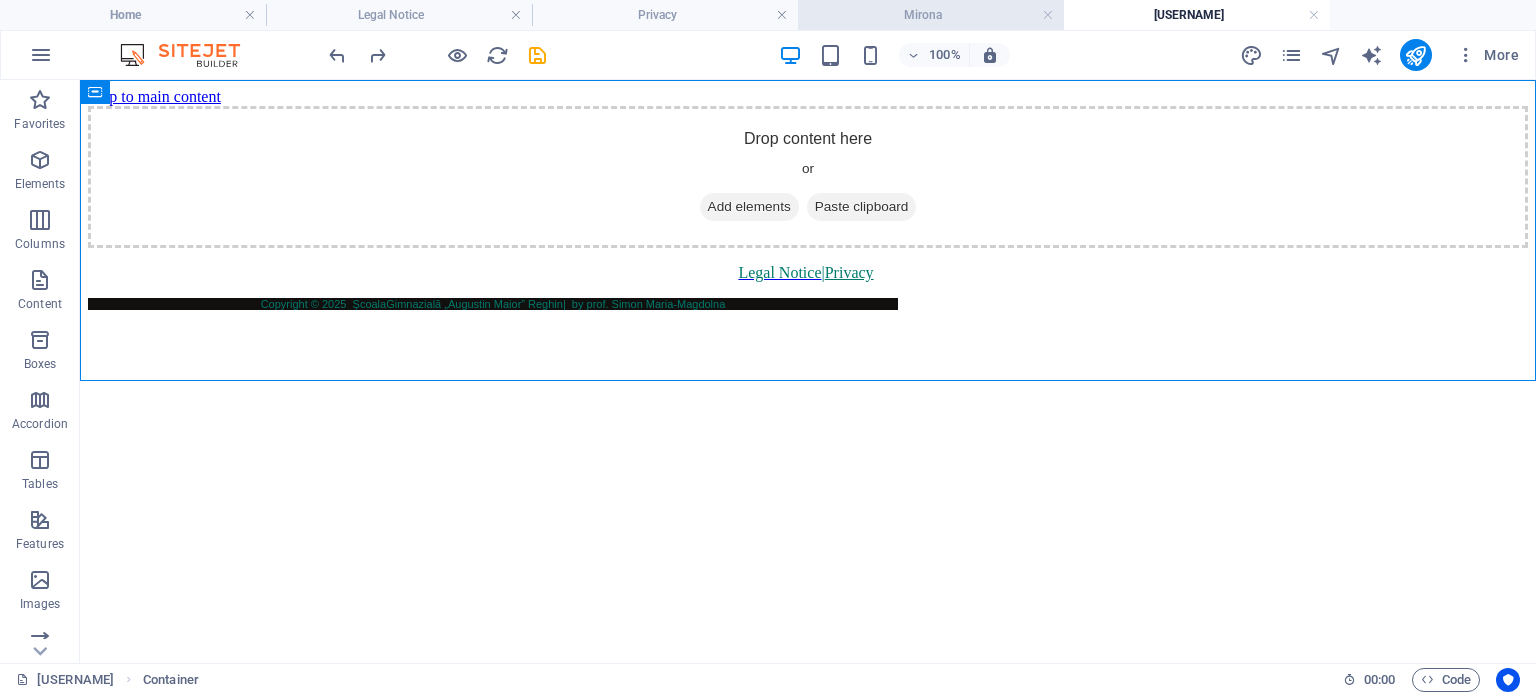 click on "Mirona" at bounding box center [931, 15] 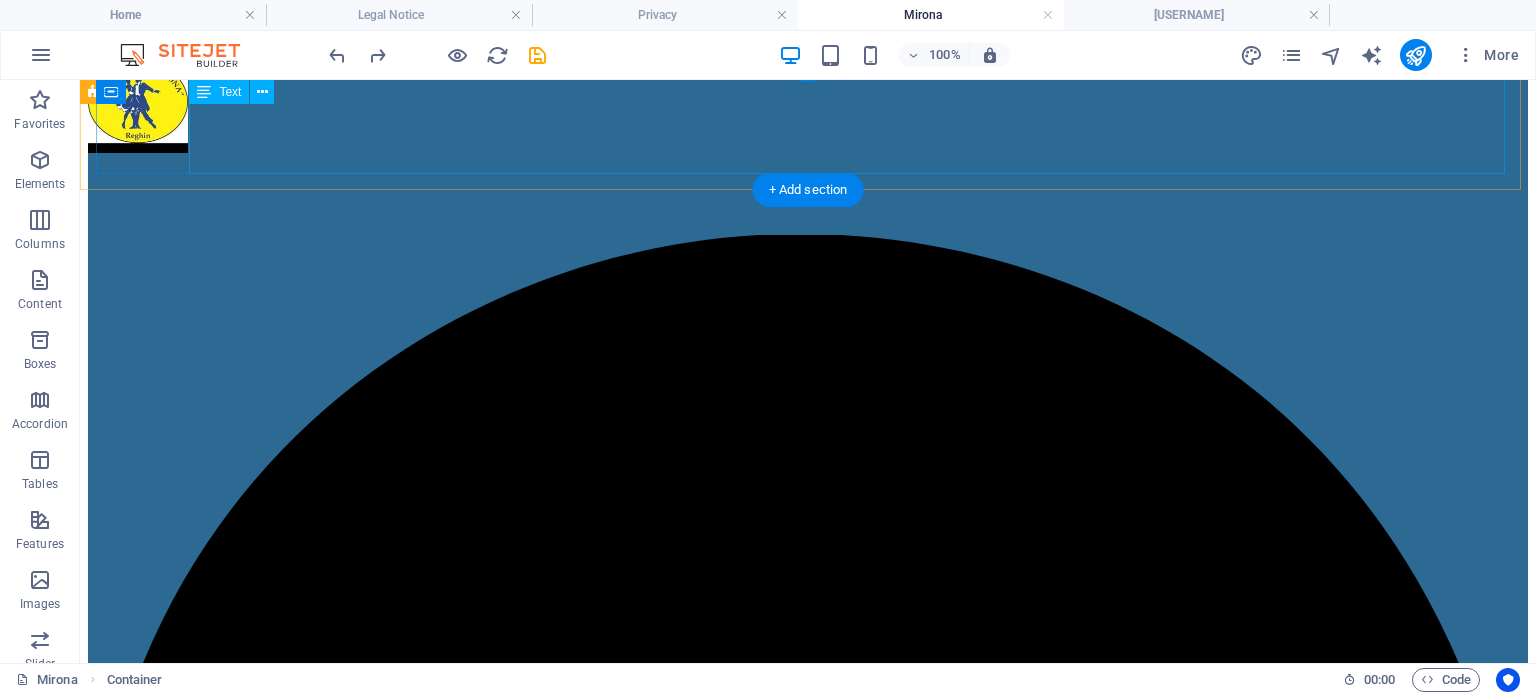 scroll, scrollTop: 0, scrollLeft: 0, axis: both 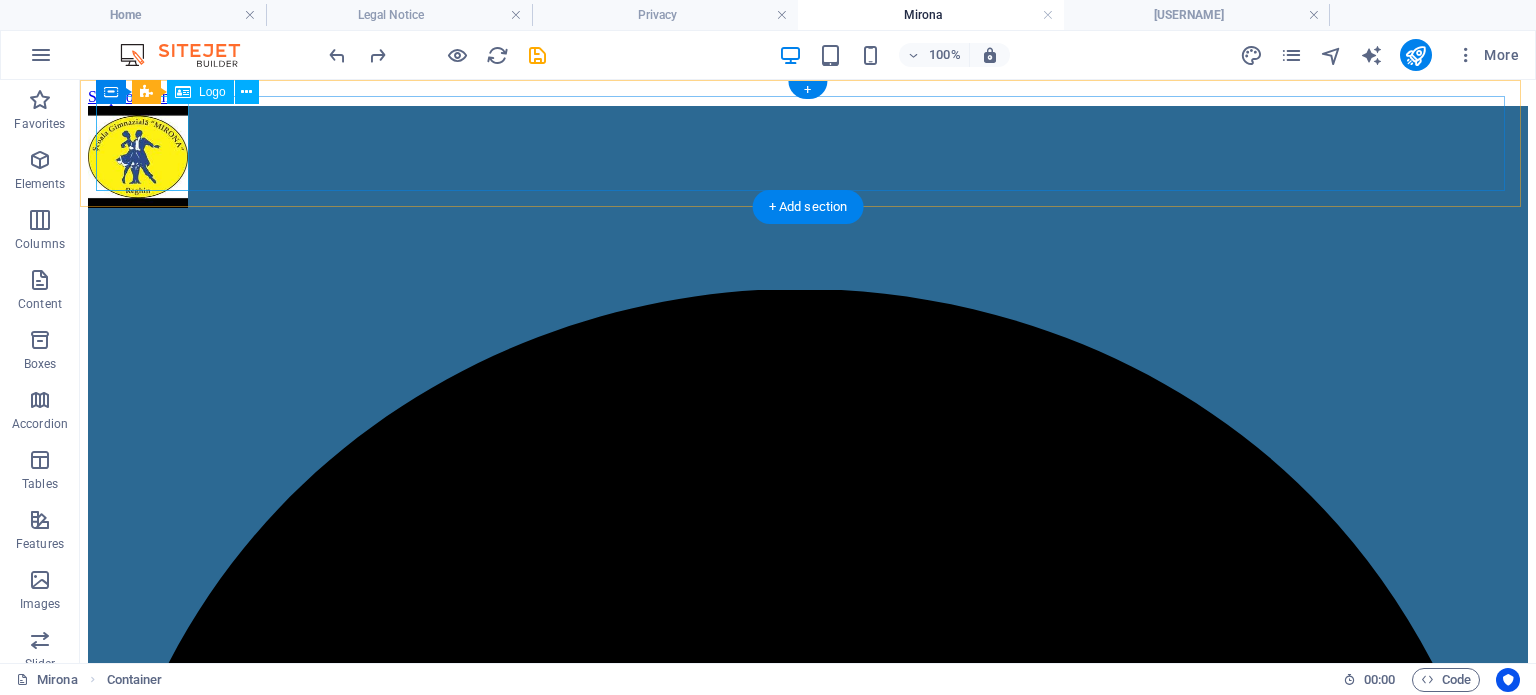 click at bounding box center [808, 159] 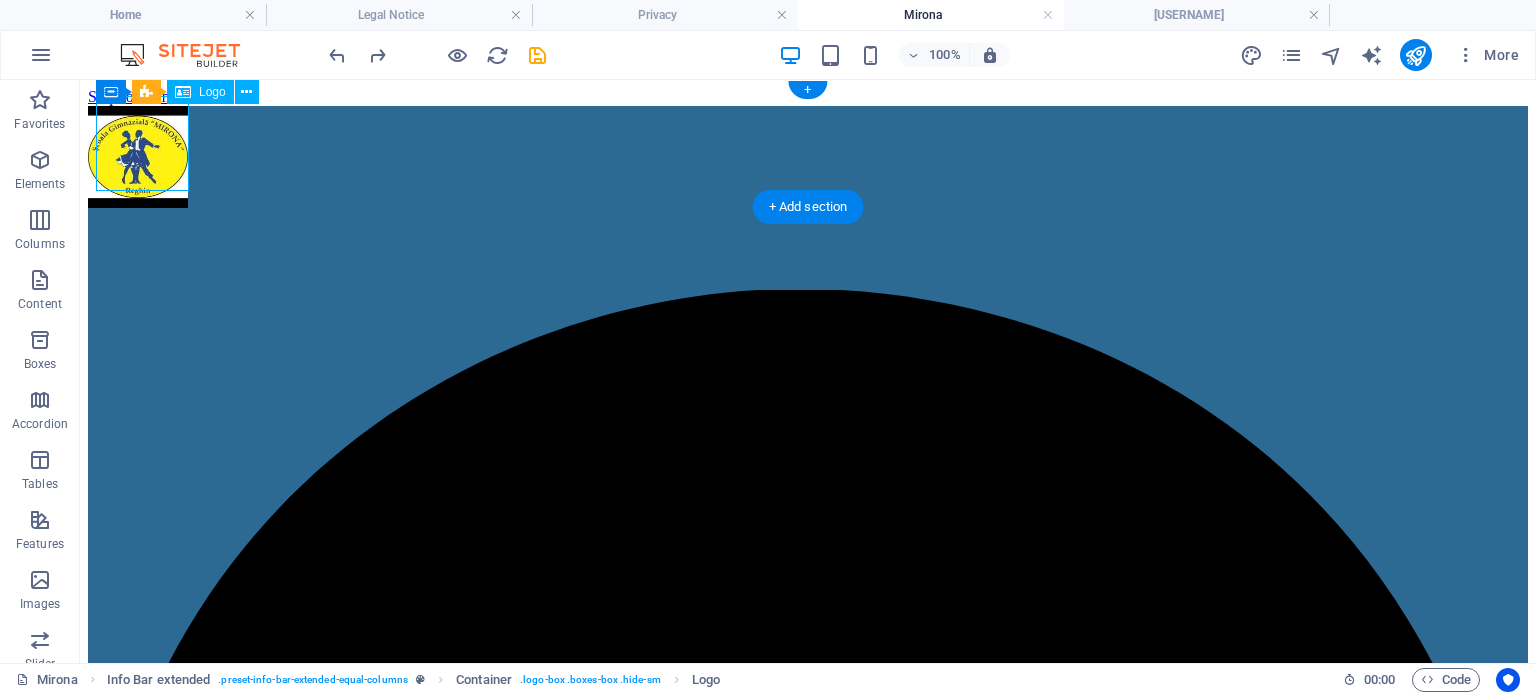 click at bounding box center [808, 159] 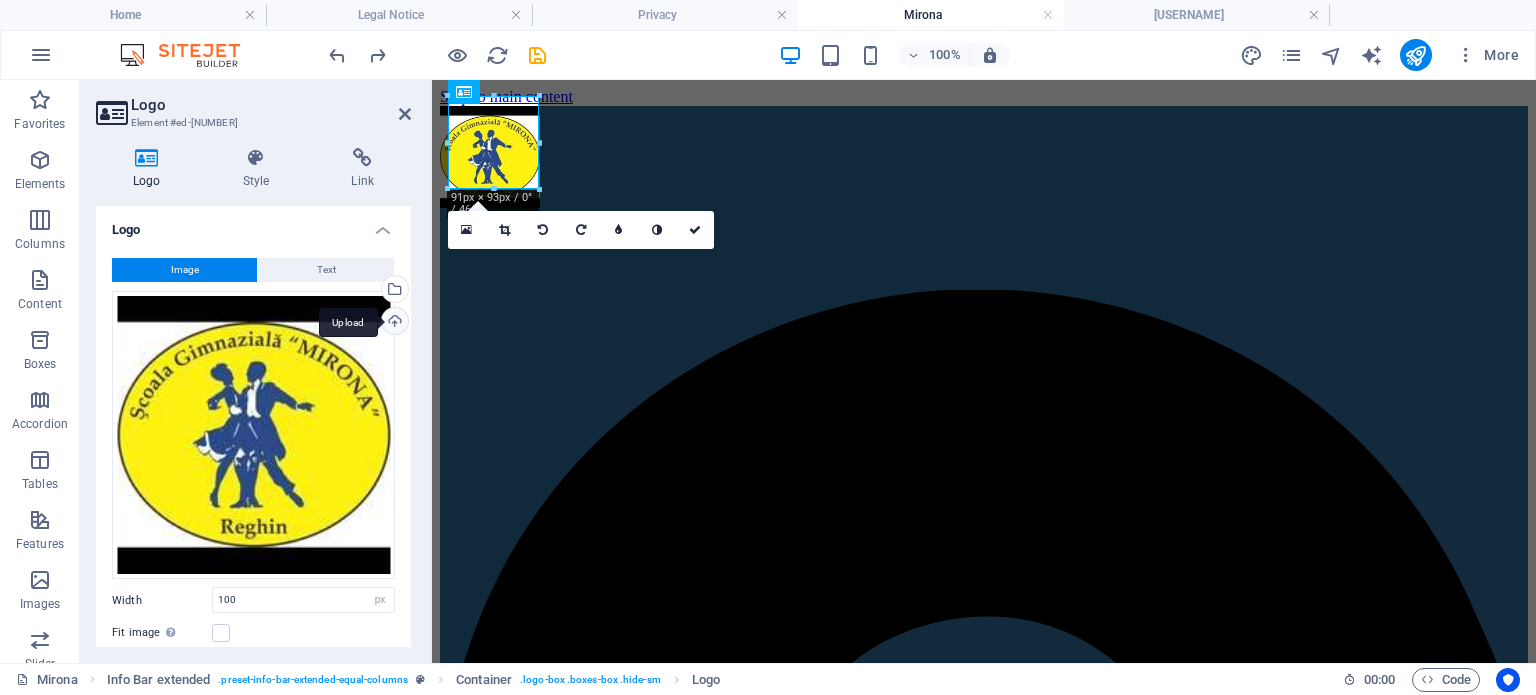 click on "Upload" at bounding box center [393, 323] 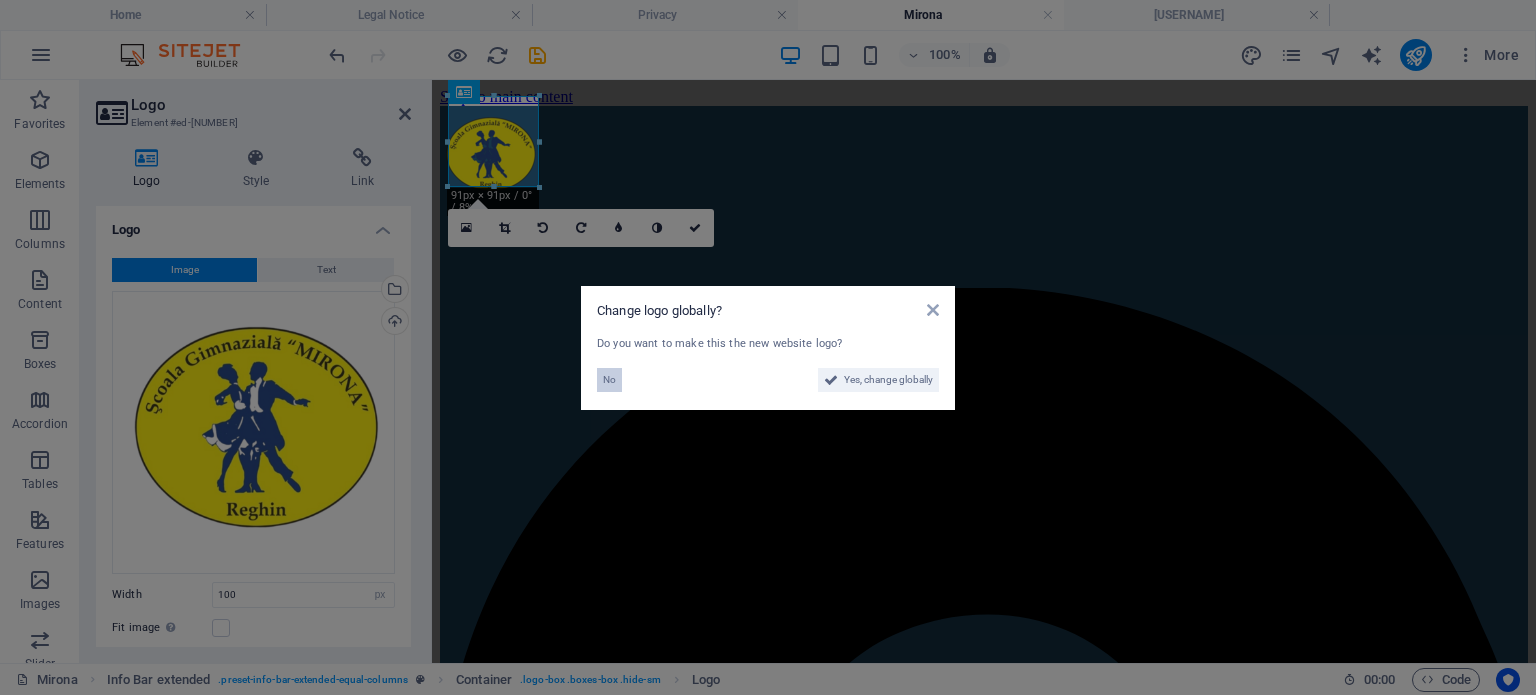 click on "No" at bounding box center (609, 380) 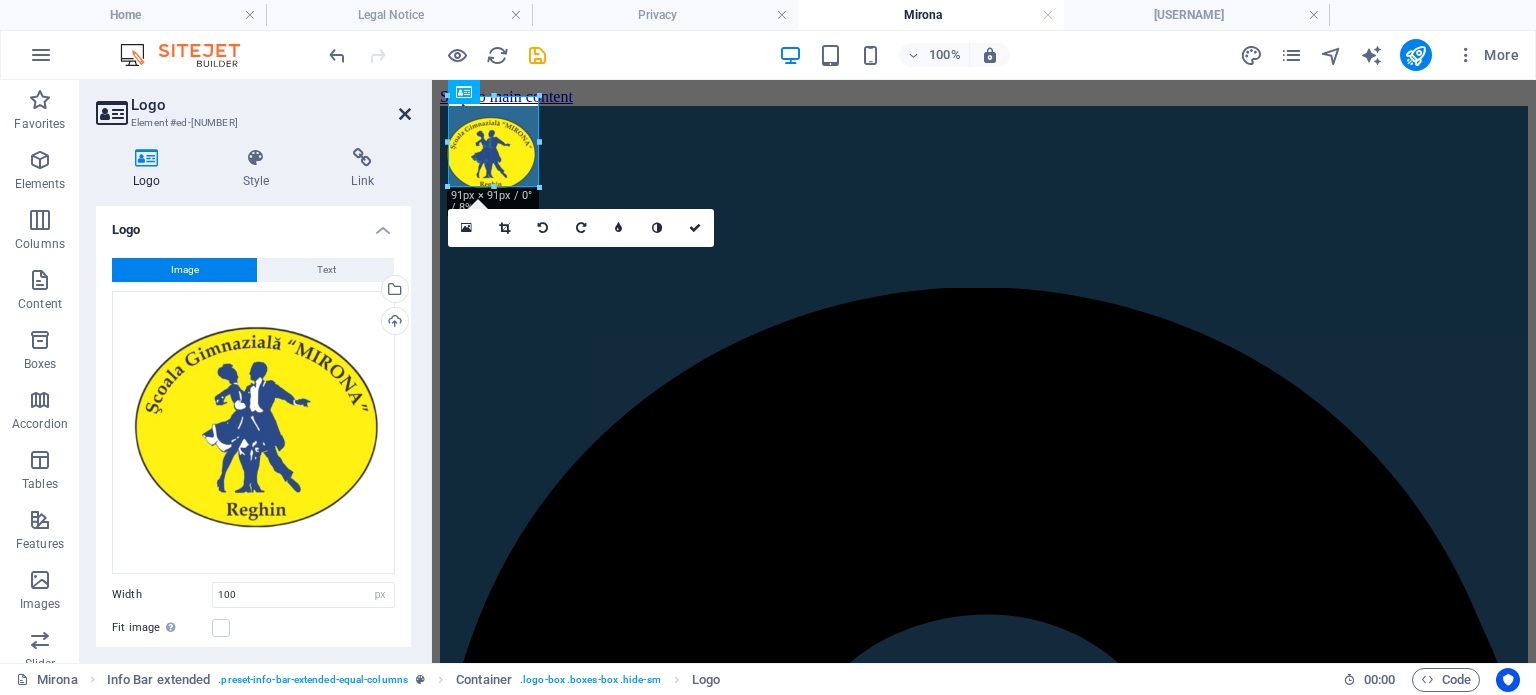 click at bounding box center (405, 114) 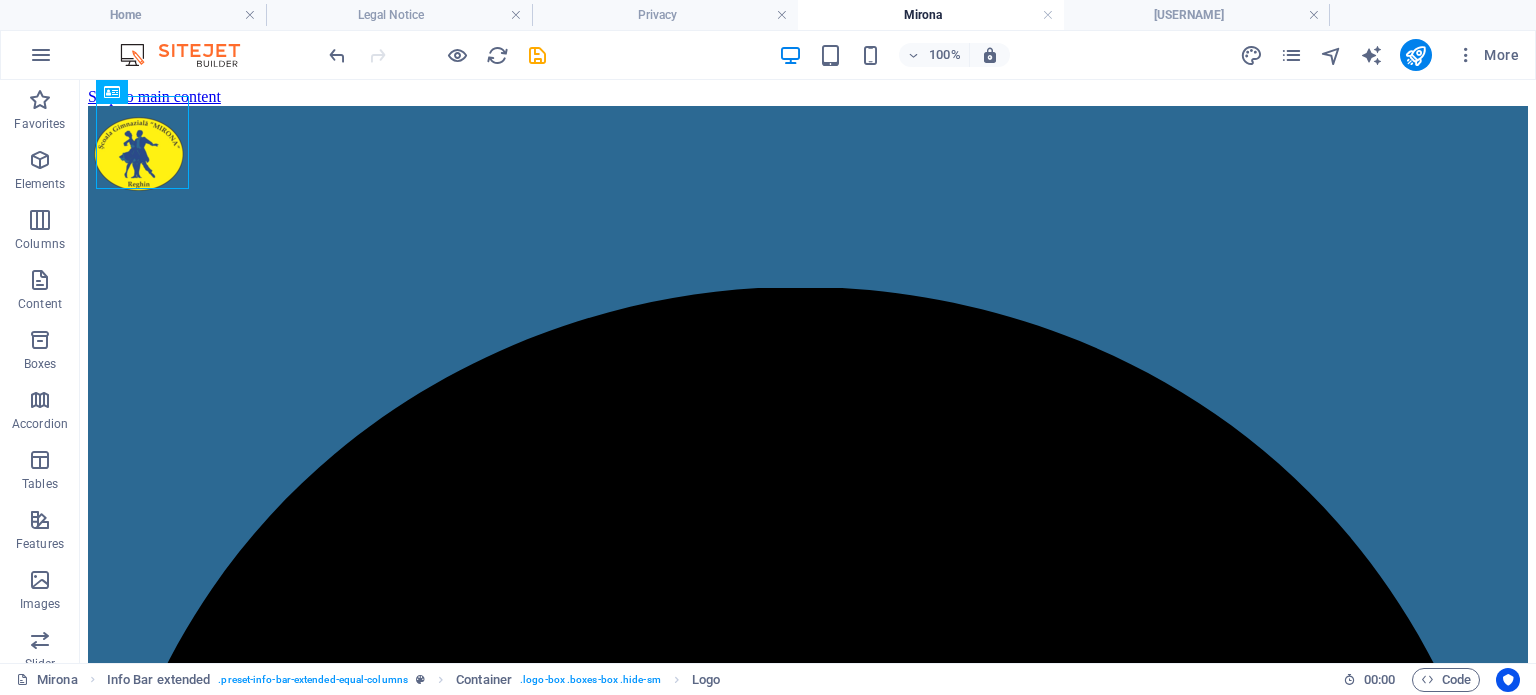 click on "100% More" at bounding box center [926, 55] 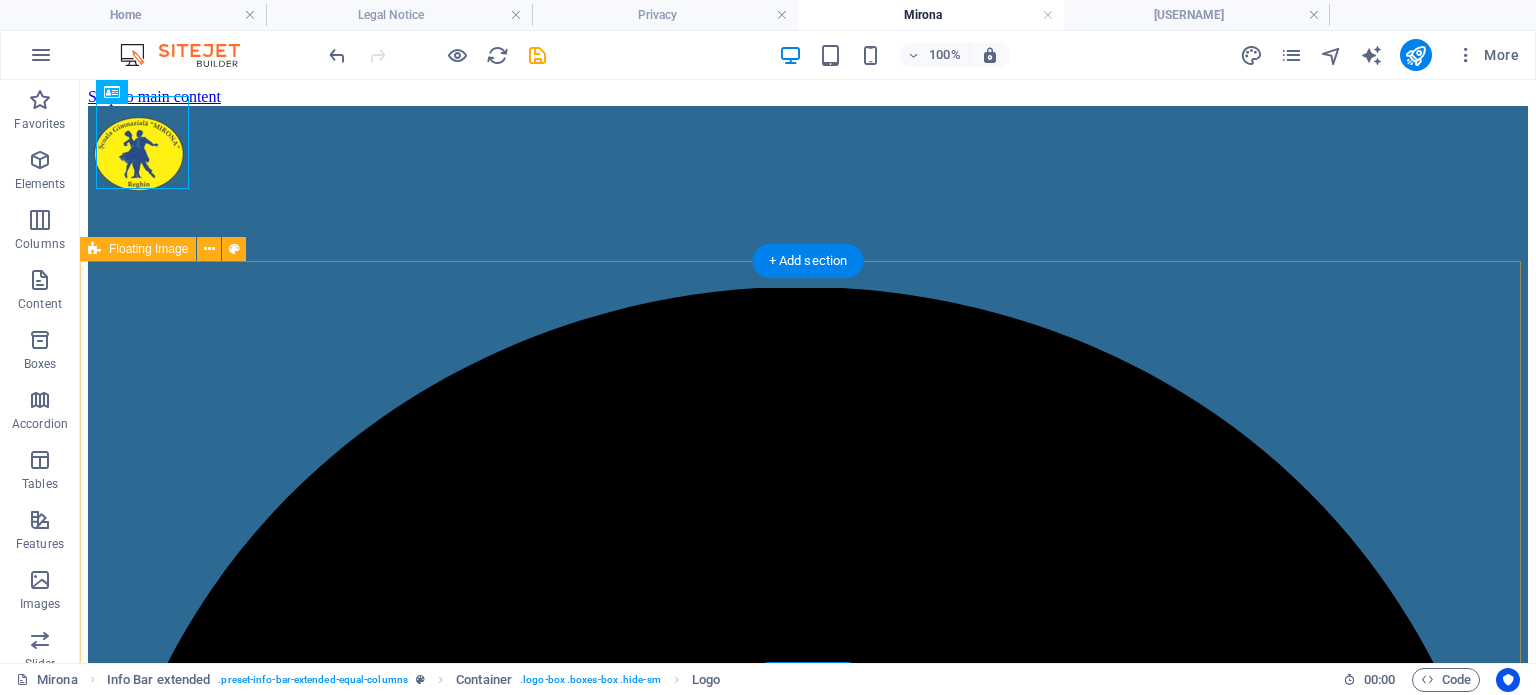 click on "i Bine ați venit pe site-ul Școlii Gimnaziale „Mirona”   „Dansul e pasiune, disciplină și eleganță. Vino să-l descoperi alături de noi!”" at bounding box center [808, 7304] 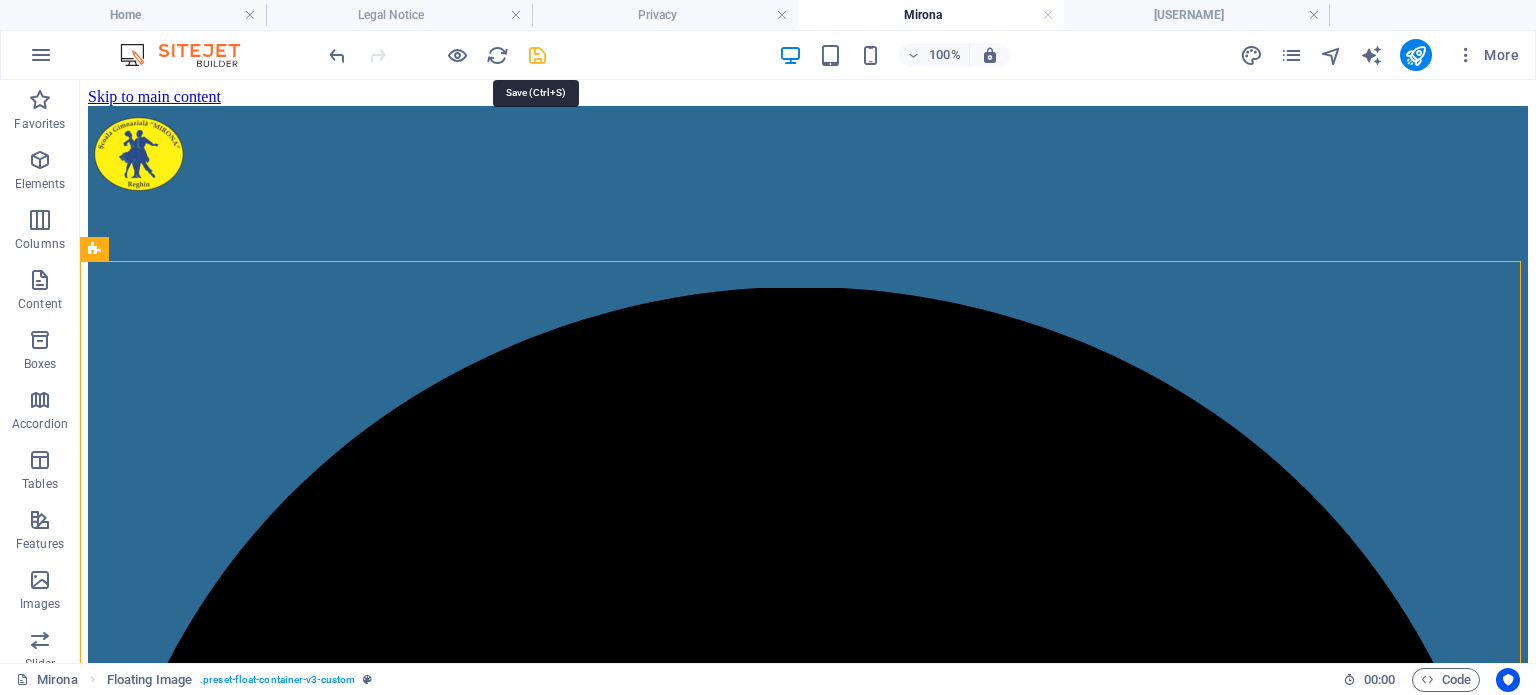 click at bounding box center (537, 55) 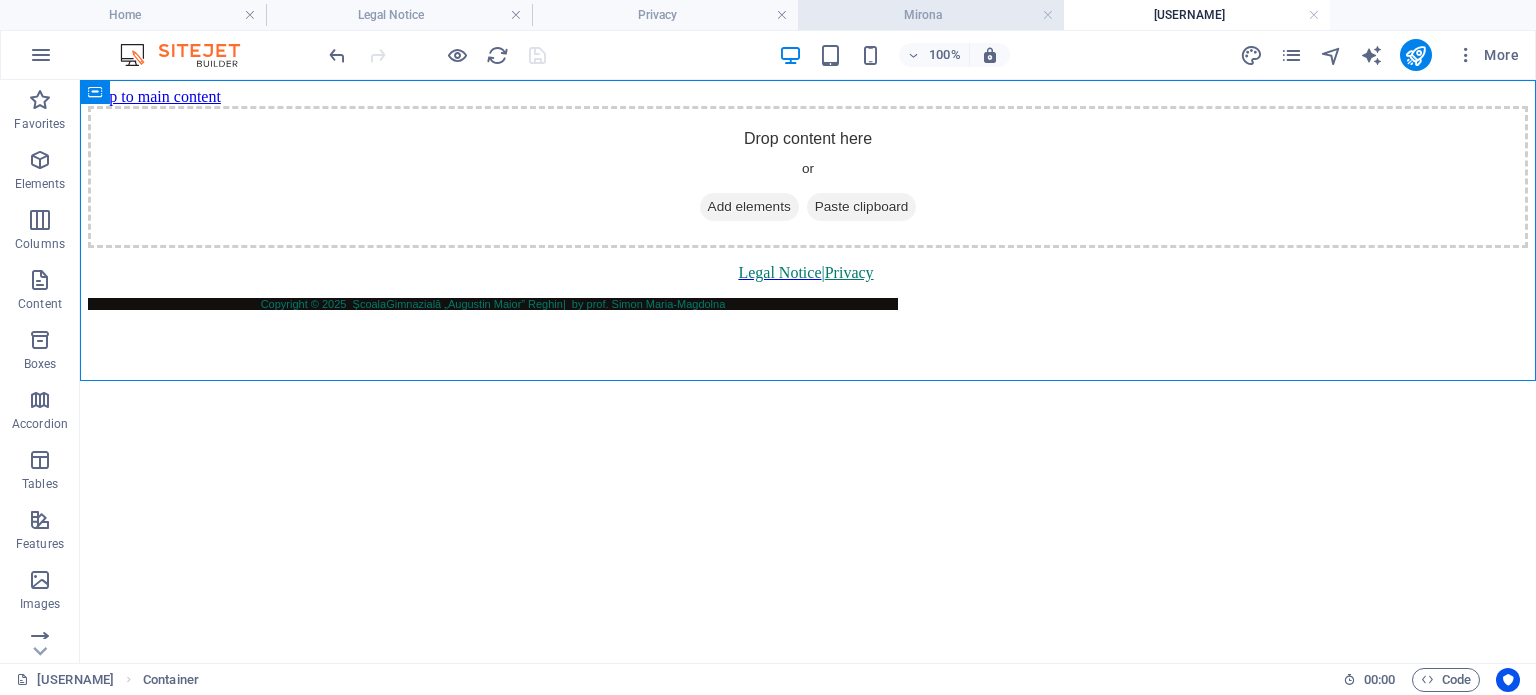 click on "Mirona" at bounding box center [931, 15] 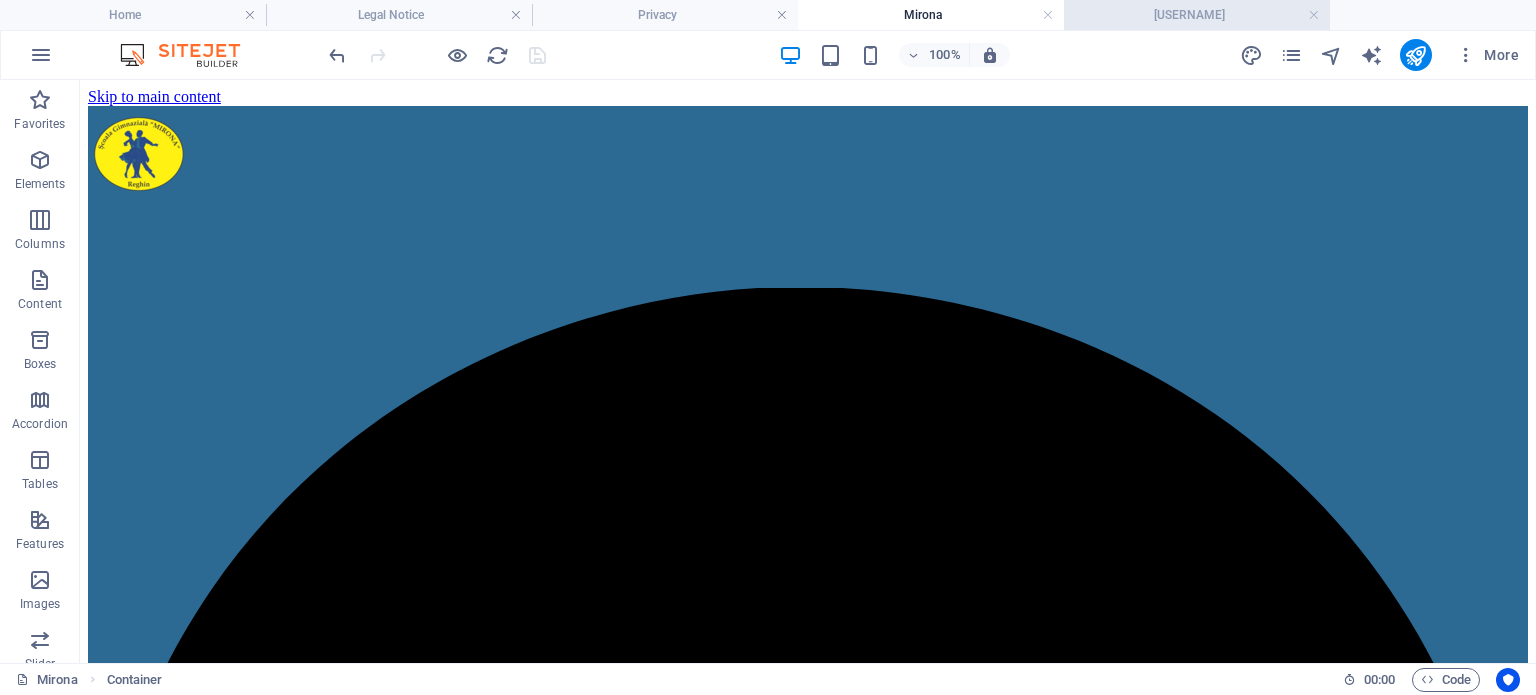 click on "MuzicaDesen" at bounding box center [1197, 15] 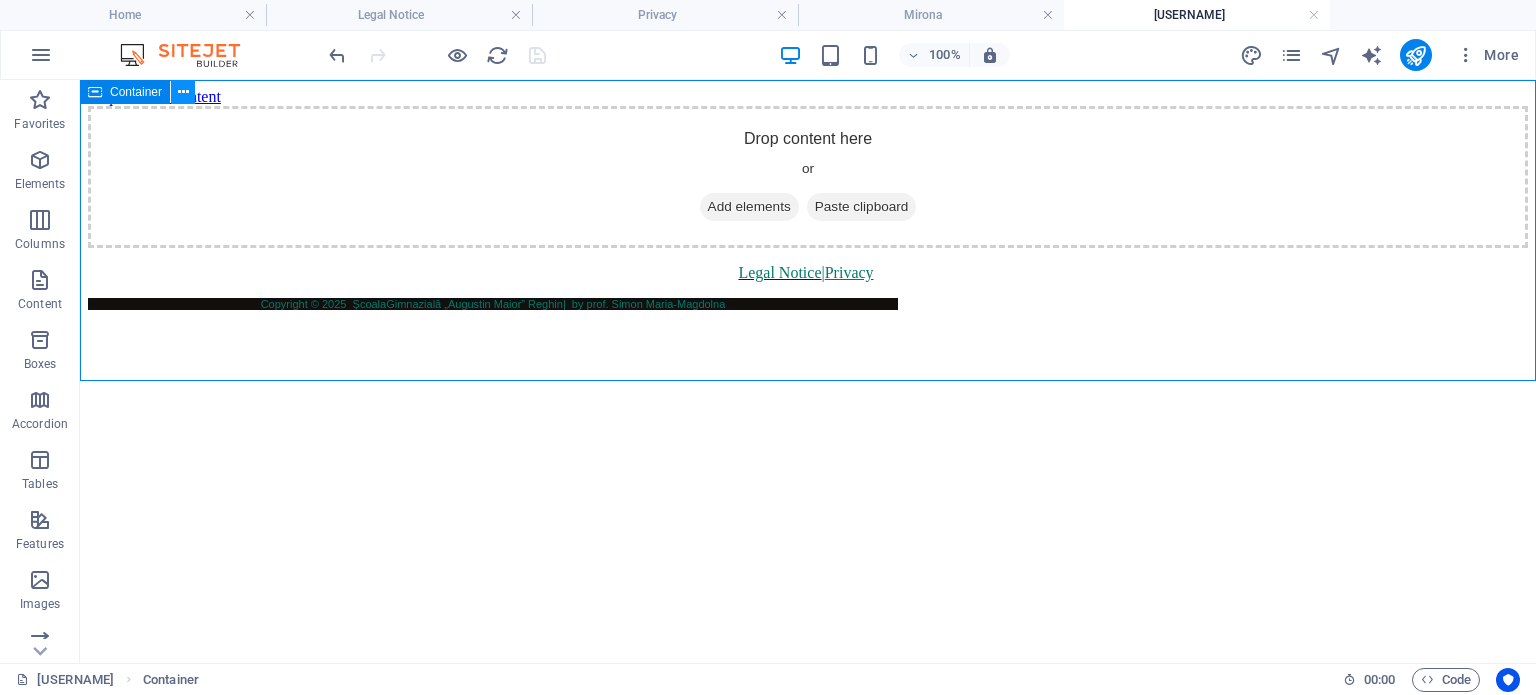 click at bounding box center [183, 92] 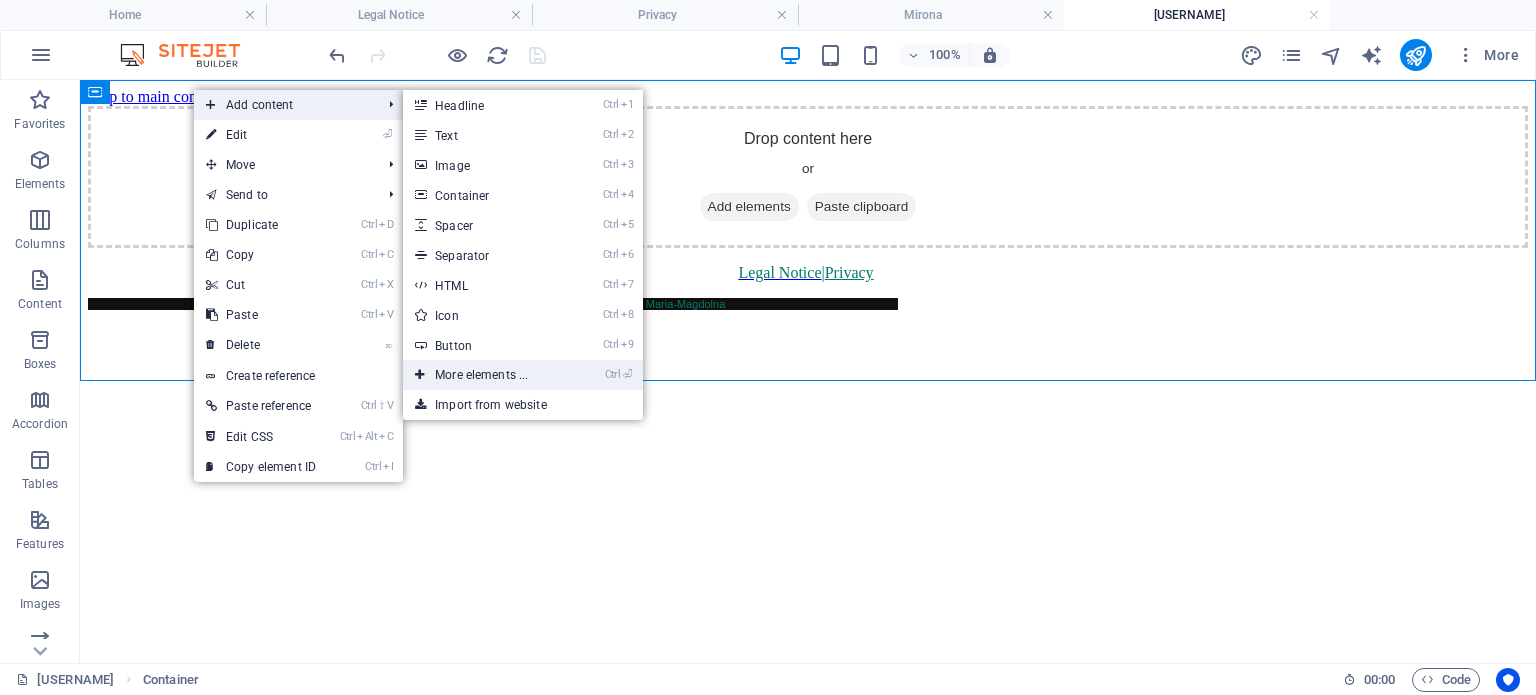 click on "Ctrl ⏎  More elements ..." at bounding box center (485, 375) 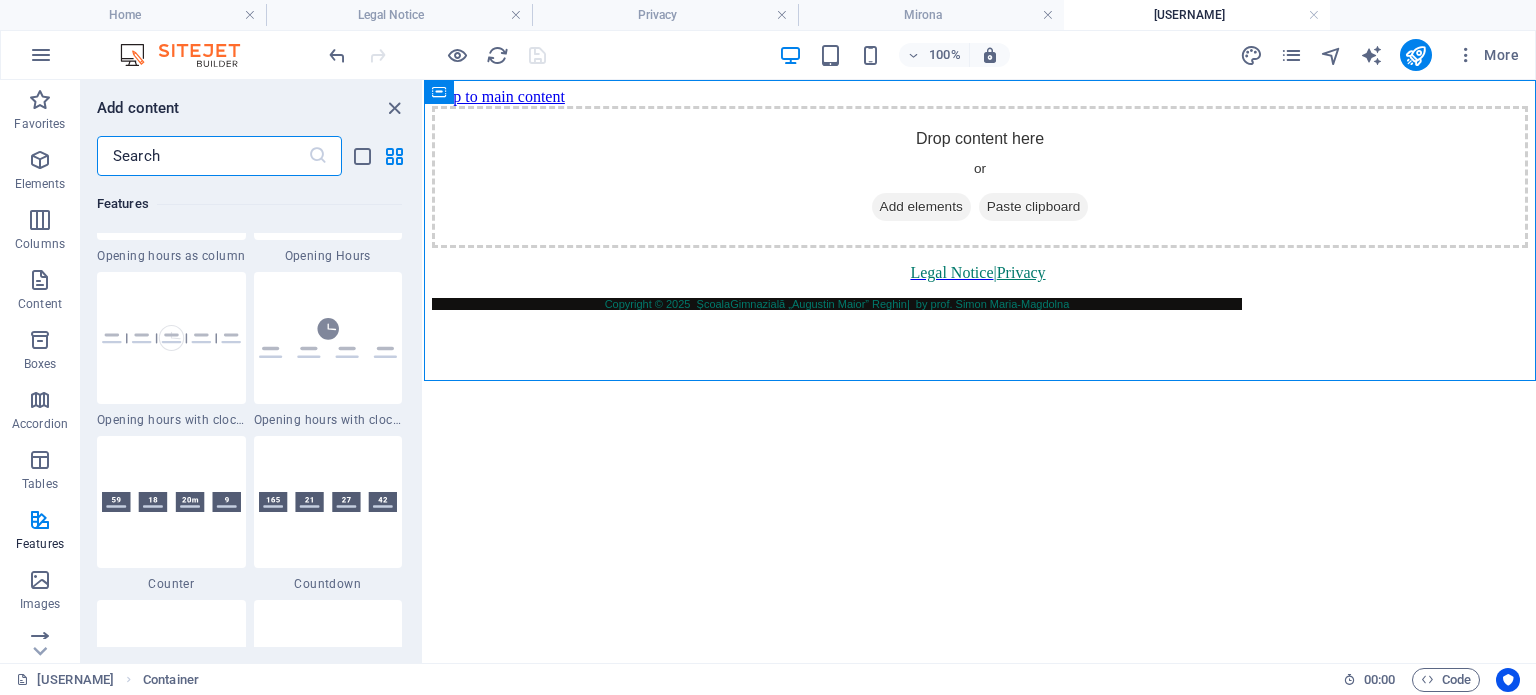 scroll, scrollTop: 8412, scrollLeft: 0, axis: vertical 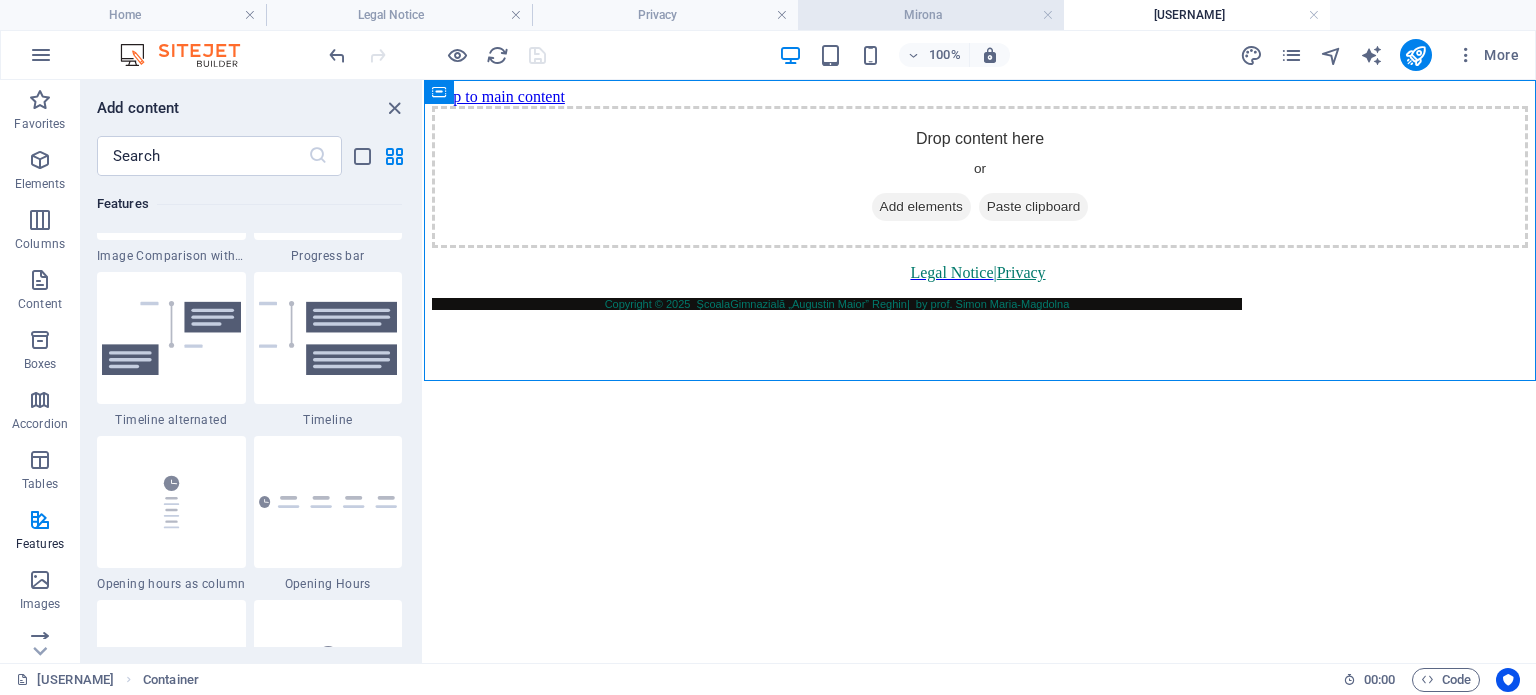 click on "Mirona" at bounding box center (931, 15) 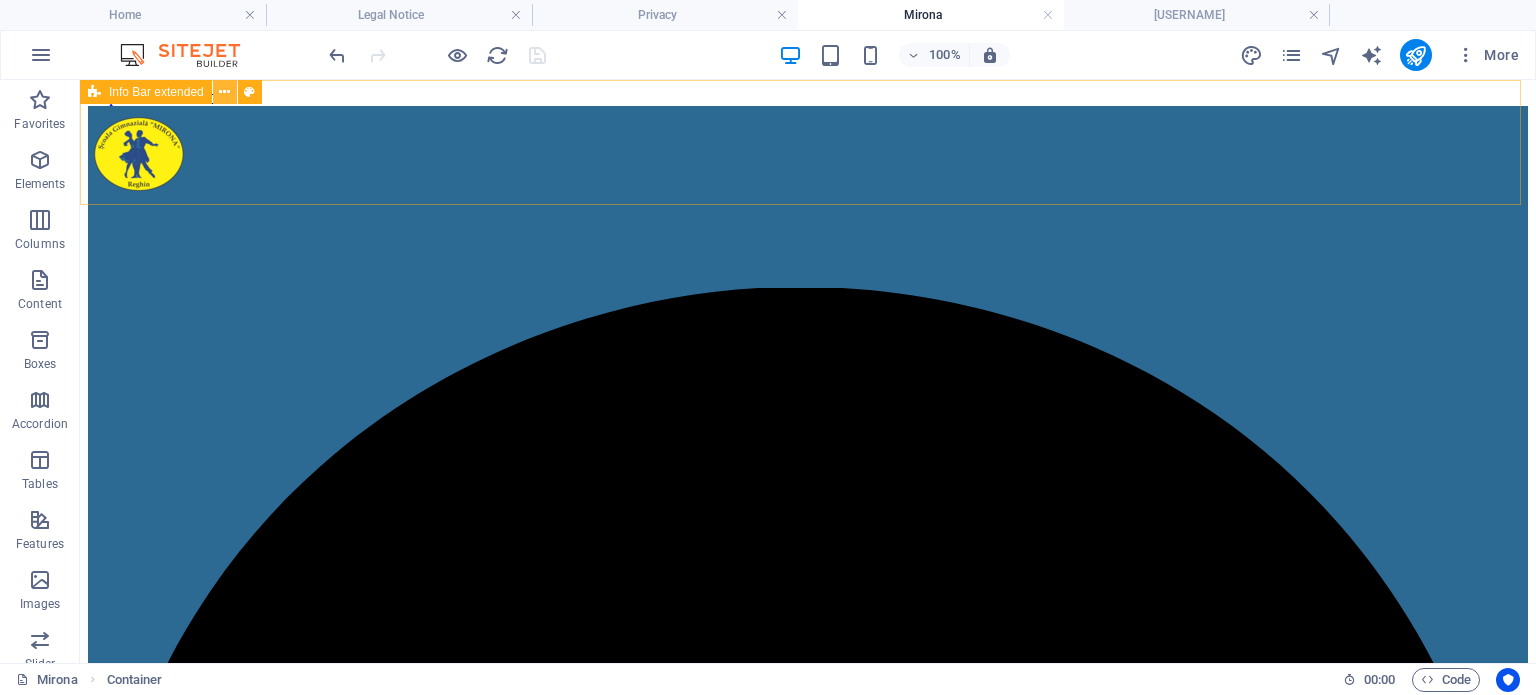 click at bounding box center (224, 92) 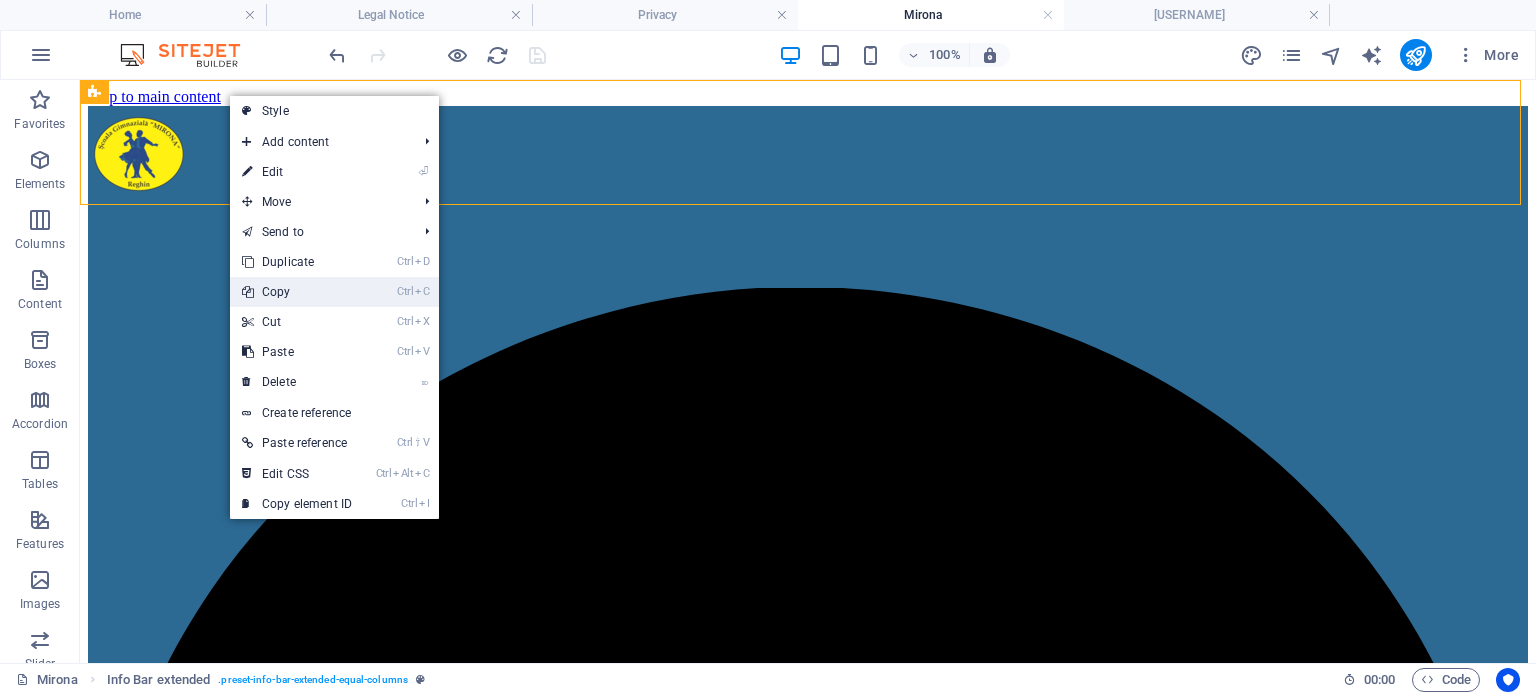 click on "Ctrl C  Copy" at bounding box center [297, 292] 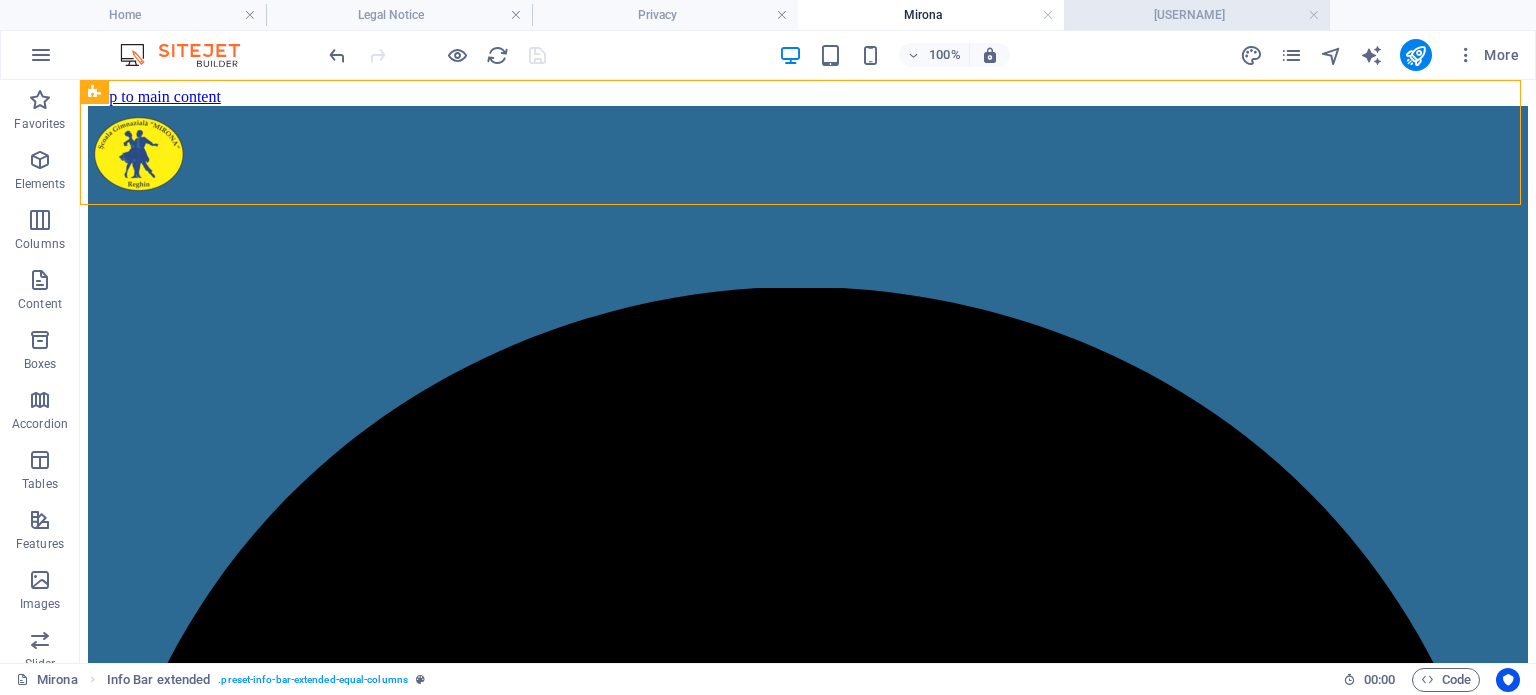 click on "MuzicaDesen" at bounding box center [1197, 15] 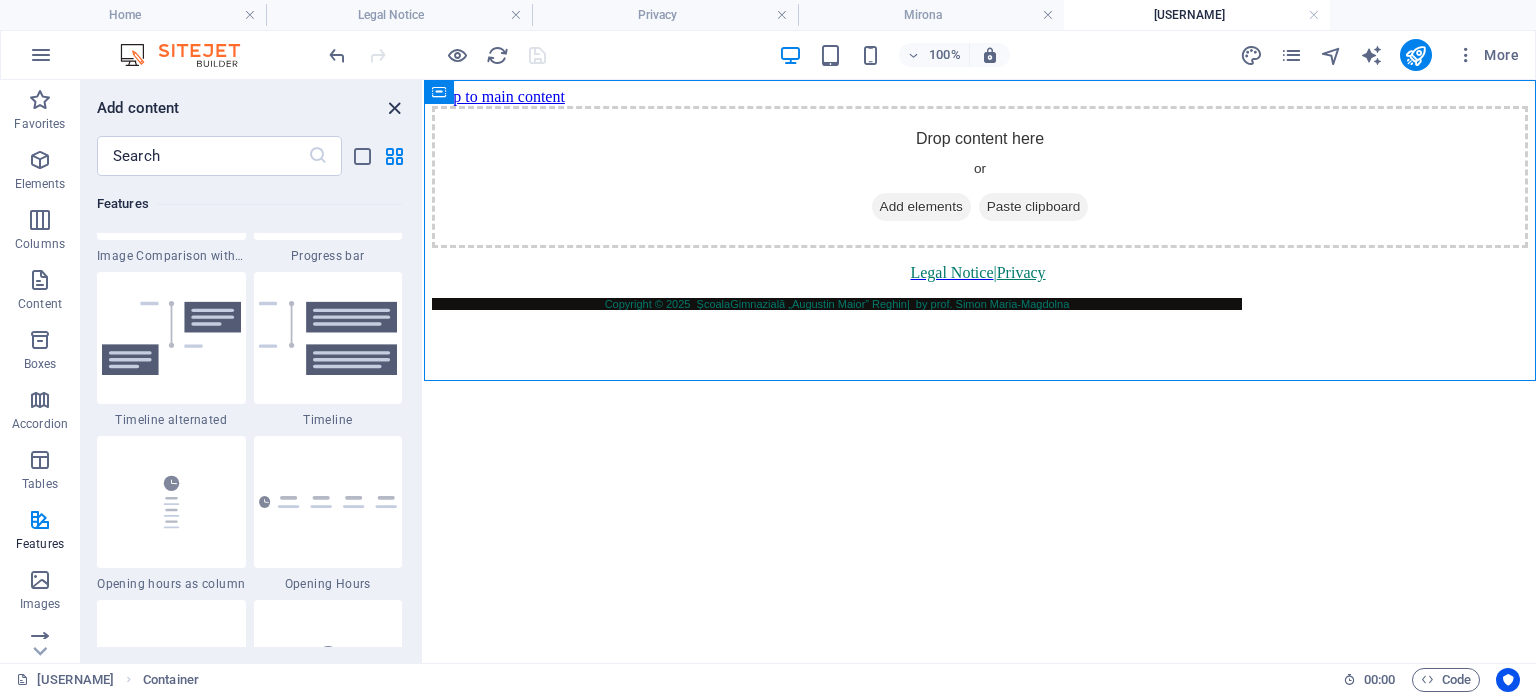 click at bounding box center [394, 108] 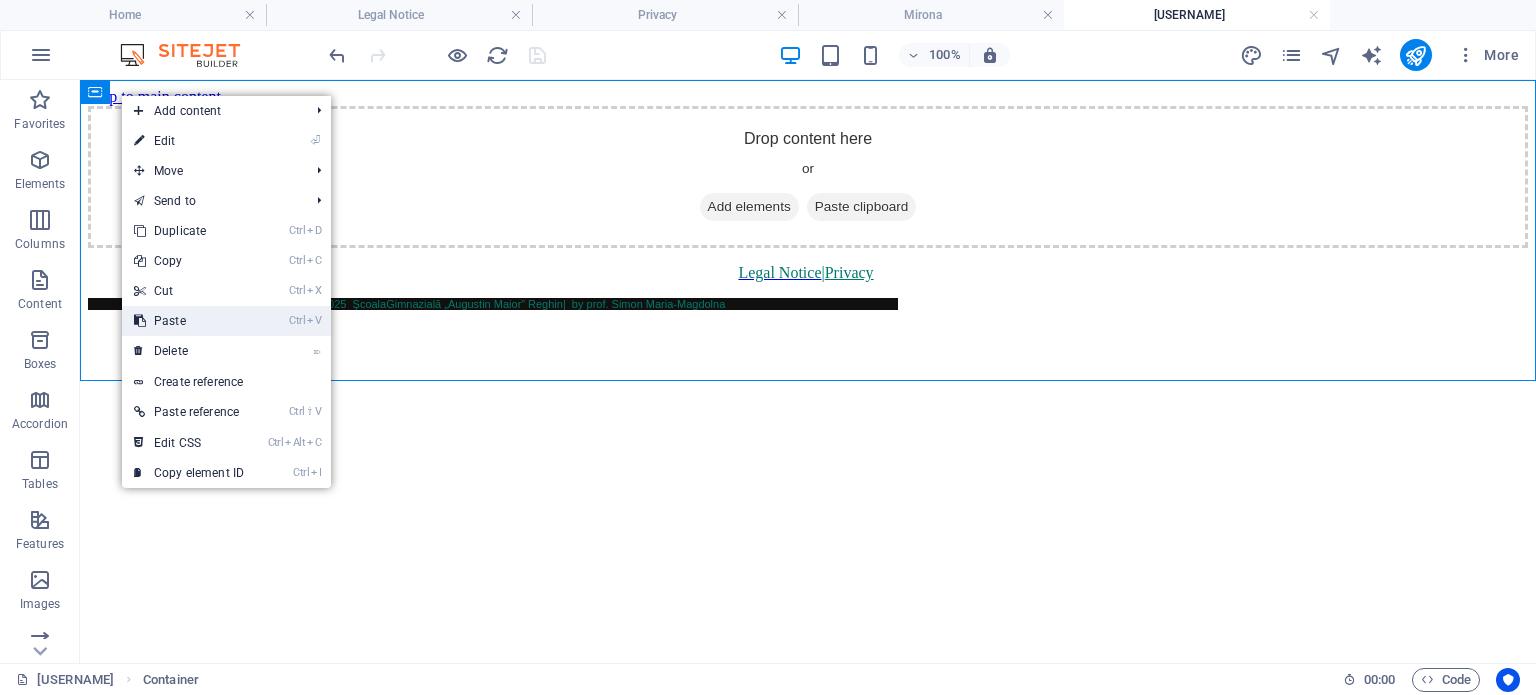 click on "Ctrl V  Paste" at bounding box center (189, 321) 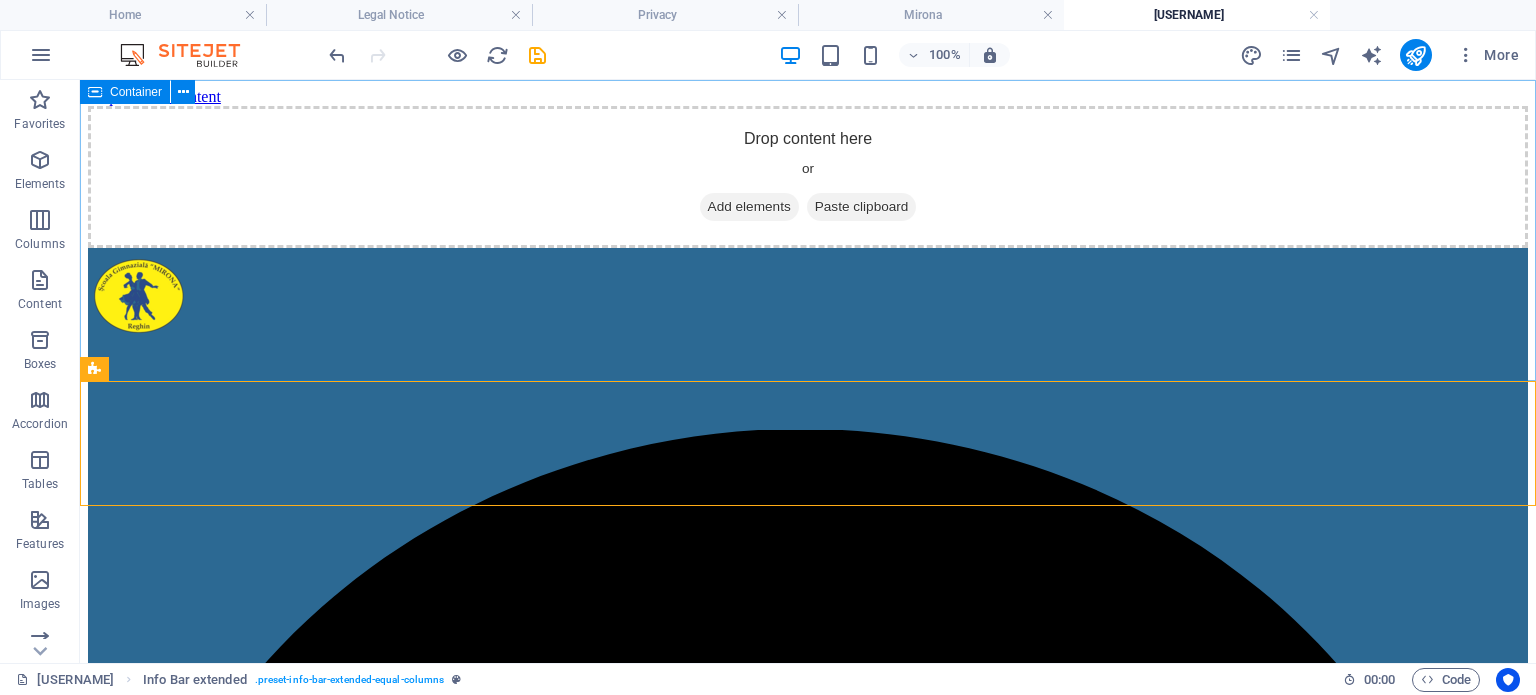 drag, startPoint x: 133, startPoint y: 381, endPoint x: 123, endPoint y: 96, distance: 285.17538 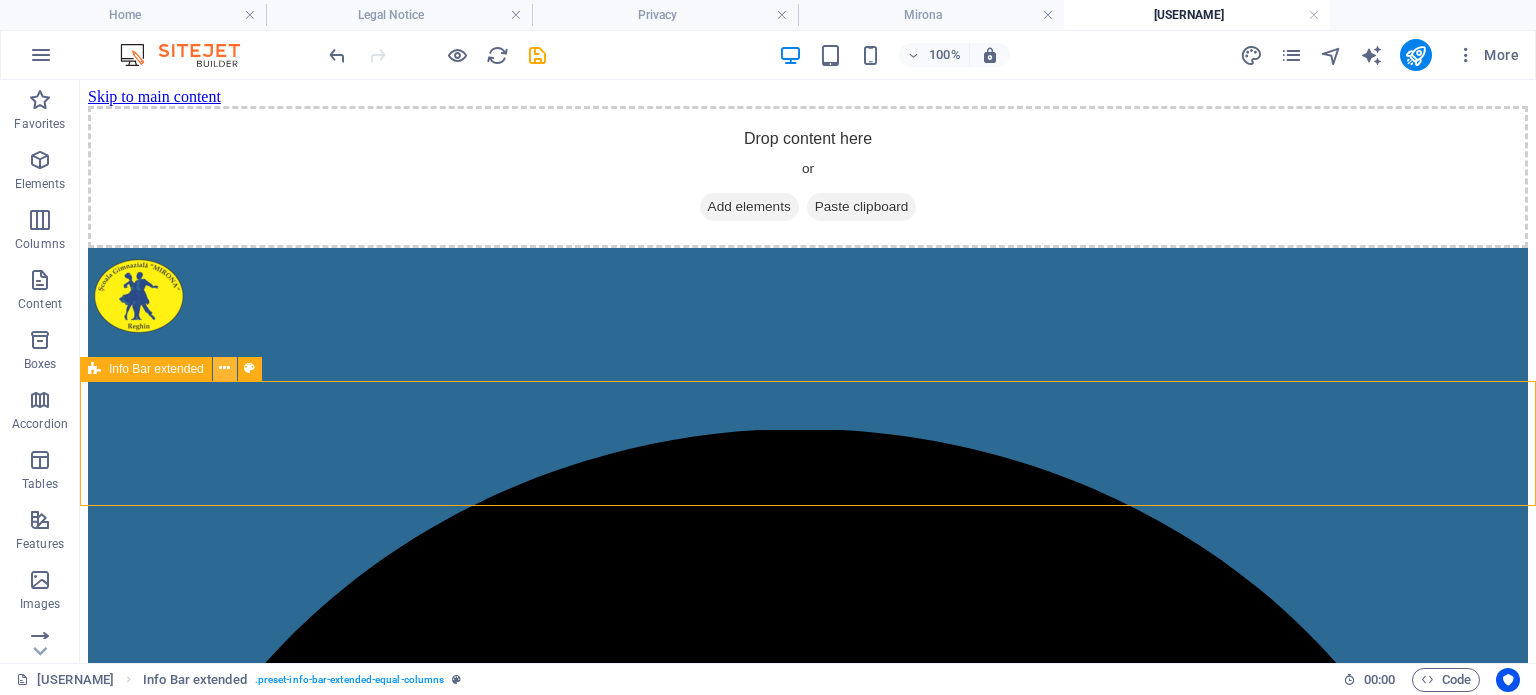click at bounding box center (225, 369) 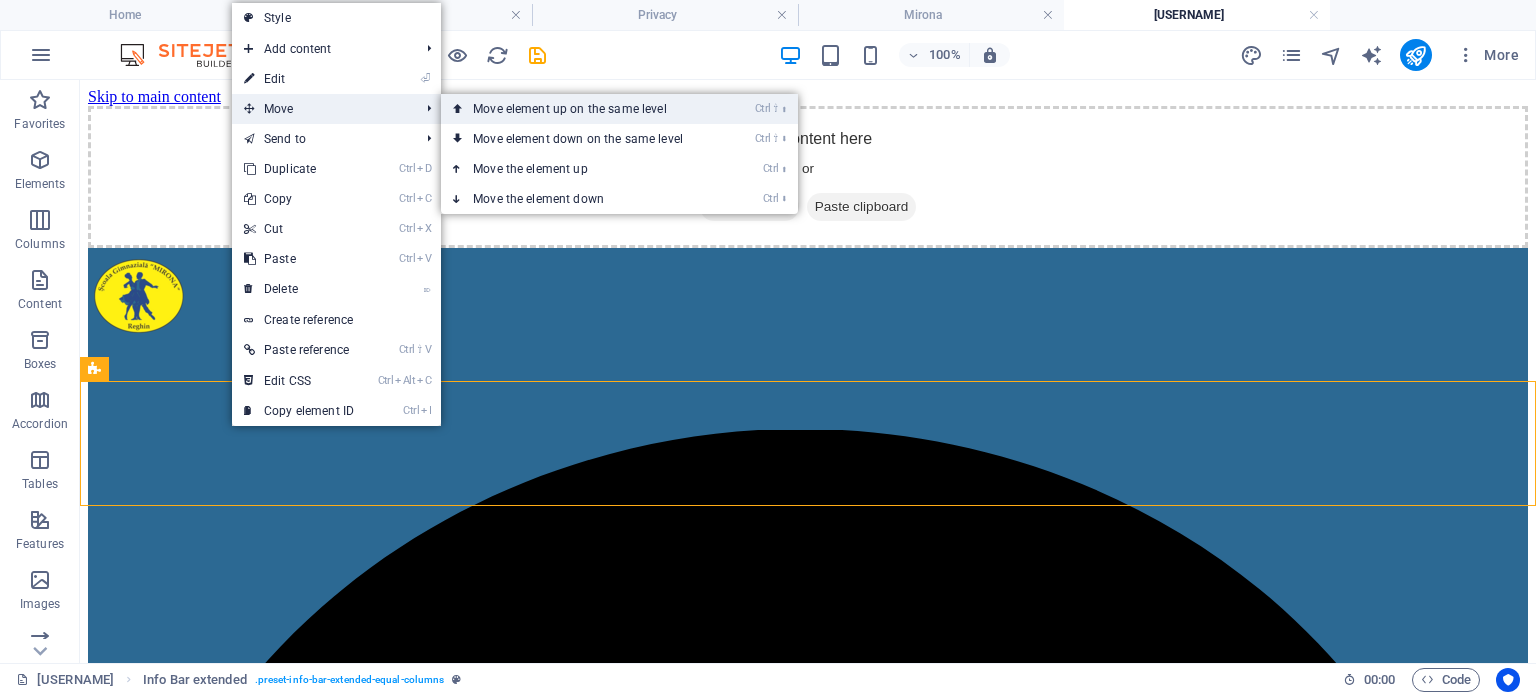 click on "Ctrl ⇧ ⬆  Move element up on the same level" at bounding box center (582, 109) 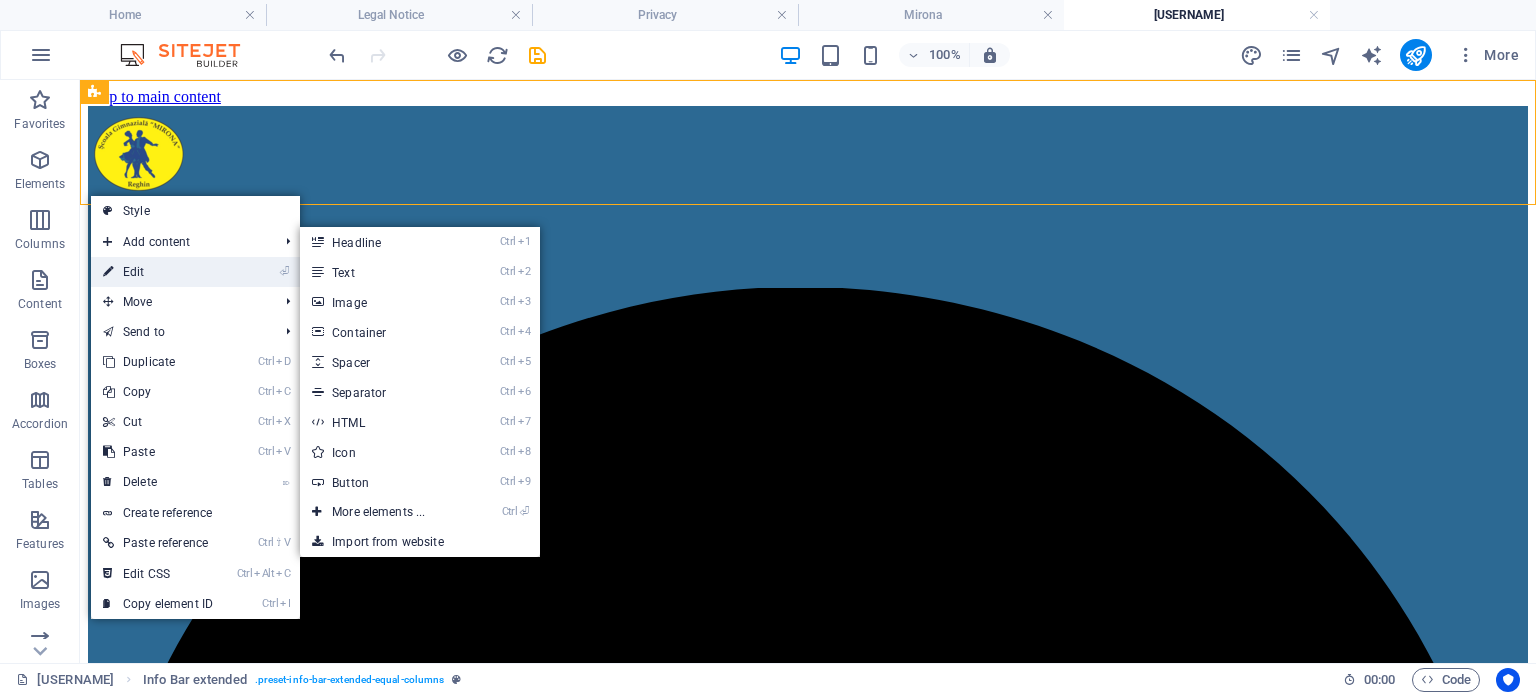 click on "⏎  Edit" at bounding box center (158, 272) 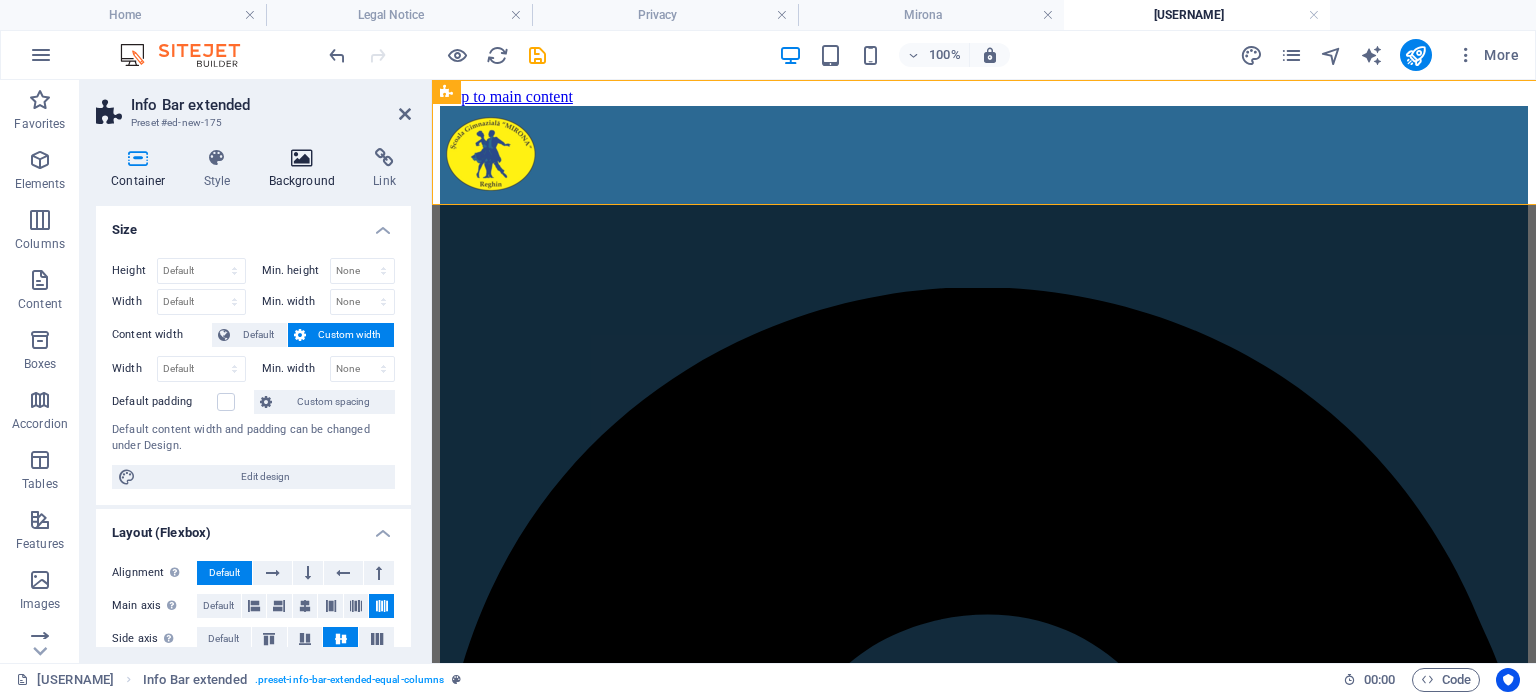 drag, startPoint x: 132, startPoint y: 271, endPoint x: 295, endPoint y: 147, distance: 204.80478 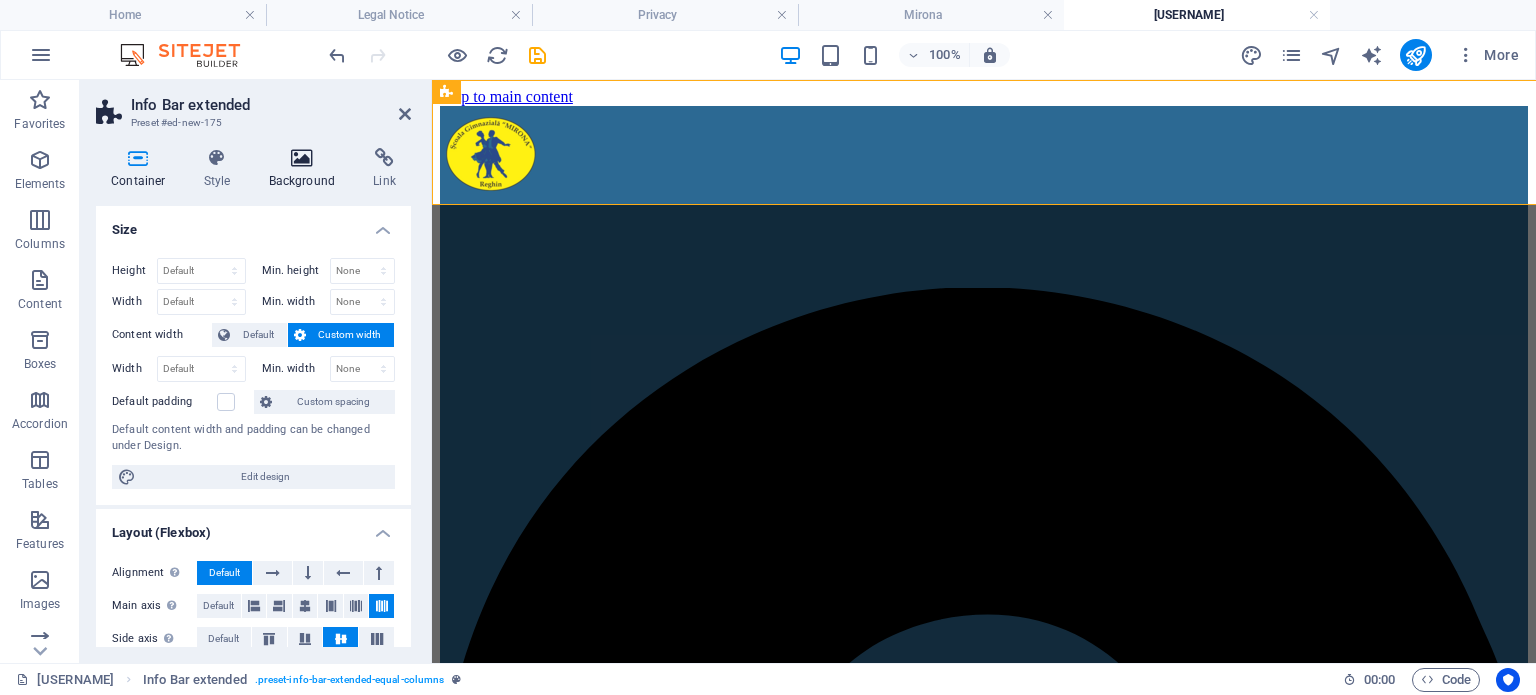 click at bounding box center (302, 158) 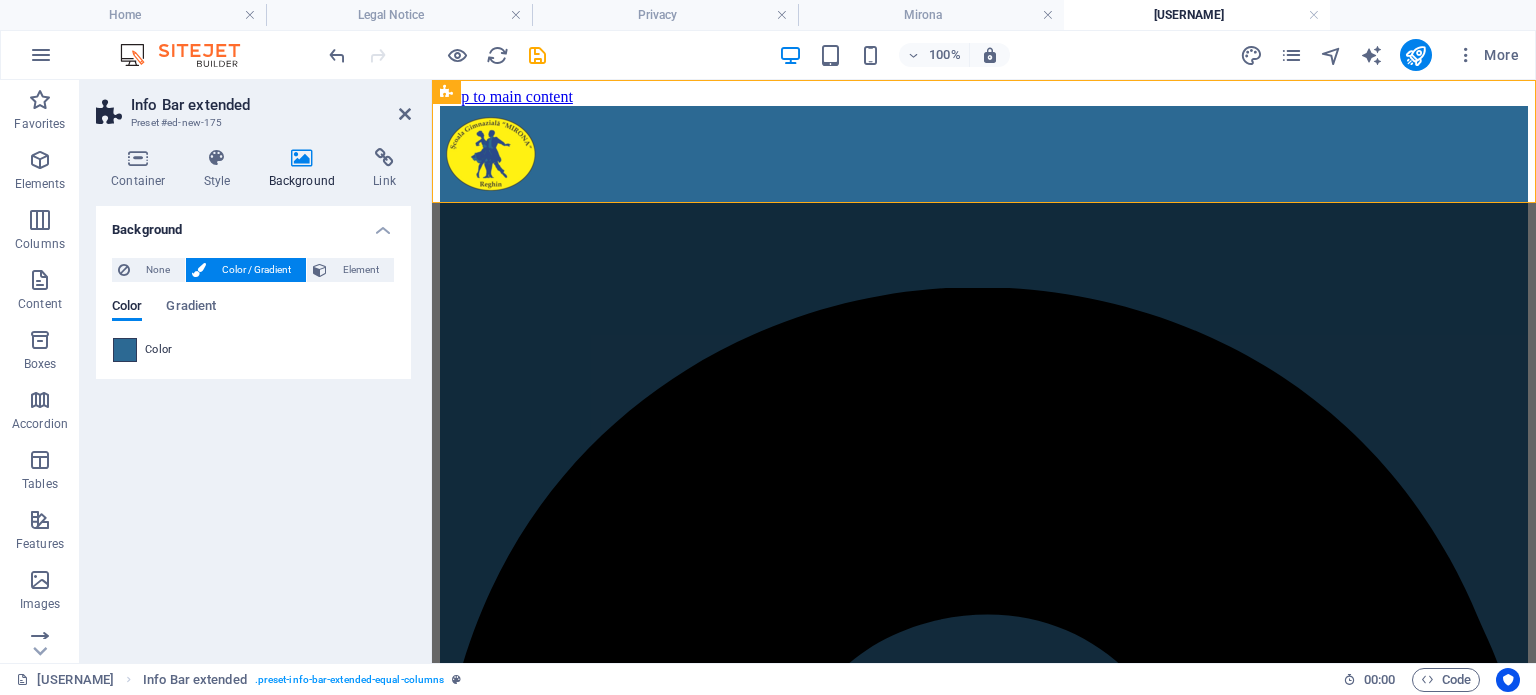 click at bounding box center [125, 350] 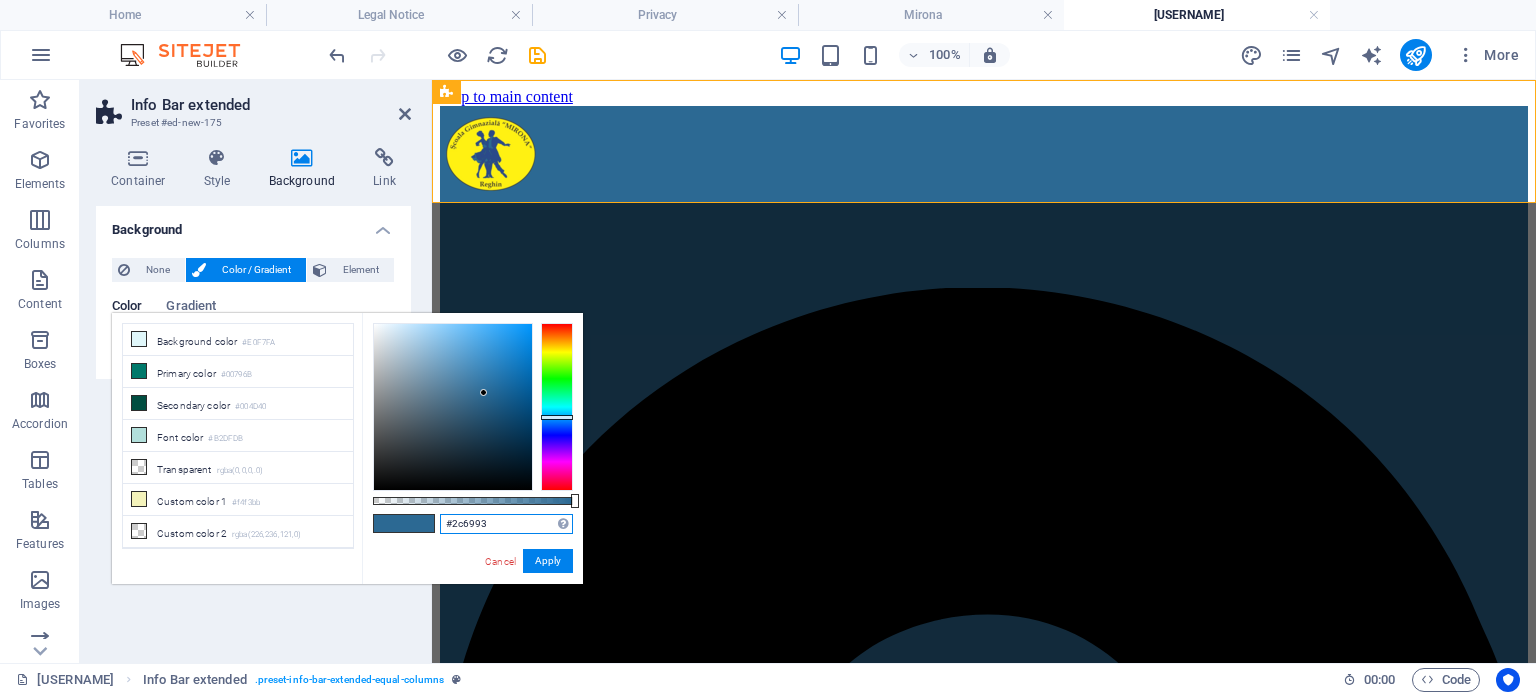 drag, startPoint x: 514, startPoint y: 524, endPoint x: 418, endPoint y: 521, distance: 96.04687 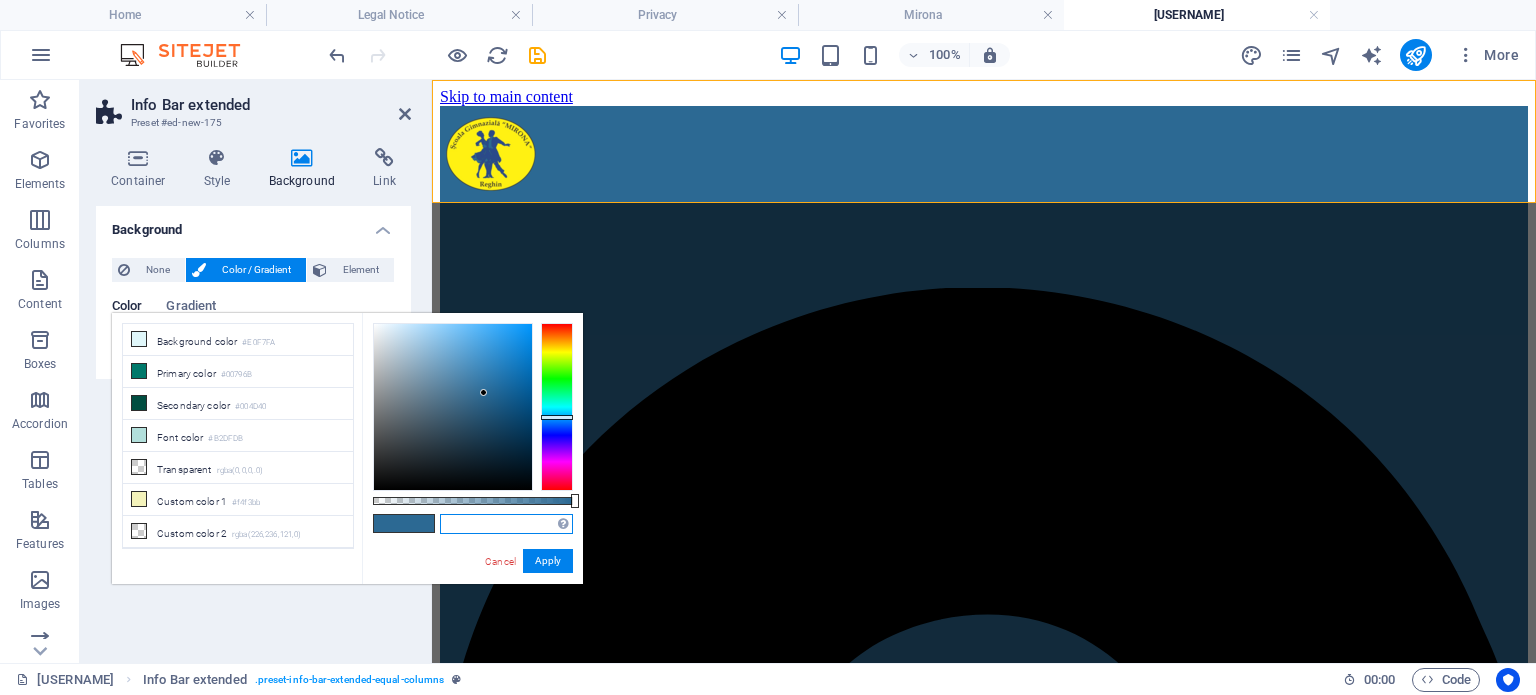 paste on "#9E9CDB" 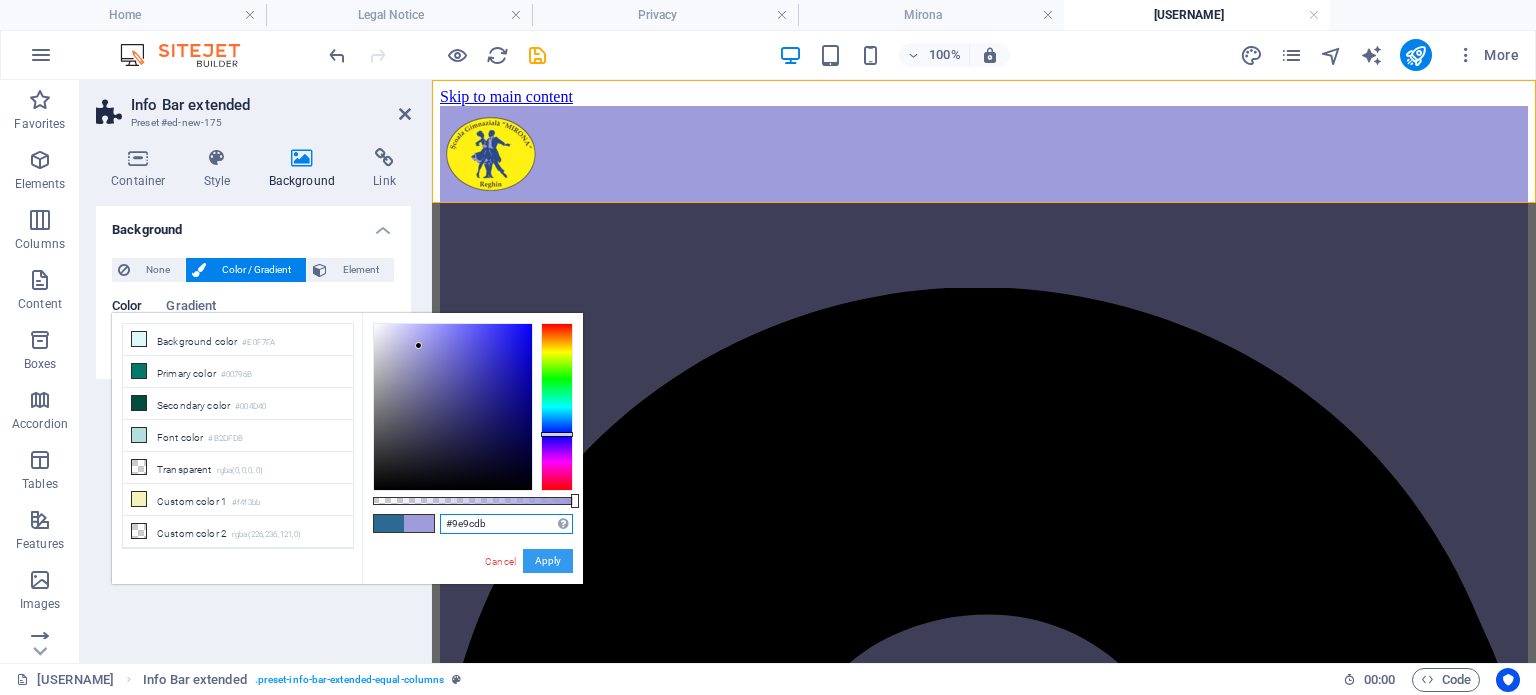 type on "#9e9cdb" 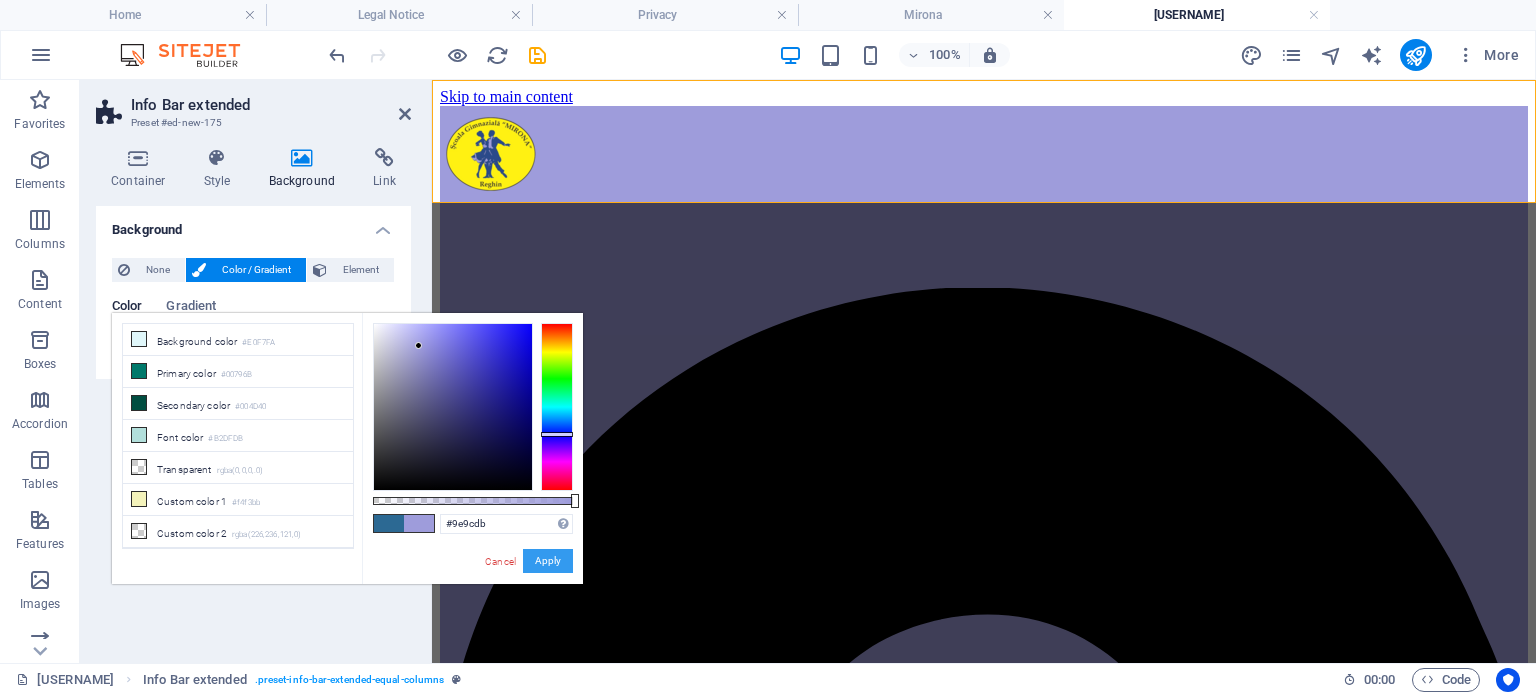 click on "Apply" at bounding box center (548, 561) 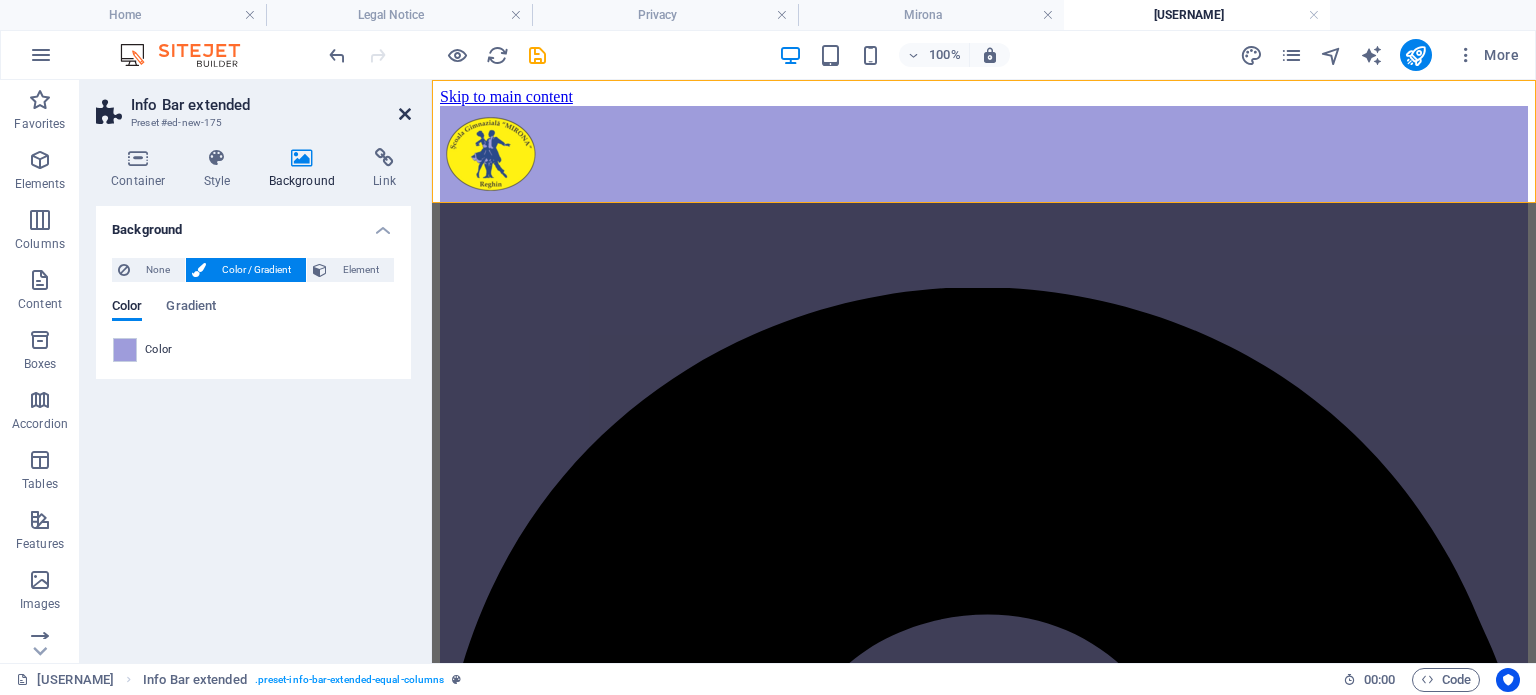 click at bounding box center (405, 114) 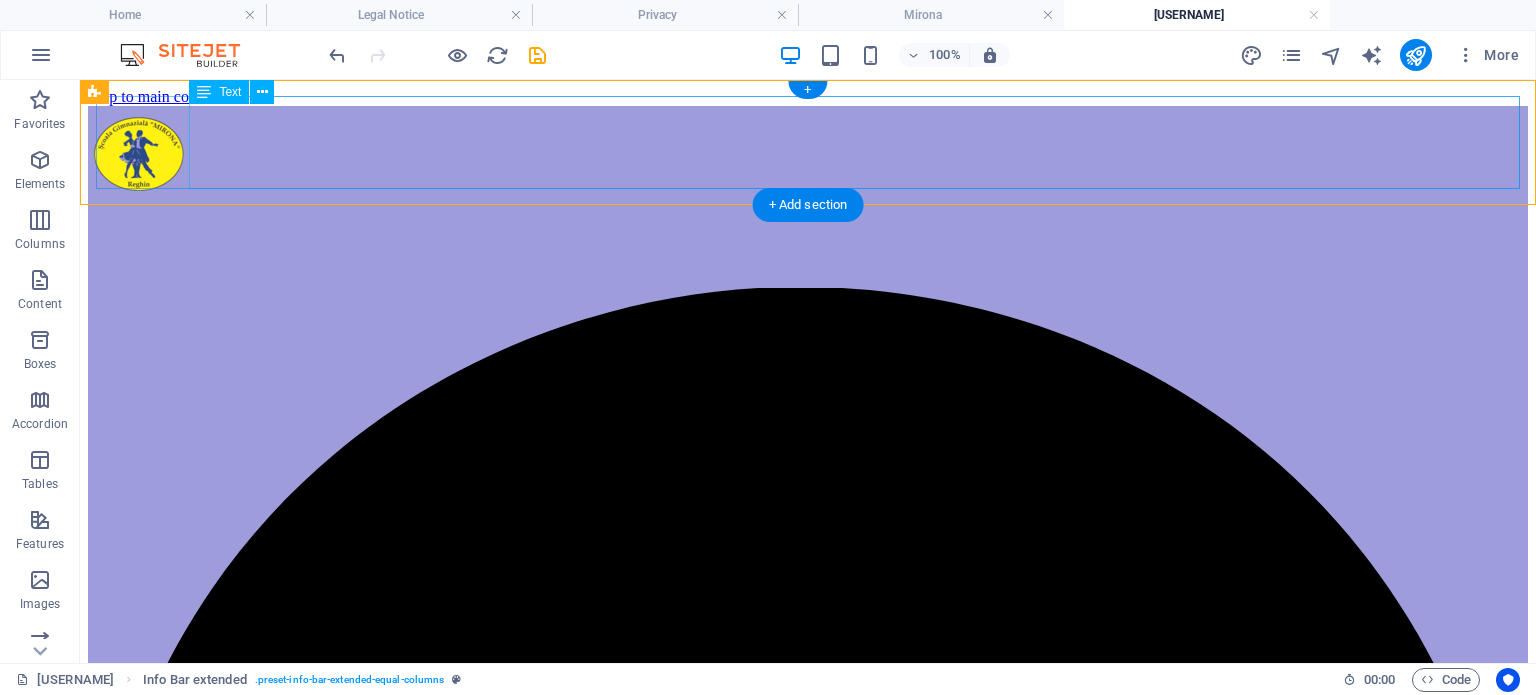 click on "Str. Pandurilor Nr. 120 Reghin 545300                                     amaior2000@yahoo.com                                      0749091741" at bounding box center (808, 2508) 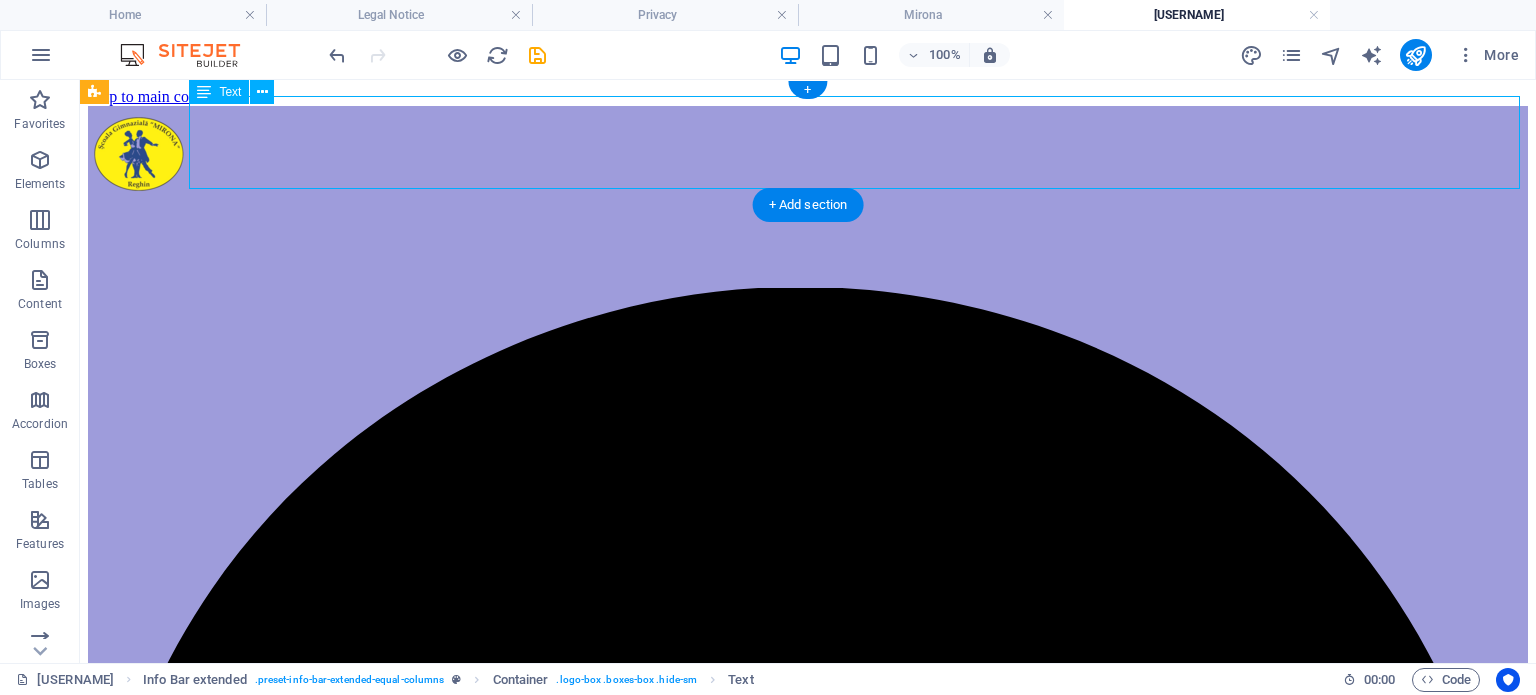 click on "Str. Pandurilor Nr. 120 Reghin 545300                                     amaior2000@yahoo.com                                      0749091741" at bounding box center (808, 2508) 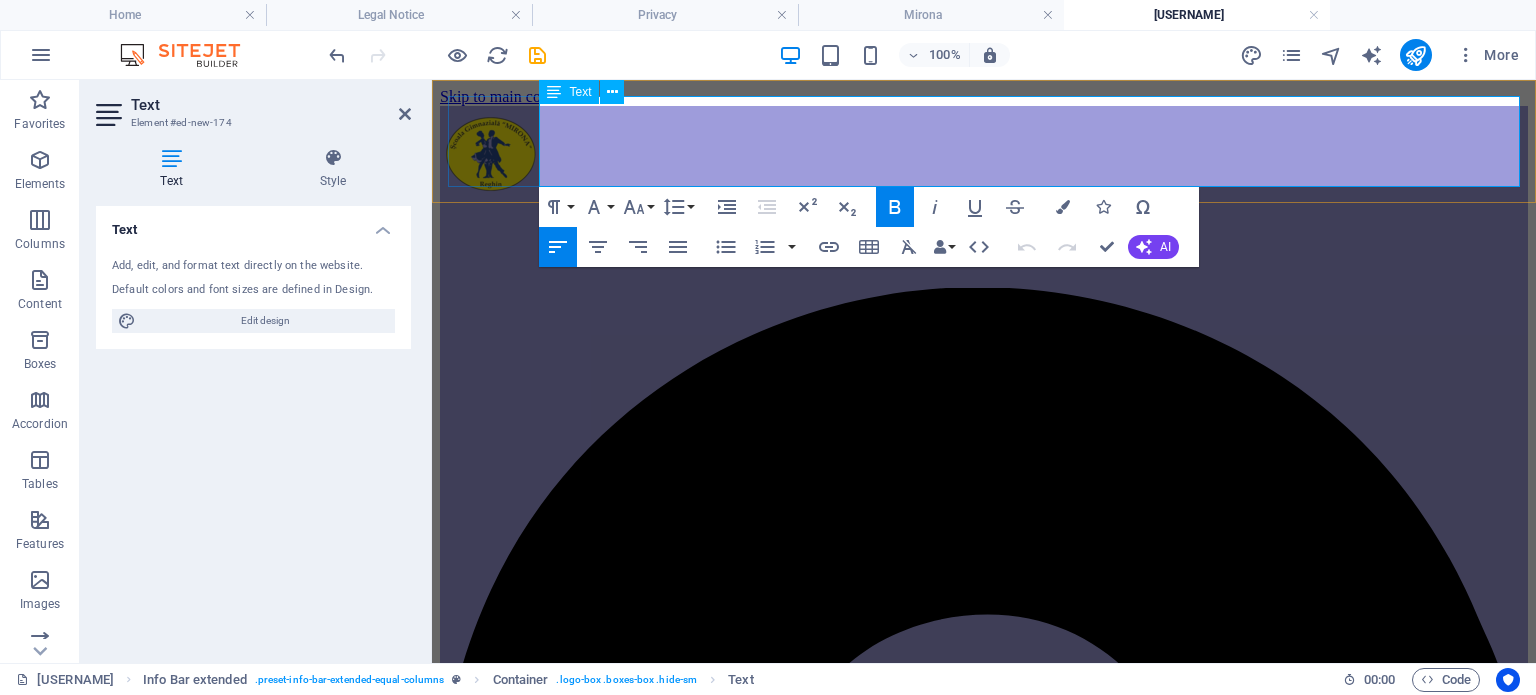 click on "Str. Pandurilor Nr. 120 Reghin 545300                                     amaior2000@yahoo.com                                      0749091741" at bounding box center [984, 1988] 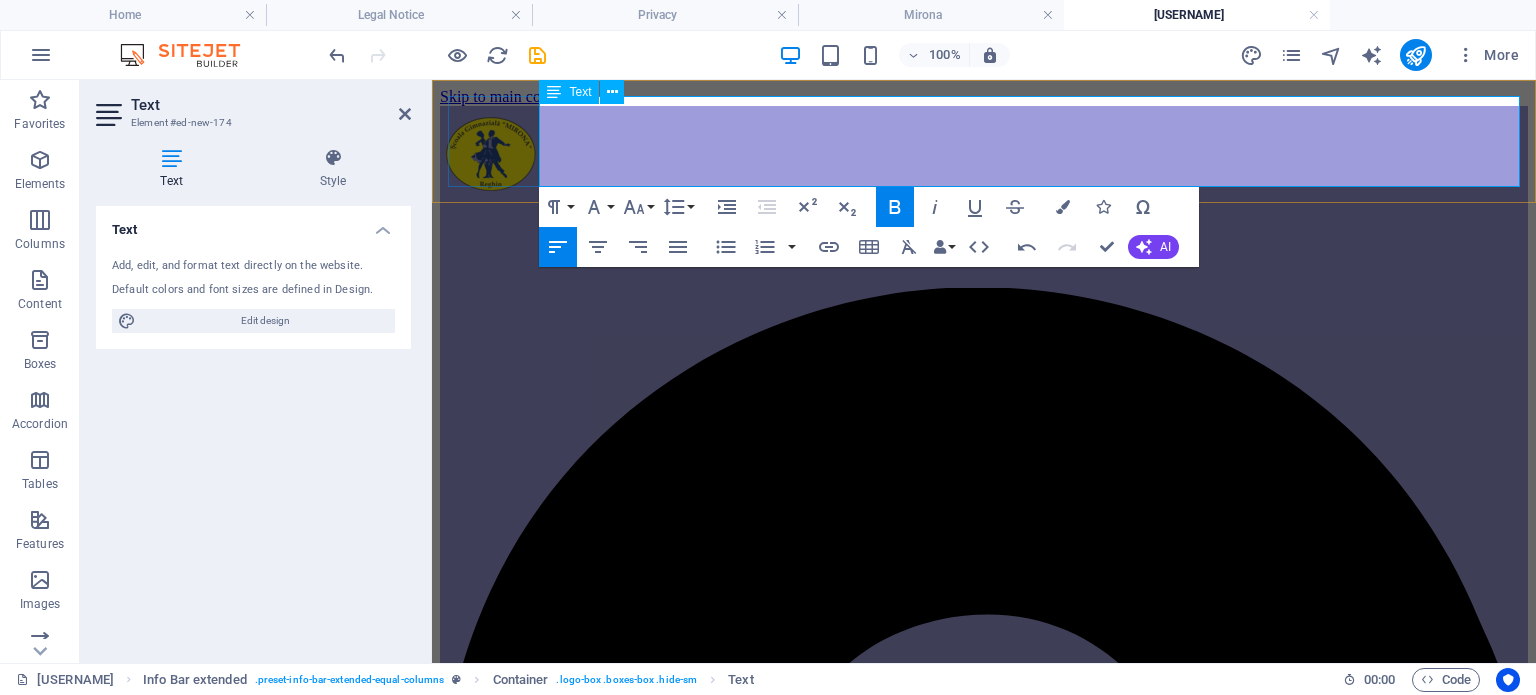 type 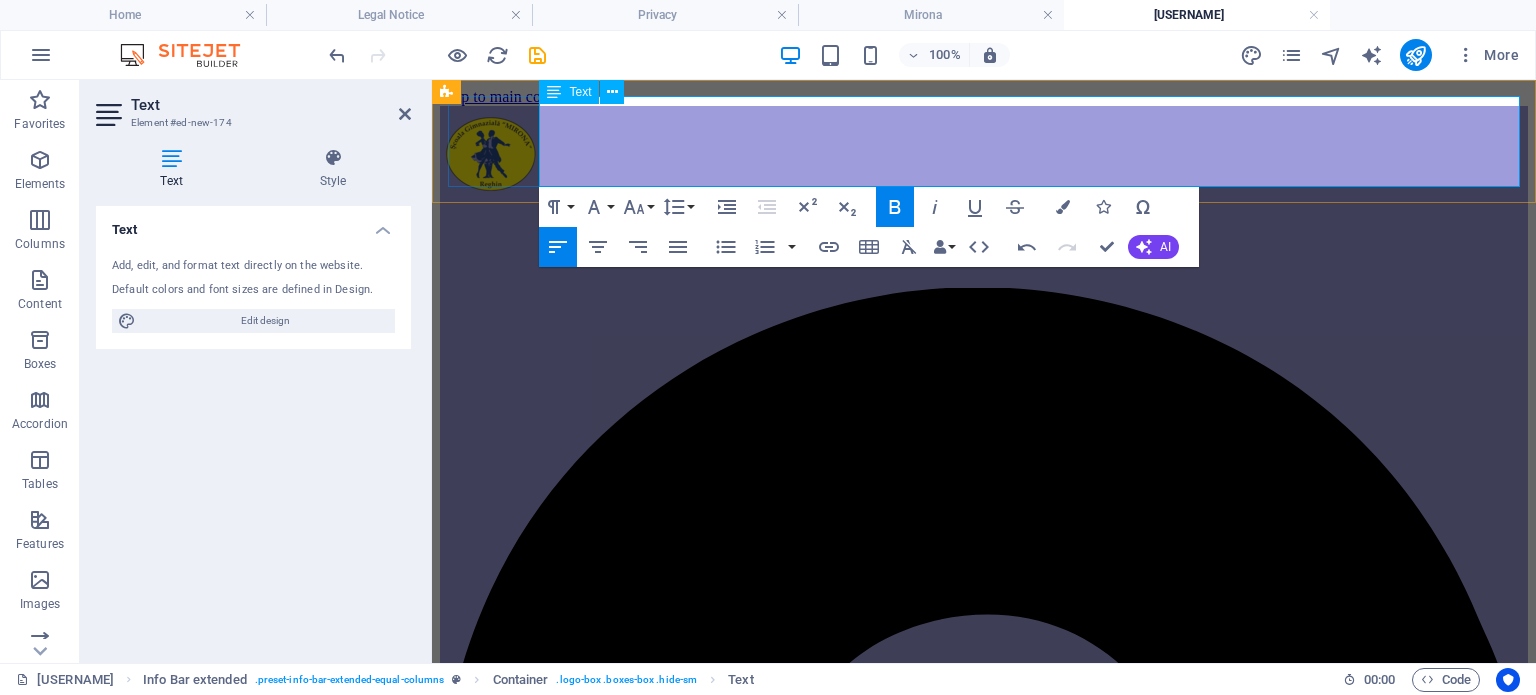click on "[EMAIL]" at bounding box center (469, 2583) 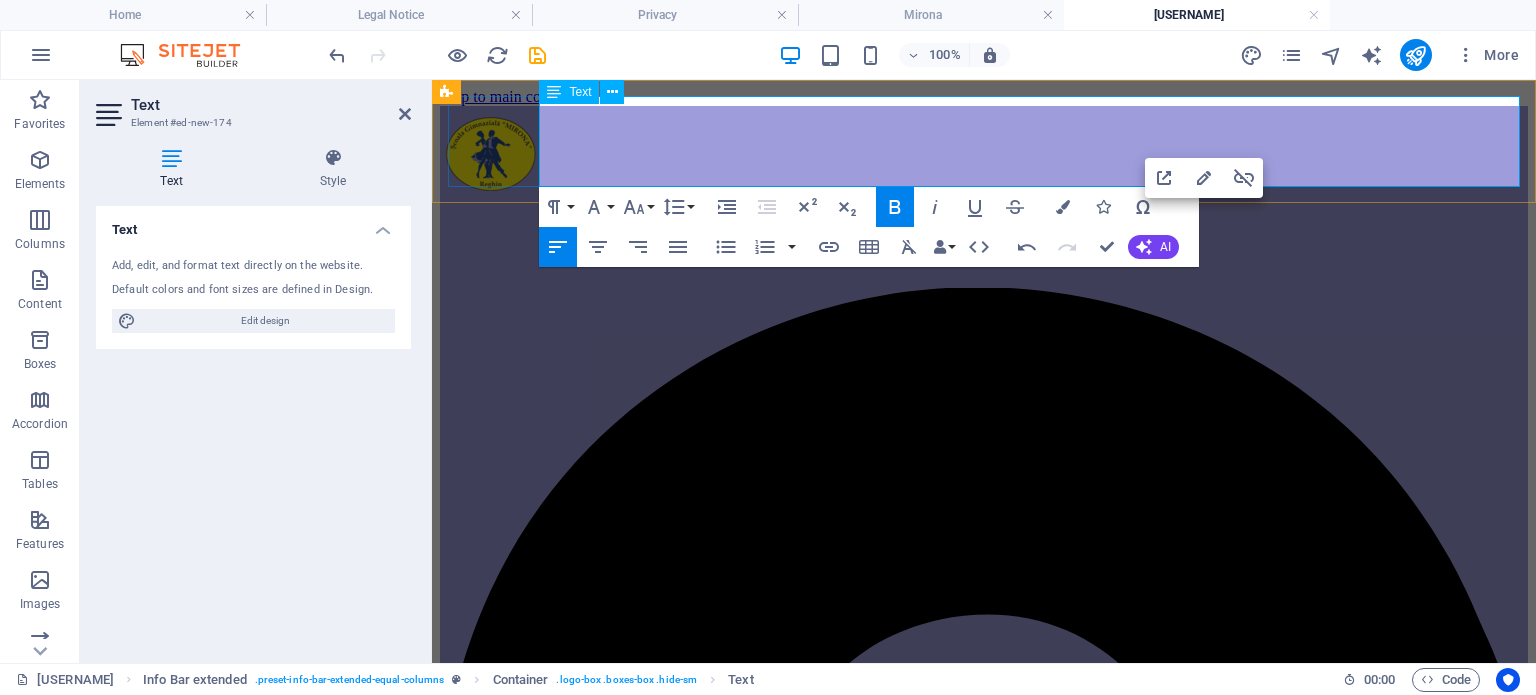 click on "[EMAIL]" at bounding box center [469, 2583] 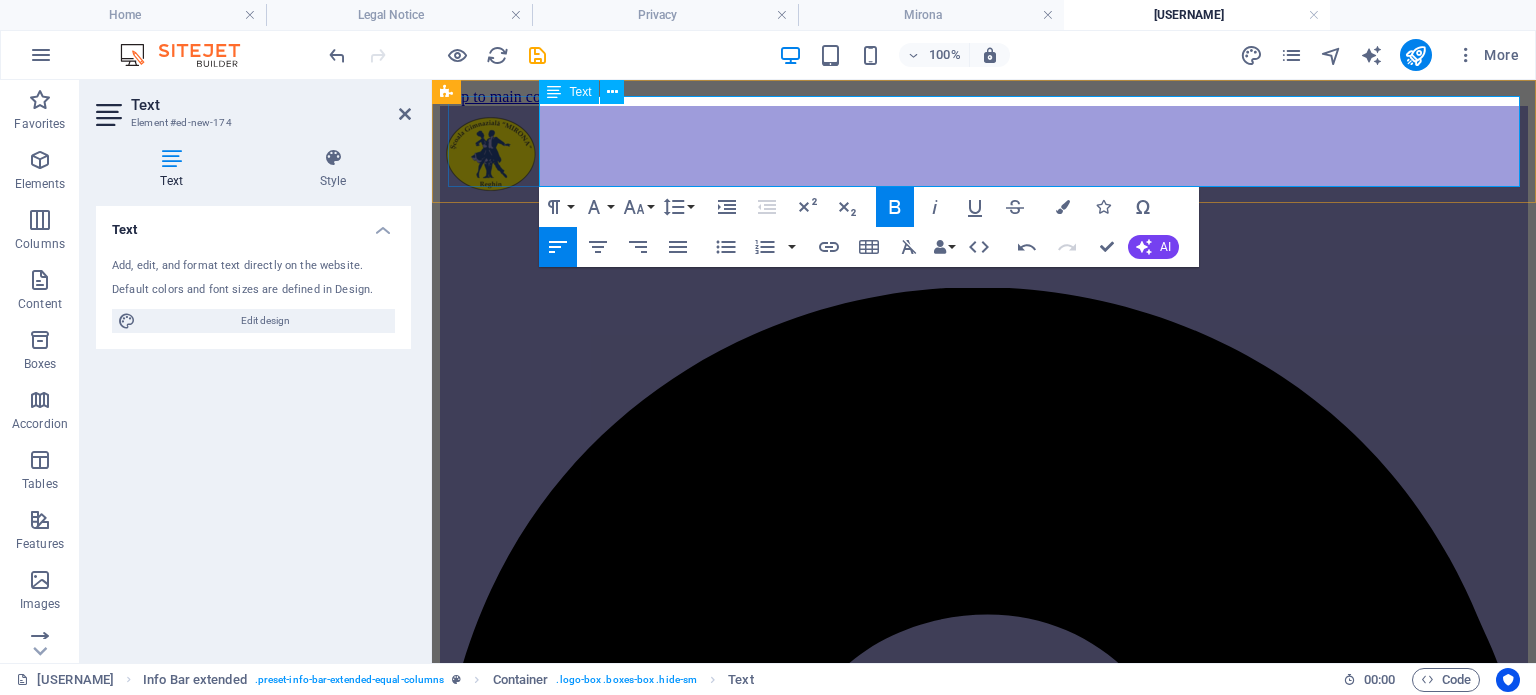 click on "0749091741" at bounding box center [984, 3141] 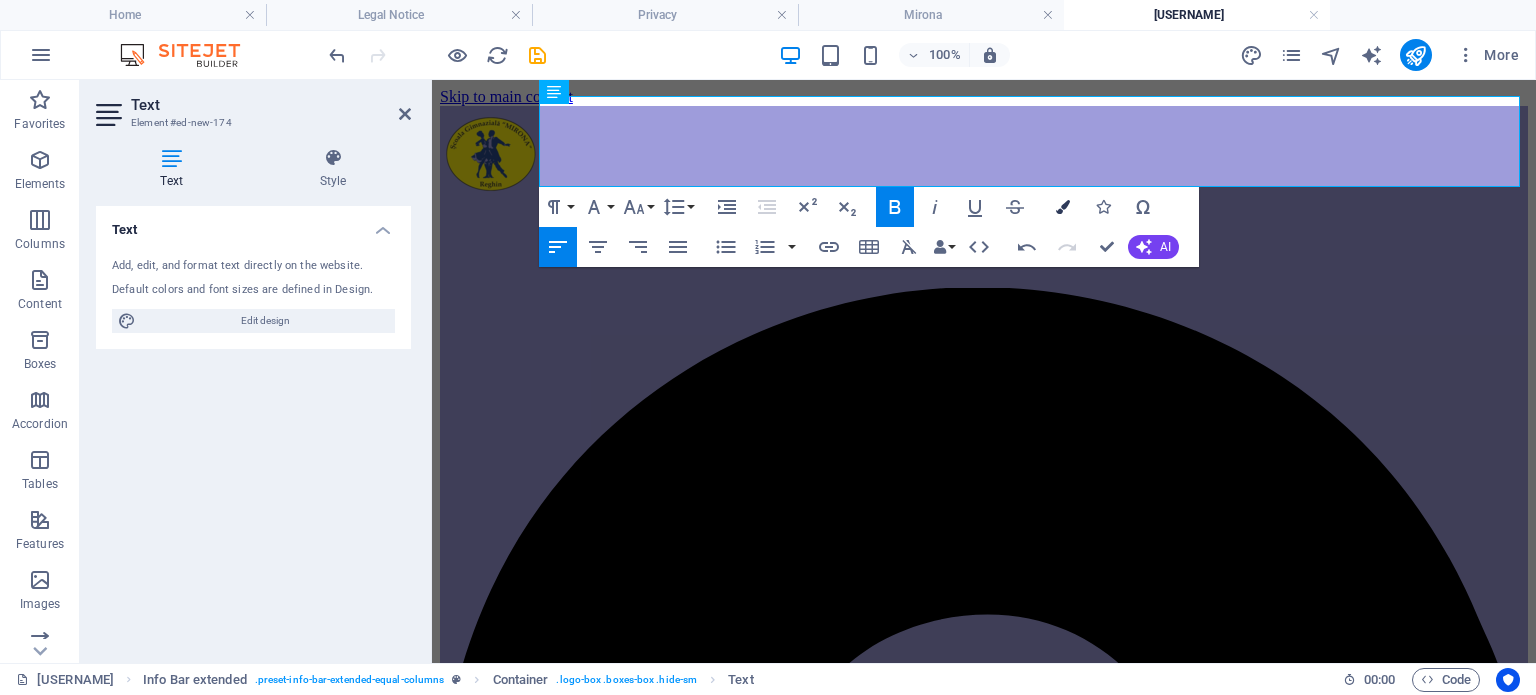 click at bounding box center [1063, 207] 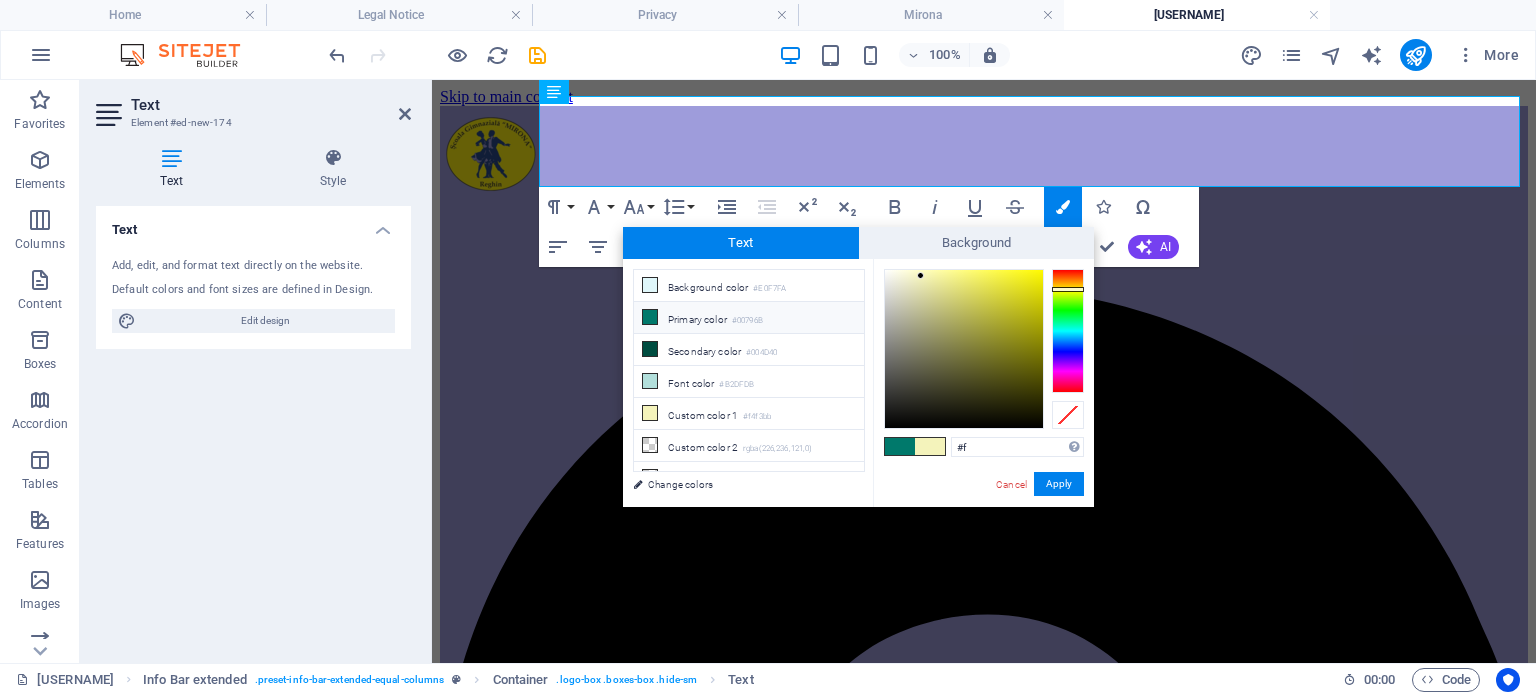 type on "#" 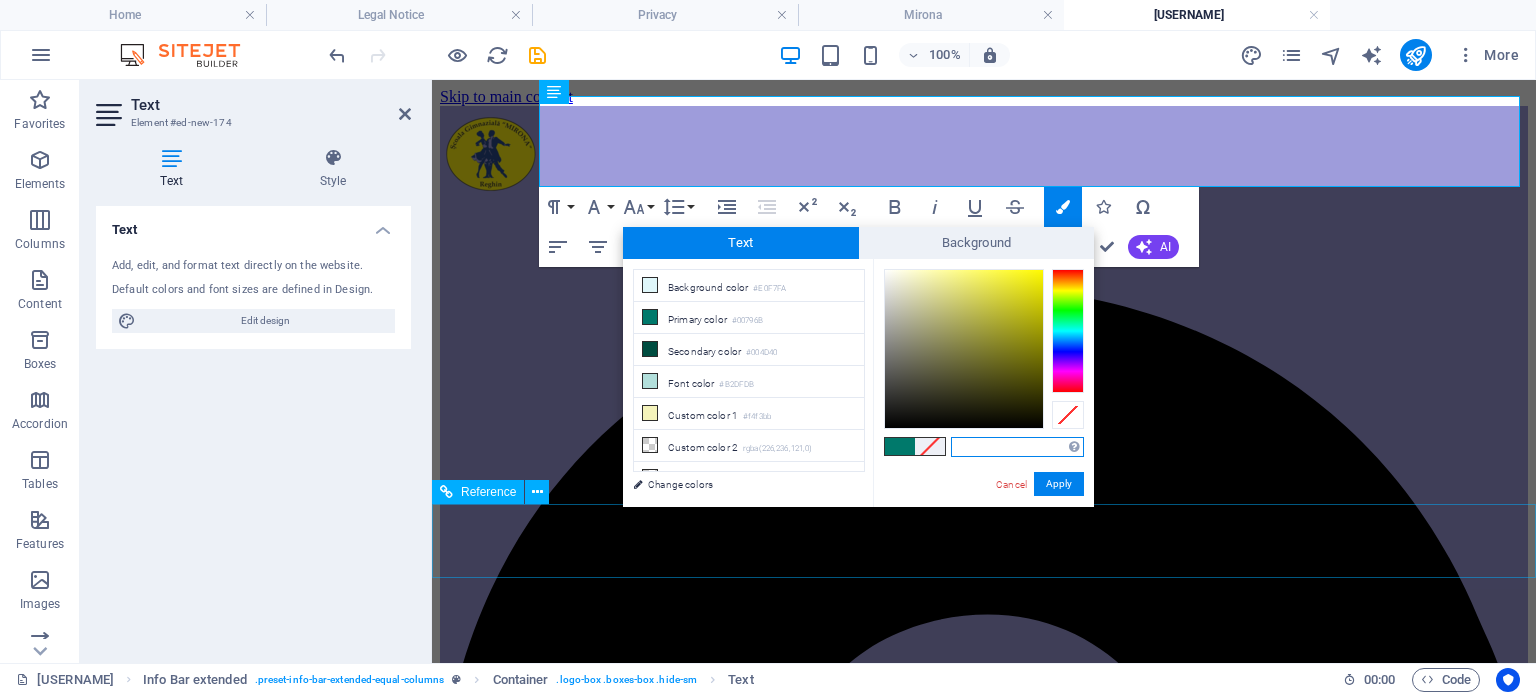 paste on "#A77D55" 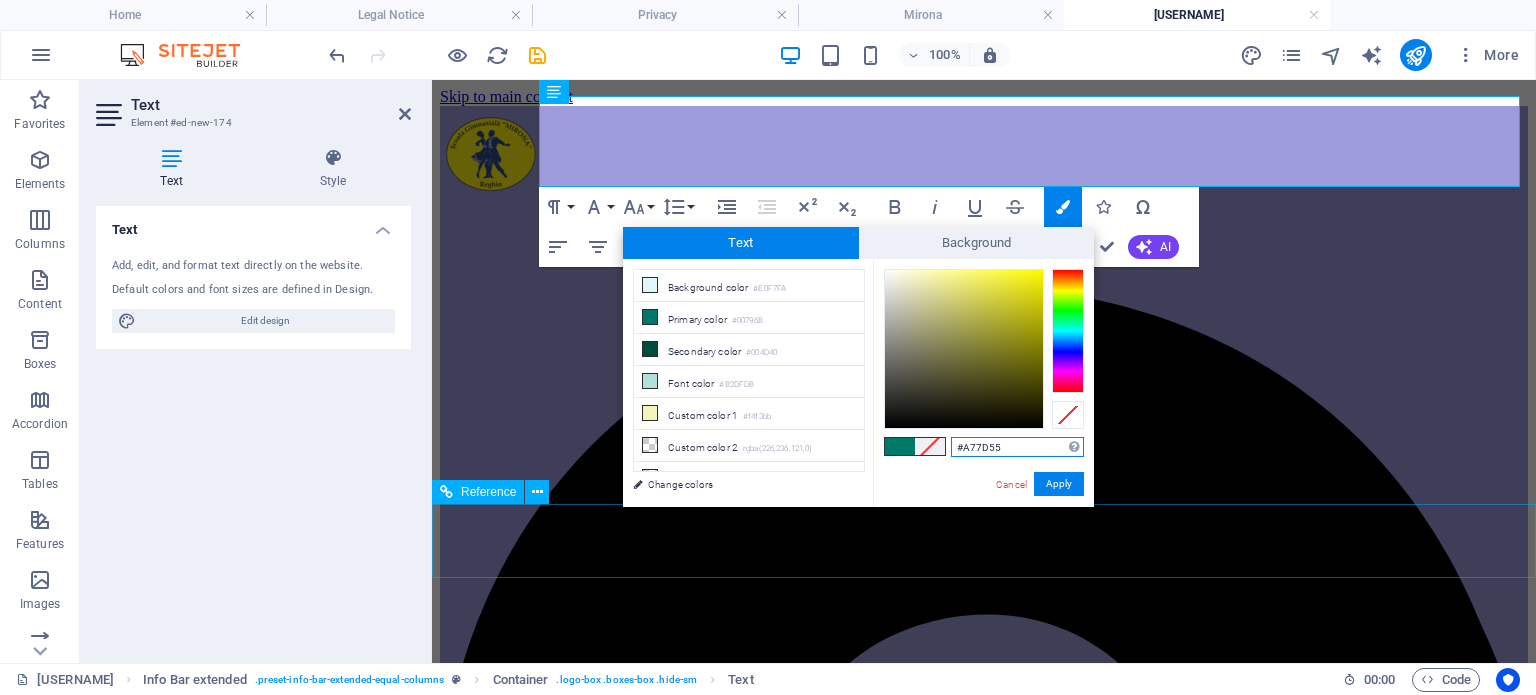 type on "#a77d55" 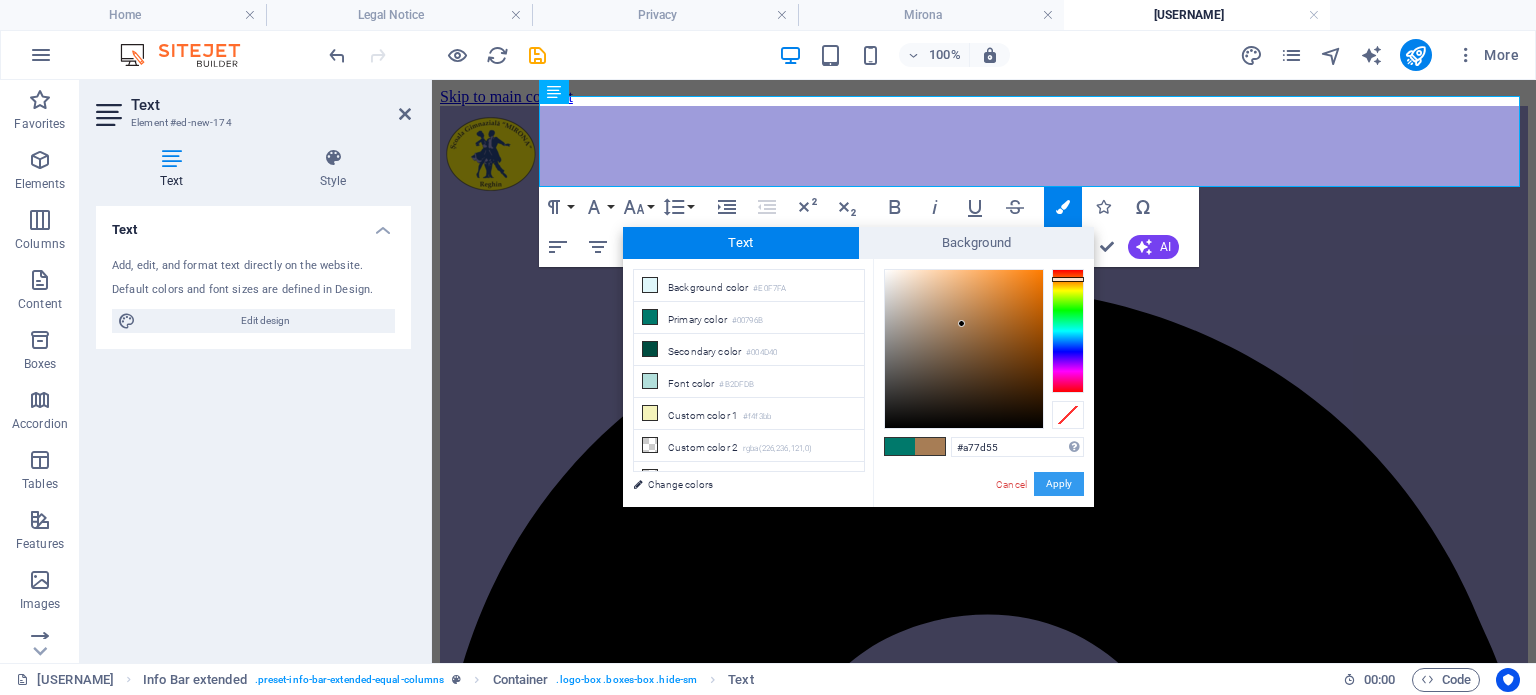 click on "Apply" at bounding box center [1059, 484] 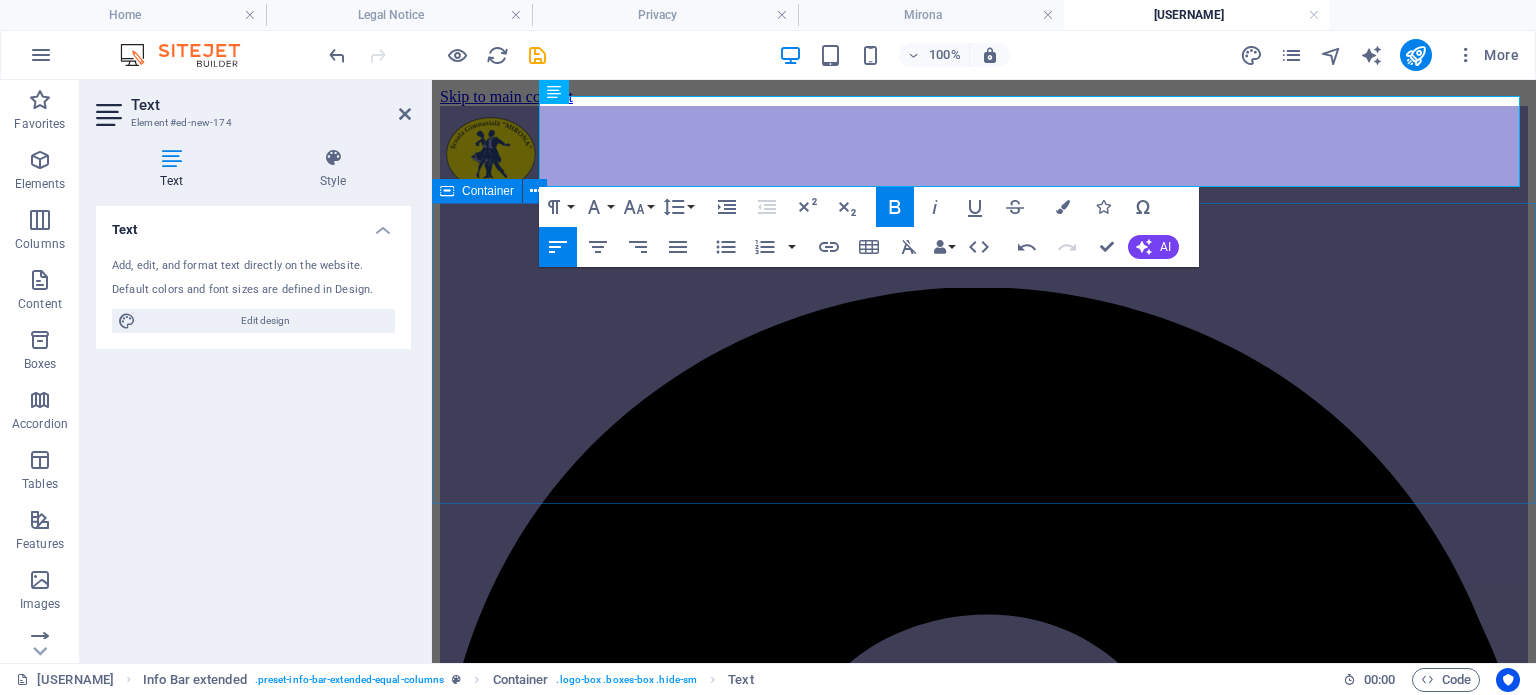 click on "Drop content here or  Add elements  Paste clipboard" at bounding box center (984, 3798) 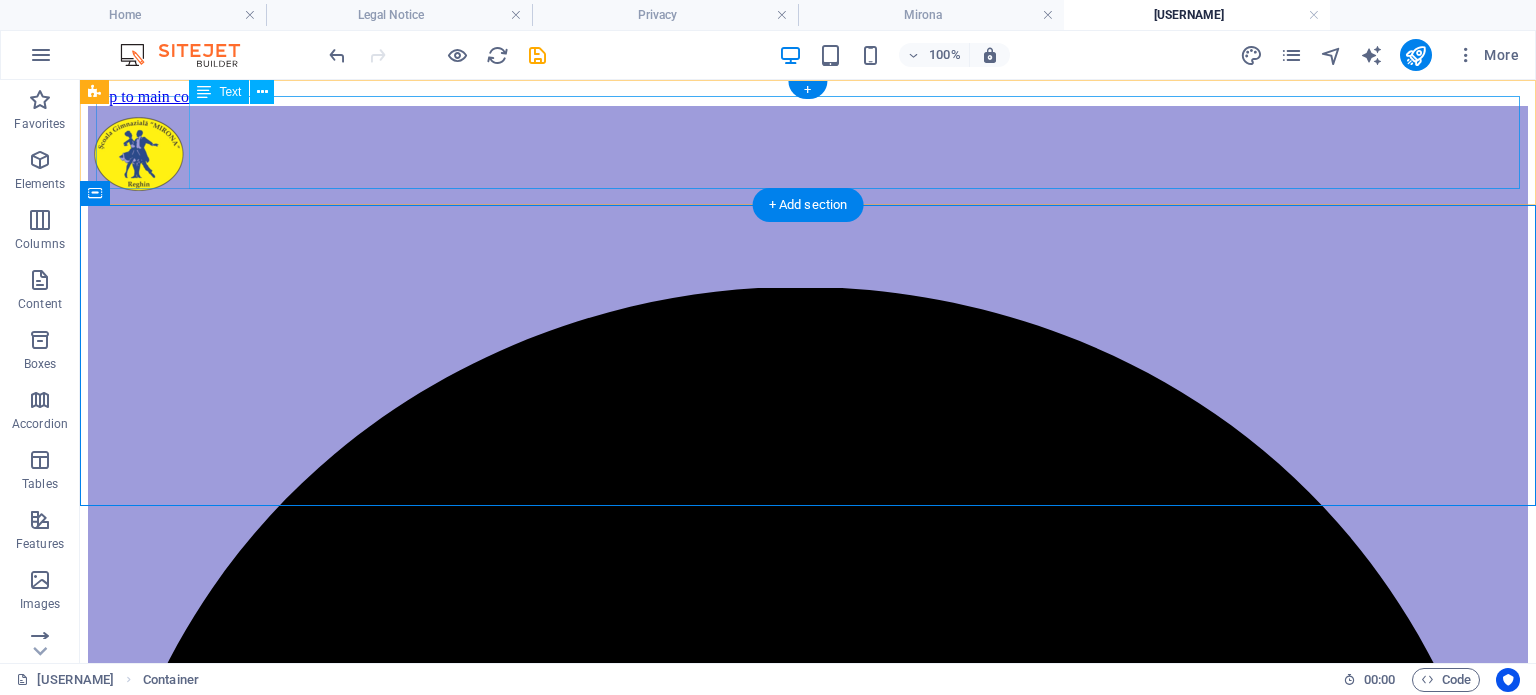 click on "0265524285" at bounding box center [808, 4045] 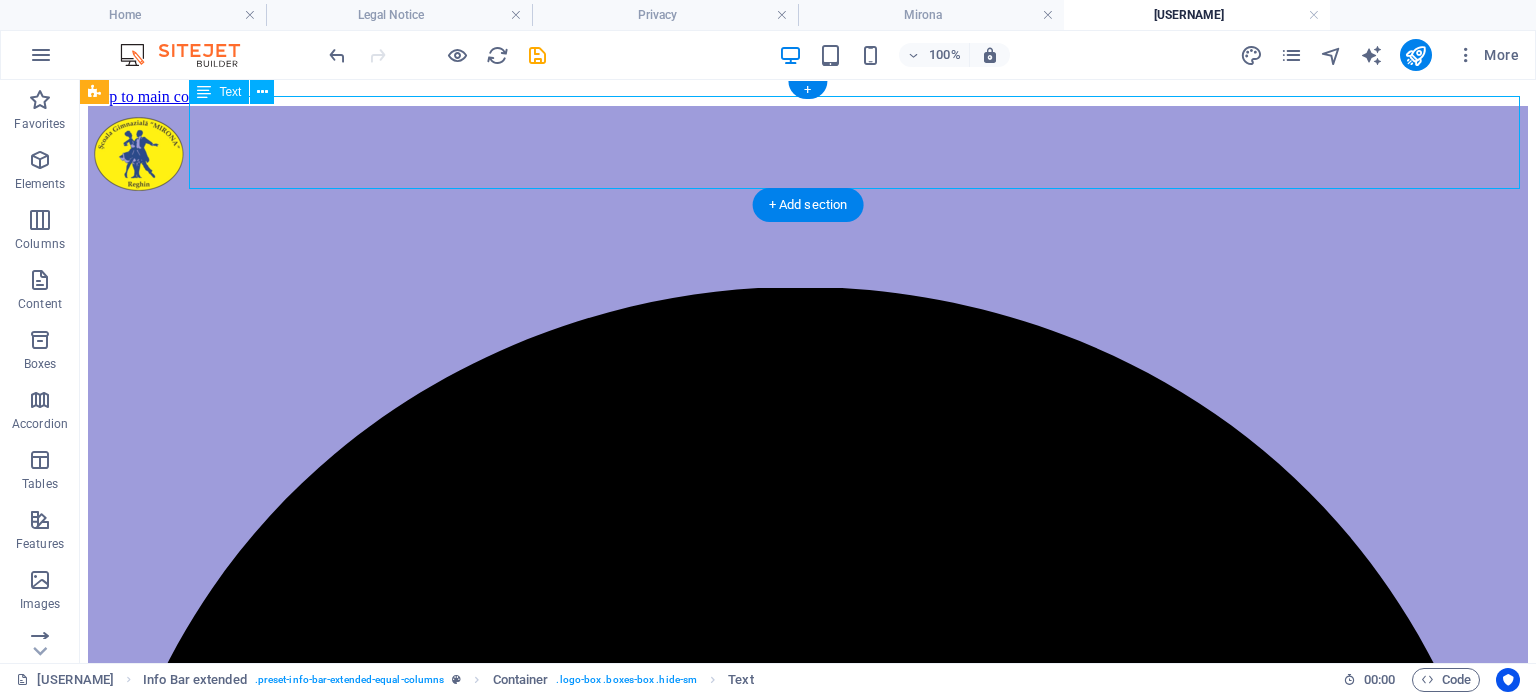 click on "0265524285" at bounding box center [808, 4045] 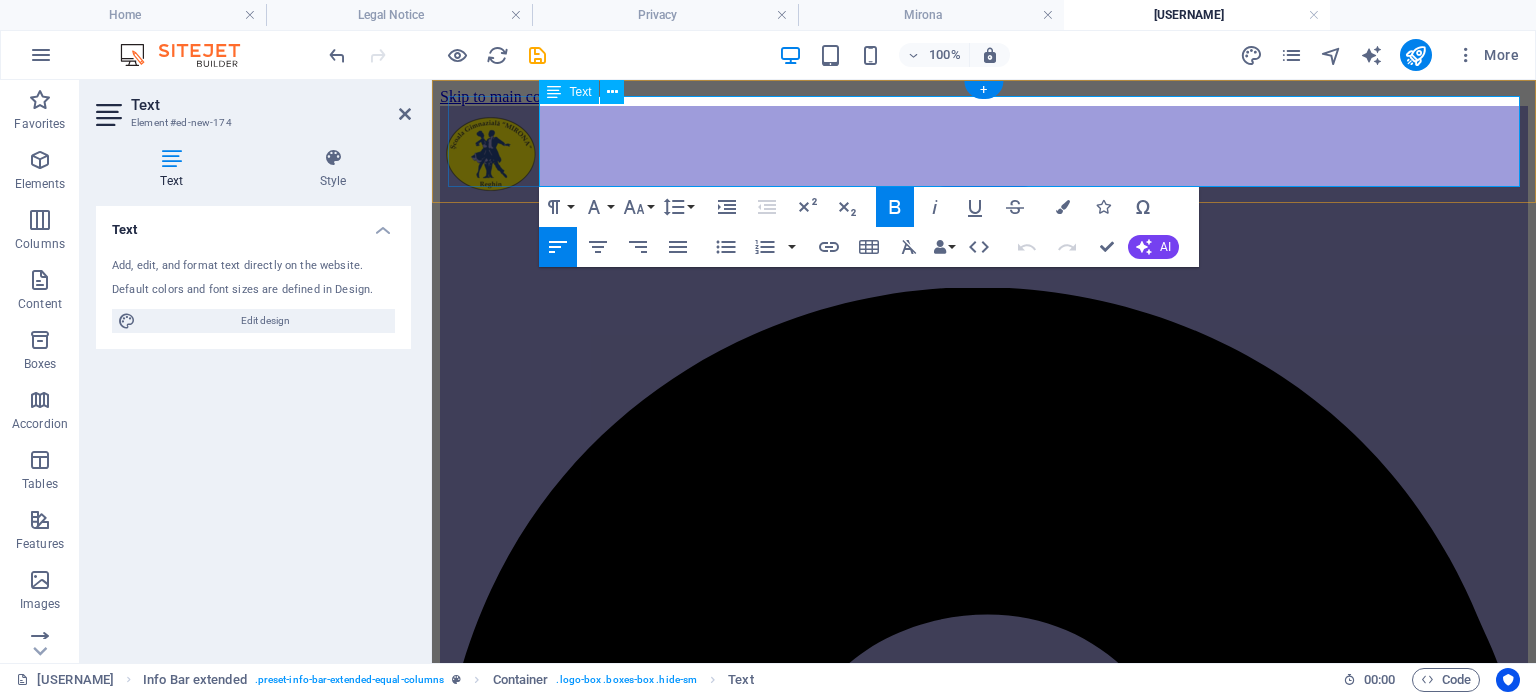 click on "0265 524 285" at bounding box center (567, 3700) 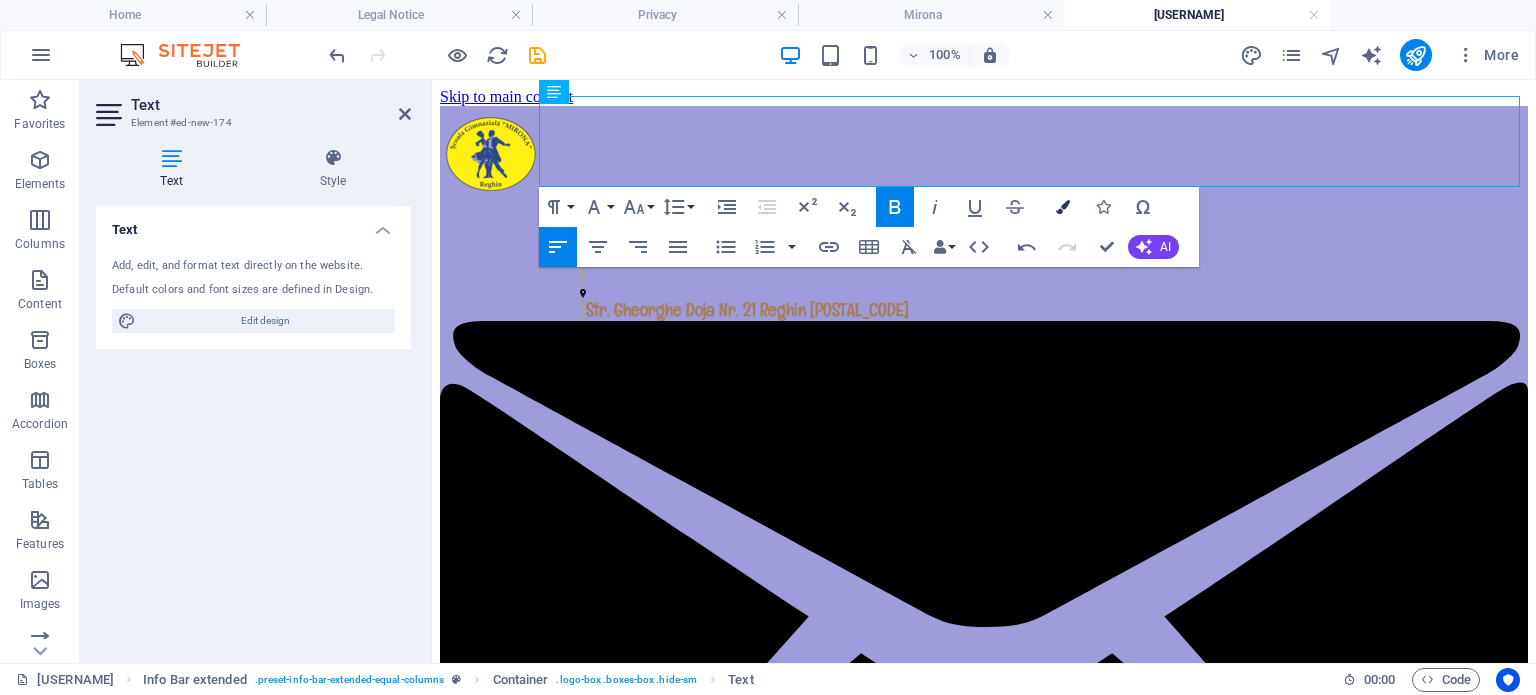 click at bounding box center (1063, 207) 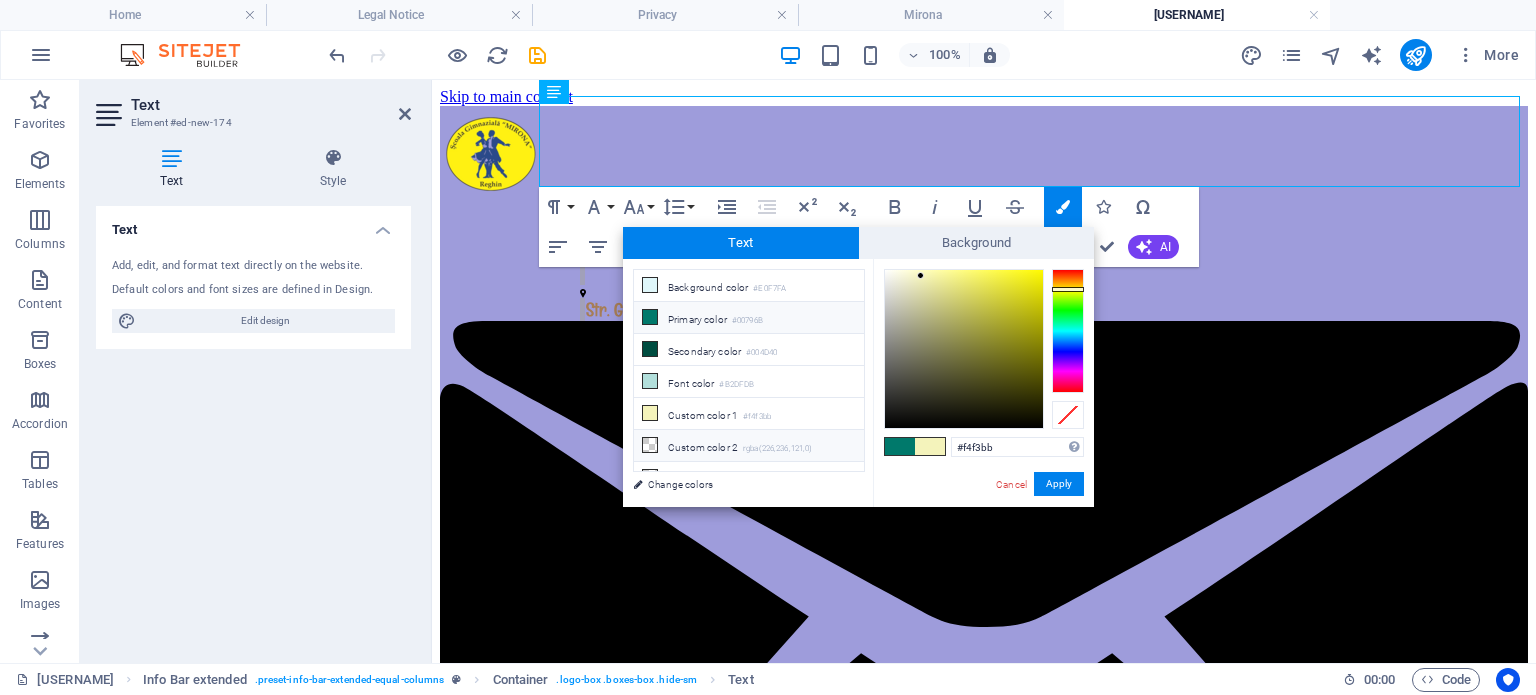 drag, startPoint x: 1001, startPoint y: 439, endPoint x: 794, endPoint y: 427, distance: 207.34753 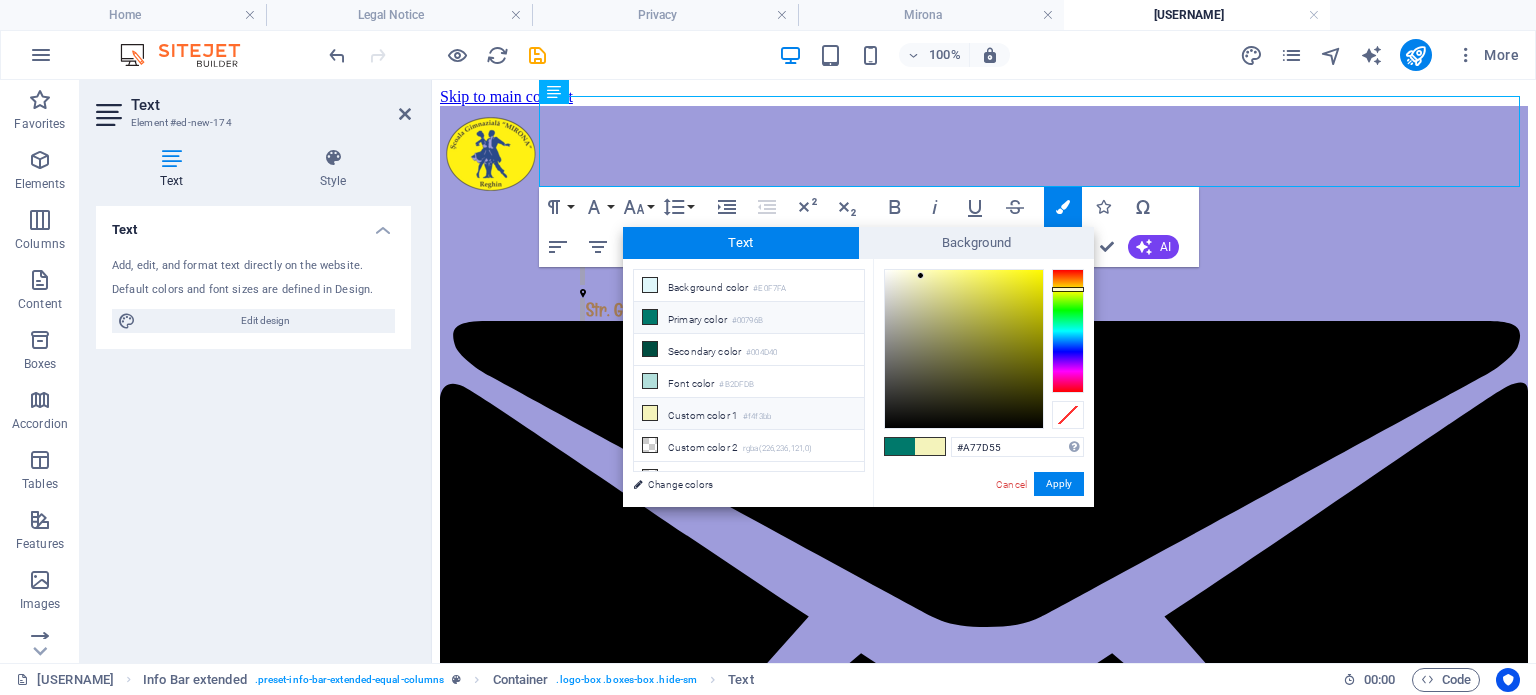 type on "#a77d55" 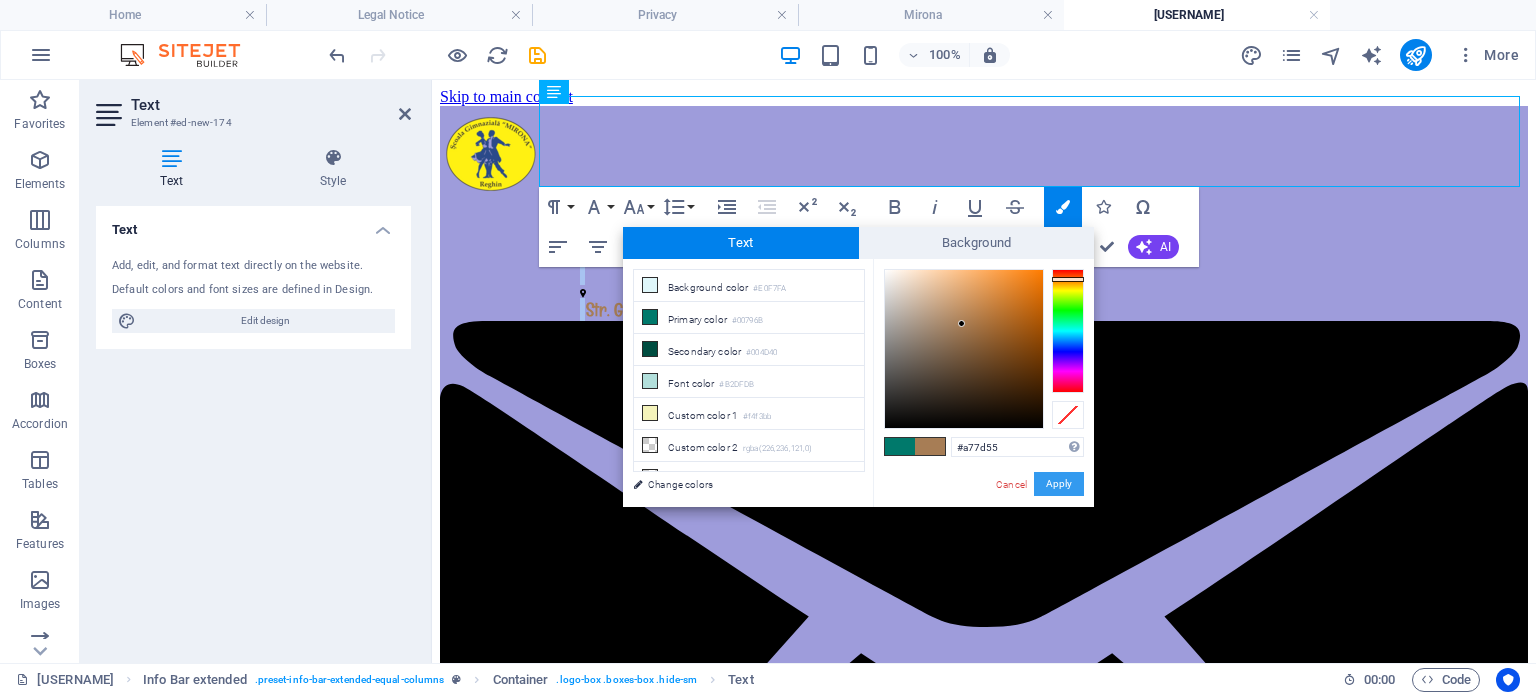 click on "Apply" at bounding box center [1059, 484] 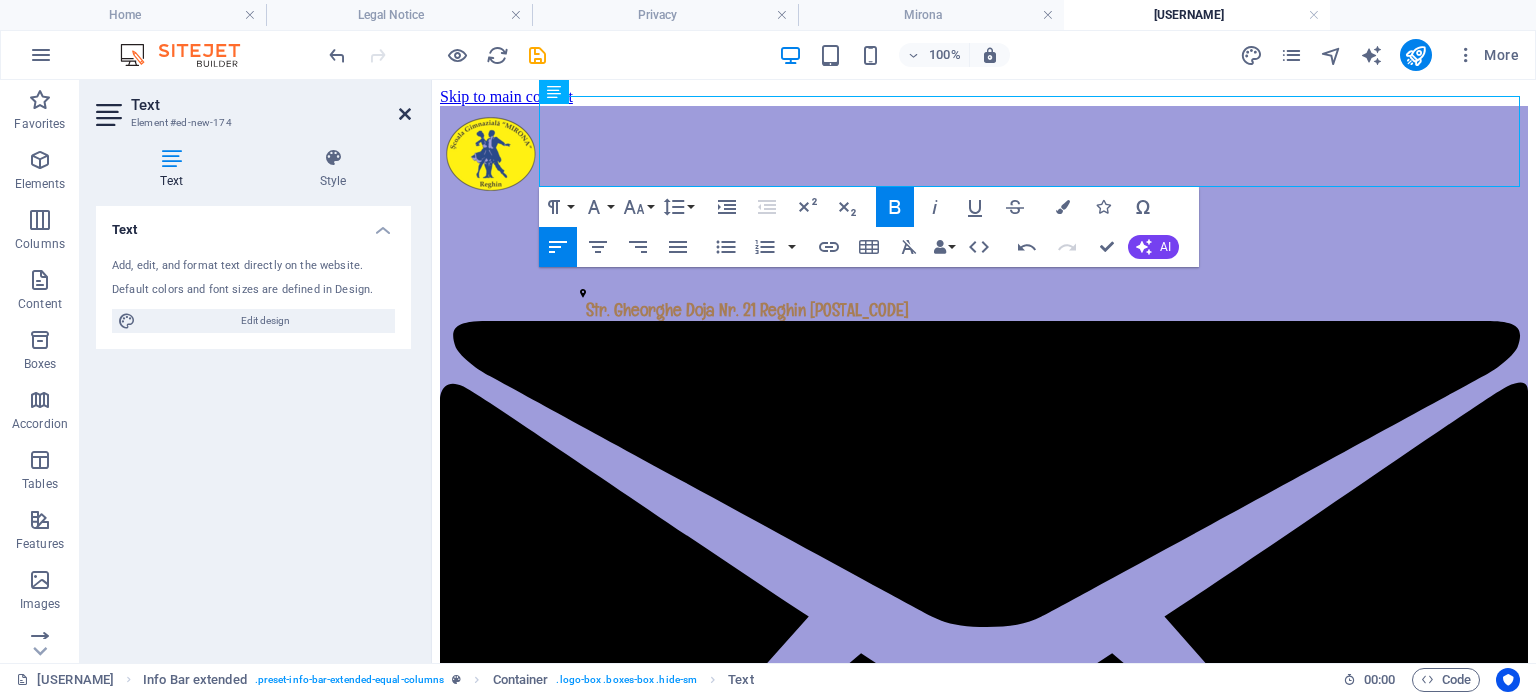 click at bounding box center (405, 114) 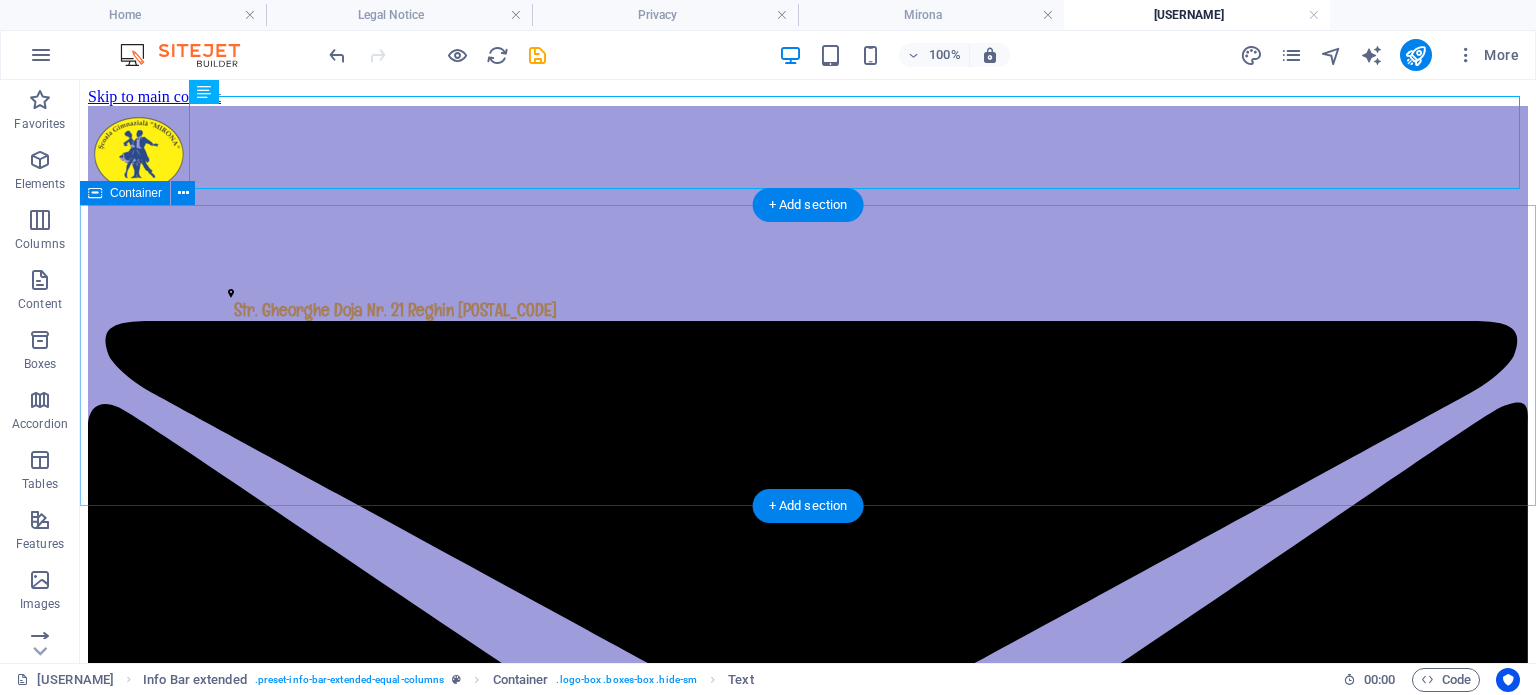 click on "Drop content here or  Add elements  Paste clipboard" at bounding box center (808, 2790) 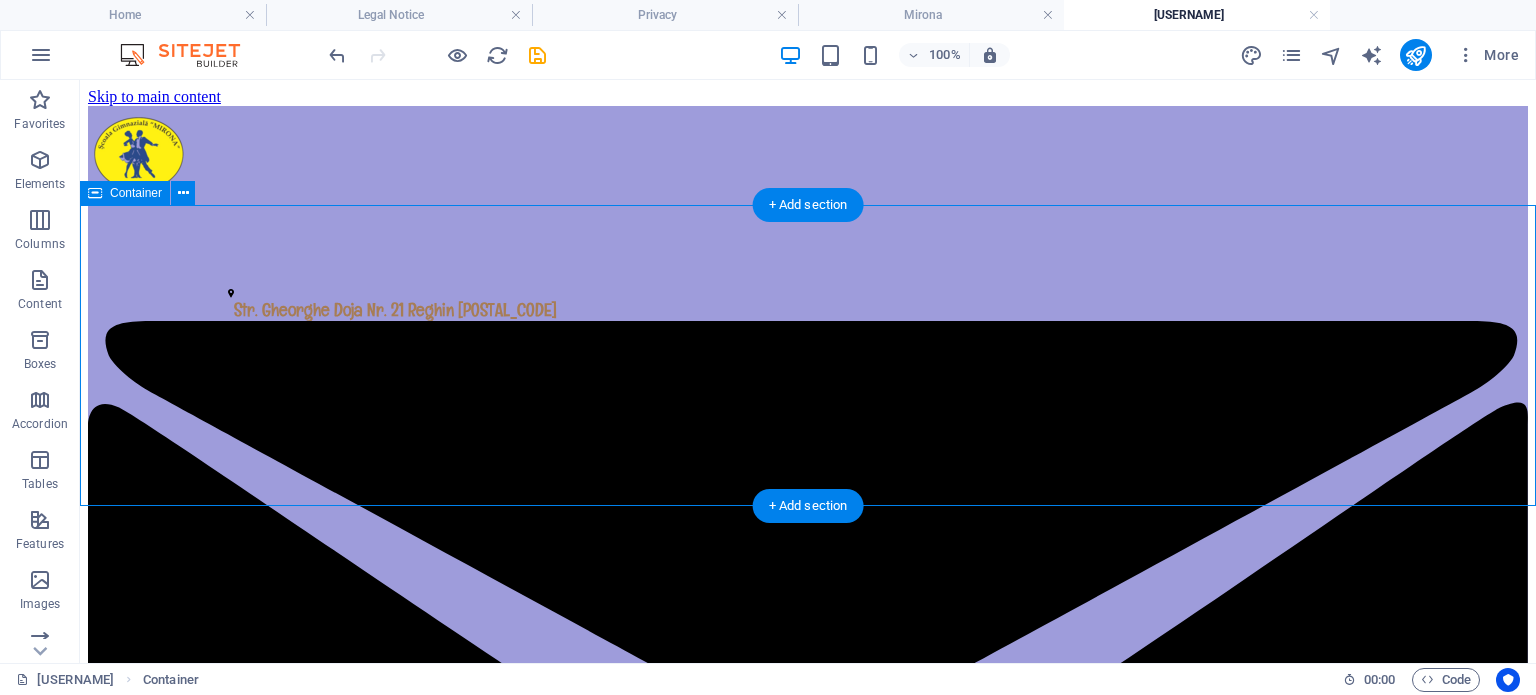 click on "Drop content here or  Add elements  Paste clipboard" at bounding box center (808, 2790) 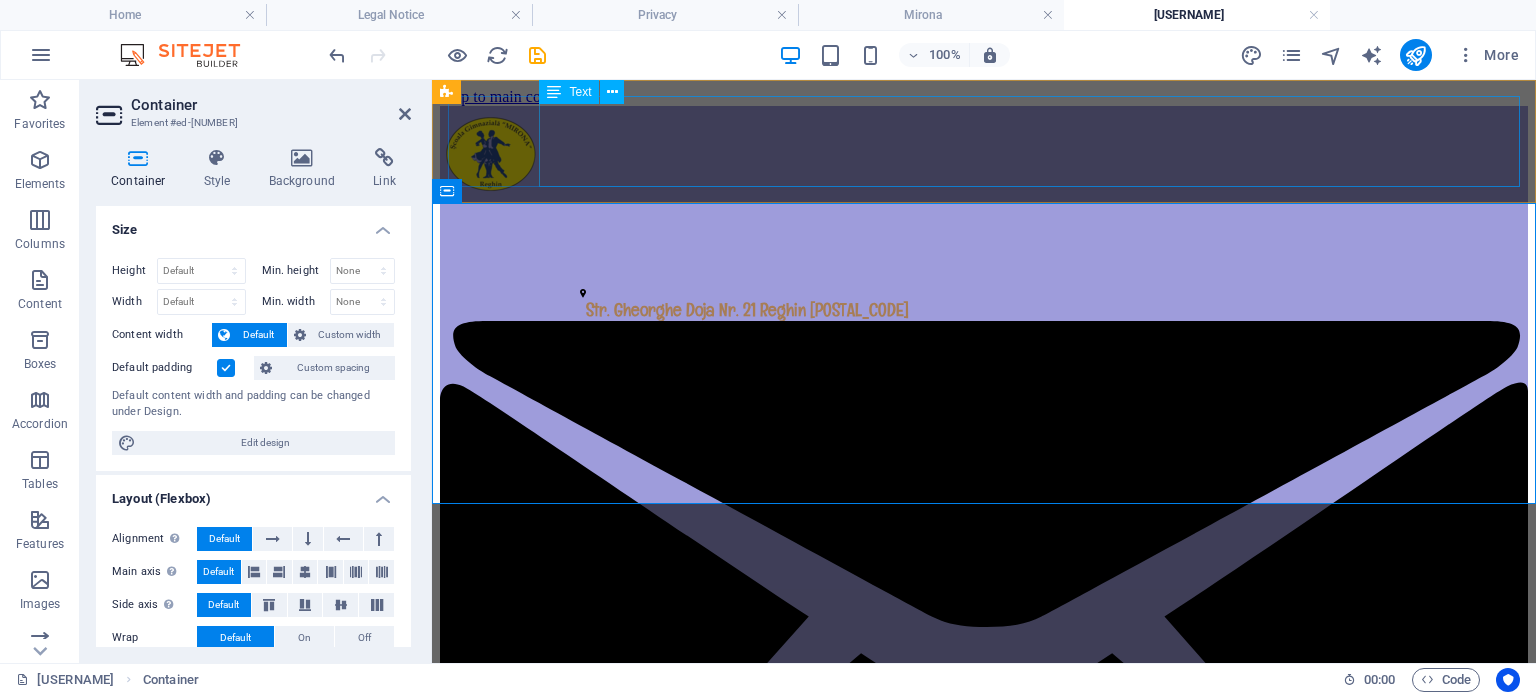 click on "0265524285" at bounding box center (984, 1565) 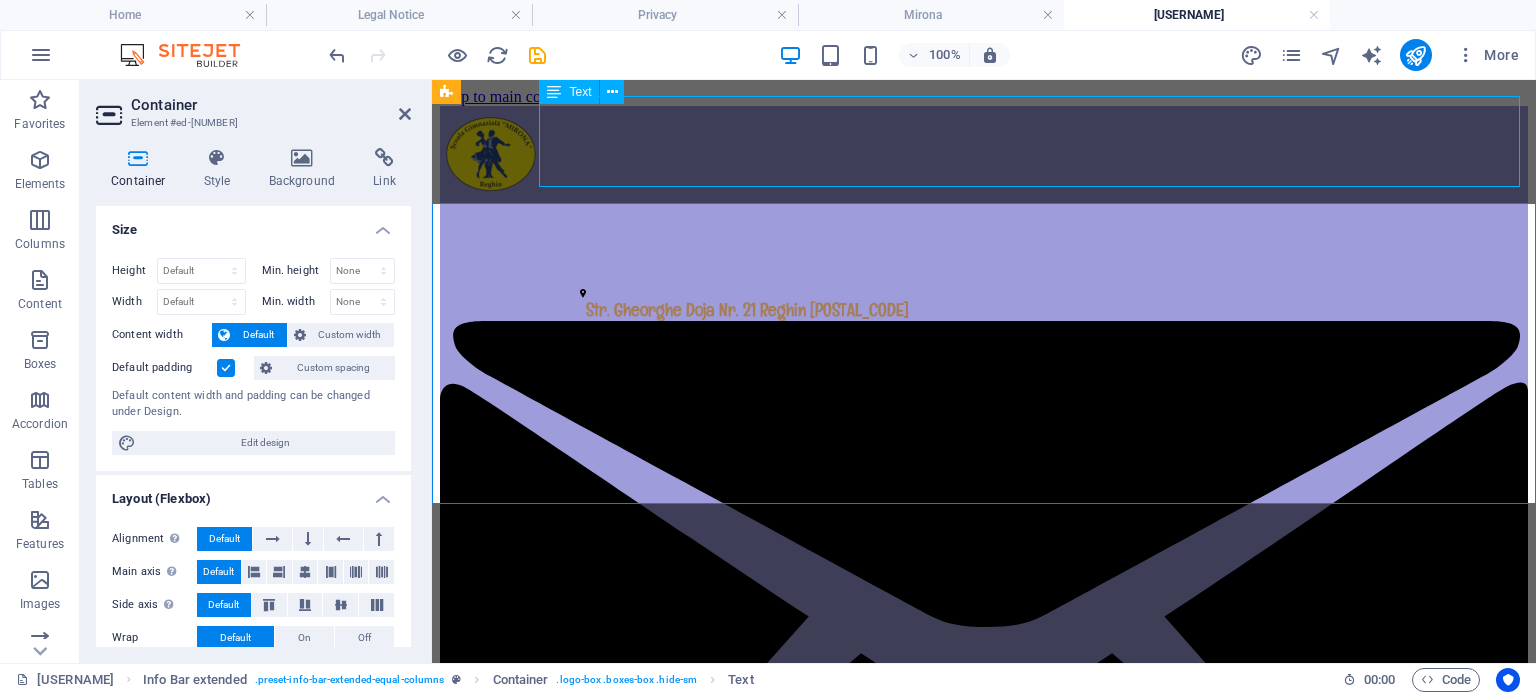 click on "0265524285" at bounding box center [984, 1565] 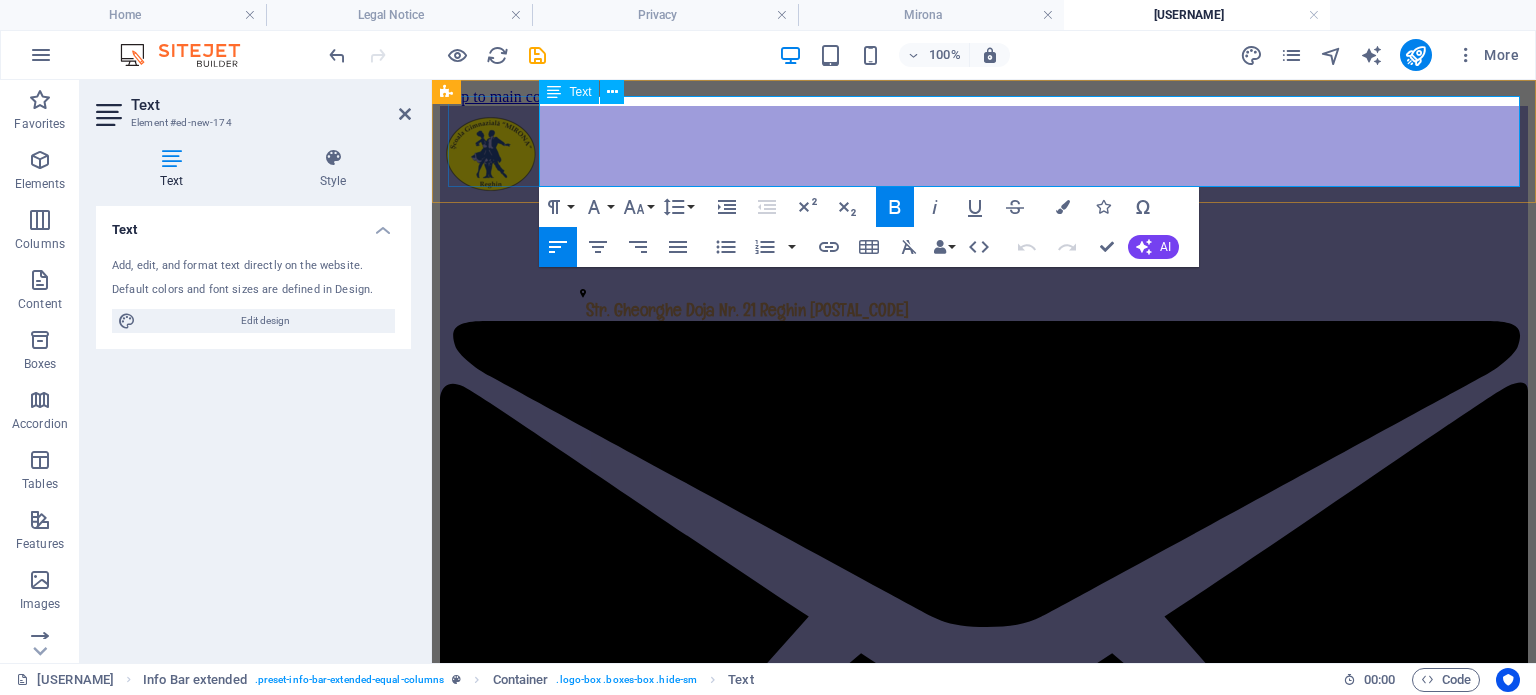 click on "Str. Gheorghe Doja Nr. 21 Reghin 545300                                    scoalamuzica@yahoo.com                              0265524285  0" at bounding box center [984, 1200] 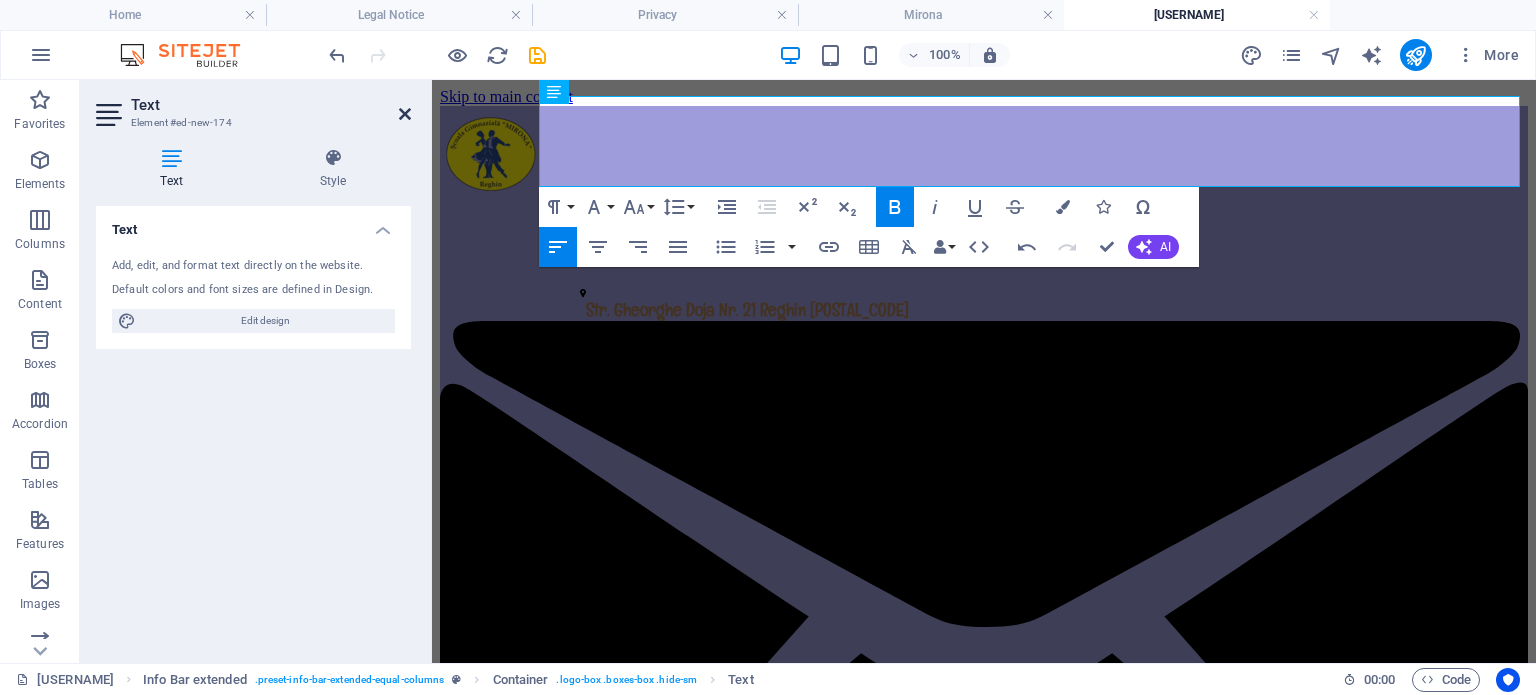 drag, startPoint x: 403, startPoint y: 112, endPoint x: 324, endPoint y: 31, distance: 113.14592 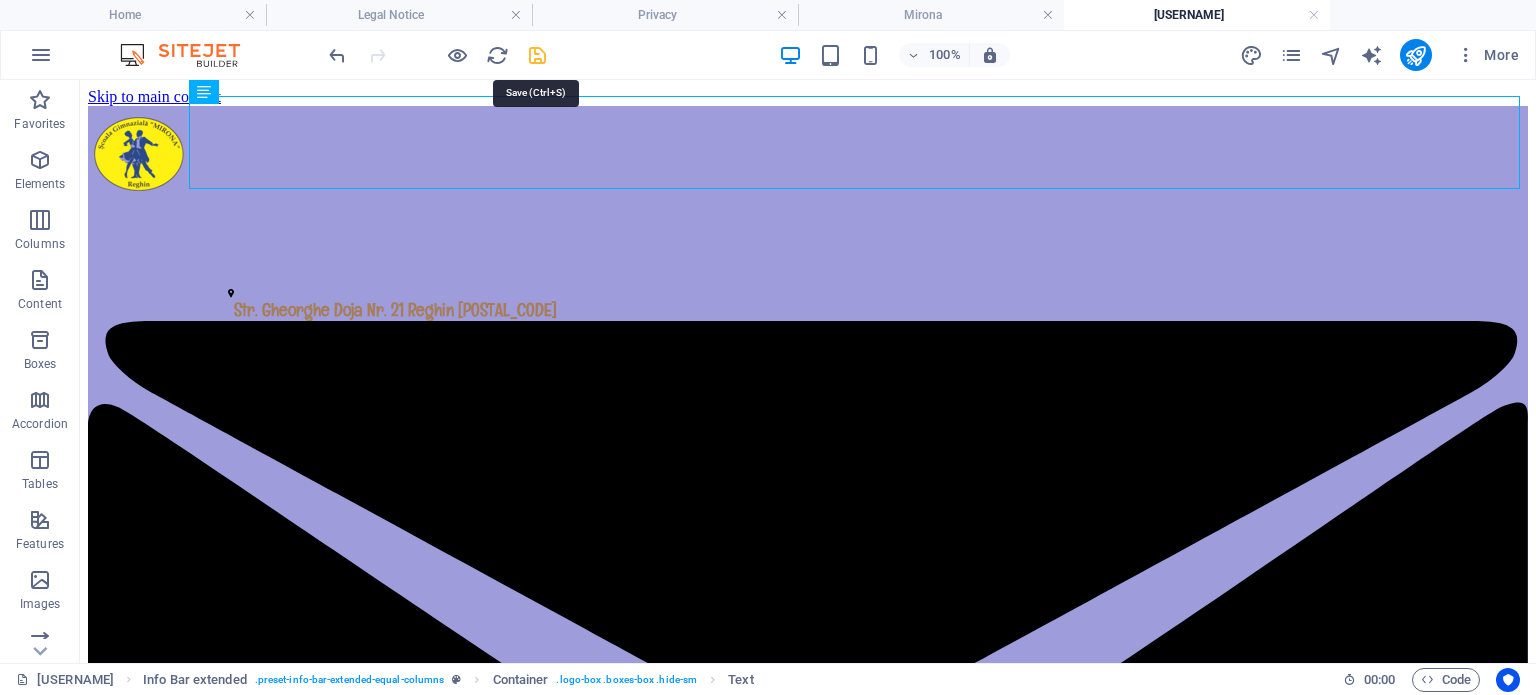 click at bounding box center (537, 55) 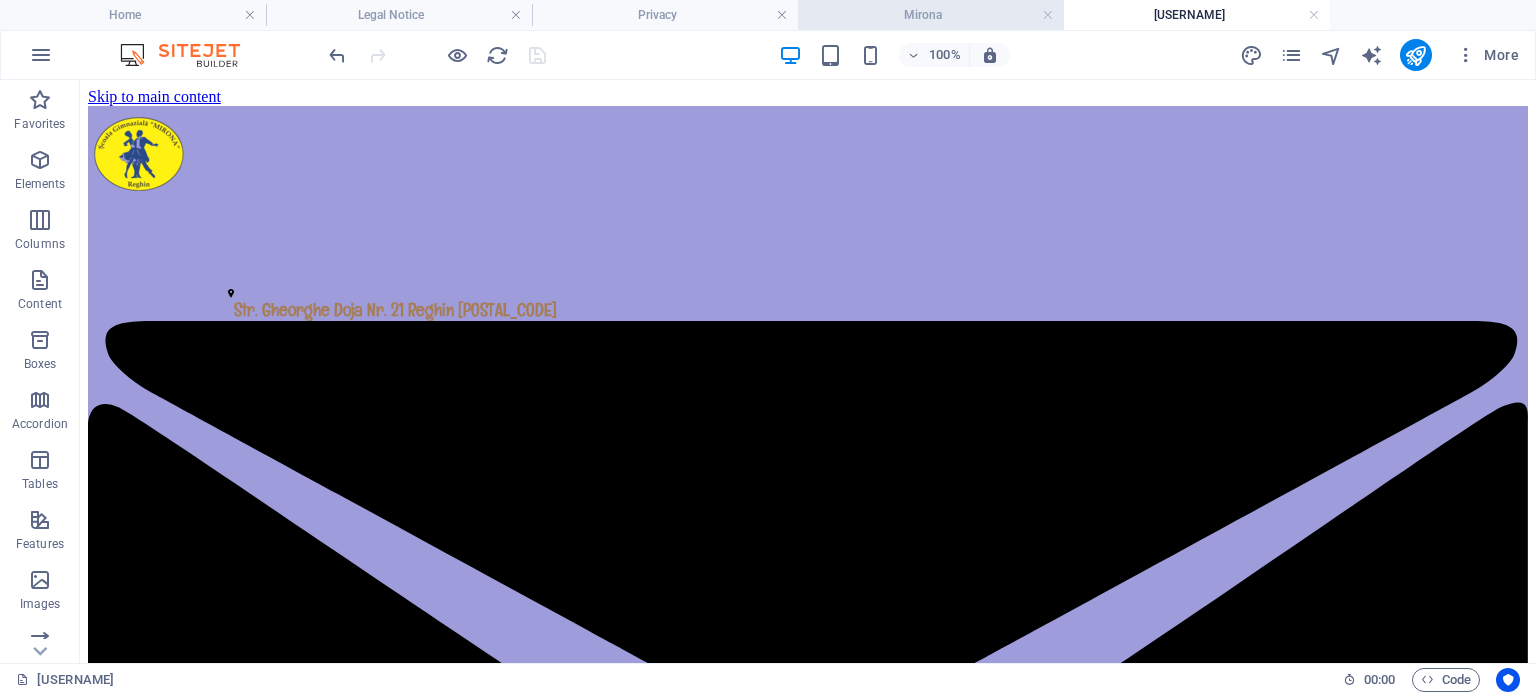 click on "Mirona" at bounding box center (931, 15) 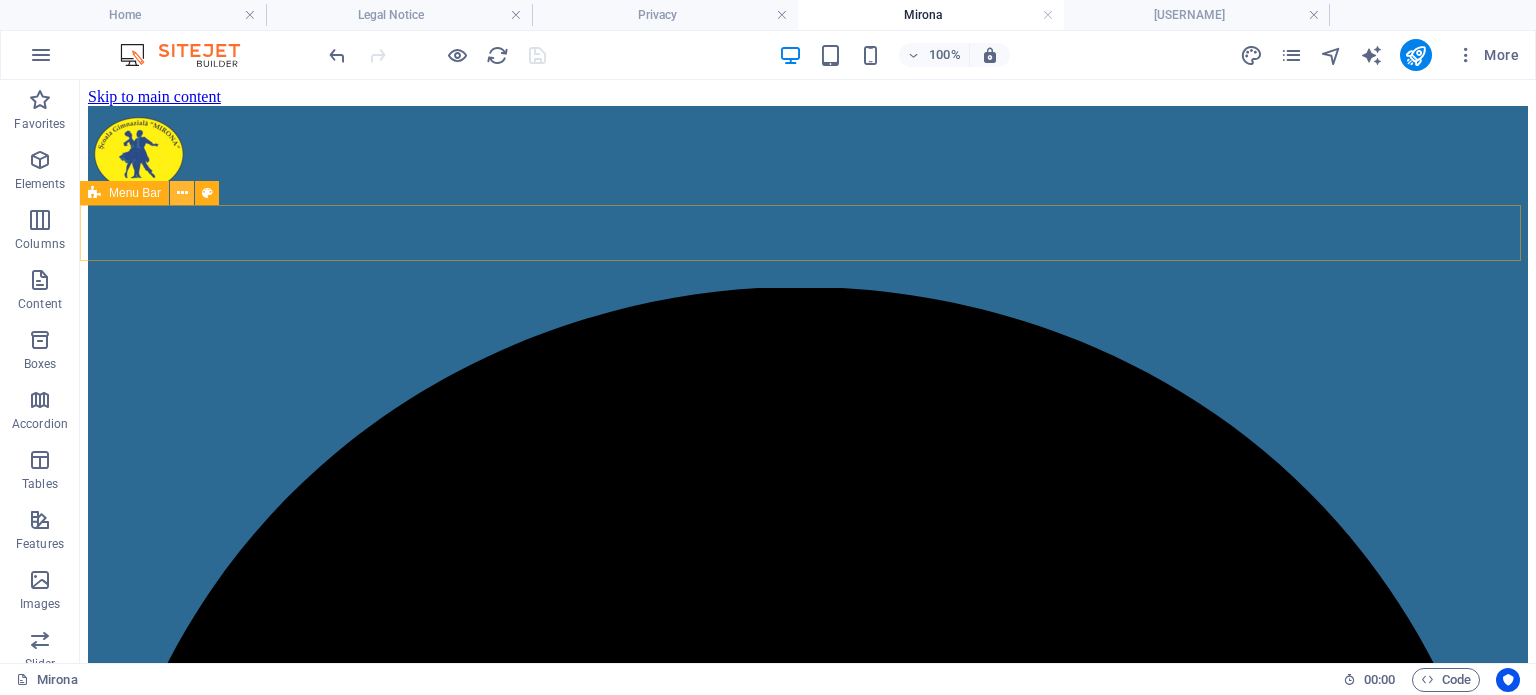 click at bounding box center [182, 193] 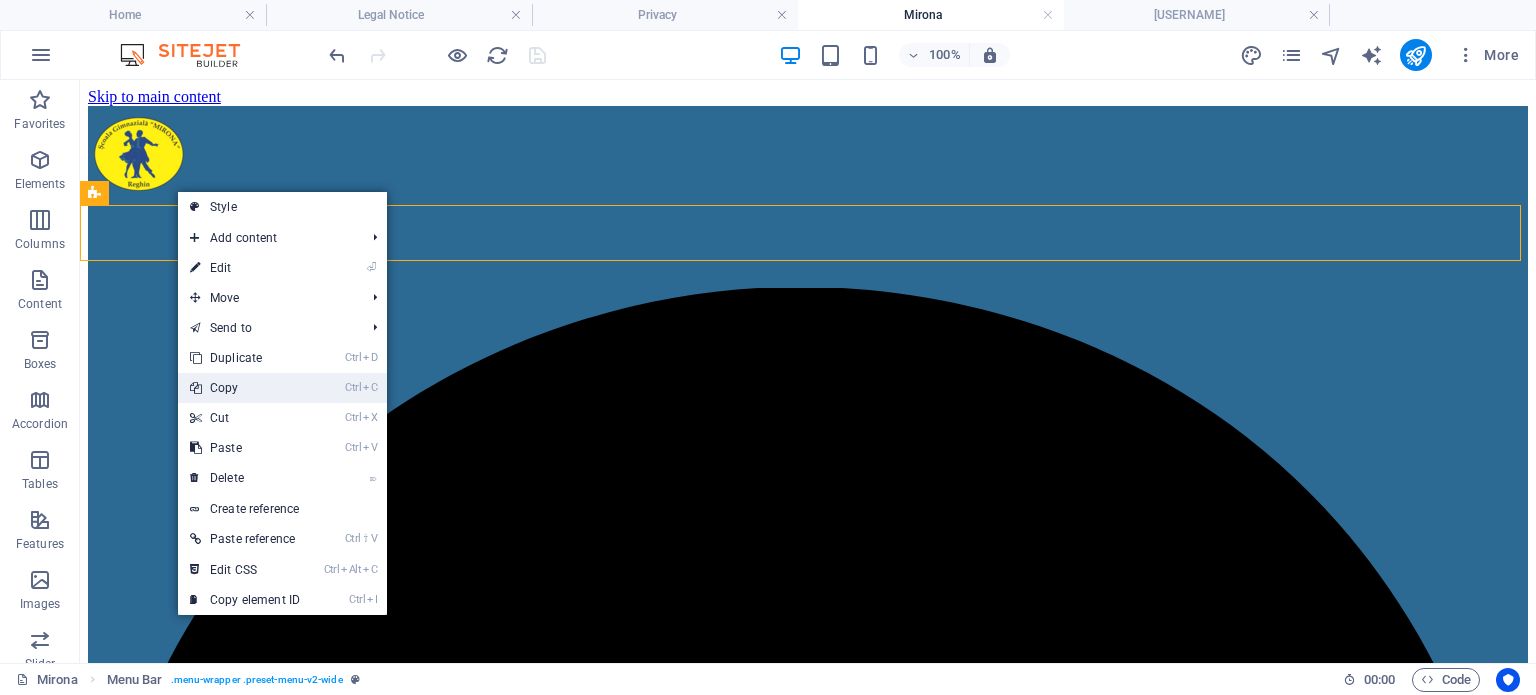 click on "Ctrl C  Copy" at bounding box center (245, 388) 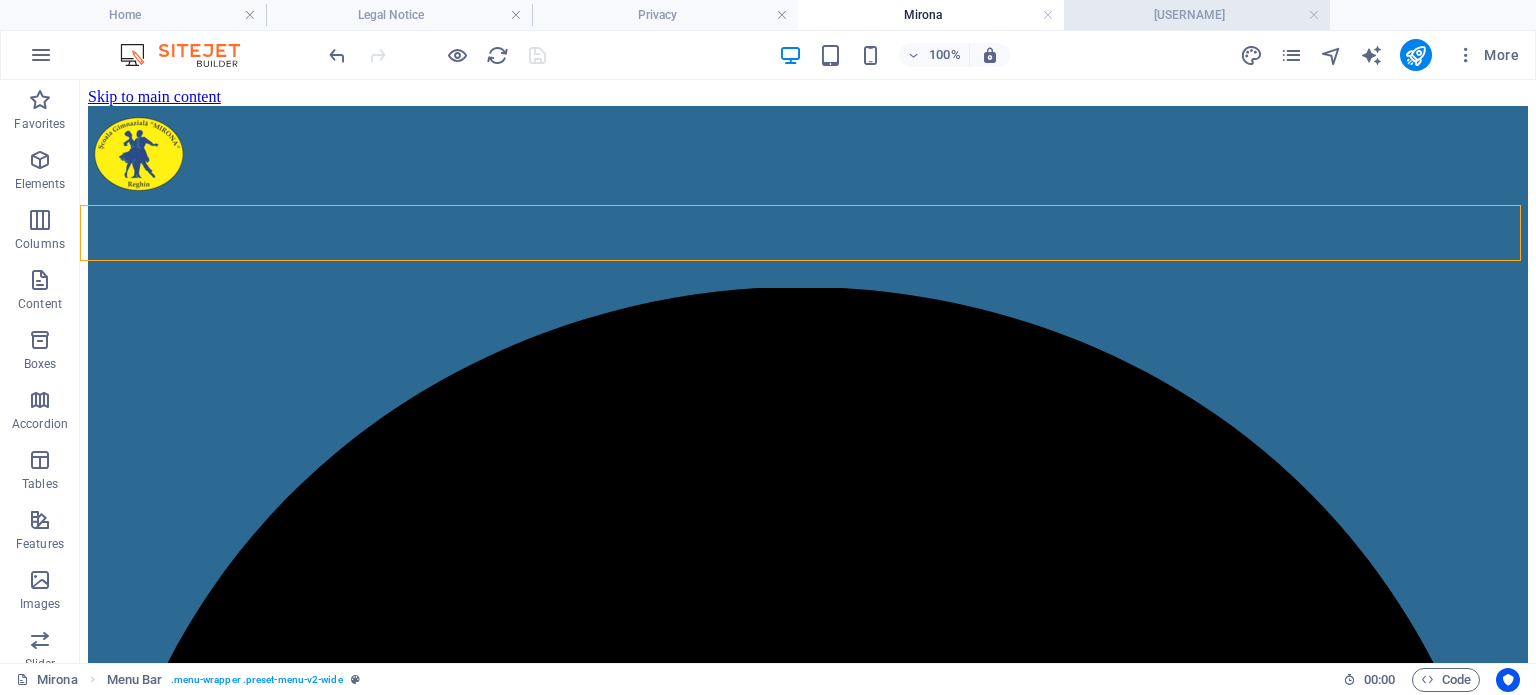 click on "MuzicaDesen" at bounding box center (1197, 15) 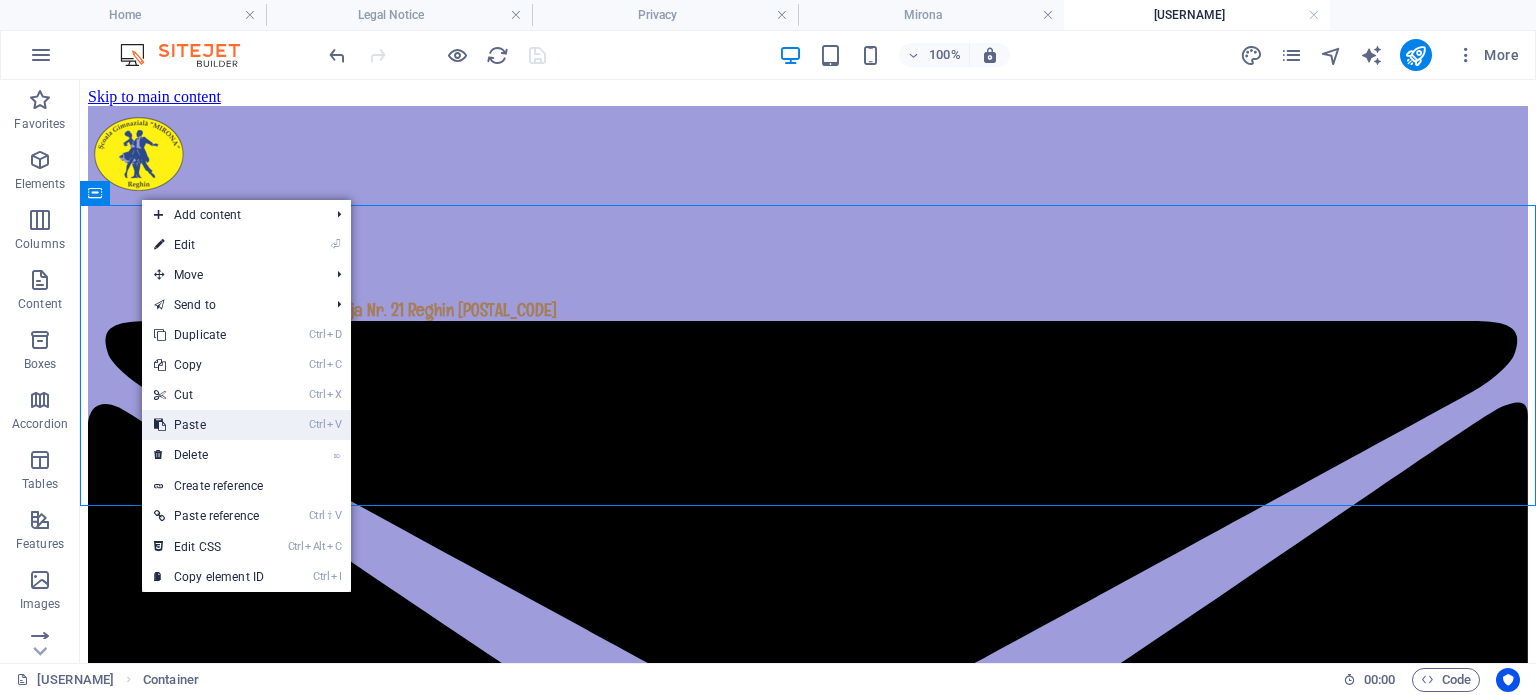 click on "Ctrl V  Paste" at bounding box center [209, 425] 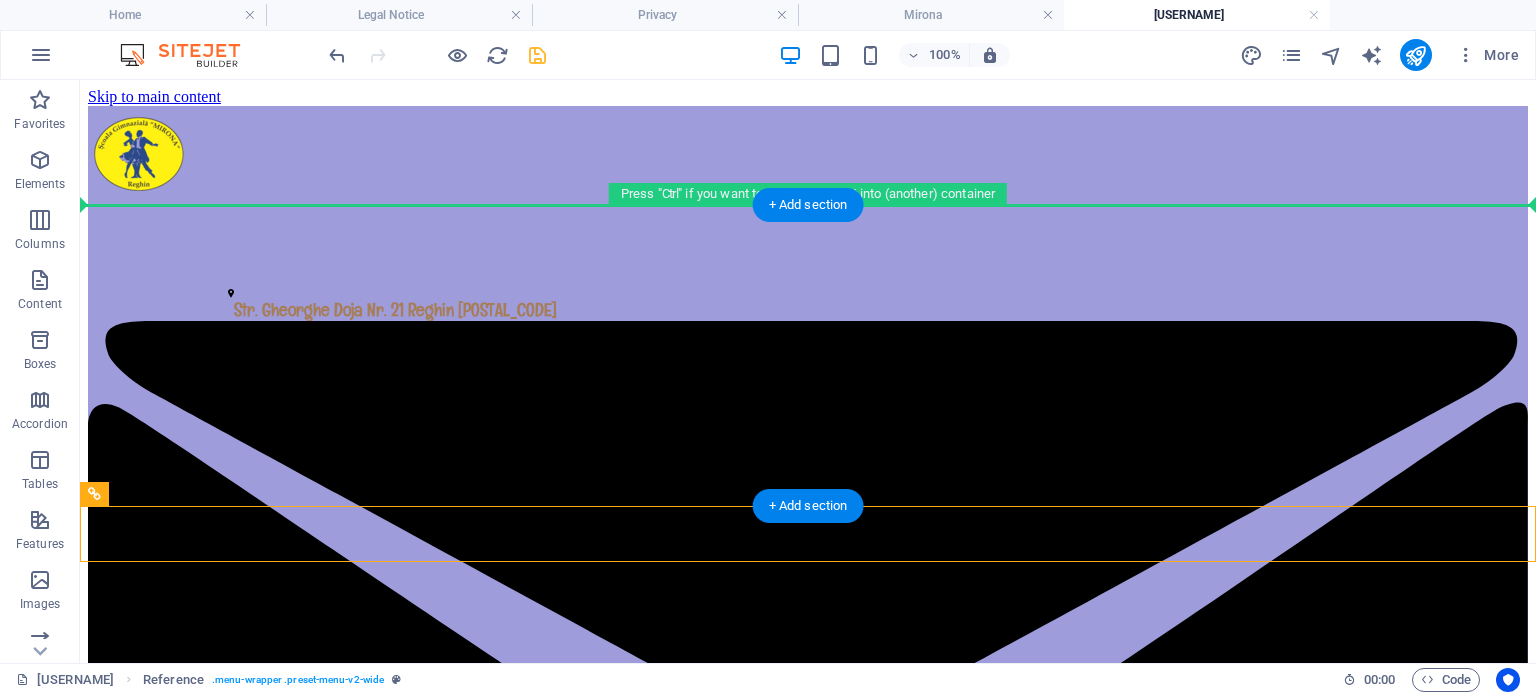 drag, startPoint x: 114, startPoint y: 512, endPoint x: 140, endPoint y: 247, distance: 266.27243 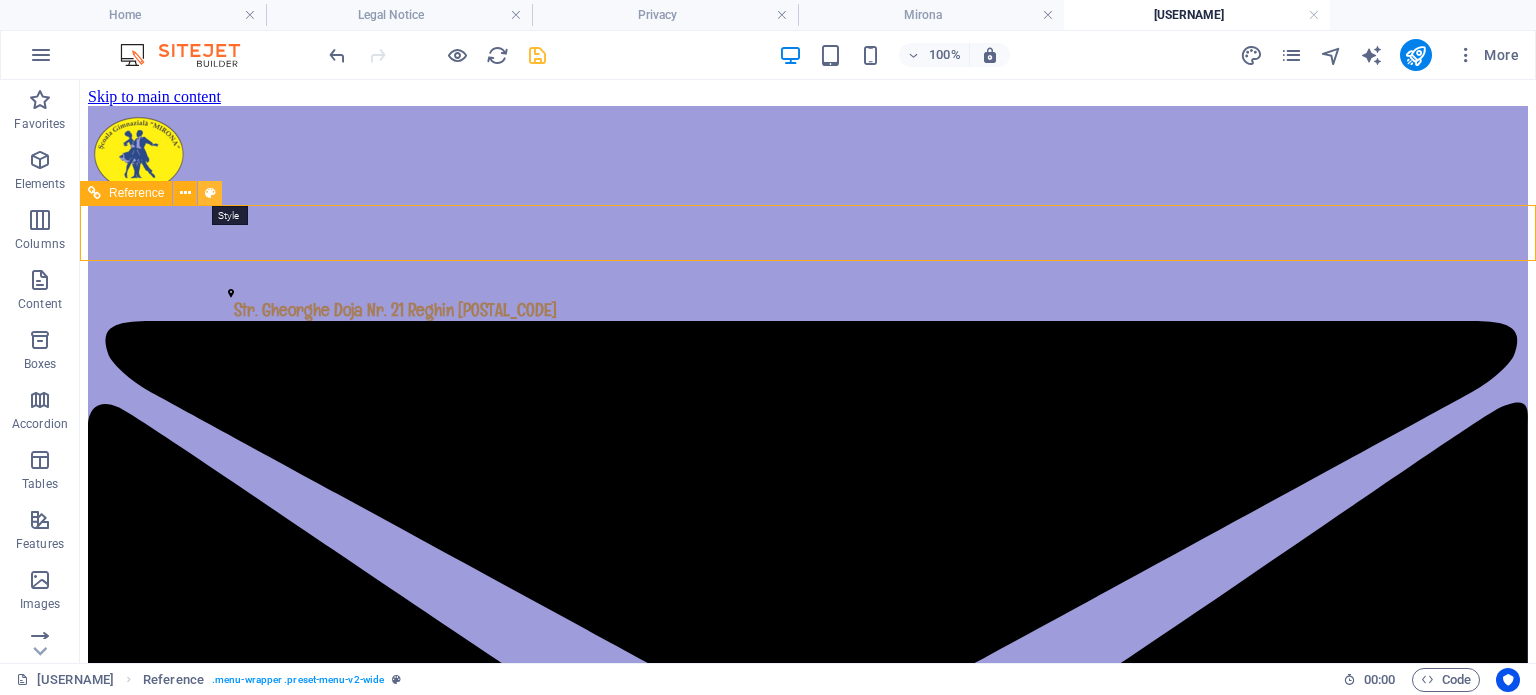 click at bounding box center [210, 193] 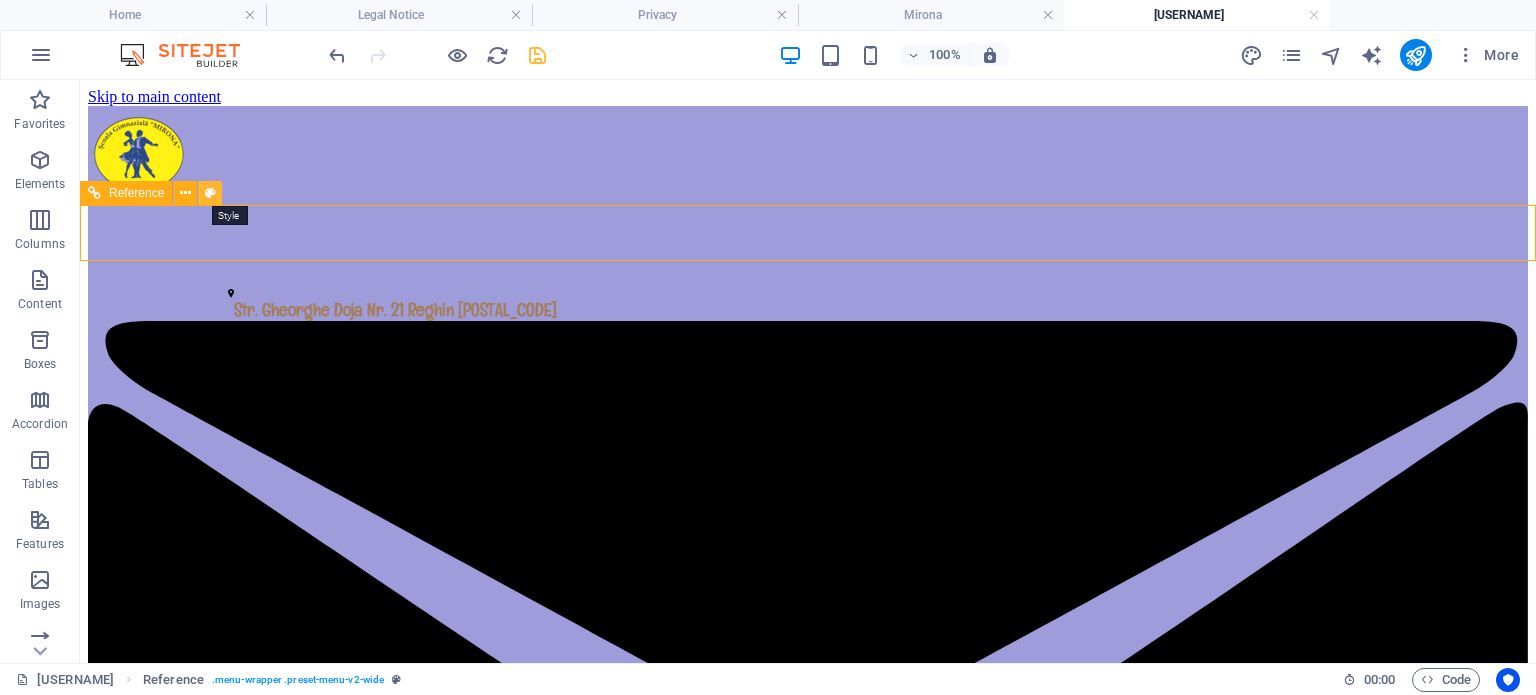 select on "rem" 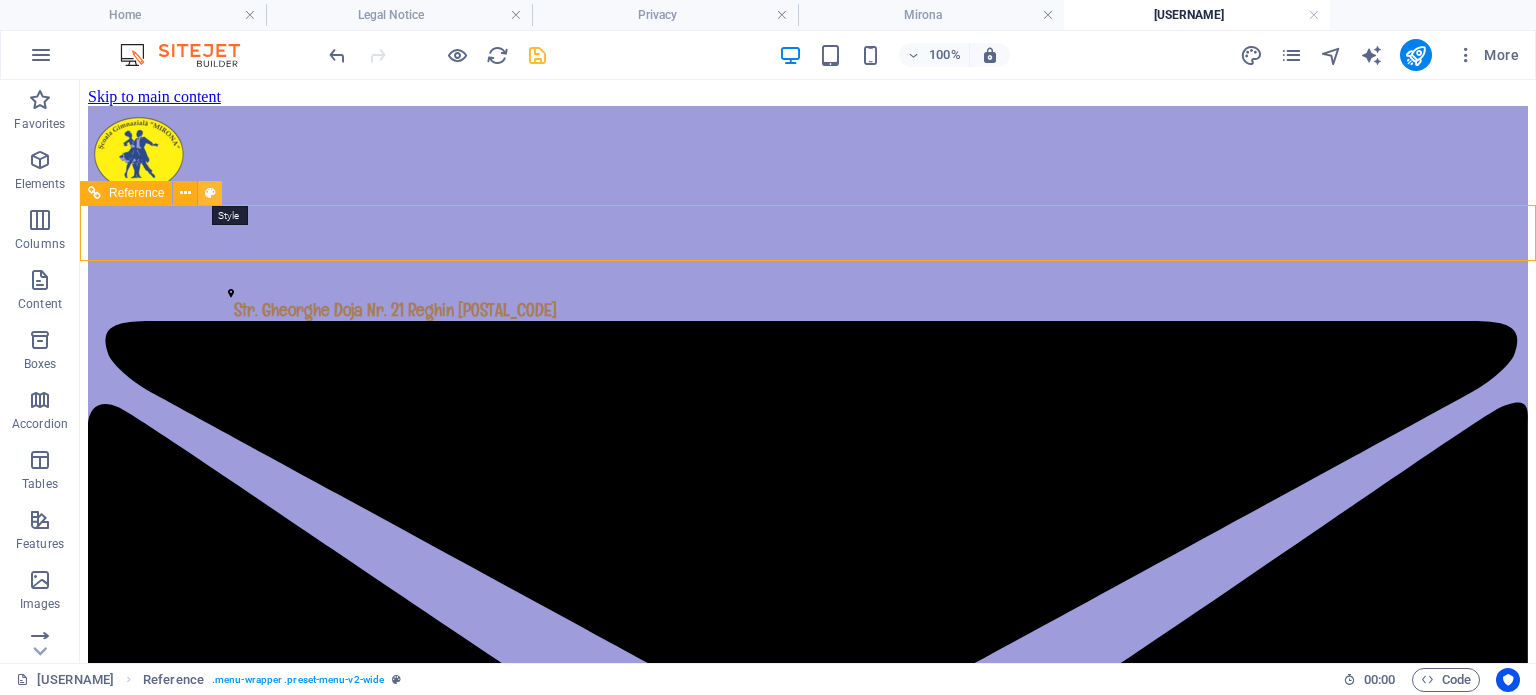 select on "rem" 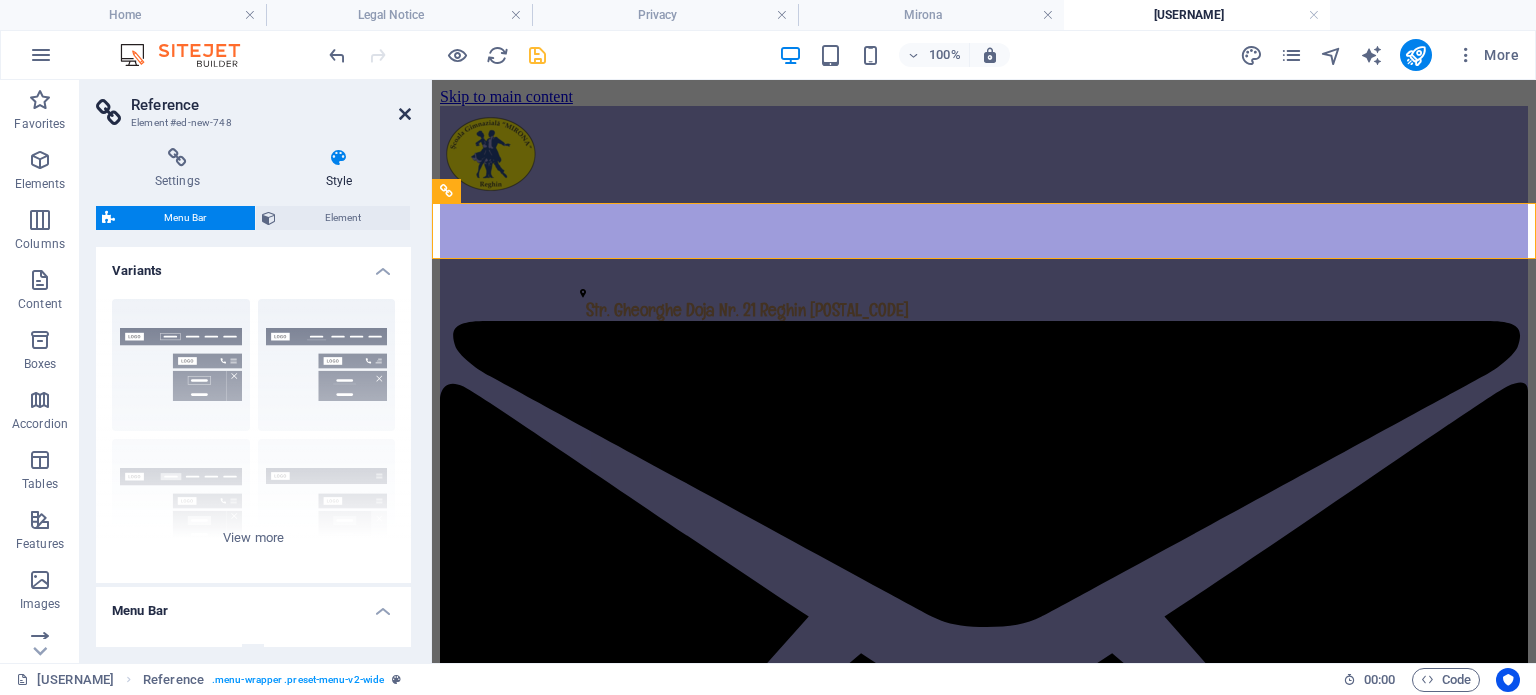 click at bounding box center [405, 114] 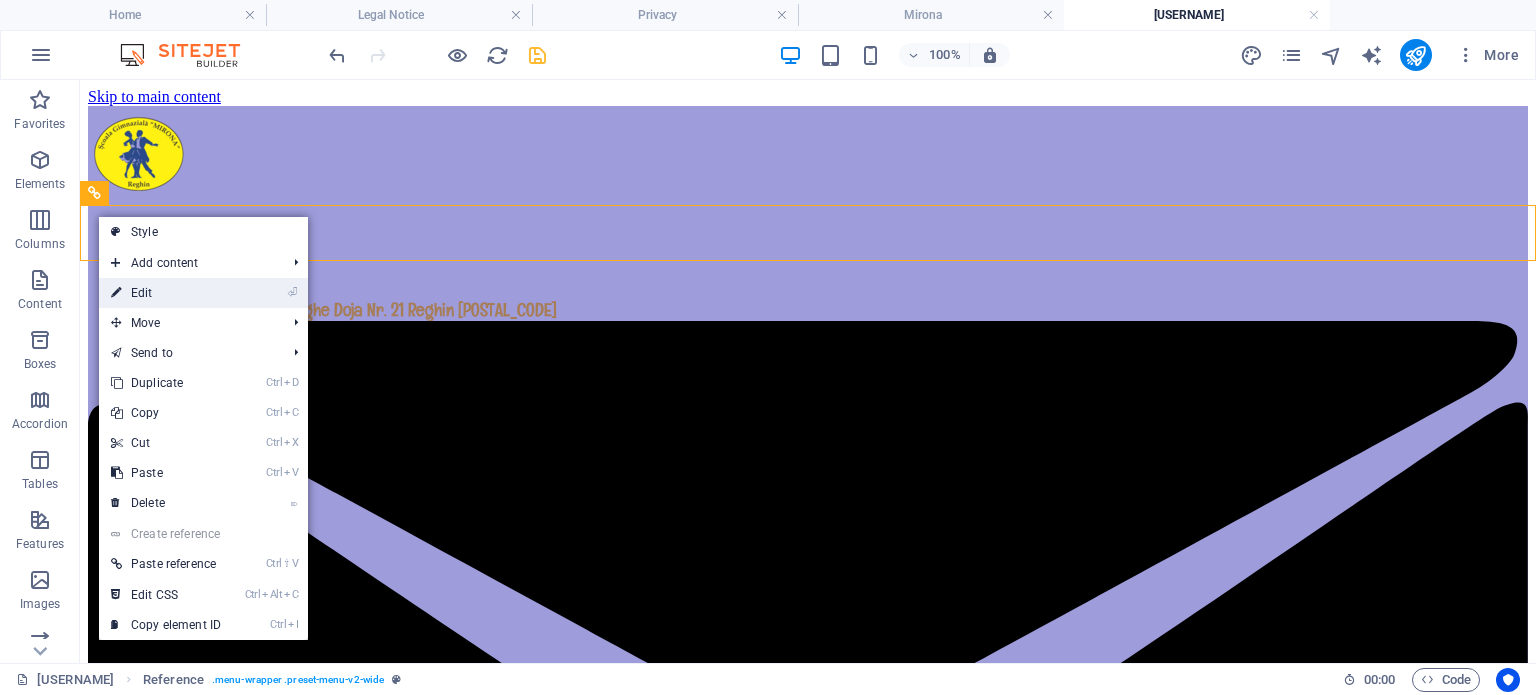 click on "⏎  Edit" at bounding box center (166, 293) 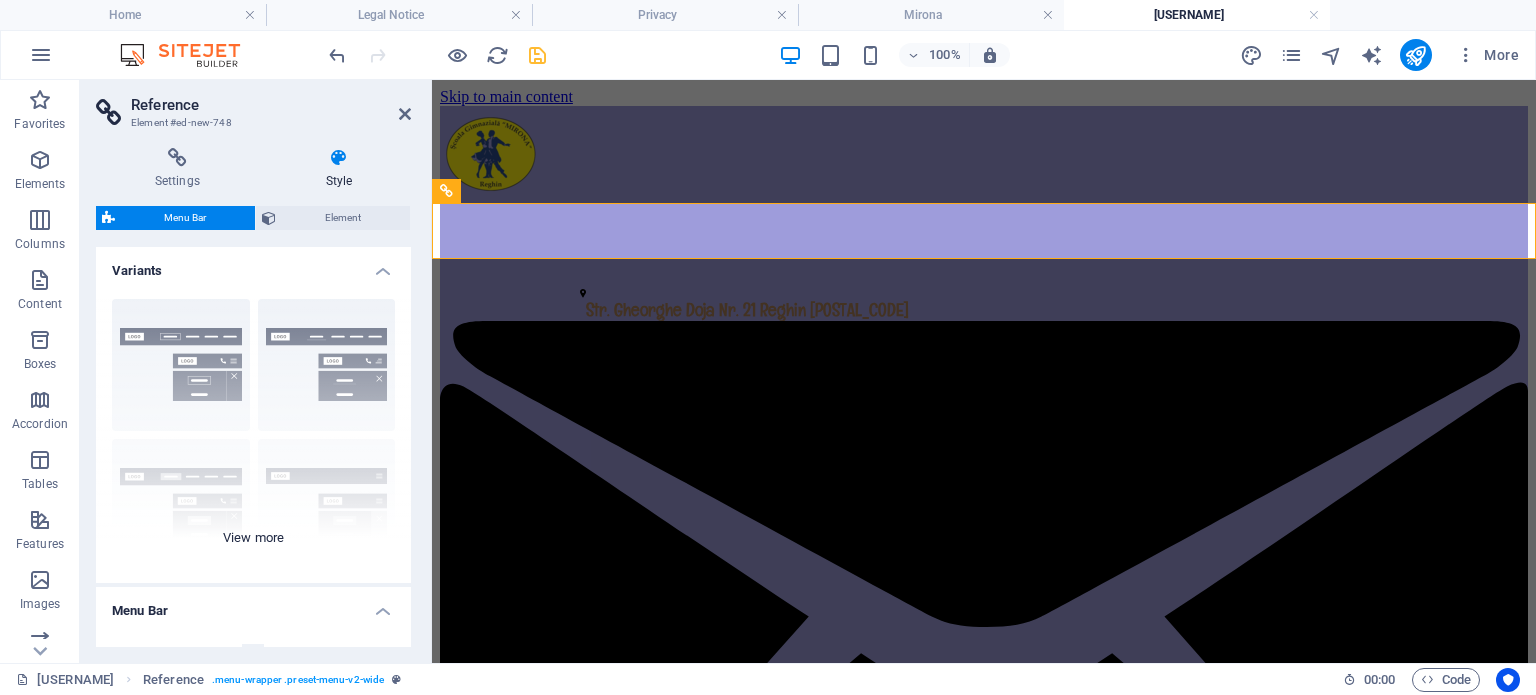scroll, scrollTop: 400, scrollLeft: 0, axis: vertical 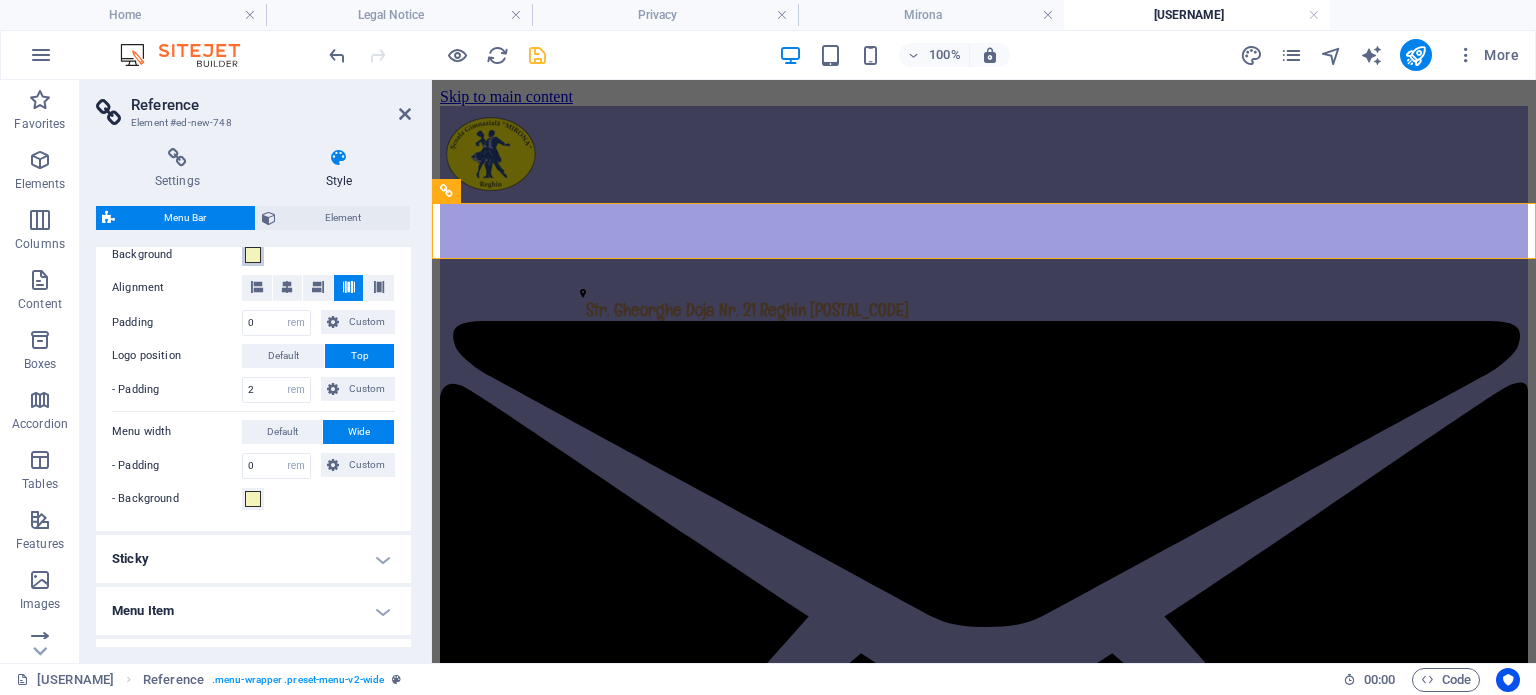 click at bounding box center [253, 255] 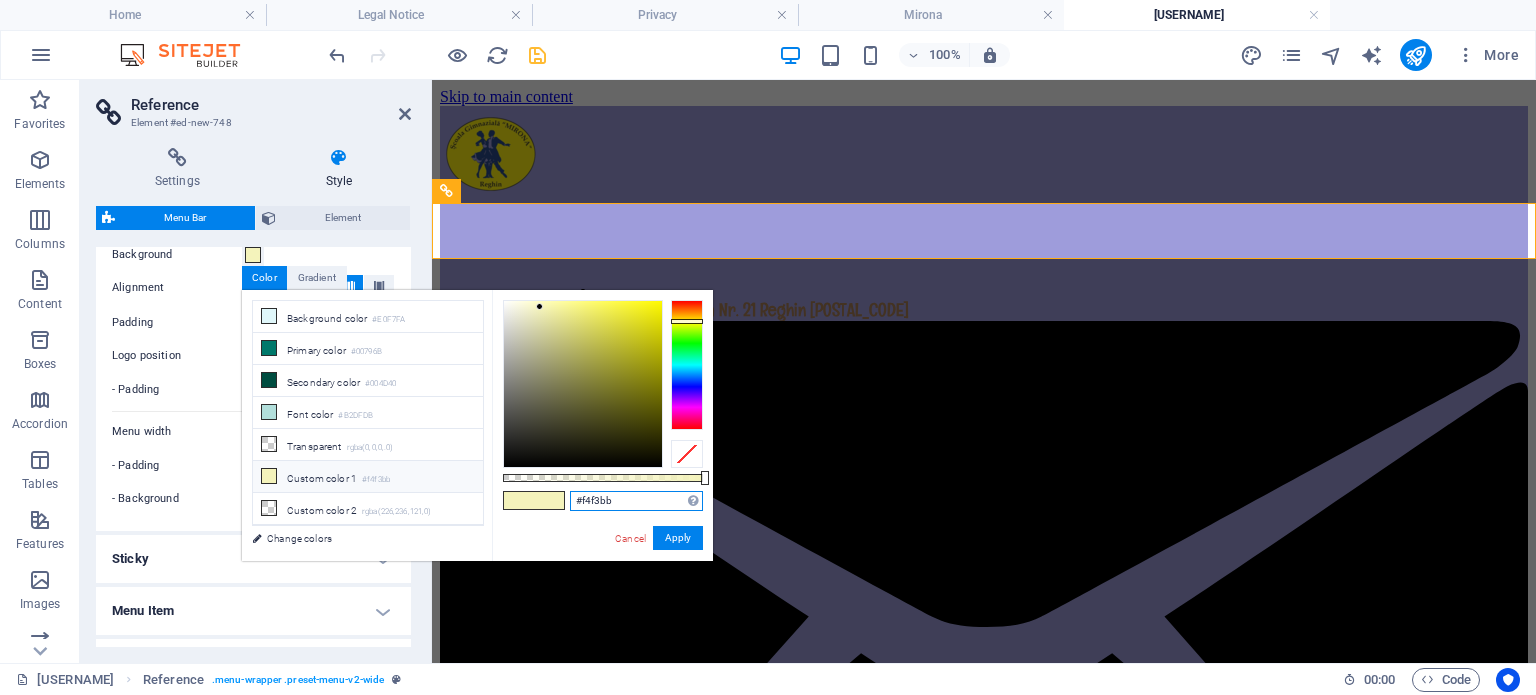 drag, startPoint x: 629, startPoint y: 503, endPoint x: 523, endPoint y: 507, distance: 106.07545 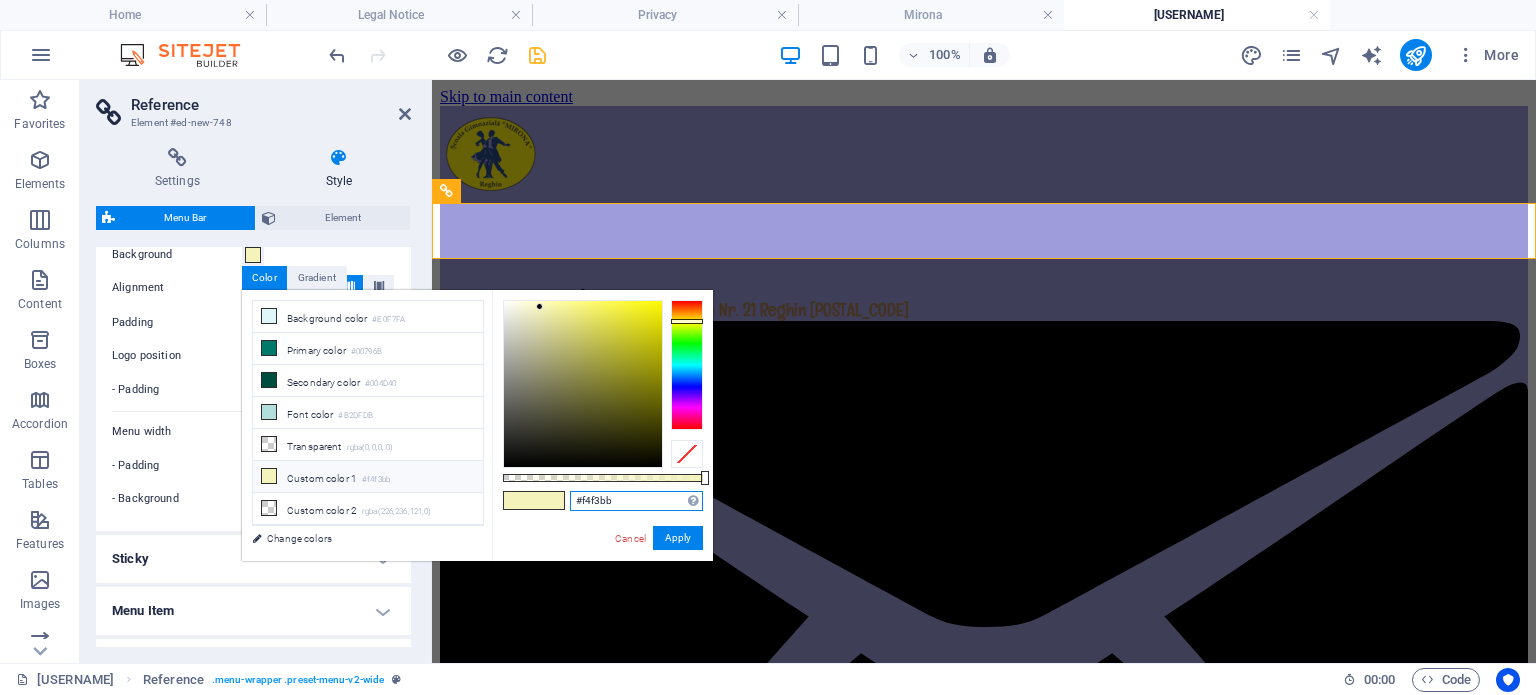 paste on "A77D55" 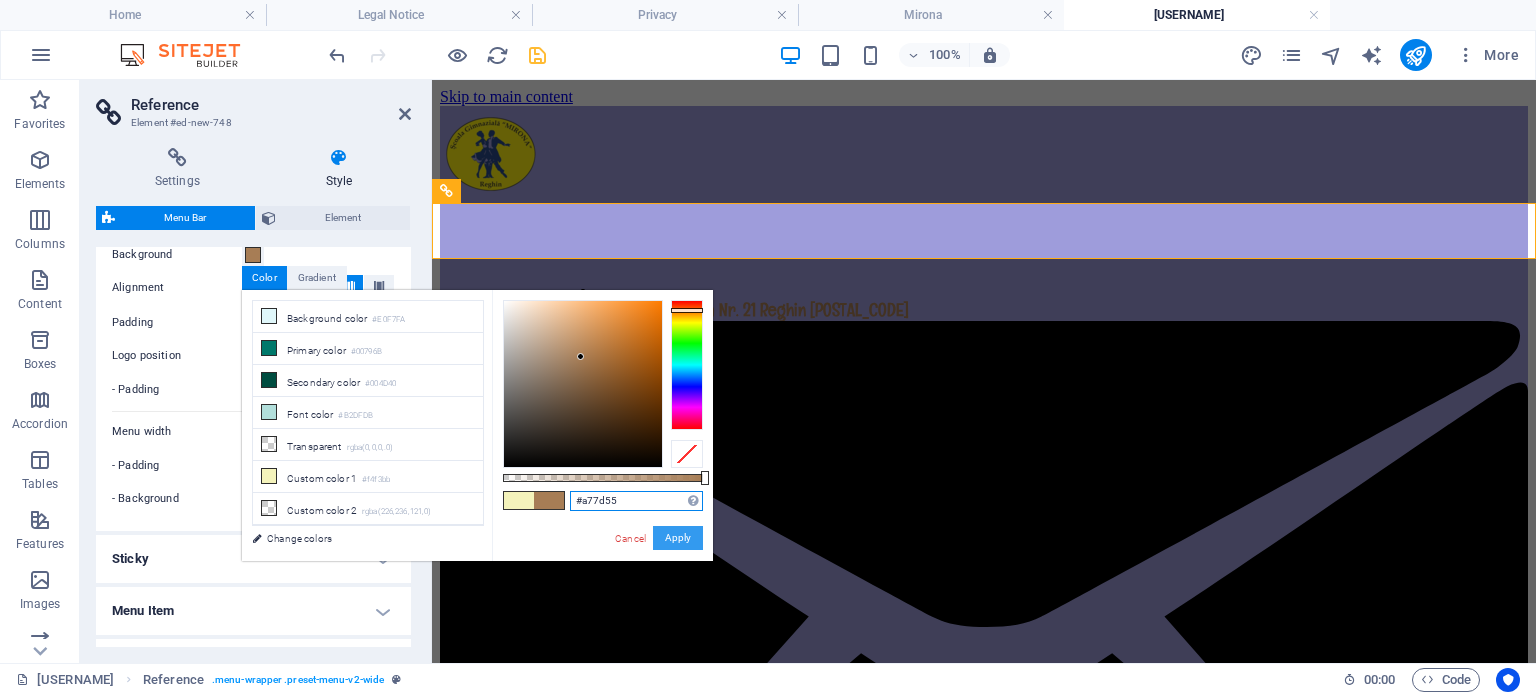 type on "#a77d55" 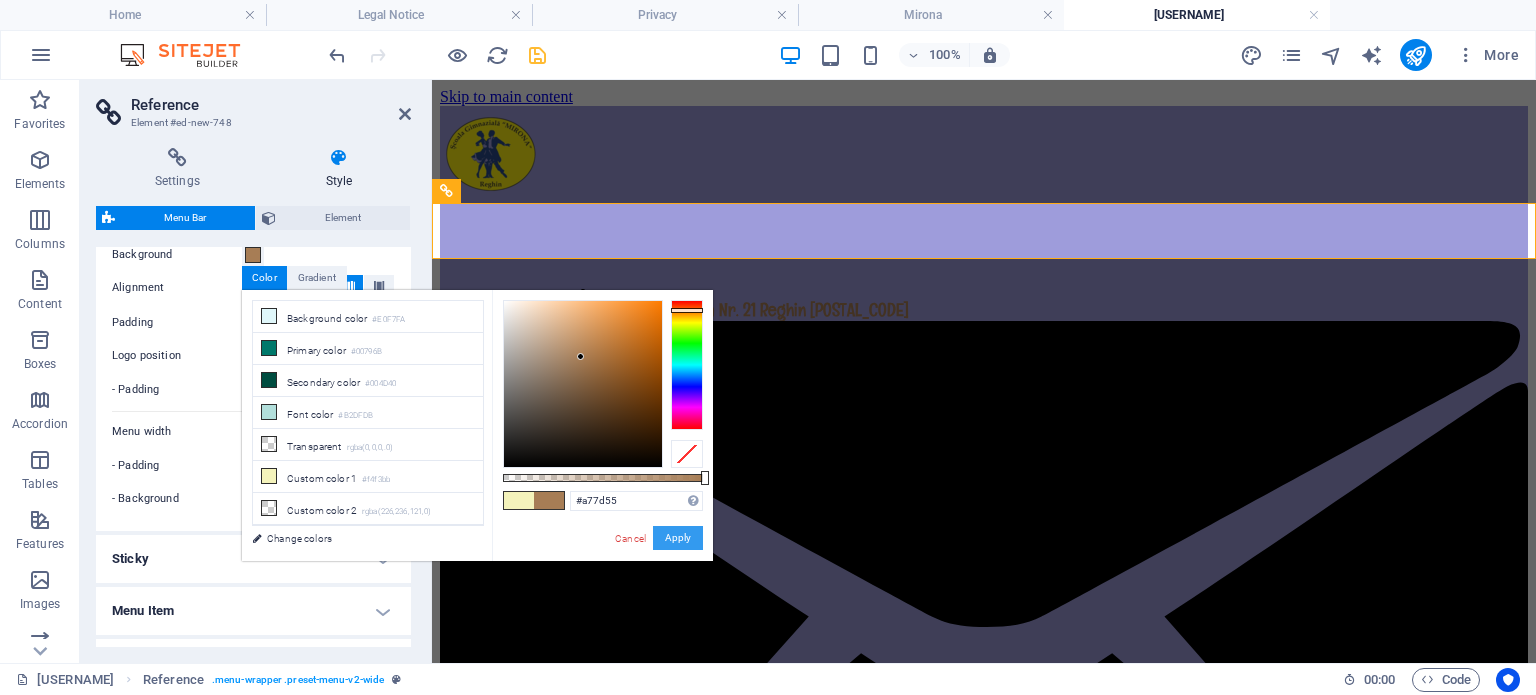 click on "Apply" at bounding box center [678, 538] 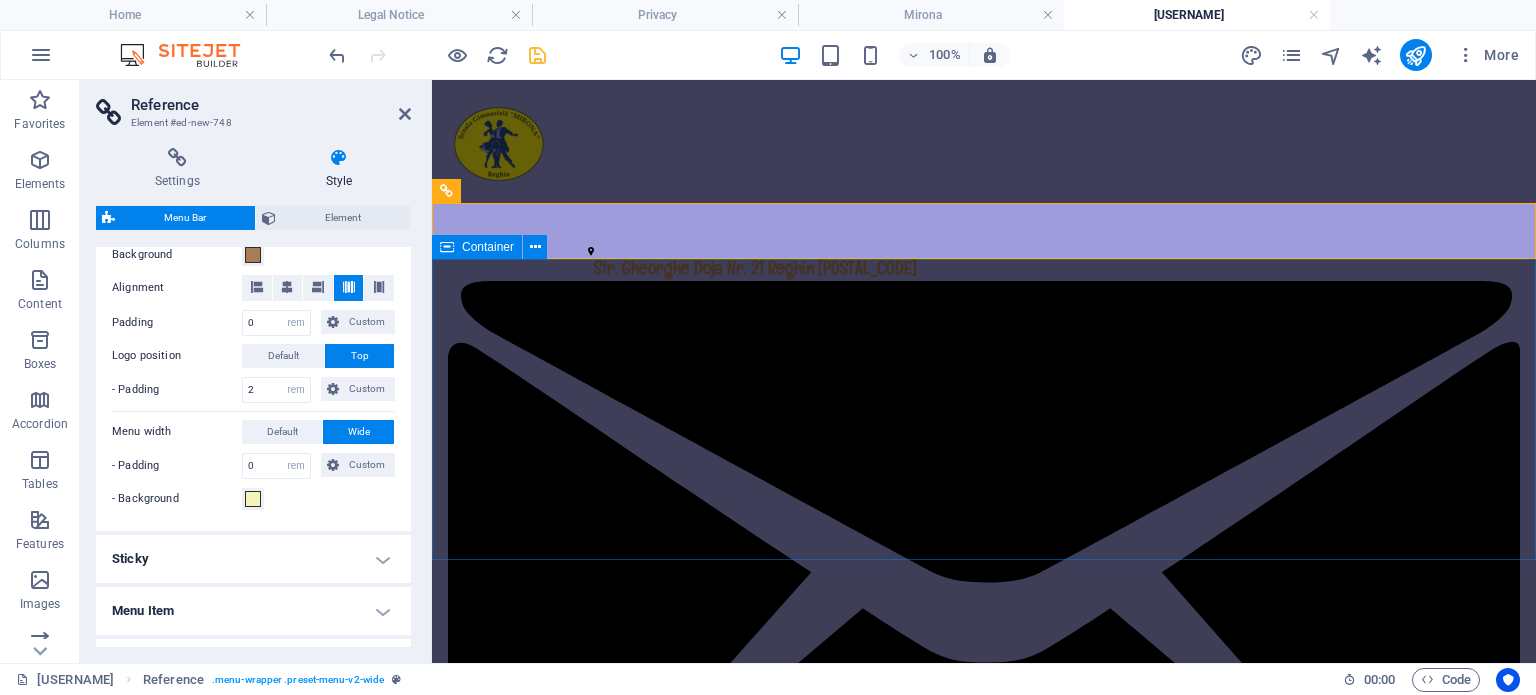 click on "Drop content here or  Add elements  Paste clipboard" at bounding box center (984, 2304) 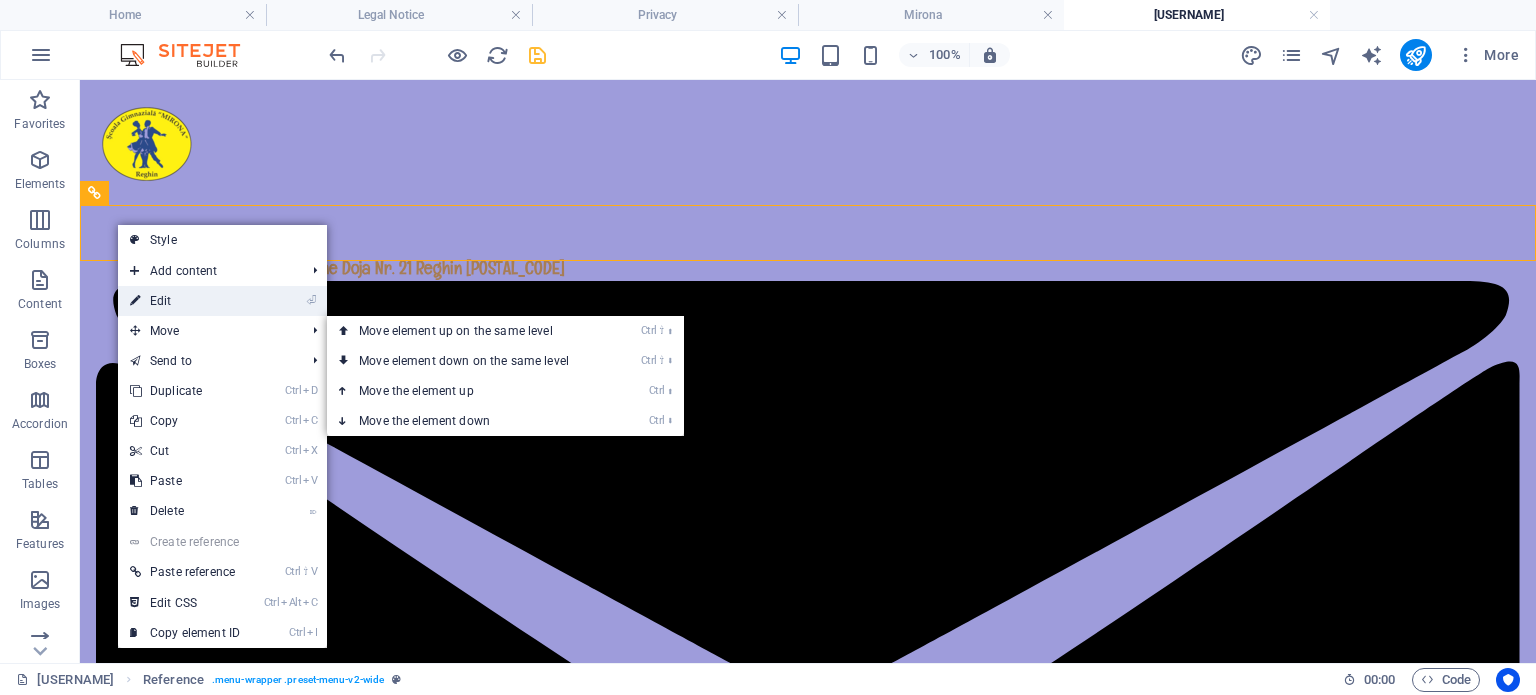 click on "⏎  Edit" at bounding box center [185, 301] 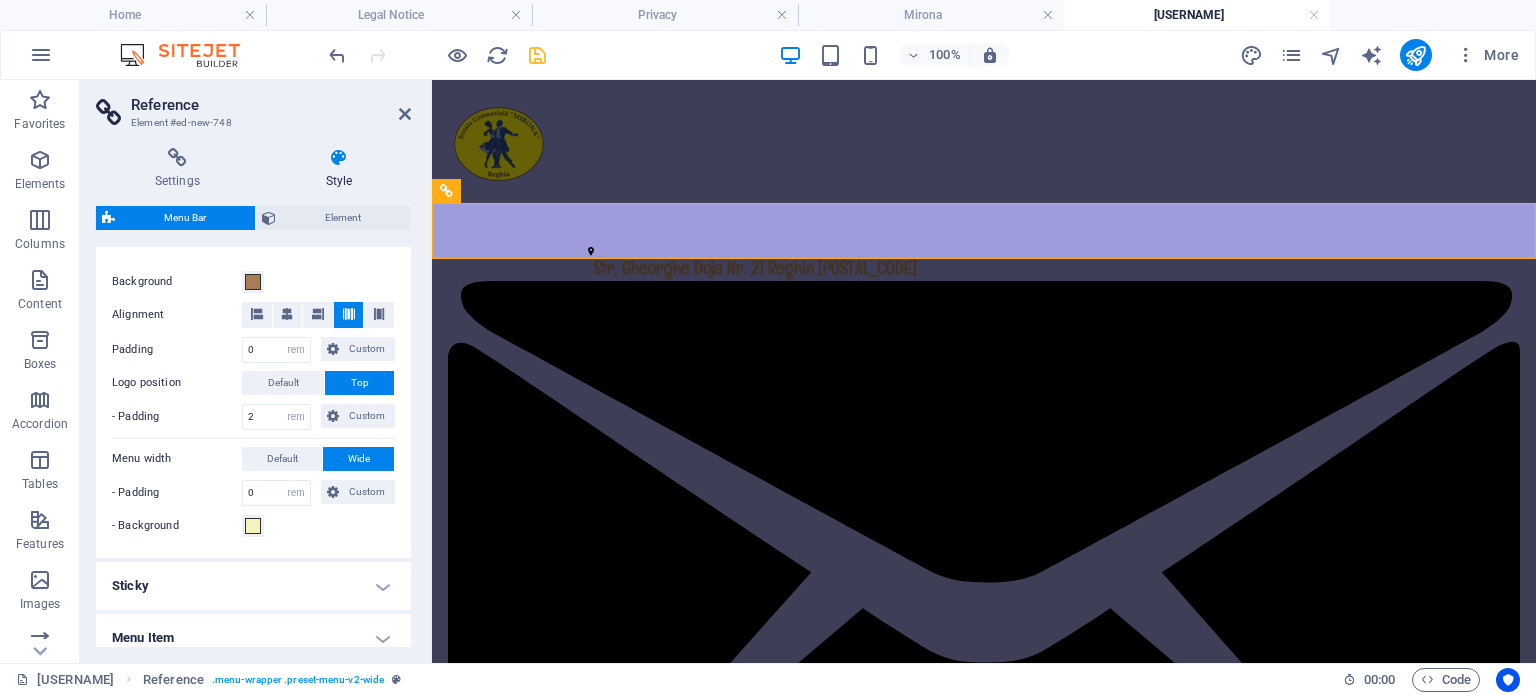 scroll, scrollTop: 400, scrollLeft: 0, axis: vertical 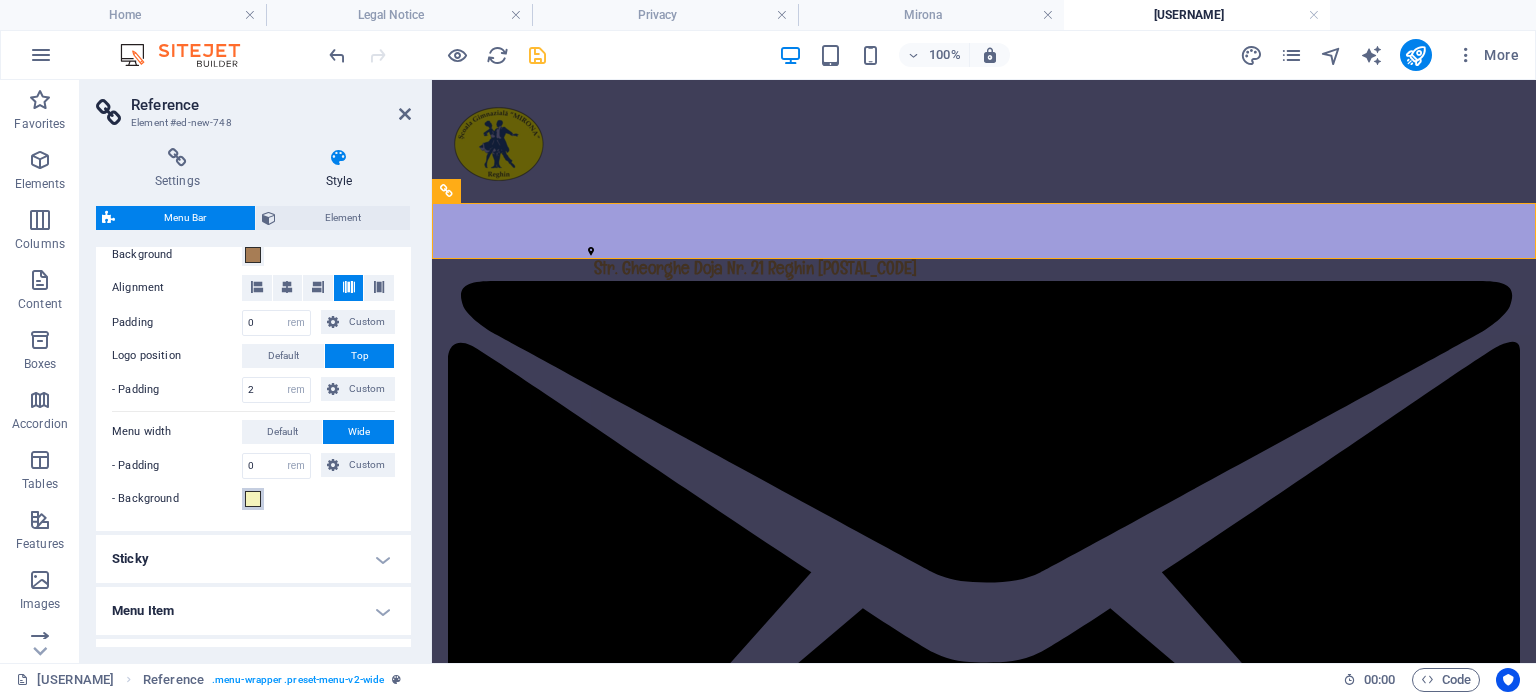 click at bounding box center (253, 499) 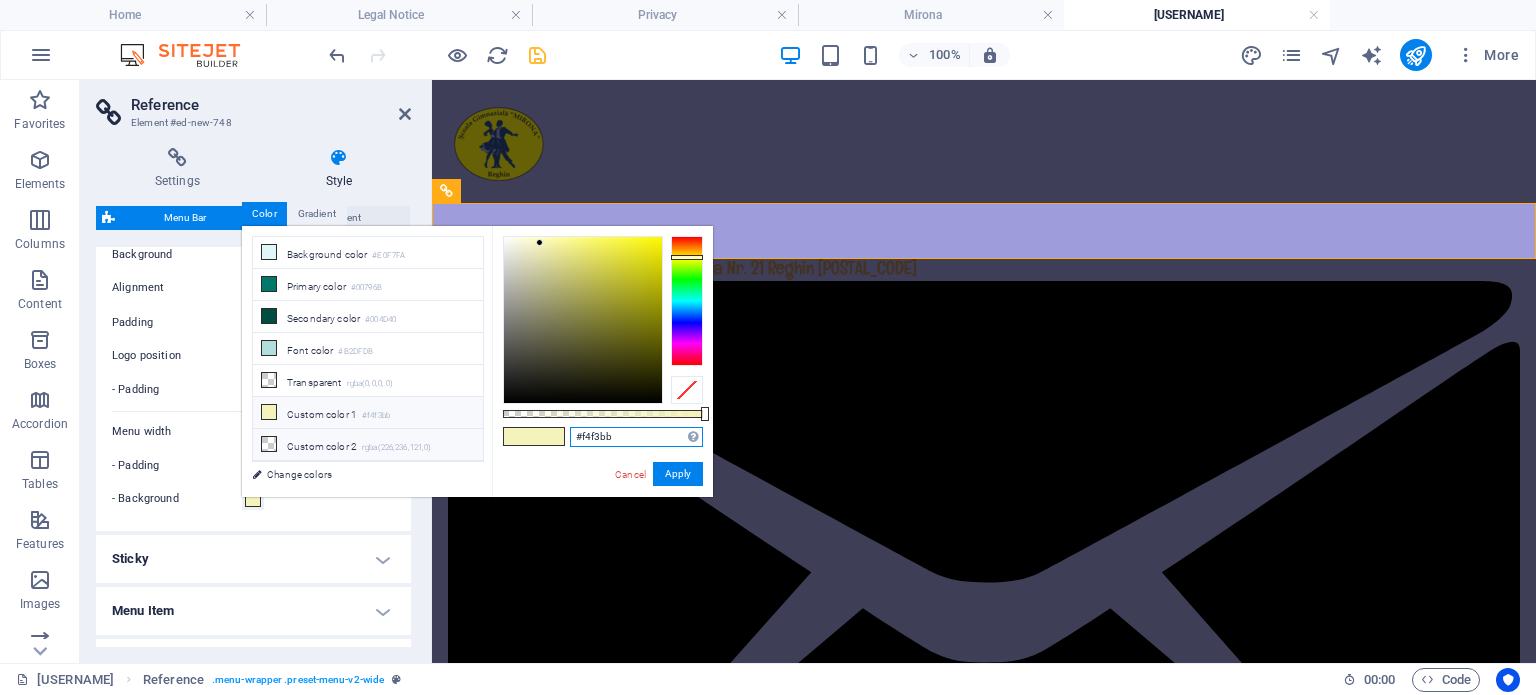 drag, startPoint x: 632, startPoint y: 436, endPoint x: 435, endPoint y: 436, distance: 197 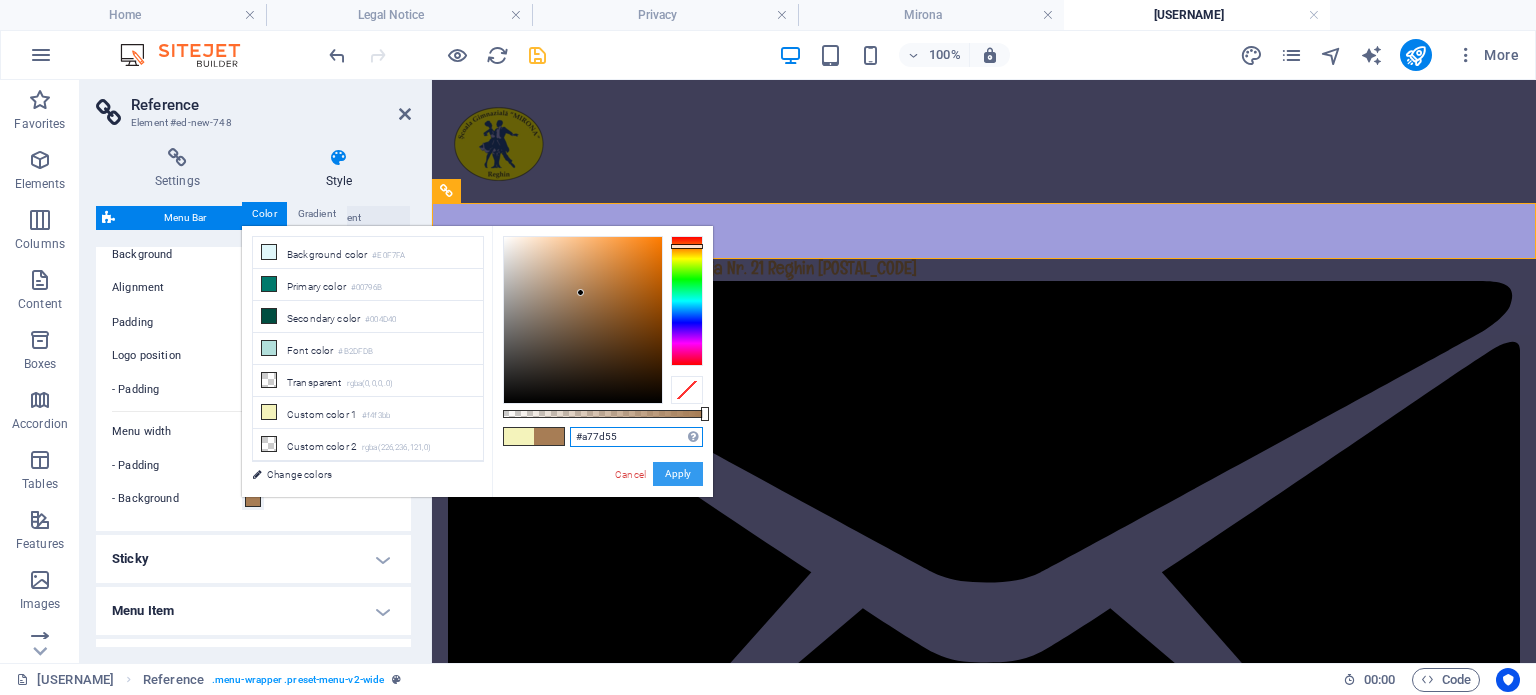 type on "#a77d55" 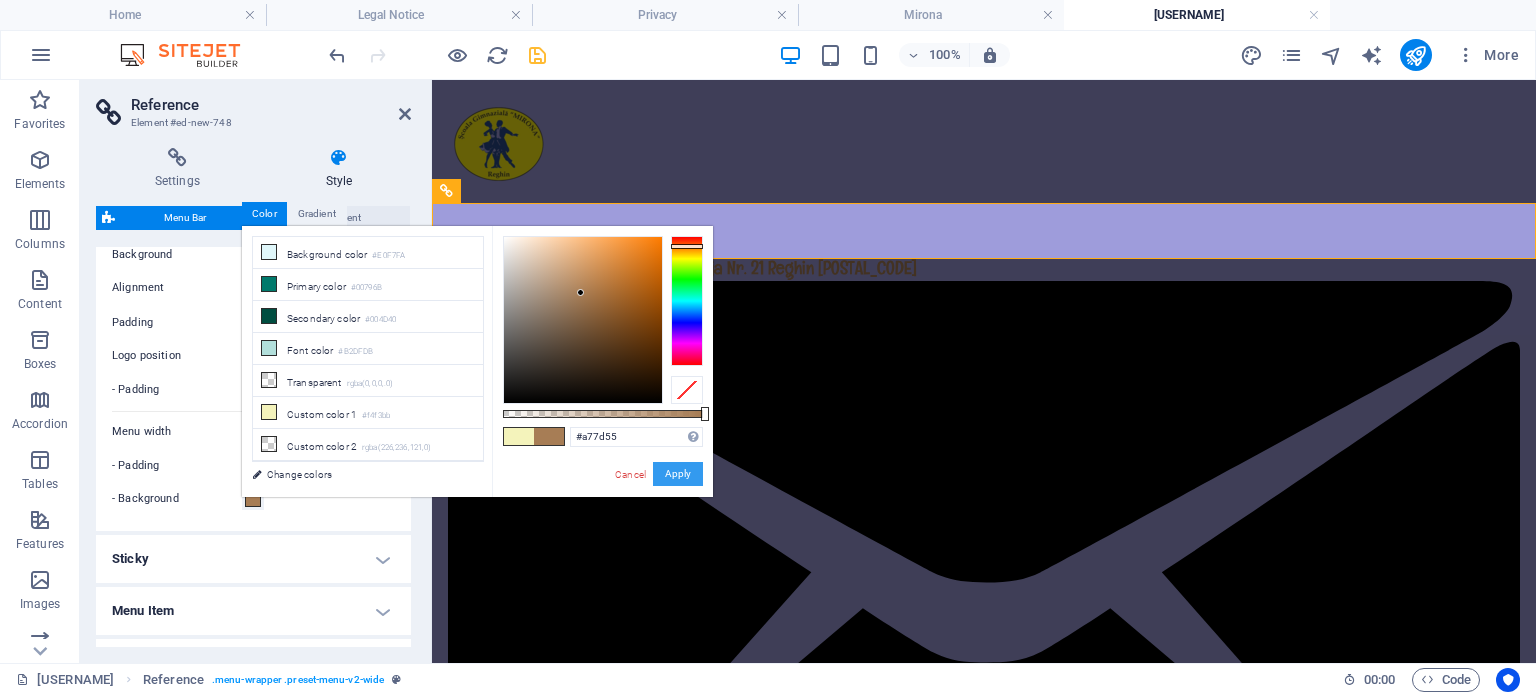 click on "Apply" at bounding box center [678, 474] 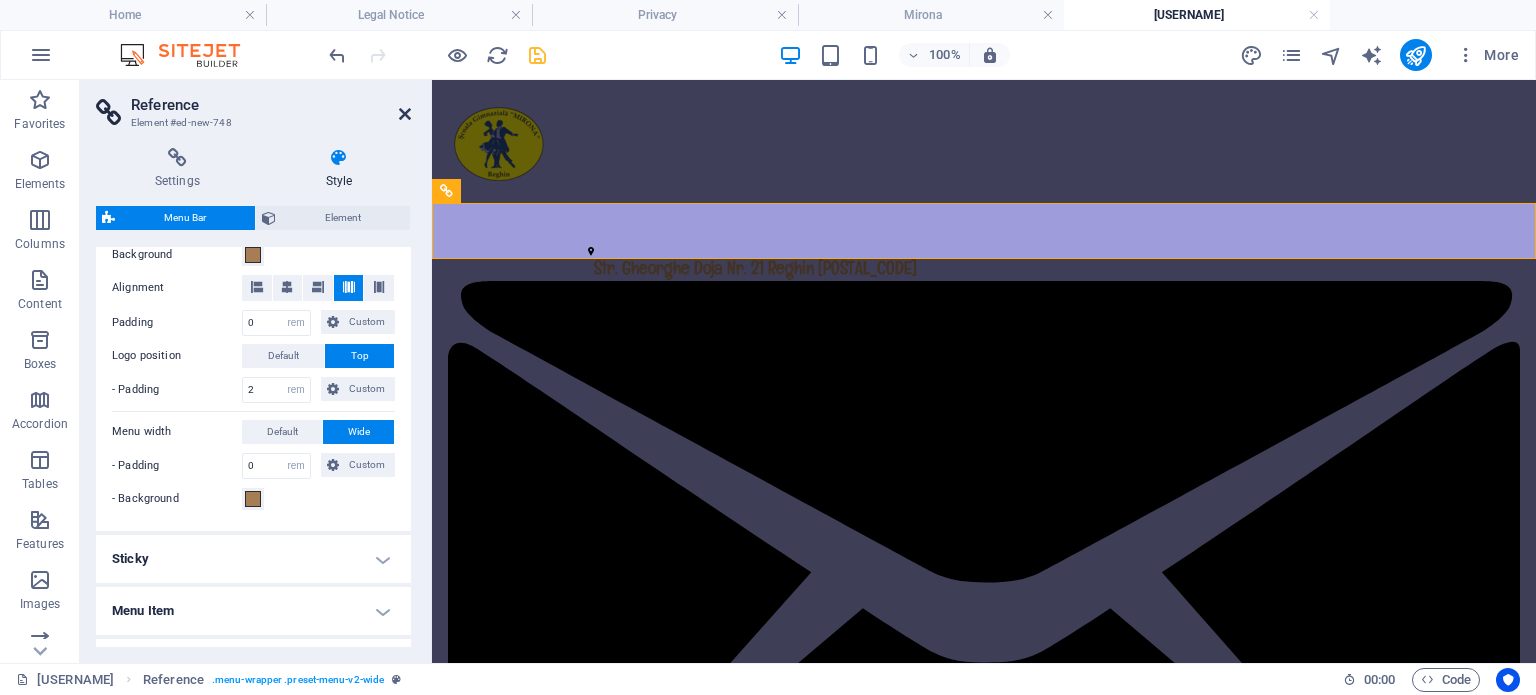 click at bounding box center [405, 114] 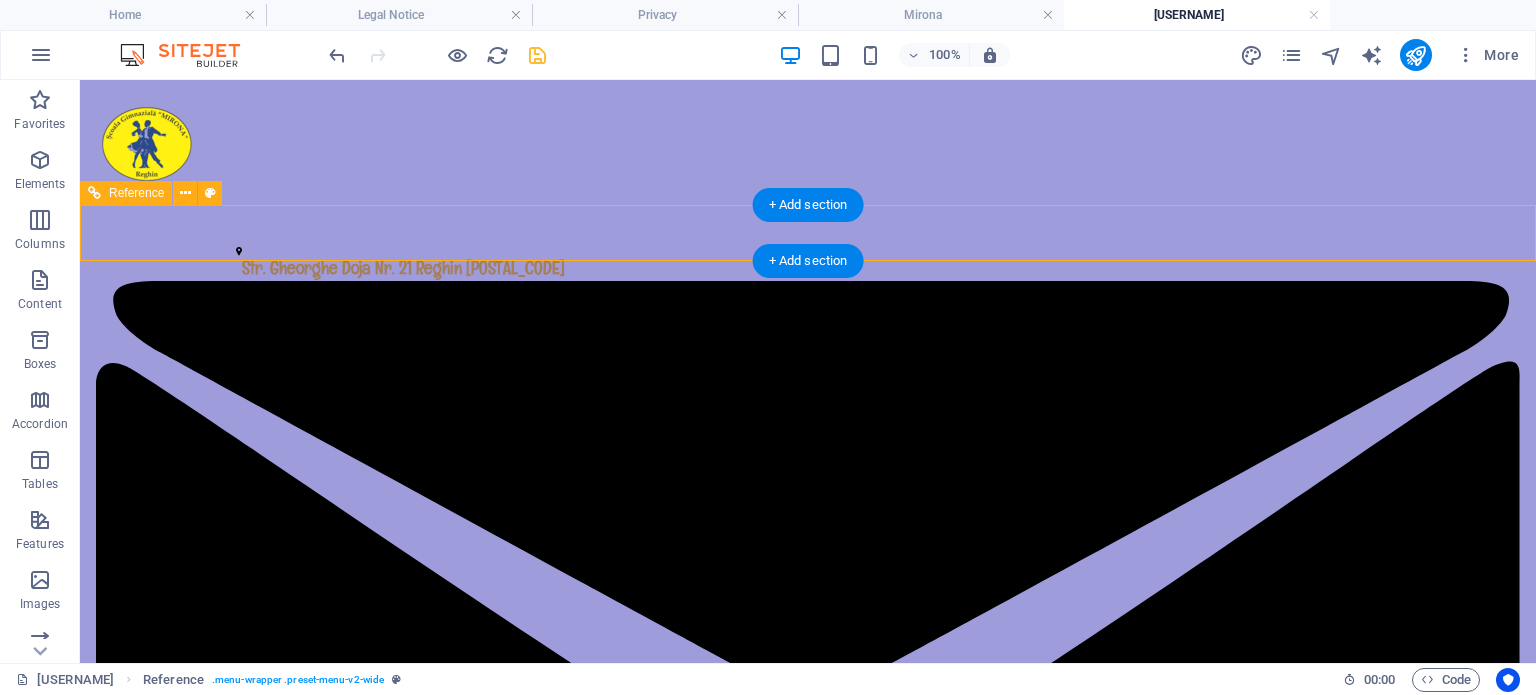 click on "Pagina principală Despre noi Orar  Galerie foto Contact" at bounding box center [808, 2693] 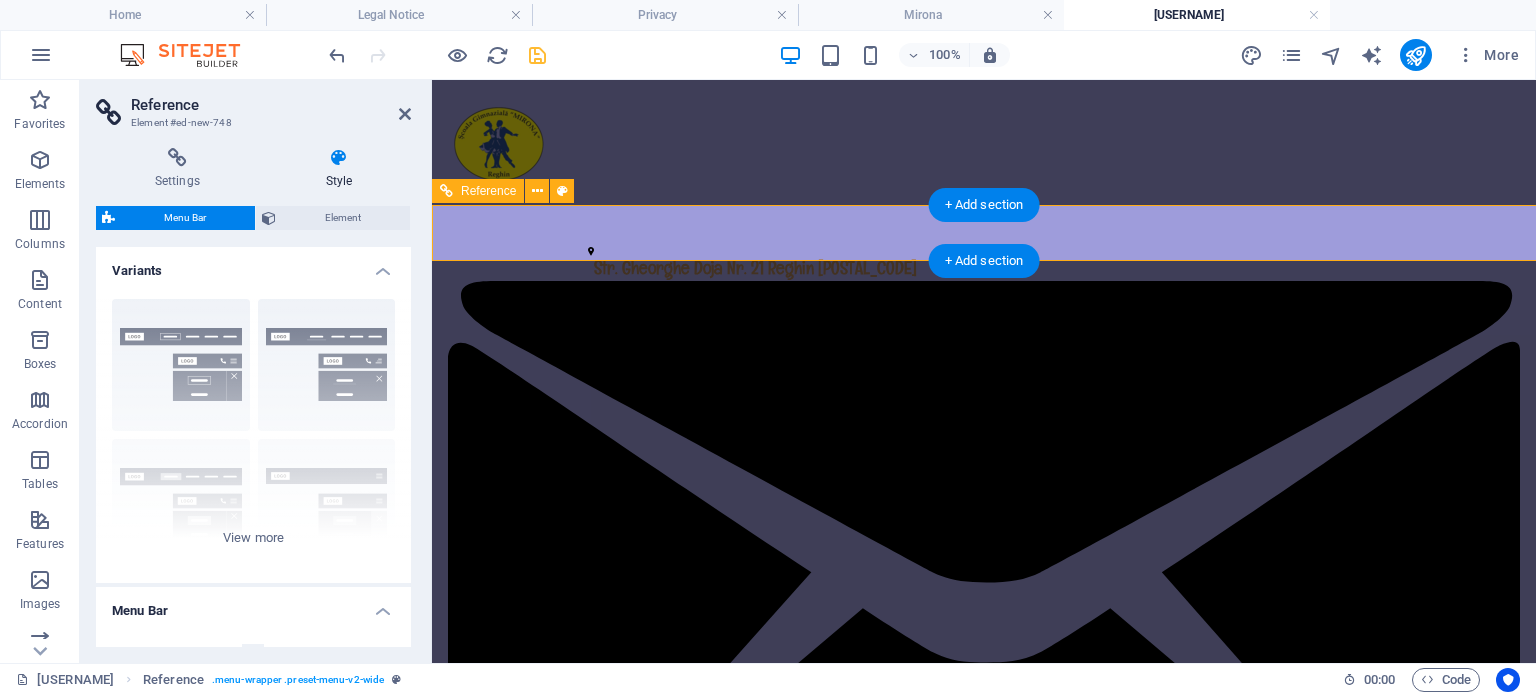 click on "Pagina principală Despre noi Orar  Galerie foto Contact" at bounding box center (984, 2125) 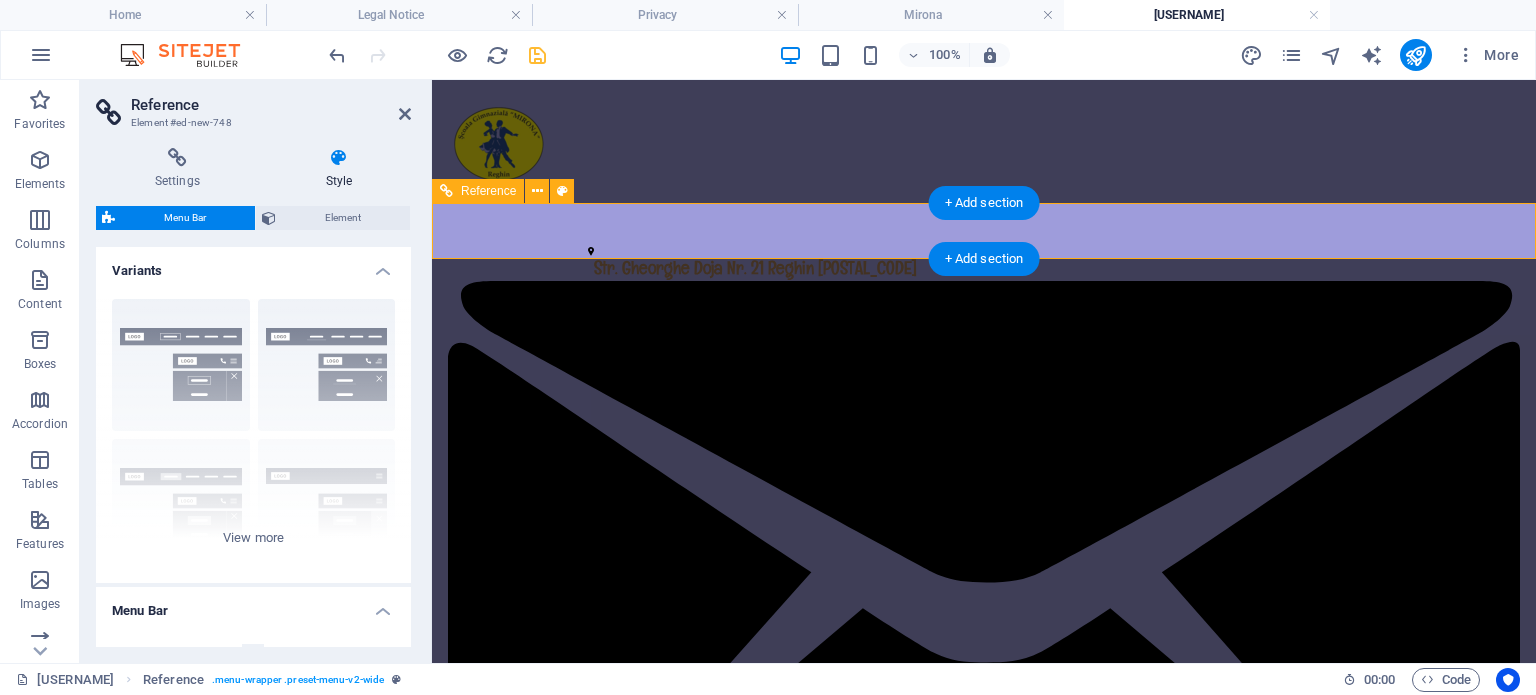 click on "Pagina principală Despre noi Orar  Galerie foto Contact" at bounding box center (984, 2125) 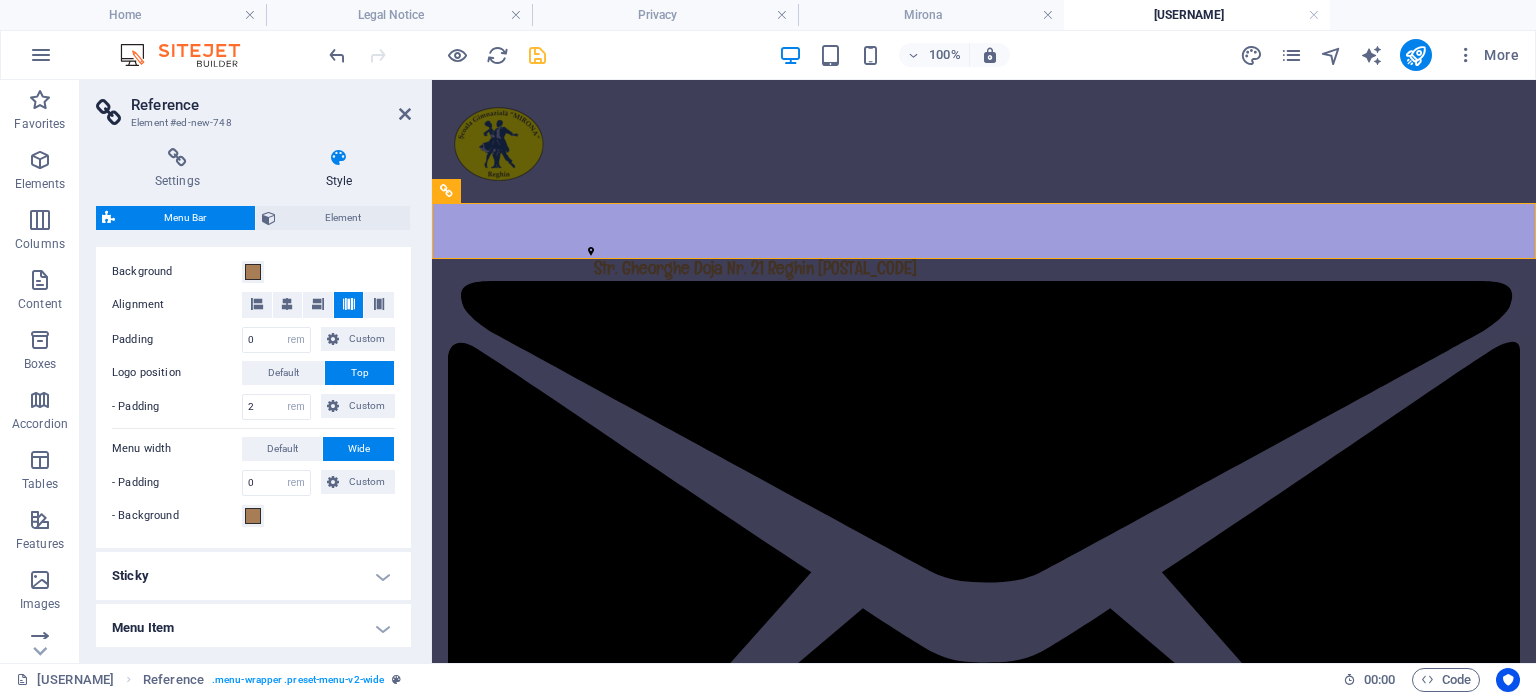 scroll, scrollTop: 221, scrollLeft: 0, axis: vertical 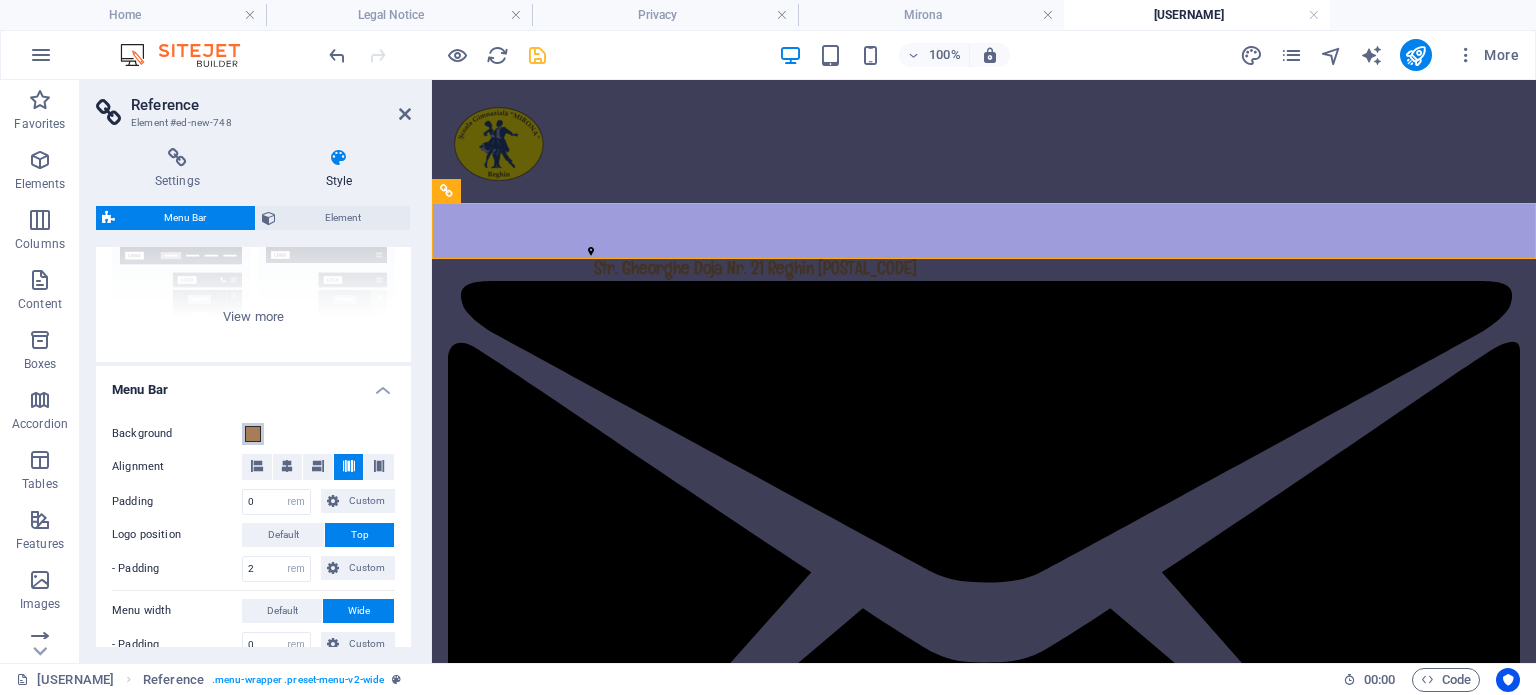 click at bounding box center (253, 434) 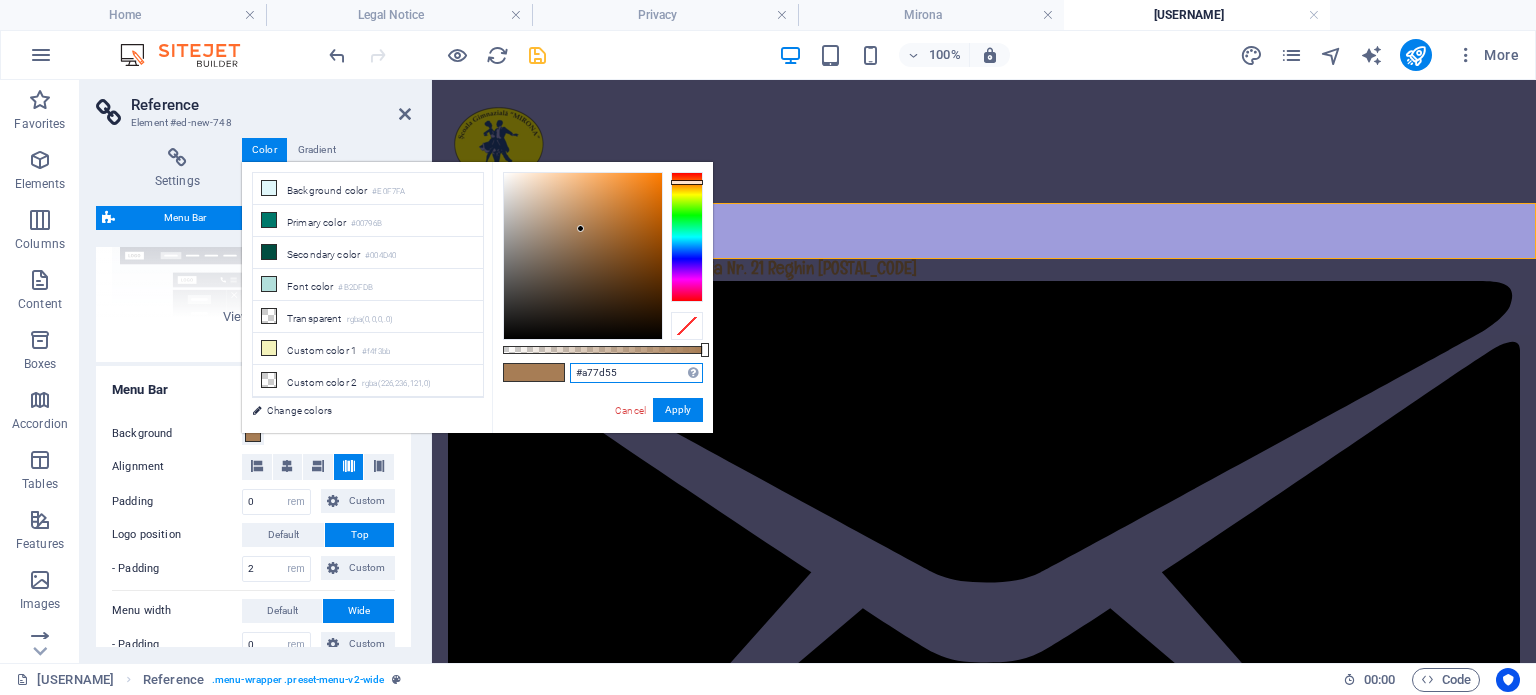 drag, startPoint x: 624, startPoint y: 367, endPoint x: 503, endPoint y: 370, distance: 121.037186 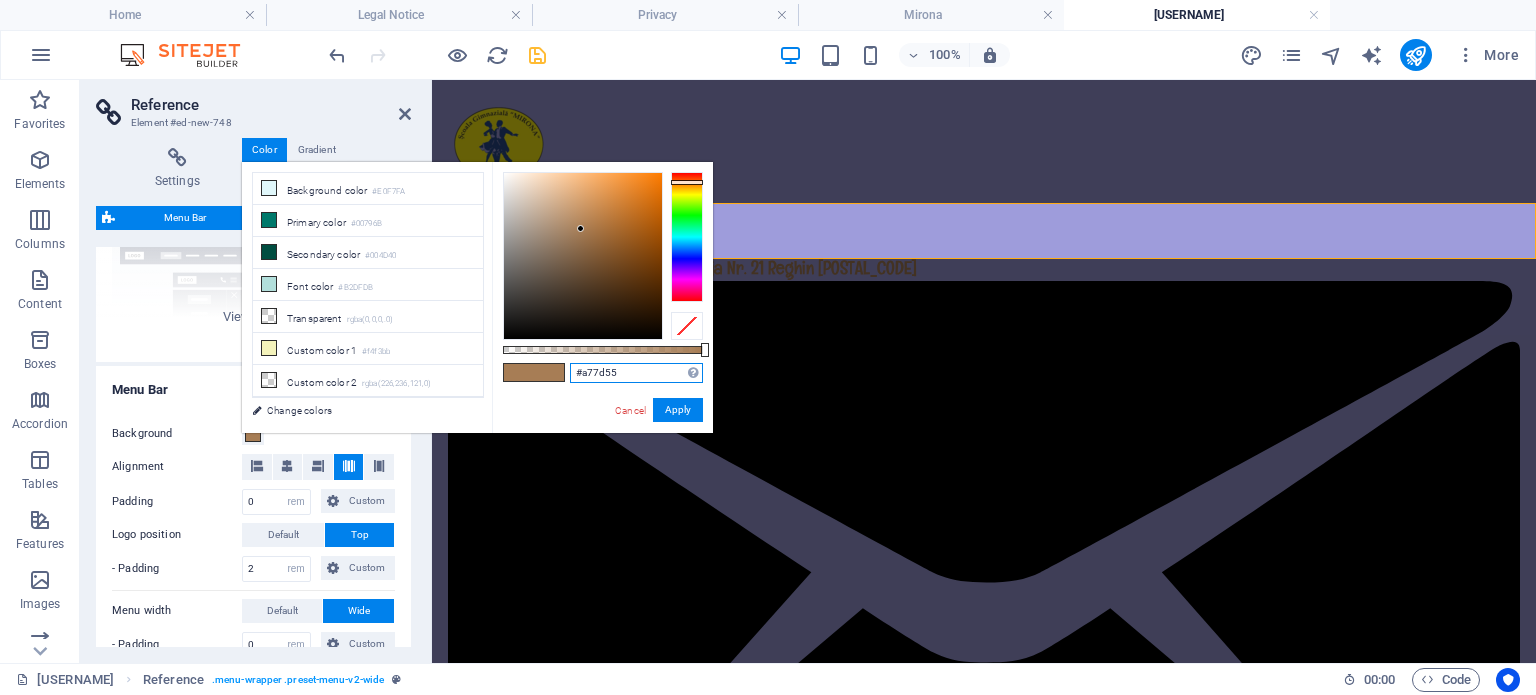 click on "#a77d55 Supported formats #0852ed rgb(8, 82, 237) rgba(8, 82, 237, 90%) hsv(221,97,93) hsl(221, 93%, 48%) Cancel Apply" at bounding box center [602, 442] 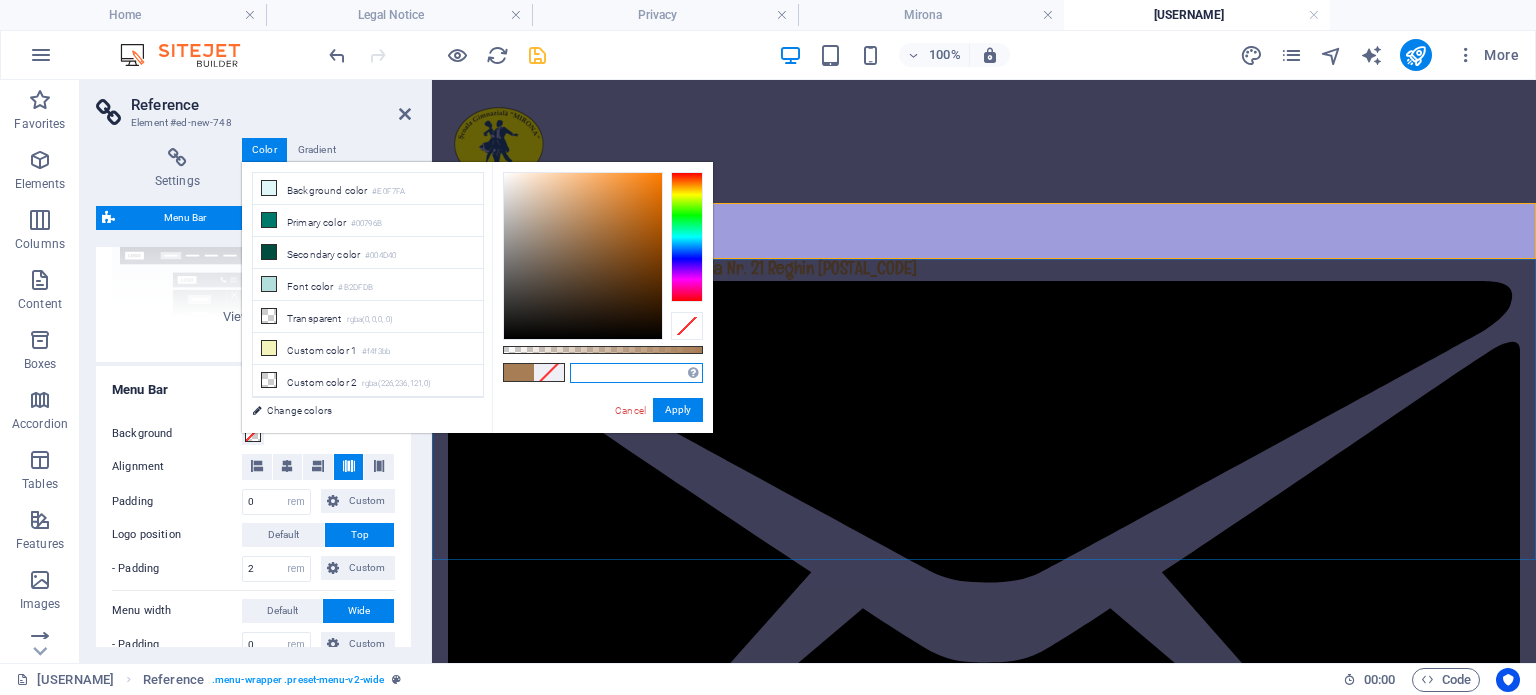 paste on "#9E9CDB" 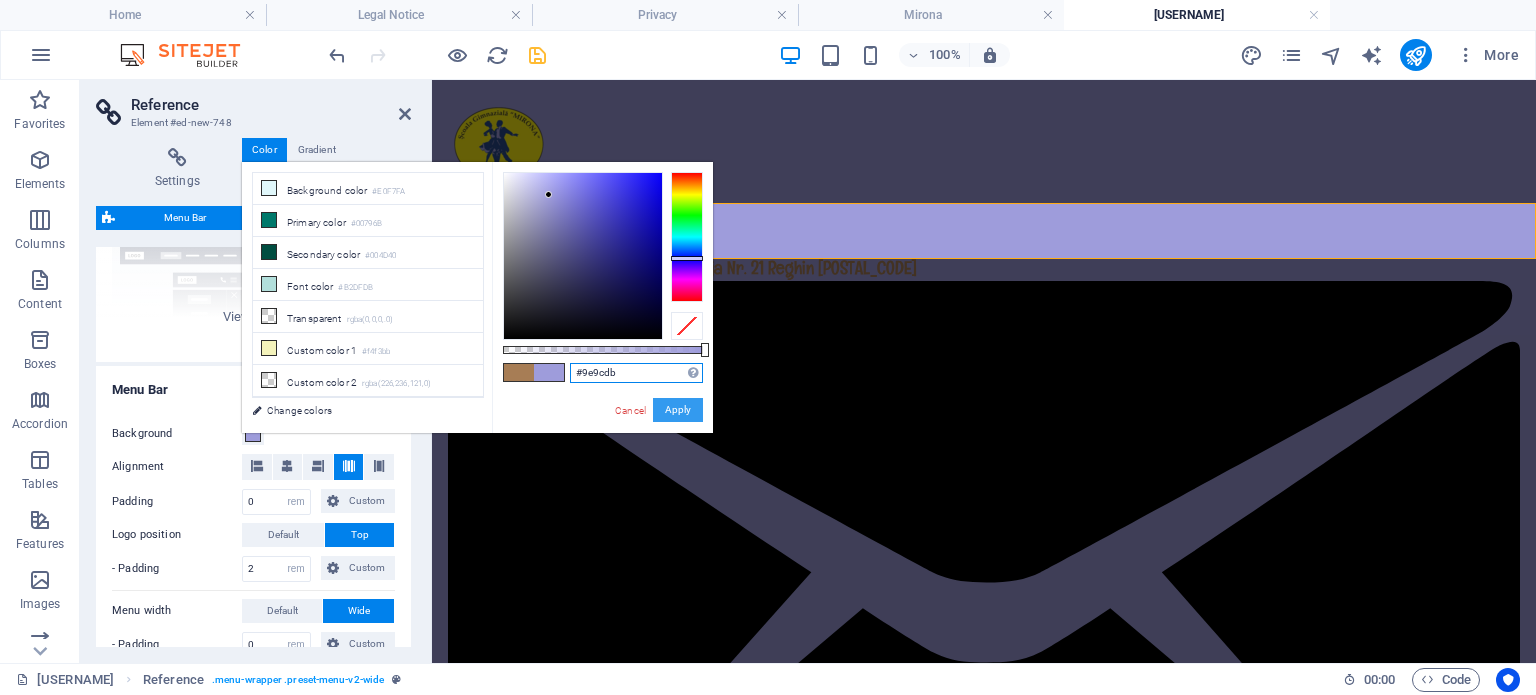 type on "#9e9cdb" 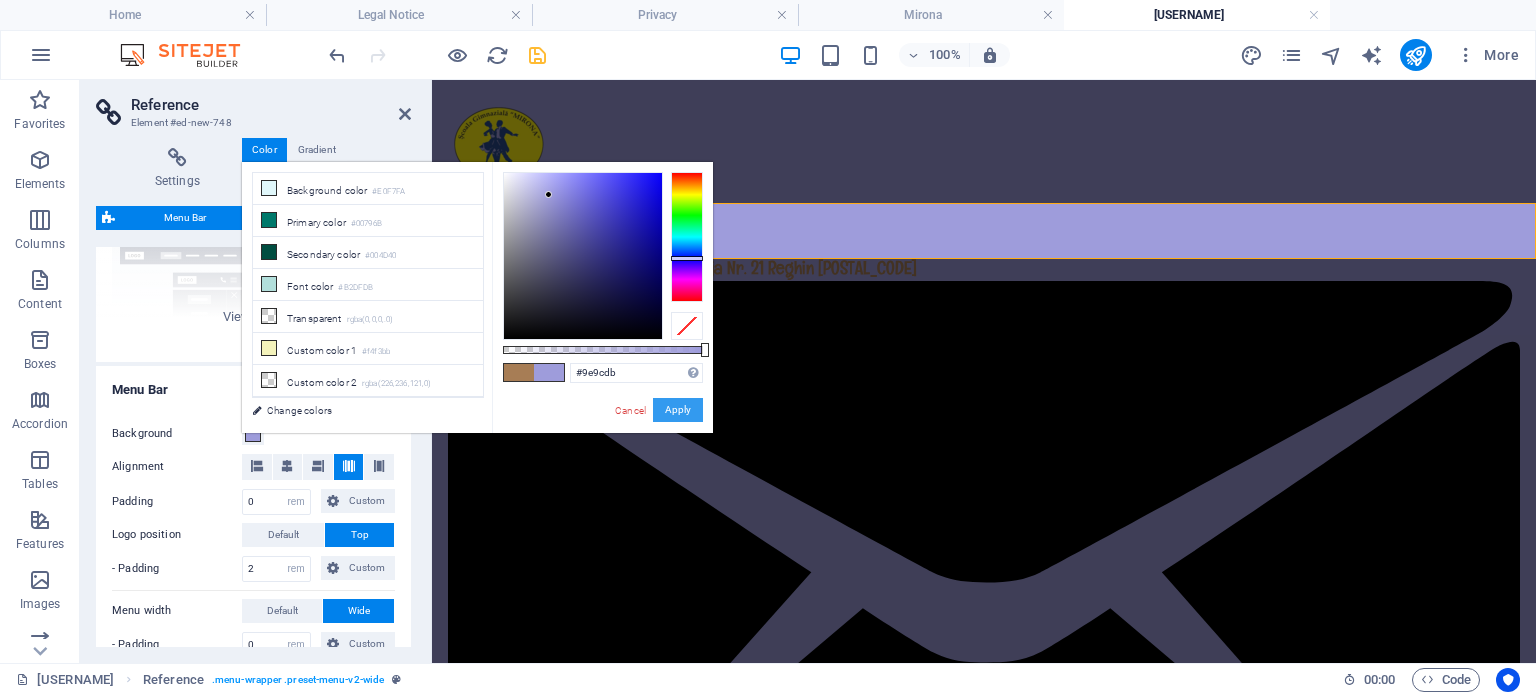 drag, startPoint x: 672, startPoint y: 413, endPoint x: 260, endPoint y: 326, distance: 421.0855 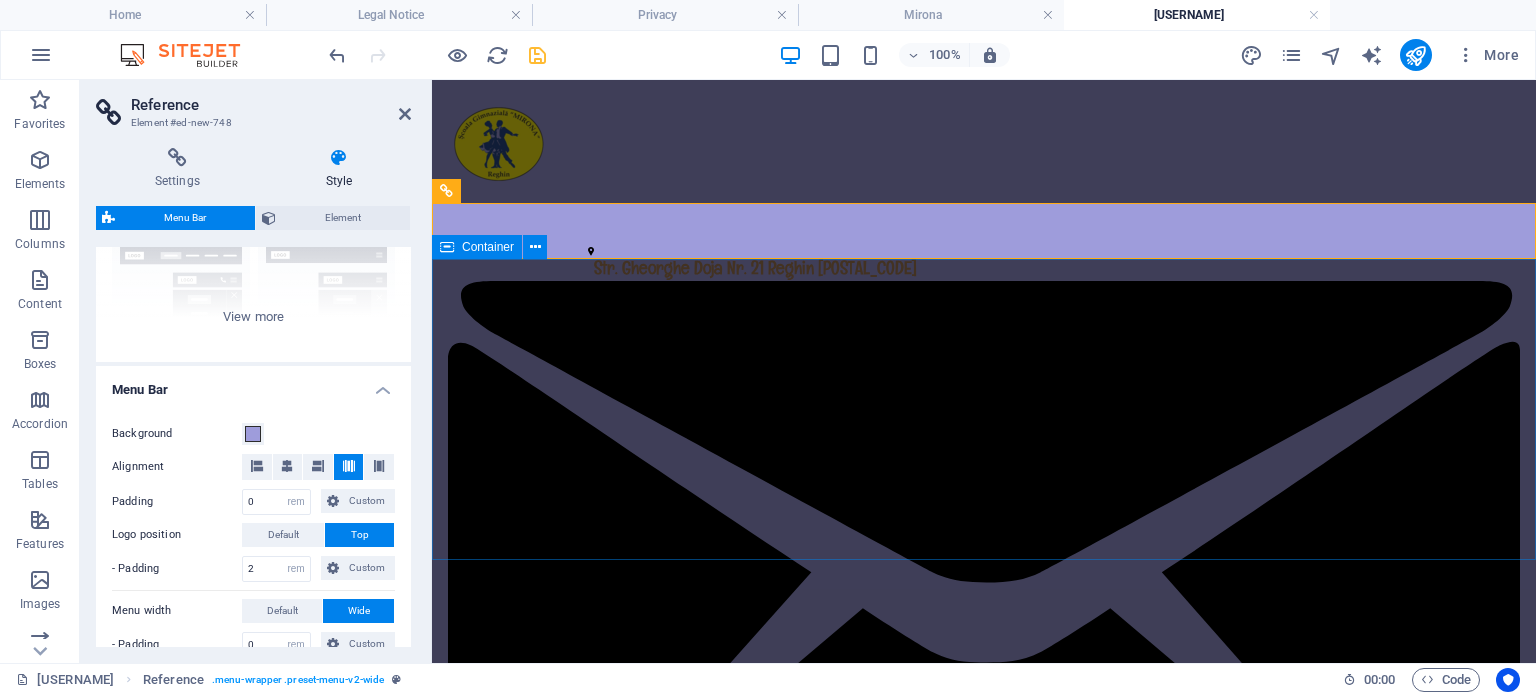 click on "Drop content here or  Add elements  Paste clipboard" at bounding box center (984, 2304) 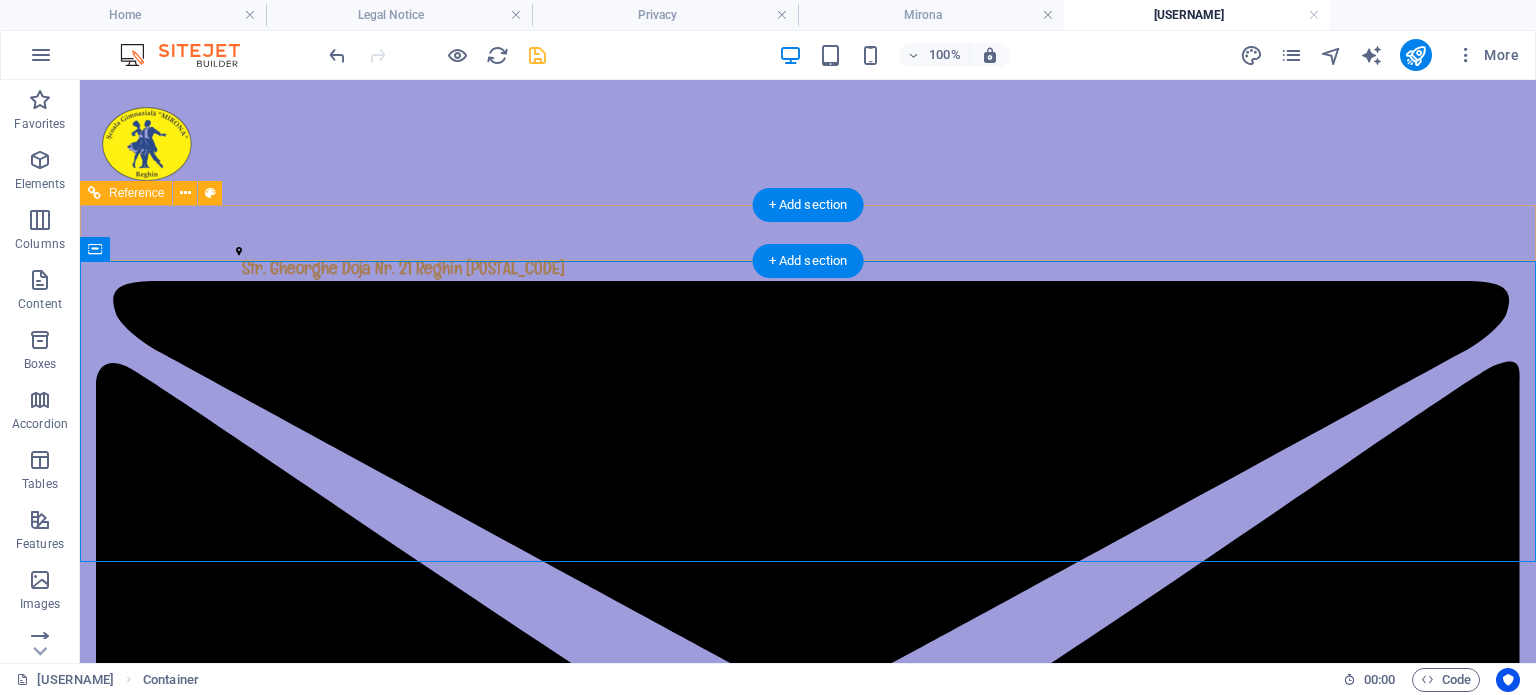 click on "Pagina principală Despre noi Orar  Galerie foto Contact" at bounding box center (808, 2693) 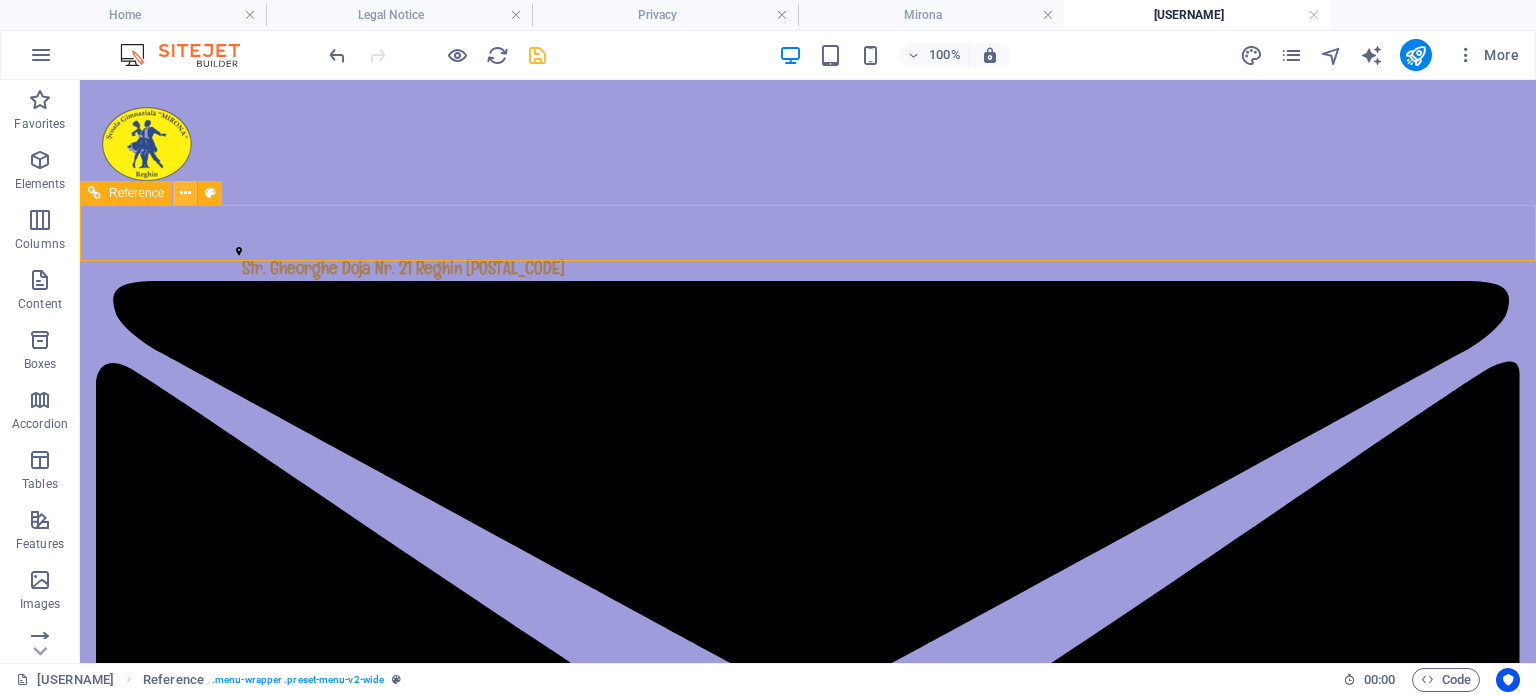 click at bounding box center [185, 193] 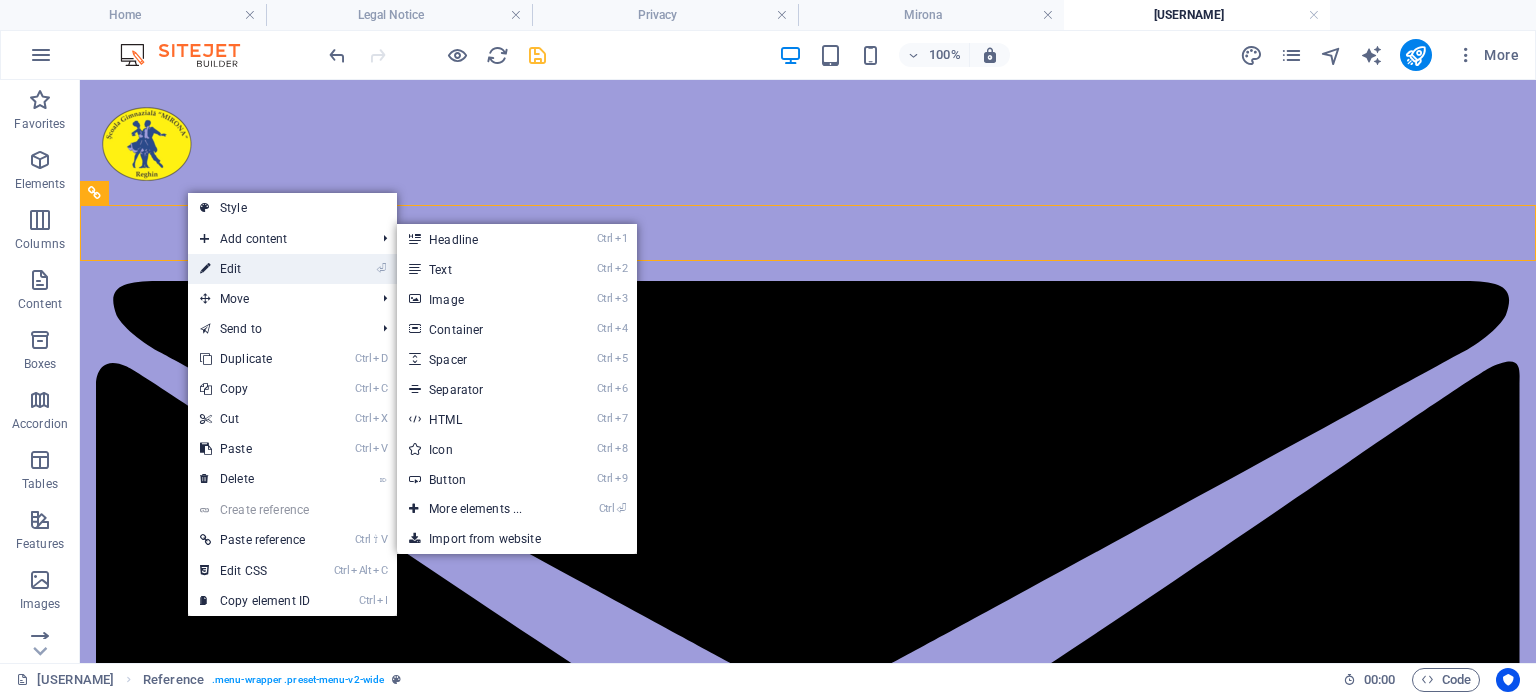click on "⏎  Edit" at bounding box center (255, 269) 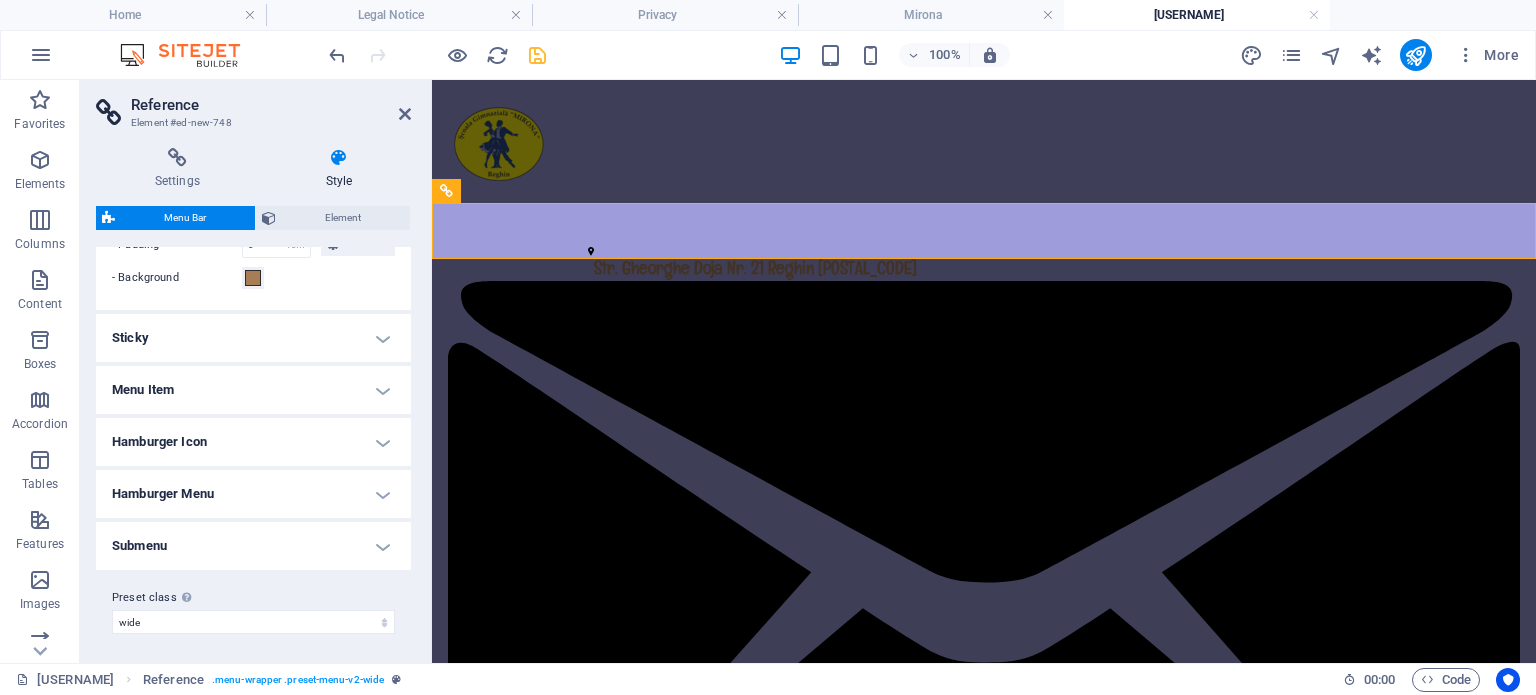 scroll, scrollTop: 521, scrollLeft: 0, axis: vertical 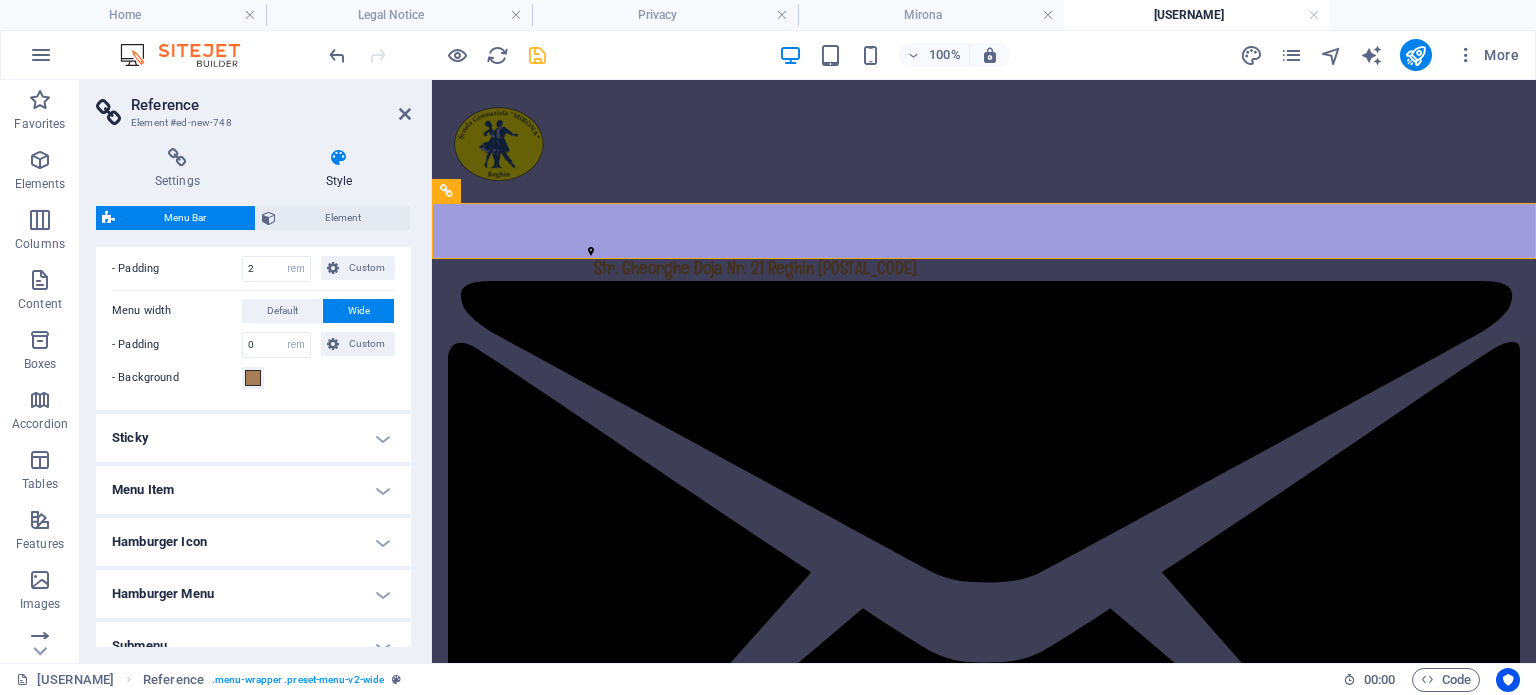 click at bounding box center (339, 158) 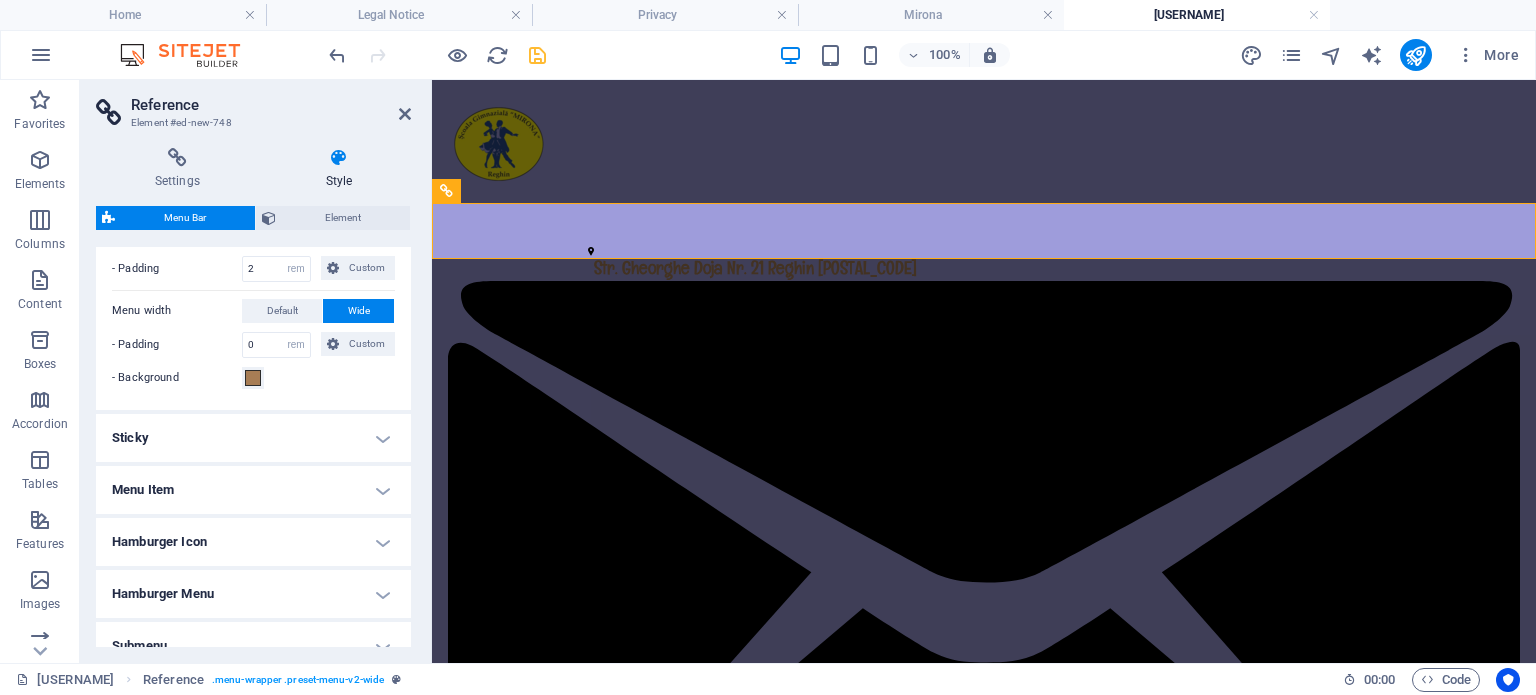 click at bounding box center [339, 158] 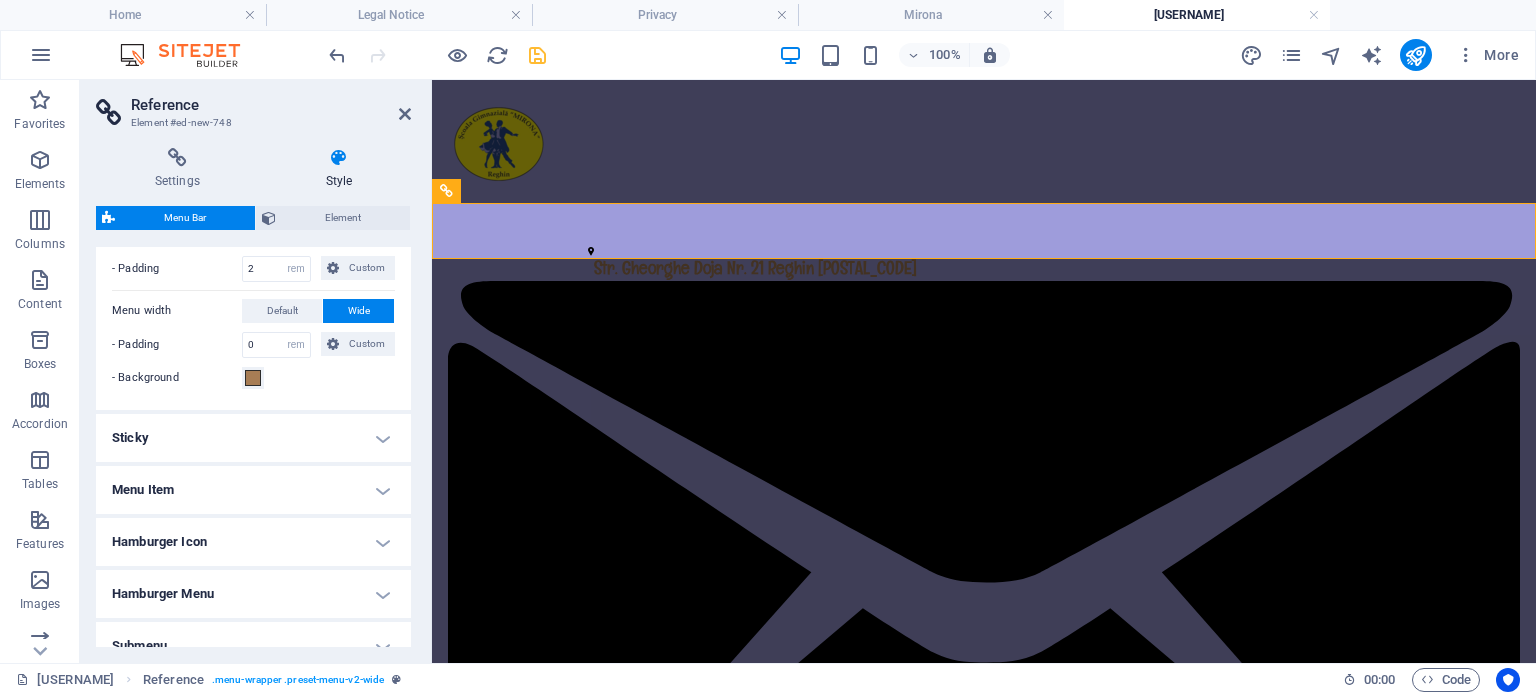 click at bounding box center (339, 158) 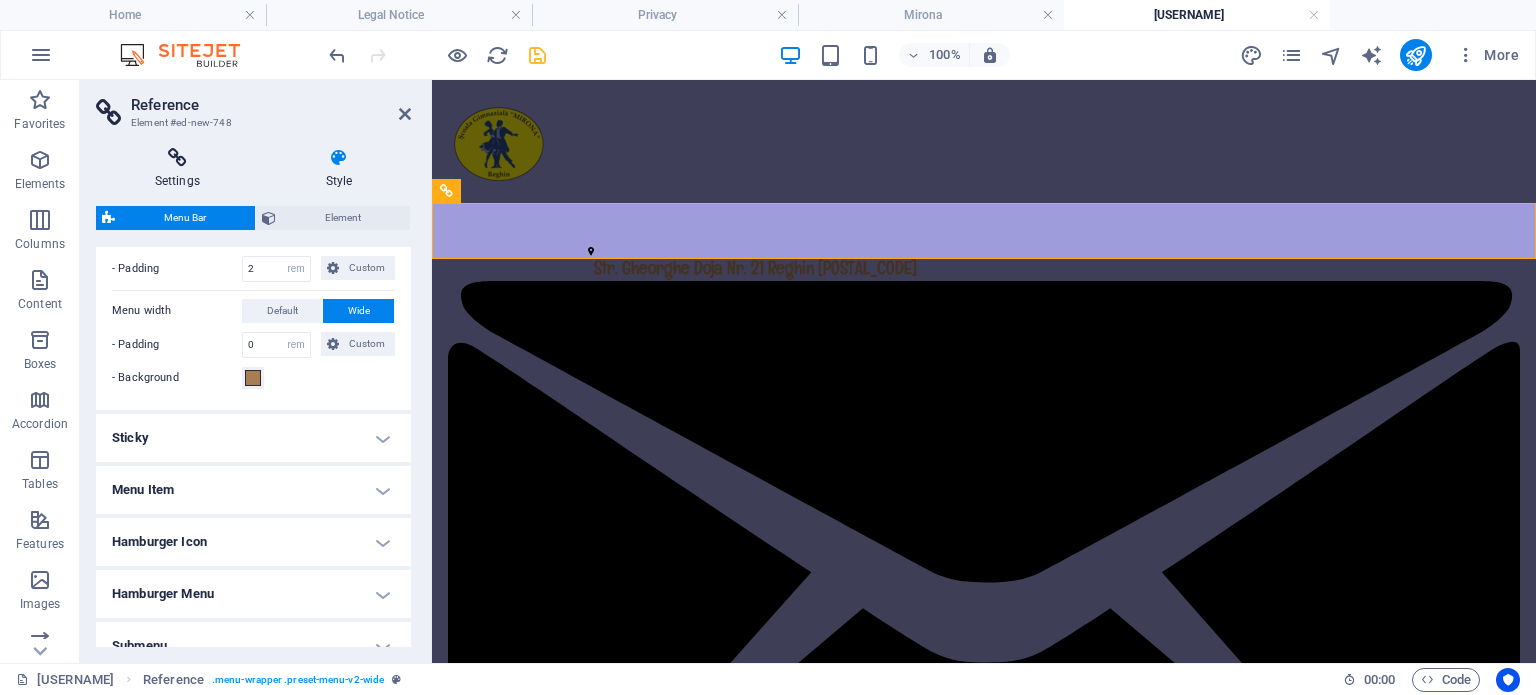 click on "Settings" at bounding box center (181, 169) 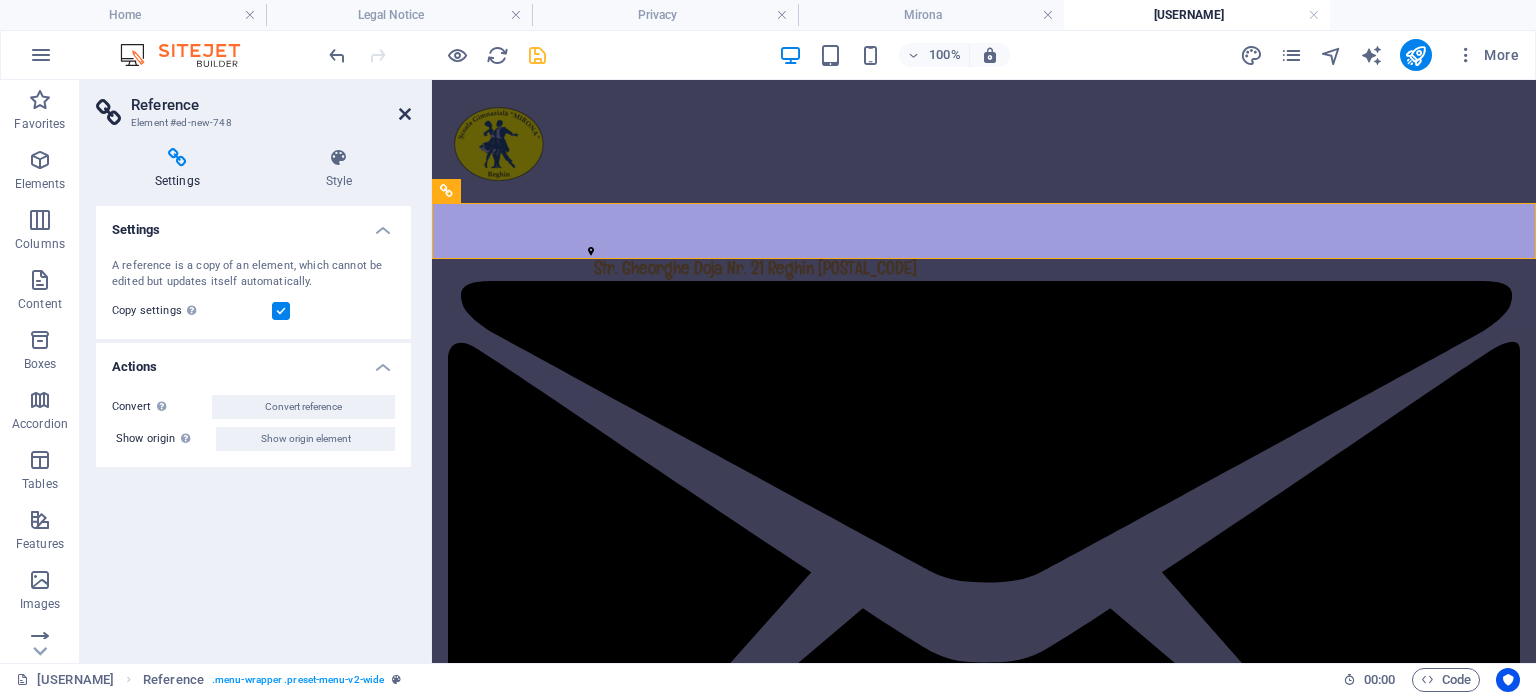 click at bounding box center (405, 114) 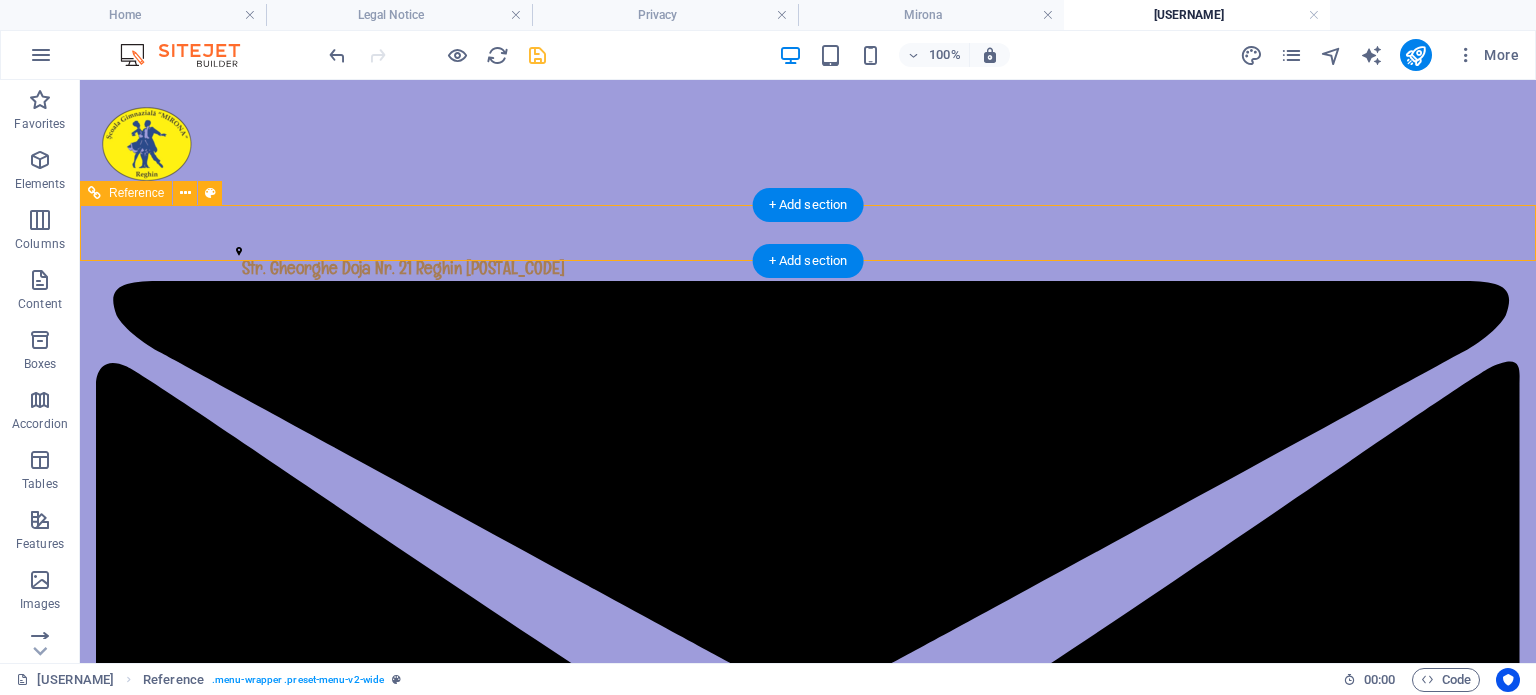 click on "Pagina principală Despre noi Orar  Galerie foto Contact" at bounding box center [808, 2693] 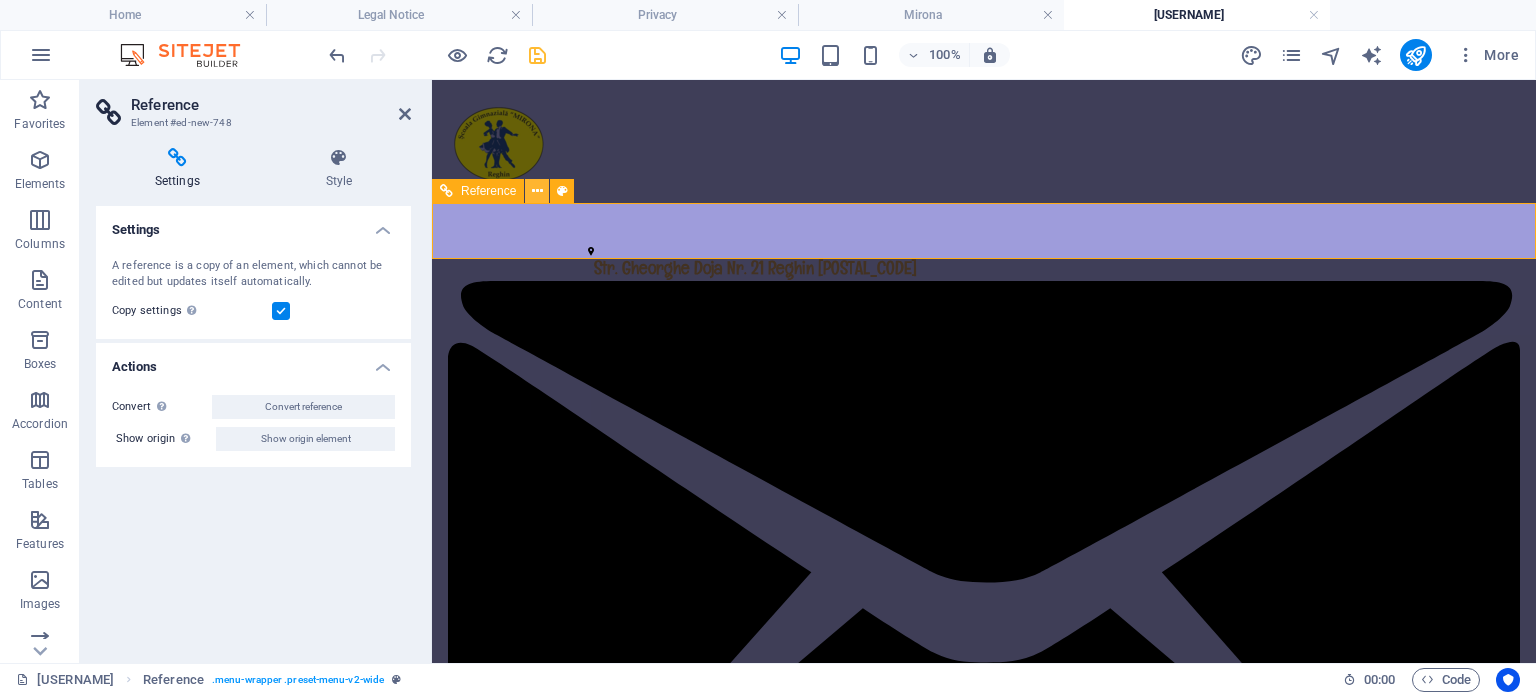 click at bounding box center (537, 191) 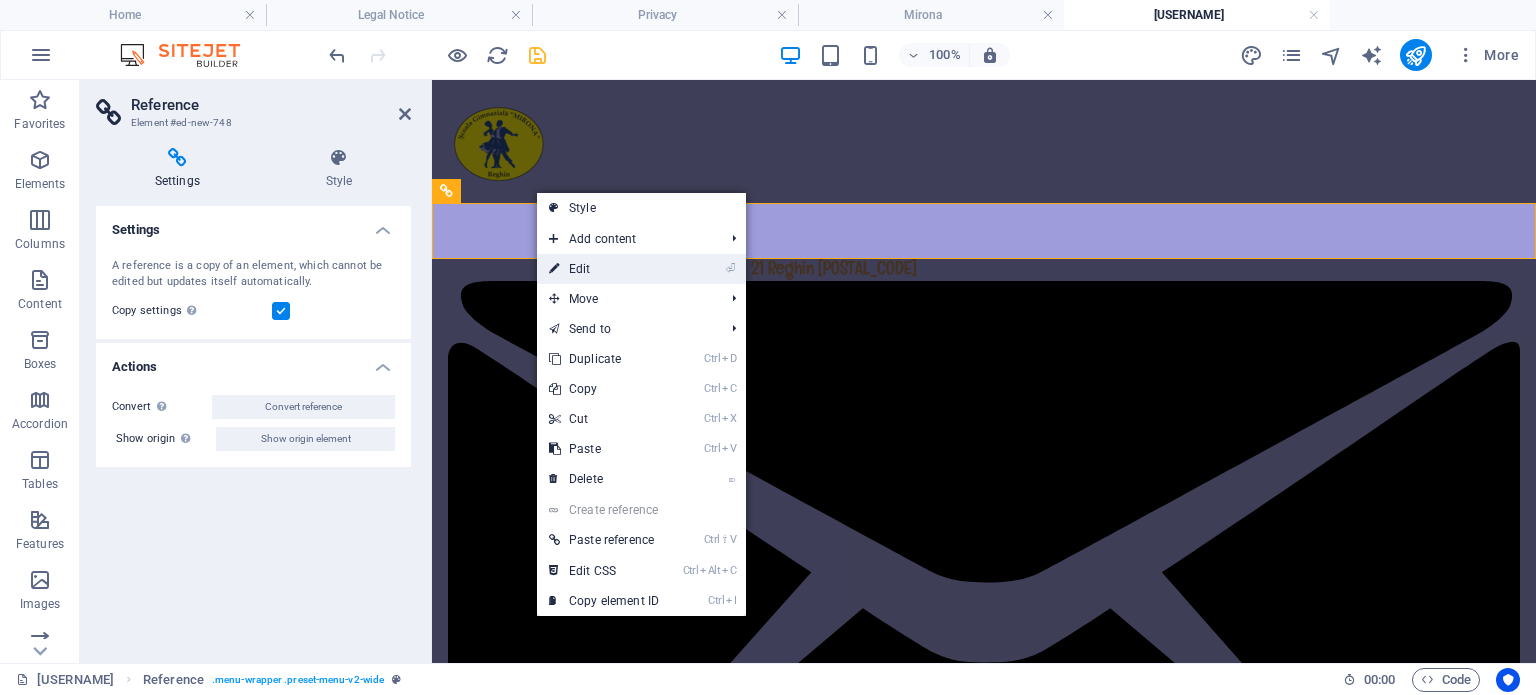 click on "⏎  Edit" at bounding box center (604, 269) 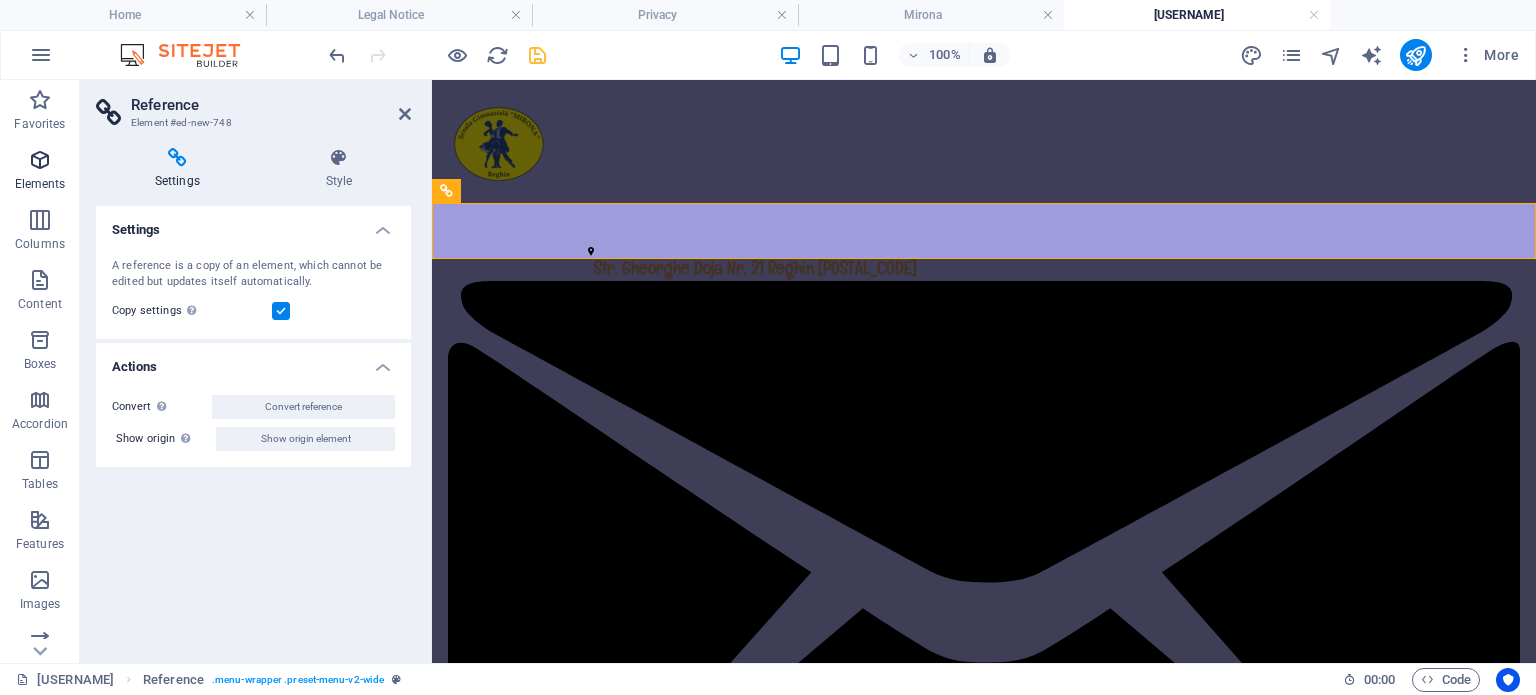 click at bounding box center [40, 160] 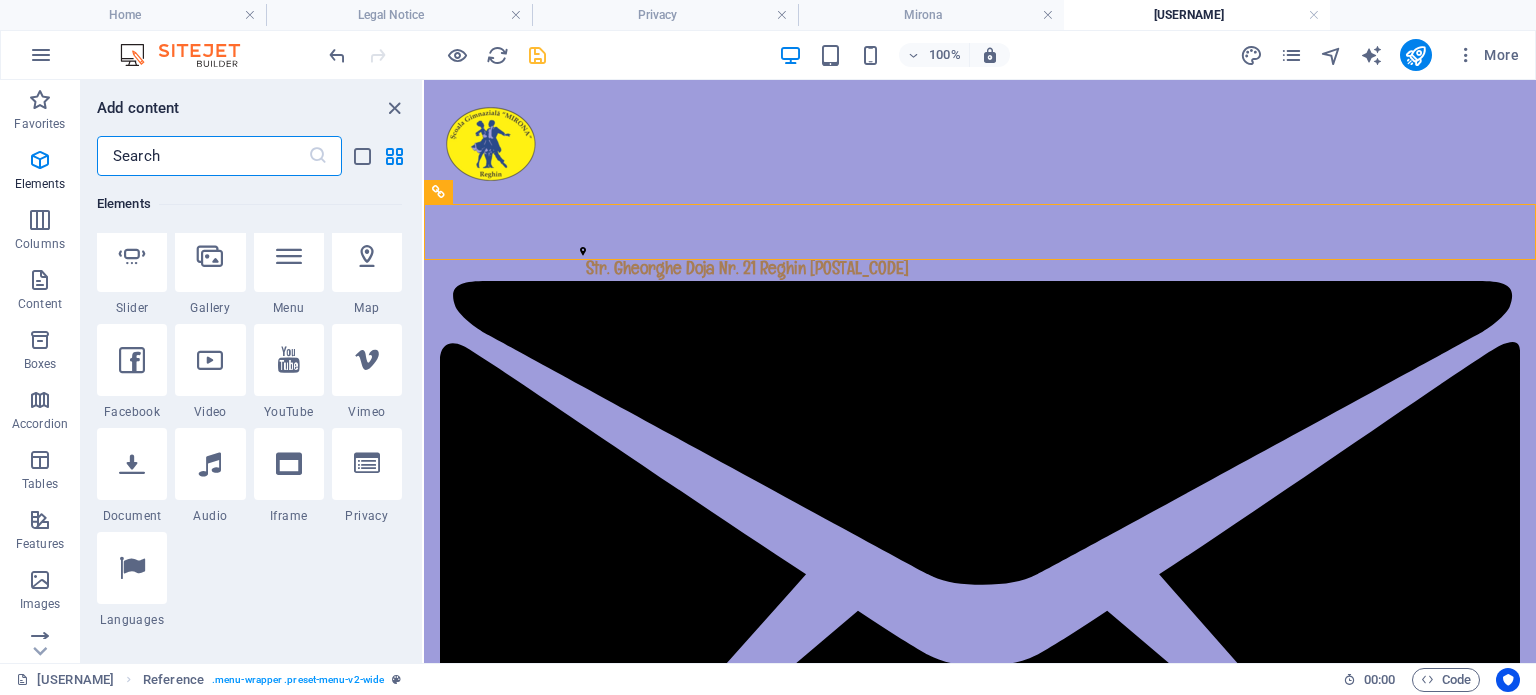 scroll, scrollTop: 812, scrollLeft: 0, axis: vertical 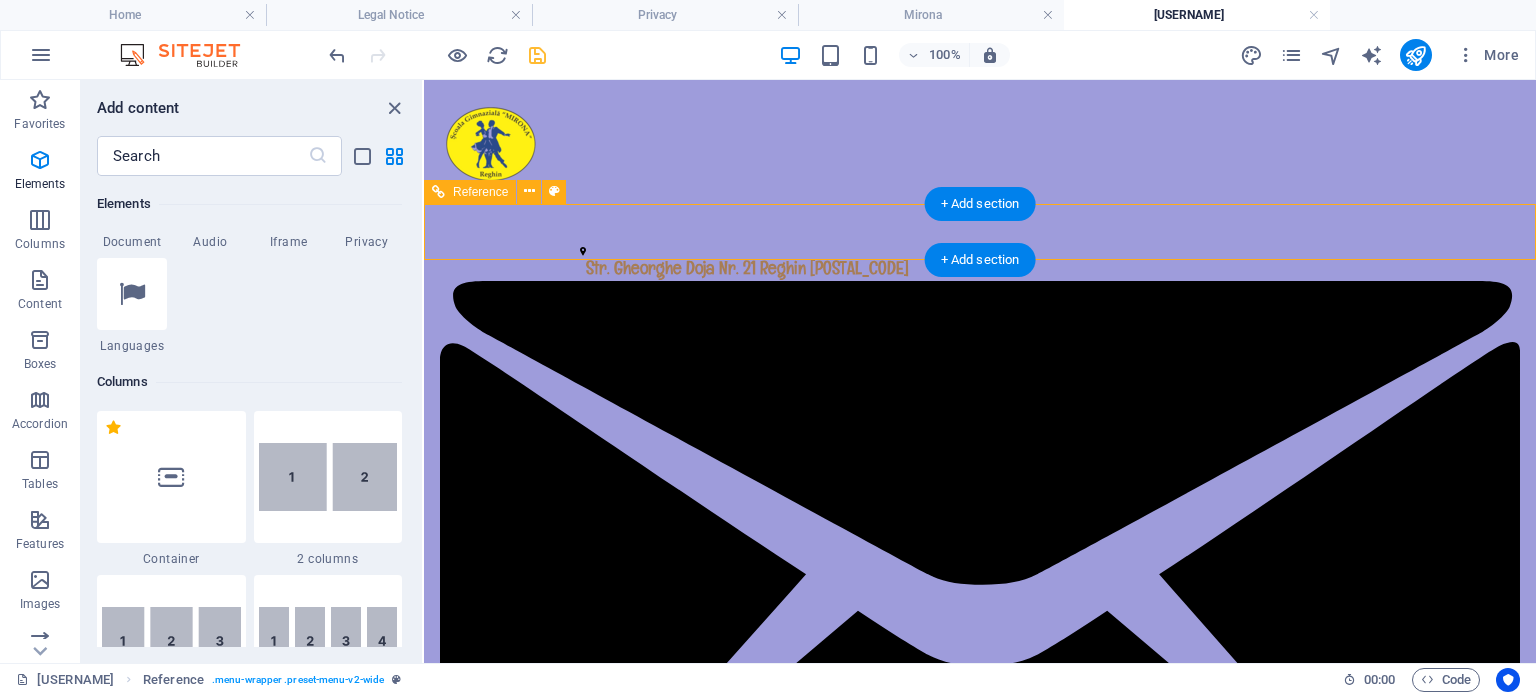 click on "Pagina principală Despre noi Orar  Galerie foto Contact" at bounding box center [980, 2138] 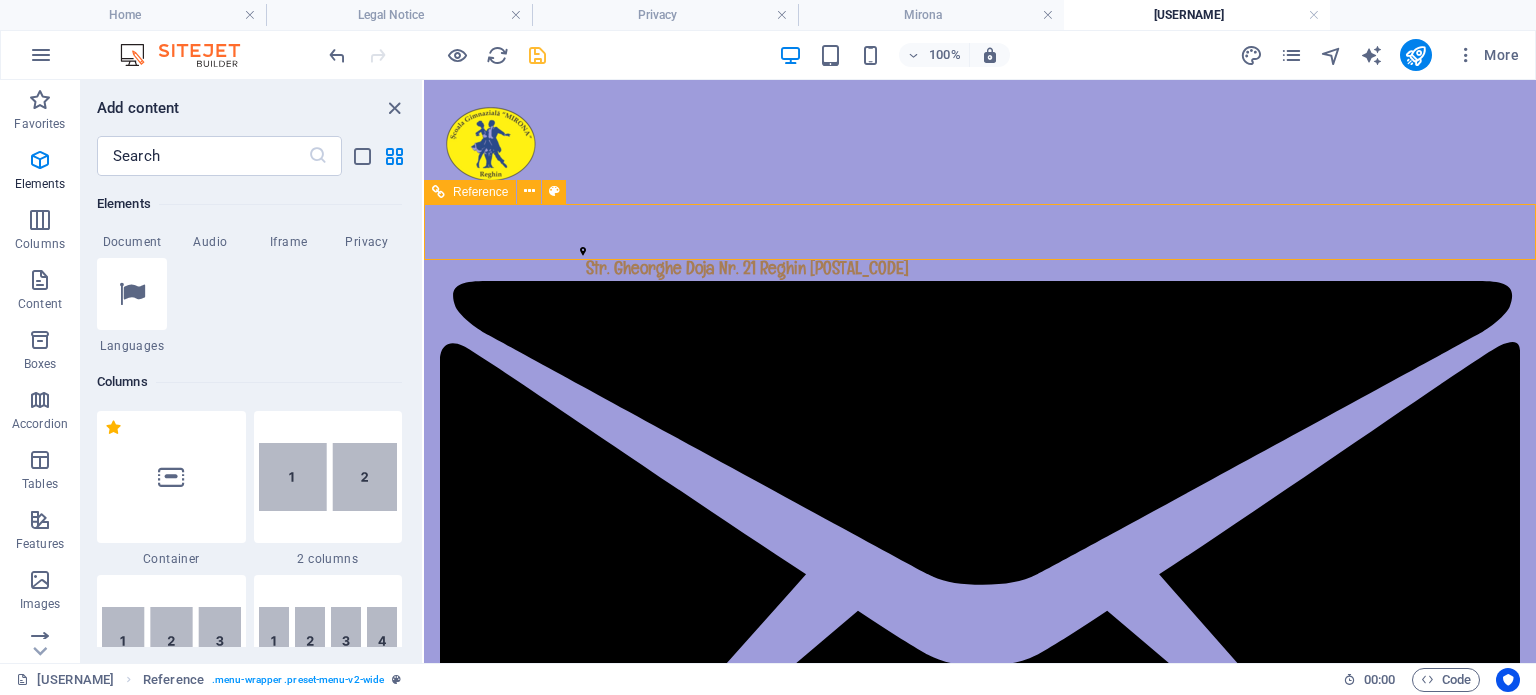 click at bounding box center (438, 192) 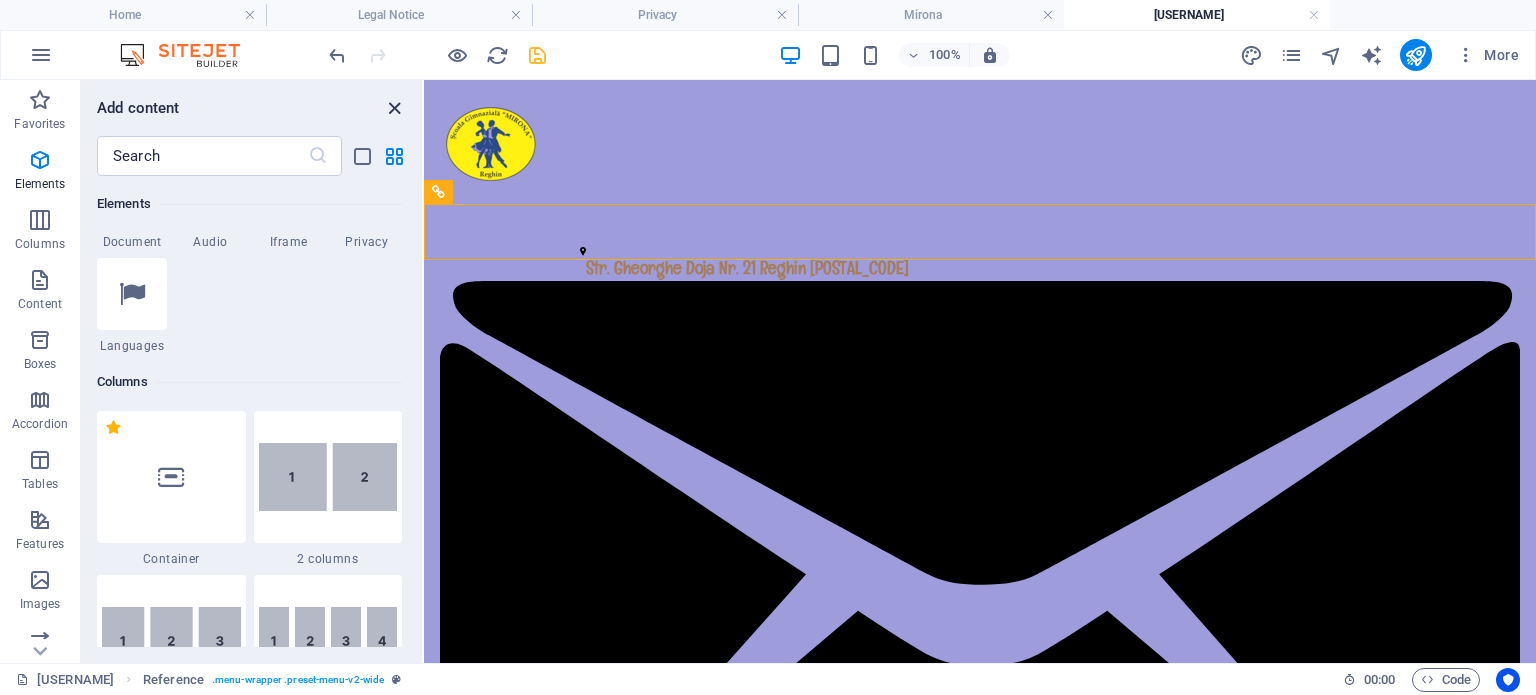 click at bounding box center [394, 108] 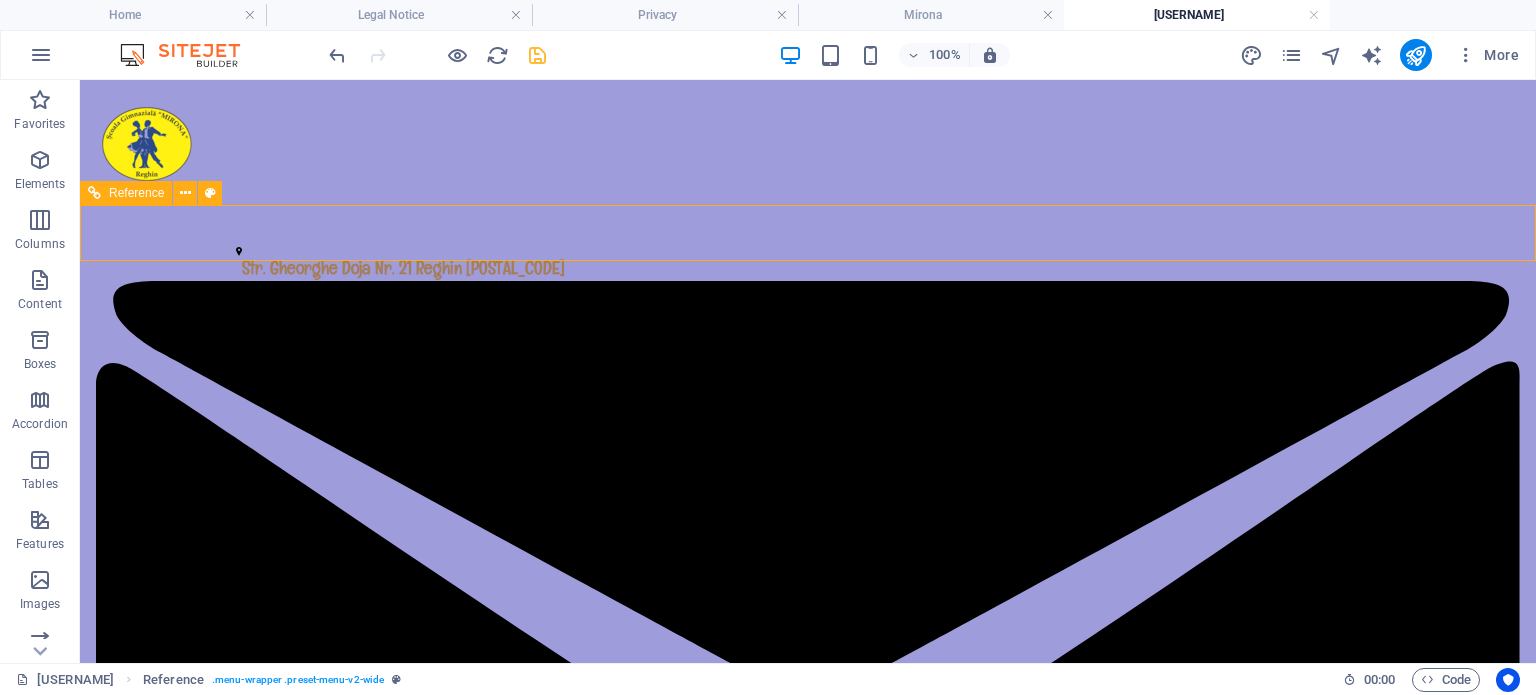 click on "Reference" at bounding box center [136, 193] 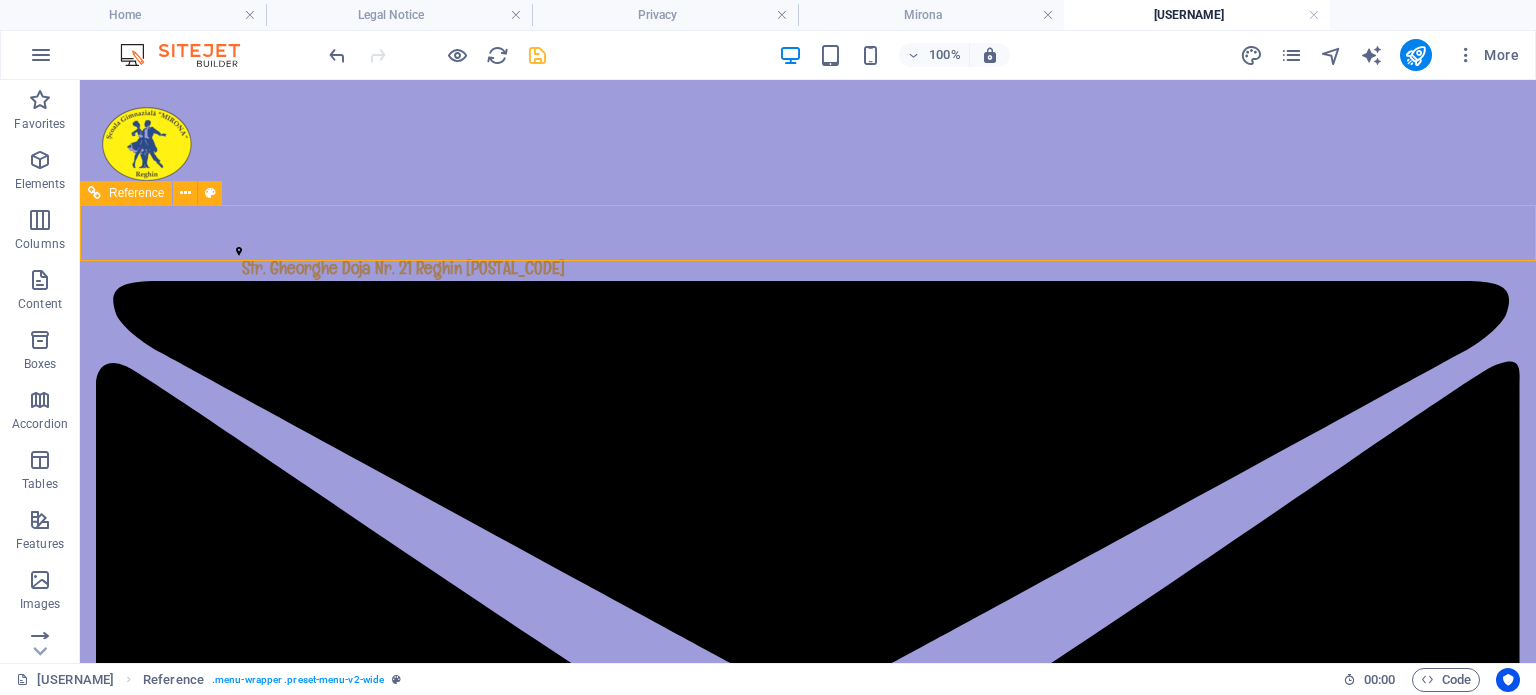 click on "Reference" at bounding box center [136, 193] 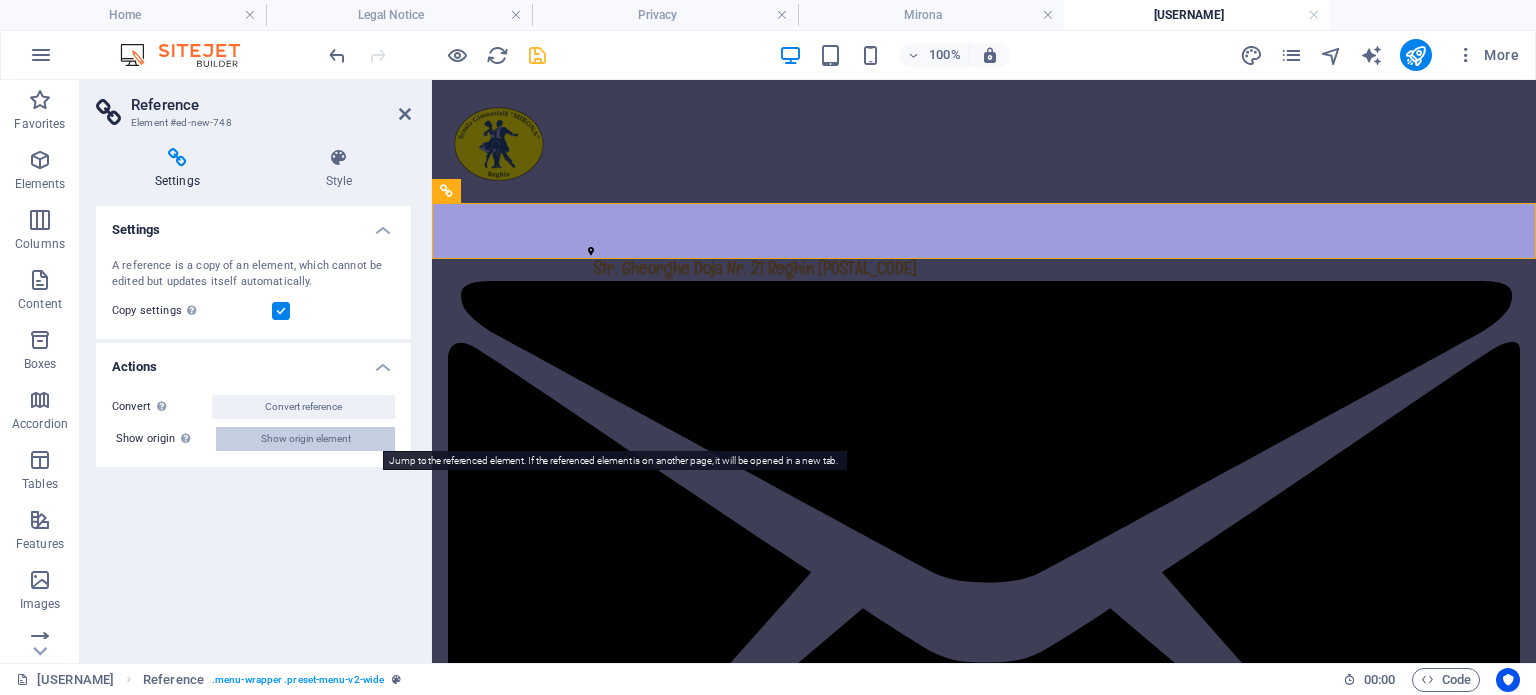 click on "Show origin element" at bounding box center [306, 439] 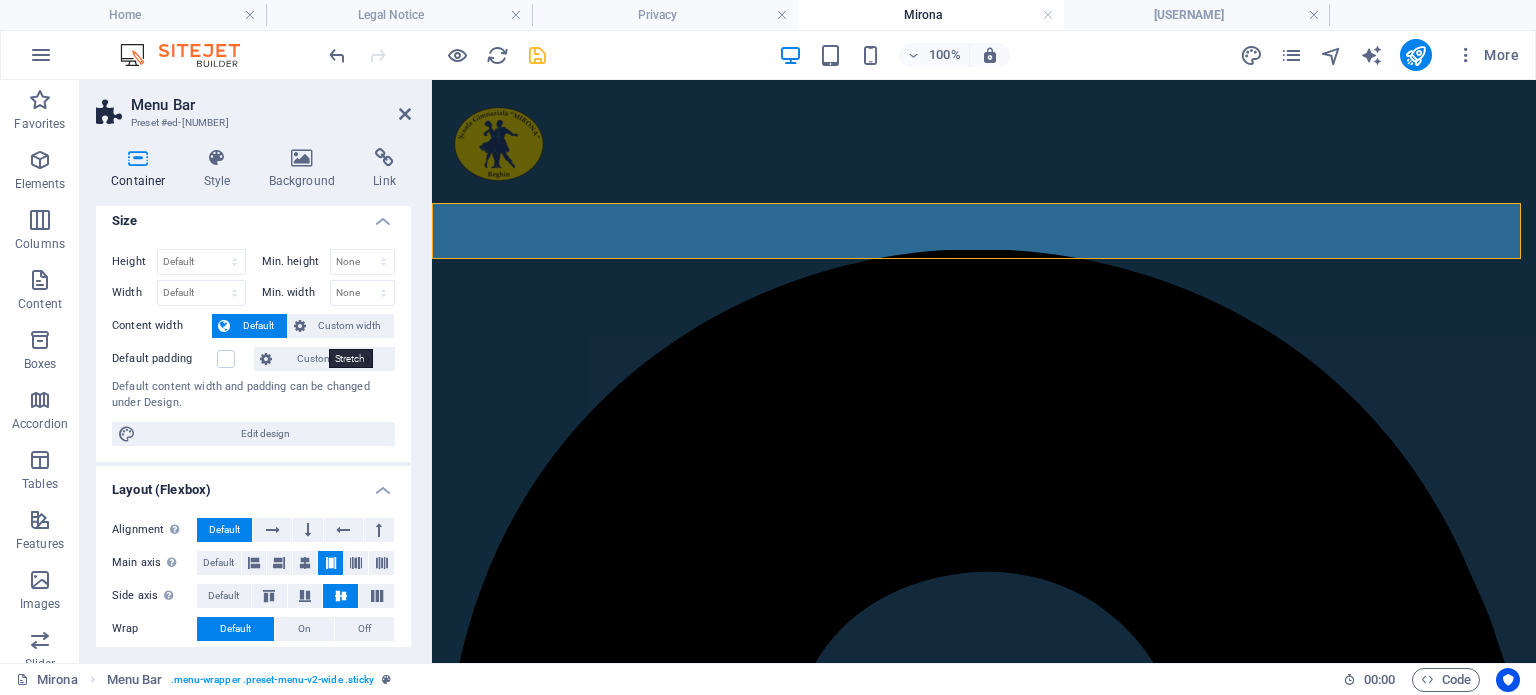 scroll, scrollTop: 0, scrollLeft: 0, axis: both 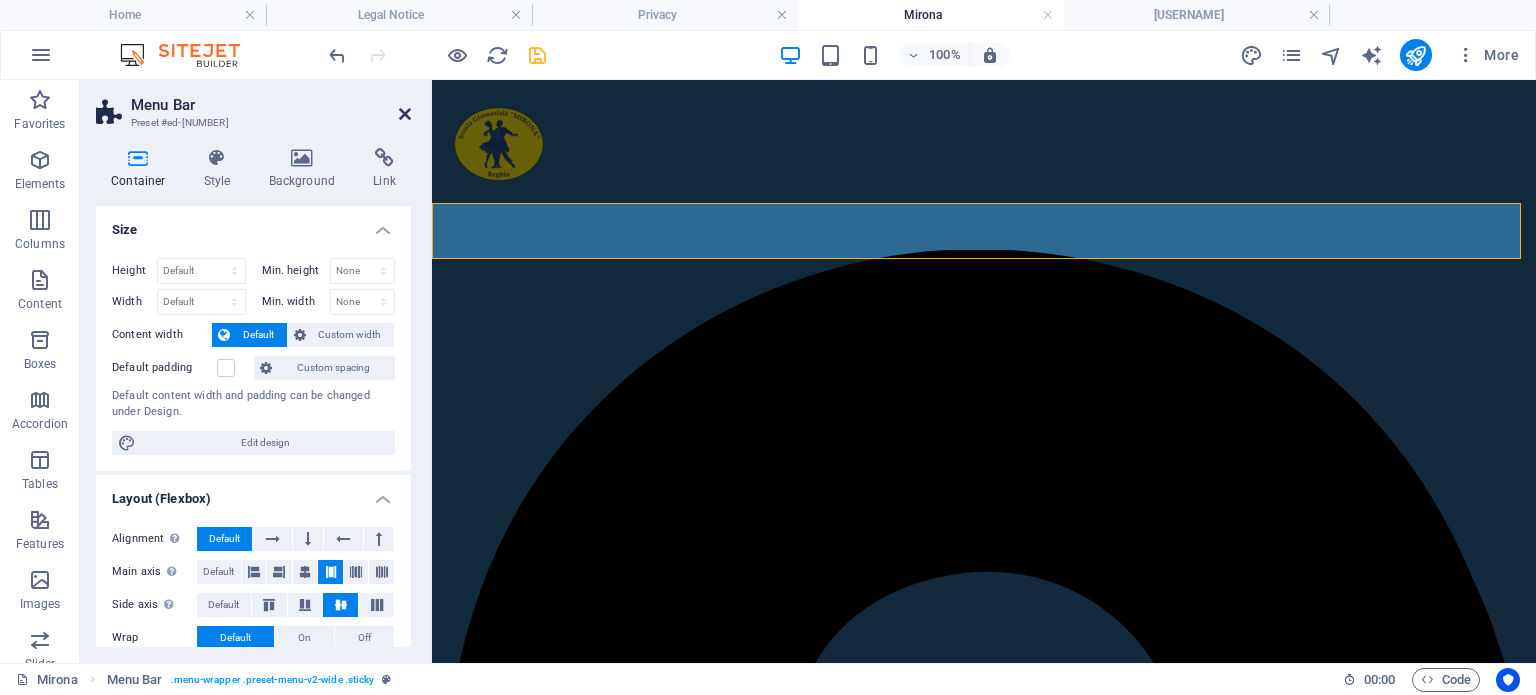 click at bounding box center (405, 114) 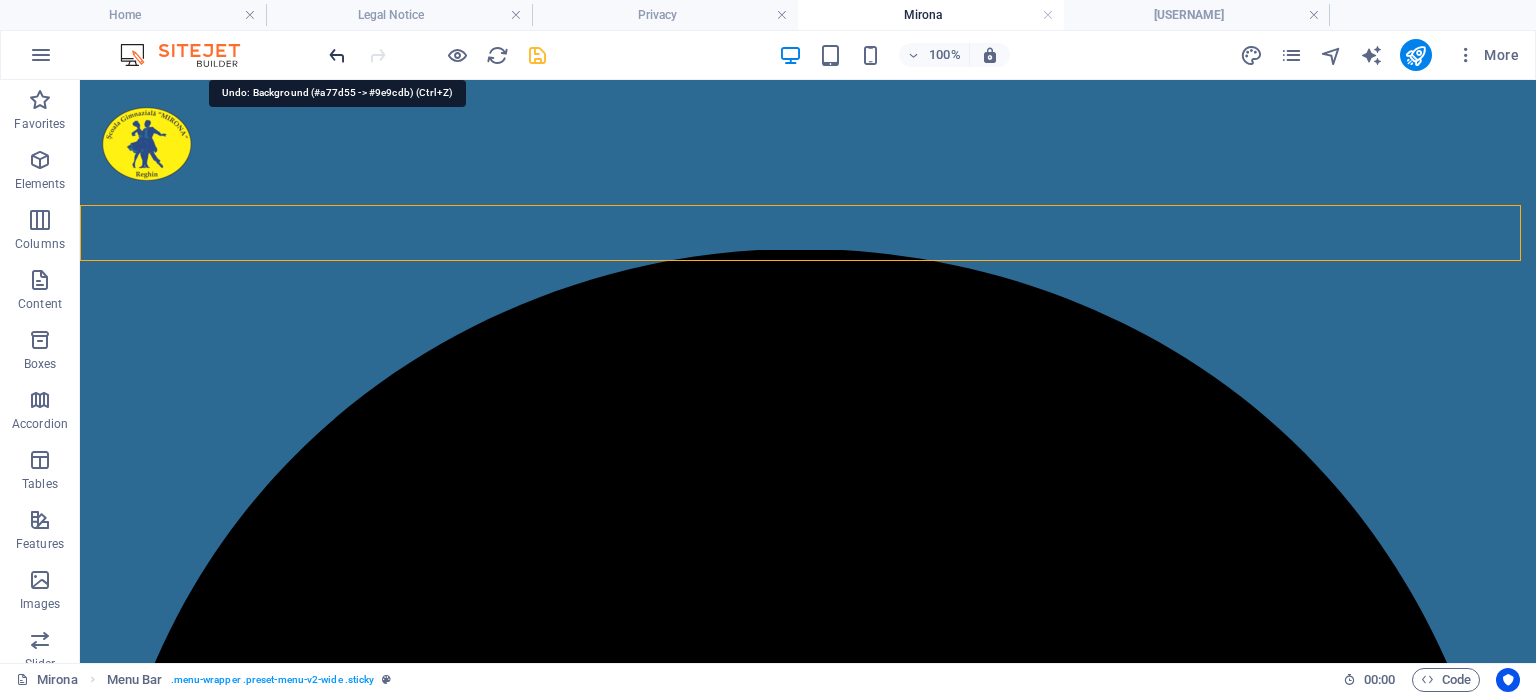 click at bounding box center (337, 55) 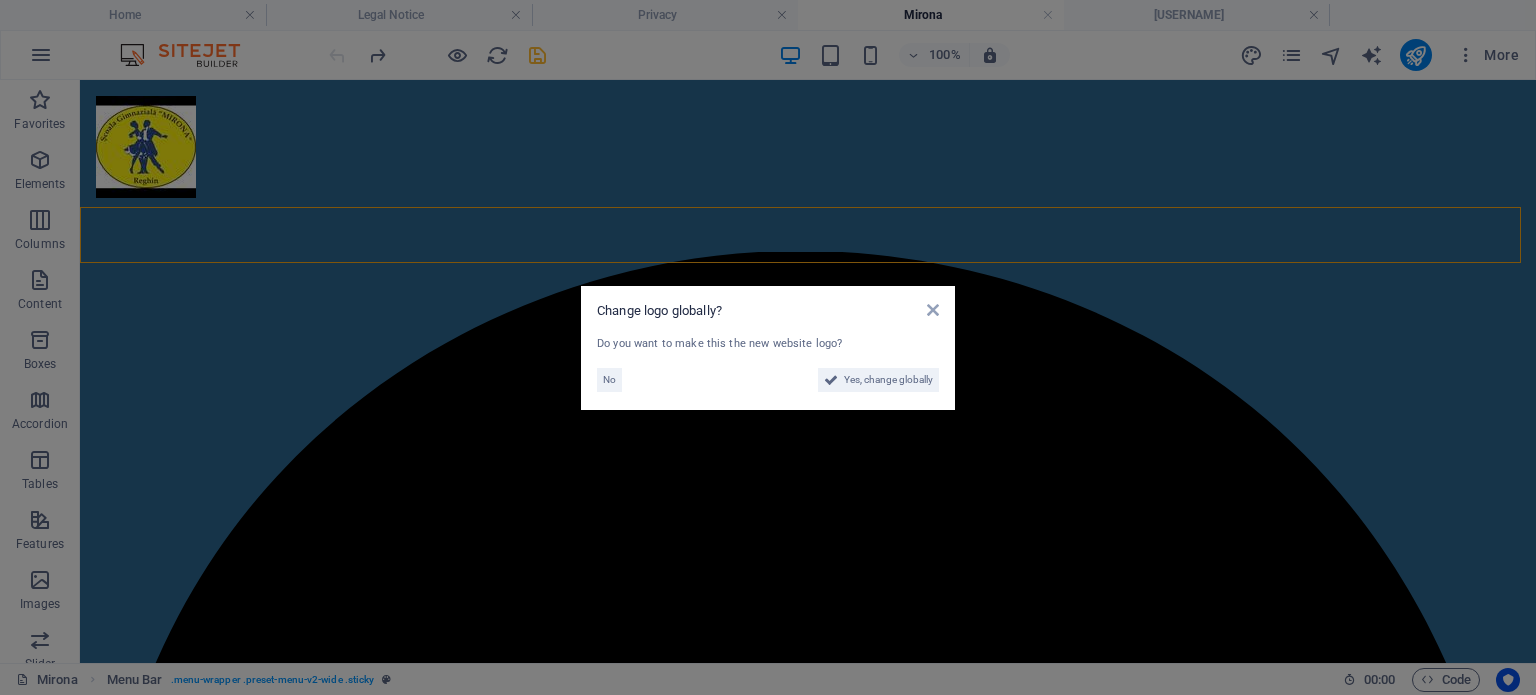 click on "Change logo globally? Do you want to make this the new website logo? No Yes, change globally" at bounding box center [768, 347] 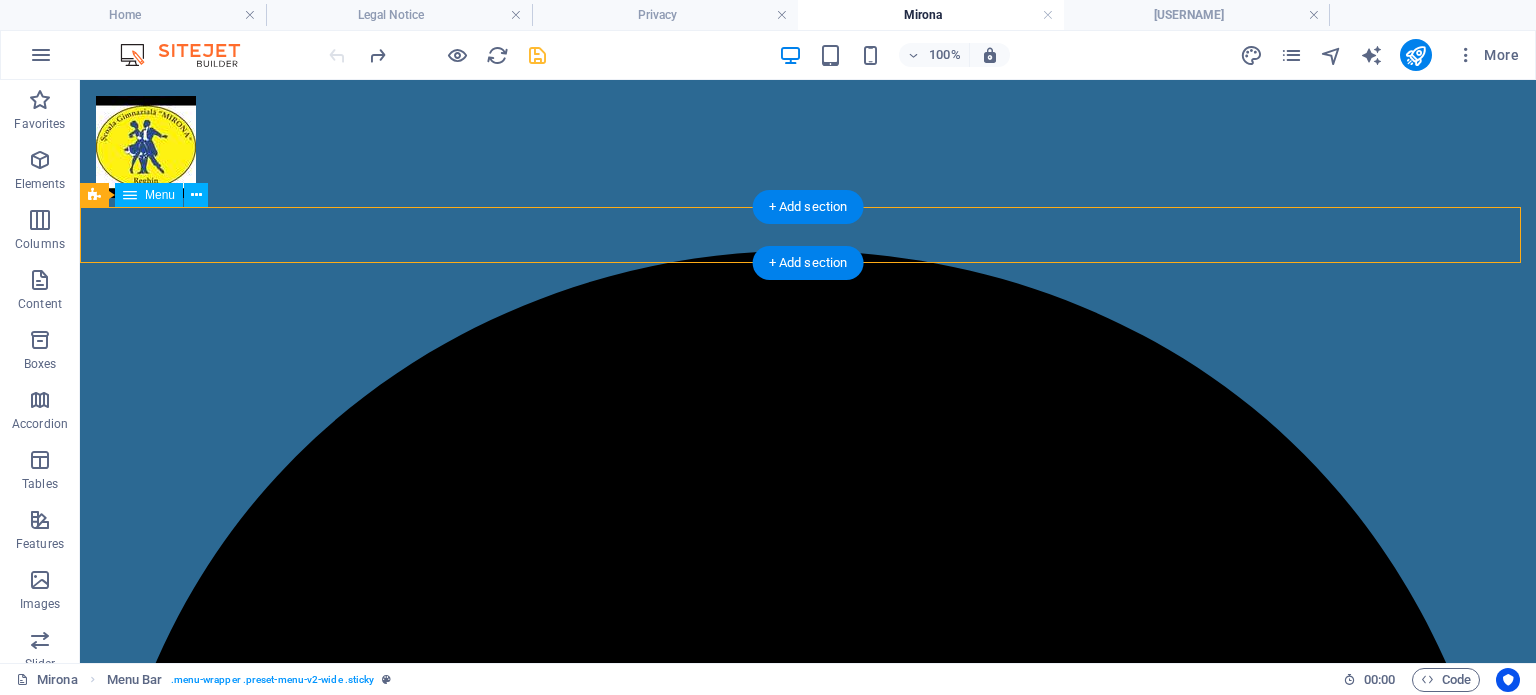 click on "Pagina principală Despre noi Orar  Galerie foto Contact" at bounding box center [808, 4768] 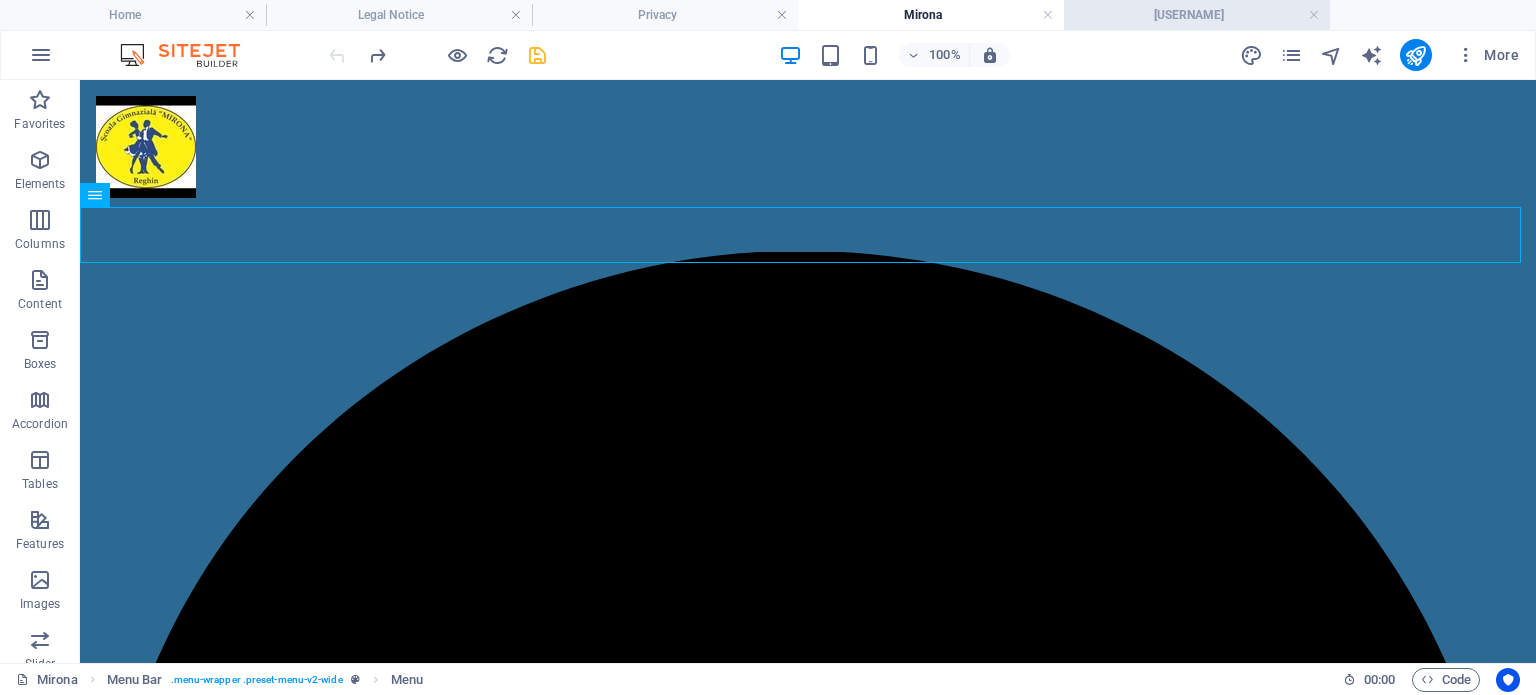 click on "MuzicaDesen" at bounding box center (1197, 15) 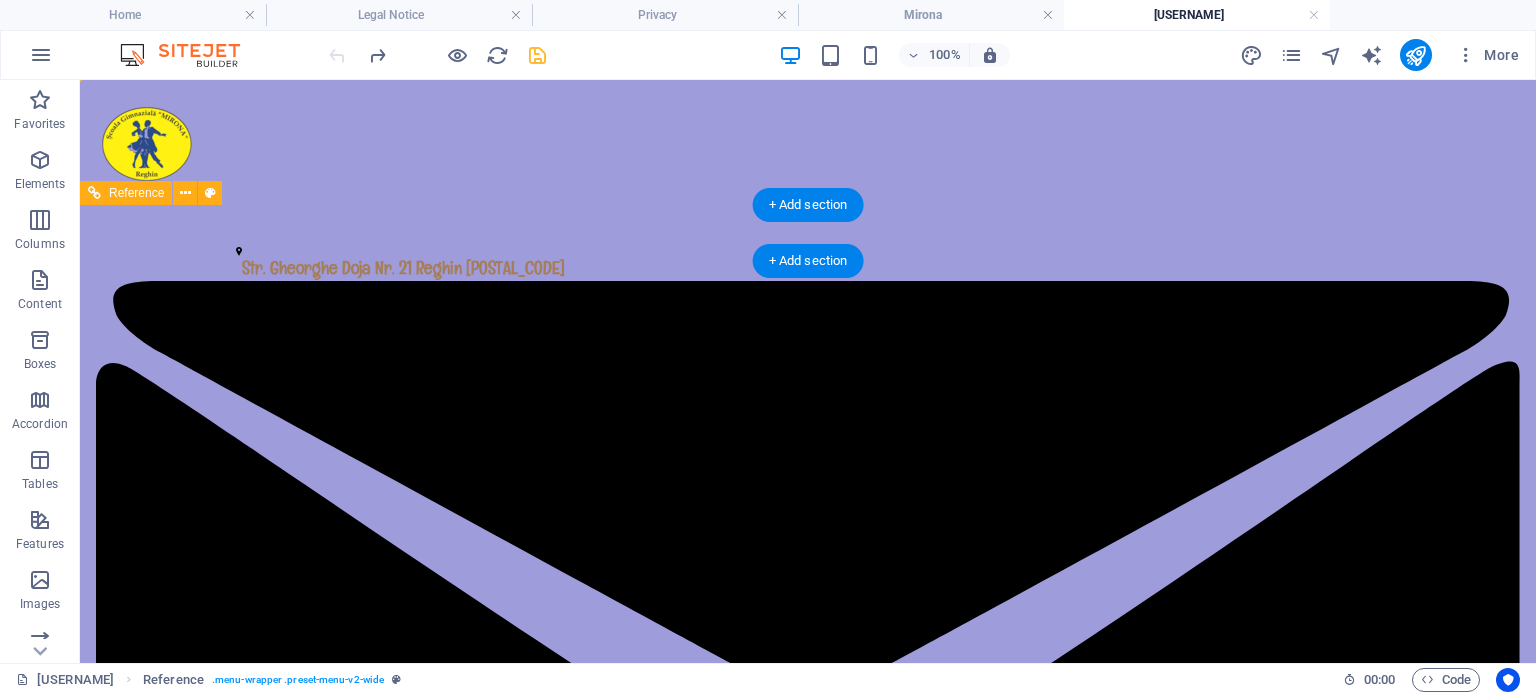 click on "Pagina principală Despre noi Orar  Galerie foto Contact" at bounding box center (808, 2693) 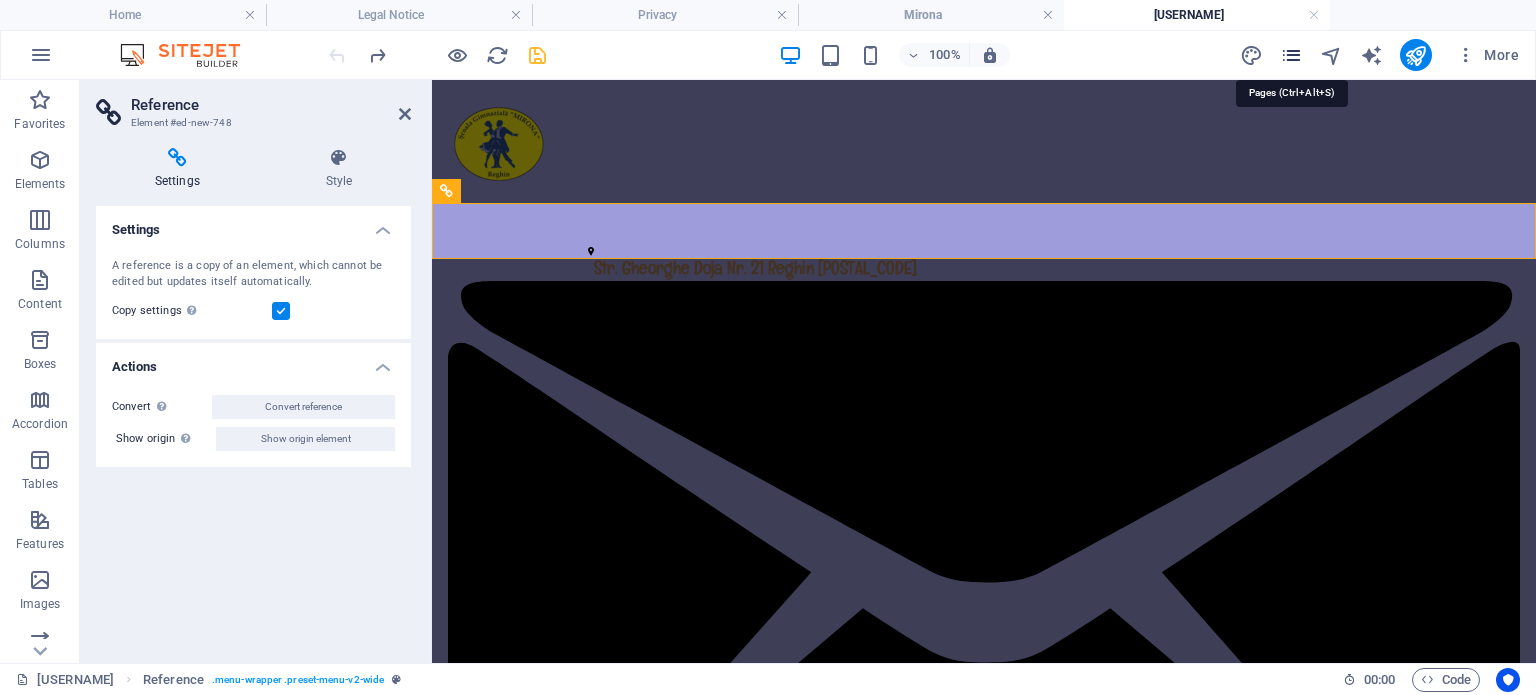click at bounding box center (1291, 55) 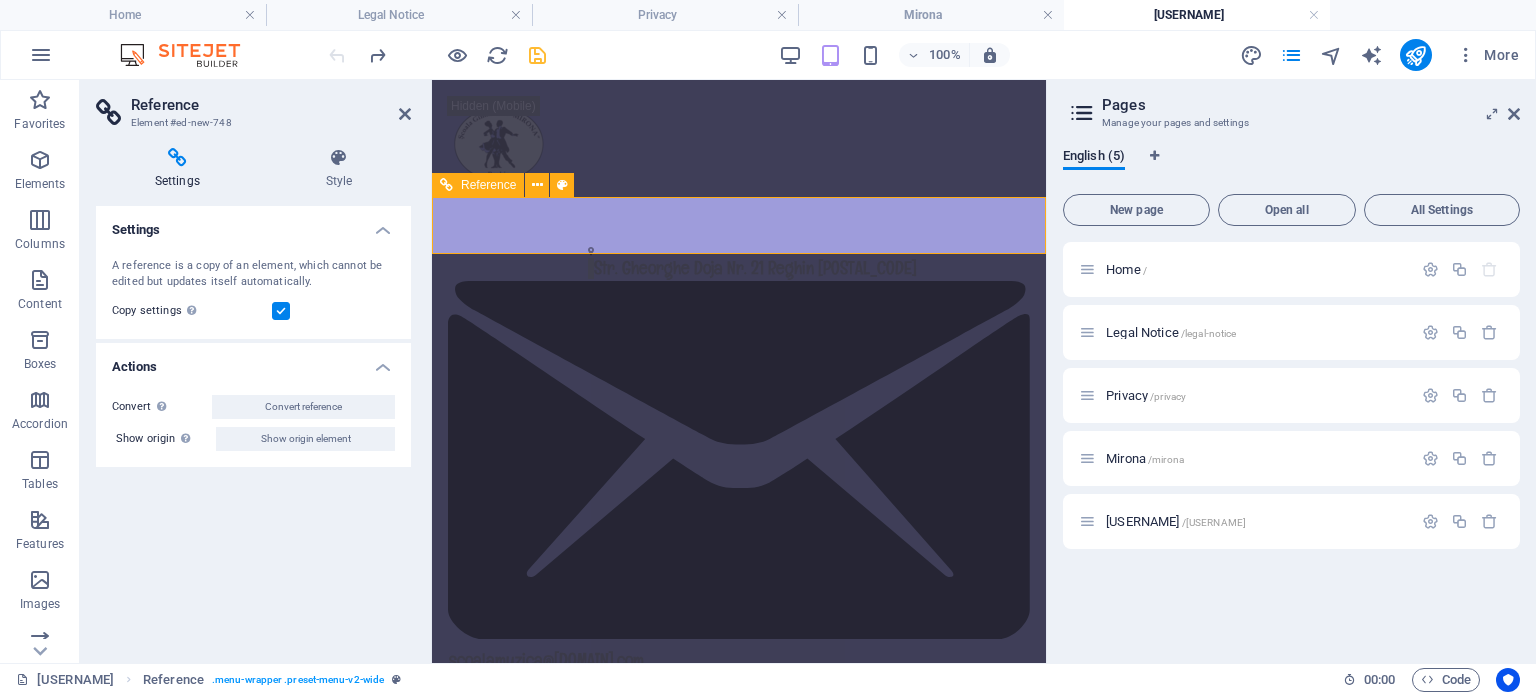 click on "Menu" at bounding box center (739, 1346) 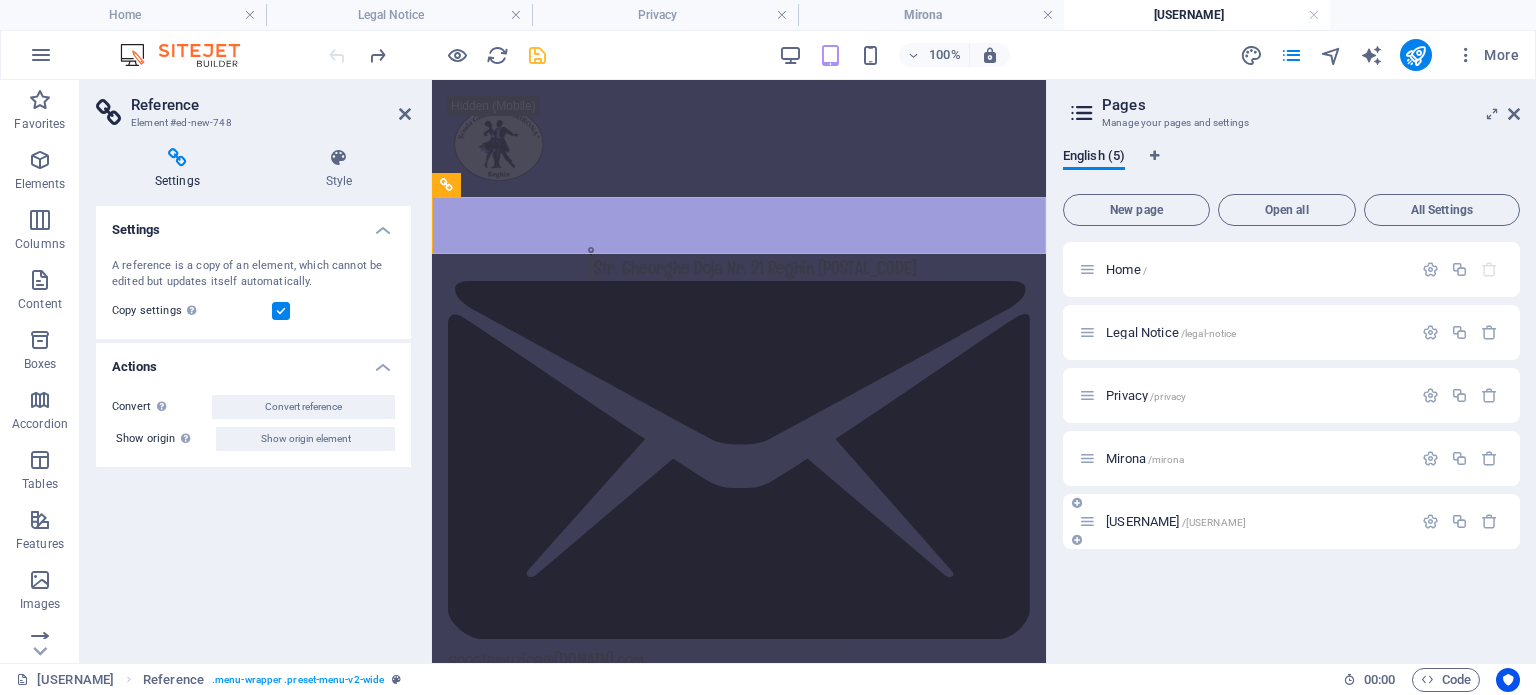 click on "MuzicaDesen /muzicadesen" at bounding box center [1176, 521] 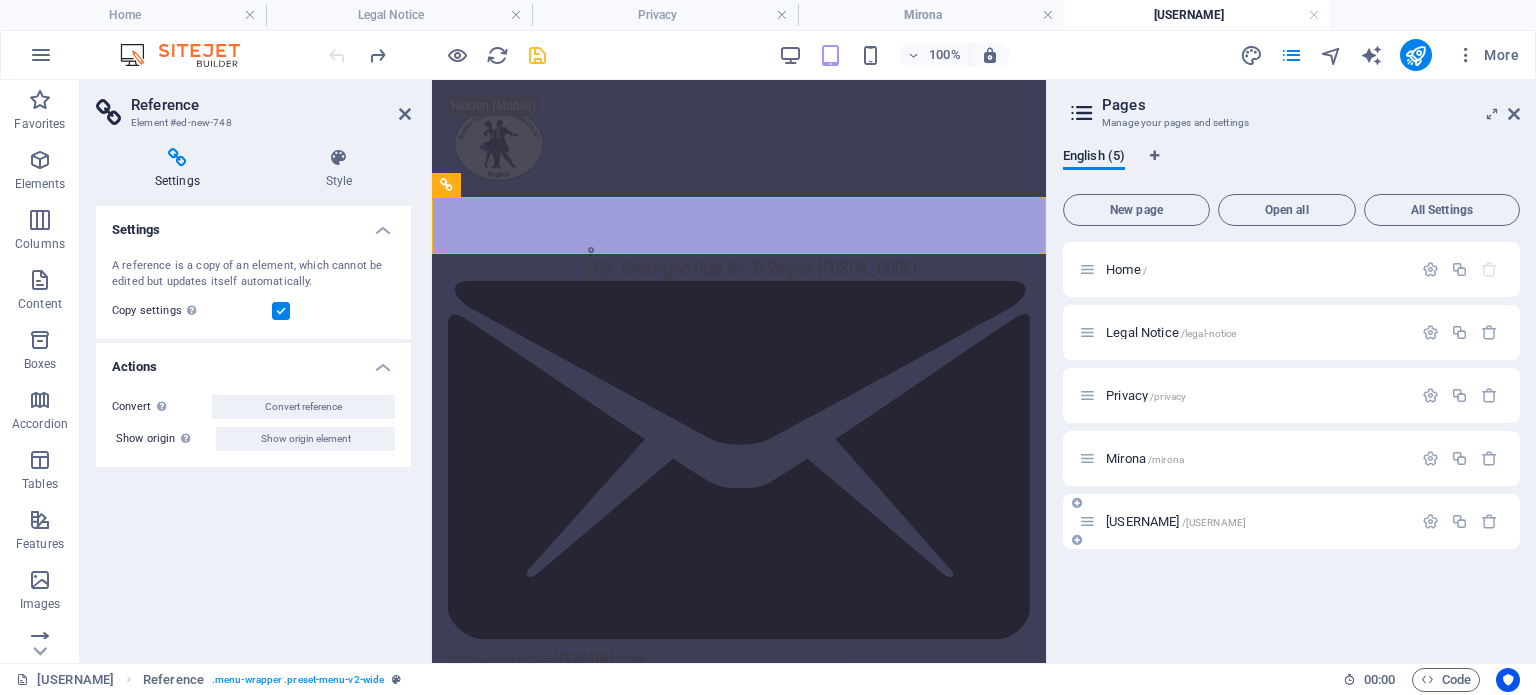 click on "MuzicaDesen /muzicadesen" at bounding box center [1176, 521] 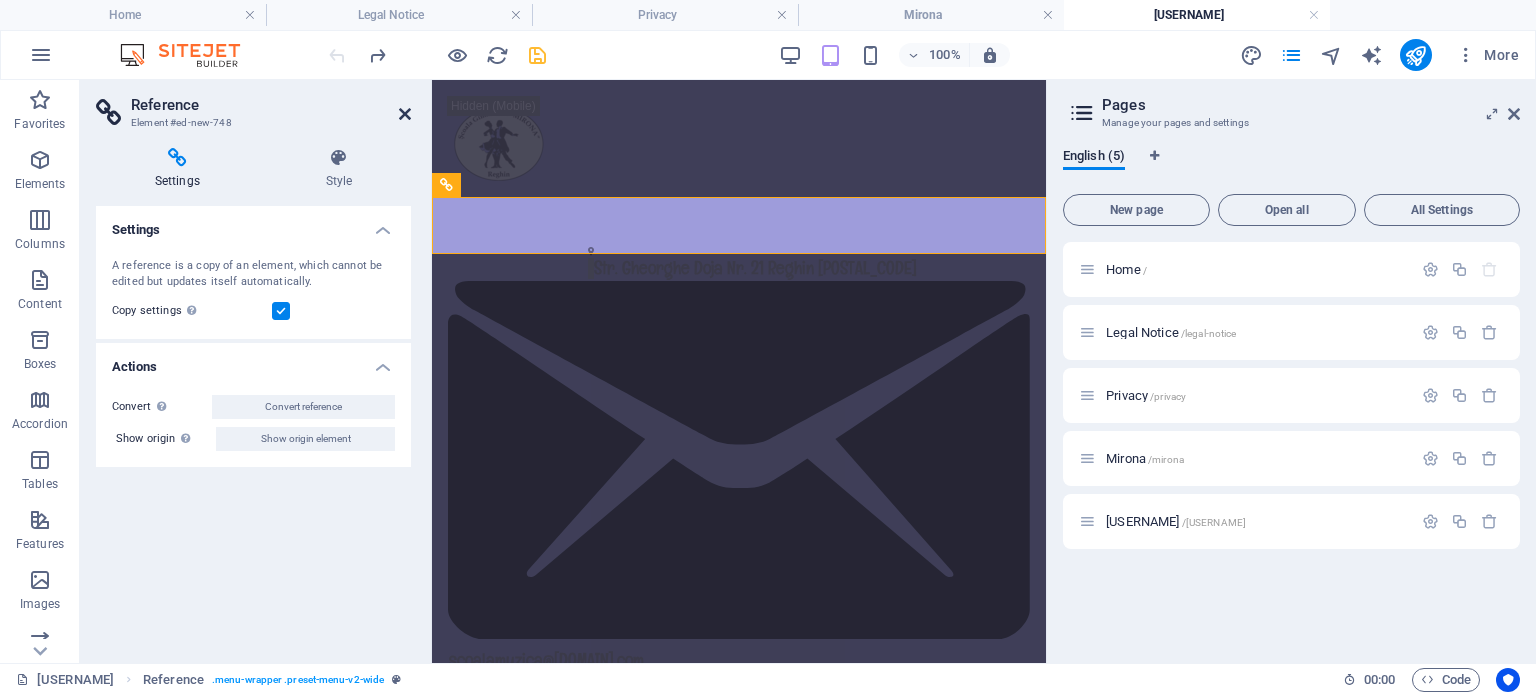 click at bounding box center (405, 114) 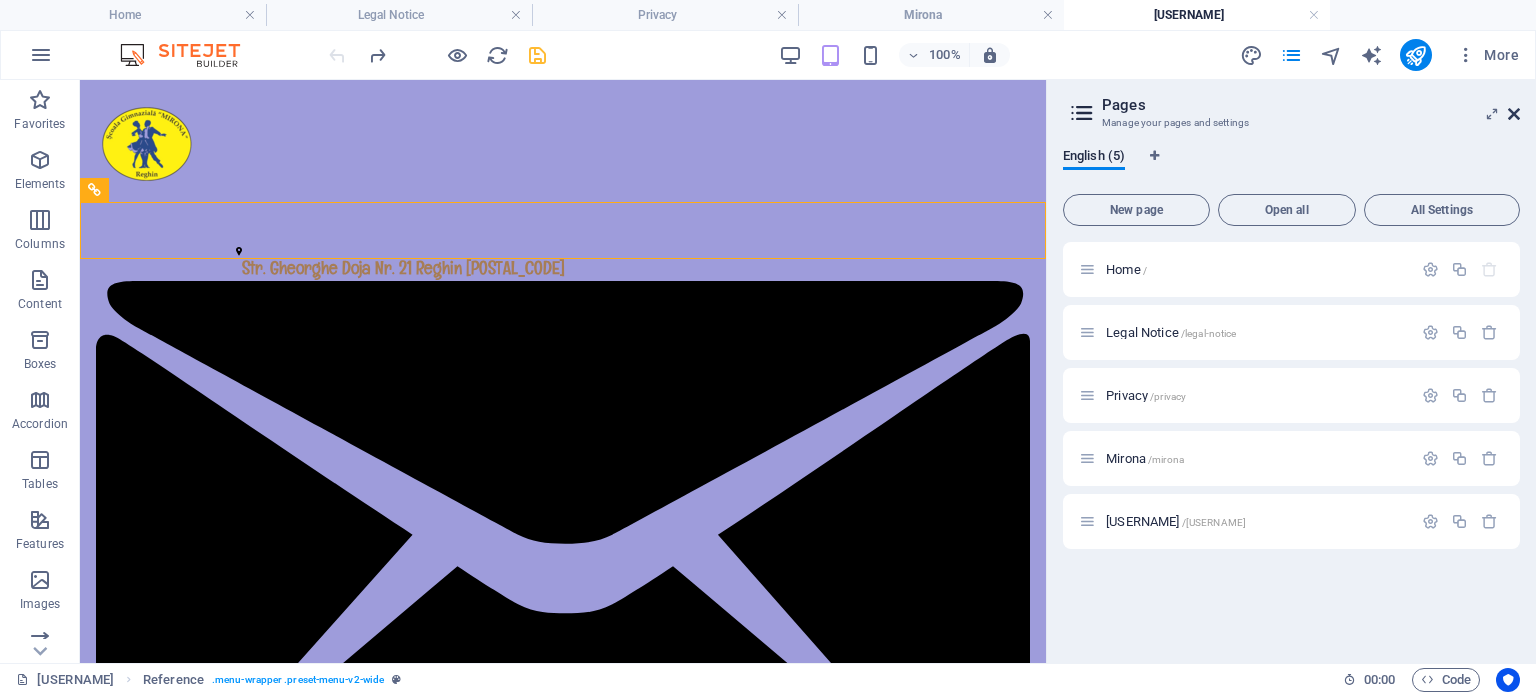 click at bounding box center (1514, 114) 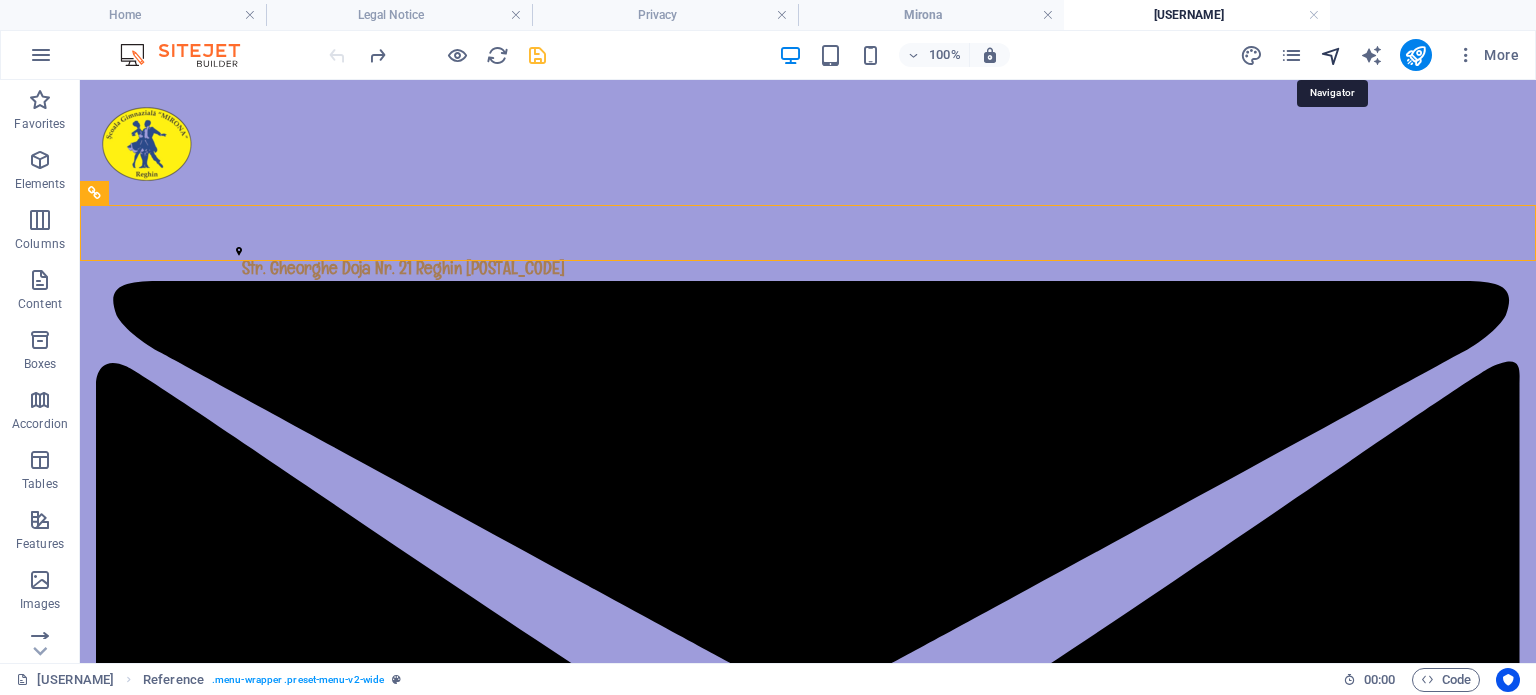 click at bounding box center (1331, 55) 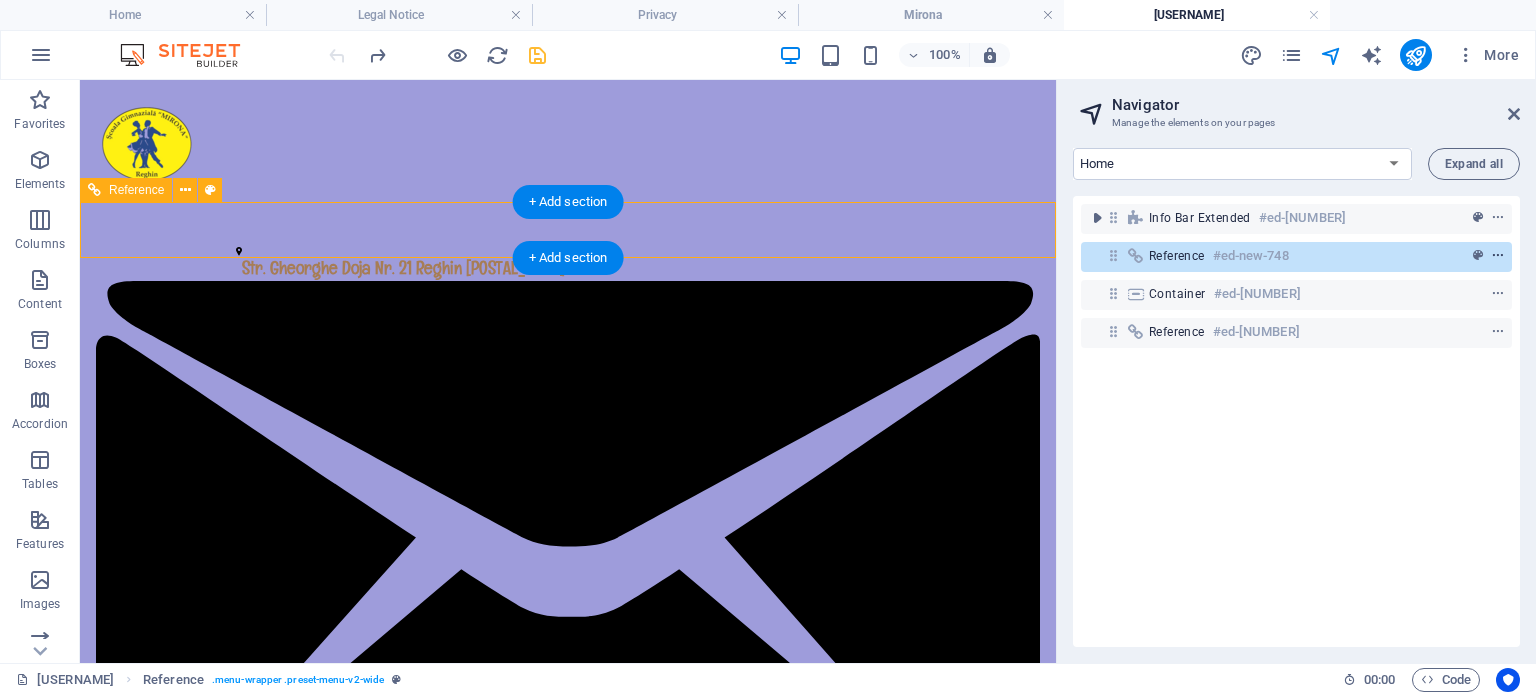 click at bounding box center [1498, 256] 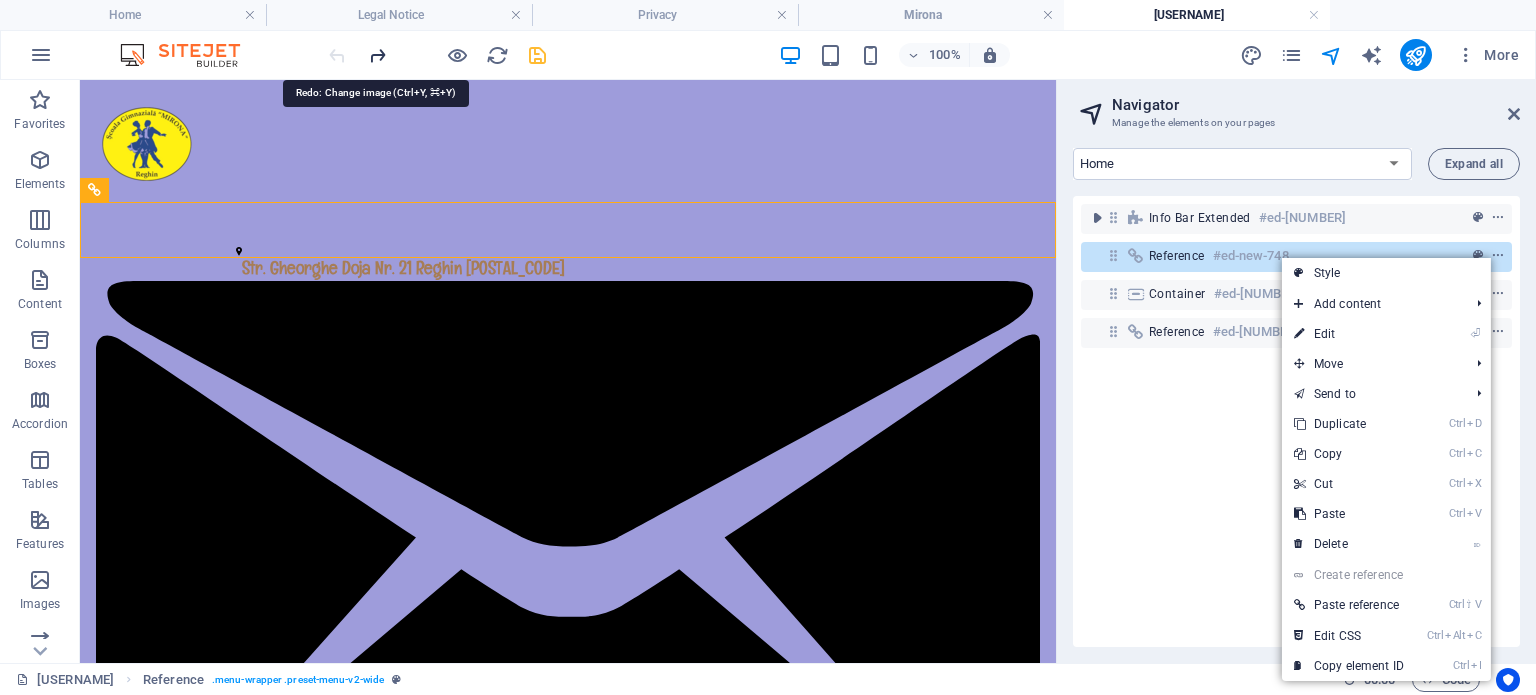 click at bounding box center [377, 55] 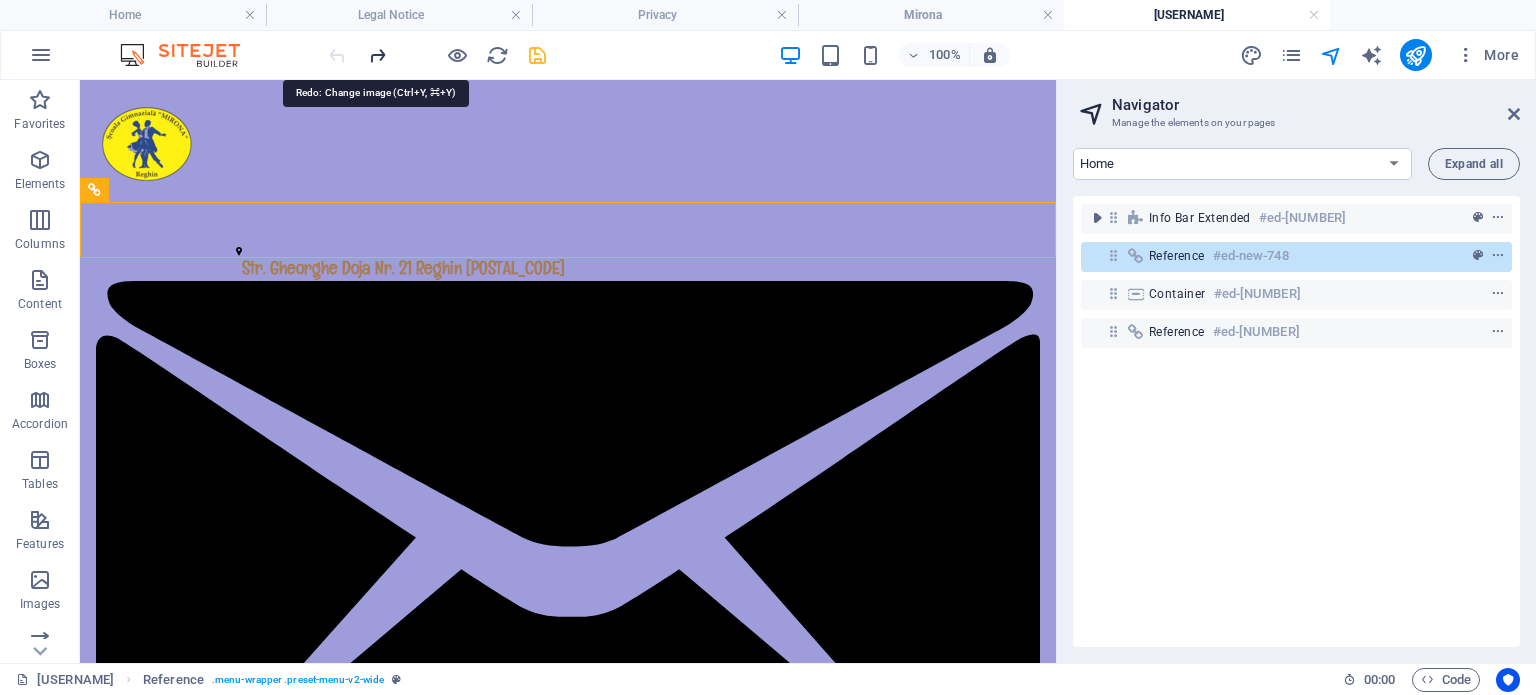 click at bounding box center [377, 55] 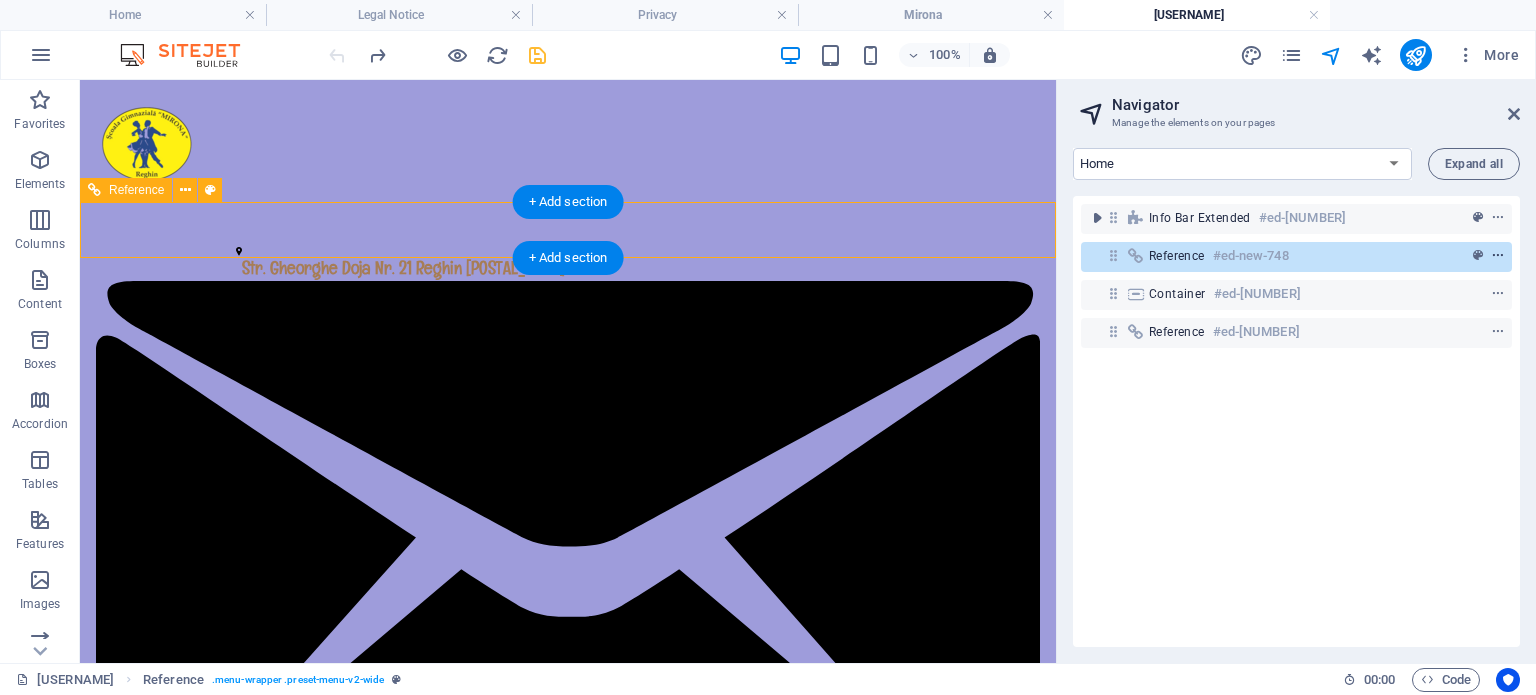 click at bounding box center (1498, 256) 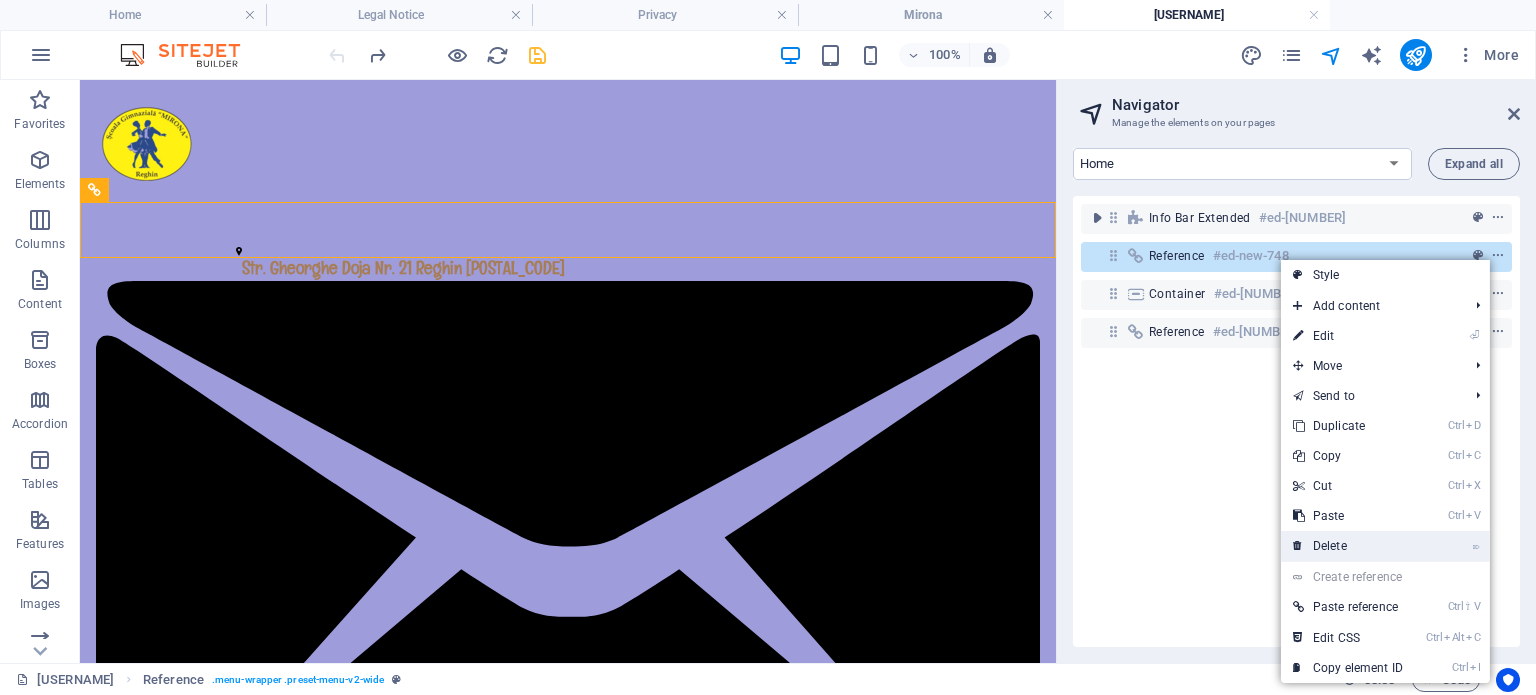 click on "⌦  Delete" at bounding box center (1348, 546) 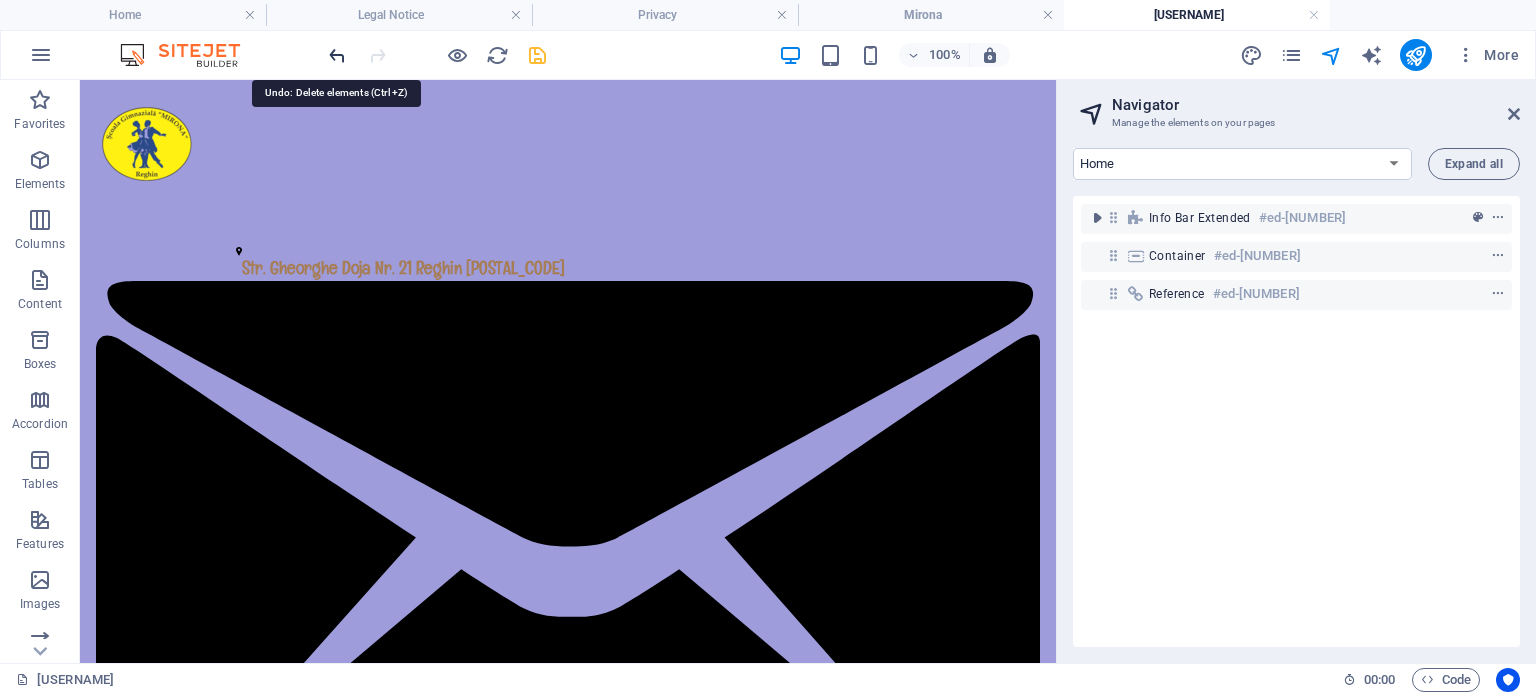 click at bounding box center [337, 55] 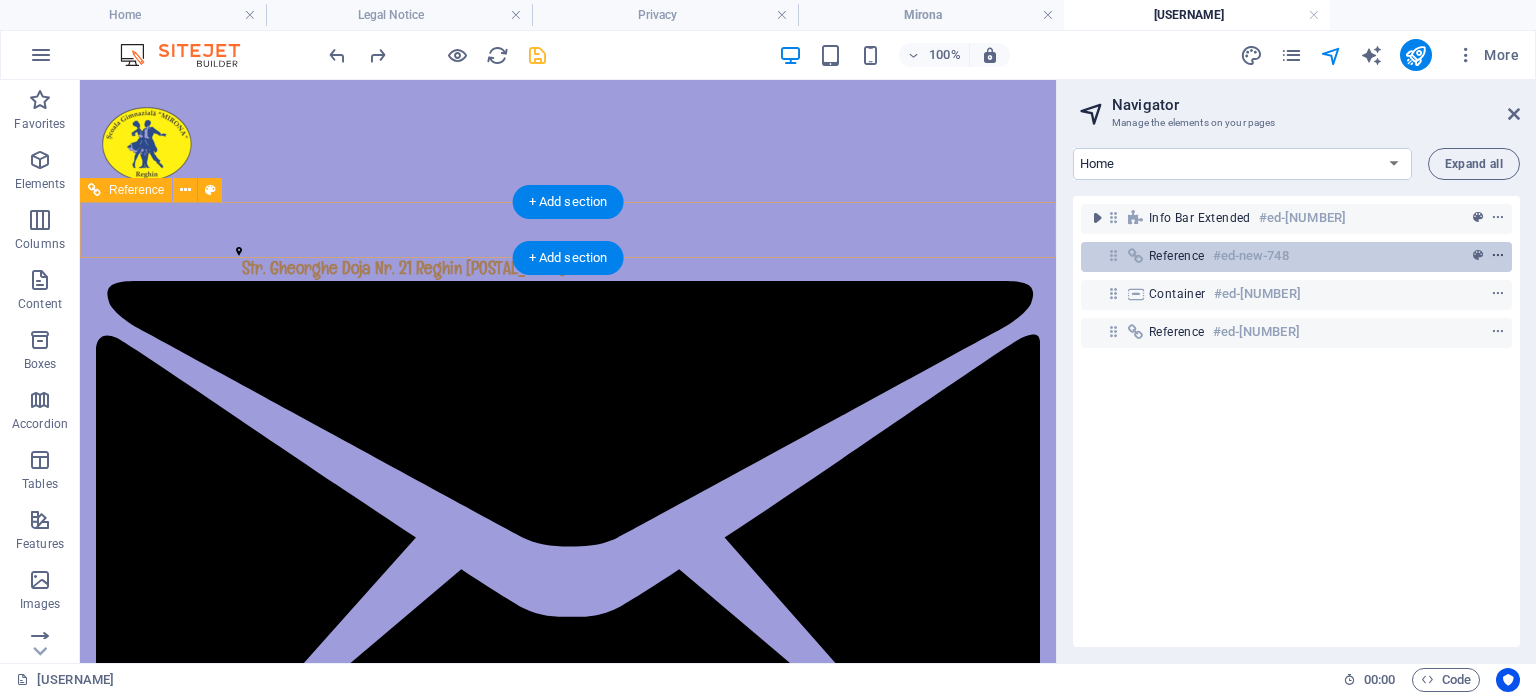 click at bounding box center (1498, 256) 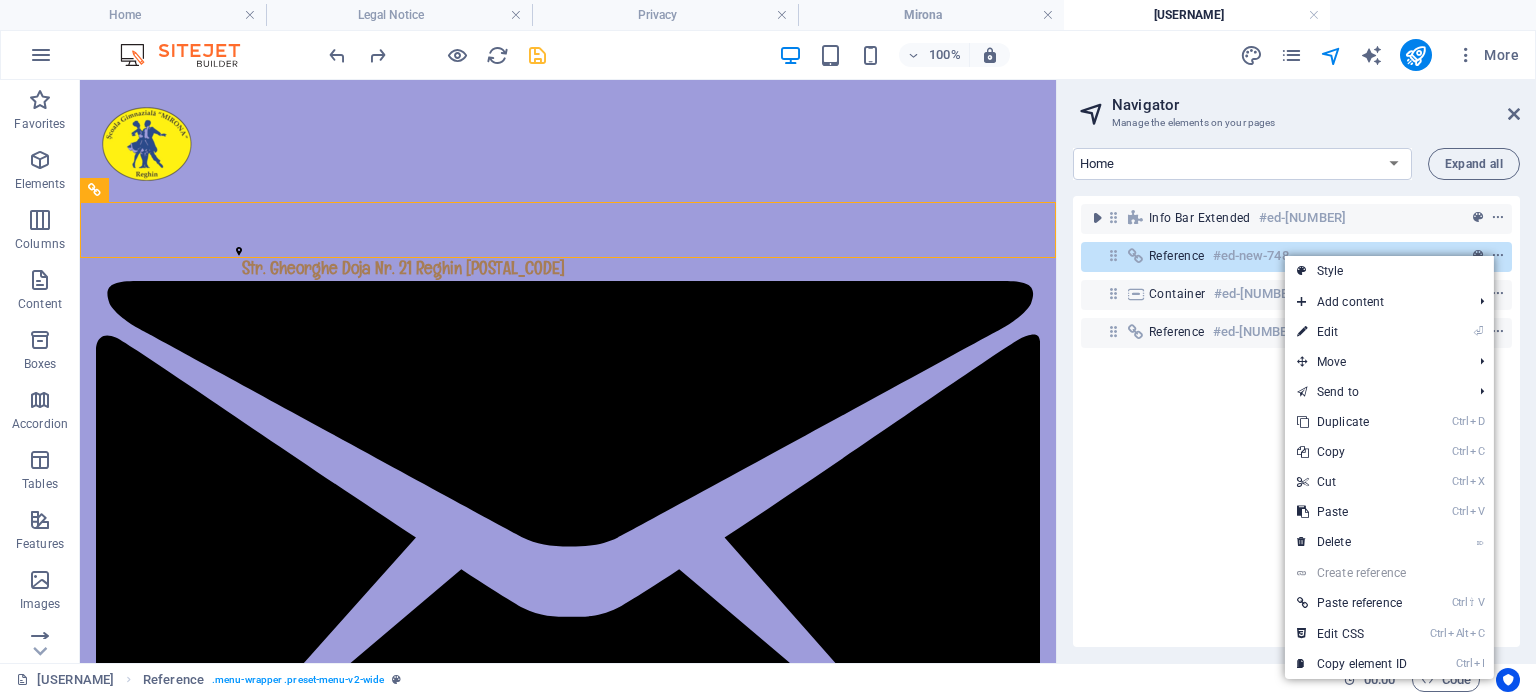 click on "⌦  Delete" at bounding box center (1352, 542) 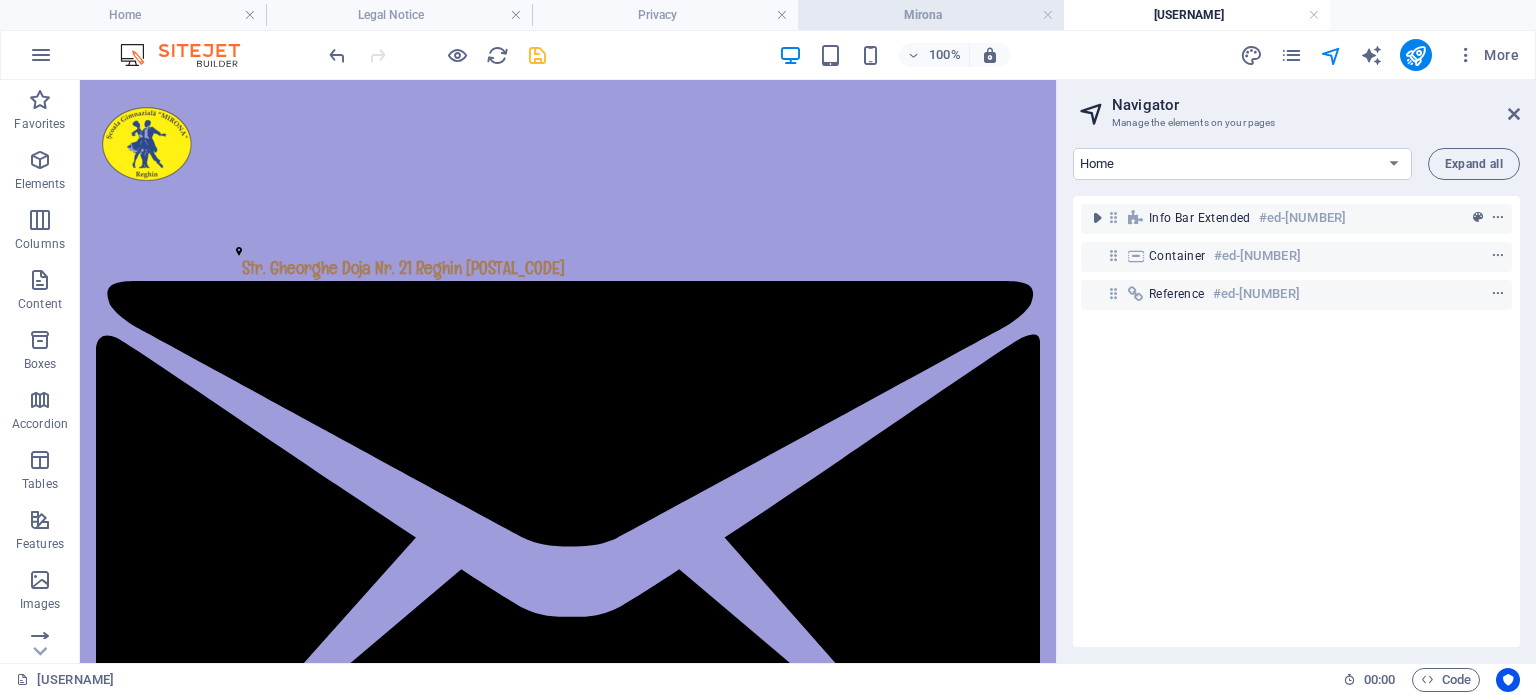 click on "Mirona" at bounding box center [931, 15] 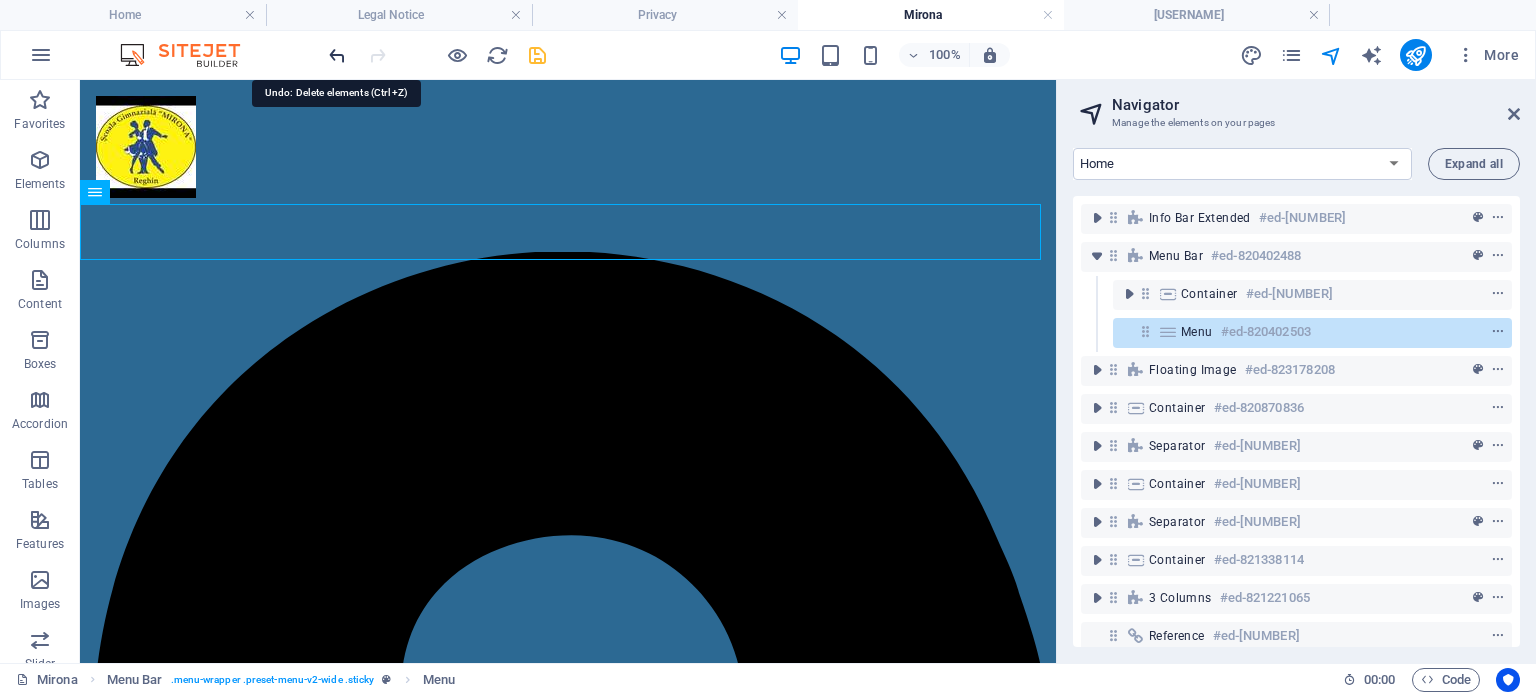 click at bounding box center [337, 55] 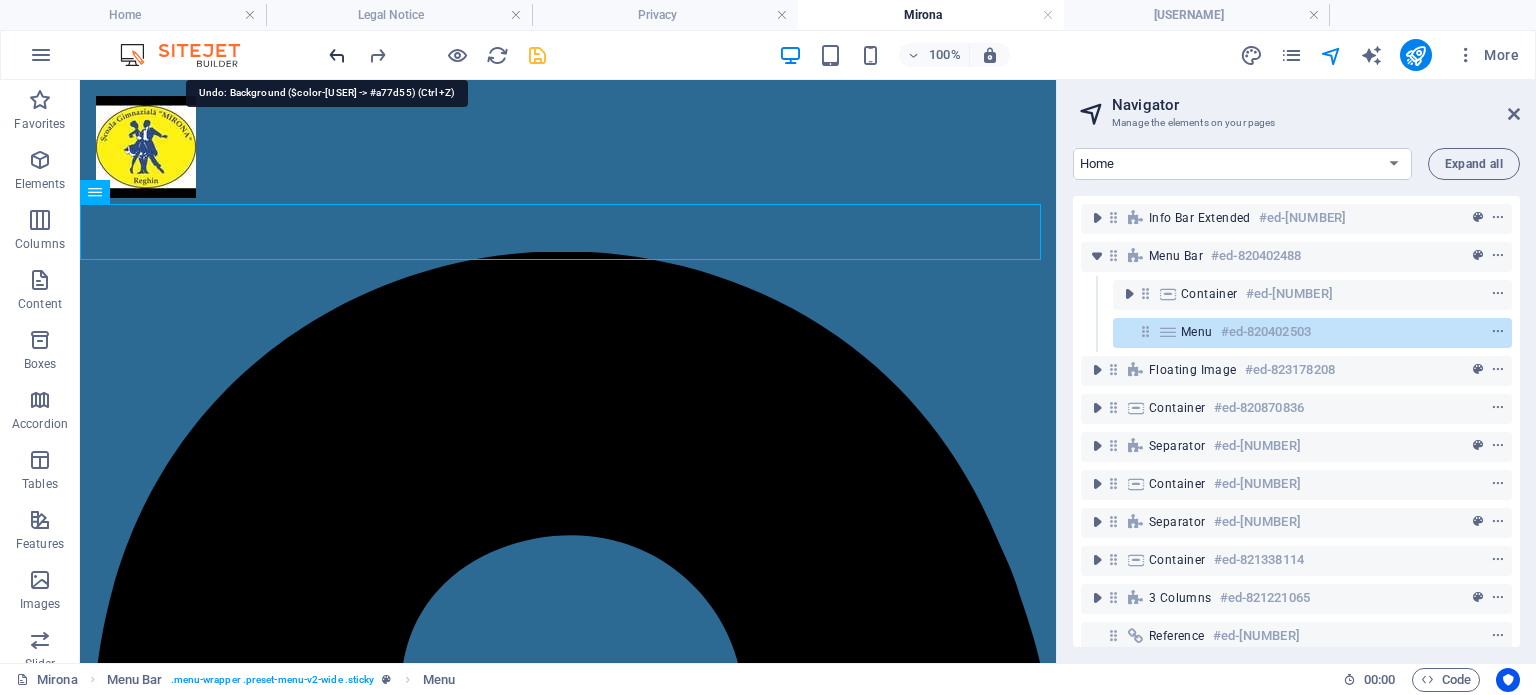 click at bounding box center [337, 55] 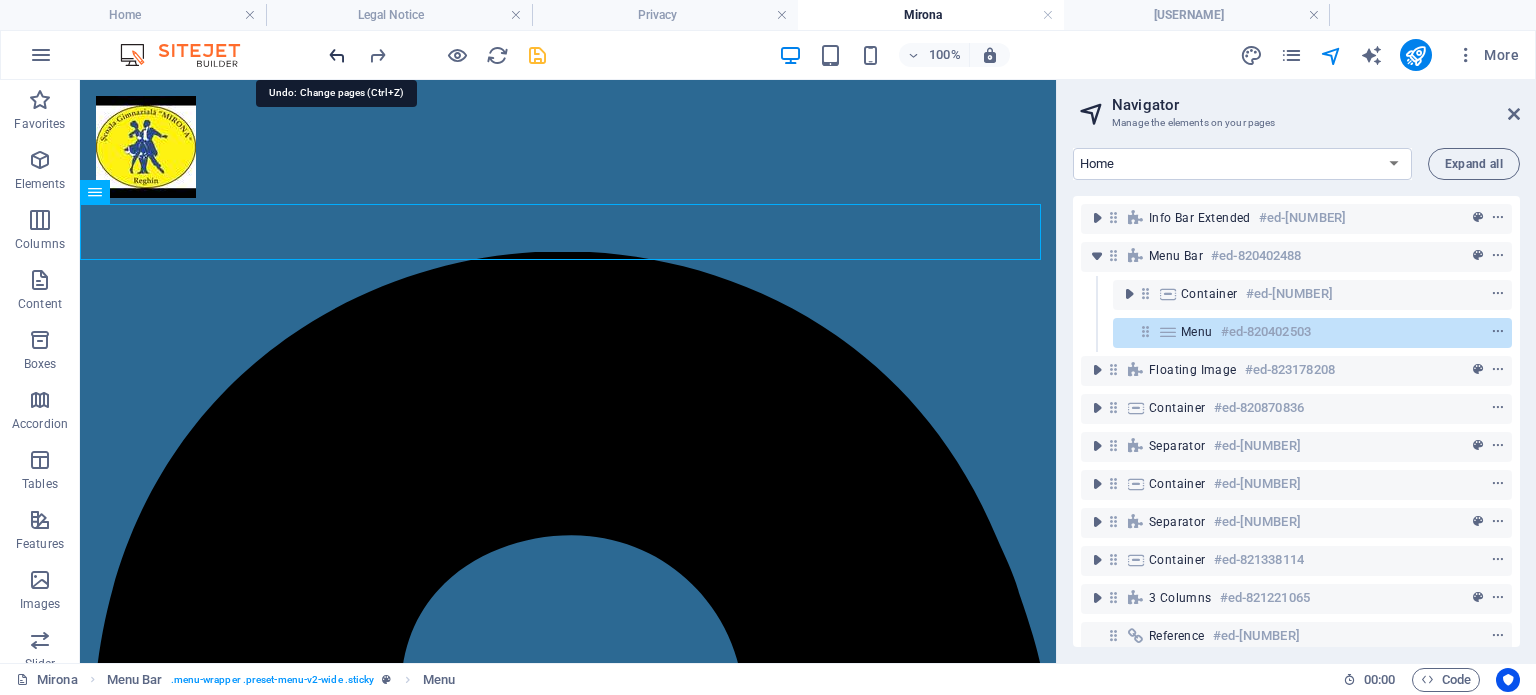 click at bounding box center (337, 55) 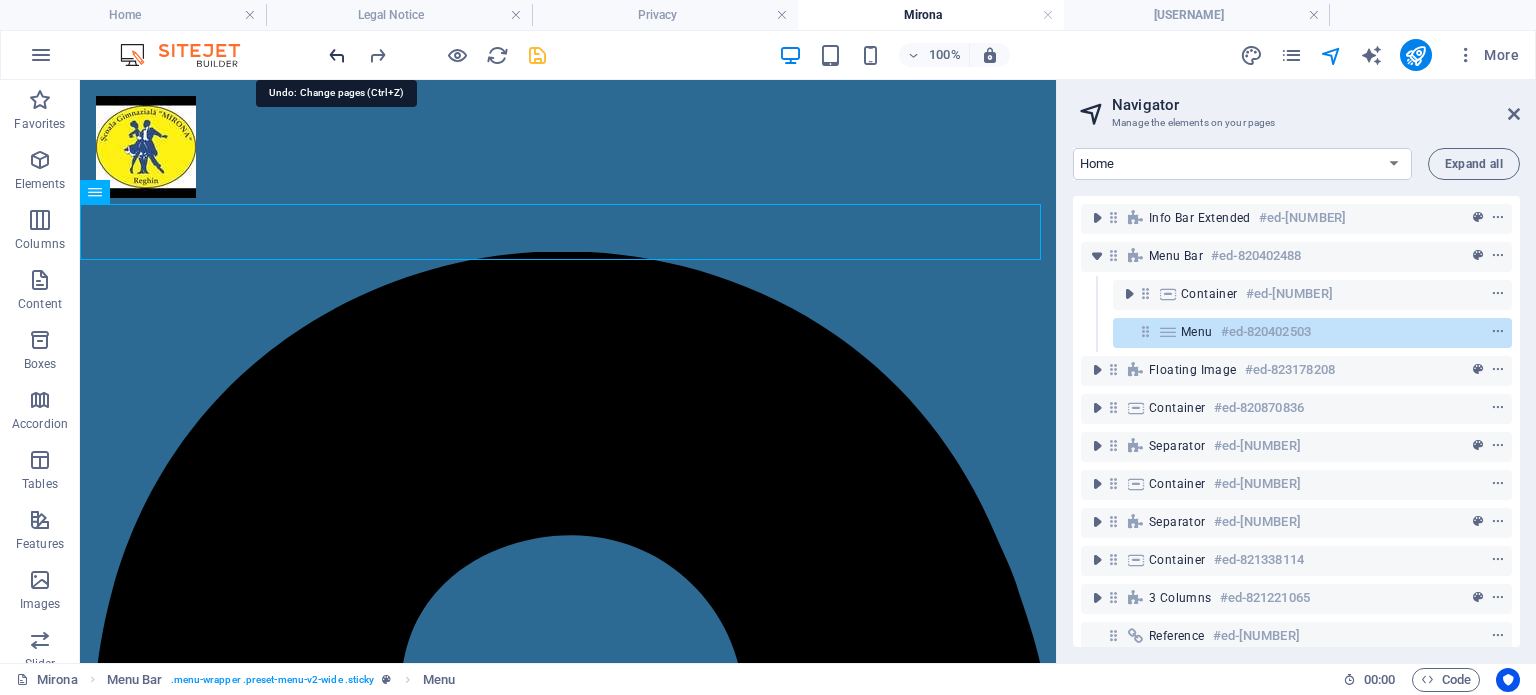 click at bounding box center (337, 55) 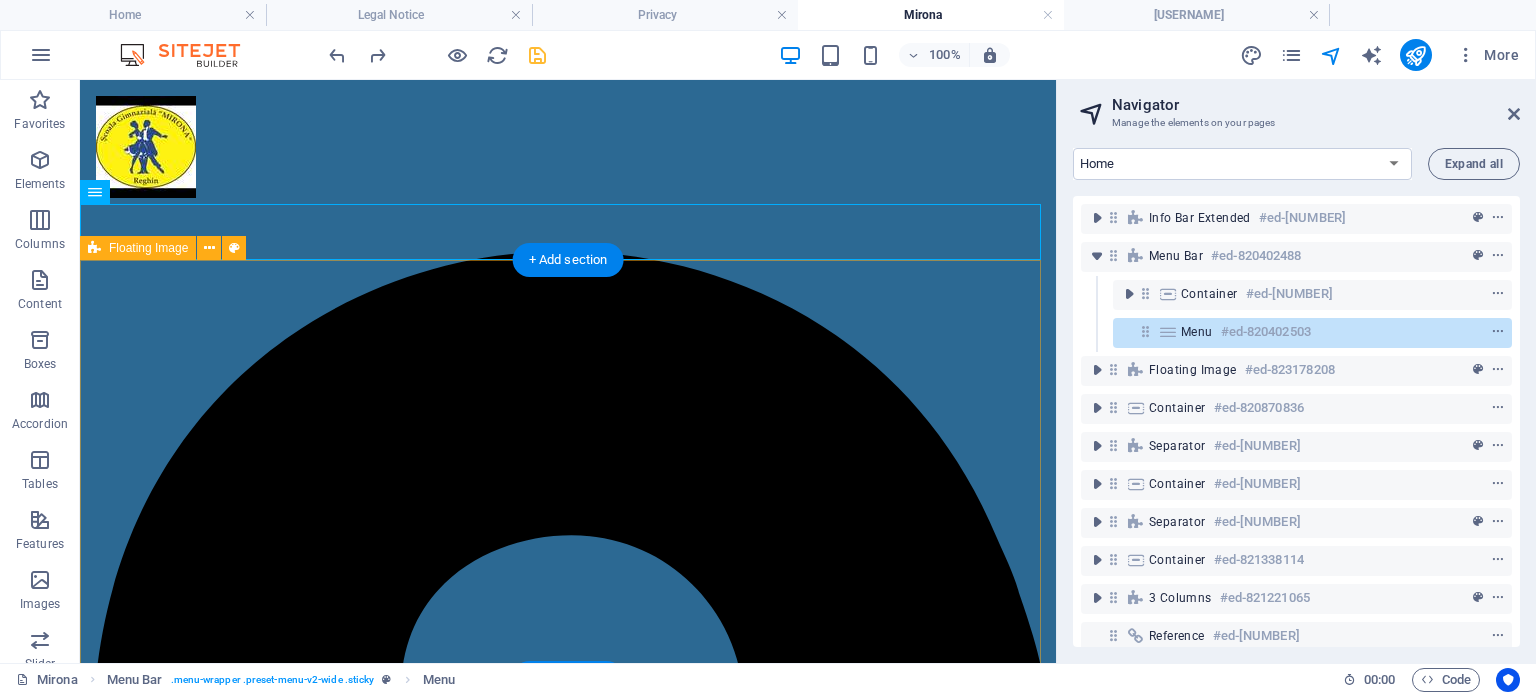click on "i Bine ați venit pe site-ul Școlii Gimnaziale „Mirona”   „Dansul e pasiune, disciplină și eleganță. Vino să-l descoperi alături de noi!”" at bounding box center [568, 3532] 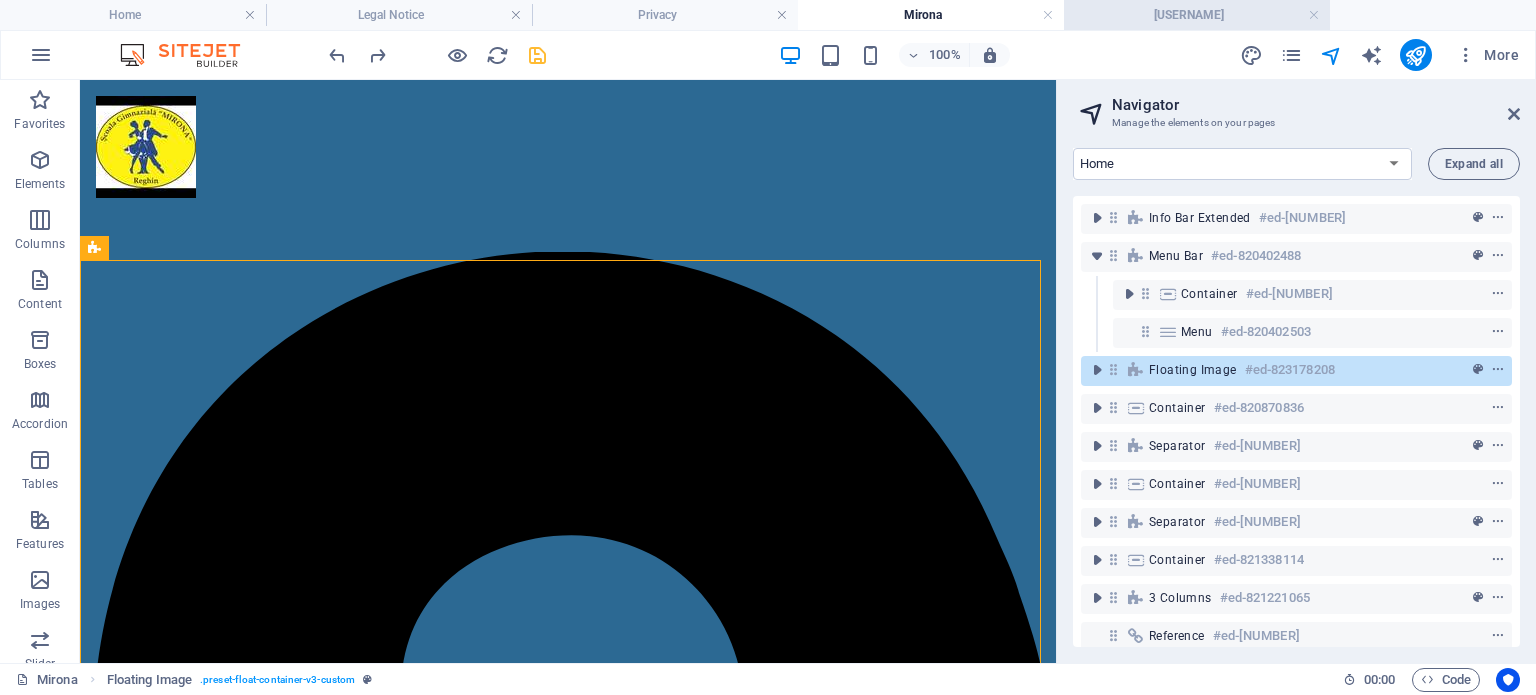 click on "MuzicaDesen" at bounding box center [1197, 15] 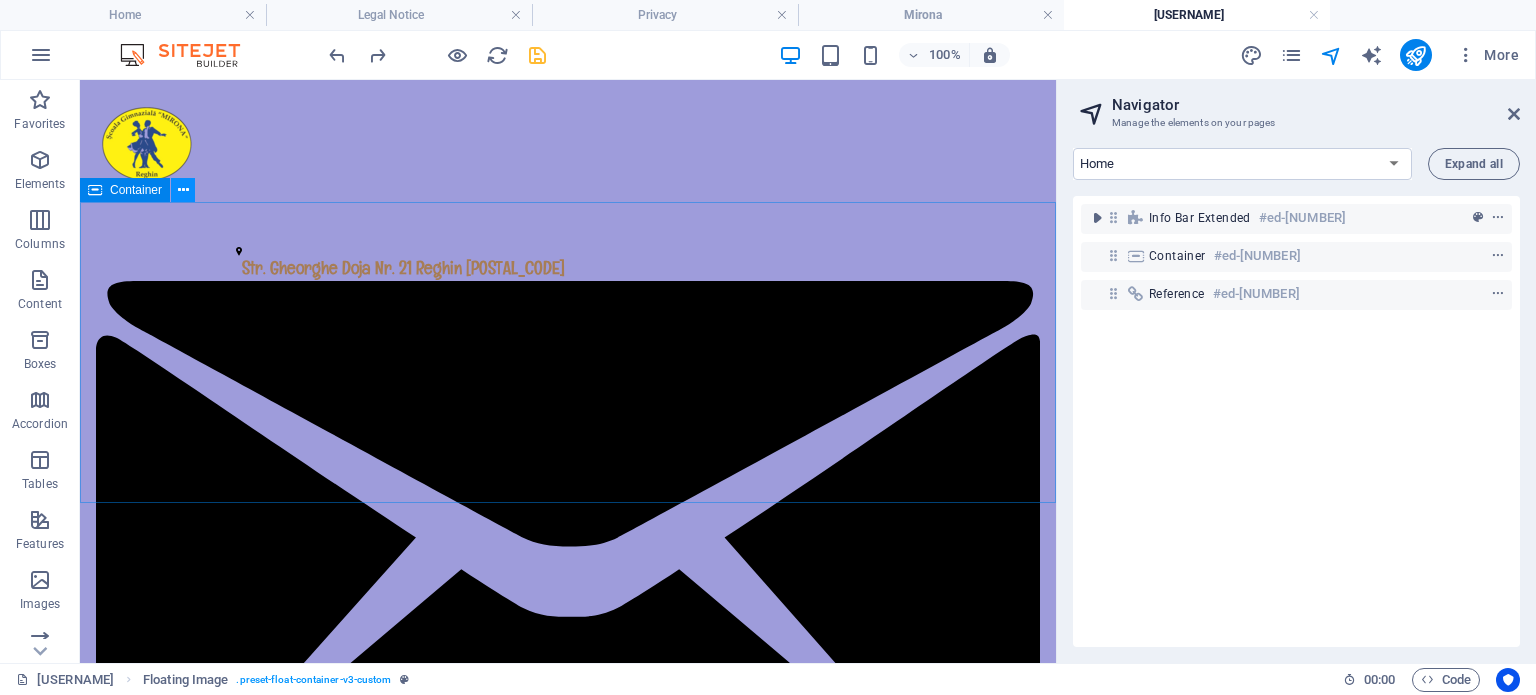 click at bounding box center [183, 190] 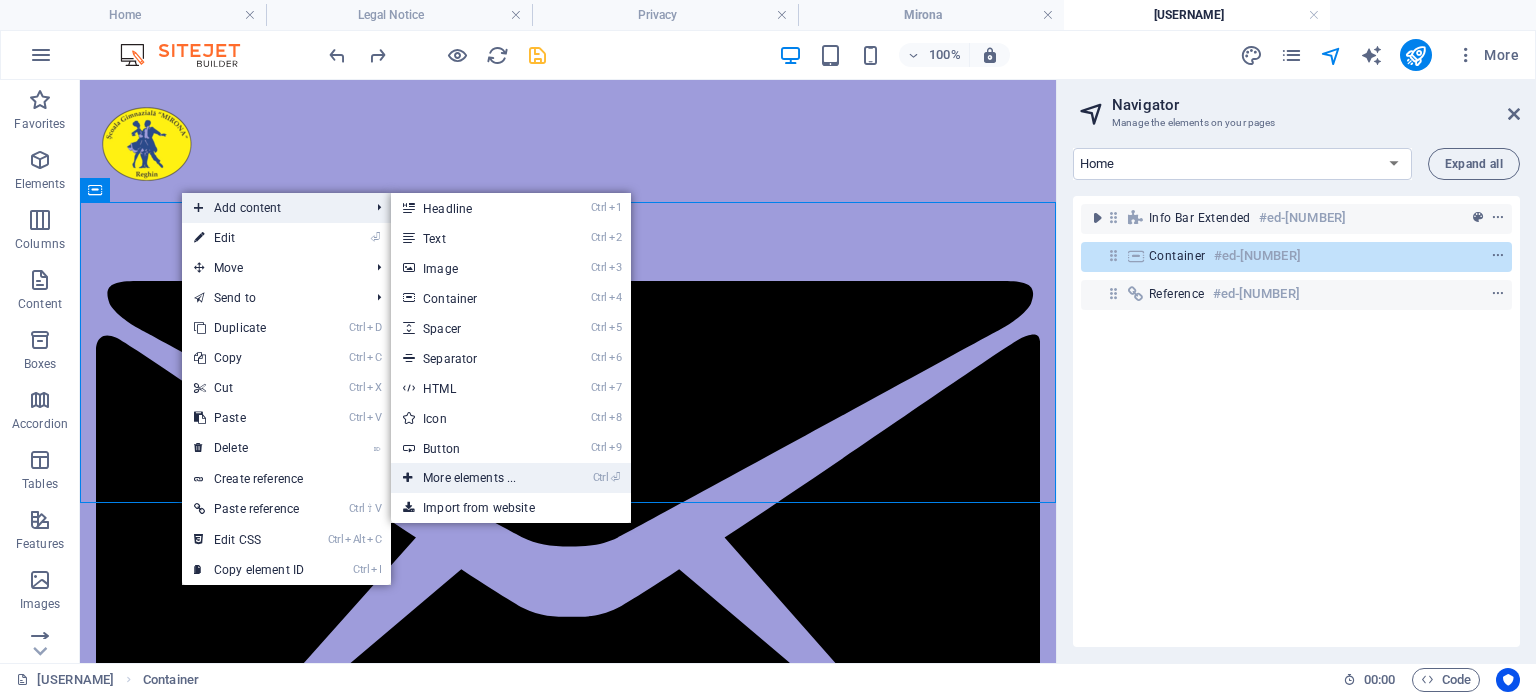 click on "Ctrl ⏎  More elements ..." at bounding box center (473, 478) 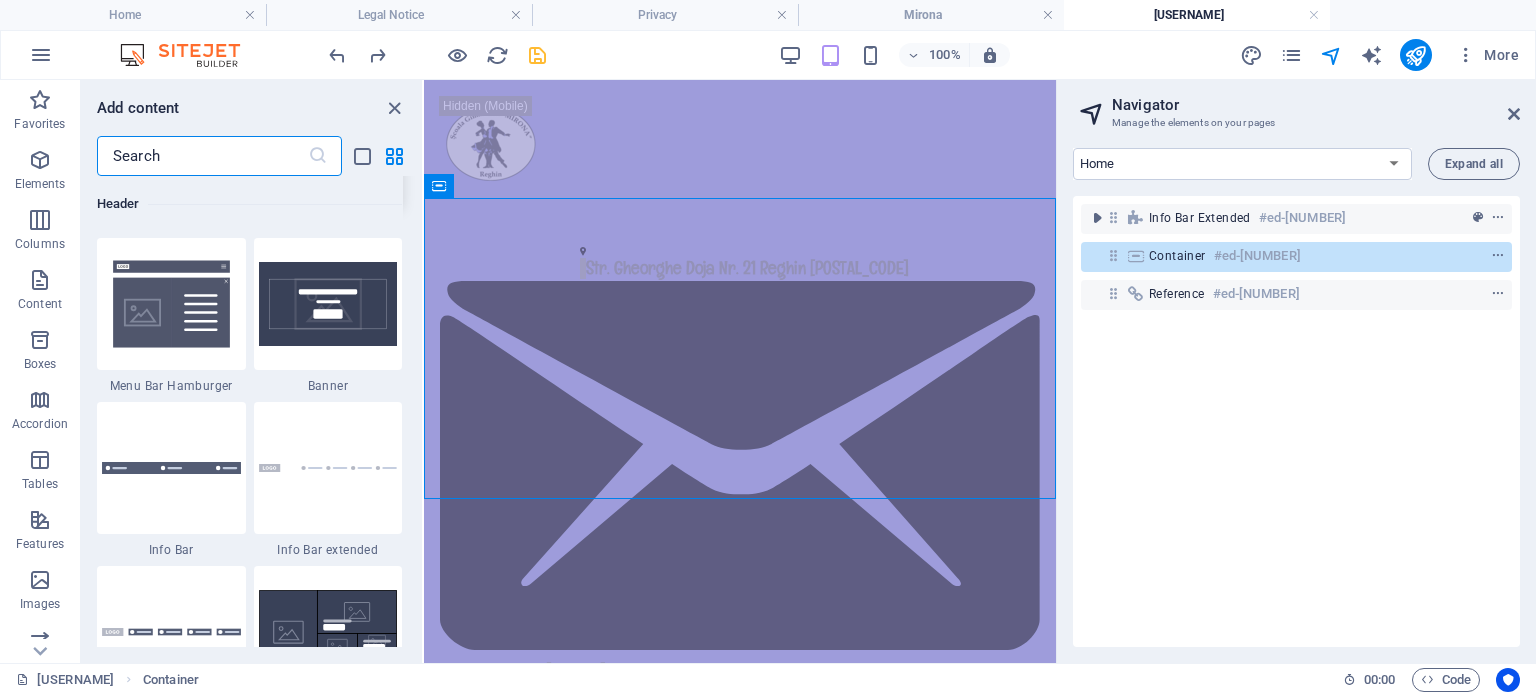 scroll, scrollTop: 12712, scrollLeft: 0, axis: vertical 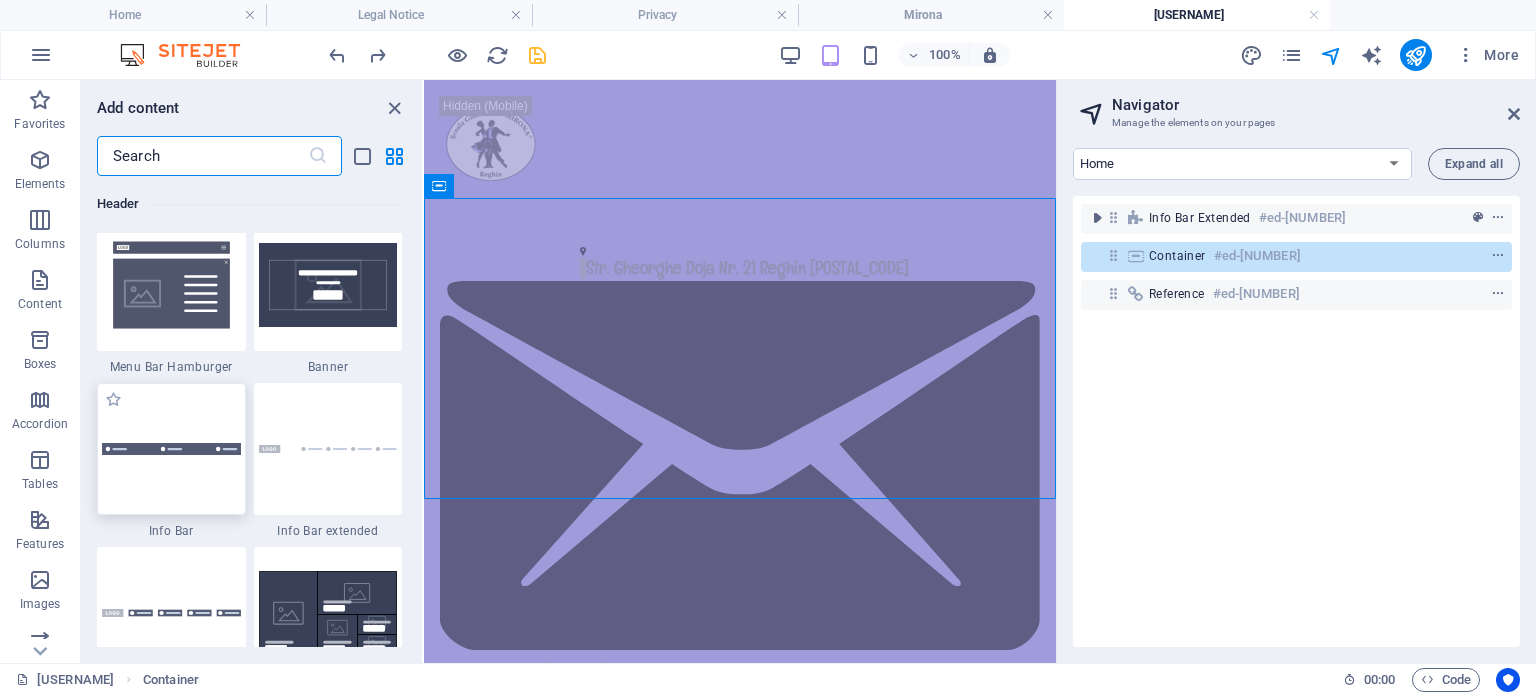 click at bounding box center [171, 449] 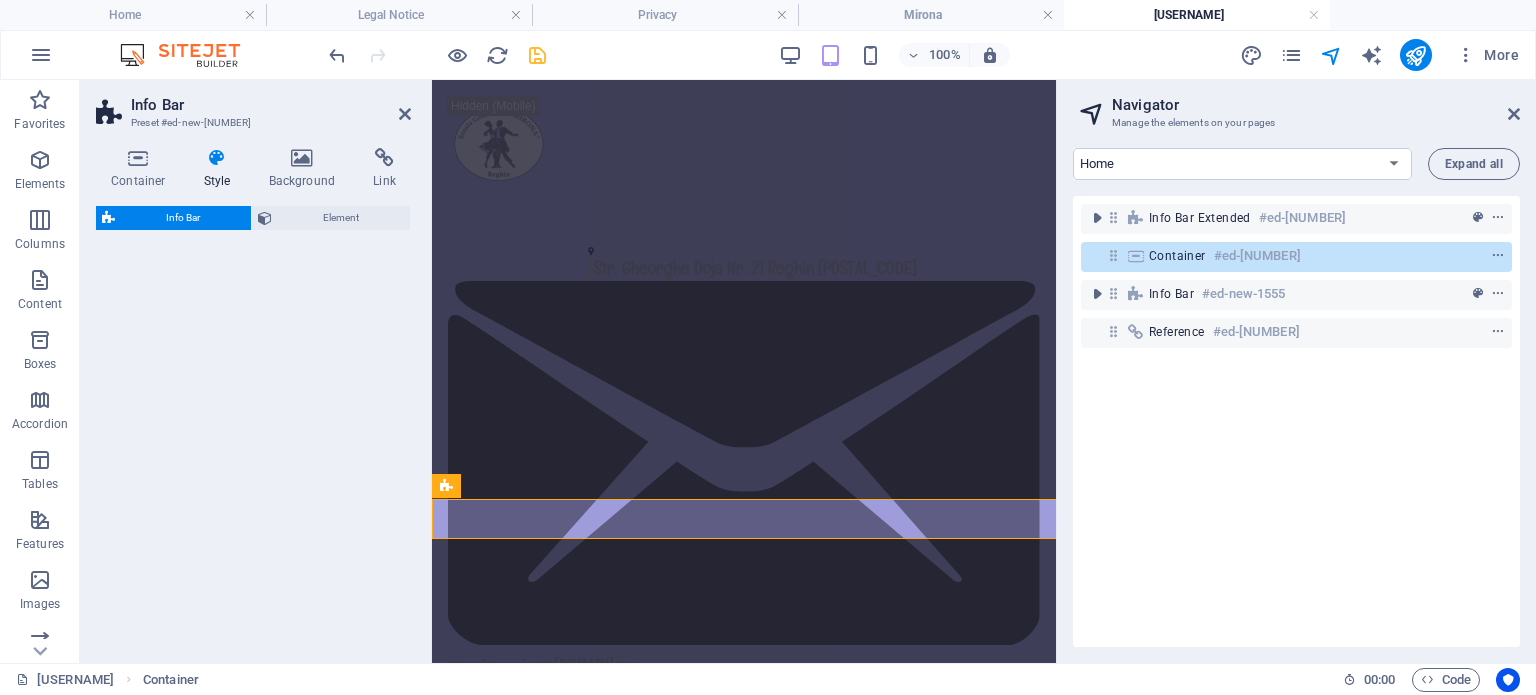 select on "rem" 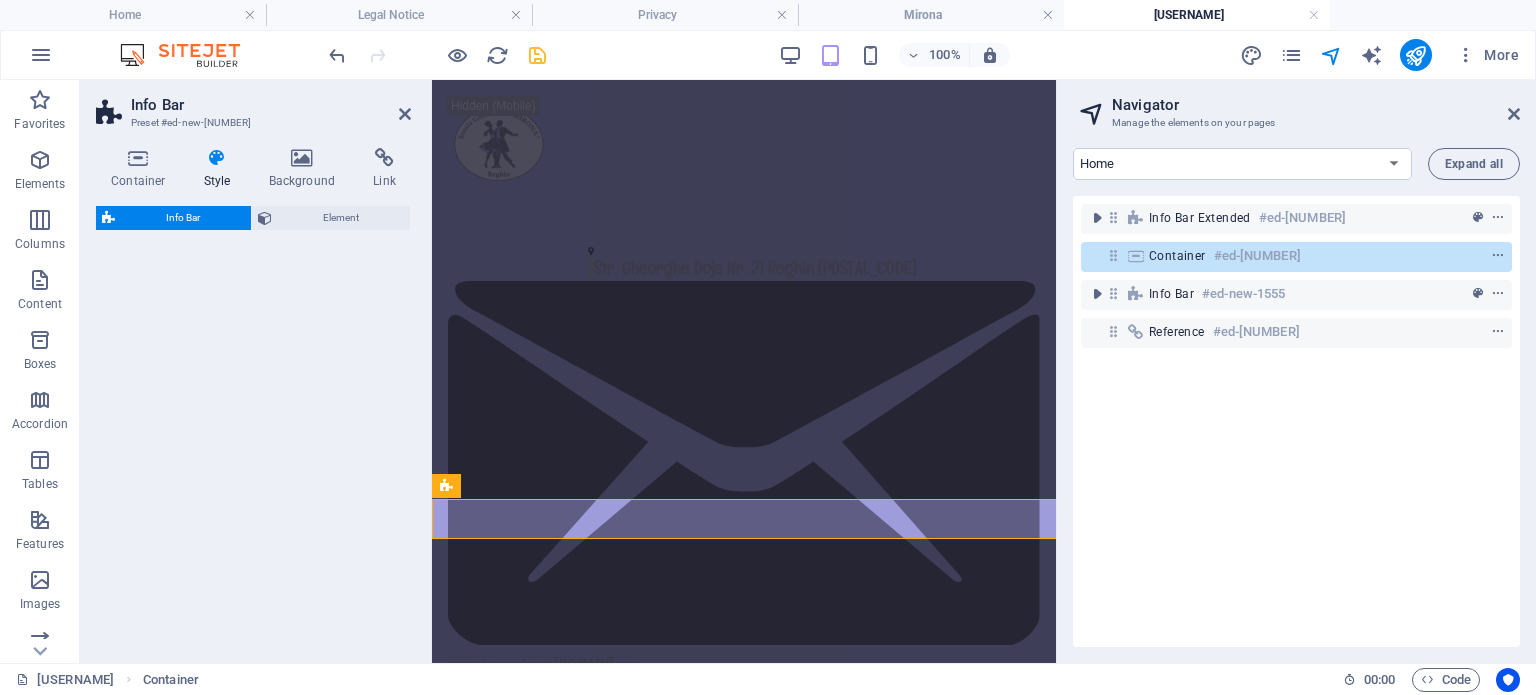 select on "rem" 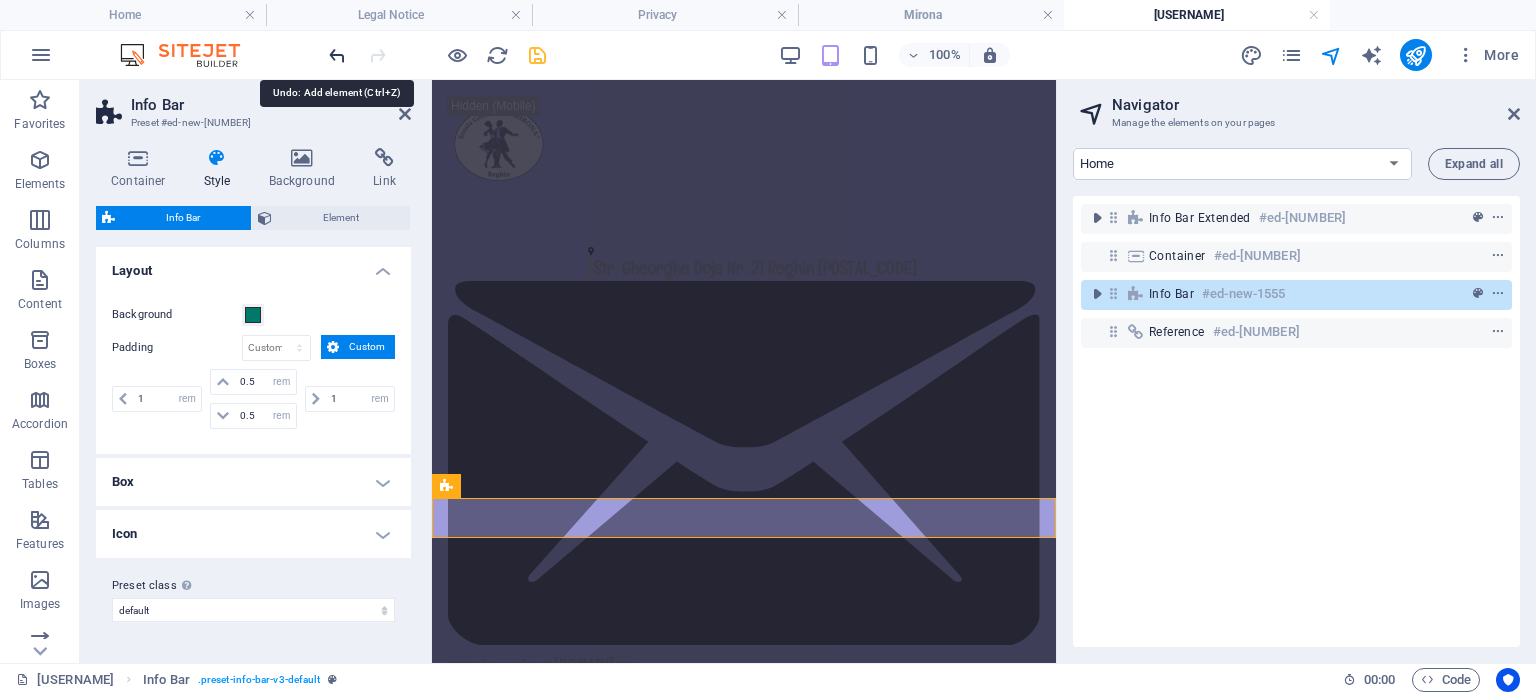 click at bounding box center (337, 55) 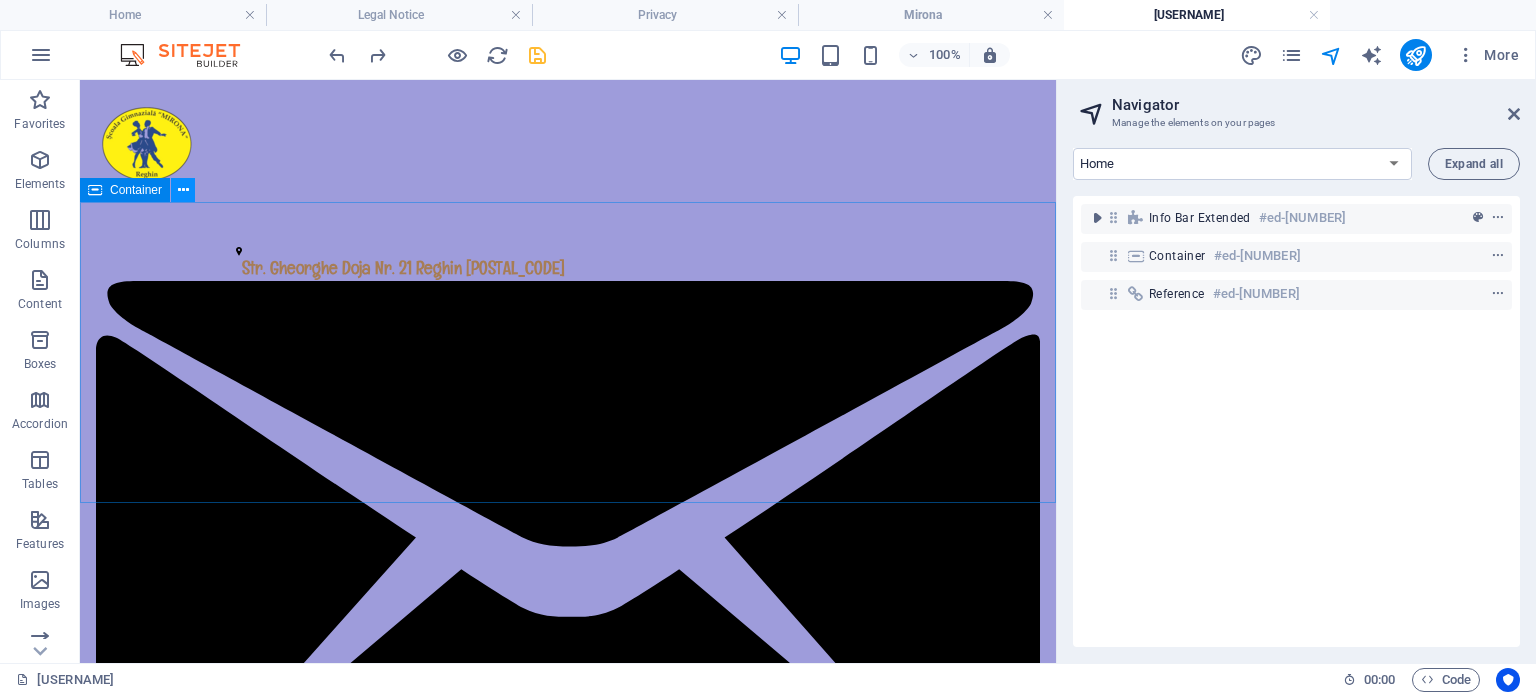 click at bounding box center [183, 190] 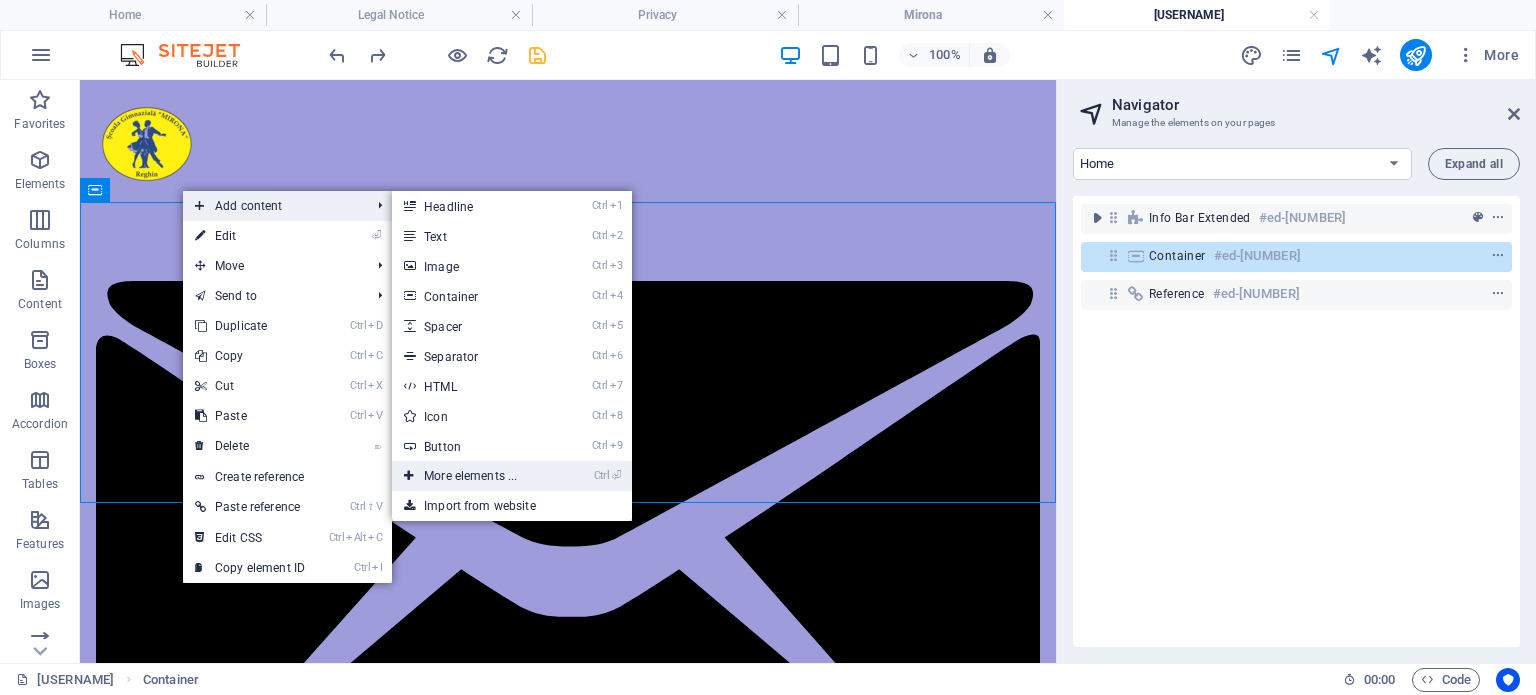 click on "Ctrl ⏎  More elements ..." at bounding box center (474, 476) 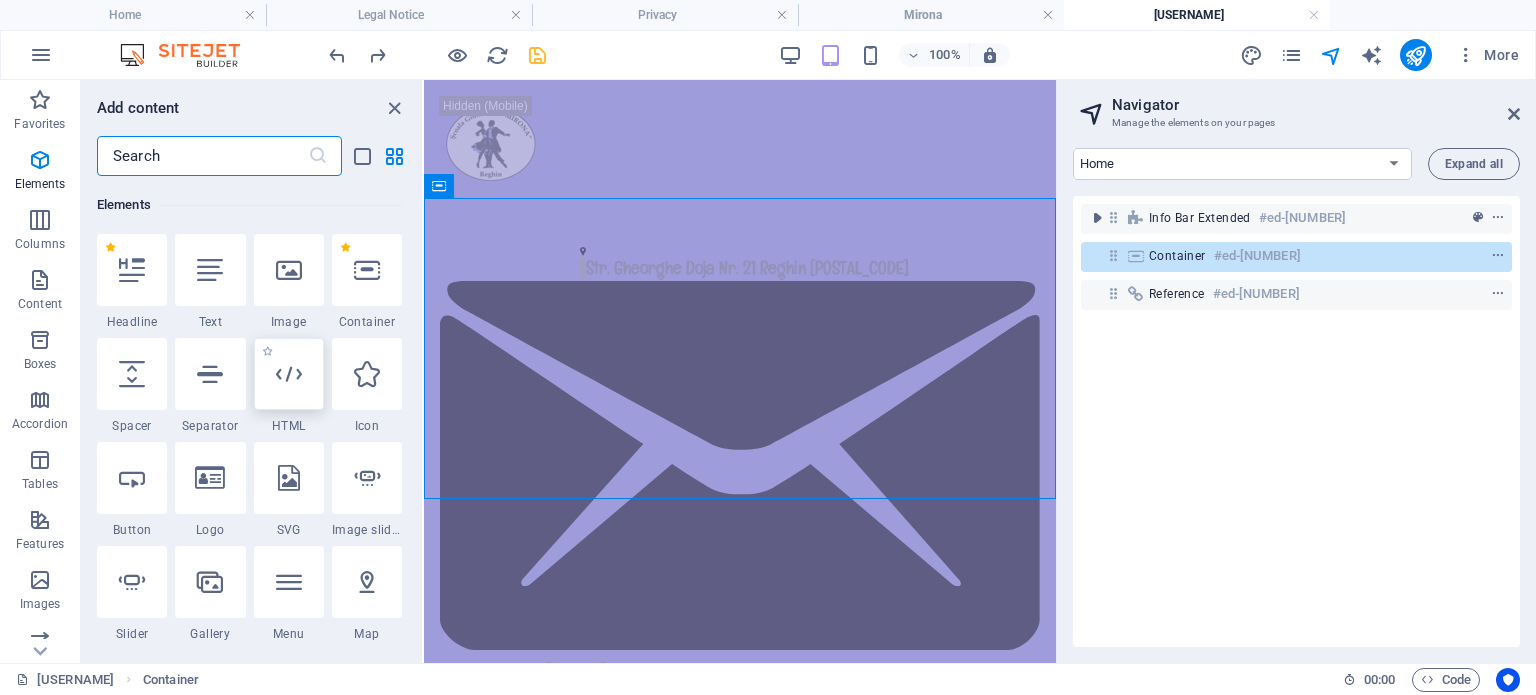 scroll, scrollTop: 212, scrollLeft: 0, axis: vertical 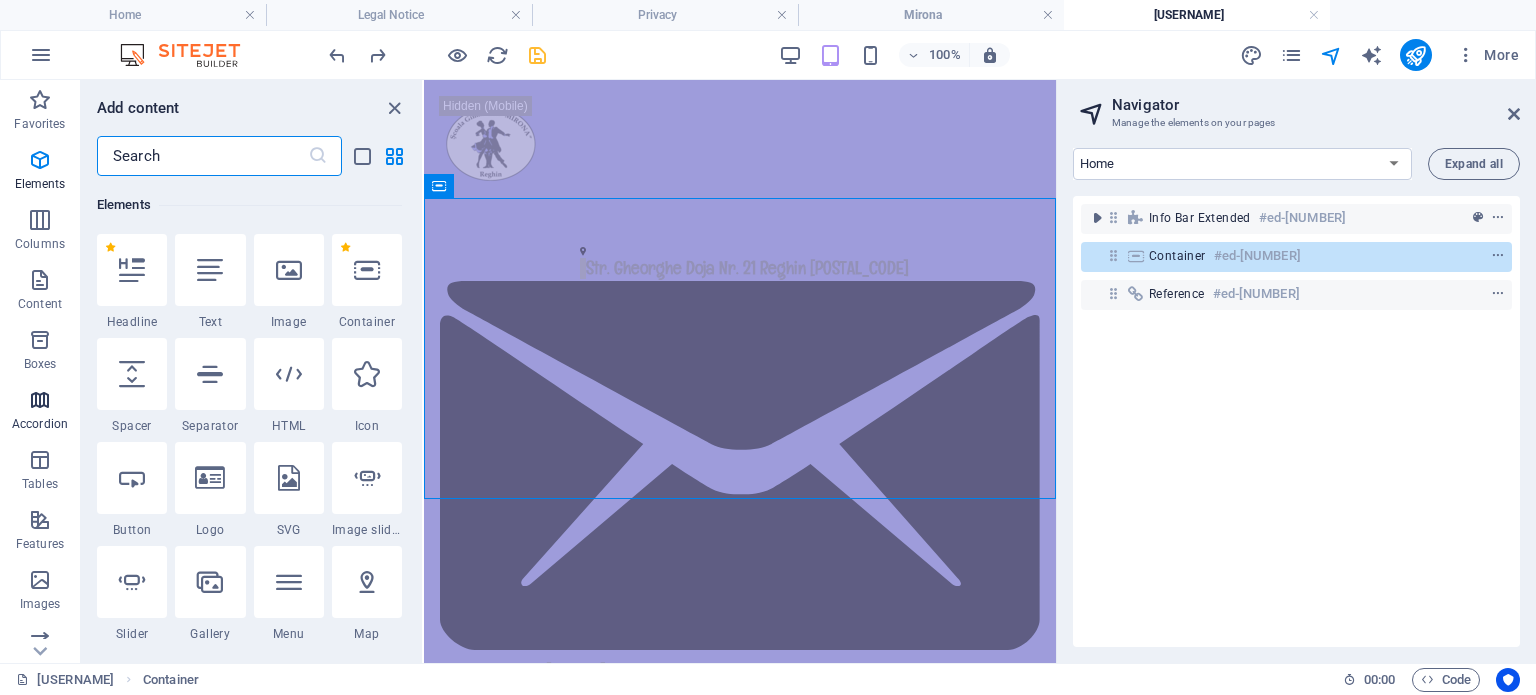 click on "Accordion" at bounding box center (40, 412) 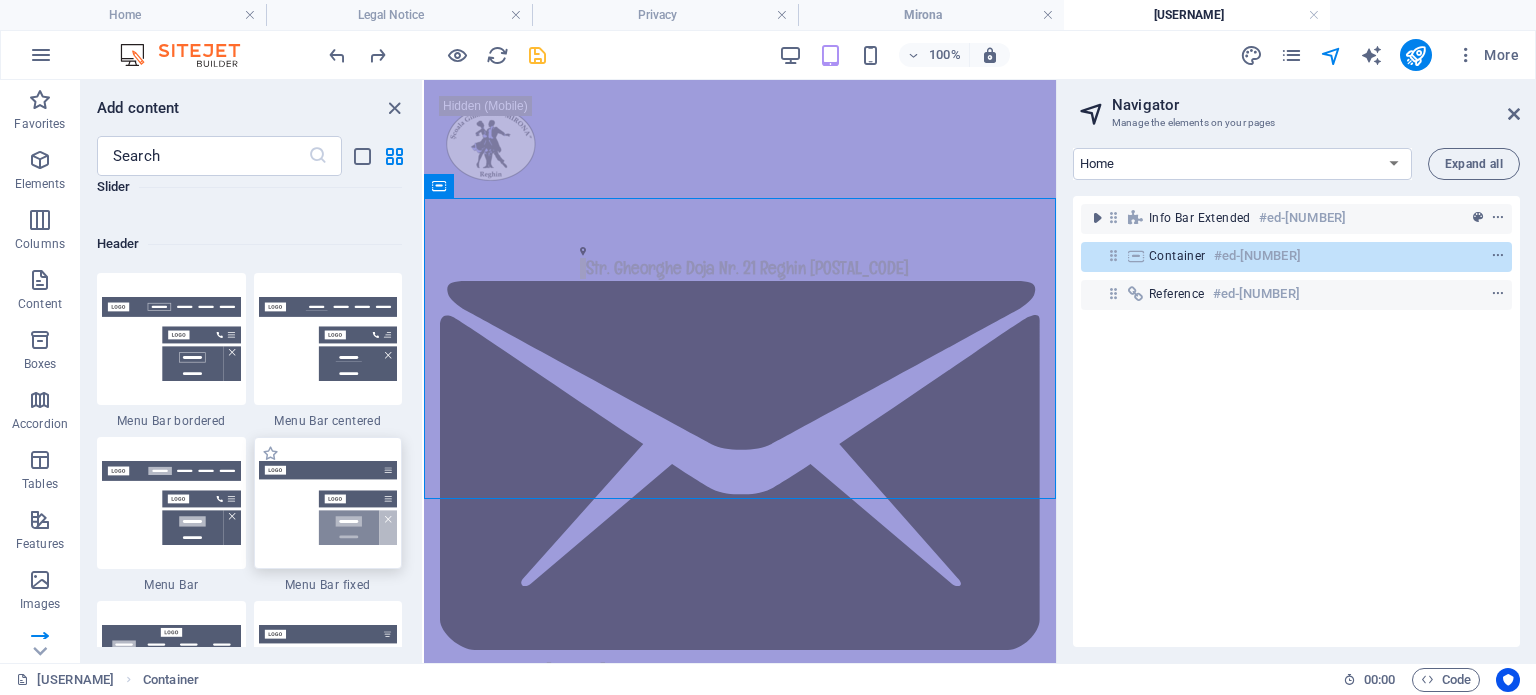 scroll, scrollTop: 11984, scrollLeft: 0, axis: vertical 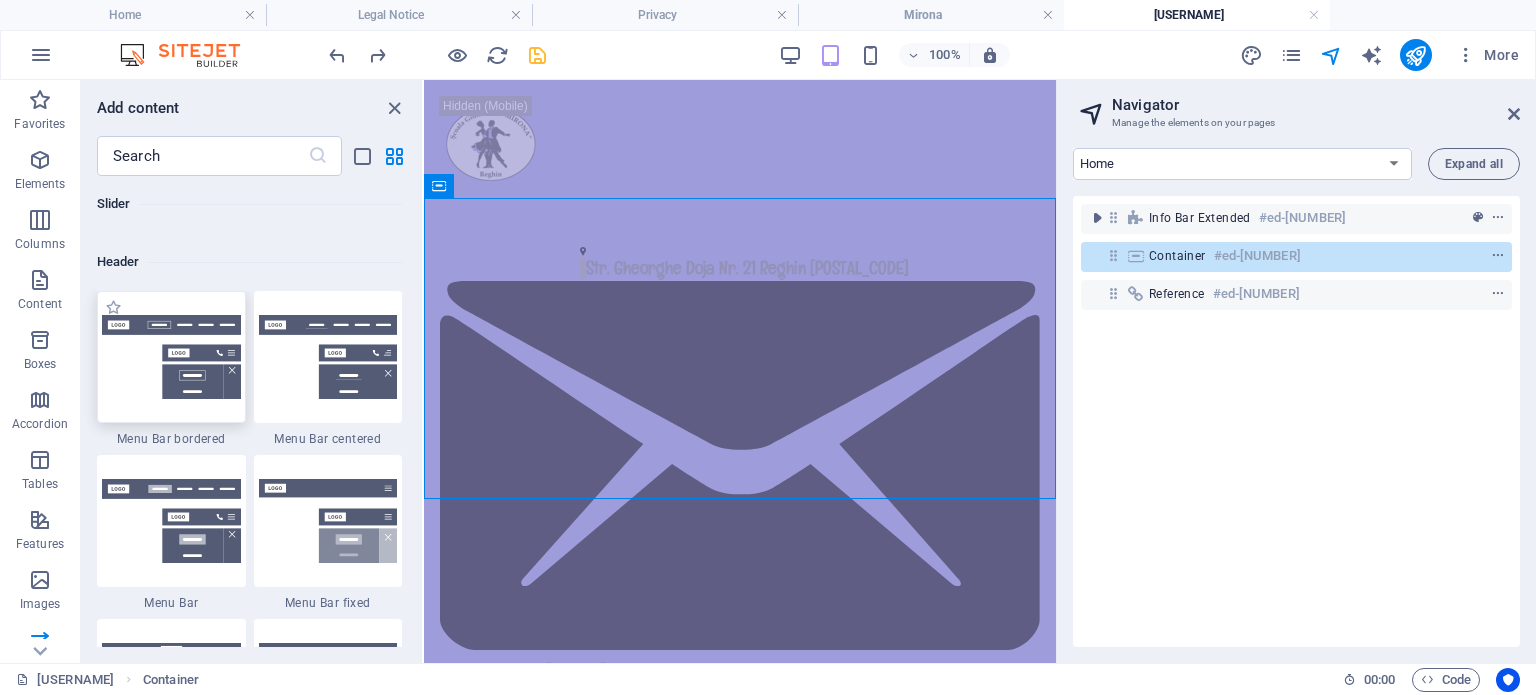 click at bounding box center (171, 357) 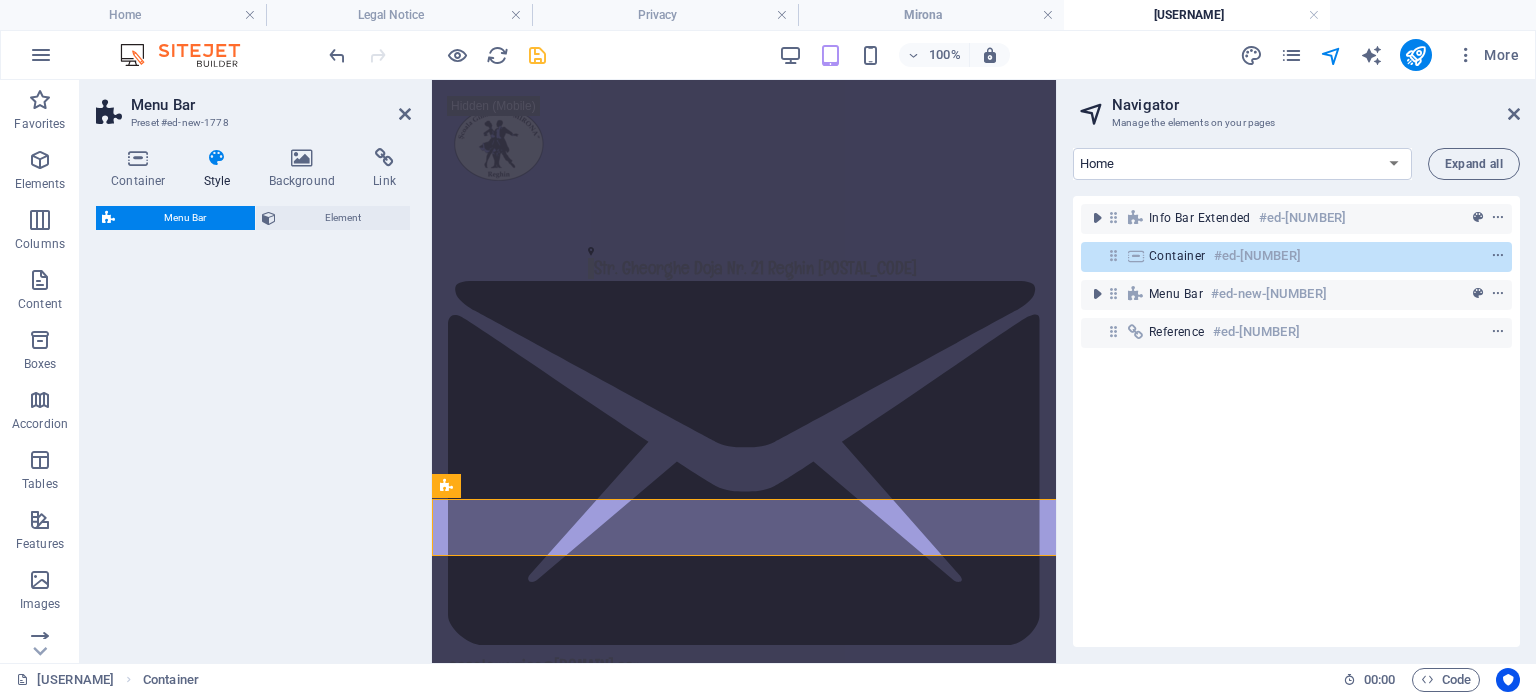 select on "rem" 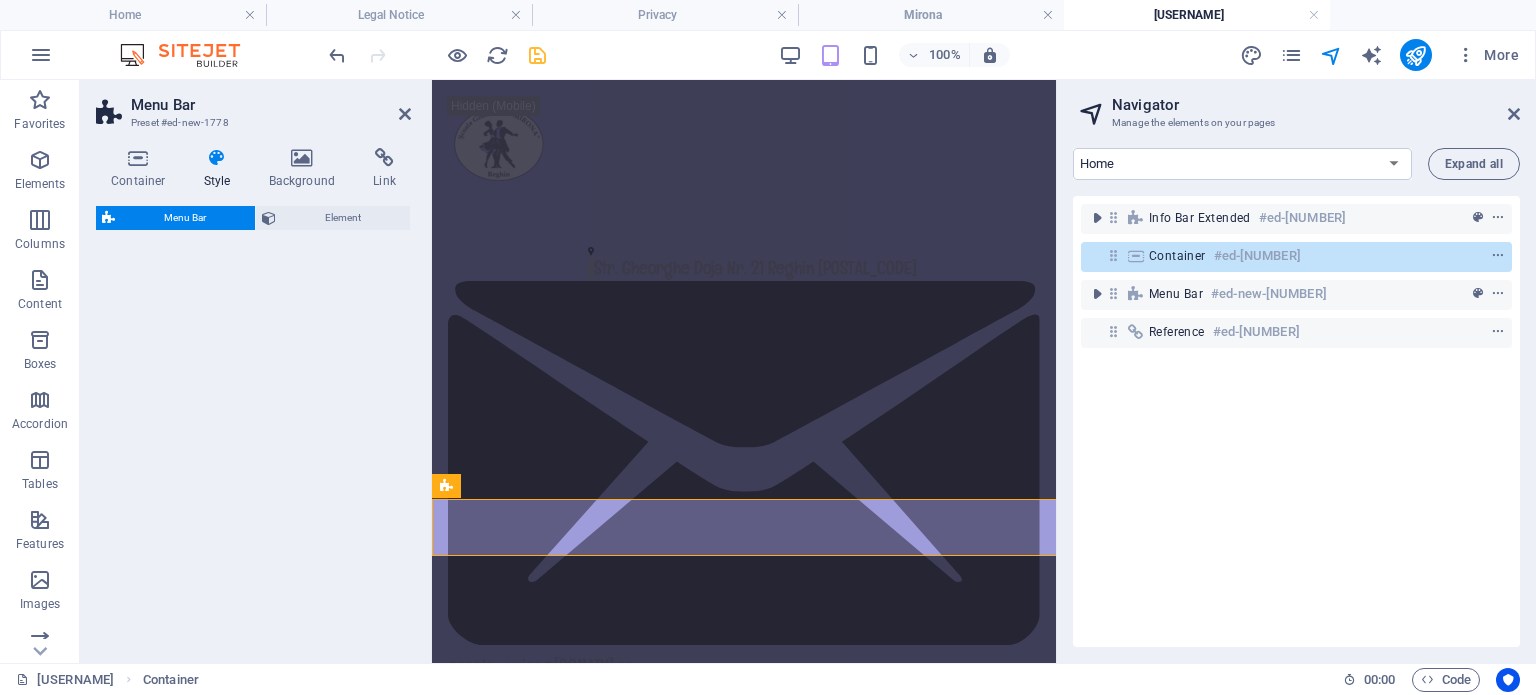 select on "preset-menu-v2-border" 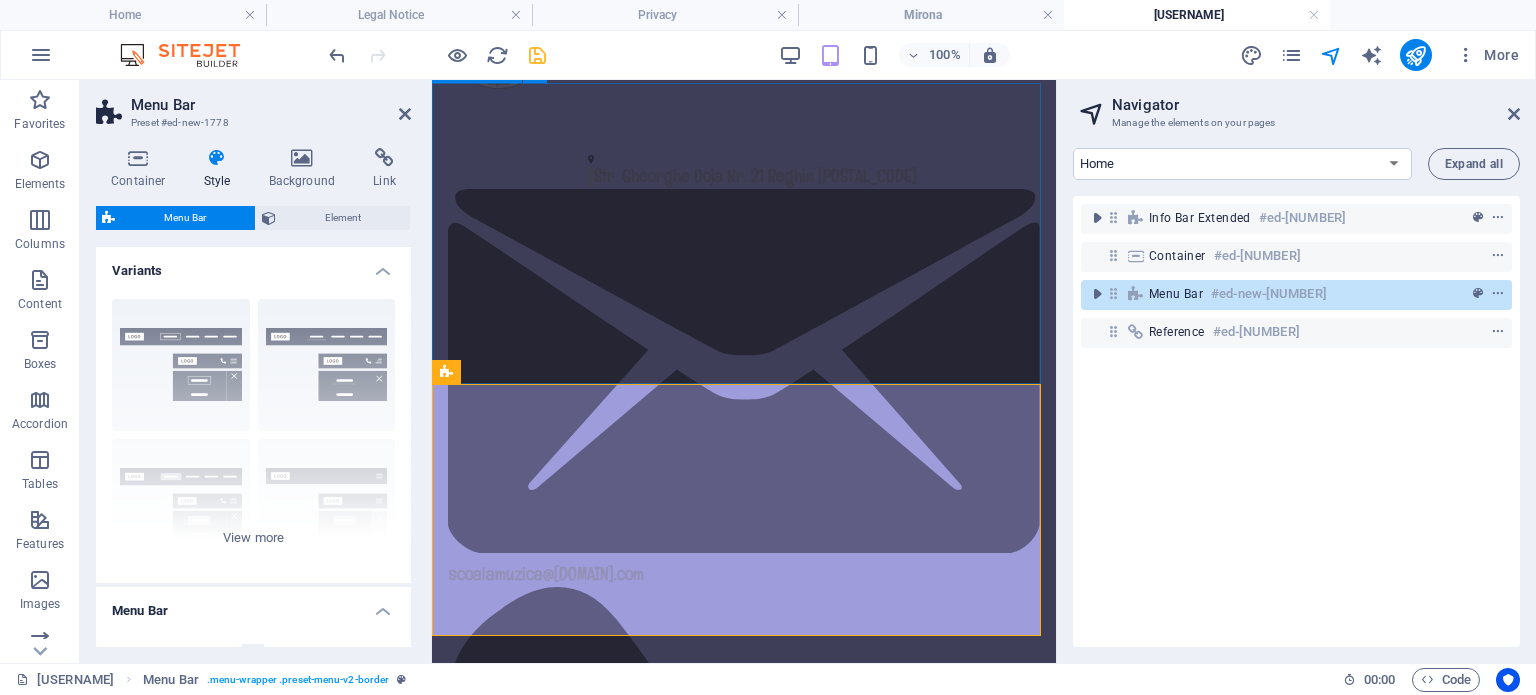scroll, scrollTop: 156, scrollLeft: 0, axis: vertical 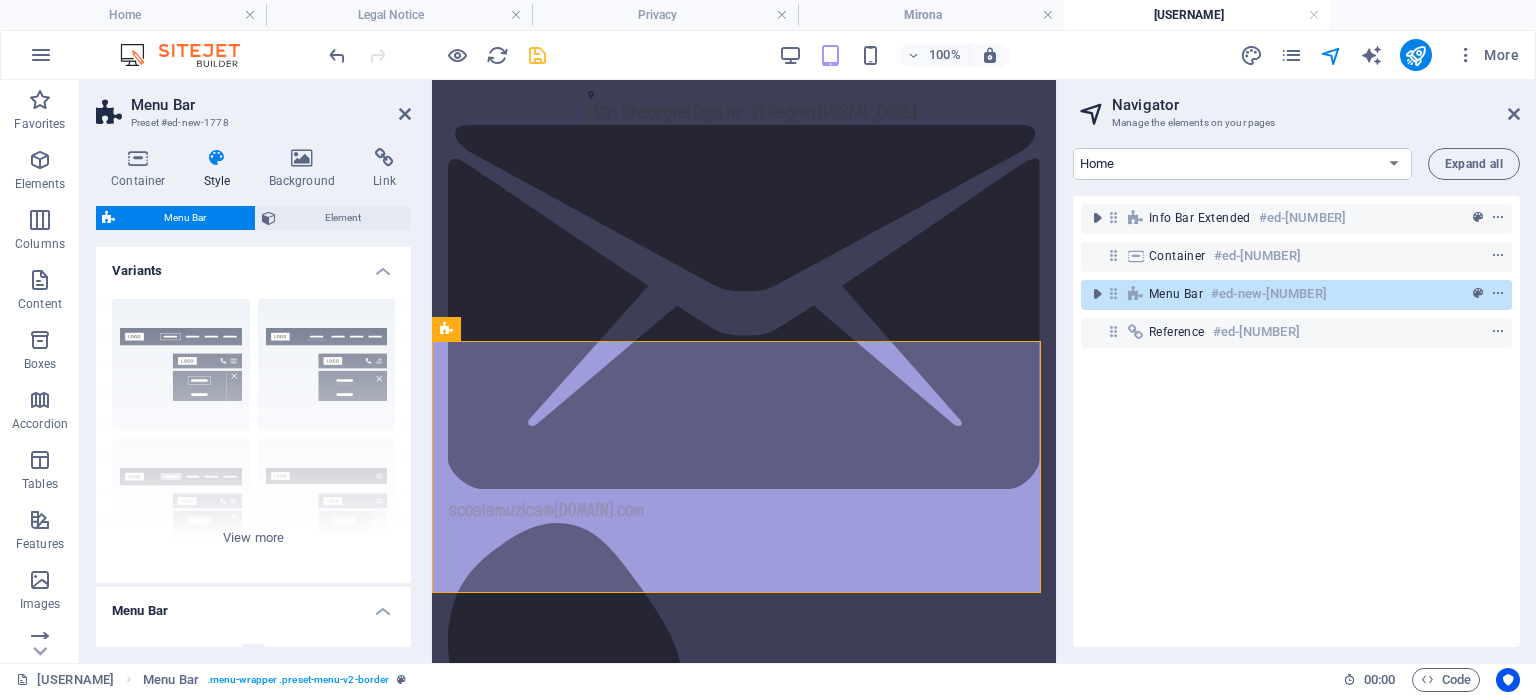 click on "Navigator Manage the elements on your pages Home  Legal Notice  Privacy  Mirona  New page  Expand all Info Bar extended #ed-827378661 Container #ed-827327910 Menu Bar #ed-new-1778 Reference #ed-827327904" at bounding box center (1296, 371) 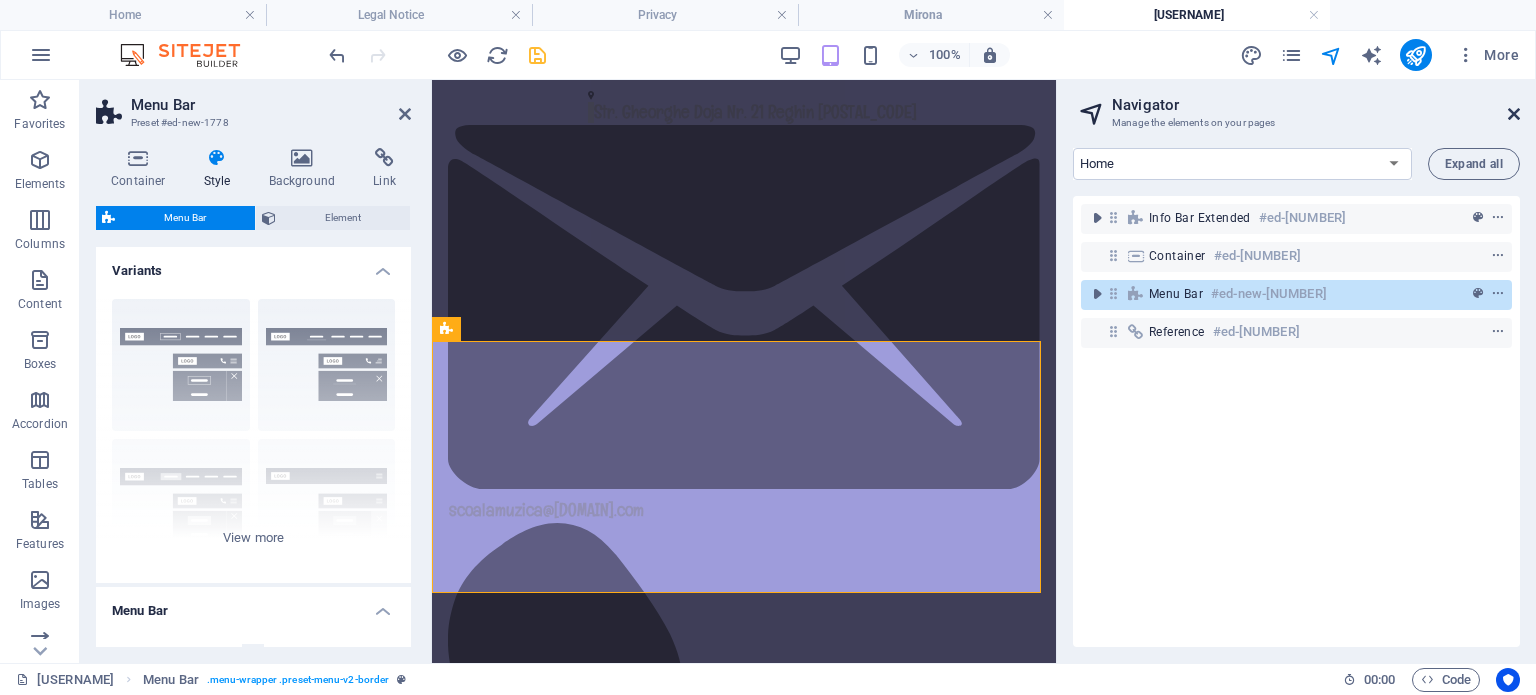 drag, startPoint x: 1516, startPoint y: 115, endPoint x: 1083, endPoint y: 35, distance: 440.32828 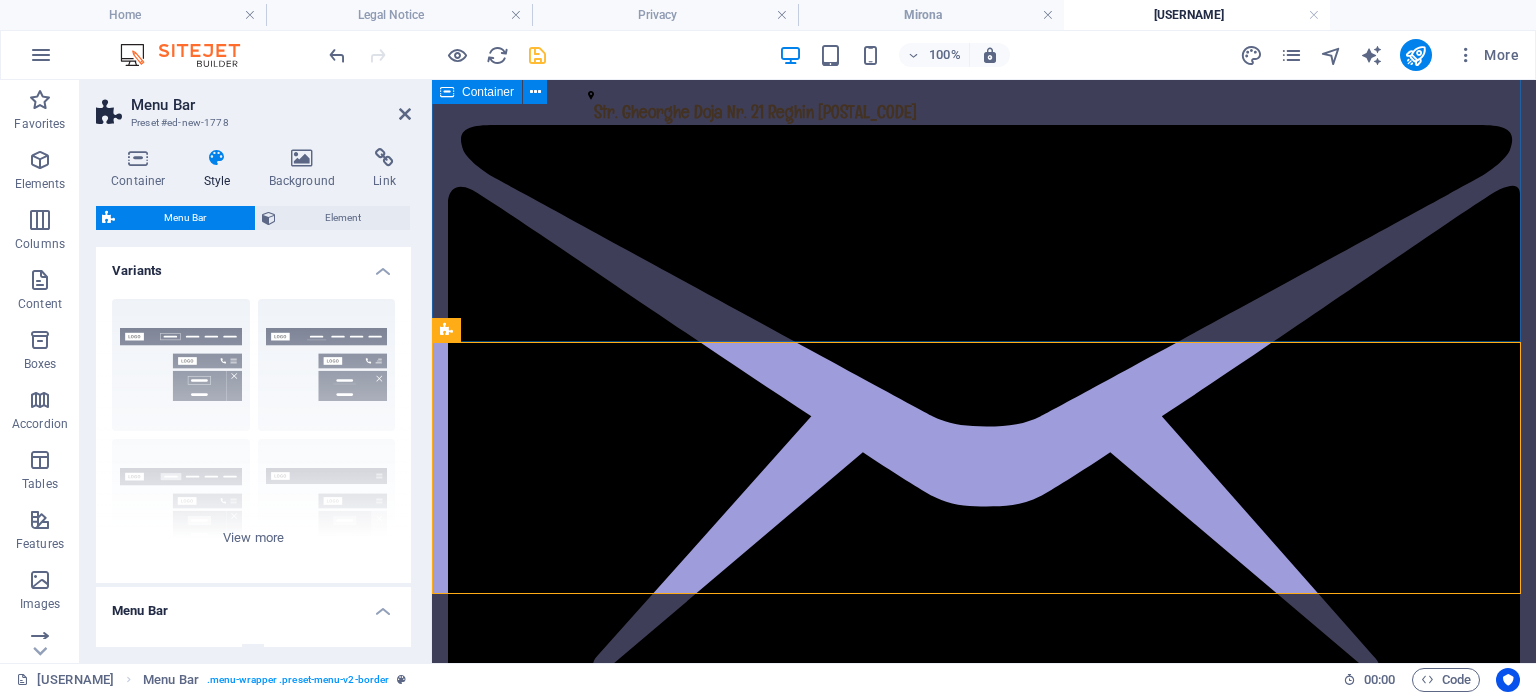 scroll, scrollTop: 162, scrollLeft: 0, axis: vertical 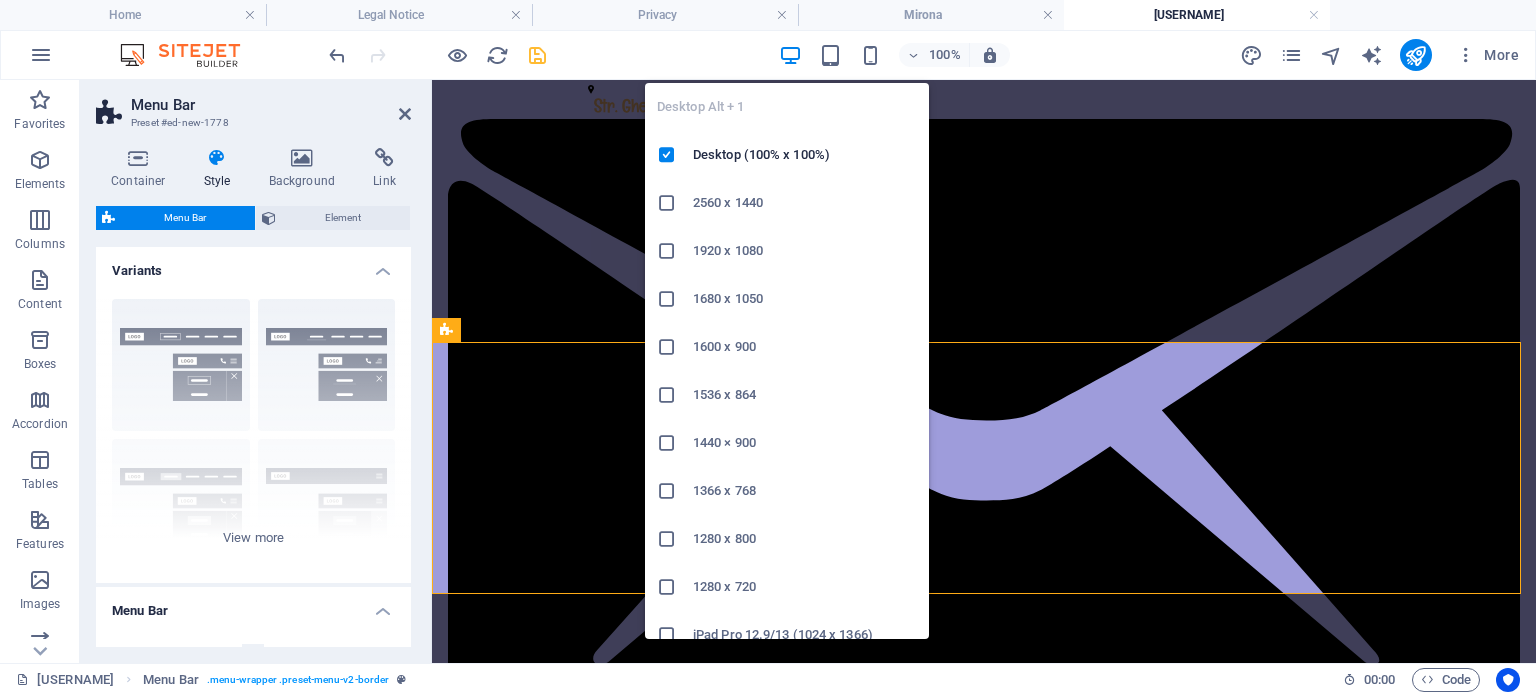 click at bounding box center [790, 55] 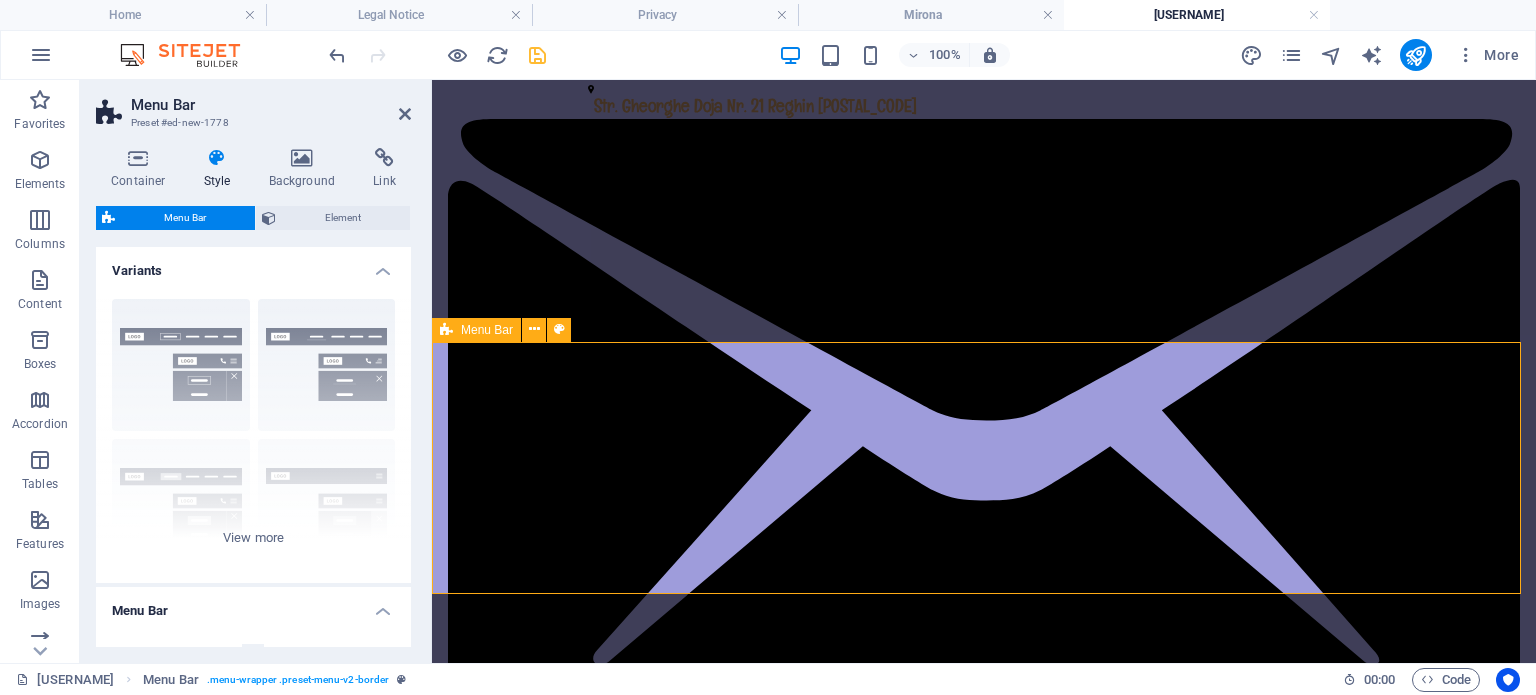 scroll, scrollTop: 166, scrollLeft: 0, axis: vertical 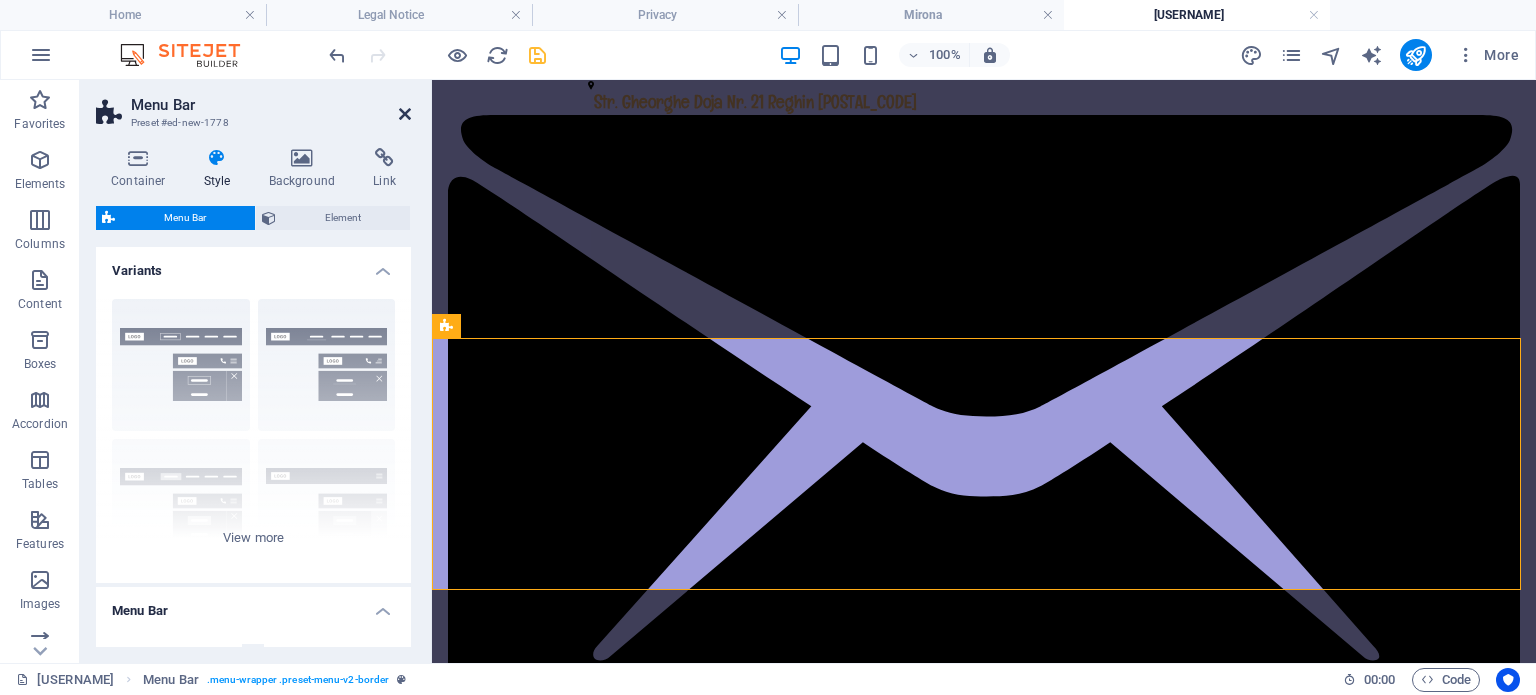 click at bounding box center [405, 114] 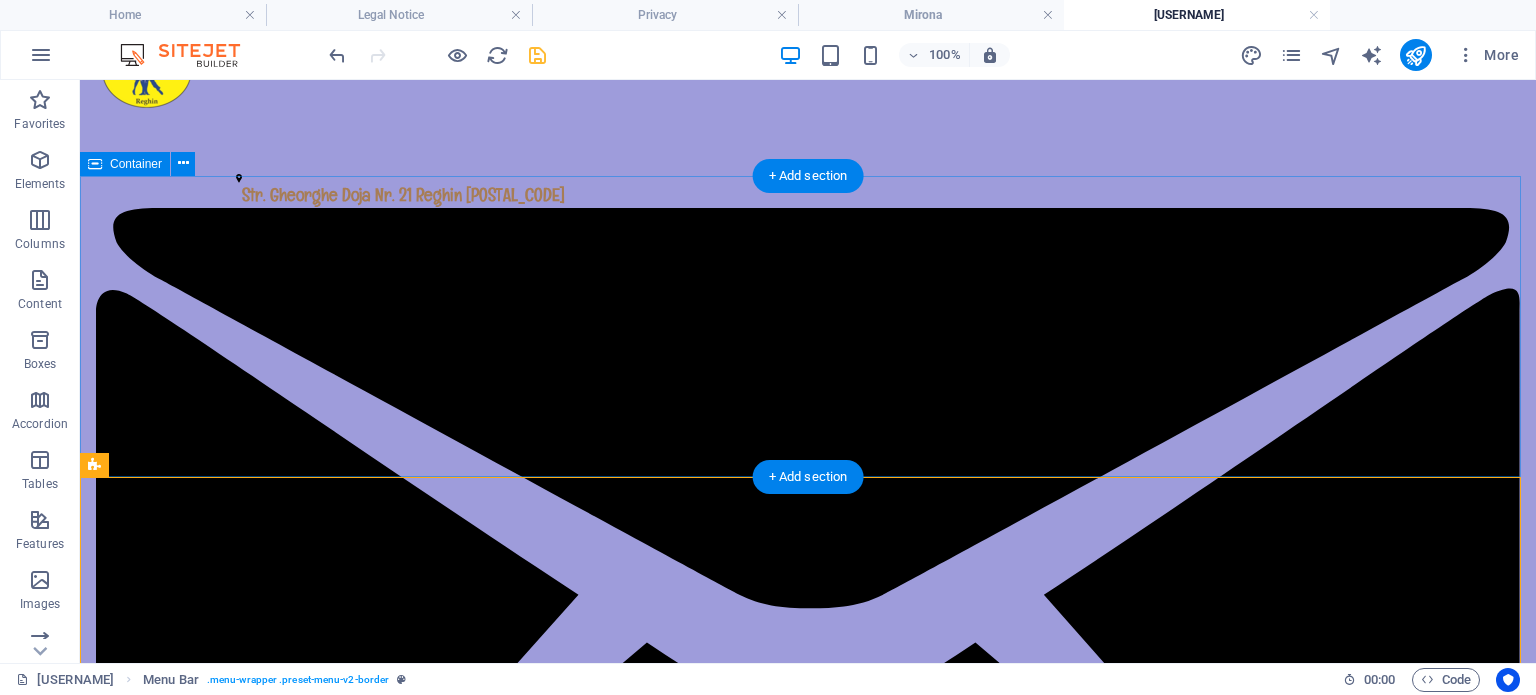 scroll, scrollTop: 0, scrollLeft: 0, axis: both 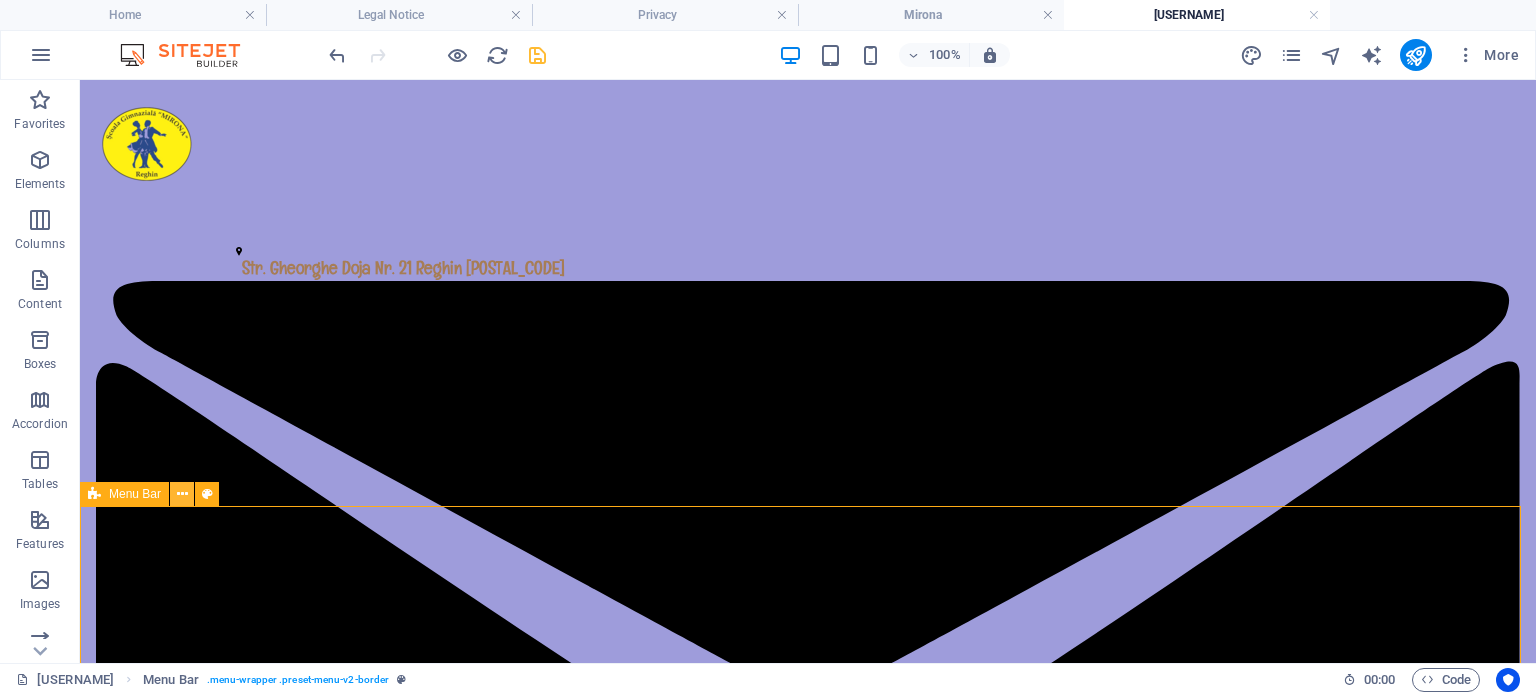 click at bounding box center (182, 494) 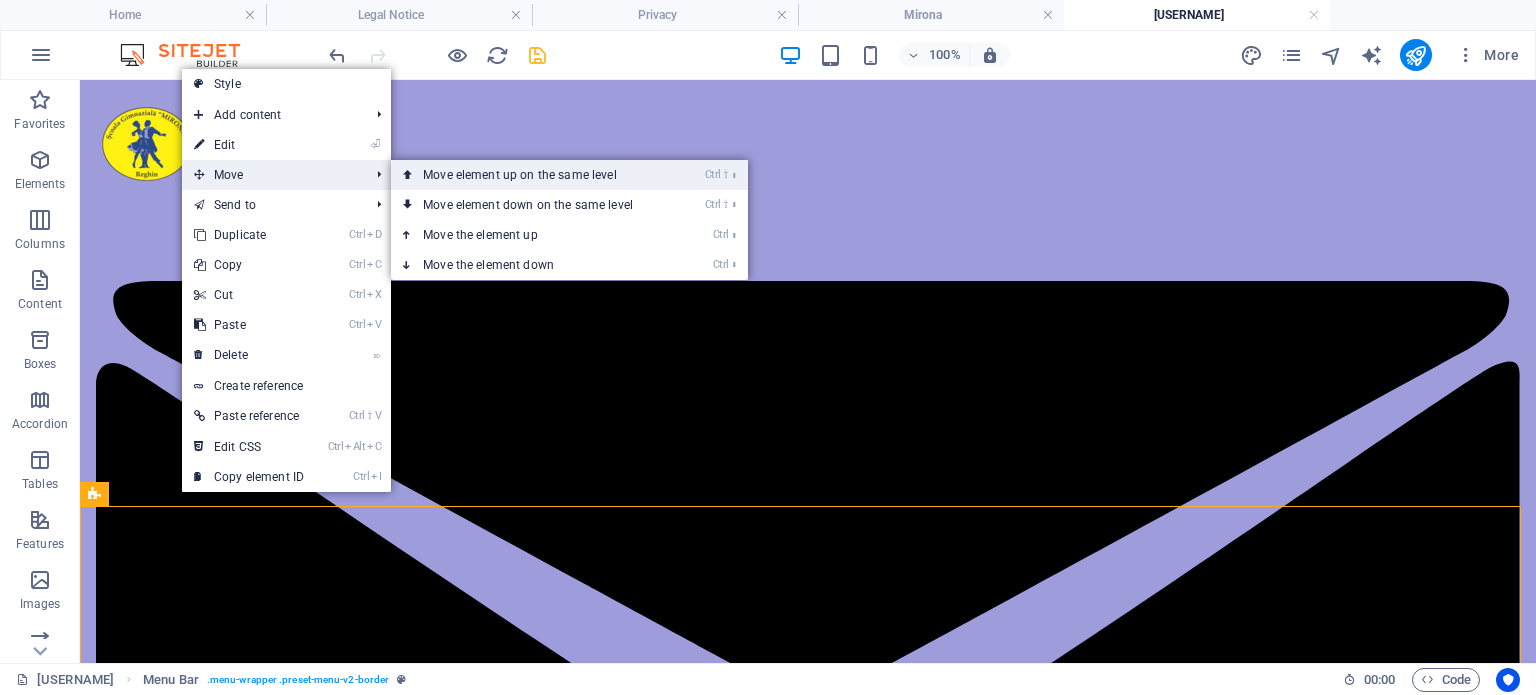 click on "Ctrl ⇧ ⬆  Move element up on the same level" at bounding box center [532, 175] 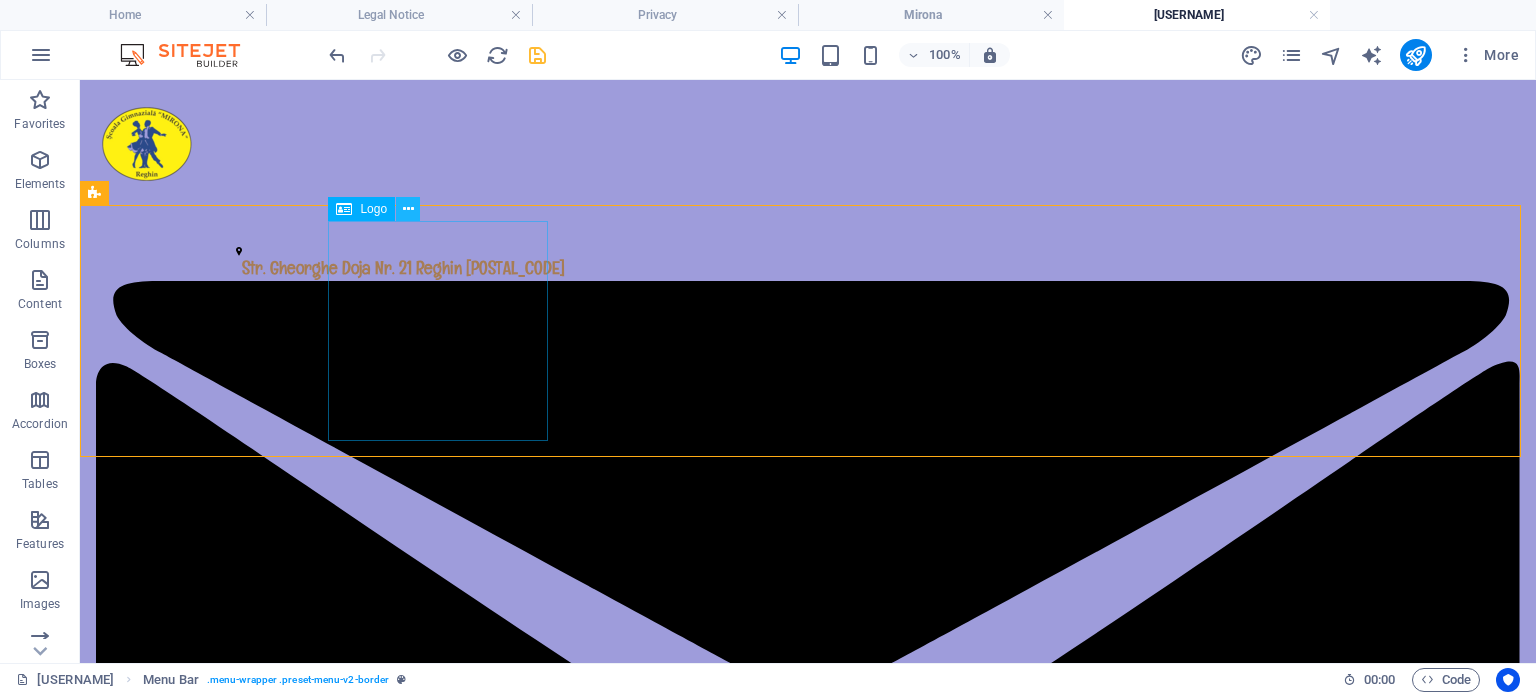 click at bounding box center [408, 209] 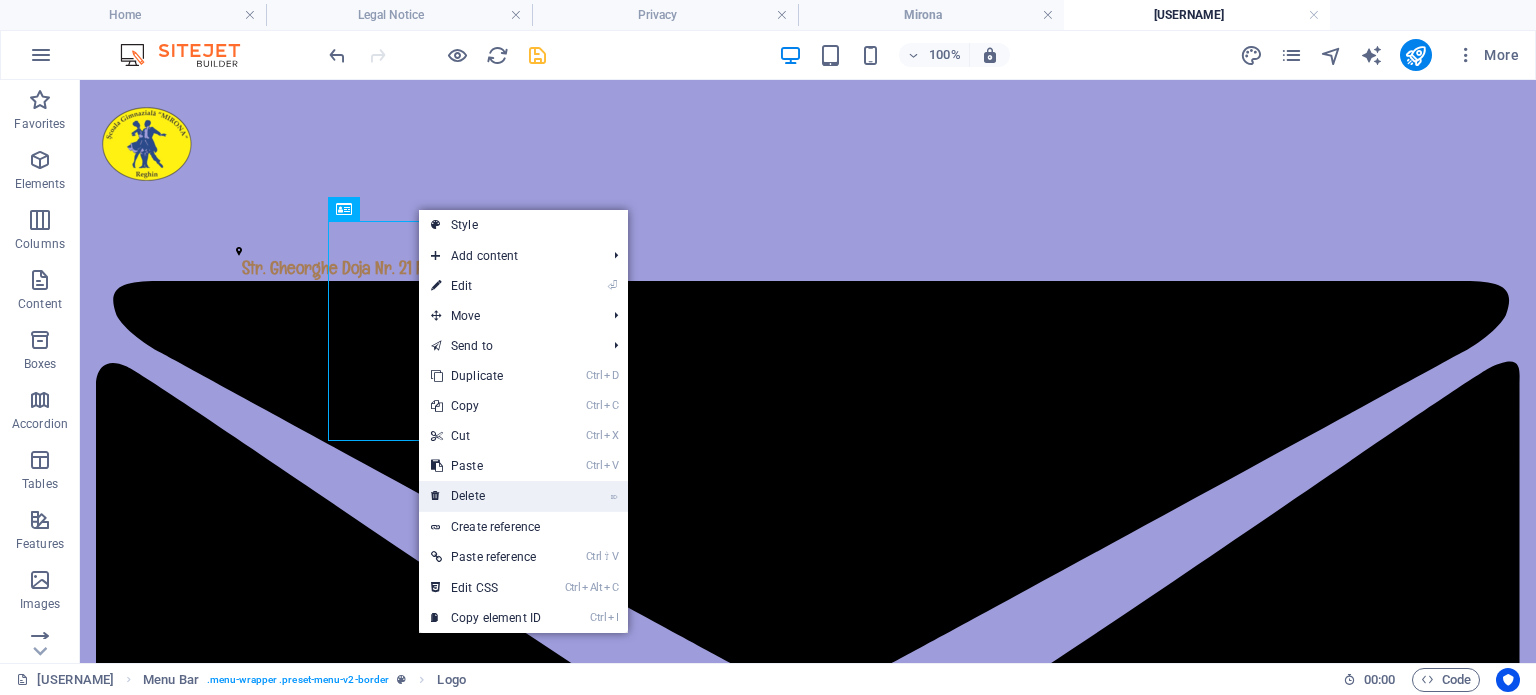 click on "⌦  Delete" at bounding box center [486, 496] 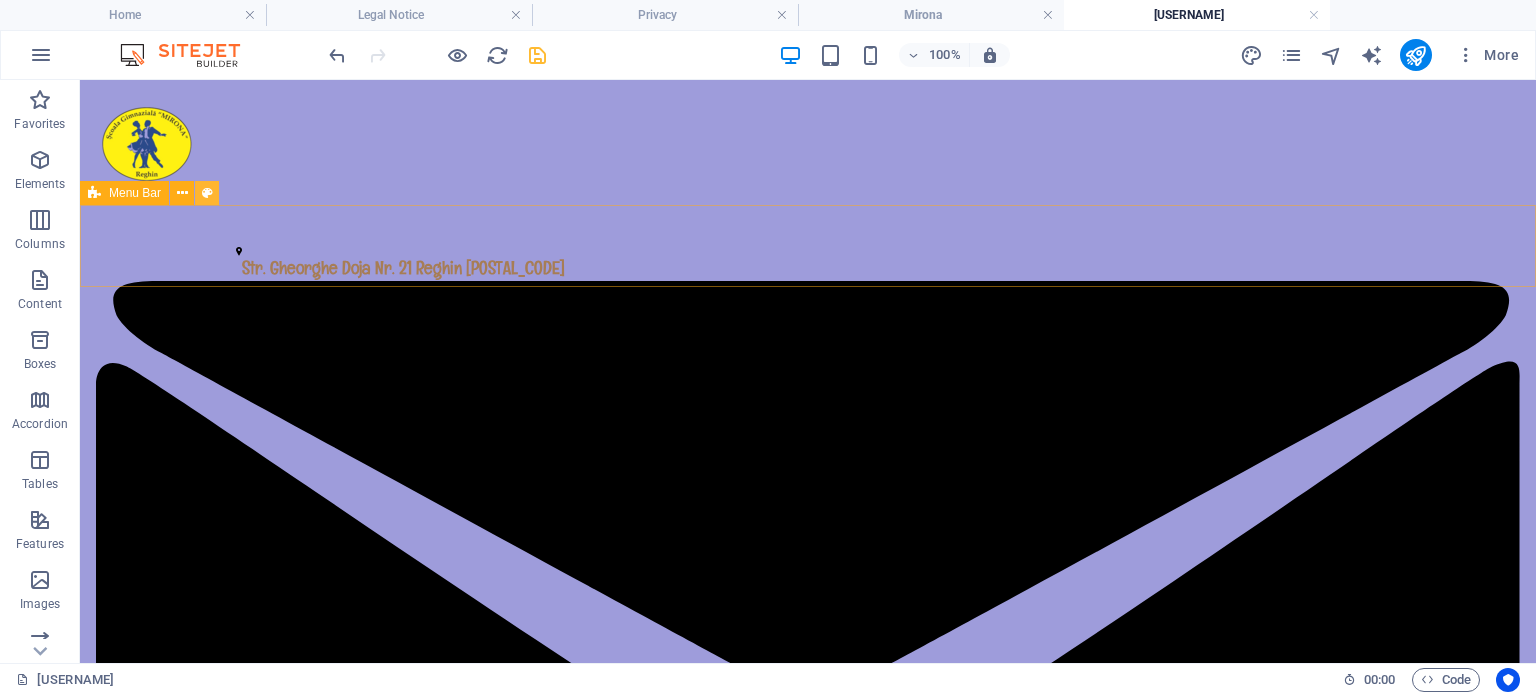 click at bounding box center [207, 193] 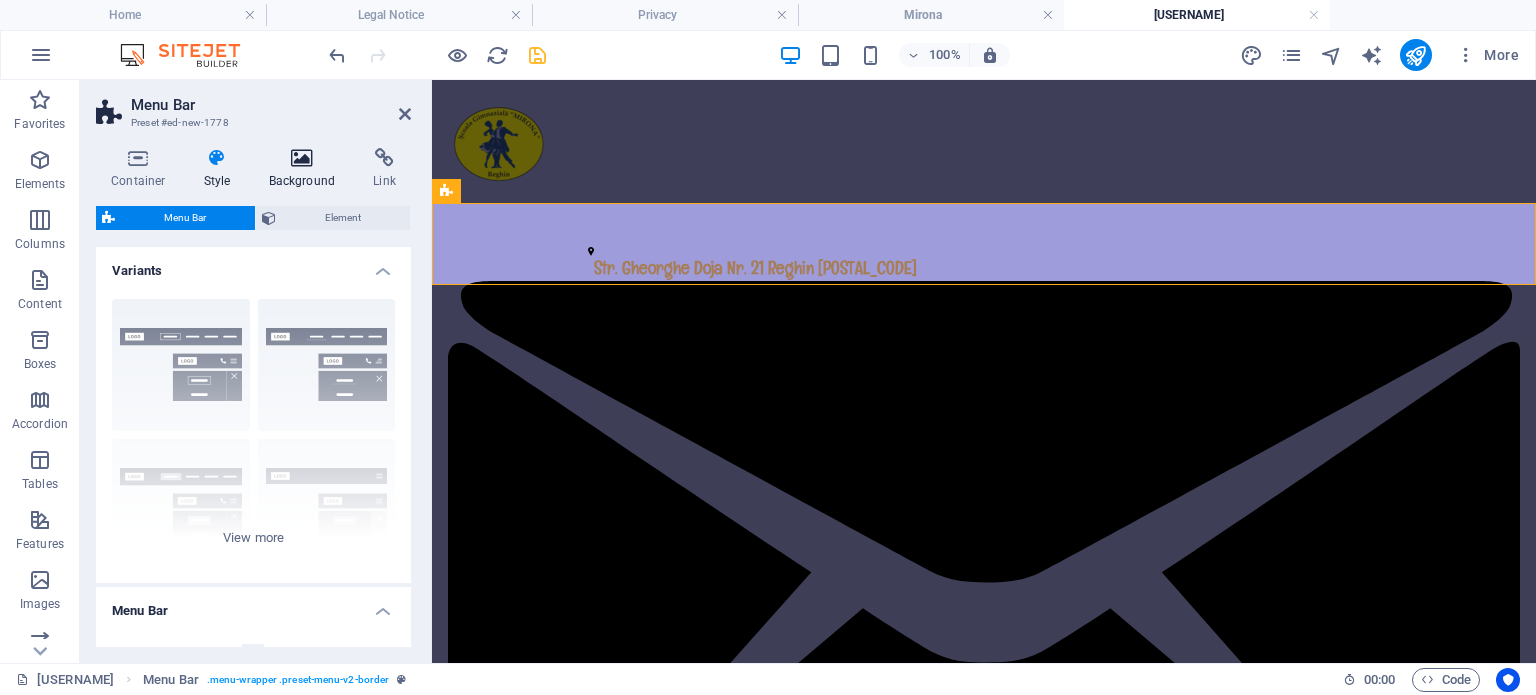 click at bounding box center [302, 158] 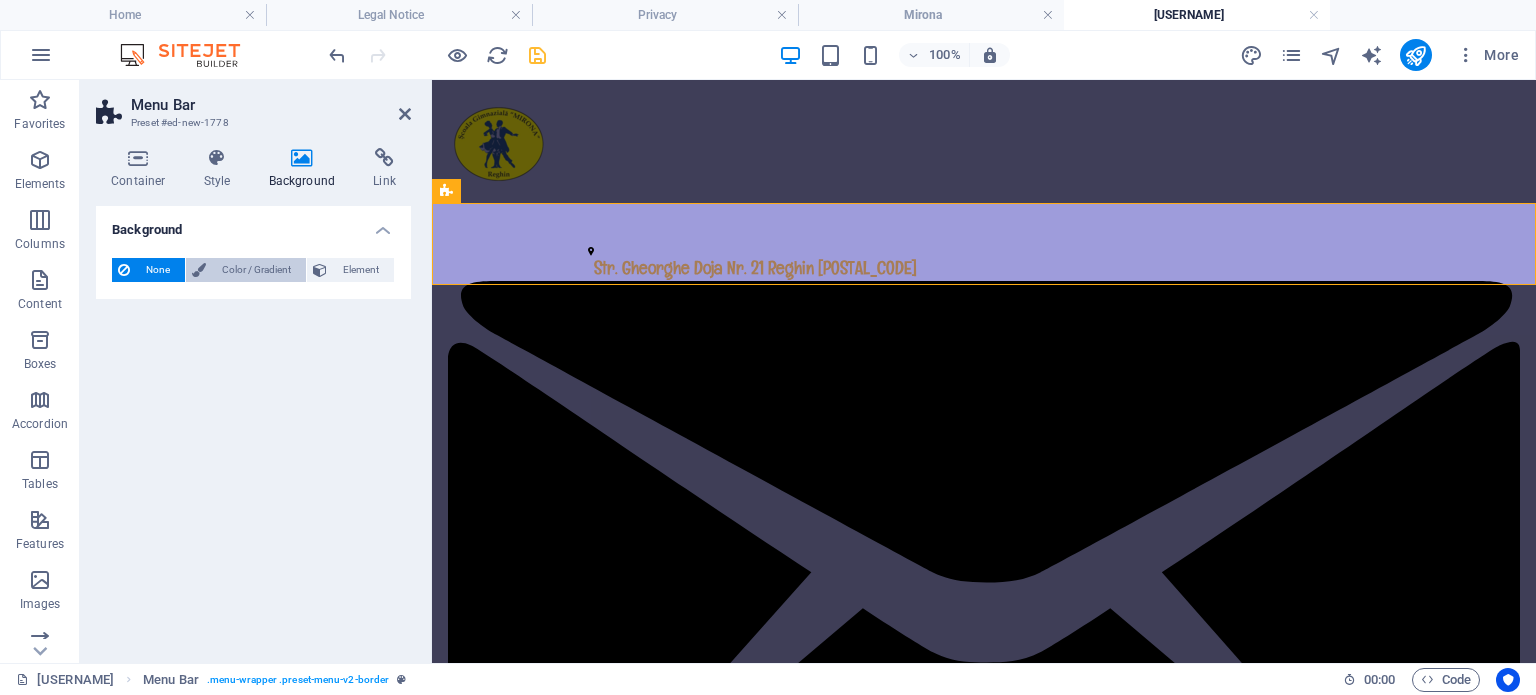 click on "Color / Gradient" at bounding box center (256, 270) 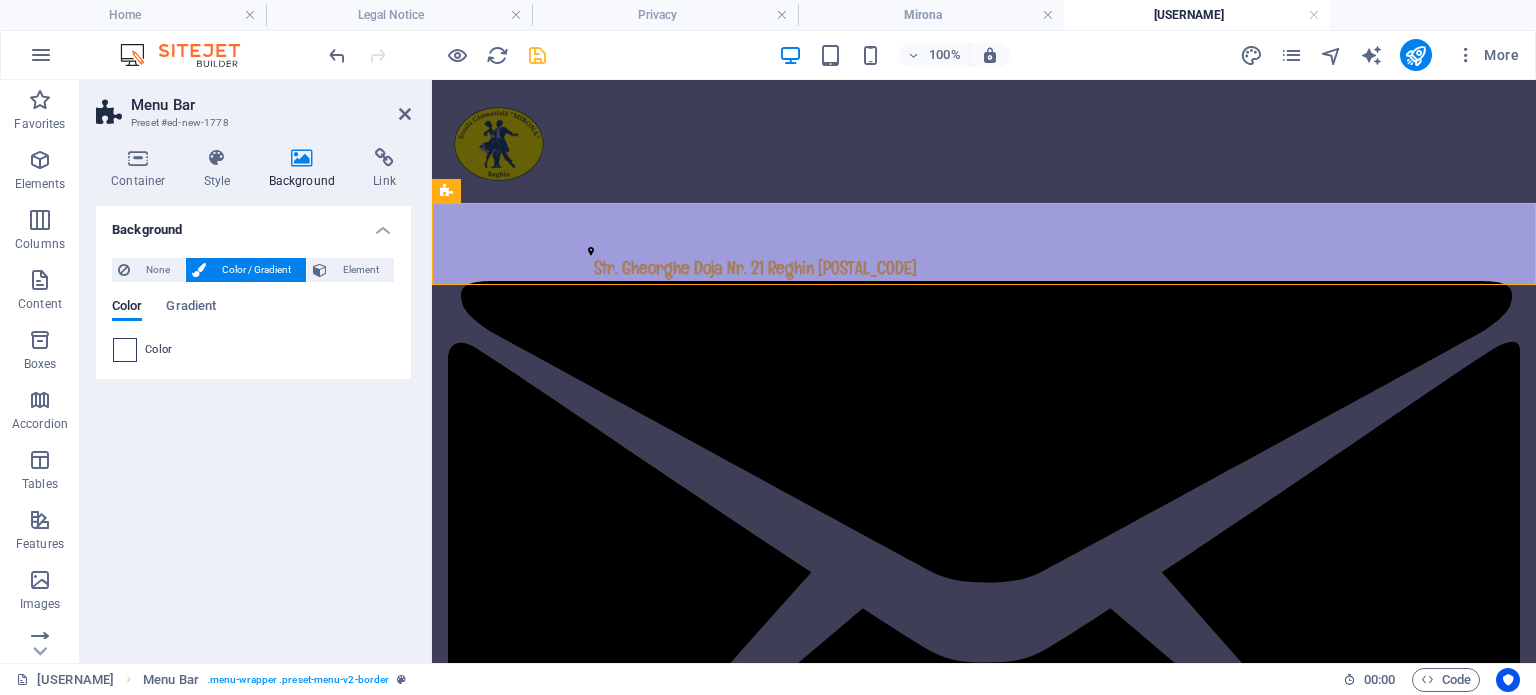 click at bounding box center [125, 350] 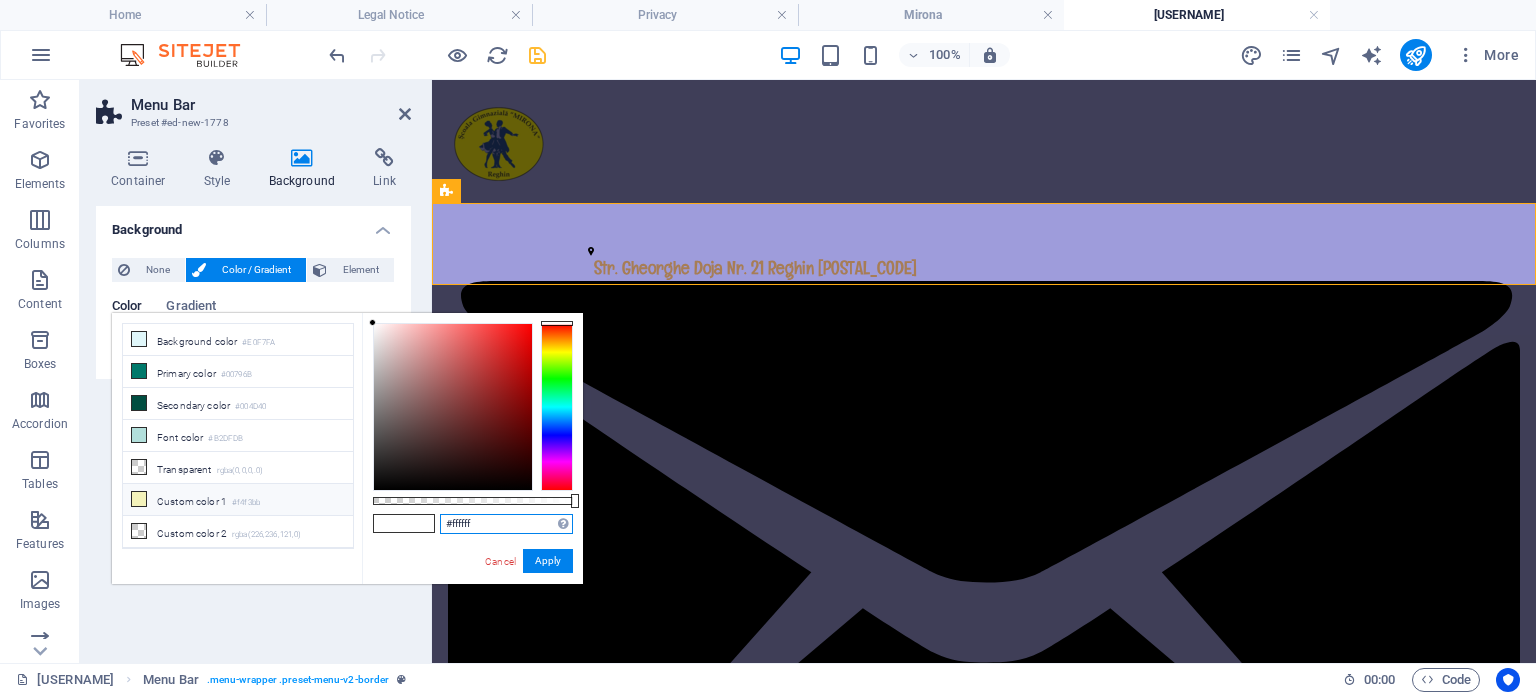 drag, startPoint x: 484, startPoint y: 519, endPoint x: 292, endPoint y: 498, distance: 193.14502 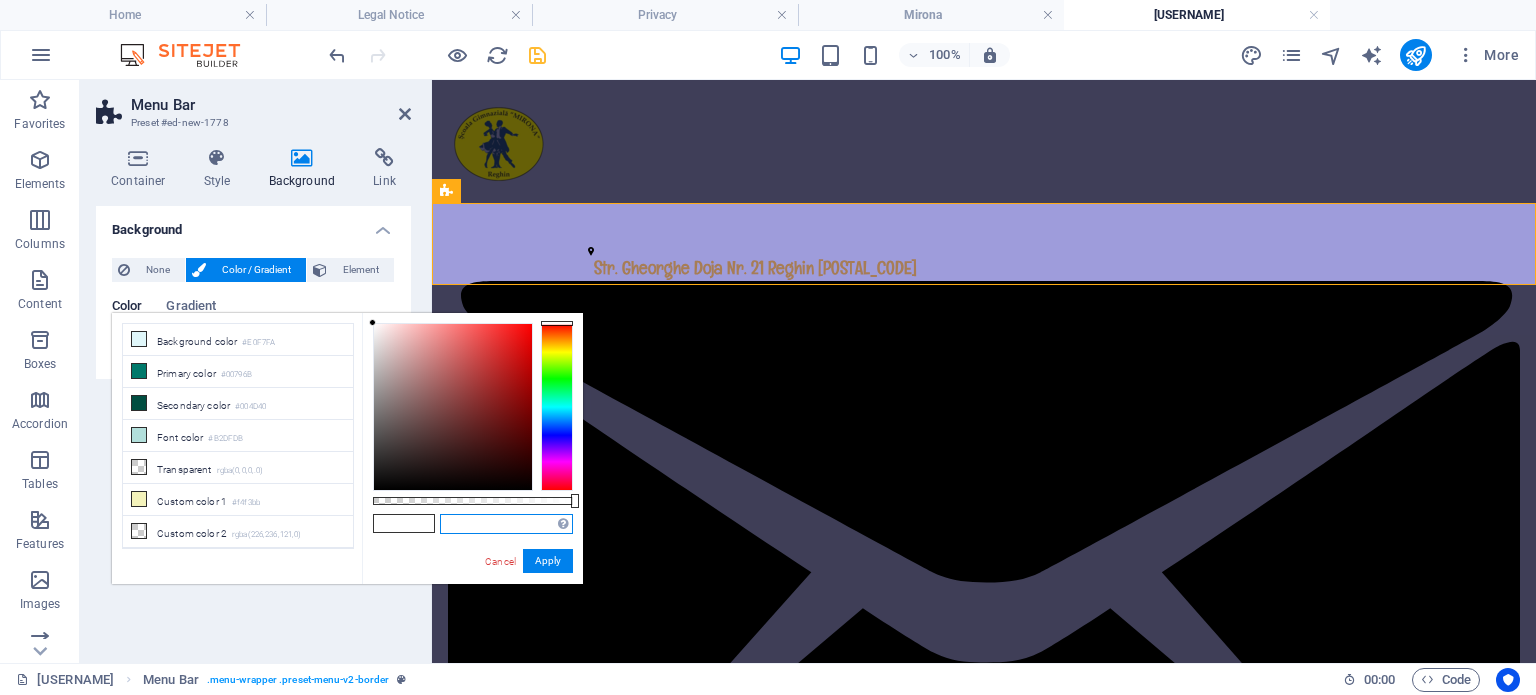 click at bounding box center [506, 524] 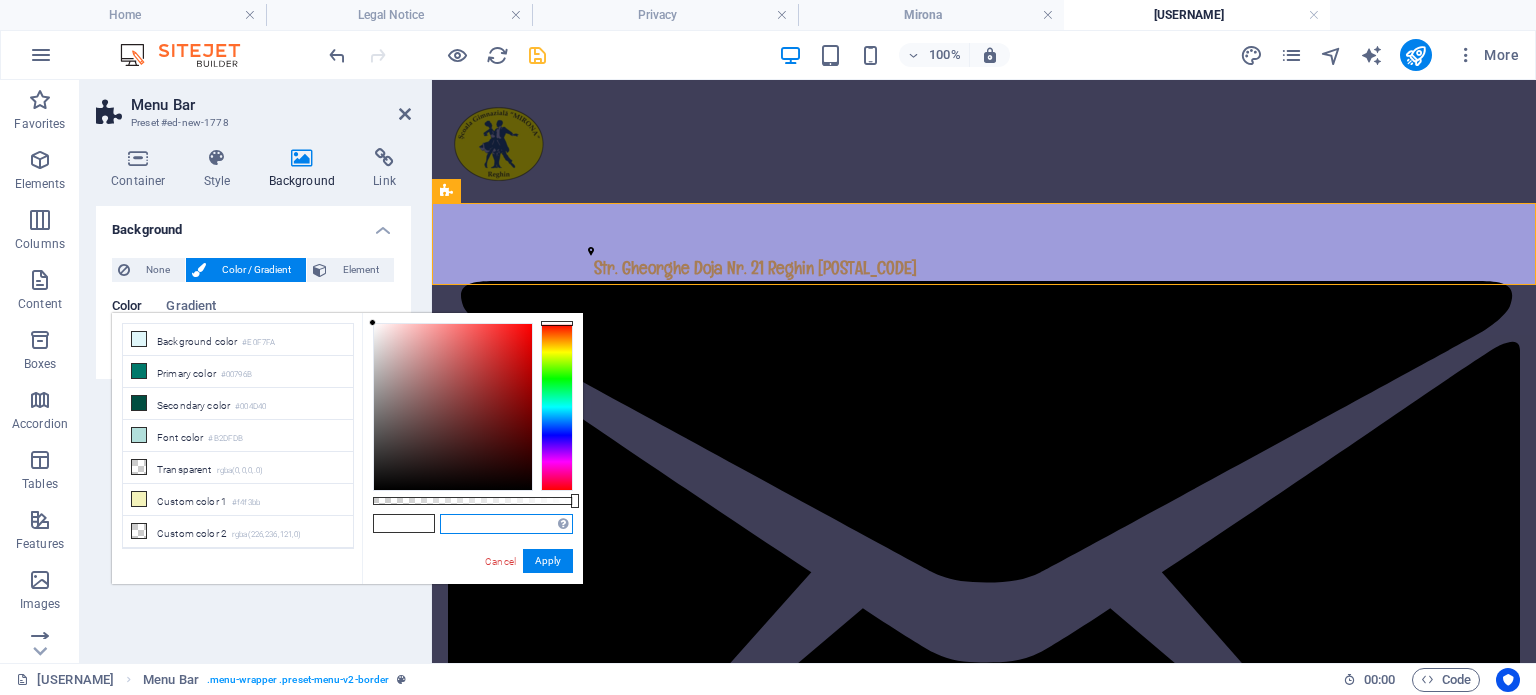 paste on "#A77D55" 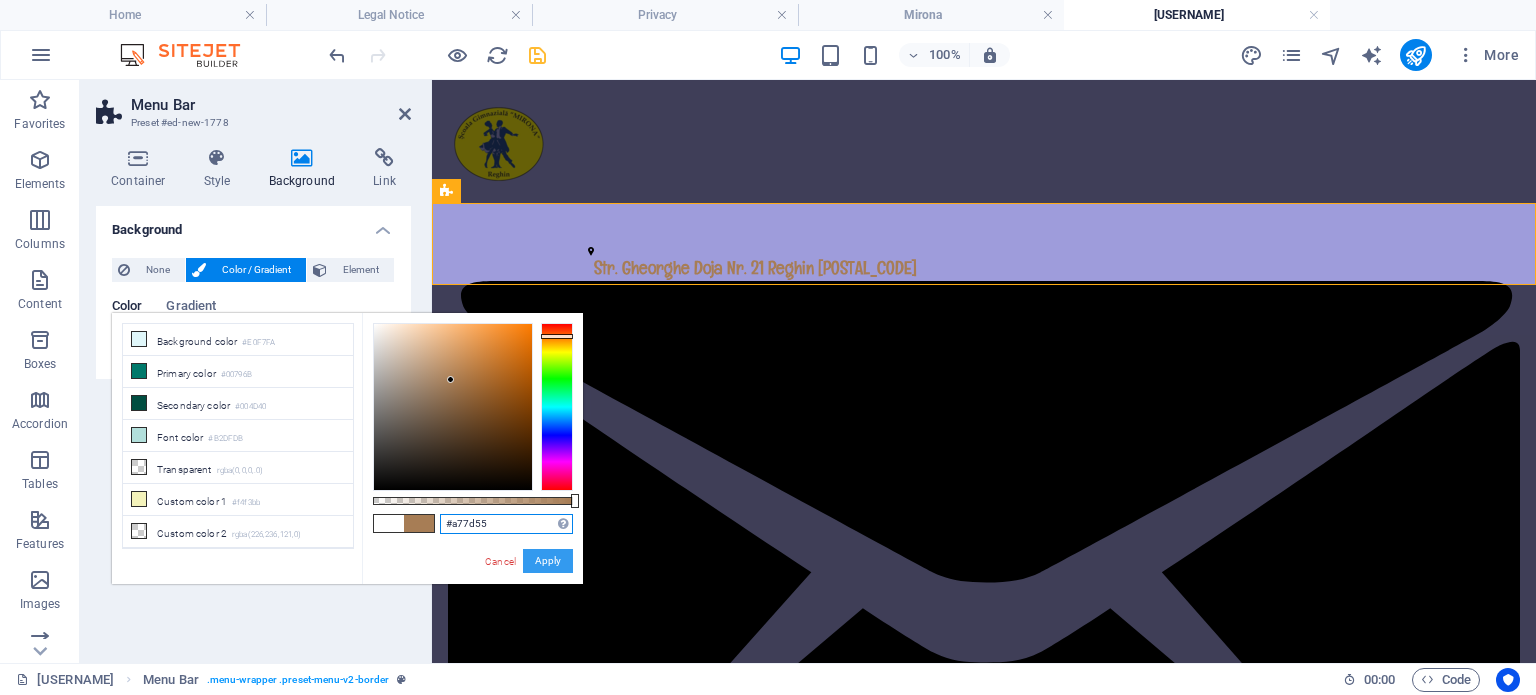 type on "#a77d55" 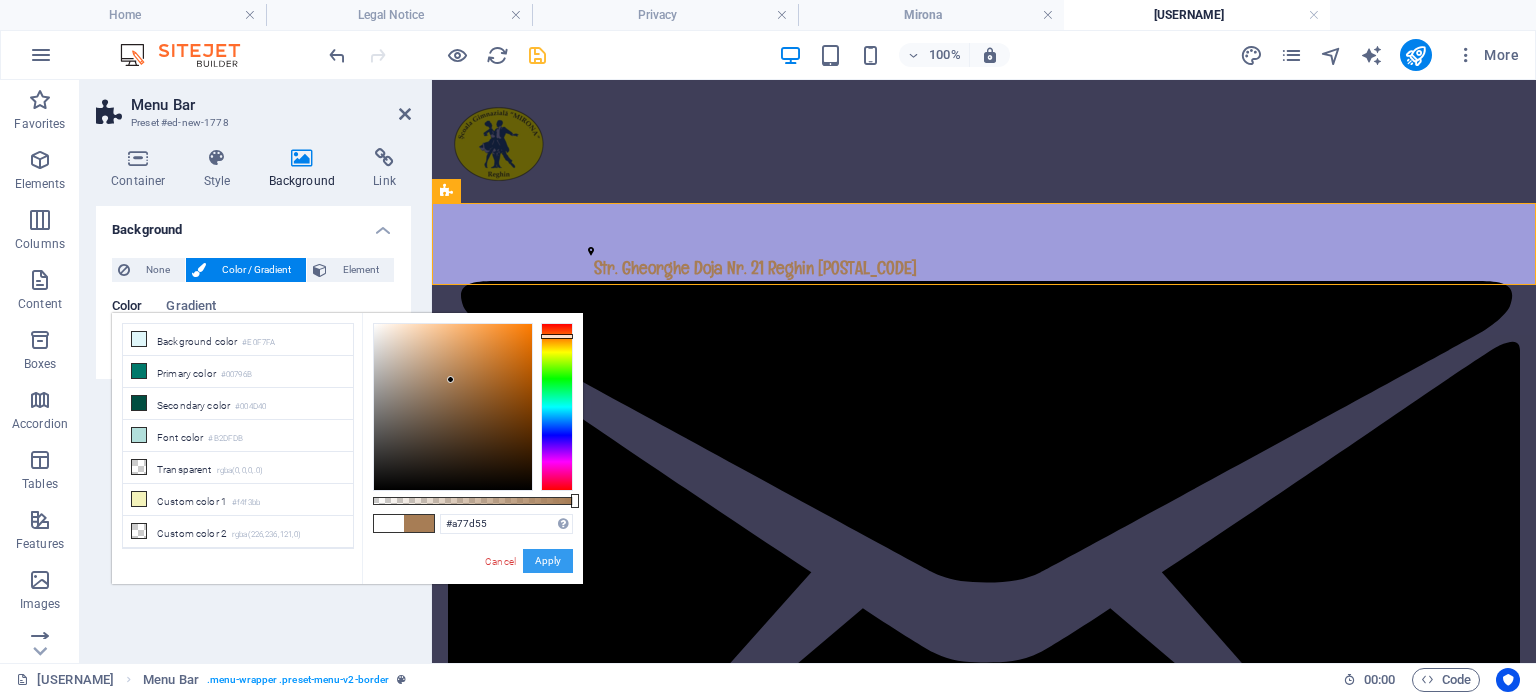 click on "Apply" at bounding box center (548, 561) 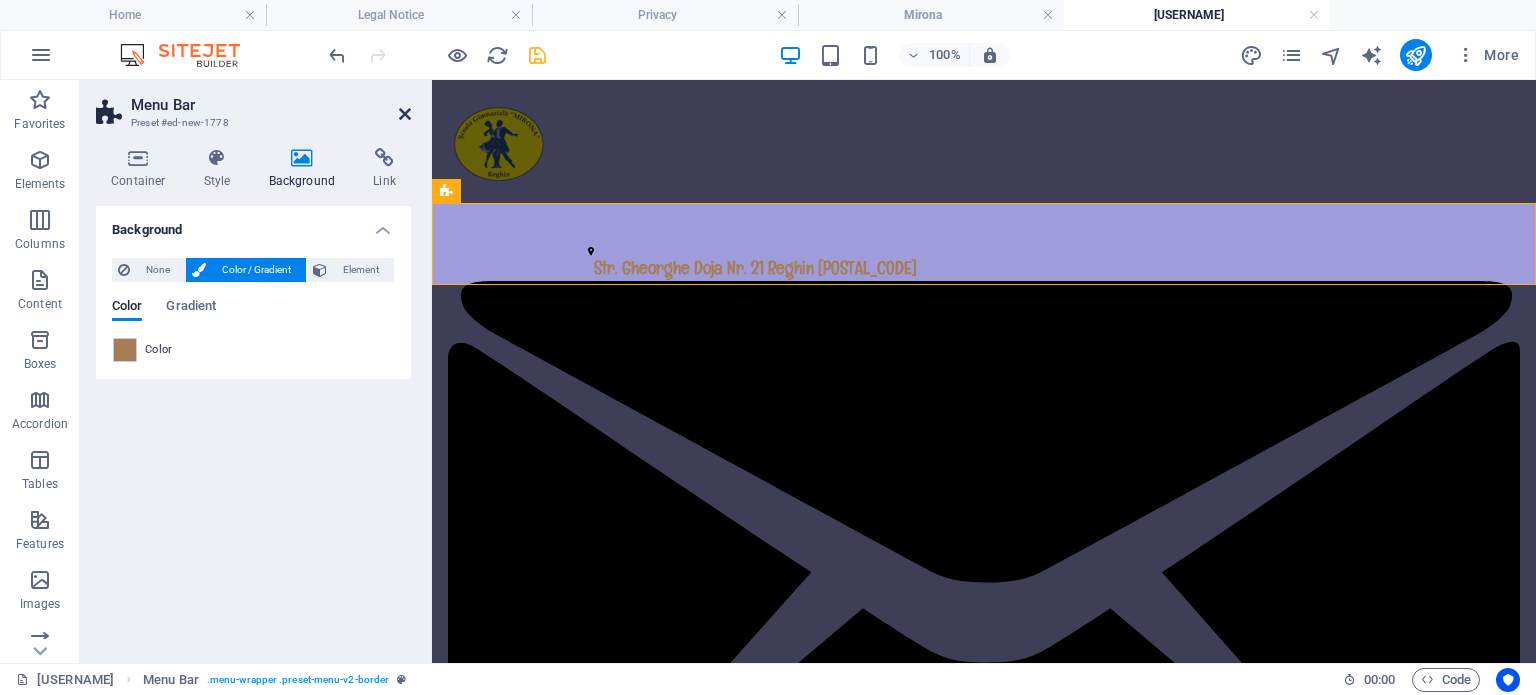 drag, startPoint x: 402, startPoint y: 111, endPoint x: 322, endPoint y: 31, distance: 113.137085 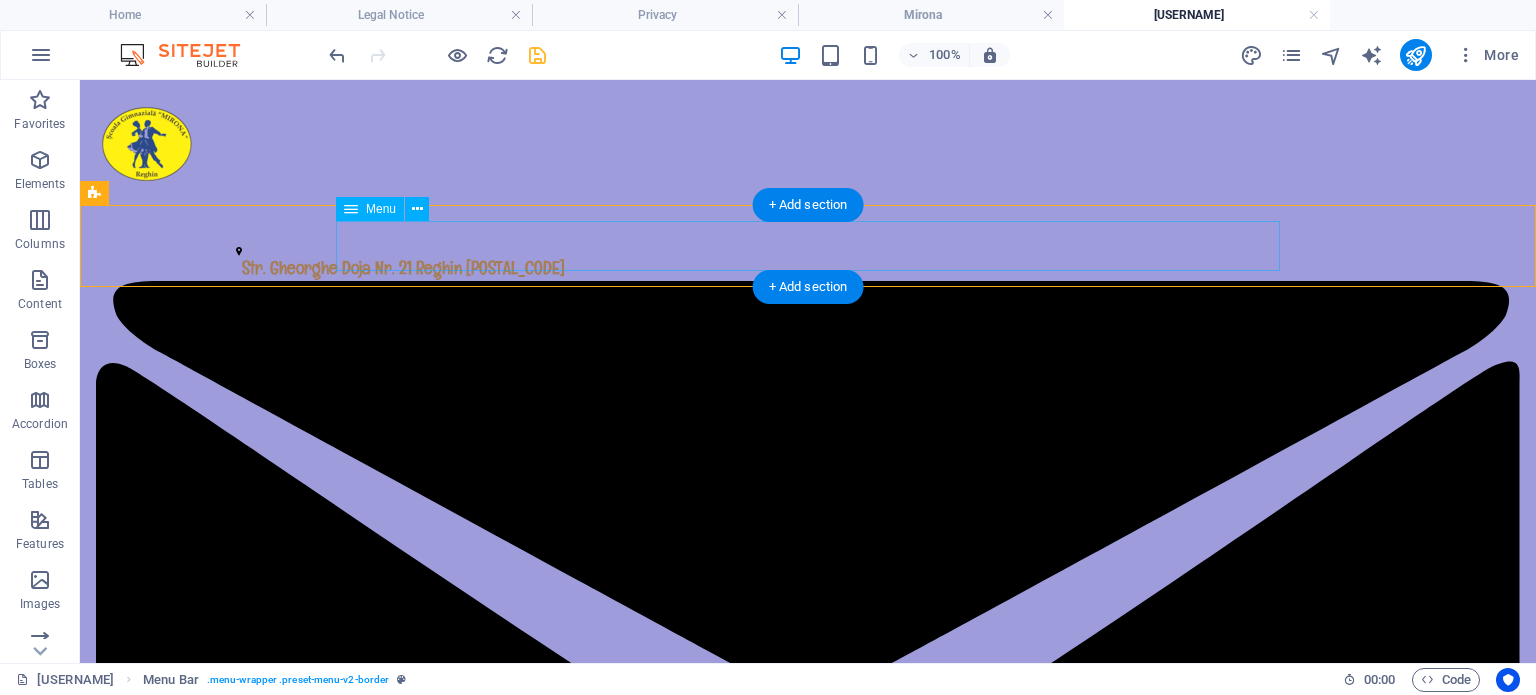 click on "Home About Service Contact" at bounding box center (808, 2706) 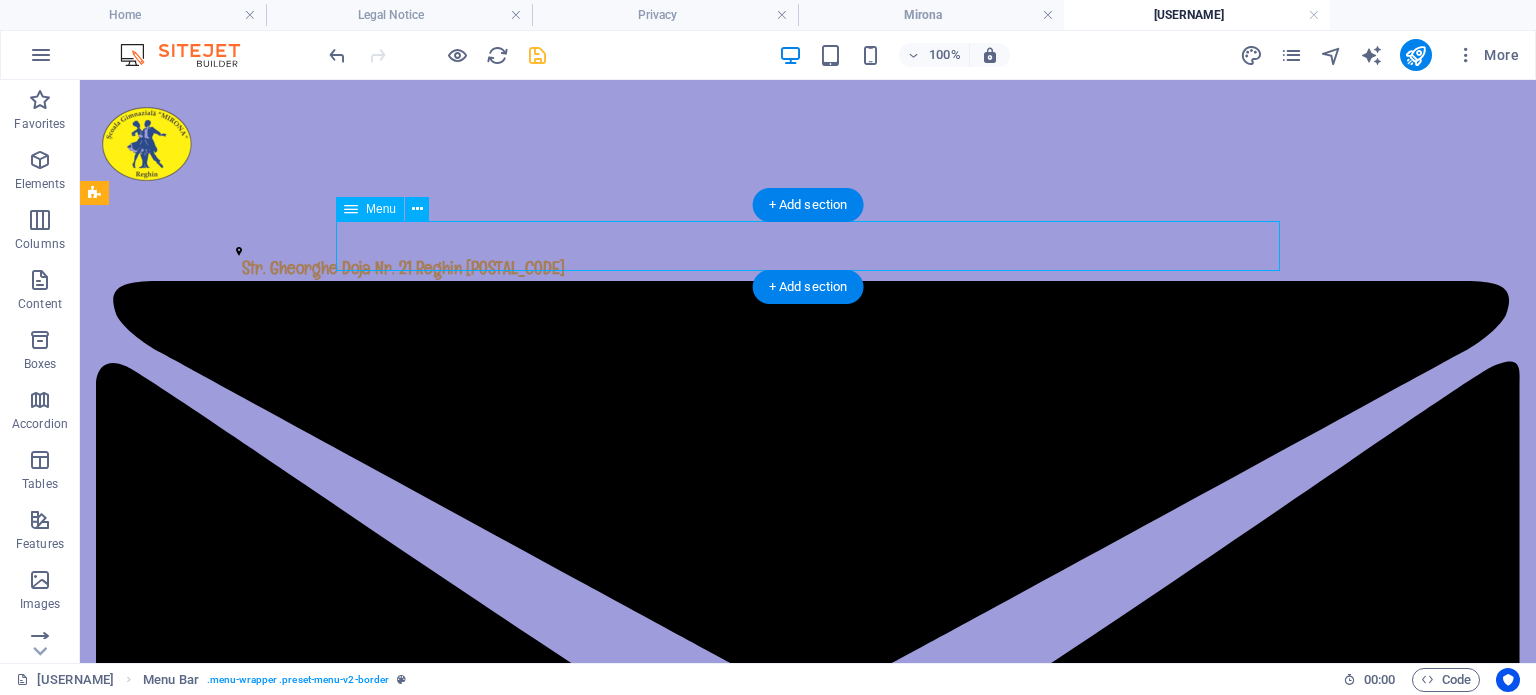 click on "Home About Service Contact" at bounding box center (808, 2706) 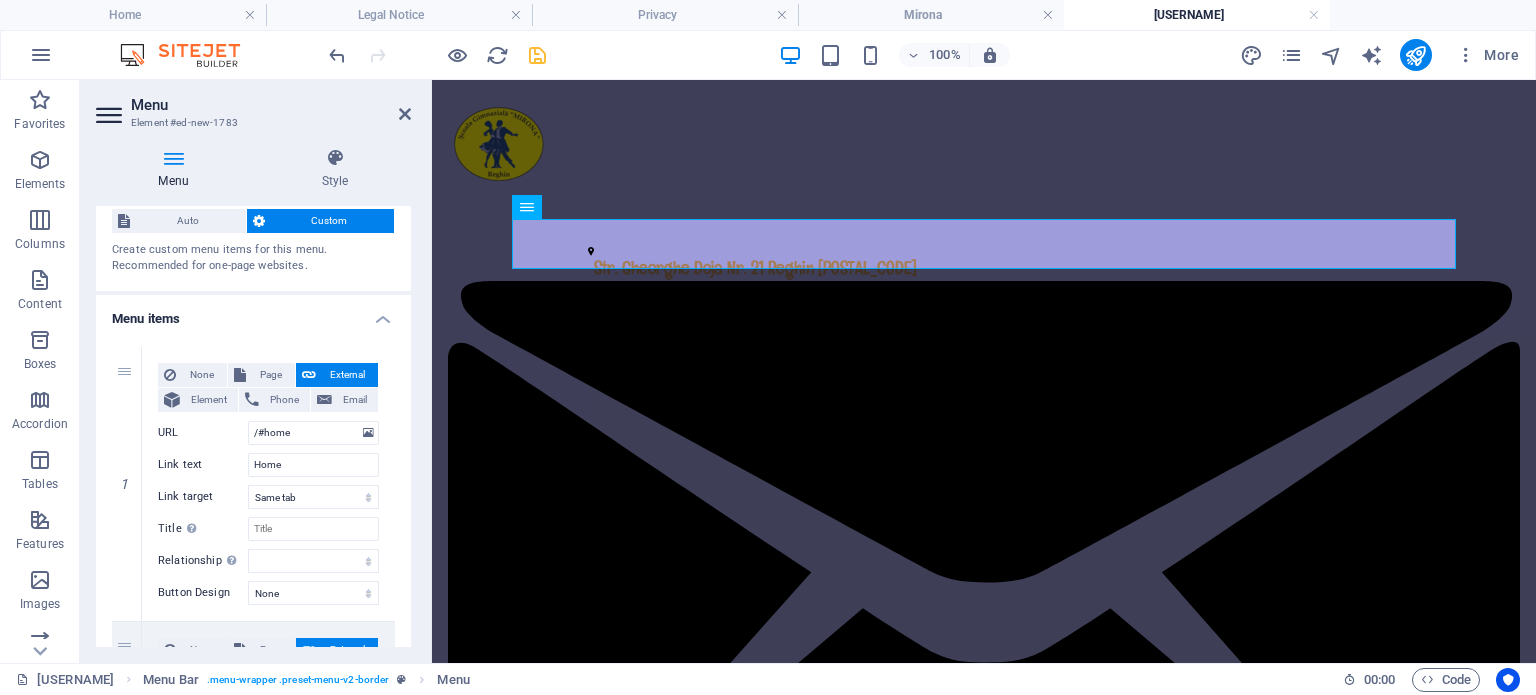 scroll, scrollTop: 0, scrollLeft: 0, axis: both 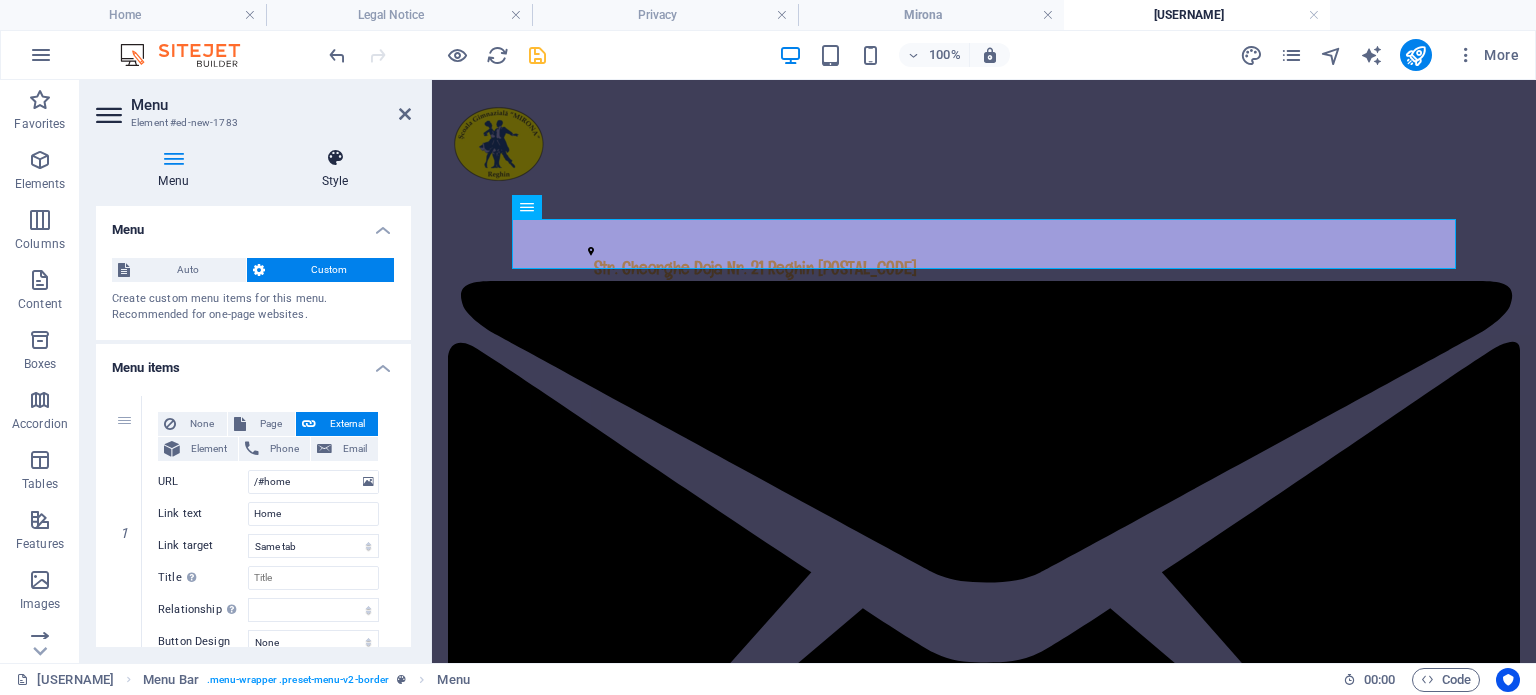 click at bounding box center (335, 158) 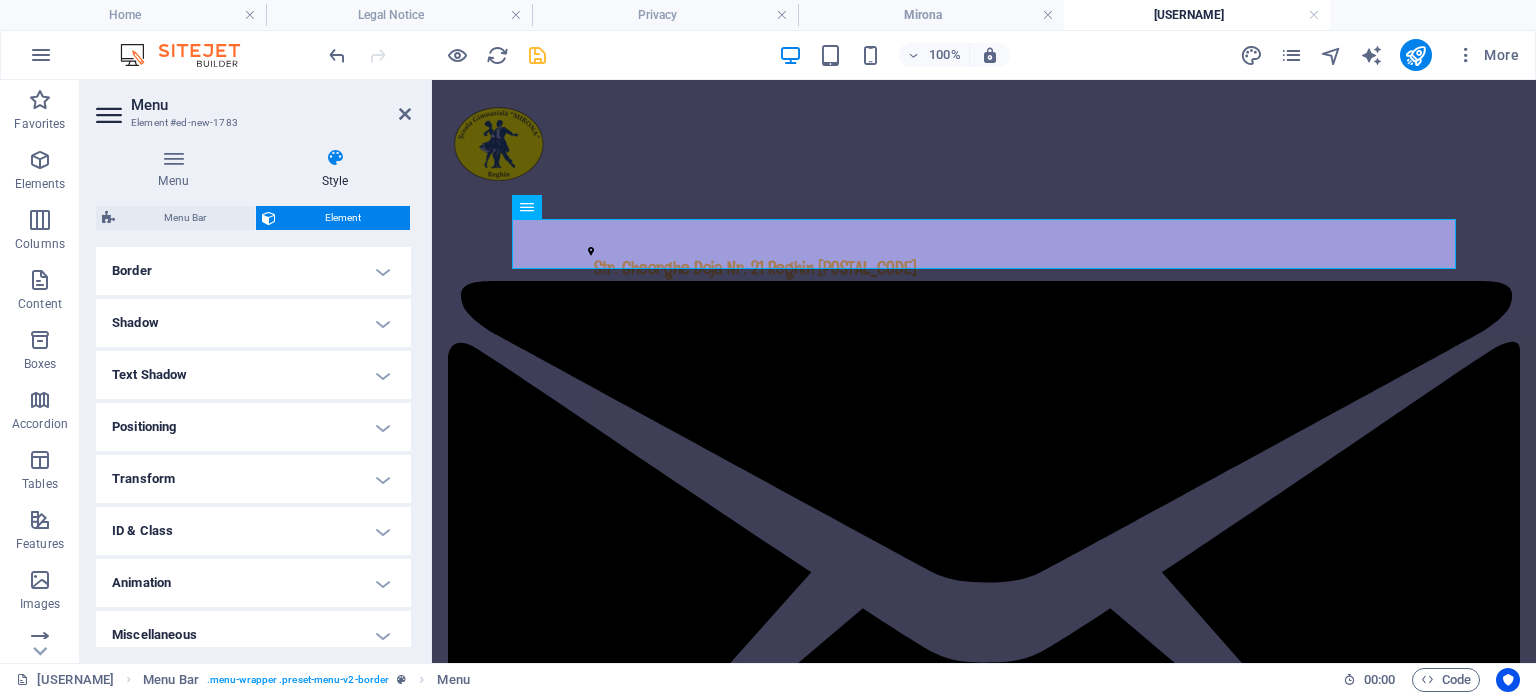 scroll, scrollTop: 444, scrollLeft: 0, axis: vertical 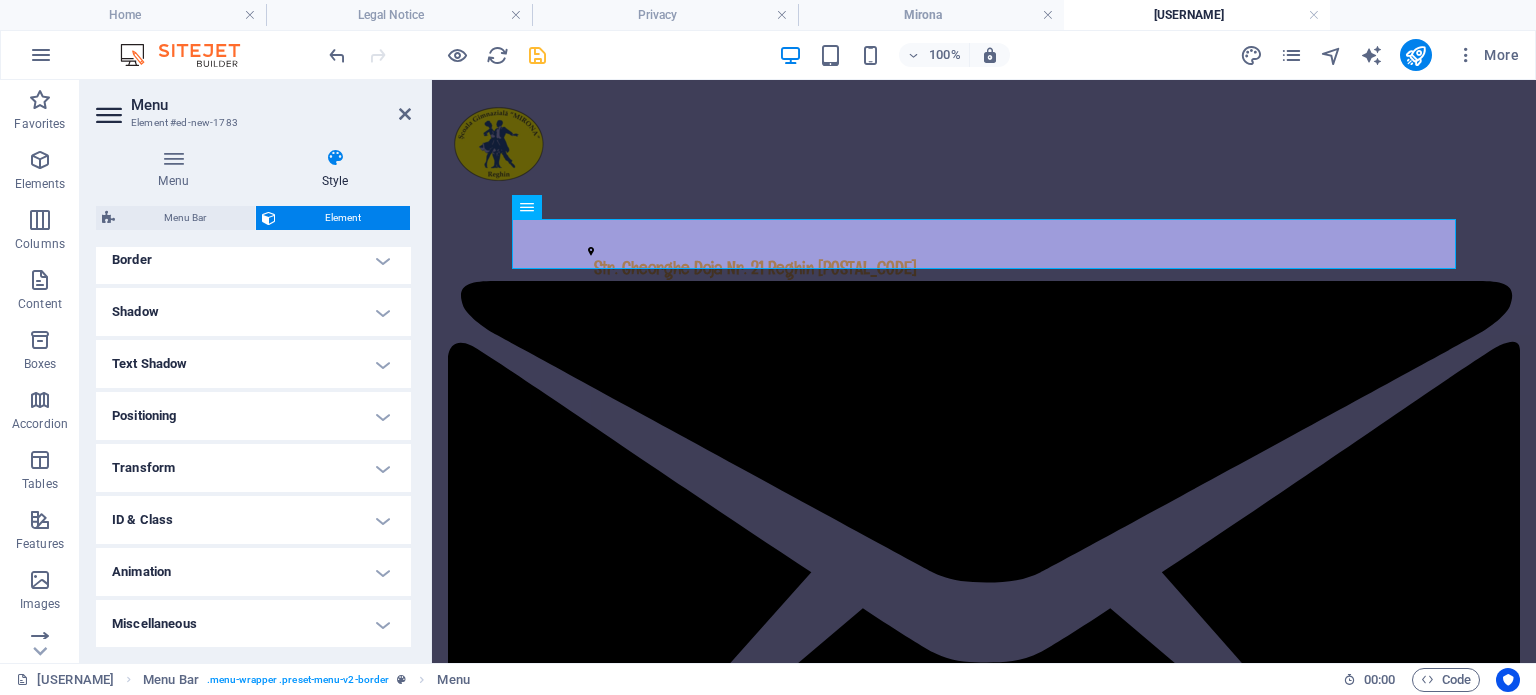 click on "Text Shadow" at bounding box center (253, 364) 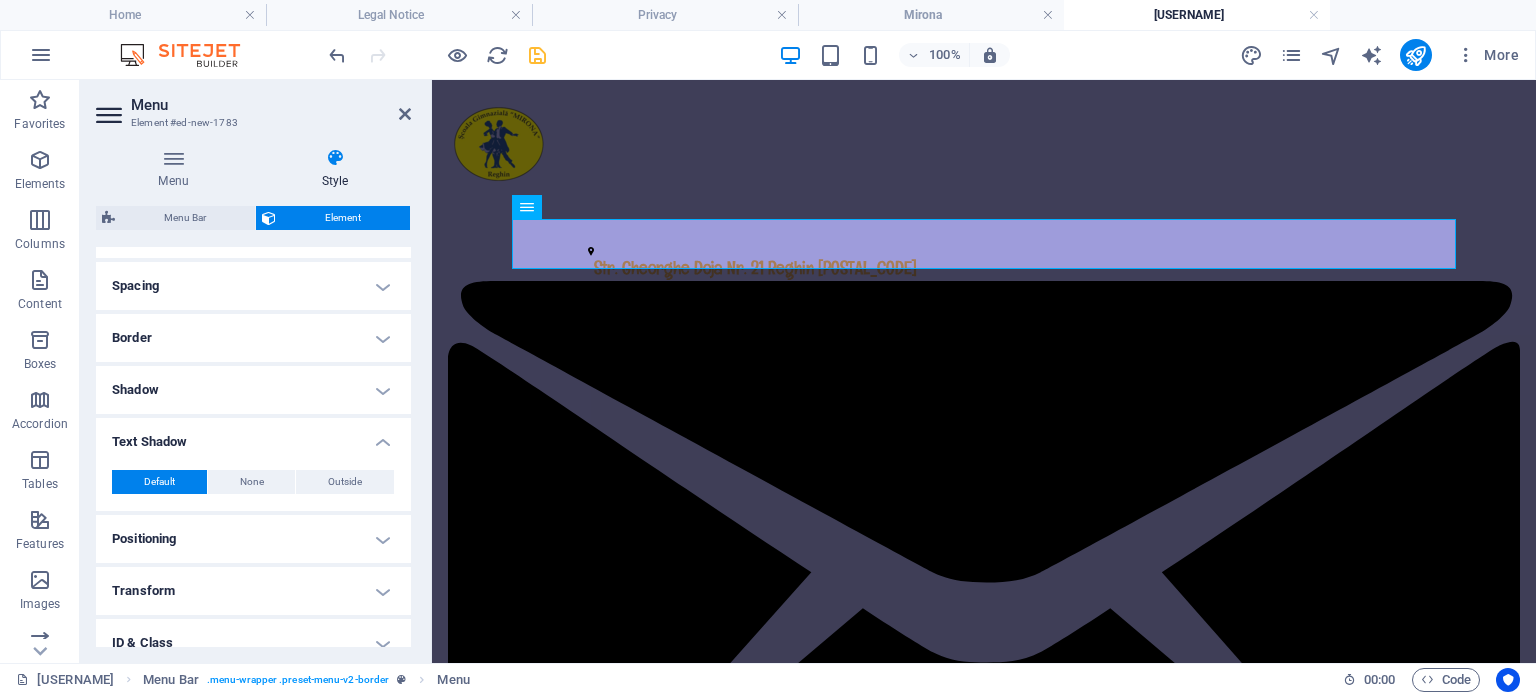 scroll, scrollTop: 0, scrollLeft: 0, axis: both 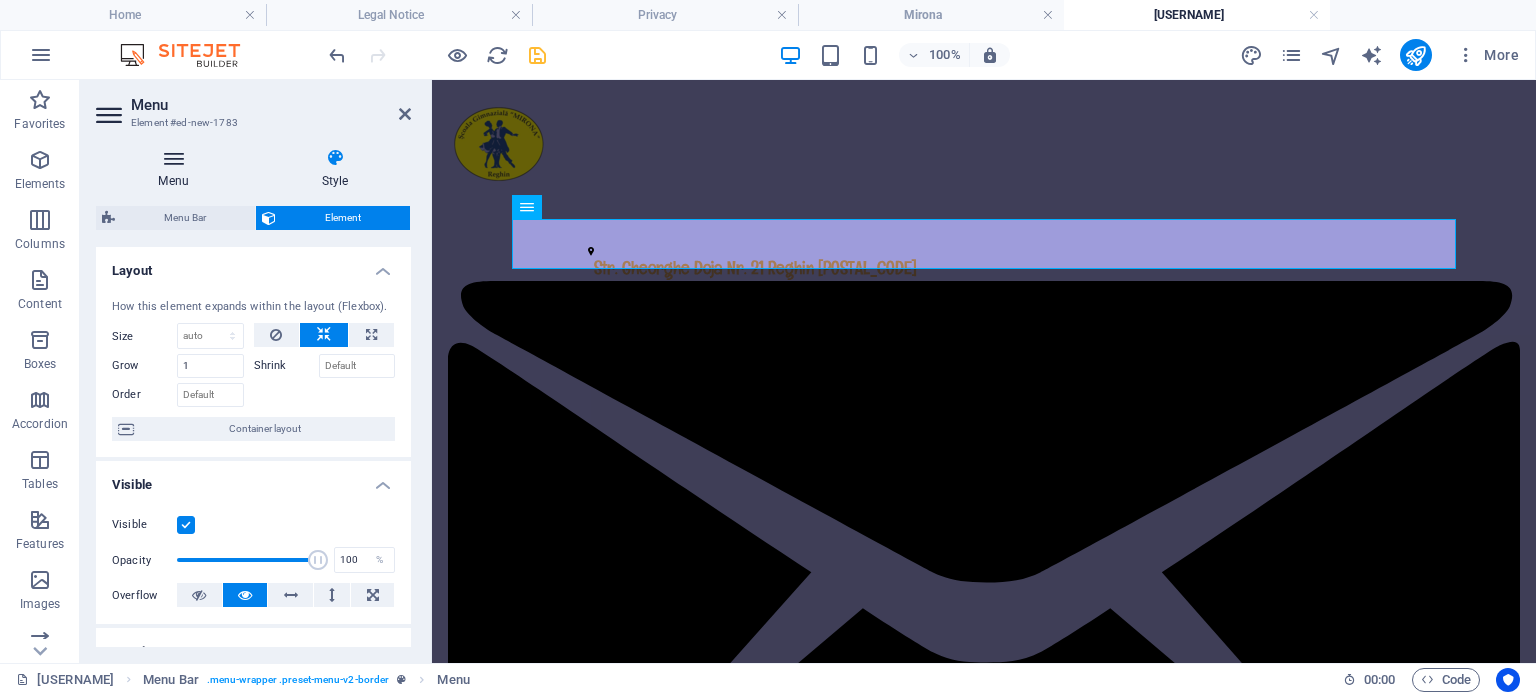 click on "Menu" at bounding box center [177, 169] 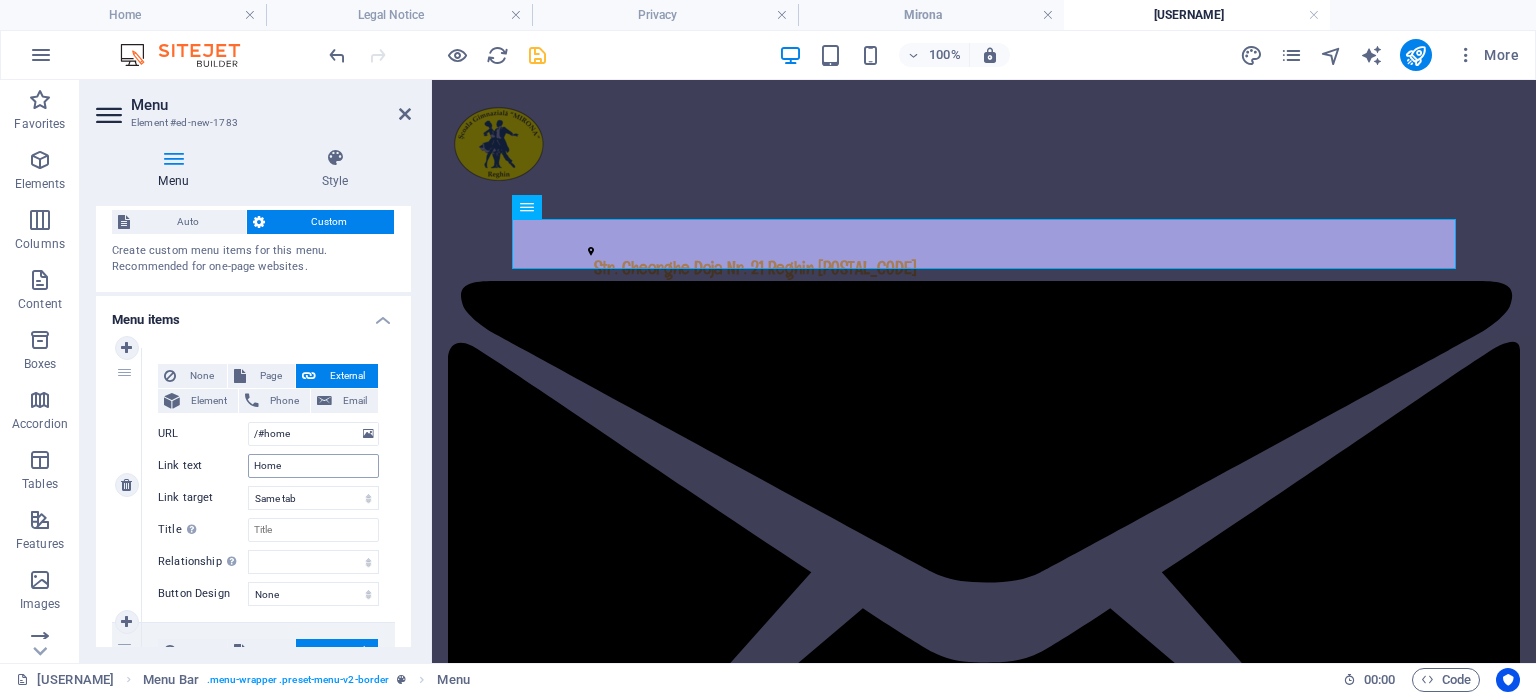 scroll, scrollTop: 0, scrollLeft: 0, axis: both 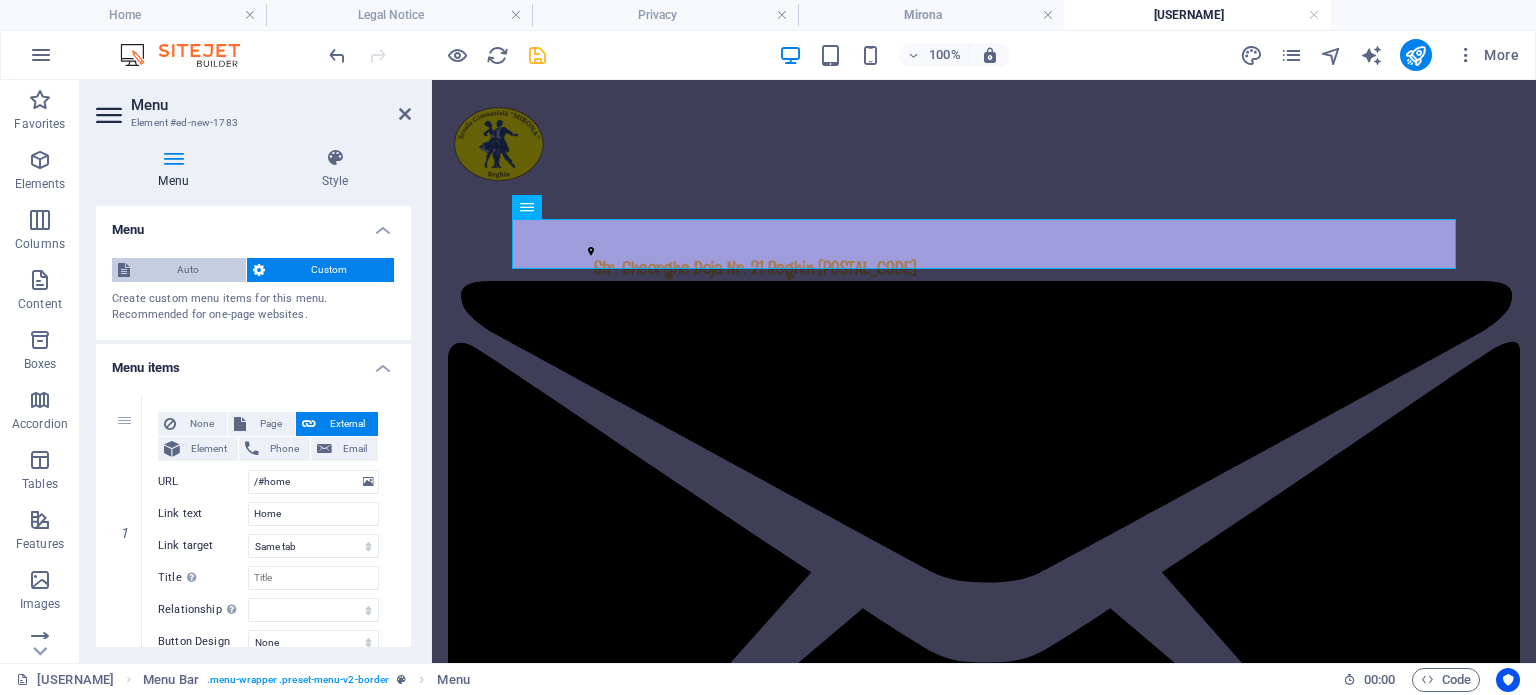 click on "Auto" at bounding box center [188, 270] 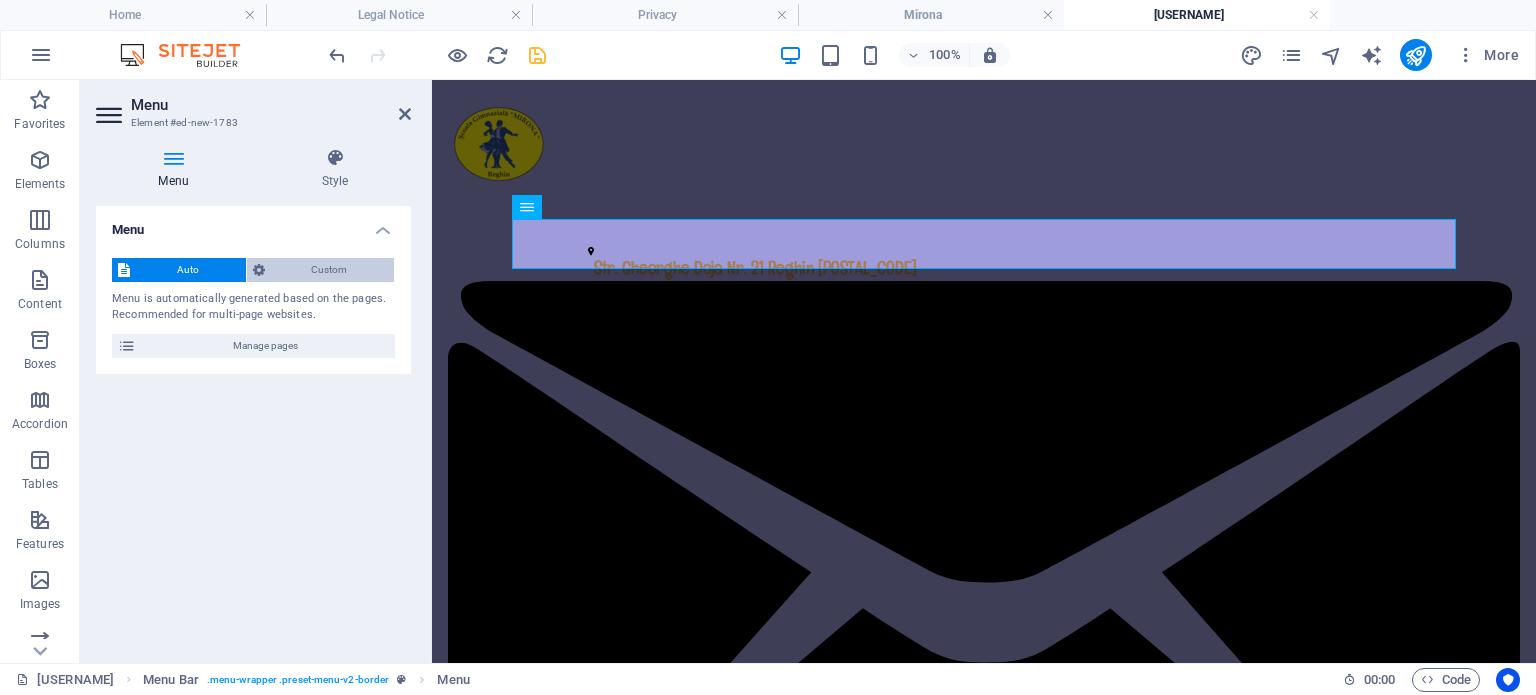 click on "Custom" at bounding box center (330, 270) 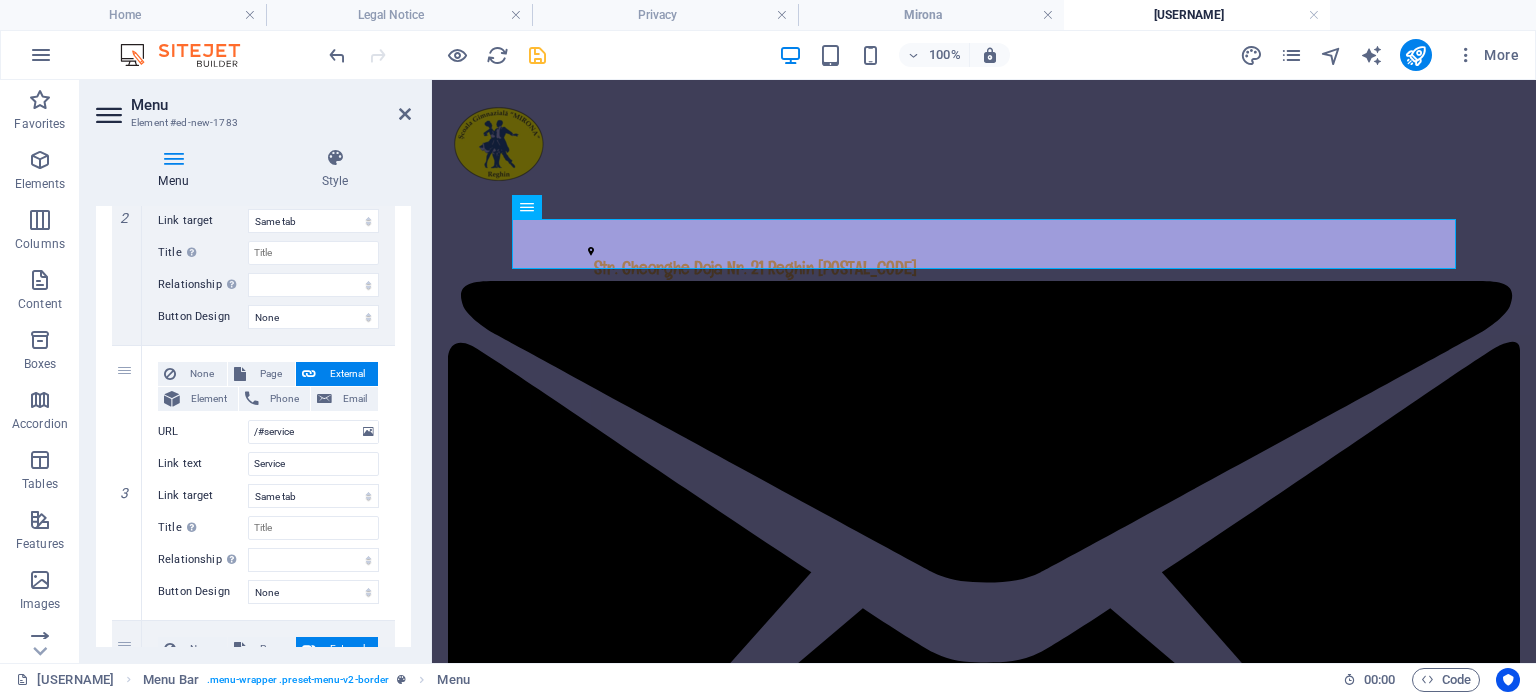 scroll, scrollTop: 903, scrollLeft: 0, axis: vertical 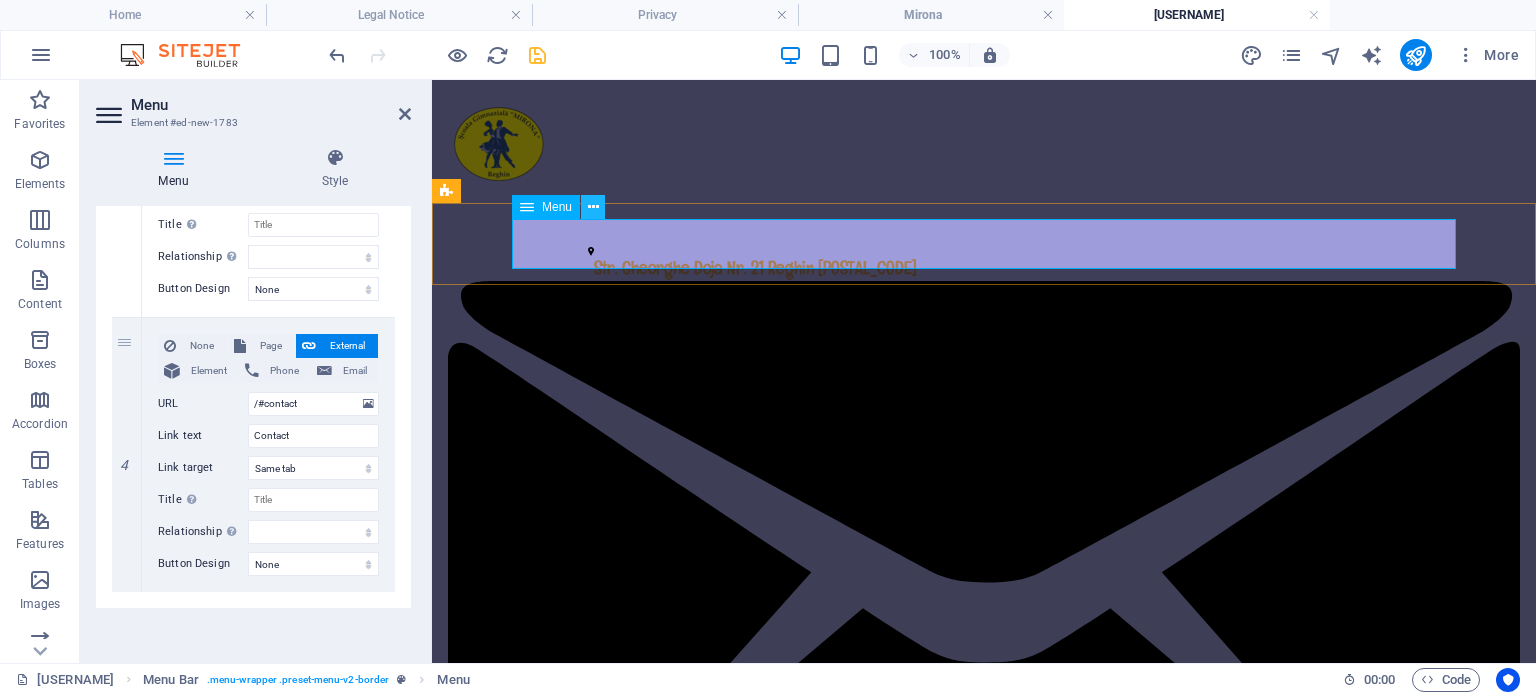 click at bounding box center (593, 207) 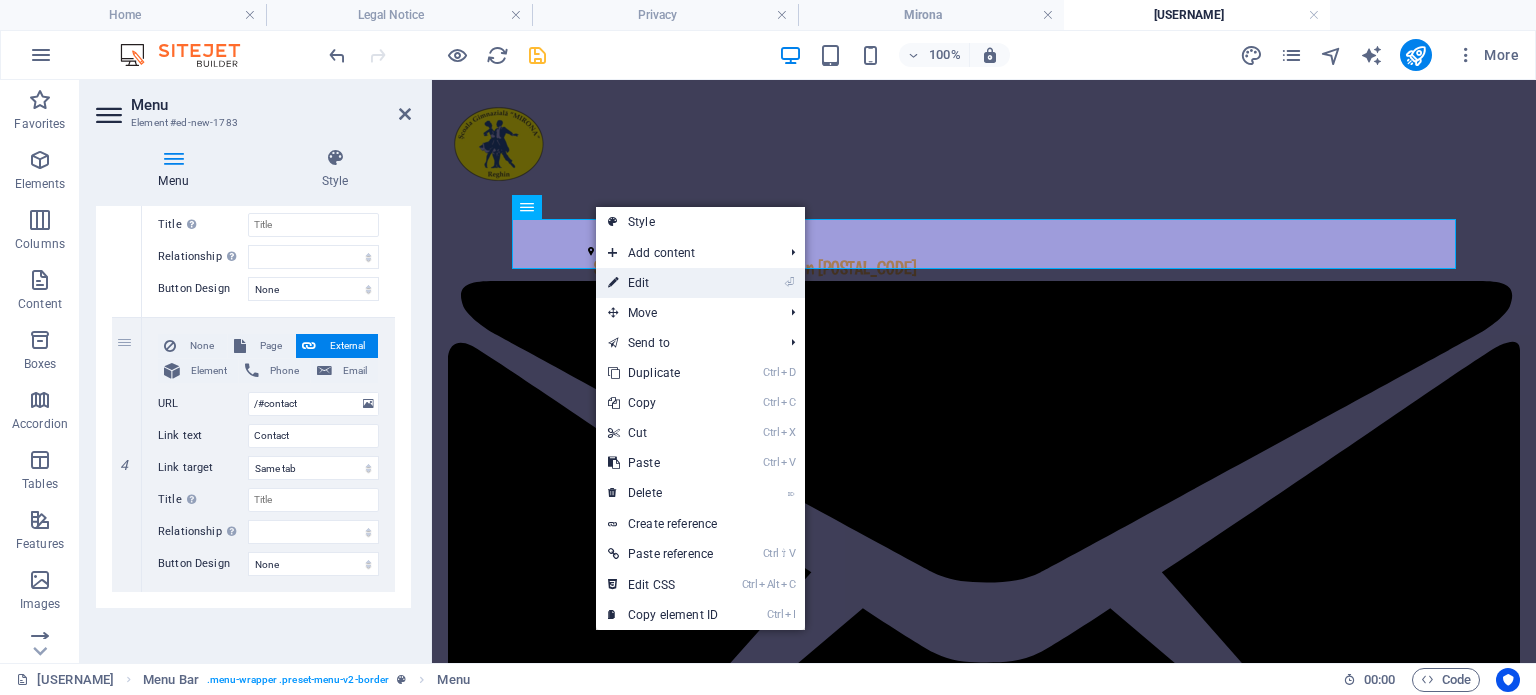 click on "⏎  Edit" at bounding box center [663, 283] 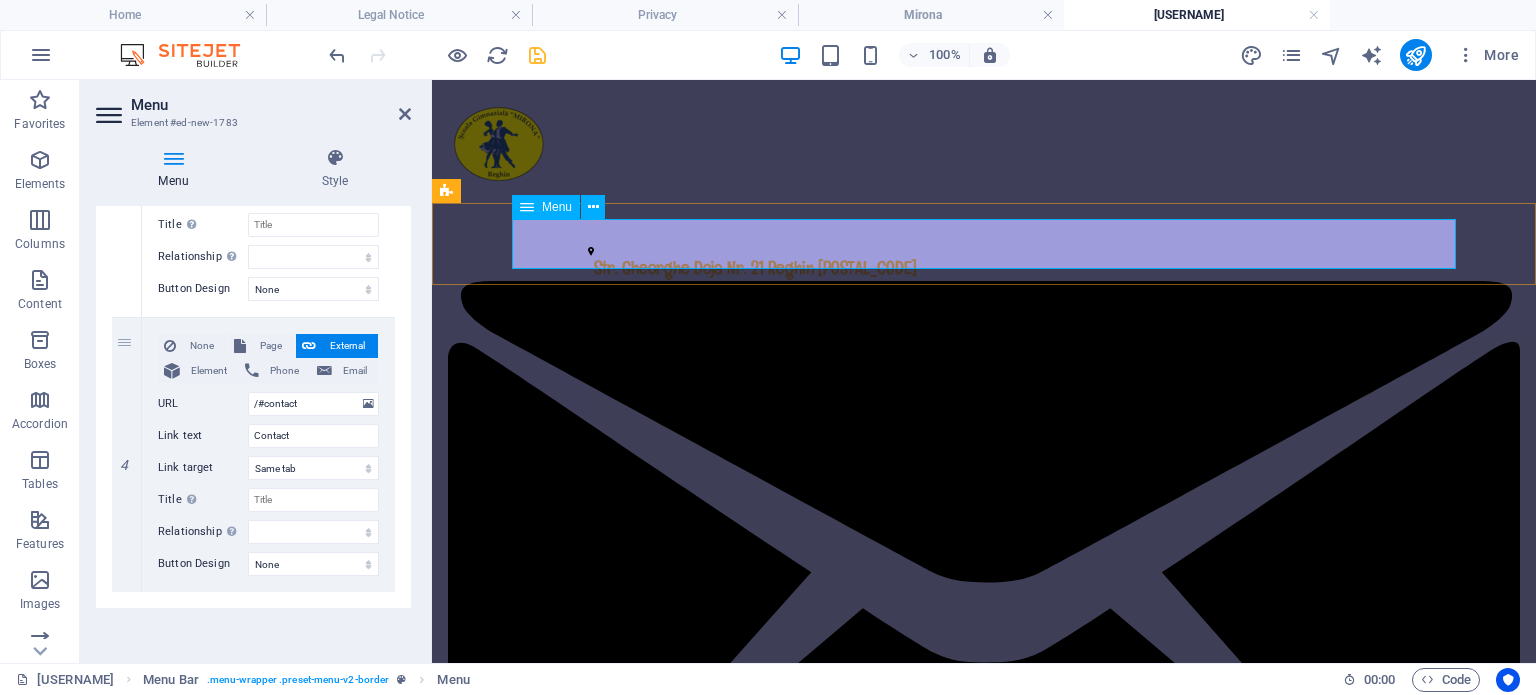 click on "Home About Service Contact" at bounding box center [984, 2138] 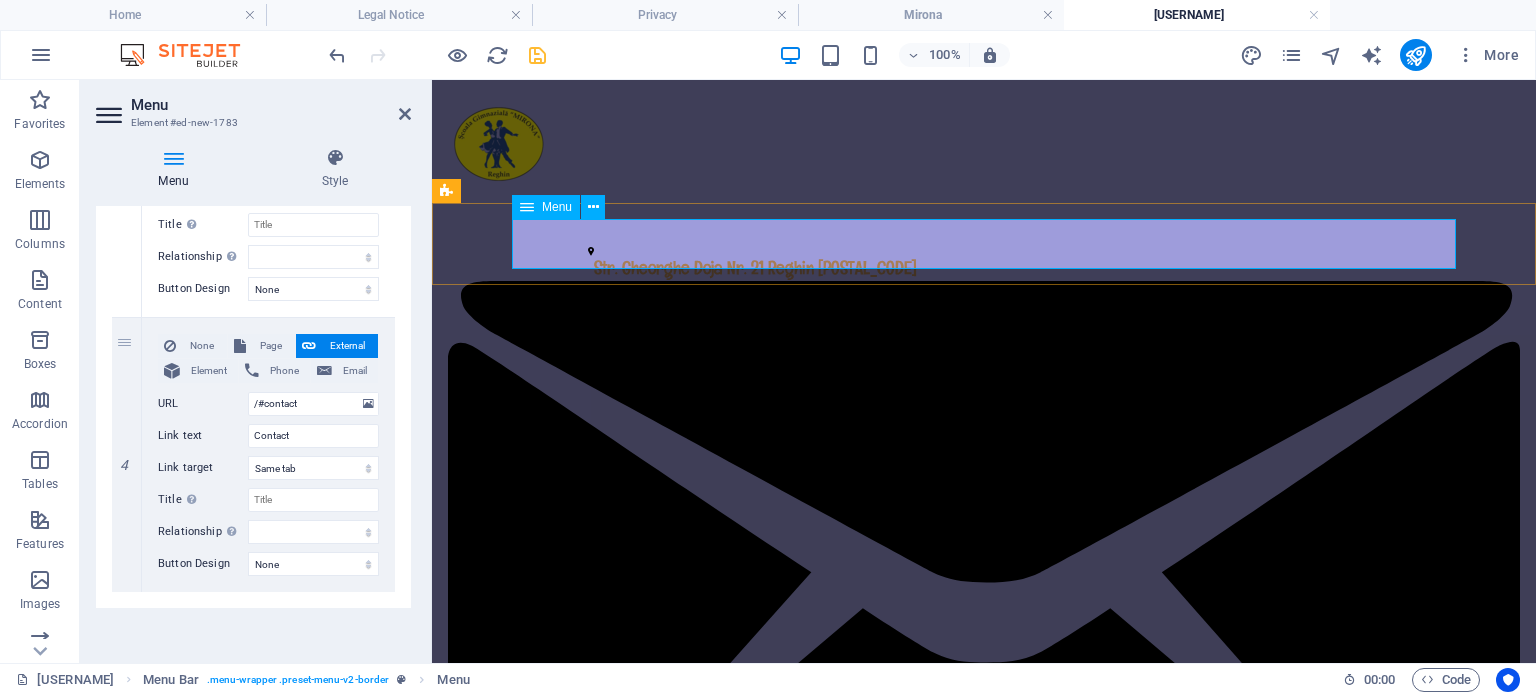 click on "Home About Service Contact" at bounding box center [984, 2138] 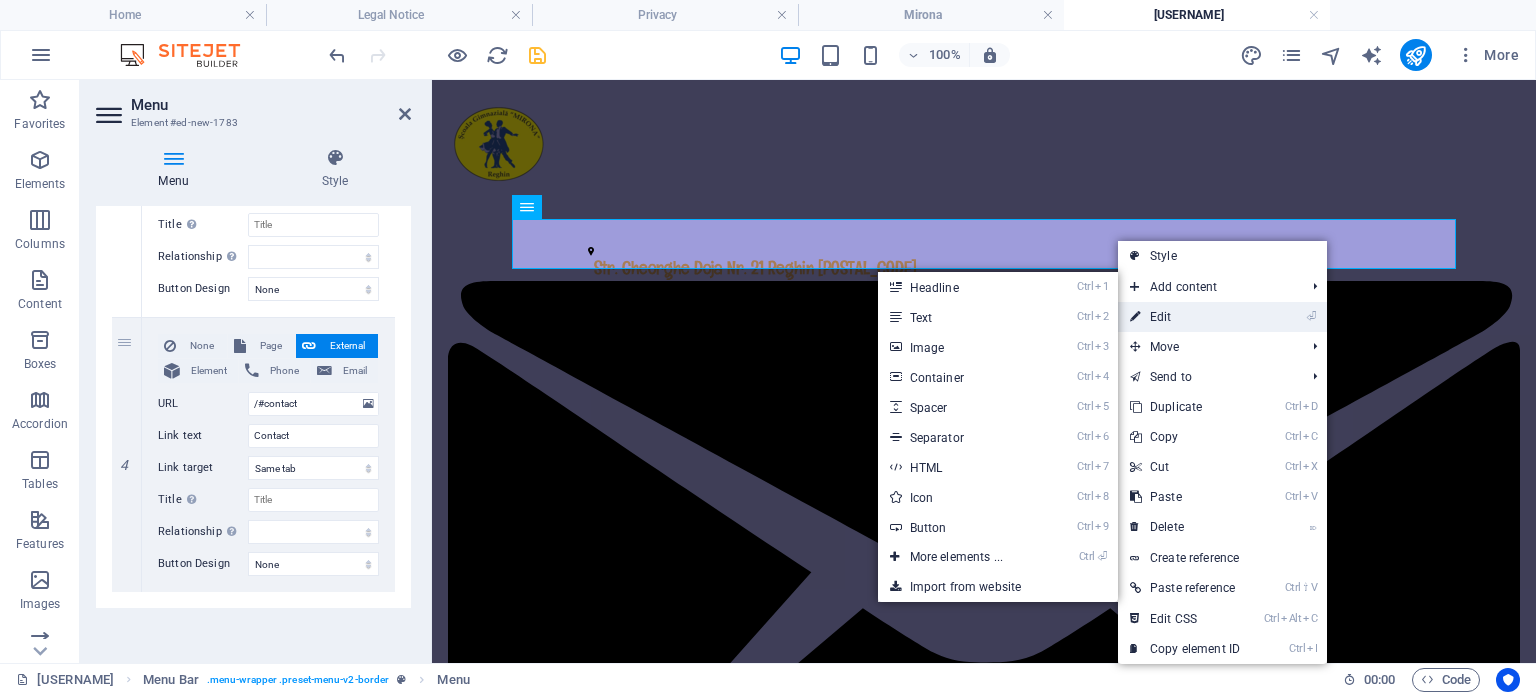 click at bounding box center [1135, 317] 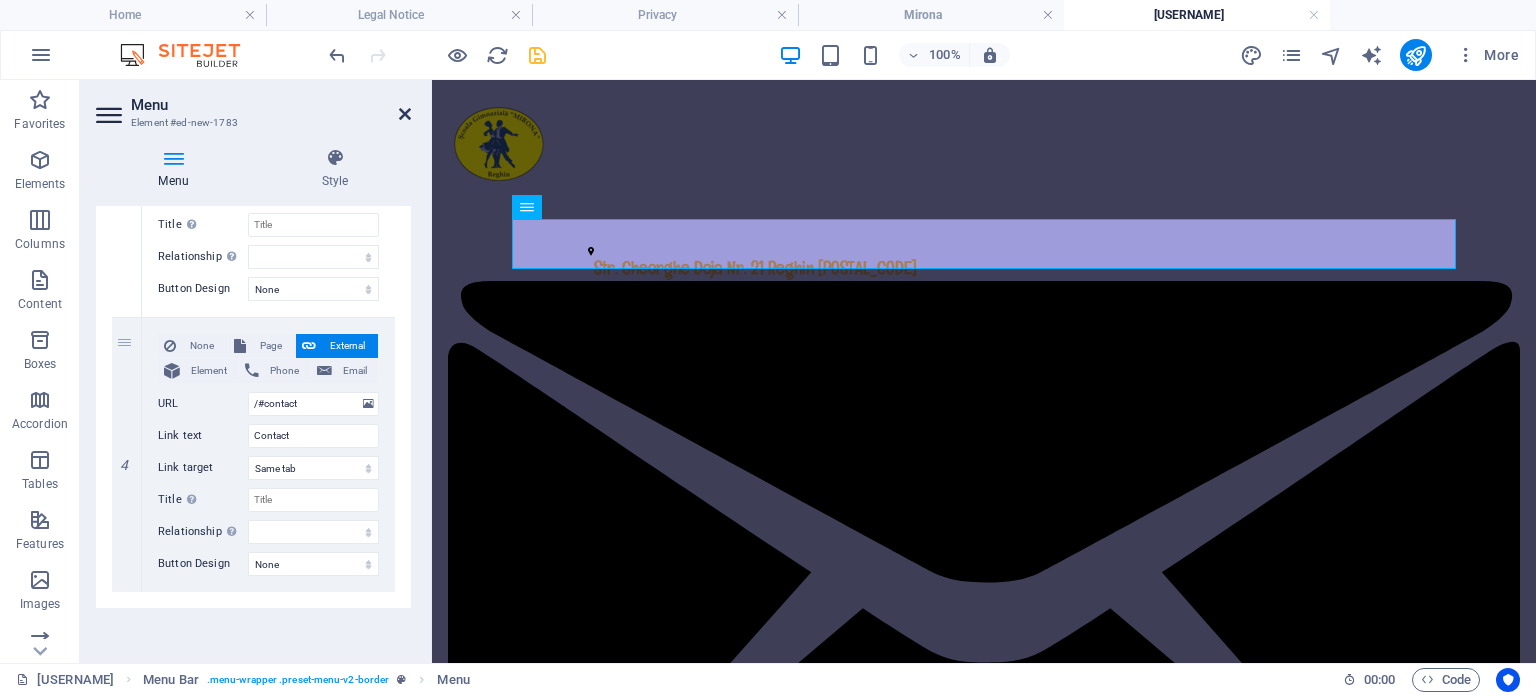click at bounding box center (405, 114) 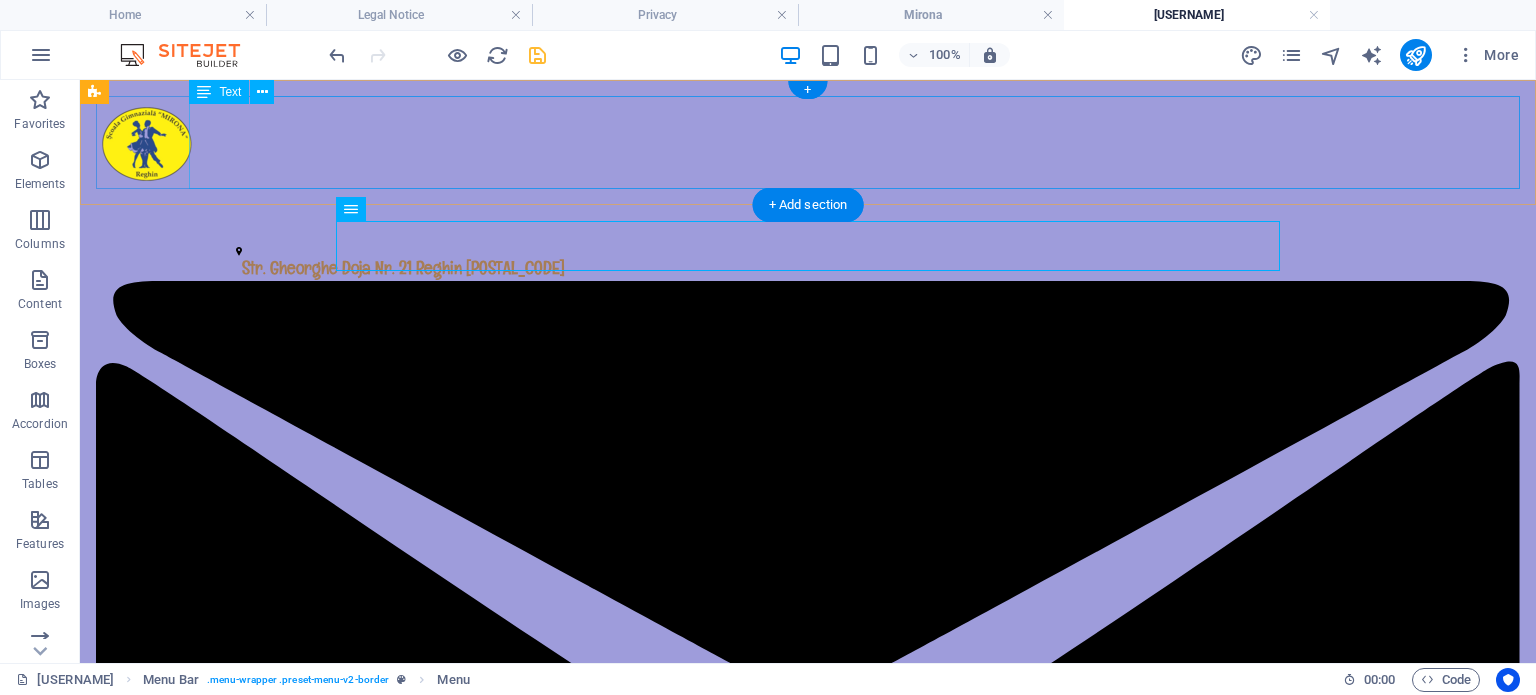 click on "Str. Gheorghe Doja Nr. 21 Reghin 545300                                    scoalamuzica@yahoo.com                              0265524285" at bounding box center [808, 1422] 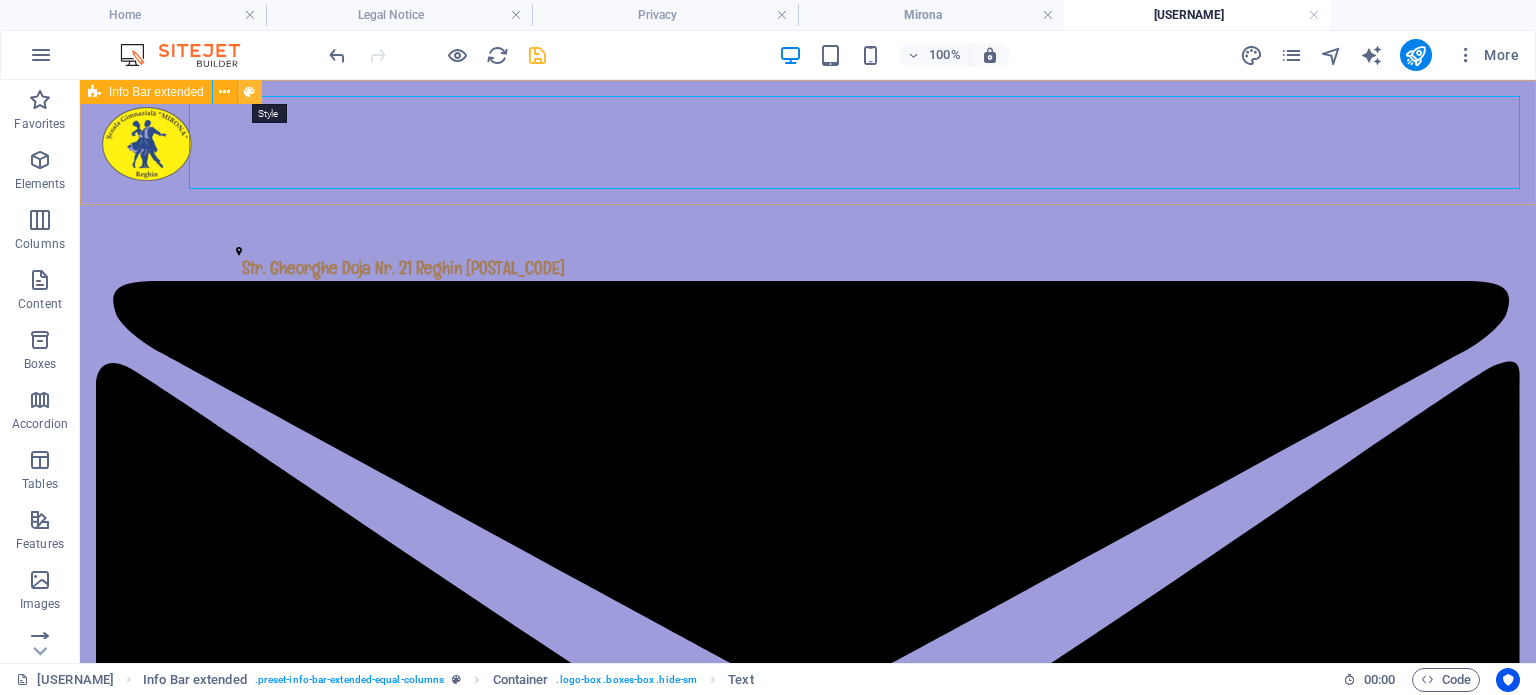 click at bounding box center [249, 92] 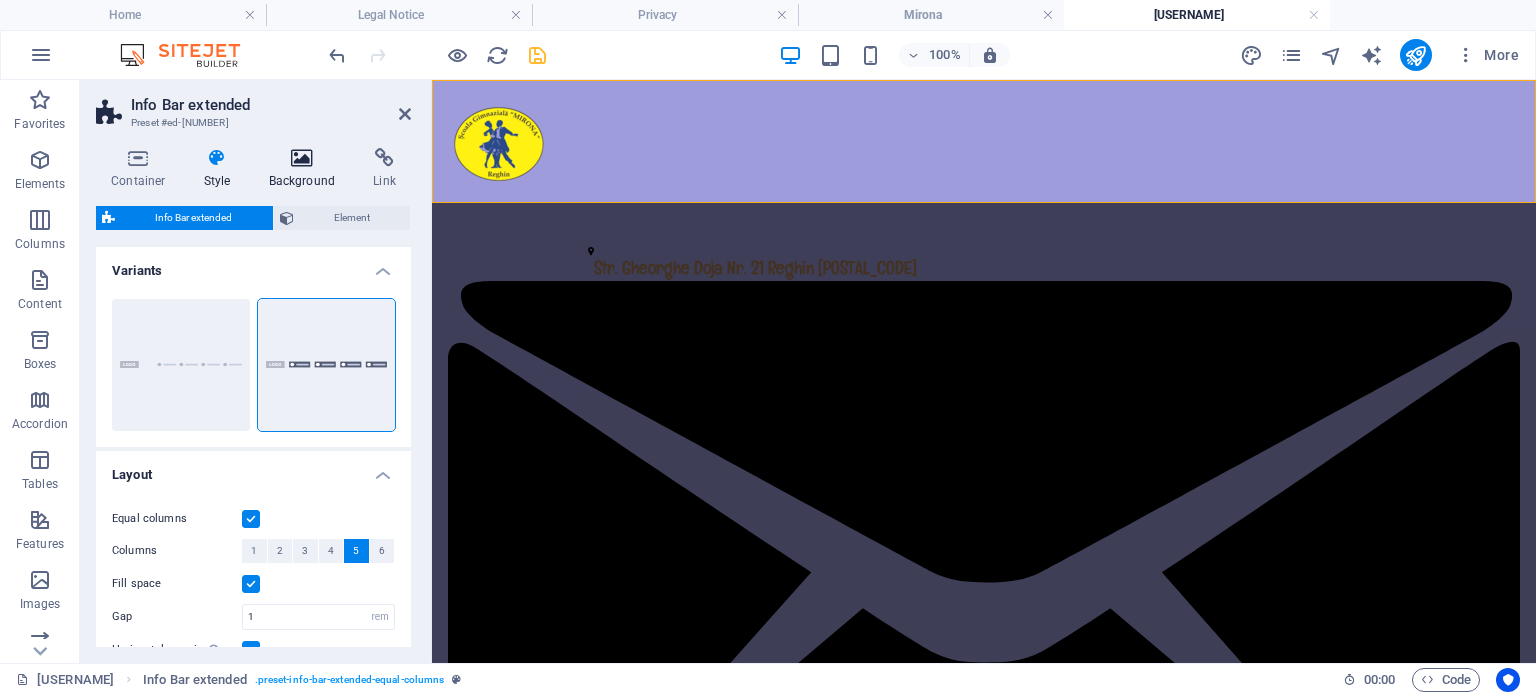 click on "Background" at bounding box center (306, 169) 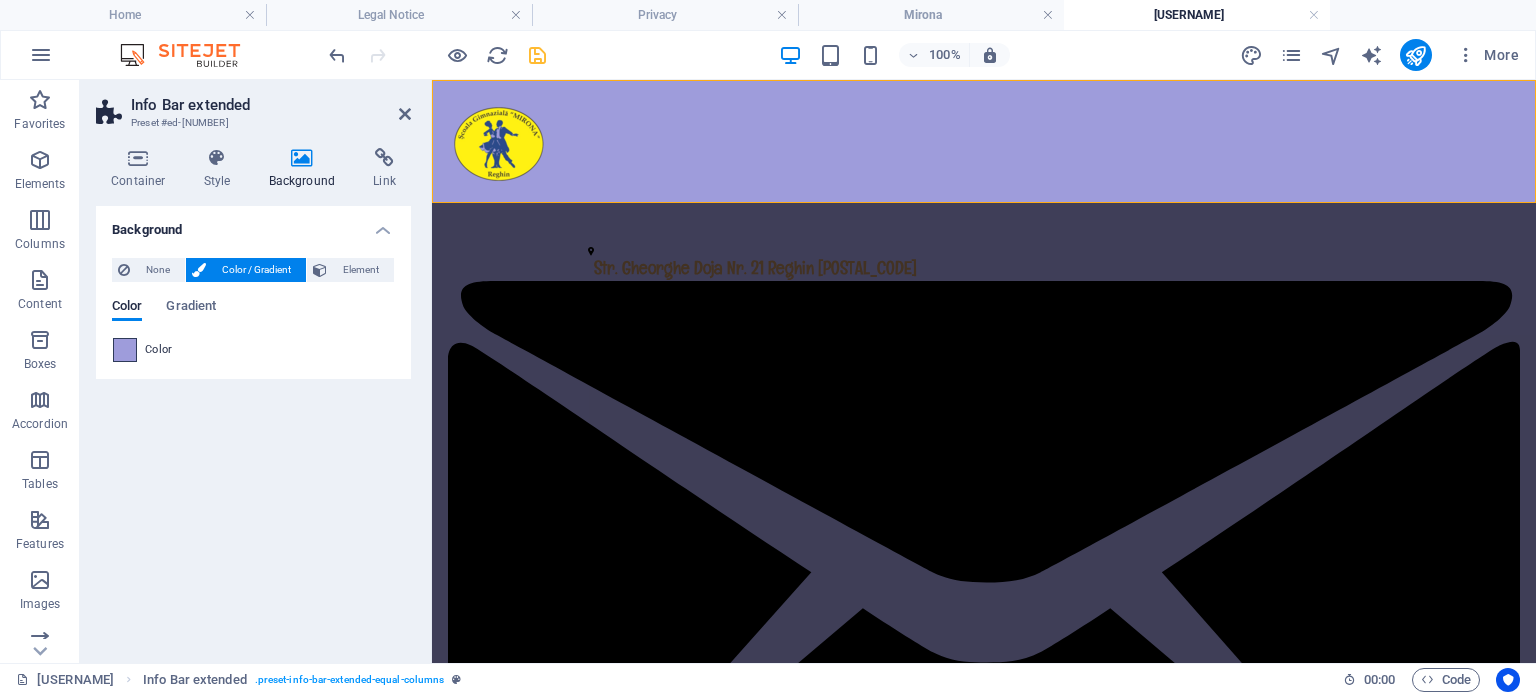 click at bounding box center (125, 350) 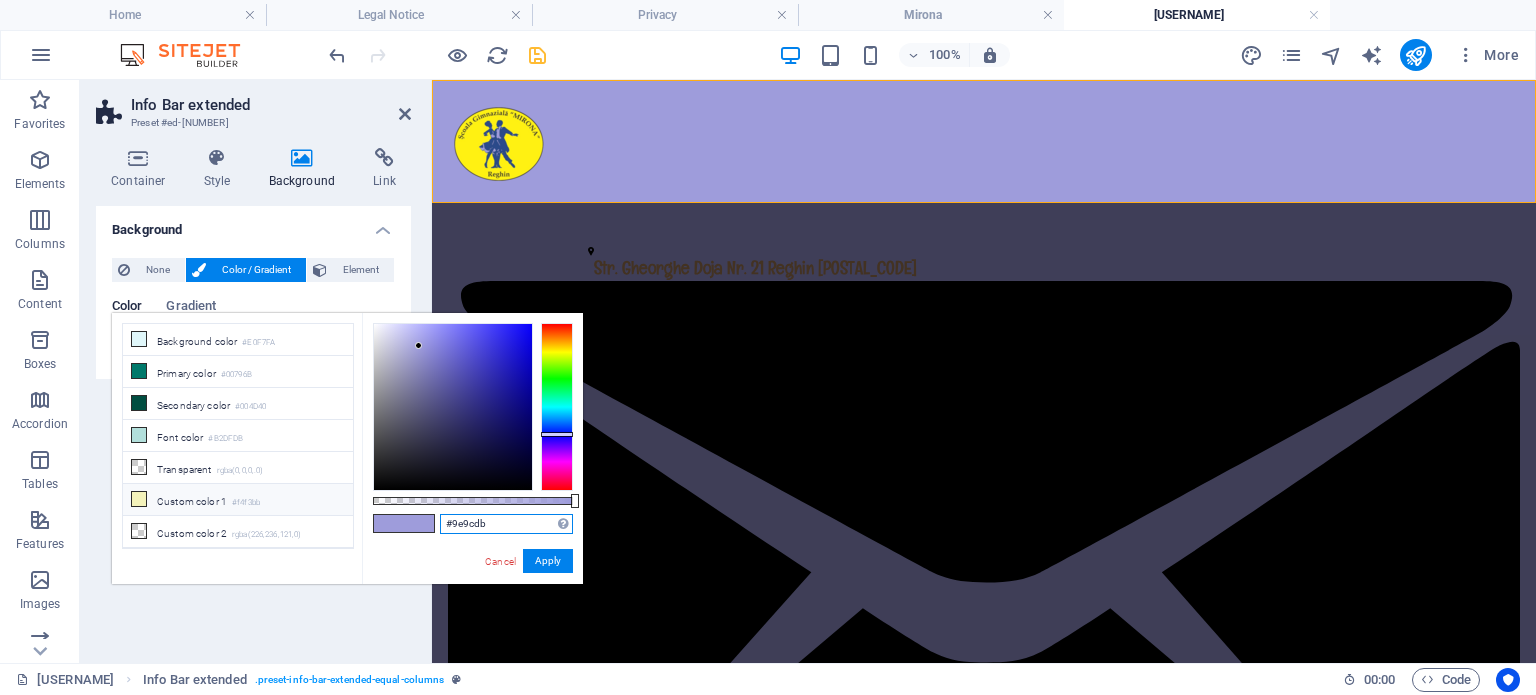 drag, startPoint x: 526, startPoint y: 523, endPoint x: 280, endPoint y: 495, distance: 247.58836 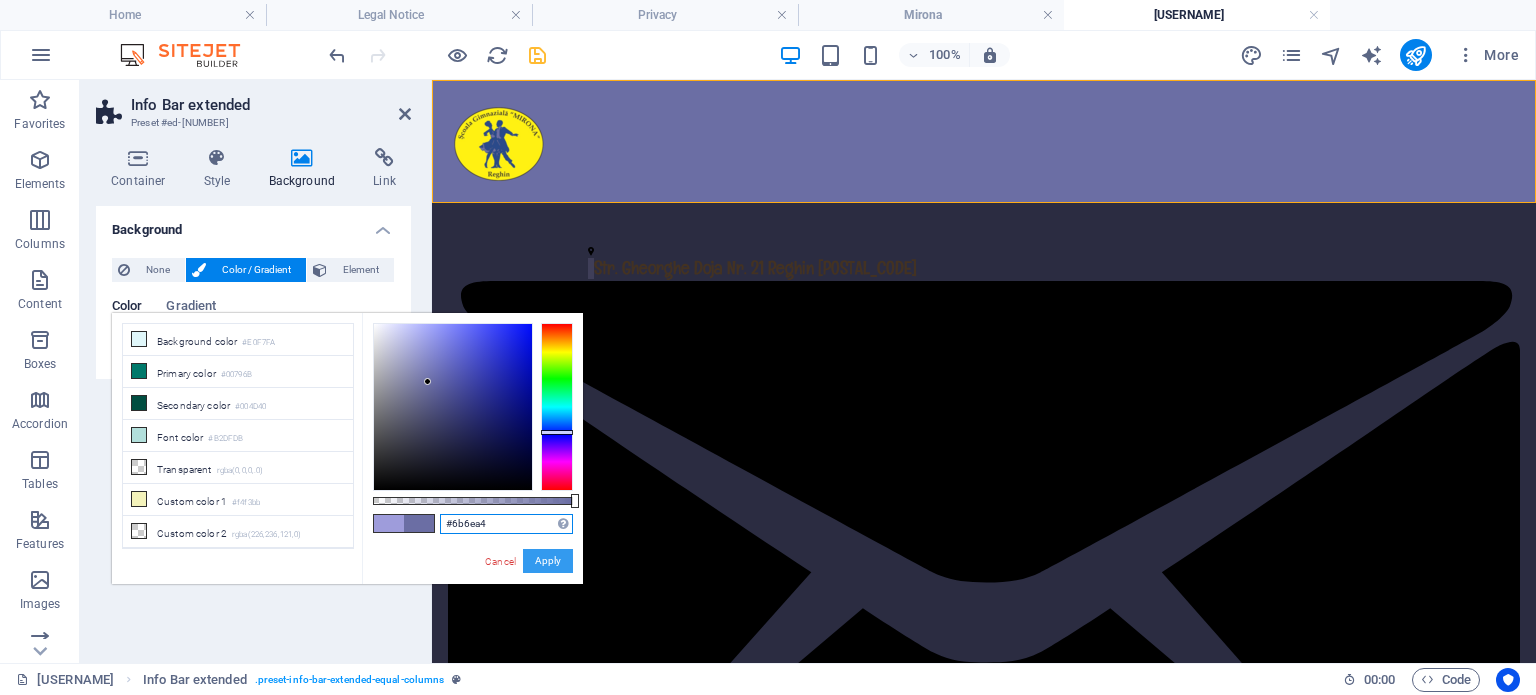 type on "#6b6ea4" 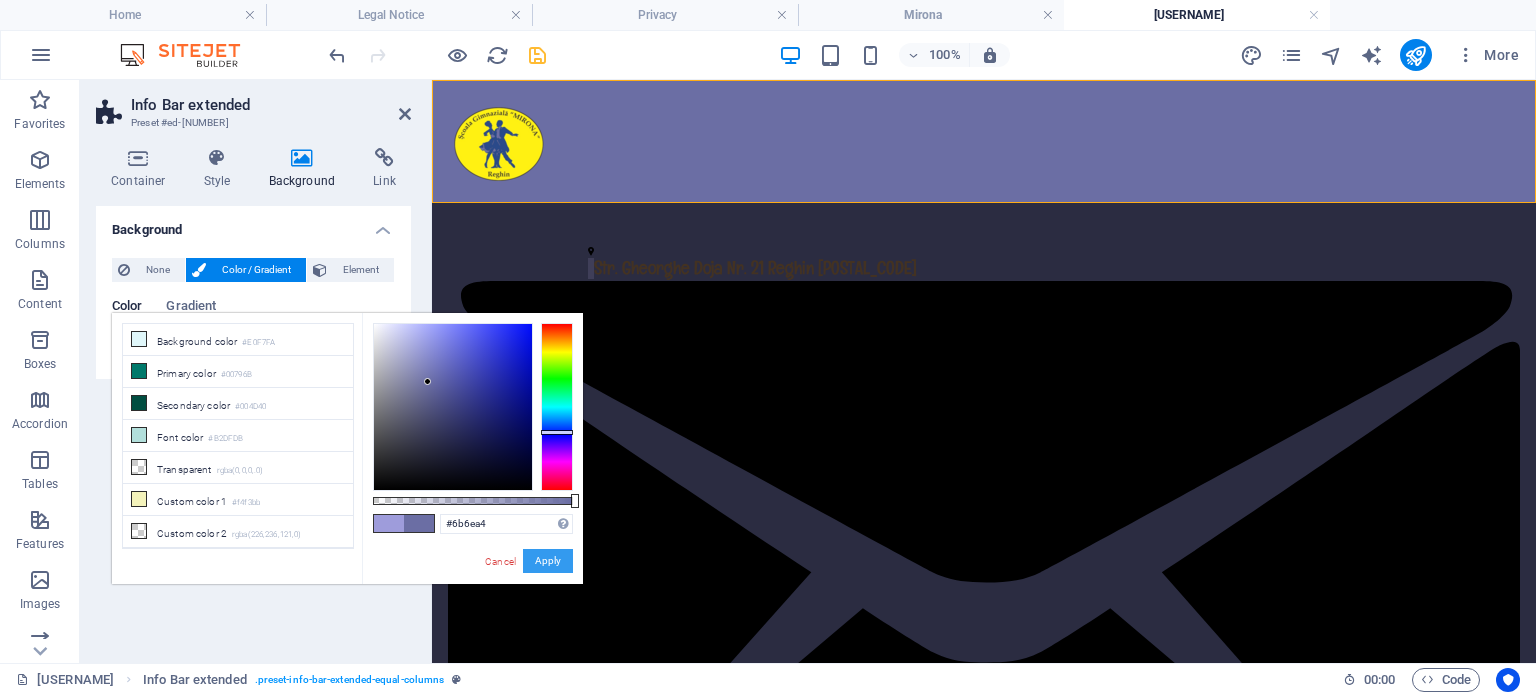 click on "Apply" at bounding box center (548, 561) 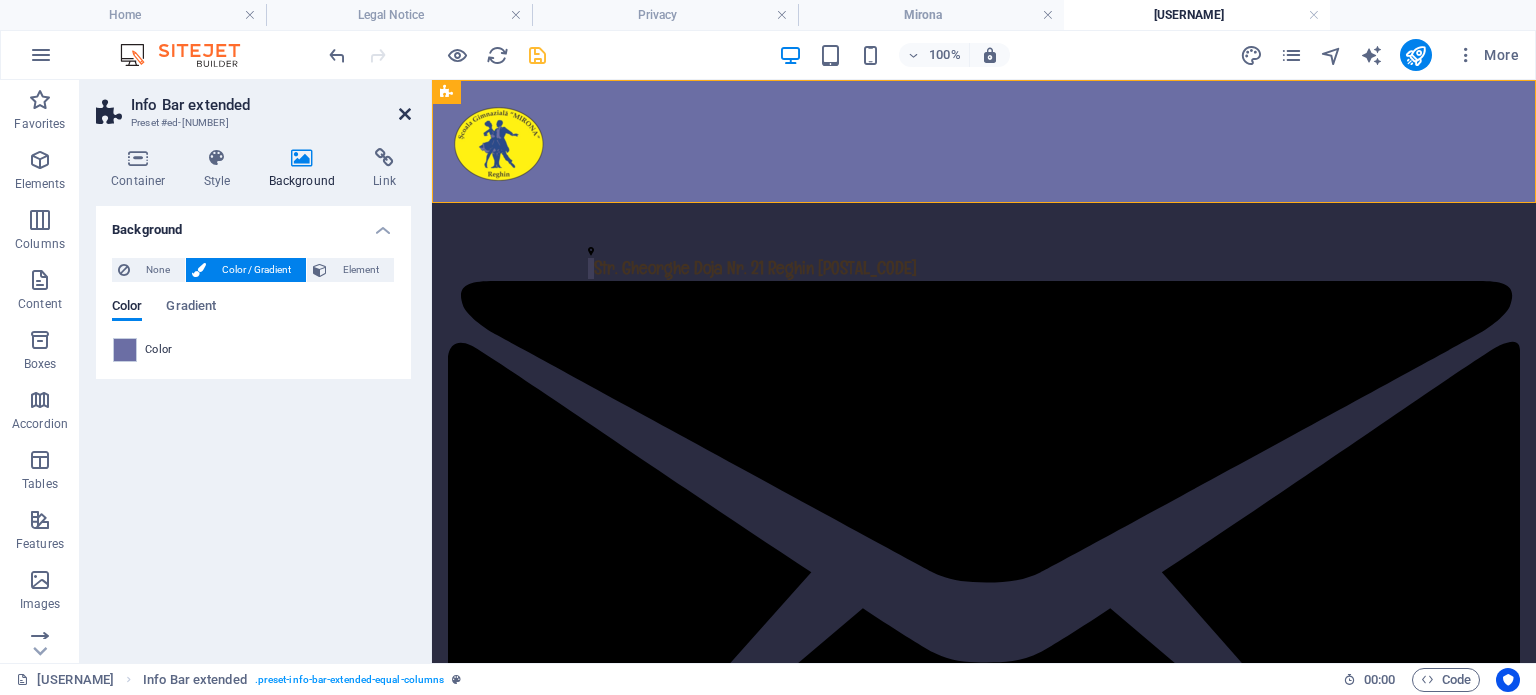 click at bounding box center (405, 114) 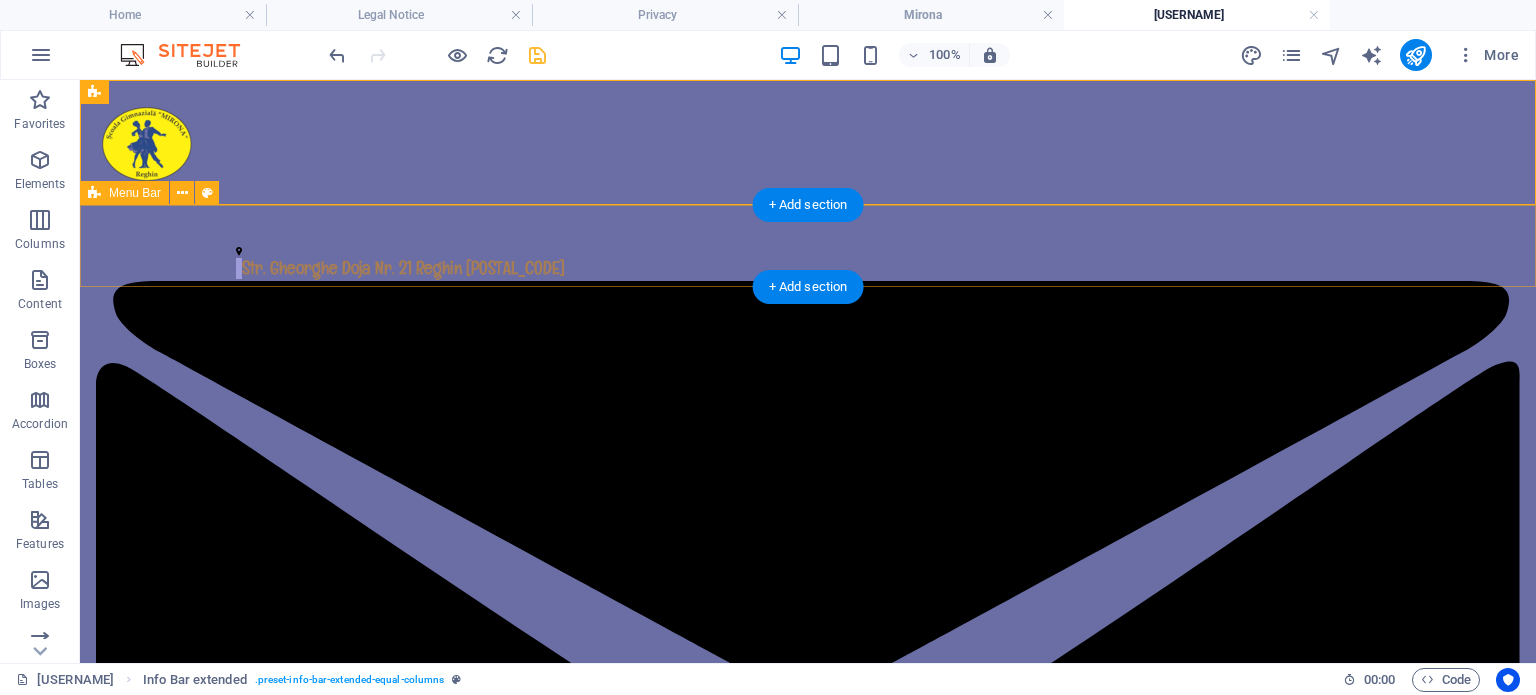 click on "Menu Home About Service Contact" at bounding box center [808, 2706] 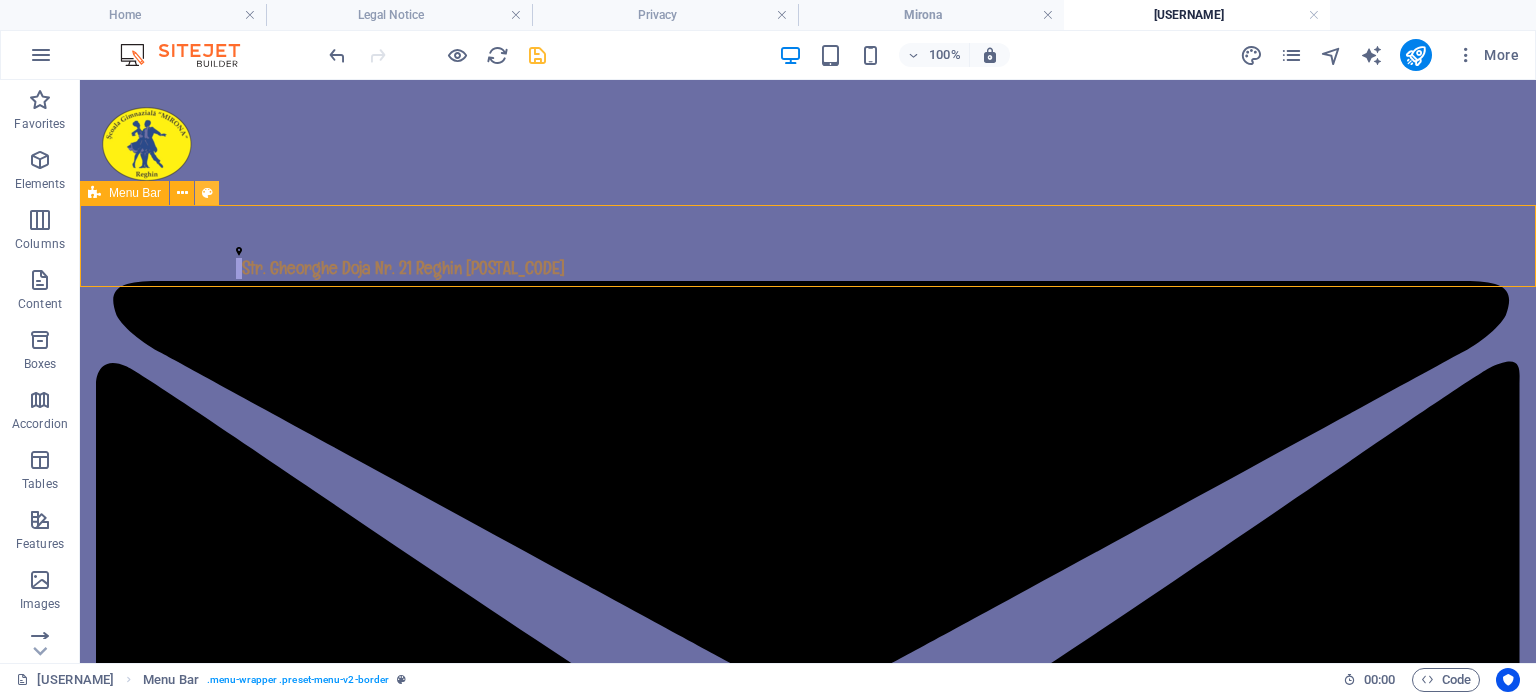 click at bounding box center (207, 193) 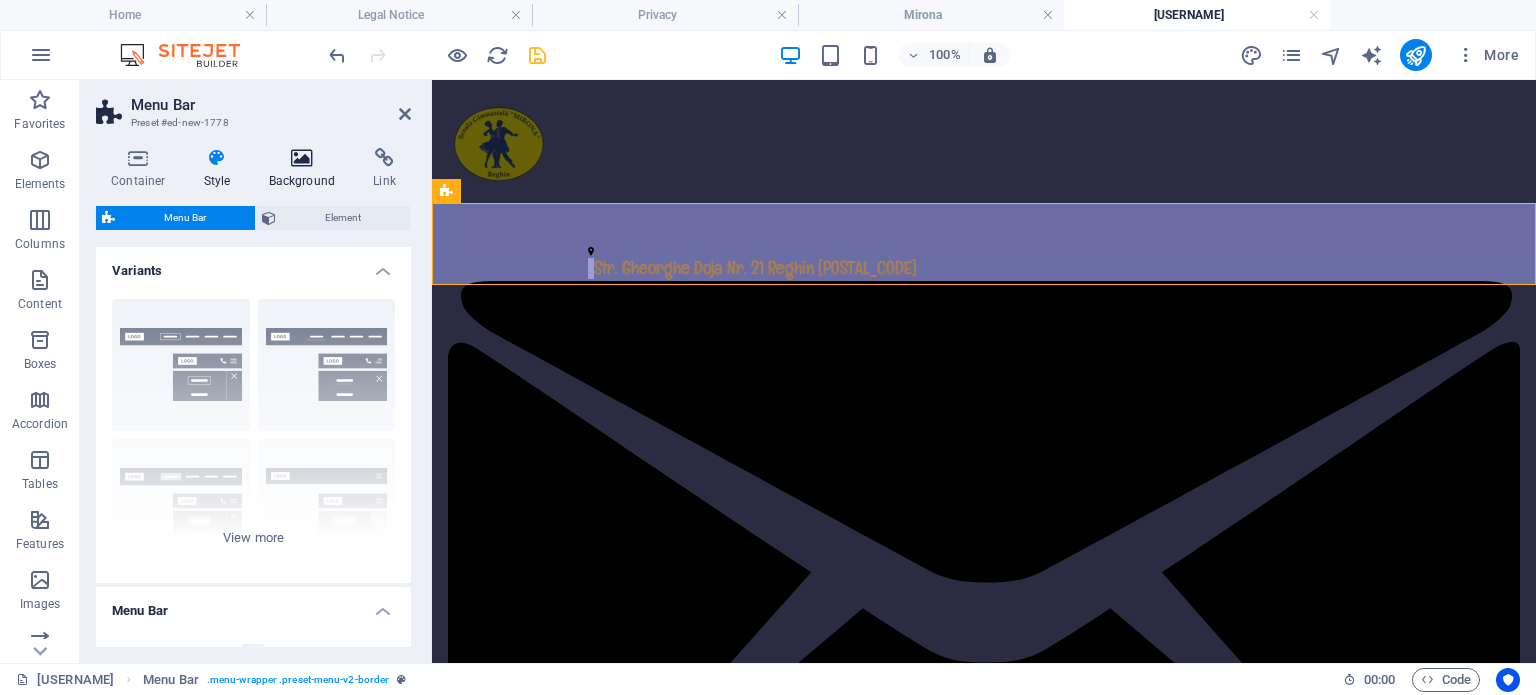 click at bounding box center (302, 158) 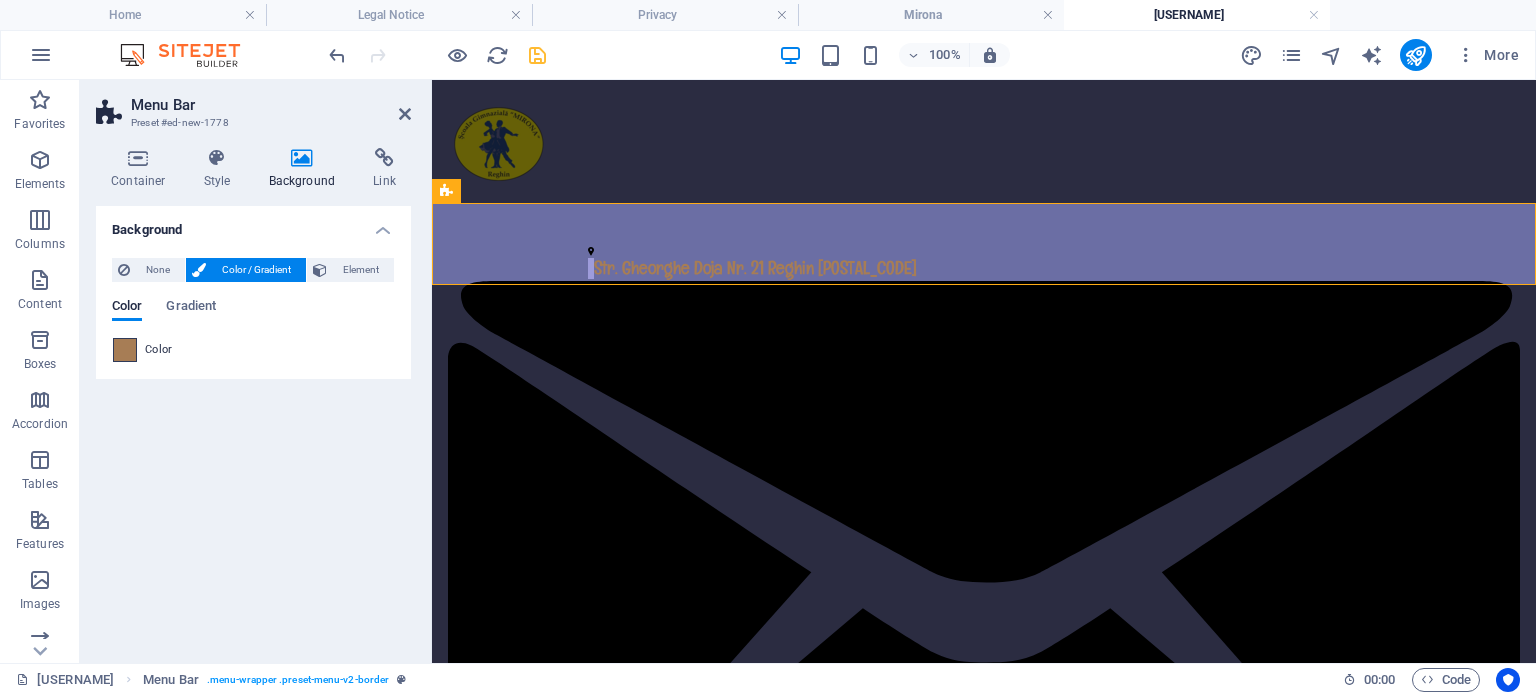 click at bounding box center [125, 350] 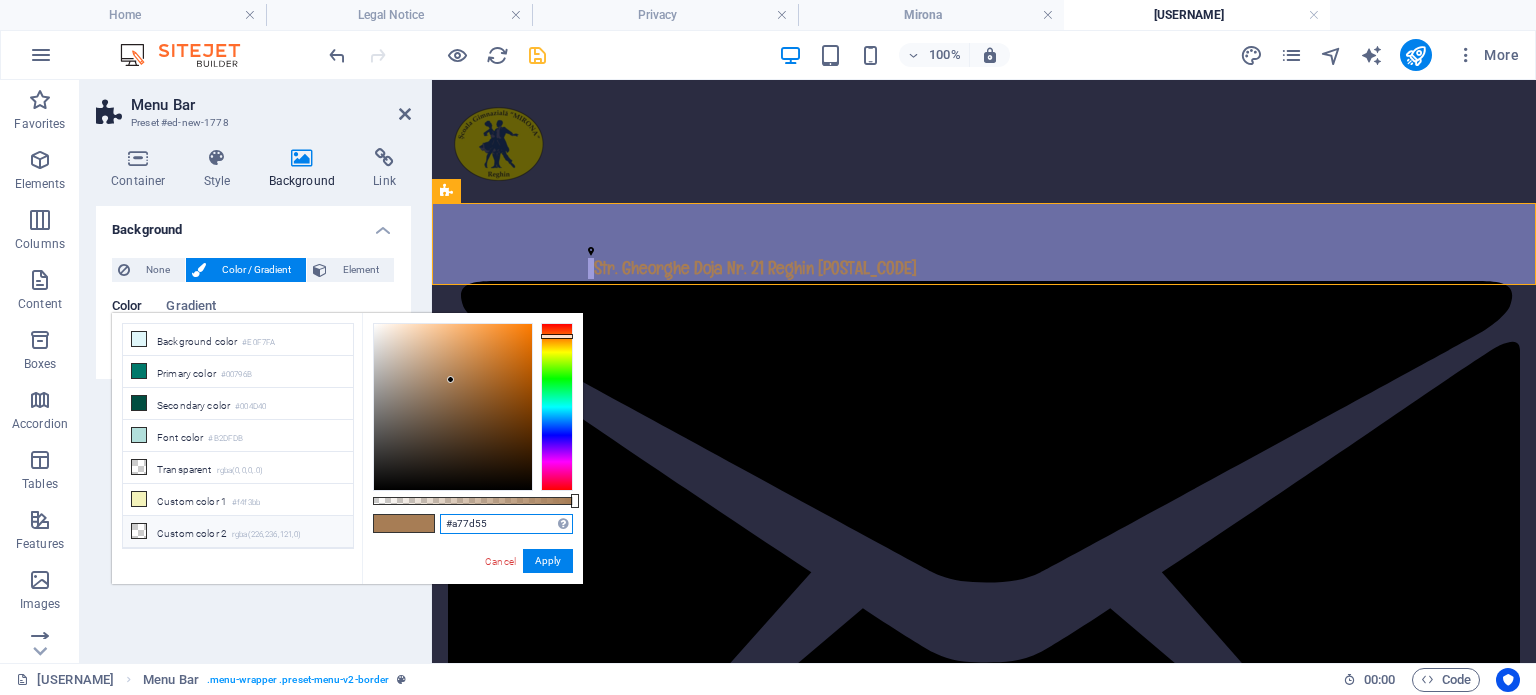 drag, startPoint x: 496, startPoint y: 523, endPoint x: 331, endPoint y: 522, distance: 165.00304 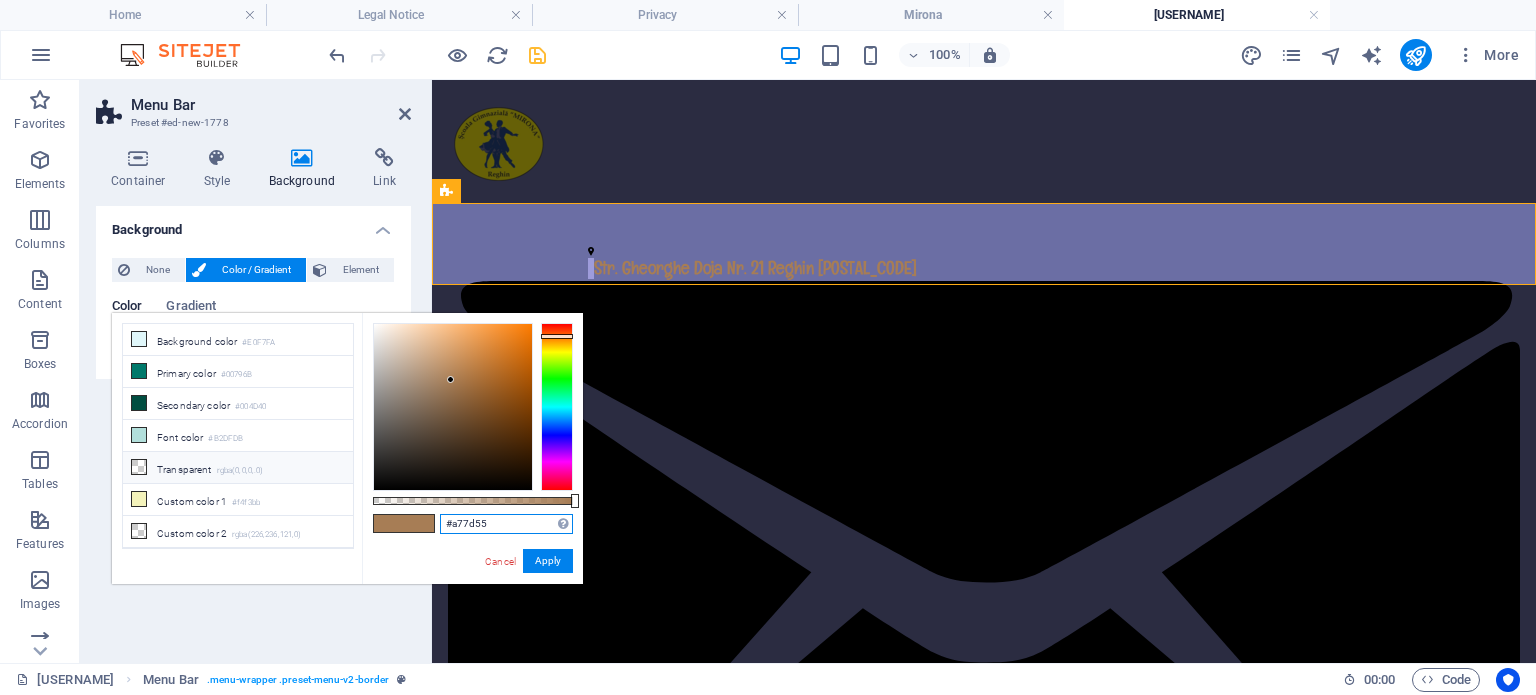 paste on "FFF112" 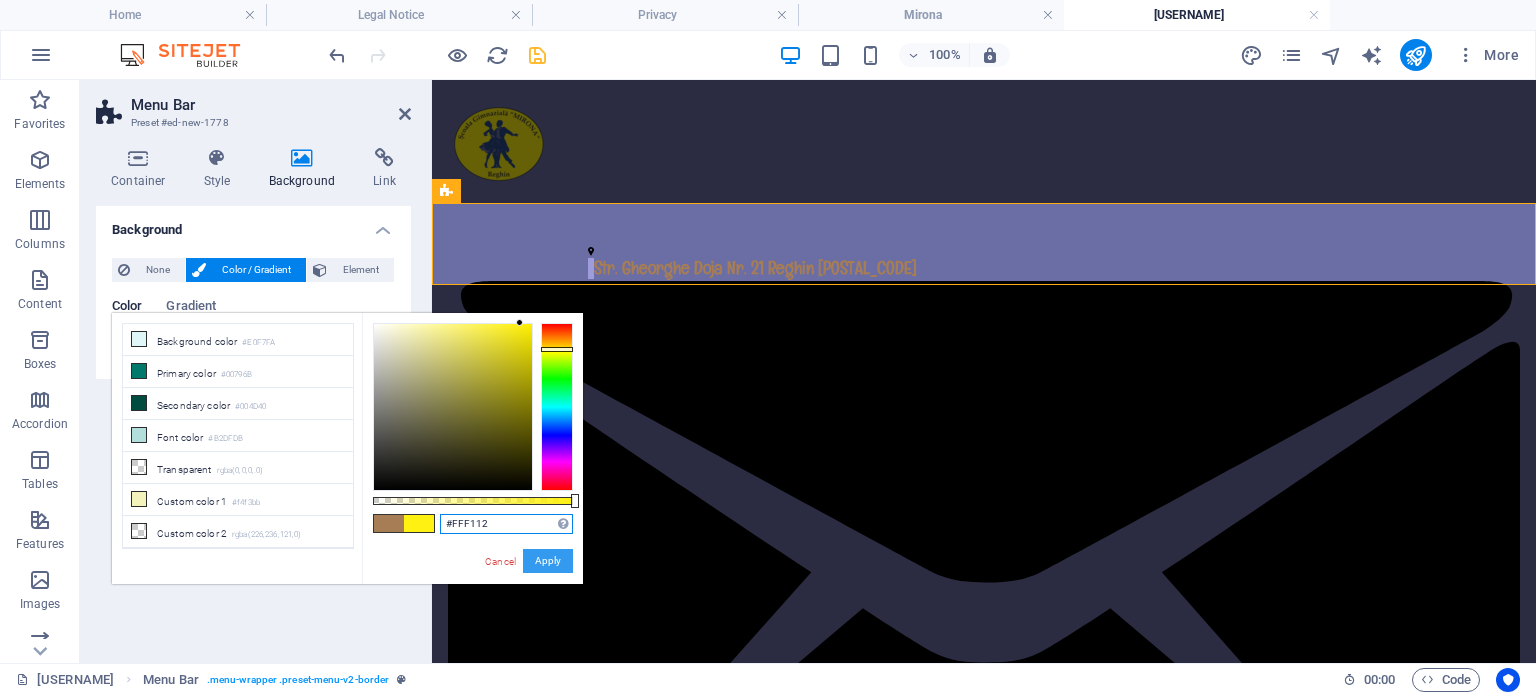 type on "#fff112" 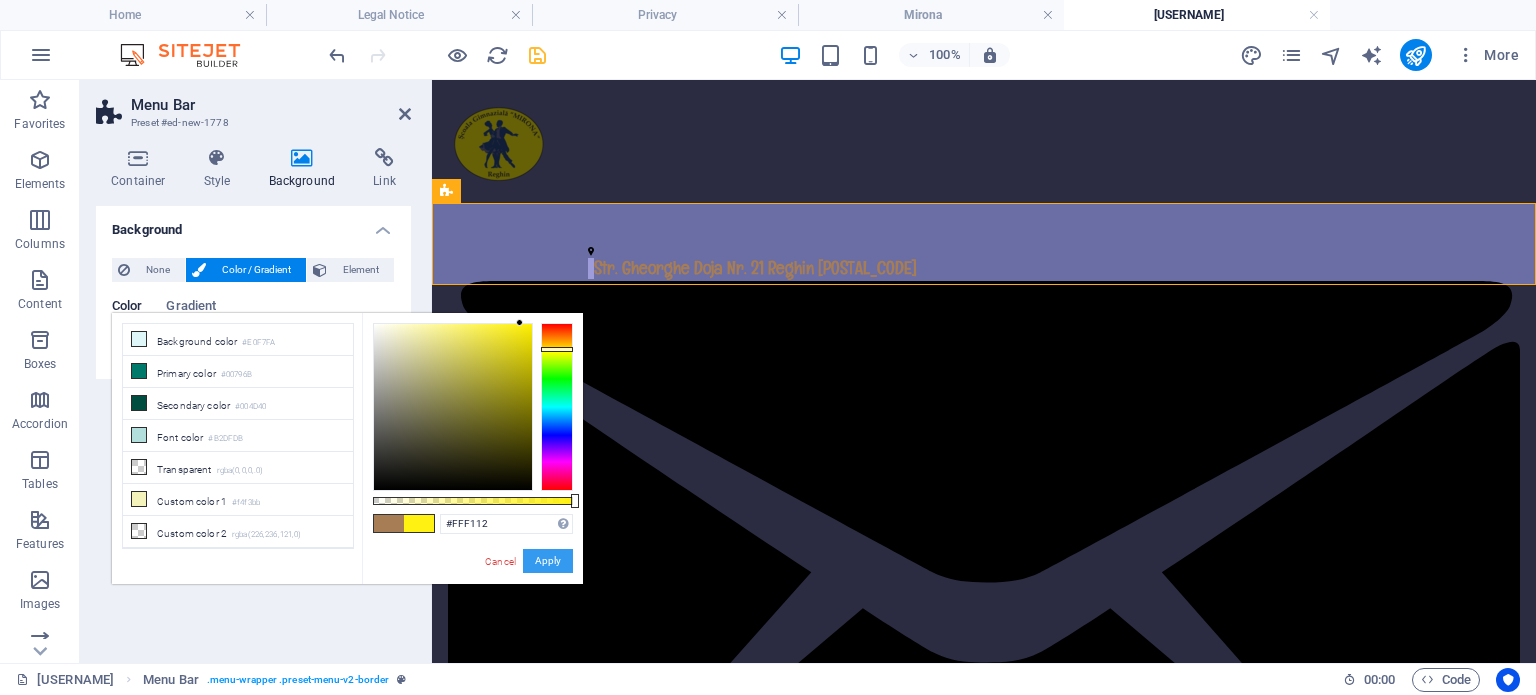 drag, startPoint x: 560, startPoint y: 563, endPoint x: 130, endPoint y: 464, distance: 441.24936 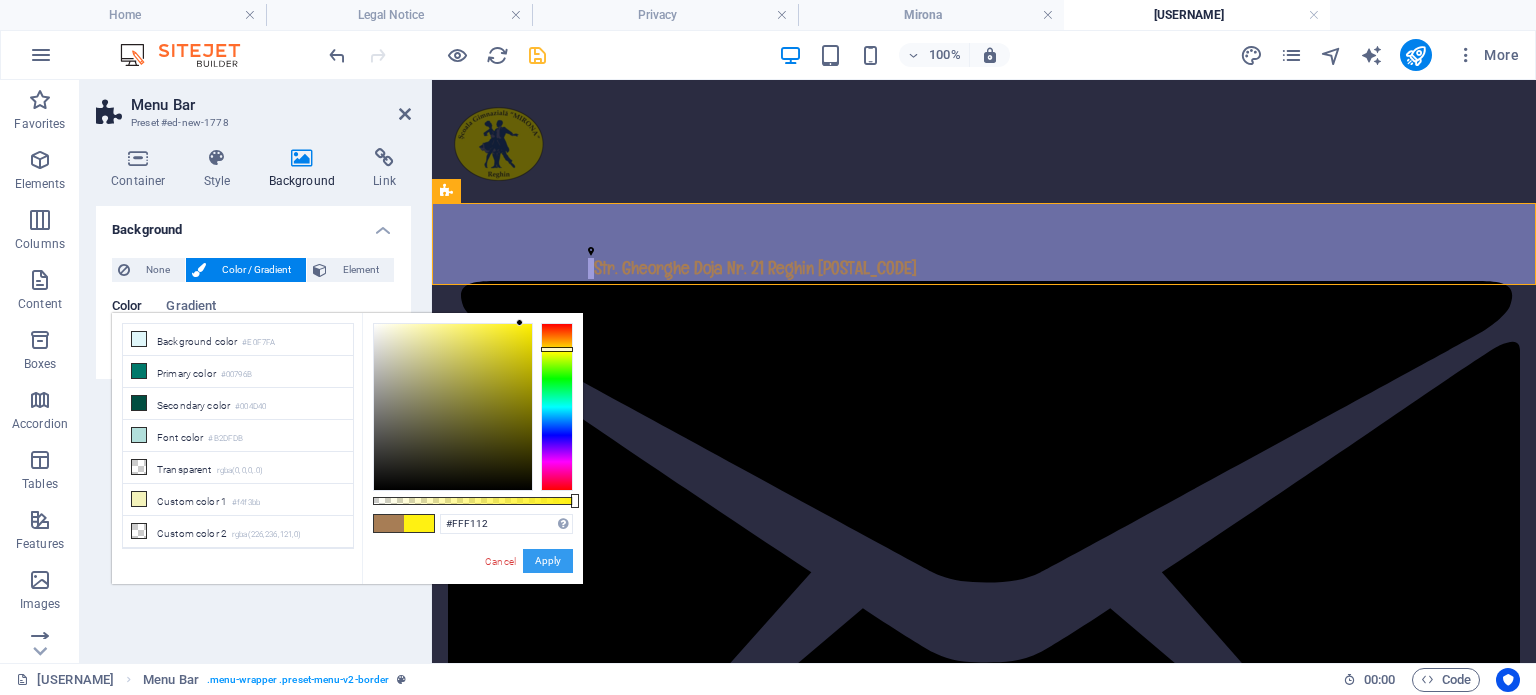 click on "Apply" at bounding box center (548, 561) 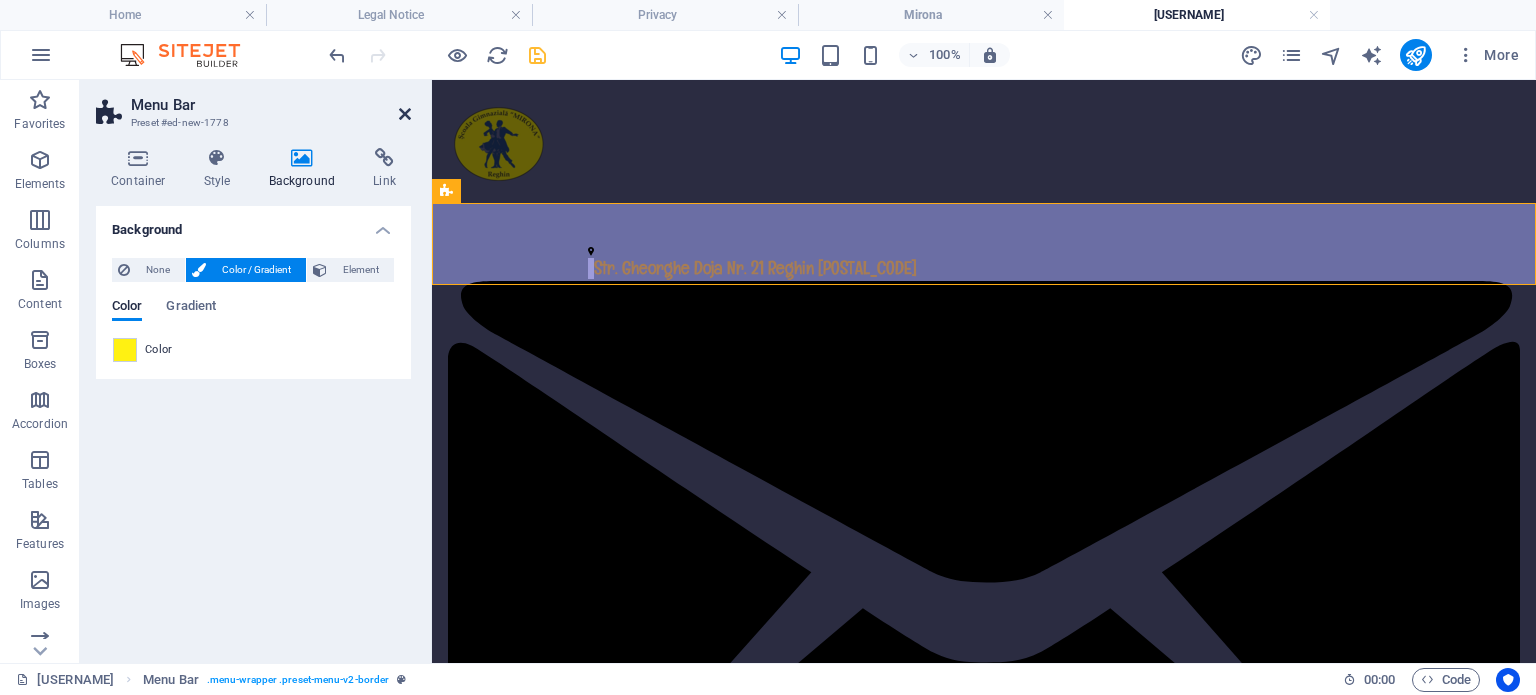 drag, startPoint x: 407, startPoint y: 109, endPoint x: 25, endPoint y: 250, distance: 407.1916 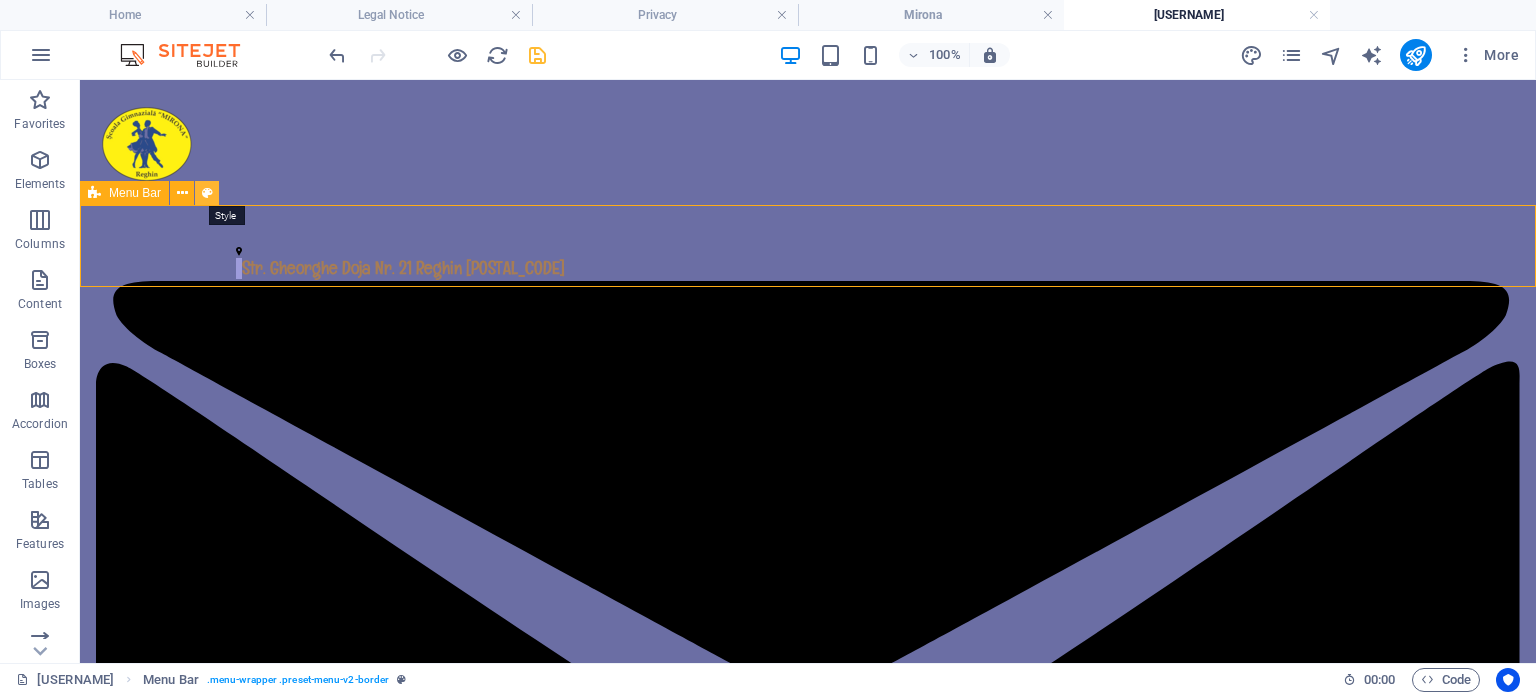 click at bounding box center [207, 193] 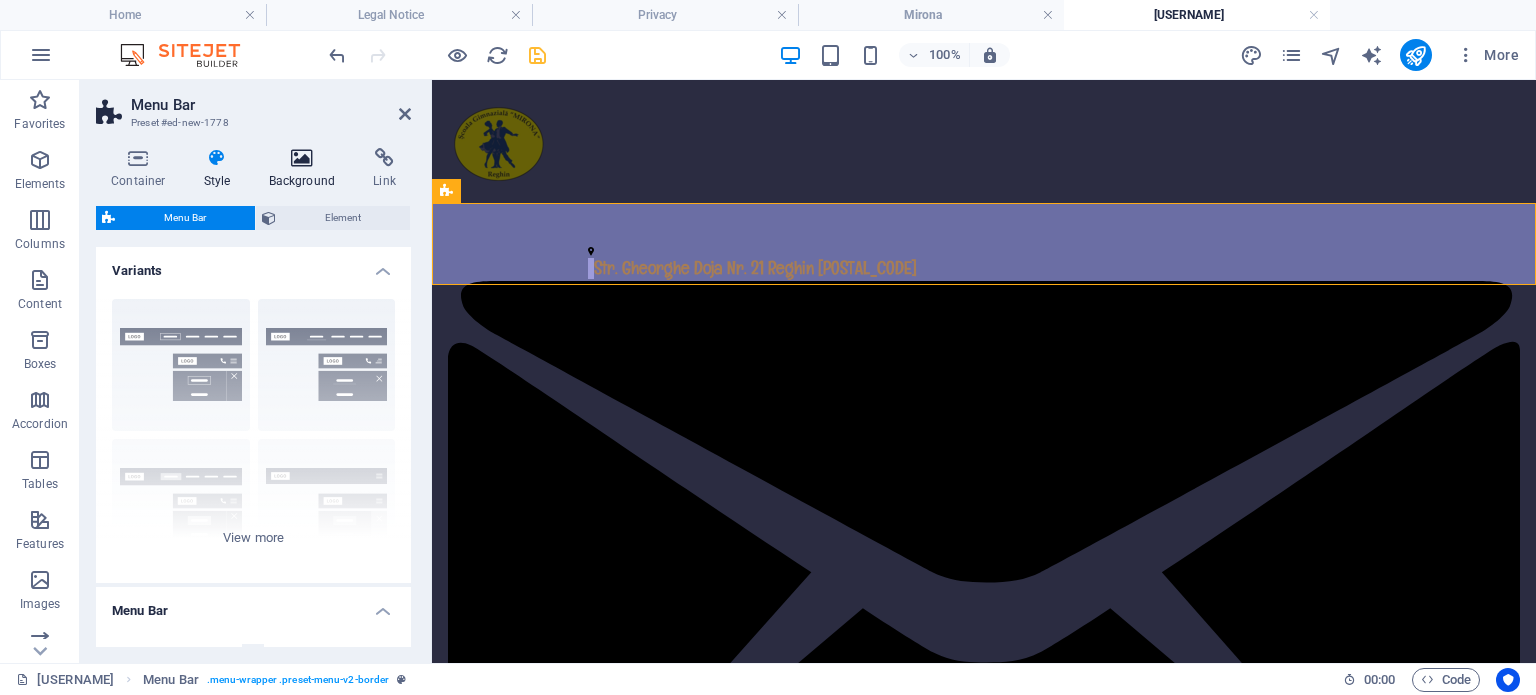click at bounding box center (302, 158) 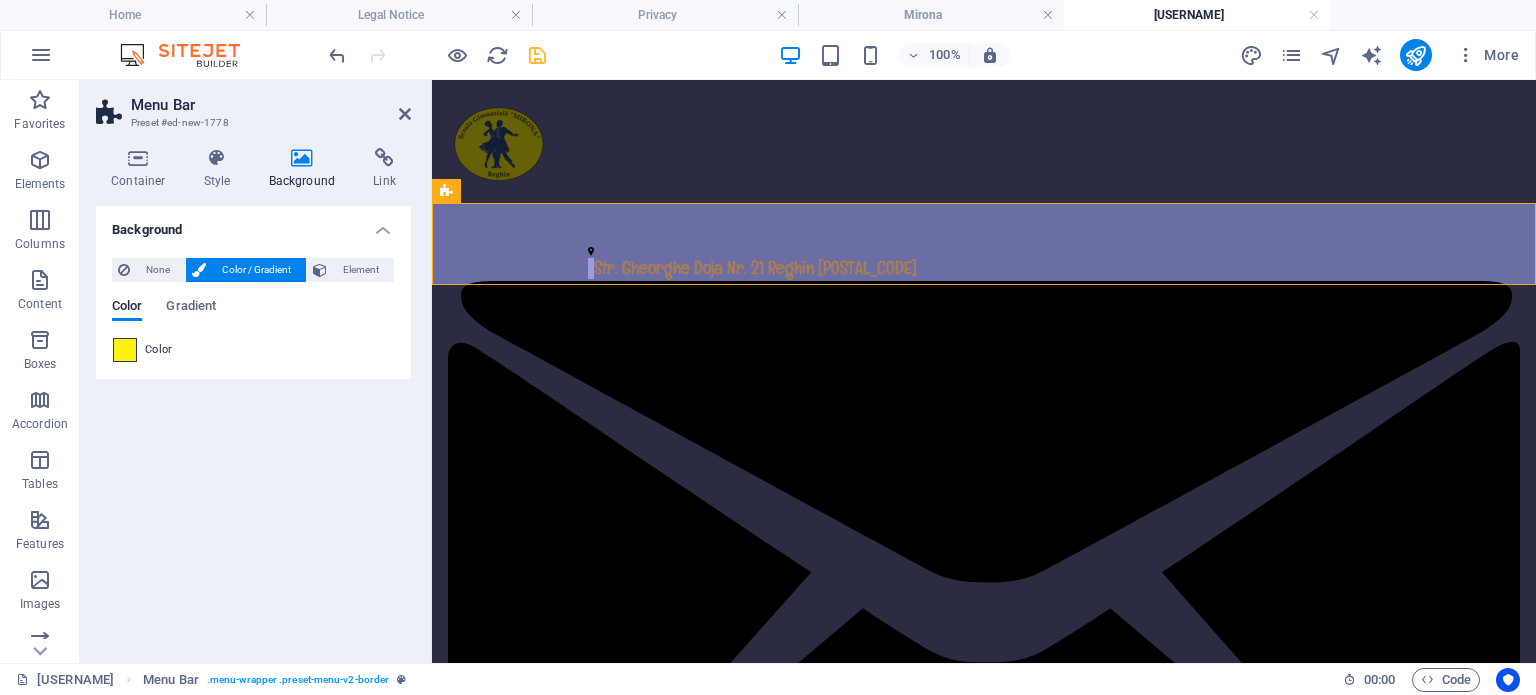 click at bounding box center (125, 350) 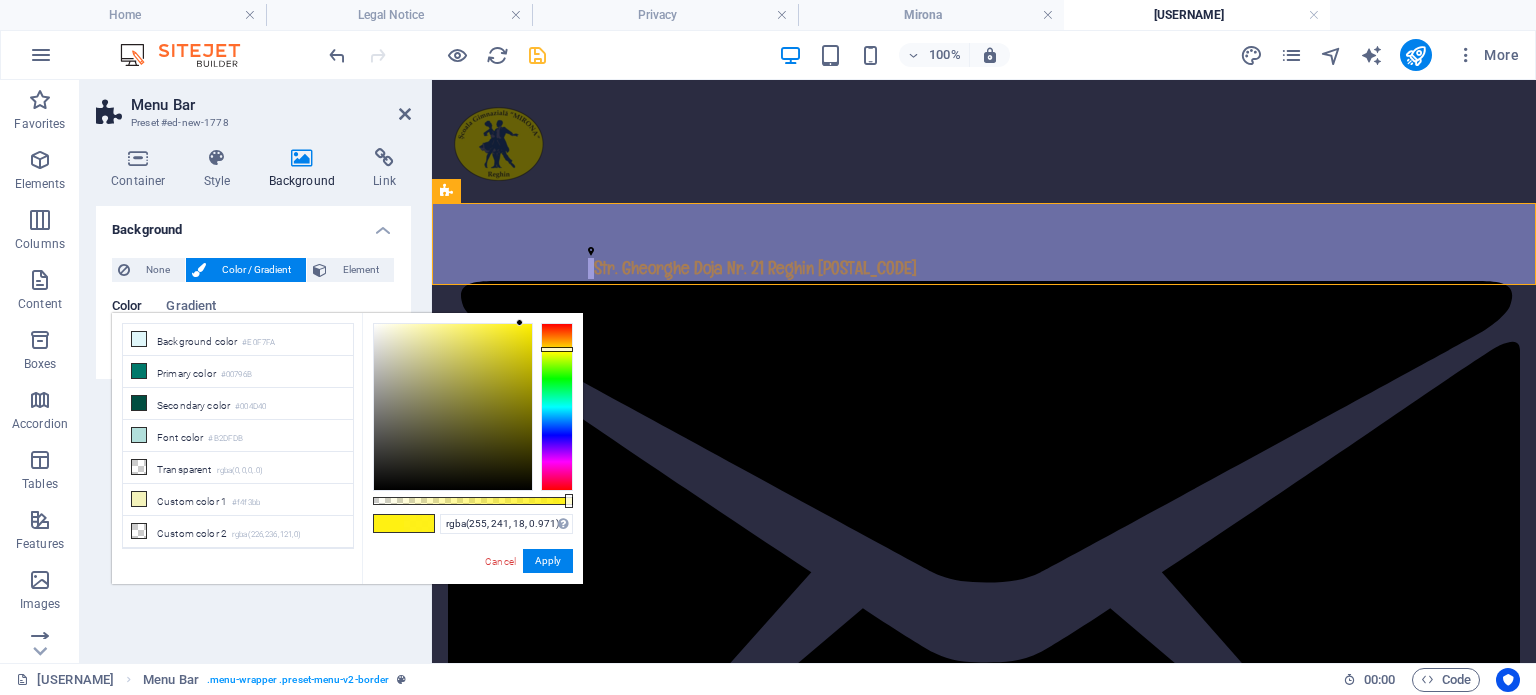 click at bounding box center (569, 501) 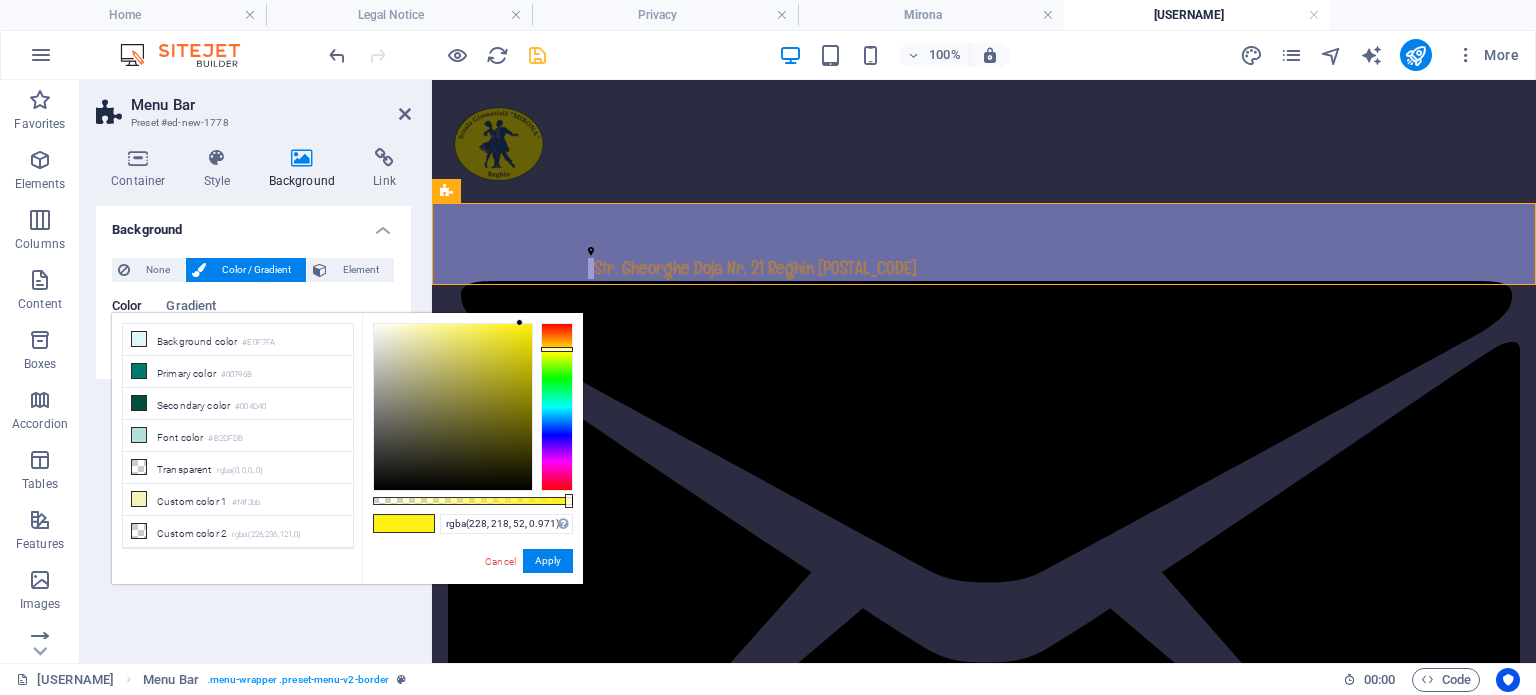 click at bounding box center [453, 407] 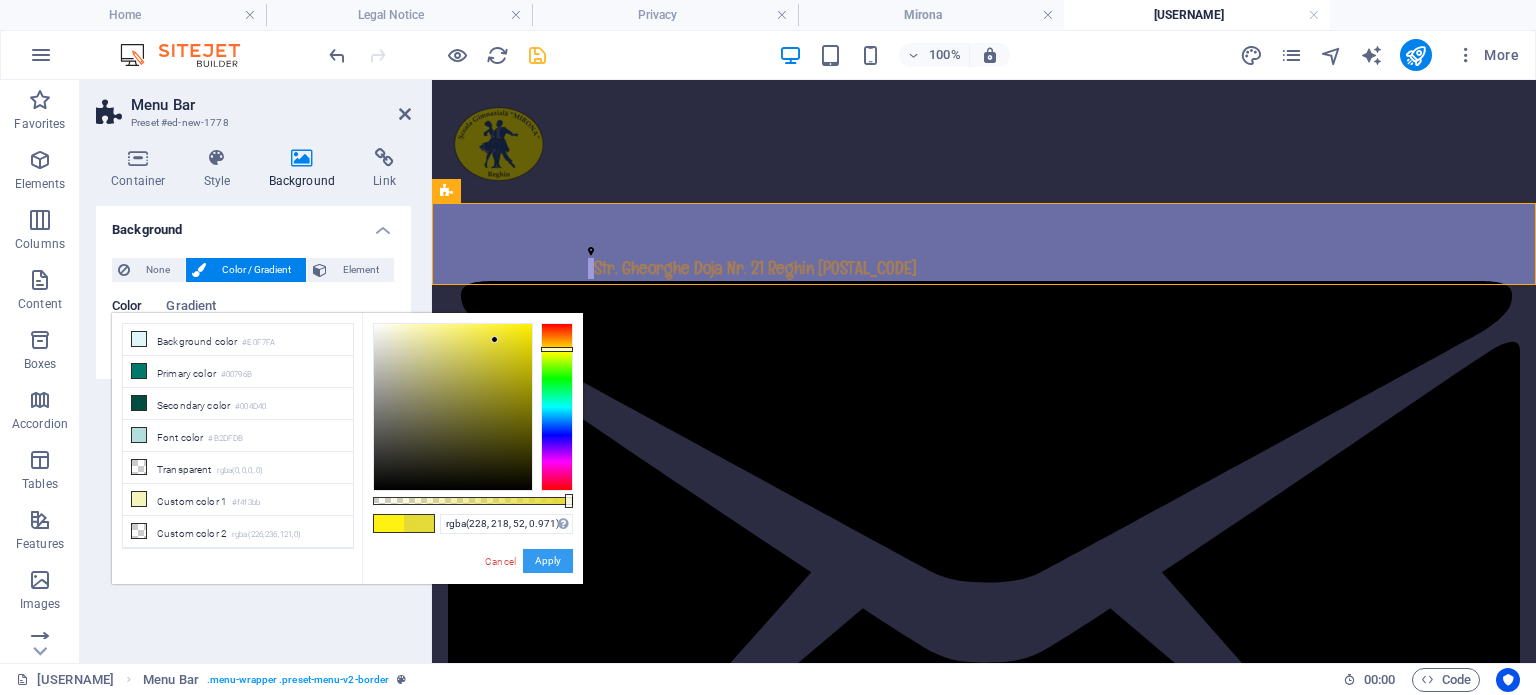 drag, startPoint x: 558, startPoint y: 566, endPoint x: 126, endPoint y: 483, distance: 439.90112 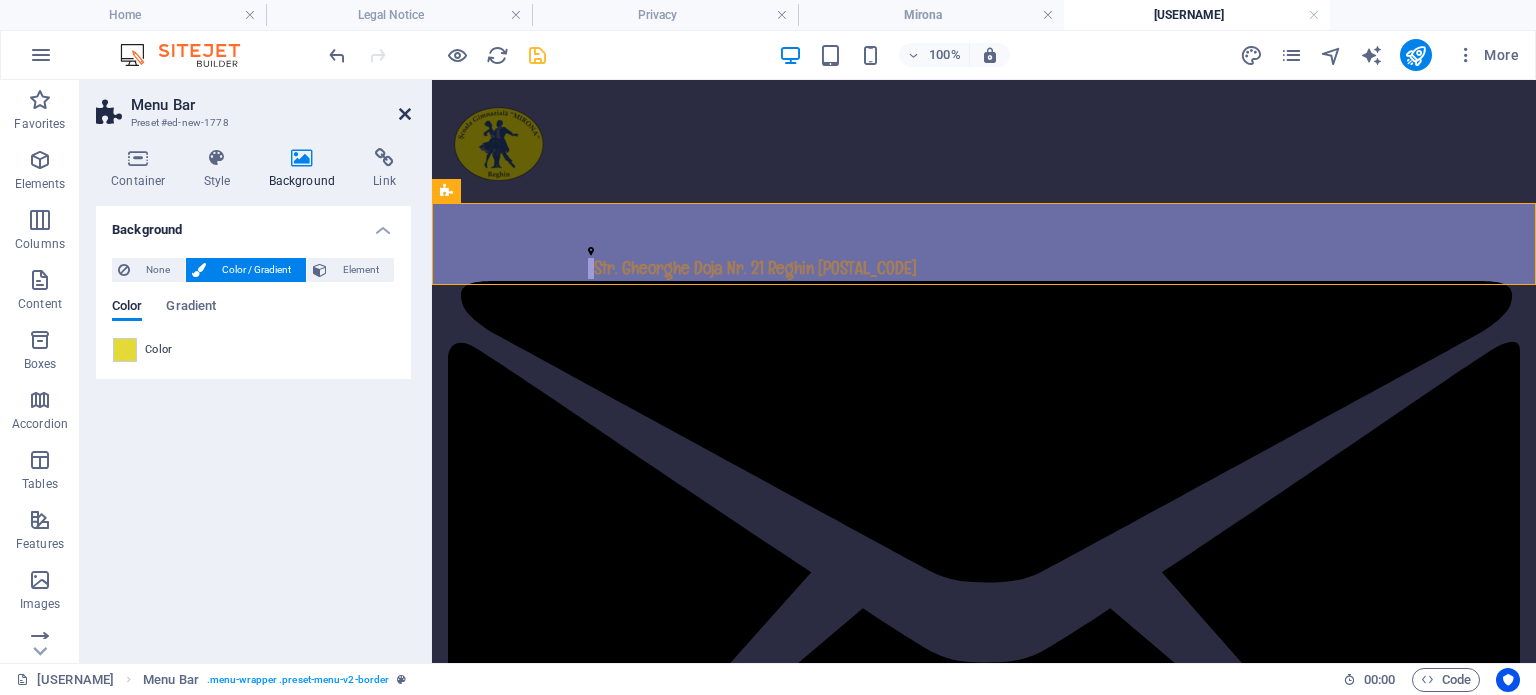 click at bounding box center (405, 114) 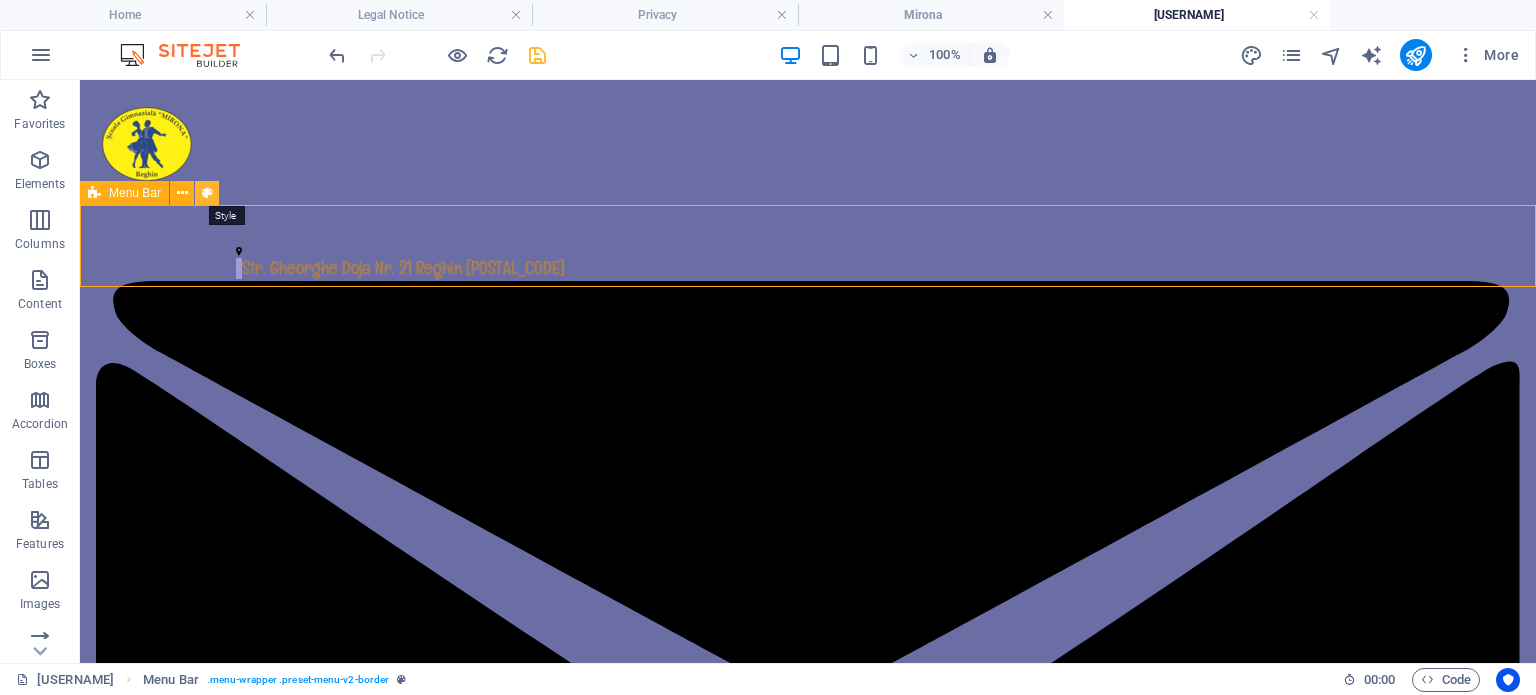 click at bounding box center (207, 193) 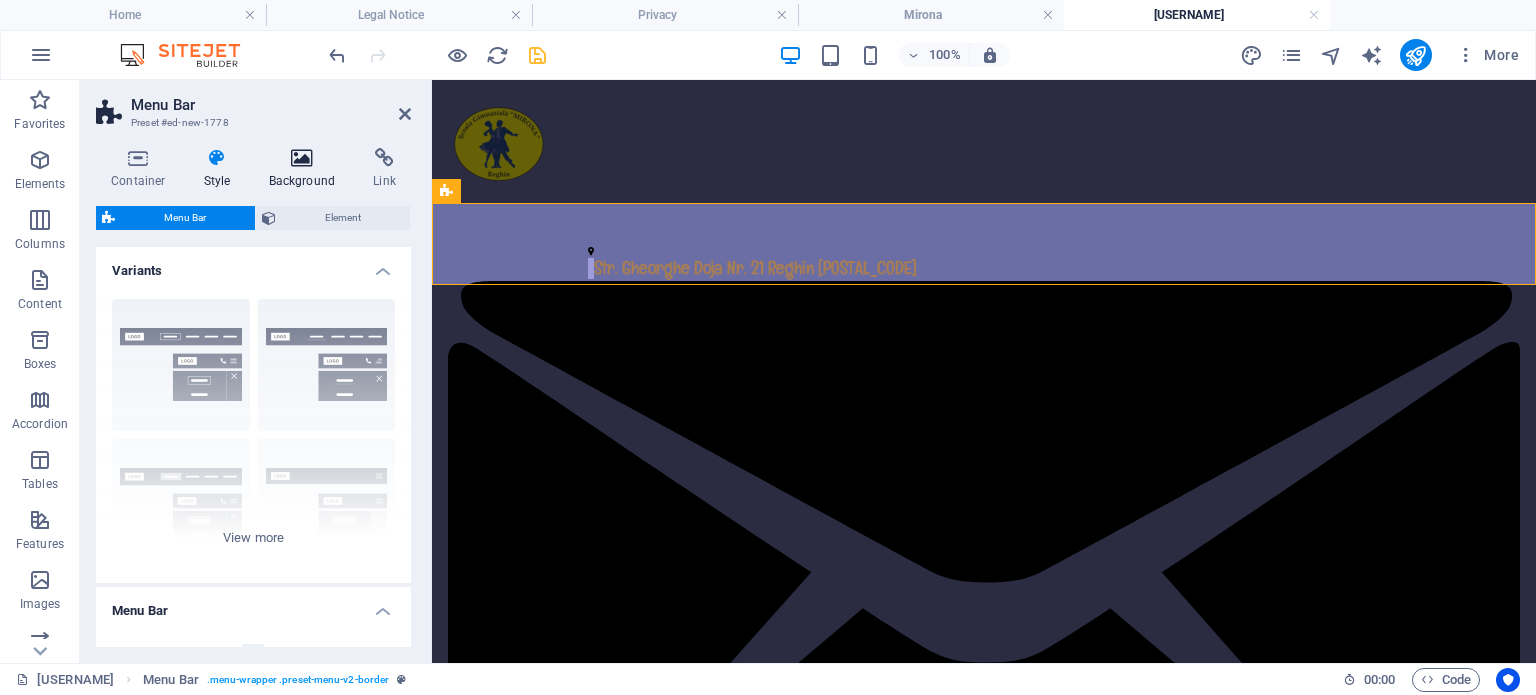 click on "Background" at bounding box center [306, 169] 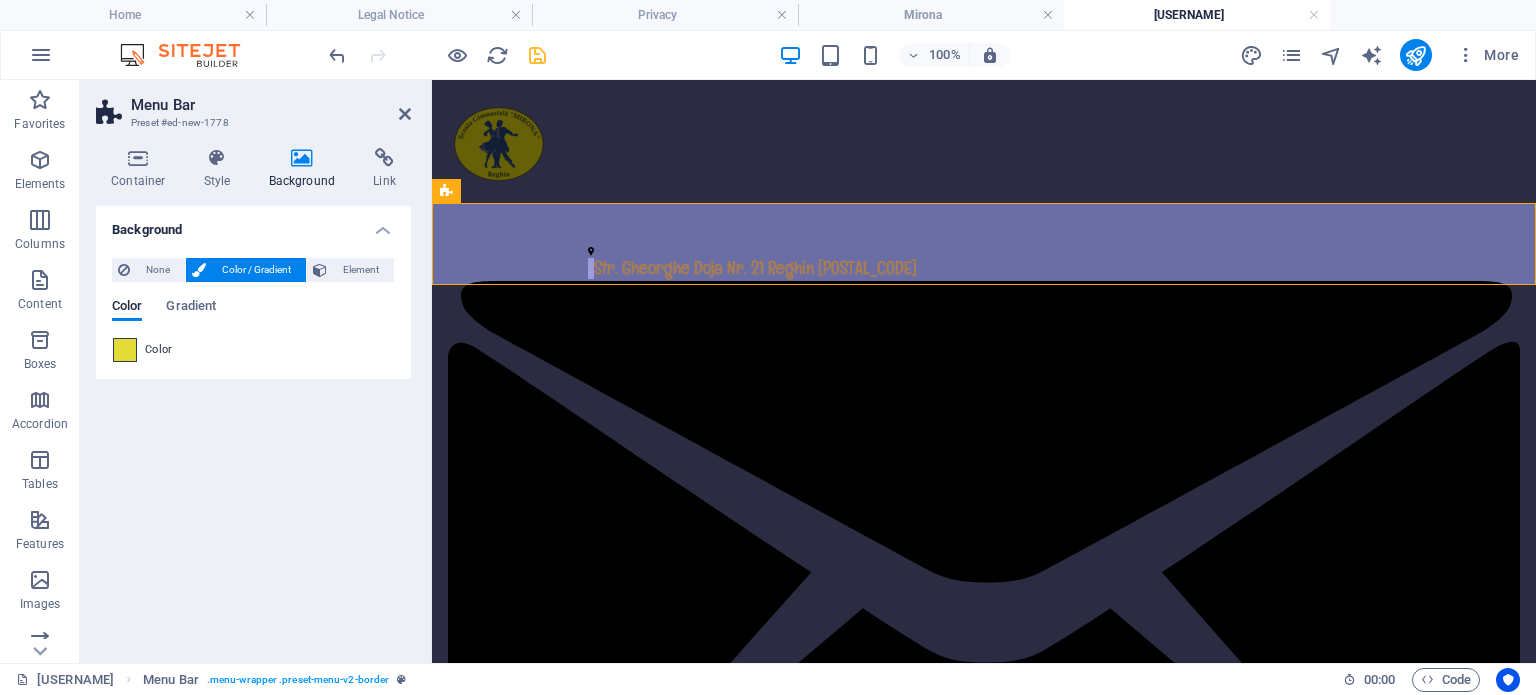 click at bounding box center [125, 350] 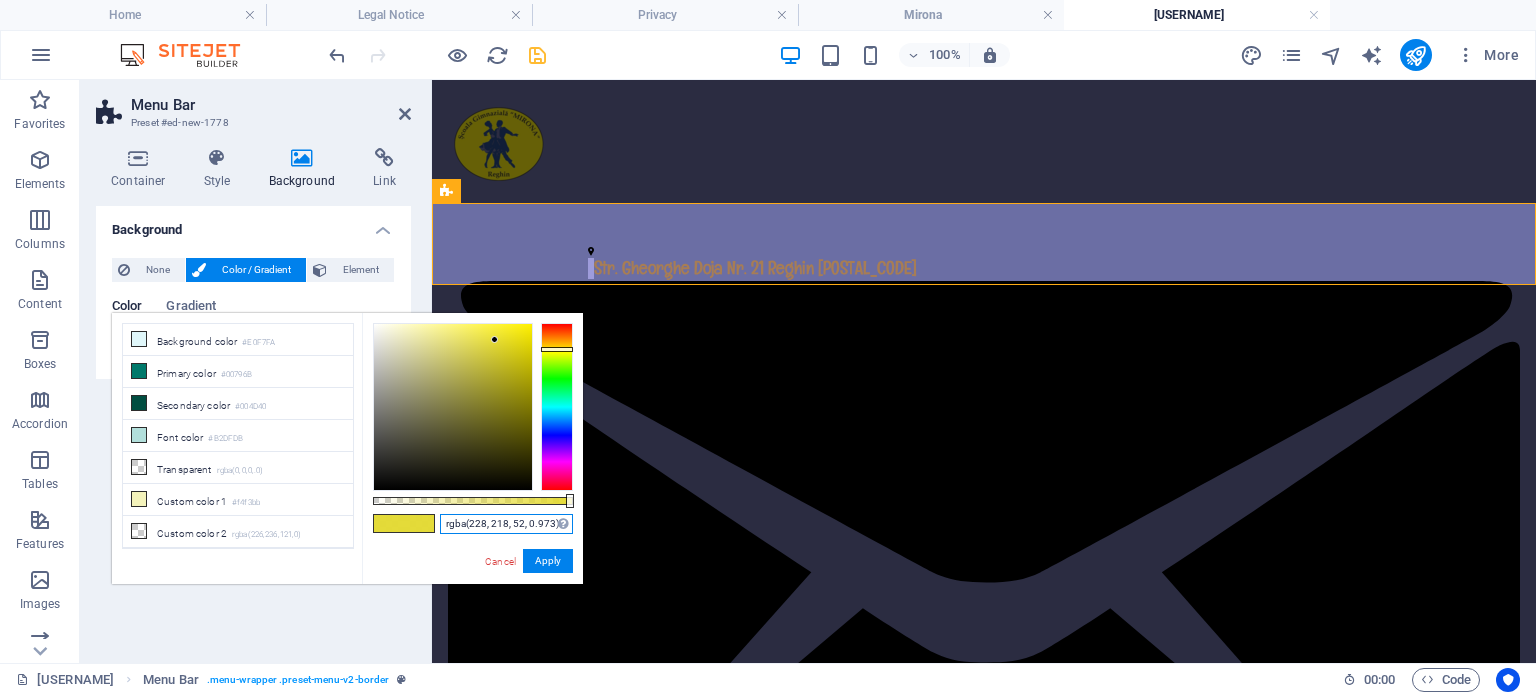 drag, startPoint x: 441, startPoint y: 519, endPoint x: 580, endPoint y: 537, distance: 140.16063 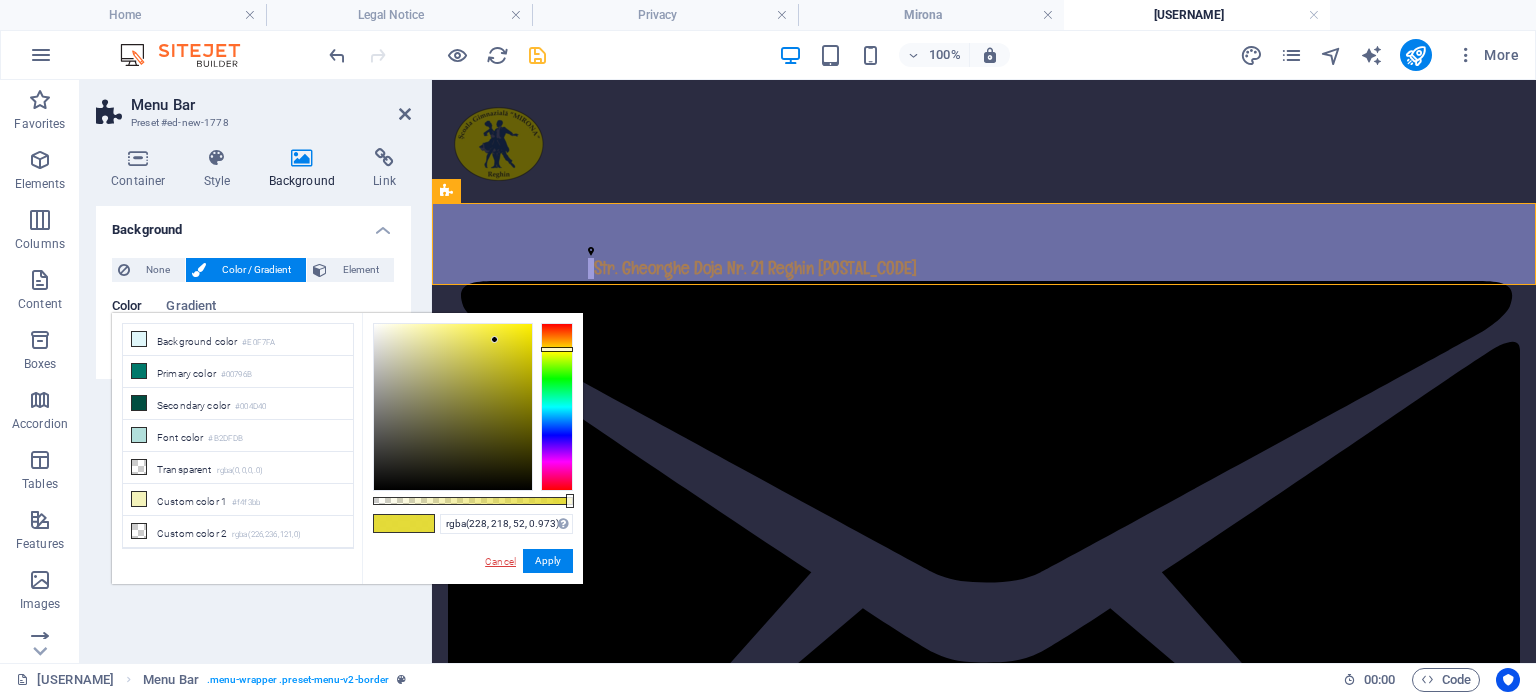 click on "Cancel" at bounding box center (500, 561) 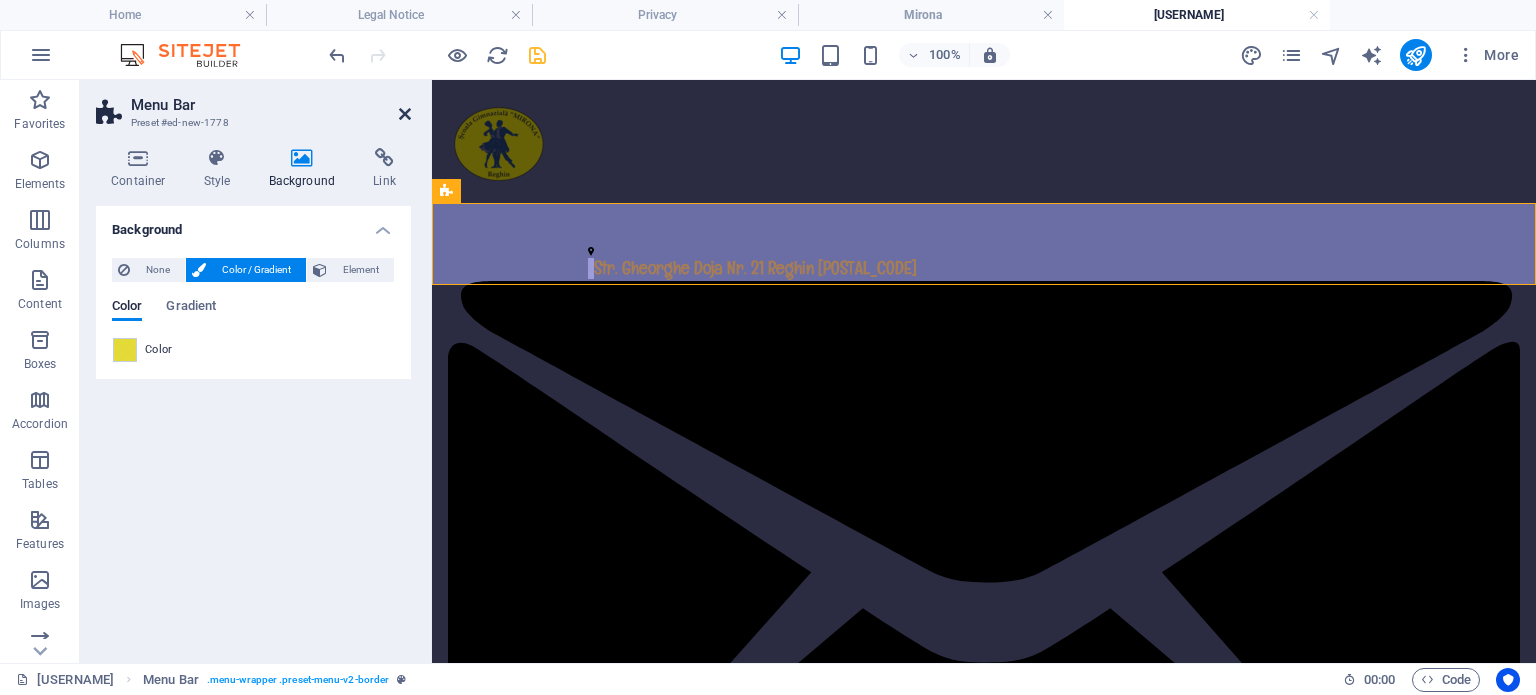 click at bounding box center [405, 114] 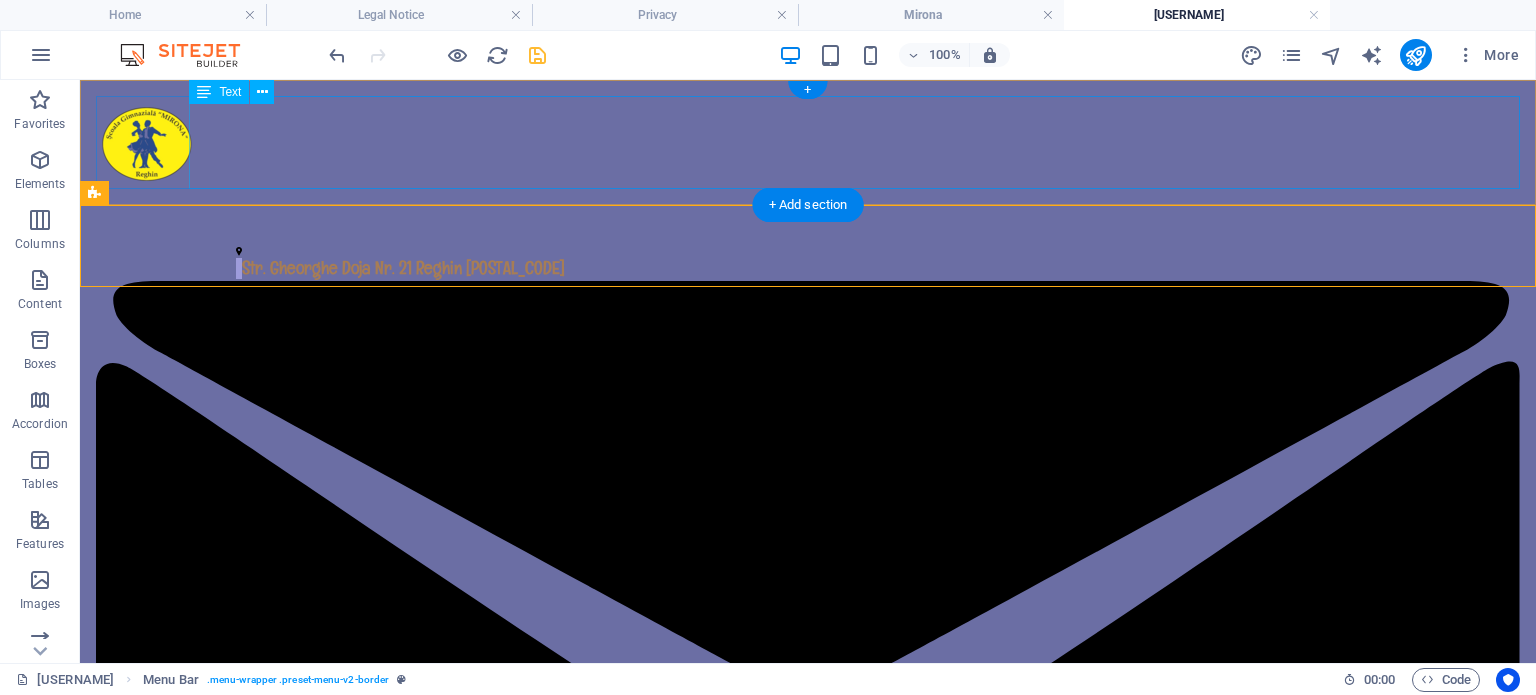 click on "Str. Gheorghe Doja Nr. 21 Reghin 545300                                    scoalamuzica@yahoo.com                              0265524285" at bounding box center (808, 1422) 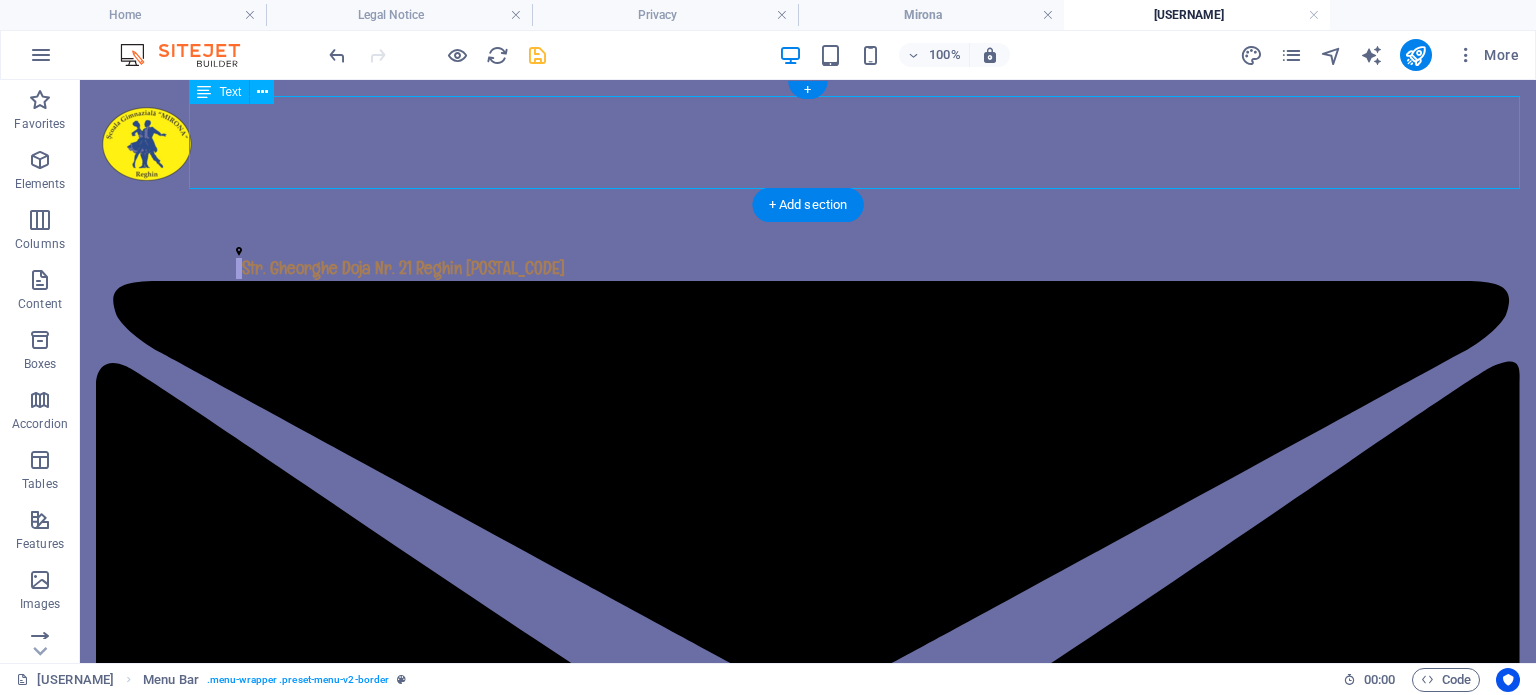 click on "Str. Gheorghe Doja Nr. 21 Reghin 545300                                    scoalamuzica@yahoo.com                              0265524285" at bounding box center [808, 1422] 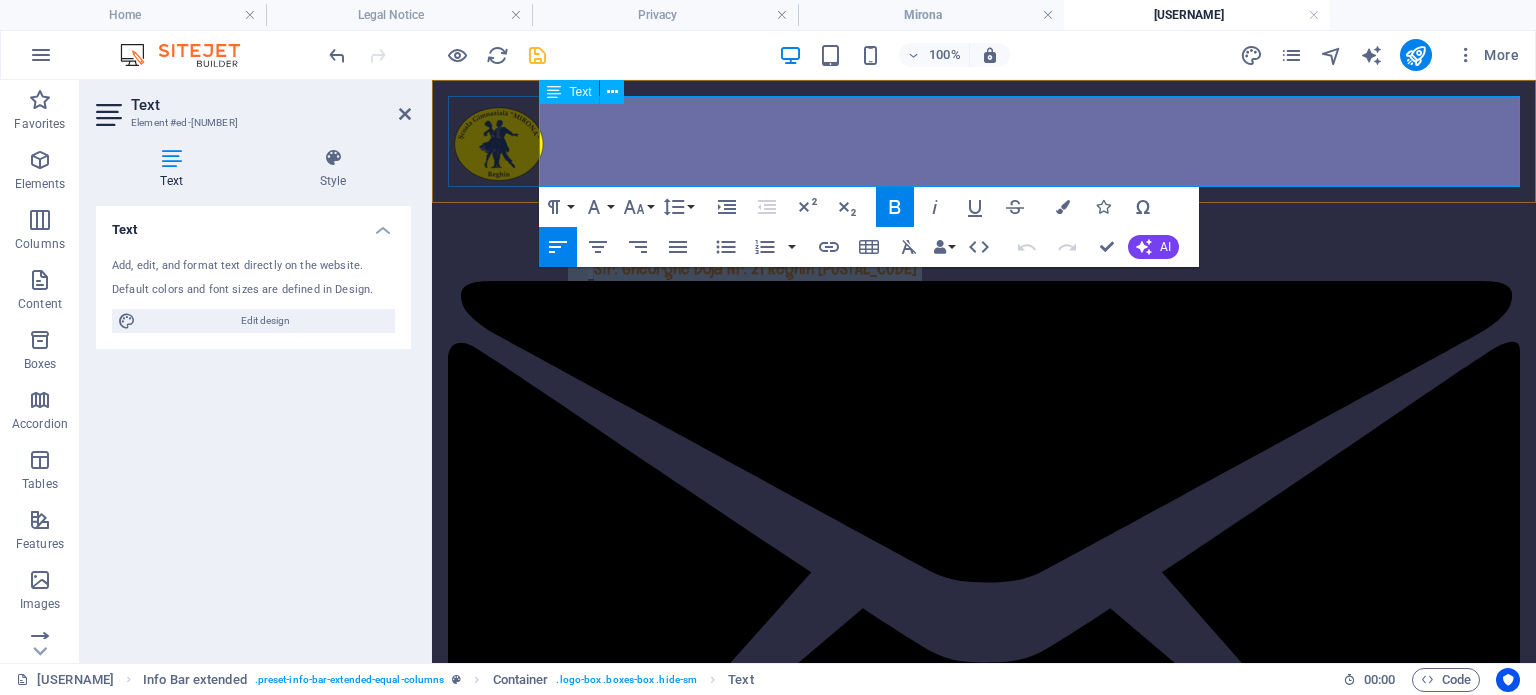 drag, startPoint x: 664, startPoint y: 134, endPoint x: 1504, endPoint y: 134, distance: 840 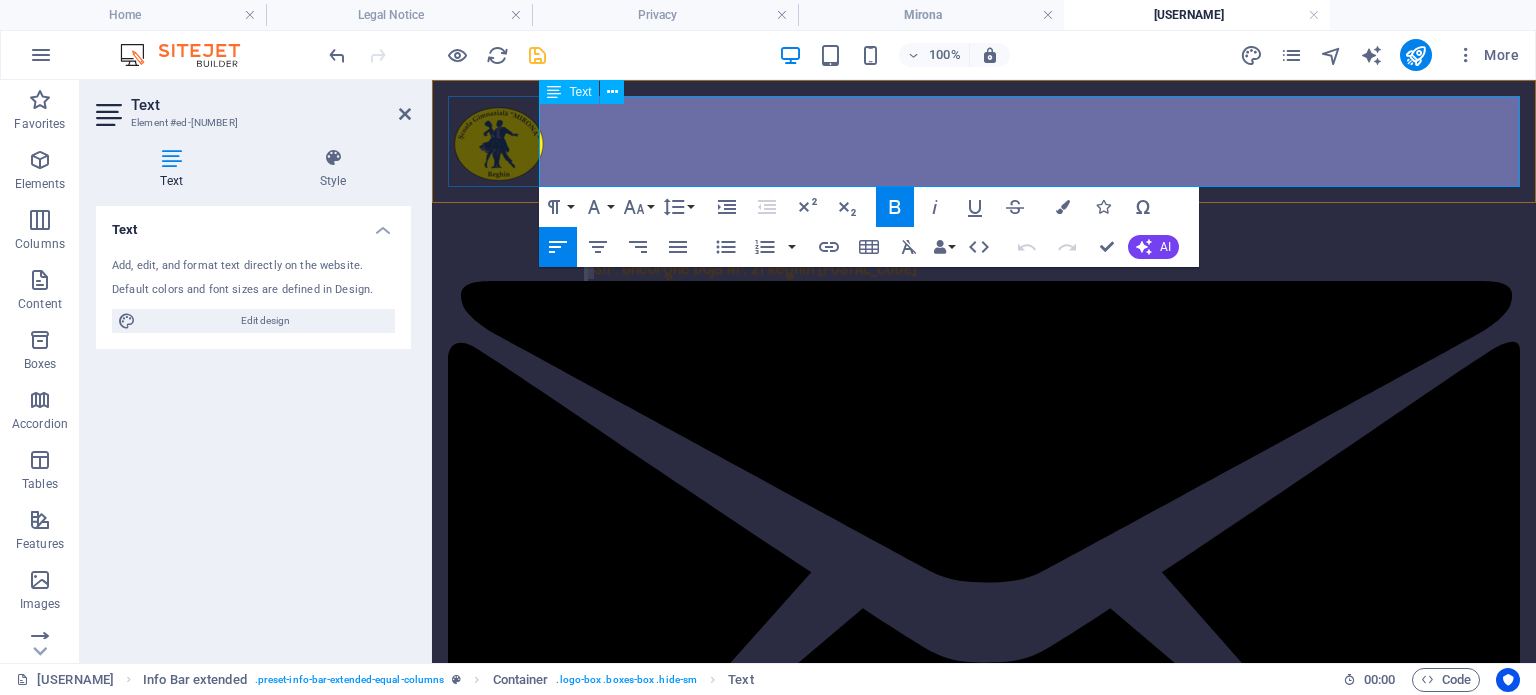 click on "Str. Gheorghe Doja Nr. 21 Reghin 545300                                    scoalamuzica@yahoo.com                              0265524285" at bounding box center (984, 1167) 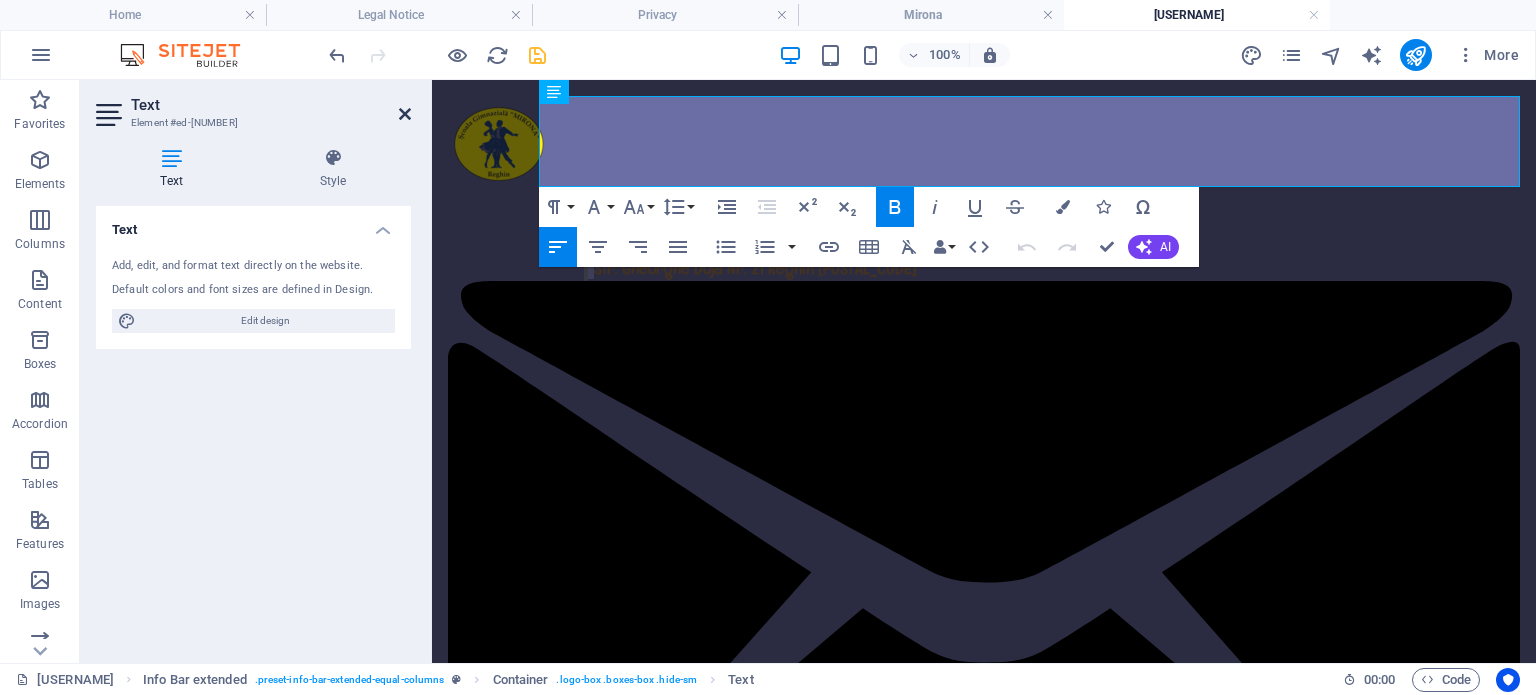 click at bounding box center (405, 114) 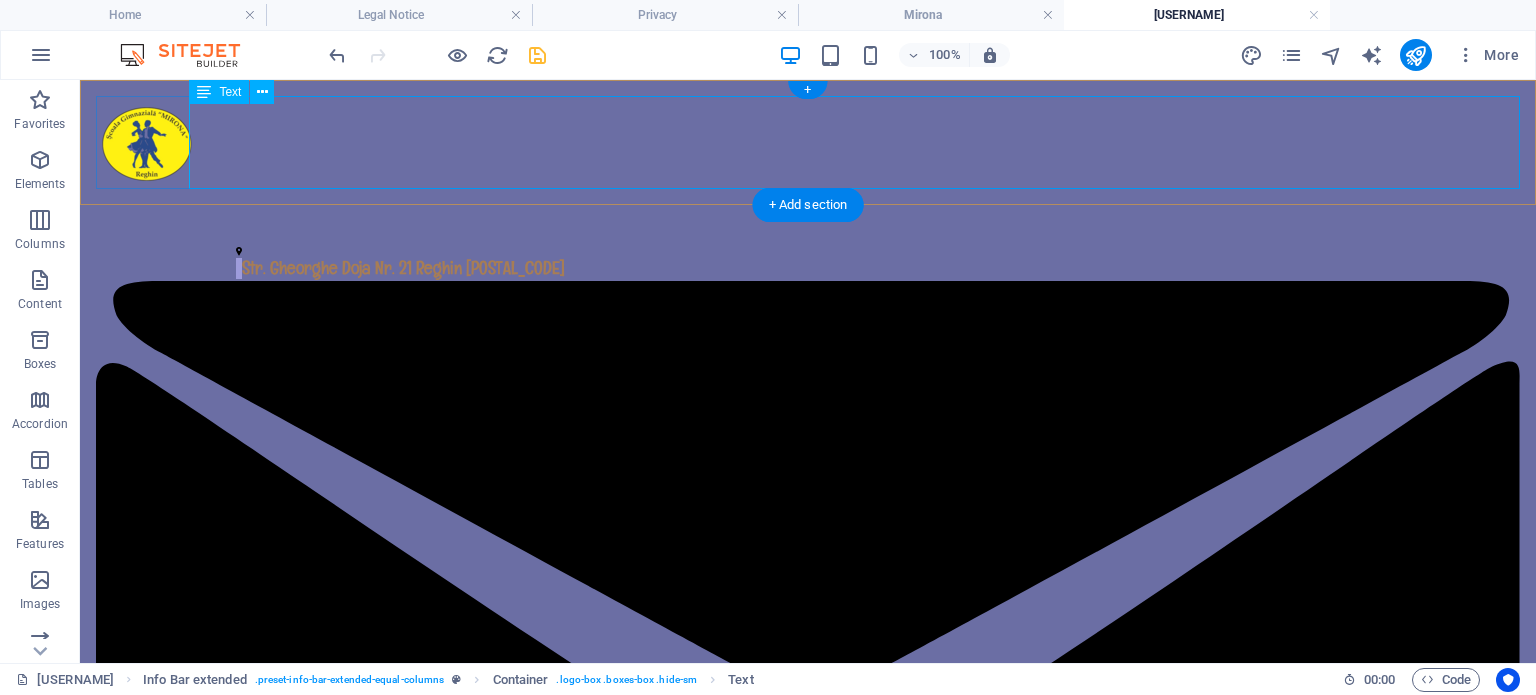 click on "Str. Gheorghe Doja Nr. 21 Reghin 545300                                    scoalamuzica@yahoo.com                              0265524285" at bounding box center [808, 1422] 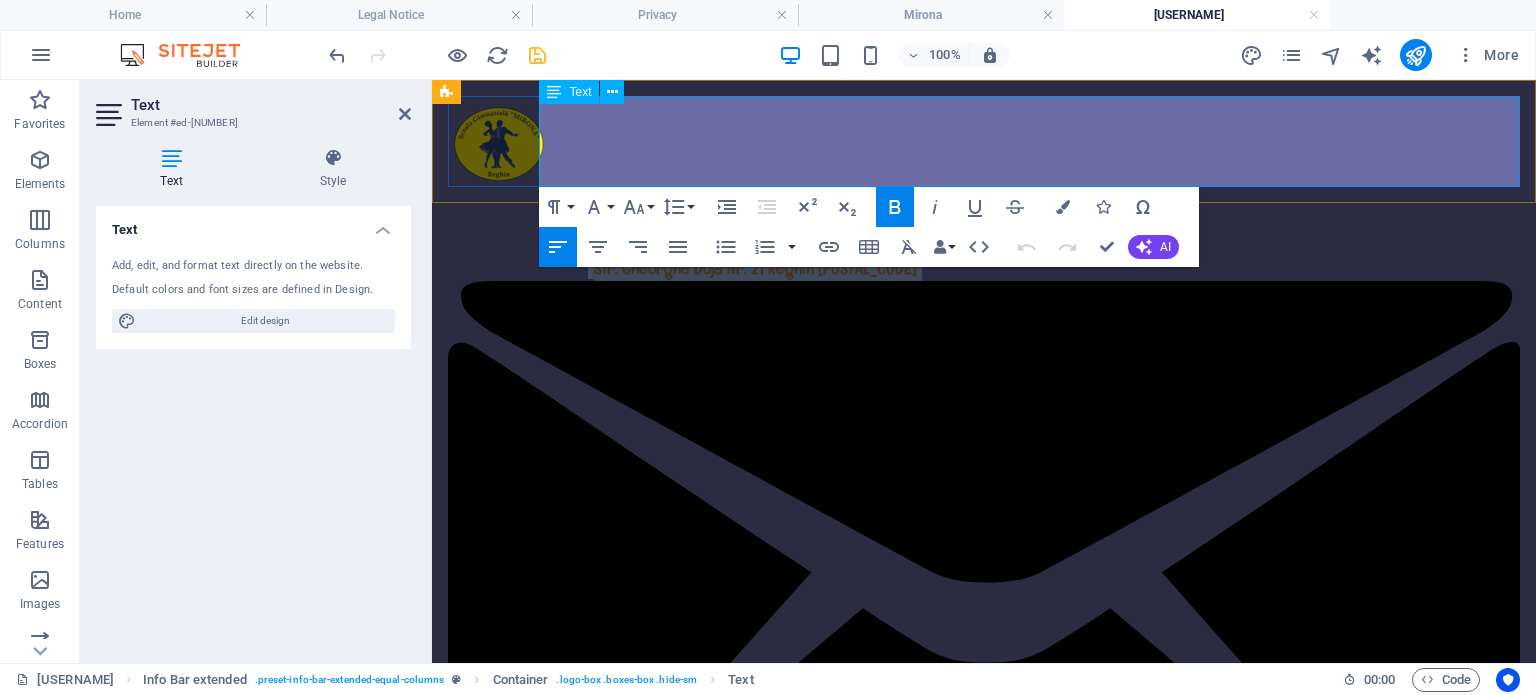 drag, startPoint x: 683, startPoint y: 138, endPoint x: 1503, endPoint y: 135, distance: 820.0055 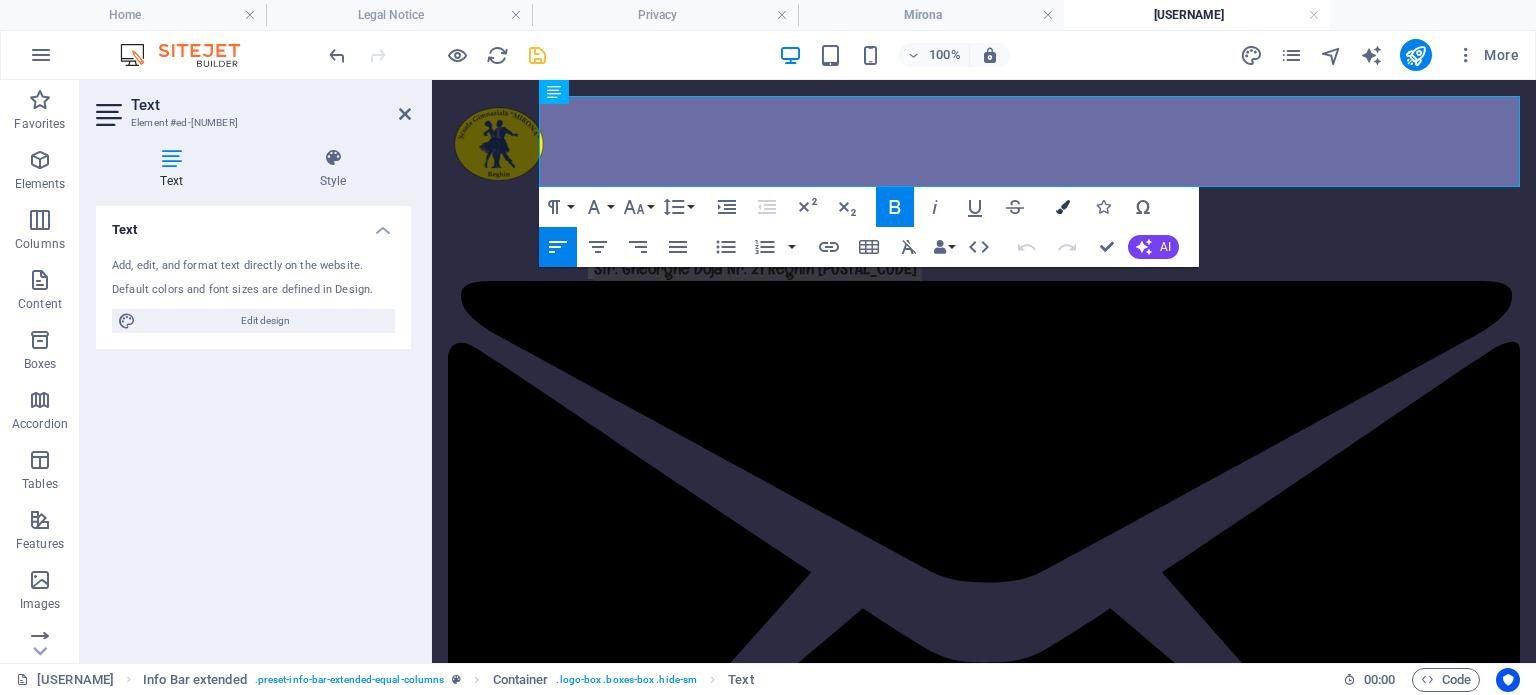 click at bounding box center (1063, 207) 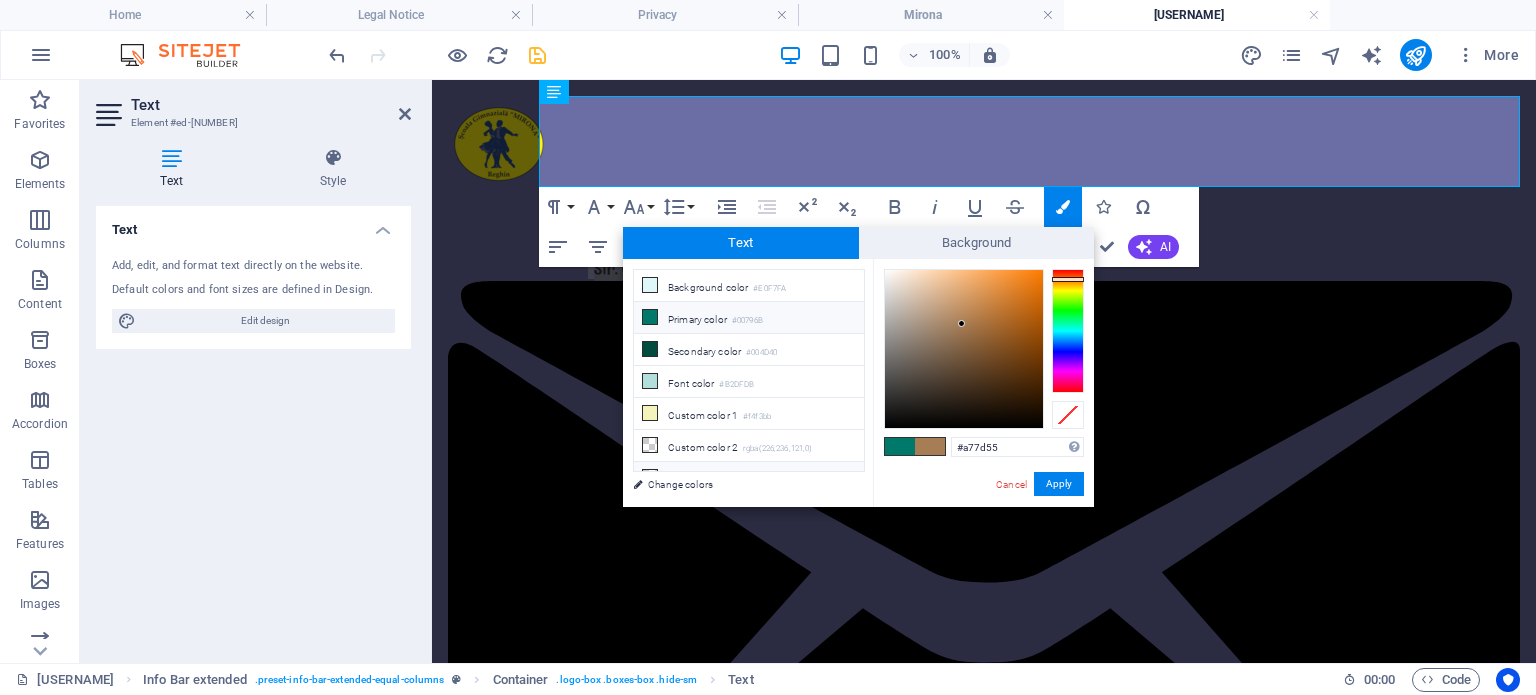 drag, startPoint x: 1008, startPoint y: 443, endPoint x: 813, endPoint y: 456, distance: 195.43285 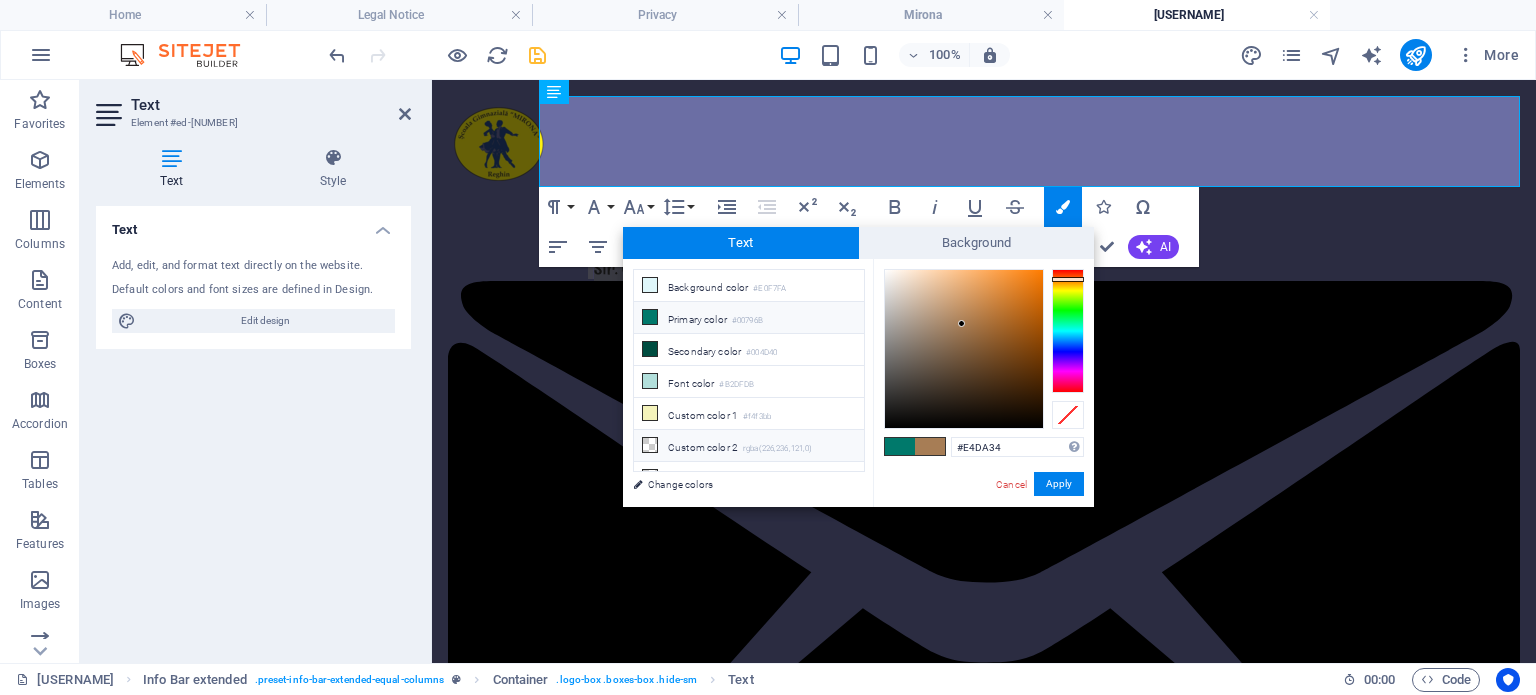 type on "#e4da34" 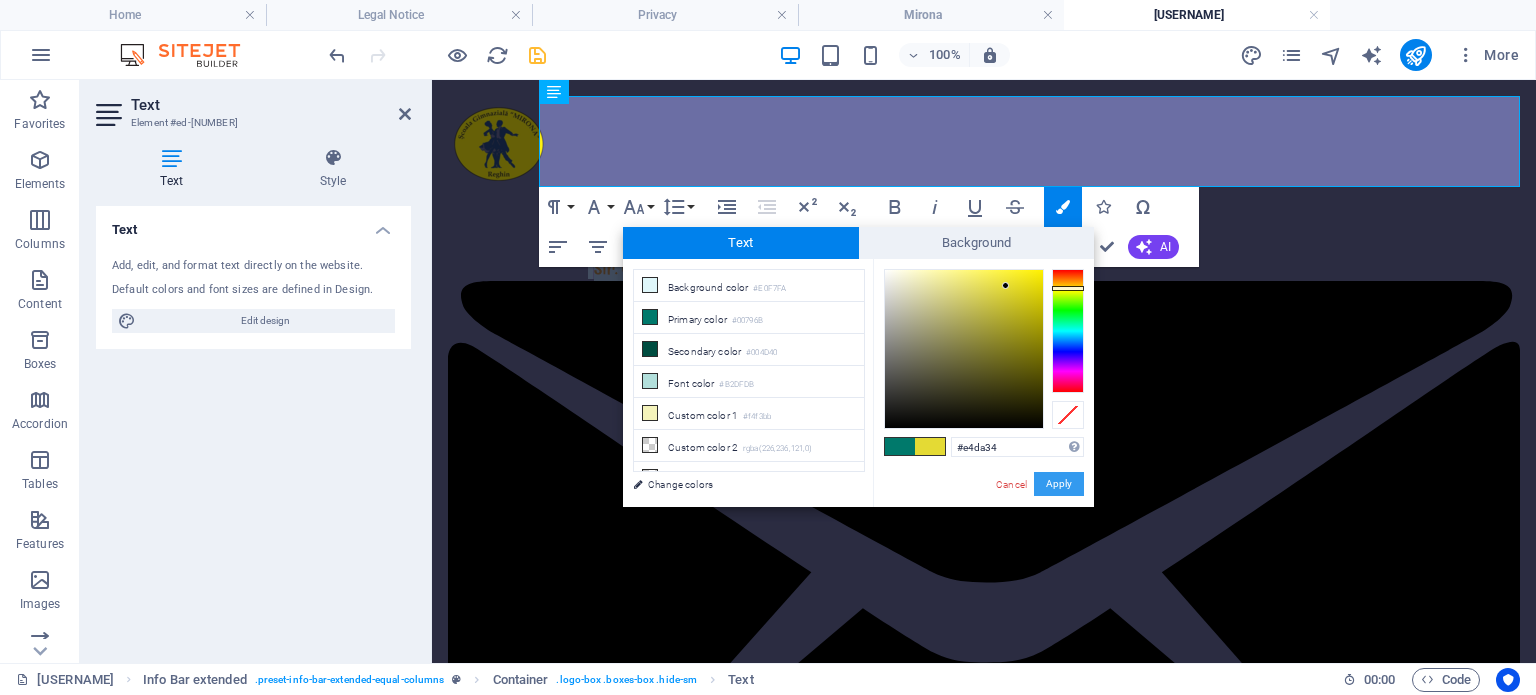 click on "Apply" at bounding box center (1059, 484) 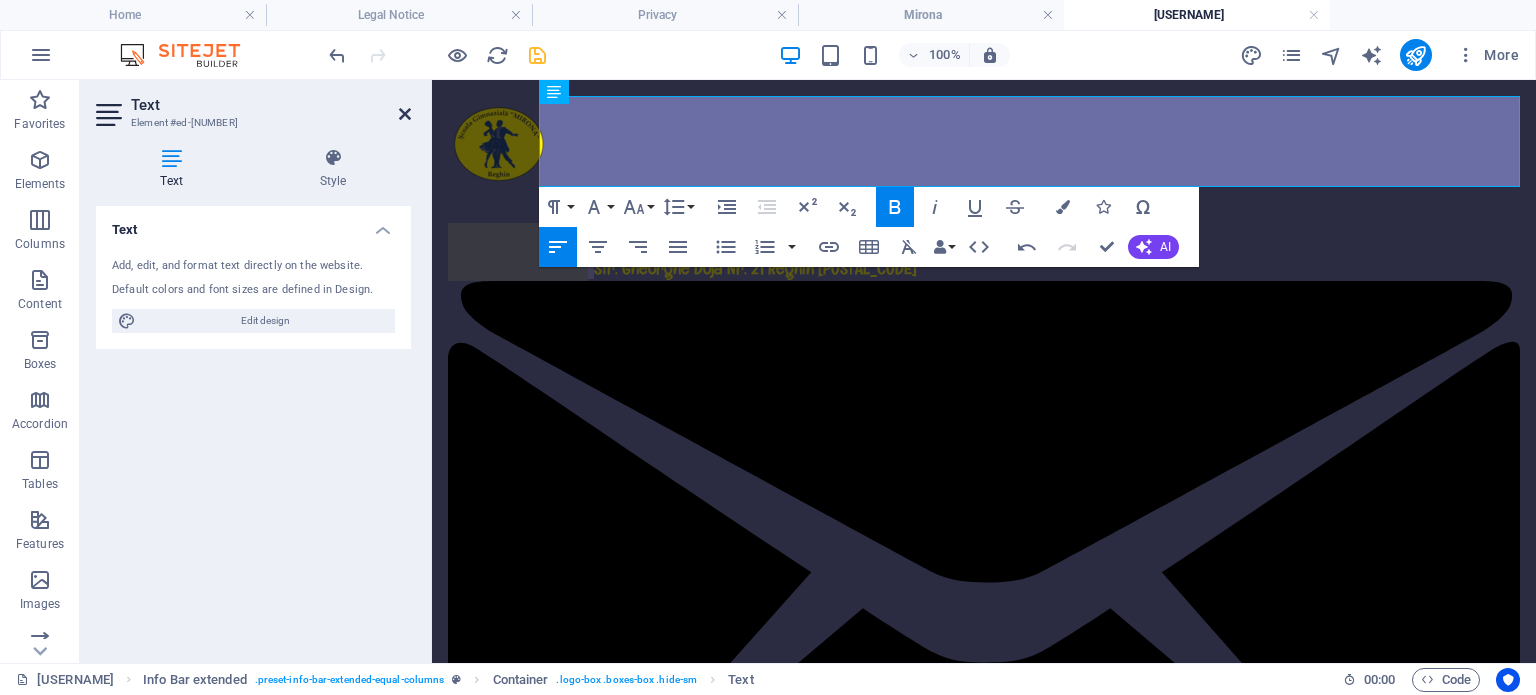 drag, startPoint x: 322, startPoint y: 31, endPoint x: 402, endPoint y: 111, distance: 113.137085 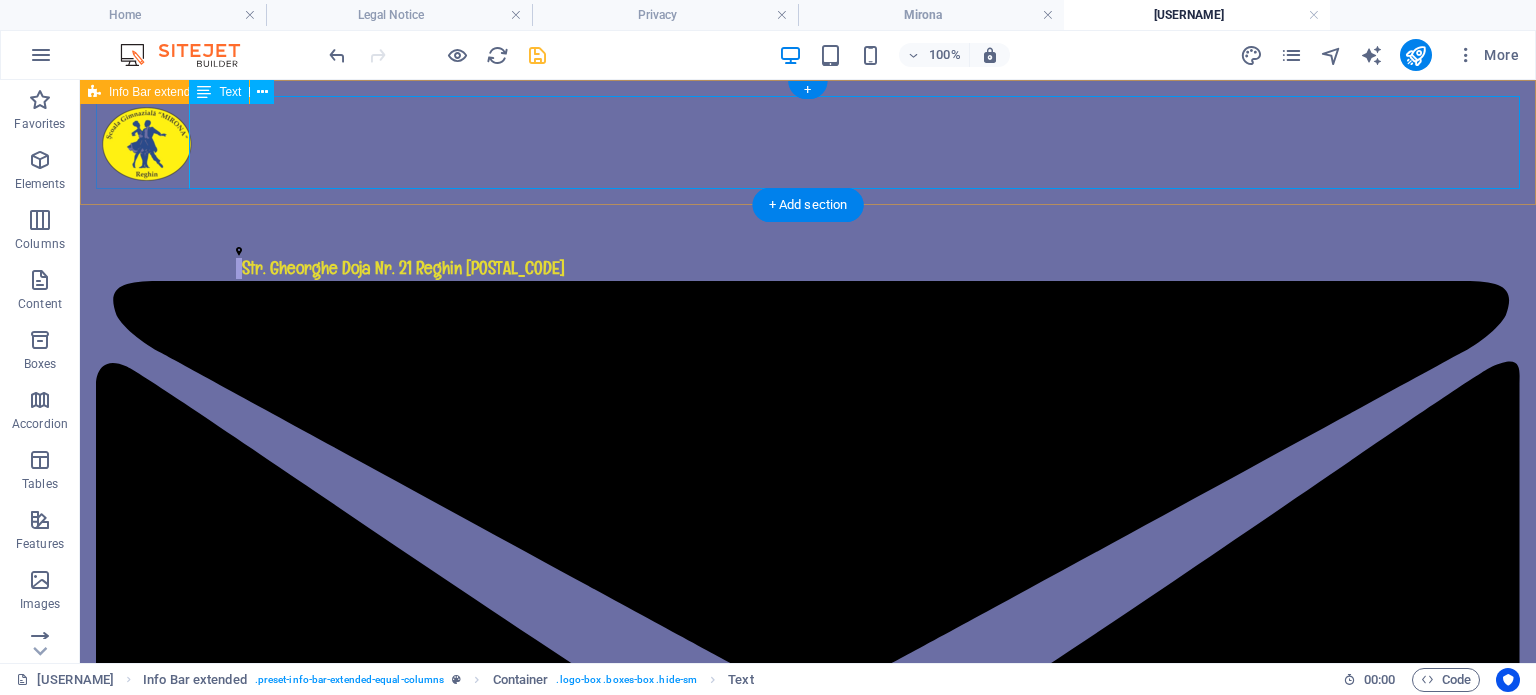 click 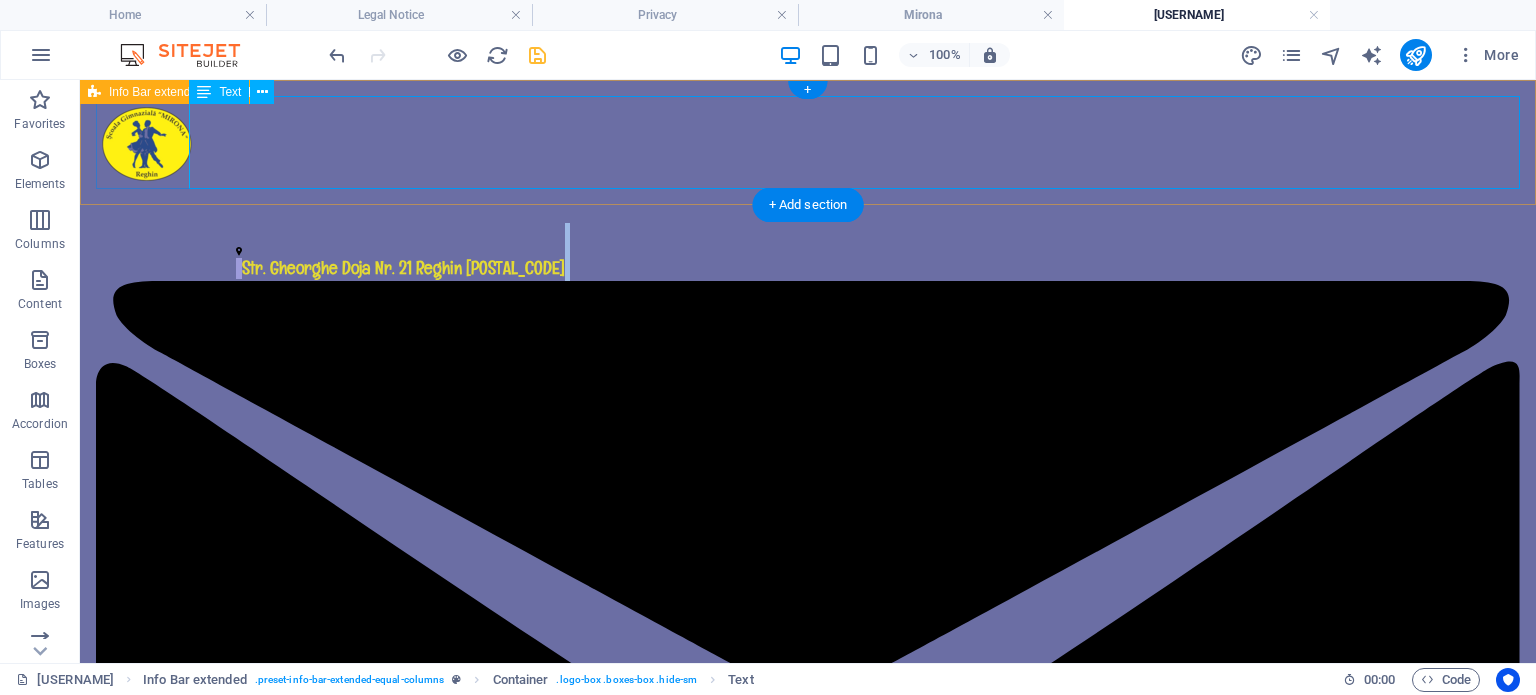 click 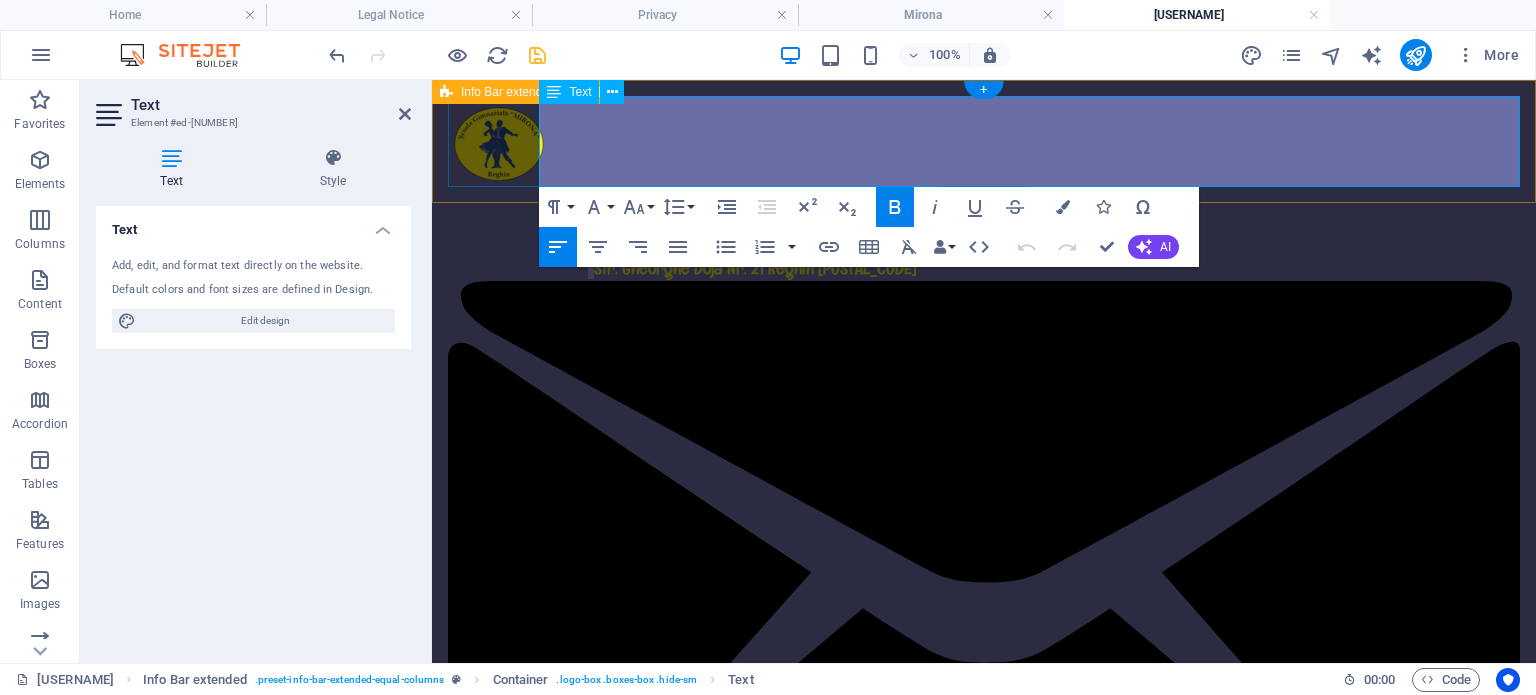 drag, startPoint x: 1078, startPoint y: 126, endPoint x: 1505, endPoint y: 138, distance: 427.16858 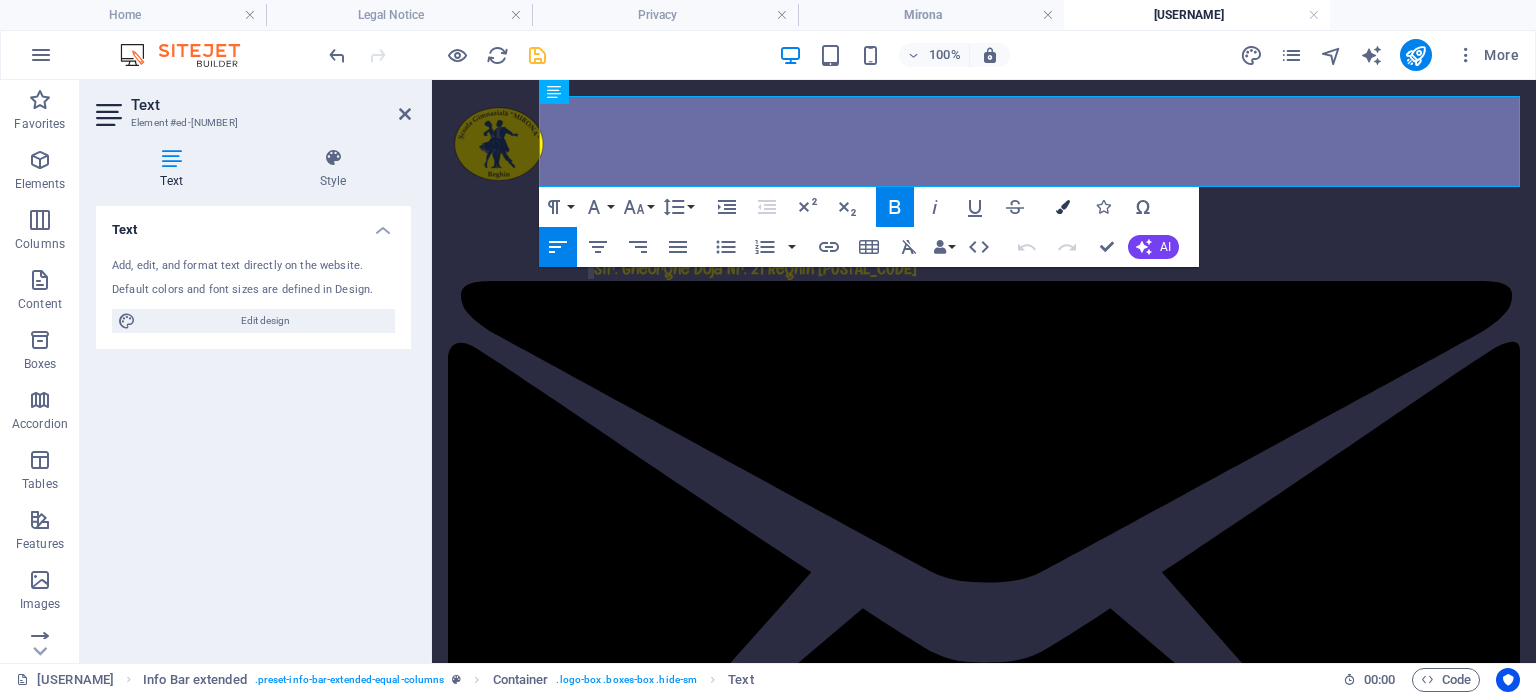 click at bounding box center [1063, 207] 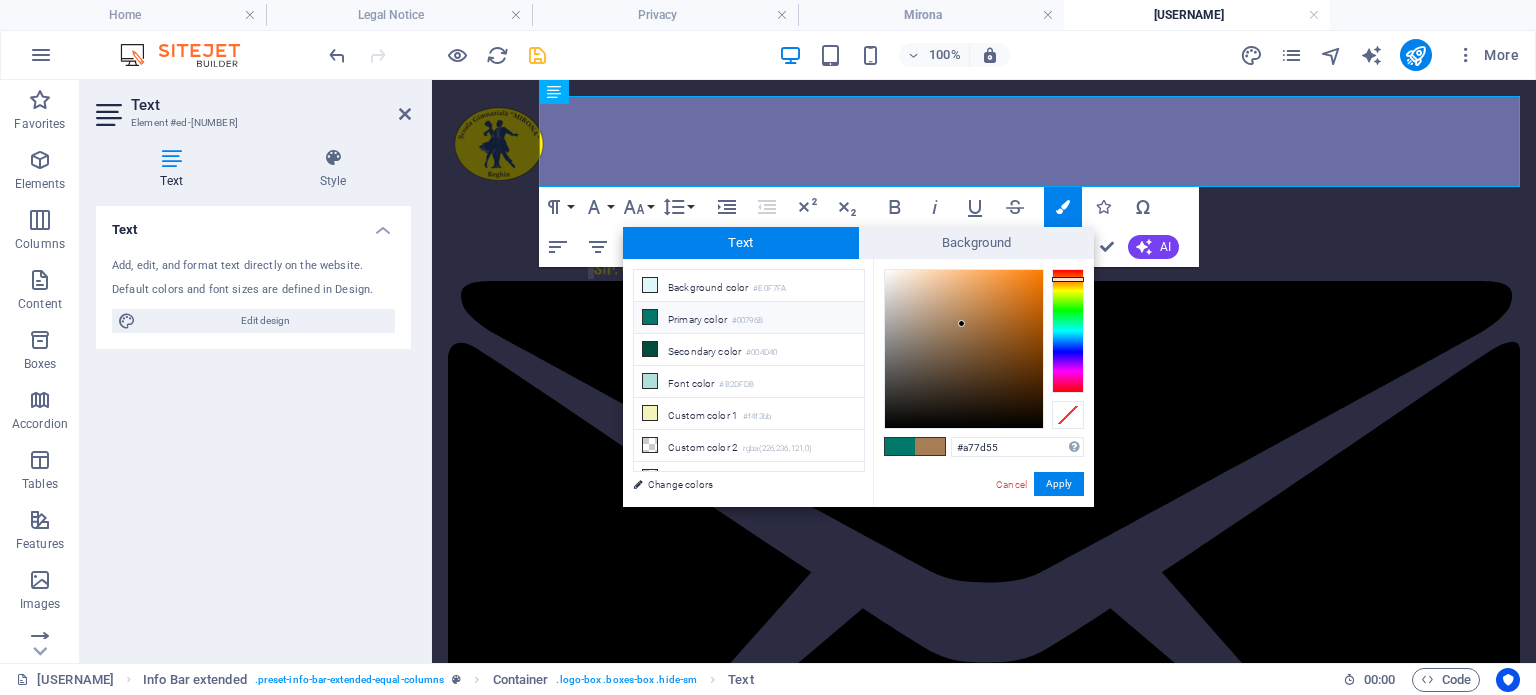 drag, startPoint x: 1005, startPoint y: 439, endPoint x: 868, endPoint y: 451, distance: 137.52454 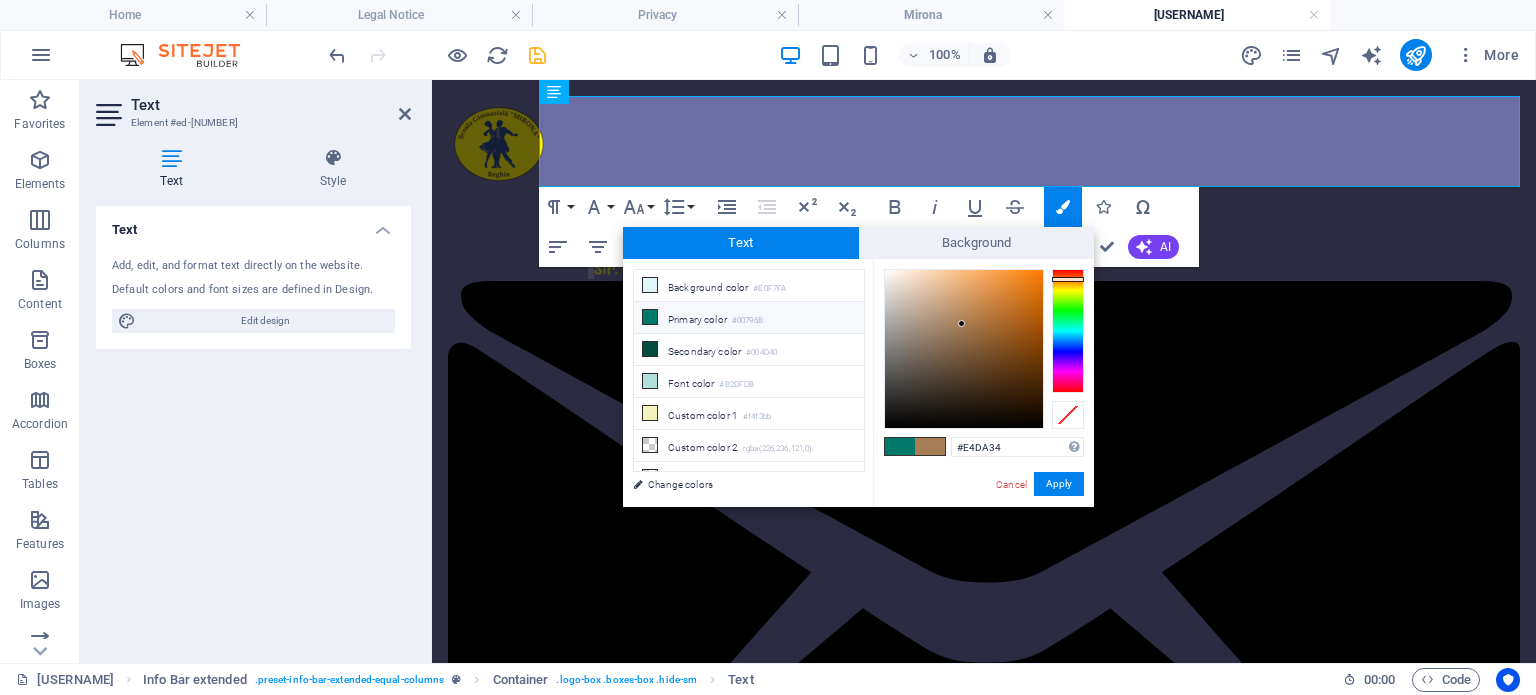 type on "#e4da34" 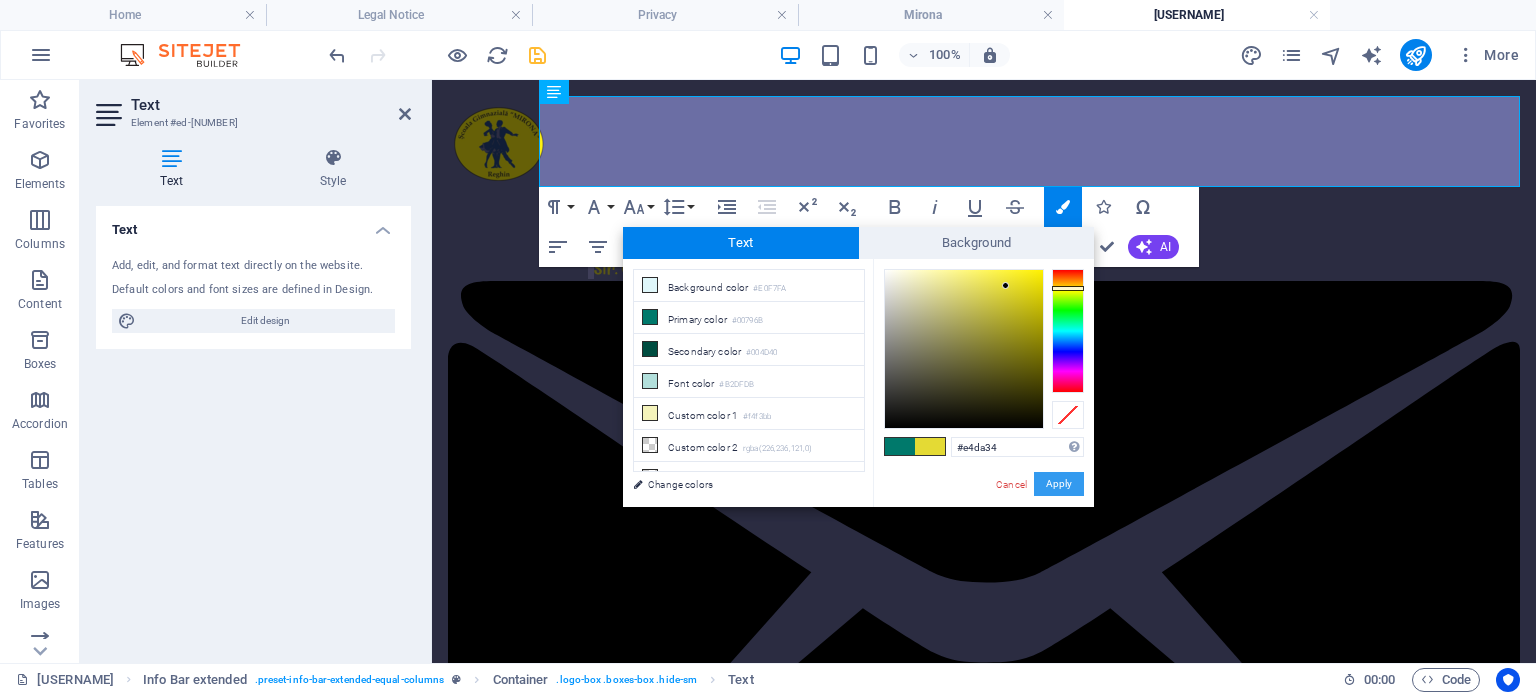 click on "Apply" at bounding box center [1059, 484] 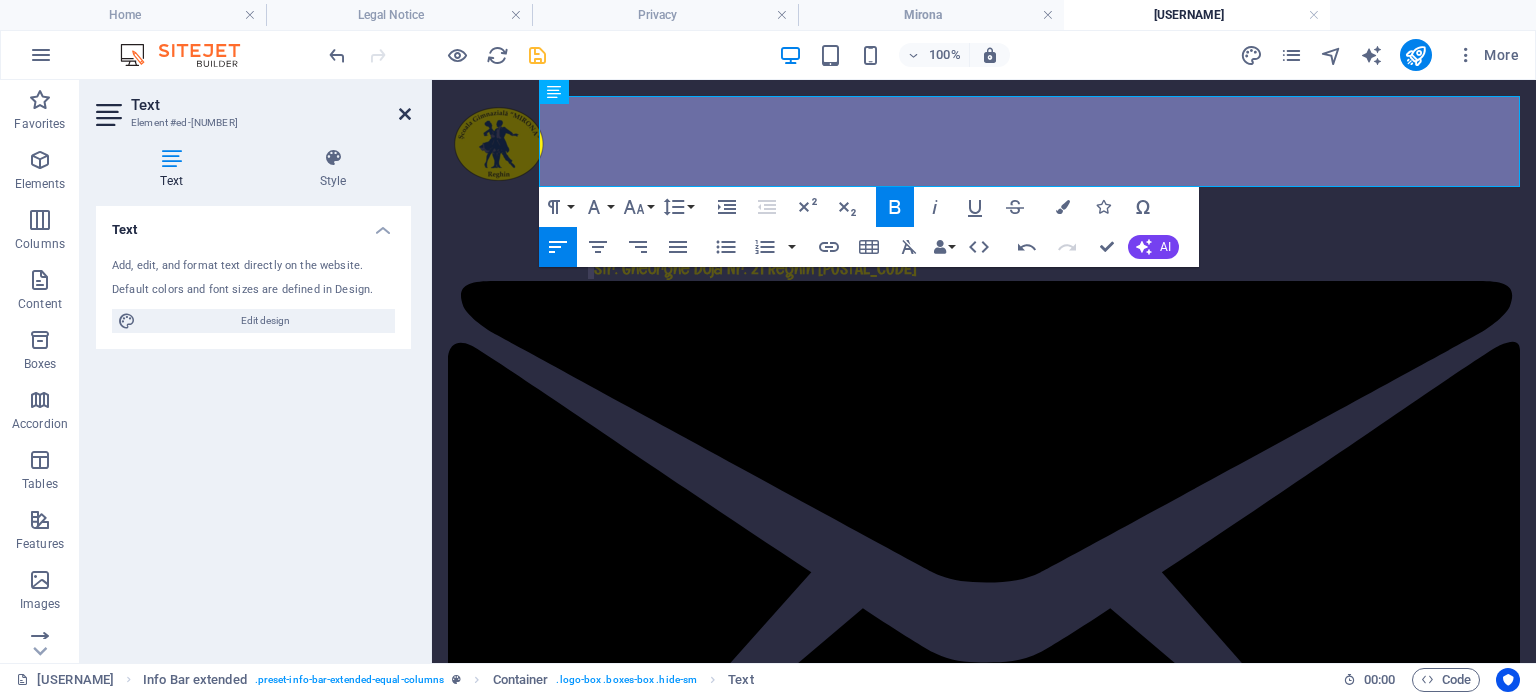 click at bounding box center (405, 114) 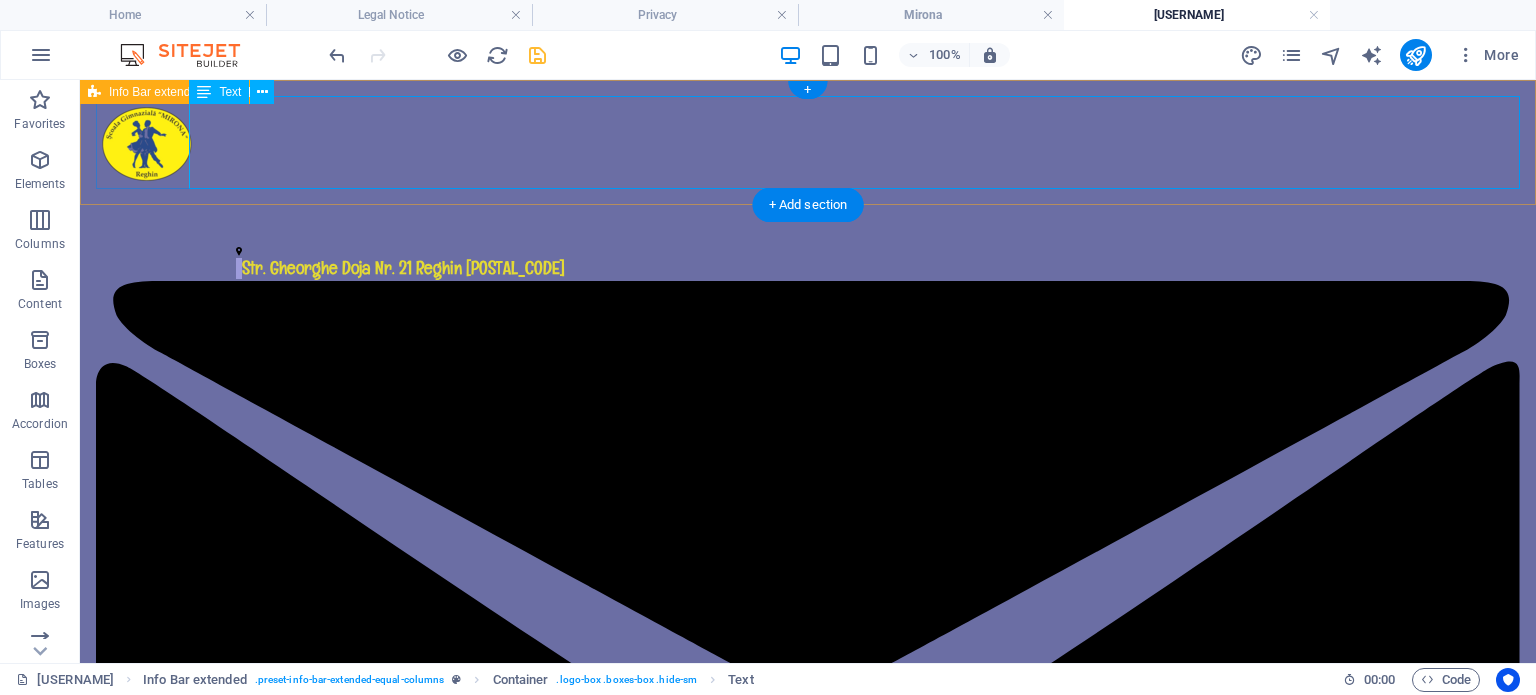 click on "Str. Gheorghe Doja Nr. 21 Reghin 545300                                    scoalamuzica@yahoo.com                              0265524285" at bounding box center (808, 1422) 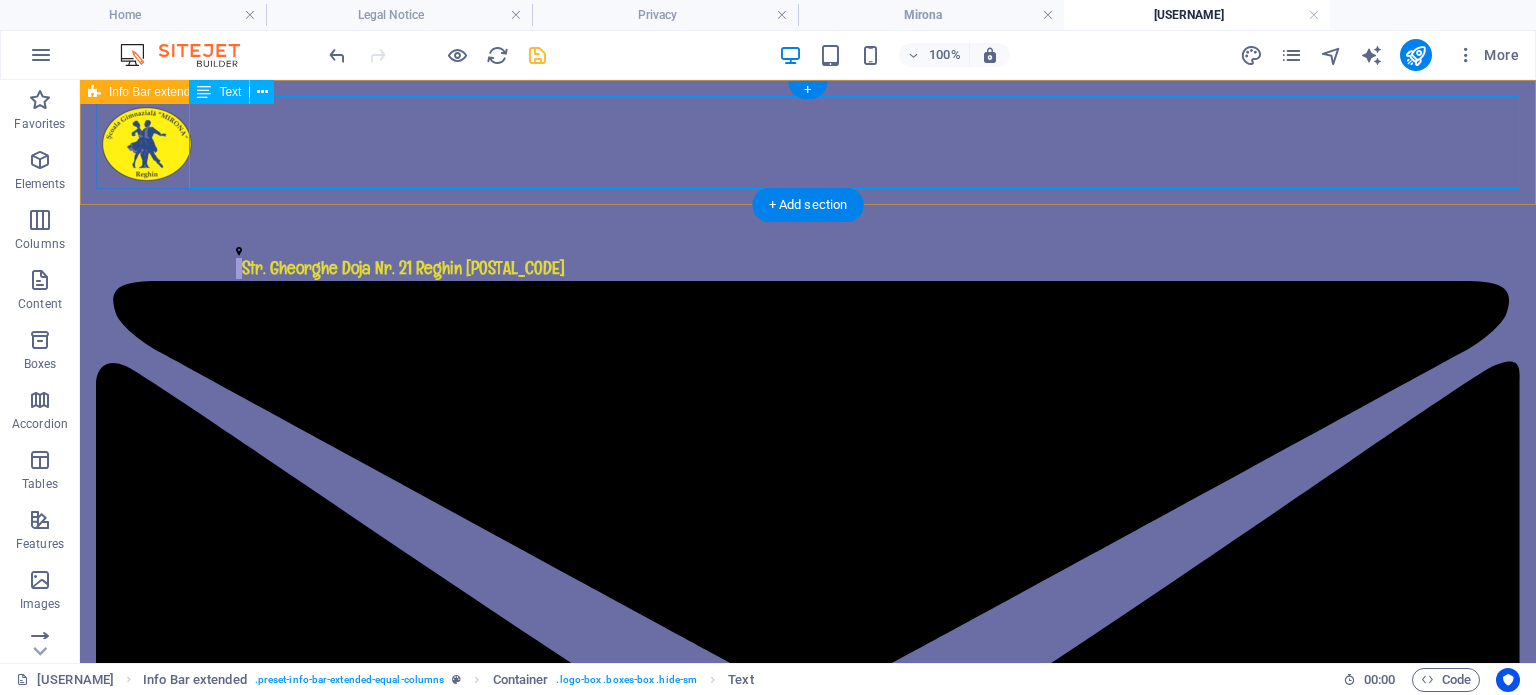 click on "Str. Gheorghe Doja Nr. 21 Reghin 545300                                    scoalamuzica@yahoo.com                              0265524285" at bounding box center [808, 1422] 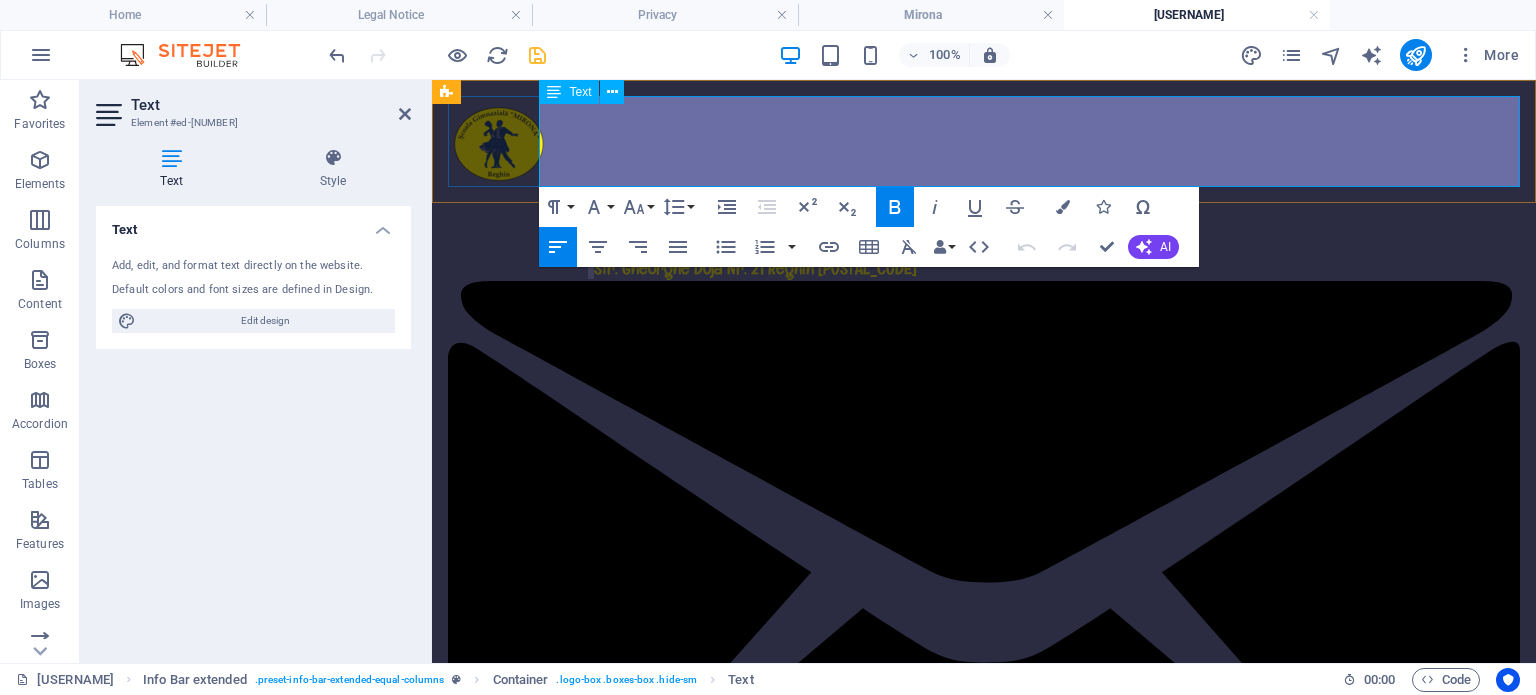 click on "Str. Gheorghe Doja Nr. 21 Reghin 545300                                    scoalamuzica@yahoo.com                              0265524285" at bounding box center (984, 1167) 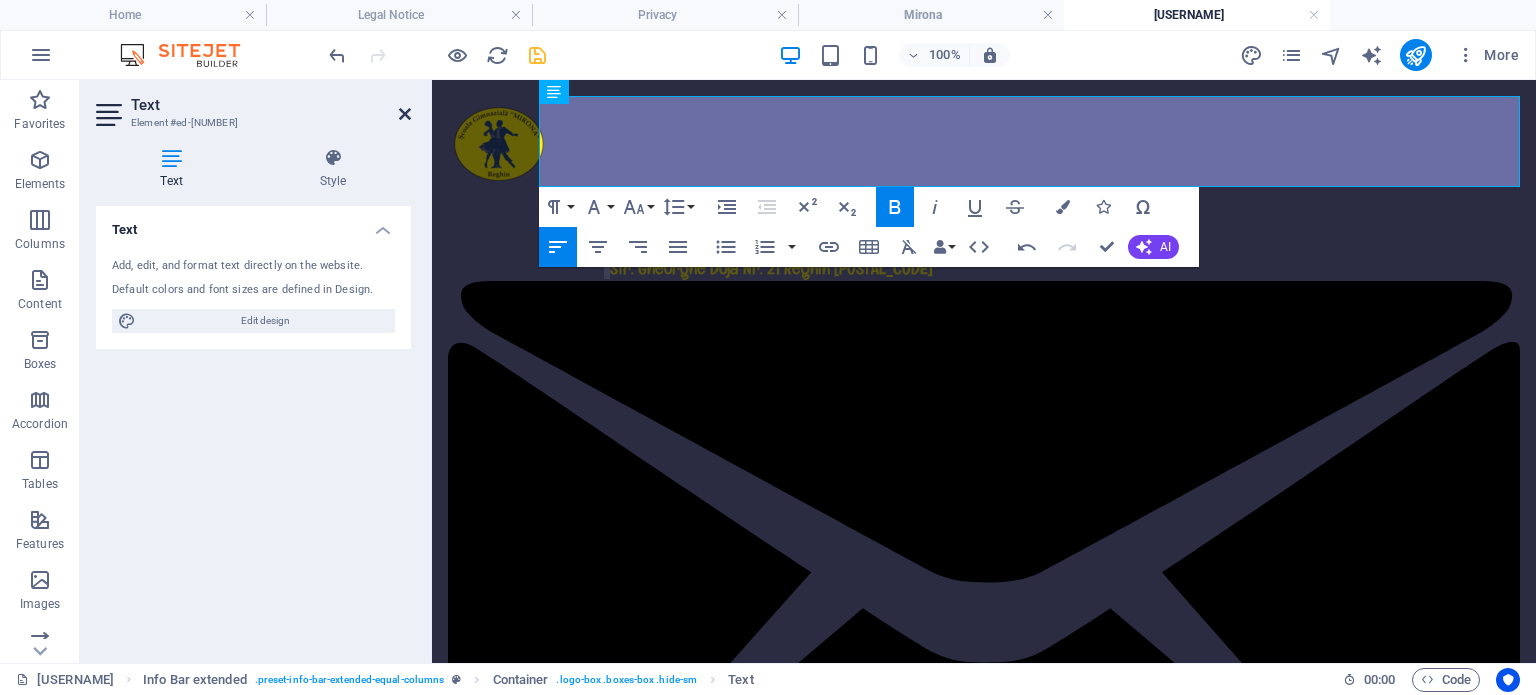 click at bounding box center (405, 114) 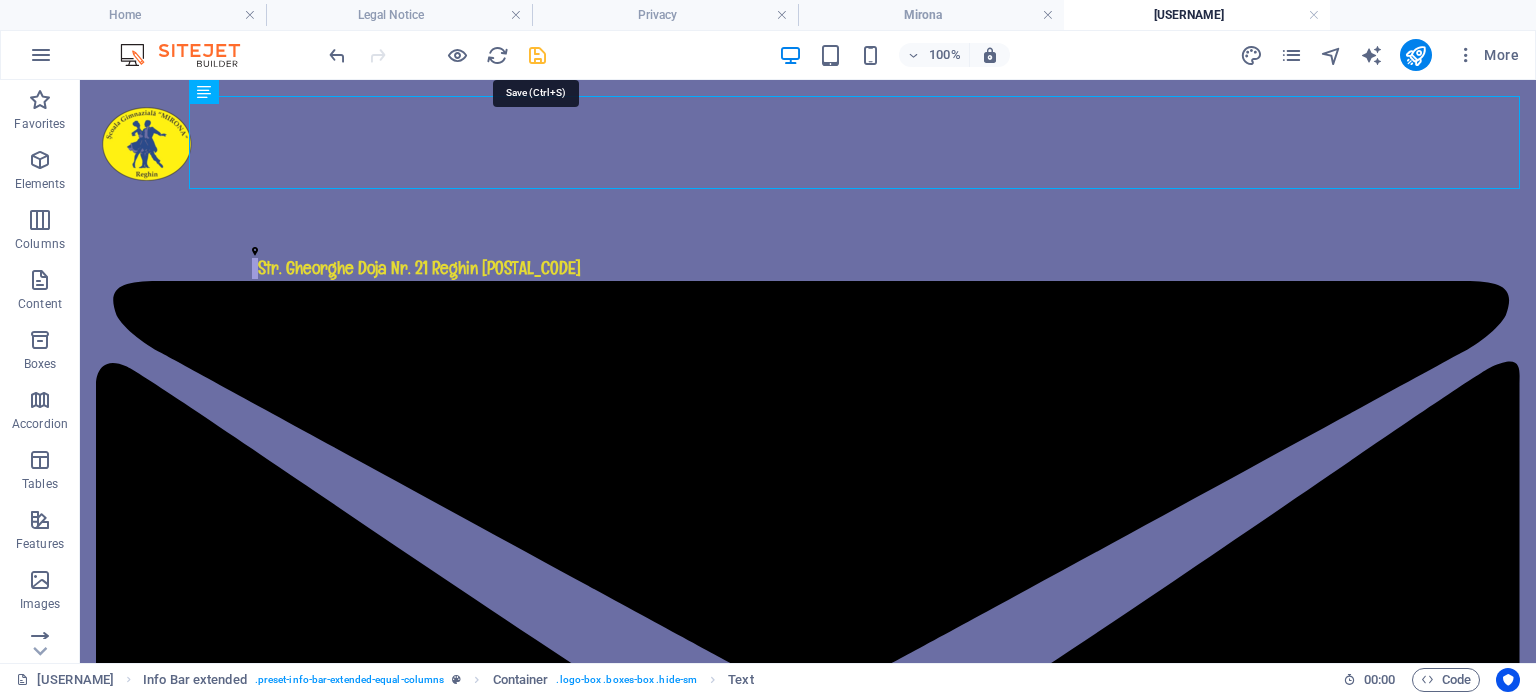 click at bounding box center (537, 55) 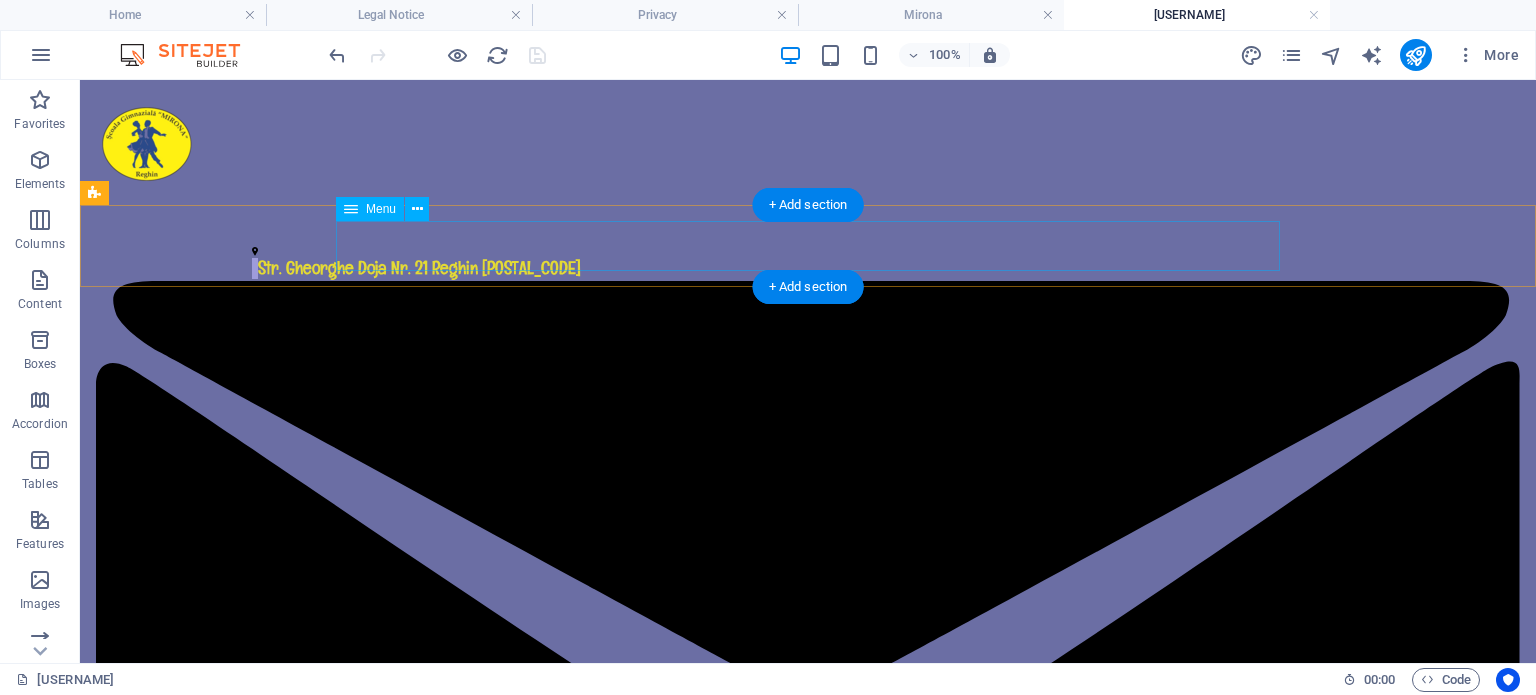 click on "Home About Service Contact" at bounding box center (808, 2706) 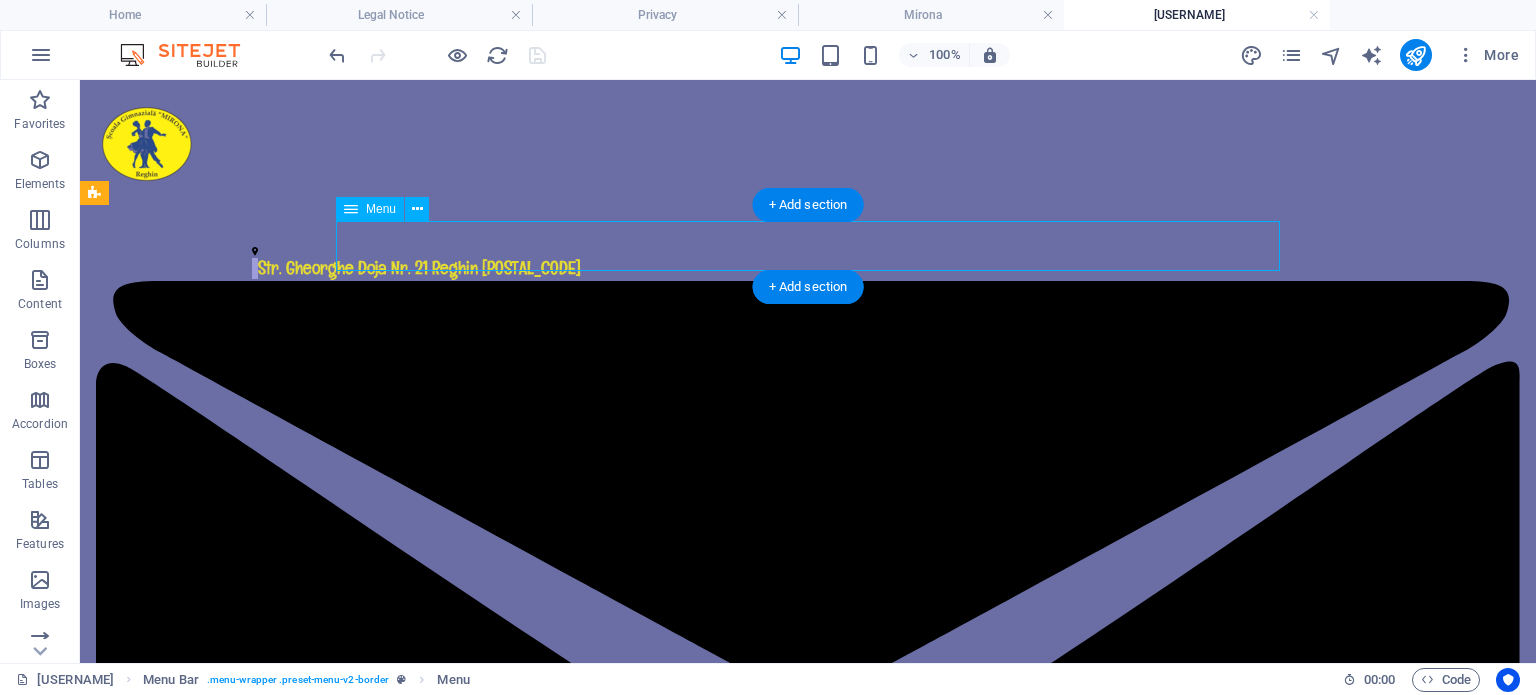 click on "Home About Service Contact" at bounding box center [808, 2706] 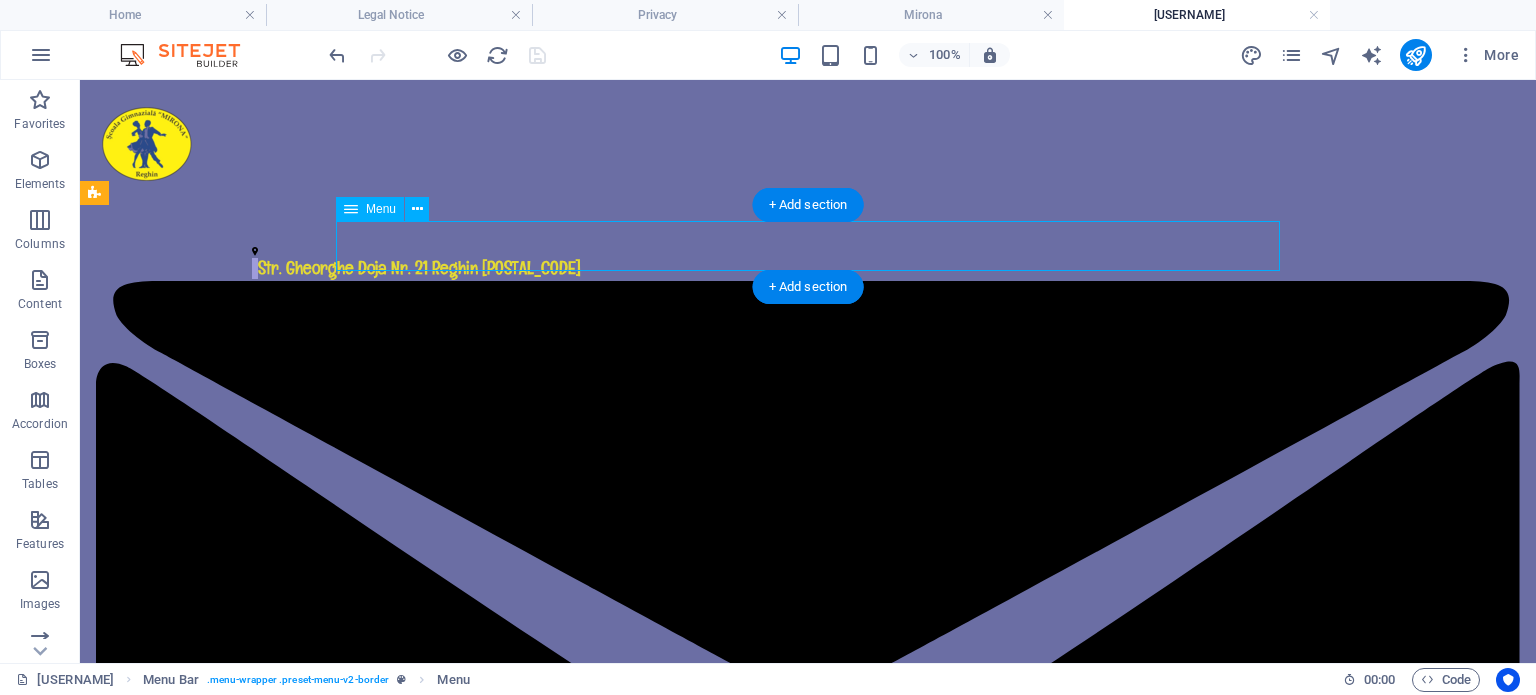 select 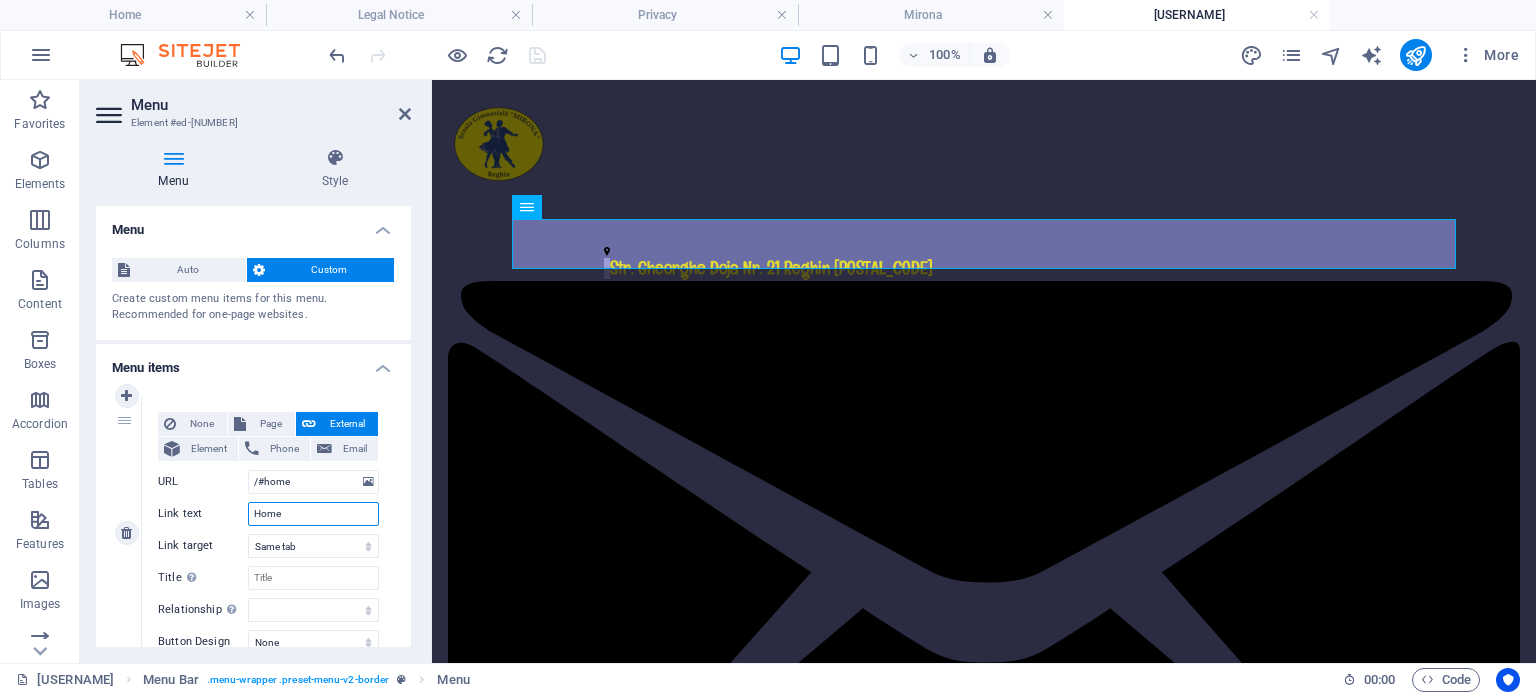 drag, startPoint x: 293, startPoint y: 511, endPoint x: 190, endPoint y: 513, distance: 103.01942 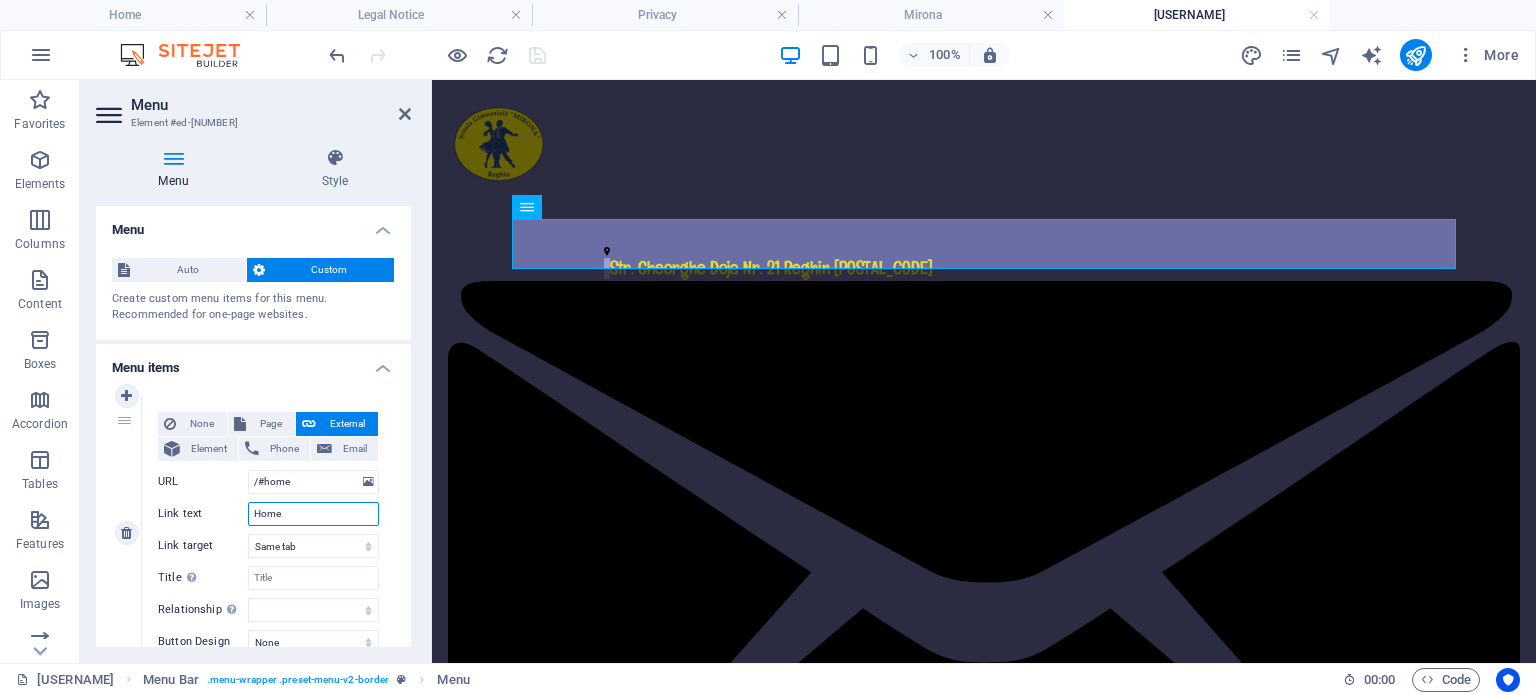 click on "Link text Home" at bounding box center (268, 514) 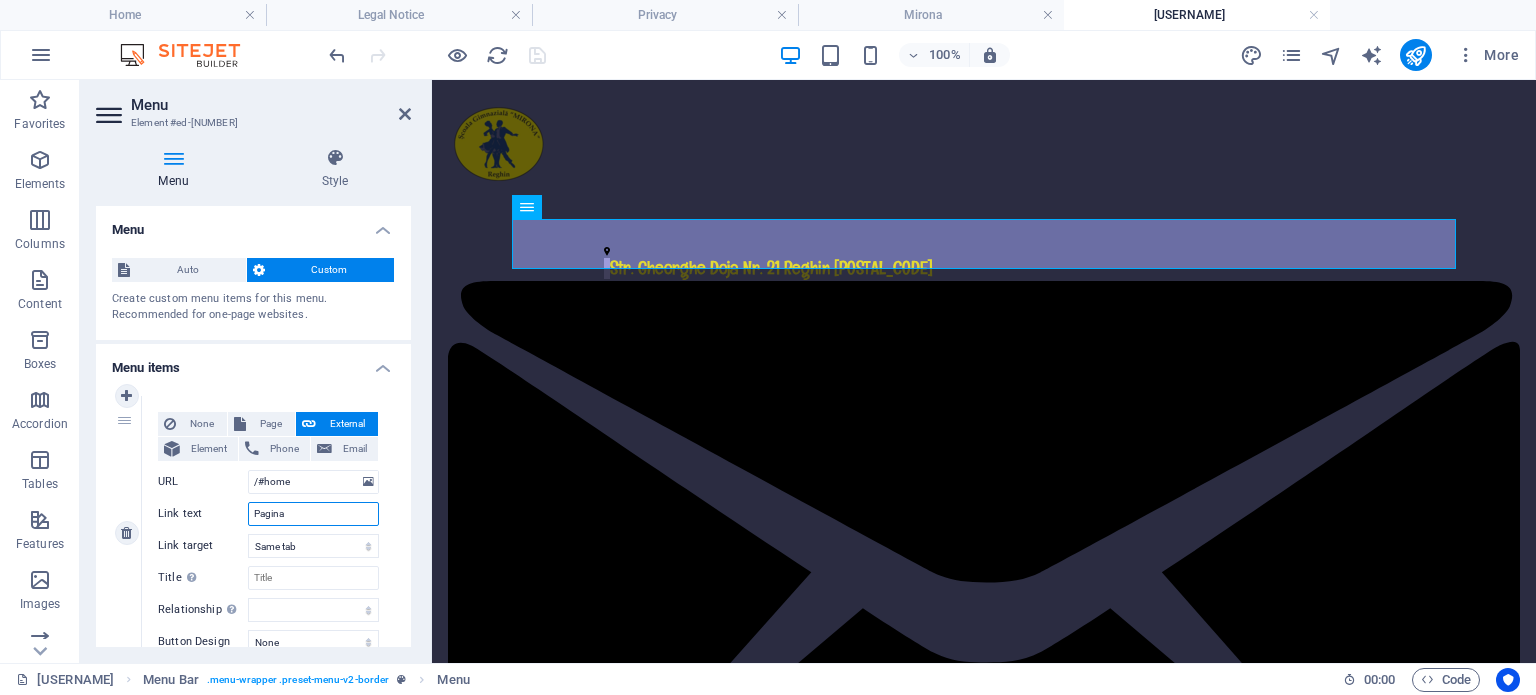 type on "Pagina" 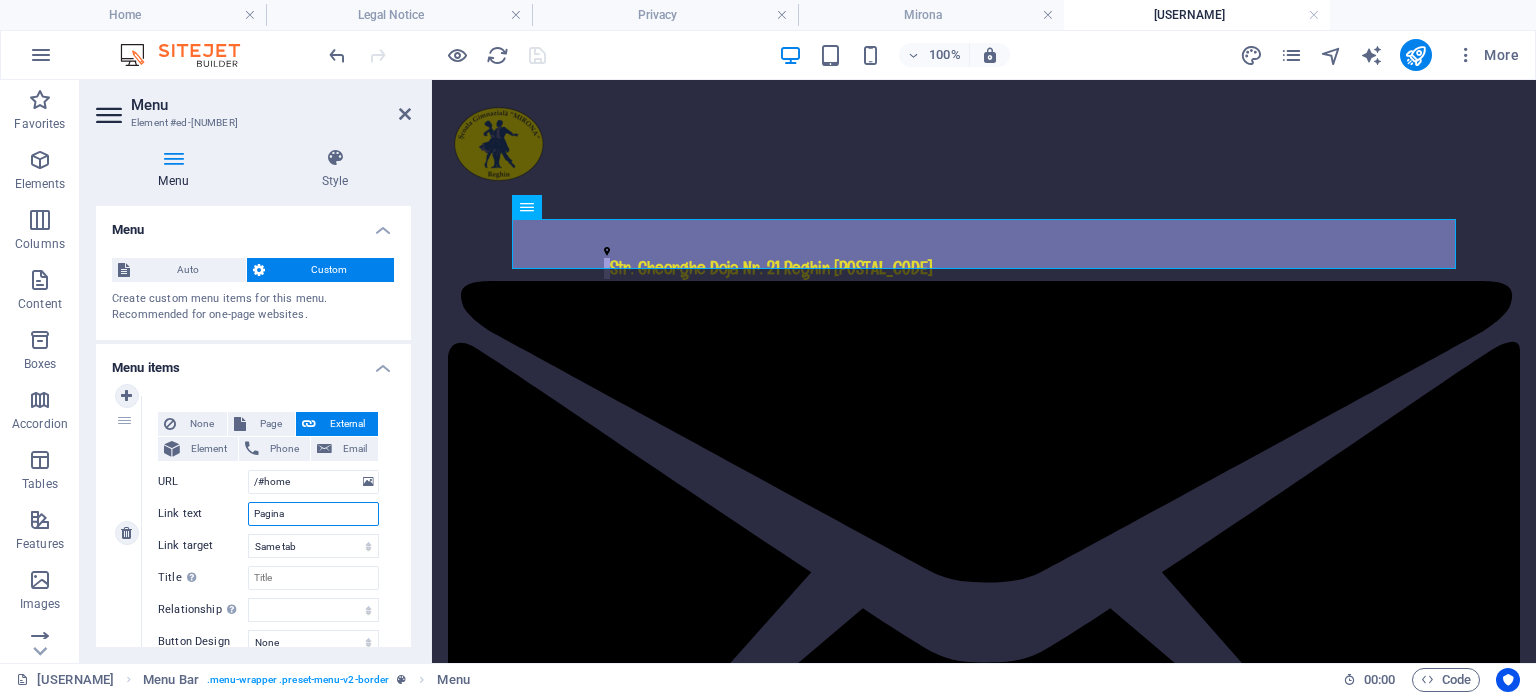 select 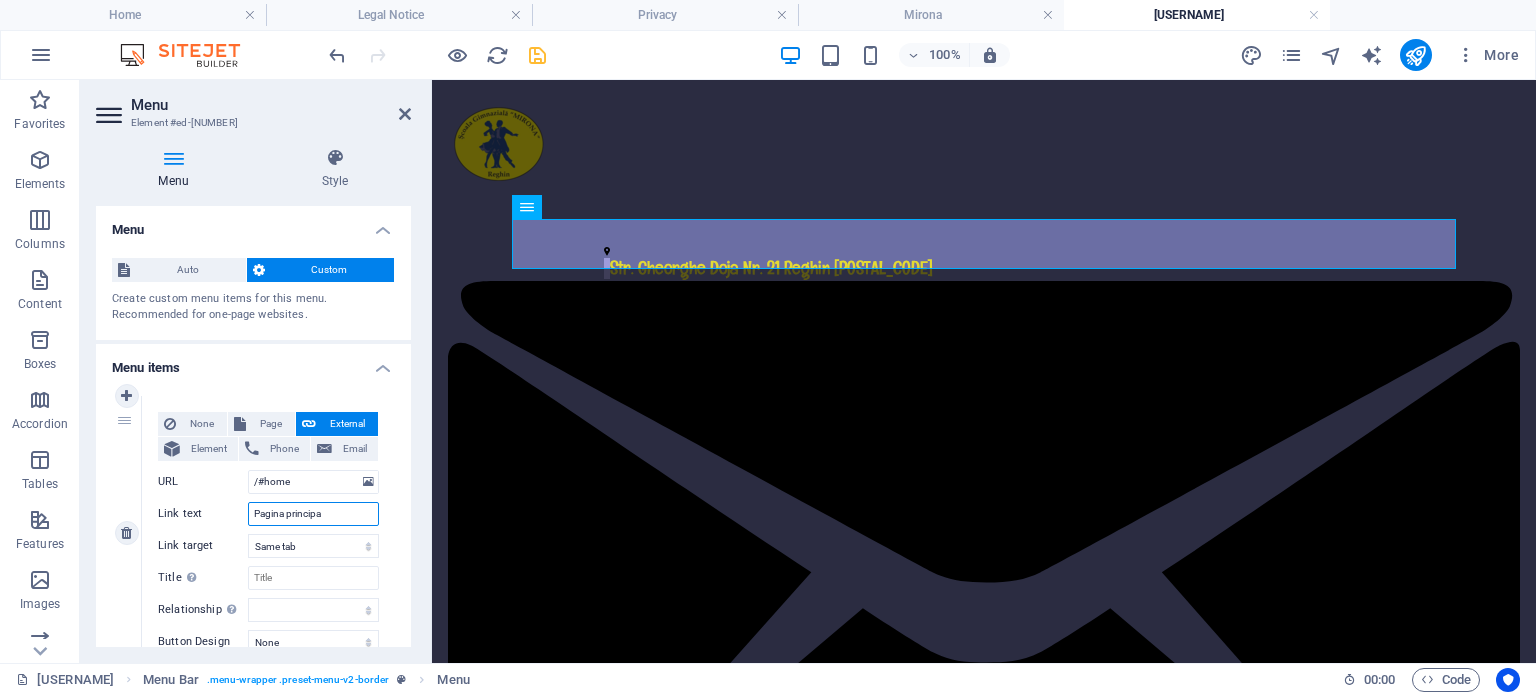 type on "Pagina principal" 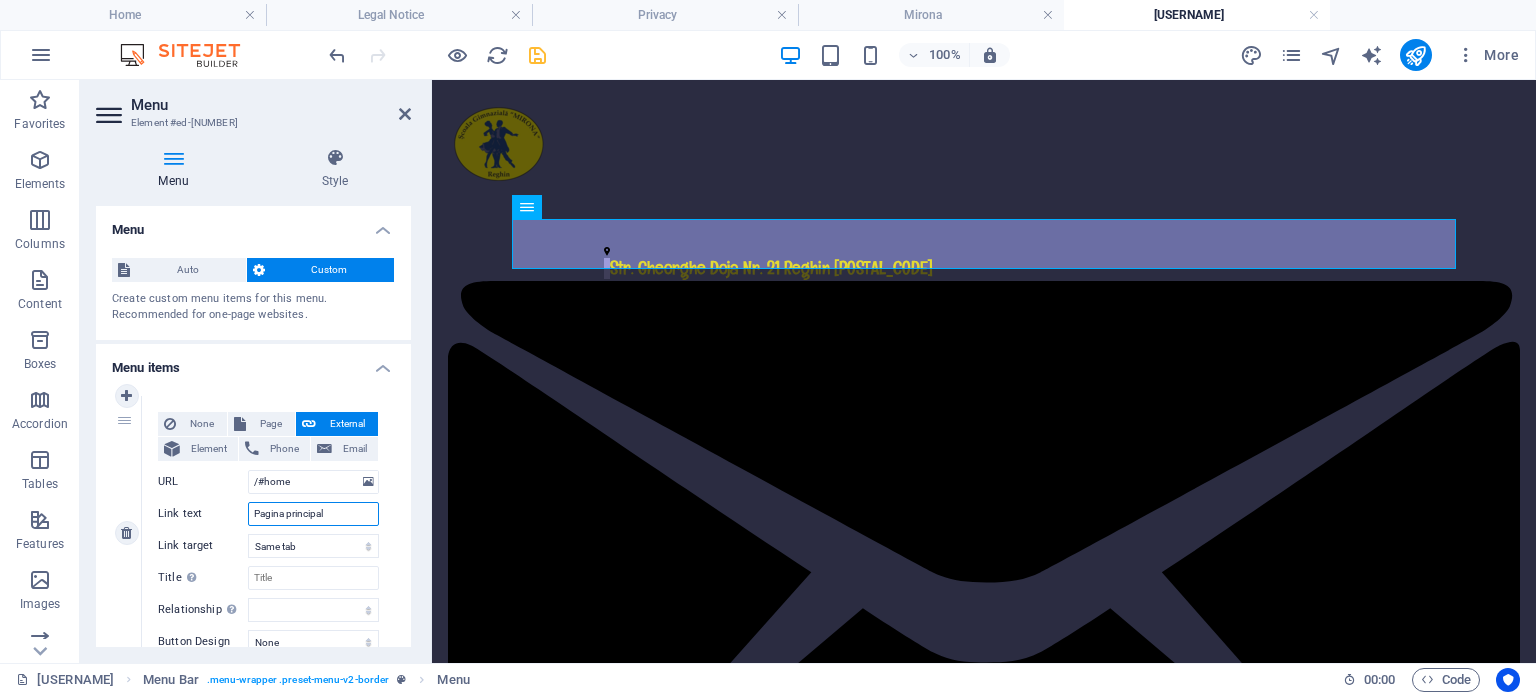 select 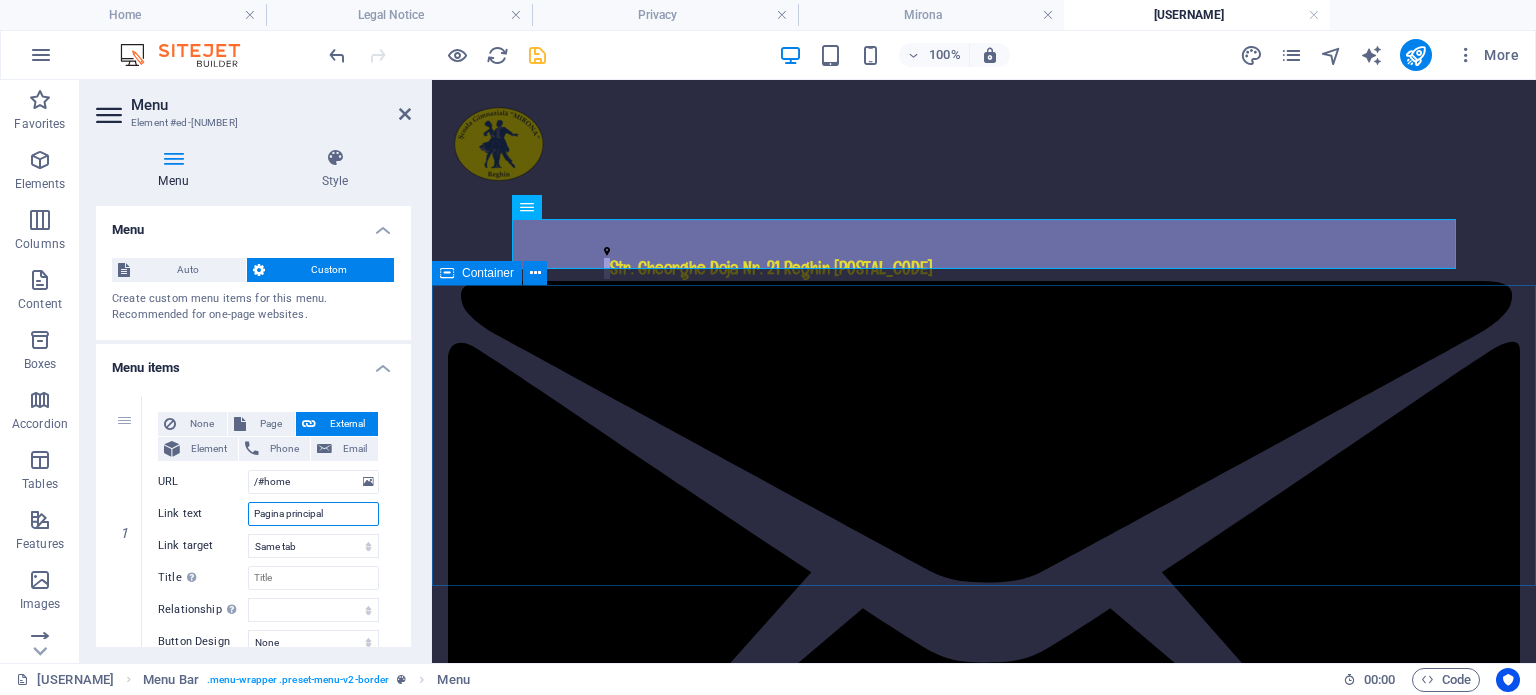 type on "Pagina principală" 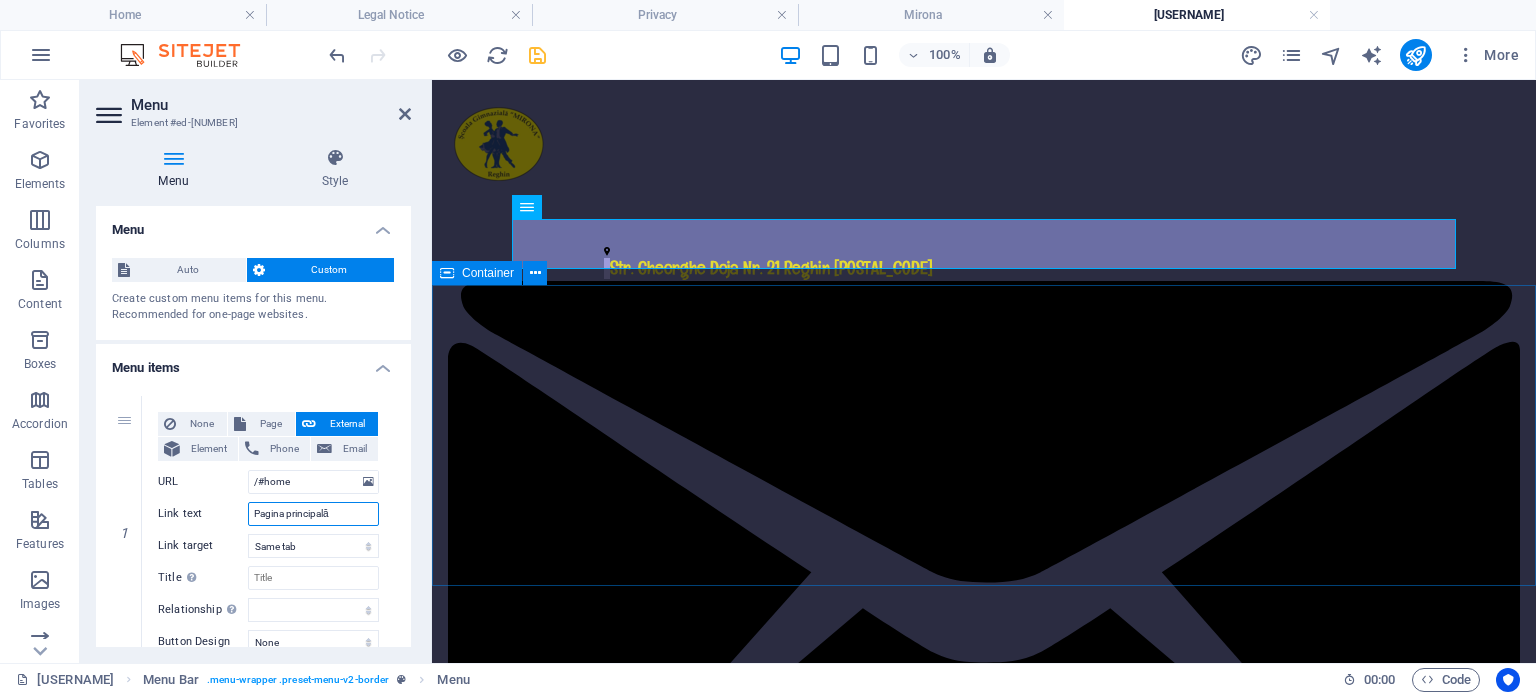select 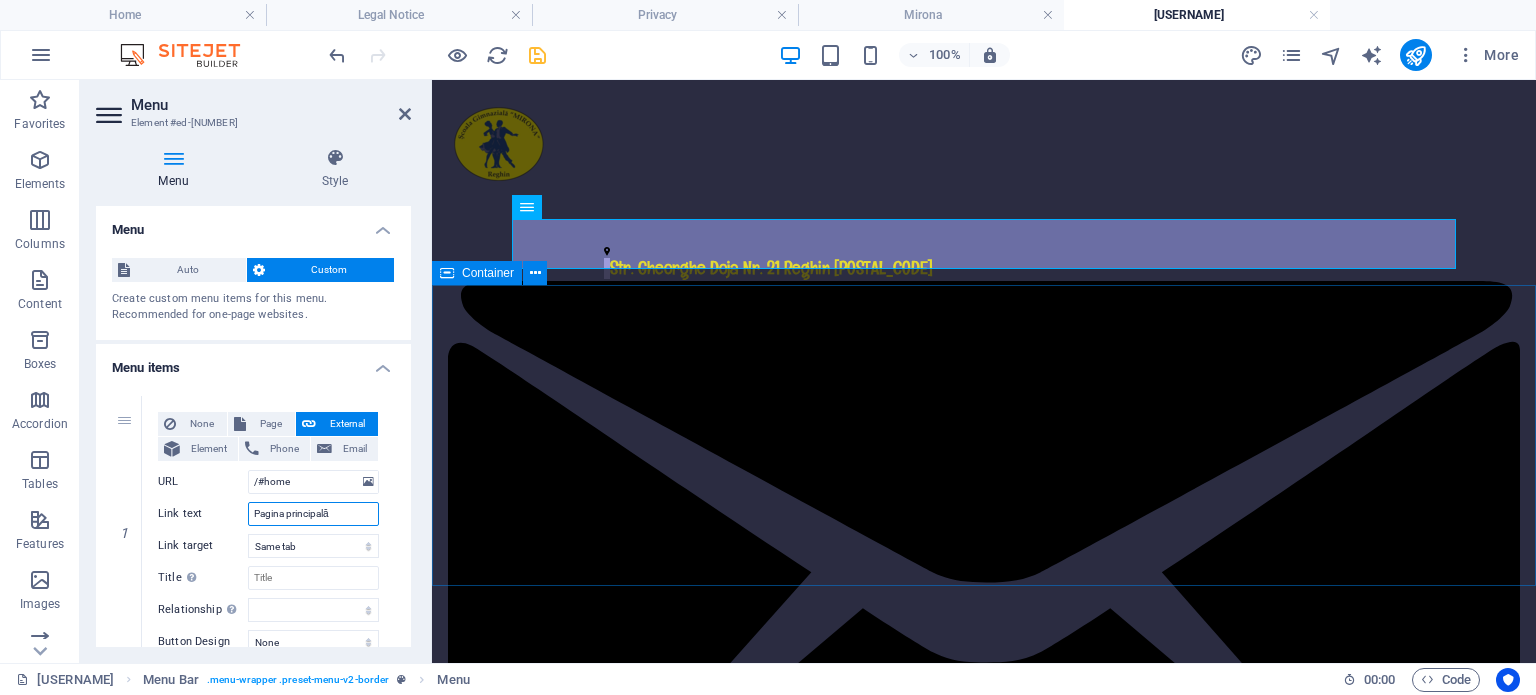 select 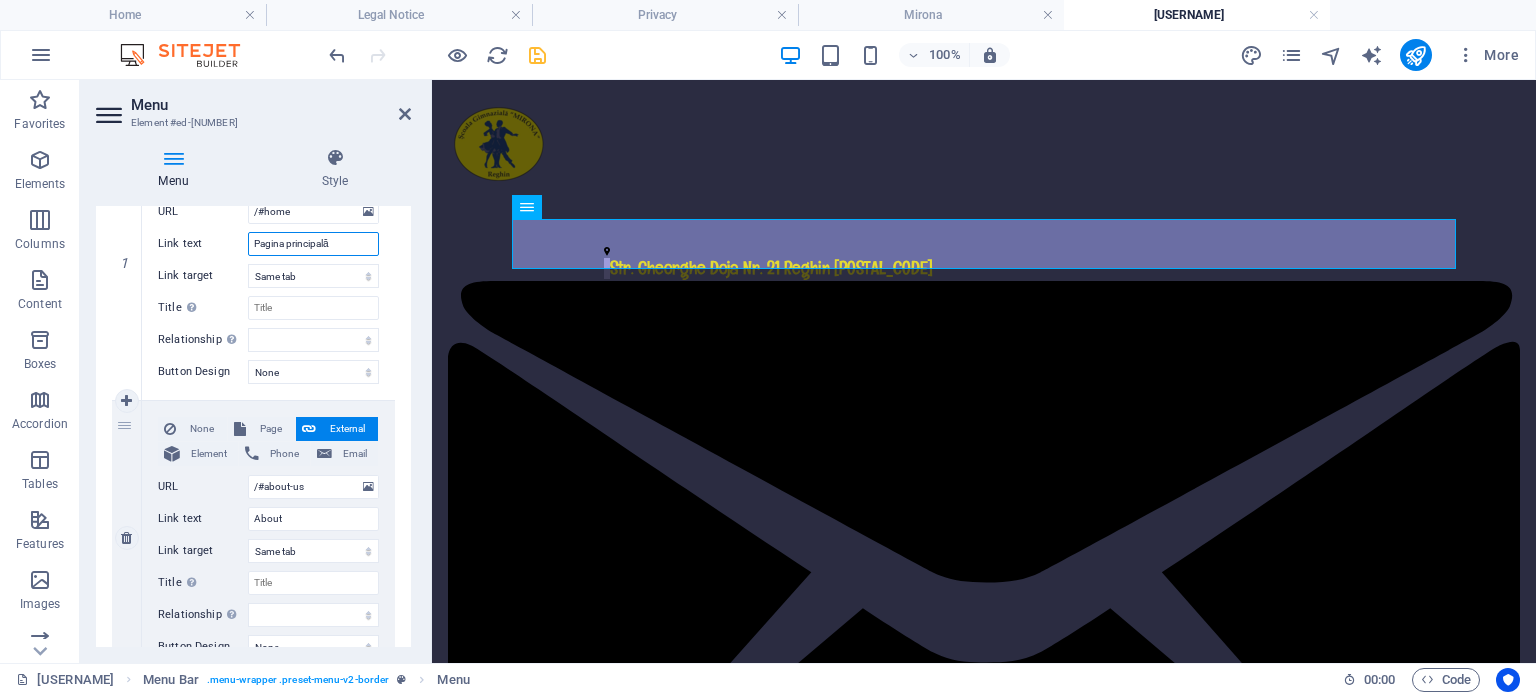 scroll, scrollTop: 300, scrollLeft: 0, axis: vertical 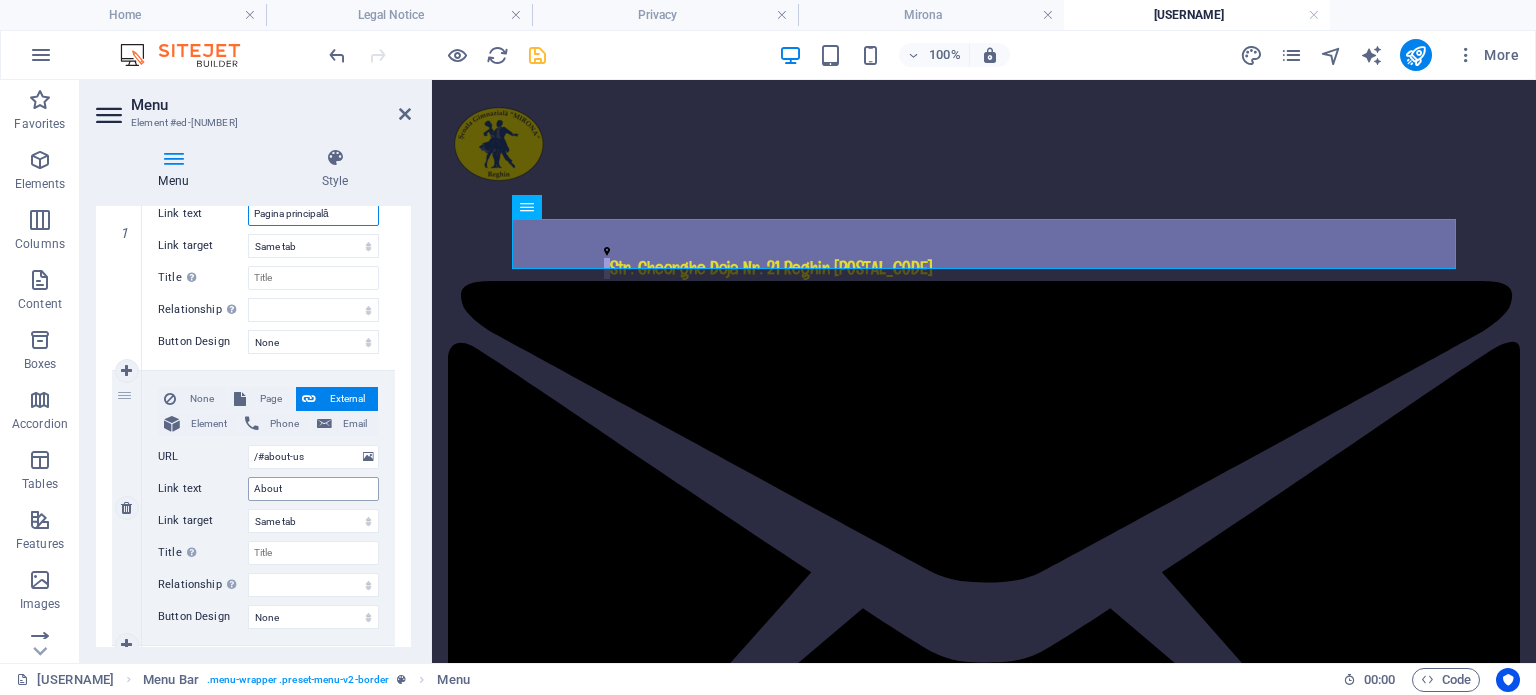 type on "Pagina principală" 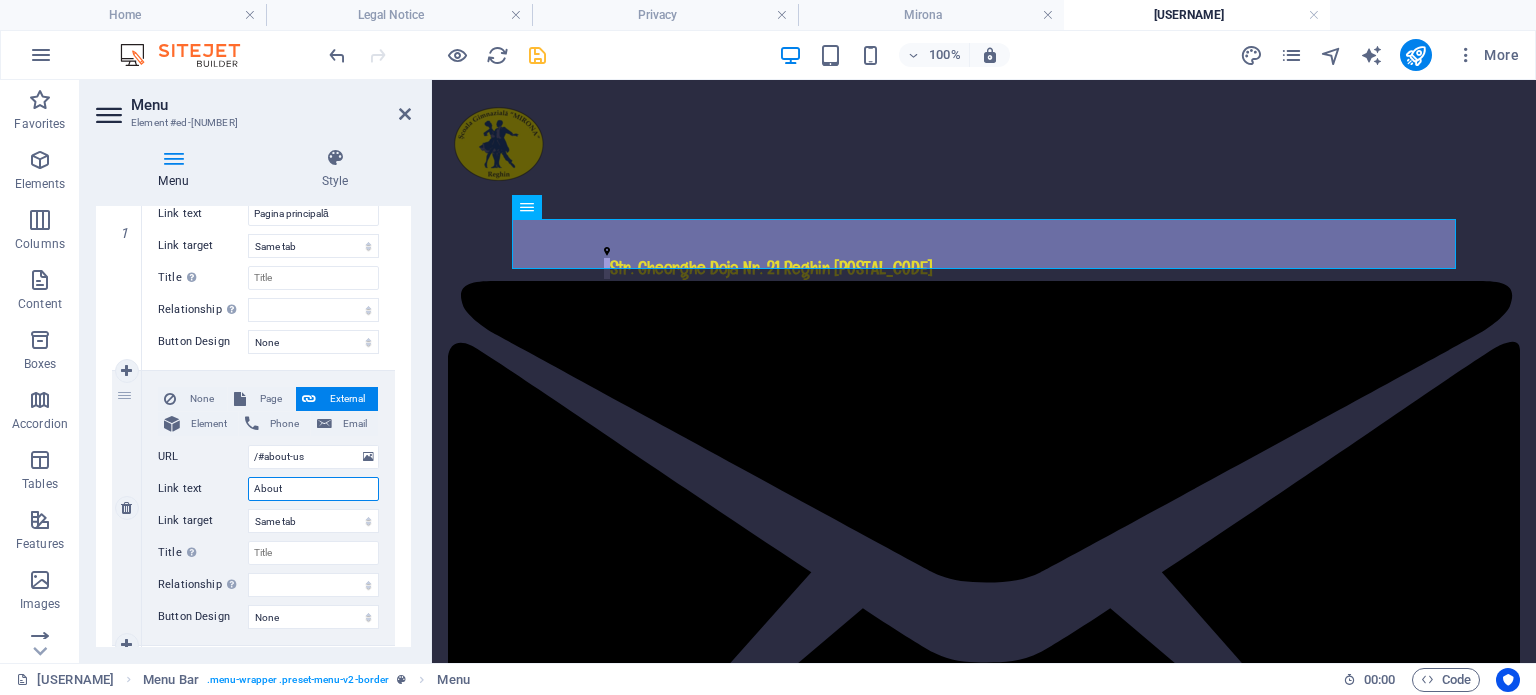 drag, startPoint x: 310, startPoint y: 487, endPoint x: 231, endPoint y: 489, distance: 79.025314 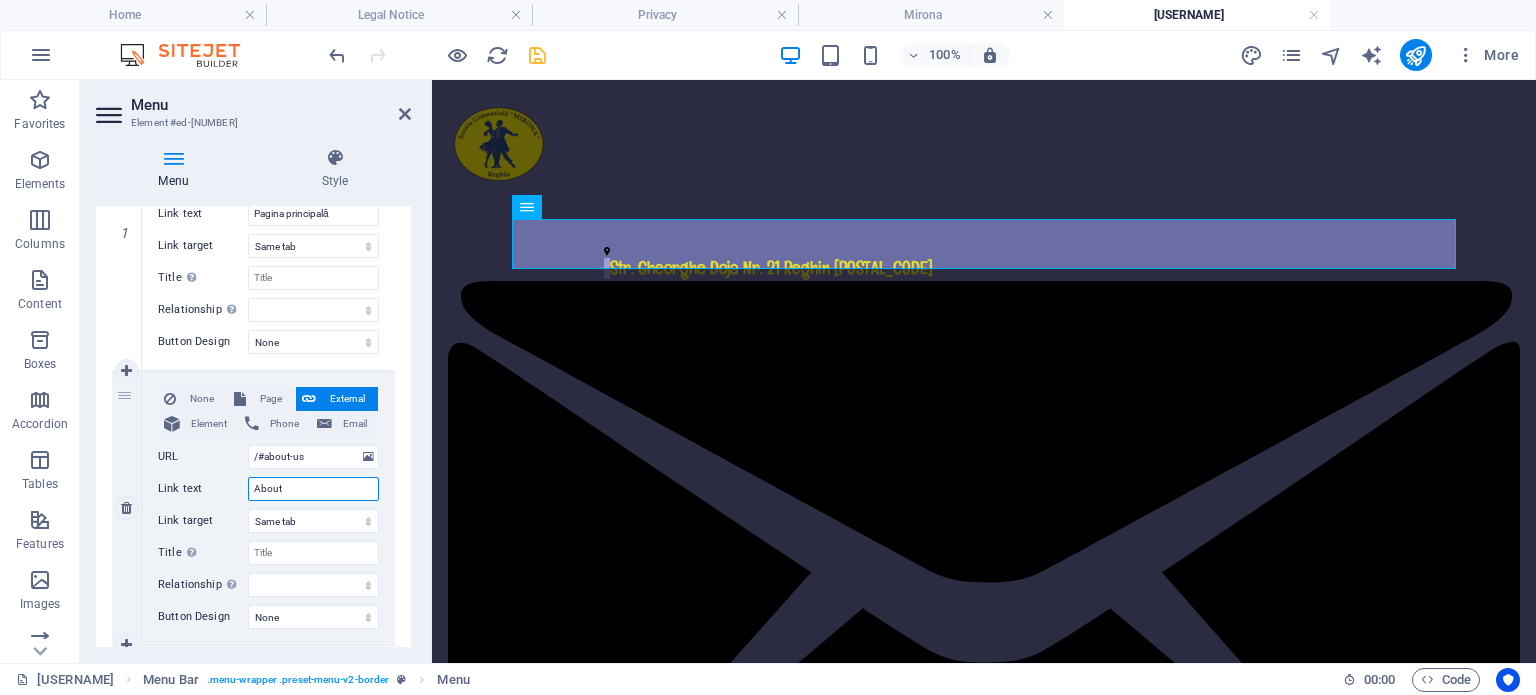 click on "Link text About" at bounding box center [268, 489] 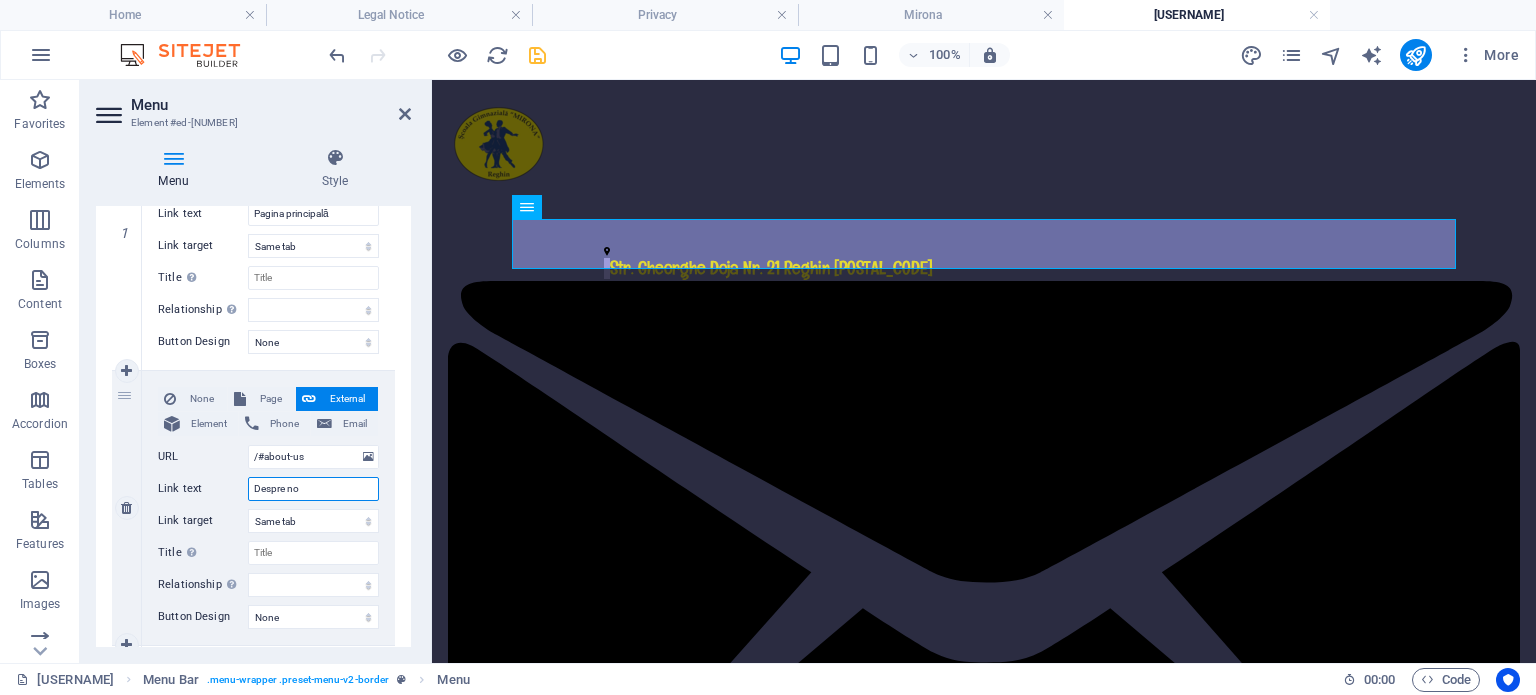 type on "Despre noi" 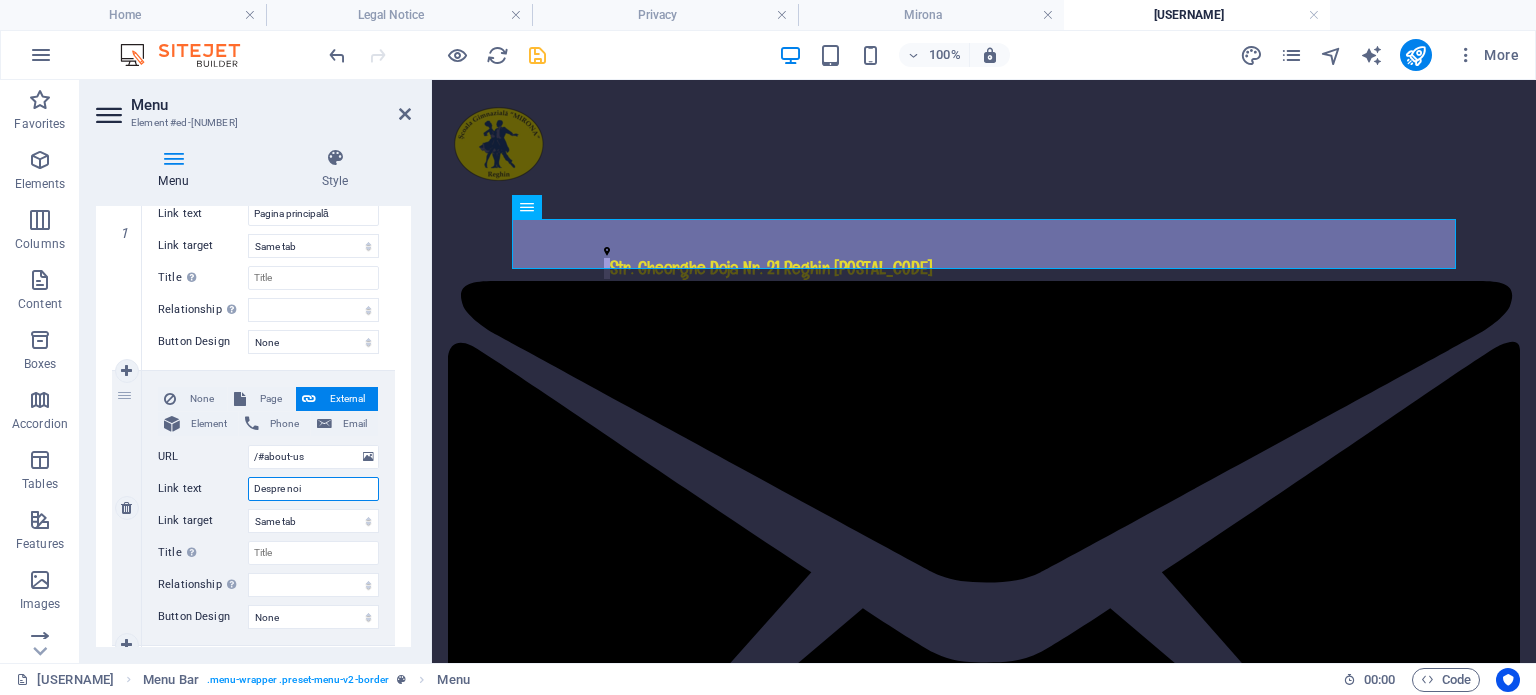 select 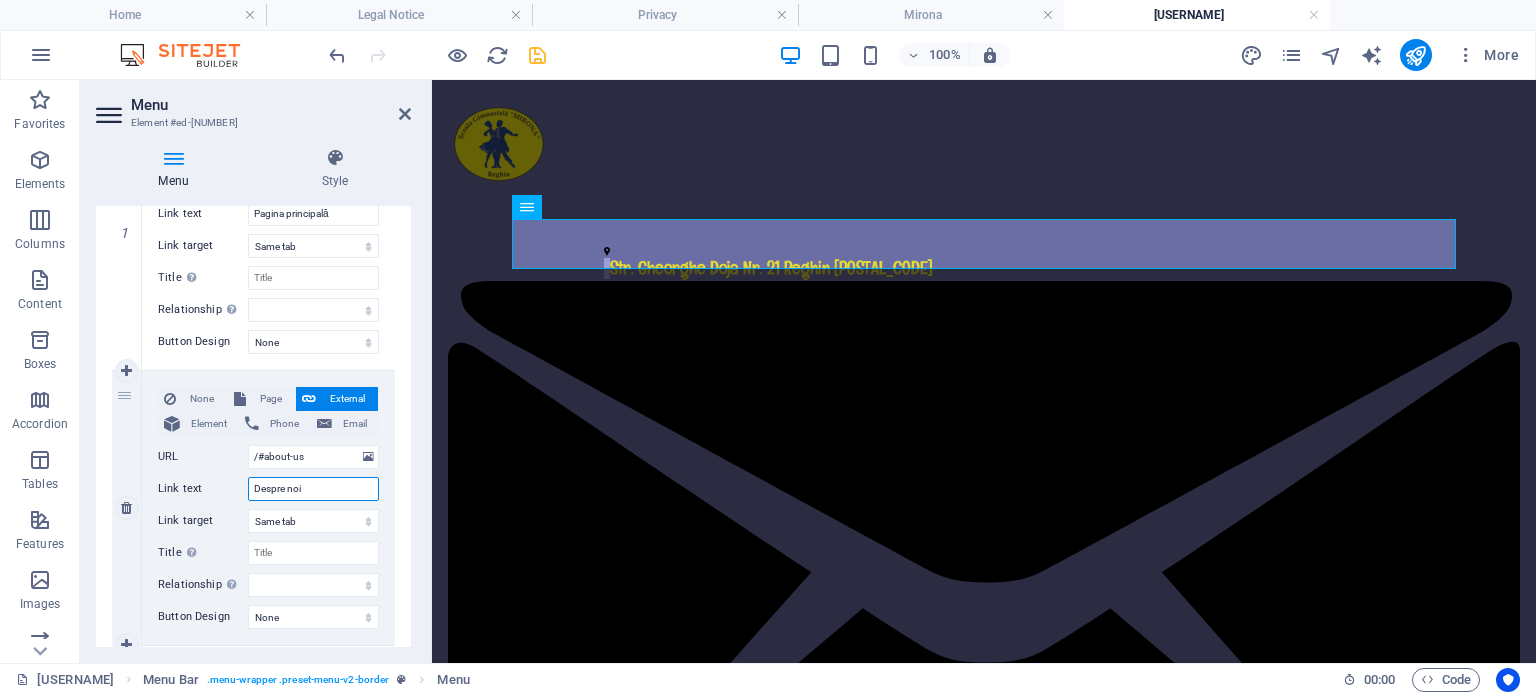 select 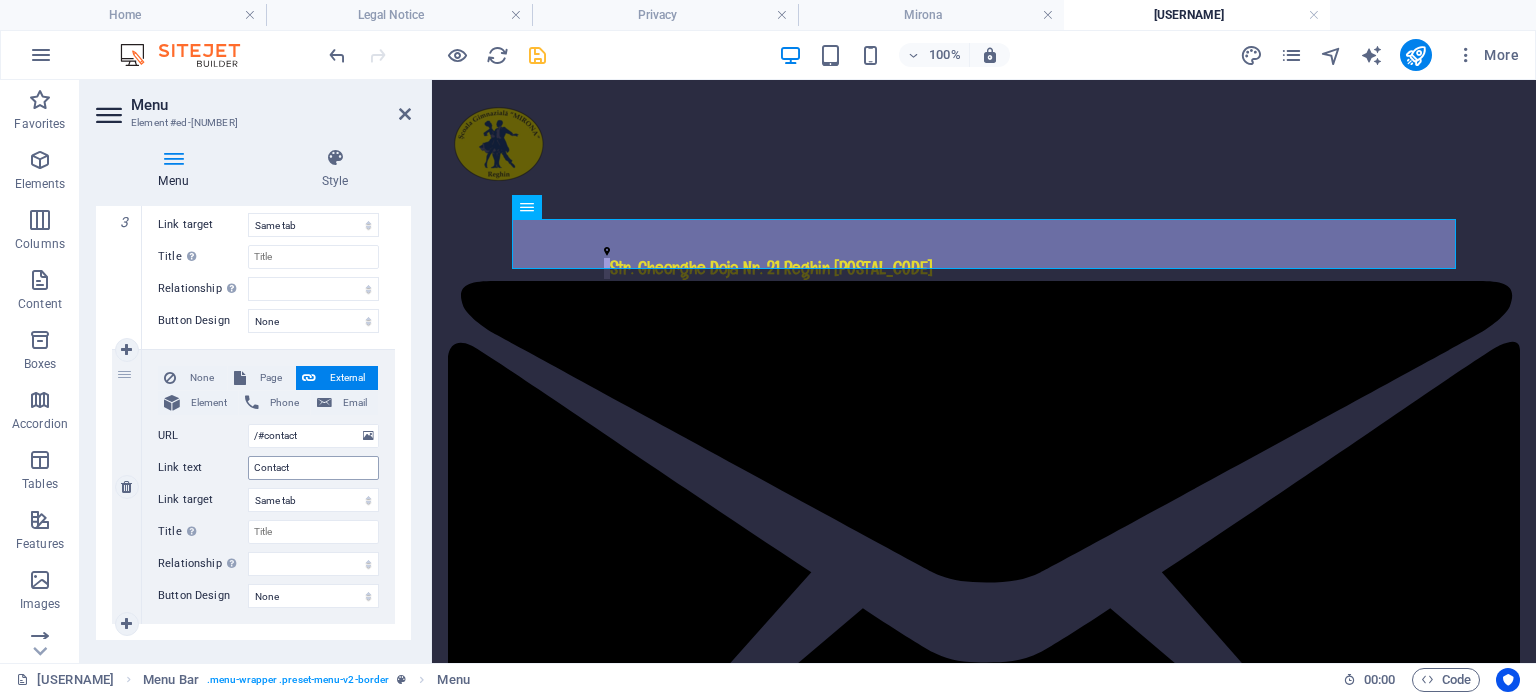 scroll, scrollTop: 900, scrollLeft: 0, axis: vertical 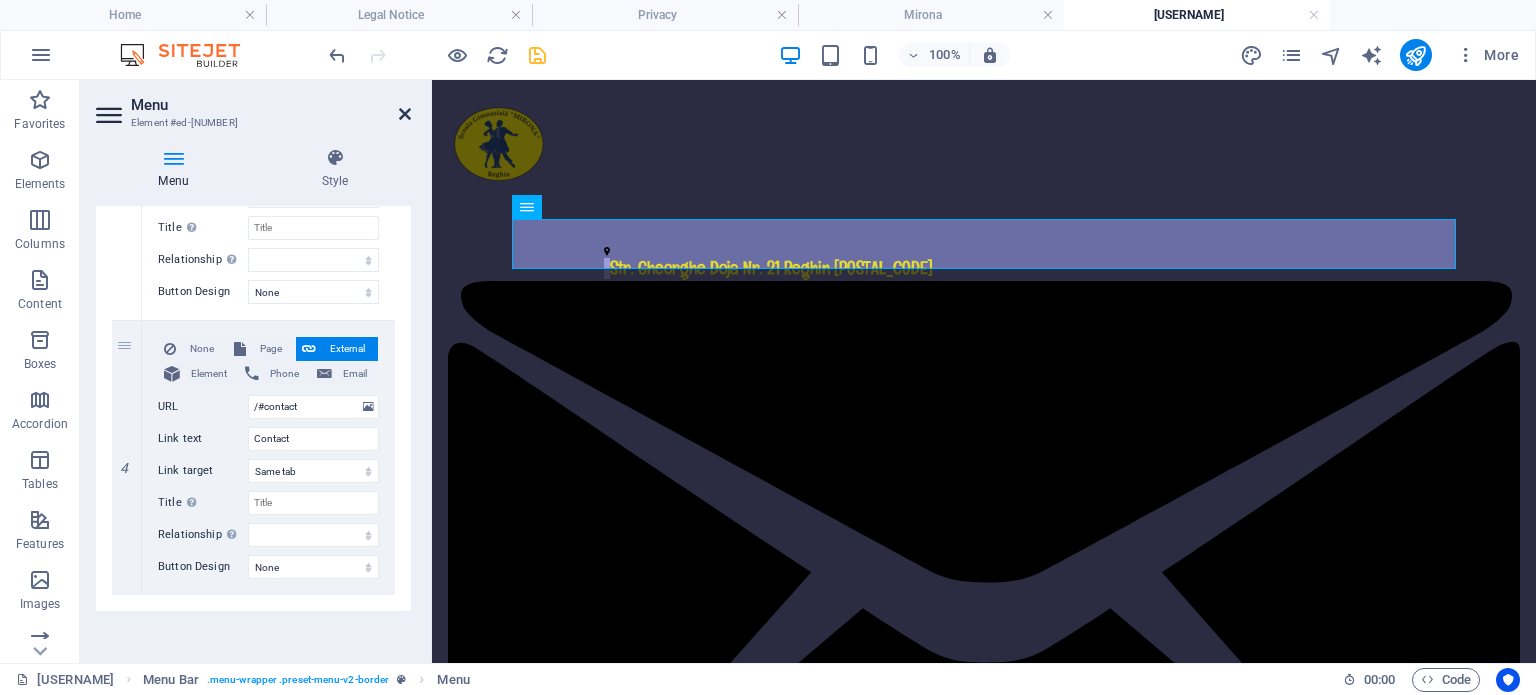 type on "Despre noi" 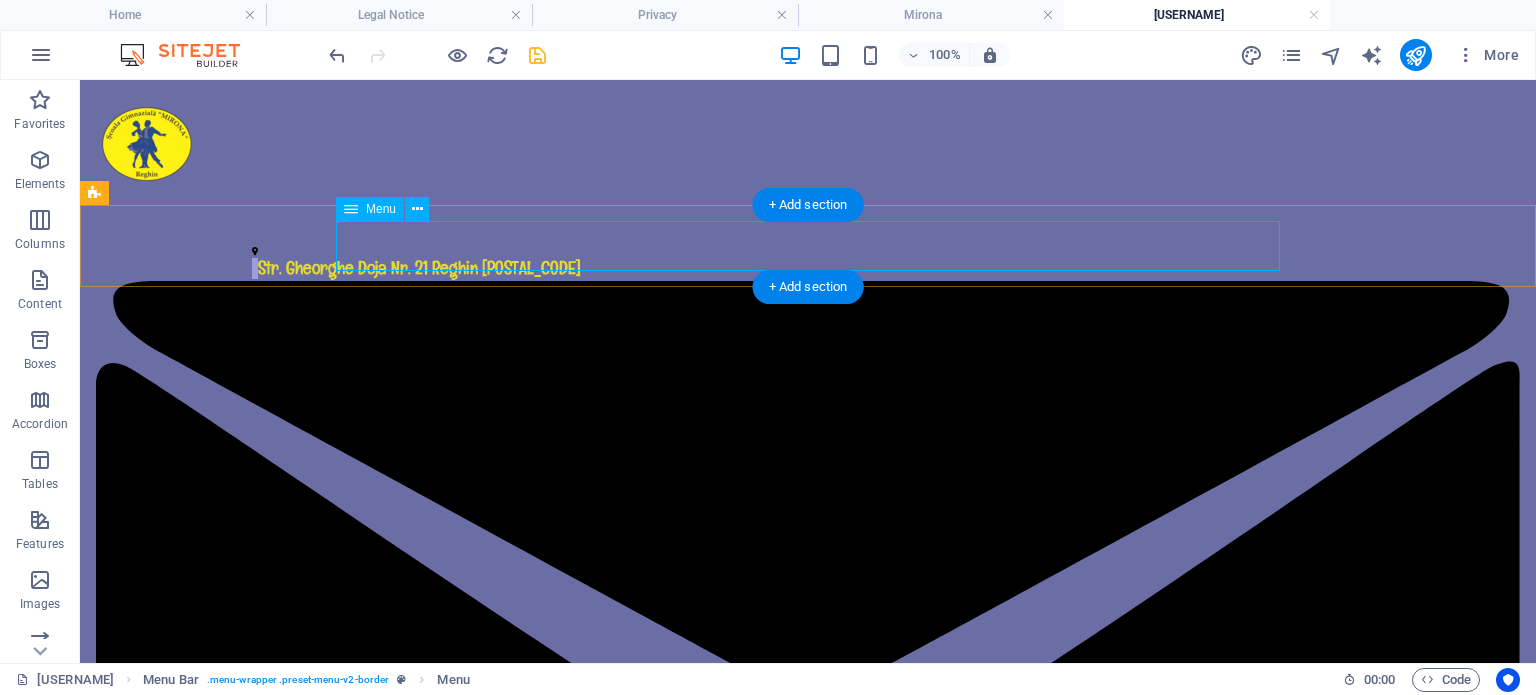 click on "Pagina principală Despre noi Service Contact" at bounding box center [808, 2706] 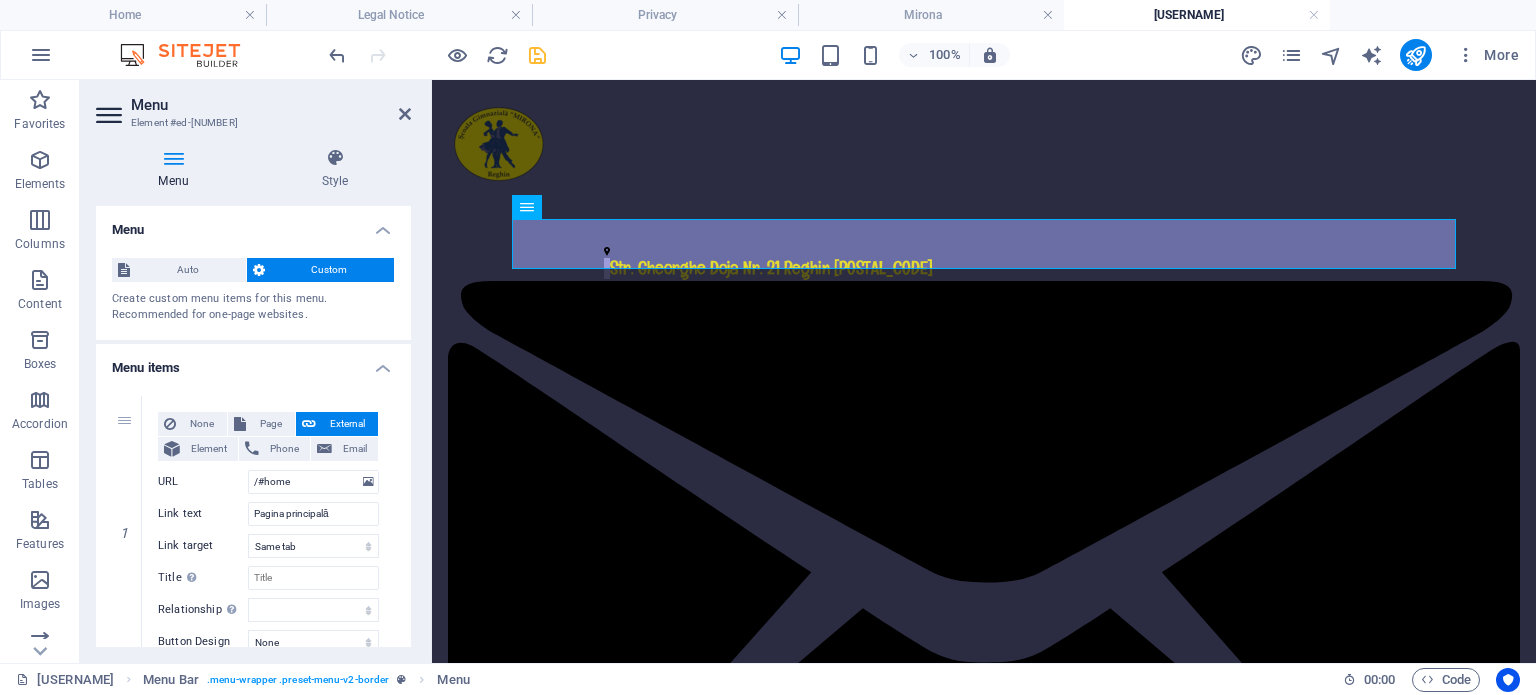 click on "Custom" at bounding box center (330, 270) 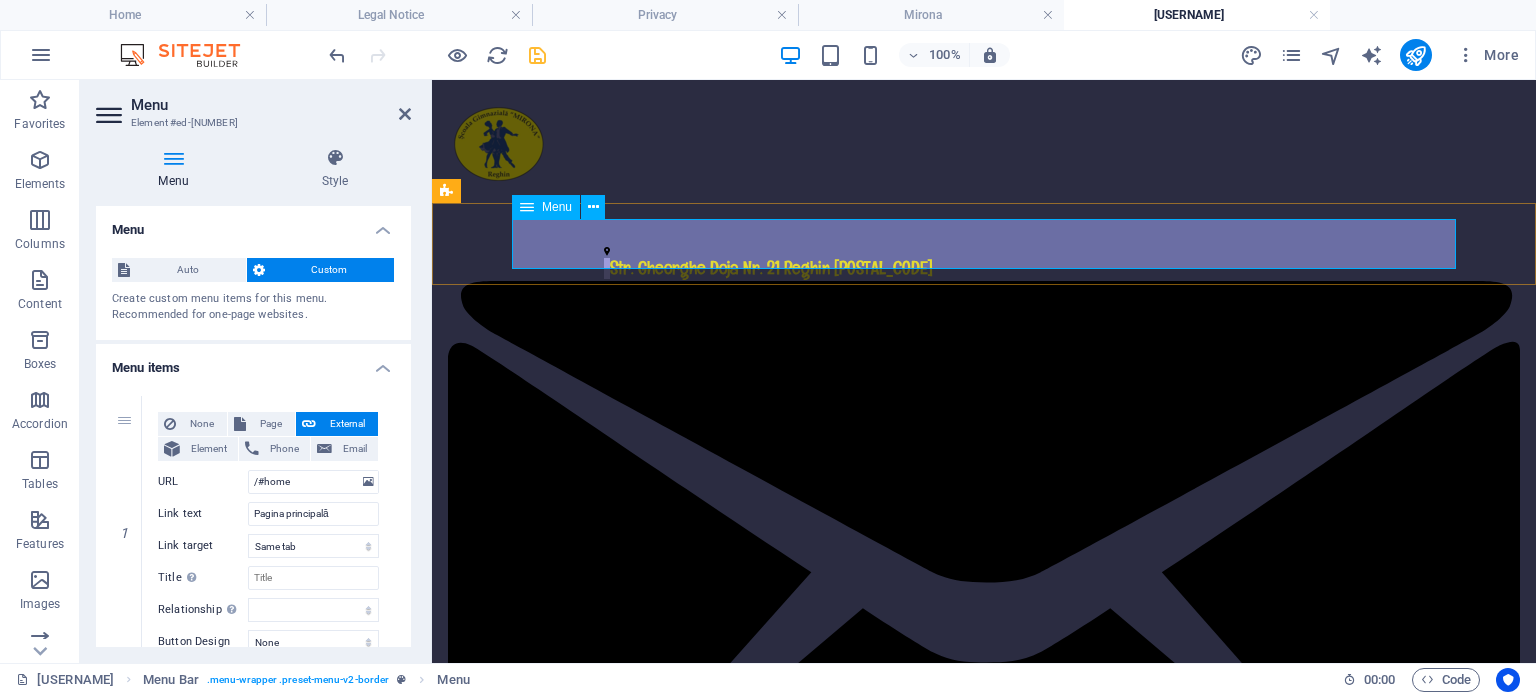 click on "Menu" at bounding box center [546, 207] 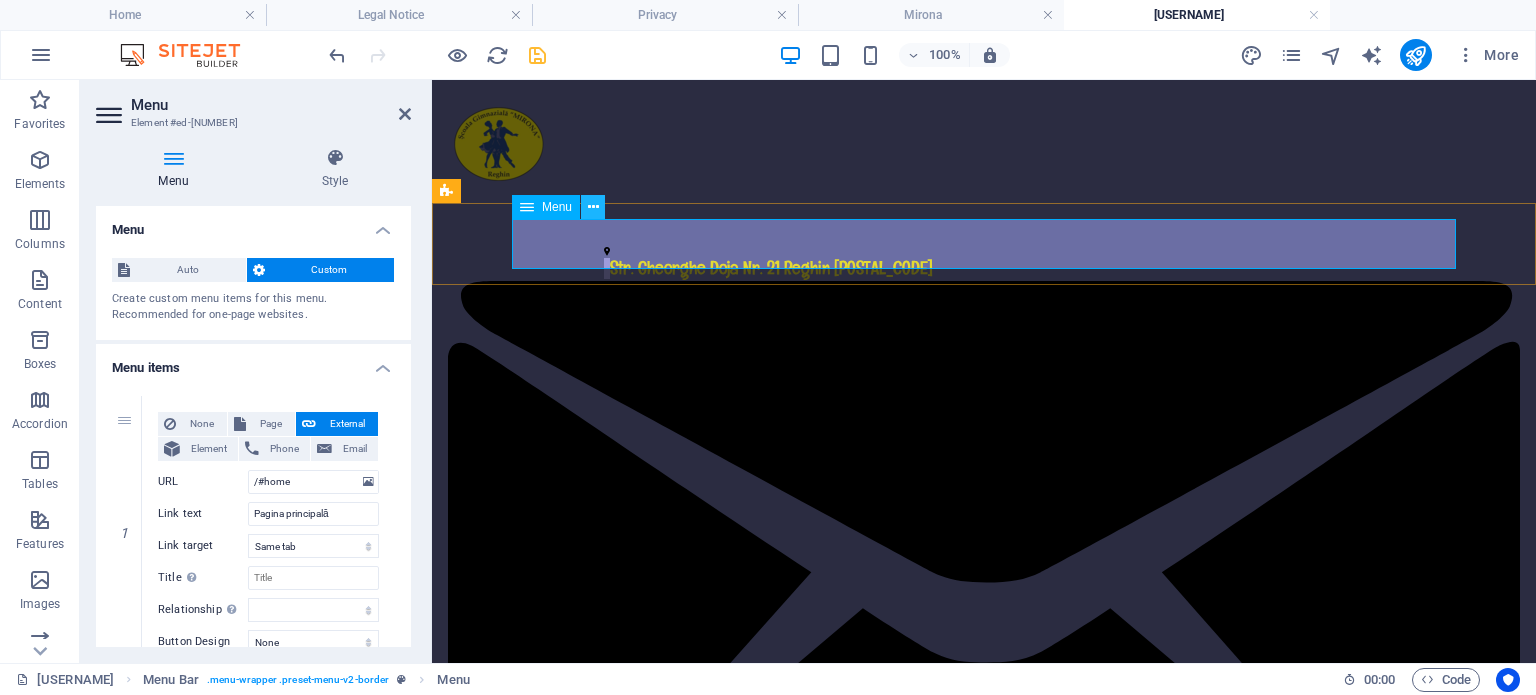 click at bounding box center (593, 207) 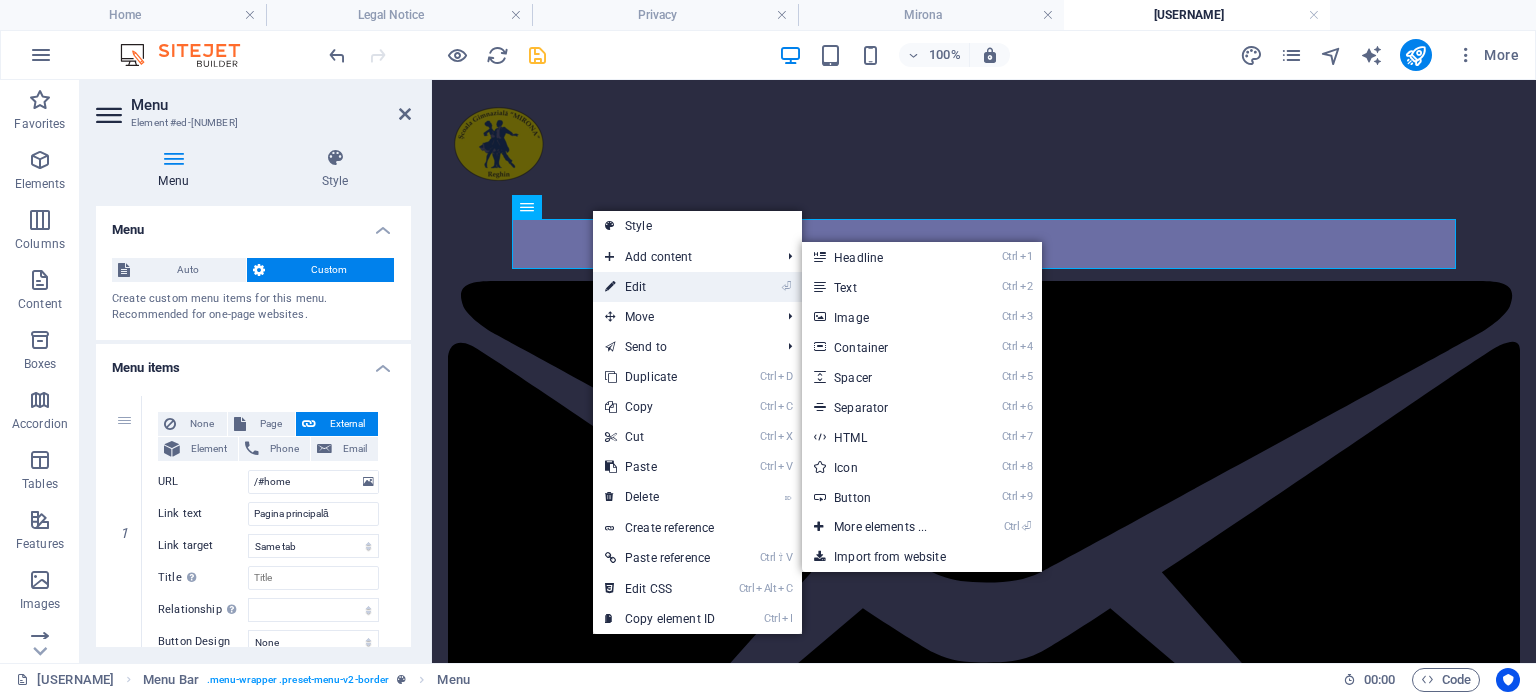 click on "⏎  Edit" at bounding box center [660, 287] 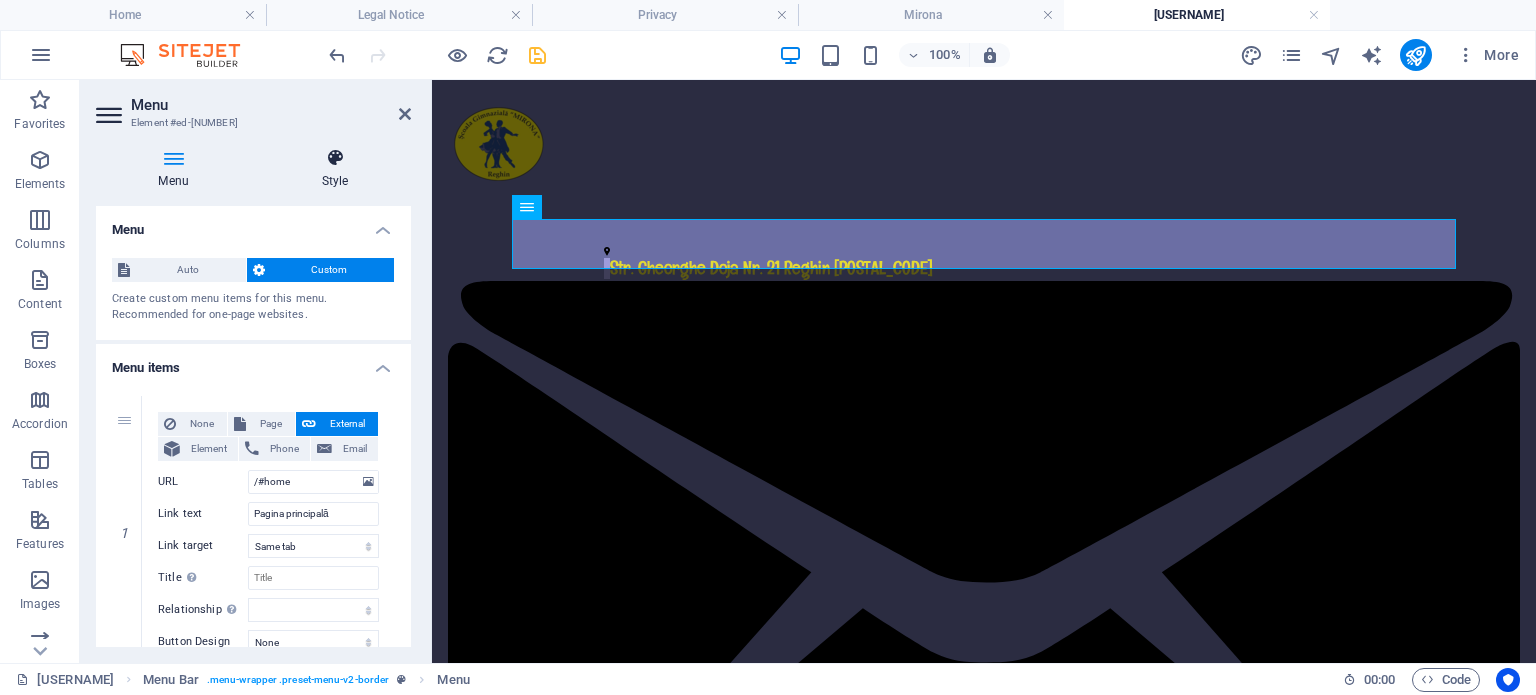 click at bounding box center (335, 158) 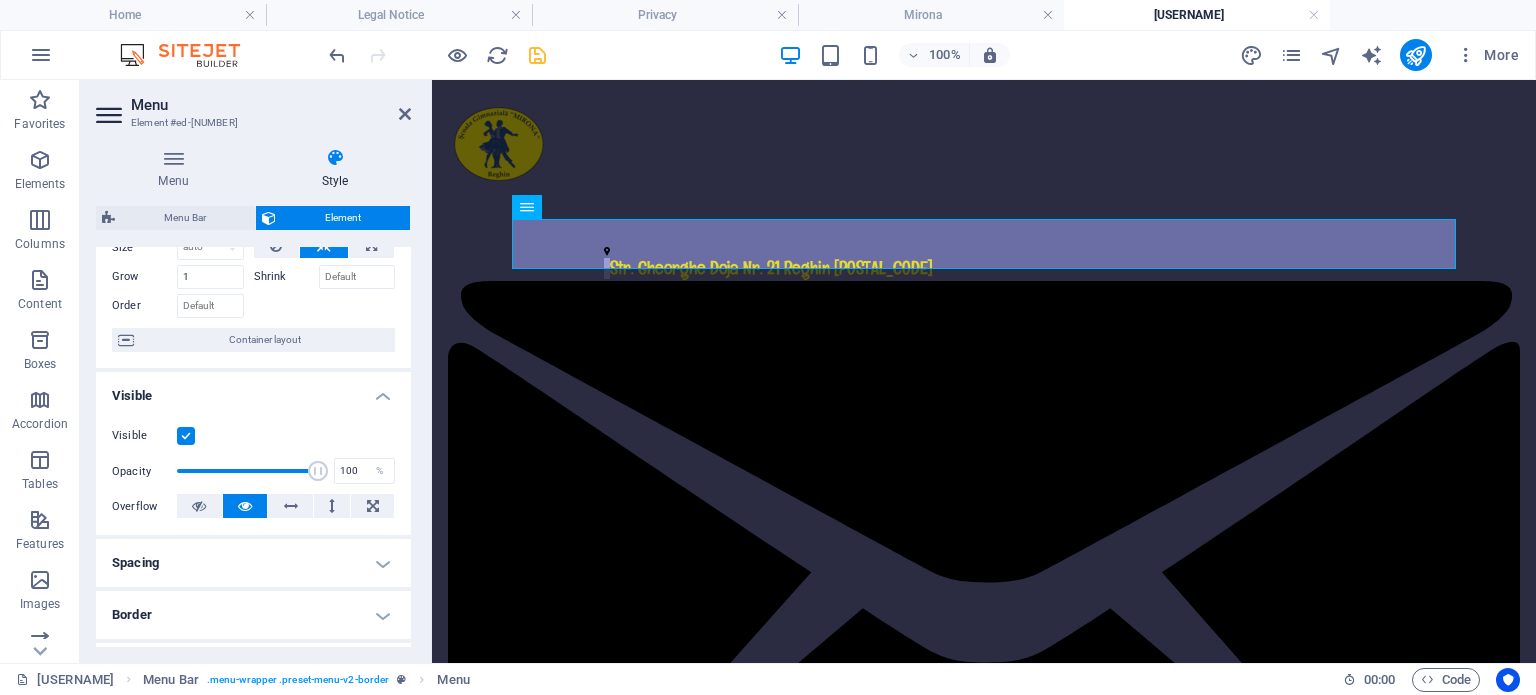 scroll, scrollTop: 0, scrollLeft: 0, axis: both 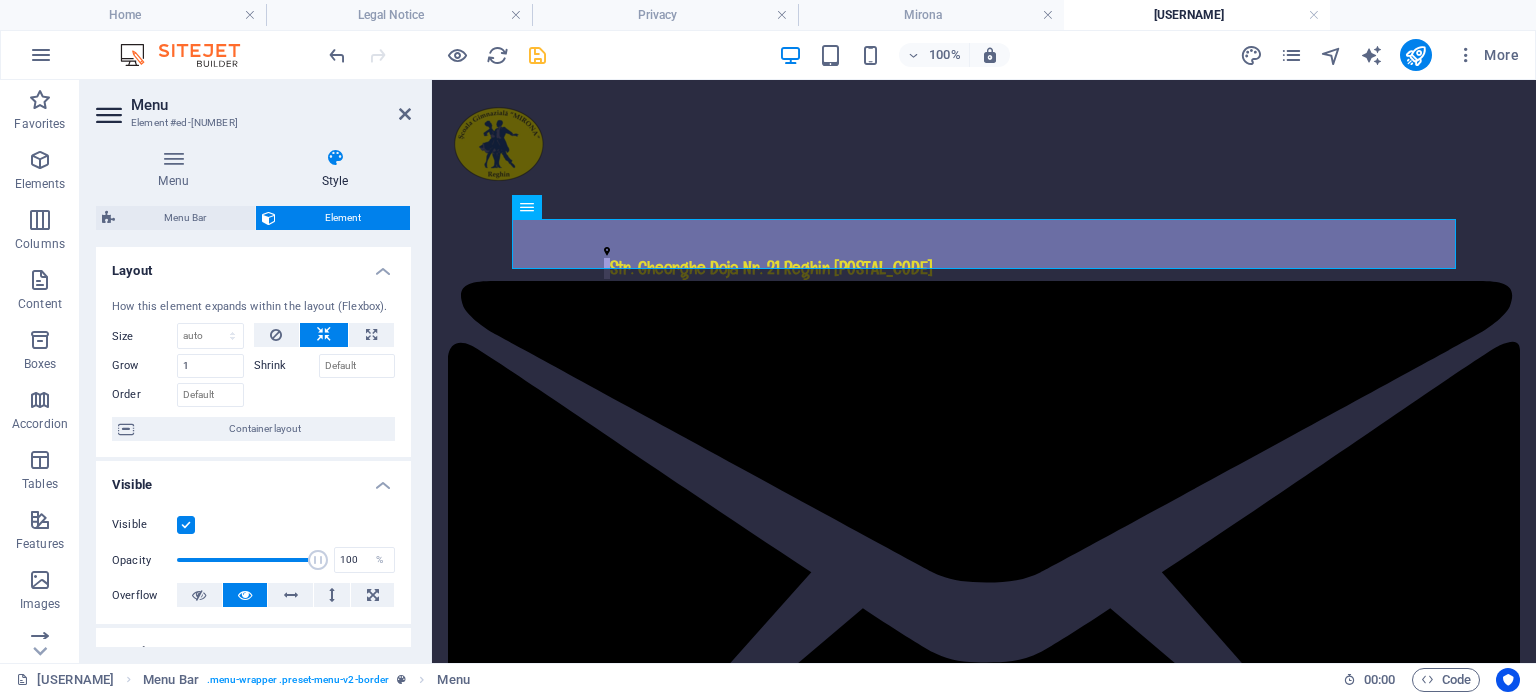 click on "Layout" at bounding box center (253, 265) 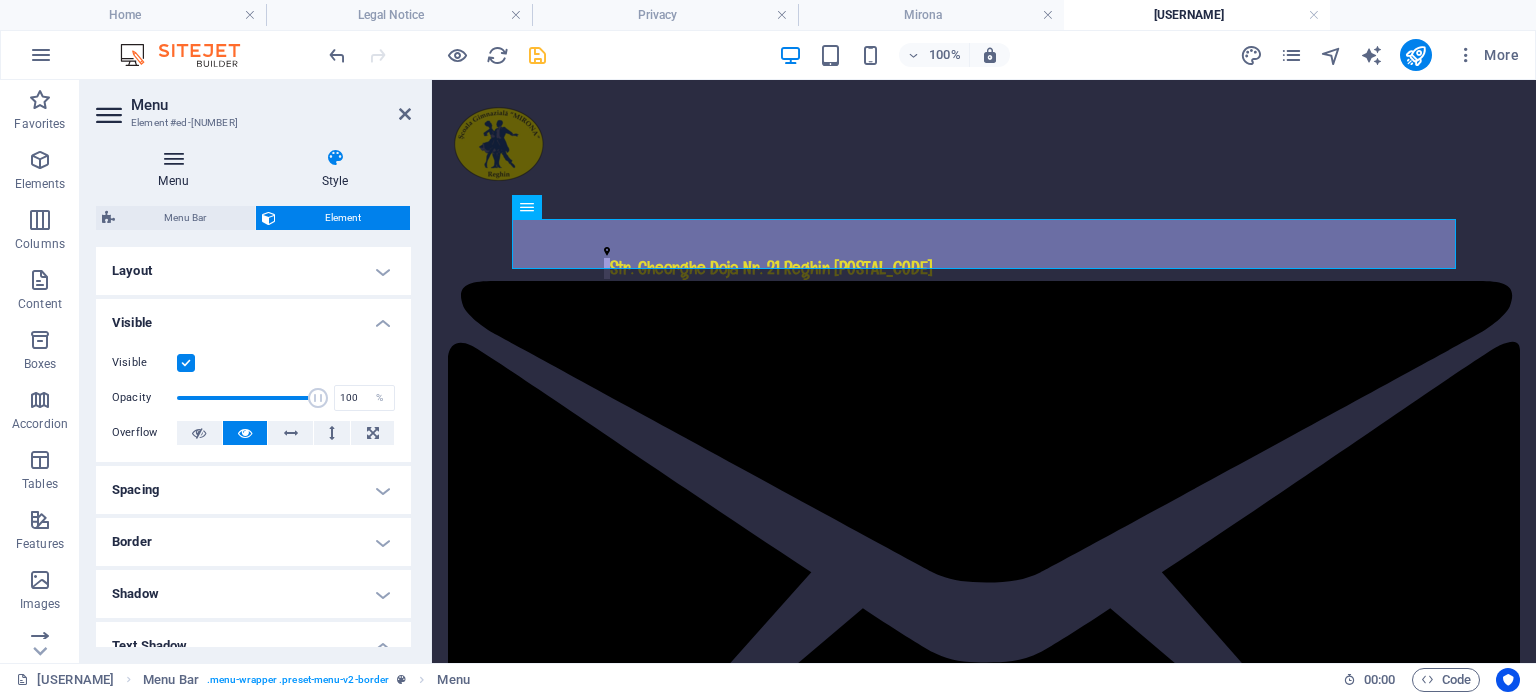 click at bounding box center [173, 158] 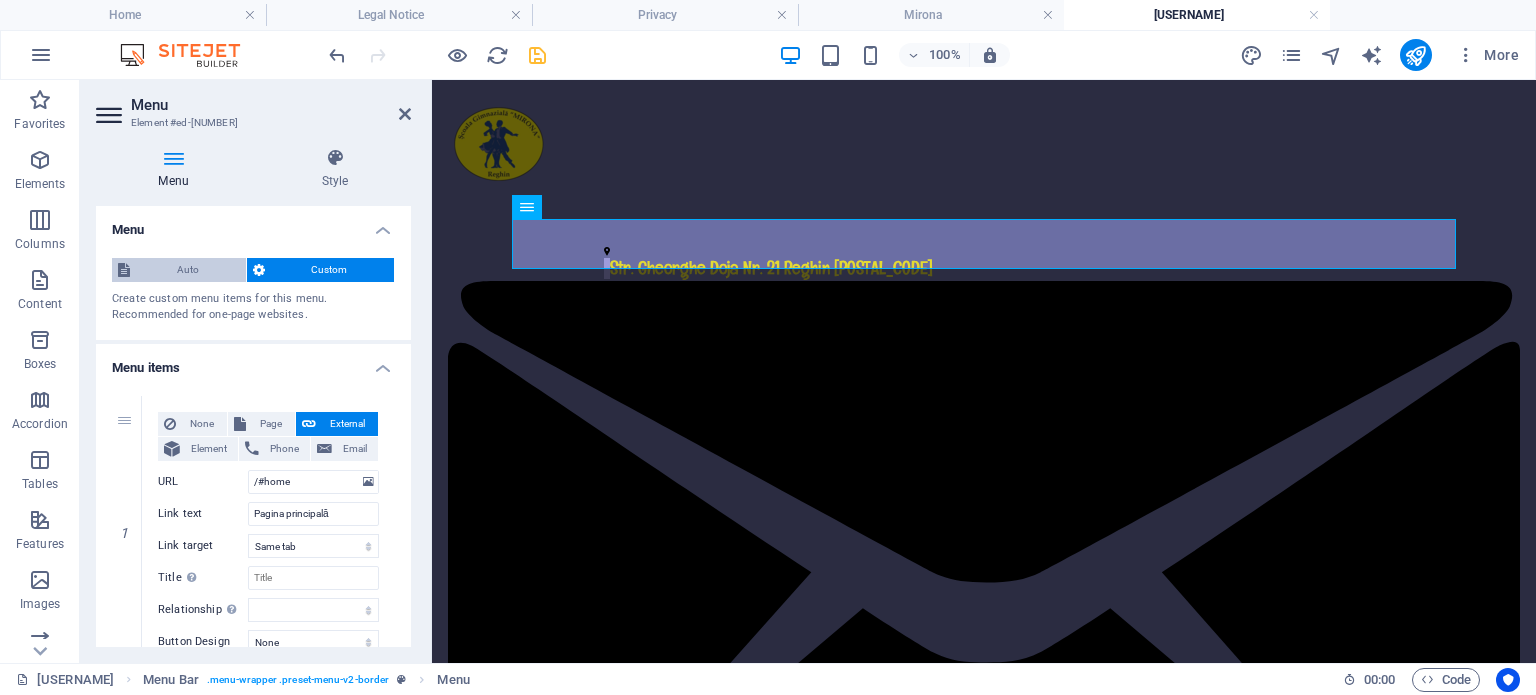 click on "Auto" at bounding box center (188, 270) 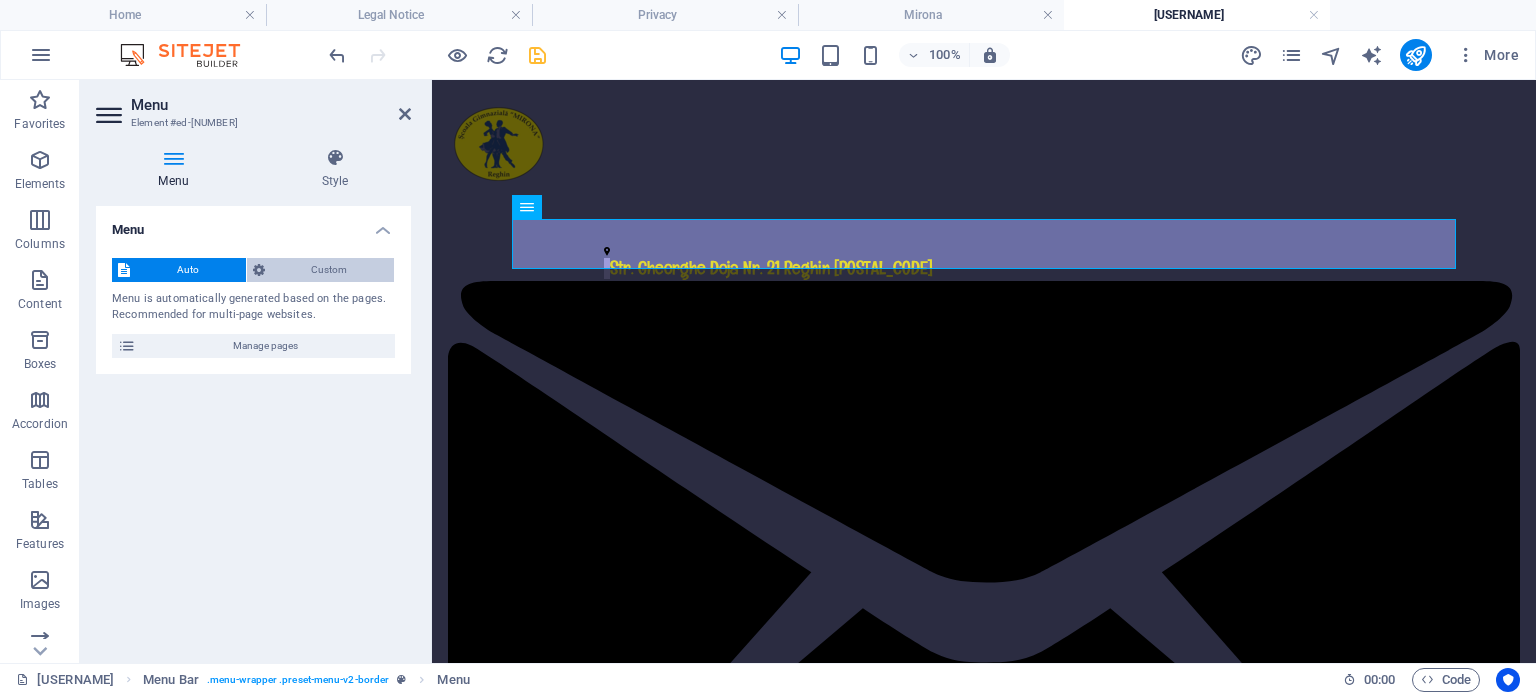 click on "Custom" at bounding box center (330, 270) 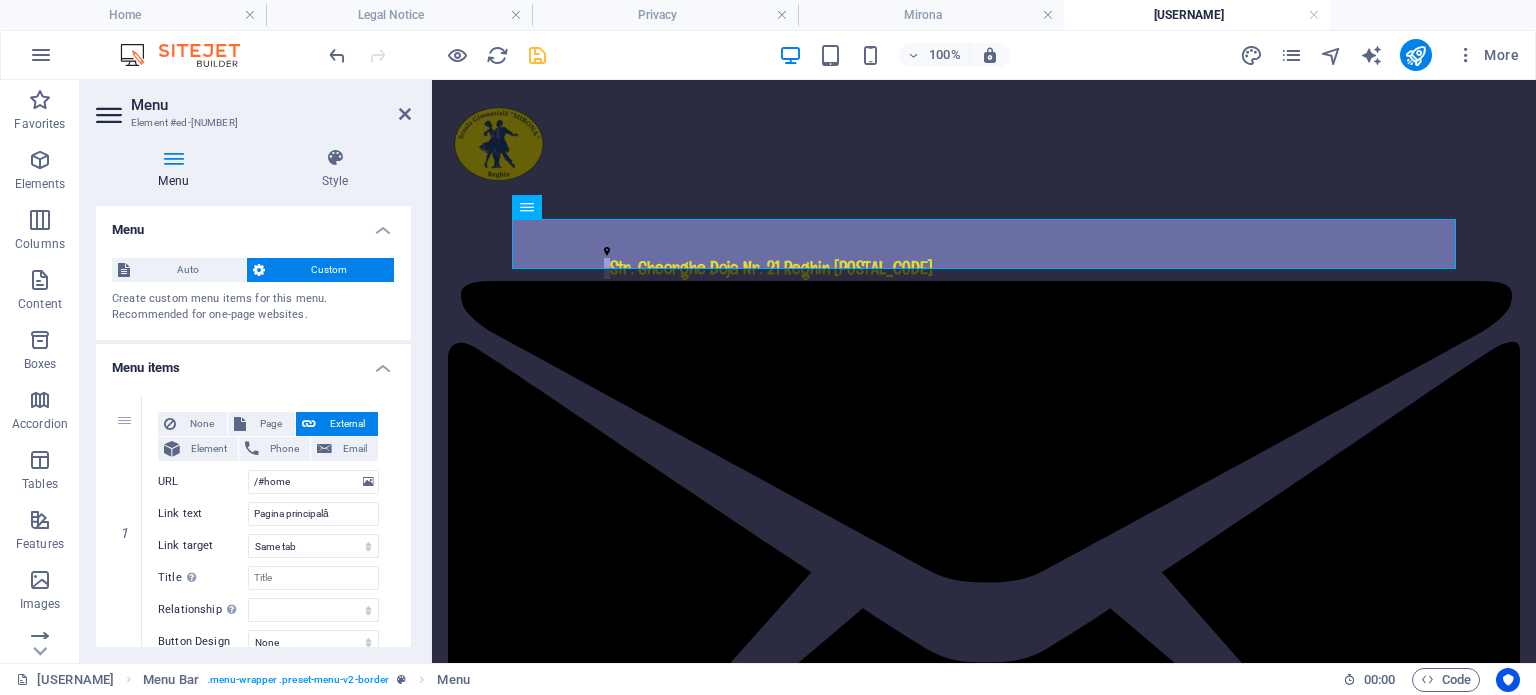 click at bounding box center (173, 158) 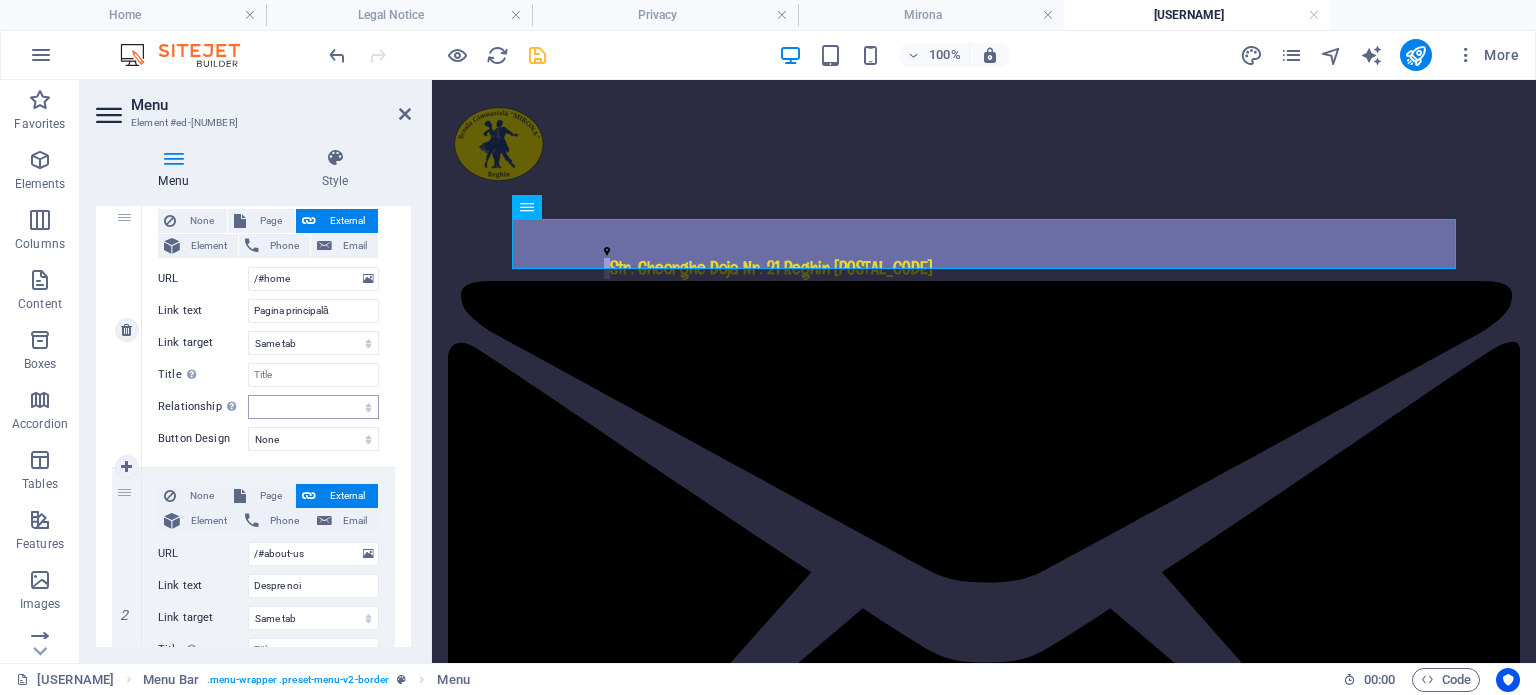scroll, scrollTop: 0, scrollLeft: 0, axis: both 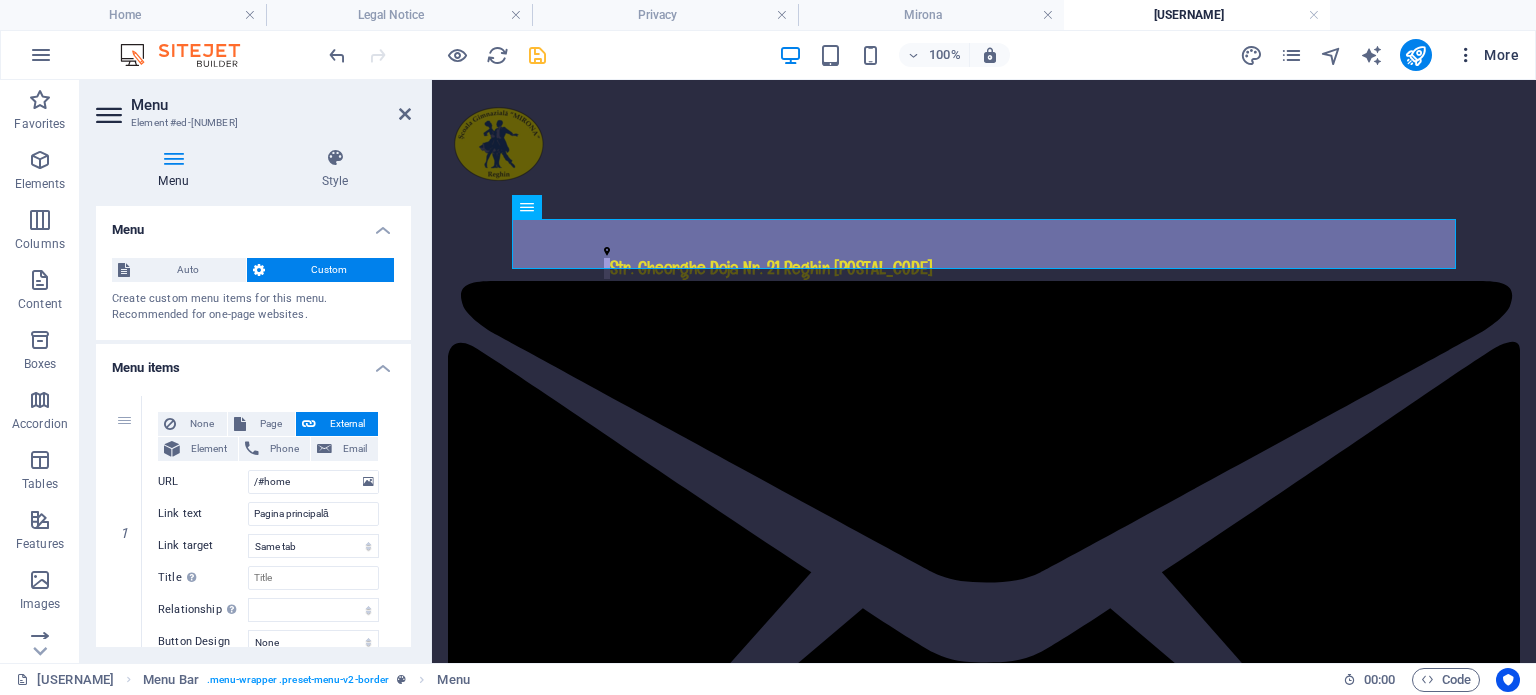 click at bounding box center [1466, 55] 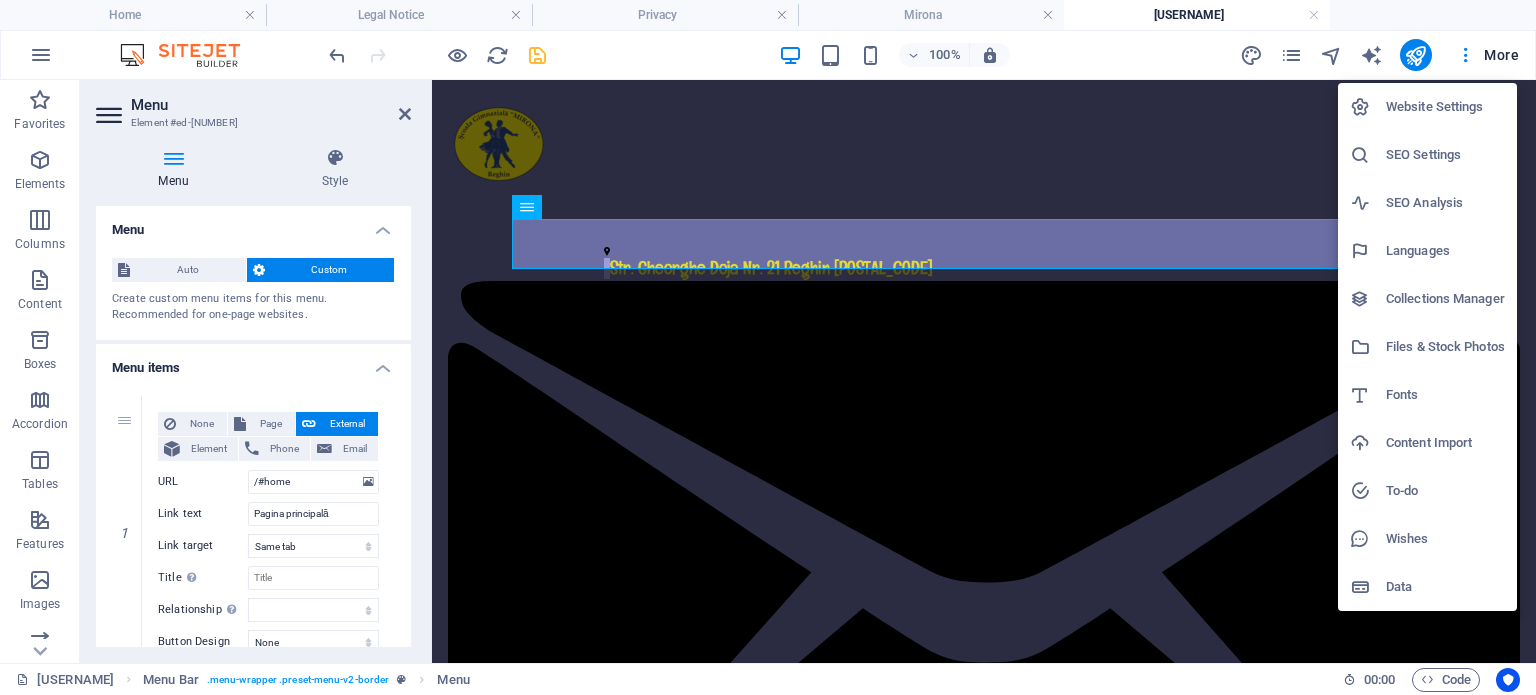 click on "Fonts" at bounding box center (1445, 395) 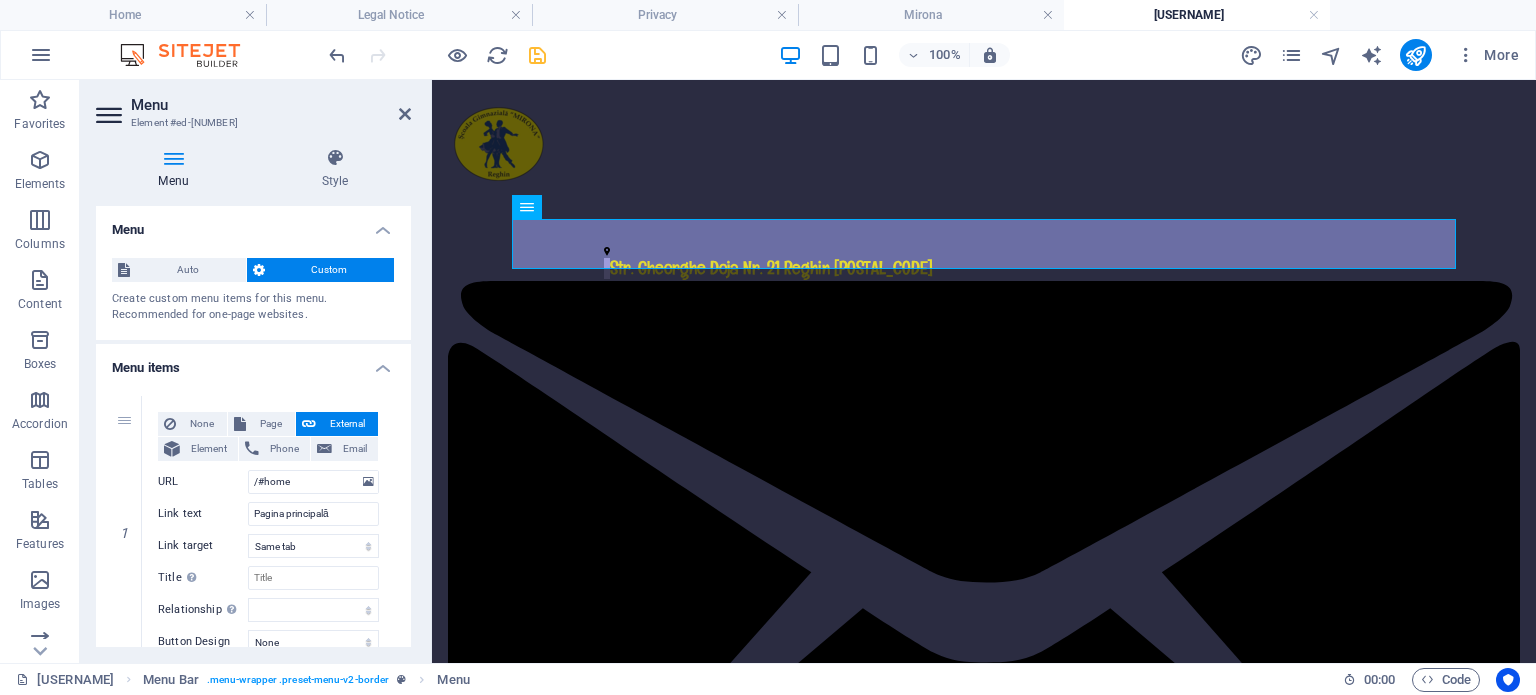 select on "popularity" 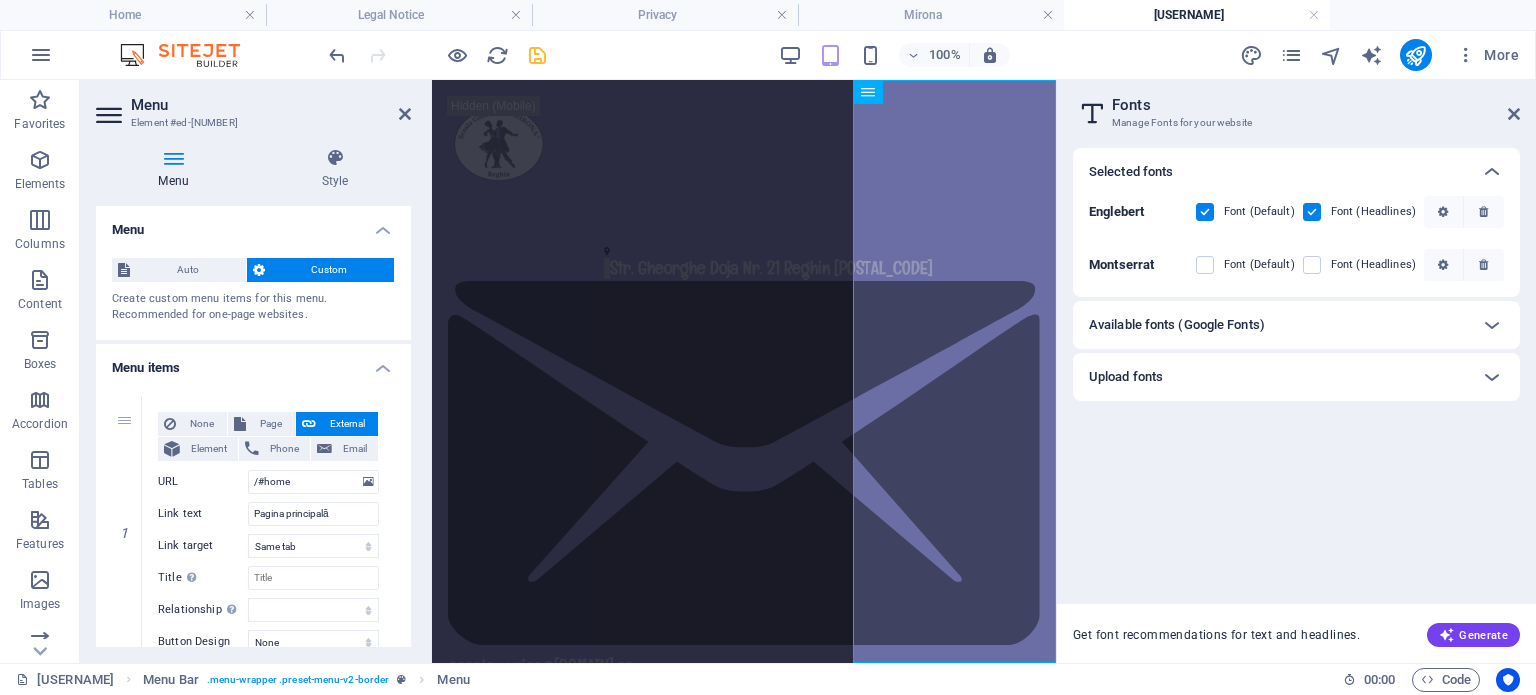click on "Available fonts (Google Fonts)" at bounding box center (1177, 325) 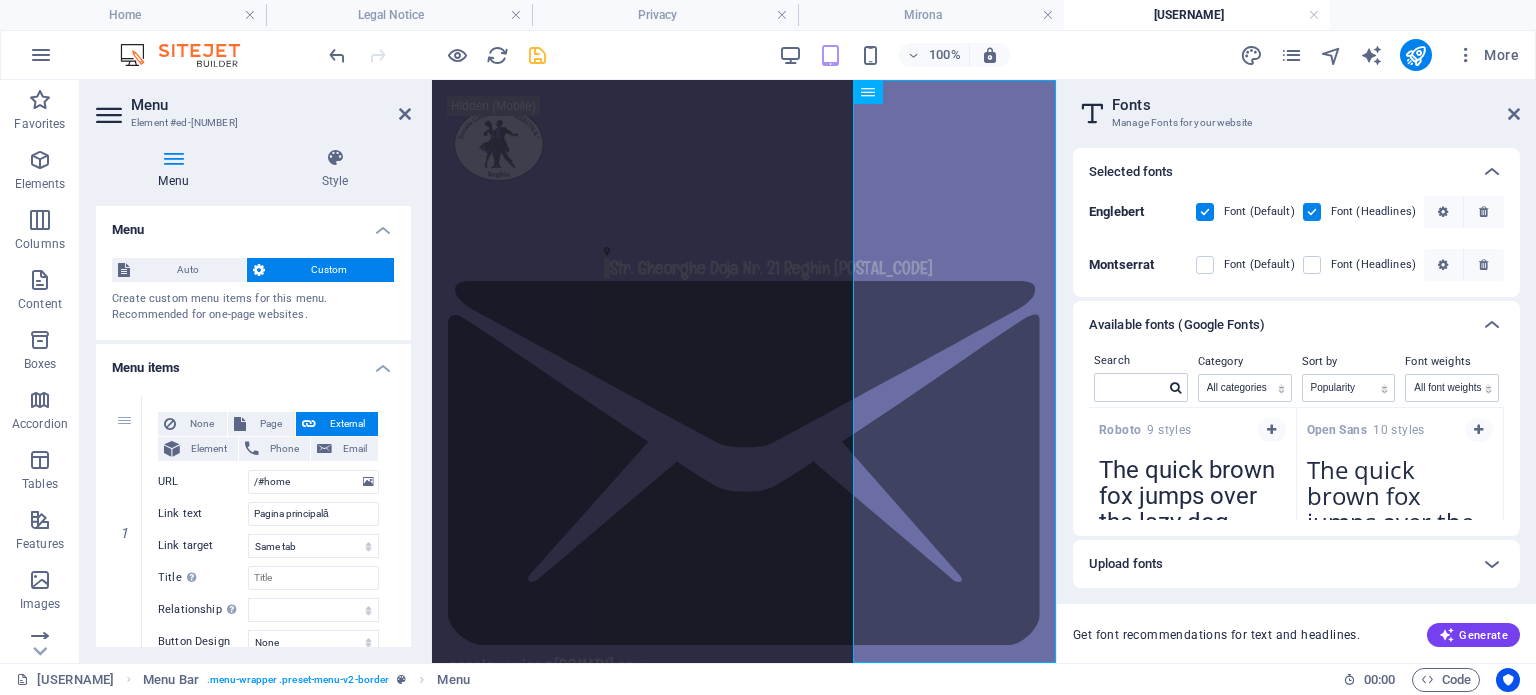 click on "Upload fonts" at bounding box center (1126, 564) 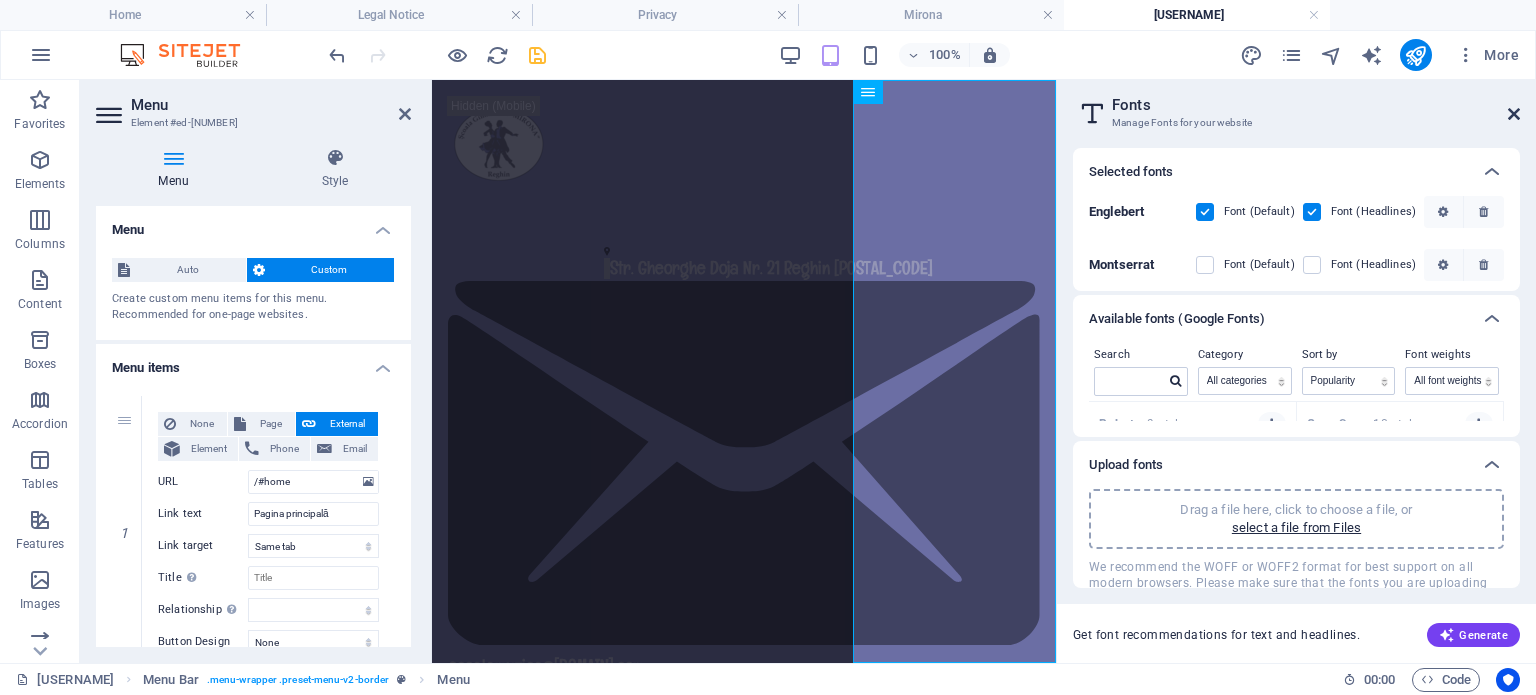 click at bounding box center [1514, 114] 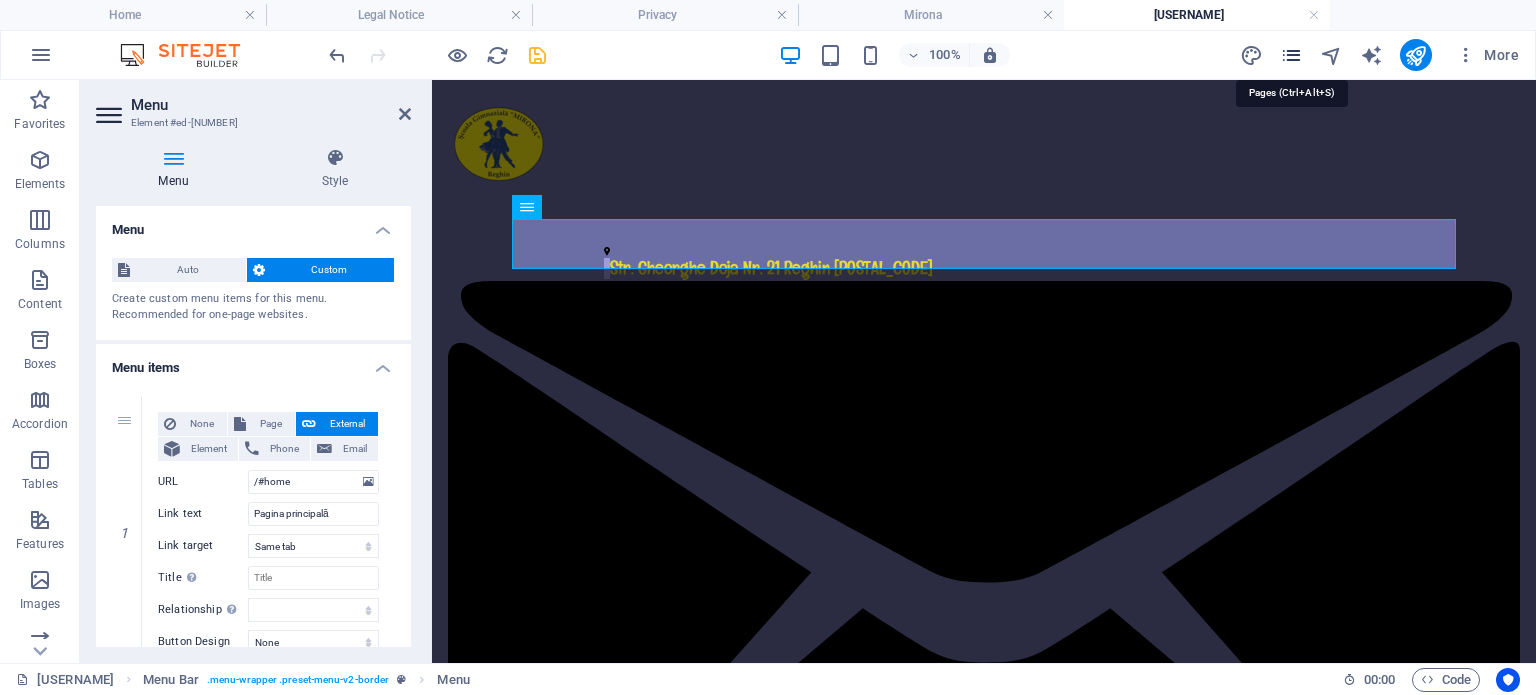 click at bounding box center (1291, 55) 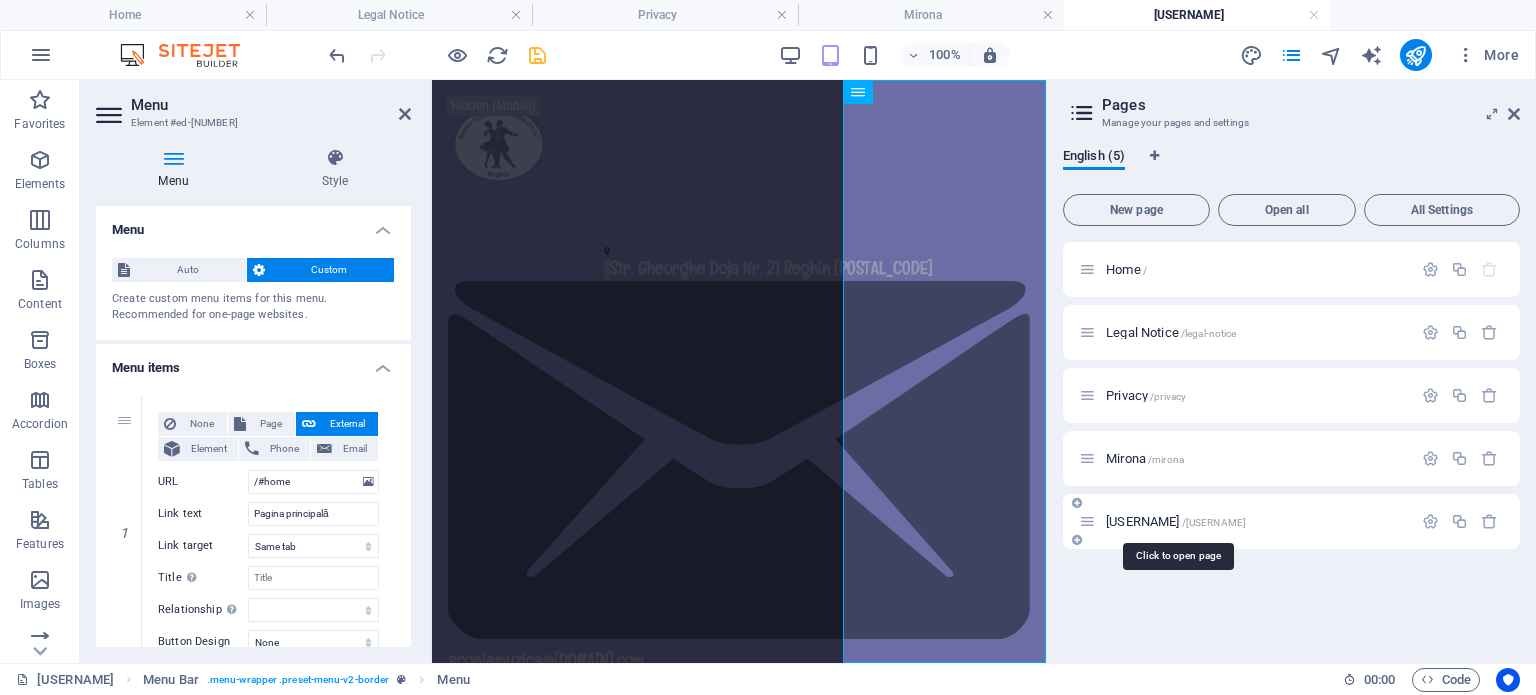 click on "/muzicadesen" at bounding box center [1214, 522] 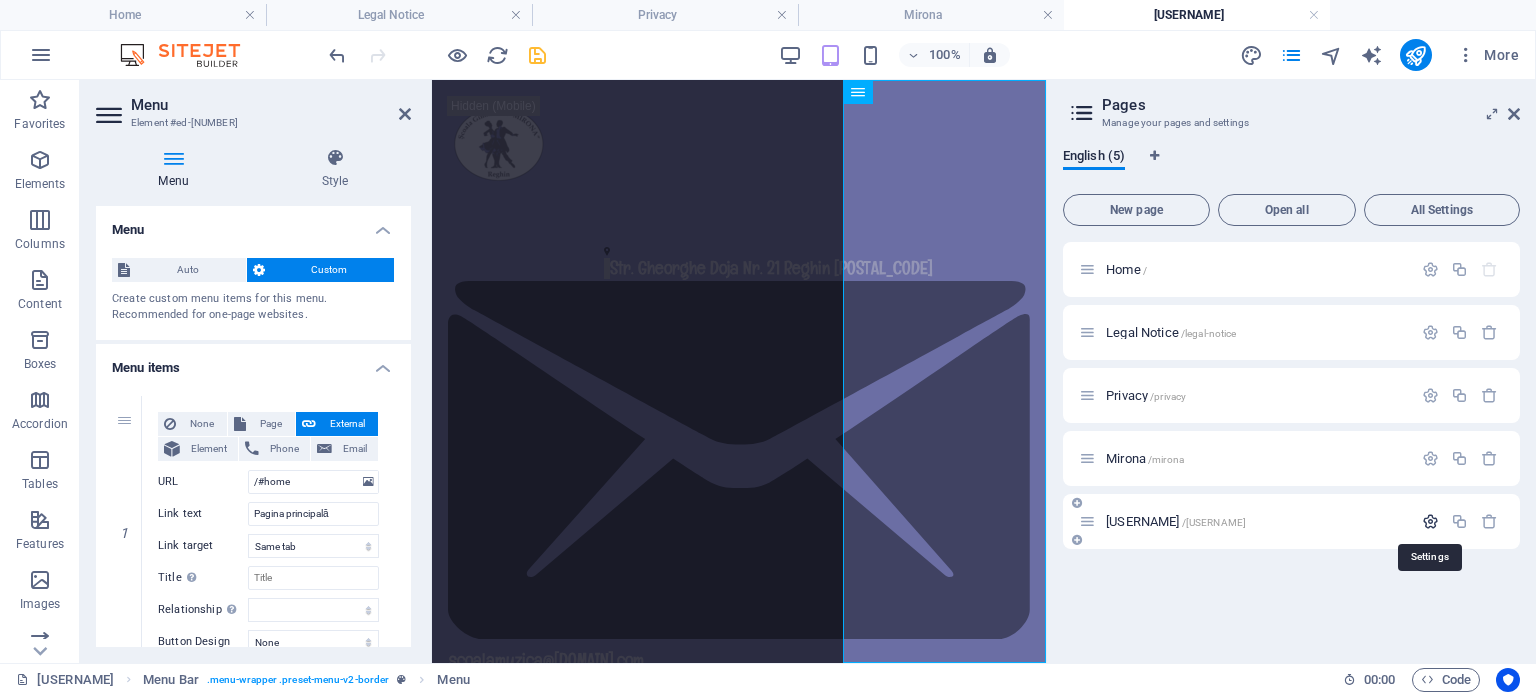 click at bounding box center [1430, 521] 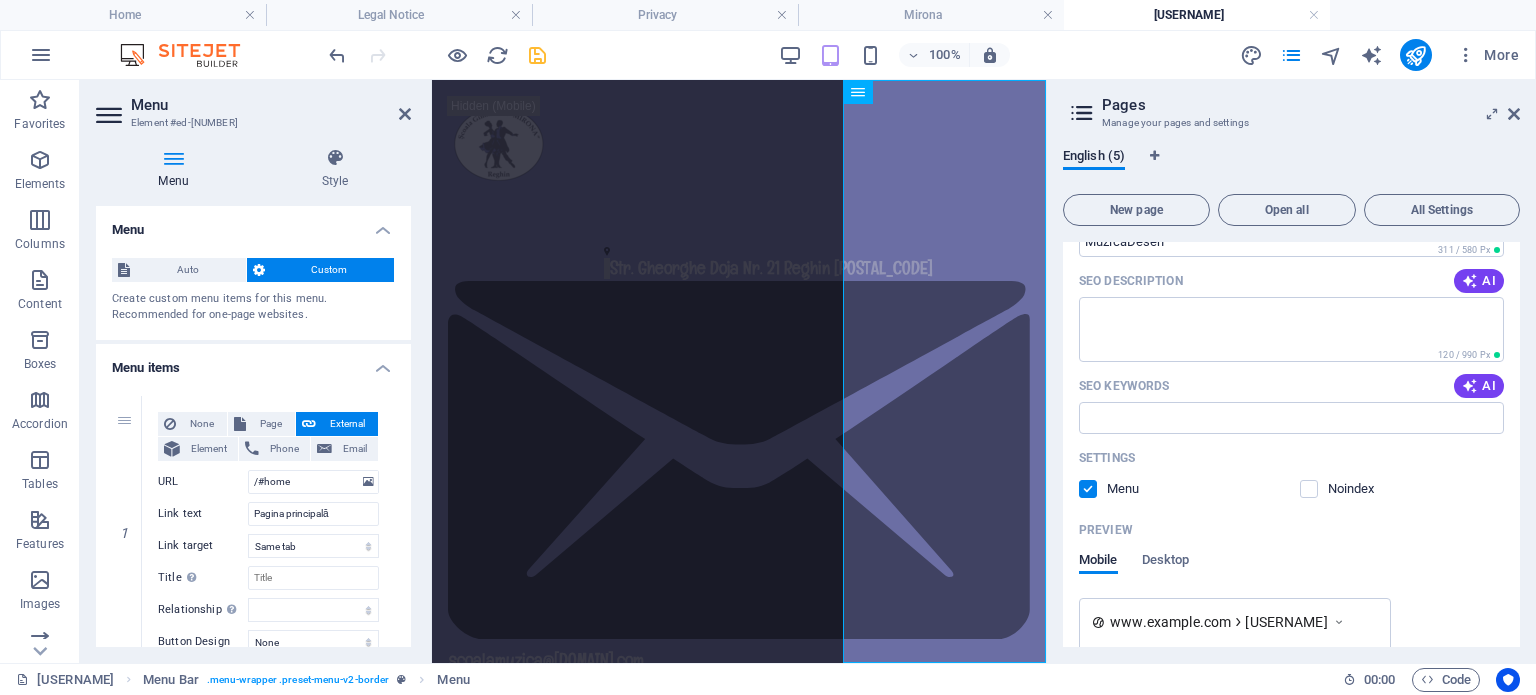 scroll, scrollTop: 682, scrollLeft: 0, axis: vertical 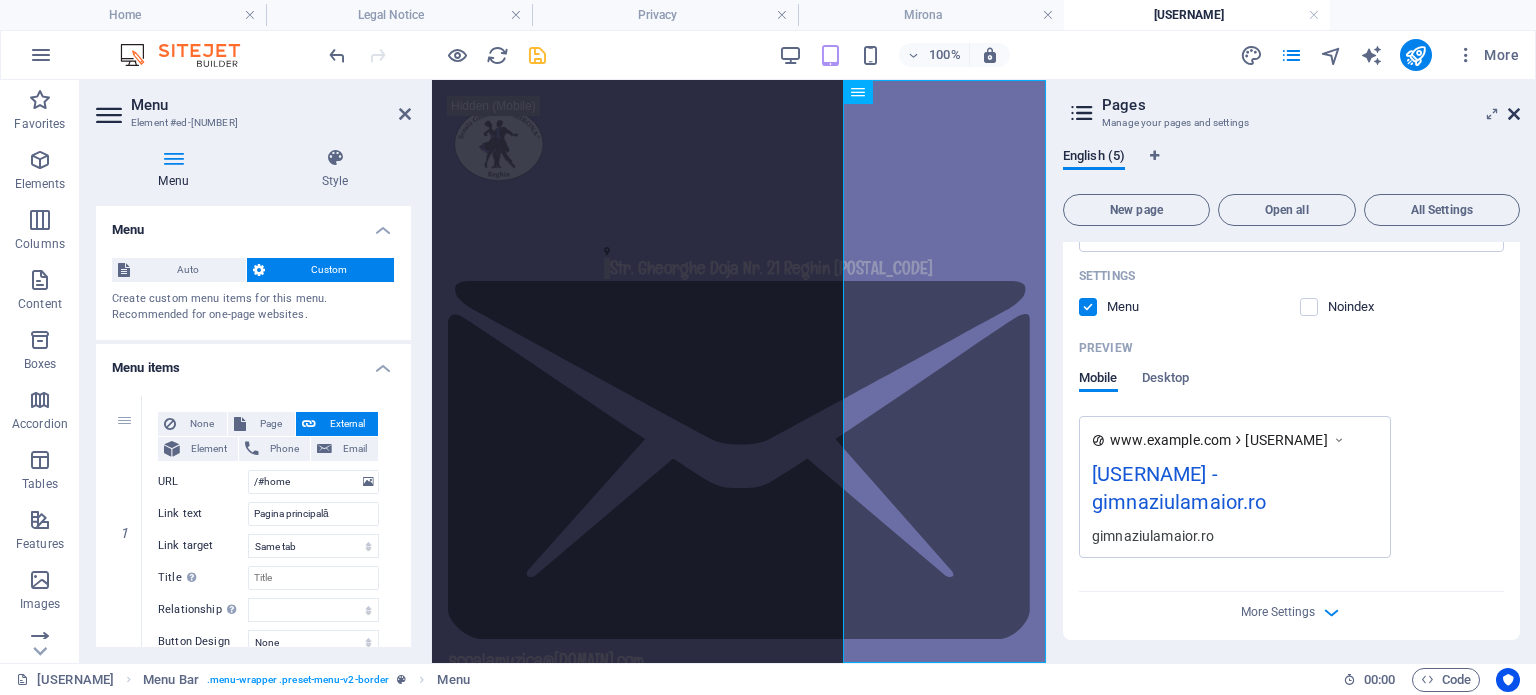 drag, startPoint x: 1516, startPoint y: 110, endPoint x: 1084, endPoint y: 29, distance: 439.52817 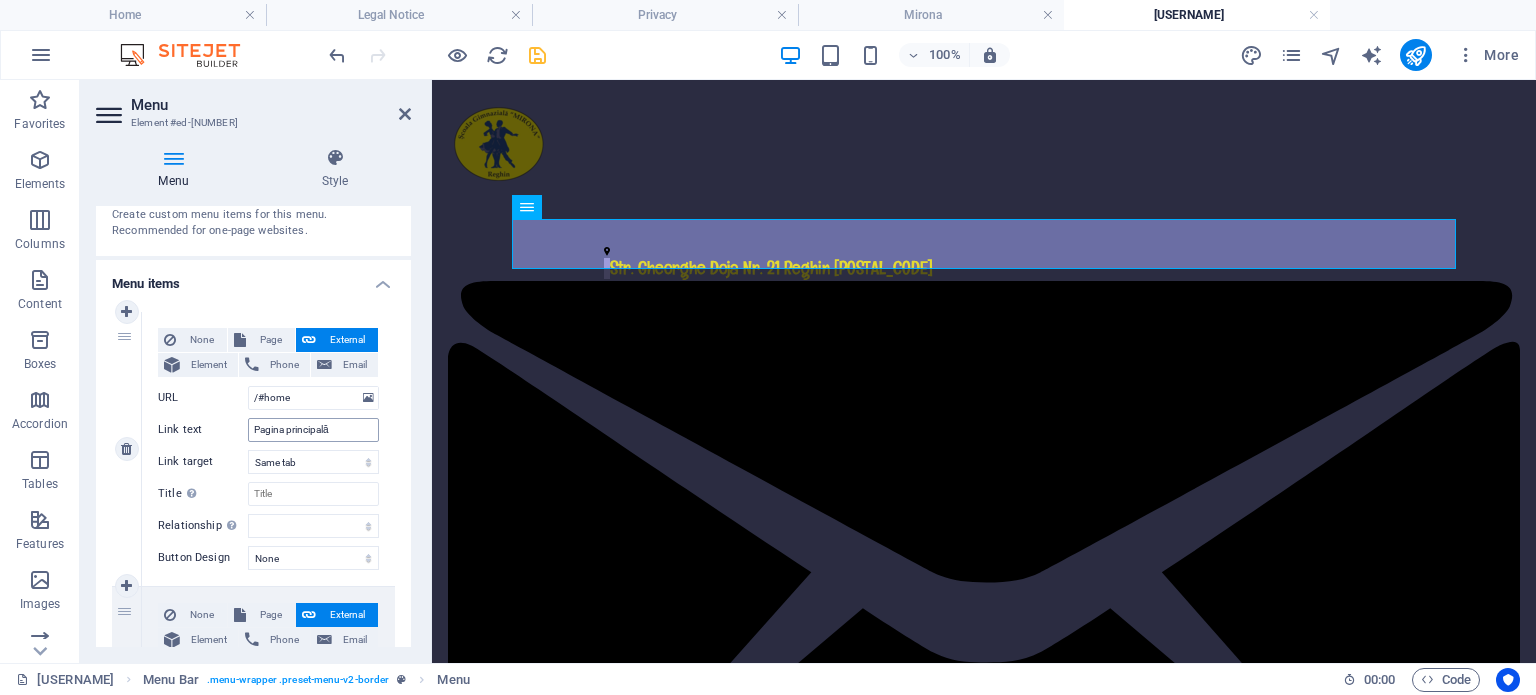 scroll, scrollTop: 0, scrollLeft: 0, axis: both 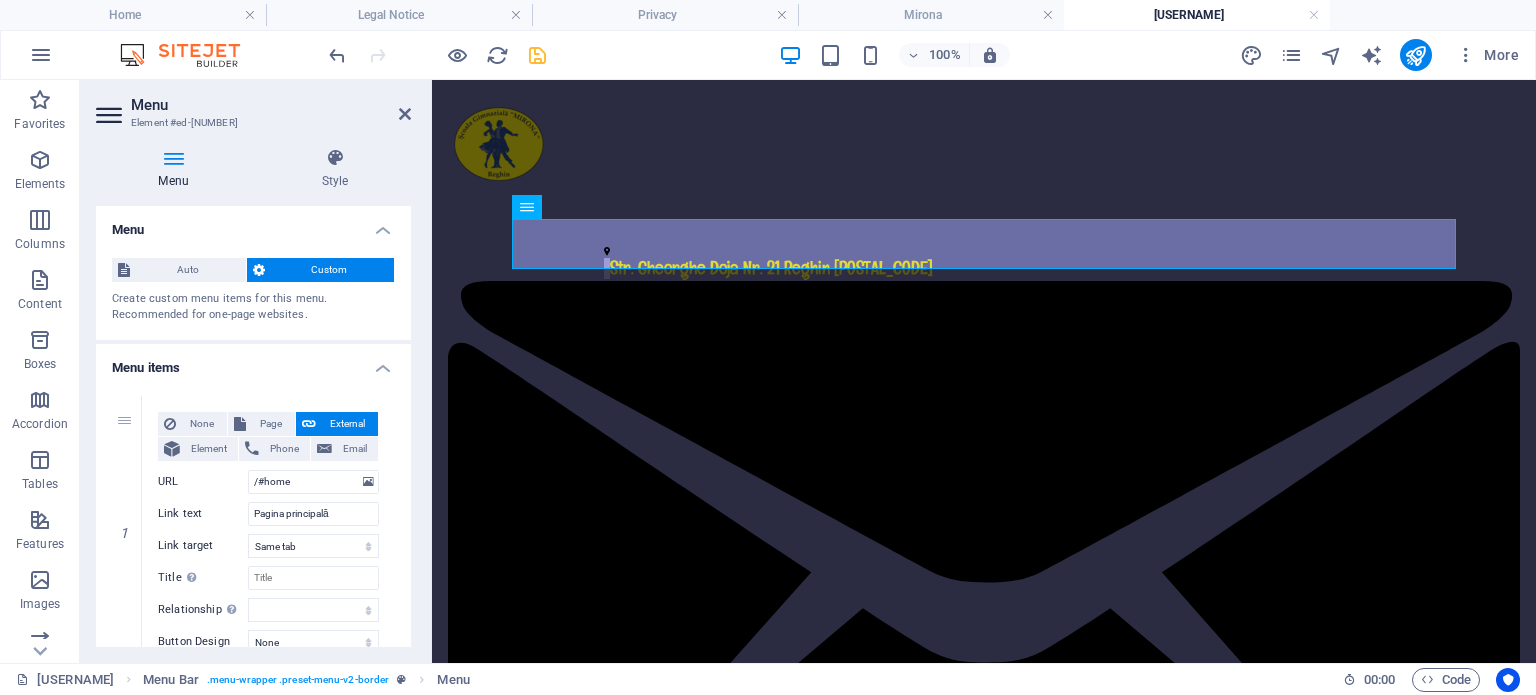 click at bounding box center [111, 115] 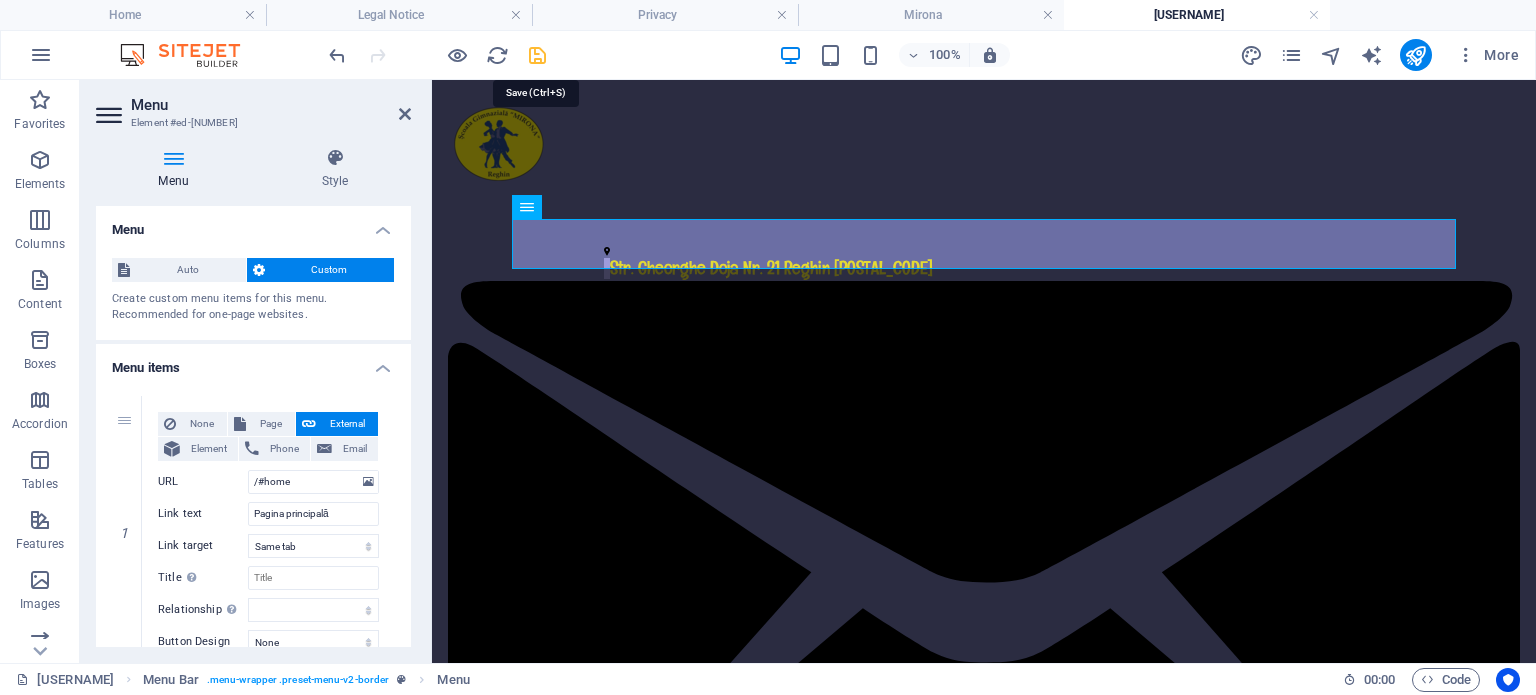 click at bounding box center (537, 55) 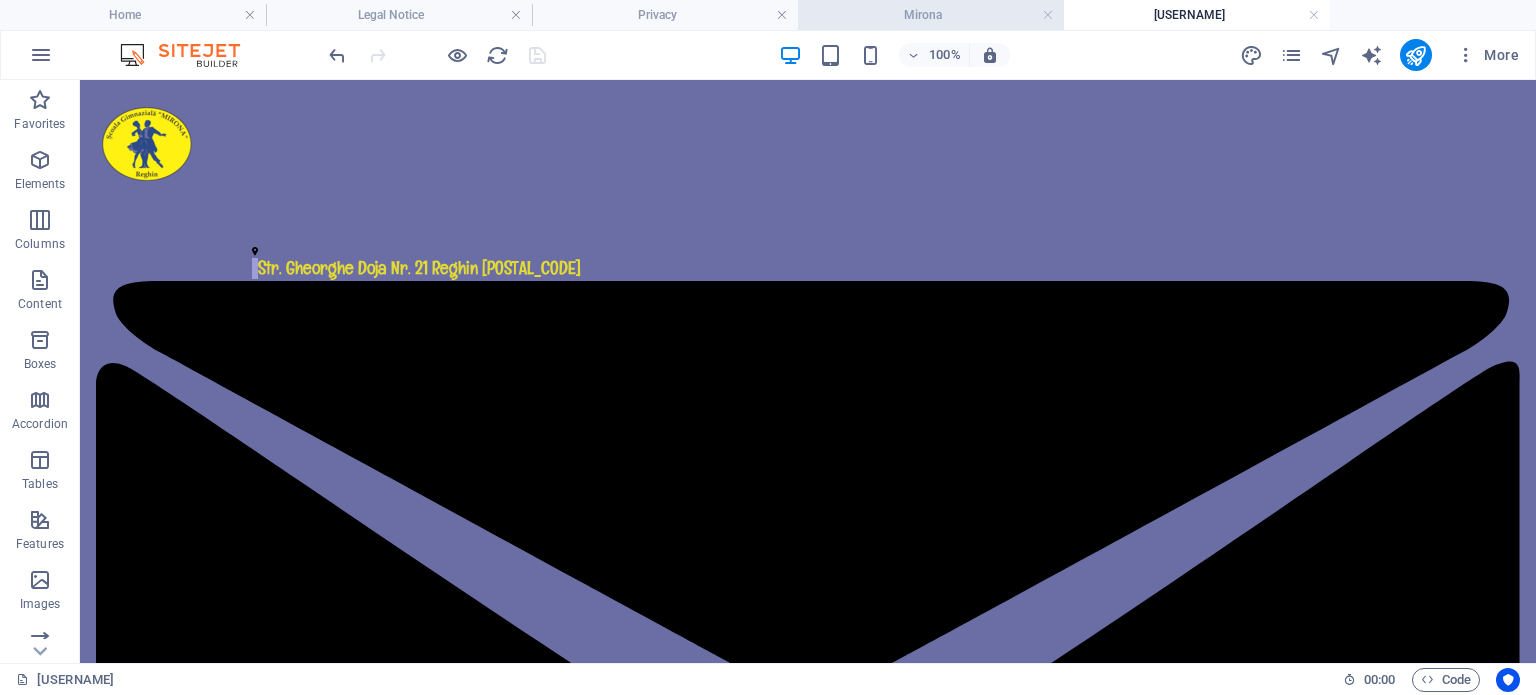 click on "Mirona" at bounding box center (931, 15) 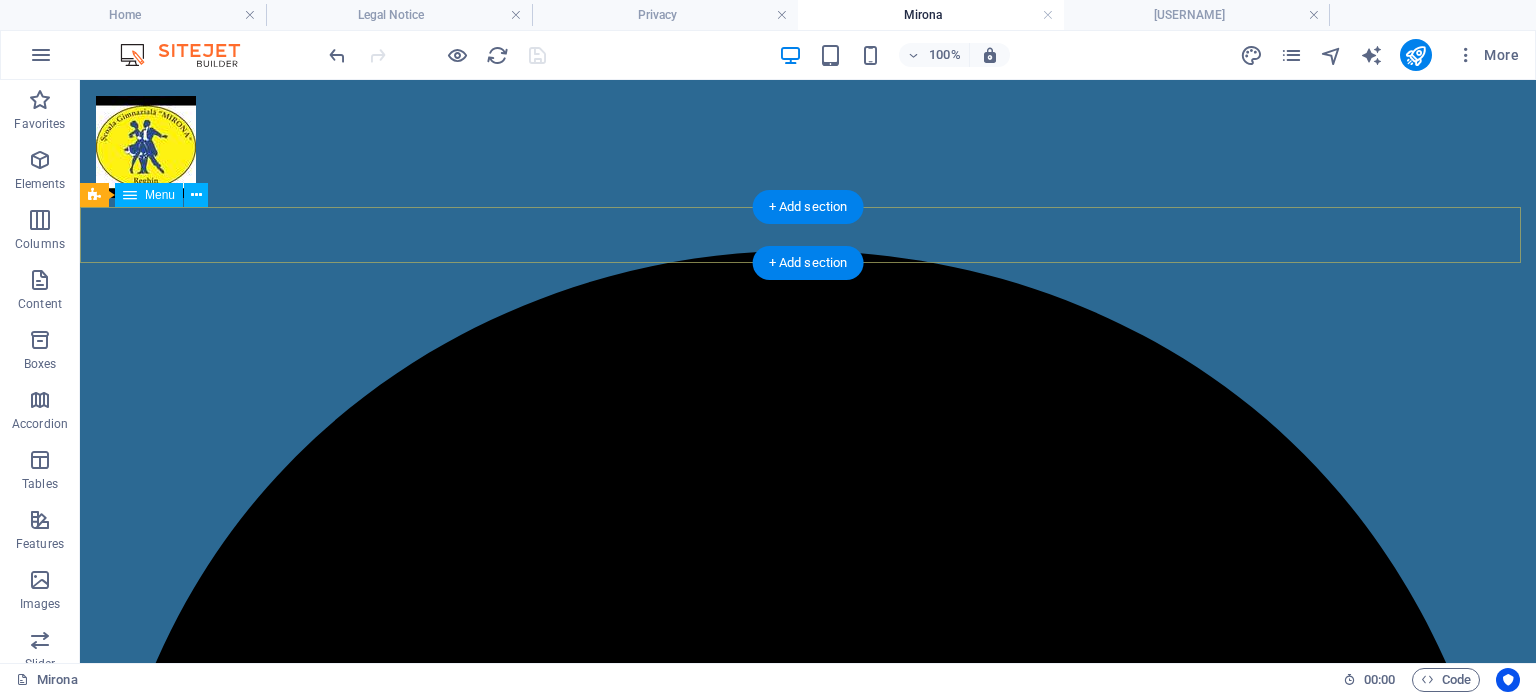 click on "Pagina principală Despre noi Orar  Galerie foto Contact" at bounding box center [808, 4768] 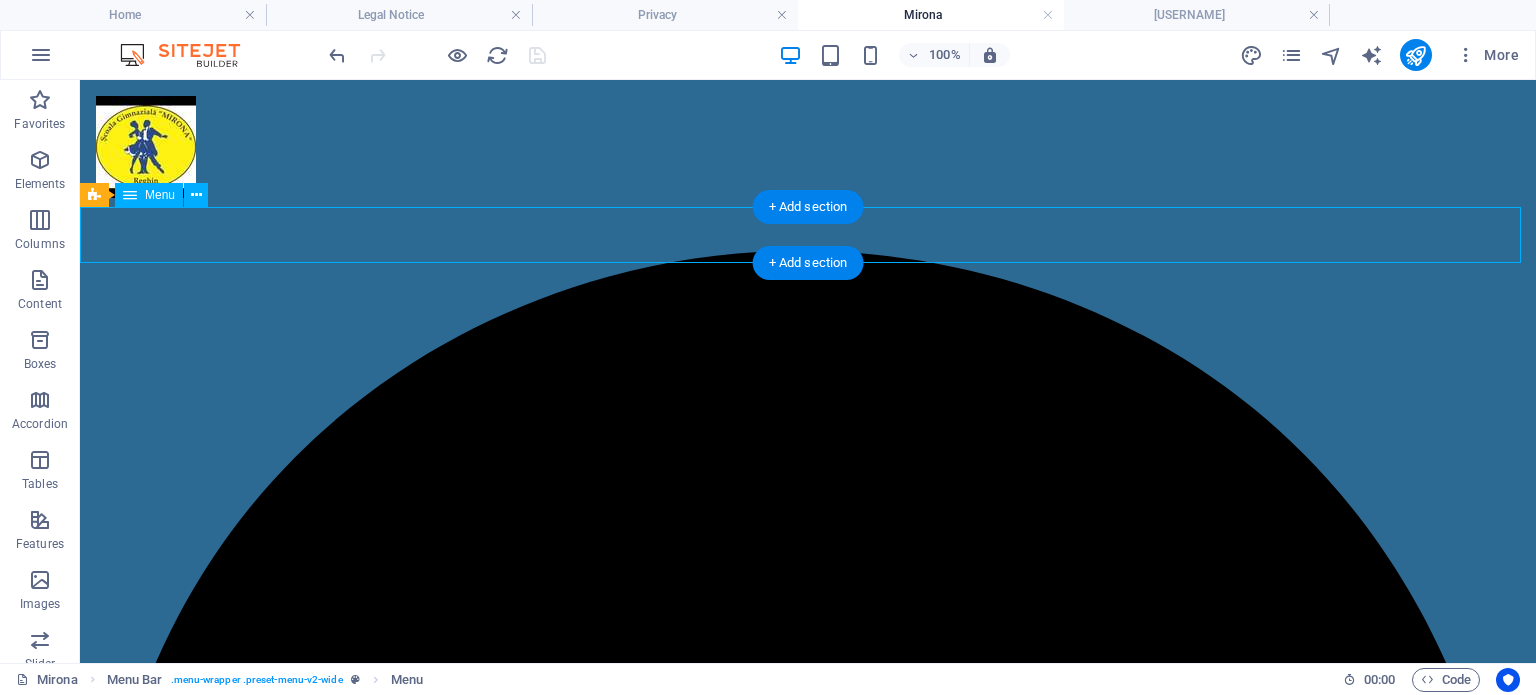 click on "Pagina principală Despre noi Orar  Galerie foto Contact" at bounding box center (808, 4768) 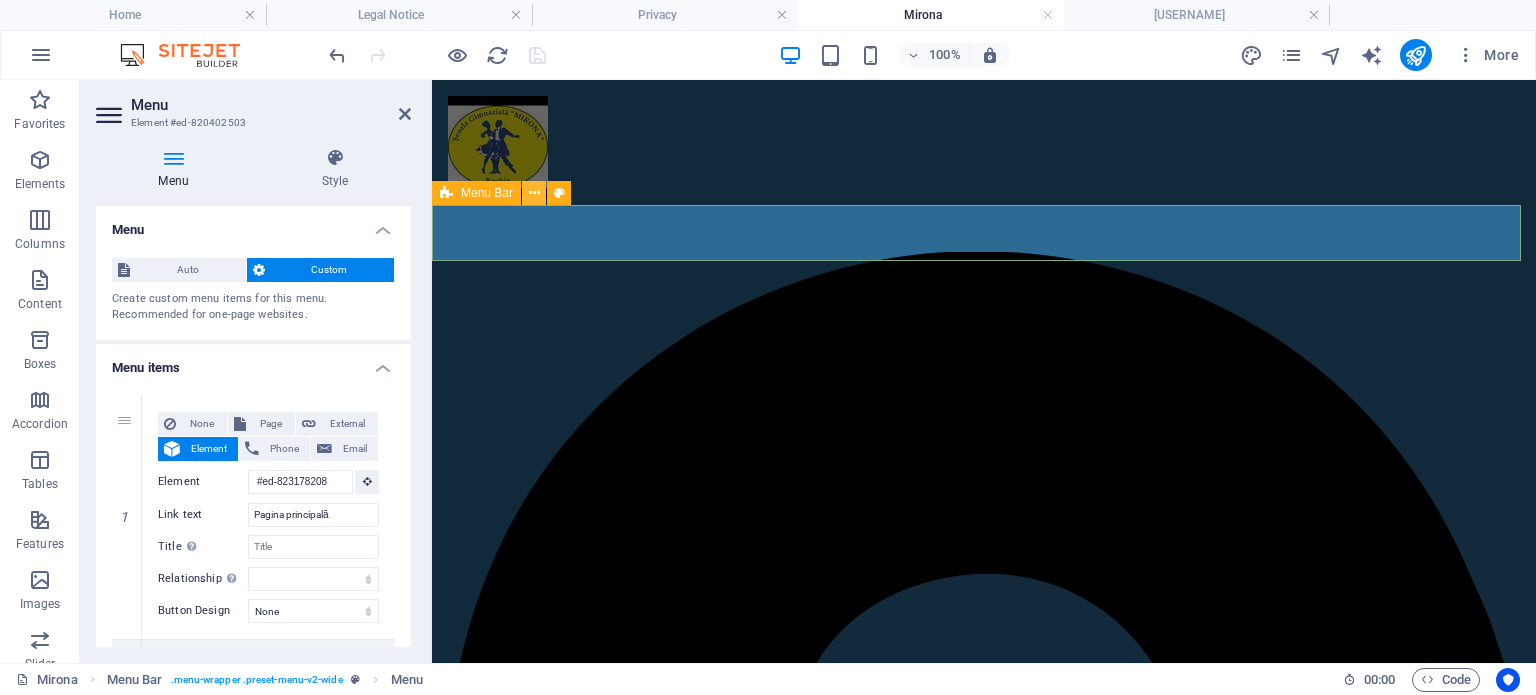 click at bounding box center [534, 193] 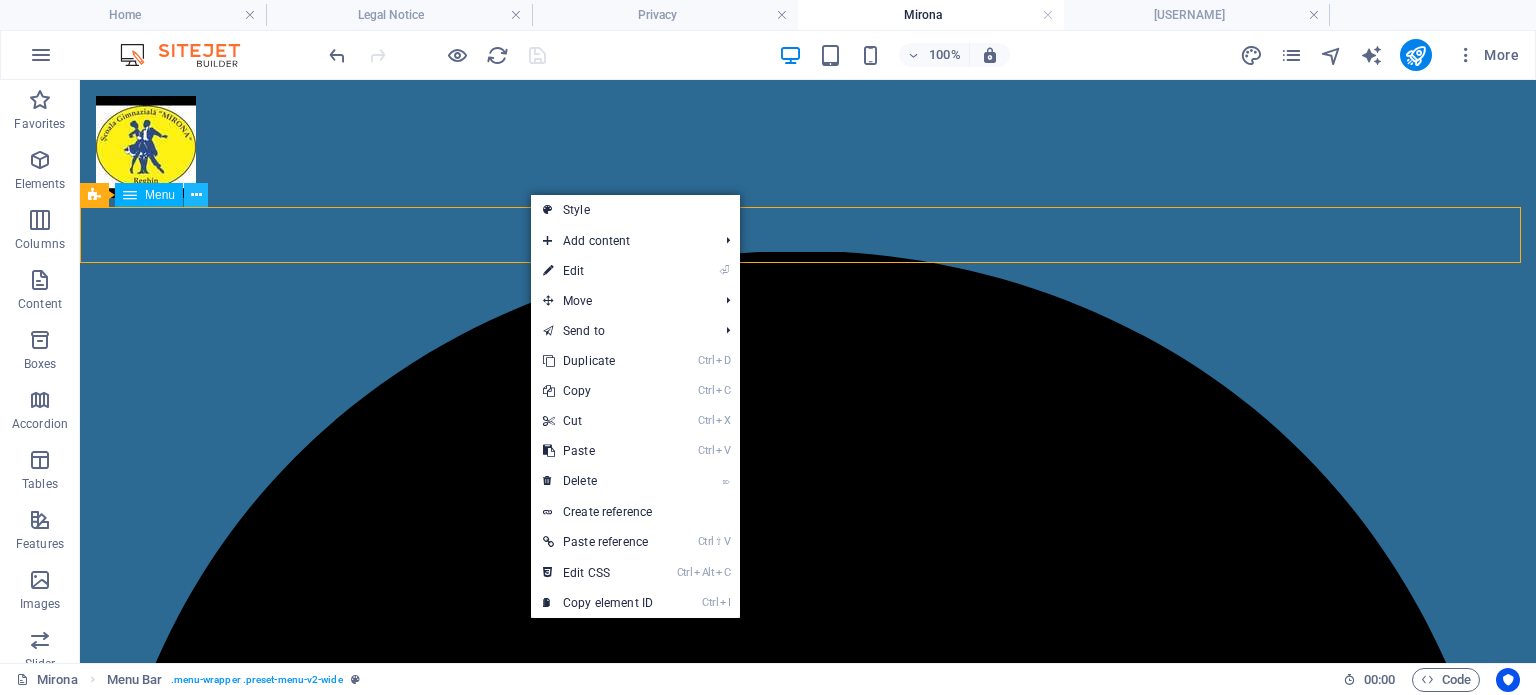 click at bounding box center [196, 195] 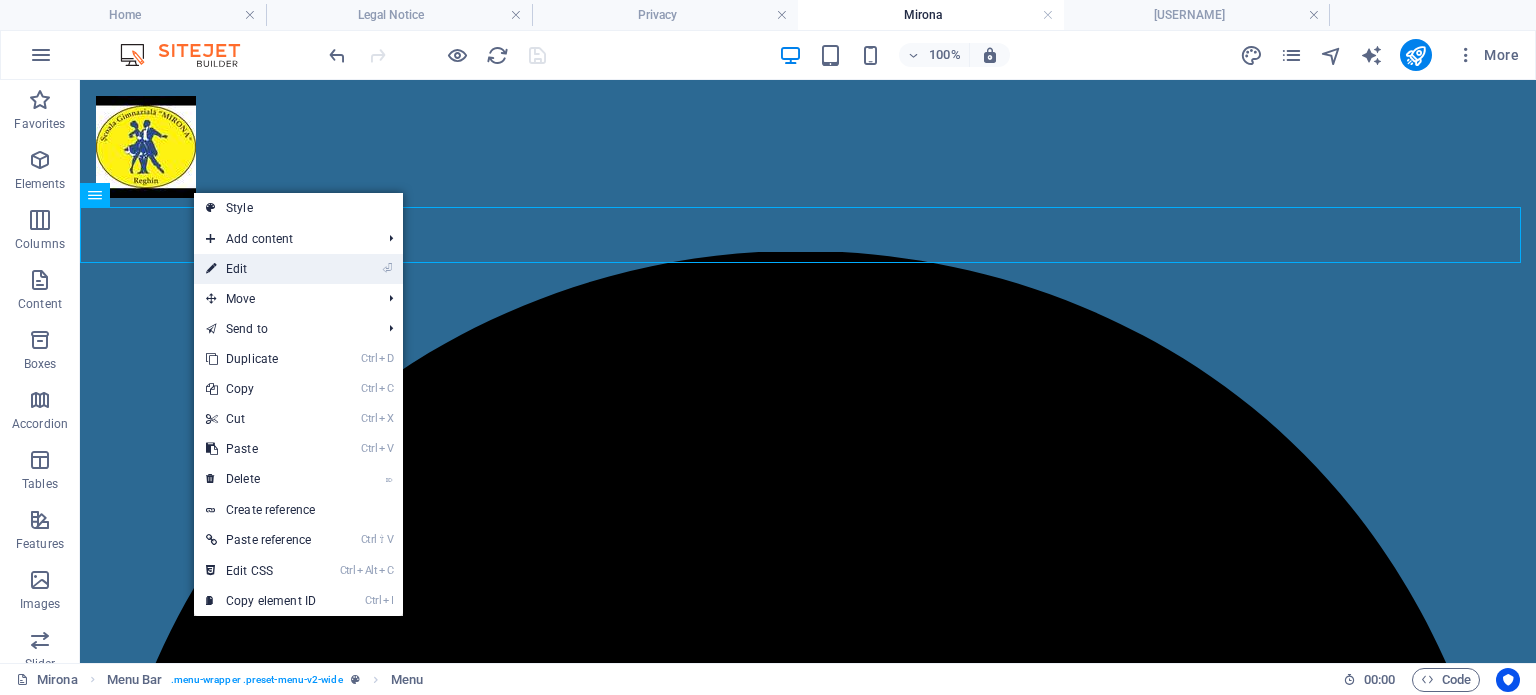 click on "⏎  Edit" at bounding box center [261, 269] 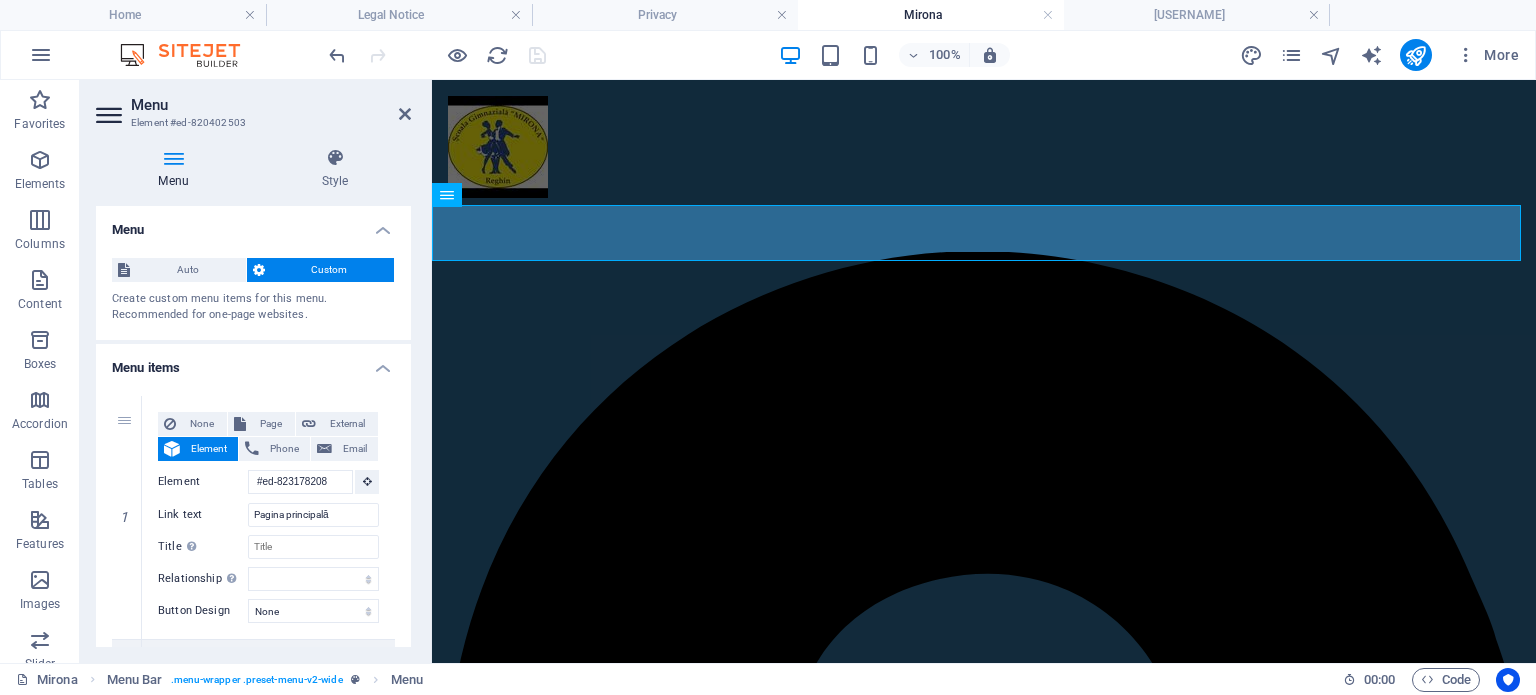 scroll, scrollTop: 100, scrollLeft: 0, axis: vertical 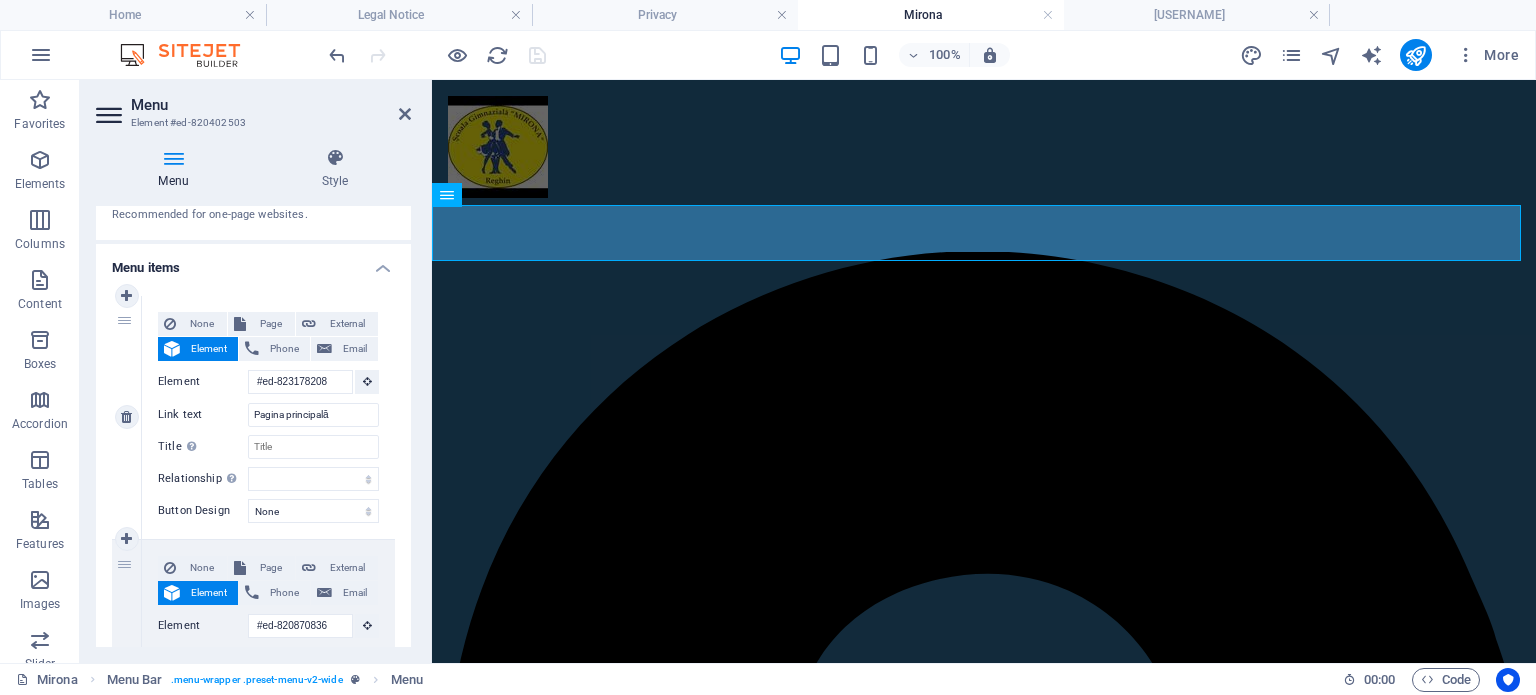 click on "Element" at bounding box center (209, 349) 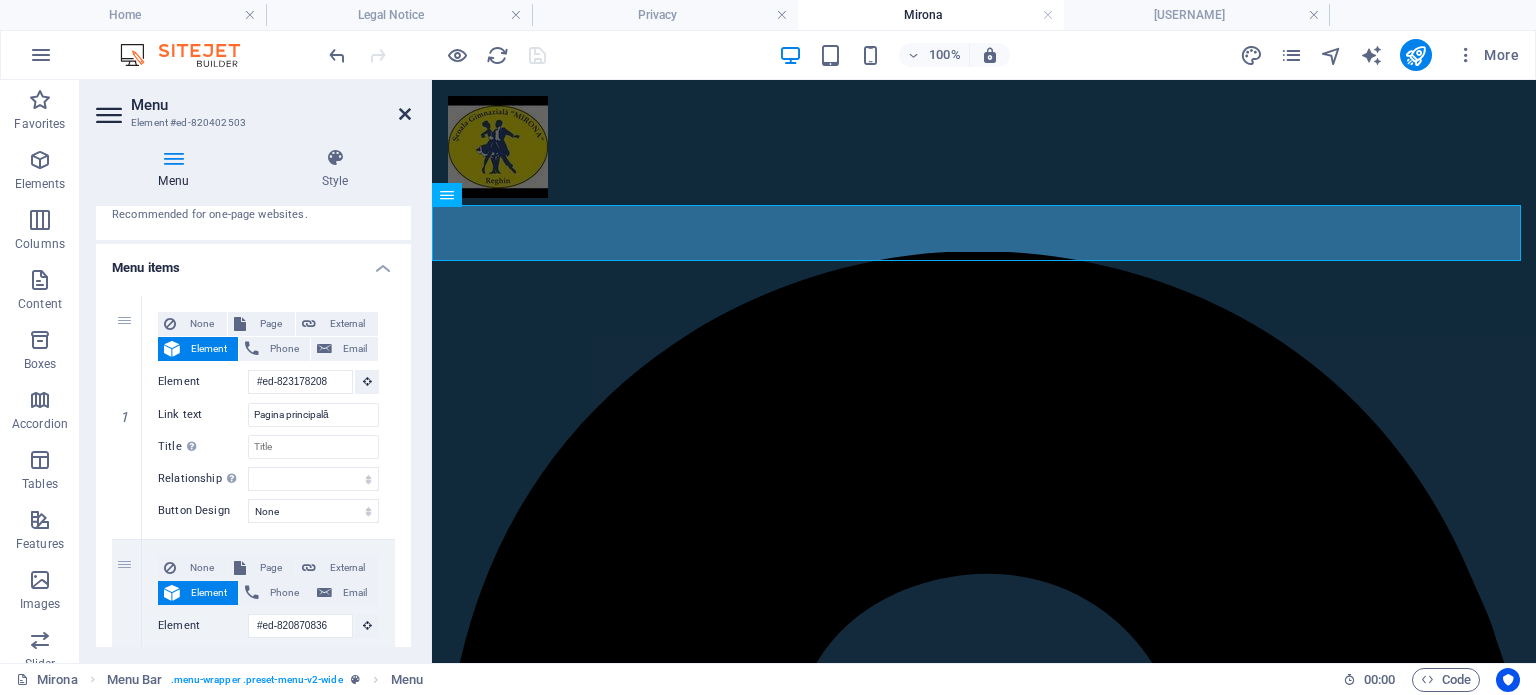 click at bounding box center [405, 114] 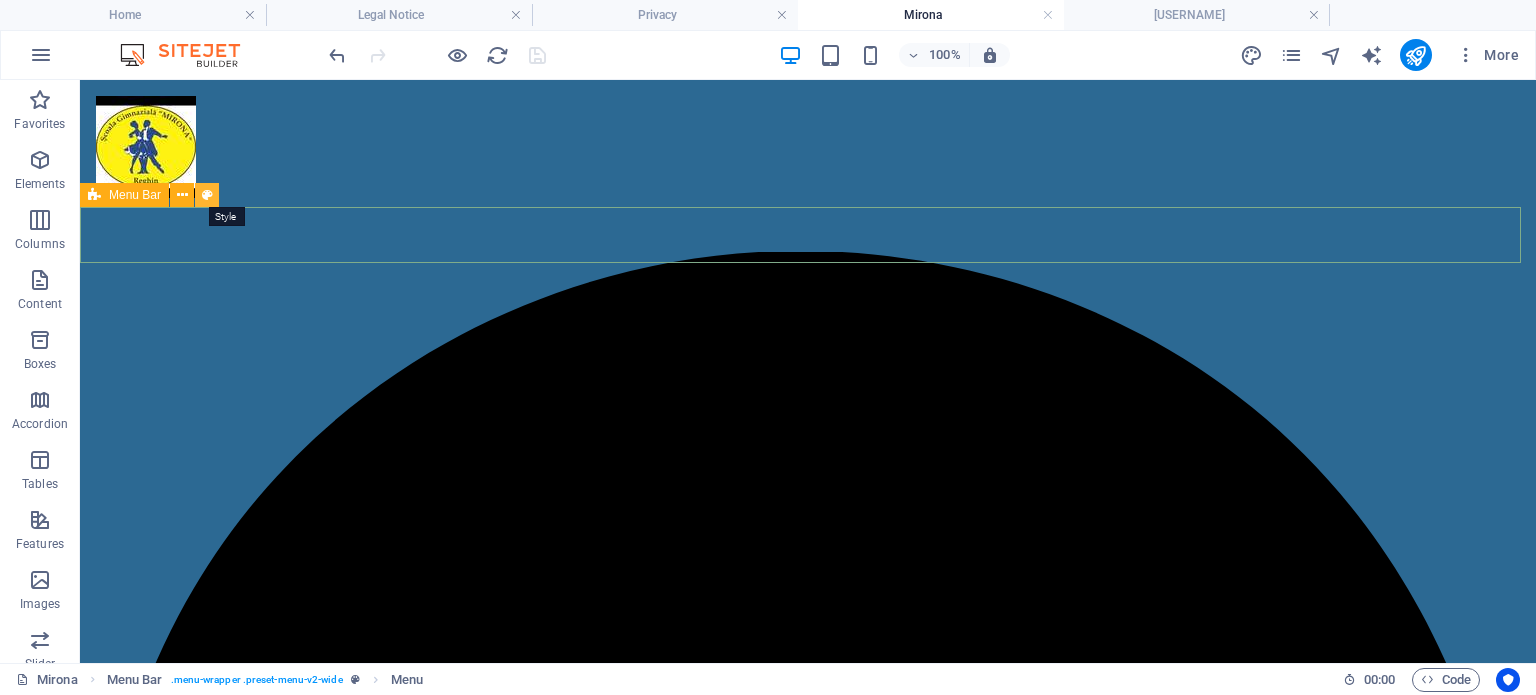 click at bounding box center (207, 195) 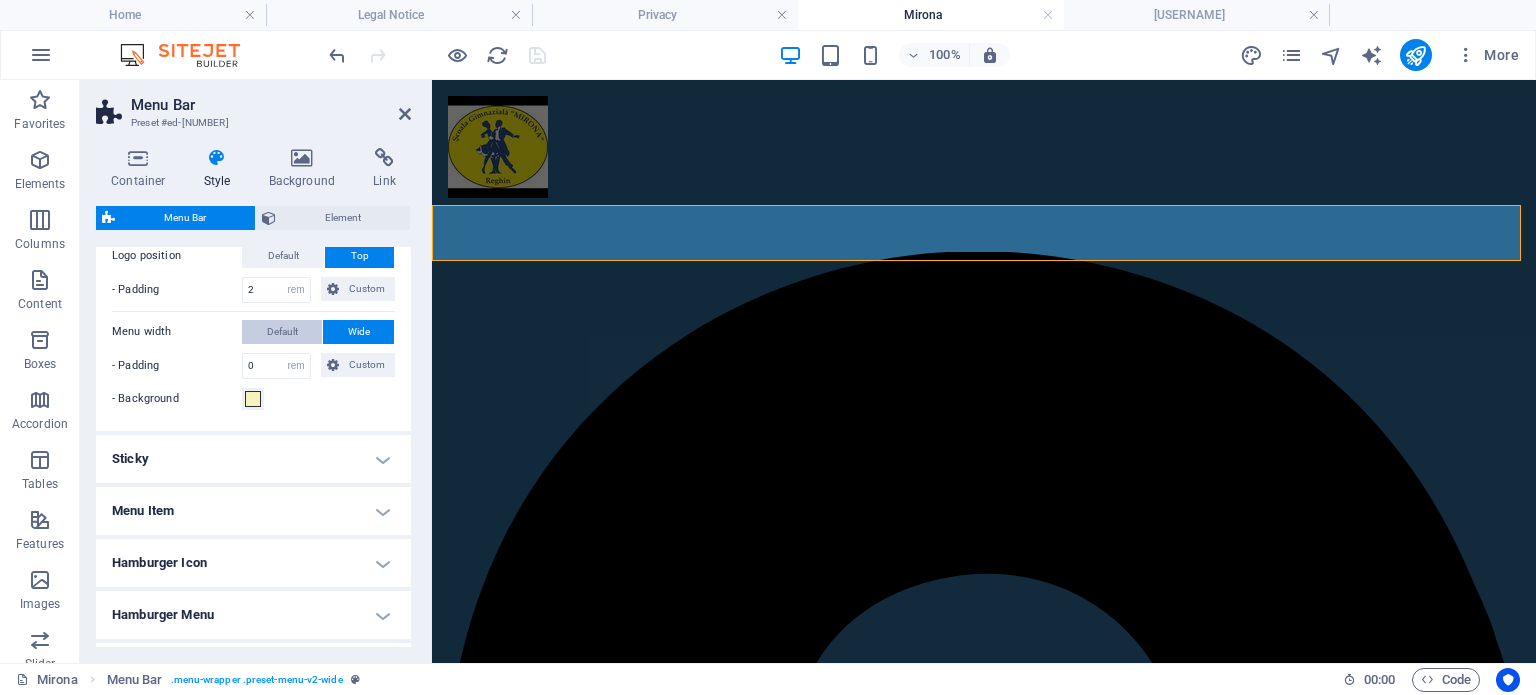scroll, scrollTop: 621, scrollLeft: 0, axis: vertical 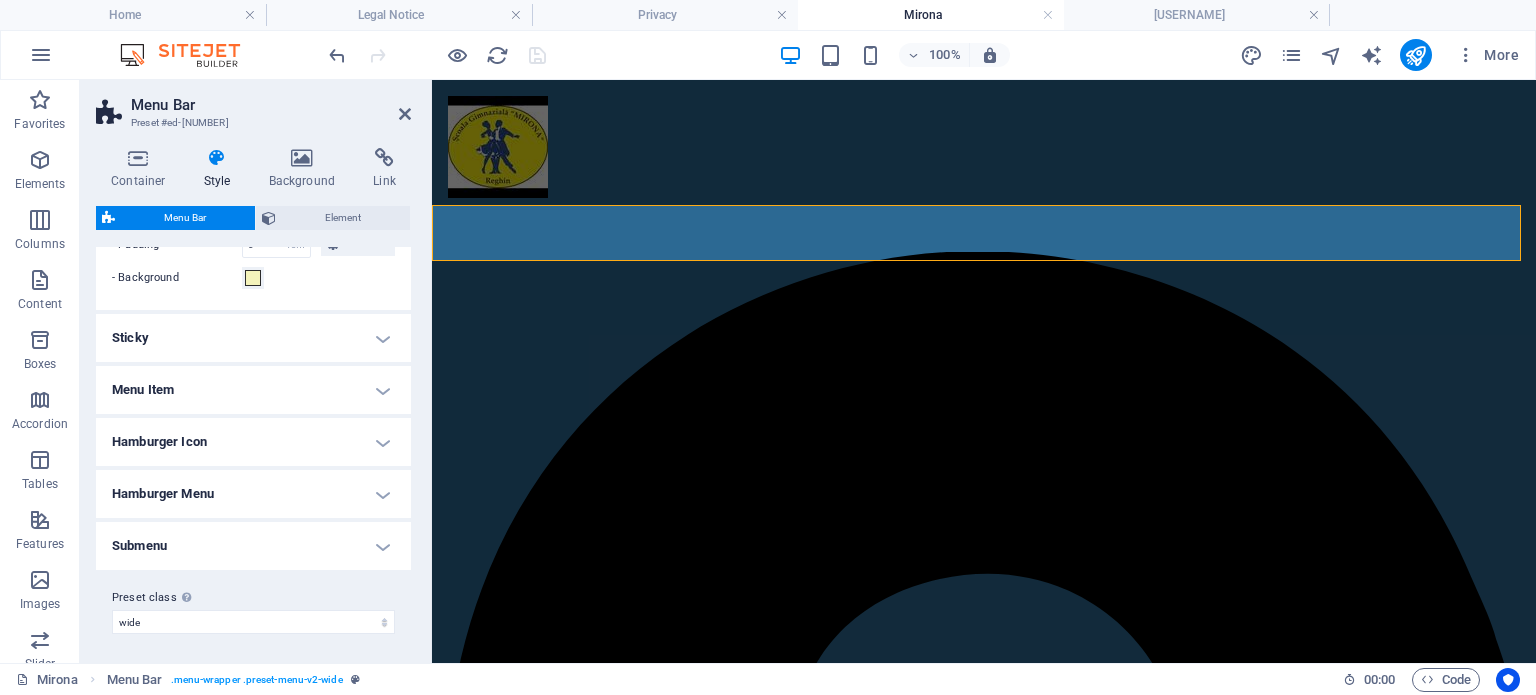 click on "Submenu" at bounding box center [253, 546] 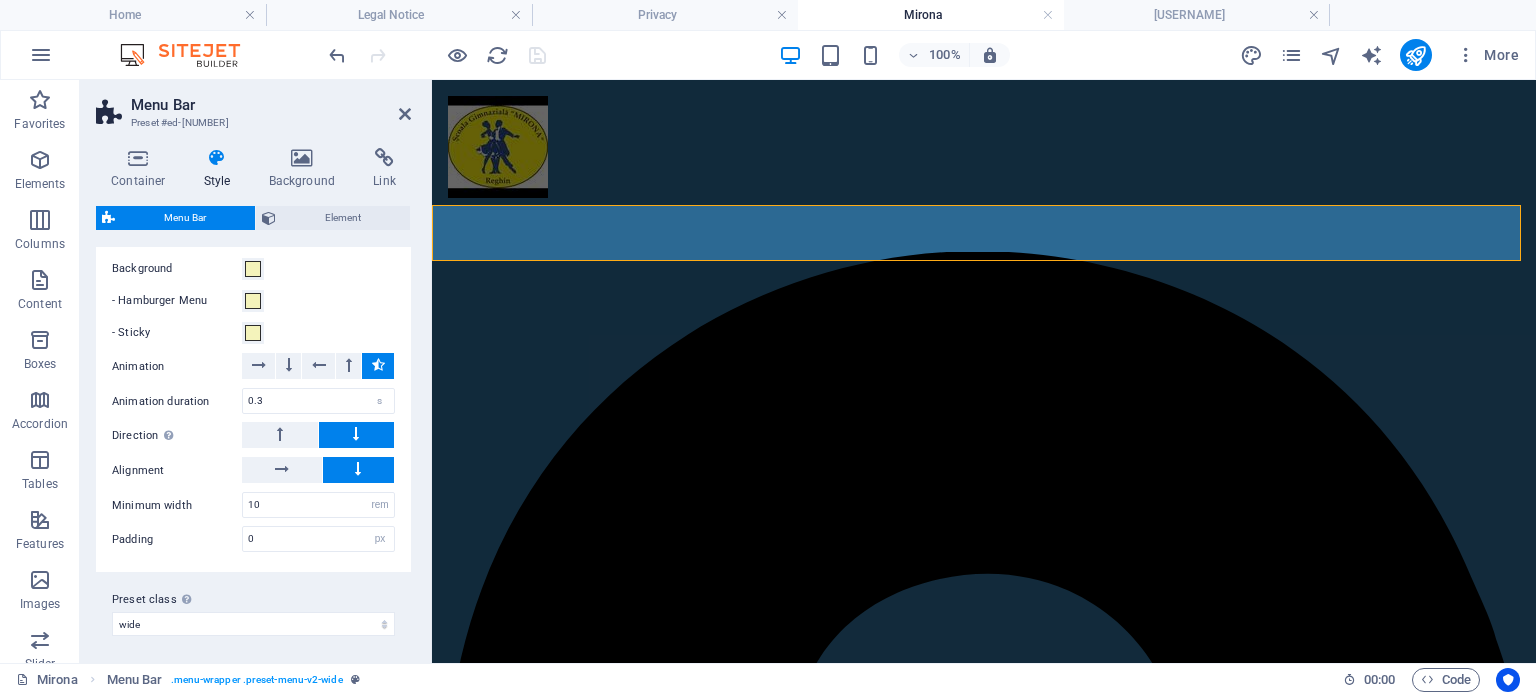 scroll, scrollTop: 166, scrollLeft: 0, axis: vertical 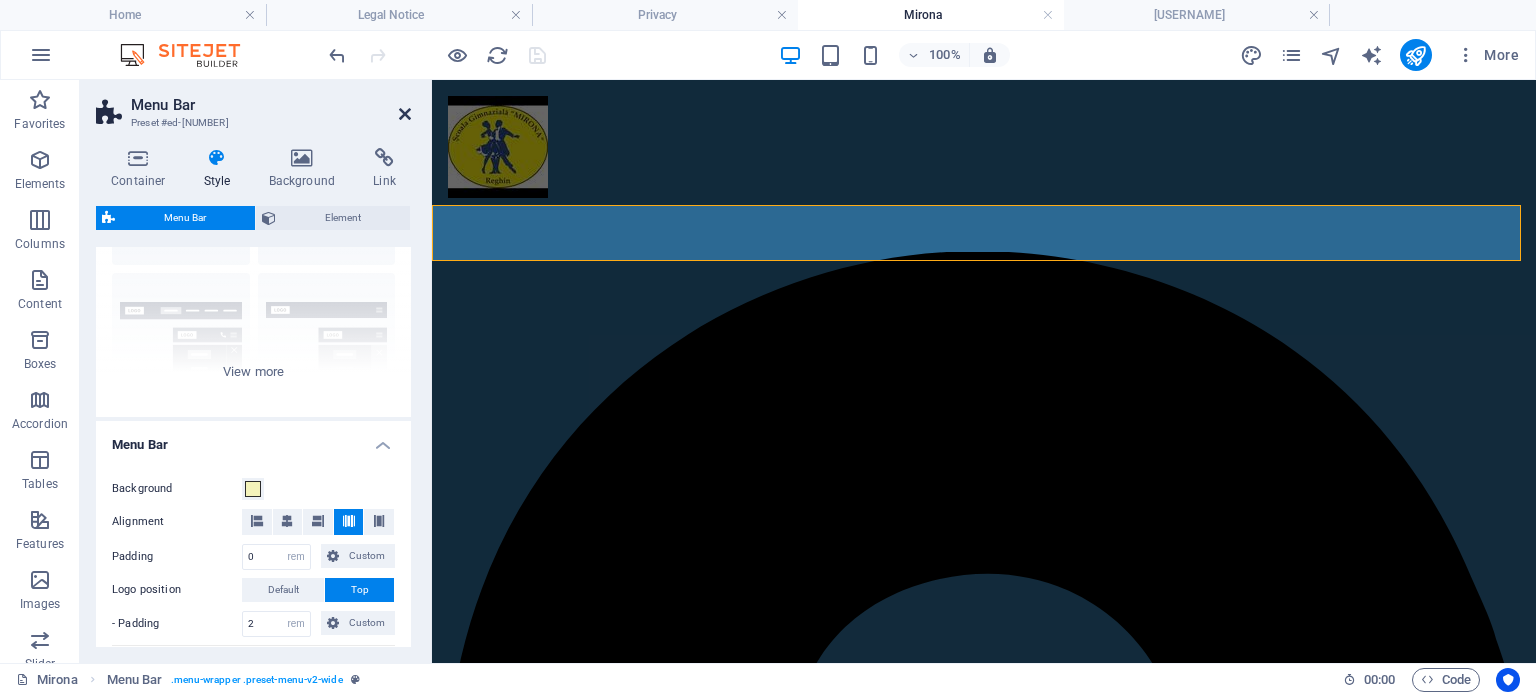 click at bounding box center [405, 114] 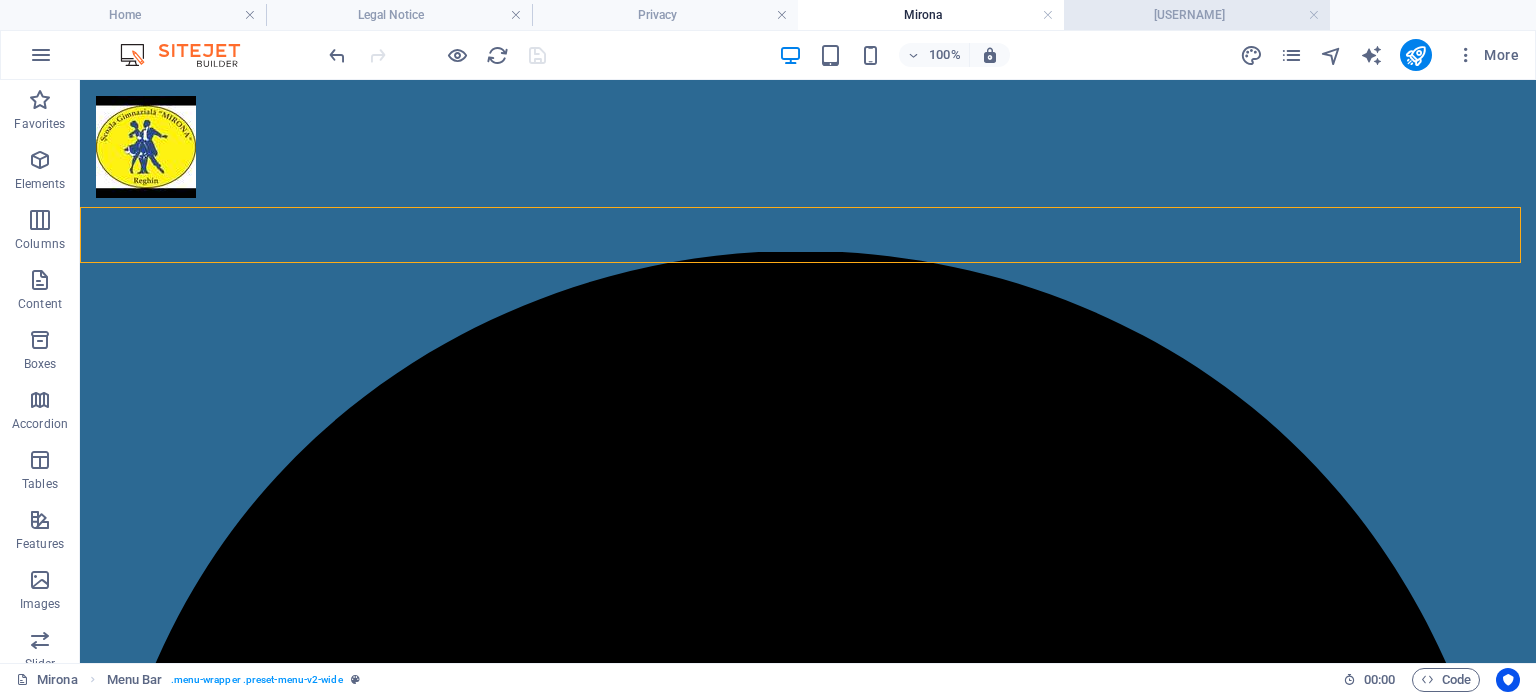 click on "MuzicaDesen" at bounding box center [1197, 15] 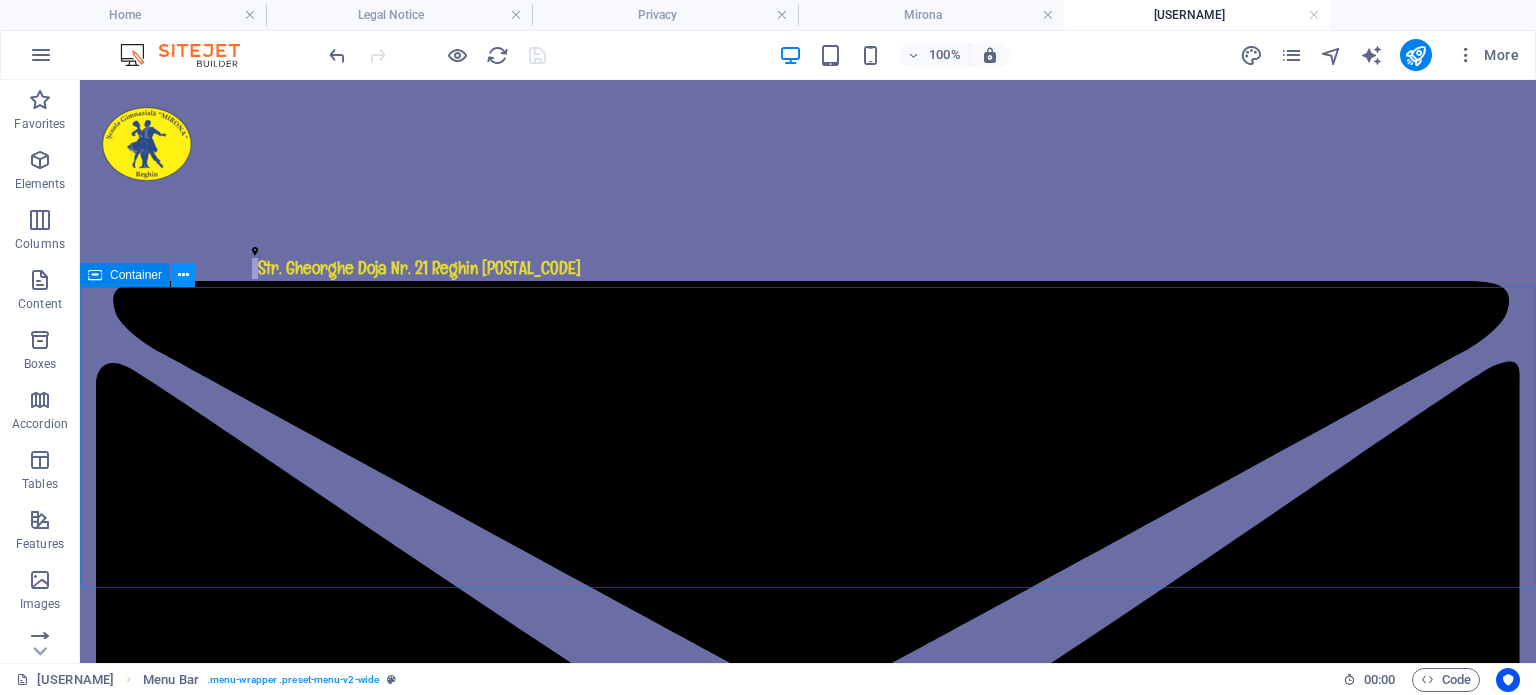 click at bounding box center (183, 275) 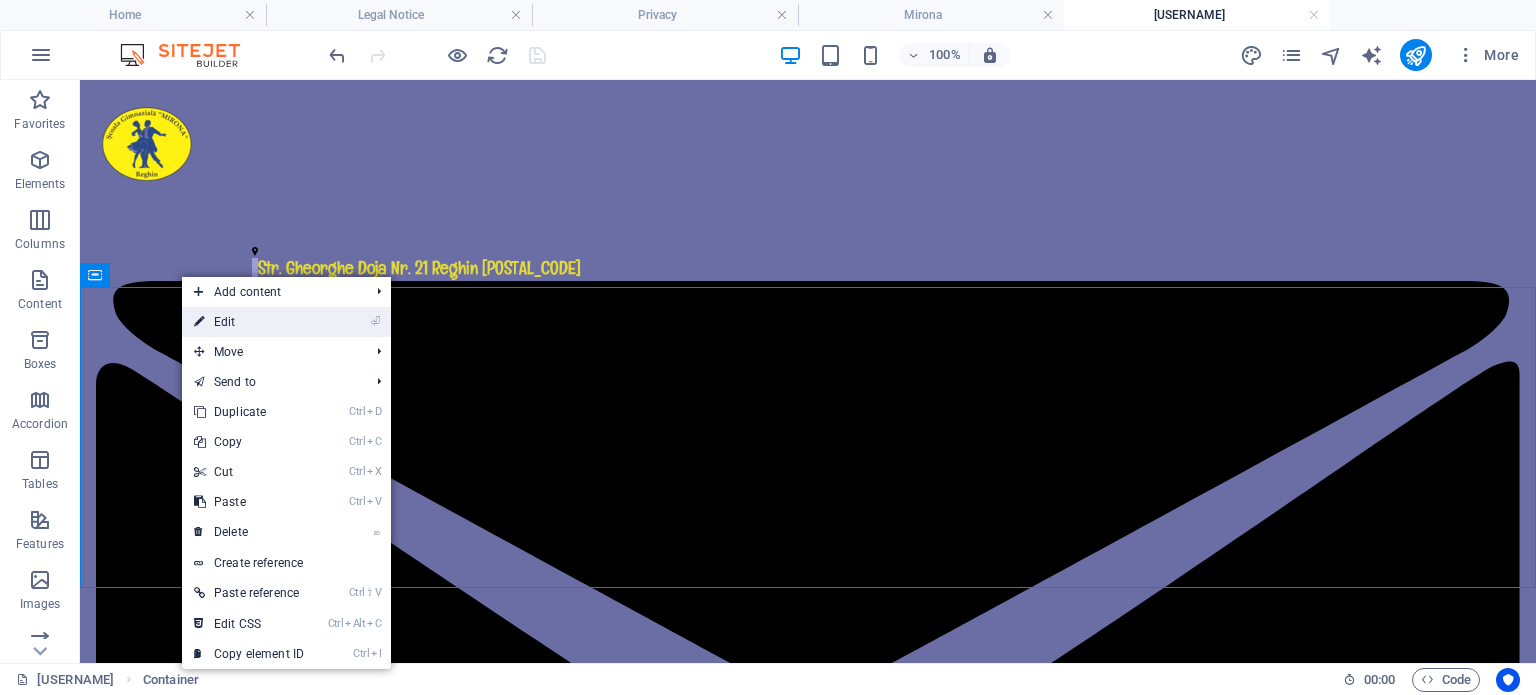 click on "⏎  Edit" at bounding box center (249, 322) 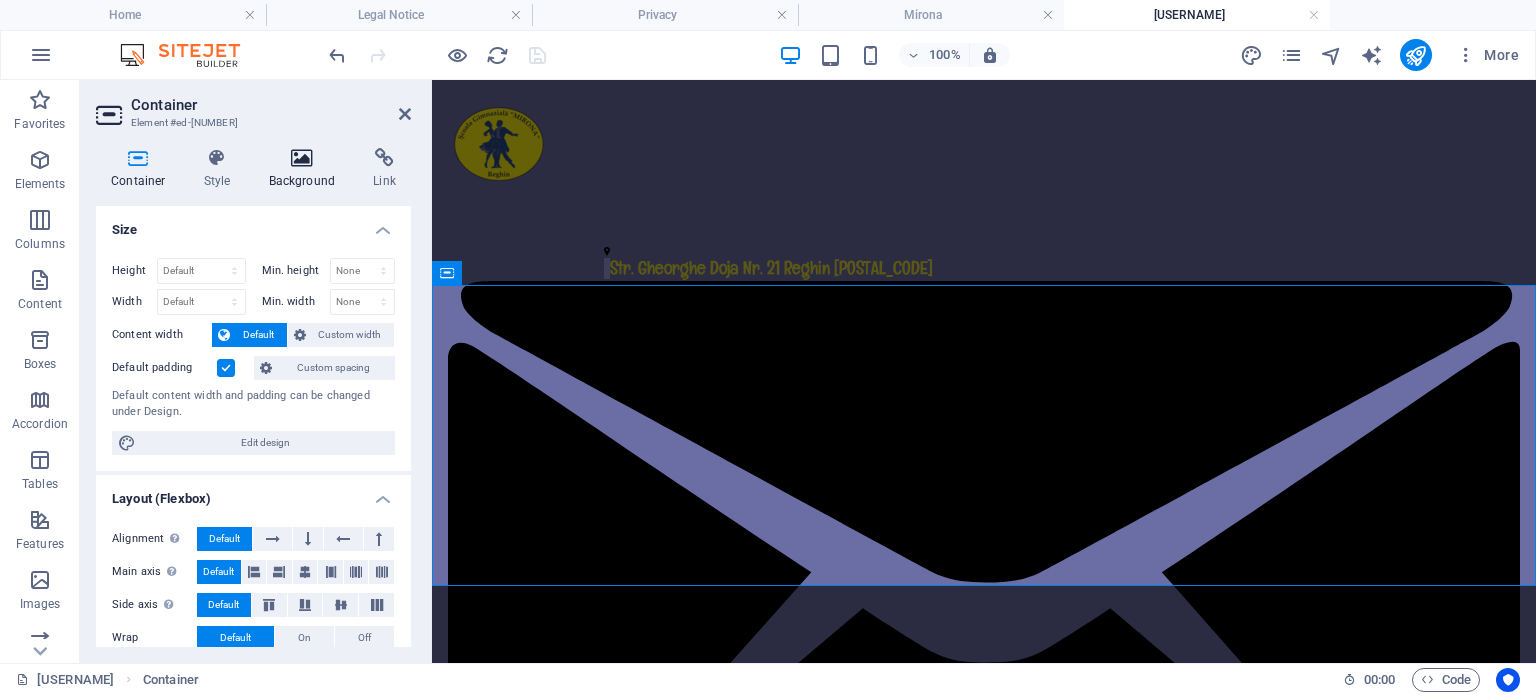 click at bounding box center [302, 158] 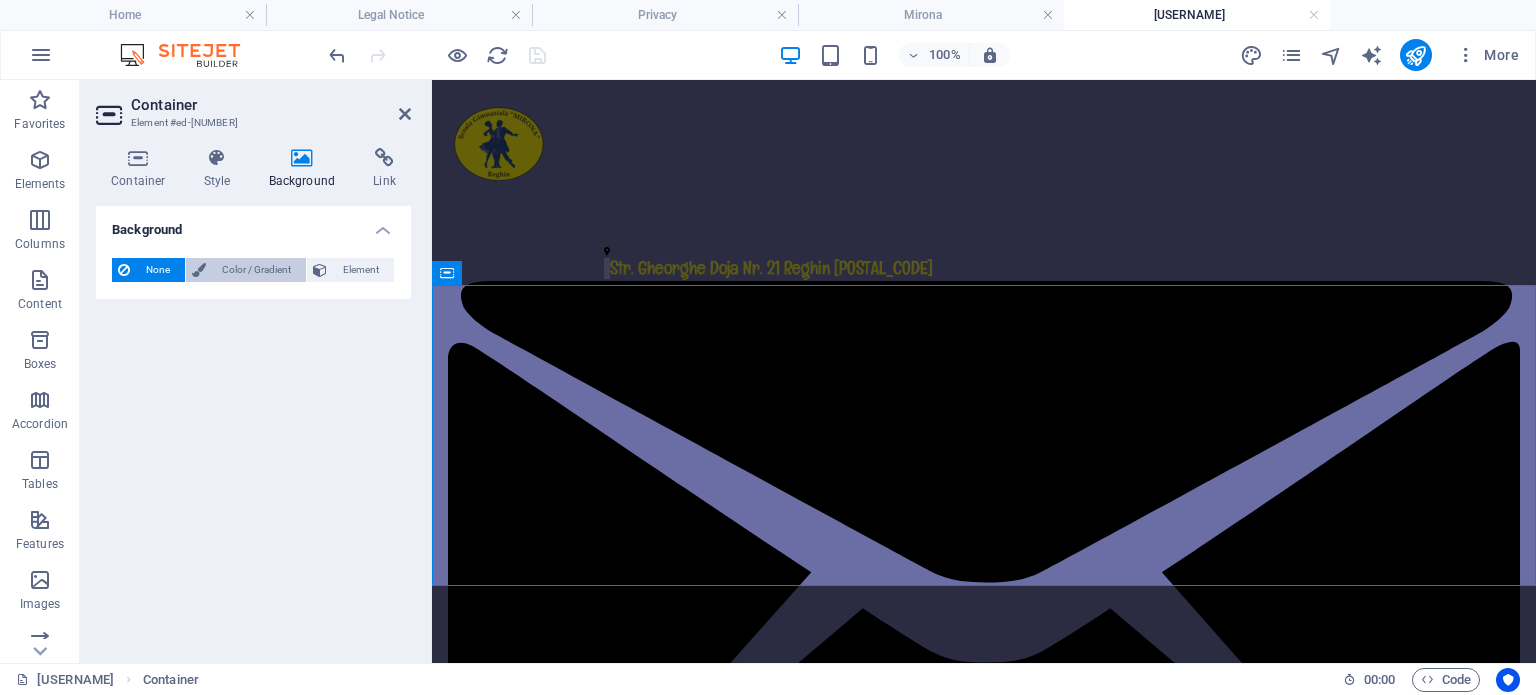 click on "Color / Gradient" at bounding box center (256, 270) 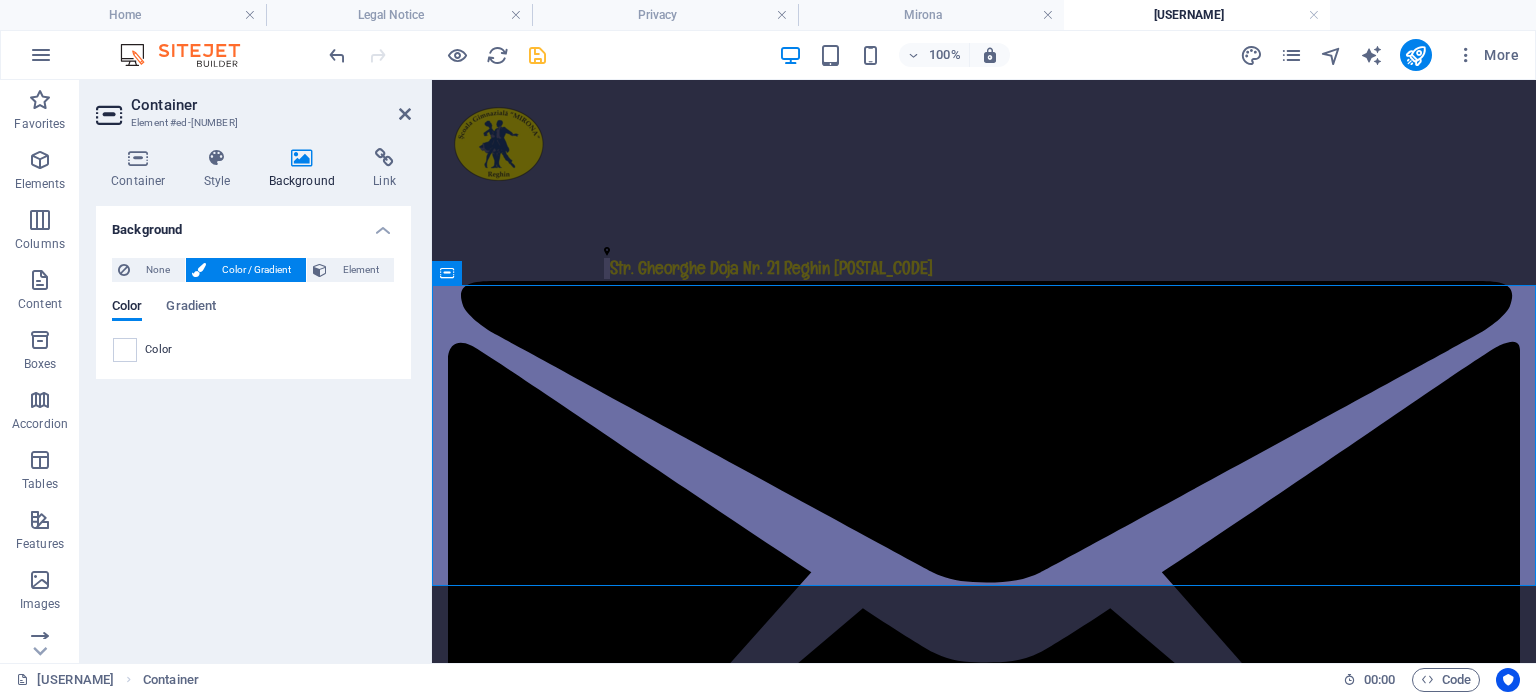 click at bounding box center [125, 350] 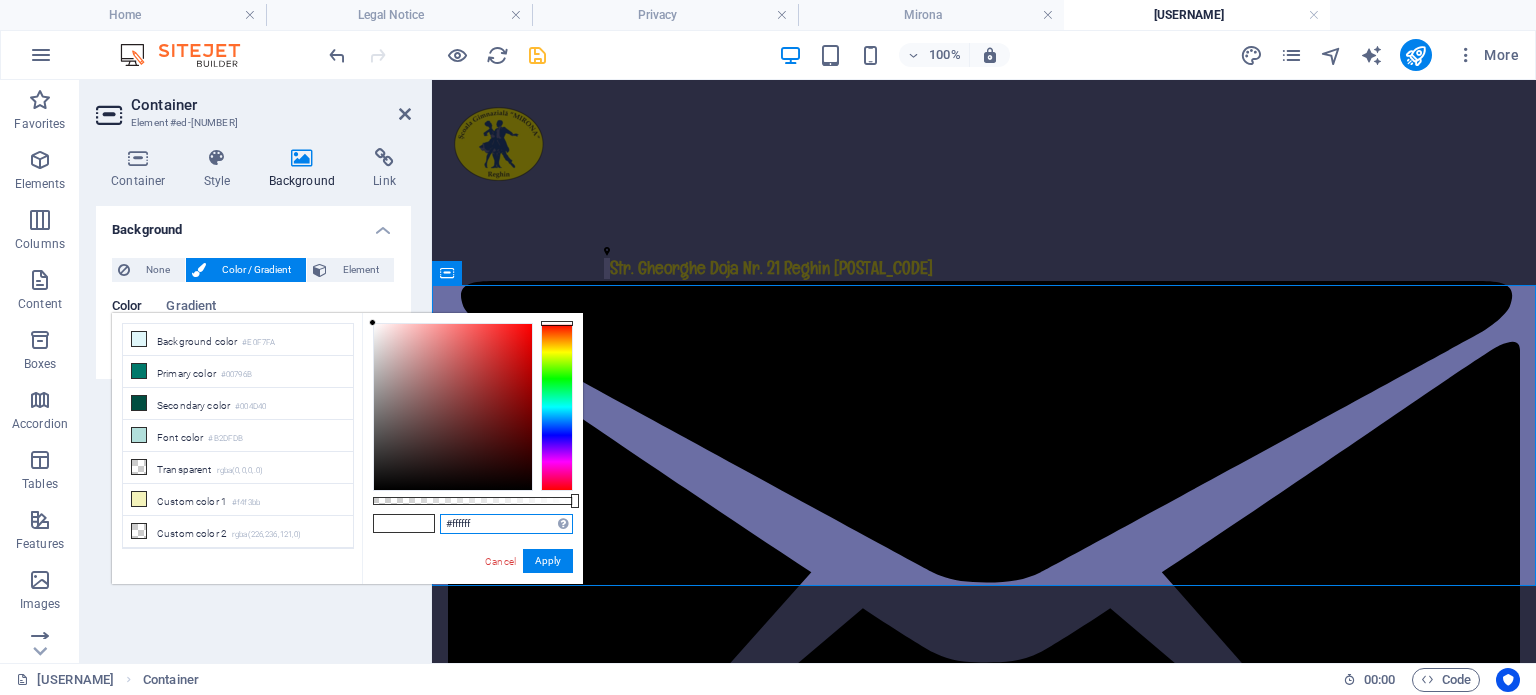 drag, startPoint x: 512, startPoint y: 521, endPoint x: 351, endPoint y: 519, distance: 161.01242 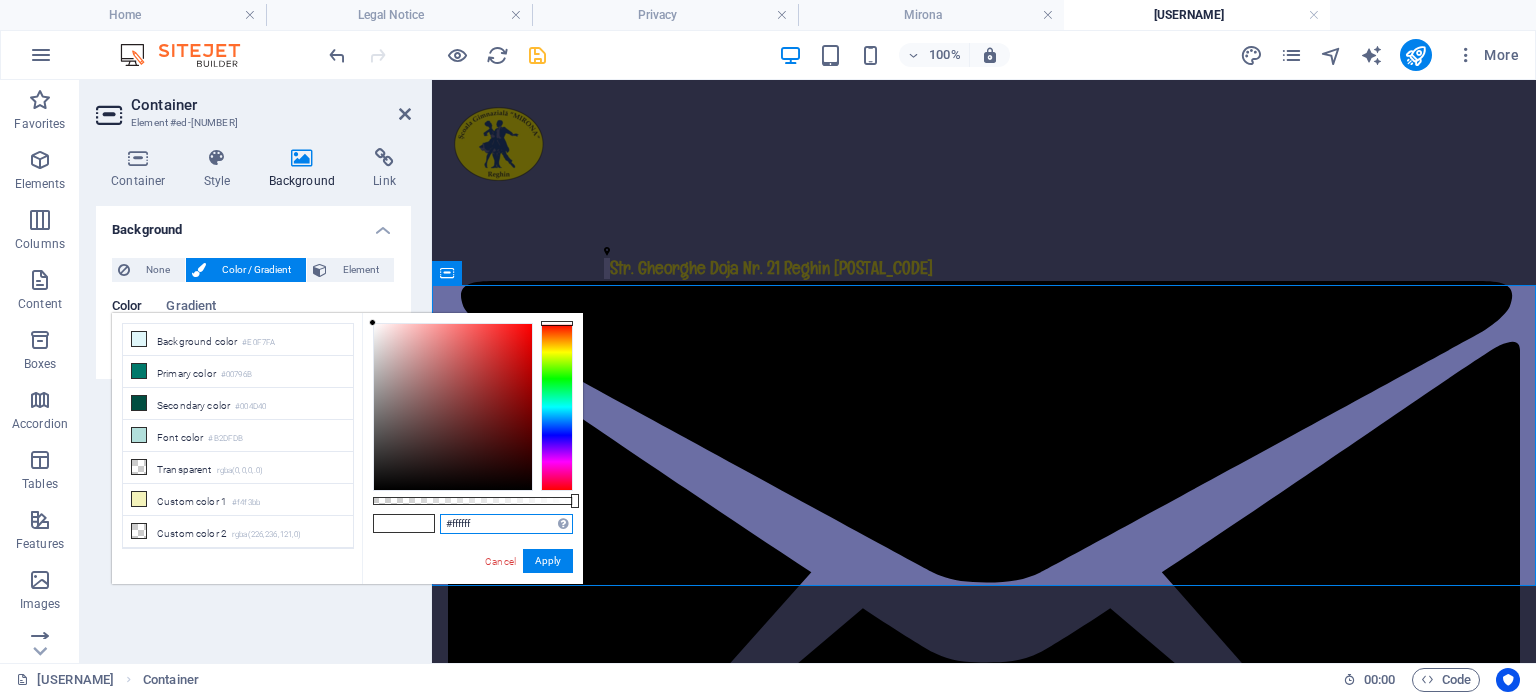 paste on "9E9CDB" 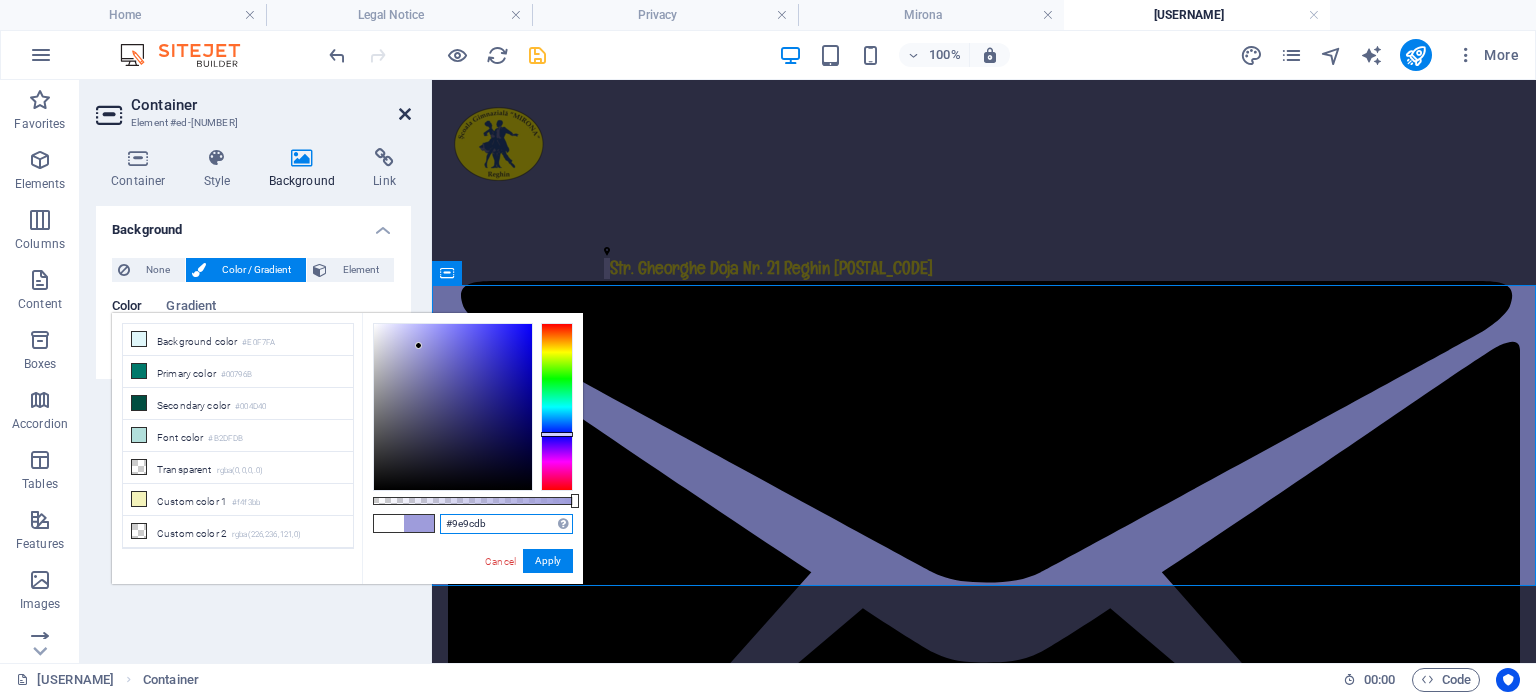 type on "#9e9cdb" 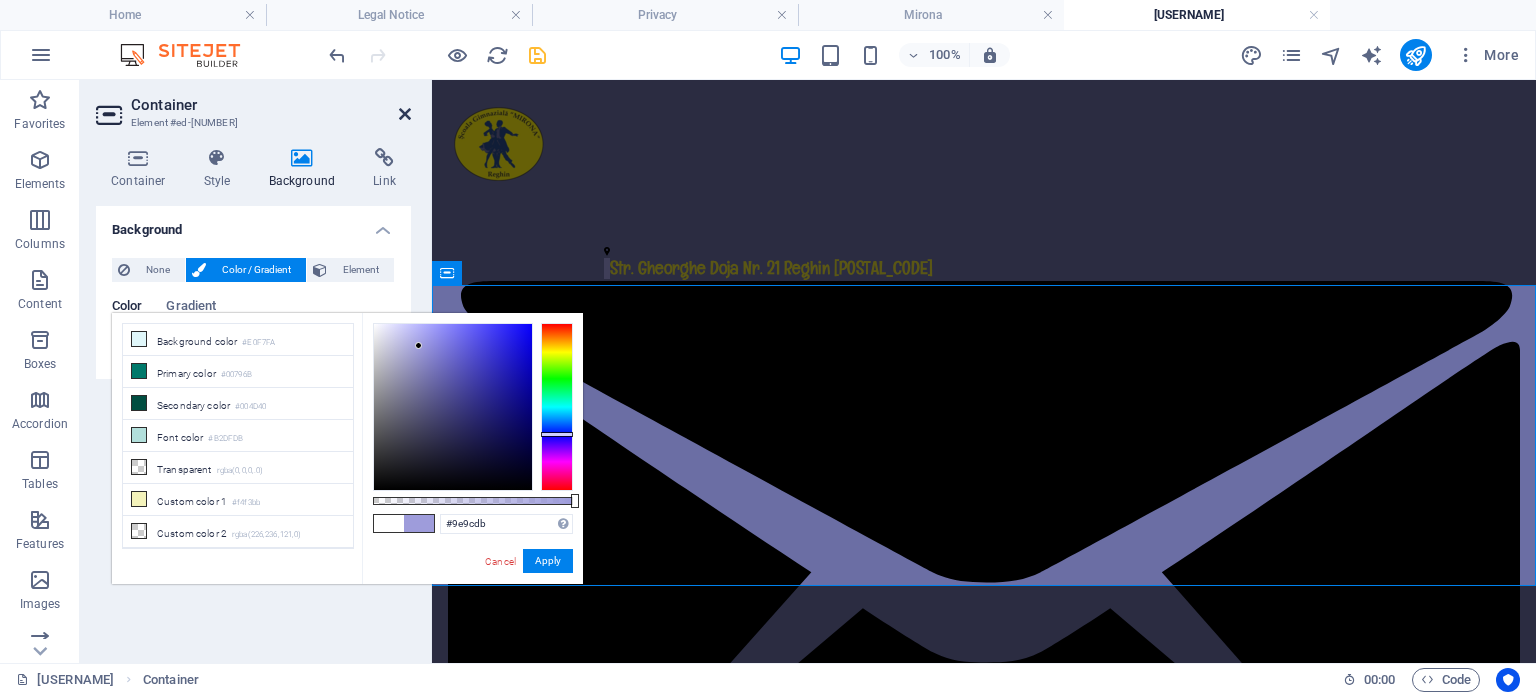 drag, startPoint x: 324, startPoint y: 32, endPoint x: 404, endPoint y: 112, distance: 113.137085 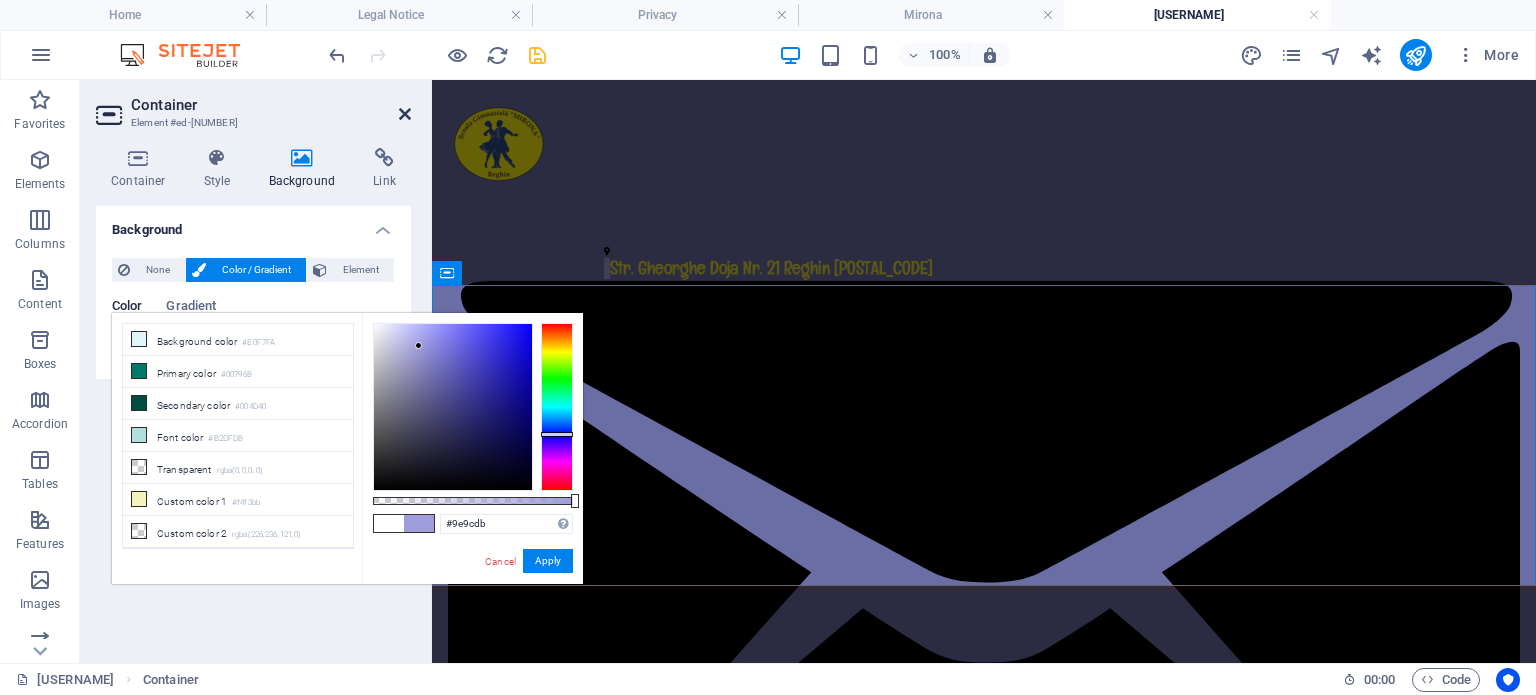 click at bounding box center (405, 114) 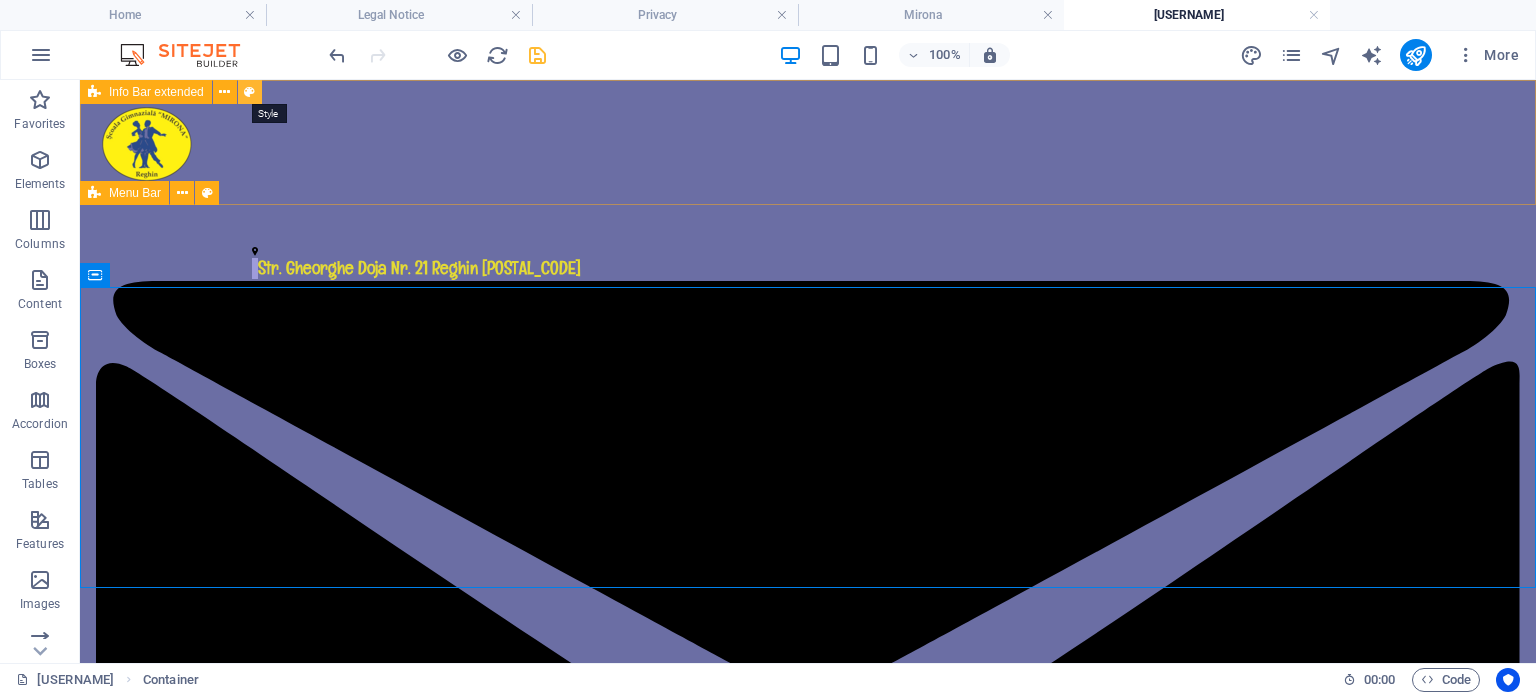 click at bounding box center [249, 92] 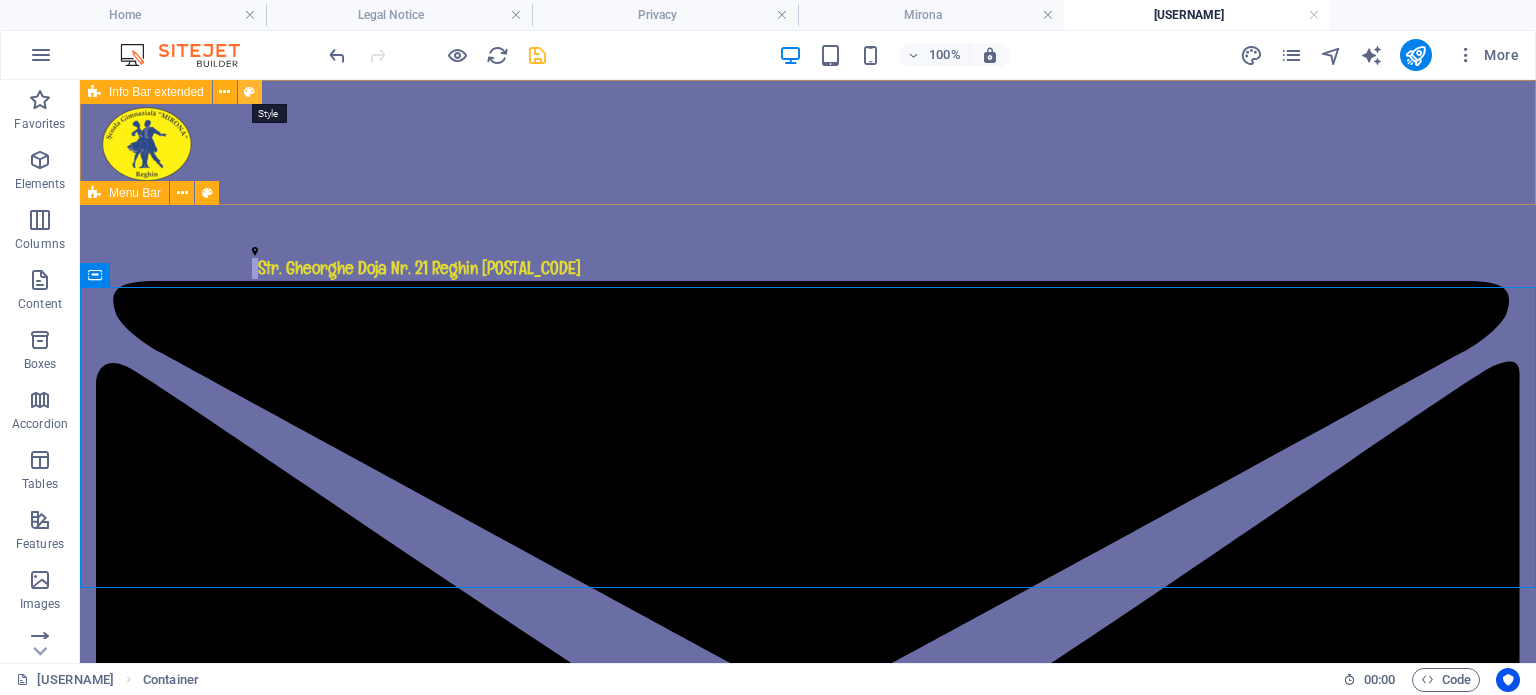 select on "rem" 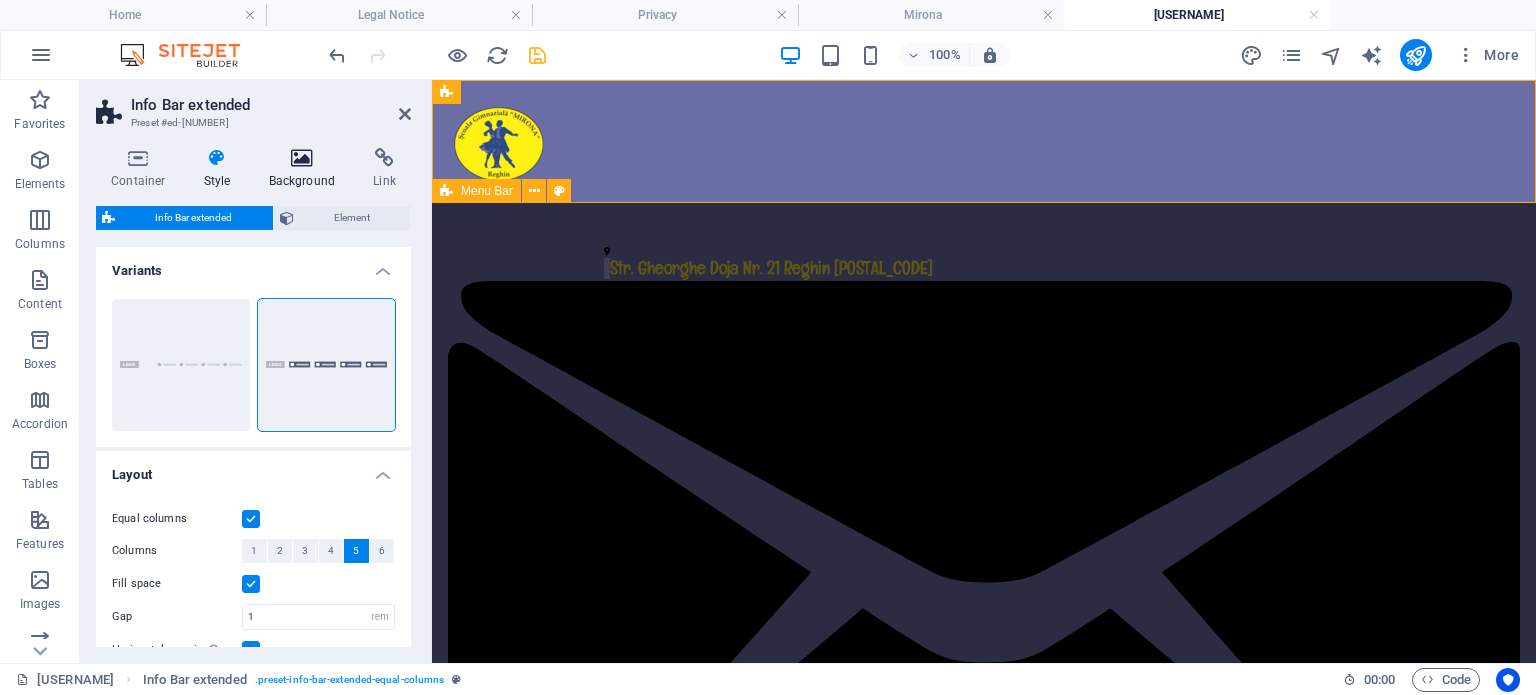 click at bounding box center [302, 158] 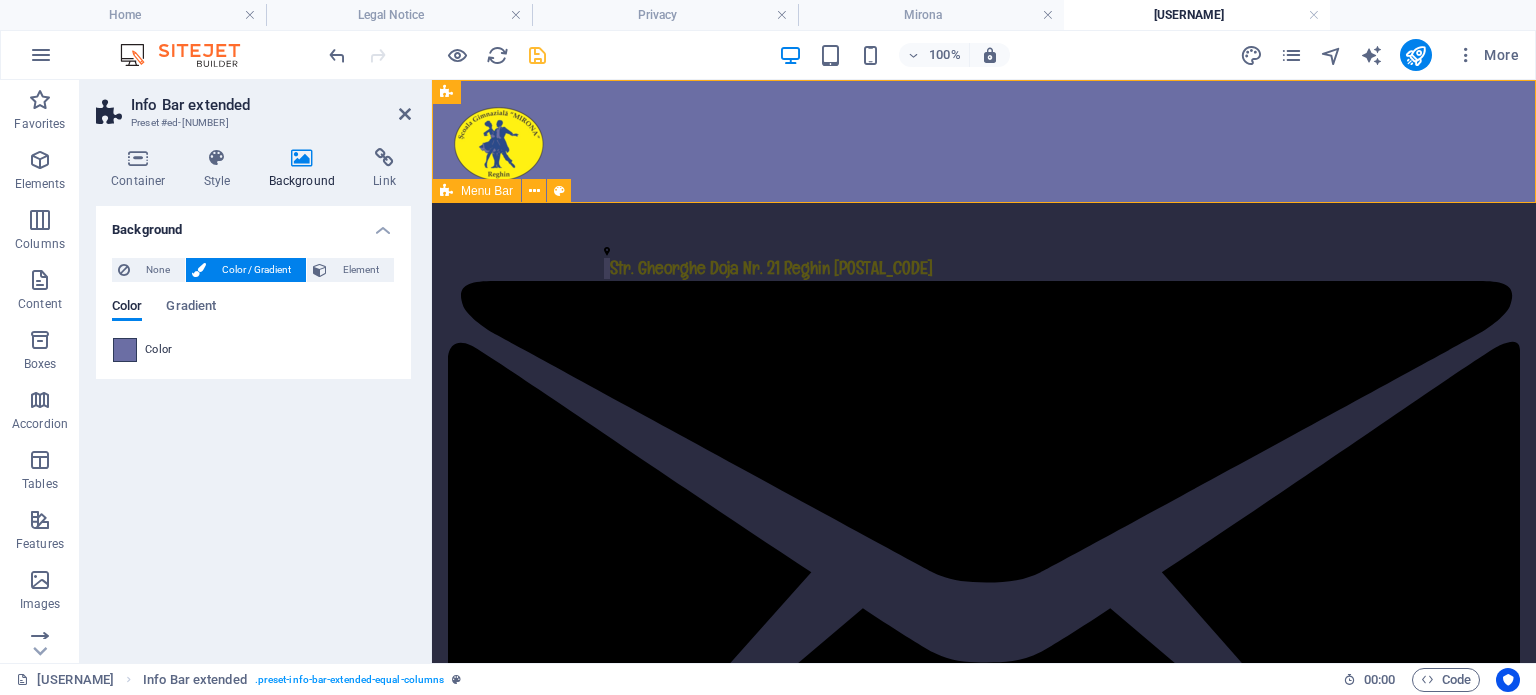 click at bounding box center (125, 350) 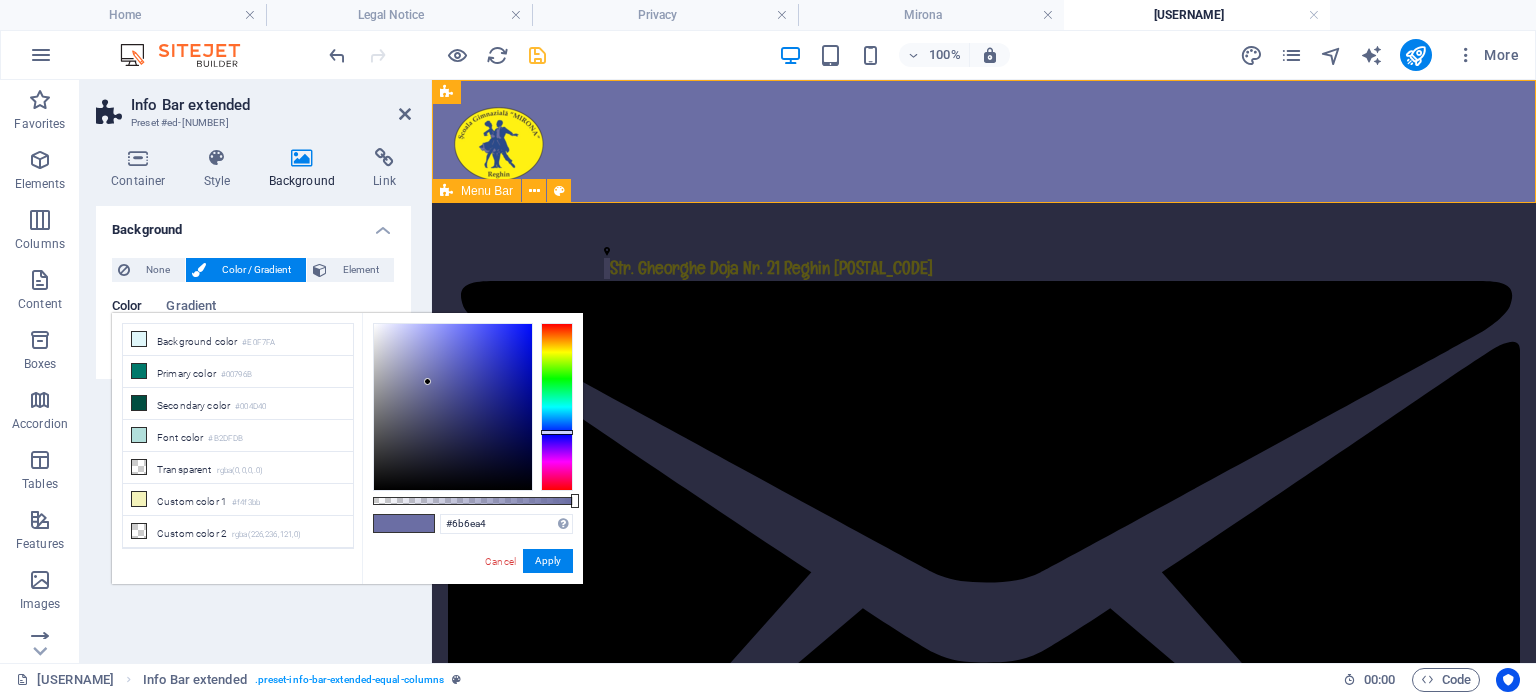 click on "Background color
#E0F7FA" at bounding box center (238, 340) 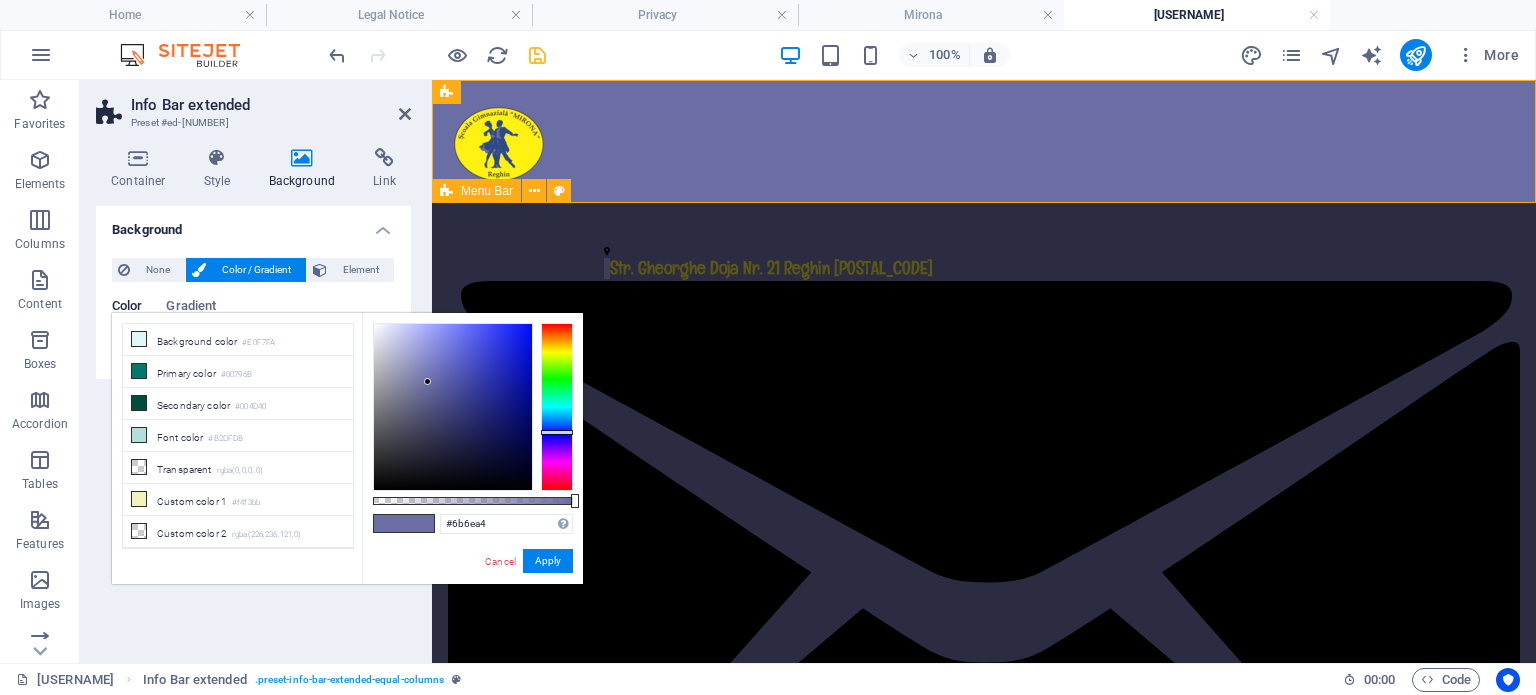 type on "#e0f7fa" 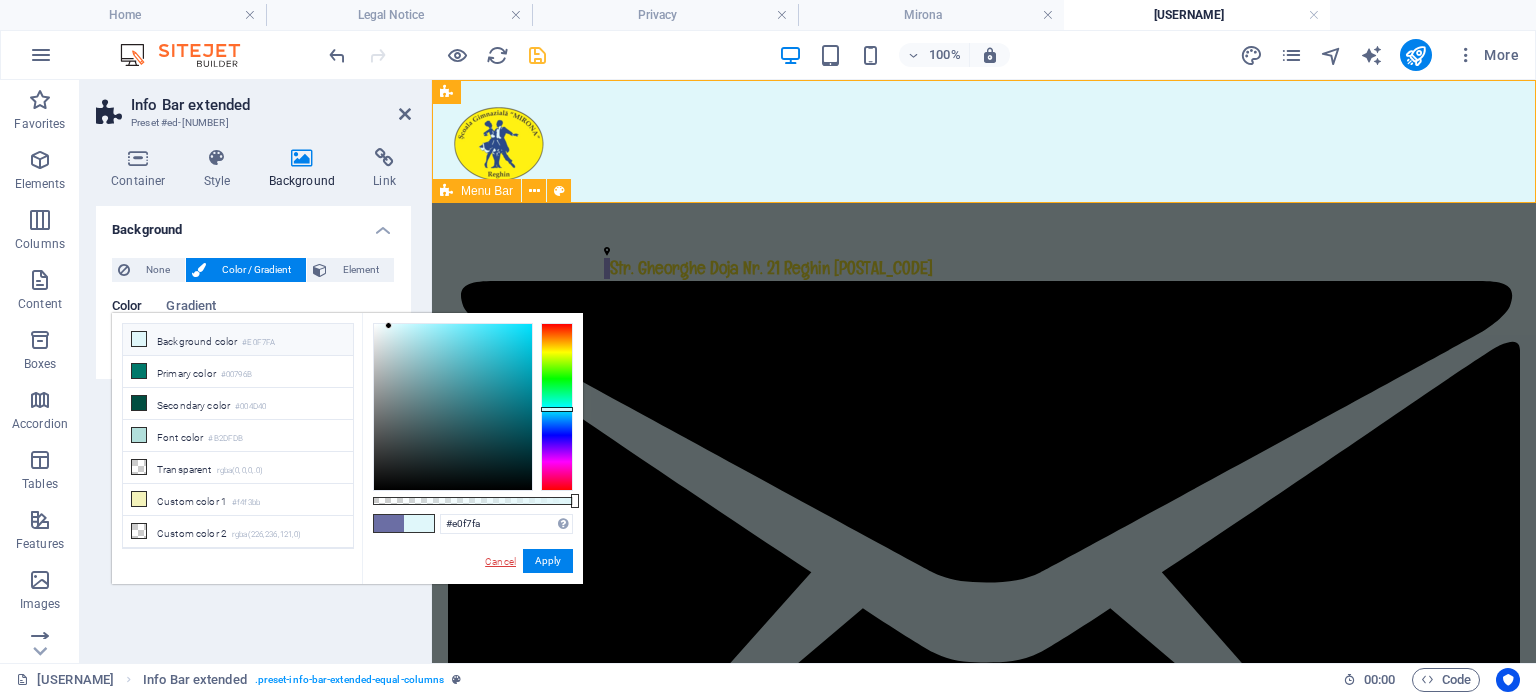 click on "Cancel" at bounding box center [500, 561] 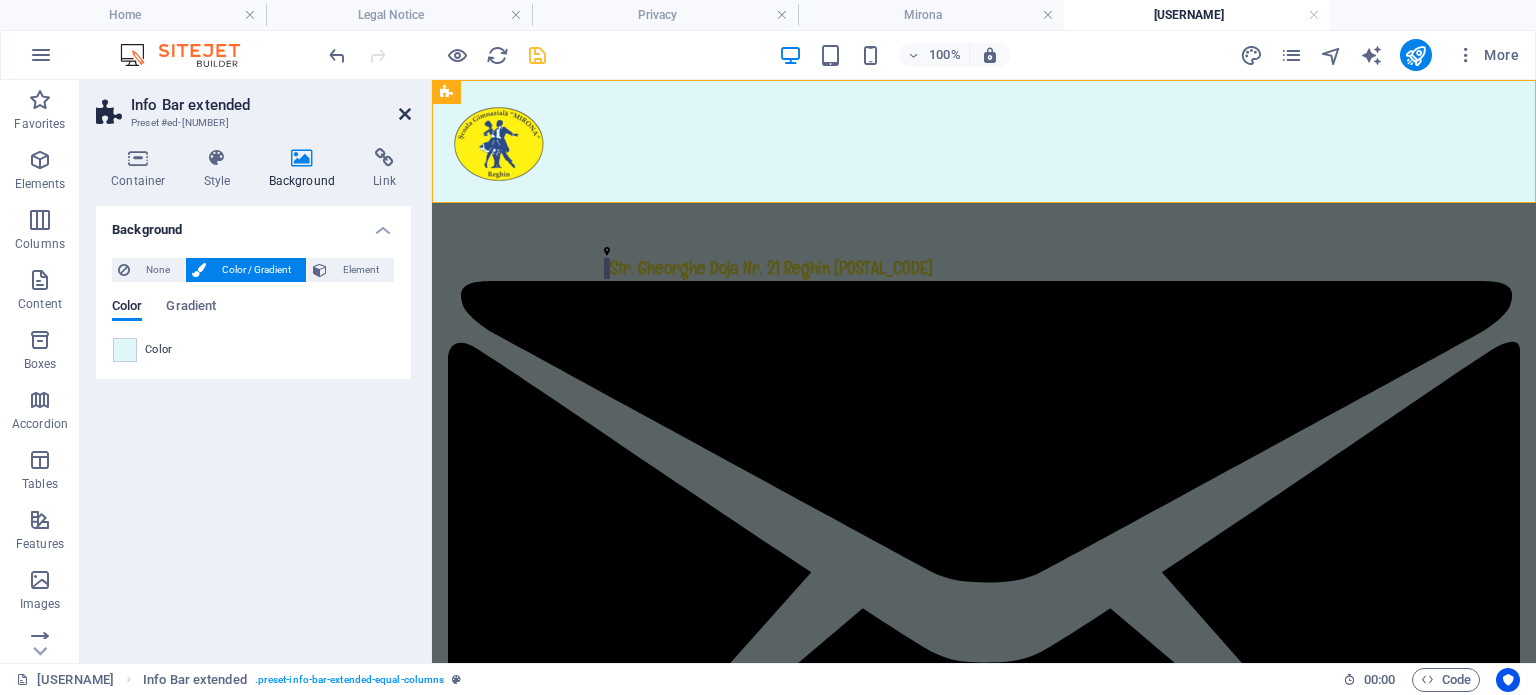 drag, startPoint x: 404, startPoint y: 108, endPoint x: 295, endPoint y: 13, distance: 144.58907 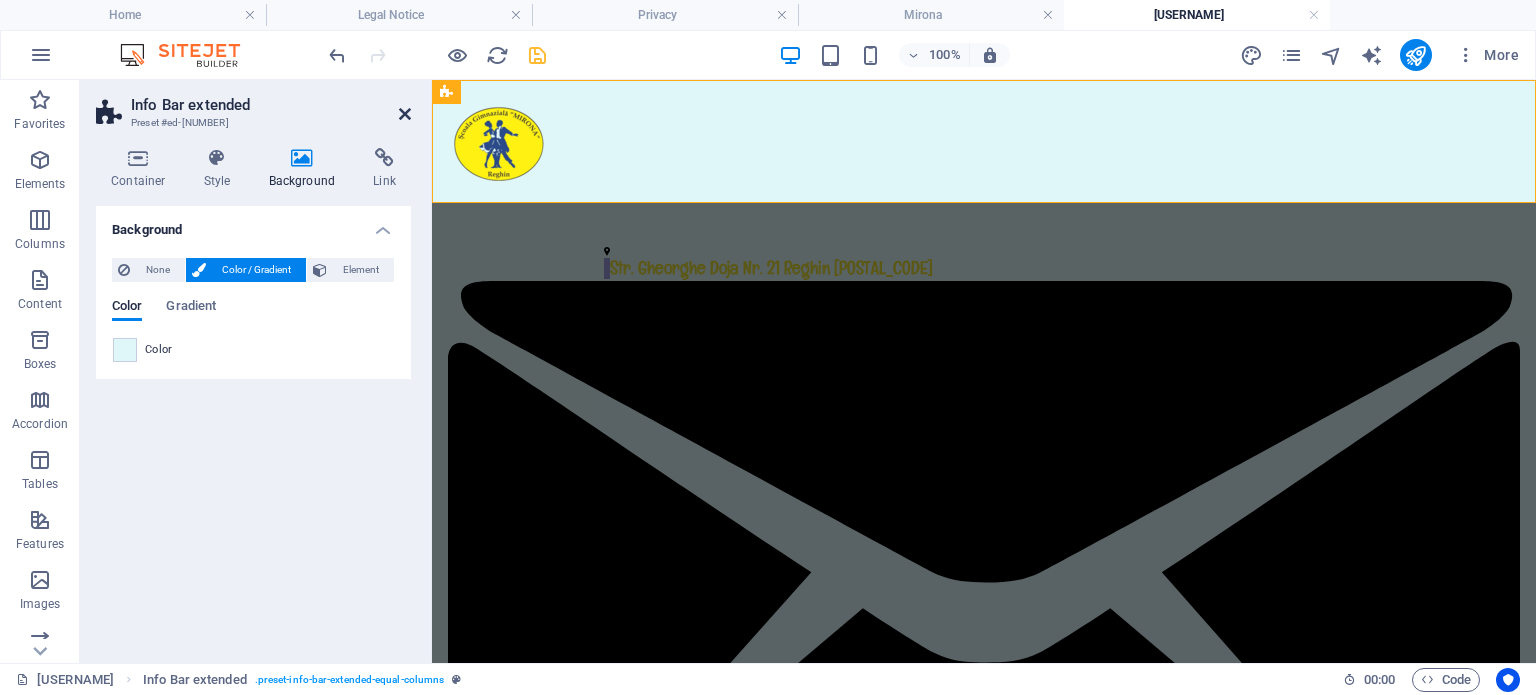 click at bounding box center [405, 114] 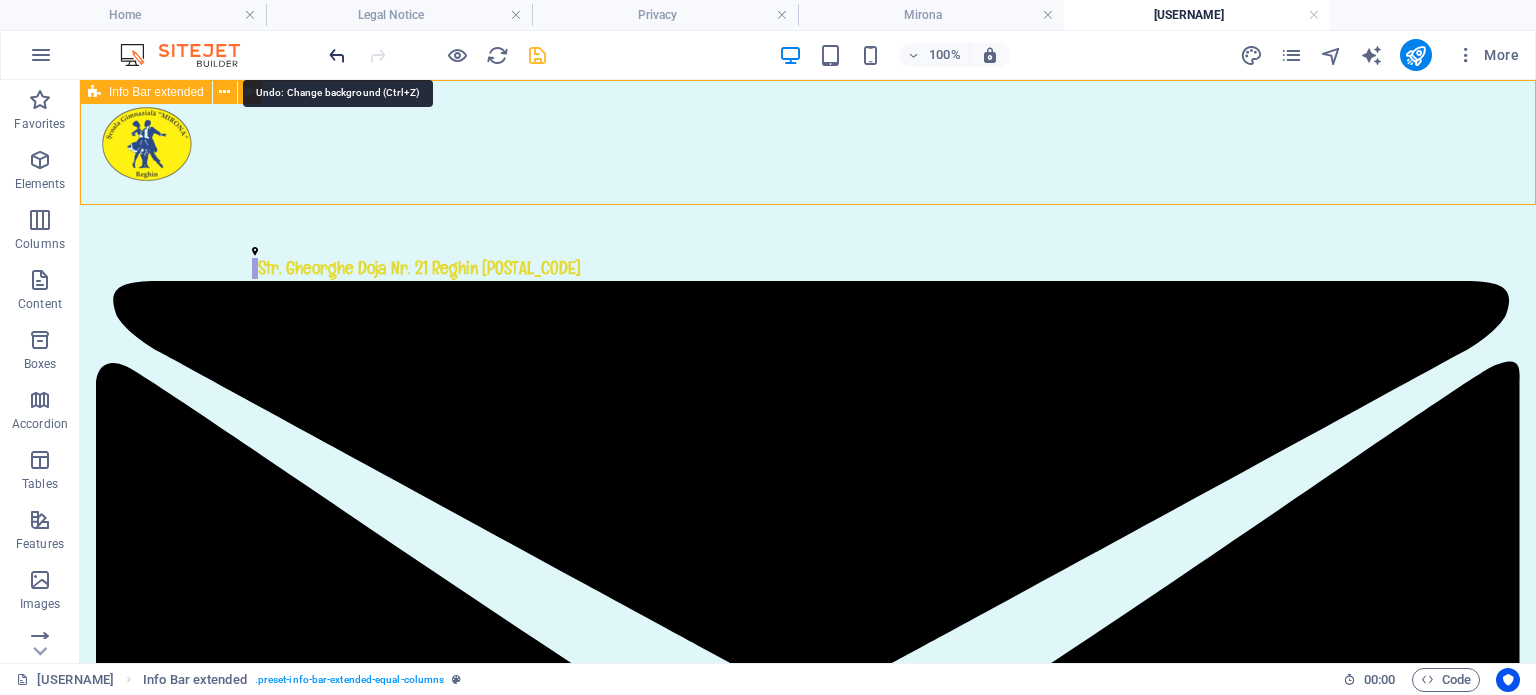 click at bounding box center [337, 55] 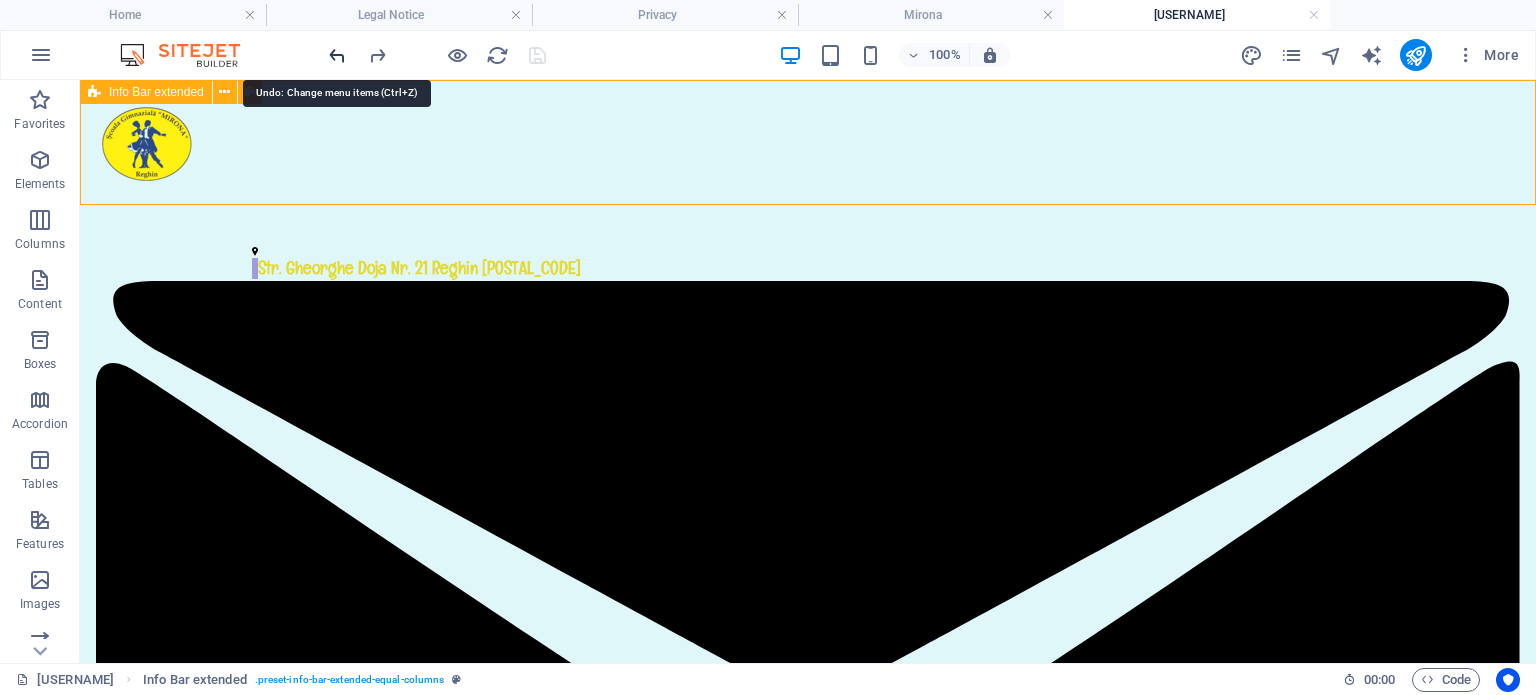 click at bounding box center (337, 55) 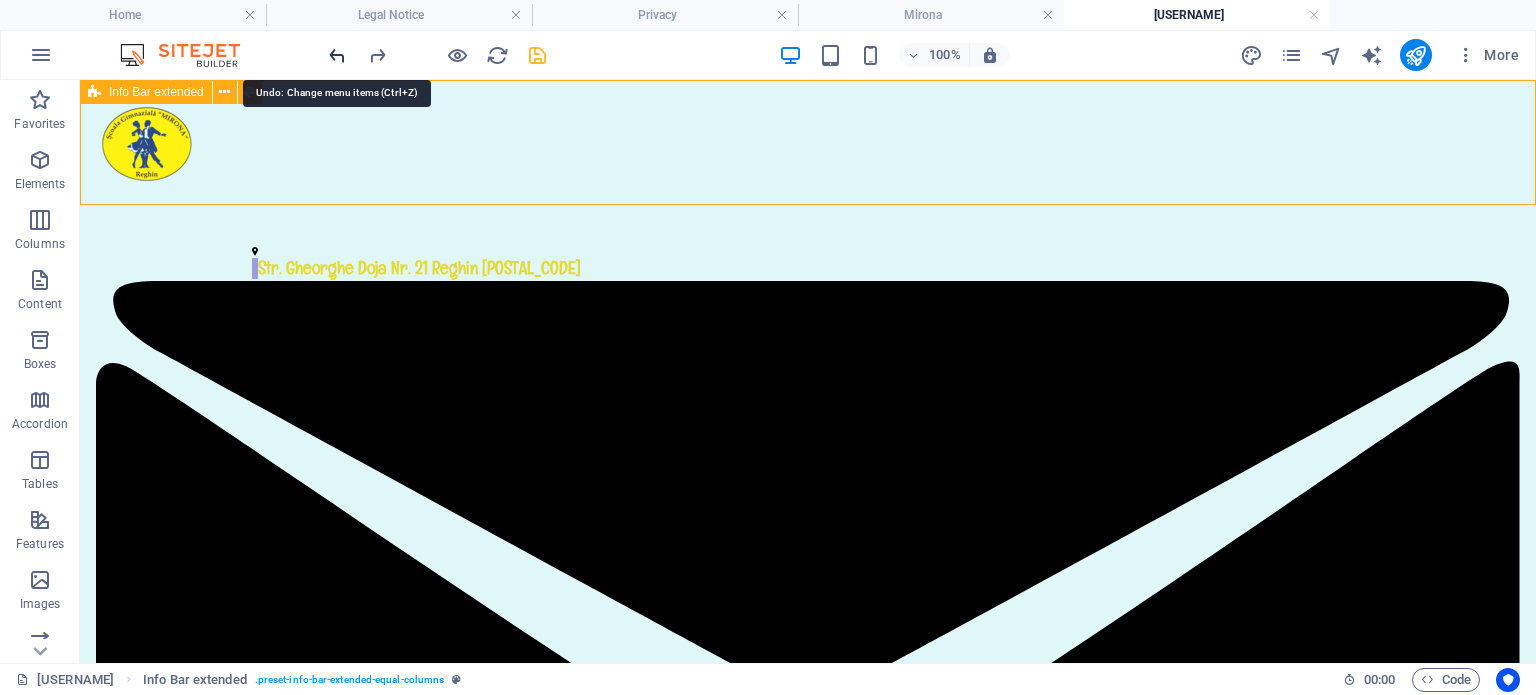 click at bounding box center [337, 55] 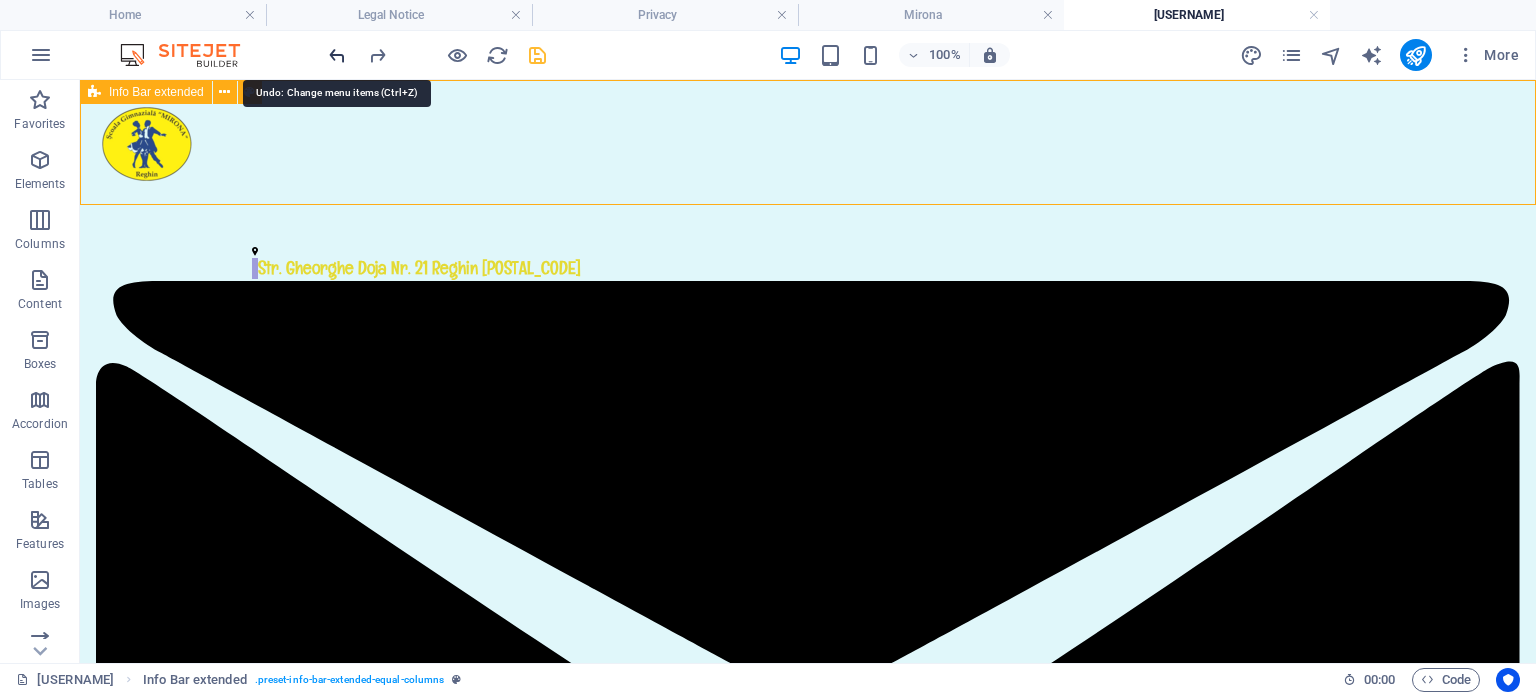 click at bounding box center [337, 55] 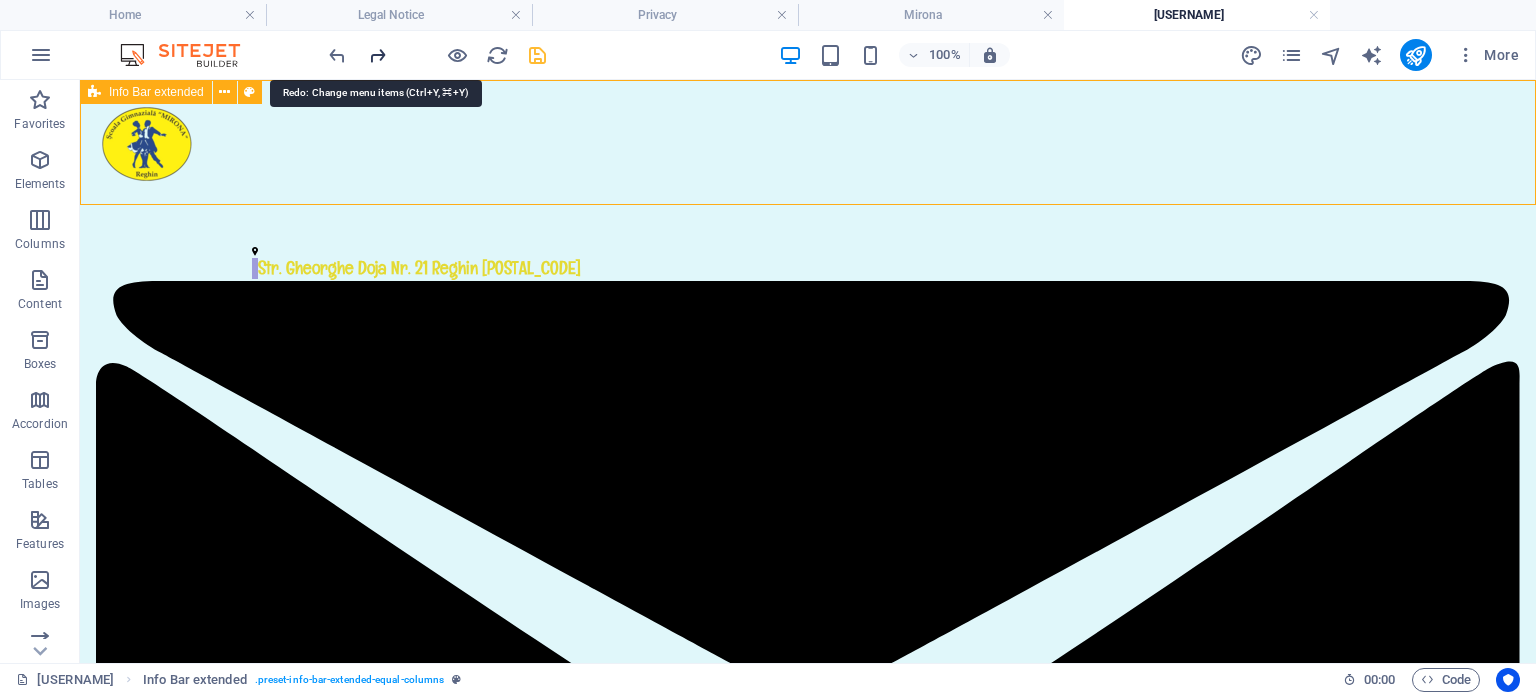 click at bounding box center (377, 55) 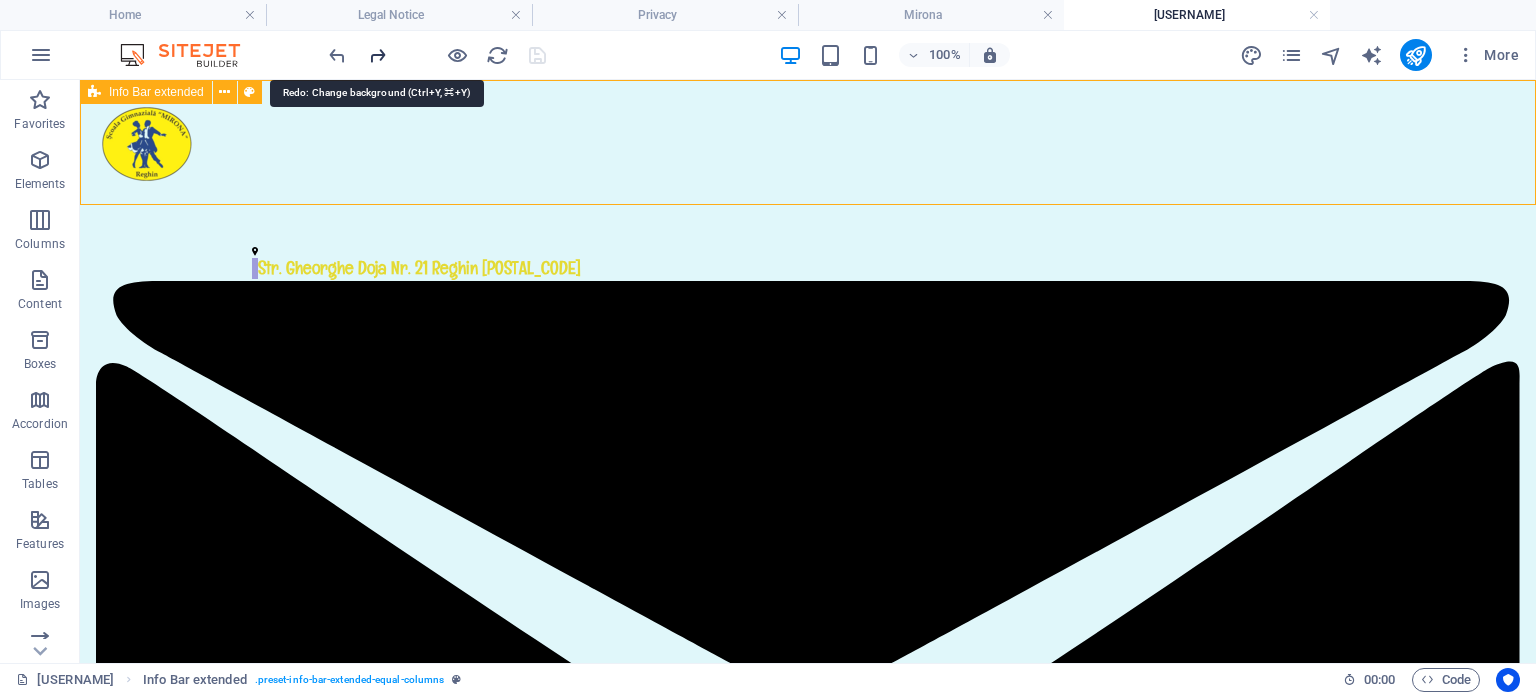click at bounding box center (377, 55) 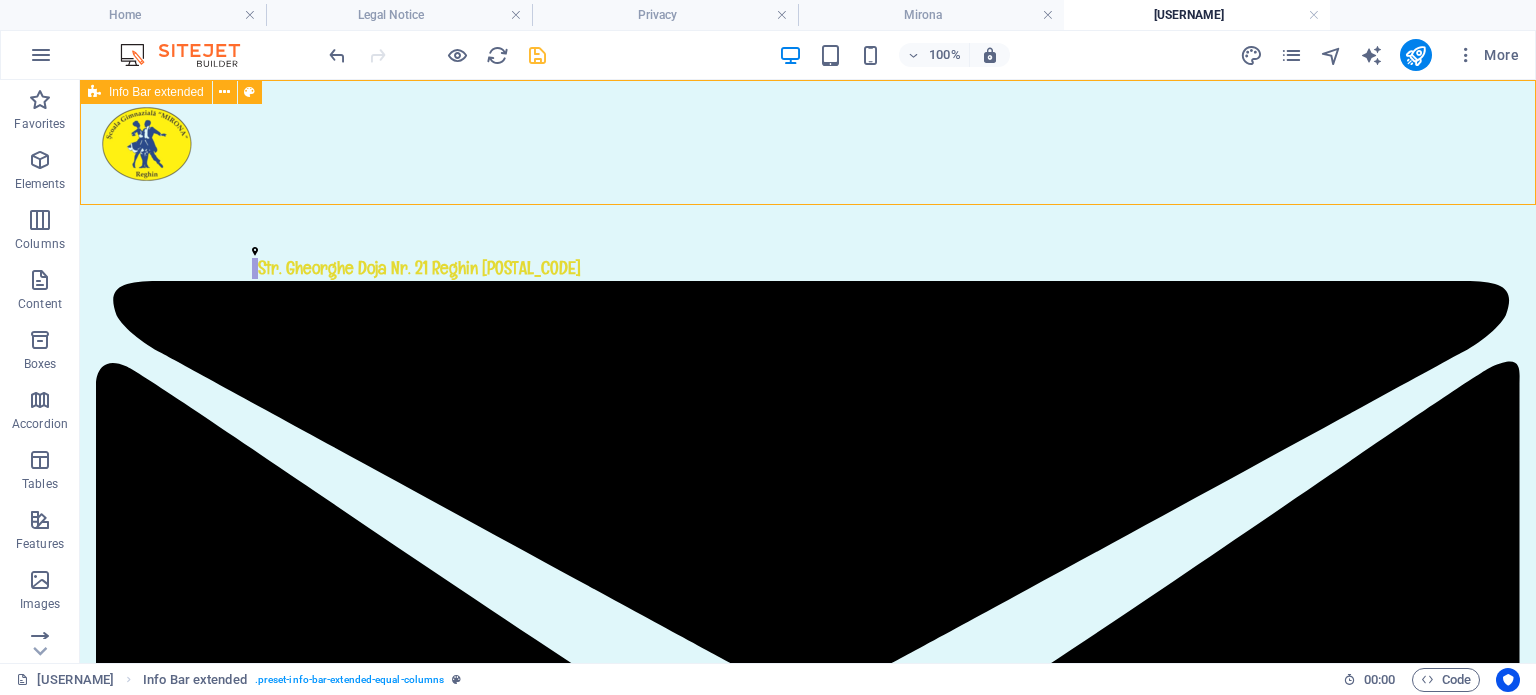 click at bounding box center [437, 55] 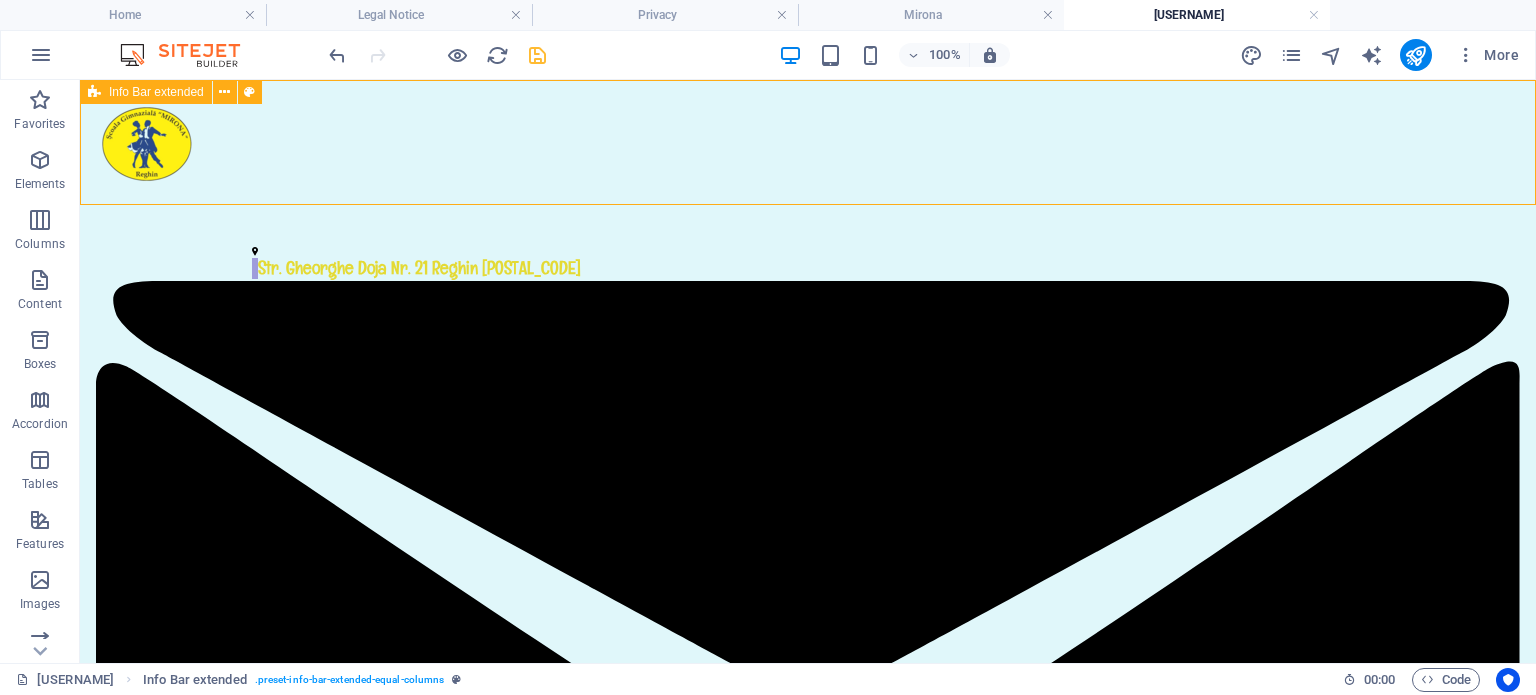 click at bounding box center [437, 55] 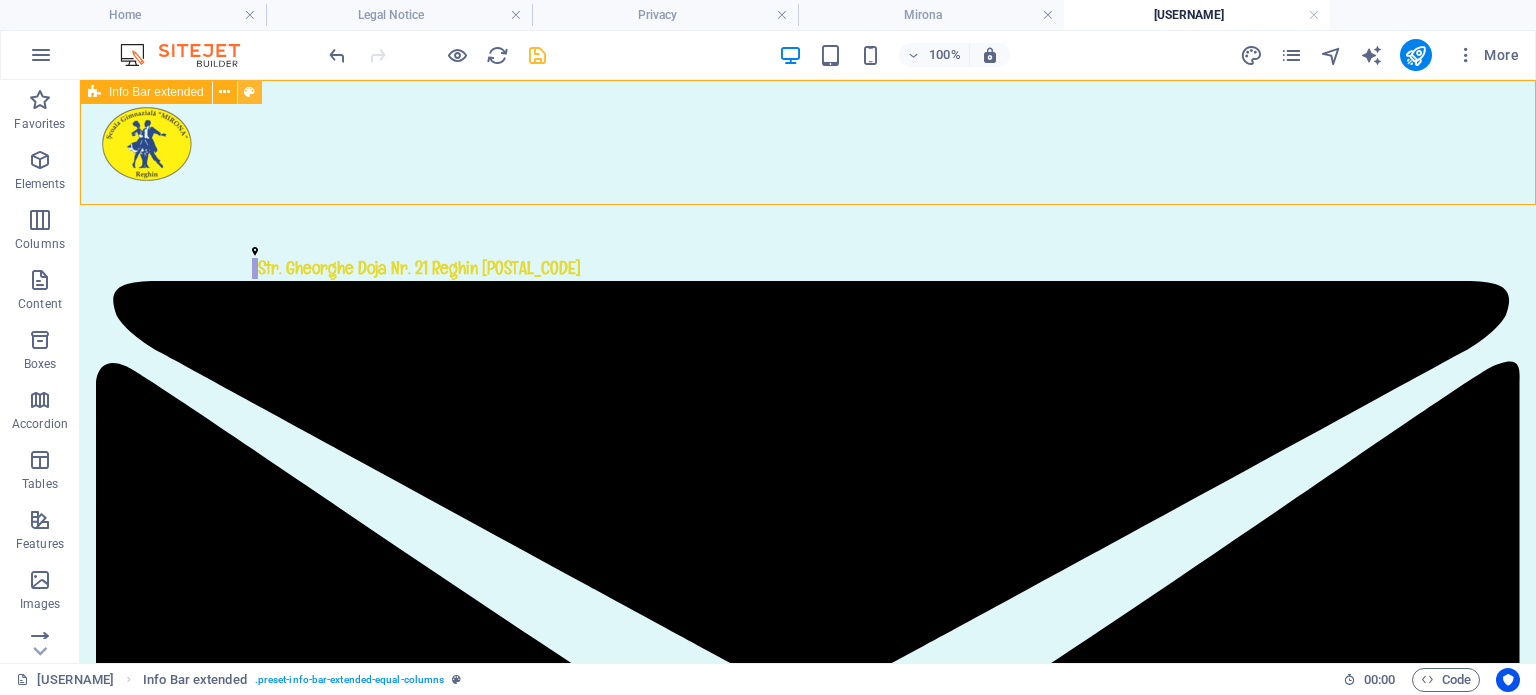 click at bounding box center (249, 92) 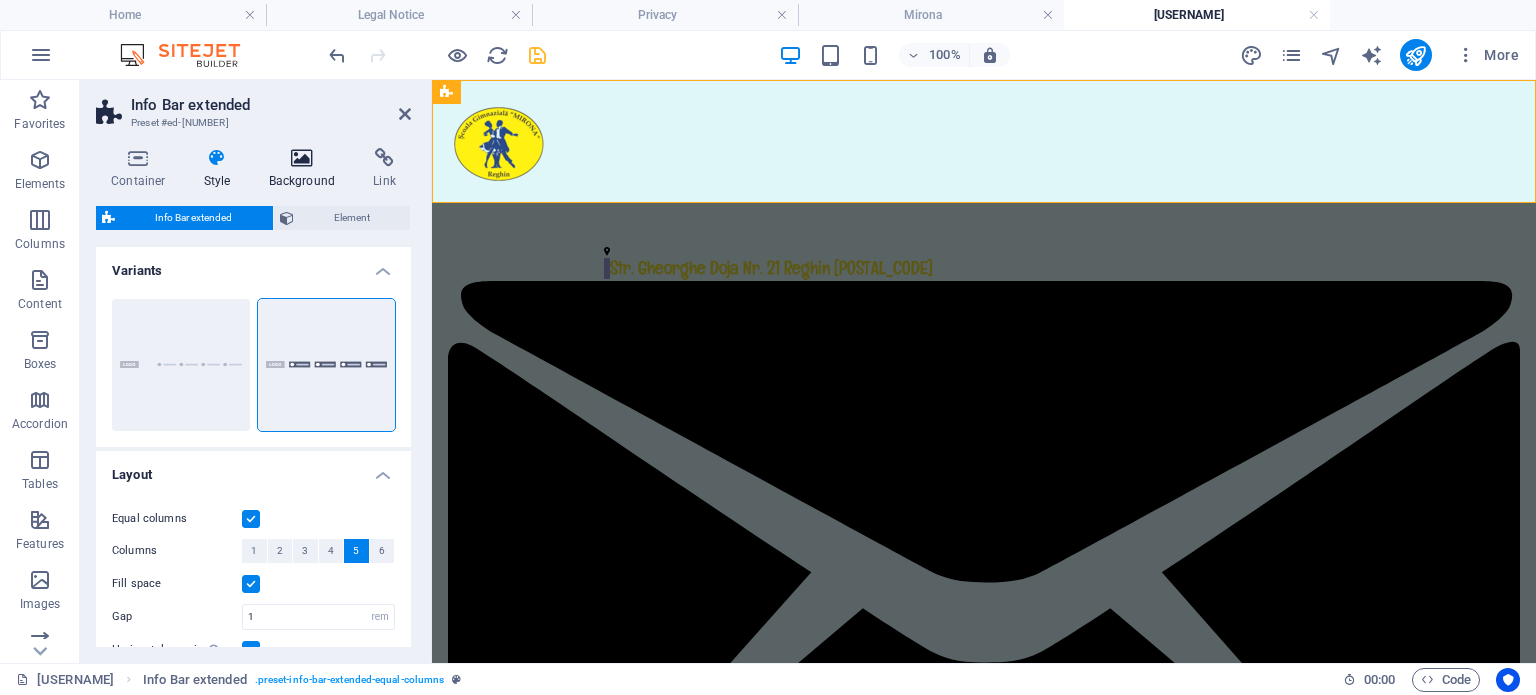 click at bounding box center [302, 158] 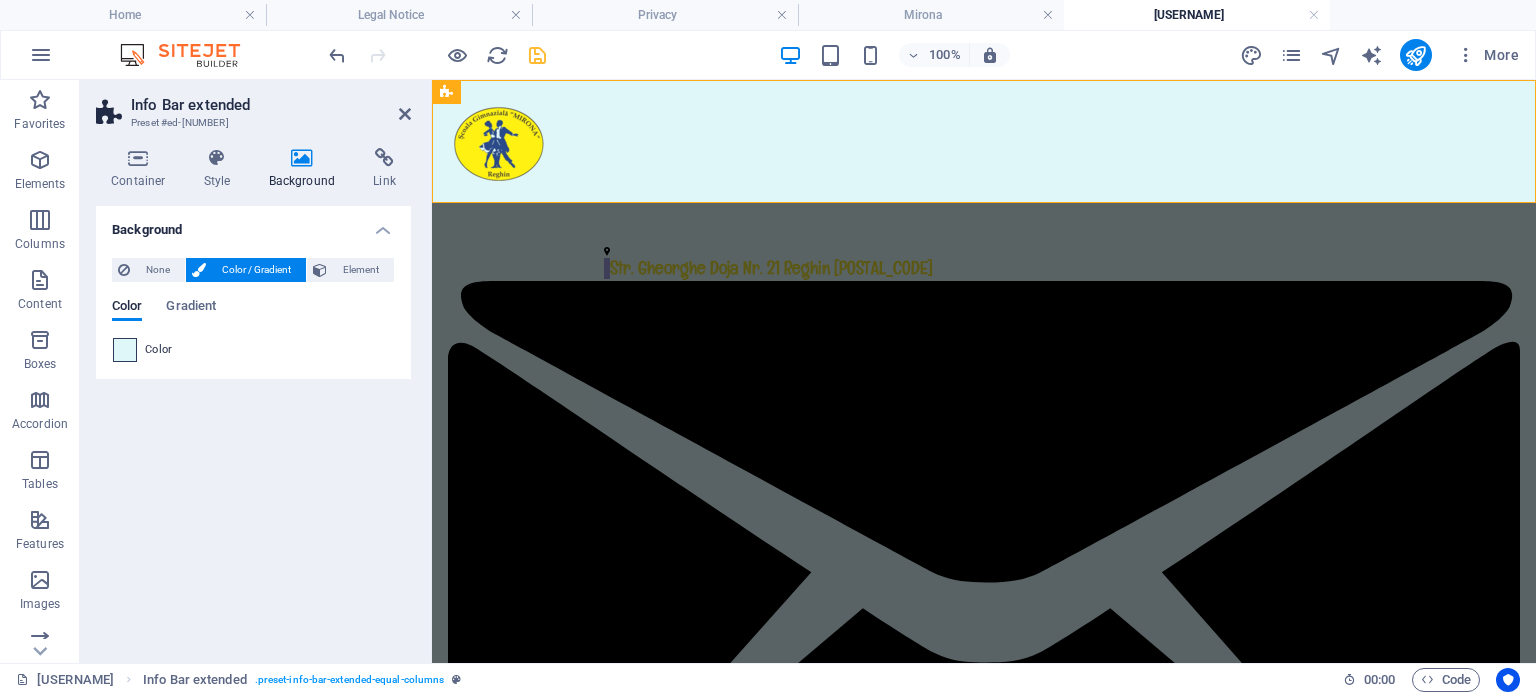 click at bounding box center [125, 350] 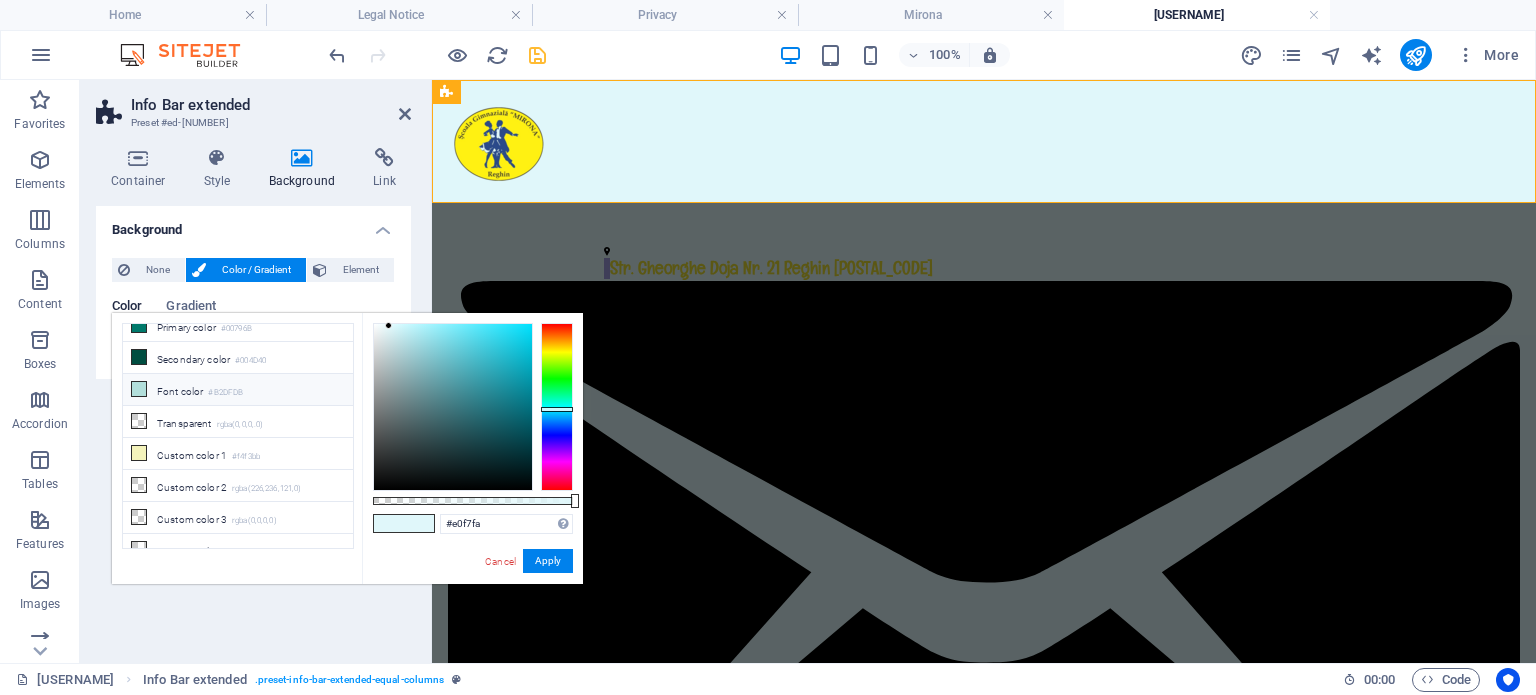 scroll, scrollTop: 83, scrollLeft: 0, axis: vertical 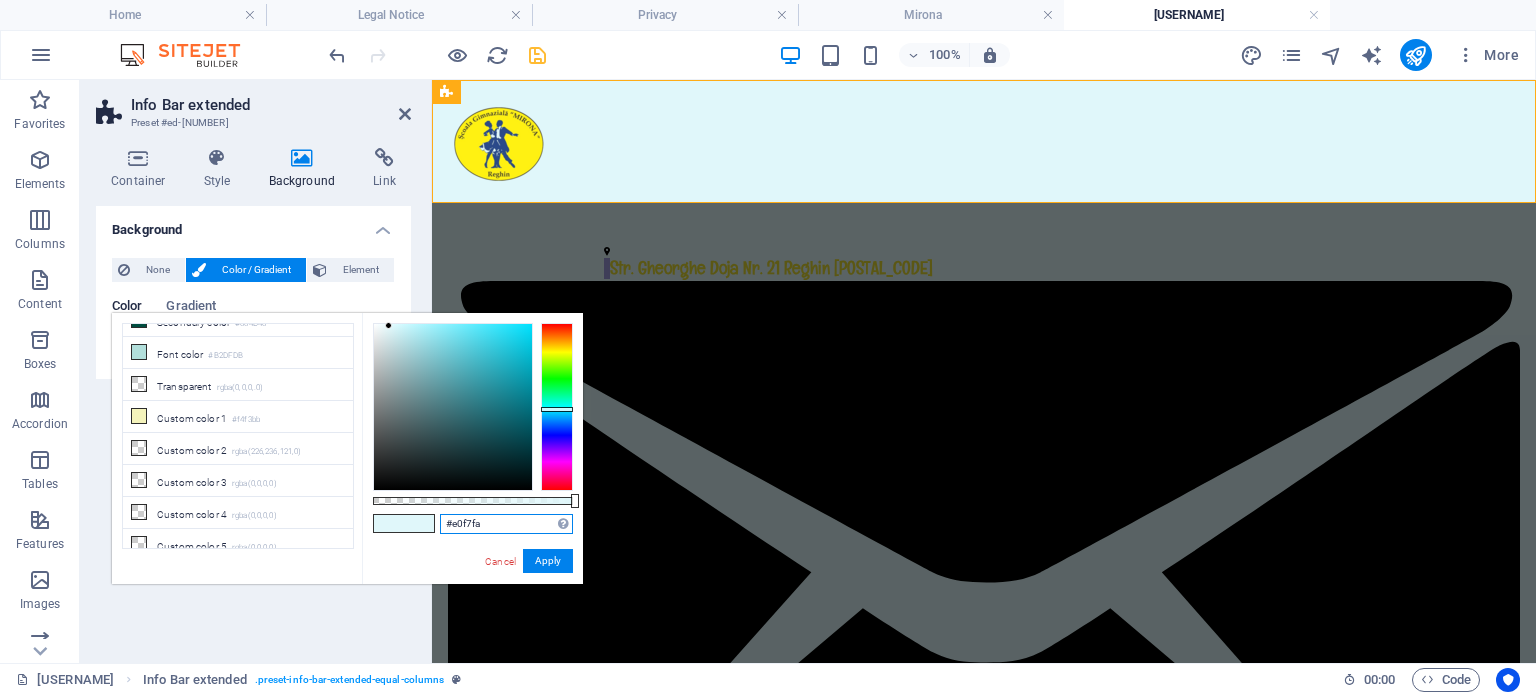 drag, startPoint x: 511, startPoint y: 523, endPoint x: 362, endPoint y: 514, distance: 149.27156 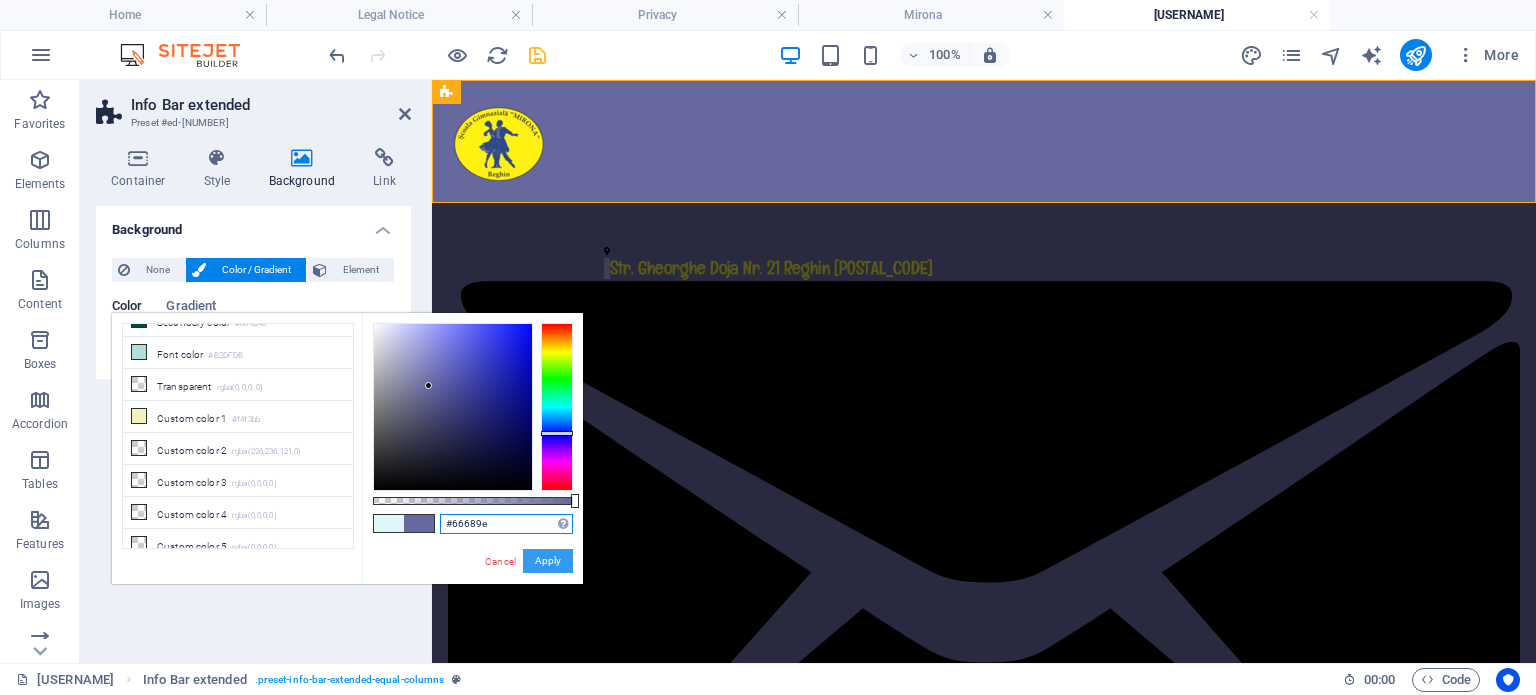 type on "#66689e" 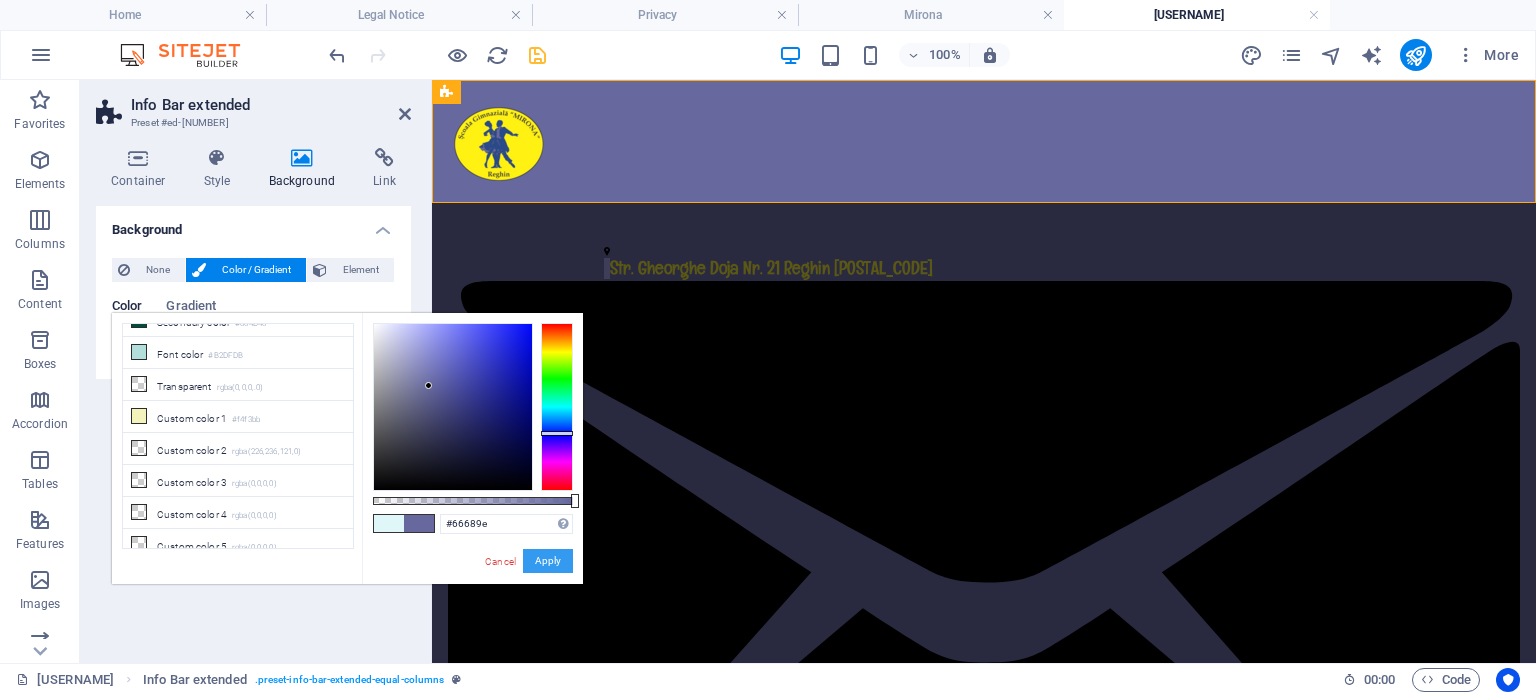 click on "Apply" at bounding box center (548, 561) 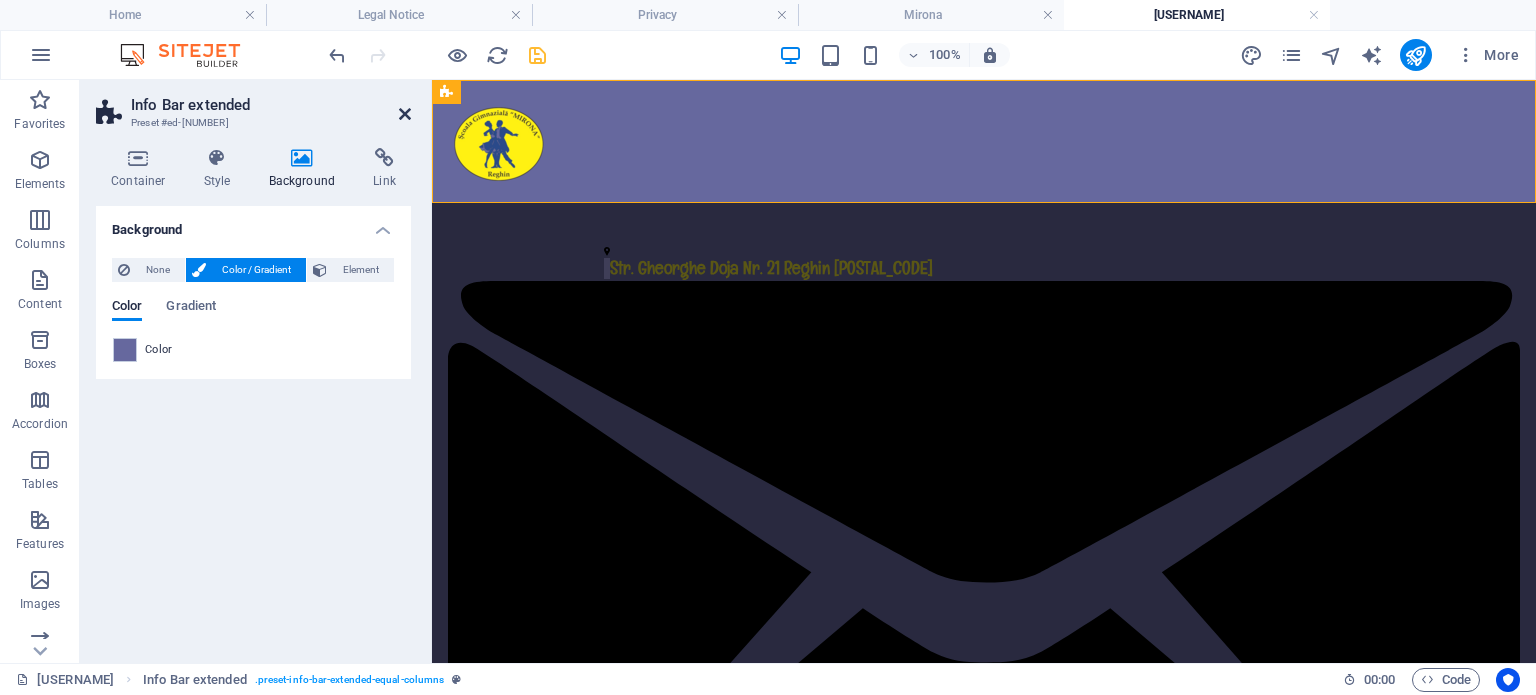 click at bounding box center [405, 114] 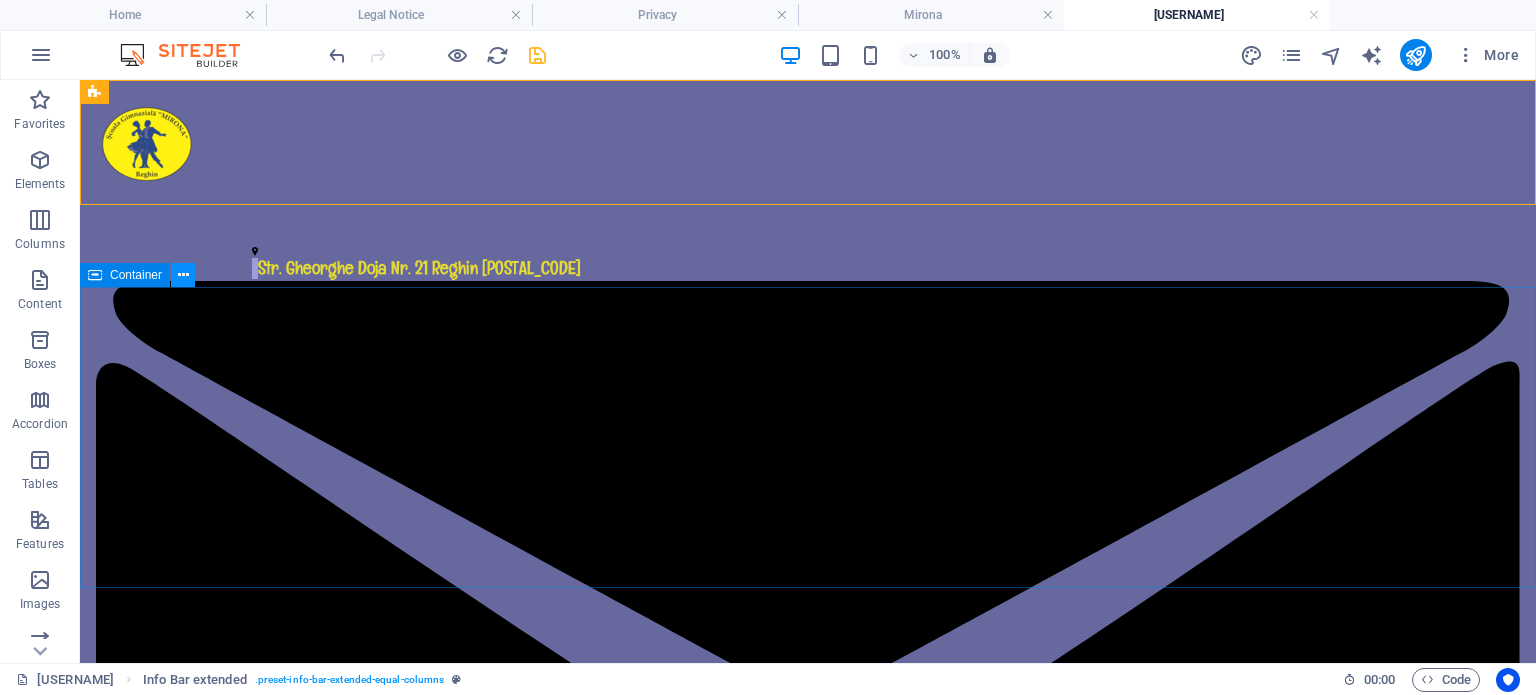 click at bounding box center (183, 275) 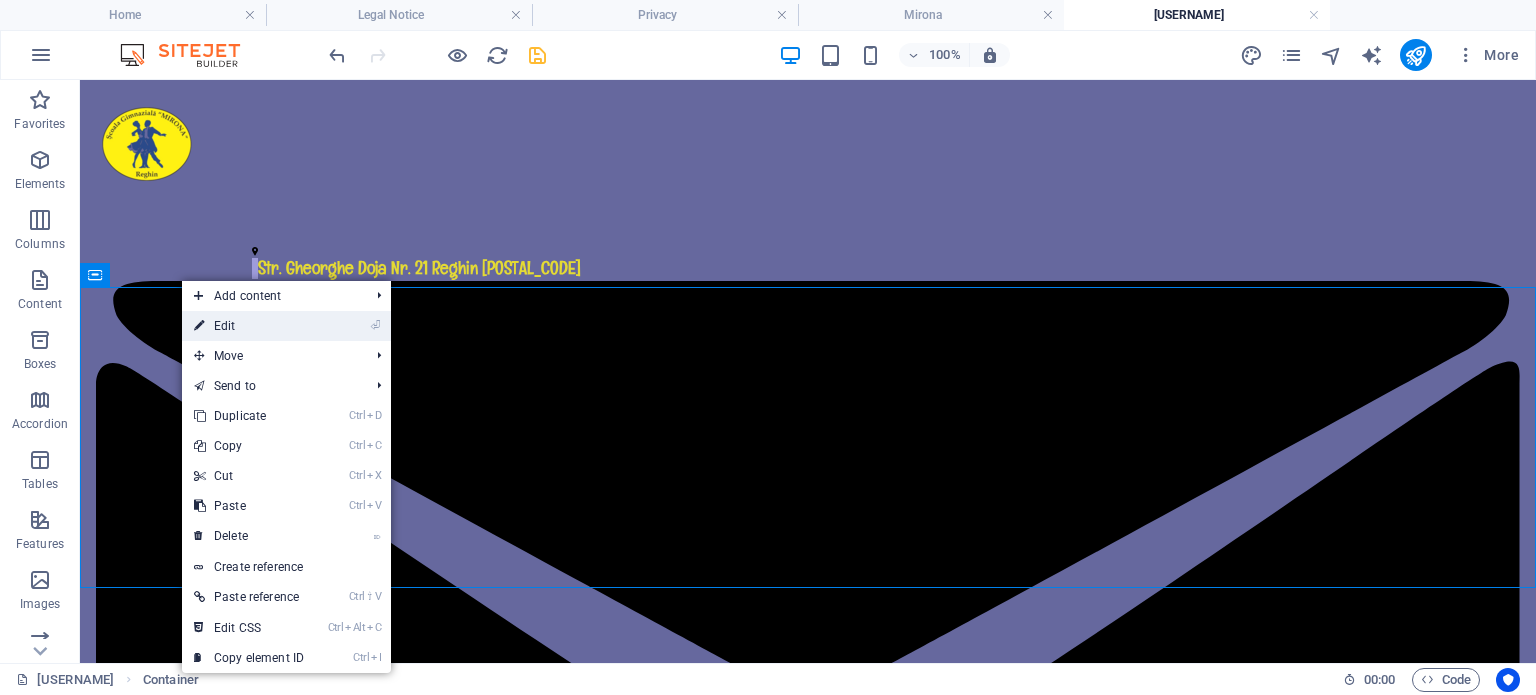 click on "⏎  Edit" at bounding box center [249, 326] 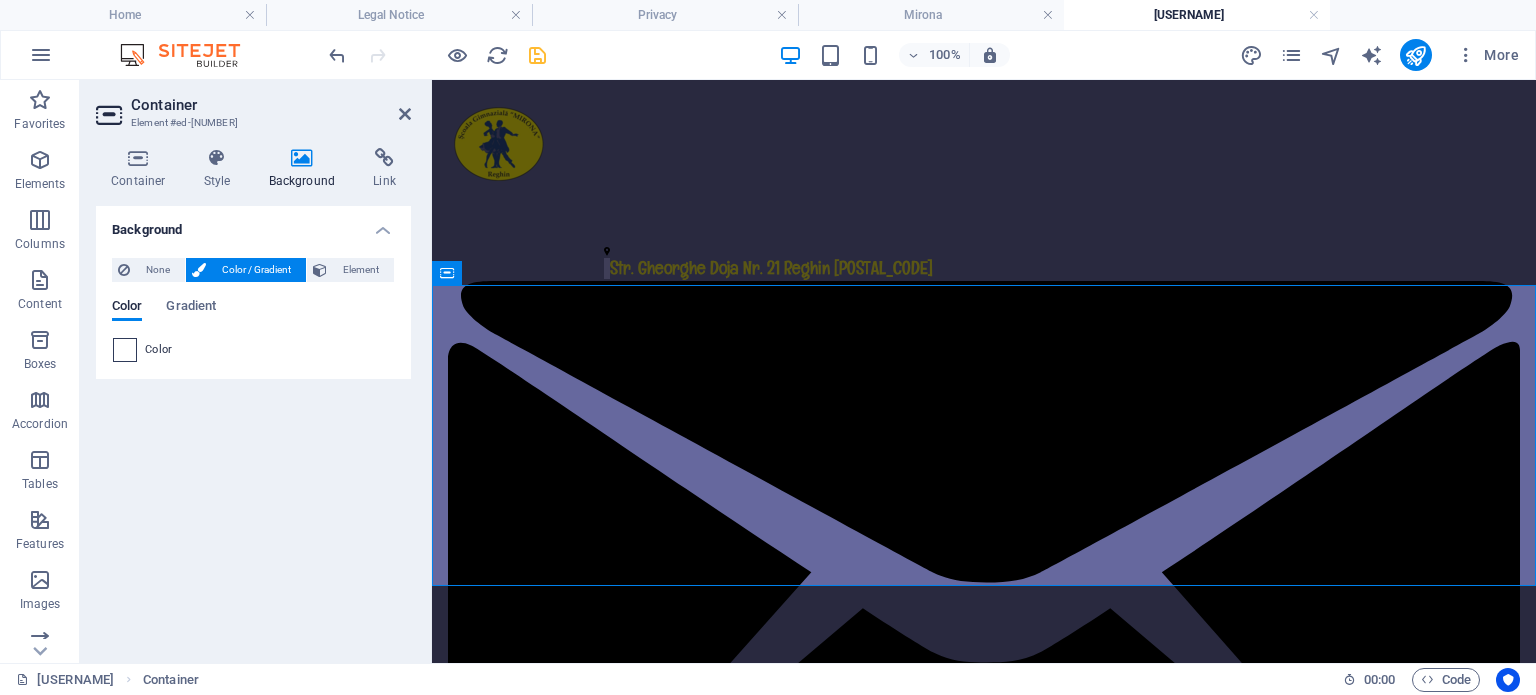 click at bounding box center [125, 350] 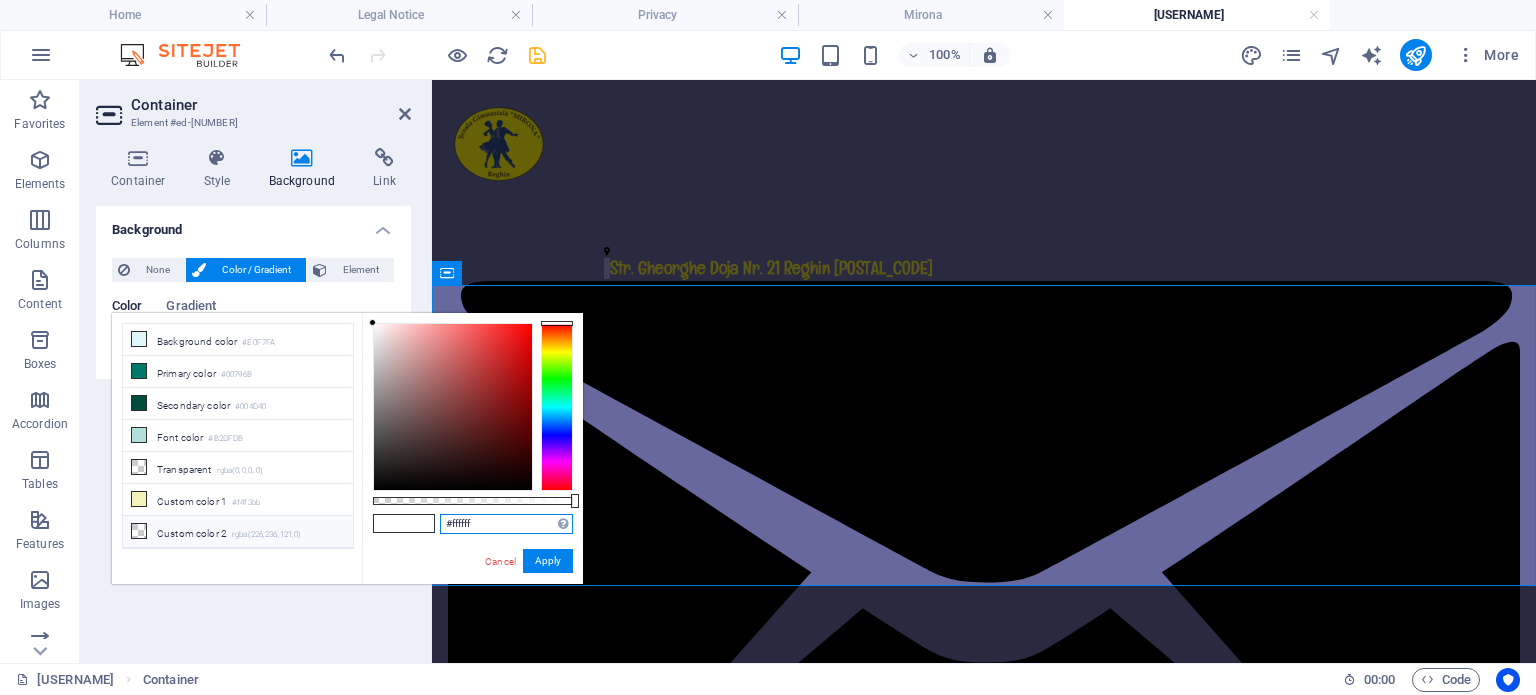 drag, startPoint x: 492, startPoint y: 527, endPoint x: 326, endPoint y: 519, distance: 166.19266 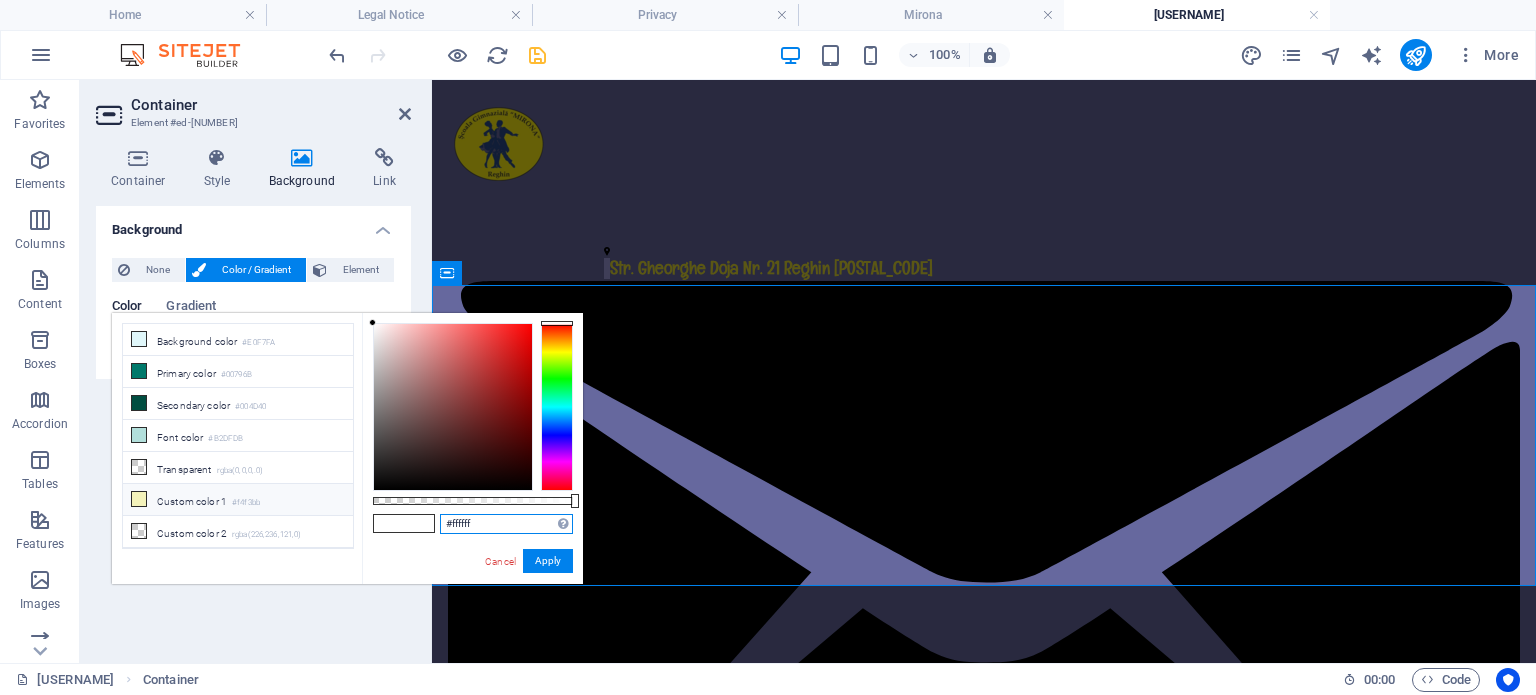 paste on "66689E" 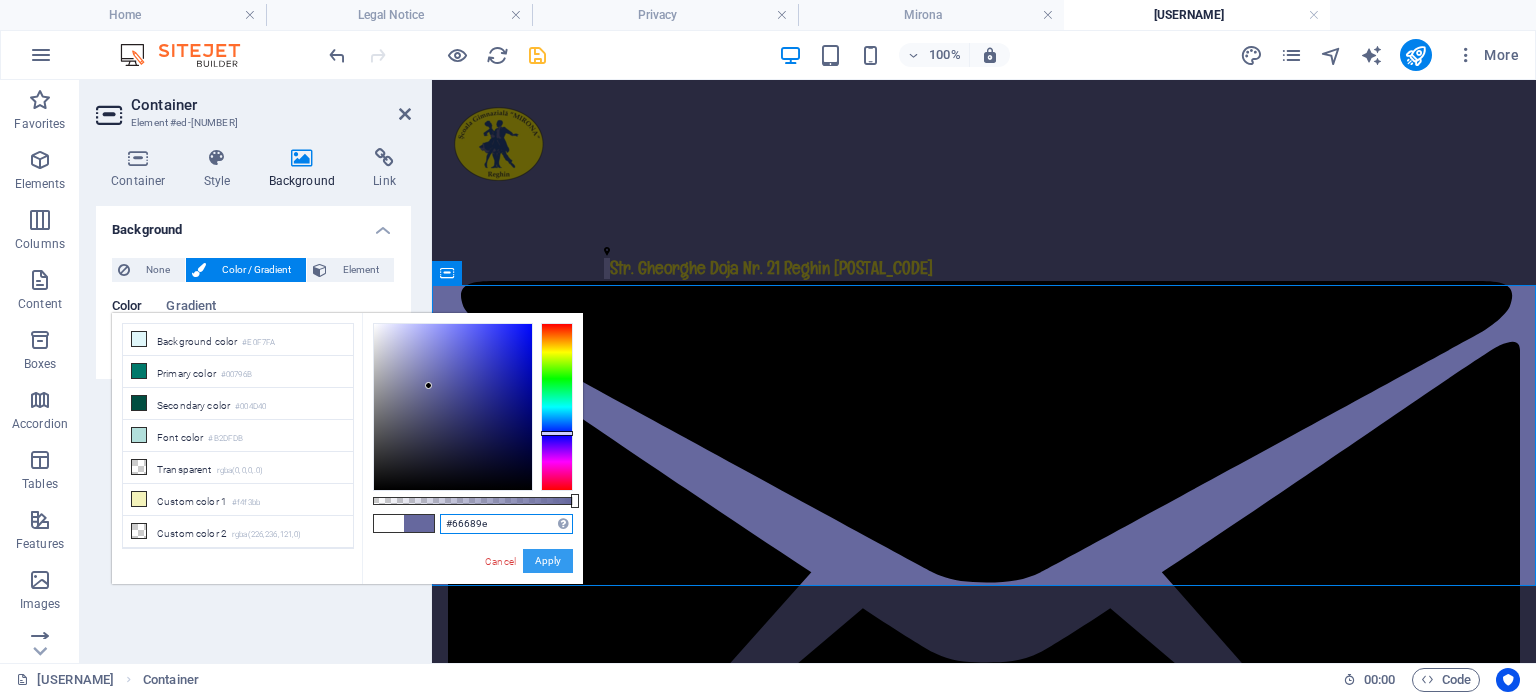 type on "#66689e" 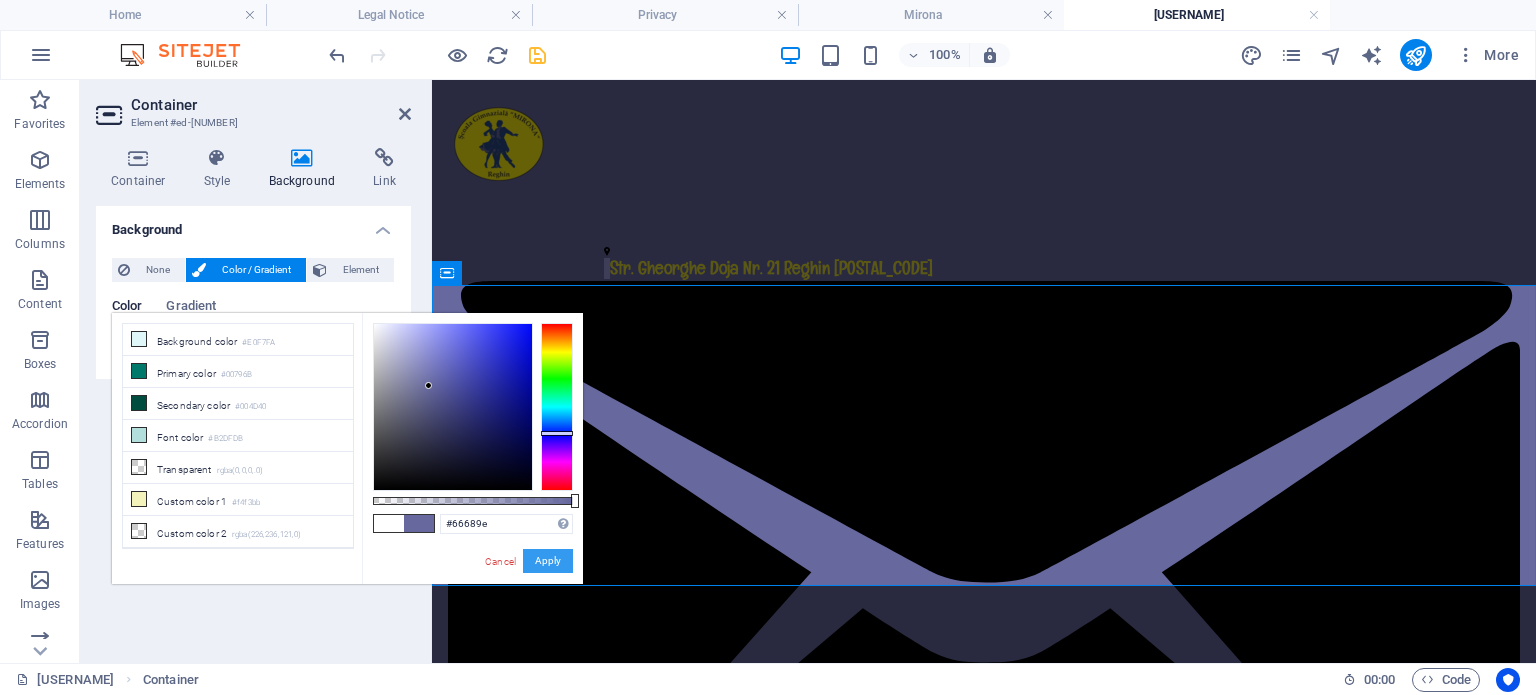 drag, startPoint x: 535, startPoint y: 558, endPoint x: 104, endPoint y: 478, distance: 438.36172 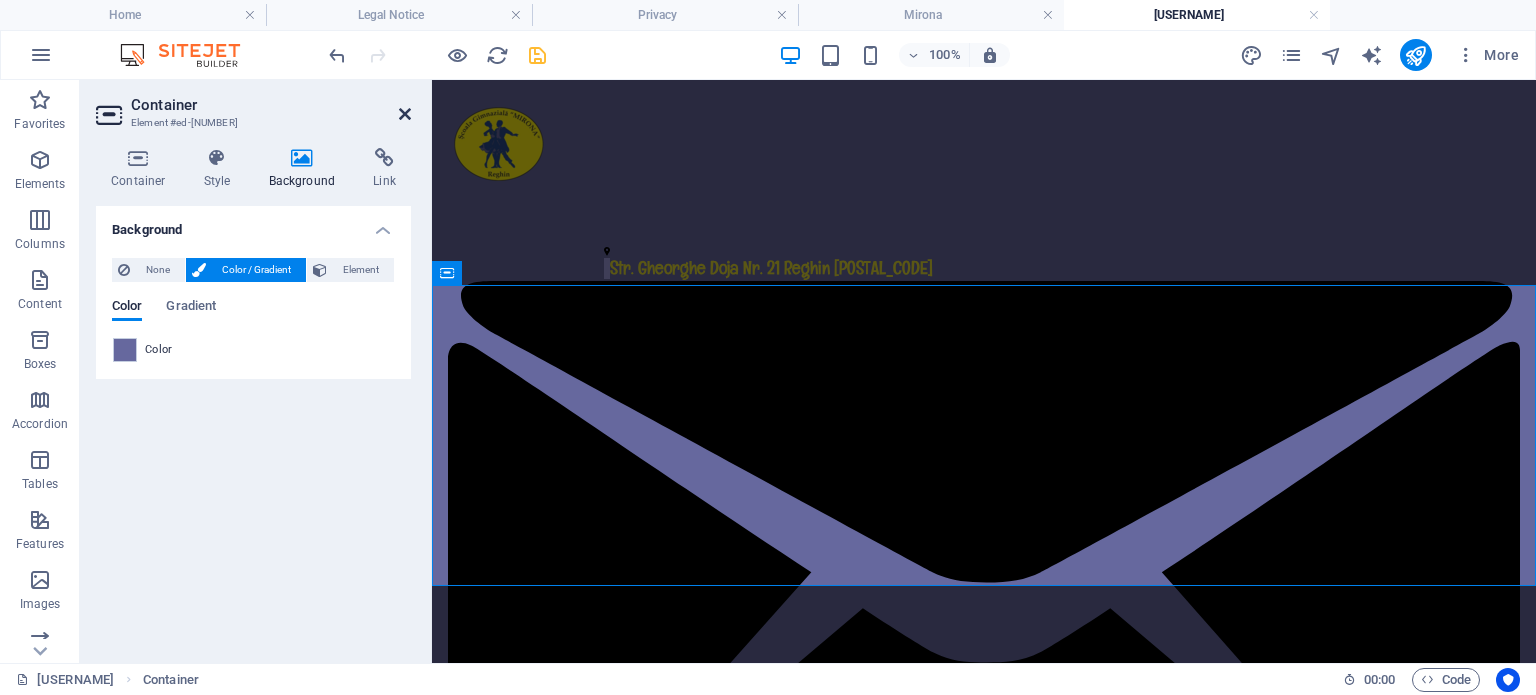 click at bounding box center [405, 114] 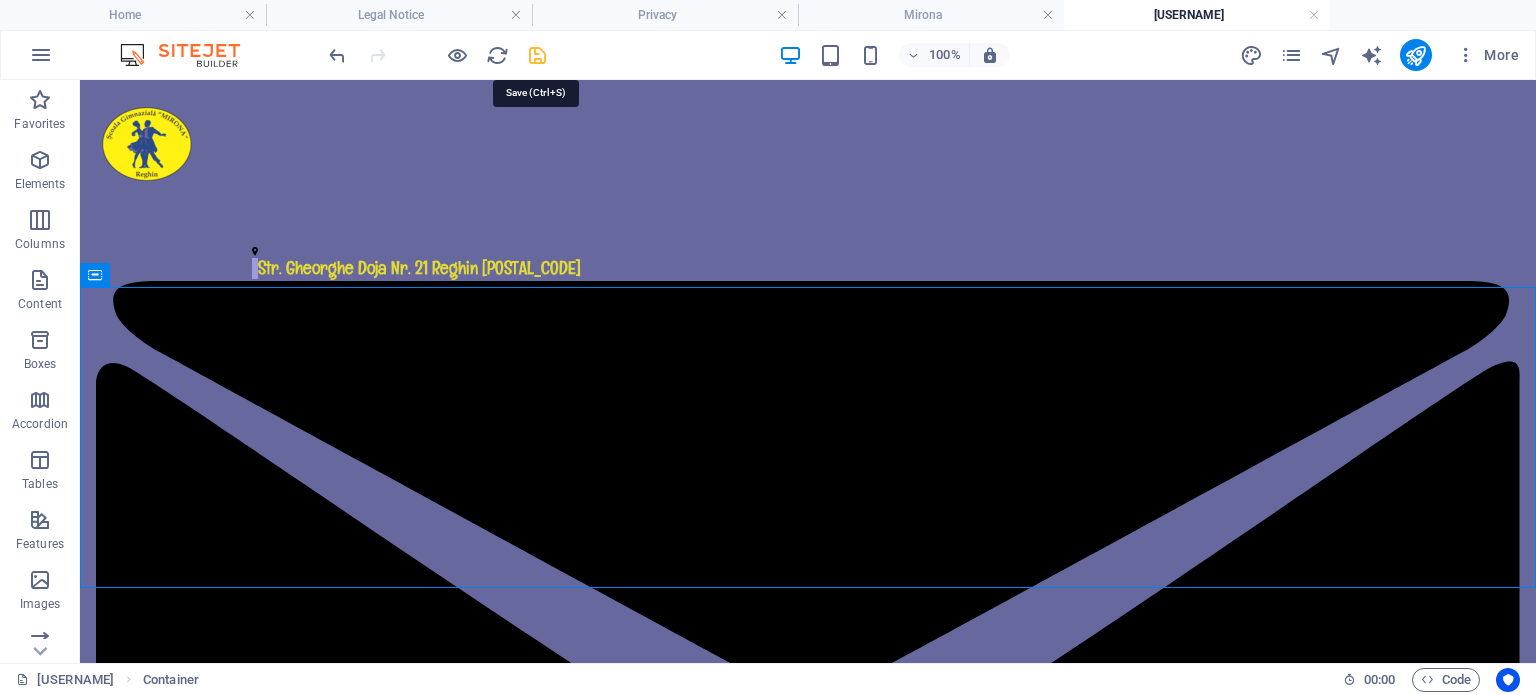 click at bounding box center [537, 55] 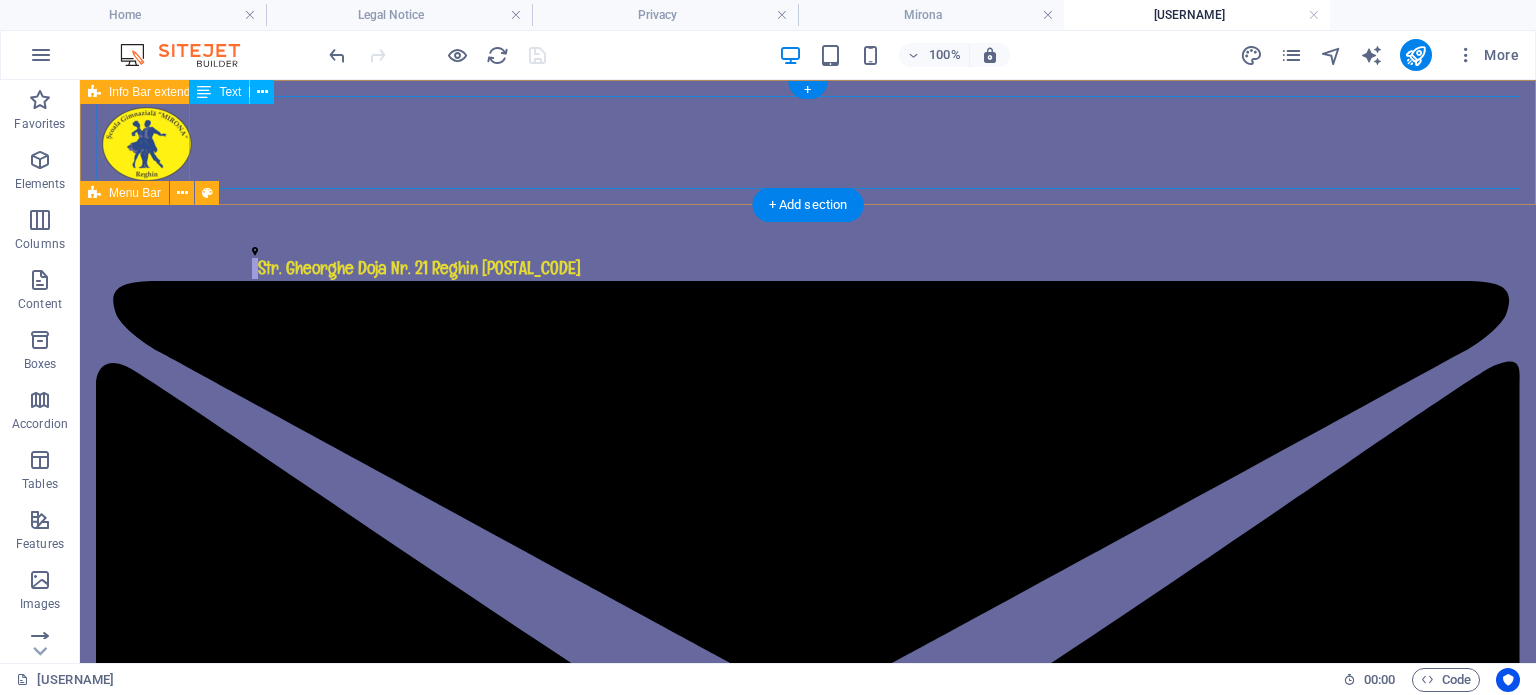 click on "Str. Gheorghe Doja Nr. 21 Reghin 545300                                    scoalamuzica@yahoo.com                              0265524285" at bounding box center [808, 1422] 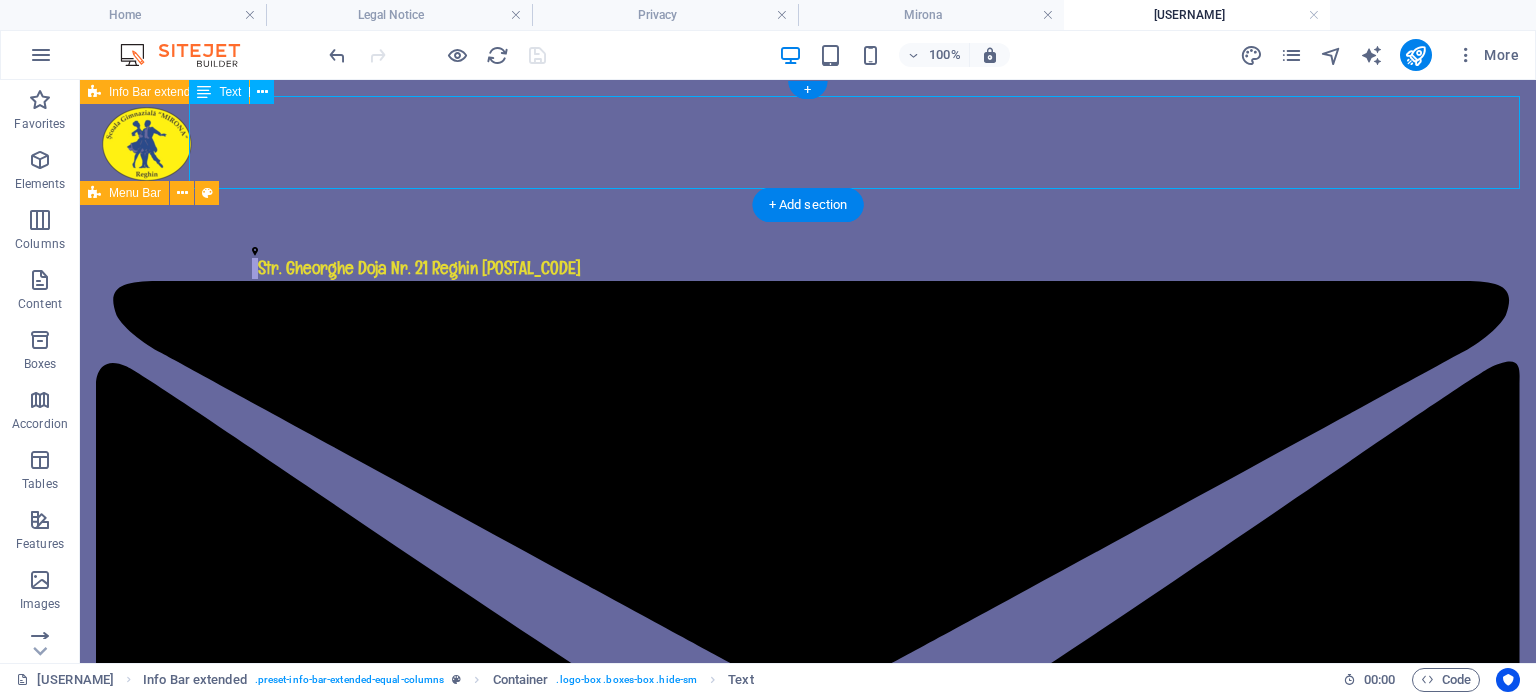 click on "Str. Gheorghe Doja Nr. 21 Reghin 545300                                    scoalamuzica@yahoo.com                              0265524285" at bounding box center (808, 1422) 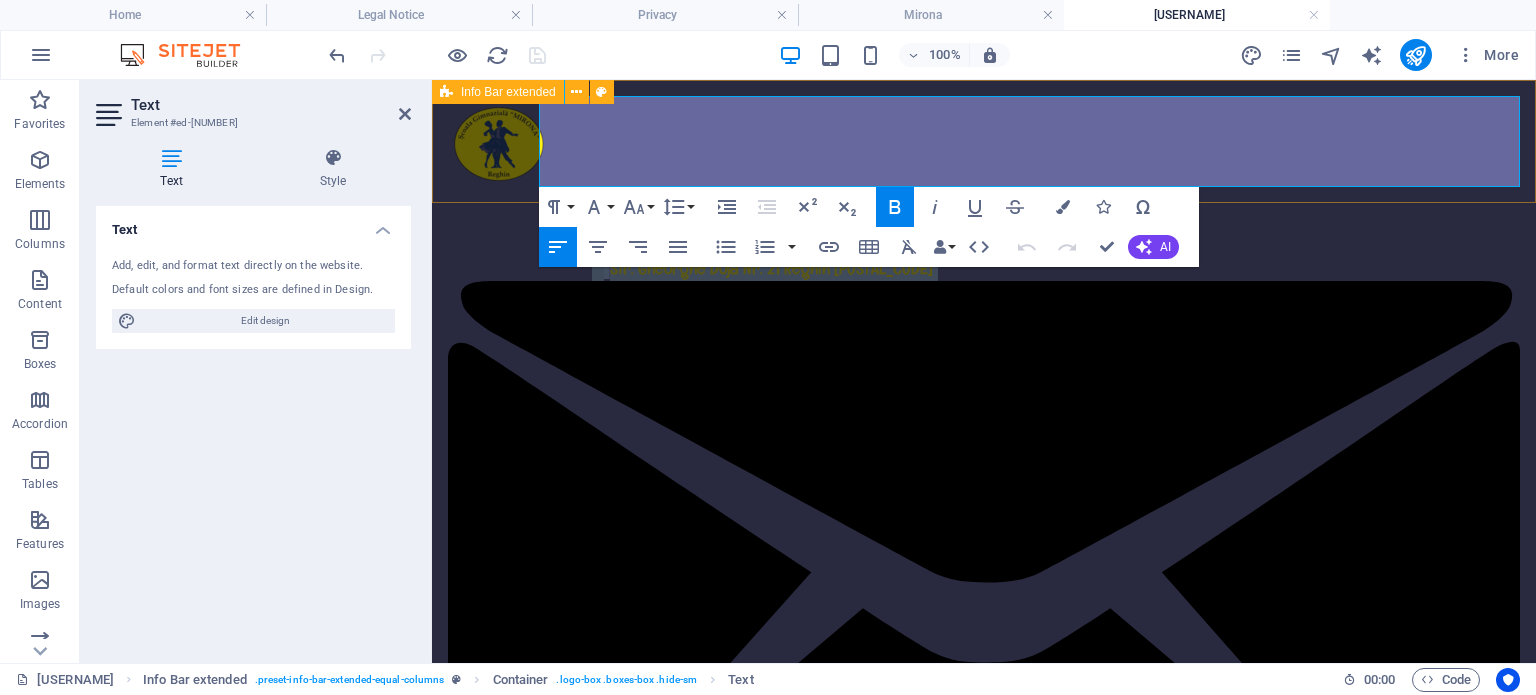 drag, startPoint x: 689, startPoint y: 139, endPoint x: 1535, endPoint y: 135, distance: 846.00946 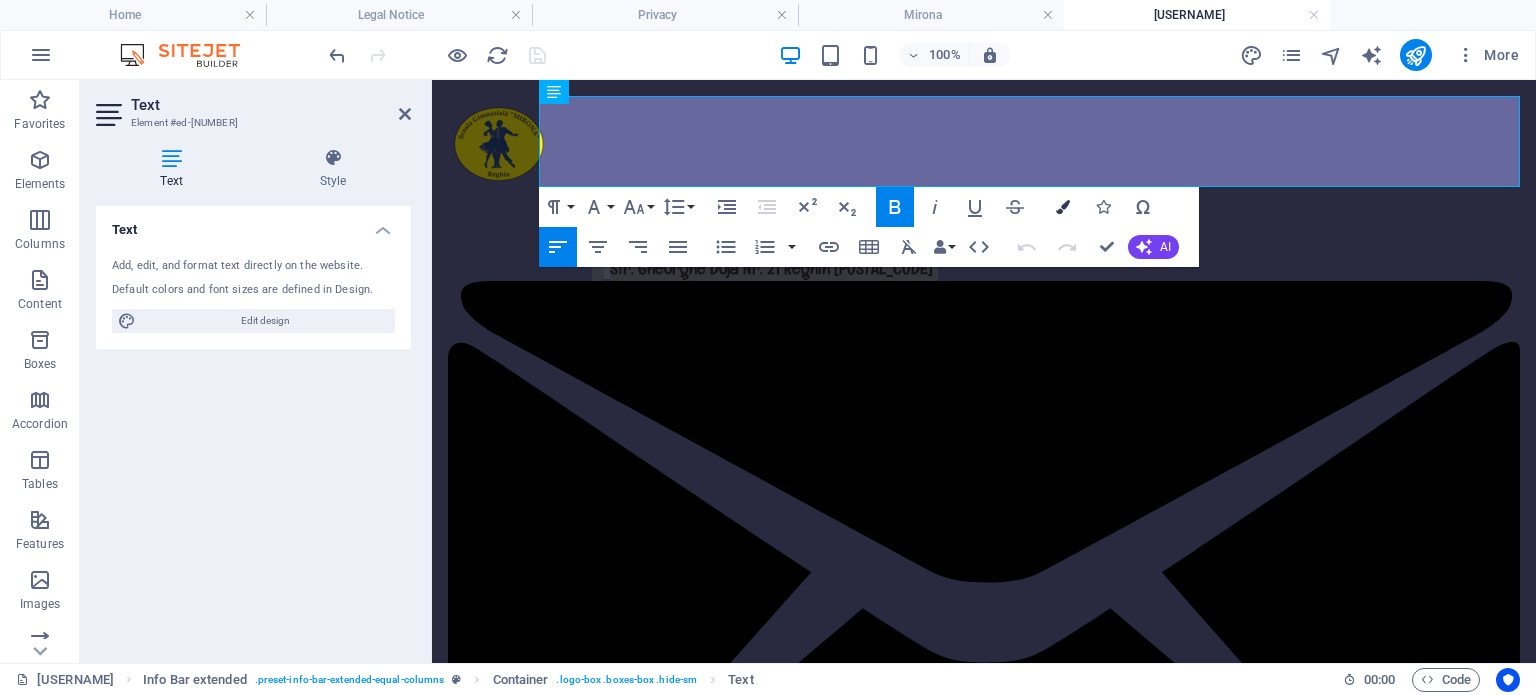 click at bounding box center [1063, 207] 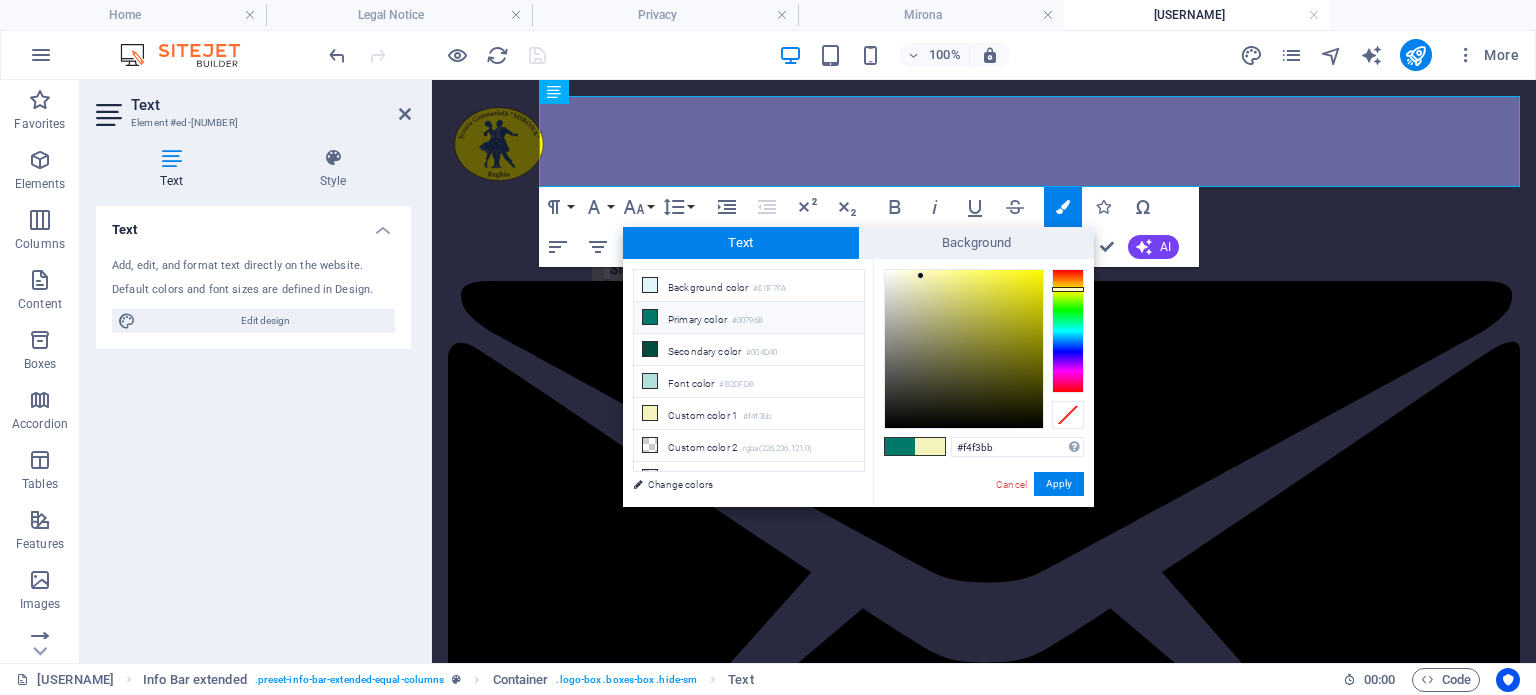 drag, startPoint x: 1008, startPoint y: 443, endPoint x: 881, endPoint y: 449, distance: 127.141655 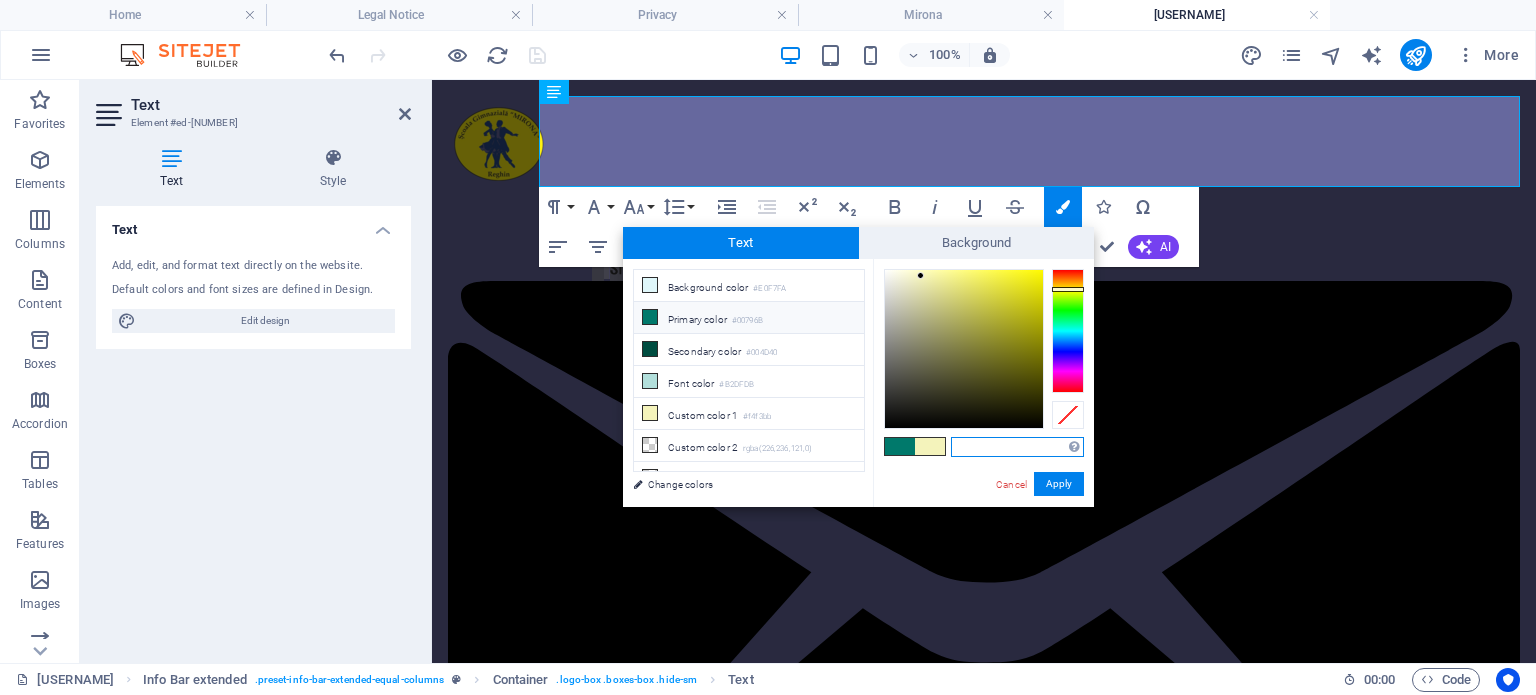 paste on "#E4DA34" 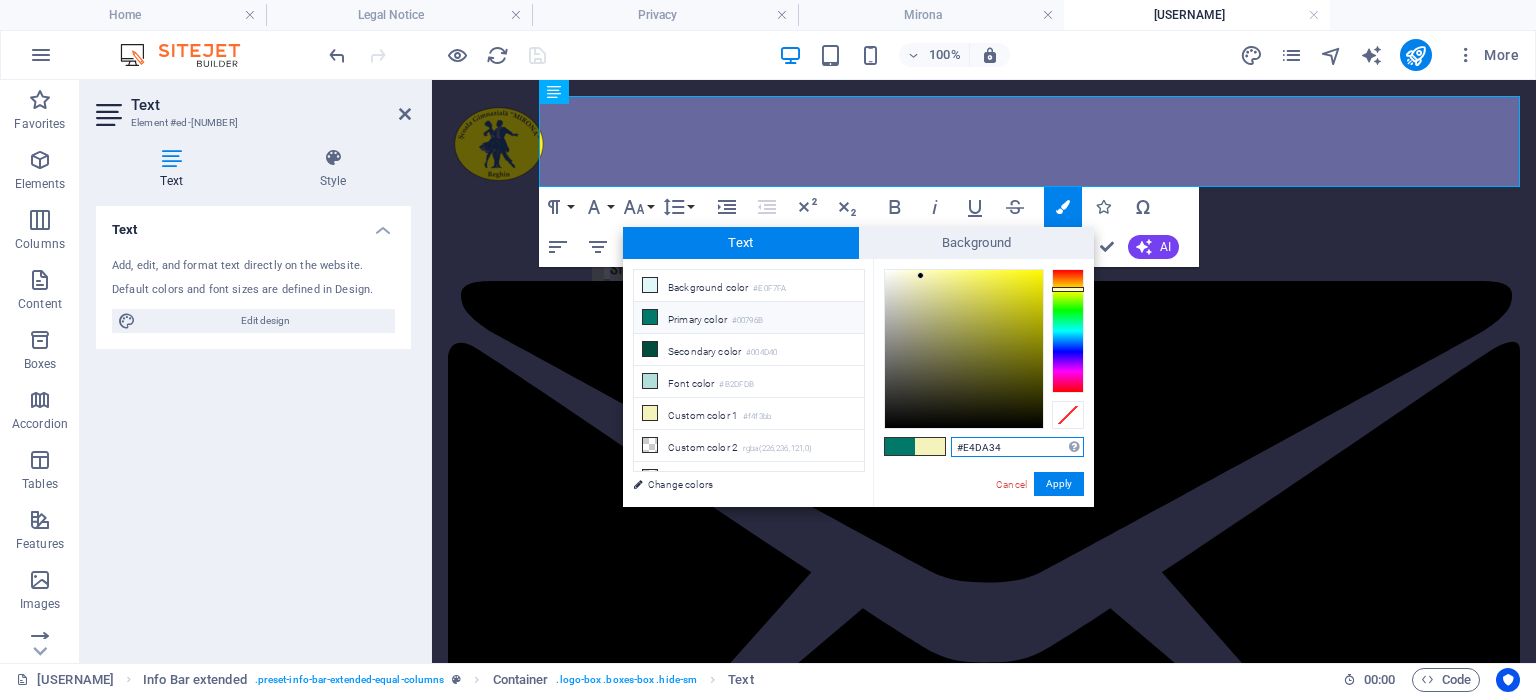 type on "#e4da34" 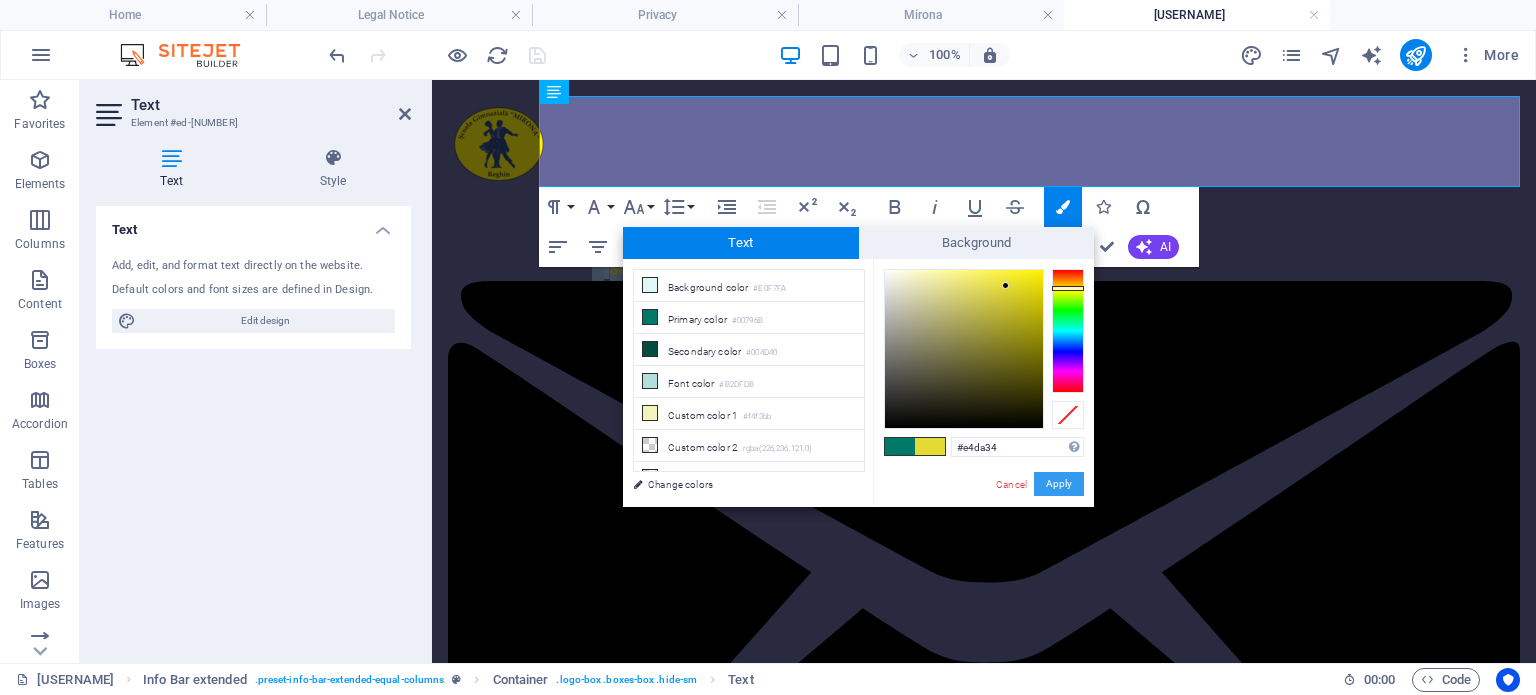 click on "Apply" at bounding box center [1059, 484] 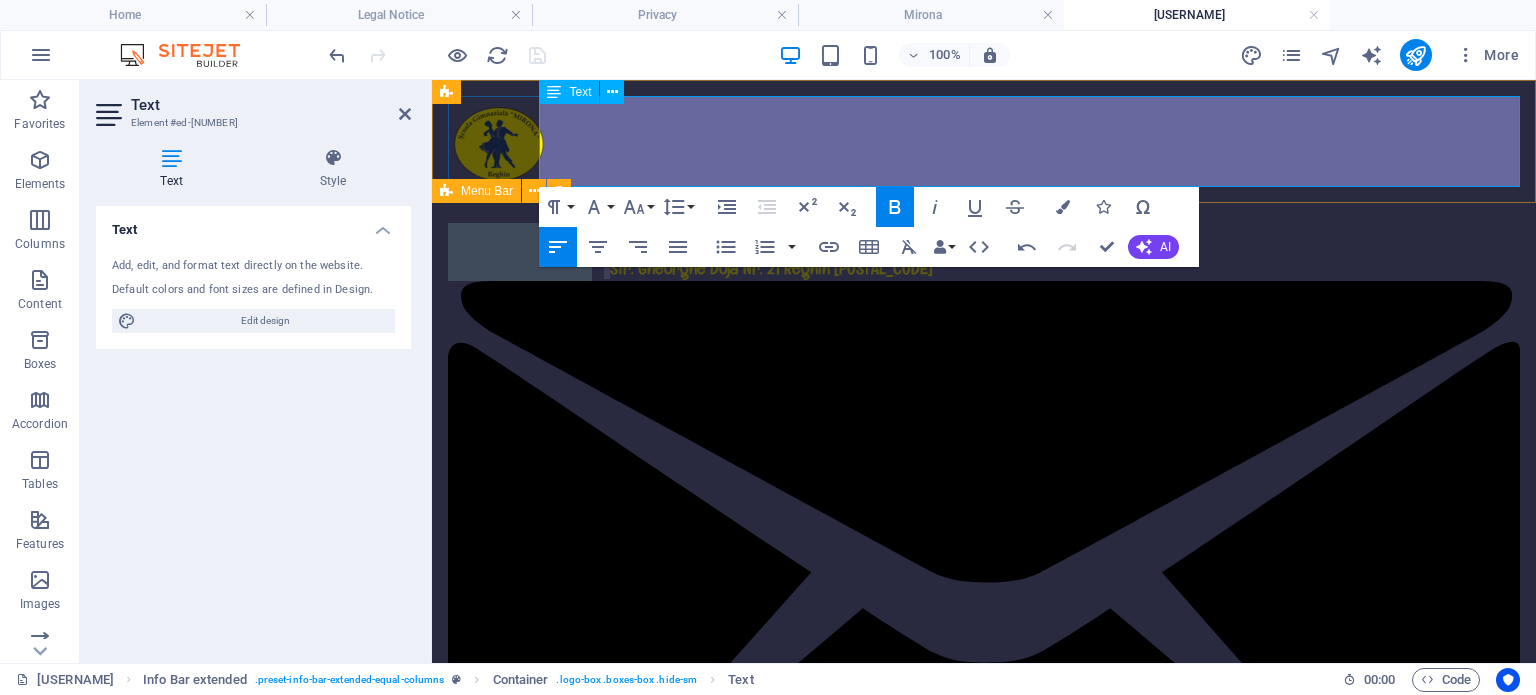 click on "Str. Gheorghe Doja Nr. 21 Reghin 545300                                    scoalamuzica@yahoo.com                              0265524285" at bounding box center (984, 1138) 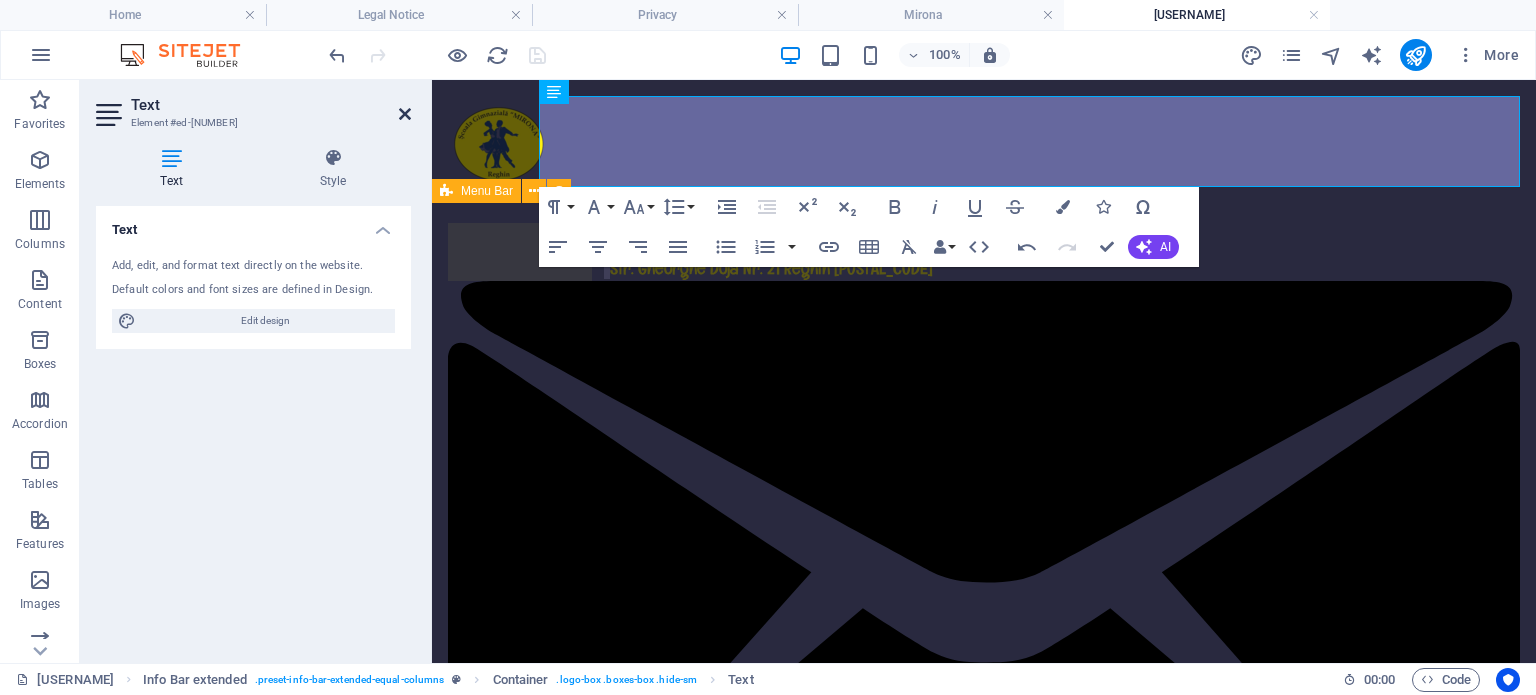 click at bounding box center (405, 114) 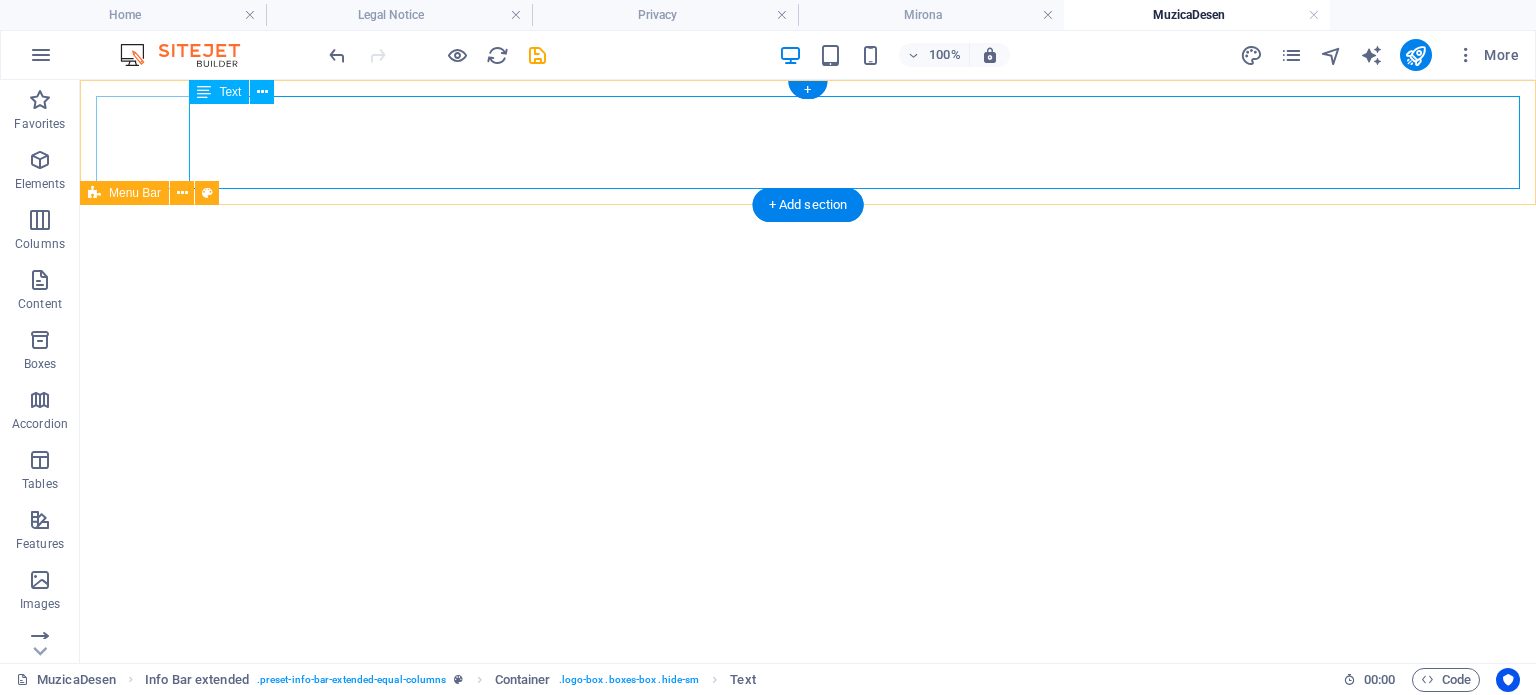 scroll, scrollTop: 0, scrollLeft: 0, axis: both 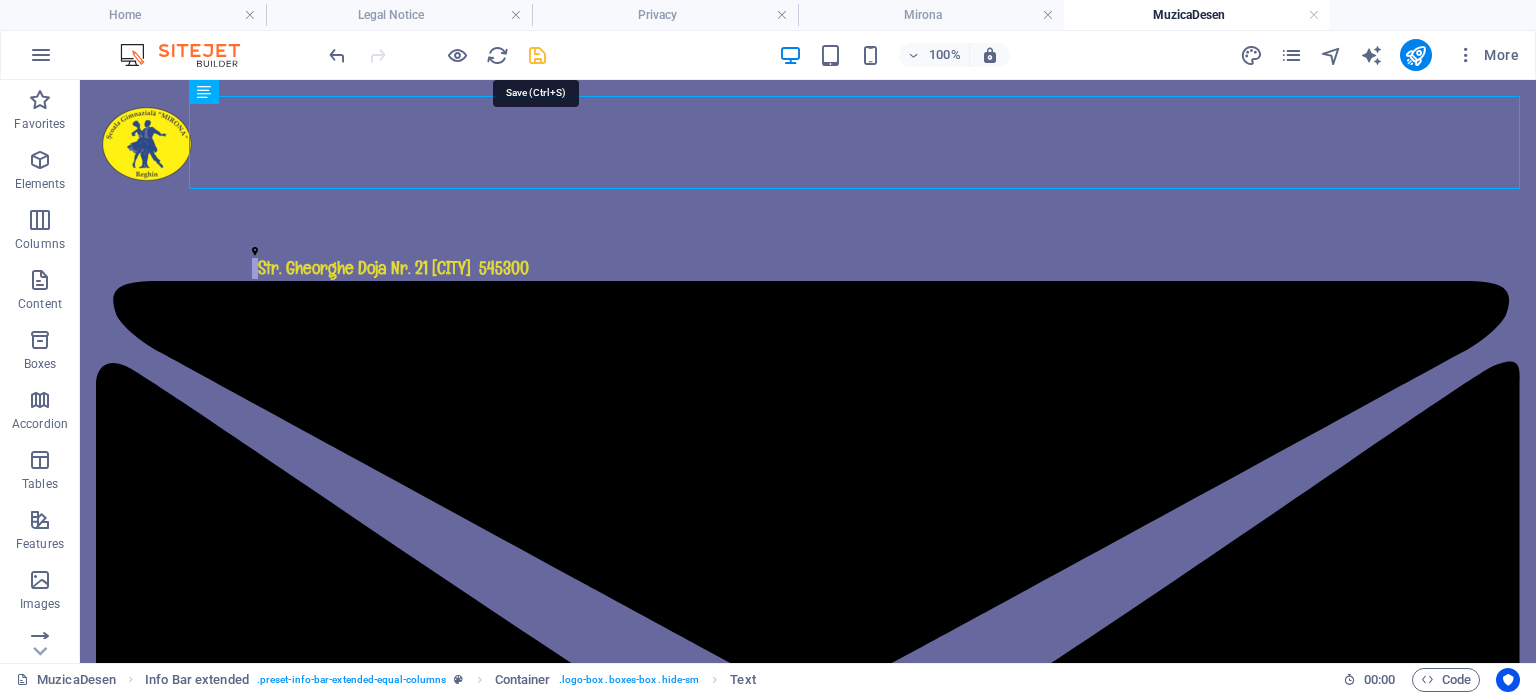 click at bounding box center (537, 55) 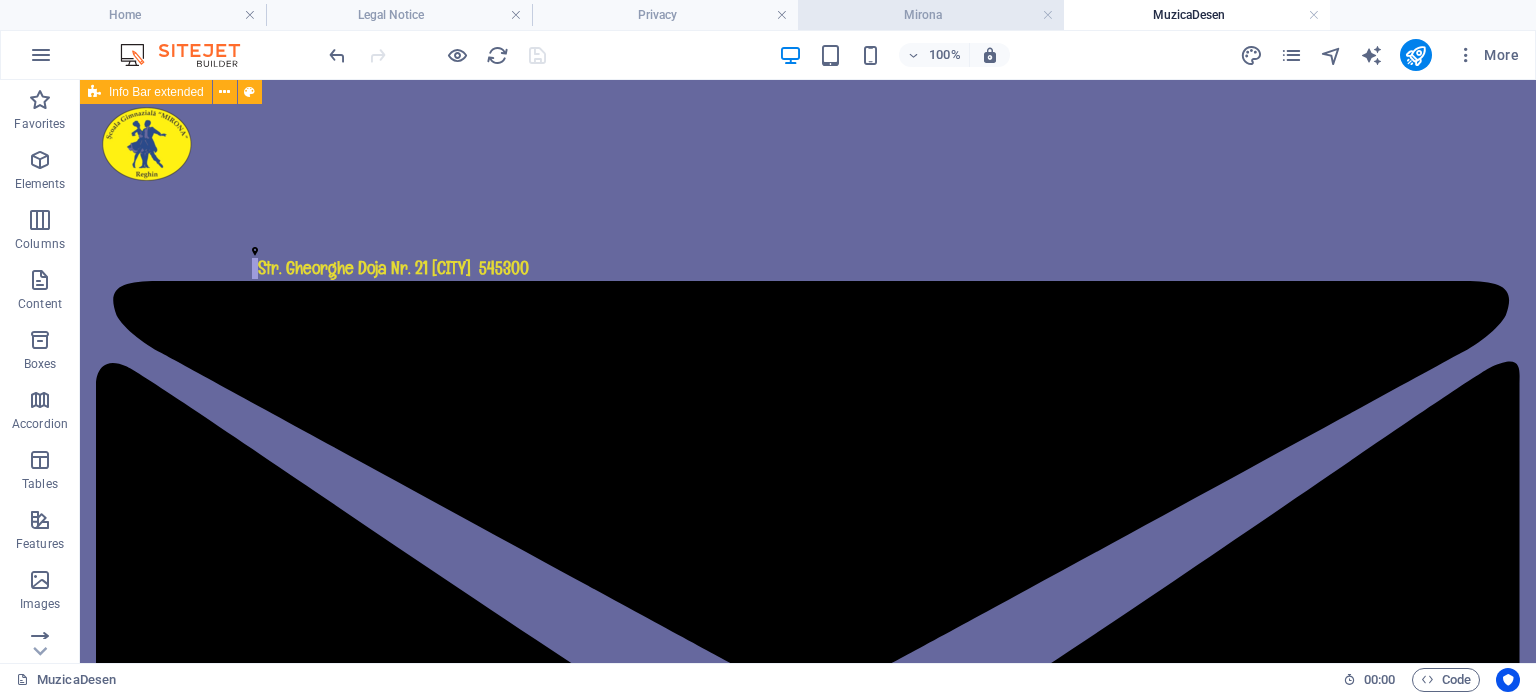 click on "Mirona" at bounding box center (931, 15) 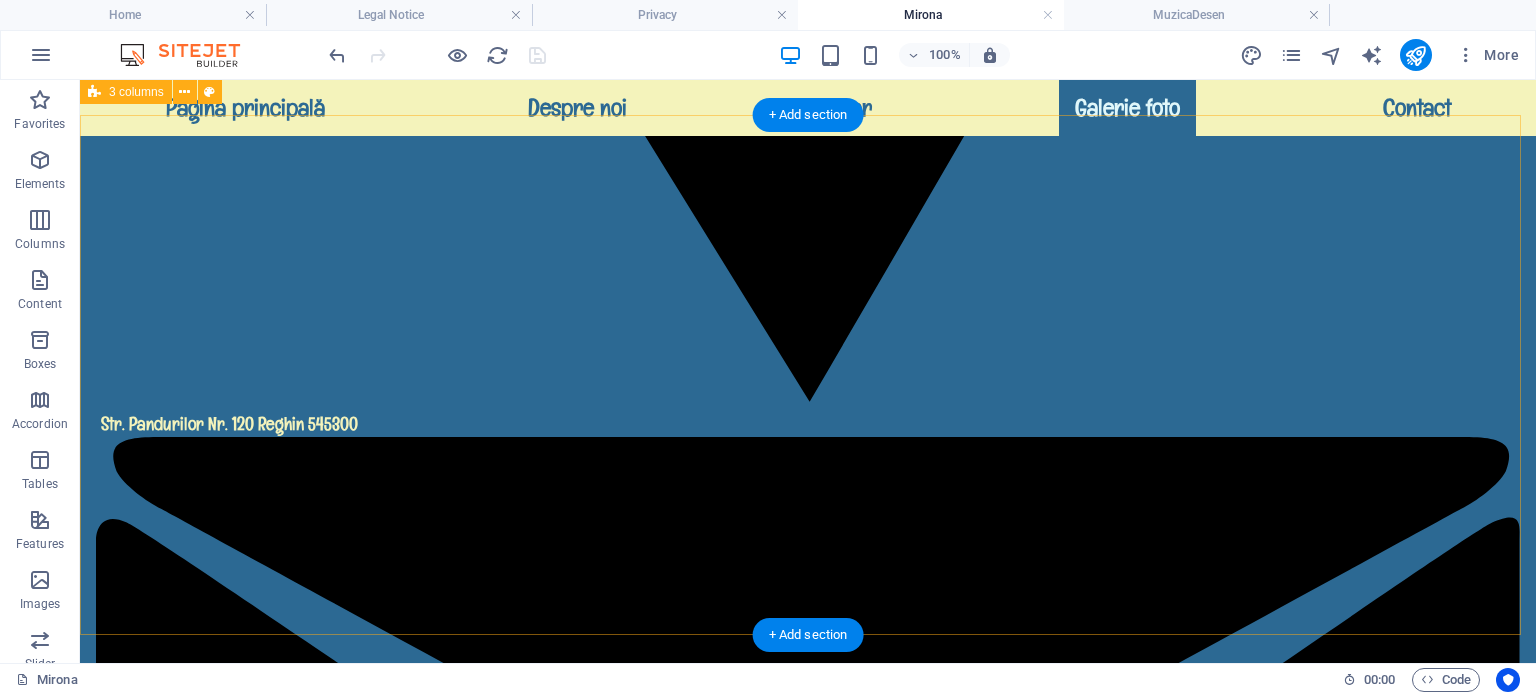 scroll, scrollTop: 1772, scrollLeft: 0, axis: vertical 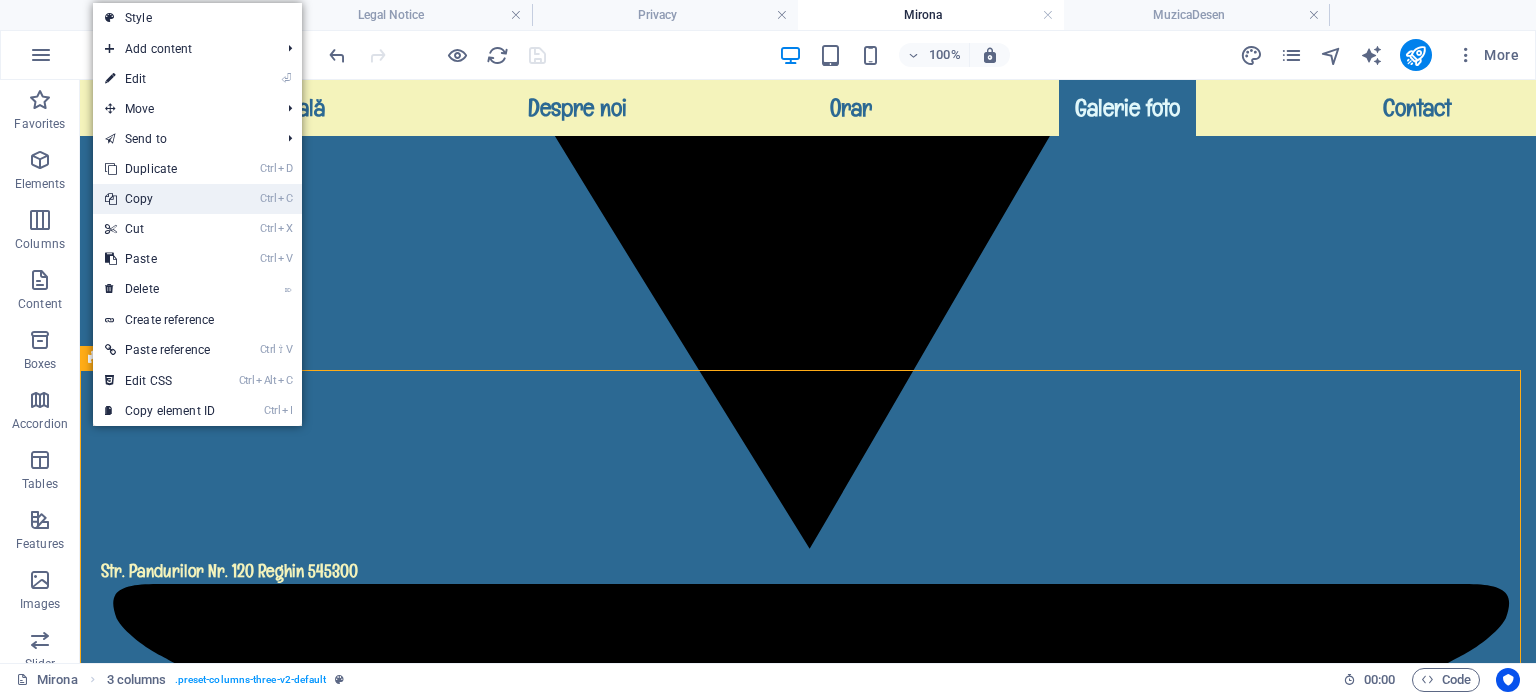 click on "Ctrl C  Copy" at bounding box center (160, 199) 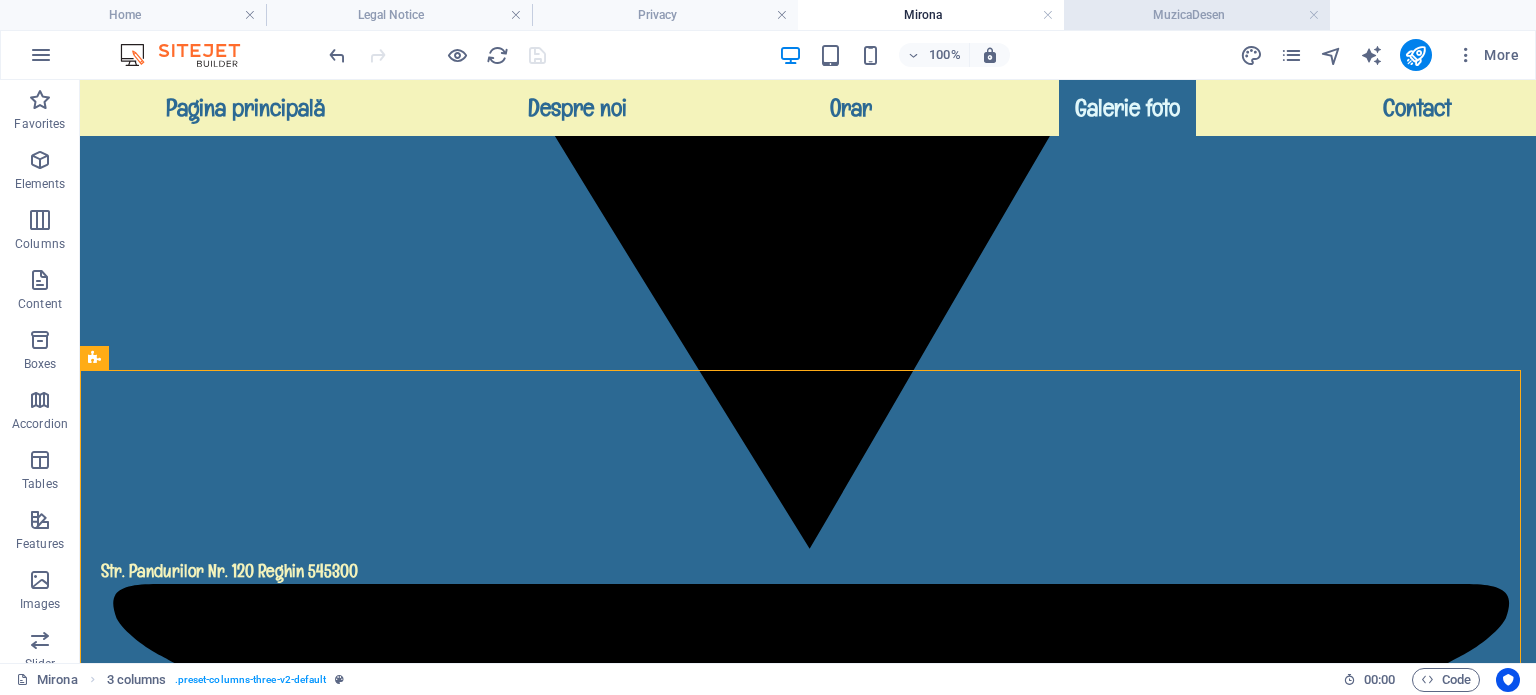 click on "MuzicaDesen" at bounding box center (1197, 15) 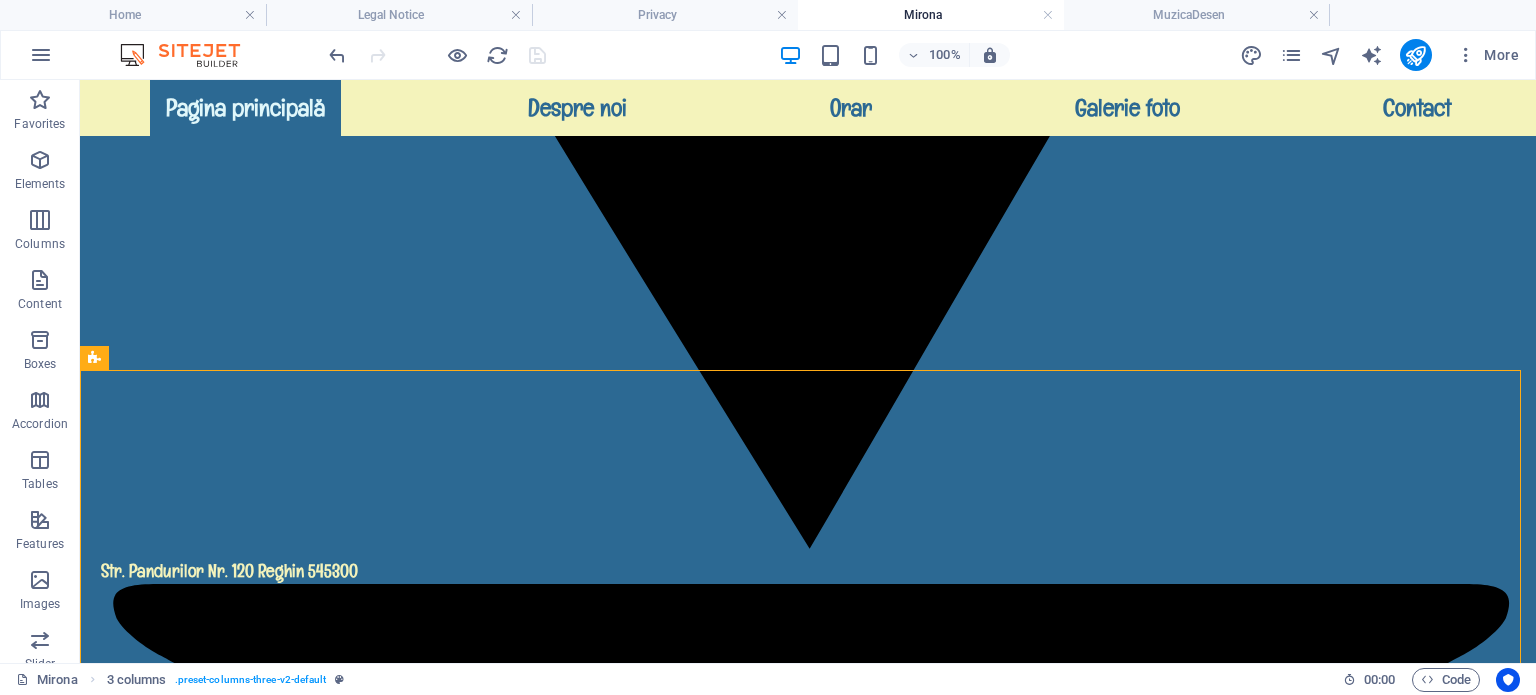 scroll, scrollTop: 0, scrollLeft: 0, axis: both 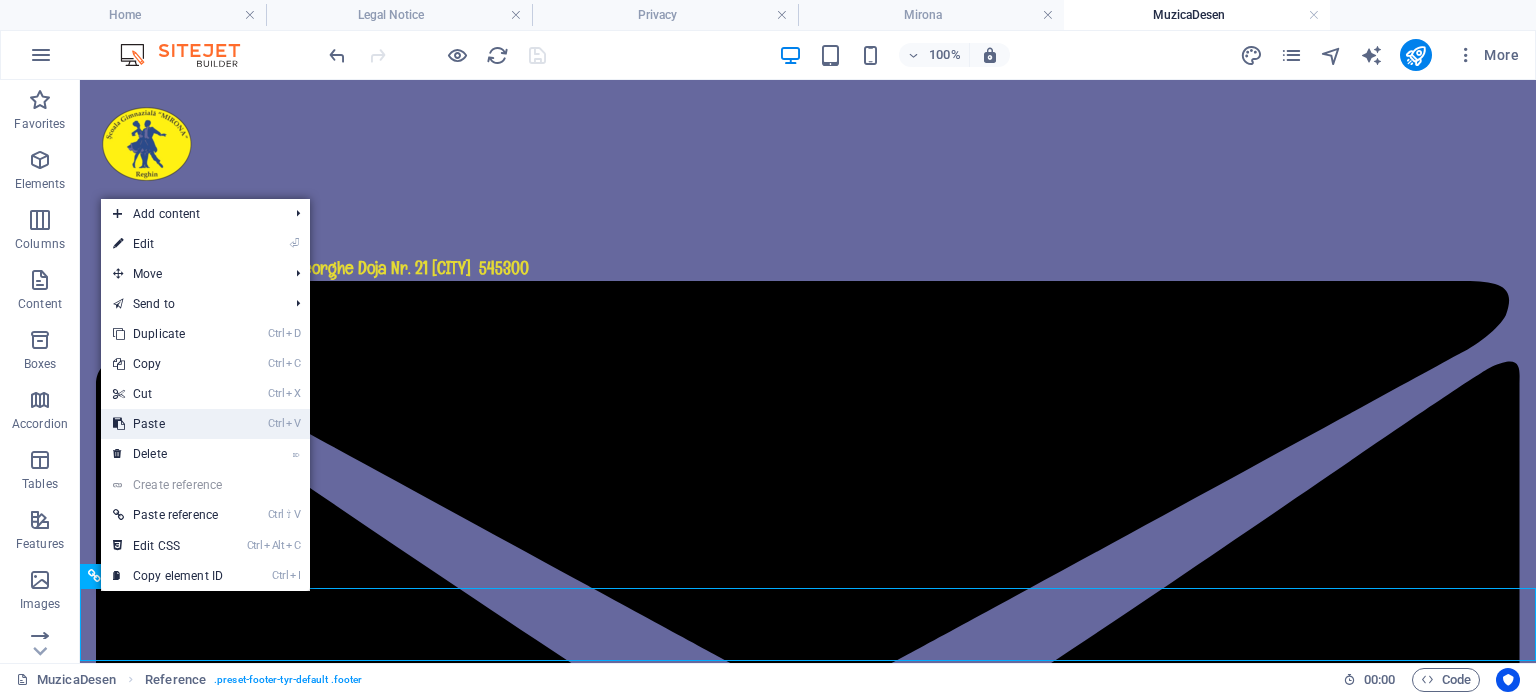 click on "Ctrl V  Paste" at bounding box center [168, 424] 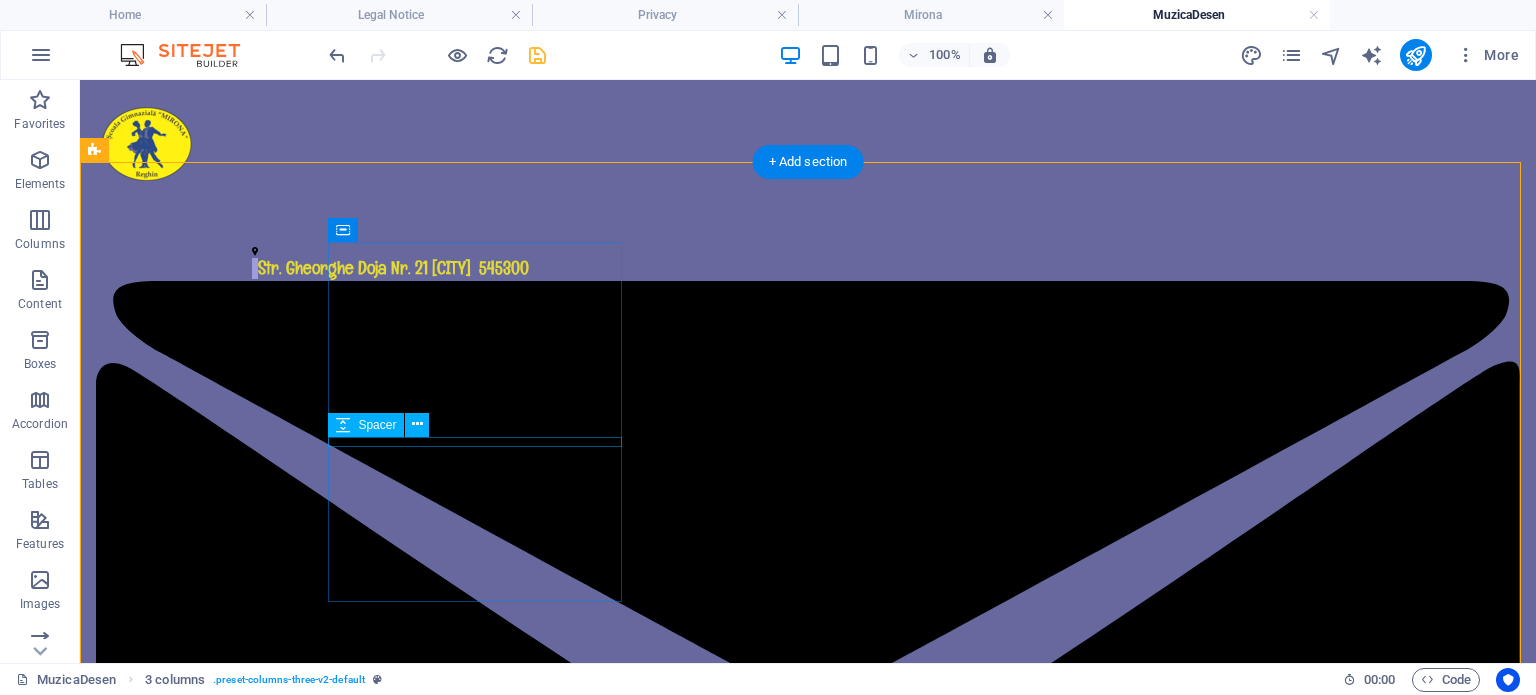 scroll, scrollTop: 500, scrollLeft: 0, axis: vertical 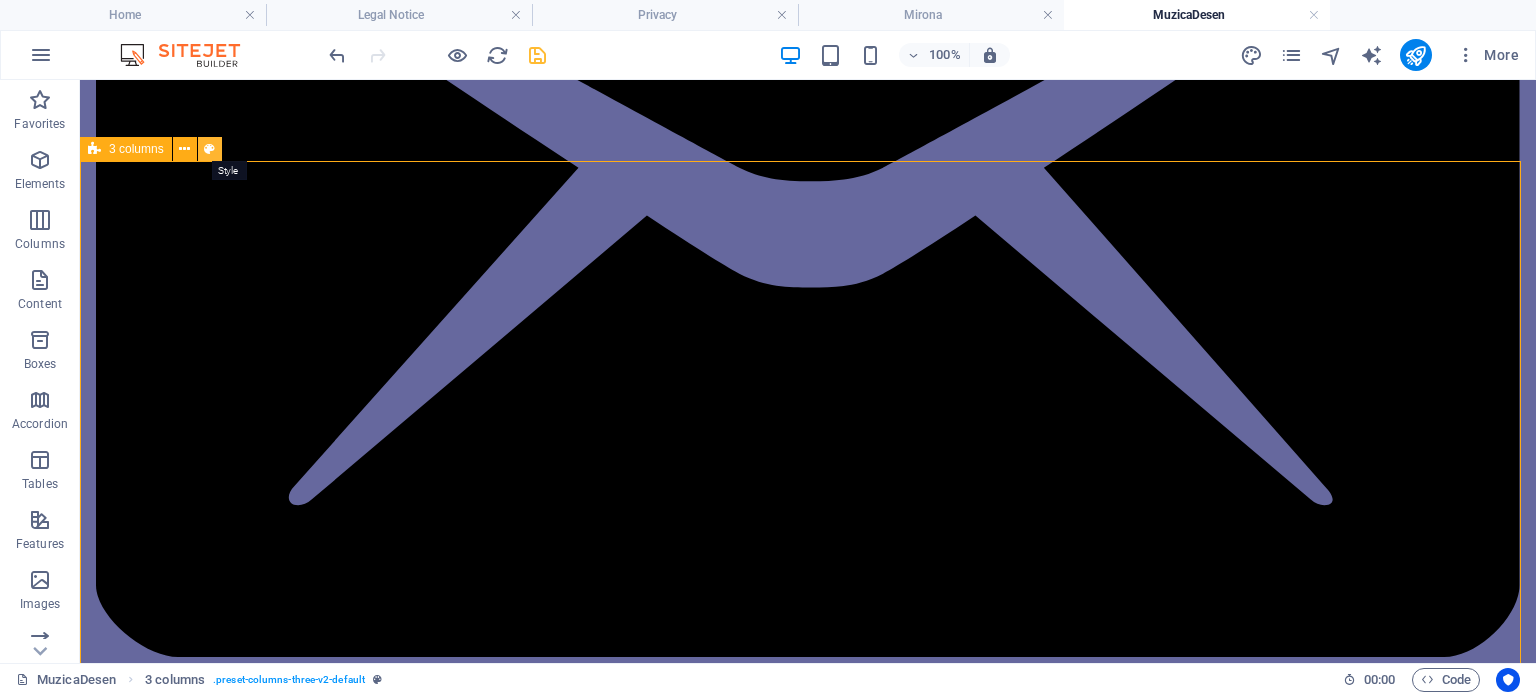 click at bounding box center [209, 149] 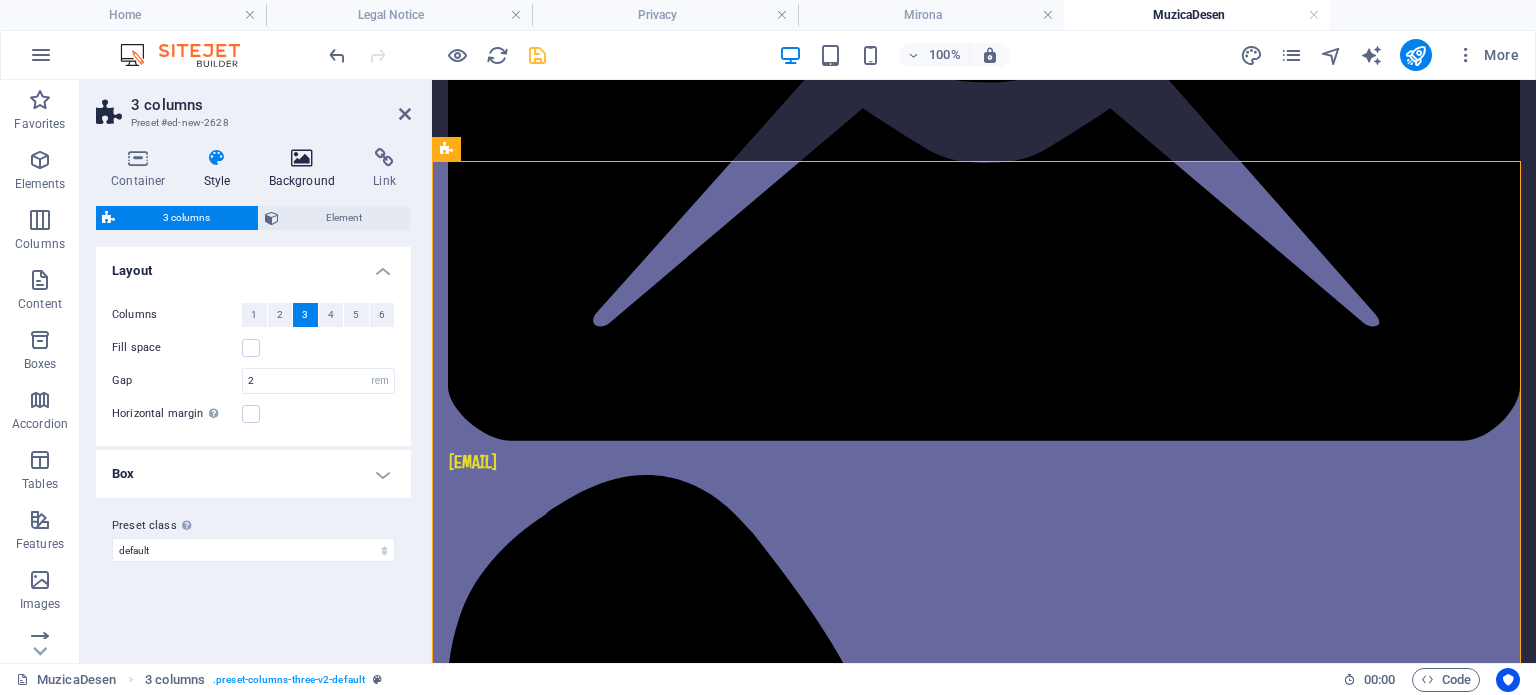 scroll, scrollTop: 497, scrollLeft: 0, axis: vertical 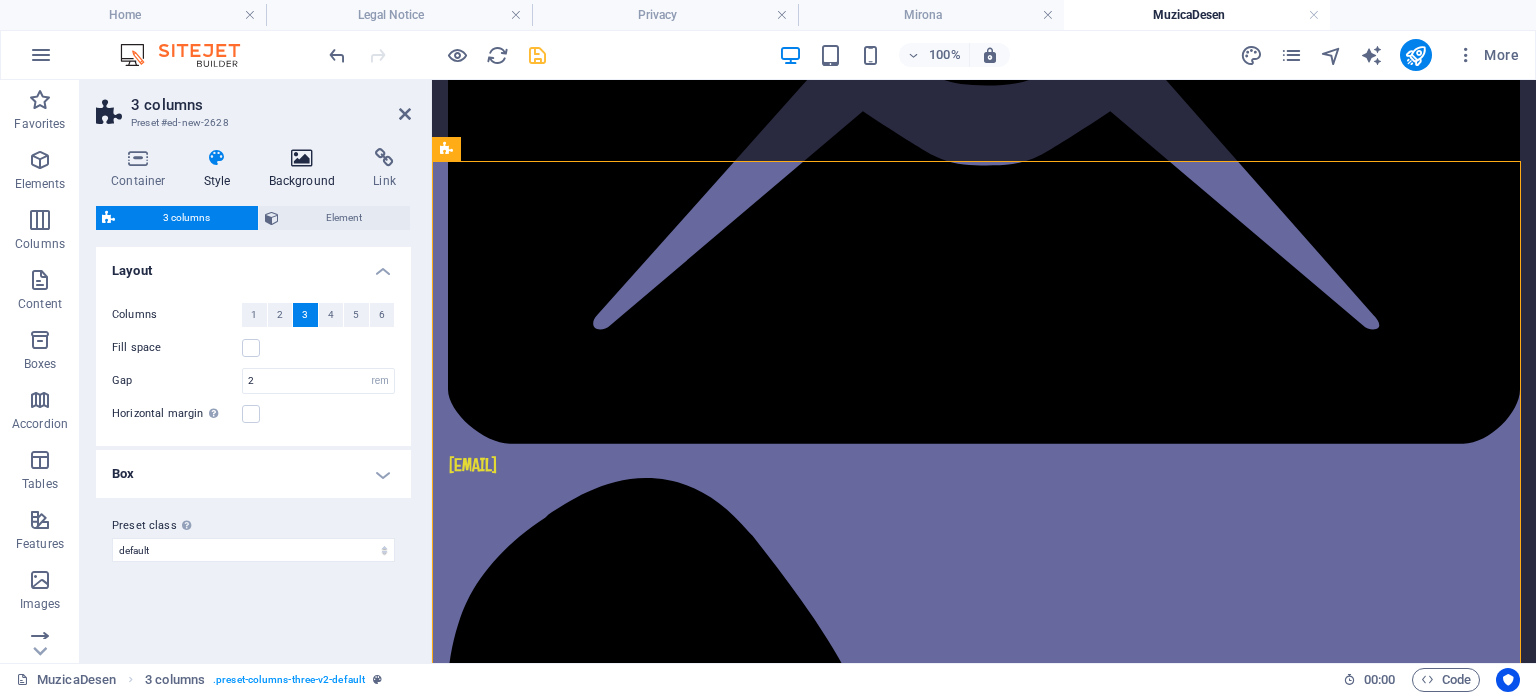 click at bounding box center (302, 158) 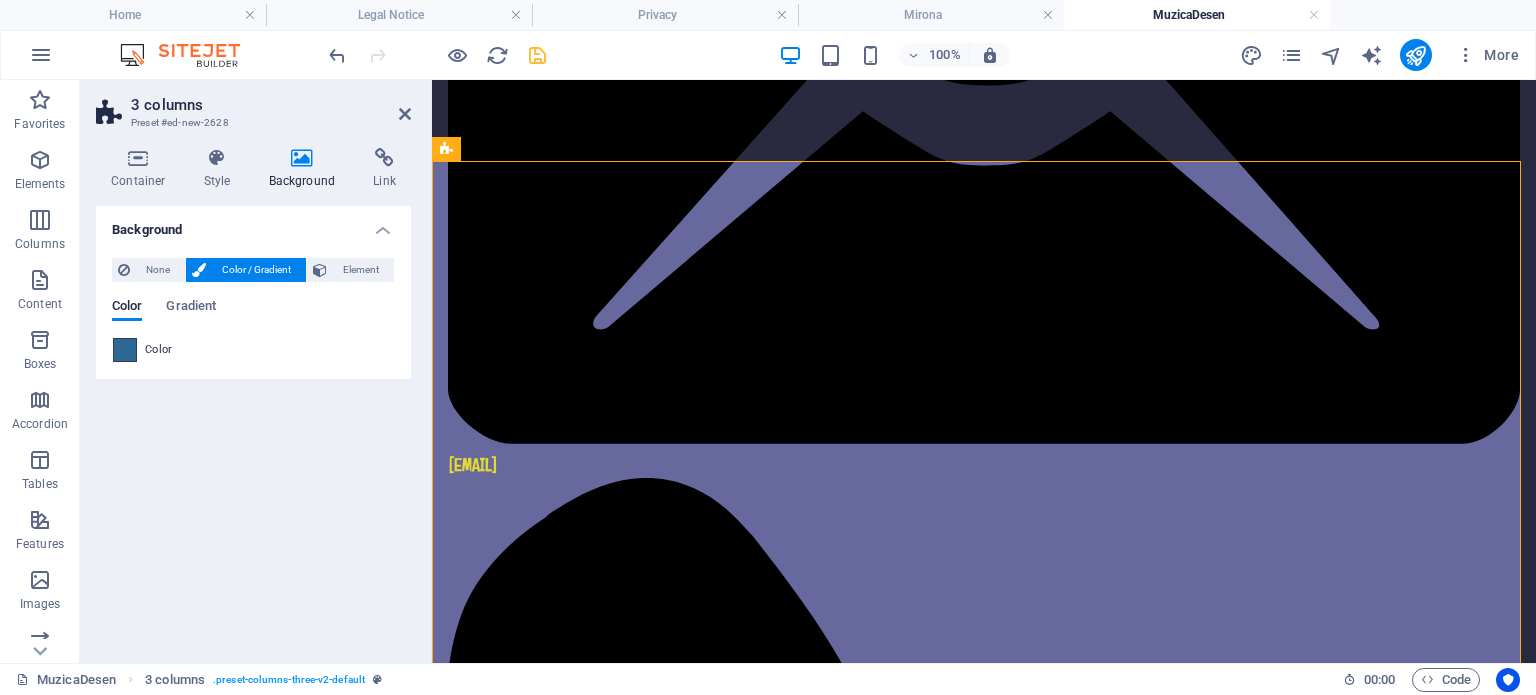 click at bounding box center (125, 350) 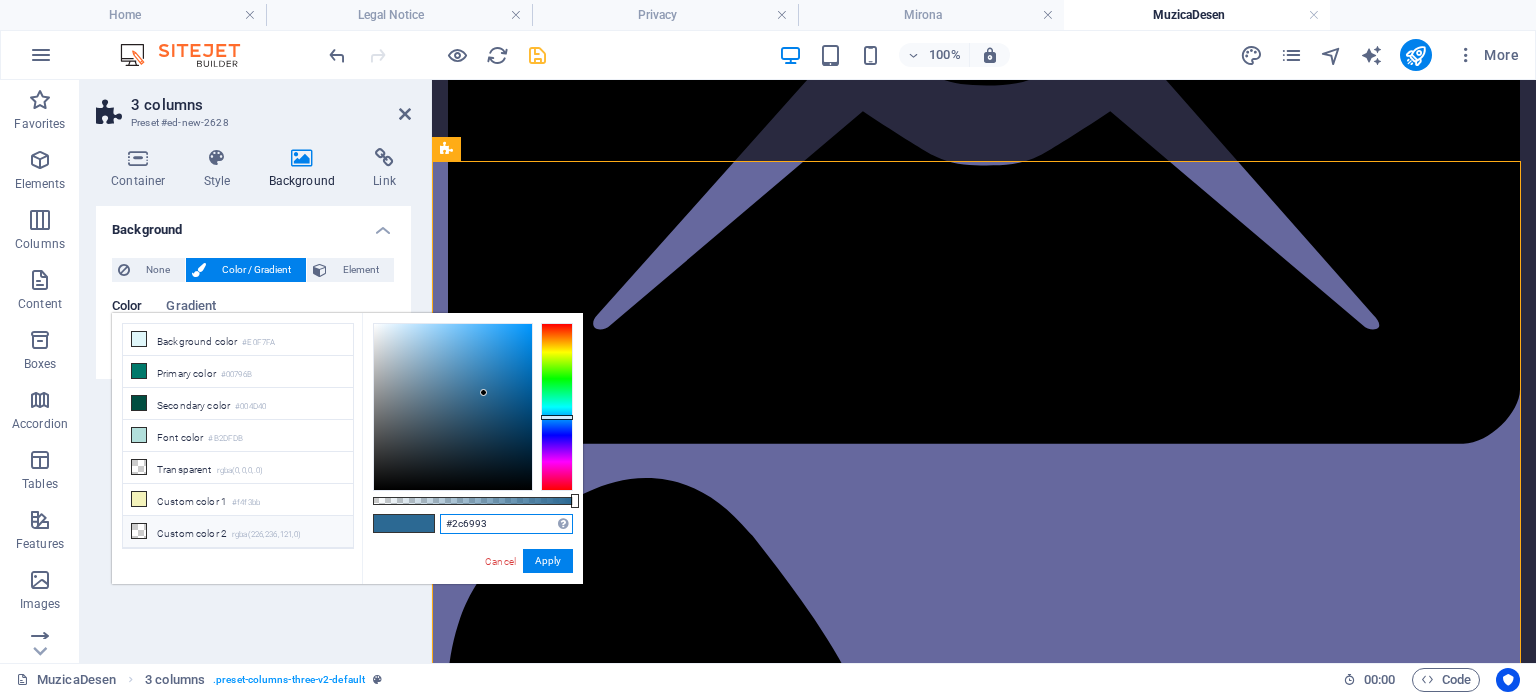 drag, startPoint x: 504, startPoint y: 523, endPoint x: 301, endPoint y: 522, distance: 203.00246 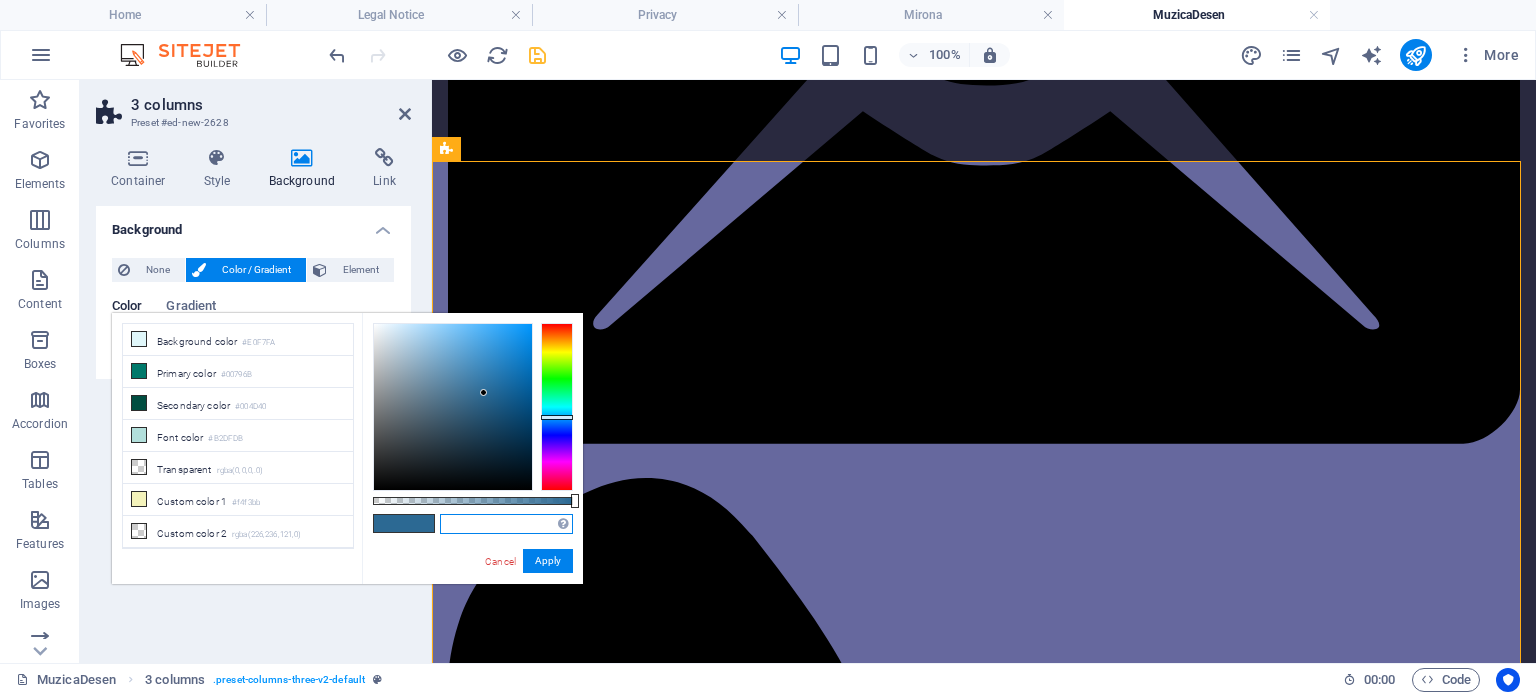 paste on "#66689E" 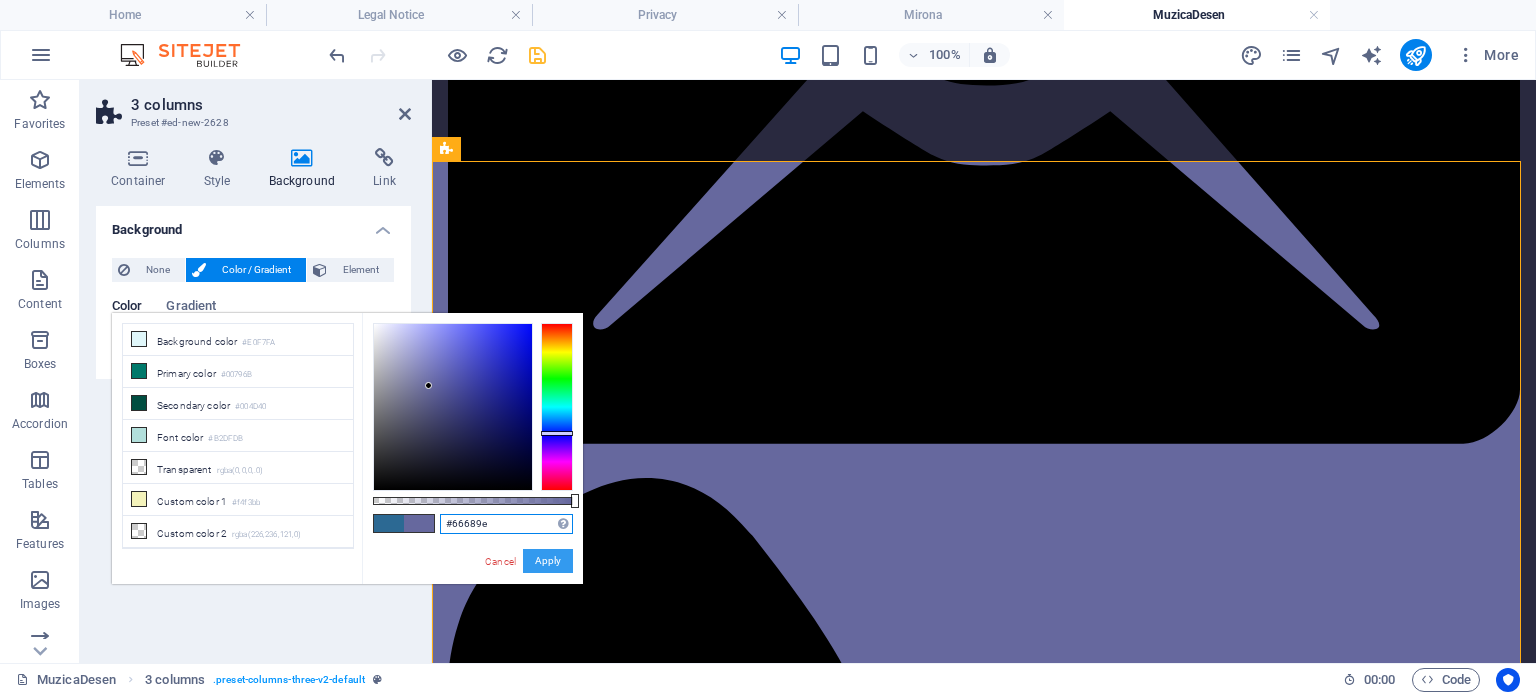 type on "#66689e" 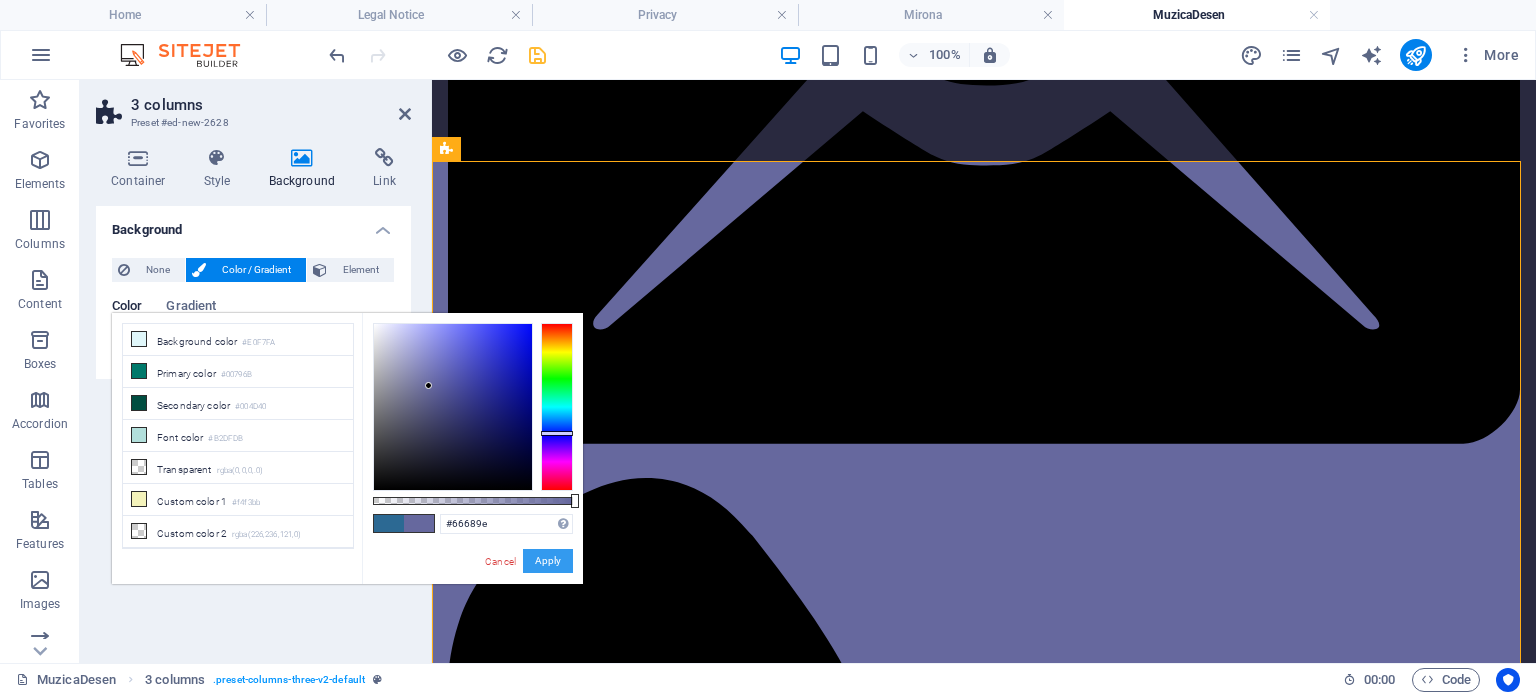 click on "Apply" at bounding box center (548, 561) 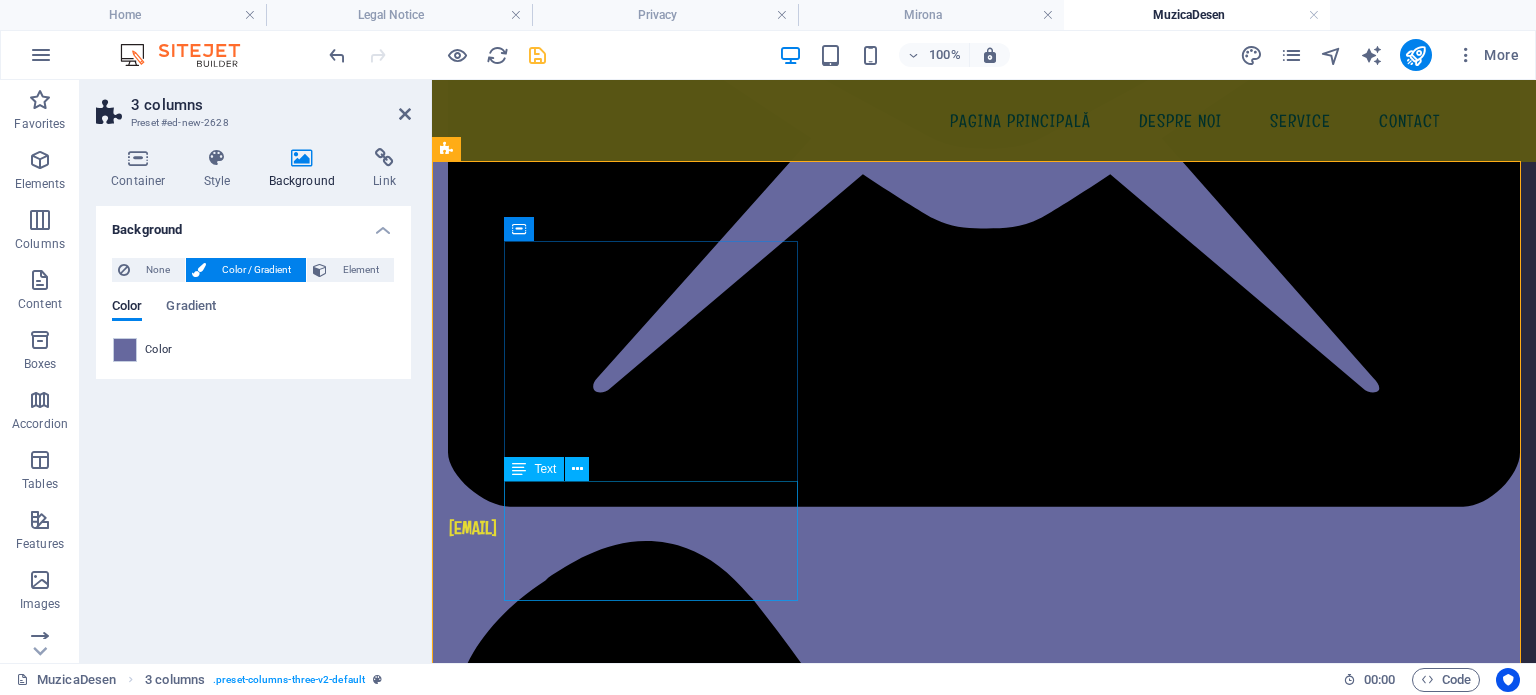 scroll, scrollTop: 397, scrollLeft: 0, axis: vertical 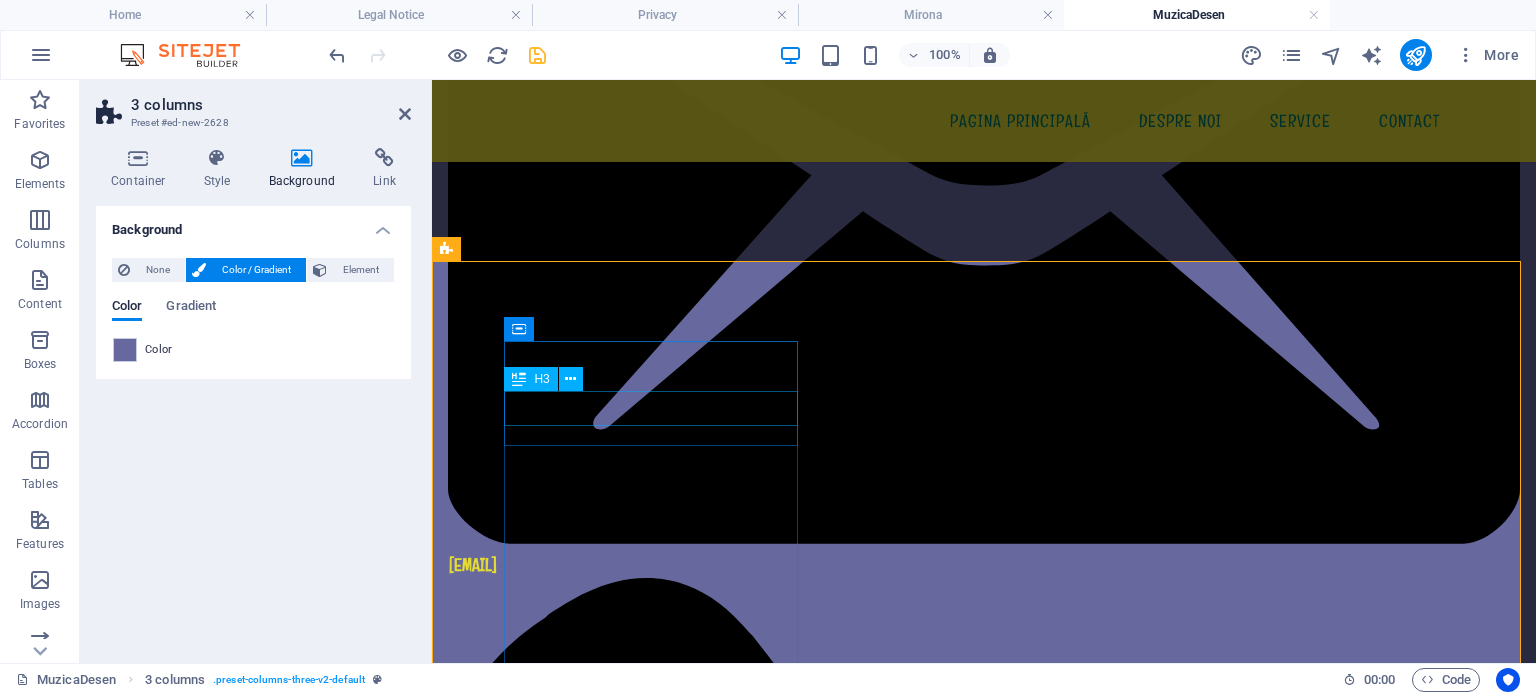 click on "Rețele de socializare" at bounding box center (594, 2310) 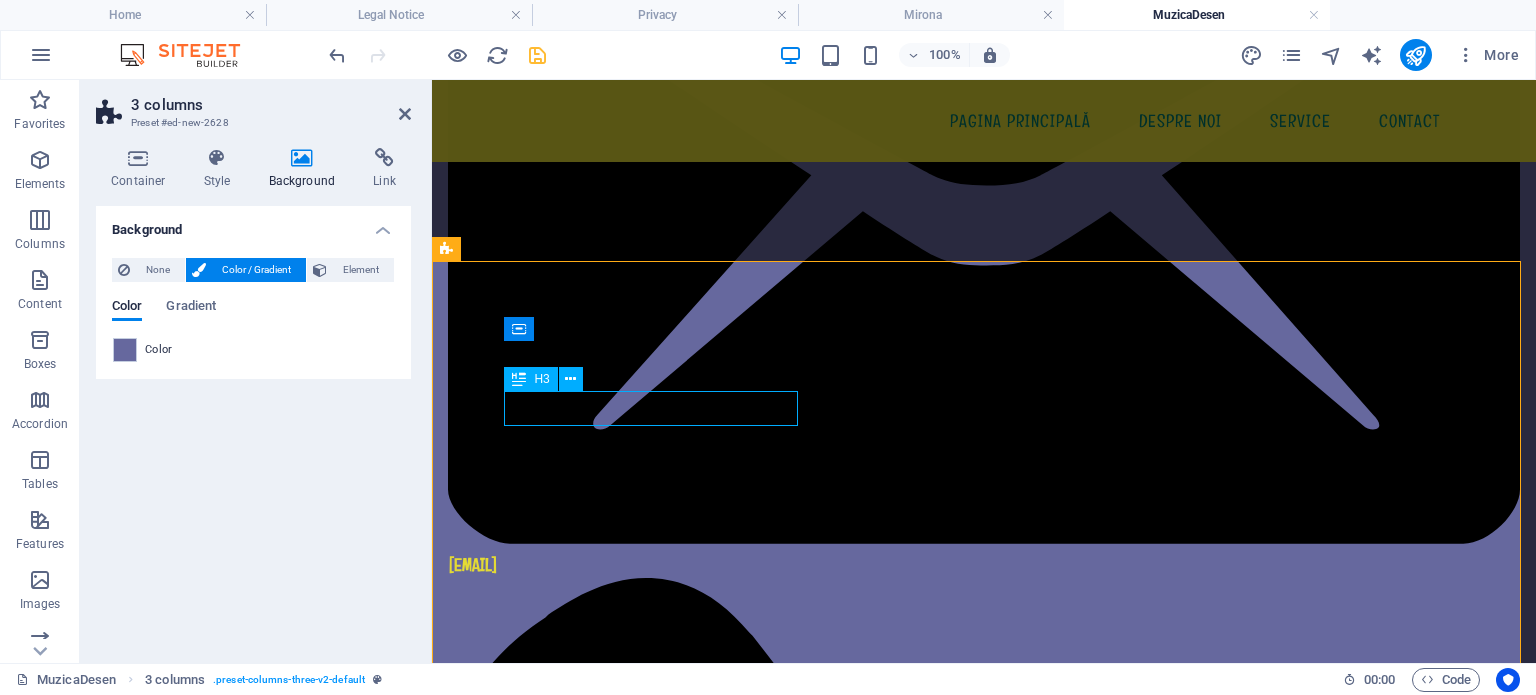 click on "Rețele de socializare" at bounding box center (594, 2310) 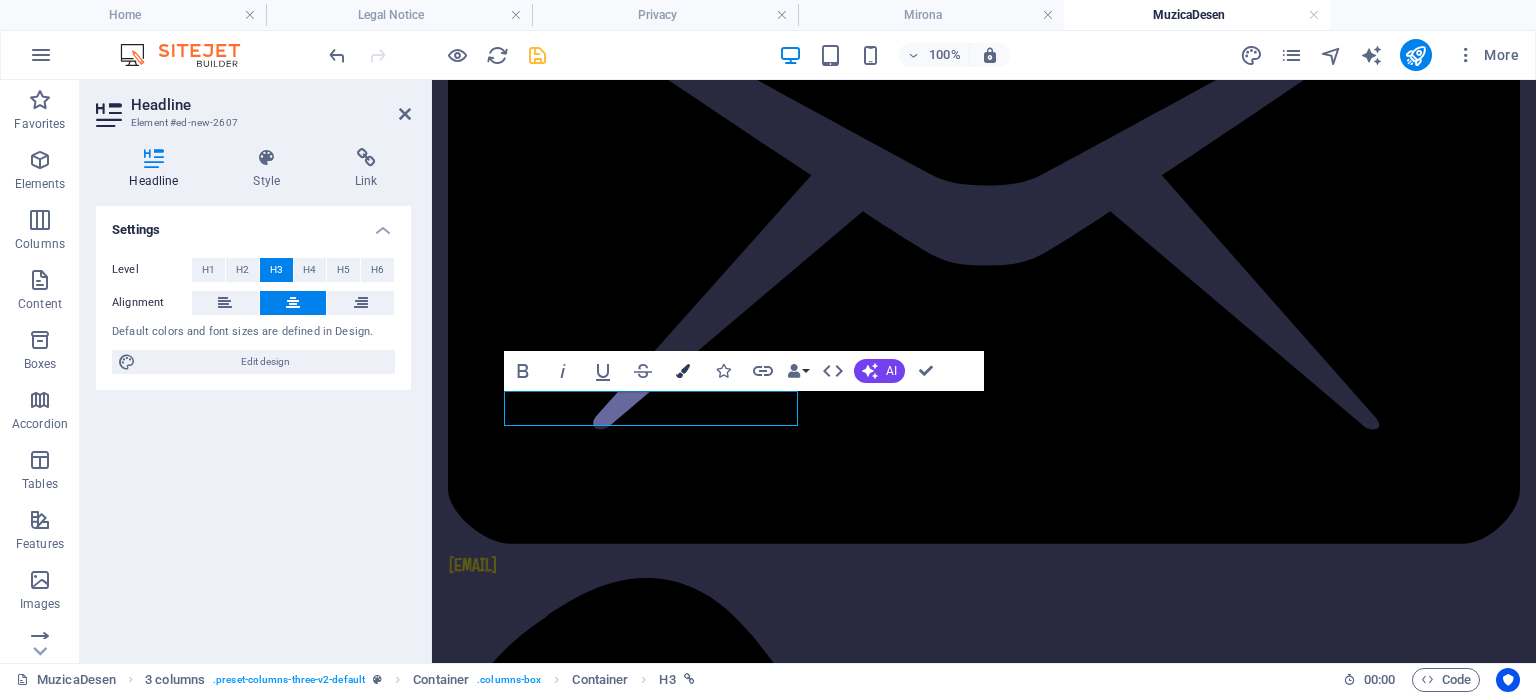click on "Colors" at bounding box center (683, 371) 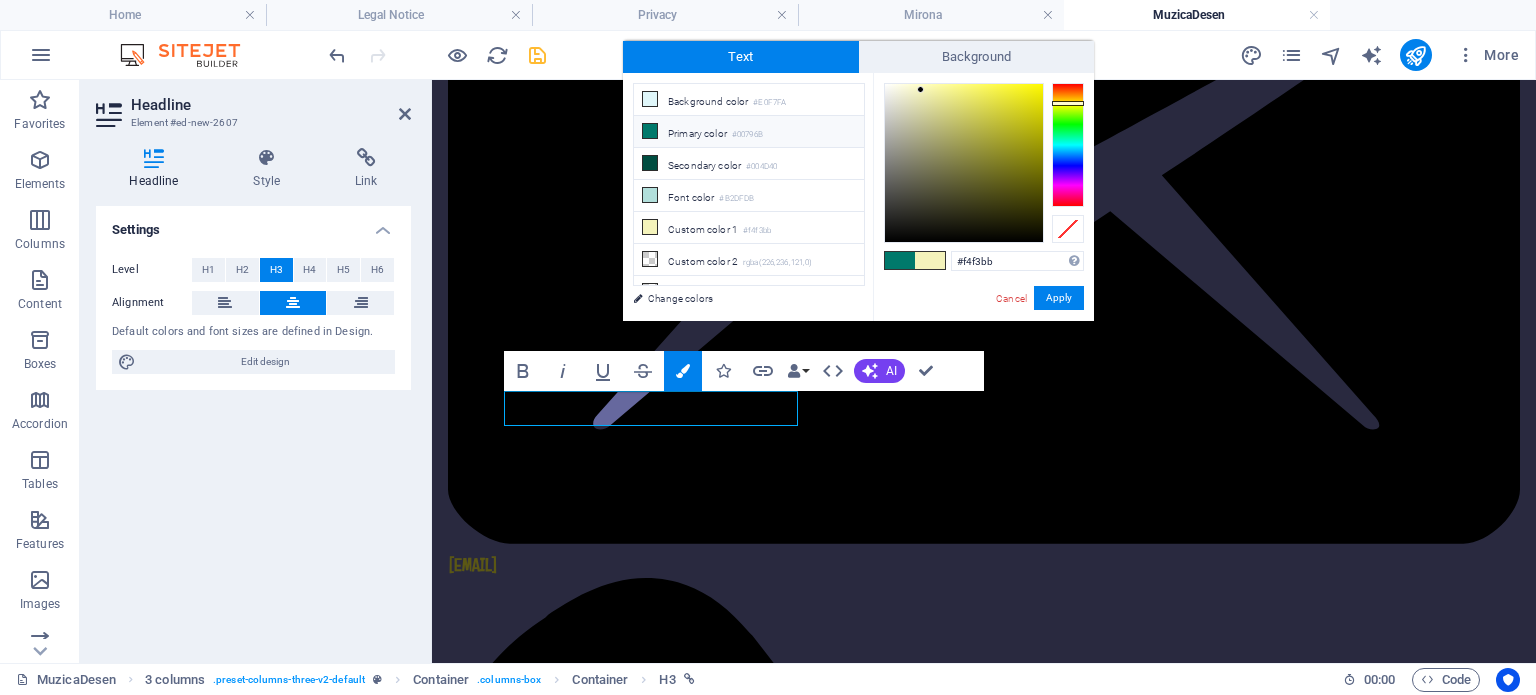 drag, startPoint x: 1008, startPoint y: 260, endPoint x: 909, endPoint y: 267, distance: 99.24717 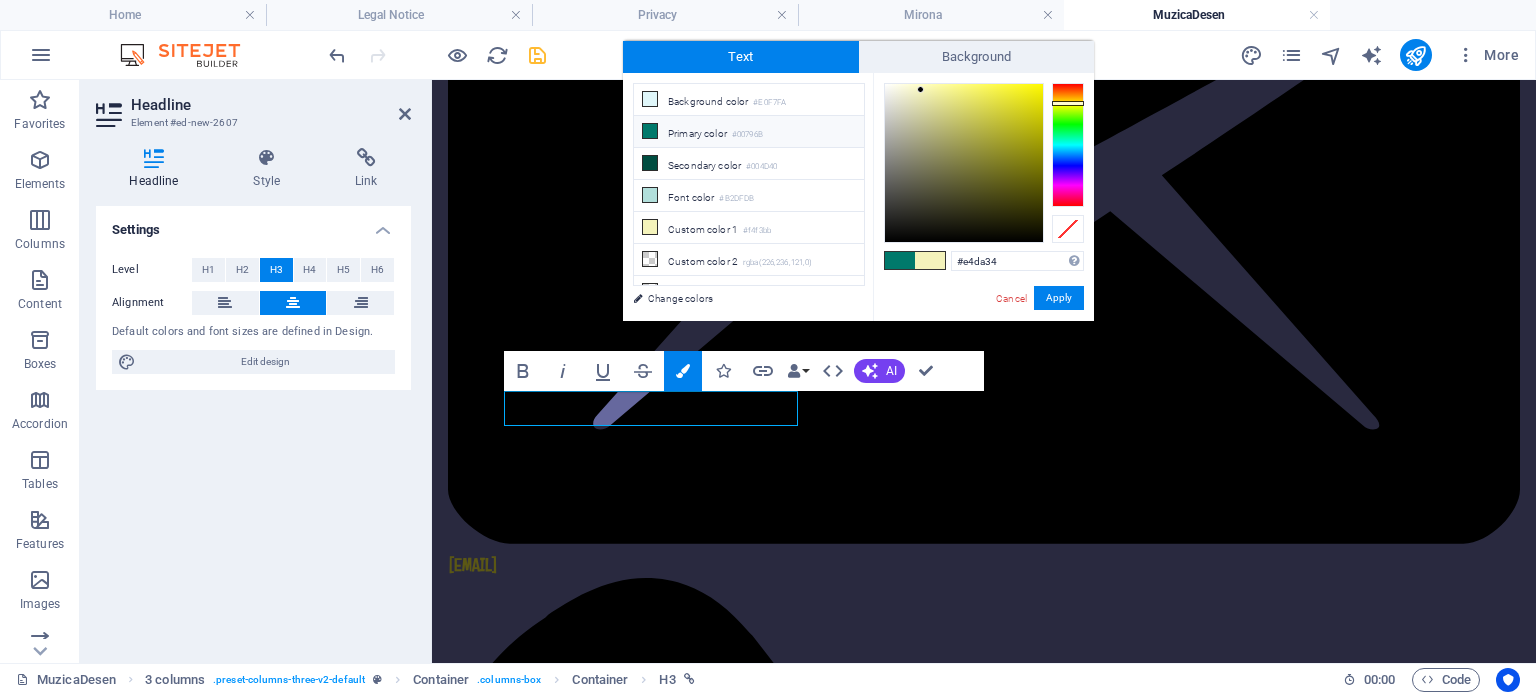 type on "#e4da34" 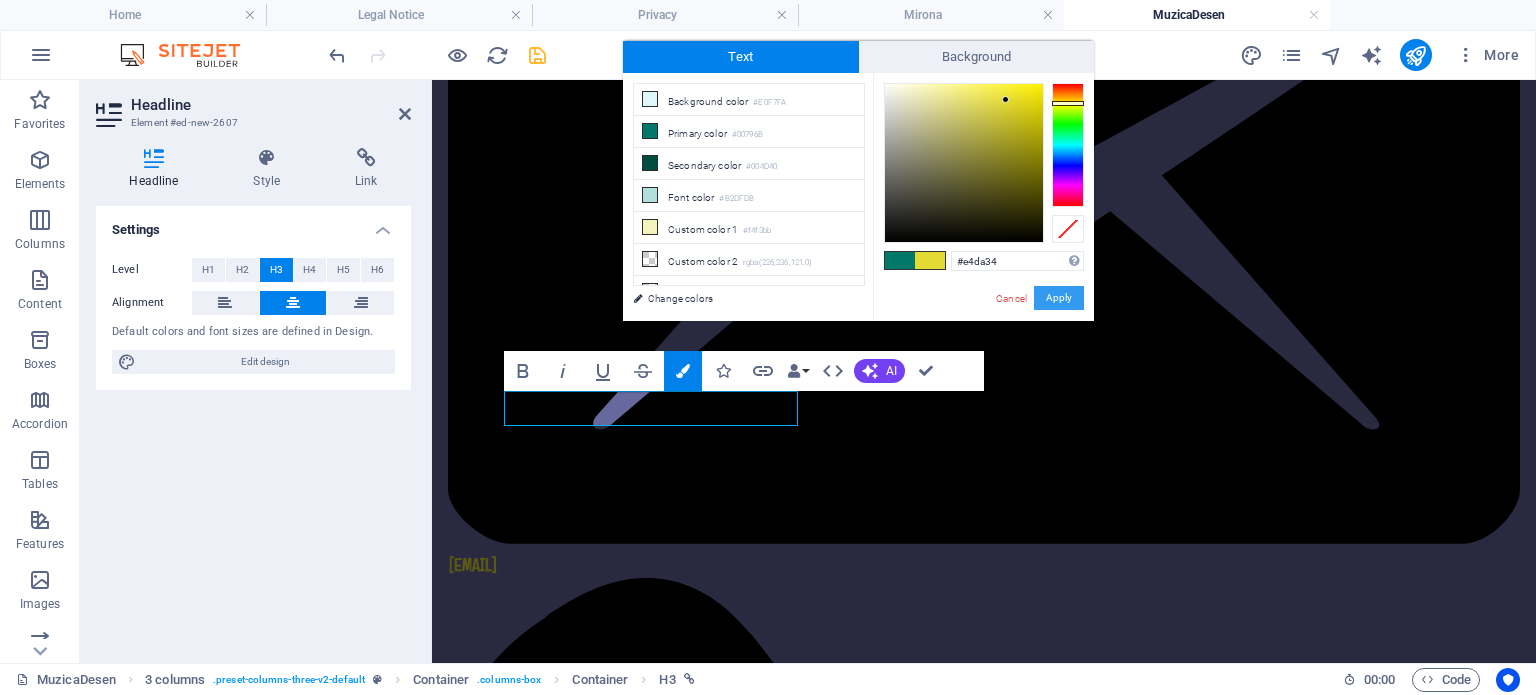click on "Apply" at bounding box center (1059, 298) 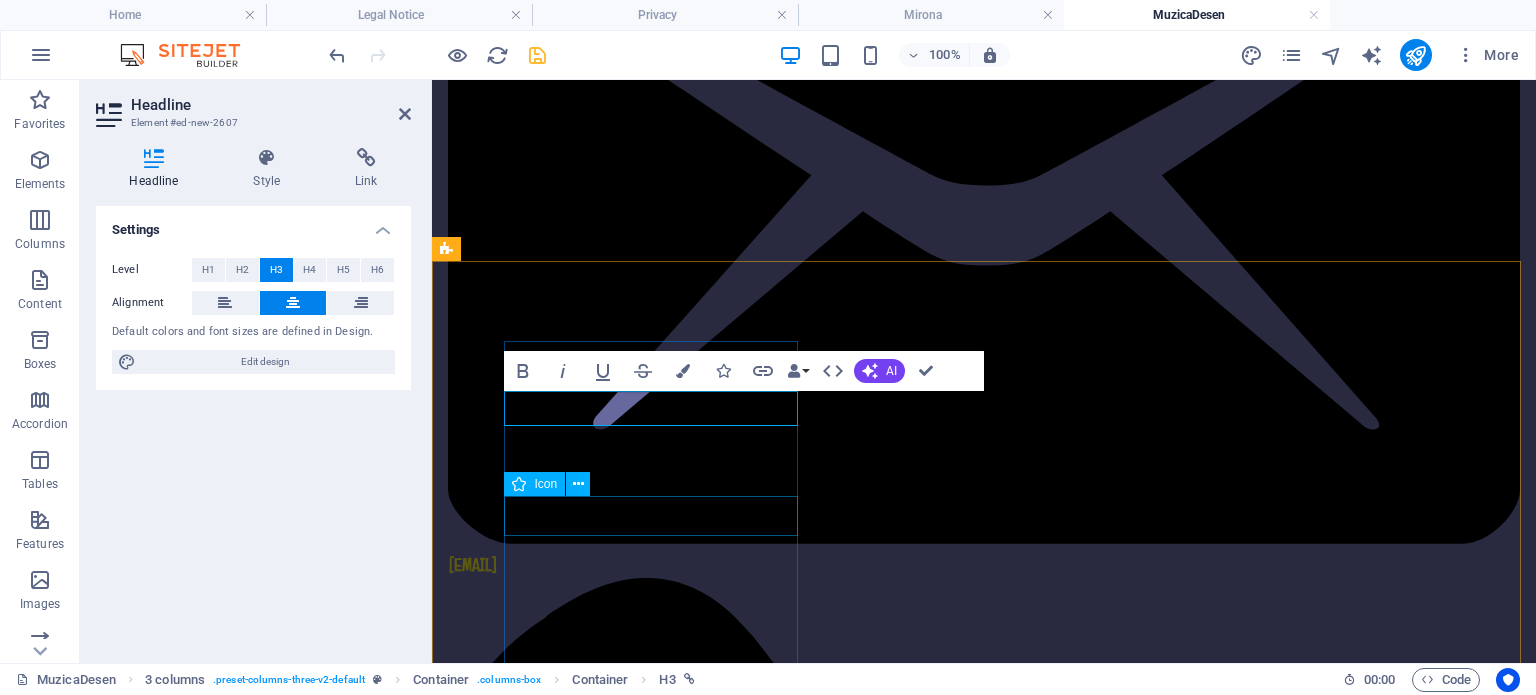 click at bounding box center (594, 2421) 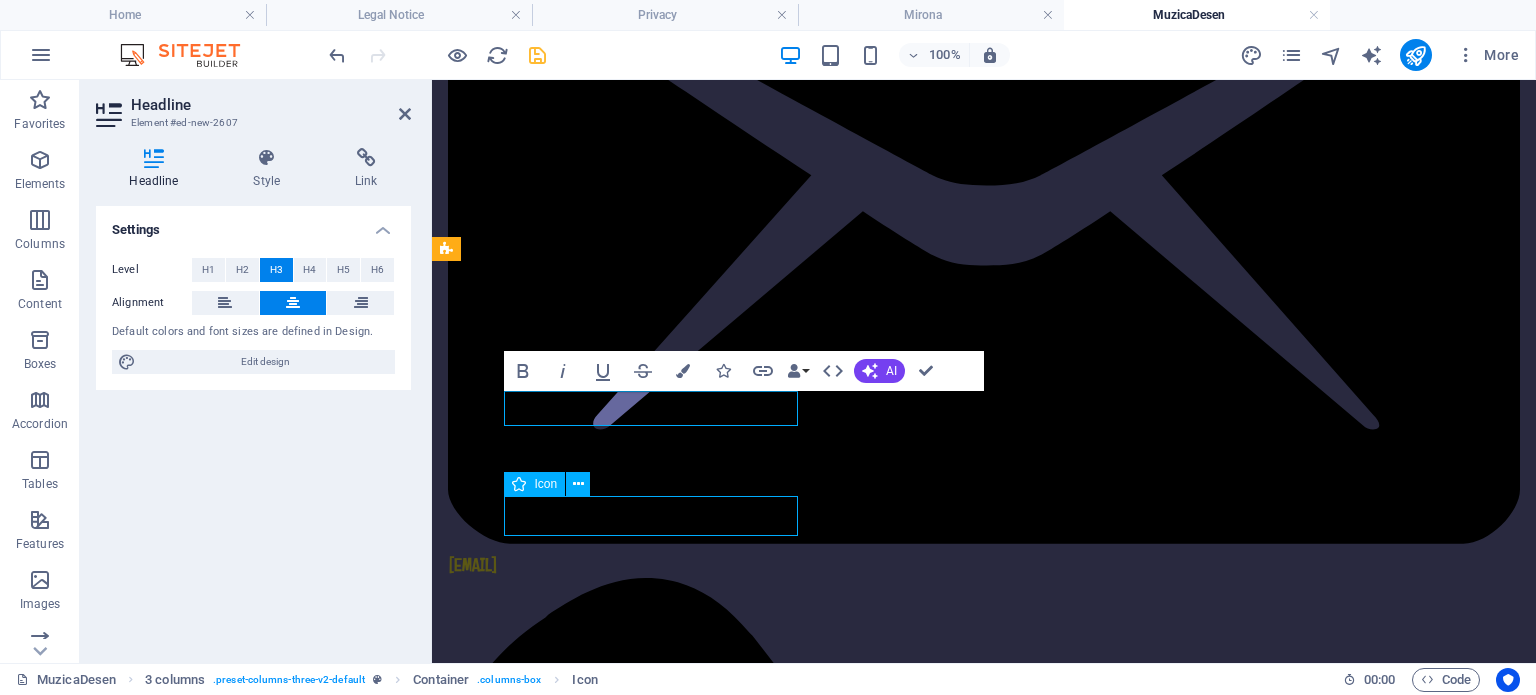 scroll, scrollTop: 400, scrollLeft: 0, axis: vertical 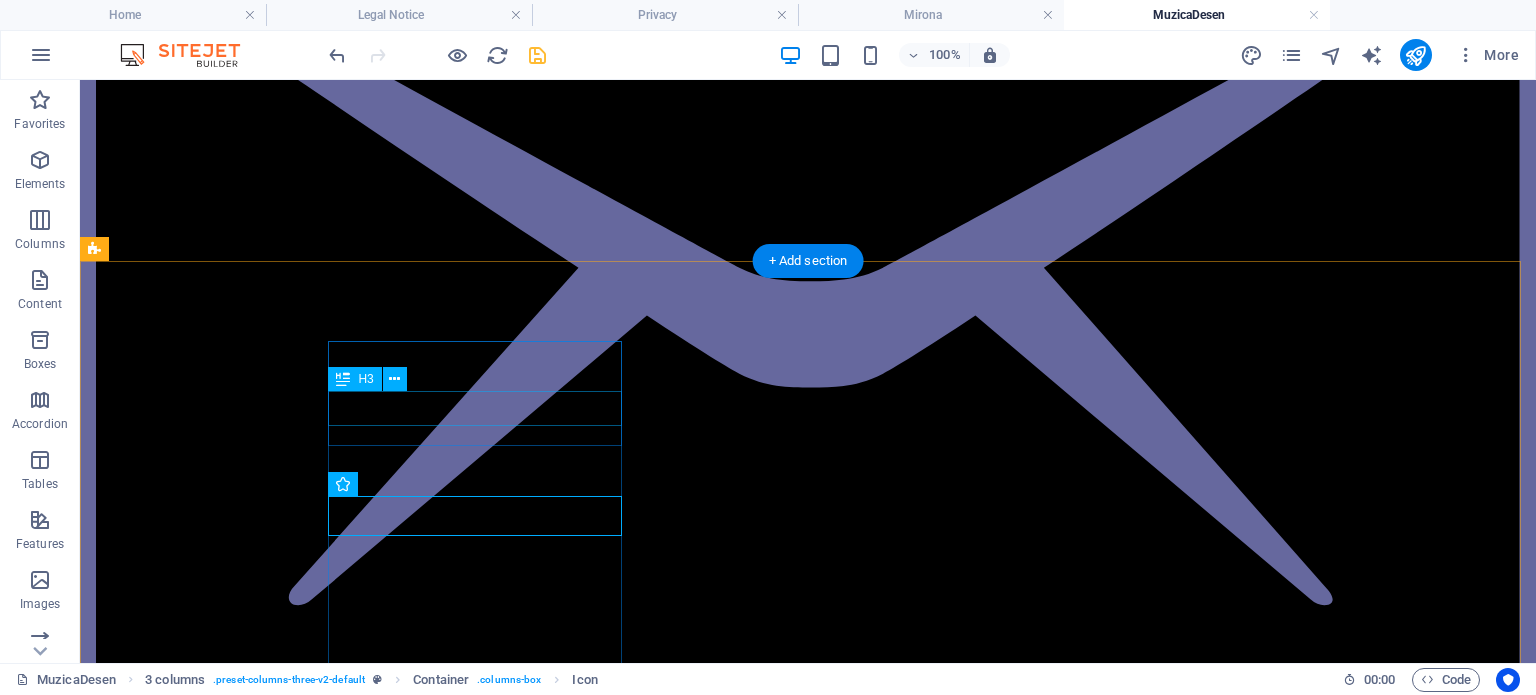 click on "Rețele de socializare" at bounding box center (242, 2875) 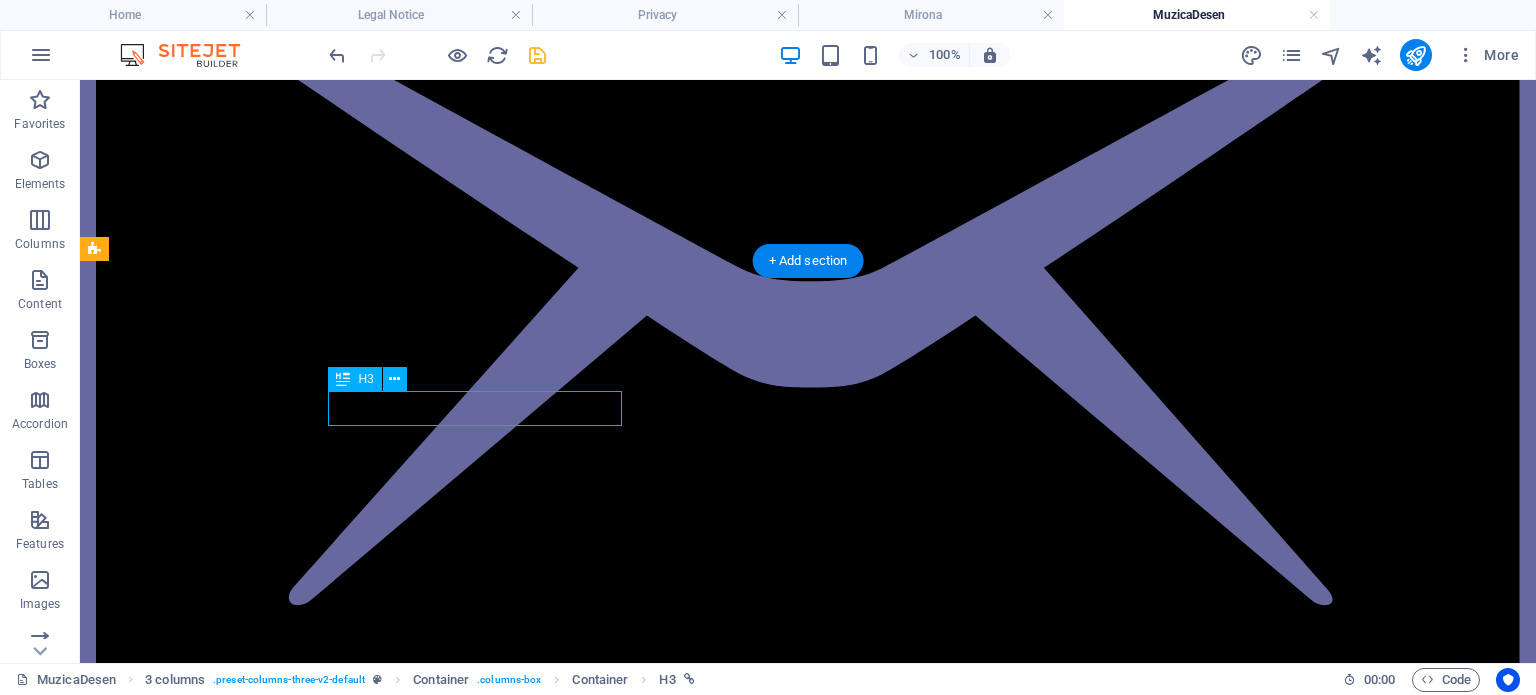 click on "Rețele de socializare" at bounding box center [242, 2875] 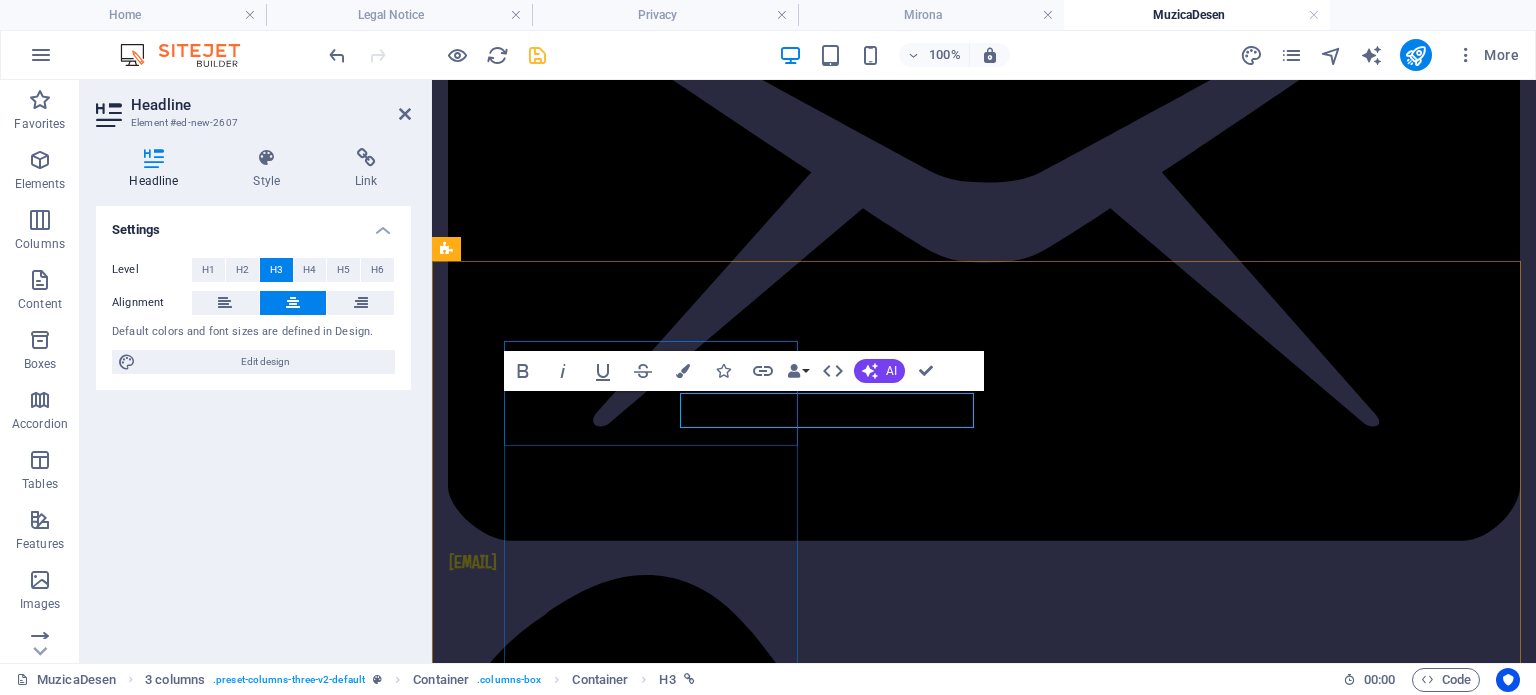 scroll, scrollTop: 397, scrollLeft: 0, axis: vertical 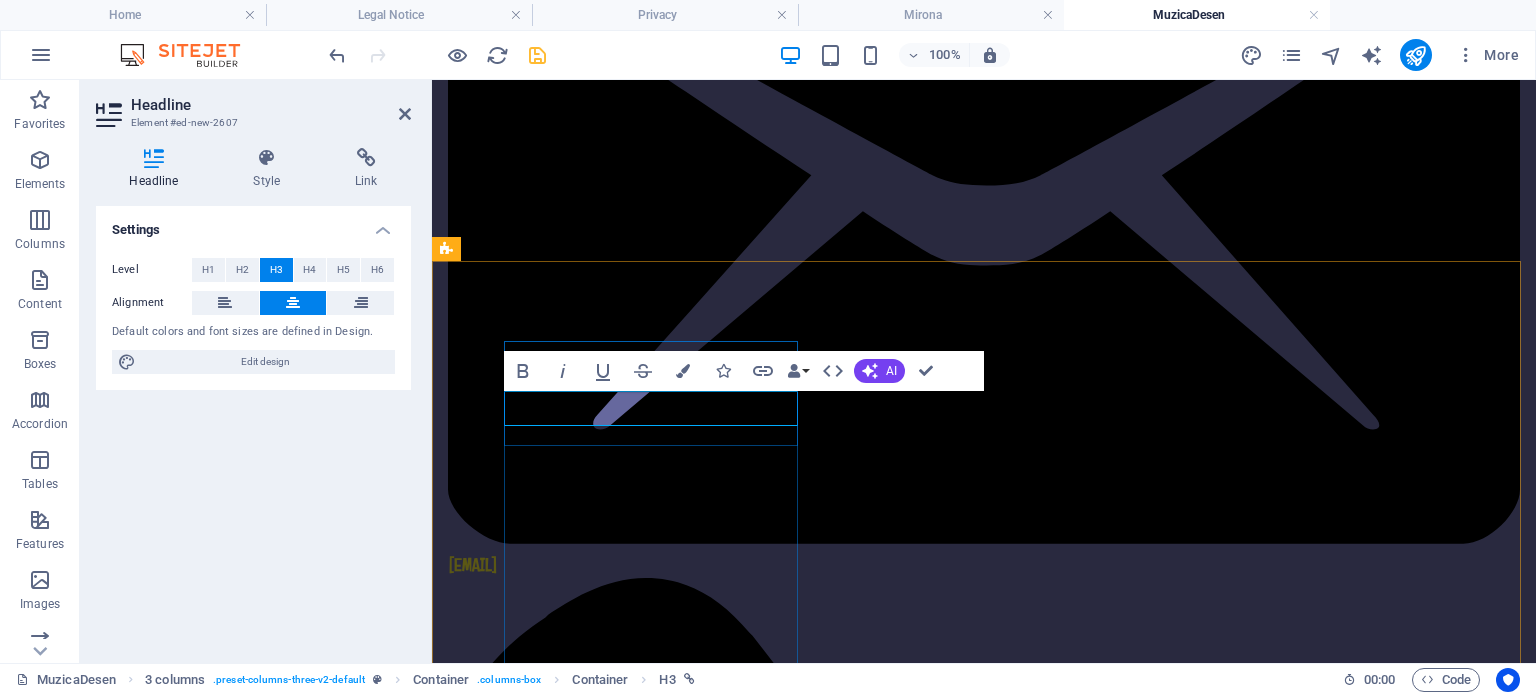 click on "Rețele de socializare" at bounding box center [594, 2310] 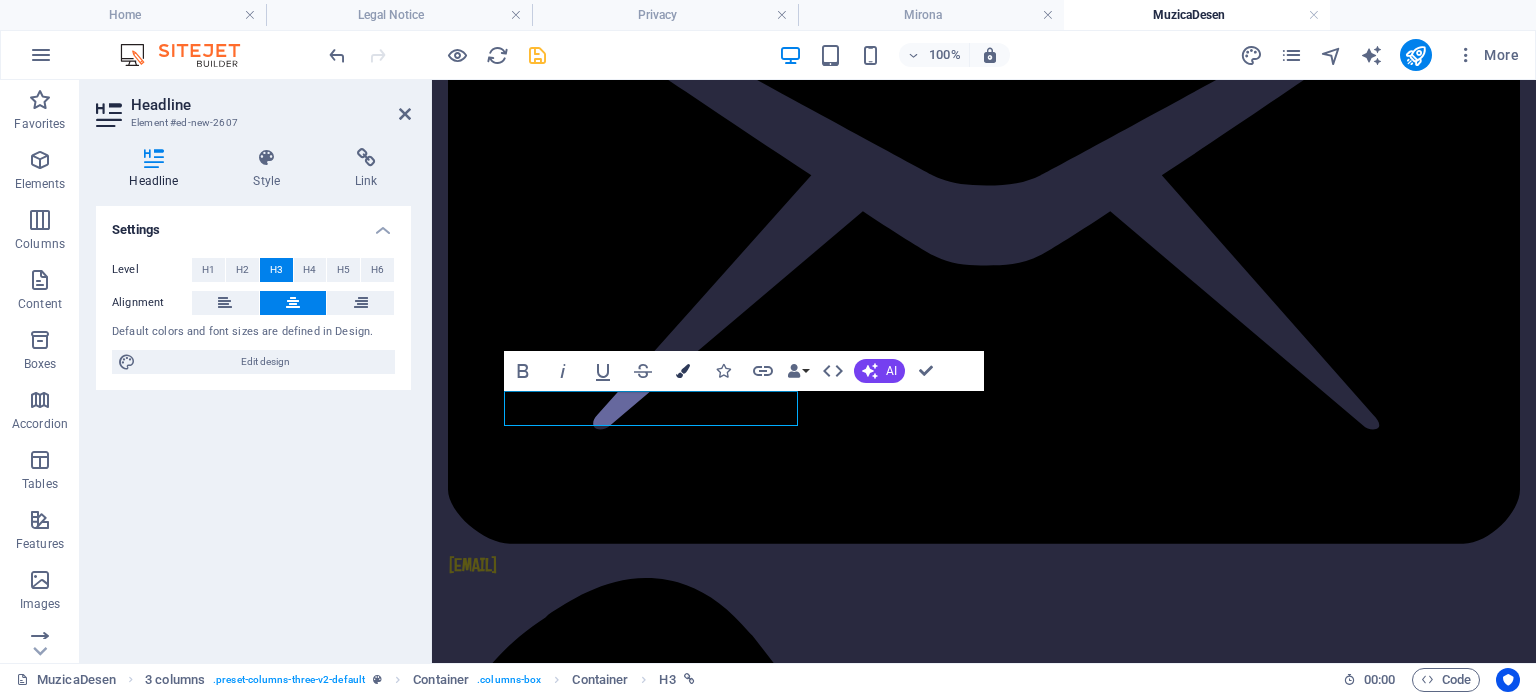 click at bounding box center [683, 371] 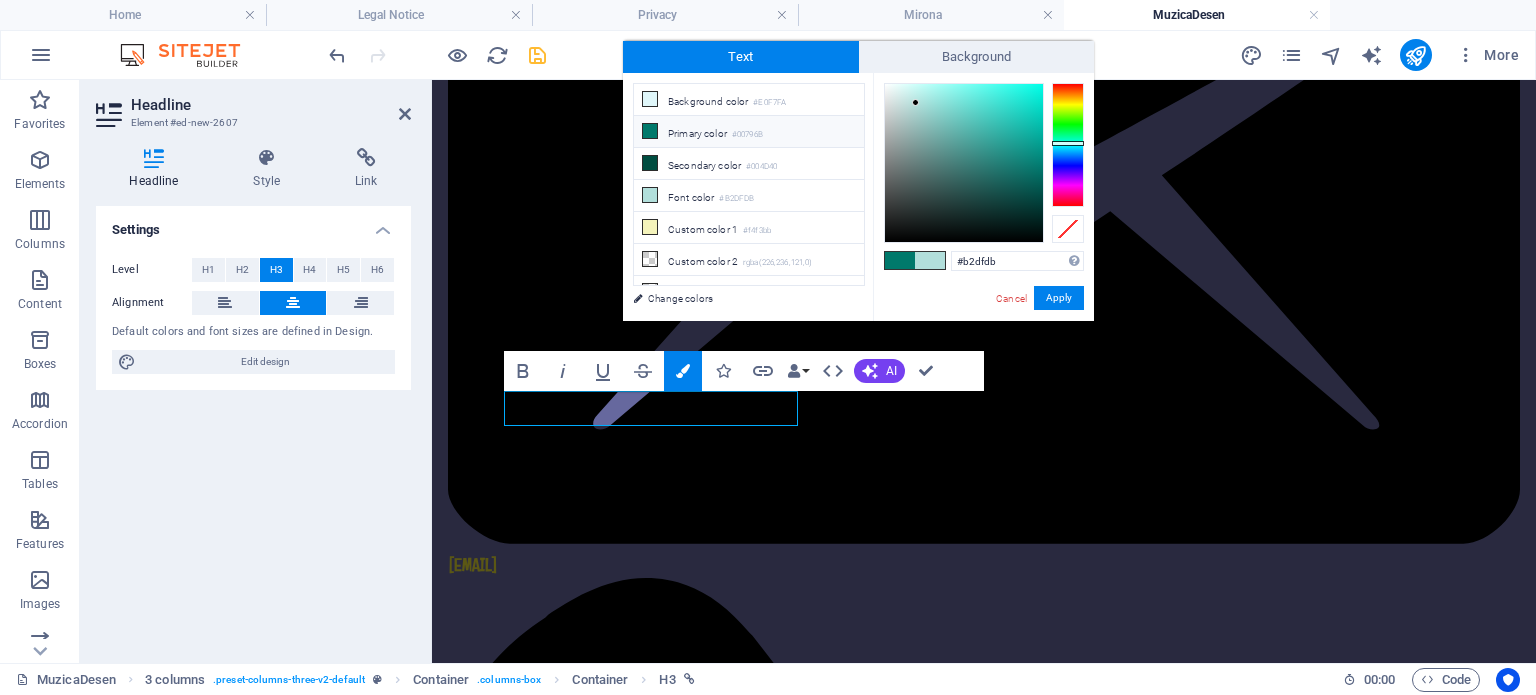 drag, startPoint x: 1000, startPoint y: 262, endPoint x: 943, endPoint y: 260, distance: 57.035076 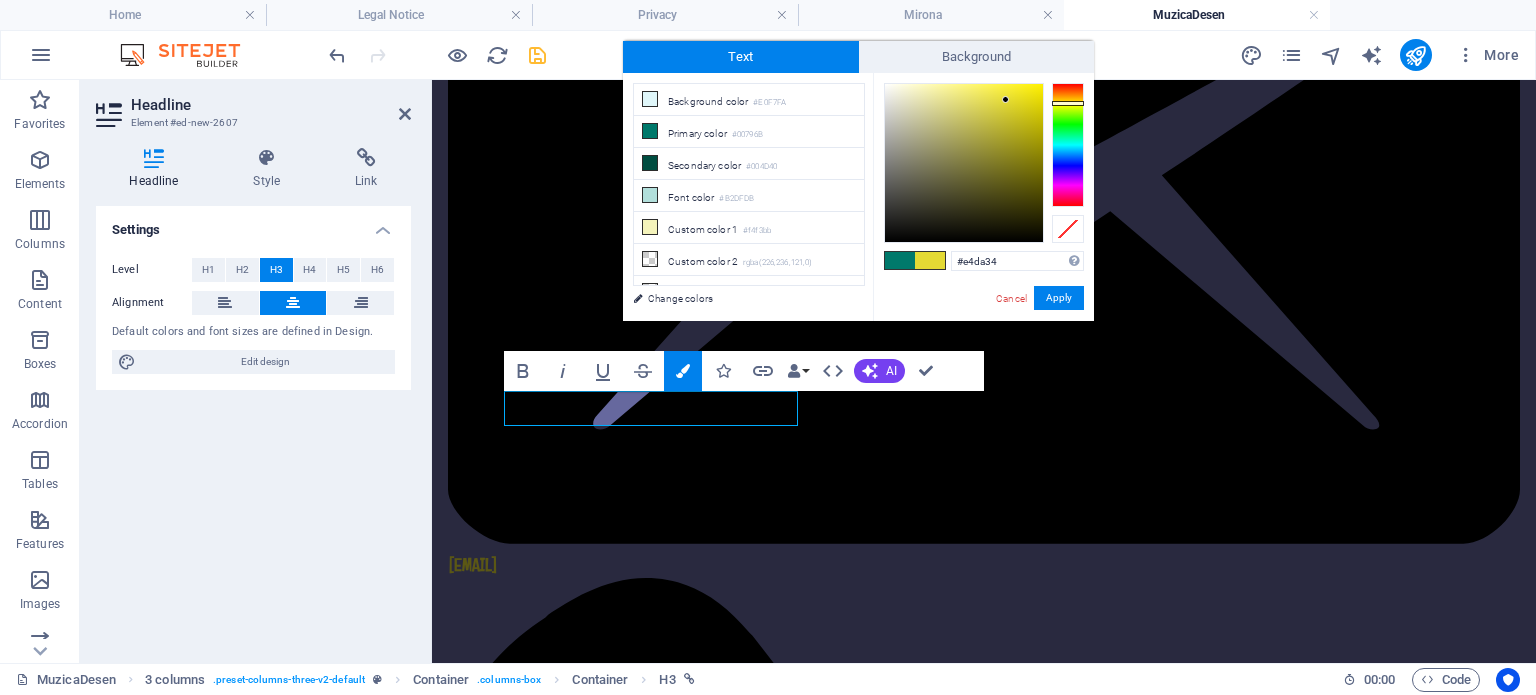 type on "#e4da34" 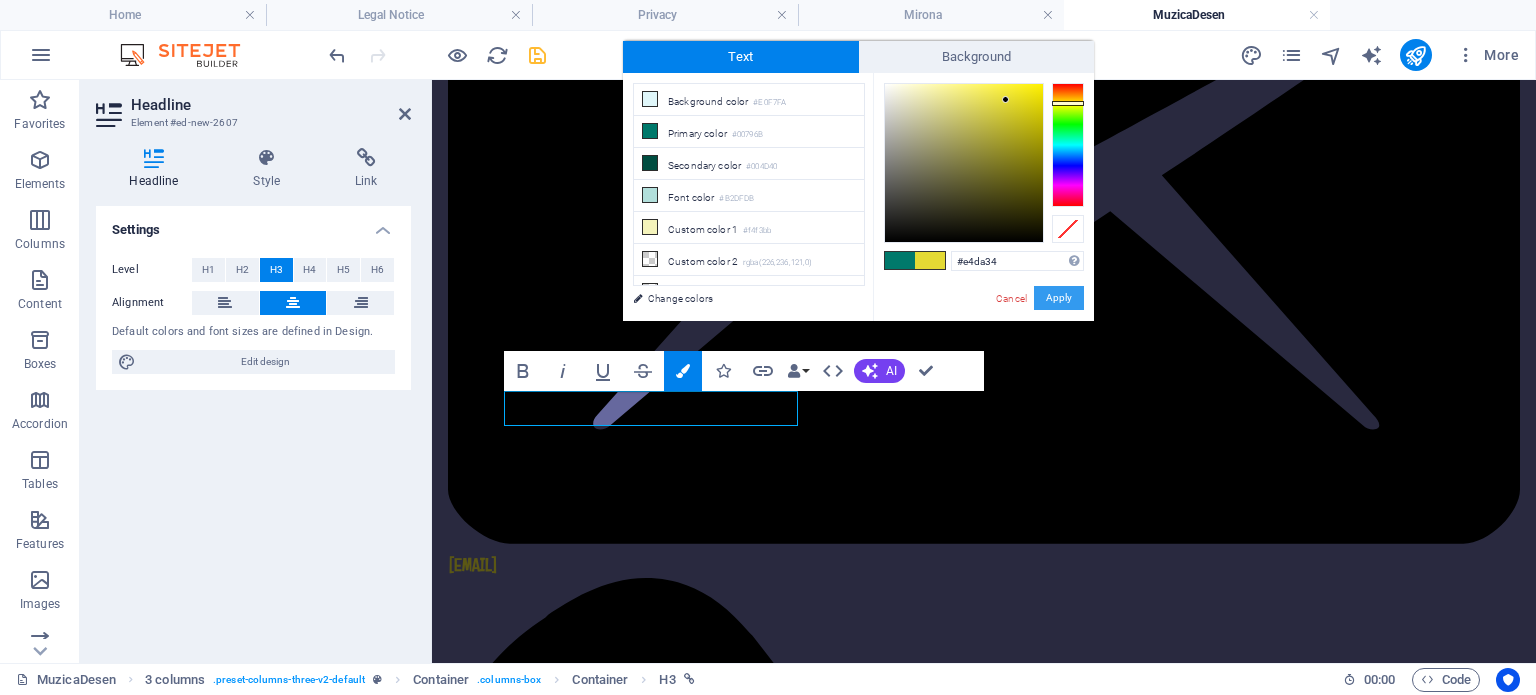 click on "Apply" at bounding box center (1059, 298) 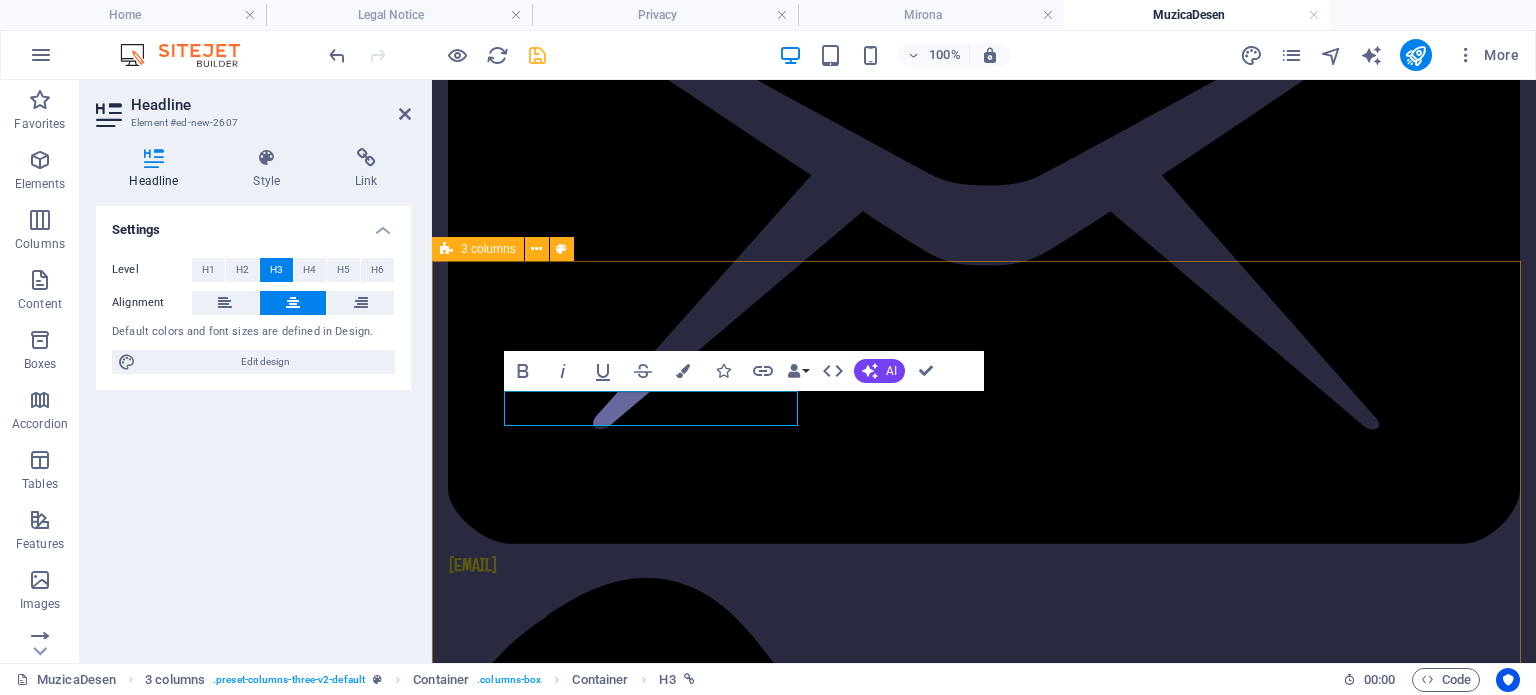 click on "Rețele de socializare Adresă Școala Gimnazială „Mirona”  Str. Pandurilor Nr. 120 Reghin  545300 ← Mozgatás balra → Mozgatás jobbra ↑ Mozgatás felfelé ↓ Mozgatás lefelé + Nagyítás - Kicsinyítés Home Ugrás balra 75%-kal End Ugrás jobbra 75%-kal Page up Ugrás felfelé 75%-kal Page down Ugrás lefelé 75%-kal Térkép Domborzat Műhold Címkék Térképadatok Térképadatok ©2025 Térképadatok ©2025 1 km  Kattintson a metrikus és az angolszász mértékegységek közötti váltáshoz Feltételek Contact 0749091741 Email amaior2000@yahoo.com" at bounding box center (984, 2785) 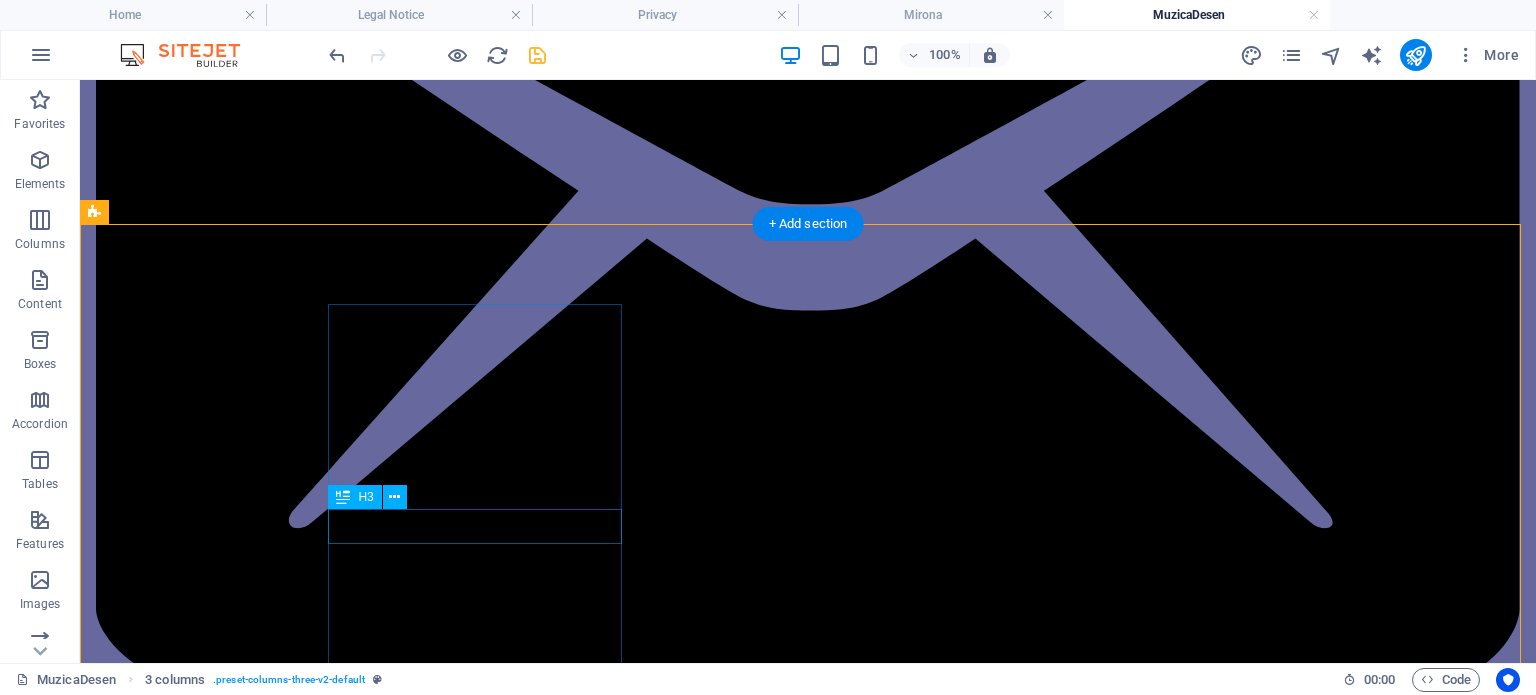 scroll, scrollTop: 517, scrollLeft: 0, axis: vertical 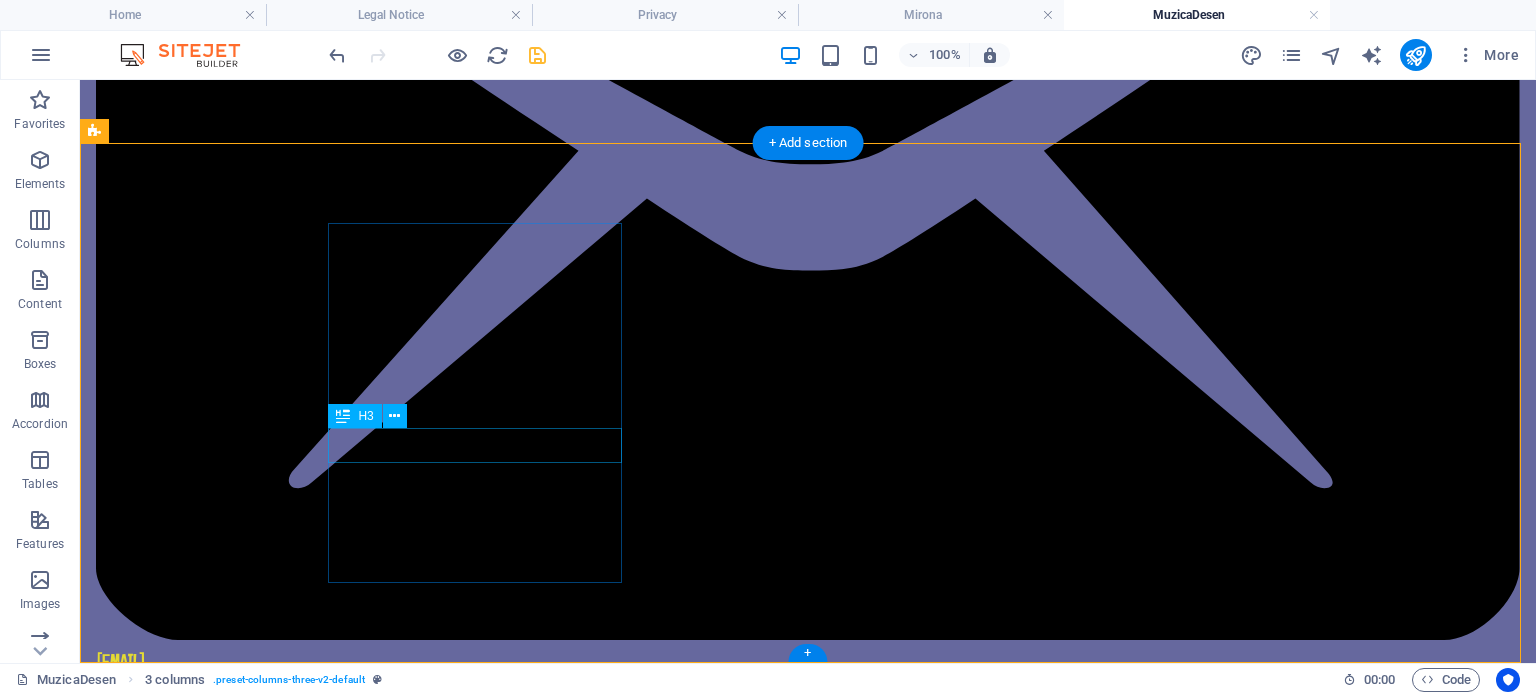 click on "Adresă" at bounding box center [242, 2920] 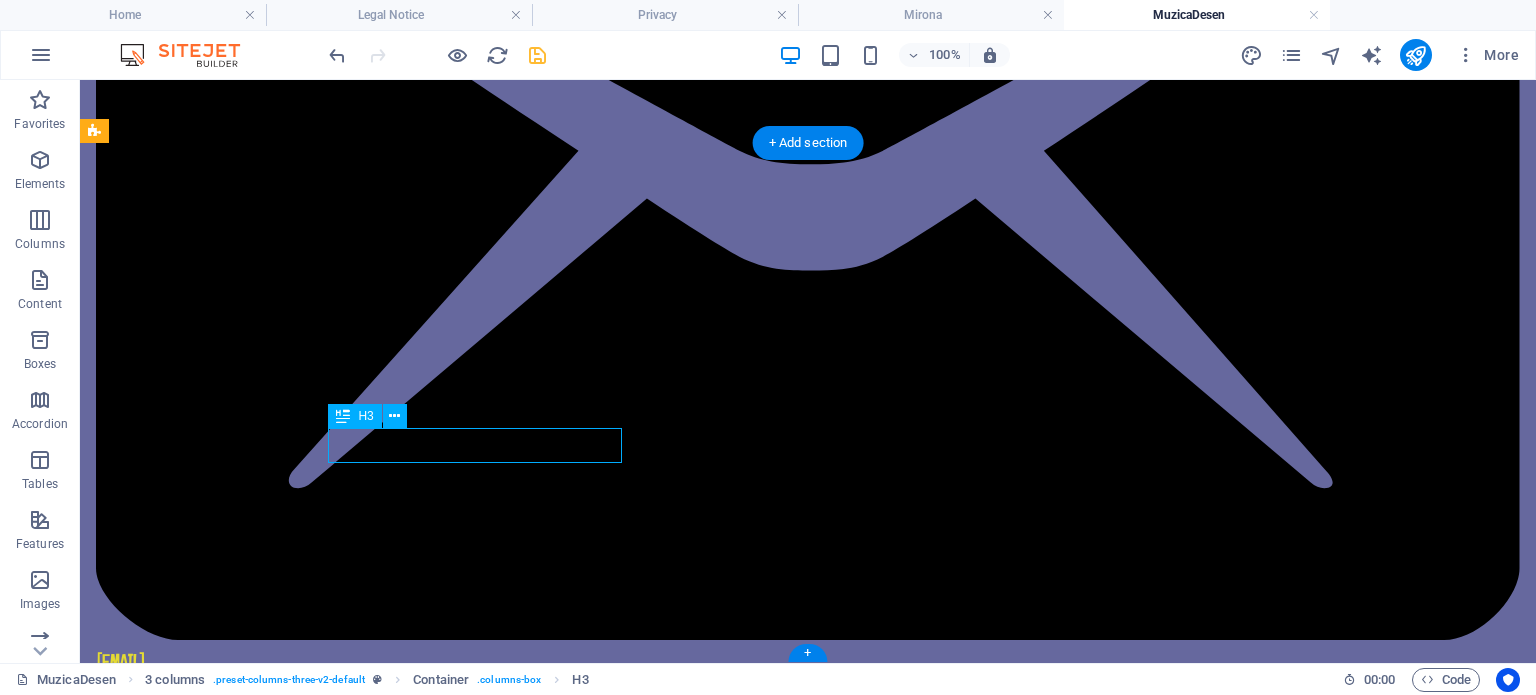 click on "Adresă" at bounding box center [242, 2920] 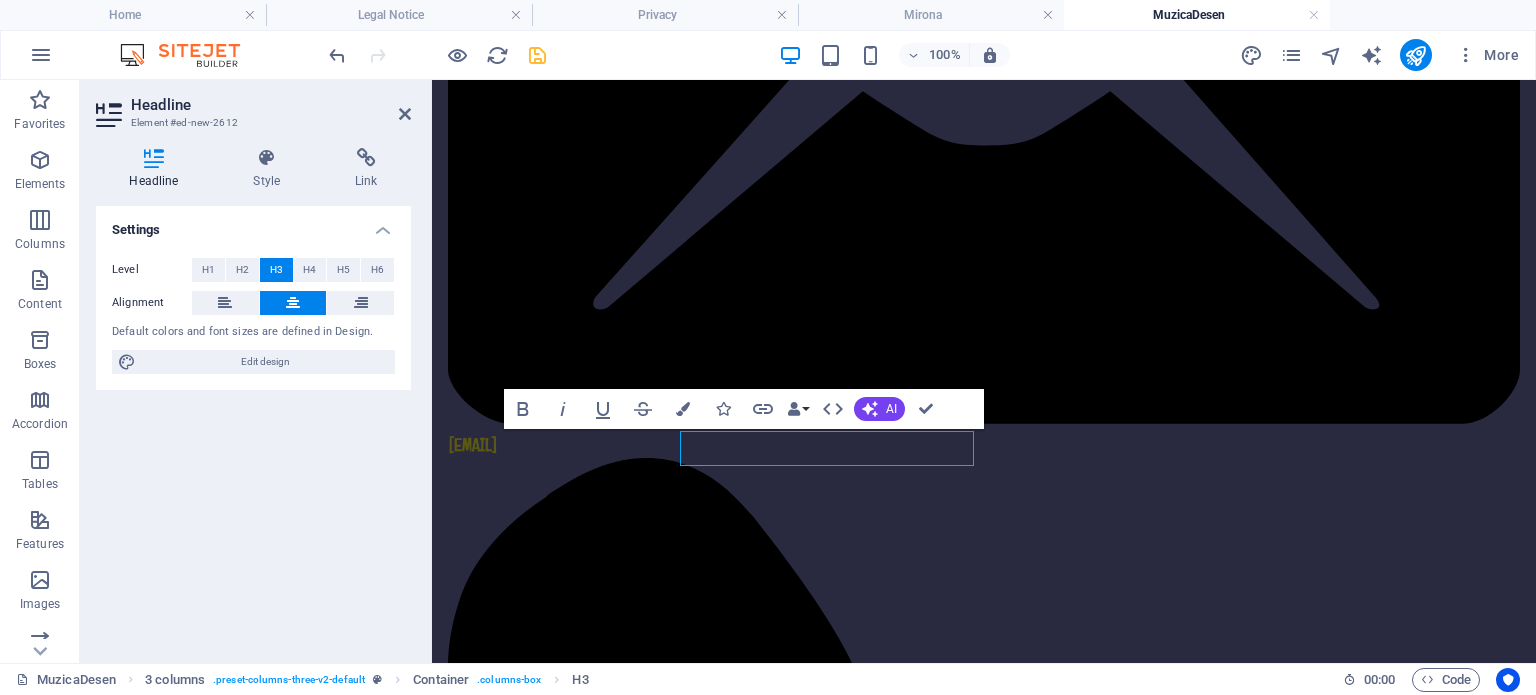 scroll, scrollTop: 515, scrollLeft: 0, axis: vertical 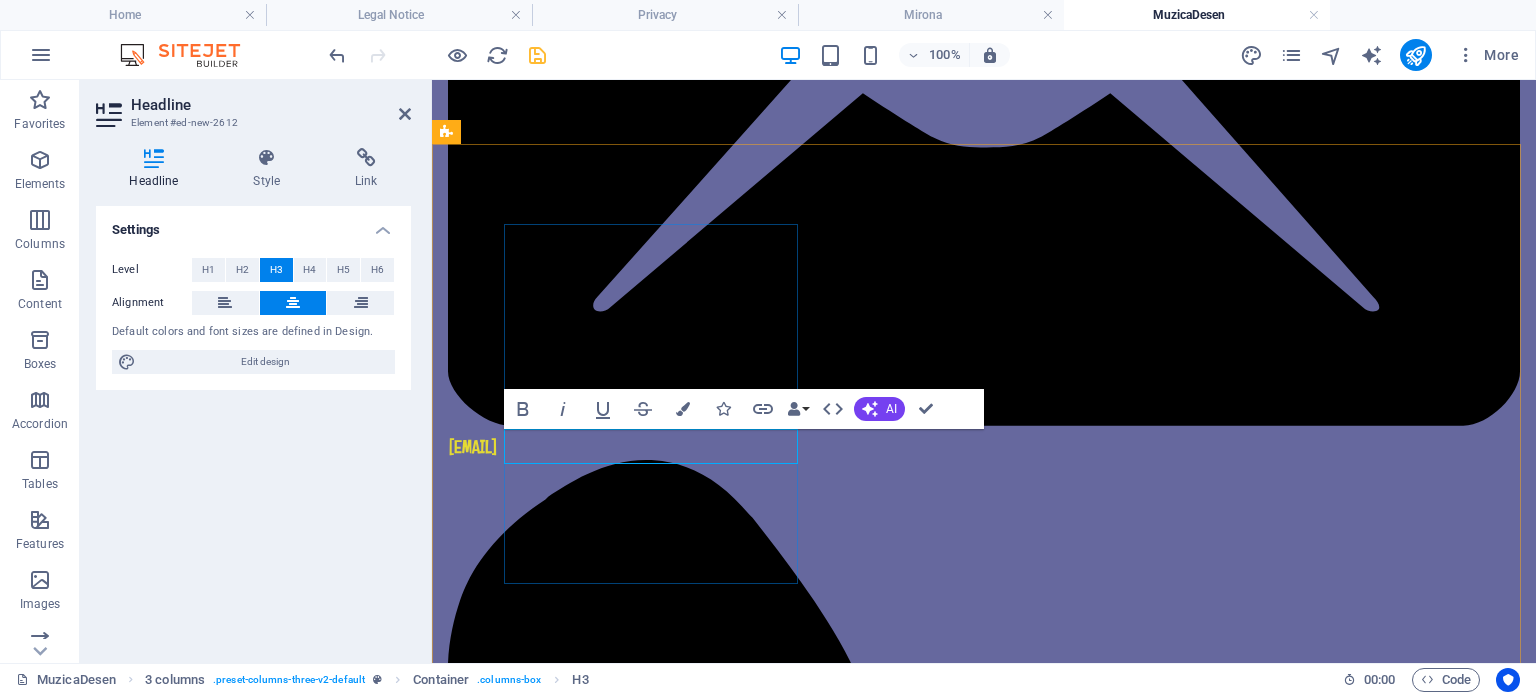 drag, startPoint x: 608, startPoint y: 439, endPoint x: 724, endPoint y: 446, distance: 116.21101 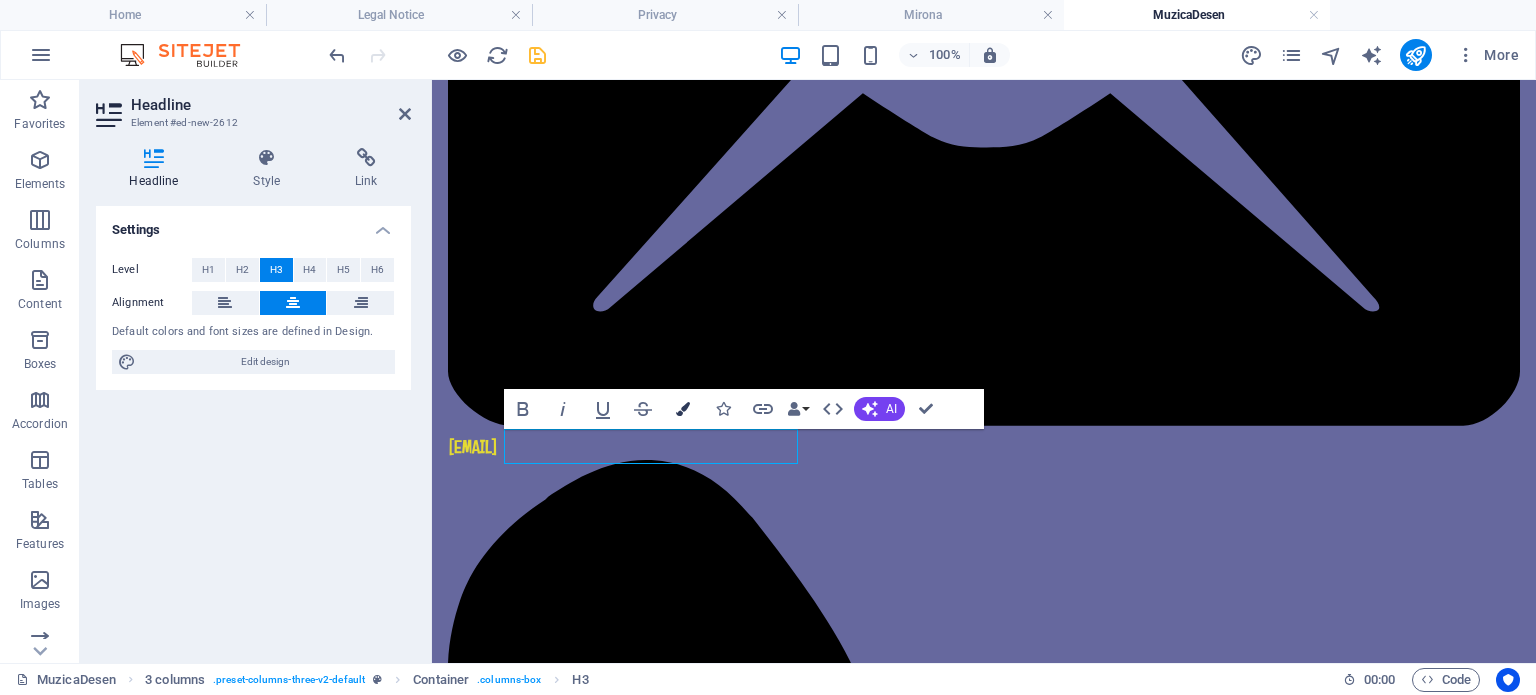 click at bounding box center [683, 409] 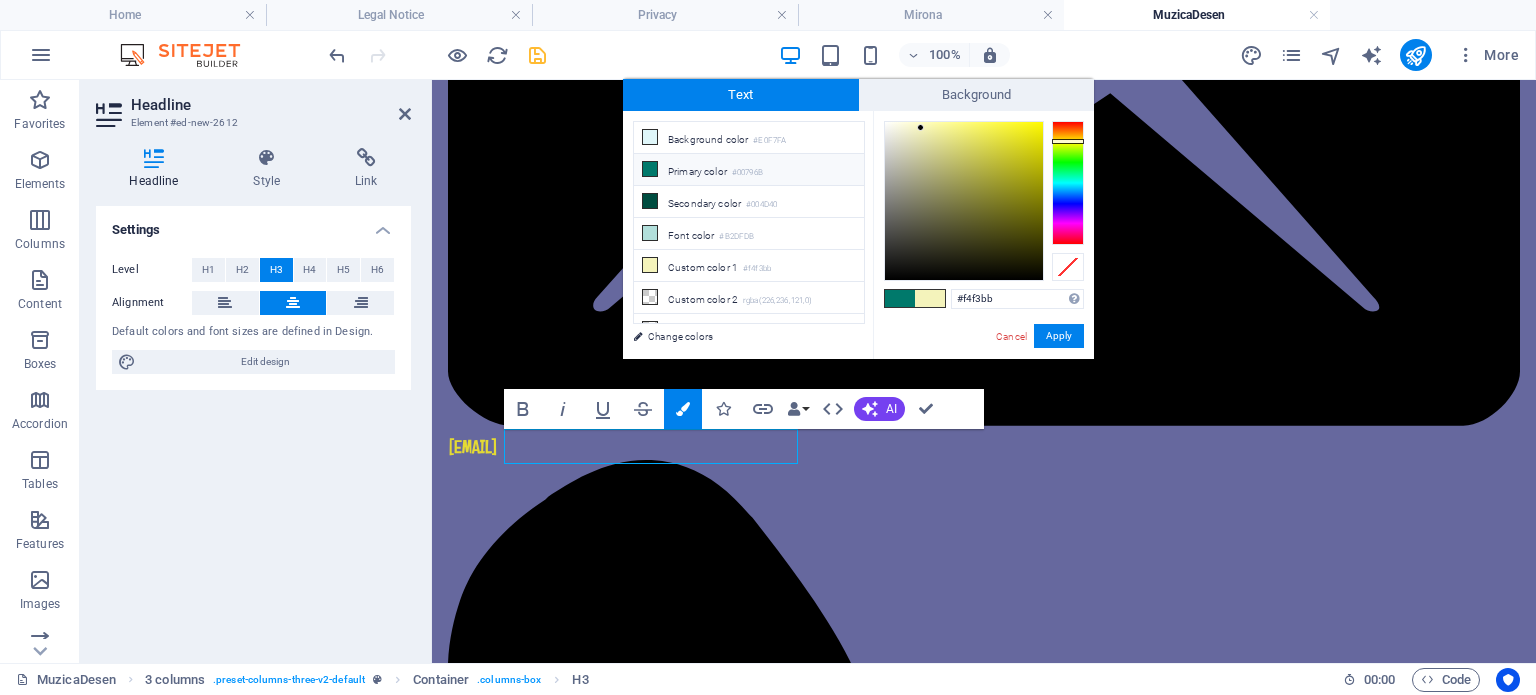 drag, startPoint x: 1010, startPoint y: 299, endPoint x: 877, endPoint y: 295, distance: 133.06013 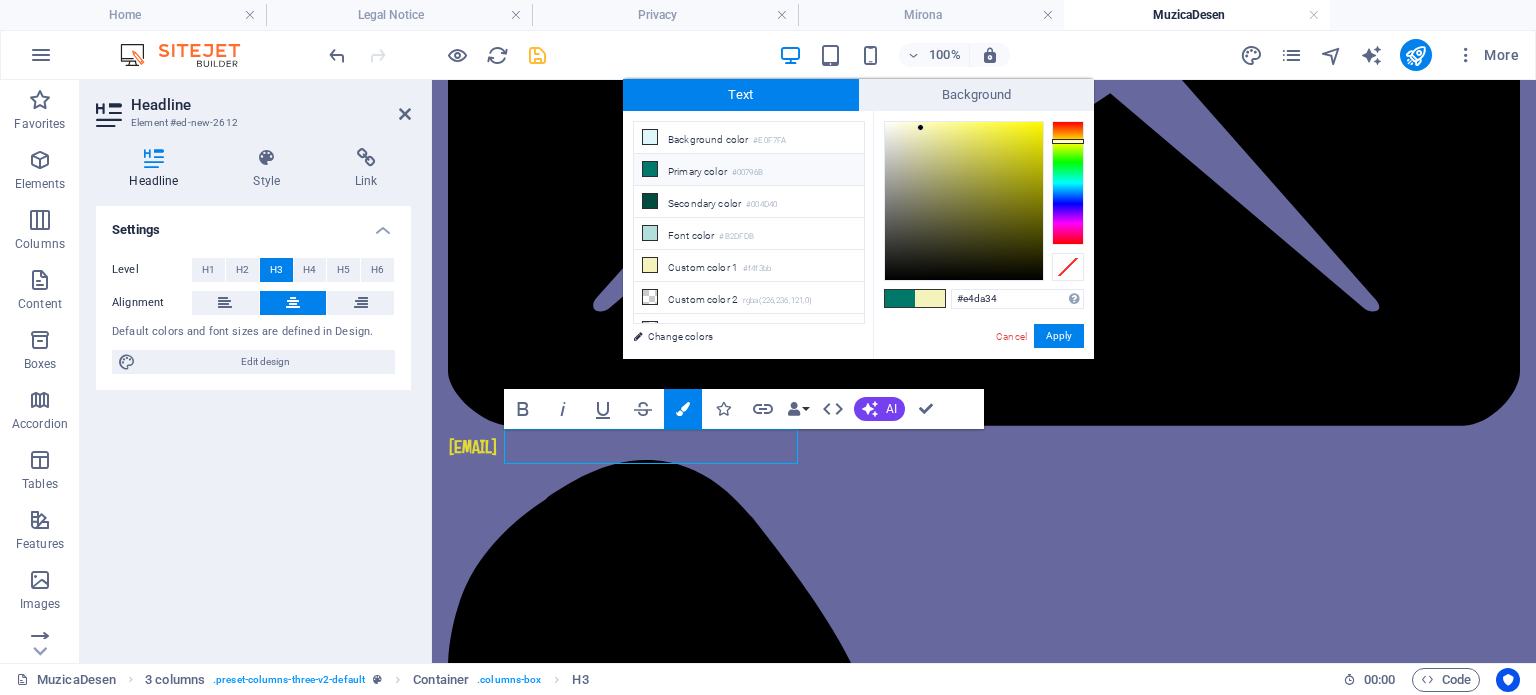 type on "#e4da34" 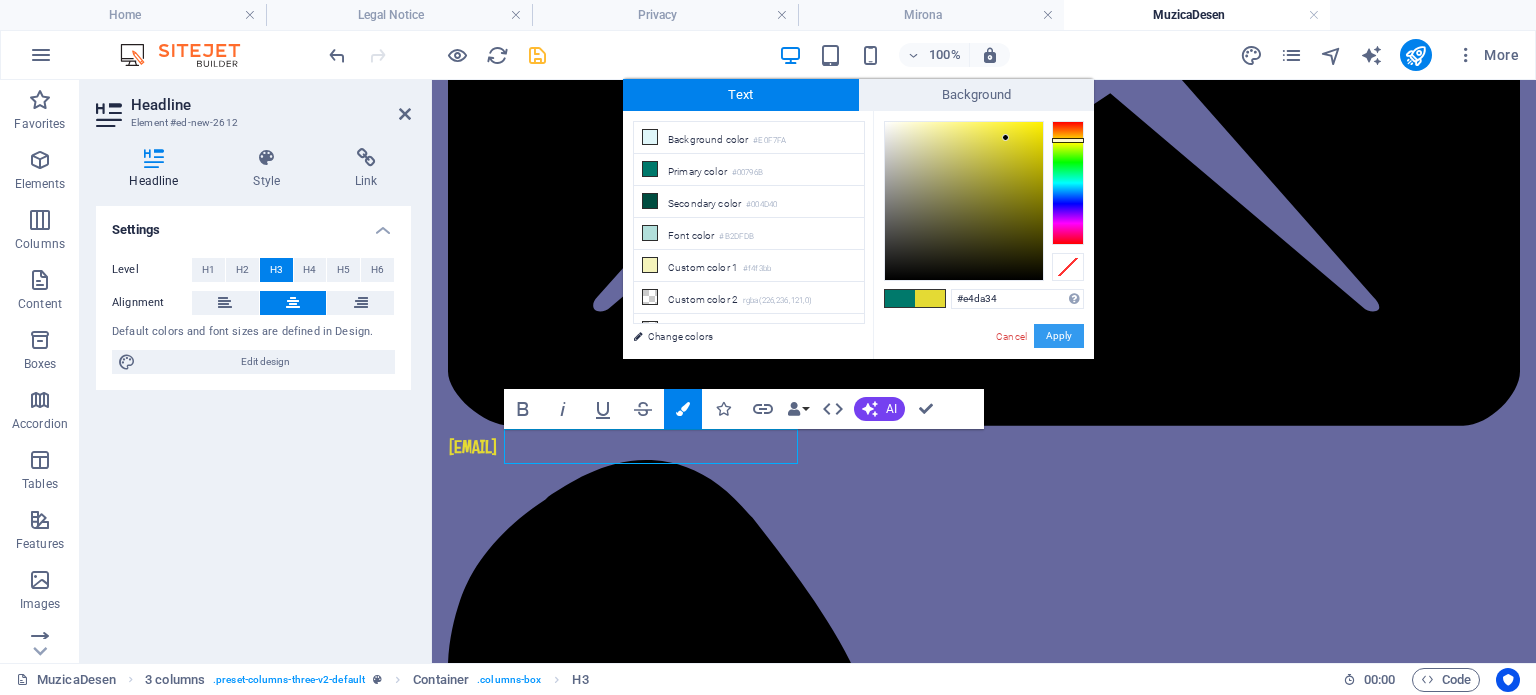 click on "Apply" at bounding box center (1059, 336) 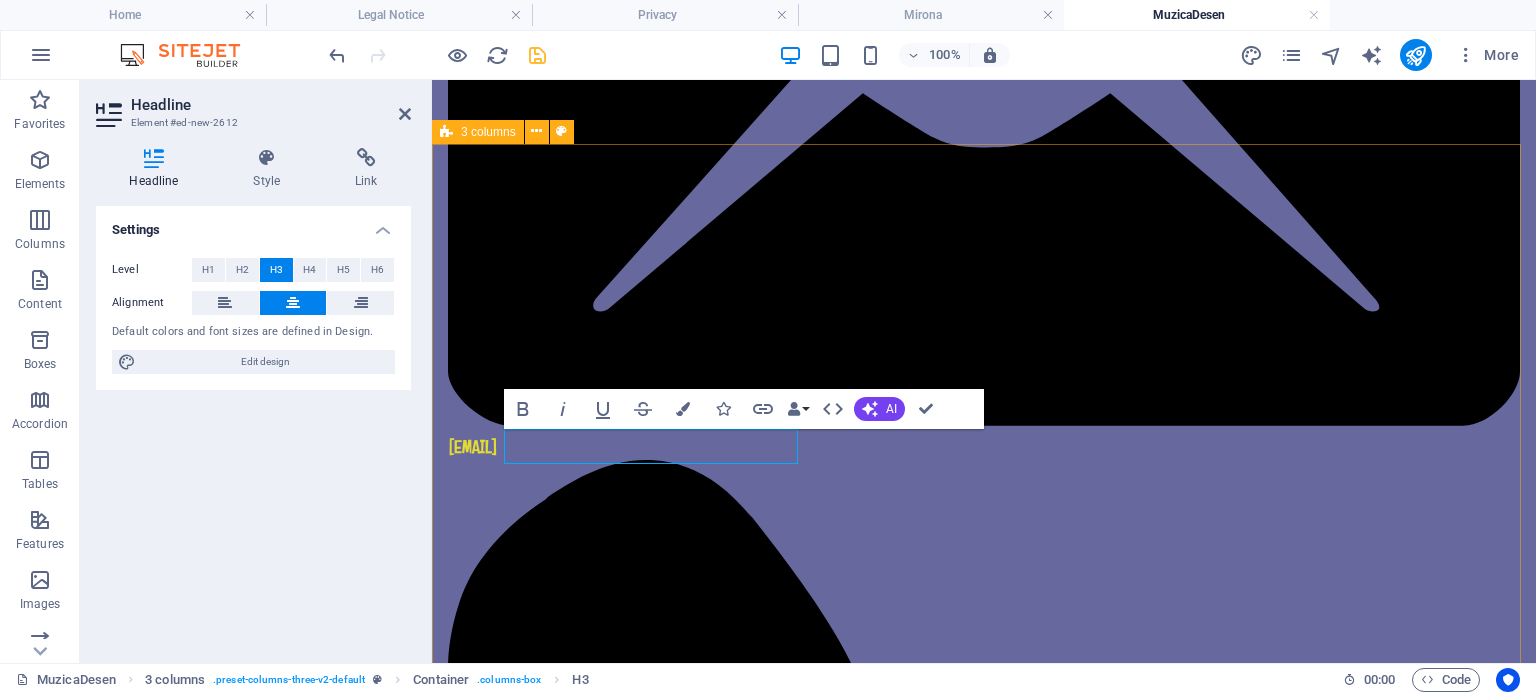 click on "Rețele de socializare Adresă Școala Gimnazială „Mirona”  Str. Pandurilor Nr. 120 Reghin  545300 ← Mozgatás balra → Mozgatás jobbra ↑ Mozgatás felfelé ↓ Mozgatás lefelé + Nagyítás - Kicsinyítés Home Ugrás balra 75%-kal End Ugrás jobbra 75%-kal Page up Ugrás felfelé 75%-kal Page down Ugrás lefelé 75%-kal Térkép Domborzat Műhold Címkék Térképadatok Térképadatok ©2025 Térképadatok ©2025 1 km  Kattintson a metrikus és az angolszász mértékegységek közötti váltáshoz Feltételek Contact 0749091741 Email amaior2000@yahoo.com" at bounding box center [984, 2667] 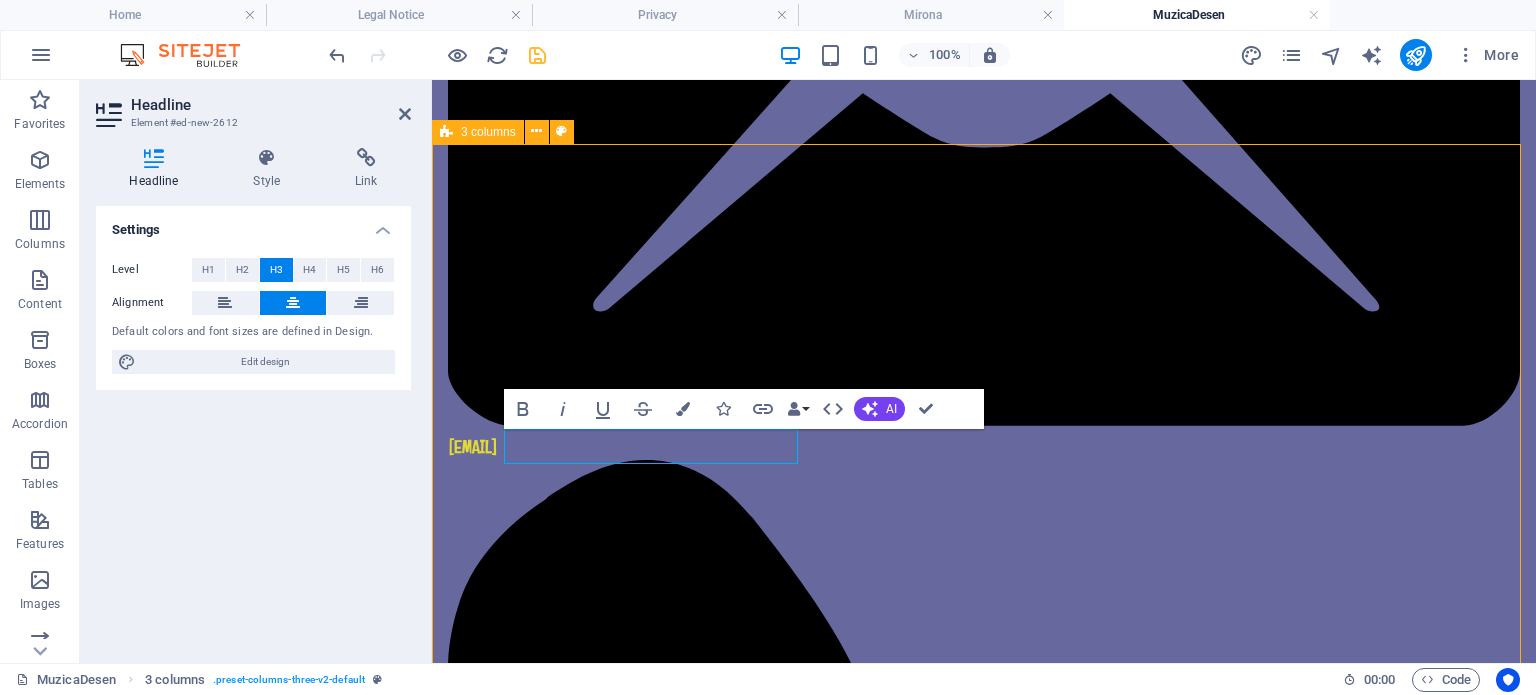 scroll, scrollTop: 517, scrollLeft: 0, axis: vertical 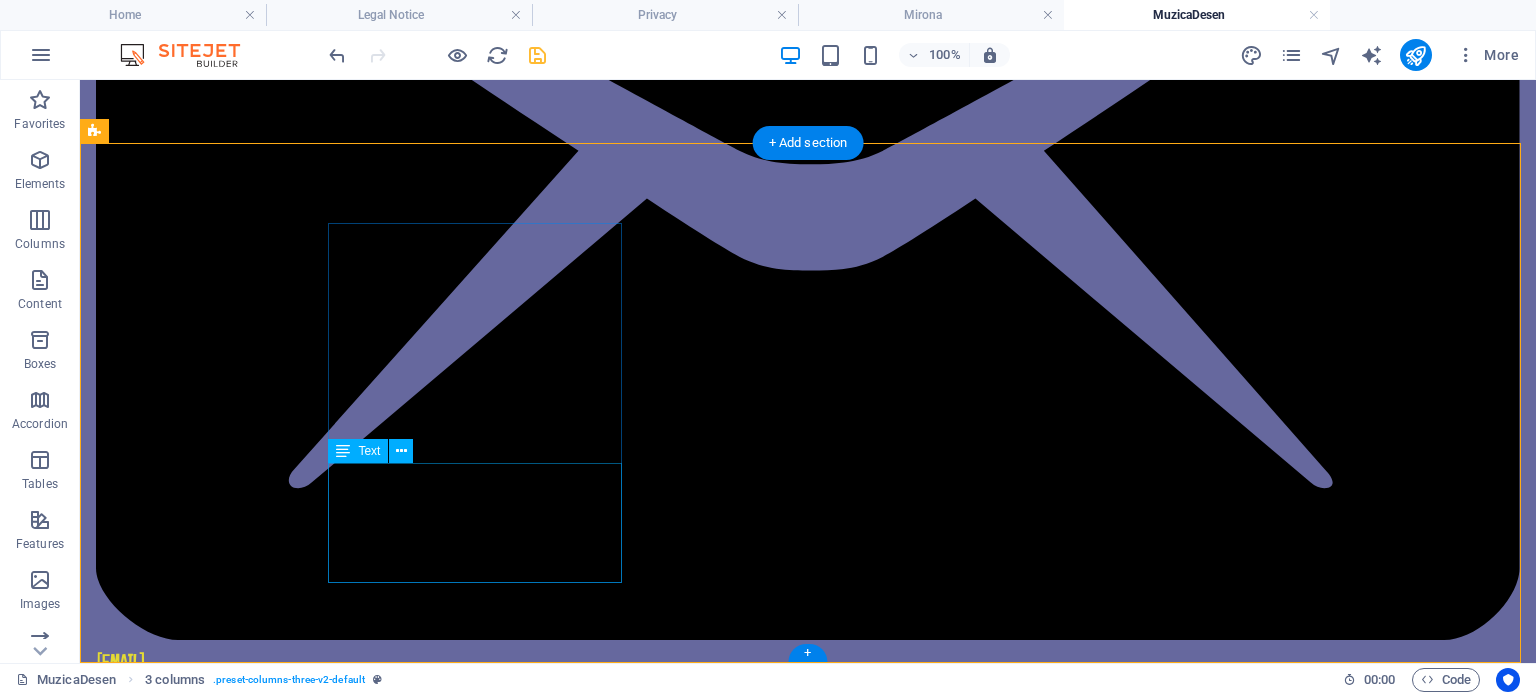 click on "Școala Gimnazială „Mirona”  Str. Pandurilor Nr. 120 Reghin  545300" at bounding box center [242, 2998] 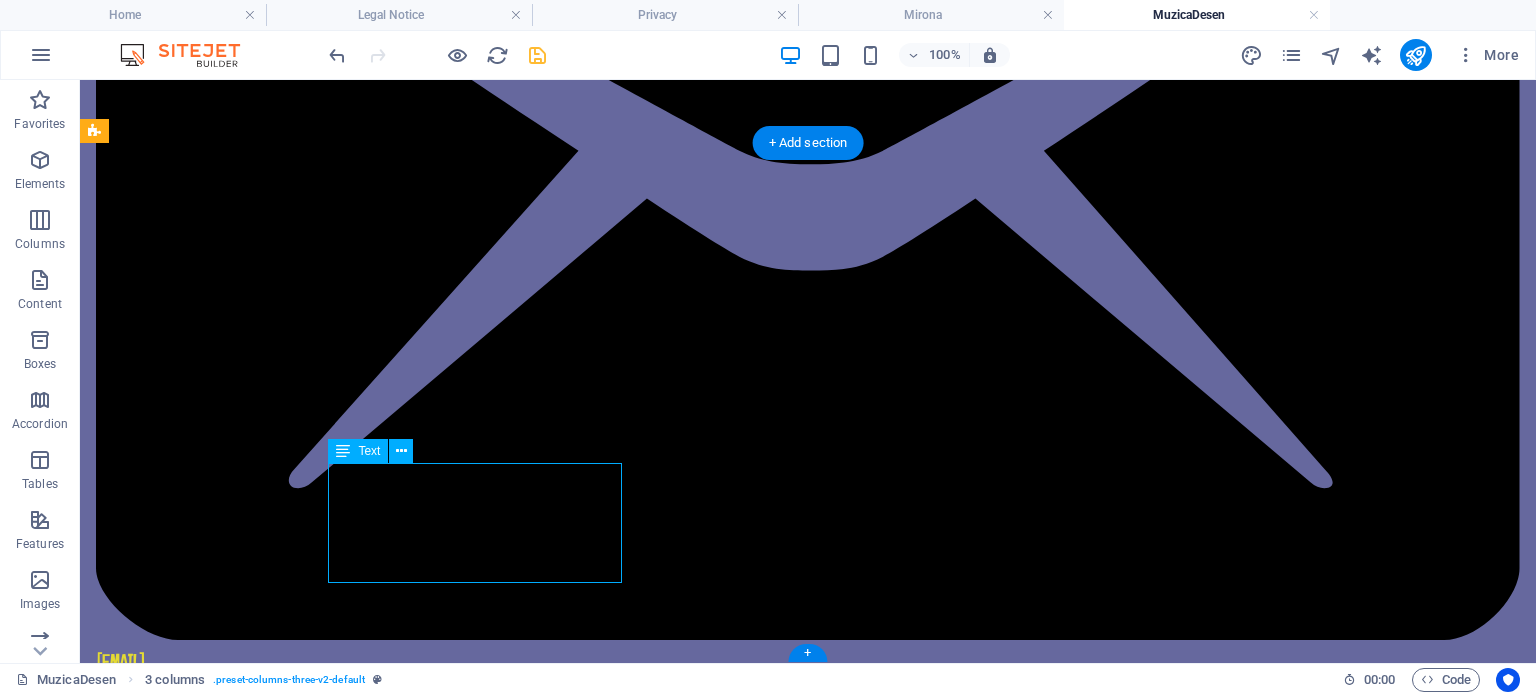 click on "Școala Gimnazială „Mirona”  Str. Pandurilor Nr. 120 Reghin  545300" at bounding box center [242, 2998] 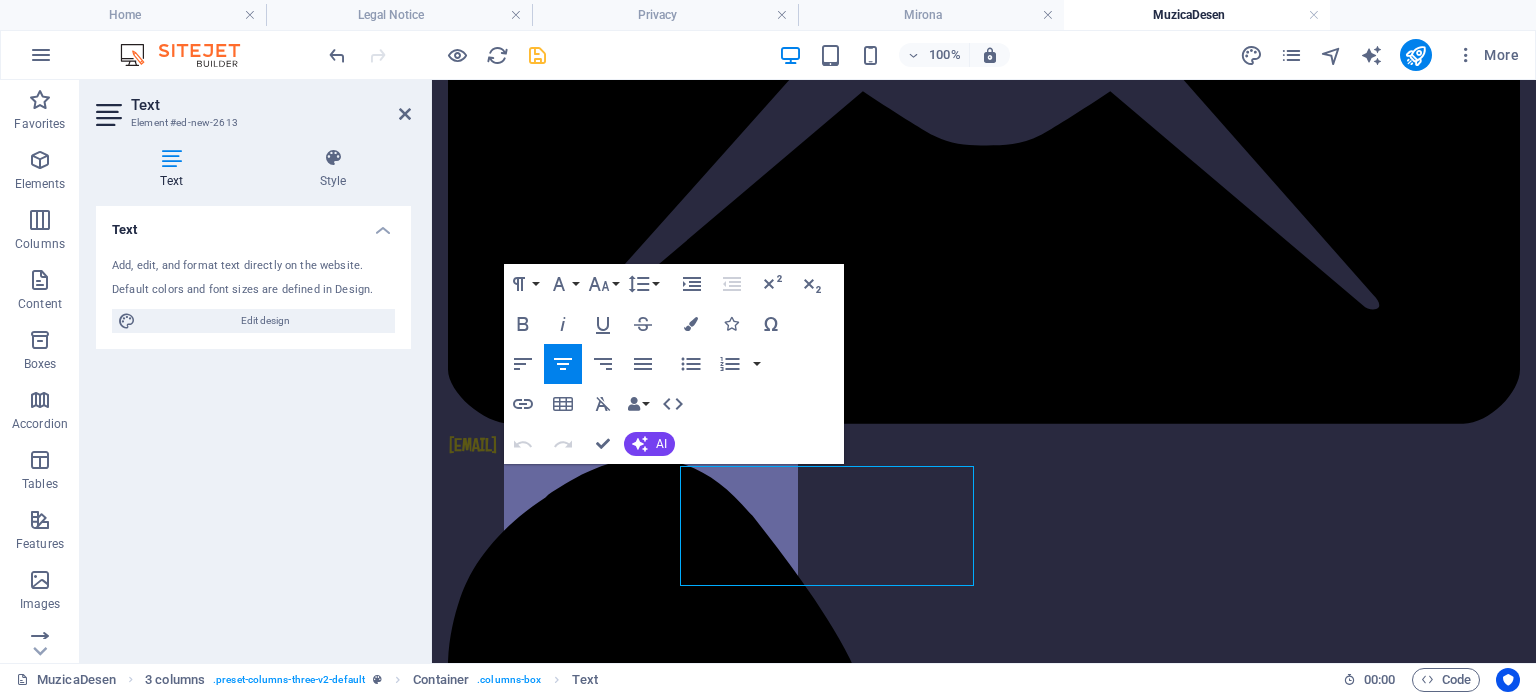 scroll, scrollTop: 515, scrollLeft: 0, axis: vertical 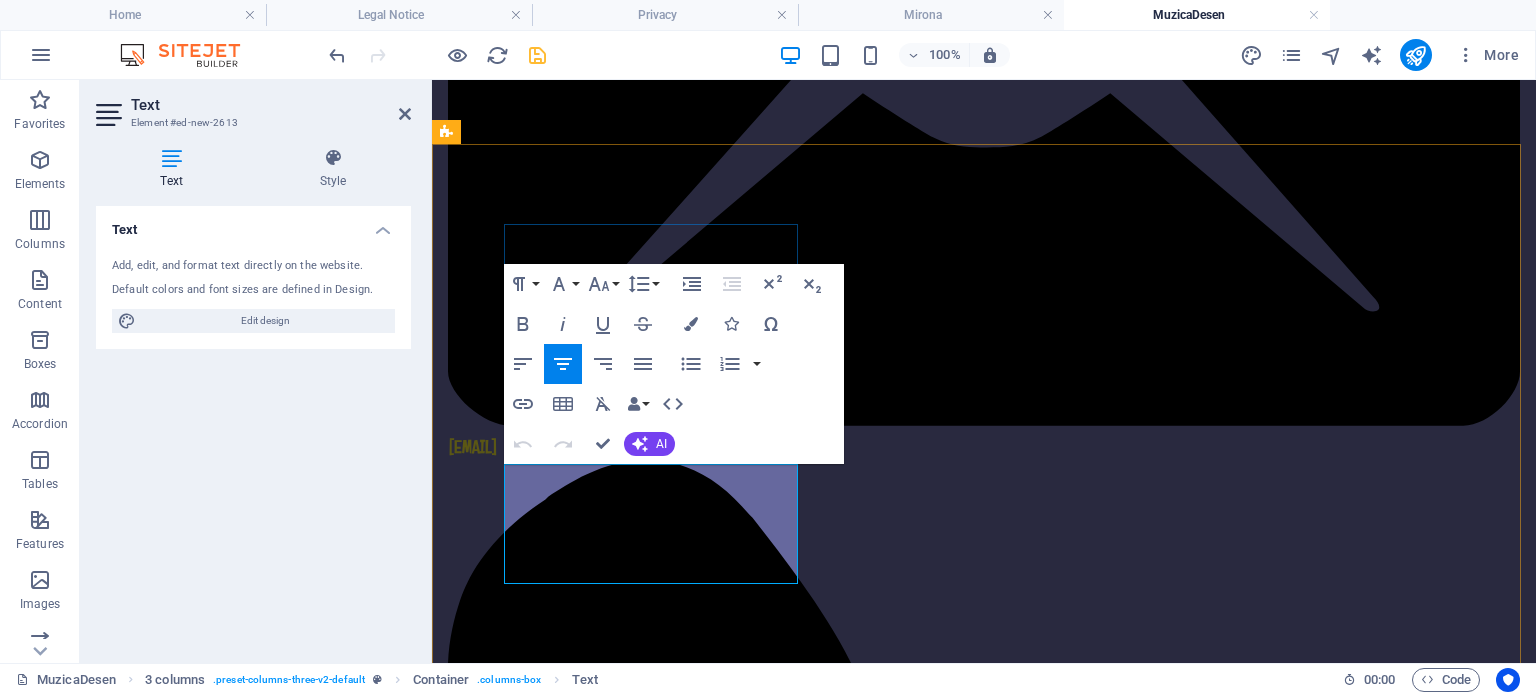 drag, startPoint x: 576, startPoint y: 496, endPoint x: 696, endPoint y: 579, distance: 145.9075 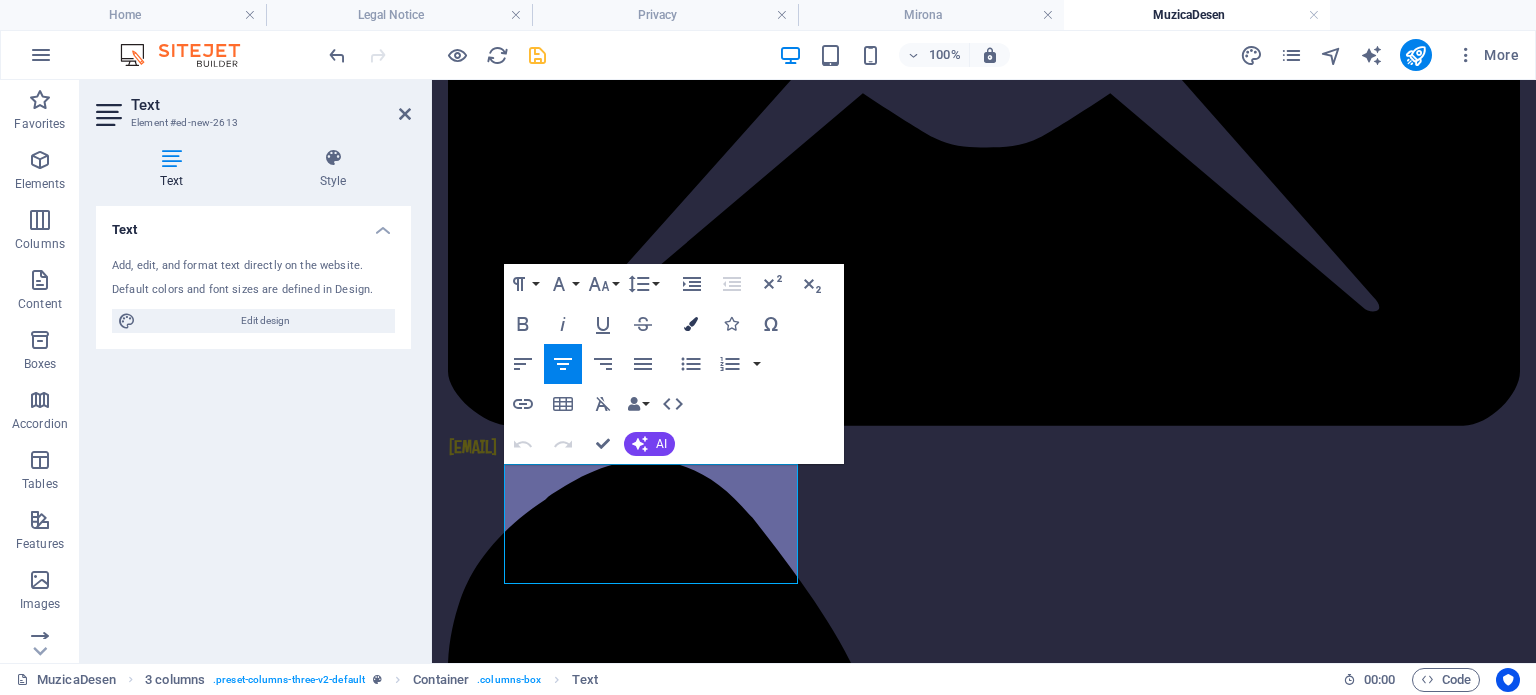 click at bounding box center (691, 324) 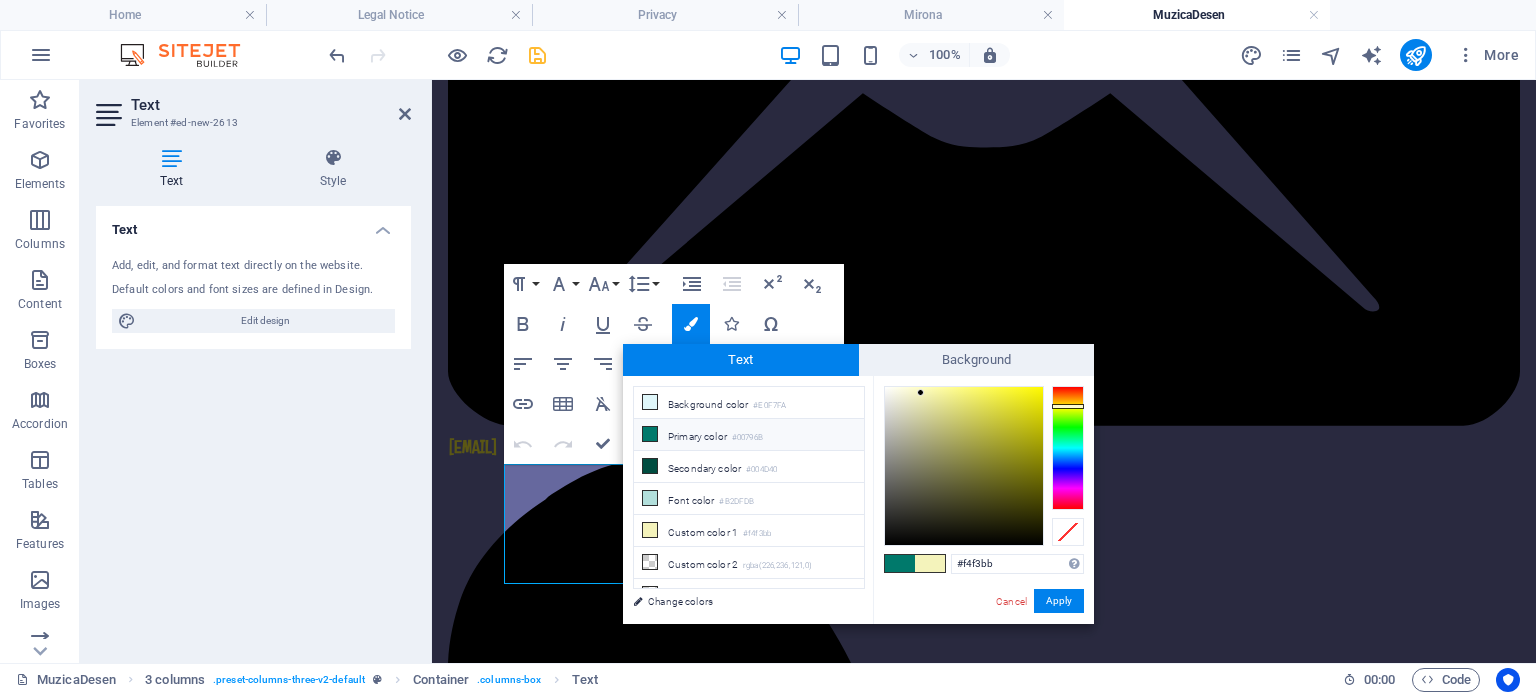 drag, startPoint x: 1001, startPoint y: 560, endPoint x: 916, endPoint y: 560, distance: 85 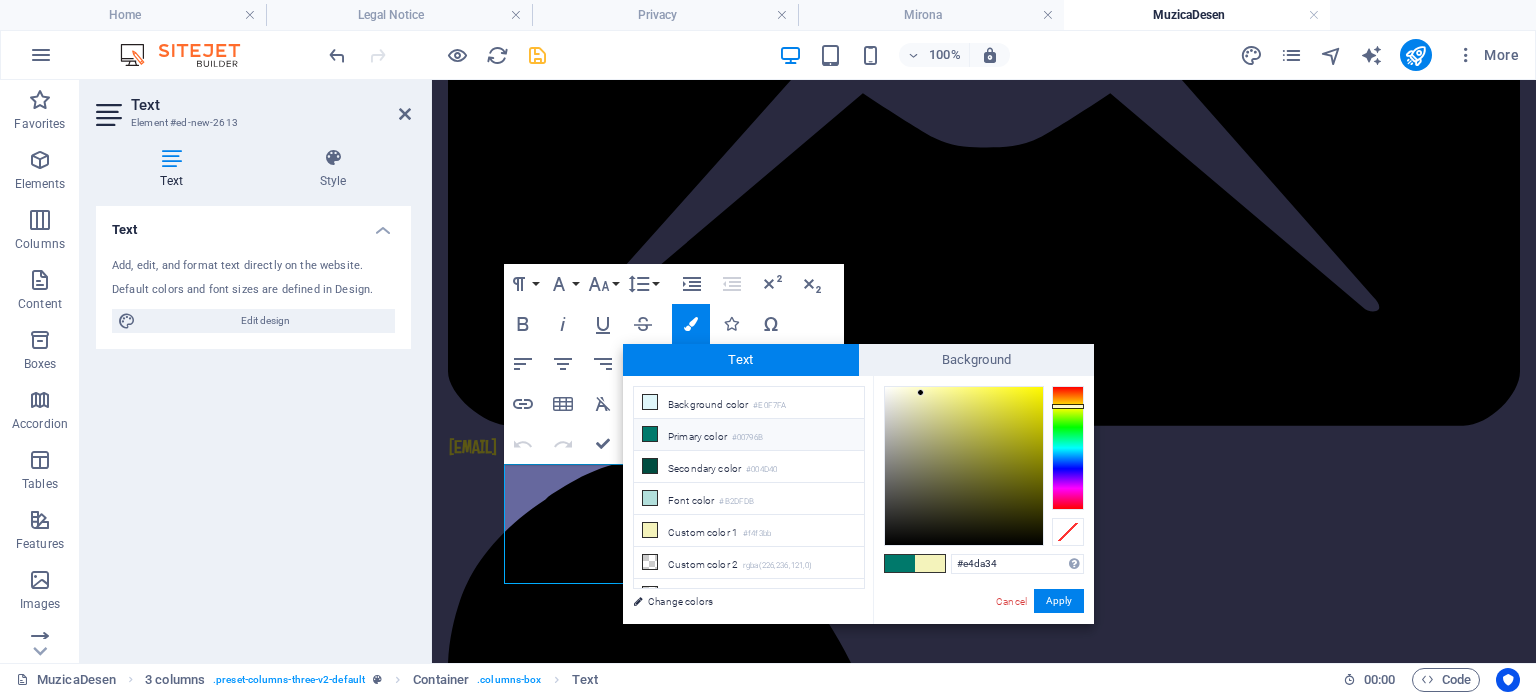 type on "#e4da34" 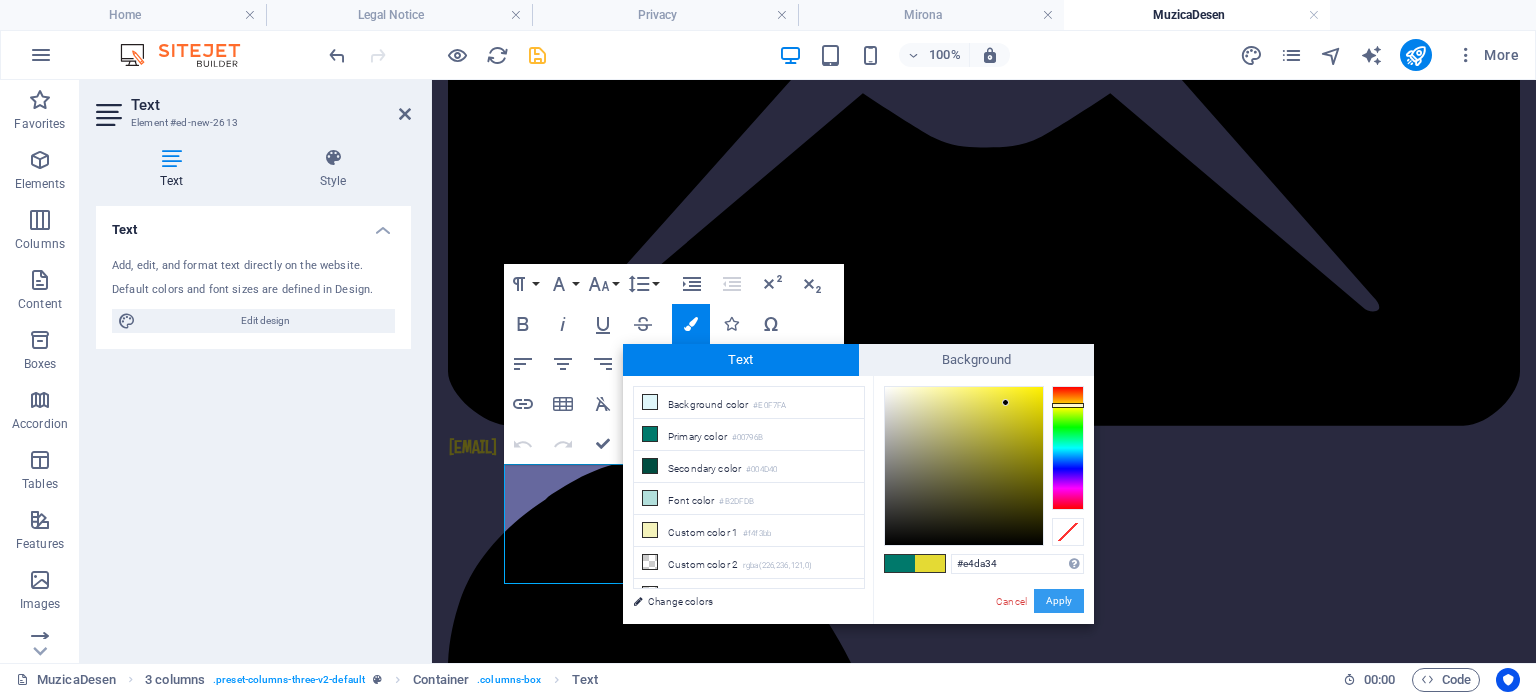 click on "Apply" at bounding box center [1059, 601] 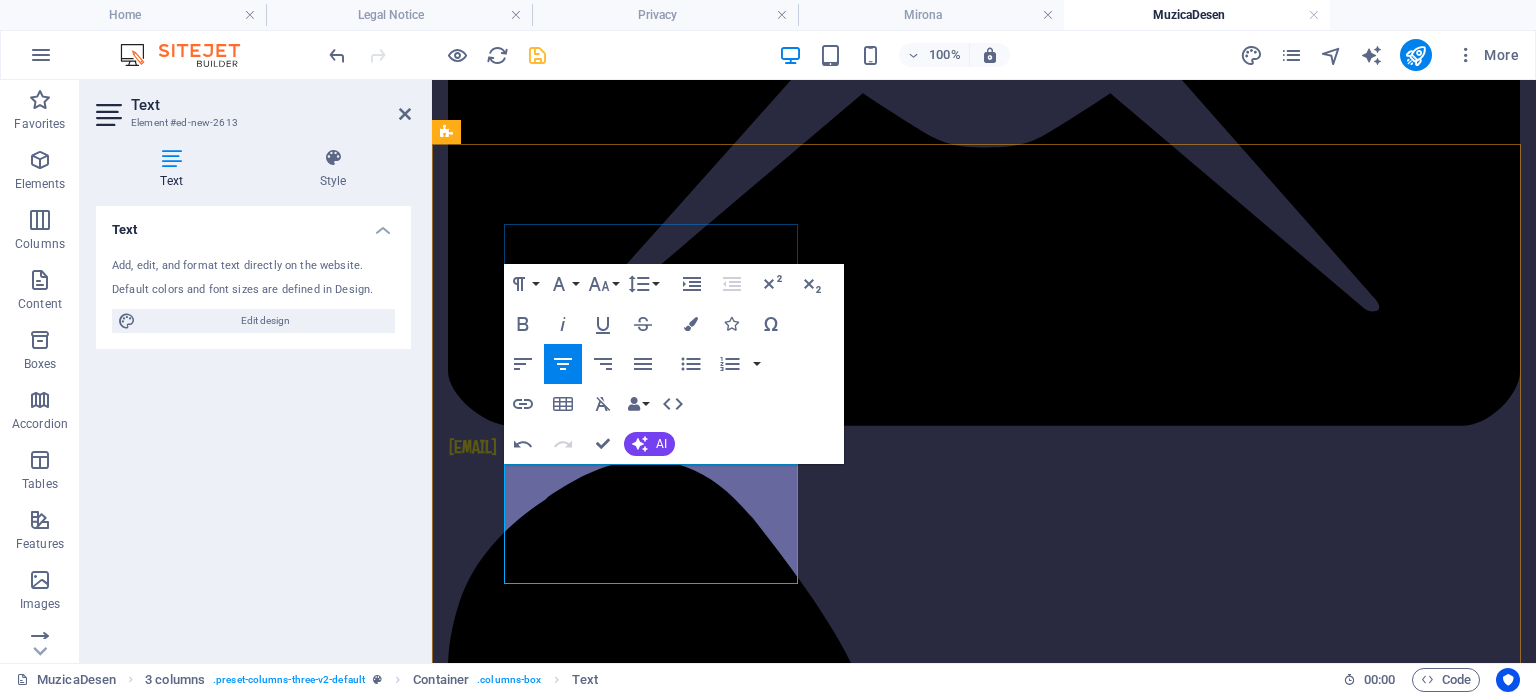 click on "Școala Gimnazială „Mirona”" at bounding box center (594, 2408) 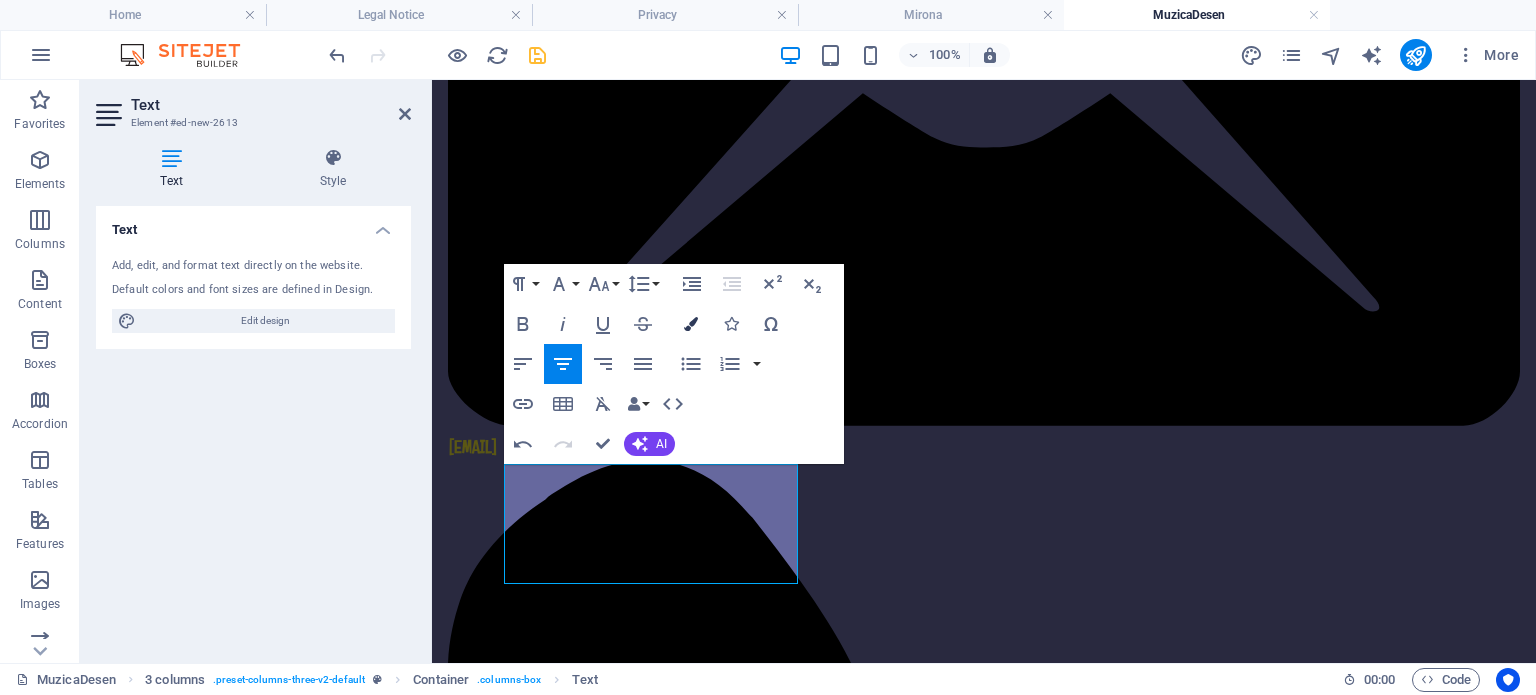 click at bounding box center (691, 324) 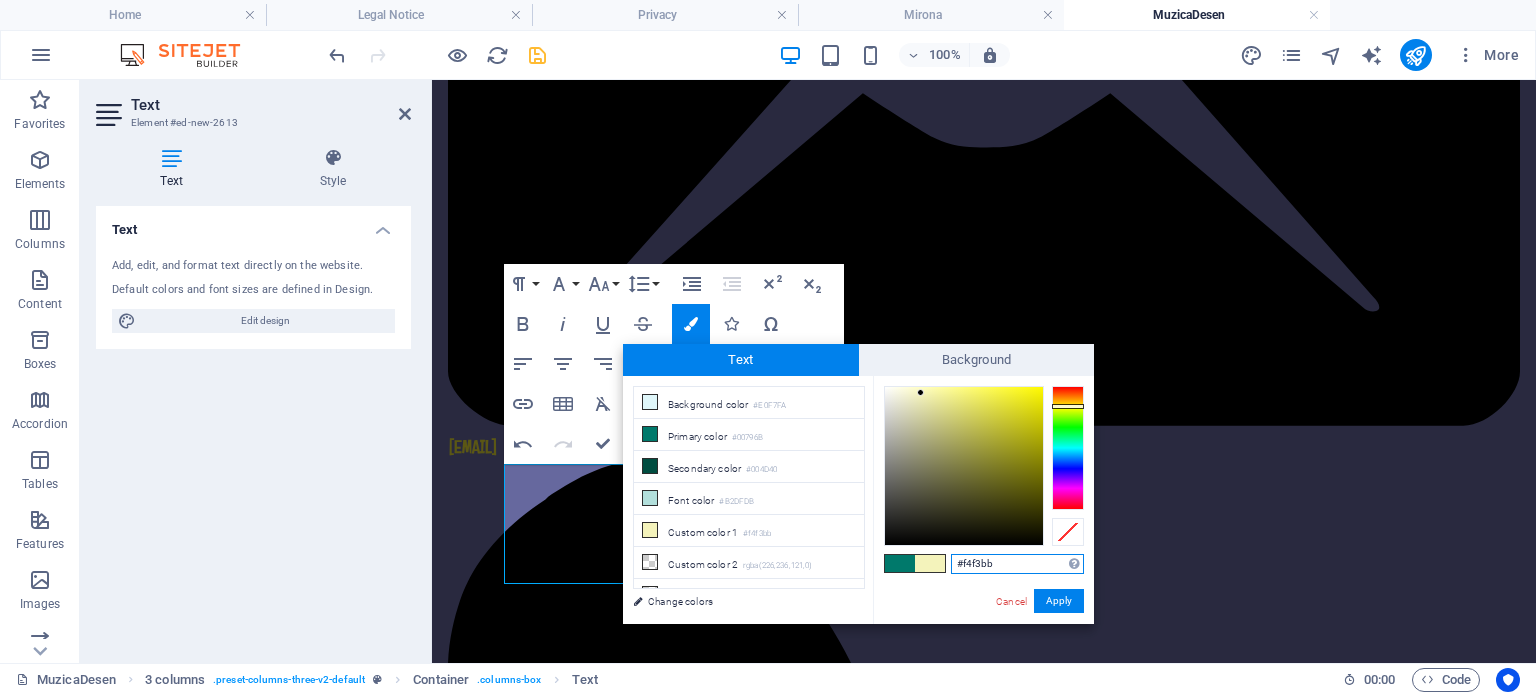 drag, startPoint x: 1002, startPoint y: 560, endPoint x: 911, endPoint y: 568, distance: 91.350975 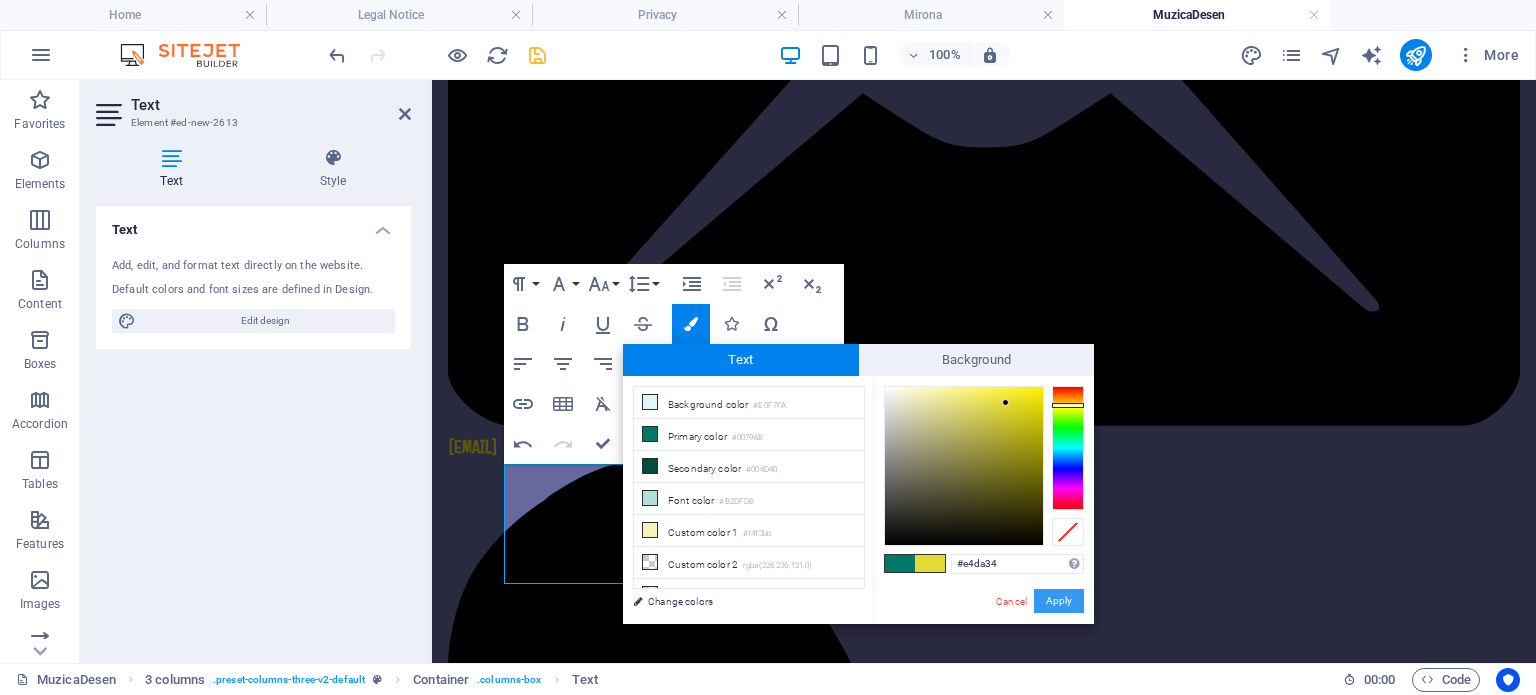 click on "Apply" at bounding box center [1059, 601] 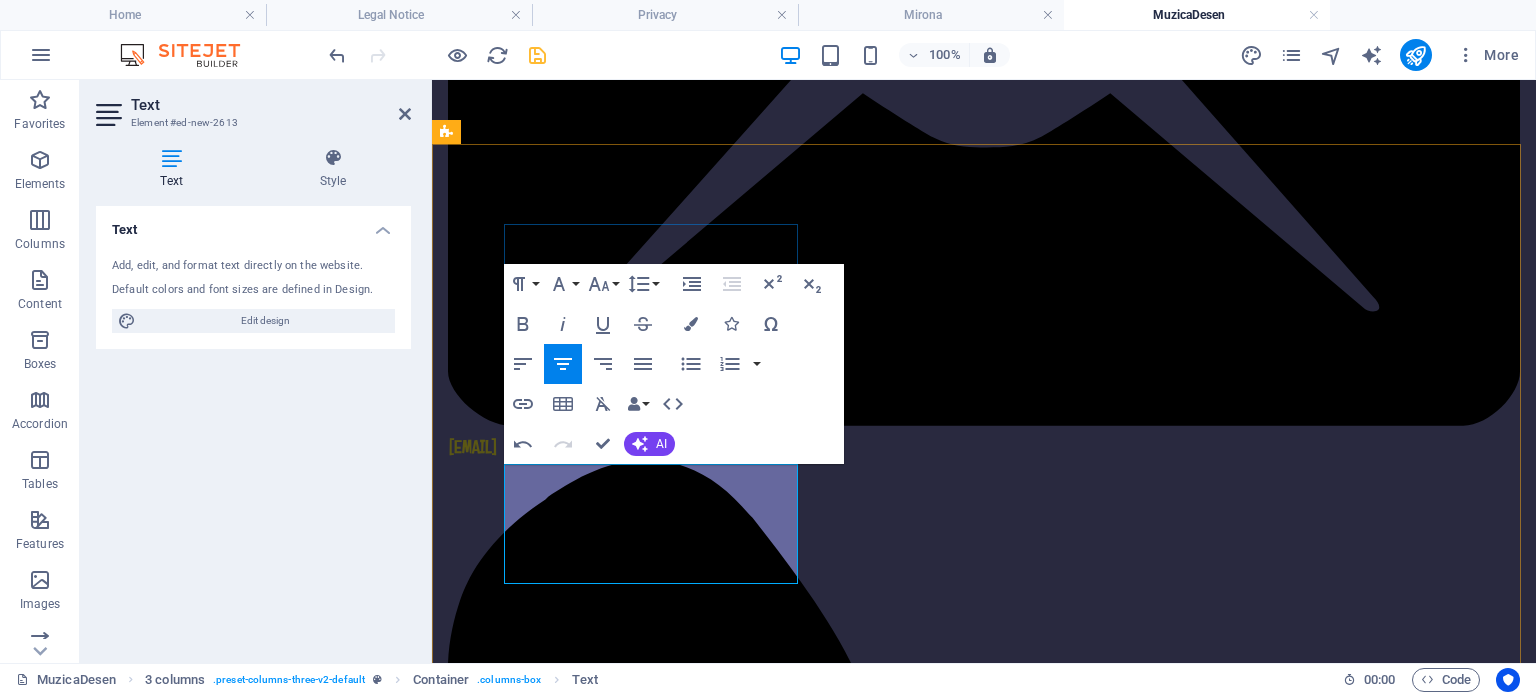 click on "Str. Pandurilor Nr. 120" at bounding box center [595, 2452] 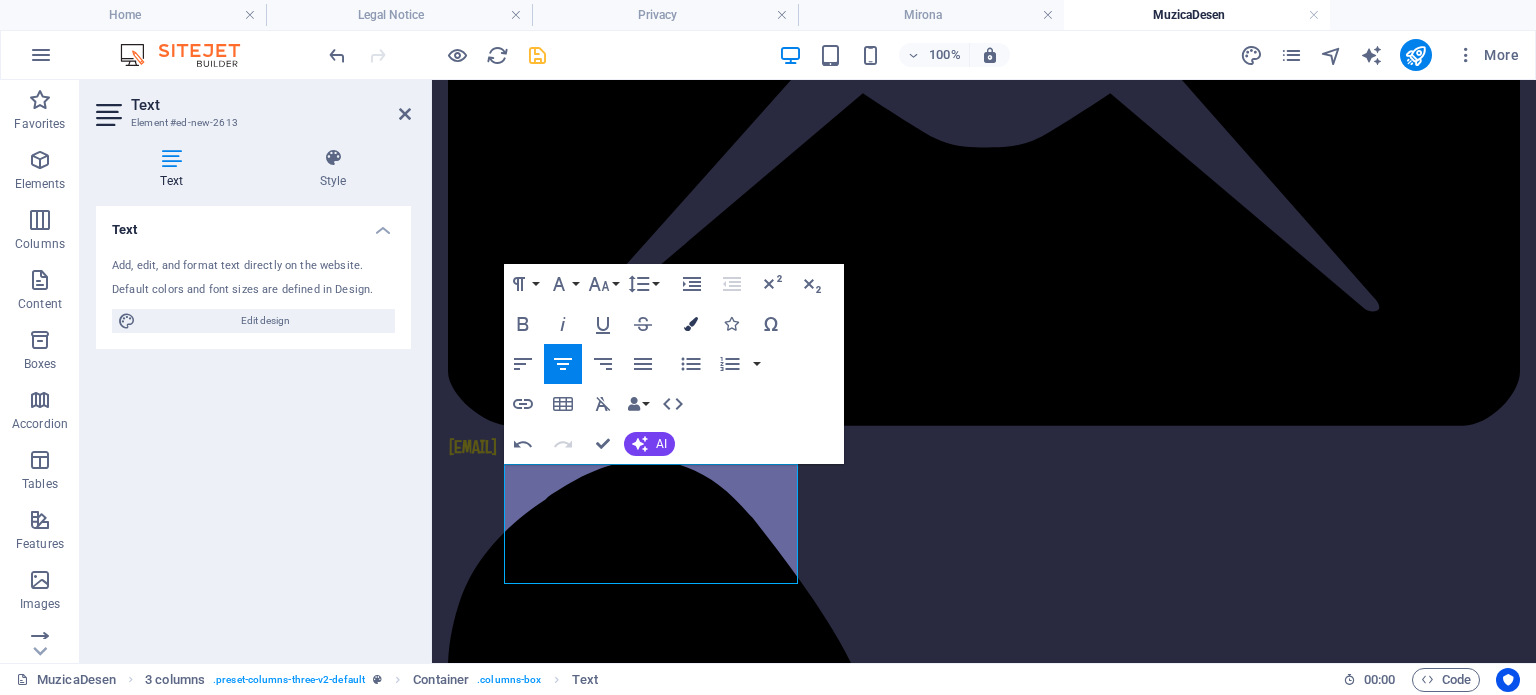 click at bounding box center [691, 324] 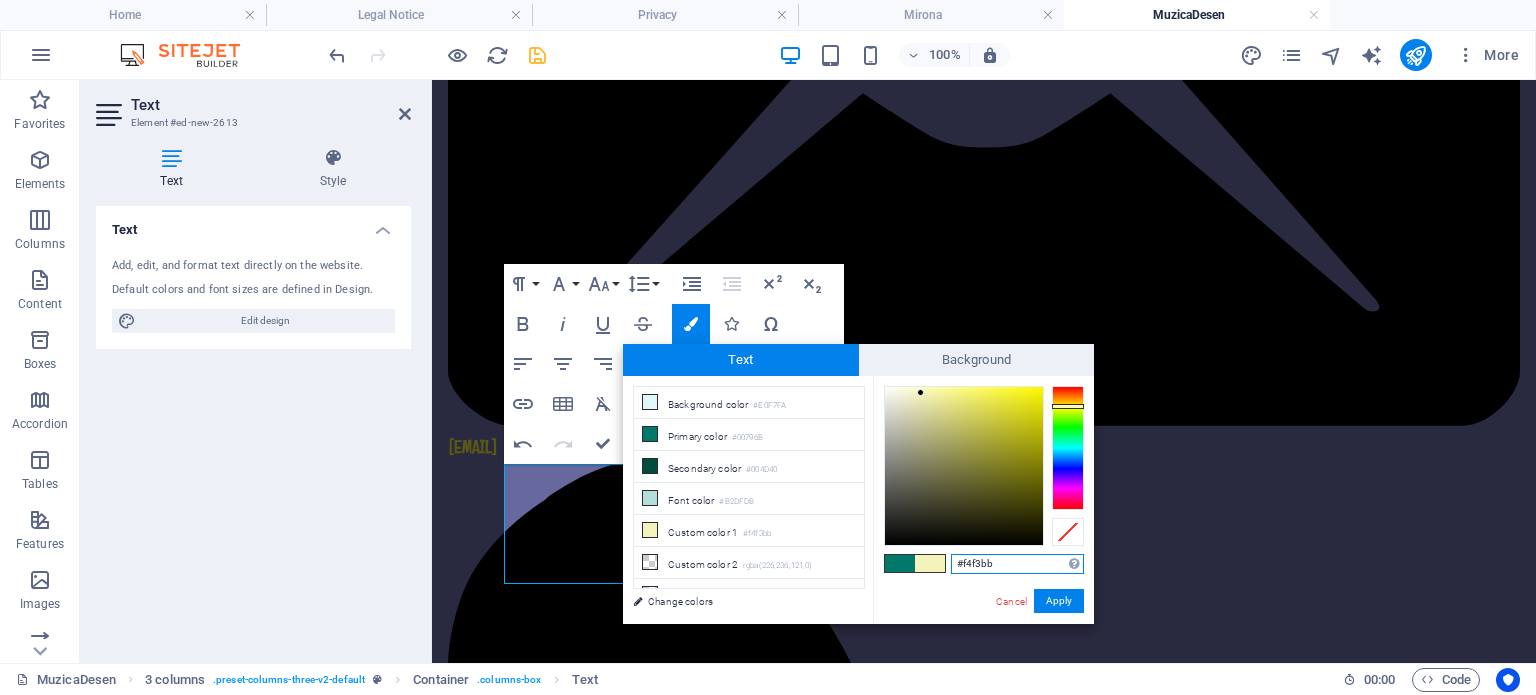 drag, startPoint x: 1006, startPoint y: 561, endPoint x: 876, endPoint y: 569, distance: 130.24593 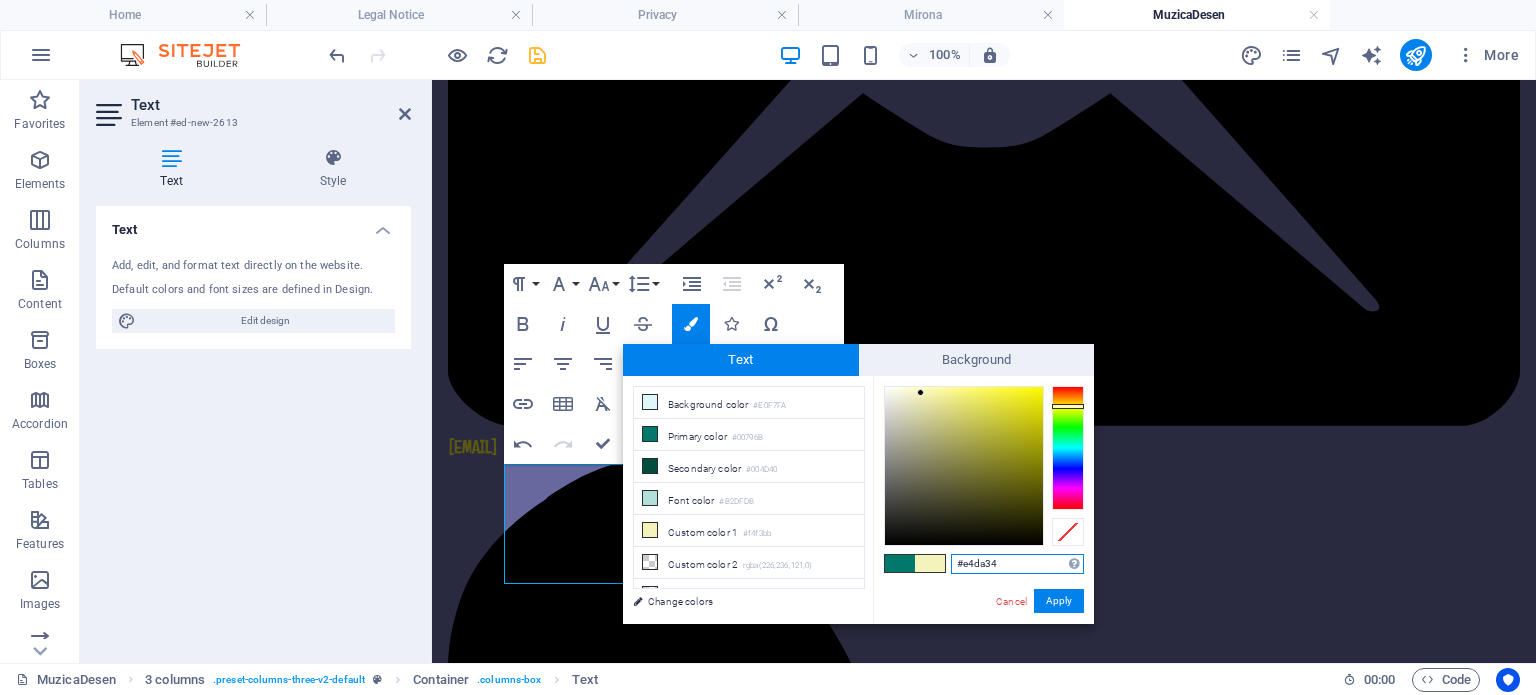 type on "#e4da34" 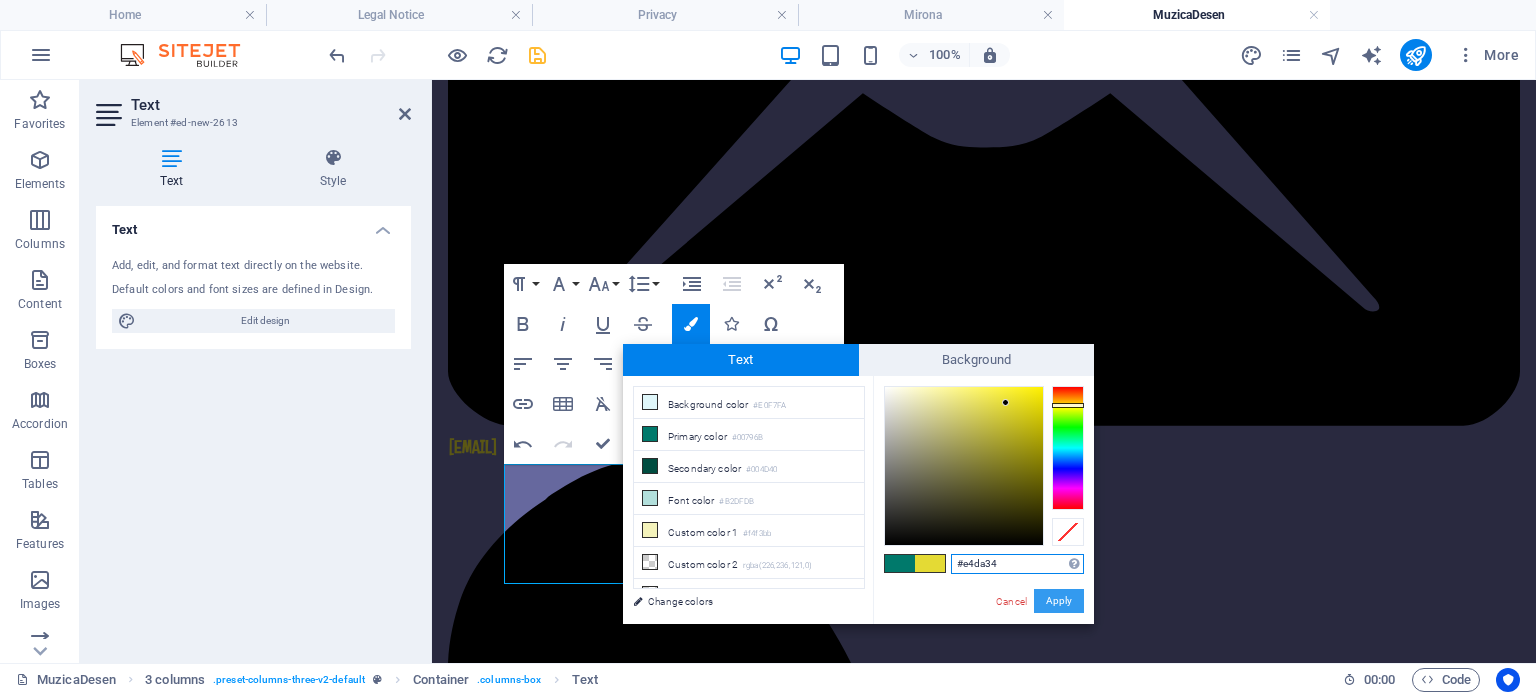 drag, startPoint x: 1060, startPoint y: 597, endPoint x: 628, endPoint y: 516, distance: 439.52817 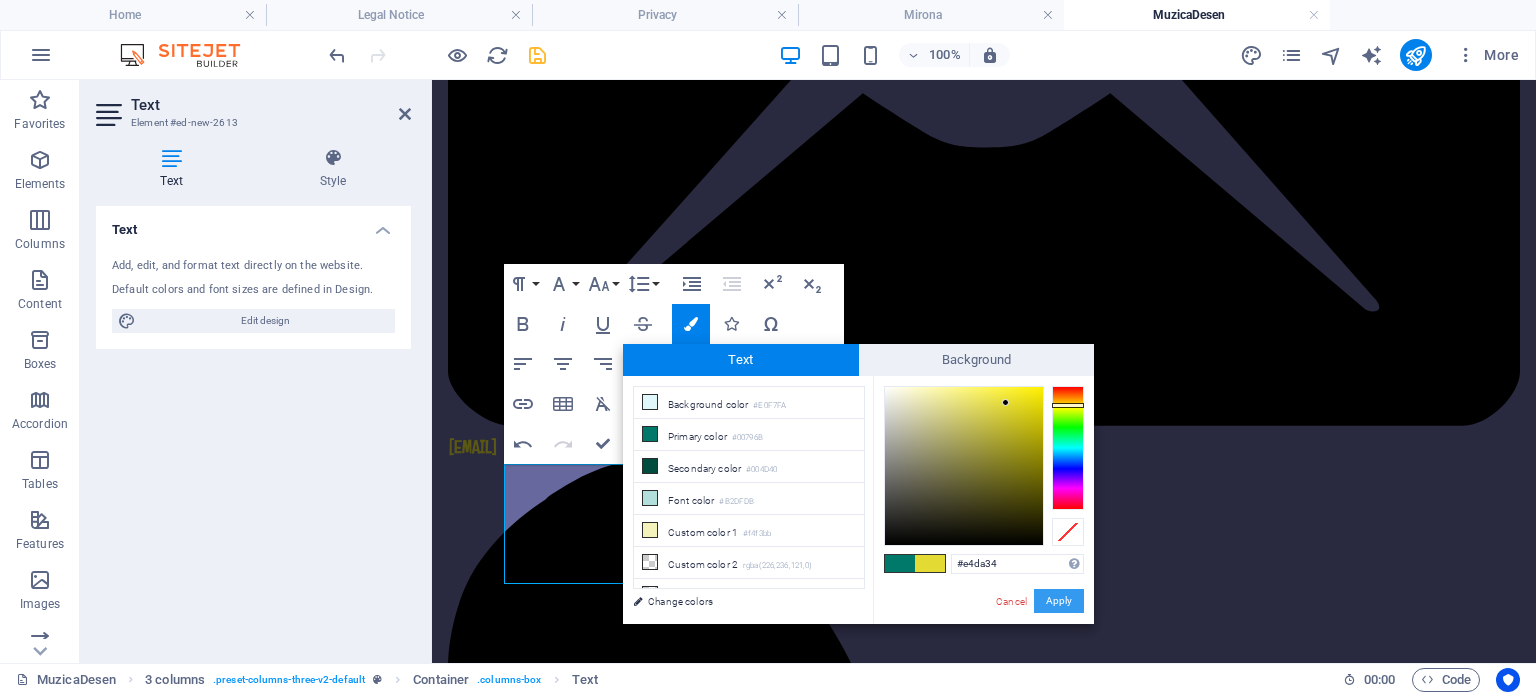 click on "Apply" at bounding box center (1059, 601) 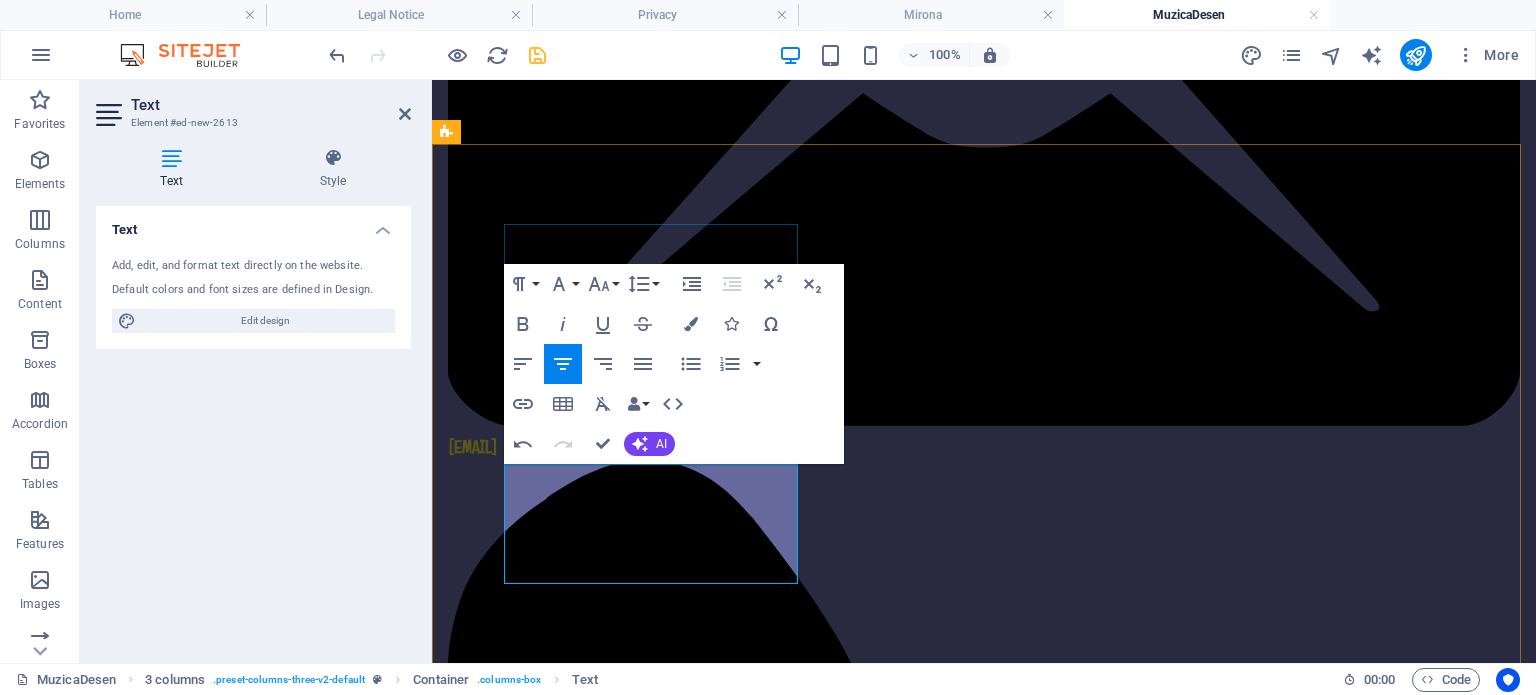 click on "[CITY] [POSTAL_CODE]" at bounding box center (594, 2484) 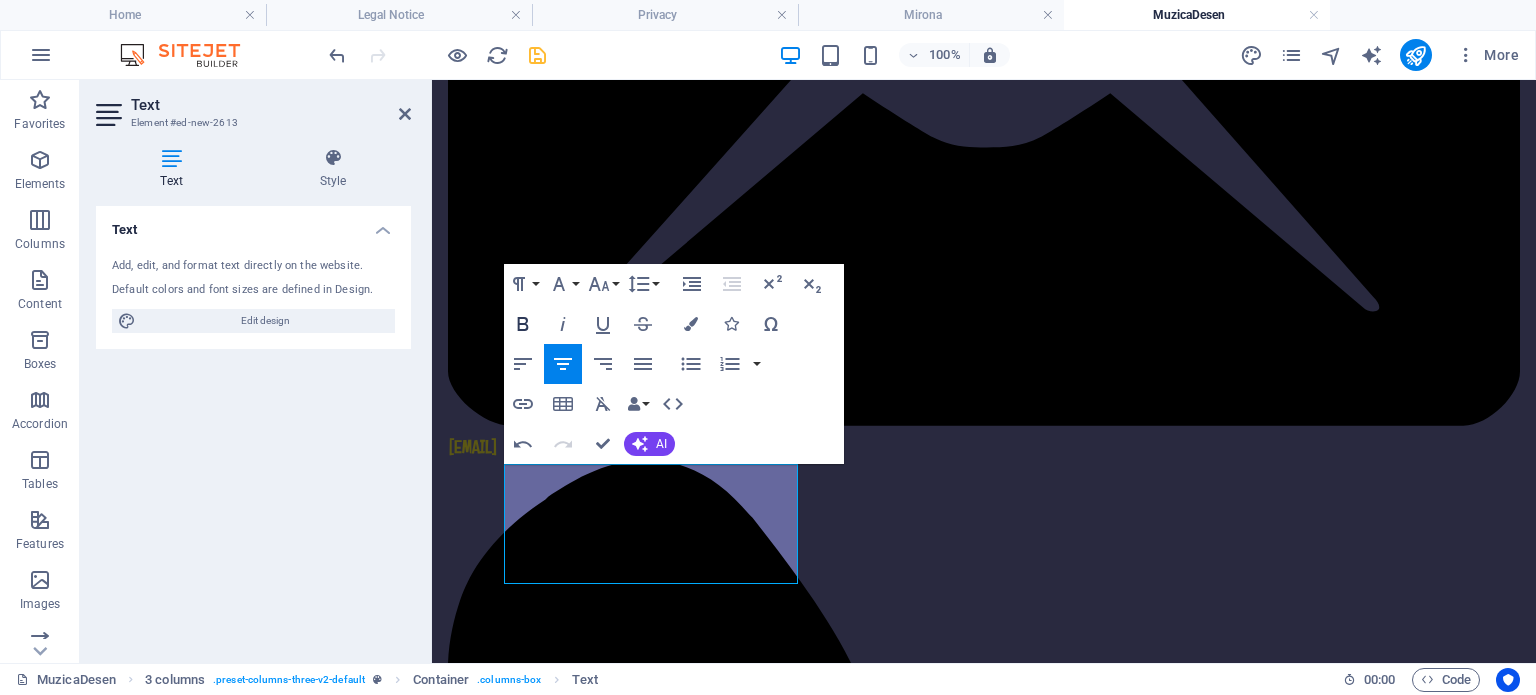 click 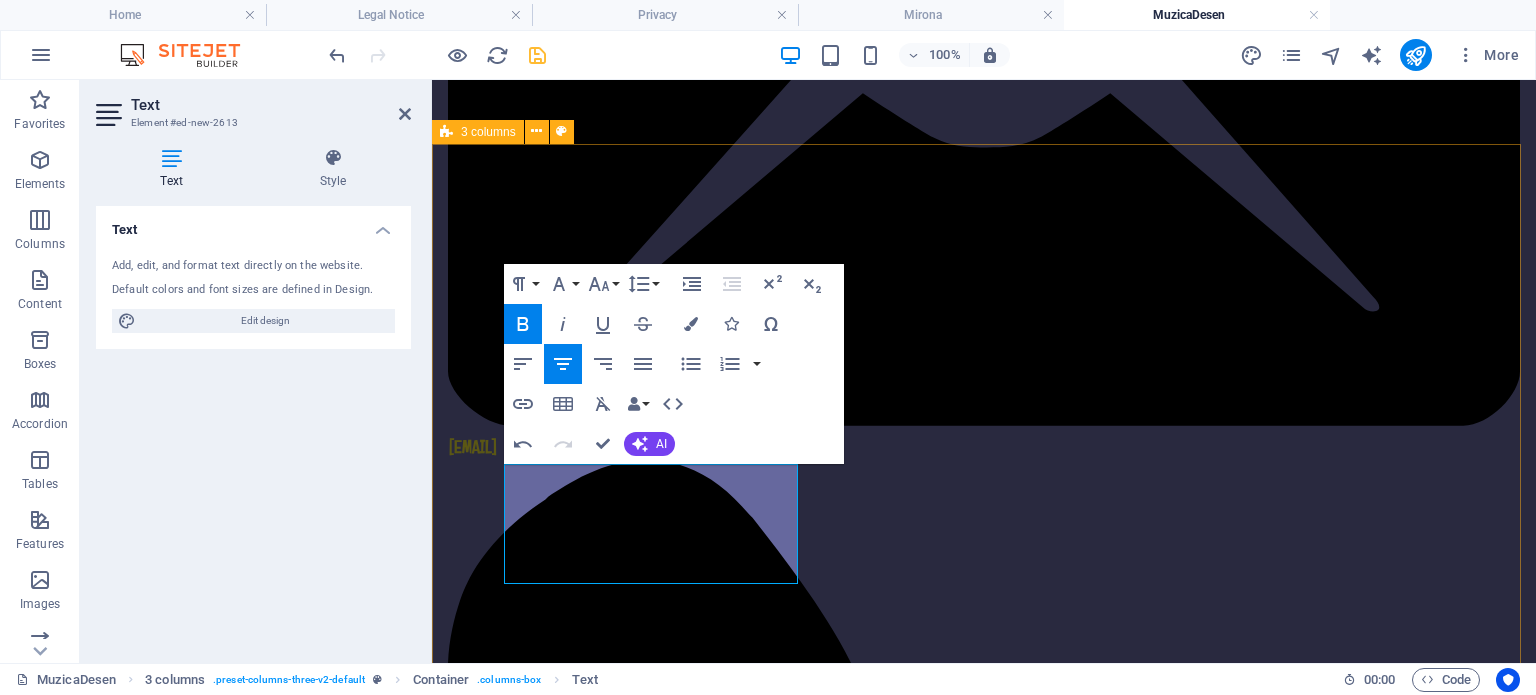 click on "Rețele de socializare Adresă Școala de Muzică șiArte Plastice Str. Gheorghe Doja Nr. 21 Reghin  545300 ← Mozgatás balra → Mozgatás jobbra ↑ Mozgatás felfelé ↓ Mozgatás lefelé + Nagyítás - Kicsinyítés Home Ugrás balra 75%-kal End Ugrás jobbra 75%-kal Page up Ugrás felfelé 75%-kal Page down Ugrás lefelé 75%-kal Térkép Domborzat Műhold Címkék Térképadatok Térképadatok ©2025 Térképadatok ©2025 1 km  Kattintson a metrikus és az angolszász mértékegységek közötti váltáshoz Feltételek Contact 0749091741 Email amaior2000@yahoo.com" at bounding box center [984, 2667] 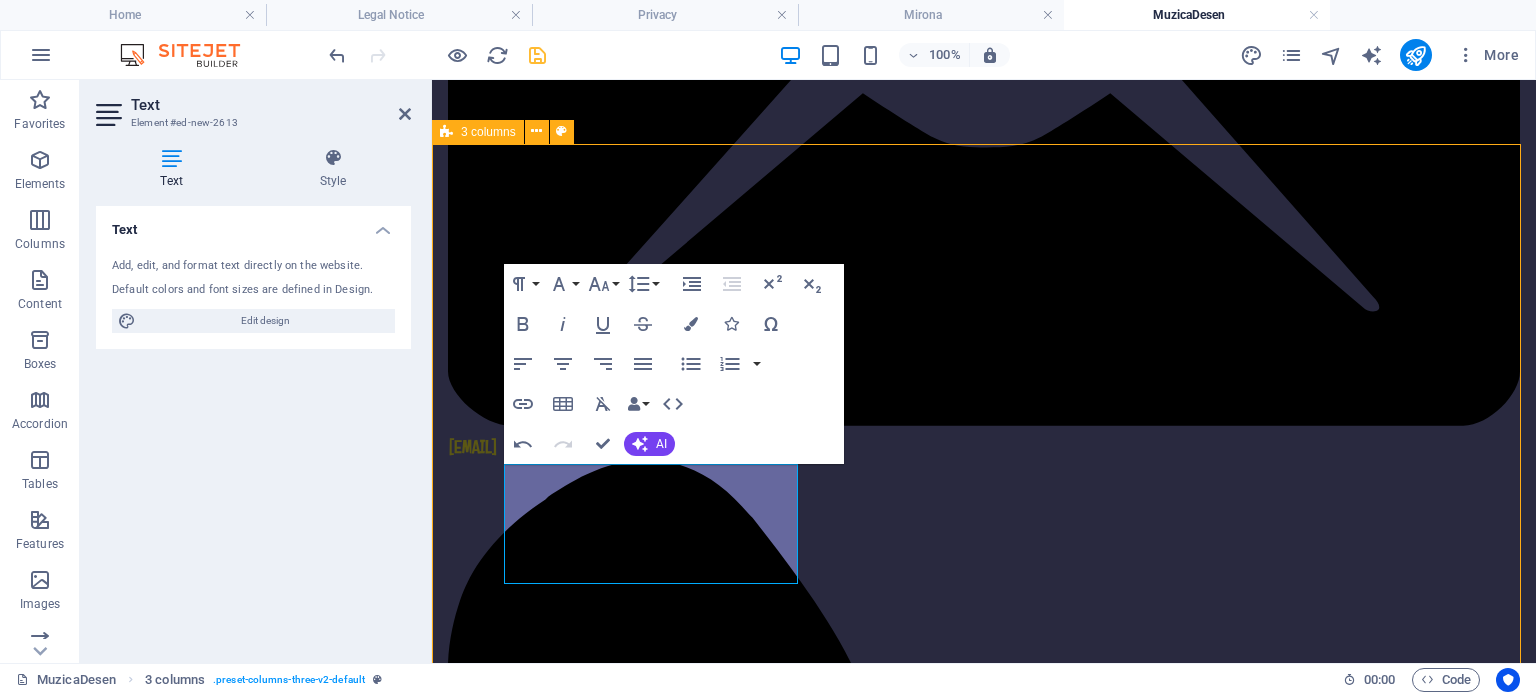 scroll, scrollTop: 517, scrollLeft: 0, axis: vertical 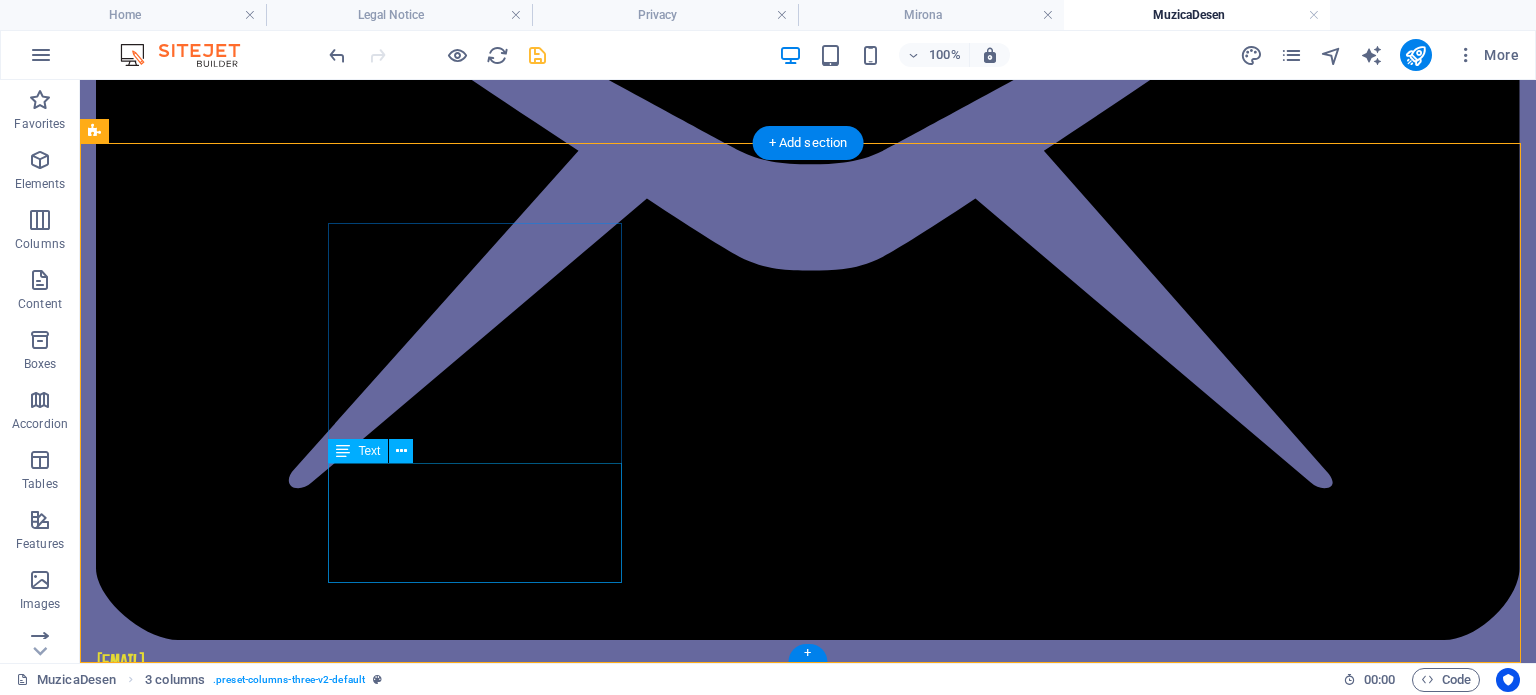 click on "Școala de Muzică șiArte Plastice Str. Gheorghe Doja Nr. 21 Reghin  545300" at bounding box center (242, 2998) 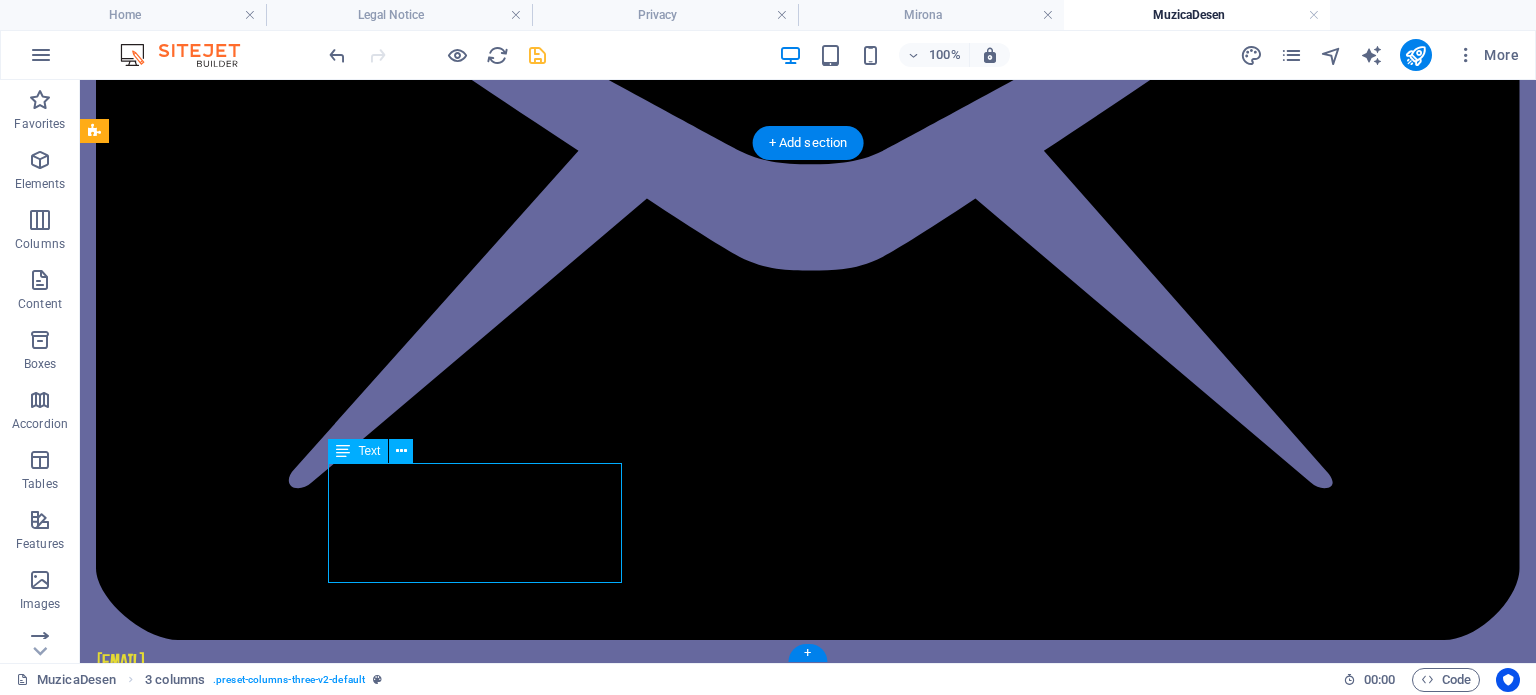 click on "Școala de Muzică șiArte Plastice Str. Gheorghe Doja Nr. 21 Reghin  545300" at bounding box center [242, 2998] 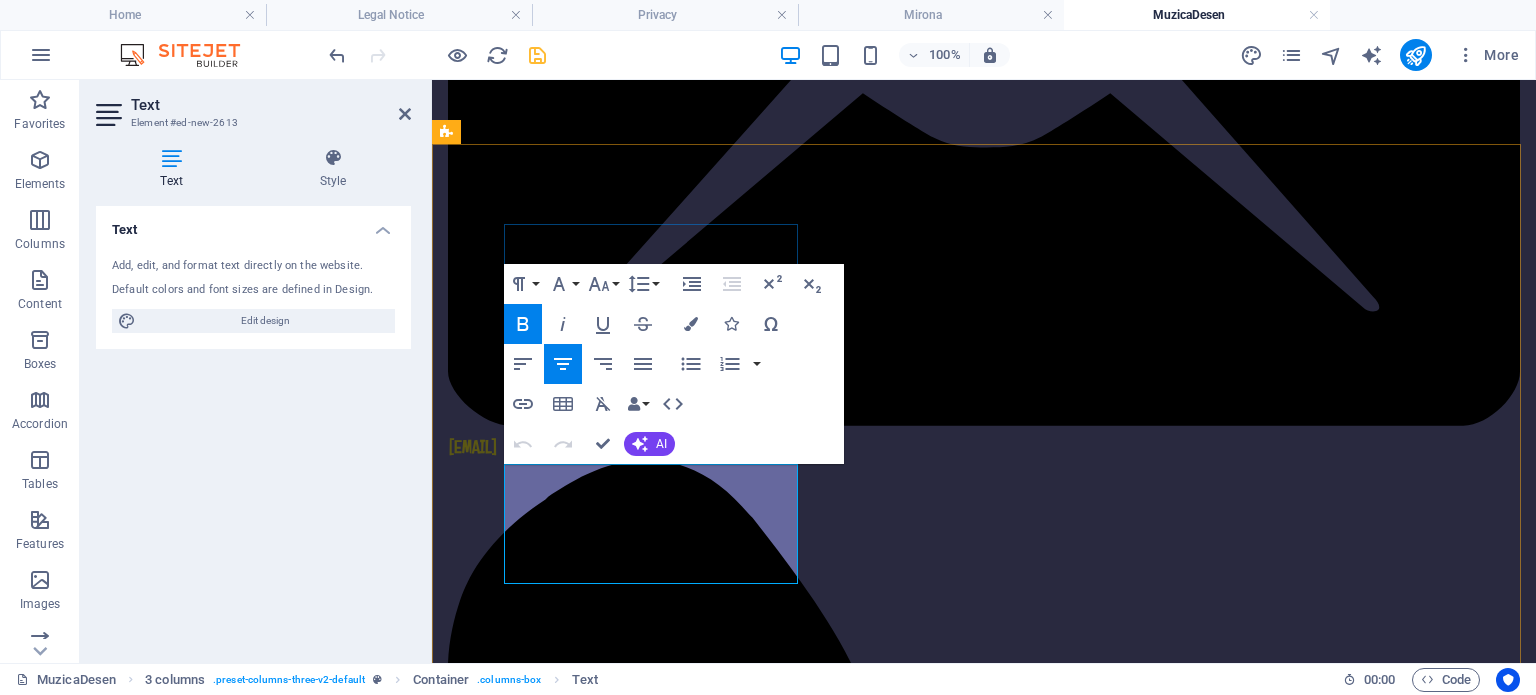 drag, startPoint x: 560, startPoint y: 498, endPoint x: 743, endPoint y: 511, distance: 183.46117 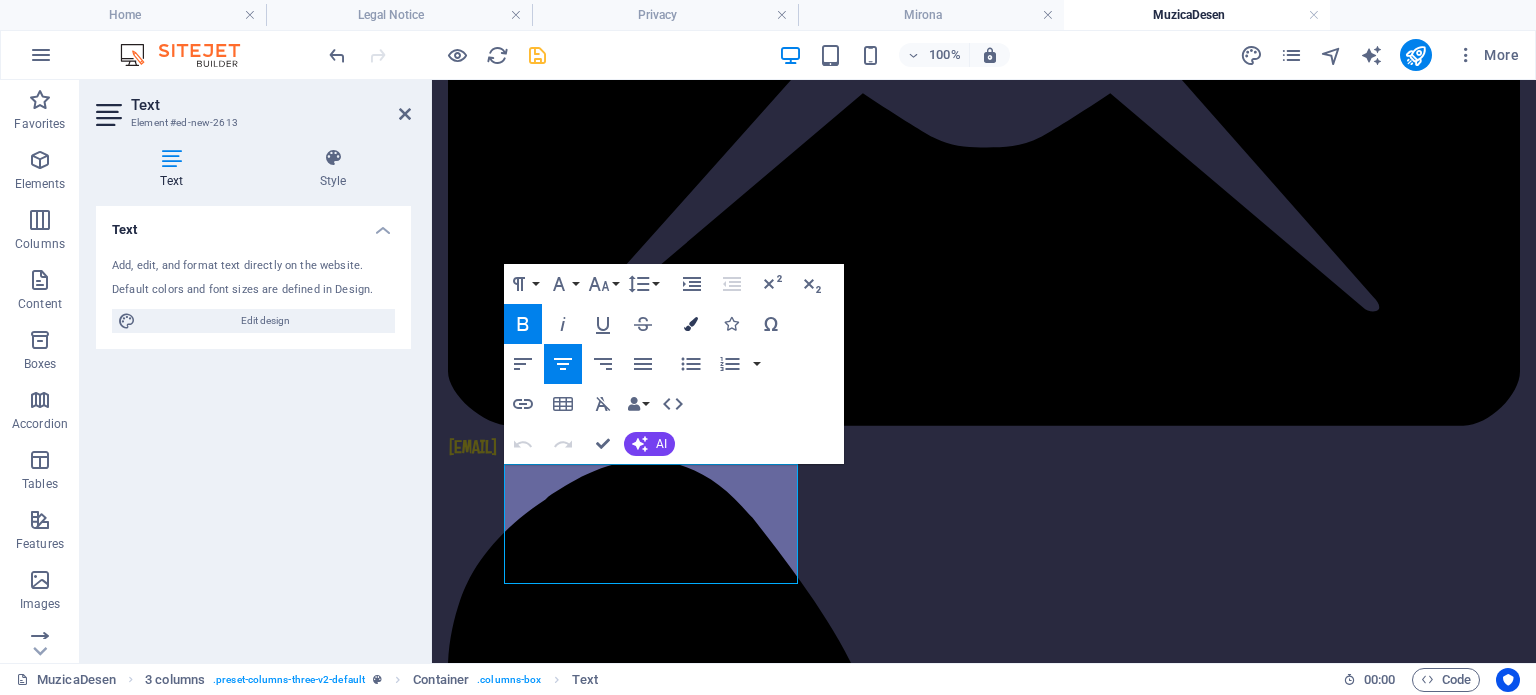 click at bounding box center (691, 324) 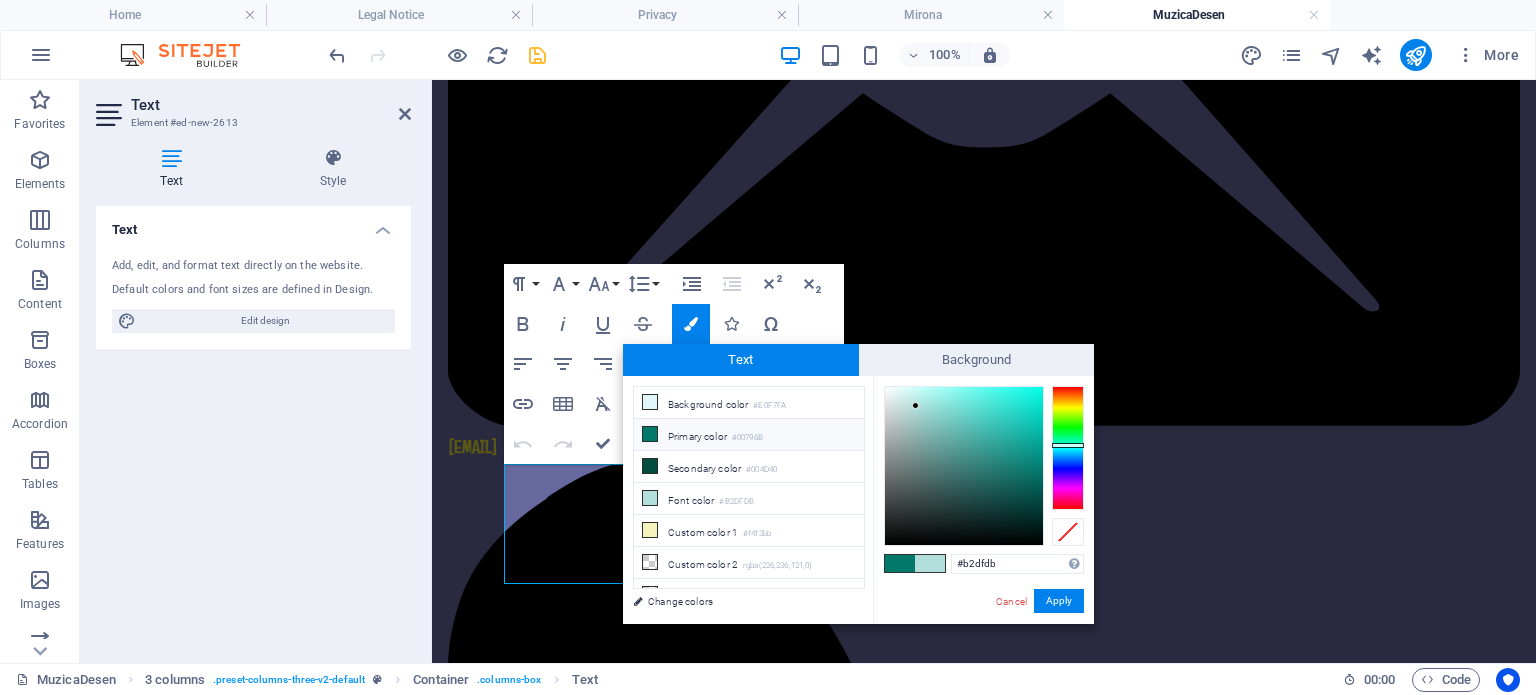drag, startPoint x: 1004, startPoint y: 559, endPoint x: 860, endPoint y: 569, distance: 144.3468 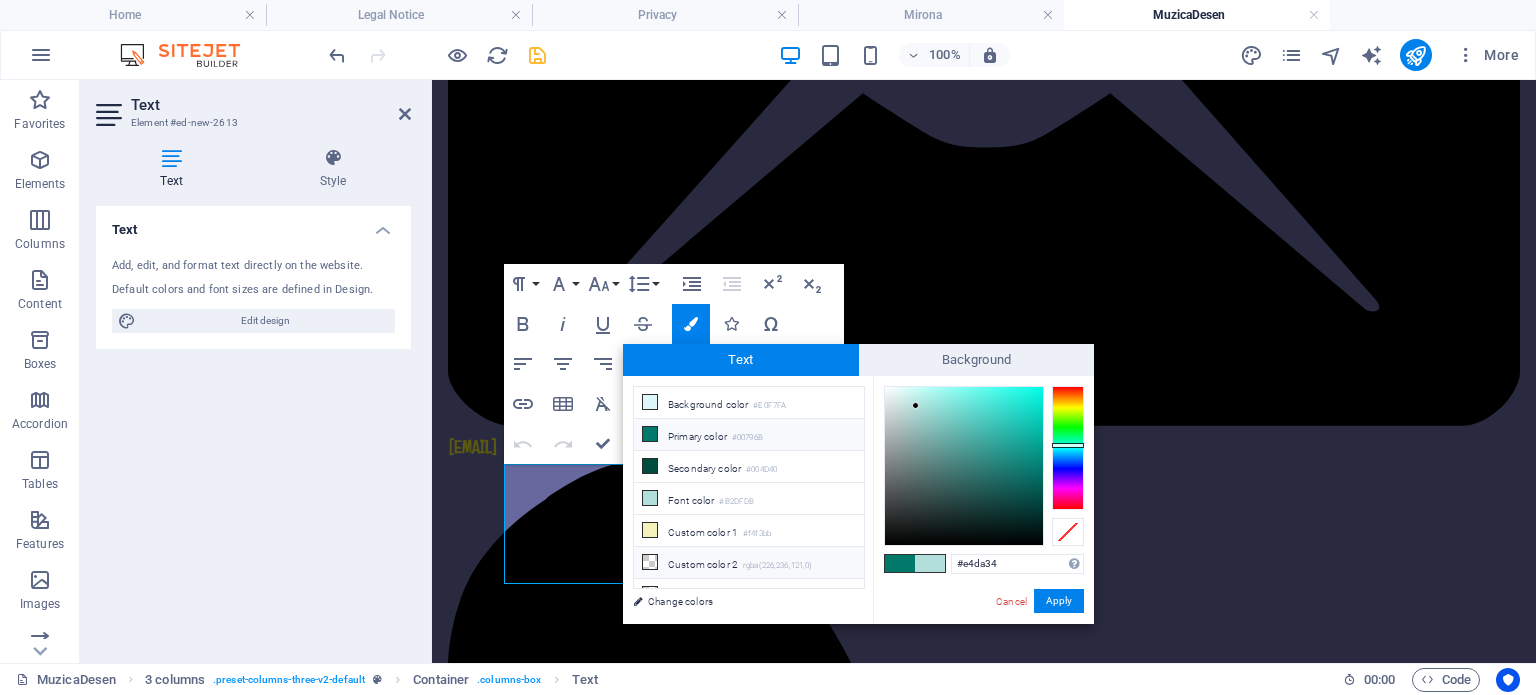 type on "#e4da34" 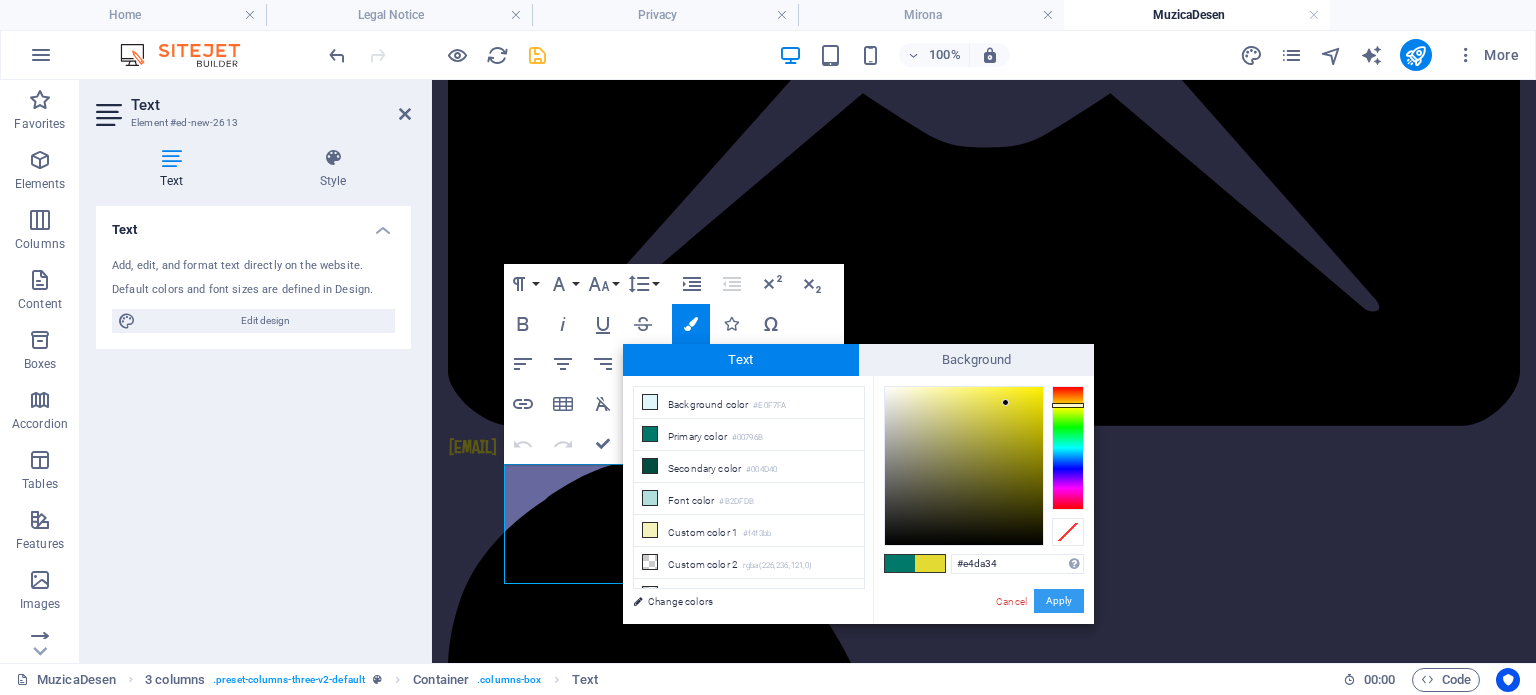 drag, startPoint x: 1080, startPoint y: 604, endPoint x: 647, endPoint y: 523, distance: 440.51108 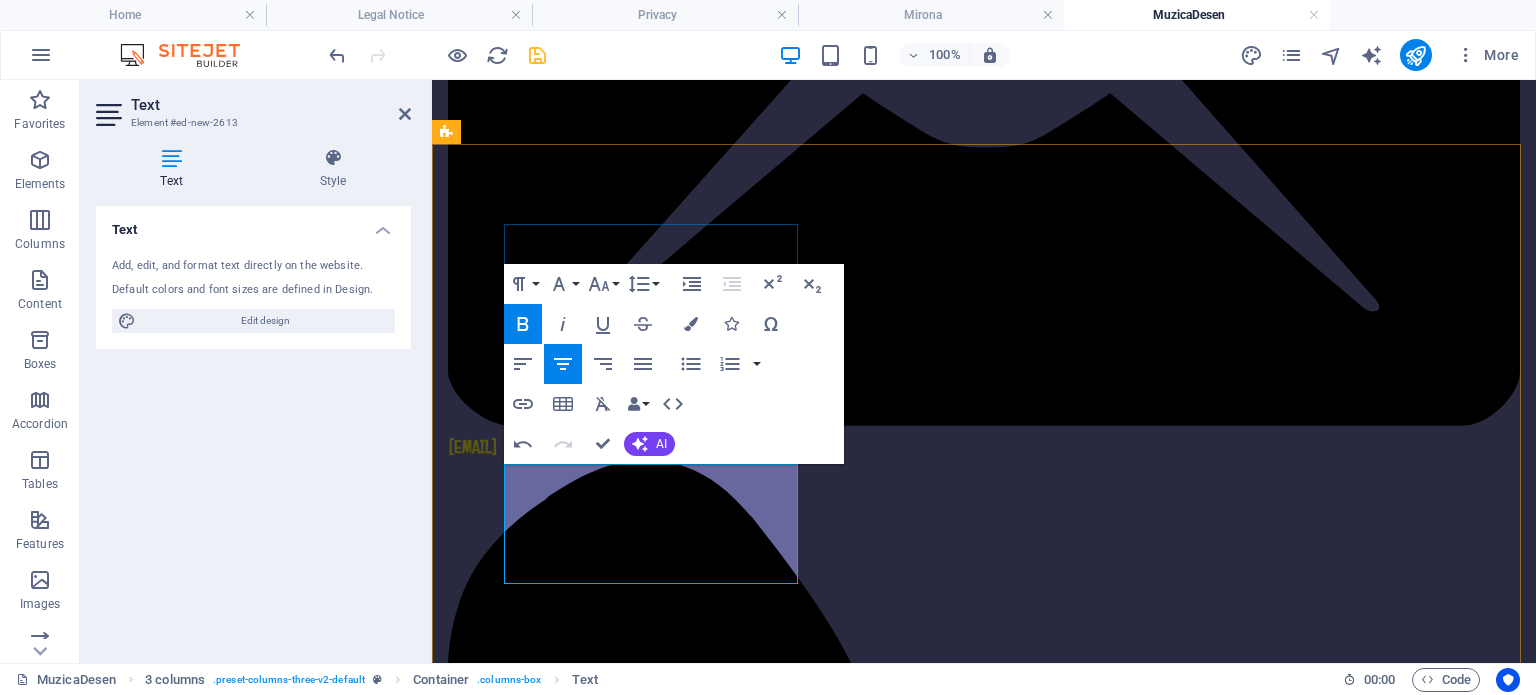 click on "Școala de Muzică șiArte Plastice" at bounding box center (595, 2408) 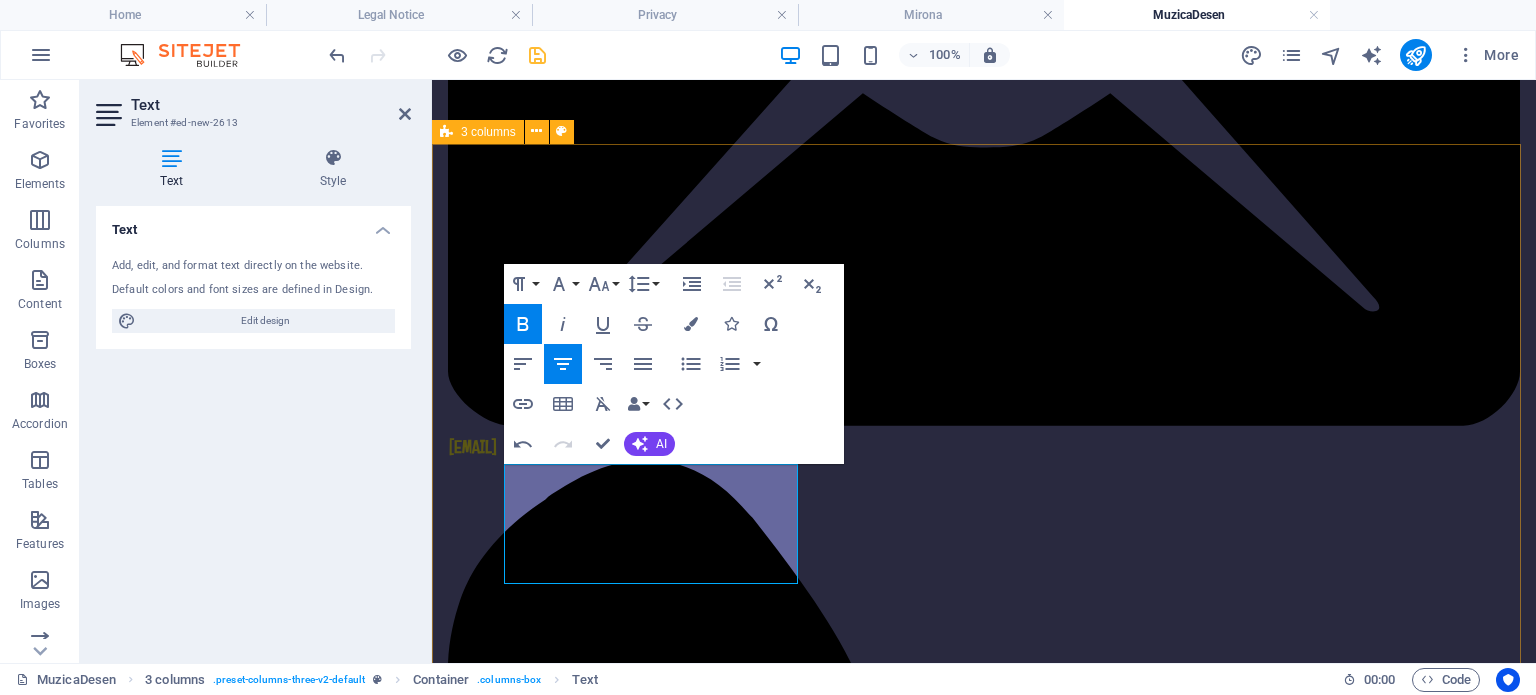 type 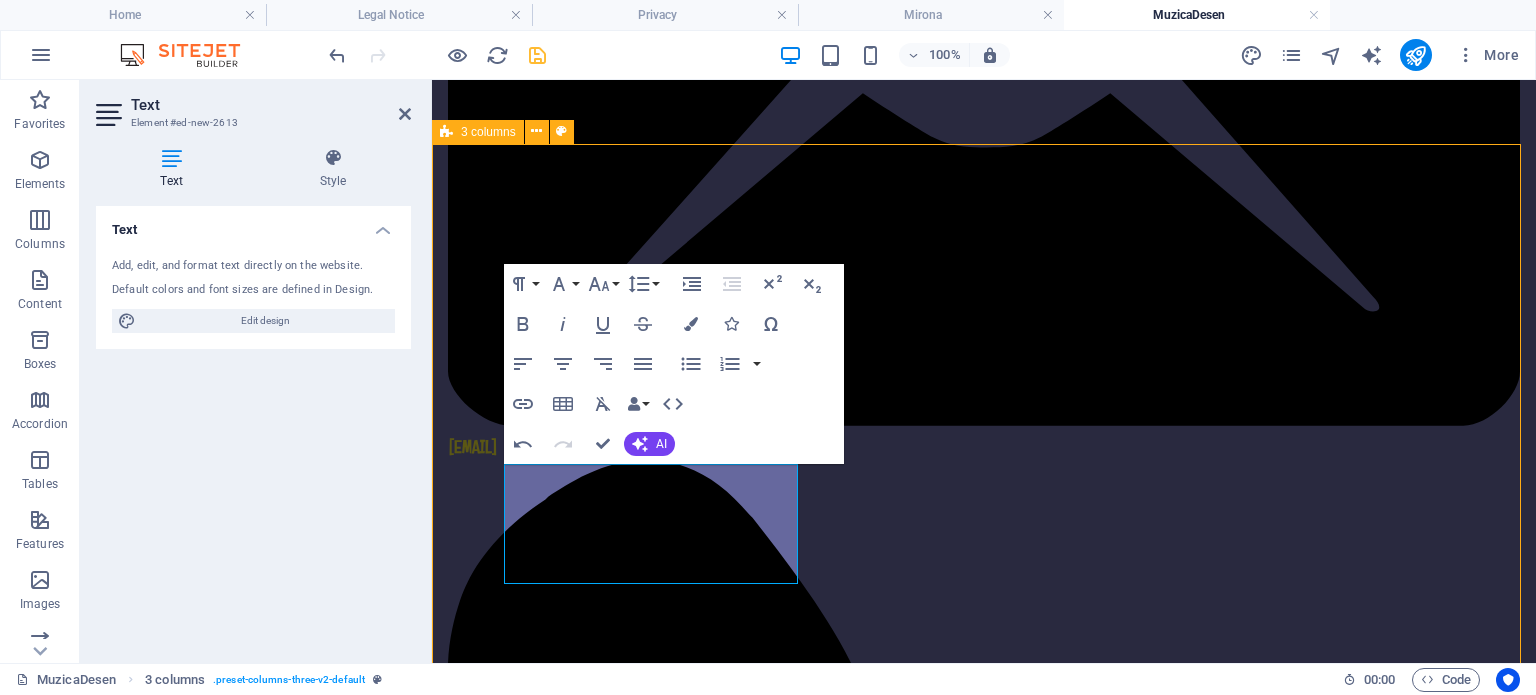 scroll, scrollTop: 517, scrollLeft: 0, axis: vertical 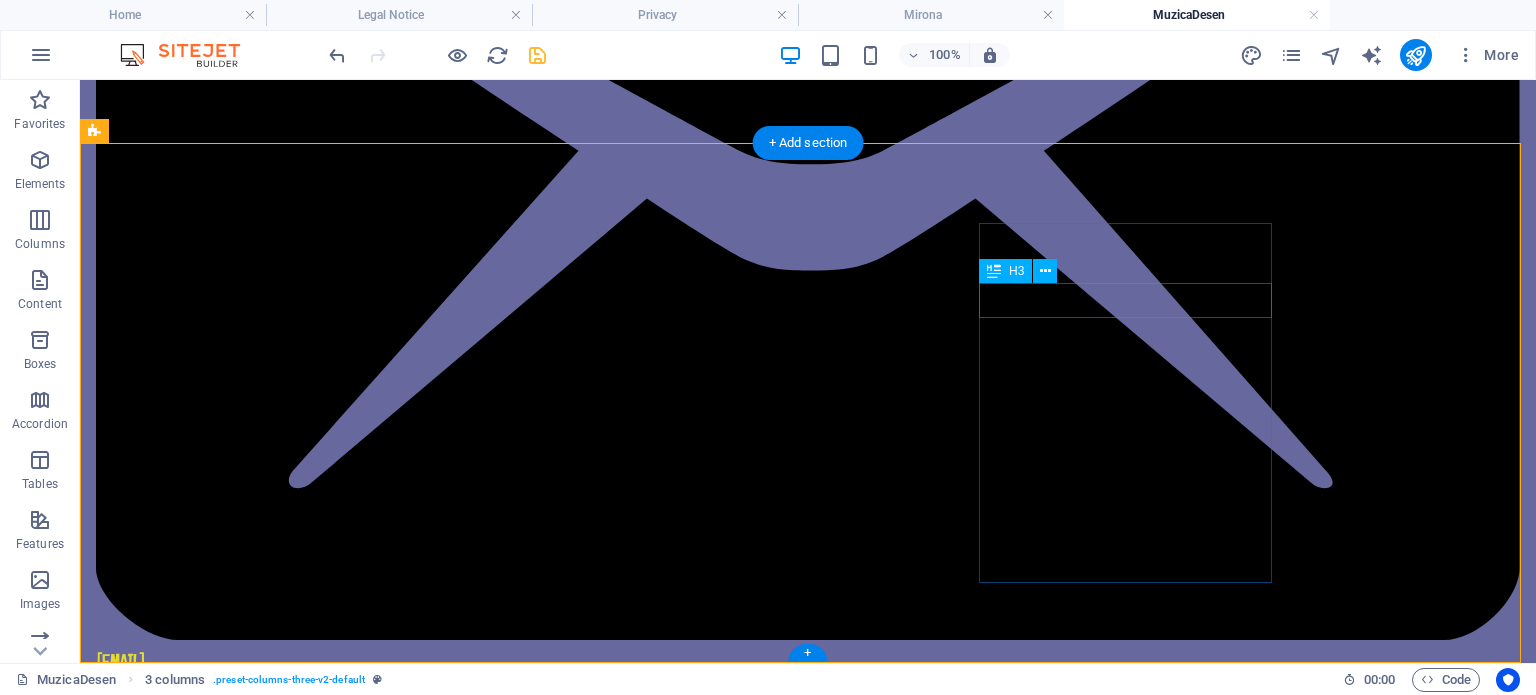 click on "Contact" at bounding box center (242, 3534) 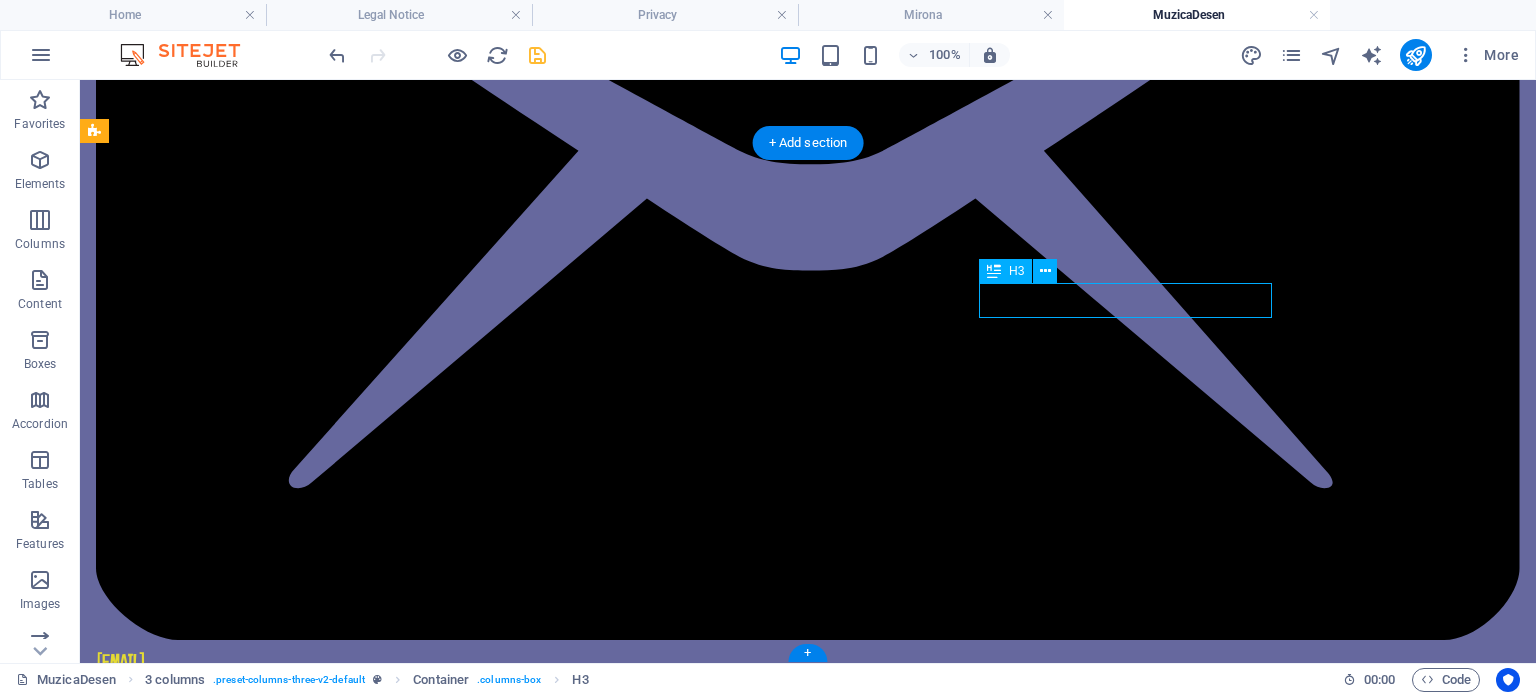 click on "Contact" at bounding box center (242, 3534) 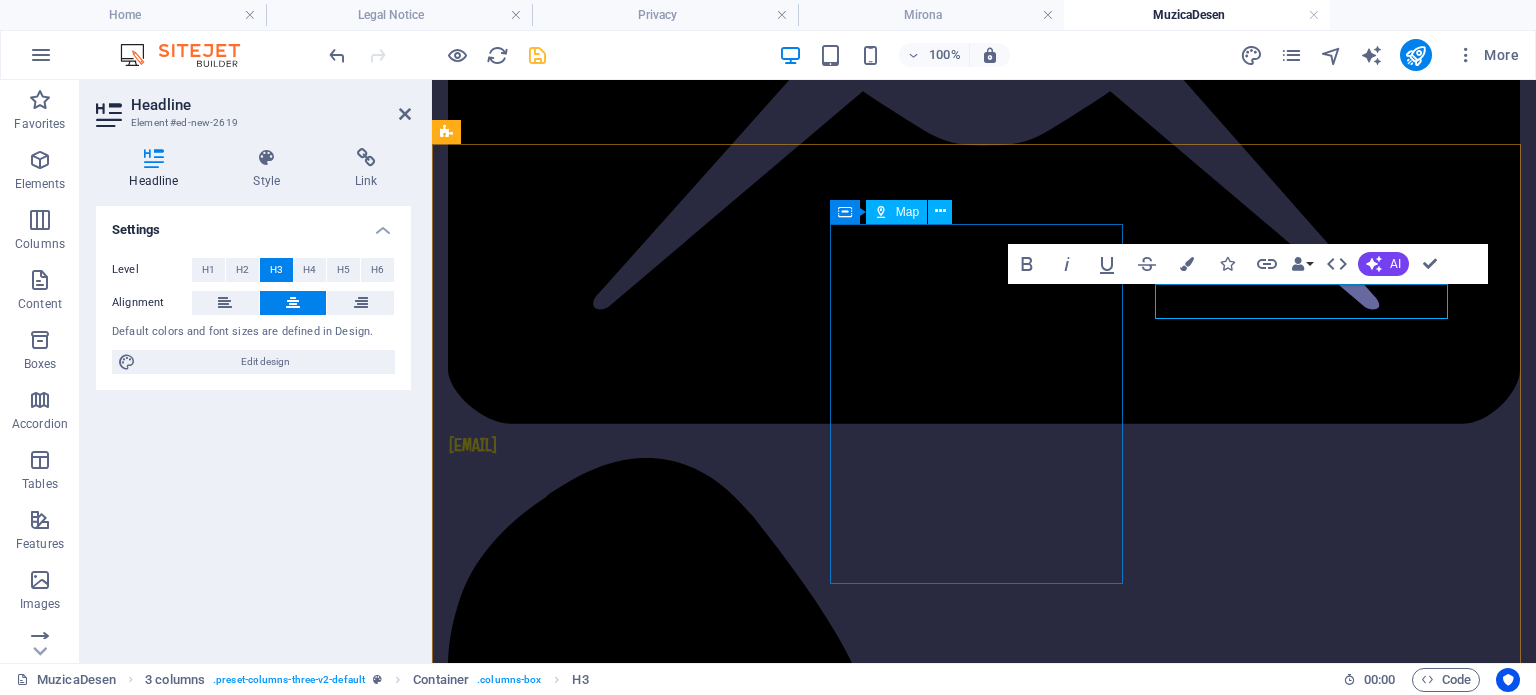 scroll, scrollTop: 515, scrollLeft: 0, axis: vertical 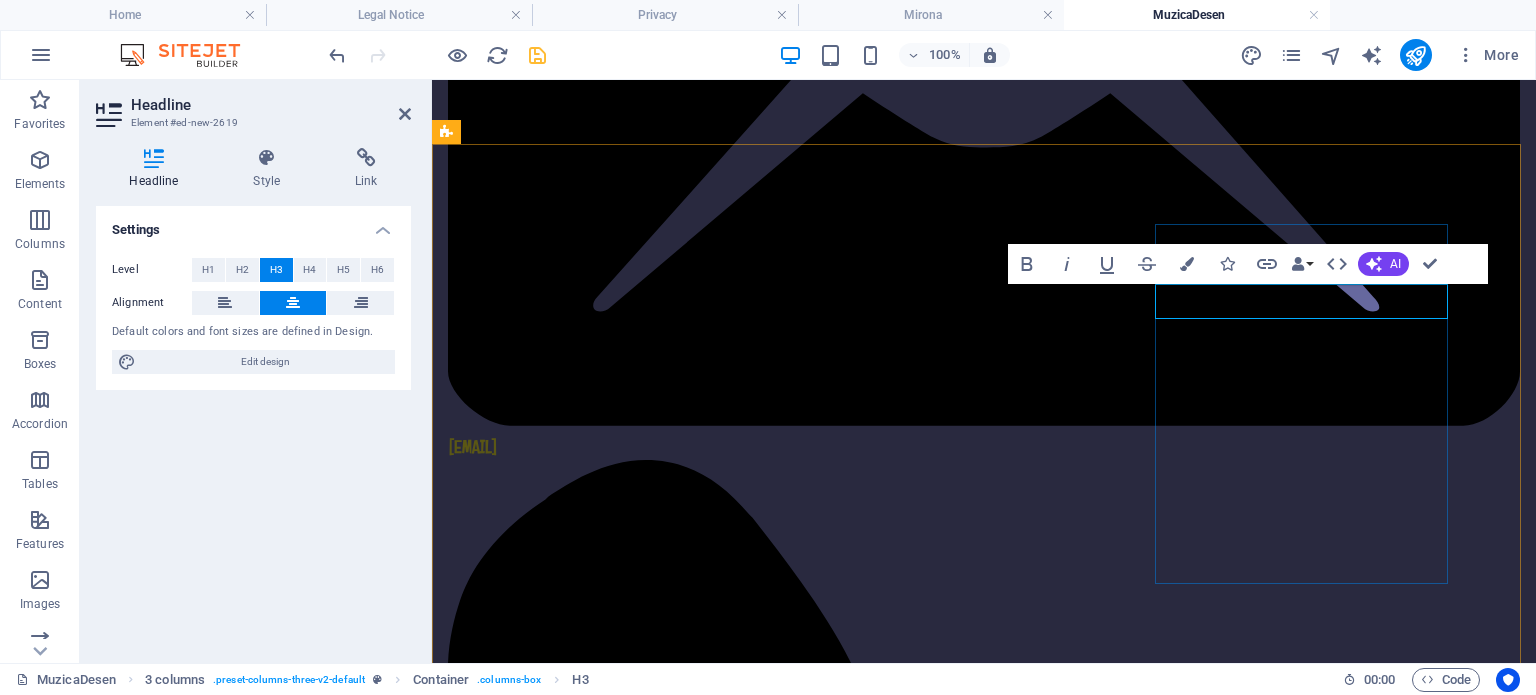click on "Contact" at bounding box center (594, 2968) 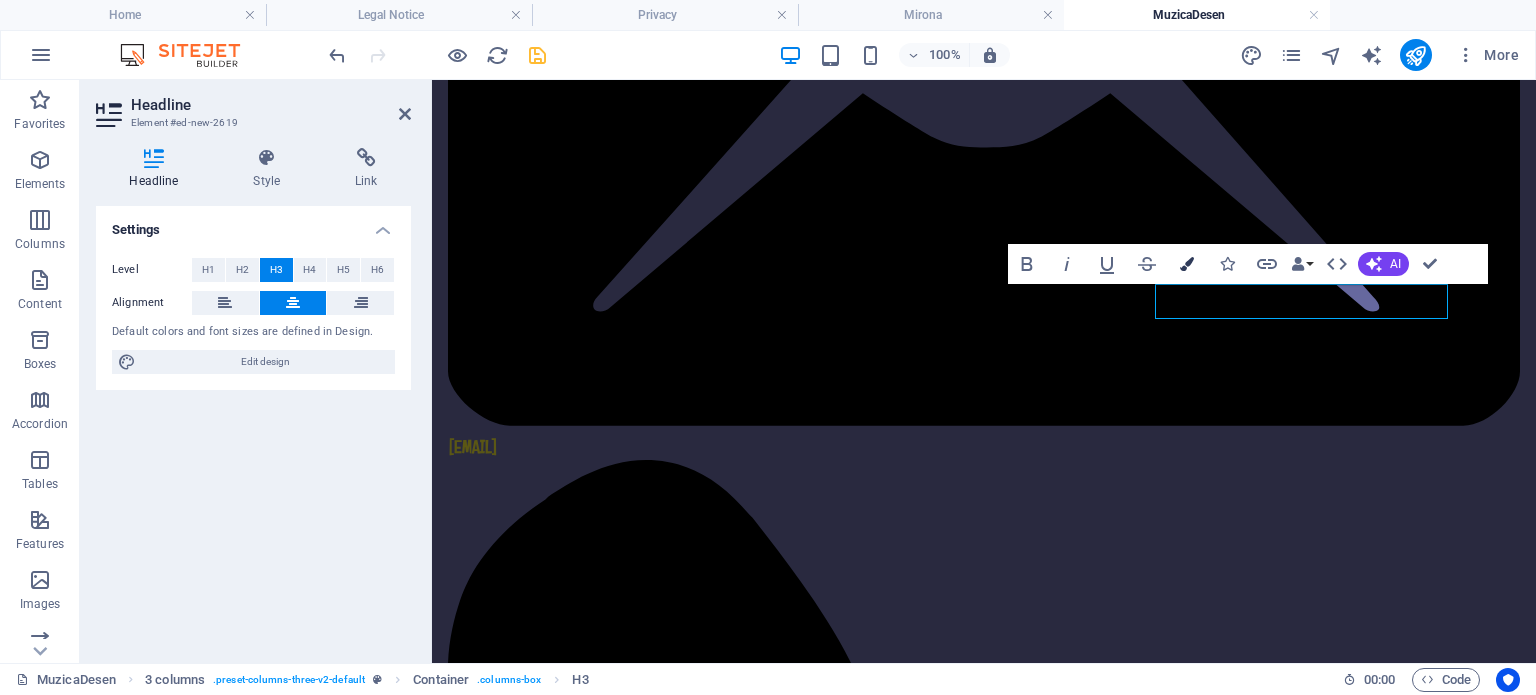 click at bounding box center (1187, 264) 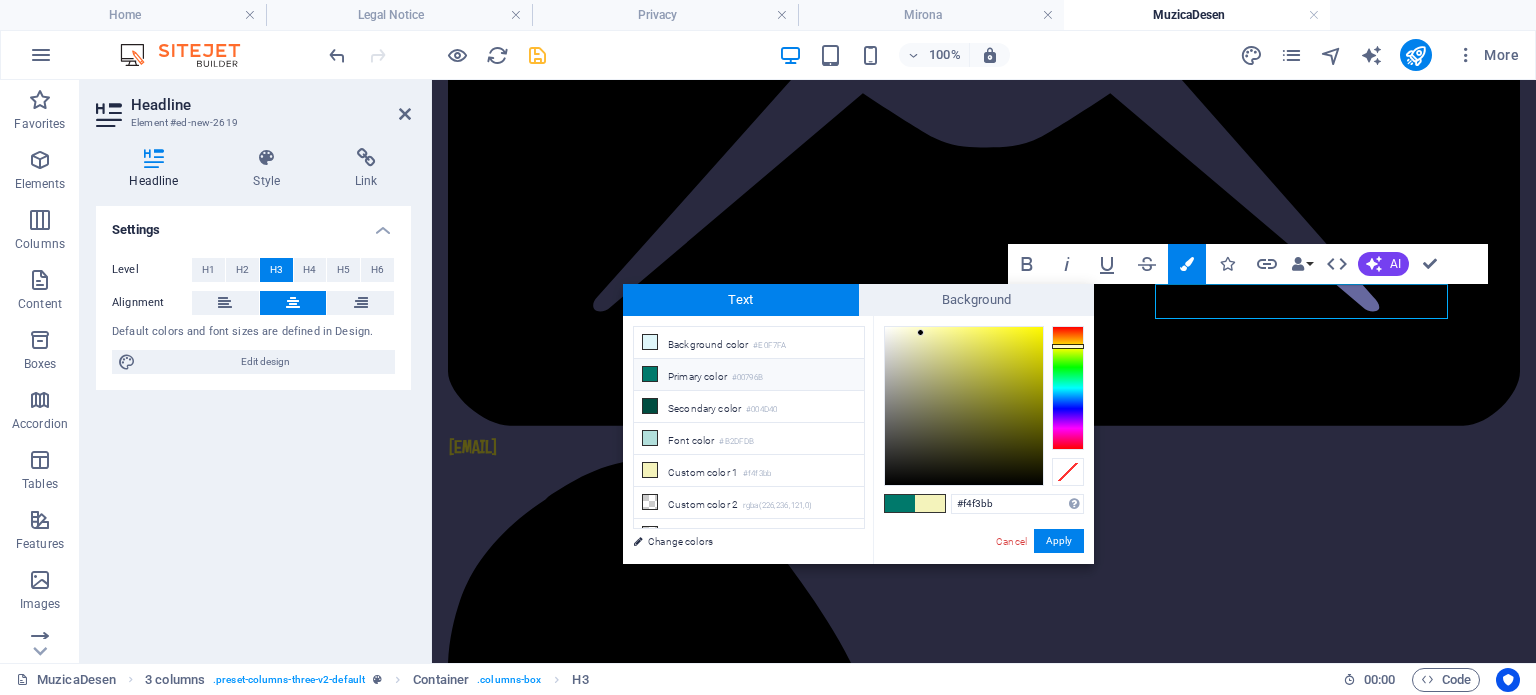 drag, startPoint x: 1025, startPoint y: 501, endPoint x: 898, endPoint y: 507, distance: 127.141655 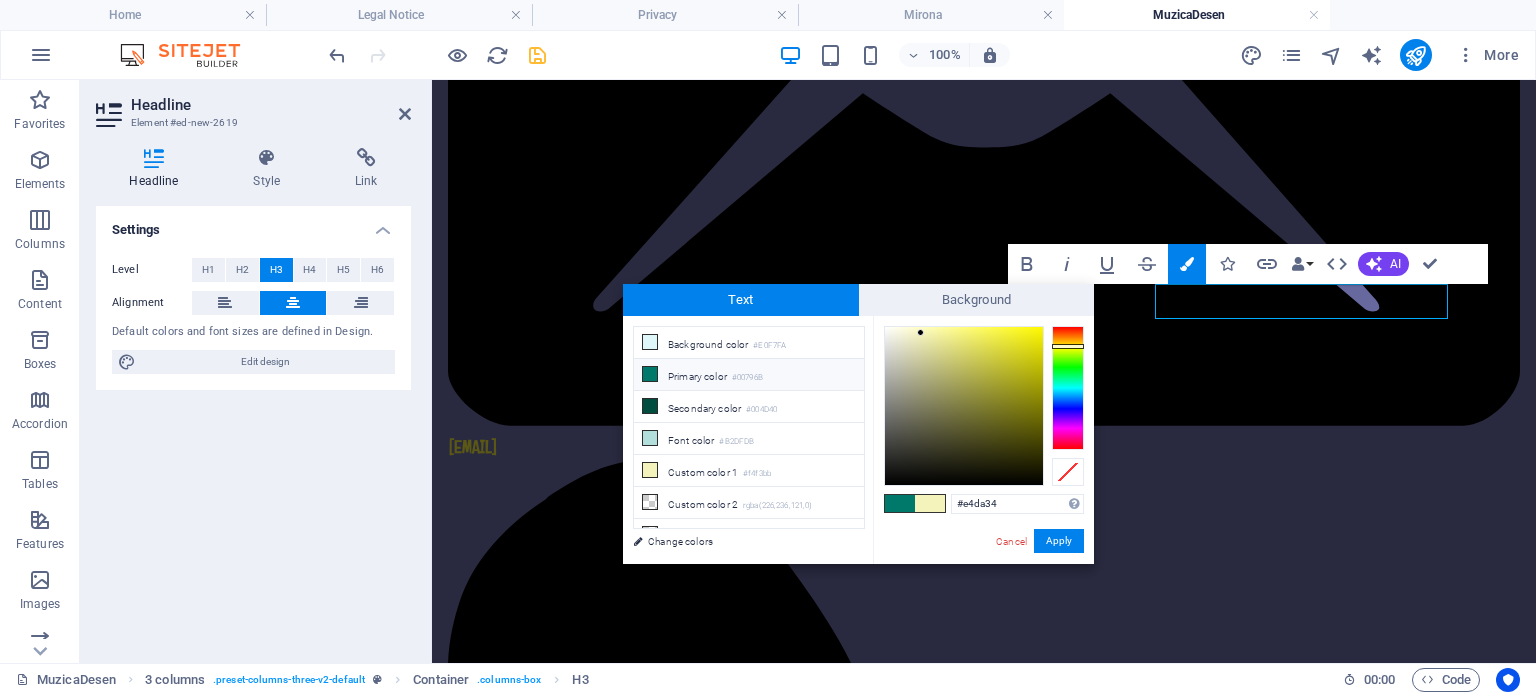 type on "#e4da34" 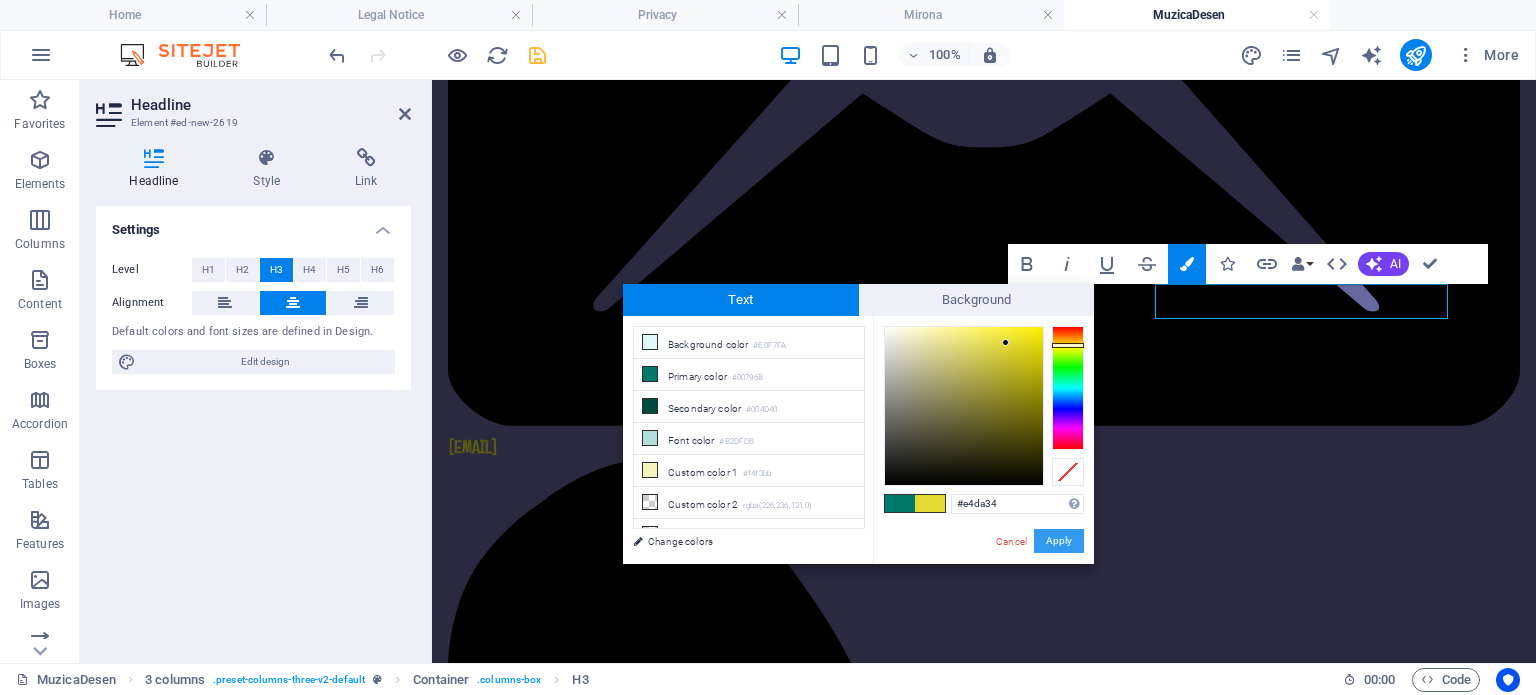 click on "Apply" at bounding box center (1059, 541) 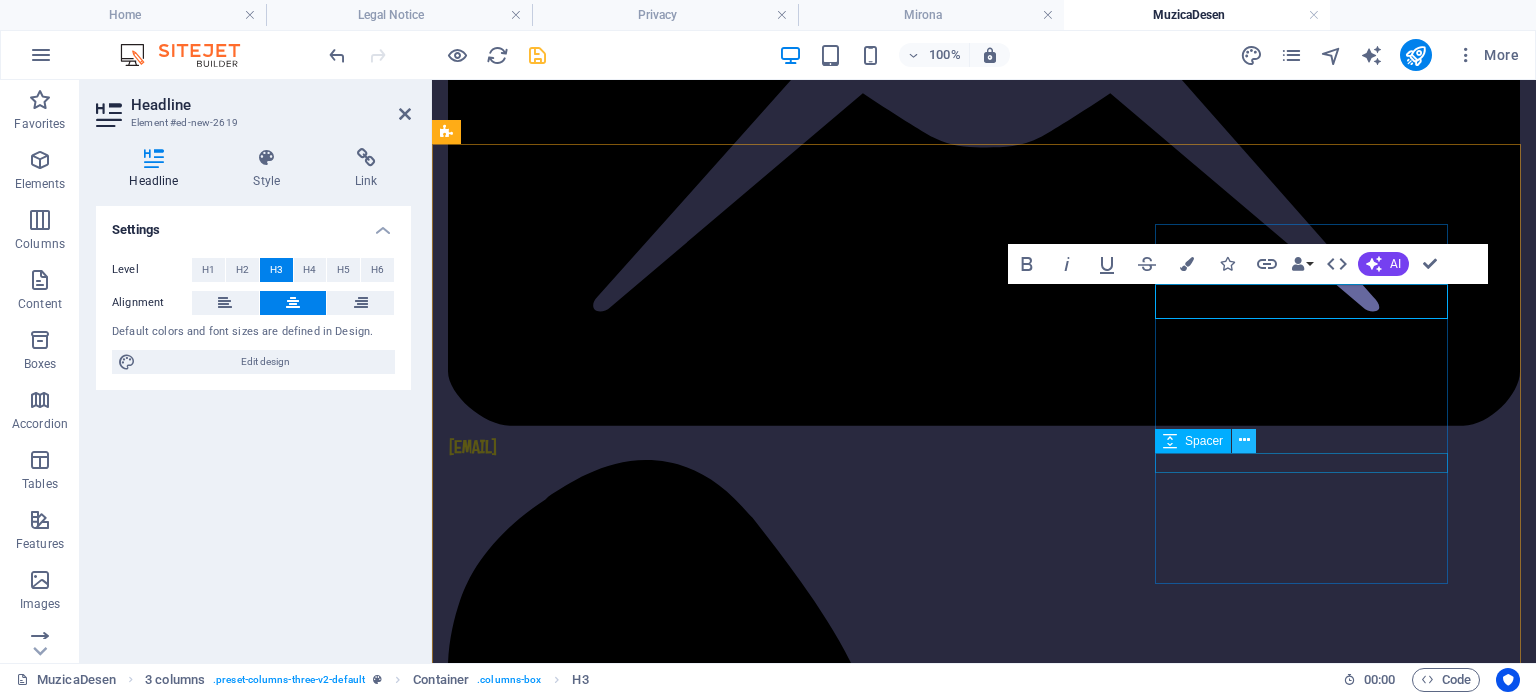 click at bounding box center (1244, 441) 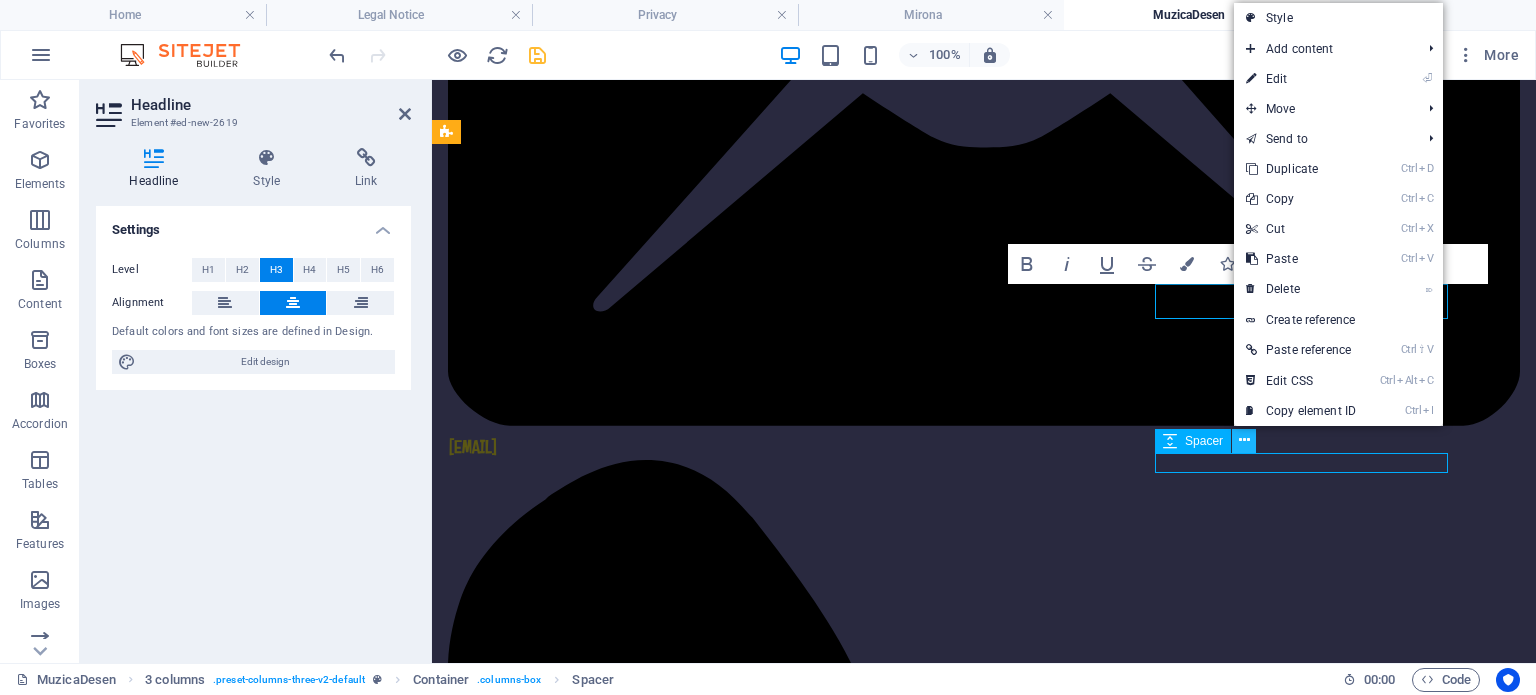scroll, scrollTop: 517, scrollLeft: 0, axis: vertical 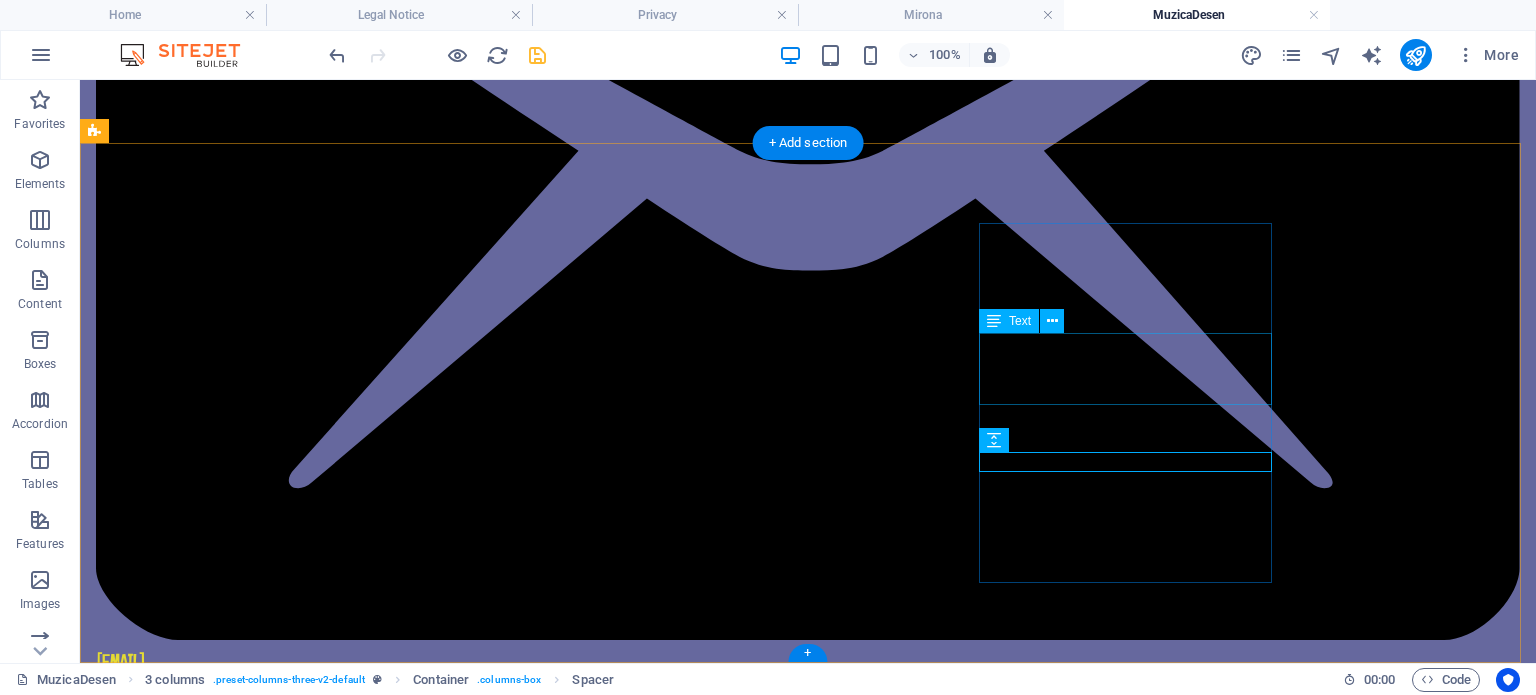 click on "0749091741" at bounding box center [242, 3603] 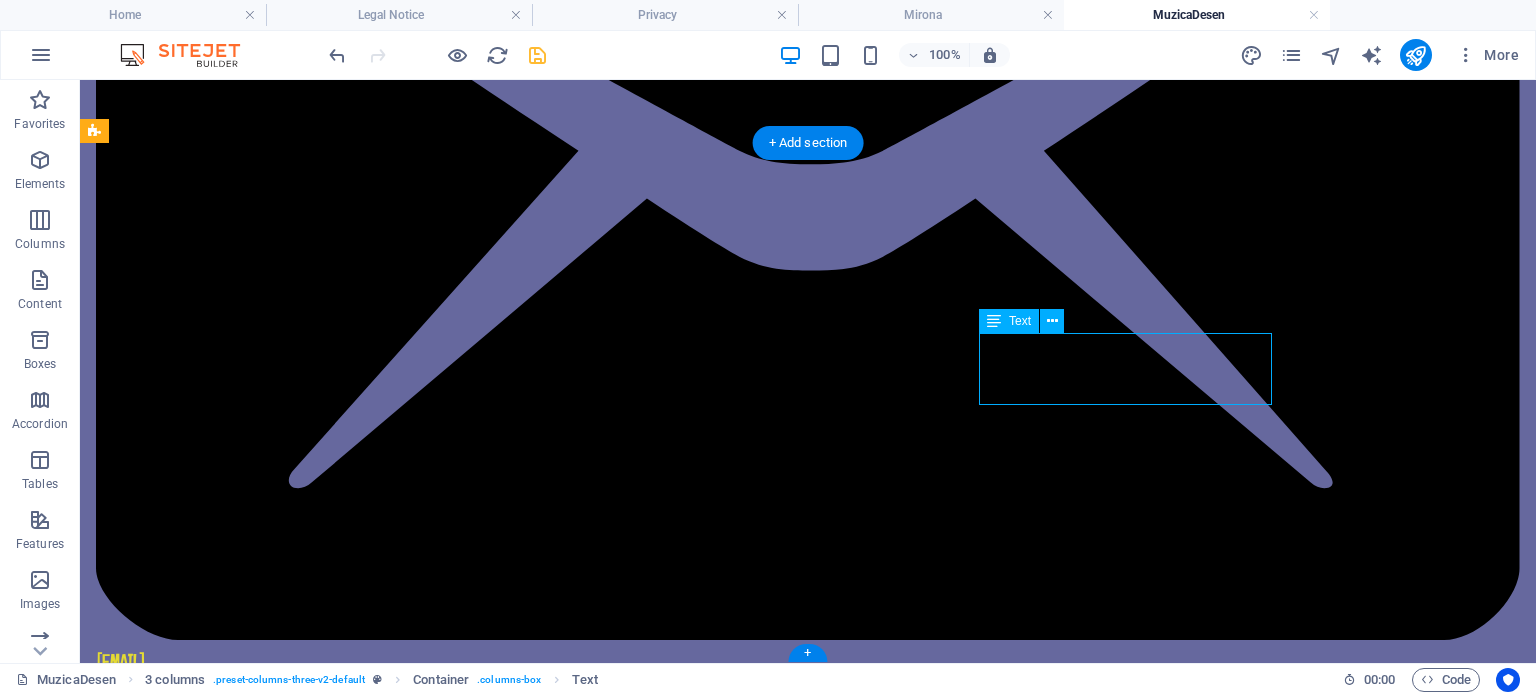 click on "0749091741" at bounding box center [242, 3603] 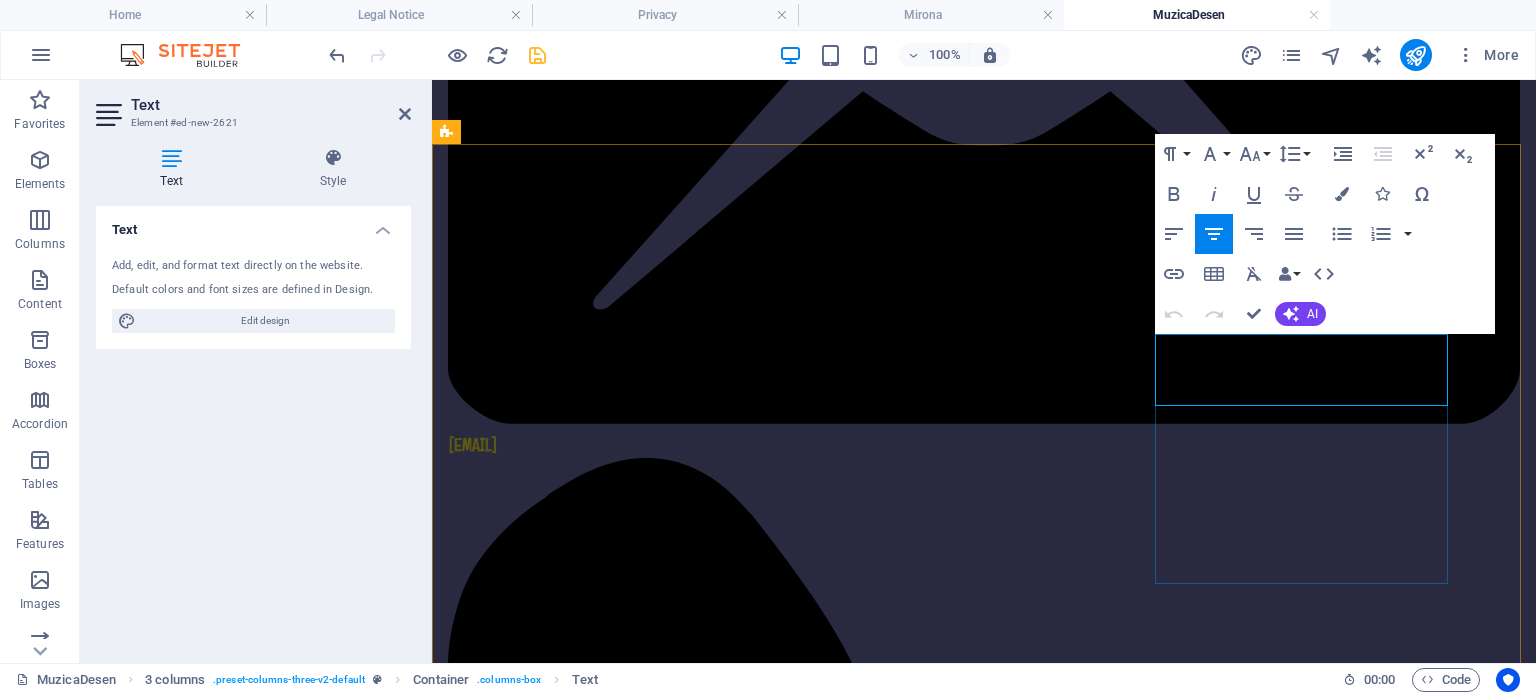 scroll, scrollTop: 515, scrollLeft: 0, axis: vertical 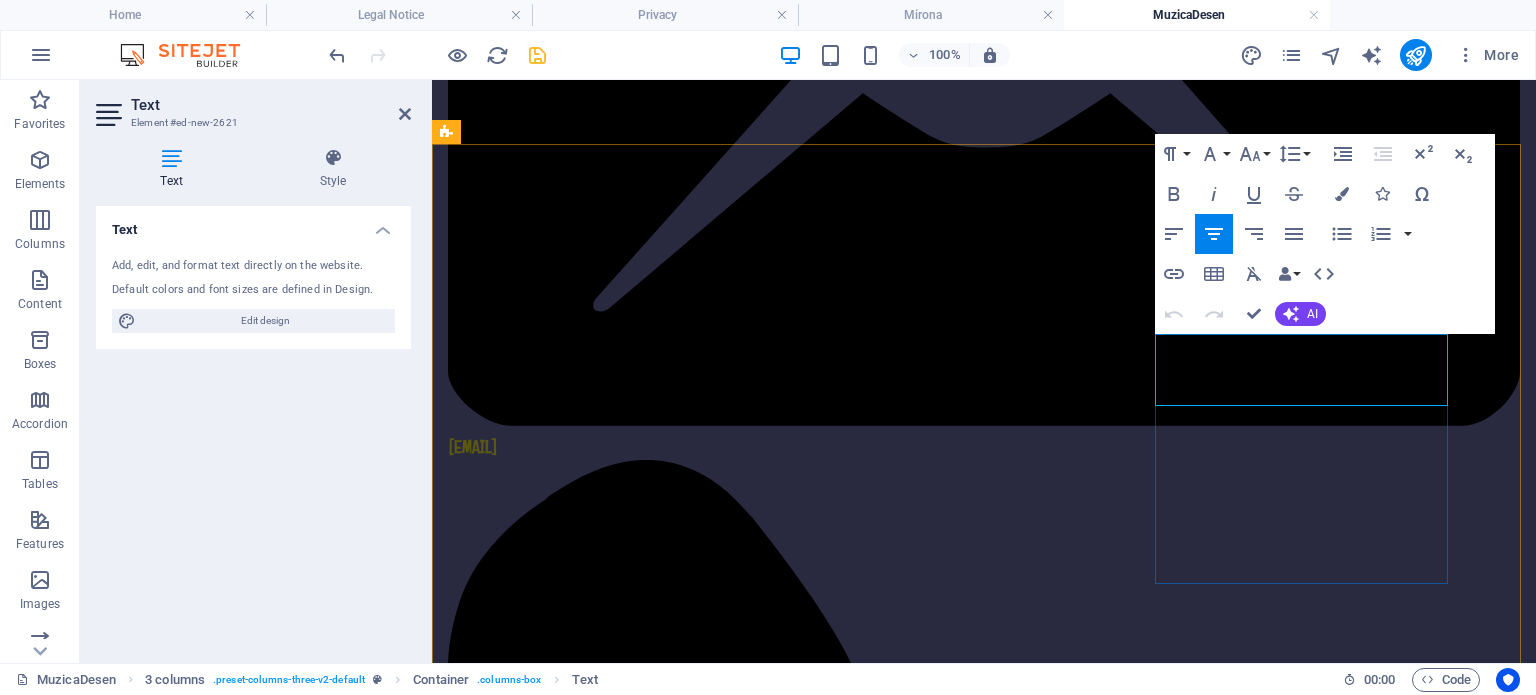 drag, startPoint x: 1336, startPoint y: 339, endPoint x: 1240, endPoint y: 349, distance: 96.519424 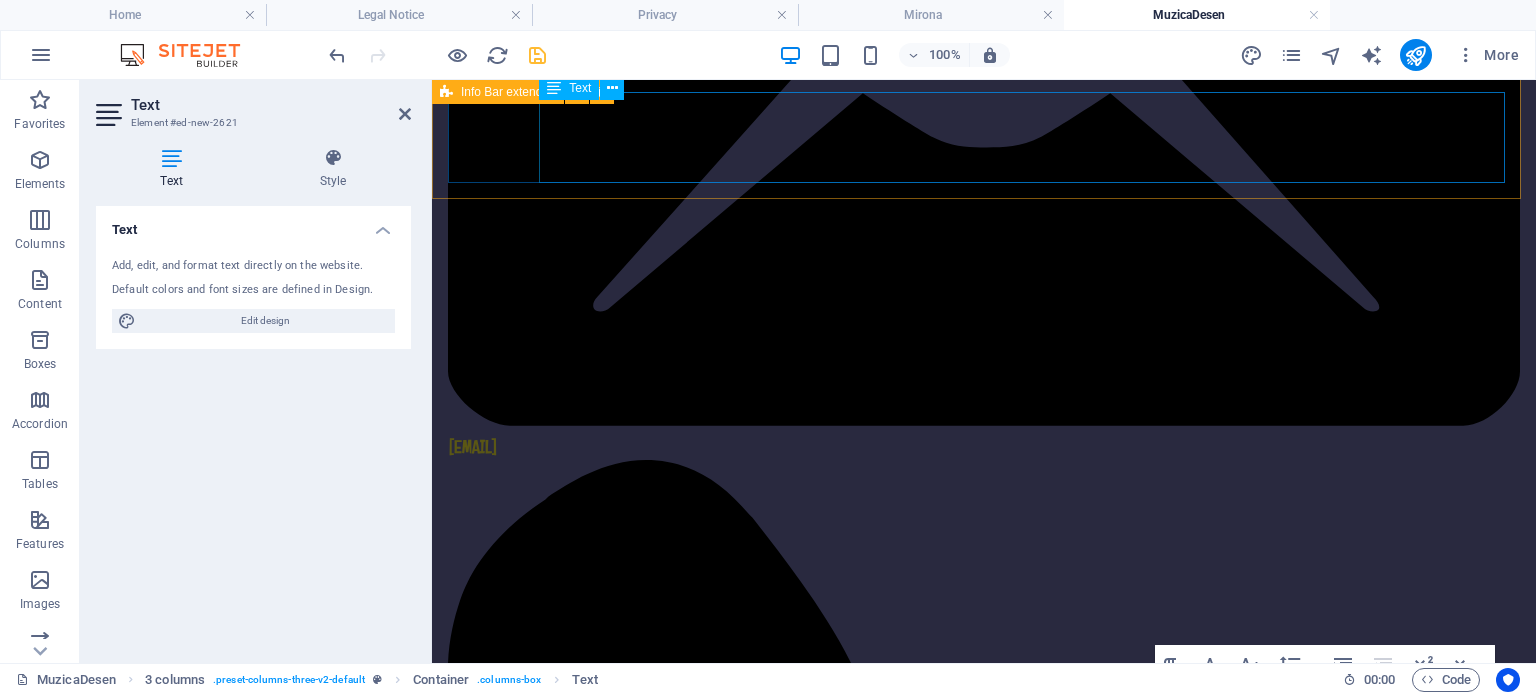 scroll, scrollTop: 0, scrollLeft: 0, axis: both 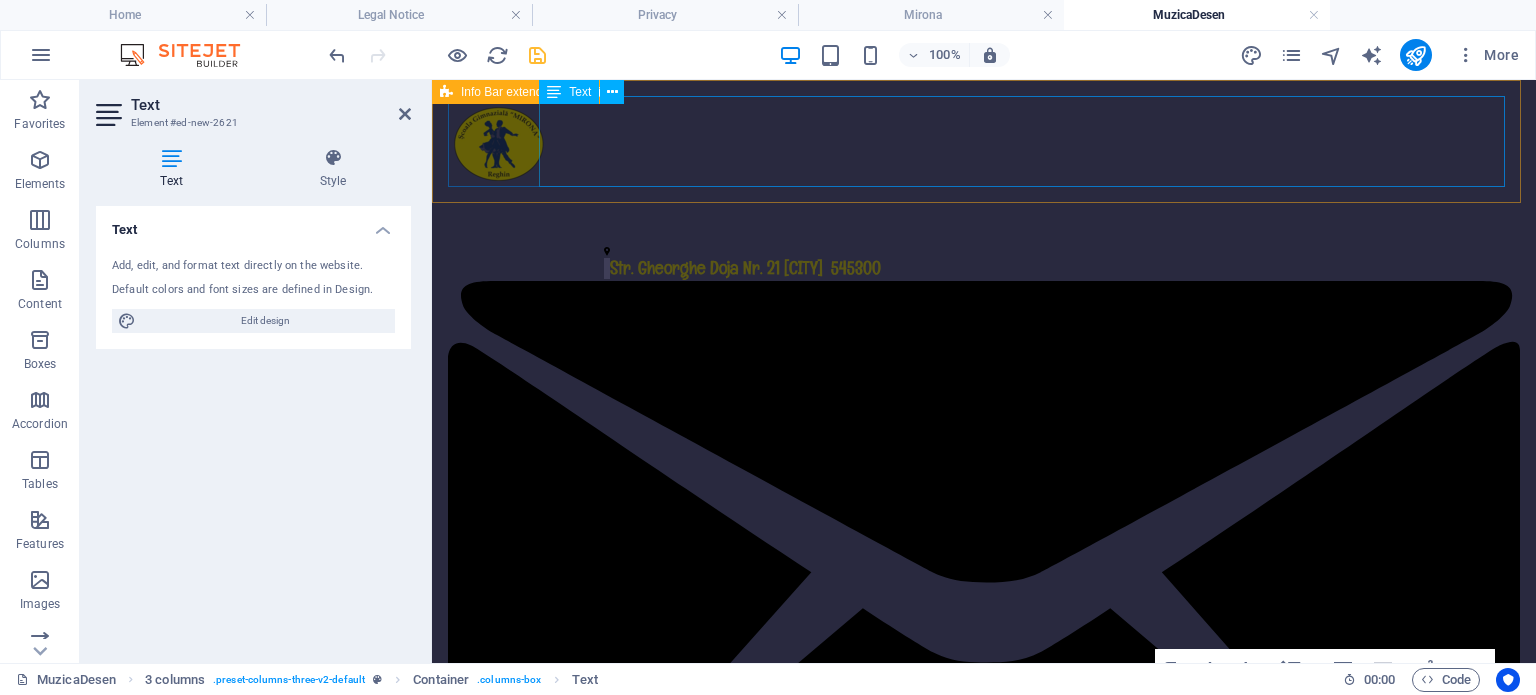 click on "0265524285" at bounding box center (984, 1514) 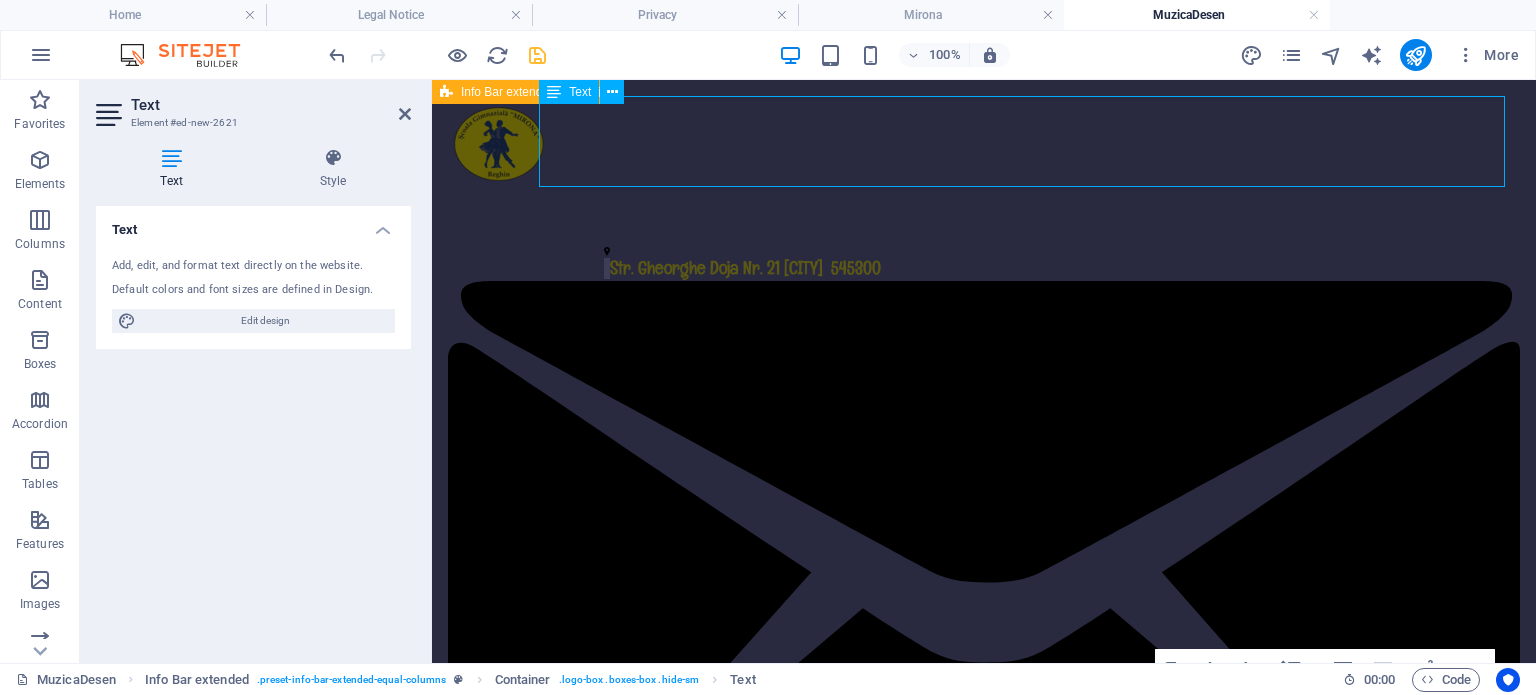 click on "0265524285" at bounding box center [984, 1514] 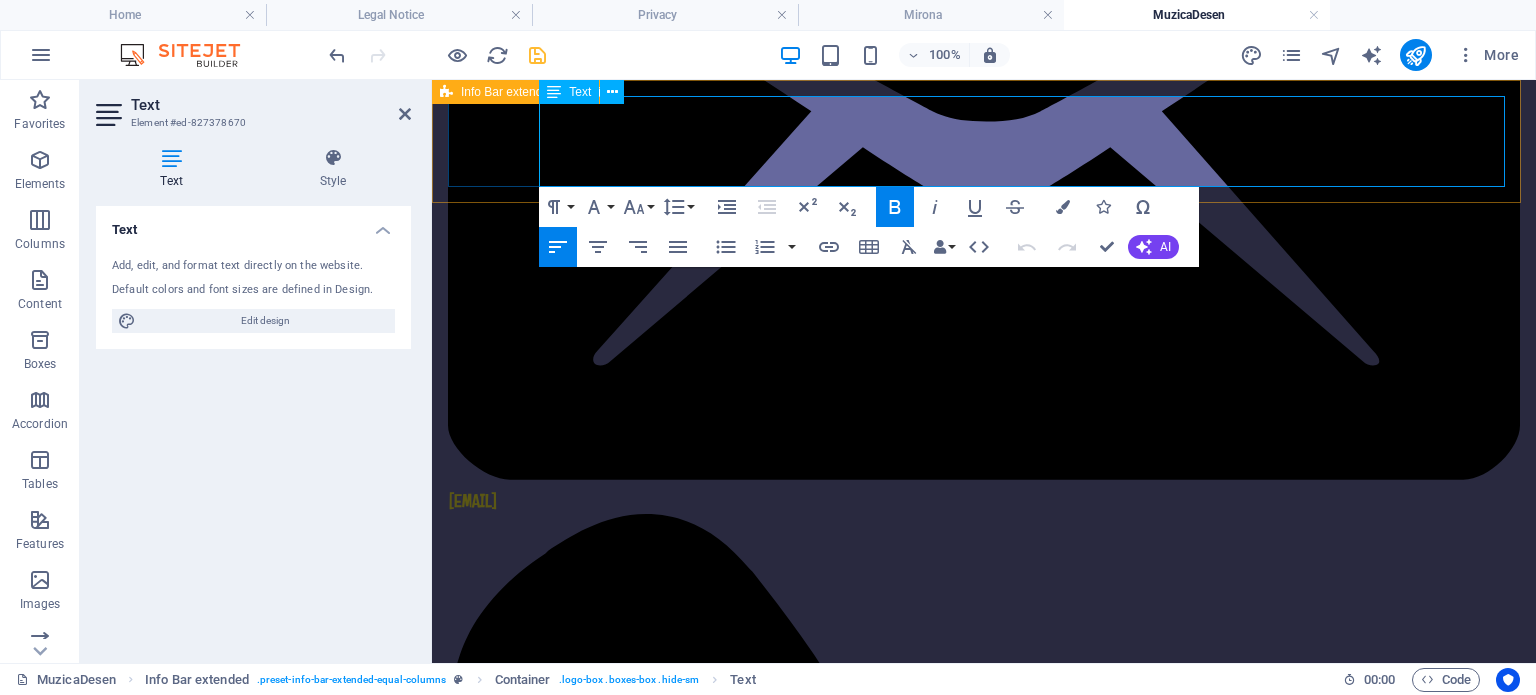 scroll, scrollTop: 0, scrollLeft: 0, axis: both 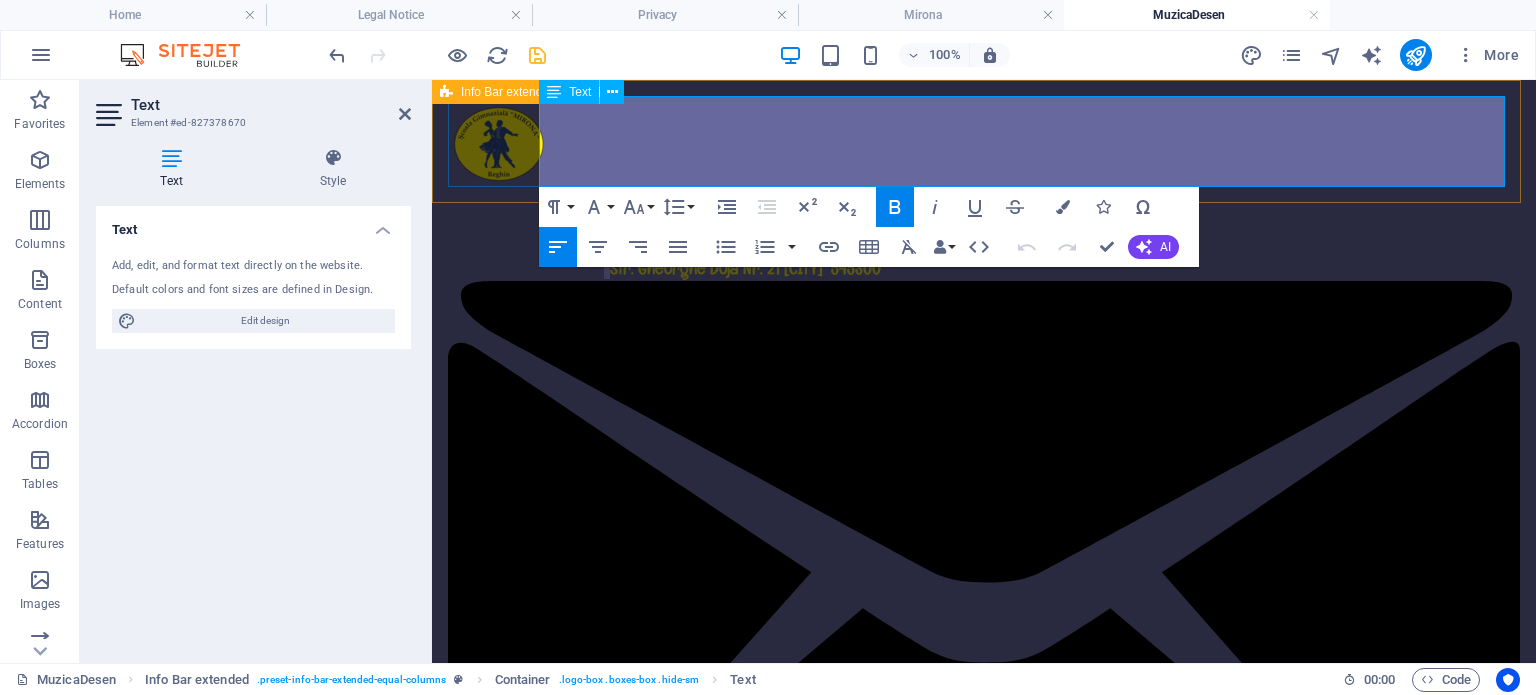 drag, startPoint x: 642, startPoint y: 165, endPoint x: 553, endPoint y: 160, distance: 89.140335 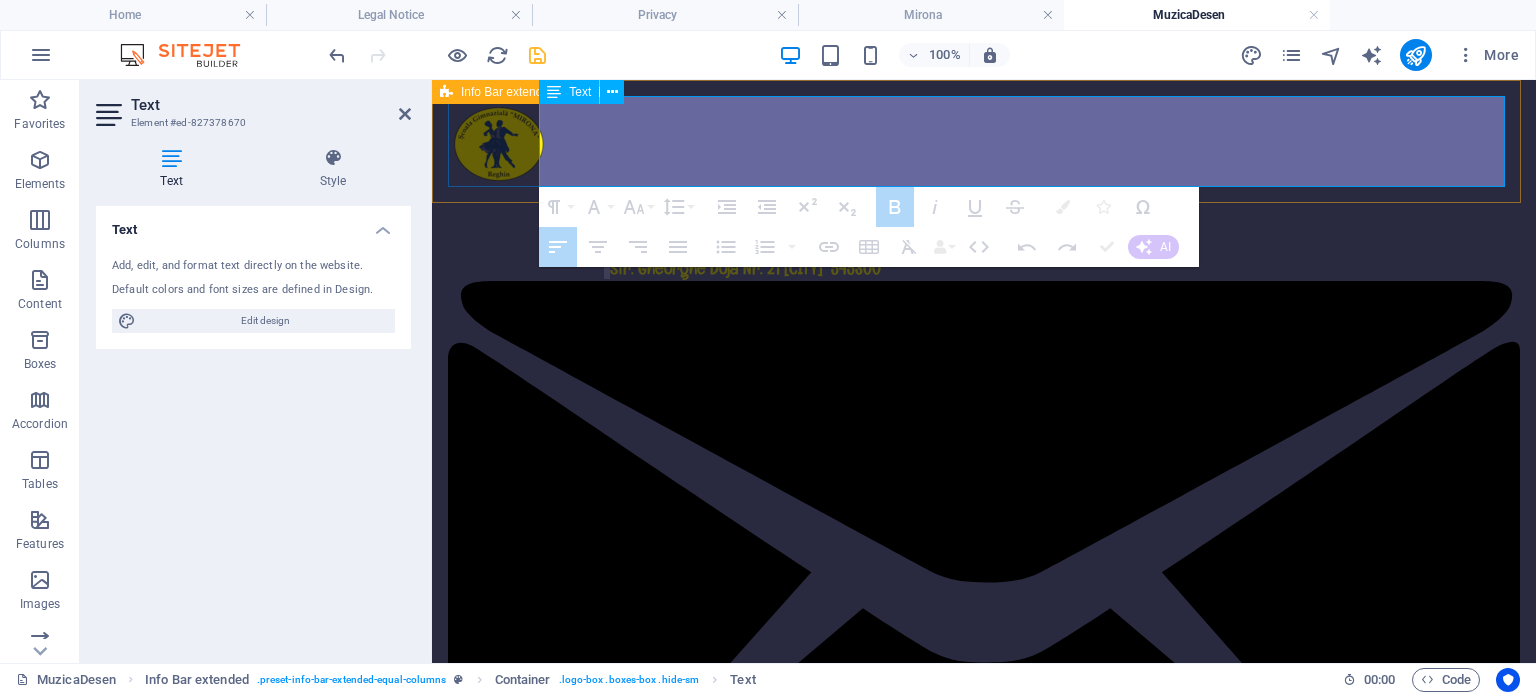 copy on "[EMAIL]" 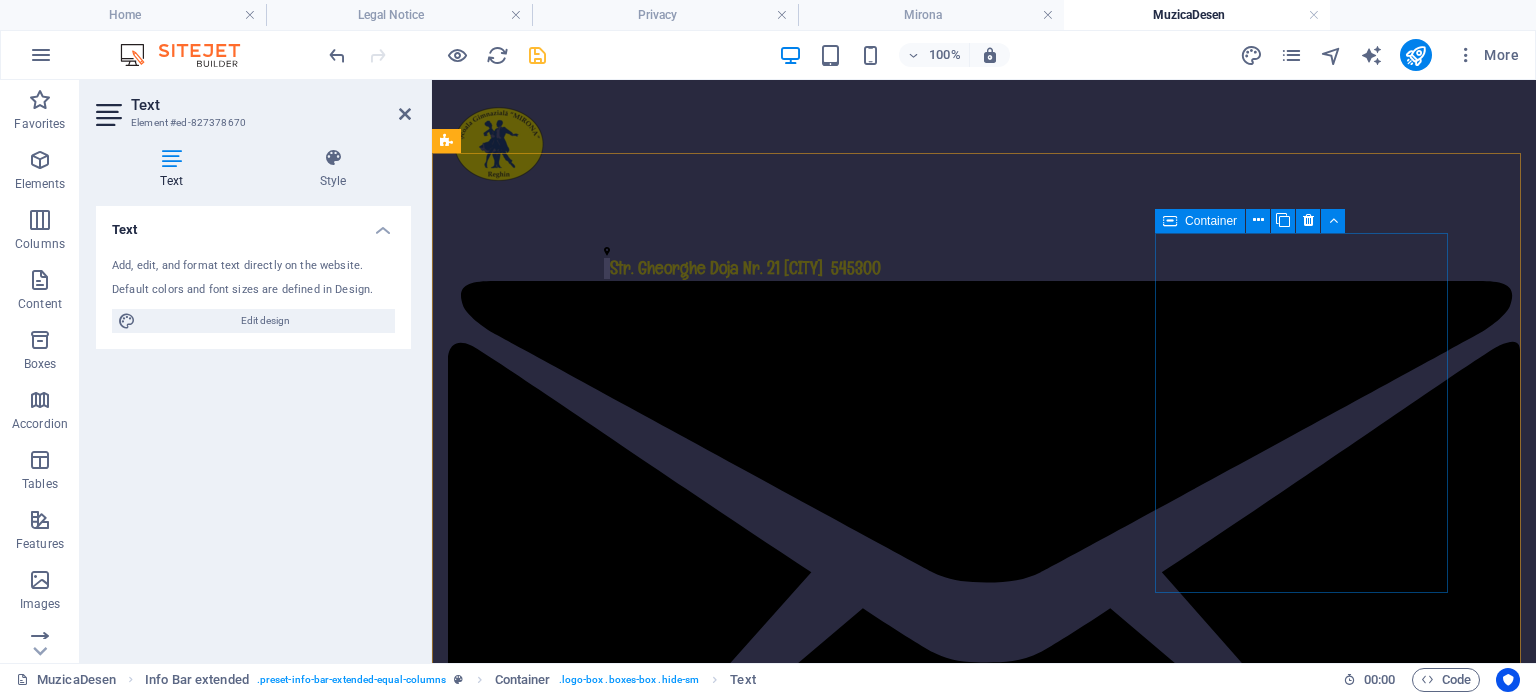 scroll, scrollTop: 516, scrollLeft: 0, axis: vertical 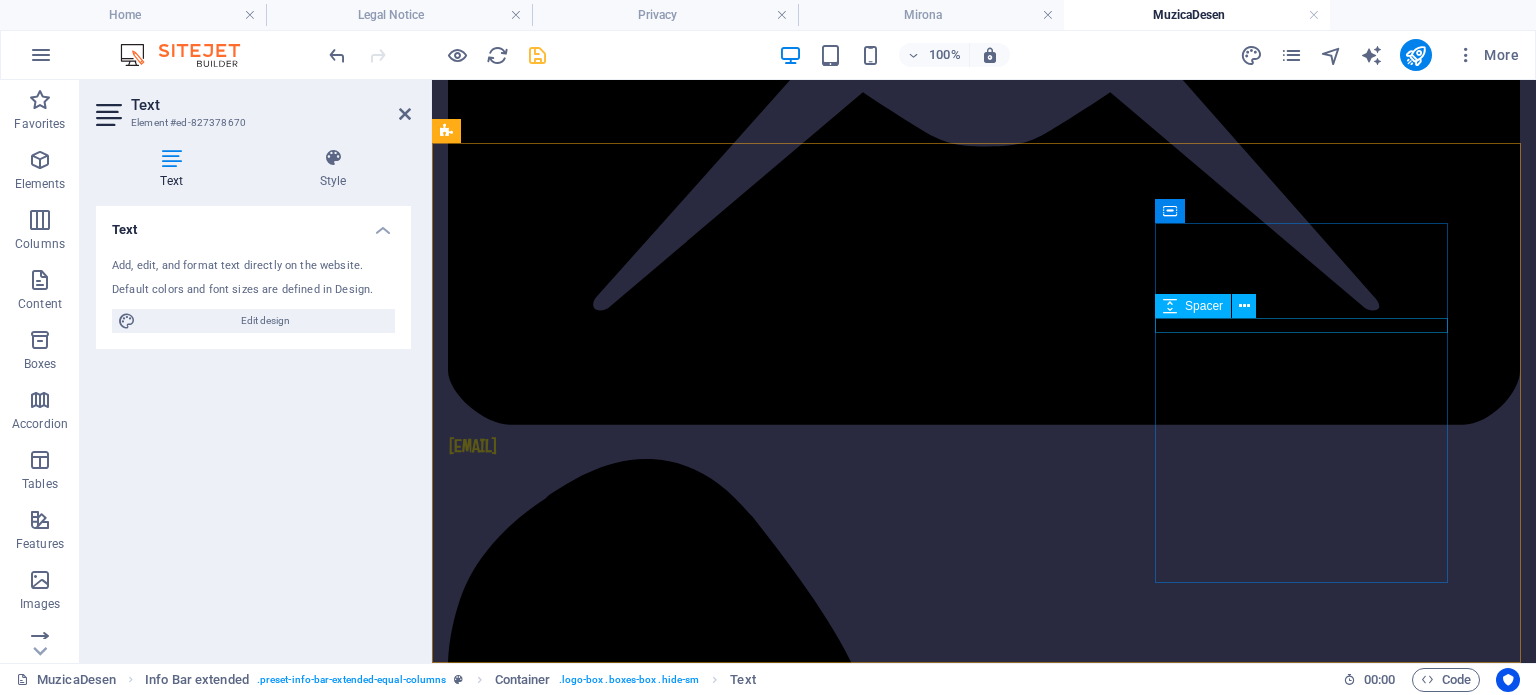 click at bounding box center [594, 2992] 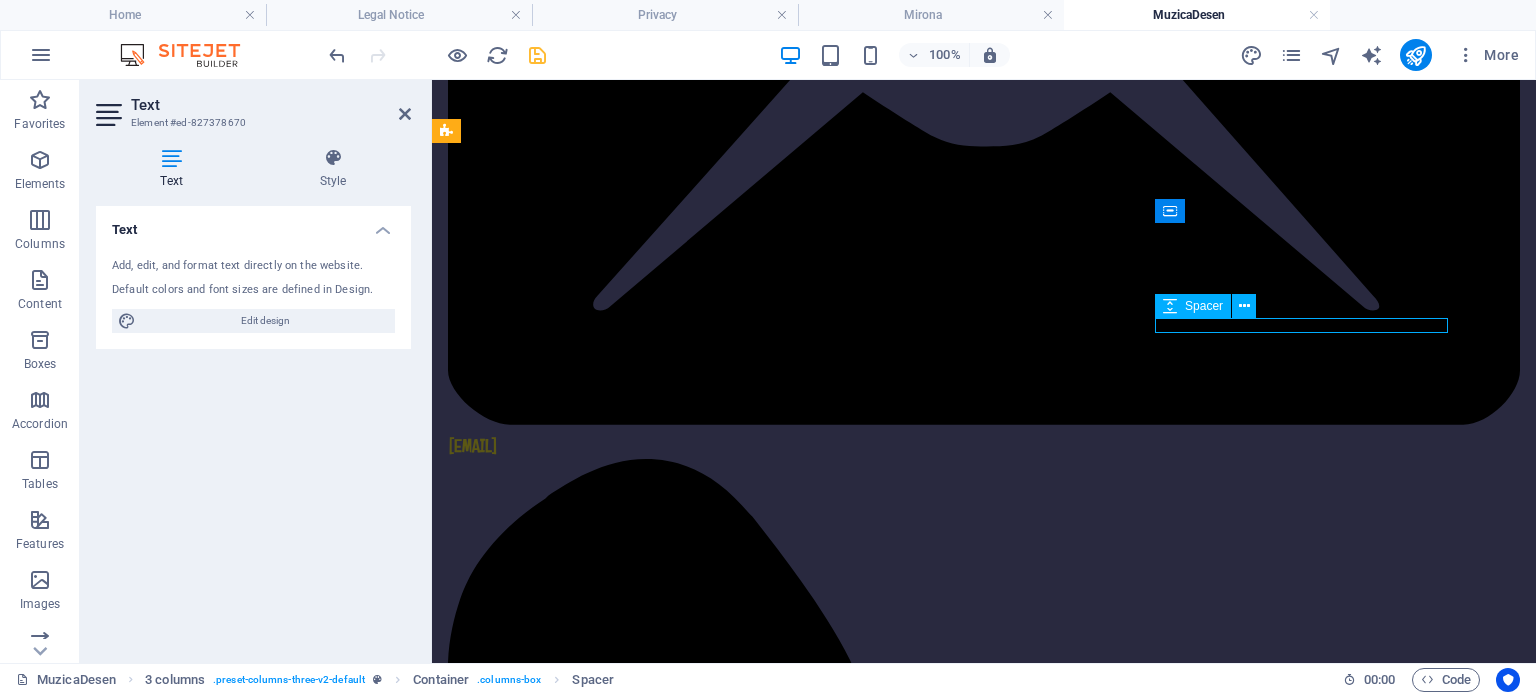 click at bounding box center (594, 2992) 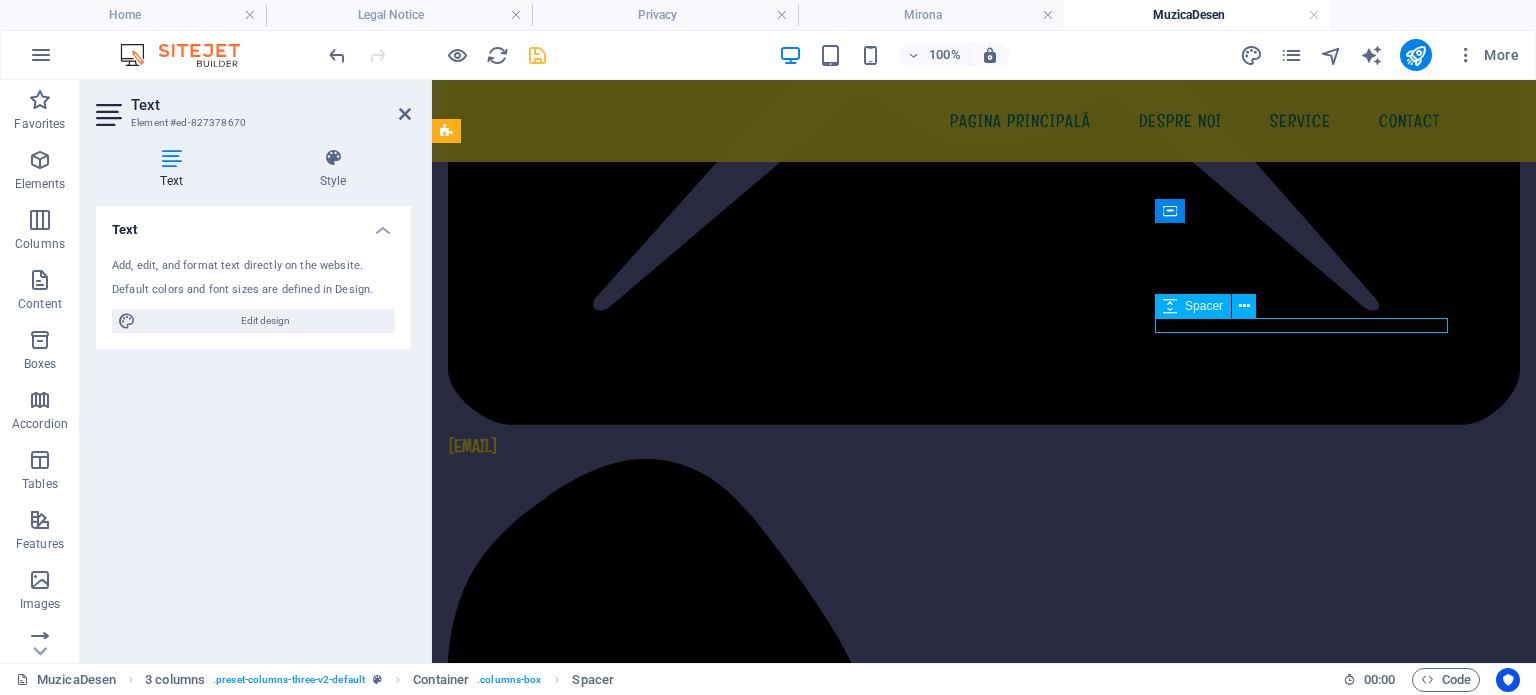 select on "px" 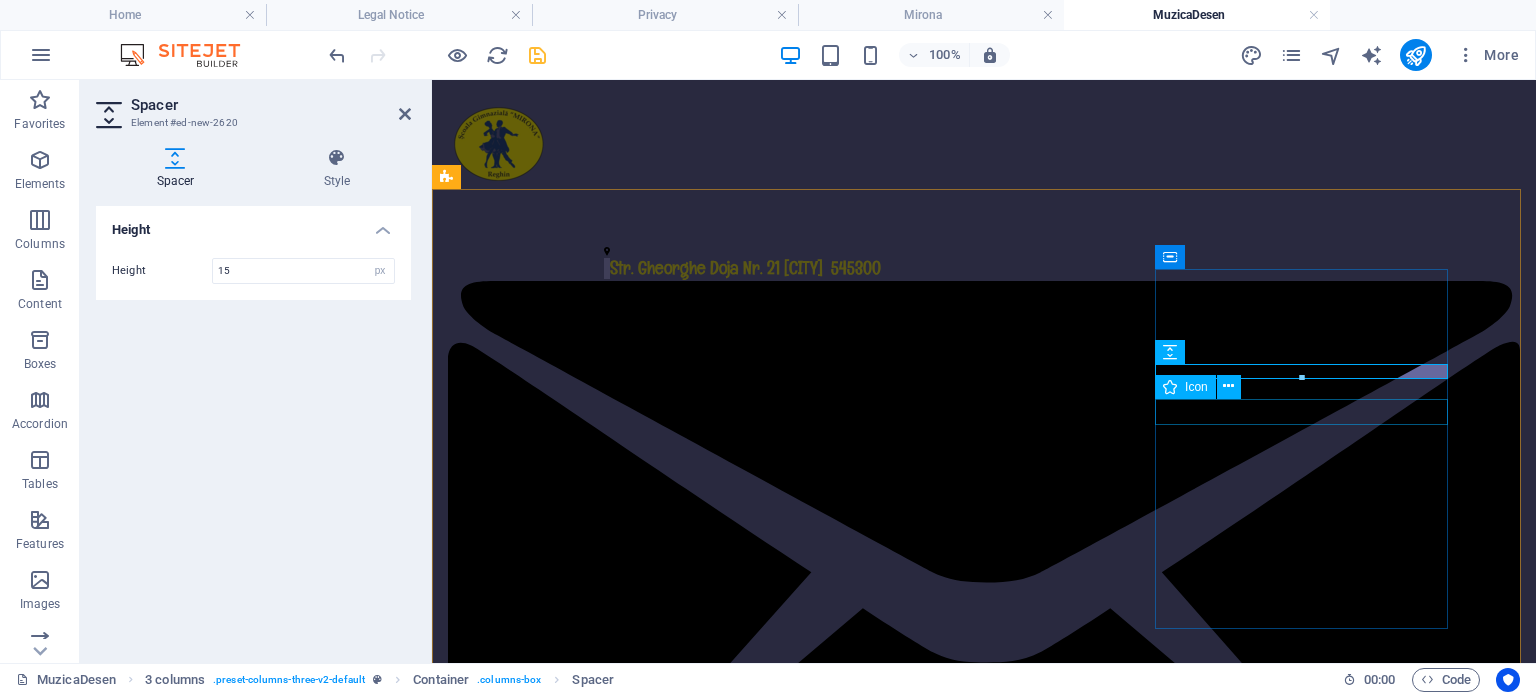 scroll, scrollTop: 470, scrollLeft: 0, axis: vertical 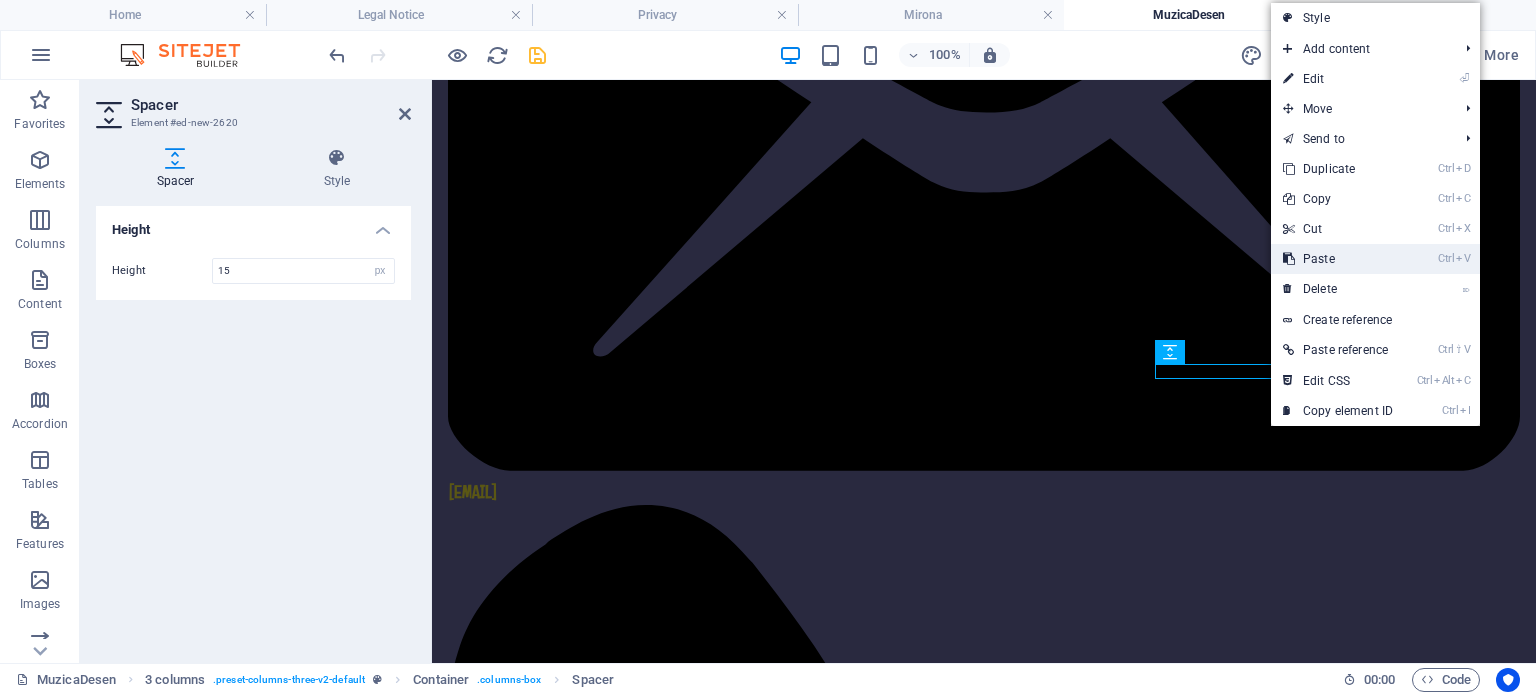 click on "Ctrl V  Paste" at bounding box center [1338, 259] 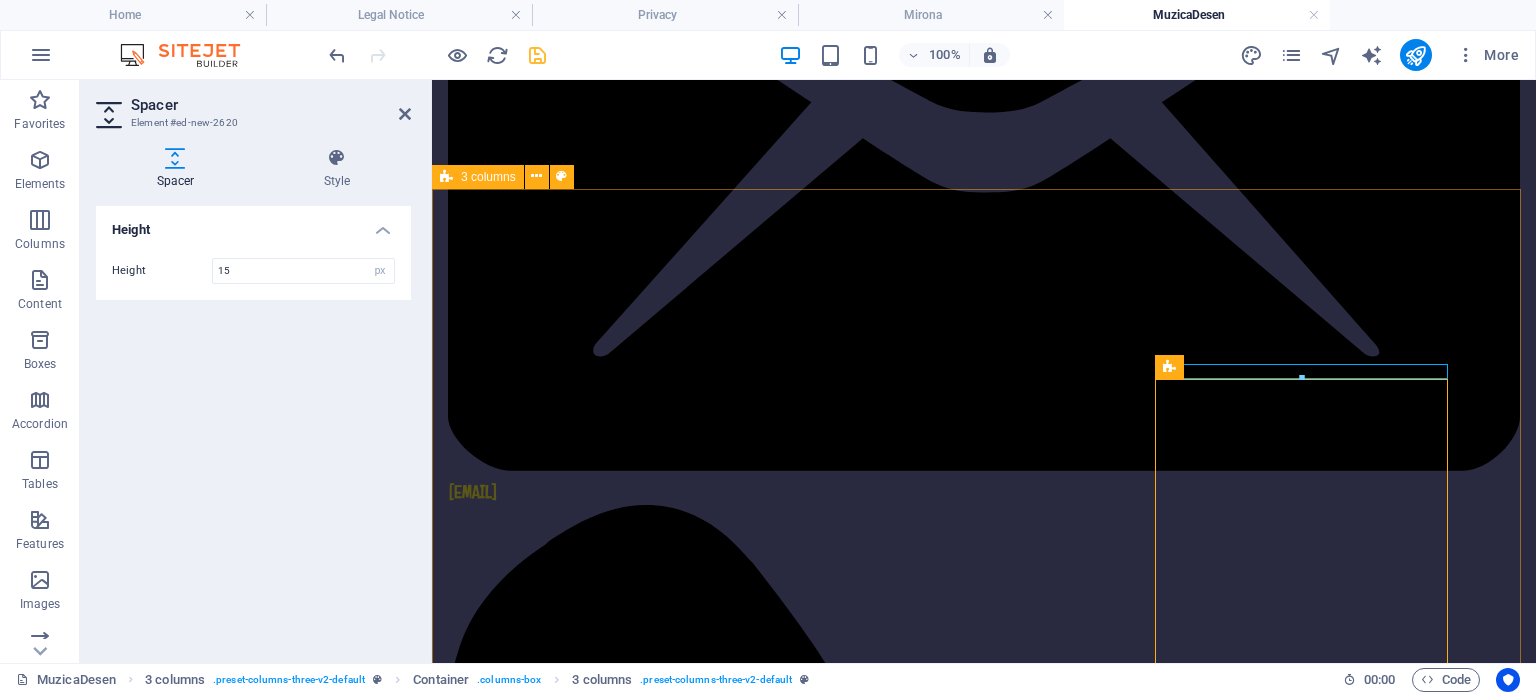 scroll, scrollTop: 472, scrollLeft: 0, axis: vertical 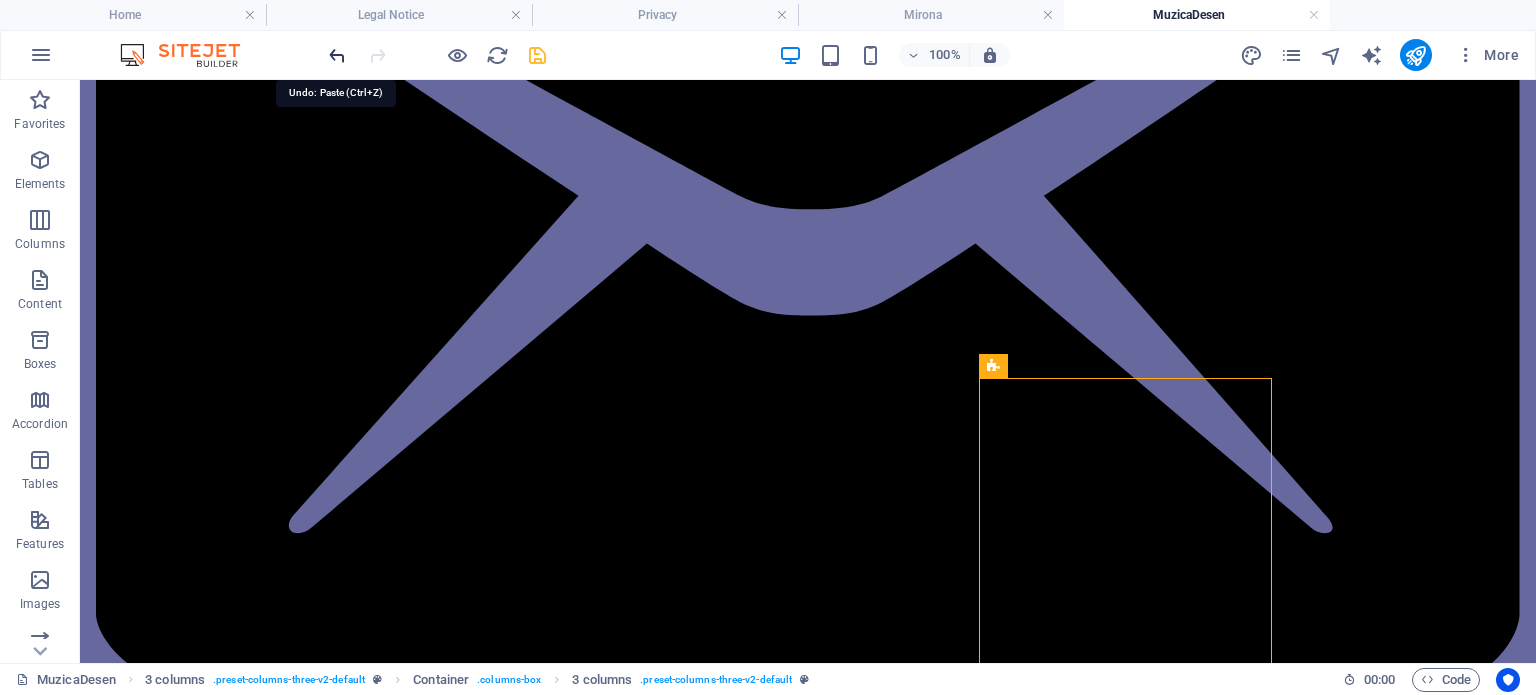 click at bounding box center (337, 55) 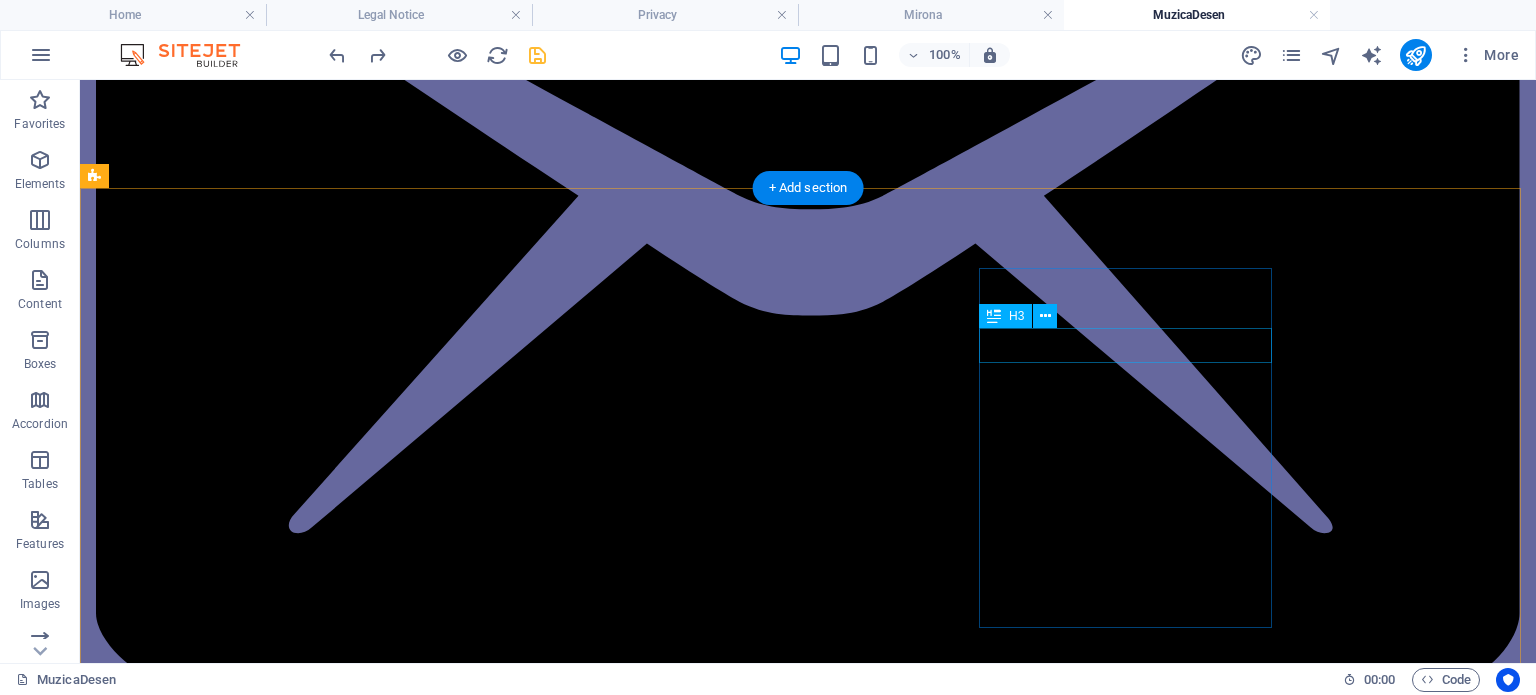 click on "Contact" at bounding box center [242, 3579] 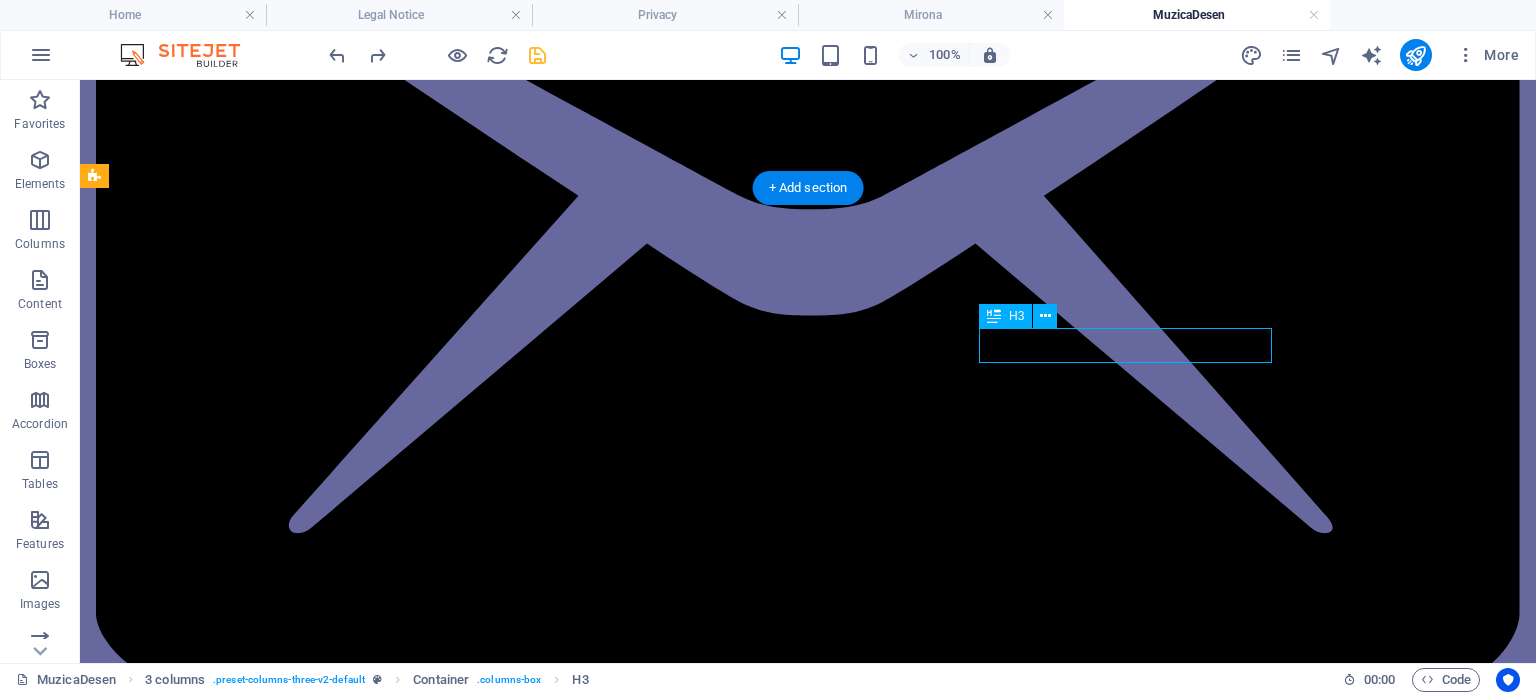 click on "Contact" at bounding box center [242, 3579] 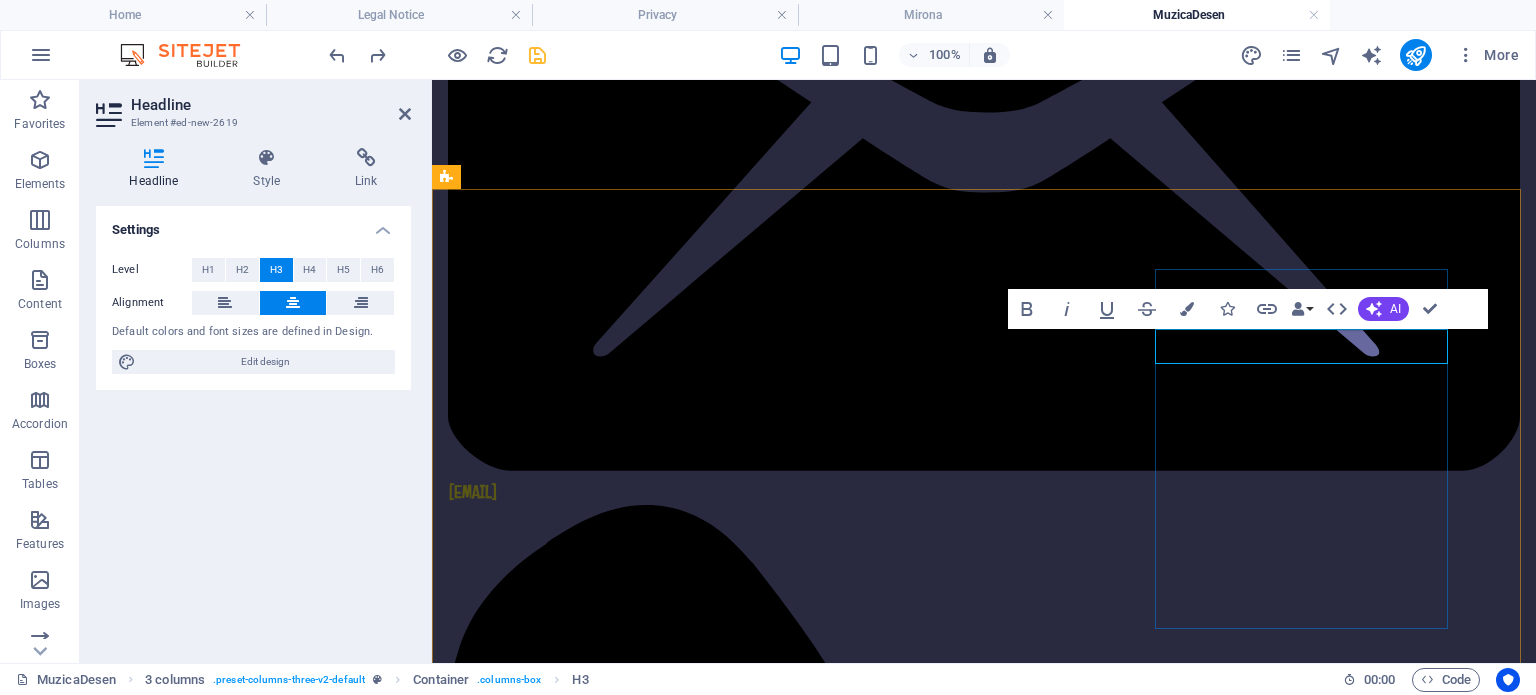 click on "Contact" at bounding box center (594, 3013) 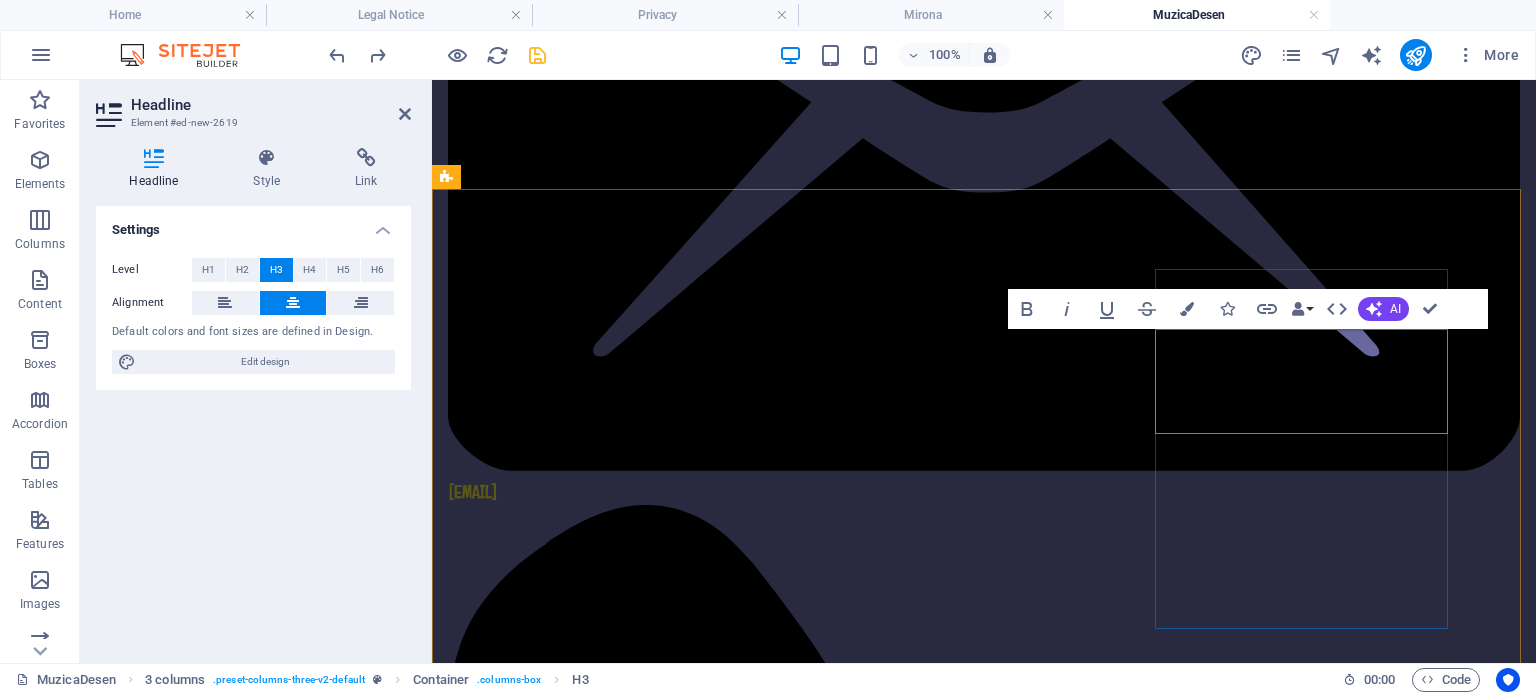 click on "Contact ‌ ‌0265524285" at bounding box center [594, 3048] 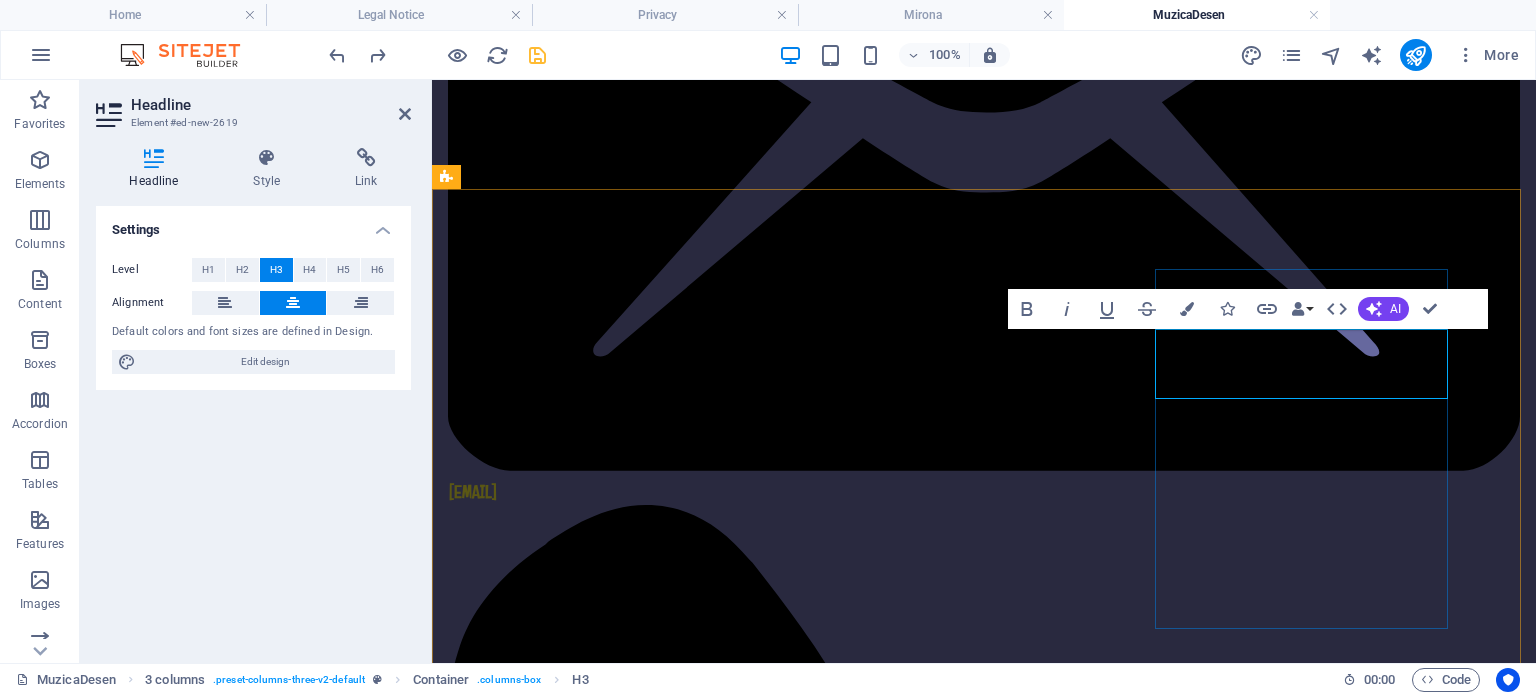 click on "Contact‌ ‌0265524285" at bounding box center (594, 3031) 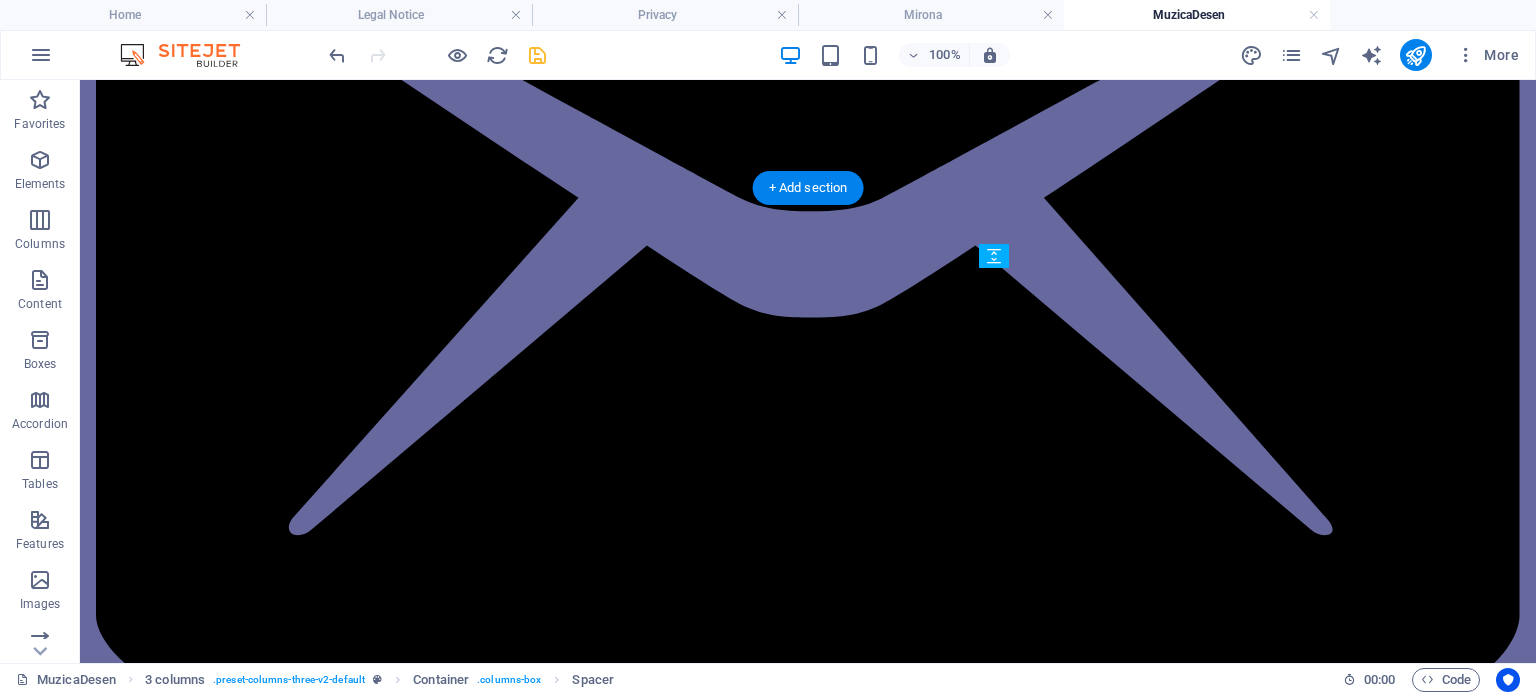 scroll, scrollTop: 472, scrollLeft: 0, axis: vertical 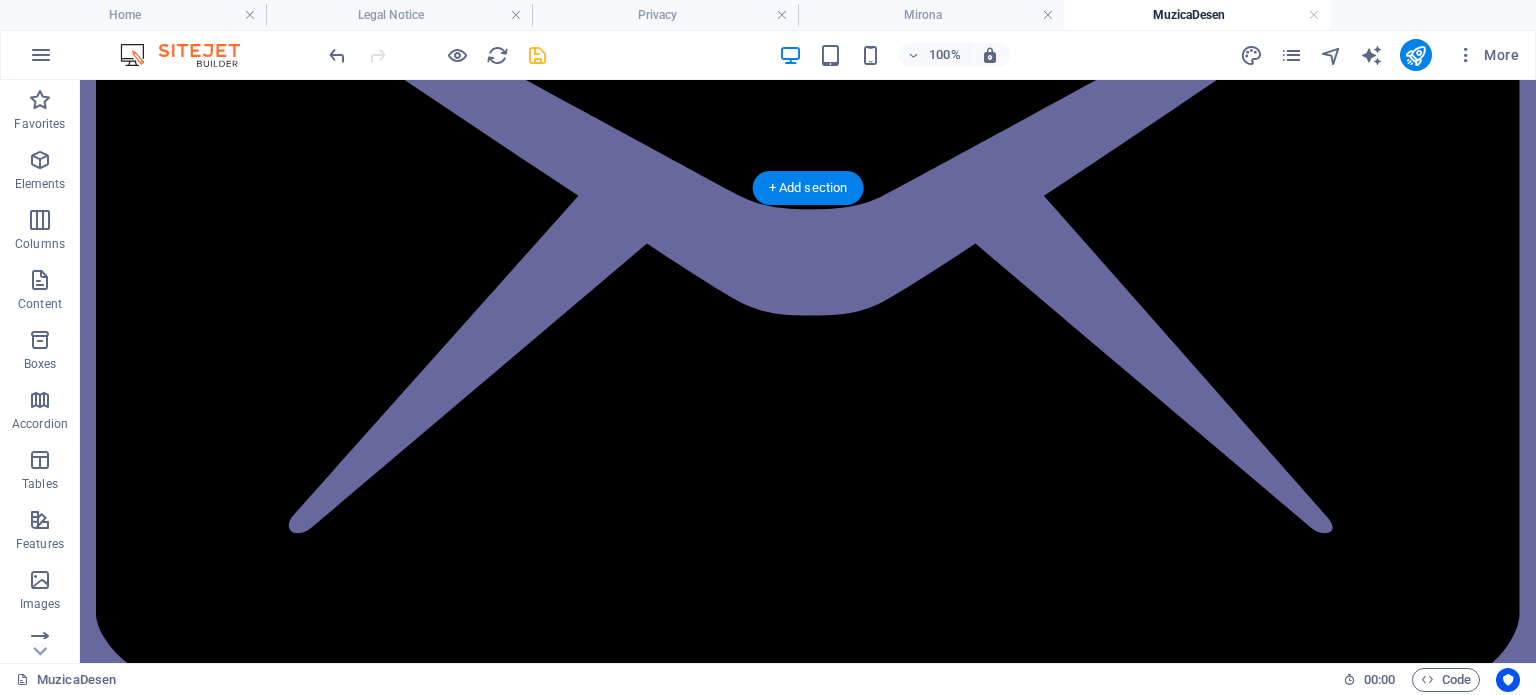 drag, startPoint x: 870, startPoint y: 407, endPoint x: 1223, endPoint y: 387, distance: 353.56613 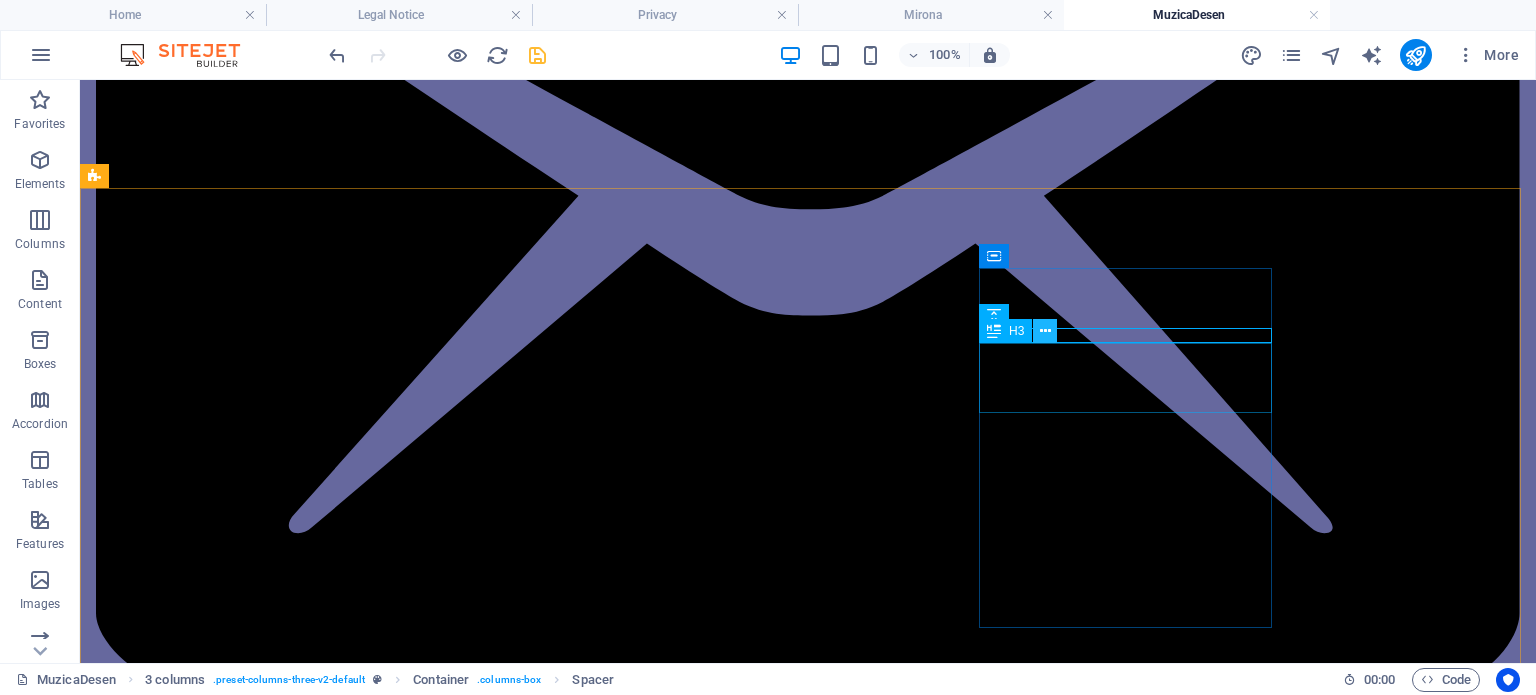 click at bounding box center [1045, 331] 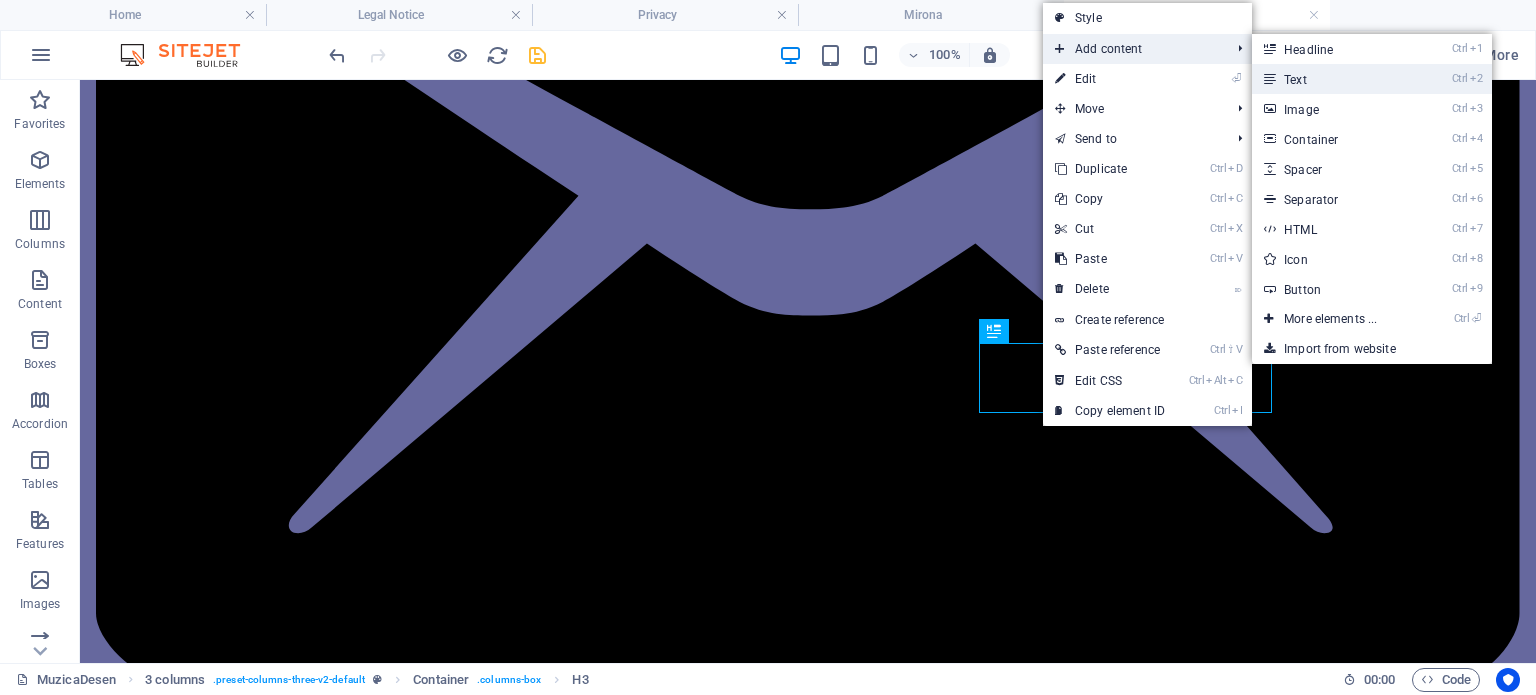 click on "Ctrl 2  Text" at bounding box center (1334, 79) 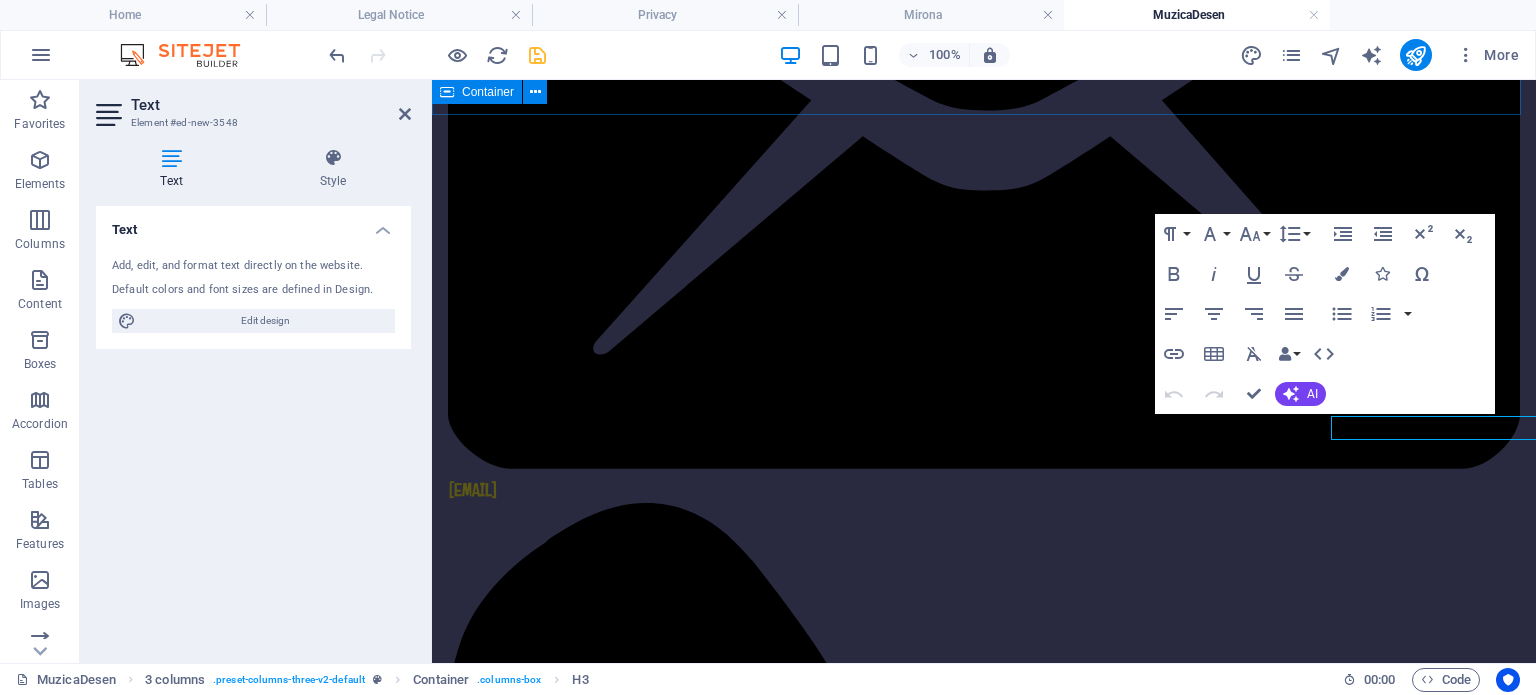 scroll, scrollTop: 470, scrollLeft: 0, axis: vertical 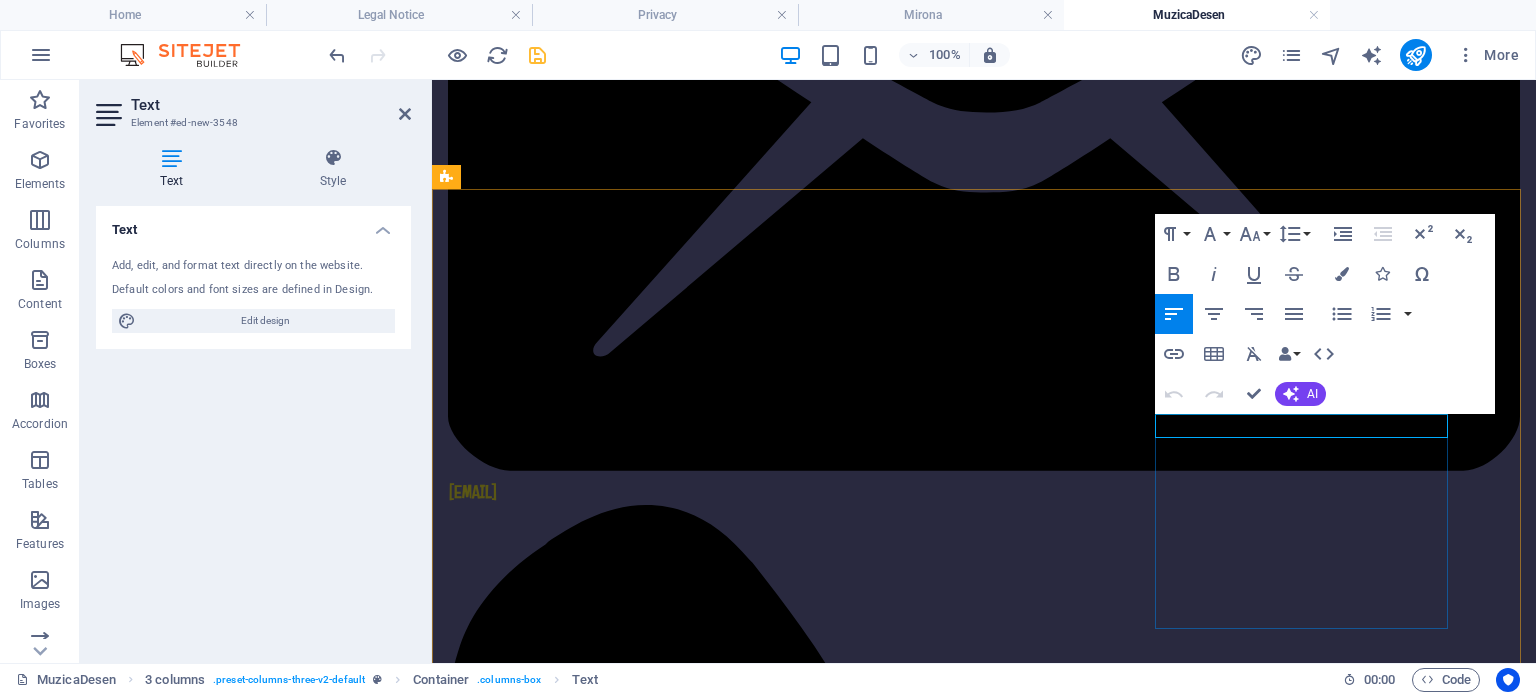 click on "New text element" at bounding box center (594, 3093) 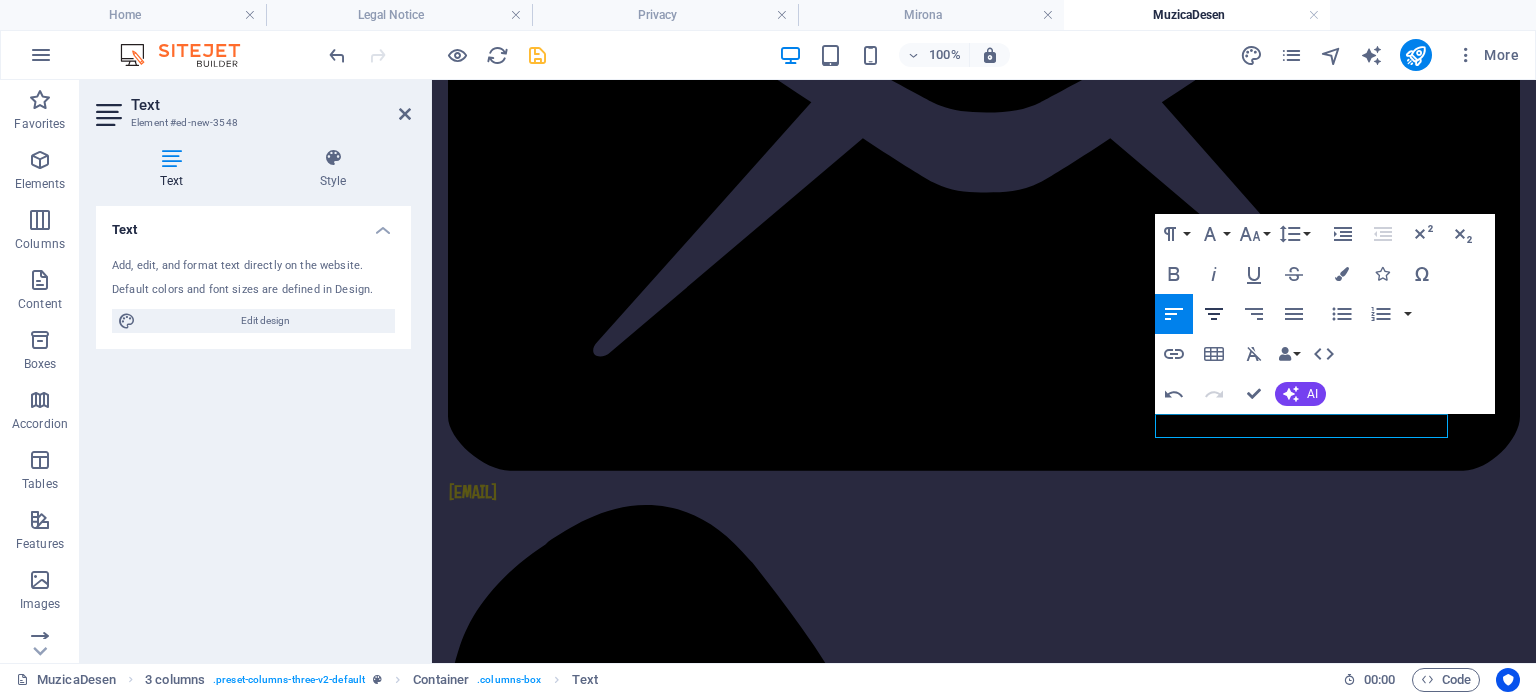 click 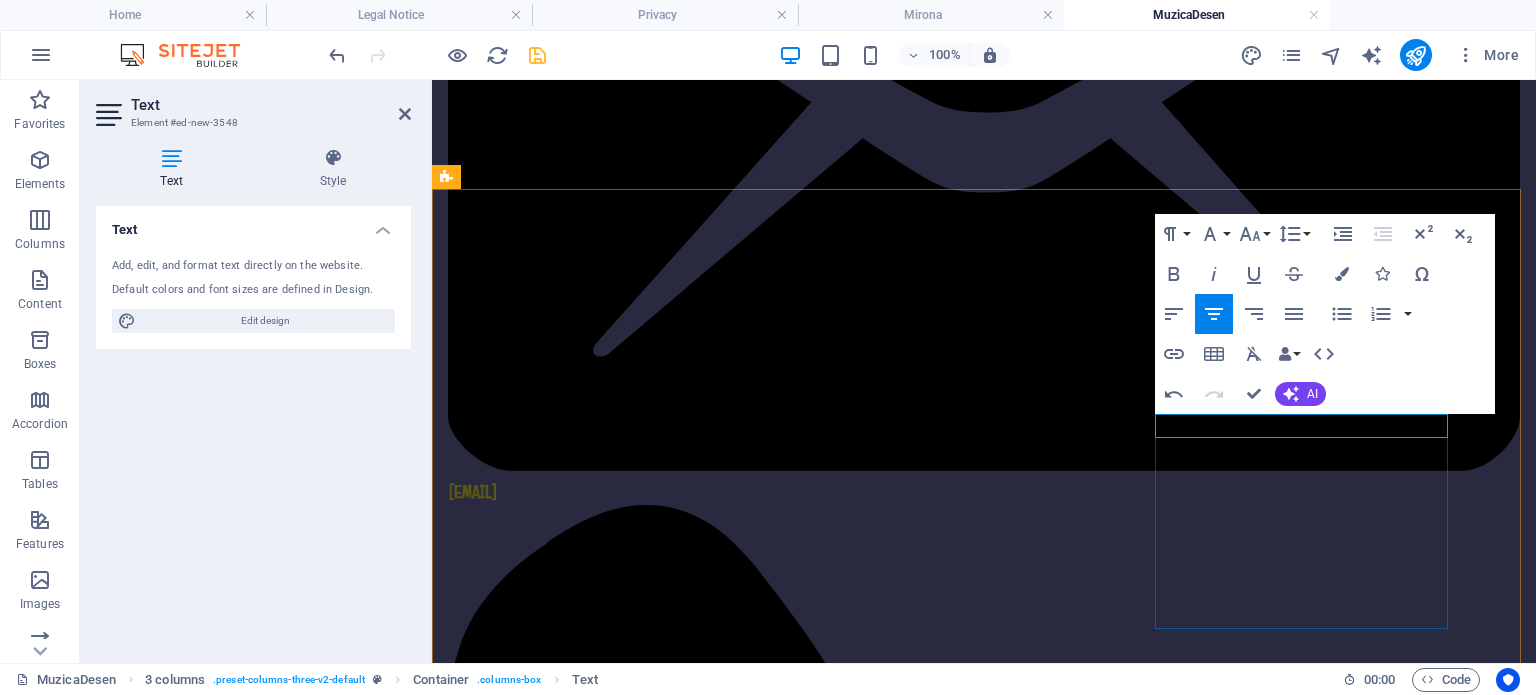 drag, startPoint x: 1364, startPoint y: 423, endPoint x: 1272, endPoint y: 431, distance: 92.34717 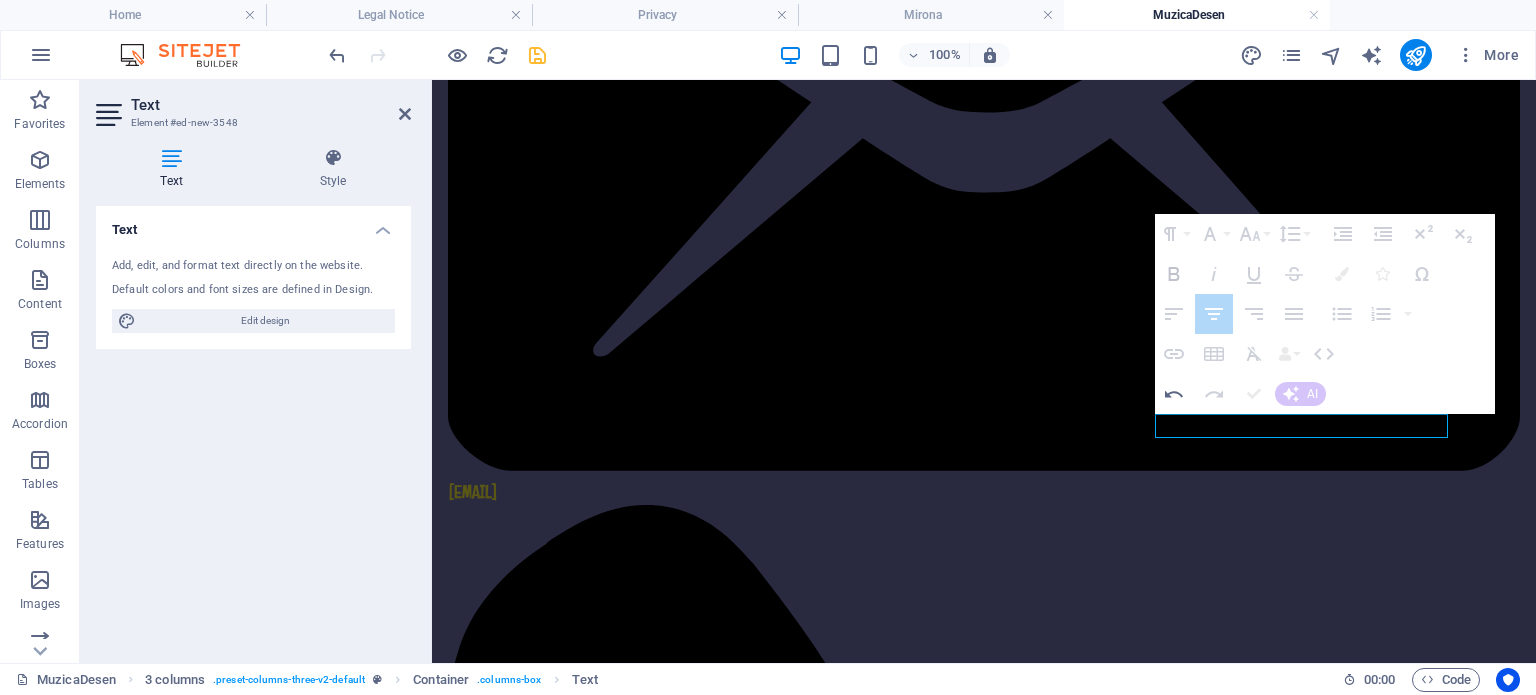 click 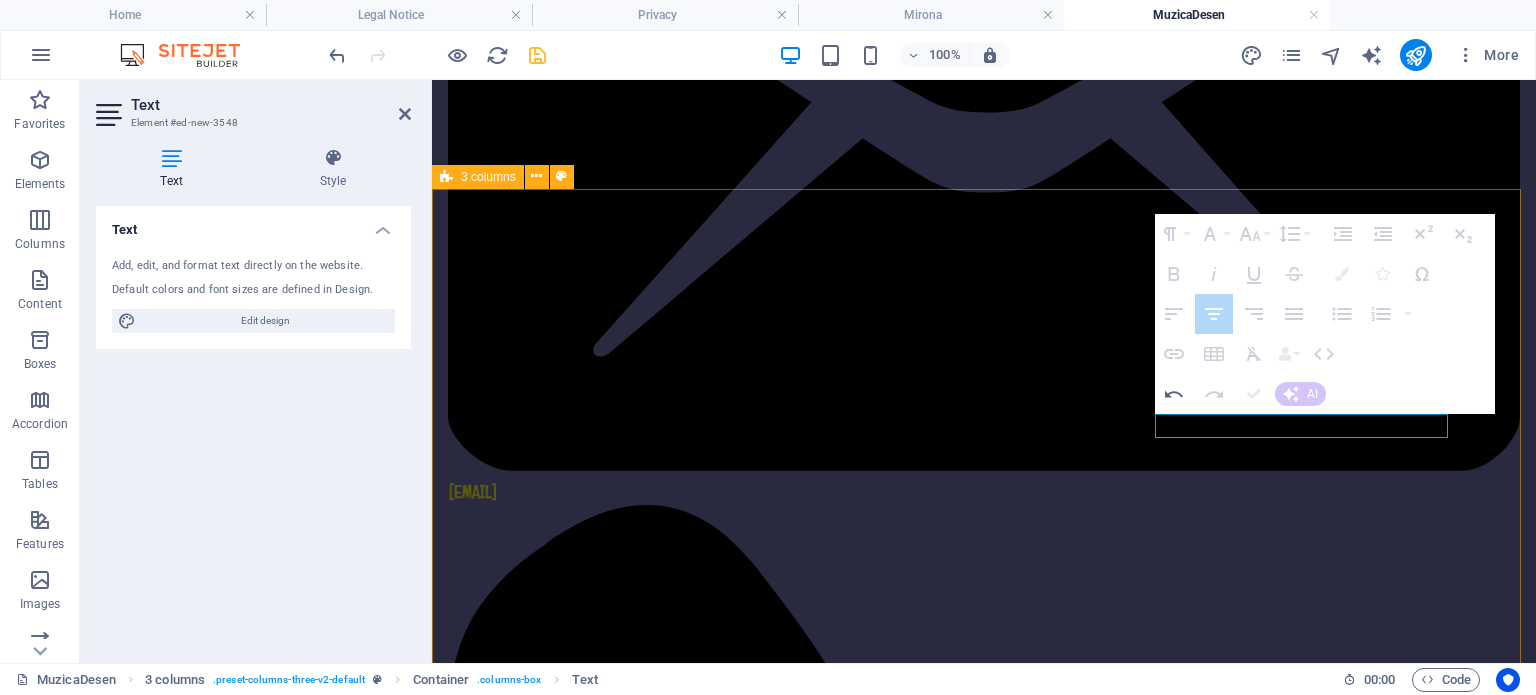 click on "Rețele de socializare Adresă Școala de Muzică și Arte Plastice Str. Gheorghe Doja Nr. 21 Reghin  545300 ← Mozgatás balra → Mozgatás jobbra ↑ Mozgatás felfelé ↓ Mozgatás lefelé + Nagyítás - Kicsinyítés Home Ugrás balra 75%-kal End Ugrás jobbra 75%-kal Page up Ugrás felfelé 75%-kal Page down Ugrás lefelé 75%-kal Térkép Domborzat Műhold Címkék Térképadatok Térképadatok ©2025 Térképadatok ©2025 1 km  Kattintson a metrikus és az angolszász mértékegységek közötti váltáshoz Feltételek Contact      0265524285  Email amaior2000@yahoo.com" at bounding box center (984, 2867) 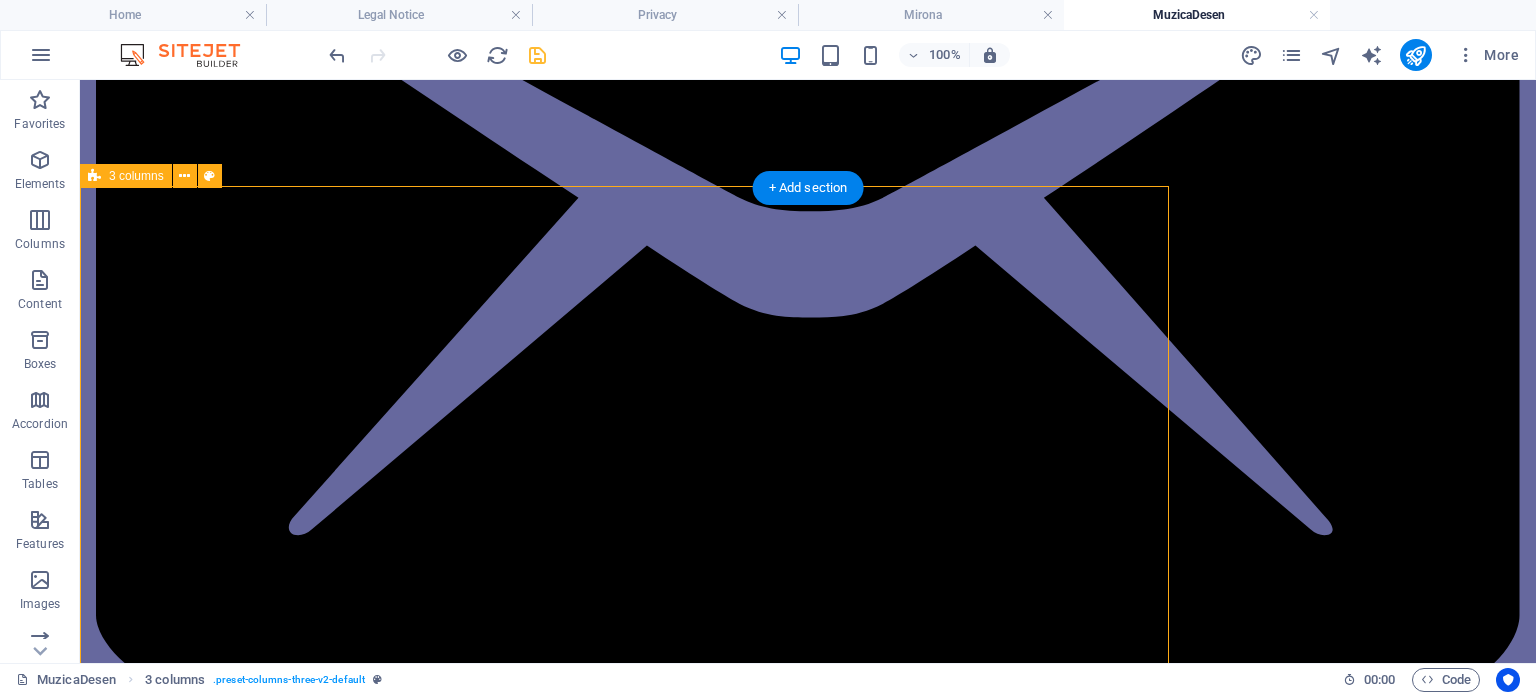 scroll, scrollTop: 472, scrollLeft: 0, axis: vertical 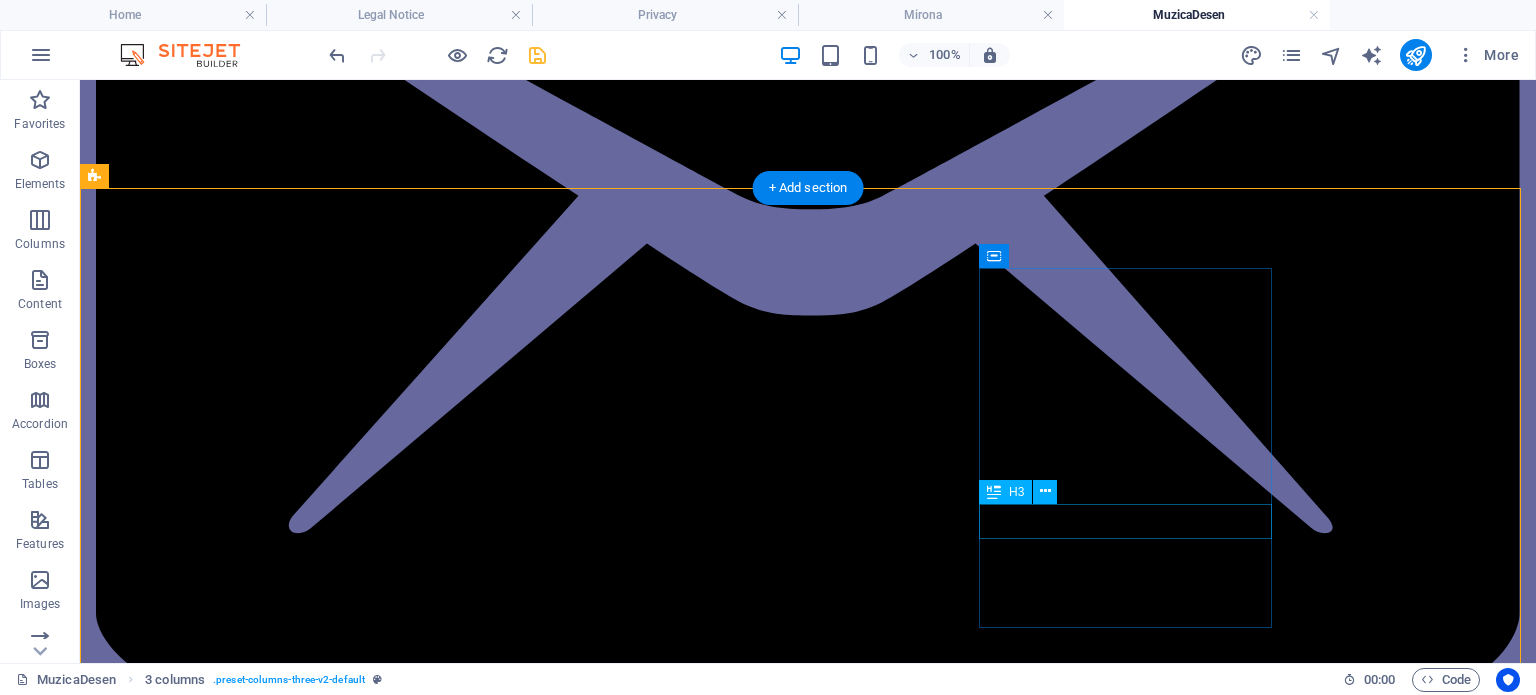 click on "Email" at bounding box center [242, 4086] 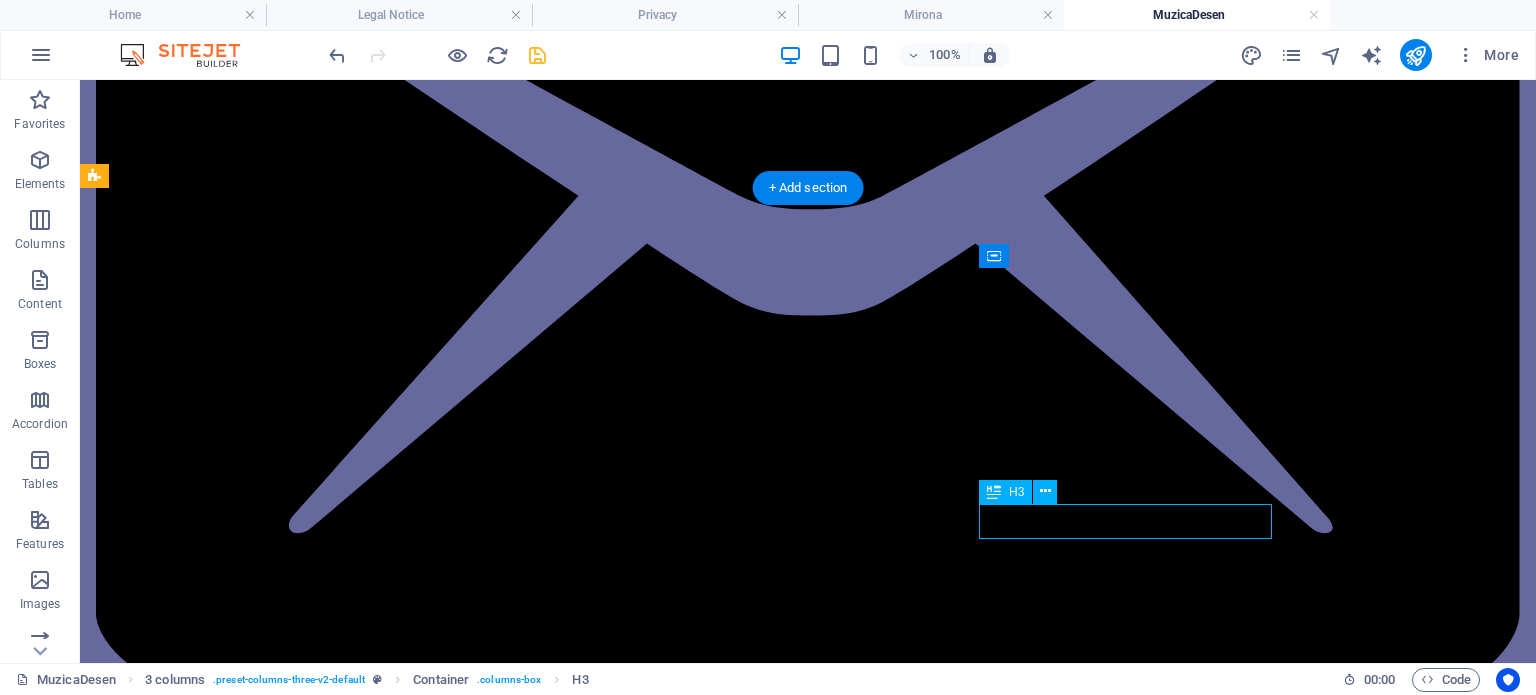 click on "Email" at bounding box center (242, 4086) 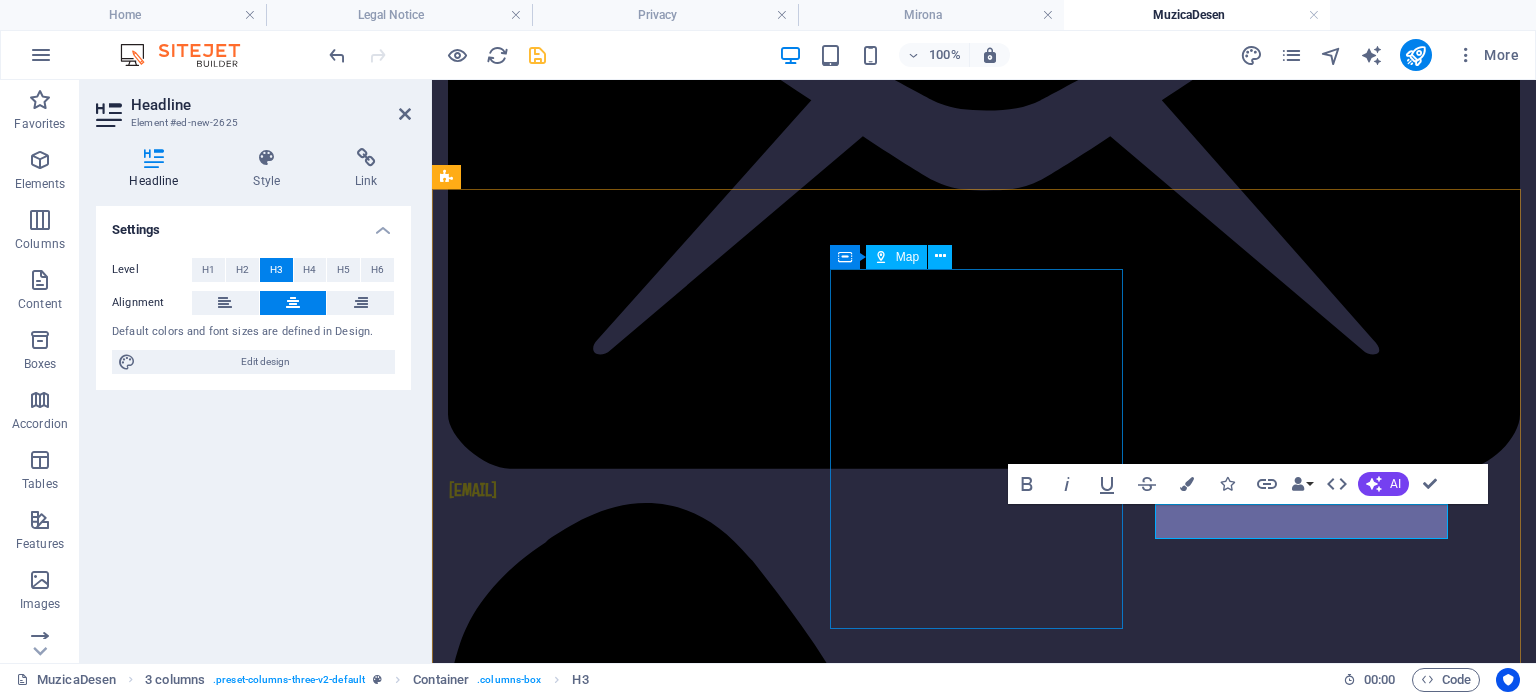 scroll, scrollTop: 470, scrollLeft: 0, axis: vertical 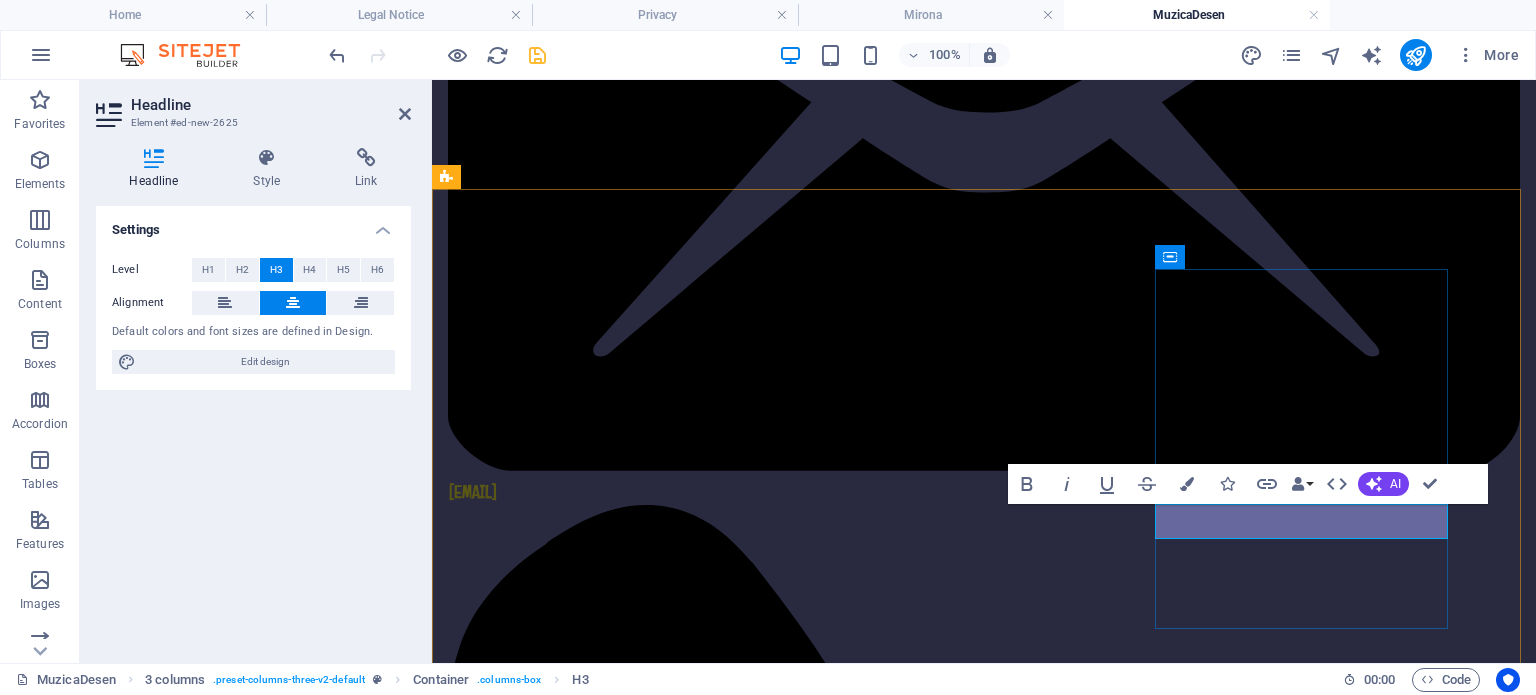 click on "Email" at bounding box center [594, 3520] 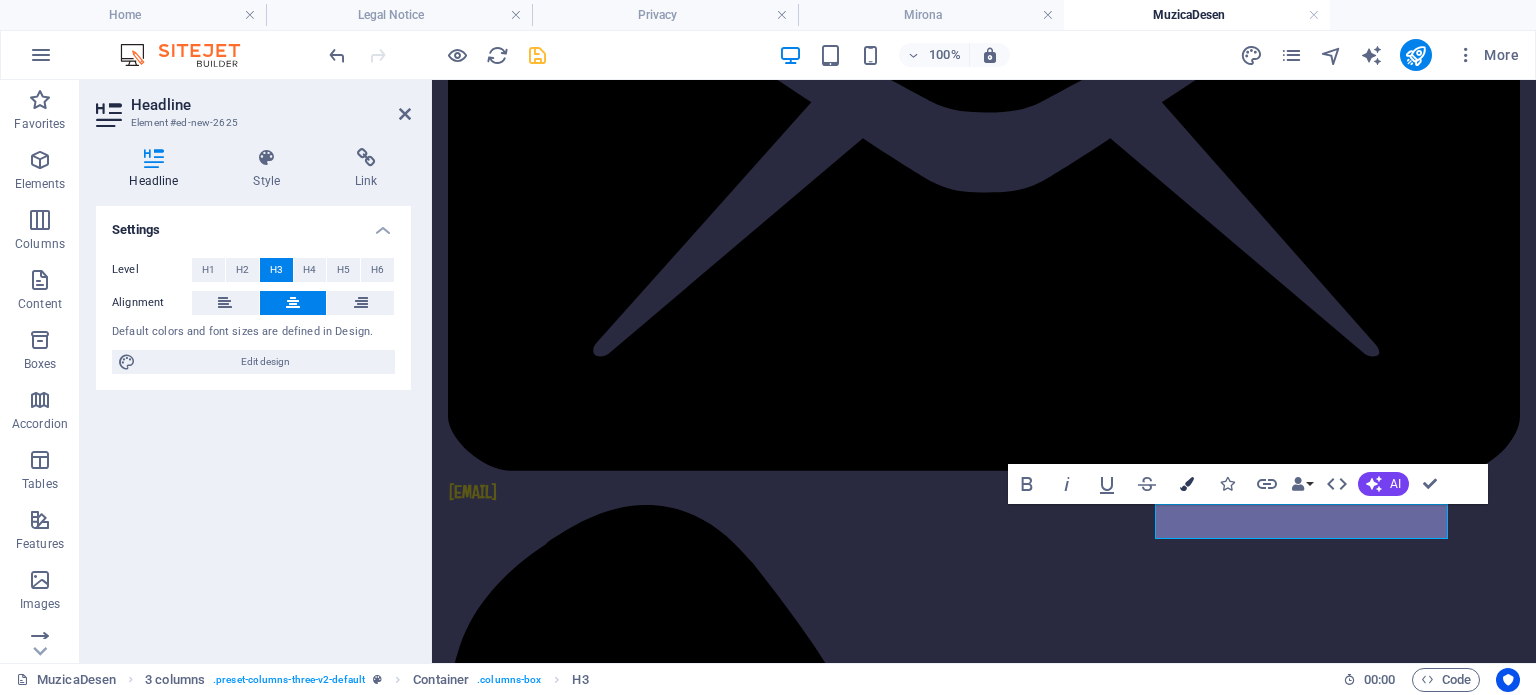 click at bounding box center (1187, 484) 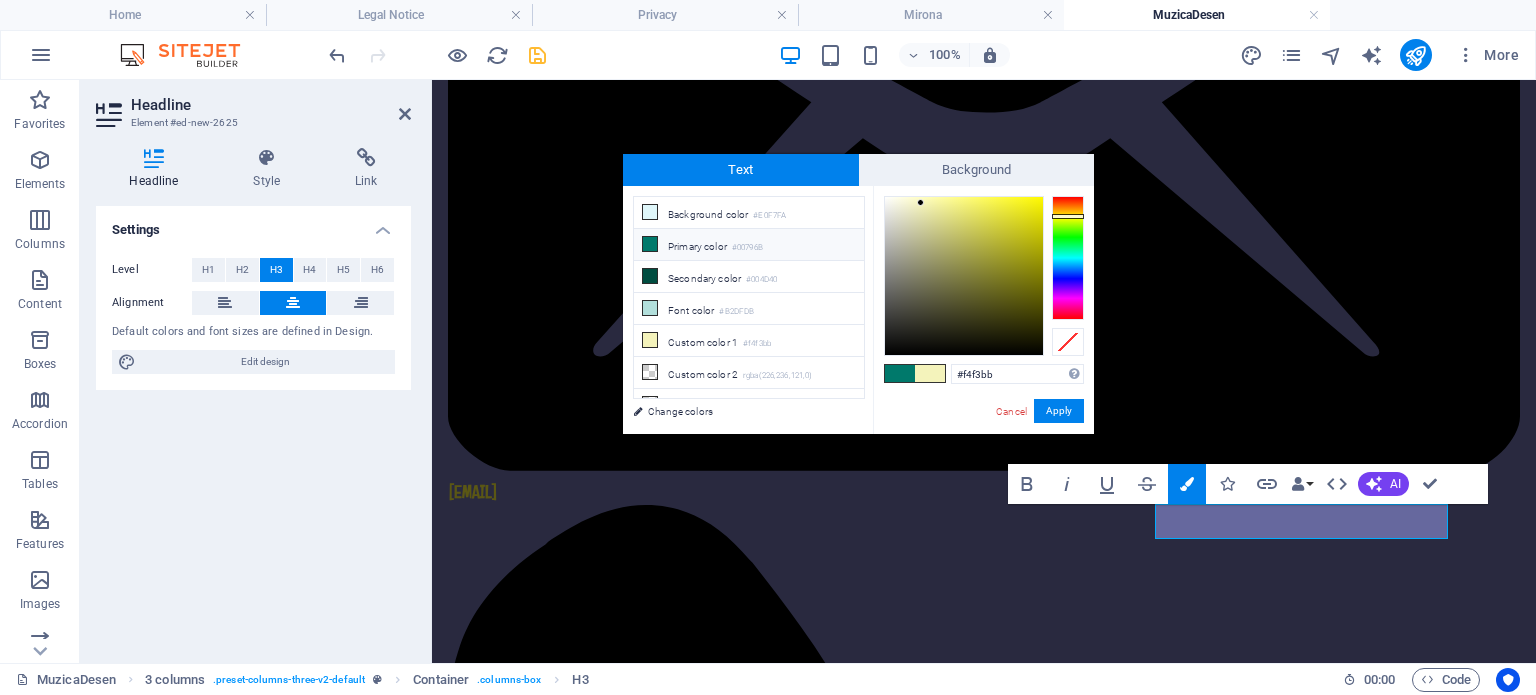 drag, startPoint x: 1027, startPoint y: 375, endPoint x: 926, endPoint y: 374, distance: 101.00495 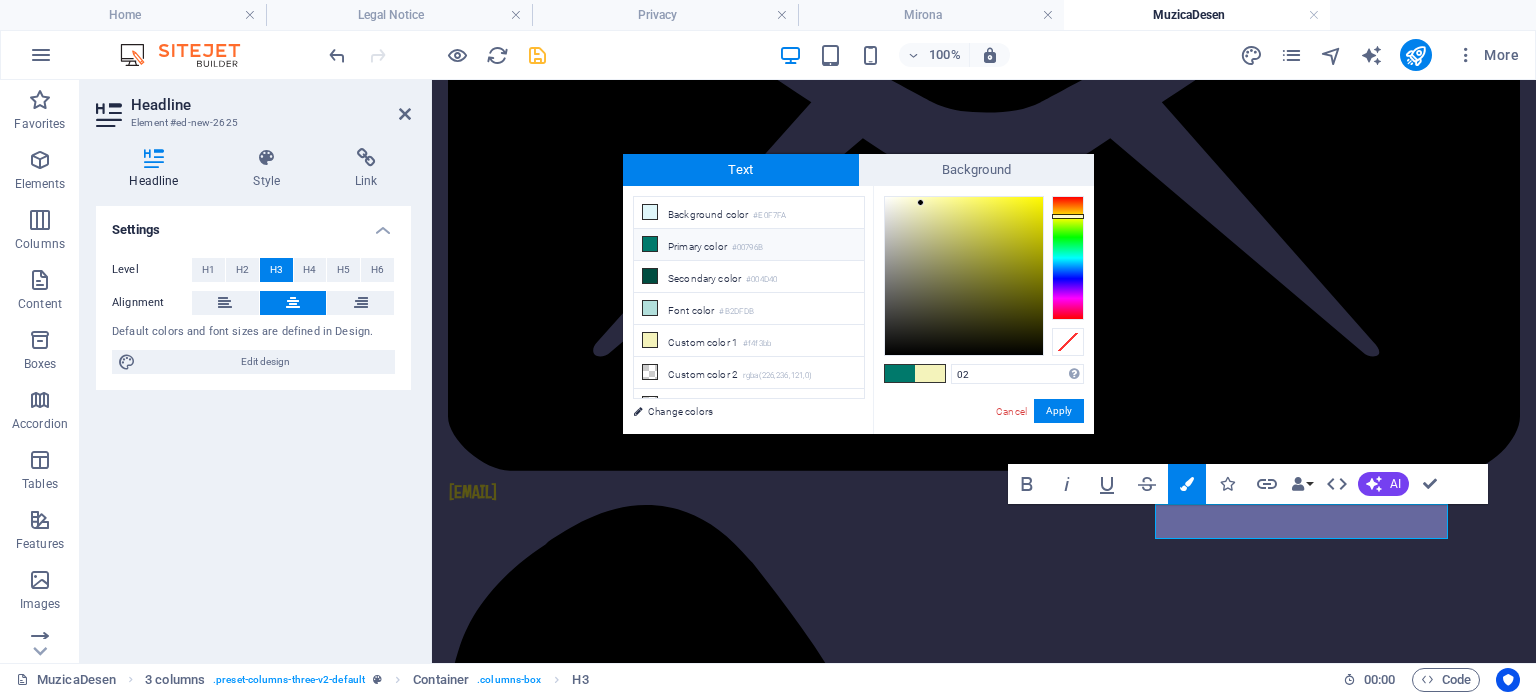 type on "0" 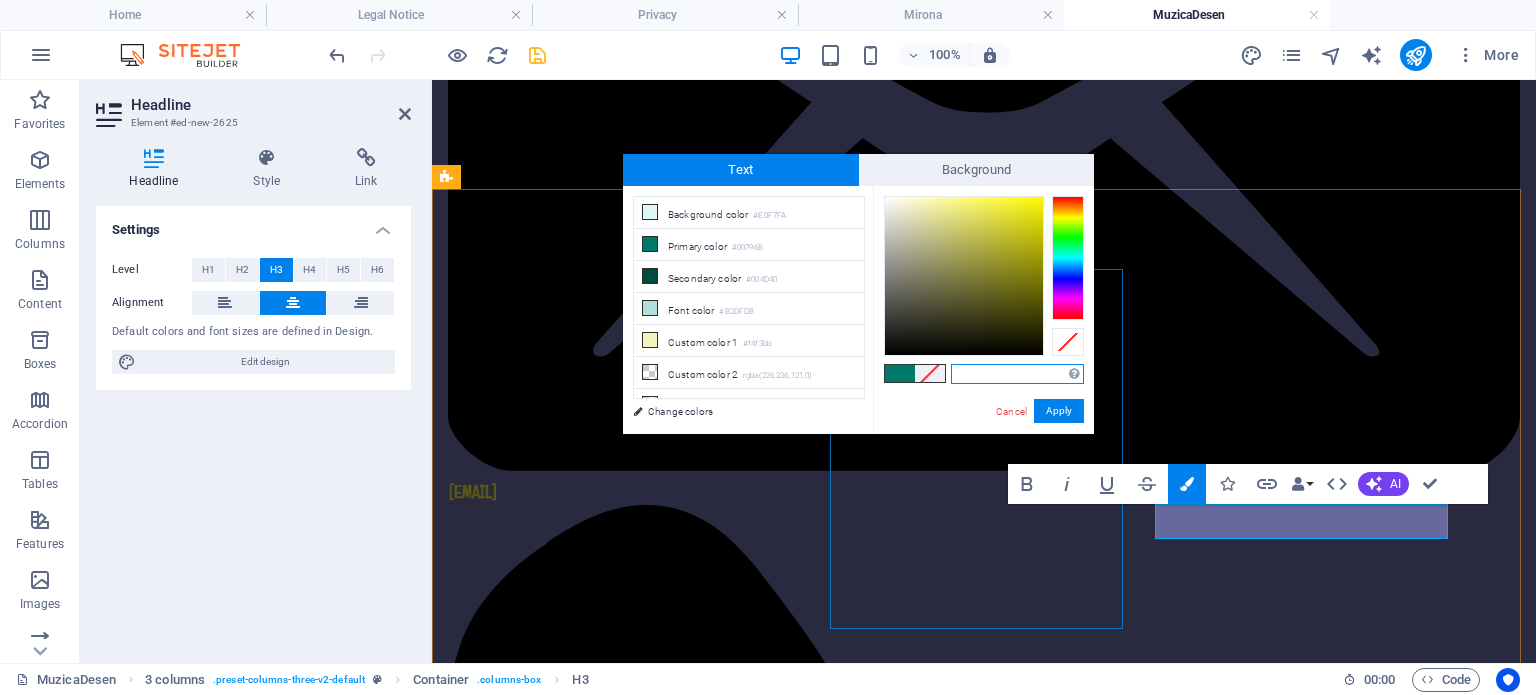 paste on "#E4DA34" 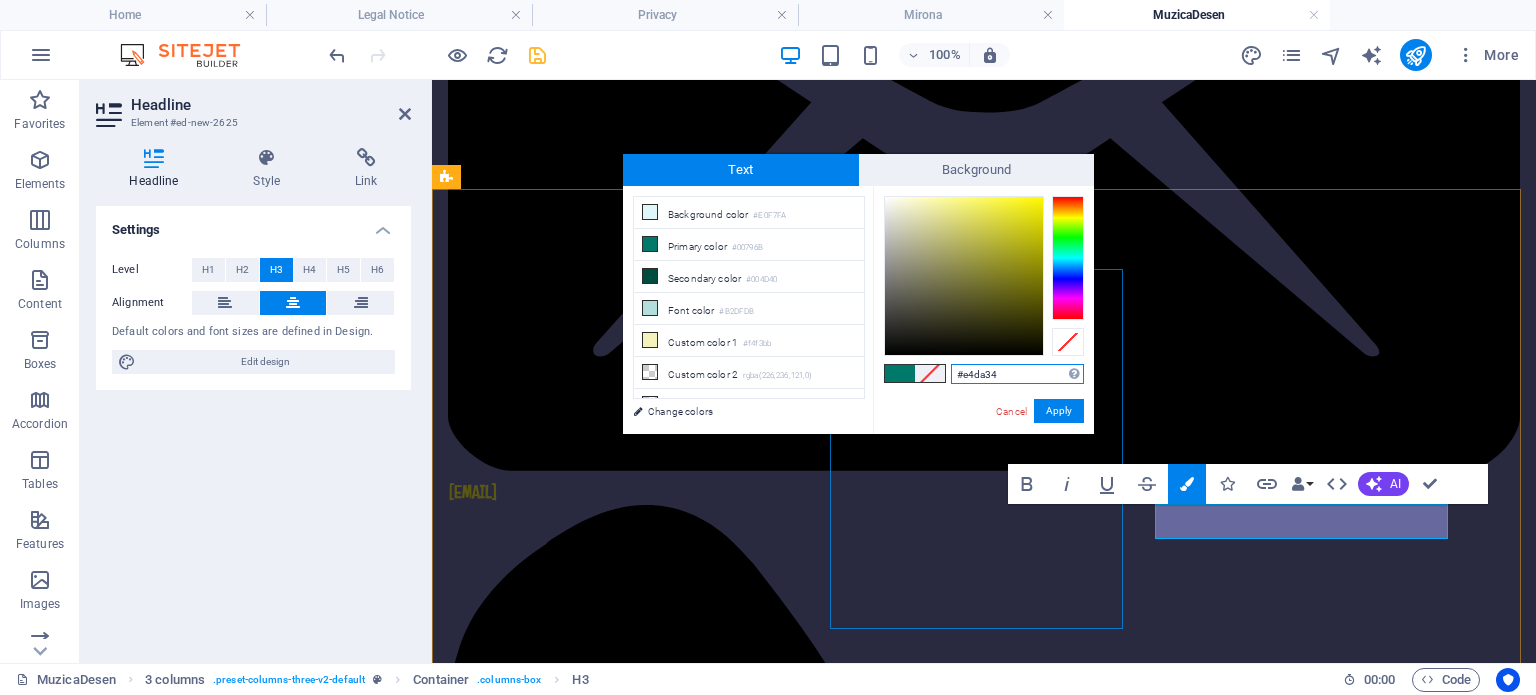 type on "#e4da34" 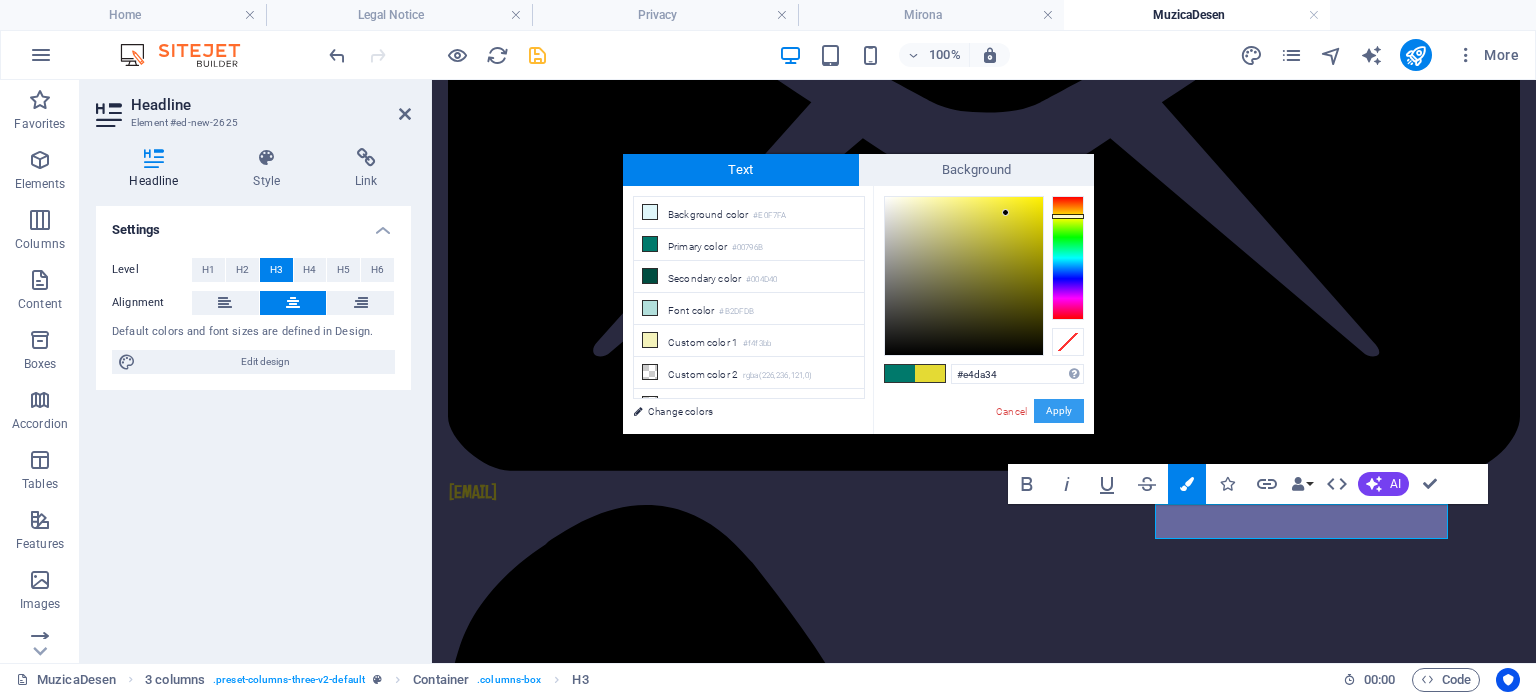 click on "Apply" at bounding box center [1059, 411] 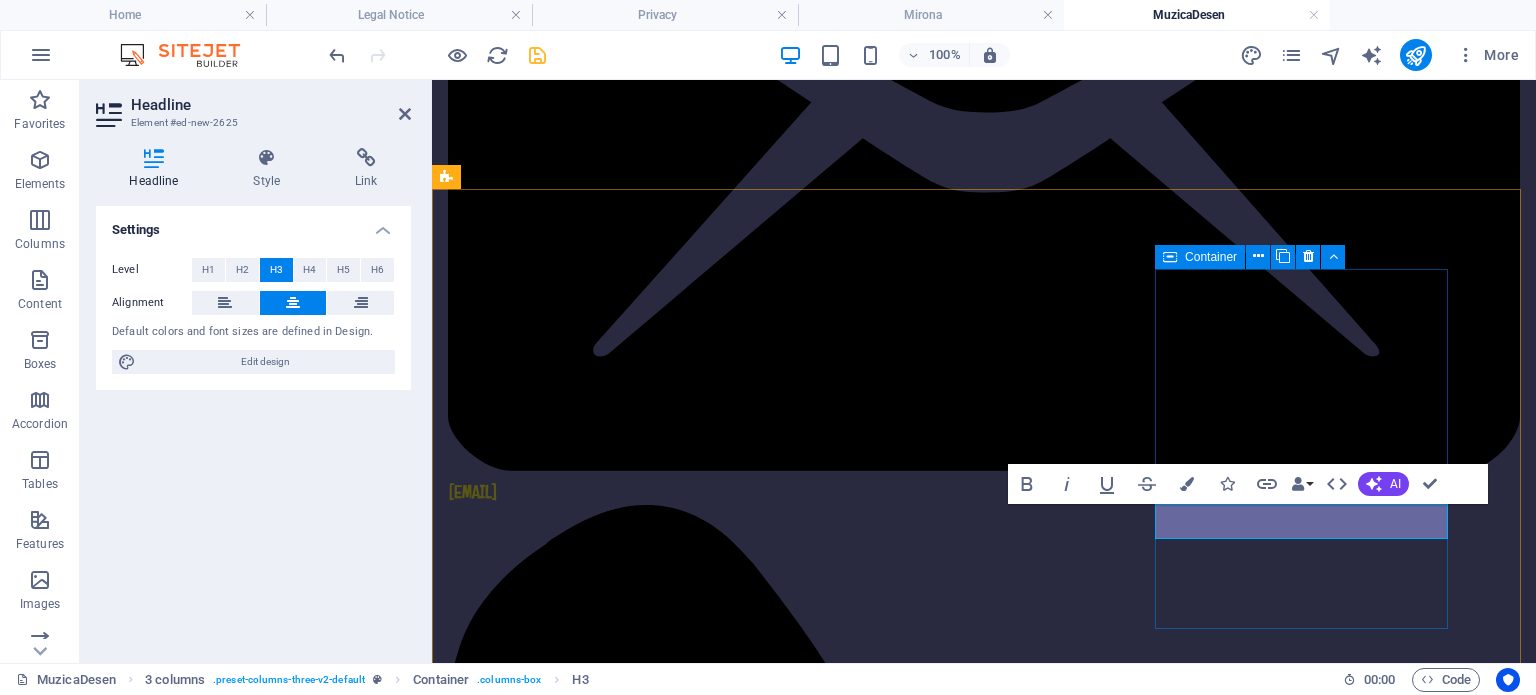 click on "Contact      0265524285  Email amaior2000@yahoo.com" at bounding box center (594, 3250) 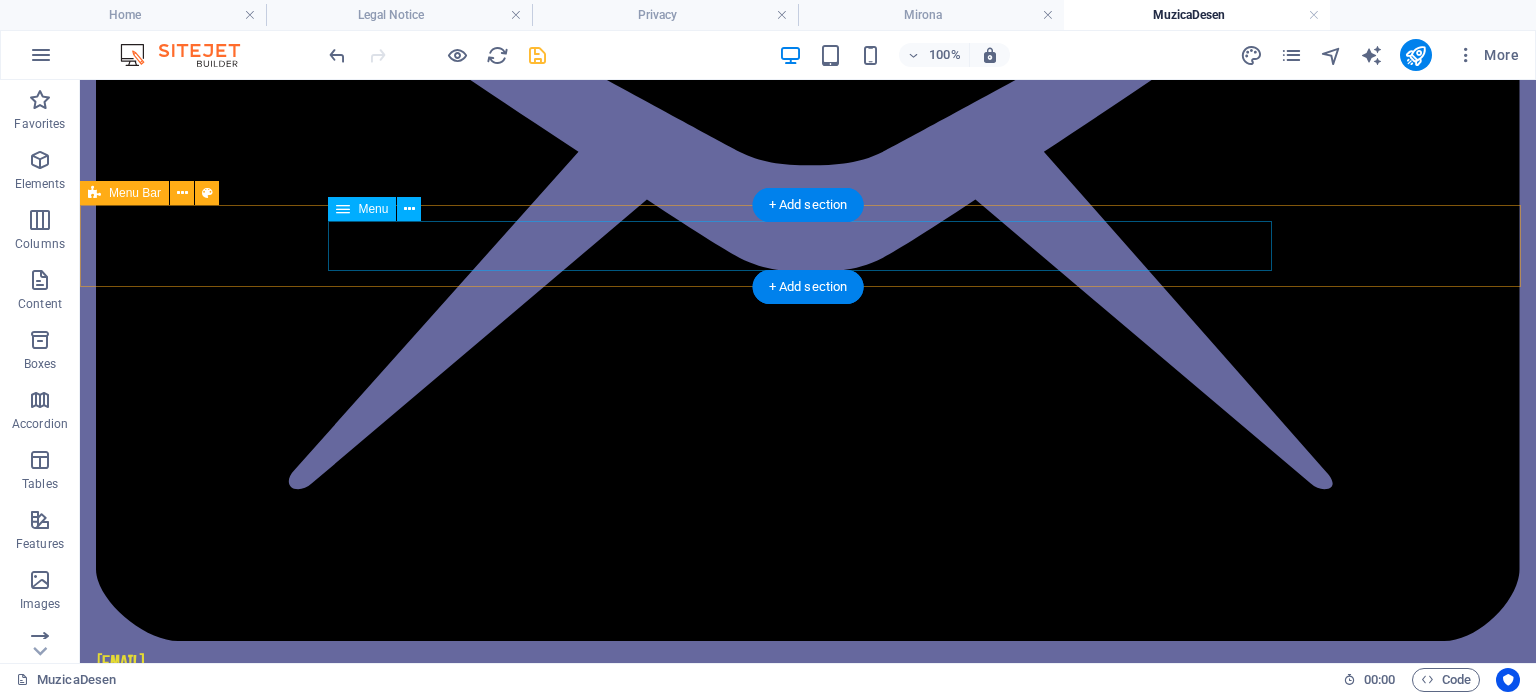 scroll, scrollTop: 517, scrollLeft: 0, axis: vertical 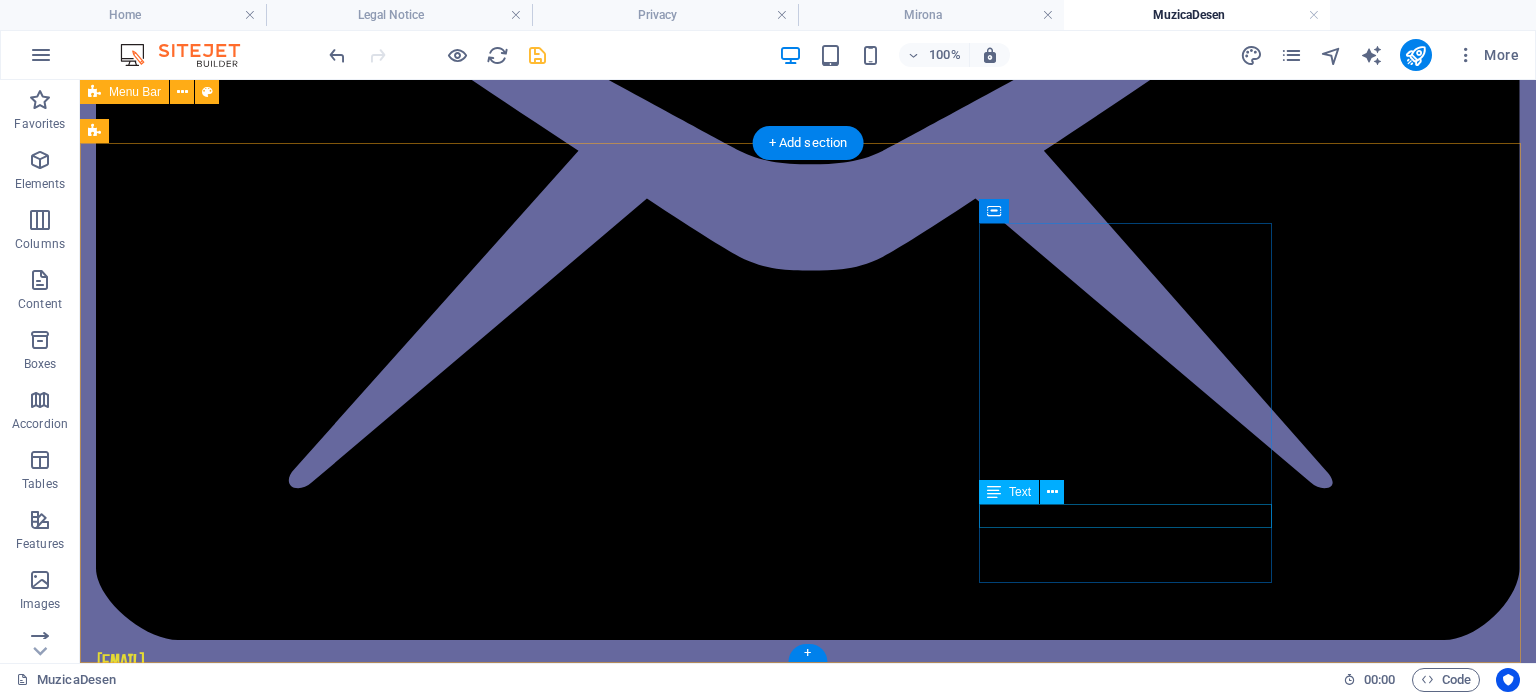 click on "[EMAIL]" at bounding box center [242, 4081] 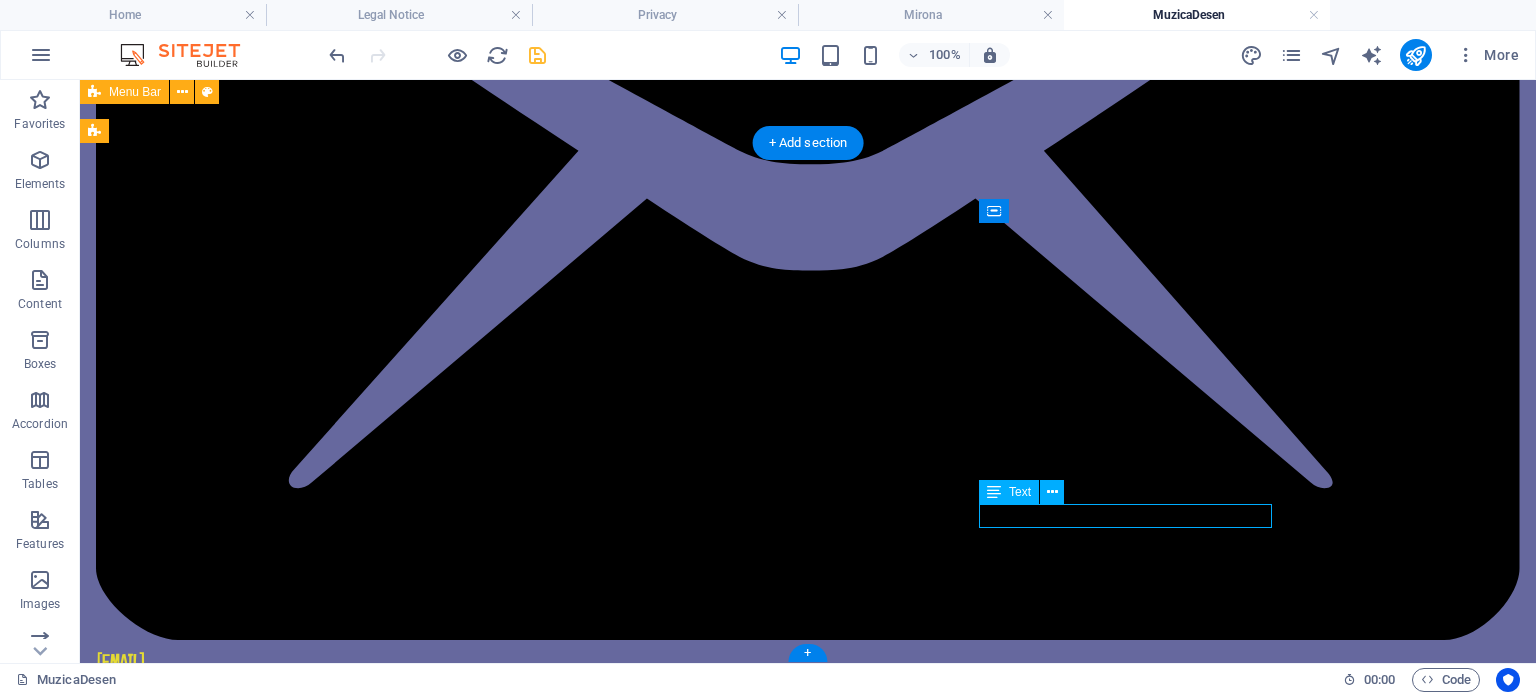 click on "[EMAIL]" at bounding box center [242, 4081] 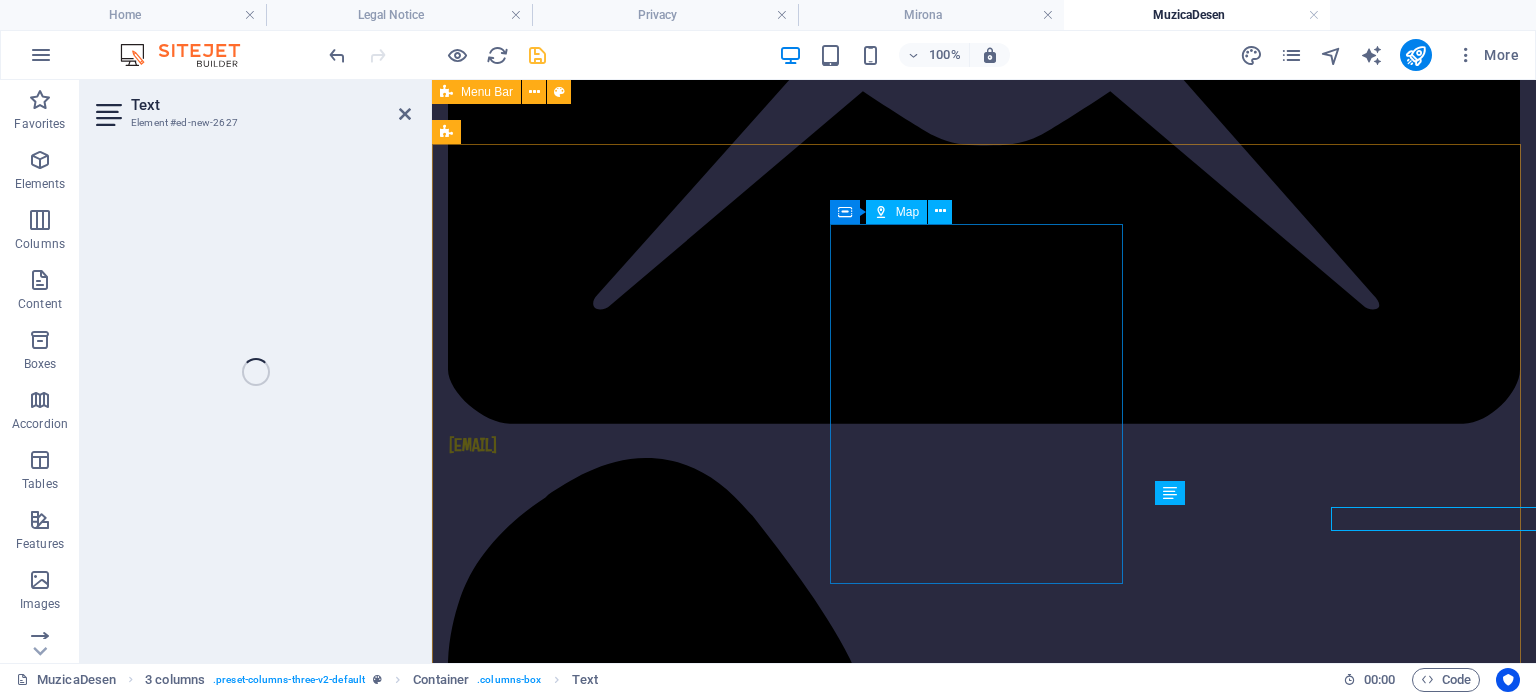 scroll, scrollTop: 515, scrollLeft: 0, axis: vertical 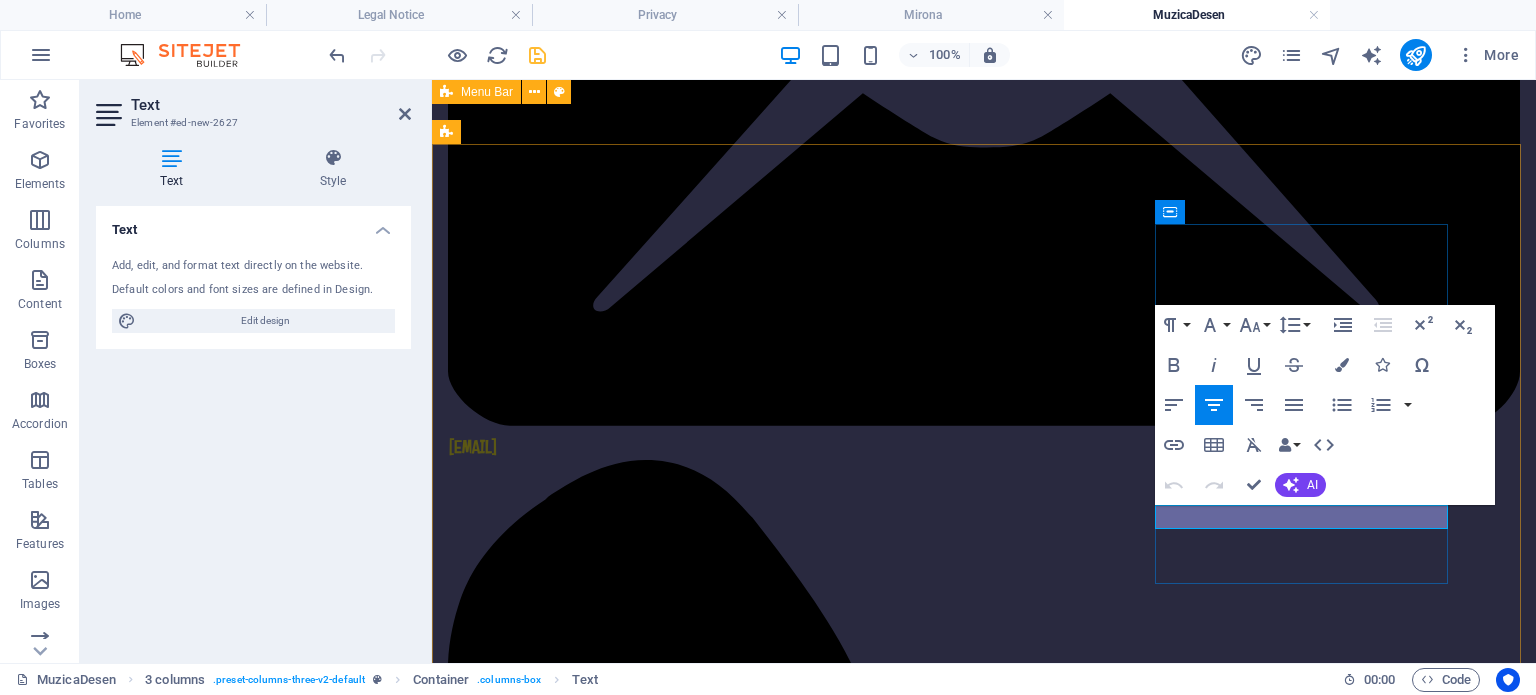 drag, startPoint x: 1383, startPoint y: 510, endPoint x: 1196, endPoint y: 511, distance: 187.00267 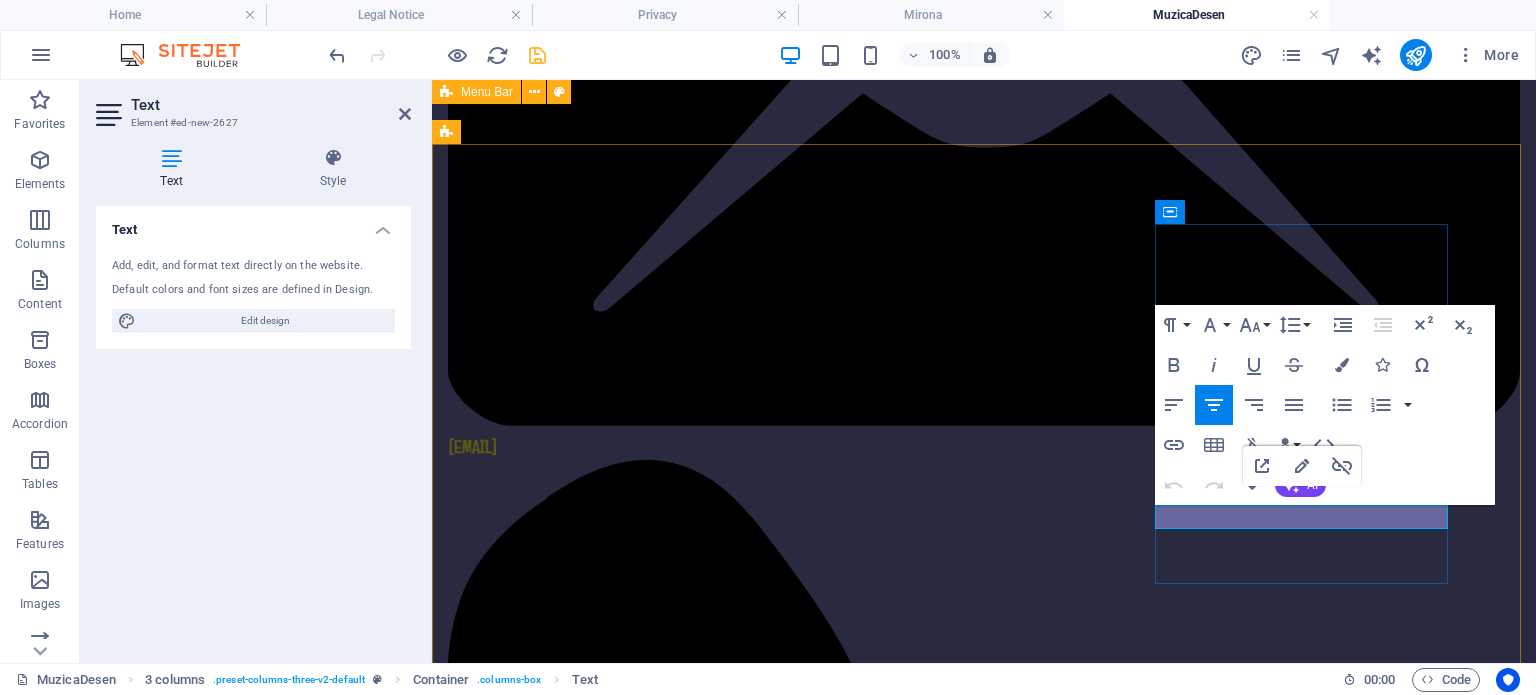 type 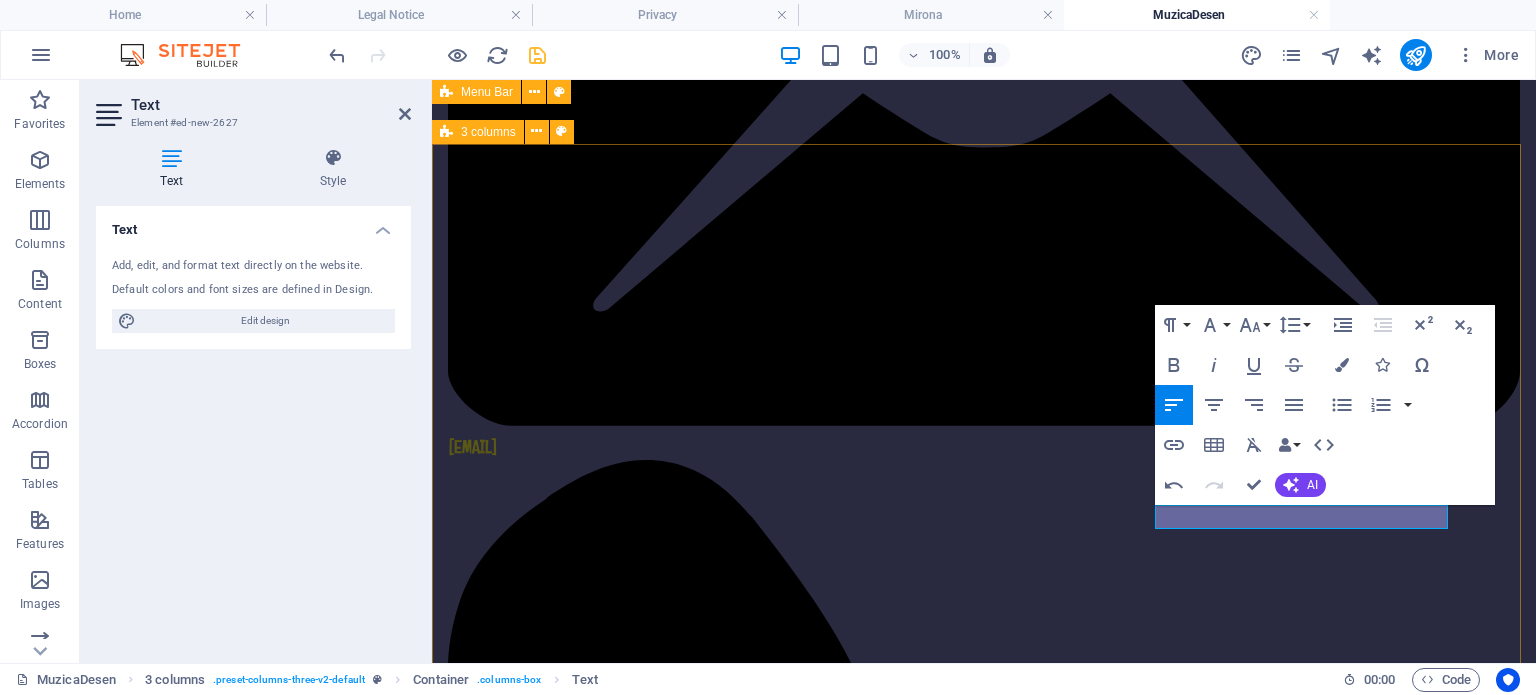 drag, startPoint x: 1248, startPoint y: 519, endPoint x: 1152, endPoint y: 515, distance: 96.0833 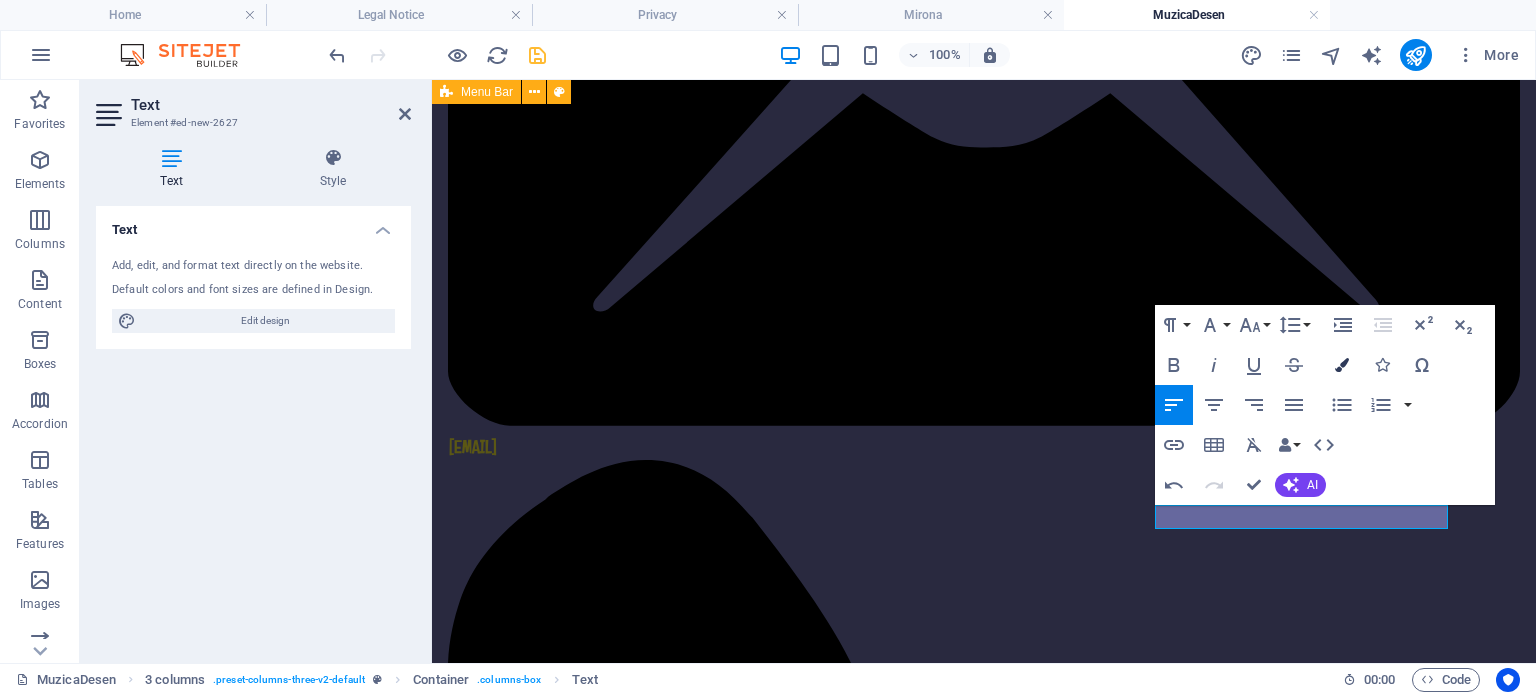 click at bounding box center [1342, 365] 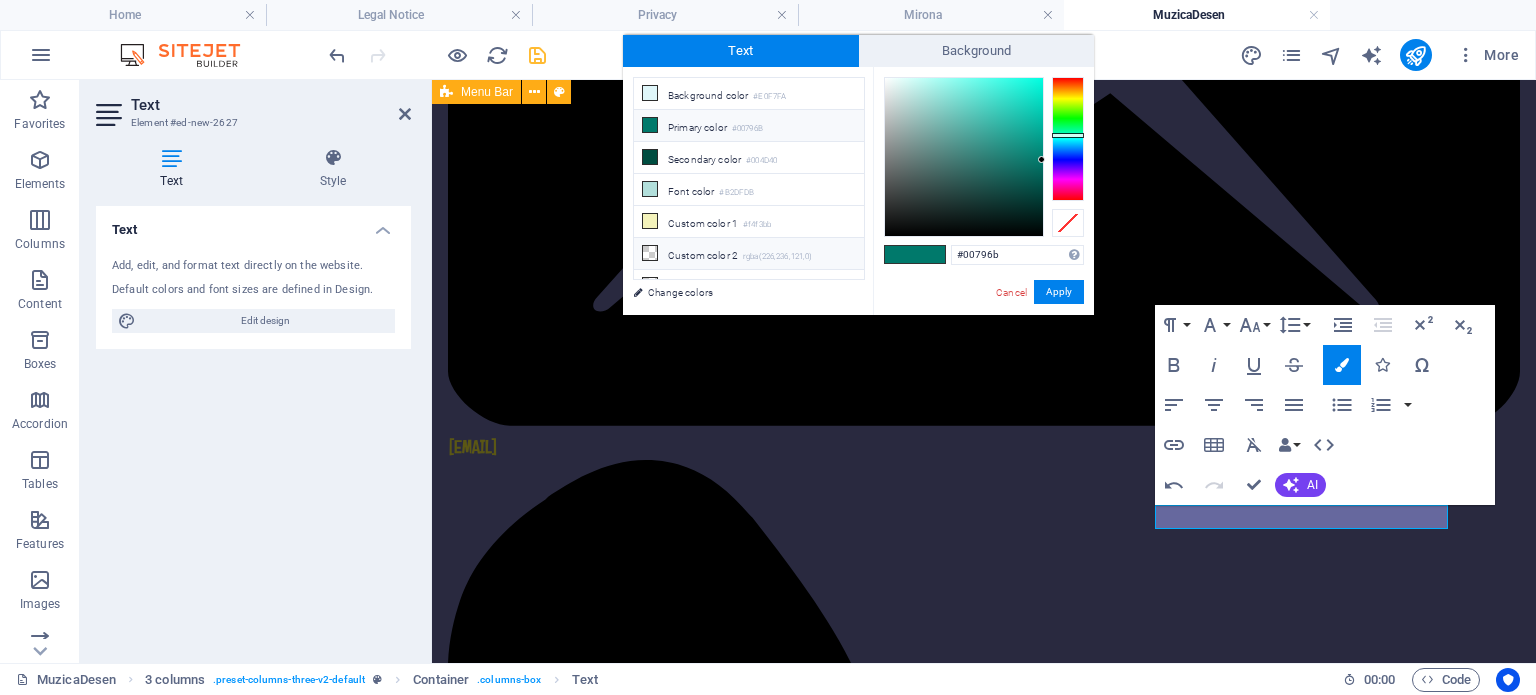 drag, startPoint x: 1024, startPoint y: 254, endPoint x: 841, endPoint y: 253, distance: 183.00273 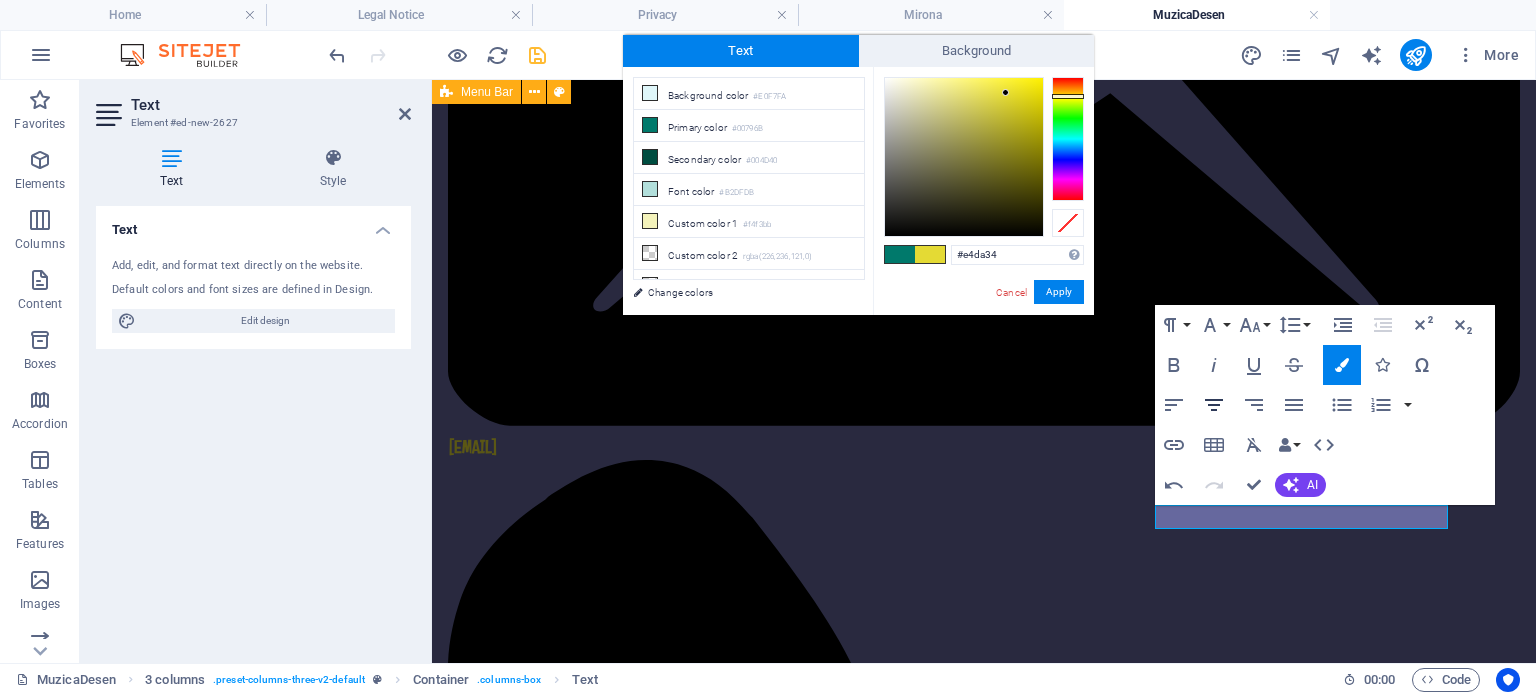 click 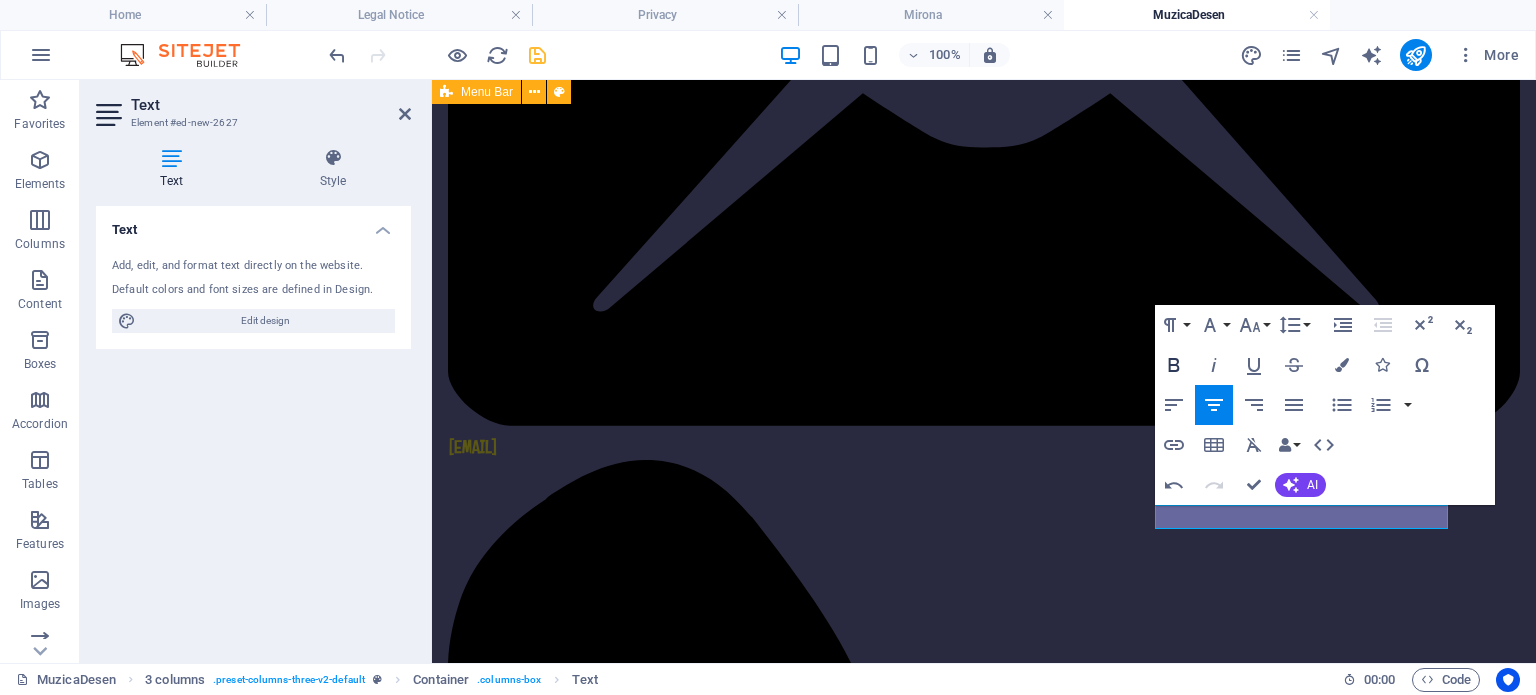 click 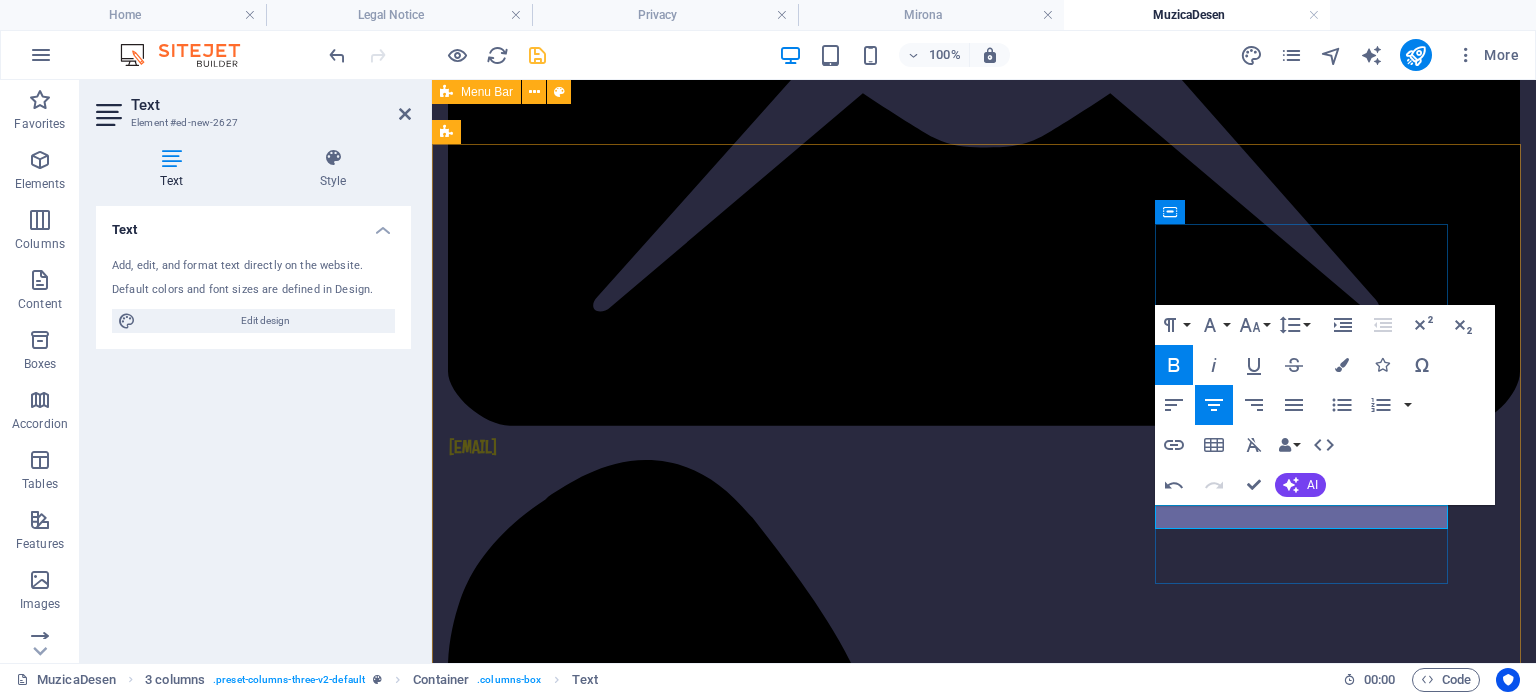 click on "scoalamuzica" at bounding box center (594, 3515) 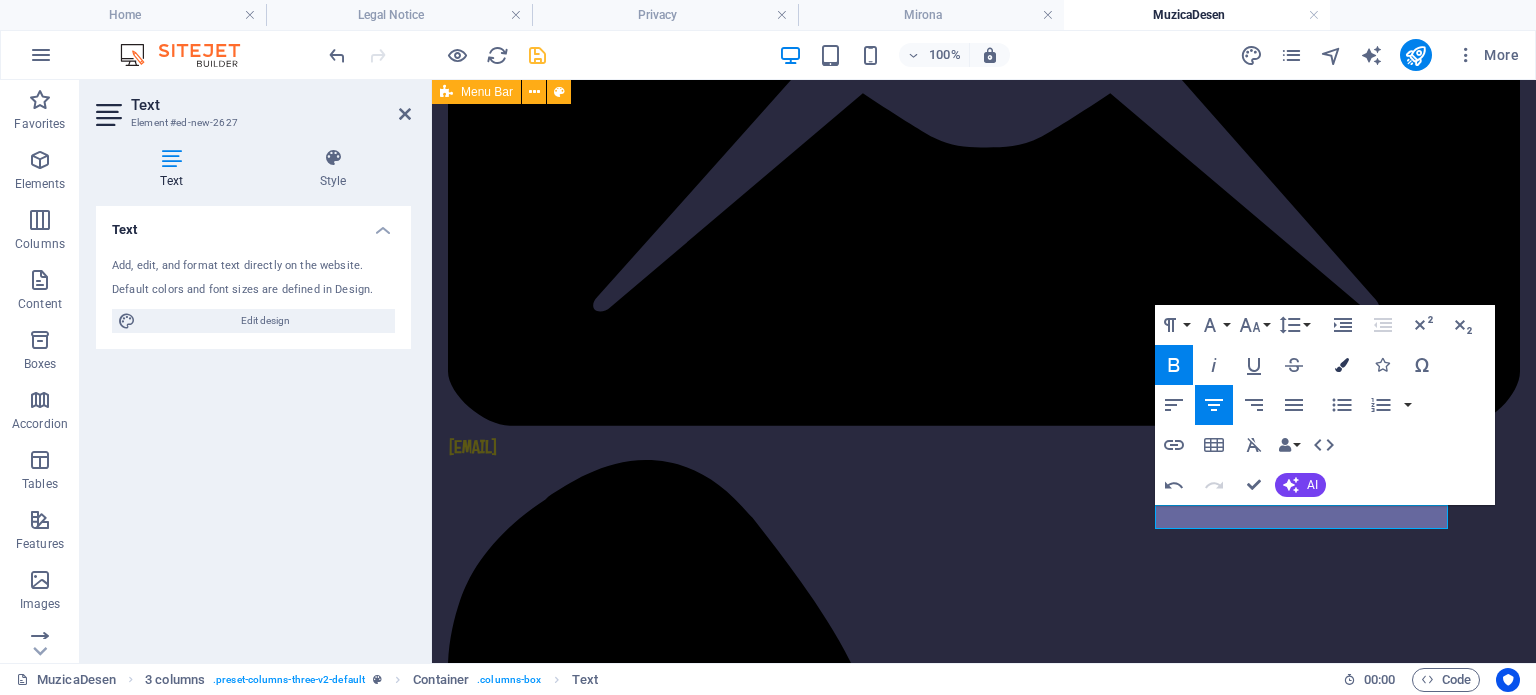 click at bounding box center [1342, 365] 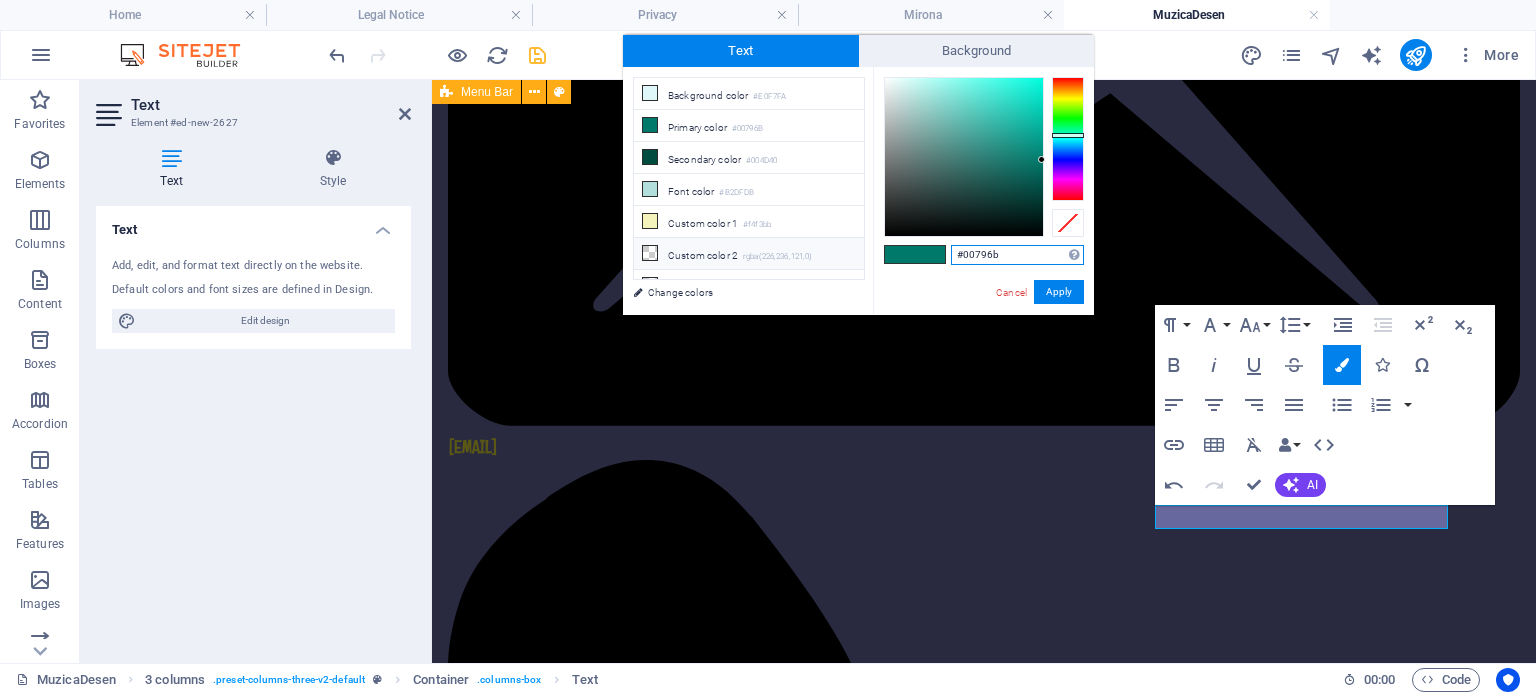 drag, startPoint x: 1019, startPoint y: 252, endPoint x: 802, endPoint y: 252, distance: 217 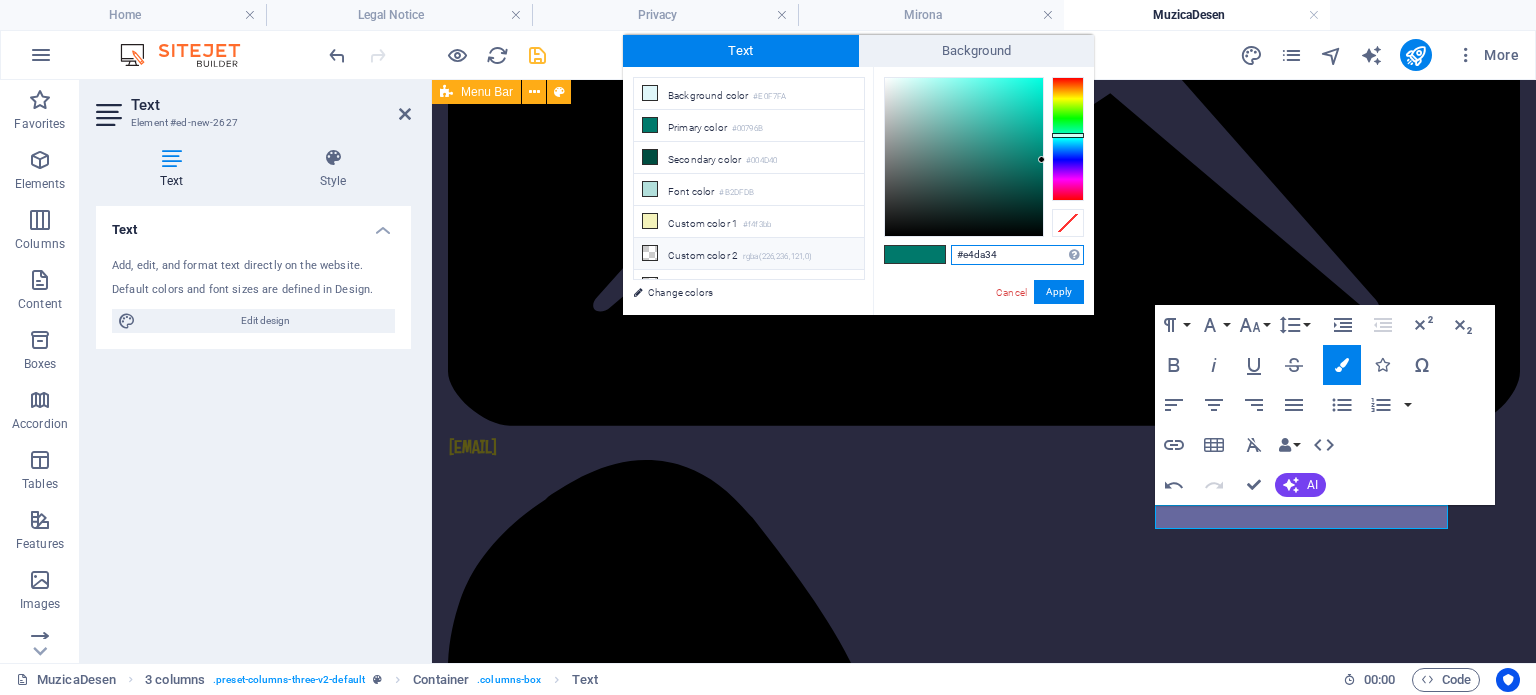 type on "#e4da34" 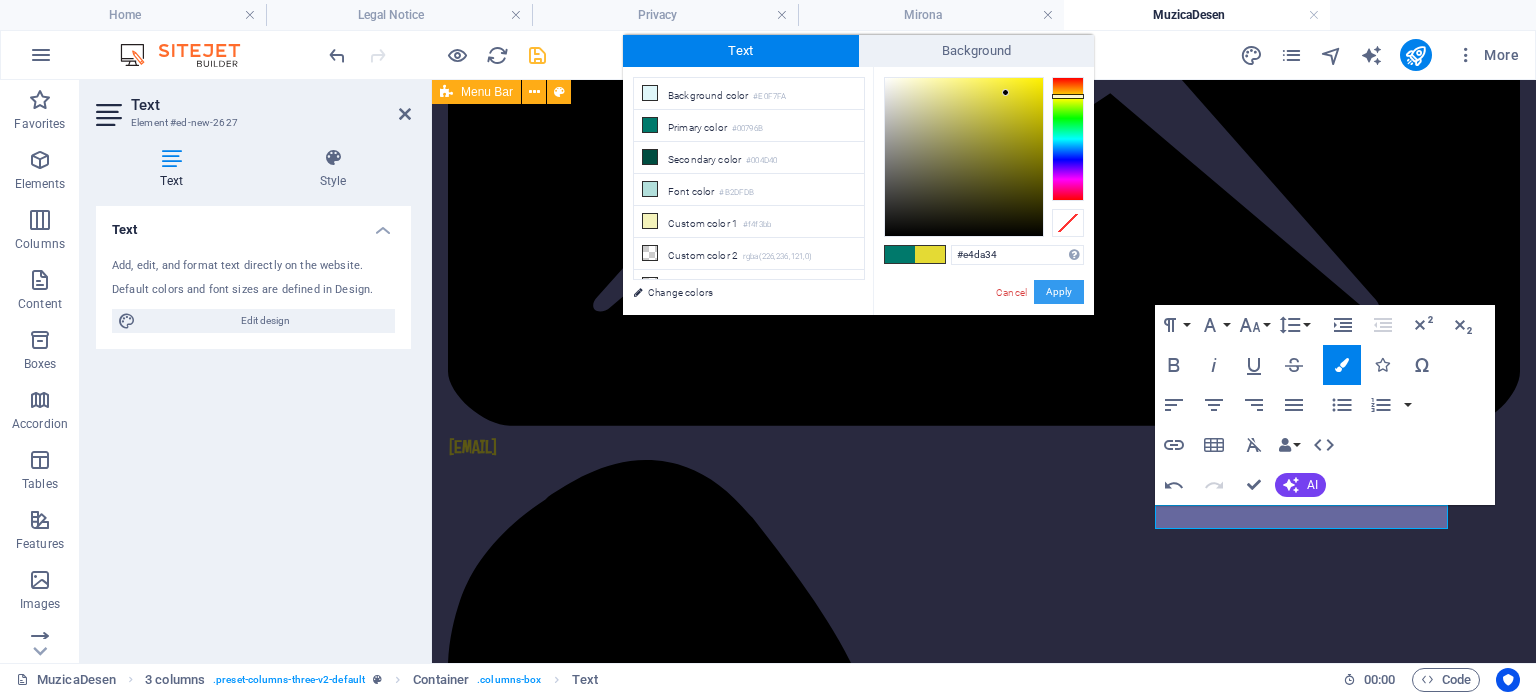 click on "Apply" at bounding box center (1059, 292) 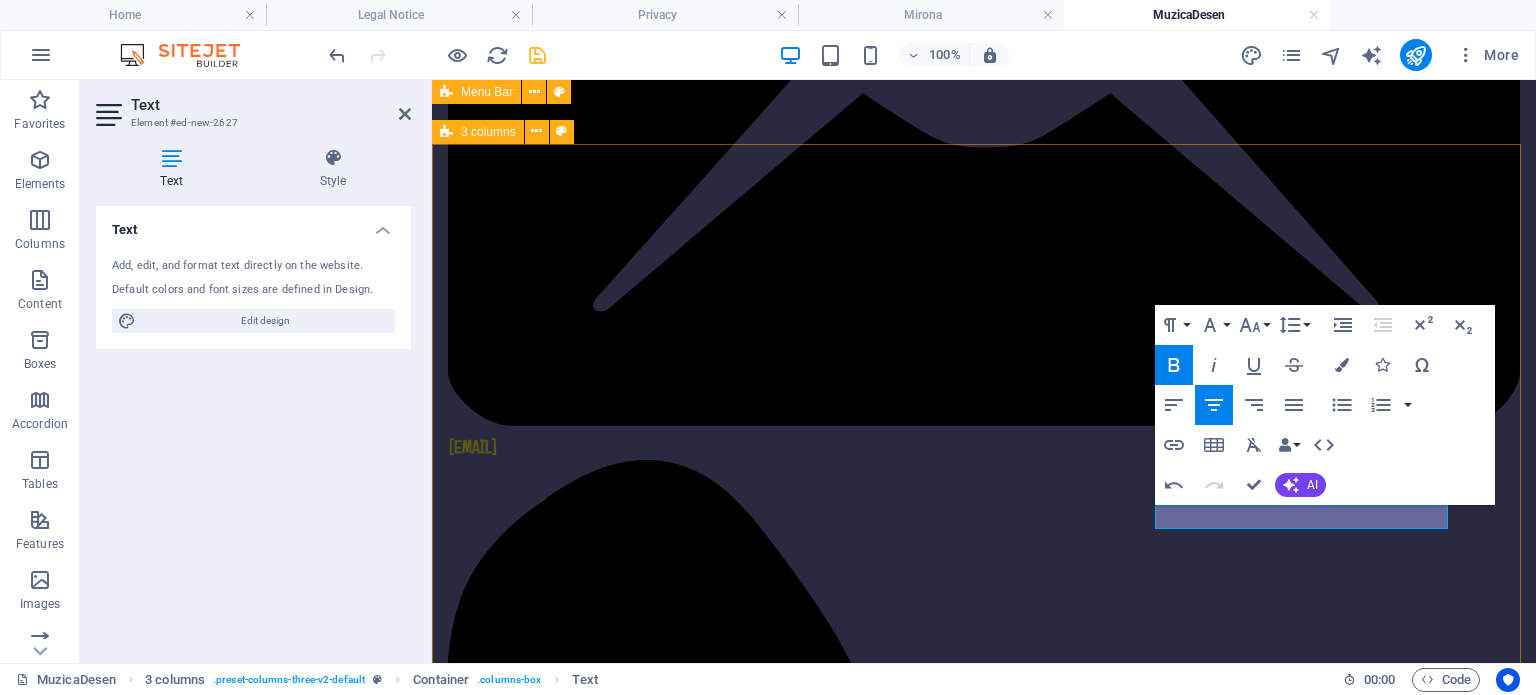 click on "Rețele de socializare Adresă Școala de Muzică și Arte Plastice Str. Gheorghe Doja Nr. 21 Reghin  545300 ← Mozgatás balra → Mozgatás jobbra ↑ Mozgatás felfelé ↓ Mozgatás lefelé + Nagyítás - Kicsinyítés Home Ugrás balra 75%-kal End Ugrás jobbra 75%-kal Page up Ugrás felfelé 75%-kal Page down Ugrás lefelé 75%-kal Térkép Domborzat Műhold Címkék Térképadatok Térképadatok ©2025 Térképadatok ©2025 1 km  Kattintson a metrikus és az angolszász mértékegységek közötti váltáshoz Feltételek Contact      0265524285  Email scoalamuzica@yahoo.com" at bounding box center (984, 2822) 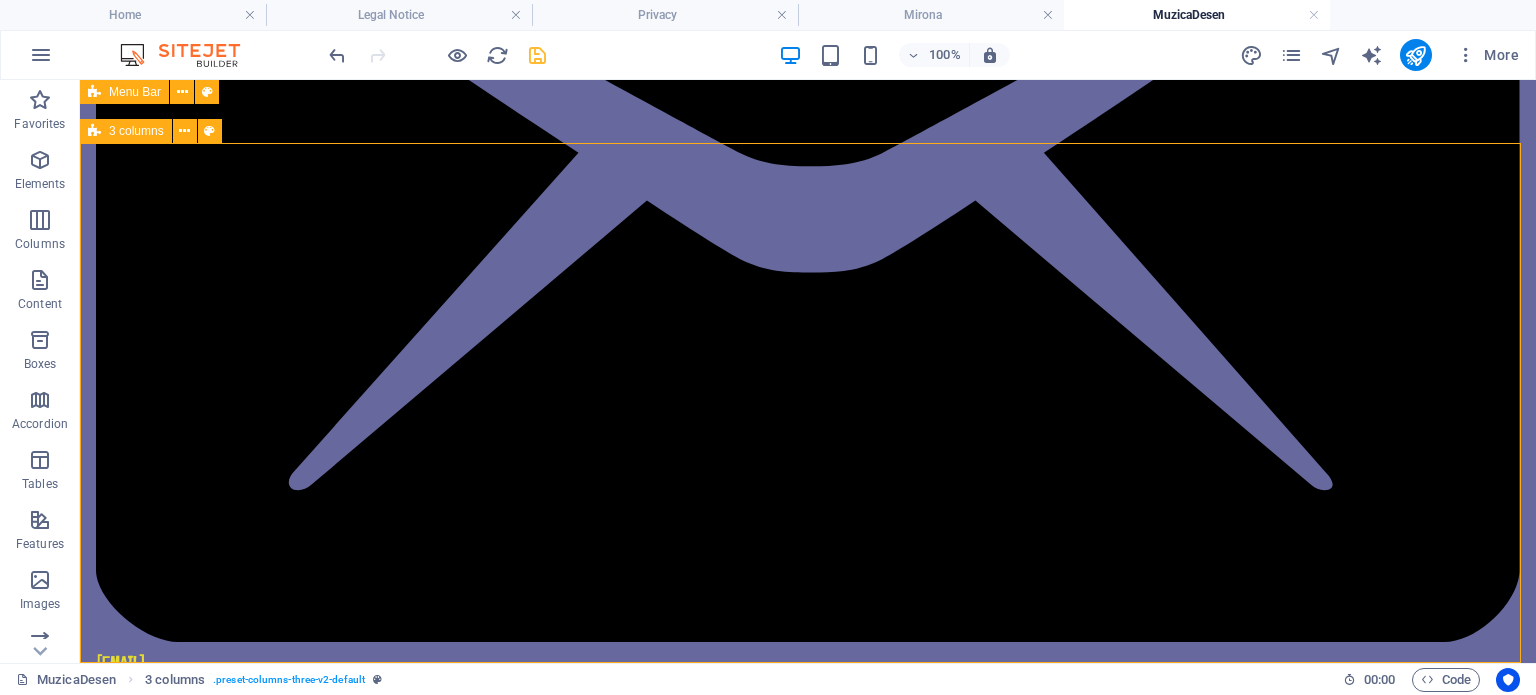 scroll, scrollTop: 517, scrollLeft: 0, axis: vertical 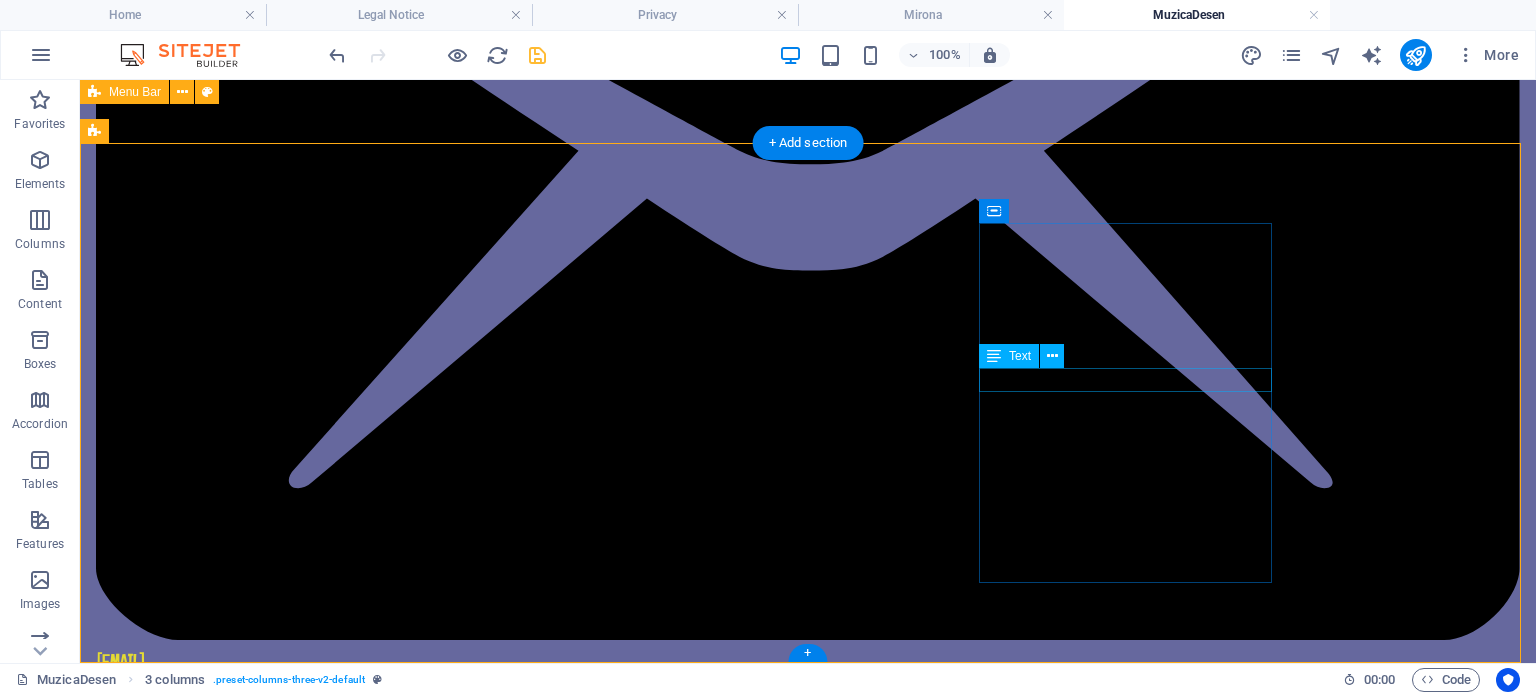 click on "0265524285" at bounding box center [242, 3775] 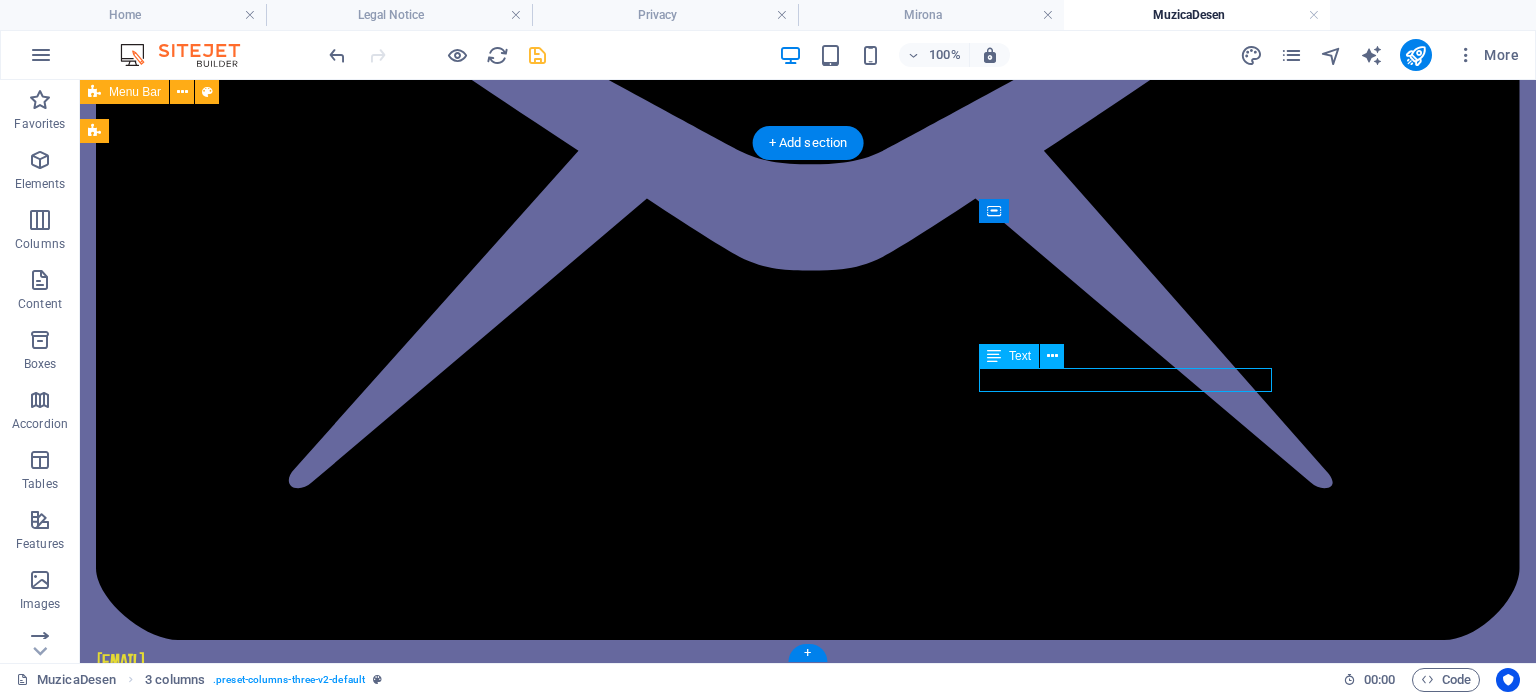 click on "0265524285" at bounding box center (242, 3775) 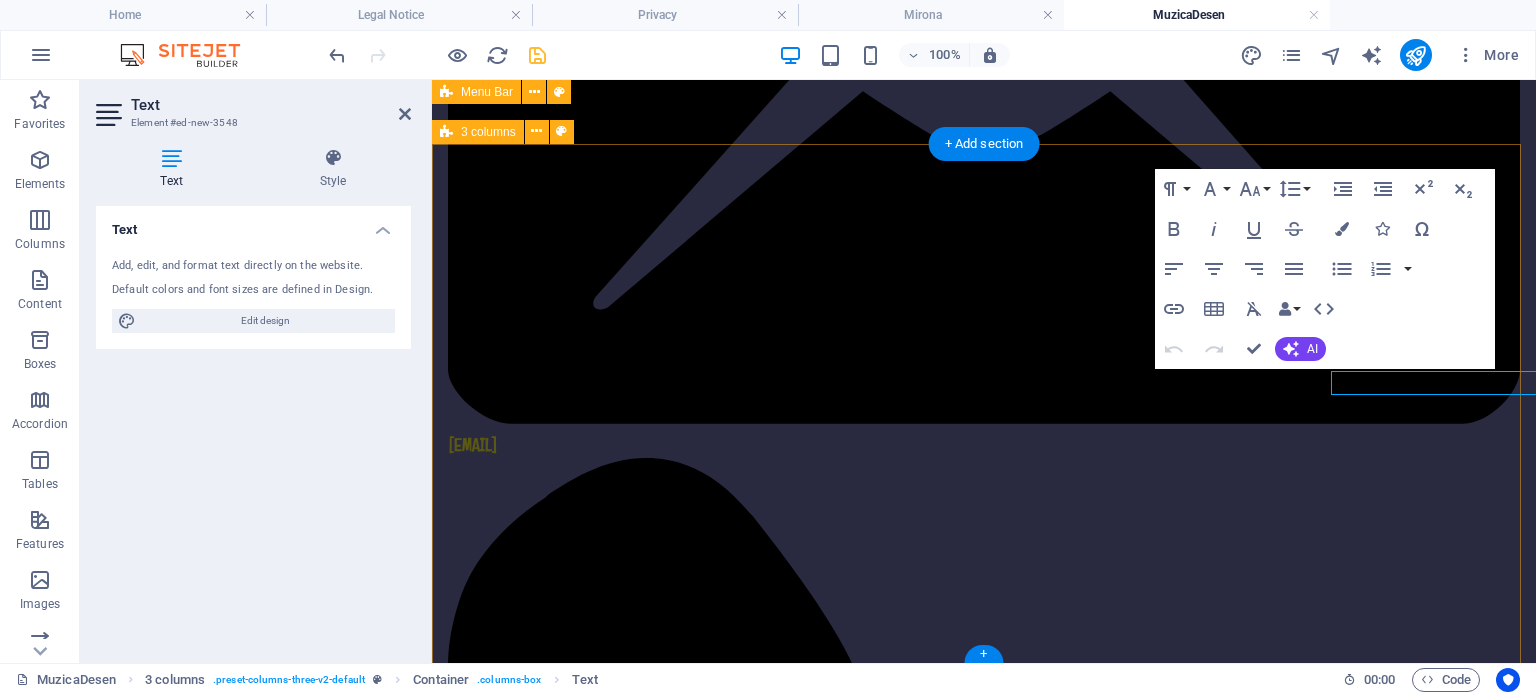 scroll, scrollTop: 515, scrollLeft: 0, axis: vertical 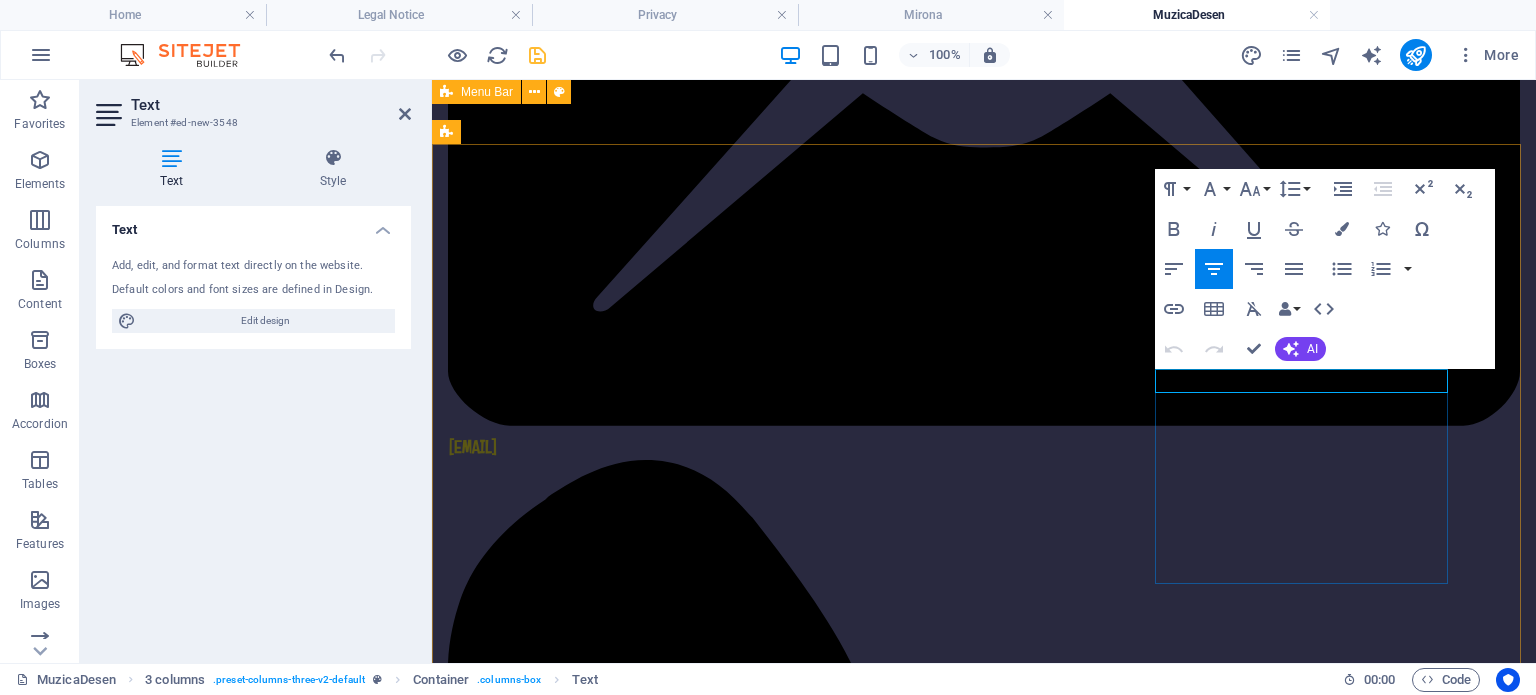 drag, startPoint x: 1347, startPoint y: 371, endPoint x: 1244, endPoint y: 375, distance: 103.077644 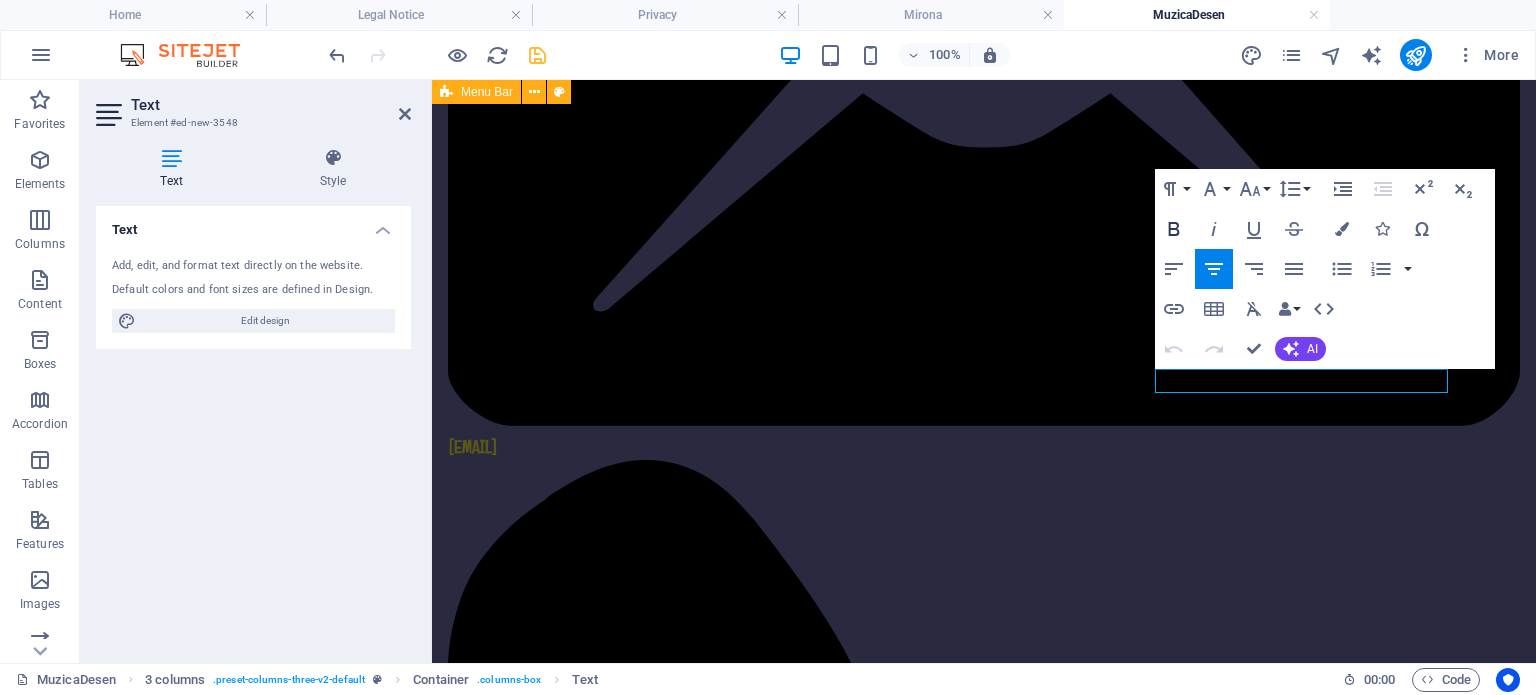 click 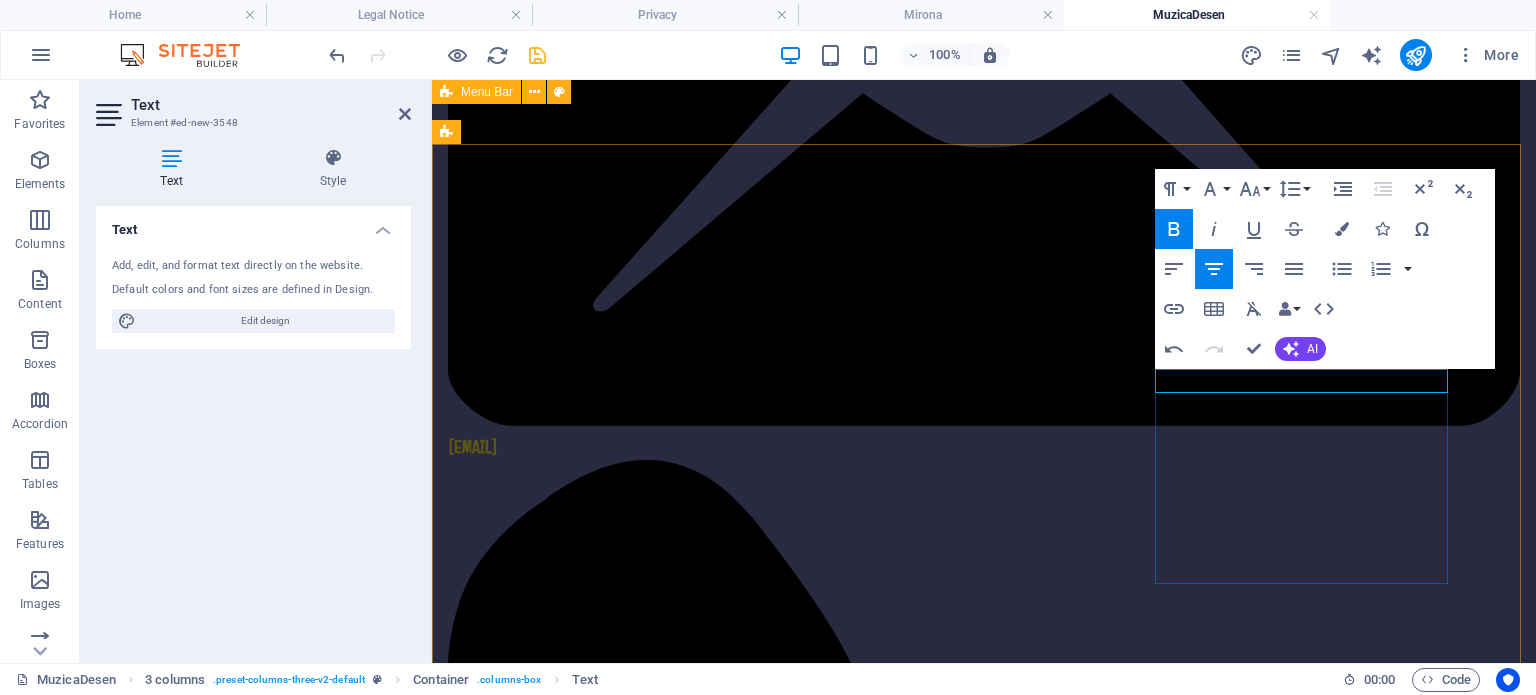 click on "Contact      0265524285  Email scoalamuzica@yahoo.com" at bounding box center [594, 3205] 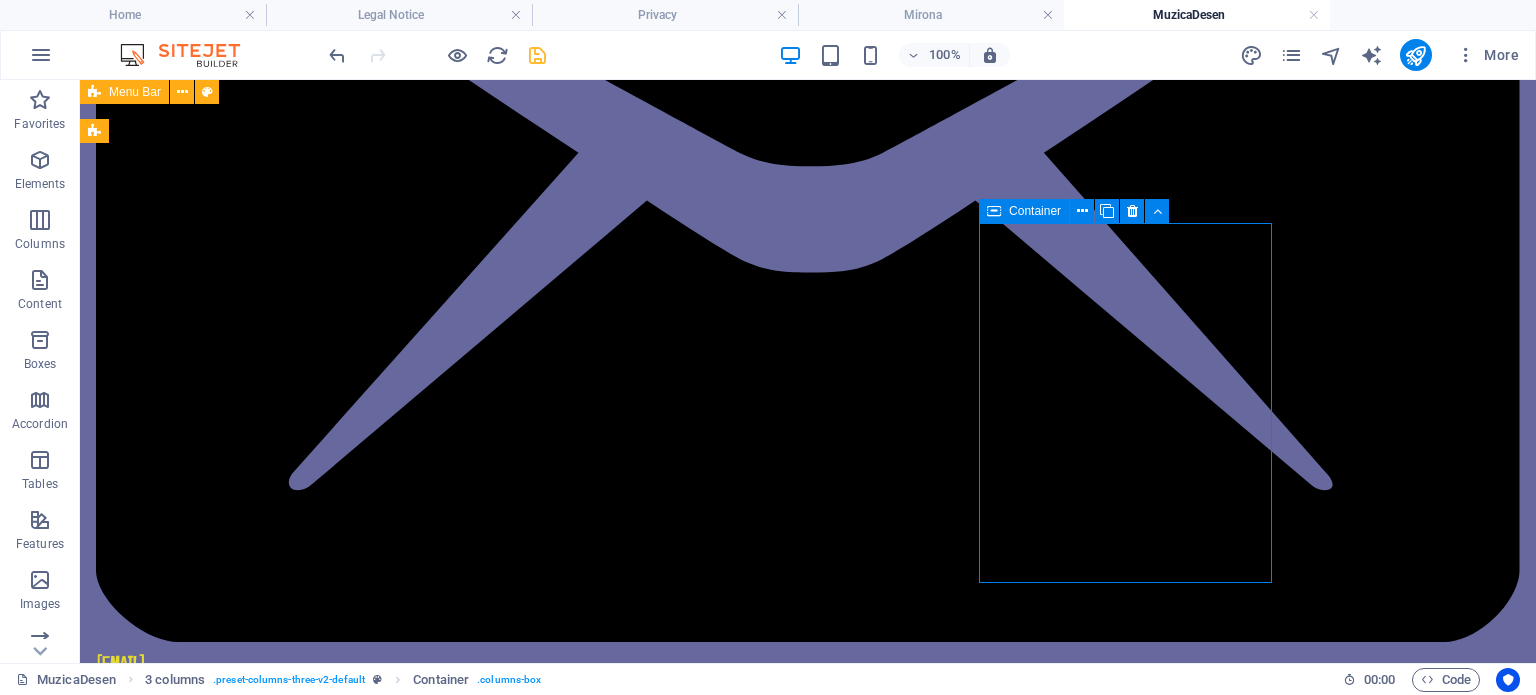 scroll, scrollTop: 517, scrollLeft: 0, axis: vertical 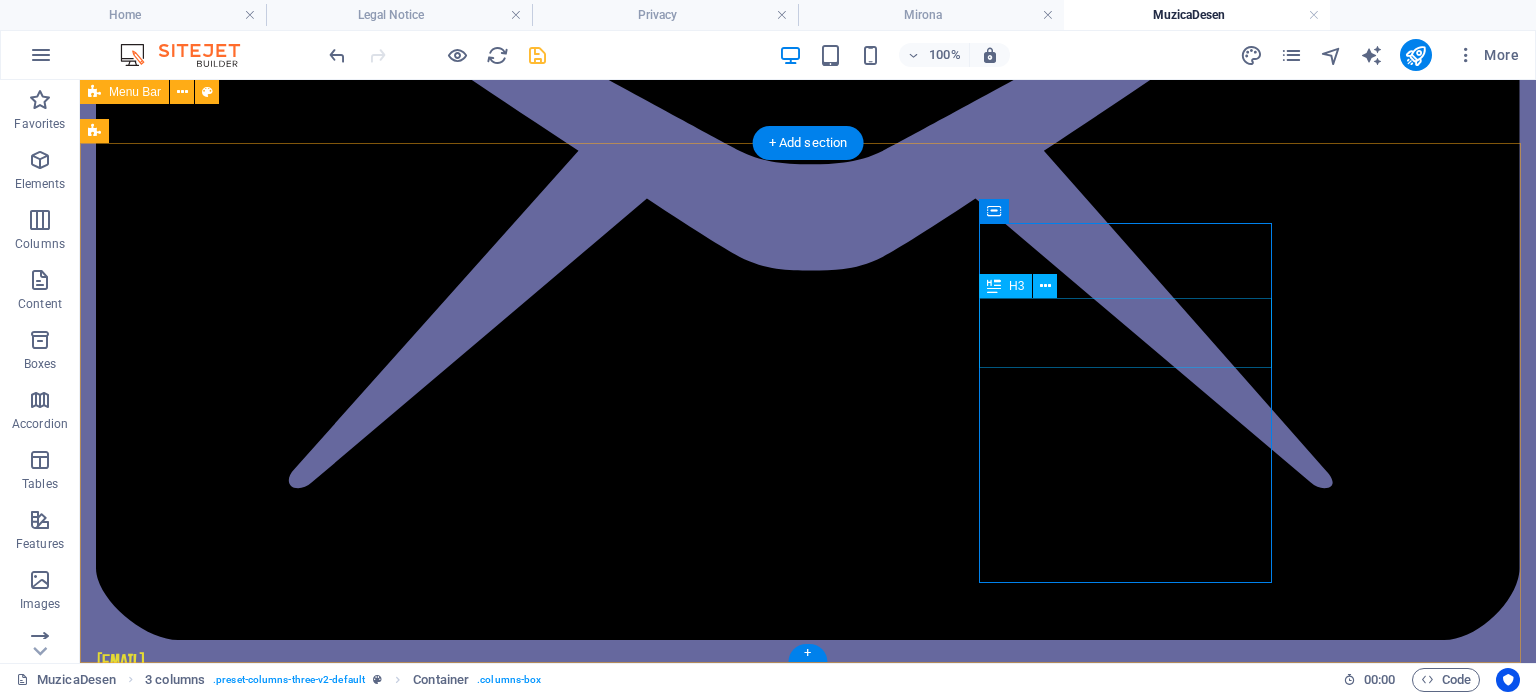 click on "Contact" at bounding box center (242, 3567) 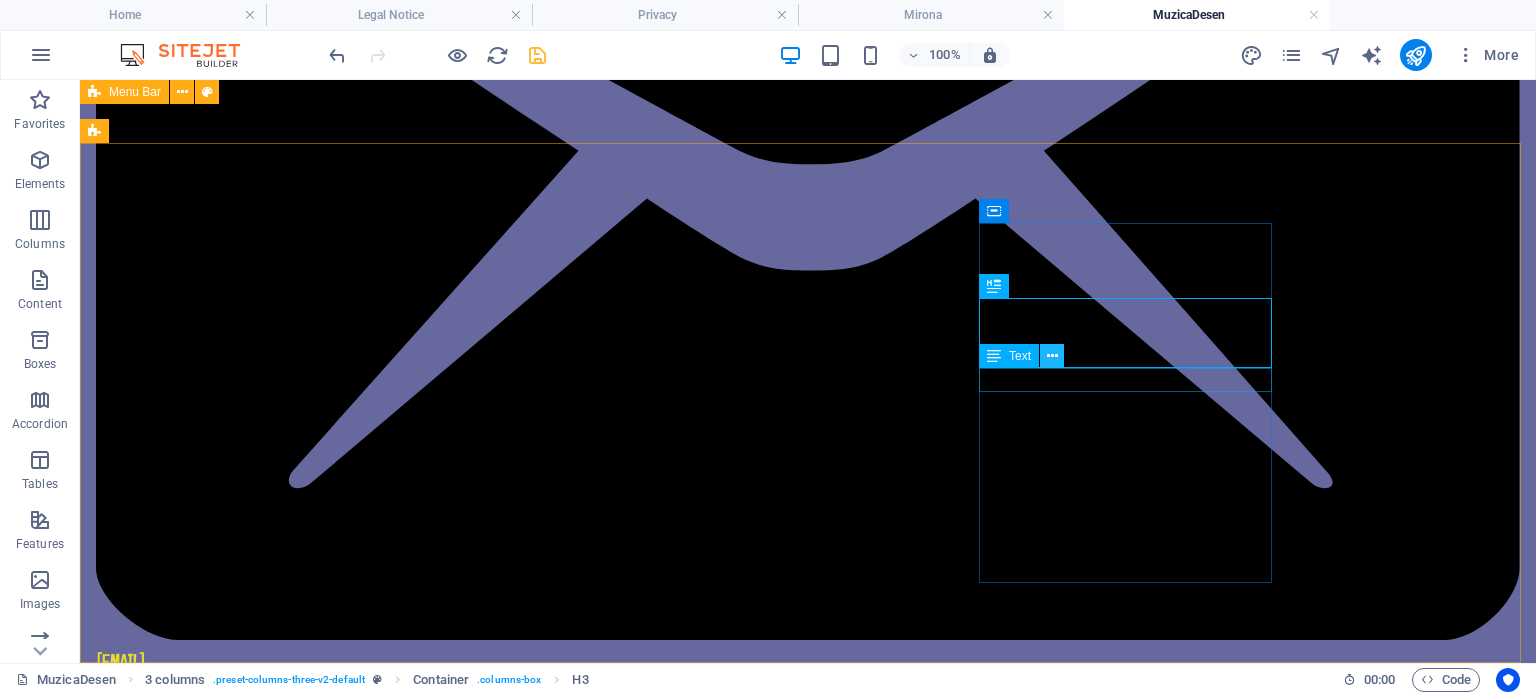 click at bounding box center (1052, 356) 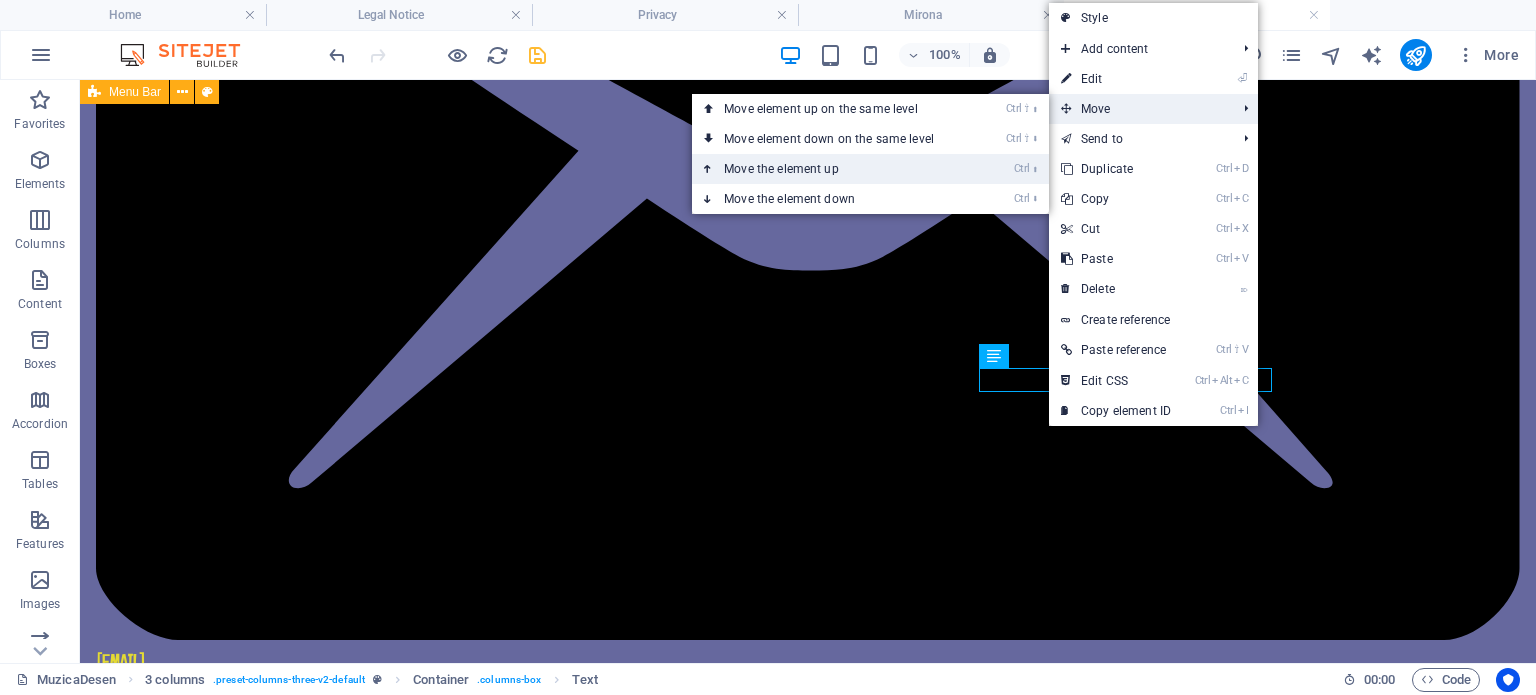 click on "Ctrl ⬆  Move the element up" at bounding box center [833, 169] 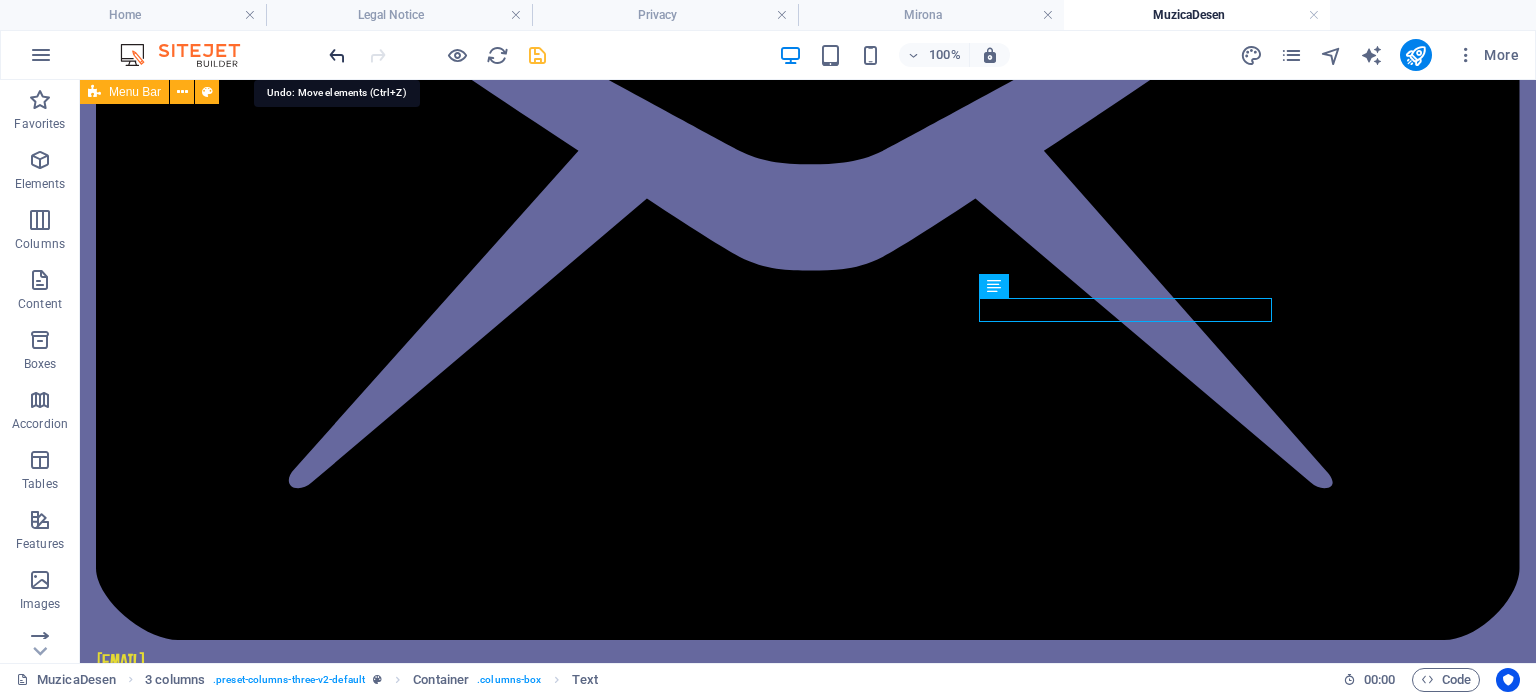 click at bounding box center (337, 55) 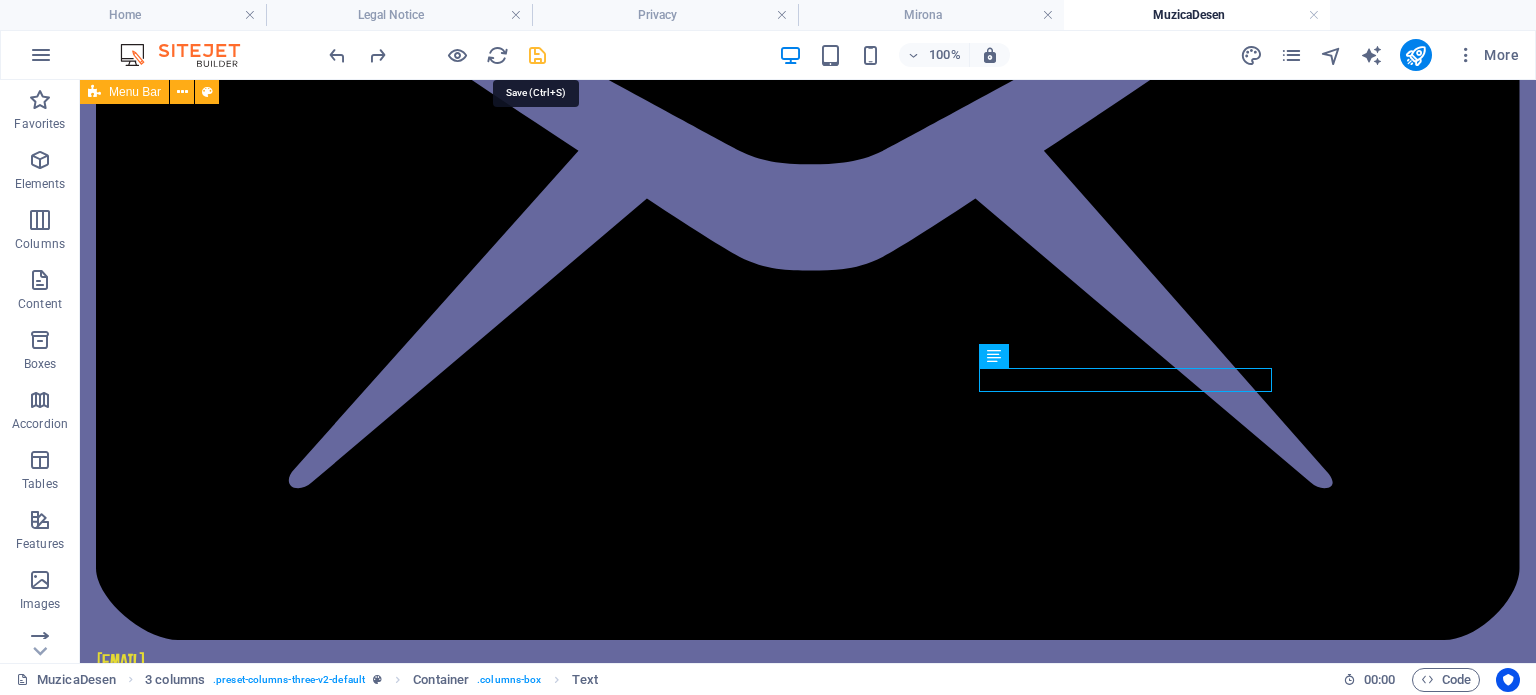 click at bounding box center (537, 55) 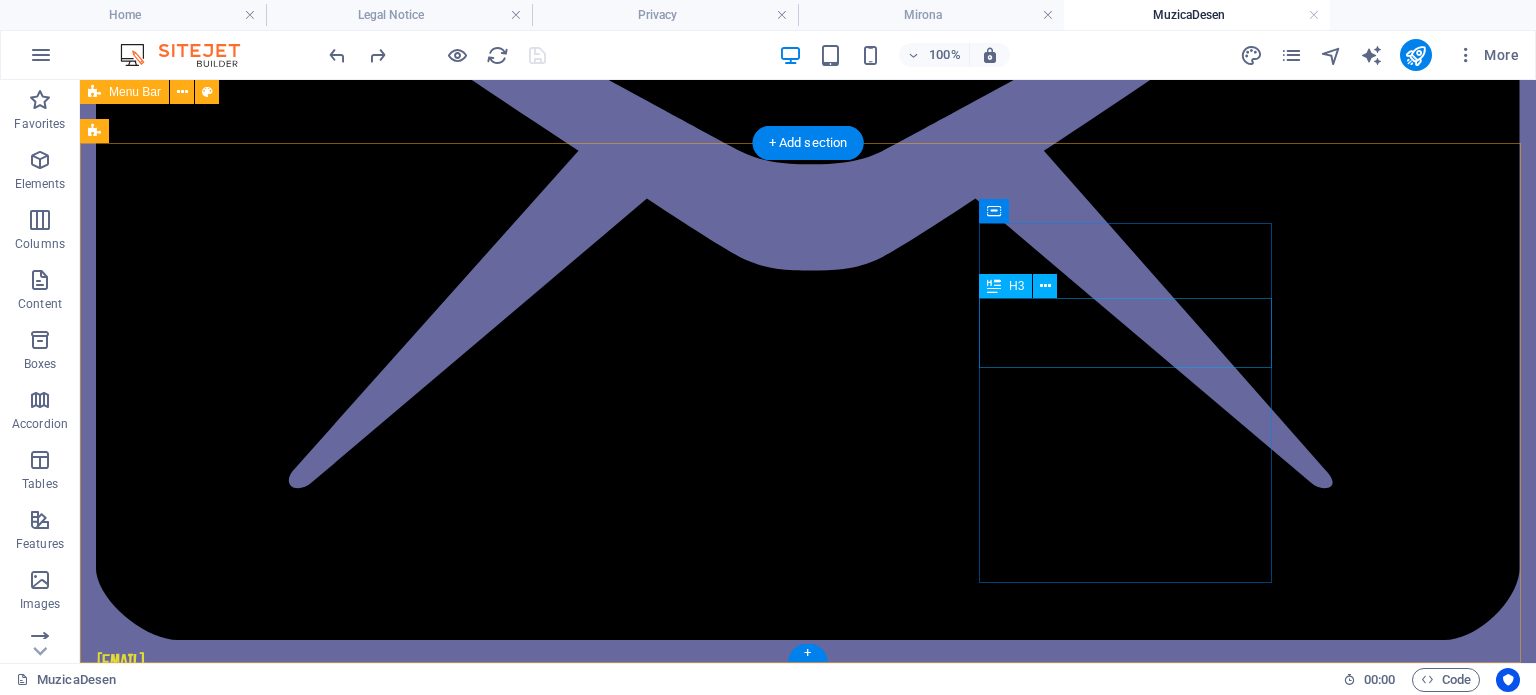 click on "Contact" at bounding box center [242, 3567] 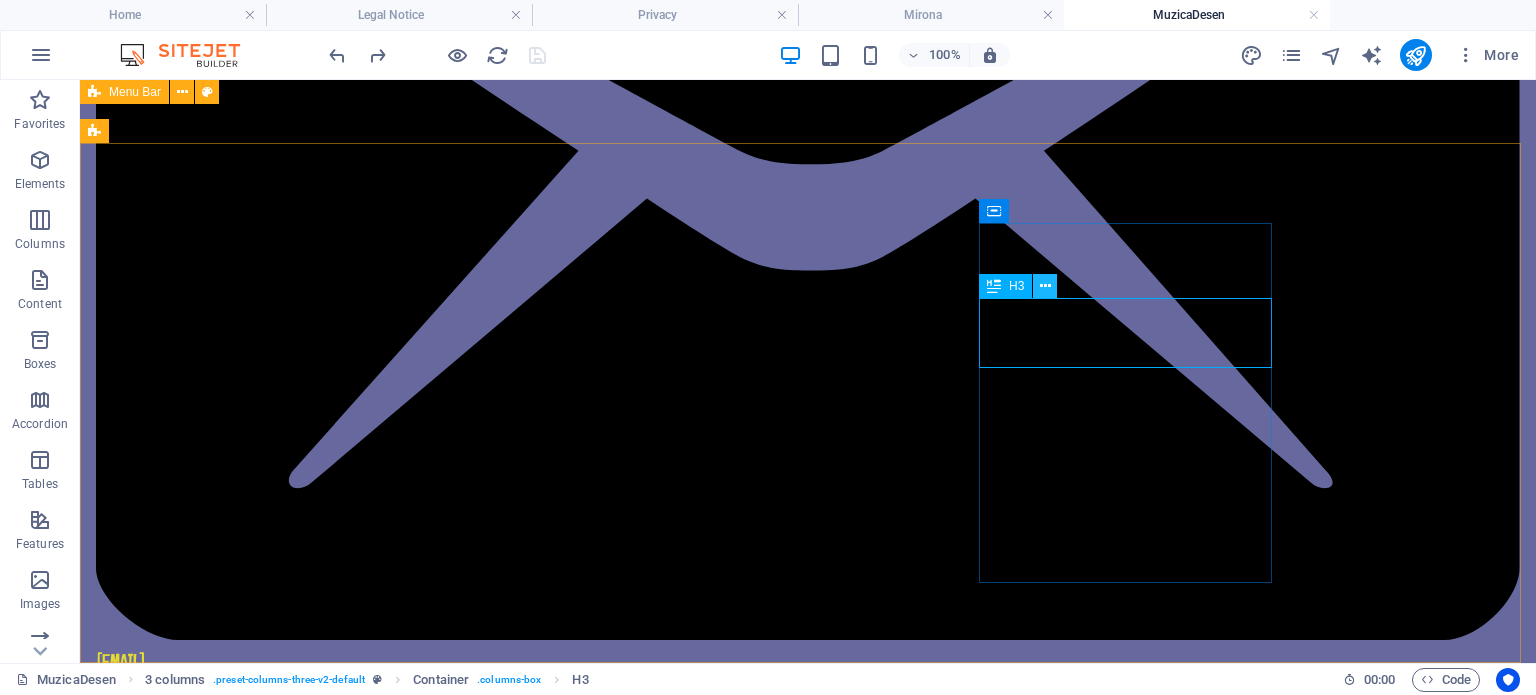 click at bounding box center (1045, 286) 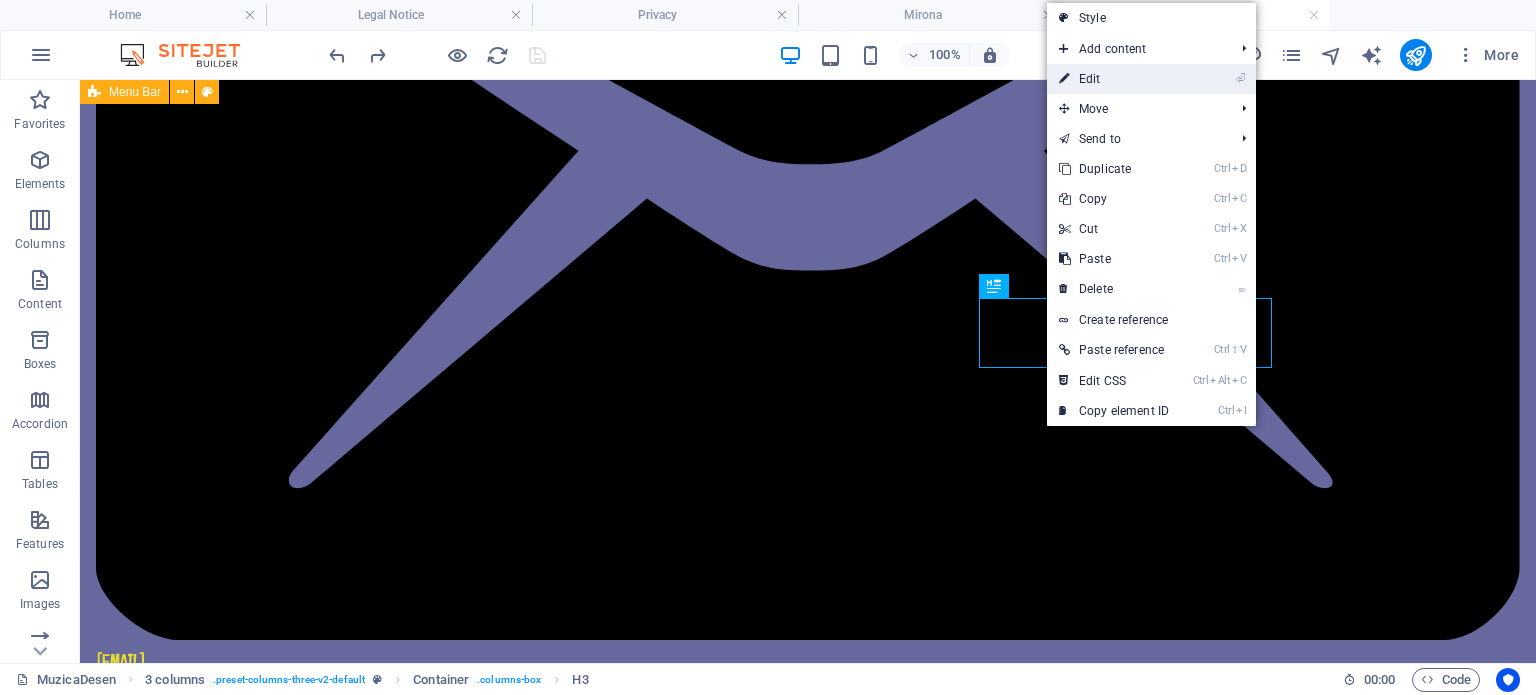 click on "⏎  Edit" at bounding box center [1114, 79] 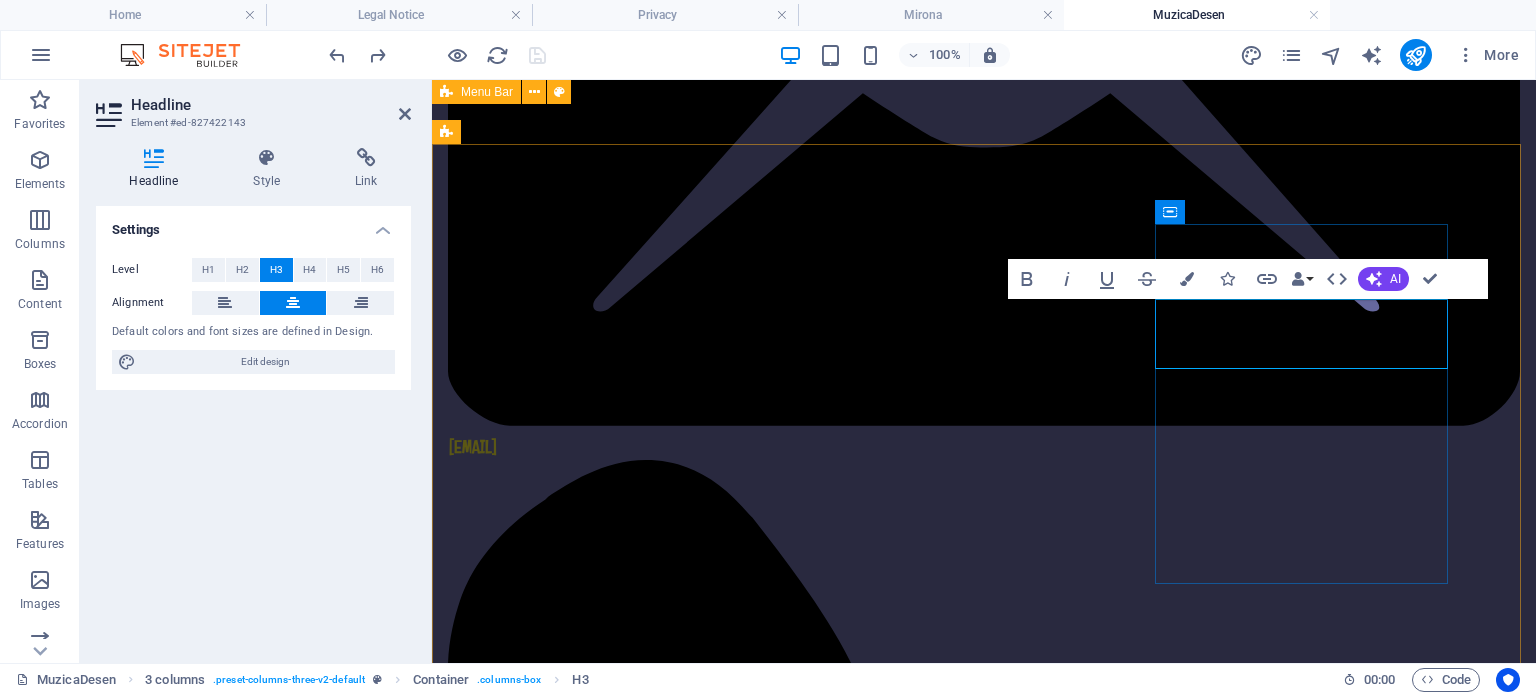click on "Contact" at bounding box center [594, 3001] 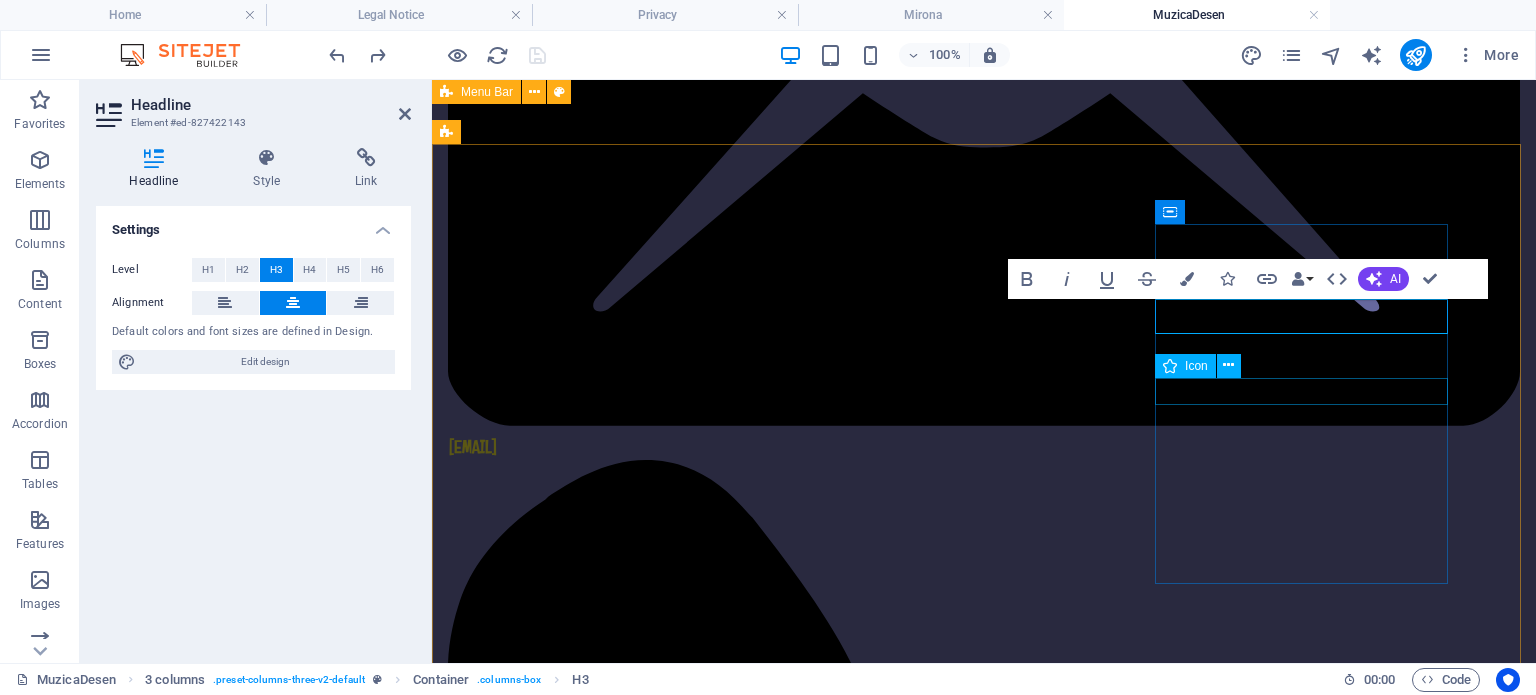 click at bounding box center (594, 3386) 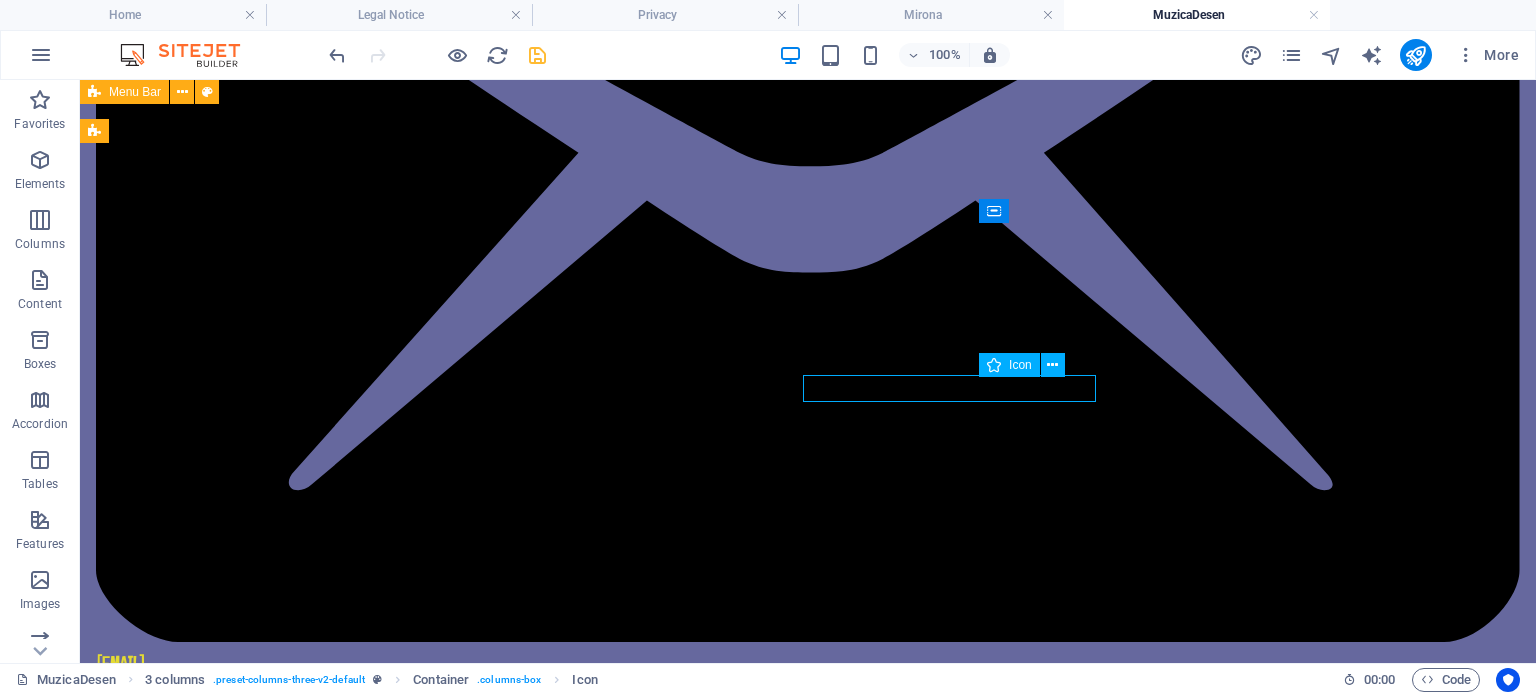 scroll, scrollTop: 517, scrollLeft: 0, axis: vertical 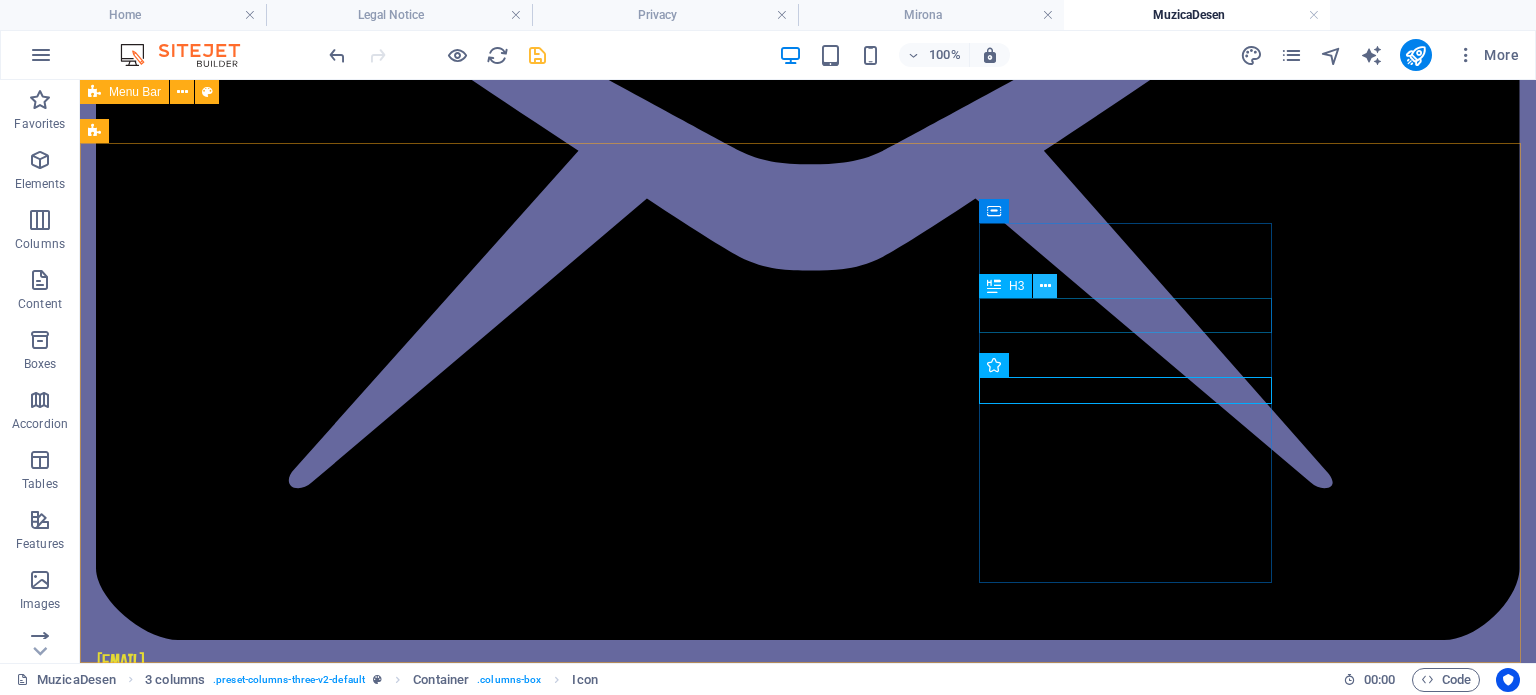 click at bounding box center [1045, 286] 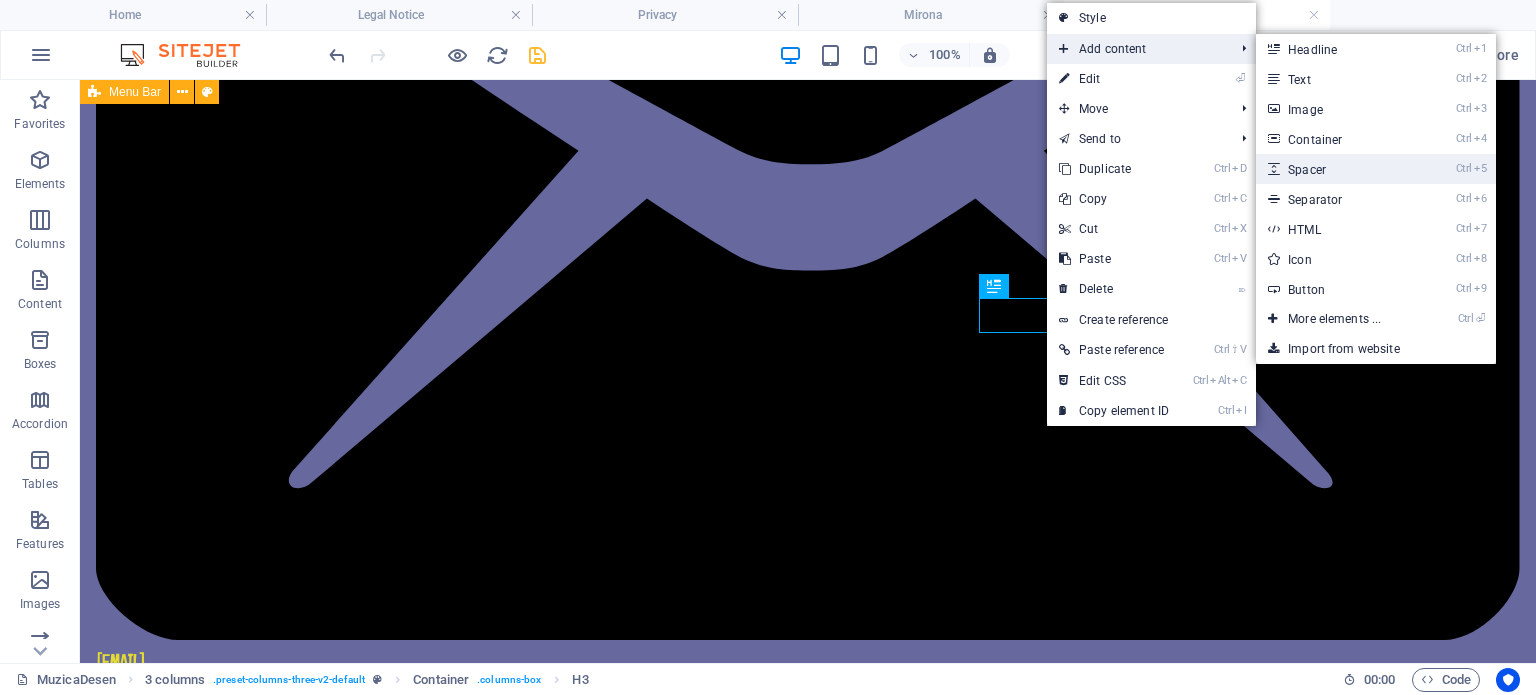 drag, startPoint x: 1316, startPoint y: 167, endPoint x: 882, endPoint y: 87, distance: 441.31168 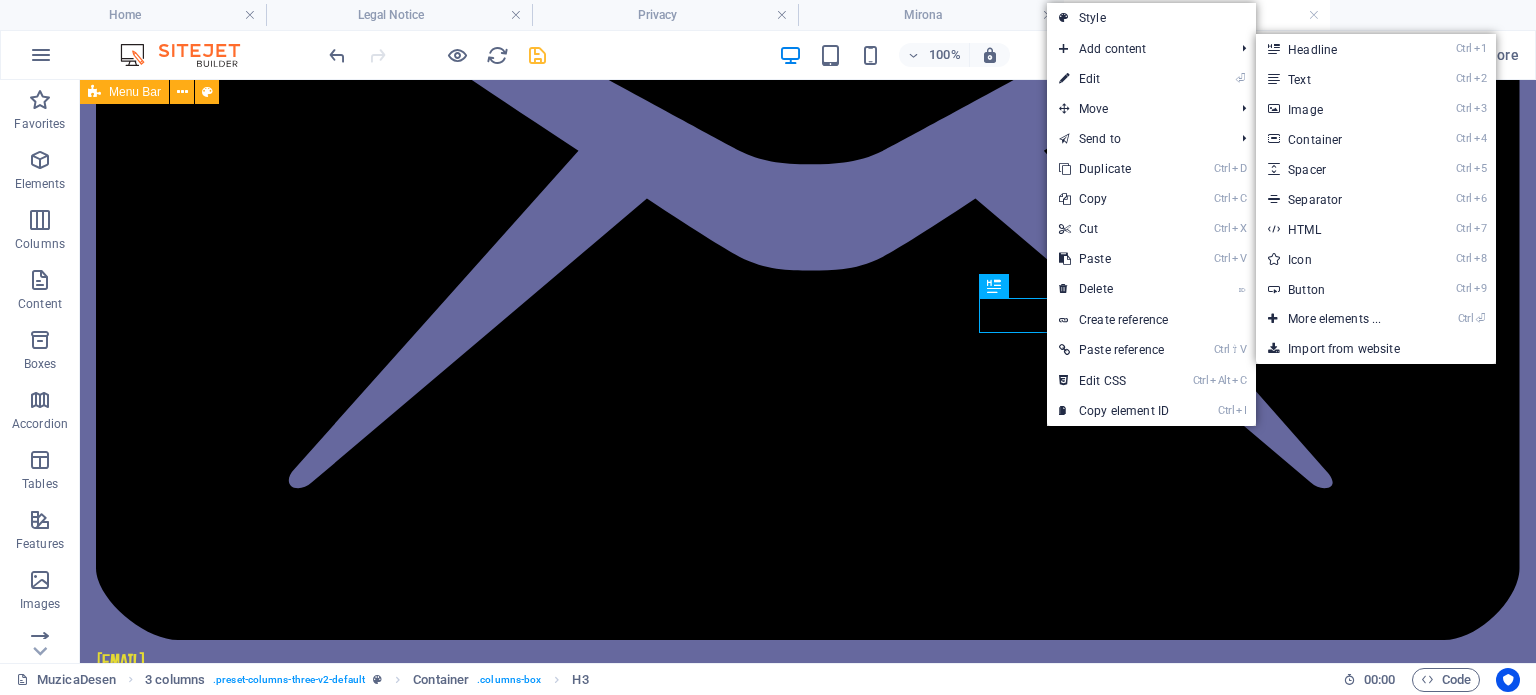 select on "px" 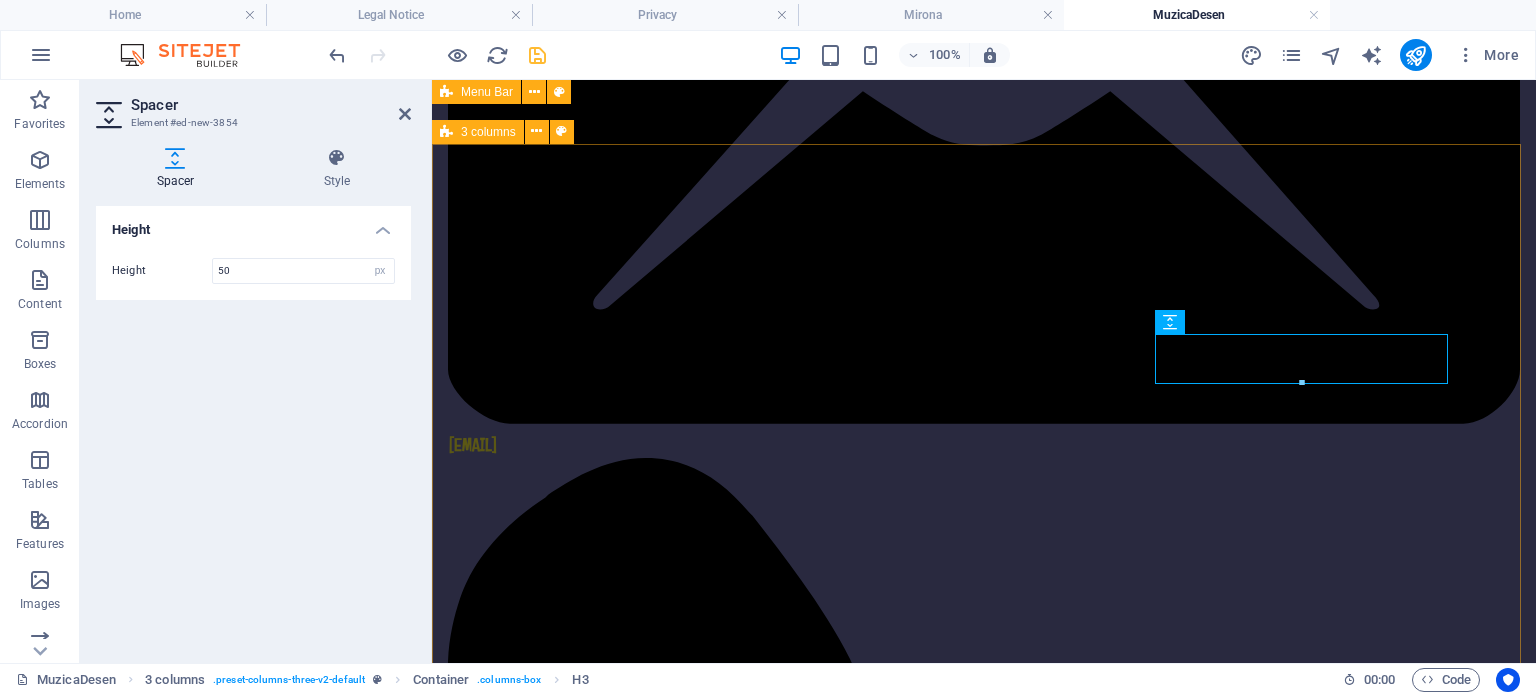 scroll, scrollTop: 515, scrollLeft: 0, axis: vertical 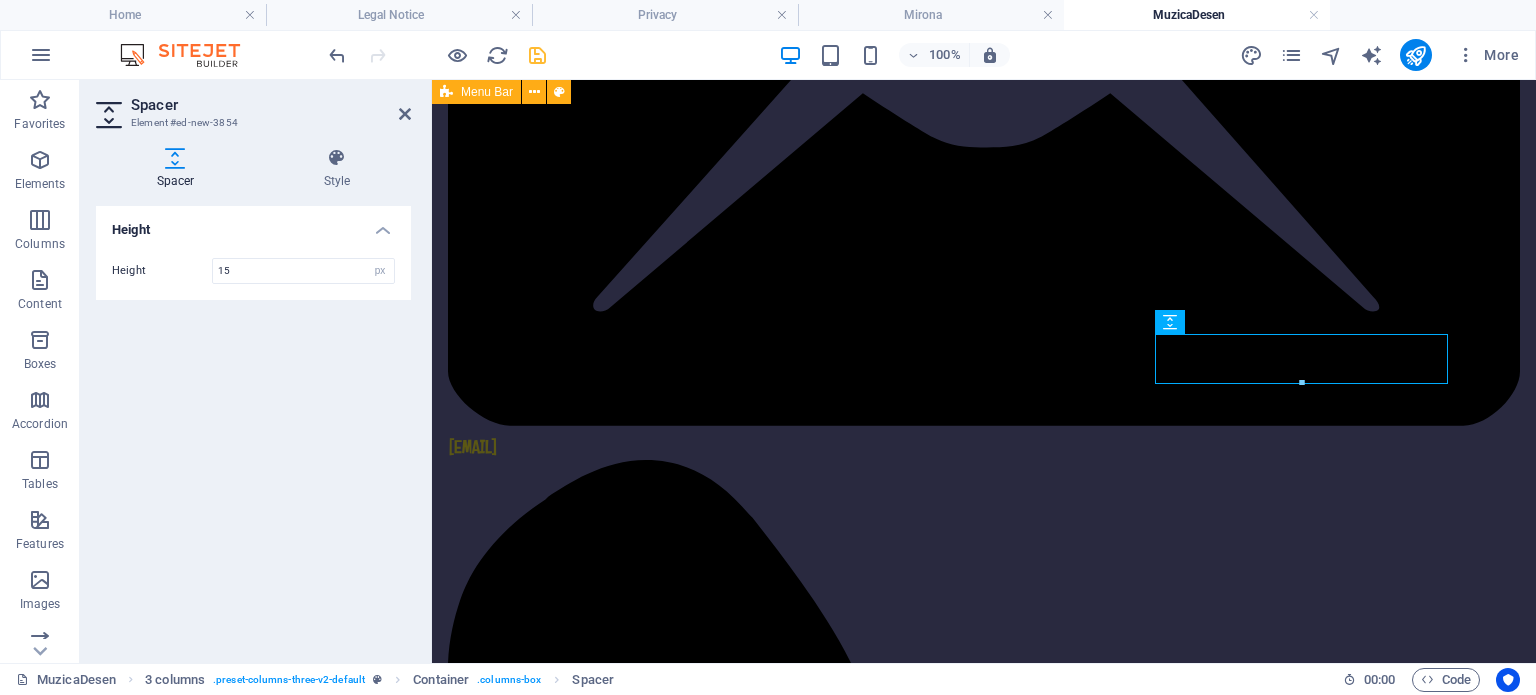 type on "15" 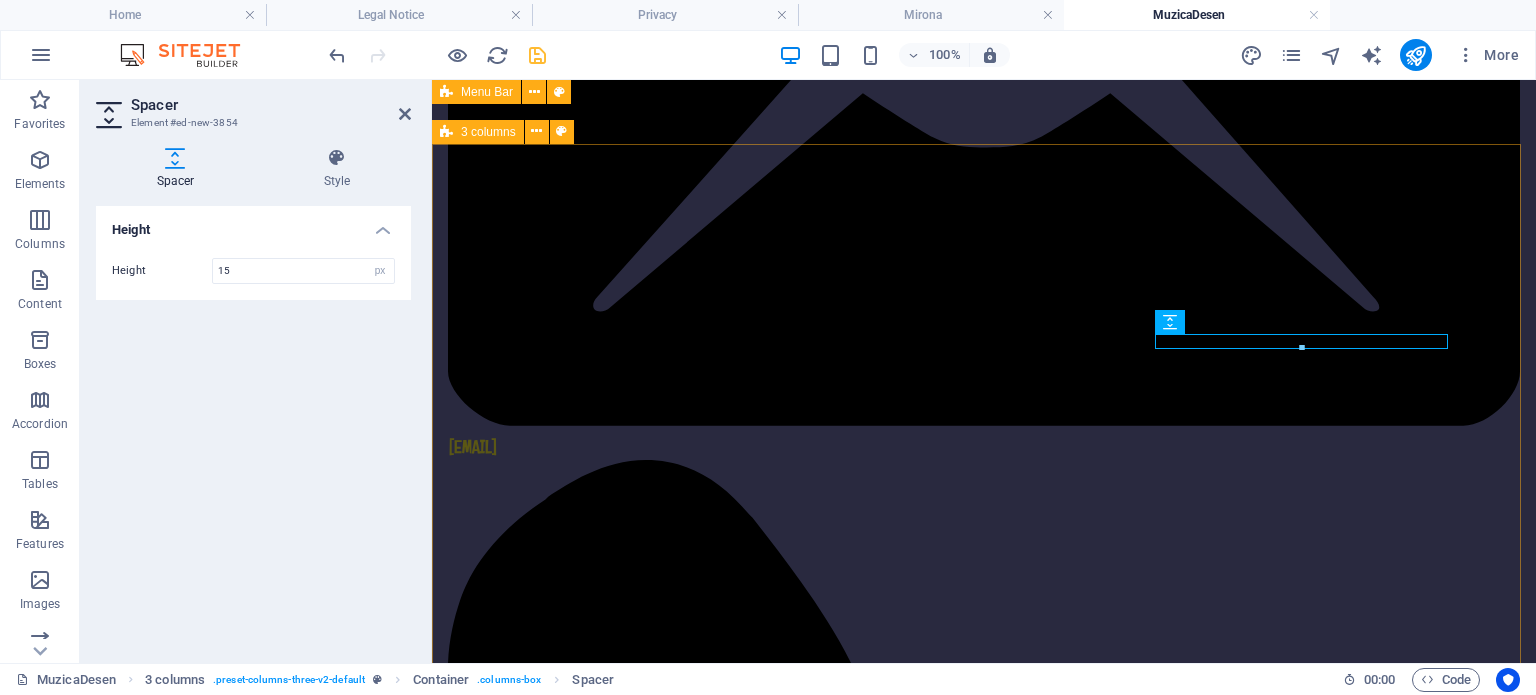 click on "Rețele de socializare Adresă Școala de Muzică și Arte Plastice Str. Gheorghe Doja Nr. 21 Reghin  545300 ← Mozgatás balra → Mozgatás jobbra ↑ Mozgatás felfelé ↓ Mozgatás lefelé + Nagyítás - Kicsinyítés Home Ugrás balra 75%-kal End Ugrás jobbra 75%-kal Page up Ugrás felfelé 75%-kal Page down Ugrás lefelé 75%-kal Térkép Domborzat Műhold Címkék Térképadatok Térképadatok ©2025 Térképadatok ©2025 1 km  Kattintson a metrikus és az angolszász mértékegységek közötti váltáshoz Feltételek Contact     0265524285  Email scoalamuzica@yahoo.com" at bounding box center (984, 2812) 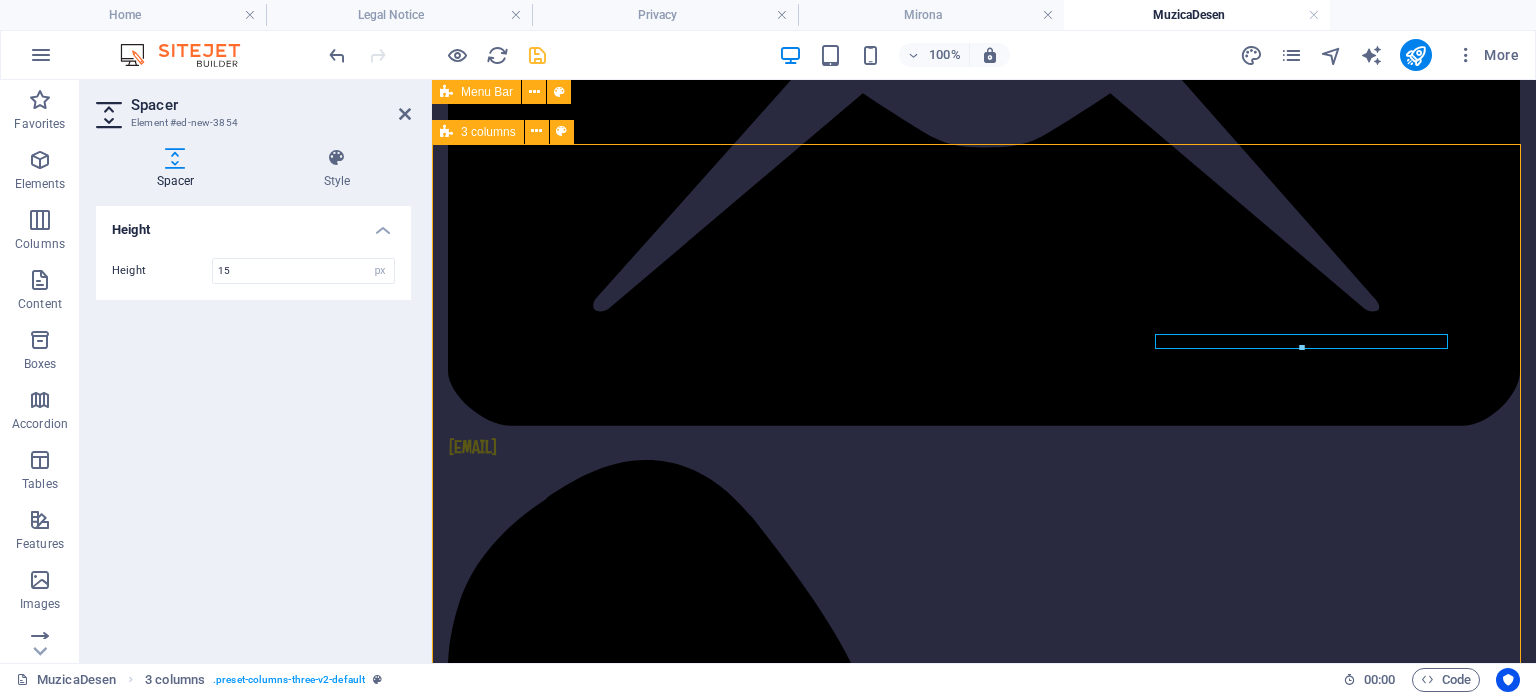 scroll, scrollTop: 517, scrollLeft: 0, axis: vertical 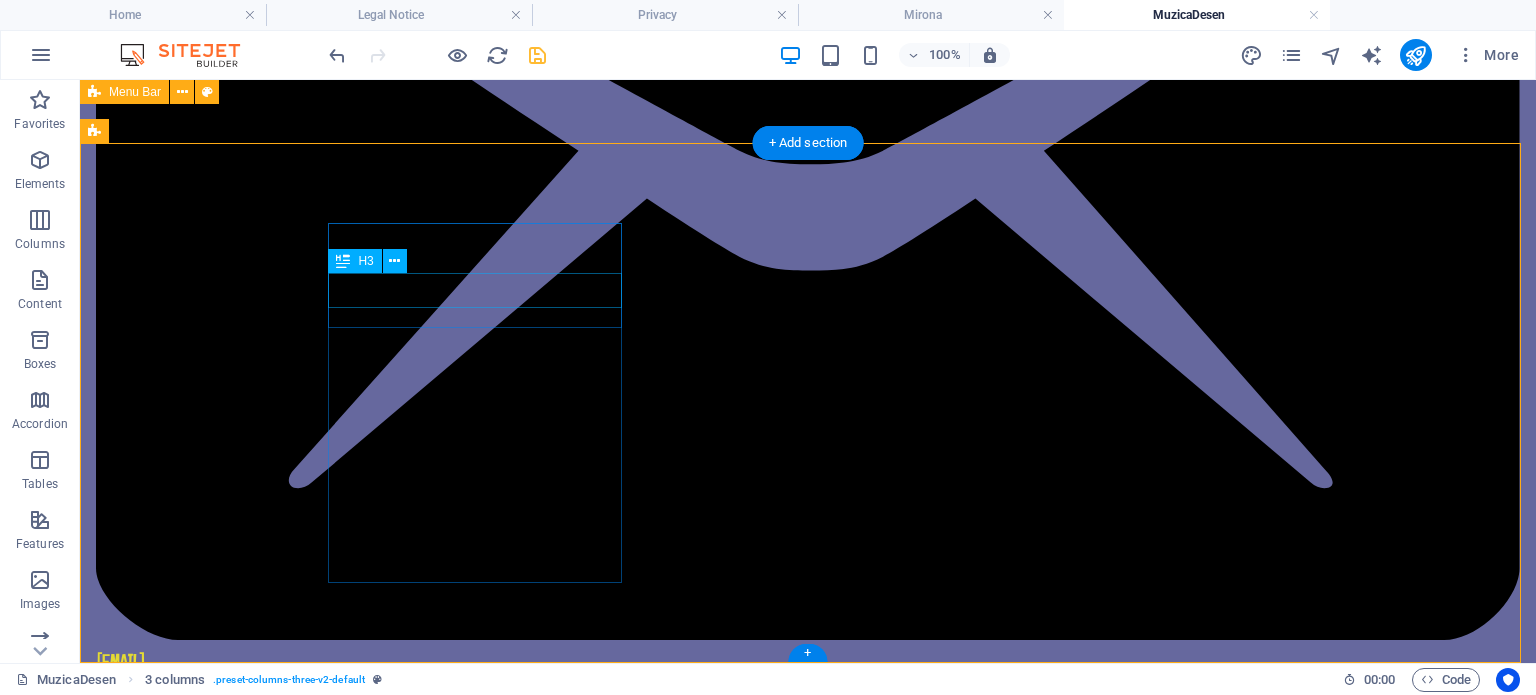 click on "Rețele de socializare" at bounding box center [242, 2758] 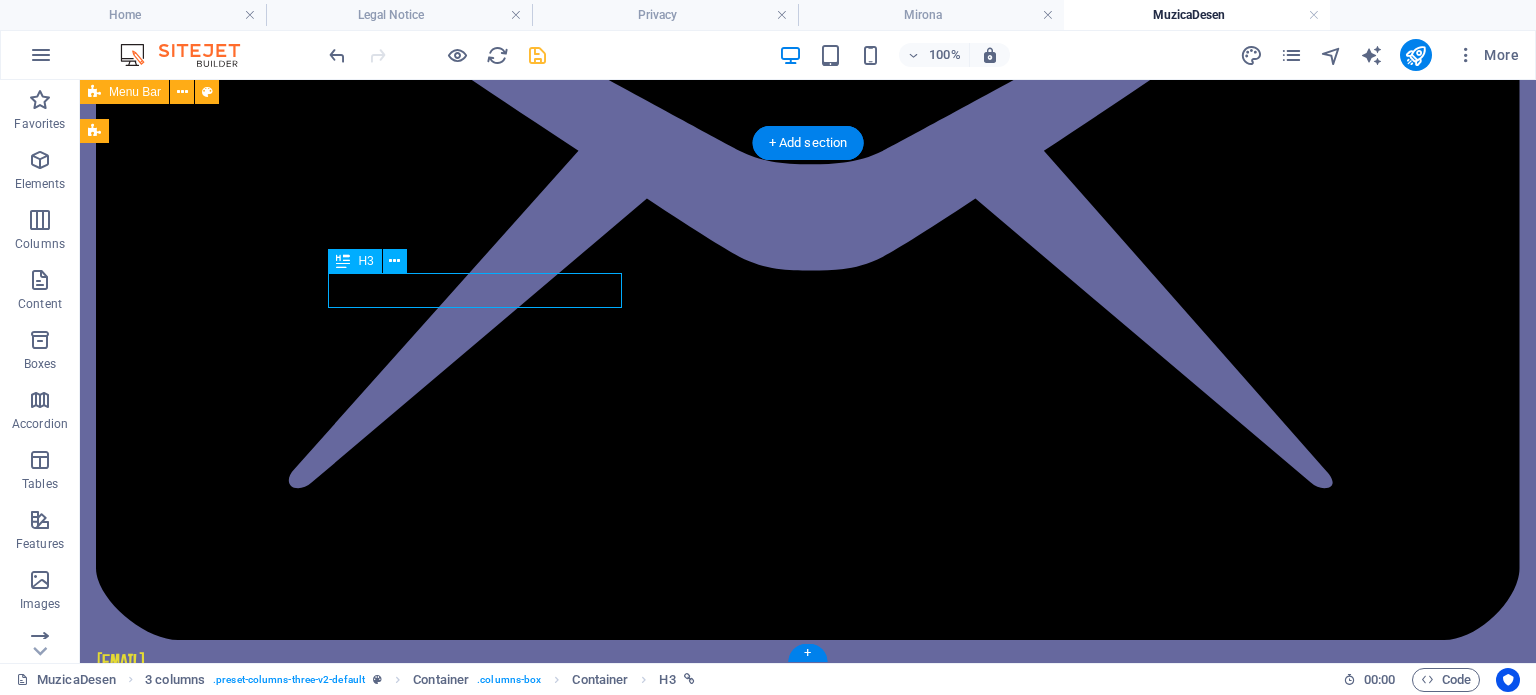 click on "Rețele de socializare" at bounding box center [242, 2758] 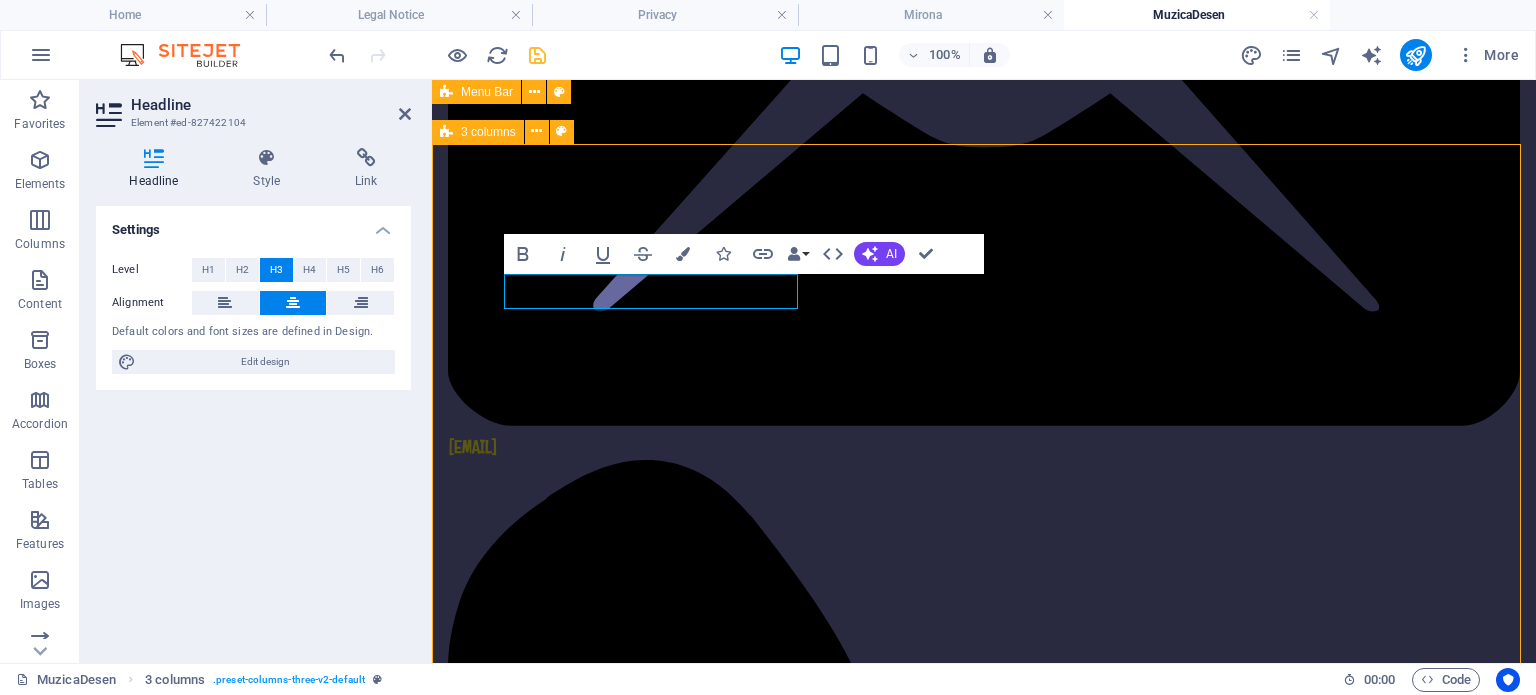 scroll, scrollTop: 517, scrollLeft: 0, axis: vertical 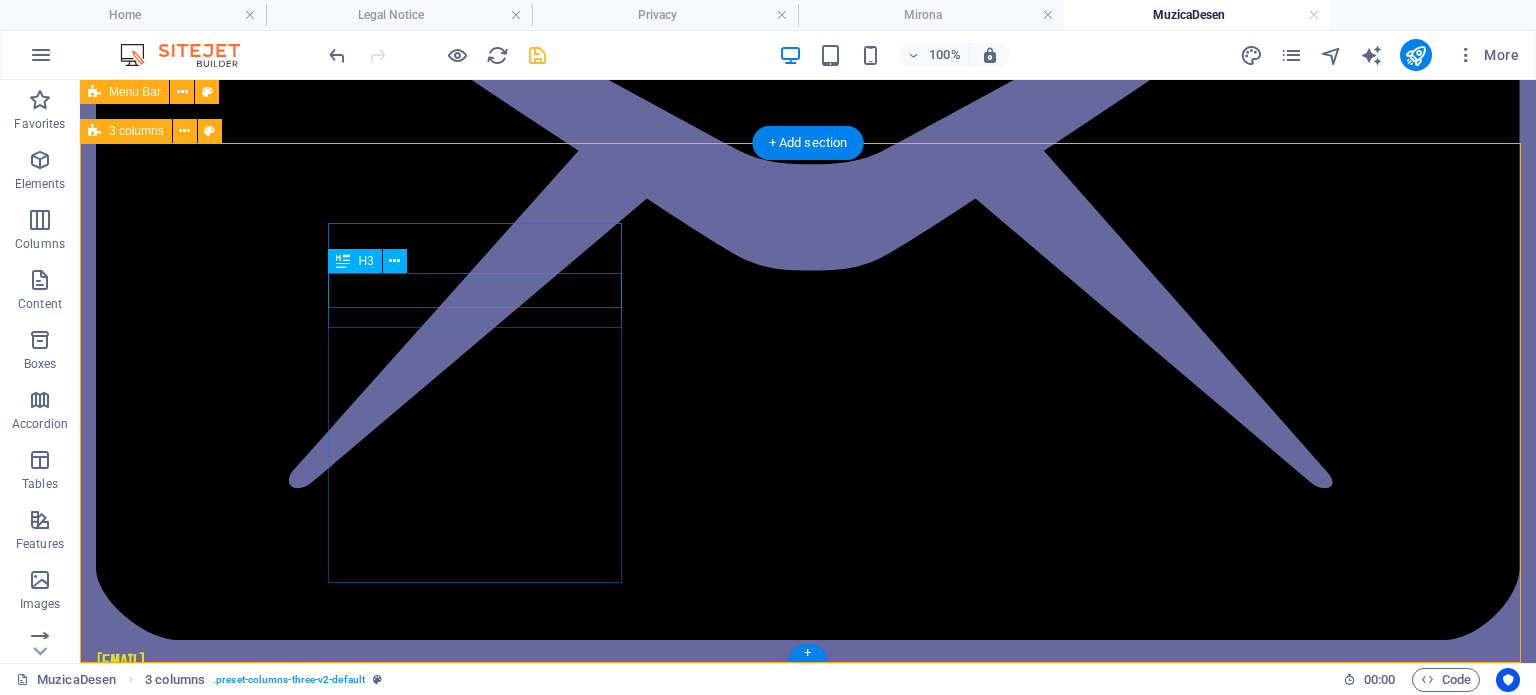 click on "Rețele de socializare" at bounding box center (242, 2758) 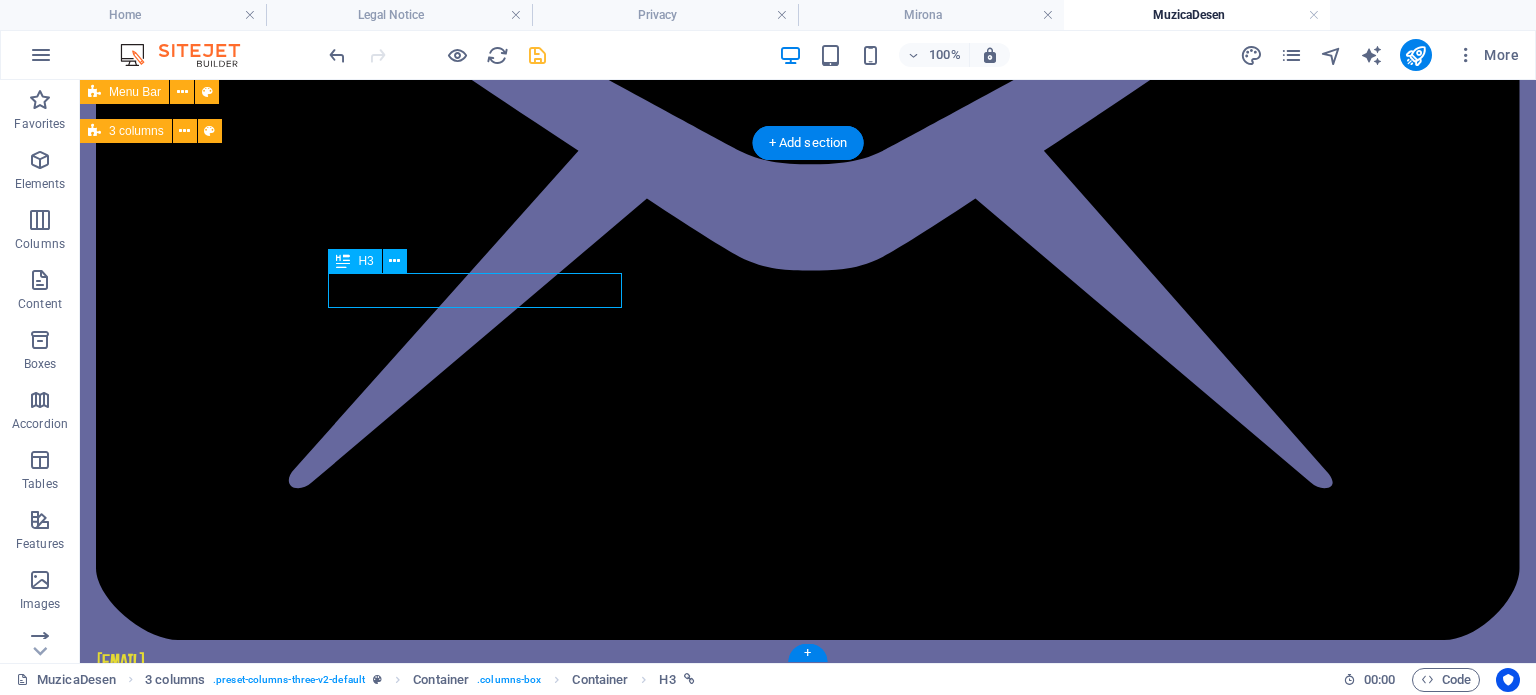 click on "Rețele de socializare" at bounding box center [242, 2758] 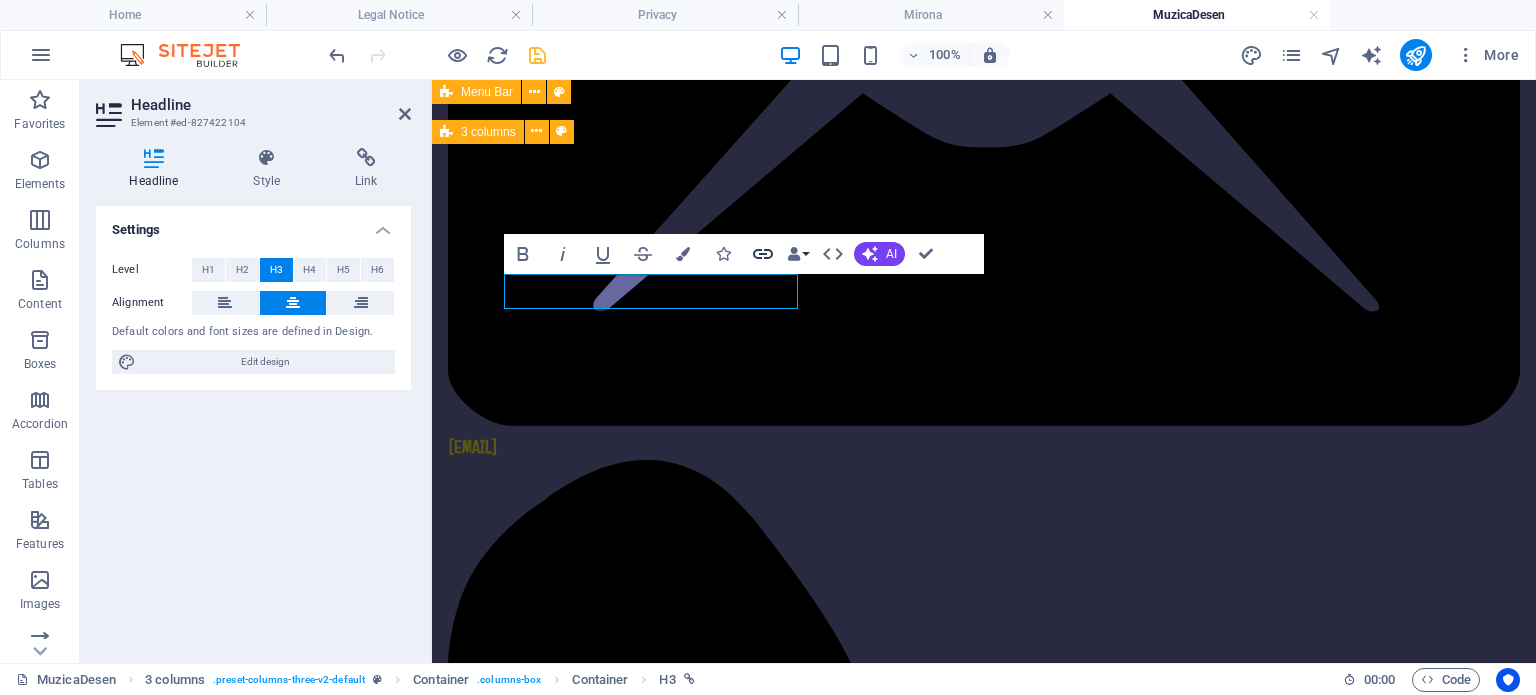 click 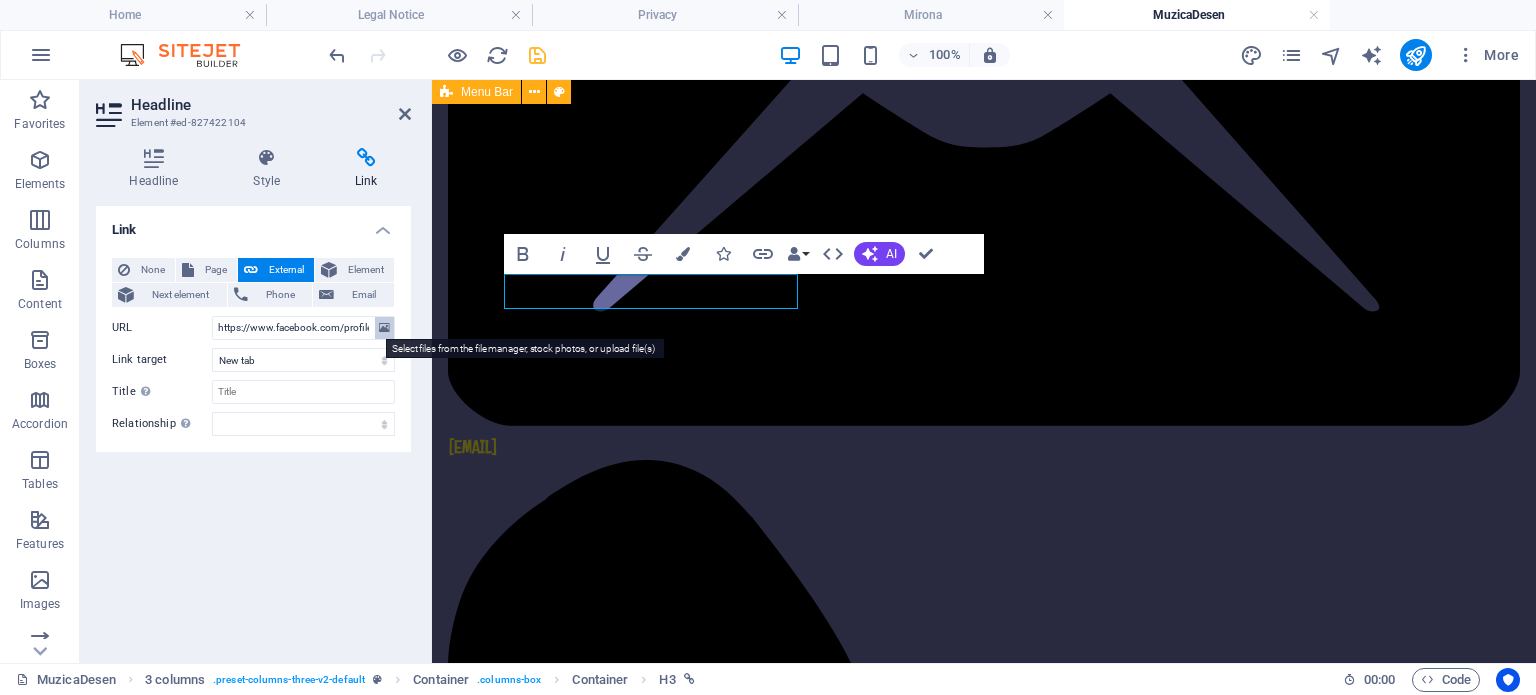 click at bounding box center [384, 328] 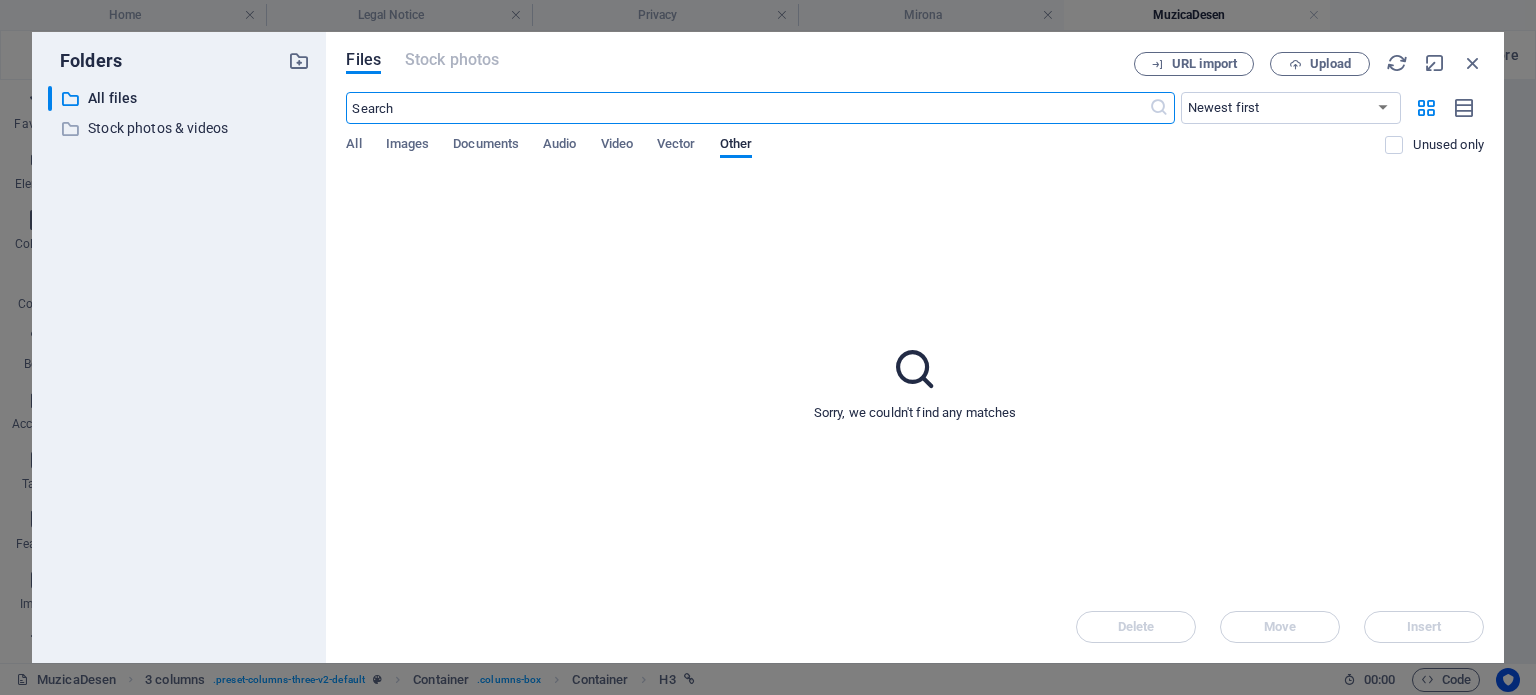 scroll, scrollTop: 425, scrollLeft: 0, axis: vertical 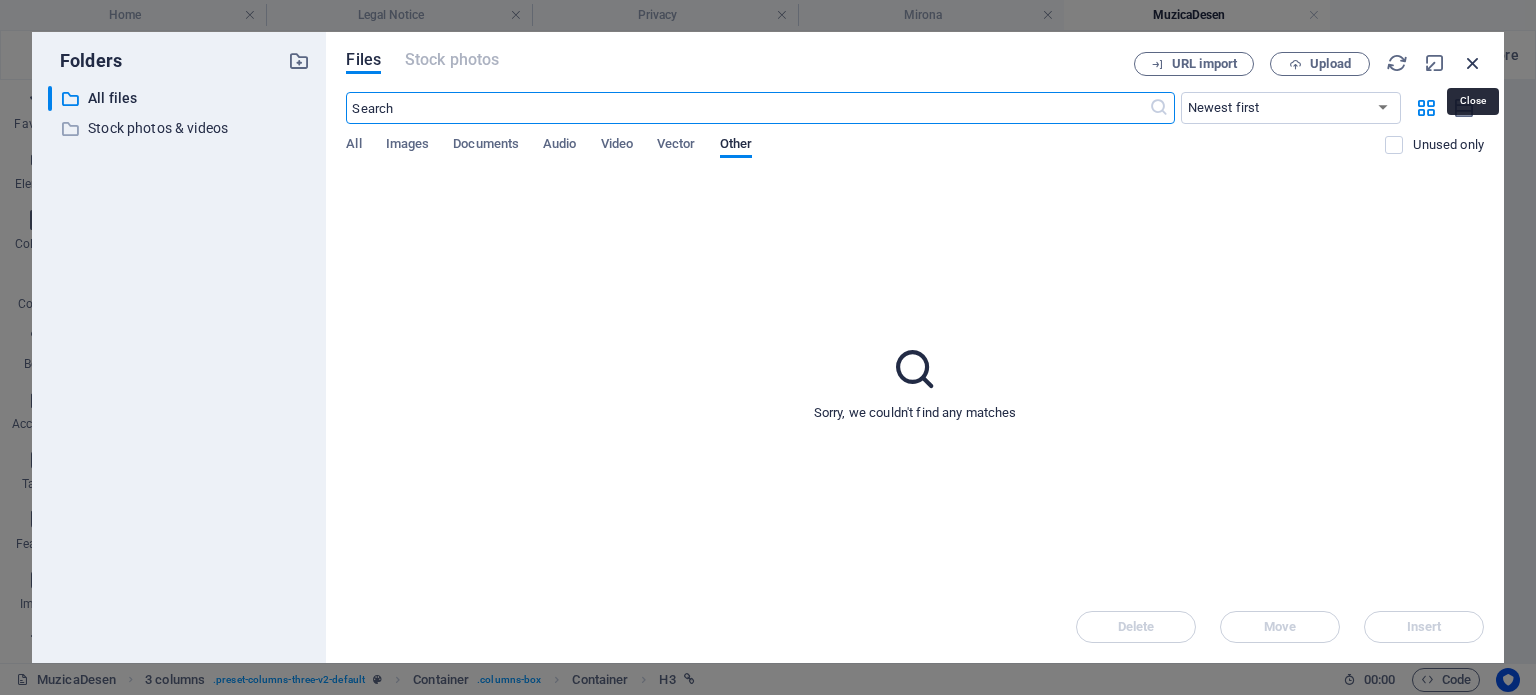 click at bounding box center (1473, 63) 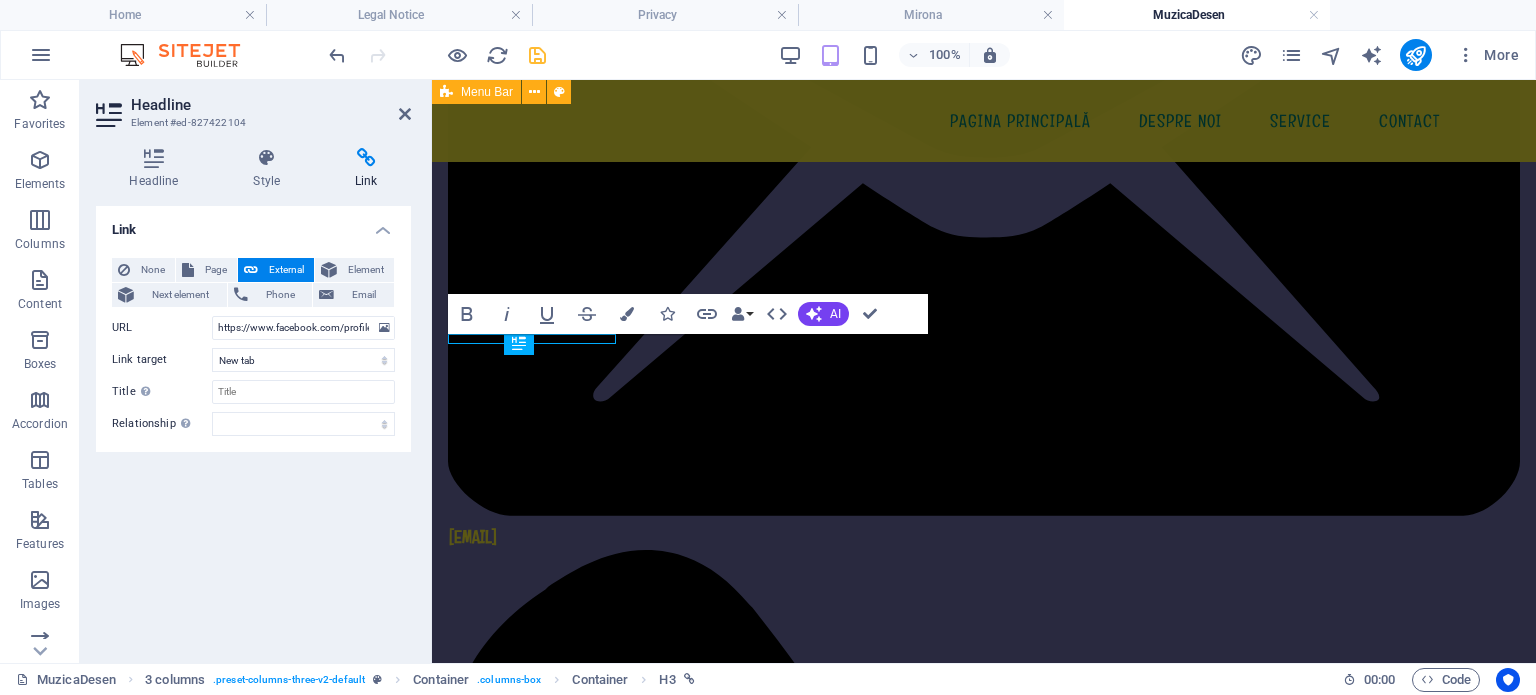 scroll, scrollTop: 435, scrollLeft: 0, axis: vertical 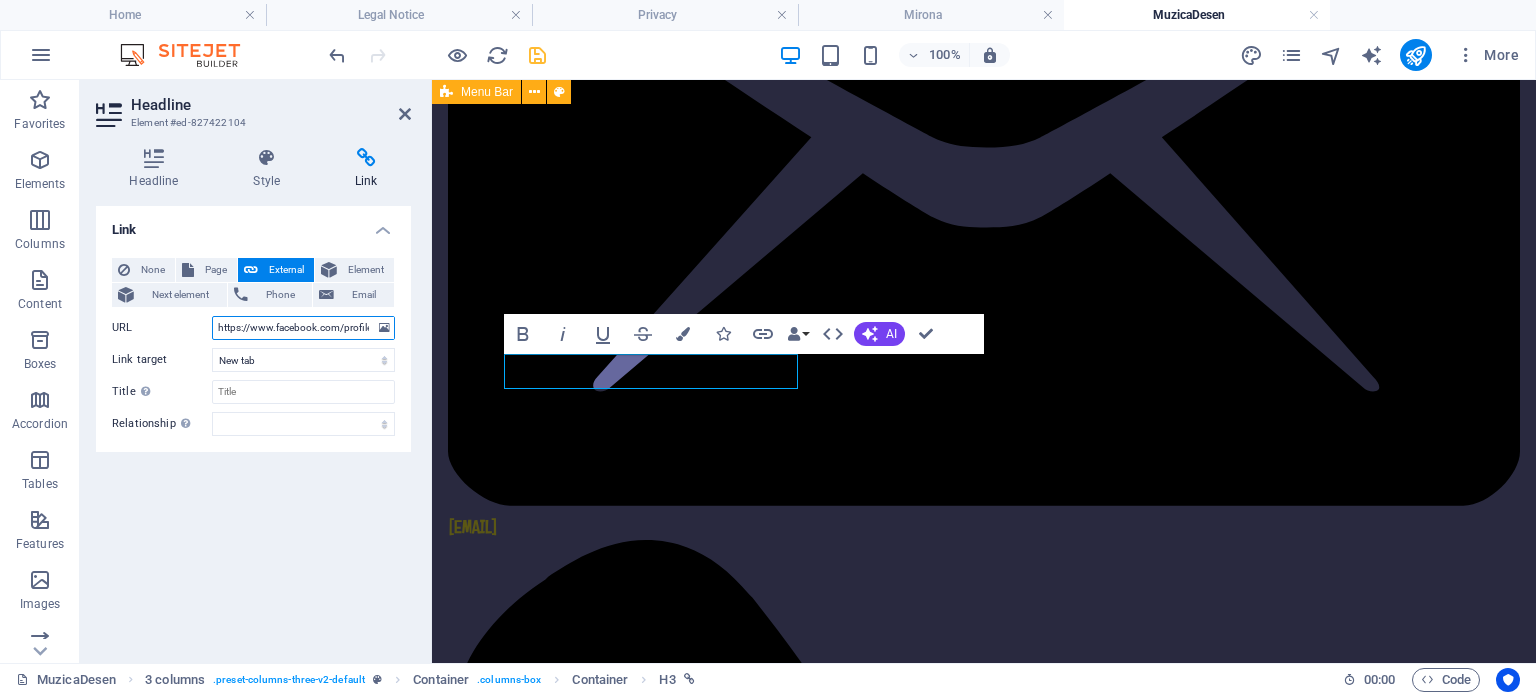 click on "https://www.facebook.com/profile.php?id=100057429730101" at bounding box center (303, 328) 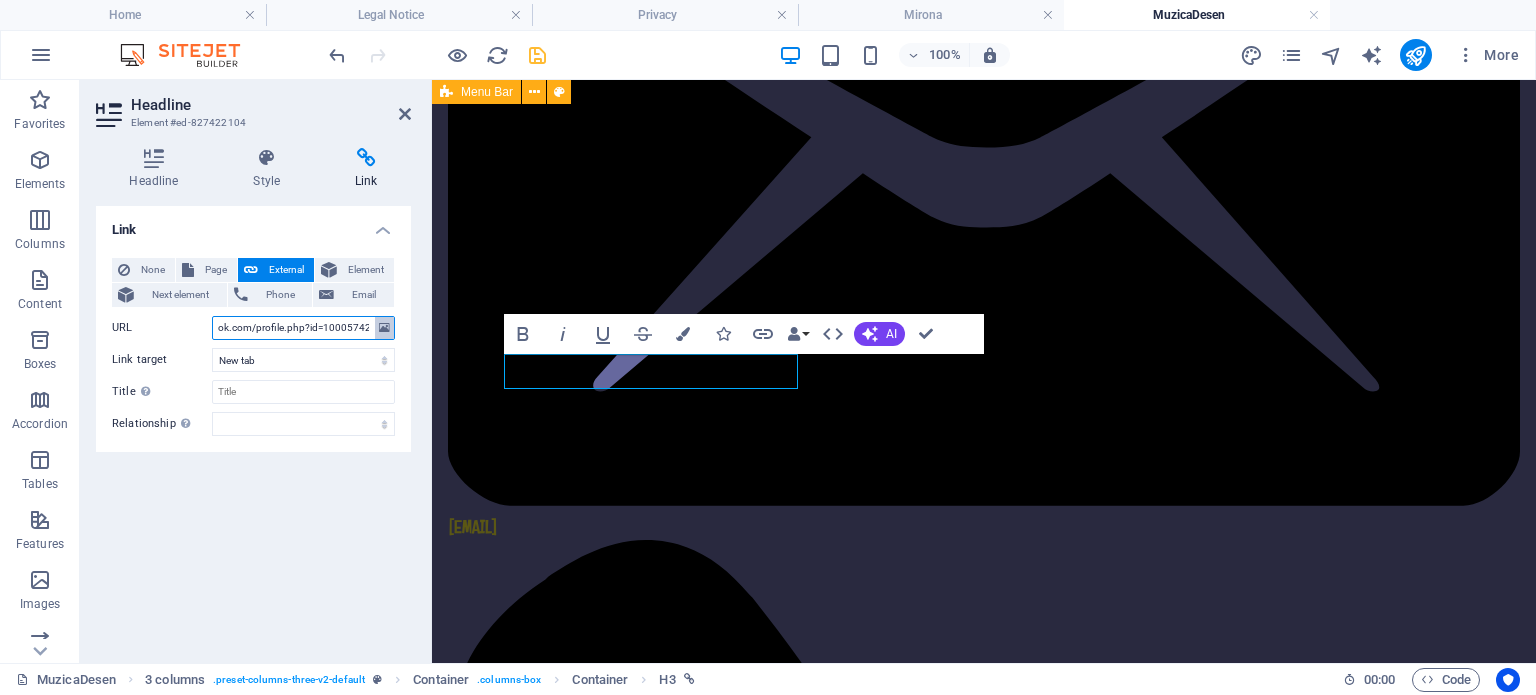 scroll, scrollTop: 0, scrollLeft: 123, axis: horizontal 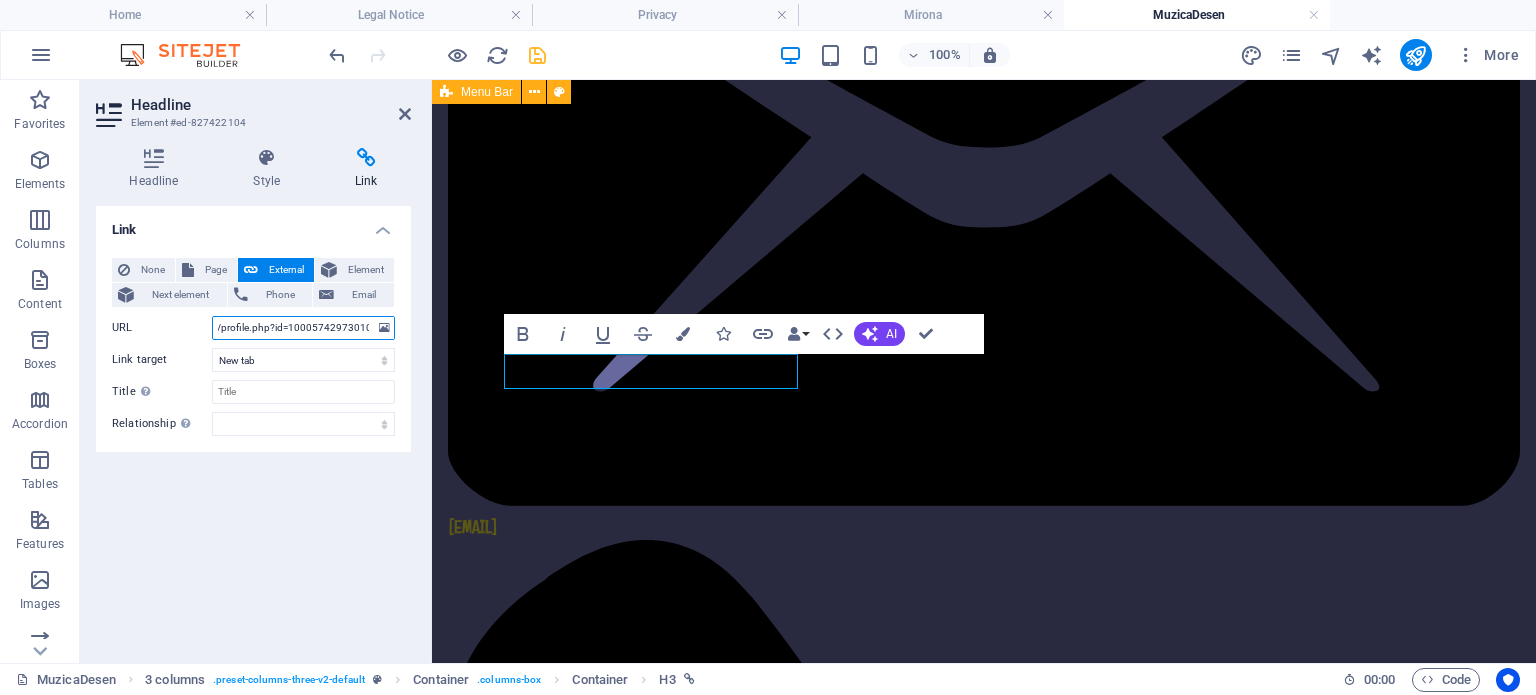 drag, startPoint x: 213, startPoint y: 326, endPoint x: 385, endPoint y: 339, distance: 172.49059 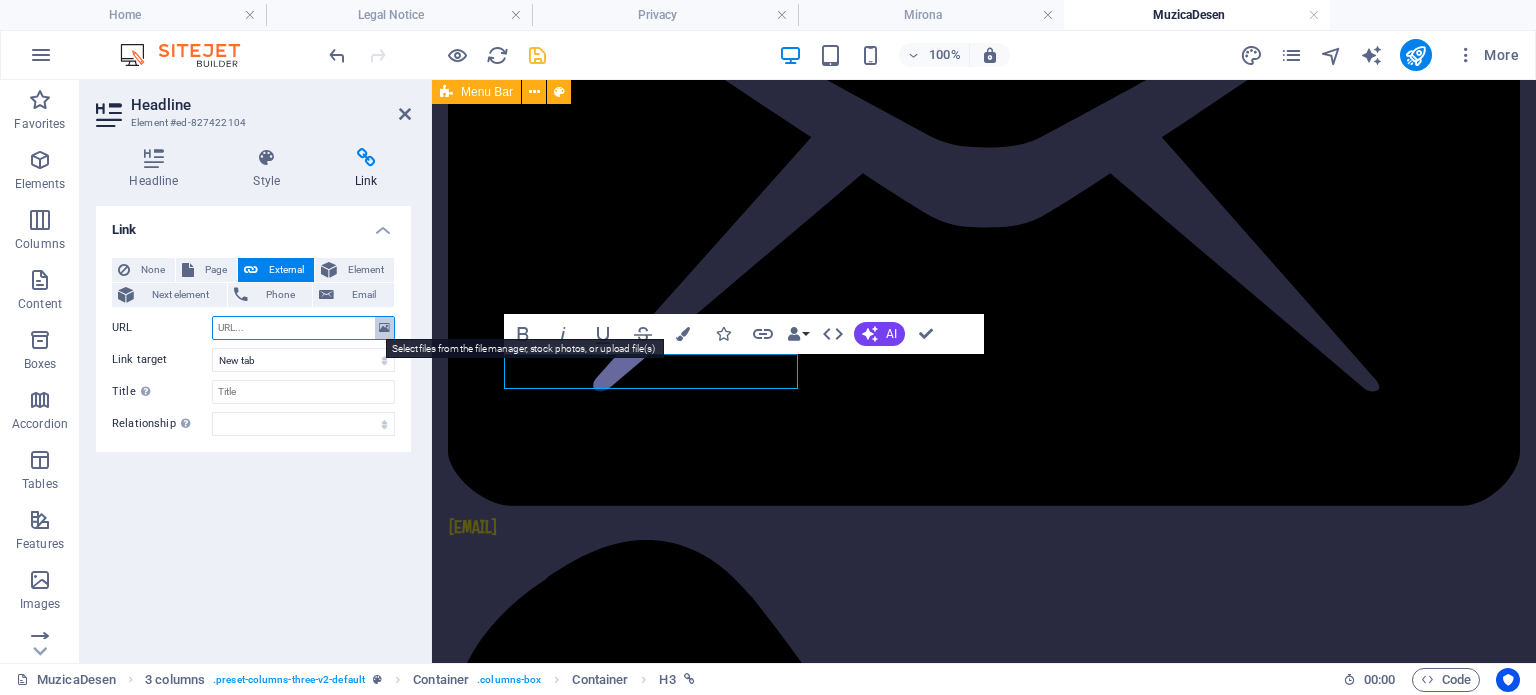 scroll, scrollTop: 0, scrollLeft: 0, axis: both 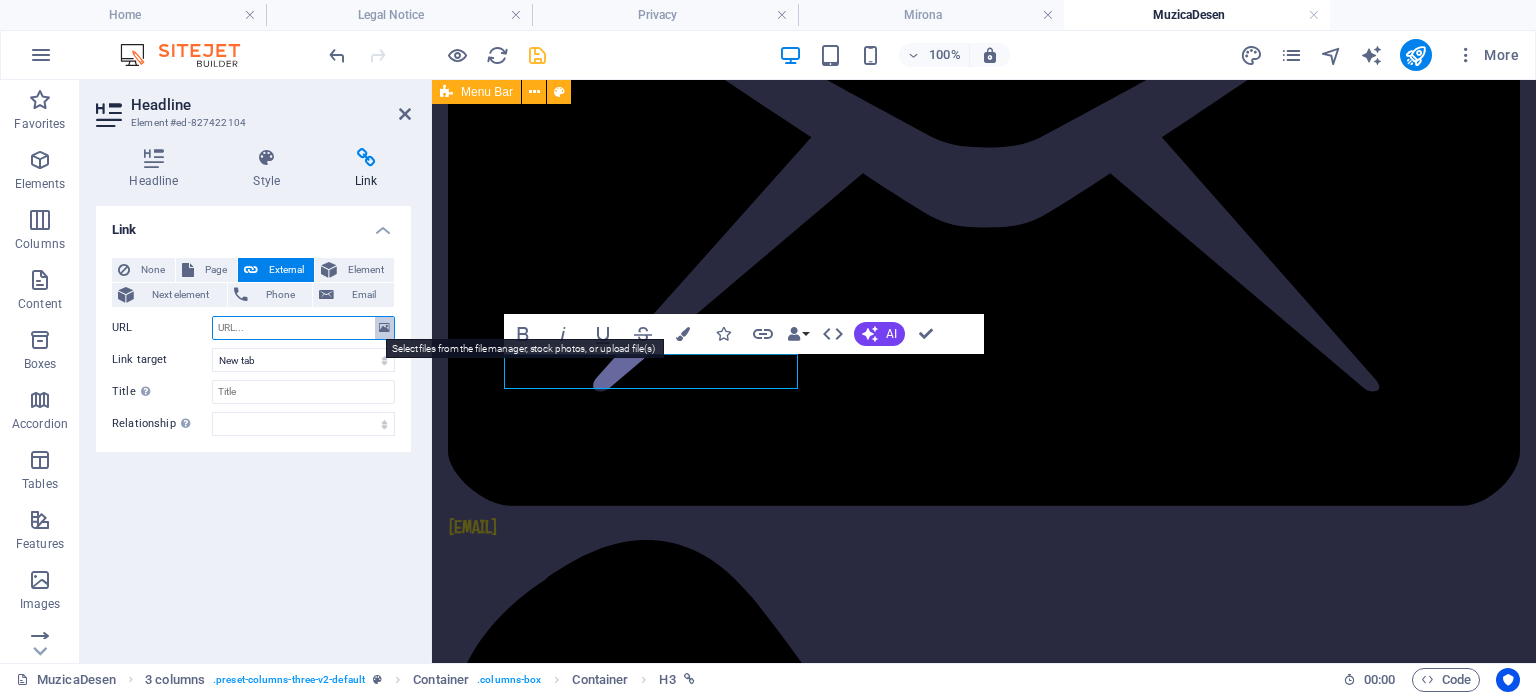 paste on "https://www.facebook.com/MuzArtReghin?locale=hu_HU" 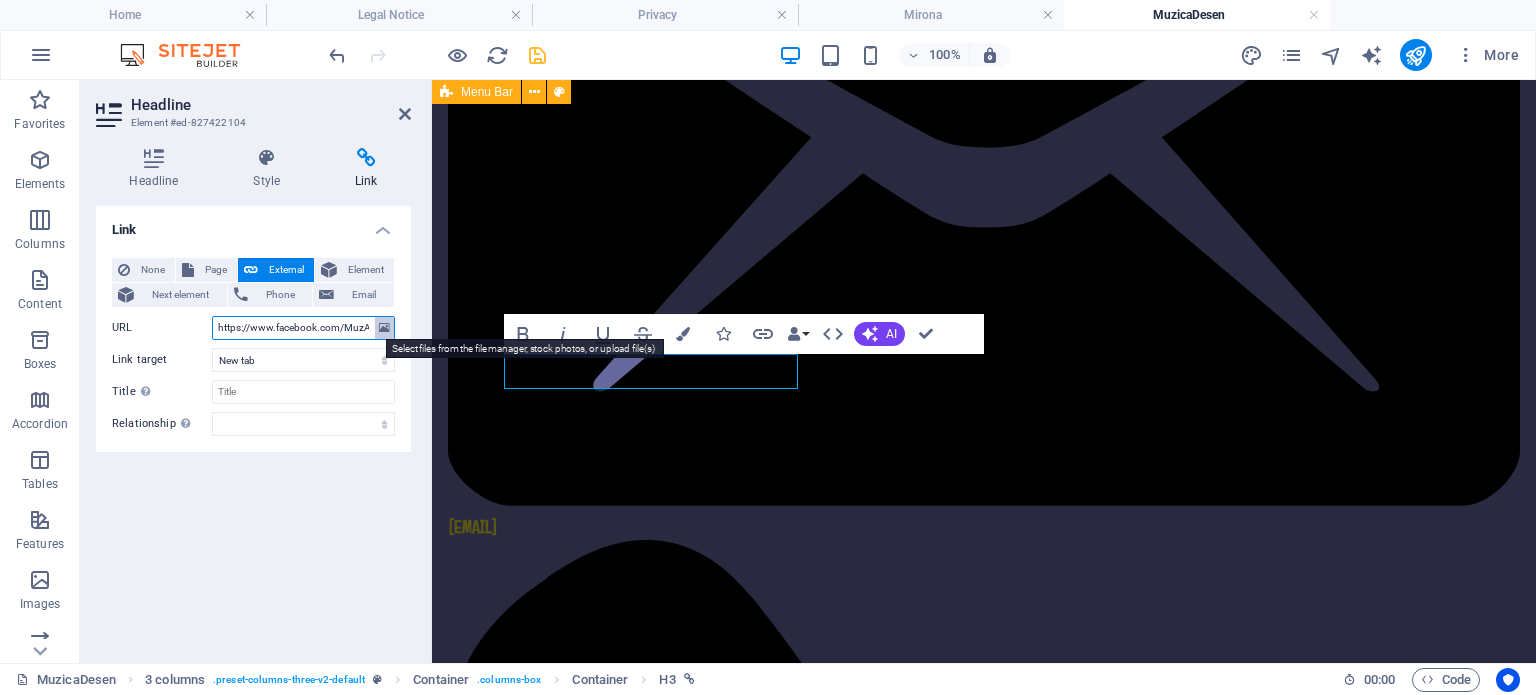 scroll, scrollTop: 0, scrollLeft: 102, axis: horizontal 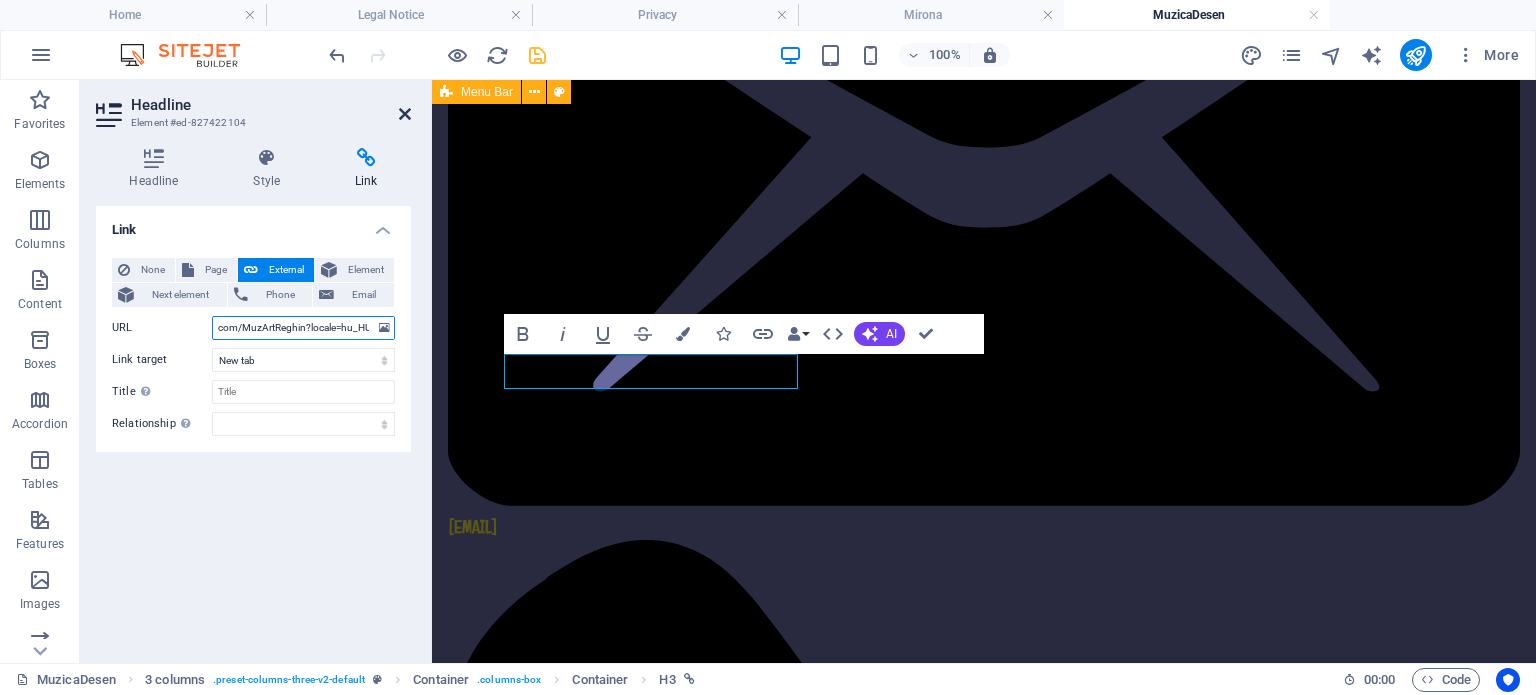 type on "https://www.facebook.com/MuzArtReghin?locale=hu_HU" 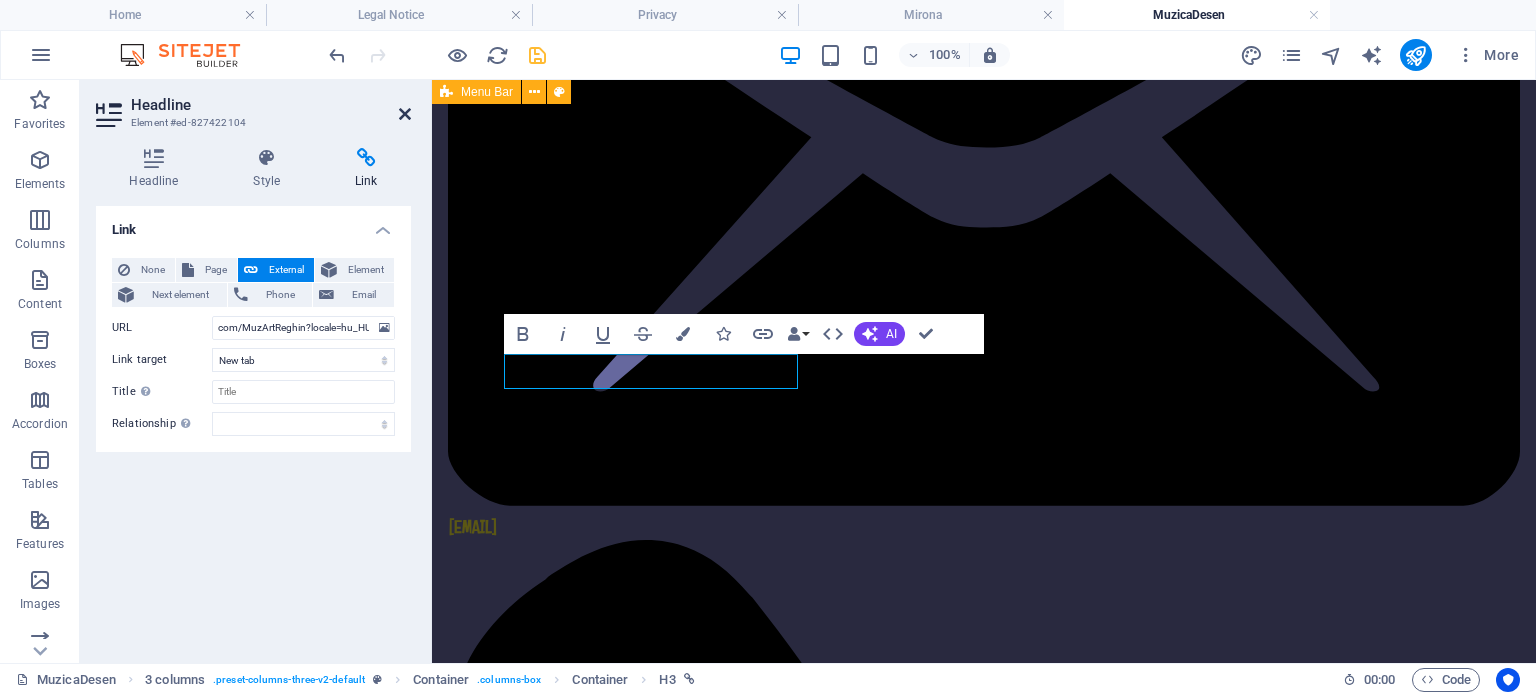 click at bounding box center [405, 114] 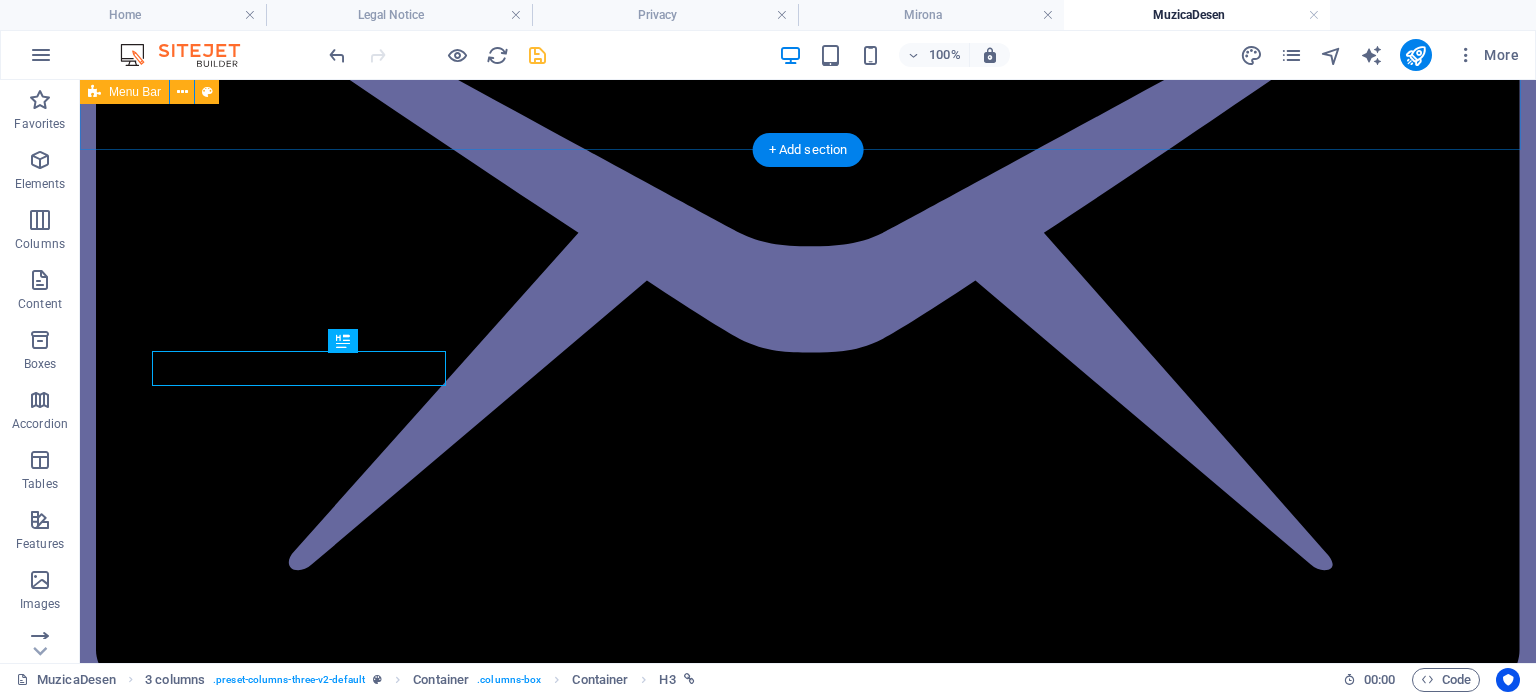 scroll, scrollTop: 437, scrollLeft: 0, axis: vertical 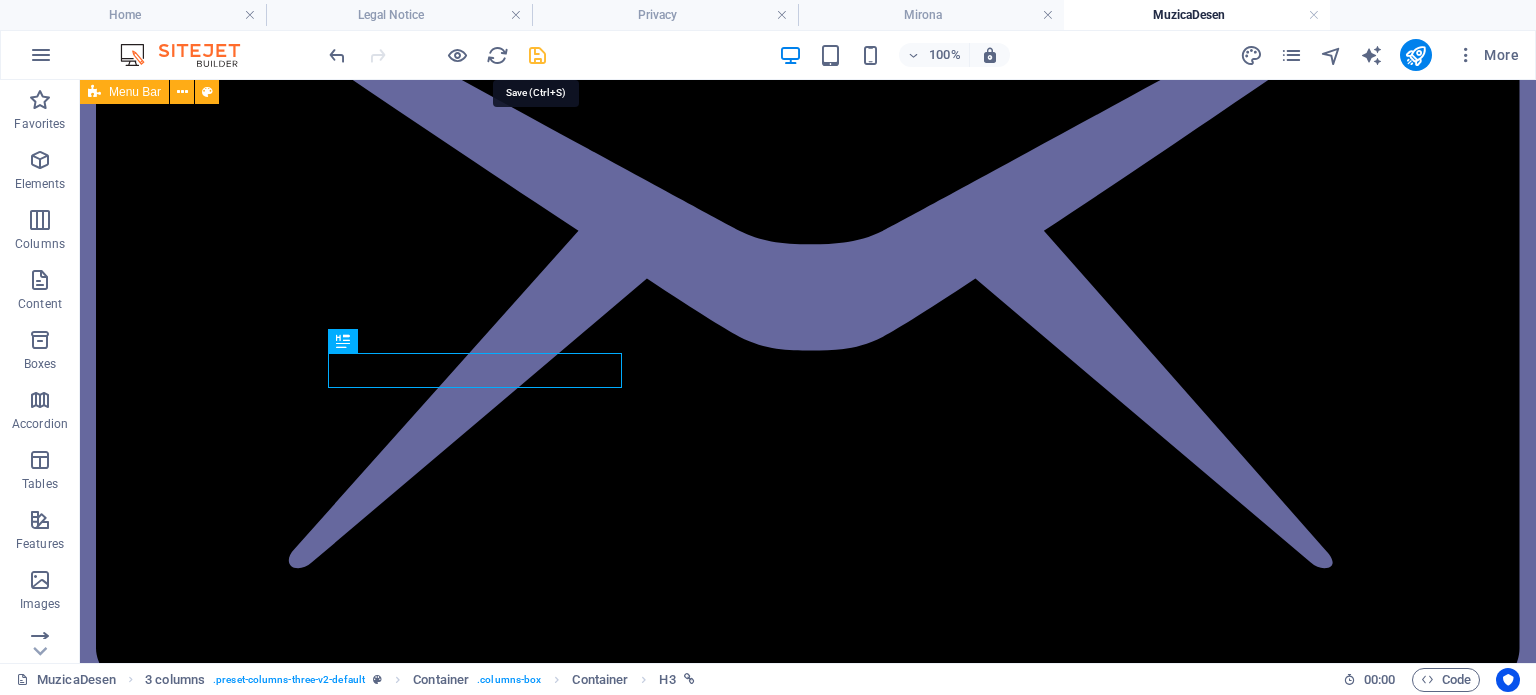 click at bounding box center [537, 55] 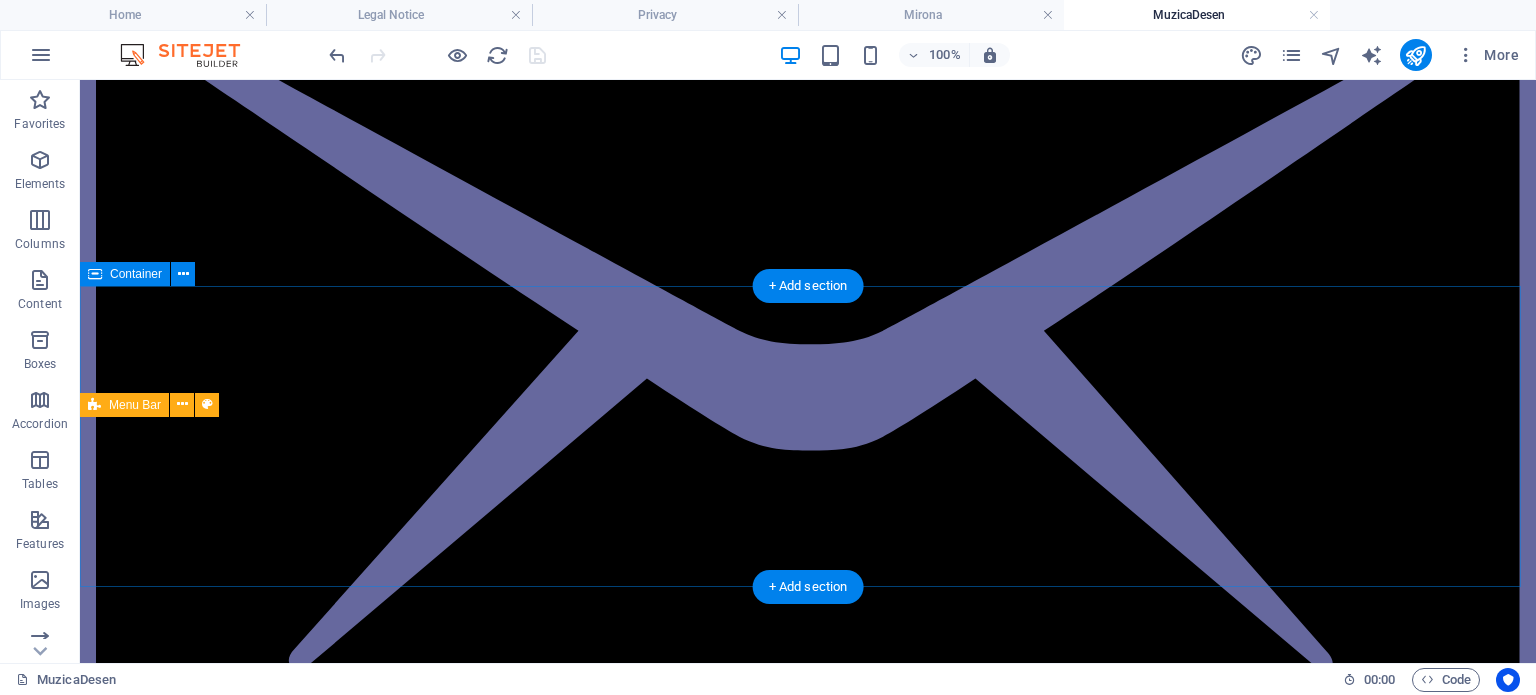 scroll, scrollTop: 0, scrollLeft: 0, axis: both 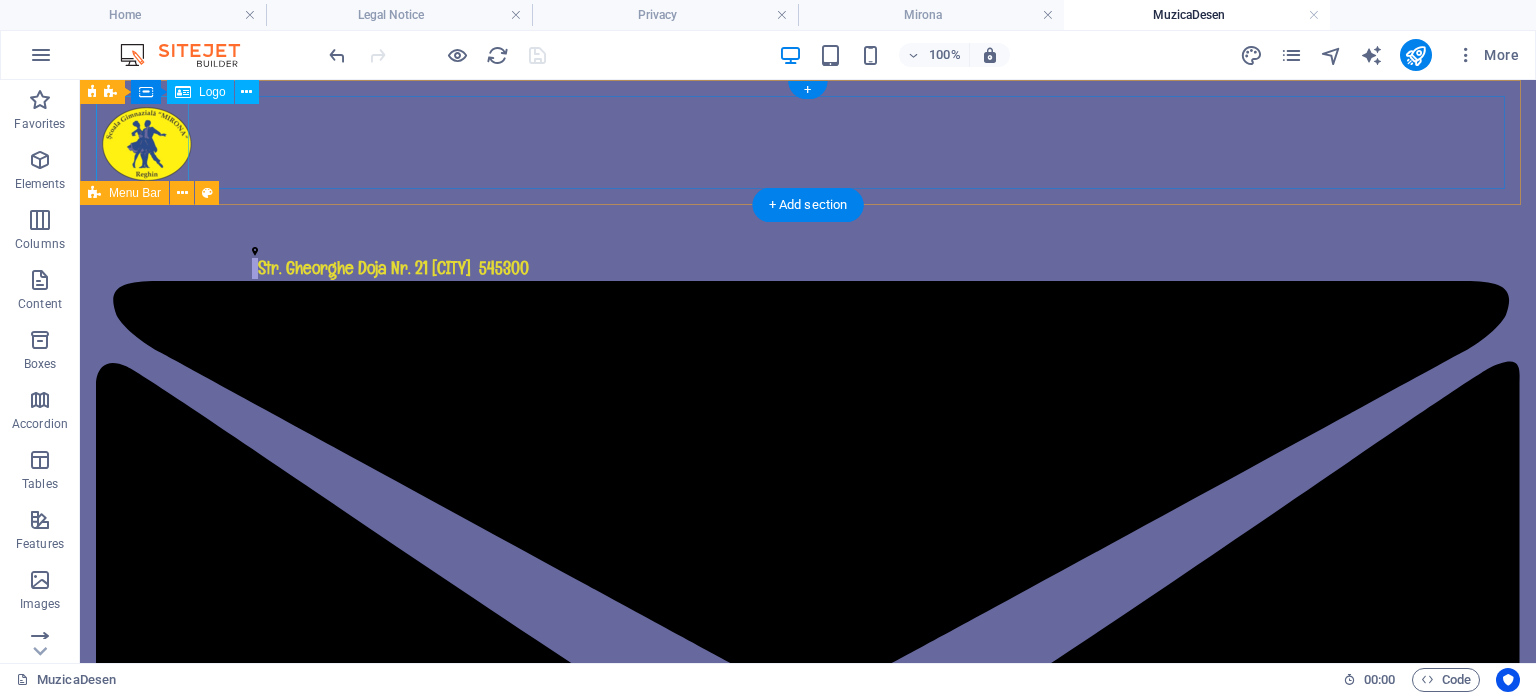 click at bounding box center (808, 146) 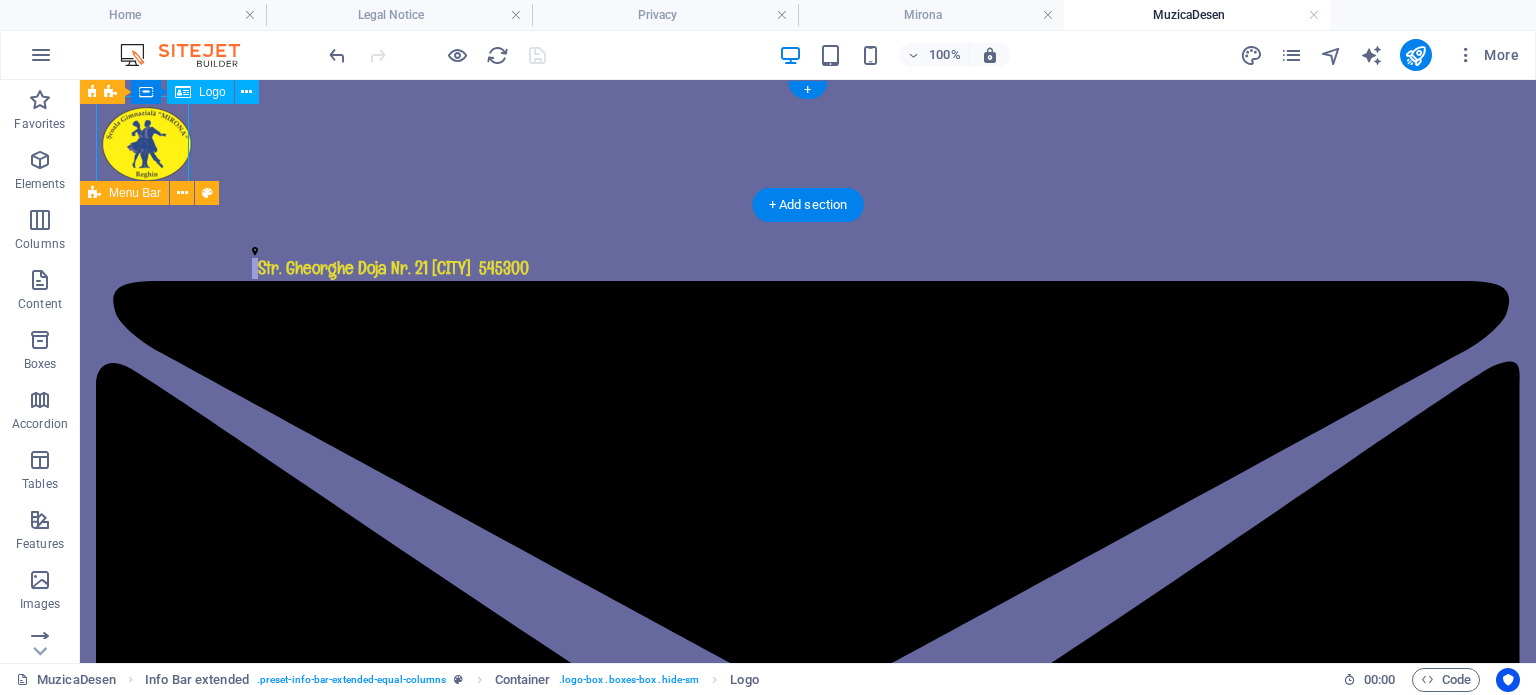 click at bounding box center (808, 146) 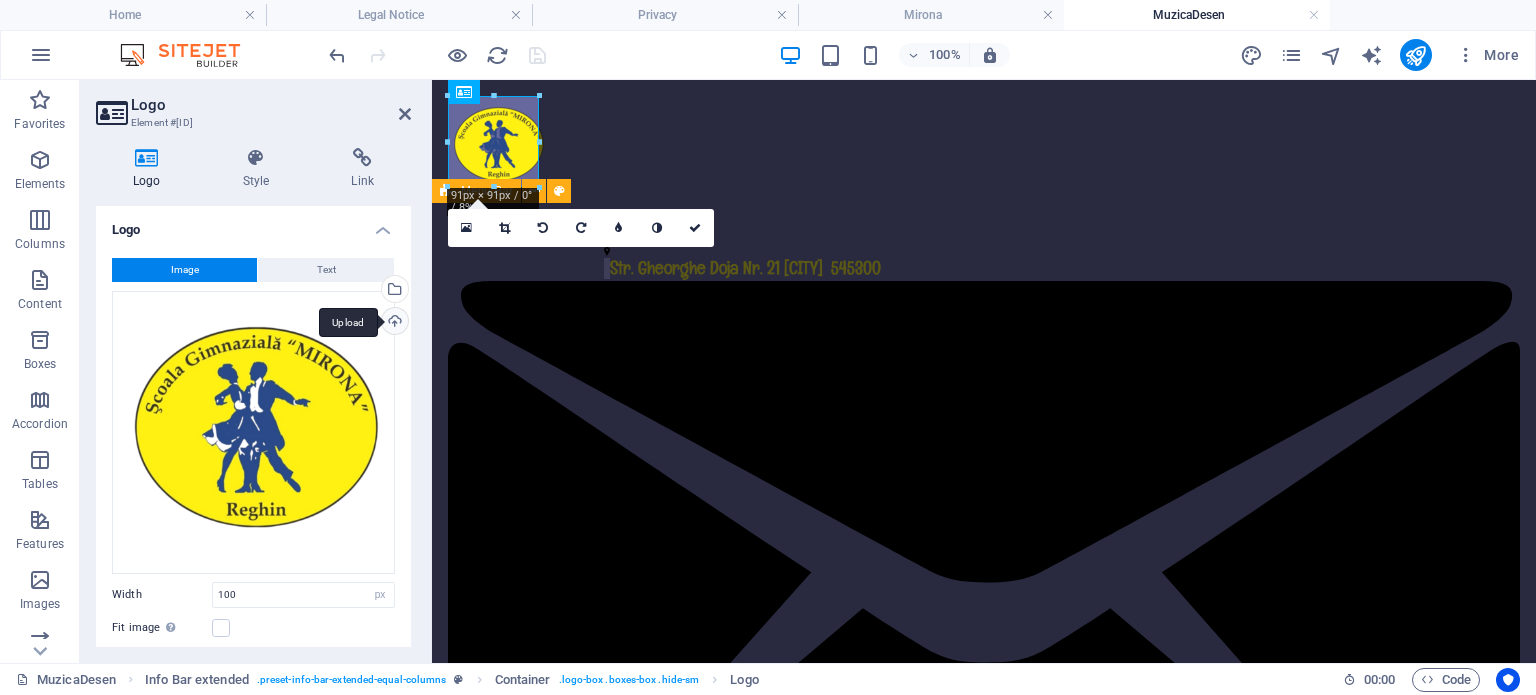 click on "Upload" at bounding box center (393, 323) 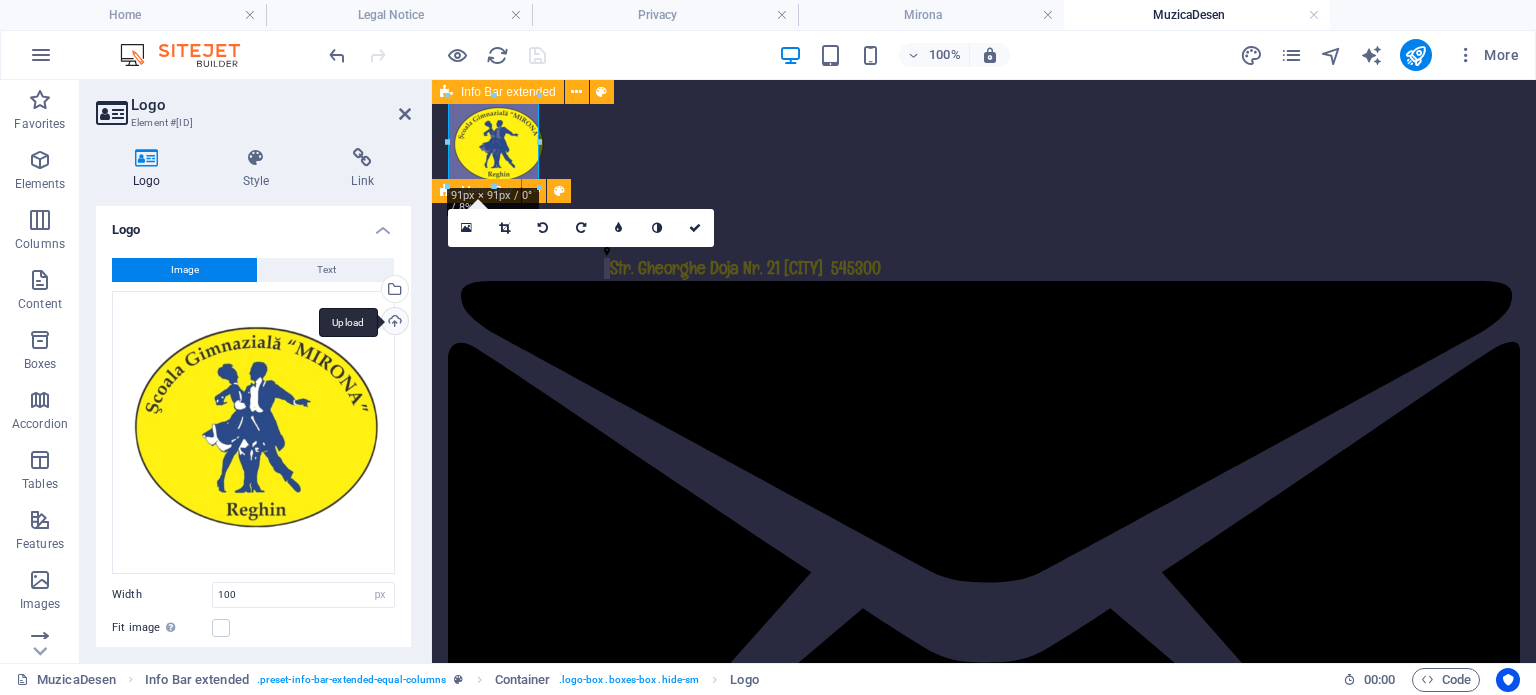 click on "Upload" at bounding box center (393, 323) 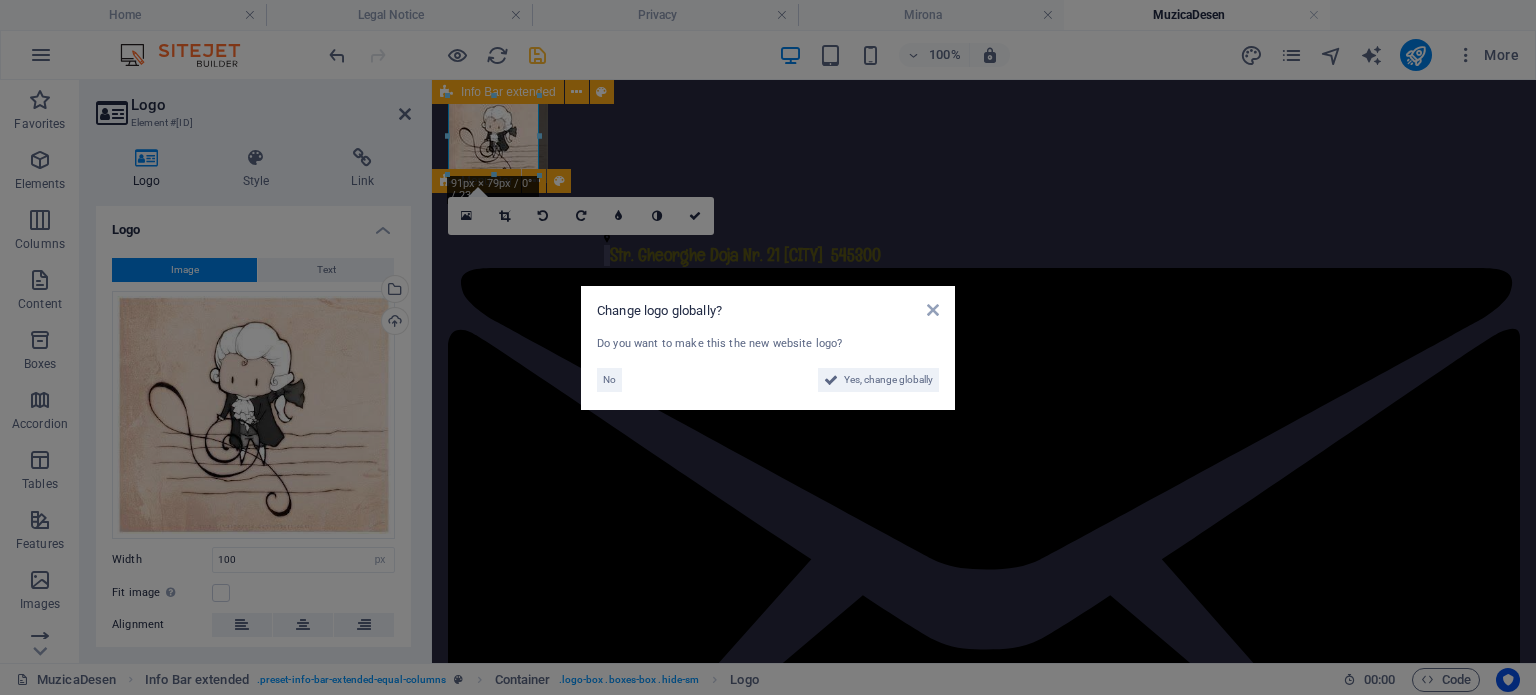 click on "No" at bounding box center [682, 380] 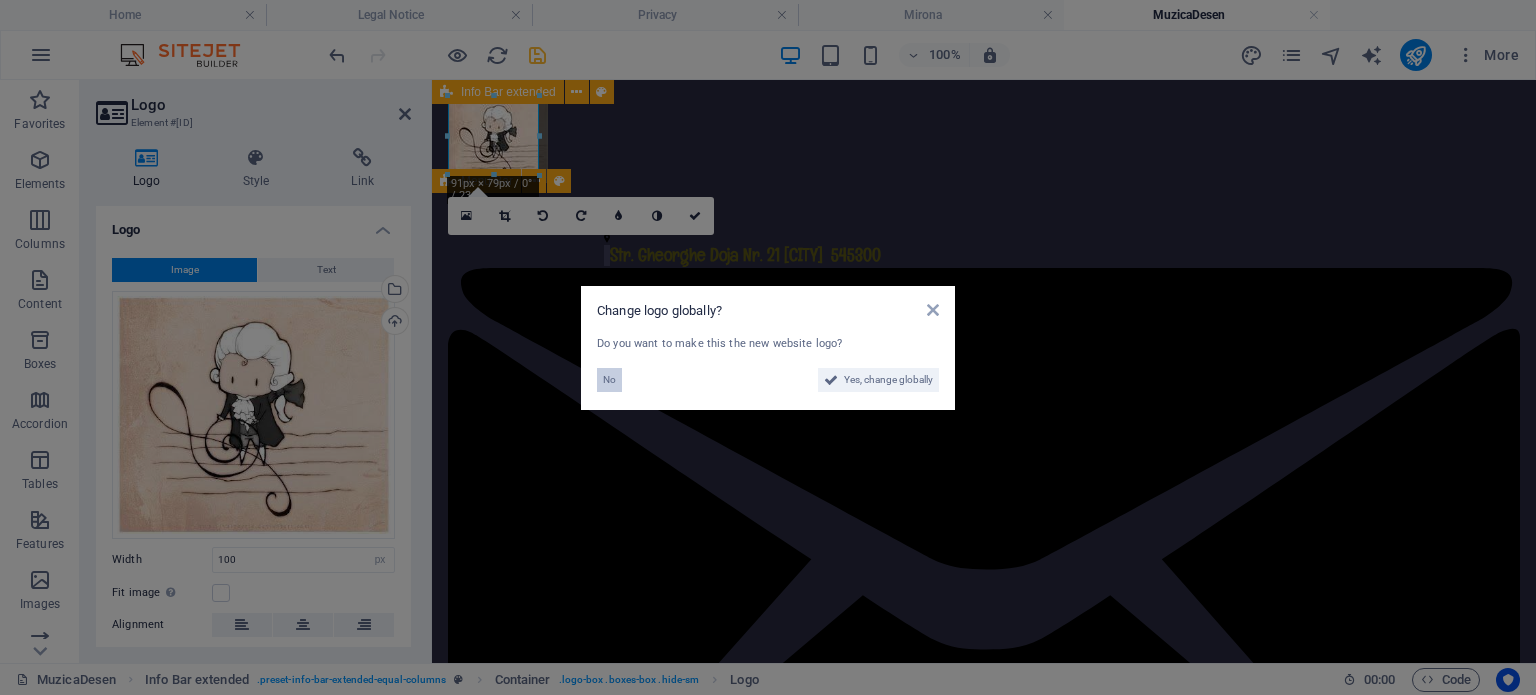 click on "No" at bounding box center [609, 380] 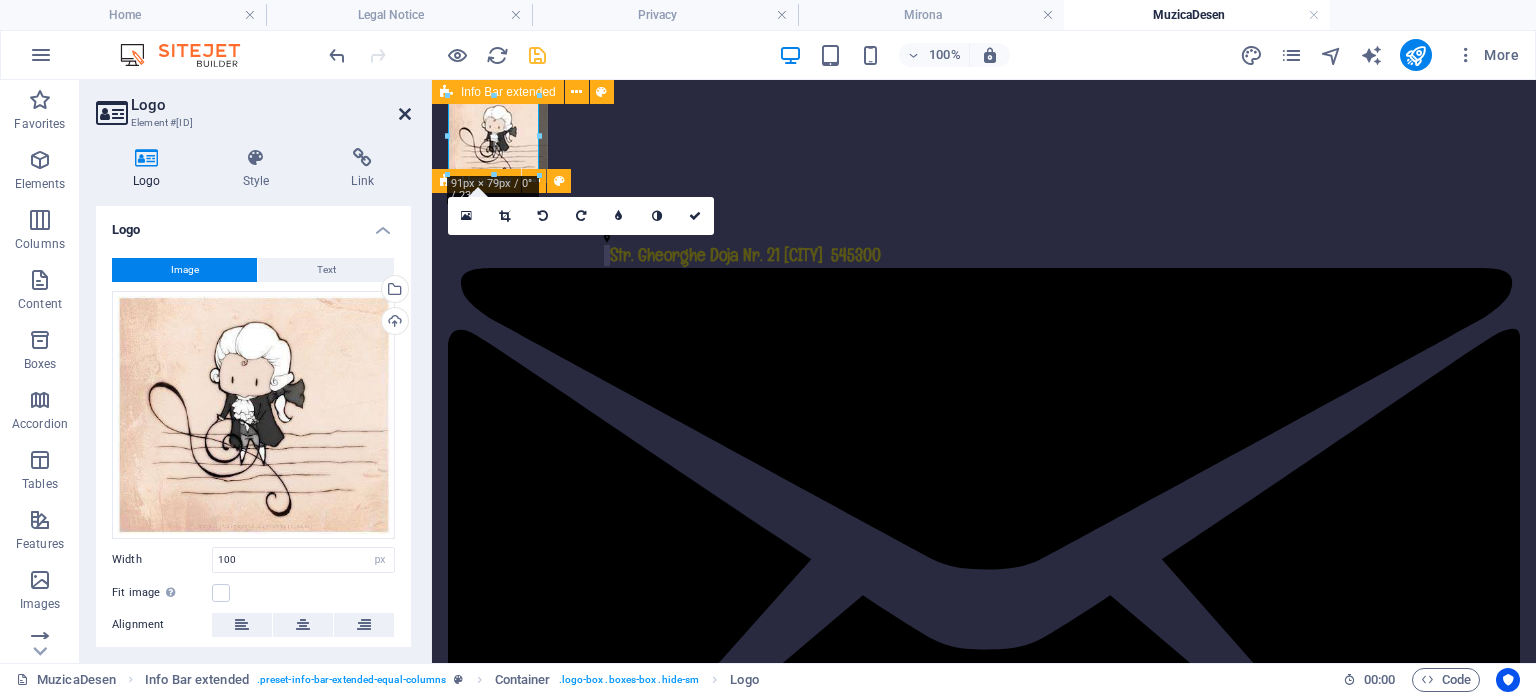 click at bounding box center (405, 114) 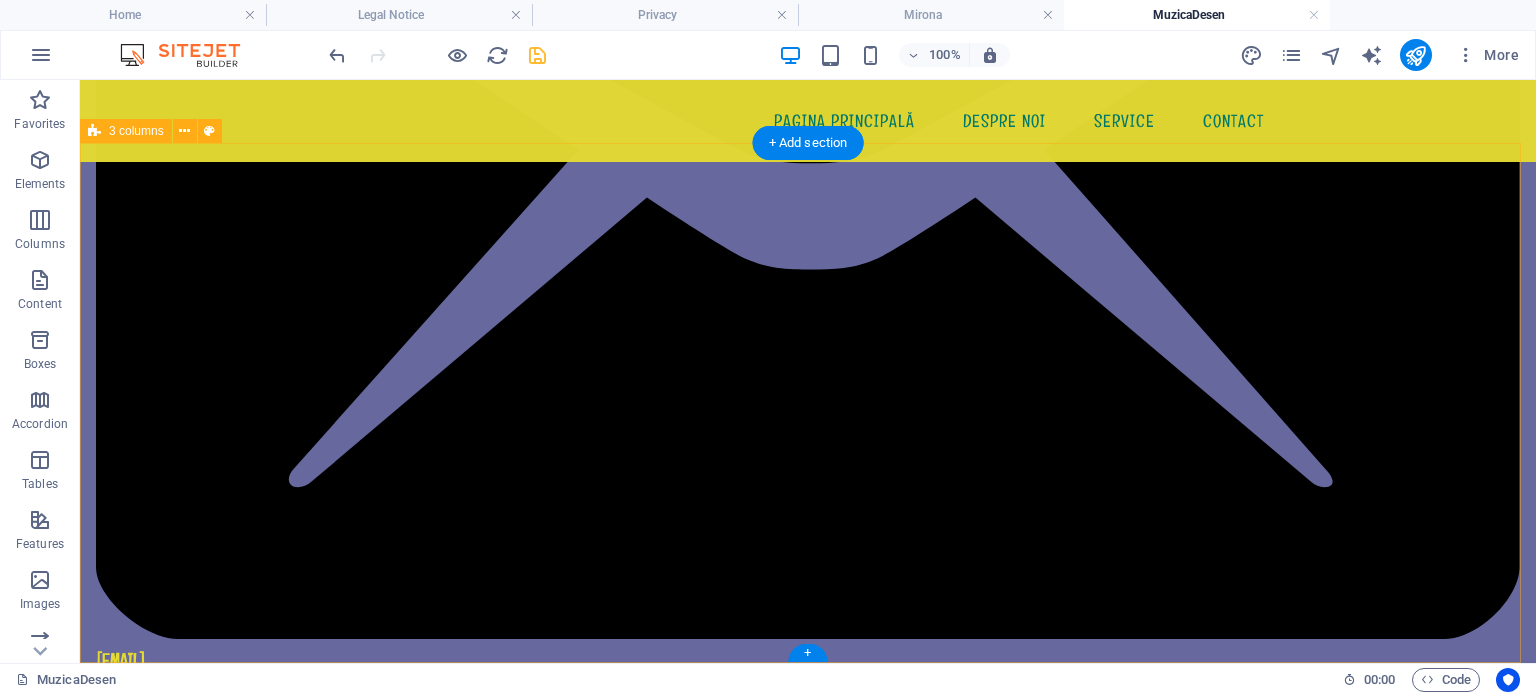 scroll, scrollTop: 0, scrollLeft: 0, axis: both 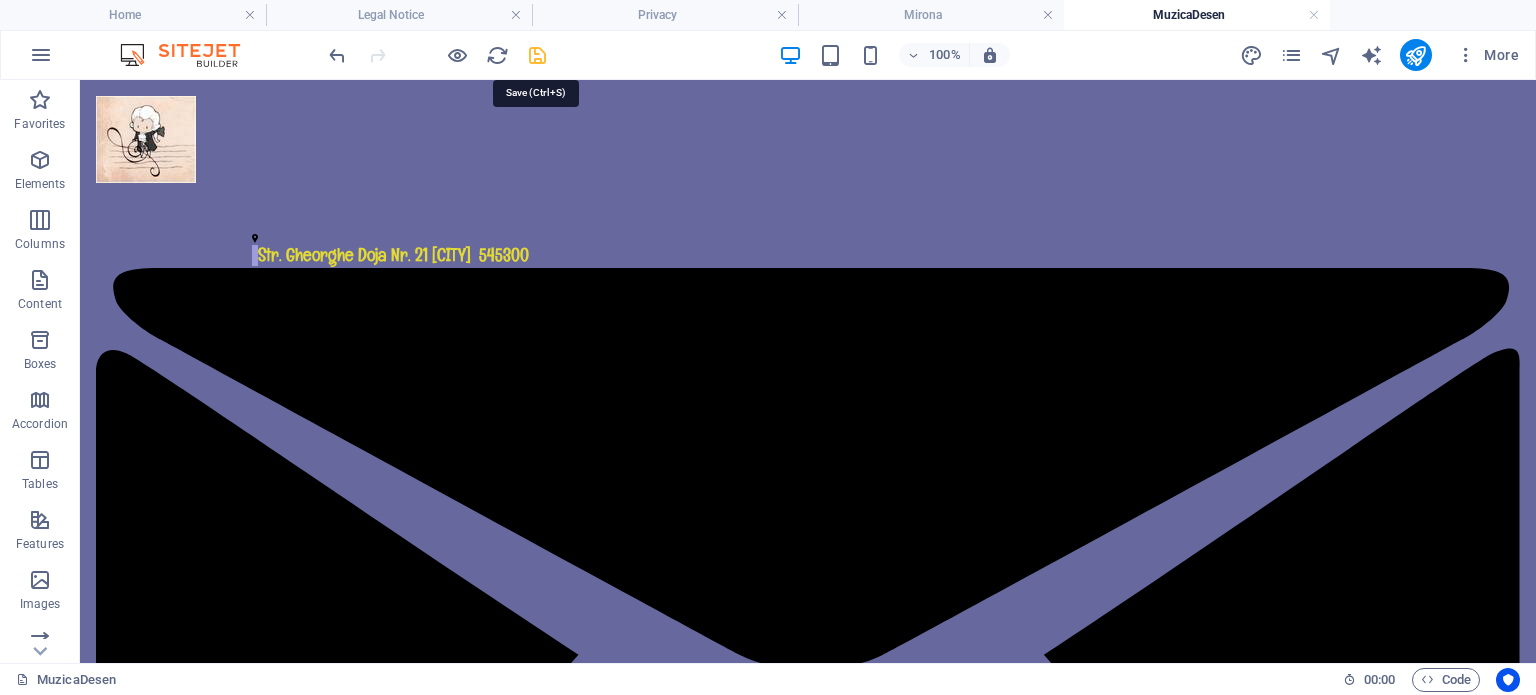click at bounding box center [537, 55] 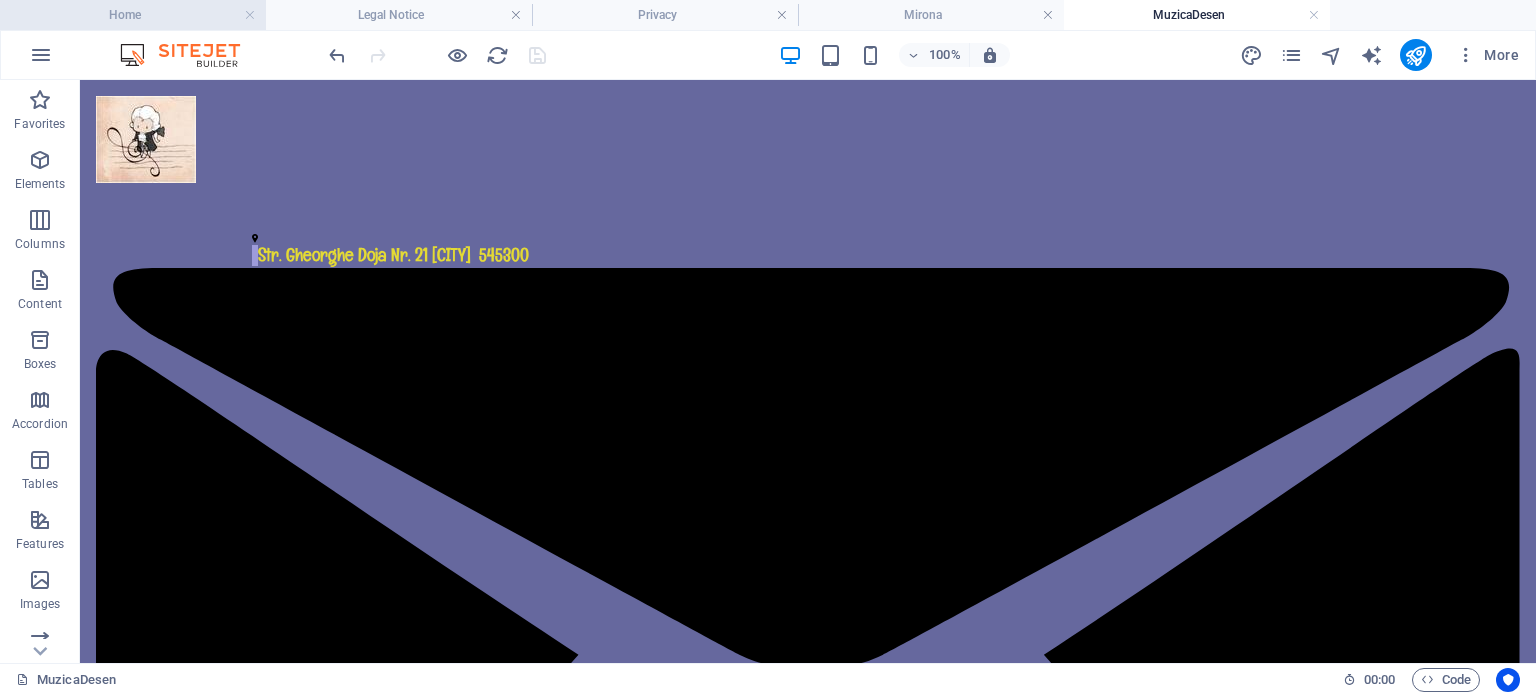 click on "Home" at bounding box center (133, 15) 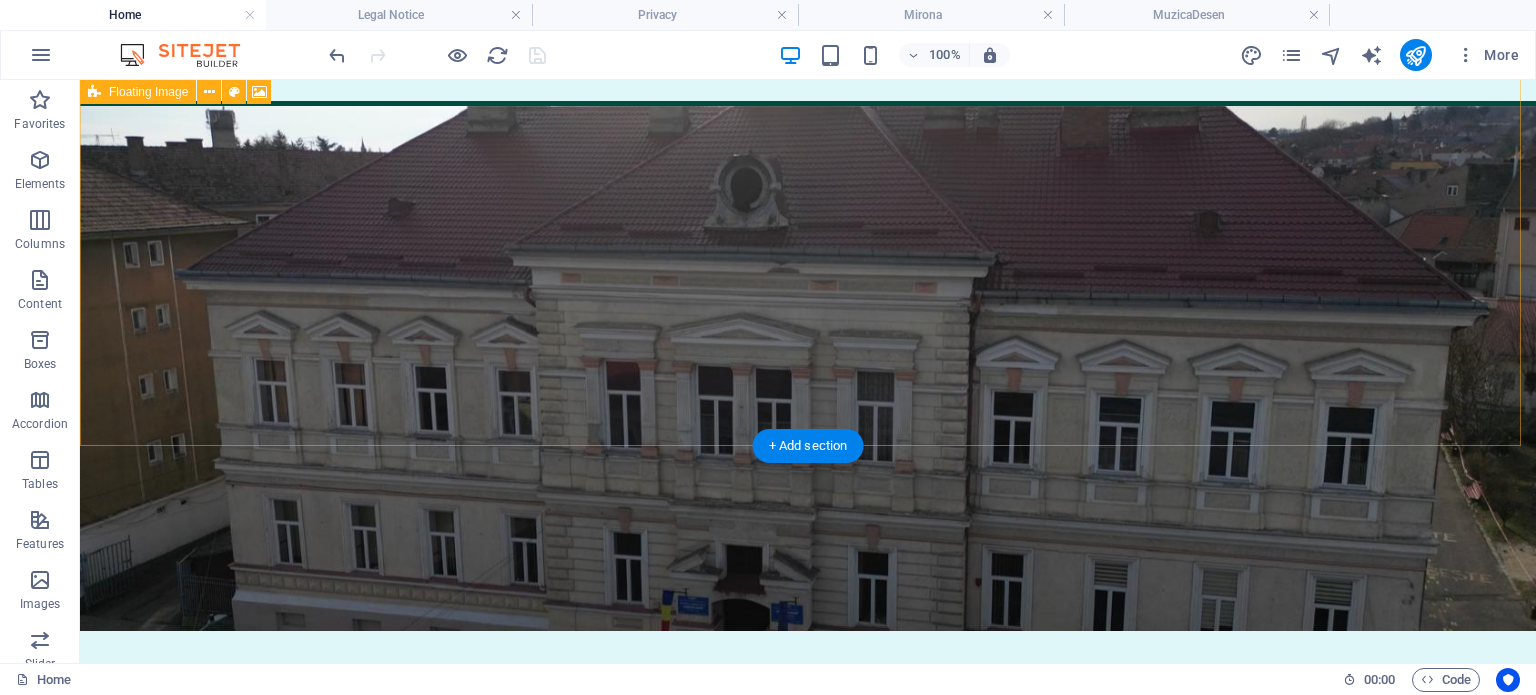 scroll, scrollTop: 300, scrollLeft: 0, axis: vertical 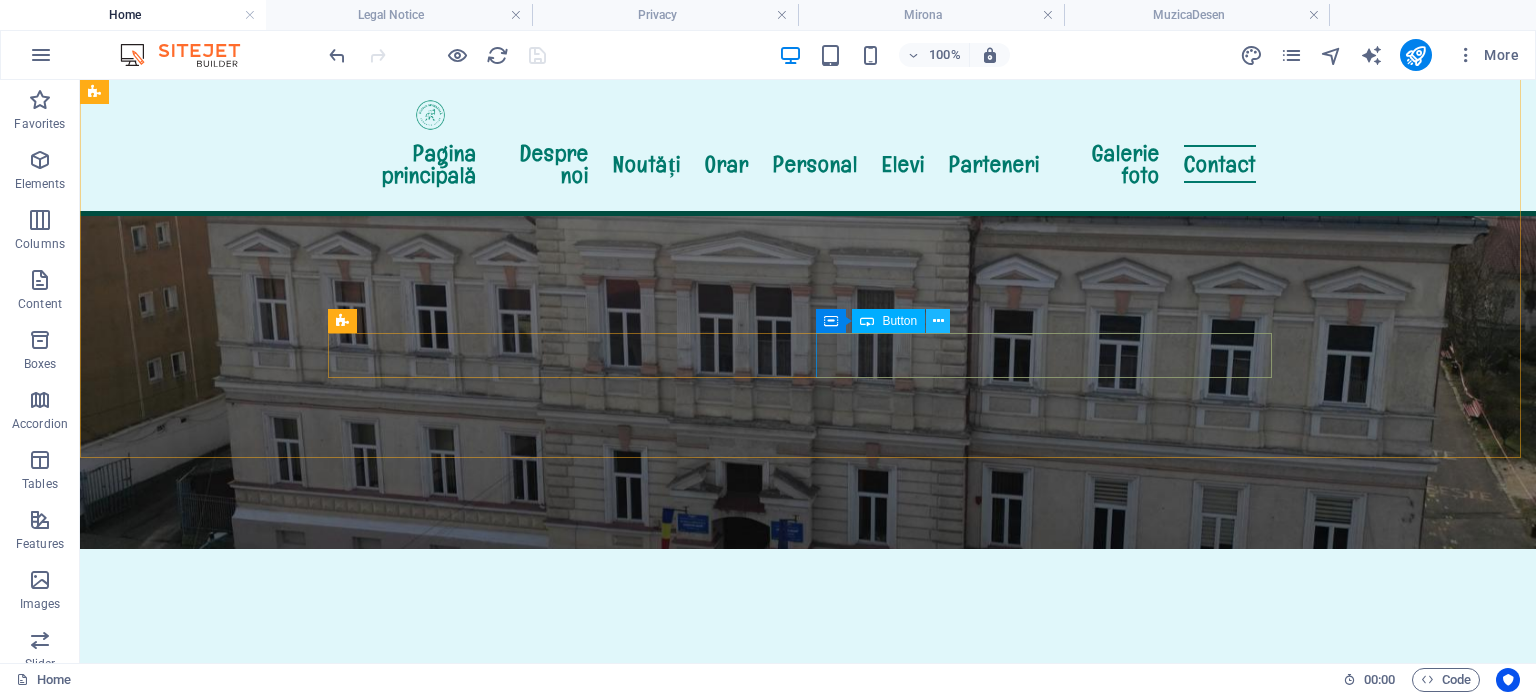 click at bounding box center [938, 321] 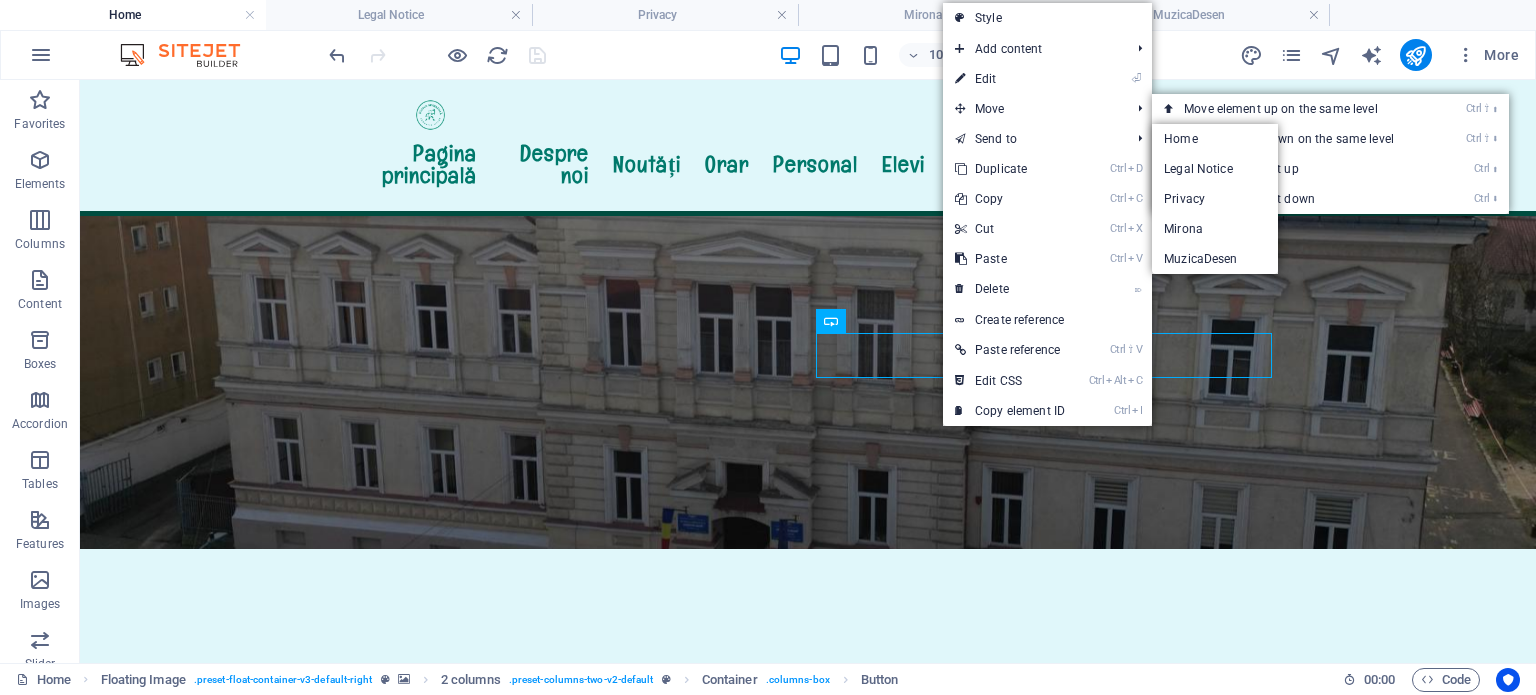 click on "⏎  Edit" at bounding box center (1010, 79) 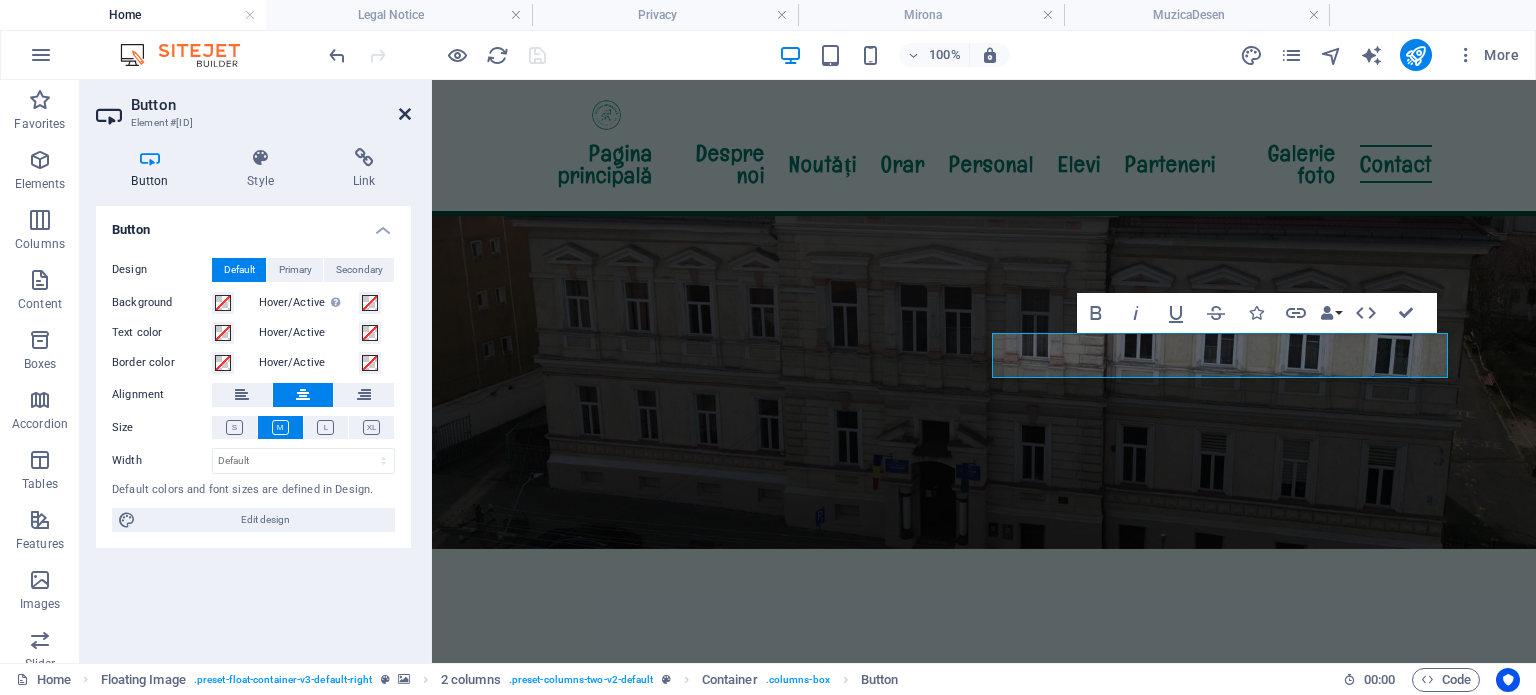 click at bounding box center (405, 114) 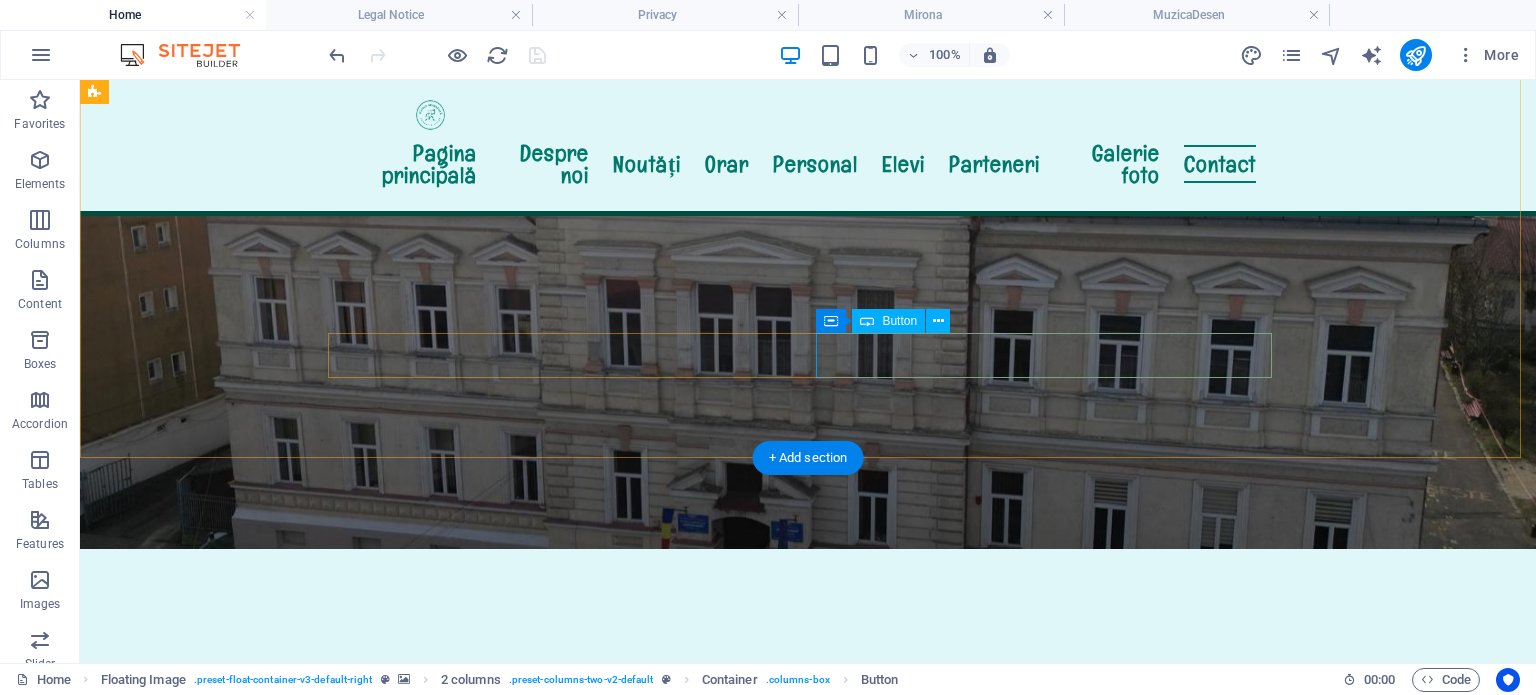 click on "școala de muzică și arte plastice" at bounding box center [564, 1031] 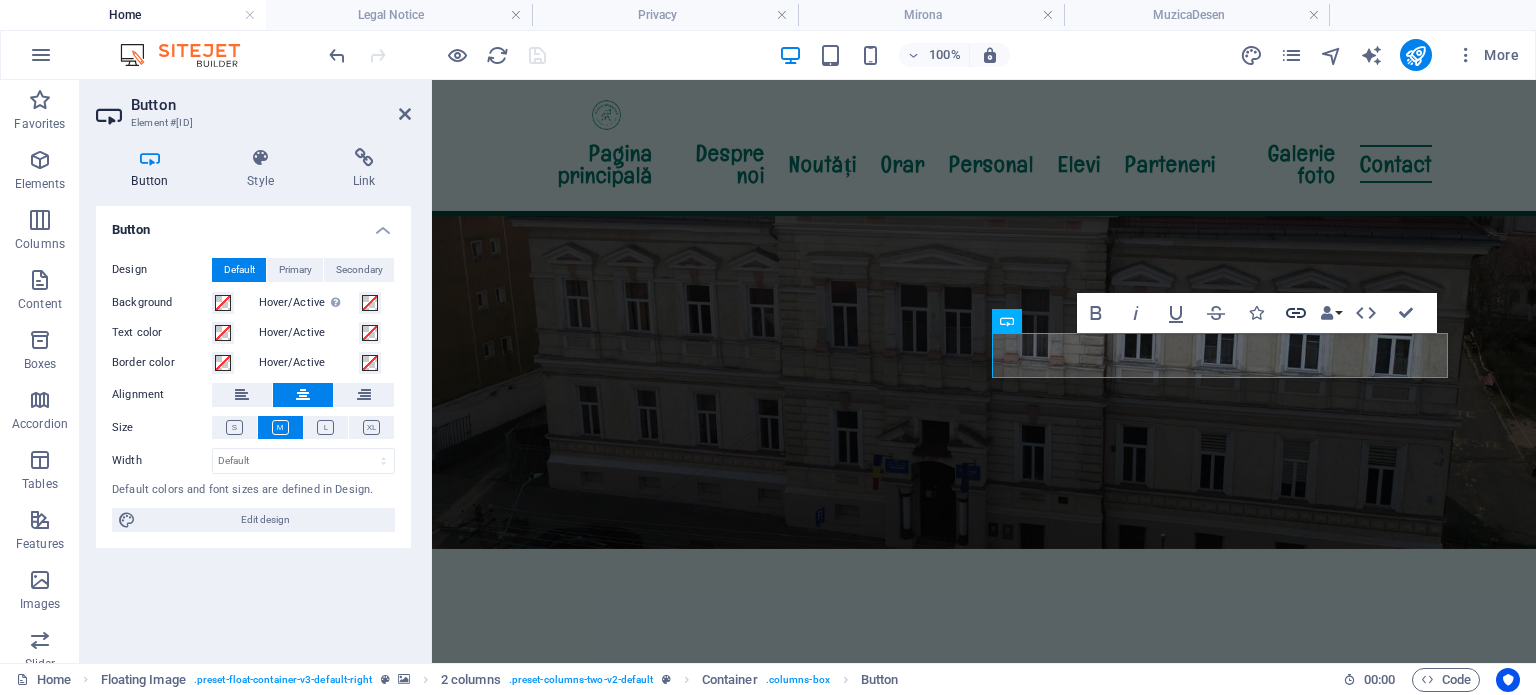 click 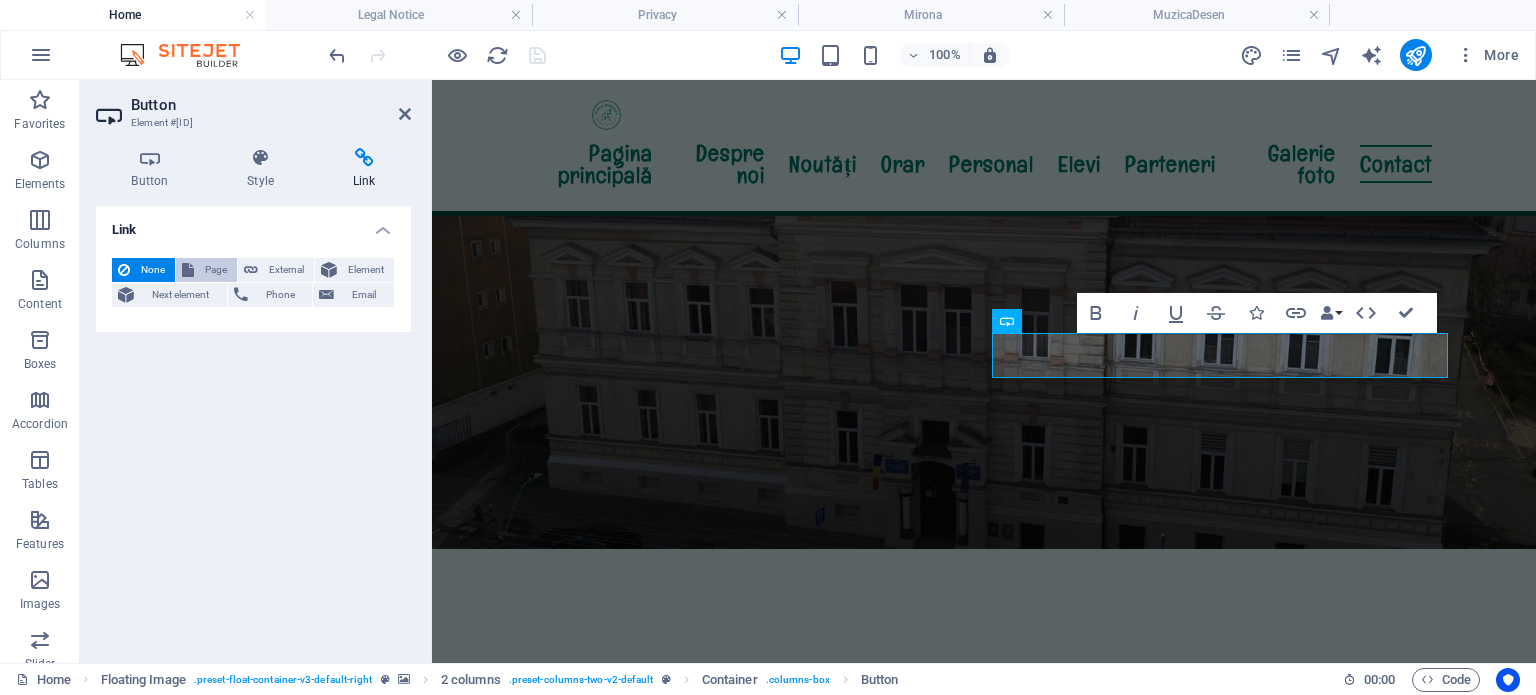 click on "Page" at bounding box center (215, 270) 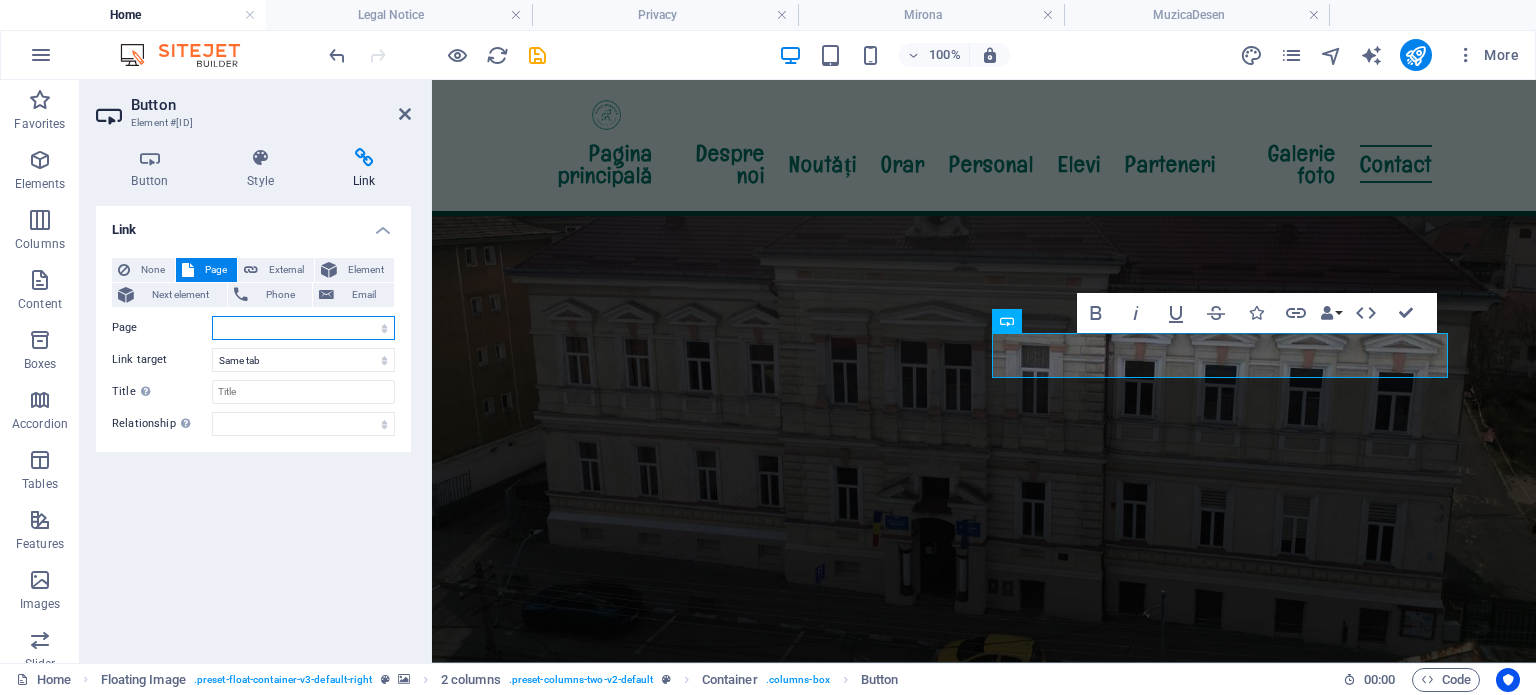 click on "Home Legal Notice Privacy Mirona MuzicaDesen" at bounding box center [303, 328] 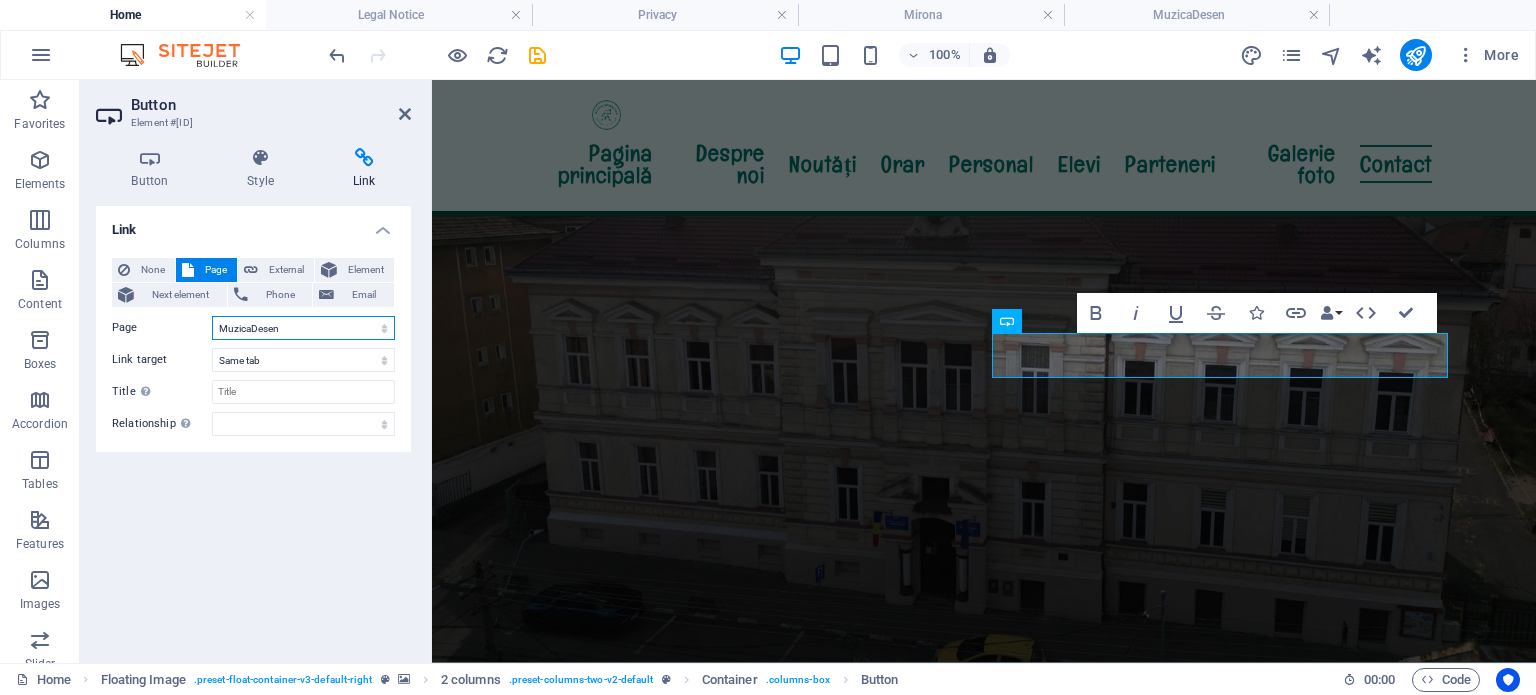 click on "Home Legal Notice Privacy Mirona MuzicaDesen" at bounding box center (303, 328) 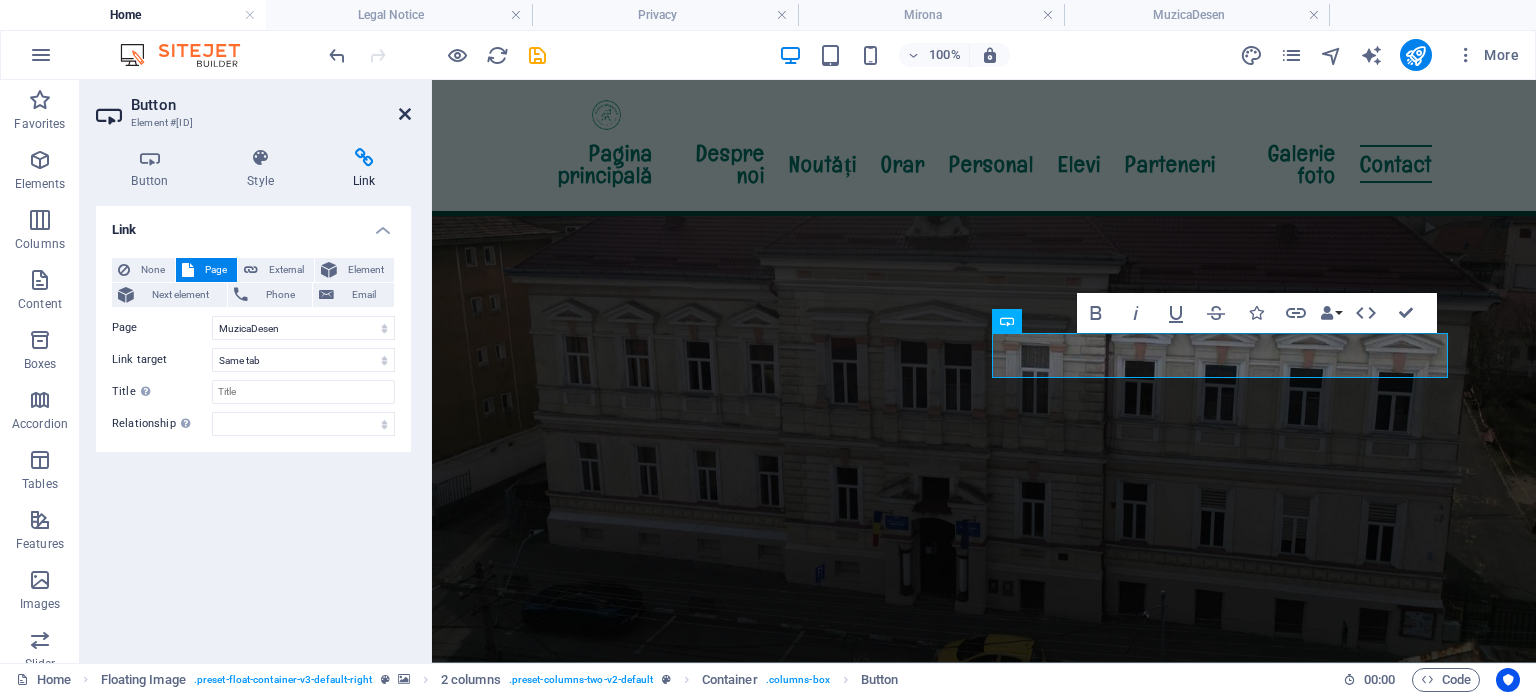 click at bounding box center (405, 114) 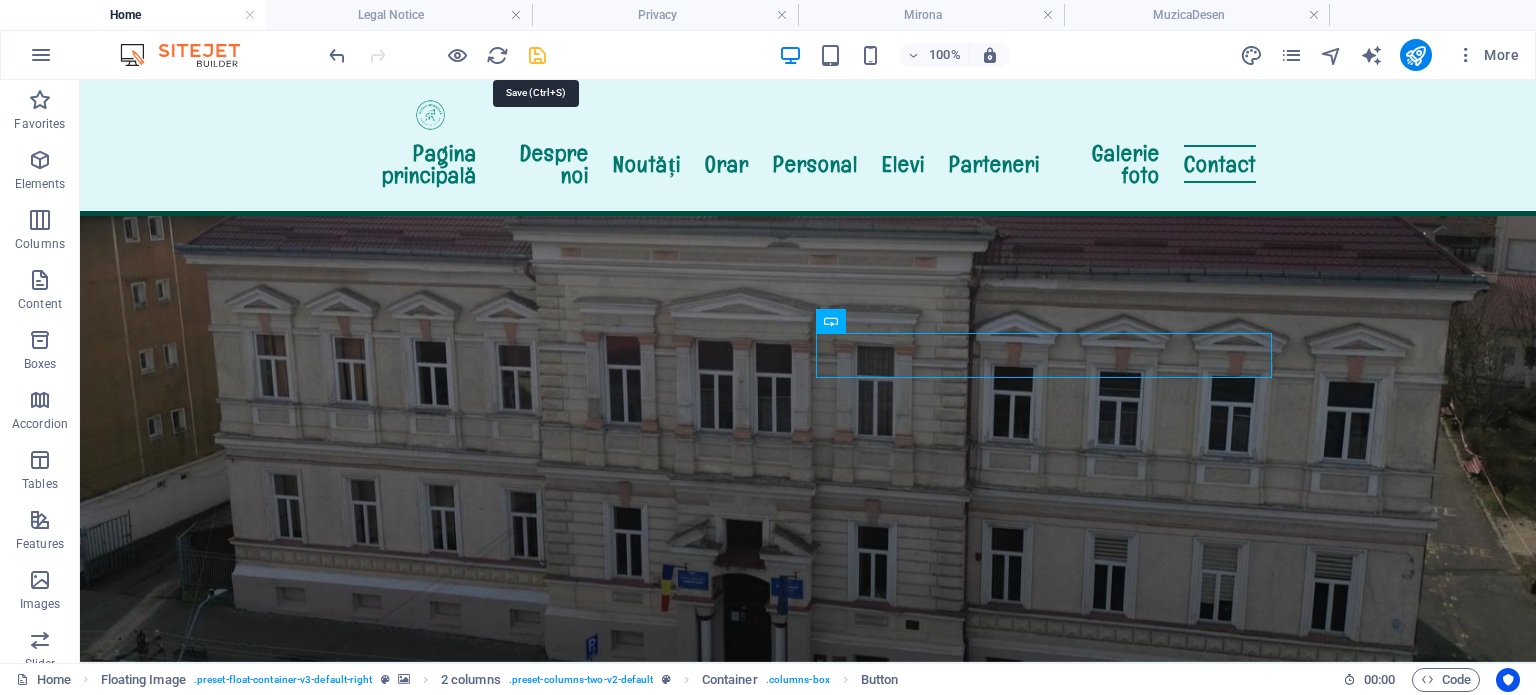 click at bounding box center (537, 55) 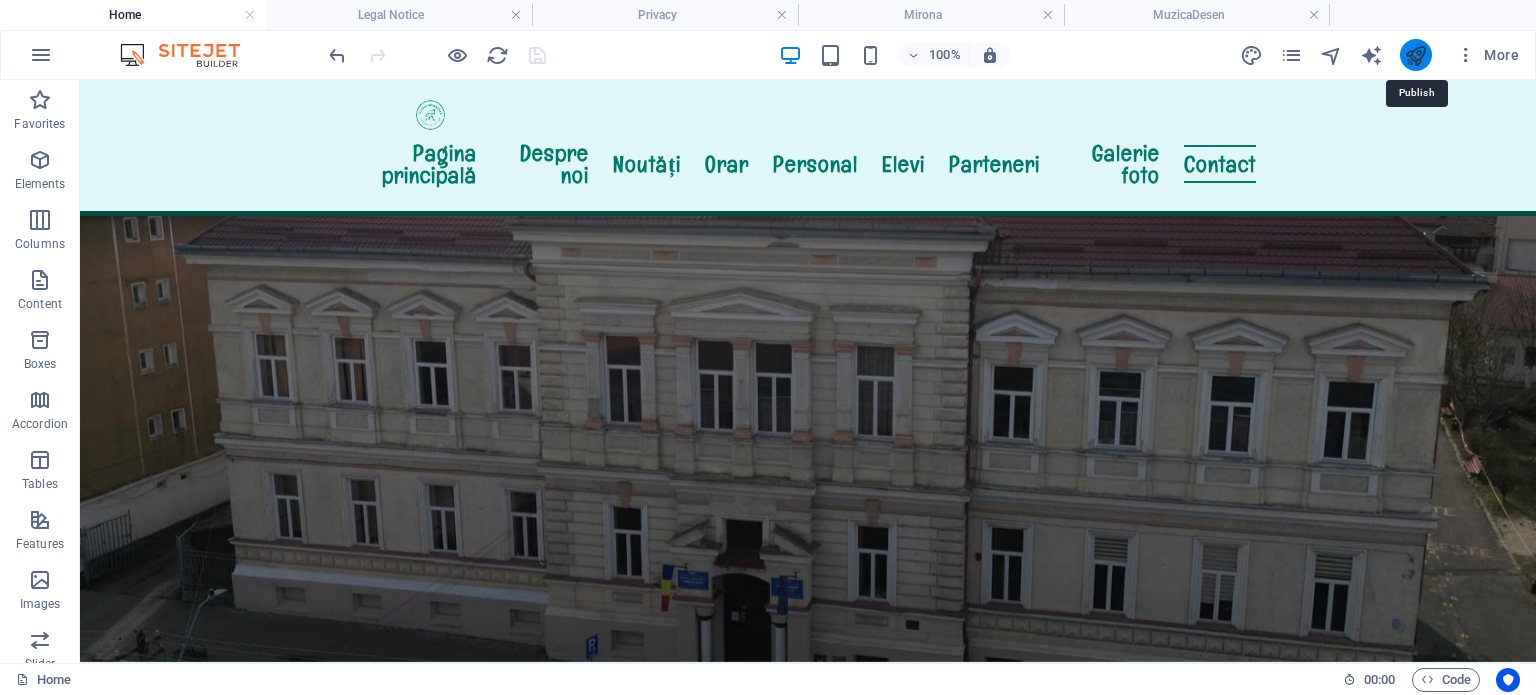 click at bounding box center (1415, 55) 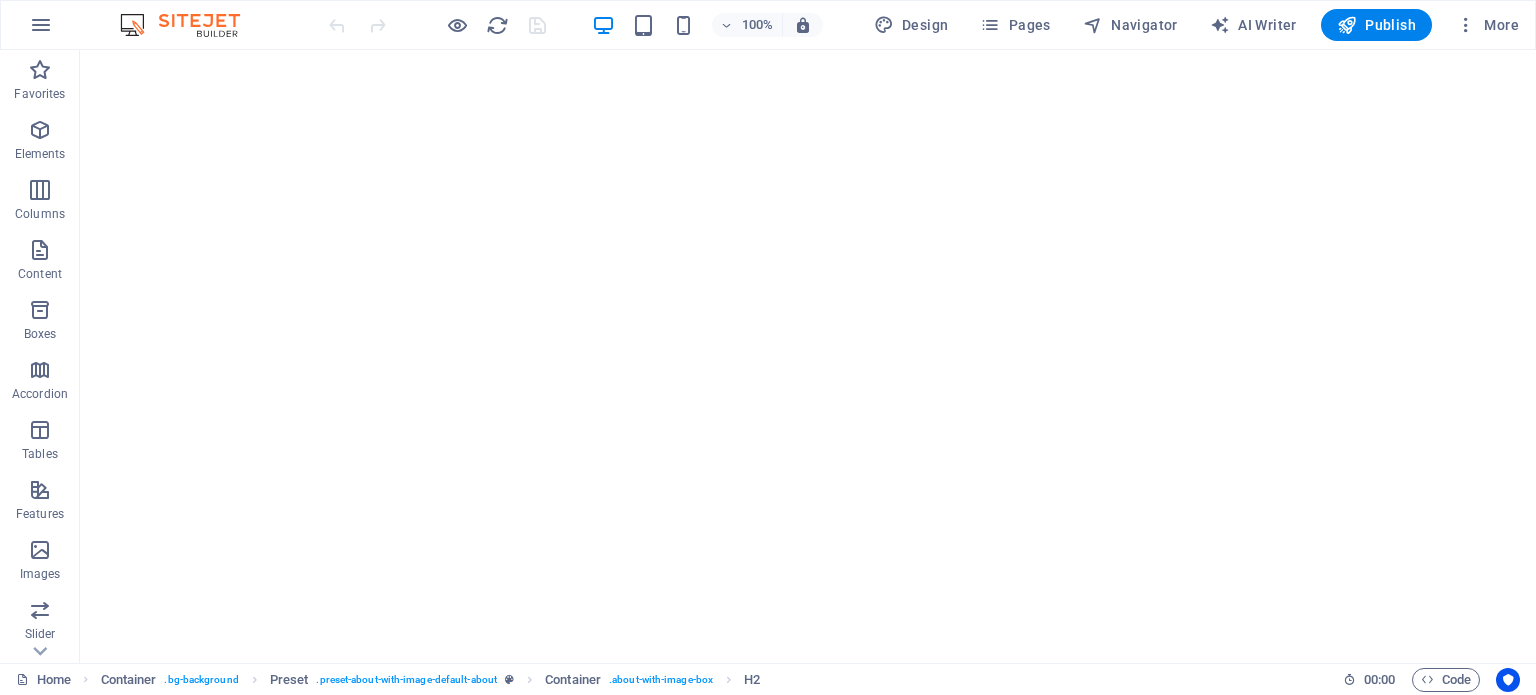 scroll, scrollTop: 0, scrollLeft: 0, axis: both 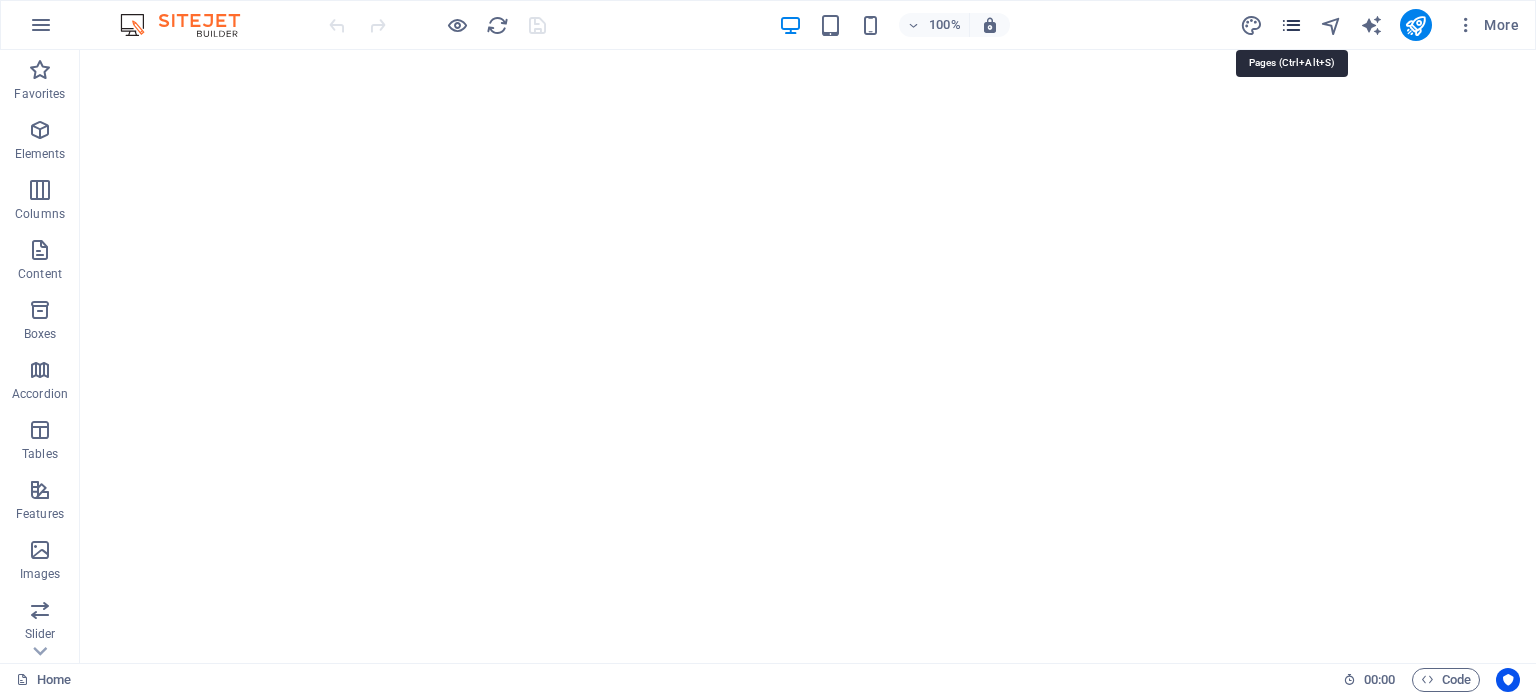click at bounding box center (1291, 25) 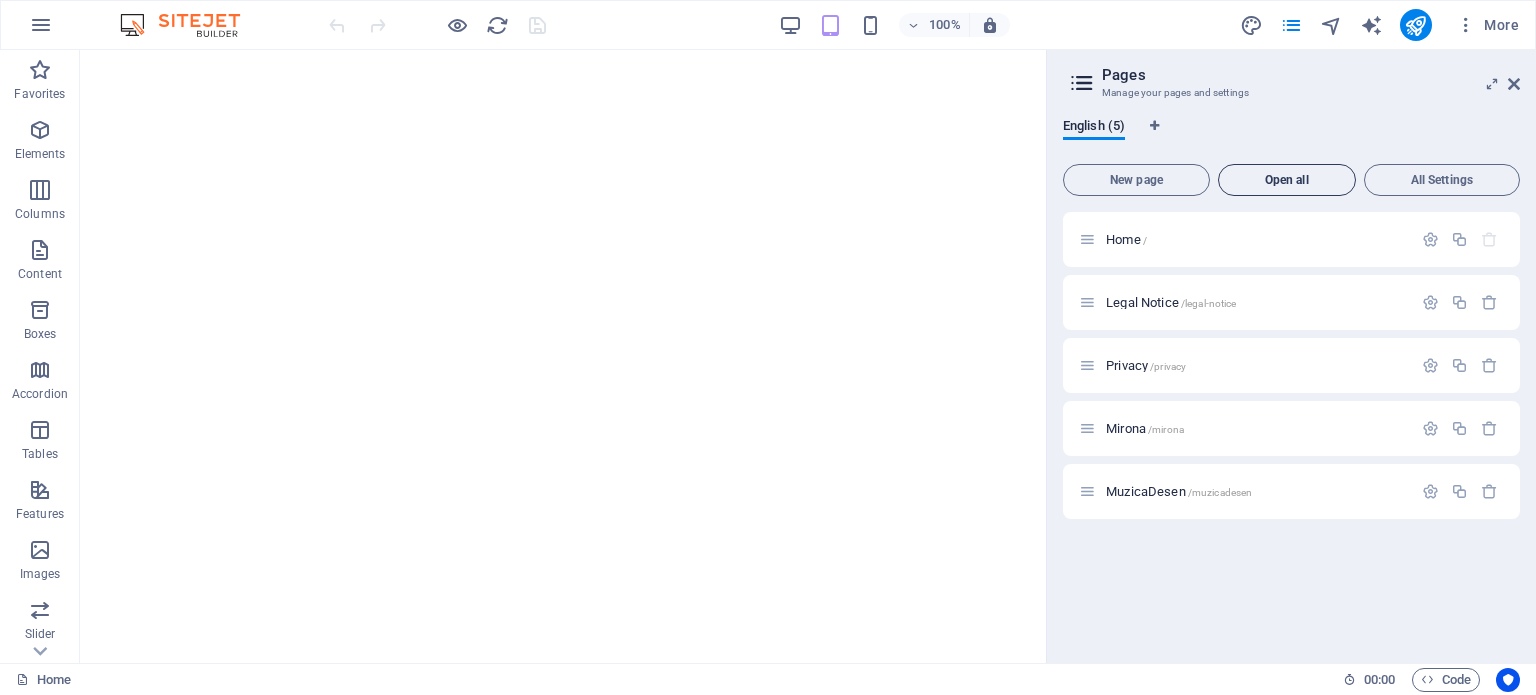 click on "Open all" at bounding box center (1287, 180) 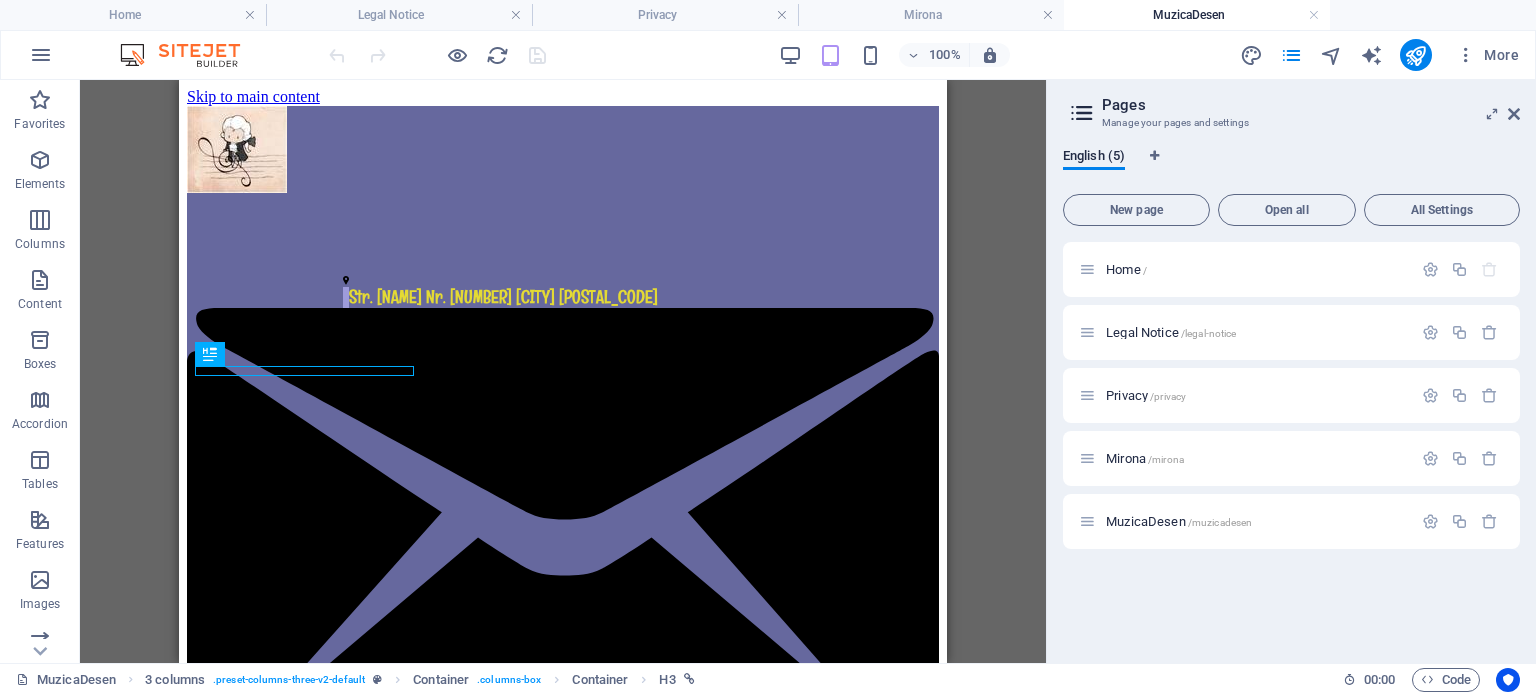scroll, scrollTop: 384, scrollLeft: 0, axis: vertical 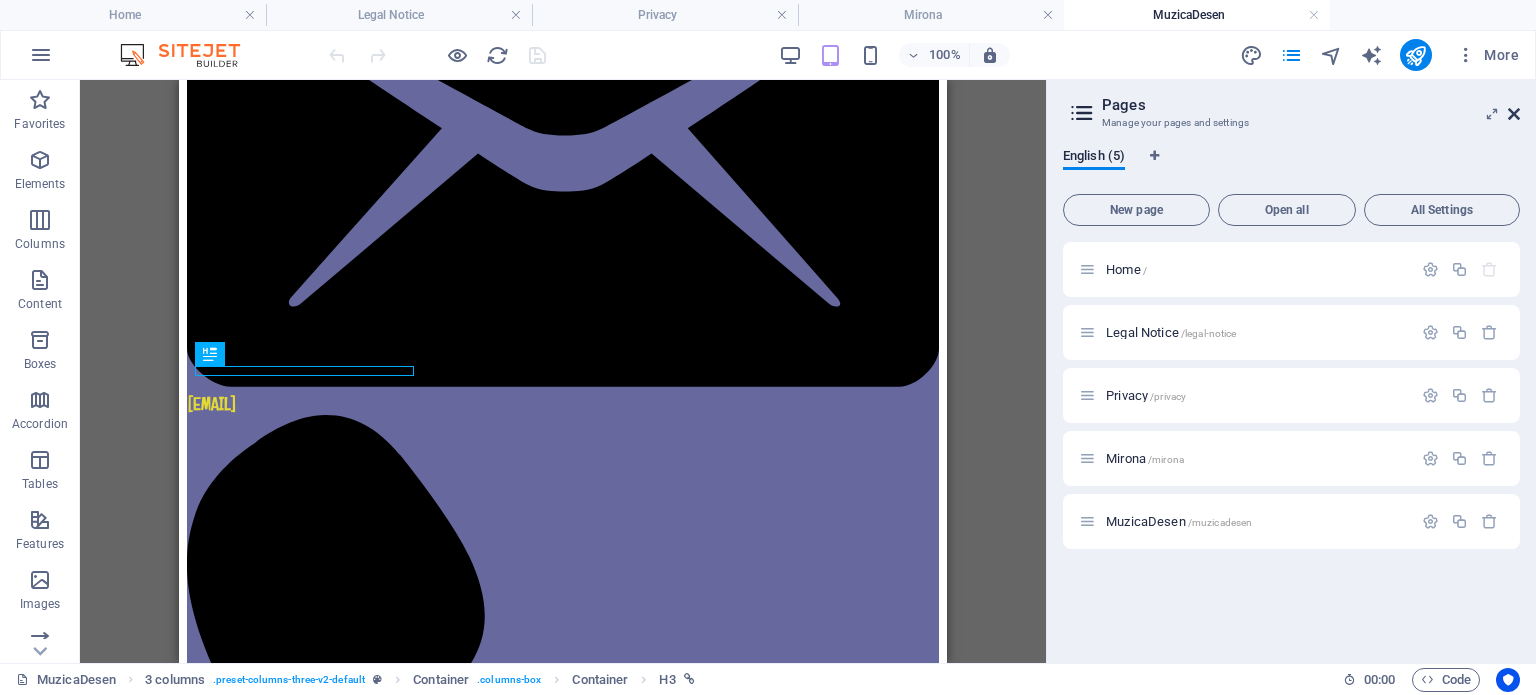 click at bounding box center (1514, 114) 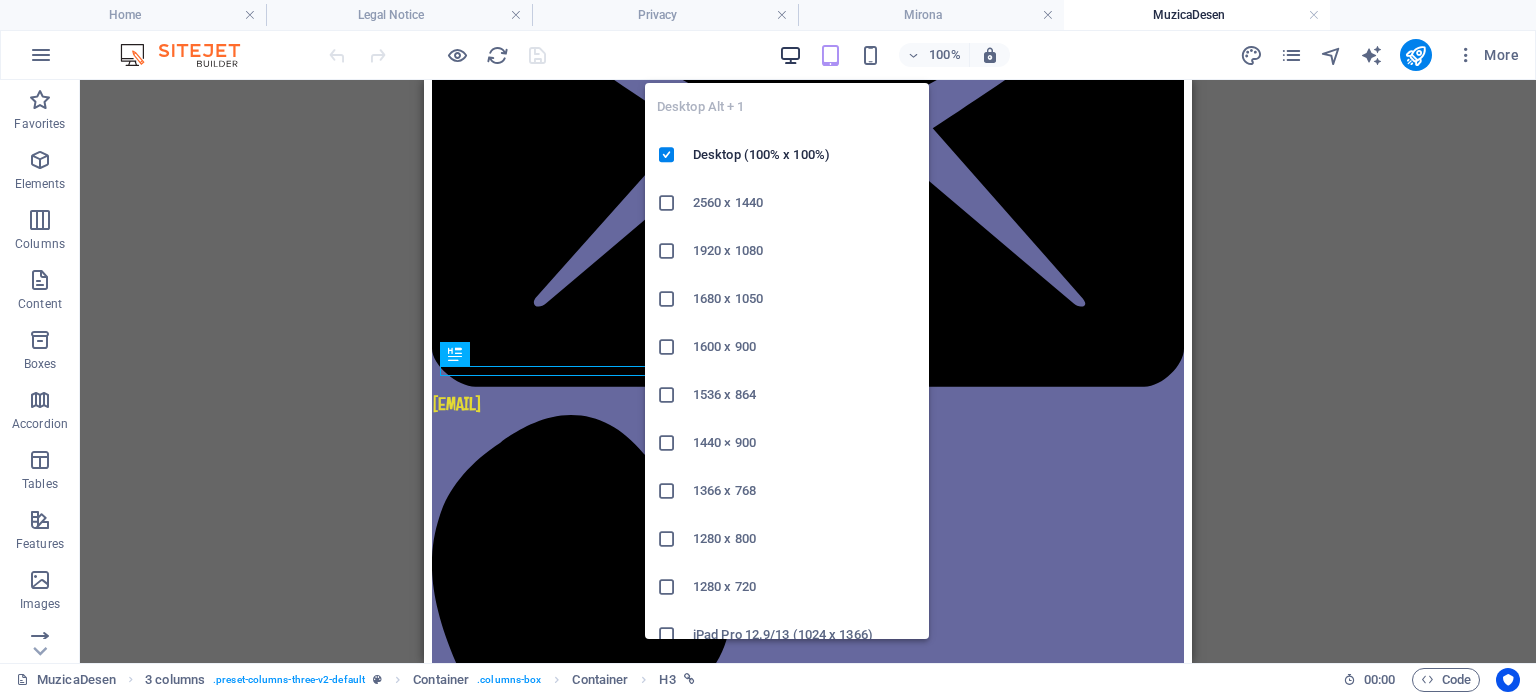 click at bounding box center [790, 55] 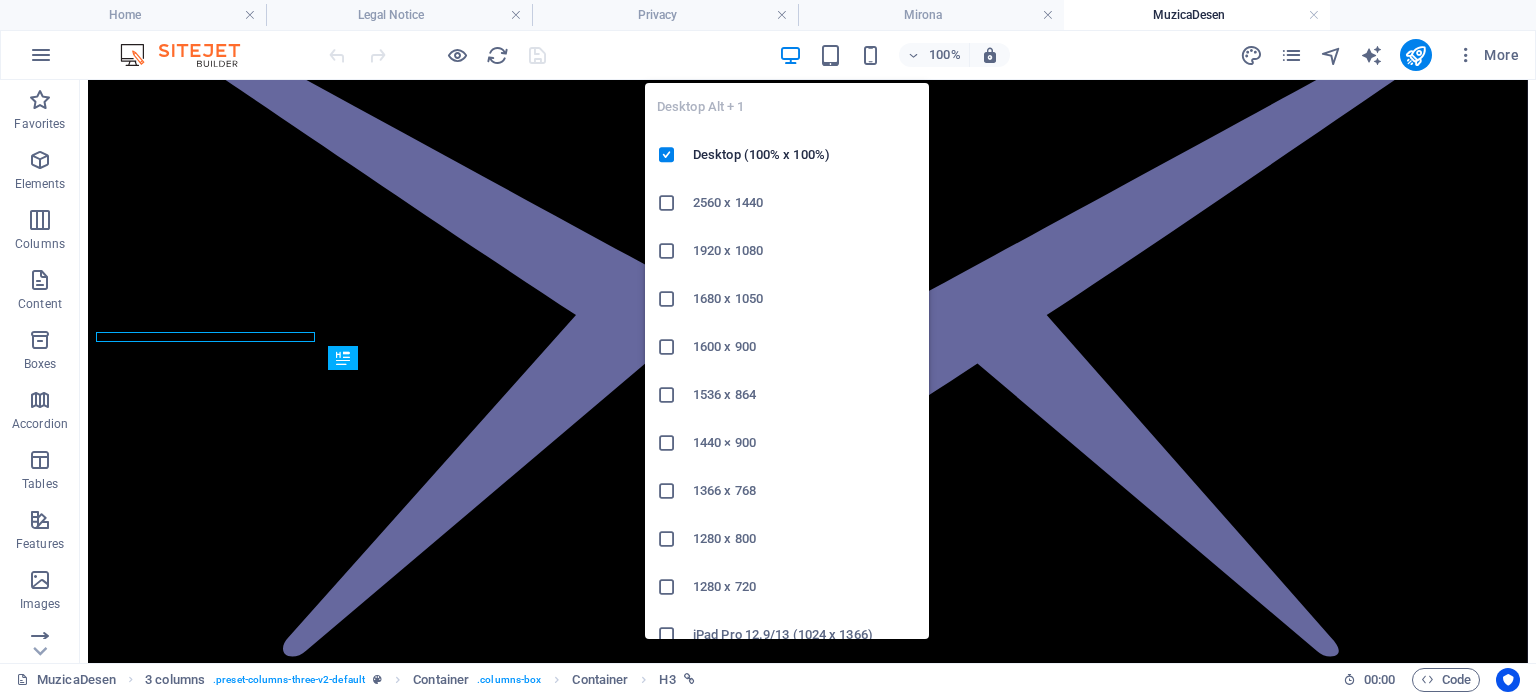 scroll, scrollTop: 414, scrollLeft: 0, axis: vertical 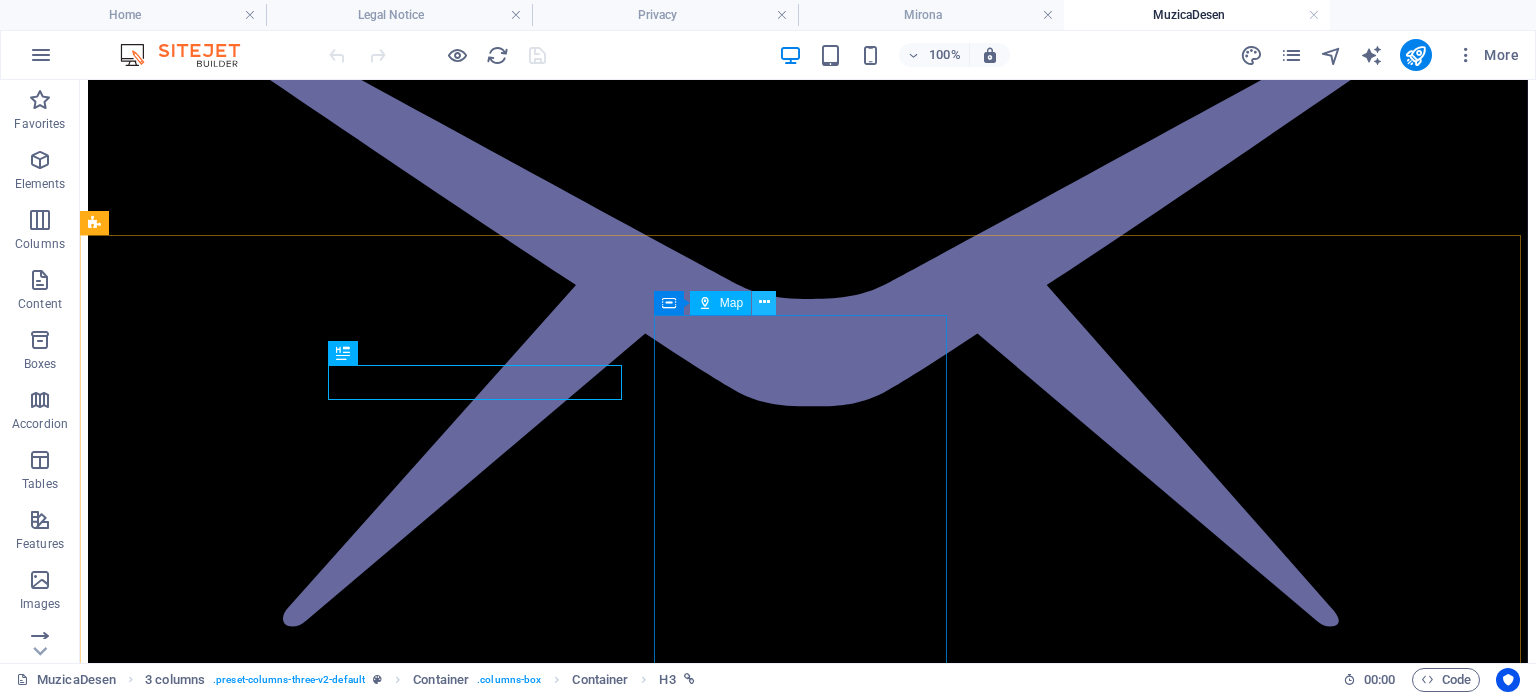click at bounding box center (764, 302) 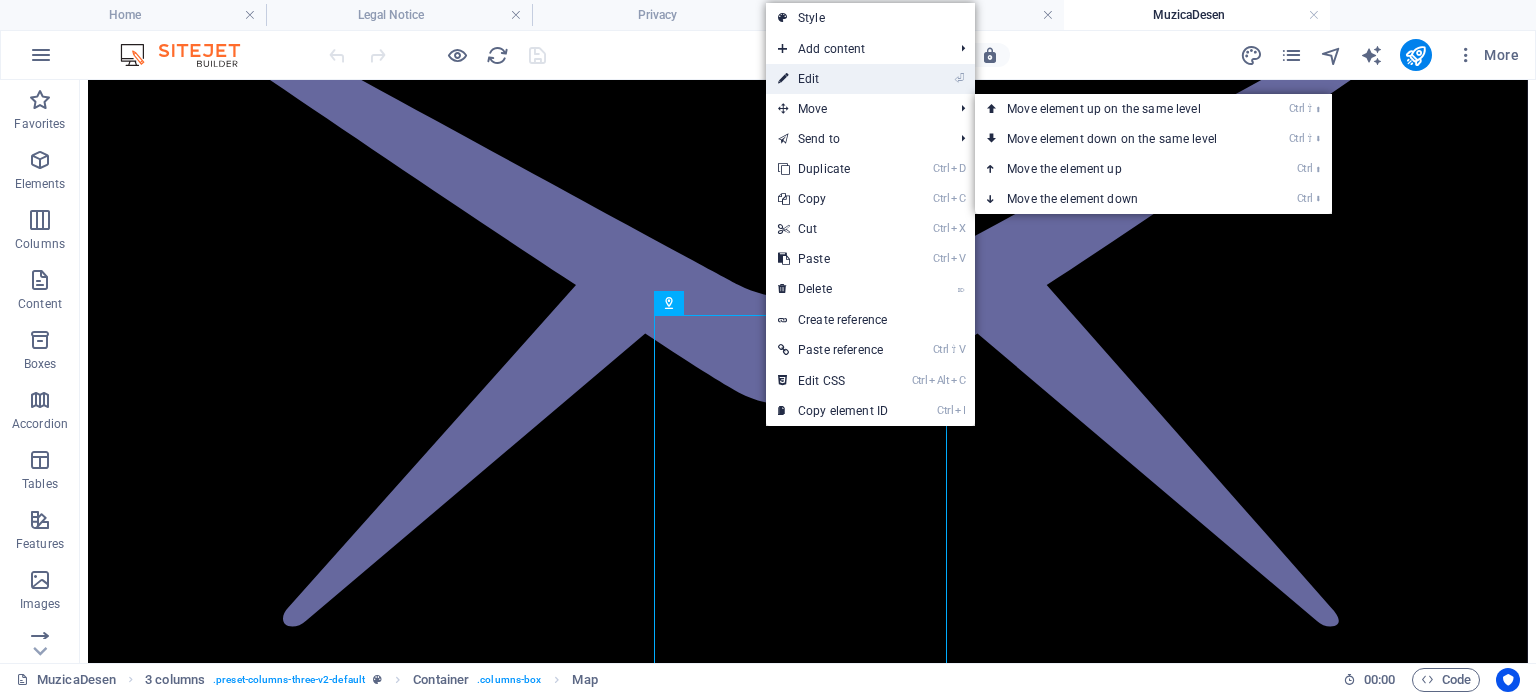 click on "⏎  Edit" at bounding box center [833, 79] 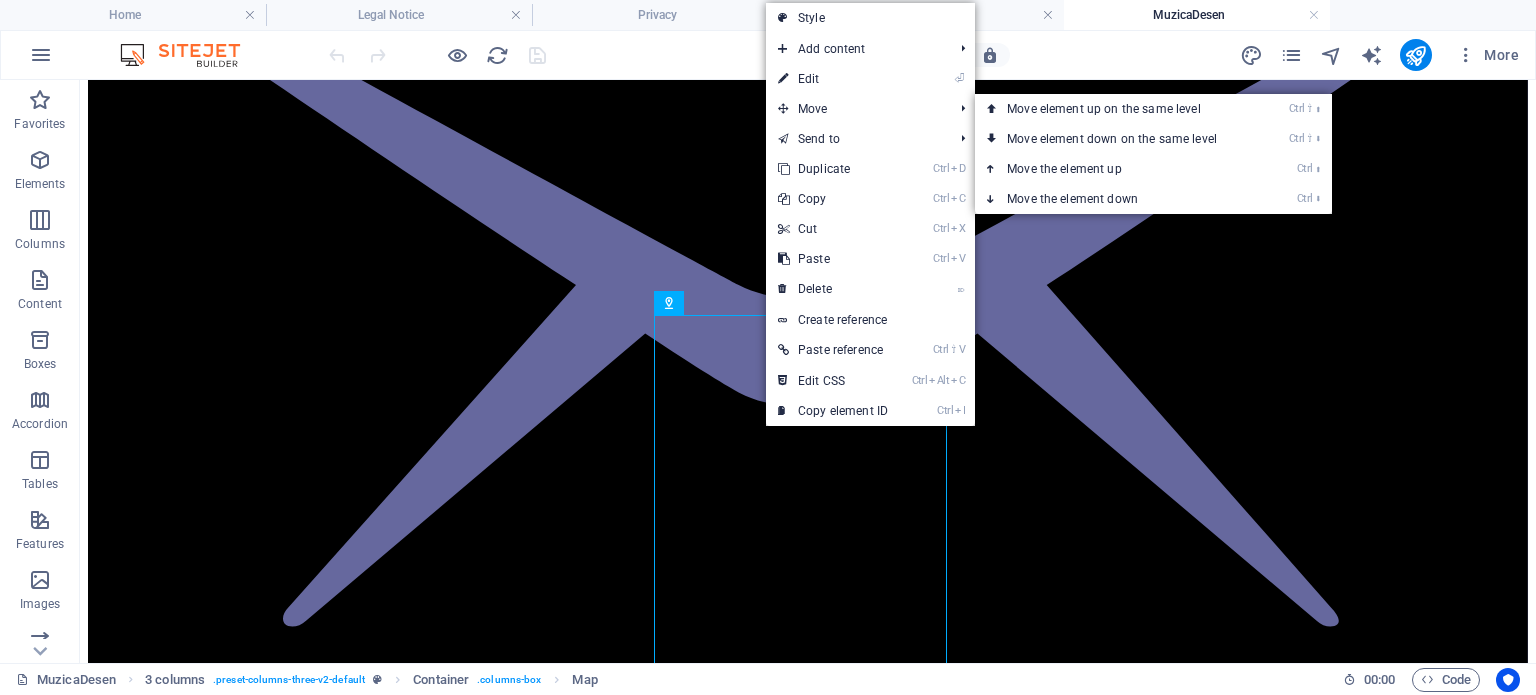 select on "1" 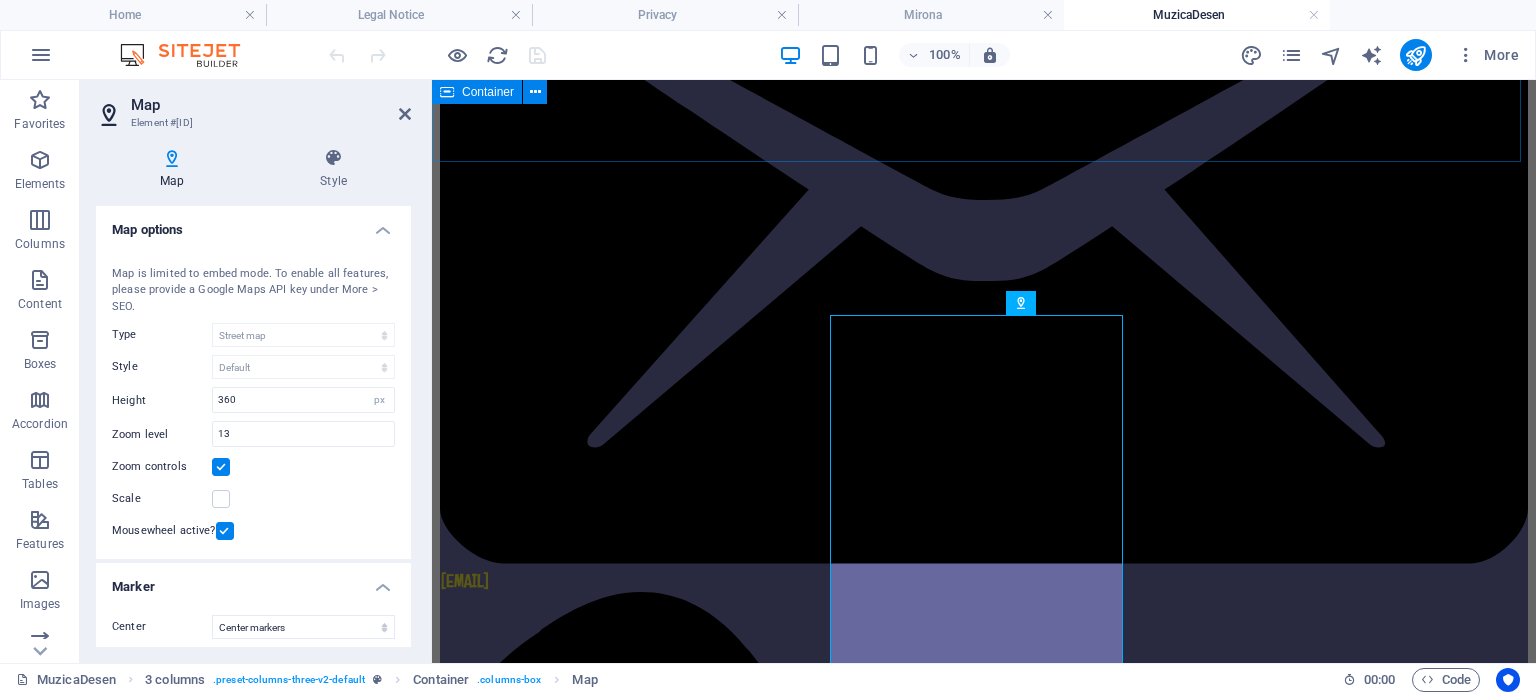 scroll, scrollTop: 413, scrollLeft: 0, axis: vertical 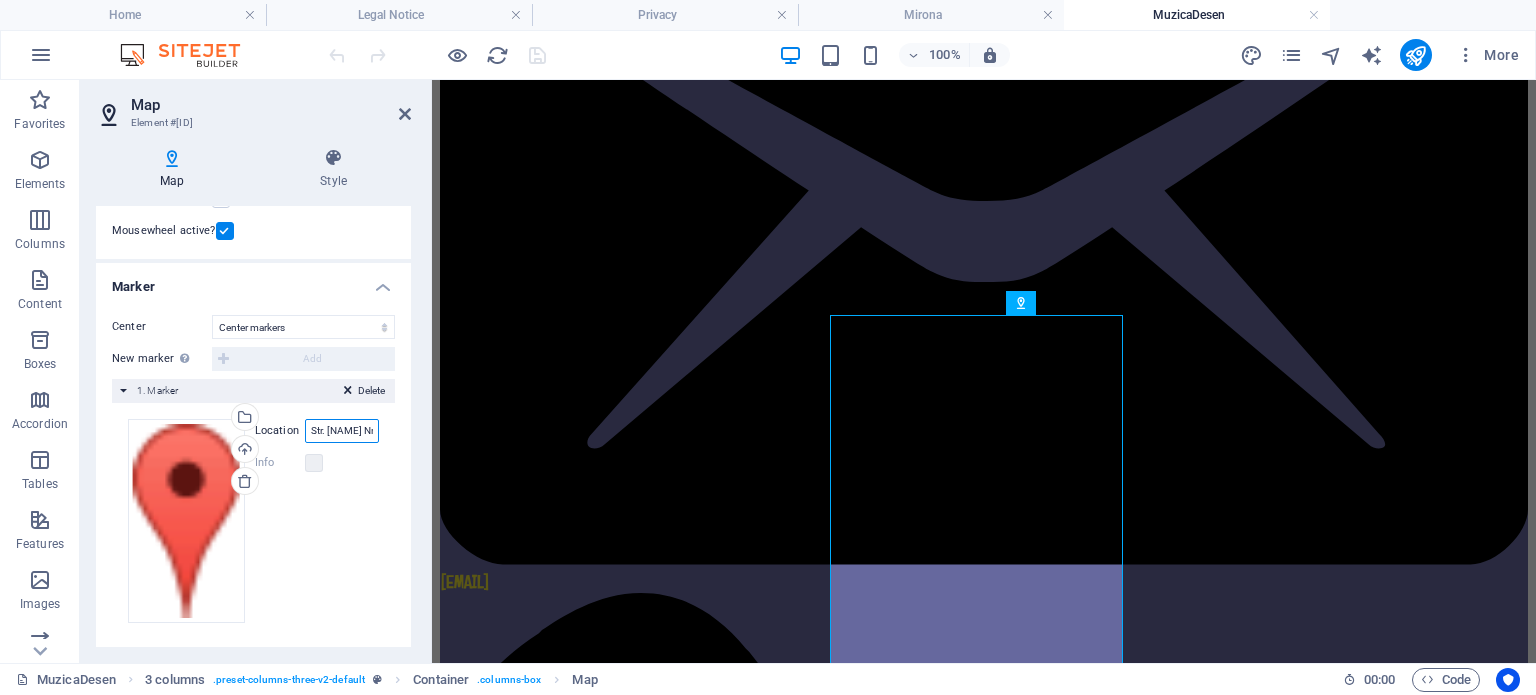 click on "Str. Pandurilor Nr. 120, 545300    Reghin" at bounding box center (342, 431) 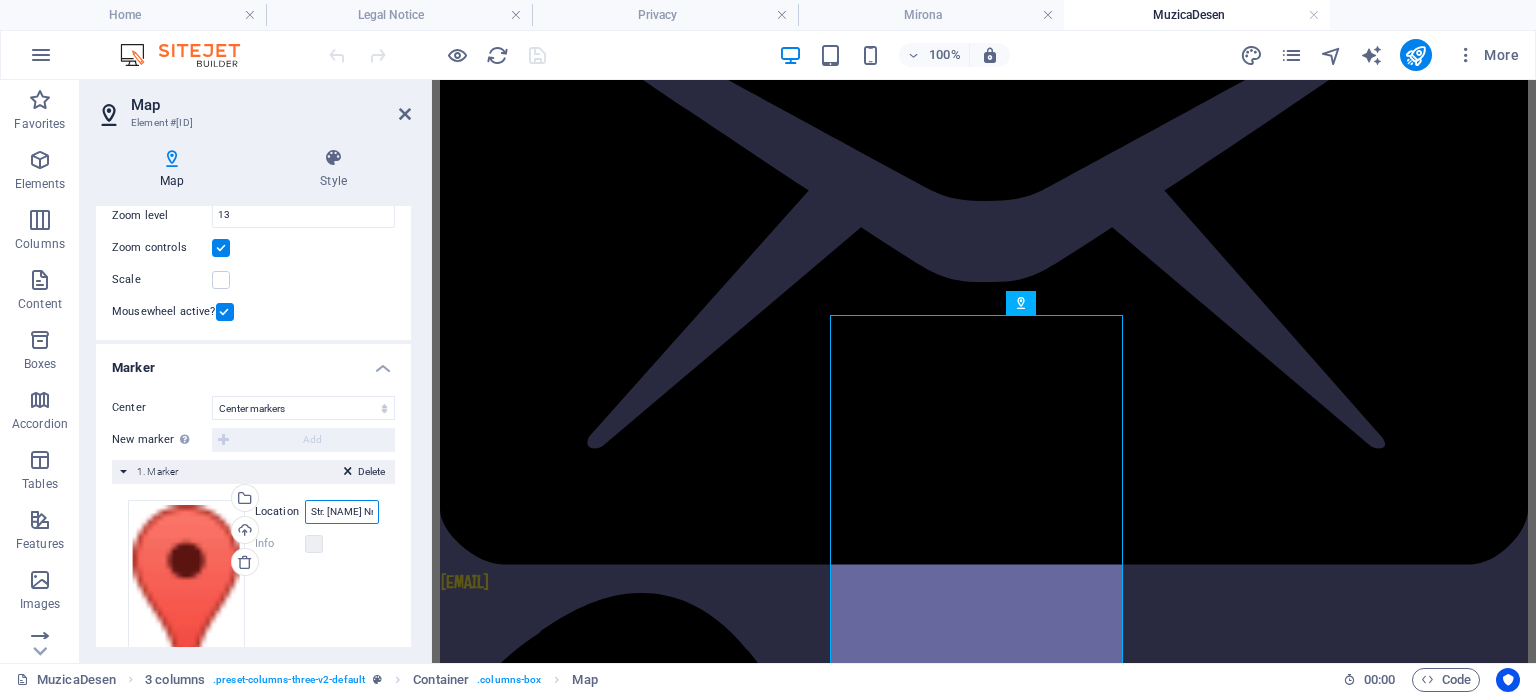 scroll, scrollTop: 304, scrollLeft: 0, axis: vertical 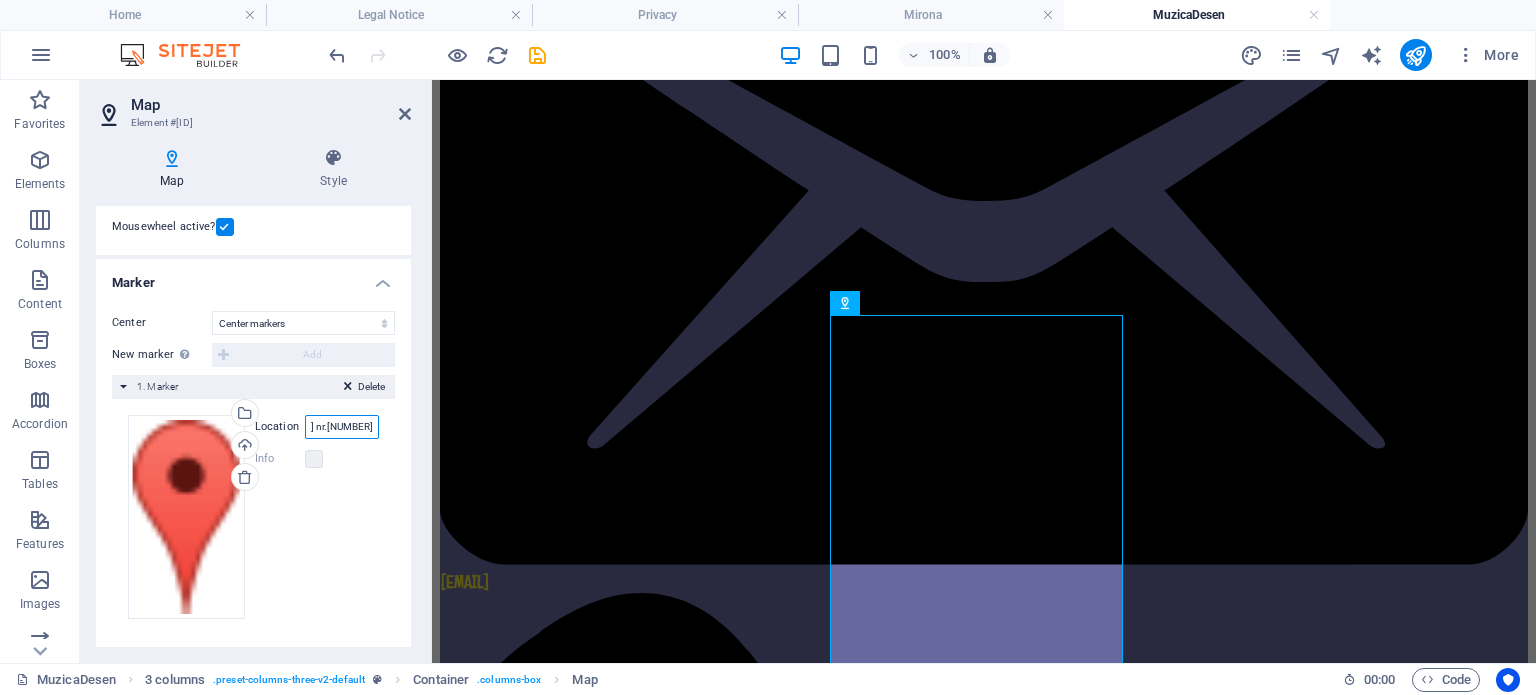 click on "Str. Gheorghe Doja nr.21, 545300    Reghin" at bounding box center [342, 427] 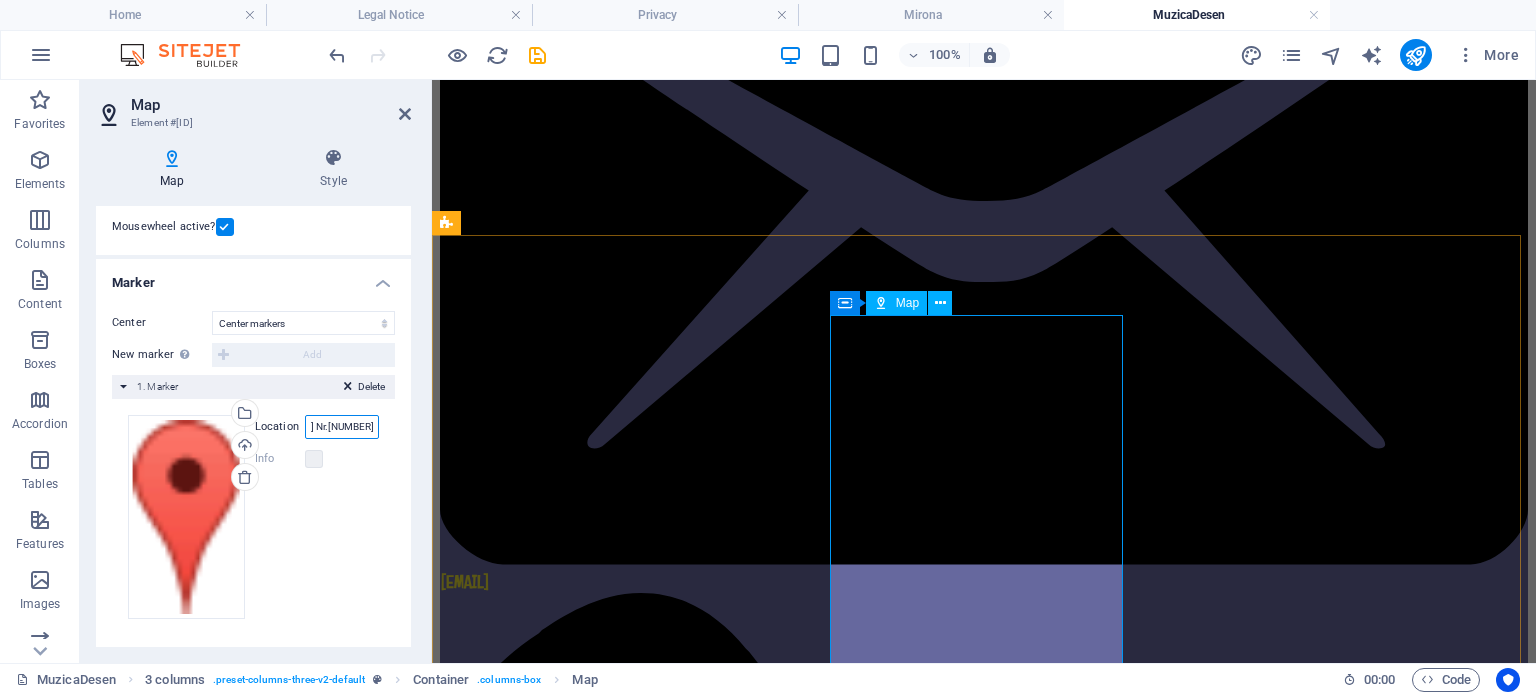 type on "Str. Gheorghe Doja Nr.21, 545300    Reghin" 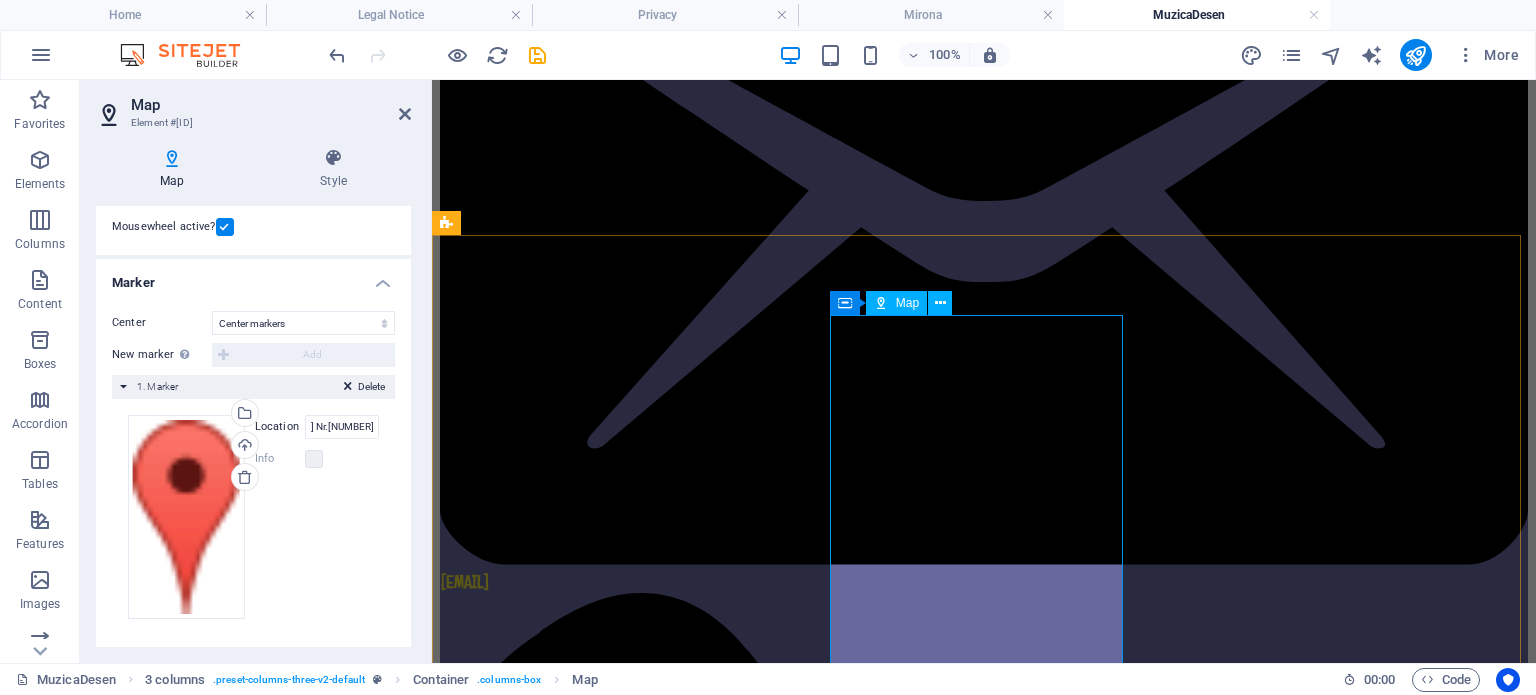 click at bounding box center (984, 4133) 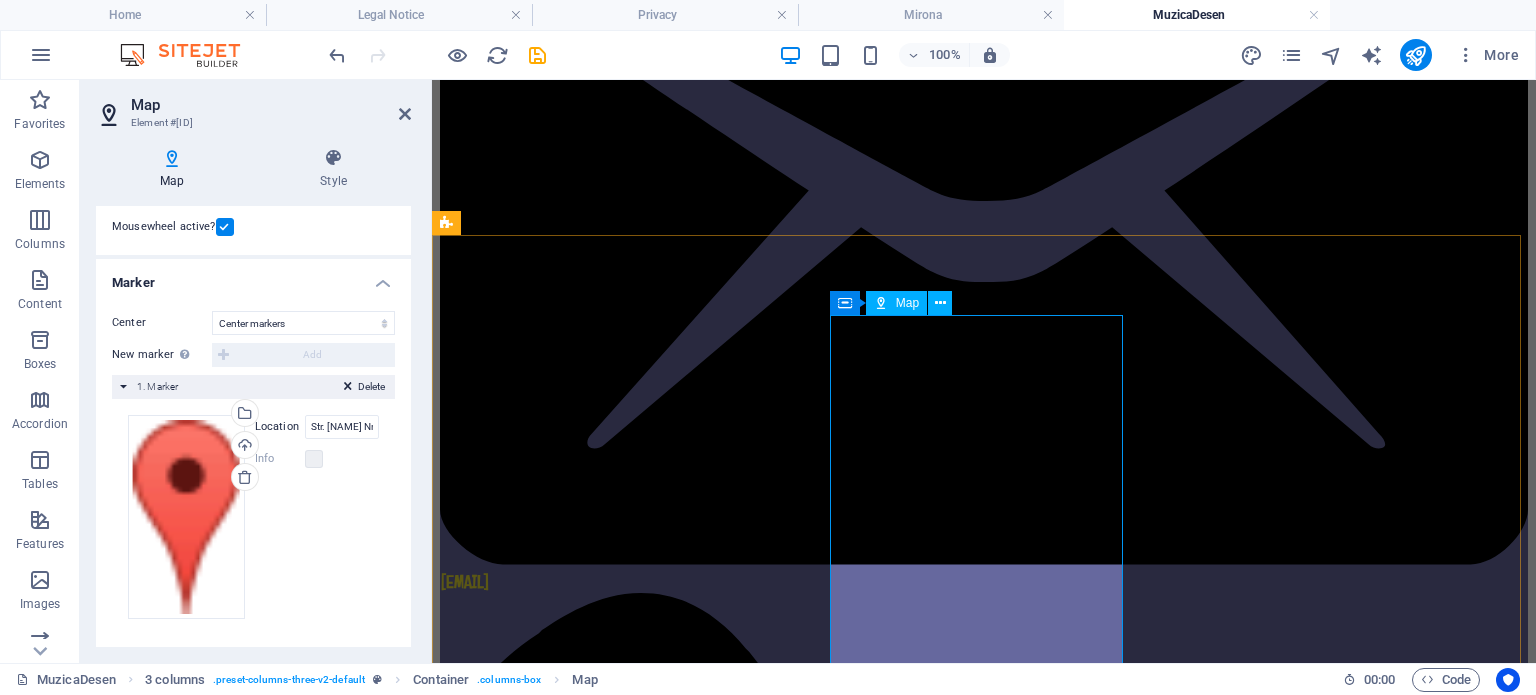 click at bounding box center (984, 4133) 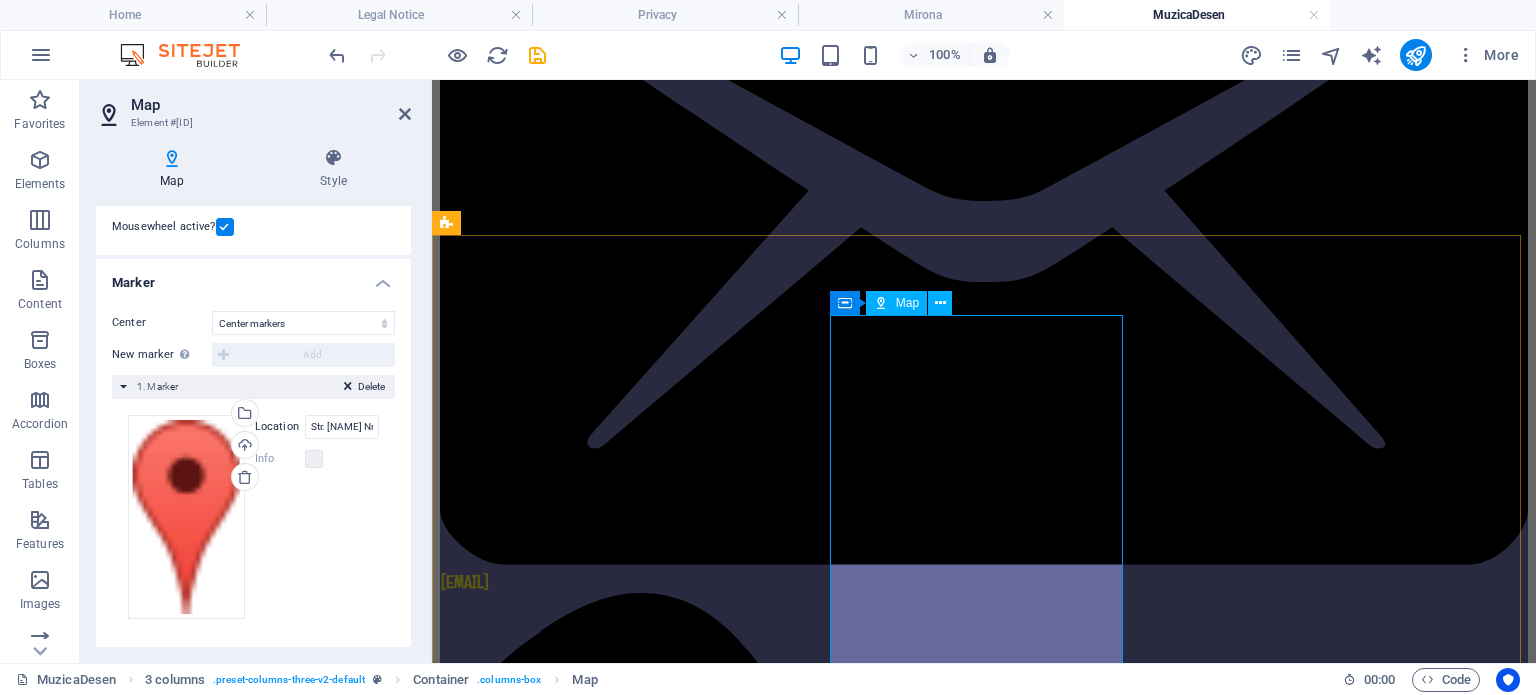 click at bounding box center [984, 4133] 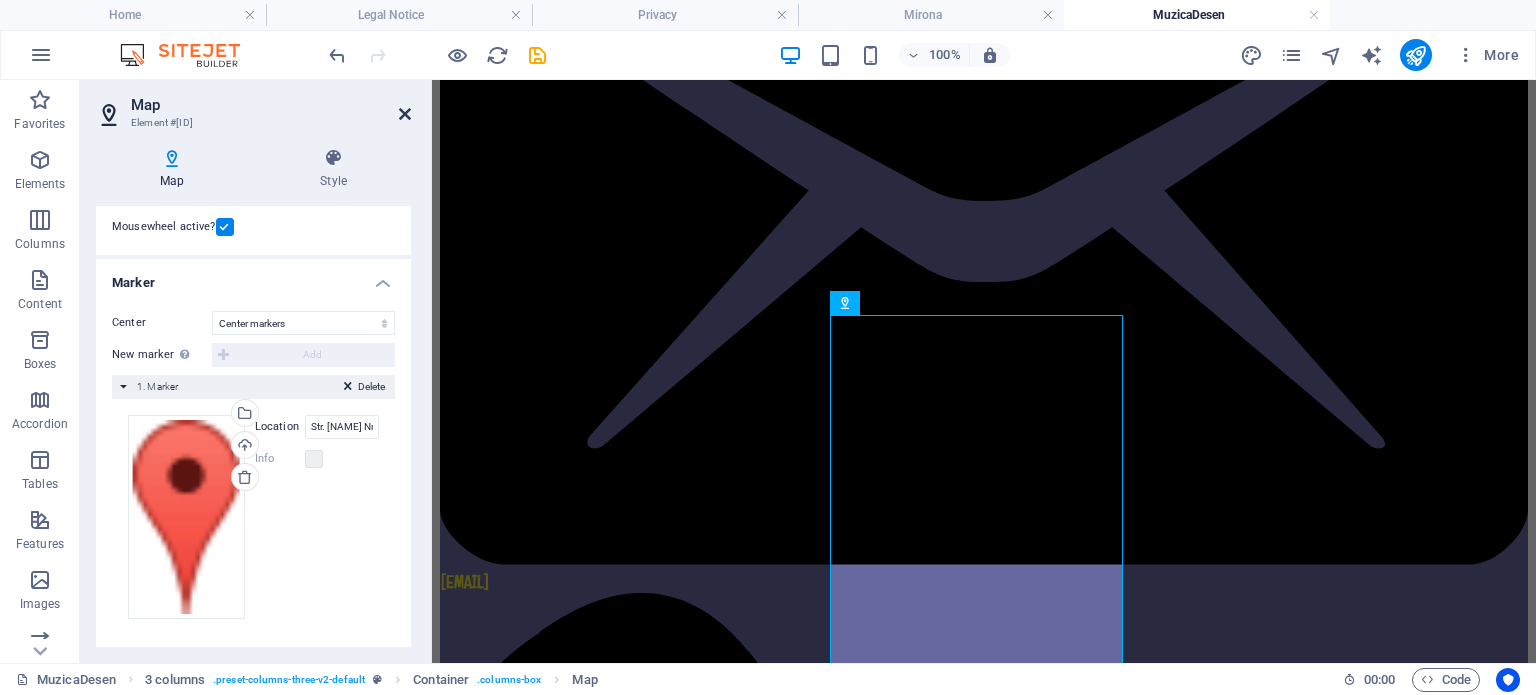 click at bounding box center [405, 114] 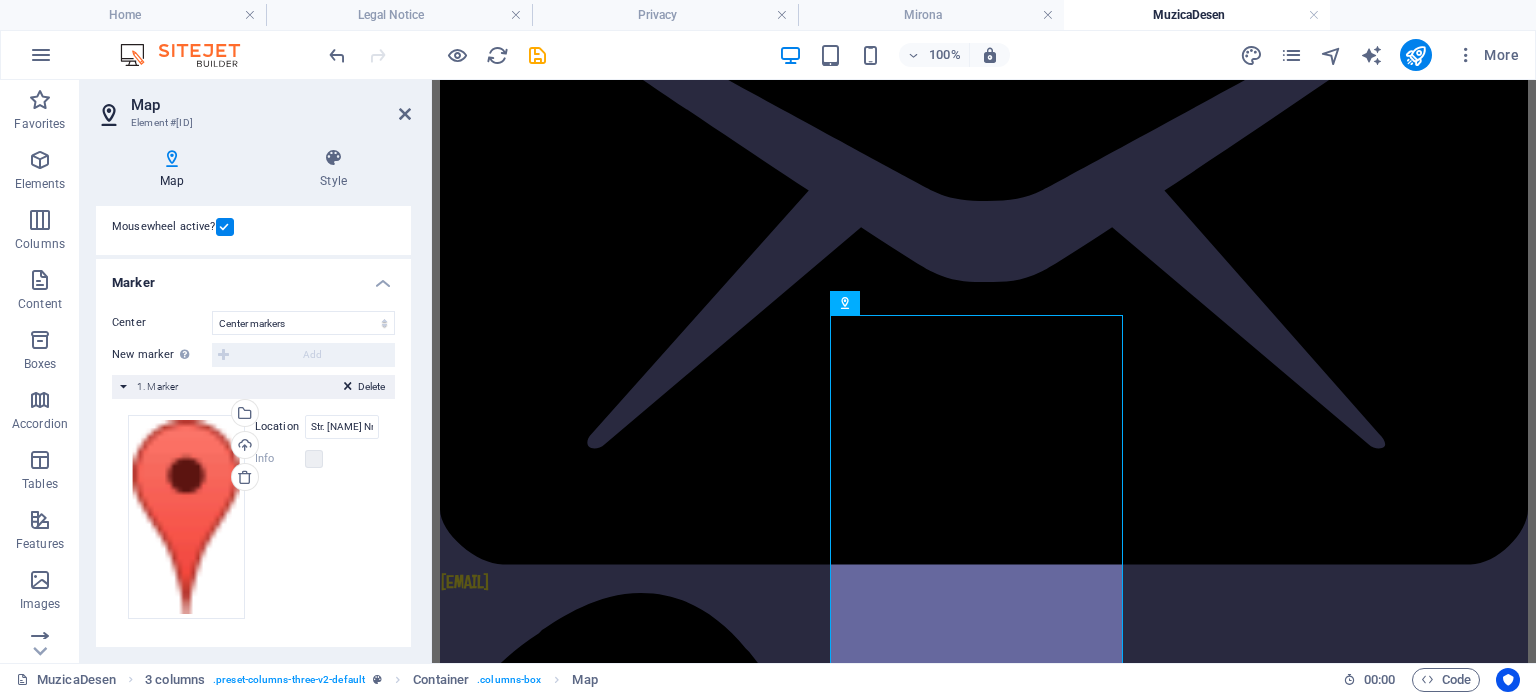 scroll, scrollTop: 414, scrollLeft: 0, axis: vertical 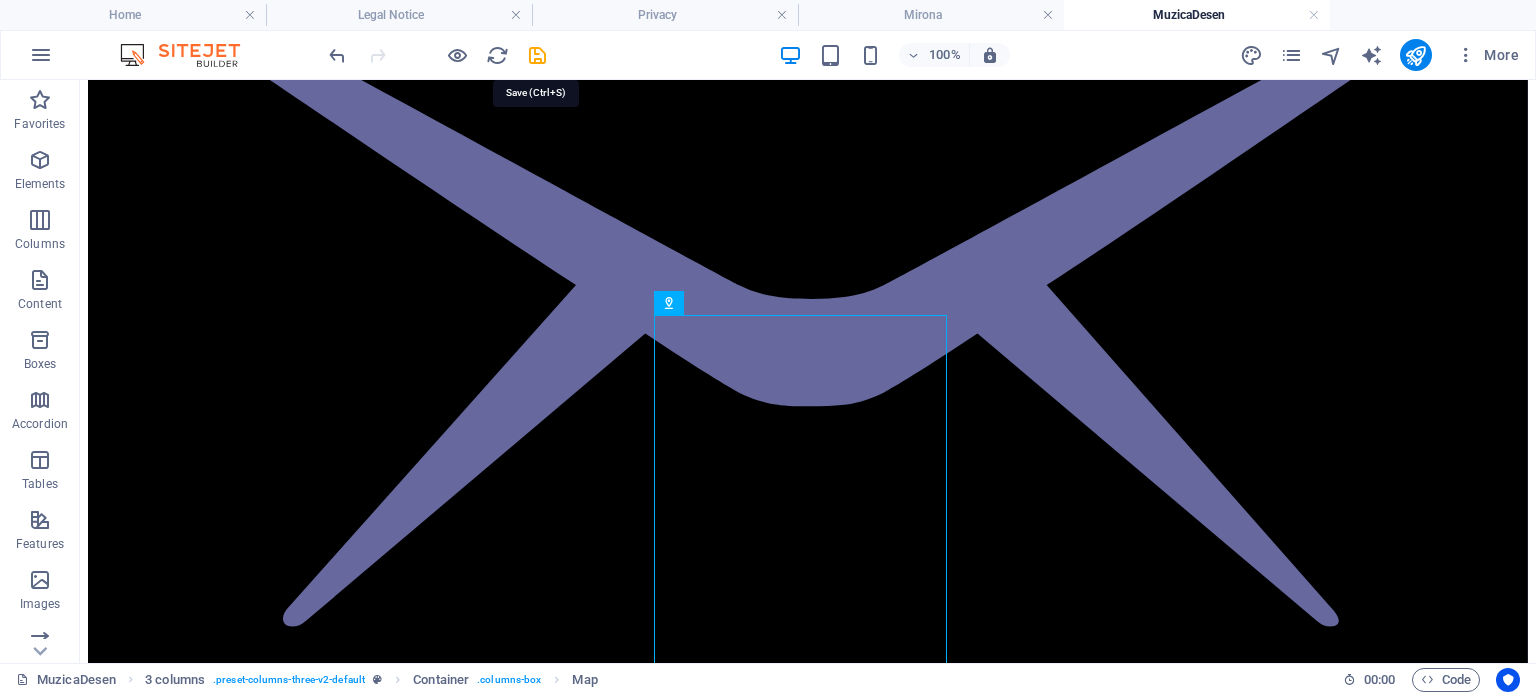 click at bounding box center [537, 55] 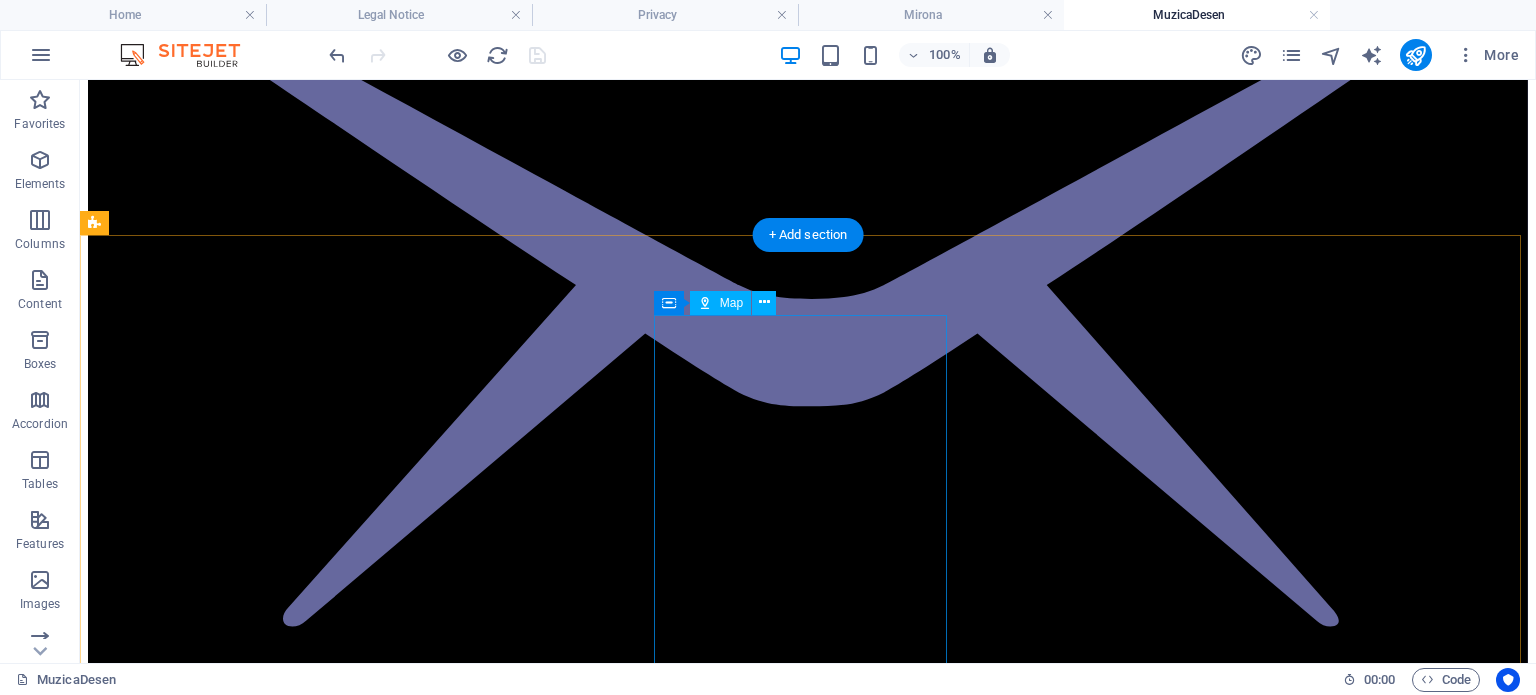 click at bounding box center [808, 5168] 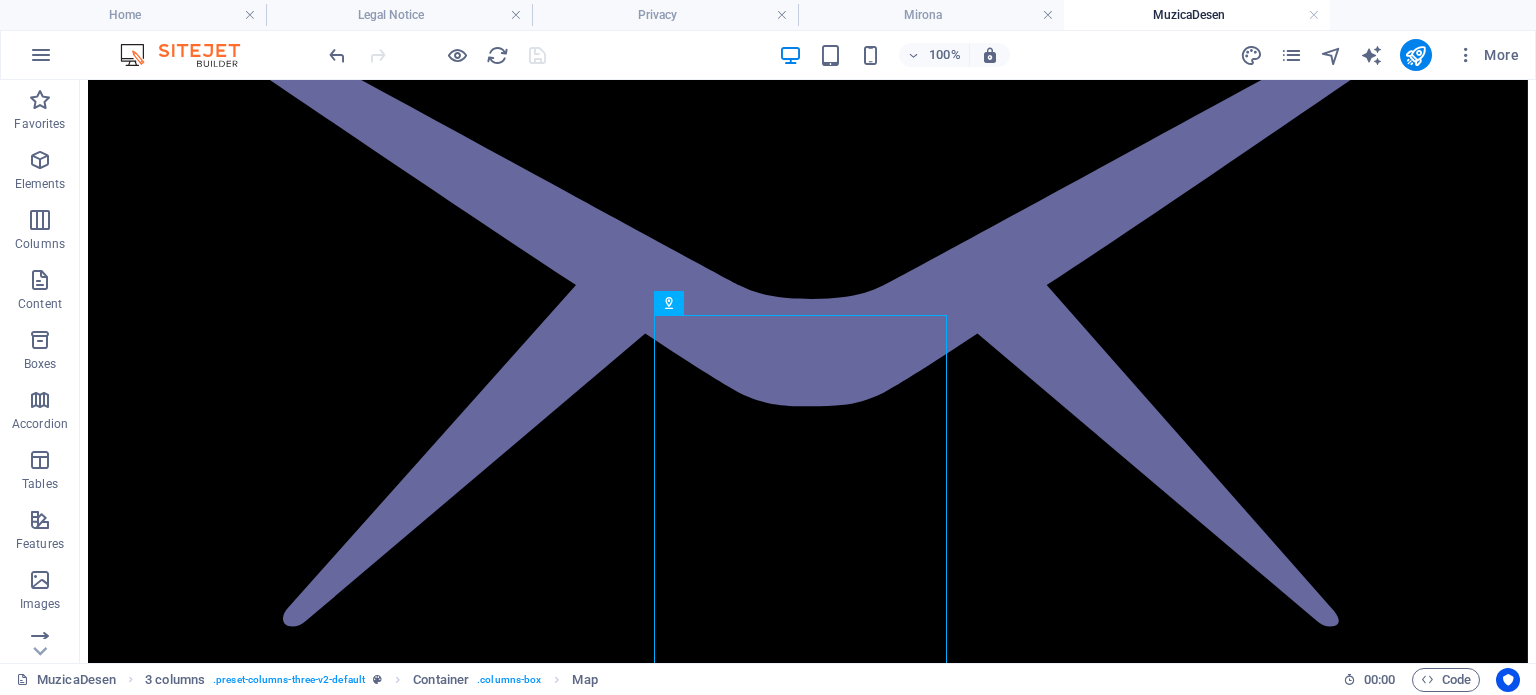 click at bounding box center (437, 55) 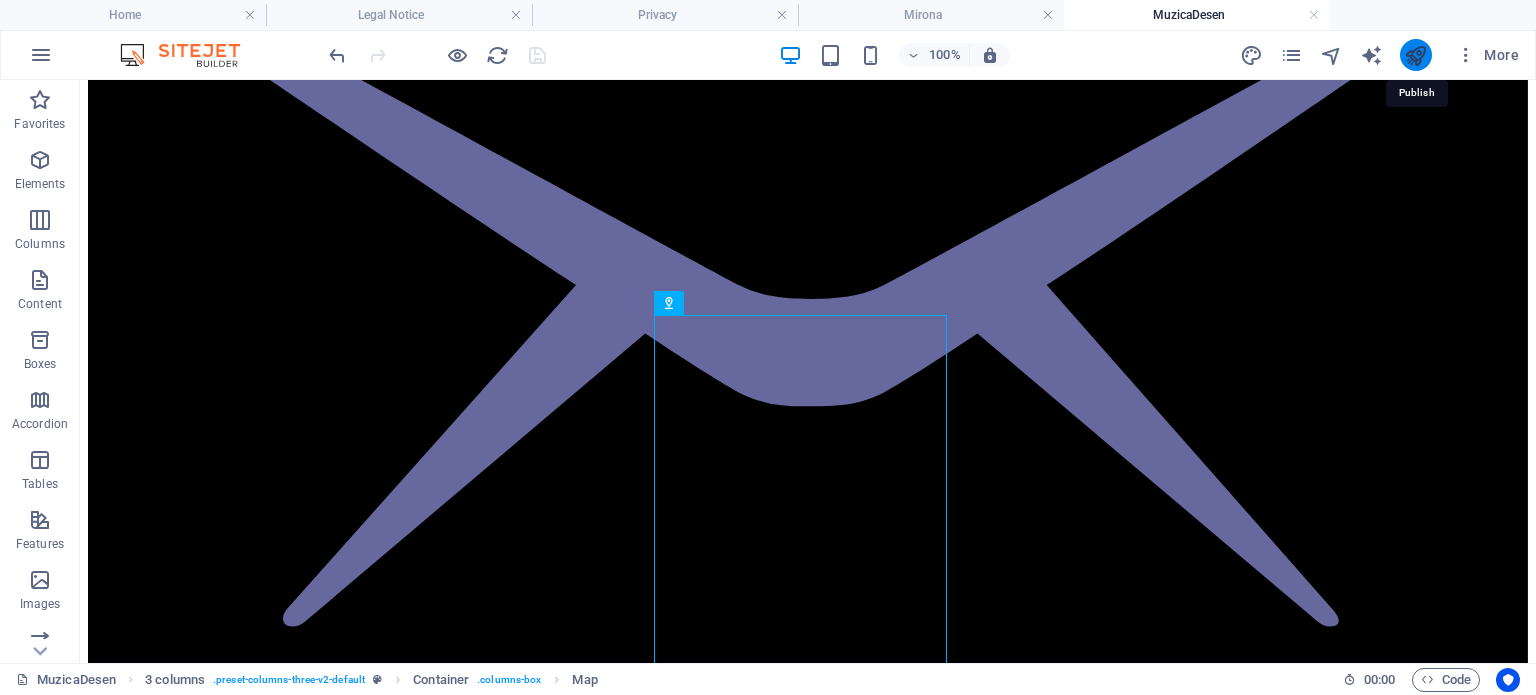 click at bounding box center (1415, 55) 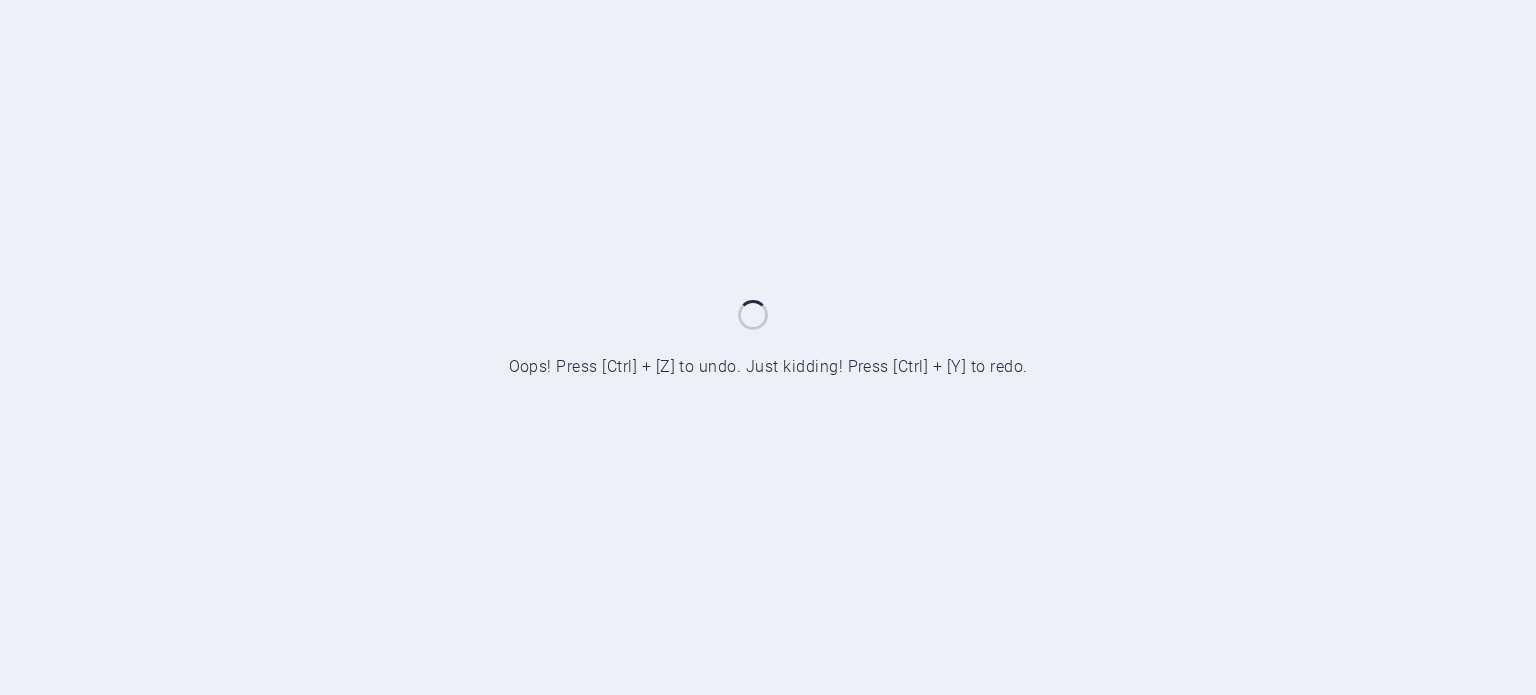 scroll, scrollTop: 0, scrollLeft: 0, axis: both 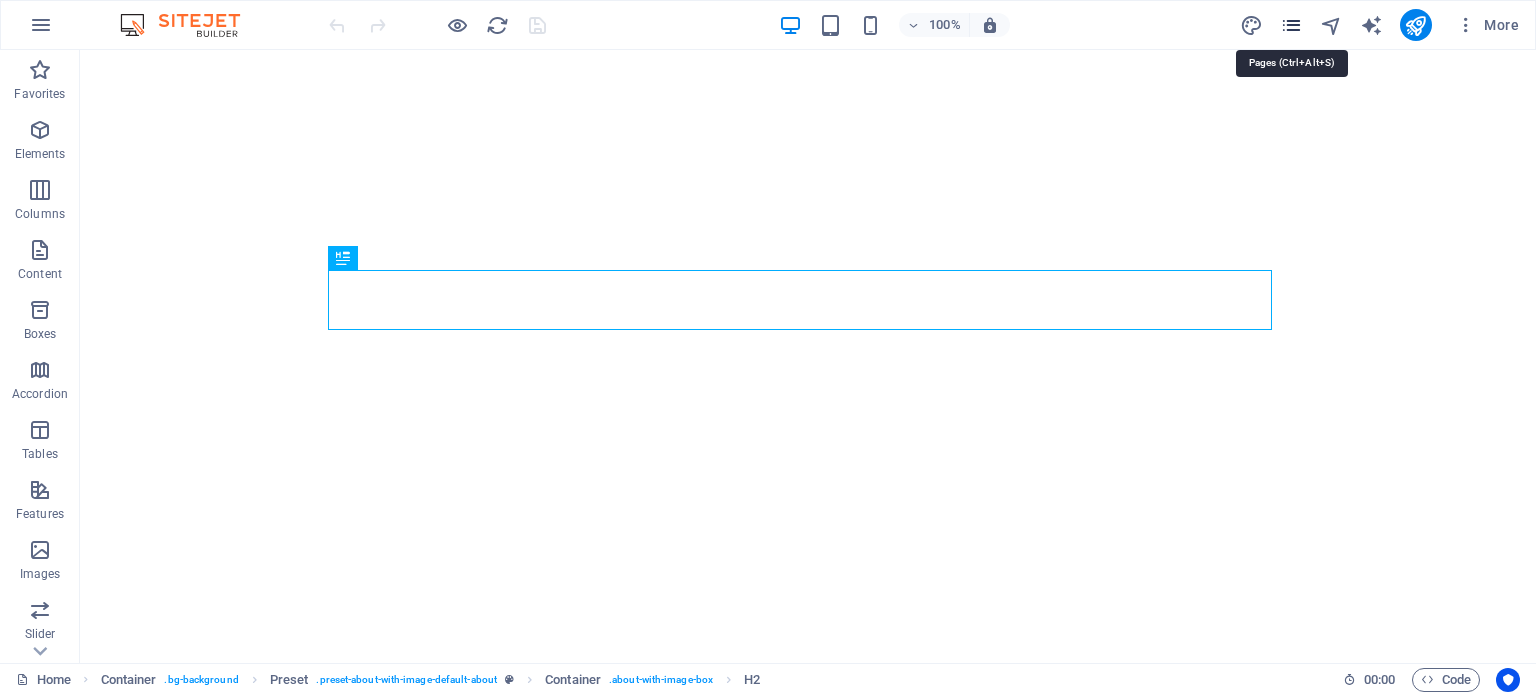click at bounding box center [1291, 25] 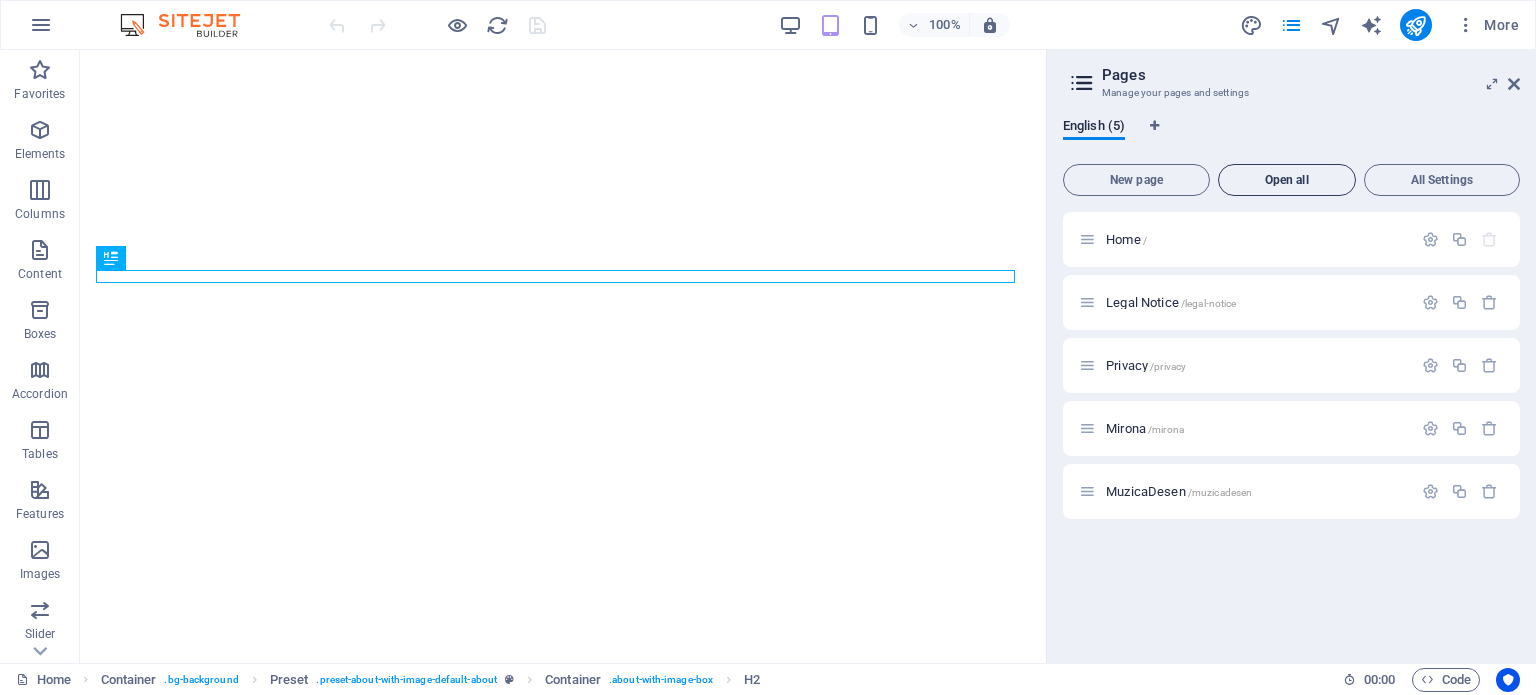 click on "Open all" at bounding box center [1287, 180] 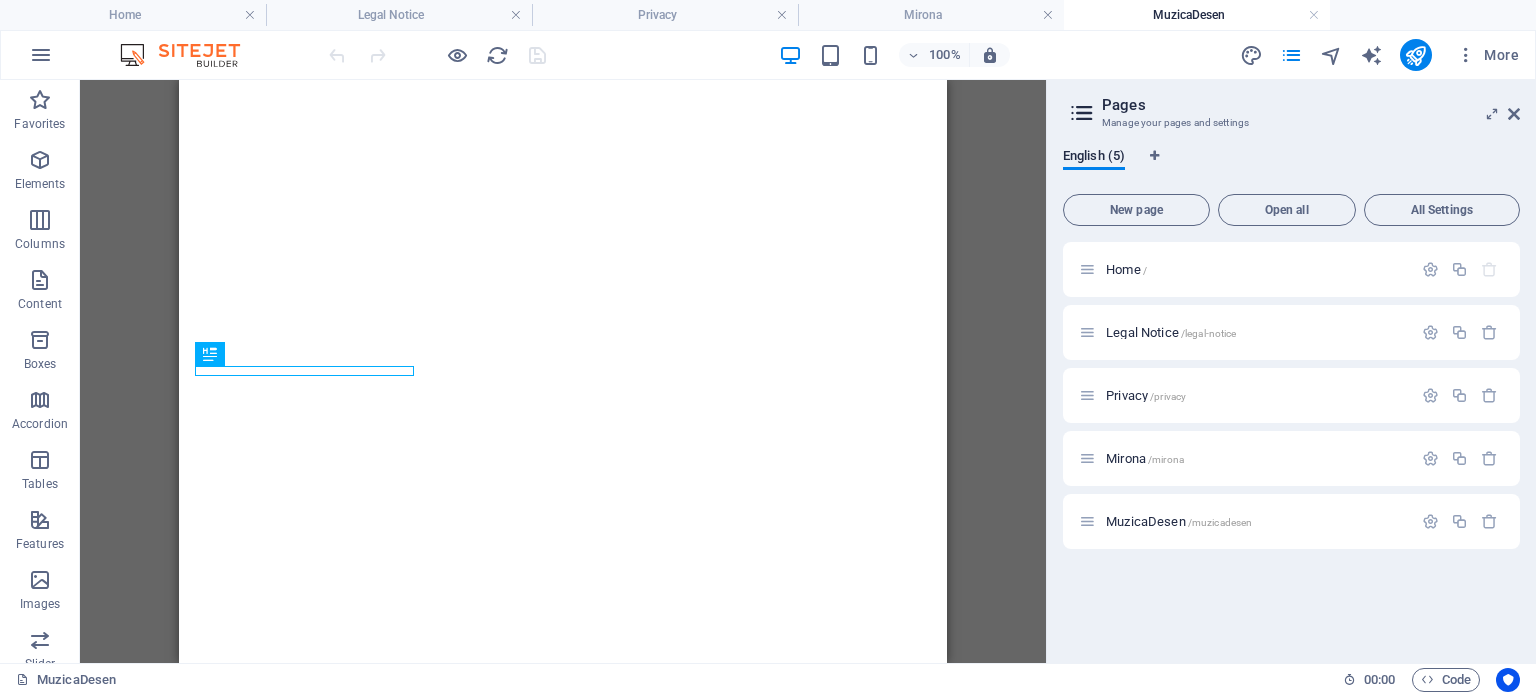click on "MuzicaDesen" at bounding box center (1197, 15) 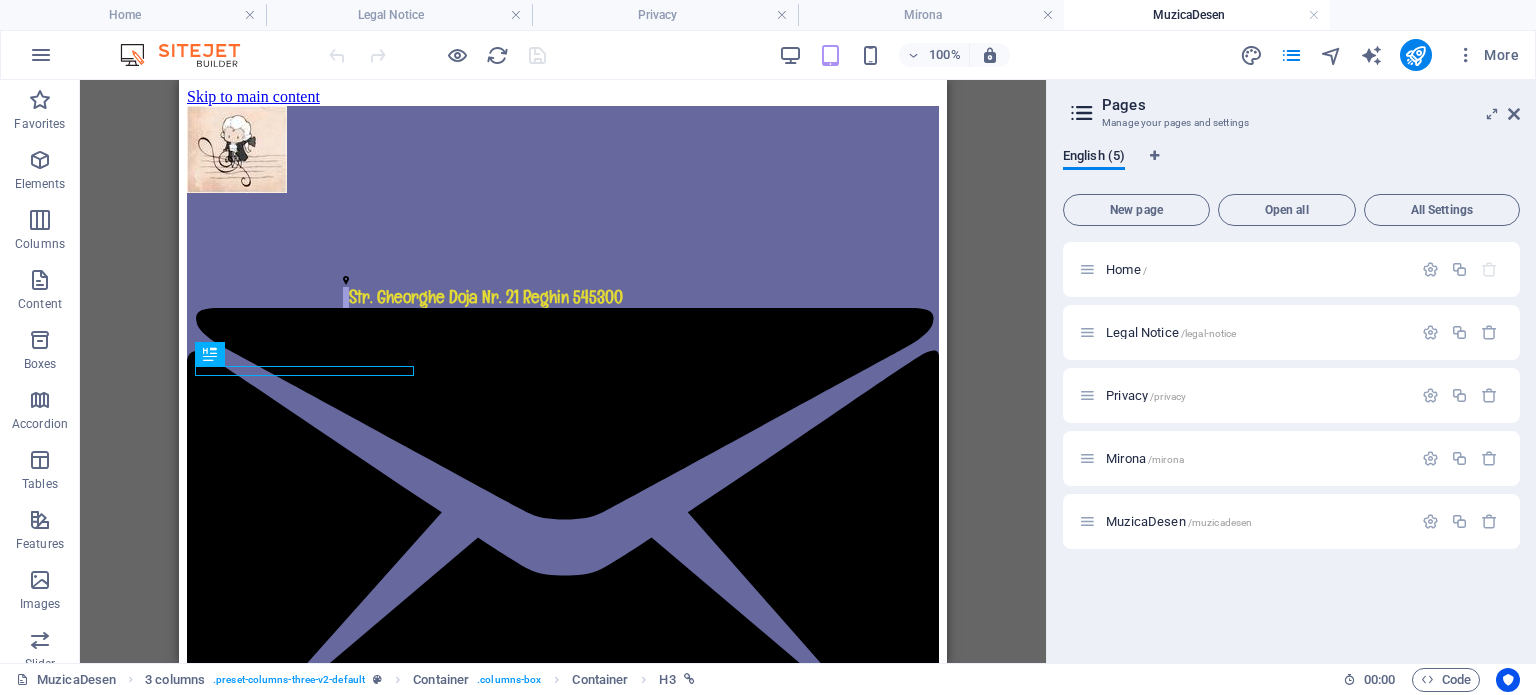 scroll, scrollTop: 384, scrollLeft: 0, axis: vertical 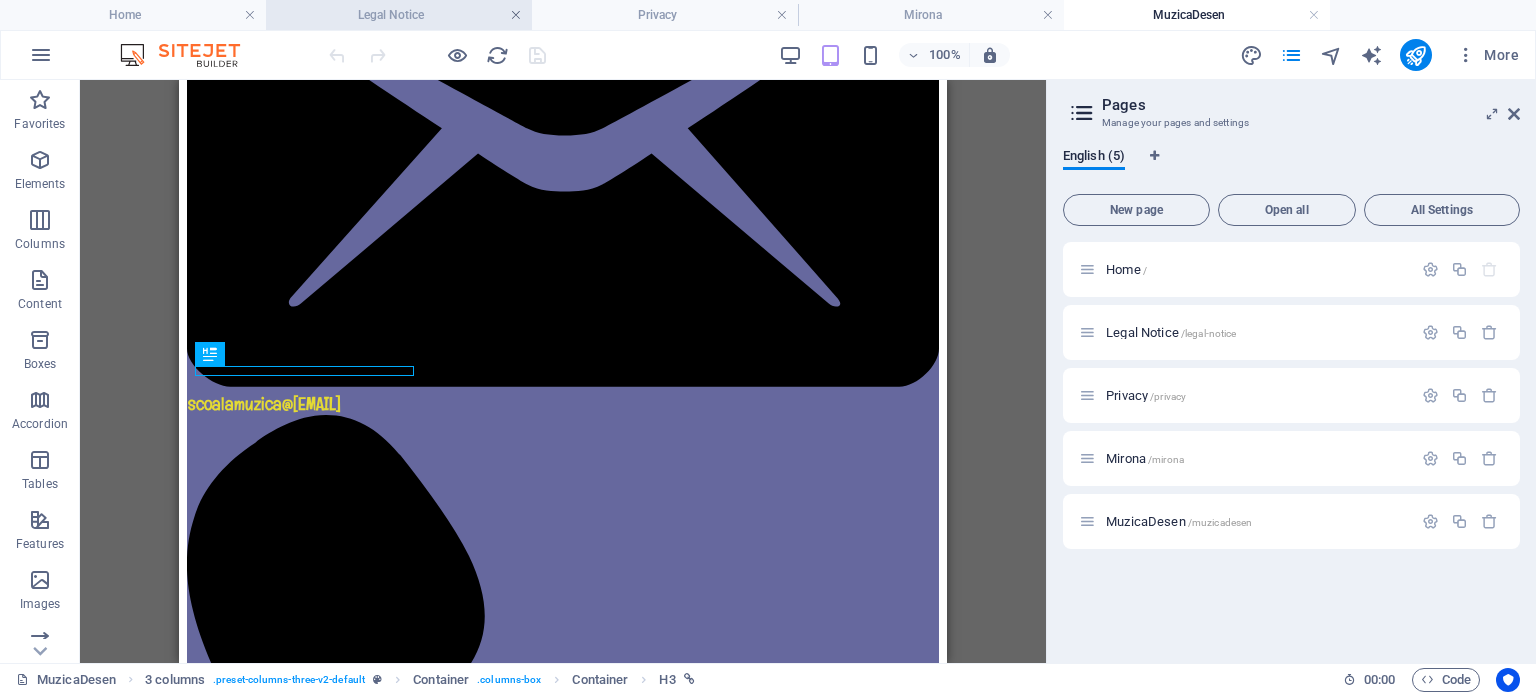 click at bounding box center (516, 15) 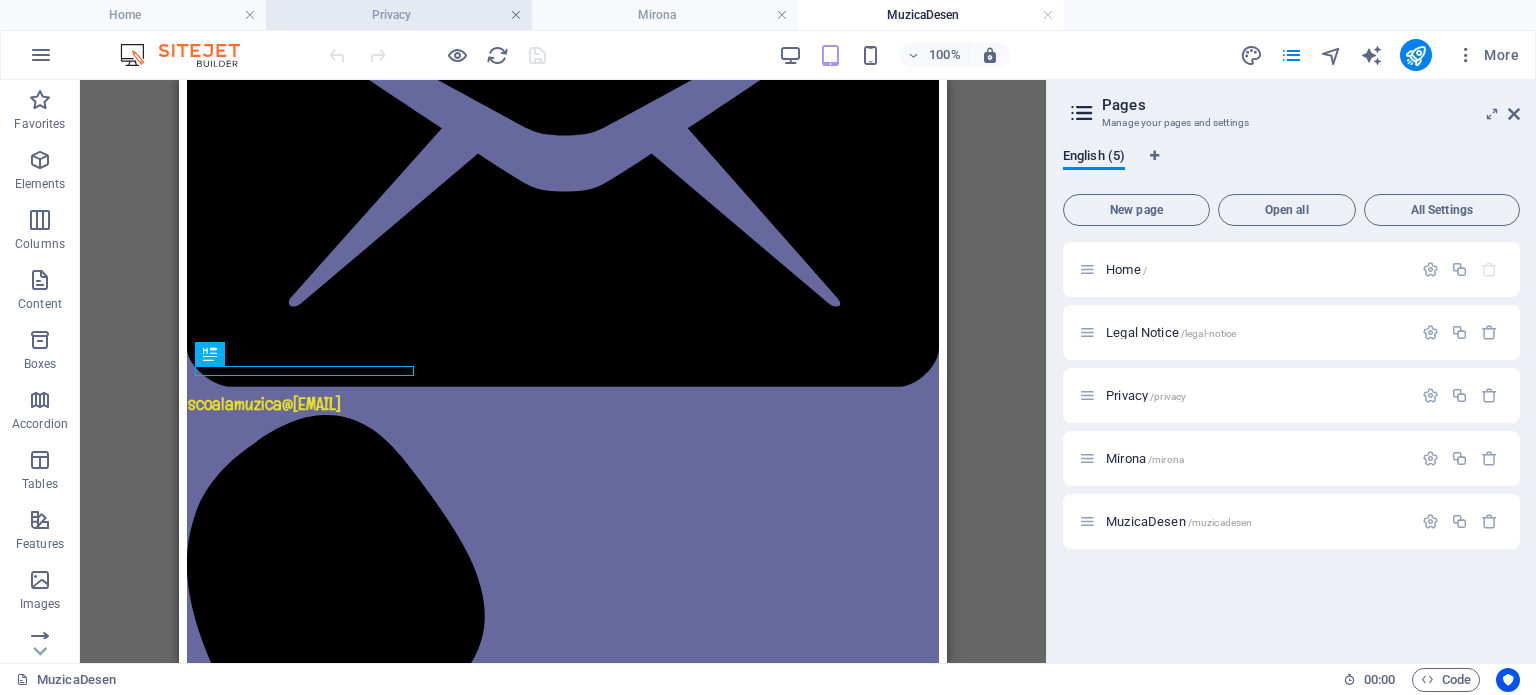 click at bounding box center (516, 15) 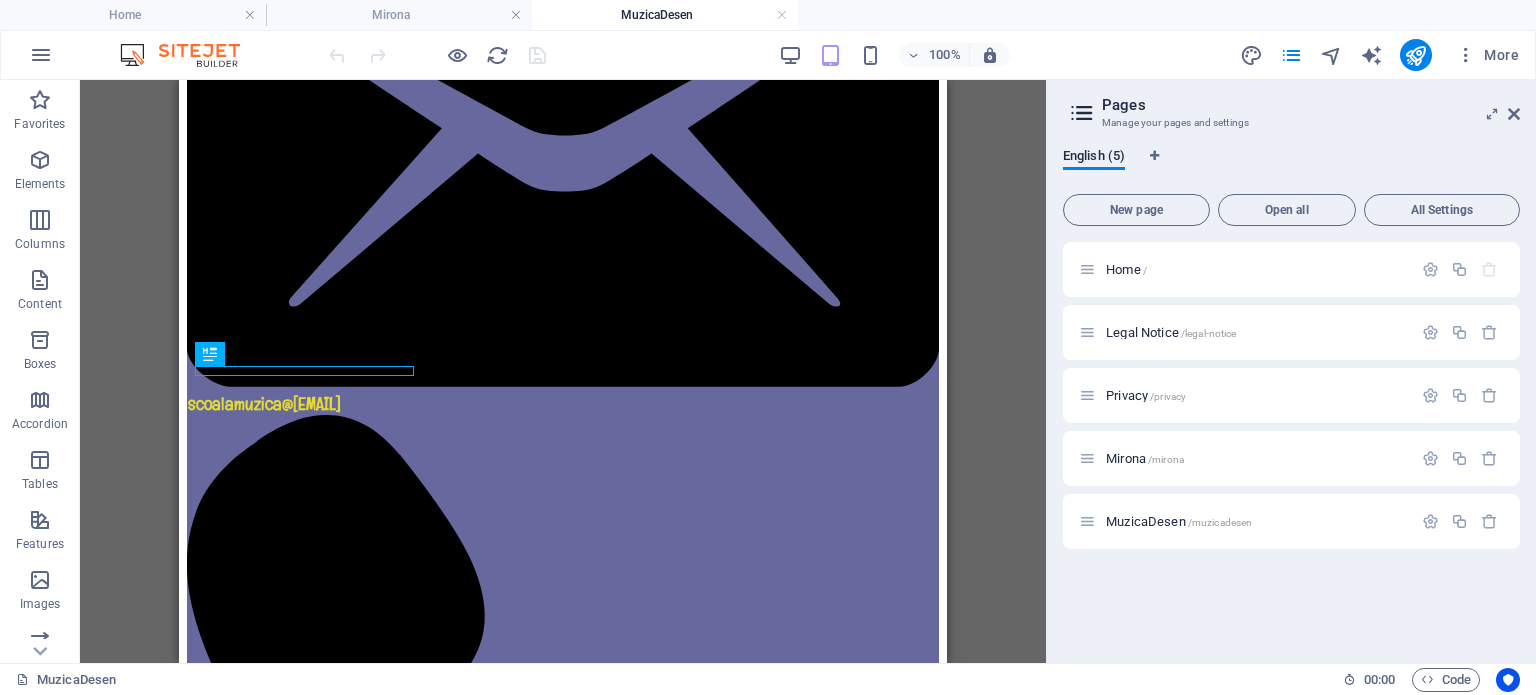 click on "MuzicaDesen" at bounding box center [665, 15] 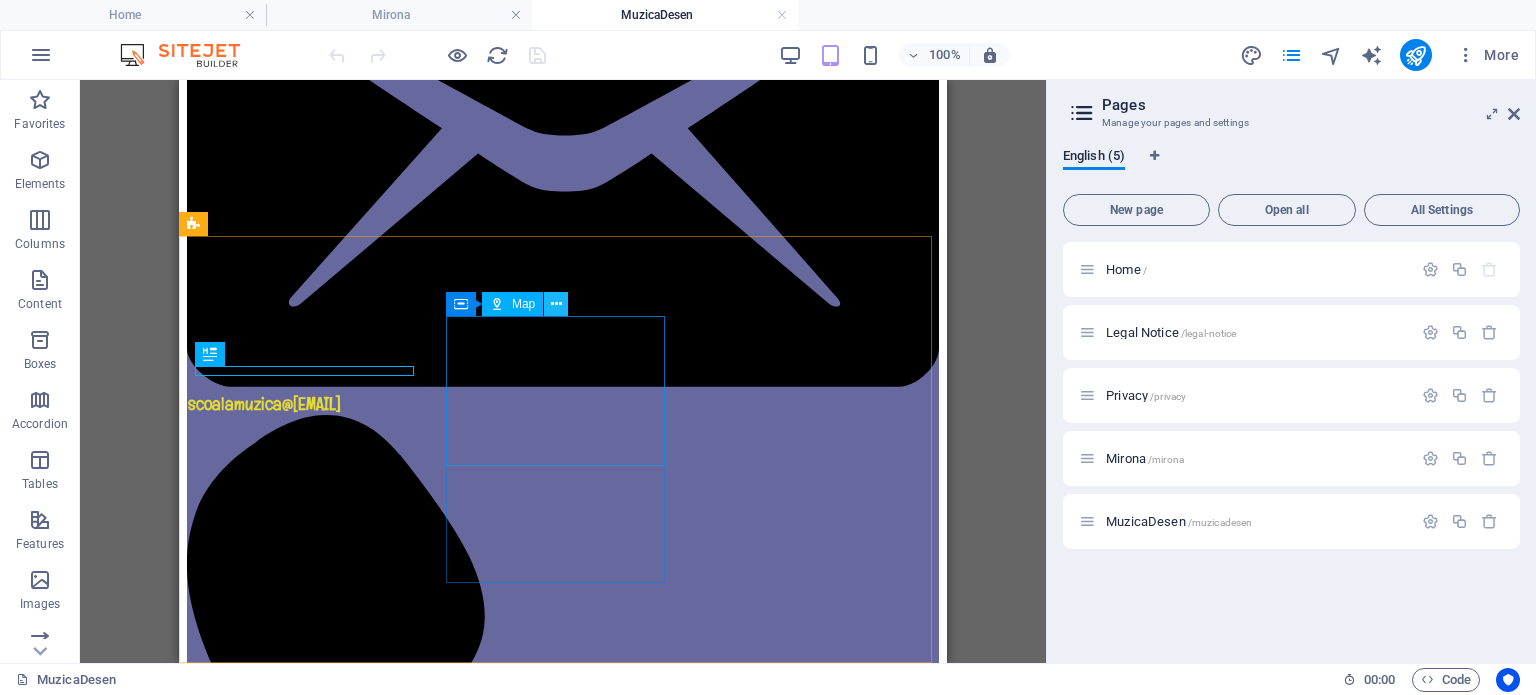 click at bounding box center (556, 304) 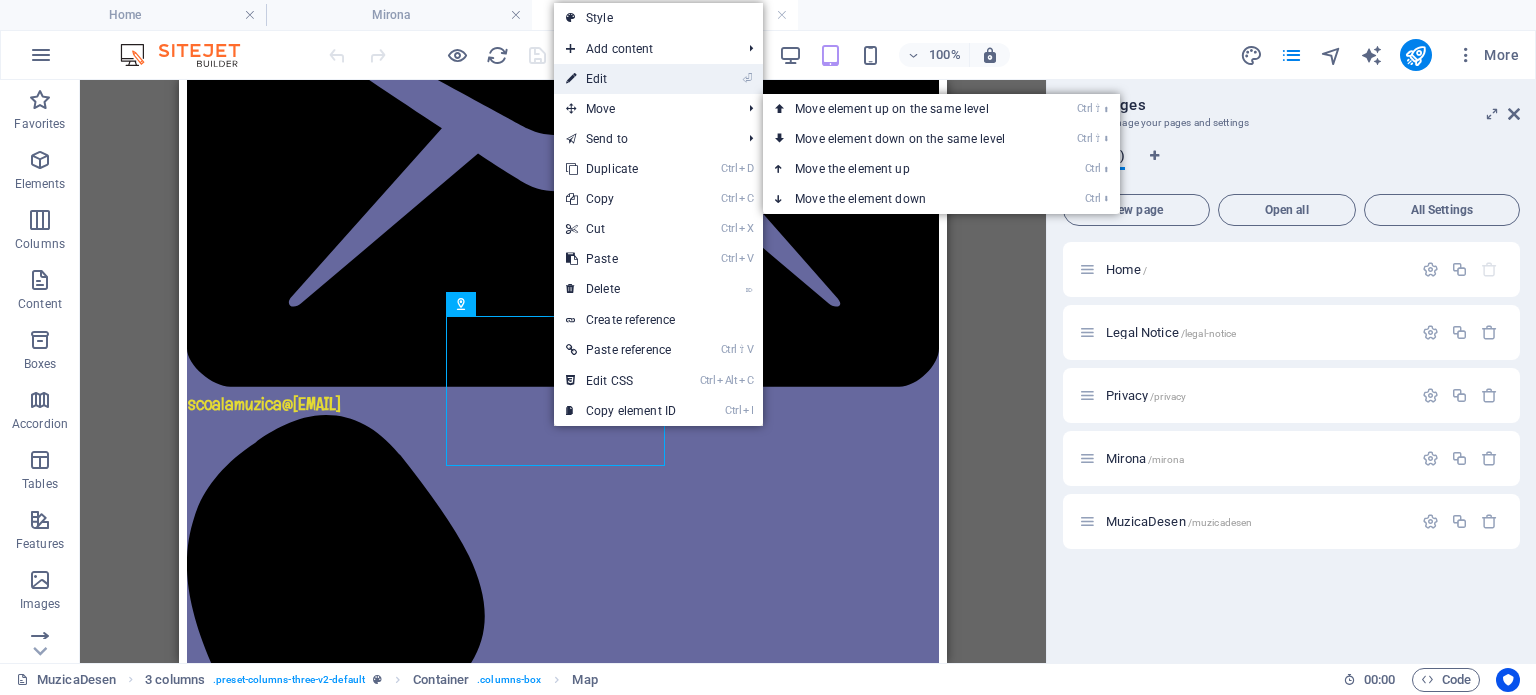 click on "⏎  Edit" at bounding box center [621, 79] 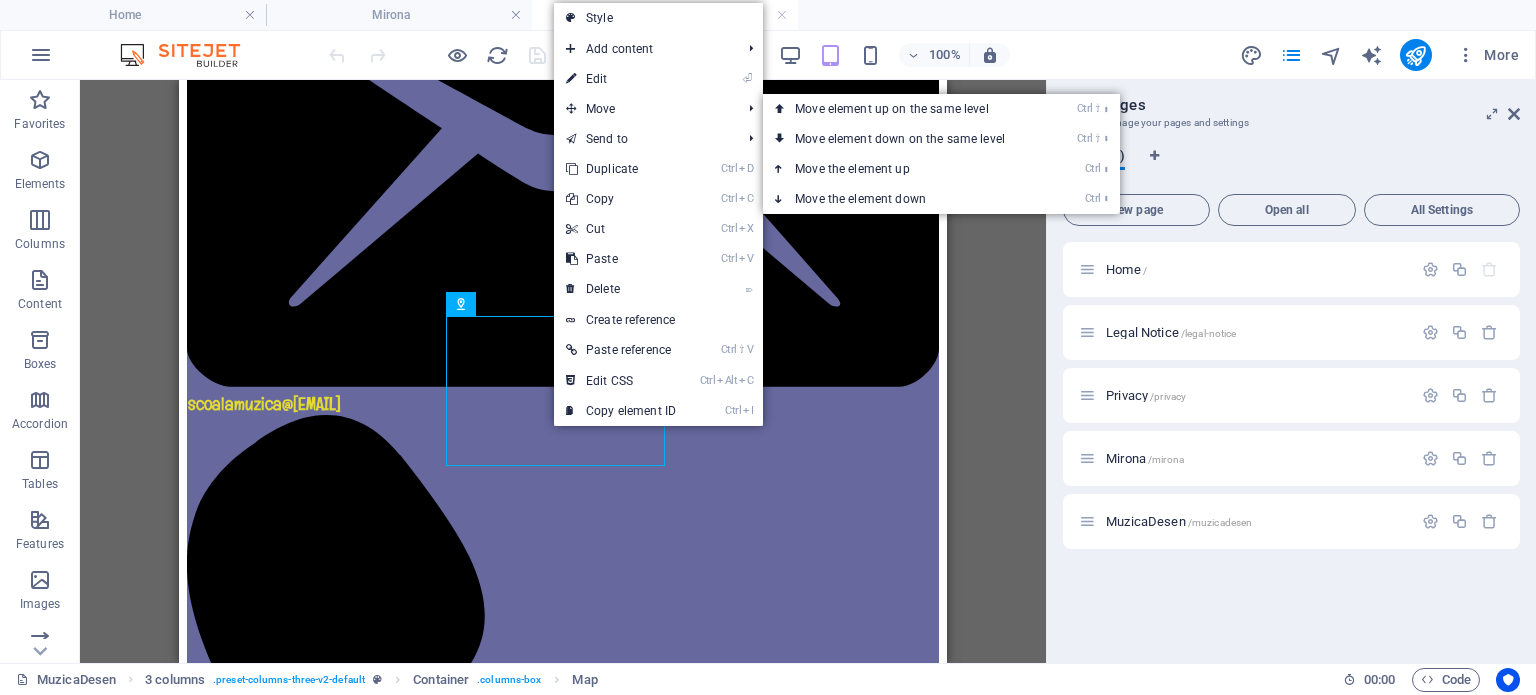 select on "1" 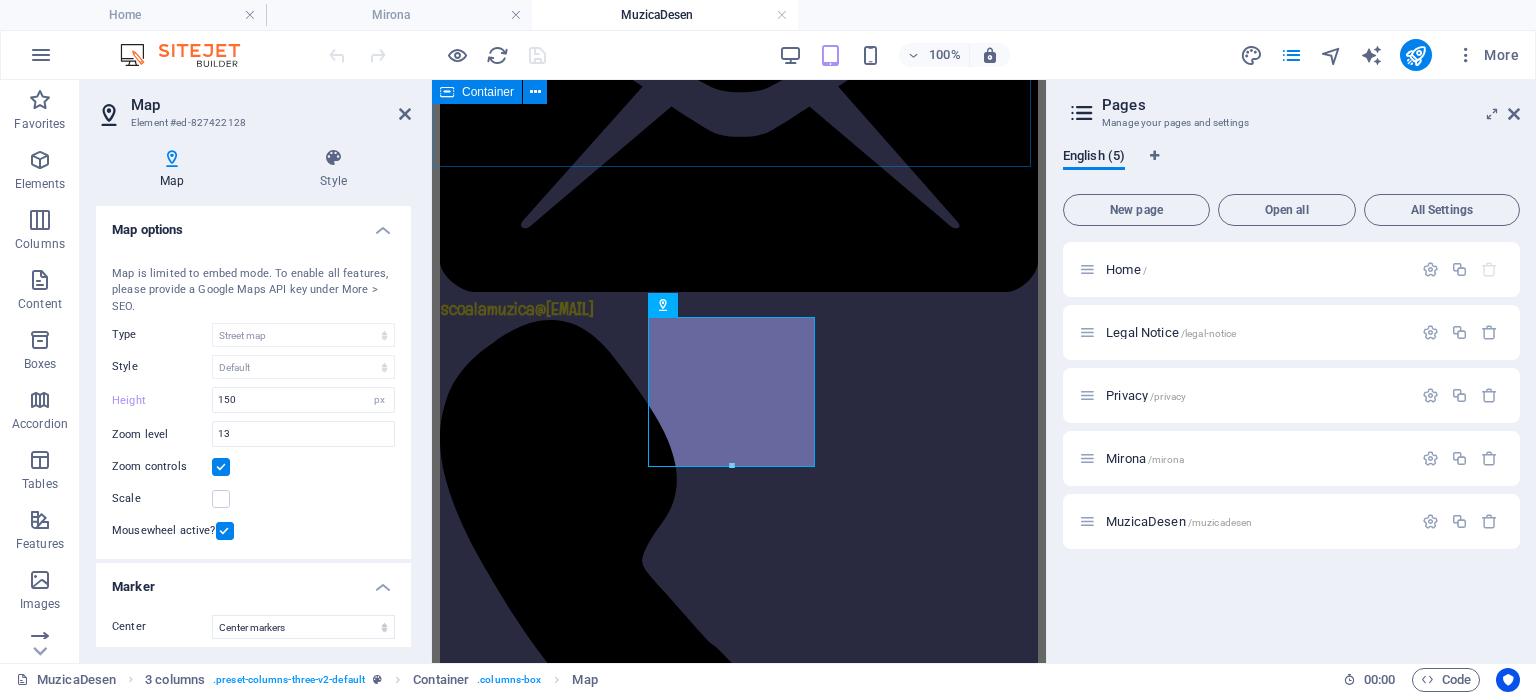 scroll, scrollTop: 411, scrollLeft: 0, axis: vertical 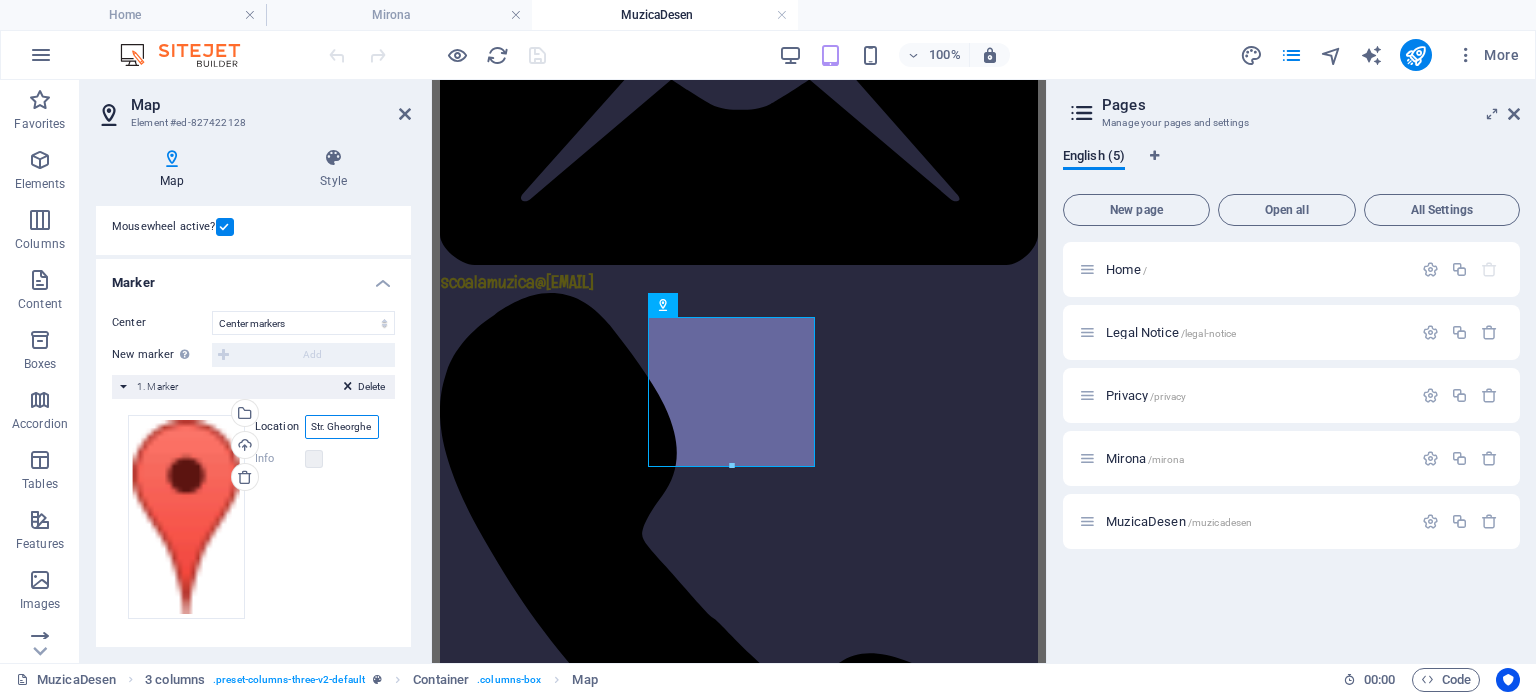 click on "Str. Gheorghe Doja Nr.21, 545300    Reghin" at bounding box center (342, 427) 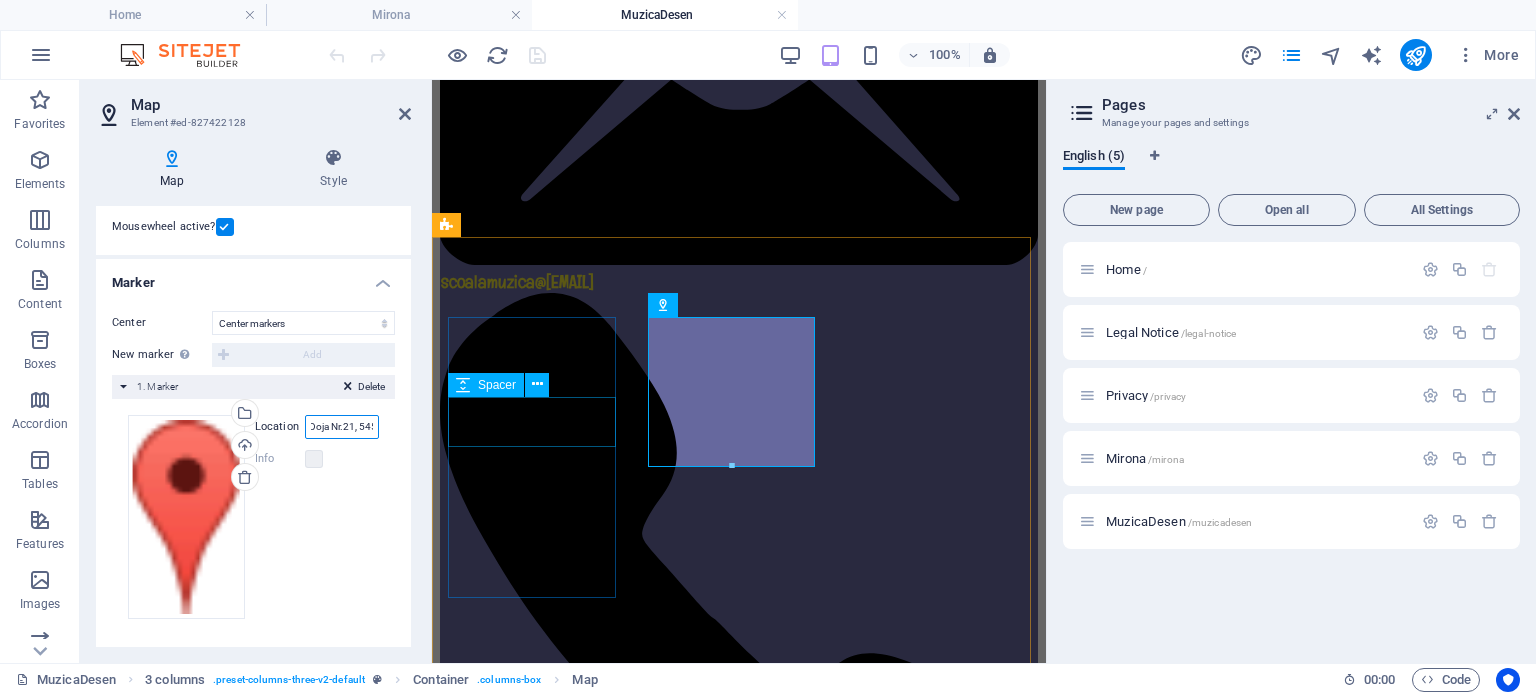 scroll, scrollTop: 0, scrollLeft: 70, axis: horizontal 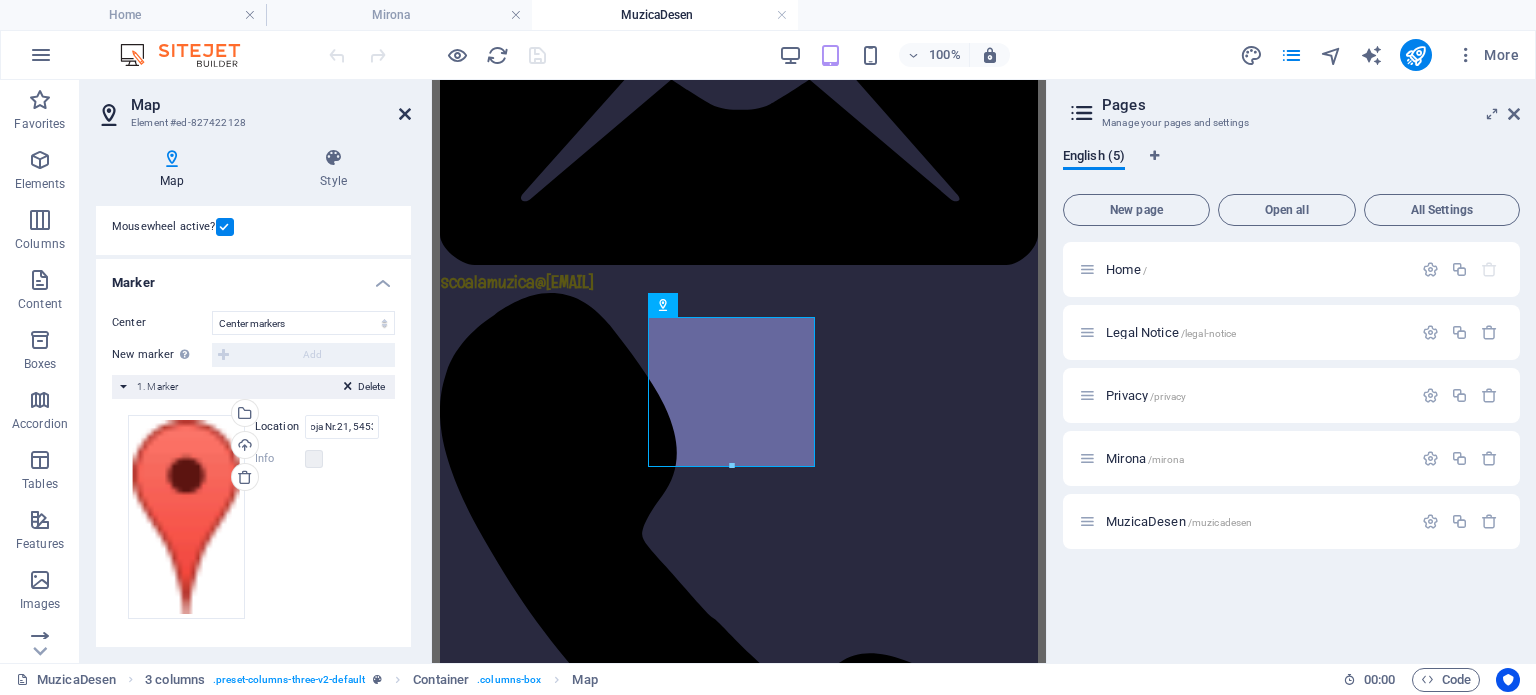 click at bounding box center [405, 114] 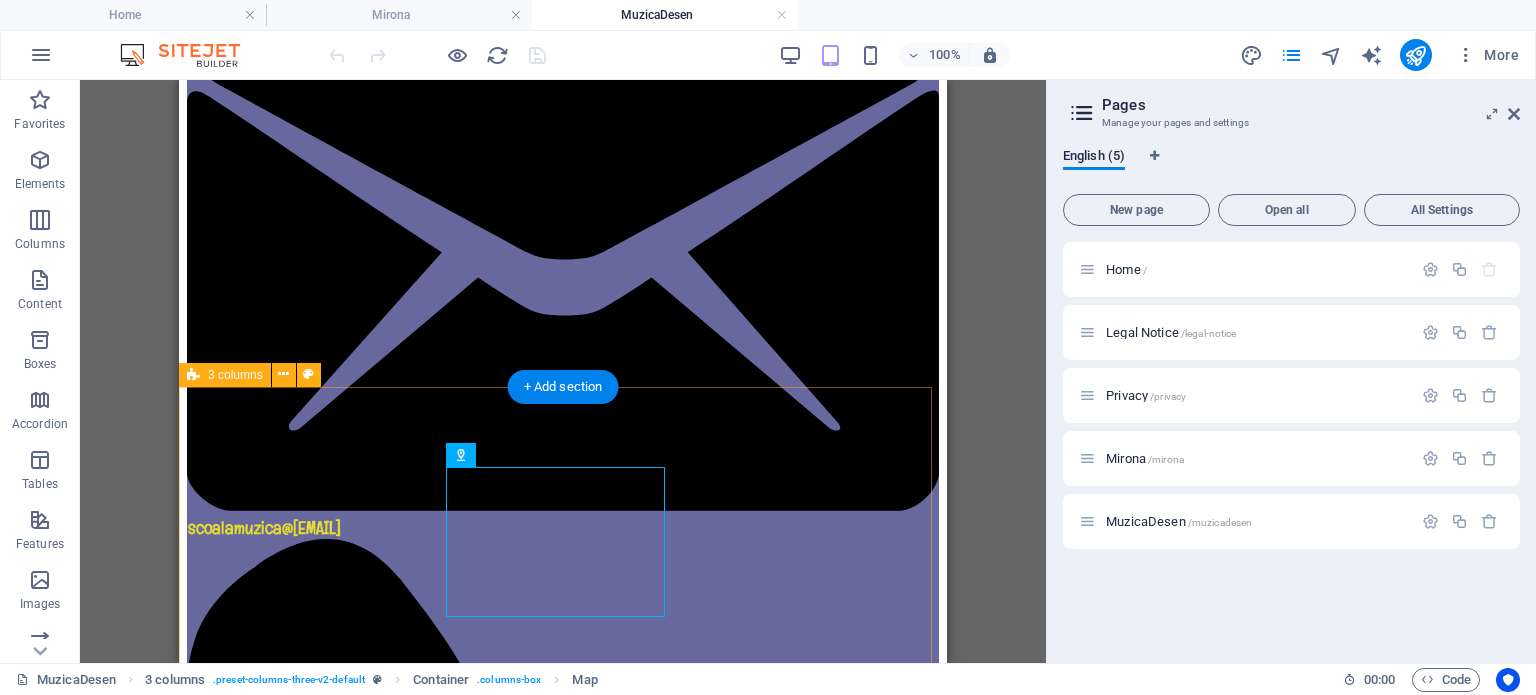 scroll, scrollTop: 184, scrollLeft: 0, axis: vertical 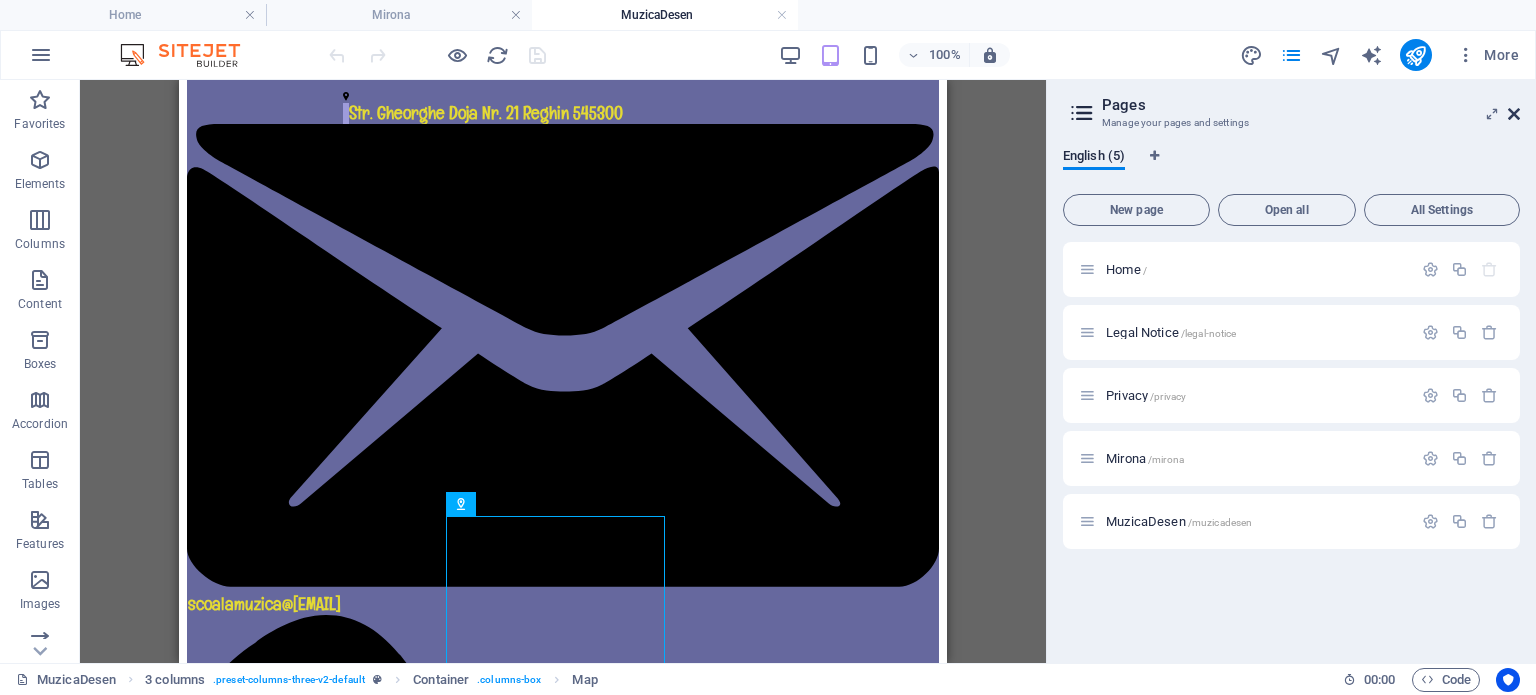 click at bounding box center [1514, 114] 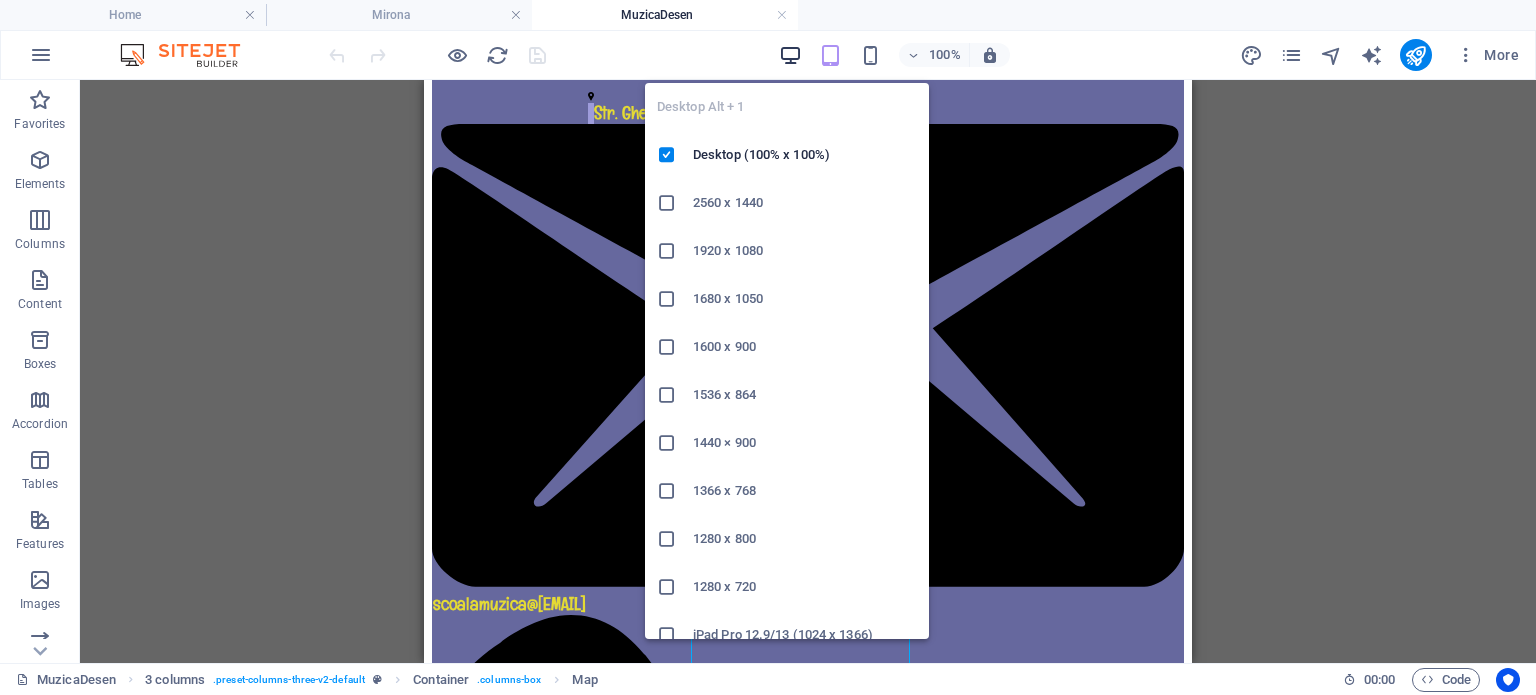 click at bounding box center (790, 55) 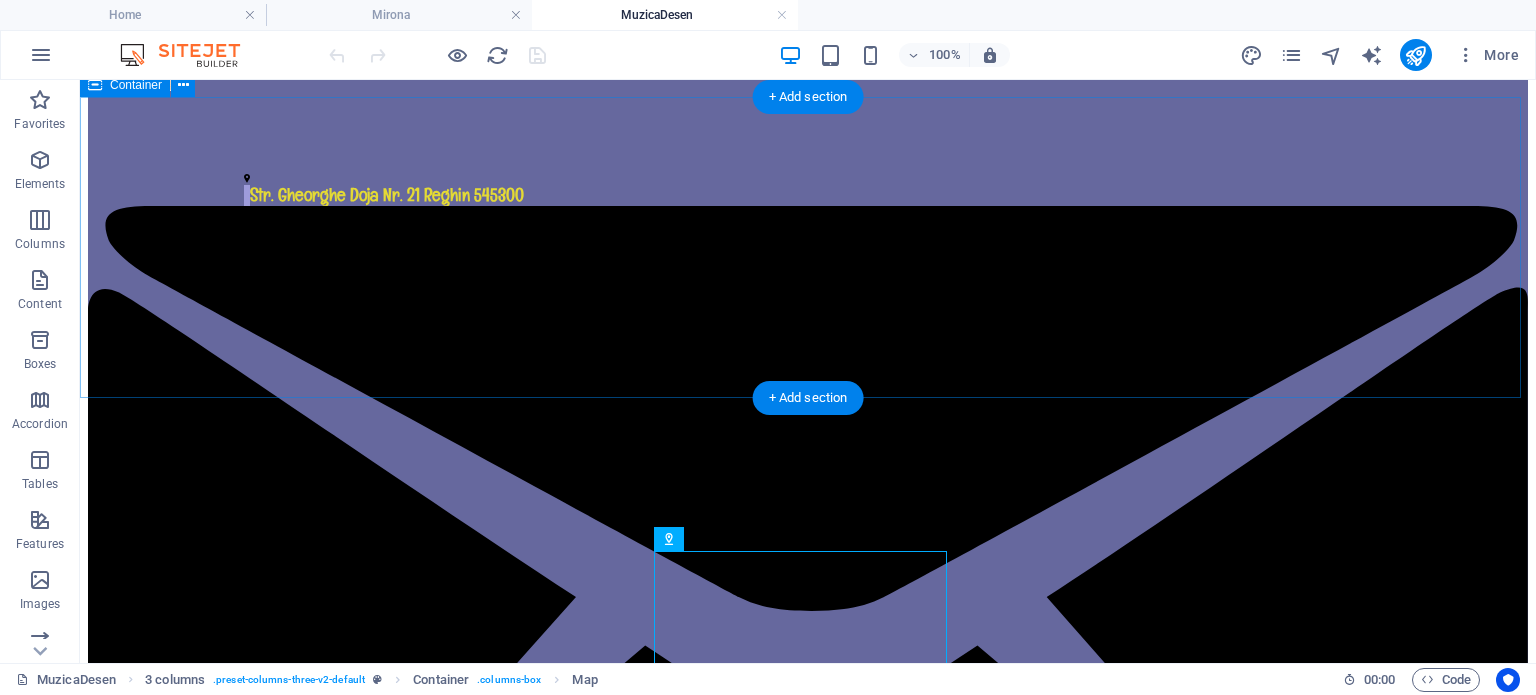 scroll, scrollTop: 0, scrollLeft: 0, axis: both 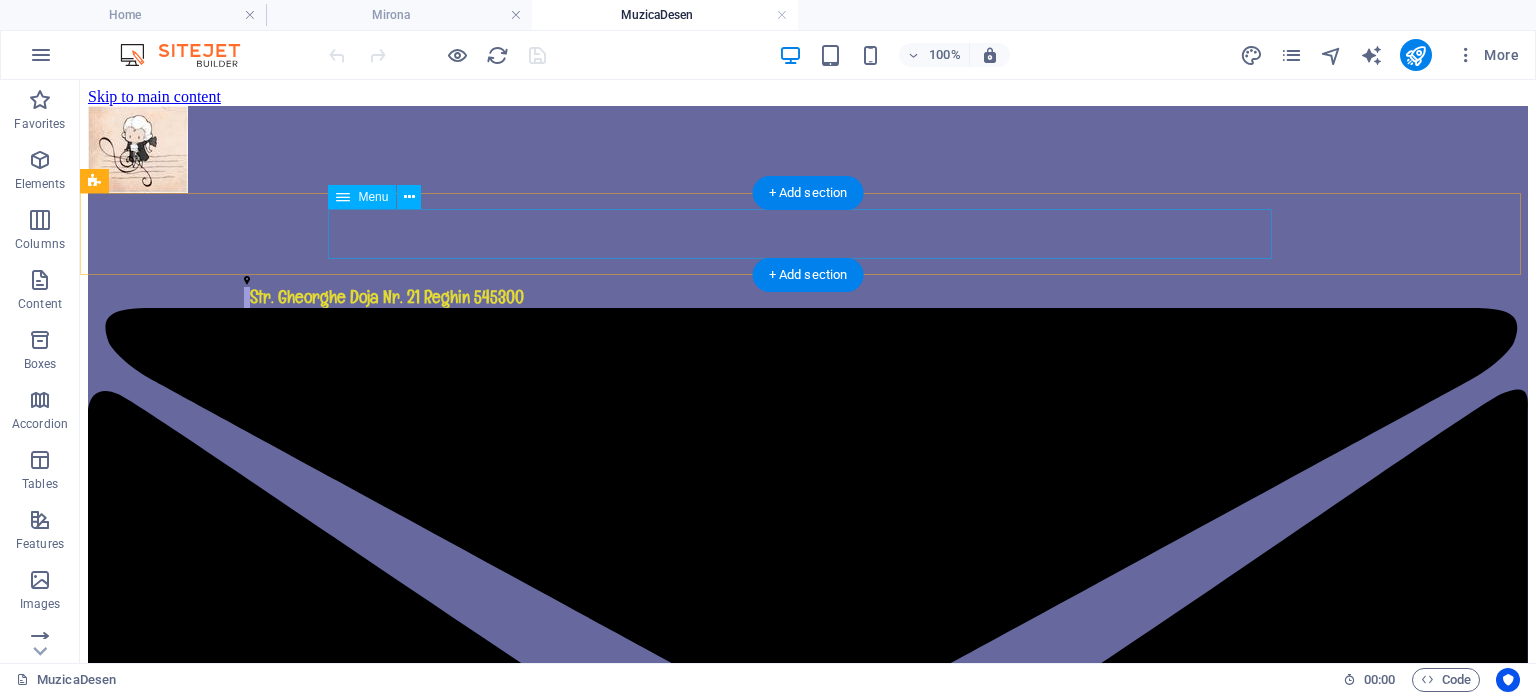 click on "Pagina principală Despre noi Service Contact" at bounding box center [808, 4674] 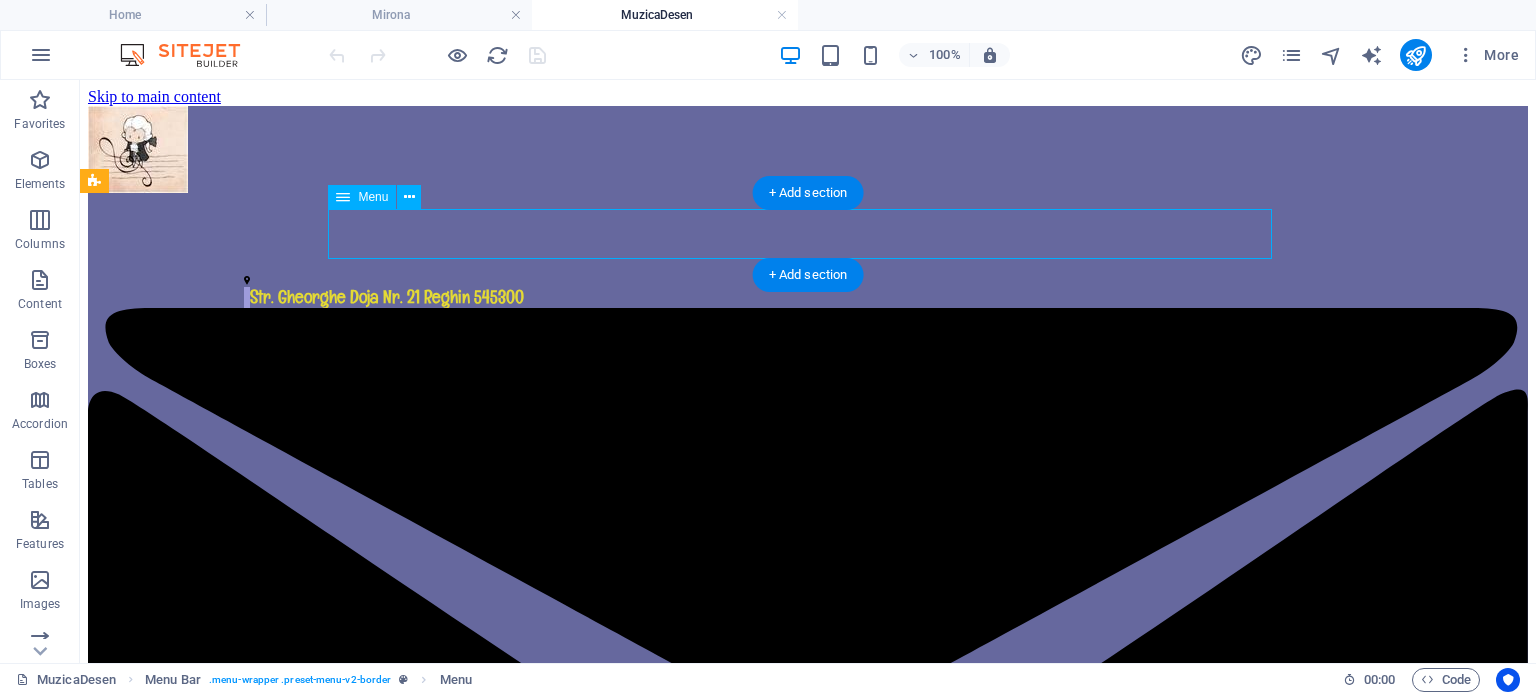 click on "Pagina principală Despre noi Service Contact" at bounding box center [808, 4674] 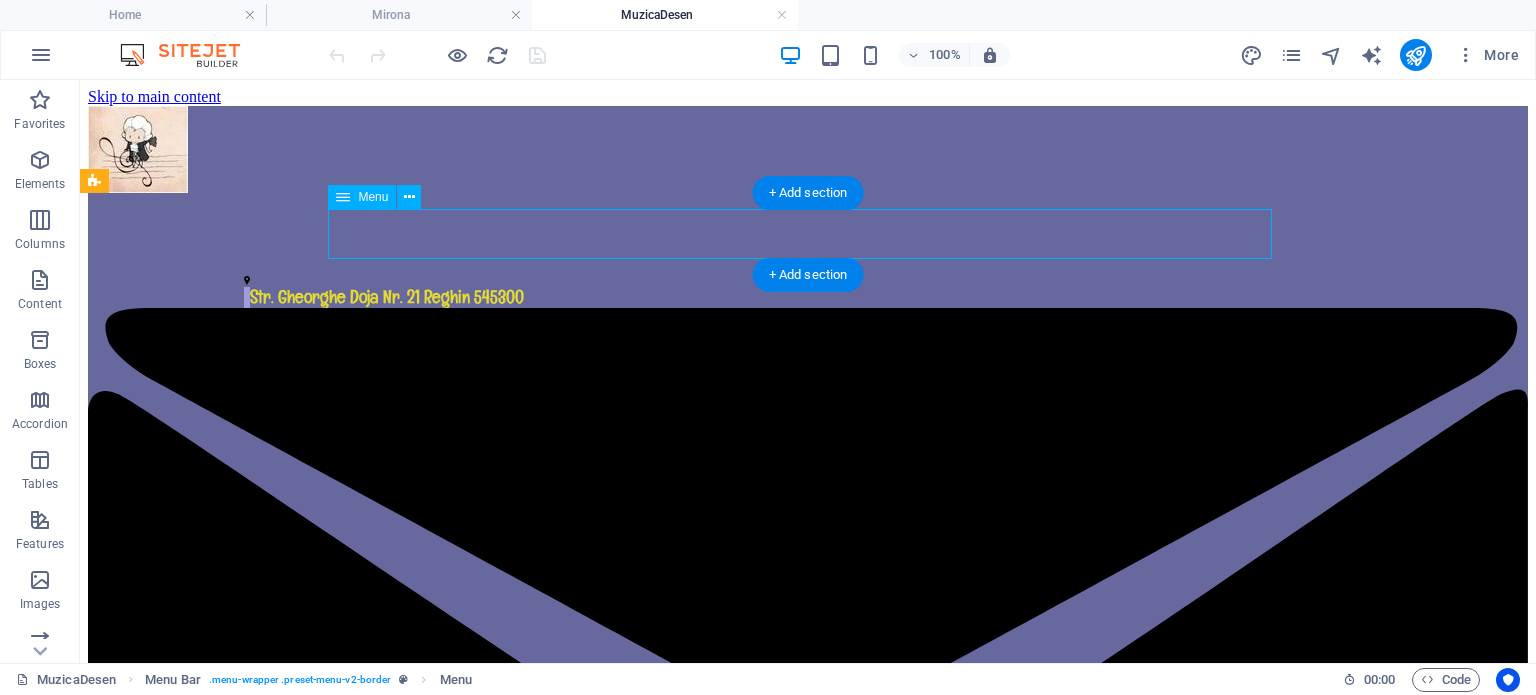 select 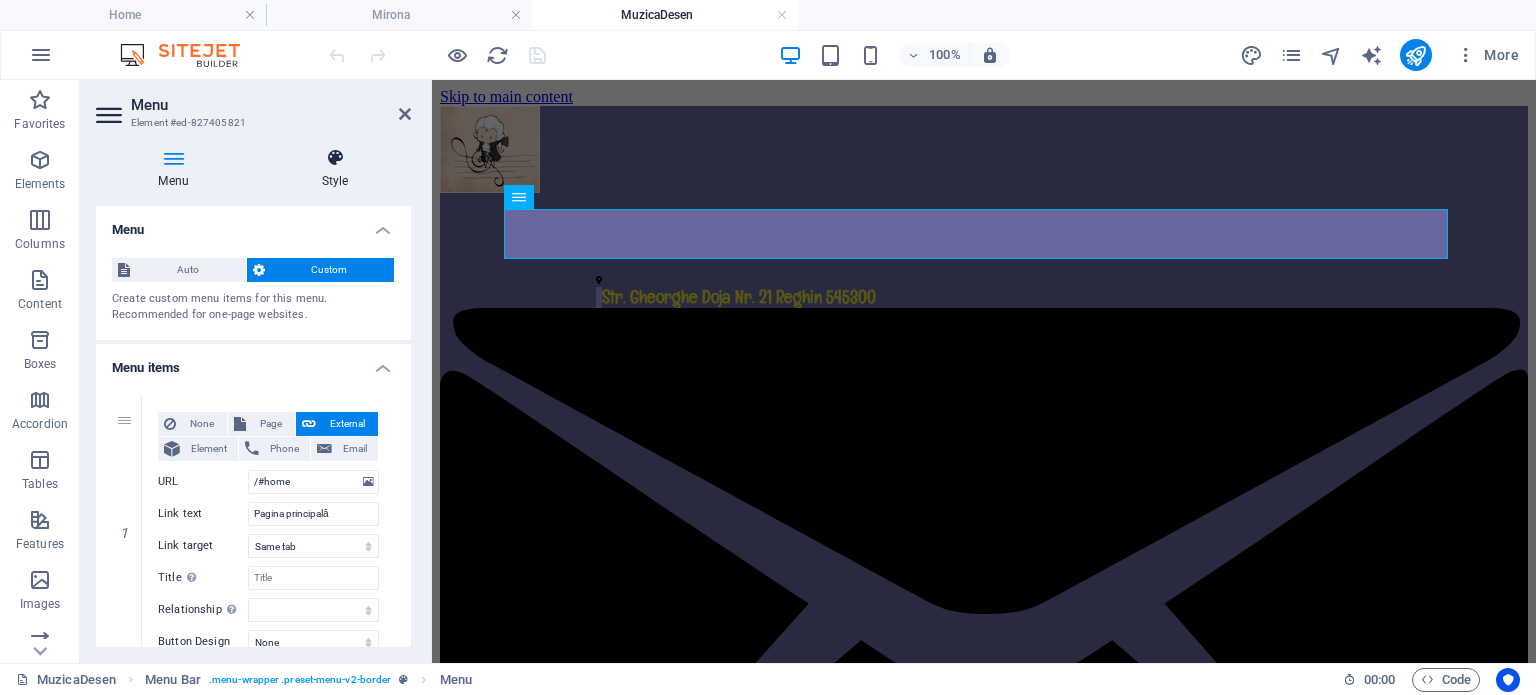 click at bounding box center [335, 158] 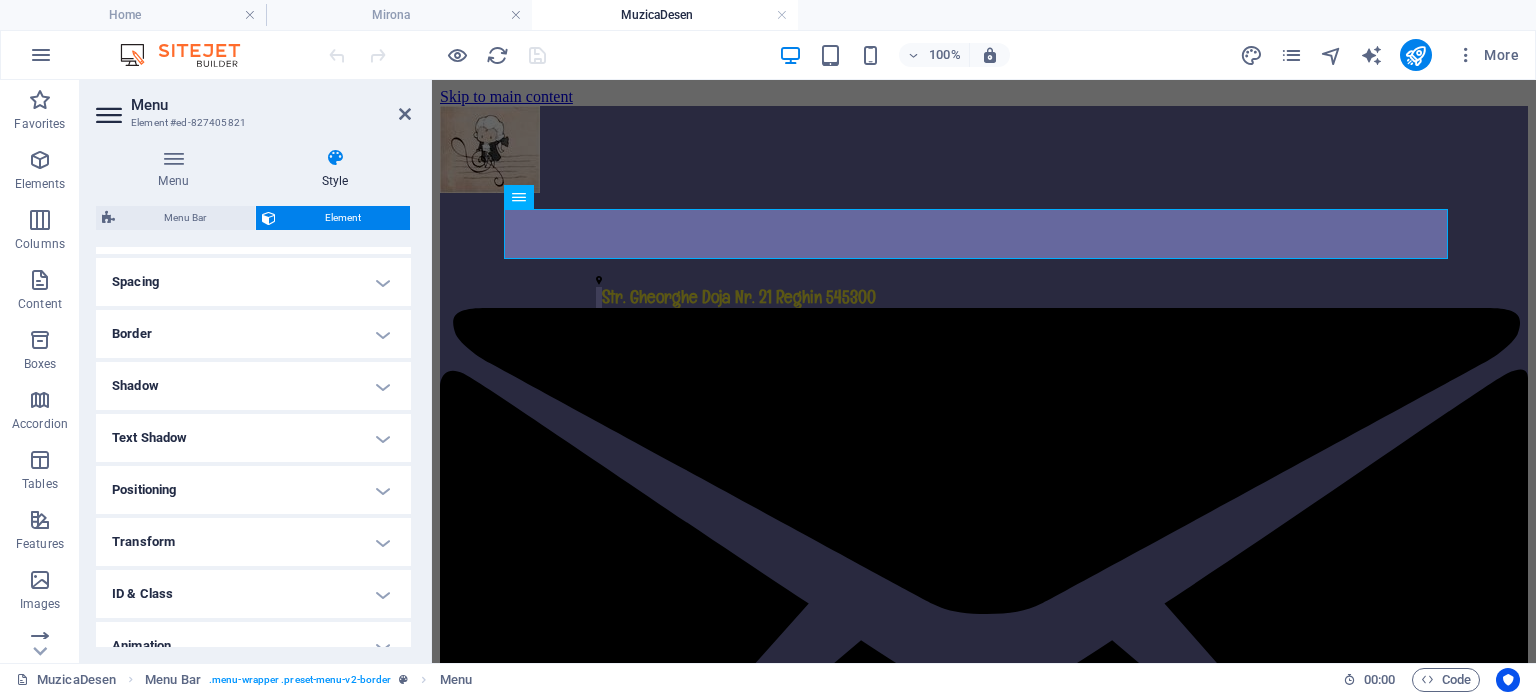 scroll, scrollTop: 400, scrollLeft: 0, axis: vertical 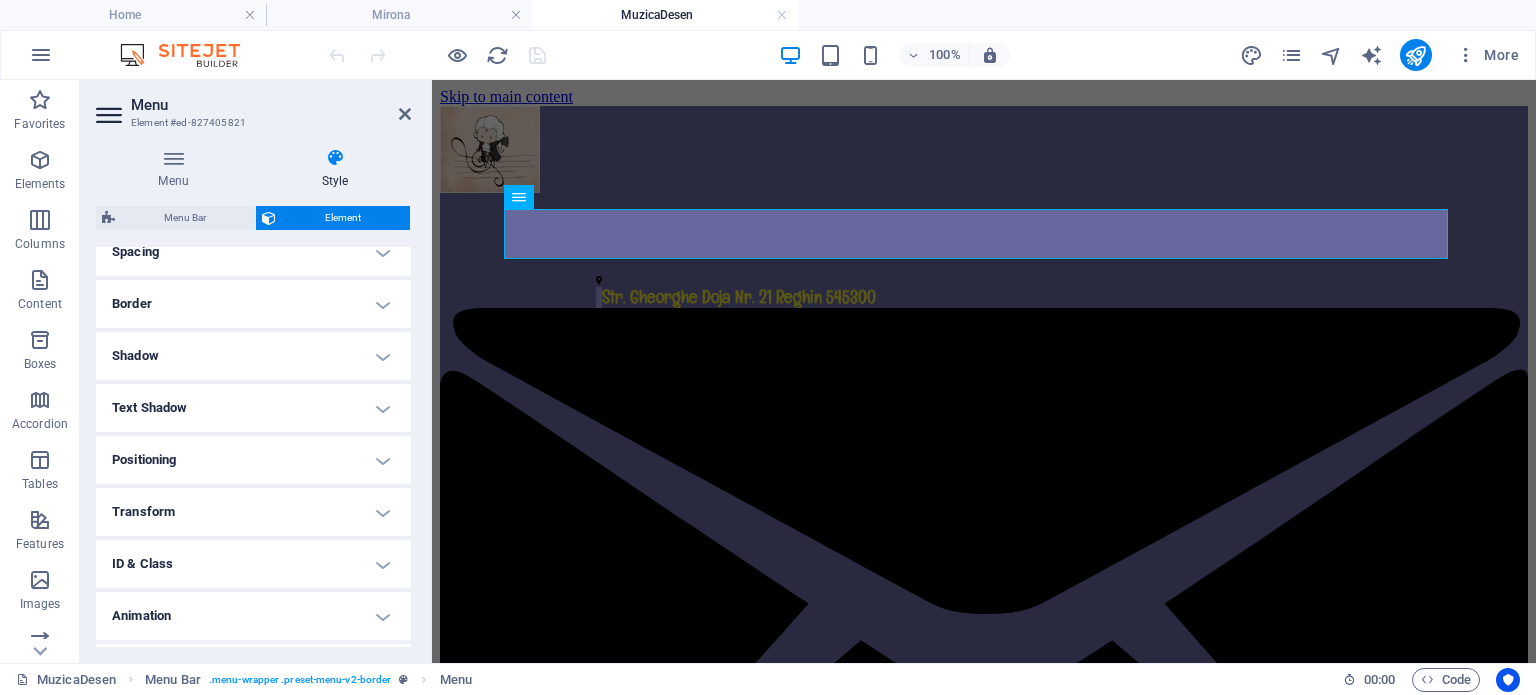click on "Text Shadow" at bounding box center (253, 408) 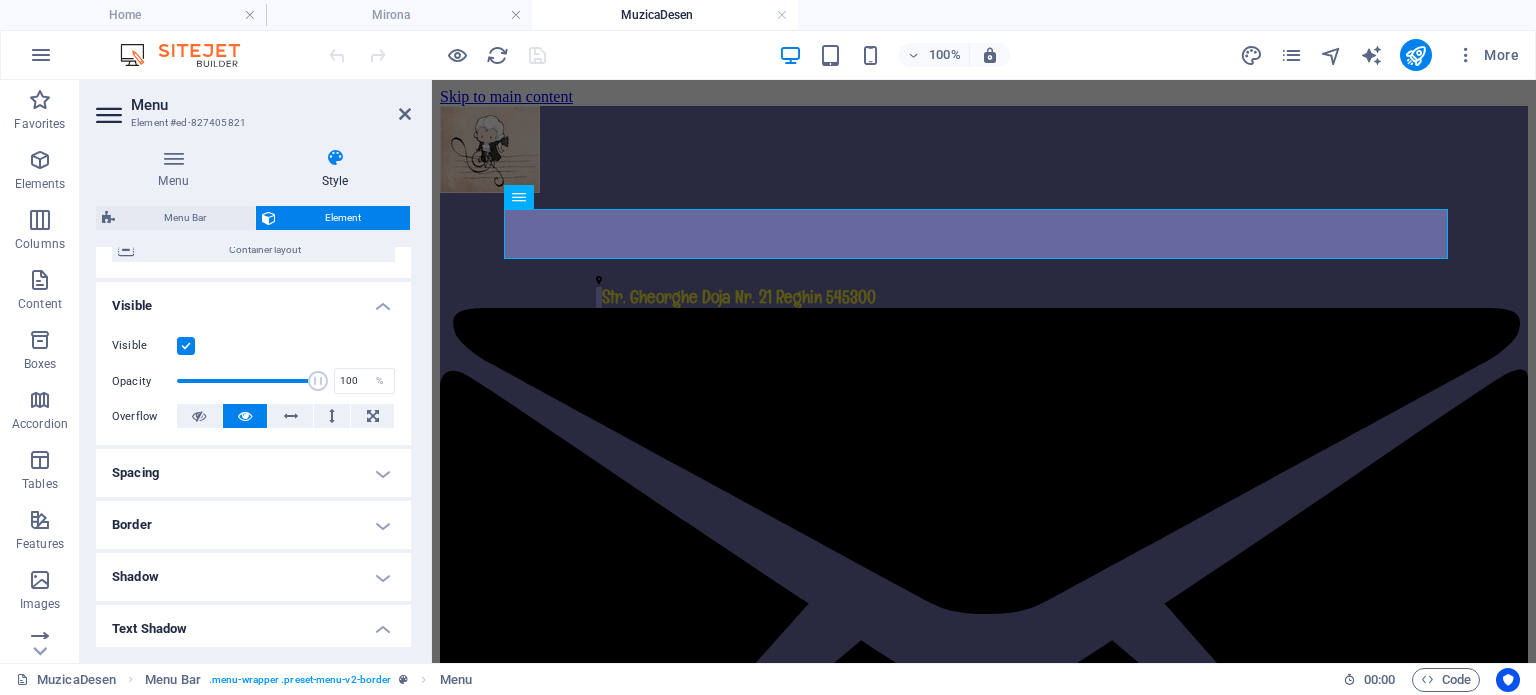 scroll, scrollTop: 0, scrollLeft: 0, axis: both 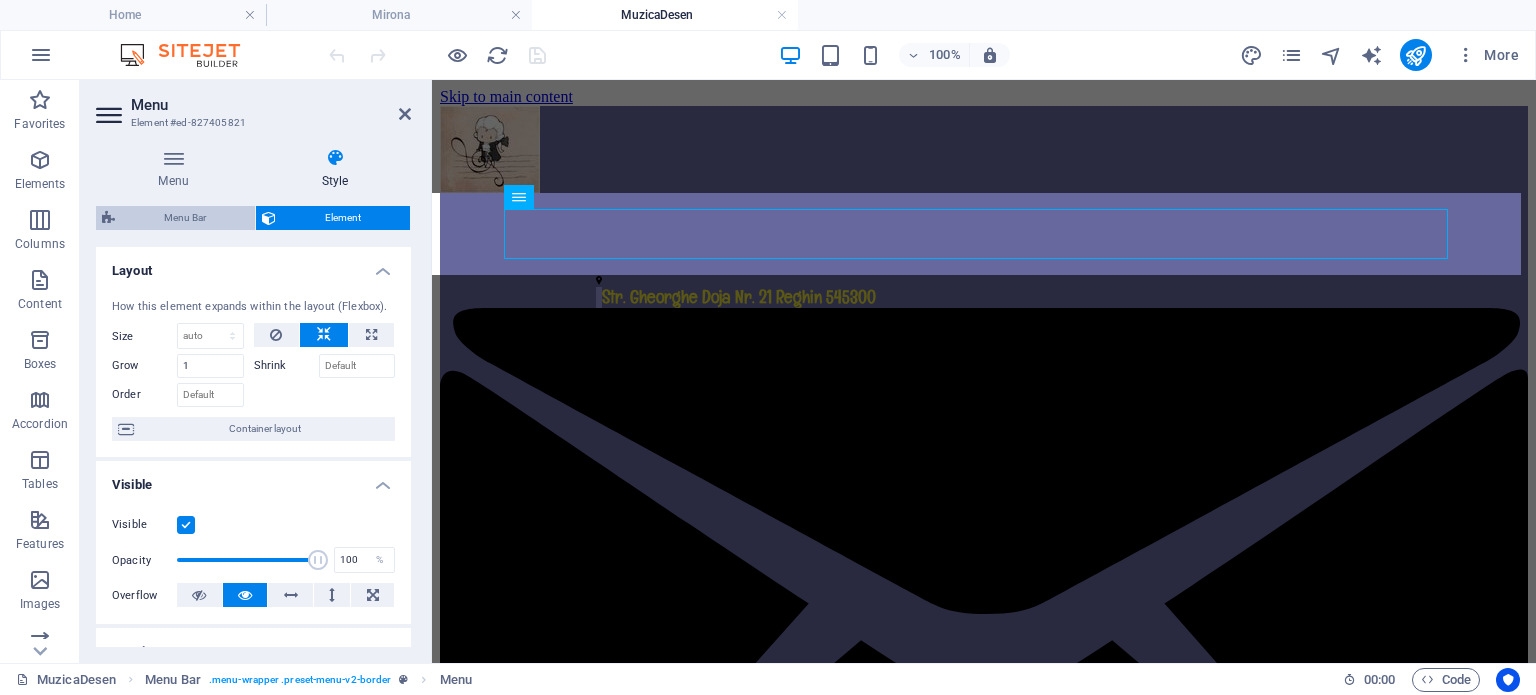 click on "Menu Bar" at bounding box center (185, 218) 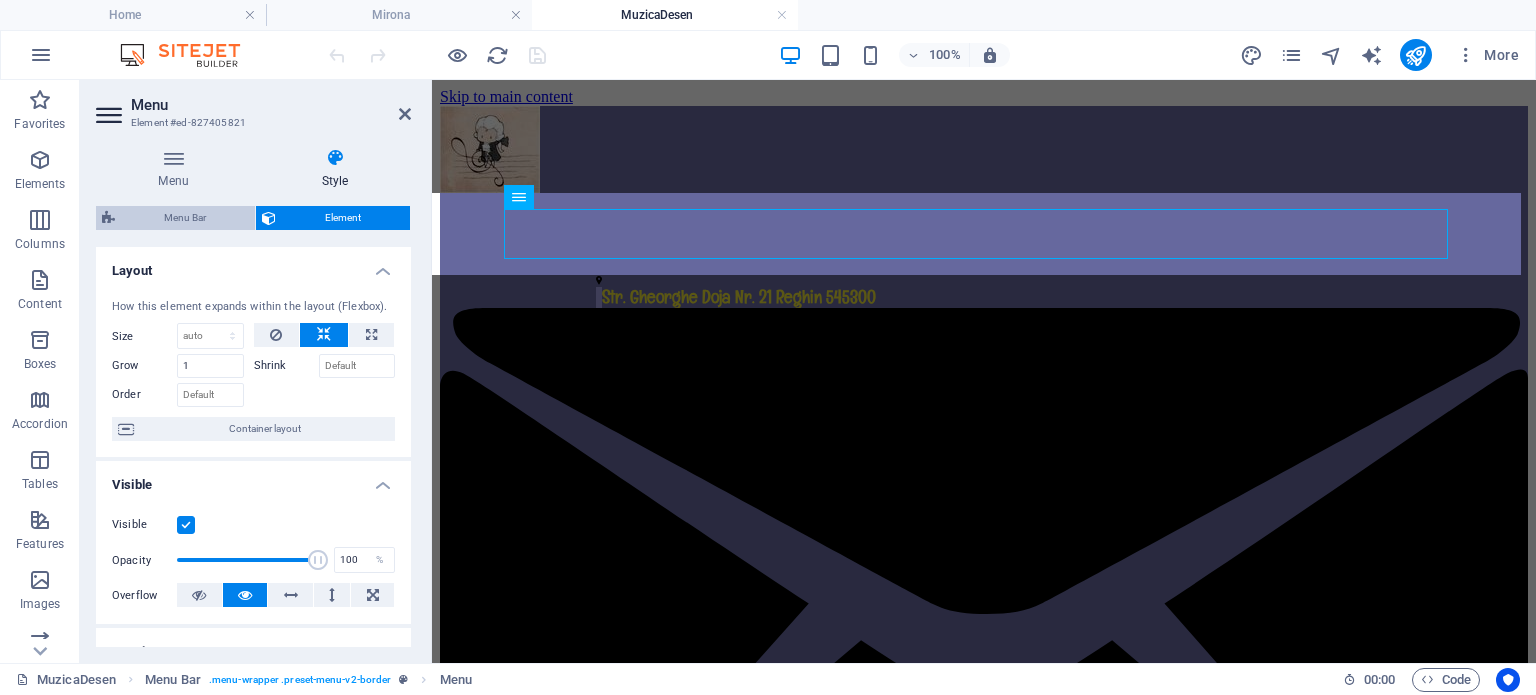 select on "rem" 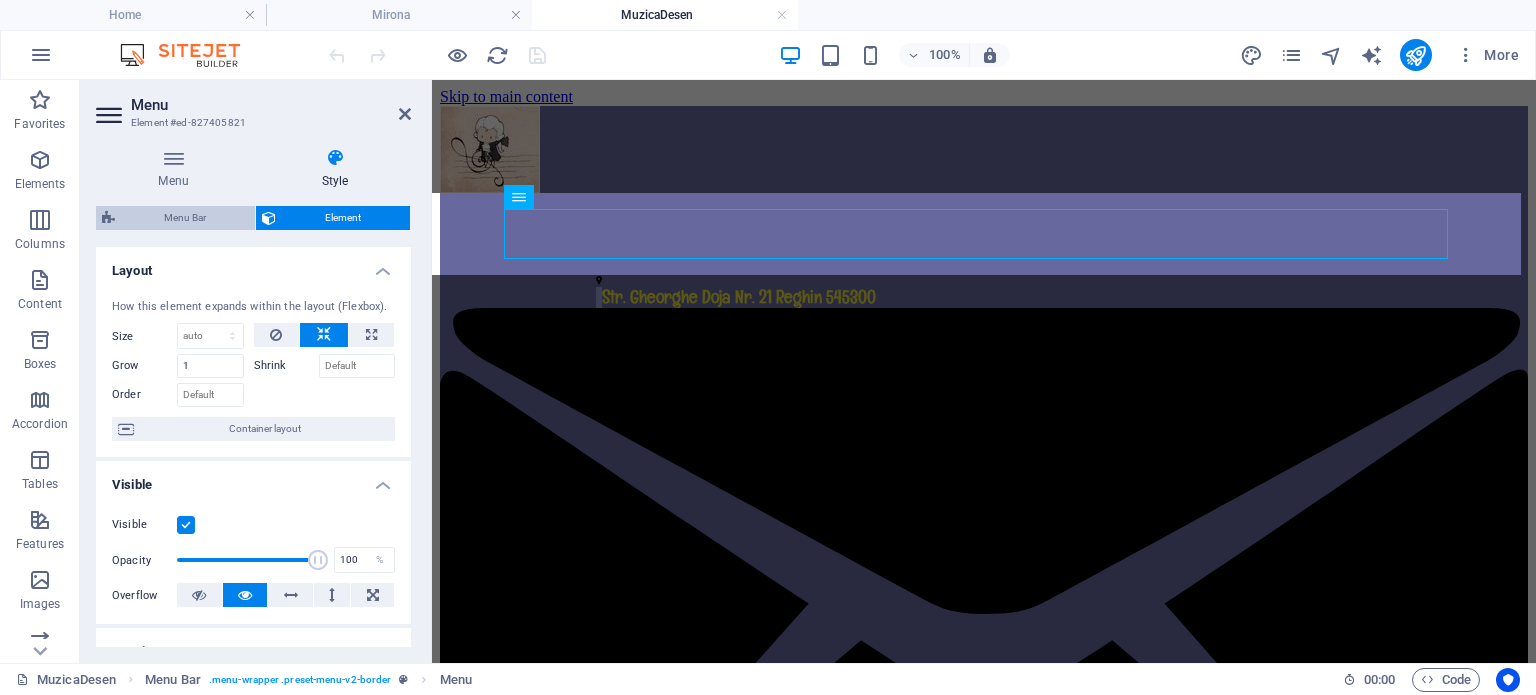 select on "preset-menu-v2-border" 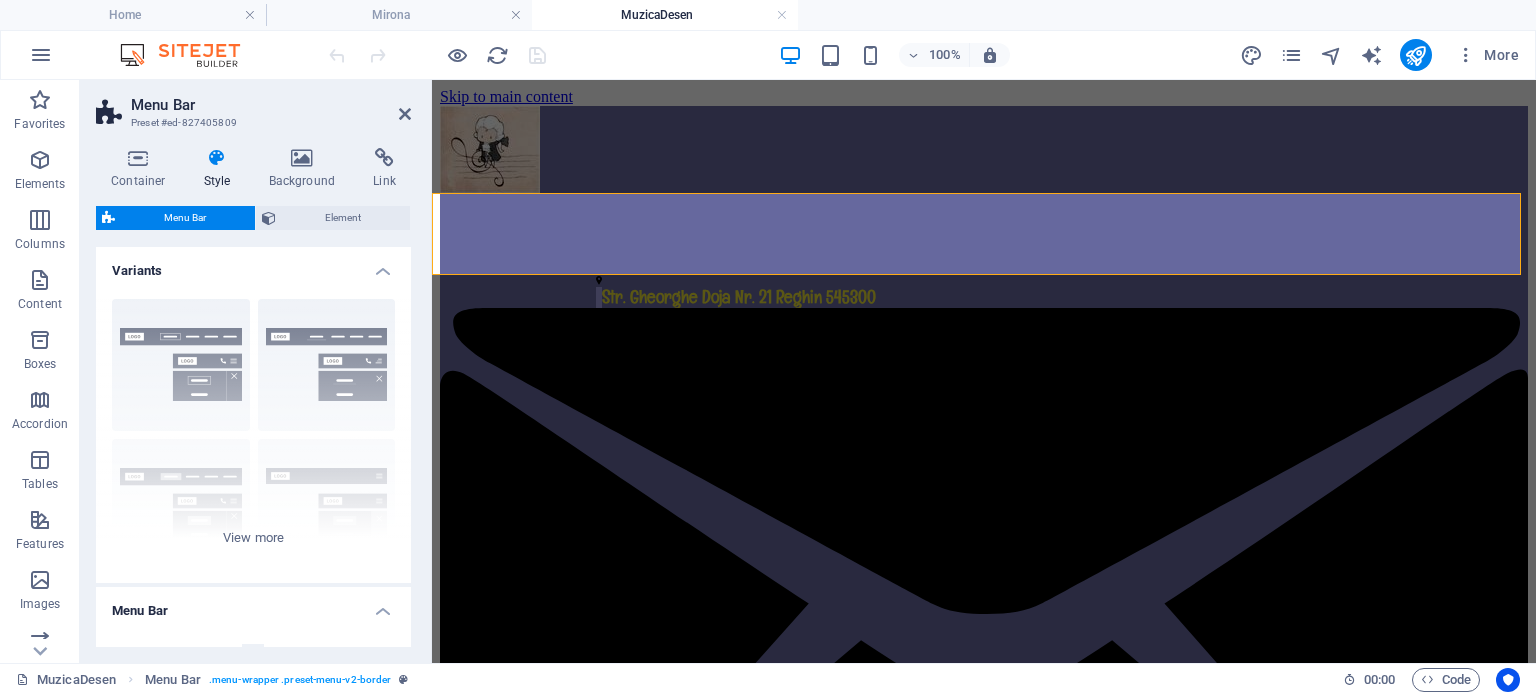 click at bounding box center [217, 158] 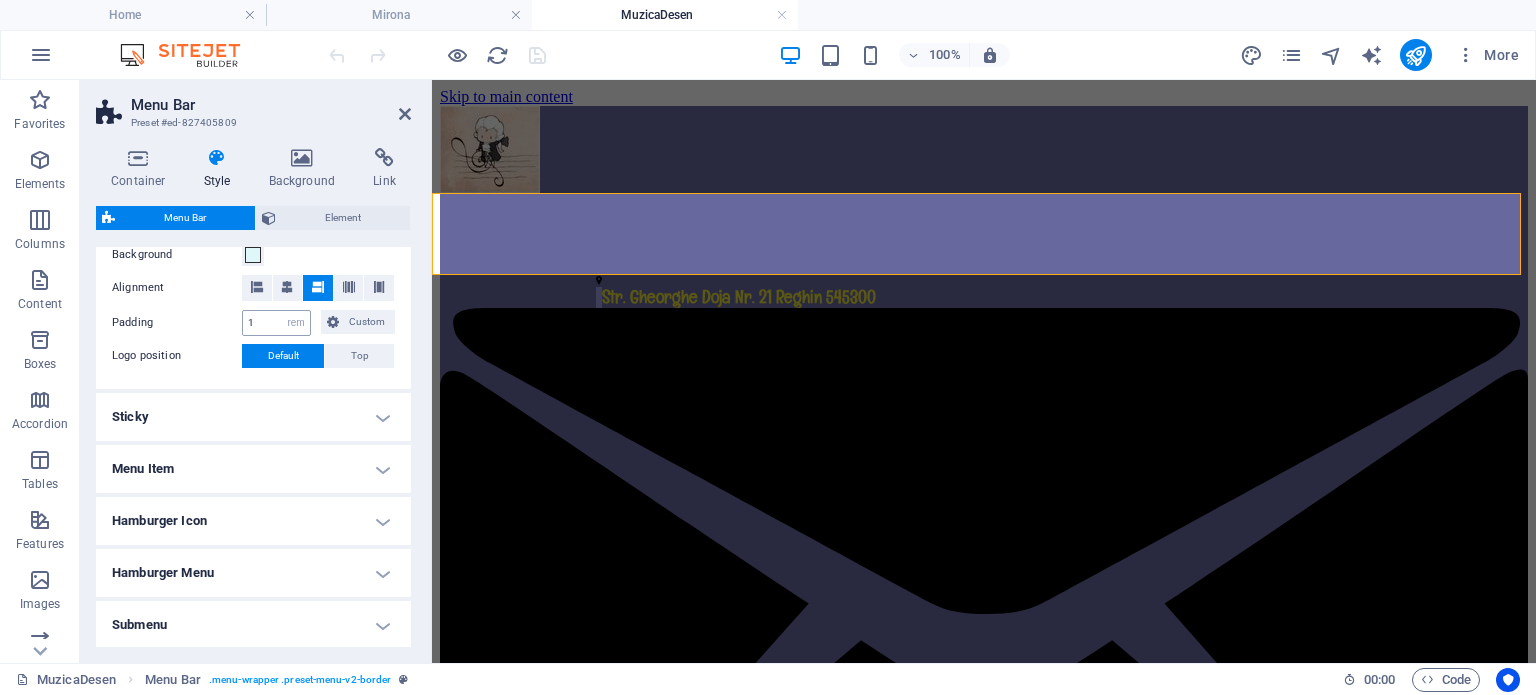 scroll, scrollTop: 480, scrollLeft: 0, axis: vertical 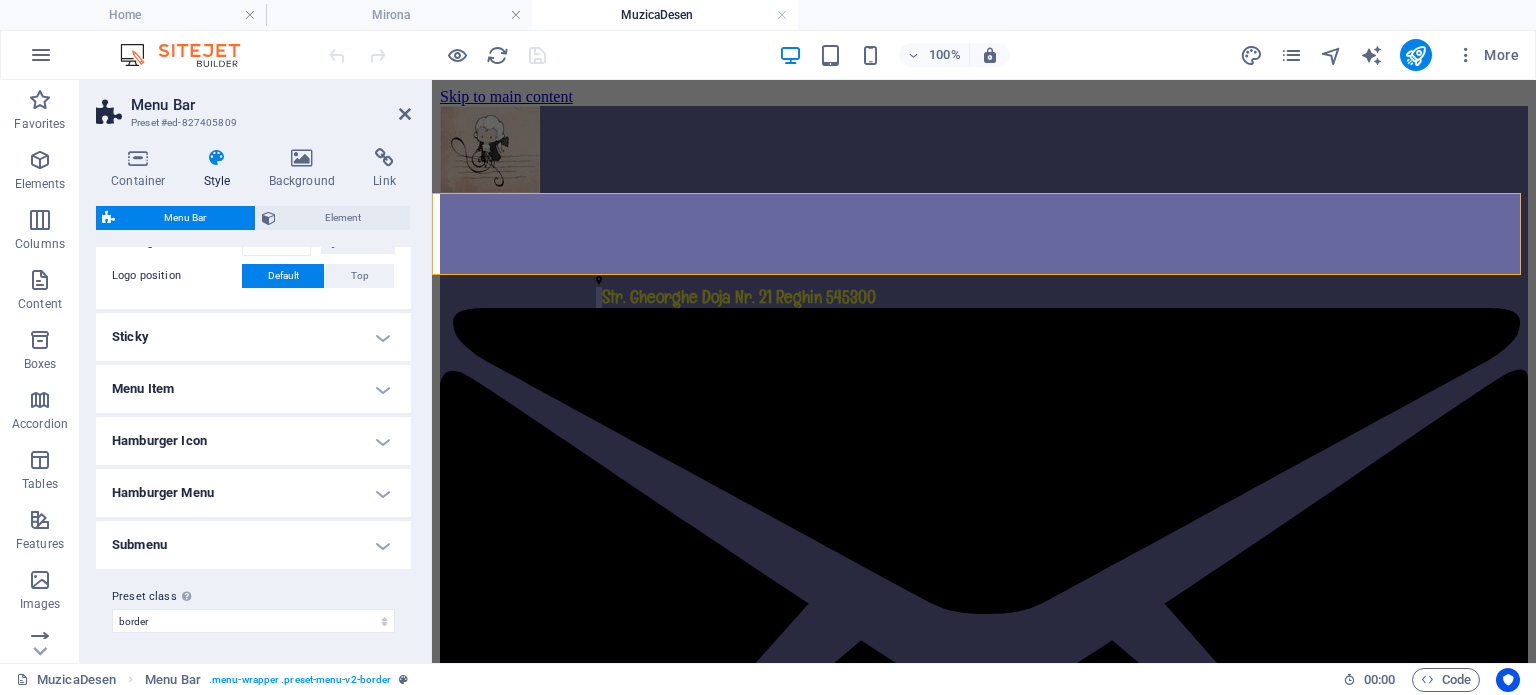 click on "Submenu" at bounding box center (253, 545) 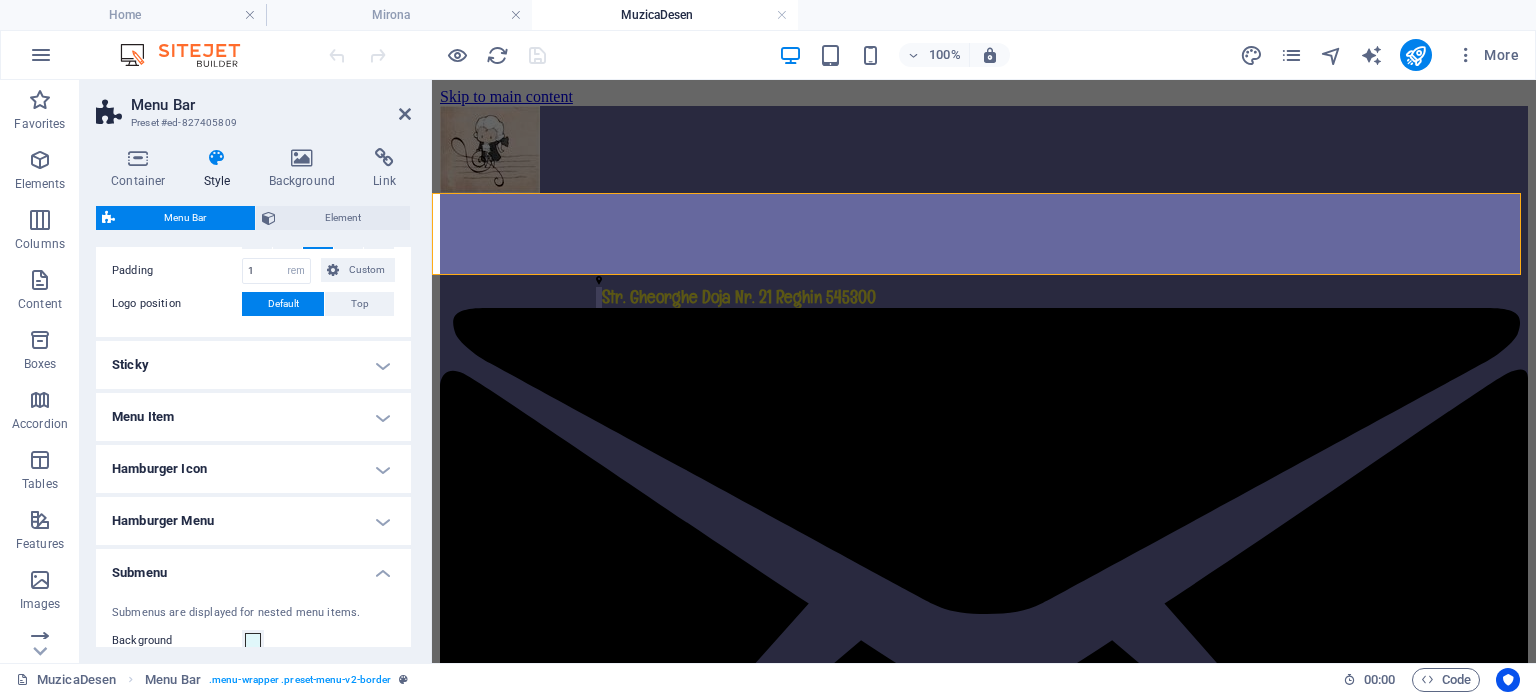 scroll, scrollTop: 425, scrollLeft: 0, axis: vertical 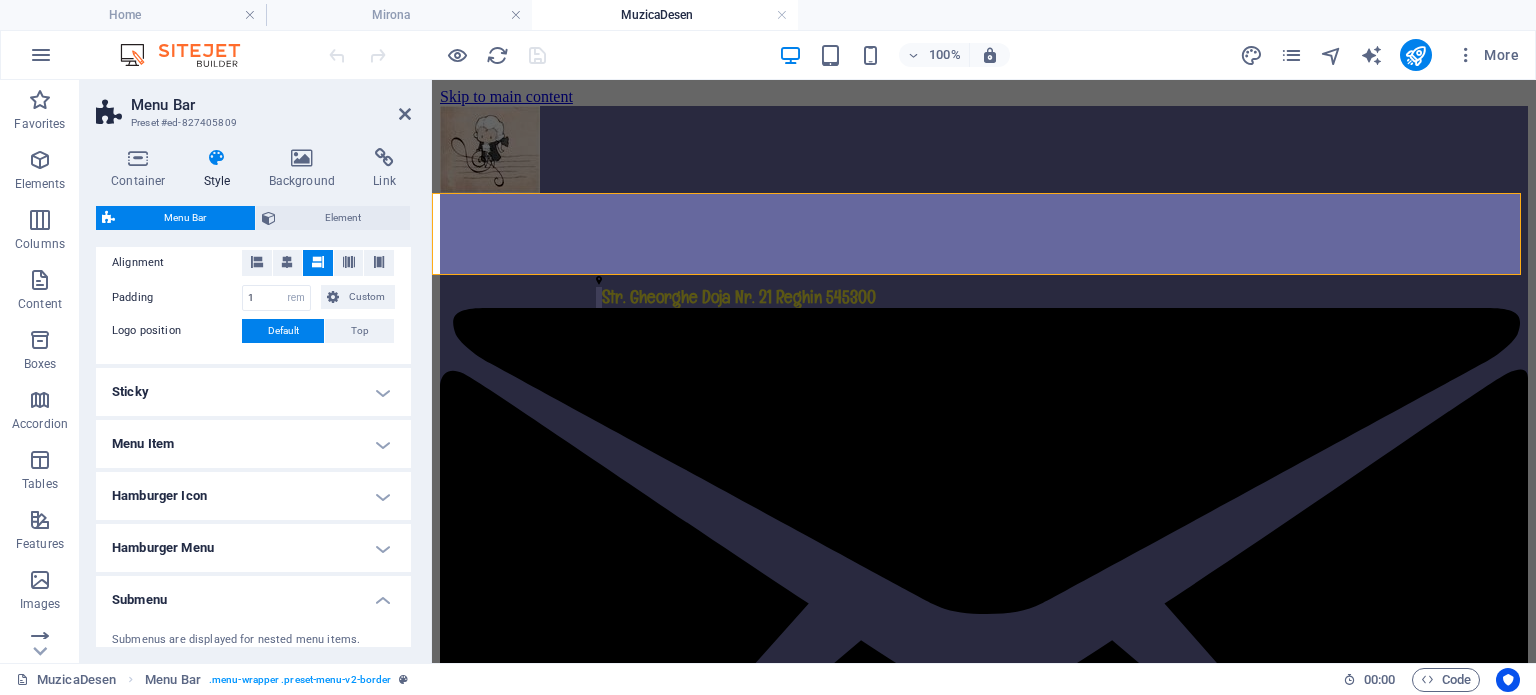 click on "Menu Item" at bounding box center [253, 444] 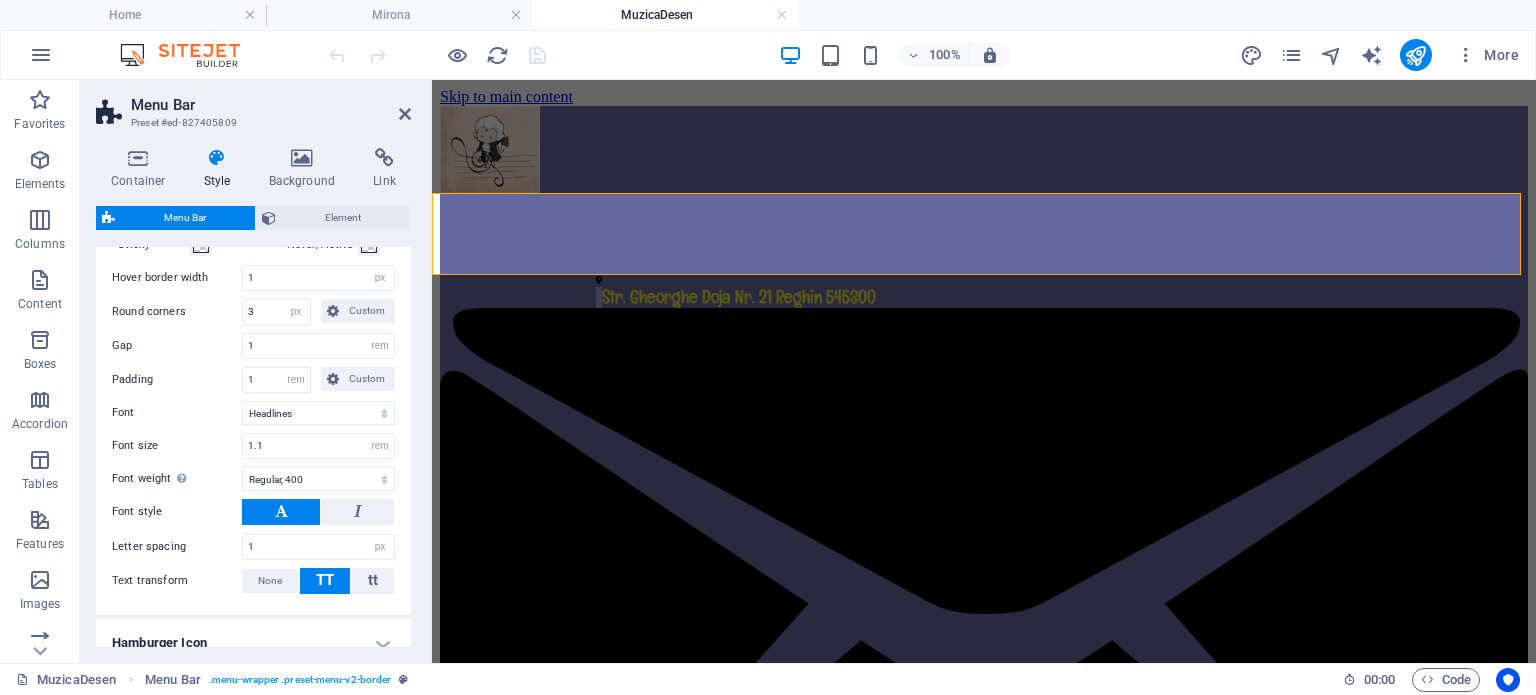 scroll, scrollTop: 825, scrollLeft: 0, axis: vertical 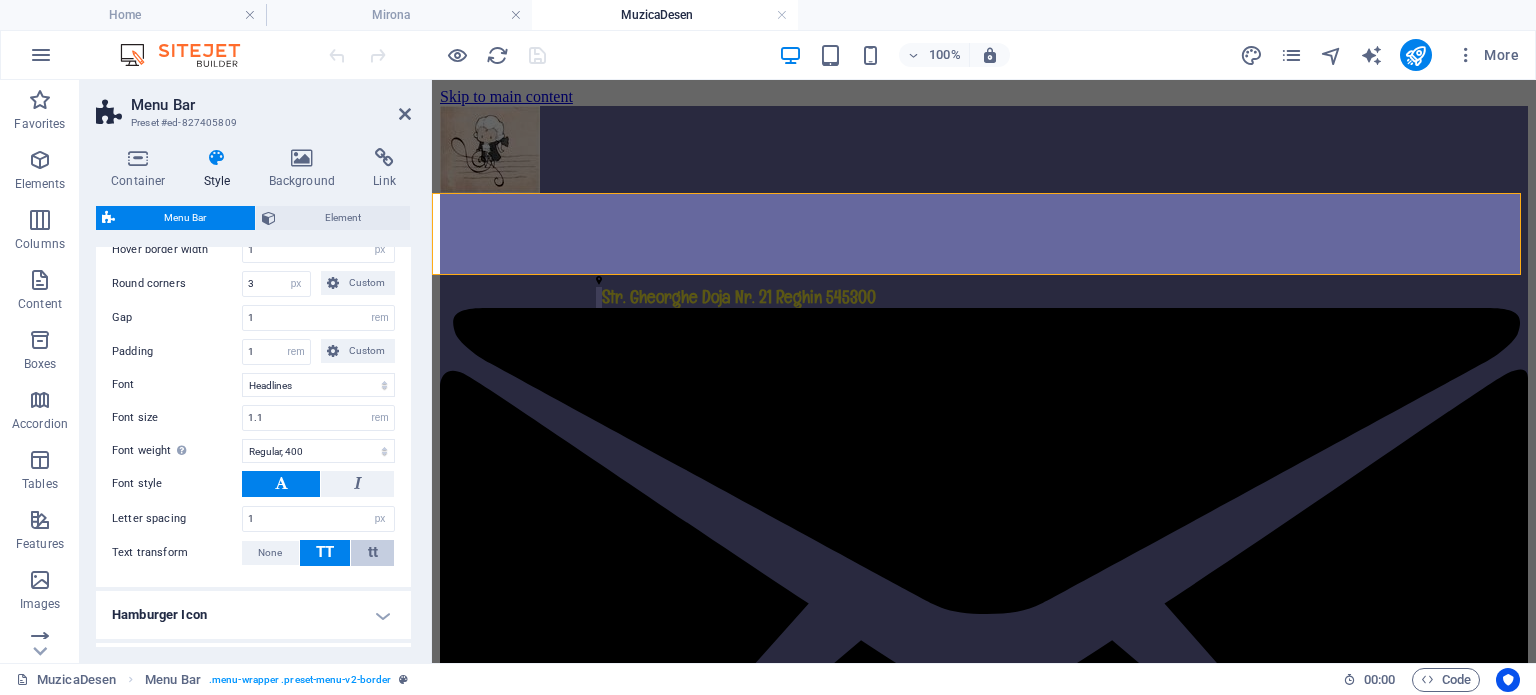 click on "tt" at bounding box center (373, 552) 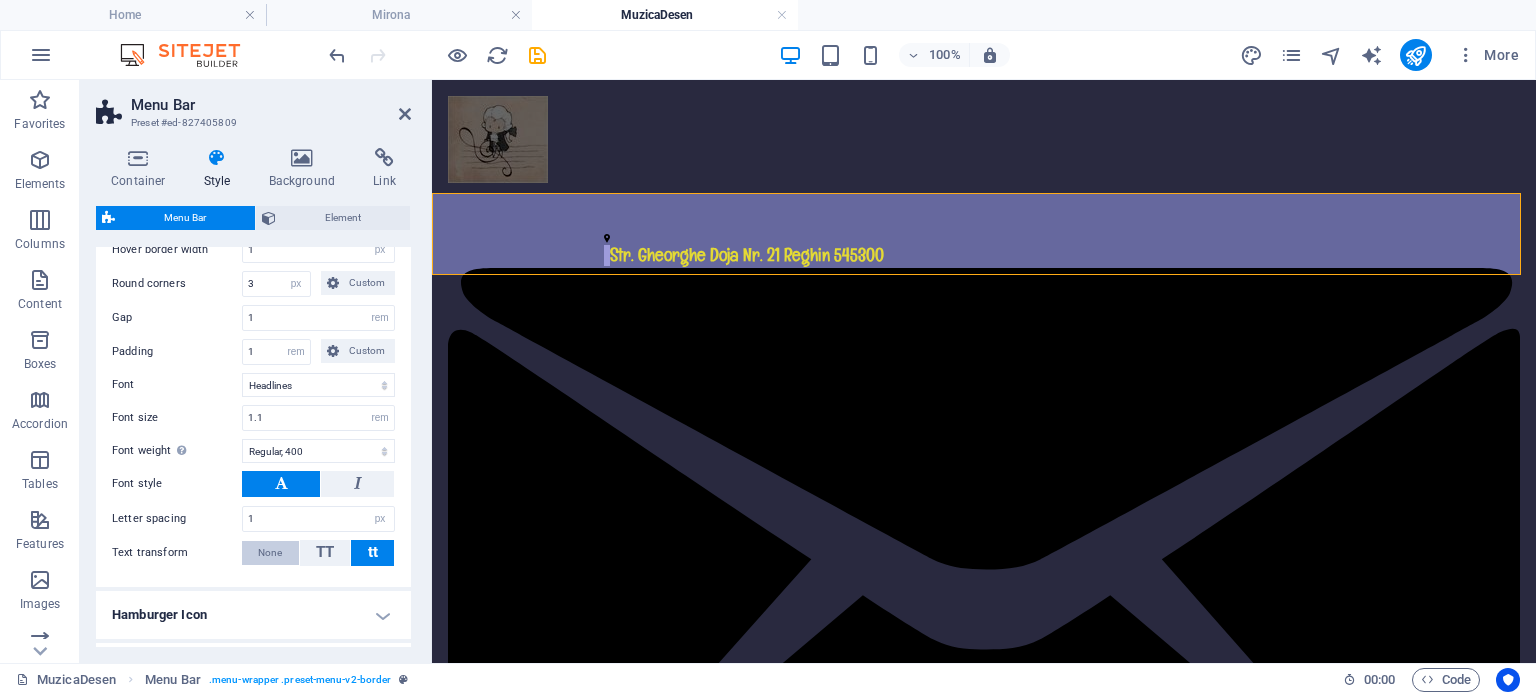 click on "None" at bounding box center [270, 553] 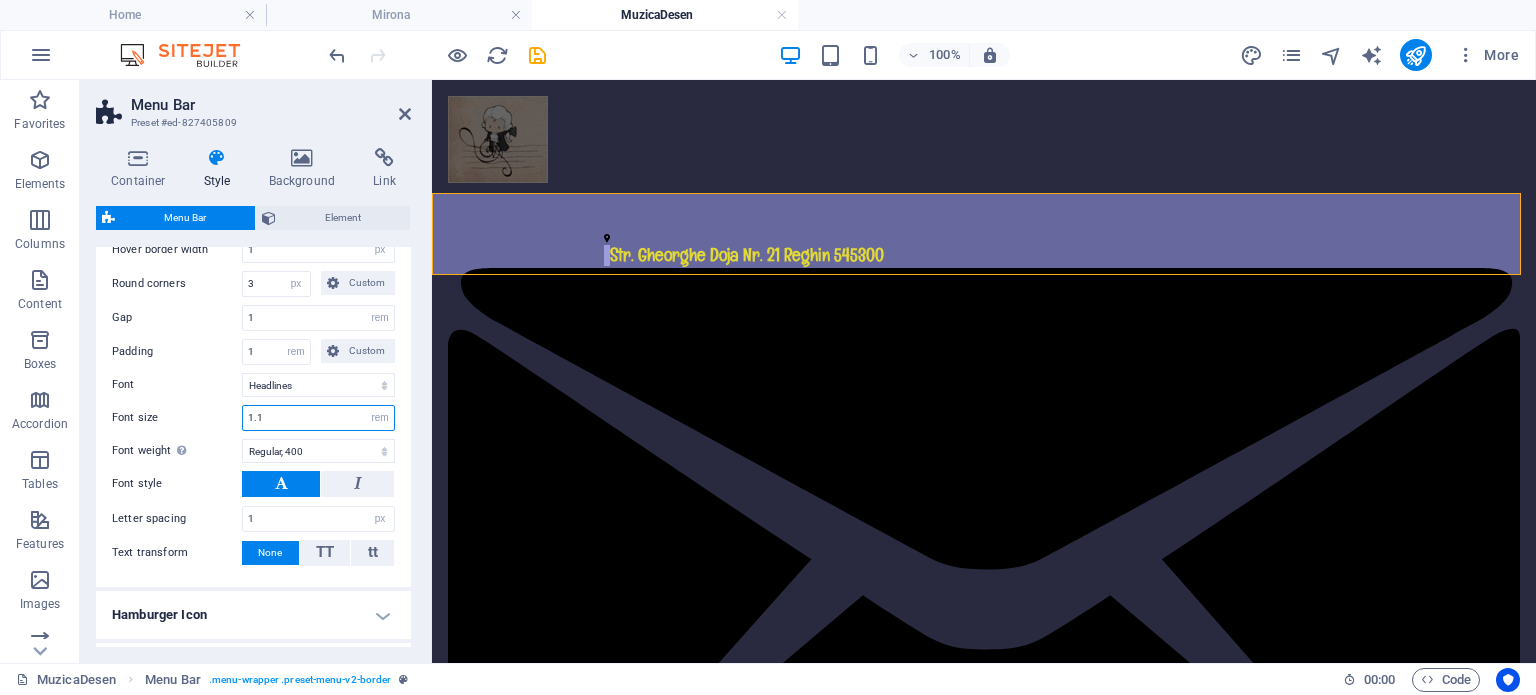 click on "1.1" at bounding box center [318, 418] 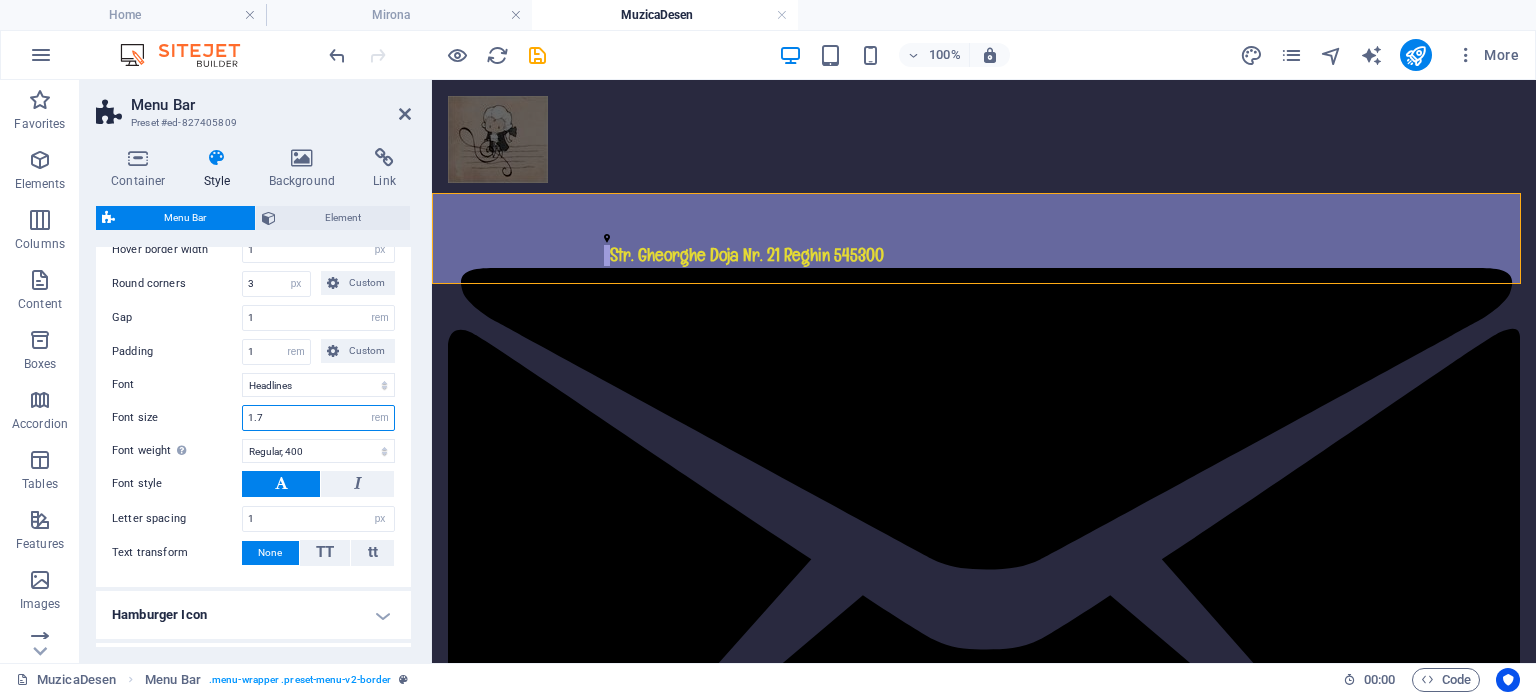 type on "1.7" 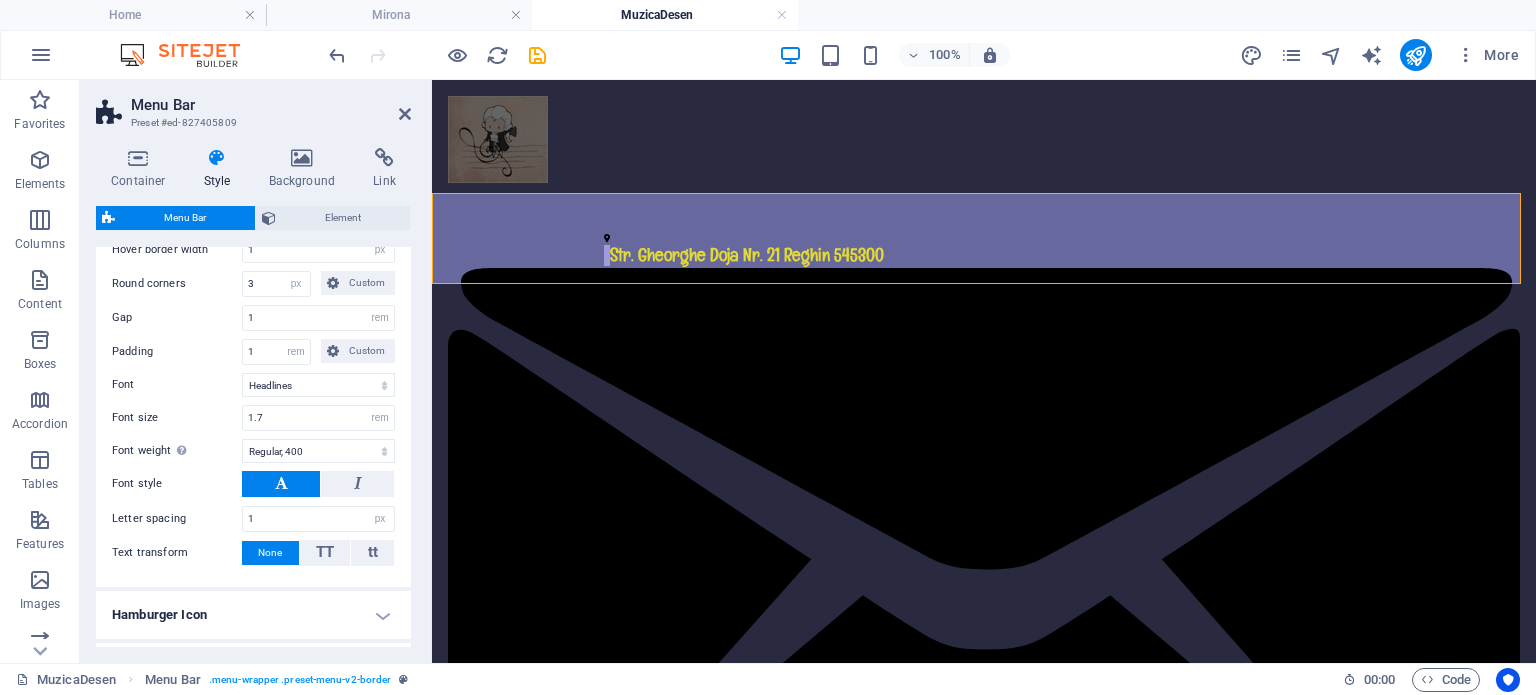 click at bounding box center [281, 484] 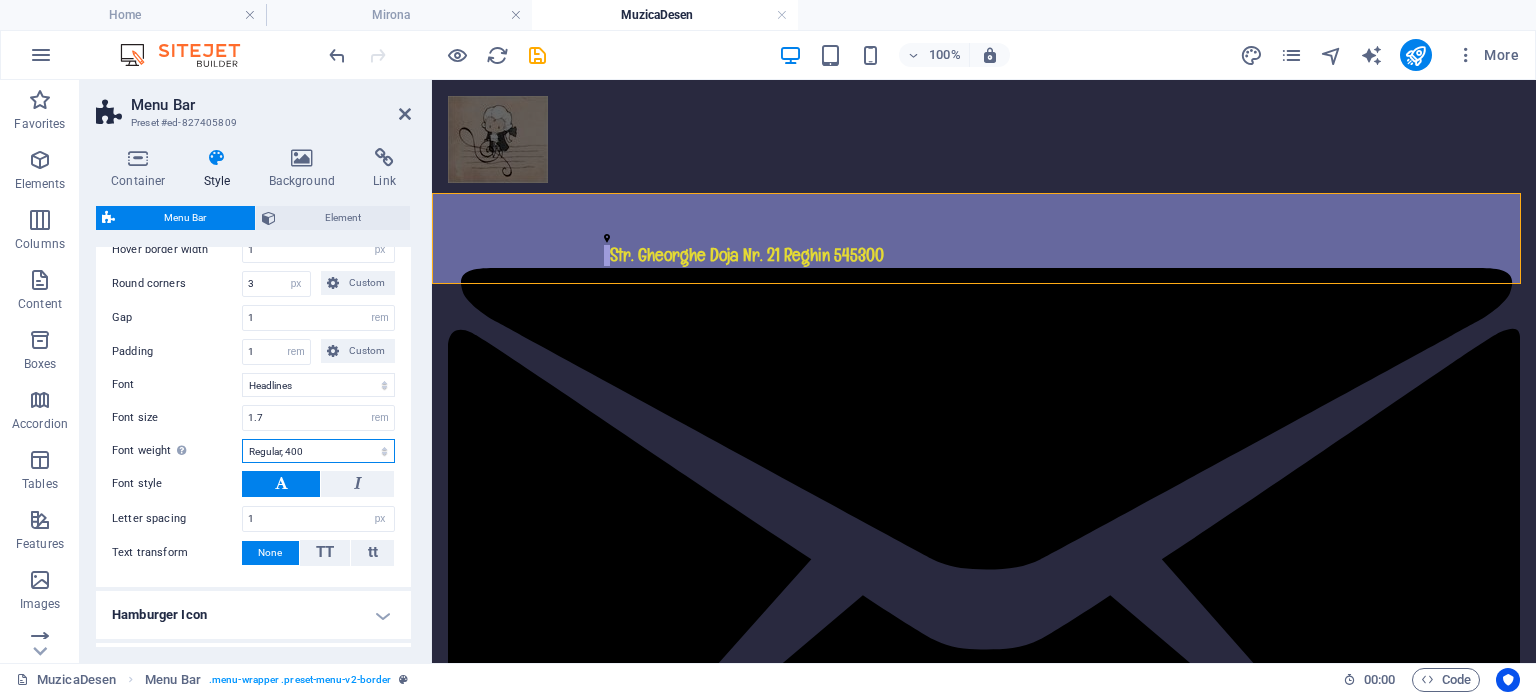 click on "Thin, 100 Extra-light, 200 Light, 300 Regular, 400 Medium, 500 Semi-bold, 600 Bold, 700 Extra-bold, 800 Black, 900" at bounding box center [318, 451] 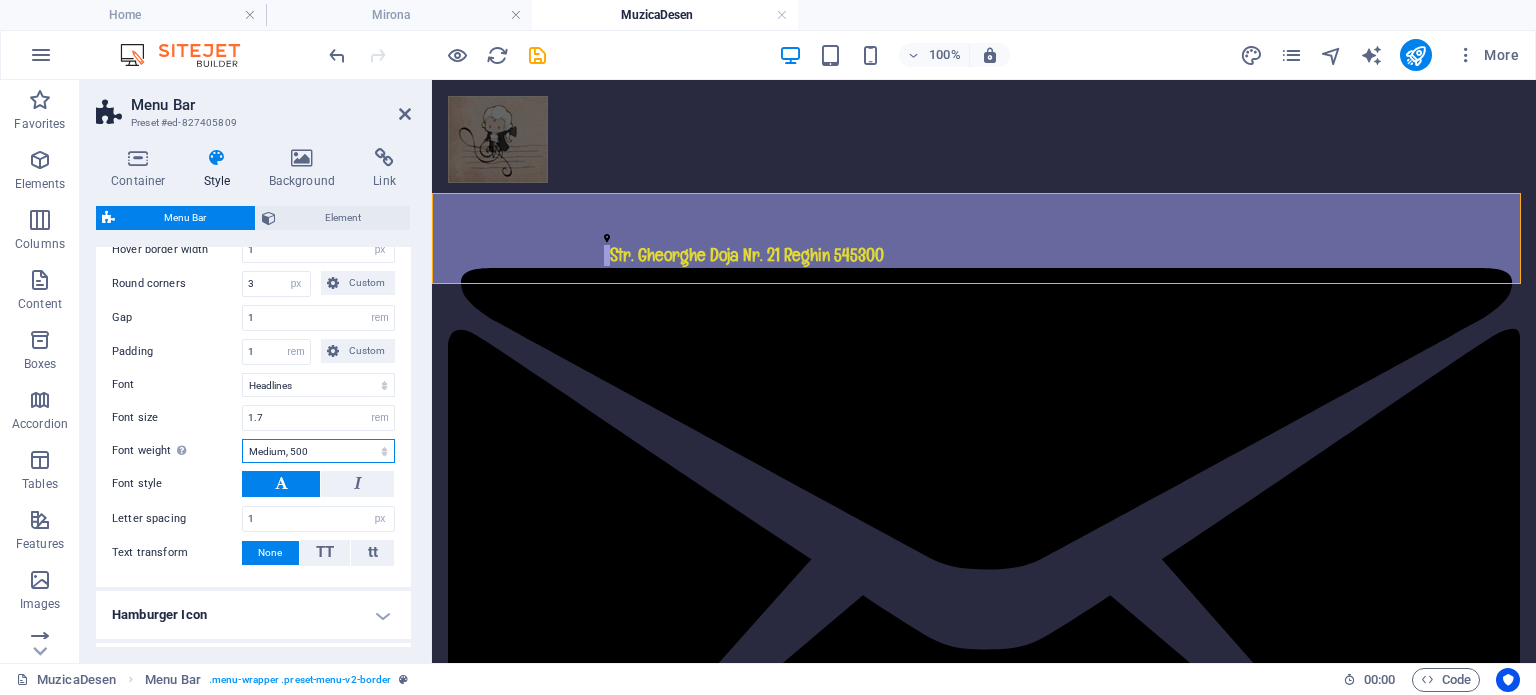 click on "Thin, 100 Extra-light, 200 Light, 300 Regular, 400 Medium, 500 Semi-bold, 600 Bold, 700 Extra-bold, 800 Black, 900" at bounding box center (318, 451) 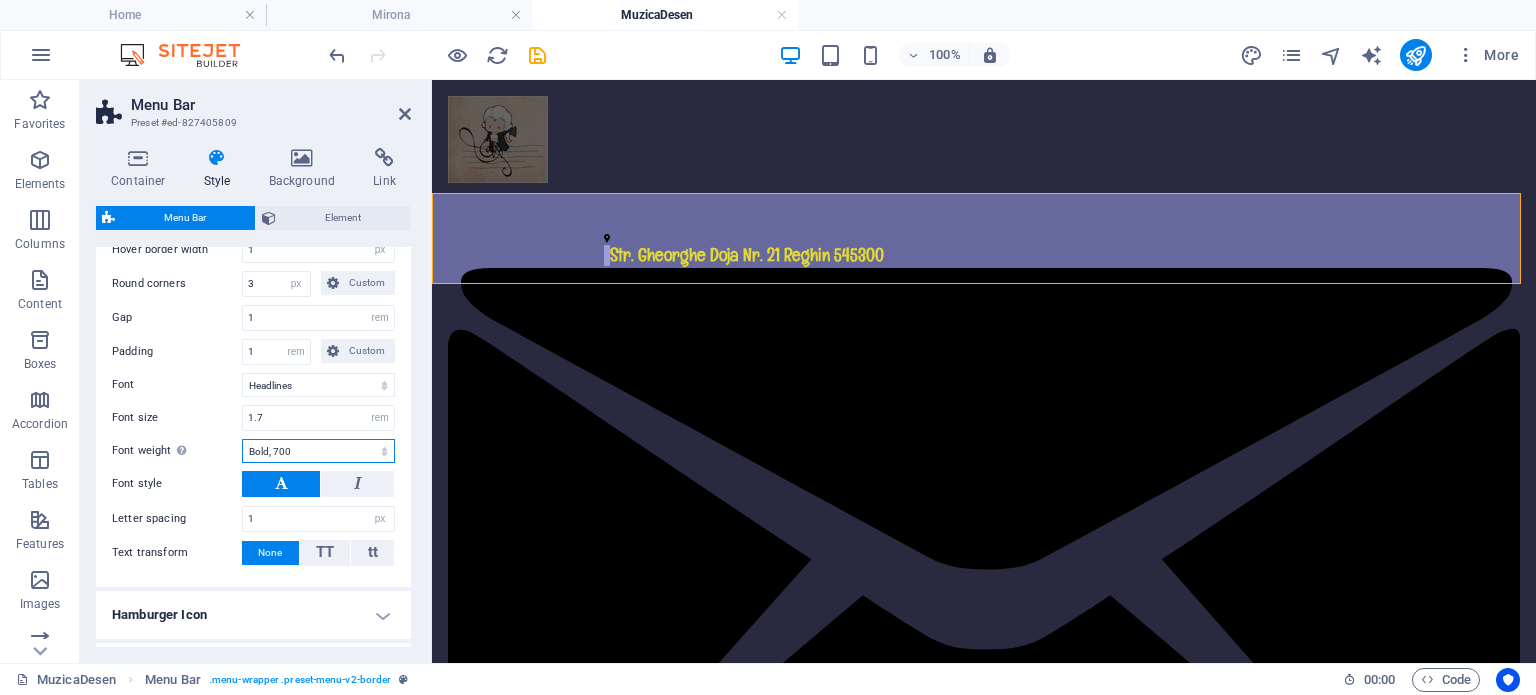 click on "Thin, 100 Extra-light, 200 Light, 300 Regular, 400 Medium, 500 Semi-bold, 600 Bold, 700 Extra-bold, 800 Black, 900" at bounding box center (318, 451) 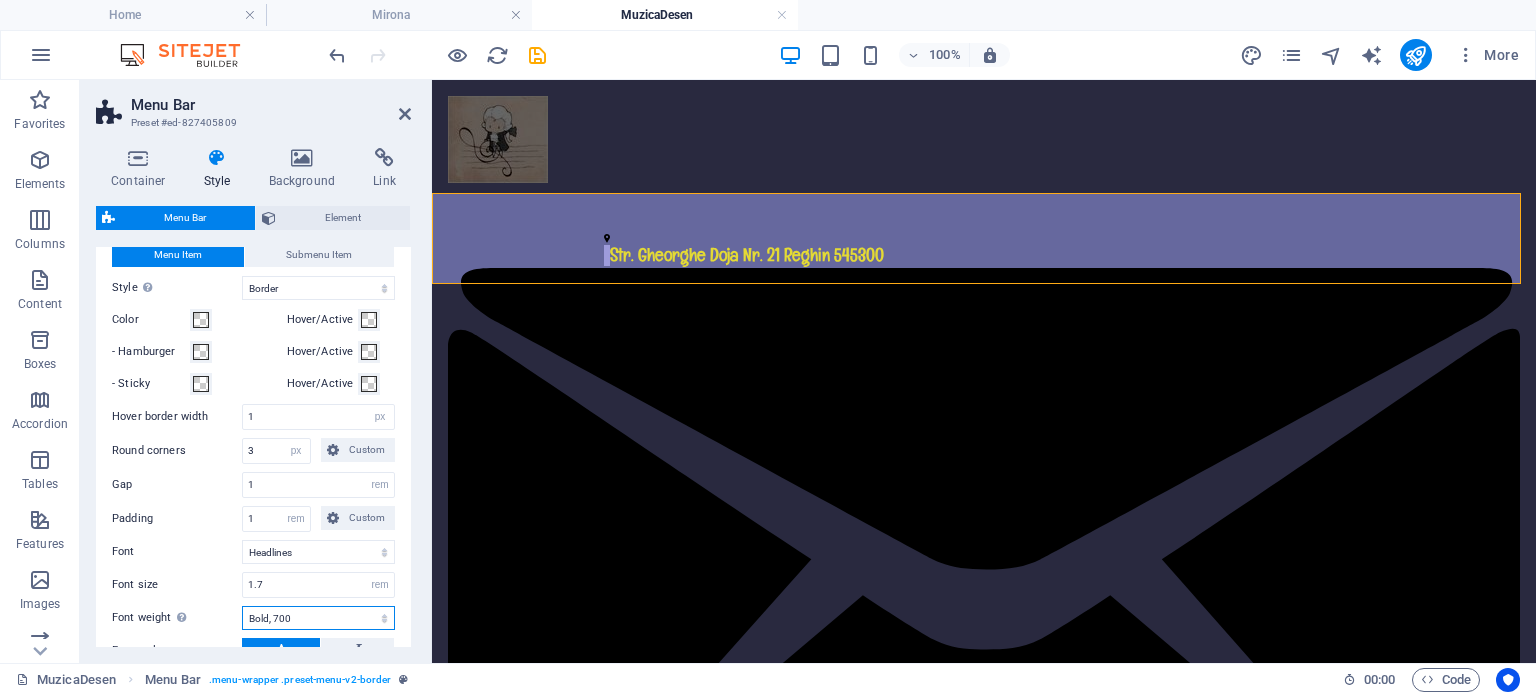scroll, scrollTop: 625, scrollLeft: 0, axis: vertical 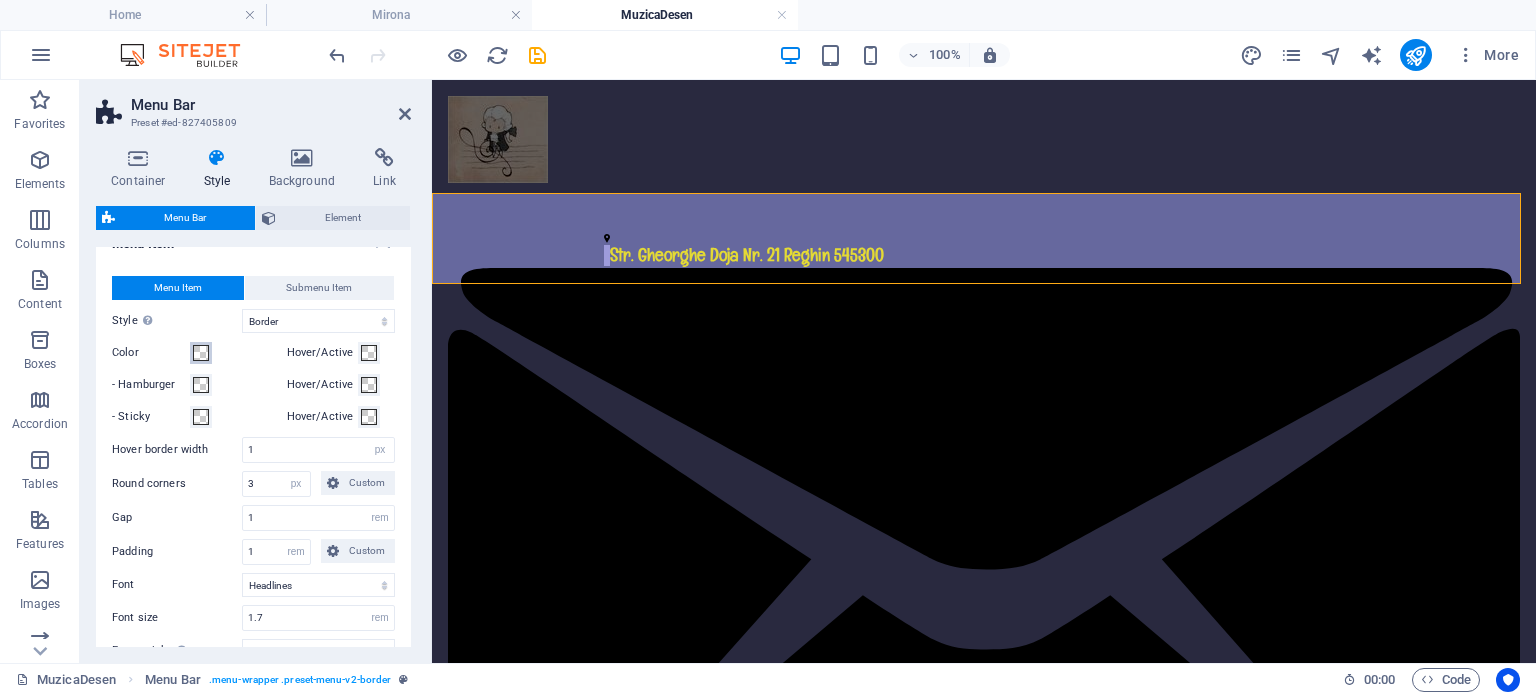 click at bounding box center [201, 353] 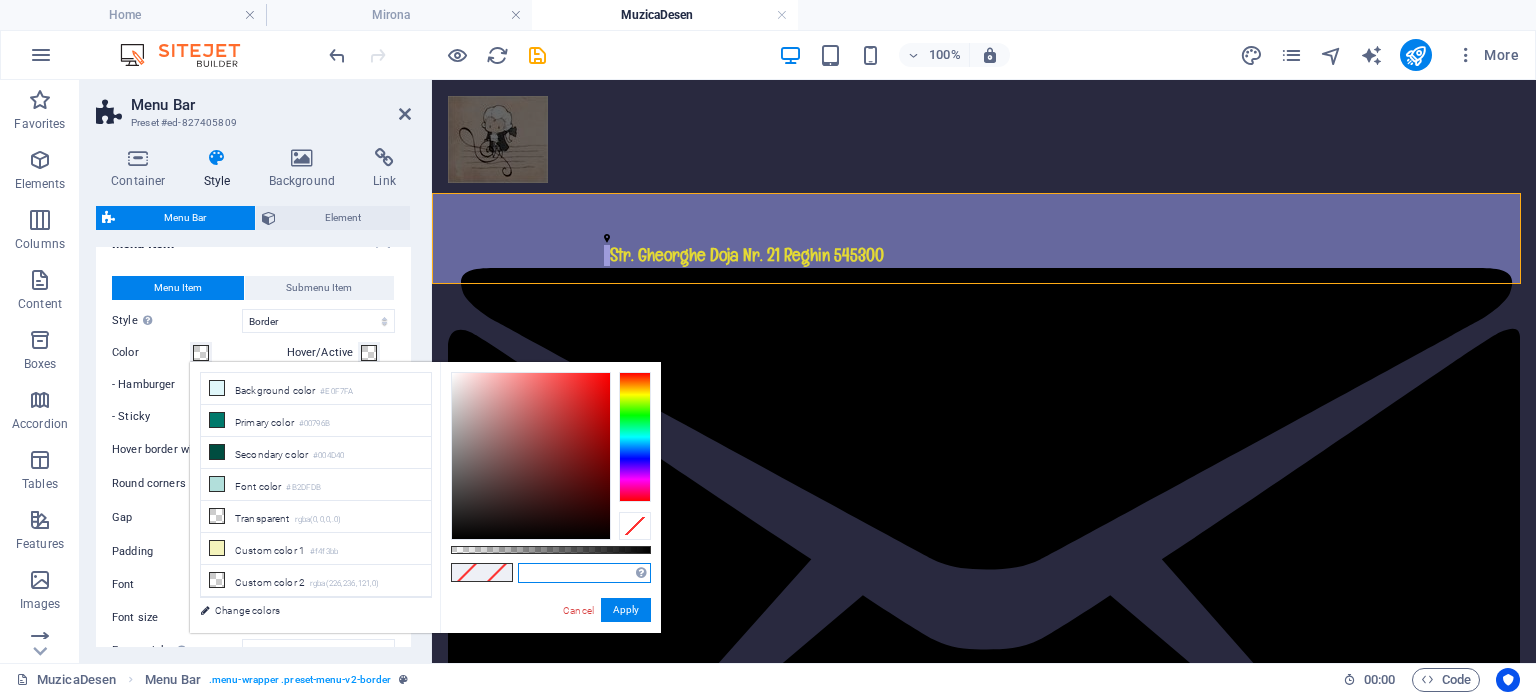 click at bounding box center (584, 573) 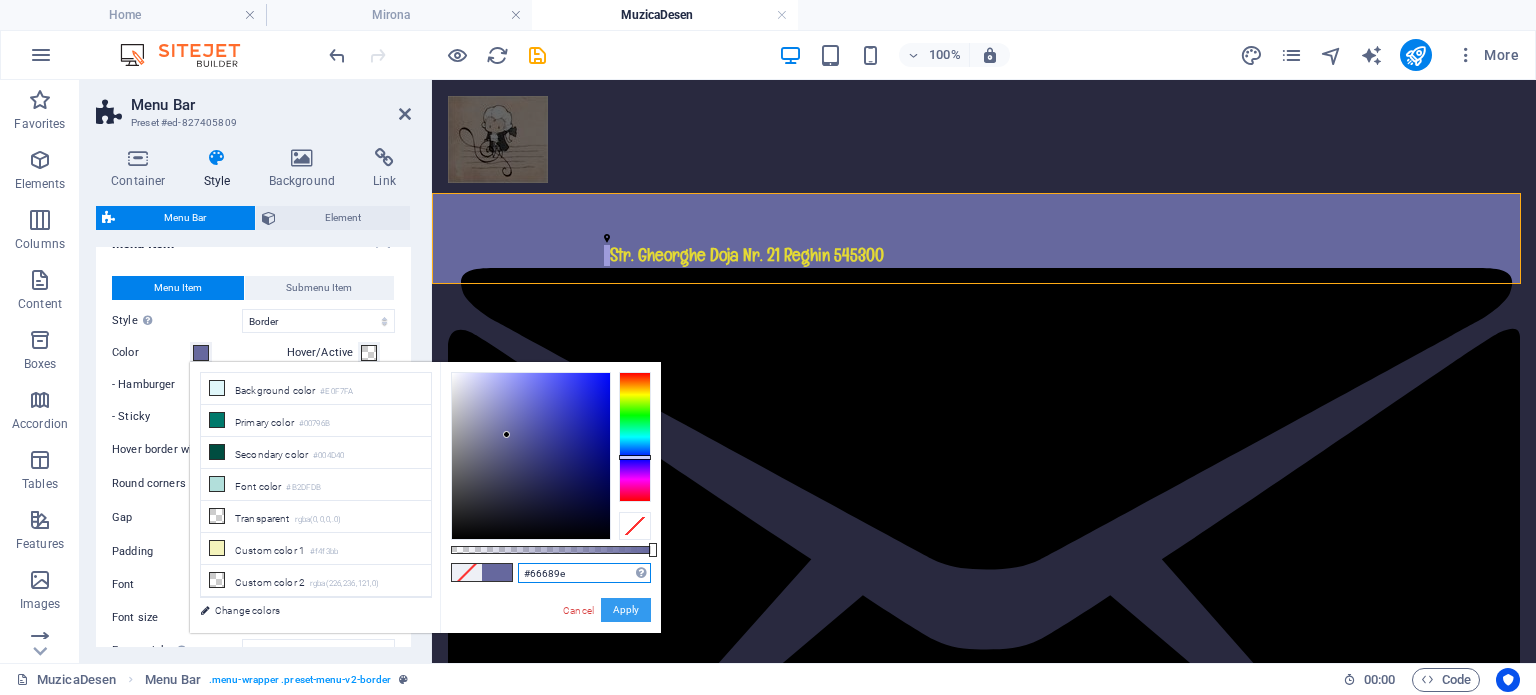 type on "#66689e" 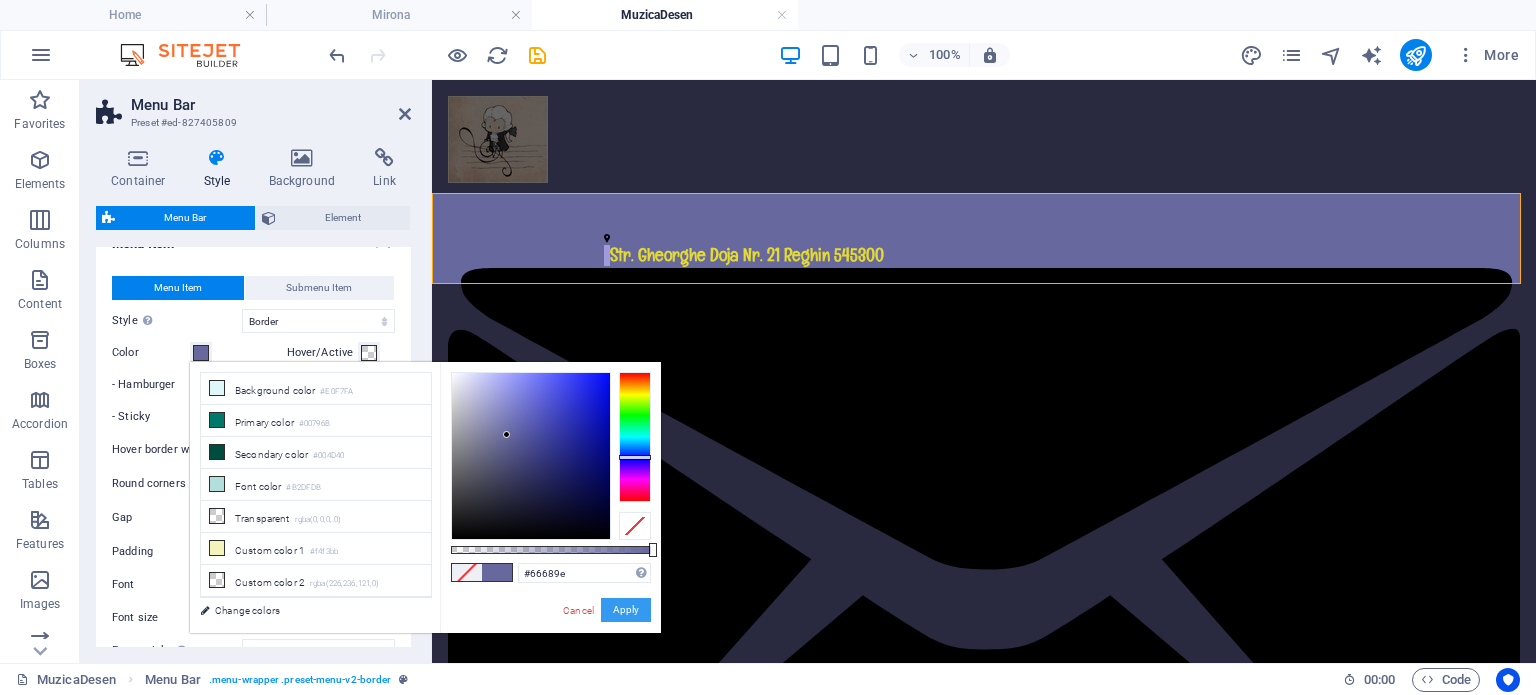 click on "Apply" at bounding box center (626, 610) 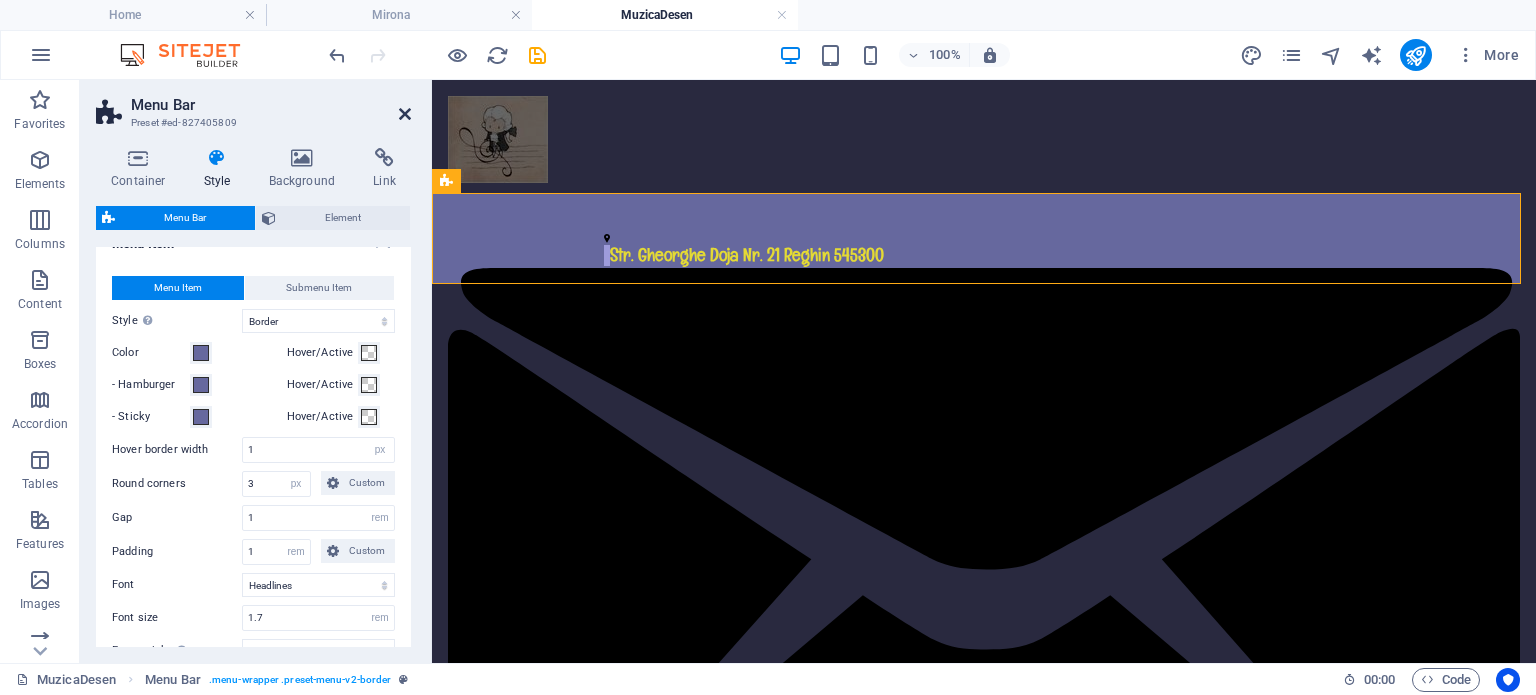 drag, startPoint x: 403, startPoint y: 107, endPoint x: 322, endPoint y: 27, distance: 113.84639 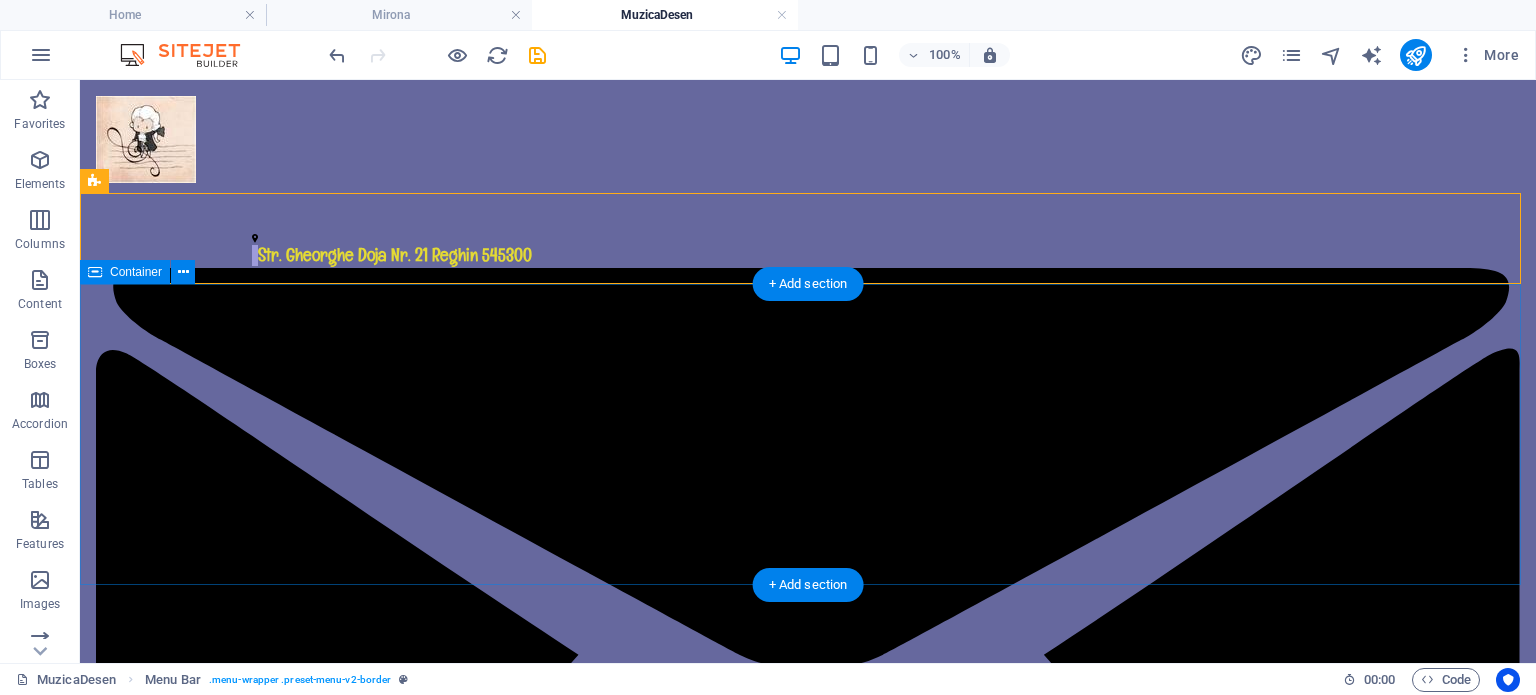 click on "Drop content here or  Add elements  Paste clipboard" at bounding box center [808, 2895] 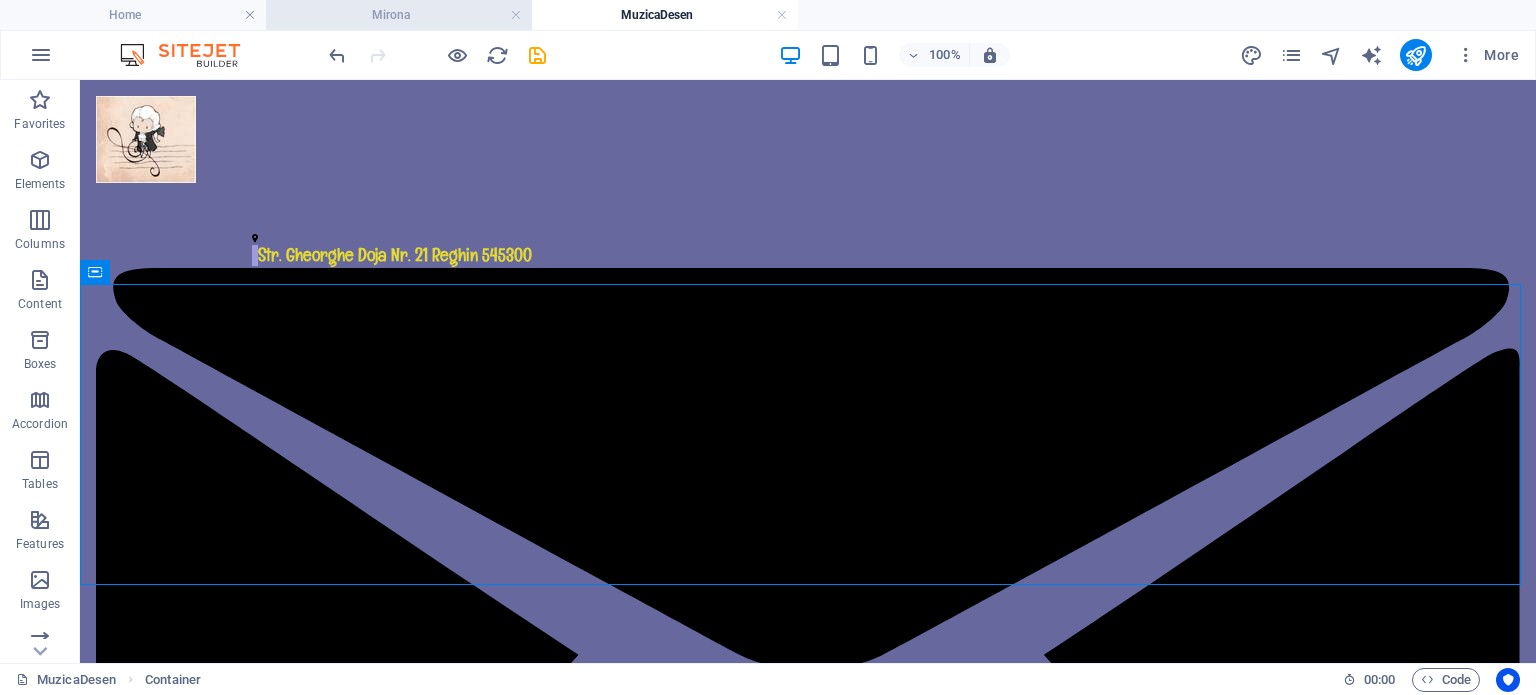 click on "Mirona" at bounding box center [399, 15] 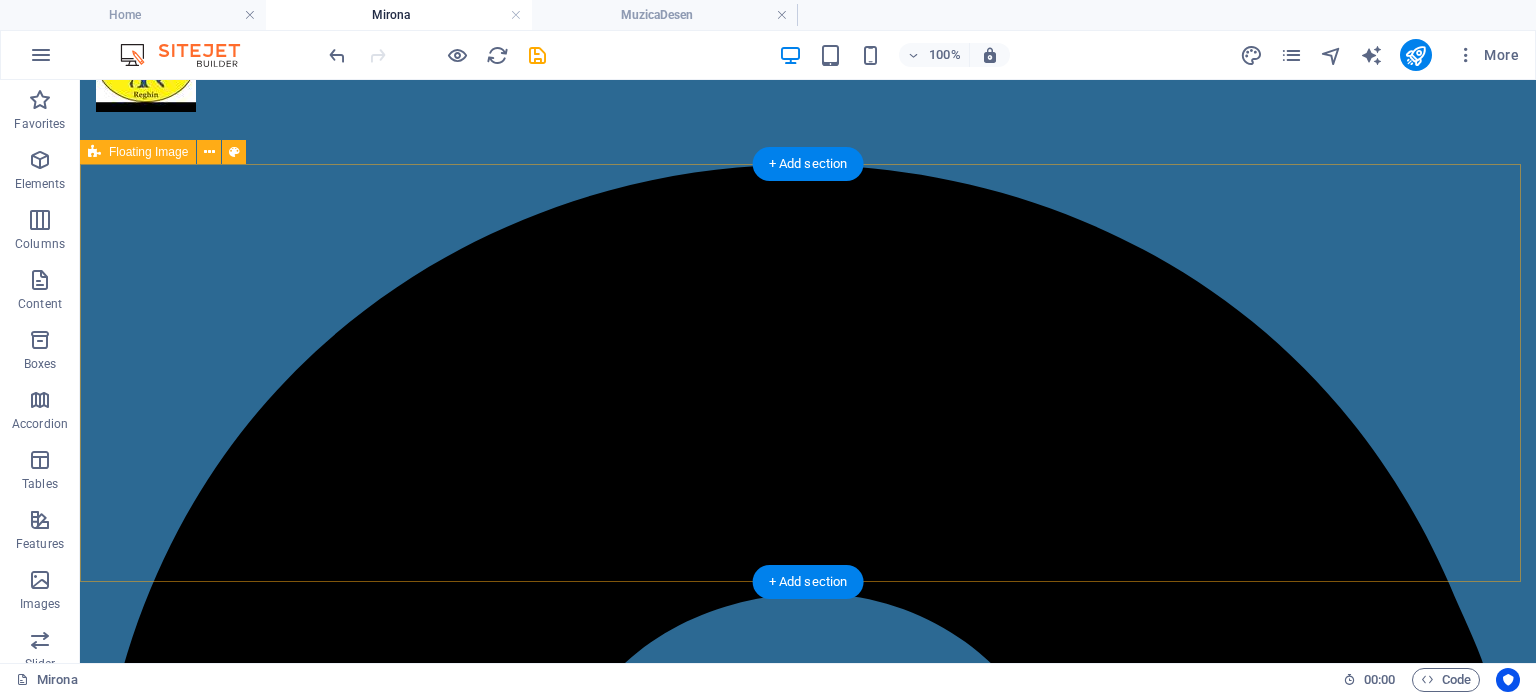 scroll, scrollTop: 120, scrollLeft: 0, axis: vertical 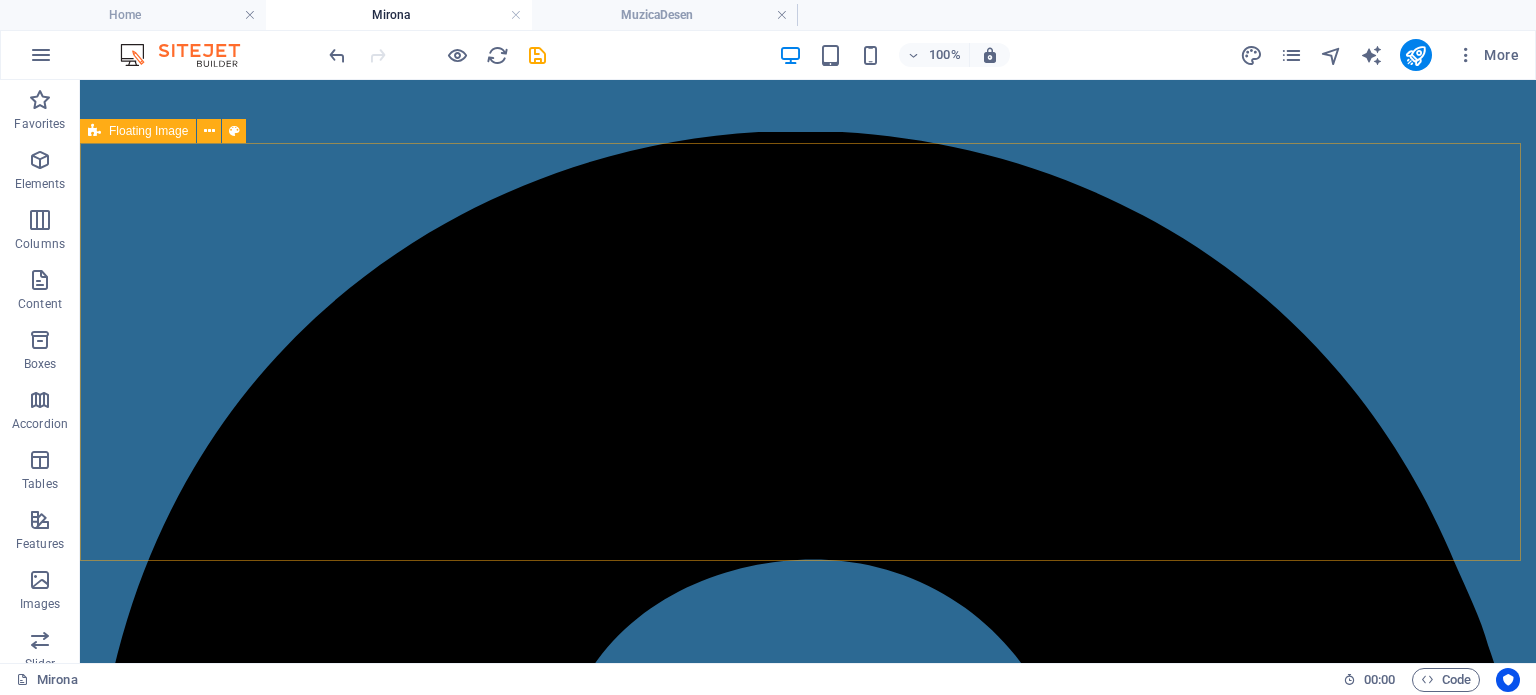 click on "Floating Image" at bounding box center (148, 131) 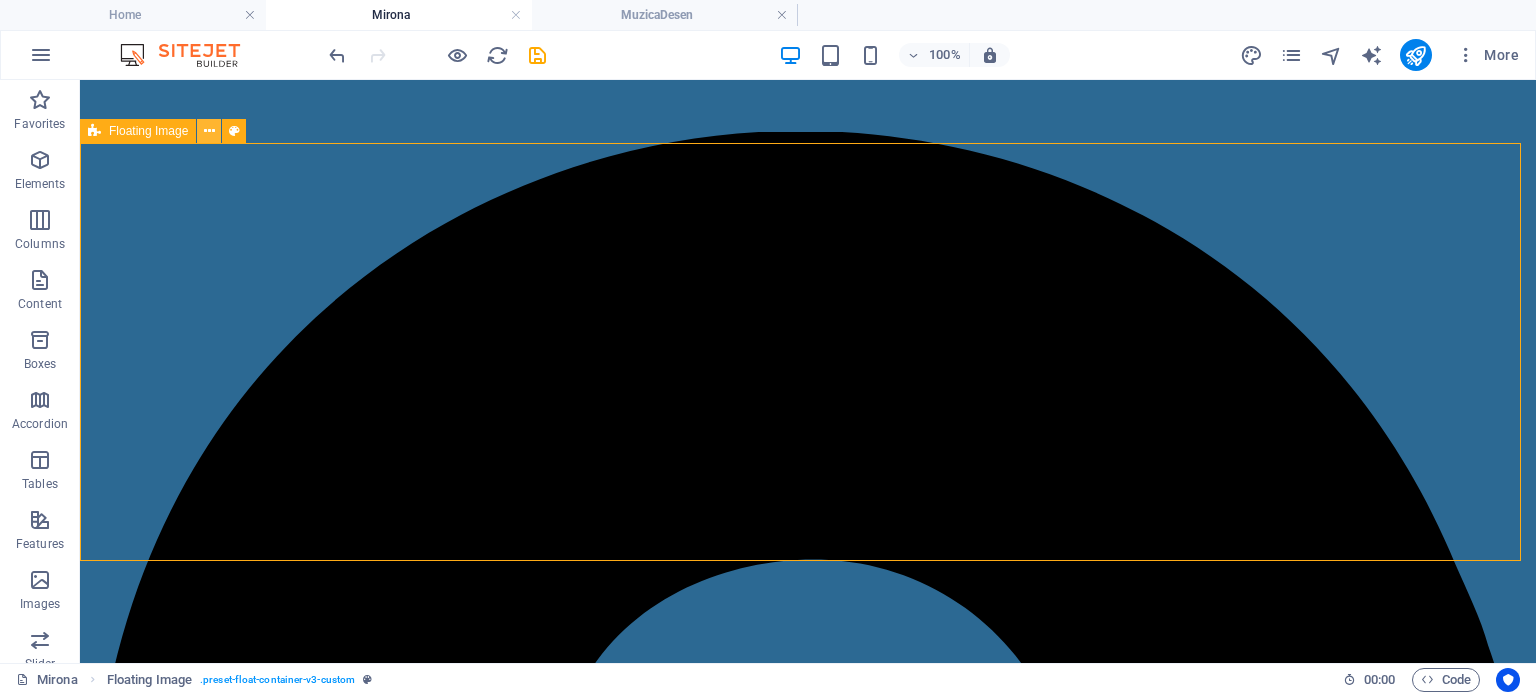 click at bounding box center (209, 131) 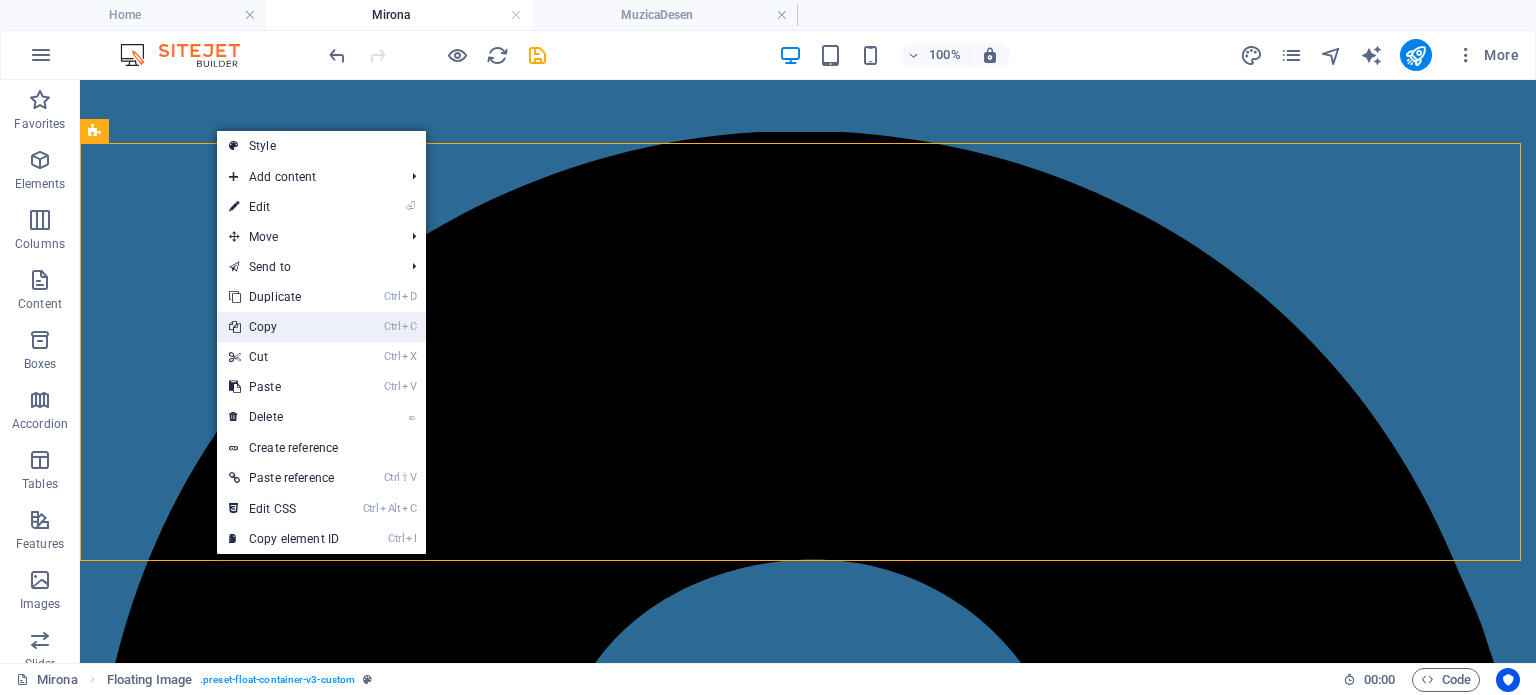 click on "Ctrl C  Copy" at bounding box center (284, 327) 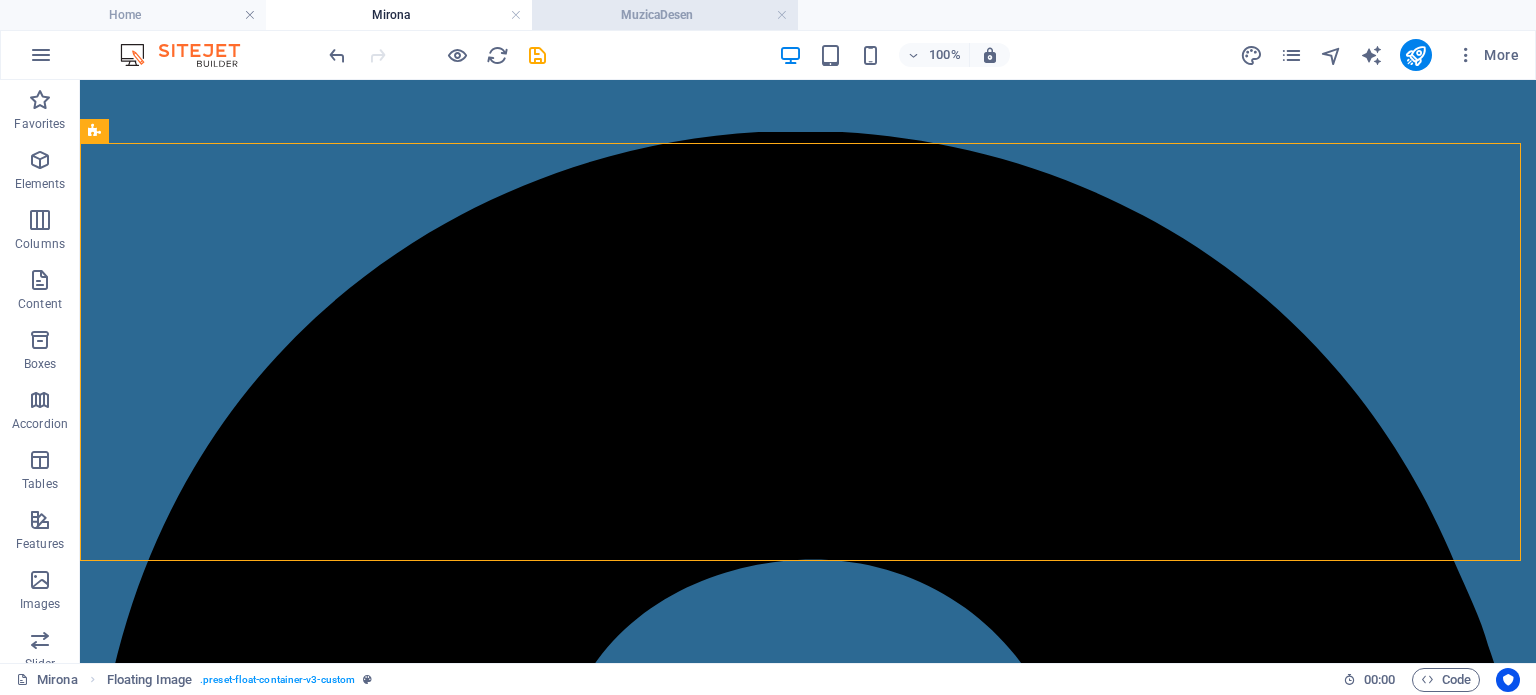 click on "MuzicaDesen" at bounding box center [665, 15] 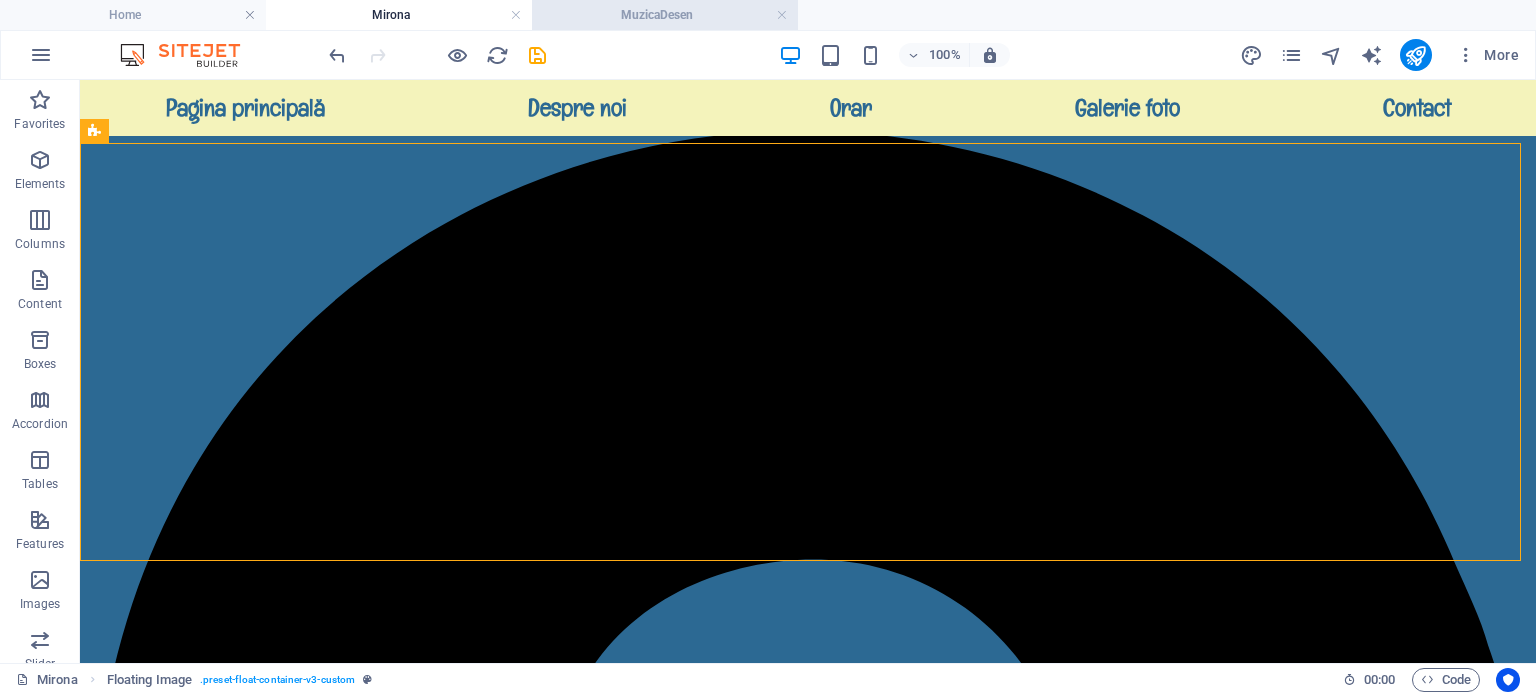 scroll, scrollTop: 0, scrollLeft: 0, axis: both 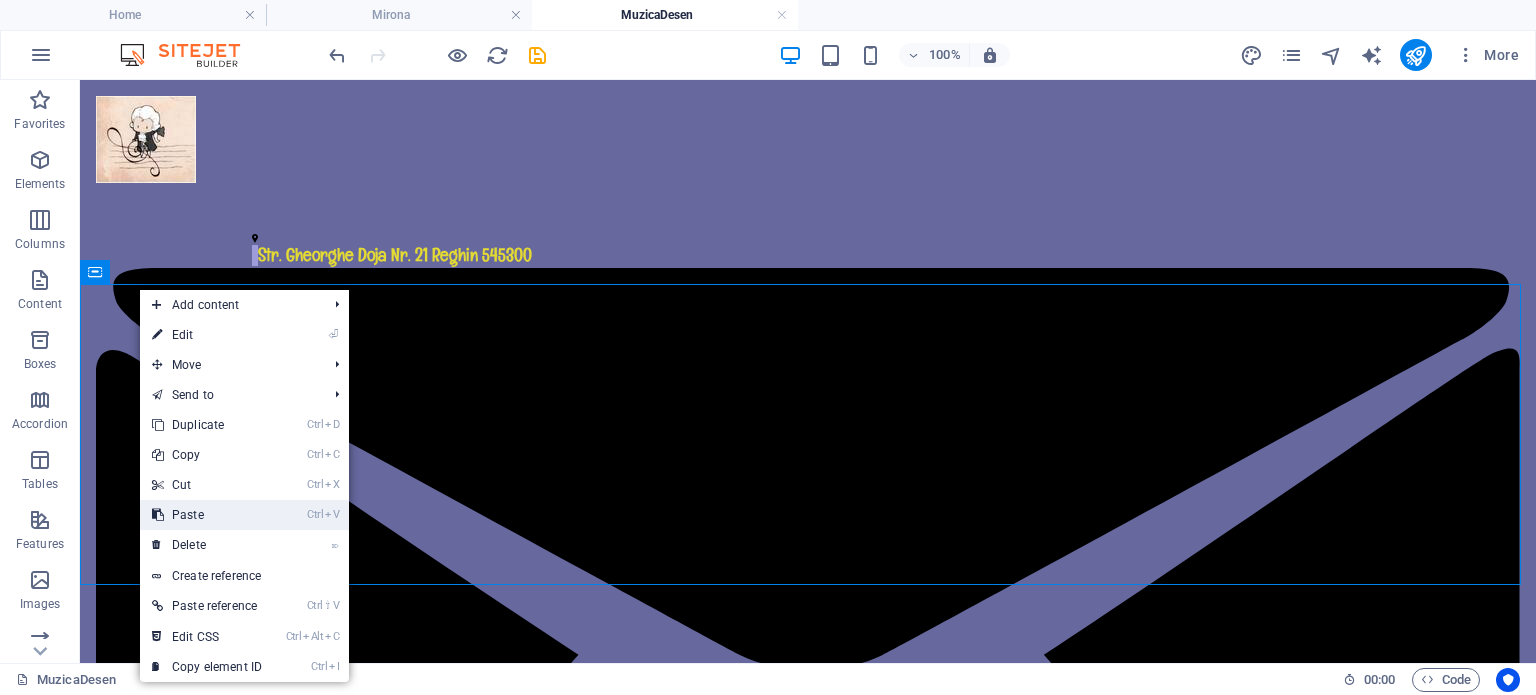 drag, startPoint x: 200, startPoint y: 519, endPoint x: 121, endPoint y: 436, distance: 114.58621 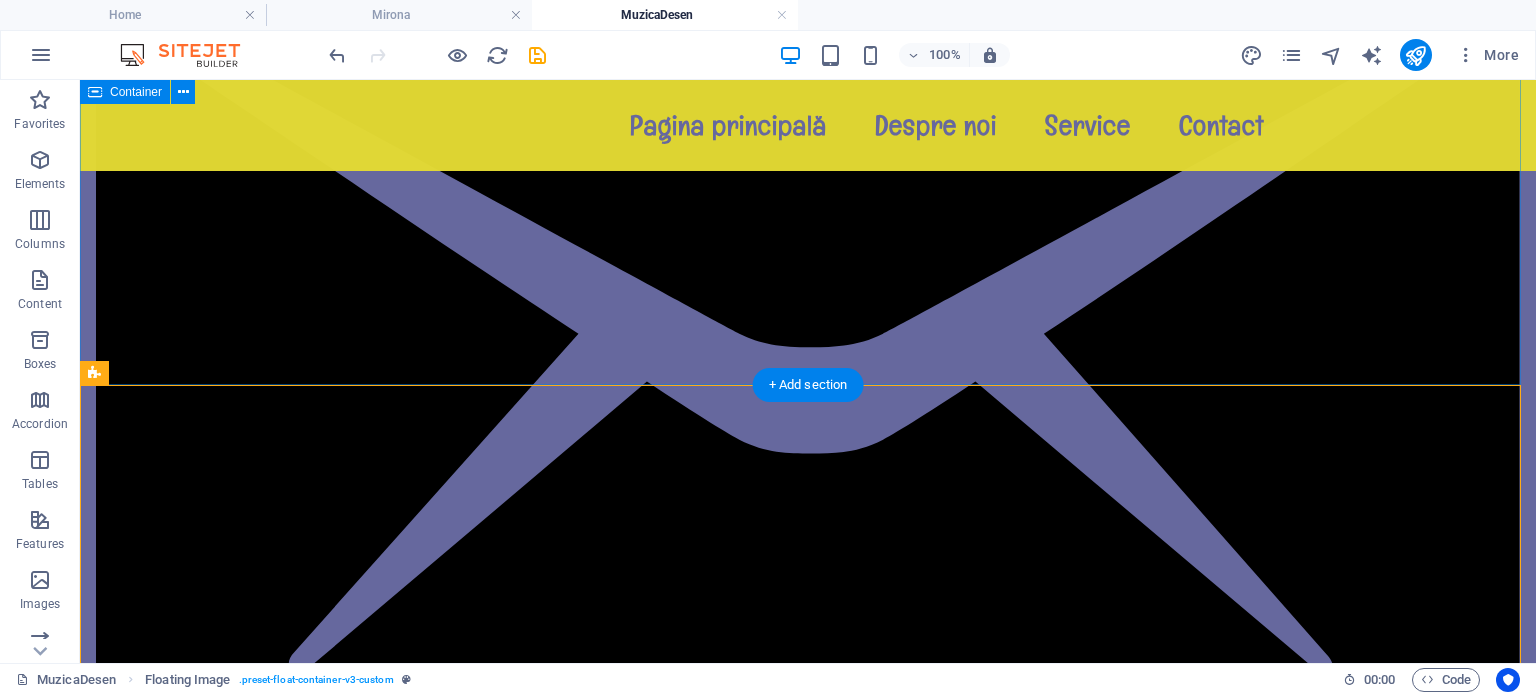 scroll, scrollTop: 200, scrollLeft: 0, axis: vertical 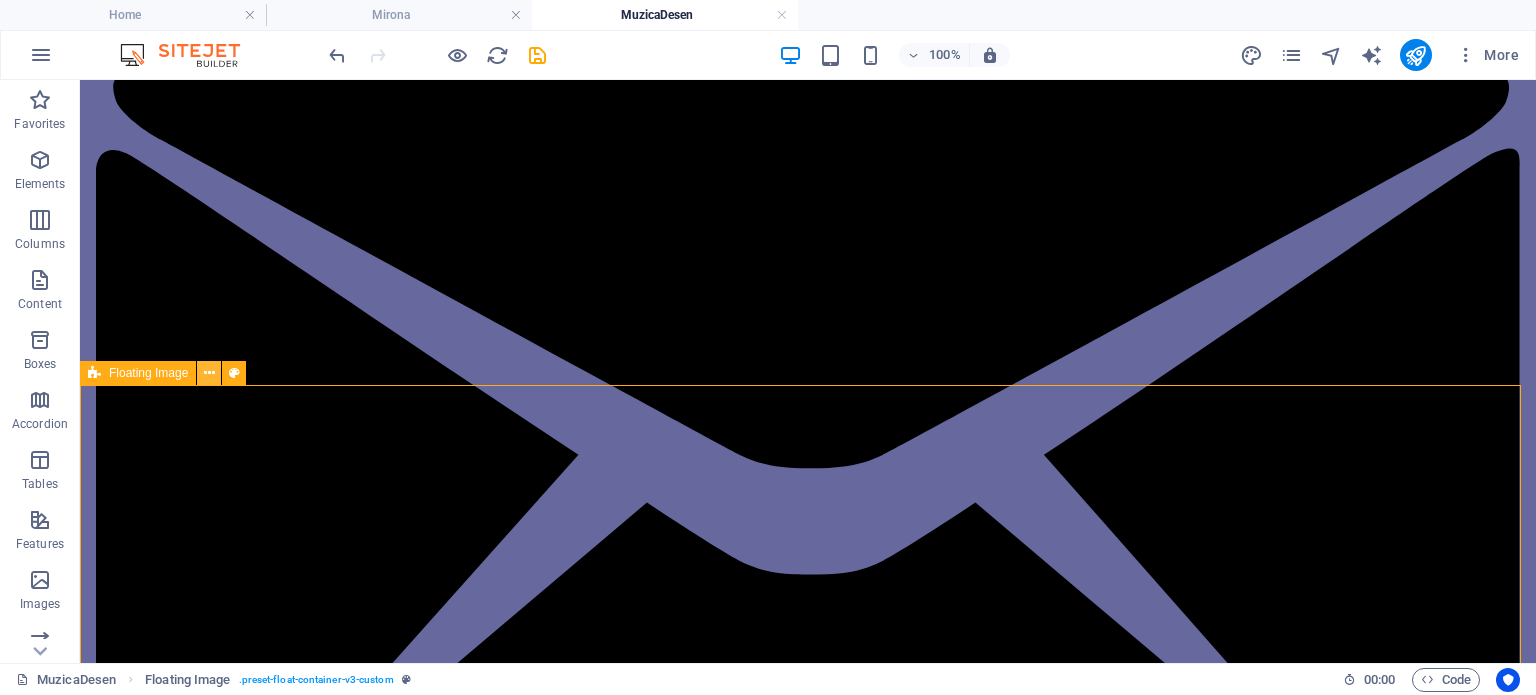 click at bounding box center (209, 373) 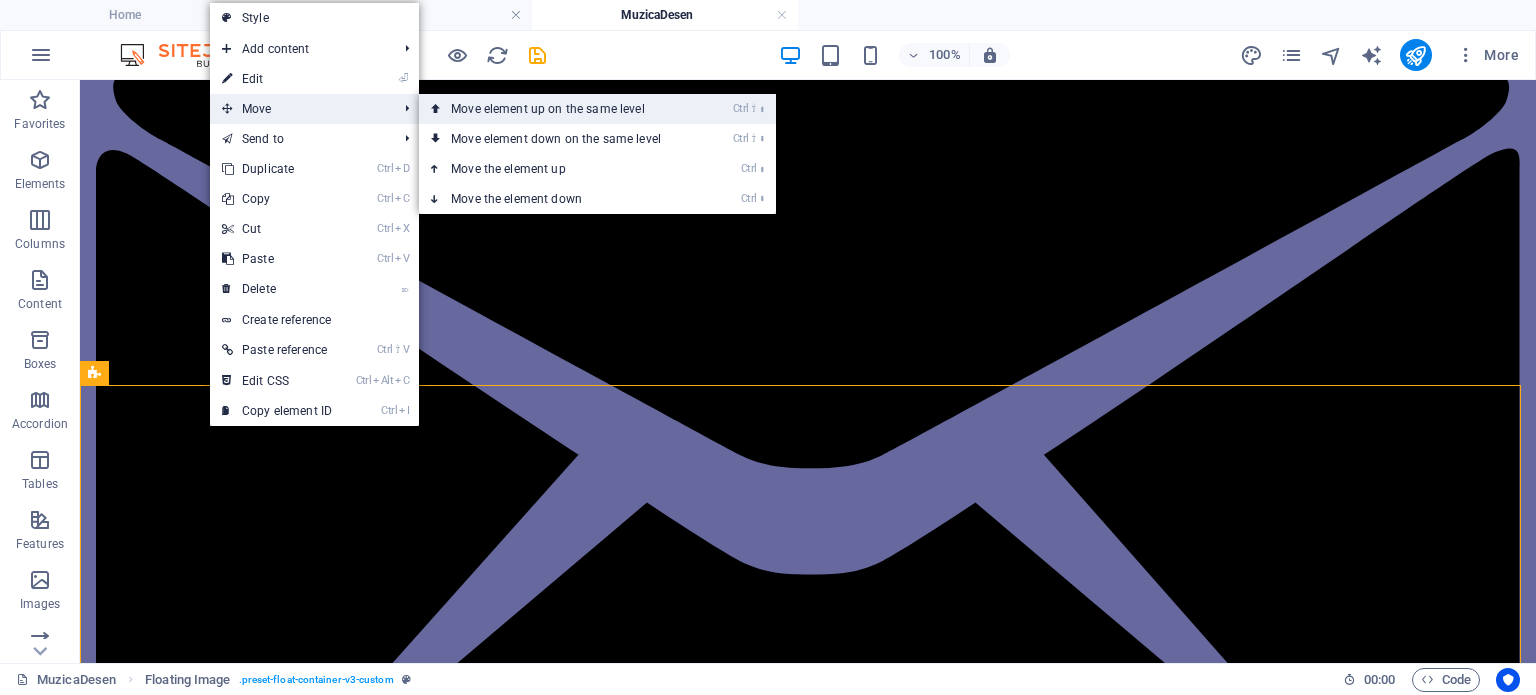 drag, startPoint x: 386, startPoint y: 32, endPoint x: 466, endPoint y: 112, distance: 113.137085 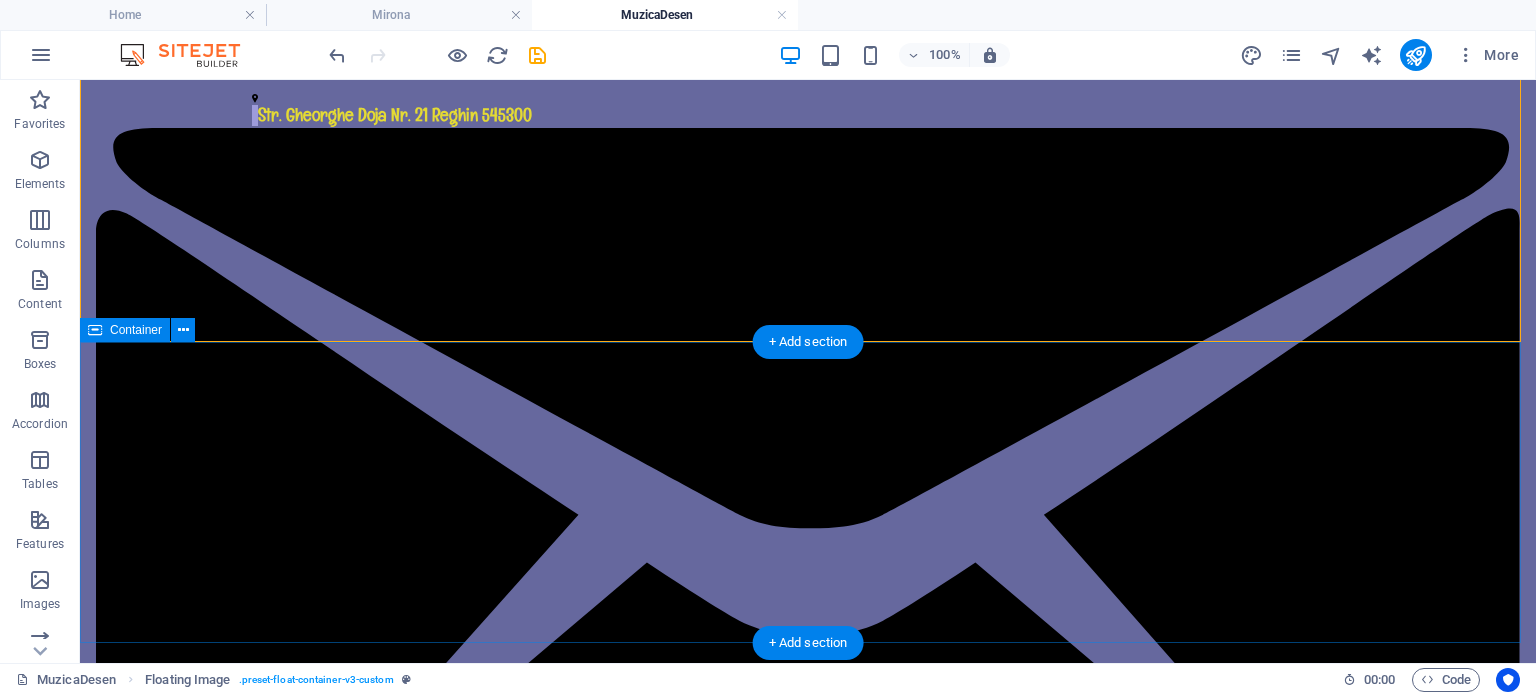 scroll, scrollTop: 0, scrollLeft: 0, axis: both 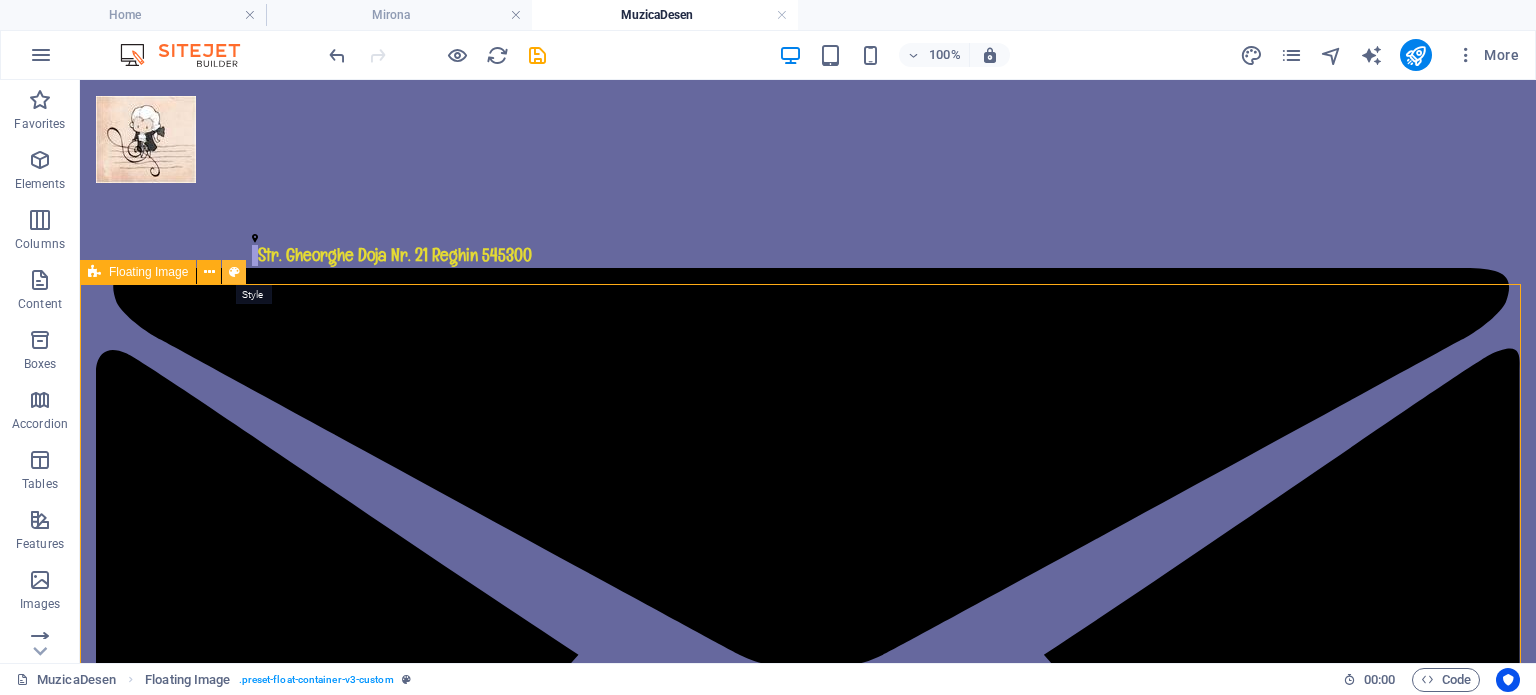 click at bounding box center (234, 272) 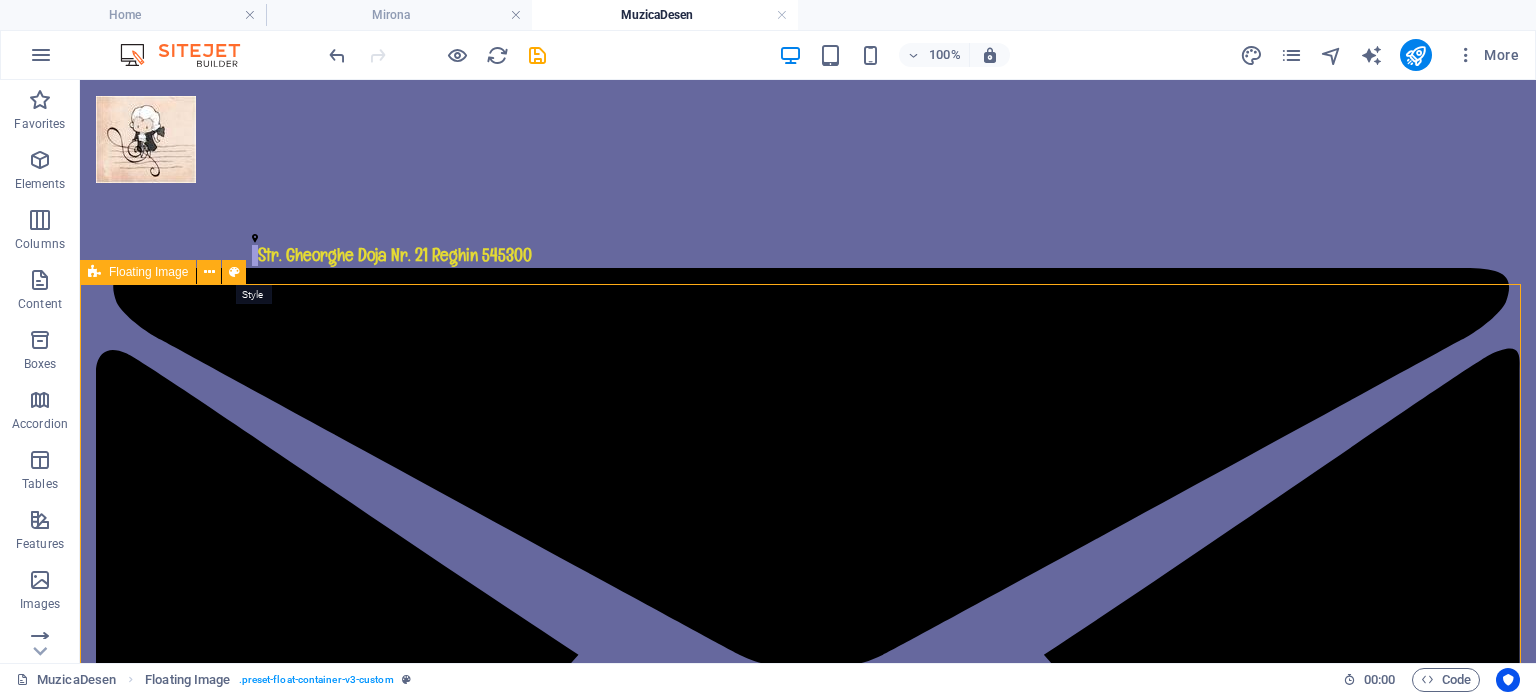 select on "%" 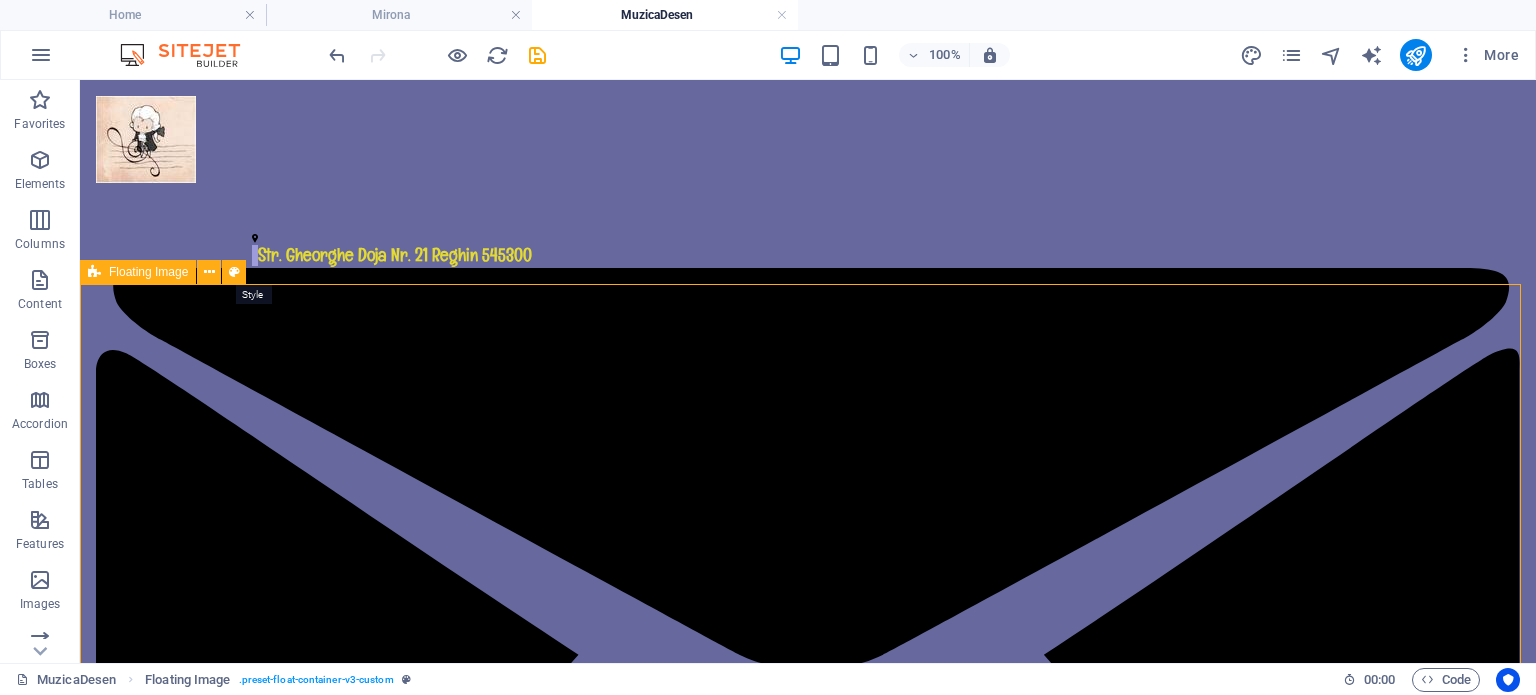 select on "%" 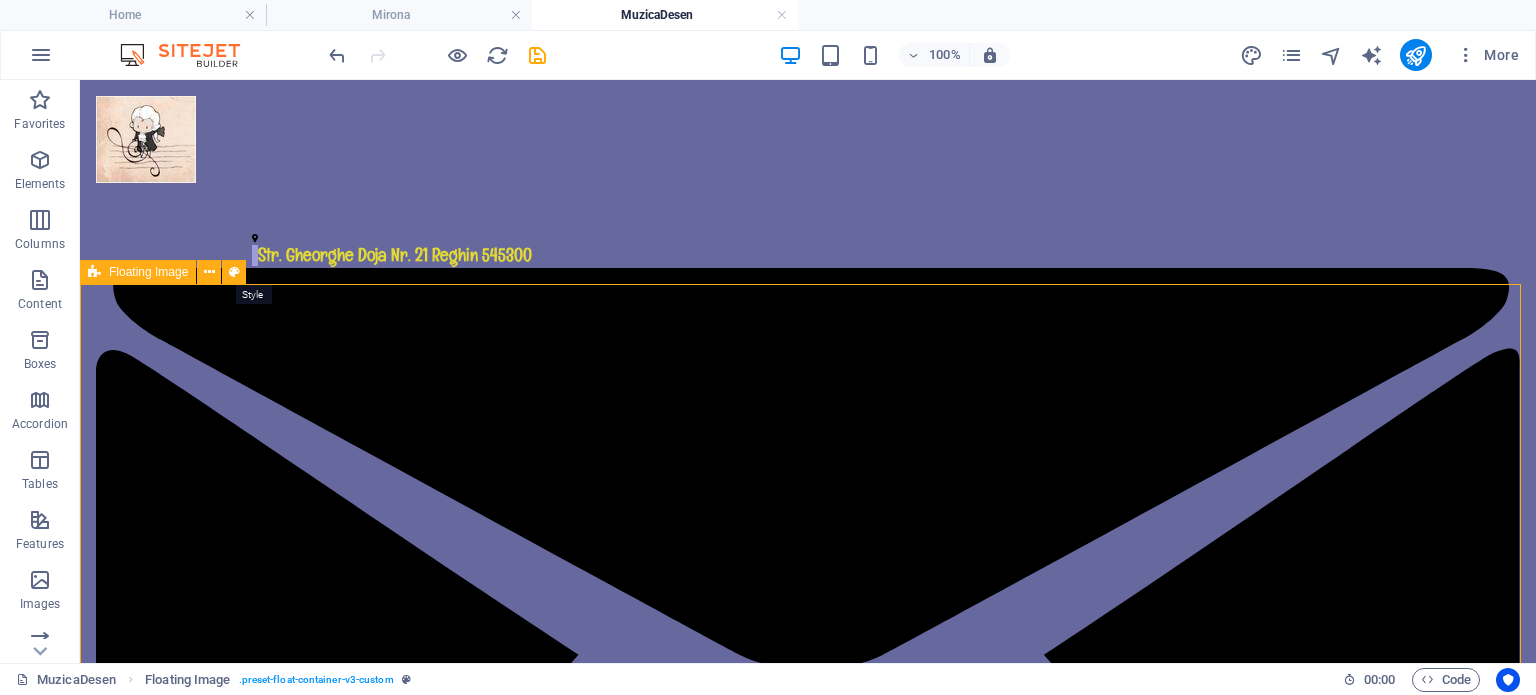 select on "%" 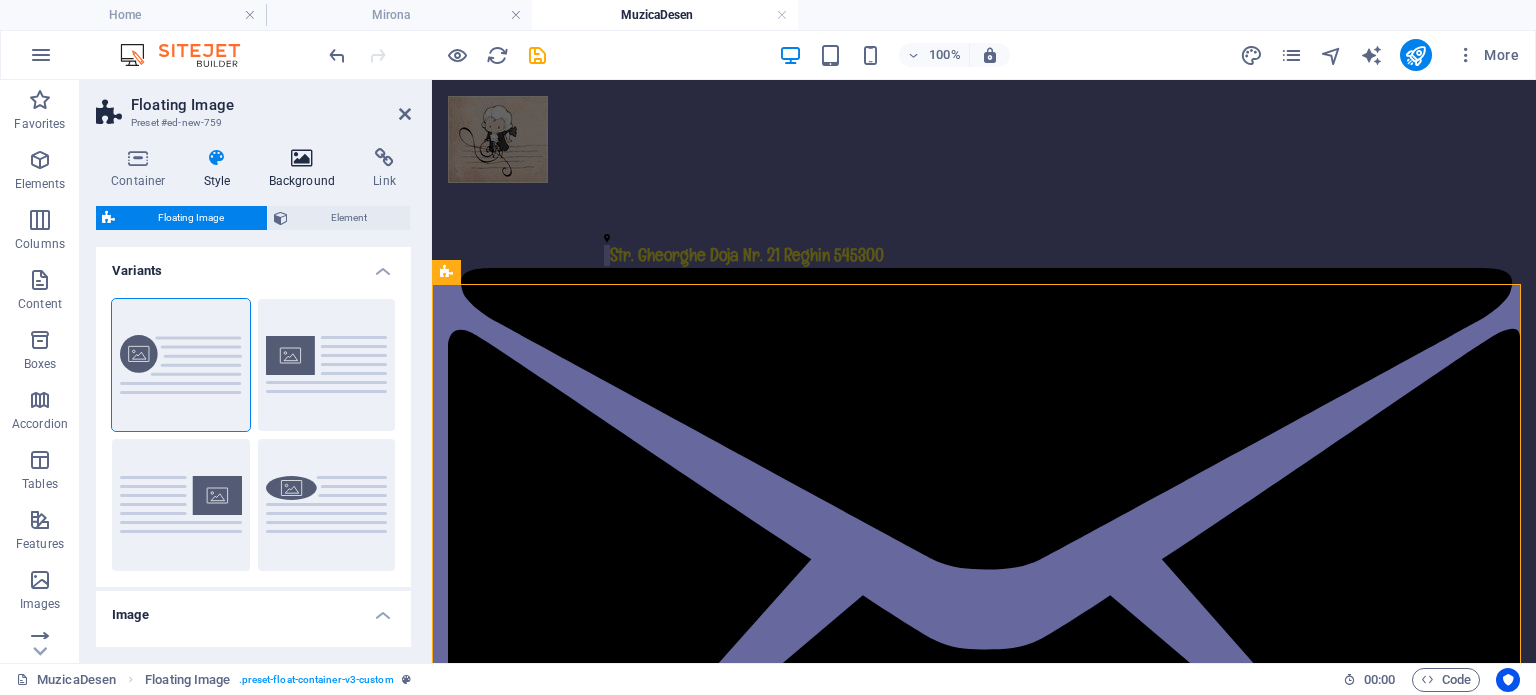 click at bounding box center [302, 158] 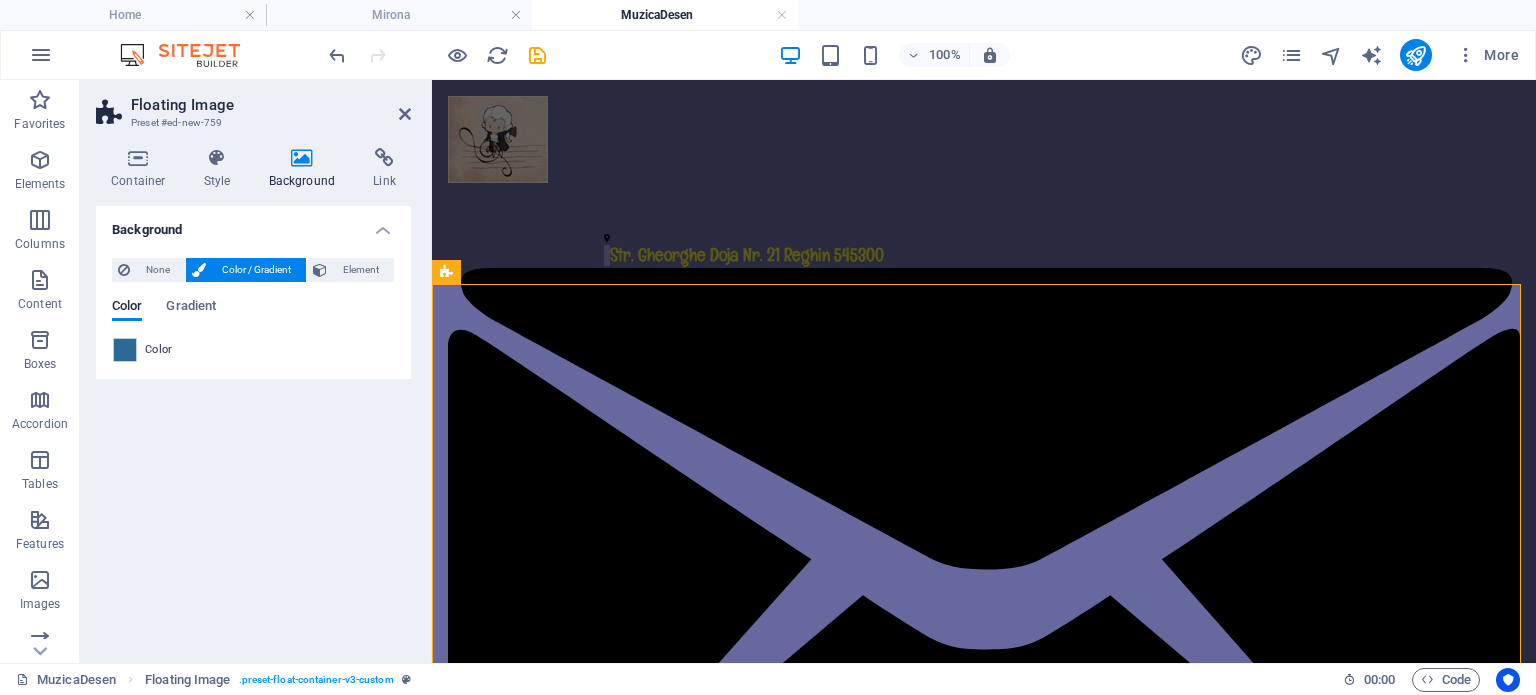 click at bounding box center [125, 350] 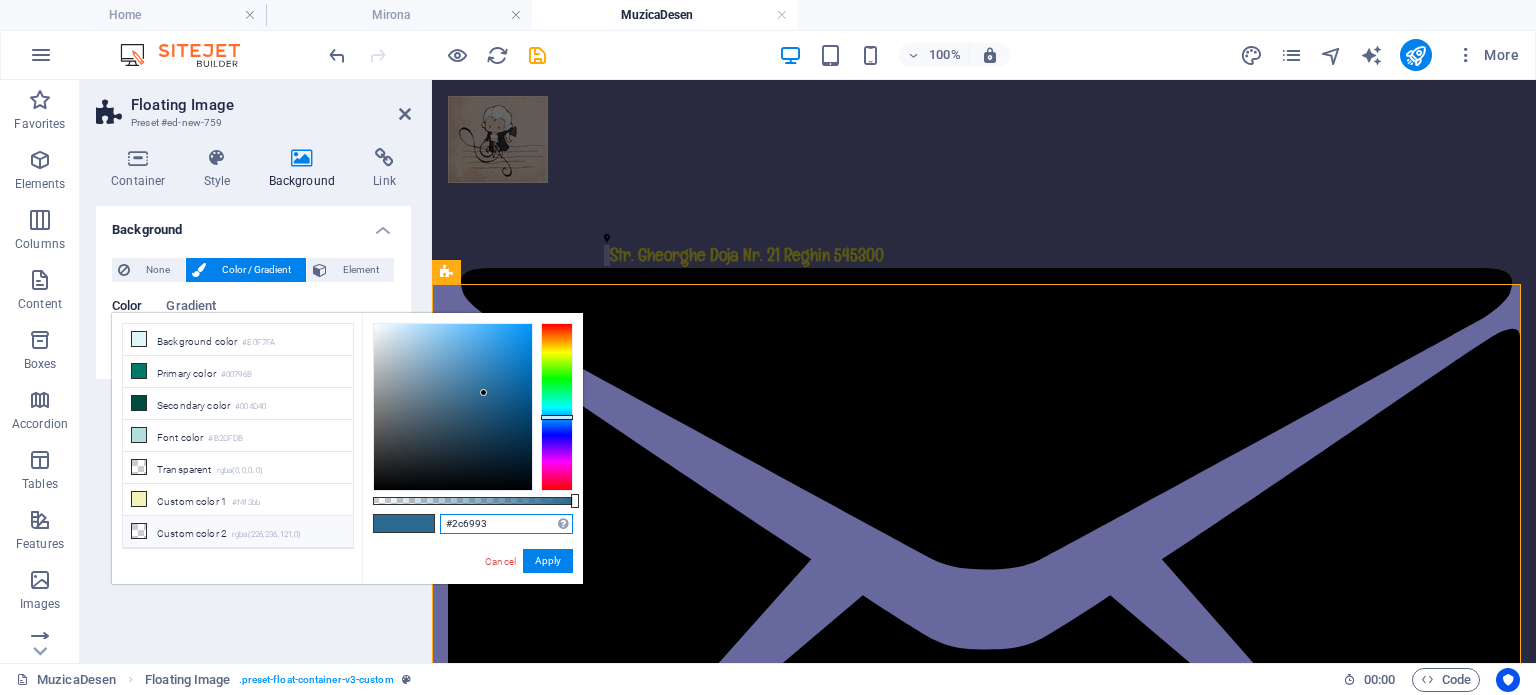 drag, startPoint x: 496, startPoint y: 525, endPoint x: 336, endPoint y: 509, distance: 160.798 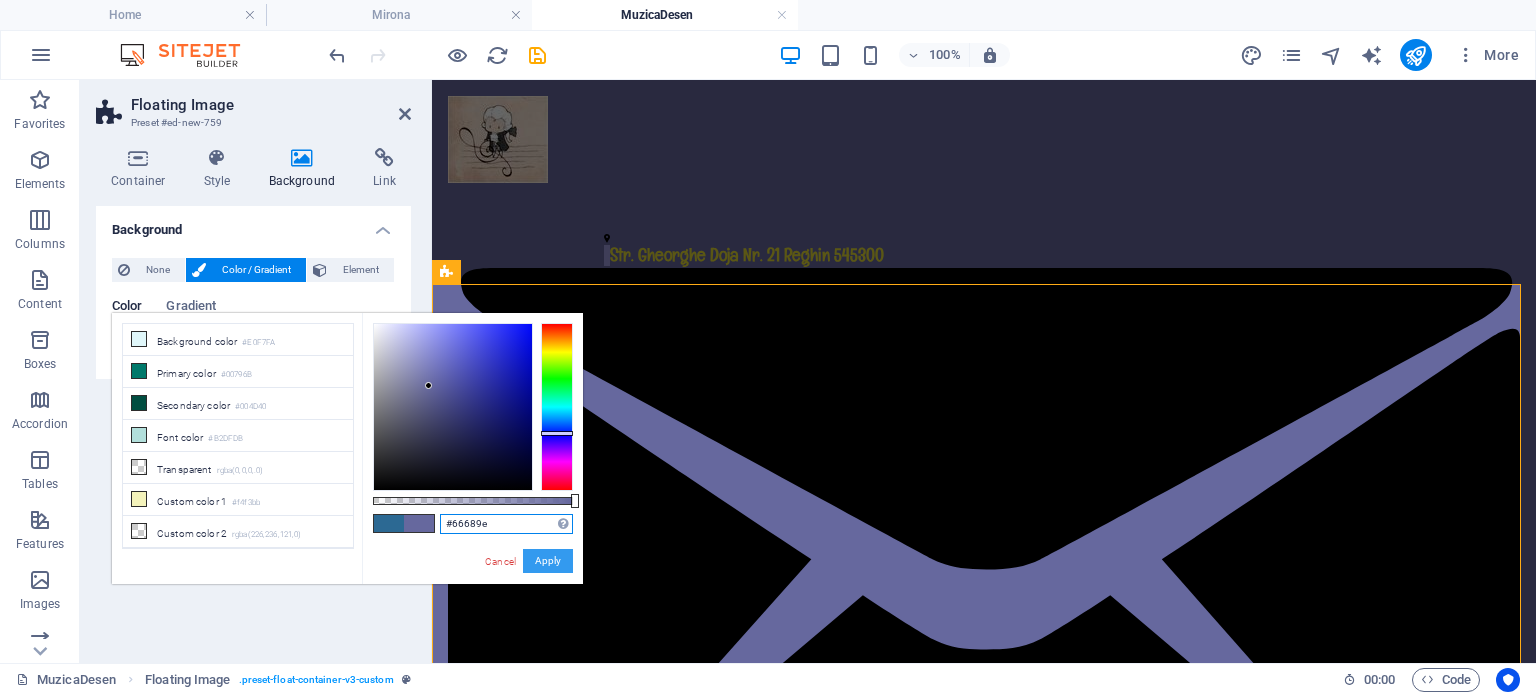 type on "#66689e" 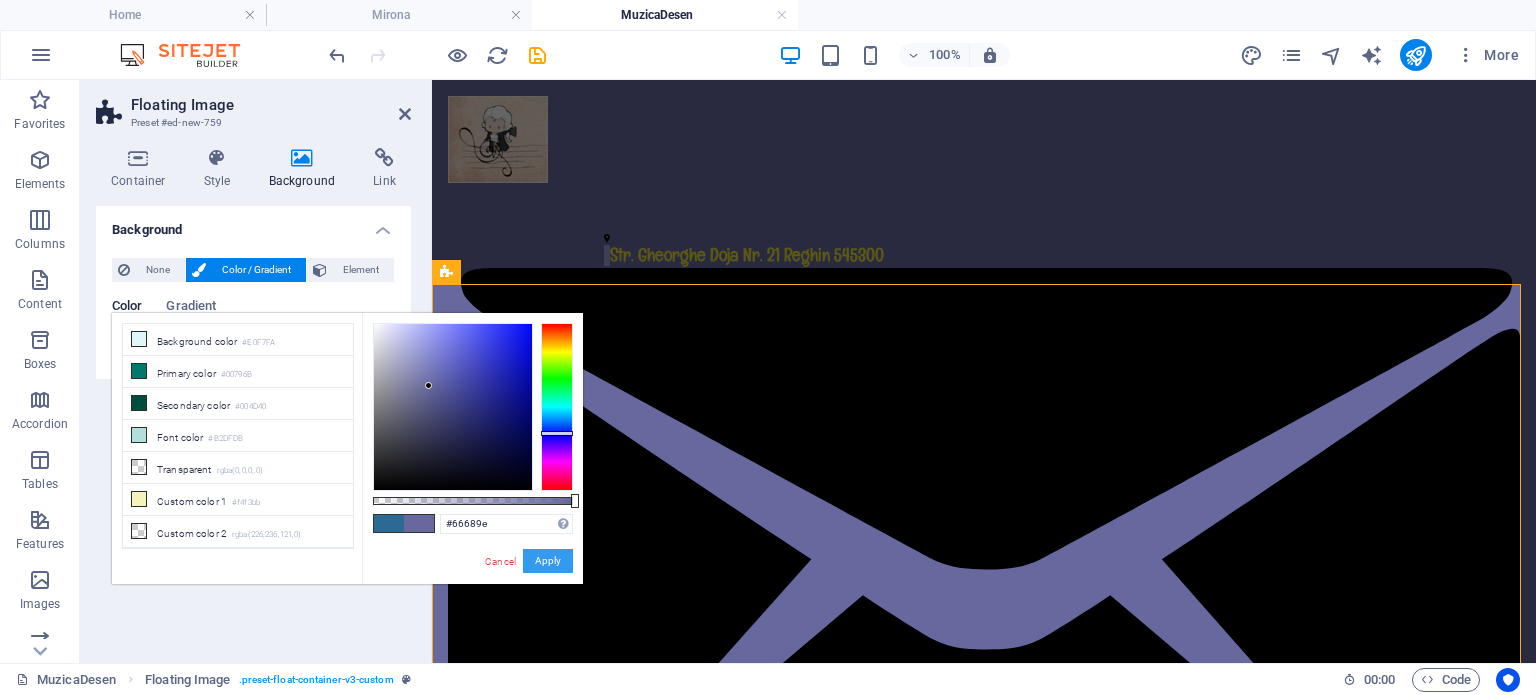 drag, startPoint x: 540, startPoint y: 559, endPoint x: 105, endPoint y: 475, distance: 443.0361 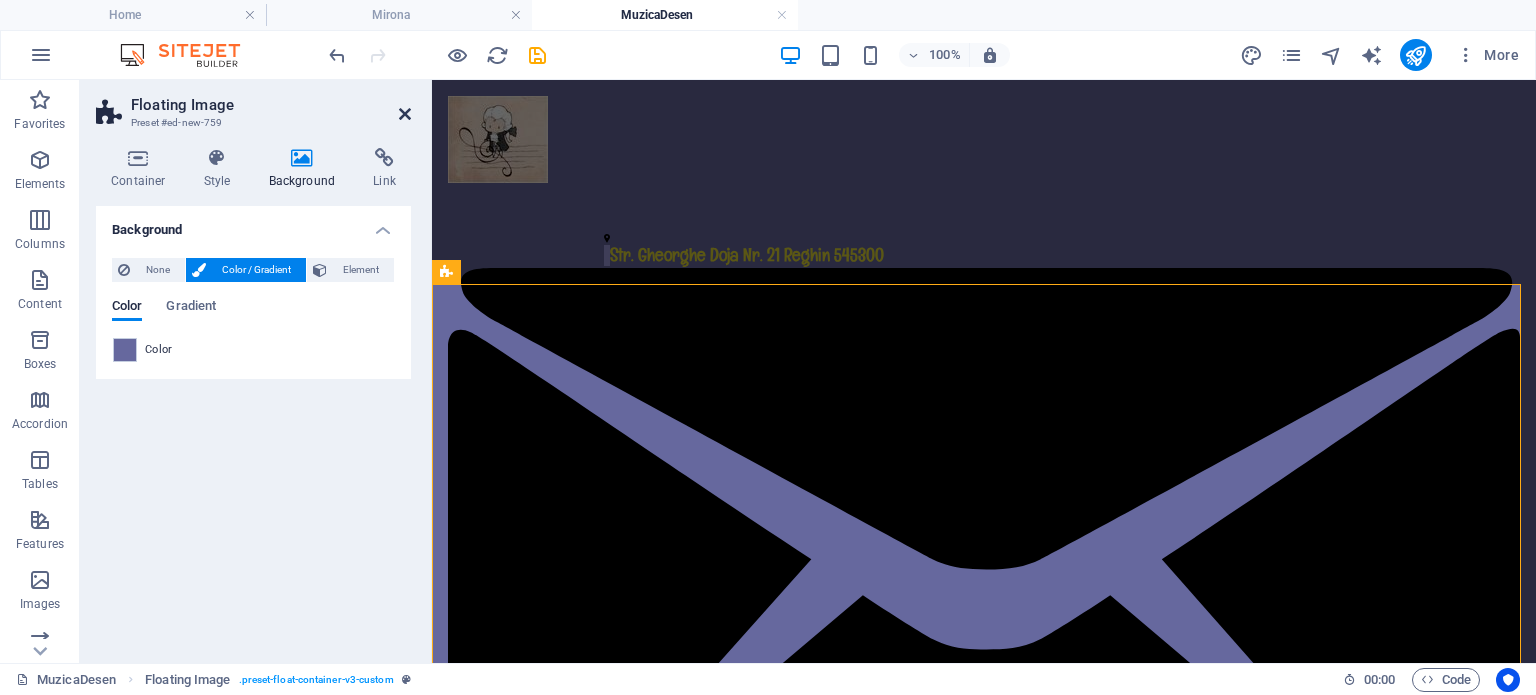 click at bounding box center [405, 114] 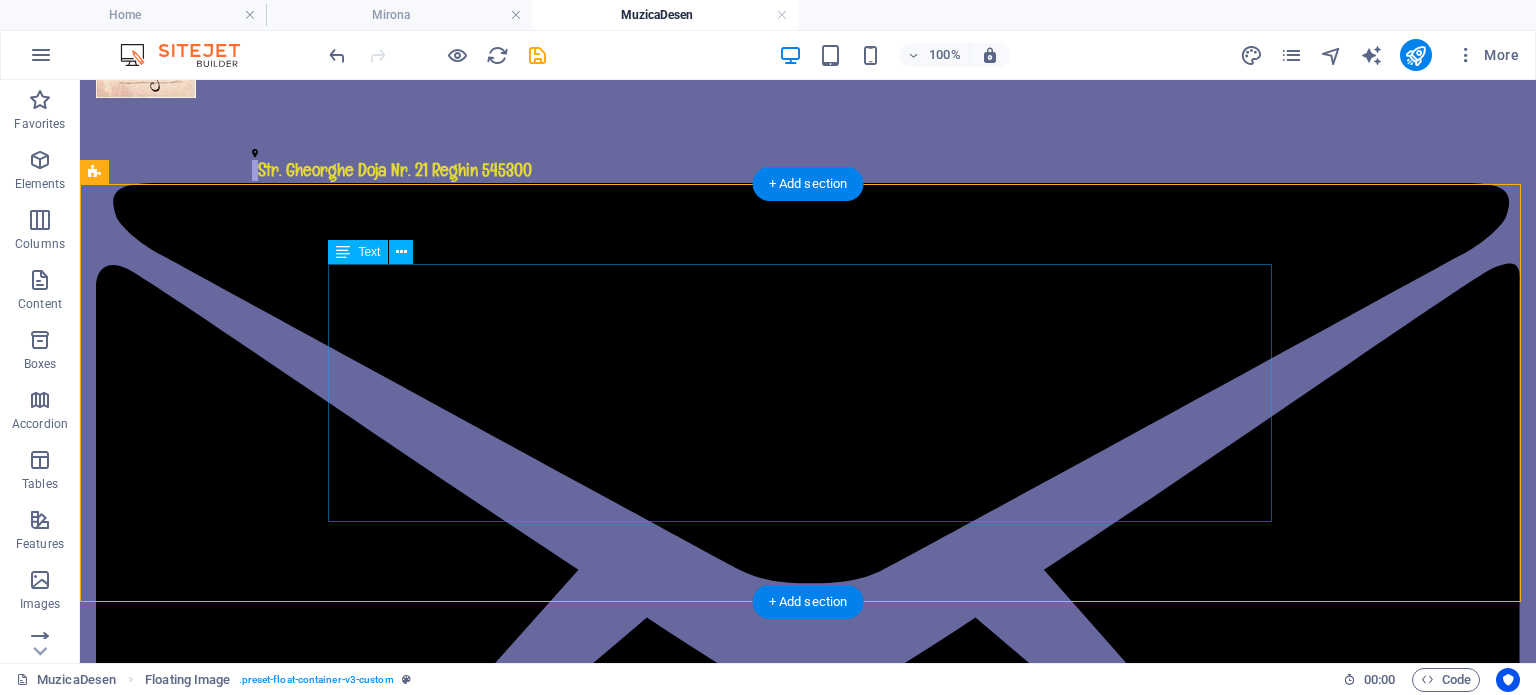 scroll, scrollTop: 100, scrollLeft: 0, axis: vertical 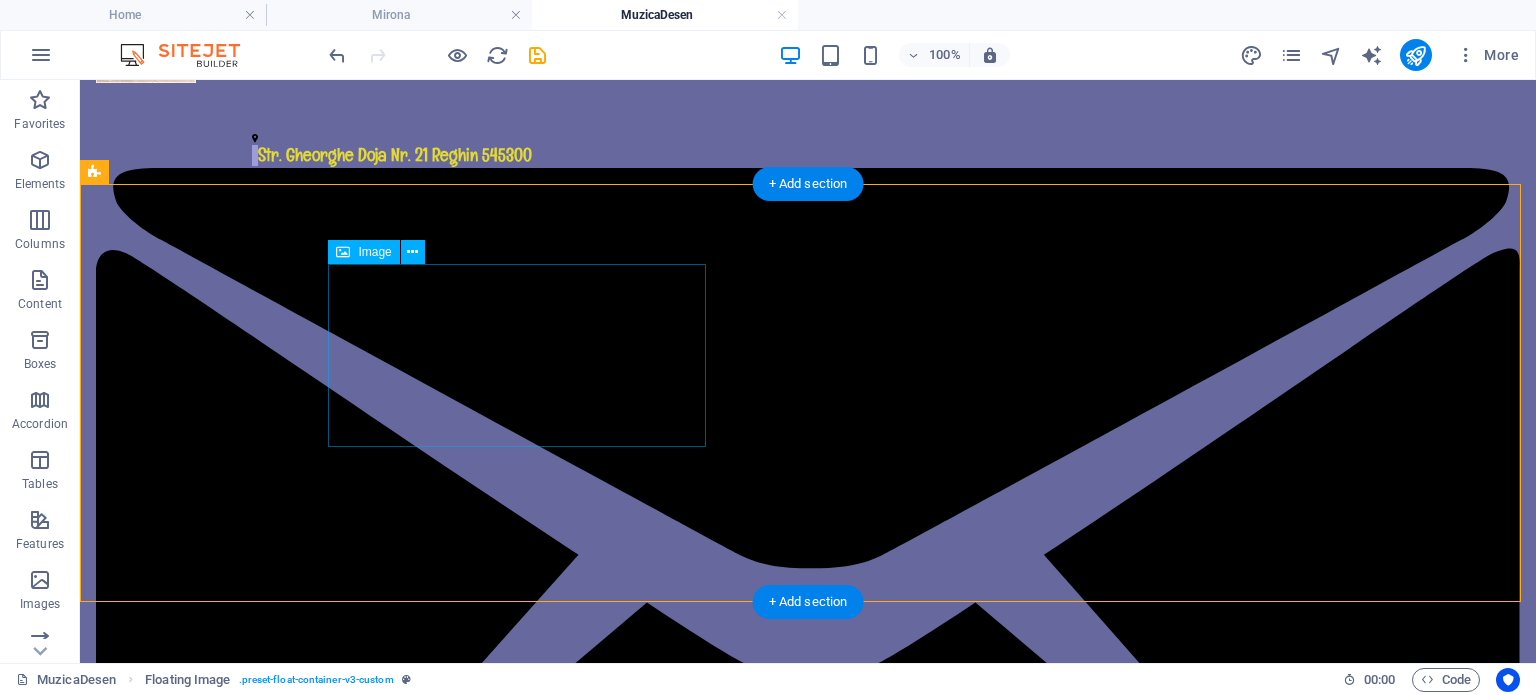 click at bounding box center (525, 2815) 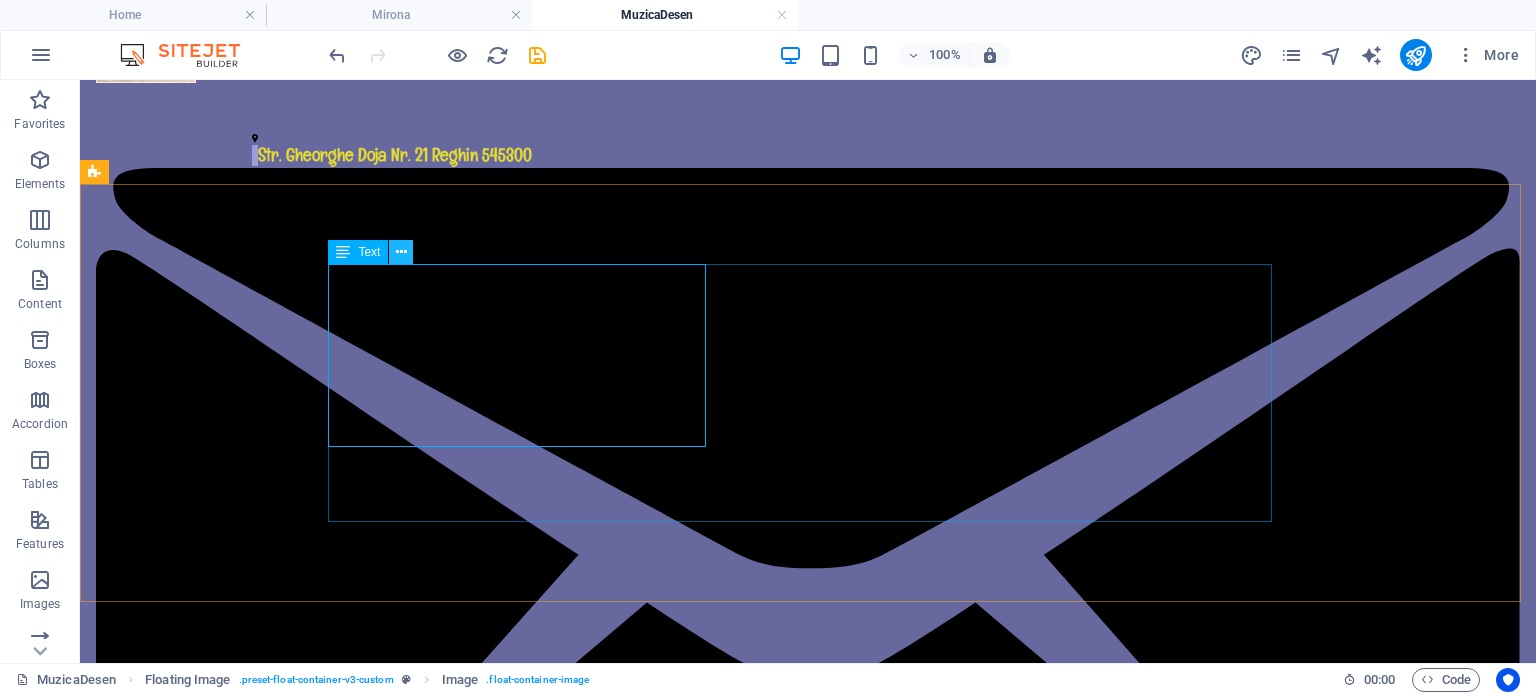 click at bounding box center (401, 252) 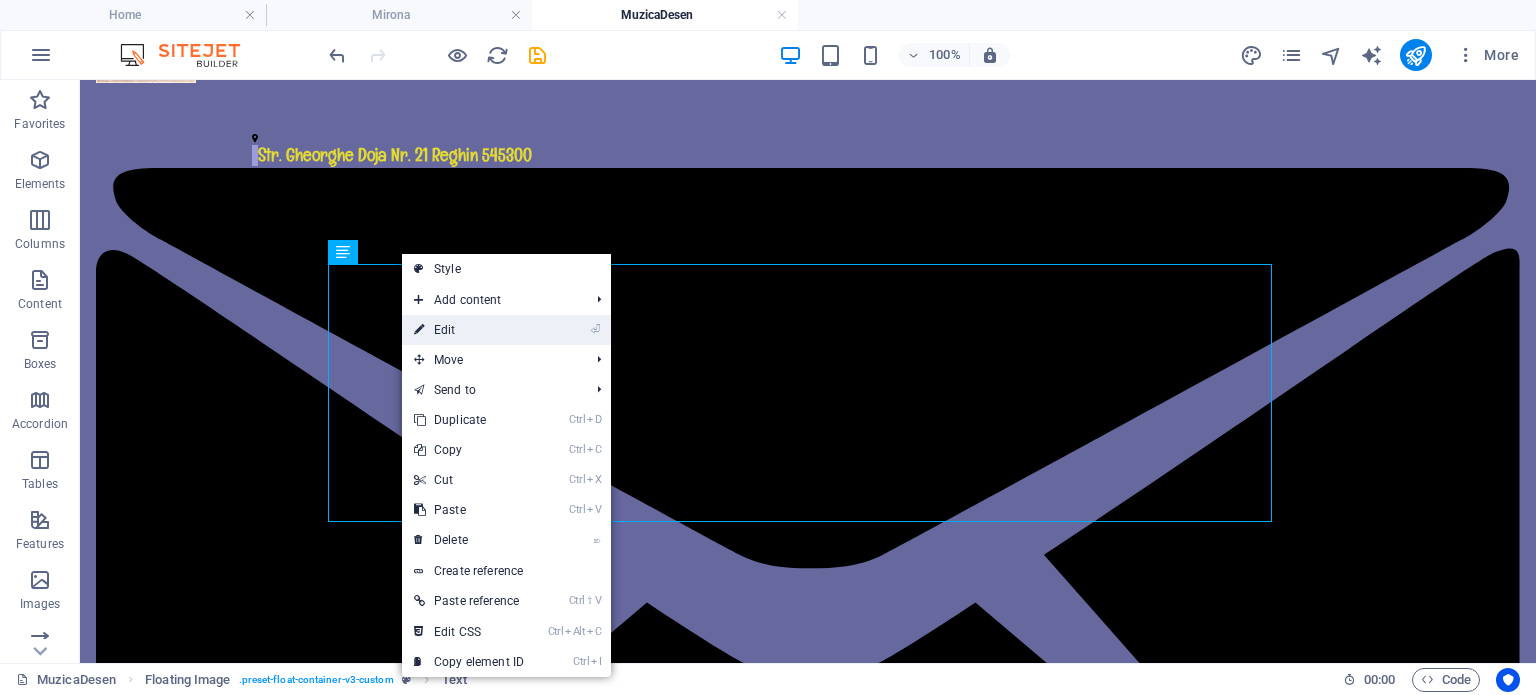 drag, startPoint x: 459, startPoint y: 334, endPoint x: 27, endPoint y: 252, distance: 439.71353 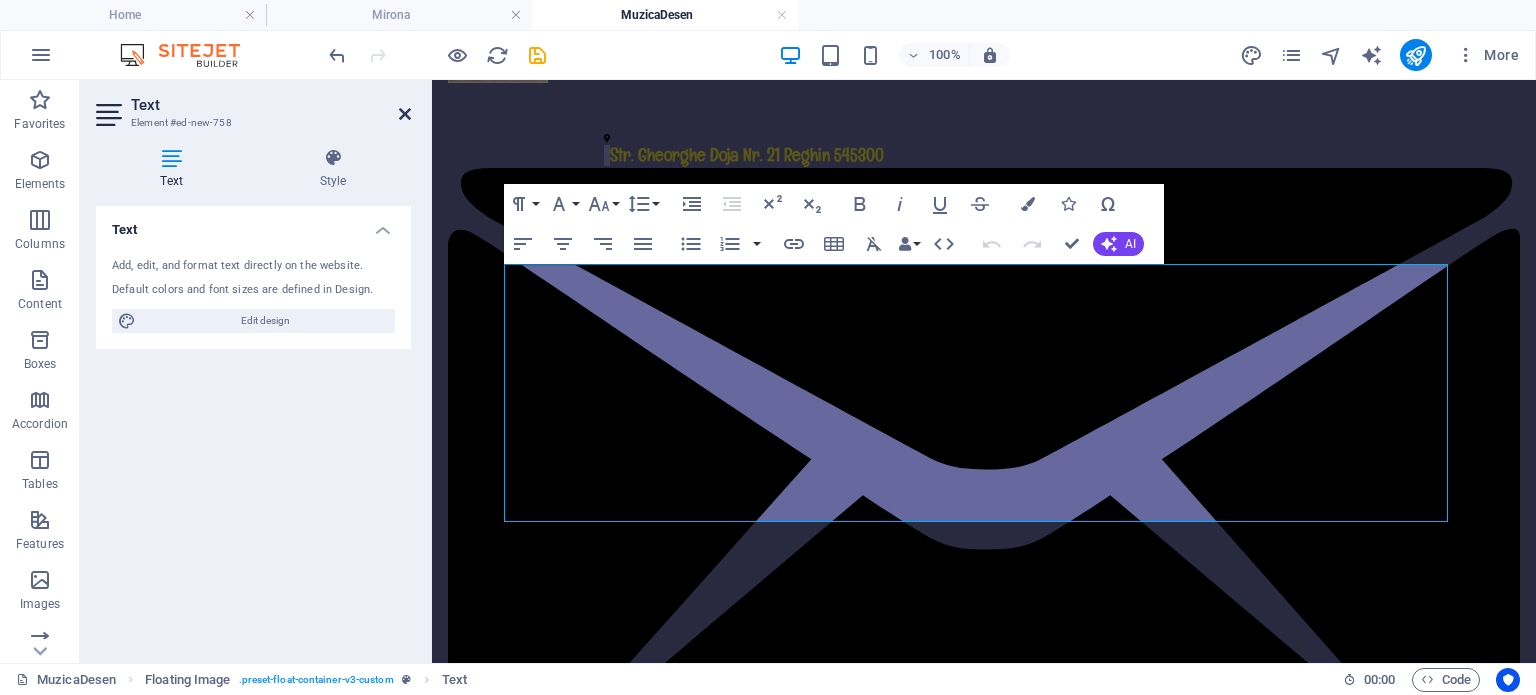 click at bounding box center [405, 114] 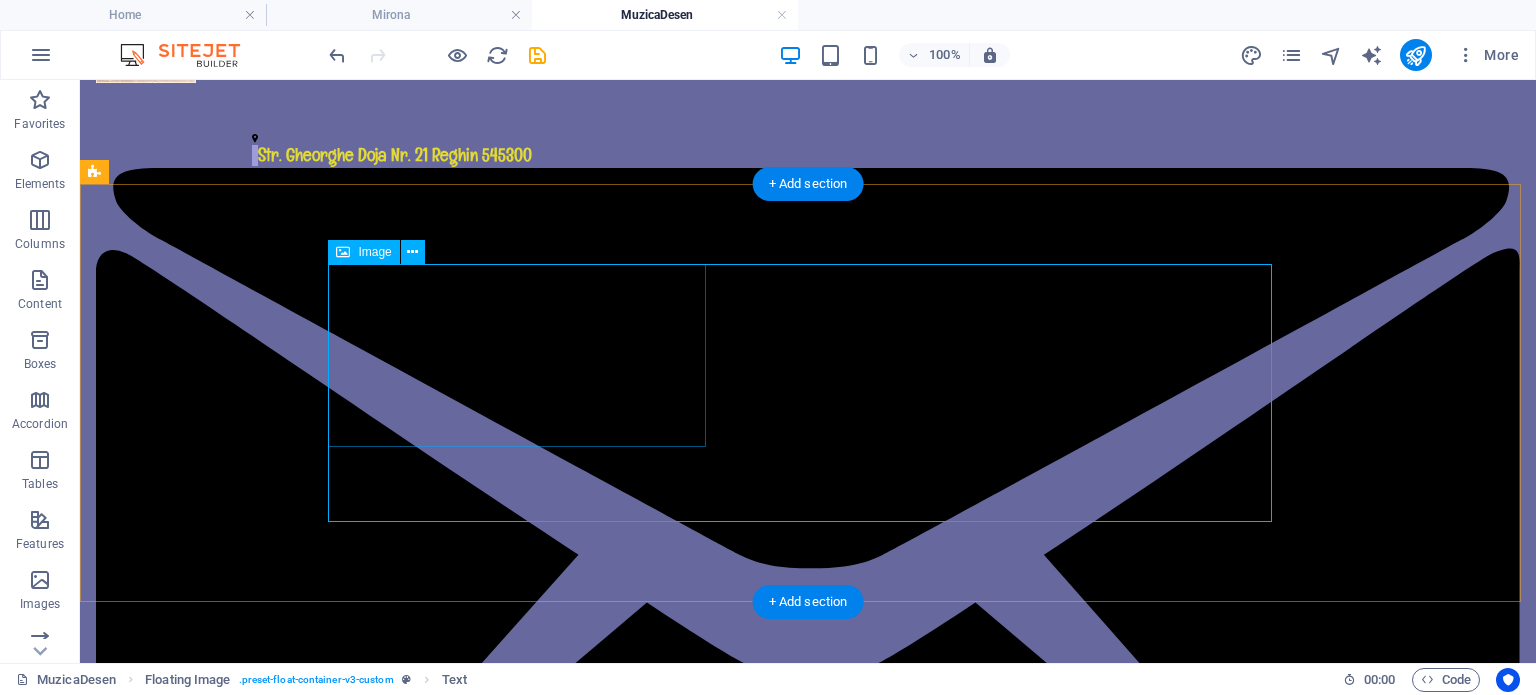 click at bounding box center (525, 2815) 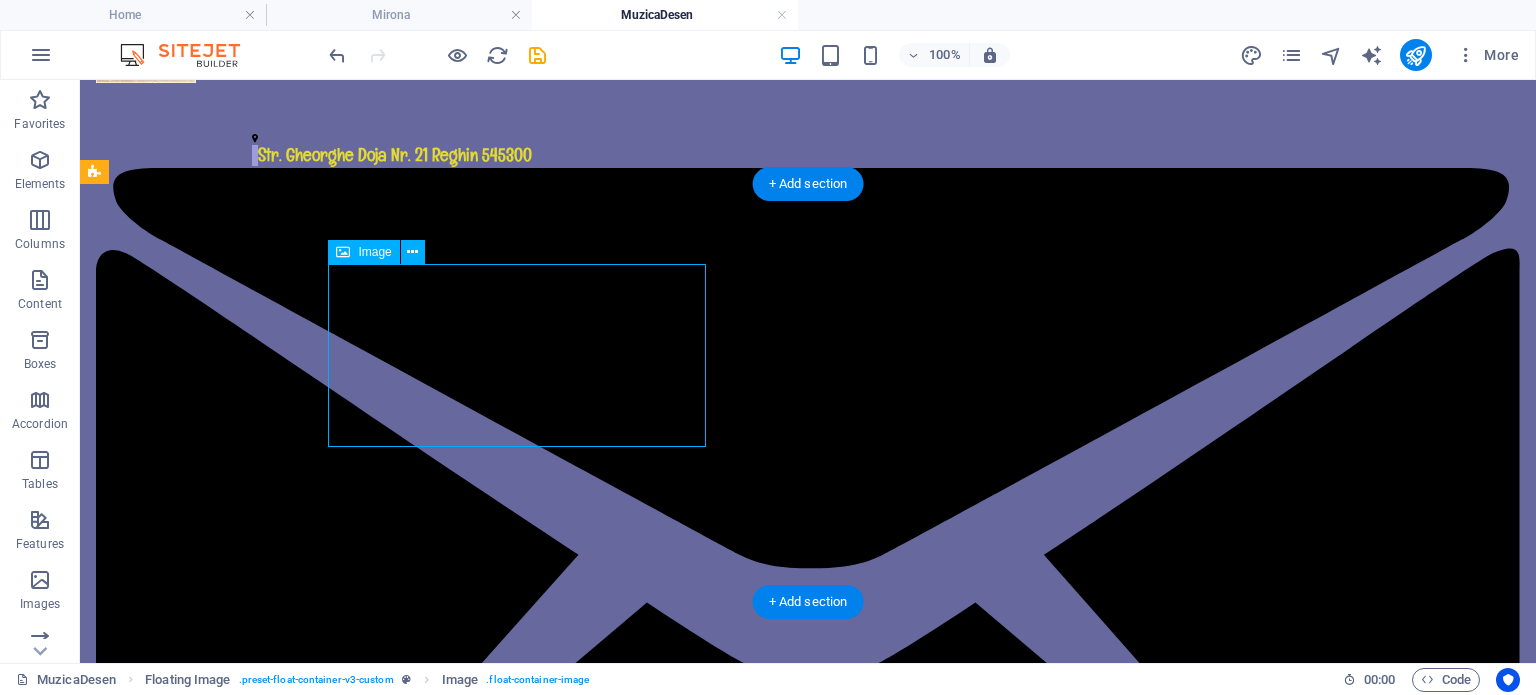 click at bounding box center [525, 2815] 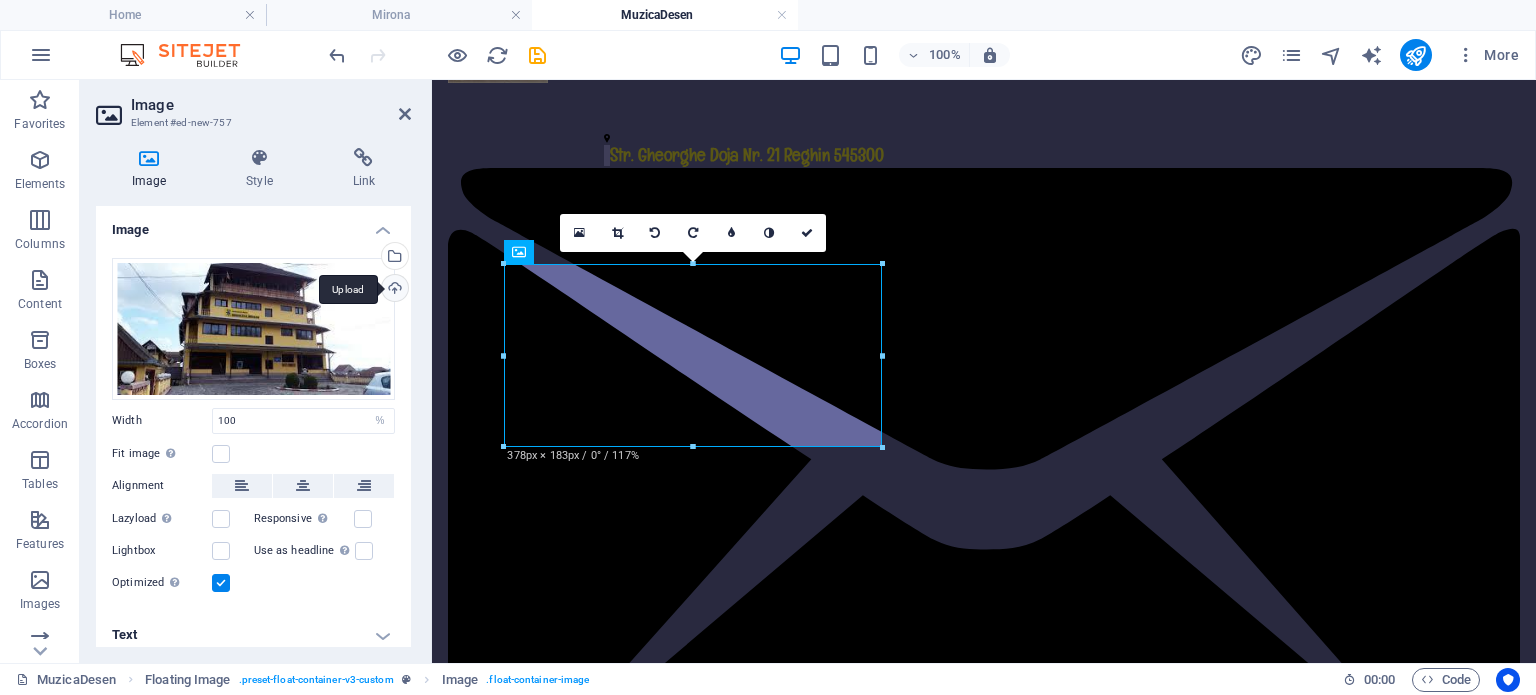click on "Upload" at bounding box center (393, 290) 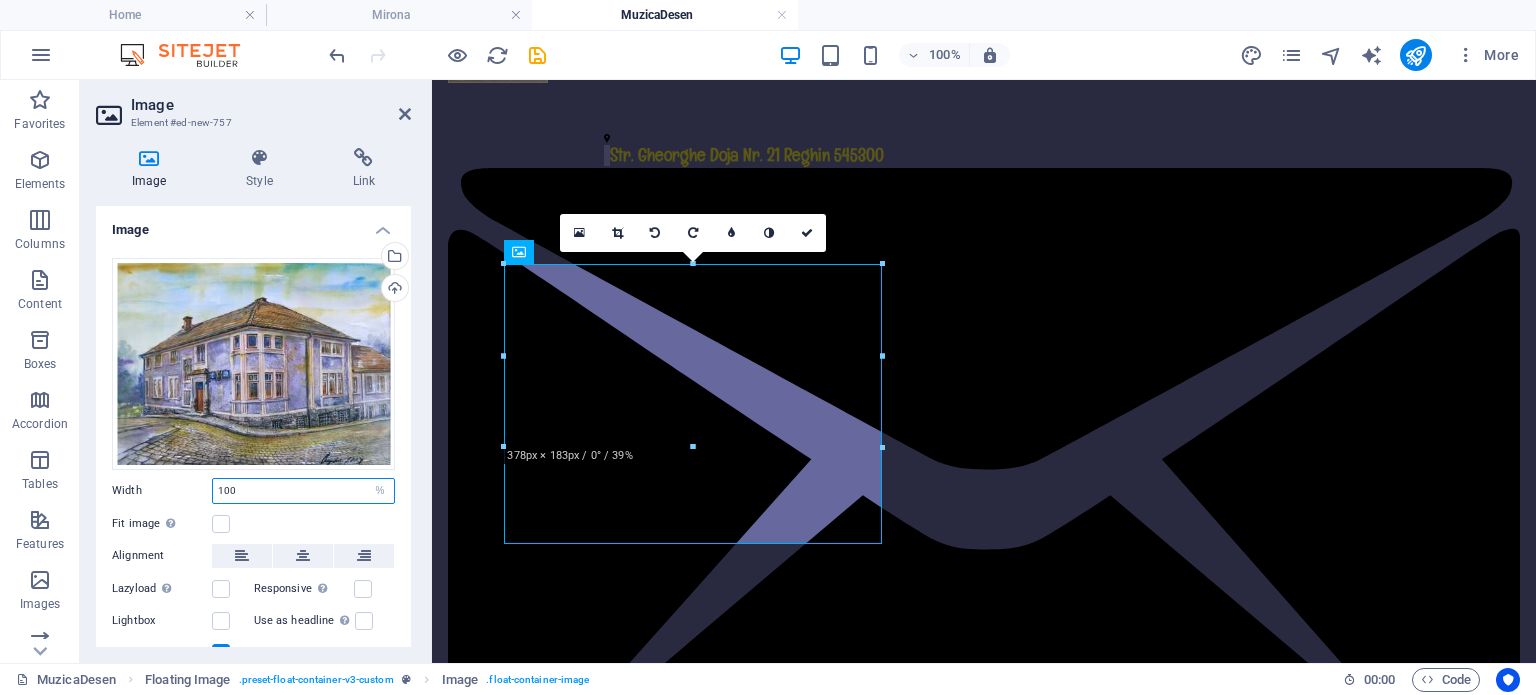 click on "100" at bounding box center [303, 491] 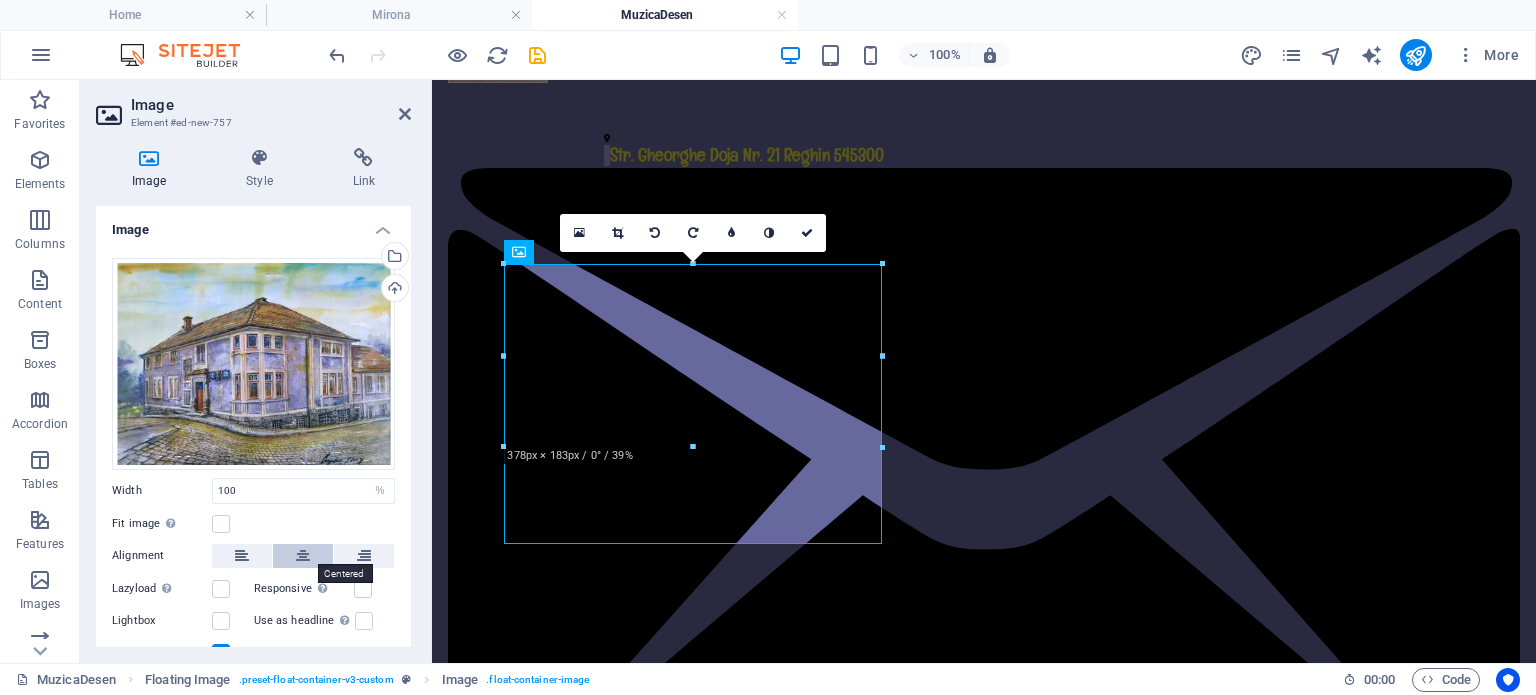 click at bounding box center [303, 556] 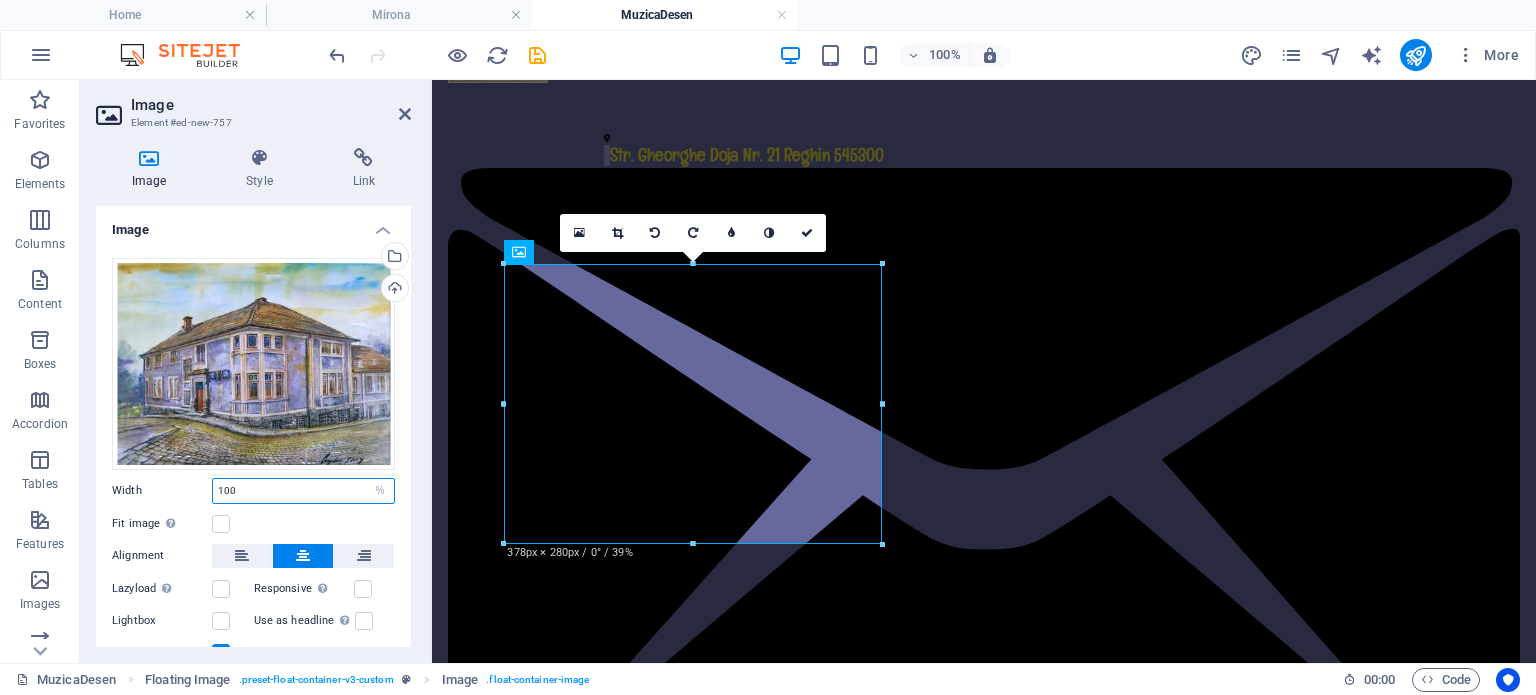 click on "100" at bounding box center [303, 491] 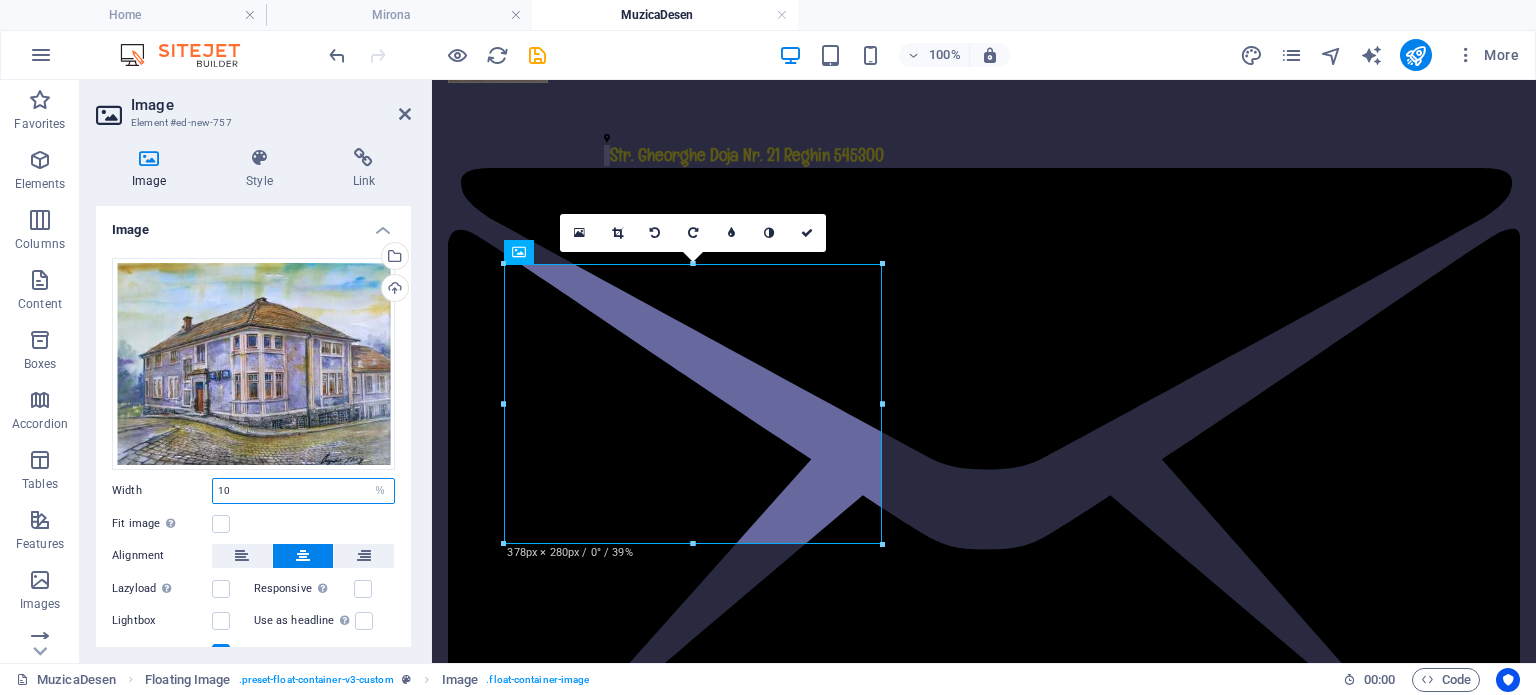 type on "1" 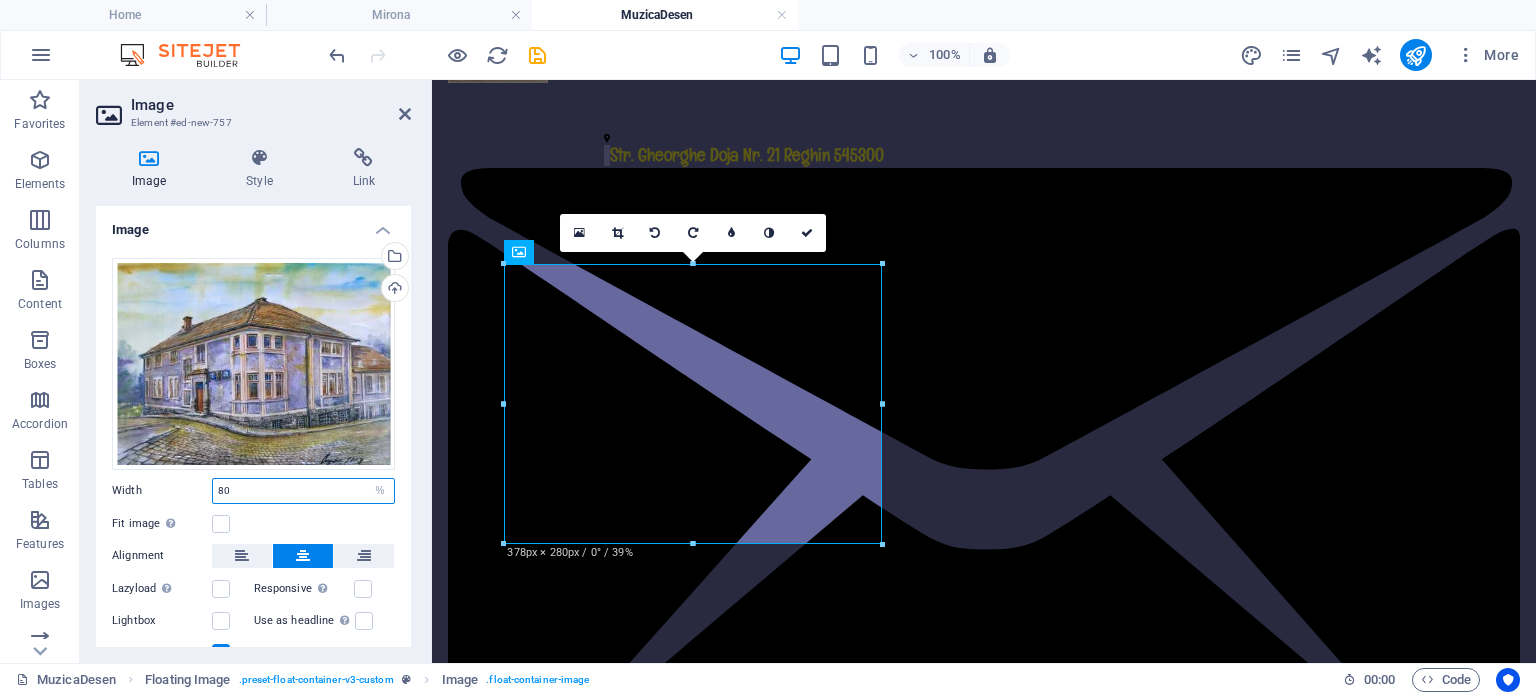type on "80" 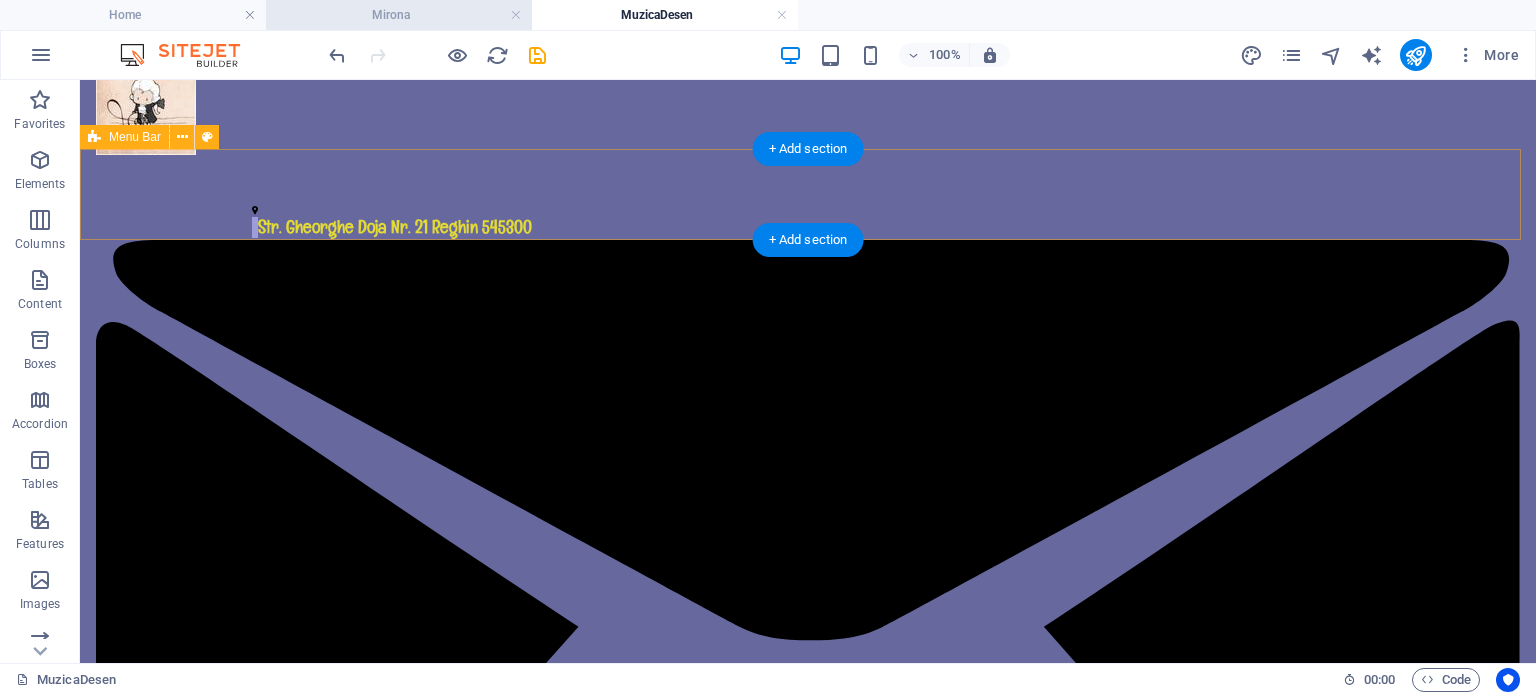 scroll, scrollTop: 0, scrollLeft: 0, axis: both 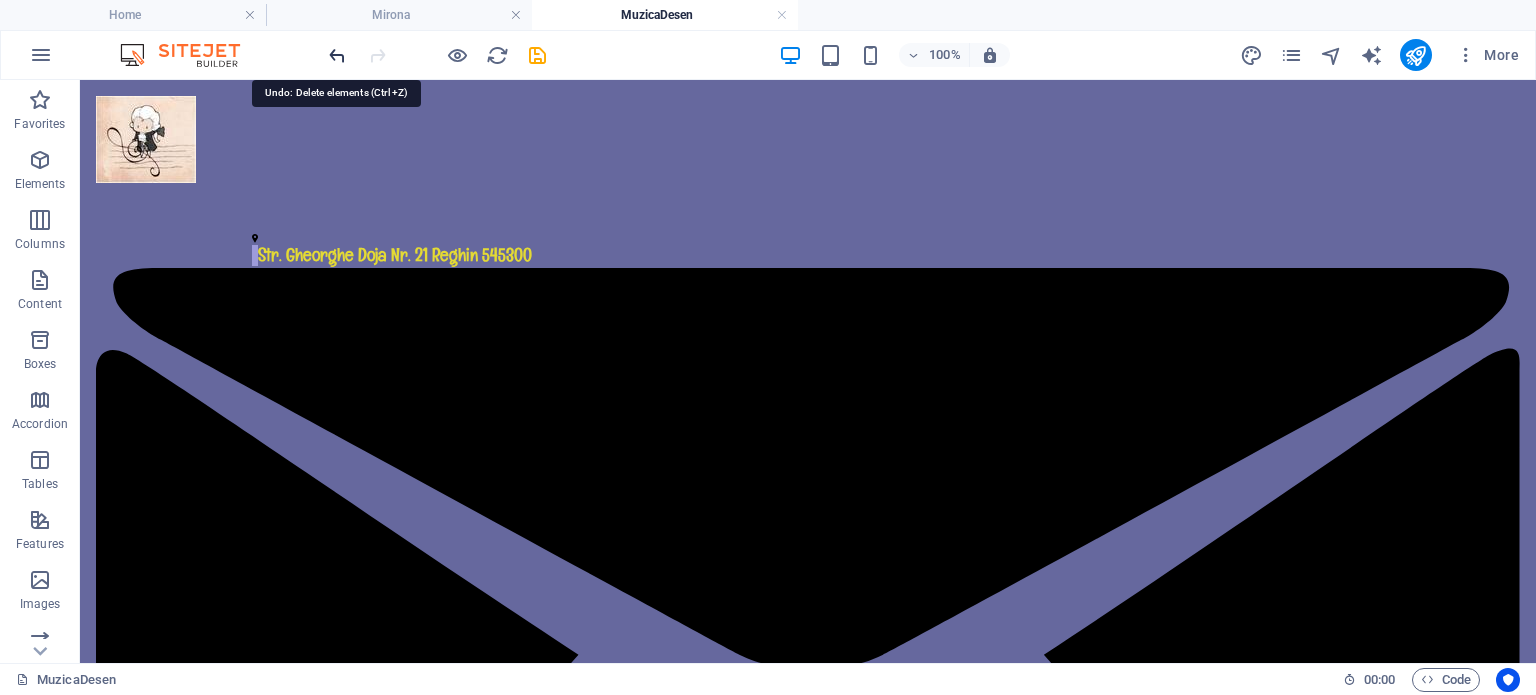 click at bounding box center (337, 55) 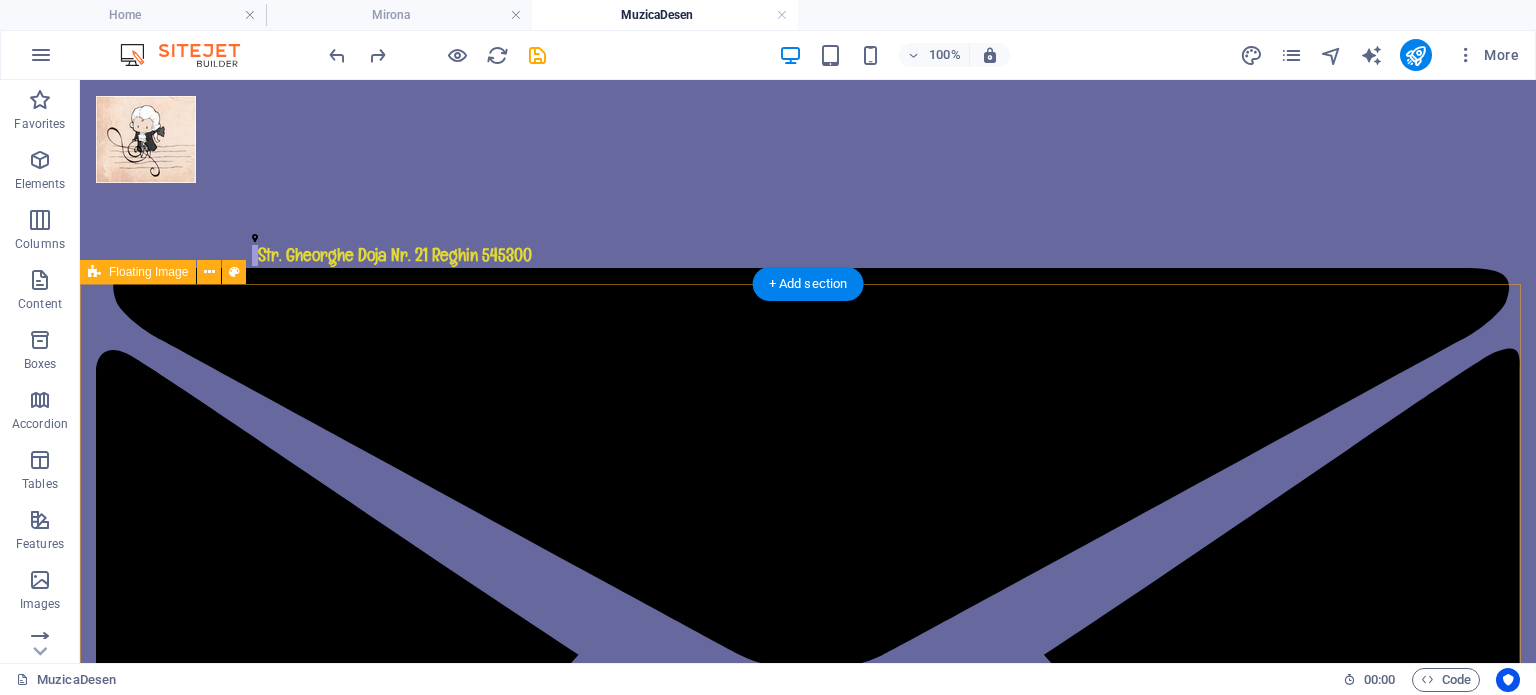 click on "i Bine ați venit pe site-ul Școlii Gimnaziale „Mirona”   „Dansul e pasiune, disciplină și eleganță. Vino să-l descoperi alături de noi!”" at bounding box center [808, 2975] 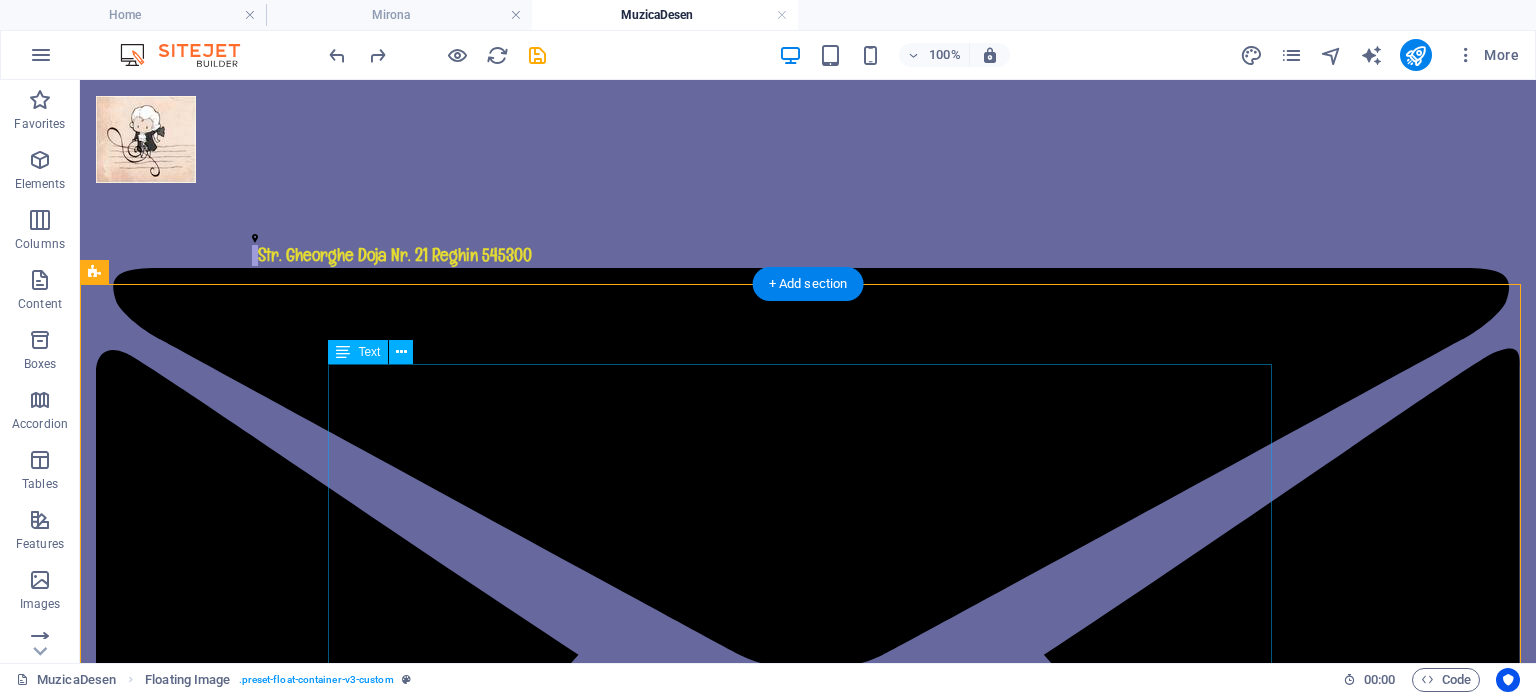 click on "i Bine ați venit pe site-ul Școlii Gimnaziale „Mirona”   „Dansul e pasiune, disciplină și eleganță. Vino să-l descoperi alături de noi!”" at bounding box center [808, 2975] 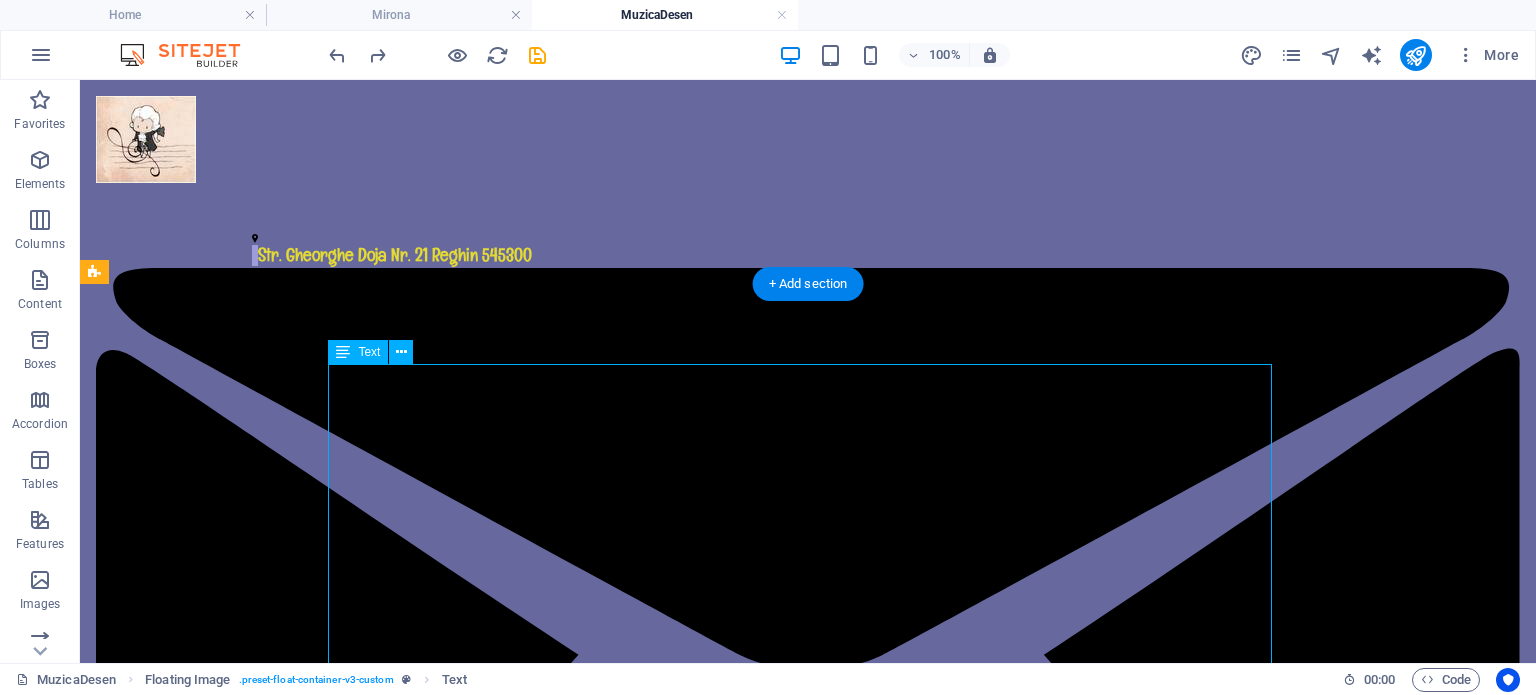 click on "i Bine ați venit pe site-ul Școlii Gimnaziale „Mirona”   „Dansul e pasiune, disciplină și eleganță. Vino să-l descoperi alături de noi!”" at bounding box center (808, 2975) 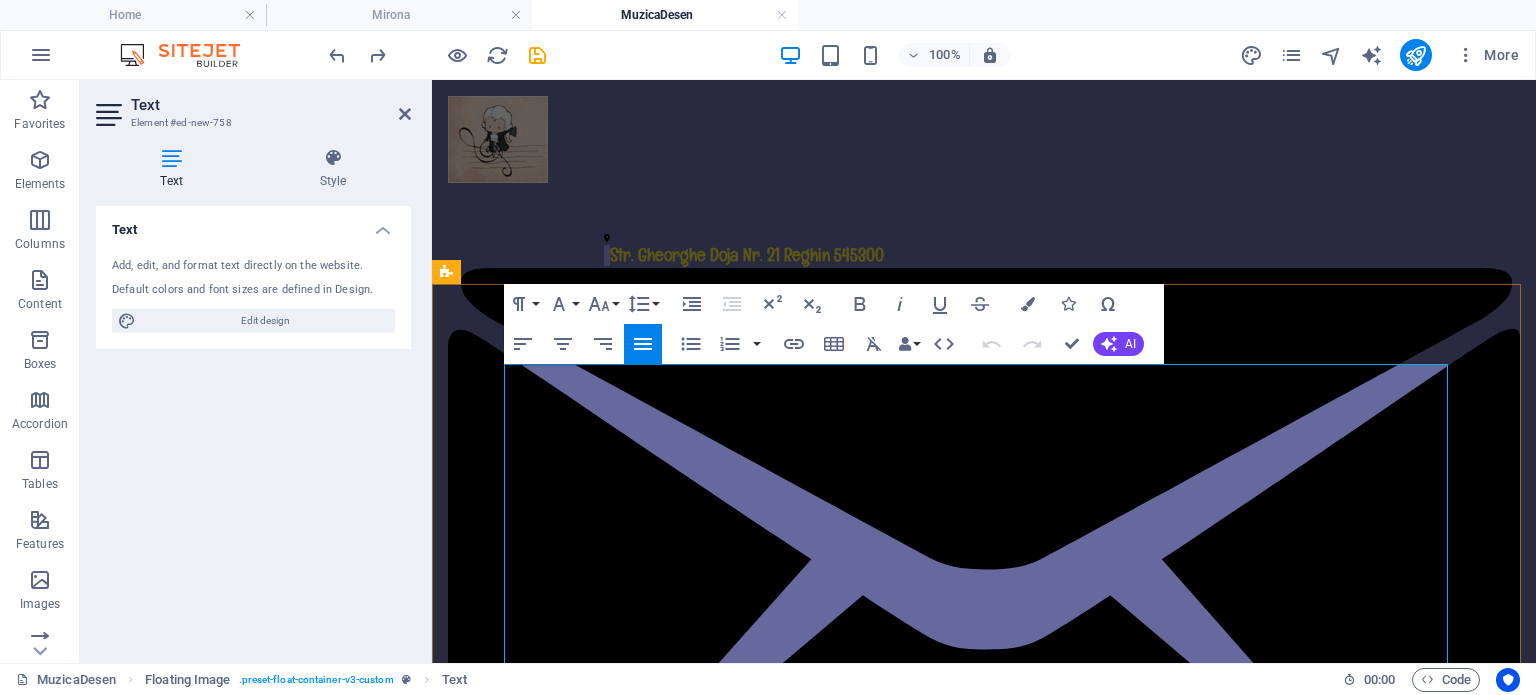 click on "Bine ați venit pe site-ul Școlii Gimnaziale „Mirona”" at bounding box center [1143, 2351] 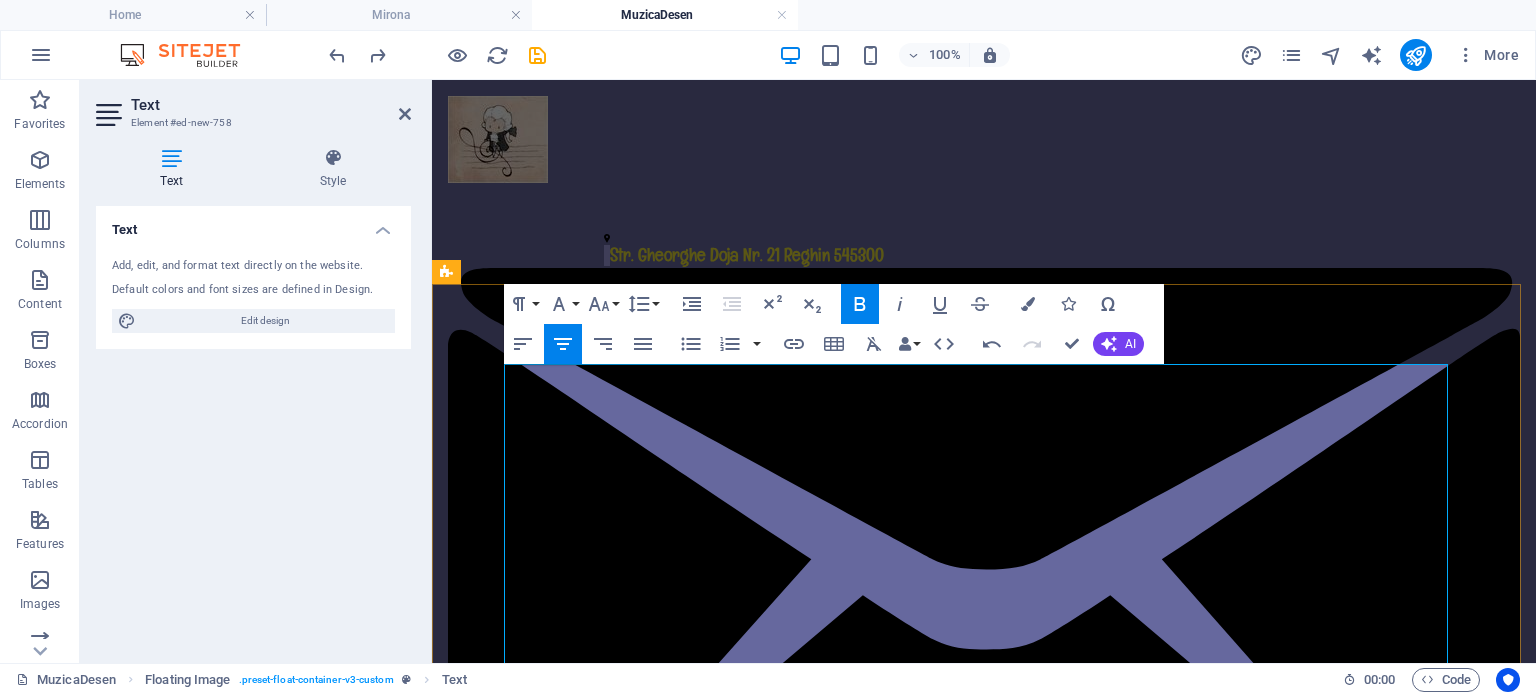type 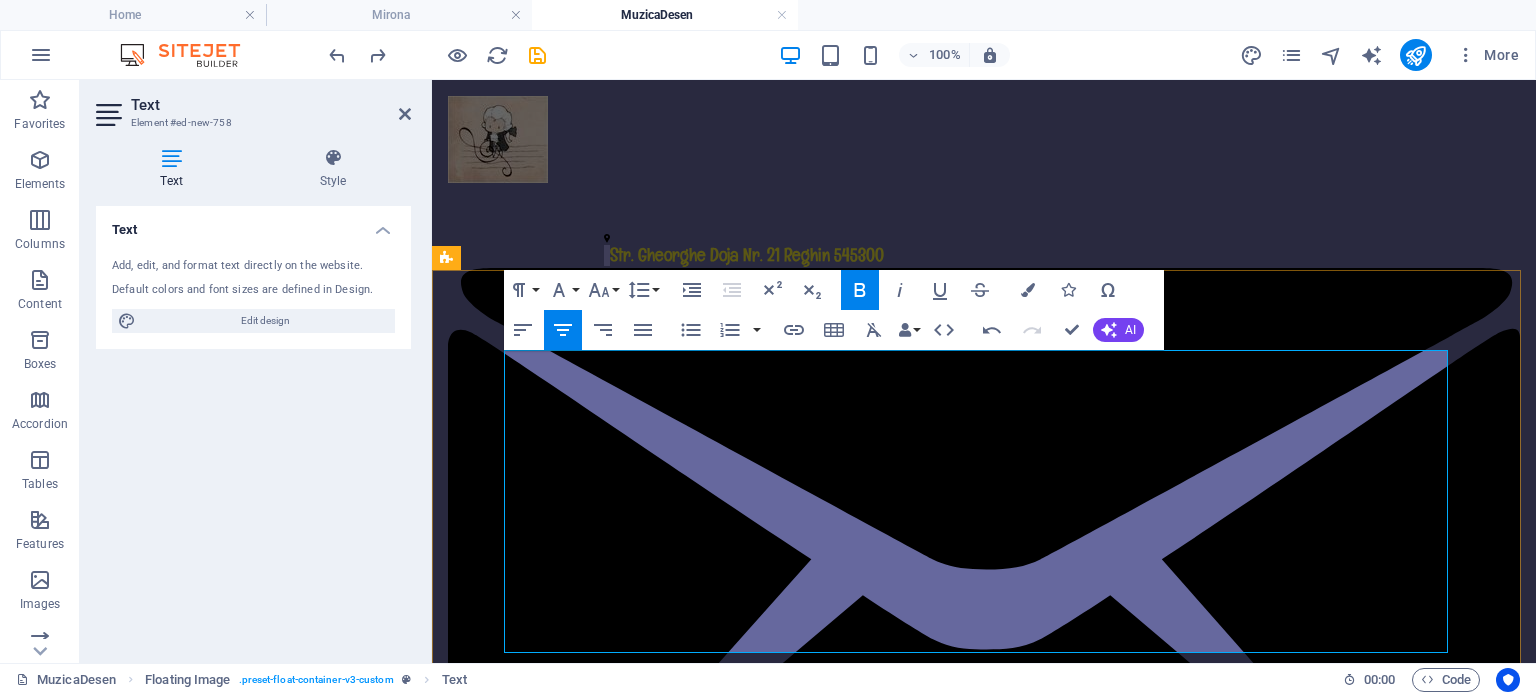 scroll, scrollTop: 200, scrollLeft: 0, axis: vertical 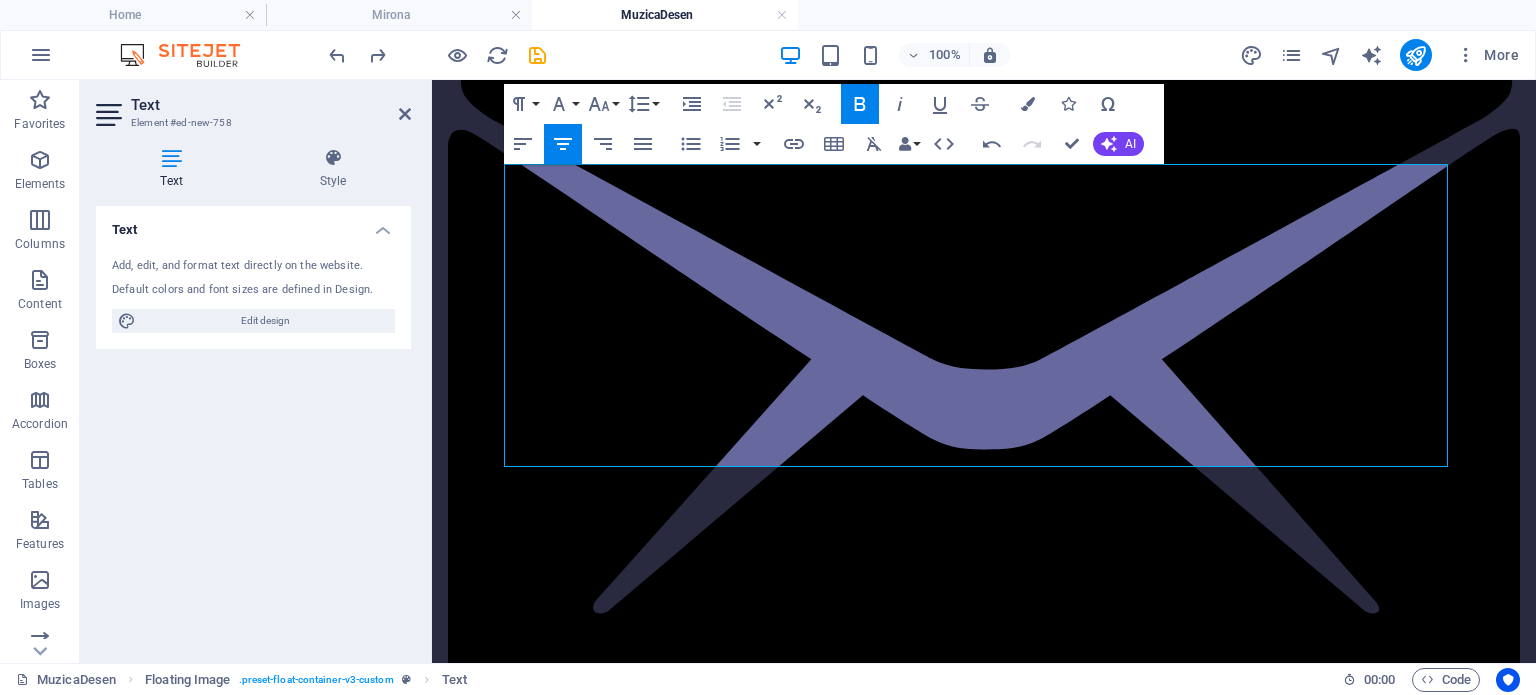 click on "Text Add, edit, and format text directly on the website. Default colors and font sizes are defined in Design. Edit design Alignment Left aligned Centered Right aligned" at bounding box center [253, 426] 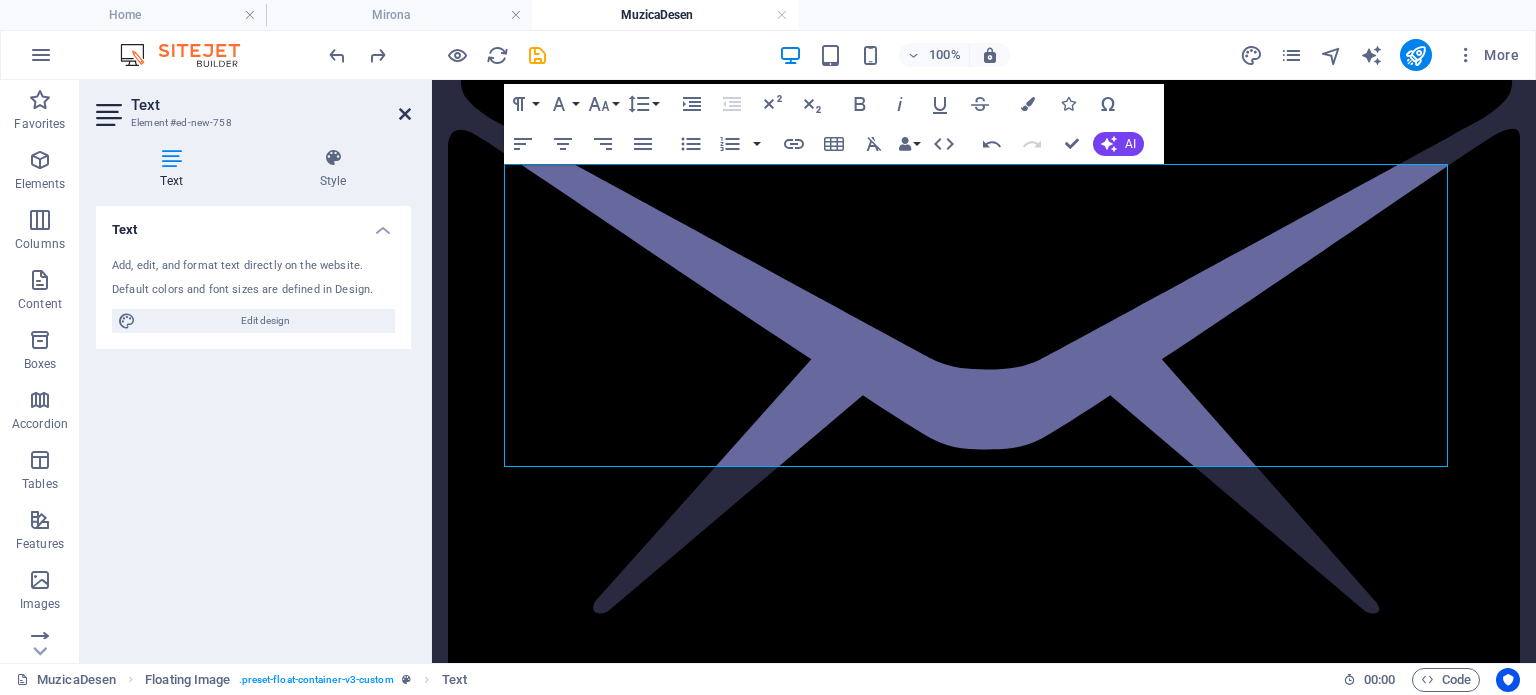 drag, startPoint x: 404, startPoint y: 113, endPoint x: 324, endPoint y: 32, distance: 113.84639 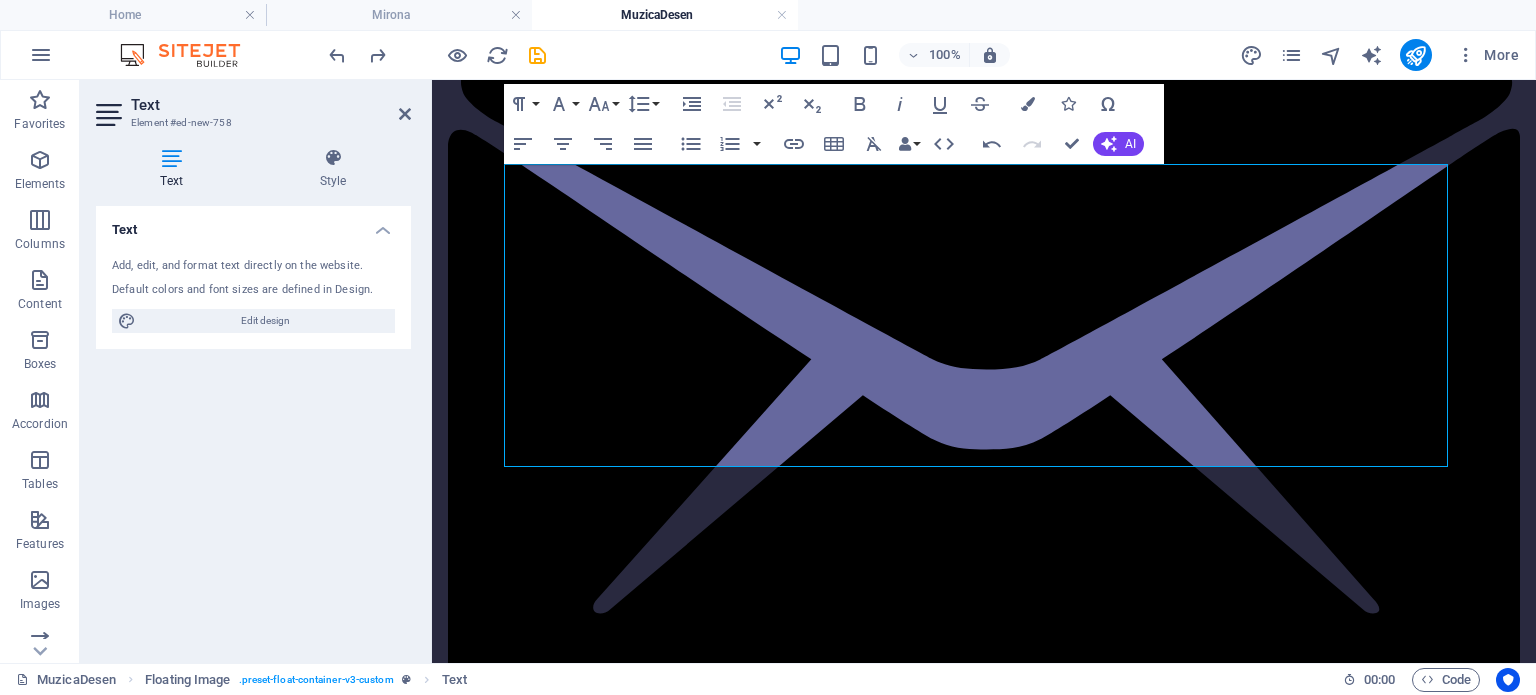 scroll, scrollTop: 200, scrollLeft: 0, axis: vertical 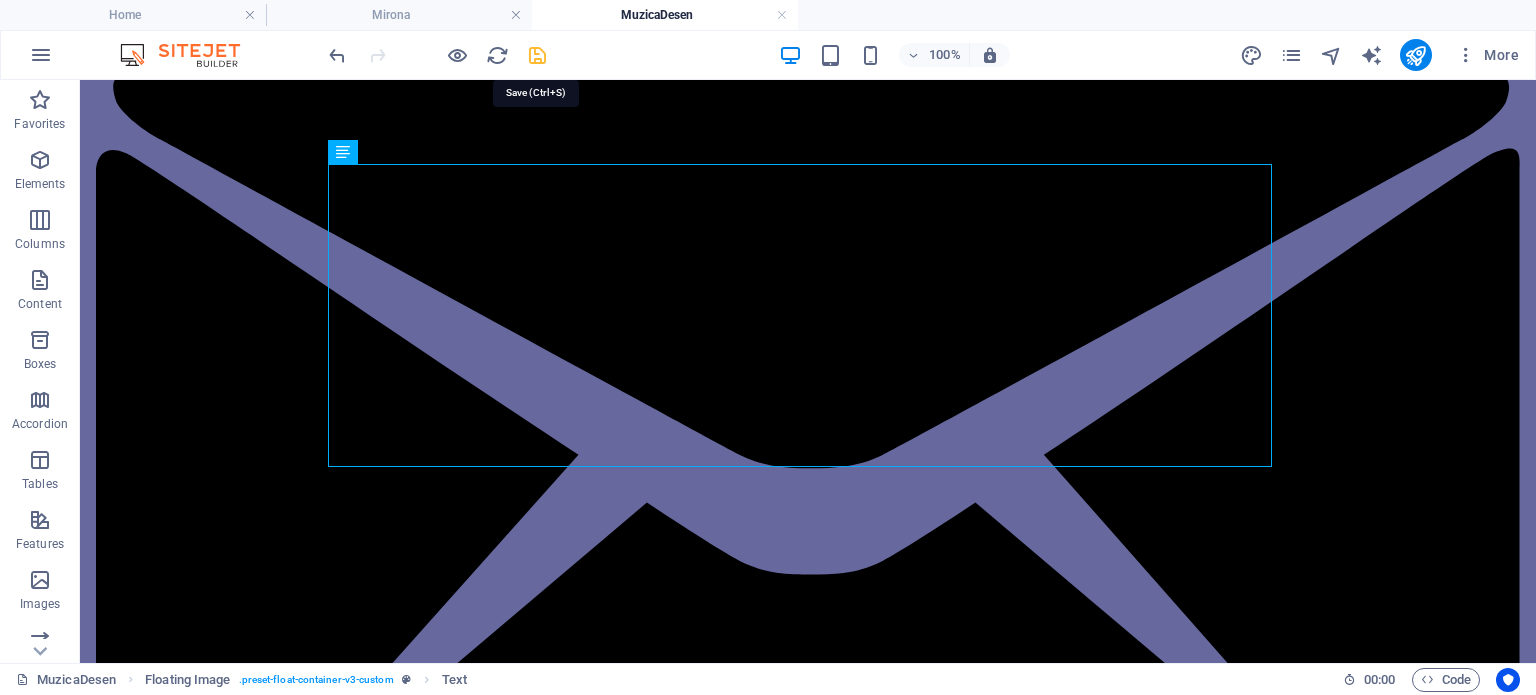click at bounding box center [537, 55] 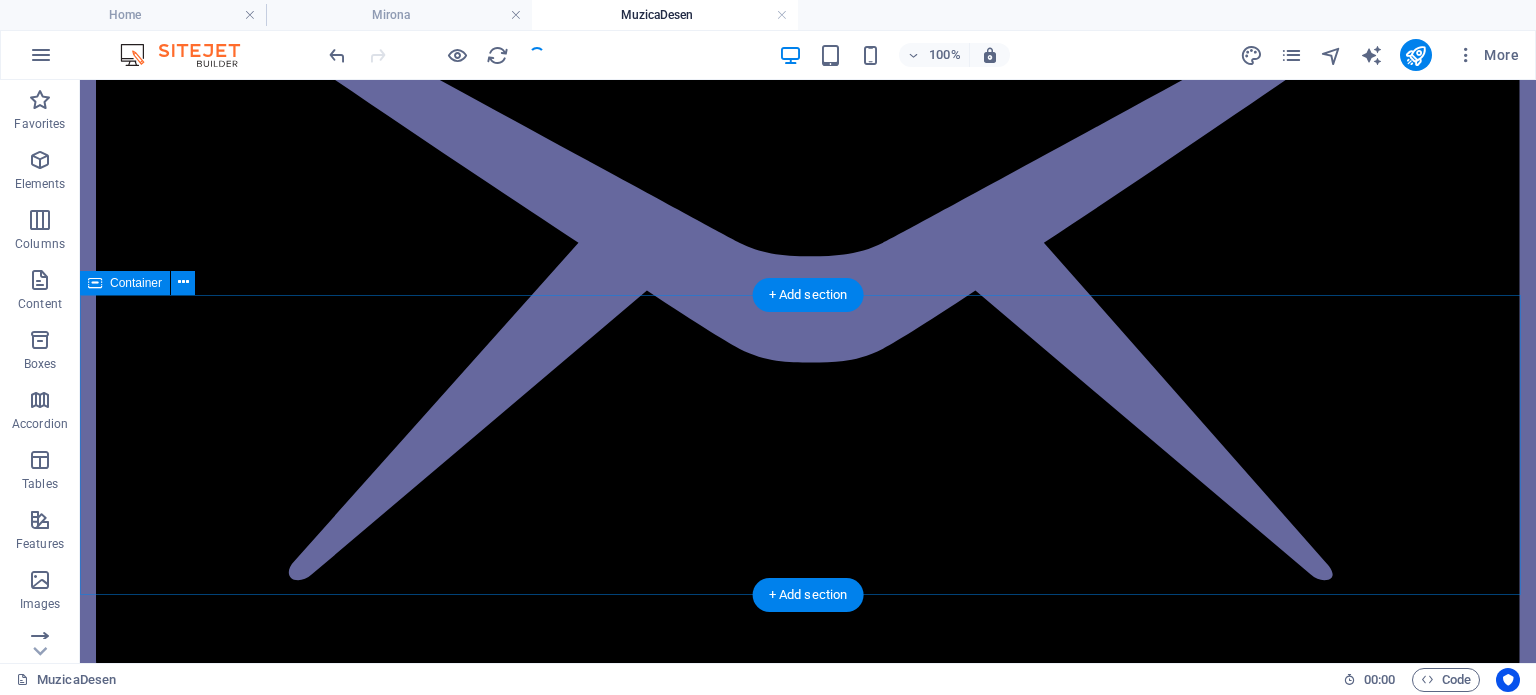 scroll, scrollTop: 500, scrollLeft: 0, axis: vertical 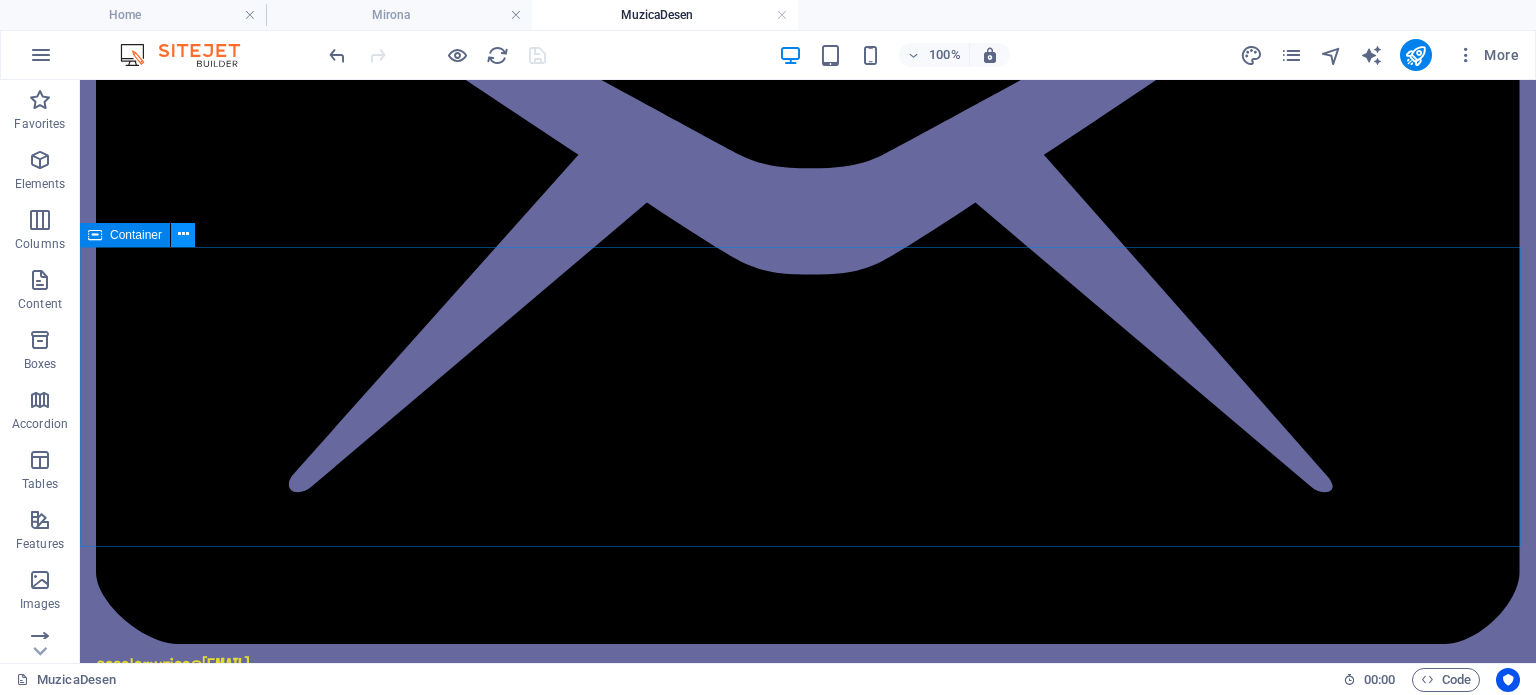 click at bounding box center (183, 234) 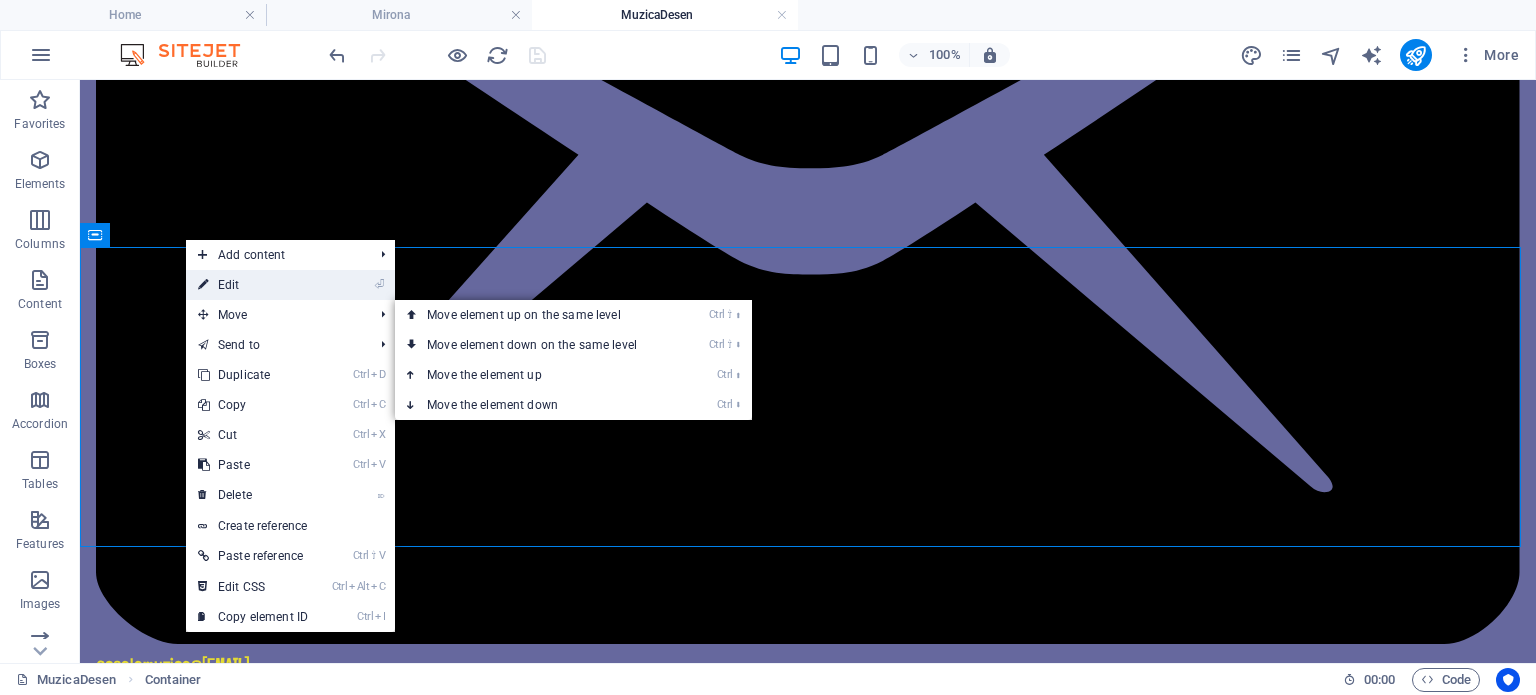 click on "⏎  Edit" at bounding box center [253, 285] 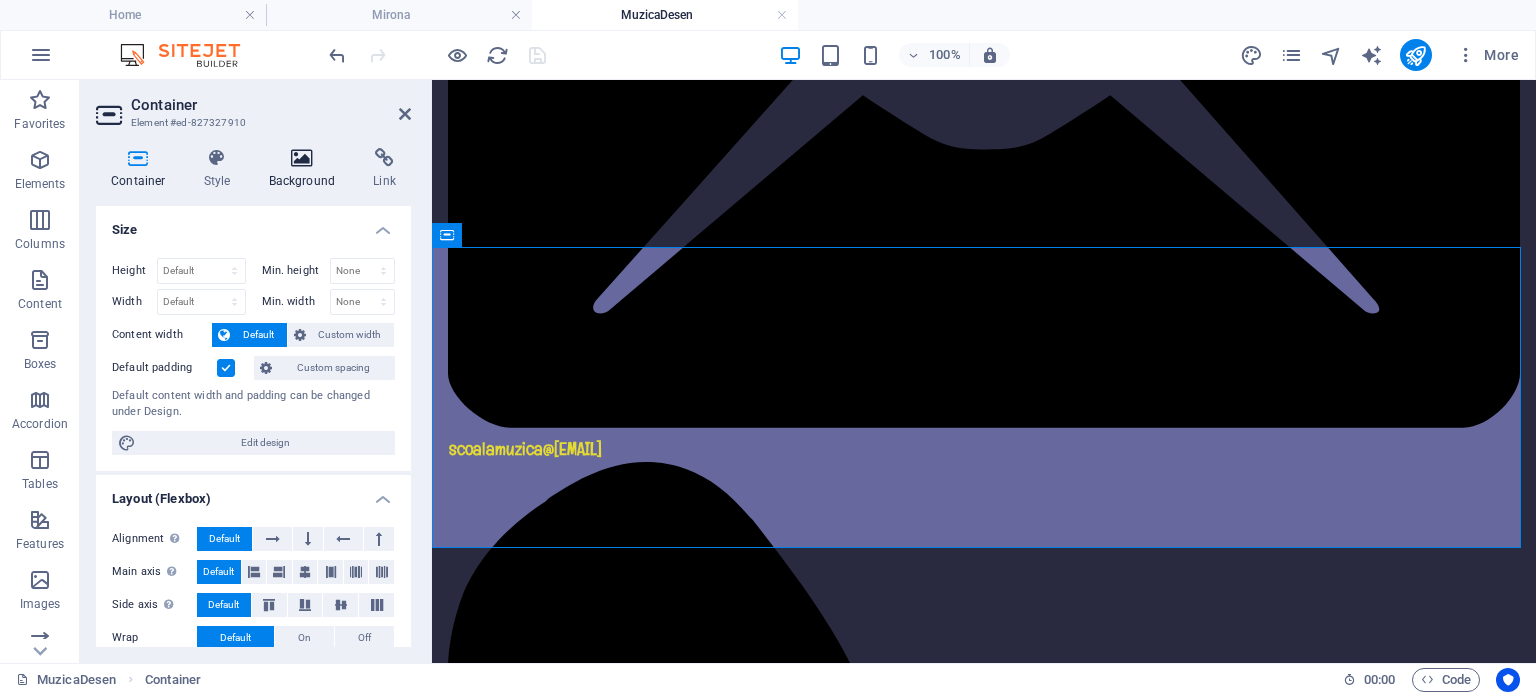click at bounding box center (302, 158) 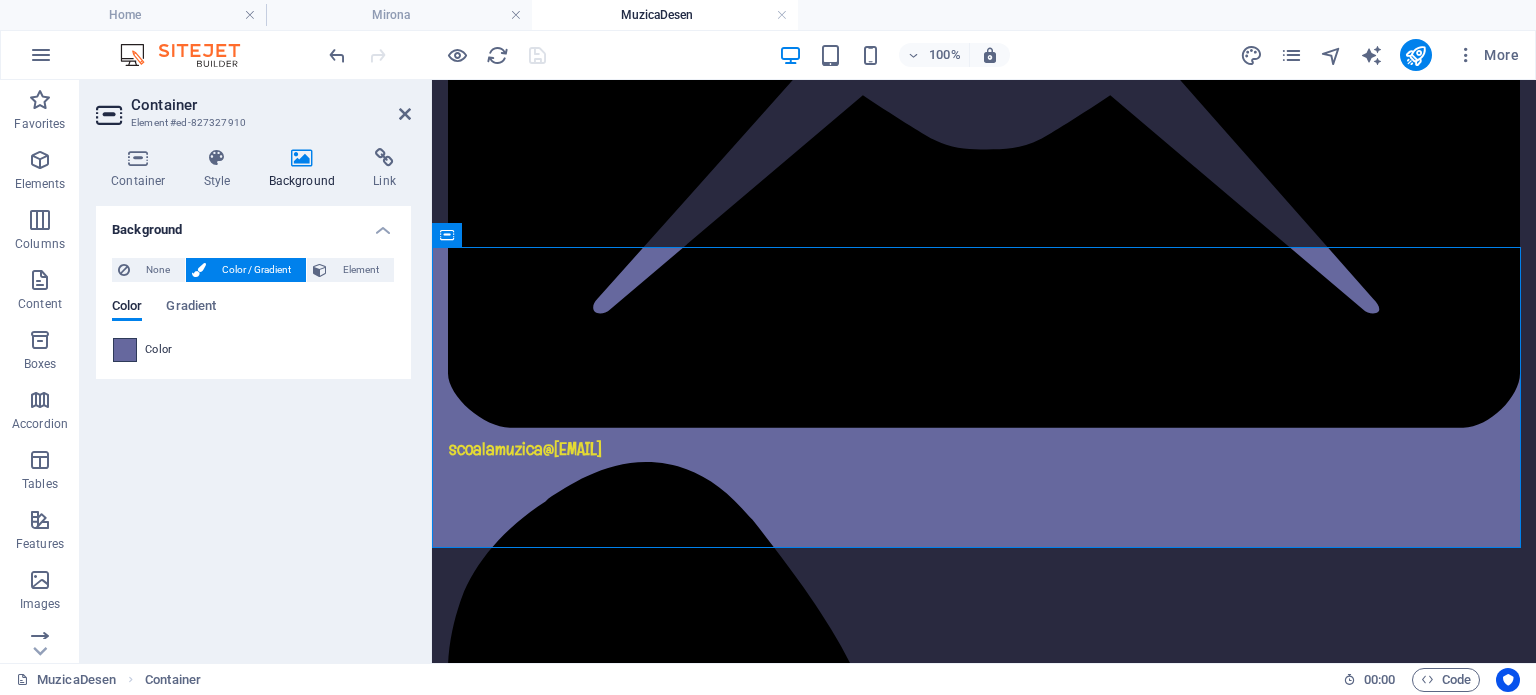 click at bounding box center (125, 350) 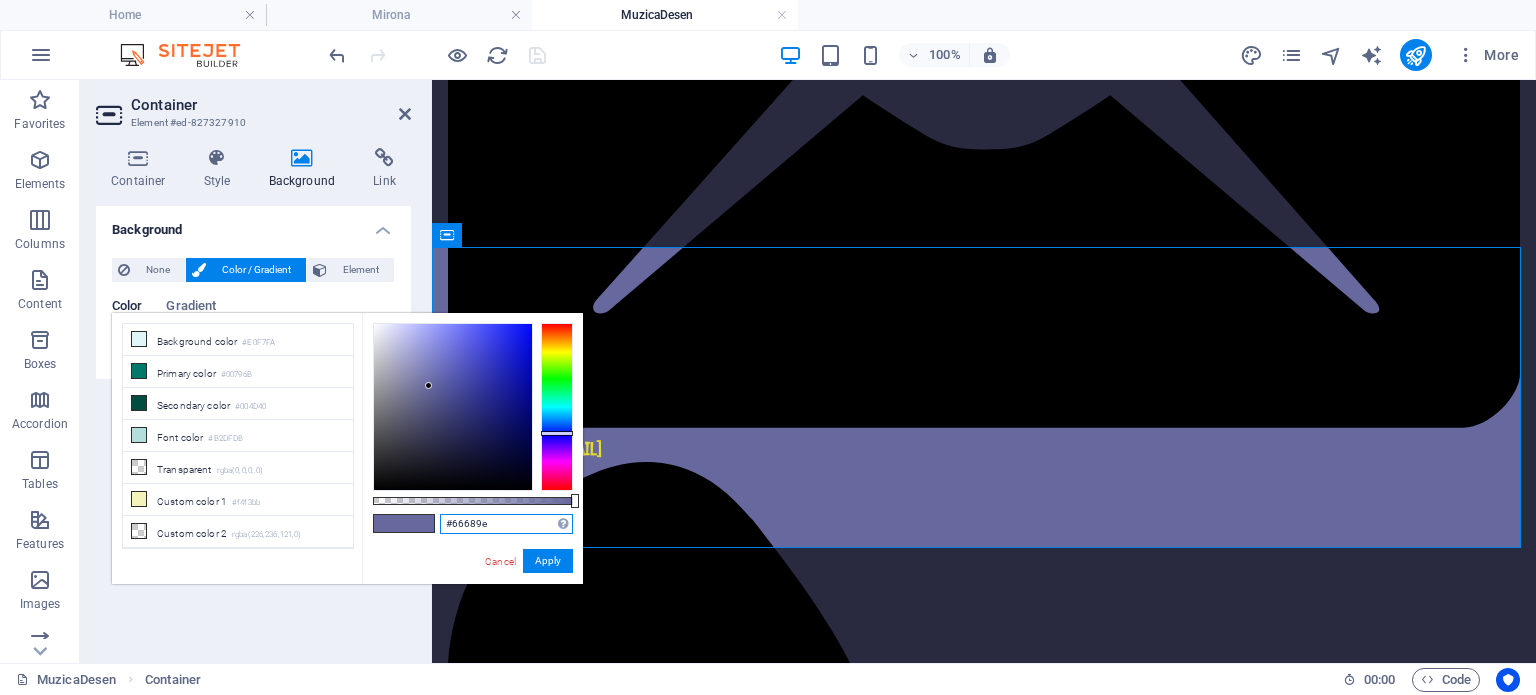 drag, startPoint x: 524, startPoint y: 523, endPoint x: 367, endPoint y: 505, distance: 158.02847 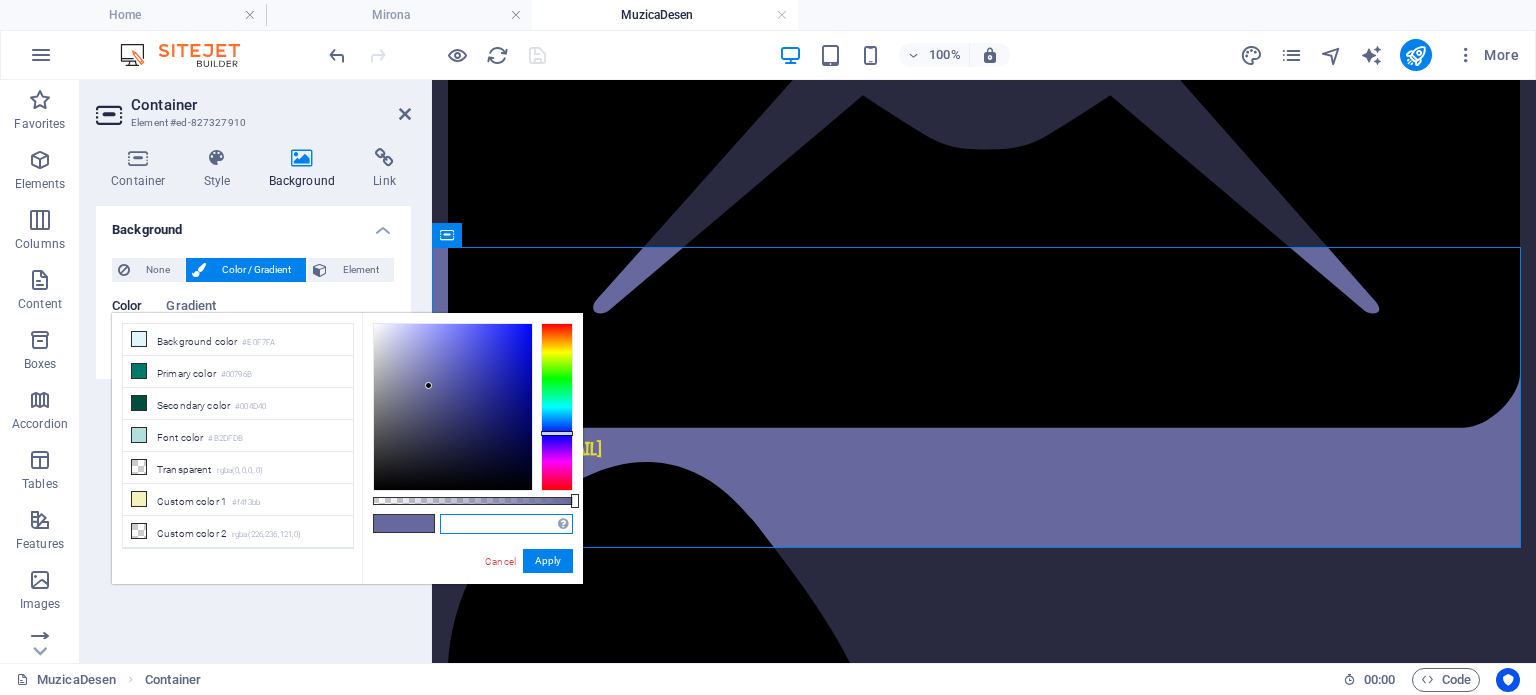 paste on "#E4DA34" 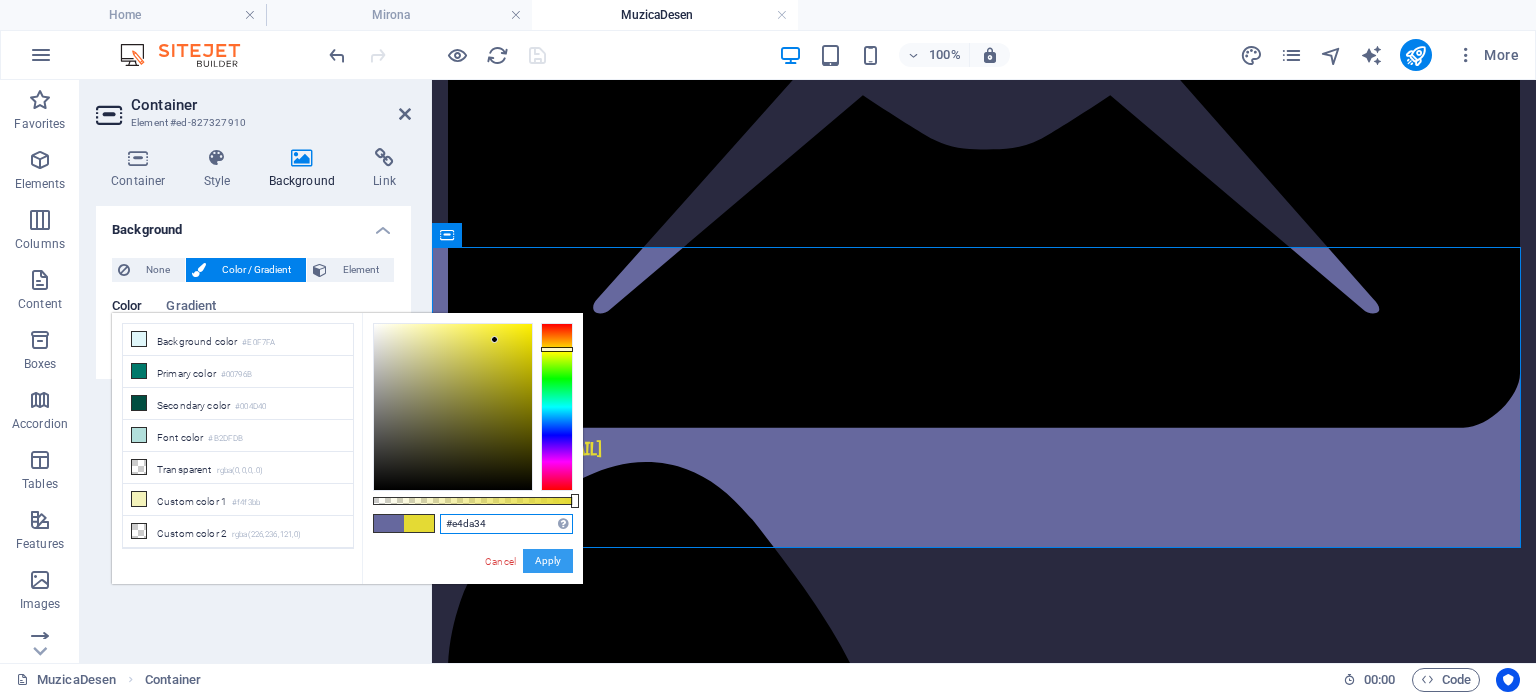 type on "#e4da34" 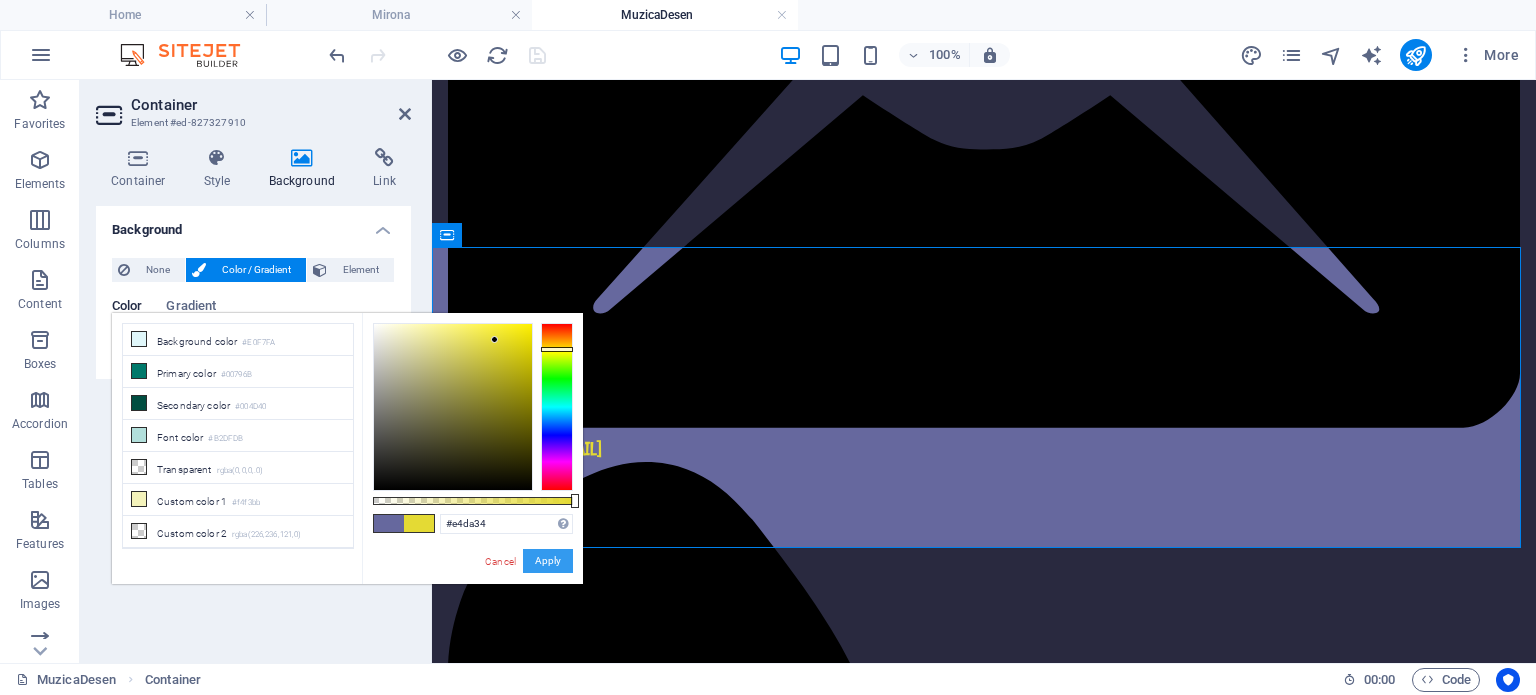 drag, startPoint x: 560, startPoint y: 560, endPoint x: 128, endPoint y: 479, distance: 439.52817 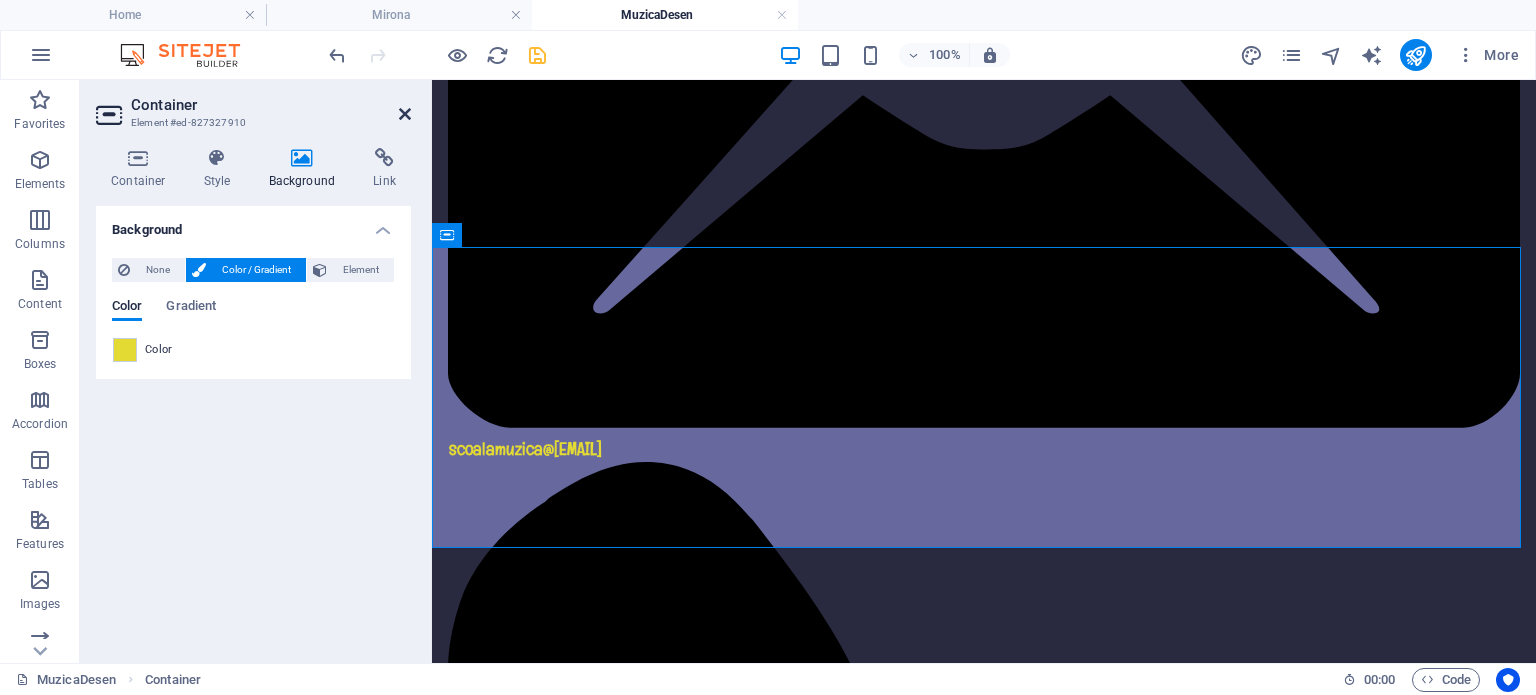 click at bounding box center (405, 114) 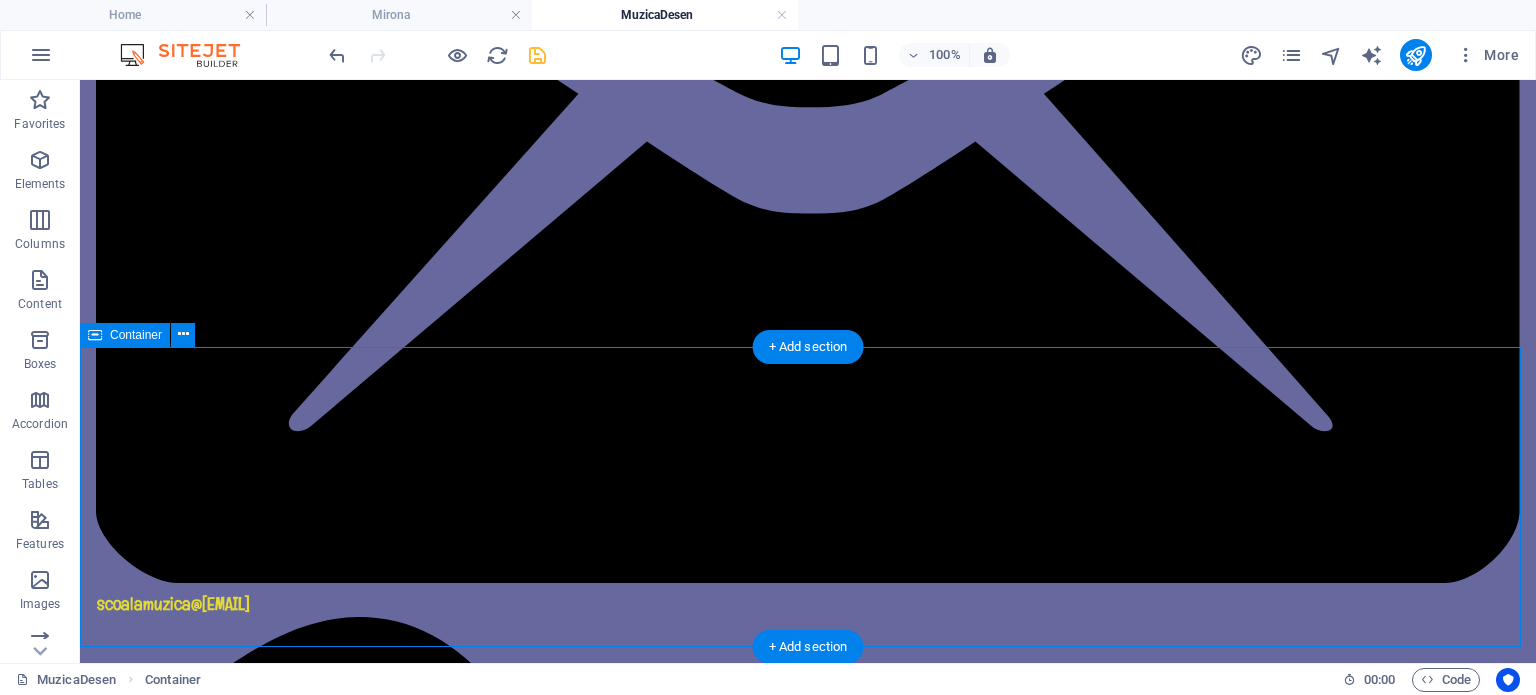 scroll, scrollTop: 700, scrollLeft: 0, axis: vertical 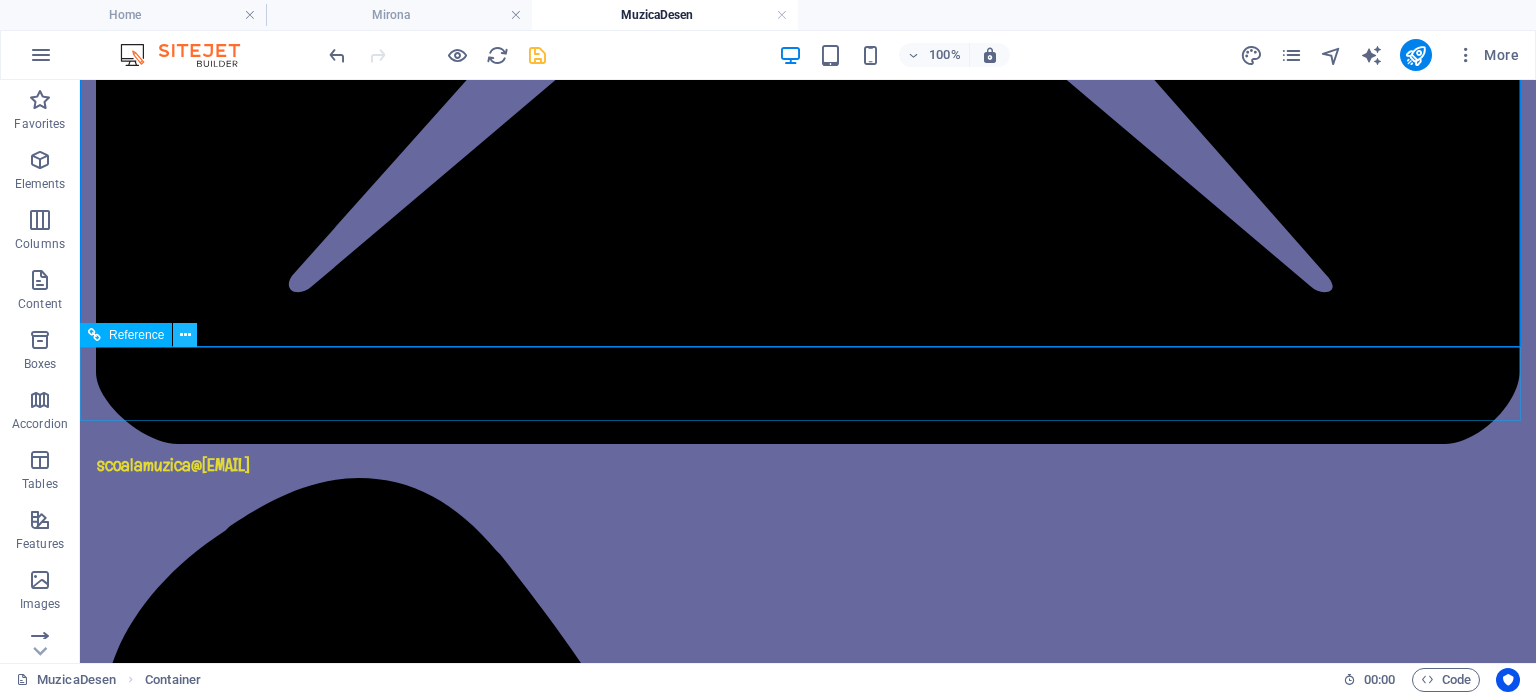 click at bounding box center [185, 335] 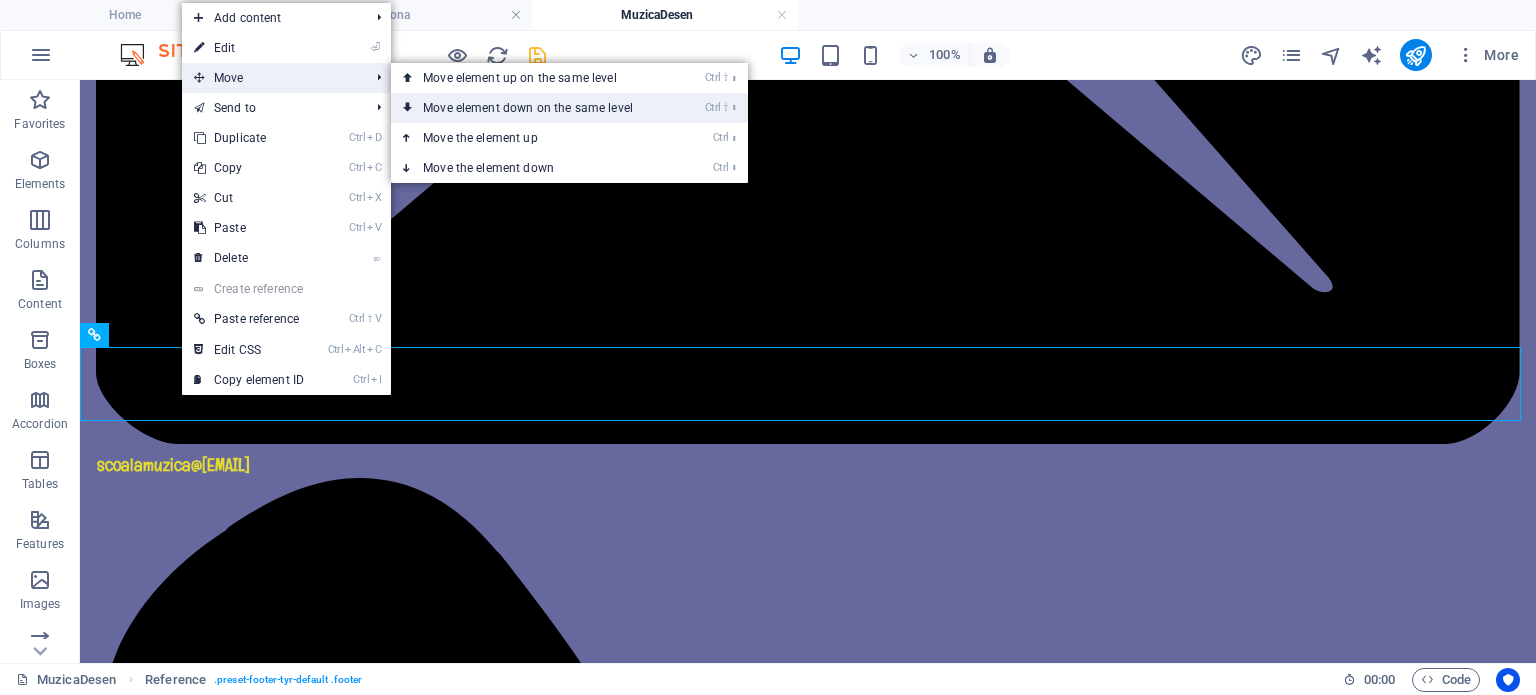 click on "Ctrl ⇧ ⬇  Move element down on the same level" at bounding box center [532, 108] 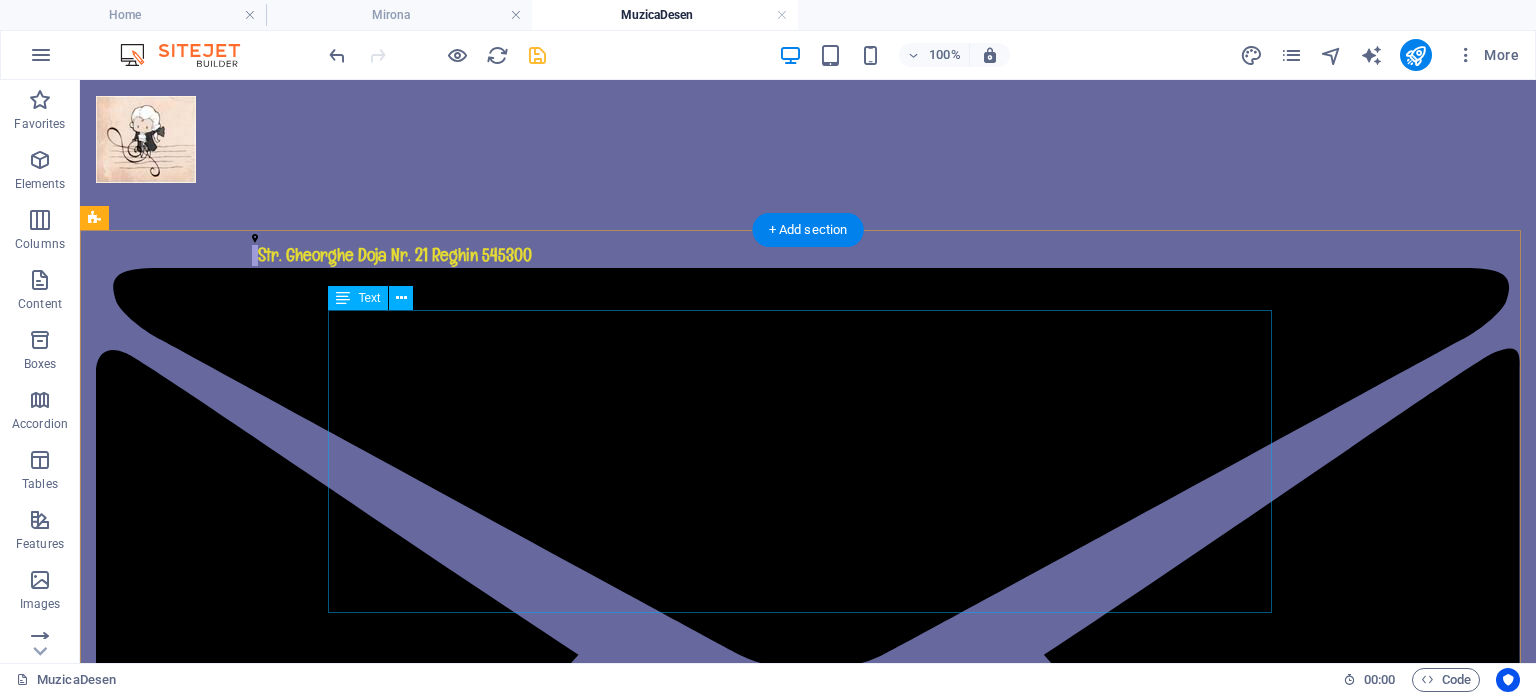 scroll, scrollTop: 100, scrollLeft: 0, axis: vertical 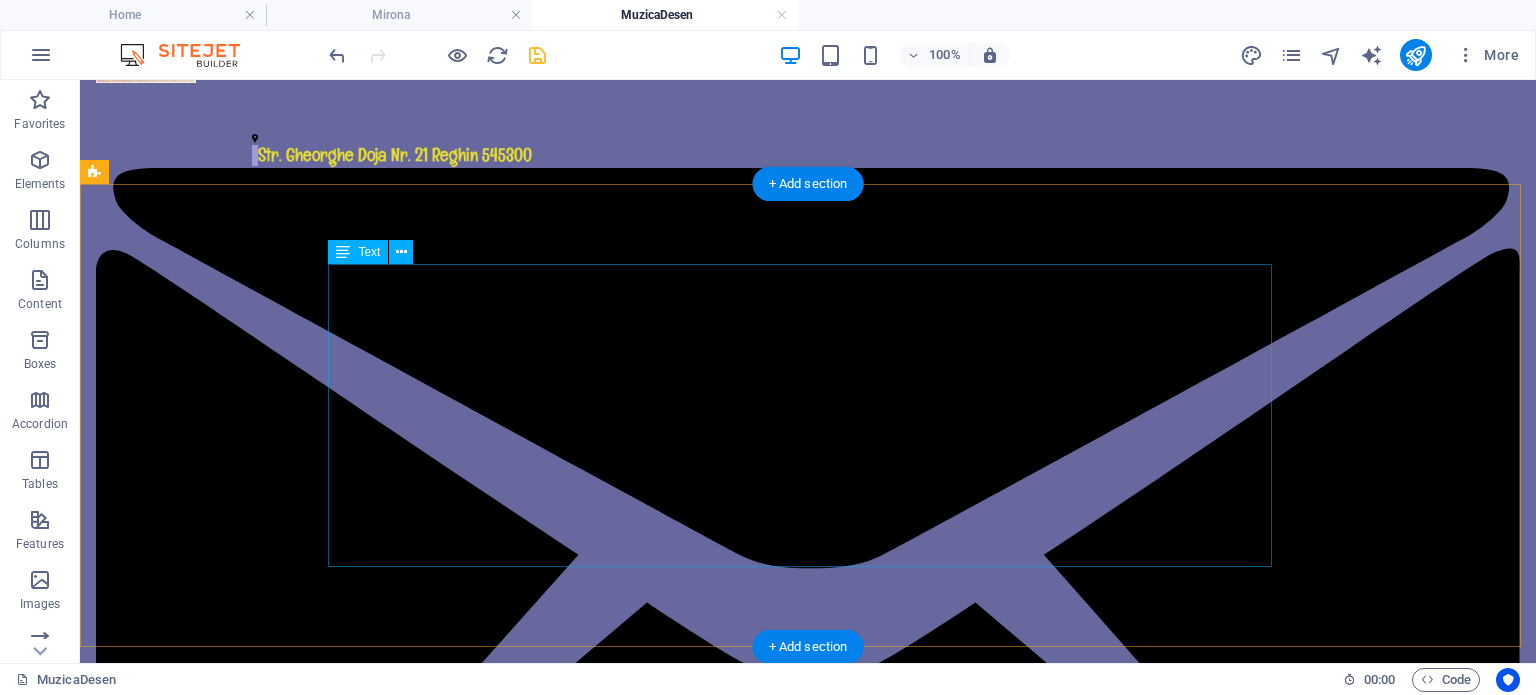 click on "i Bine ați venit pe site-ul Școlii de Muzică și Arte Plastice   „Dansul e pasiune, disciplină și eleganță. Vino să-l descoperi alături de noi!”" at bounding box center [808, 2875] 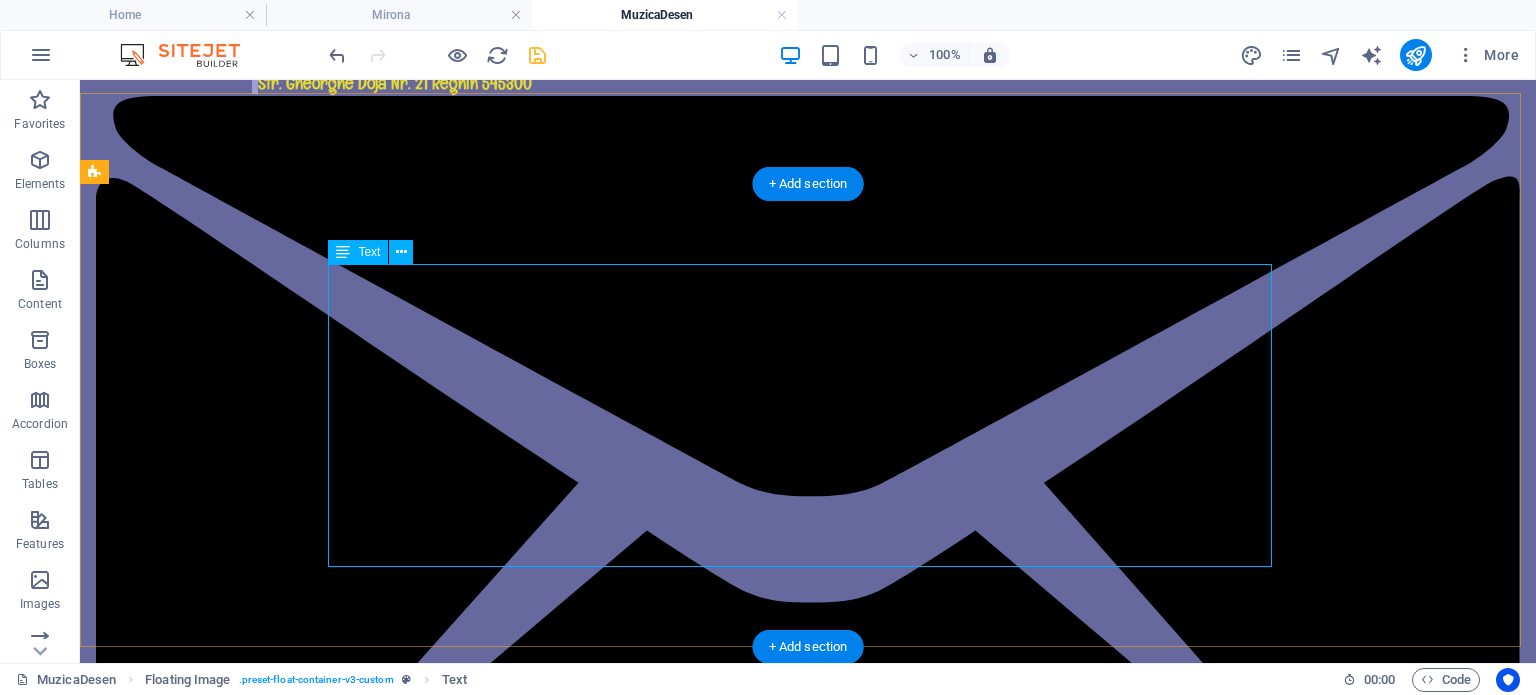 scroll, scrollTop: 100, scrollLeft: 0, axis: vertical 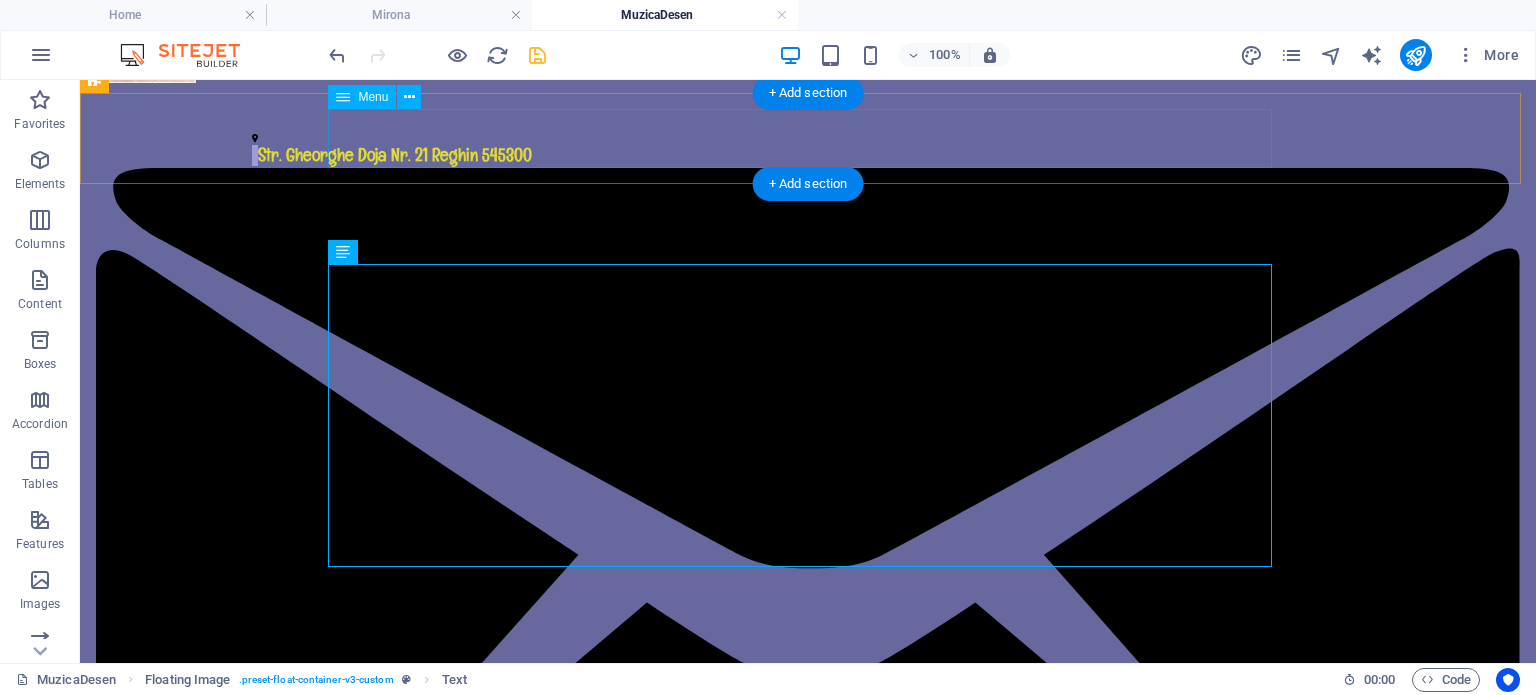 click on "Pagina principală Despre noi Service Contact" at bounding box center [808, 2597] 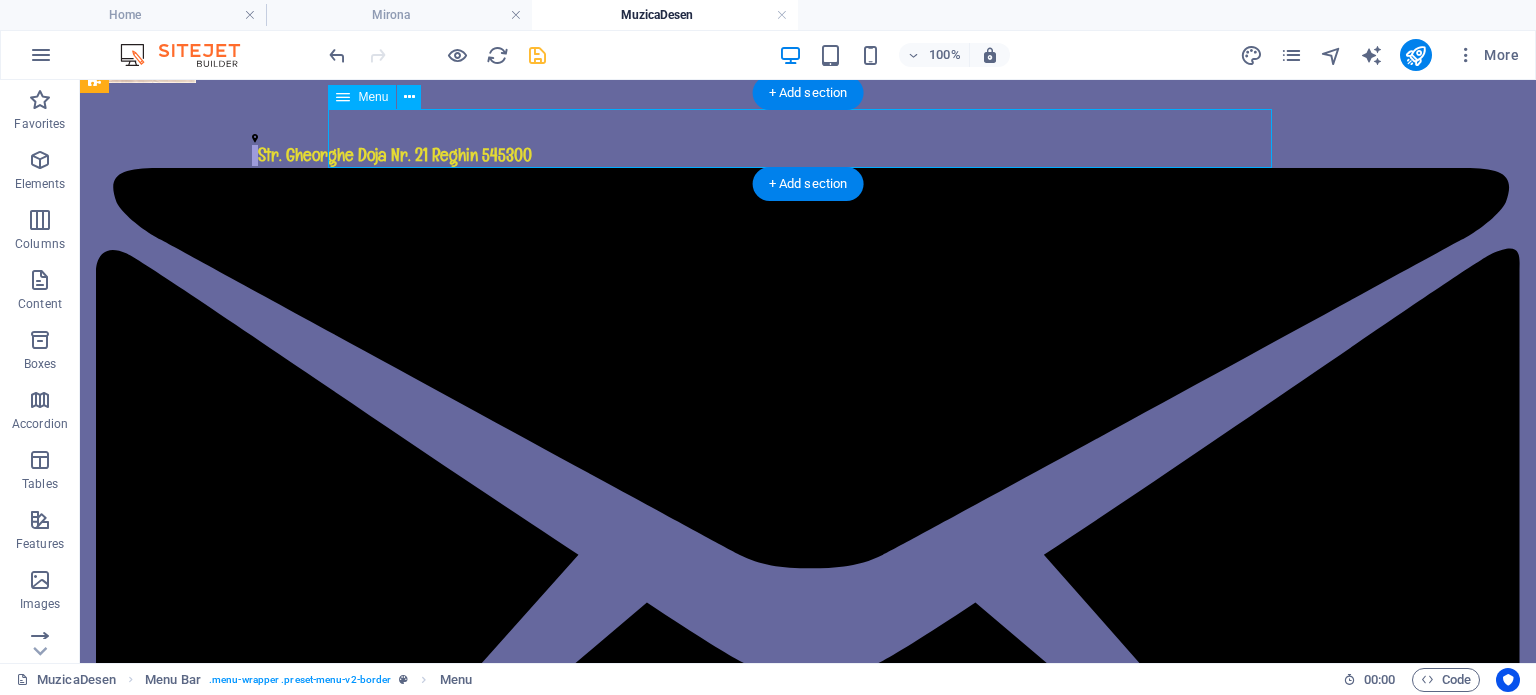 click on "Pagina principală Despre noi Service Contact" at bounding box center (808, 2597) 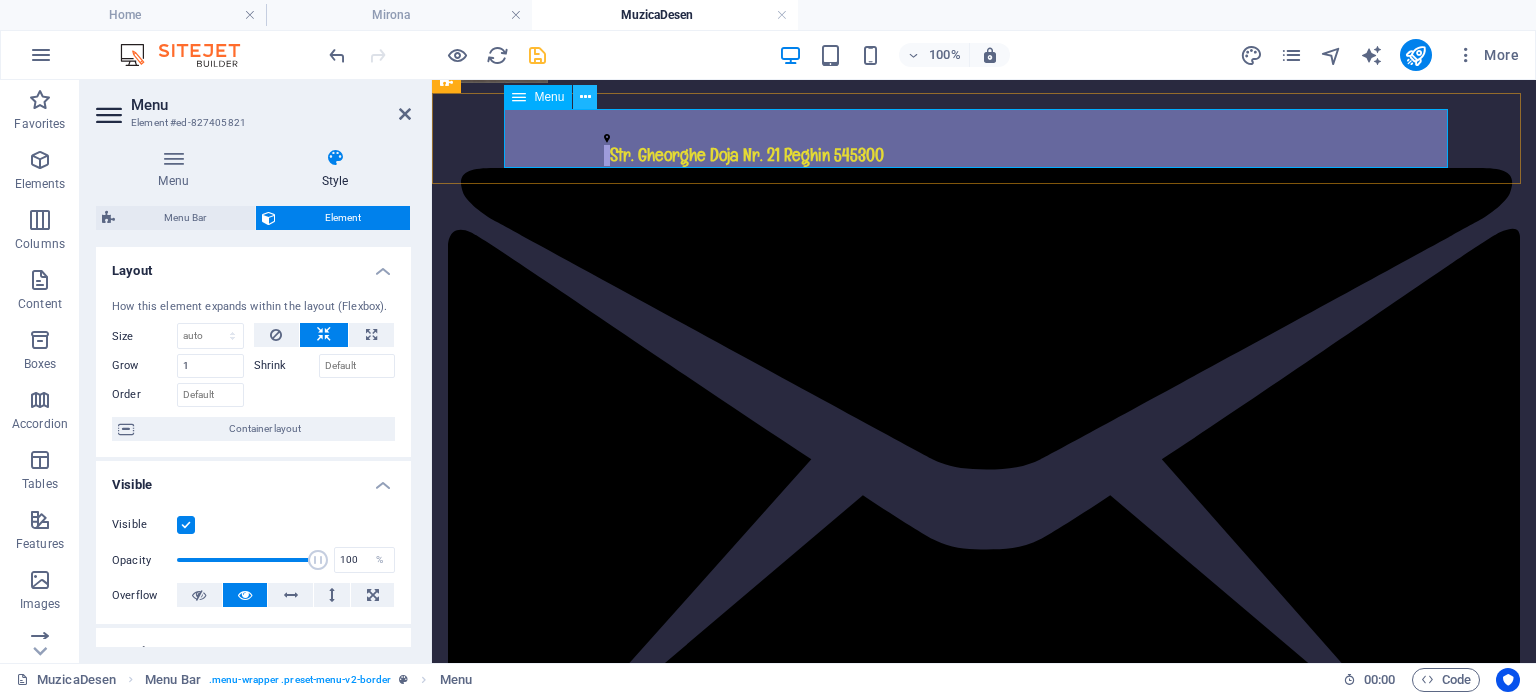 click at bounding box center (585, 97) 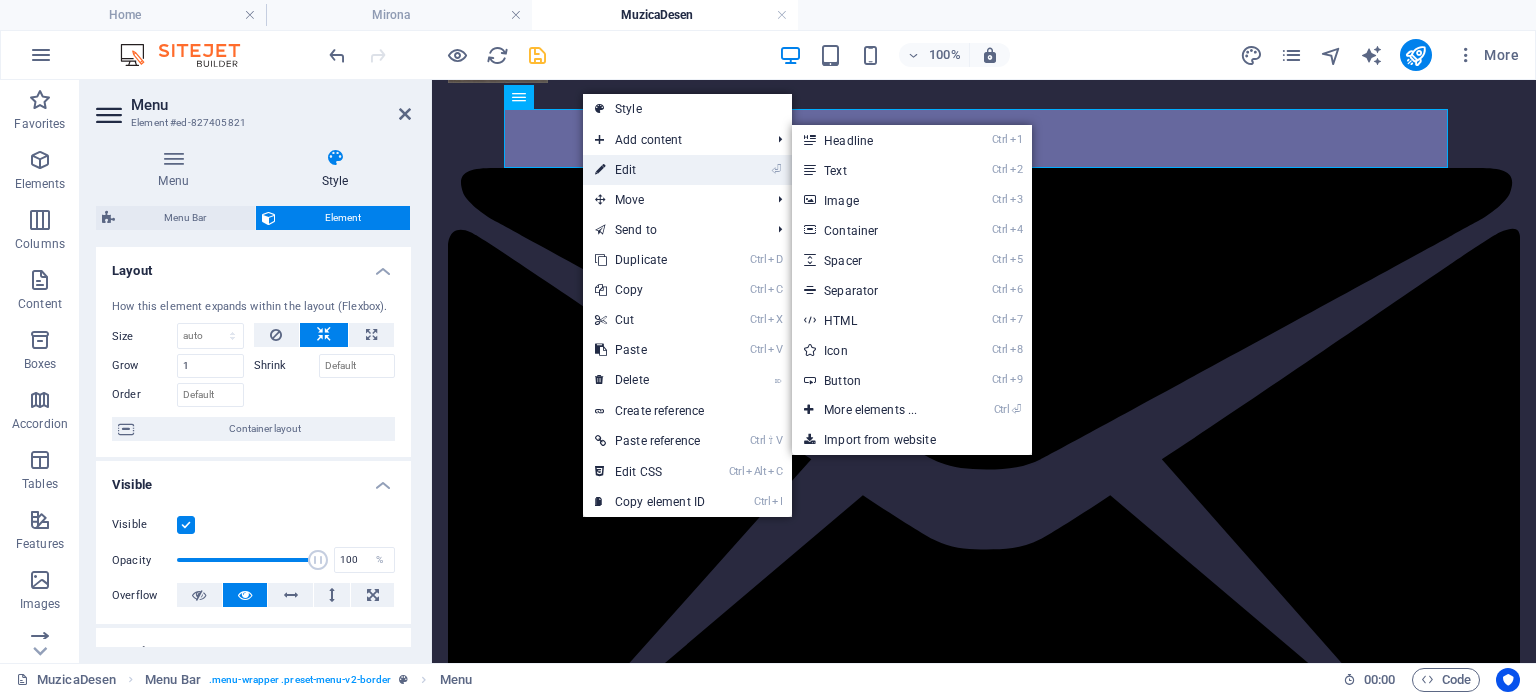 click on "⏎  Edit" at bounding box center (650, 170) 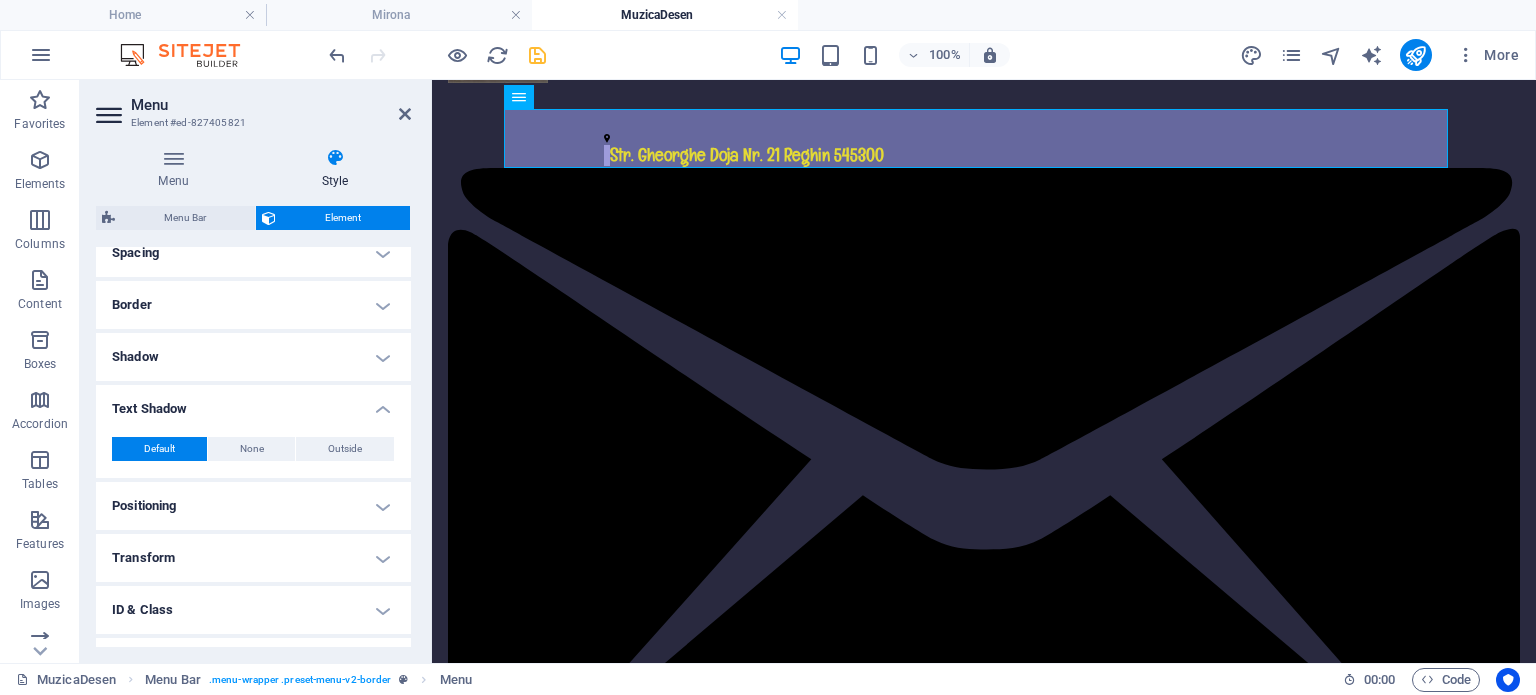 scroll, scrollTop: 400, scrollLeft: 0, axis: vertical 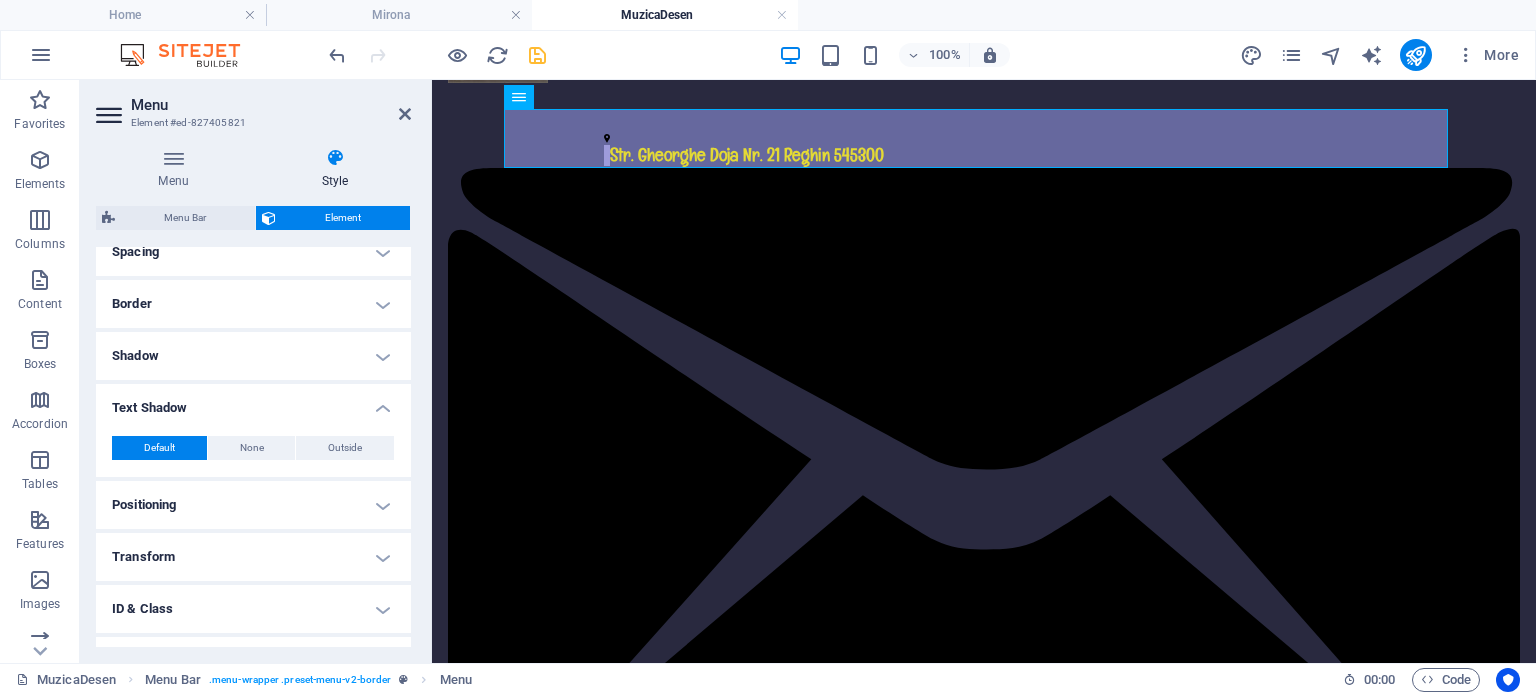 click on "Positioning" at bounding box center [253, 505] 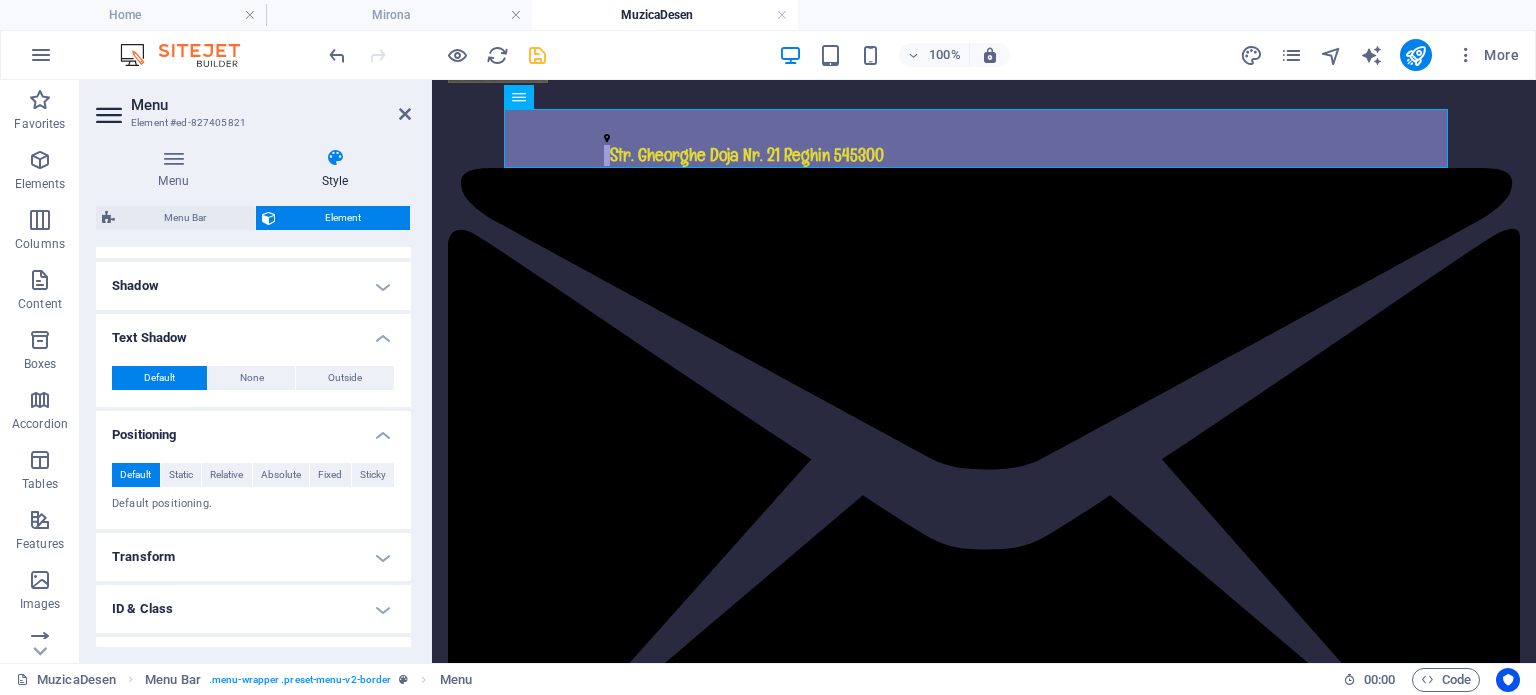 scroll, scrollTop: 500, scrollLeft: 0, axis: vertical 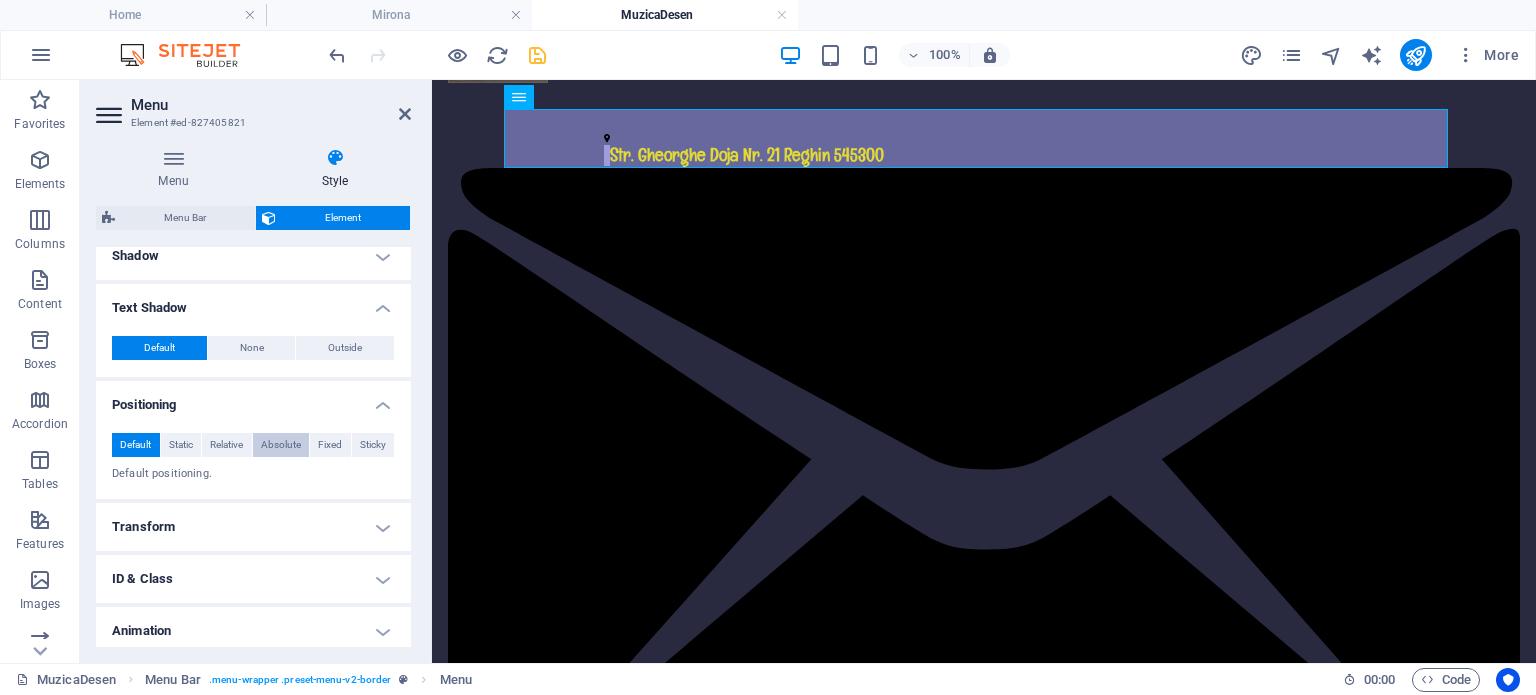 click on "Absolute" at bounding box center (281, 445) 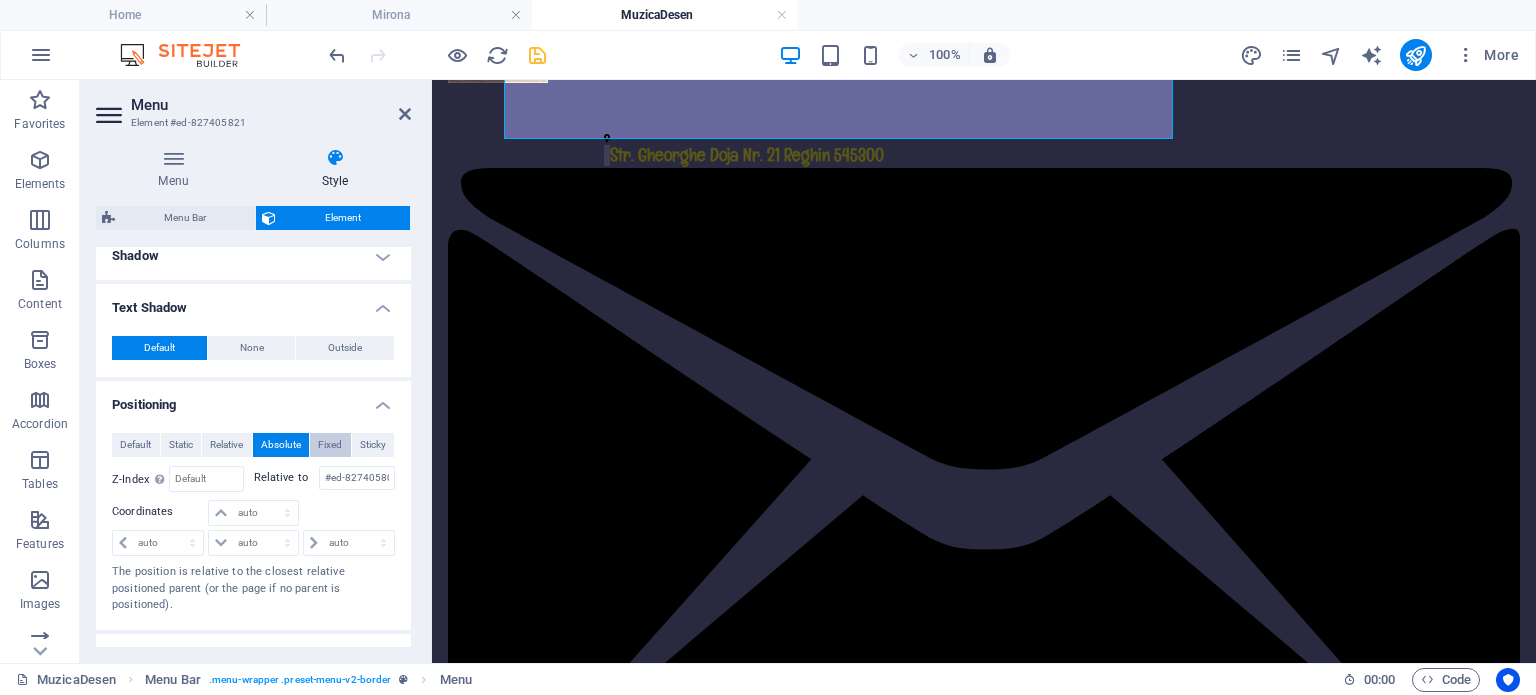 click on "Fixed" at bounding box center (330, 445) 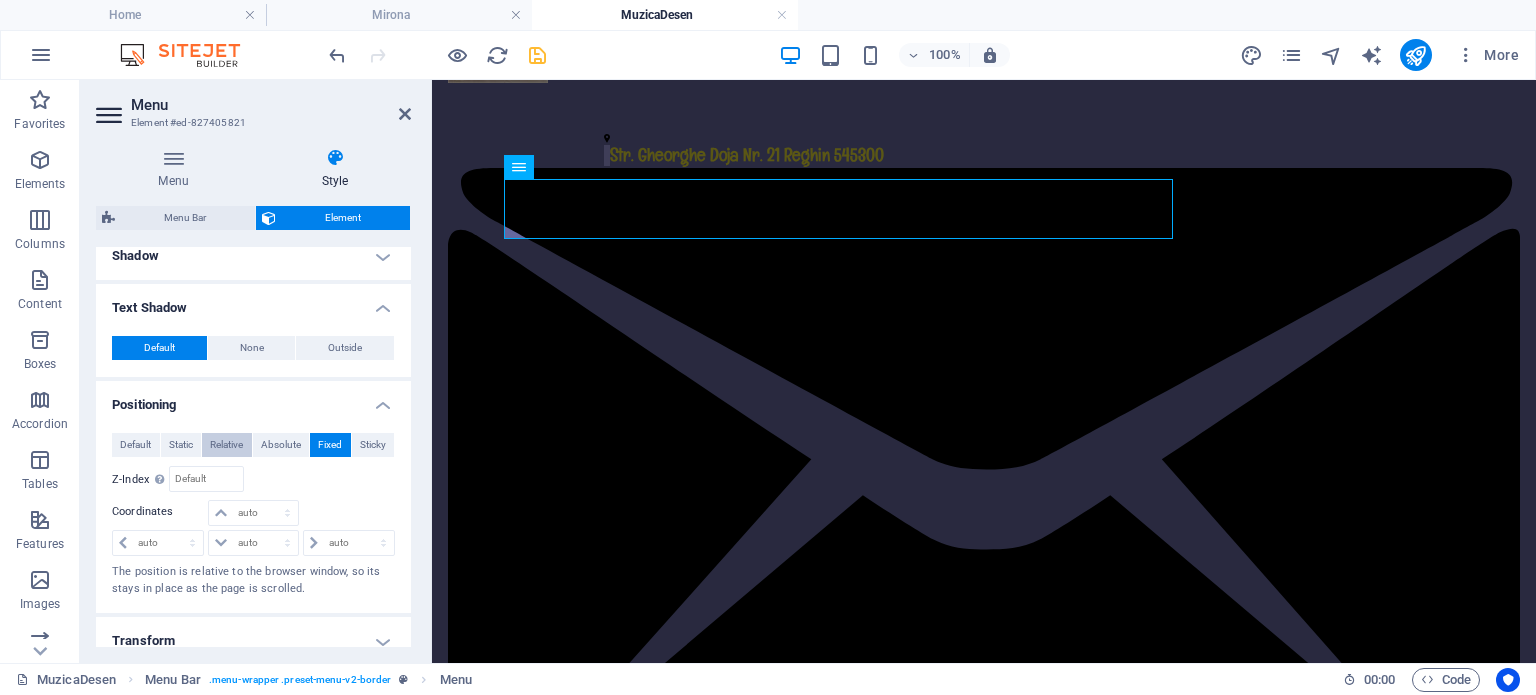 click on "Relative" at bounding box center [227, 445] 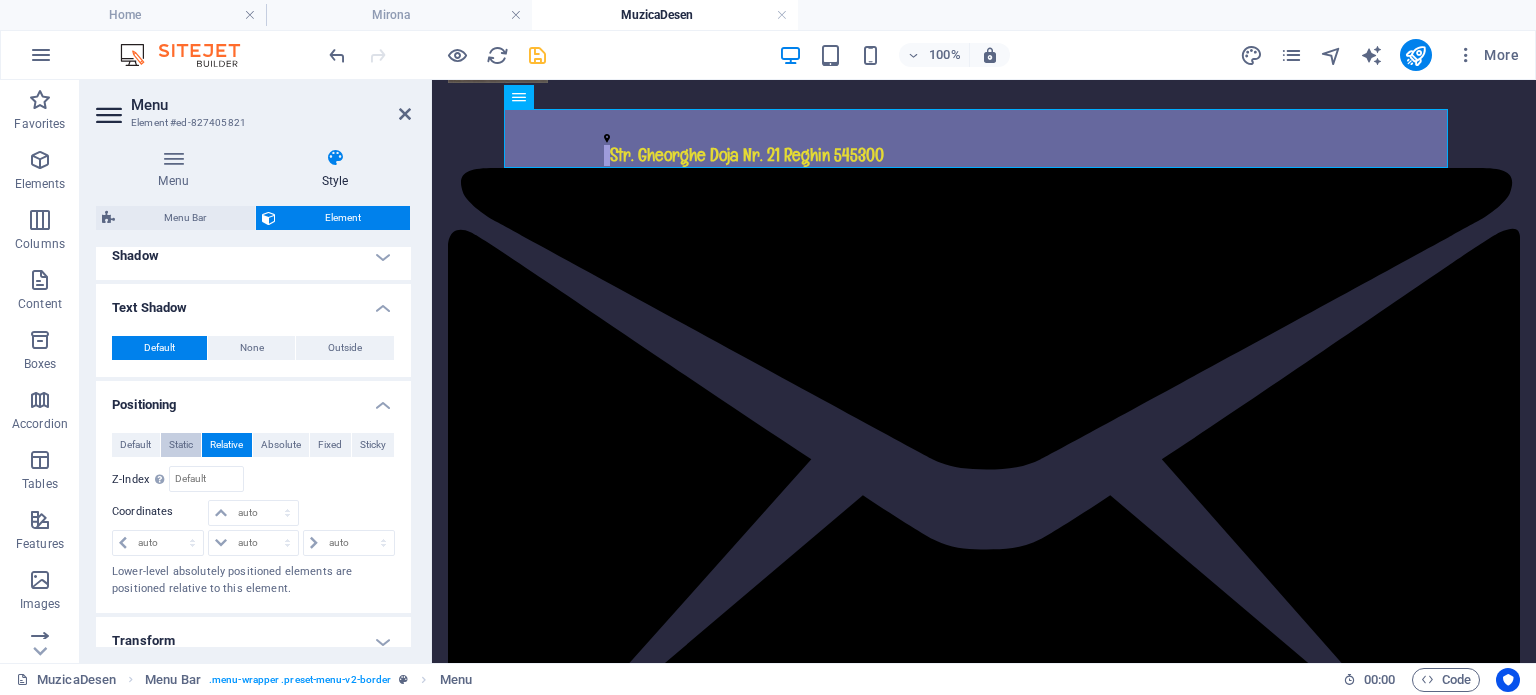click on "Static" at bounding box center (181, 445) 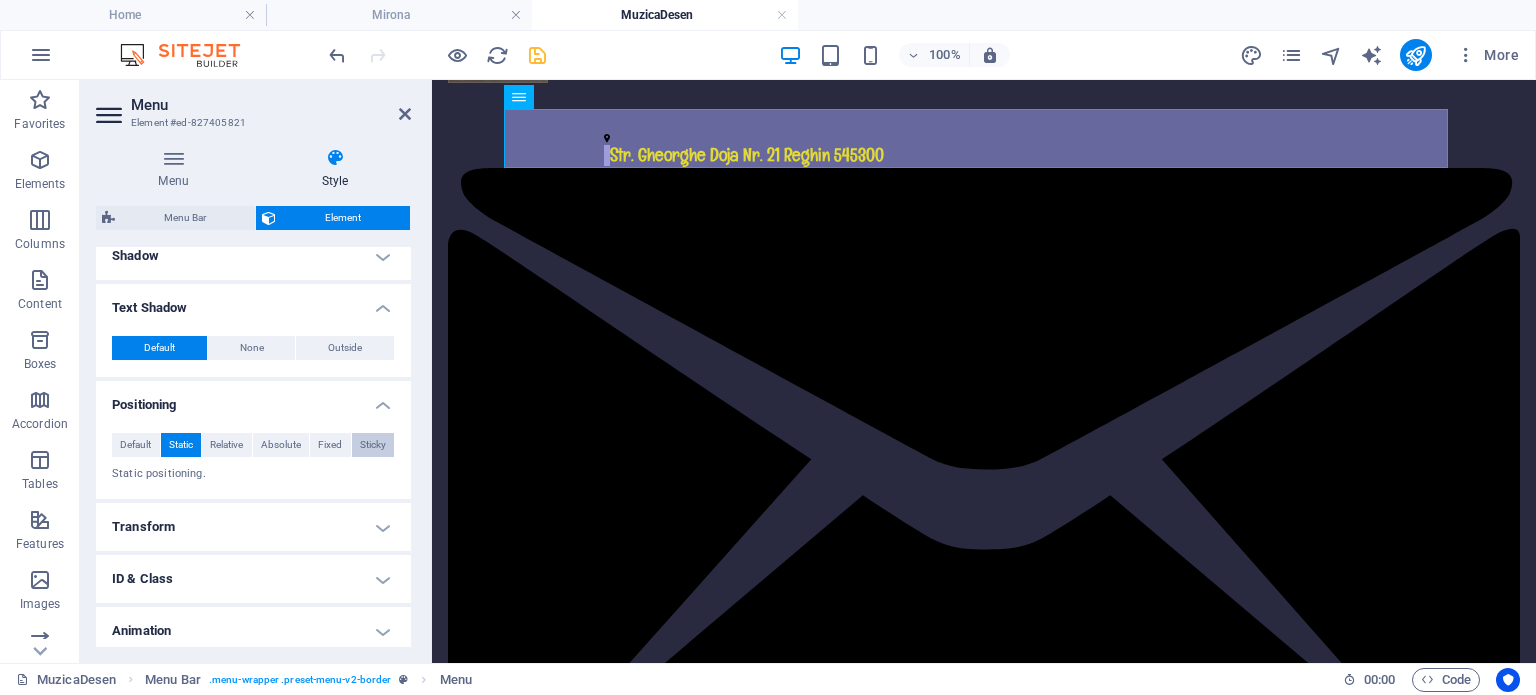 click on "Sticky" at bounding box center [373, 445] 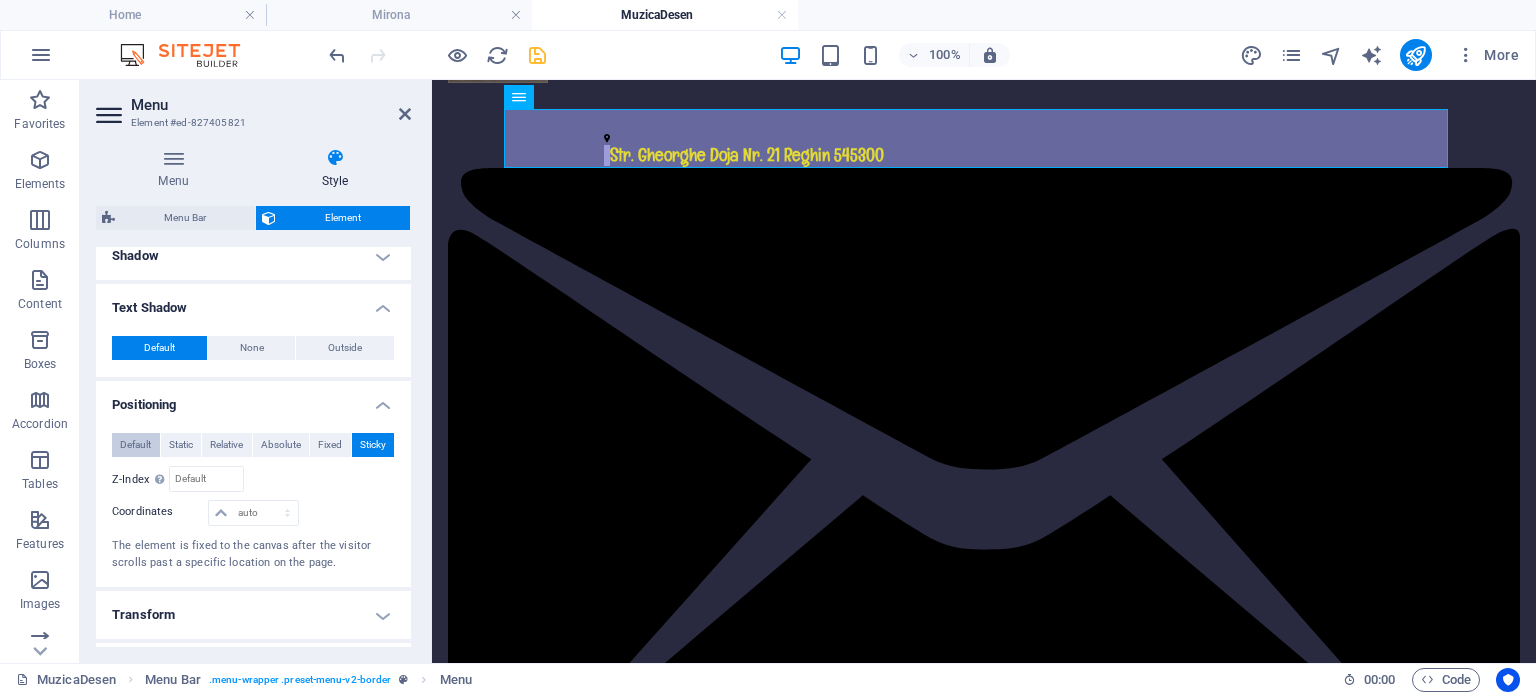click on "Default" at bounding box center (135, 445) 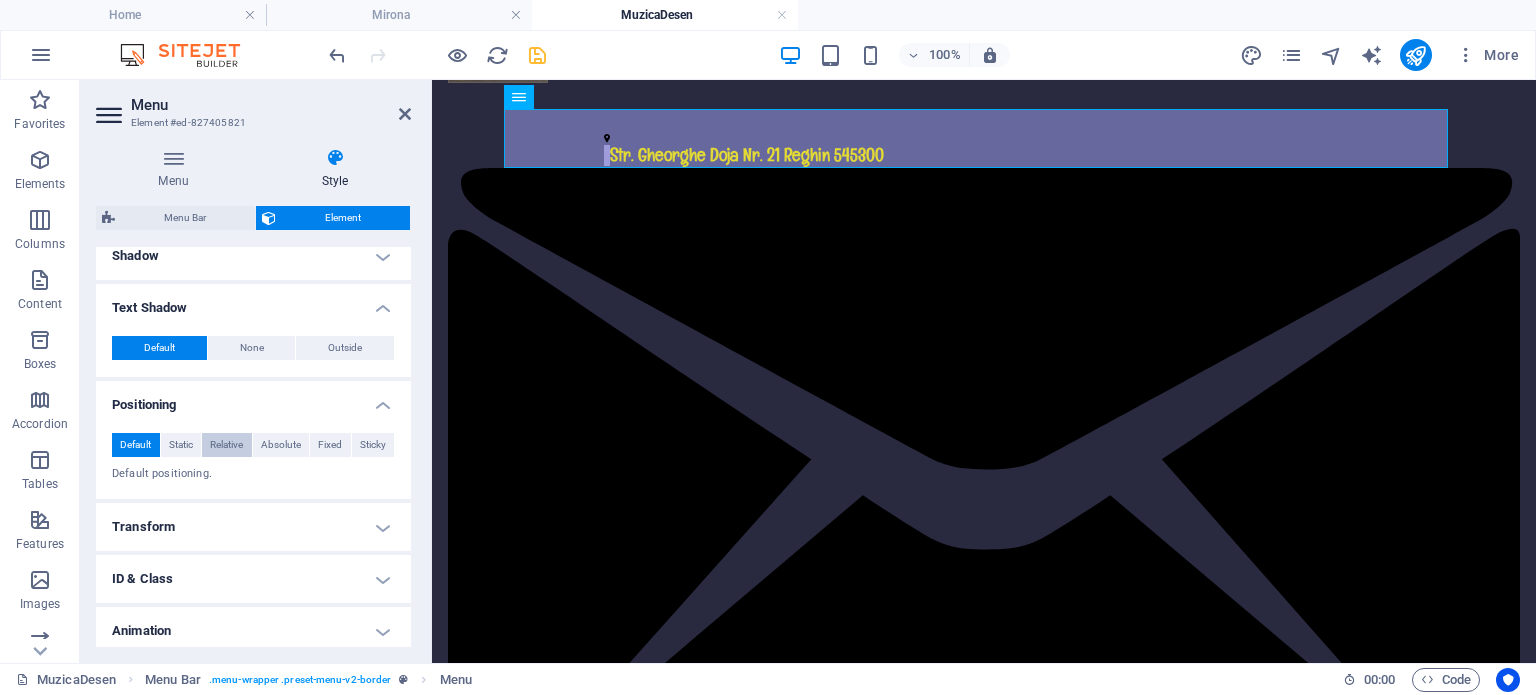 click on "Relative" at bounding box center [226, 445] 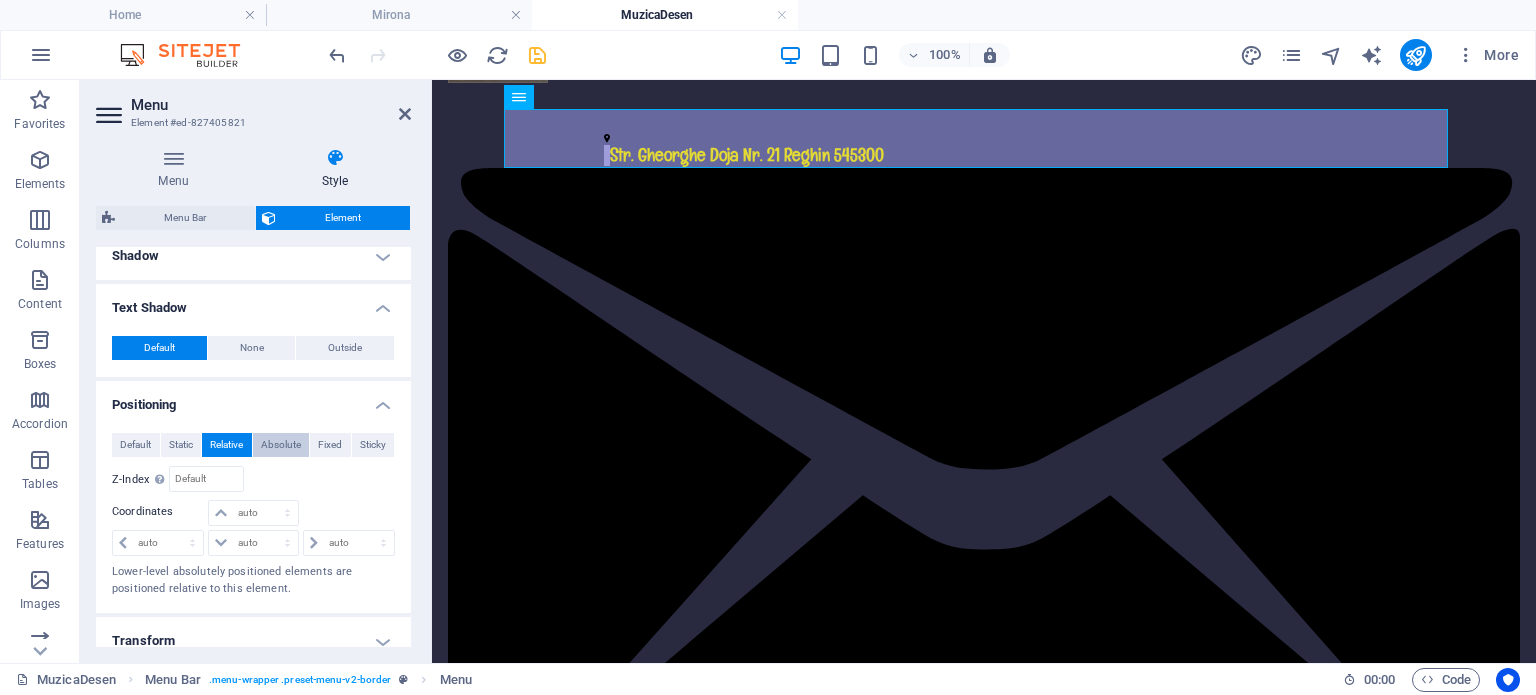 click on "Absolute" at bounding box center [281, 445] 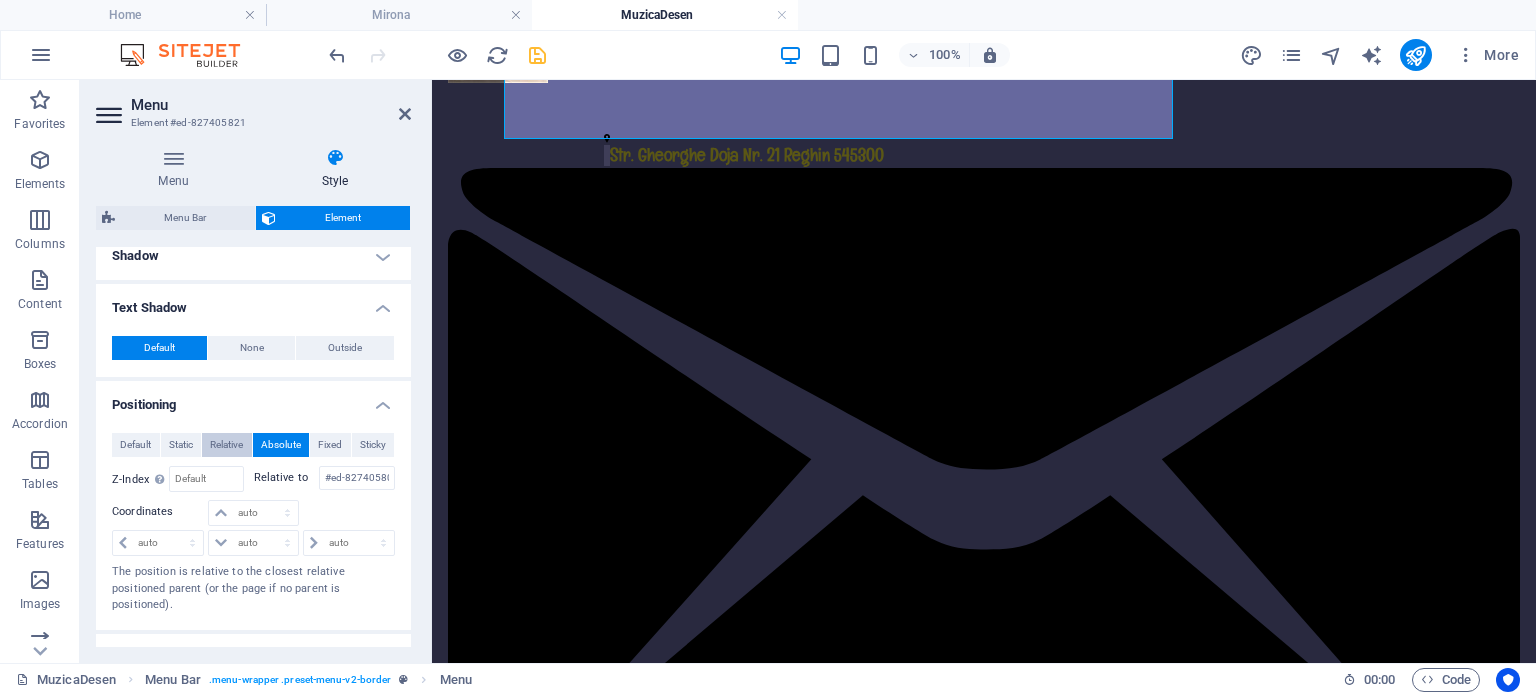 click on "Relative" at bounding box center (226, 445) 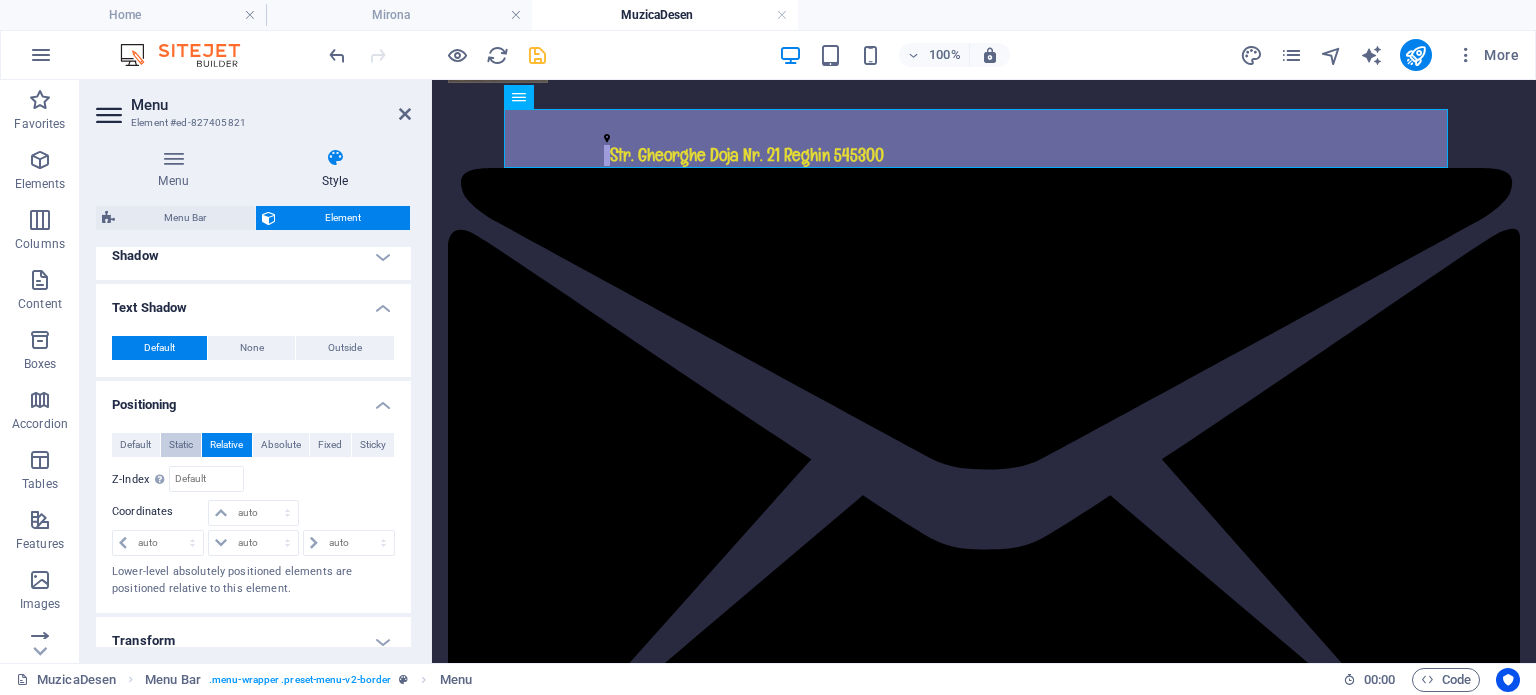 click on "Static" at bounding box center [181, 445] 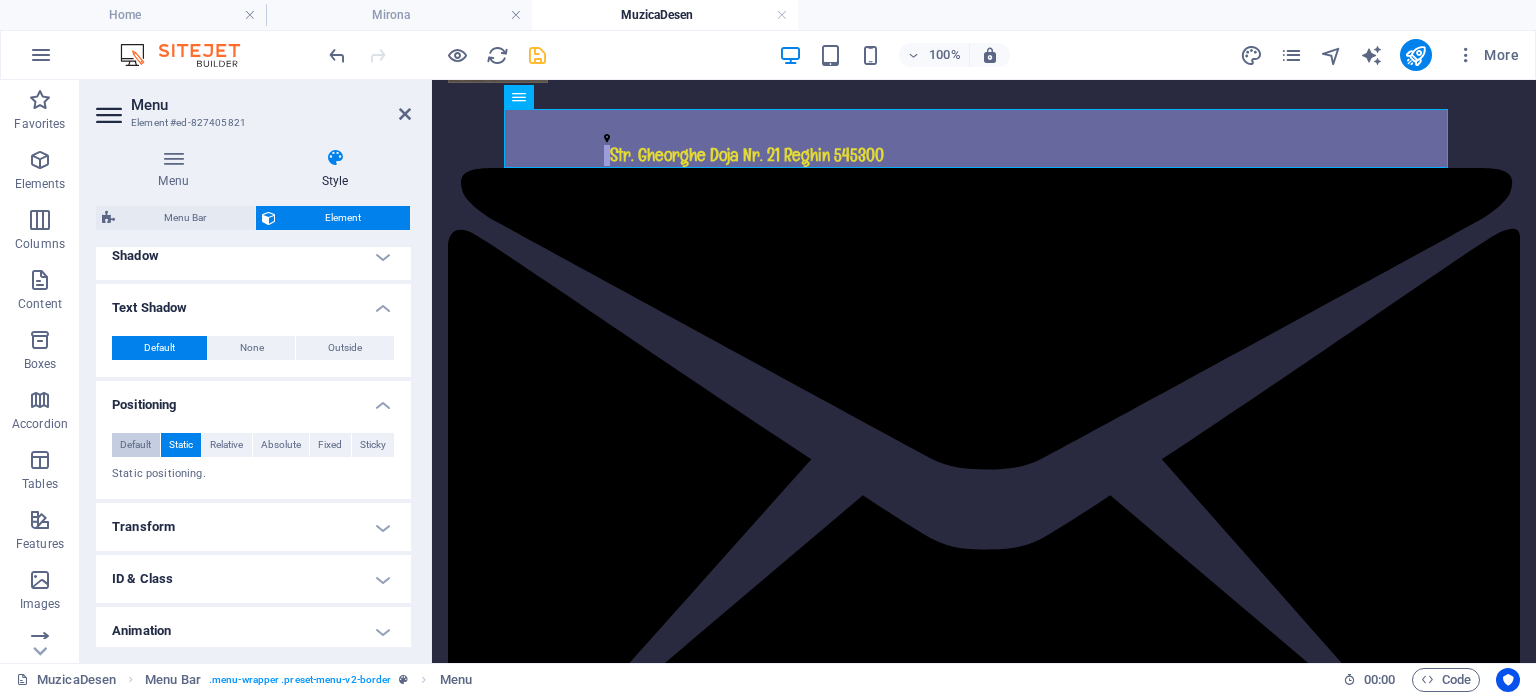 click on "Default" at bounding box center (135, 445) 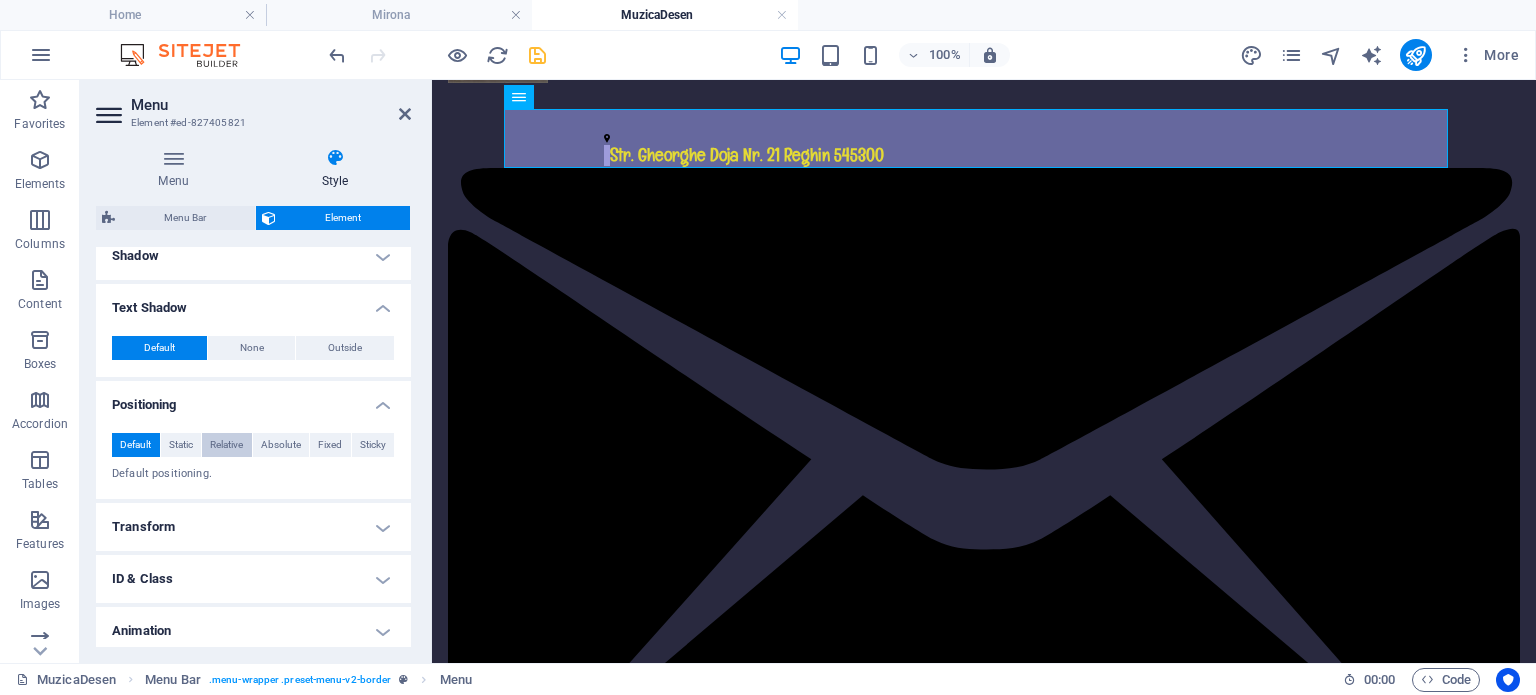 click on "Relative" at bounding box center [226, 445] 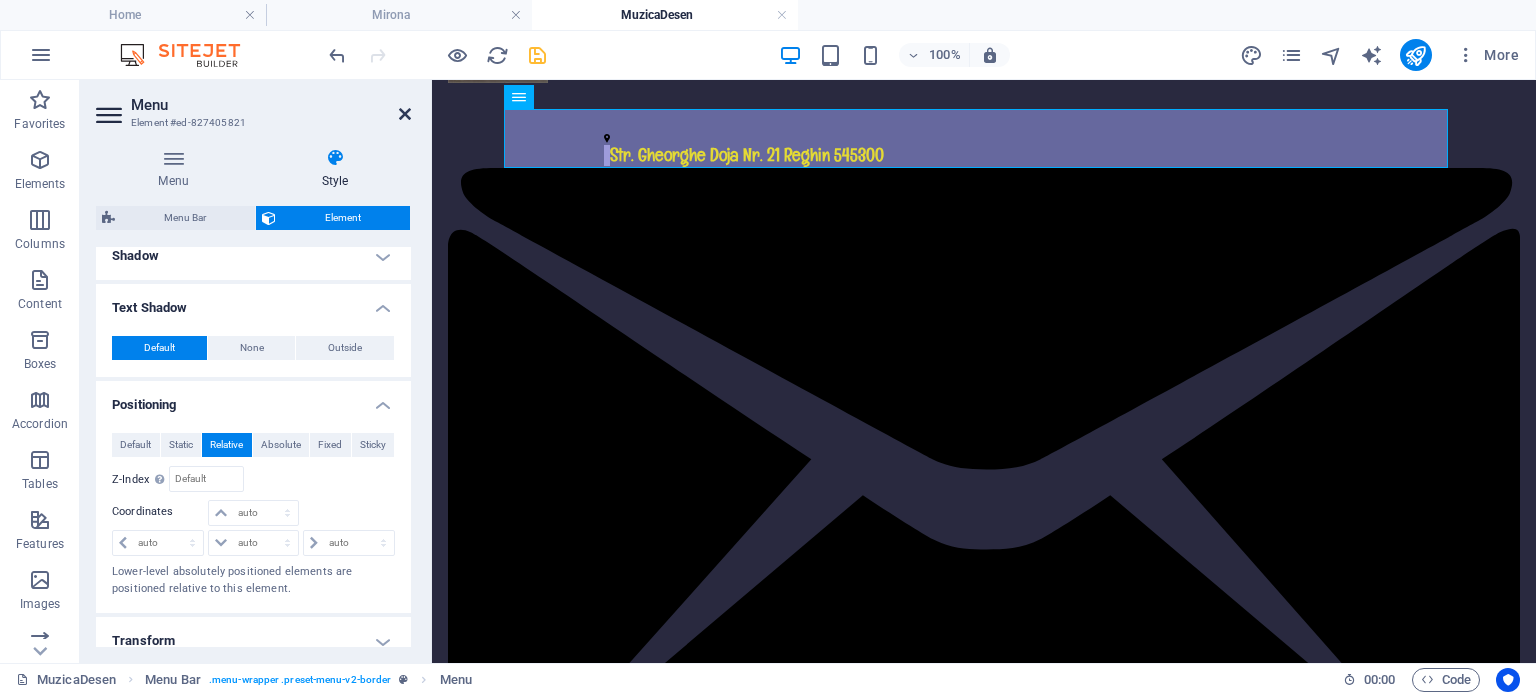 click at bounding box center [405, 114] 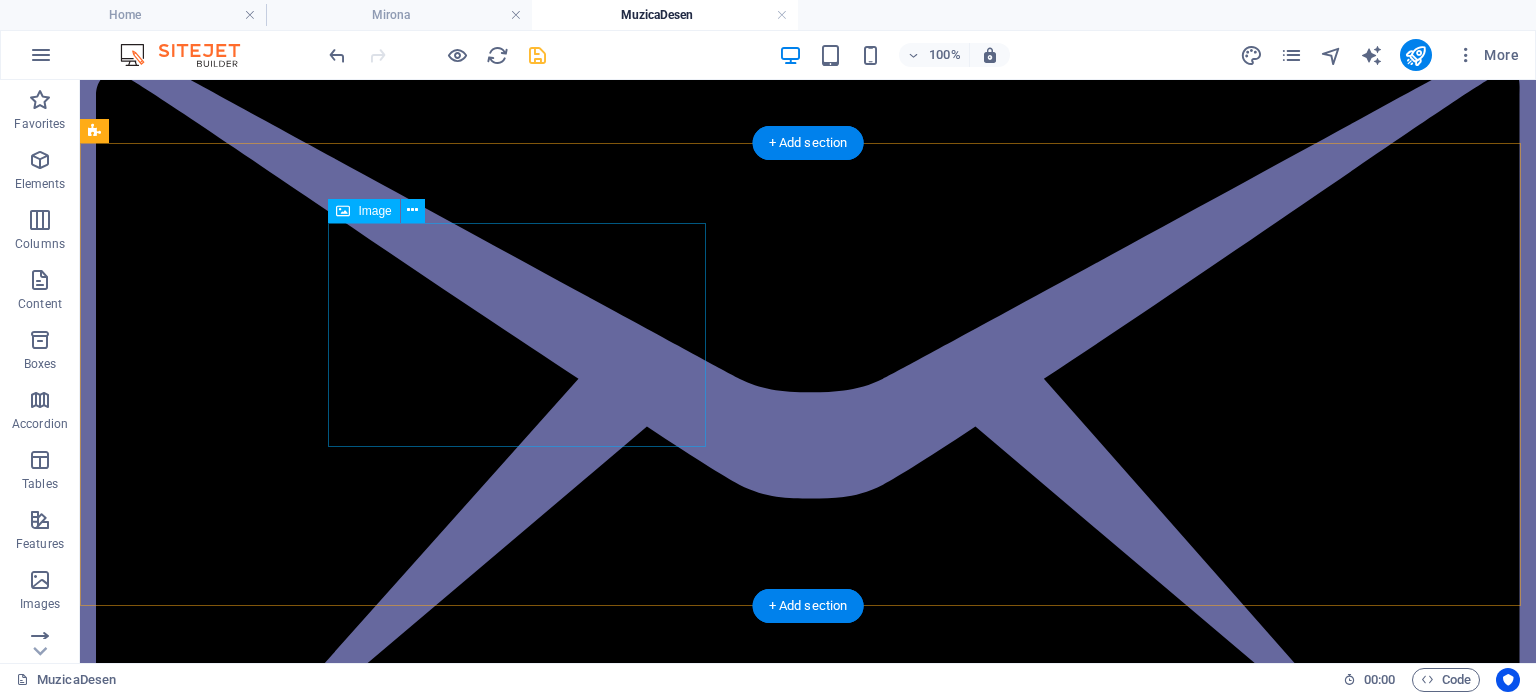 scroll, scrollTop: 300, scrollLeft: 0, axis: vertical 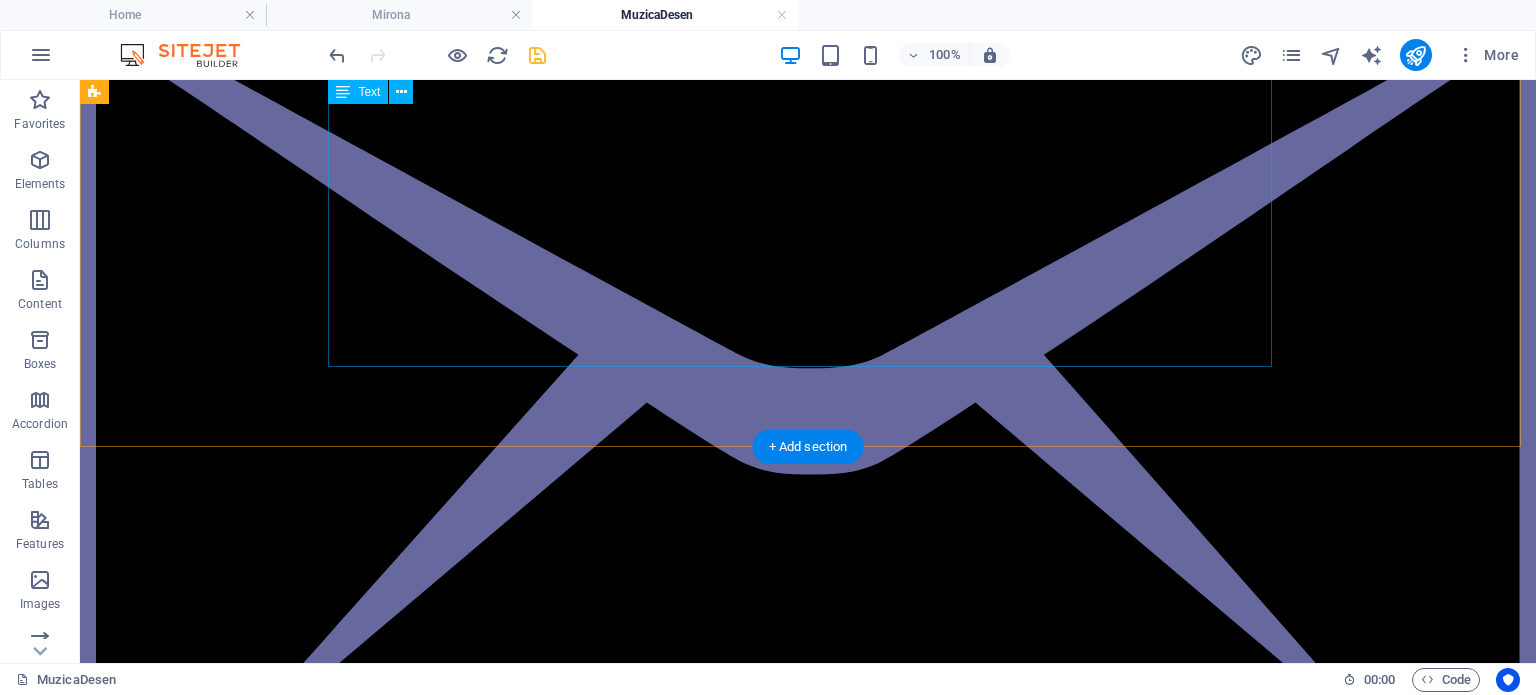 click on "i Bine ați venit pe site-ul Școlii de Muzică și Arte Plastice   „Dansul e pasiune, disciplină și eleganță. Vino să-l descoperi alături de noi!”" at bounding box center (808, 2675) 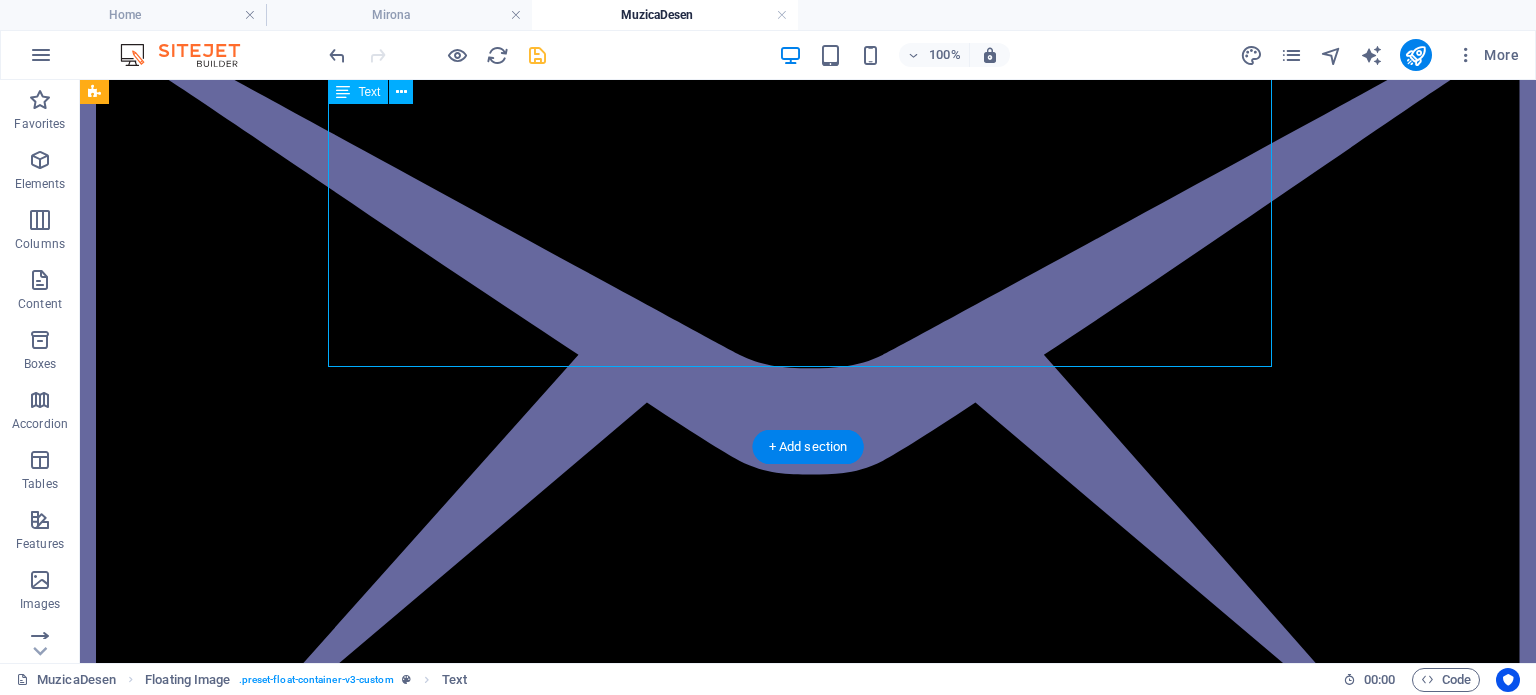 click on "i Bine ați venit pe site-ul Școlii de Muzică și Arte Plastice   „Dansul e pasiune, disciplină și eleganță. Vino să-l descoperi alături de noi!”" at bounding box center (808, 2675) 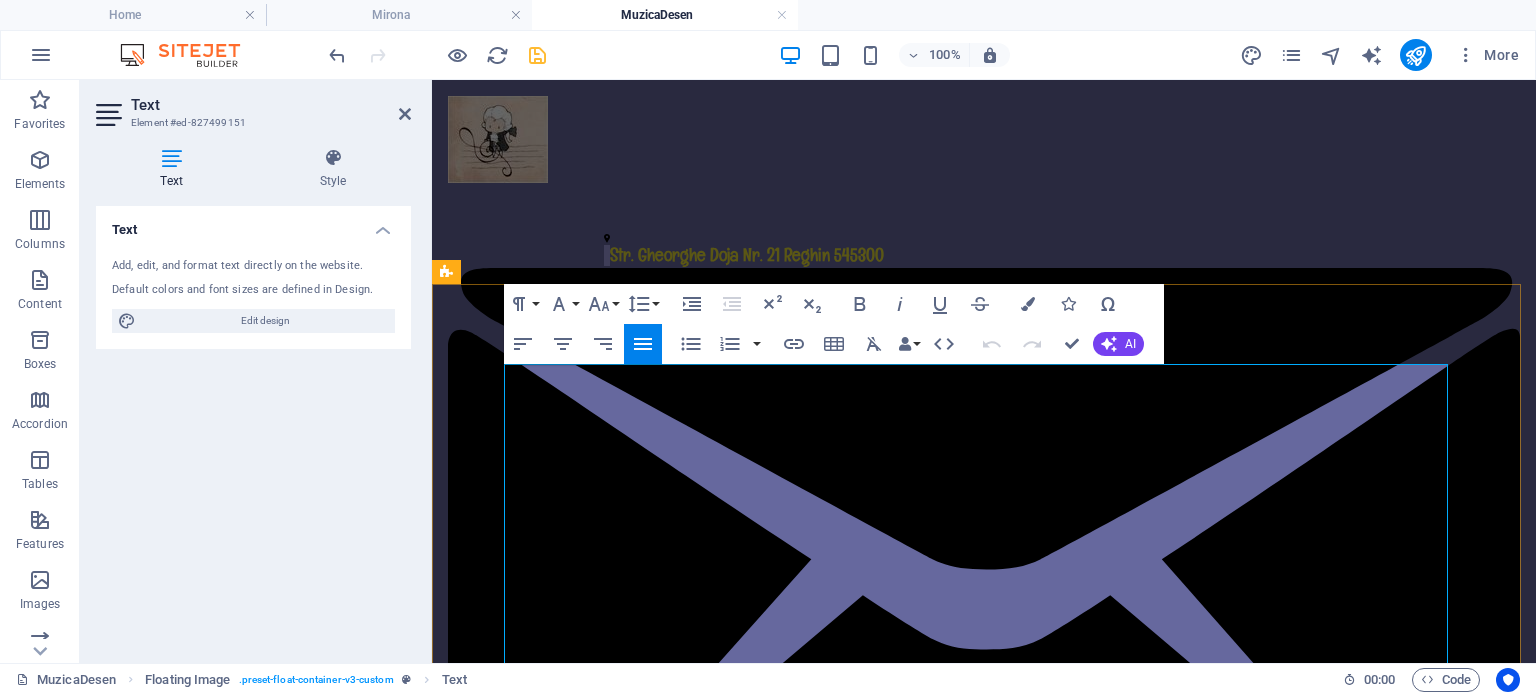 scroll, scrollTop: 300, scrollLeft: 0, axis: vertical 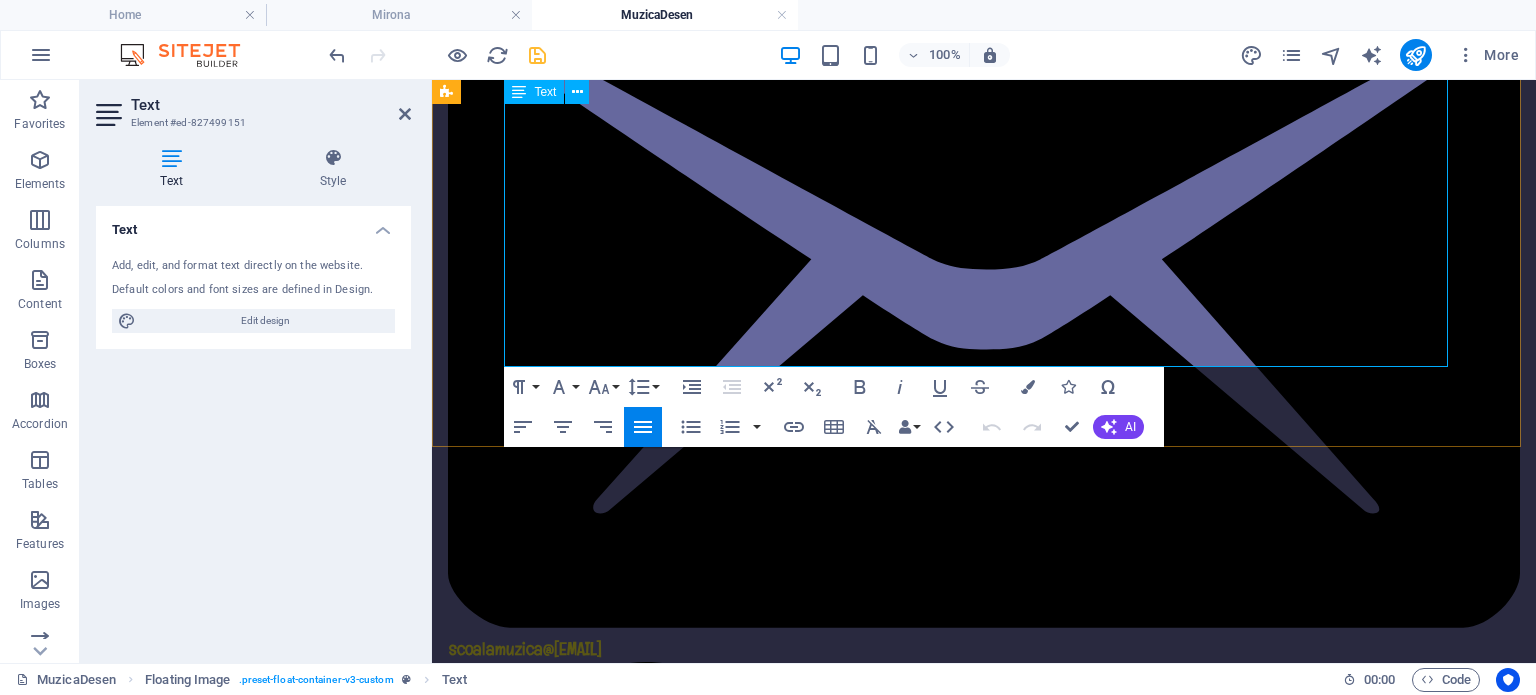 drag, startPoint x: 1119, startPoint y: 342, endPoint x: 844, endPoint y: 311, distance: 276.74176 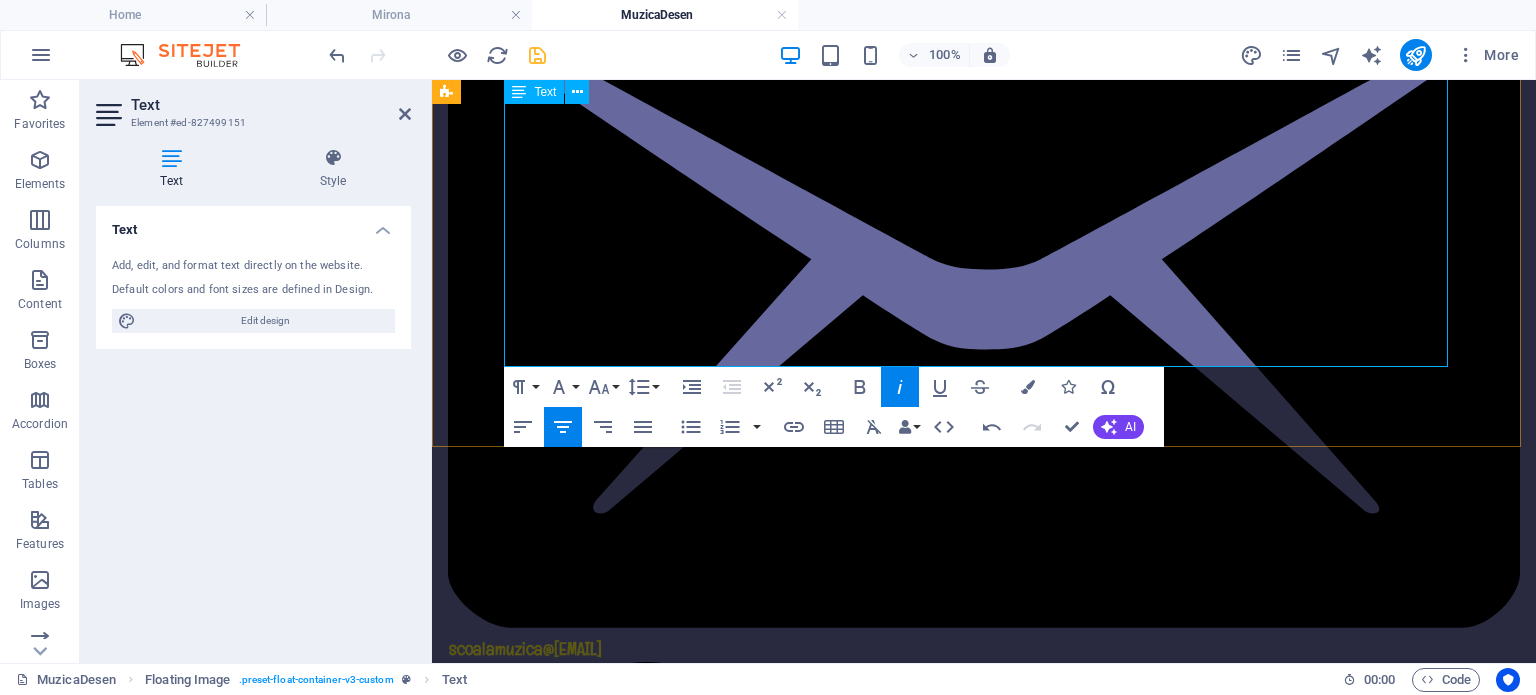 click on "„"Descoperim talentul, cultivăm pasiunea, inspirăm viitorul prin muzică și culoare."" at bounding box center (1121, 2213) 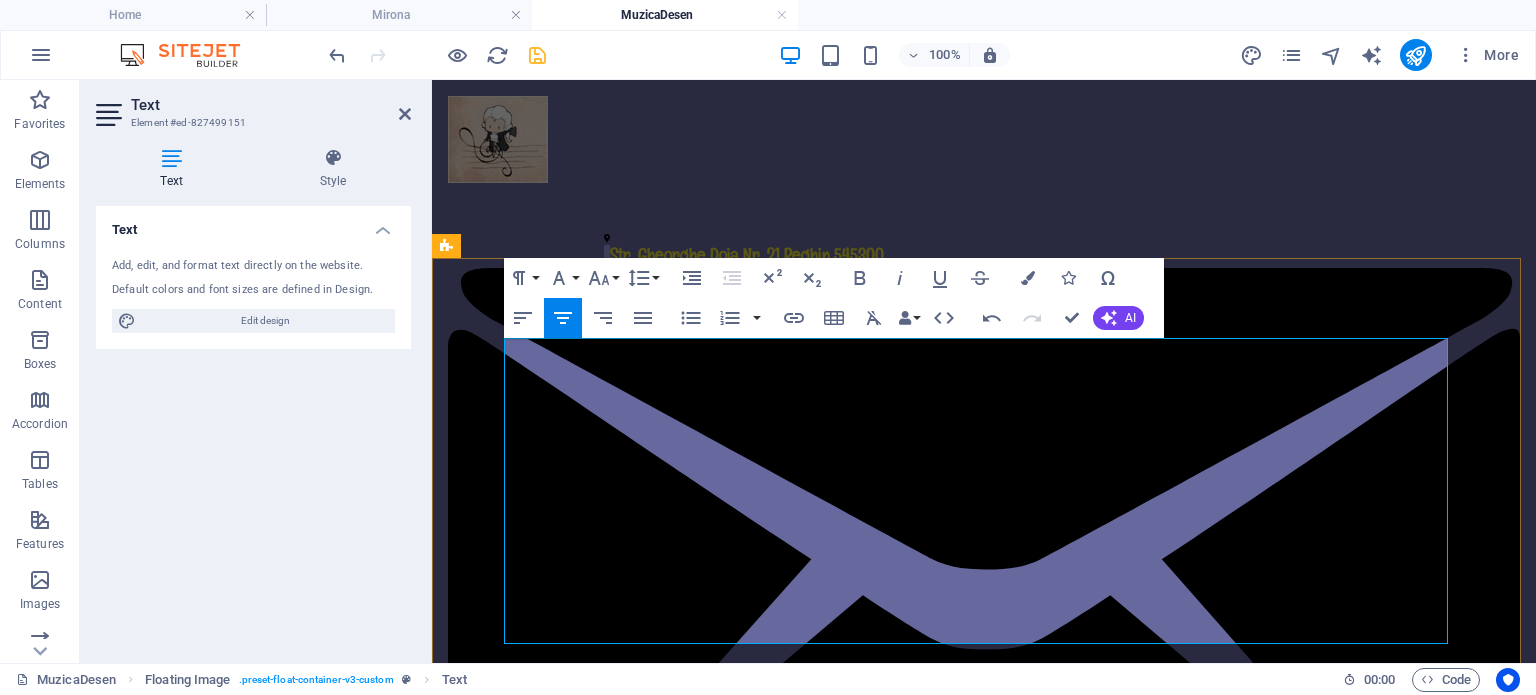scroll, scrollTop: 200, scrollLeft: 0, axis: vertical 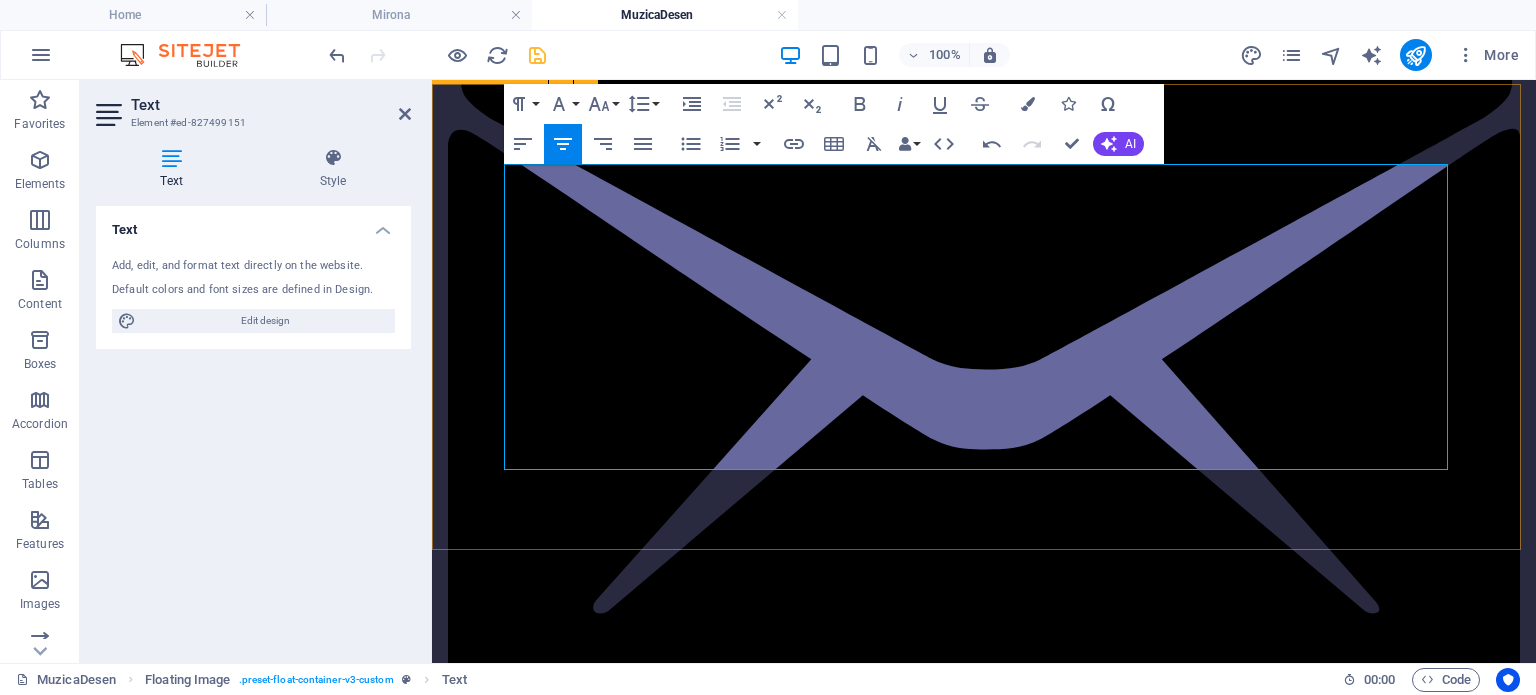 drag, startPoint x: 1115, startPoint y: 451, endPoint x: 777, endPoint y: 407, distance: 340.85187 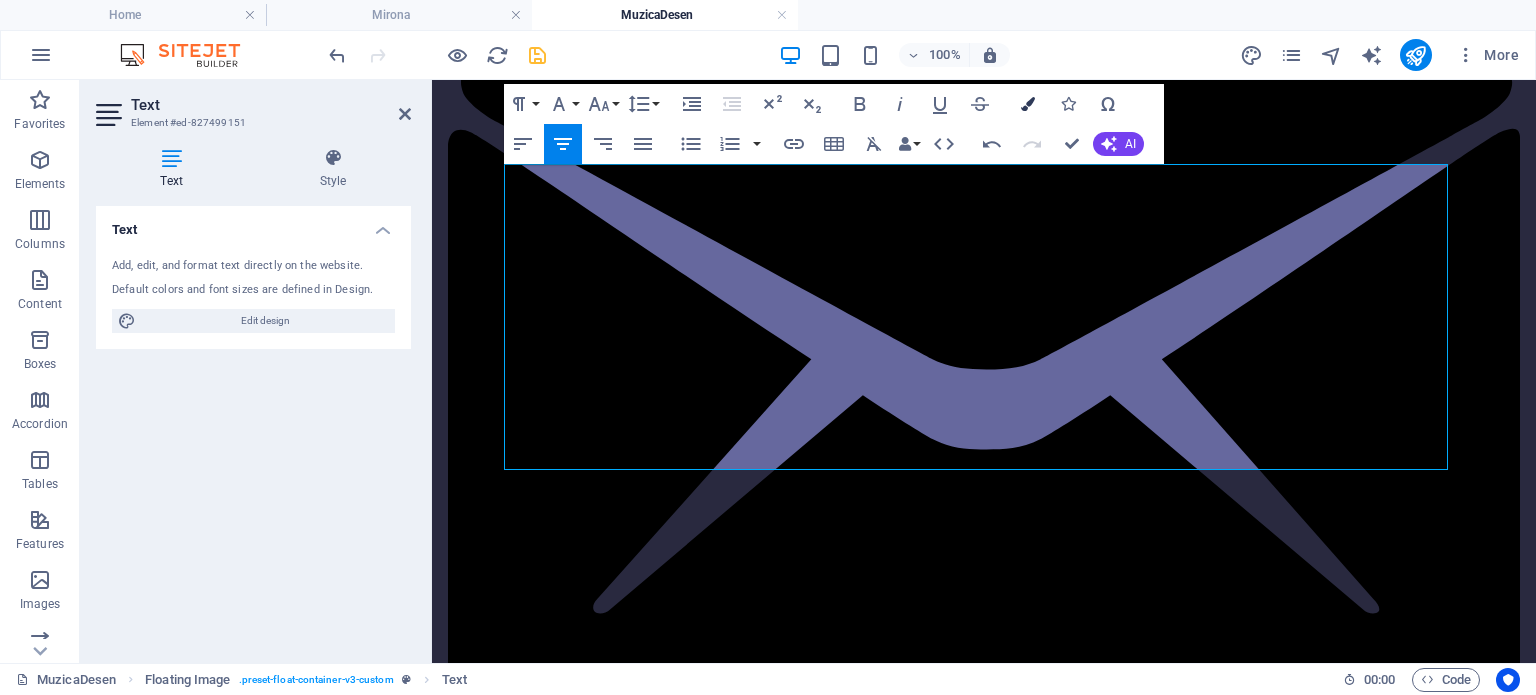 click at bounding box center [1028, 104] 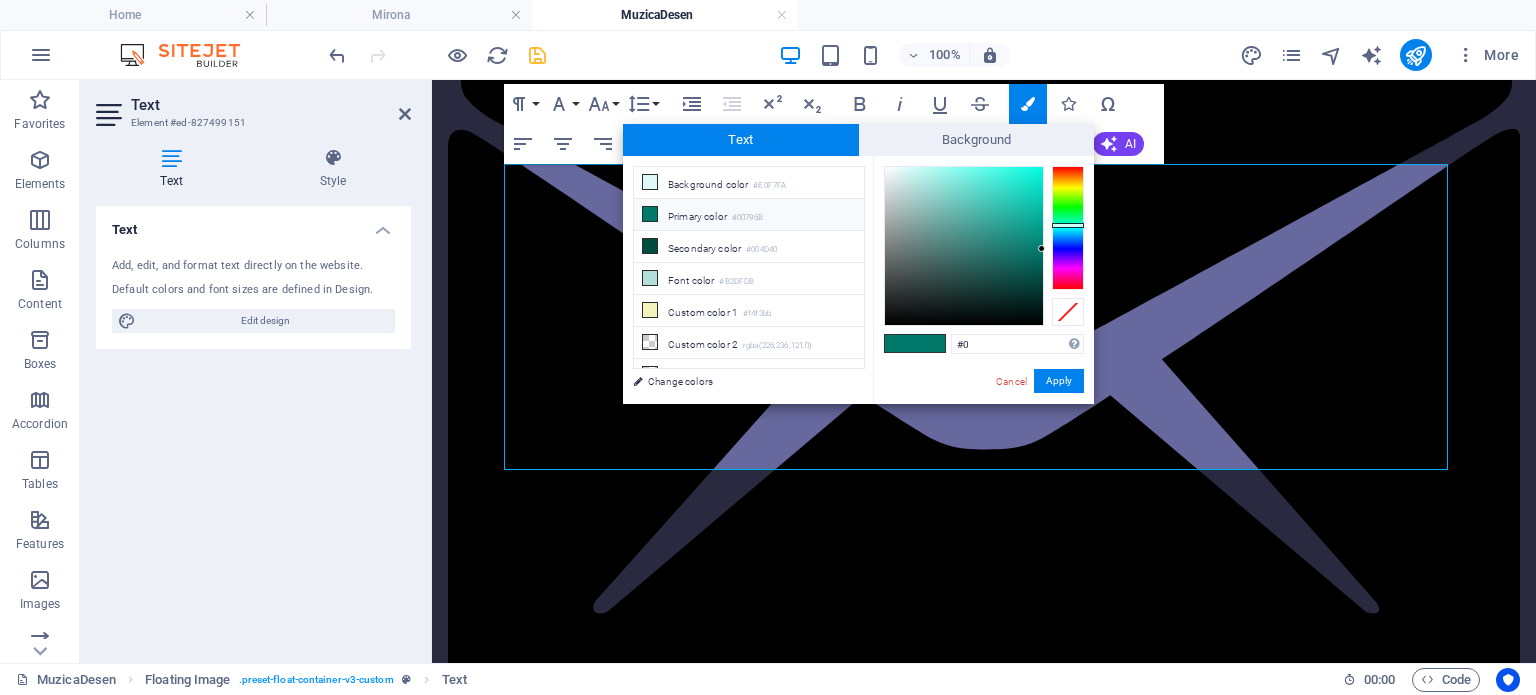 type on "#" 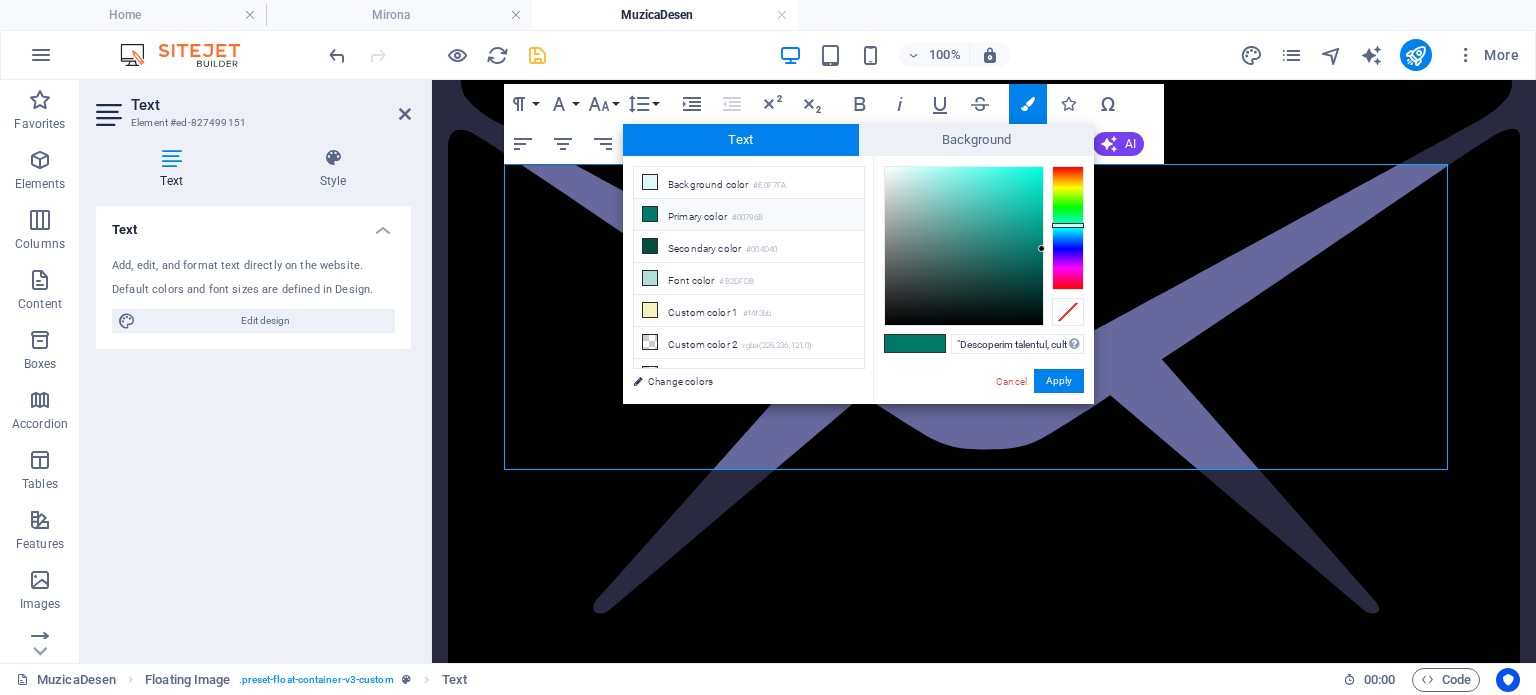 scroll, scrollTop: 0, scrollLeft: 0, axis: both 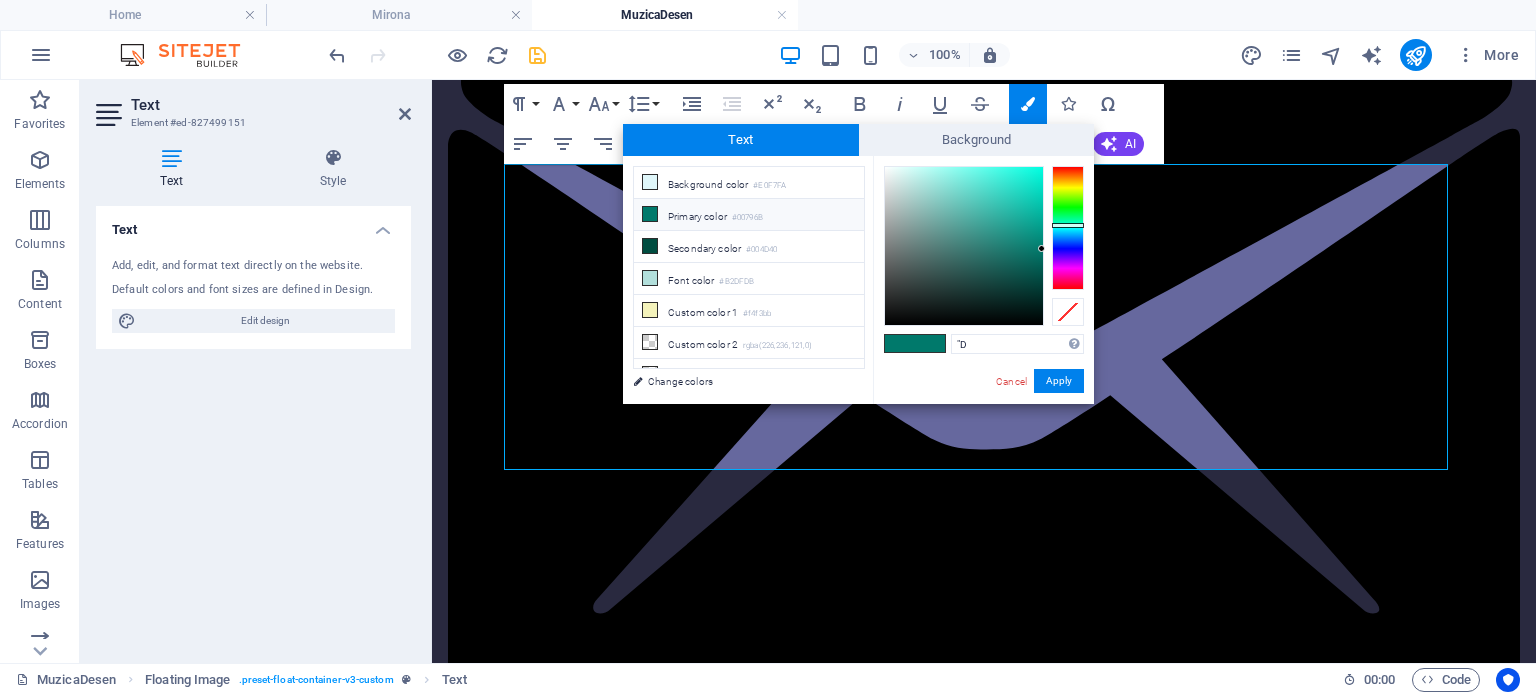 type on """ 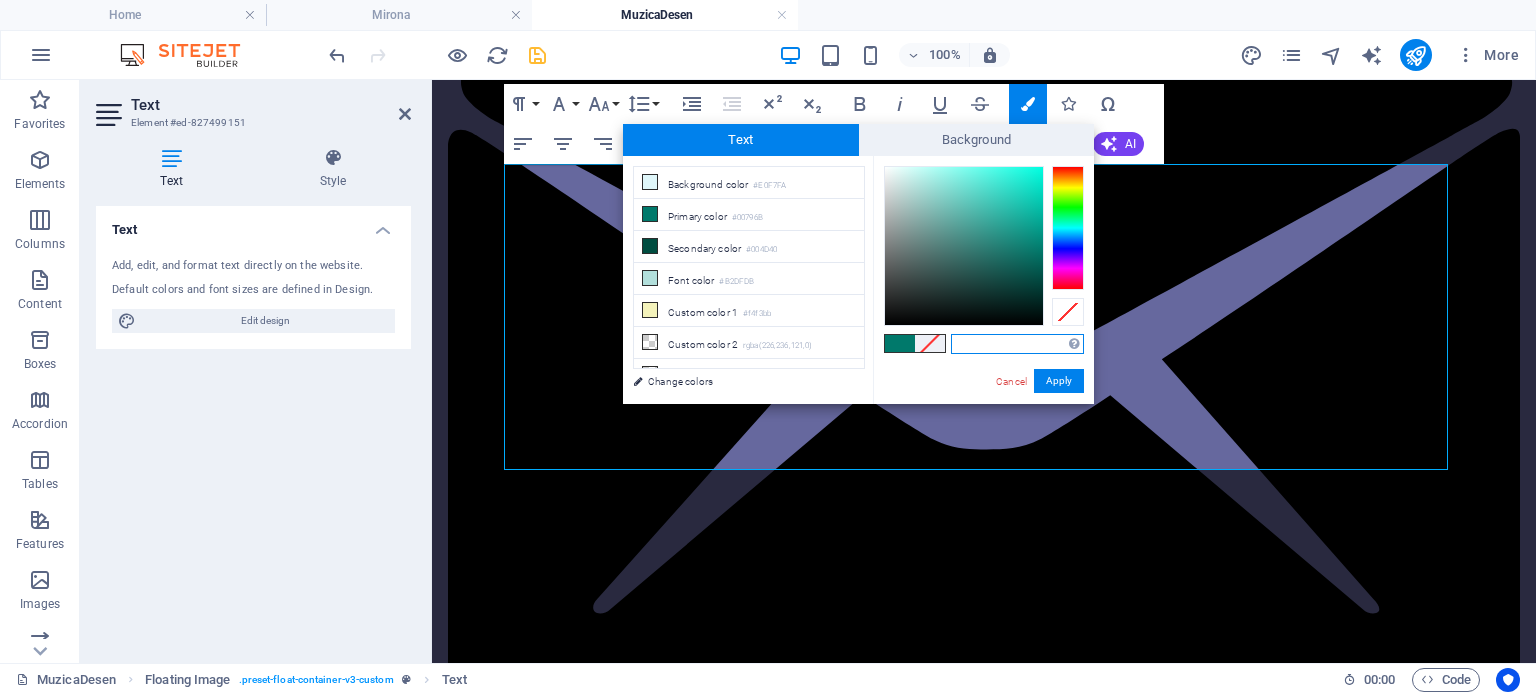 paste on "#E4DA34" 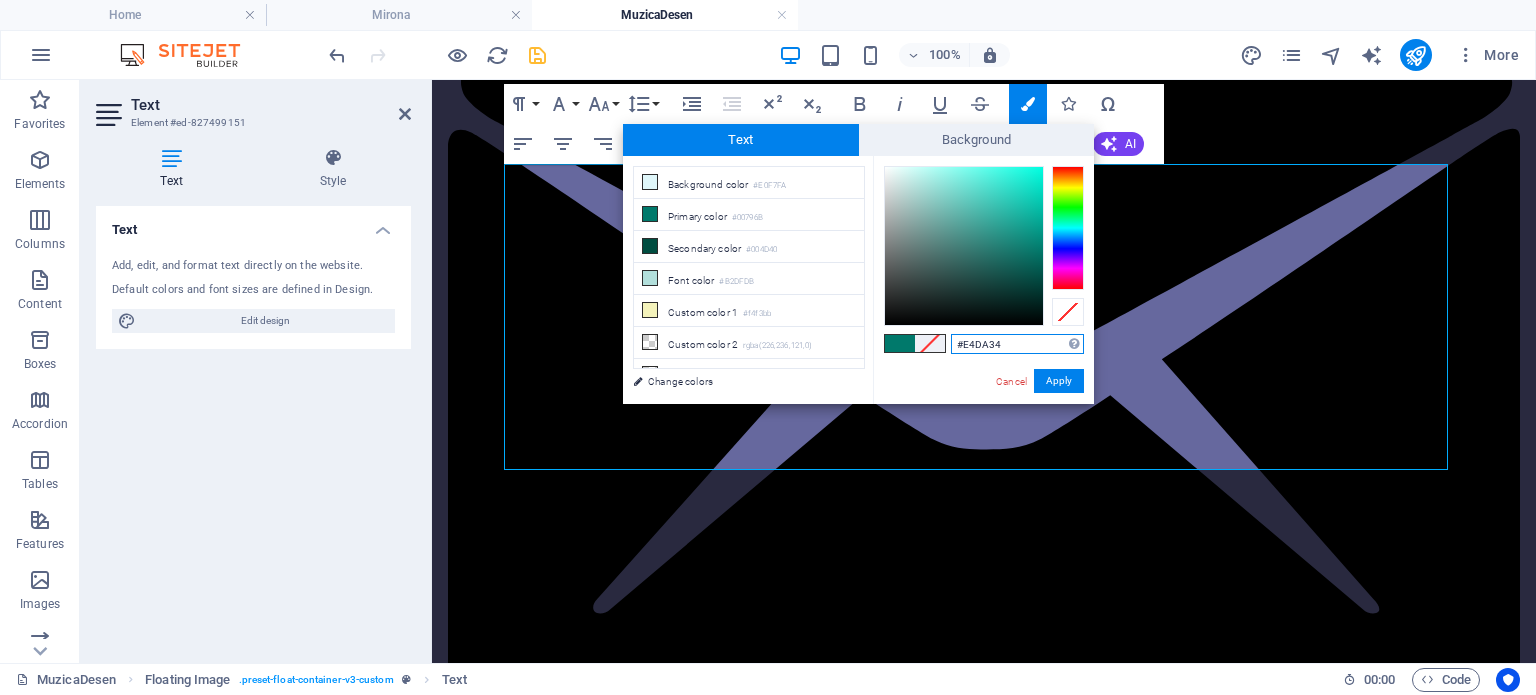 type on "#e4da34" 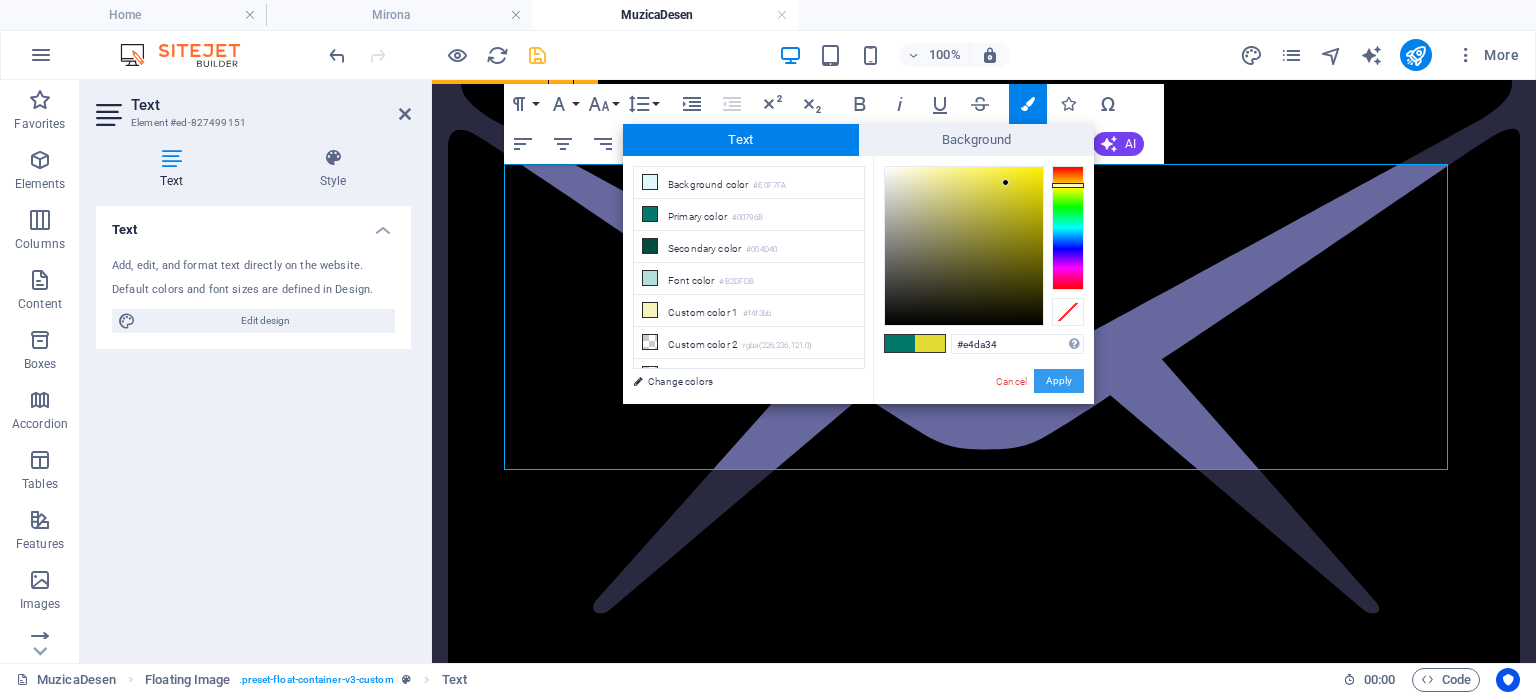 click on "Apply" at bounding box center [1059, 381] 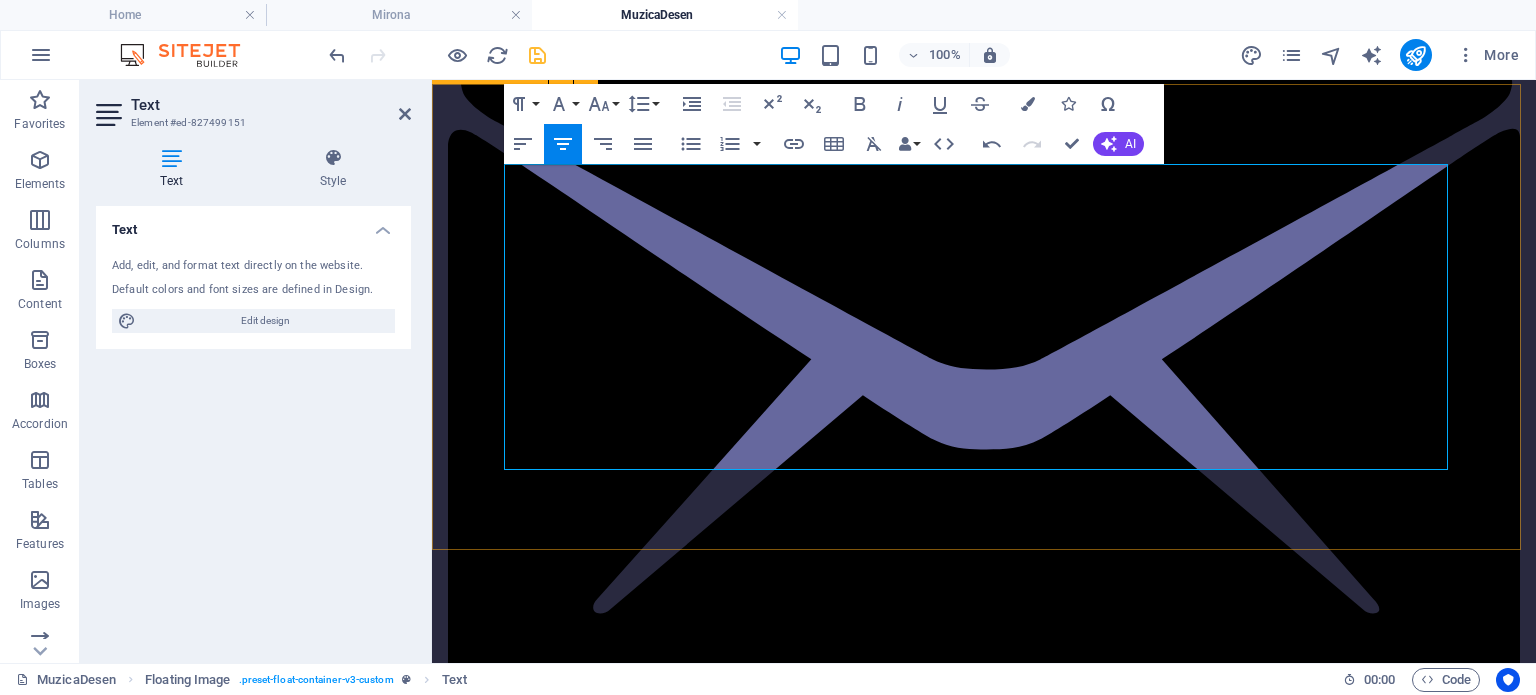 drag, startPoint x: 1121, startPoint y: 443, endPoint x: 784, endPoint y: 405, distance: 339.13568 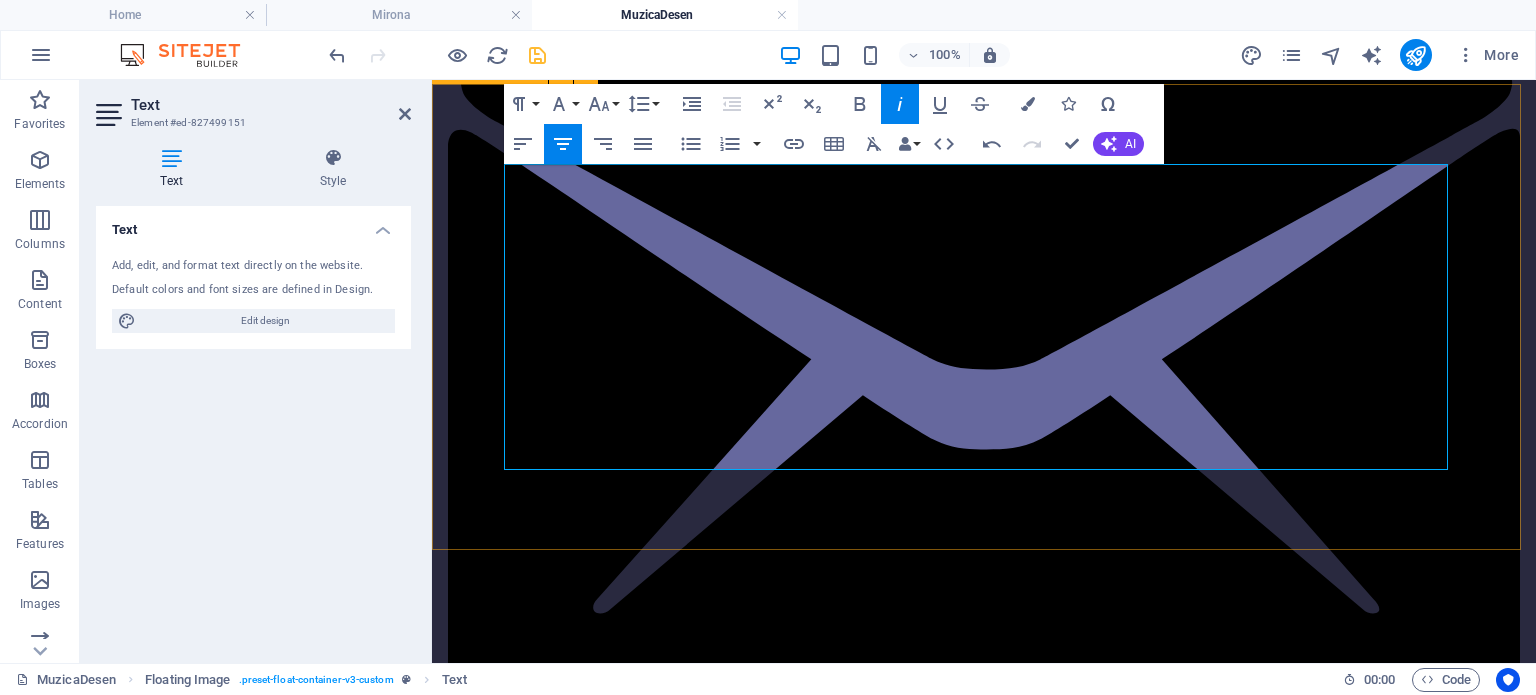 click on "​ ​   „Descoperim talentul, cultivăm pasiunea, inspirăm viitorul prin muzică și culoare." ​" at bounding box center (984, 2316) 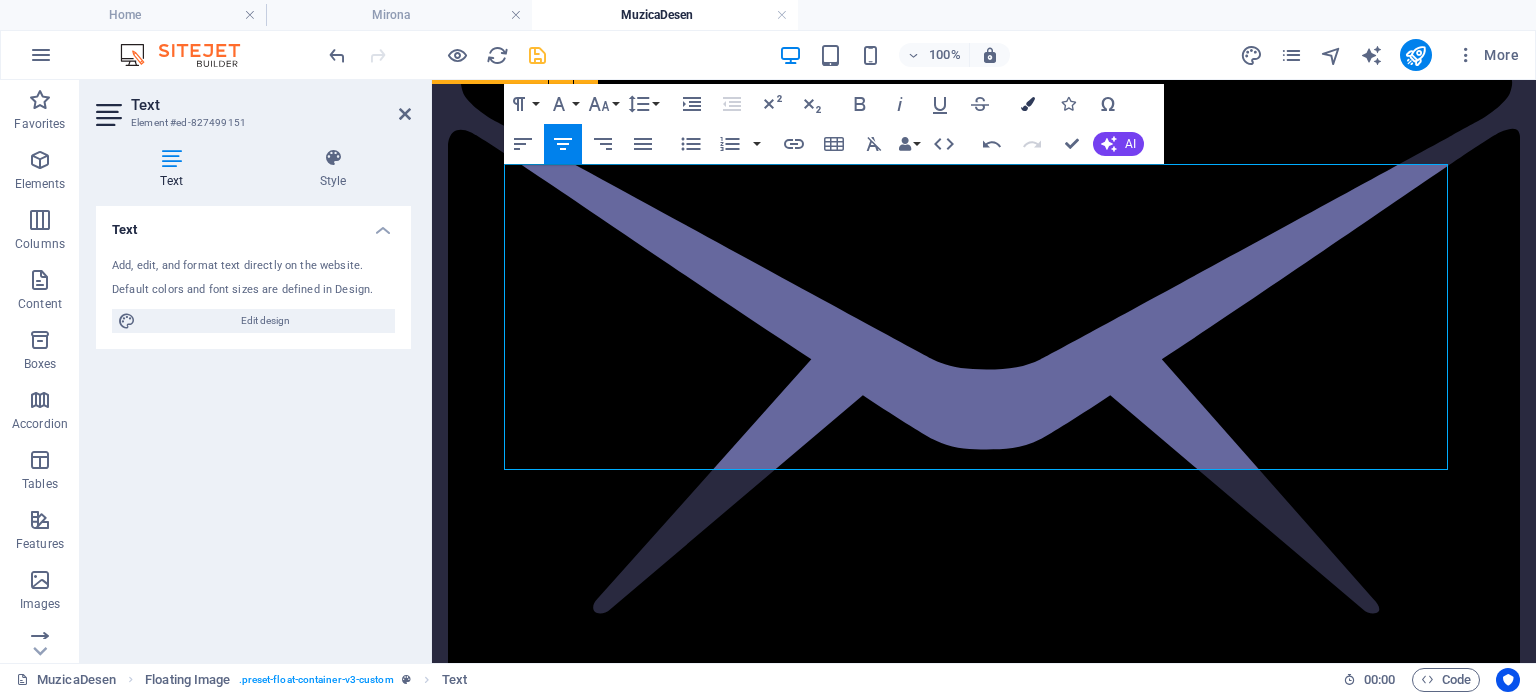 click at bounding box center (1028, 104) 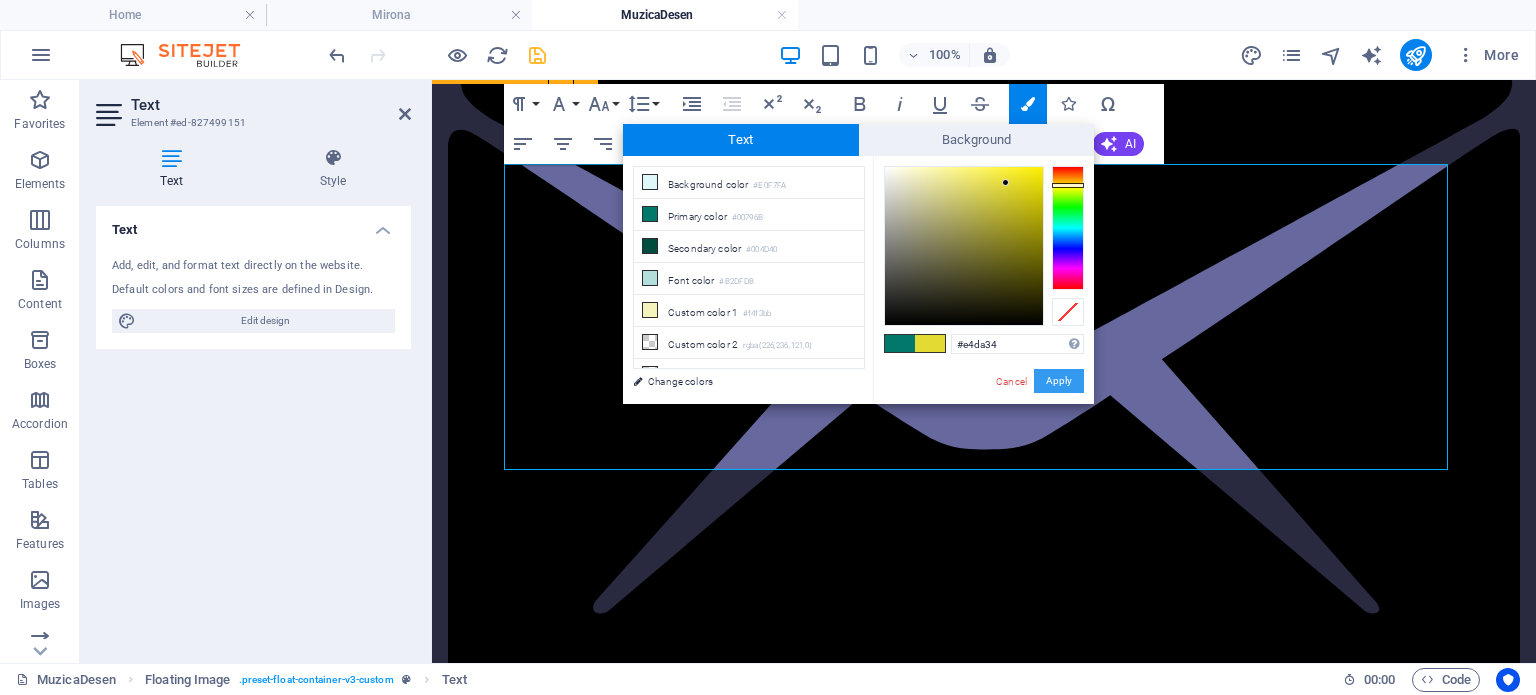 click on "Apply" at bounding box center (1059, 381) 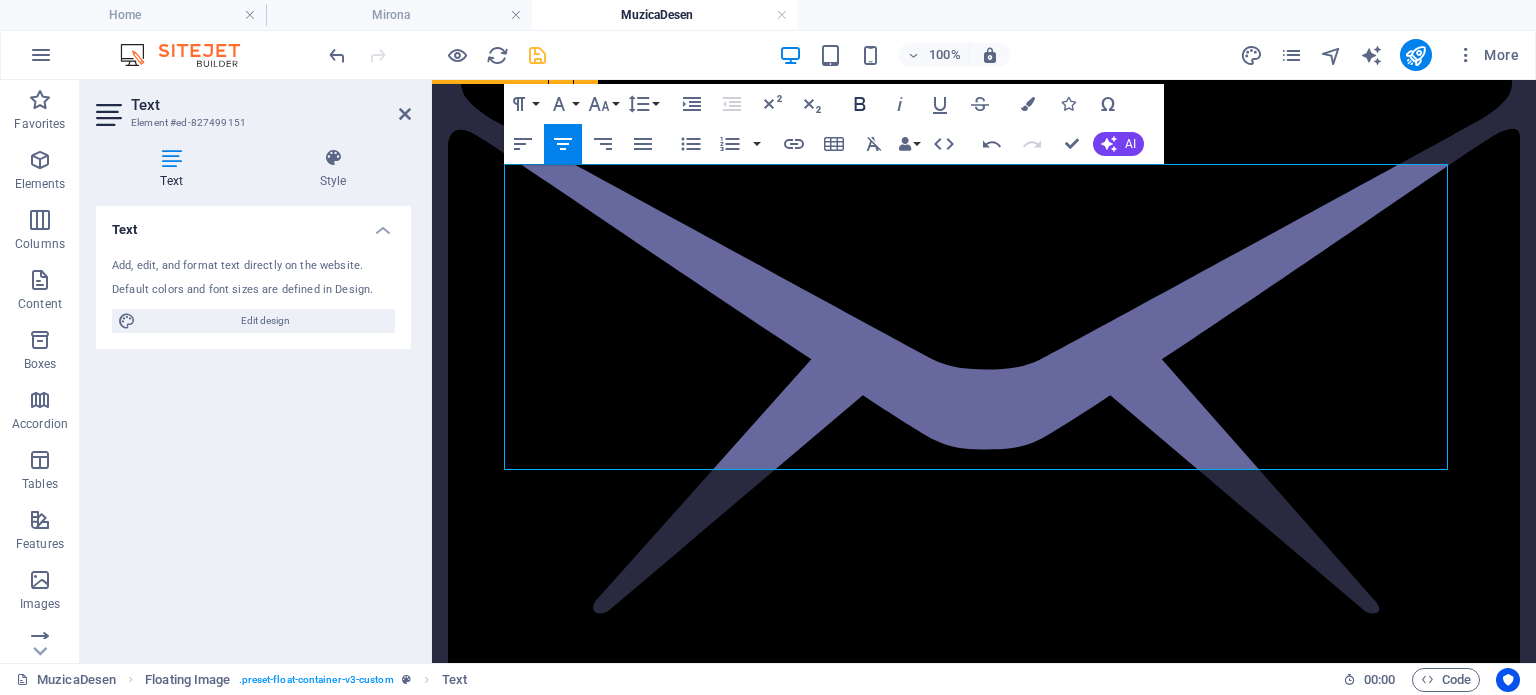 click 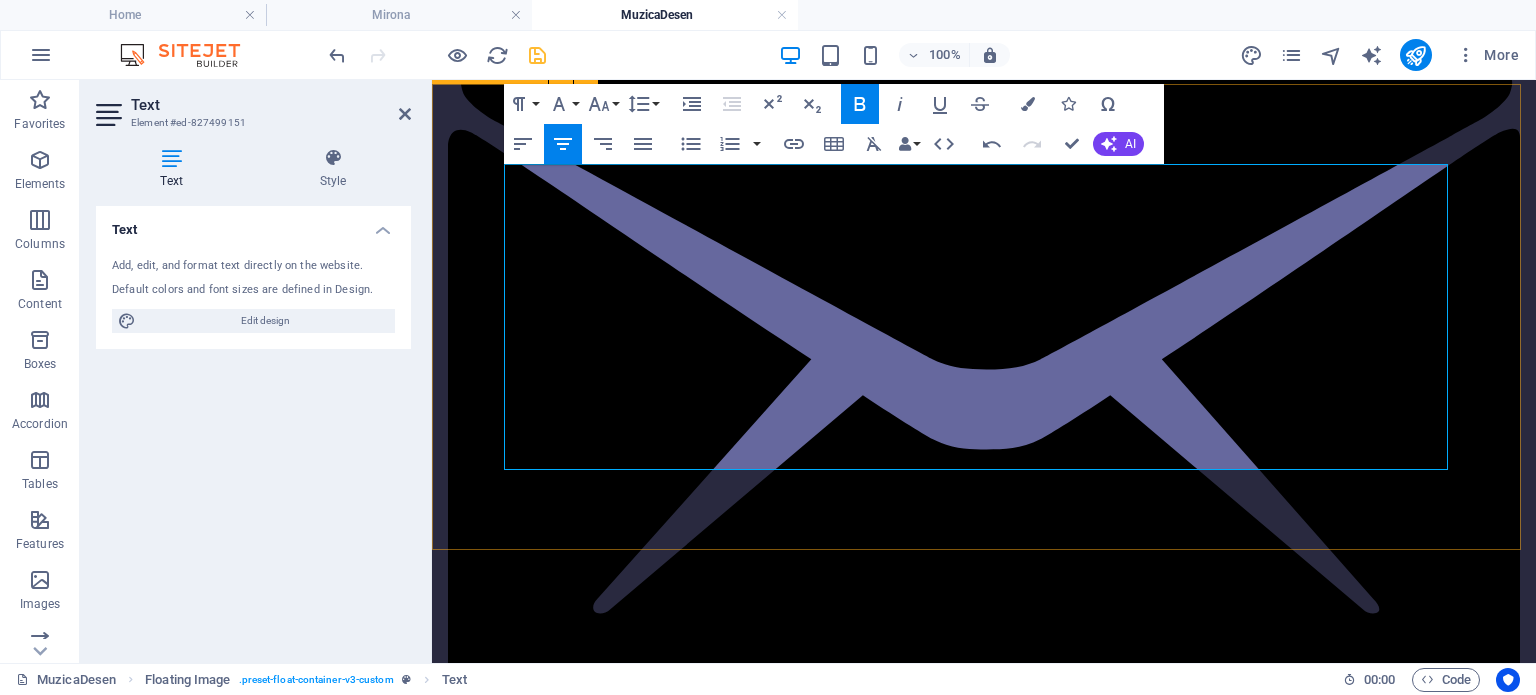 click on "i Bine ați venit pe site-ul Școlii de Muzică și Arte Plastice ​​  „Descoperim talentul, cultivăm pasiunea, inspirăm viitorul prin muzică și culoare." ​" at bounding box center [984, 2208] 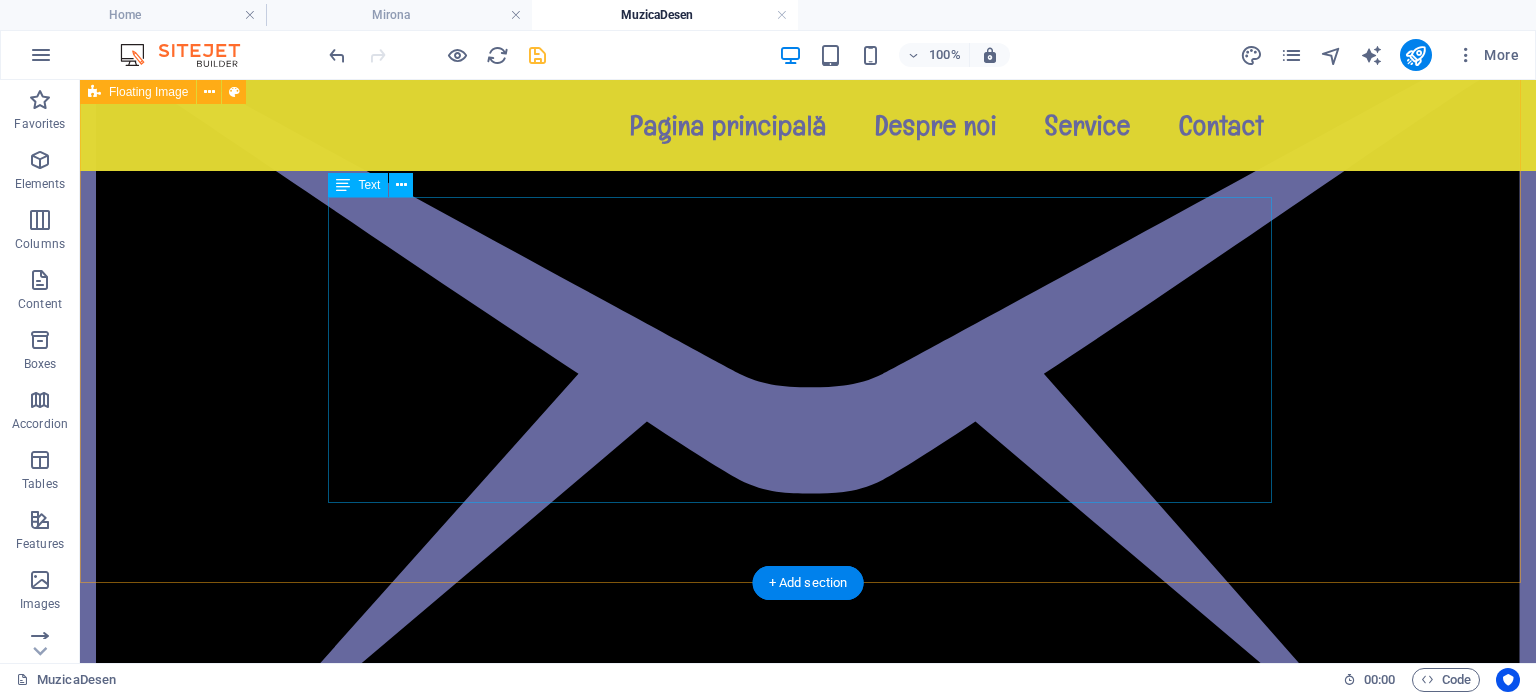 scroll, scrollTop: 0, scrollLeft: 0, axis: both 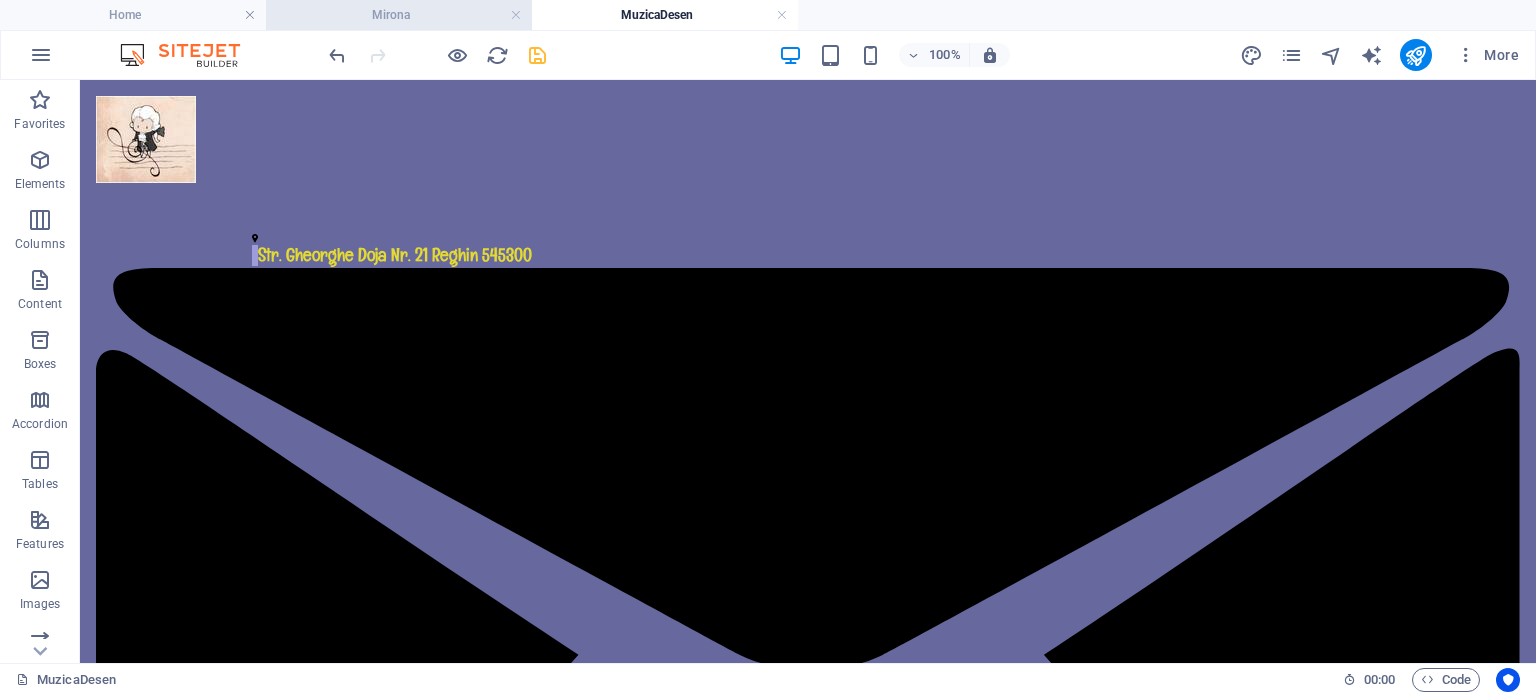 click on "Mirona" at bounding box center [399, 15] 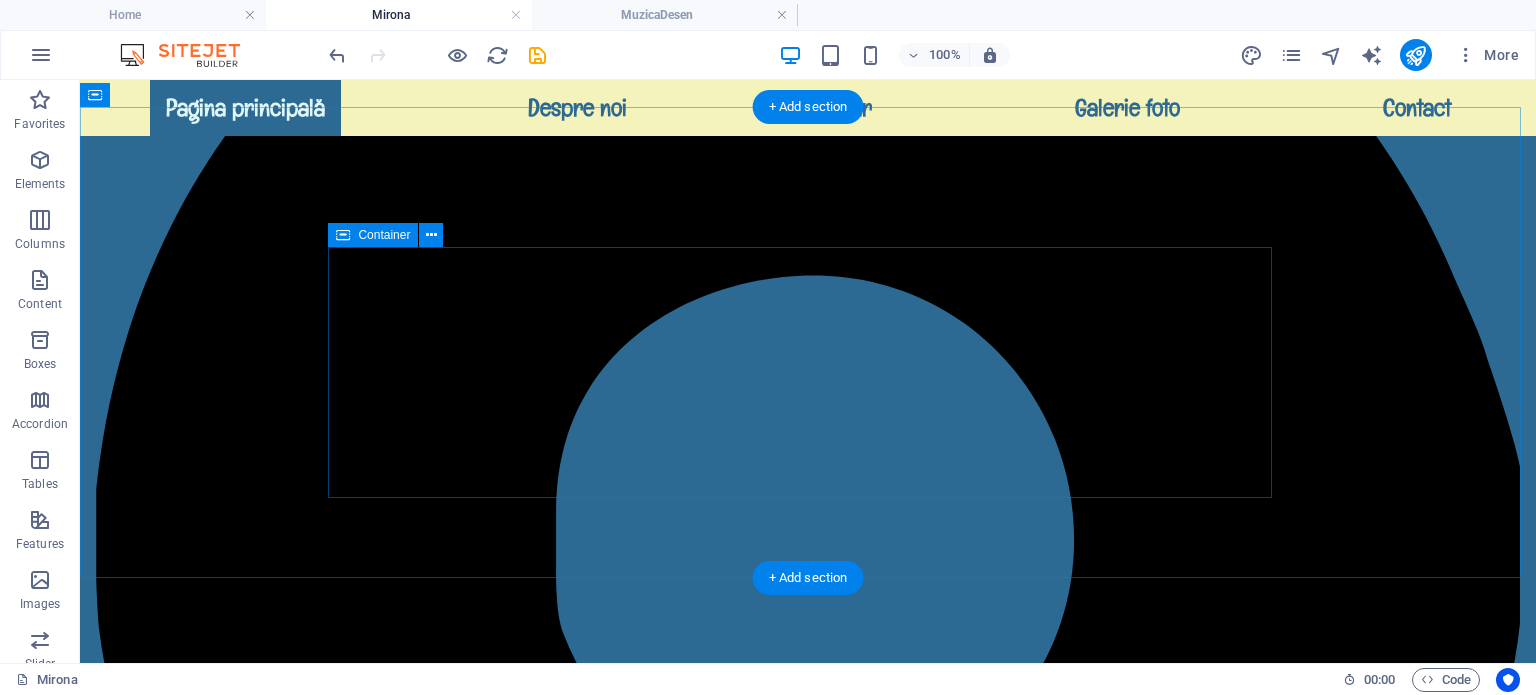 scroll, scrollTop: 400, scrollLeft: 0, axis: vertical 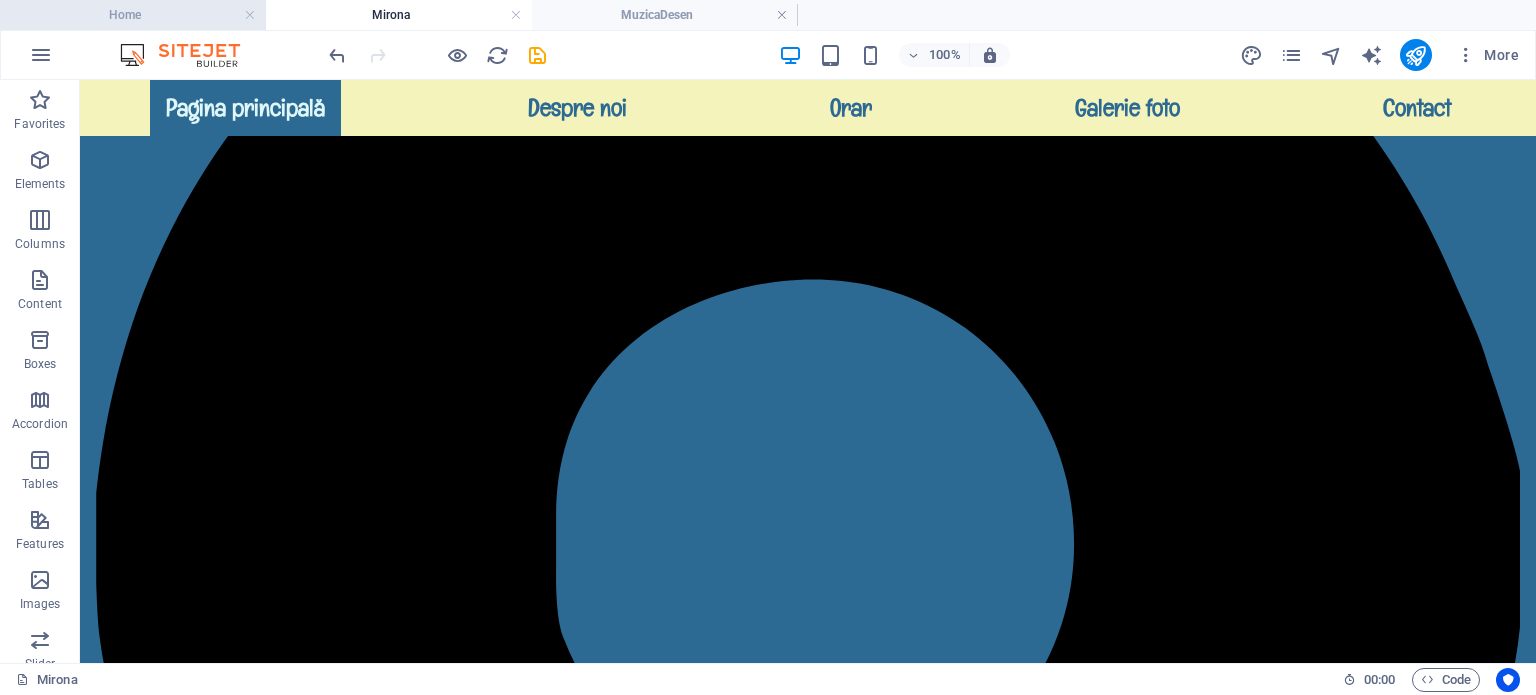 click on "Home" at bounding box center [133, 15] 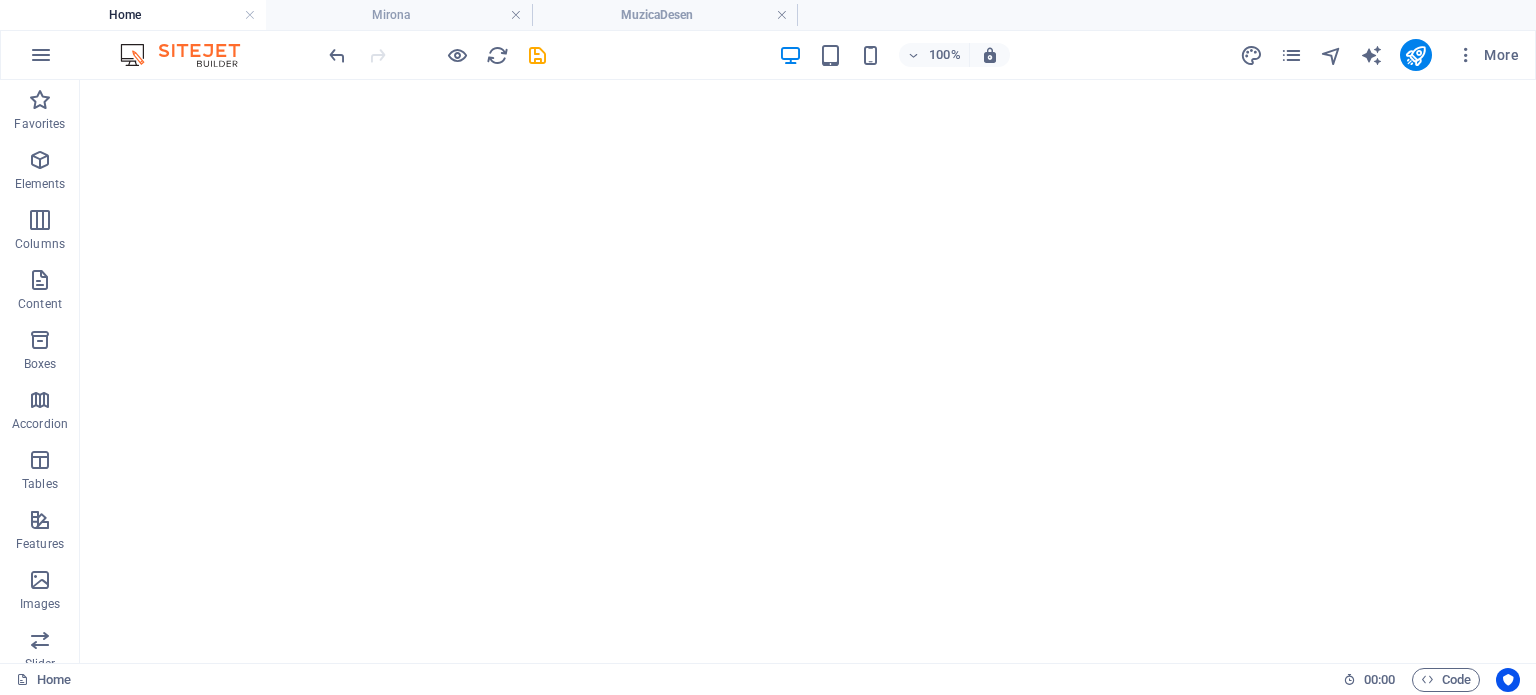 scroll, scrollTop: 0, scrollLeft: 0, axis: both 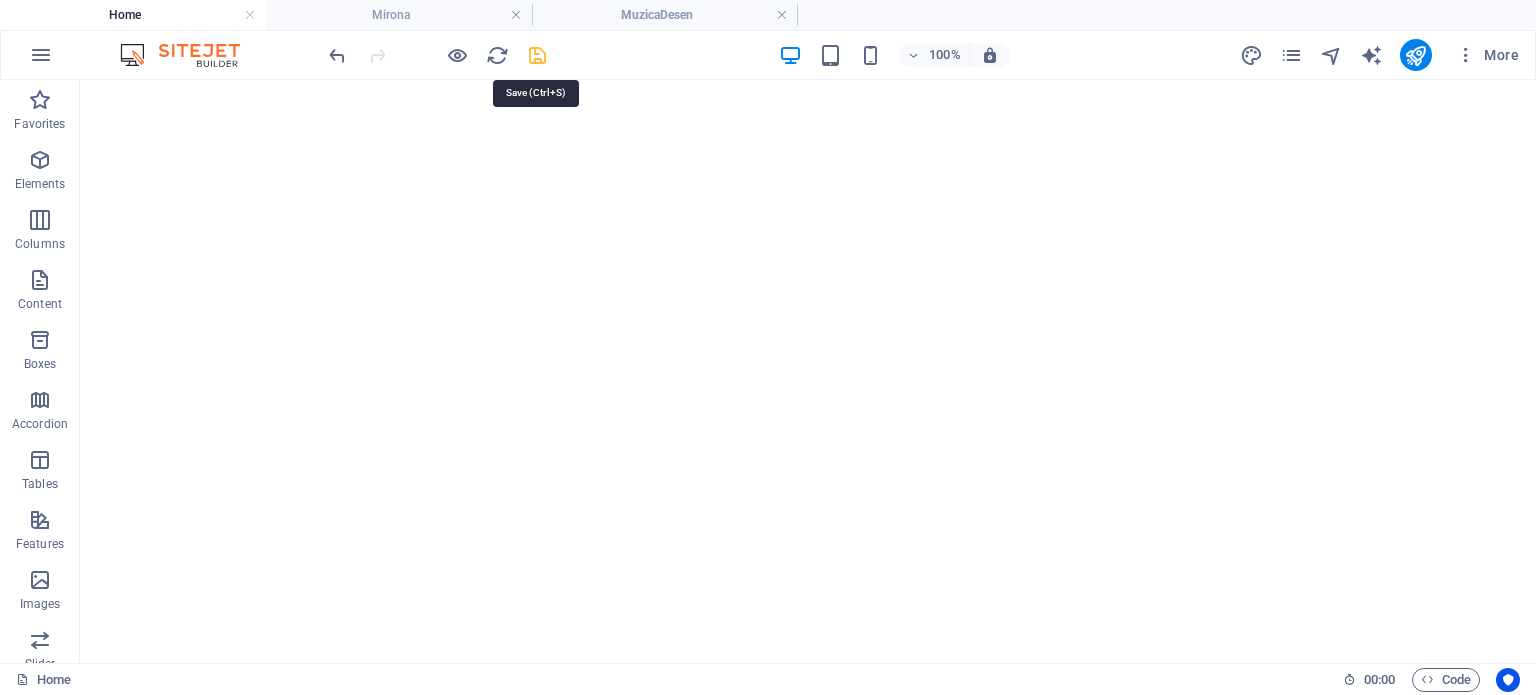 click at bounding box center [537, 55] 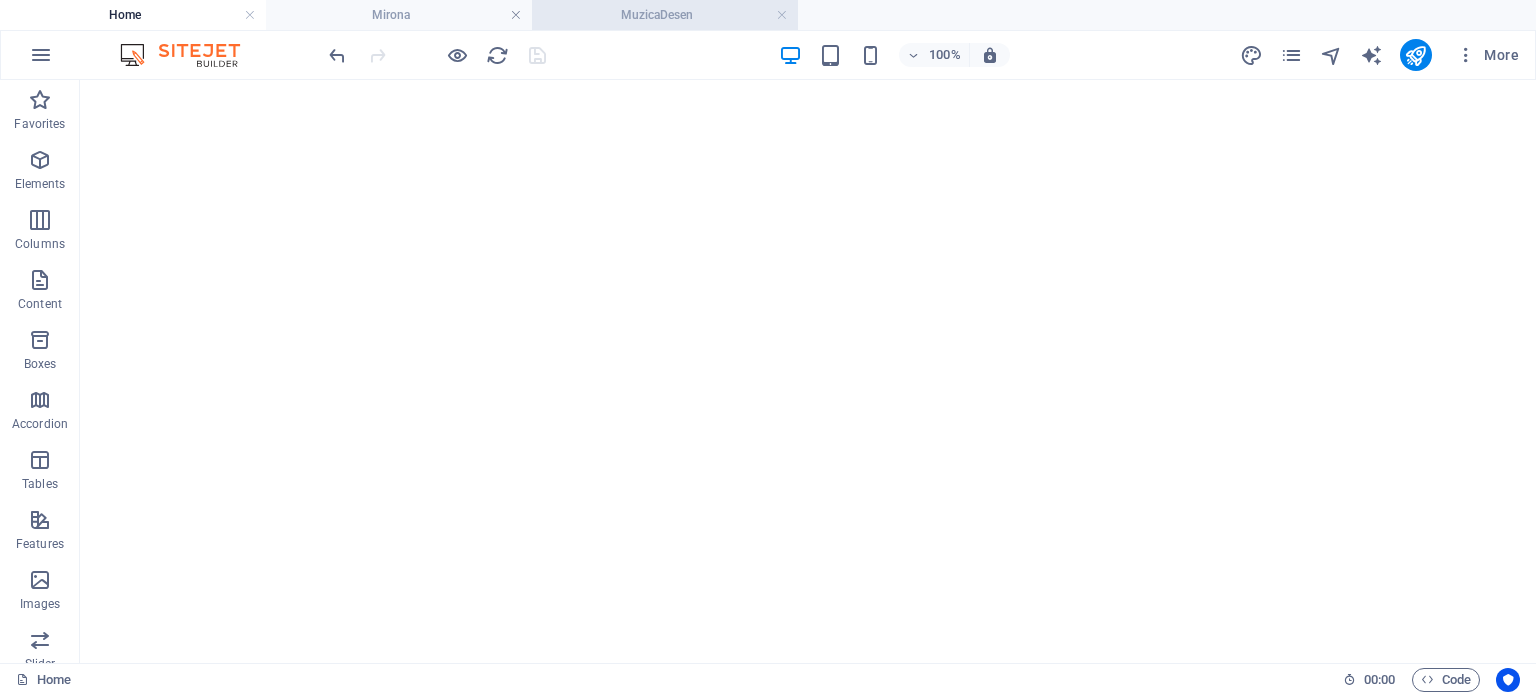 click on "MuzicaDesen" at bounding box center (665, 15) 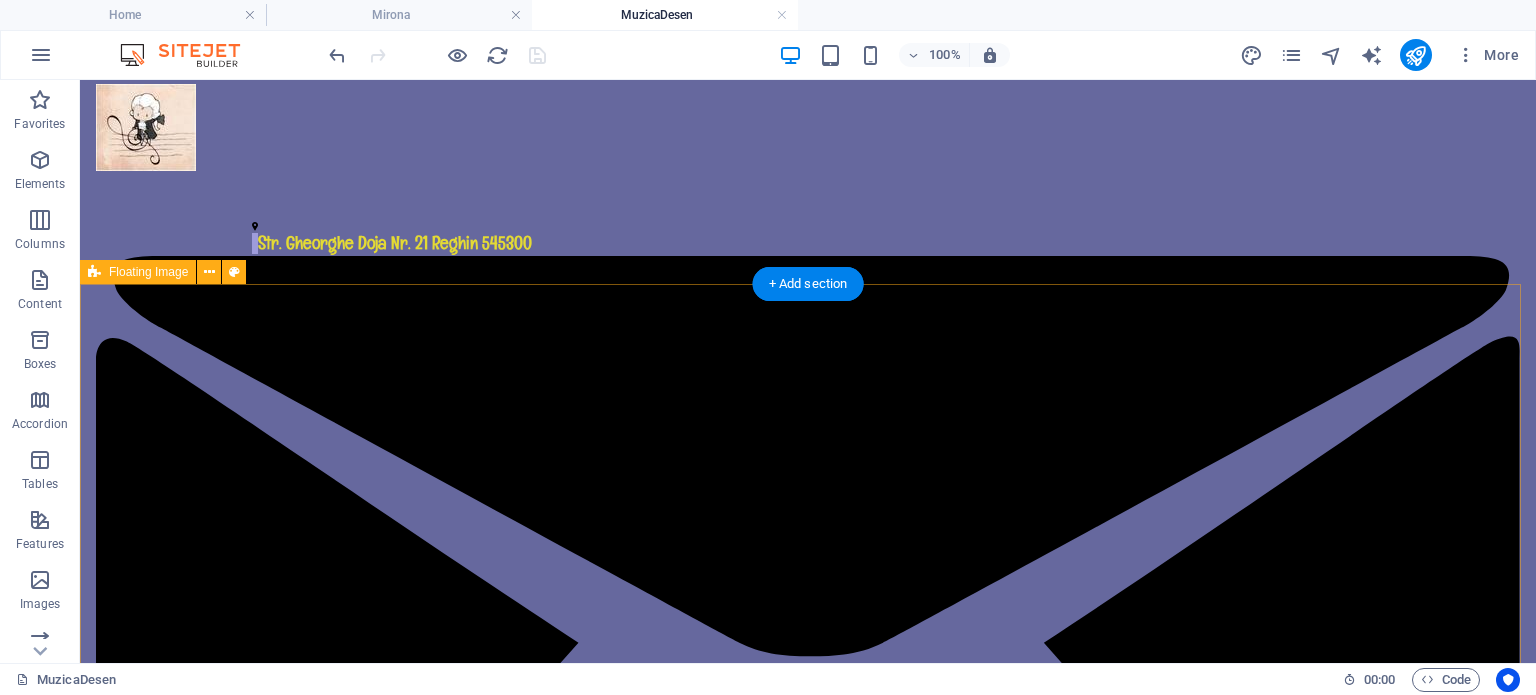 scroll, scrollTop: 0, scrollLeft: 0, axis: both 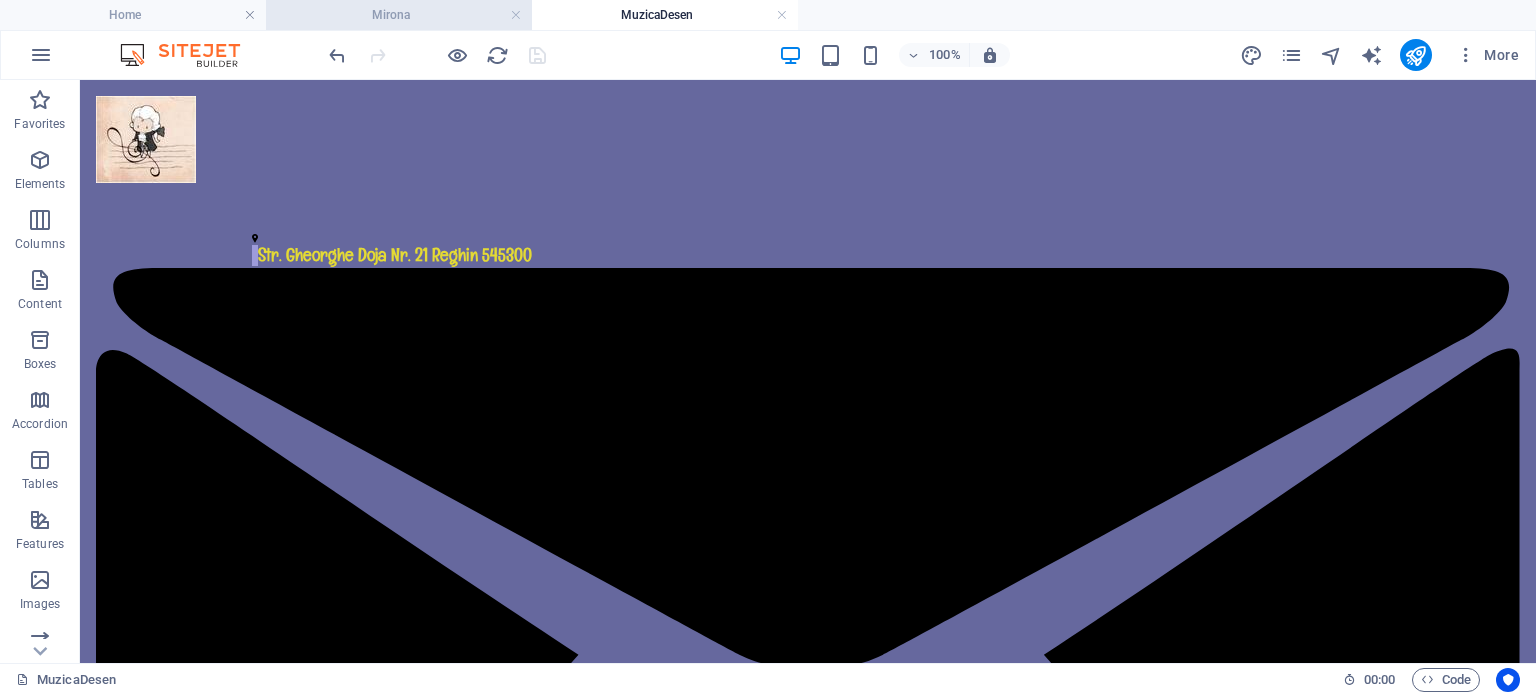 click on "Mirona" at bounding box center [399, 15] 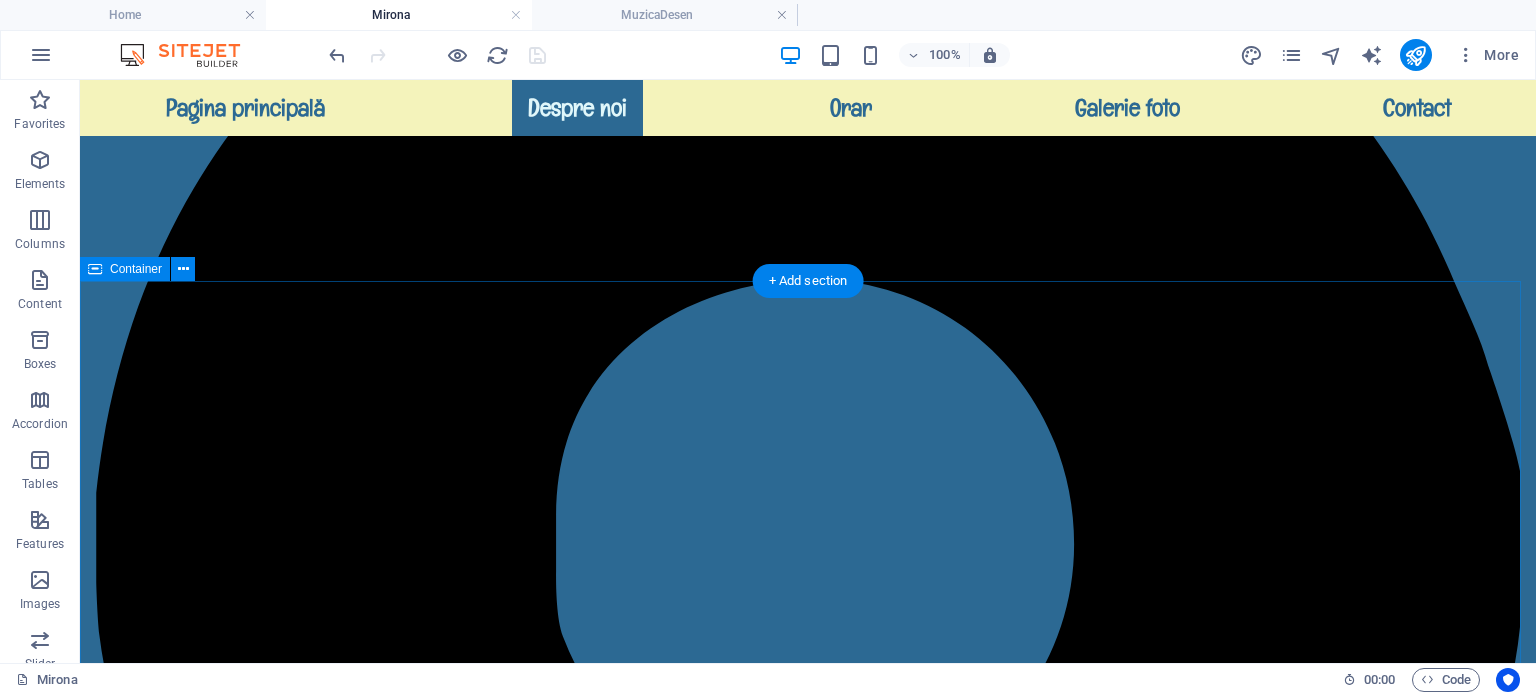 scroll, scrollTop: 500, scrollLeft: 0, axis: vertical 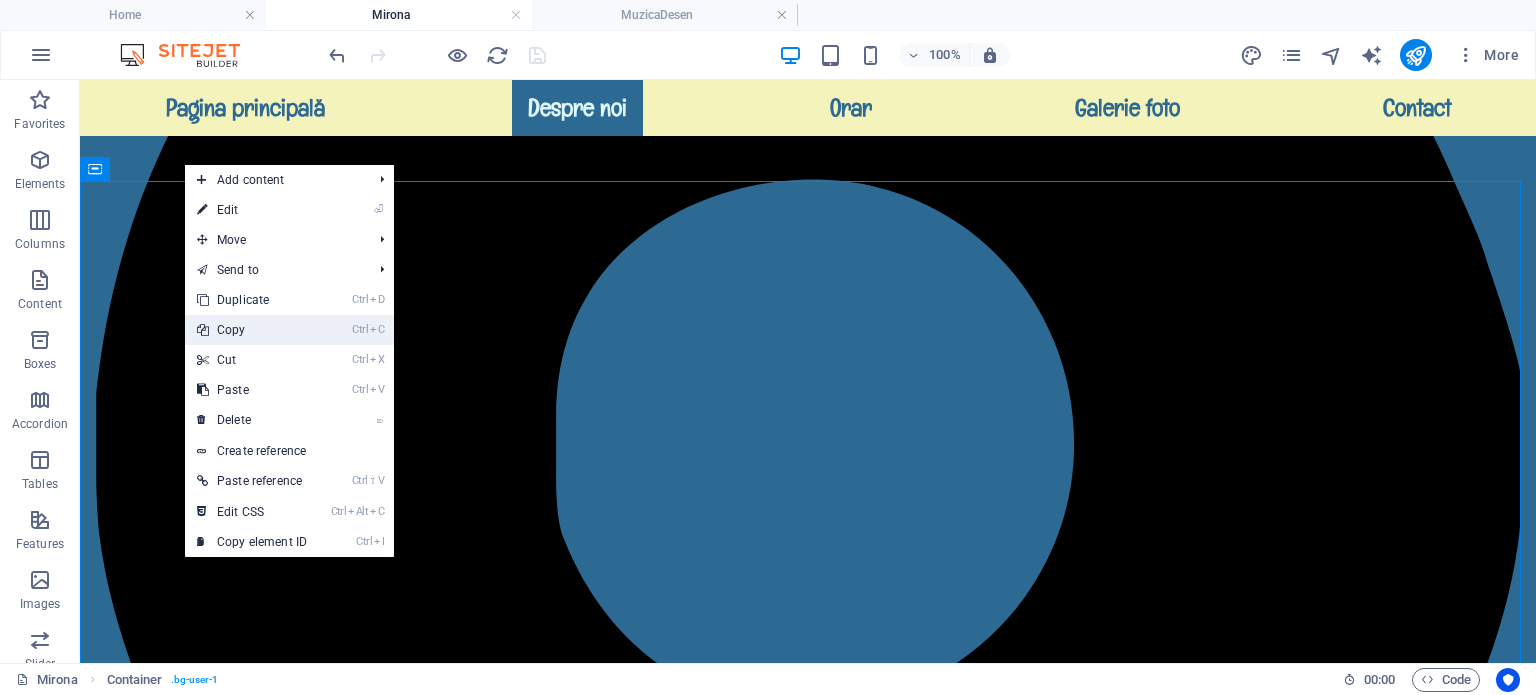 click on "Ctrl C  Copy" at bounding box center (252, 330) 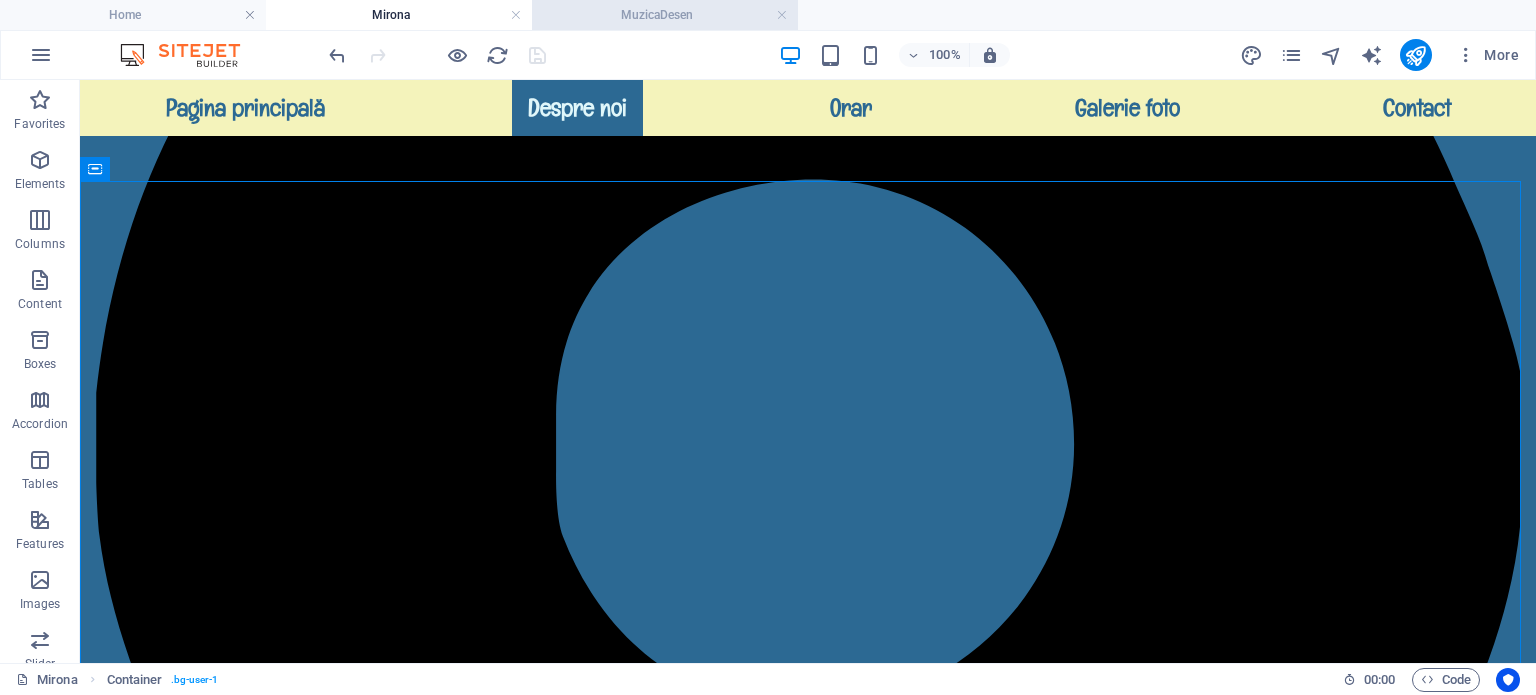 click on "MuzicaDesen" at bounding box center (665, 15) 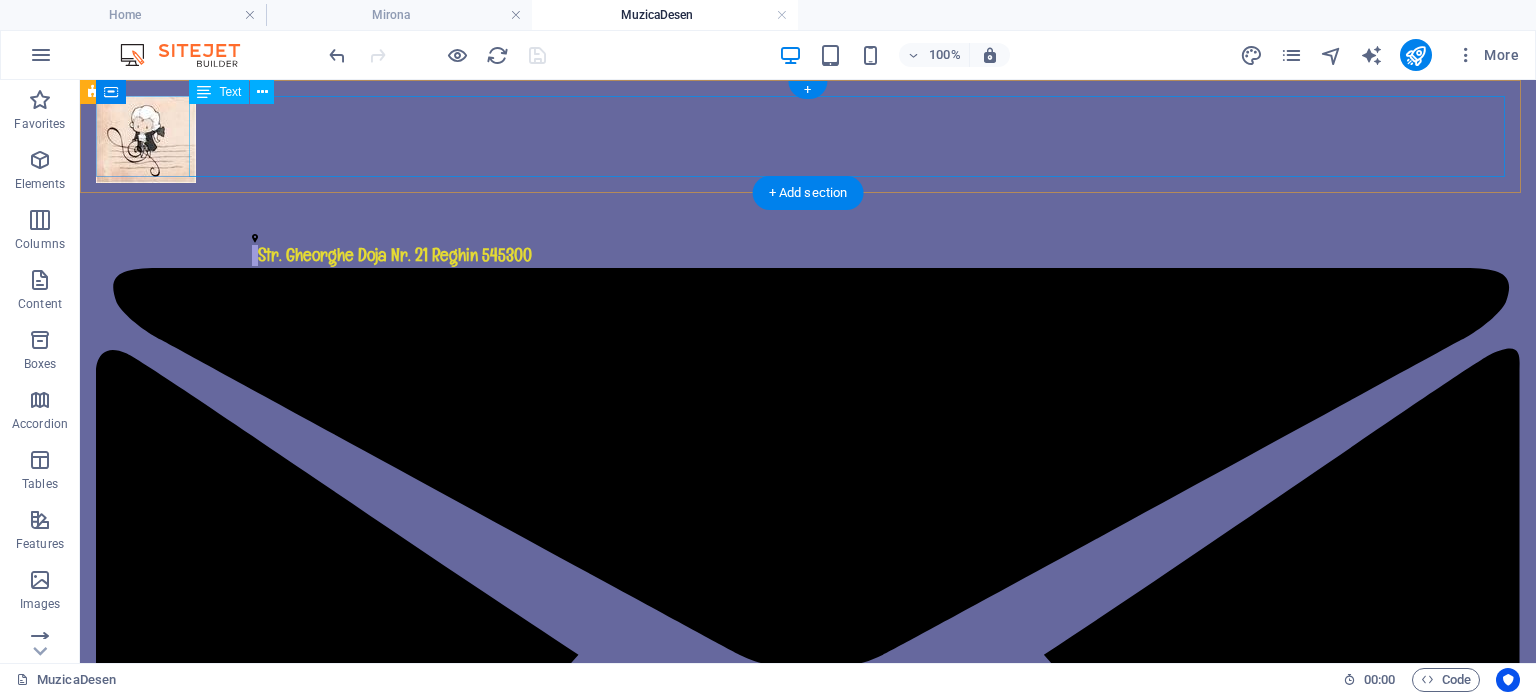 scroll, scrollTop: 600, scrollLeft: 0, axis: vertical 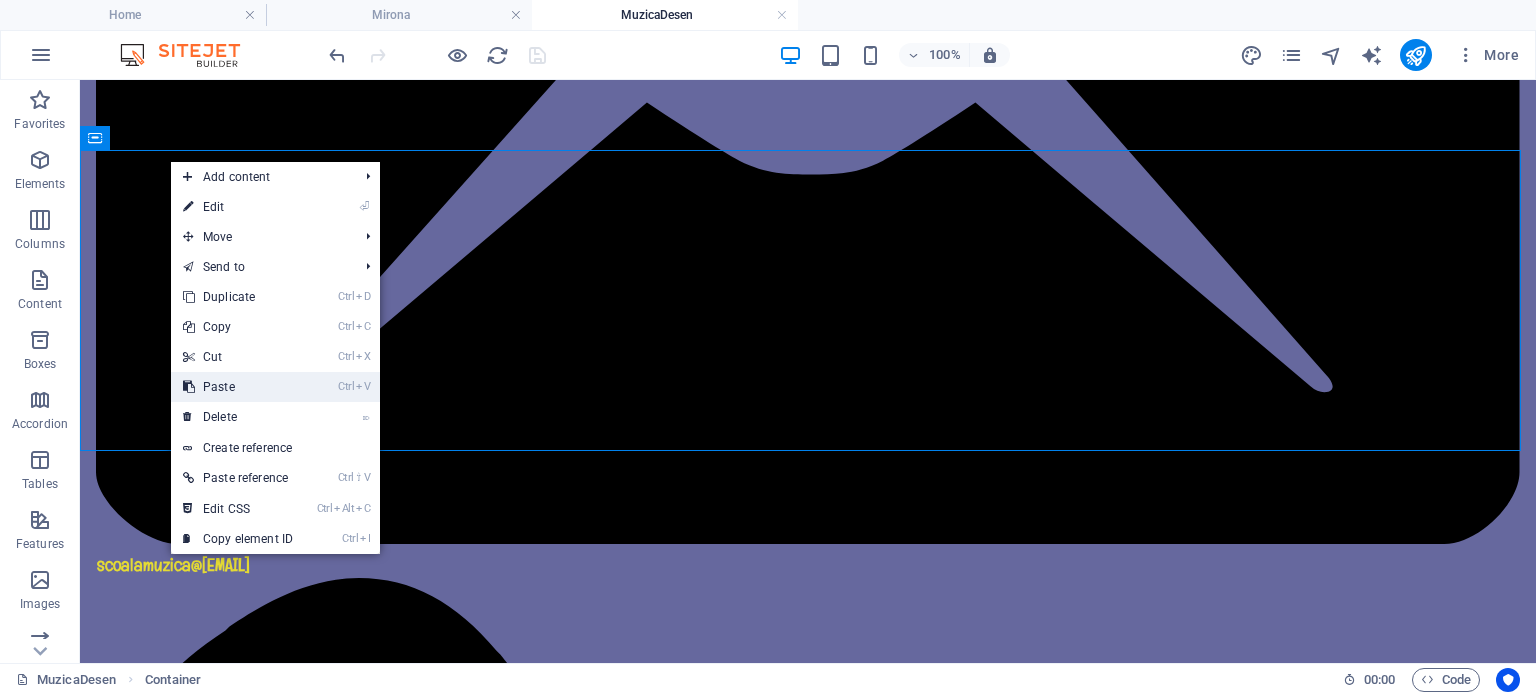 click on "Ctrl V  Paste" at bounding box center (238, 387) 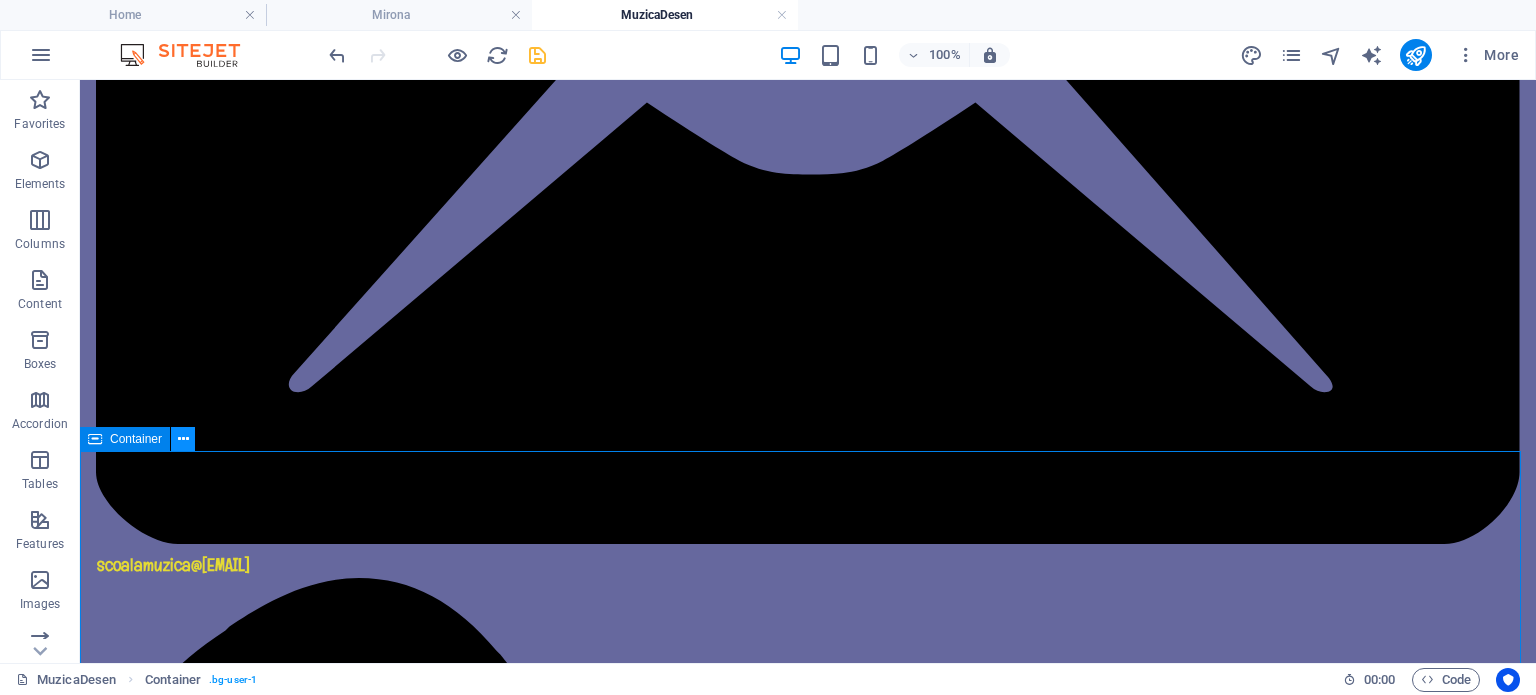 click at bounding box center [183, 439] 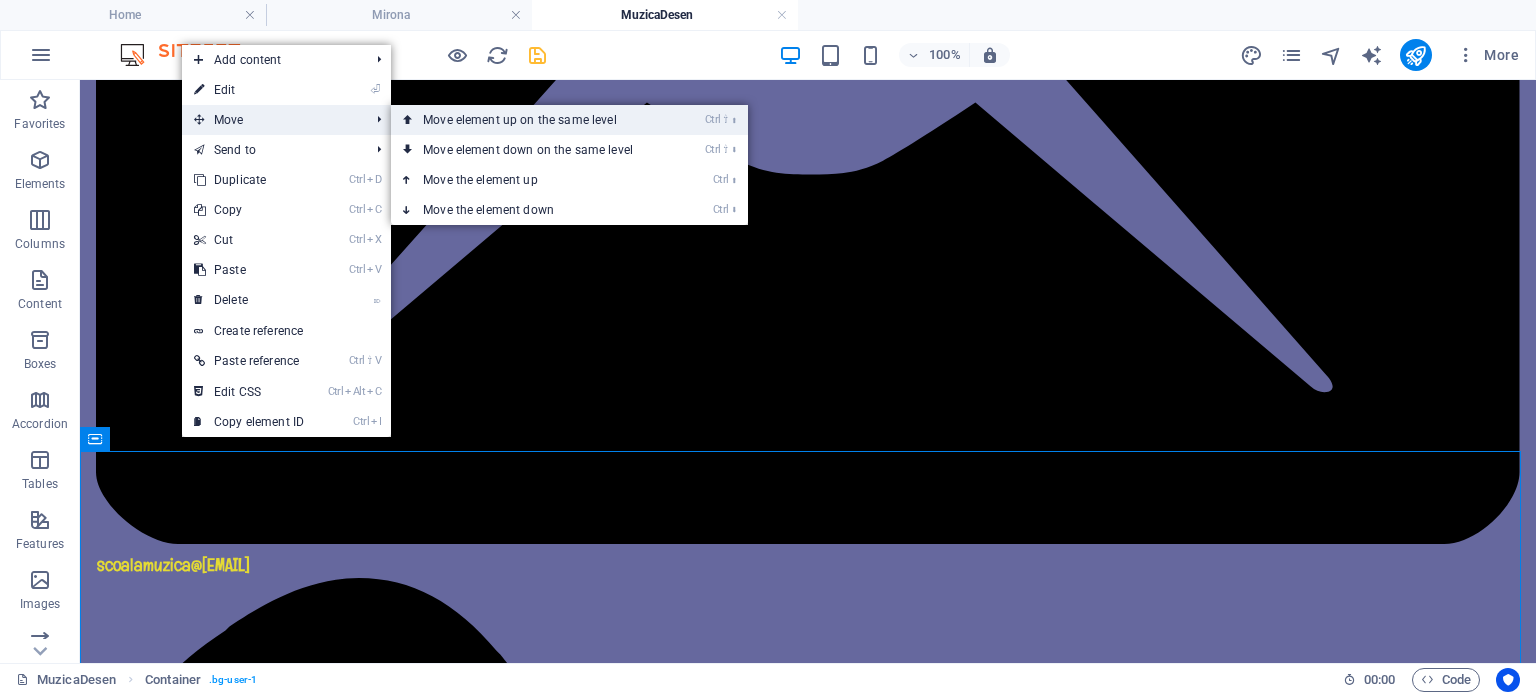 click on "Ctrl ⇧ ⬆  Move element up on the same level" at bounding box center (532, 120) 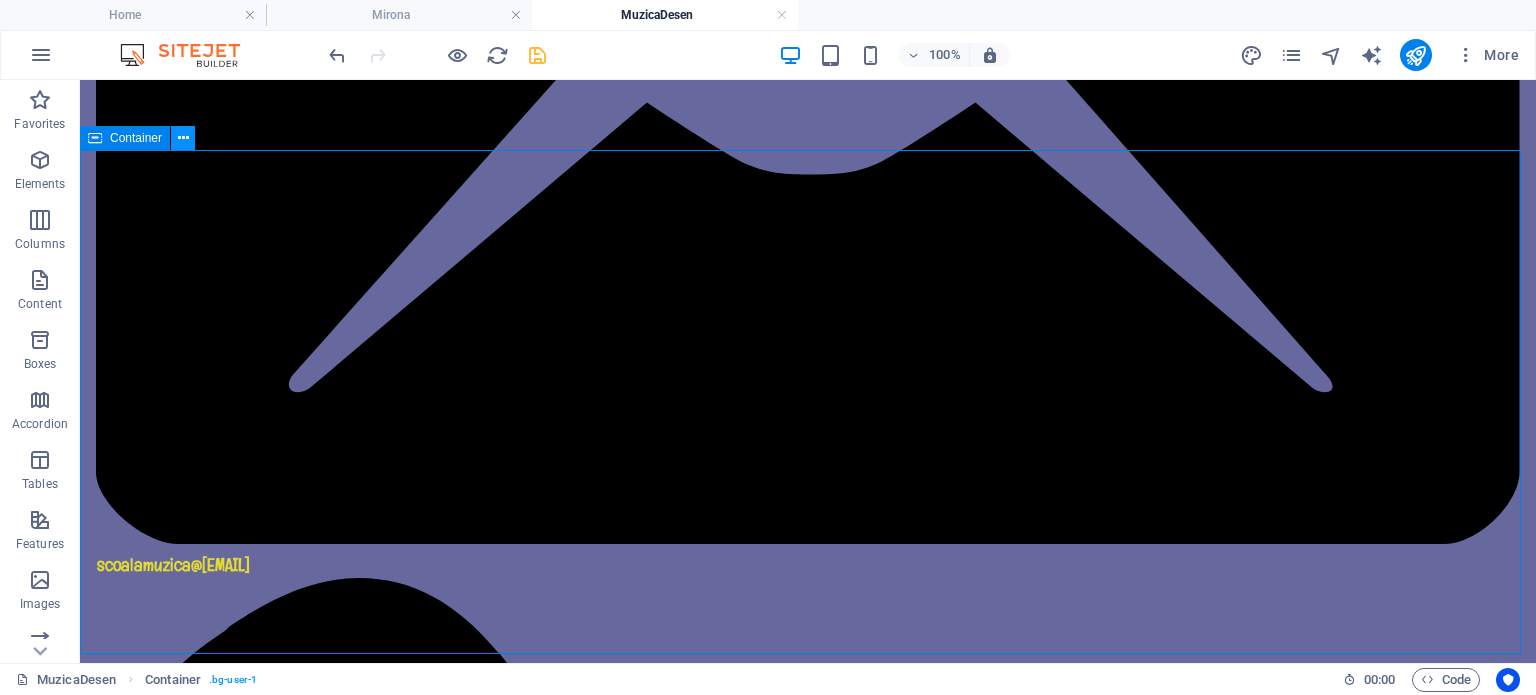click at bounding box center [183, 138] 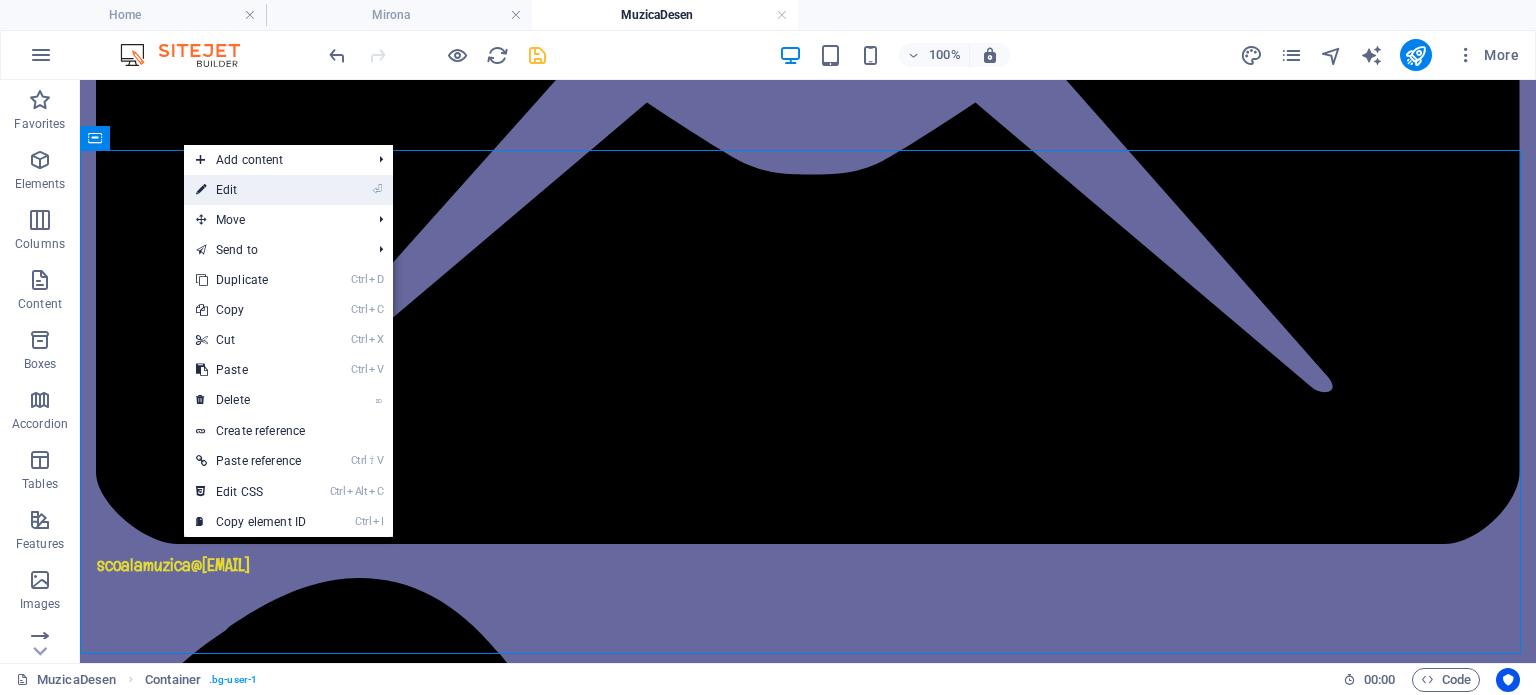 click on "⏎  Edit" at bounding box center (251, 190) 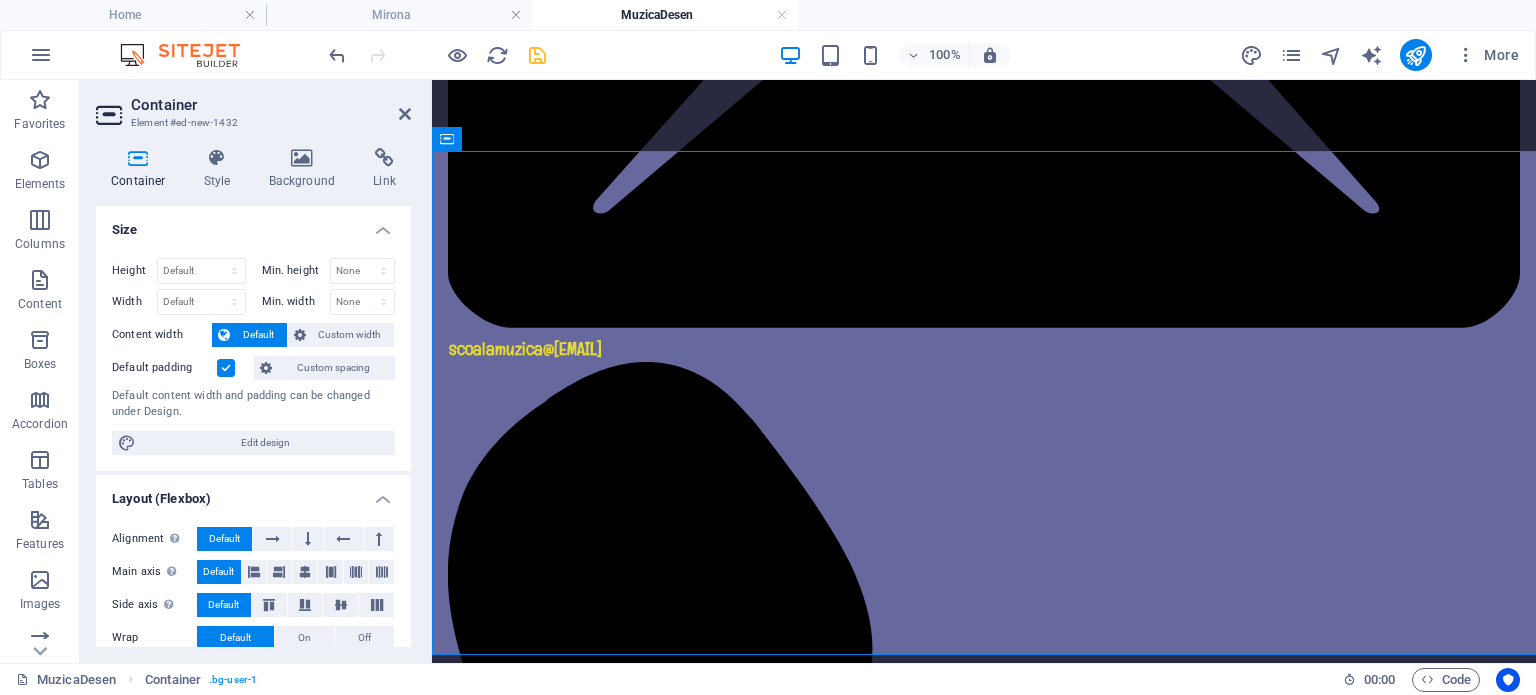 scroll, scrollTop: 599, scrollLeft: 0, axis: vertical 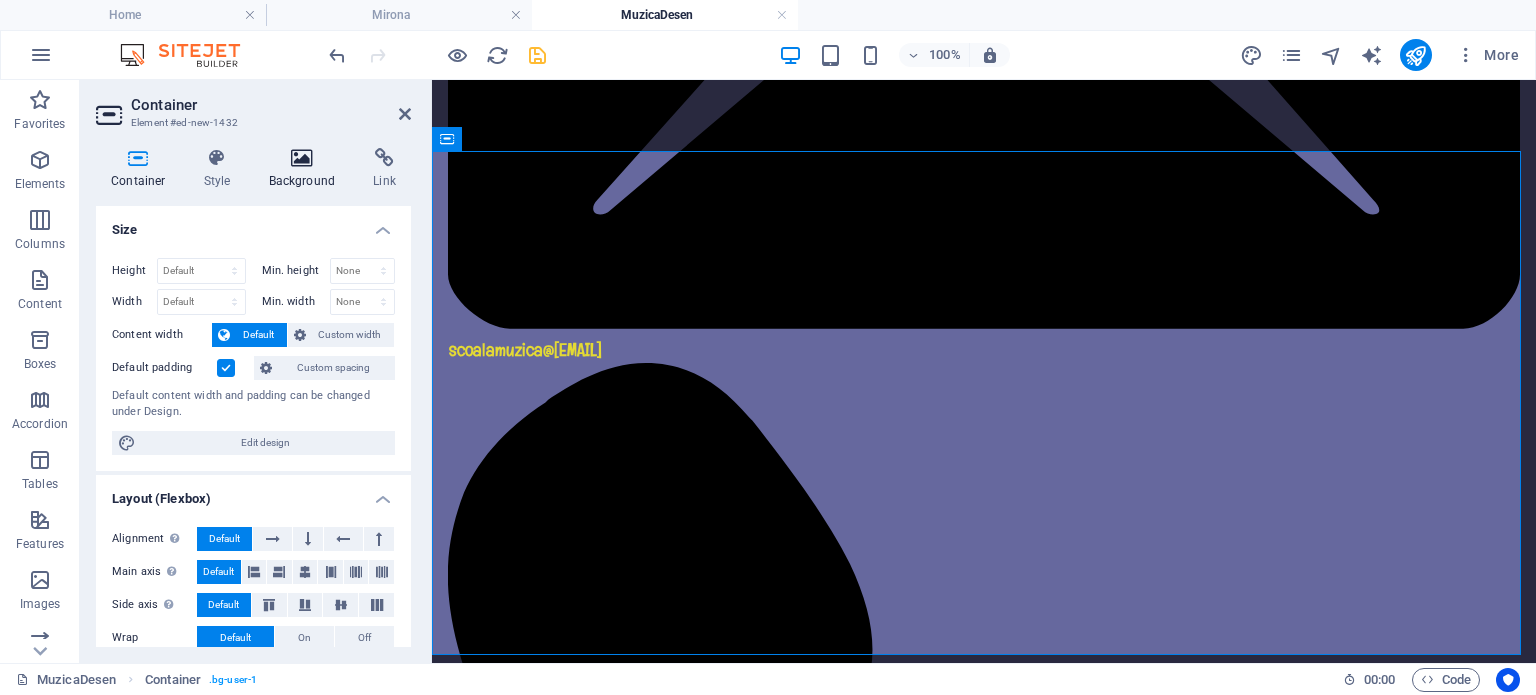 click at bounding box center [302, 158] 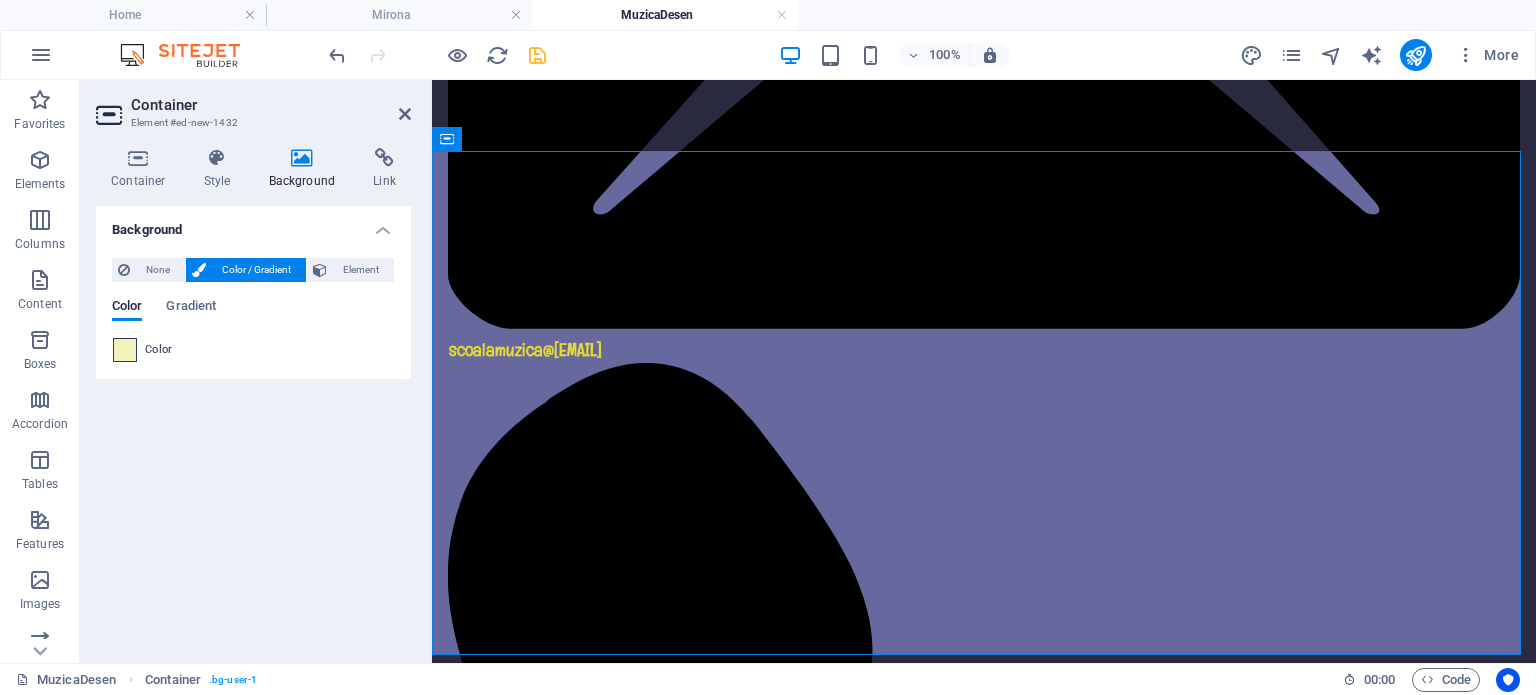 click at bounding box center (125, 350) 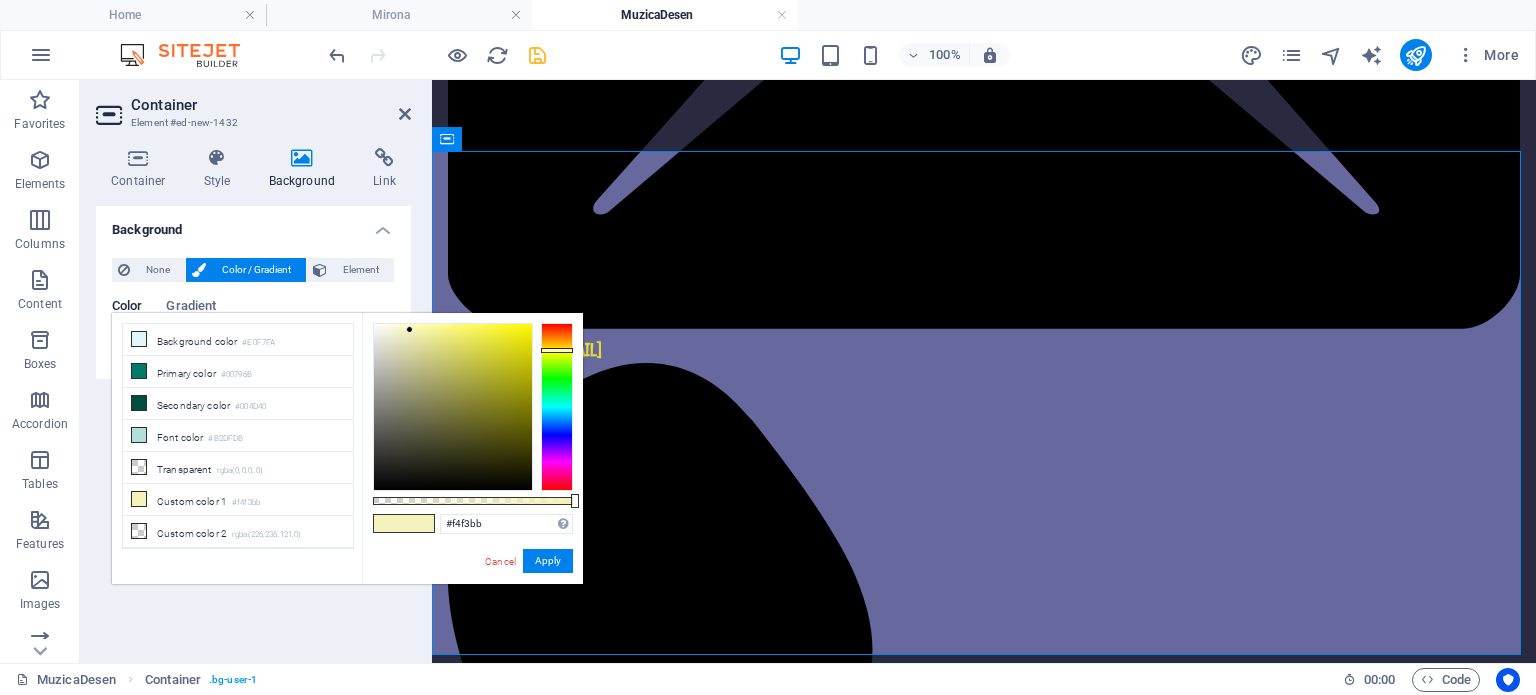 click on "Background color
#E0F7FA" at bounding box center [238, 340] 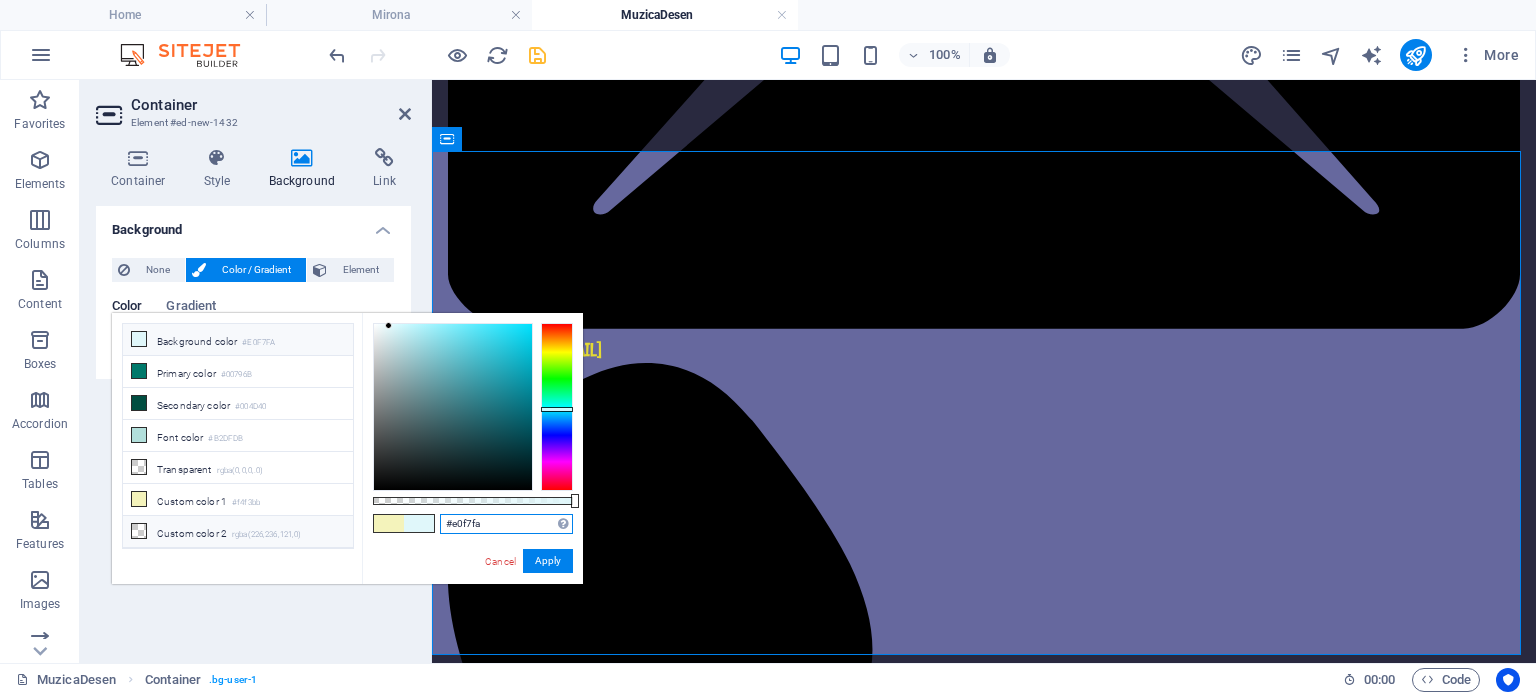 drag, startPoint x: 509, startPoint y: 526, endPoint x: 320, endPoint y: 523, distance: 189.0238 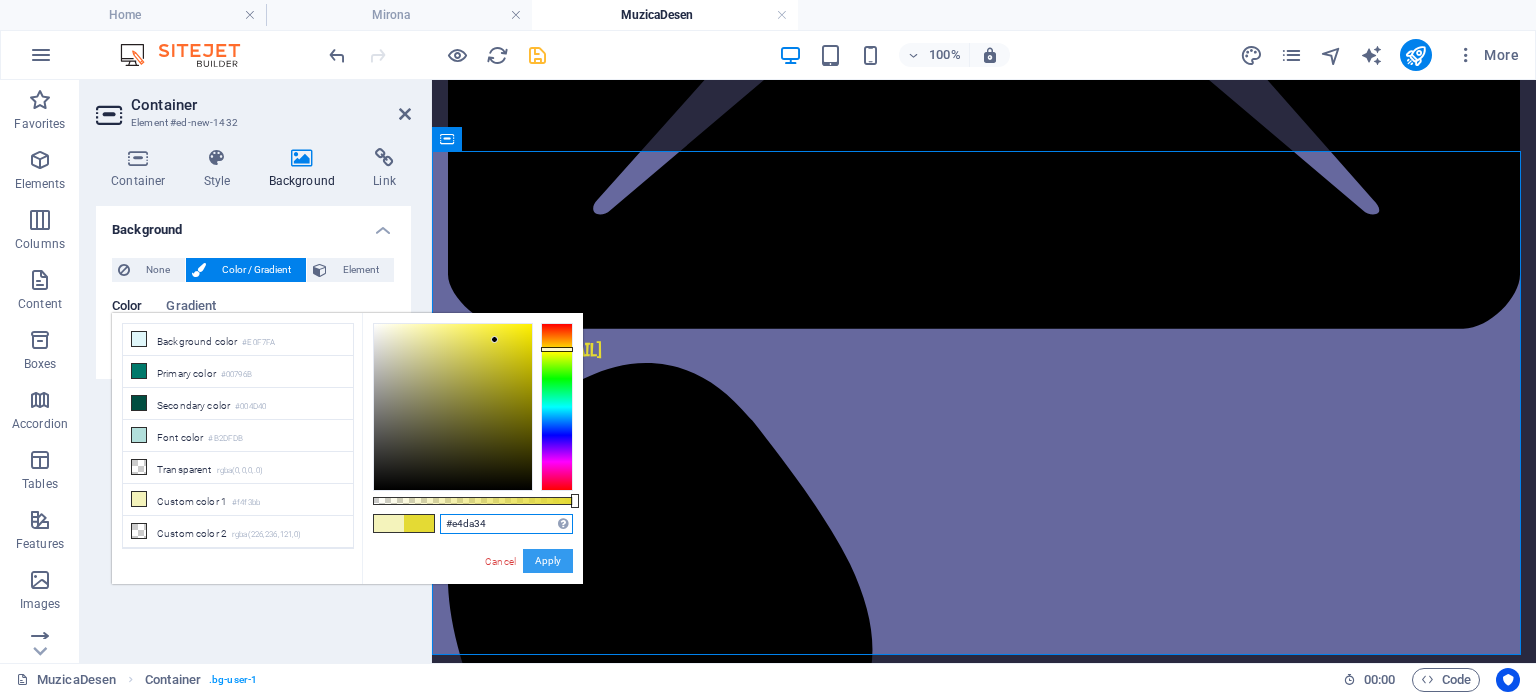type on "#e4da34" 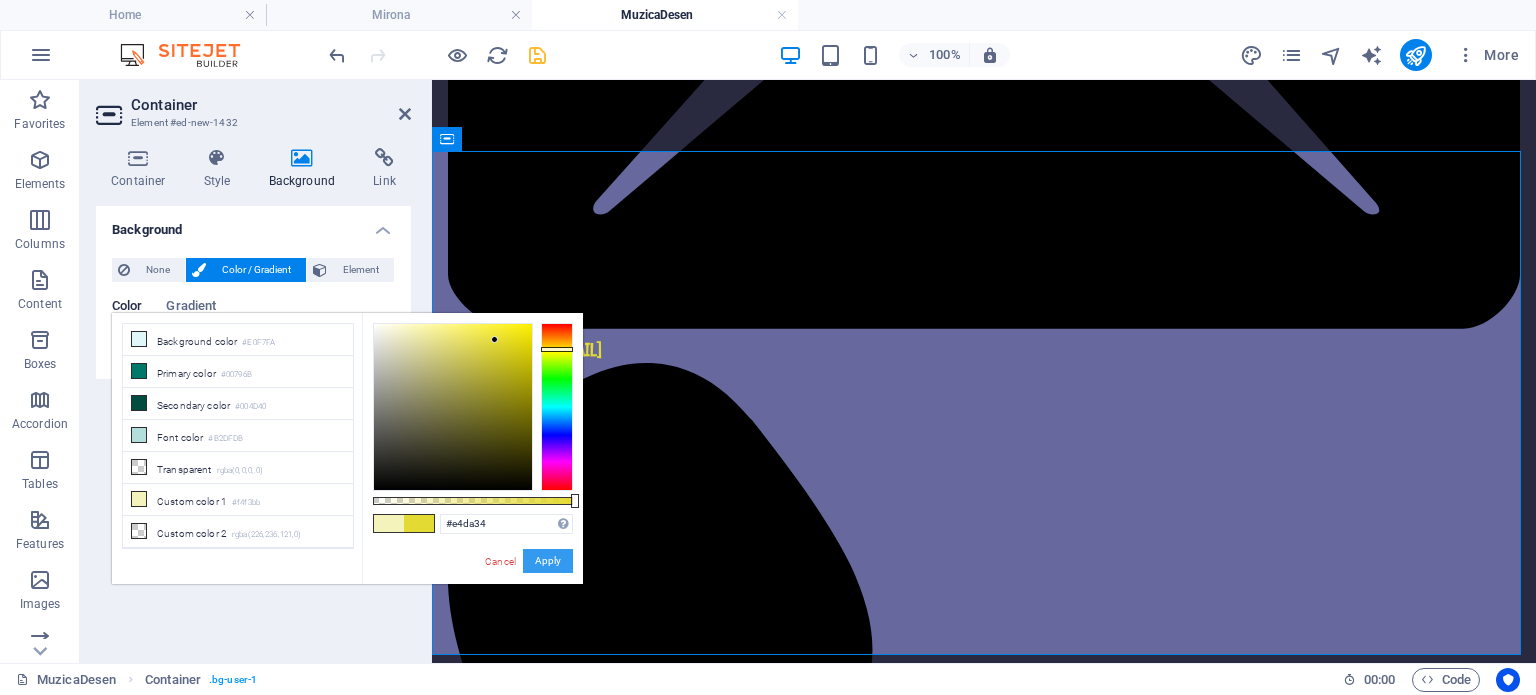 click on "Apply" at bounding box center (548, 561) 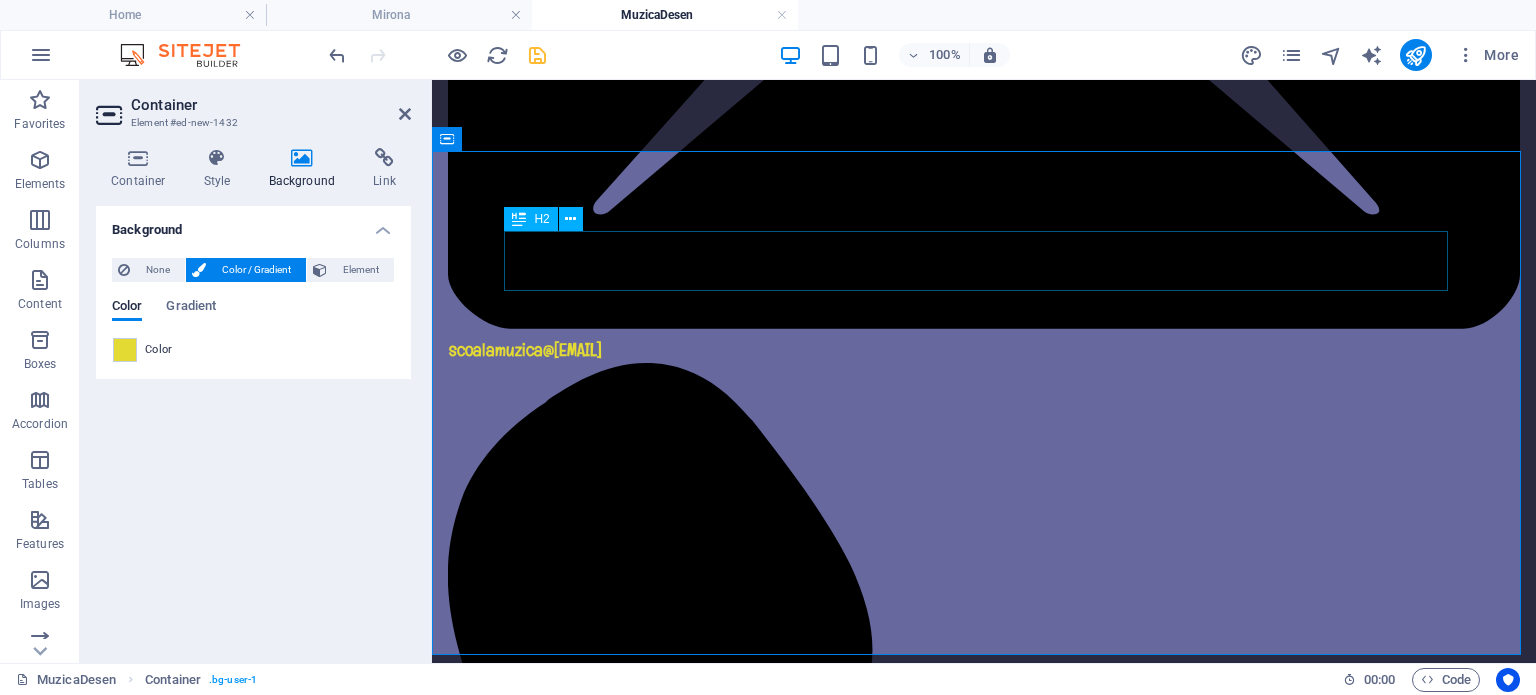 click on "Despre noi" at bounding box center (984, 2152) 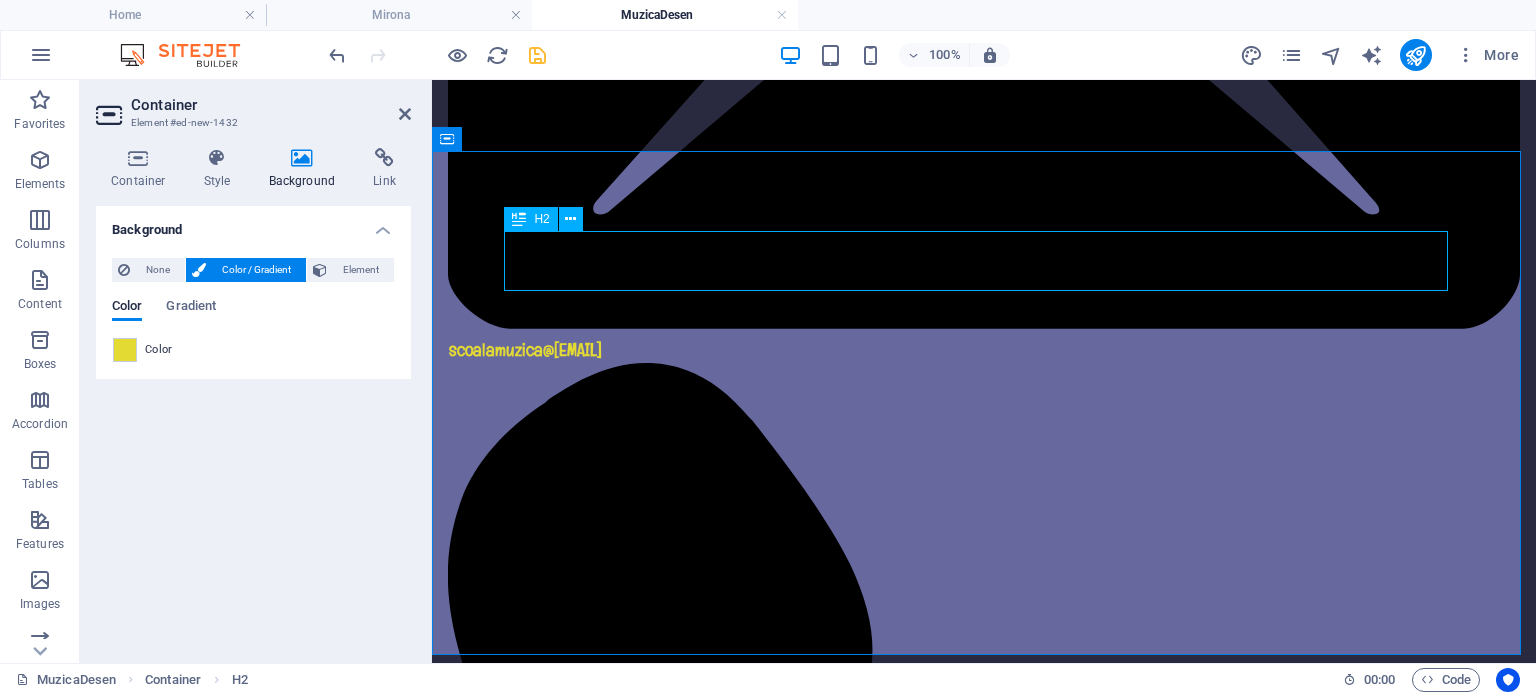 click on "Despre noi" at bounding box center (984, 2152) 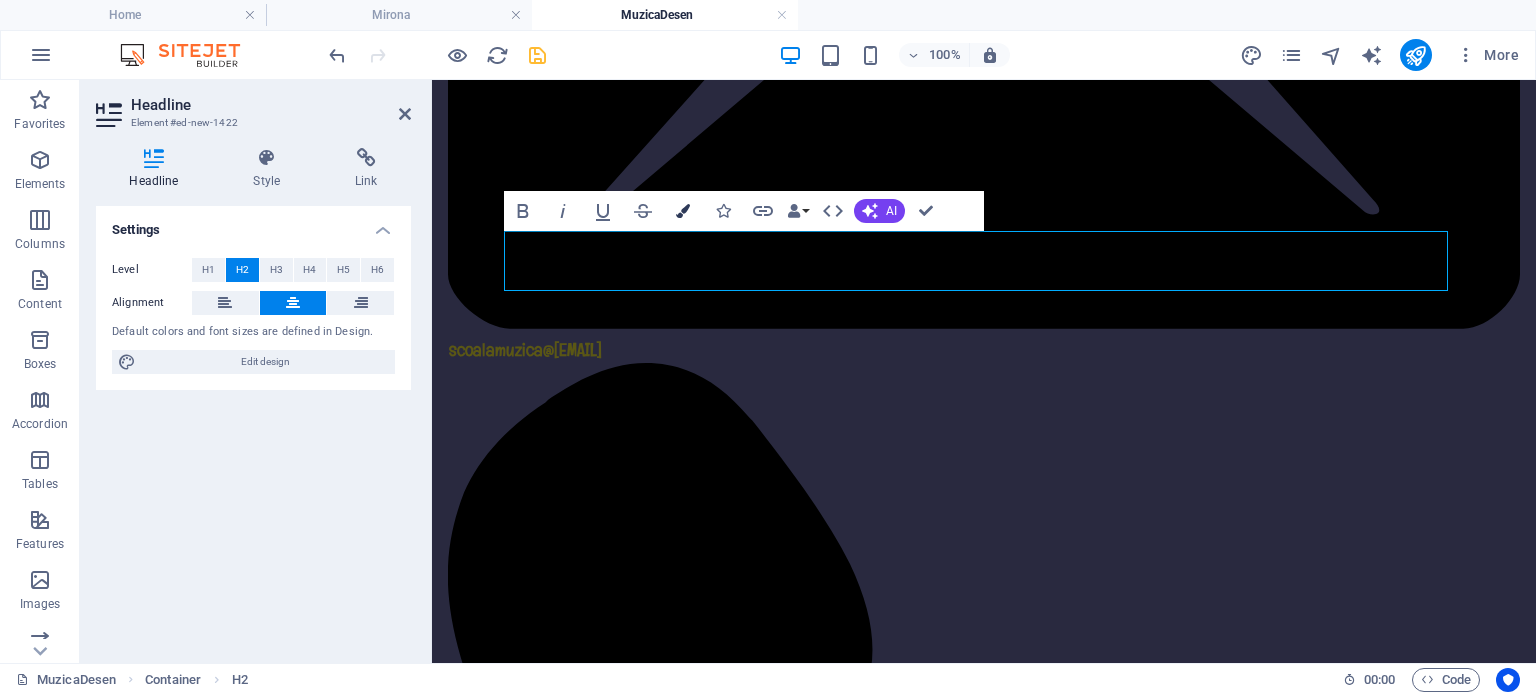 click at bounding box center [683, 211] 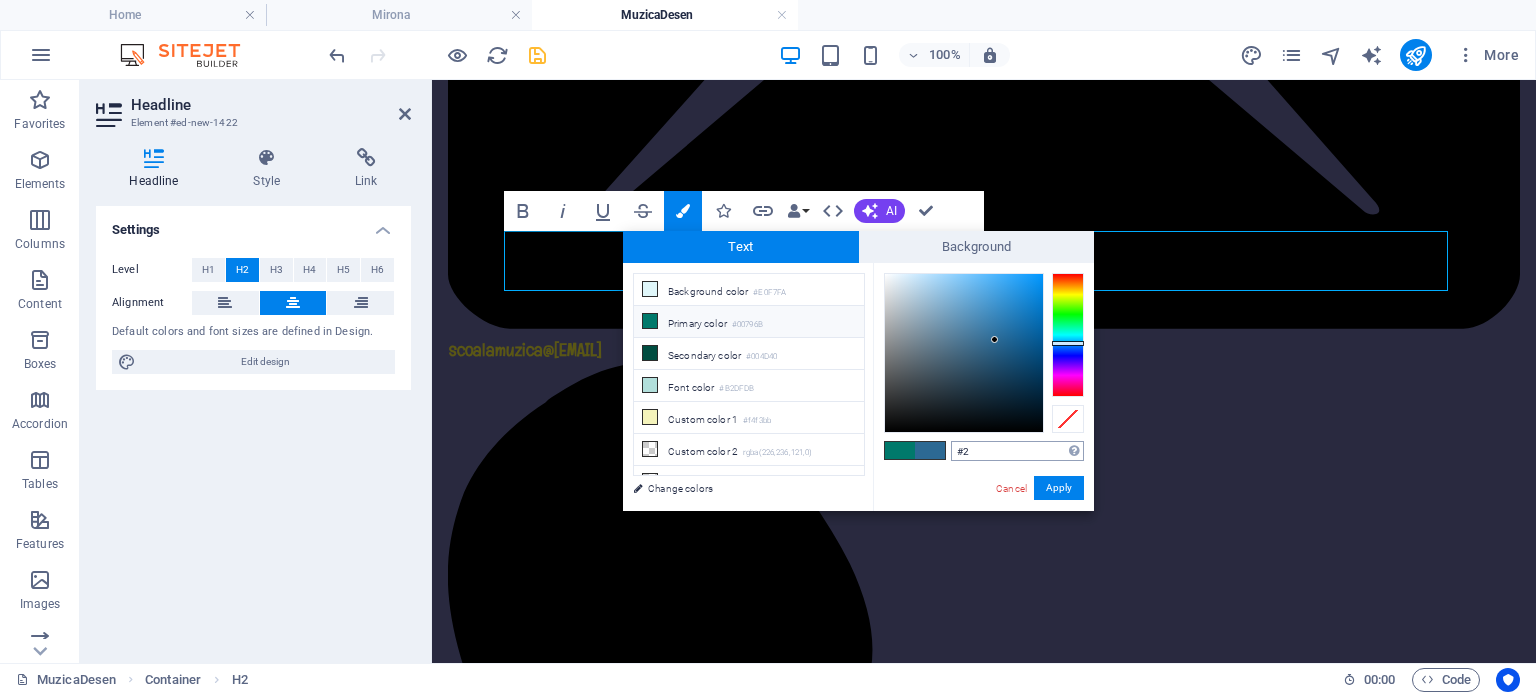 type on "#" 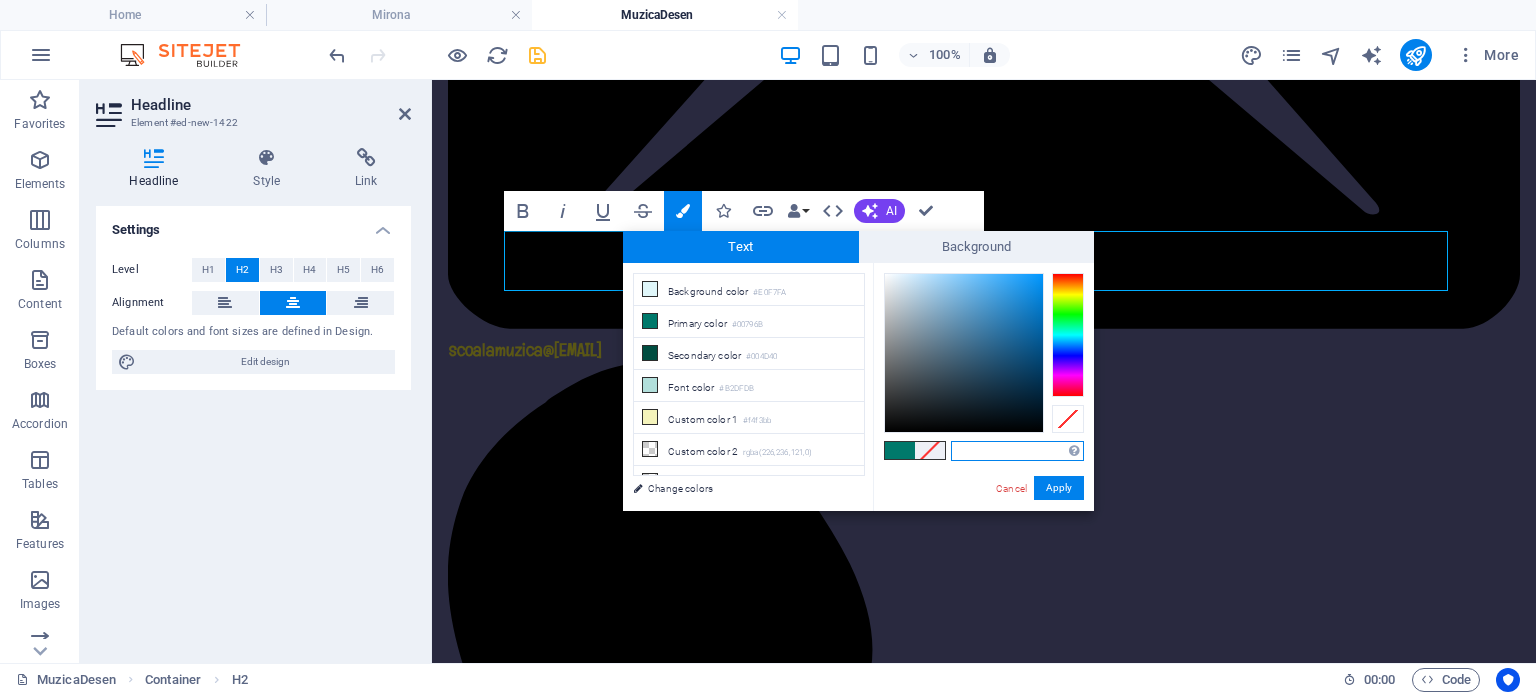 paste on "#66689E" 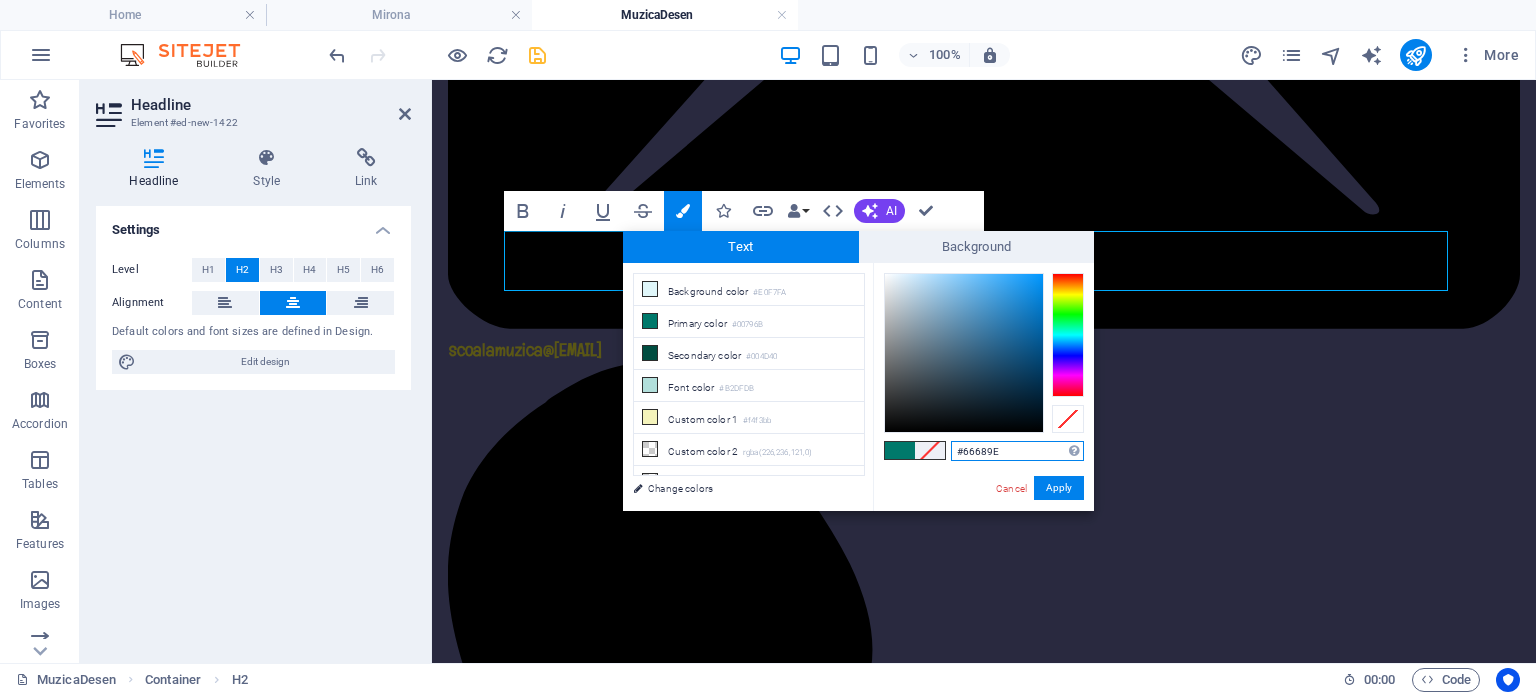 type on "#66689e" 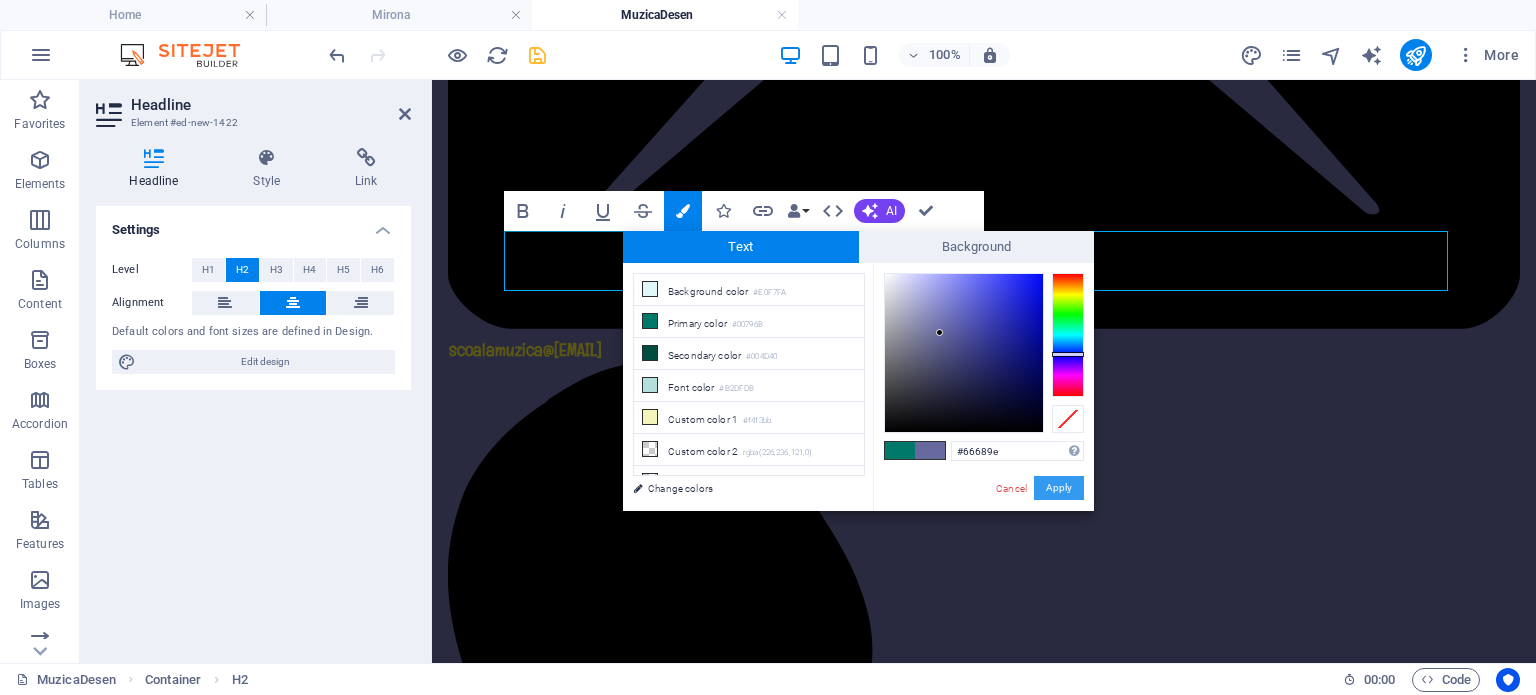 click on "Apply" at bounding box center [1059, 488] 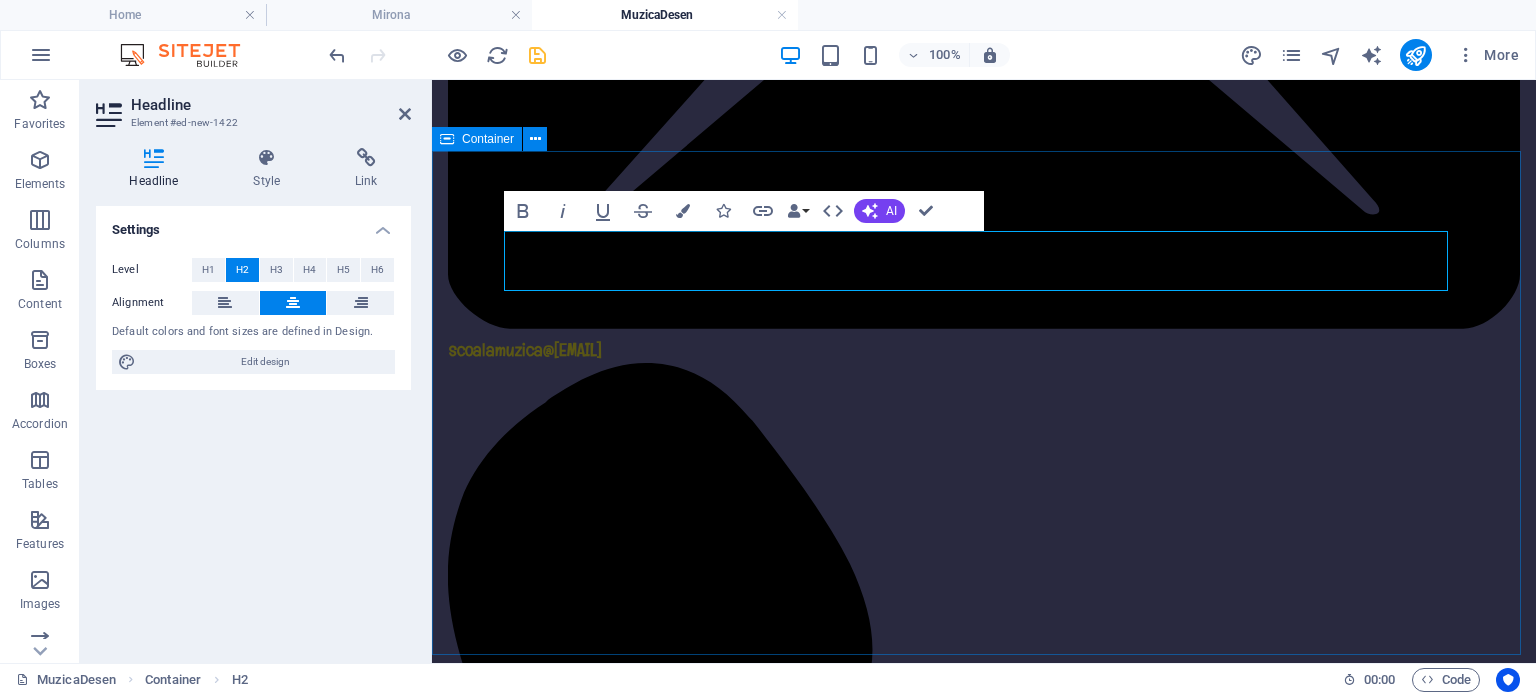 click on "Despre noi Școala Gimnazială „Mirona” este locul unde educația de calitate se îmbină armonios cu pasiunea pentru sport. Cu o tradiție solidă în formarea copiilor atât din punct de vedere academic, cât și sportiv, școala noastră oferă un mediu echilibrat, modern și motivant, în care fiecare elev este încurajat să își descopere potențialul. Punem accent pe dezvoltarea fizică și intelectuală a elevilor, cultivând valori precum disciplina, spiritul de echipă și excelența. Printr-un colectiv de cadre didactice și antrenori dedicați, printr-o infrastructură adaptată nevoilor actuale și prin rezultate obținute în competiții școlare și sportive, ne afirmăm ca o școală de referință în județul Mureș. Cadre didactice în anul școlar 2024-2025 Repartizare clase în anul școlar 2024-2025" at bounding box center [984, 2333] 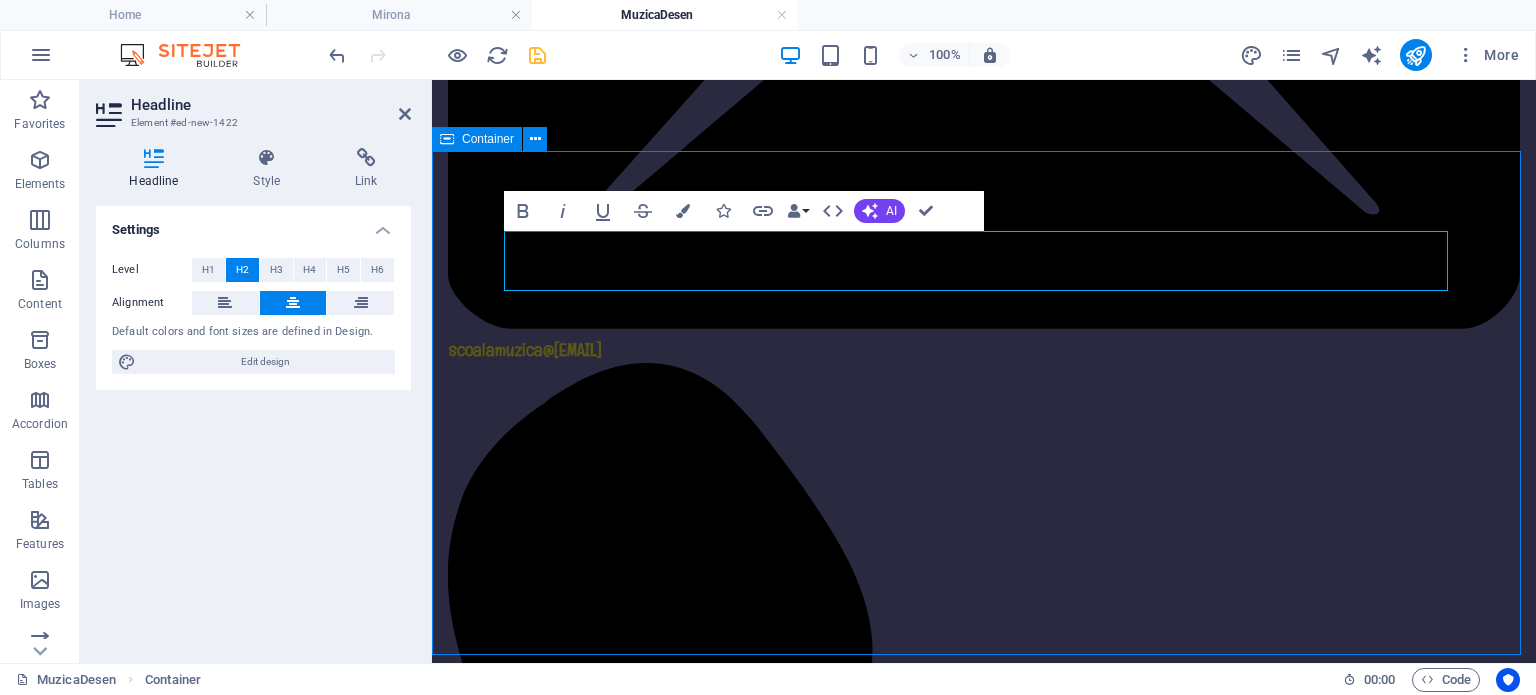 scroll, scrollTop: 600, scrollLeft: 0, axis: vertical 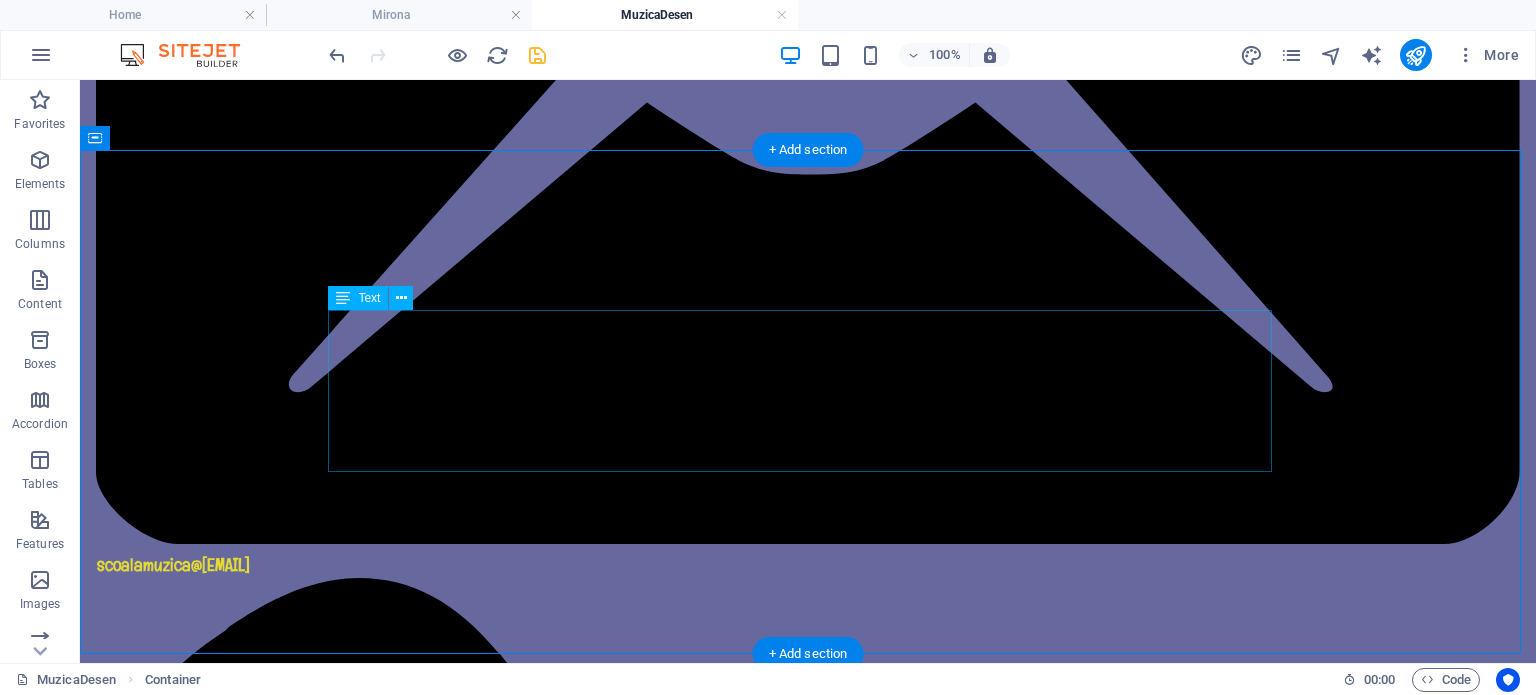 click on "Școala Gimnazială „Mirona” este locul unde educația de calitate se îmbină armonios cu pasiunea pentru sport. Cu o tradiție solidă în formarea copiilor atât din punct de vedere academic, cât și sportiv, școala noastră oferă un mediu echilibrat, modern și motivant, în care fiecare elev este încurajat să își descopere potențialul. Punem accent pe dezvoltarea fizică și intelectuală a elevilor, cultivând valori precum disciplina, spiritul de echipă și excelența. Printr-un colectiv de cadre didactice și antrenori dedicați, printr-o infrastructură adaptată nevoilor actuale și prin rezultate obținute în competiții școlare și sportive, ne afirmăm ca o școală de referință în județul Mureș." at bounding box center [808, 2851] 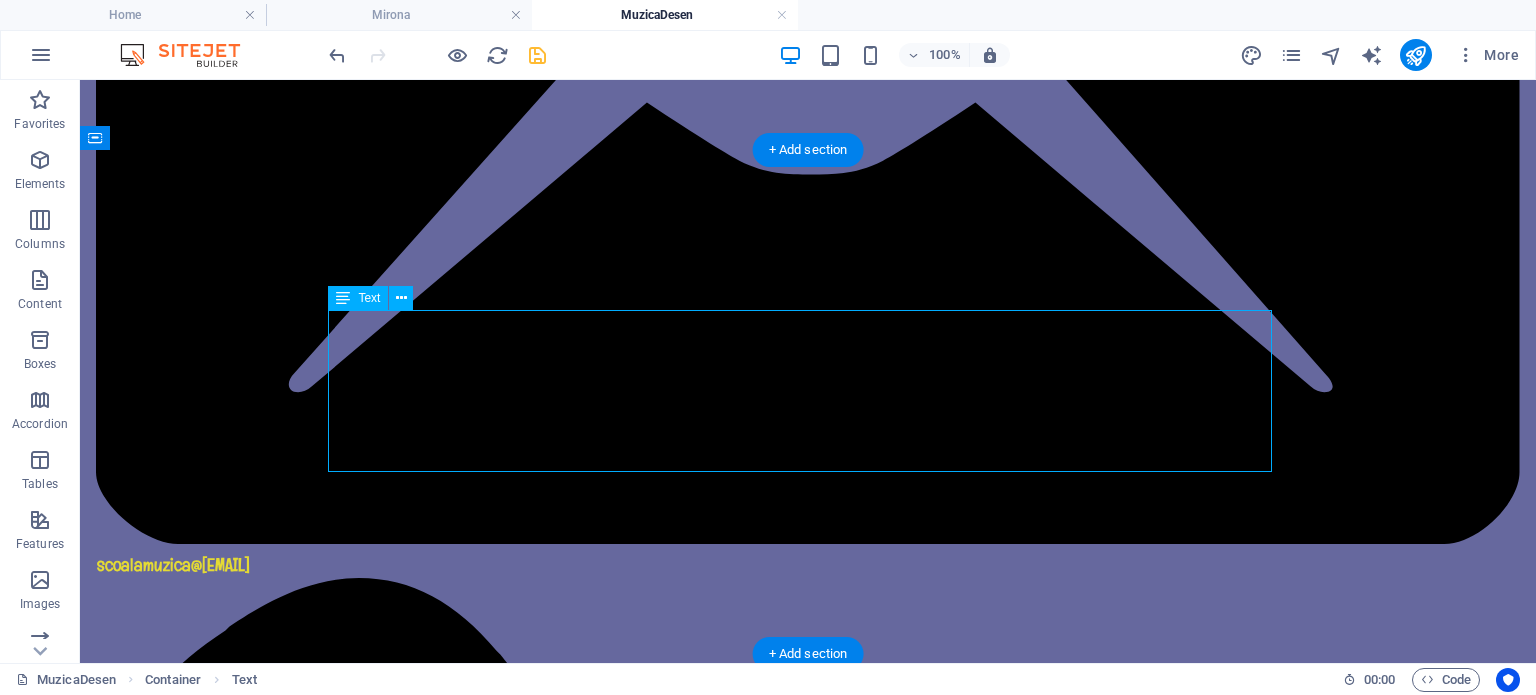 click on "Școala Gimnazială „Mirona” este locul unde educația de calitate se îmbină armonios cu pasiunea pentru sport. Cu o tradiție solidă în formarea copiilor atât din punct de vedere academic, cât și sportiv, școala noastră oferă un mediu echilibrat, modern și motivant, în care fiecare elev este încurajat să își descopere potențialul. Punem accent pe dezvoltarea fizică și intelectuală a elevilor, cultivând valori precum disciplina, spiritul de echipă și excelența. Printr-un colectiv de cadre didactice și antrenori dedicați, printr-o infrastructură adaptată nevoilor actuale și prin rezultate obținute în competiții școlare și sportive, ne afirmăm ca o școală de referință în județul Mureș." at bounding box center (808, 2851) 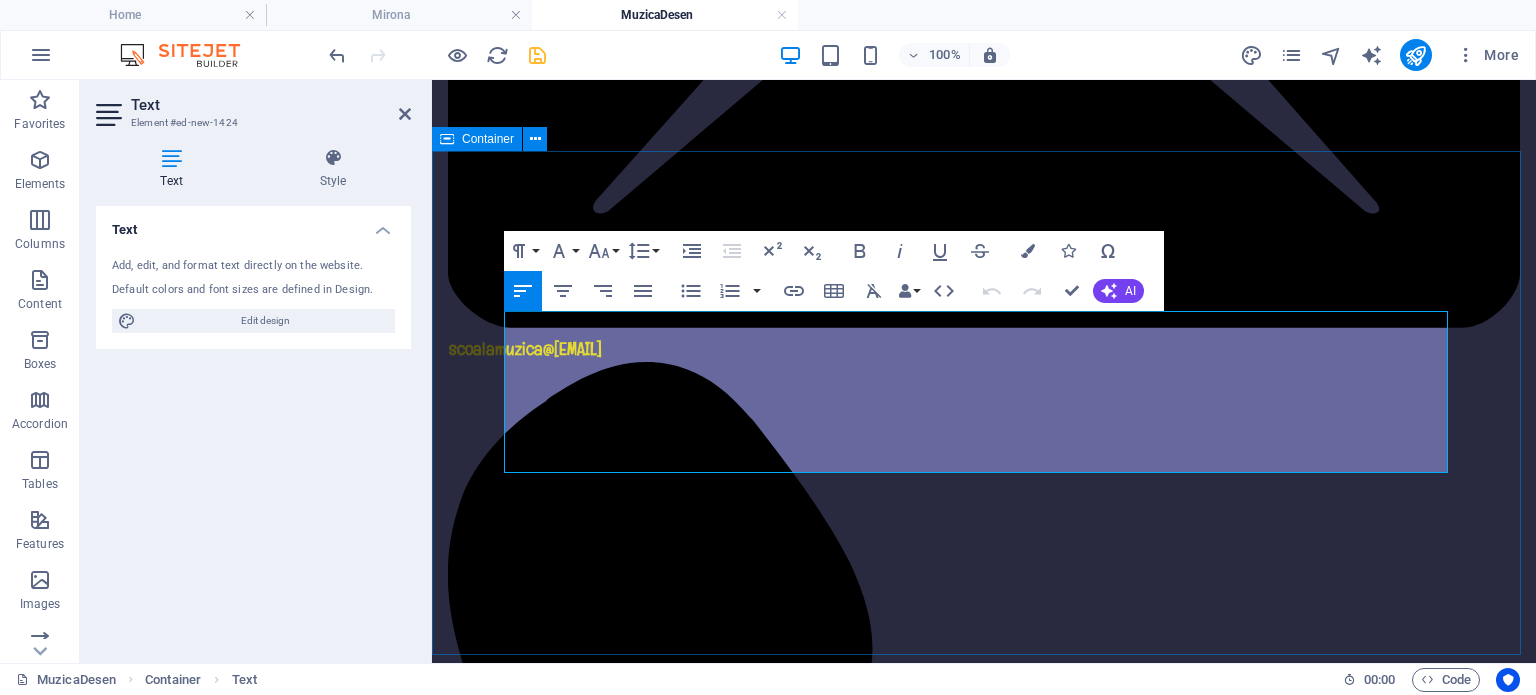 scroll, scrollTop: 599, scrollLeft: 0, axis: vertical 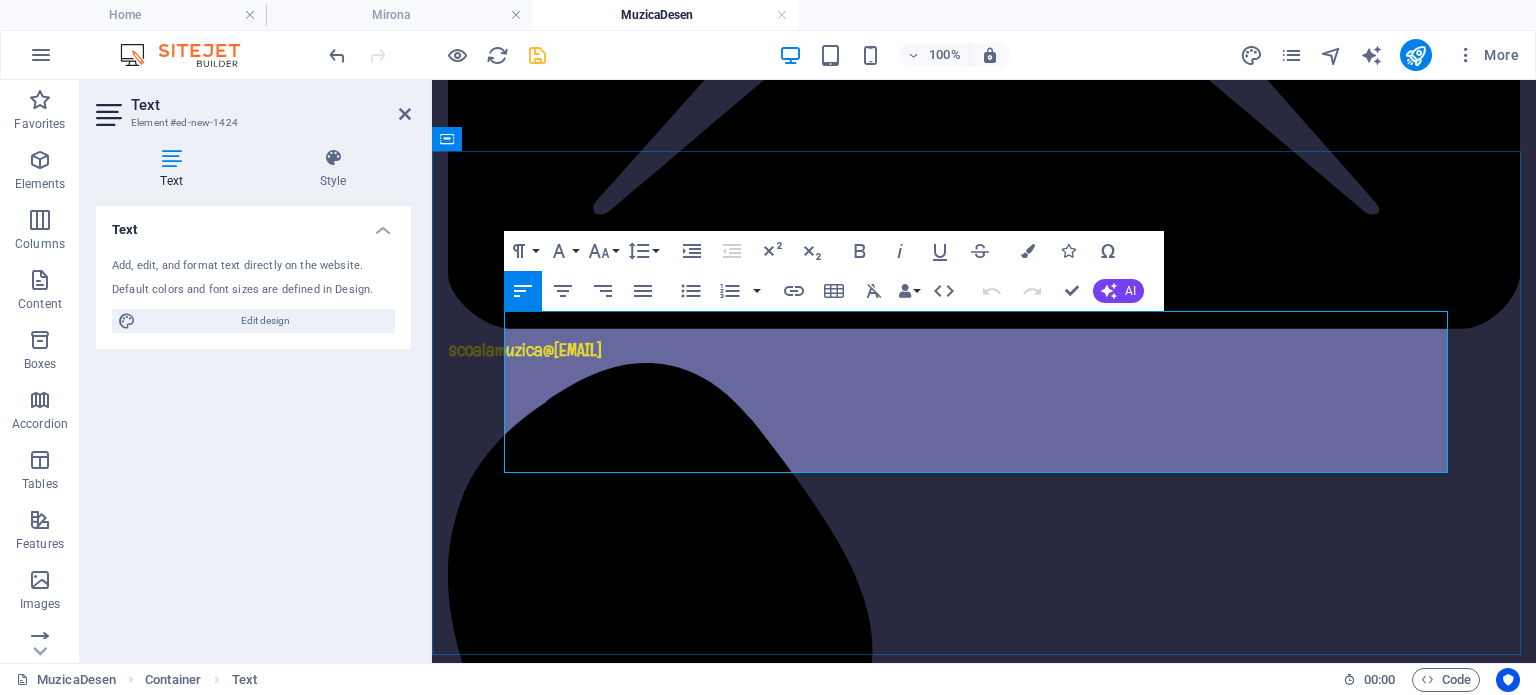 click on "Punem accent pe dezvoltarea fizică și intelectuală a elevilor, cultivând valori precum disciplina, spiritul de echipă și excelența. Printr-un colectiv de cadre didactice și antrenori dedicați, printr-o infrastructură adaptată nevoilor actuale și prin rezultate obținute în competiții școlare și sportive, ne afirmăm ca o școală de referință în județul Mureș." at bounding box center (984, 2323) 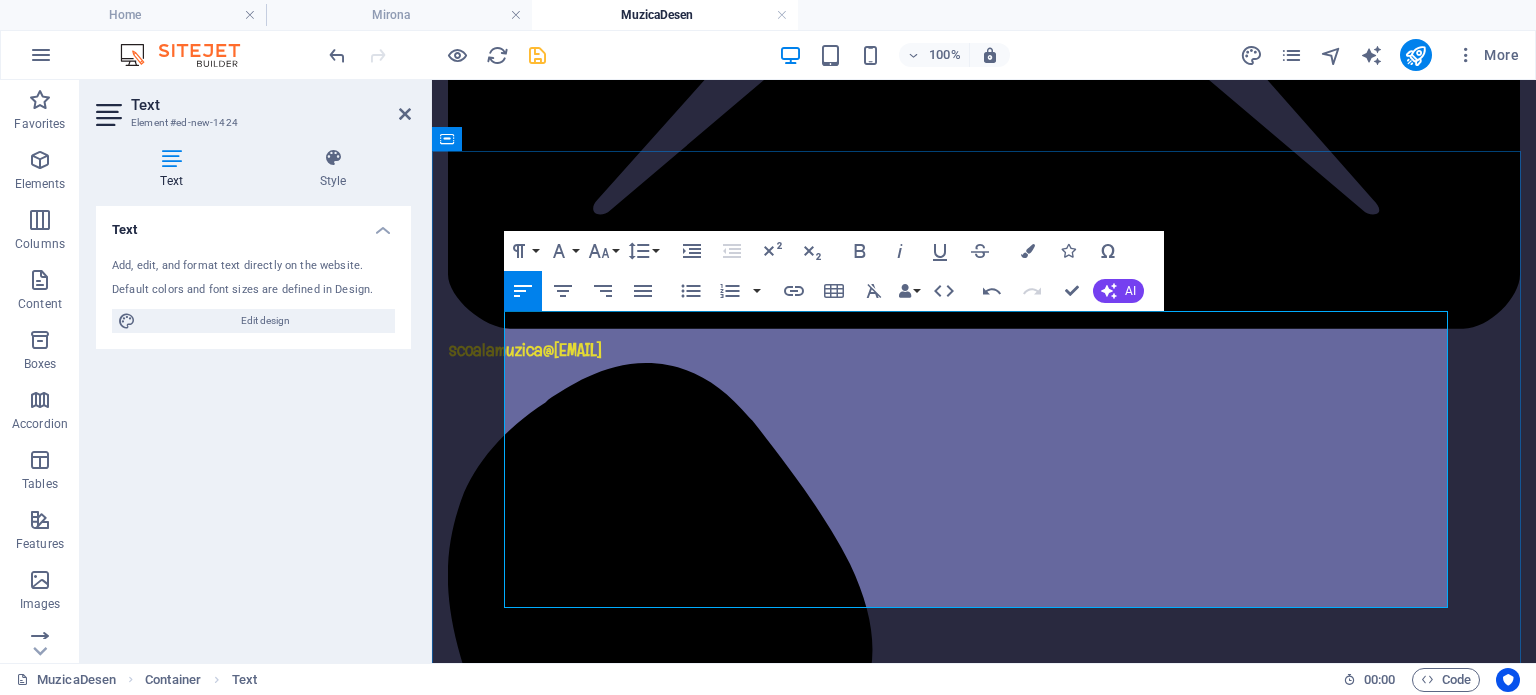 drag, startPoint x: 1031, startPoint y: 462, endPoint x: 504, endPoint y: 321, distance: 545.53644 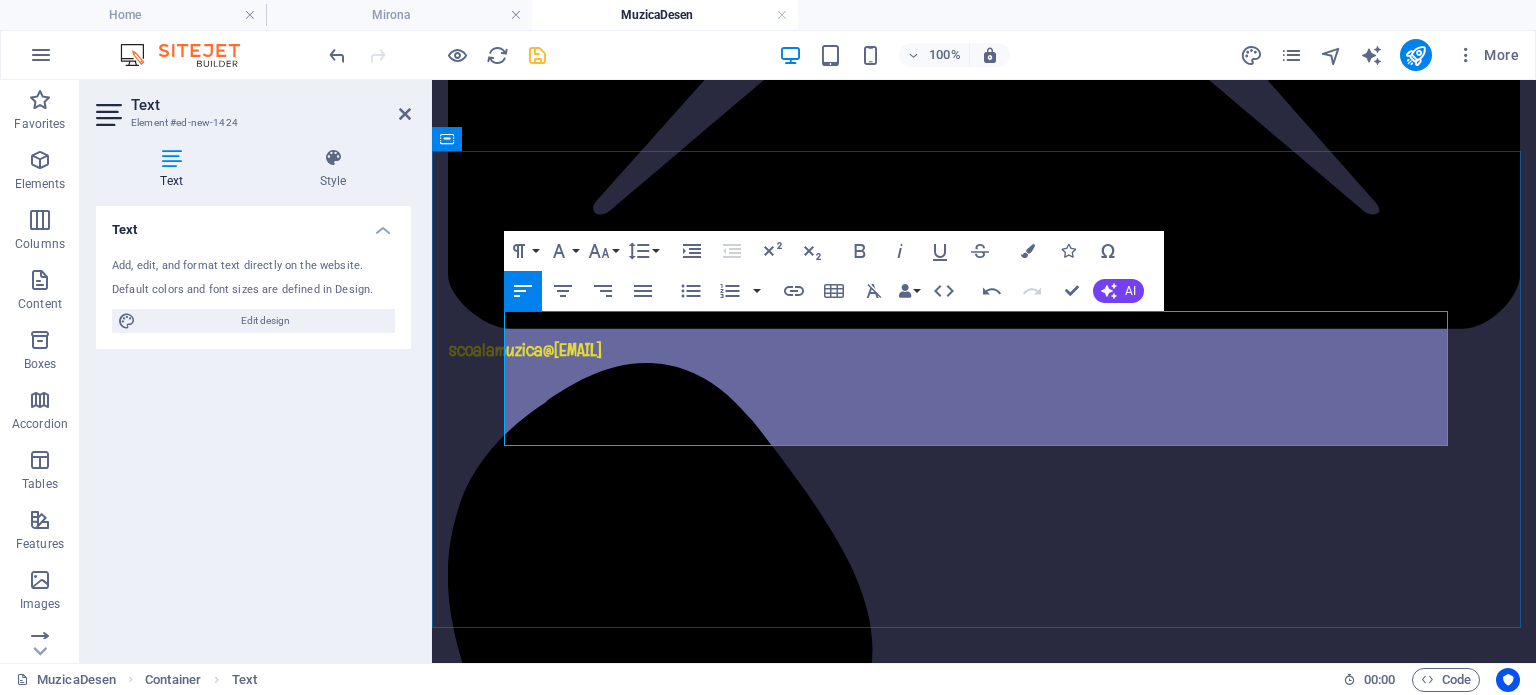 click on "Școala Gimnazială de Muzică și Arte Plastice  este un spațiu al creativității, în care educația artistică se împletește armonios cu formarea academică. Aici, elevii își dezvoltă talentul muzical și plastic sub îndrumarea unor cadre didactice dedicate, descoperind frumusețea expresiei prin sunet și culoare. Școala oferă un mediu cald, stimulant și profesionist, unde fiecare copil este încurajat să-și urmeze pasiunea și să-și construiască propriul drum artistic." at bounding box center [984, 2283] 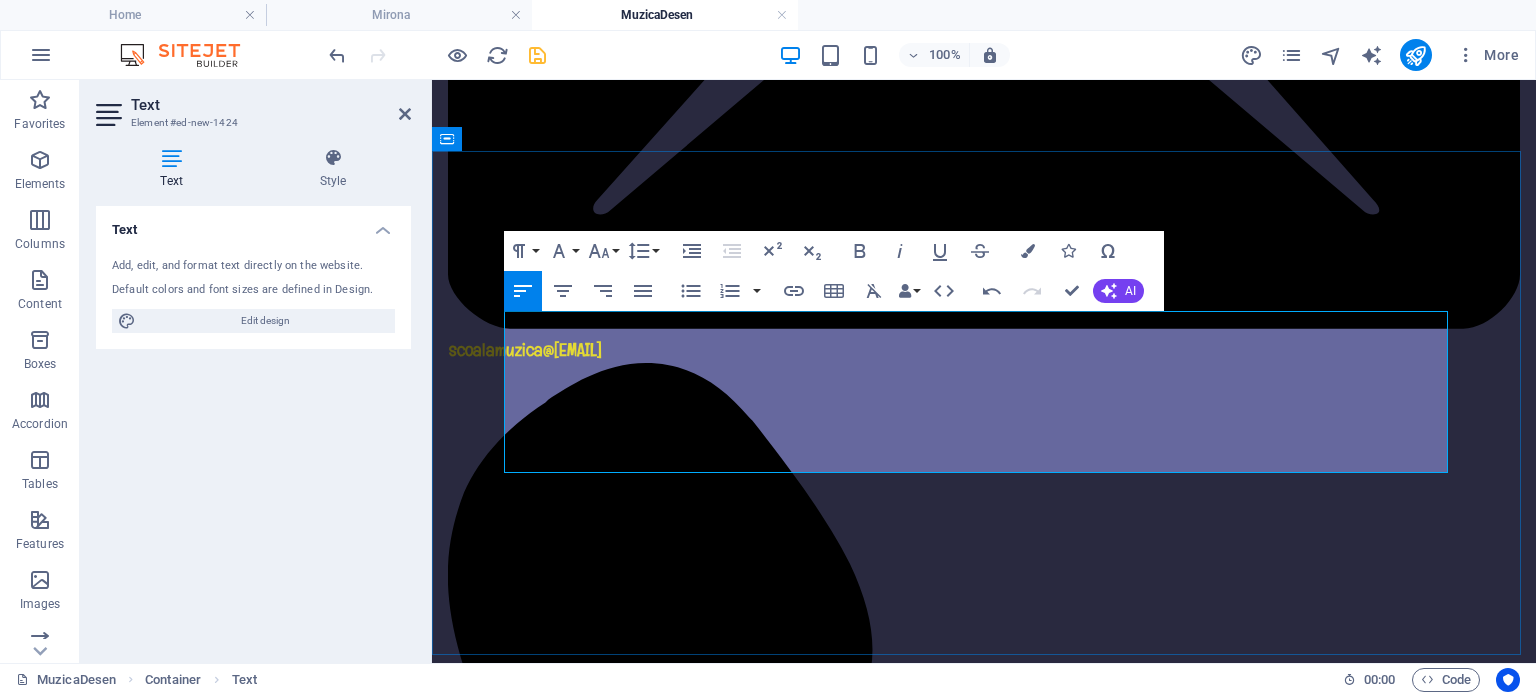 drag, startPoint x: 904, startPoint y: 434, endPoint x: 504, endPoint y: 348, distance: 409.14056 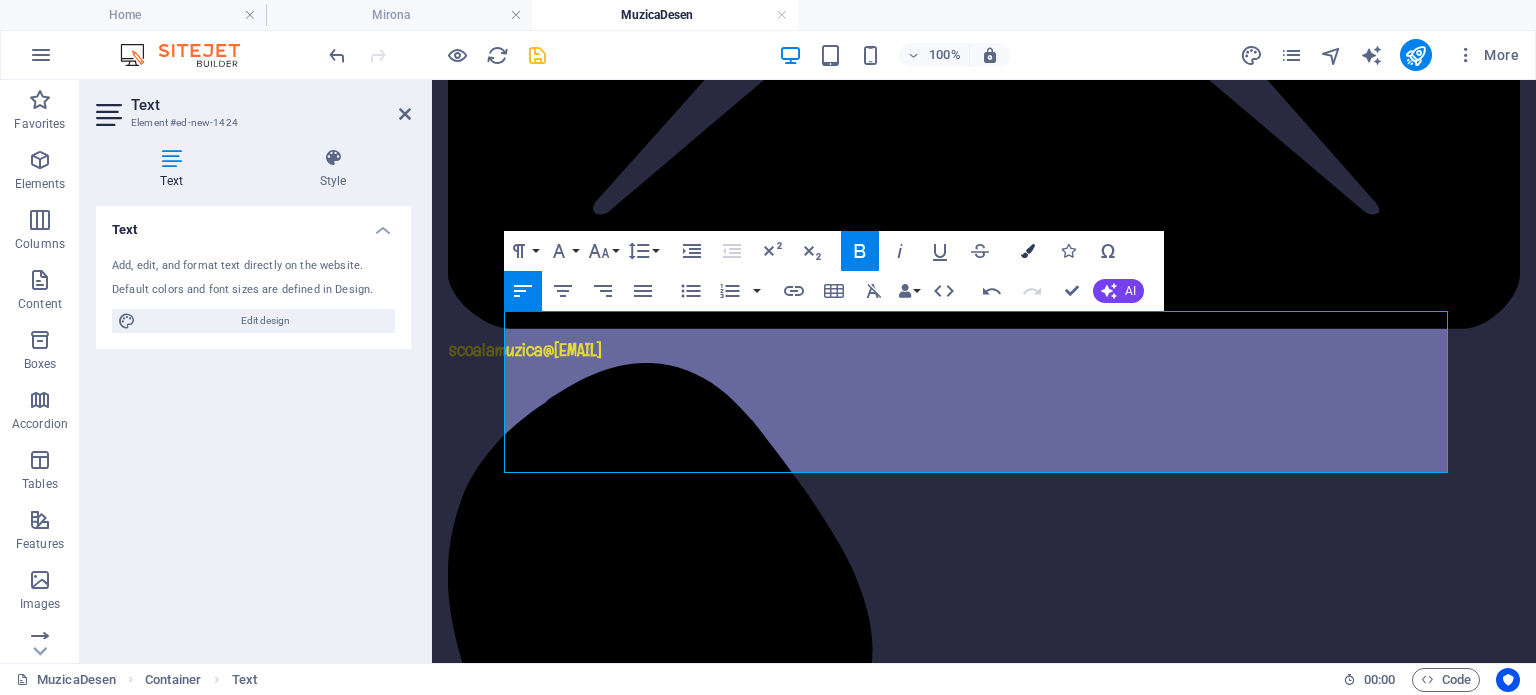 click at bounding box center [1028, 251] 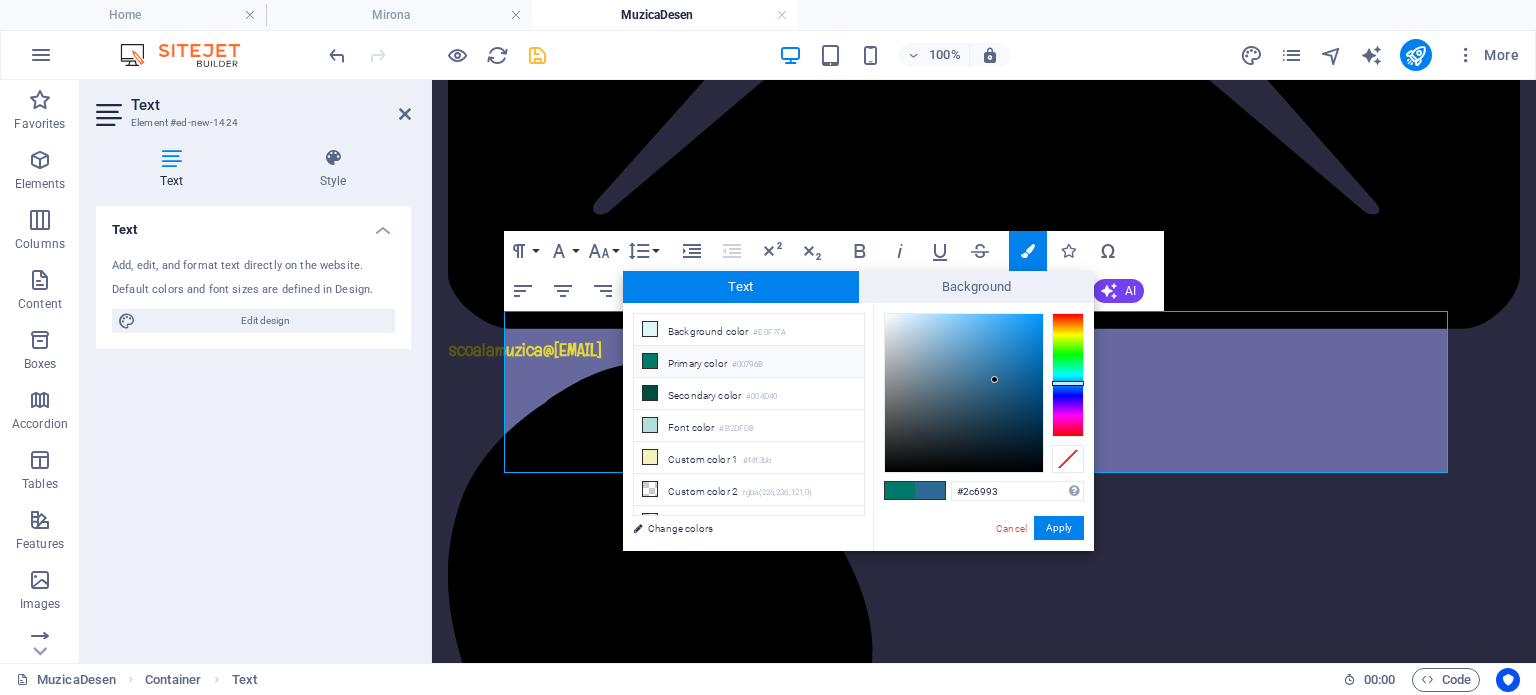 drag, startPoint x: 1013, startPoint y: 489, endPoint x: 924, endPoint y: 488, distance: 89.005615 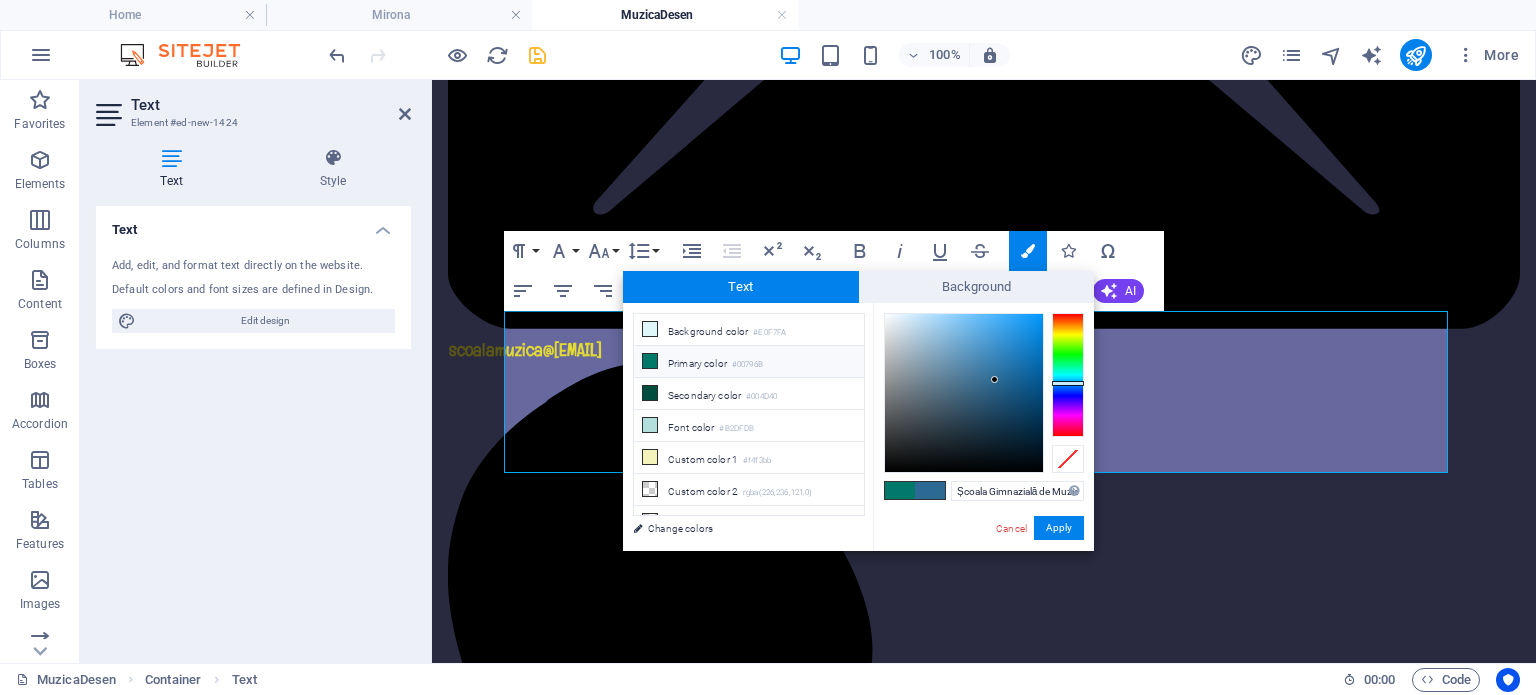 scroll, scrollTop: 0, scrollLeft: 1880, axis: horizontal 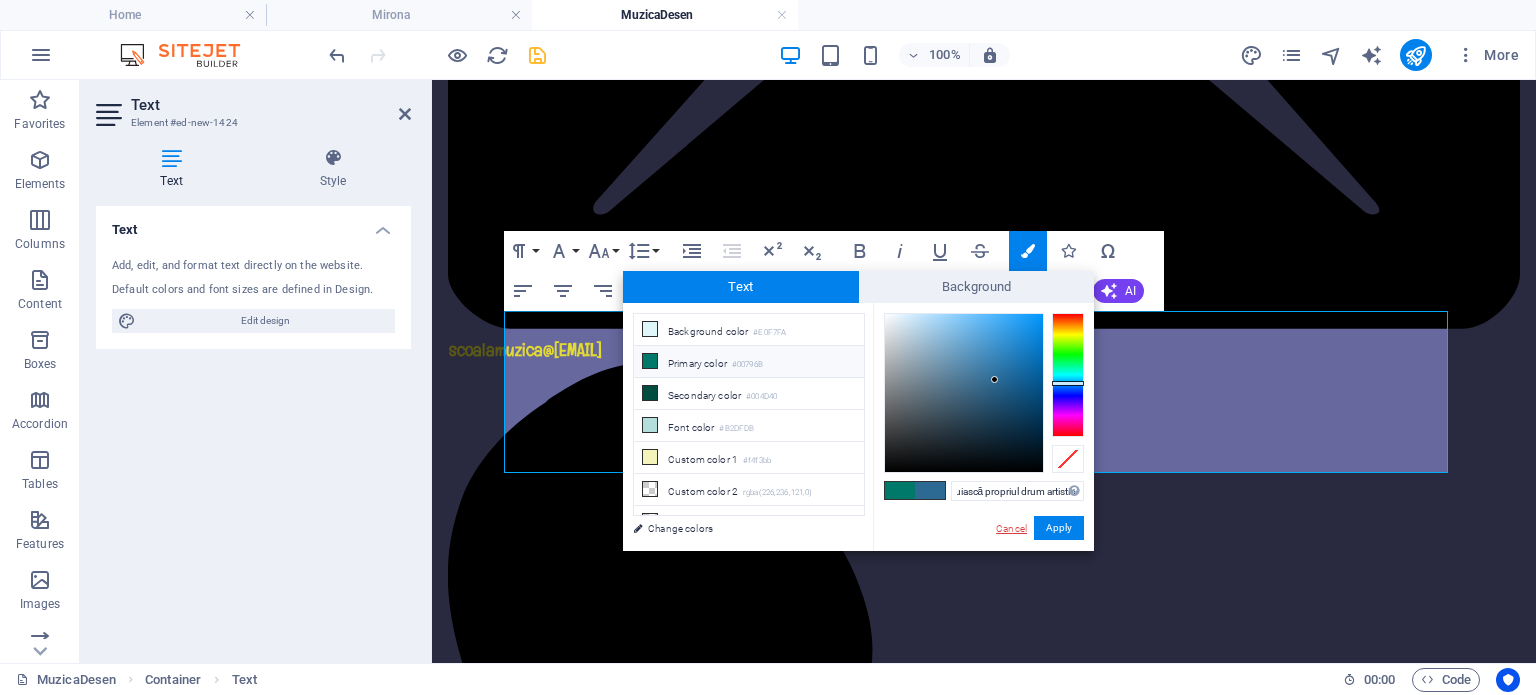 click on "Cancel" at bounding box center (1011, 528) 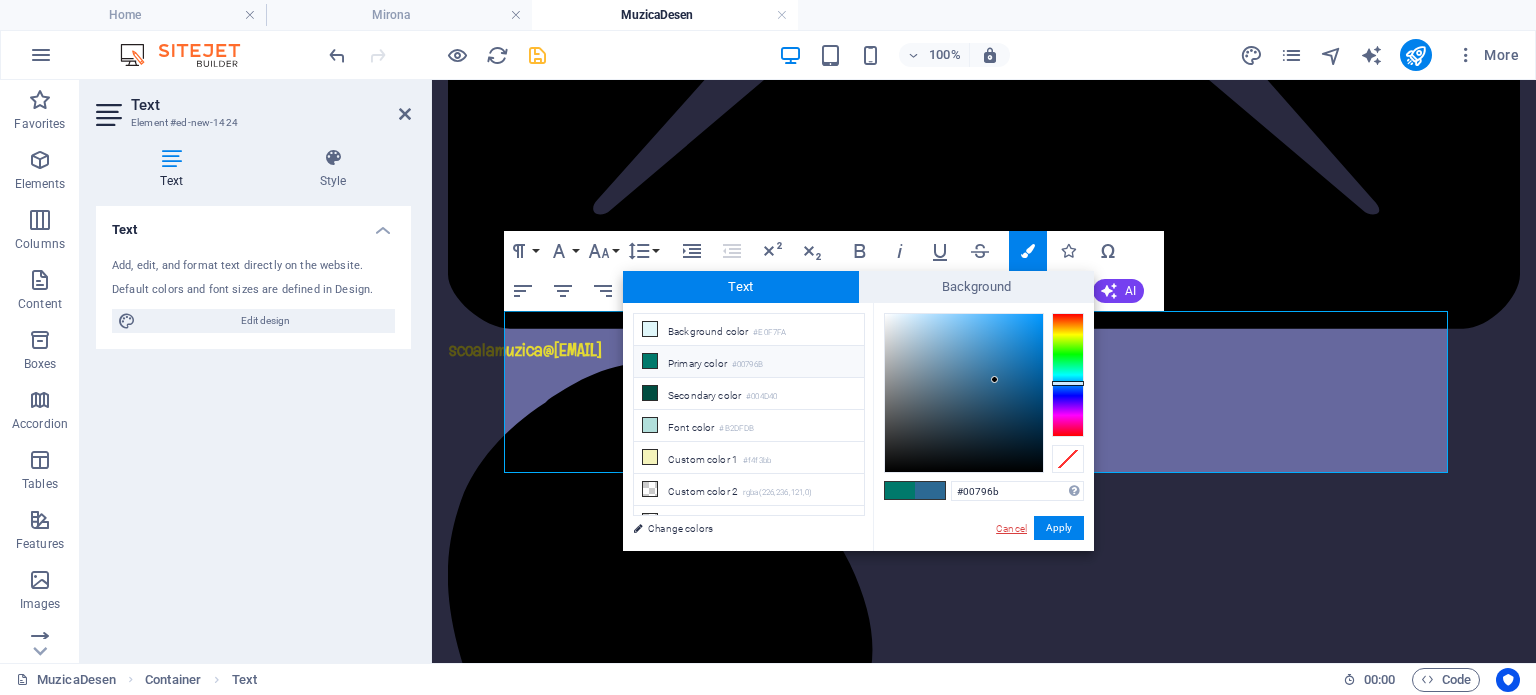 scroll, scrollTop: 0, scrollLeft: 0, axis: both 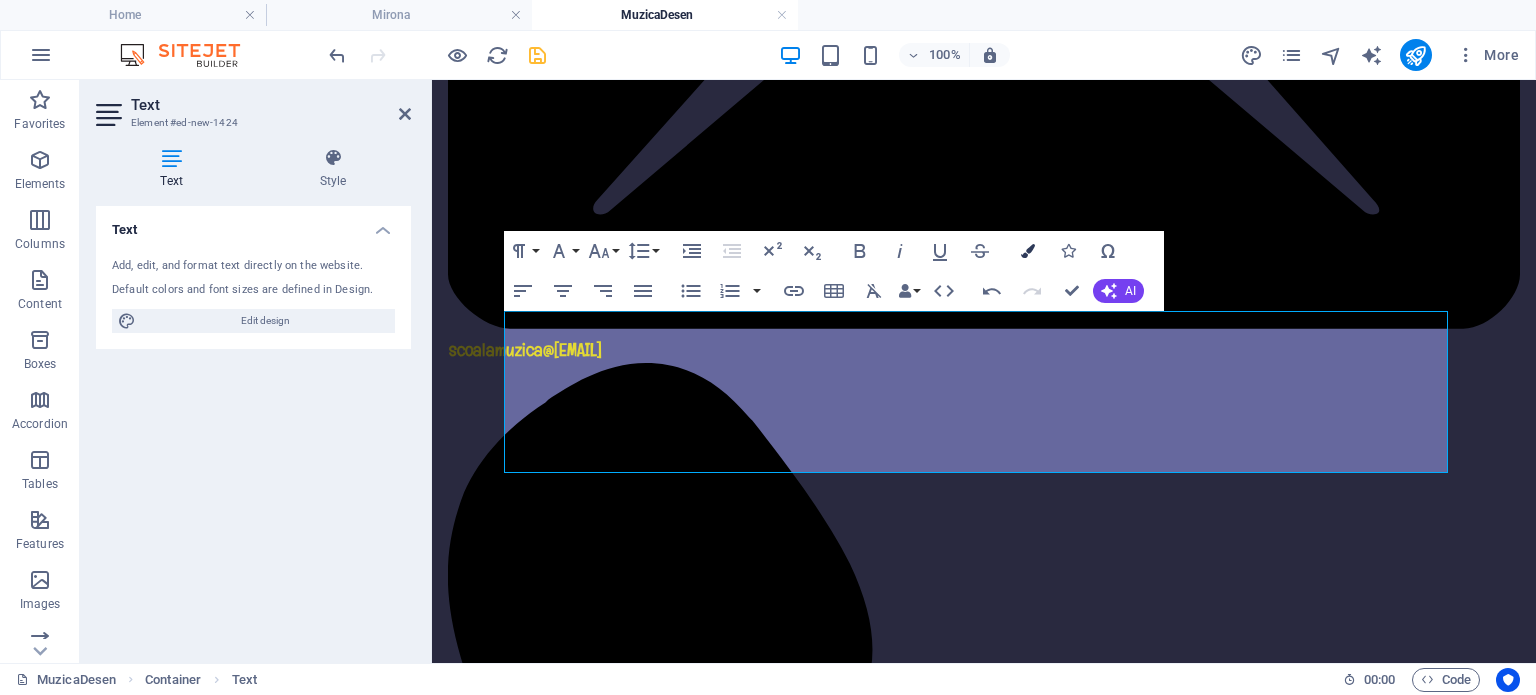 click at bounding box center [1028, 251] 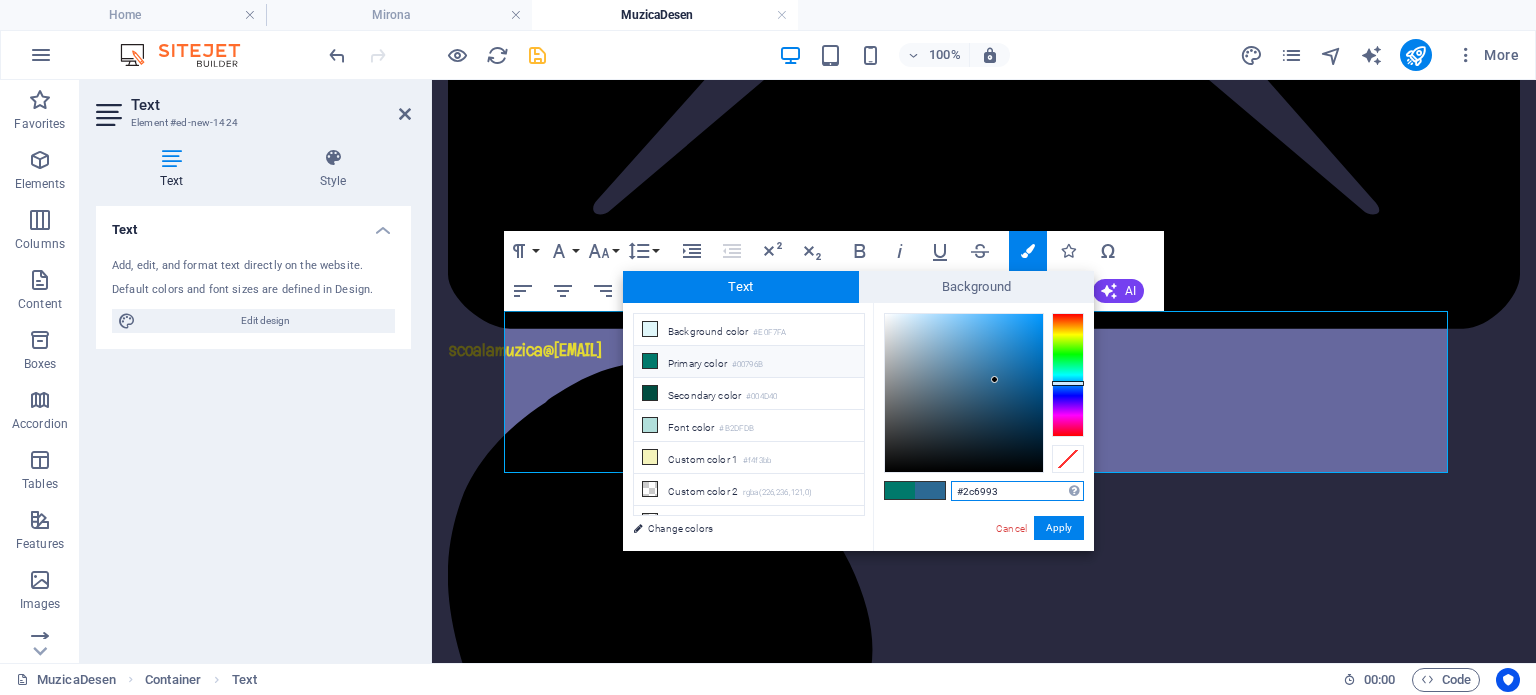 drag, startPoint x: 972, startPoint y: 487, endPoint x: 868, endPoint y: 497, distance: 104.47966 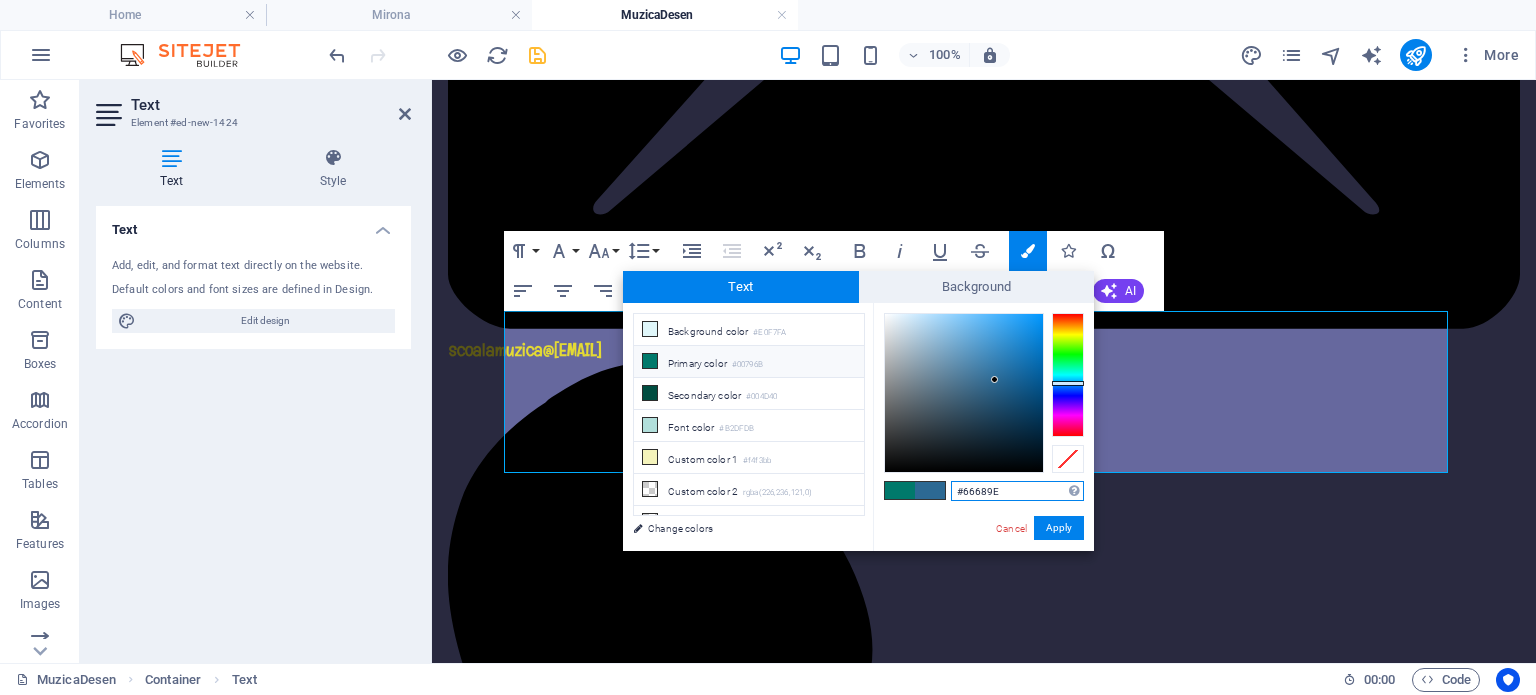 type on "#66689e" 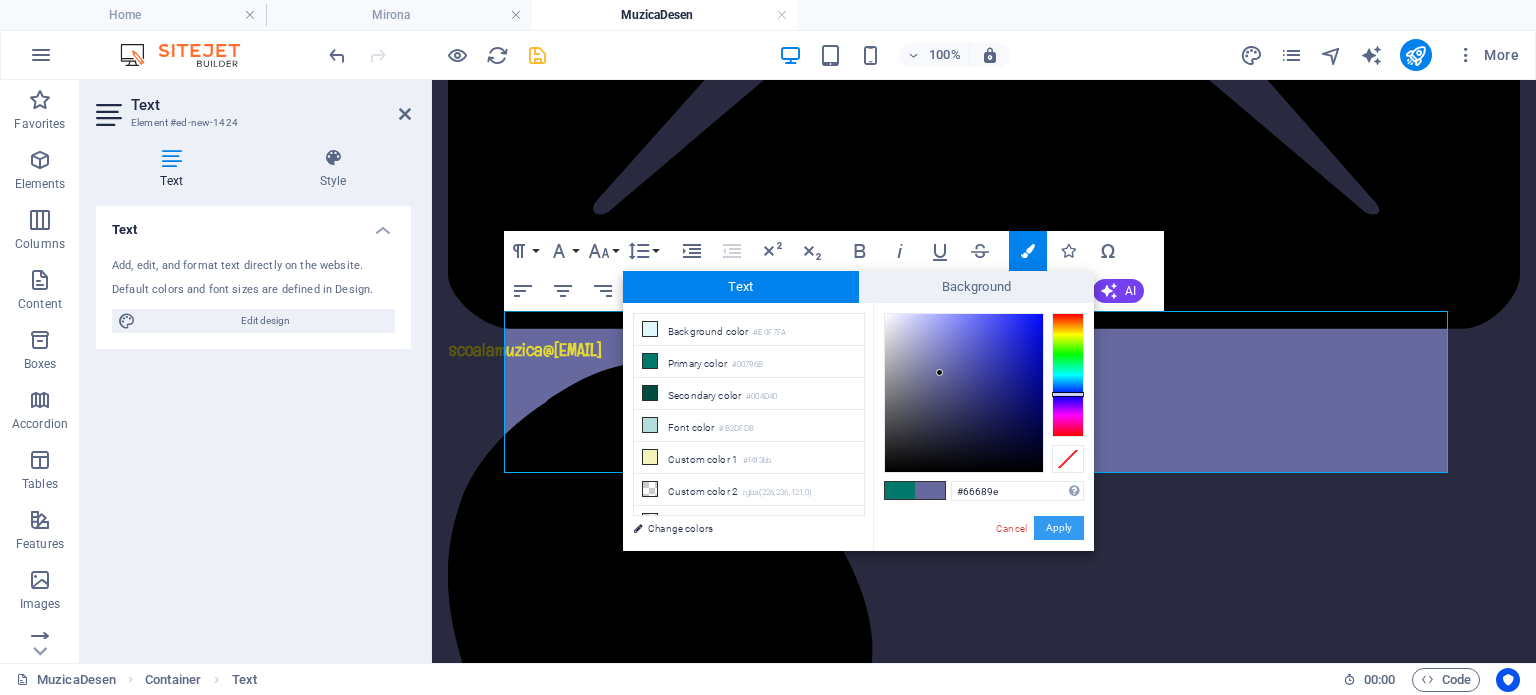 click on "Apply" at bounding box center (1059, 528) 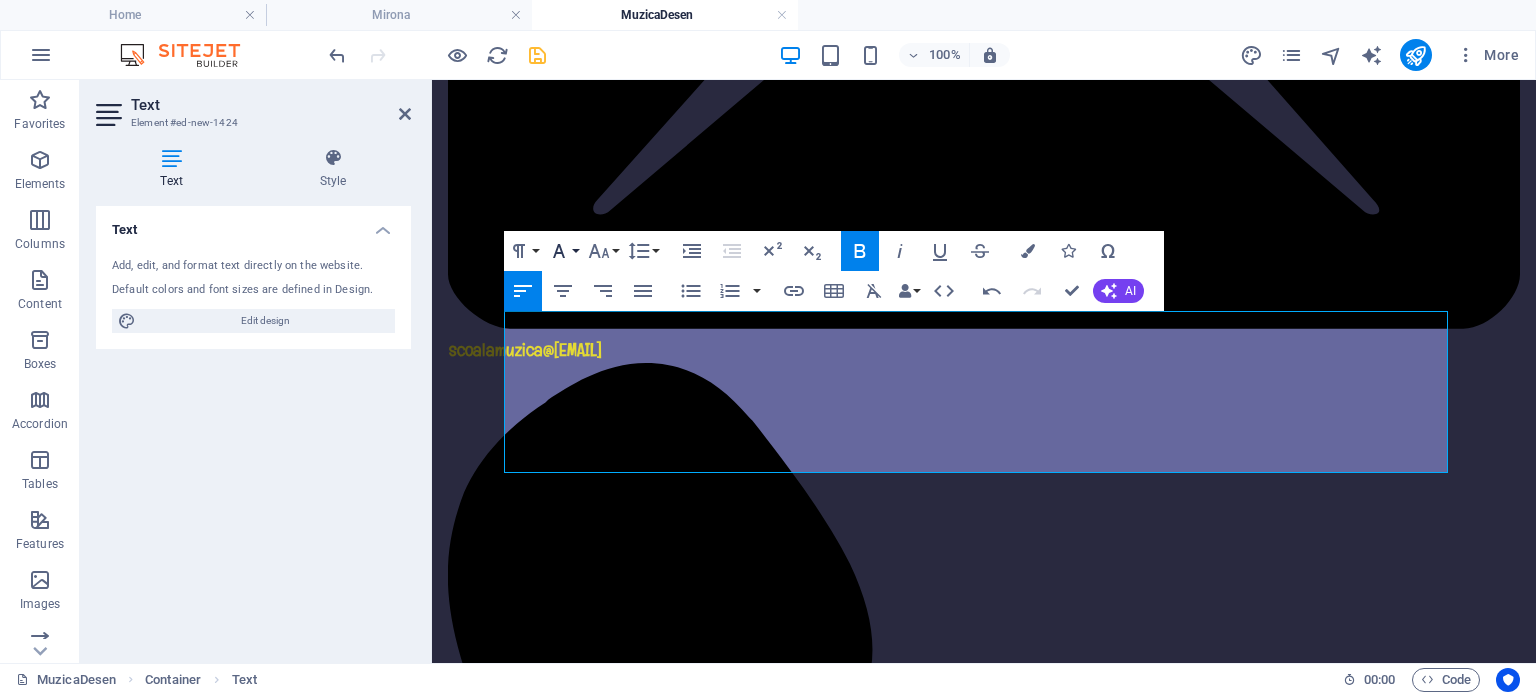 click on "Font Family" at bounding box center (563, 251) 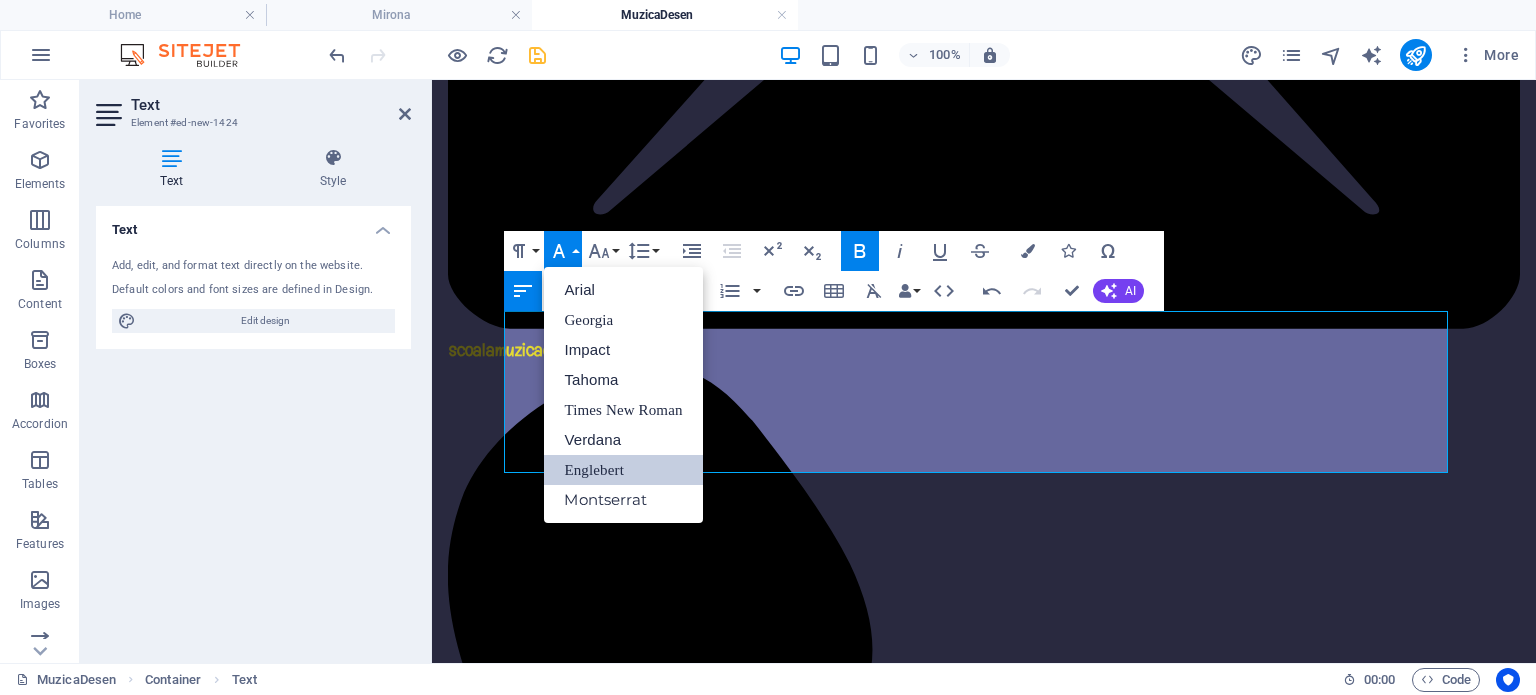 scroll, scrollTop: 0, scrollLeft: 0, axis: both 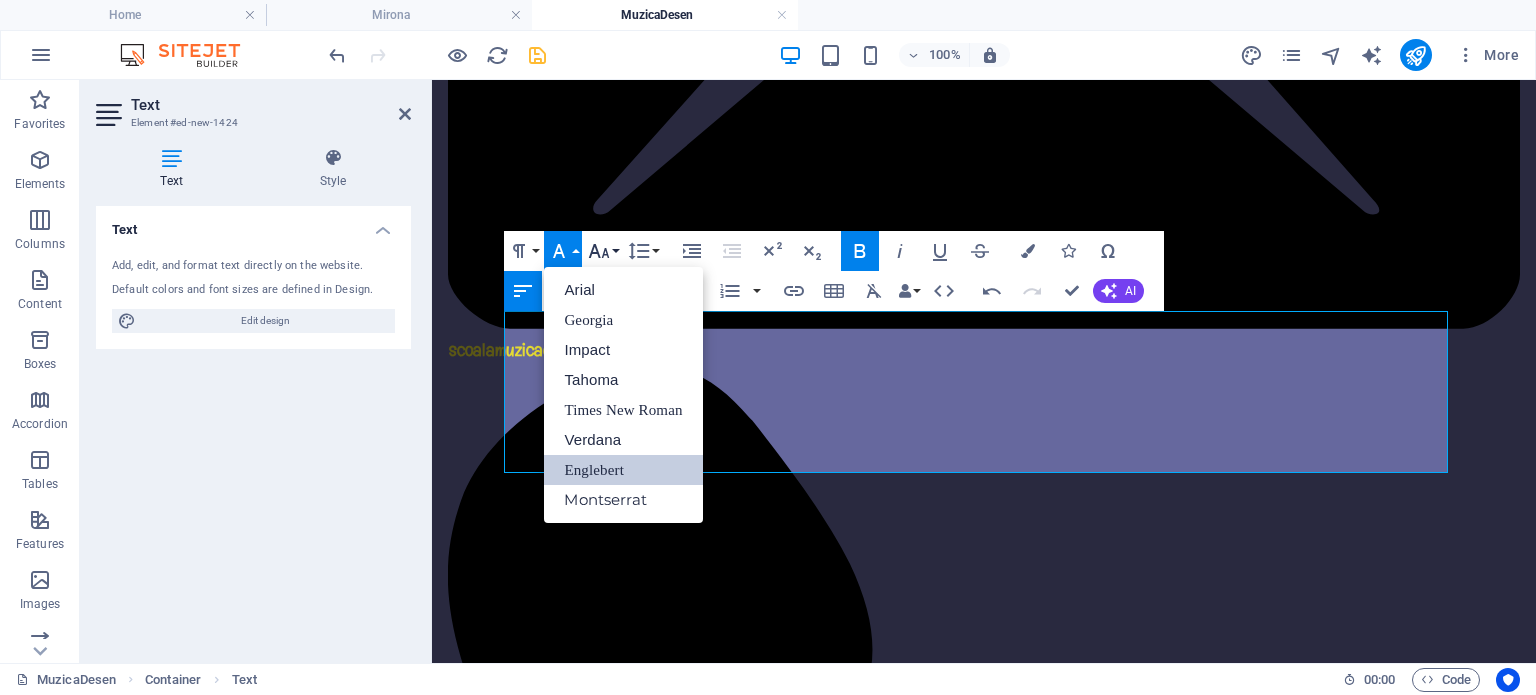 click on "Font Size" at bounding box center [603, 251] 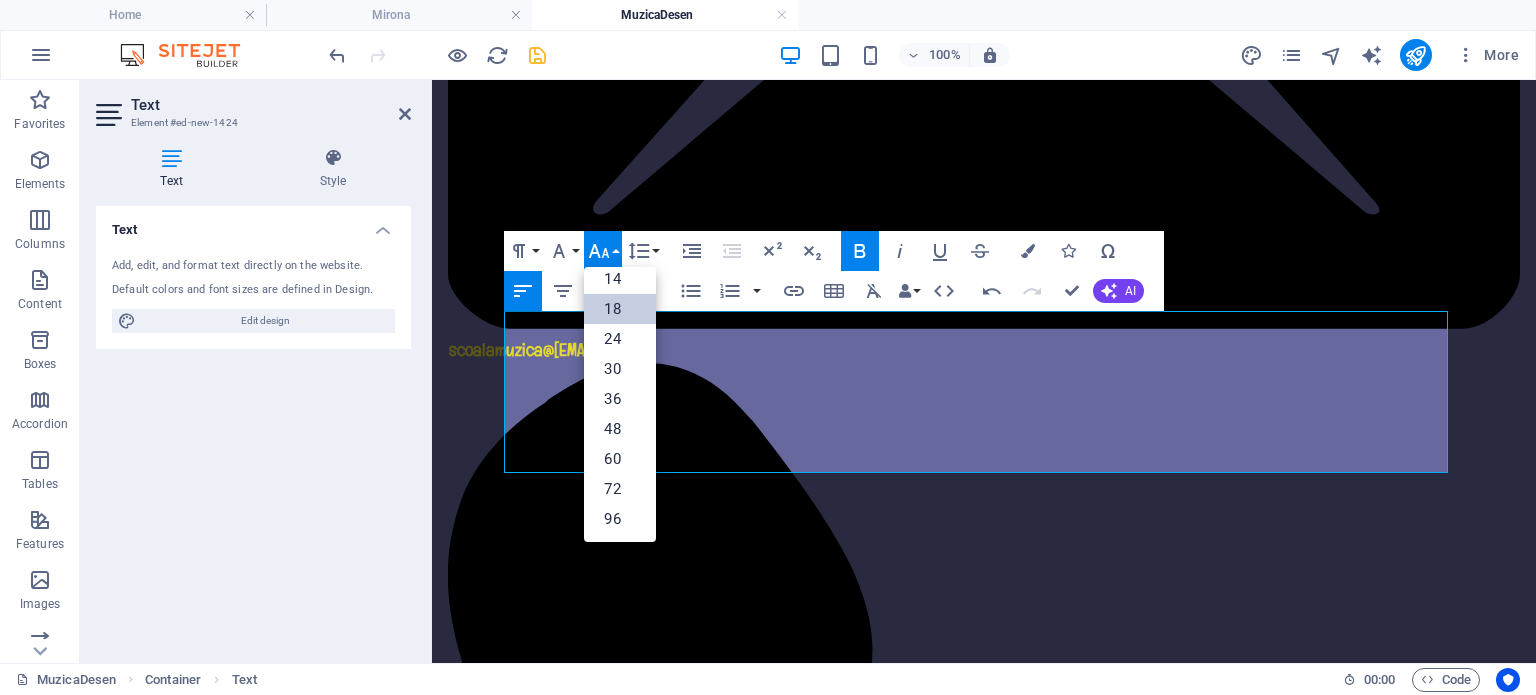 scroll, scrollTop: 160, scrollLeft: 0, axis: vertical 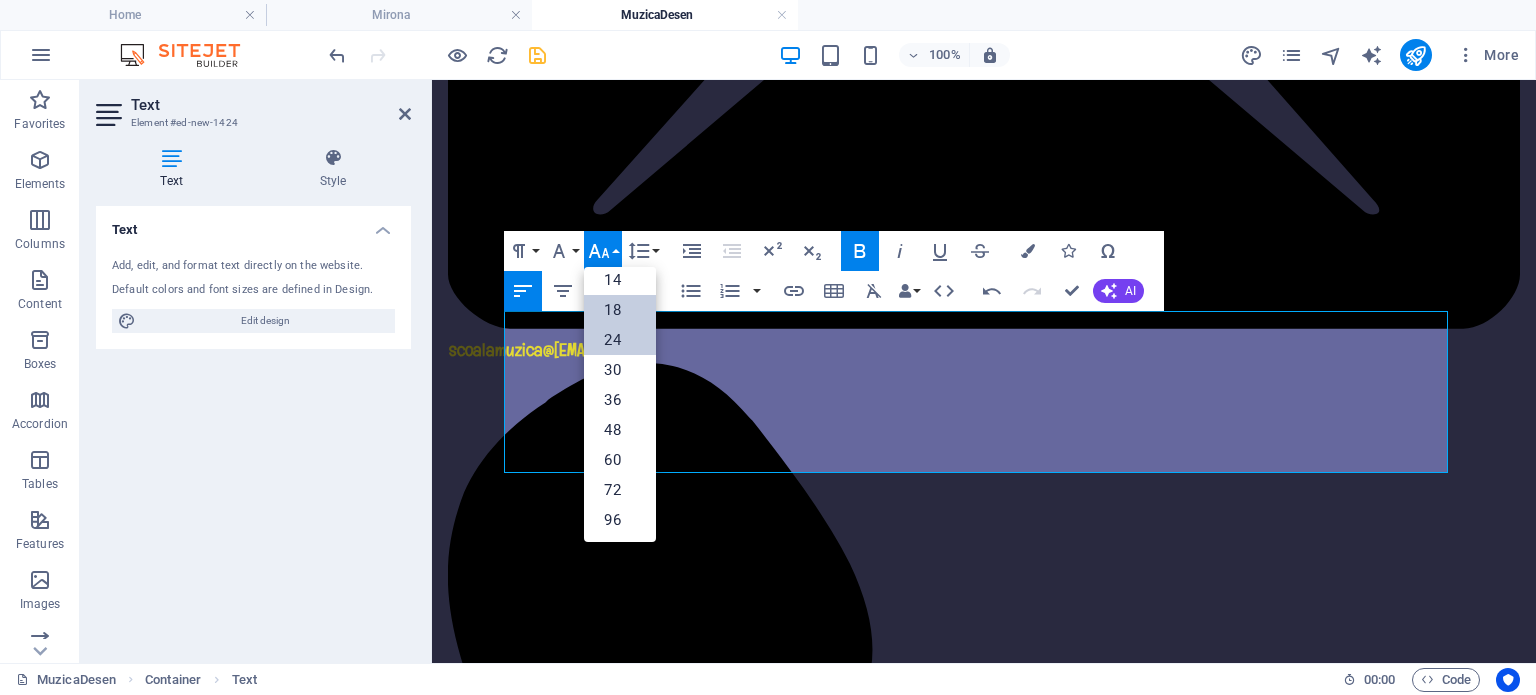 click on "24" at bounding box center (620, 340) 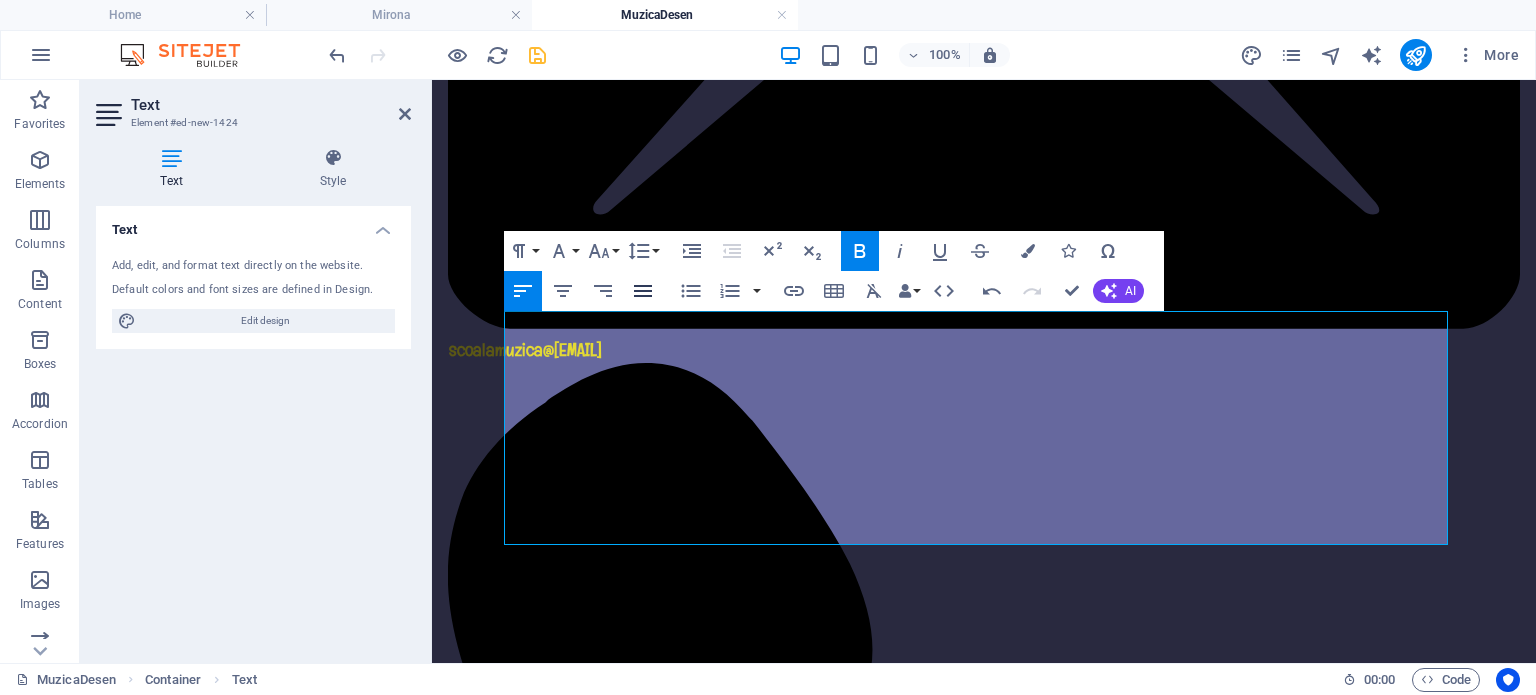 click 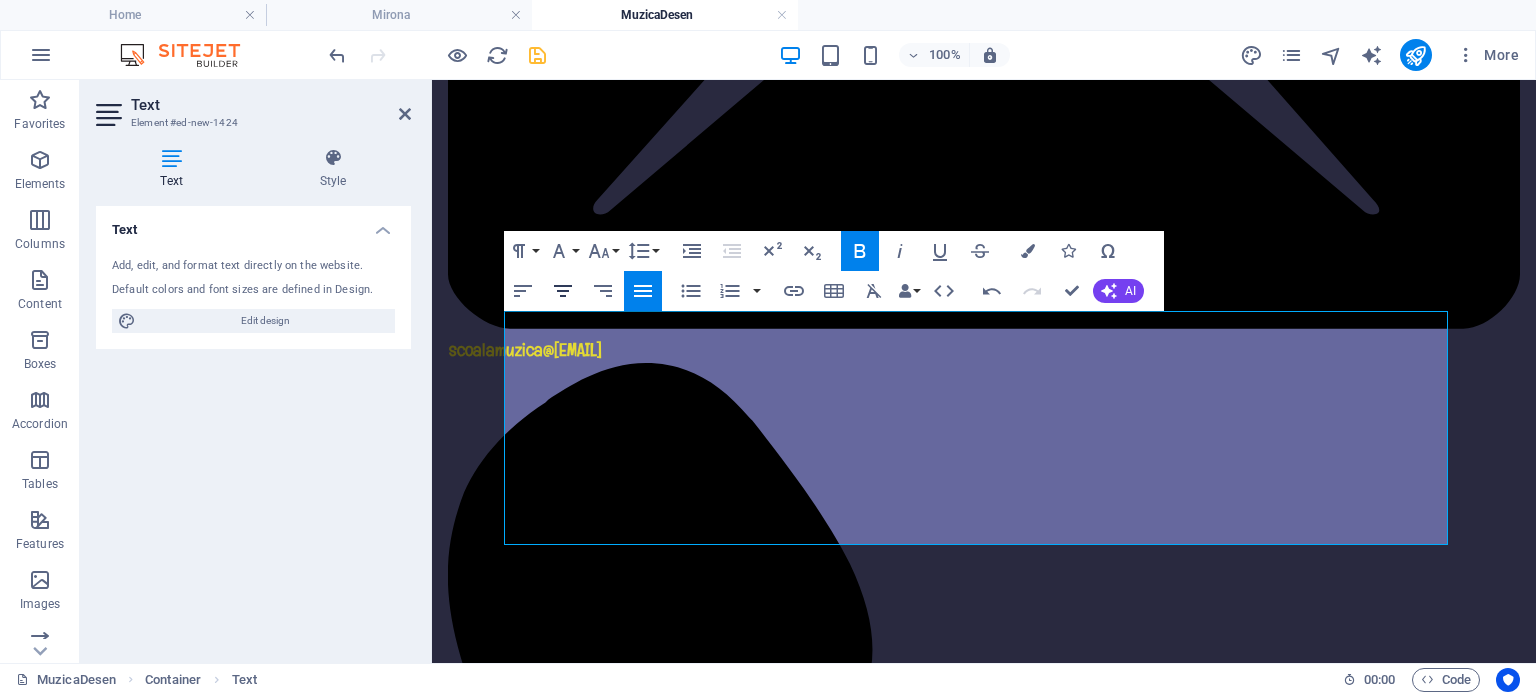 click 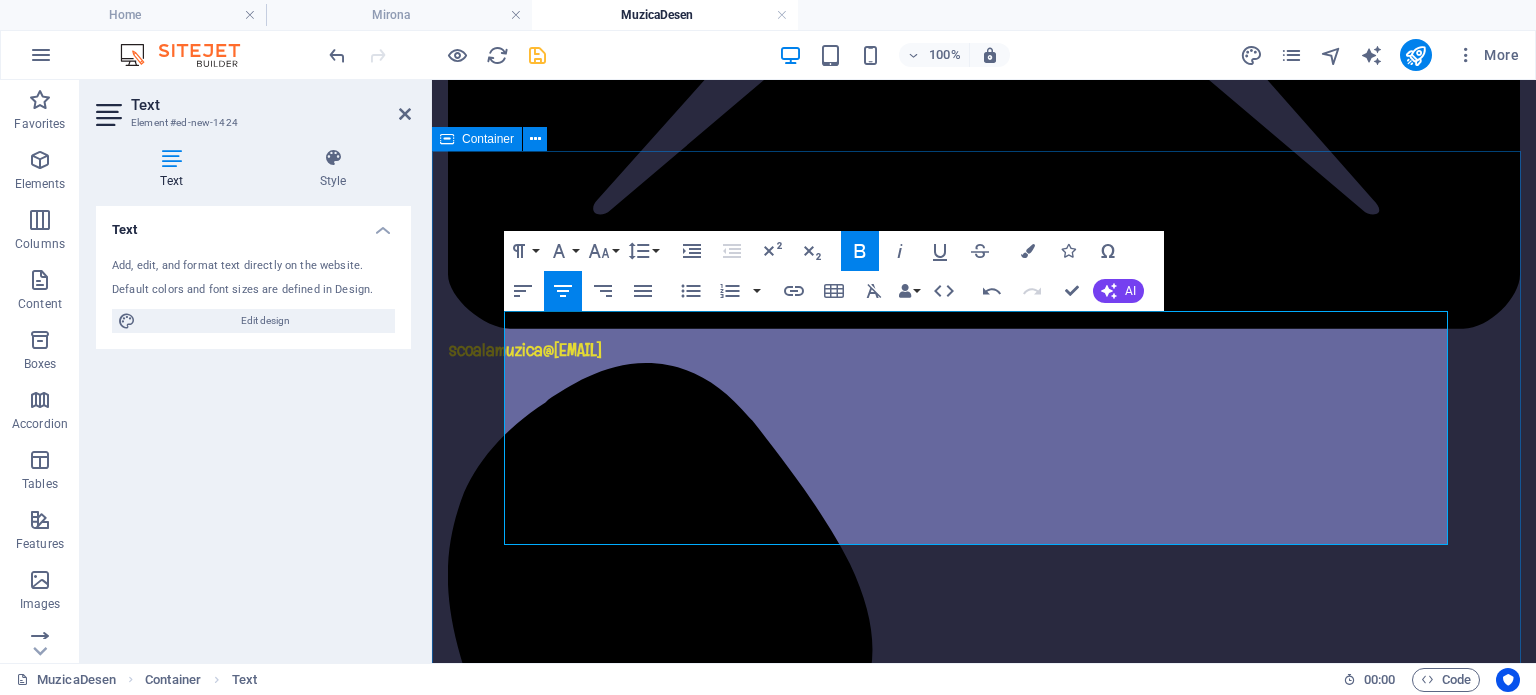 click on "Despre noi ​ Școala Gimnazială de Muzică și Arte Plastice  este un spațiu al creativității, în care educația artistică se împletește armonios cu formarea academică. Aici, elevii își dezvoltă talentul muzical și plastic sub îndrumarea unor cadre didactice dedicate, descoperind frumusețea expresiei prin sunet și culoare. Școala oferă un mediu cald, stimulant și profesionist, unde fiecare copil este încurajat să-și urmeze pasiunea și să-și construiască propriul drum artistic. ​ Cadre didactice în anul școlar 2024-2025 Repartizare clase în anul școlar 2024-2025" at bounding box center [984, 2369] 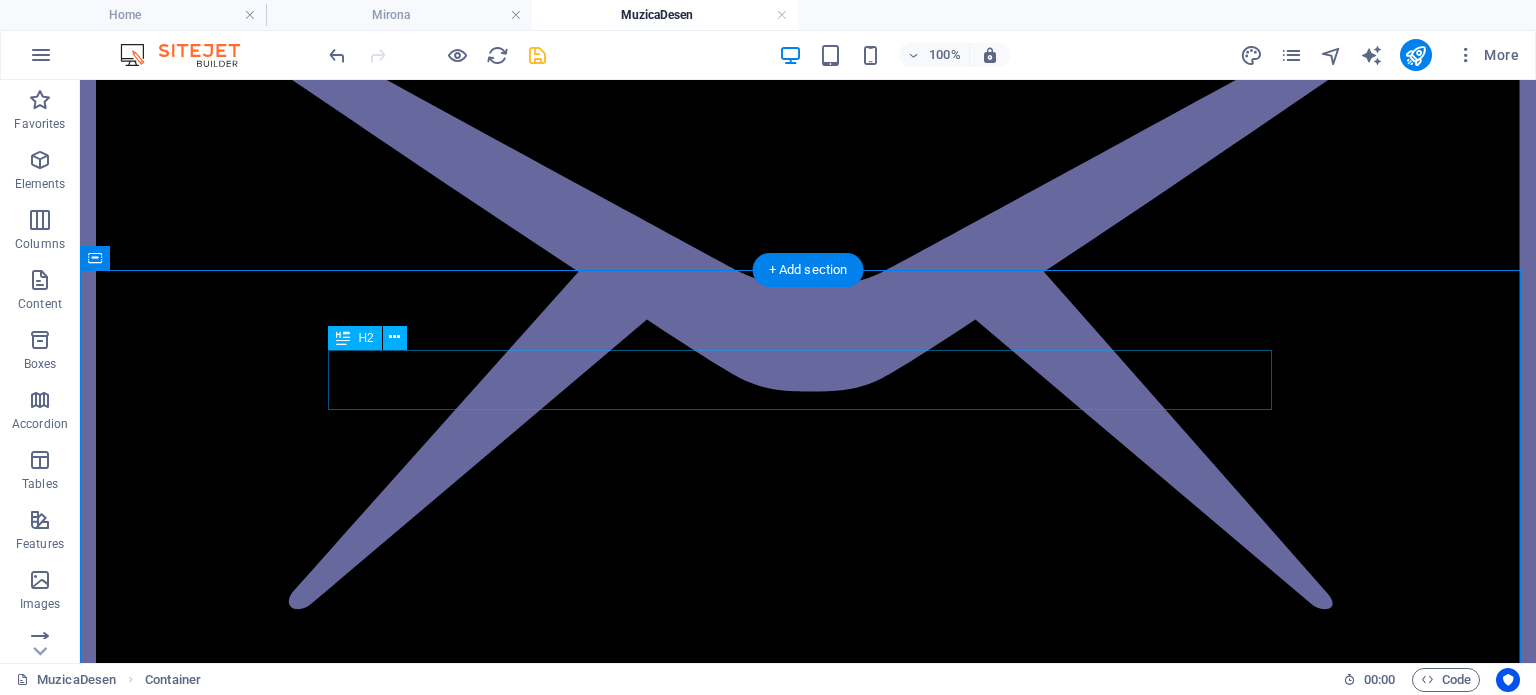 scroll, scrollTop: 600, scrollLeft: 0, axis: vertical 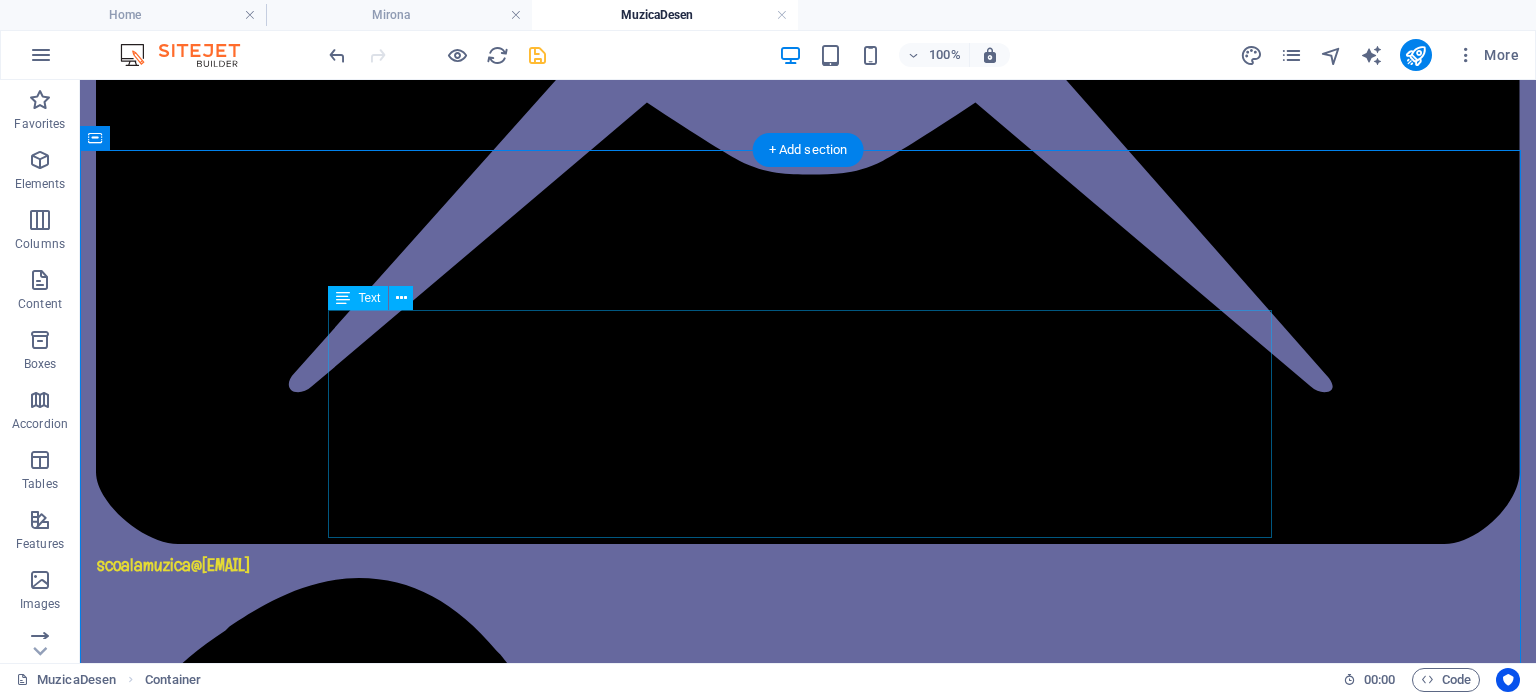 click on "Școala Gimnazială de Muzică și Arte Plastice  este un spațiu al creativității, în care educația artistică se împletește armonios cu formarea academică. Aici, elevii își dezvoltă talentul muzical și plastic sub îndrumarea unor cadre didactice dedicate, descoperind frumusețea expresiei prin sunet și culoare. Școala oferă un mediu cald, stimulant și profesionist, unde fiecare copil este încurajat să-și urmeze pasiunea și să-și construiască propriul drum artistic." at bounding box center [808, 2884] 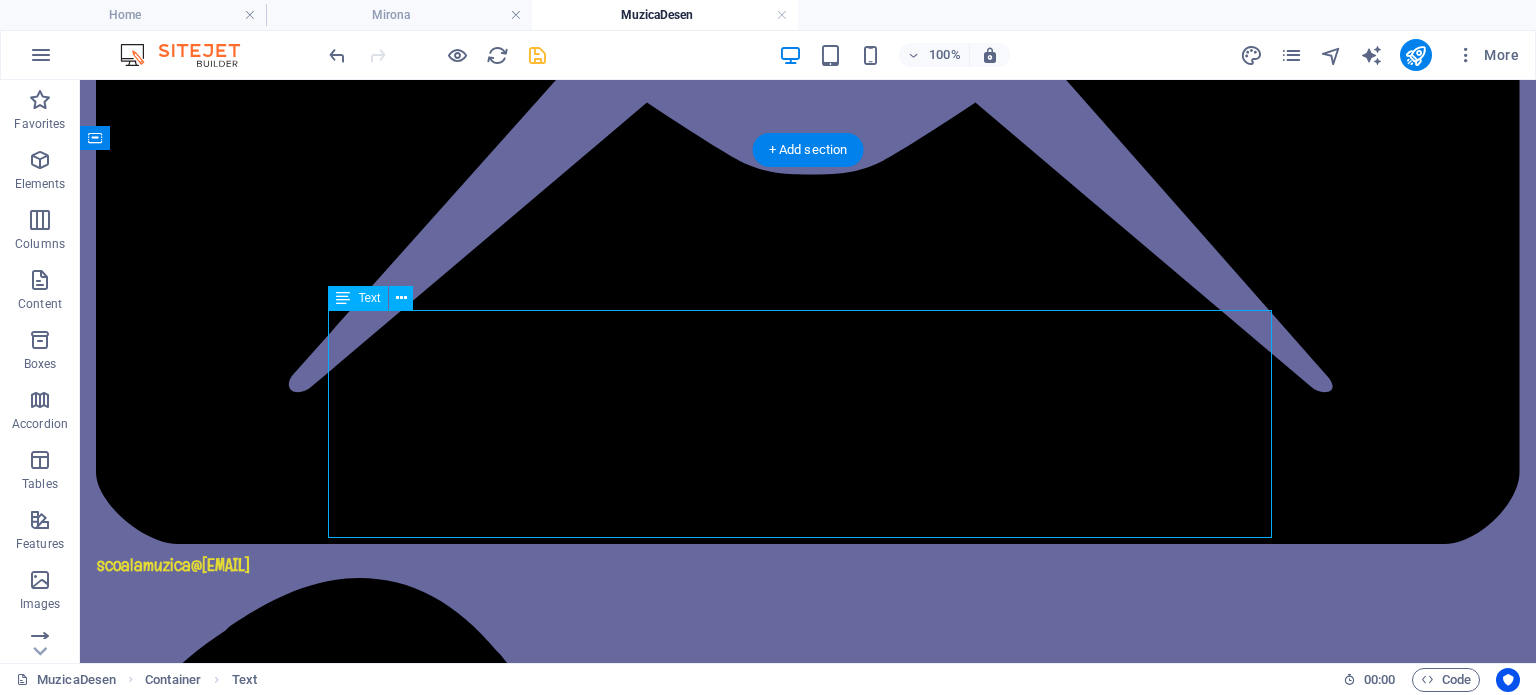 click on "Școala Gimnazială de Muzică și Arte Plastice  este un spațiu al creativității, în care educația artistică se împletește armonios cu formarea academică. Aici, elevii își dezvoltă talentul muzical și plastic sub îndrumarea unor cadre didactice dedicate, descoperind frumusețea expresiei prin sunet și culoare. Școala oferă un mediu cald, stimulant și profesionist, unde fiecare copil este încurajat să-și urmeze pasiunea și să-și construiască propriul drum artistic." at bounding box center [808, 2884] 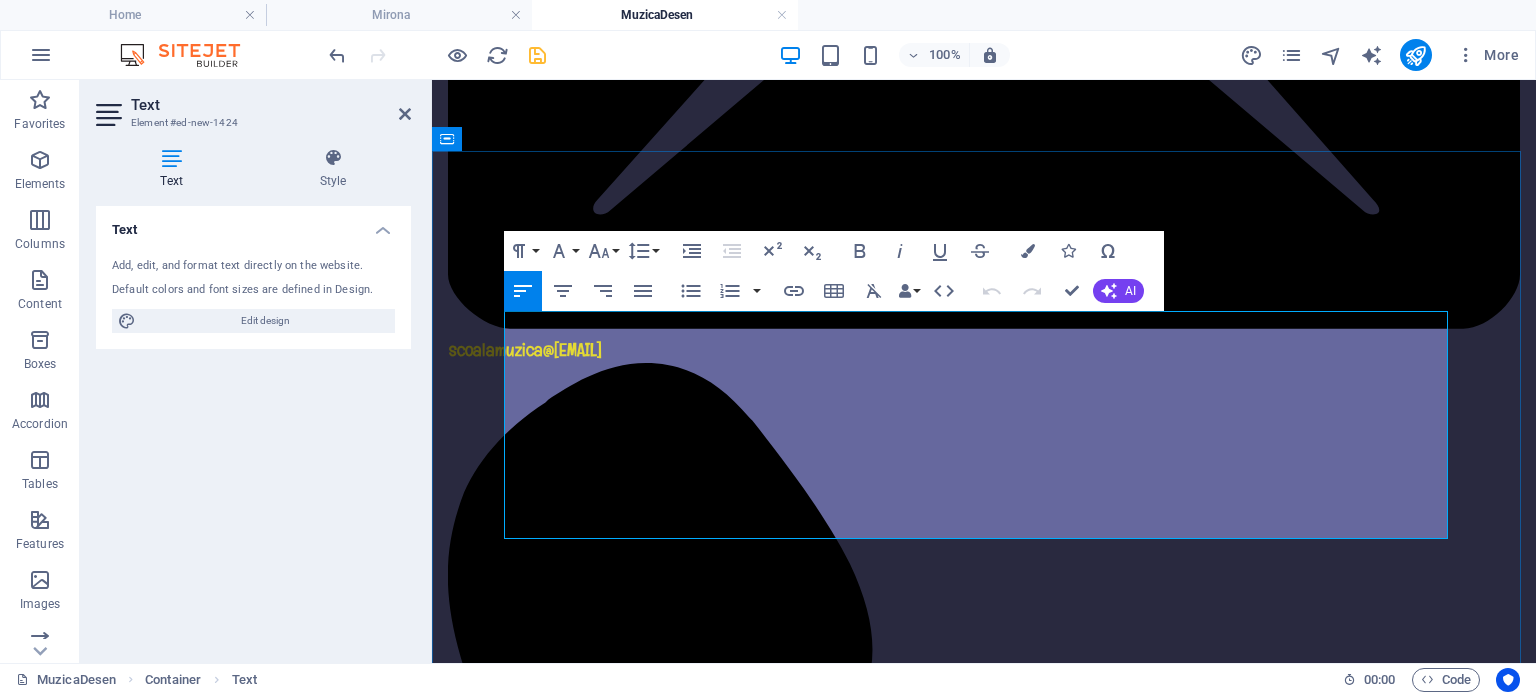 click on "Școala Gimnazială de Muzică și Arte Plastice" at bounding box center [719, 2243] 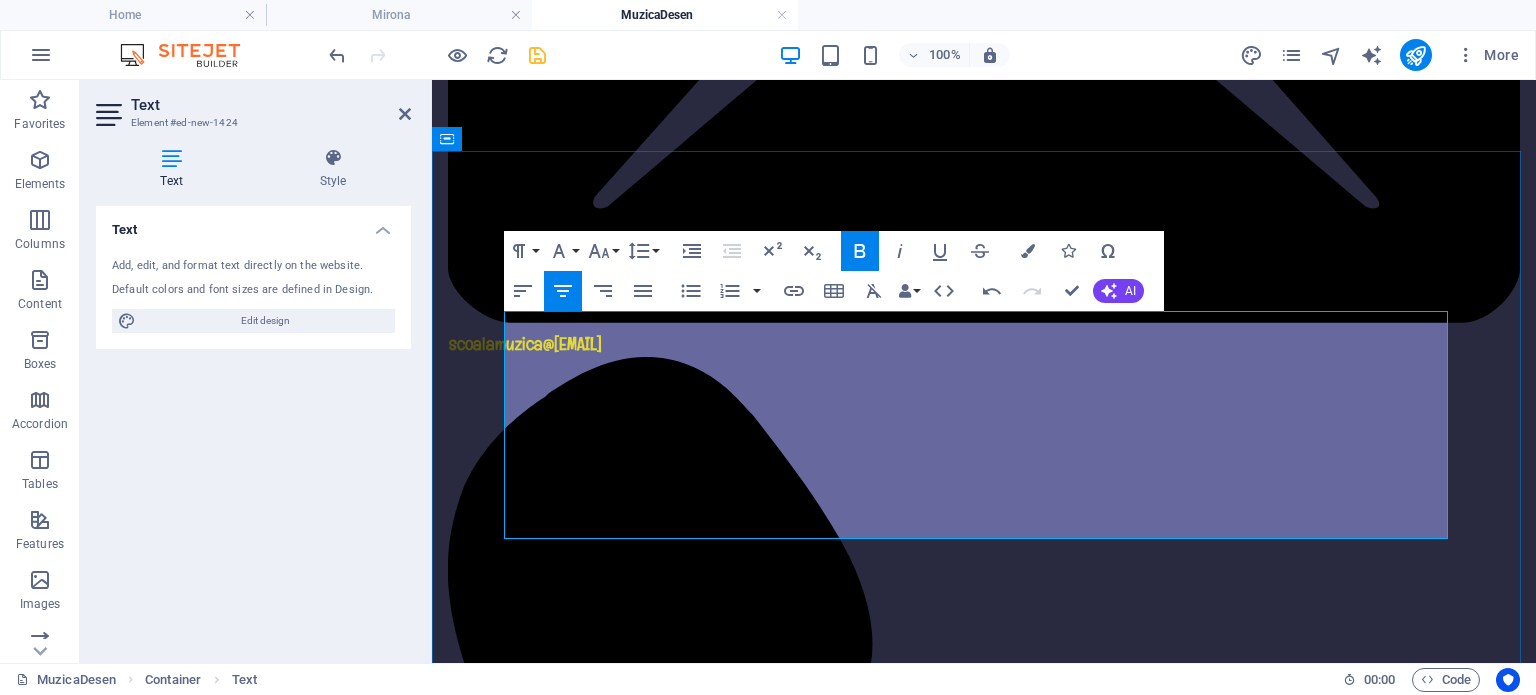 scroll, scrollTop: 799, scrollLeft: 0, axis: vertical 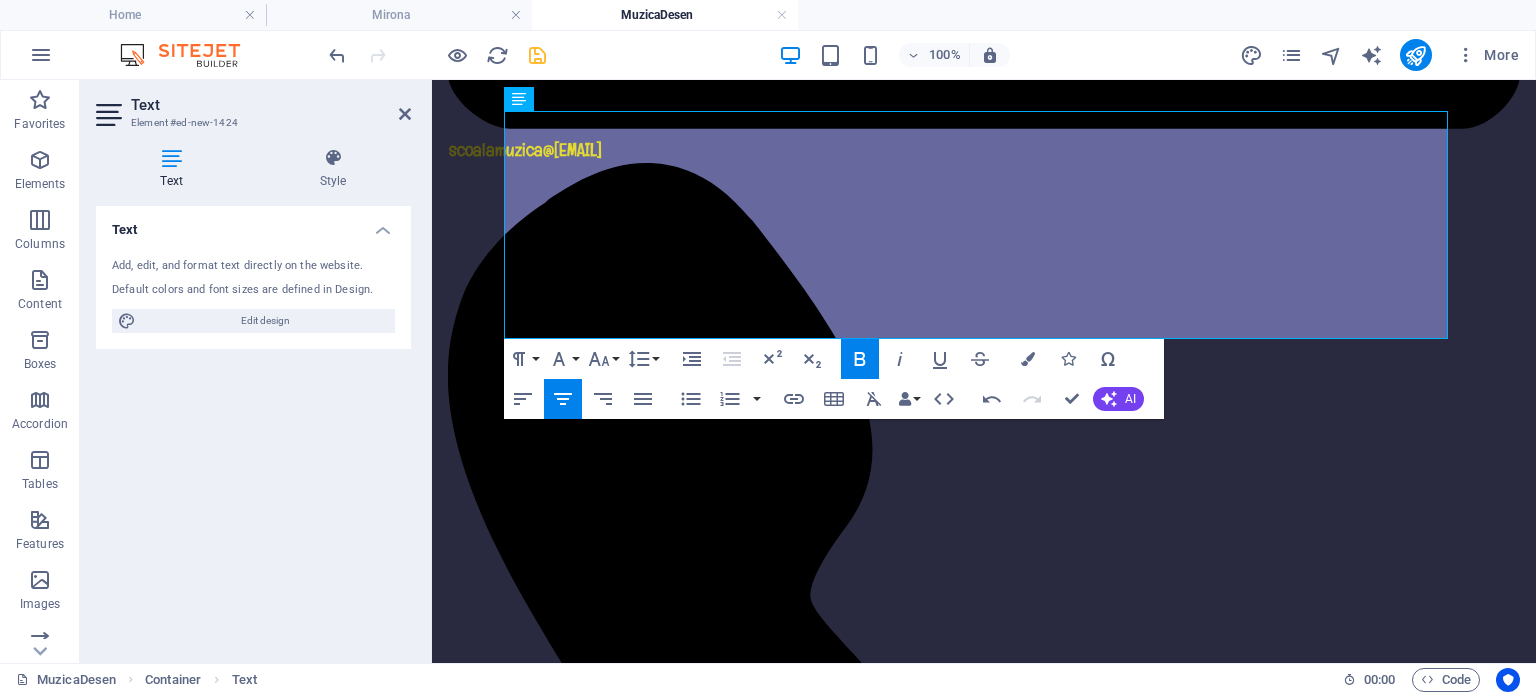 click on "Text Add, edit, and format text directly on the website. Default colors and font sizes are defined in Design. Edit design Alignment Left aligned Centered Right aligned" at bounding box center [253, 426] 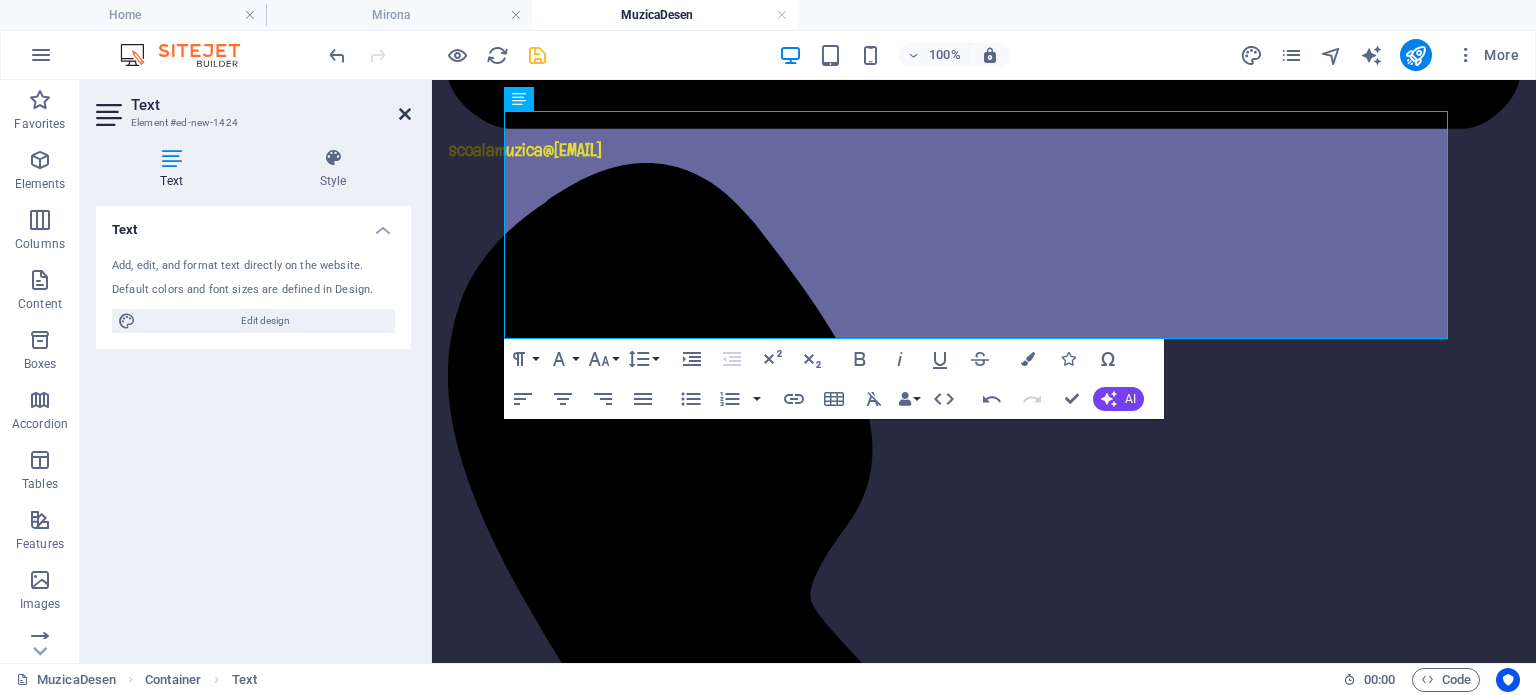 click at bounding box center [405, 114] 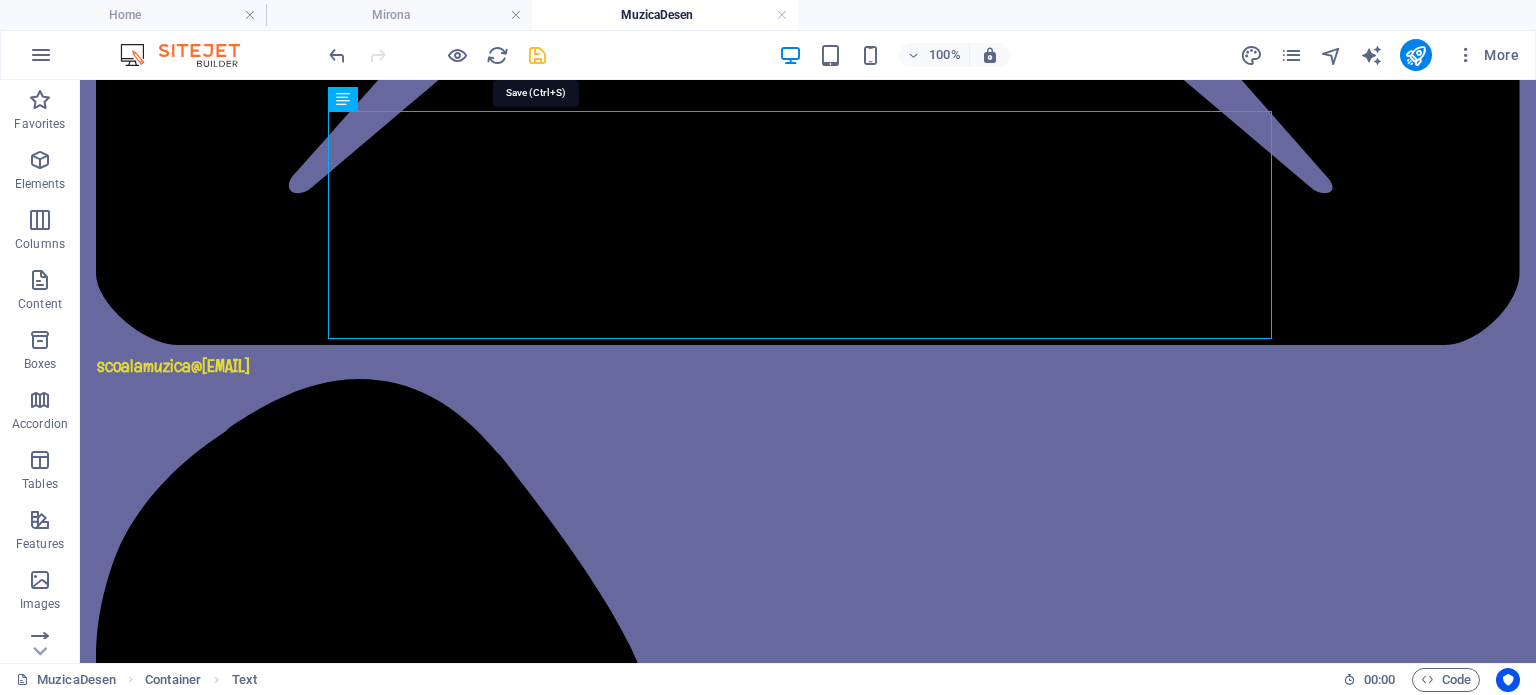 click at bounding box center (537, 55) 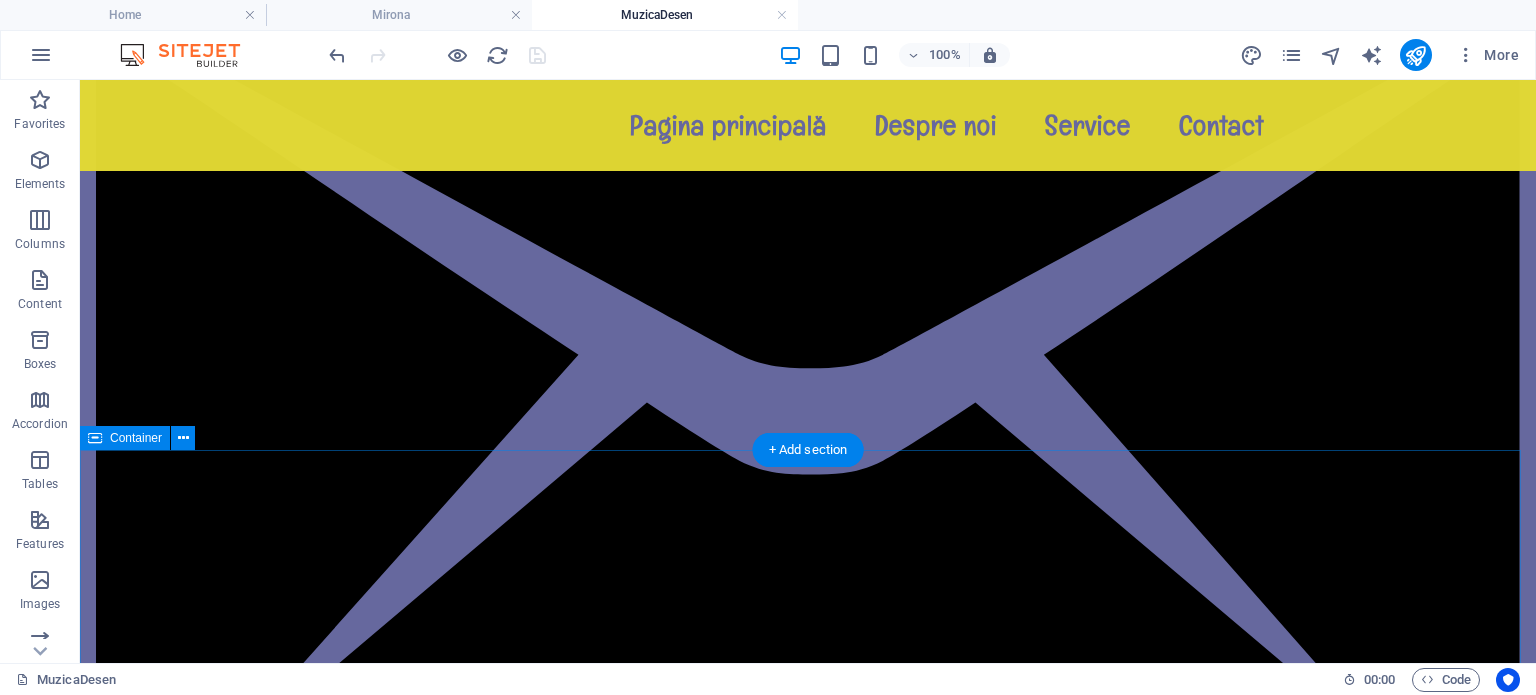 scroll, scrollTop: 0, scrollLeft: 0, axis: both 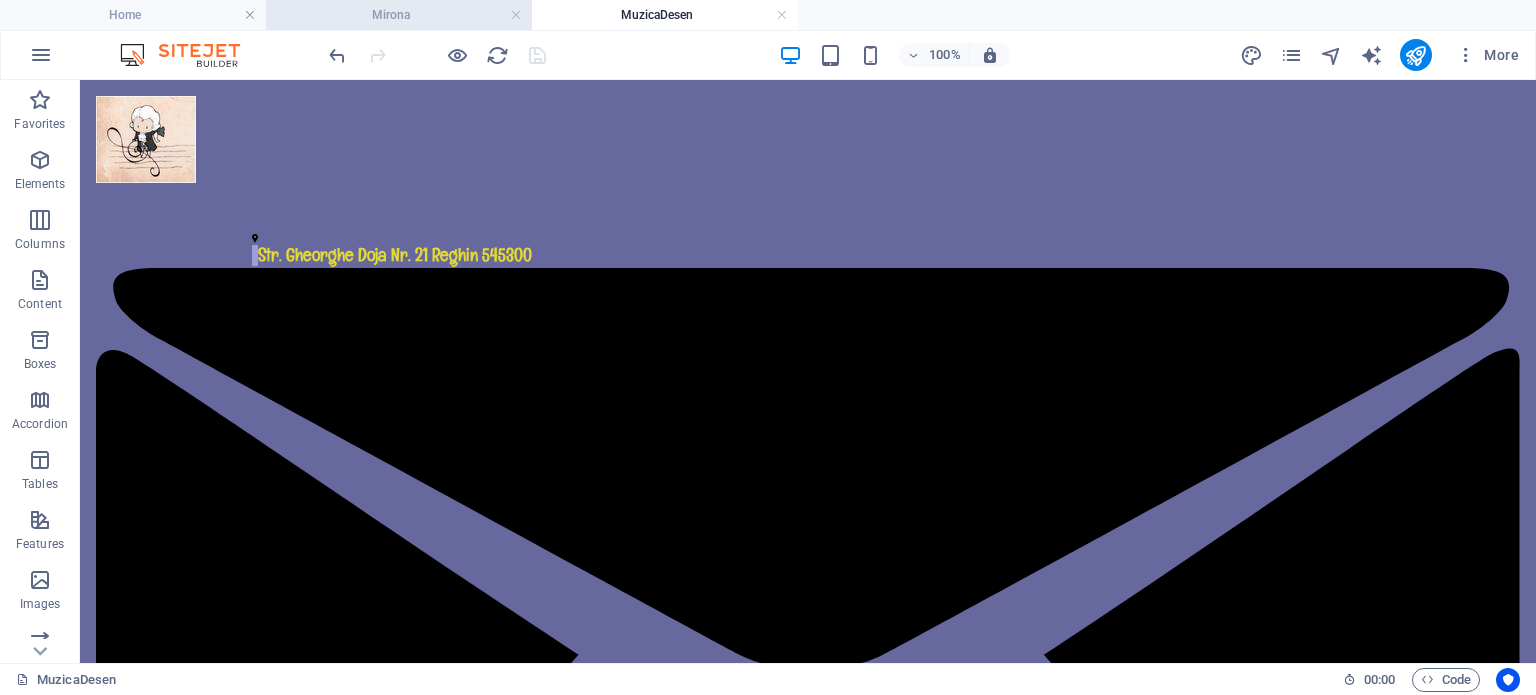 click on "Mirona" at bounding box center (399, 15) 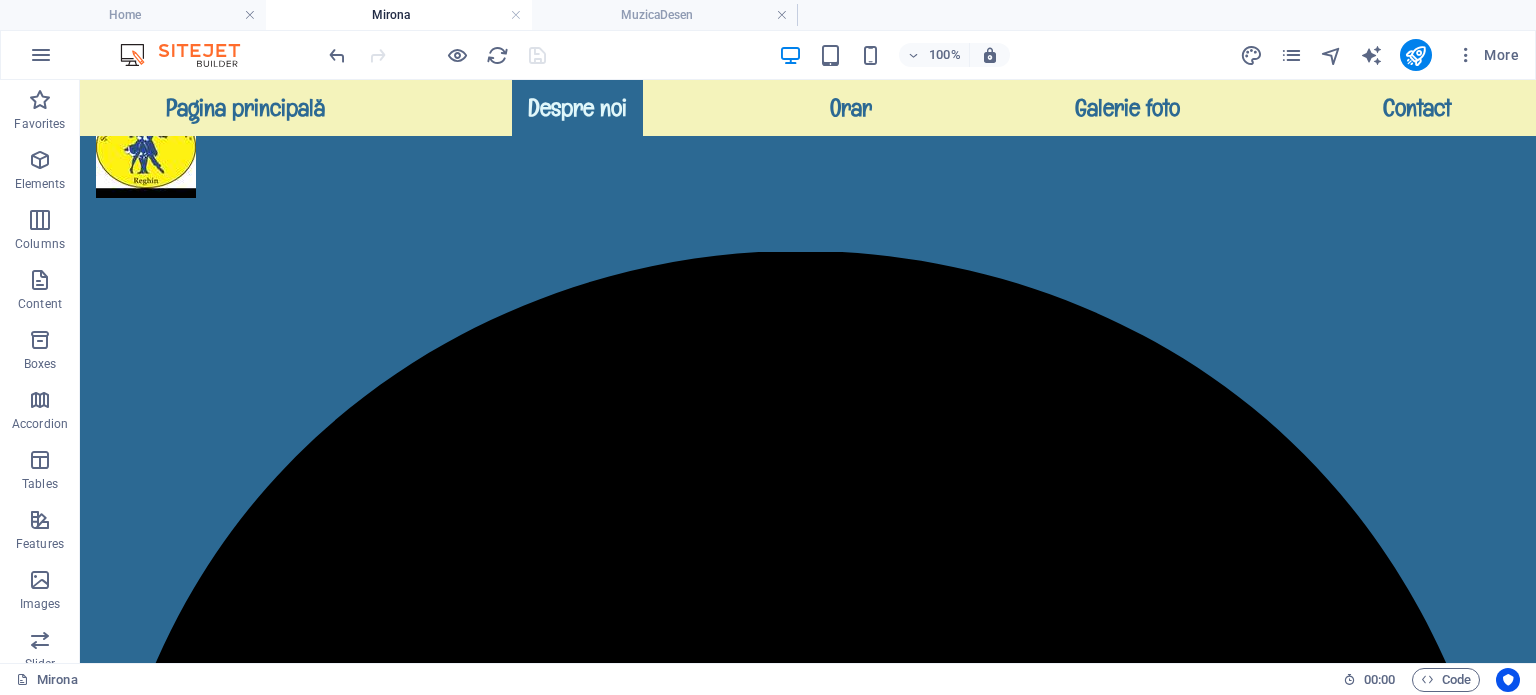 scroll, scrollTop: 500, scrollLeft: 0, axis: vertical 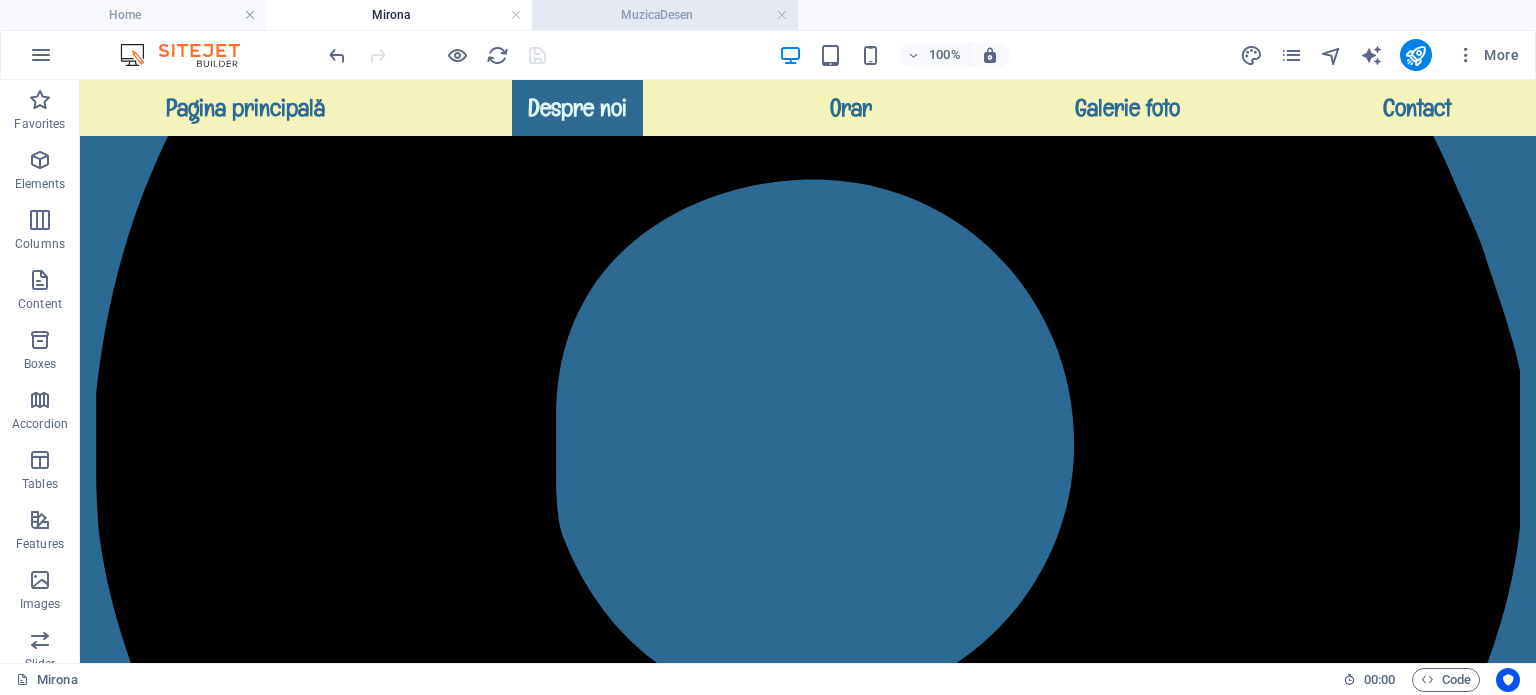 click on "MuzicaDesen" at bounding box center (665, 15) 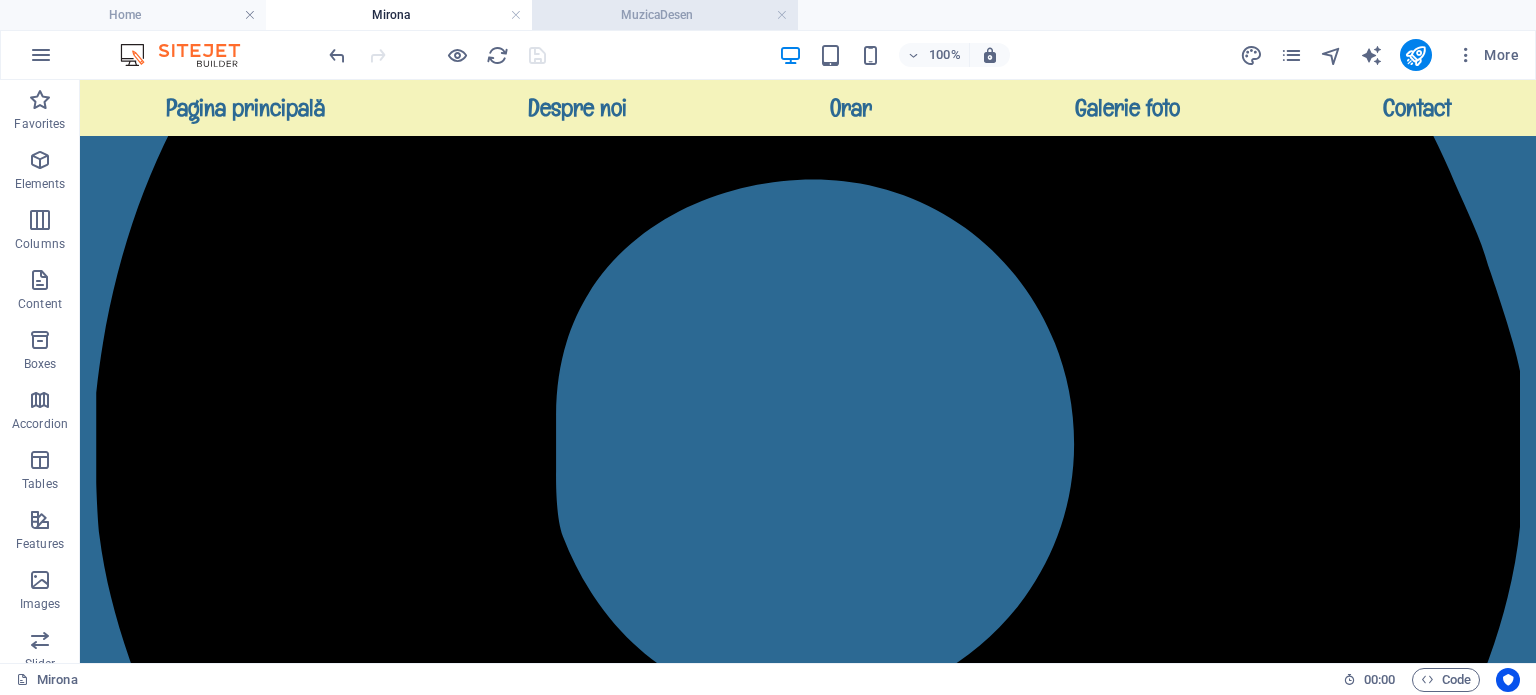 scroll, scrollTop: 0, scrollLeft: 0, axis: both 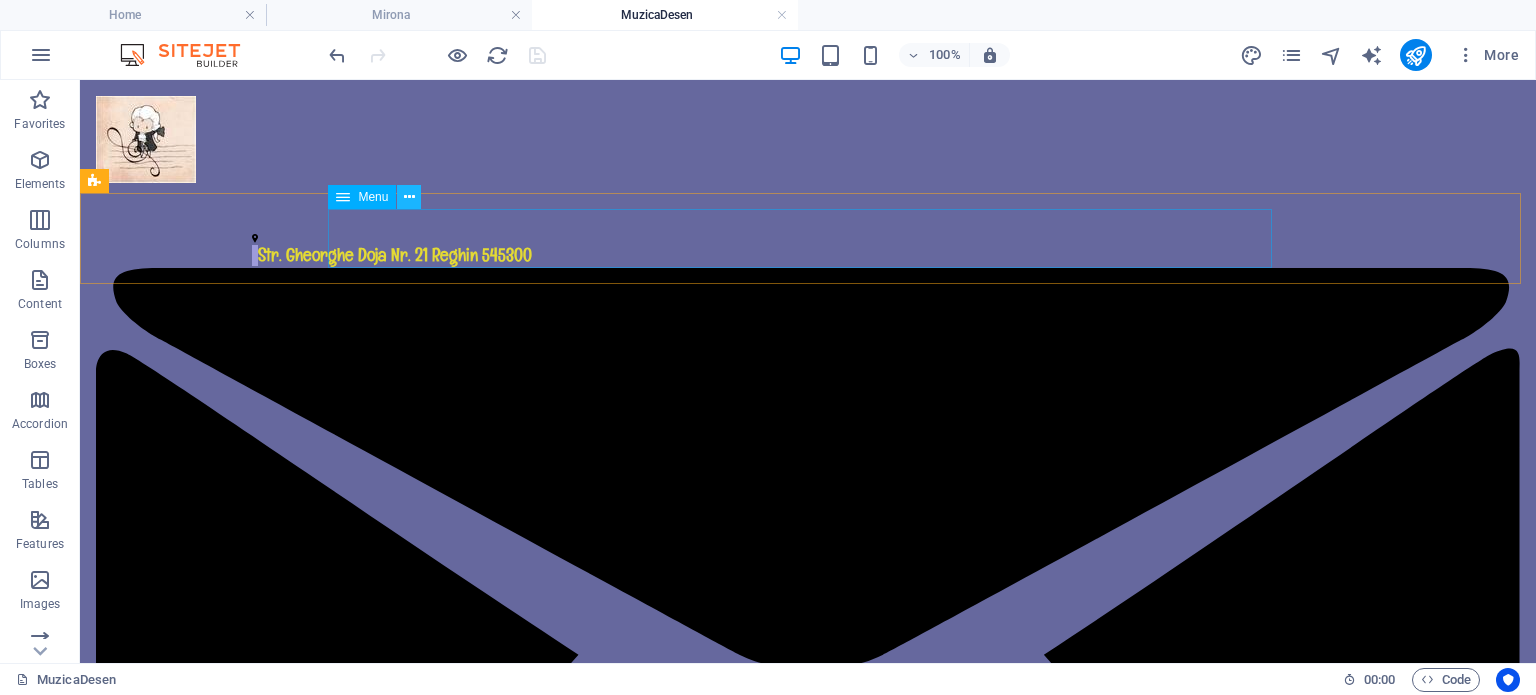 click at bounding box center (409, 197) 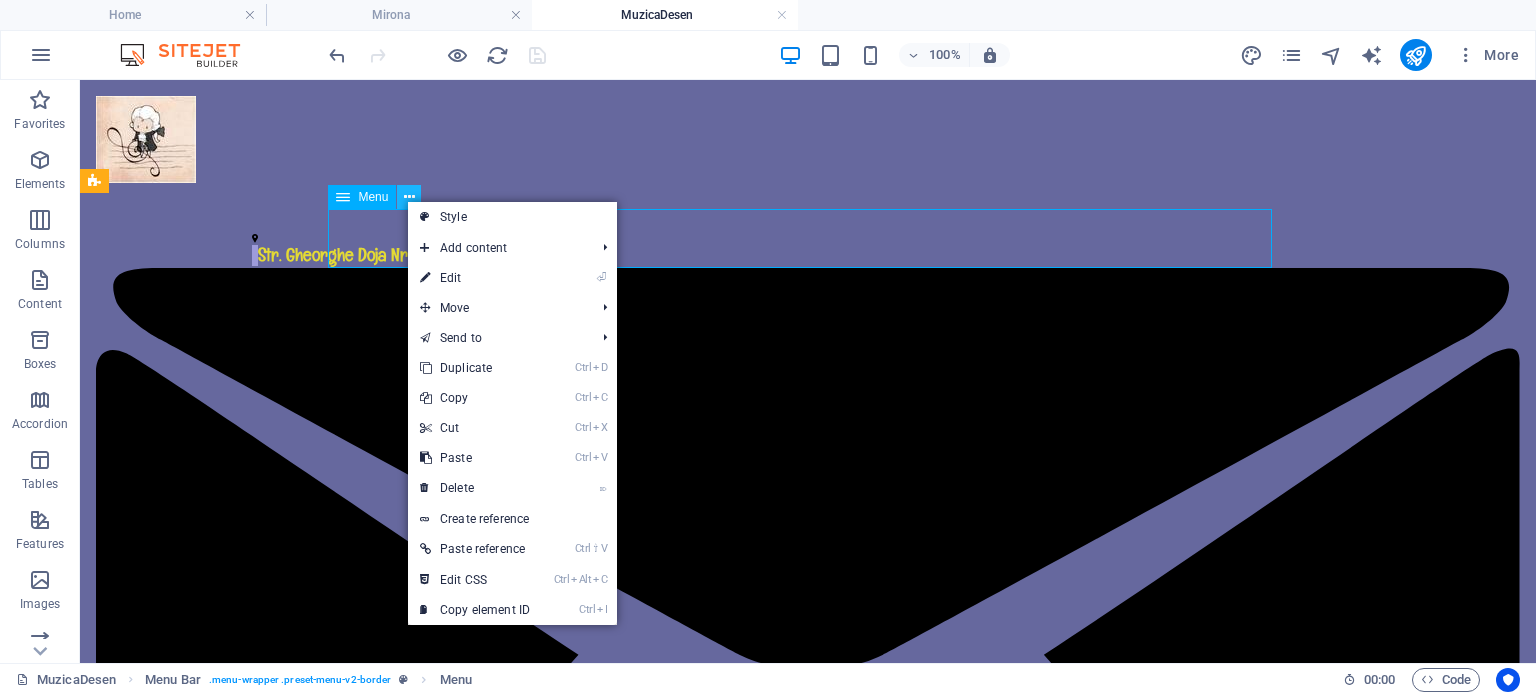 click at bounding box center (409, 197) 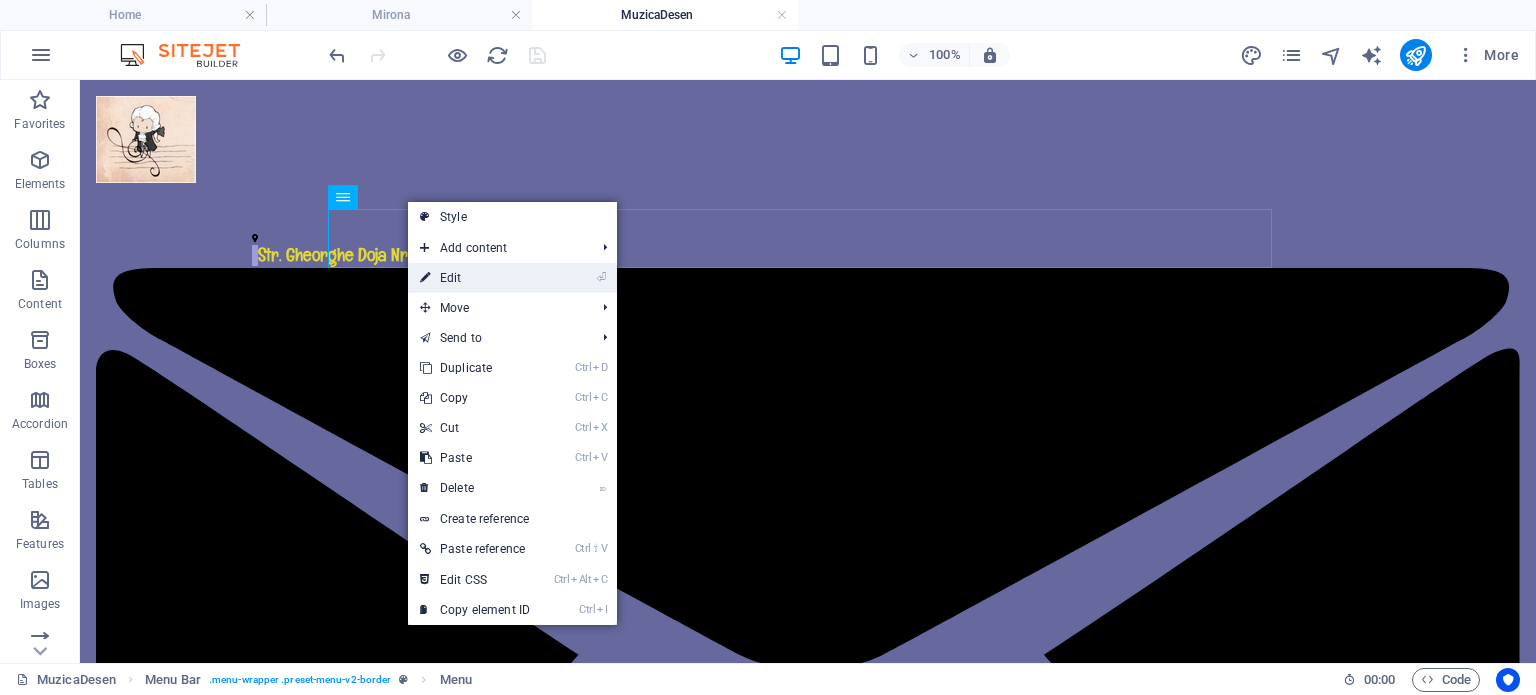 click on "⏎  Edit" at bounding box center (475, 278) 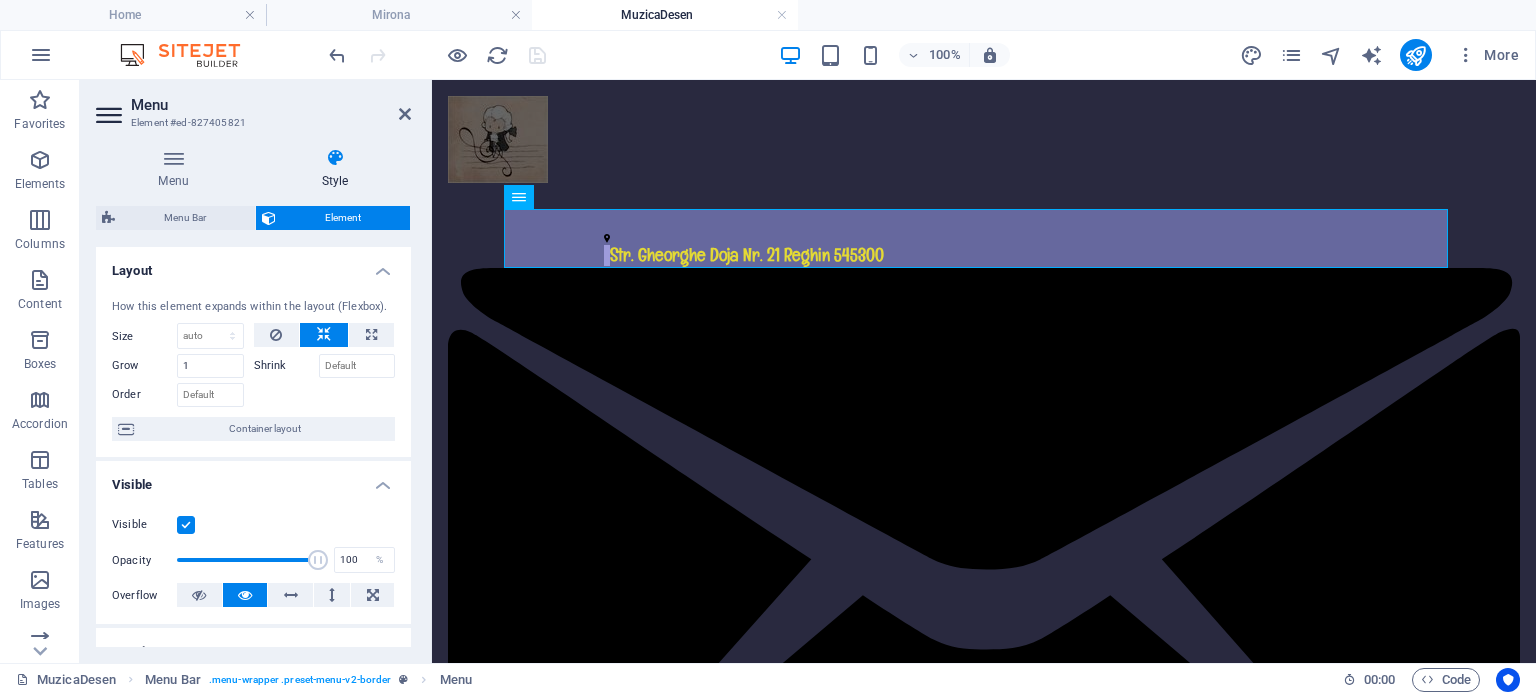 scroll, scrollTop: 100, scrollLeft: 0, axis: vertical 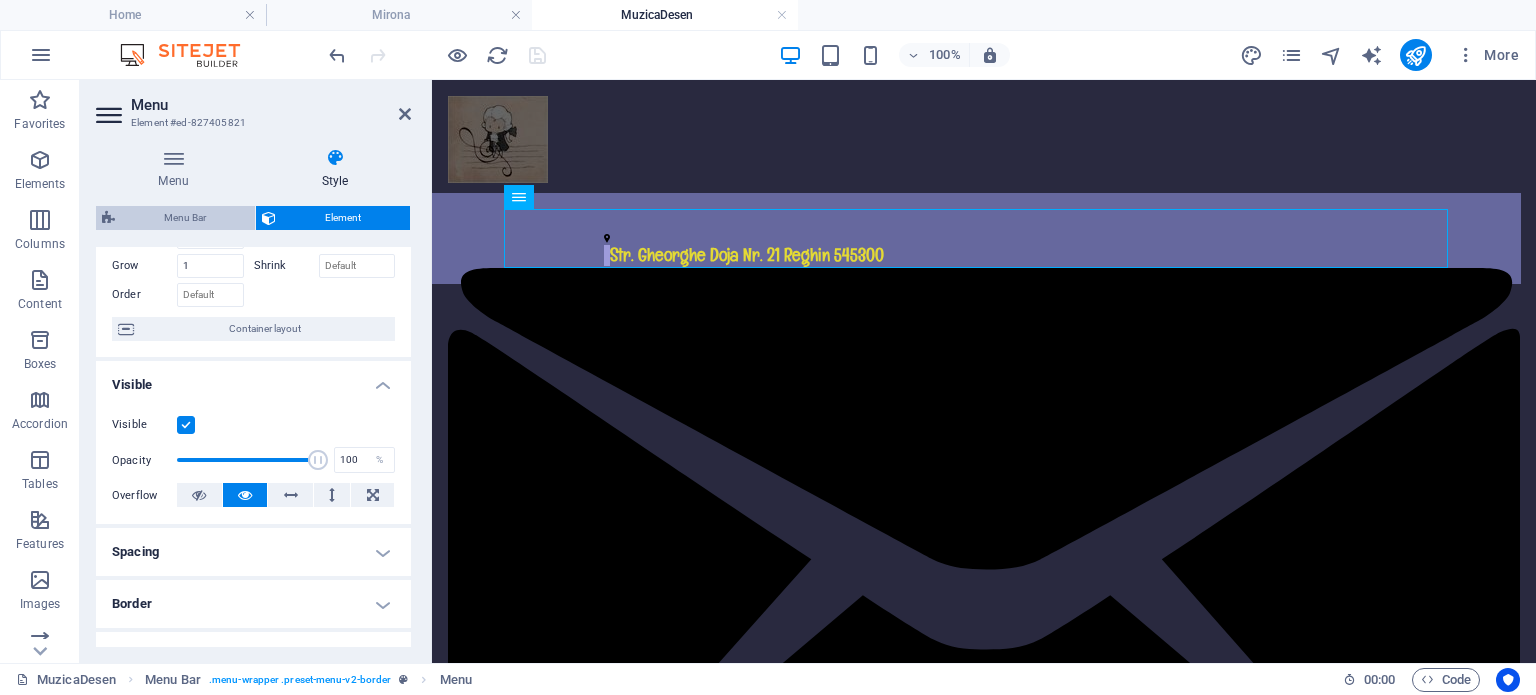 click on "Menu Bar" at bounding box center [185, 218] 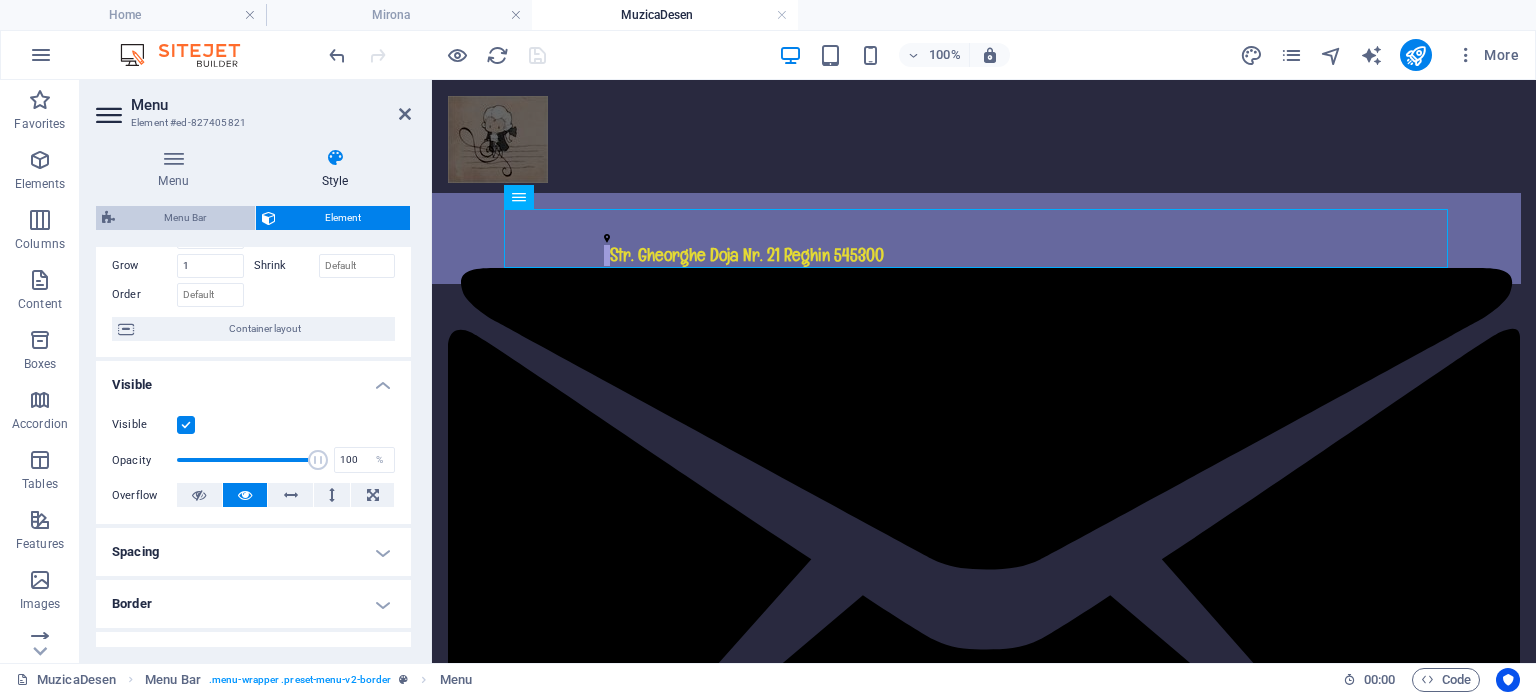 select on "rem" 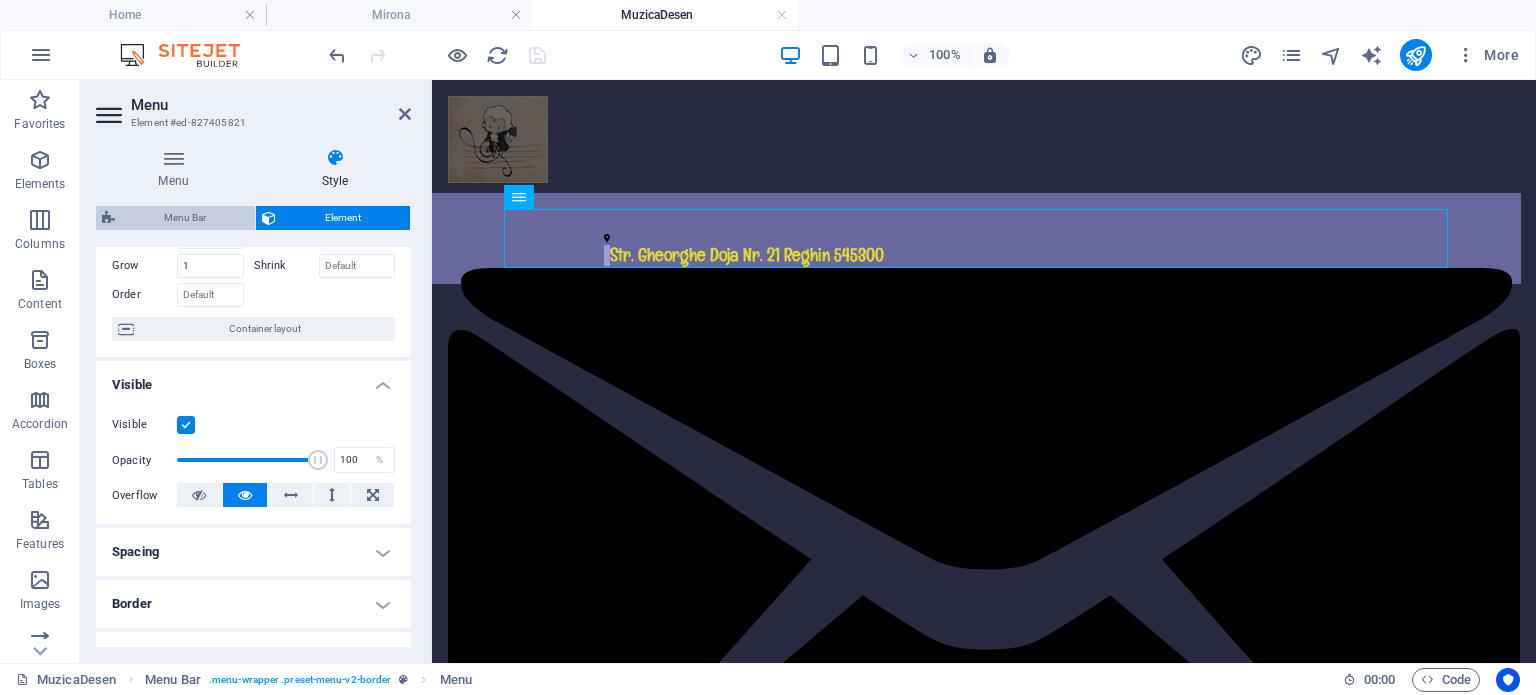 select on "rem" 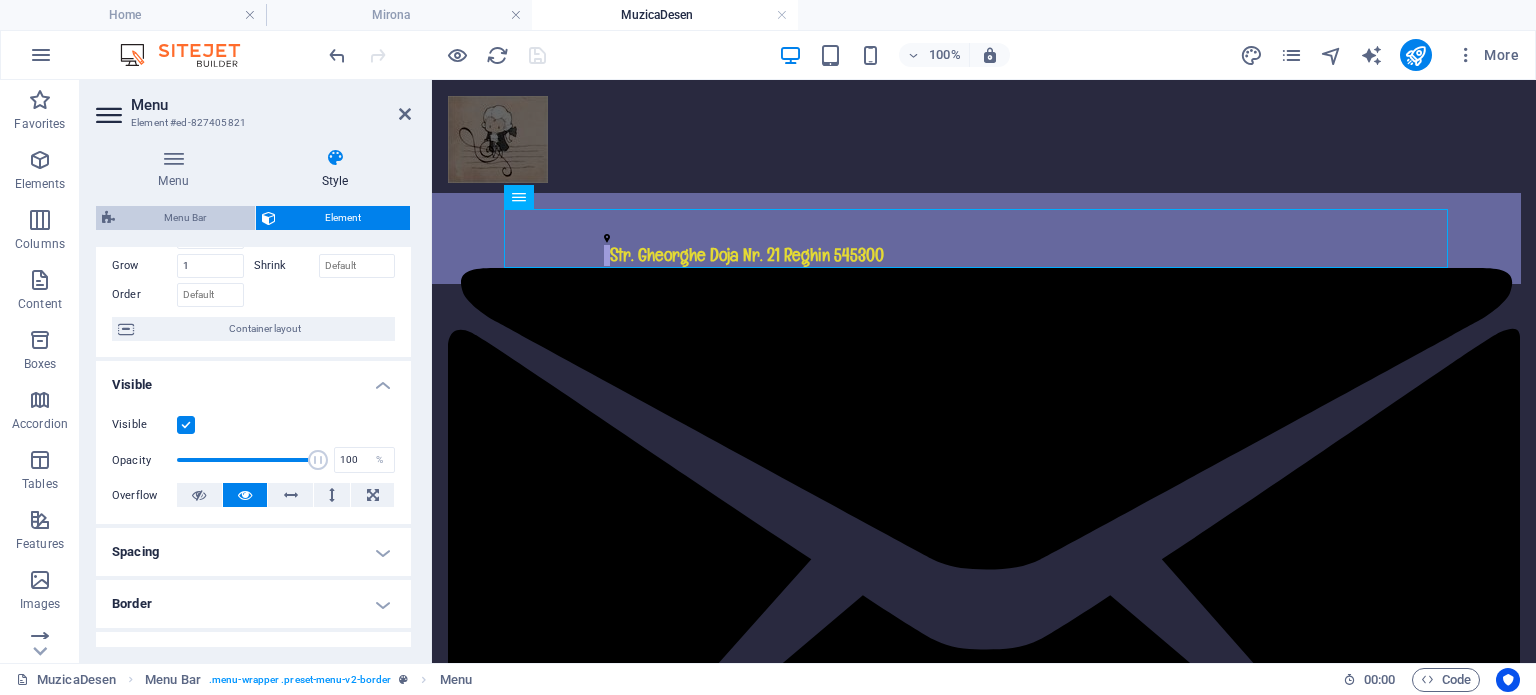 select on "link-special-font" 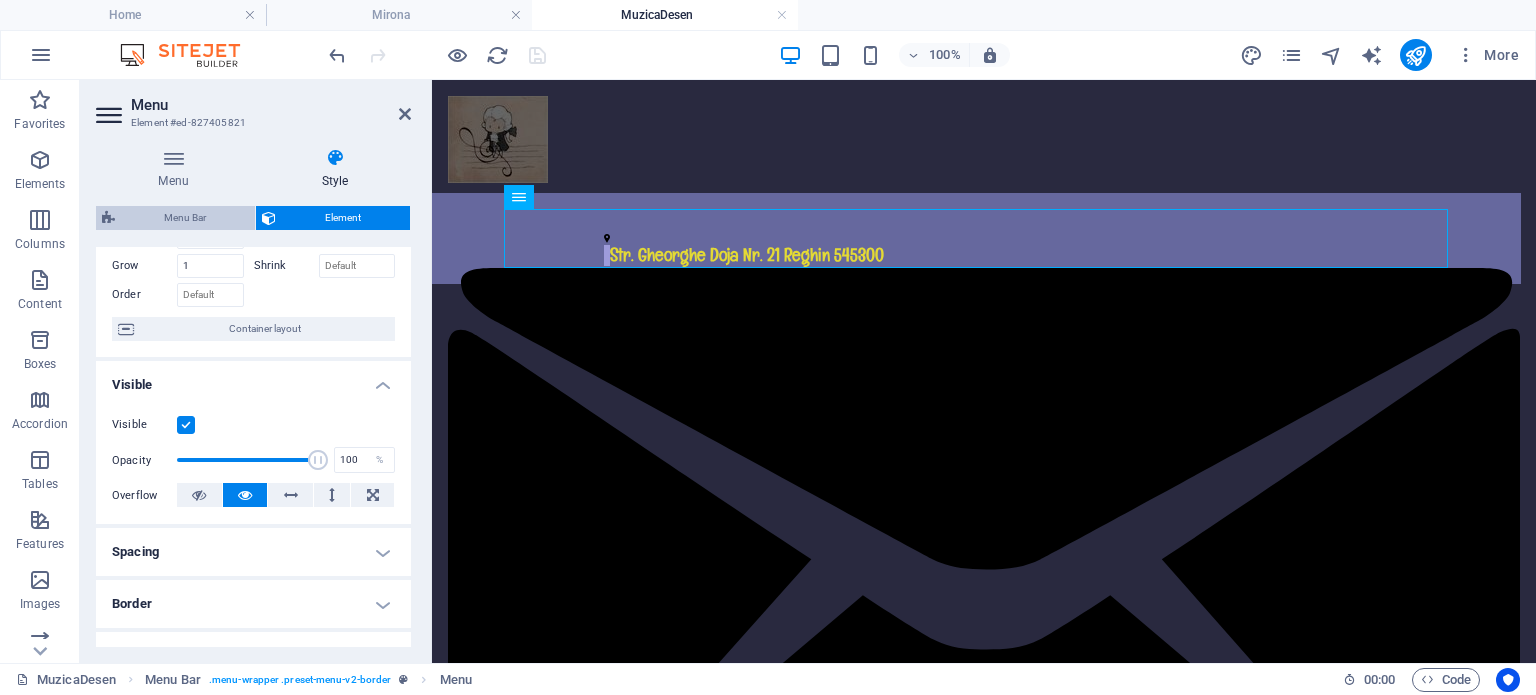 select on "rem" 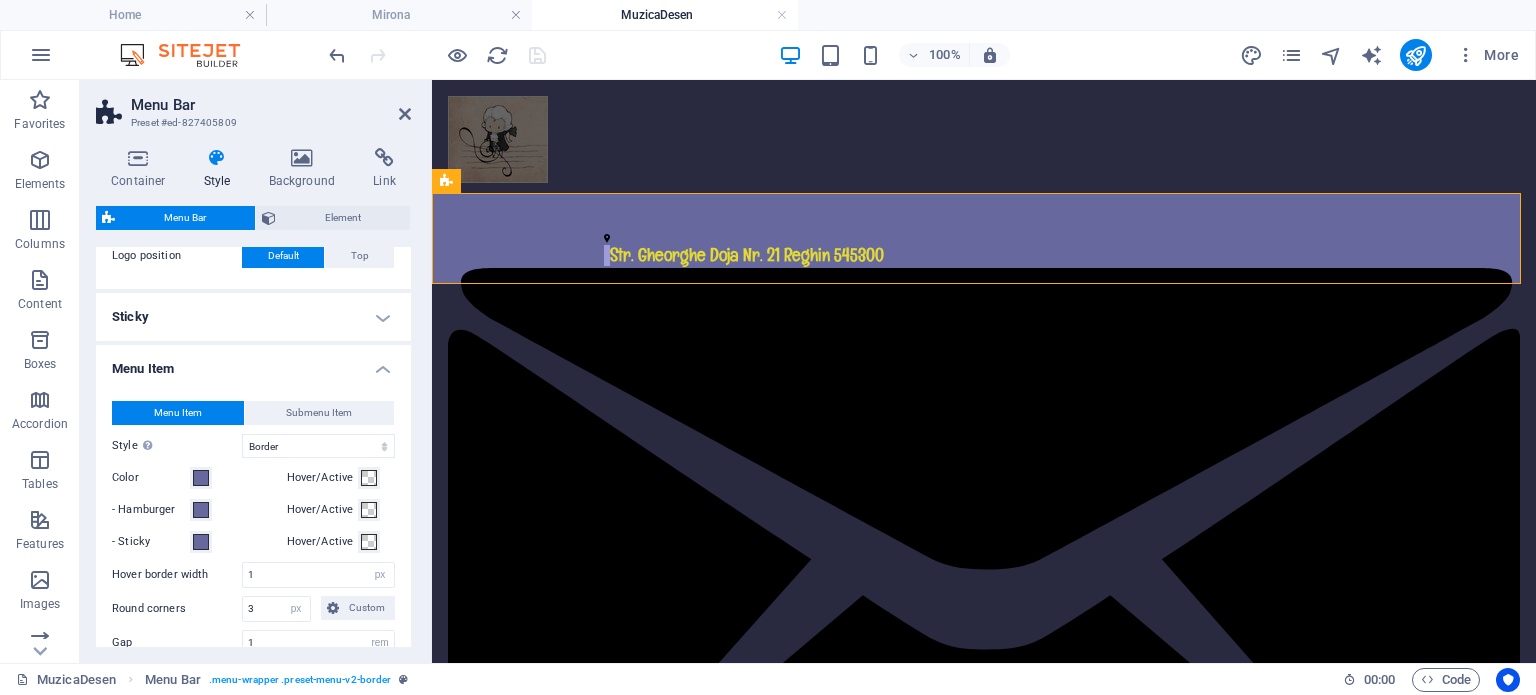 scroll, scrollTop: 0, scrollLeft: 0, axis: both 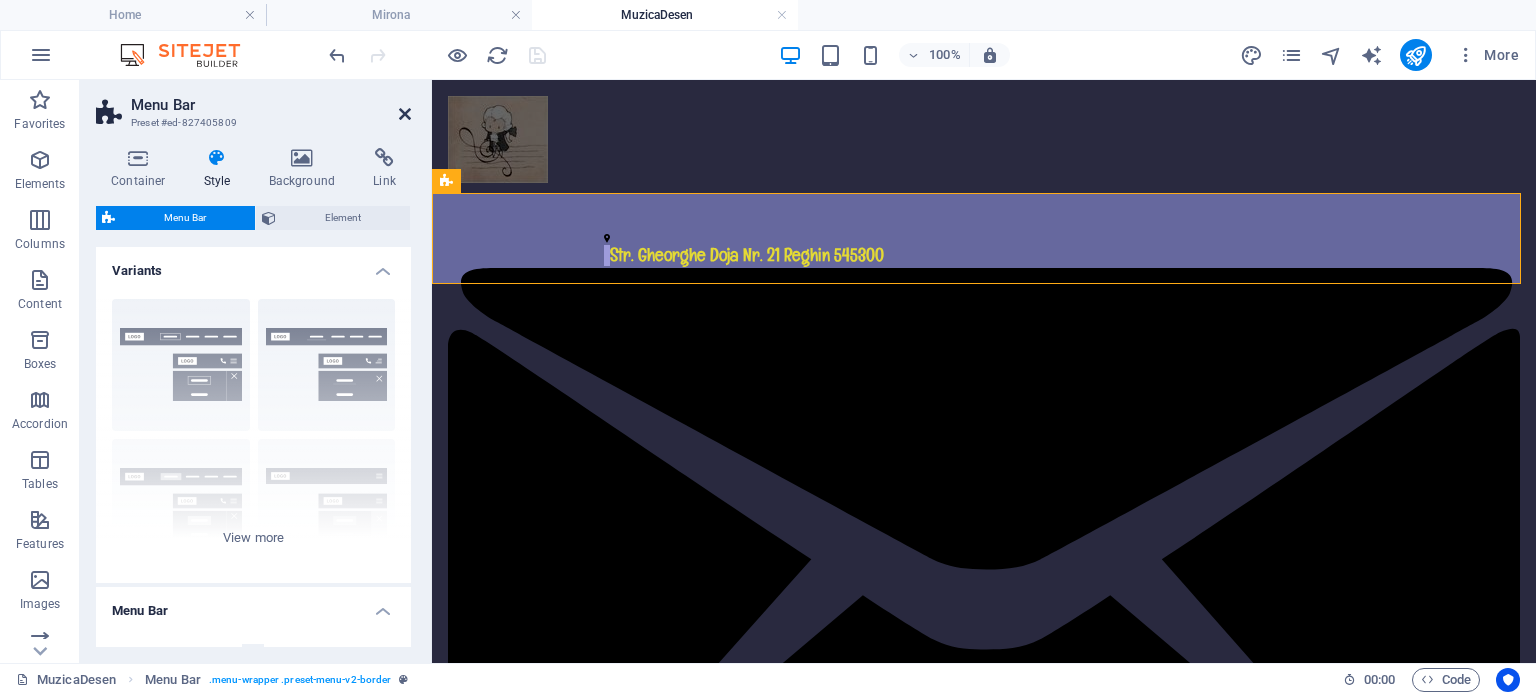 click at bounding box center (405, 114) 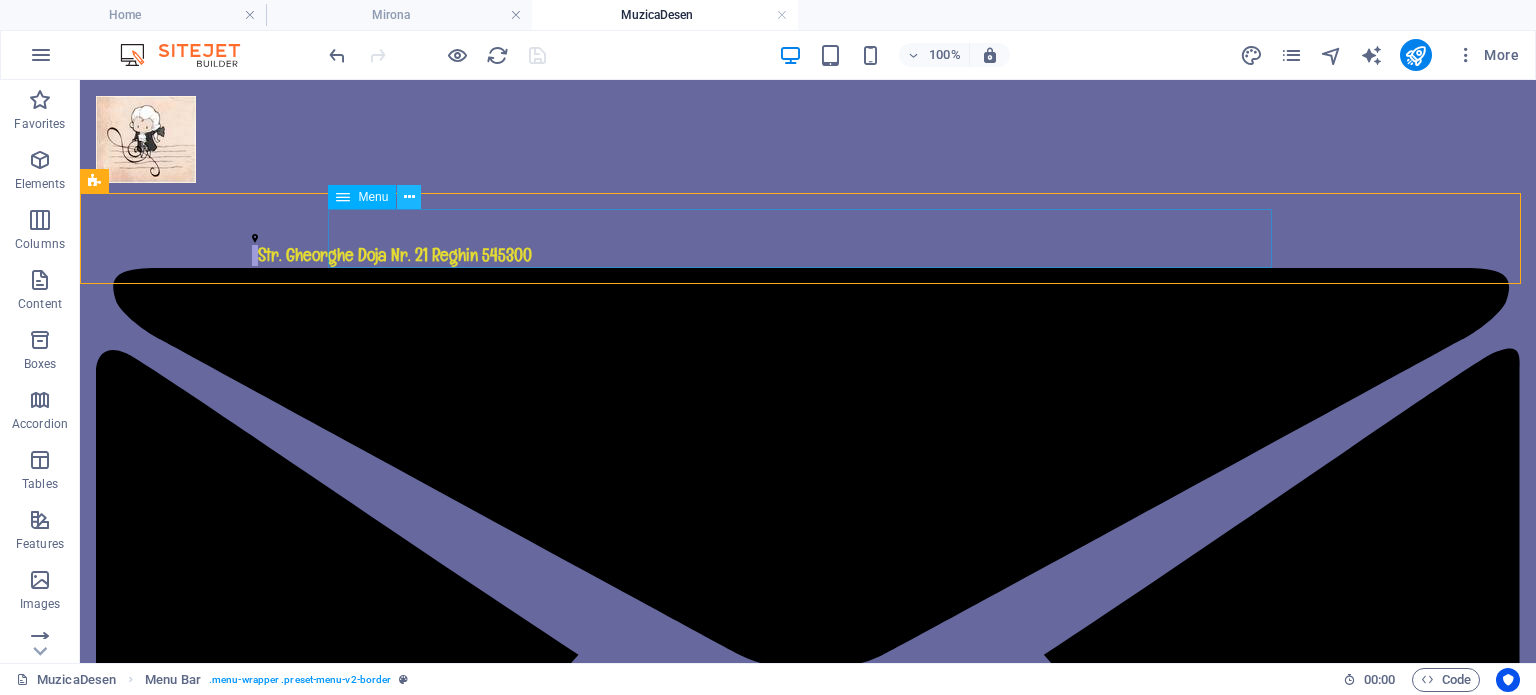click at bounding box center [409, 197] 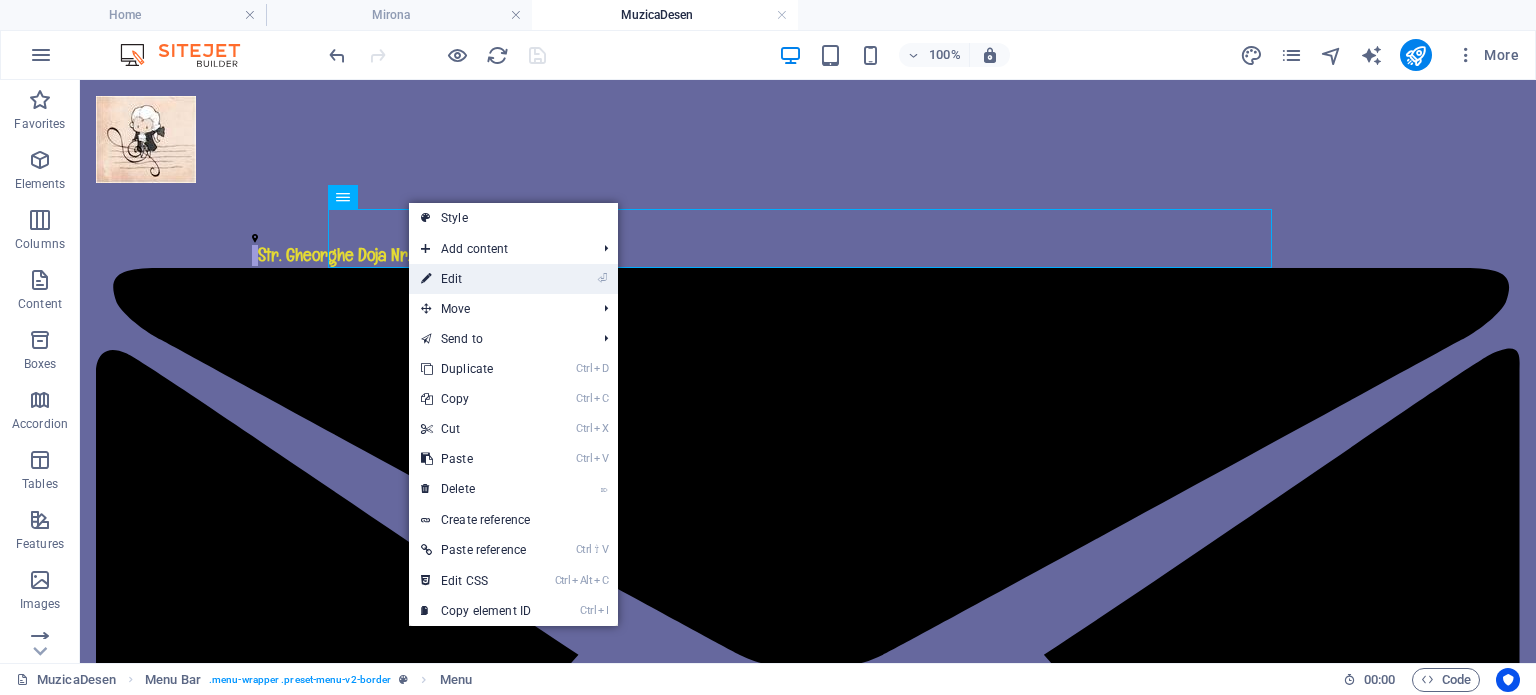 click on "⏎  Edit" at bounding box center (476, 279) 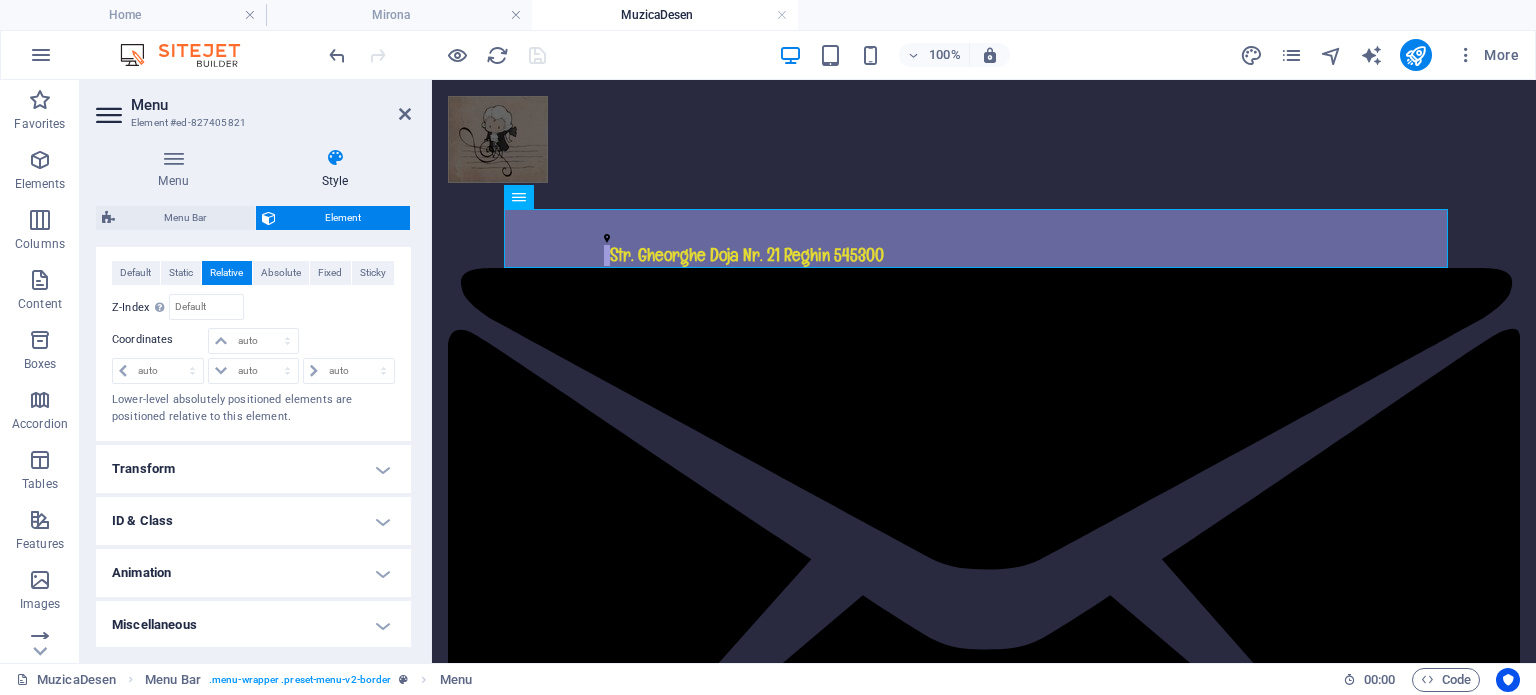 scroll, scrollTop: 72, scrollLeft: 0, axis: vertical 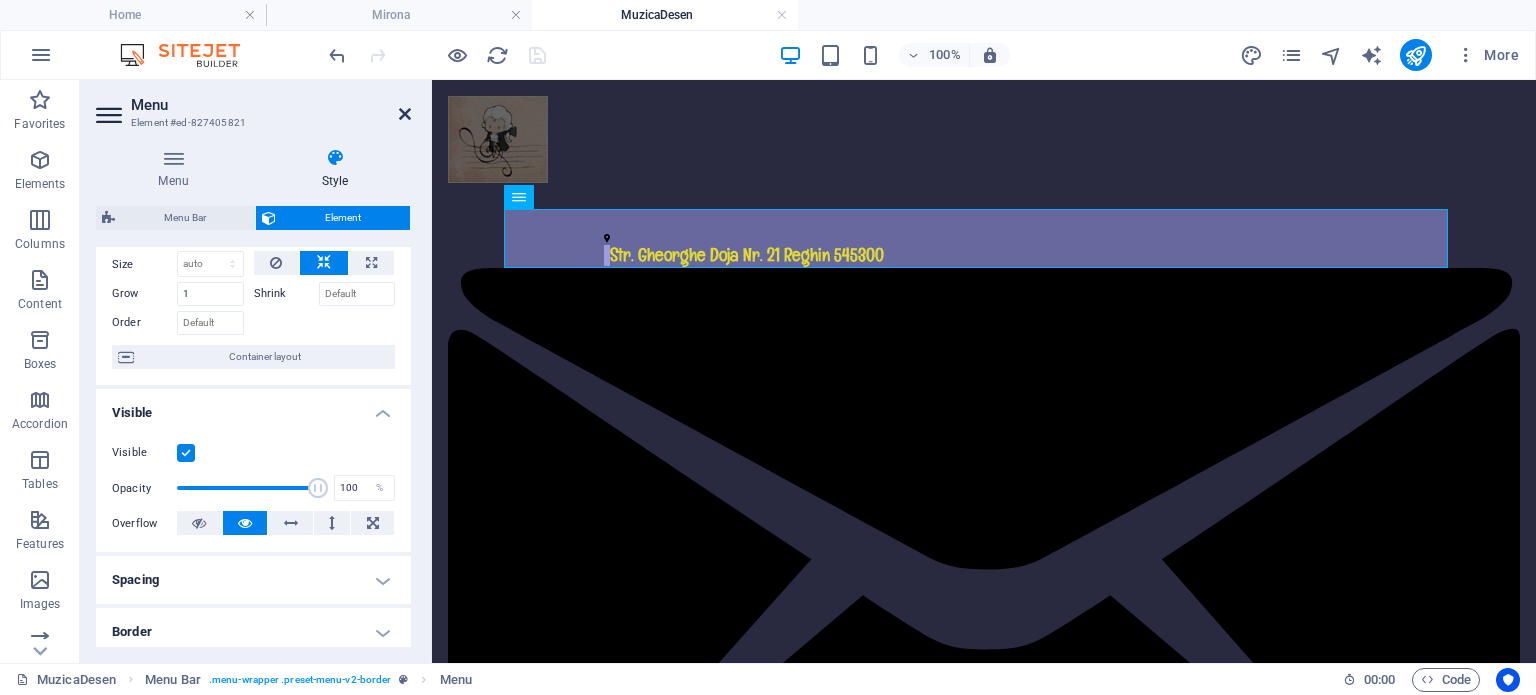 click at bounding box center (405, 114) 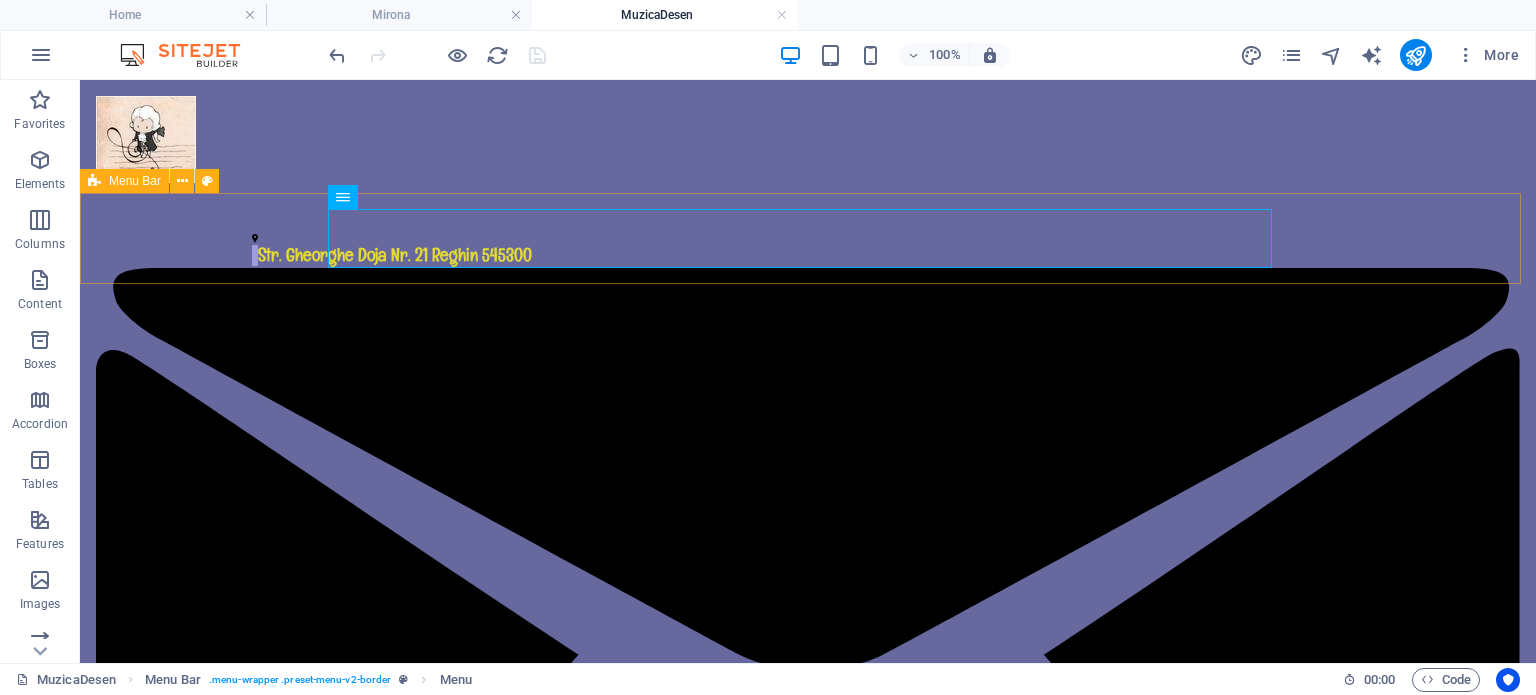 click on "Menu Bar" at bounding box center [135, 181] 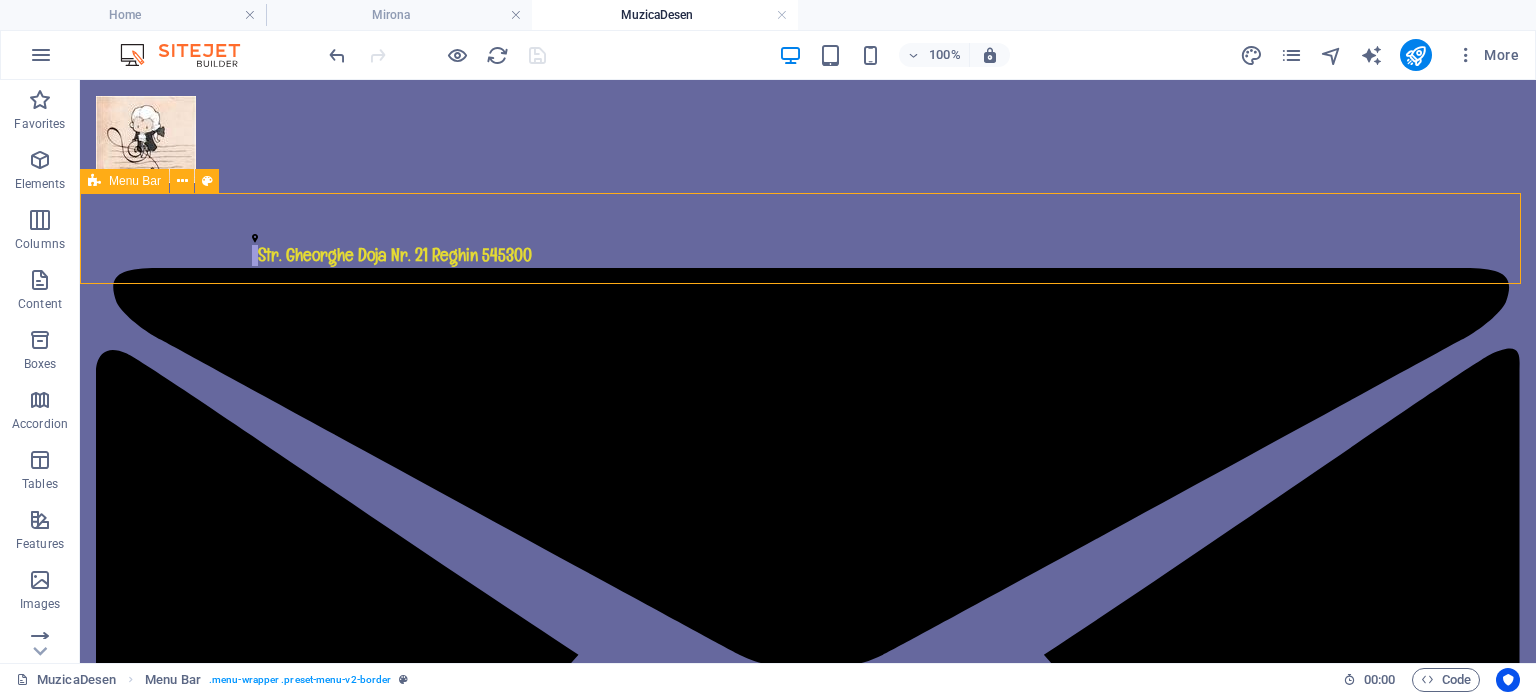 click on "Menu Bar" at bounding box center [135, 181] 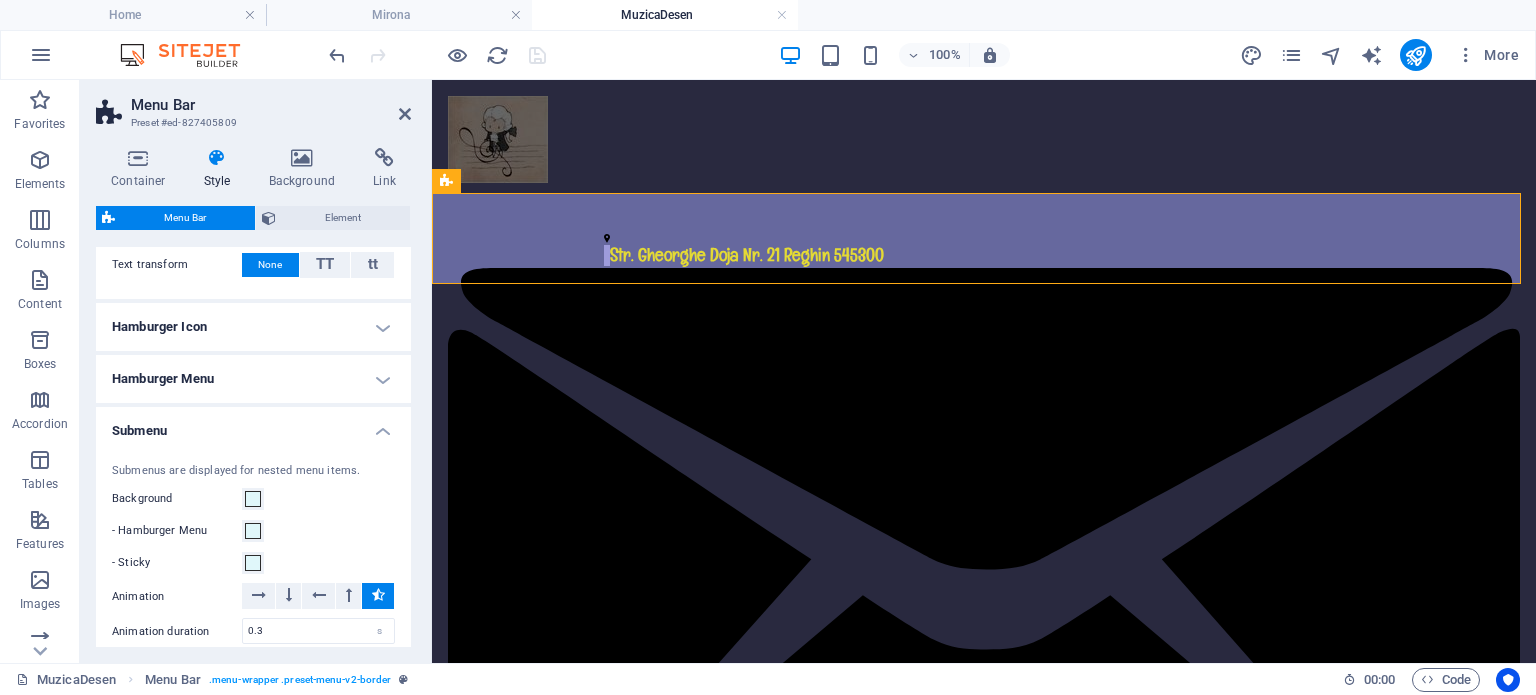 scroll, scrollTop: 1041, scrollLeft: 0, axis: vertical 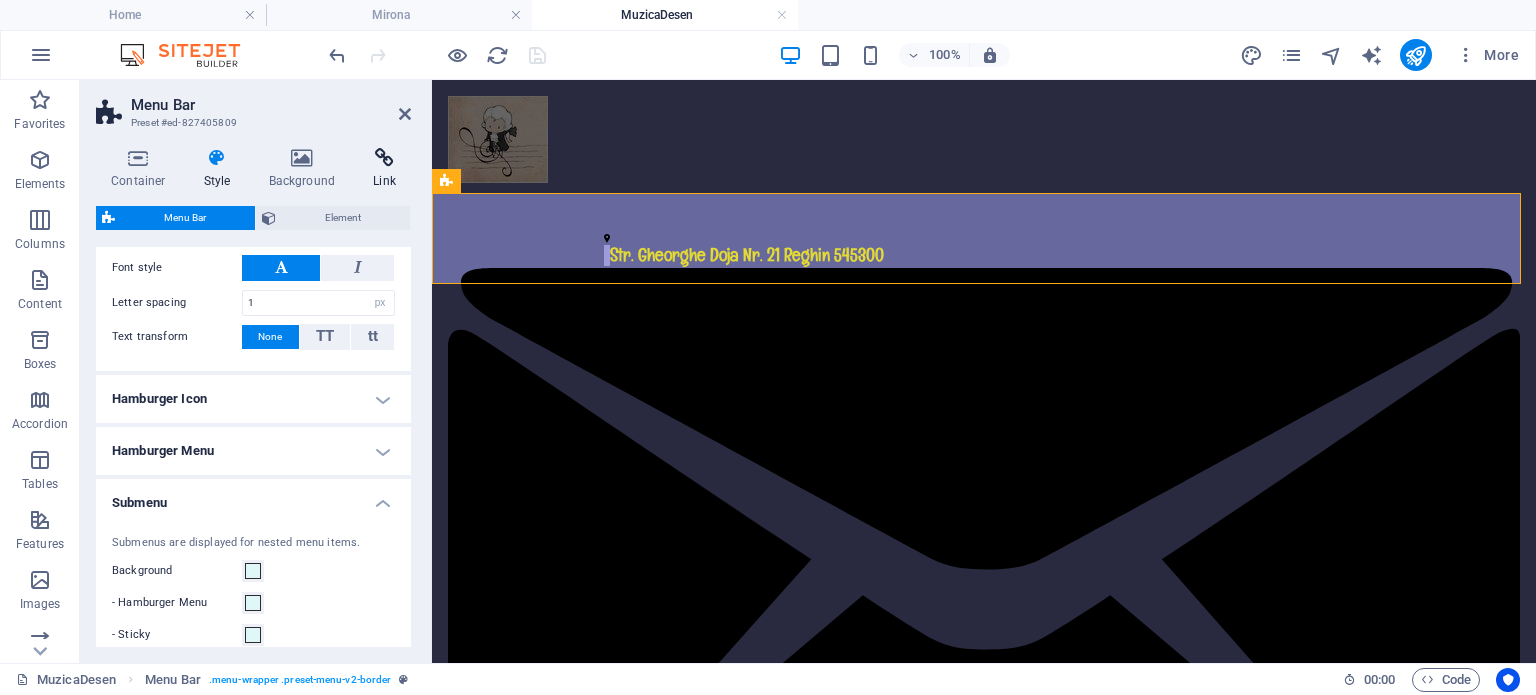 click at bounding box center (384, 158) 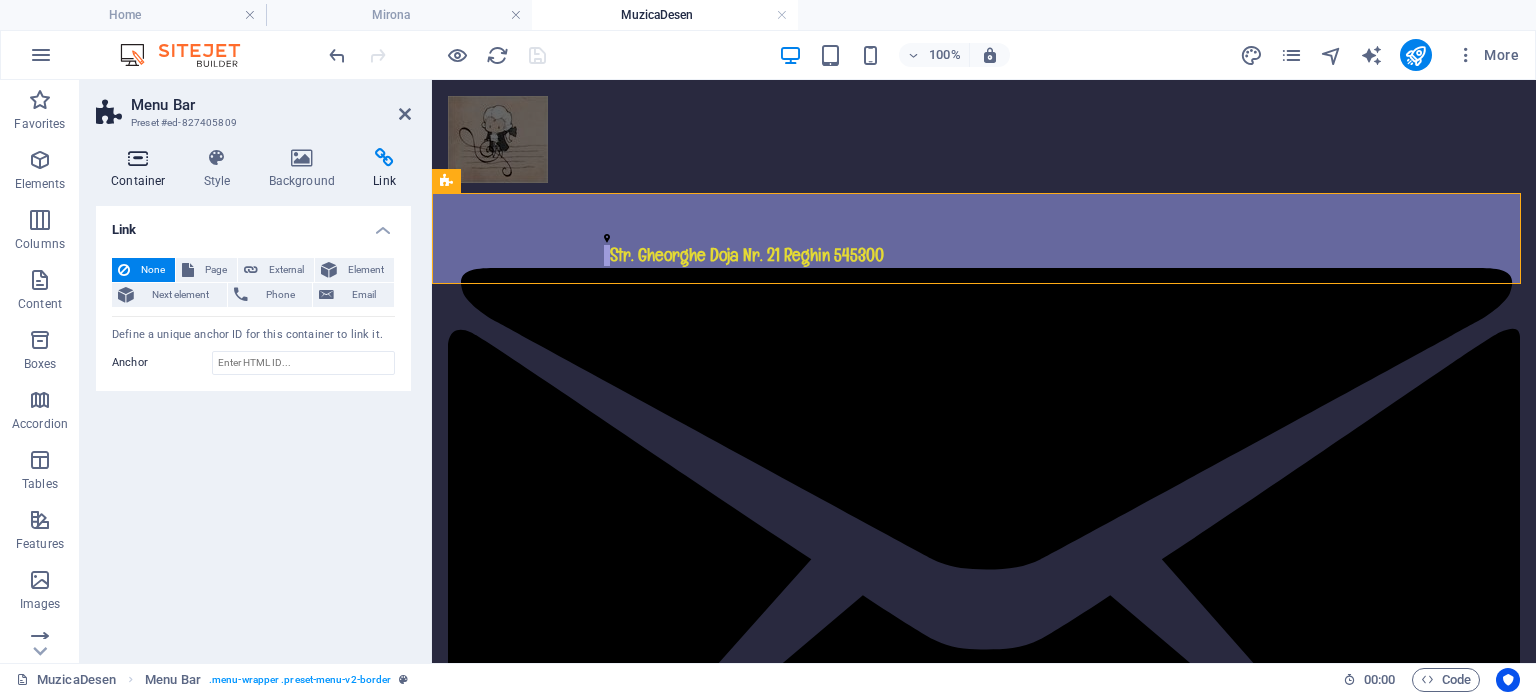 click at bounding box center [138, 158] 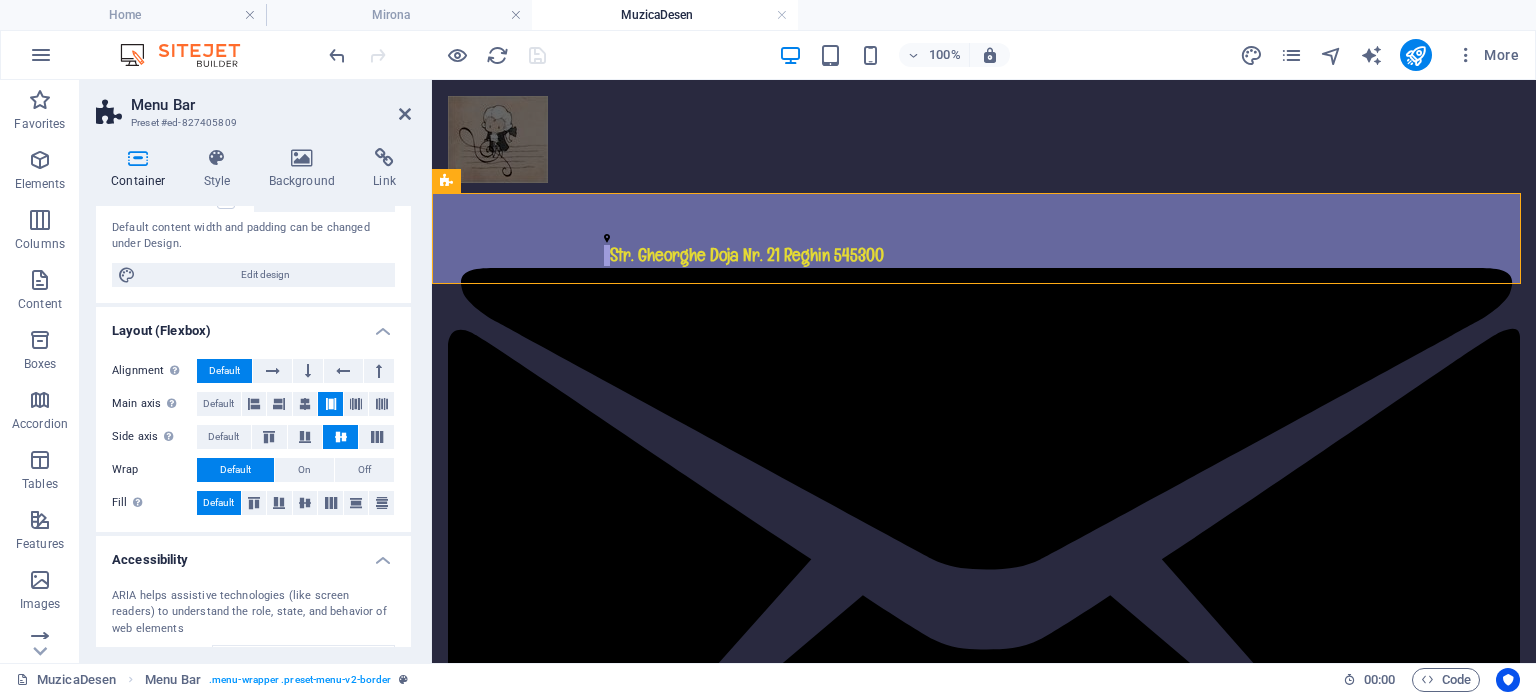 scroll, scrollTop: 332, scrollLeft: 0, axis: vertical 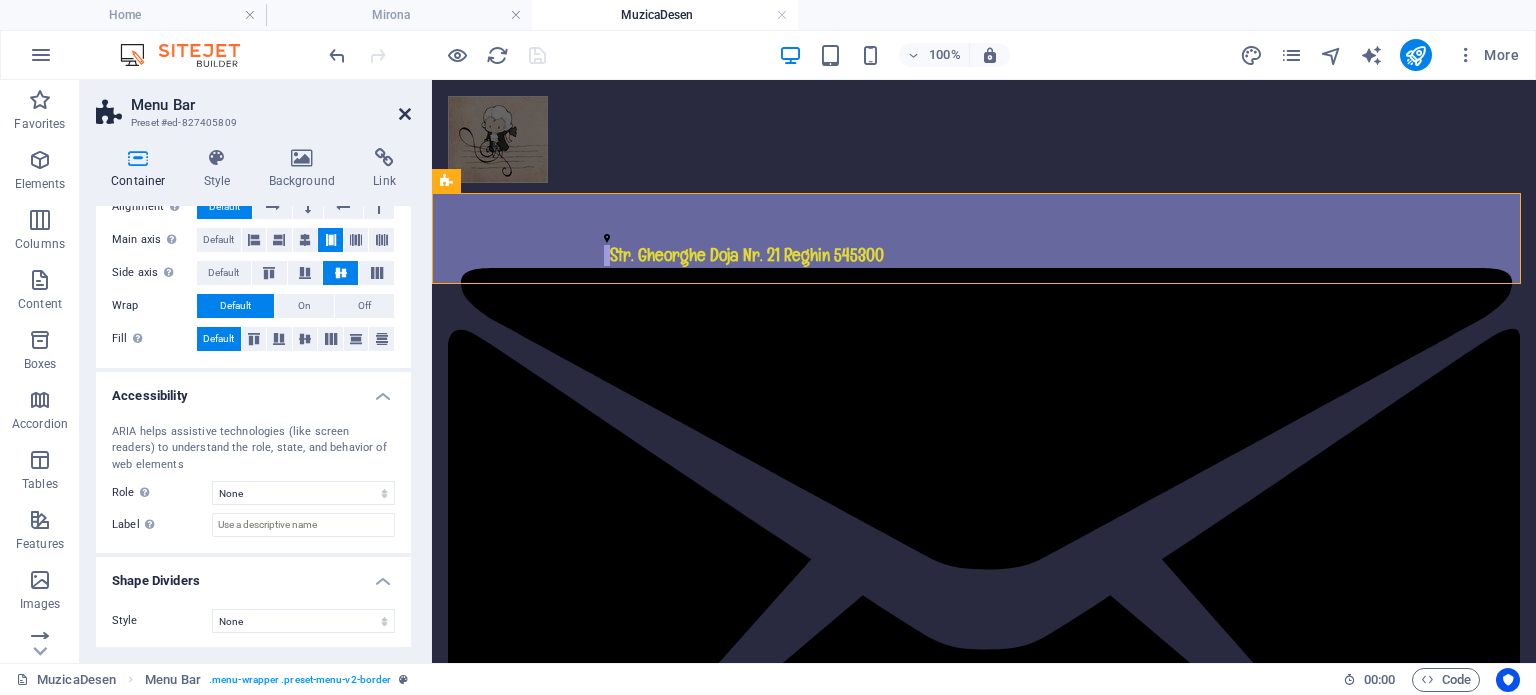 click at bounding box center [405, 114] 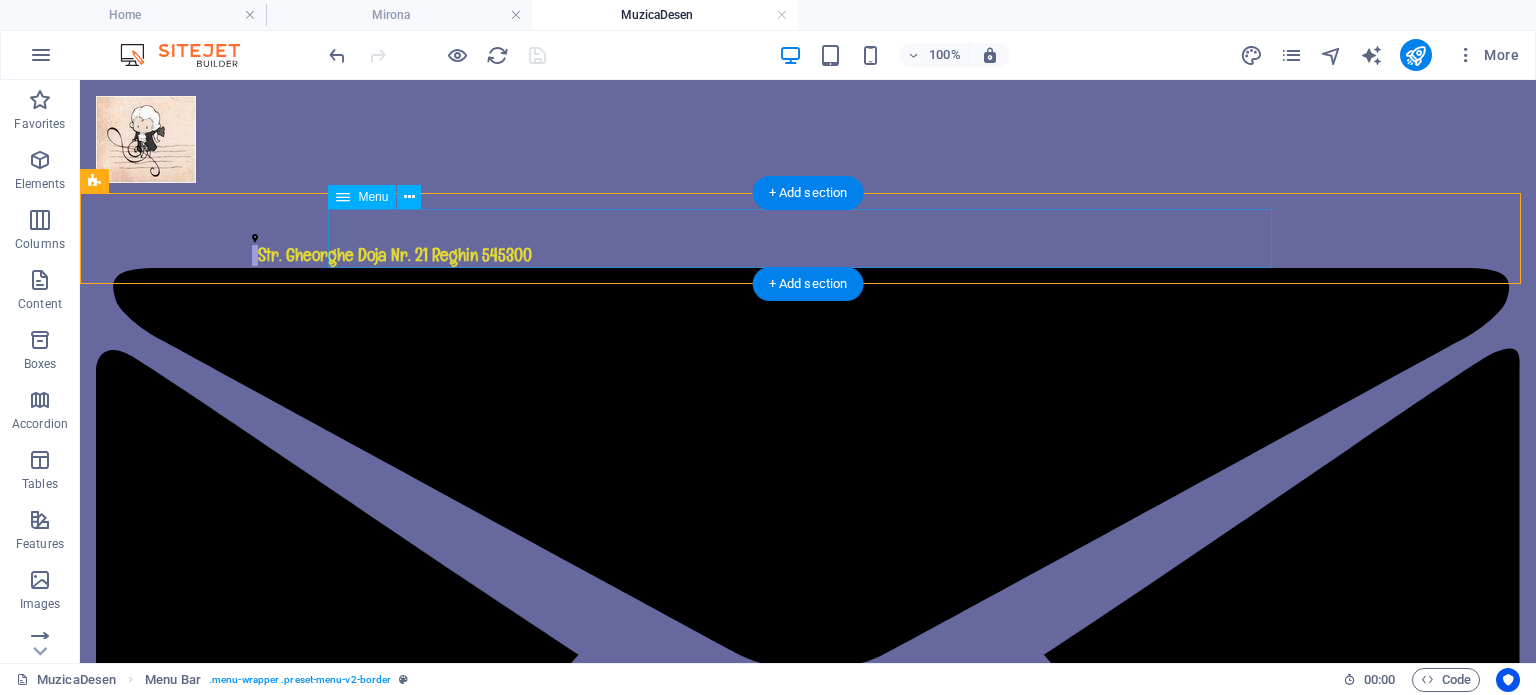 click on "Pagina principală Despre noi Service Contact" at bounding box center [808, 2697] 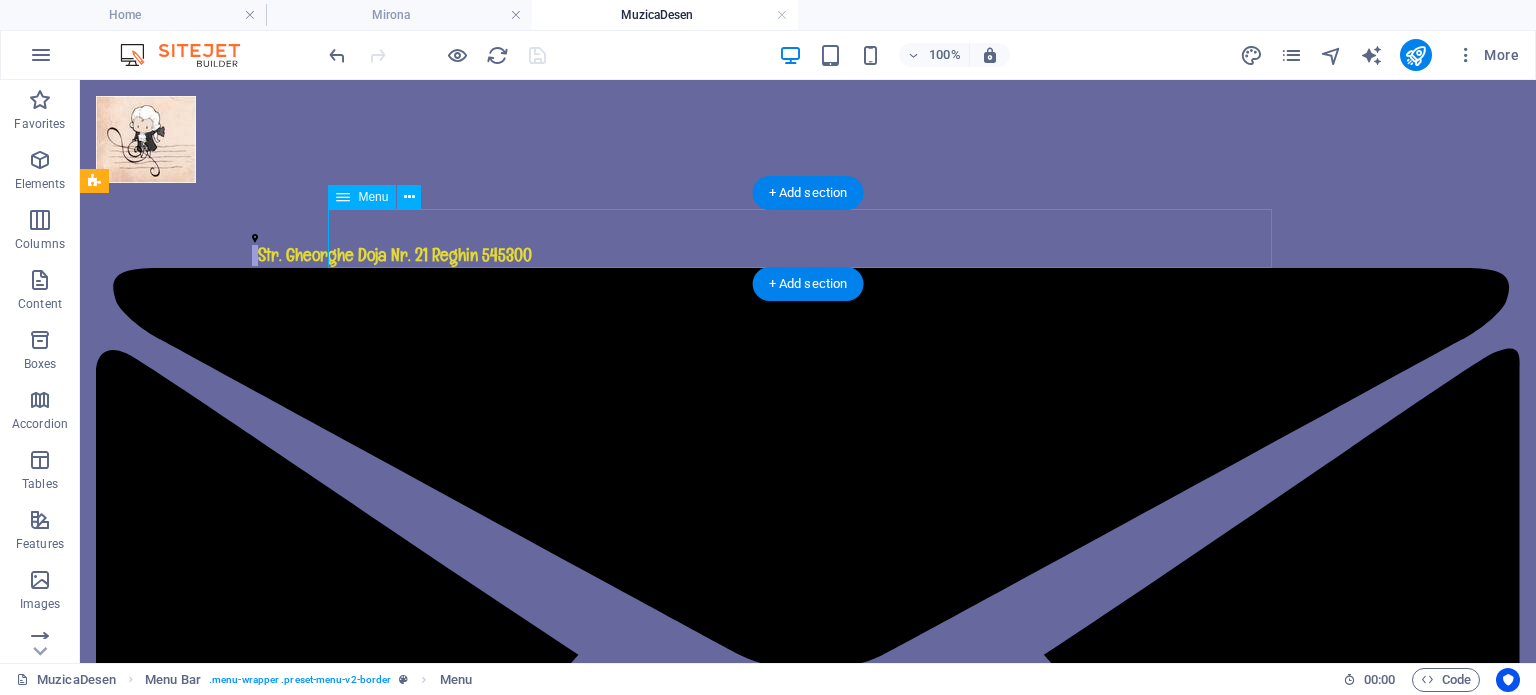 click on "Pagina principală Despre noi Service Contact" at bounding box center [808, 2697] 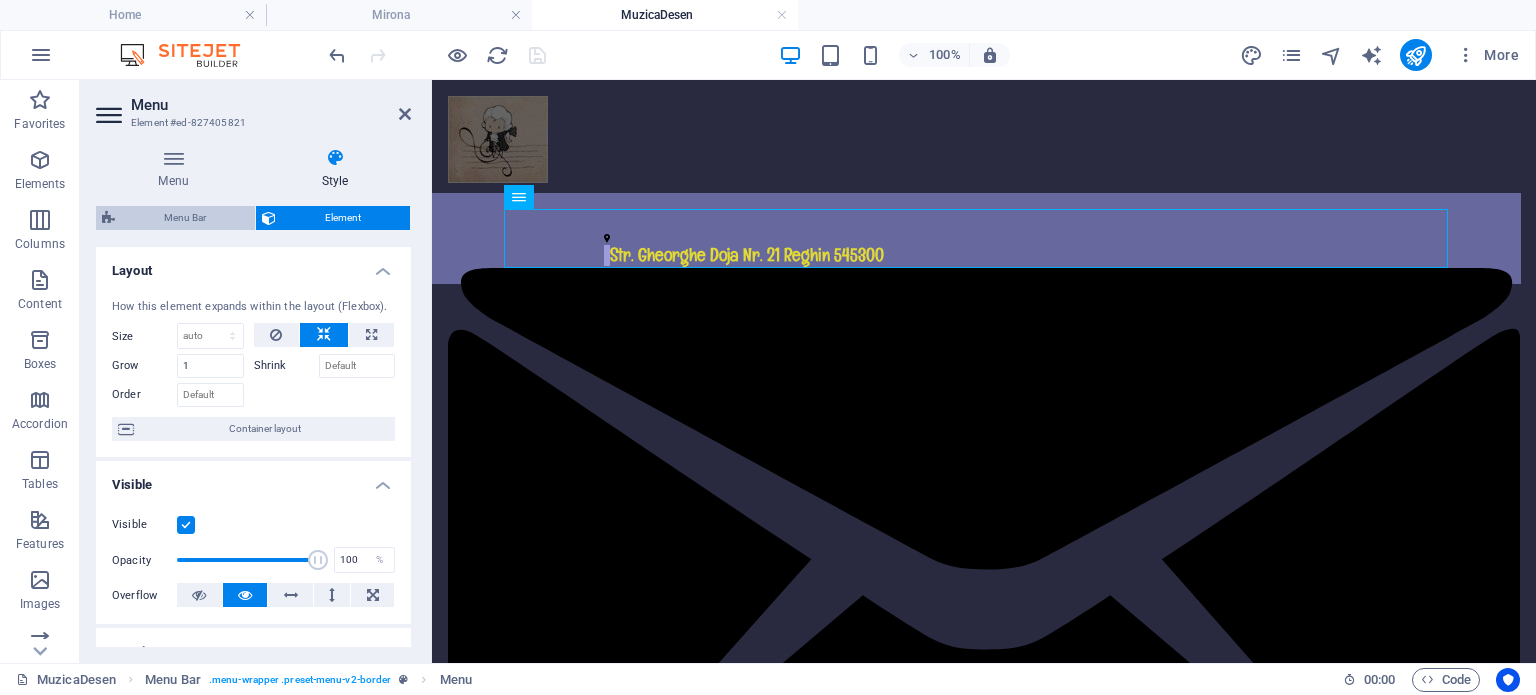 click on "Menu Bar" at bounding box center (185, 218) 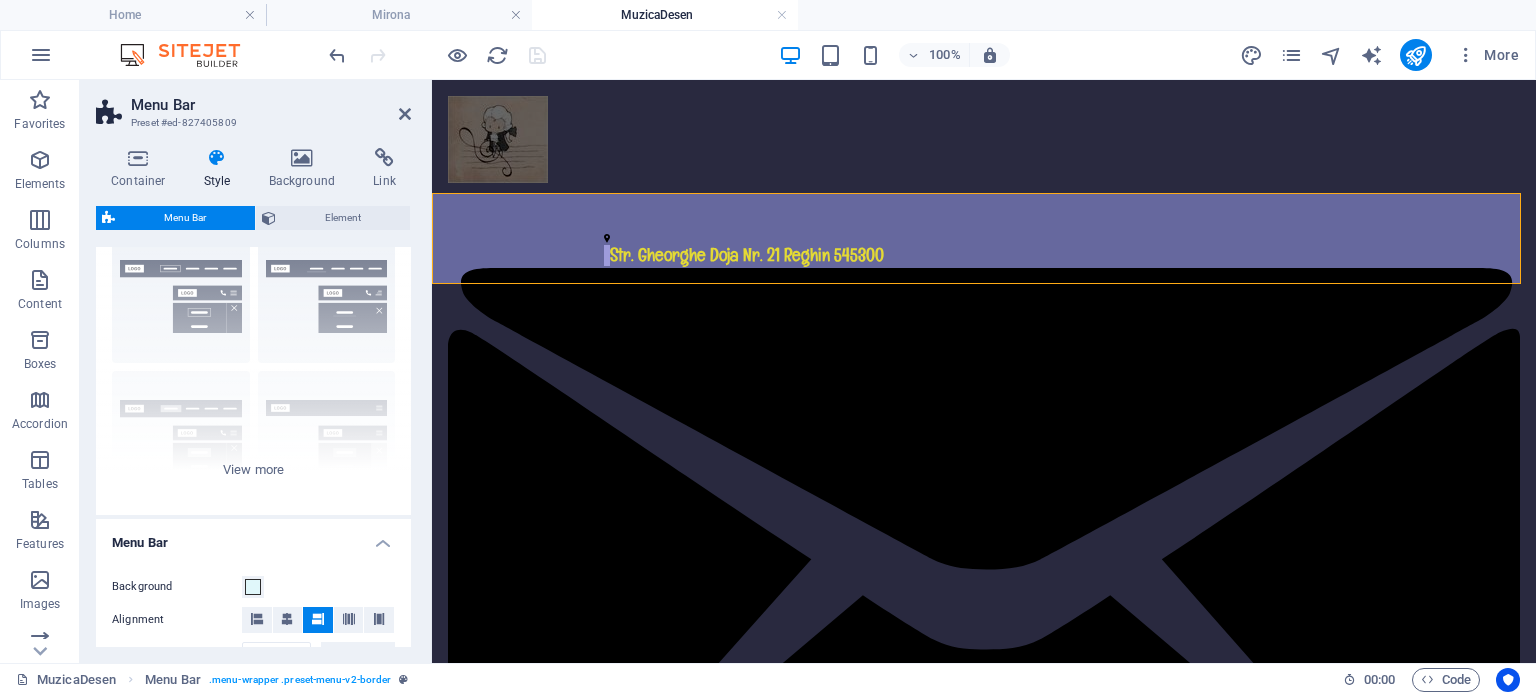 scroll, scrollTop: 0, scrollLeft: 0, axis: both 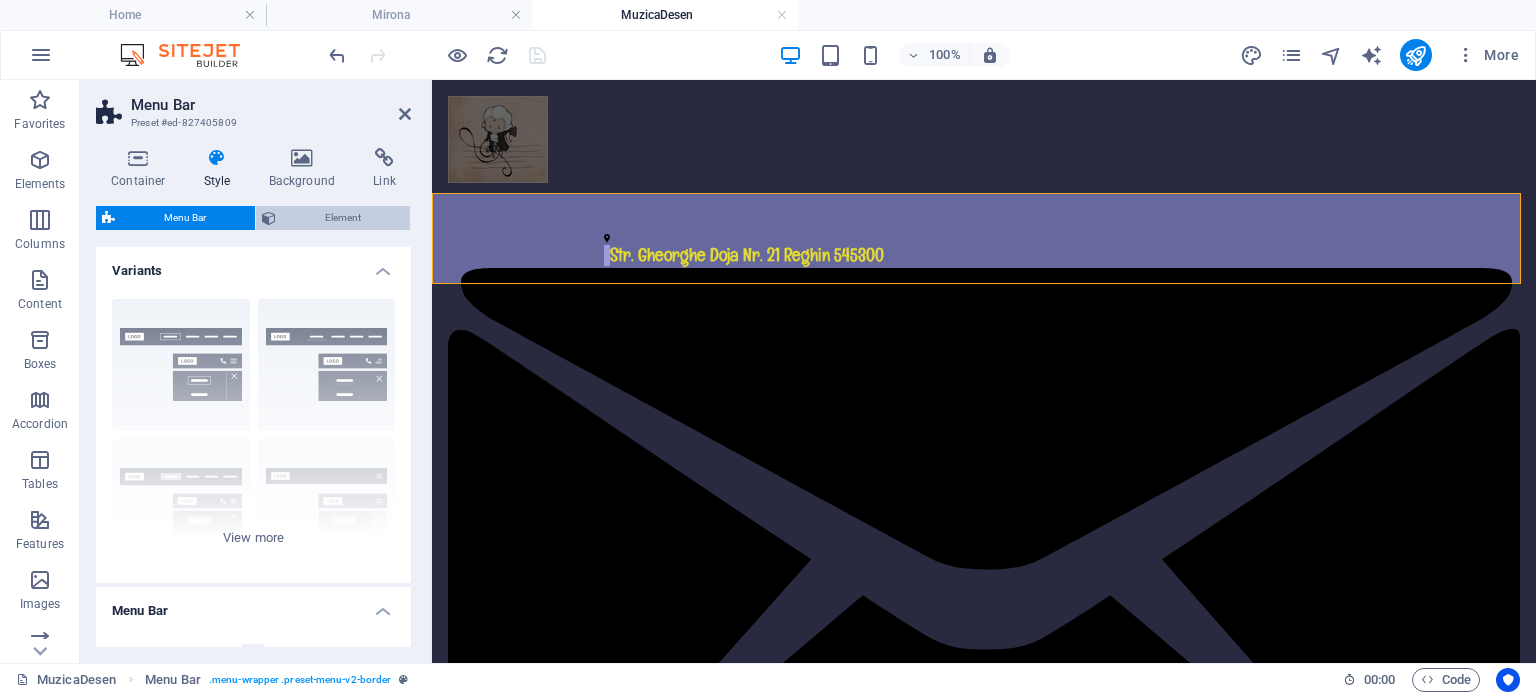 click on "Element" at bounding box center (343, 218) 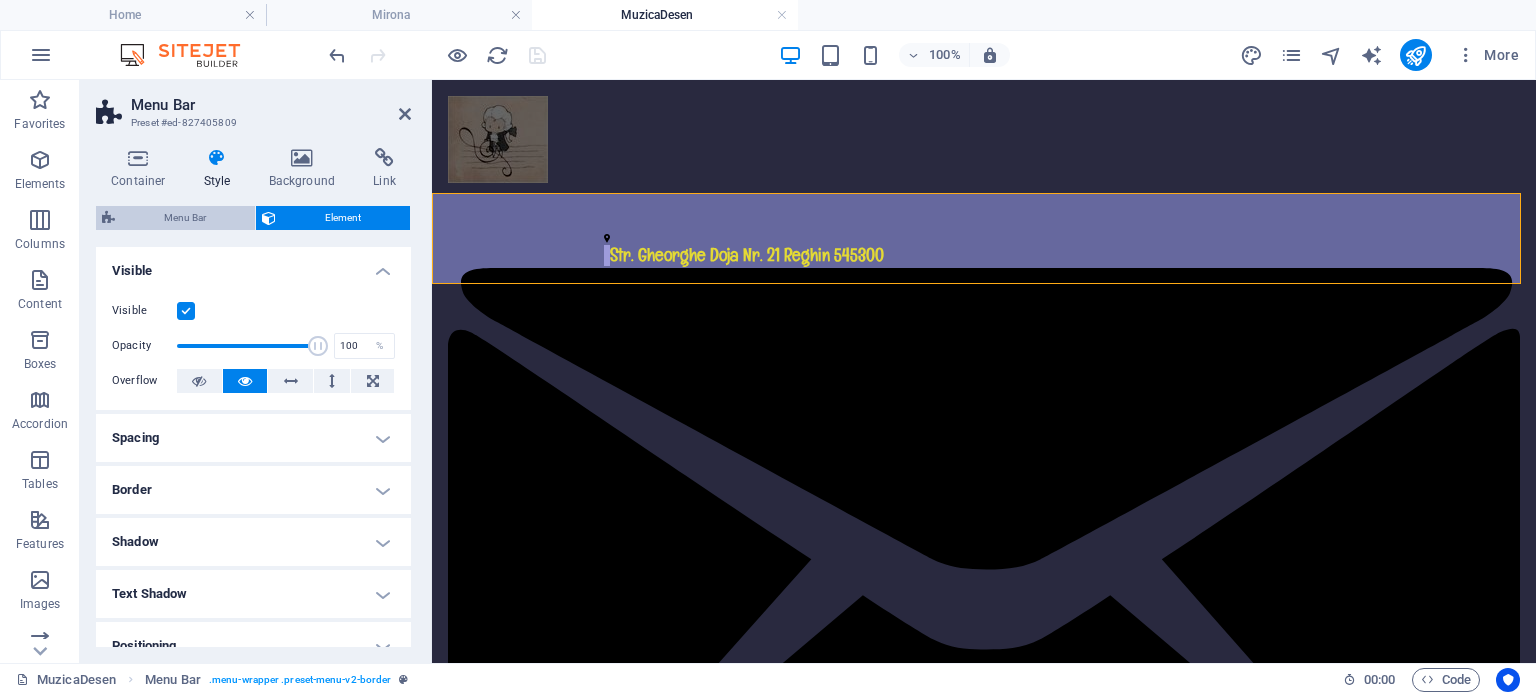click on "Menu Bar" at bounding box center [185, 218] 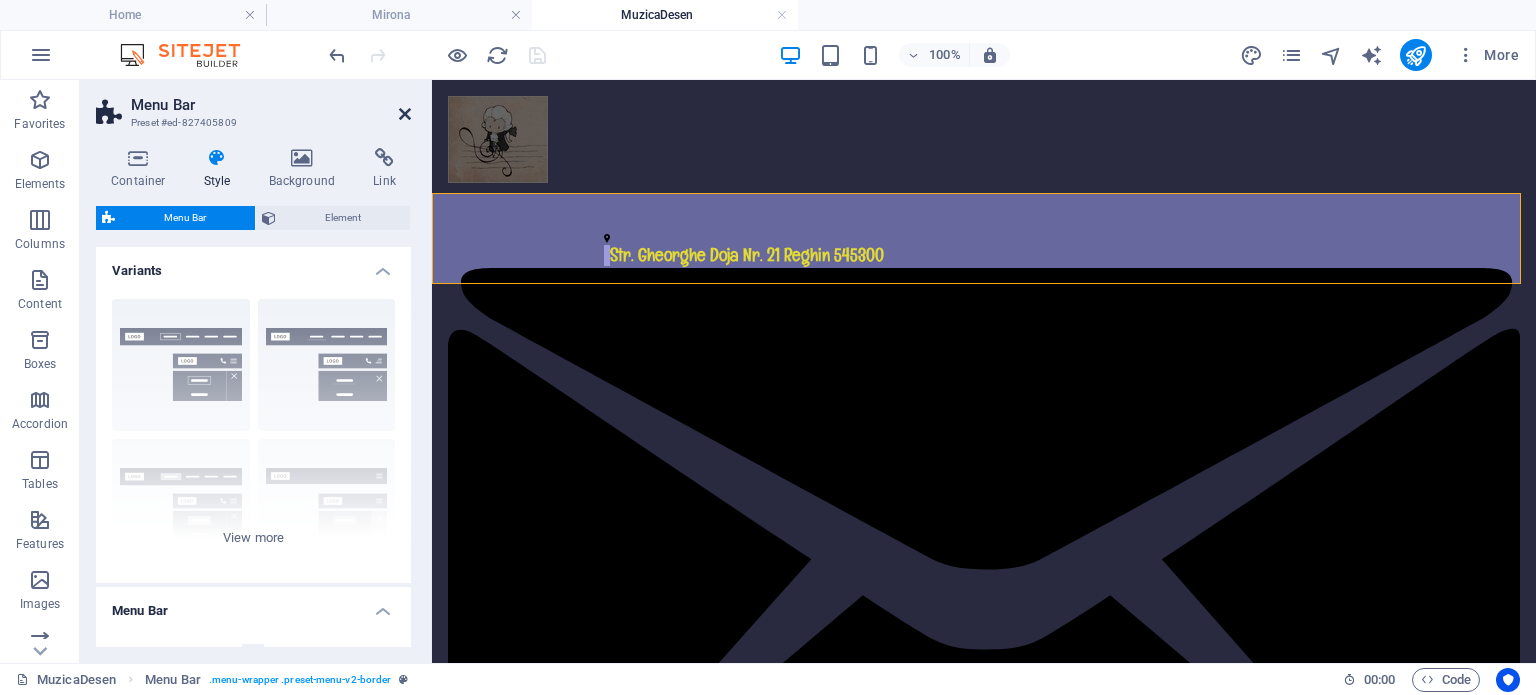 drag, startPoint x: 405, startPoint y: 113, endPoint x: 324, endPoint y: 32, distance: 114.5513 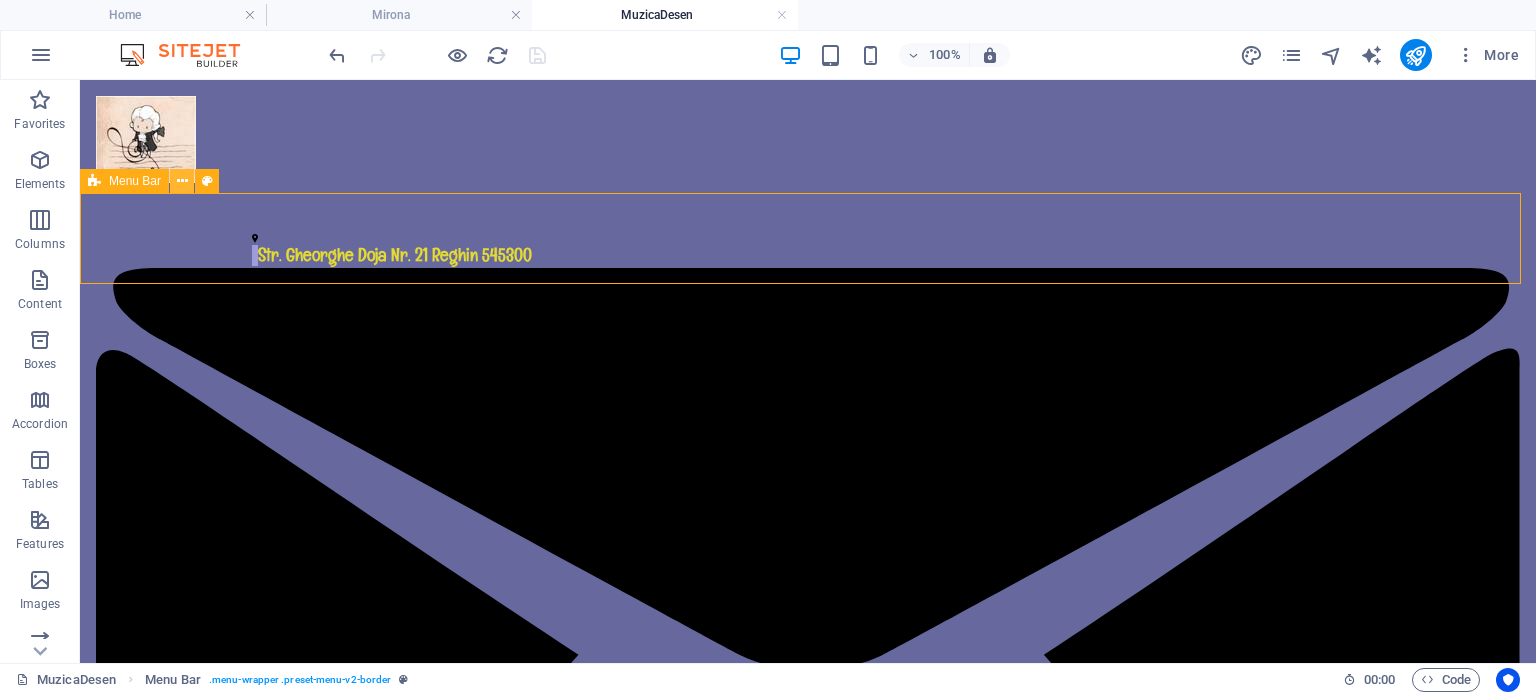 click at bounding box center (182, 181) 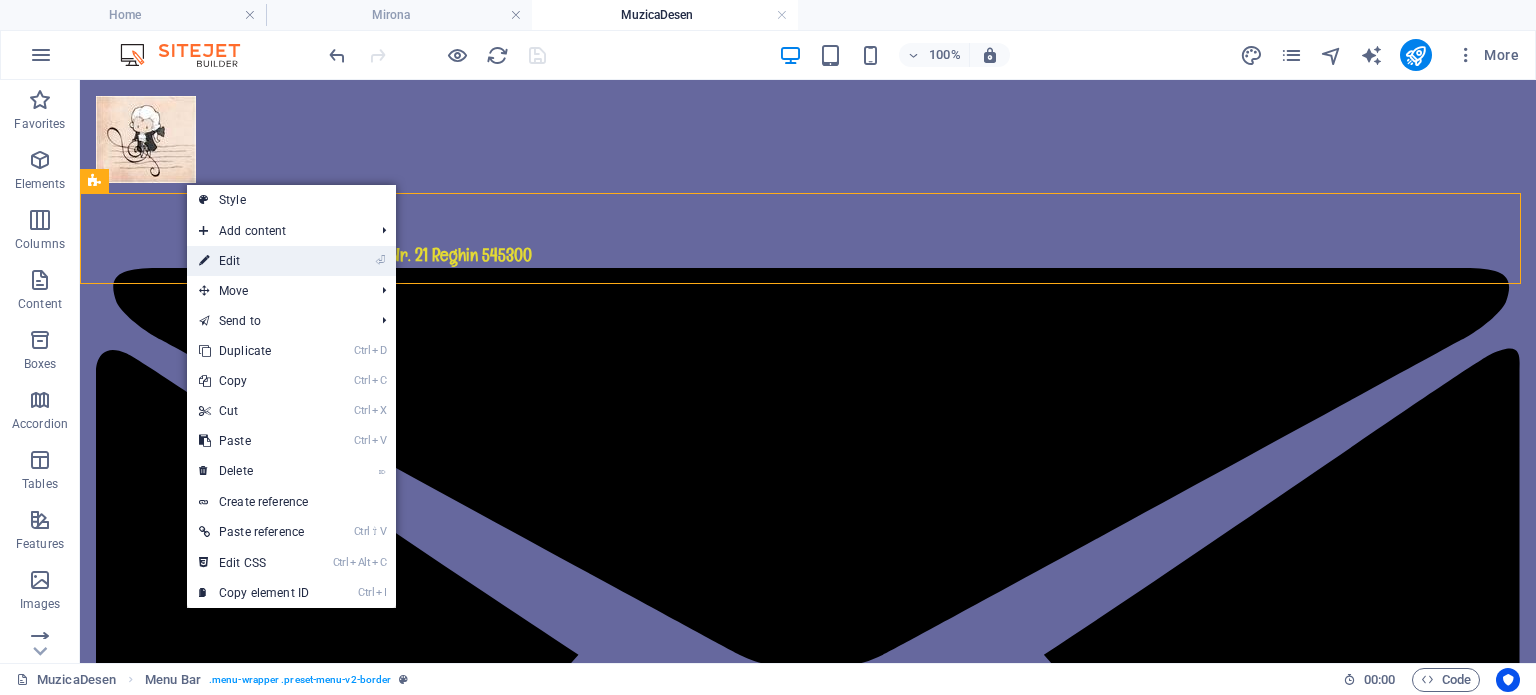 click at bounding box center (204, 261) 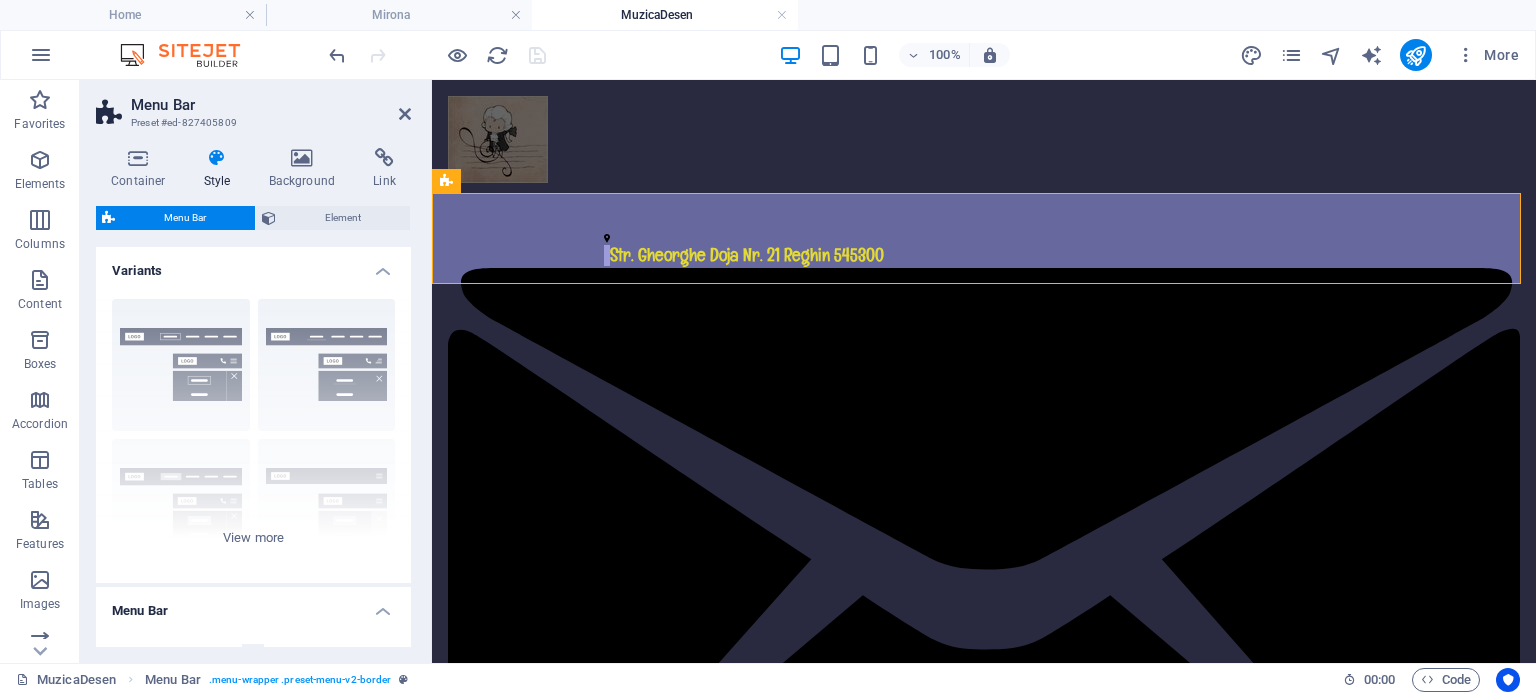 click at bounding box center [217, 158] 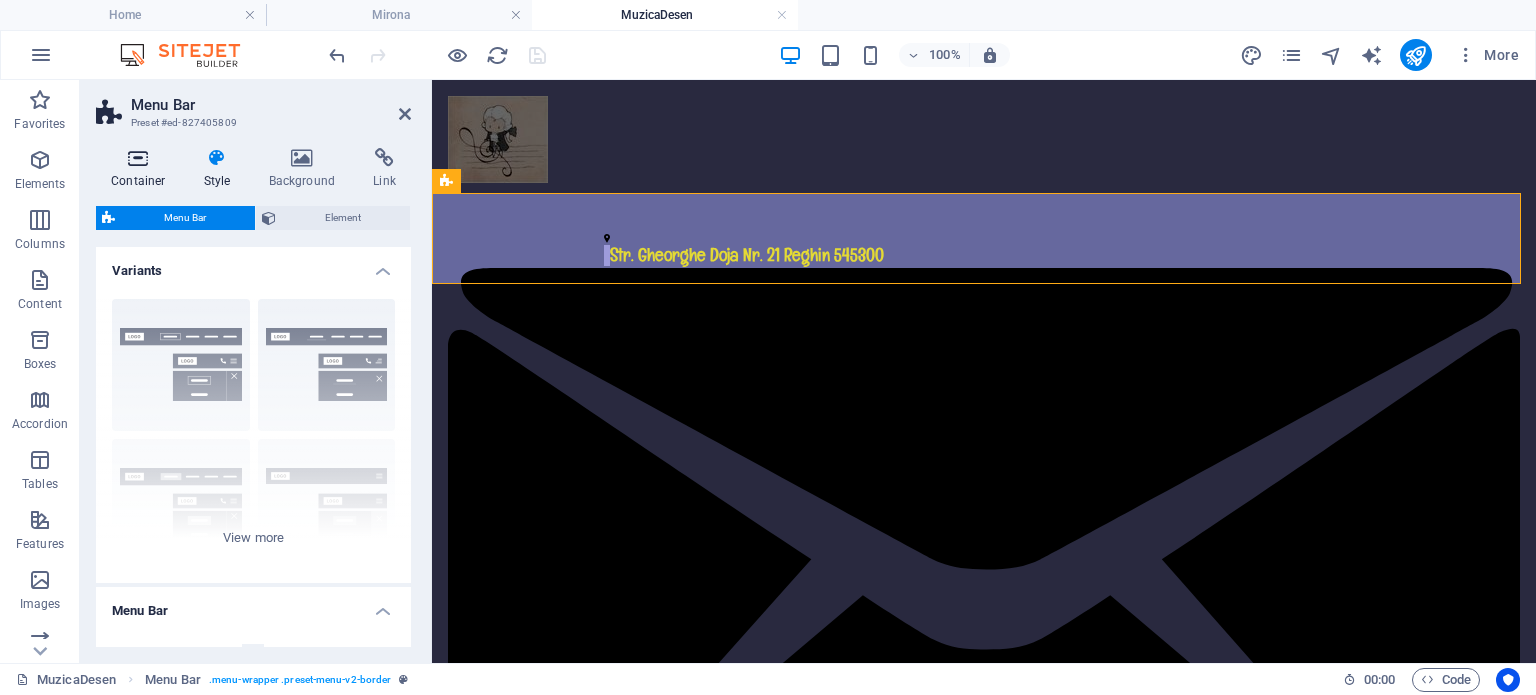 click at bounding box center [138, 158] 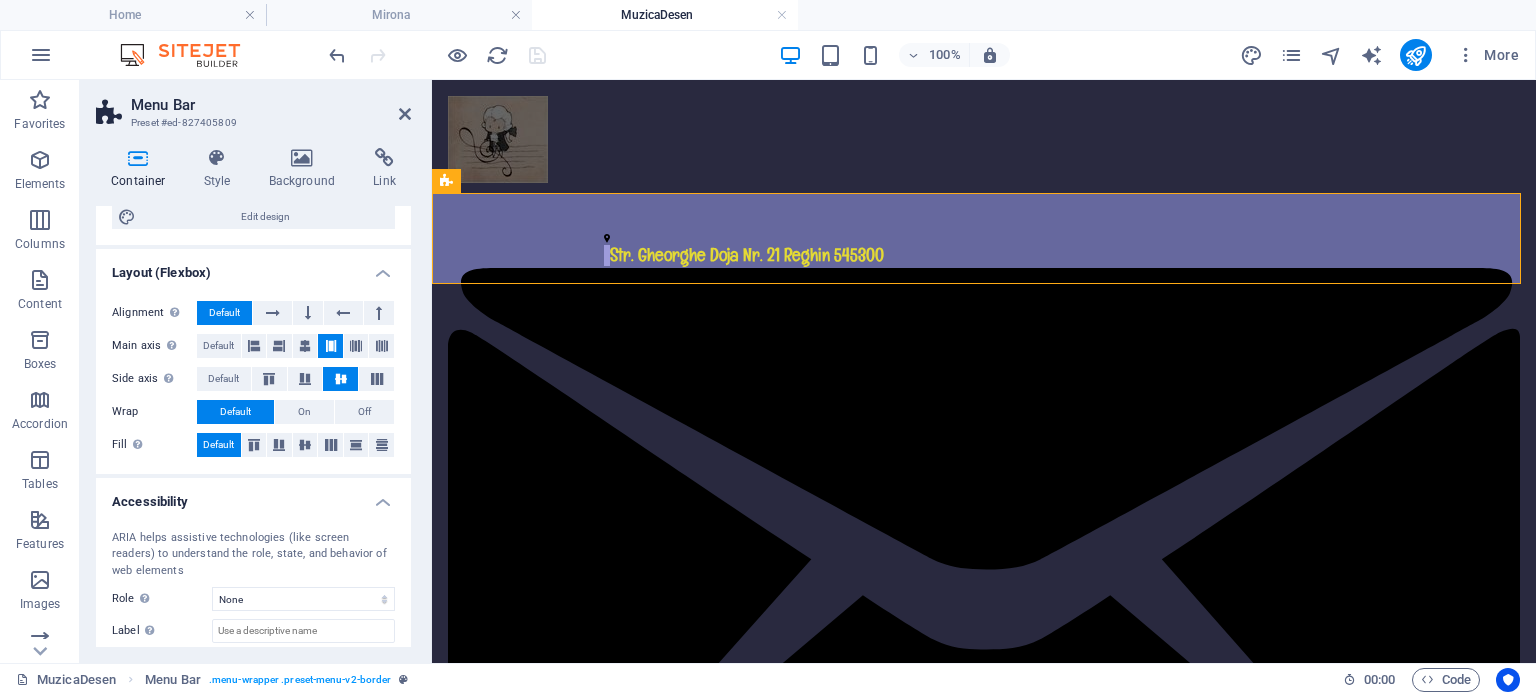 scroll, scrollTop: 332, scrollLeft: 0, axis: vertical 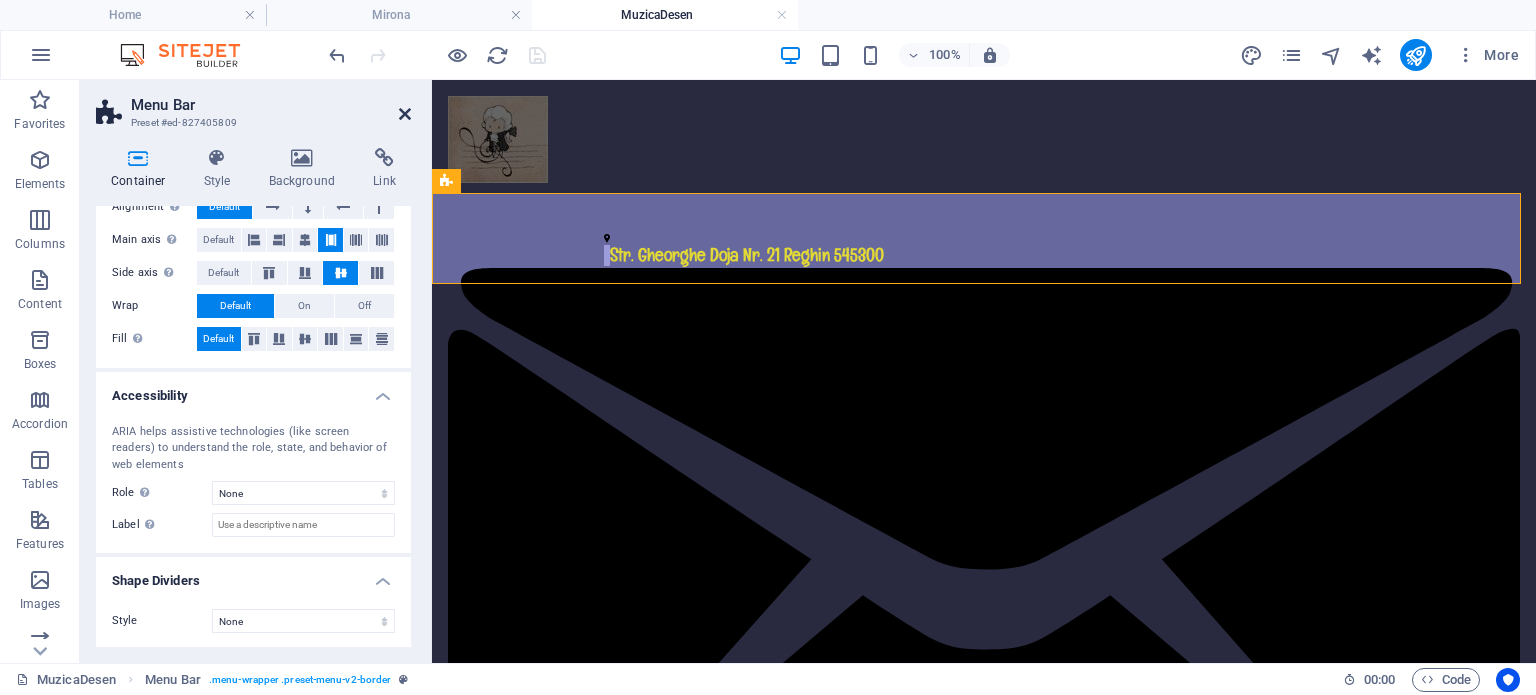 click at bounding box center [405, 114] 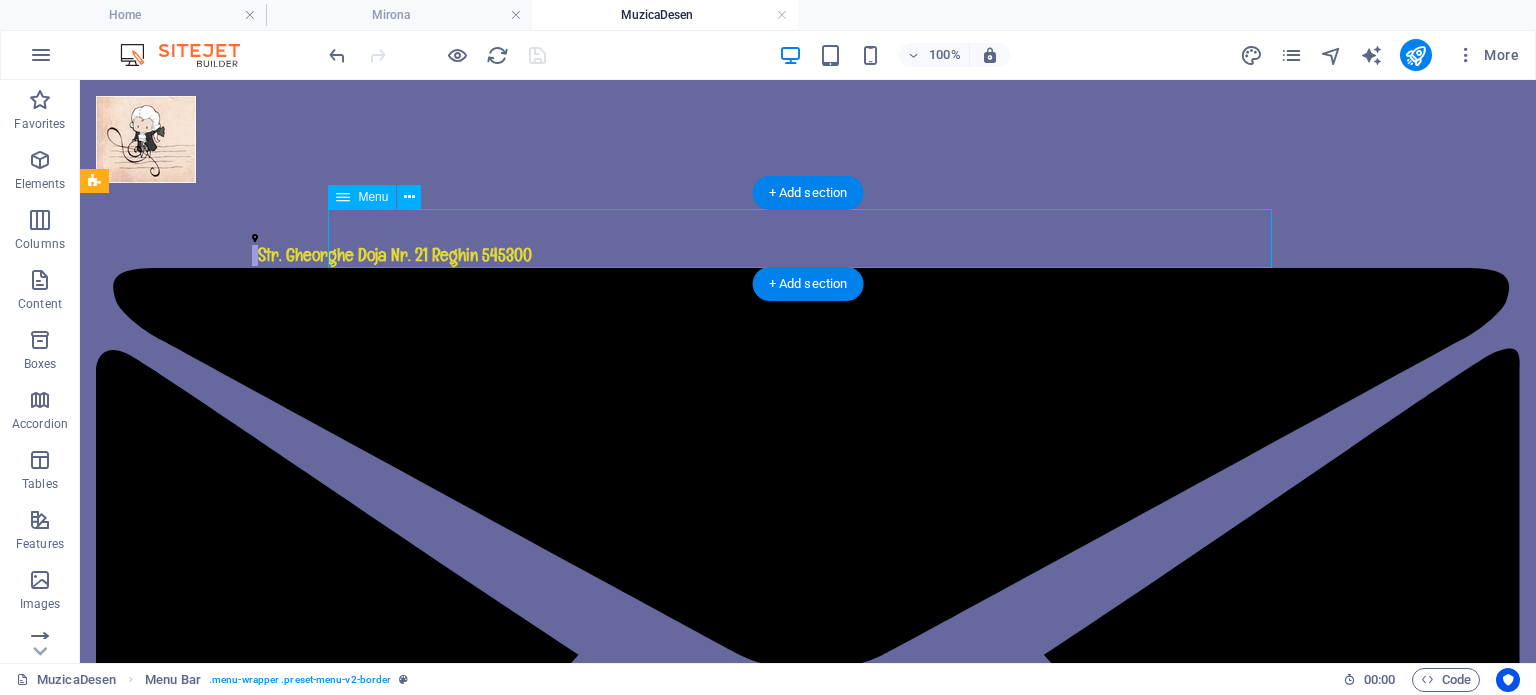click on "Pagina principală Despre noi Service Contact" at bounding box center [808, 2697] 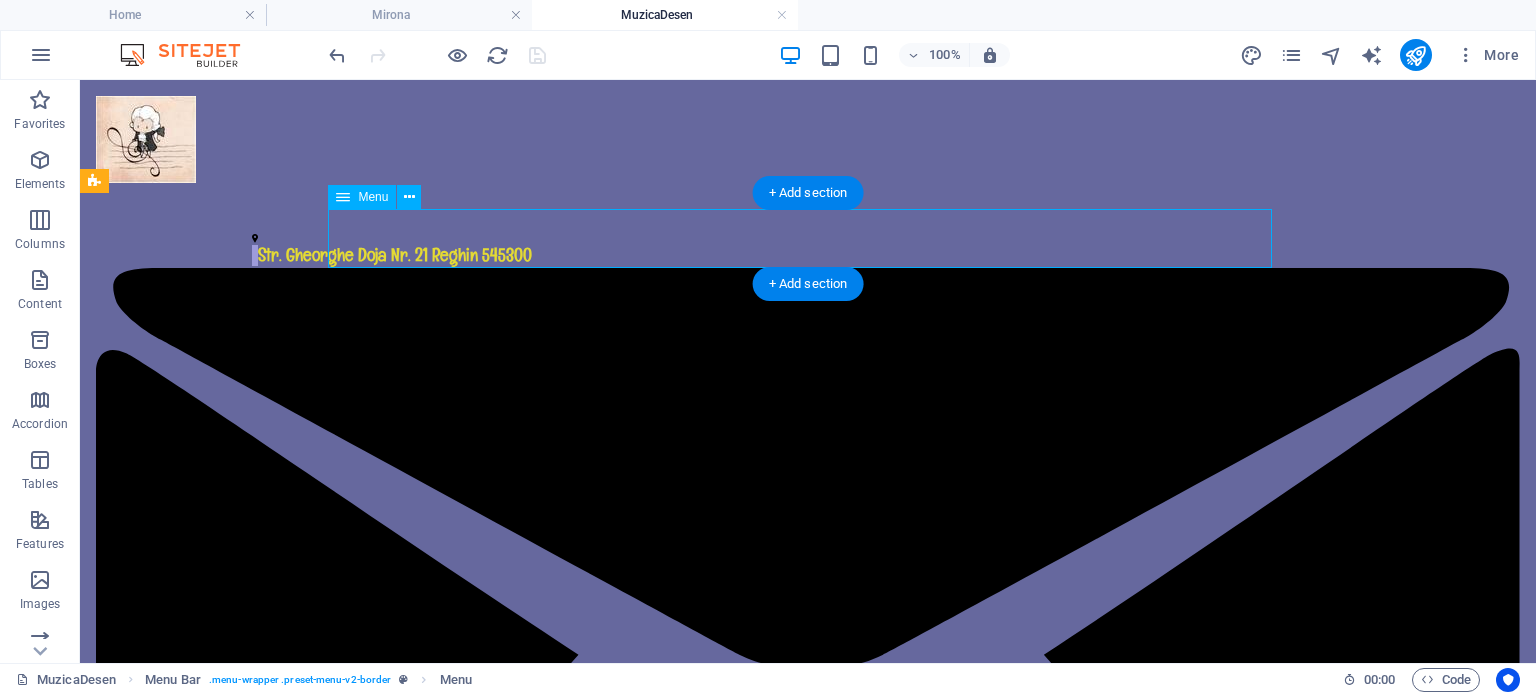 click on "Pagina principală Despre noi Service Contact" at bounding box center (808, 2697) 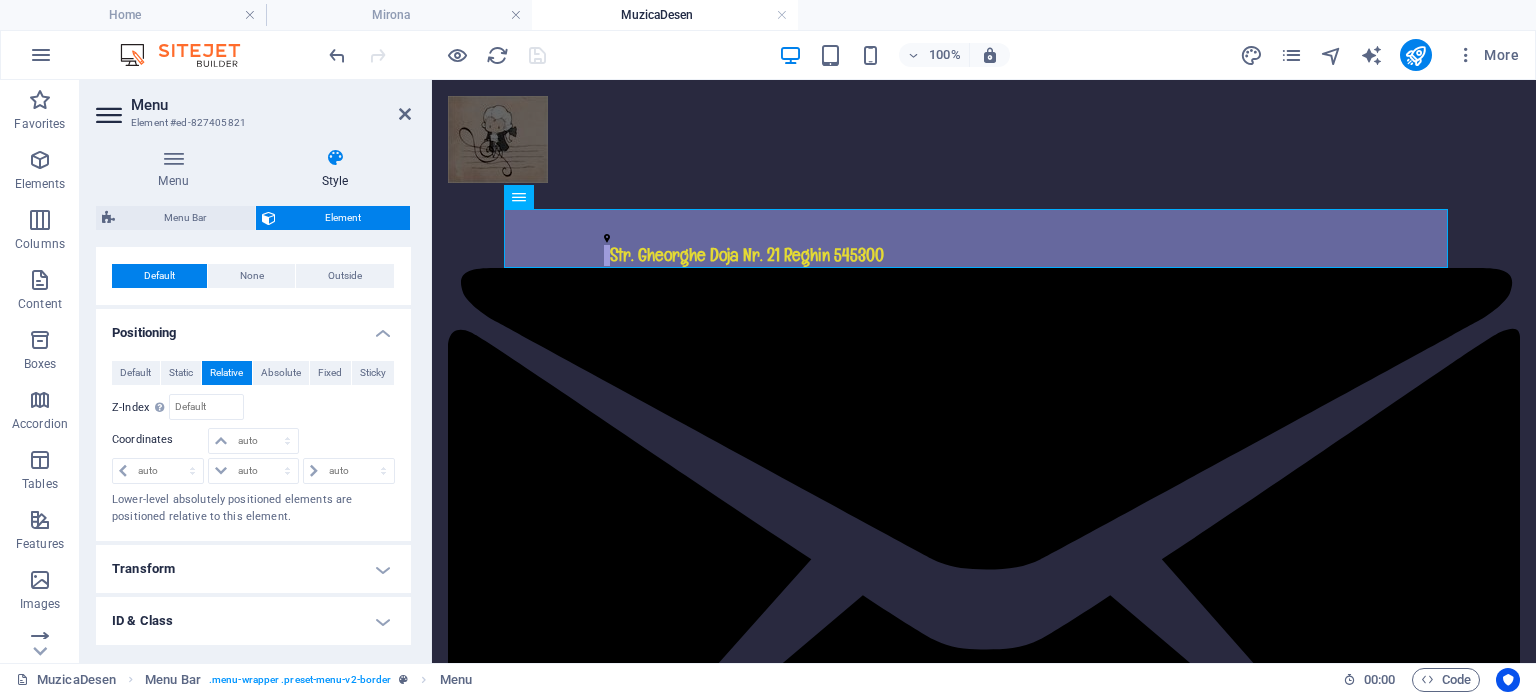 scroll, scrollTop: 0, scrollLeft: 0, axis: both 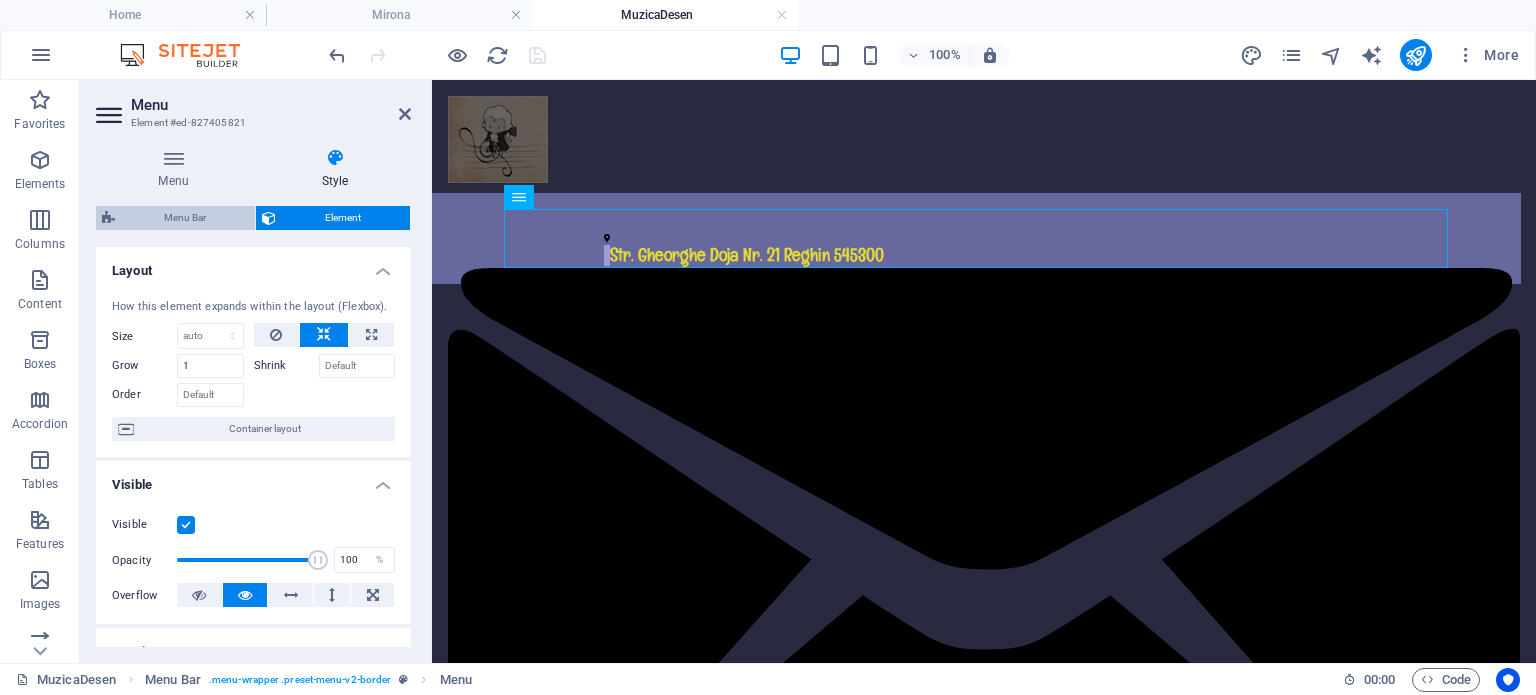 click on "Menu Bar" at bounding box center [185, 218] 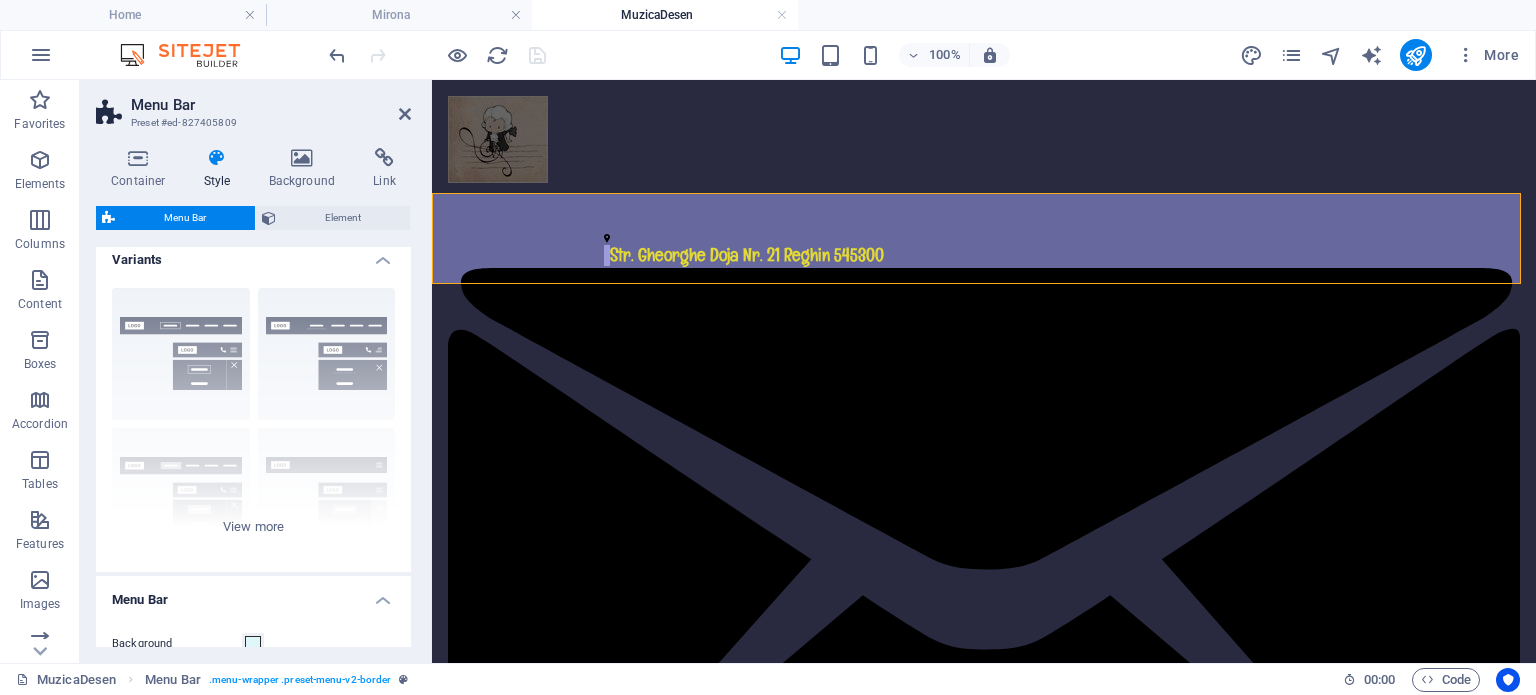 scroll, scrollTop: 0, scrollLeft: 0, axis: both 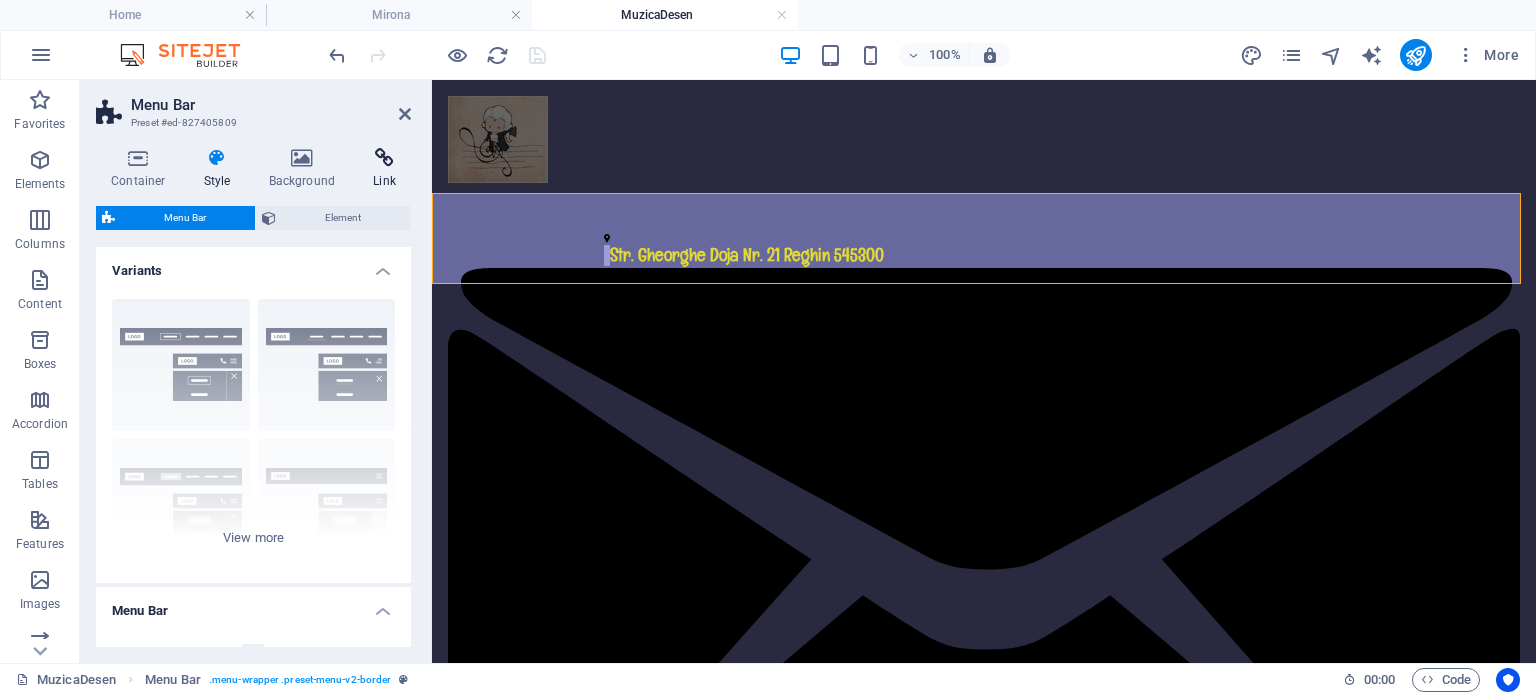 click at bounding box center [384, 158] 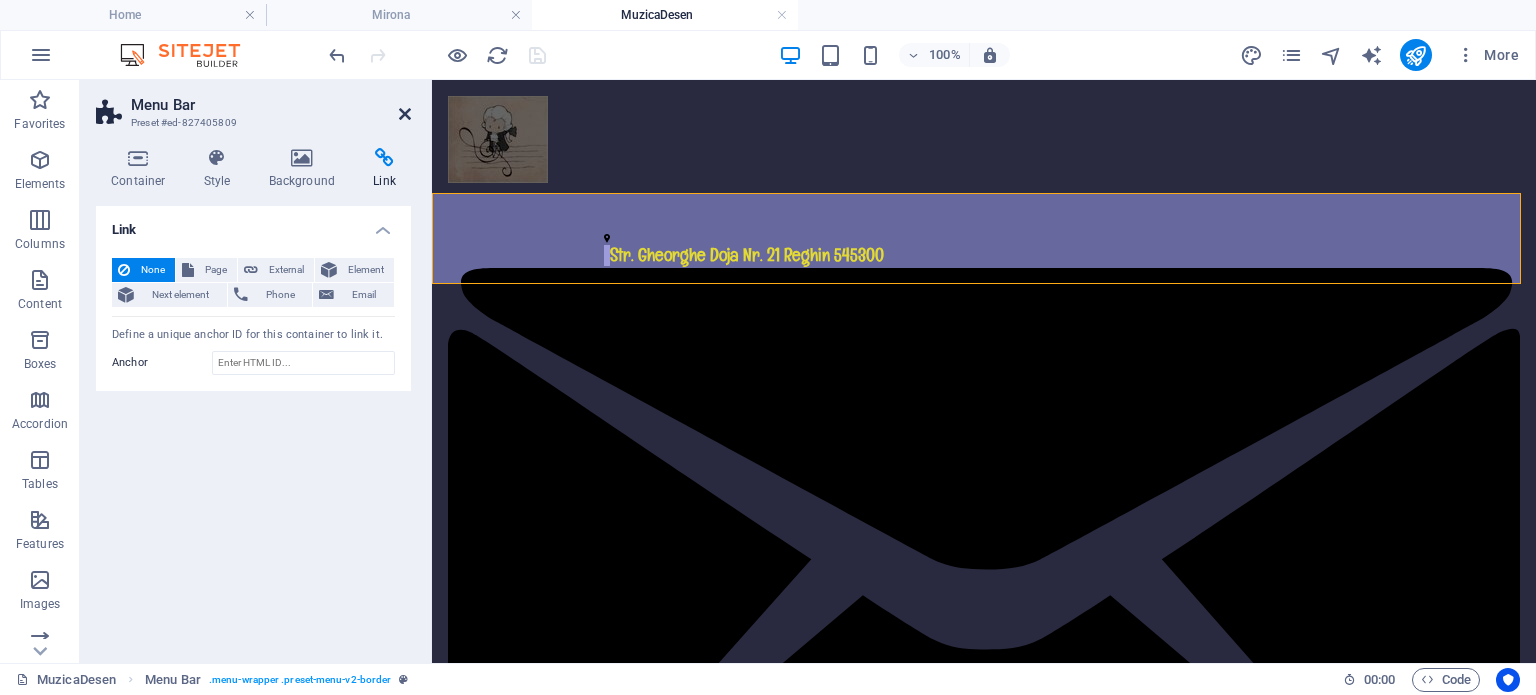 click at bounding box center (405, 114) 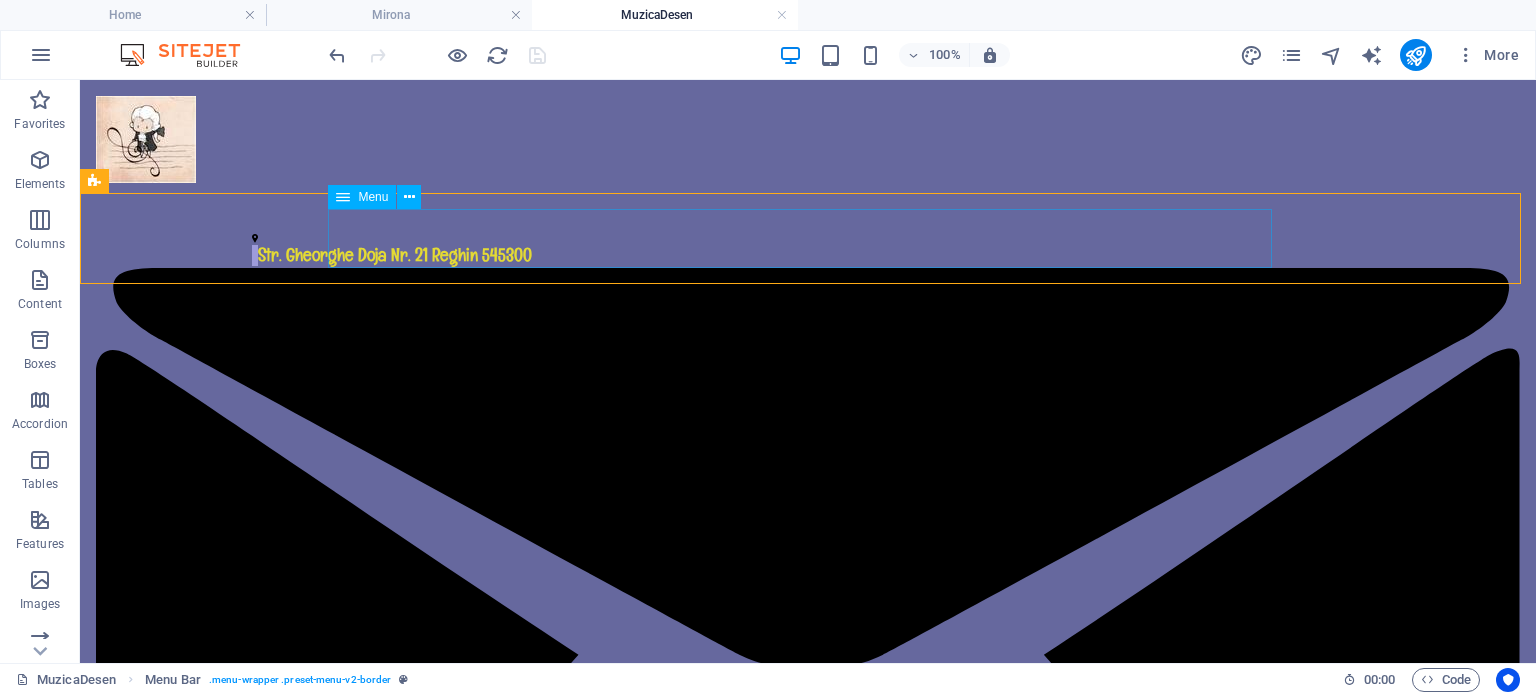 click at bounding box center [343, 197] 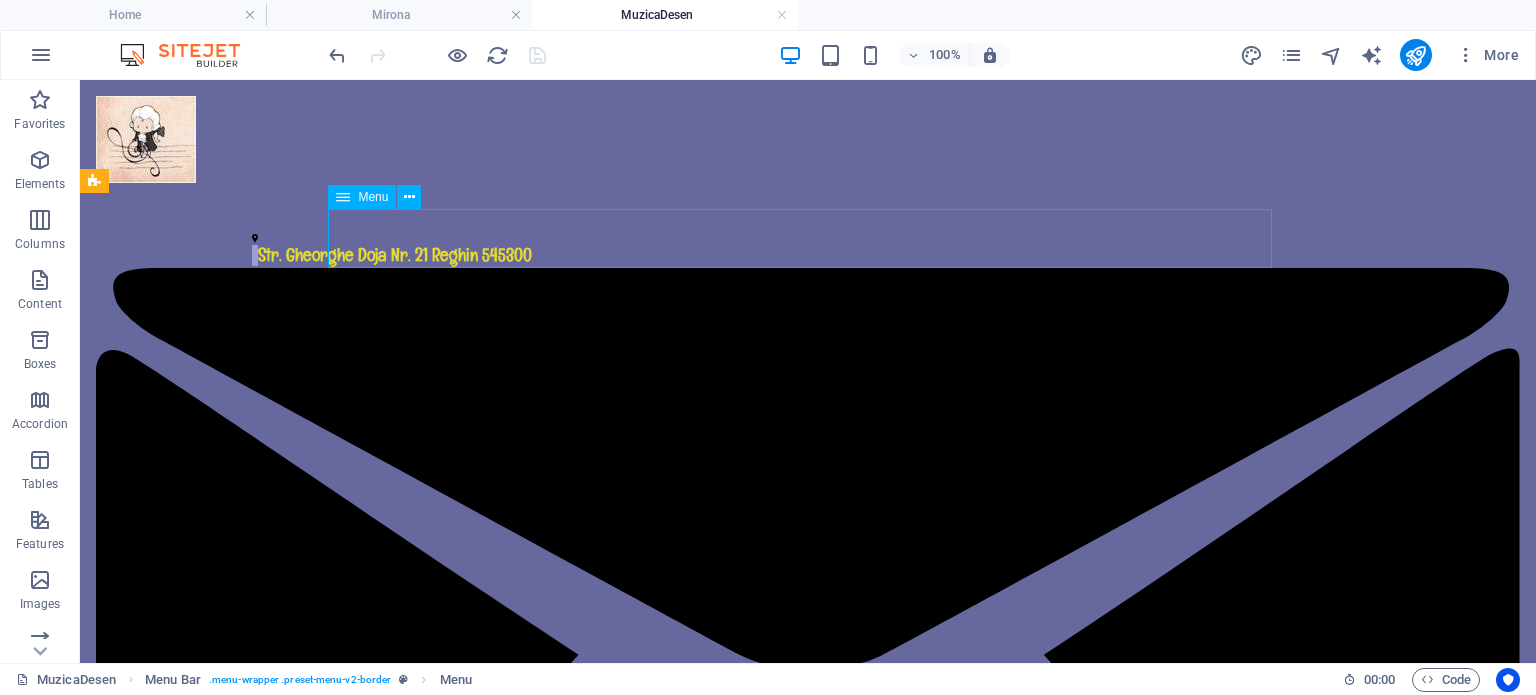 click at bounding box center [343, 197] 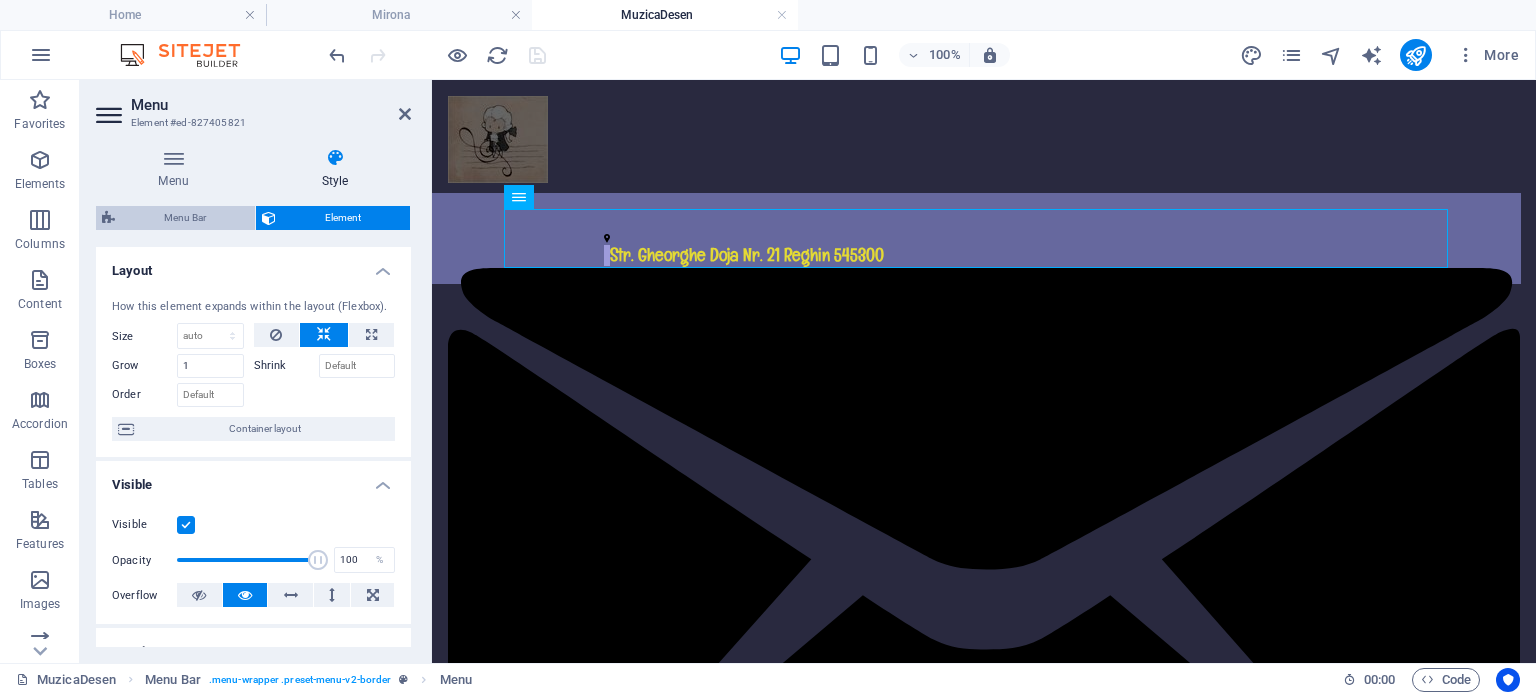 click on "Menu Bar" at bounding box center (185, 218) 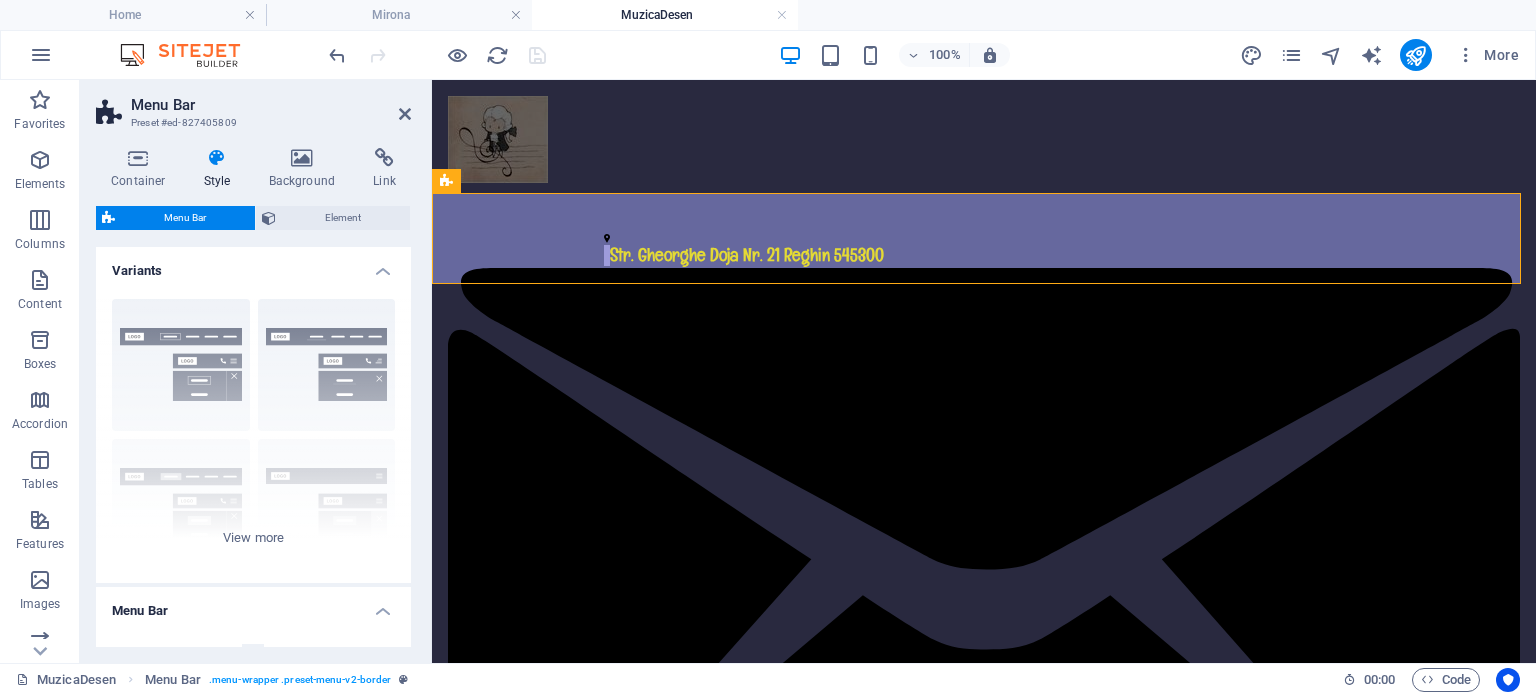 click on "Menu Bar" at bounding box center [271, 105] 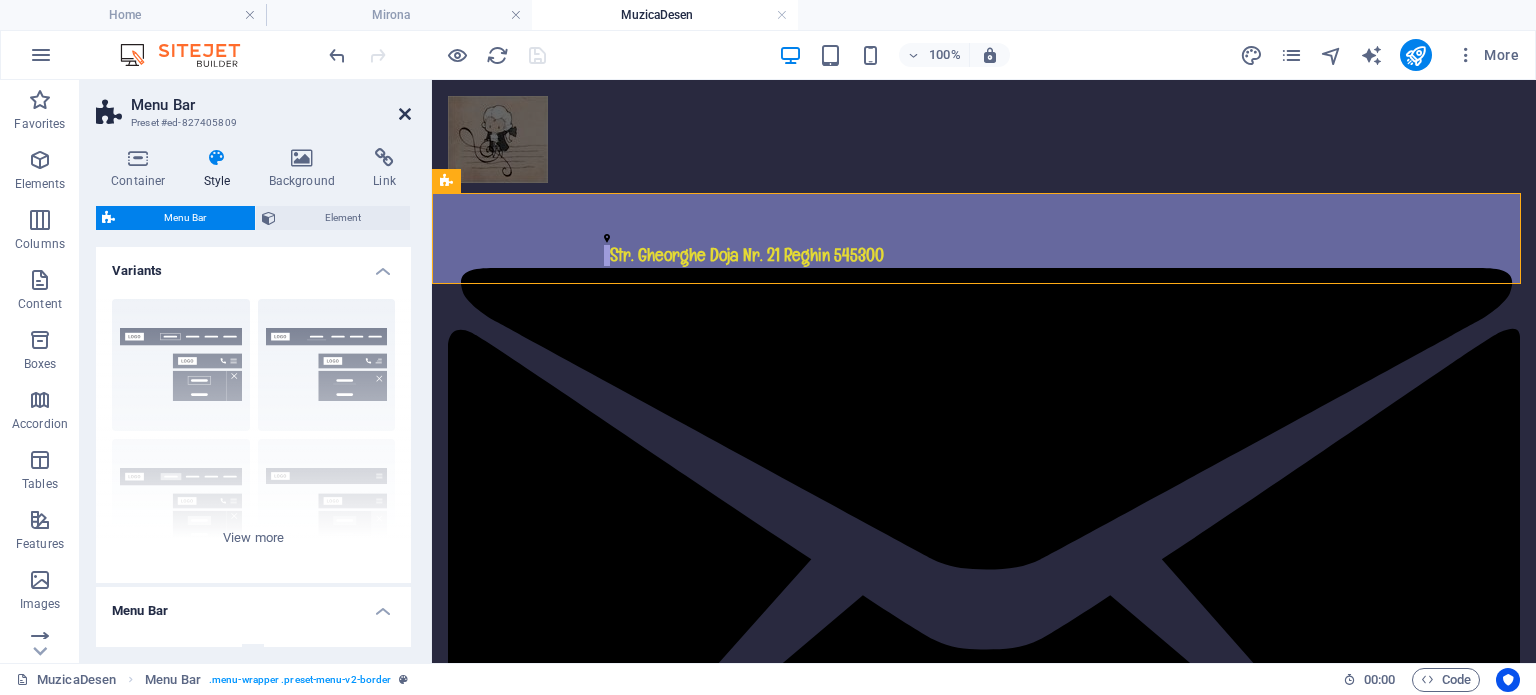 click at bounding box center (405, 114) 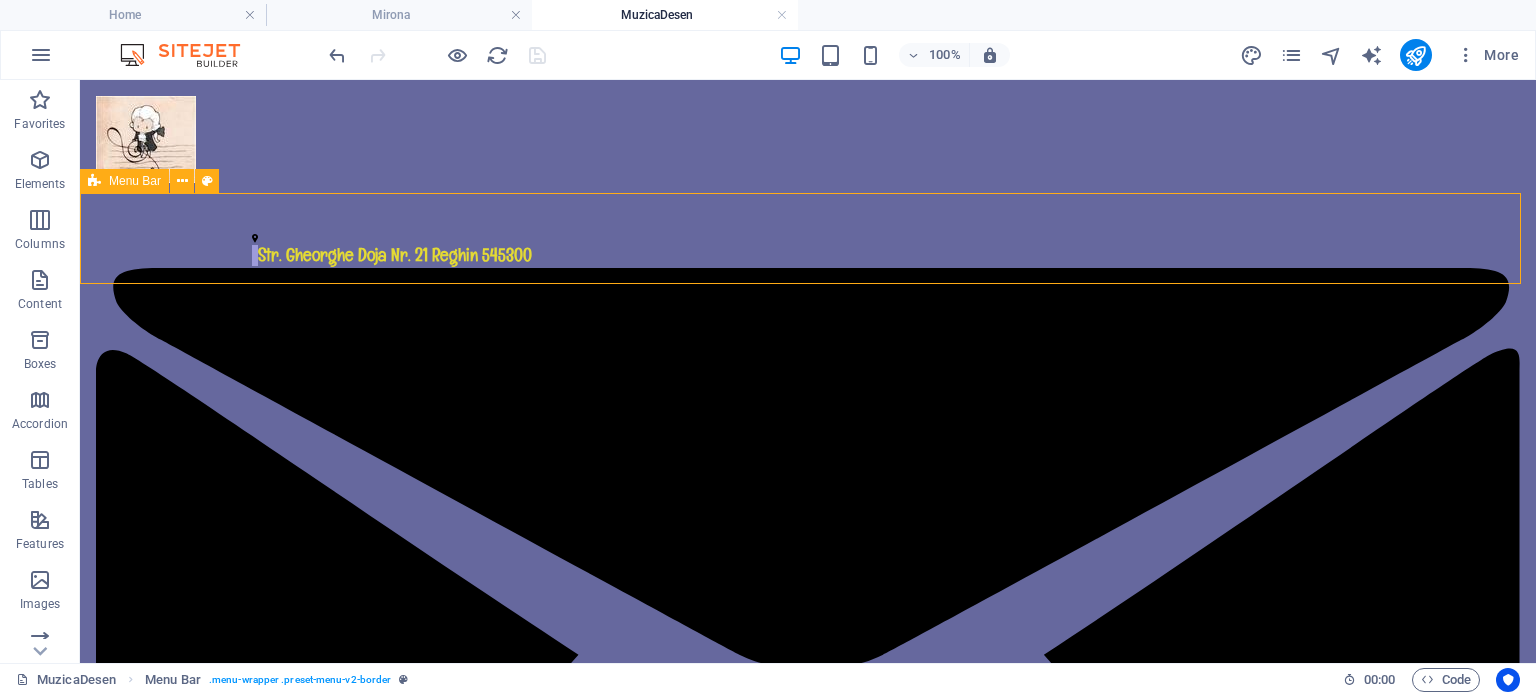 click on "Menu Bar" at bounding box center [135, 181] 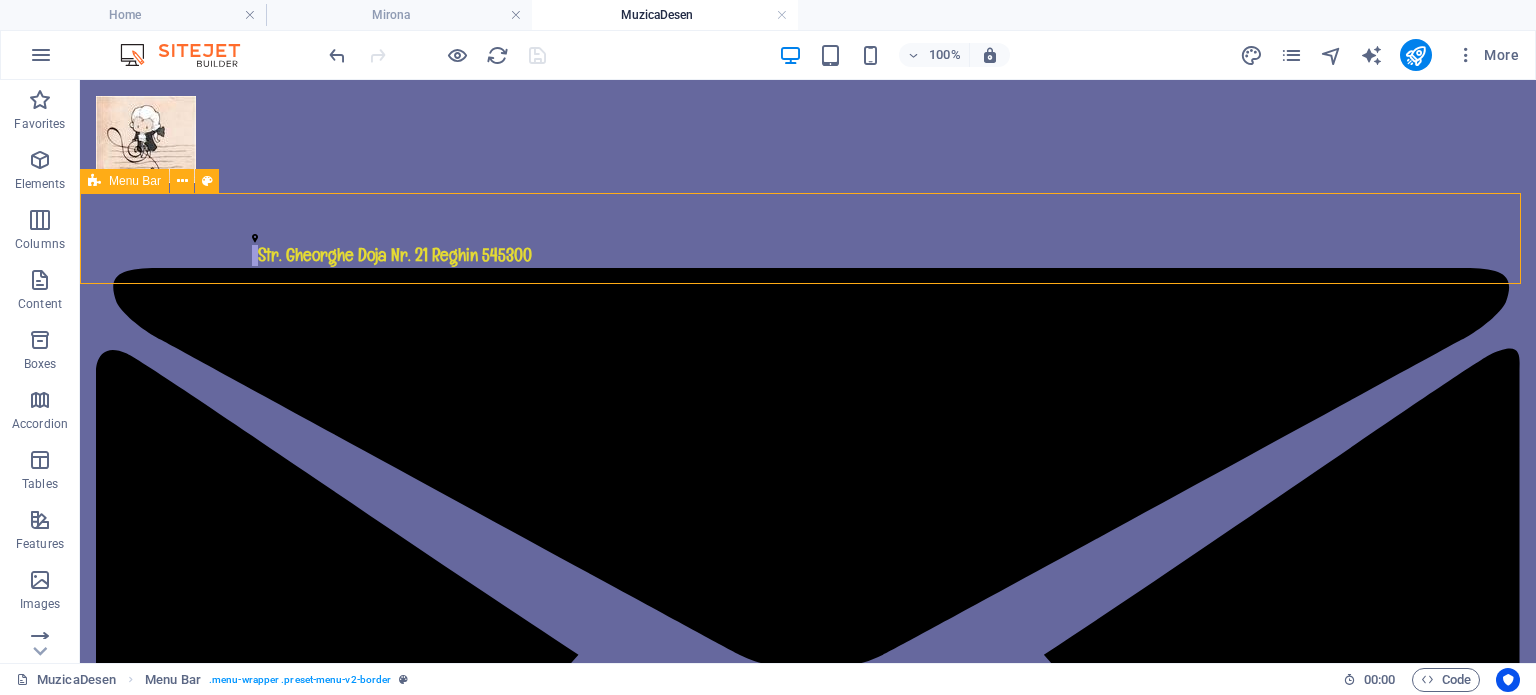 click on "Menu Bar" at bounding box center [135, 181] 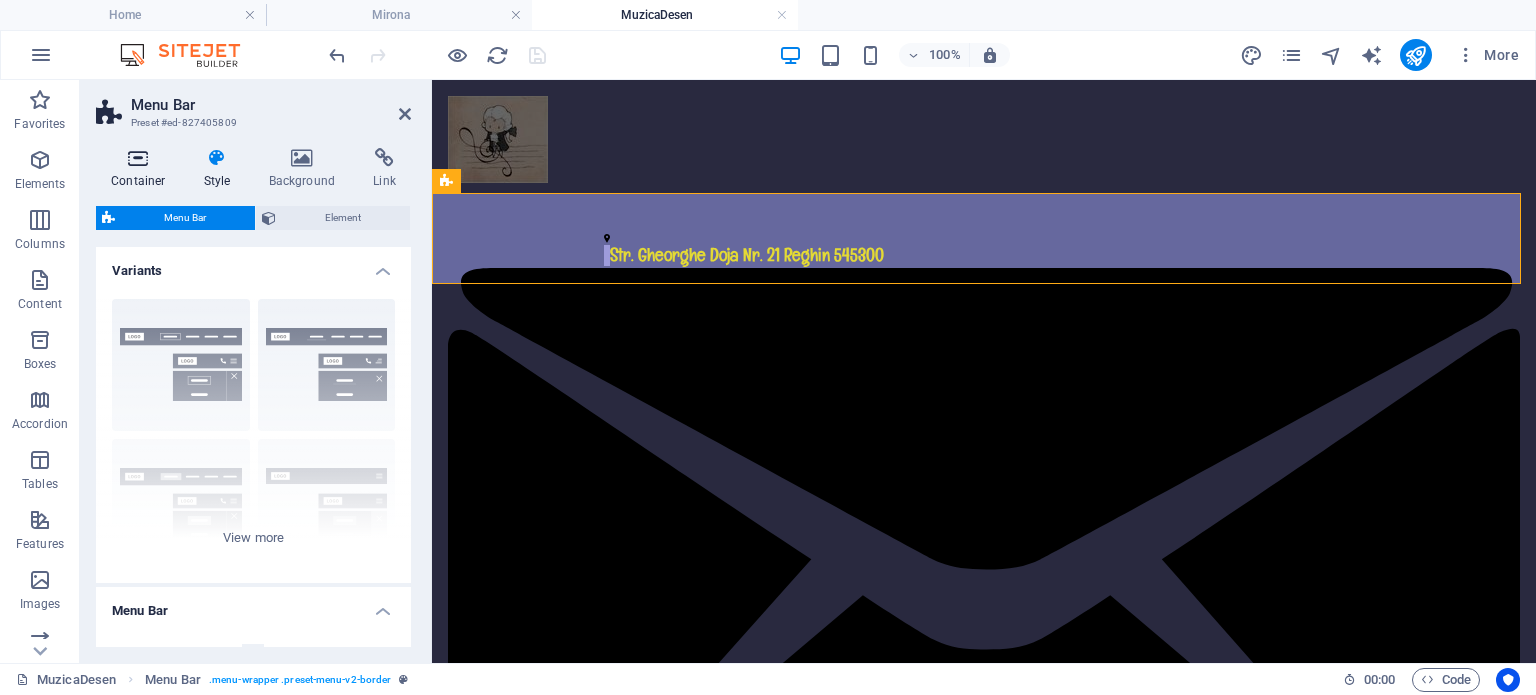 click at bounding box center [138, 158] 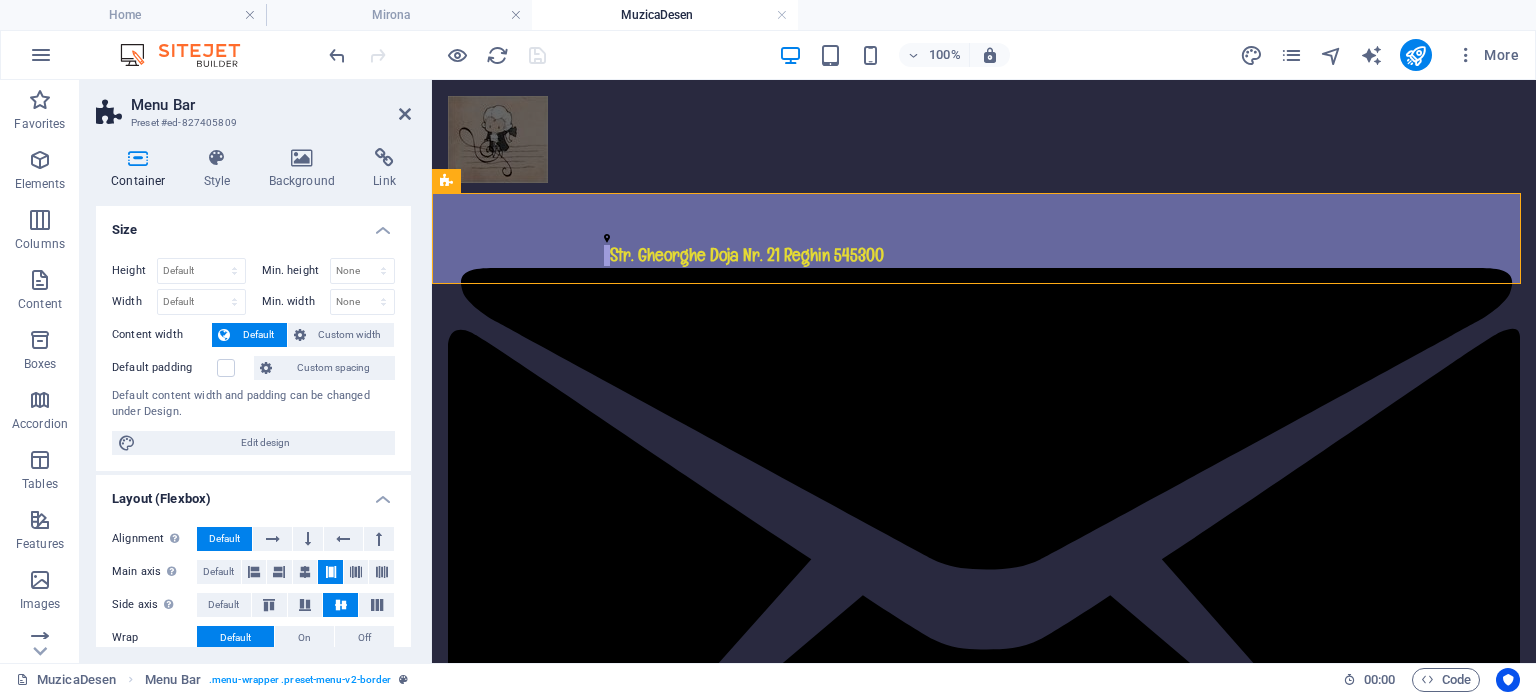 click on "Menu Bar Preset #ed-827405809" at bounding box center (253, 106) 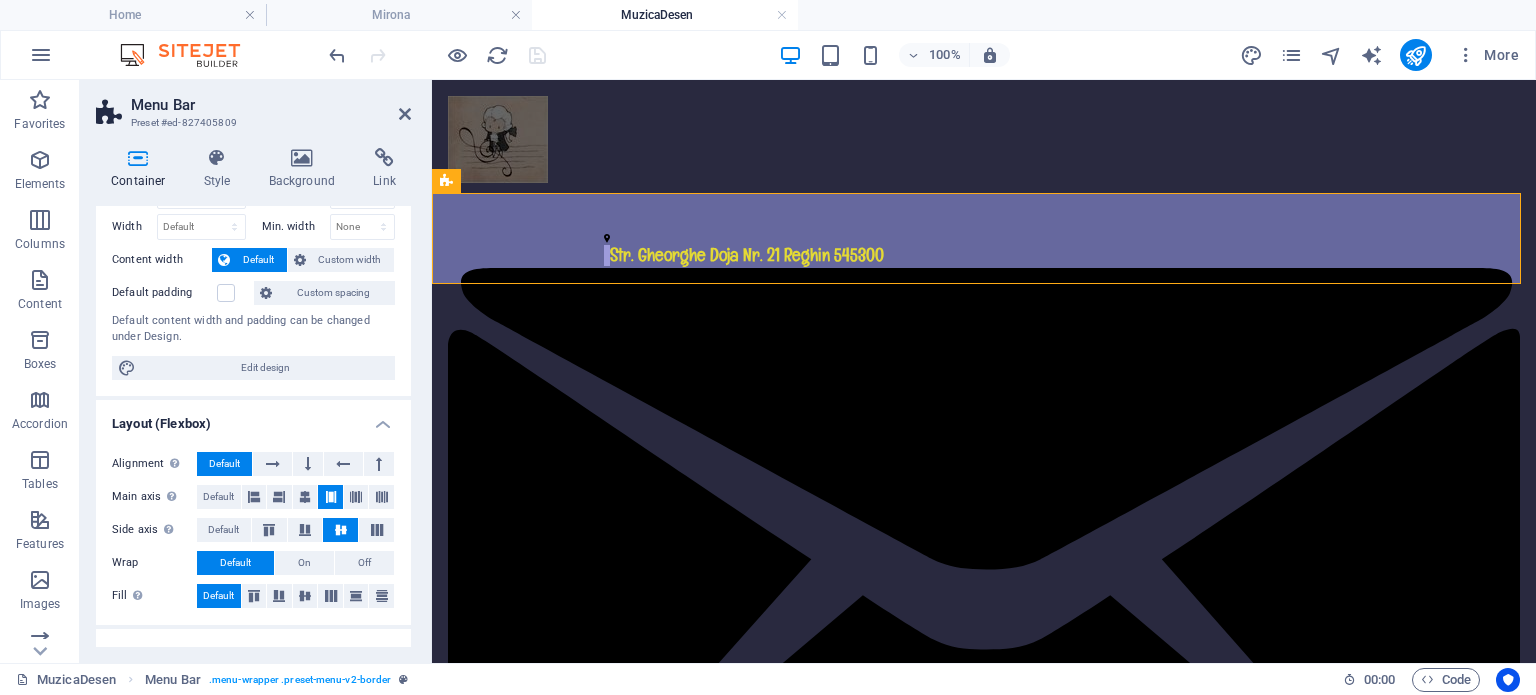 scroll, scrollTop: 0, scrollLeft: 0, axis: both 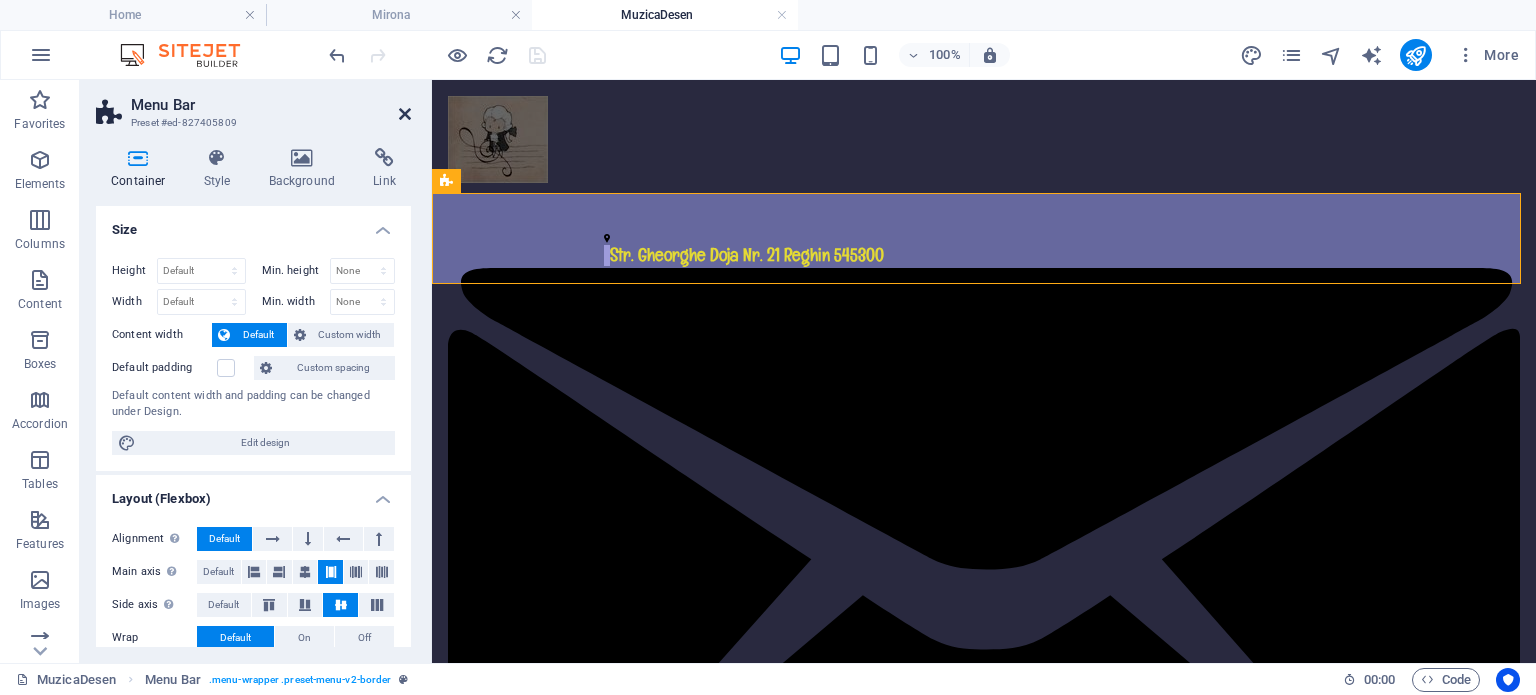 click at bounding box center [405, 114] 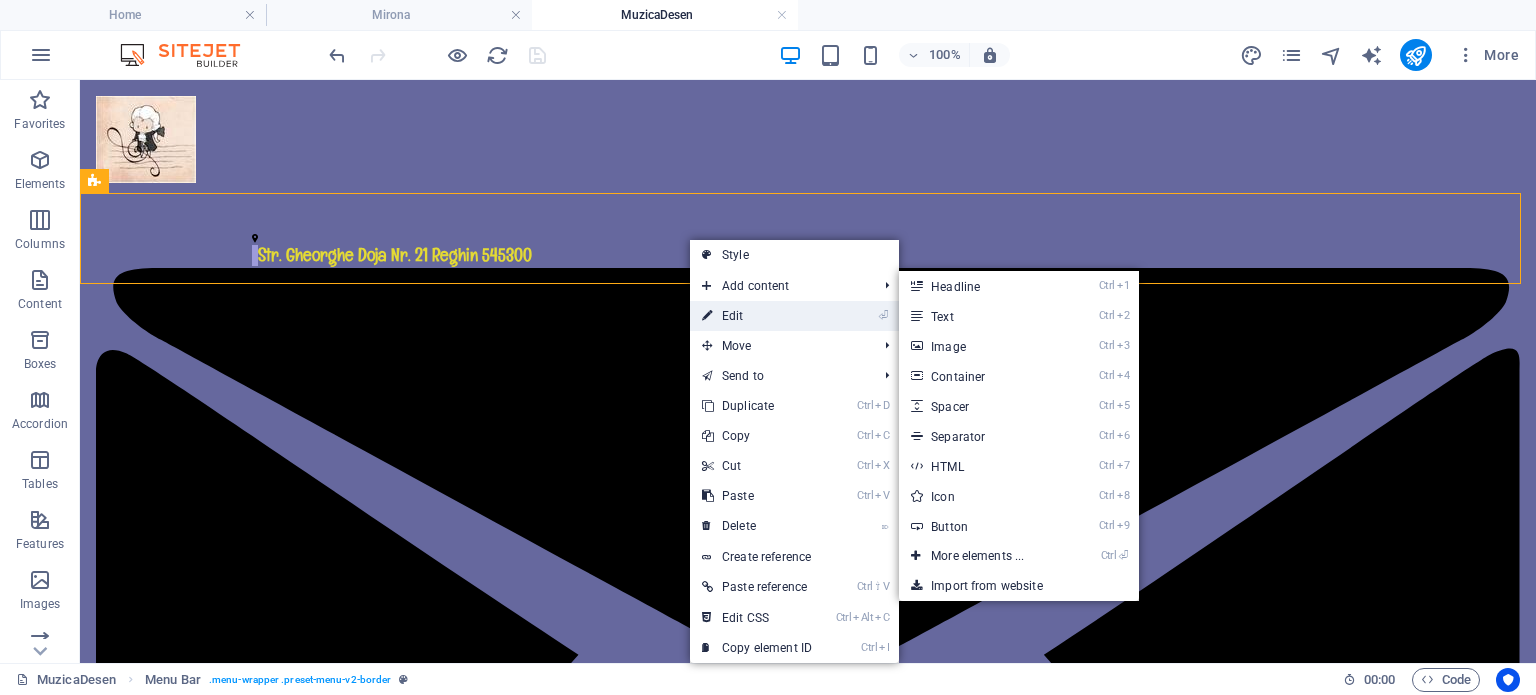 click on "⏎  Edit" at bounding box center (757, 316) 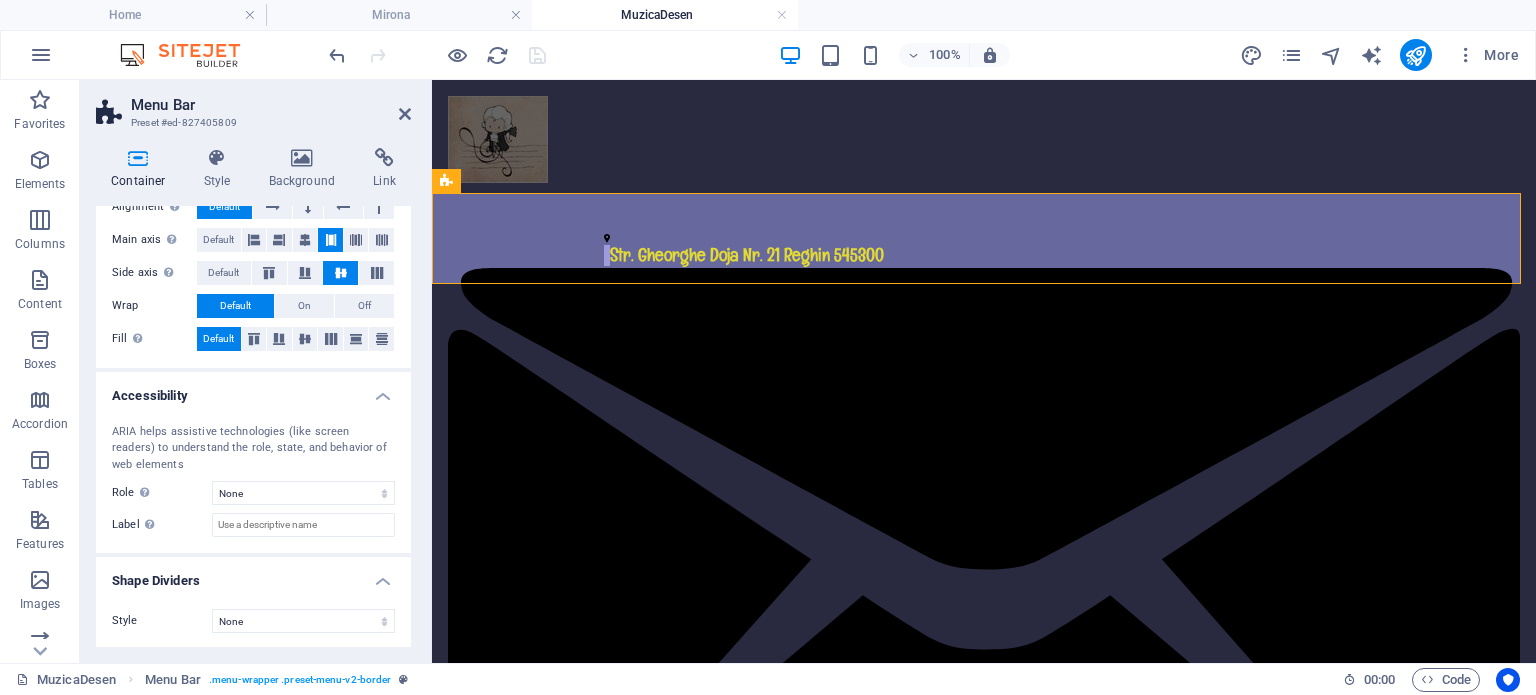 scroll, scrollTop: 0, scrollLeft: 0, axis: both 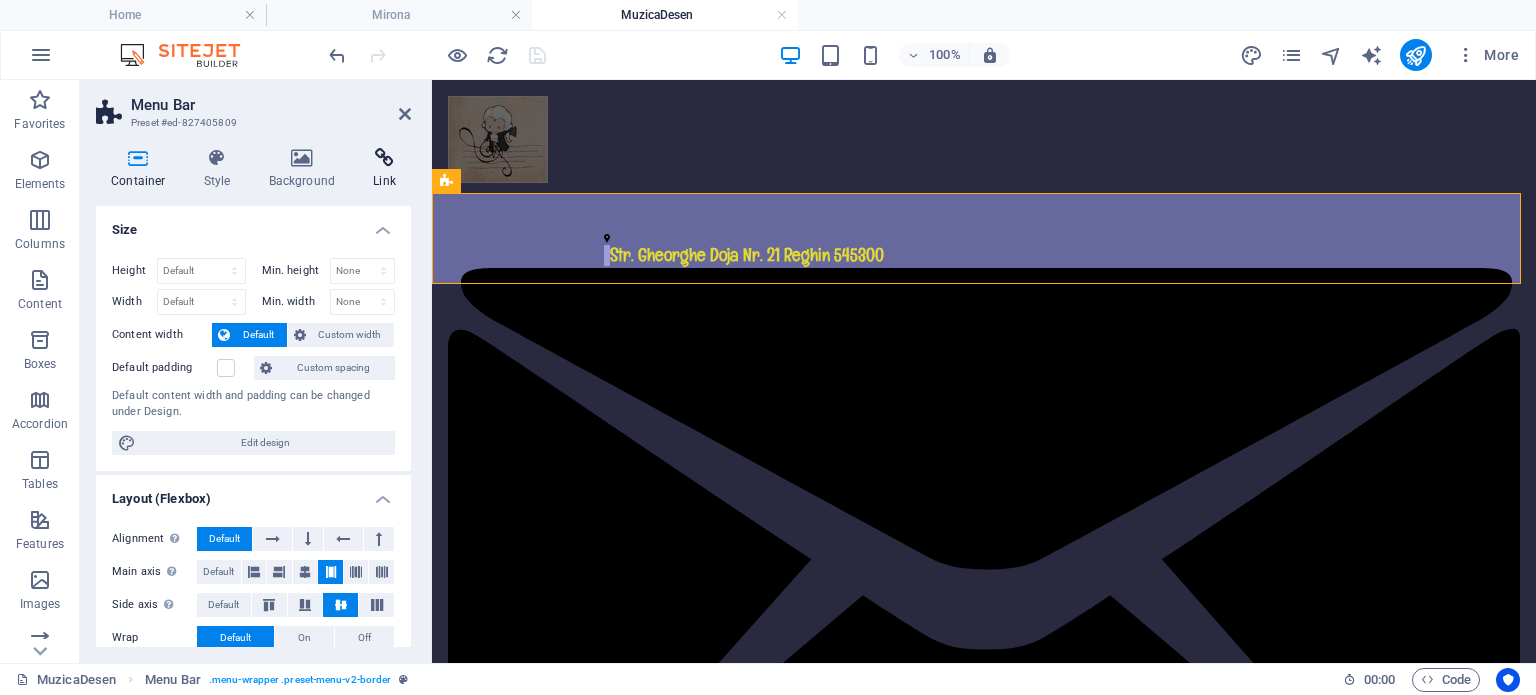 click at bounding box center (384, 158) 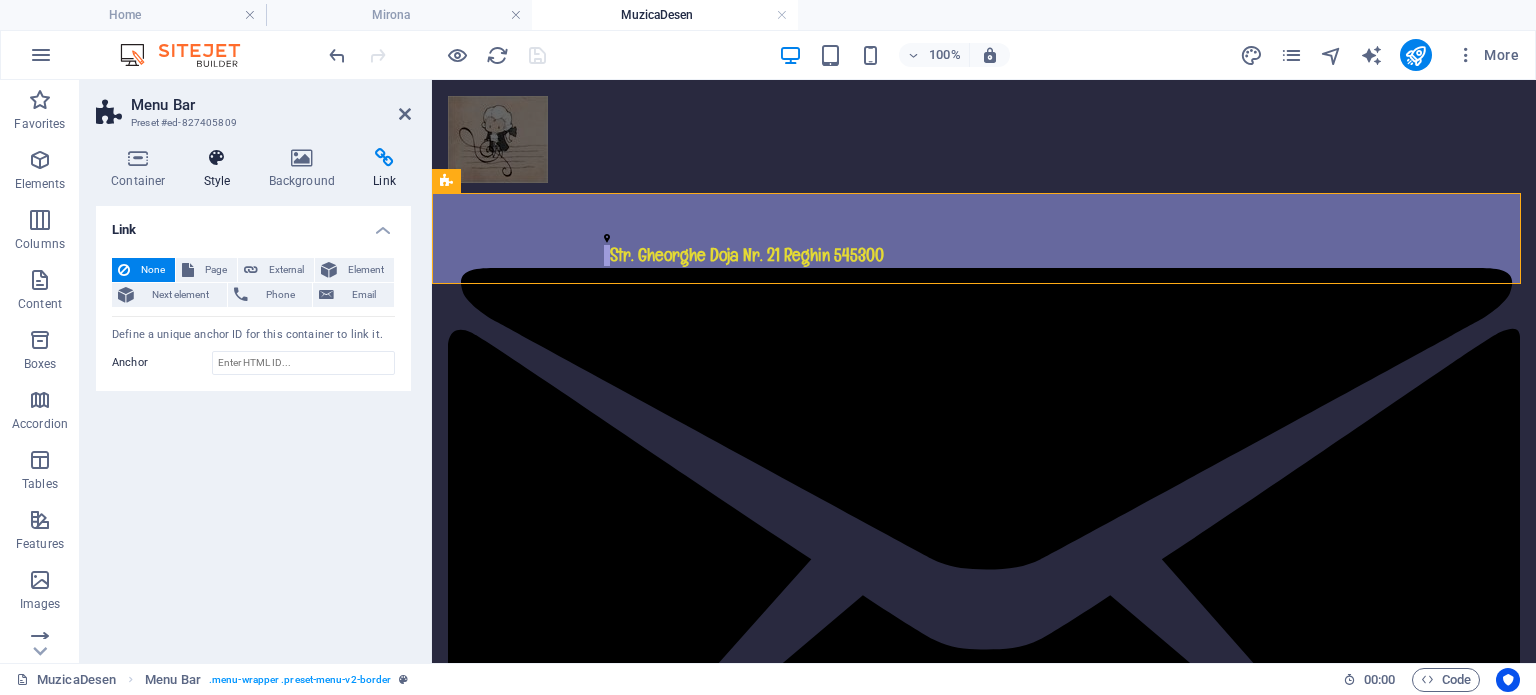 click at bounding box center (217, 158) 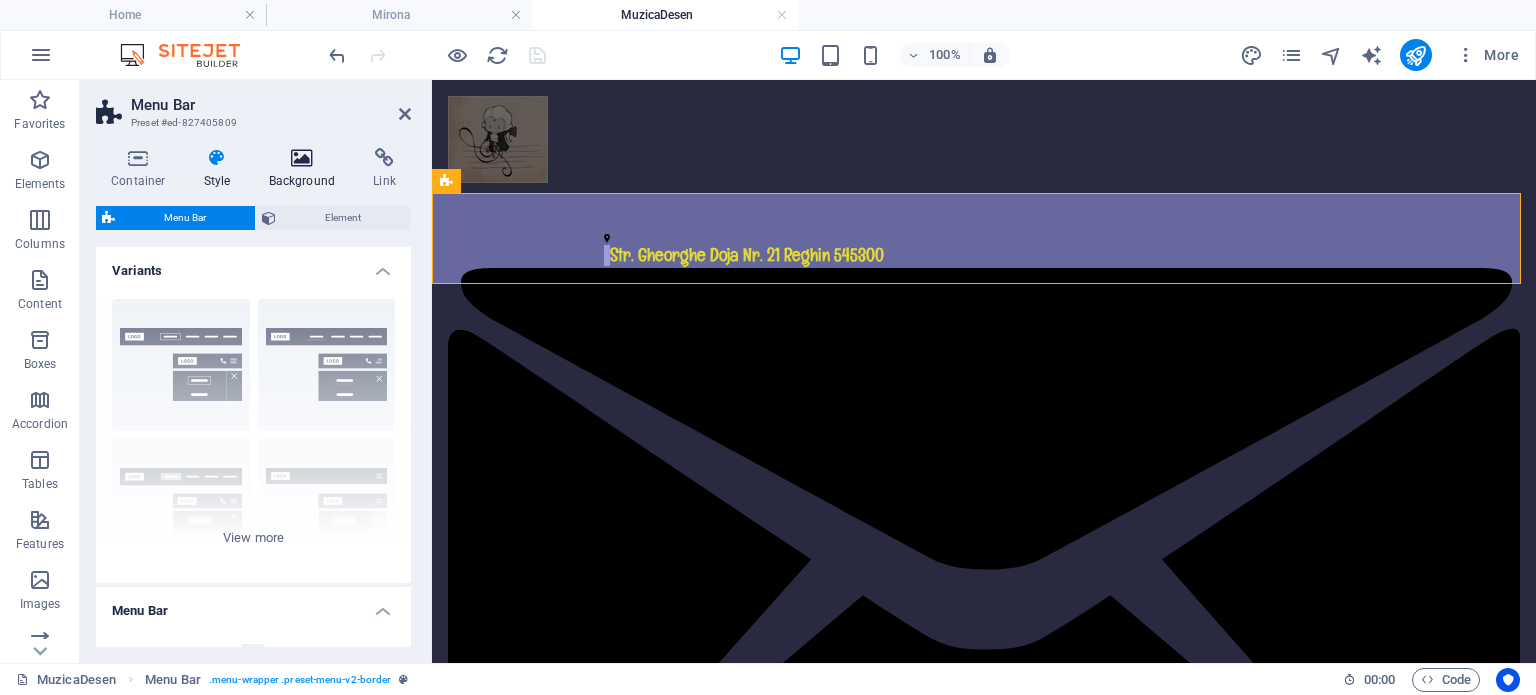 click at bounding box center (302, 158) 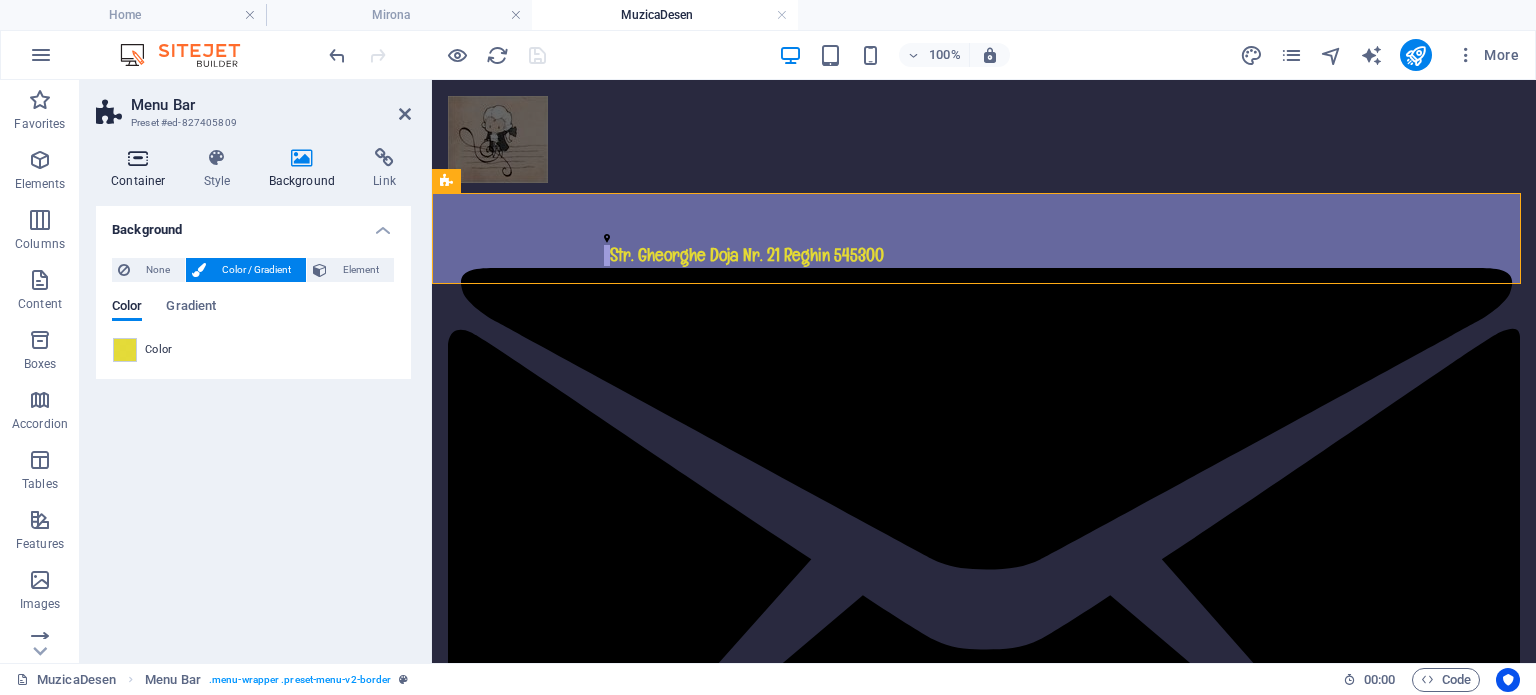 click at bounding box center (138, 158) 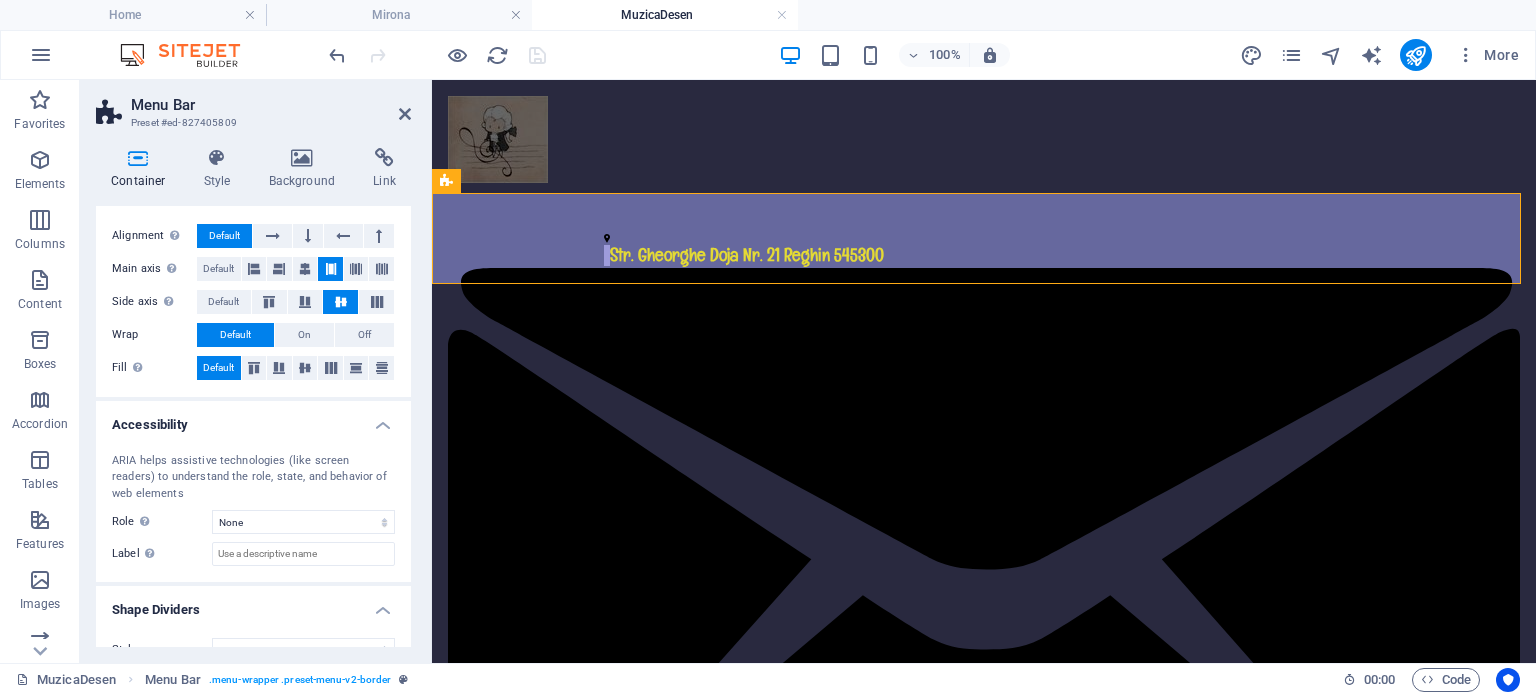 scroll, scrollTop: 332, scrollLeft: 0, axis: vertical 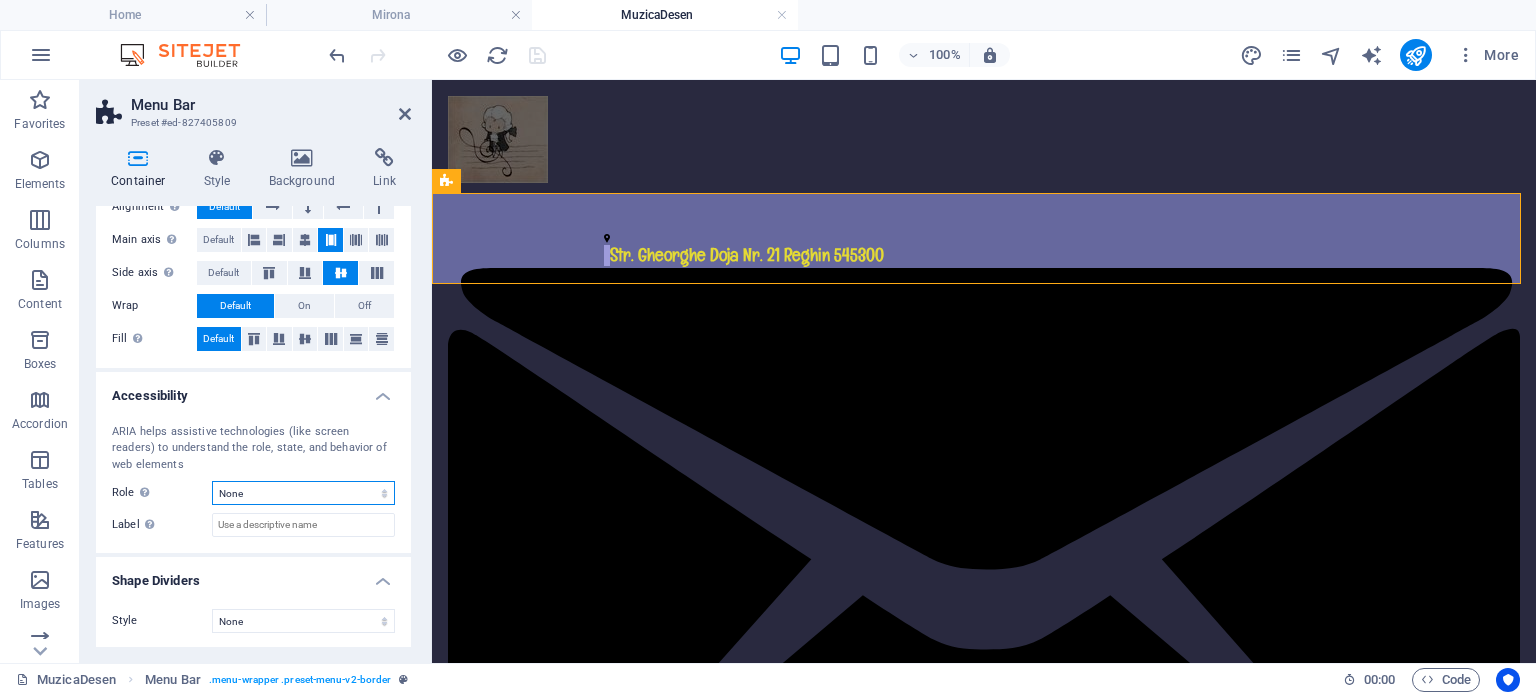 click on "None Alert Article Banner Comment Complementary Dialog Footer Header Marquee Presentation Region Section Separator Status Timer" at bounding box center (303, 493) 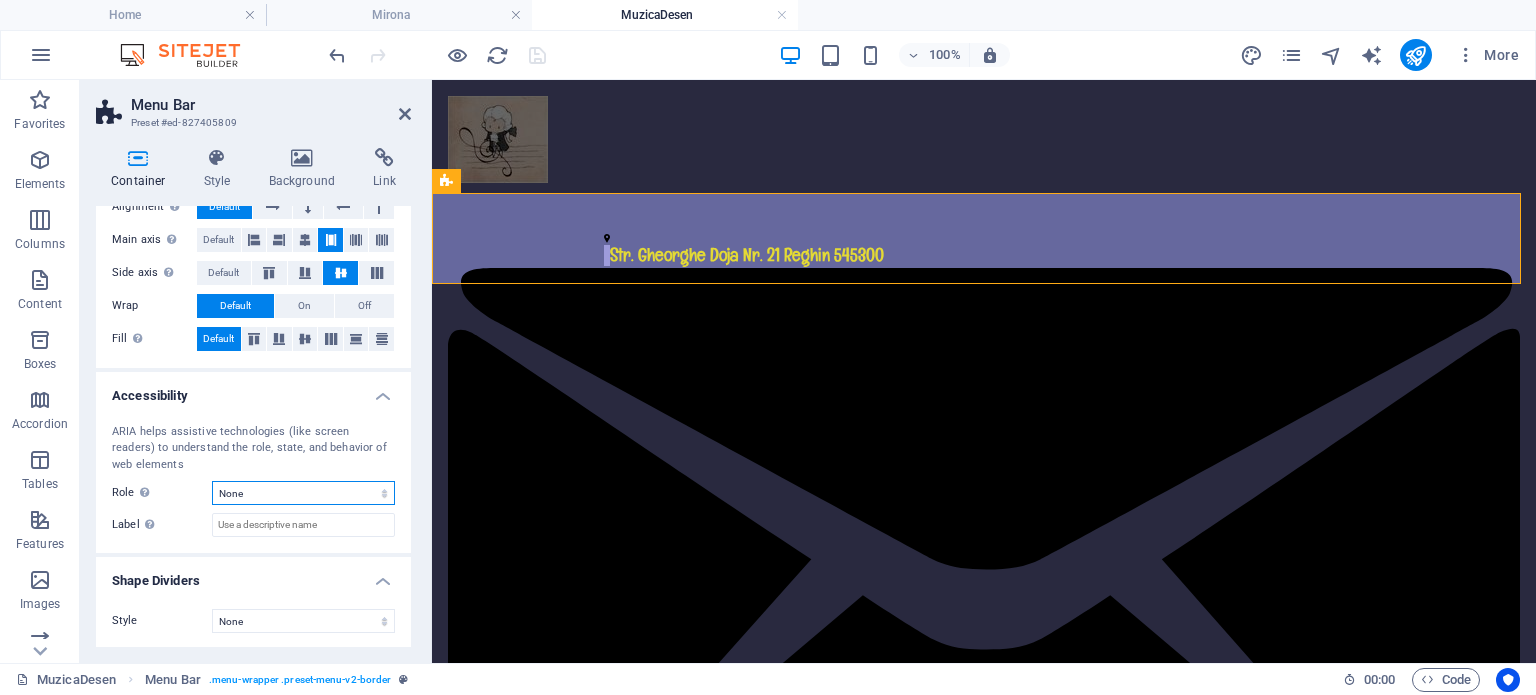 click on "None Alert Article Banner Comment Complementary Dialog Footer Header Marquee Presentation Region Section Separator Status Timer" at bounding box center [303, 493] 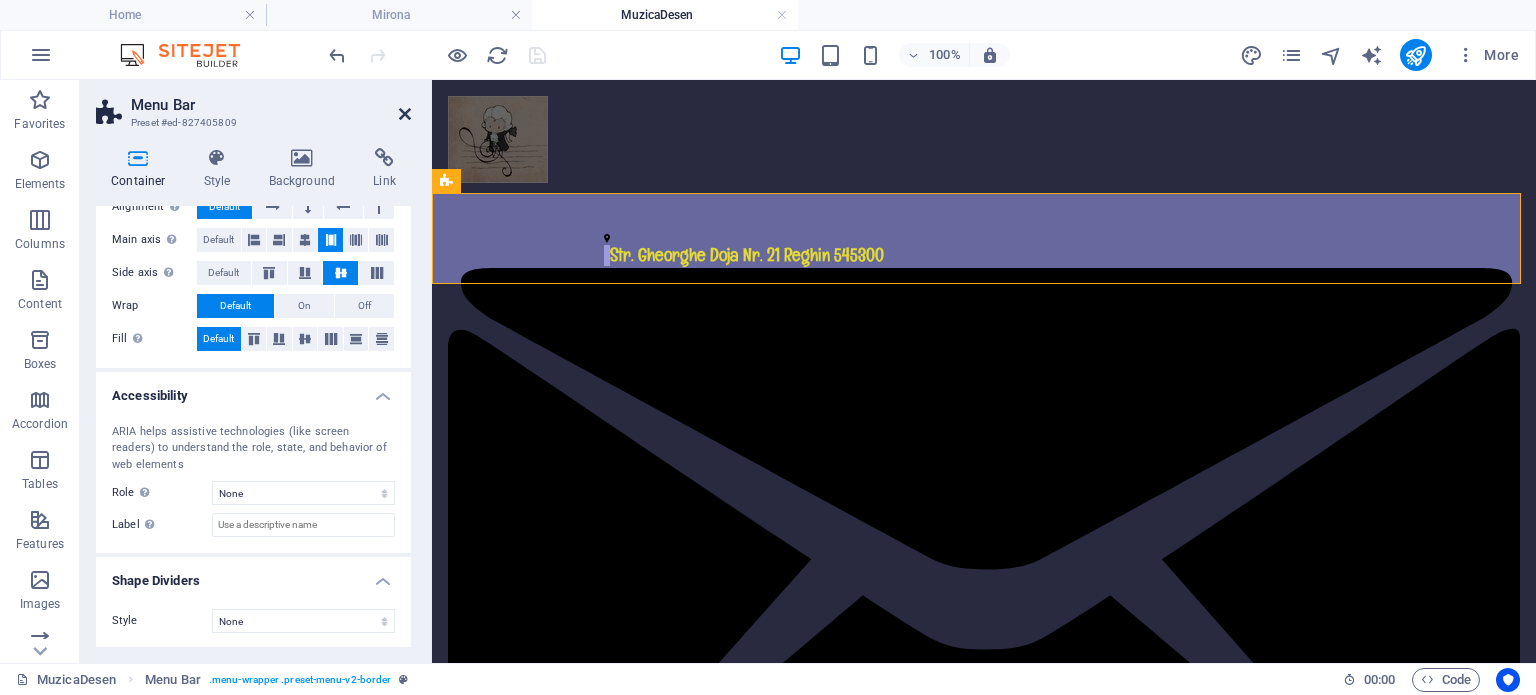 click at bounding box center [405, 114] 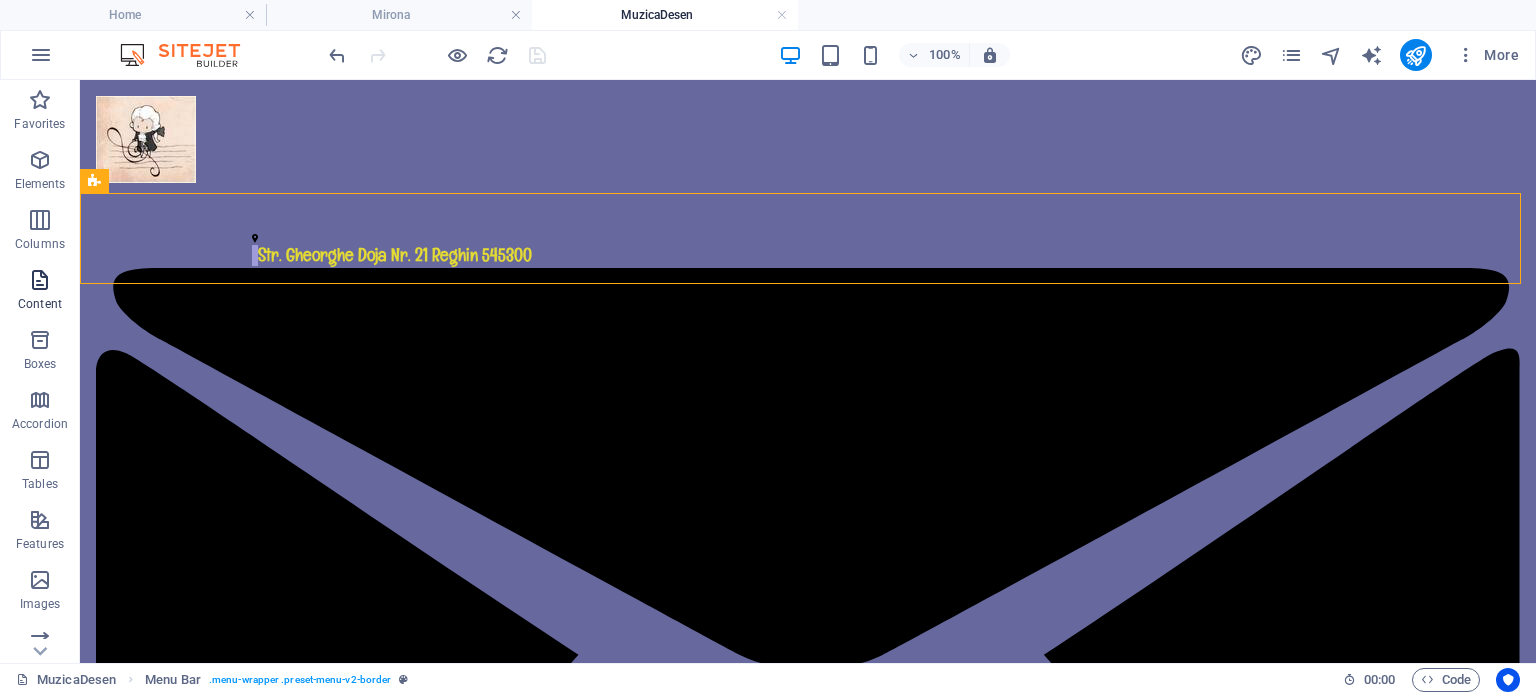click at bounding box center (40, 280) 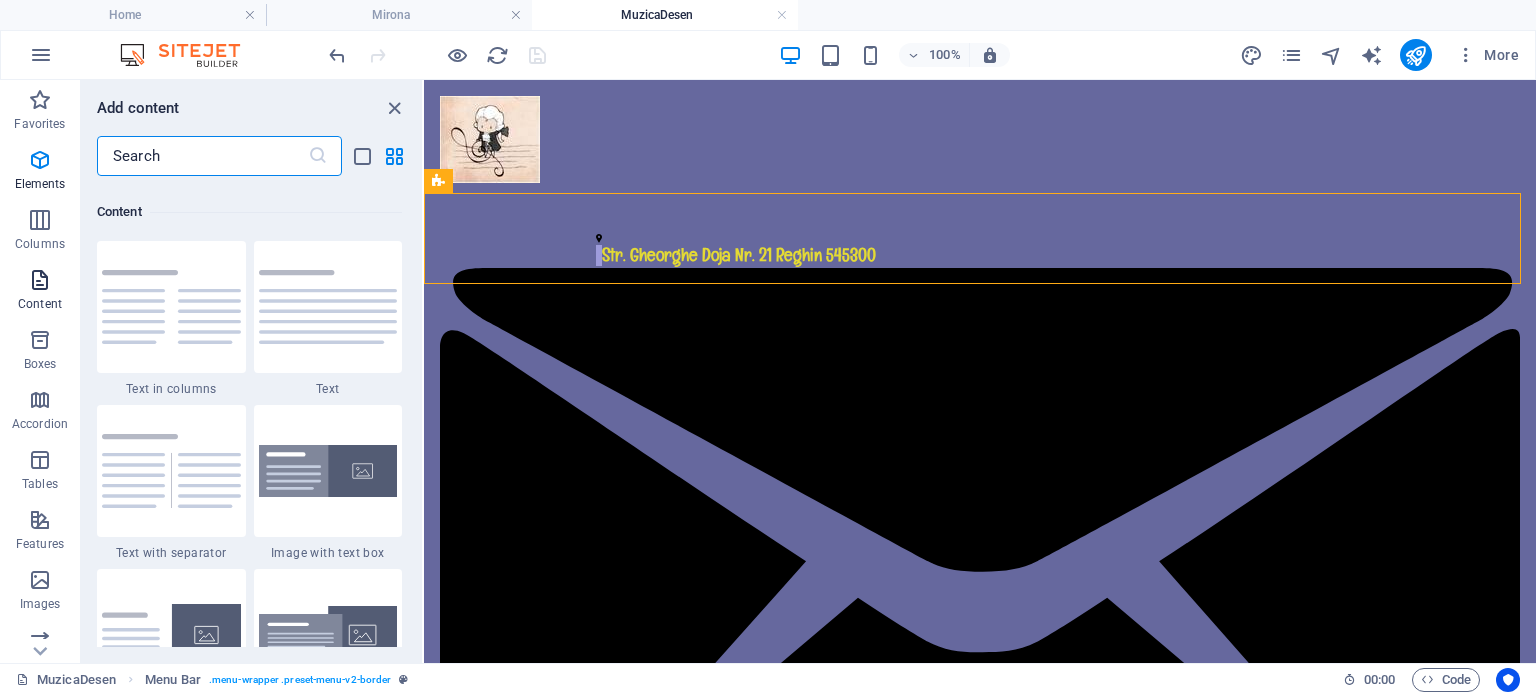 scroll, scrollTop: 3499, scrollLeft: 0, axis: vertical 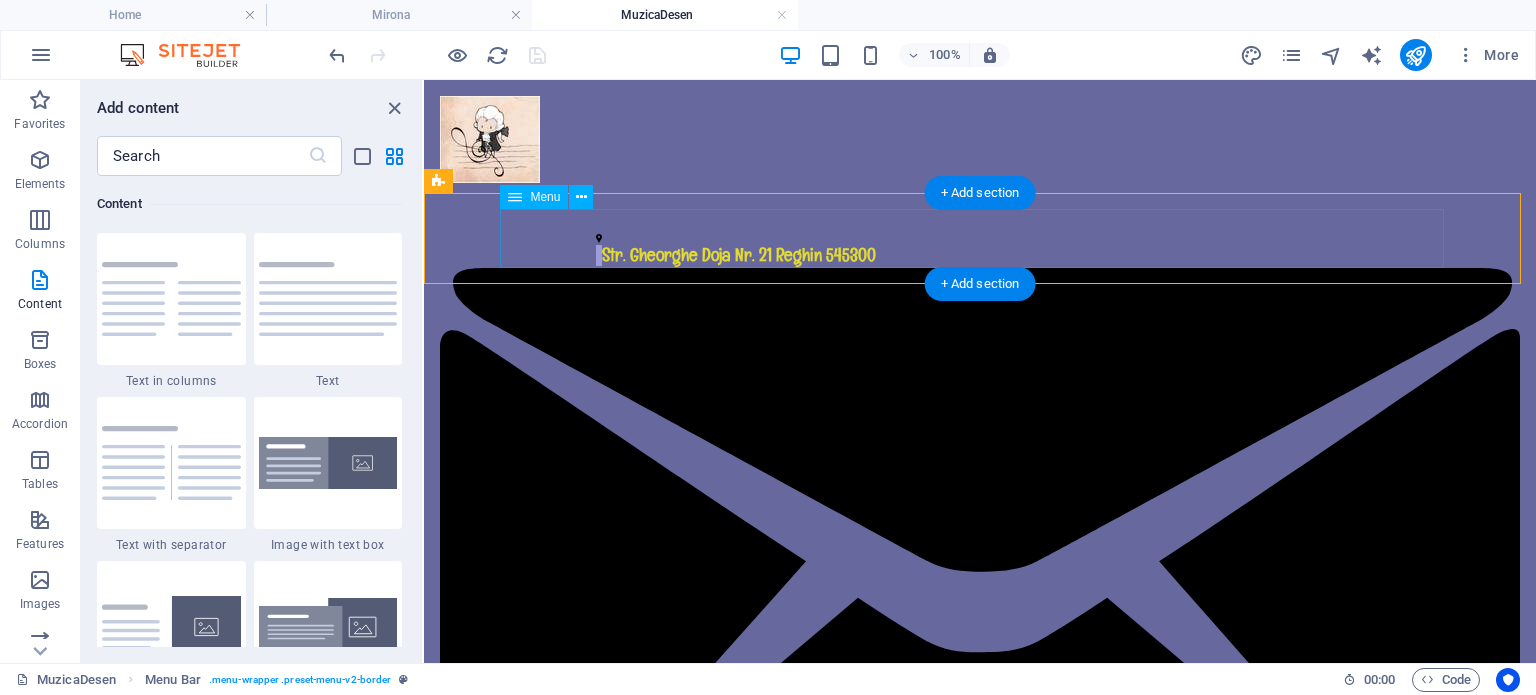 click on "Pagina principală Despre noi Service Contact" at bounding box center (980, 2142) 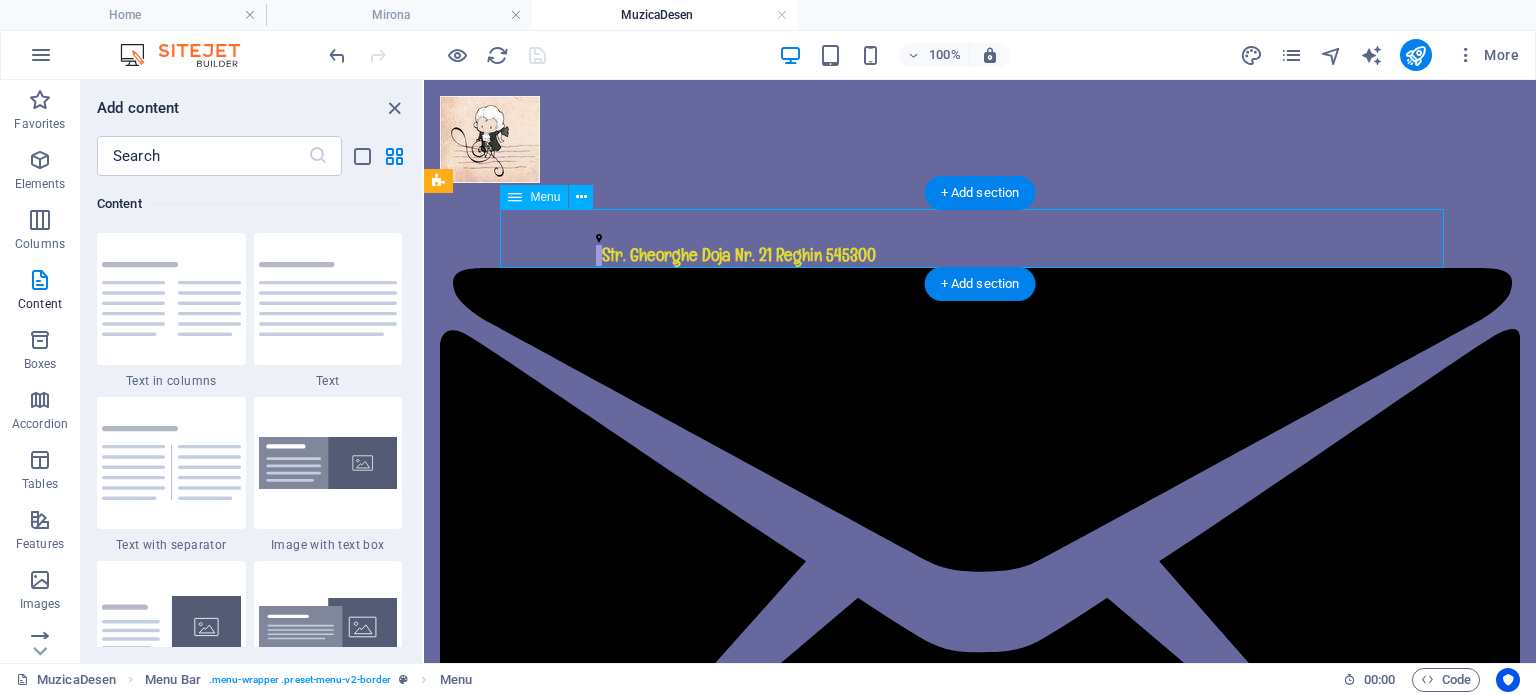 click on "Pagina principală Despre noi Service Contact" at bounding box center [980, 2142] 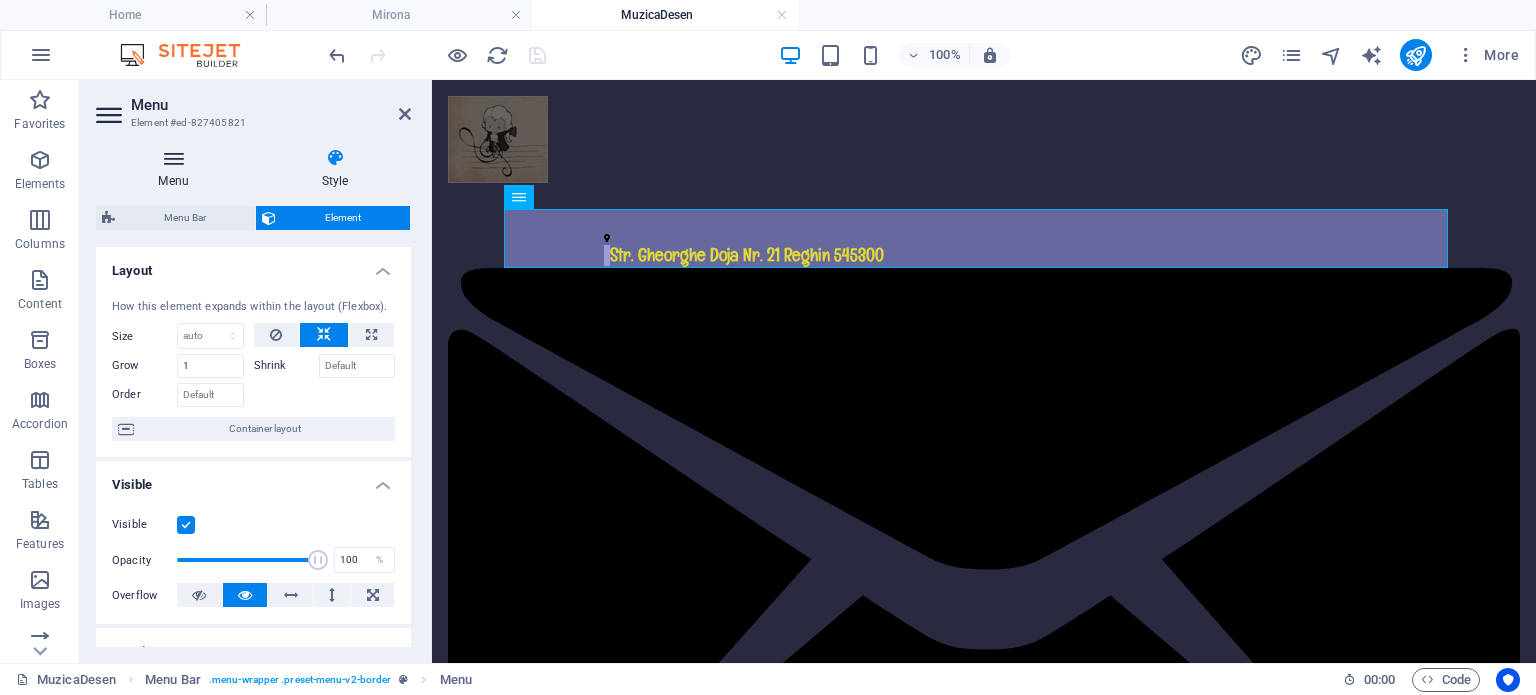 click at bounding box center [173, 158] 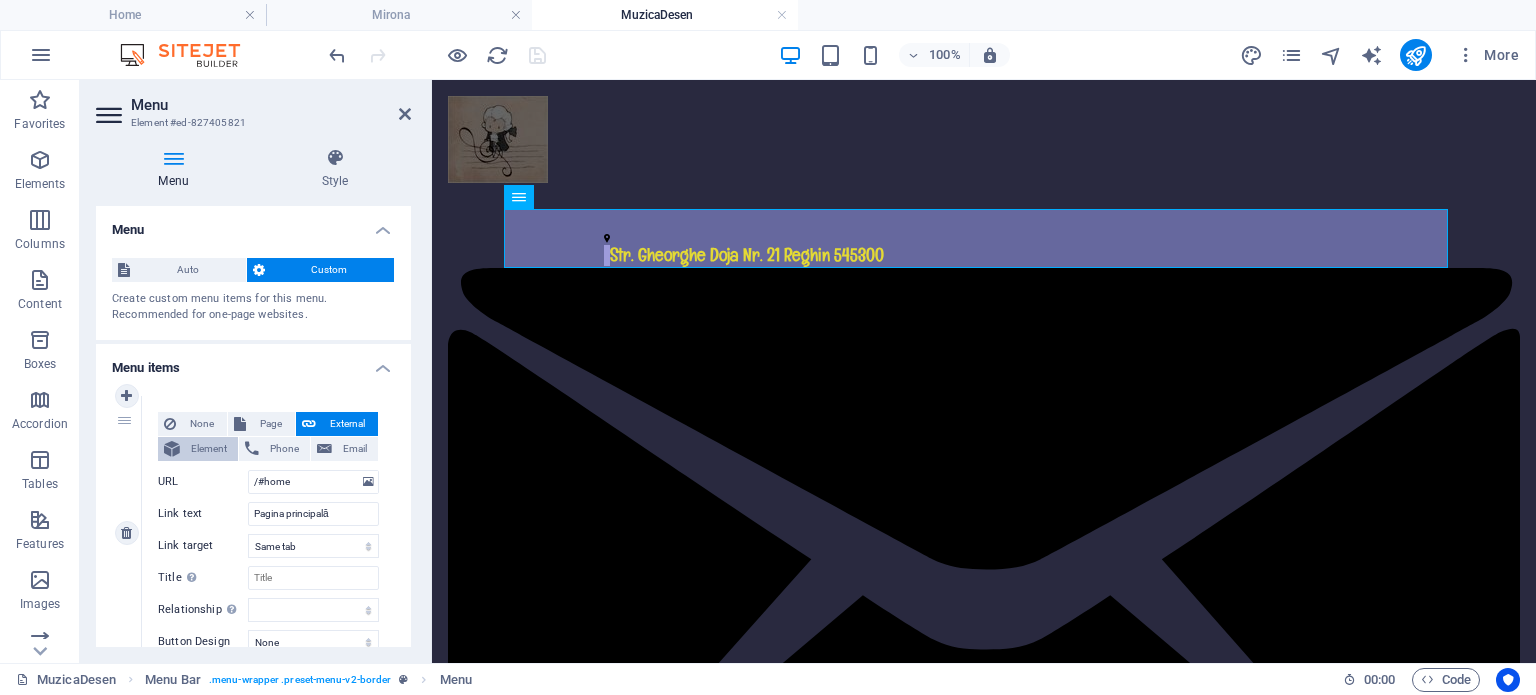click on "Element" at bounding box center [209, 449] 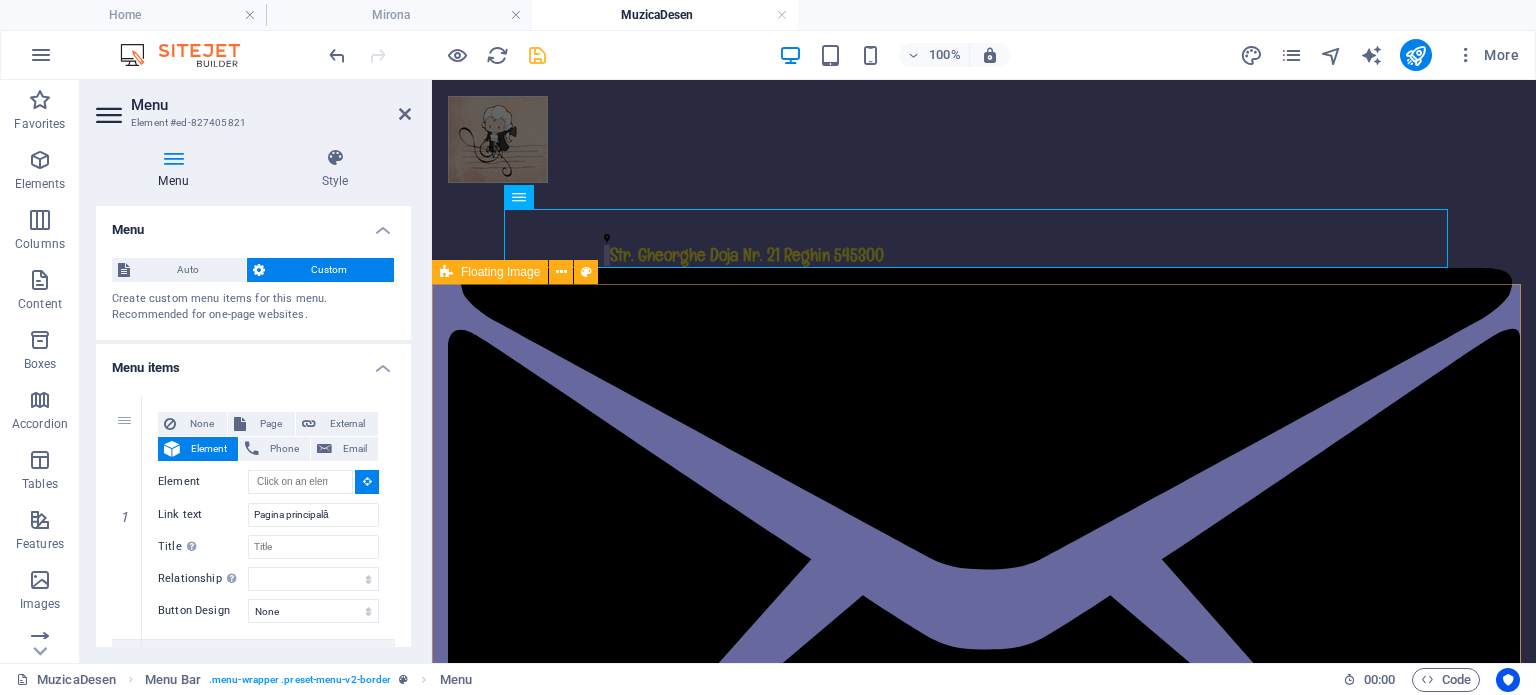 click on "i Bine ați venit pe site-ul Școlii de Muzică și Arte Plastice   „Descoperim talentul, cultivăm pasiunea, inspirăm viitorul prin muzică și culoare."" at bounding box center [984, 2408] 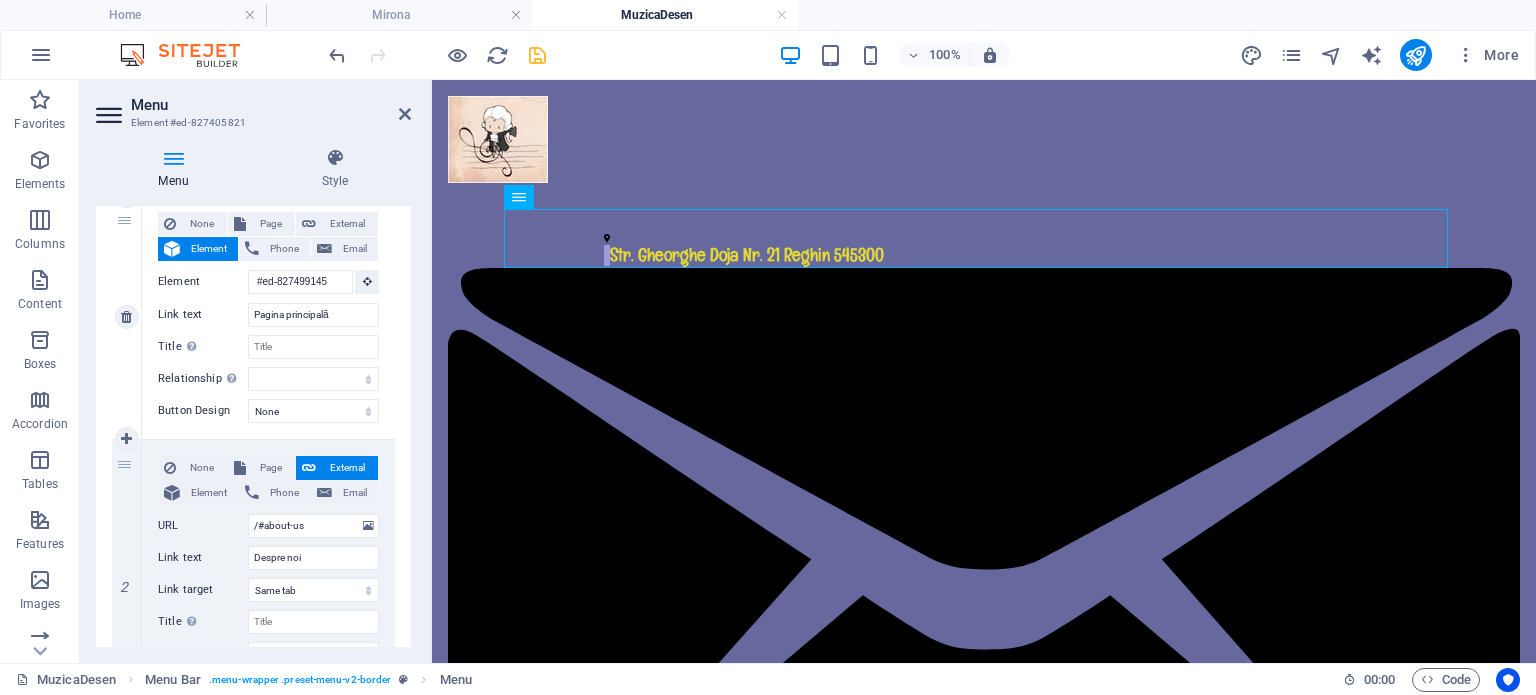 scroll, scrollTop: 300, scrollLeft: 0, axis: vertical 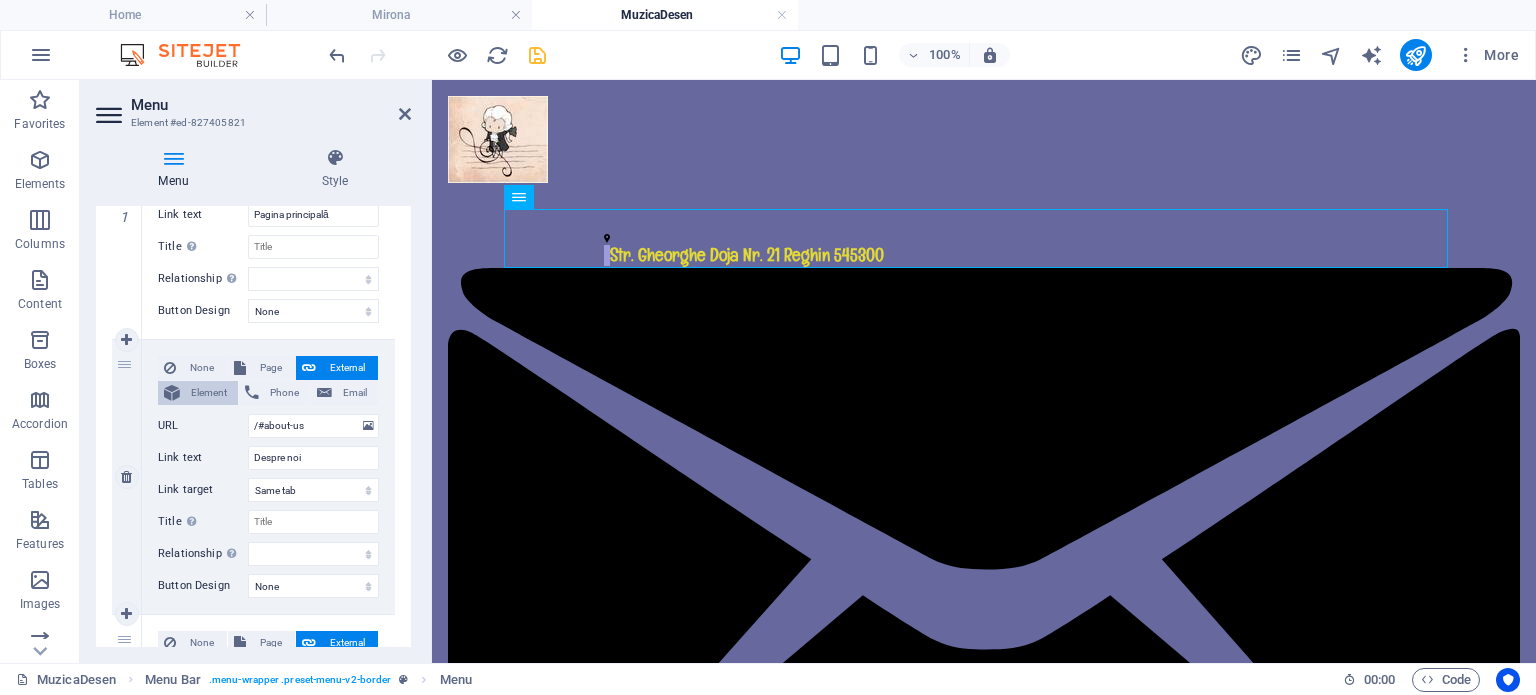 click on "Element" at bounding box center [209, 393] 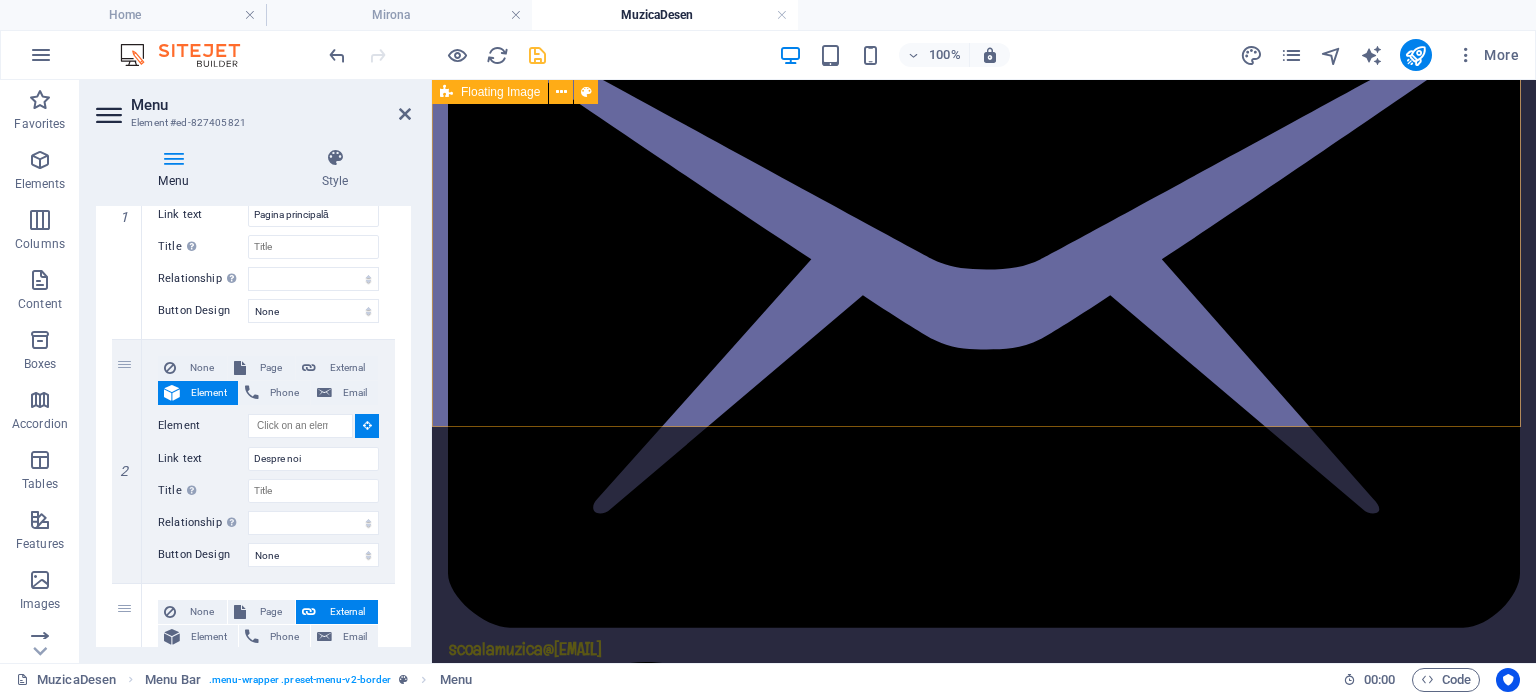 scroll, scrollTop: 400, scrollLeft: 0, axis: vertical 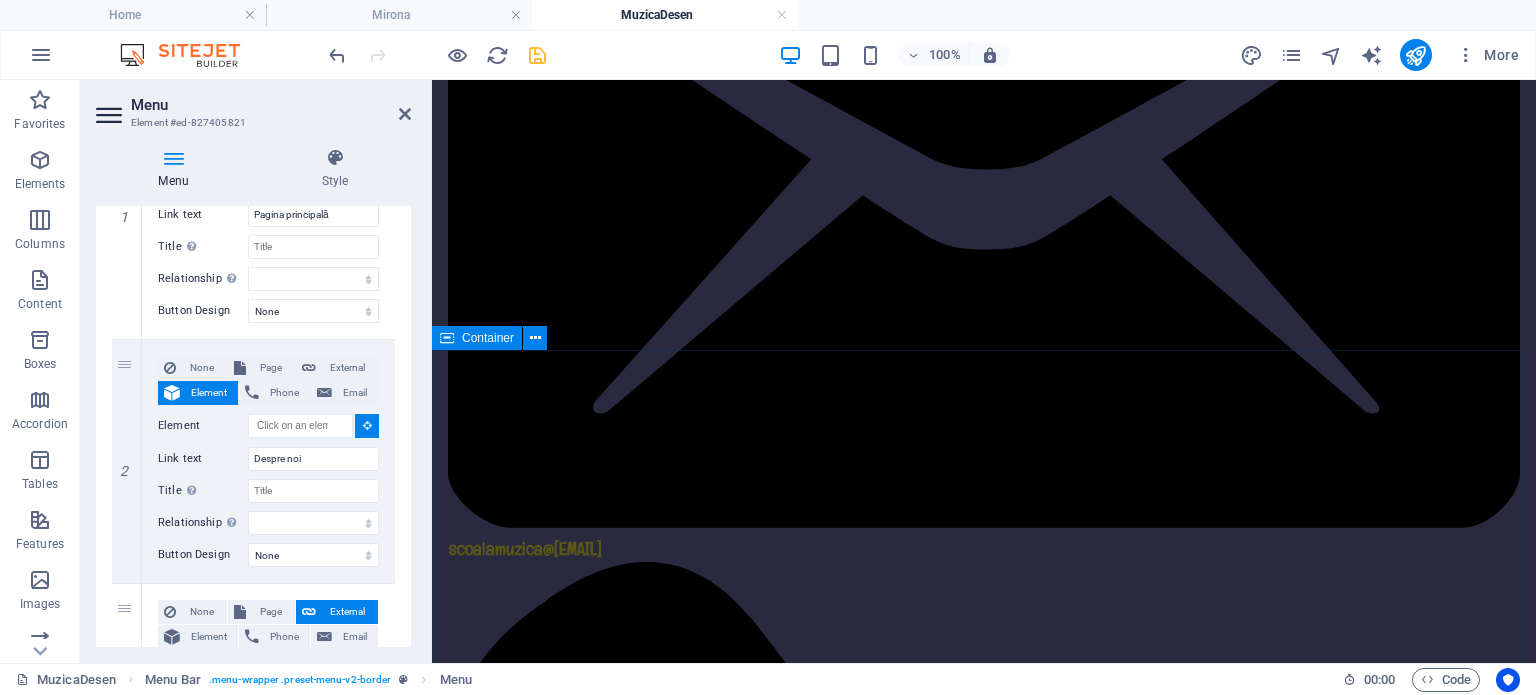 click on "Container" at bounding box center (477, 338) 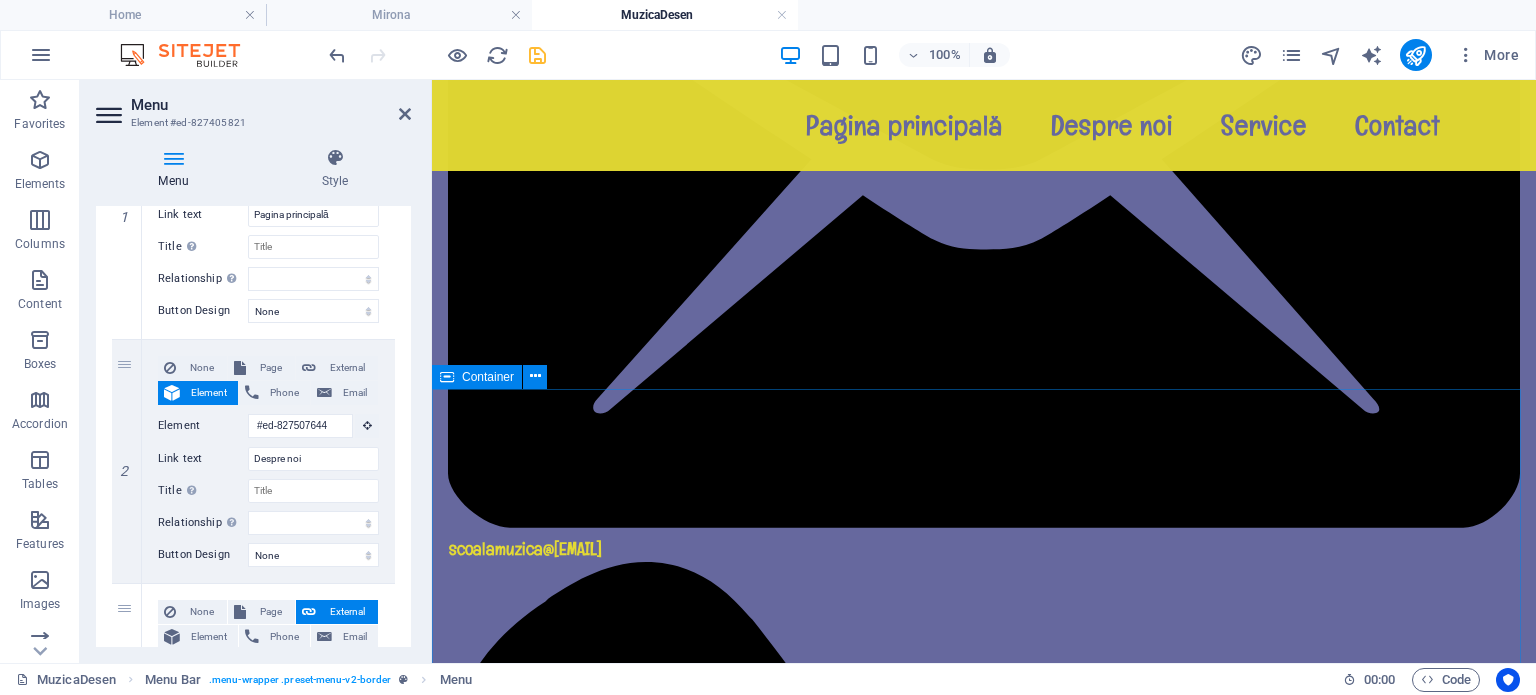 scroll, scrollTop: 0, scrollLeft: 0, axis: both 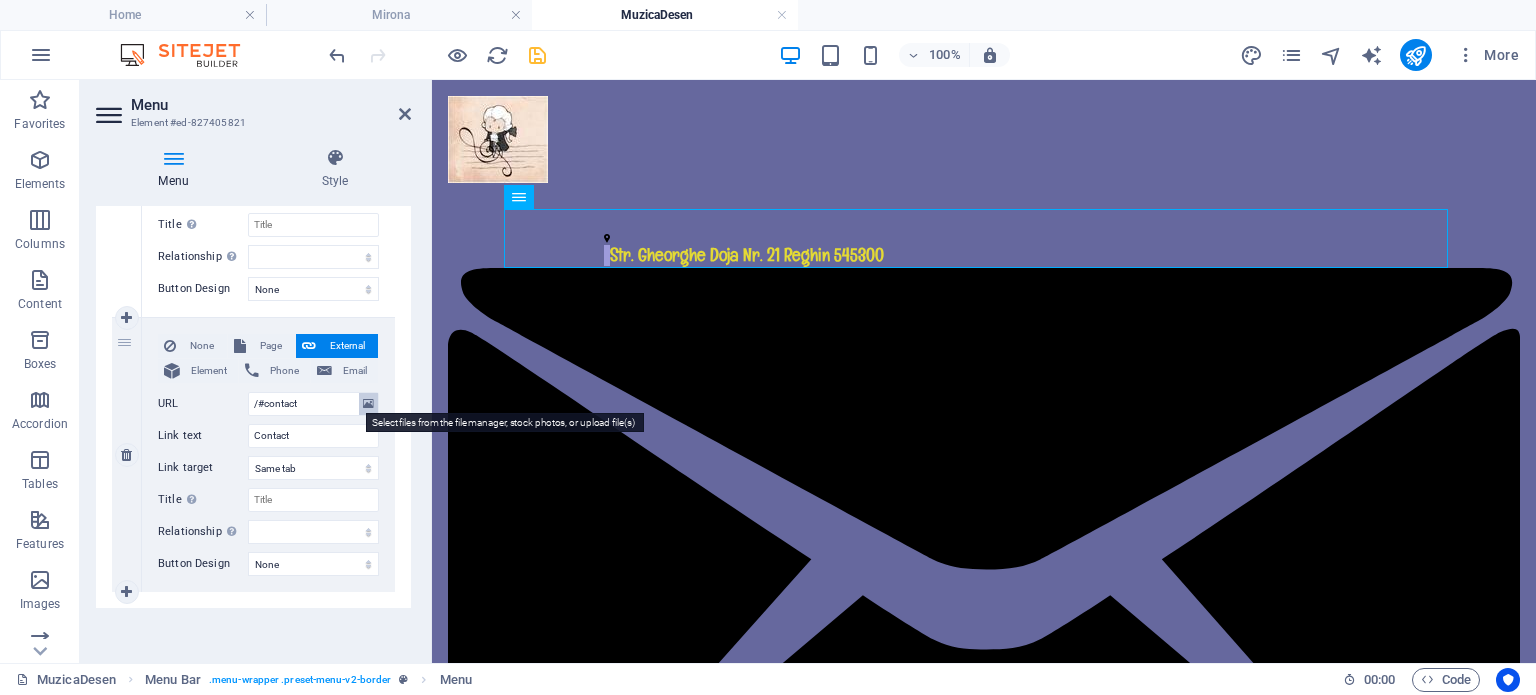 click at bounding box center (368, 404) 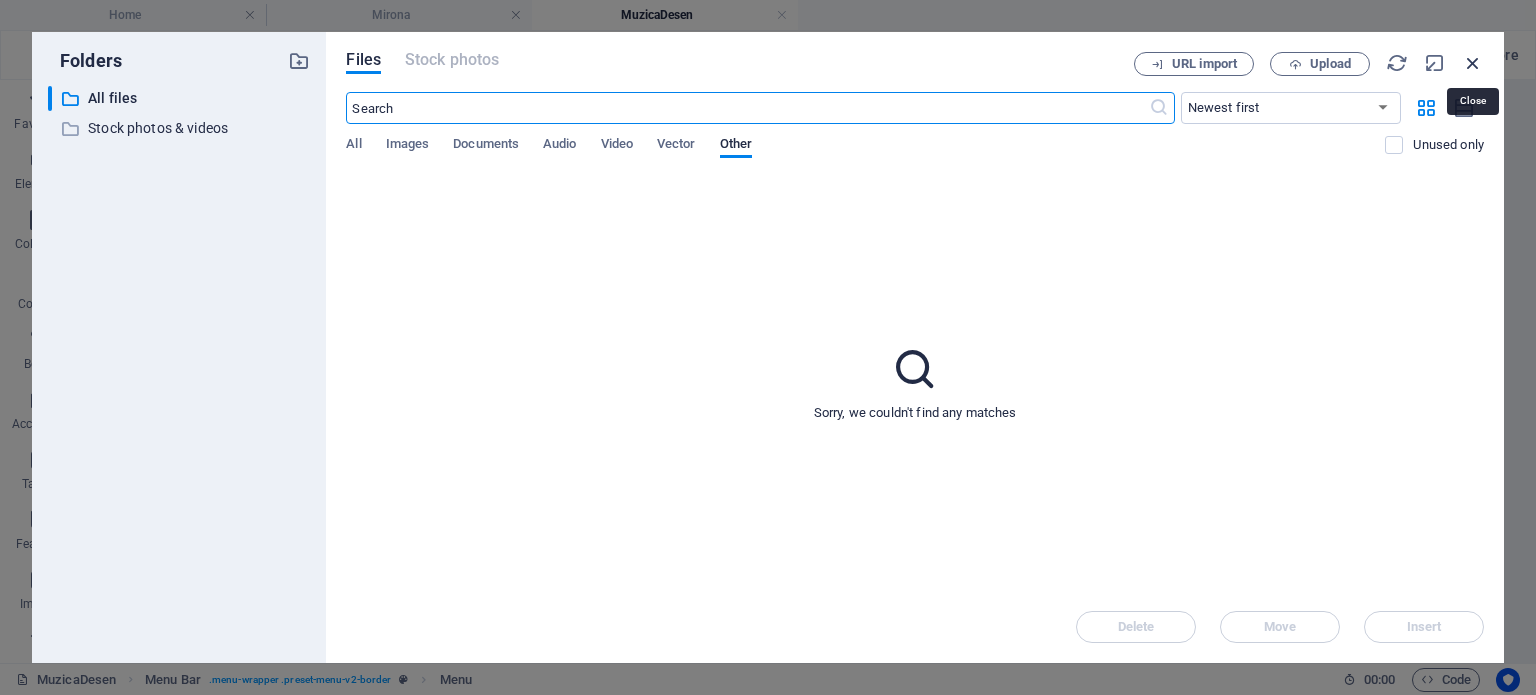 click at bounding box center (1473, 63) 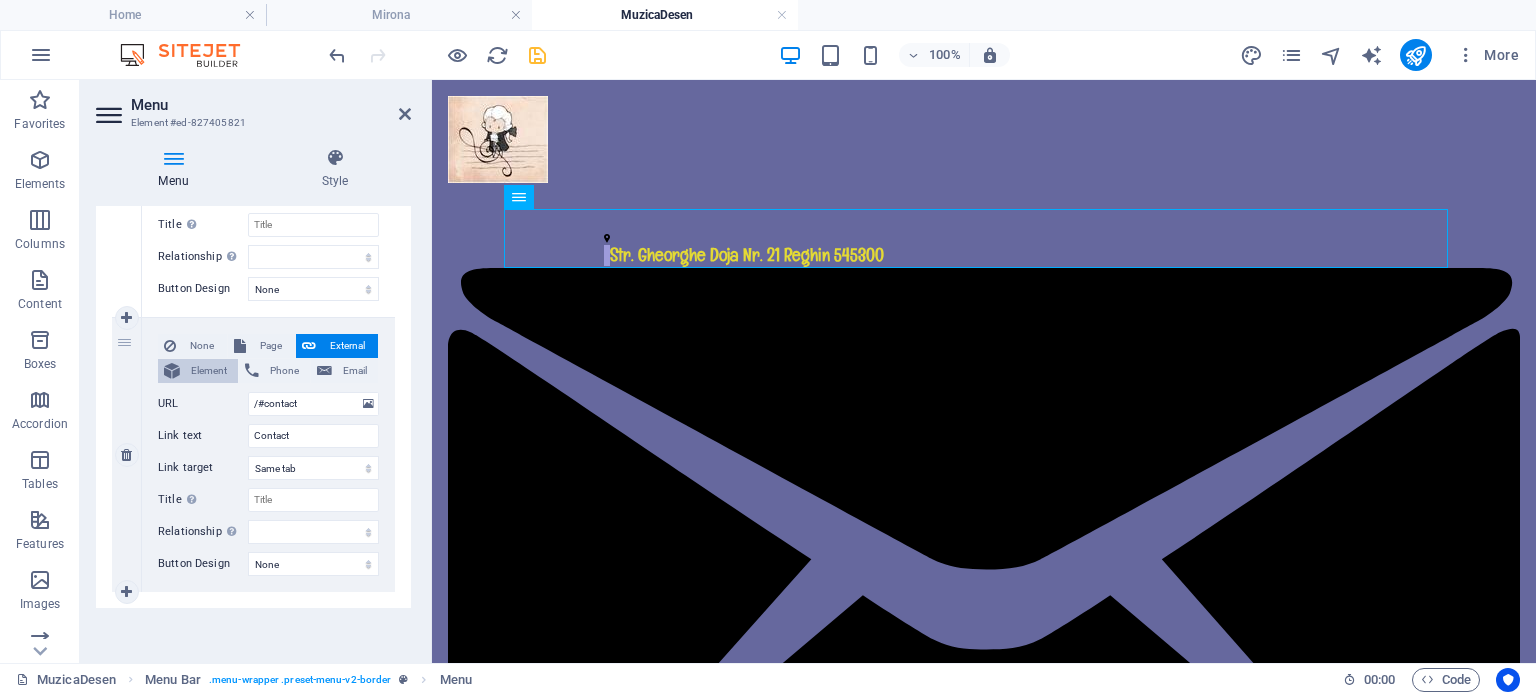 click on "Element" at bounding box center (209, 371) 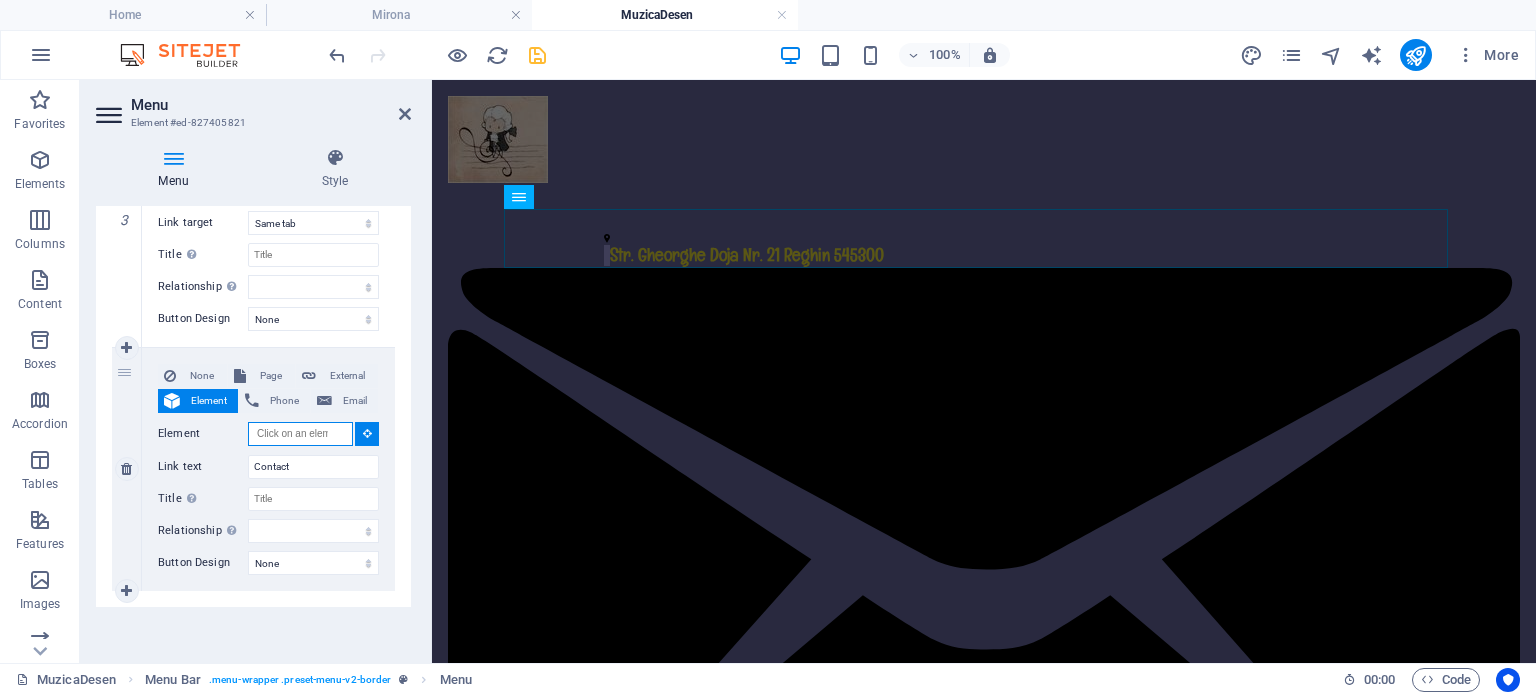 scroll, scrollTop: 810, scrollLeft: 0, axis: vertical 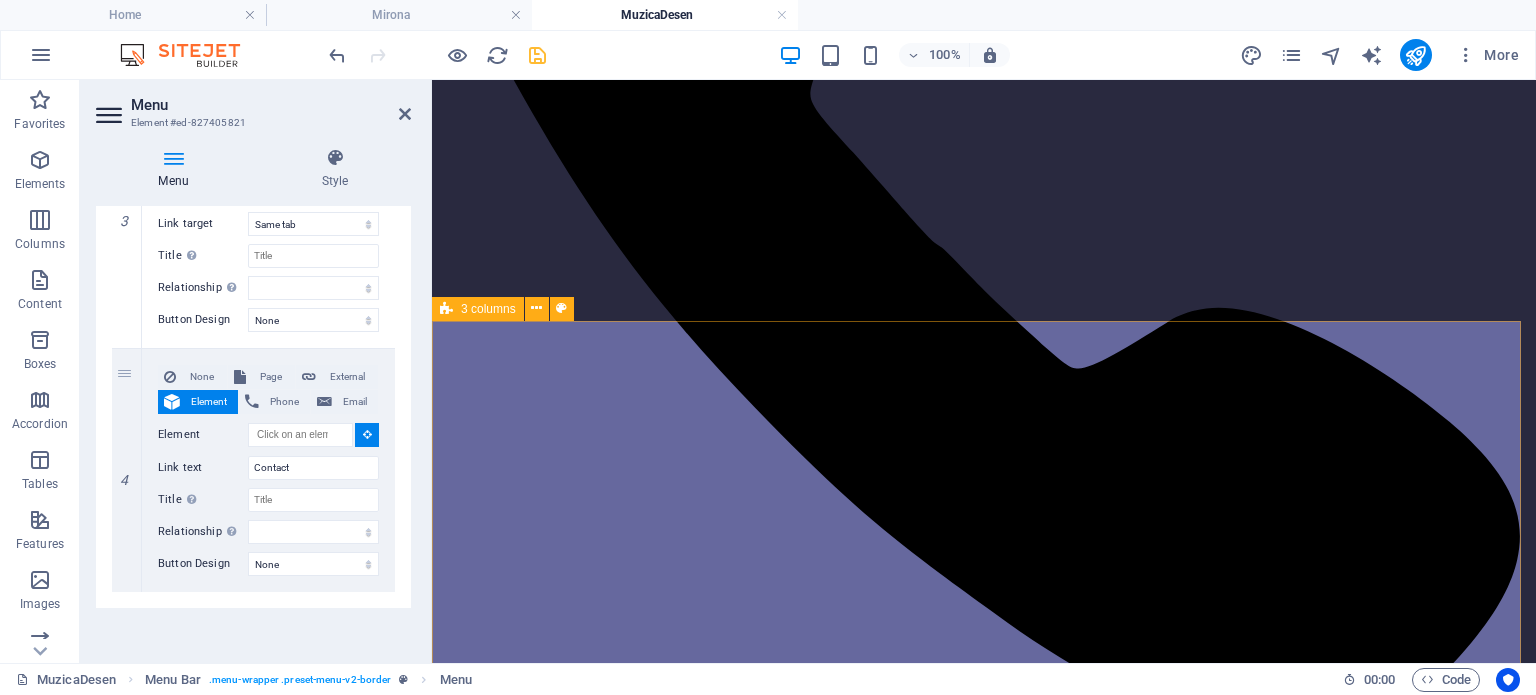 click on "3 columns" at bounding box center [509, 309] 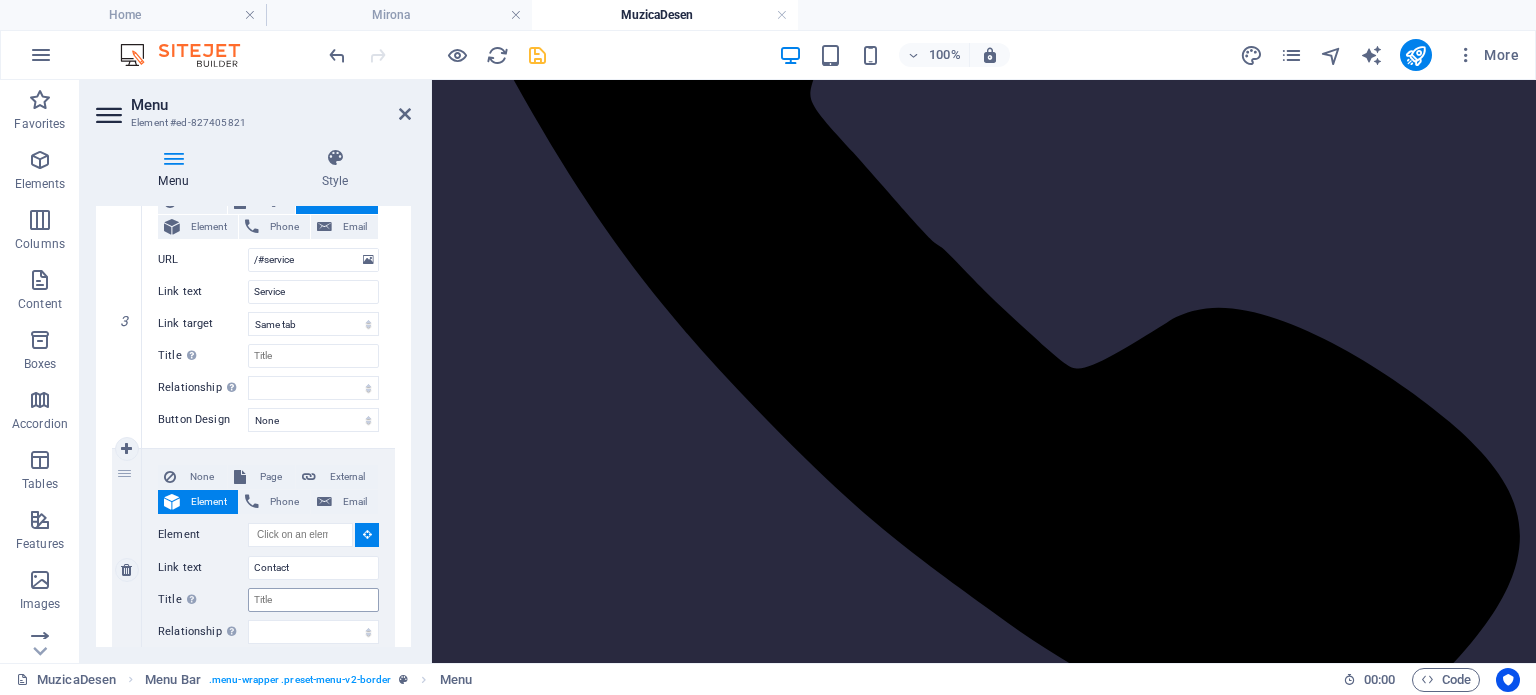 scroll, scrollTop: 610, scrollLeft: 0, axis: vertical 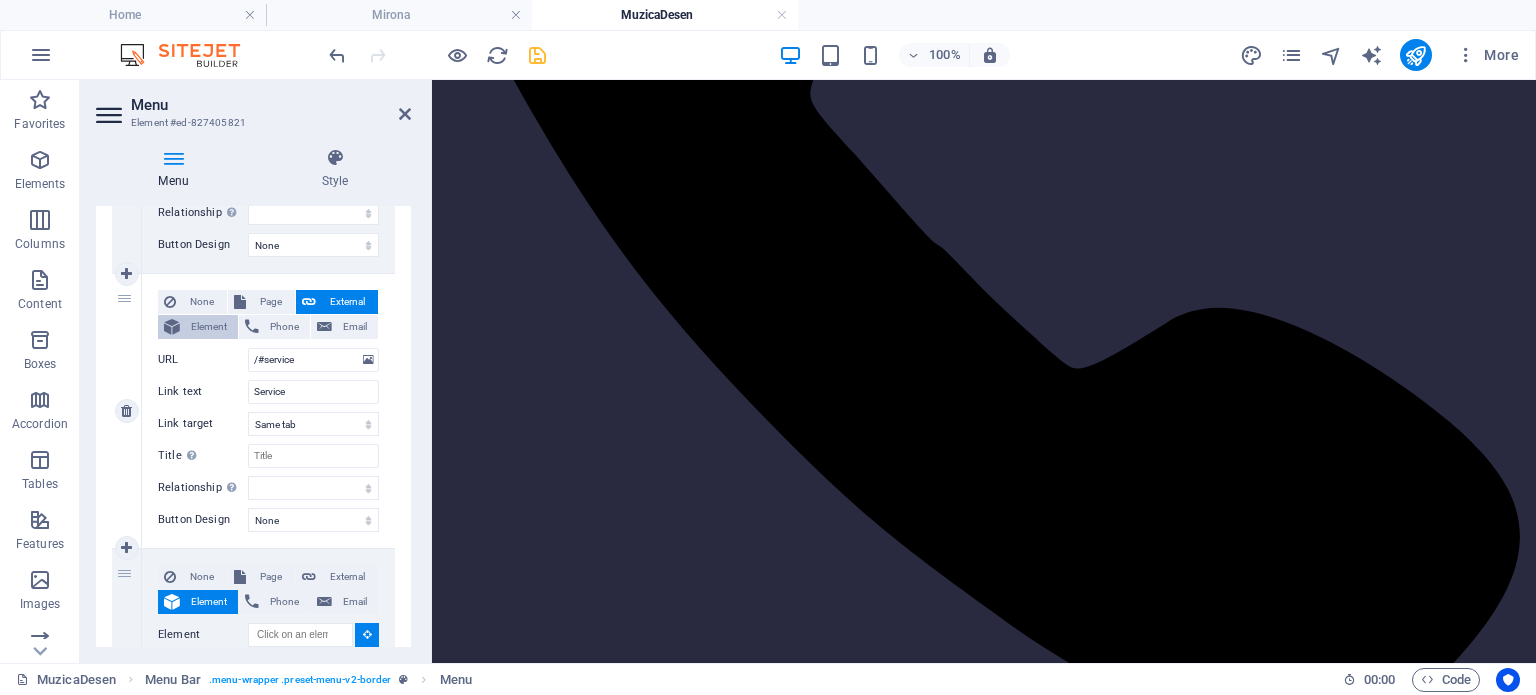 click on "Element" at bounding box center [209, 327] 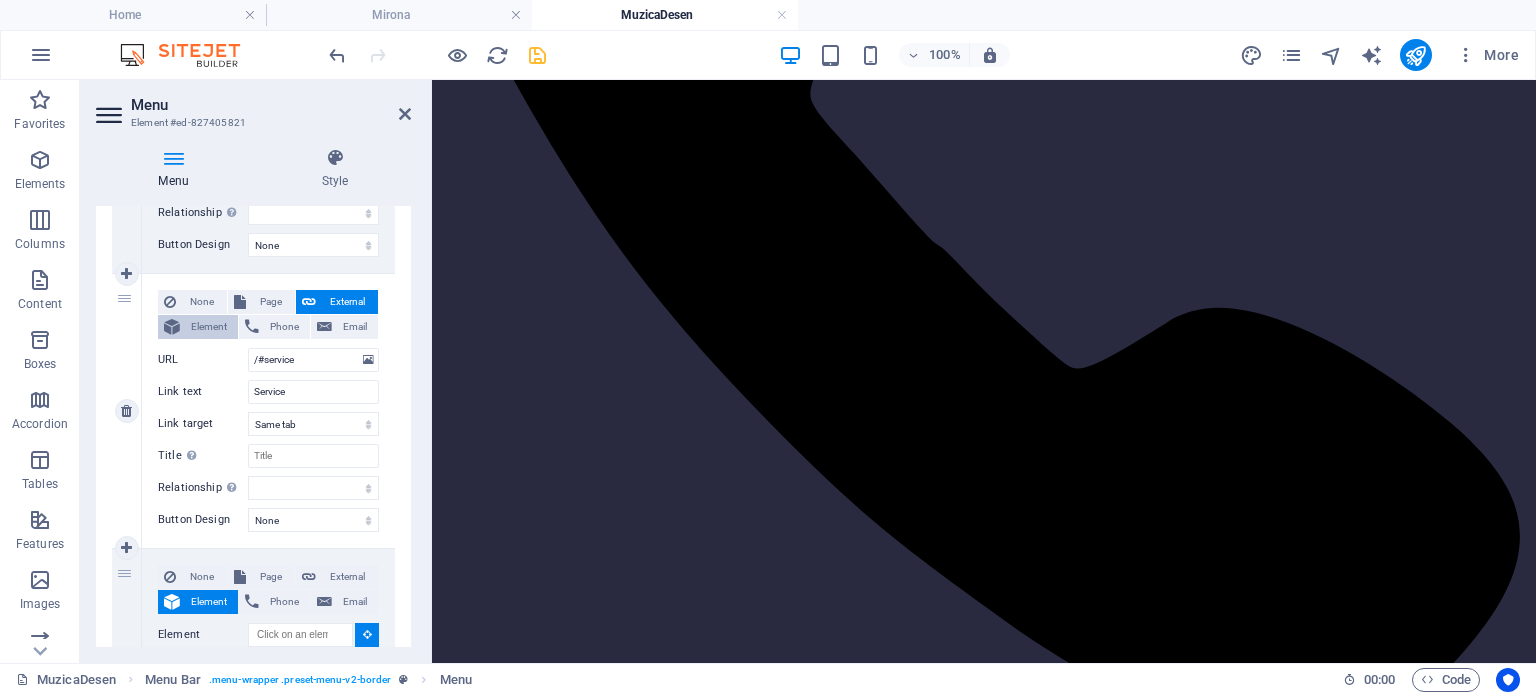 select 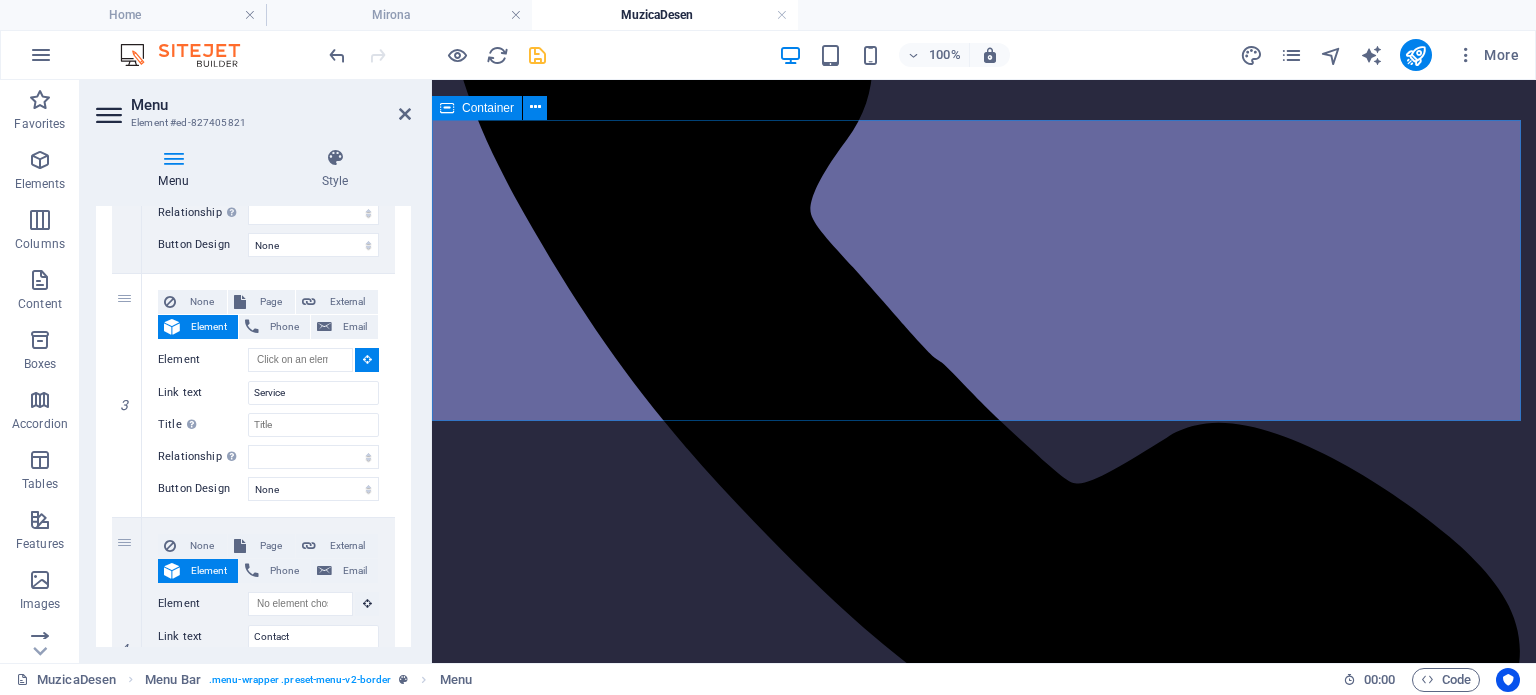 scroll, scrollTop: 1200, scrollLeft: 0, axis: vertical 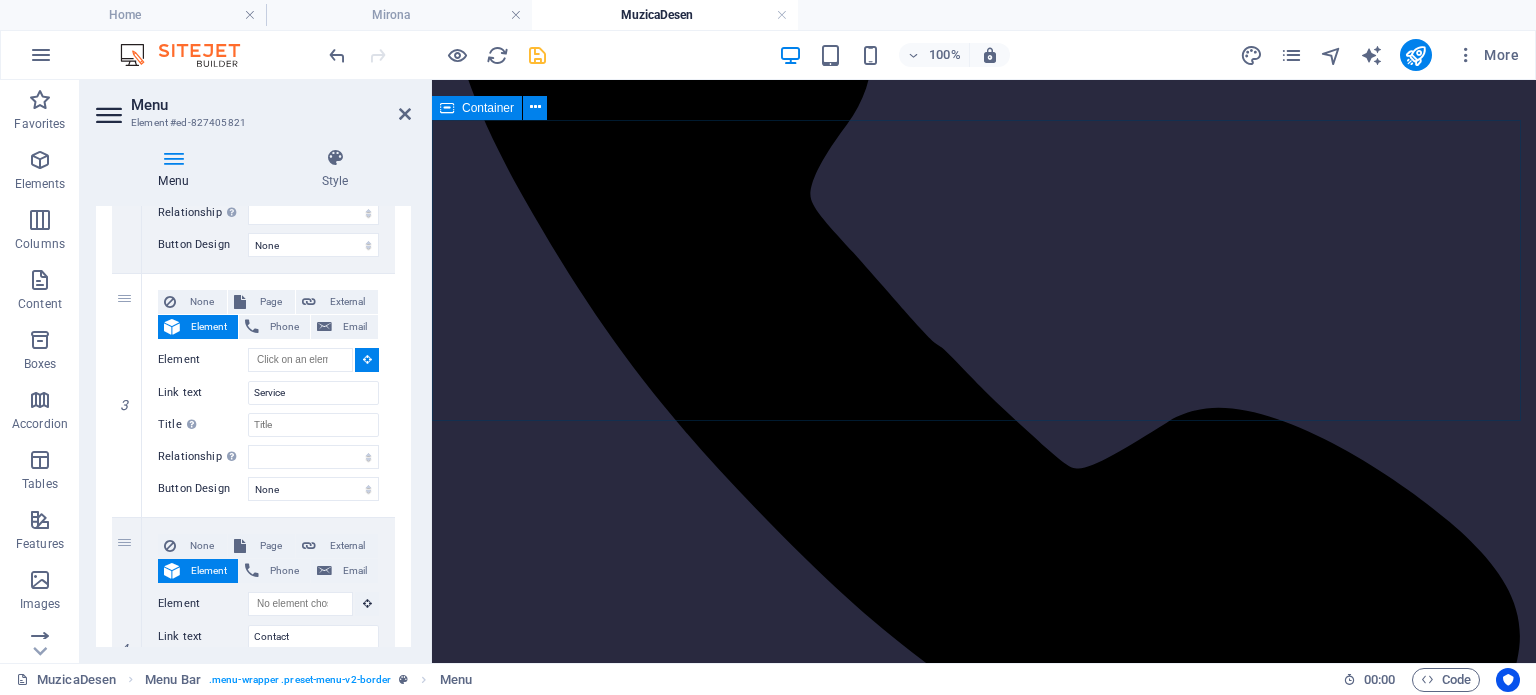 click on "Container" at bounding box center (488, 108) 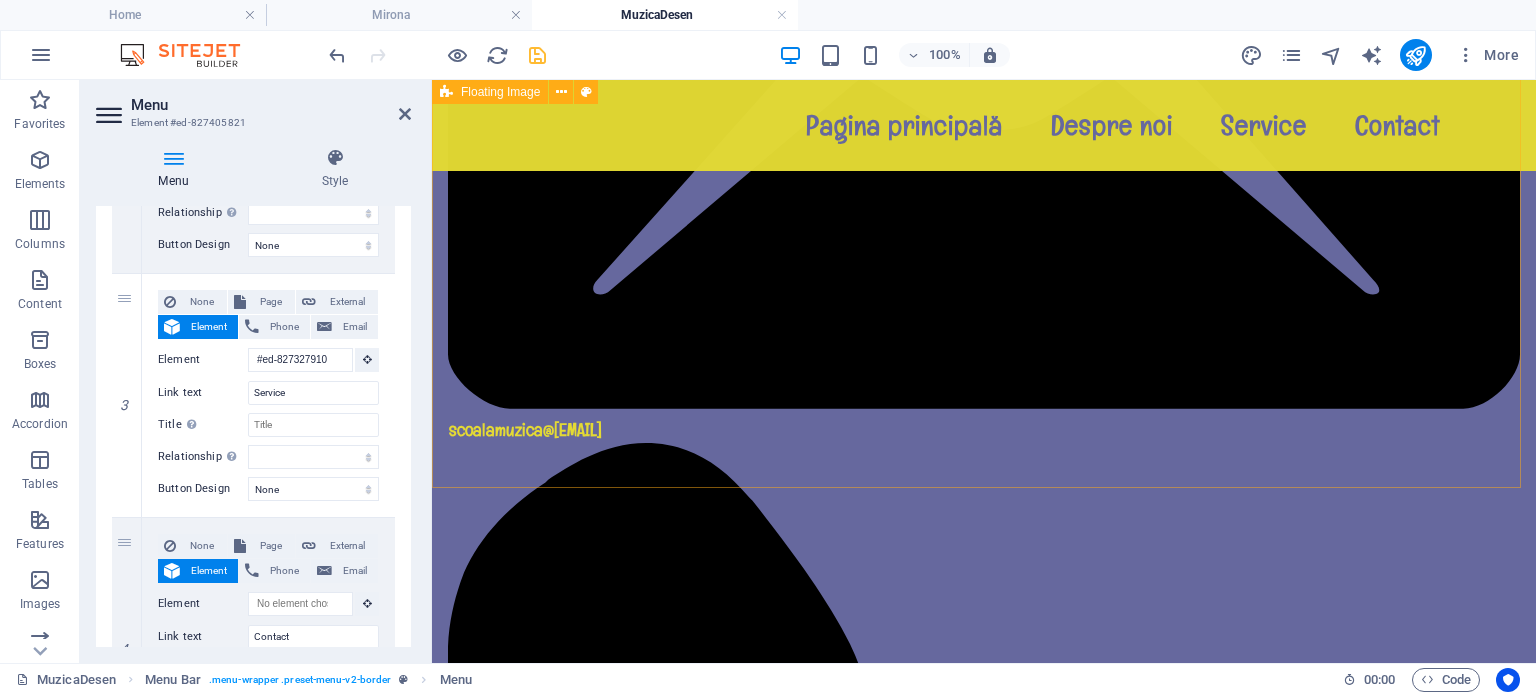 scroll, scrollTop: 0, scrollLeft: 0, axis: both 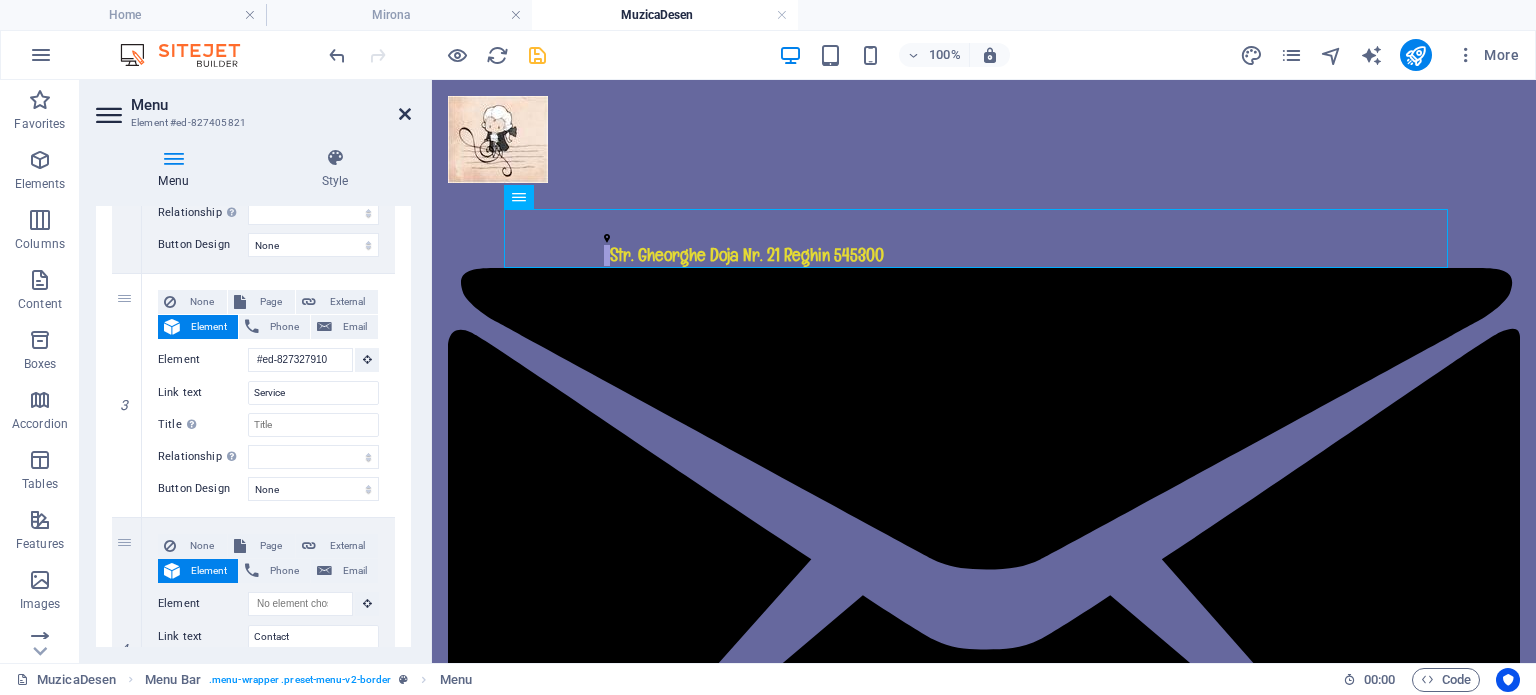 click at bounding box center [405, 114] 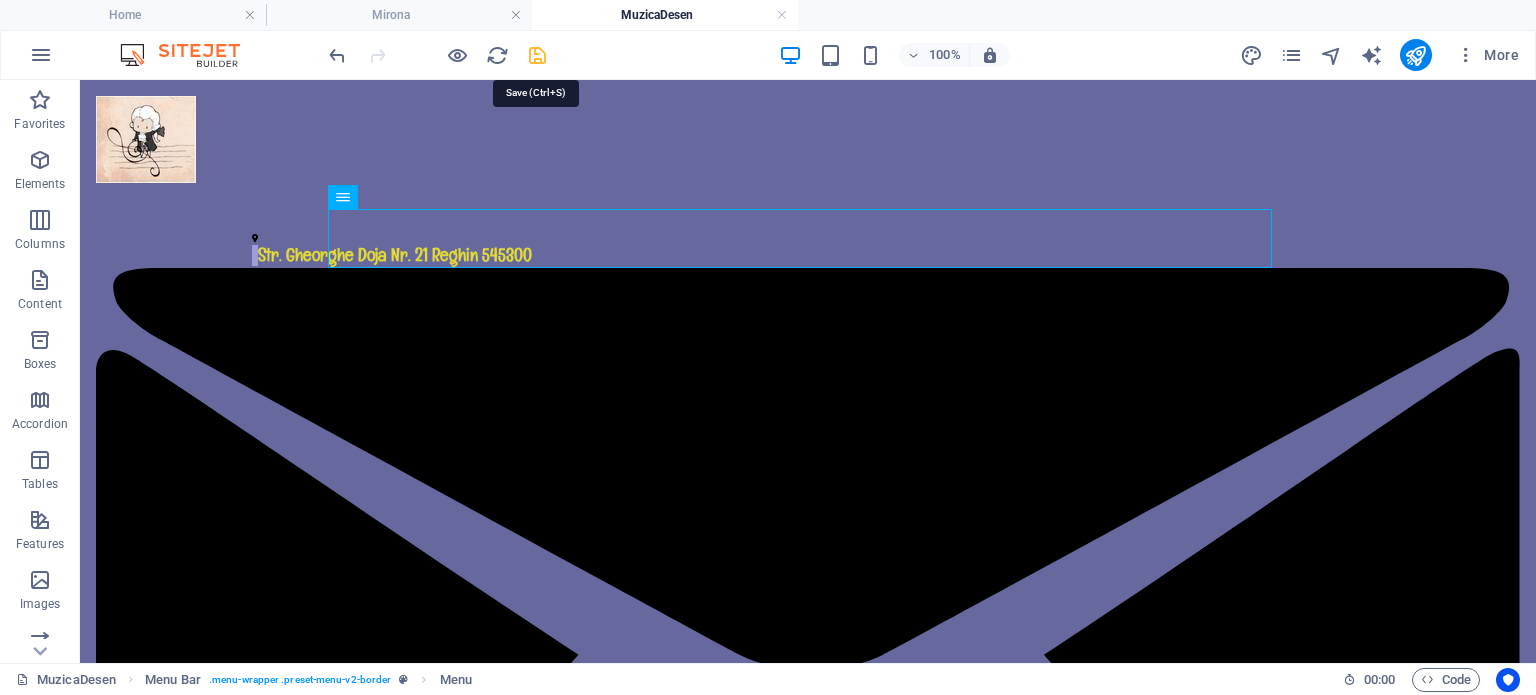 click at bounding box center (537, 55) 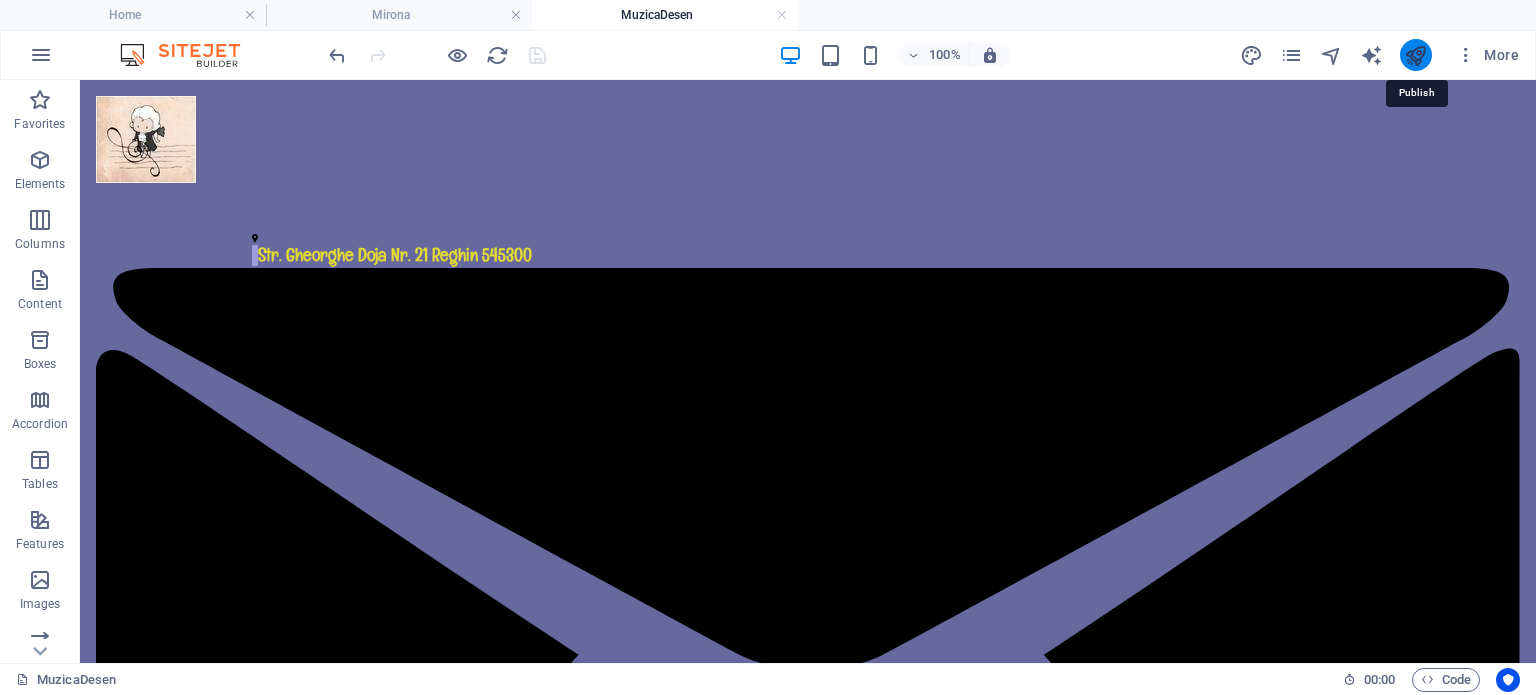 click at bounding box center [1415, 55] 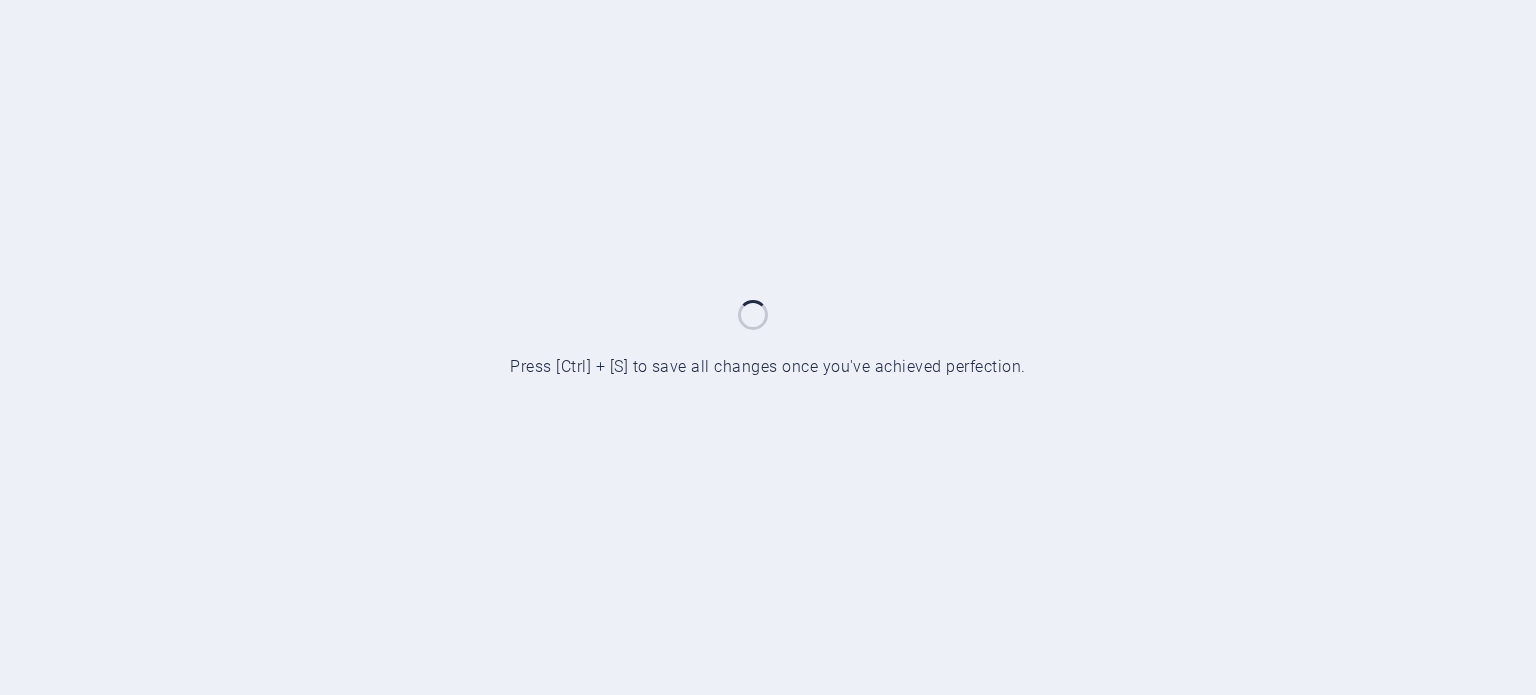 scroll, scrollTop: 0, scrollLeft: 0, axis: both 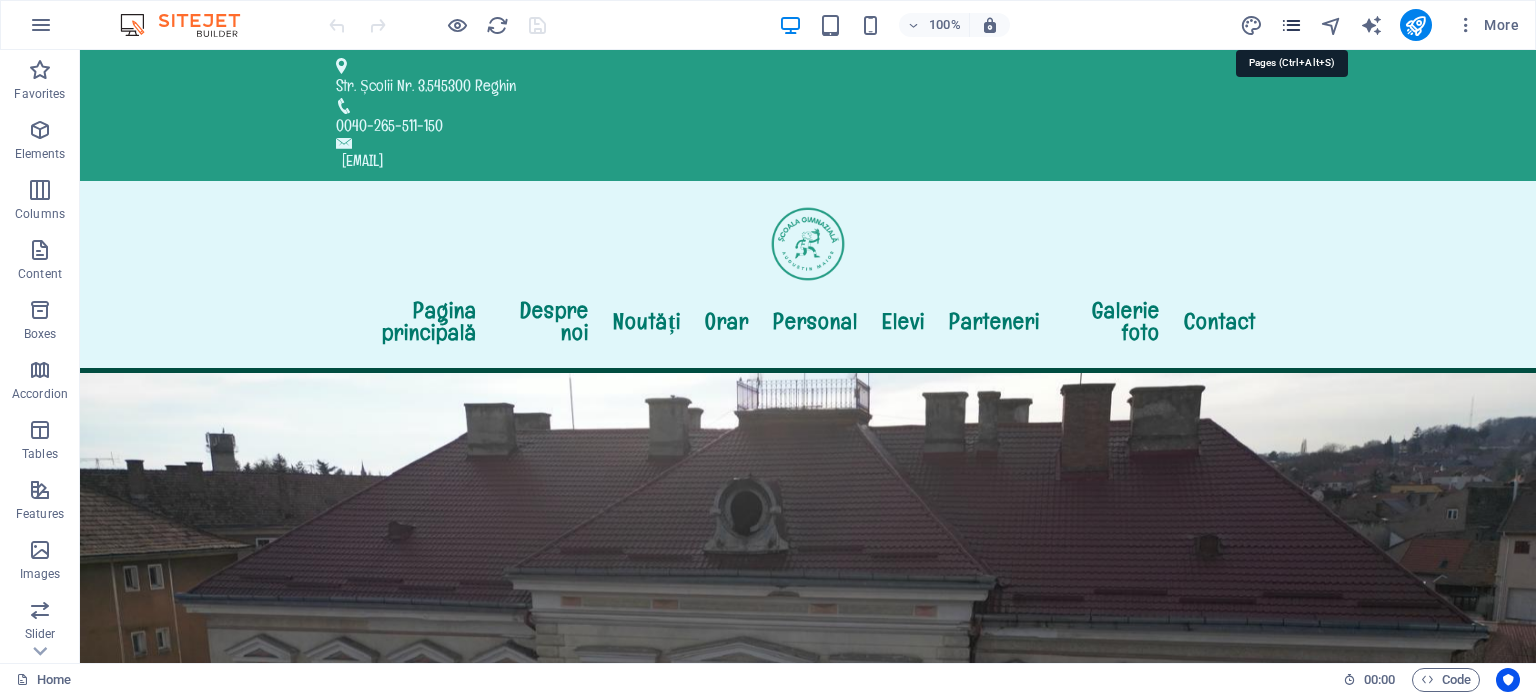 click at bounding box center [1291, 25] 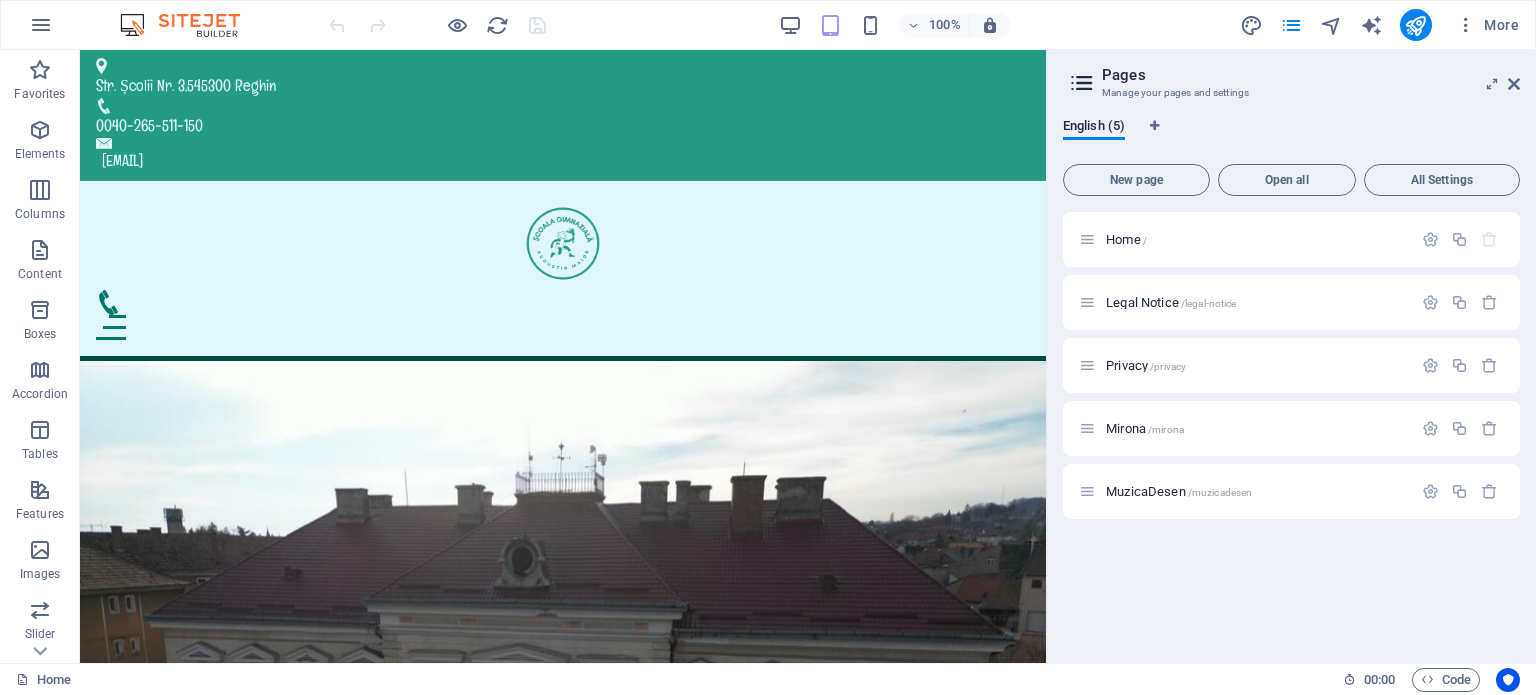 click on "Open all" at bounding box center [1287, 180] 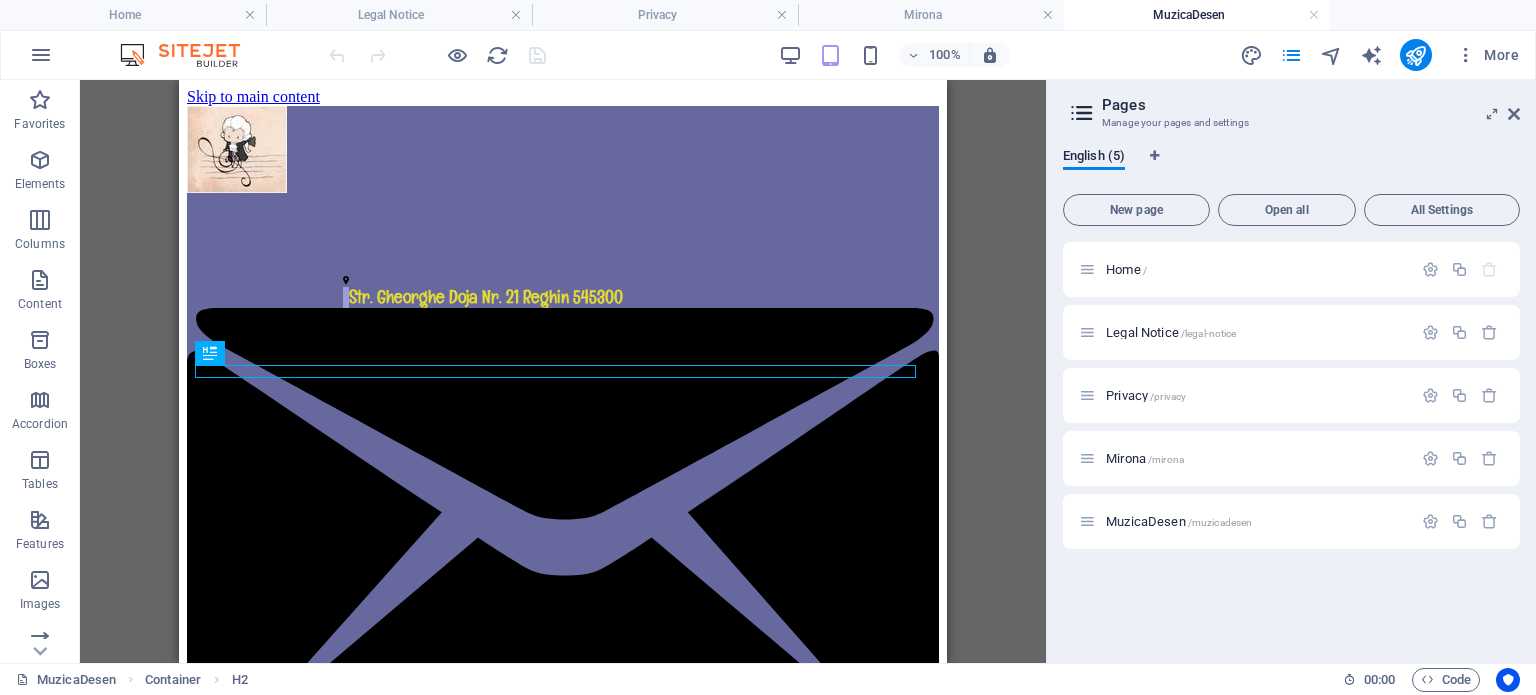 scroll, scrollTop: 825, scrollLeft: 0, axis: vertical 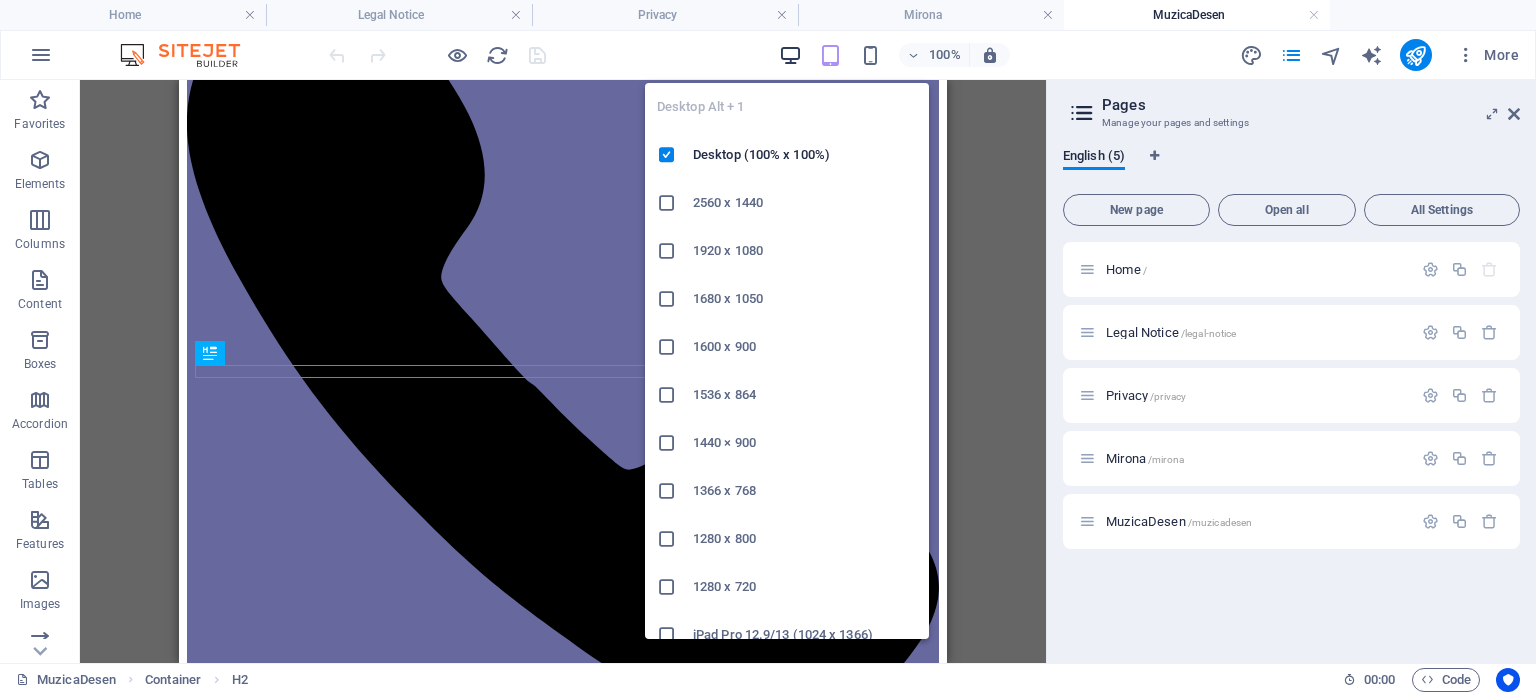 click at bounding box center [790, 55] 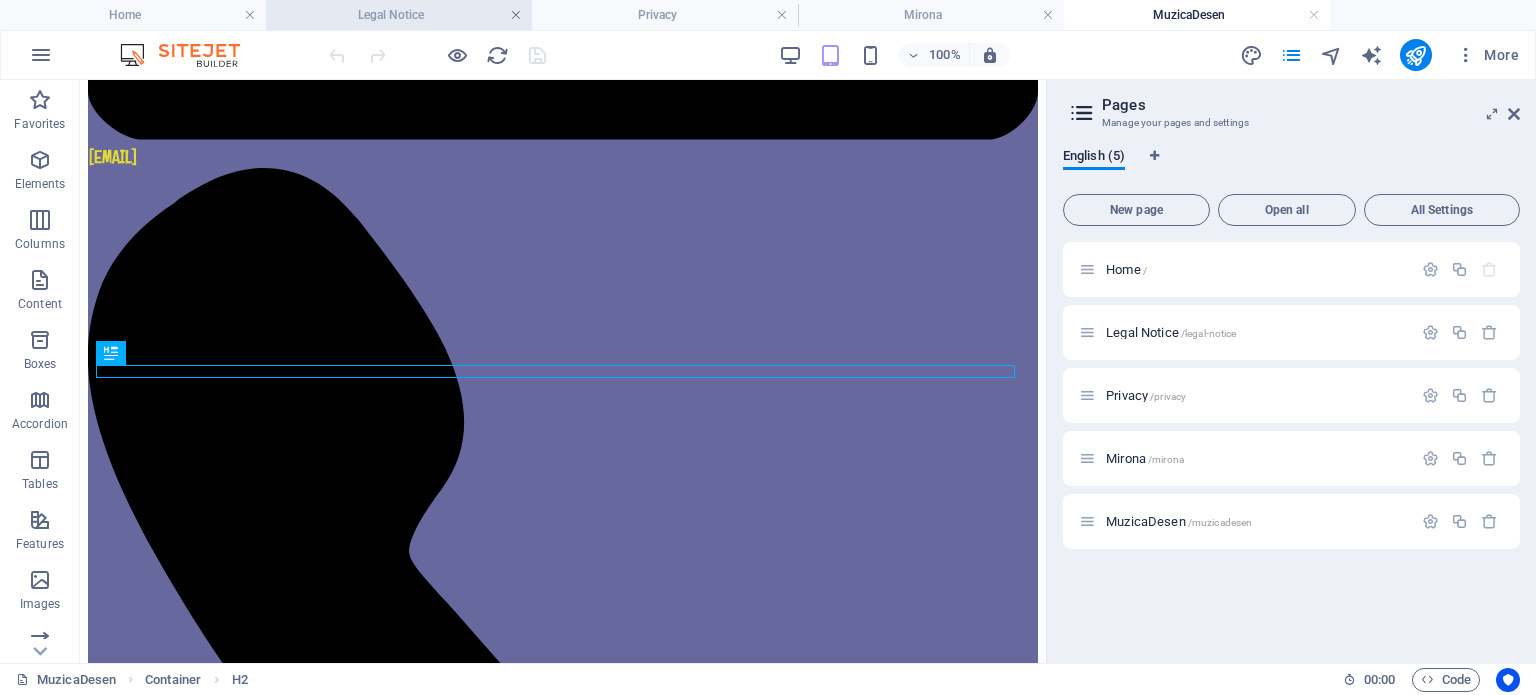 click at bounding box center (516, 15) 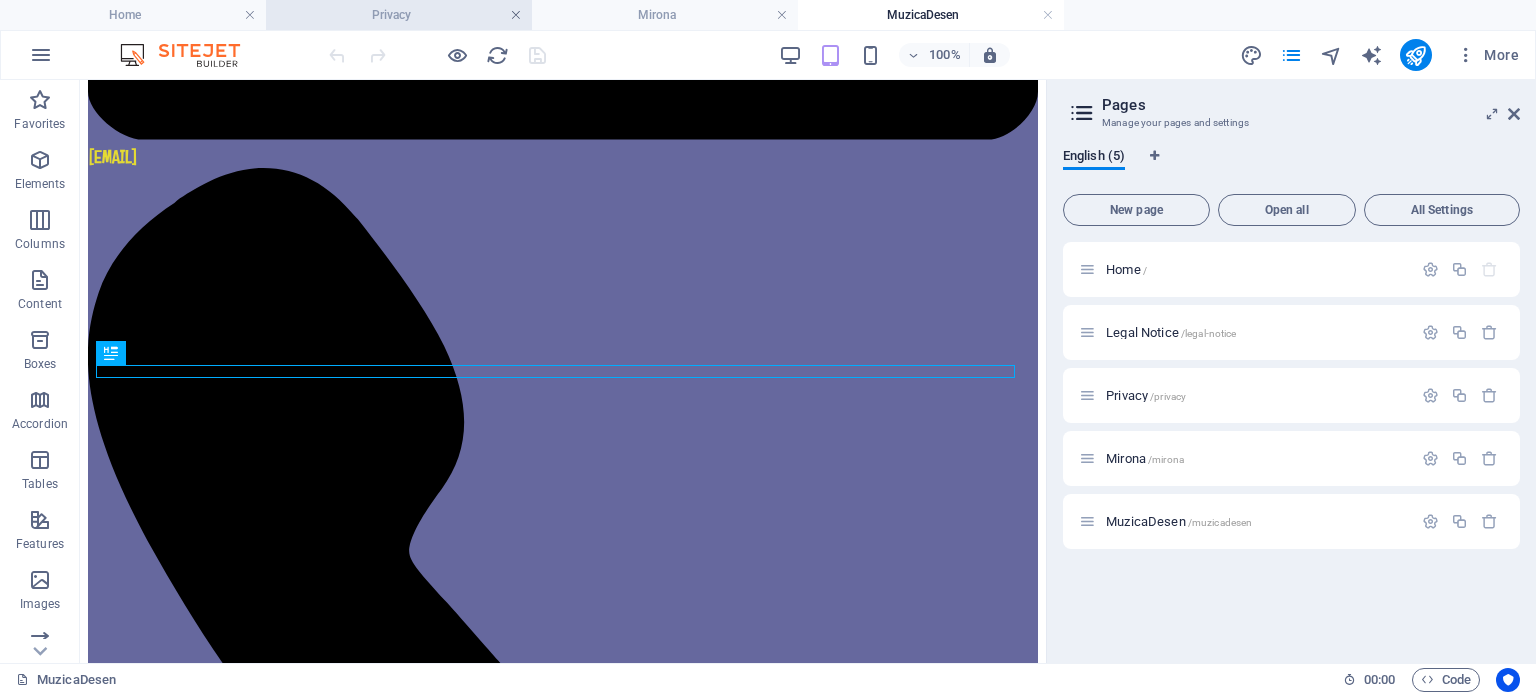 click at bounding box center [516, 15] 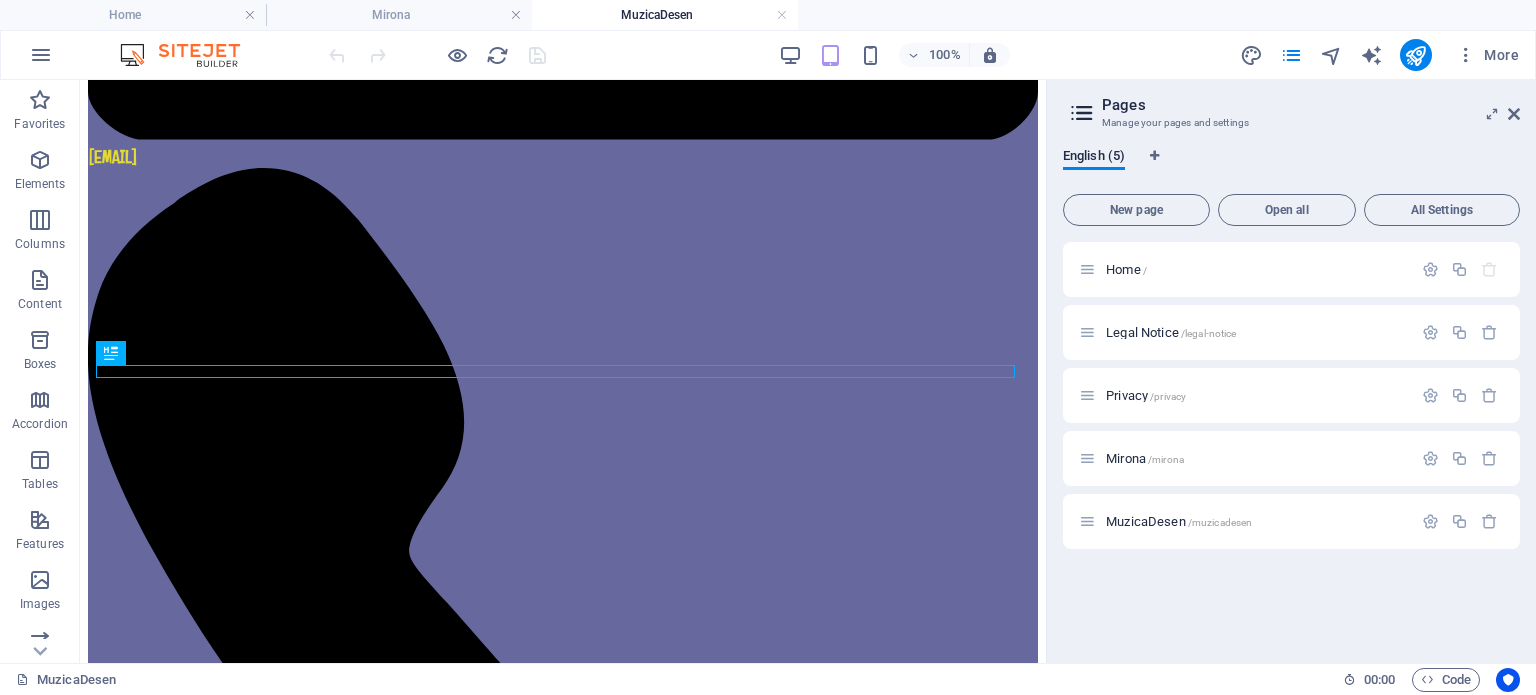 click on "MuzicaDesen" at bounding box center [665, 15] 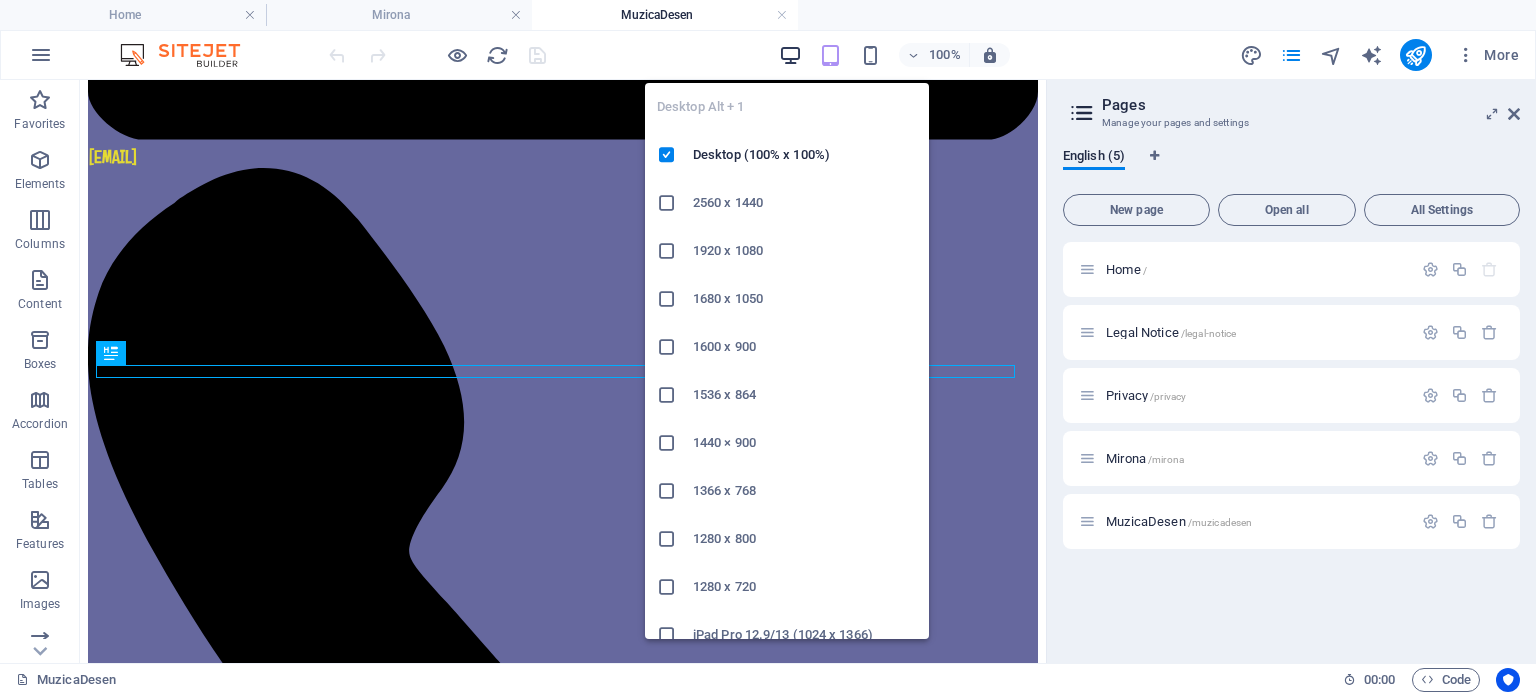 click at bounding box center [790, 55] 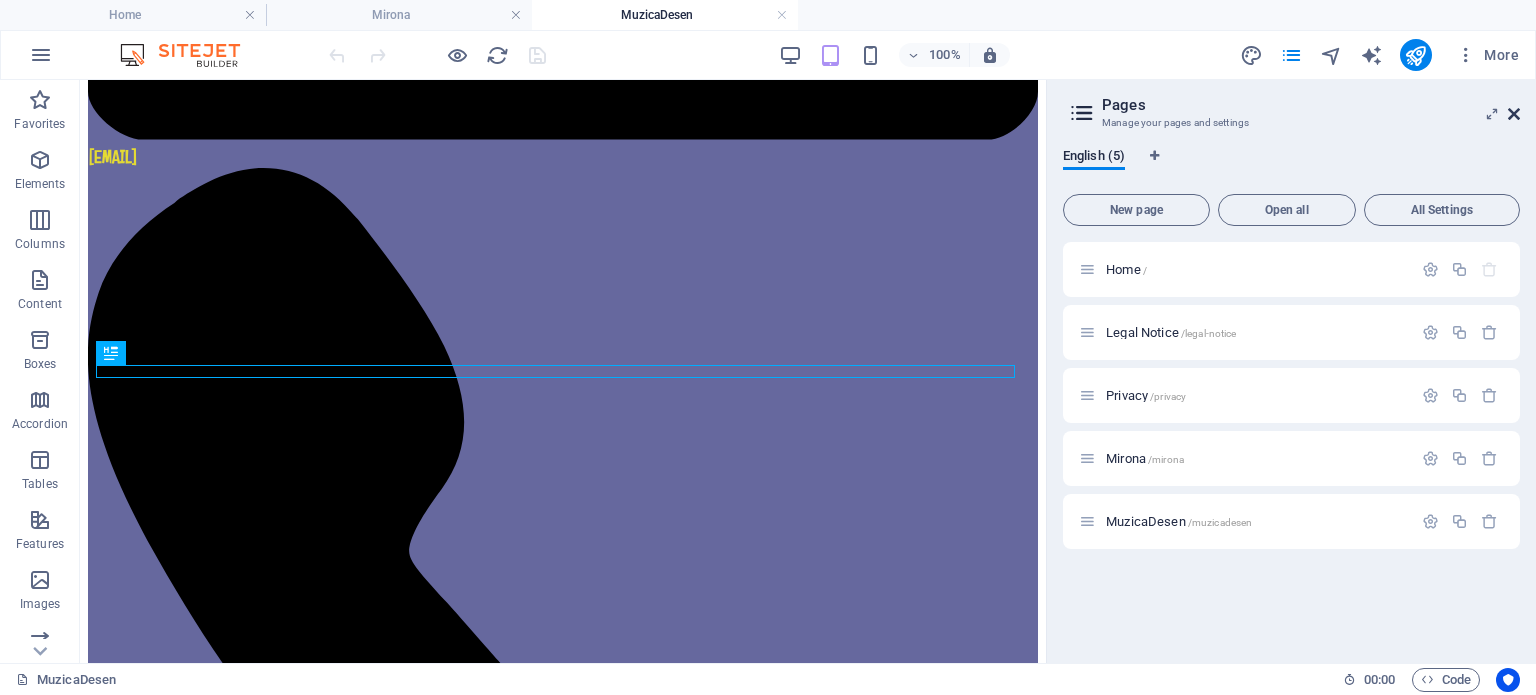 click on "Pages Manage your pages and settings English (5) New page Open all All Settings Home / Legal Notice /legal-notice Privacy /privacy [PERSON] /[PERSON] MuzicaDesen /[PERSON]" at bounding box center (1291, 371) 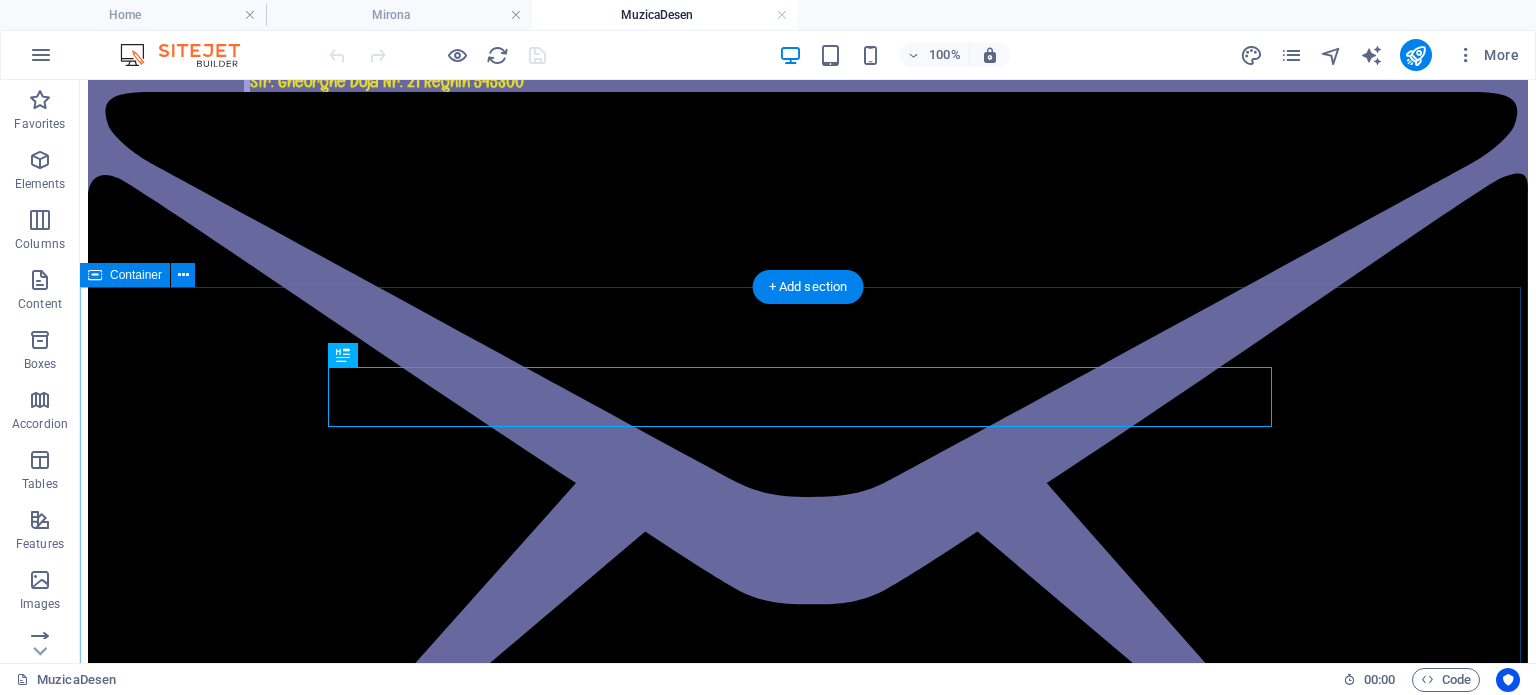 scroll, scrollTop: 0, scrollLeft: 0, axis: both 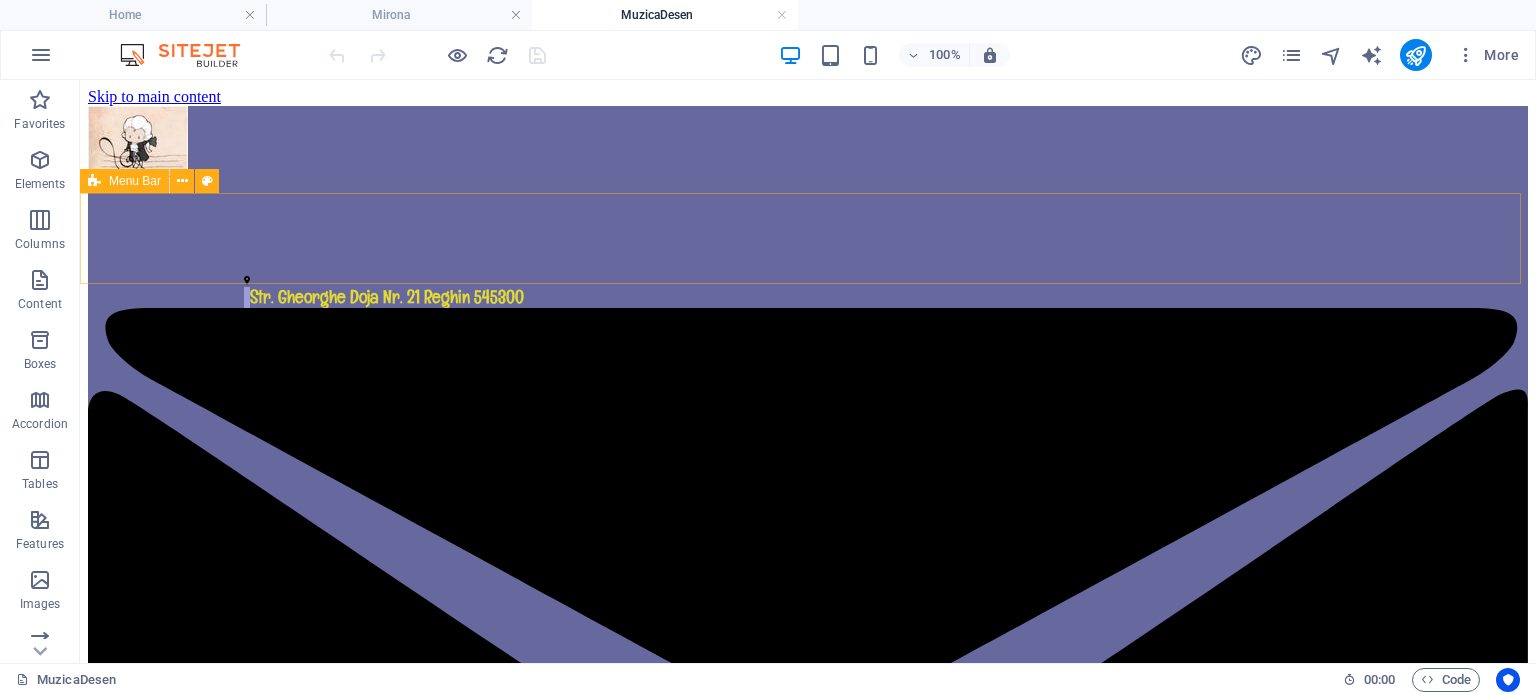 click on "Menu Bar" at bounding box center (135, 181) 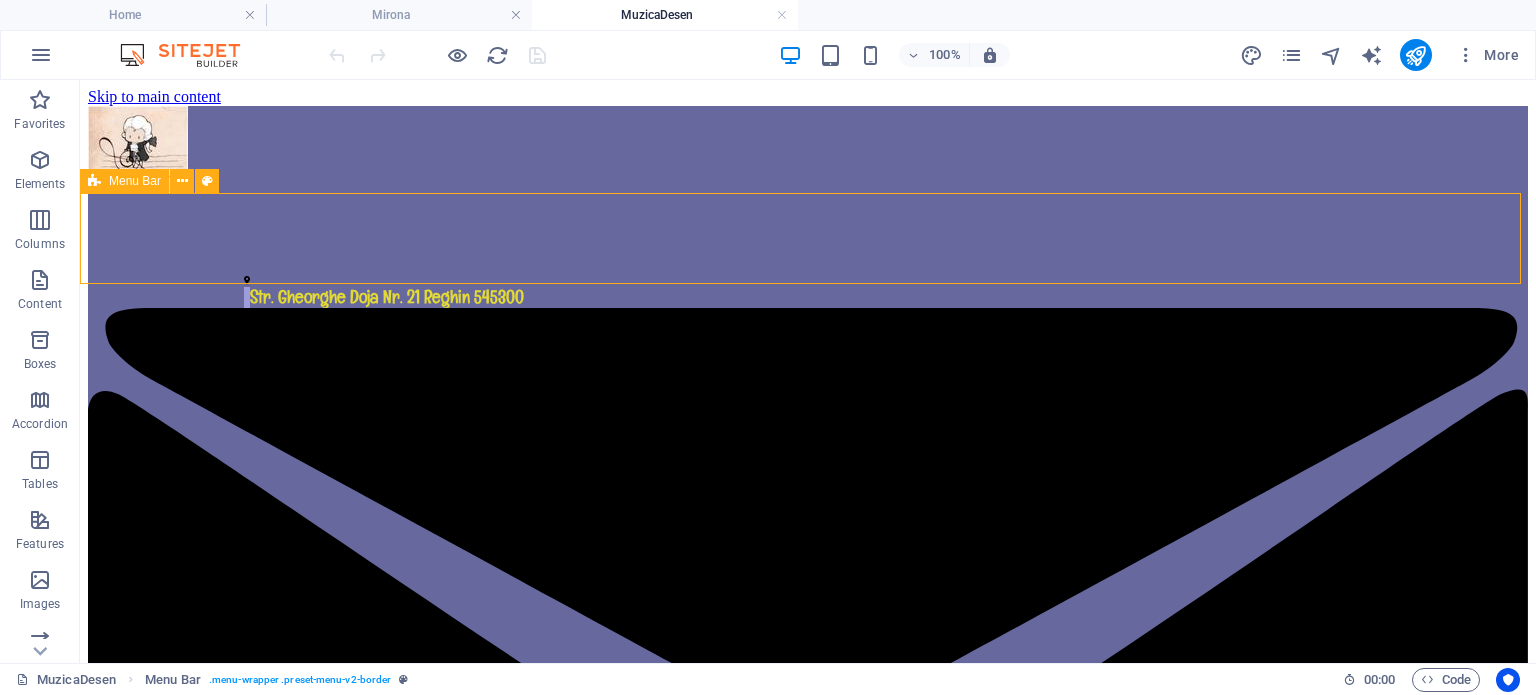 click on "Menu Bar" at bounding box center (135, 181) 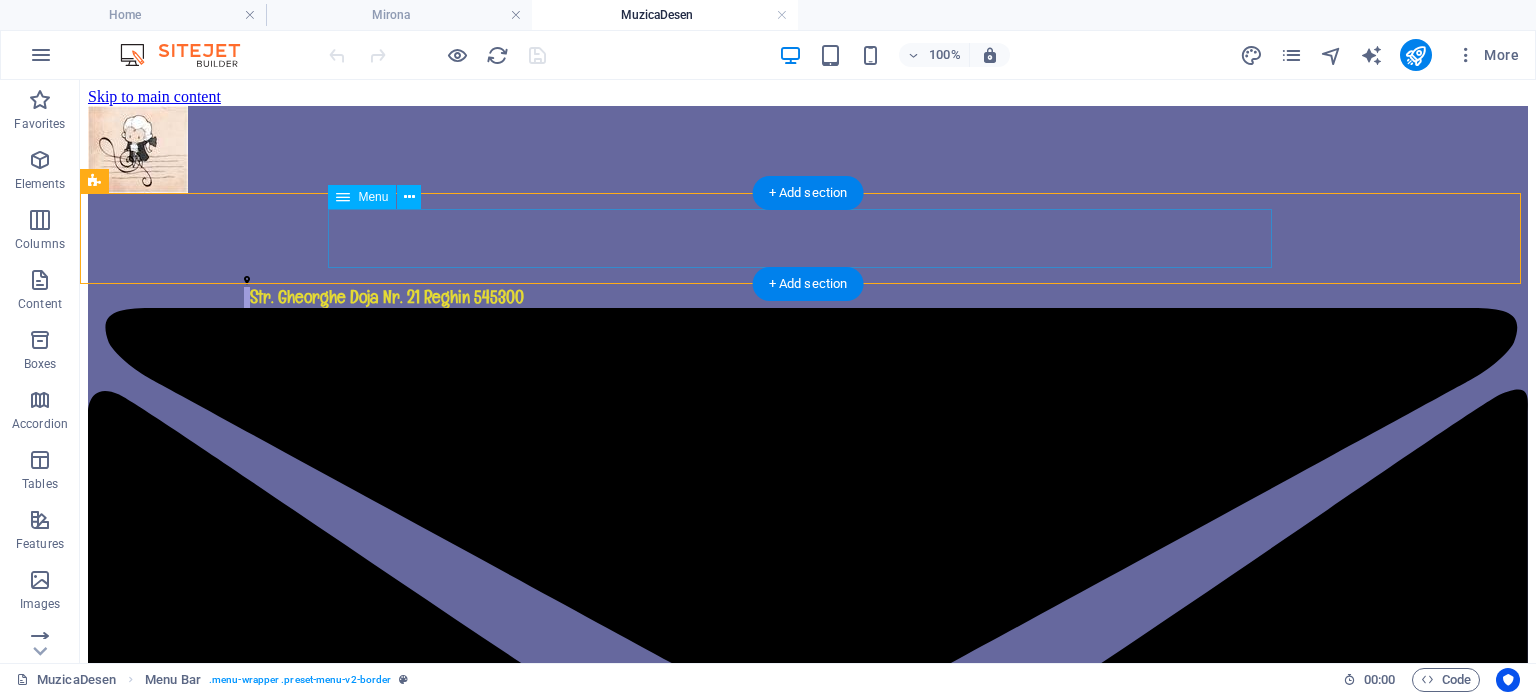 click on "Pagina principală Despre noi Service Contact" at bounding box center (808, 4674) 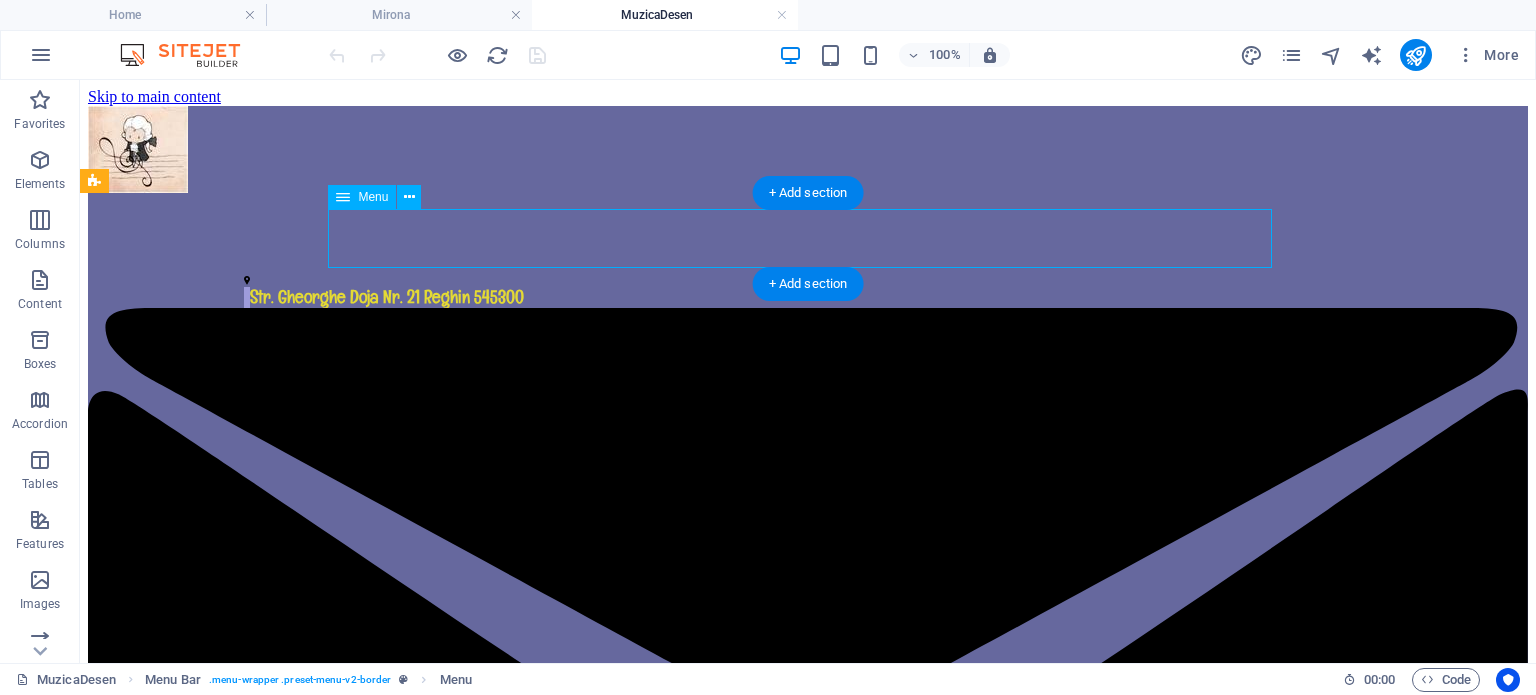 click on "Pagina principală Despre noi Service Contact" at bounding box center (808, 4674) 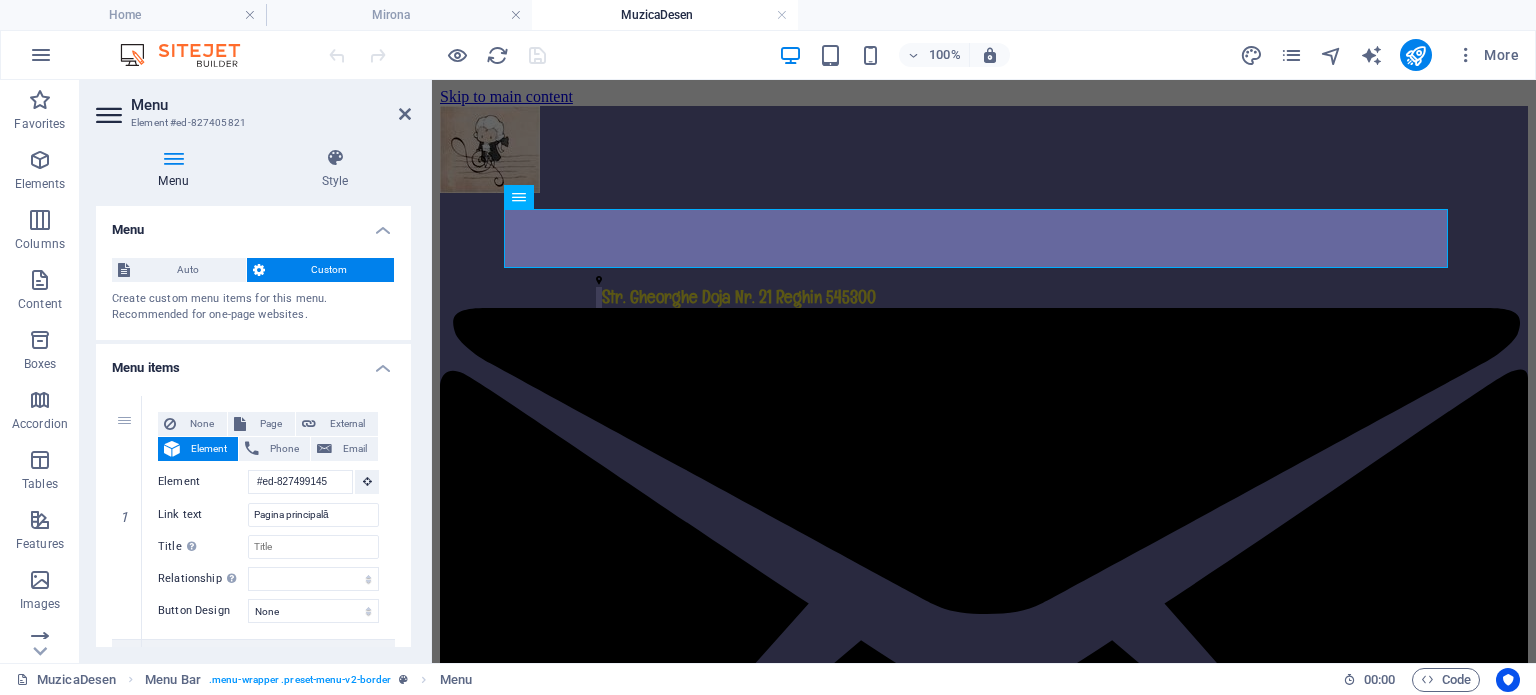 click at bounding box center [173, 158] 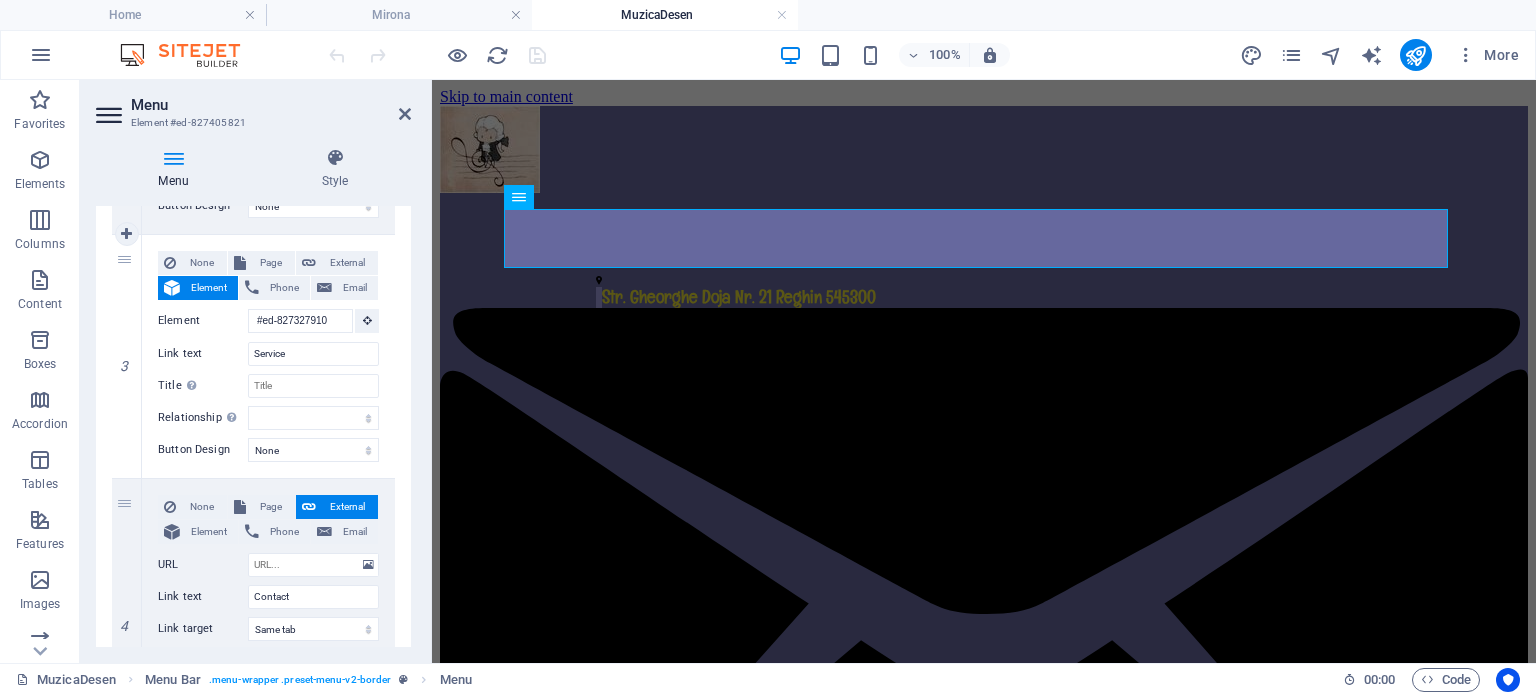 scroll, scrollTop: 700, scrollLeft: 0, axis: vertical 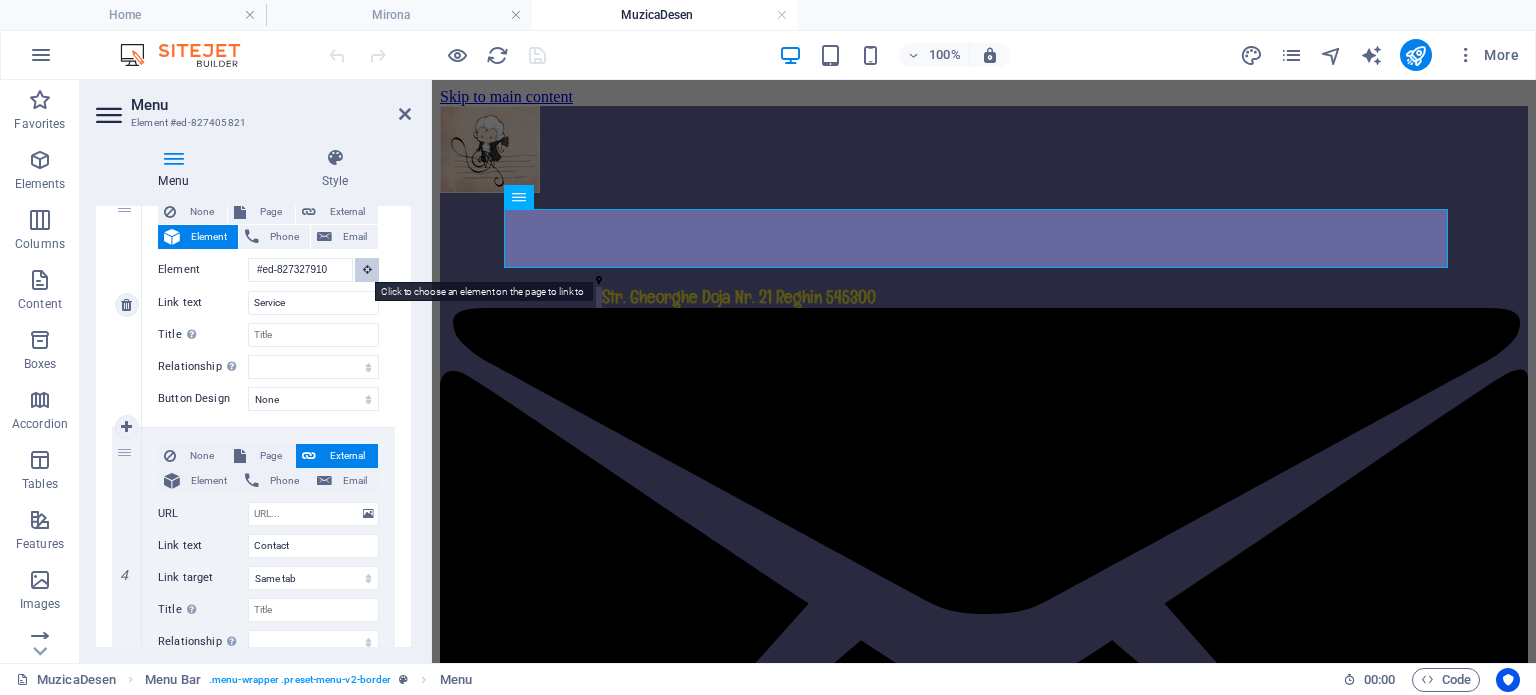 click at bounding box center (367, 270) 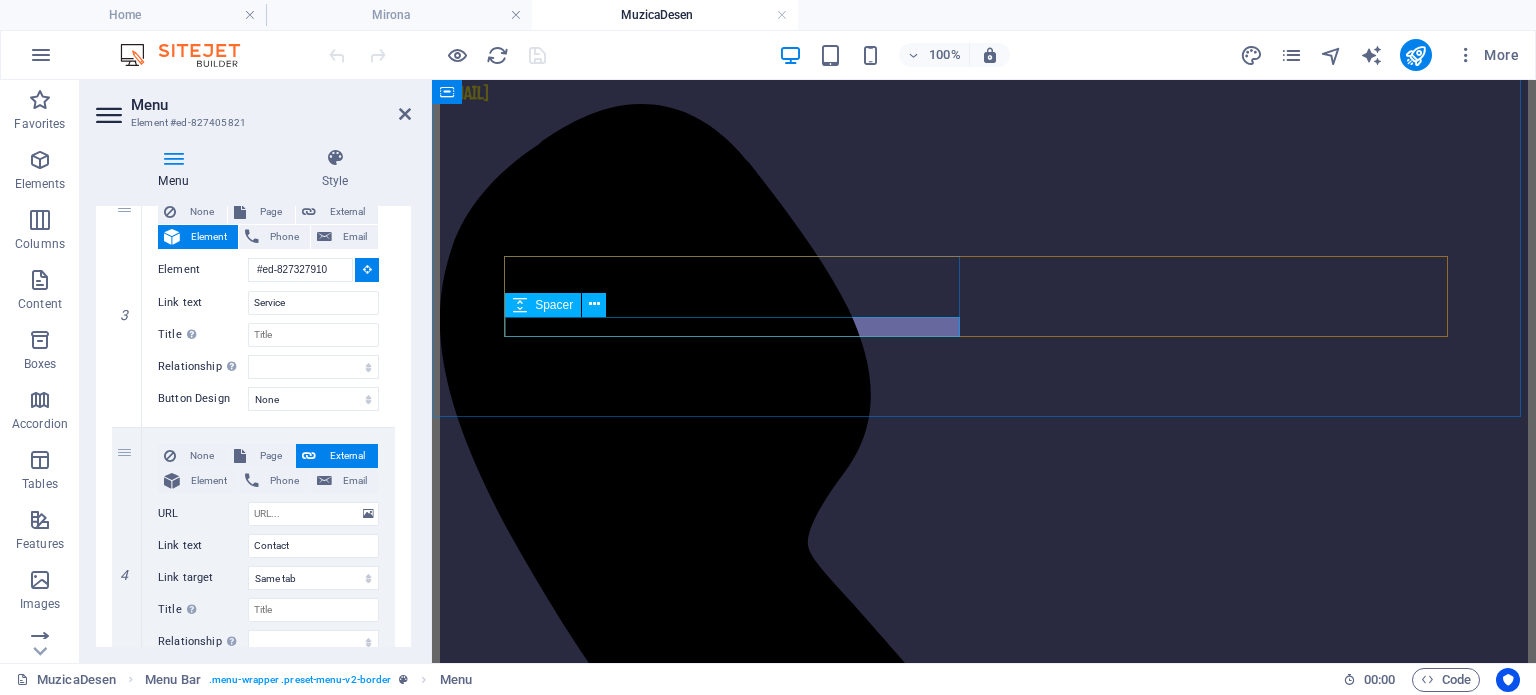 scroll, scrollTop: 900, scrollLeft: 0, axis: vertical 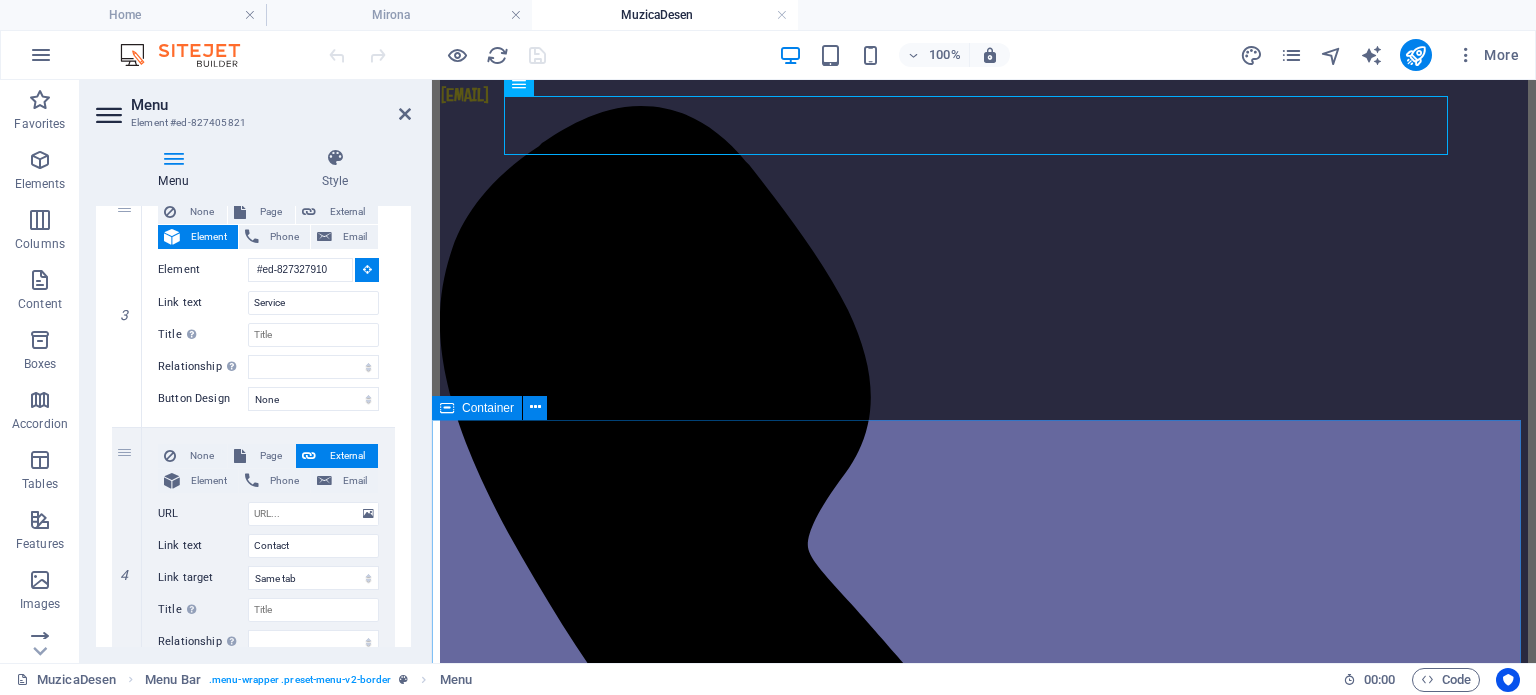 click on "Drop content here or  Add elements  Paste clipboard" at bounding box center (984, 4268) 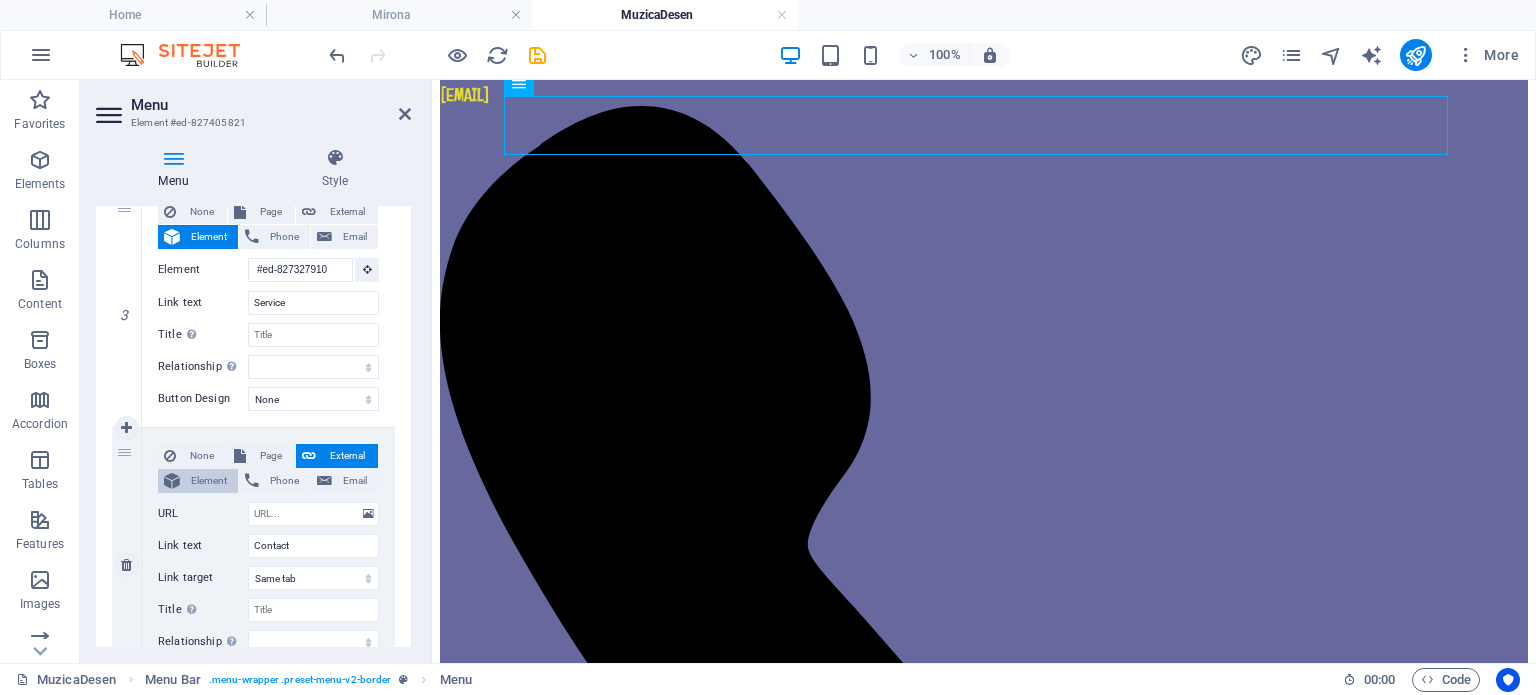 click on "Element" at bounding box center [209, 481] 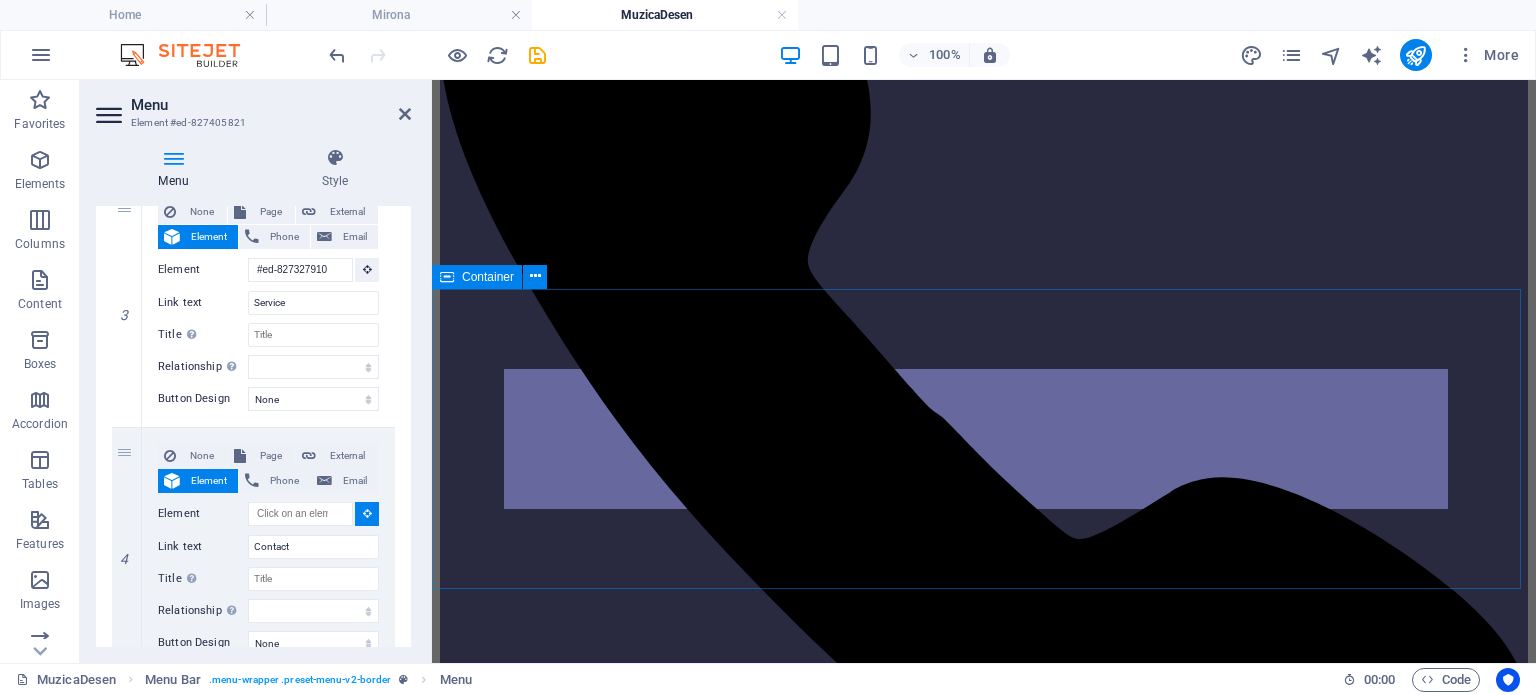 scroll, scrollTop: 1200, scrollLeft: 0, axis: vertical 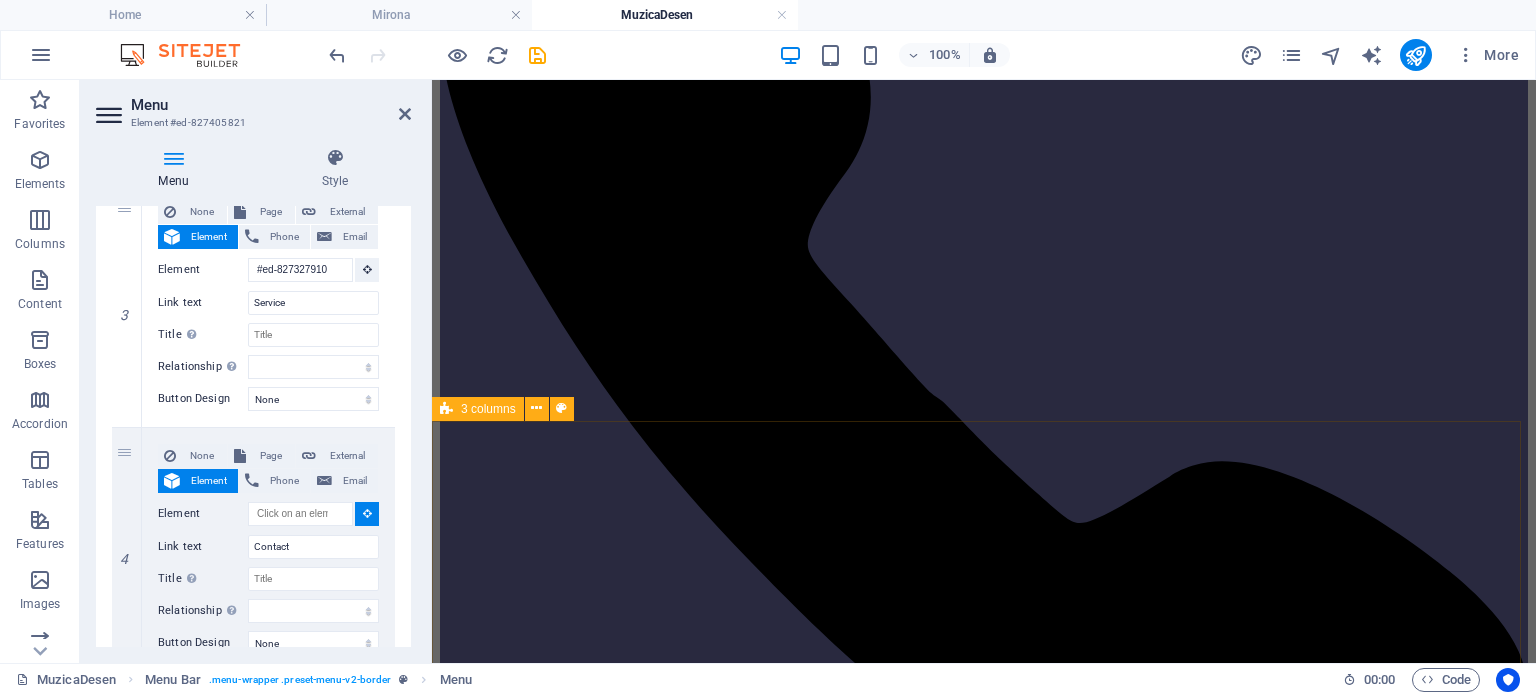 click on "3 columns" at bounding box center [478, 409] 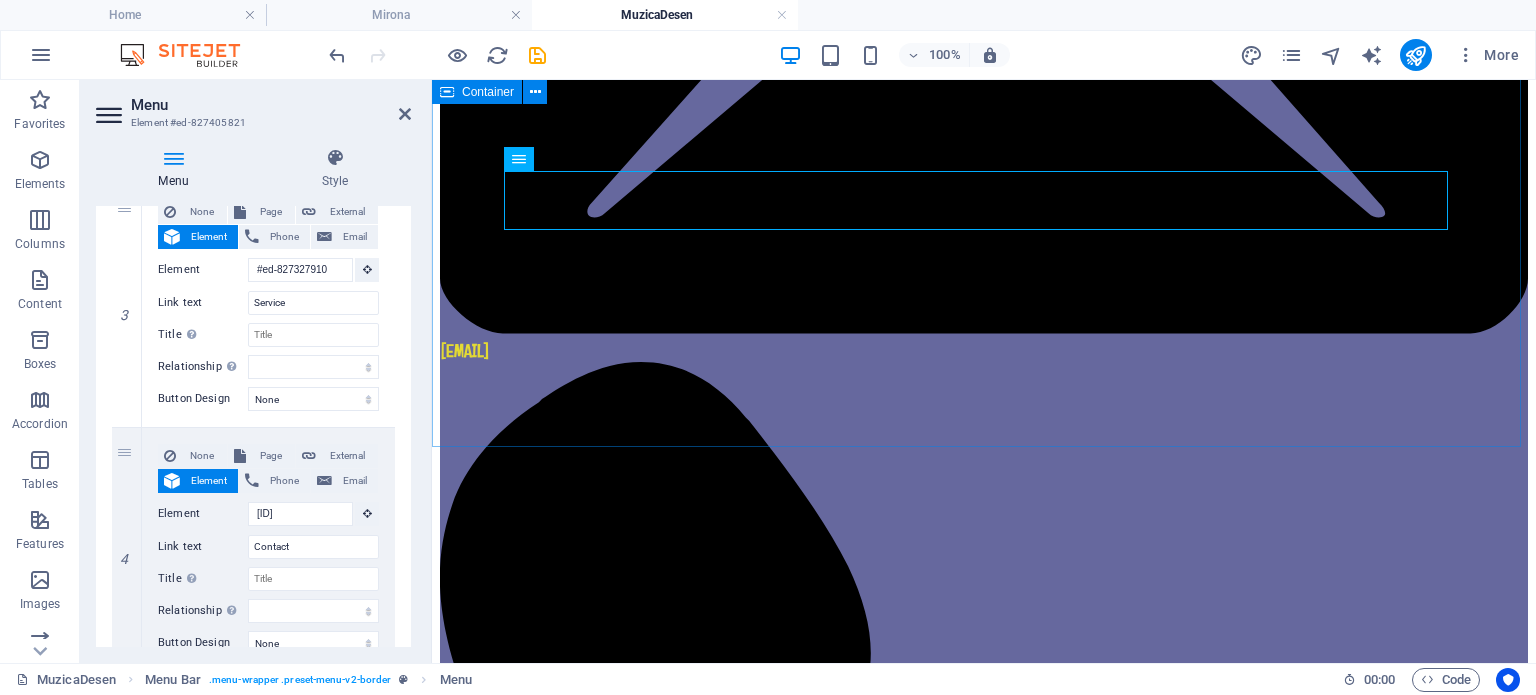 scroll, scrollTop: 0, scrollLeft: 0, axis: both 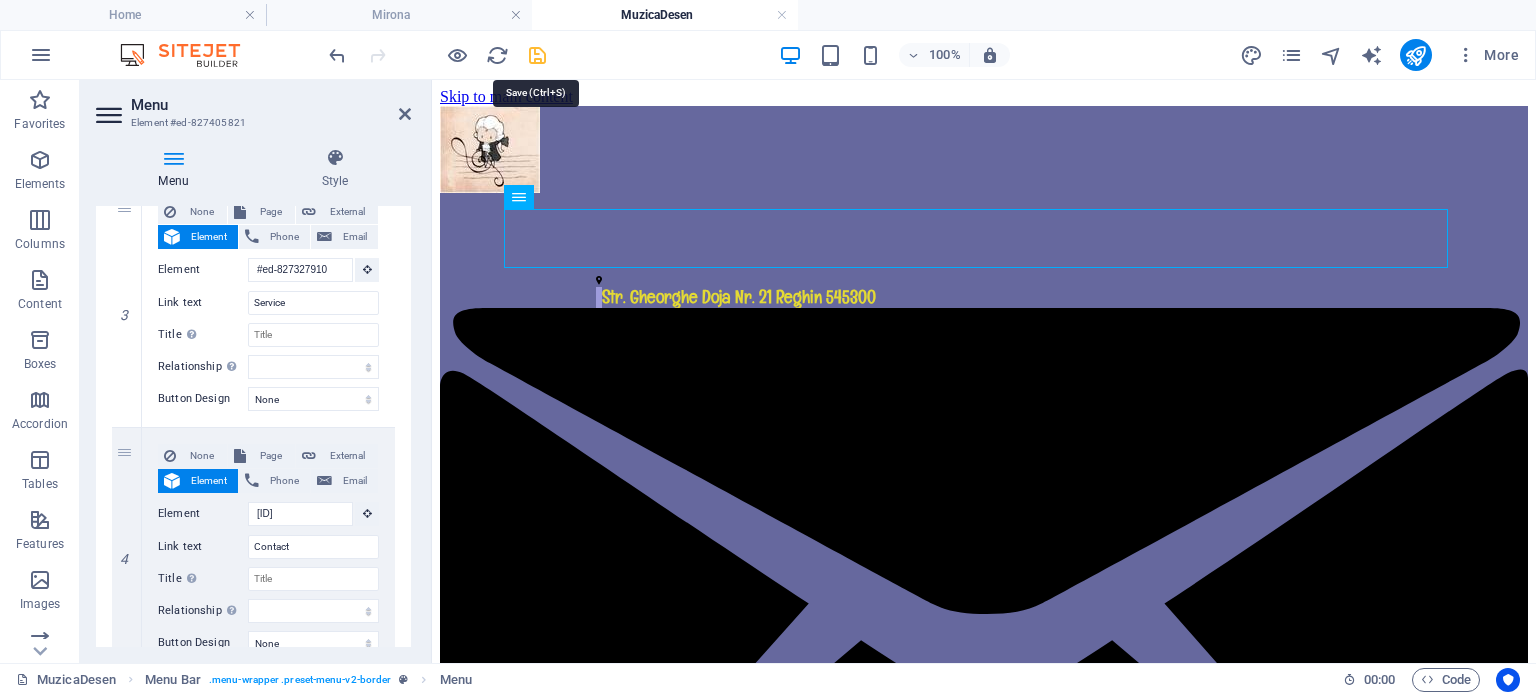 click at bounding box center [537, 55] 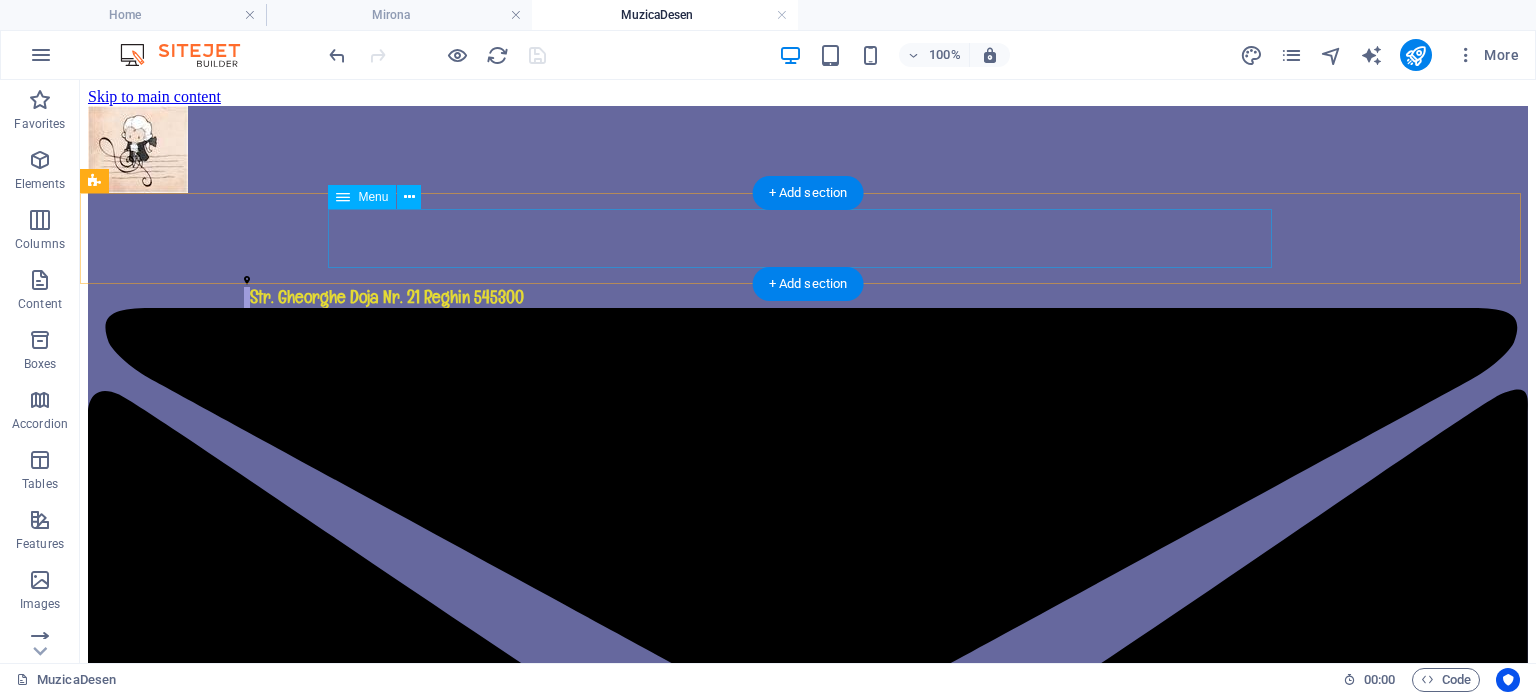 click on "Pagina principală Despre noi Service Contact" at bounding box center [808, 4674] 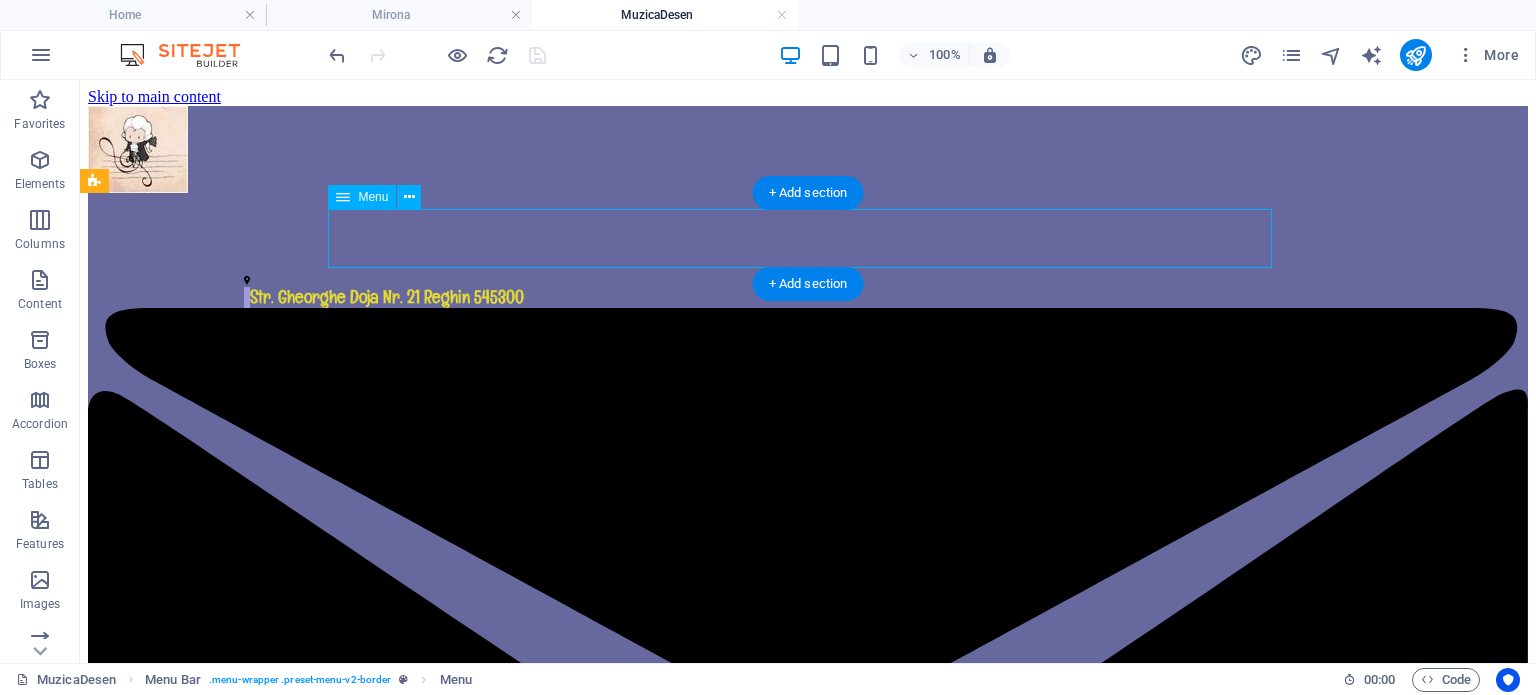 click on "Pagina principală Despre noi Service Contact" at bounding box center (808, 4674) 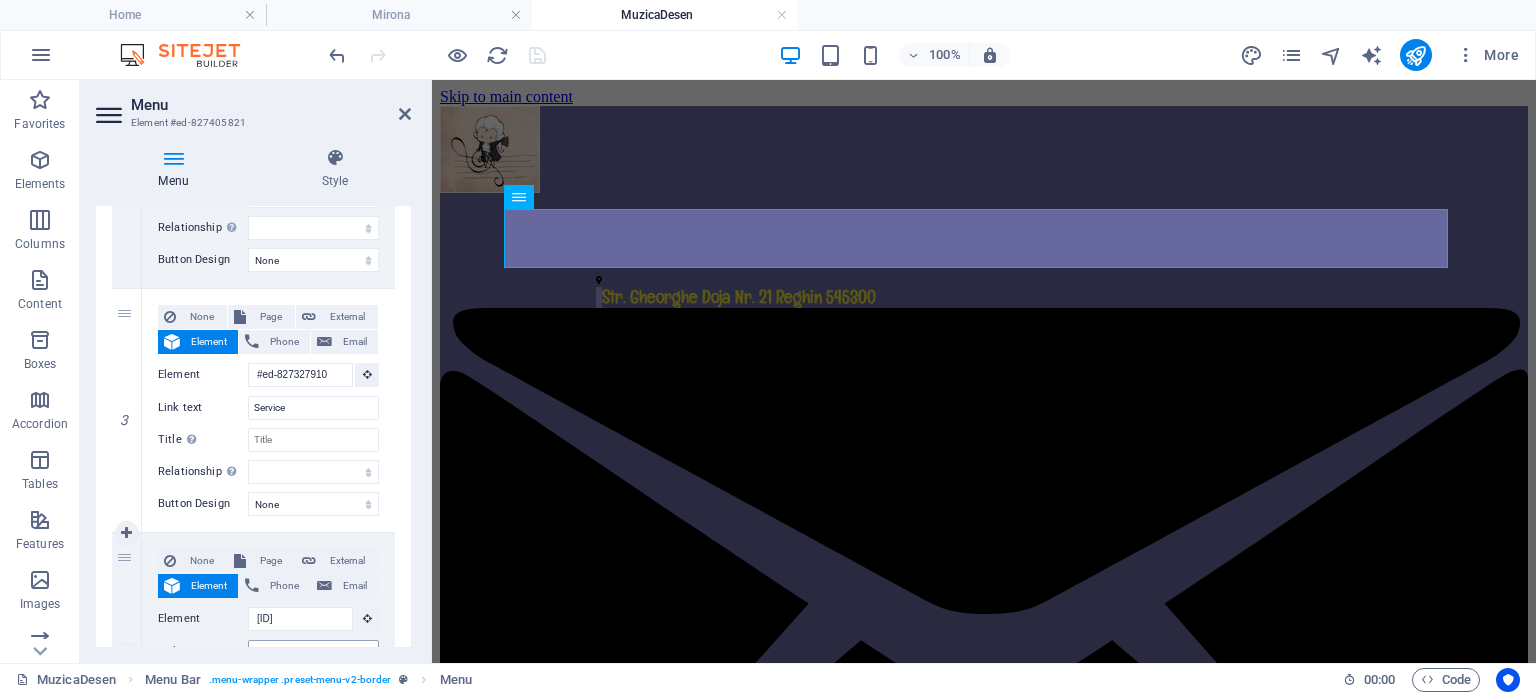 scroll, scrollTop: 579, scrollLeft: 0, axis: vertical 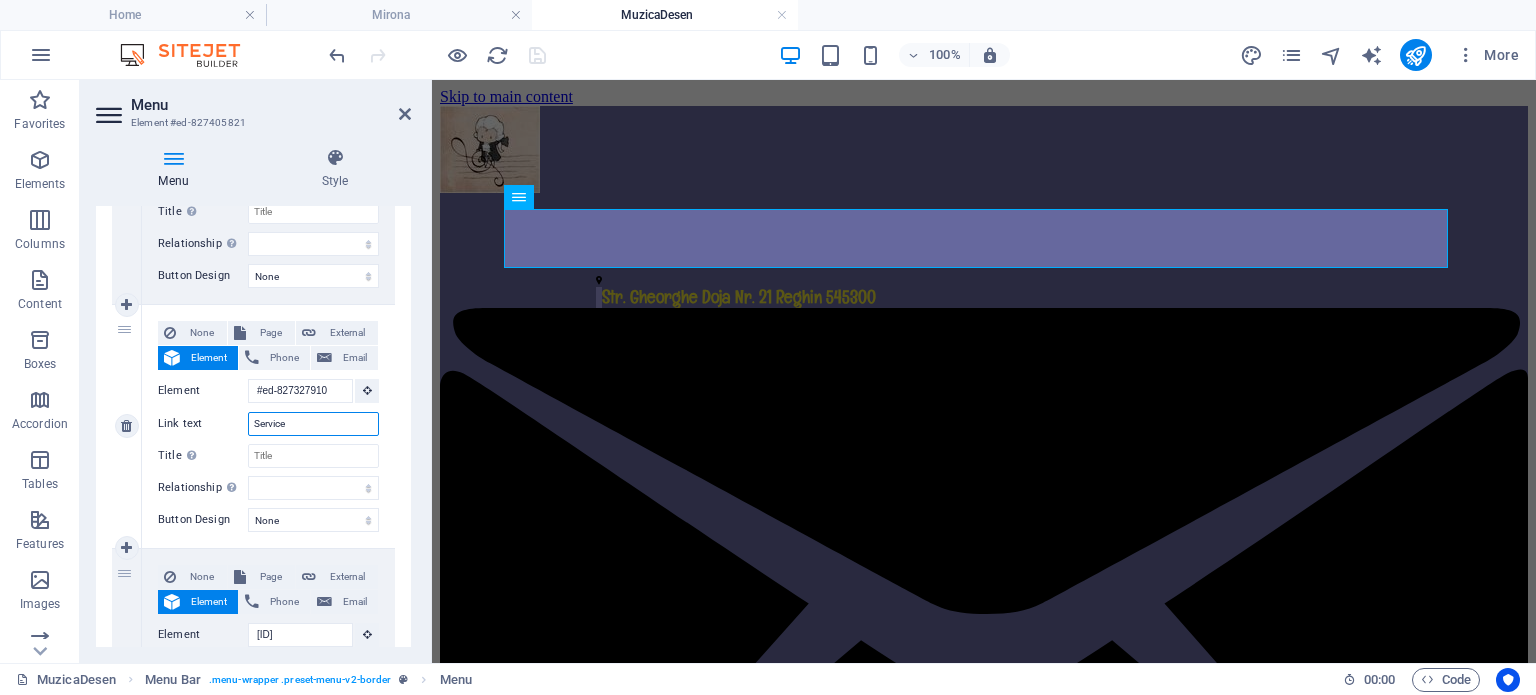drag, startPoint x: 299, startPoint y: 420, endPoint x: 240, endPoint y: 415, distance: 59.211487 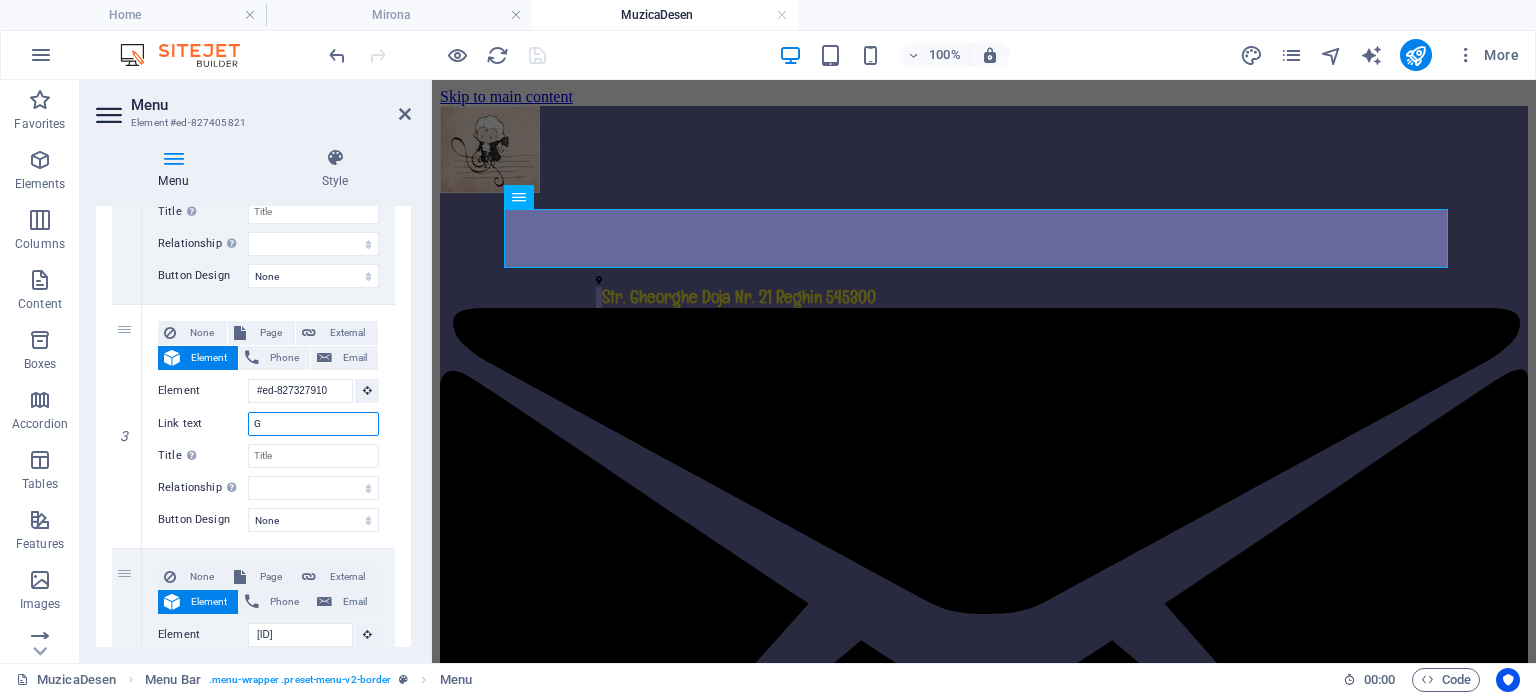 type on "Ga" 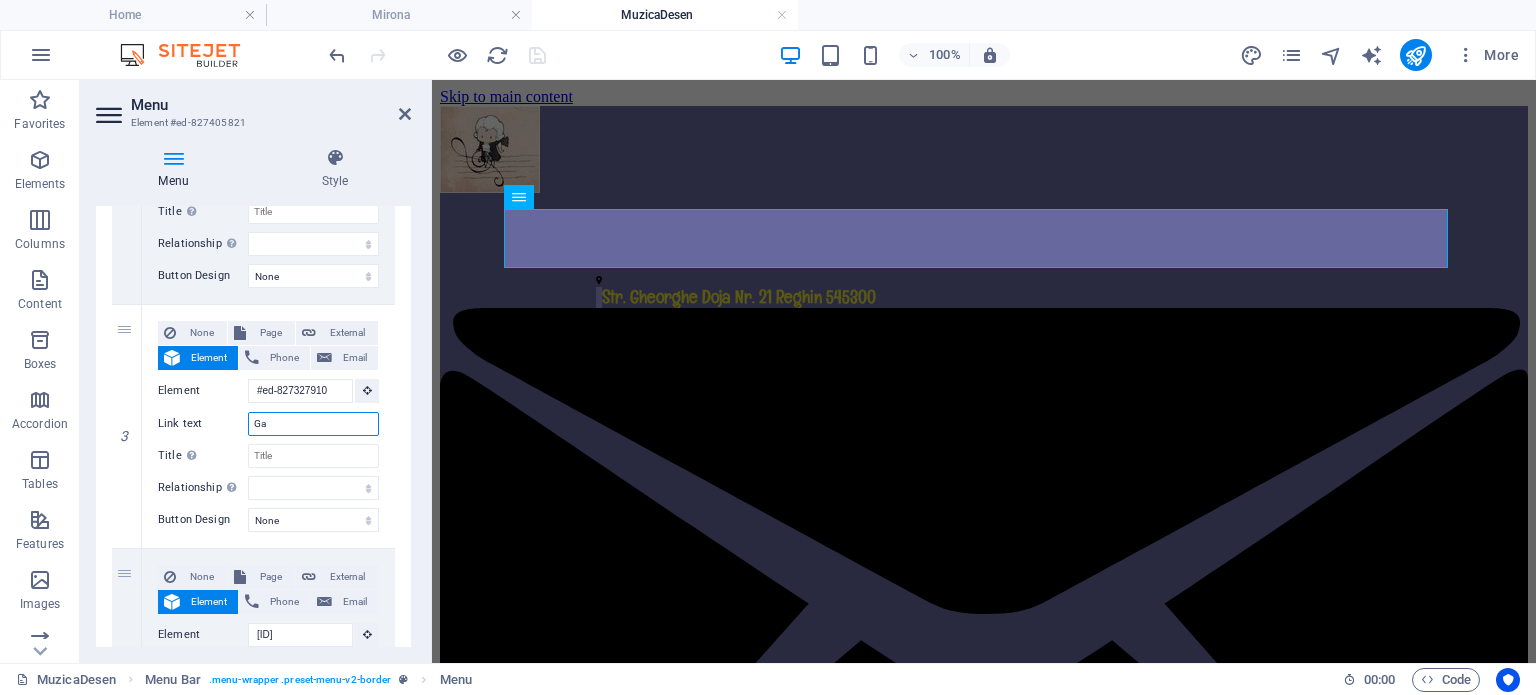 select 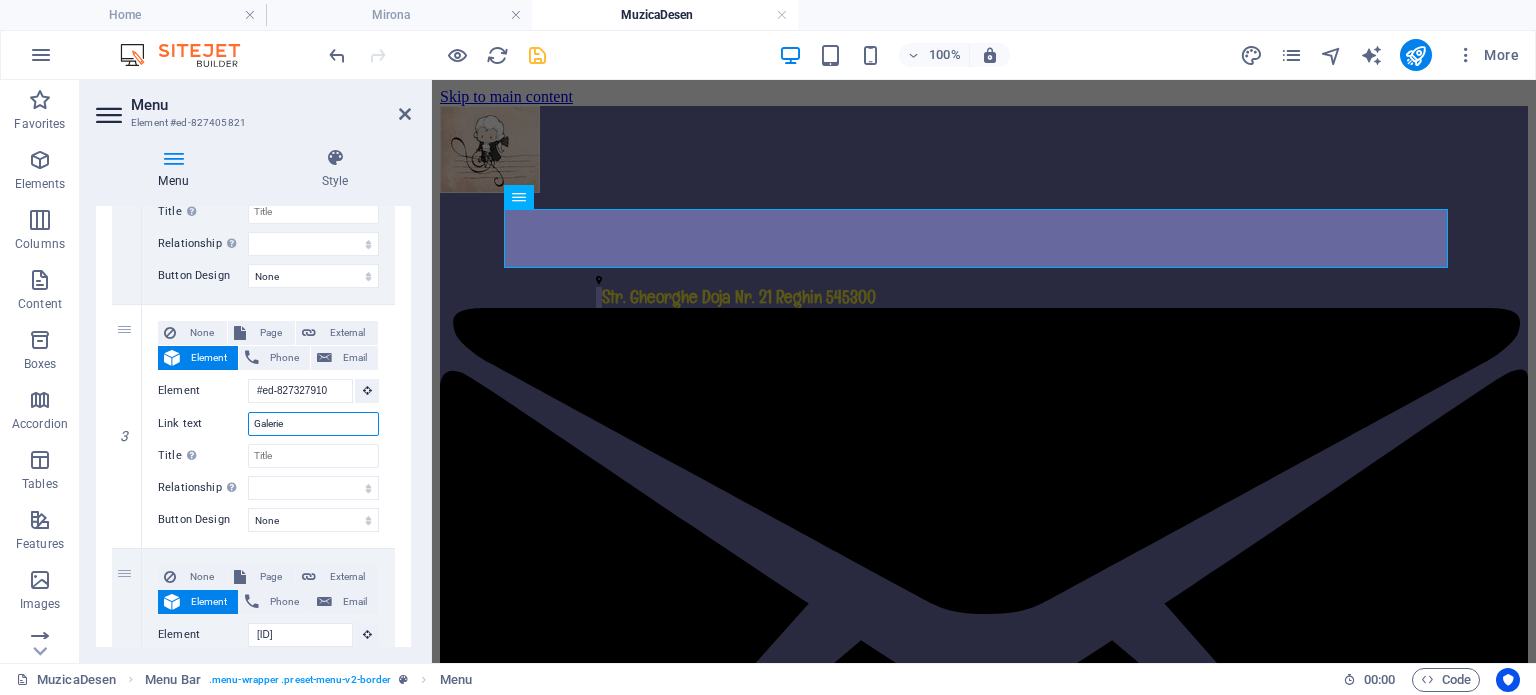 type on "Galerie" 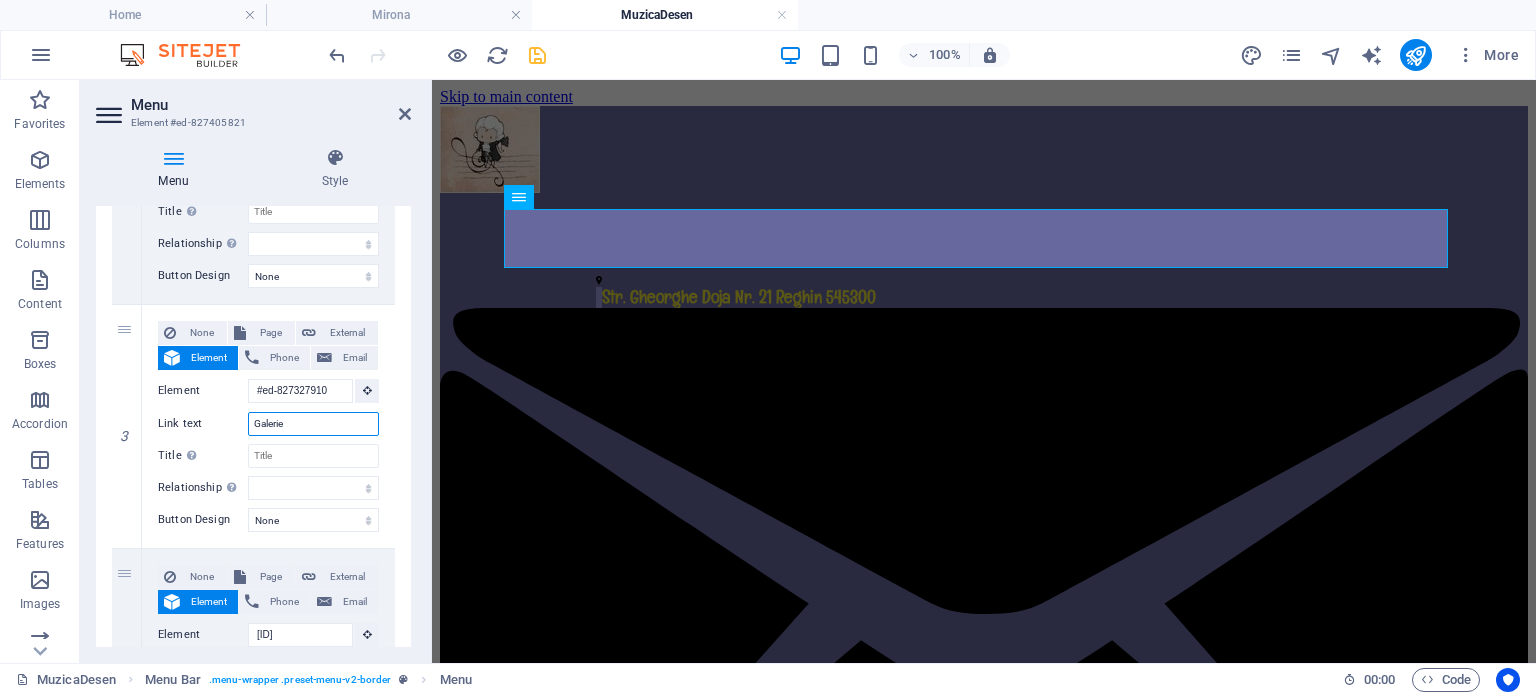 select 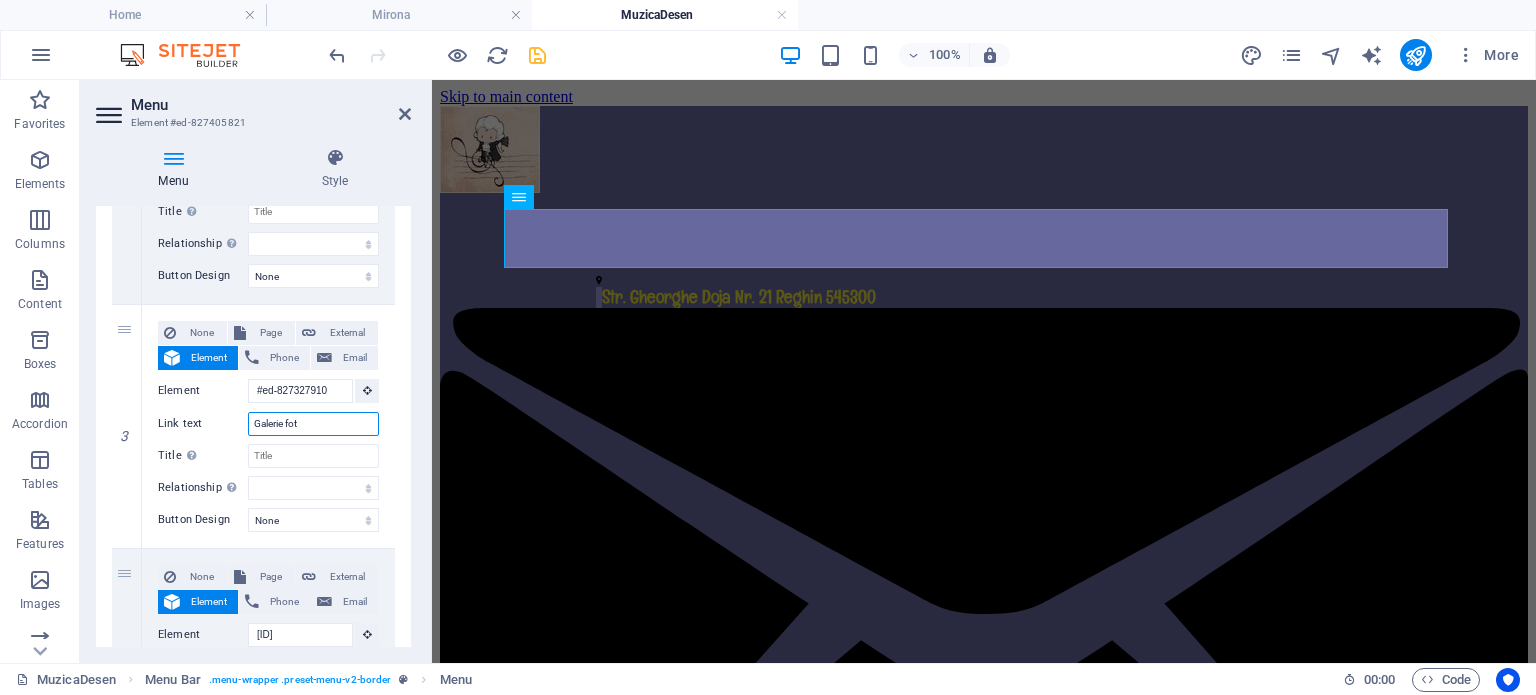 type on "Galerie foto" 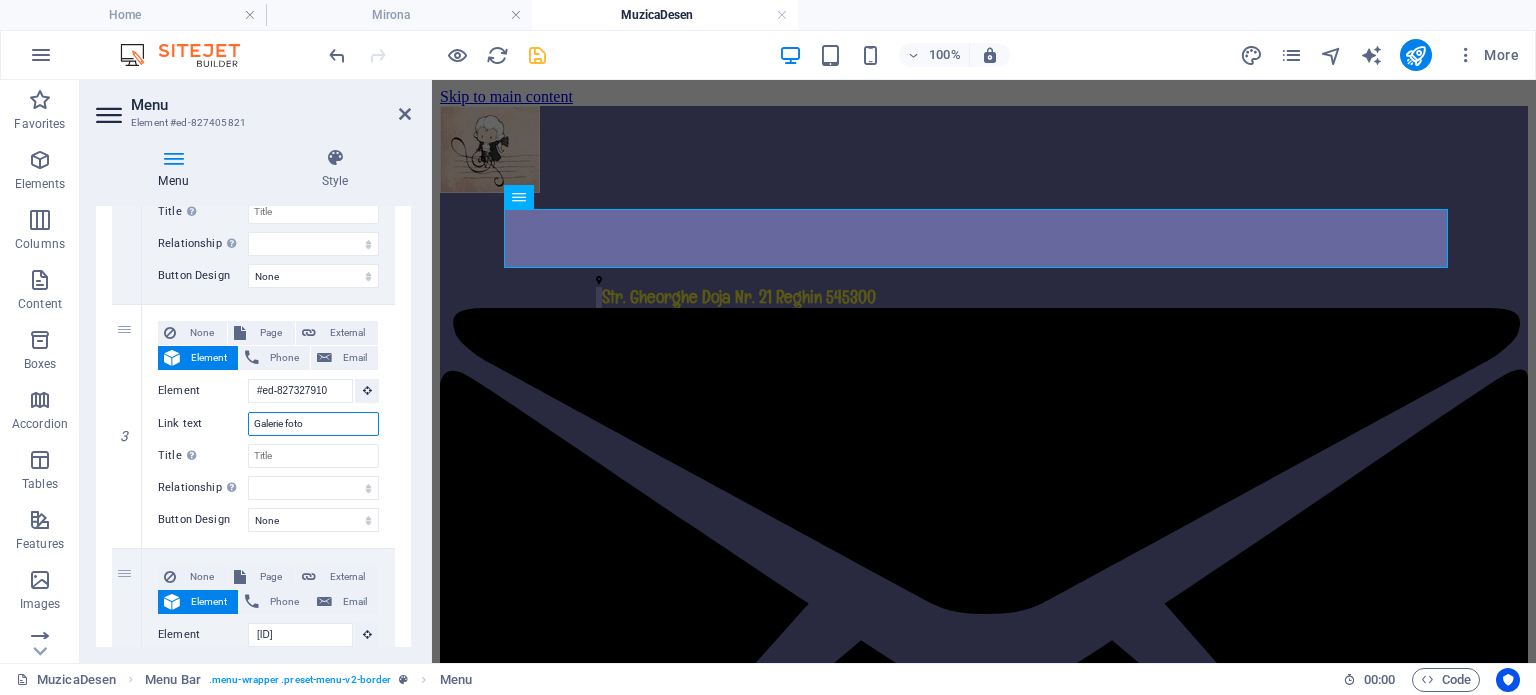 select 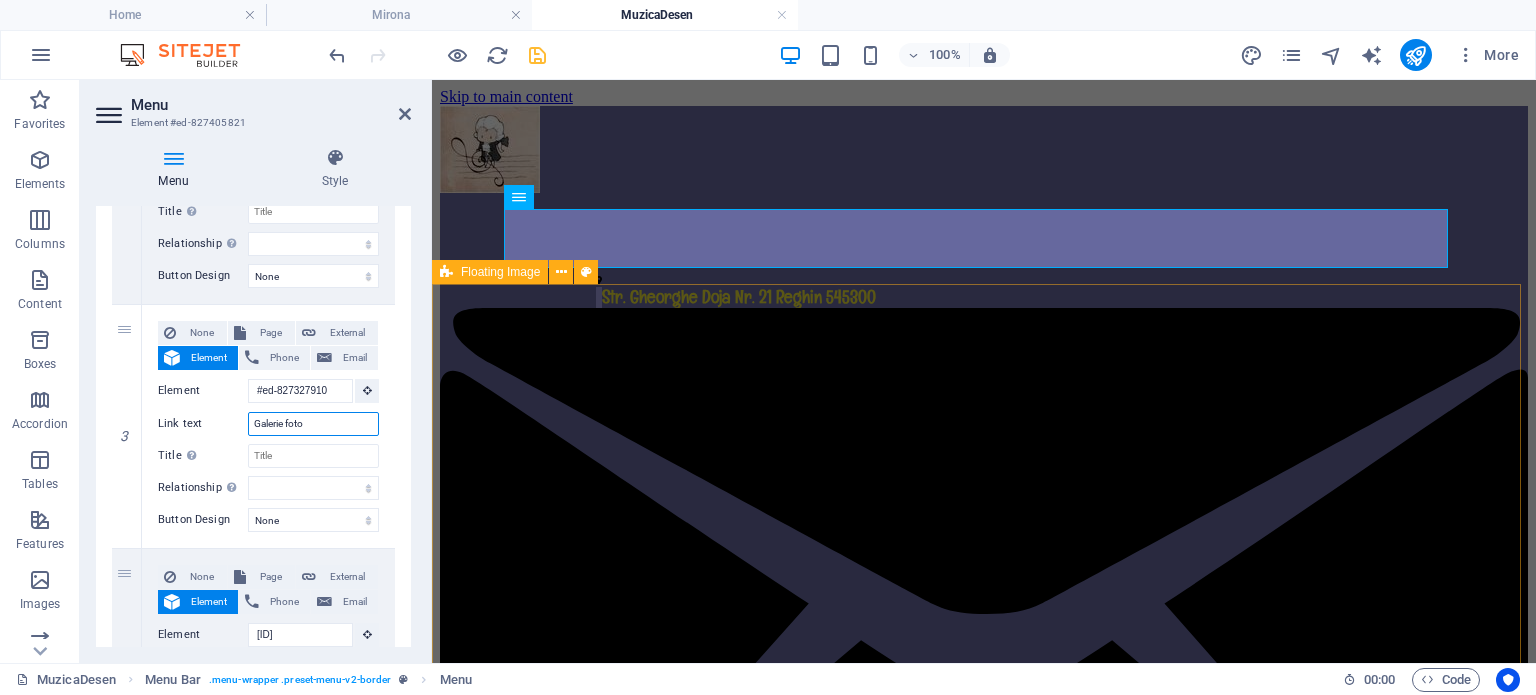 type on "Galerie foto" 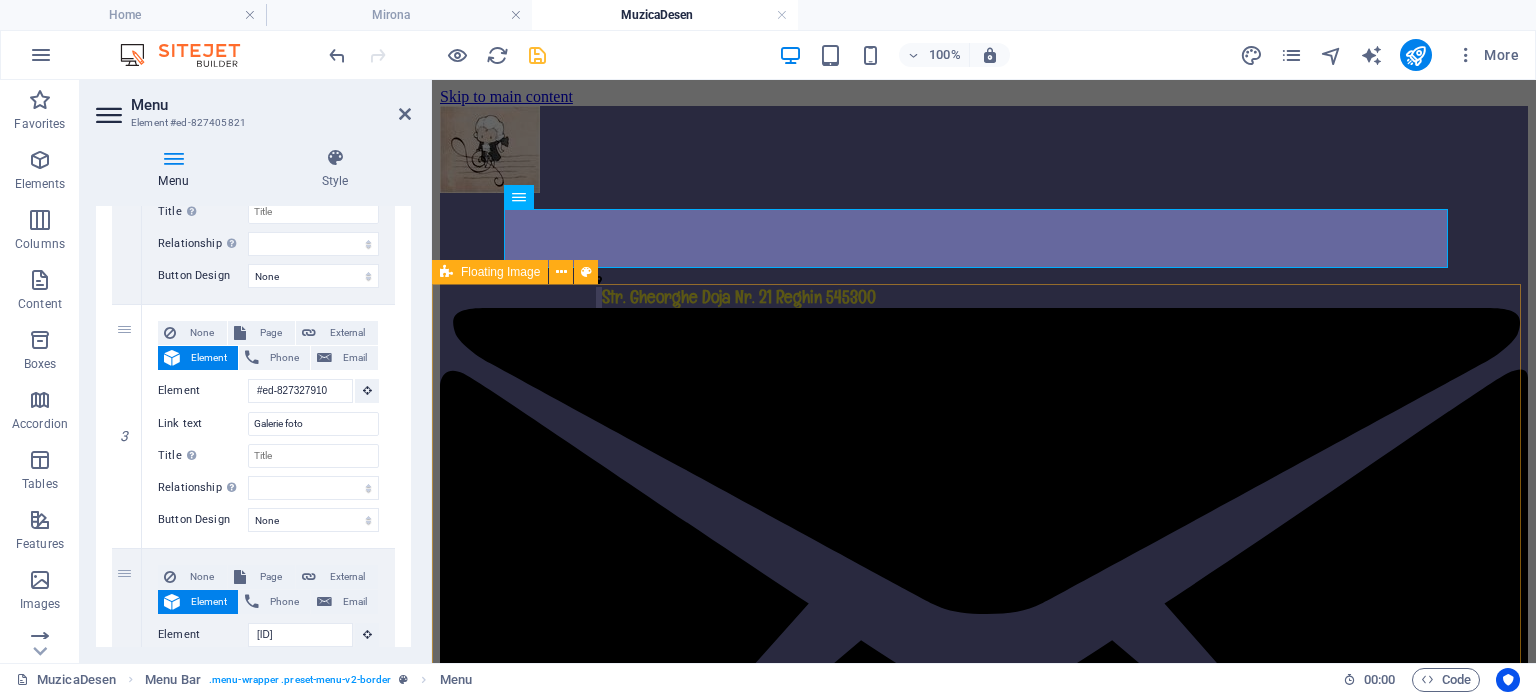 click on "i Bine ați venit pe site-ul Școlii de Muzică și Arte Plastice   „Descoperim talentul, cultivăm pasiunea, inspirăm viitorul prin muzică și culoare."" at bounding box center [984, 4132] 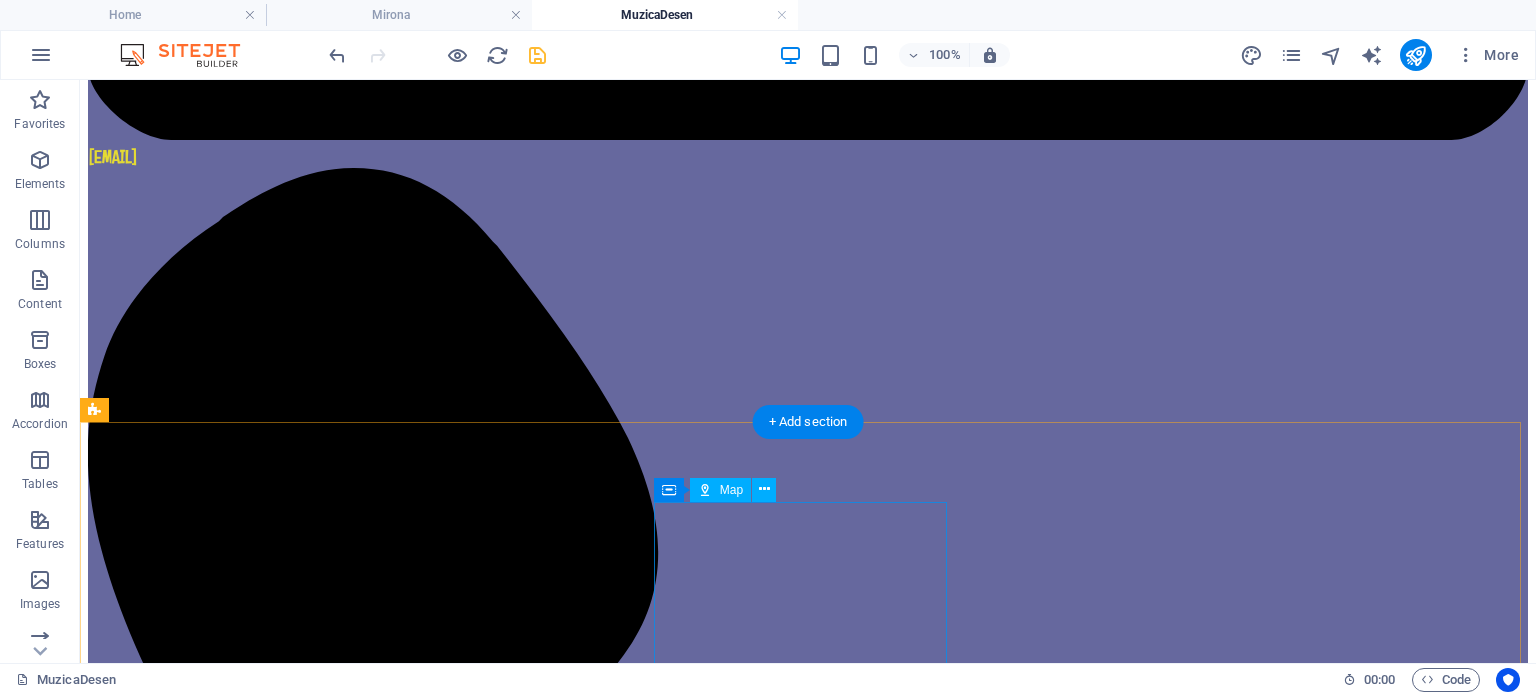 scroll, scrollTop: 951, scrollLeft: 0, axis: vertical 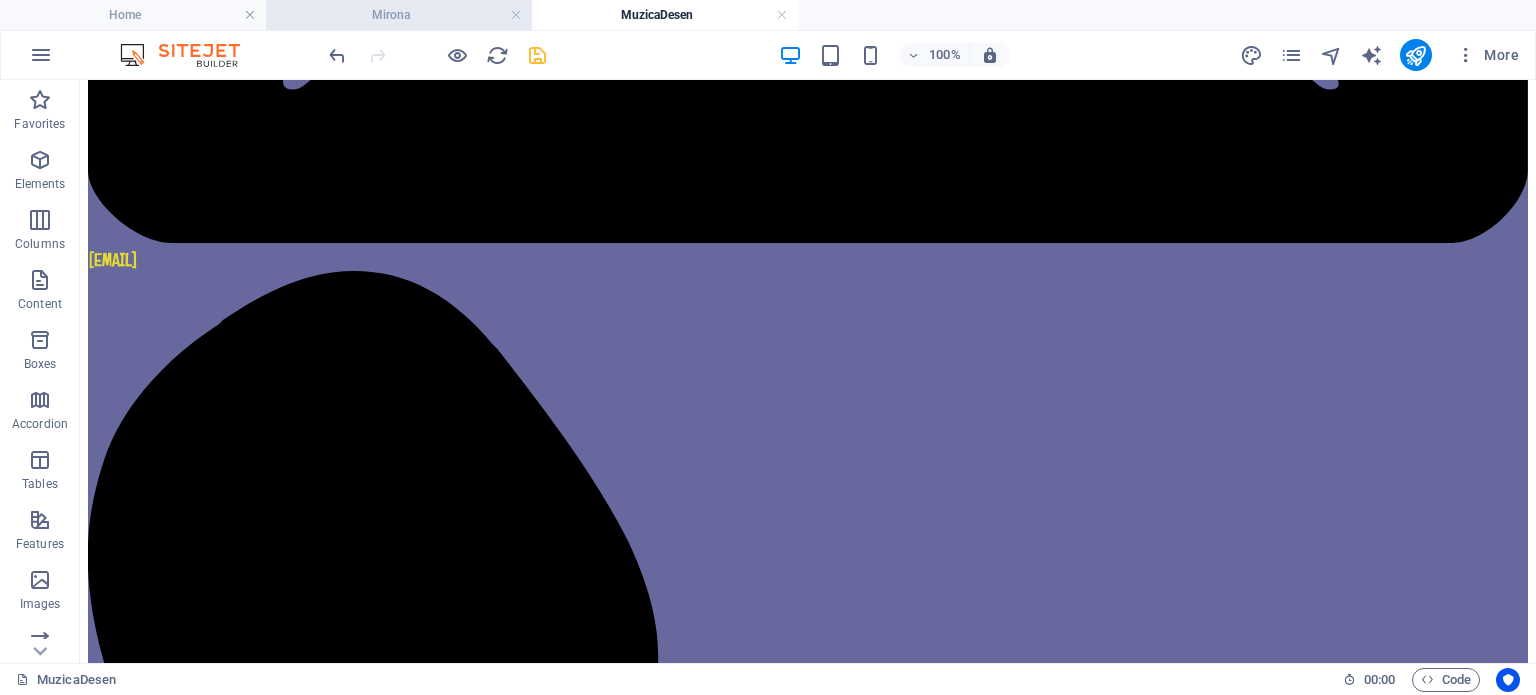 click on "Mirona" at bounding box center (399, 15) 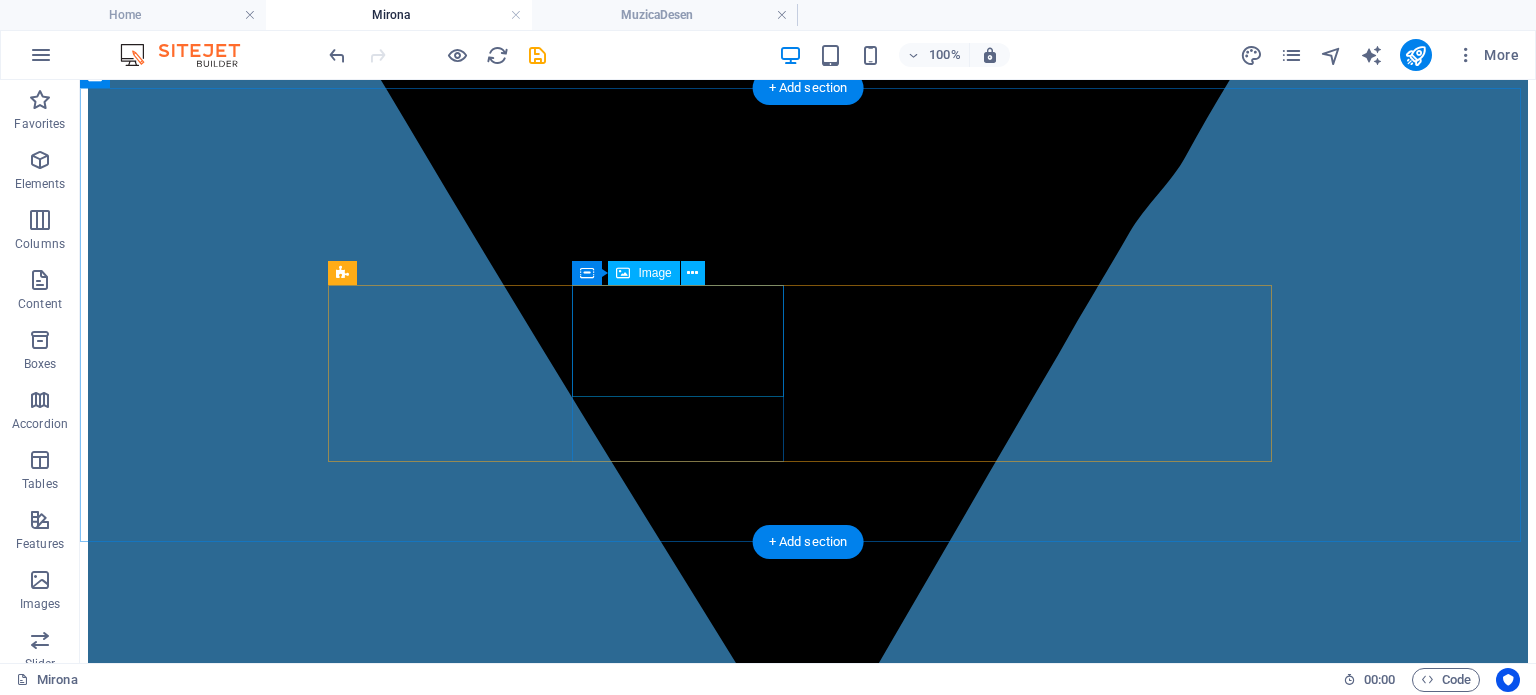 scroll, scrollTop: 1500, scrollLeft: 0, axis: vertical 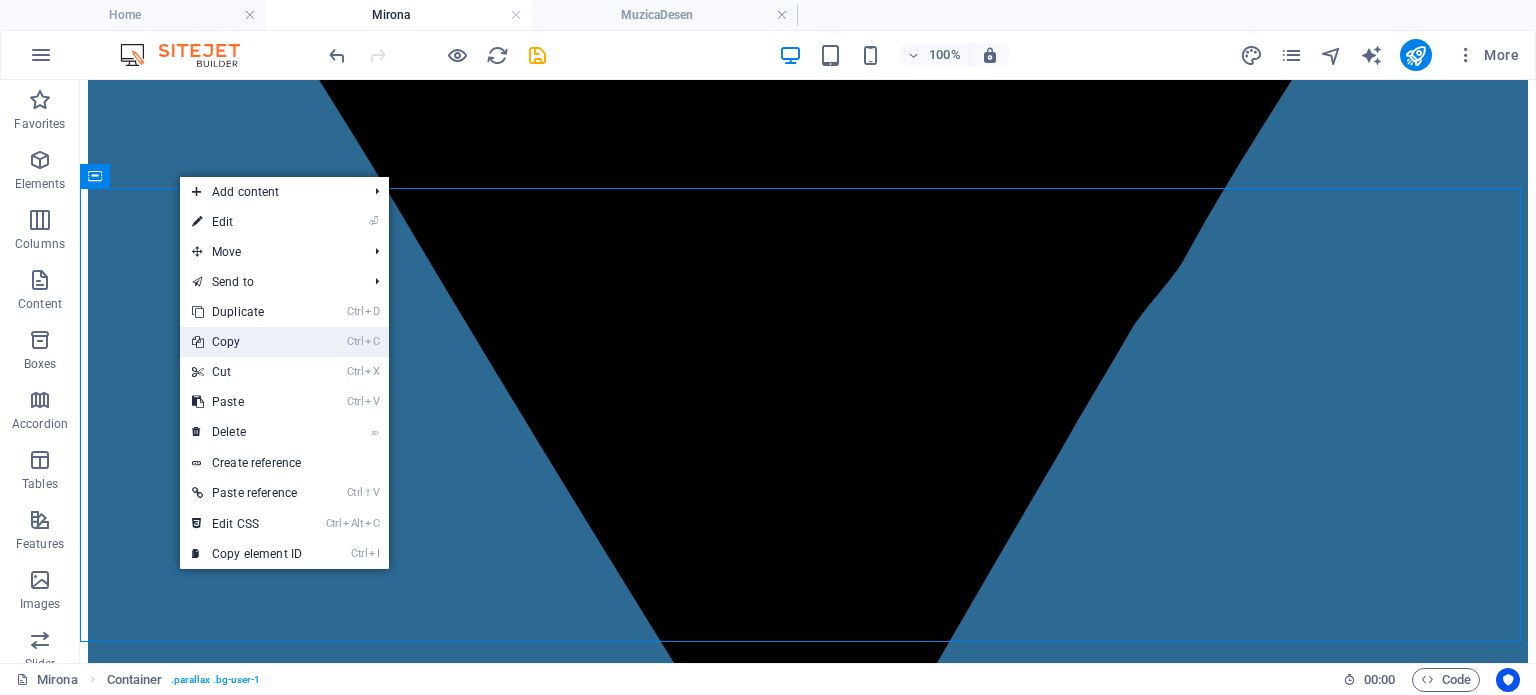 click on "Ctrl C  Copy" at bounding box center [247, 342] 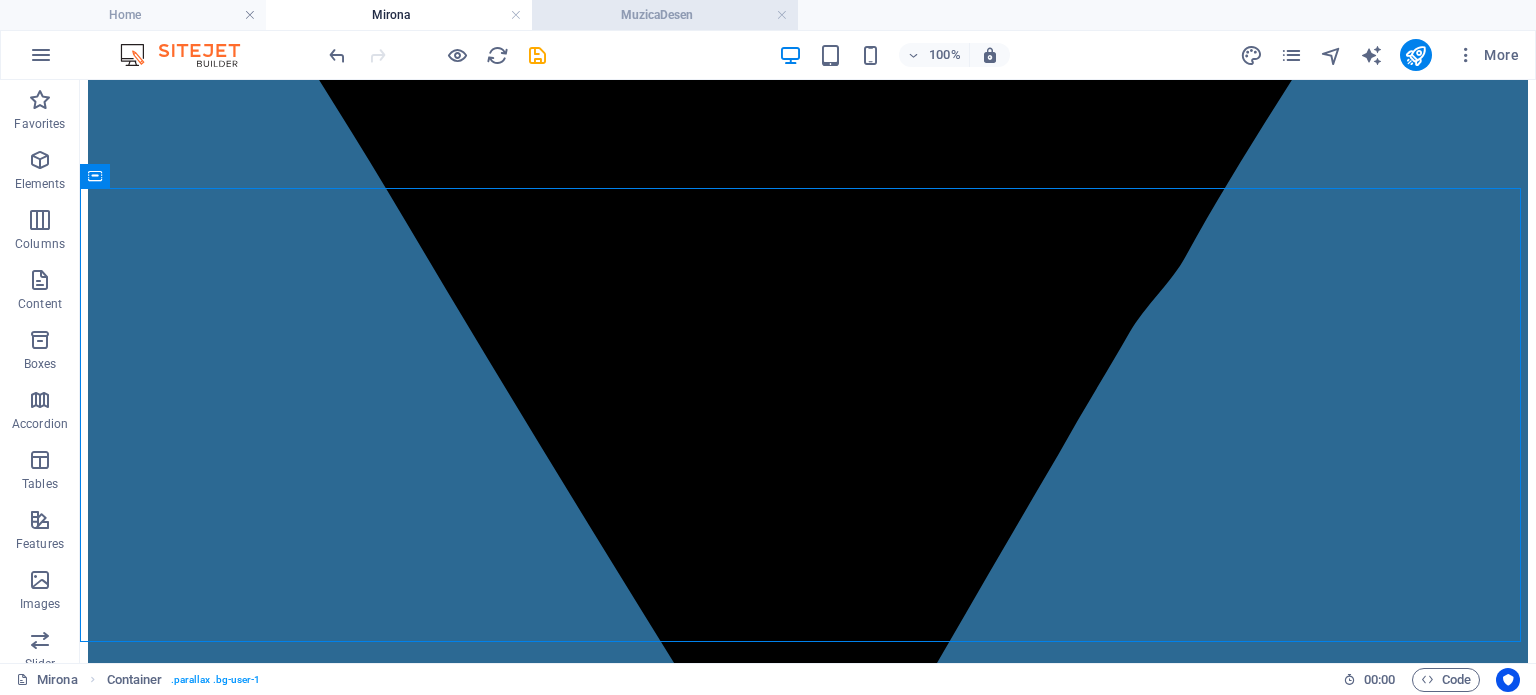 click on "MuzicaDesen" at bounding box center [665, 15] 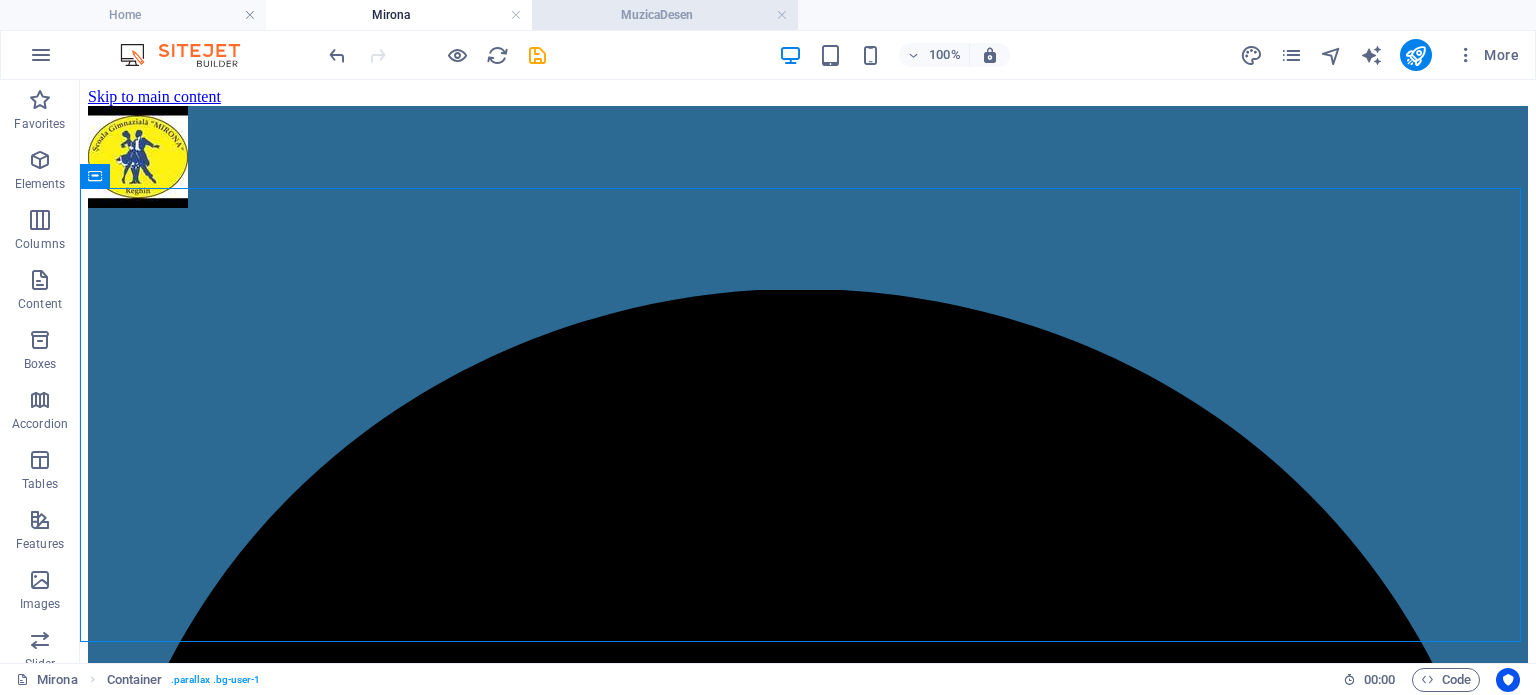 scroll, scrollTop: 951, scrollLeft: 0, axis: vertical 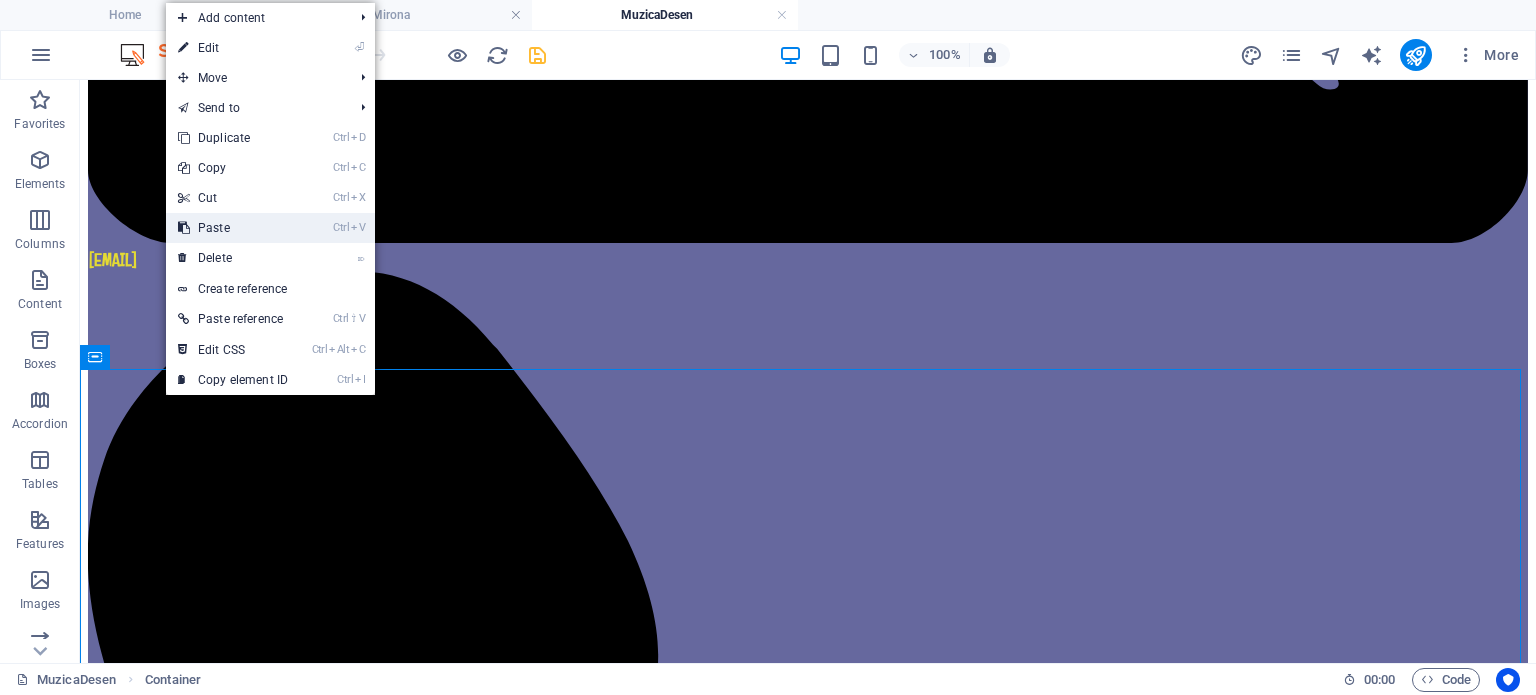 click on "Ctrl V  Paste" at bounding box center (233, 228) 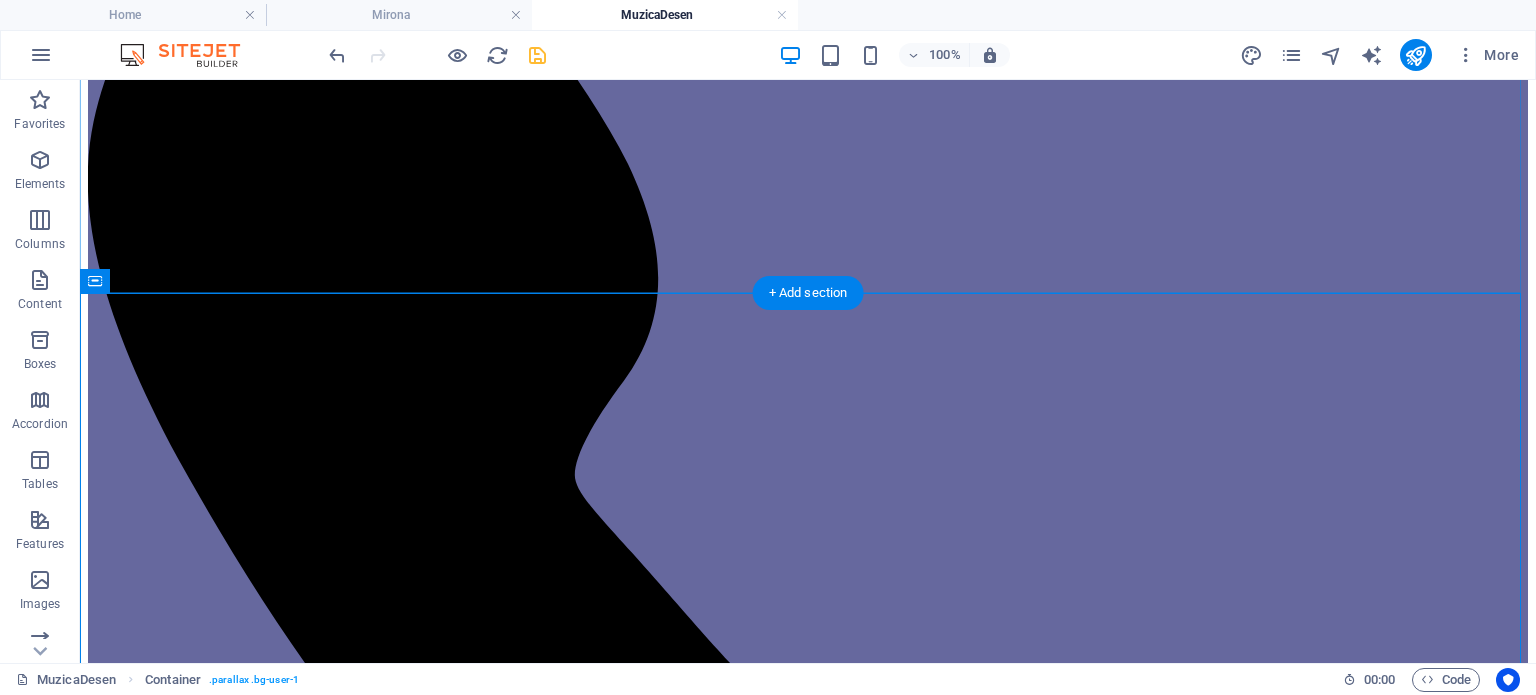 scroll, scrollTop: 1476, scrollLeft: 0, axis: vertical 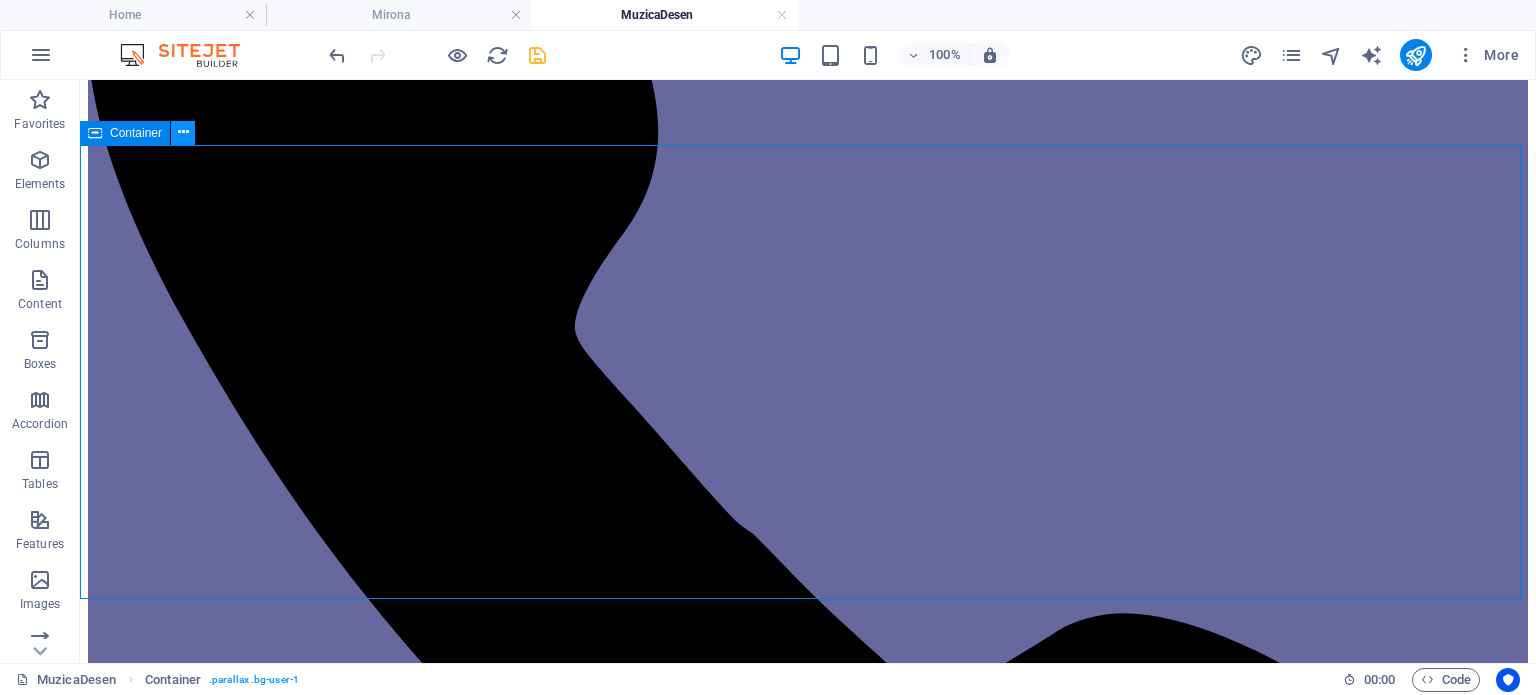 click at bounding box center [183, 132] 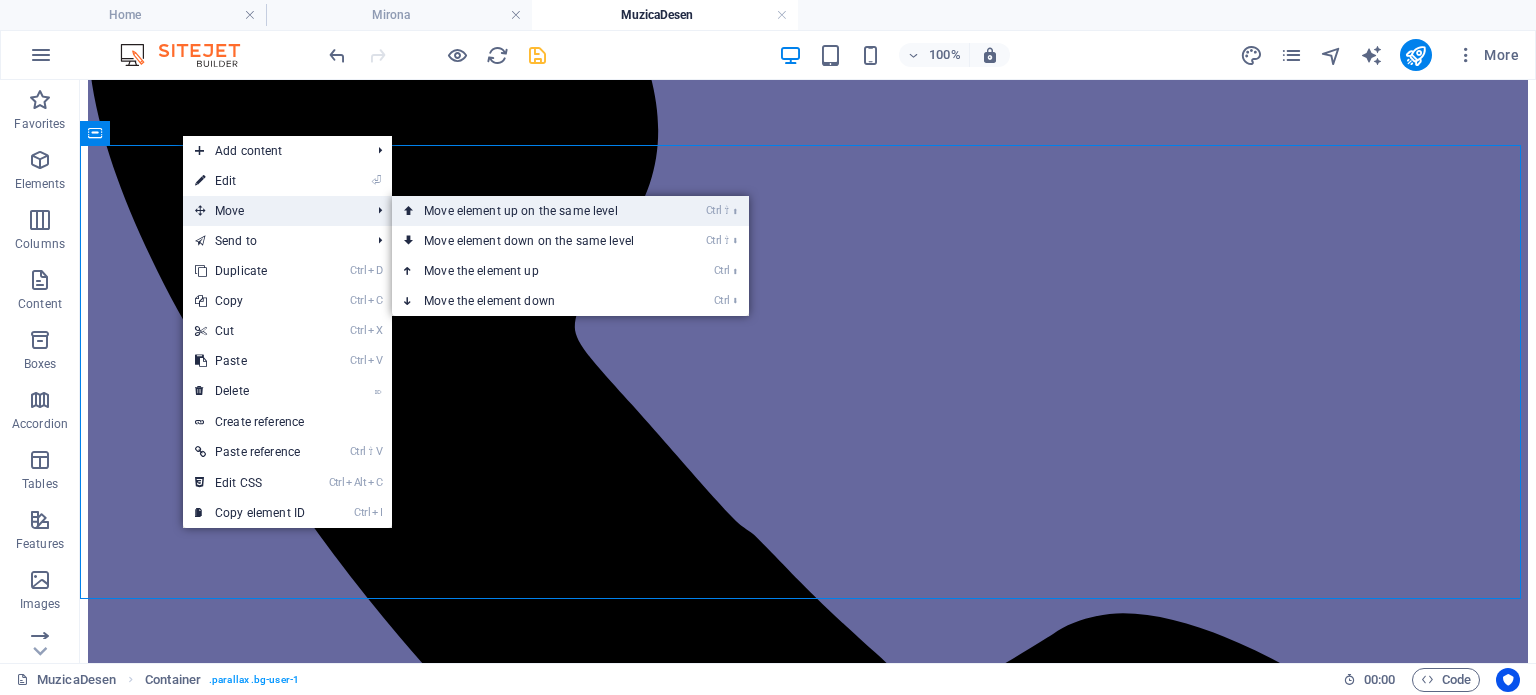 click on "Ctrl ⇧ ⬆  Move element up on the same level" at bounding box center (533, 211) 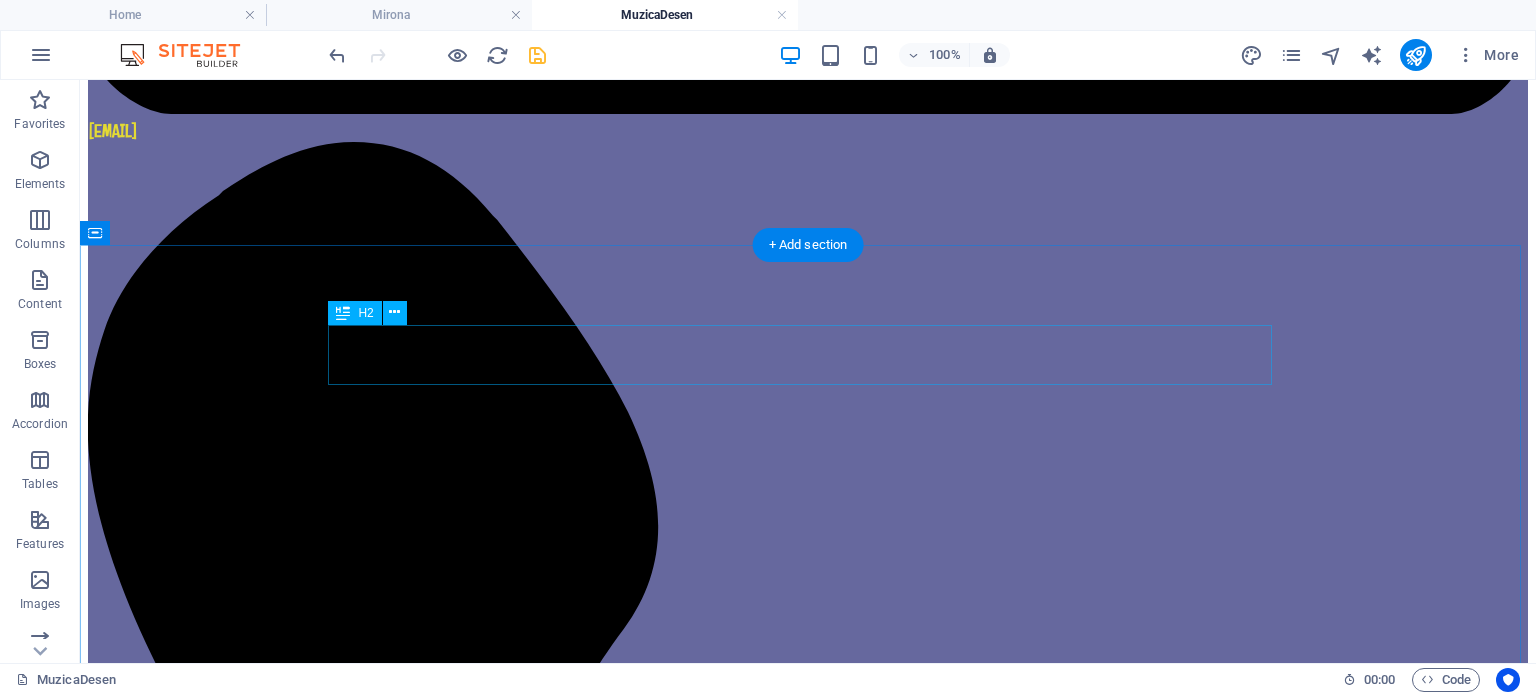 scroll, scrollTop: 1075, scrollLeft: 0, axis: vertical 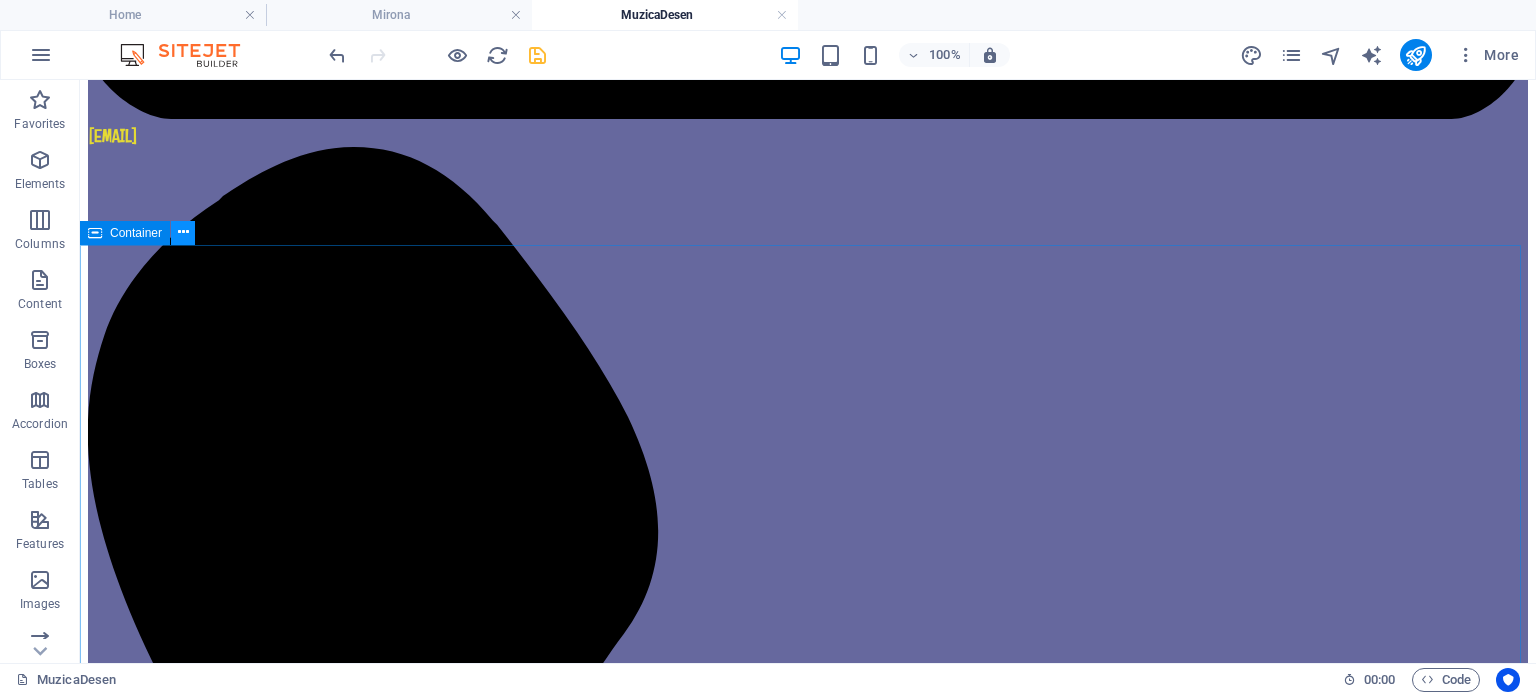 click at bounding box center [183, 232] 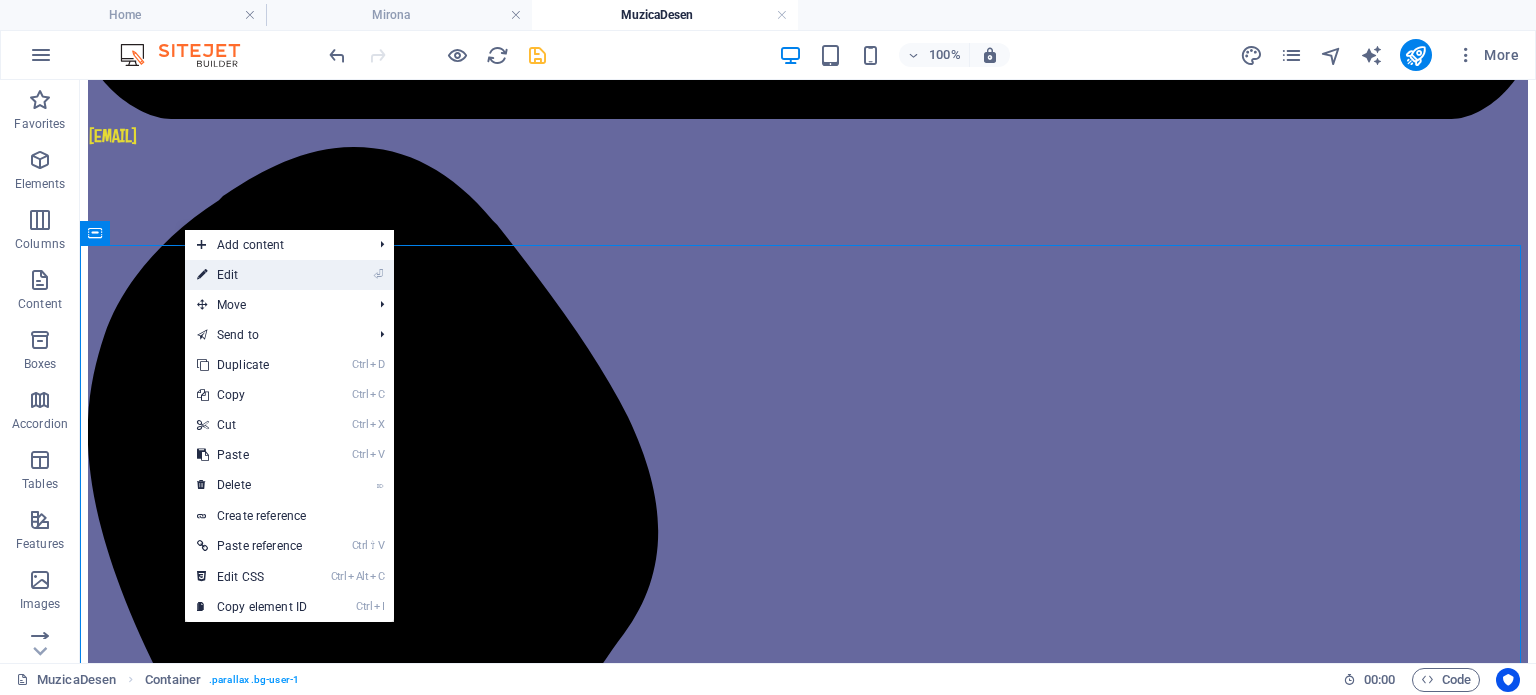 click on "⏎  Edit" at bounding box center [252, 275] 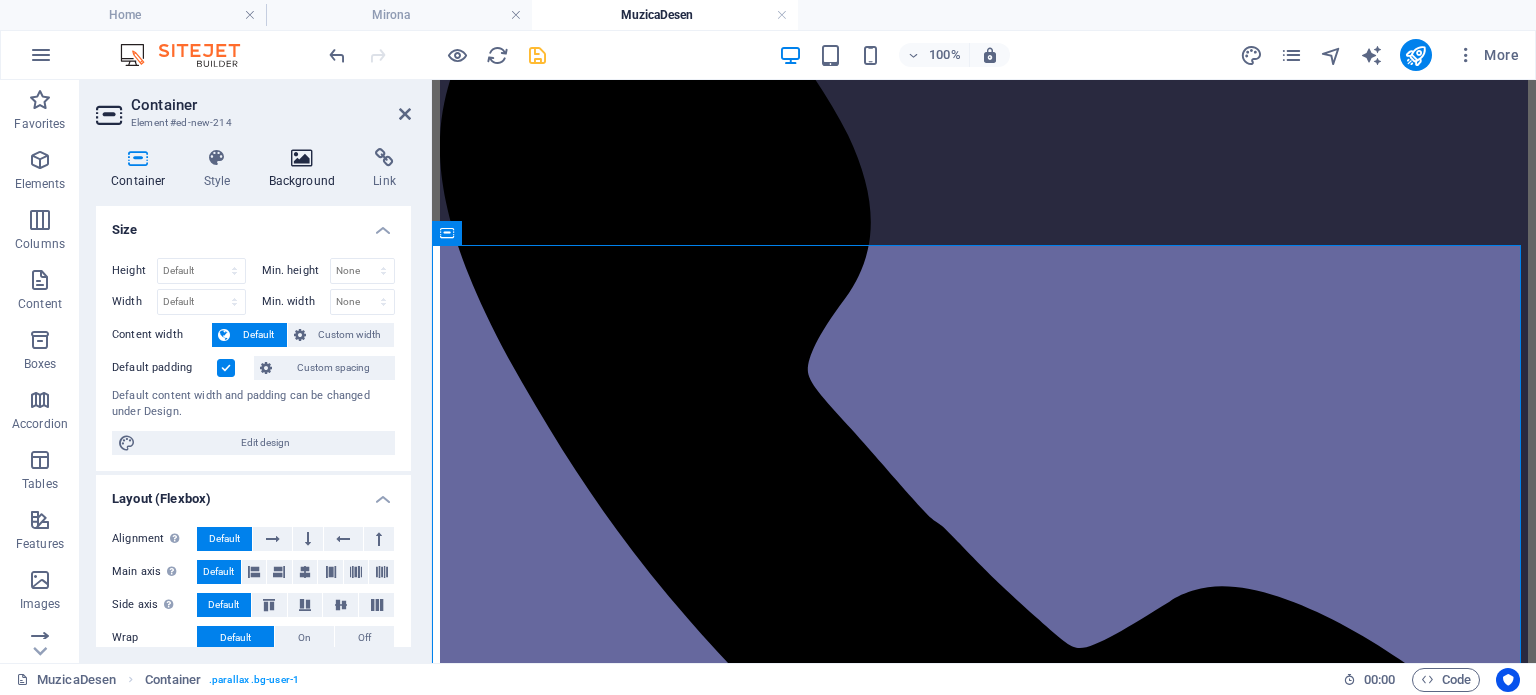 click at bounding box center [302, 158] 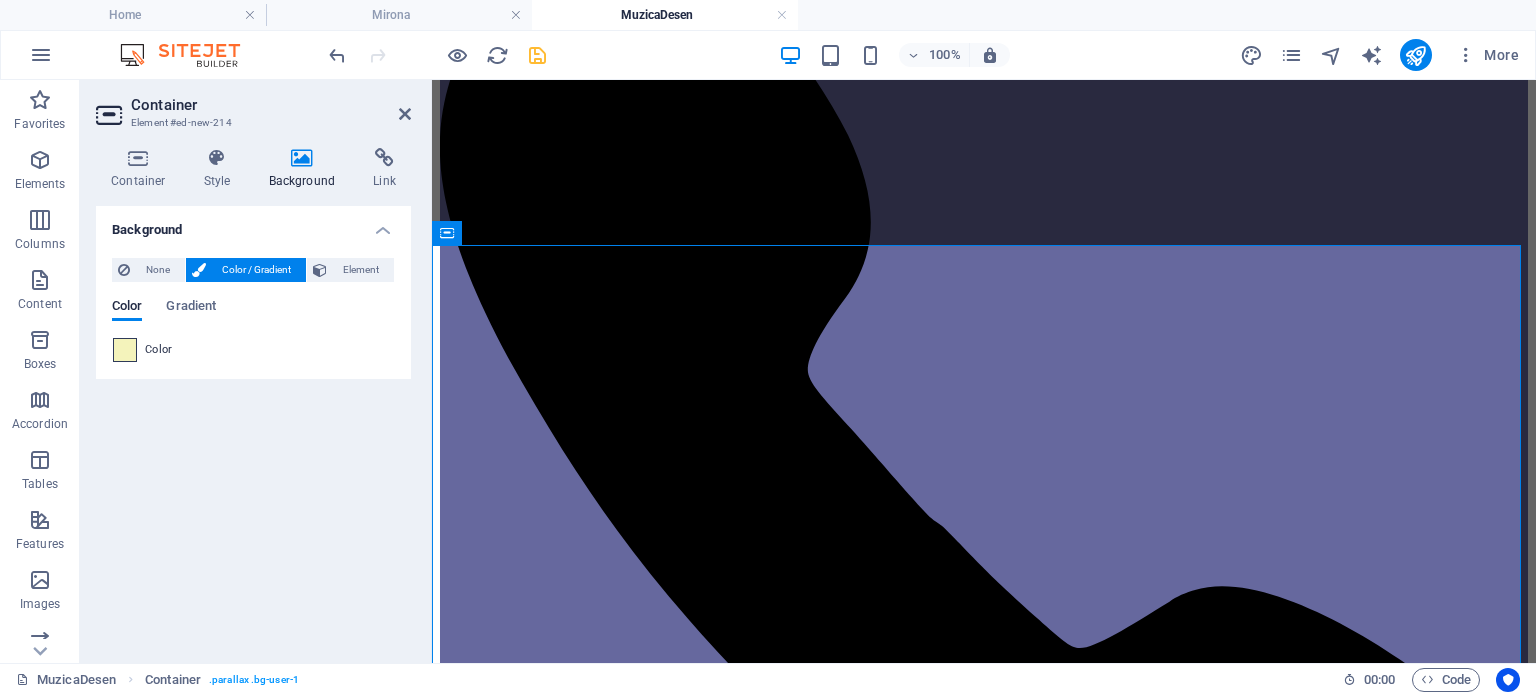 click at bounding box center [125, 350] 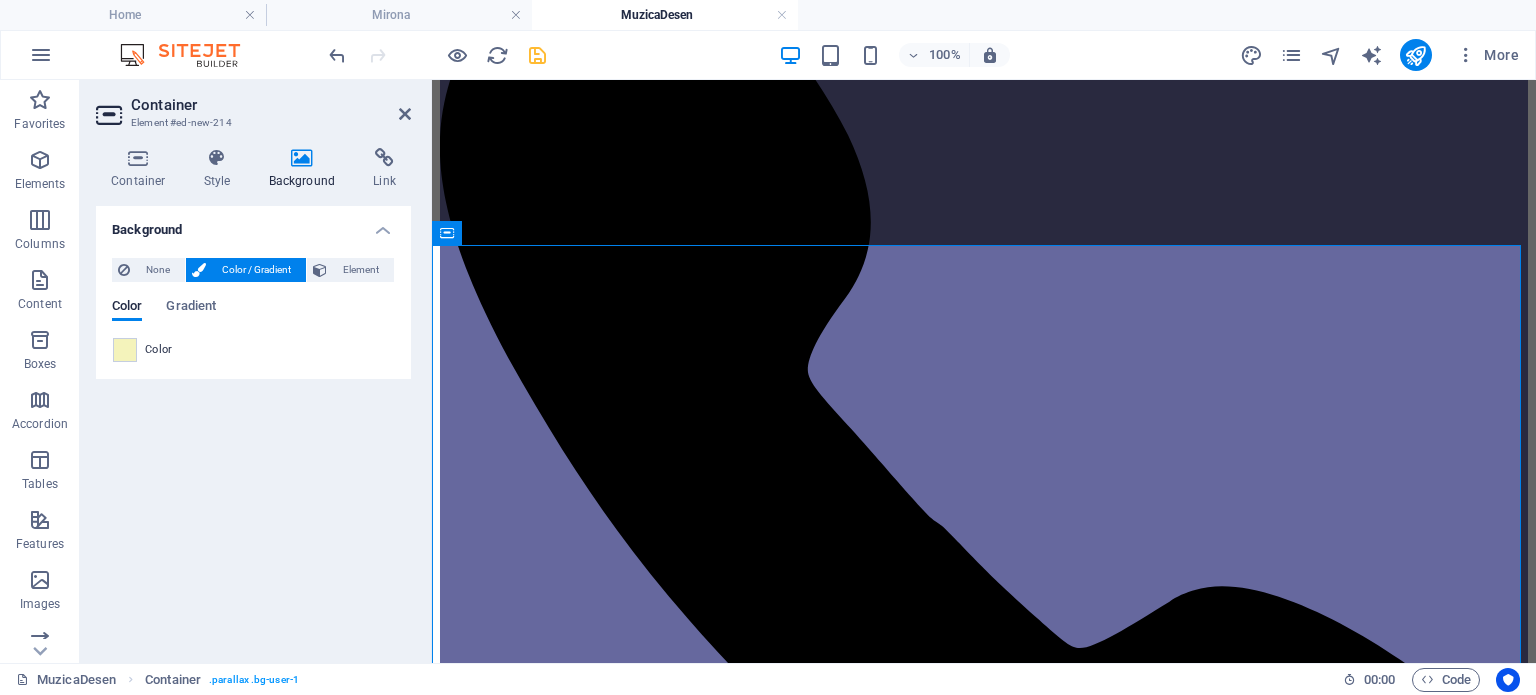 type on "#f4f3bb" 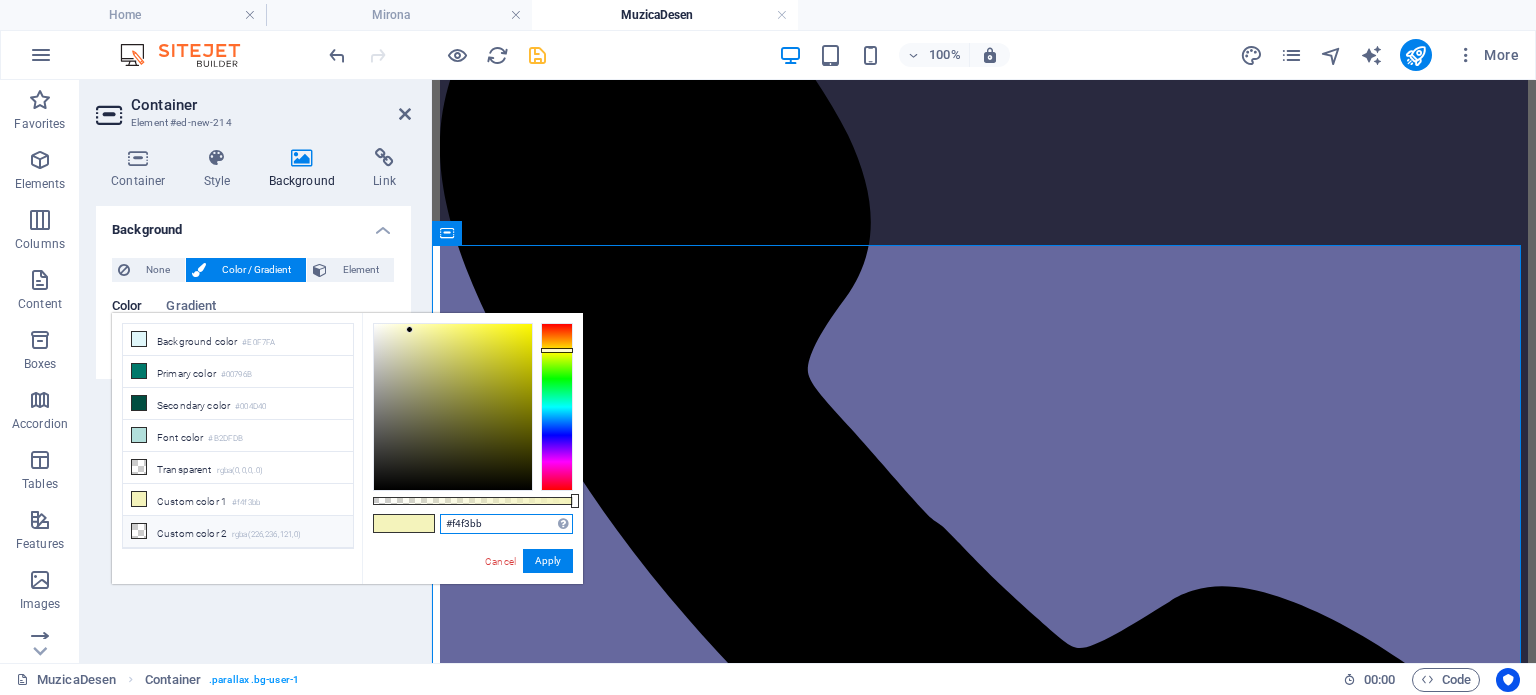 drag, startPoint x: 519, startPoint y: 524, endPoint x: 296, endPoint y: 518, distance: 223.0807 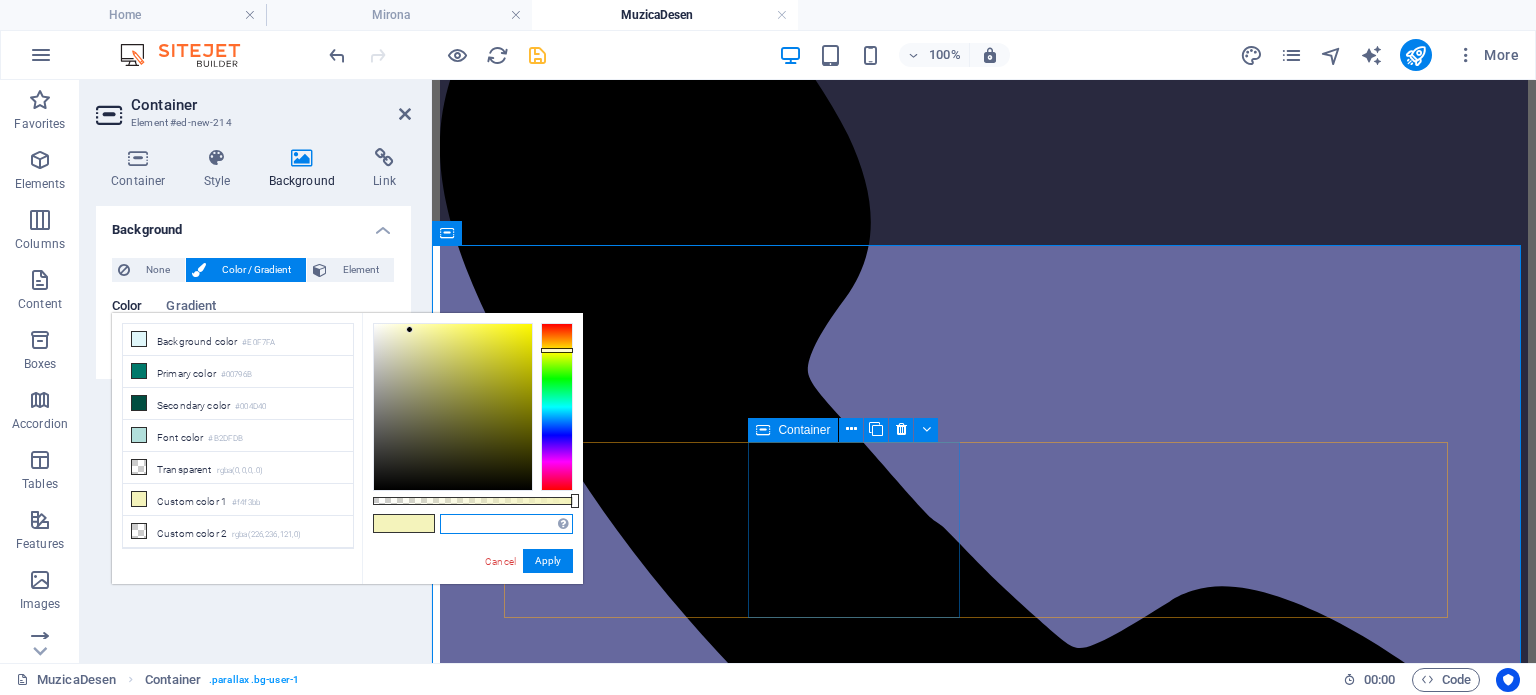 paste on "#66689E" 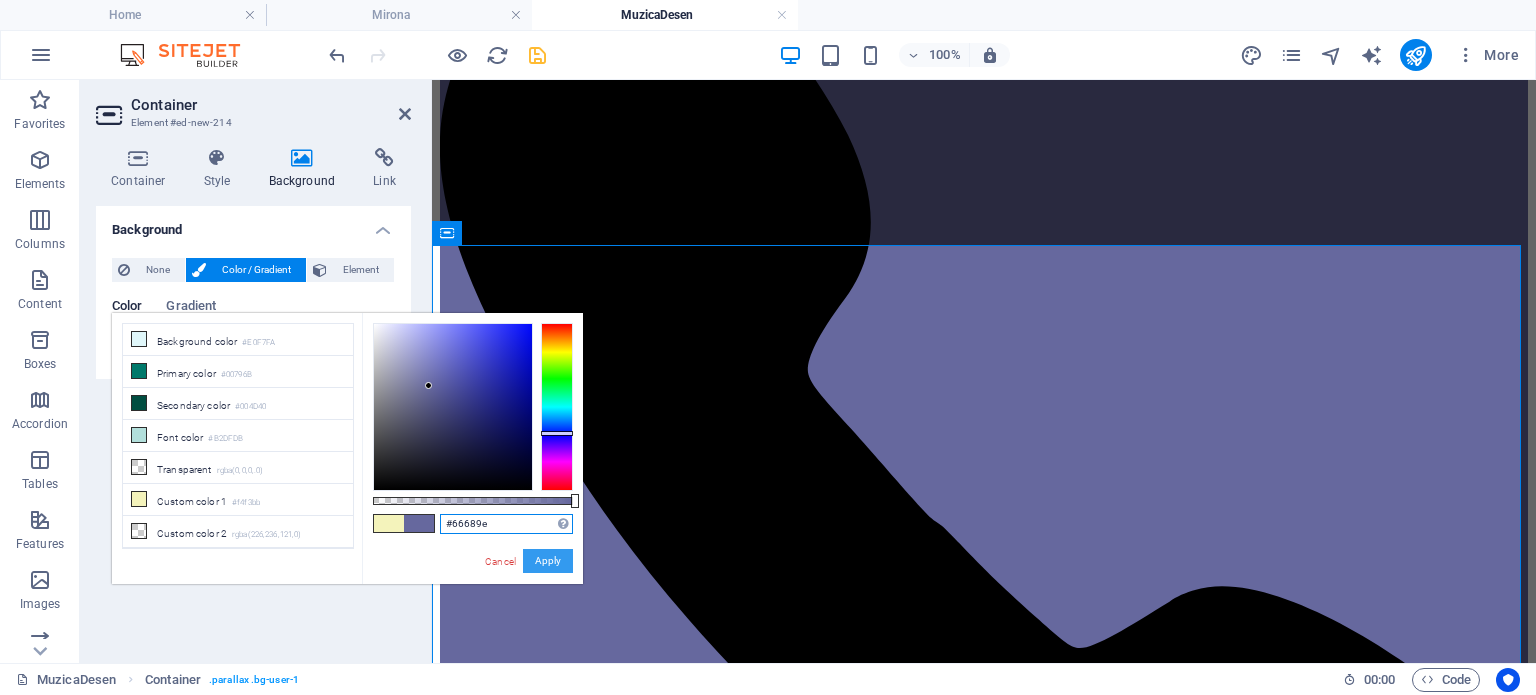 type on "#66689e" 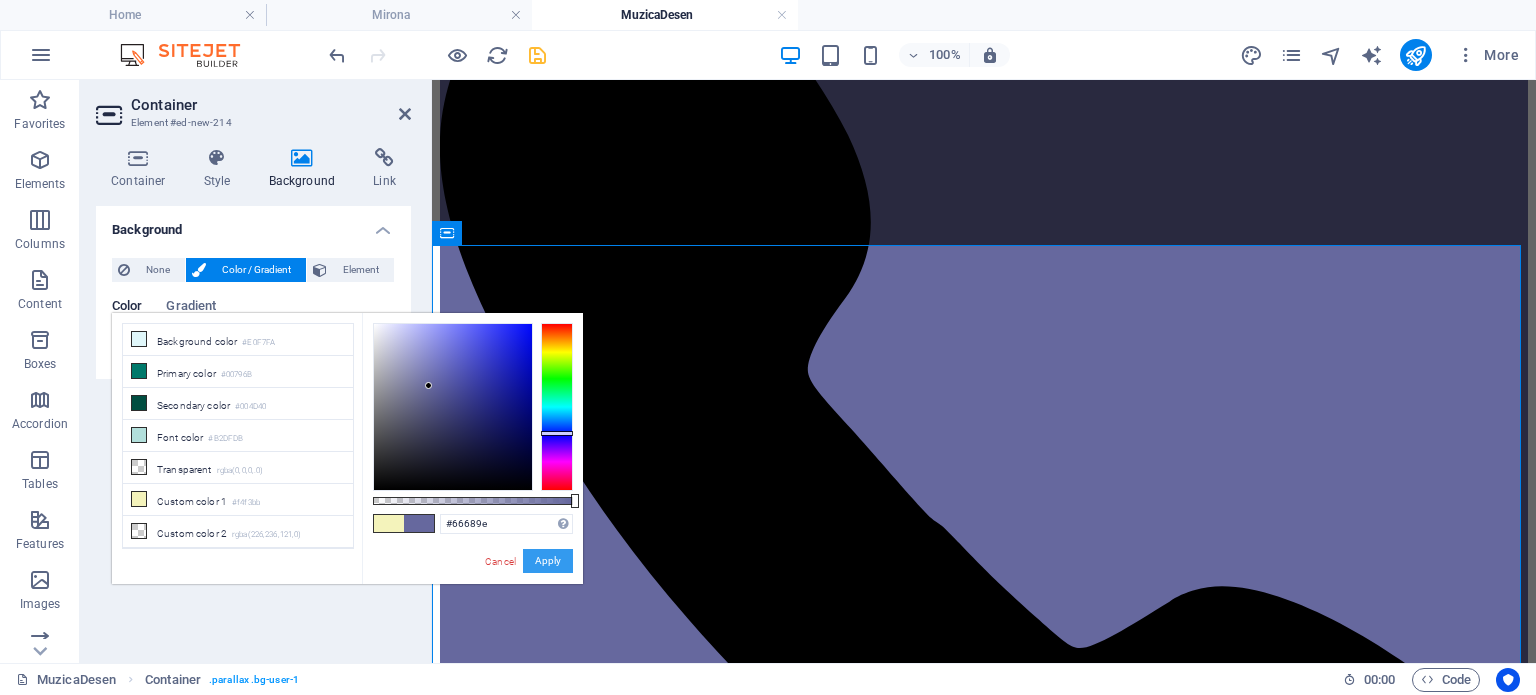 drag, startPoint x: 548, startPoint y: 563, endPoint x: 116, endPoint y: 482, distance: 439.52817 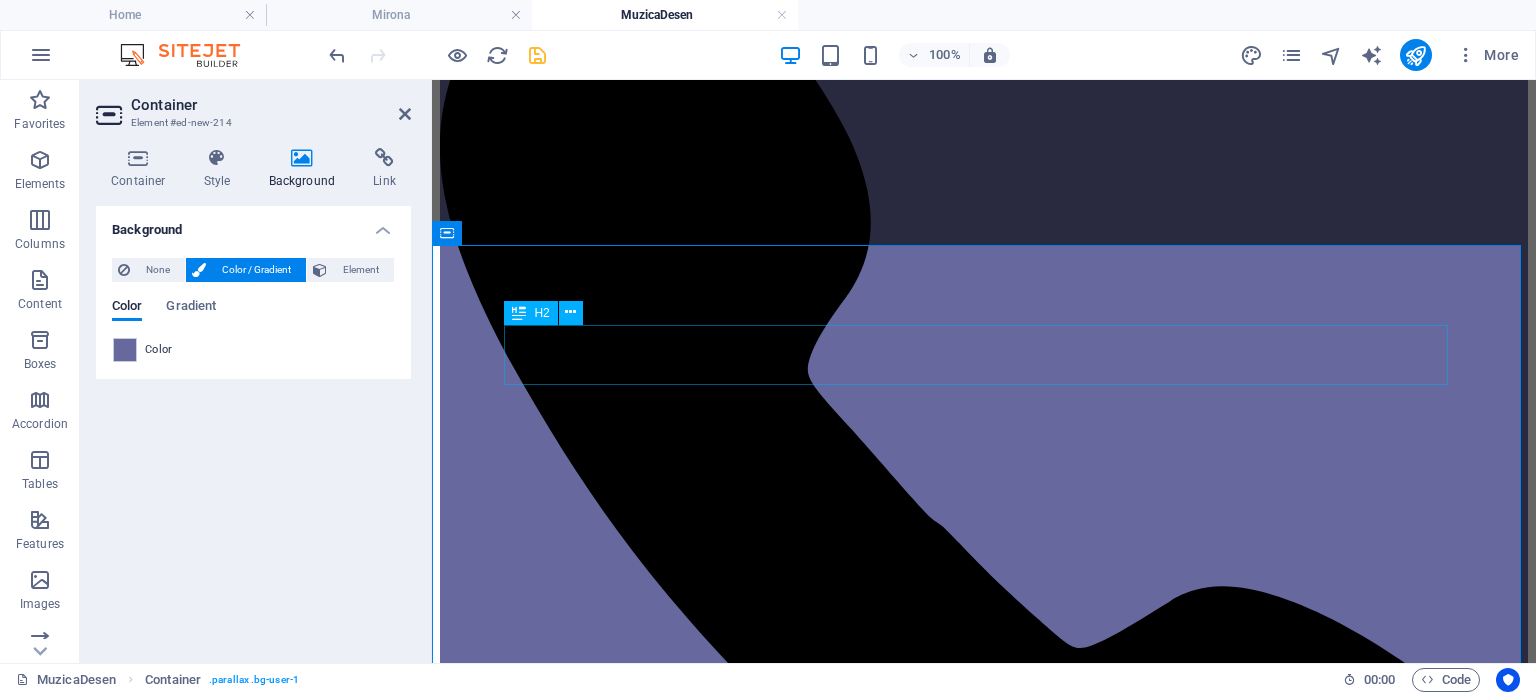 click on "Galerie foto" at bounding box center (984, 4055) 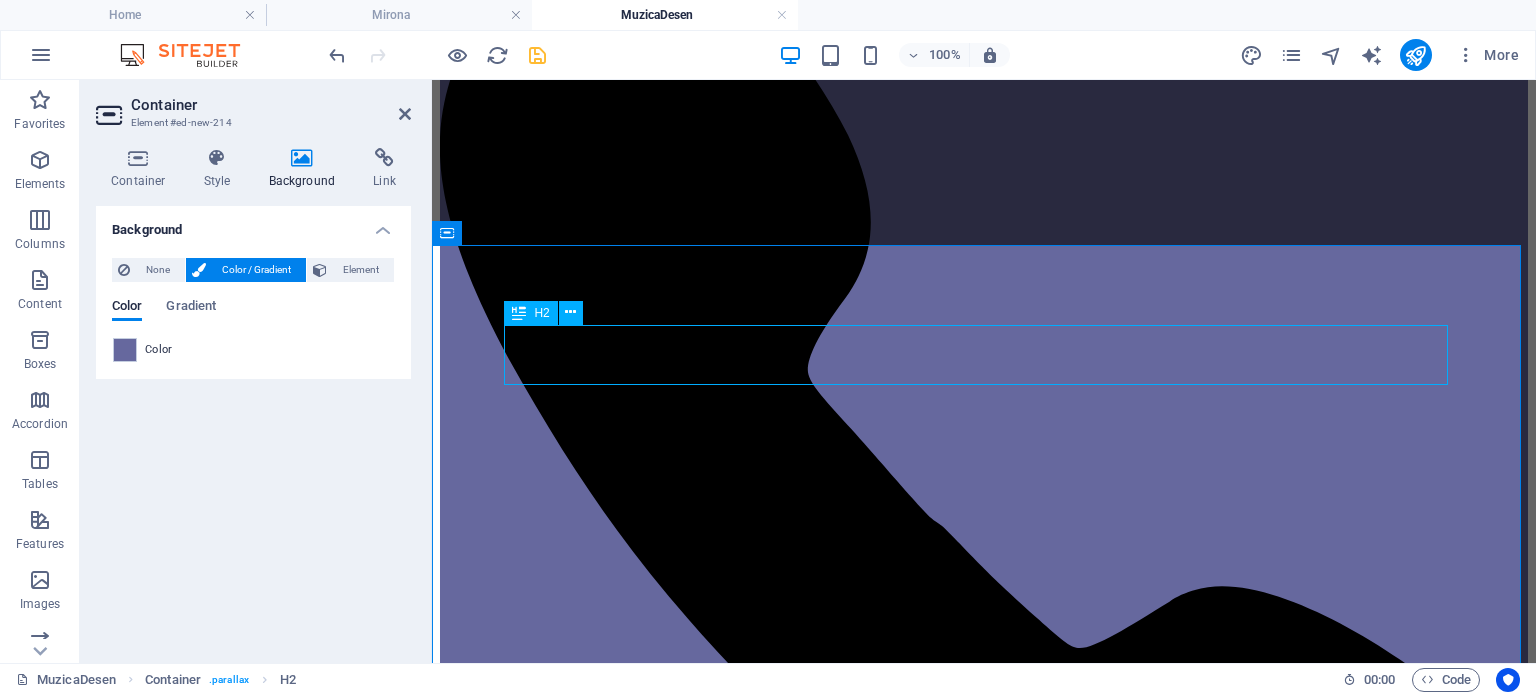 click on "Galerie foto" at bounding box center (984, 4055) 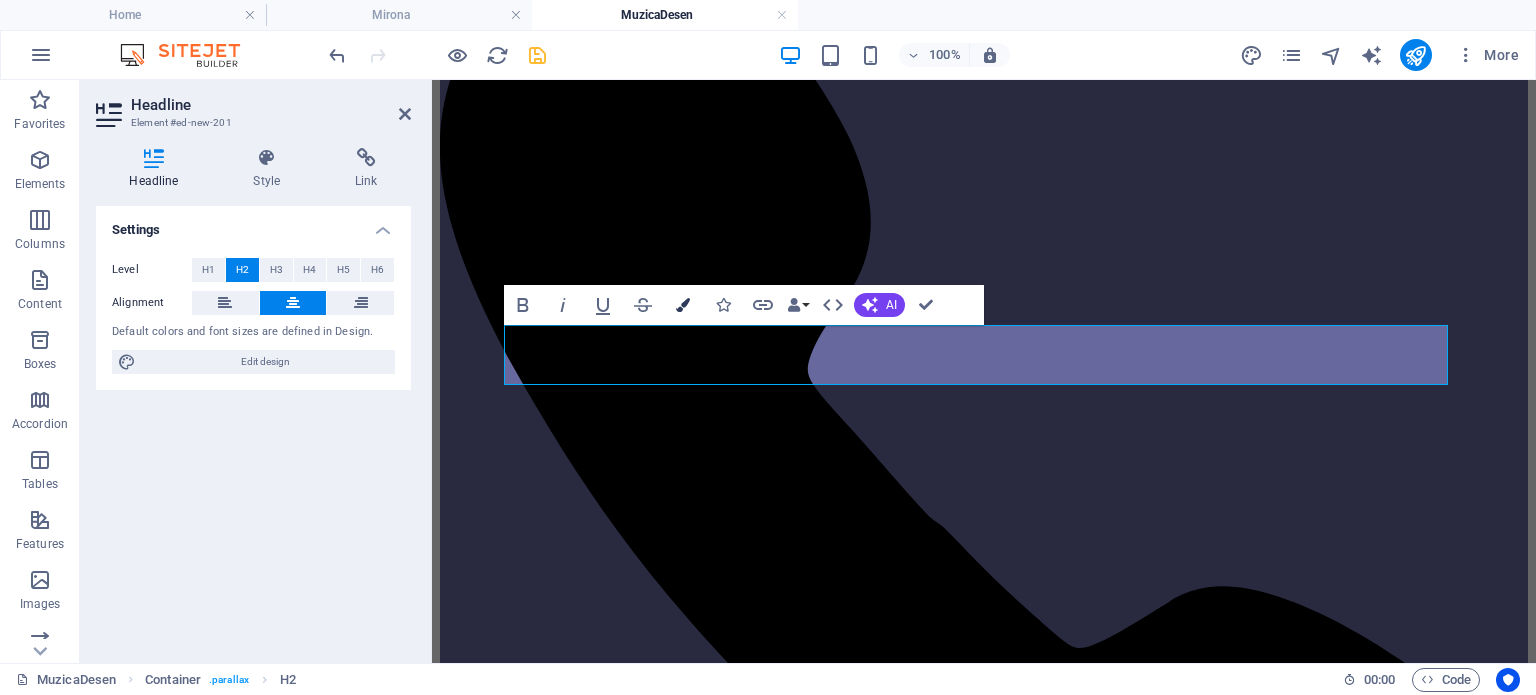 click at bounding box center (683, 305) 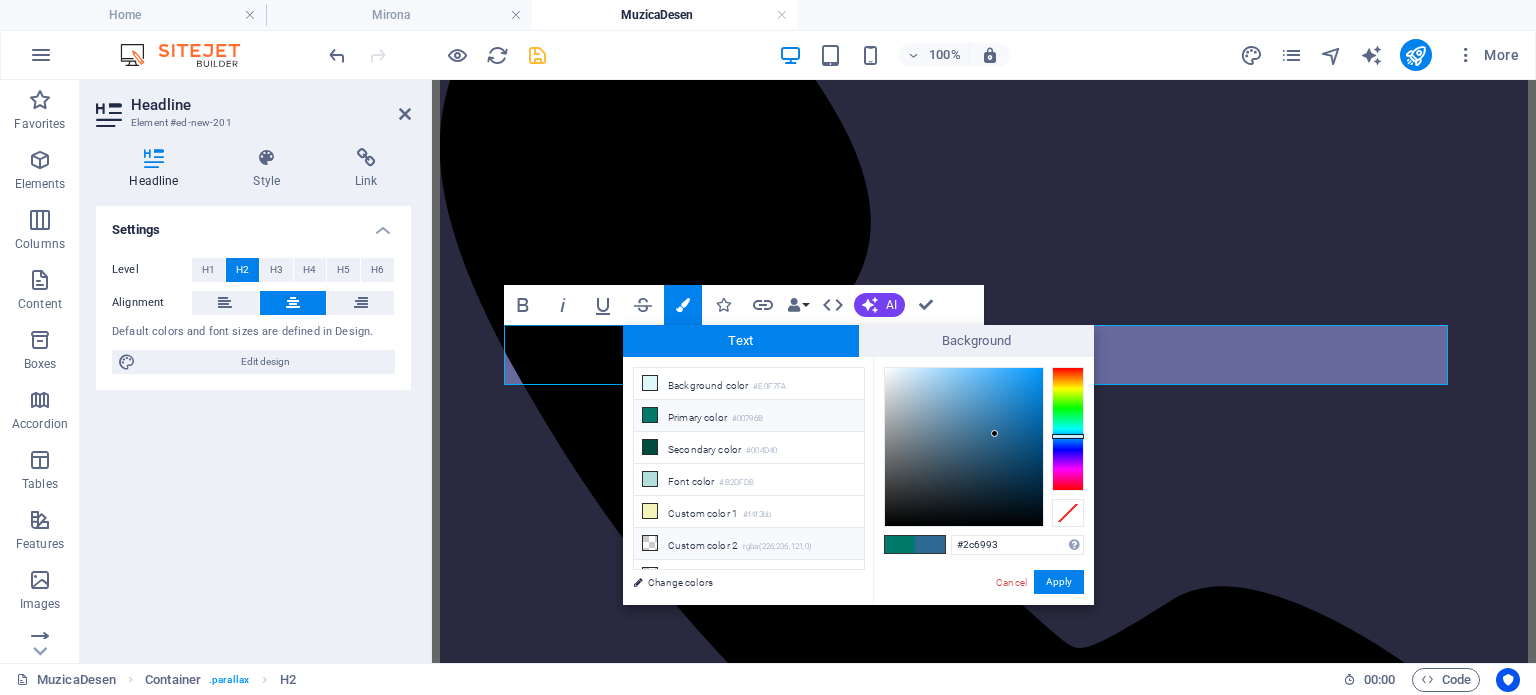 drag, startPoint x: 1012, startPoint y: 538, endPoint x: 816, endPoint y: 529, distance: 196.20653 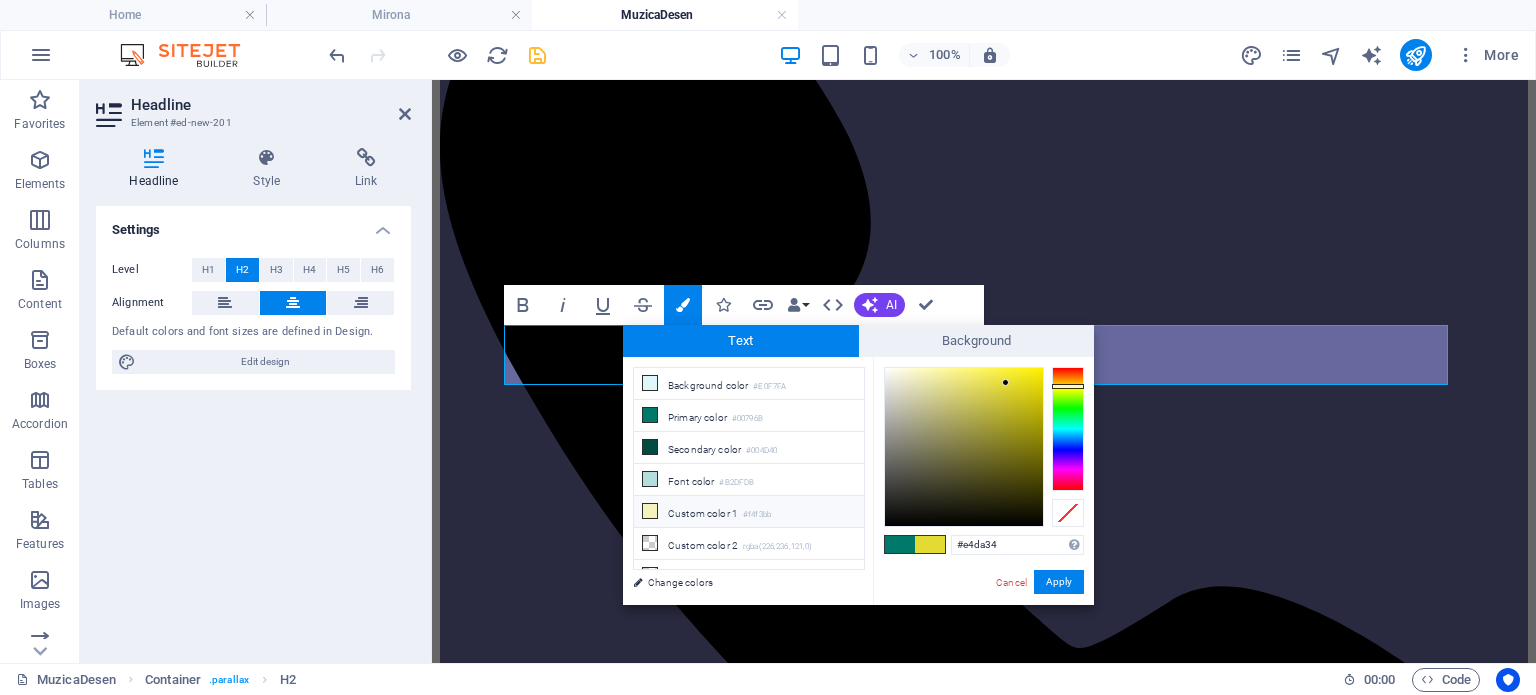 click on "Custom color 1
#[COLOR]" at bounding box center (749, 512) 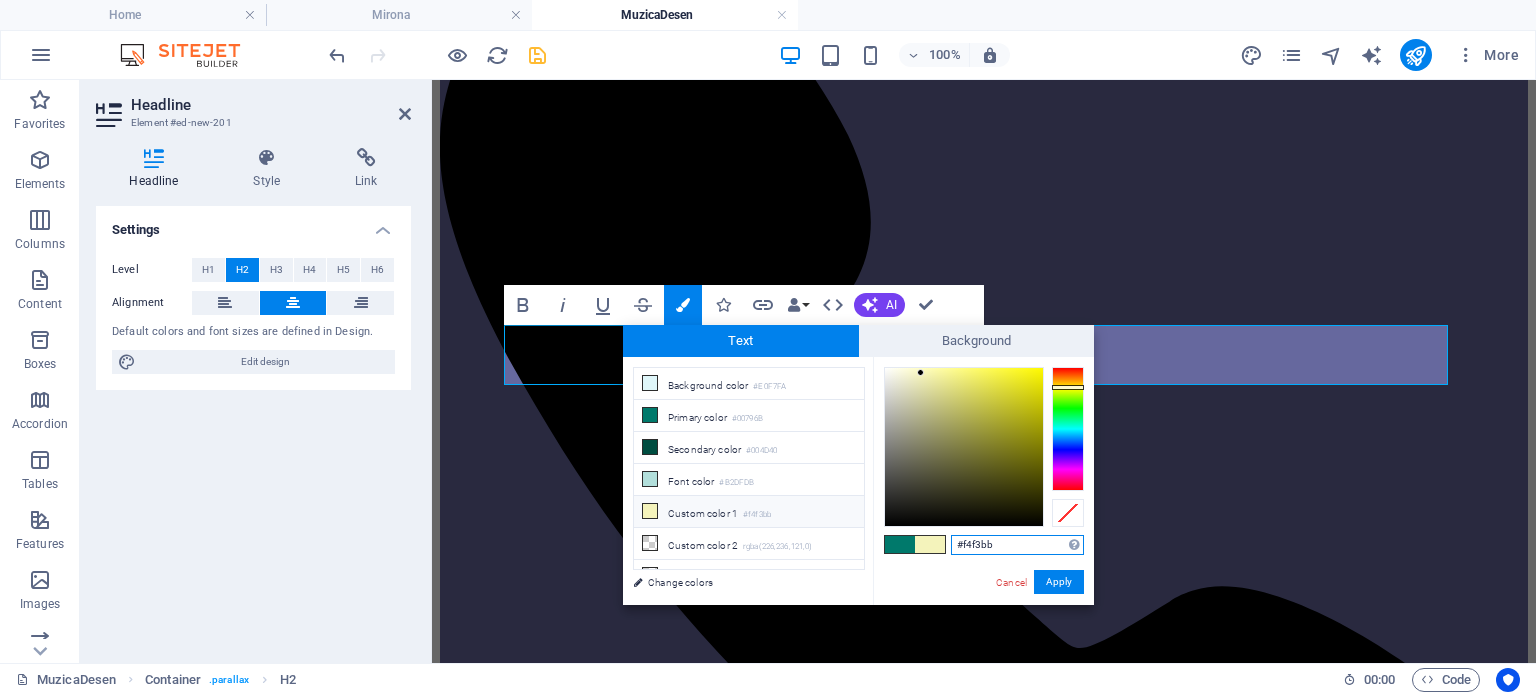 drag, startPoint x: 1005, startPoint y: 543, endPoint x: 939, endPoint y: 545, distance: 66.0303 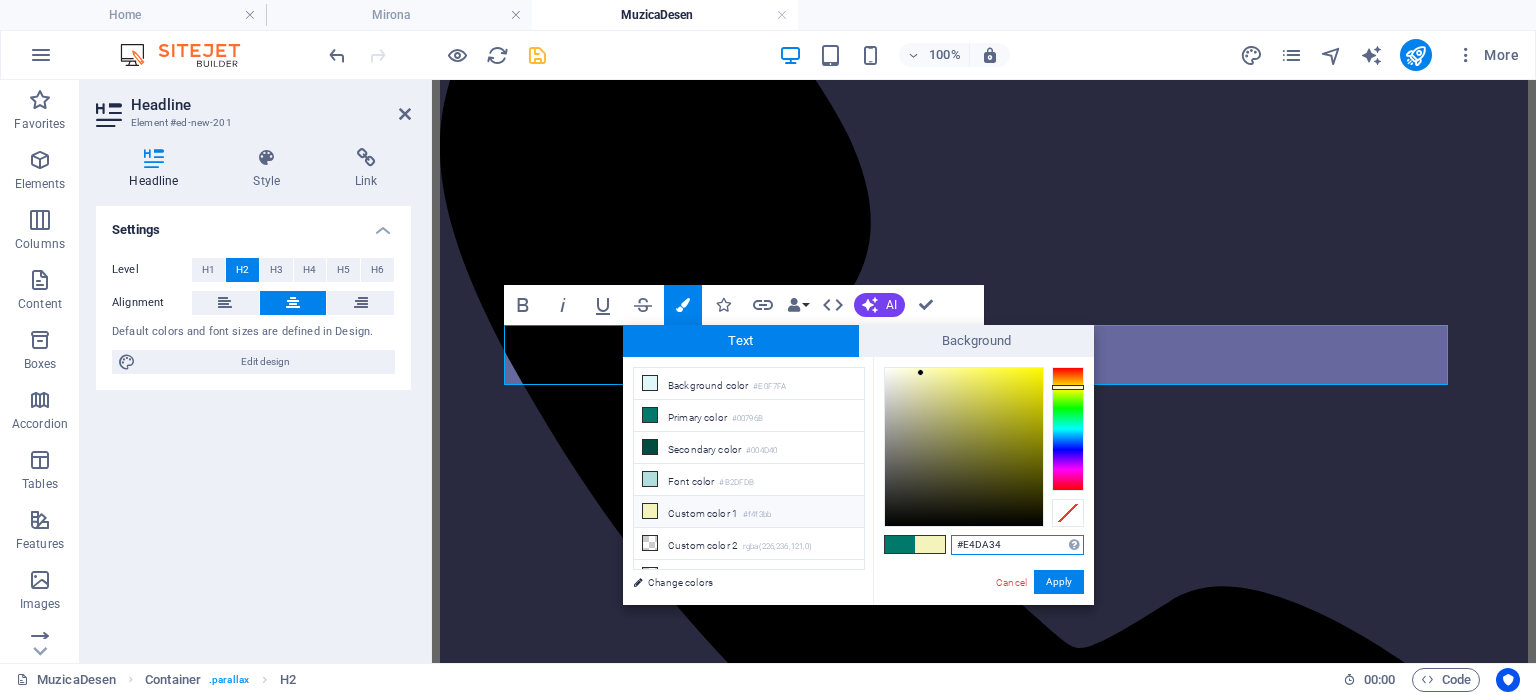 type on "#e4da34" 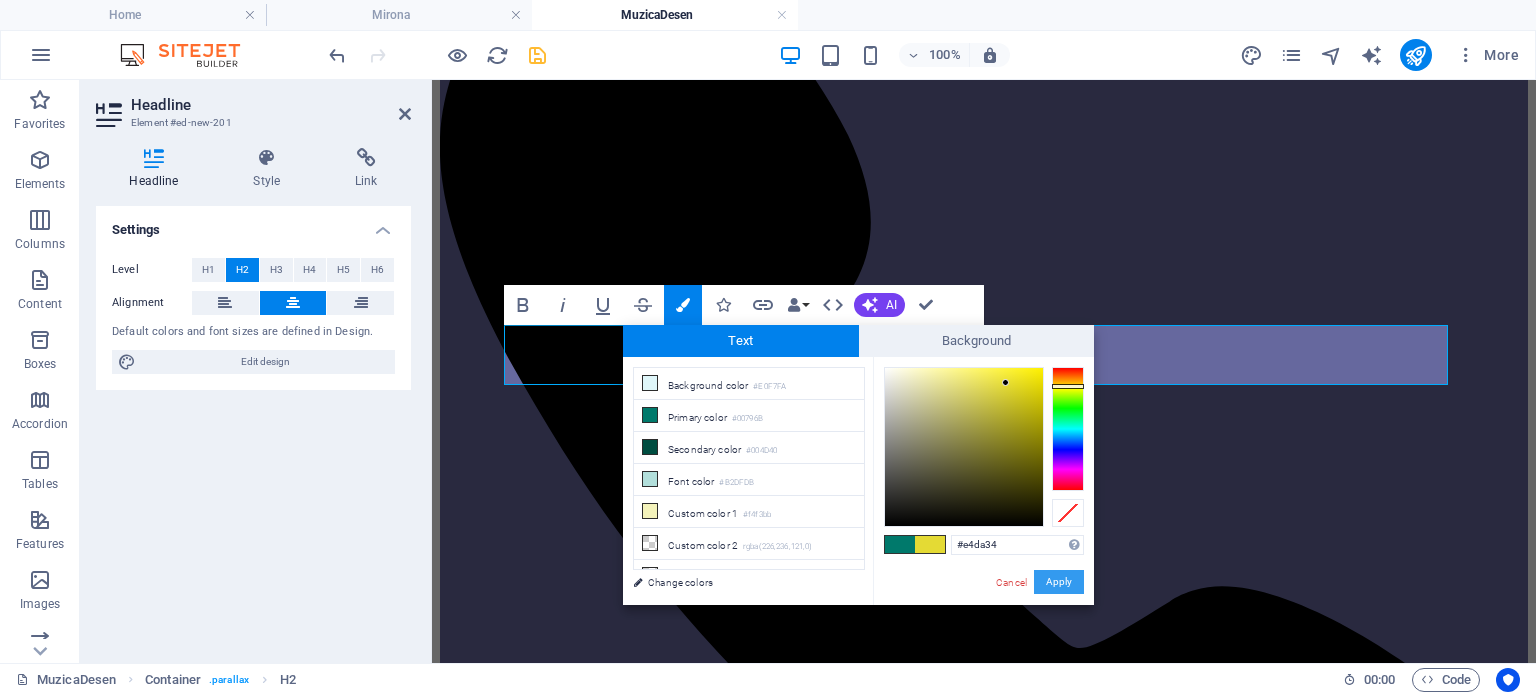 click on "Apply" at bounding box center (1059, 582) 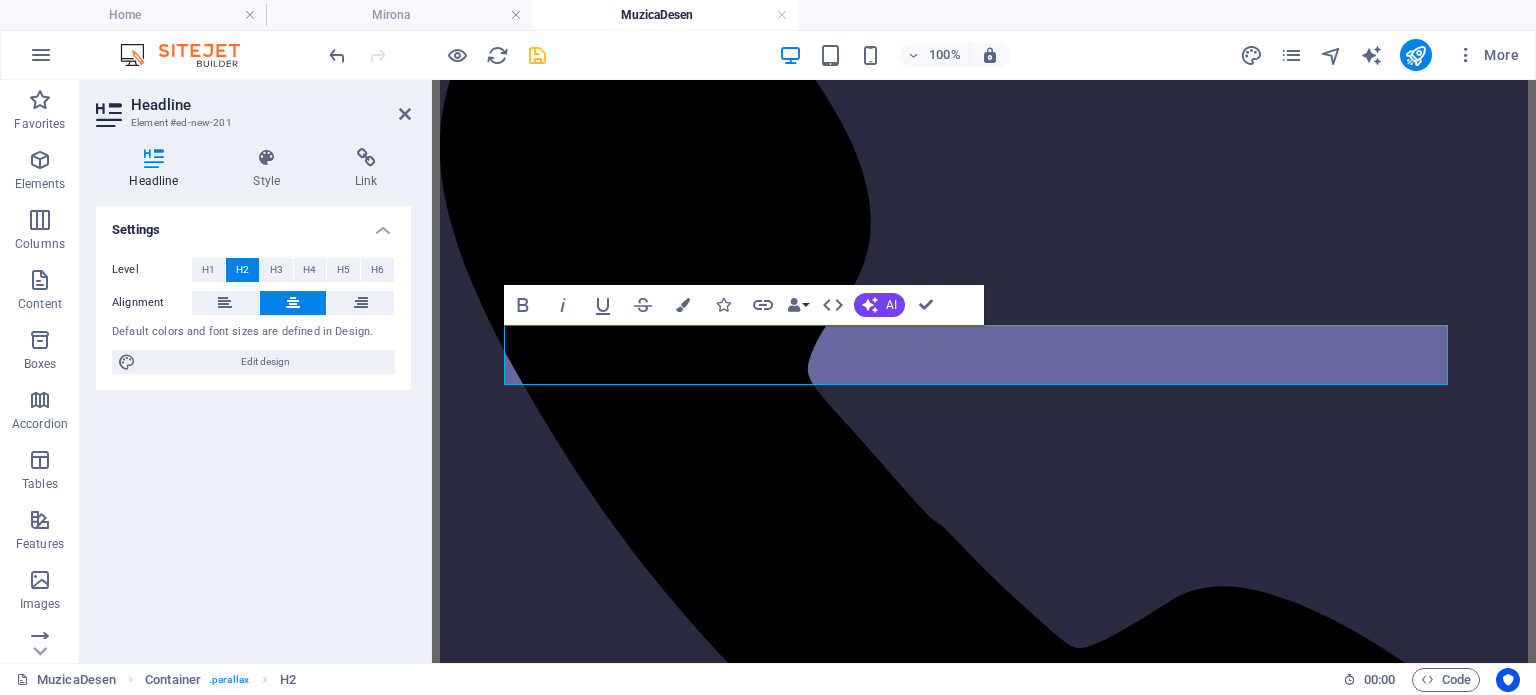 click on "Settings Level H1 H2 H3 H4 H5 H6 Alignment Default colors and font sizes are defined in Design. Edit design" at bounding box center [253, 426] 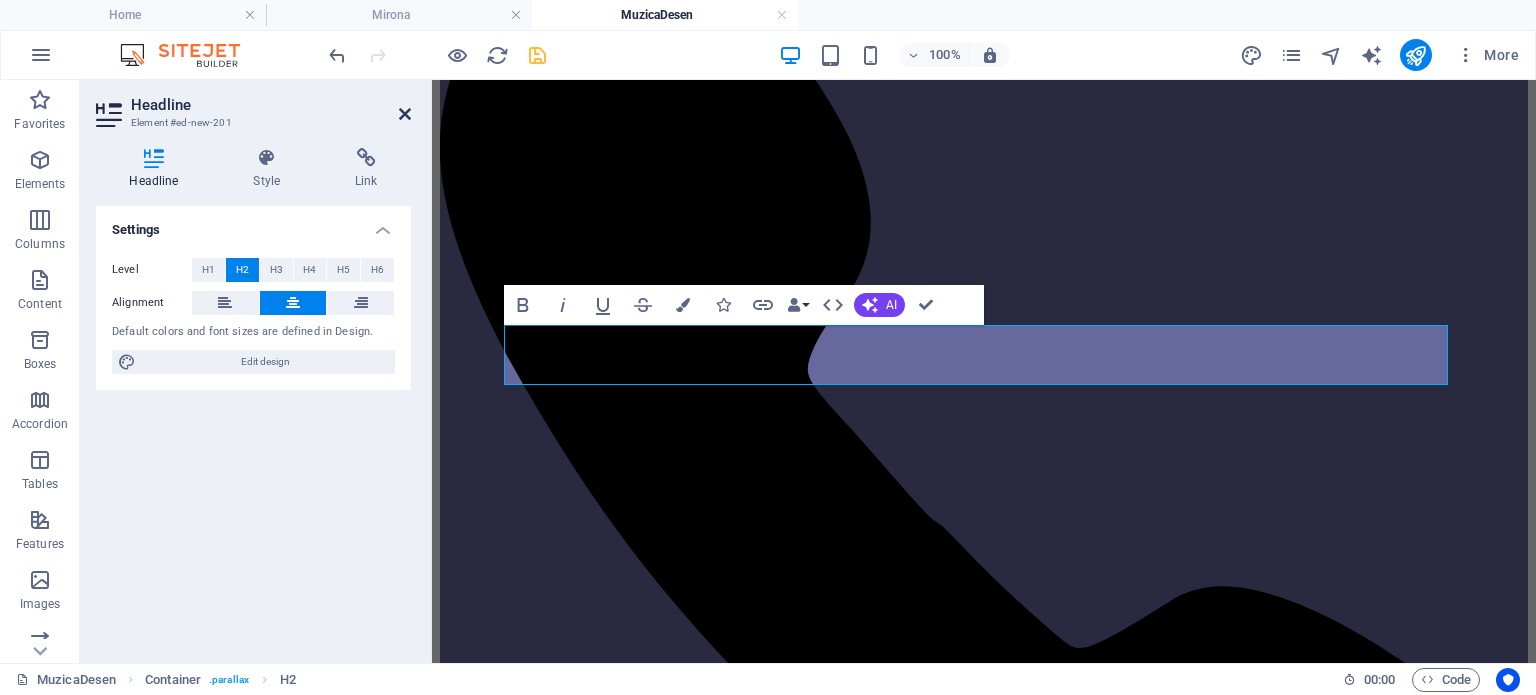 click at bounding box center (405, 114) 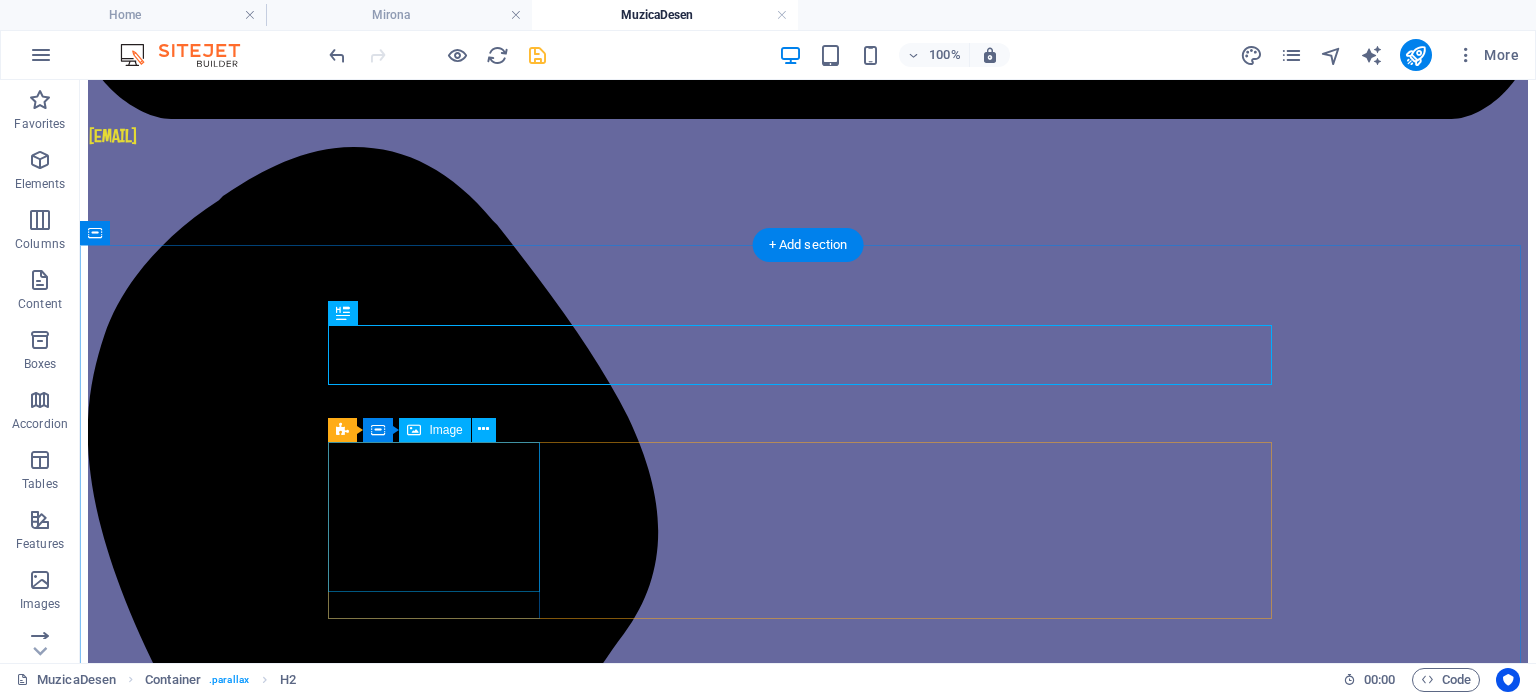 click at bounding box center [808, 5880] 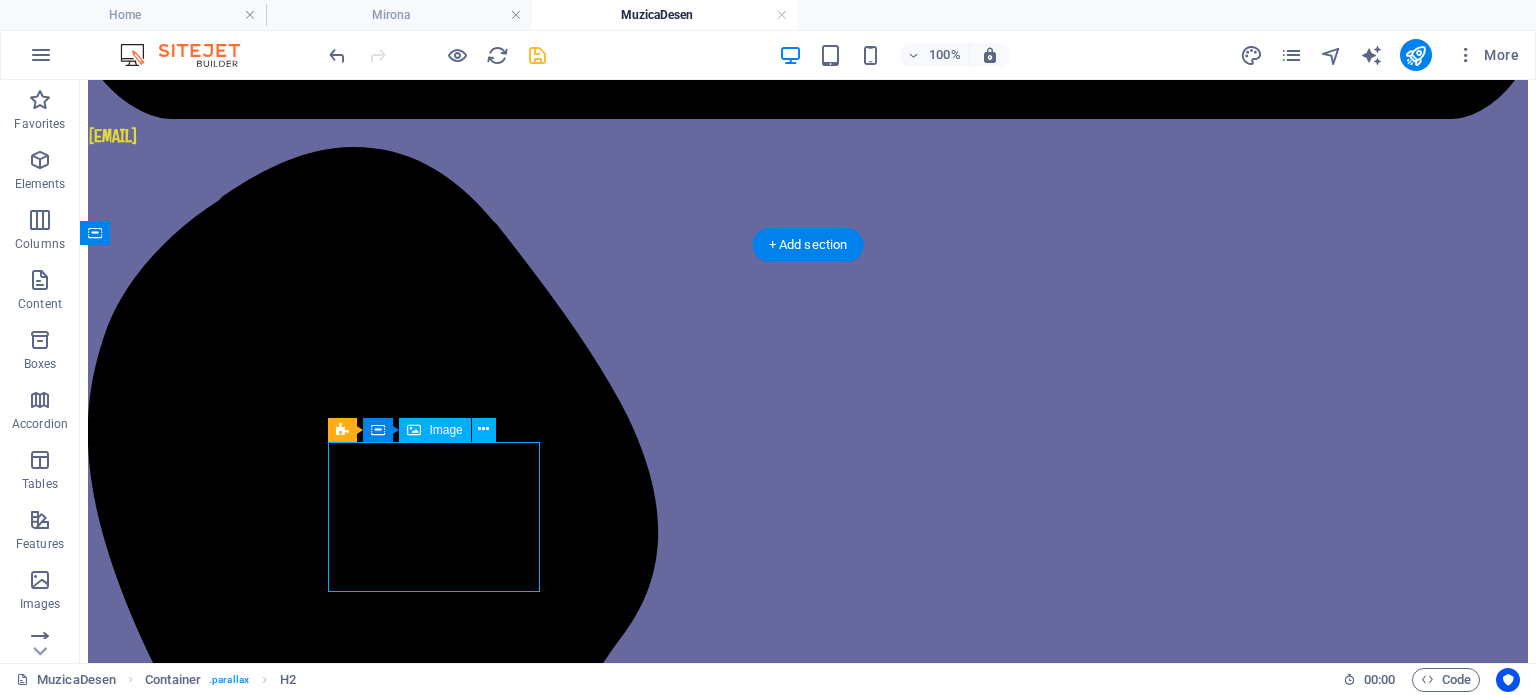 click at bounding box center [808, 5880] 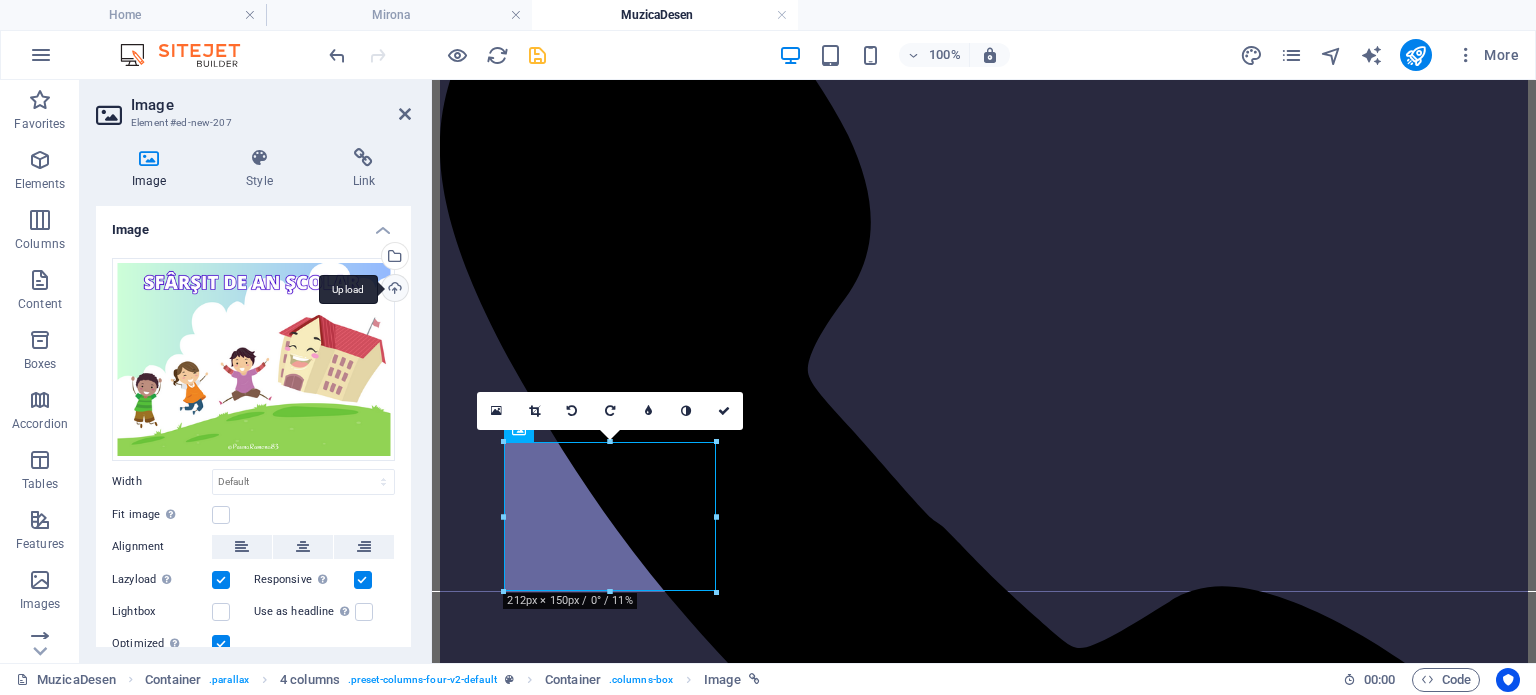 click on "Upload" at bounding box center [393, 290] 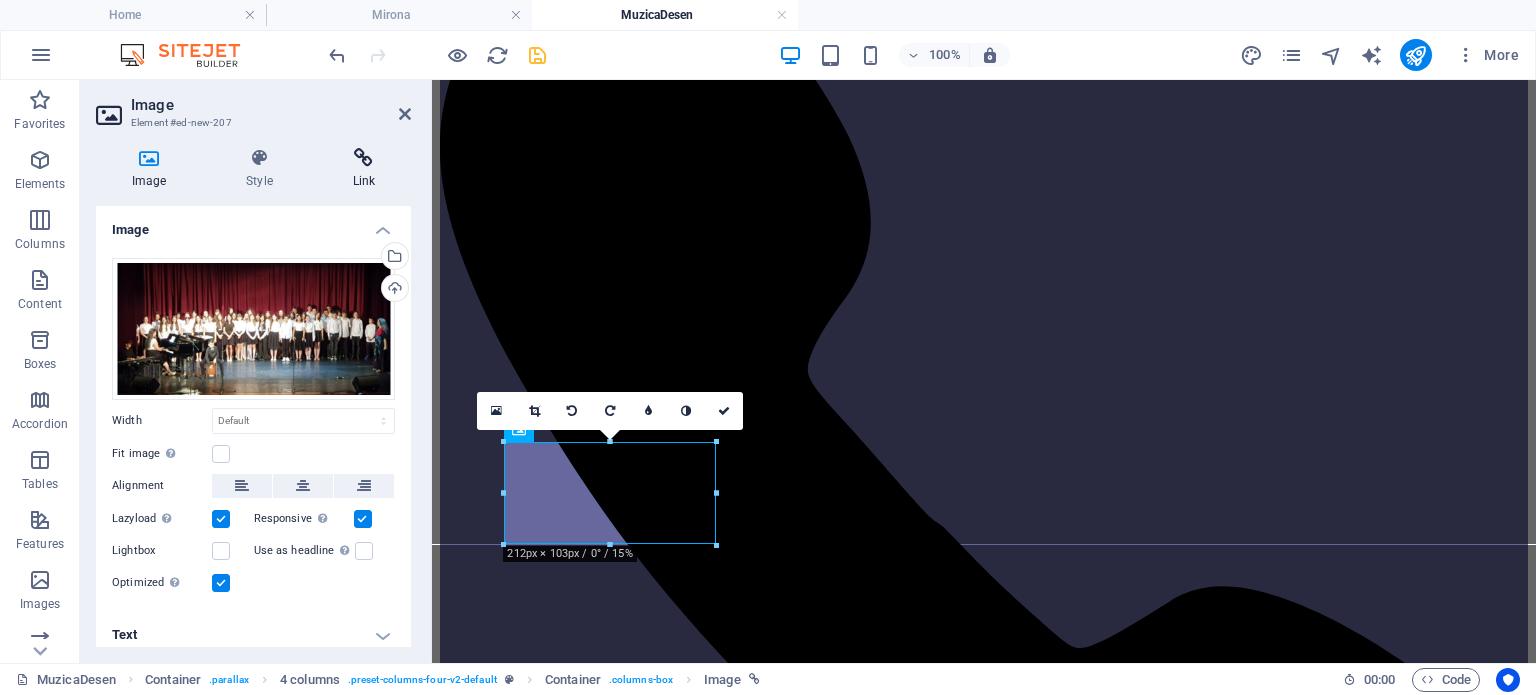 click at bounding box center (364, 158) 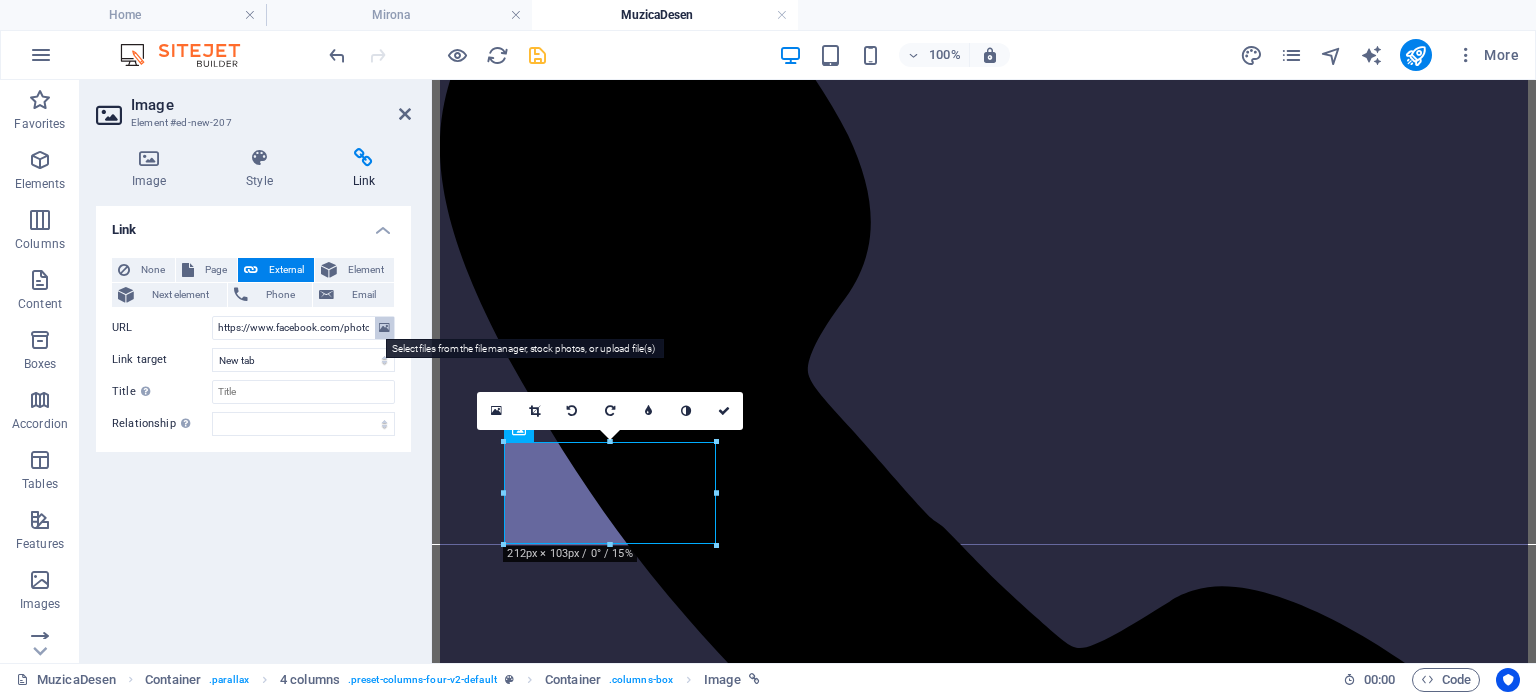 click at bounding box center [384, 328] 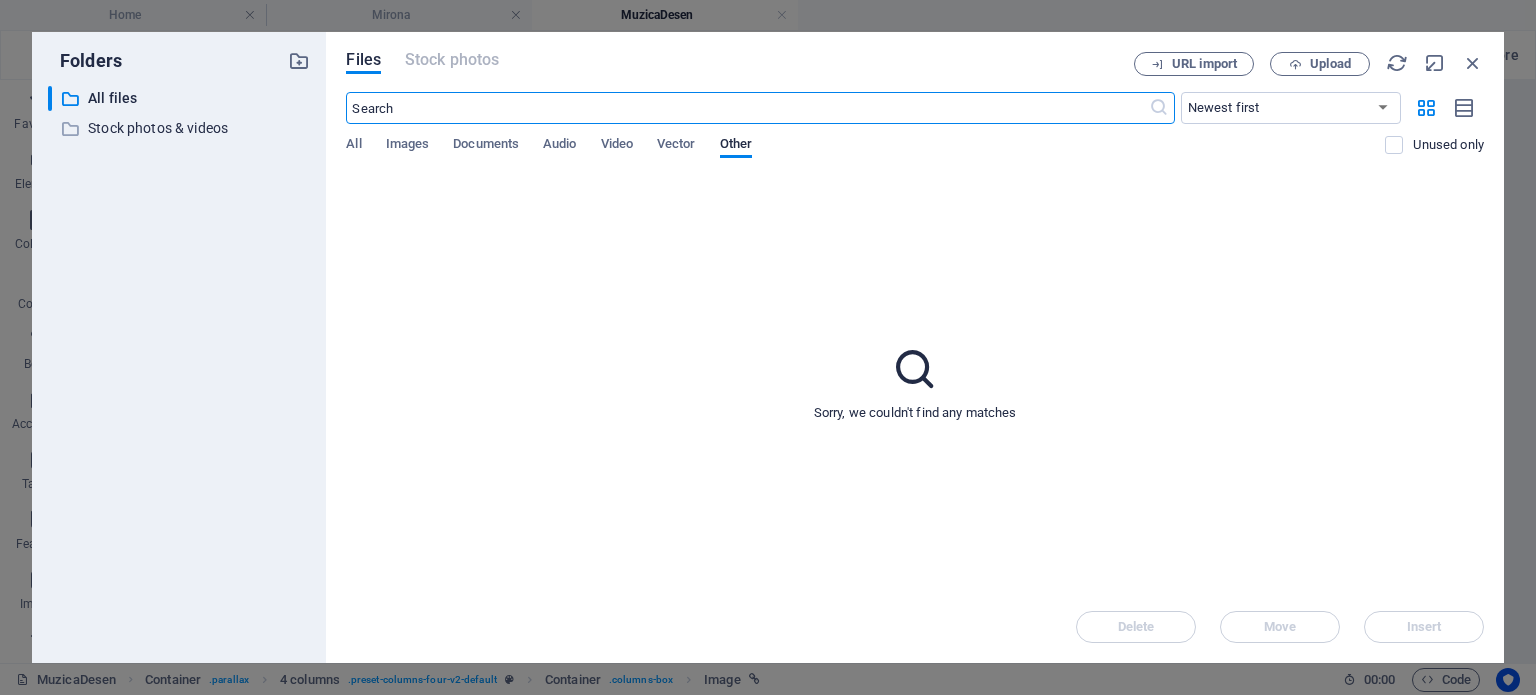 scroll, scrollTop: 1588, scrollLeft: 0, axis: vertical 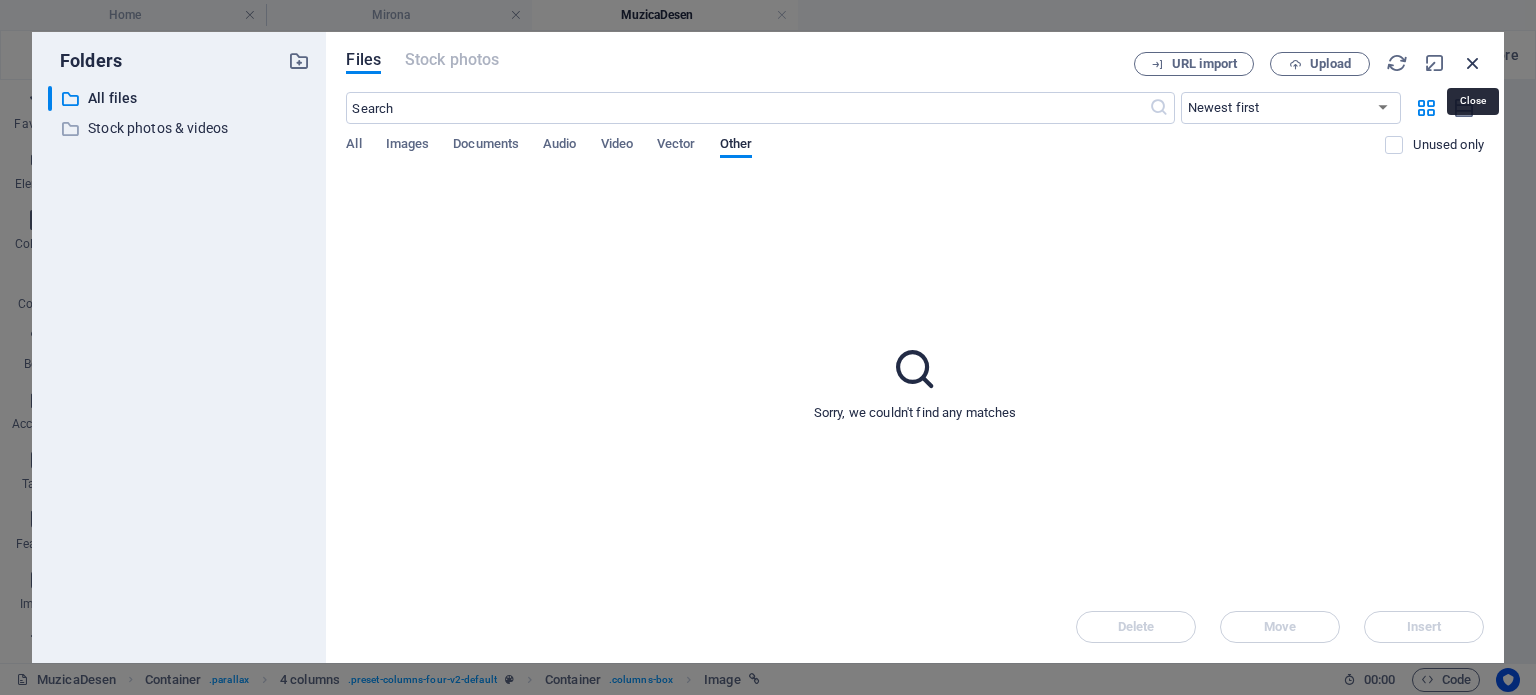 click at bounding box center (1473, 63) 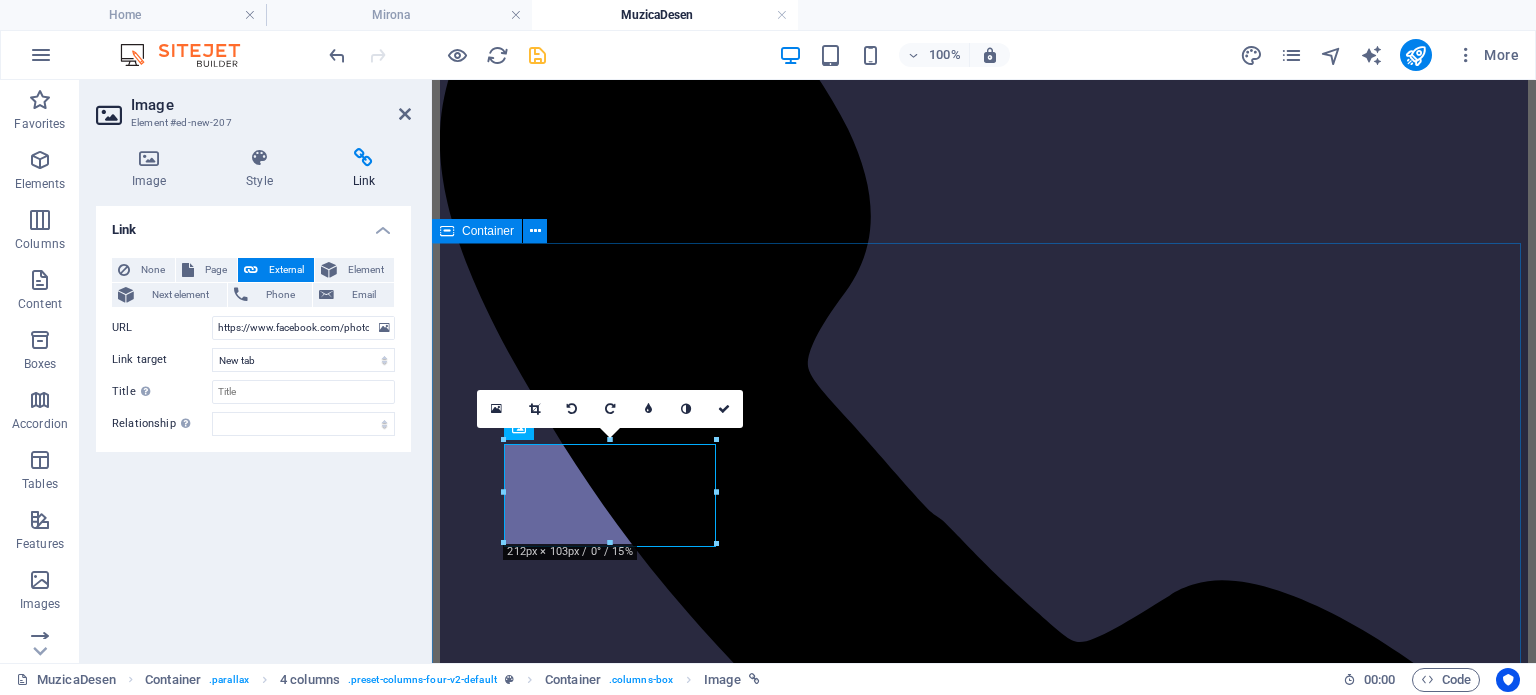 scroll, scrollTop: 1076, scrollLeft: 0, axis: vertical 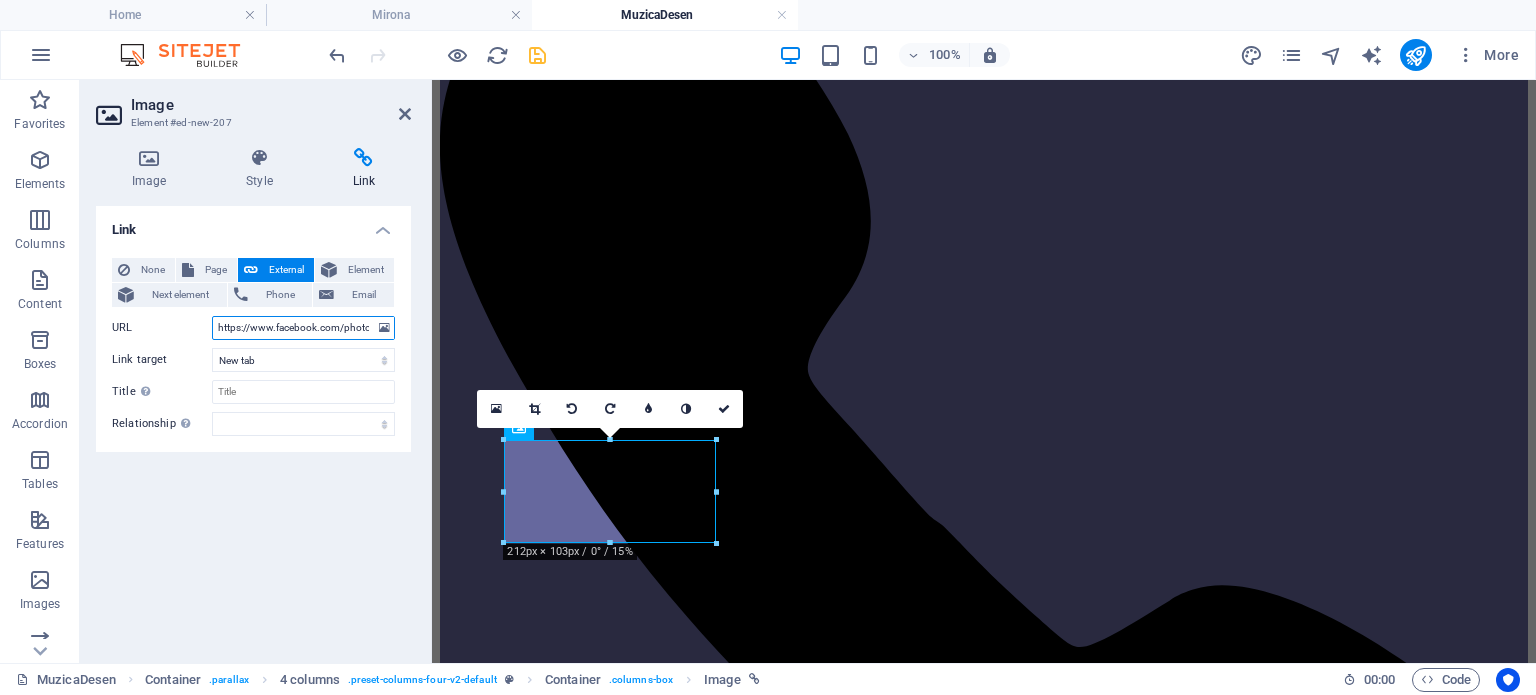click on "https://www.facebook.com/photo/?fbid=[ID]&set=pcb.[ID]&locale=hu_HU" at bounding box center [303, 328] 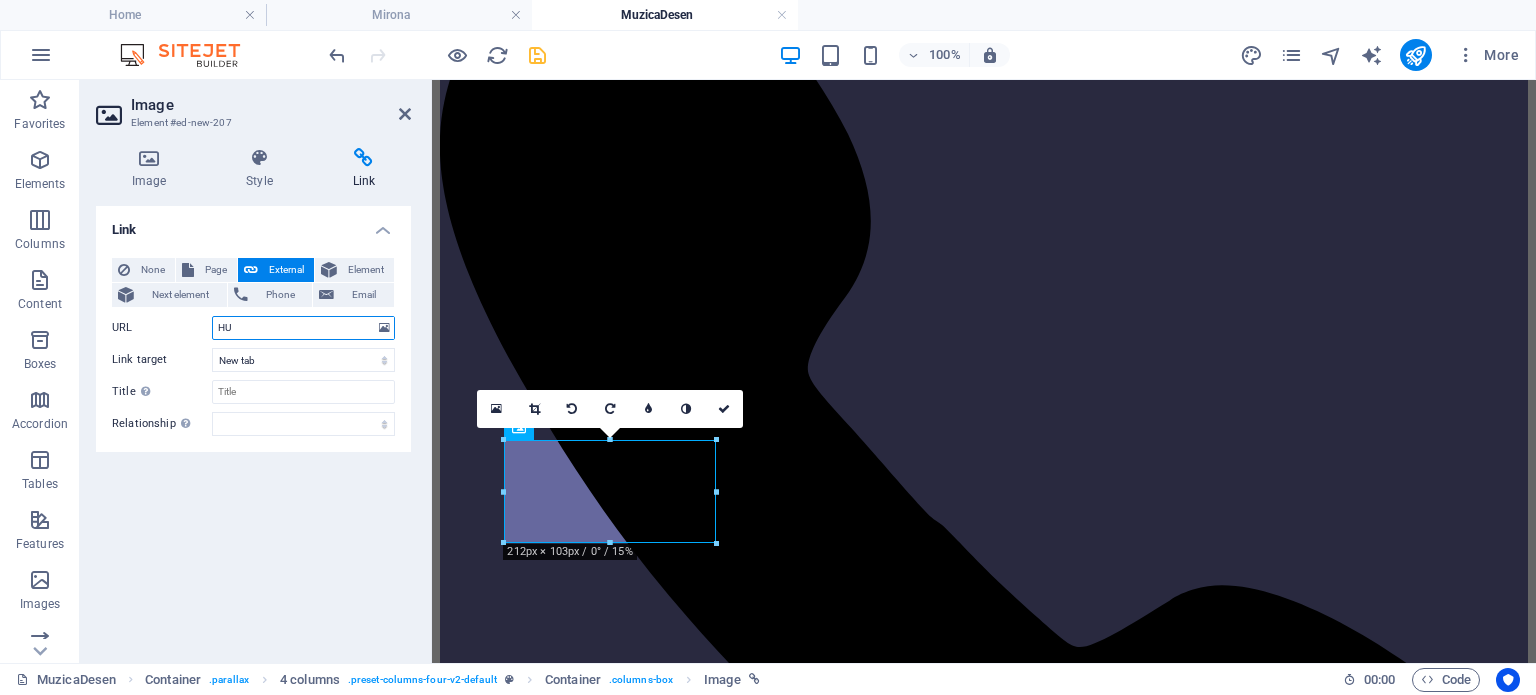 type on "U" 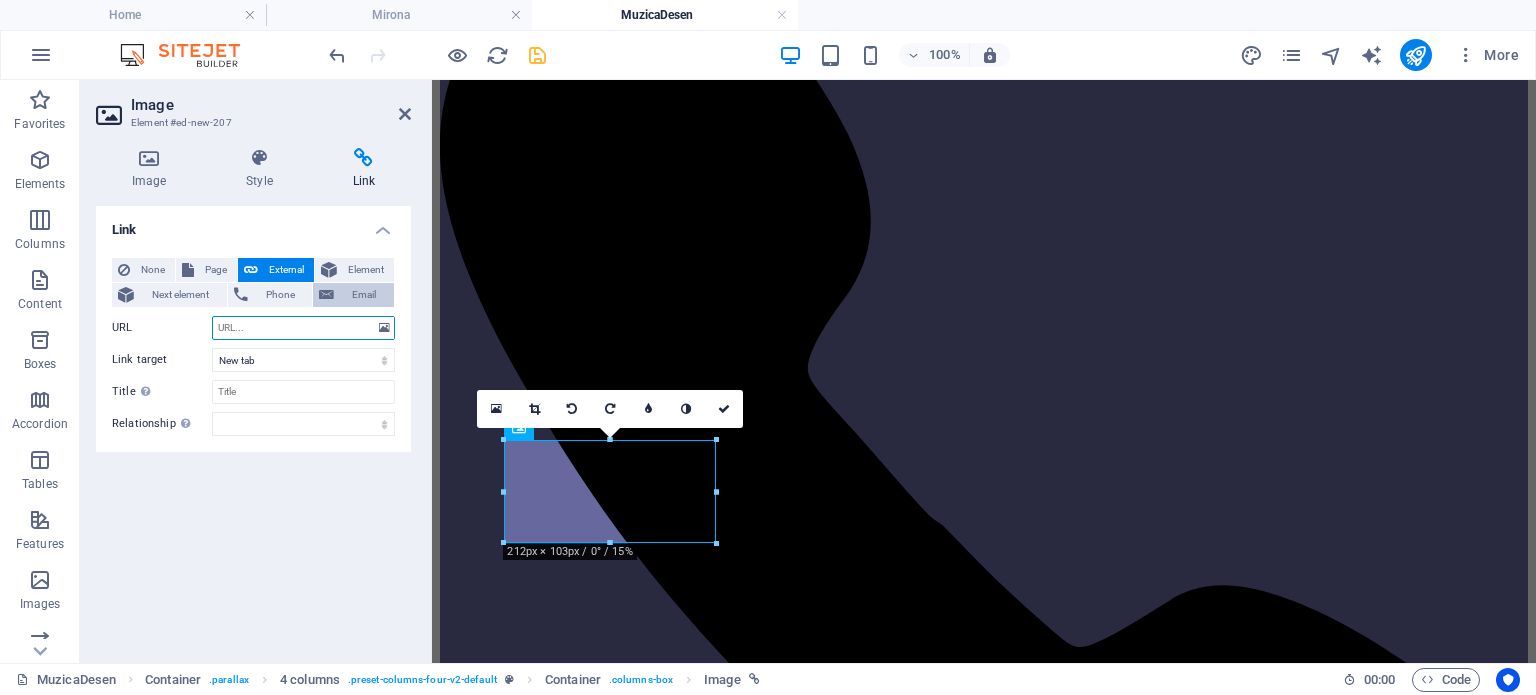 paste on "https://www.facebook.com/[USER]/videos/pcb.[ID]/[ID]?locale=hu_HU" 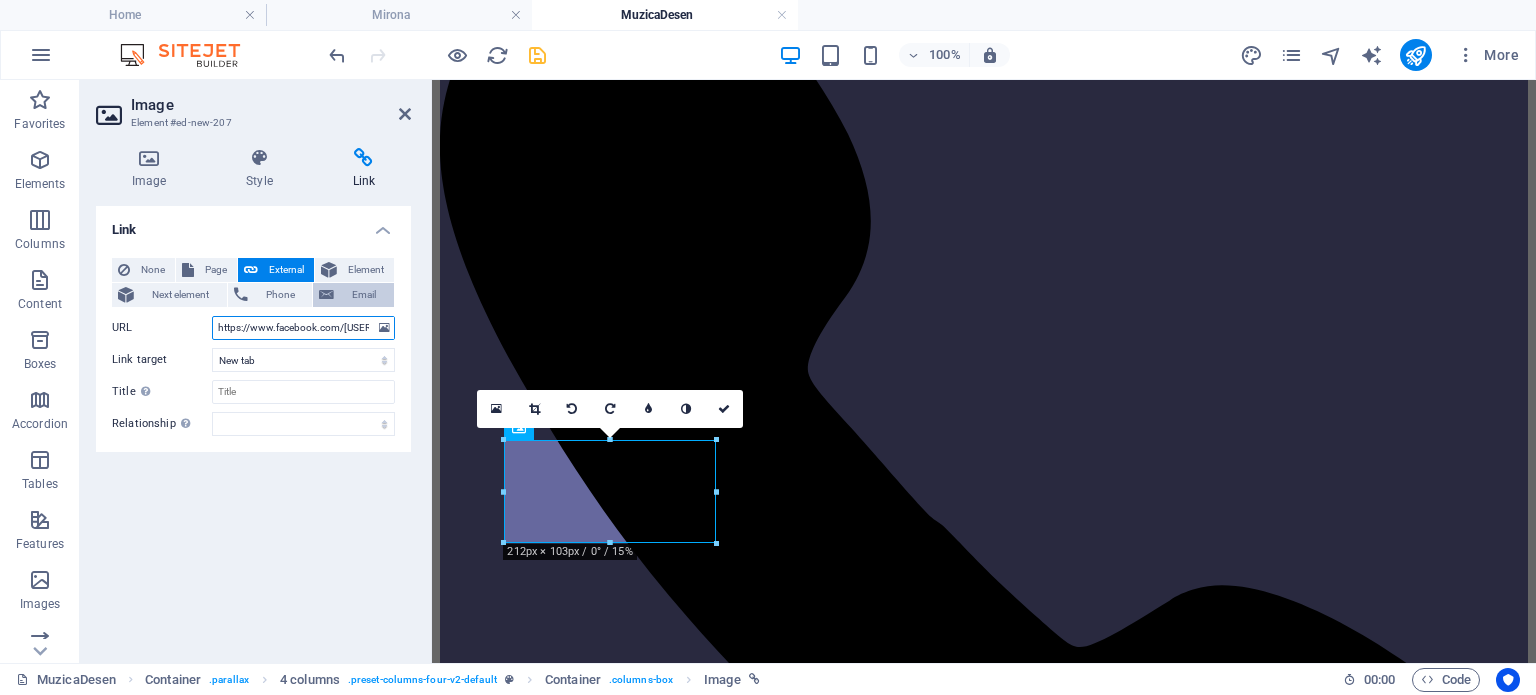 scroll, scrollTop: 0, scrollLeft: 358, axis: horizontal 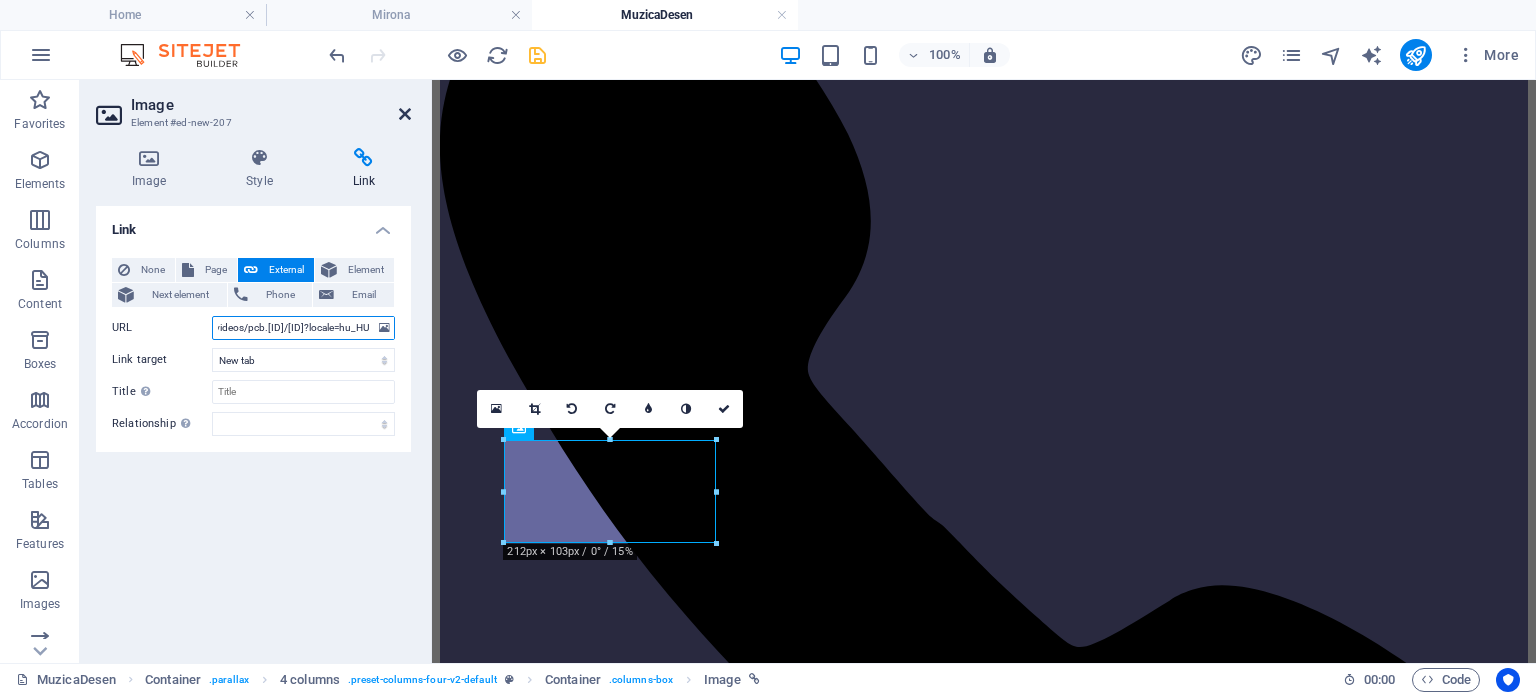 type on "https://www.facebook.com/[USER]/videos/pcb.[ID]/[ID]?locale=hu_HU" 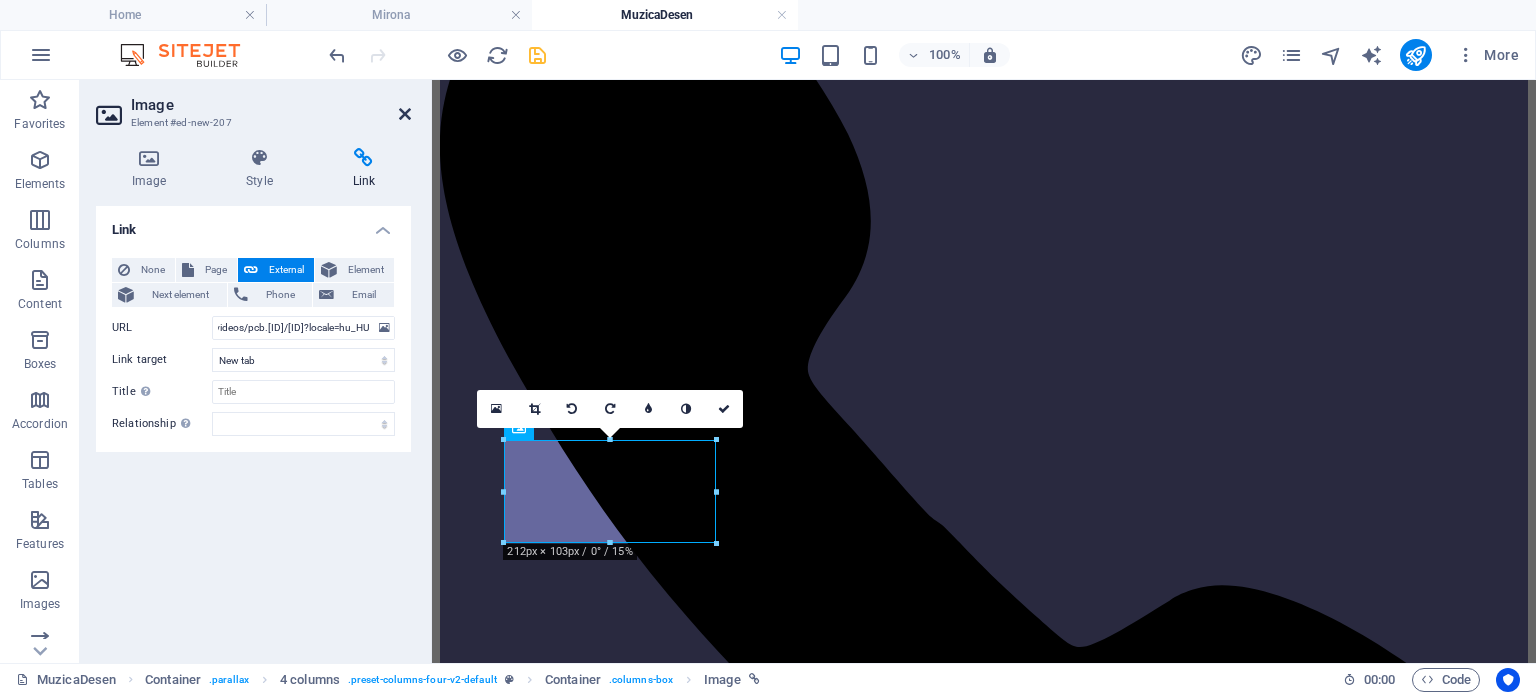 click at bounding box center (405, 114) 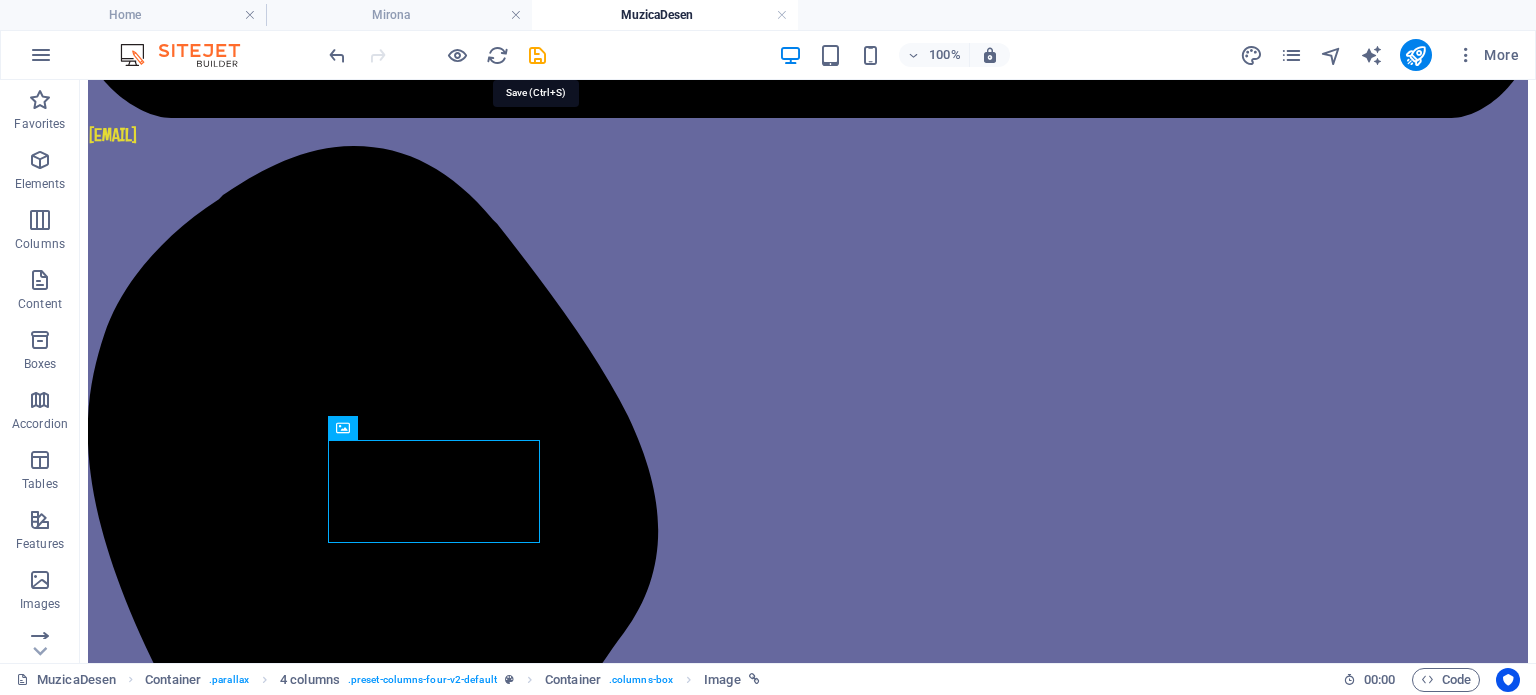 click at bounding box center [537, 55] 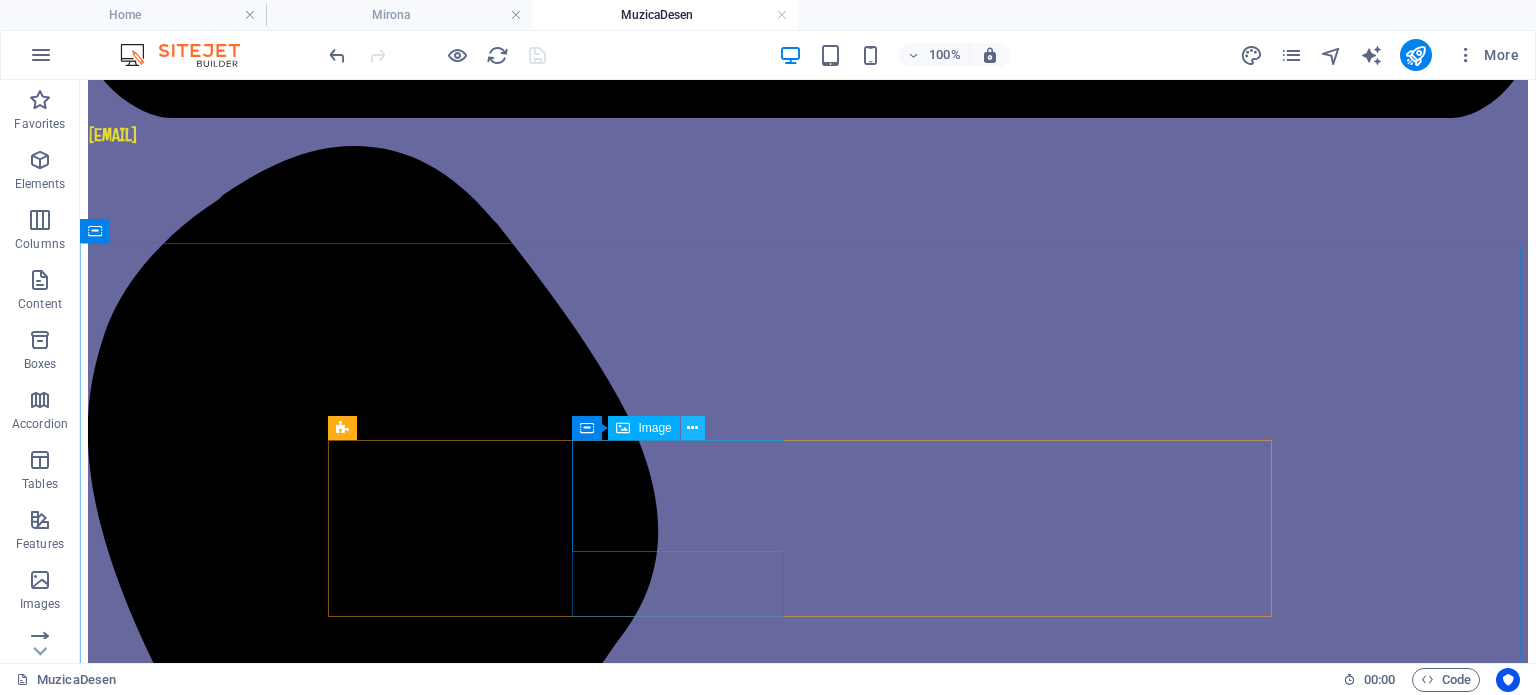 click at bounding box center [692, 428] 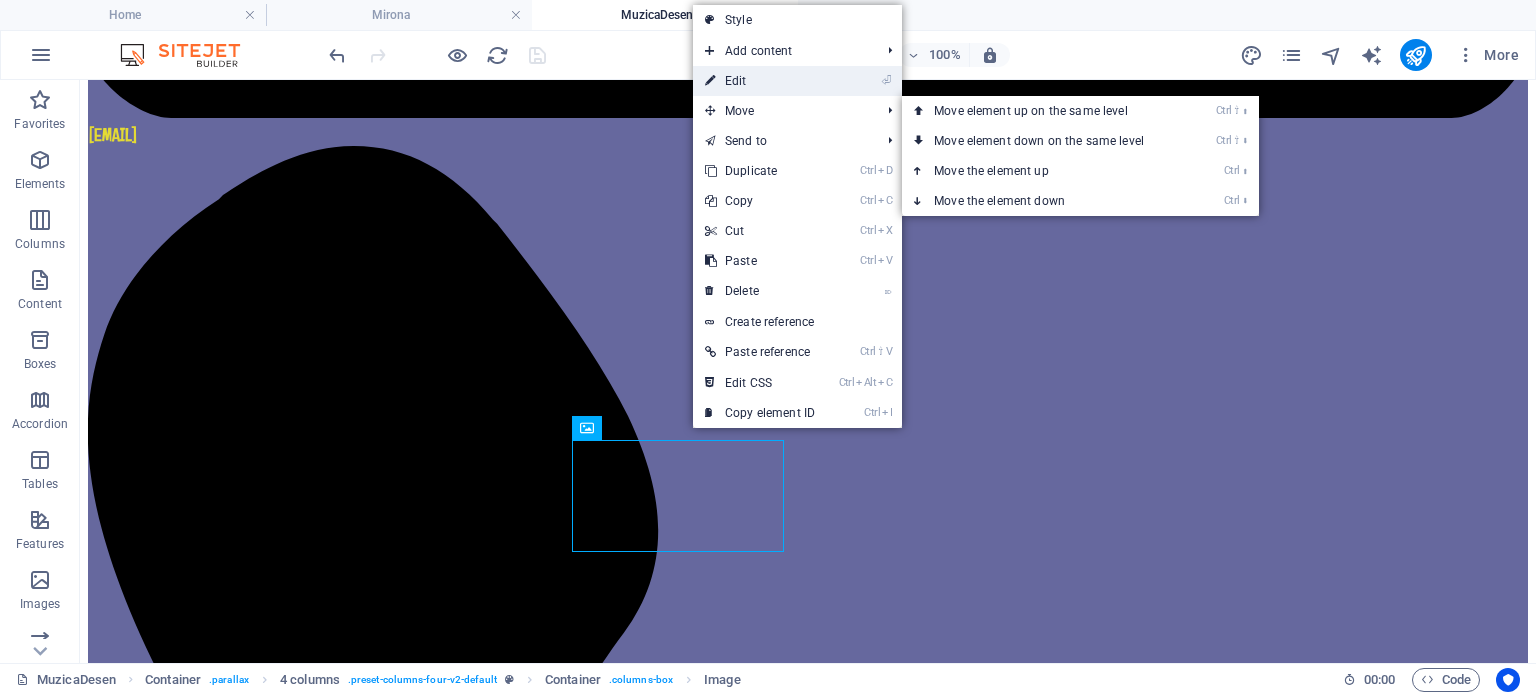 drag, startPoint x: 758, startPoint y: 89, endPoint x: 279, endPoint y: 54, distance: 480.277 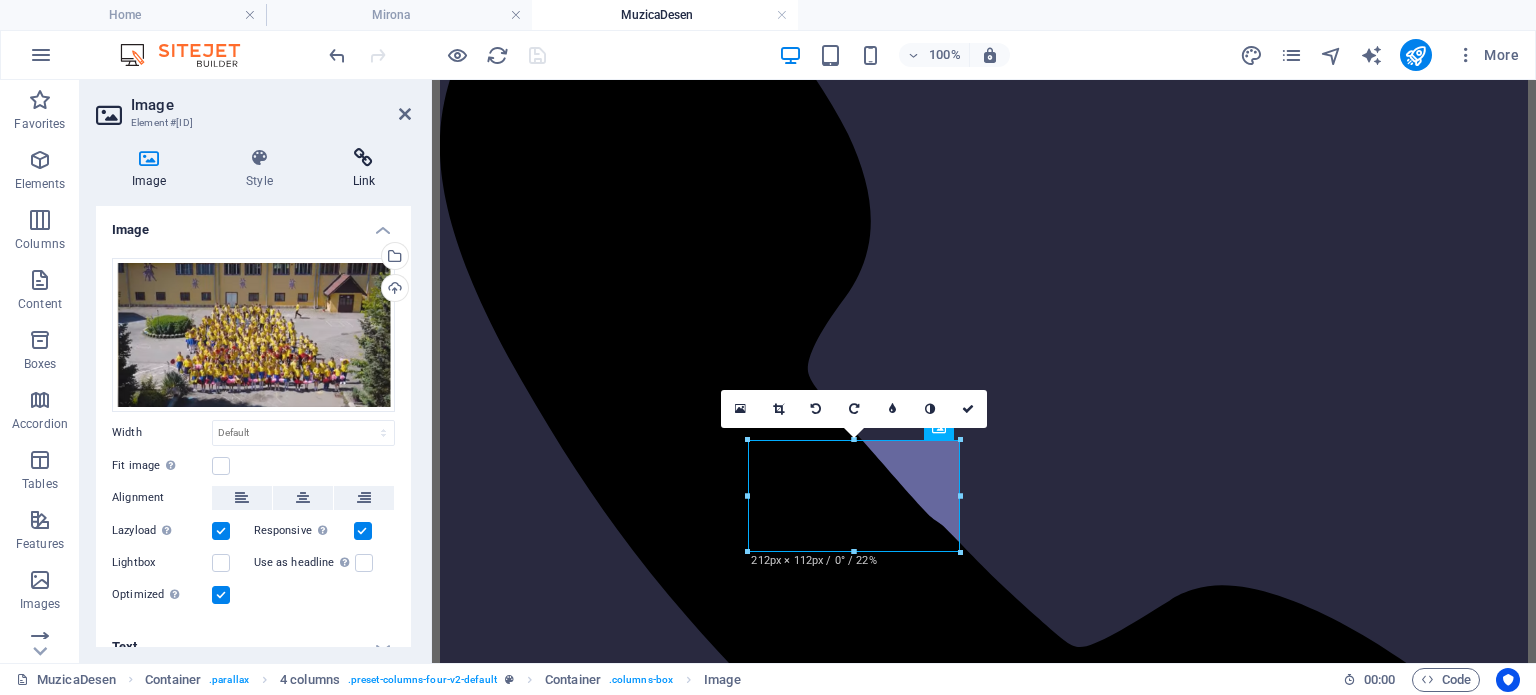 click at bounding box center [364, 158] 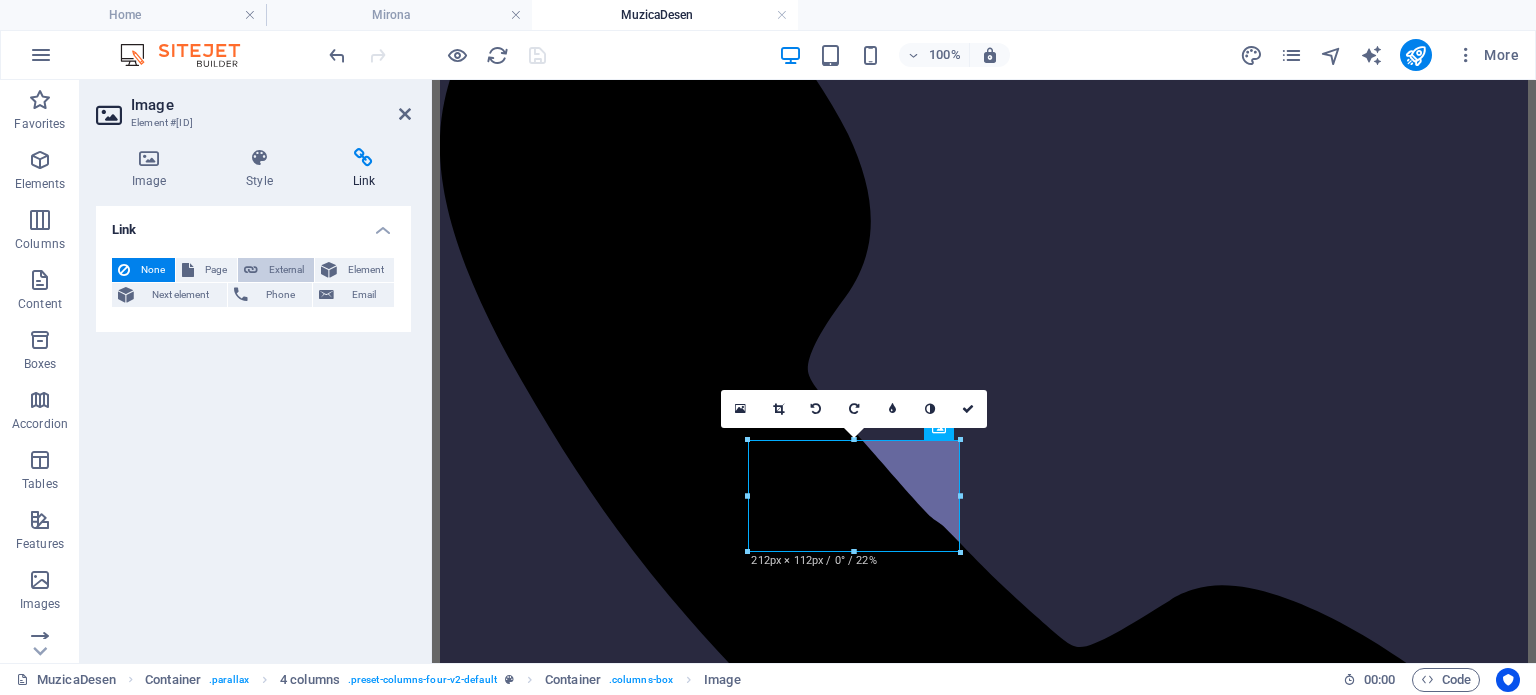 click on "External" at bounding box center (286, 270) 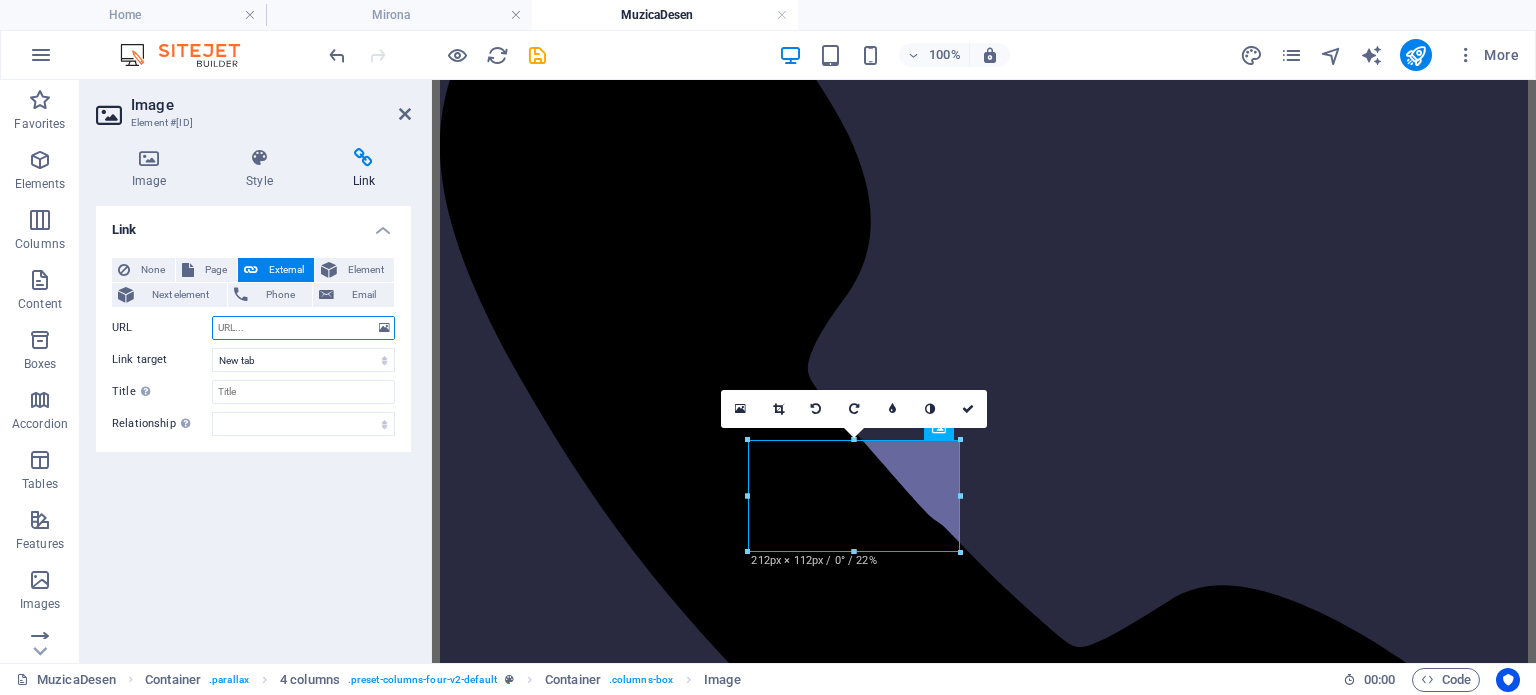 click on "URL" at bounding box center (303, 328) 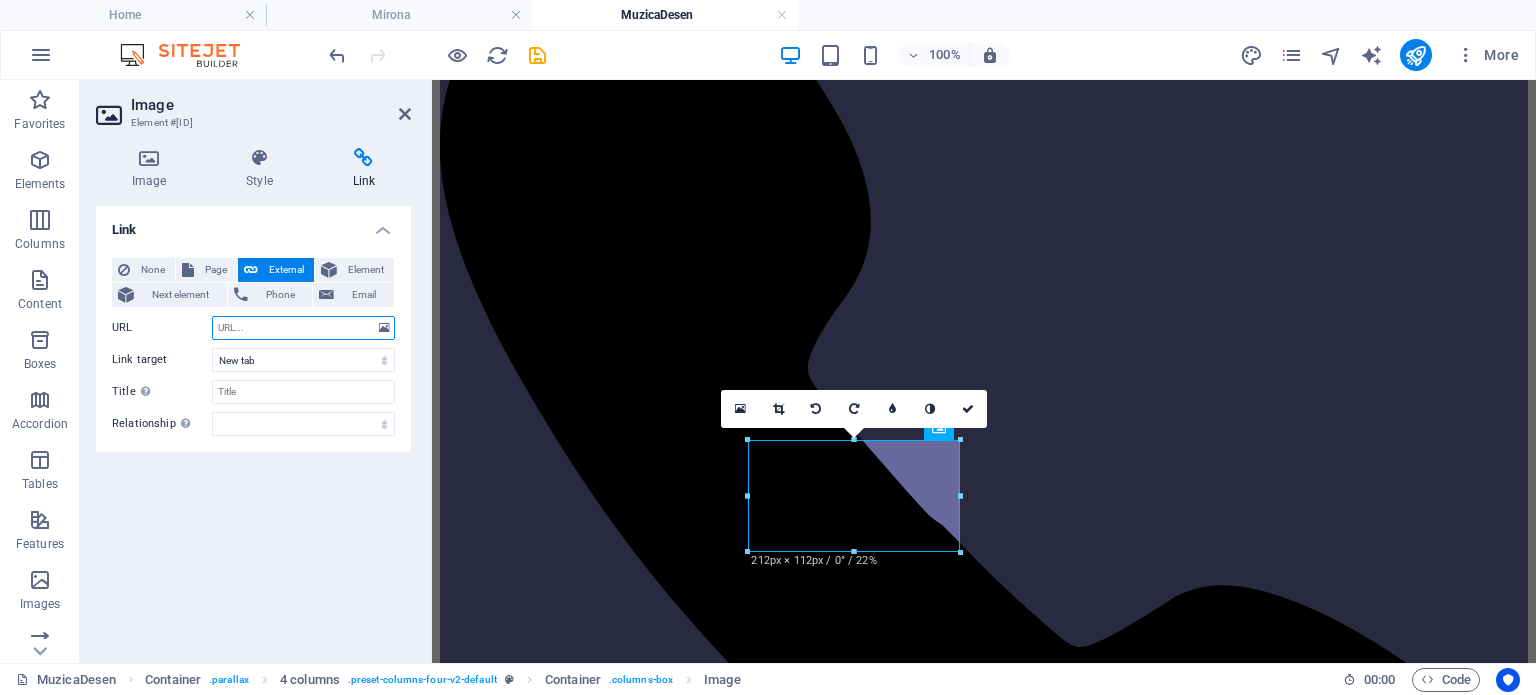 paste on "https://www.facebook.com/photo/?fbid=[ID]&set=pcb.[ID]&locale=hu_HU" 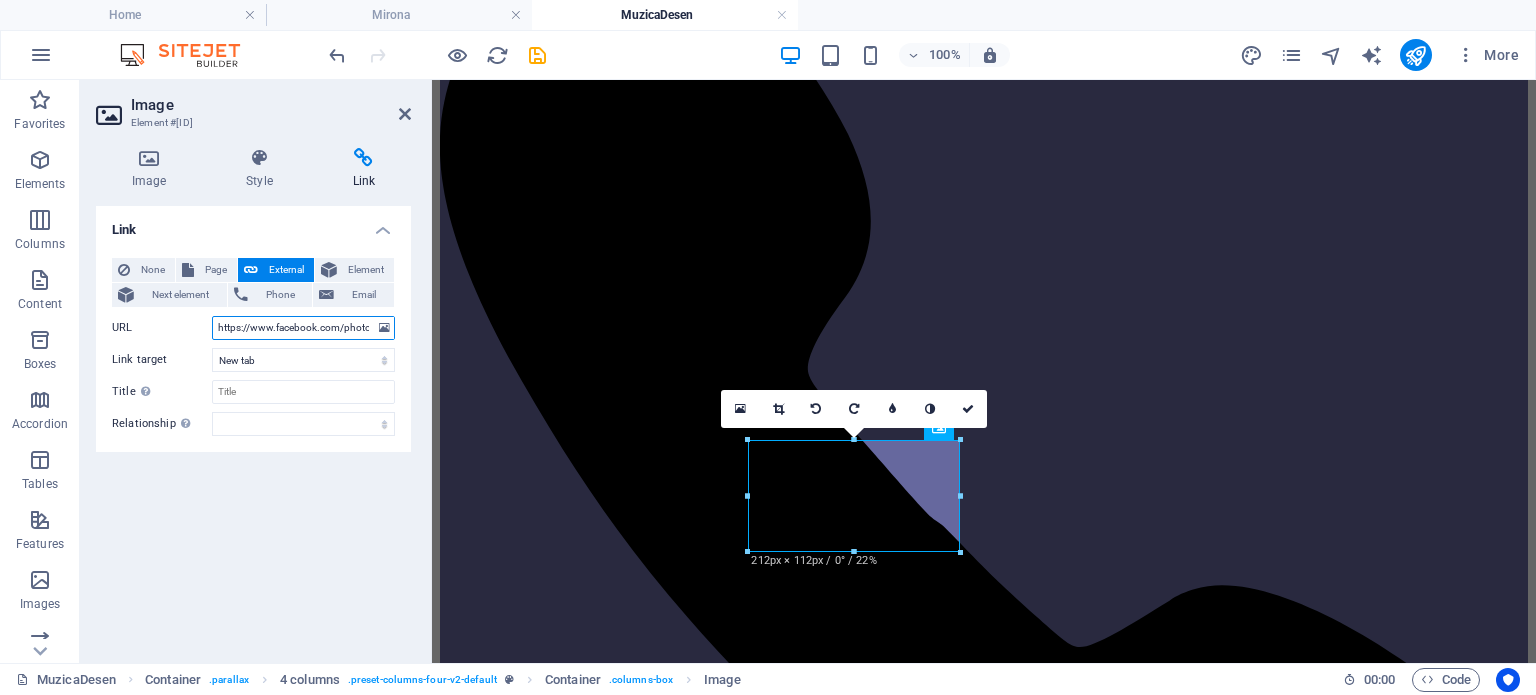 scroll, scrollTop: 0, scrollLeft: 322, axis: horizontal 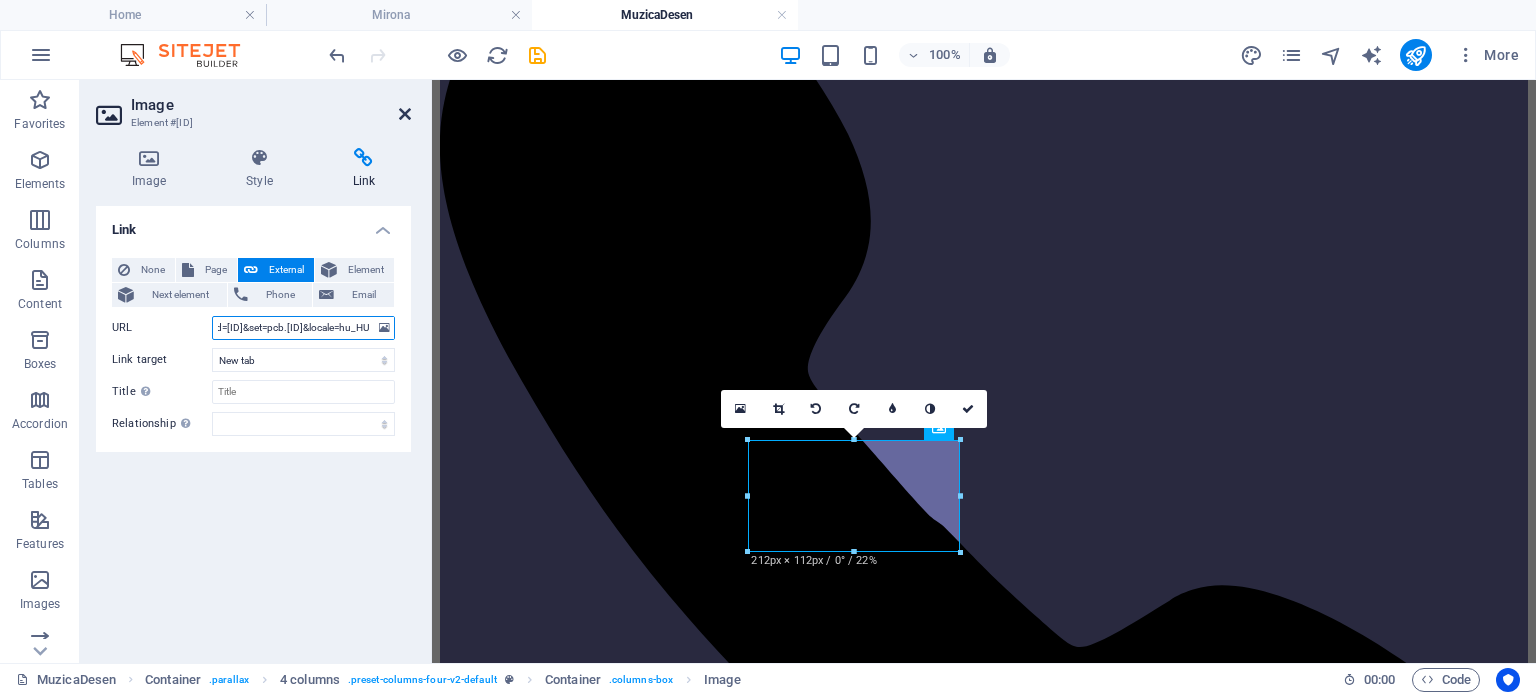type on "https://www.facebook.com/photo/?fbid=[ID]&set=pcb.[ID]&locale=hu_HU" 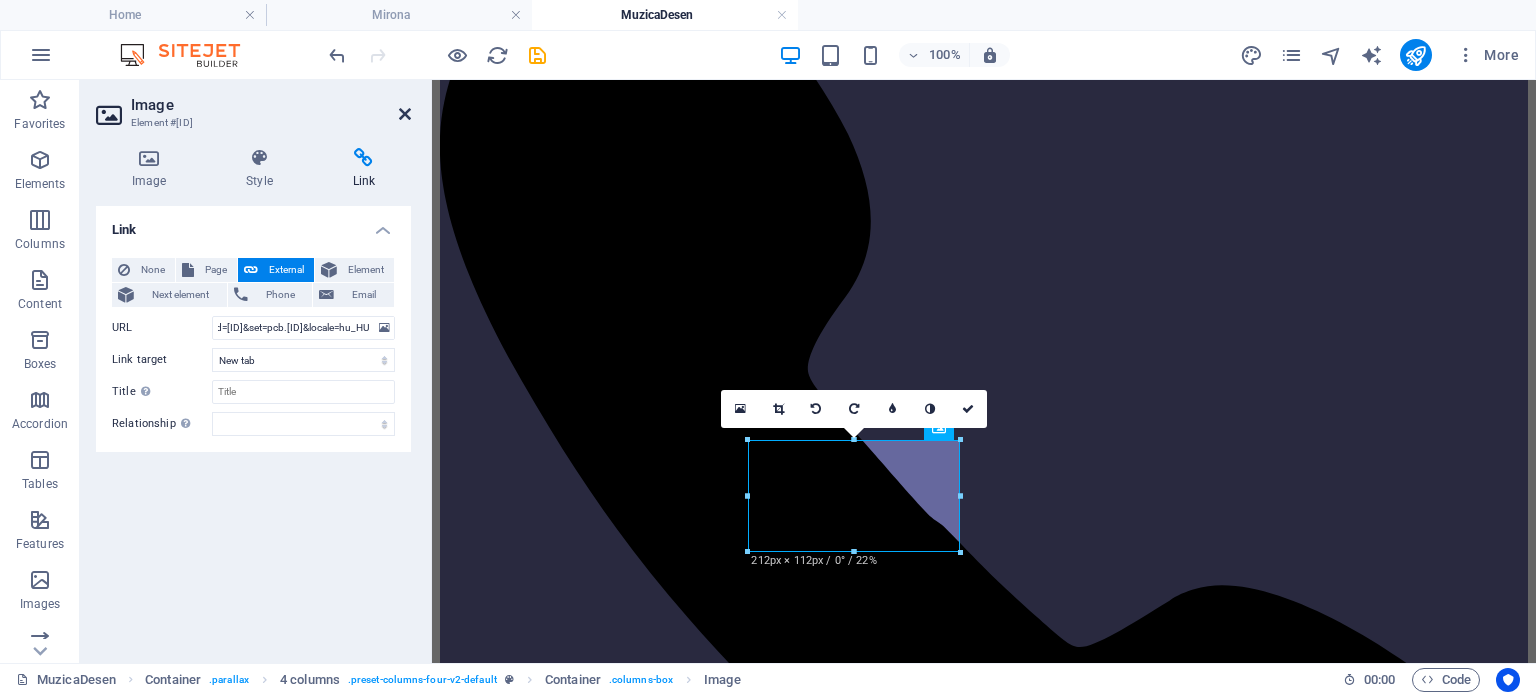 scroll, scrollTop: 0, scrollLeft: 0, axis: both 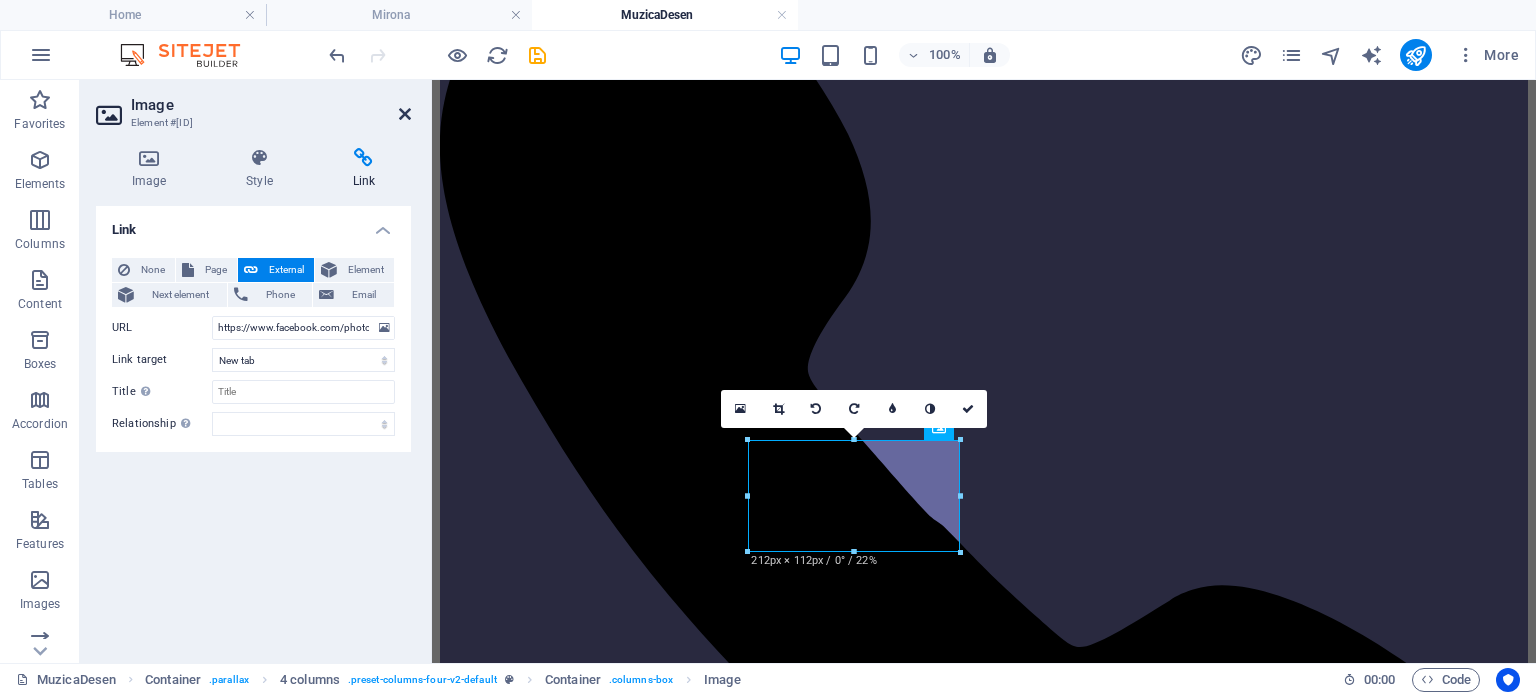 click at bounding box center (405, 114) 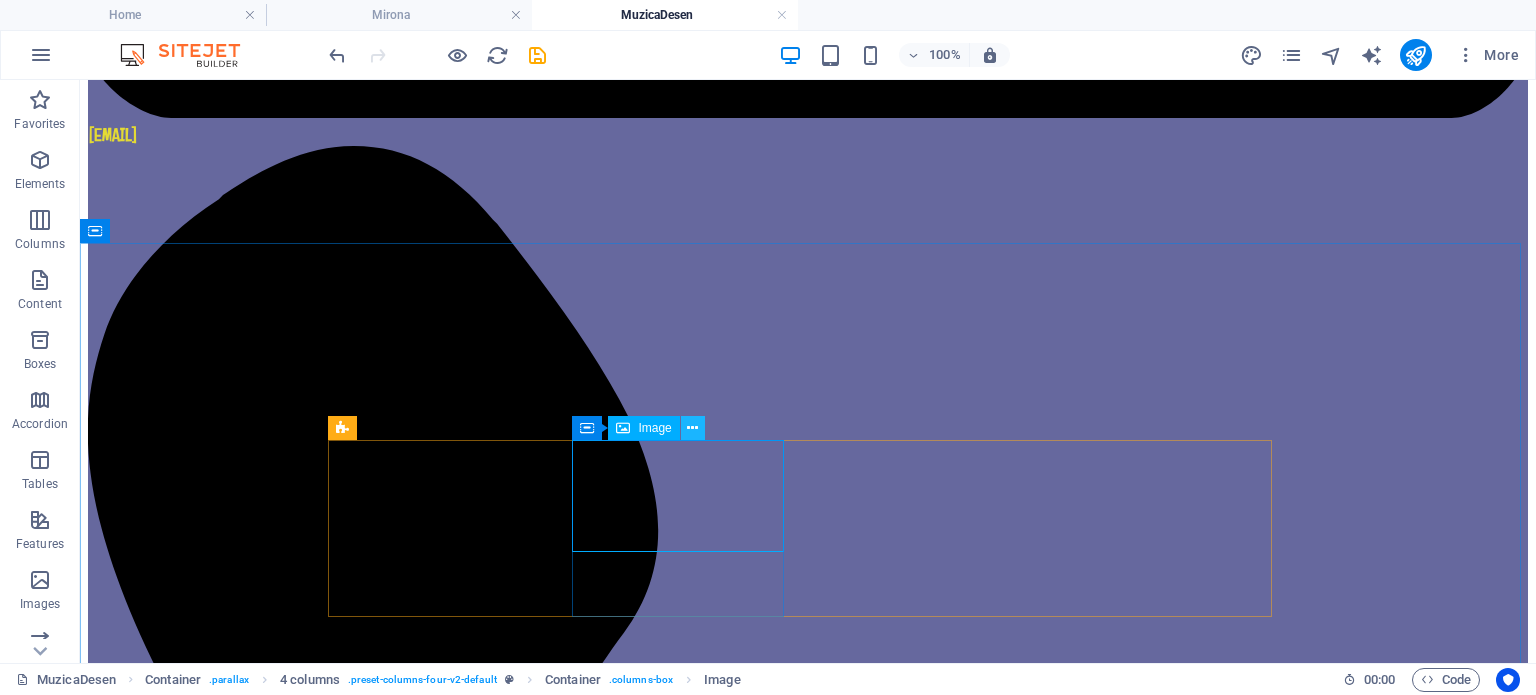 click at bounding box center (692, 428) 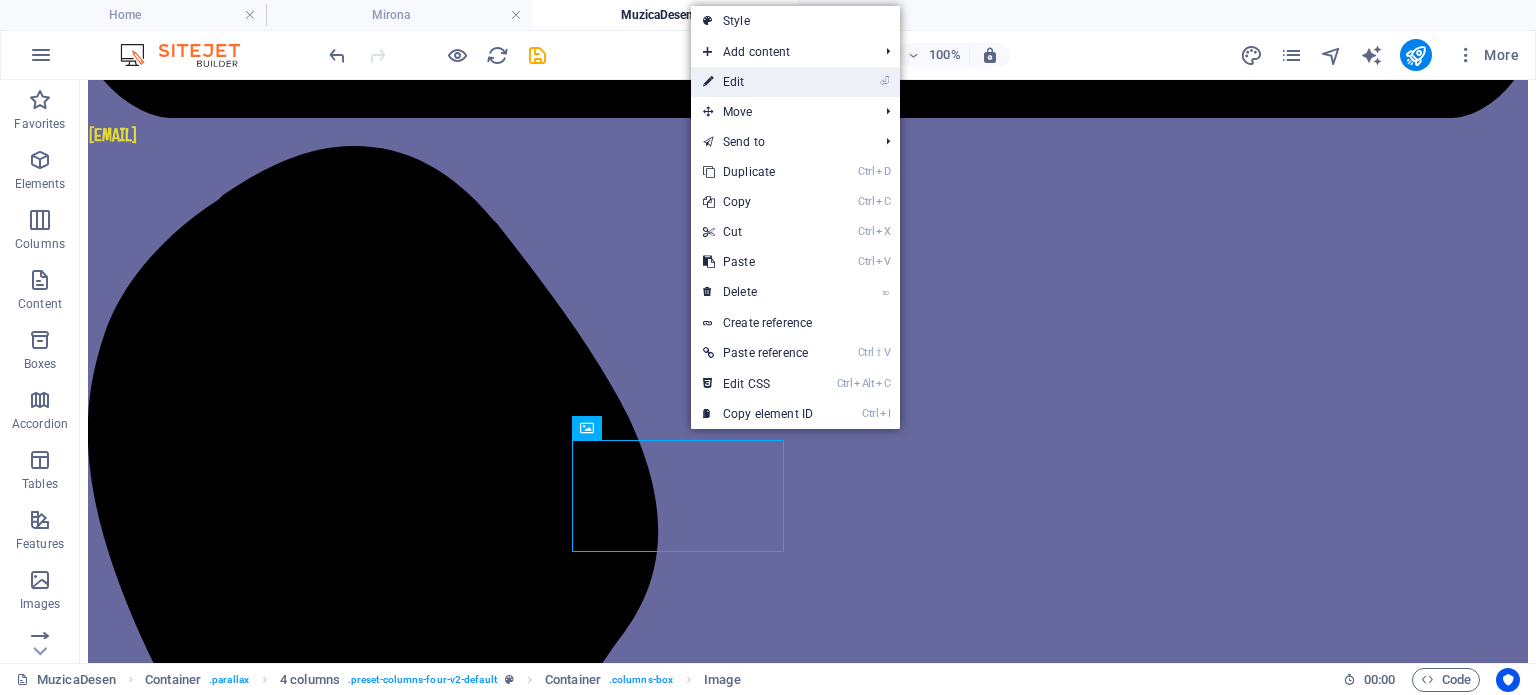 click on "⏎  Edit" at bounding box center [758, 82] 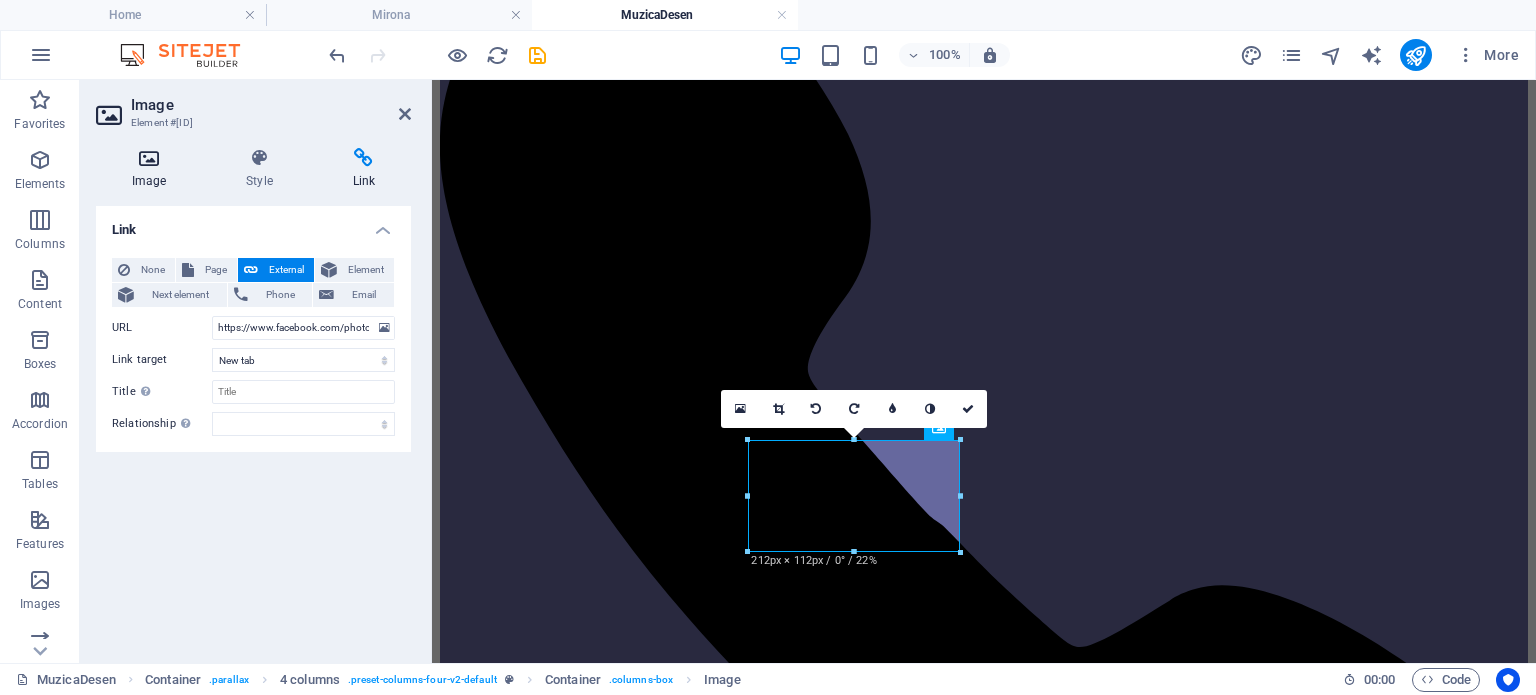 click at bounding box center [149, 158] 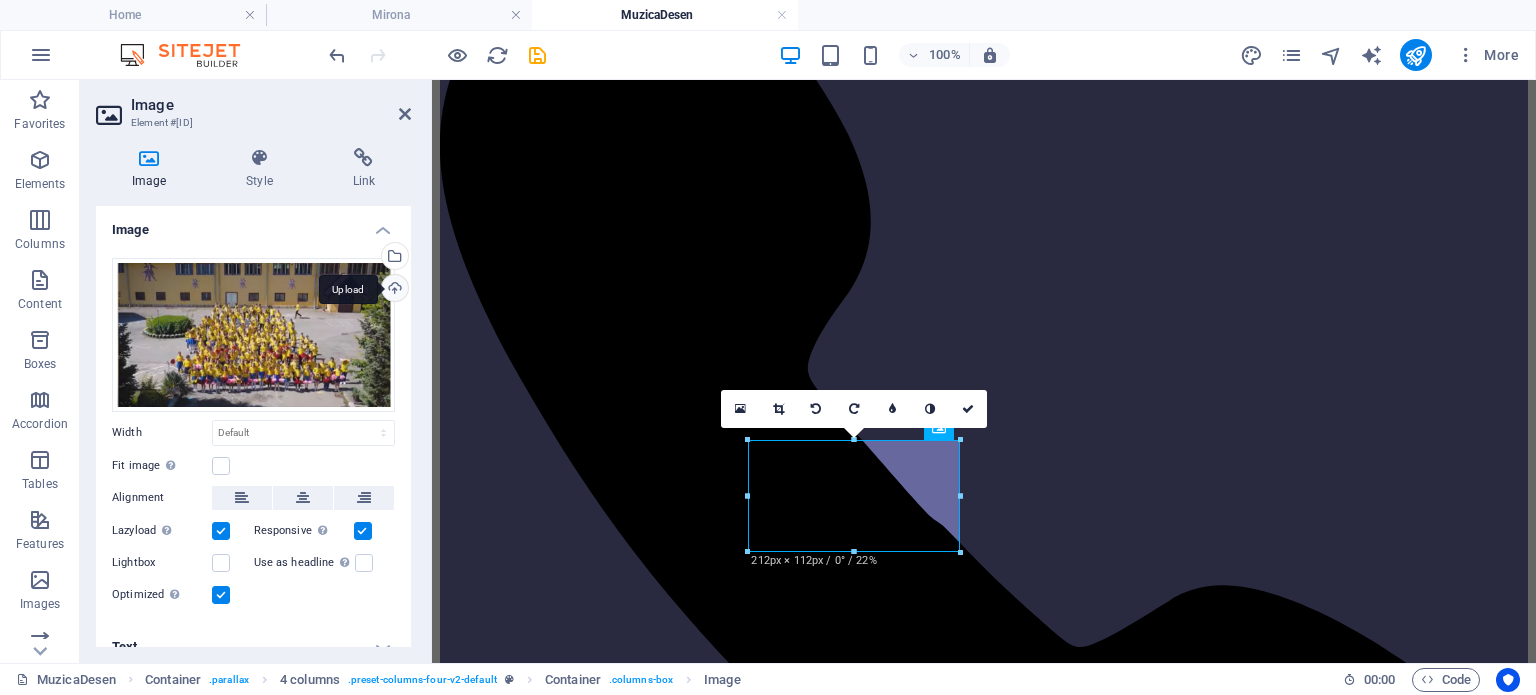 click on "Upload" at bounding box center [393, 290] 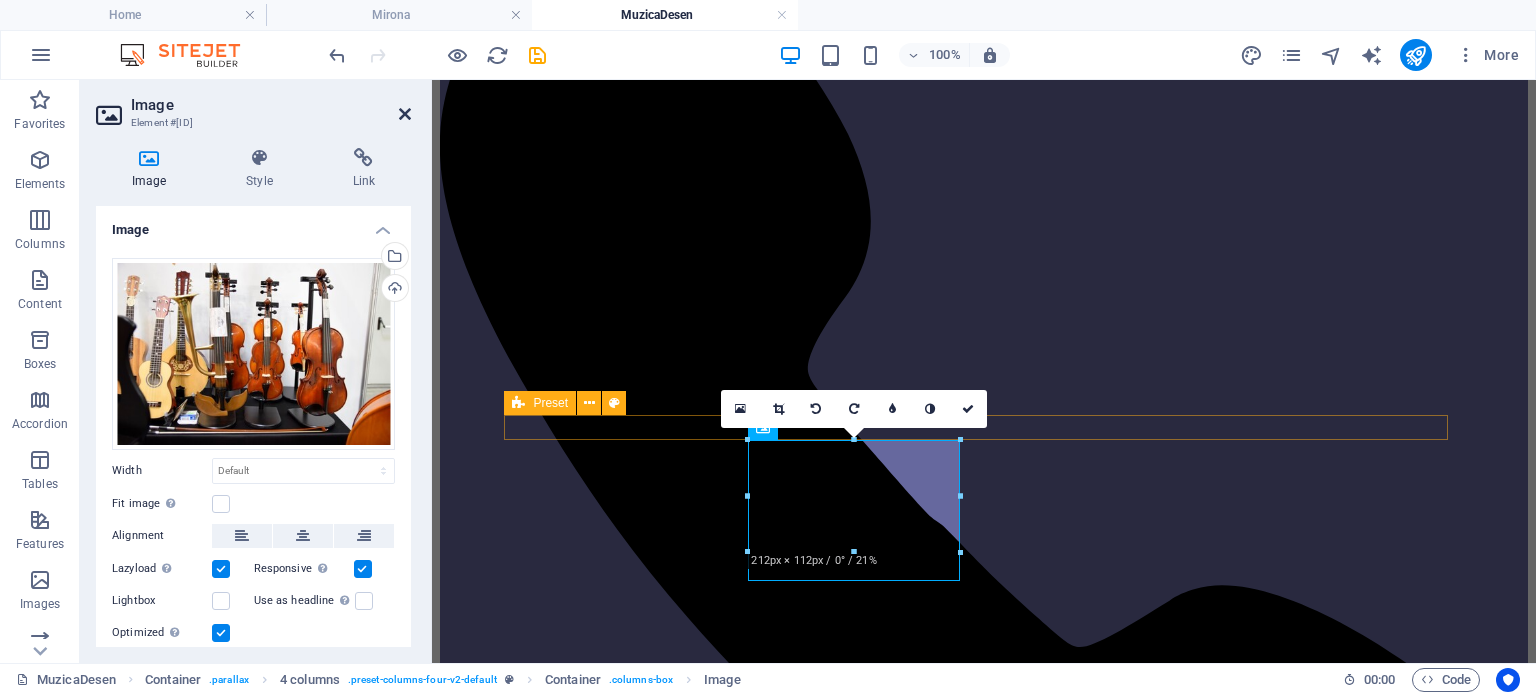 click at bounding box center [405, 114] 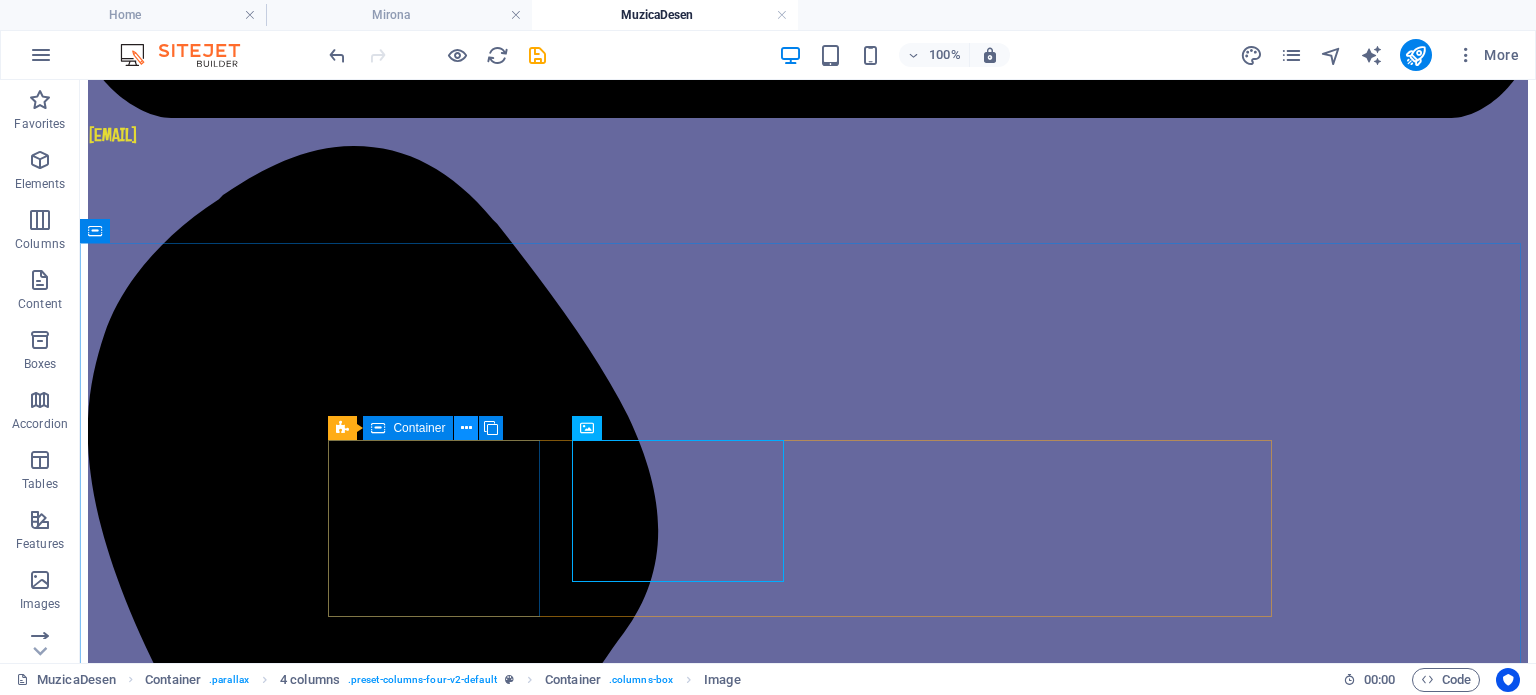 click at bounding box center (466, 428) 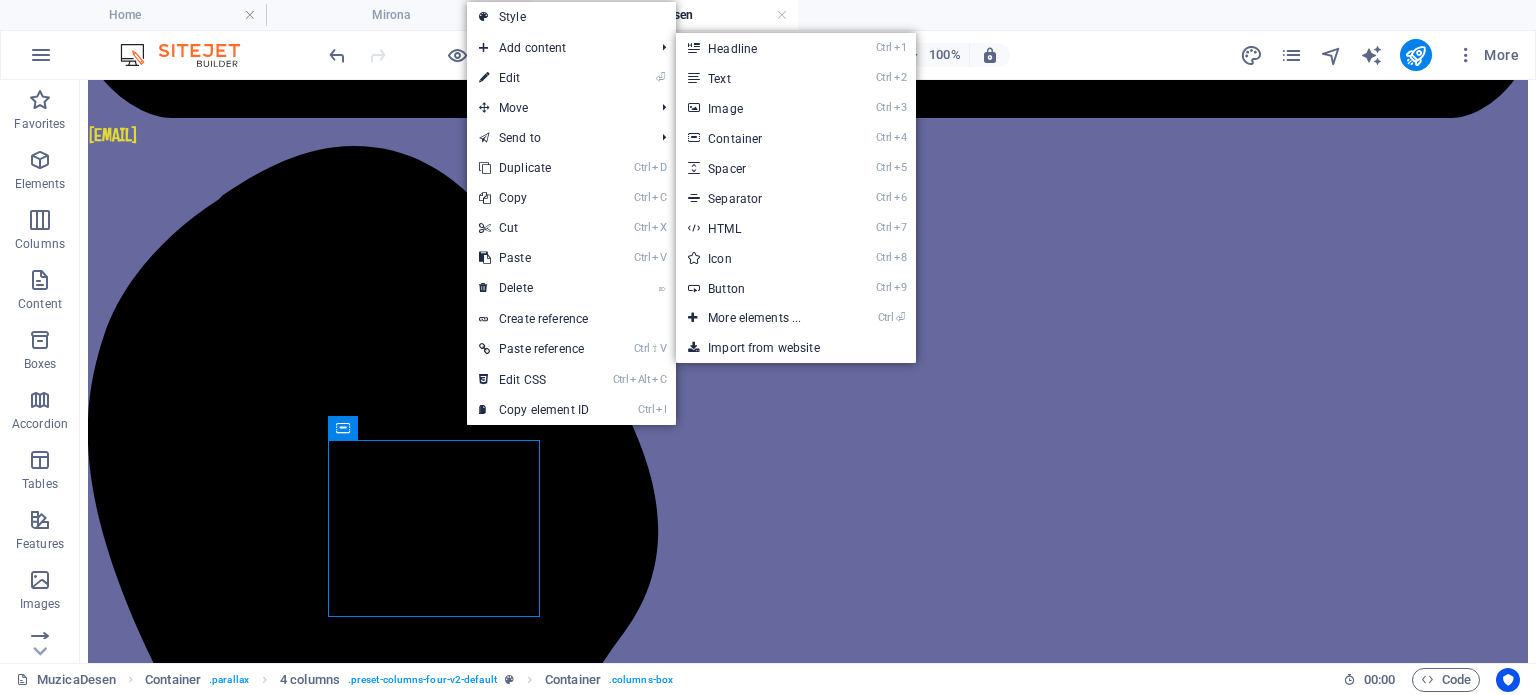 click on "Ctrl 2  Text" at bounding box center (758, 78) 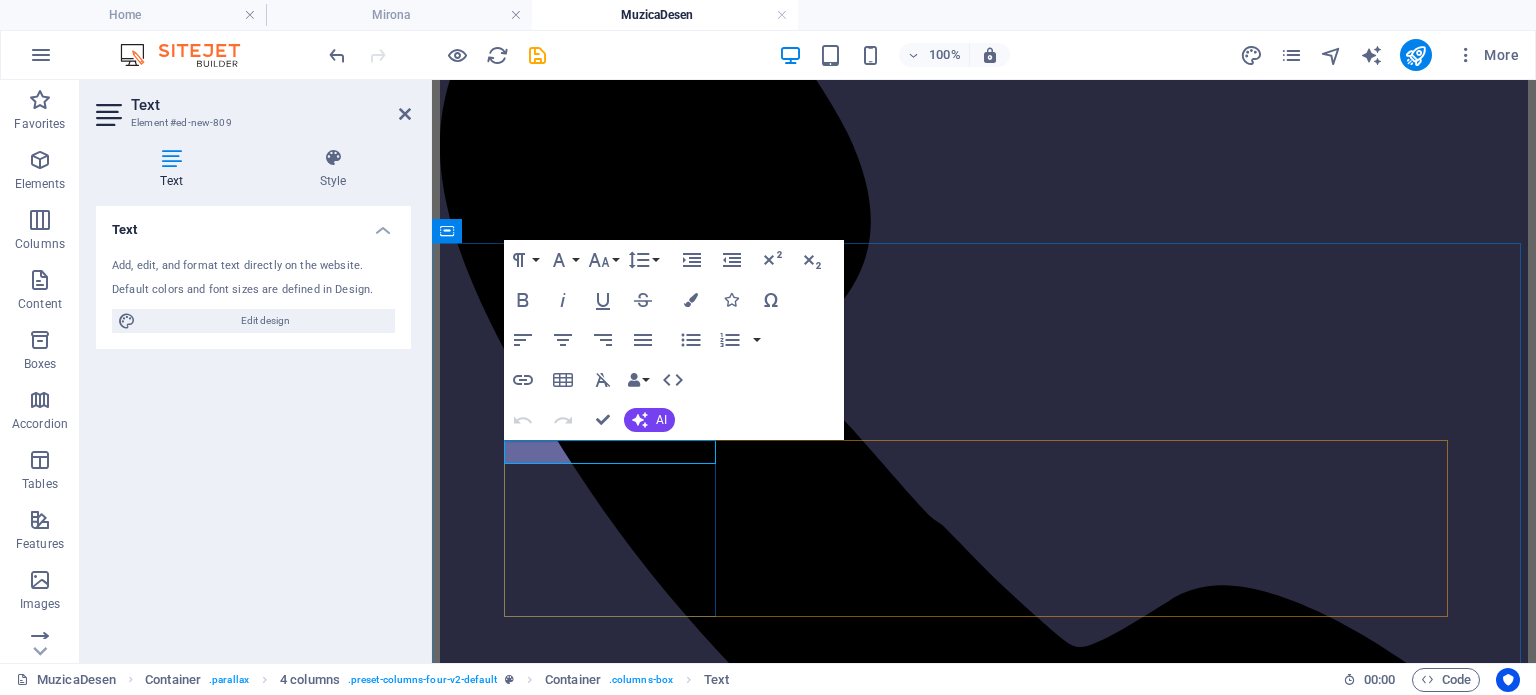 click on "New text element" at bounding box center (984, 4170) 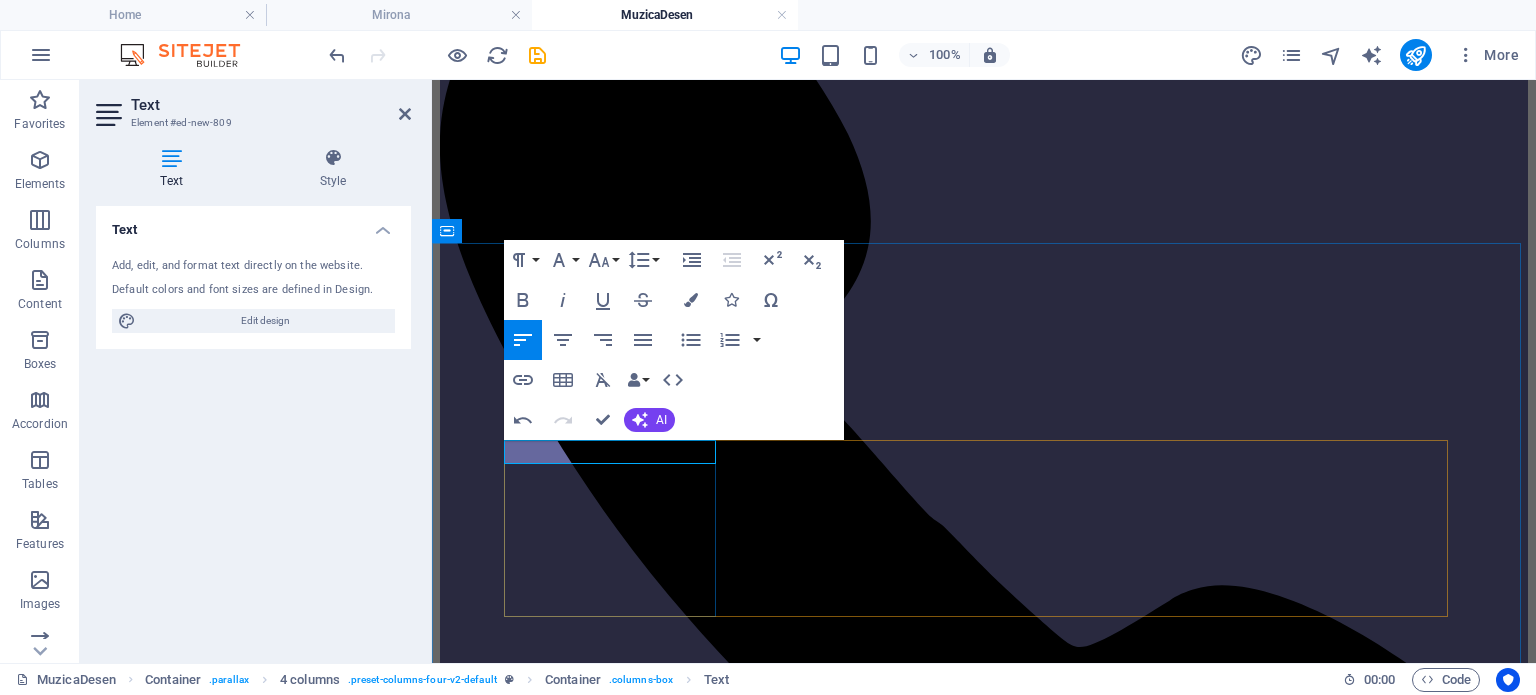 click on "New text elemen" at bounding box center (984, 4170) 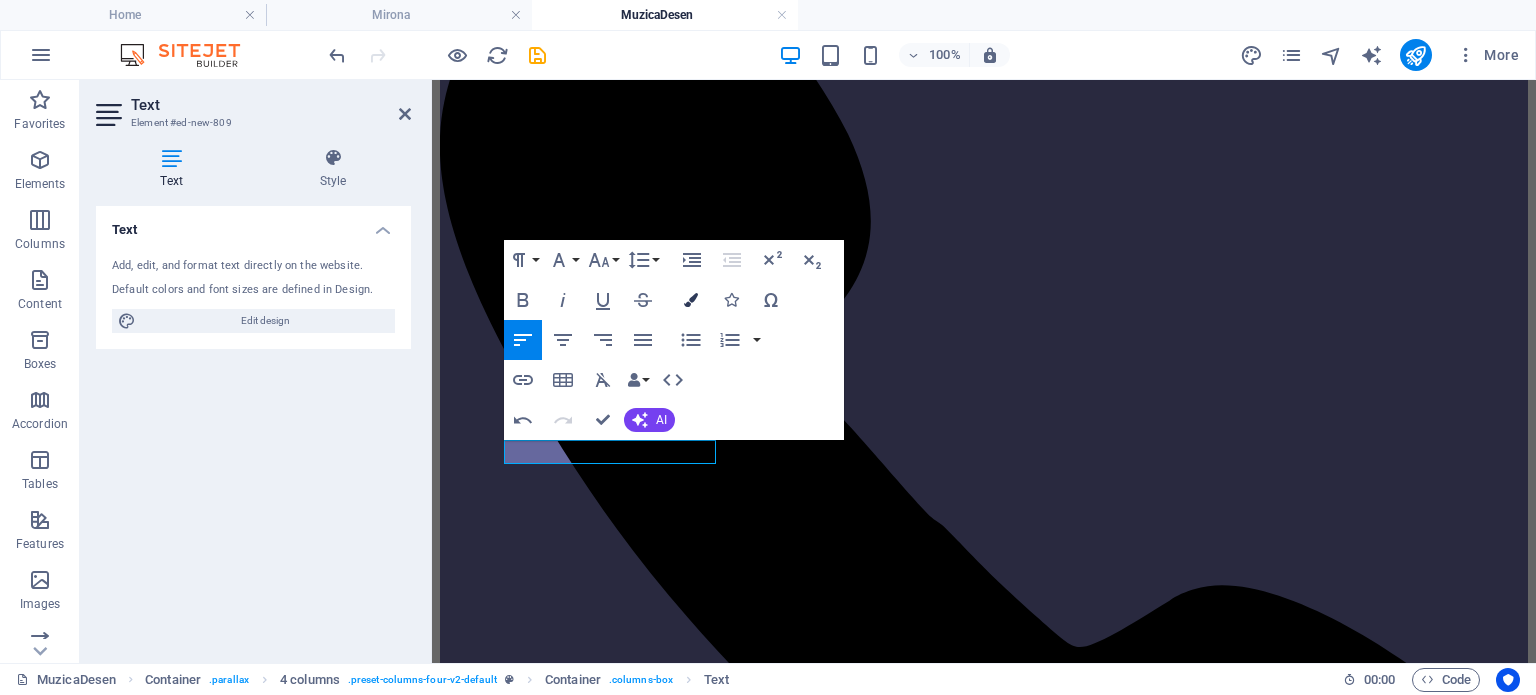 click at bounding box center [691, 300] 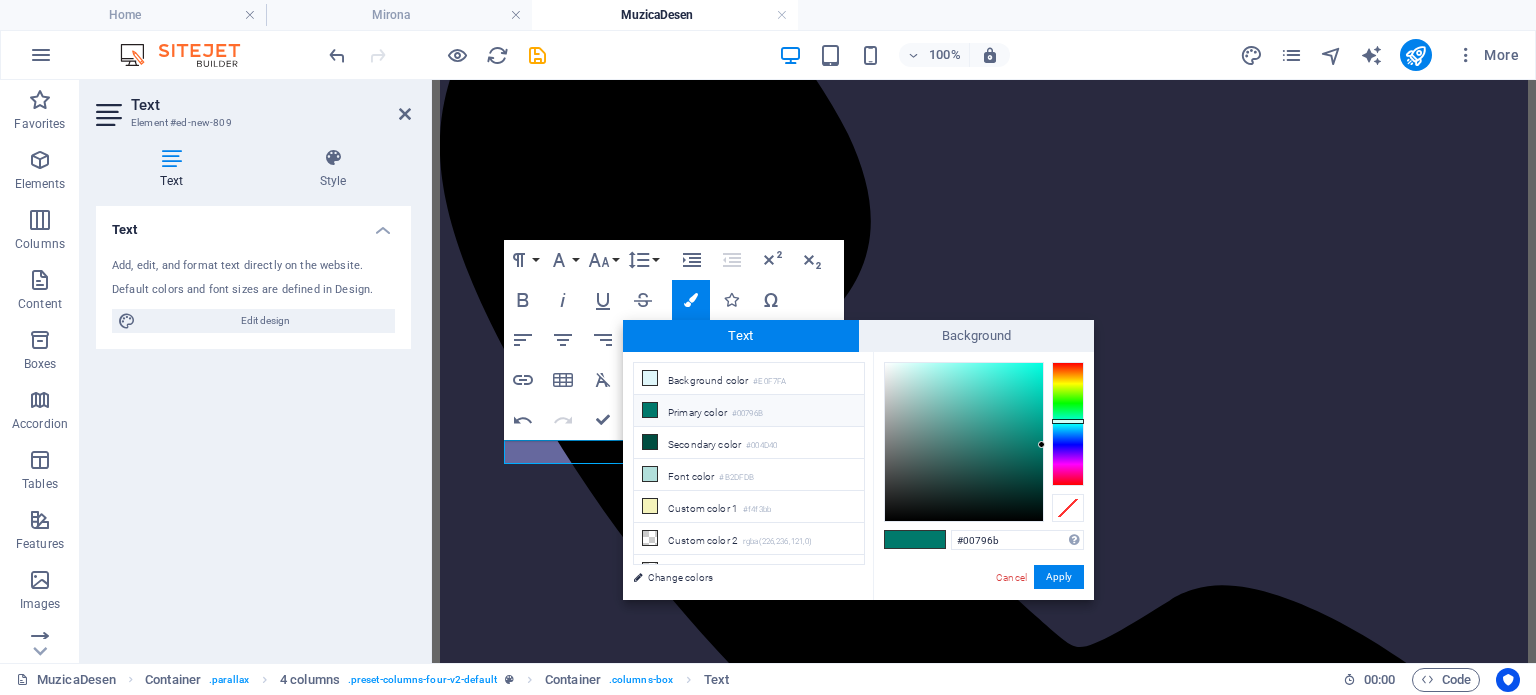 drag, startPoint x: 1008, startPoint y: 537, endPoint x: 874, endPoint y: 528, distance: 134.3019 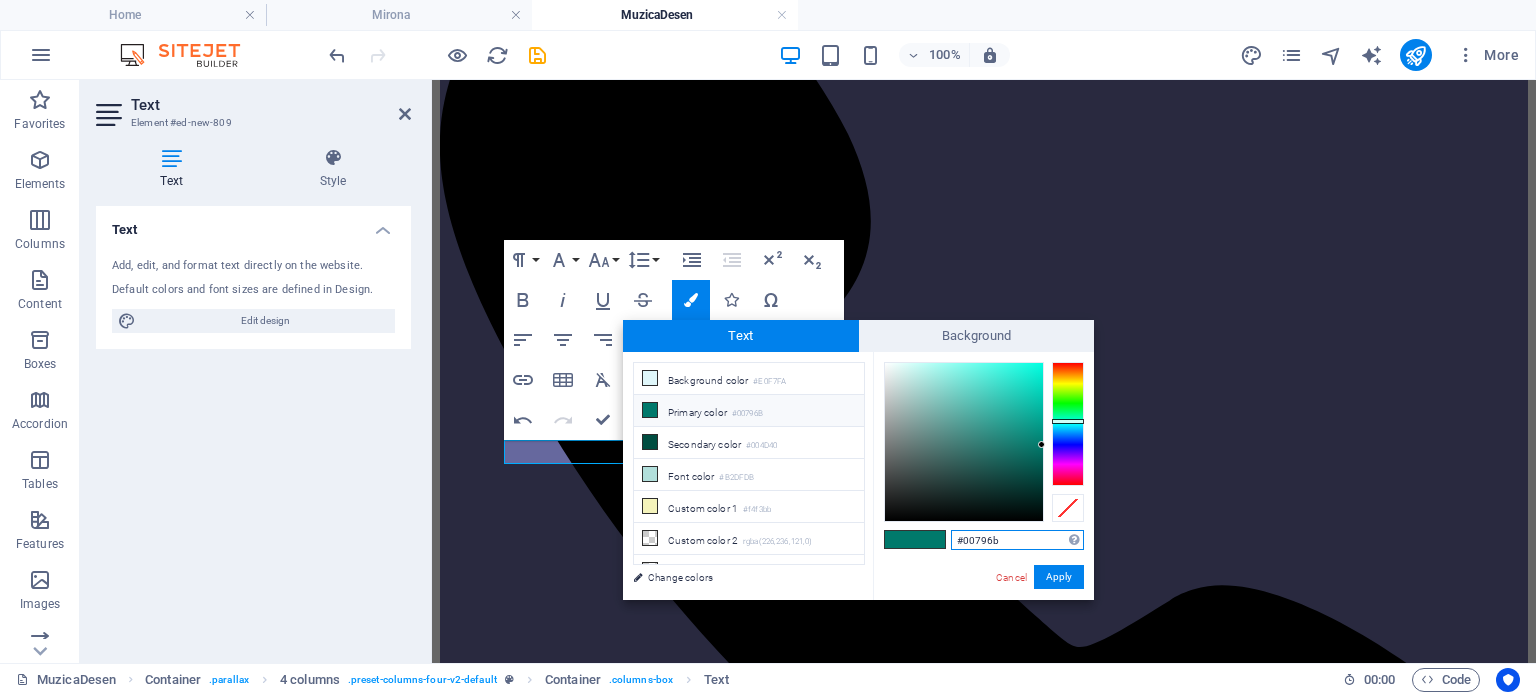 click on "#00796b" at bounding box center [1017, 540] 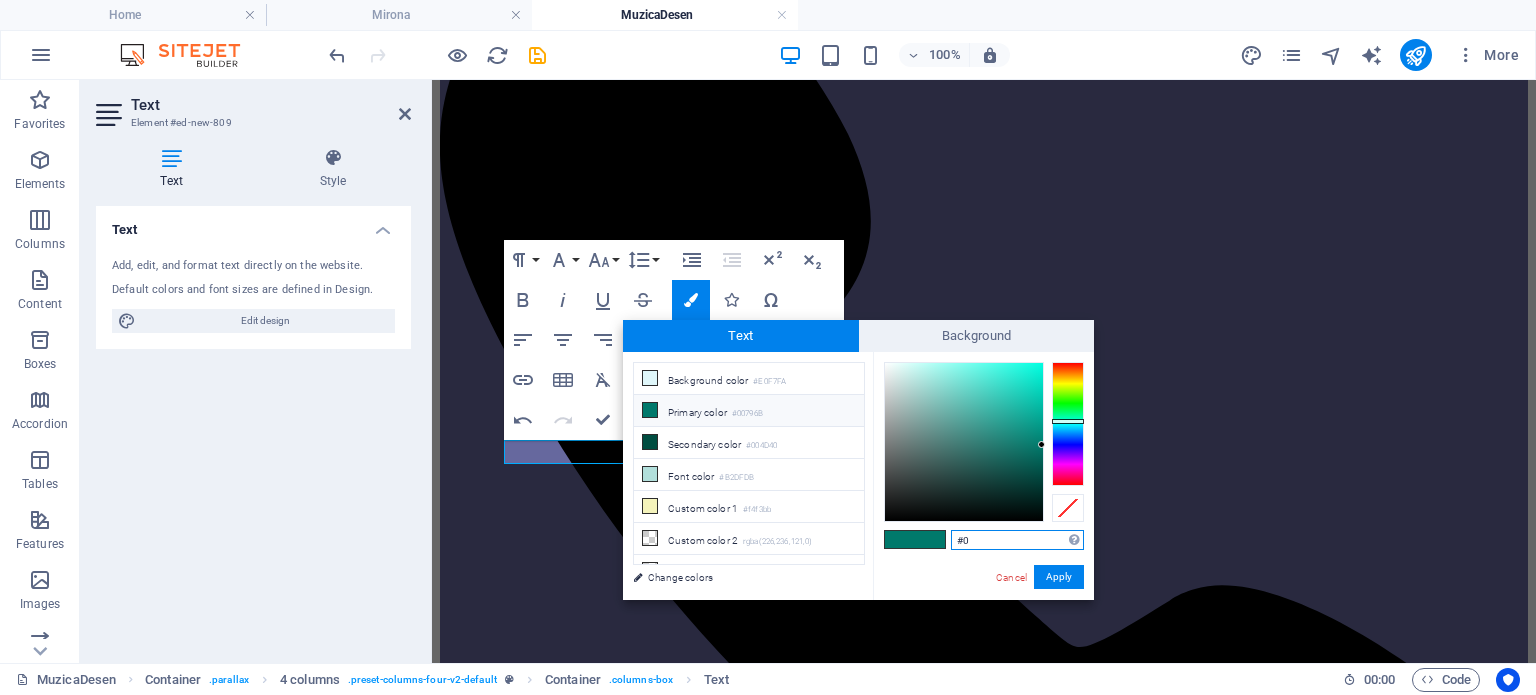 type on "#" 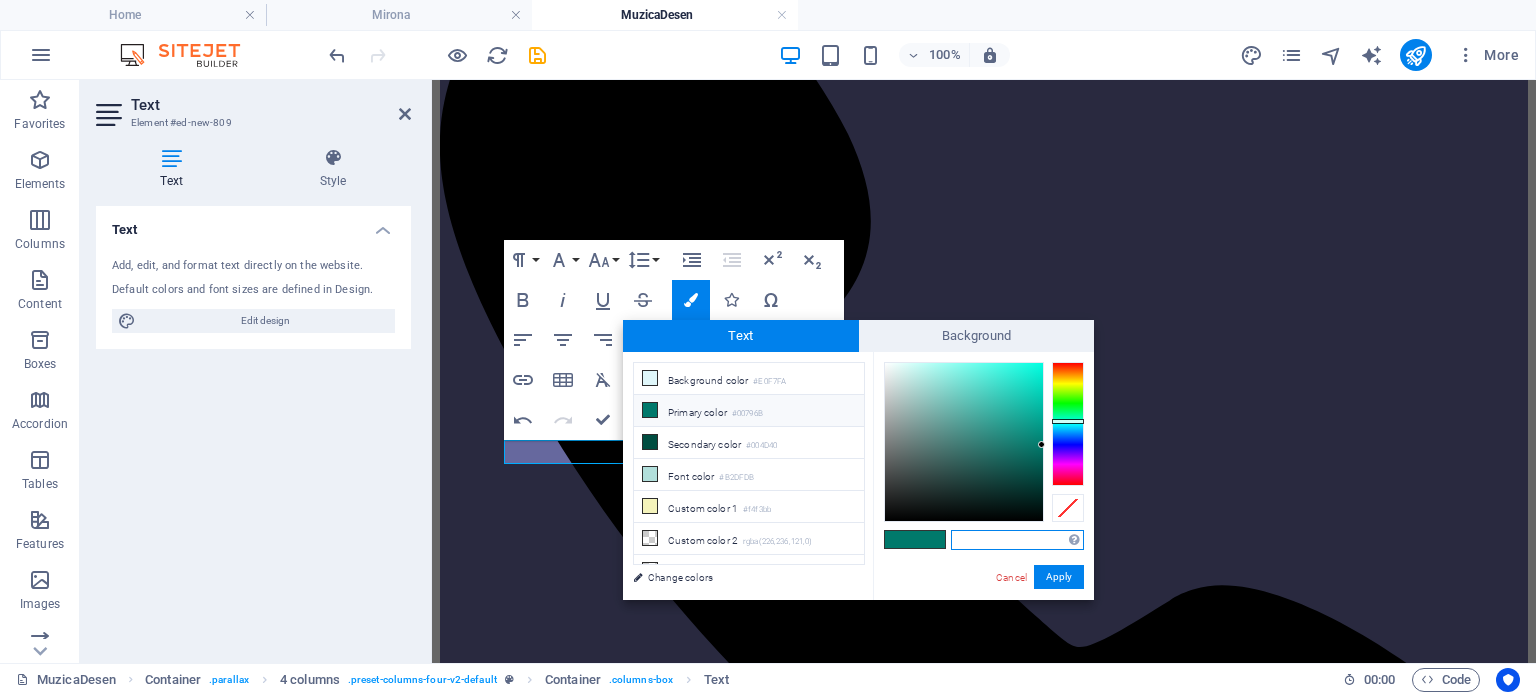 paste on "#E4DA34" 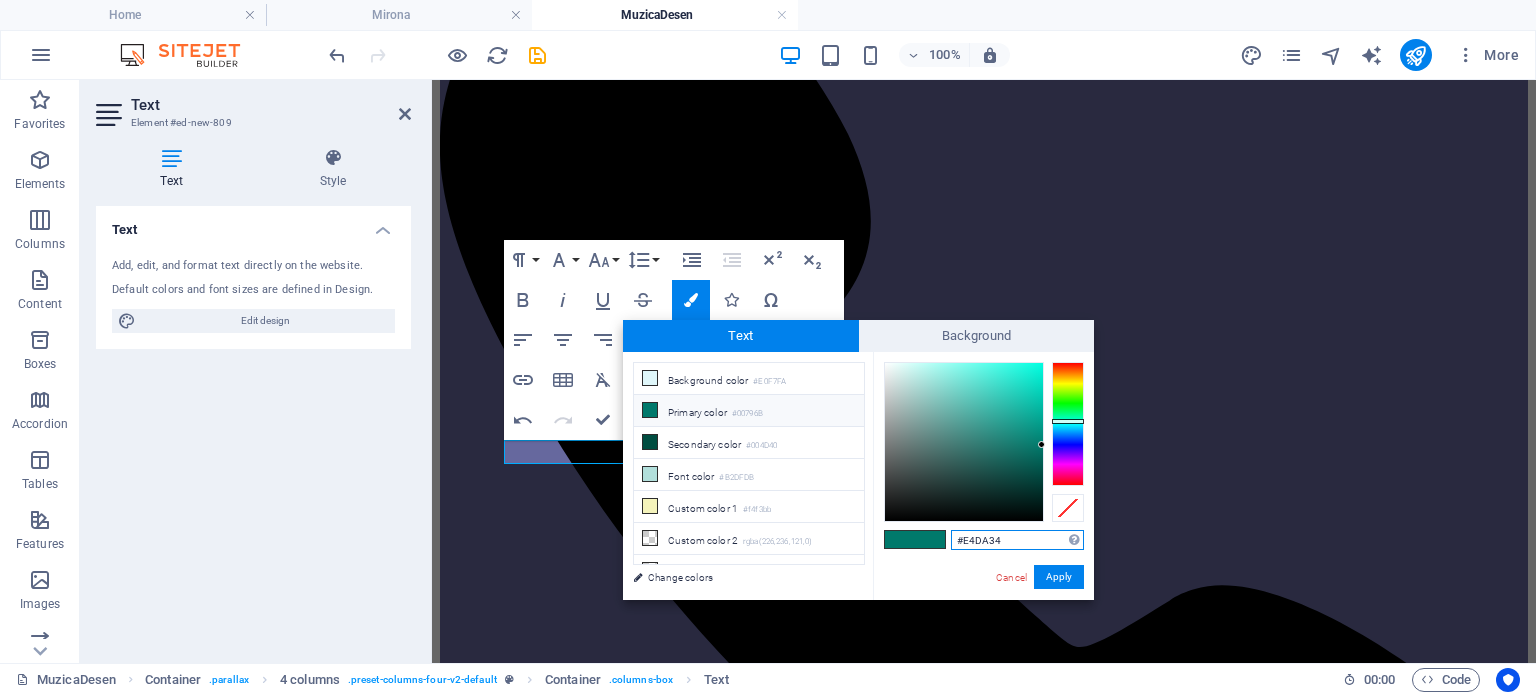 type on "#e4da34" 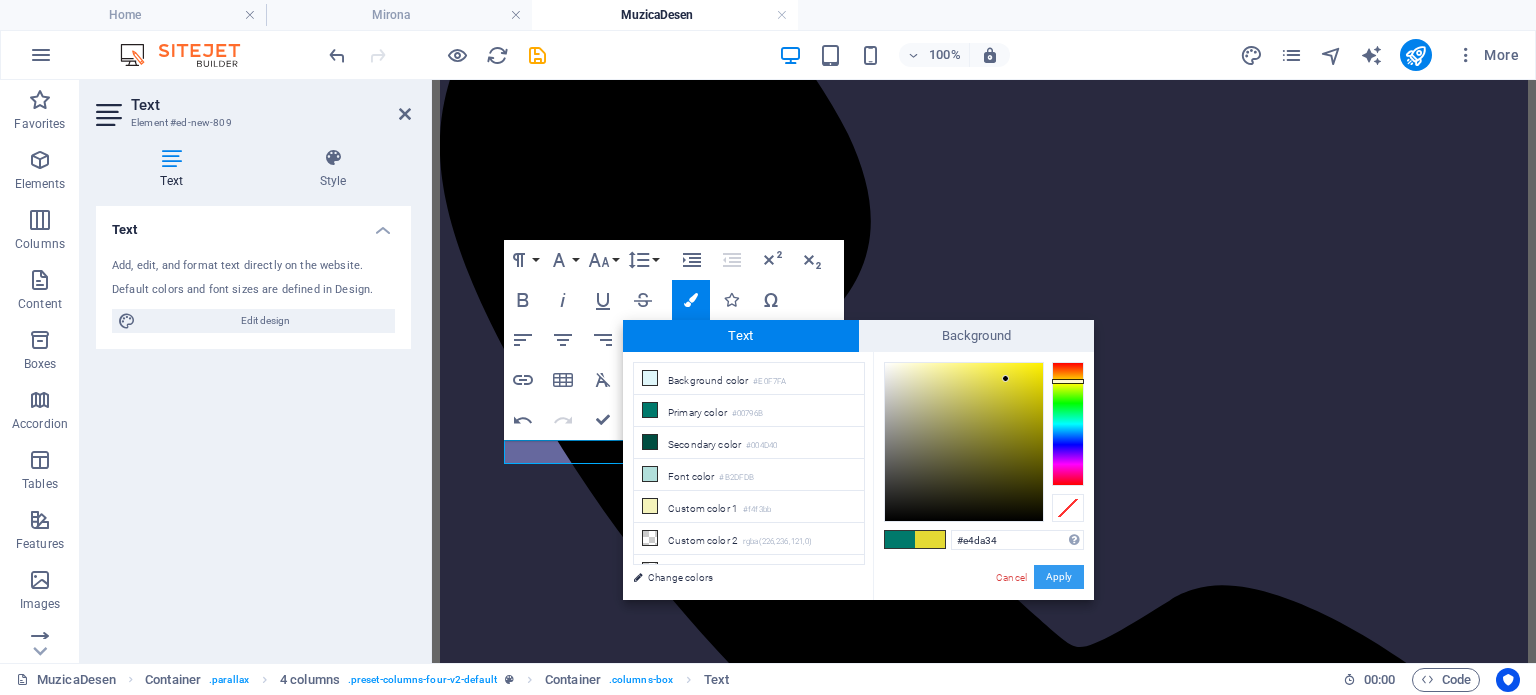 click on "Apply" at bounding box center [1059, 577] 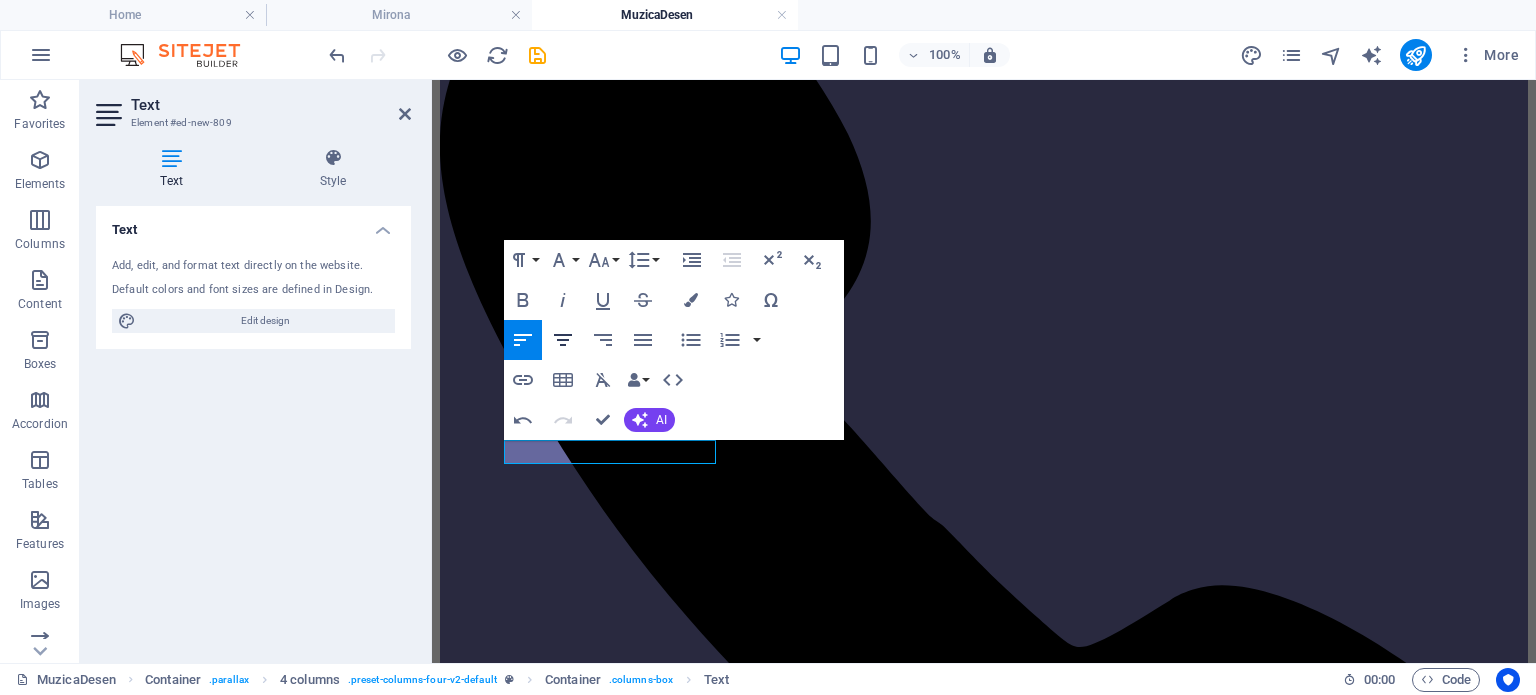 click 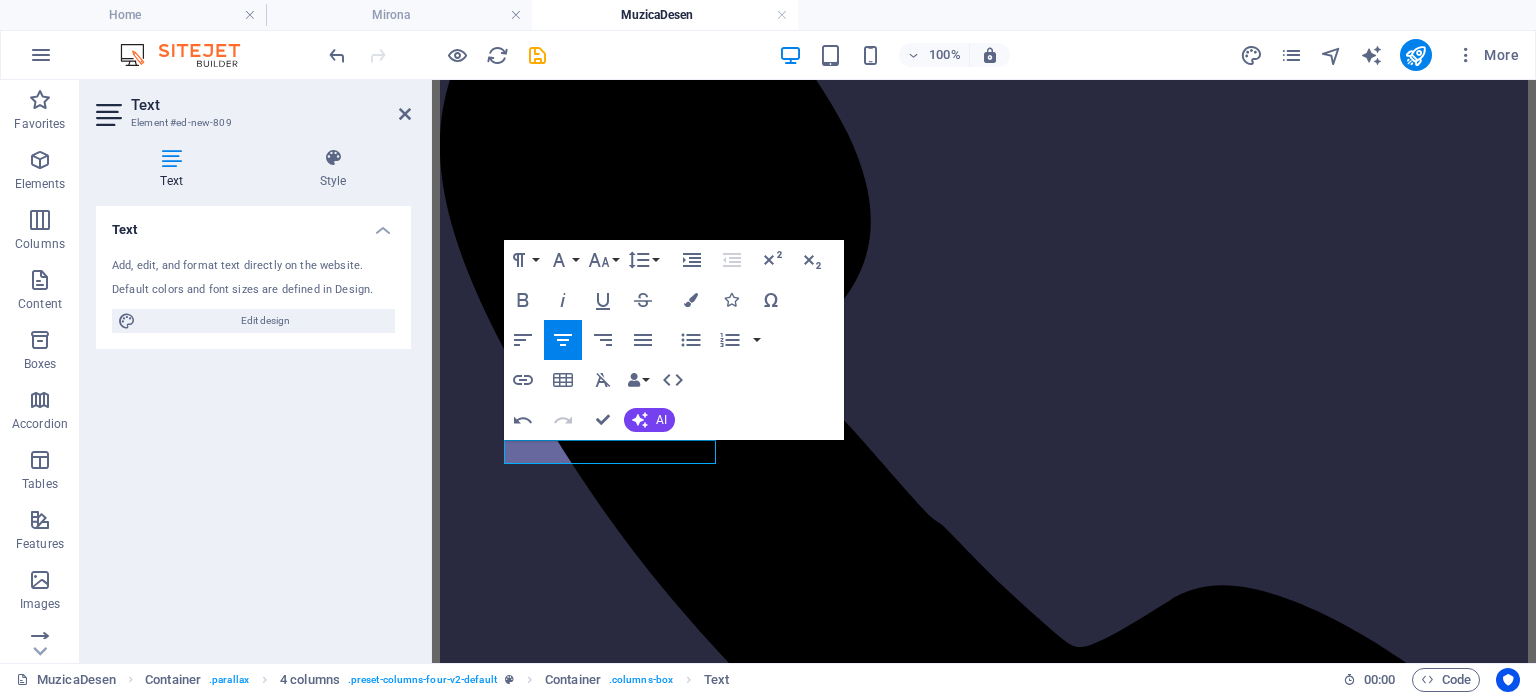 type 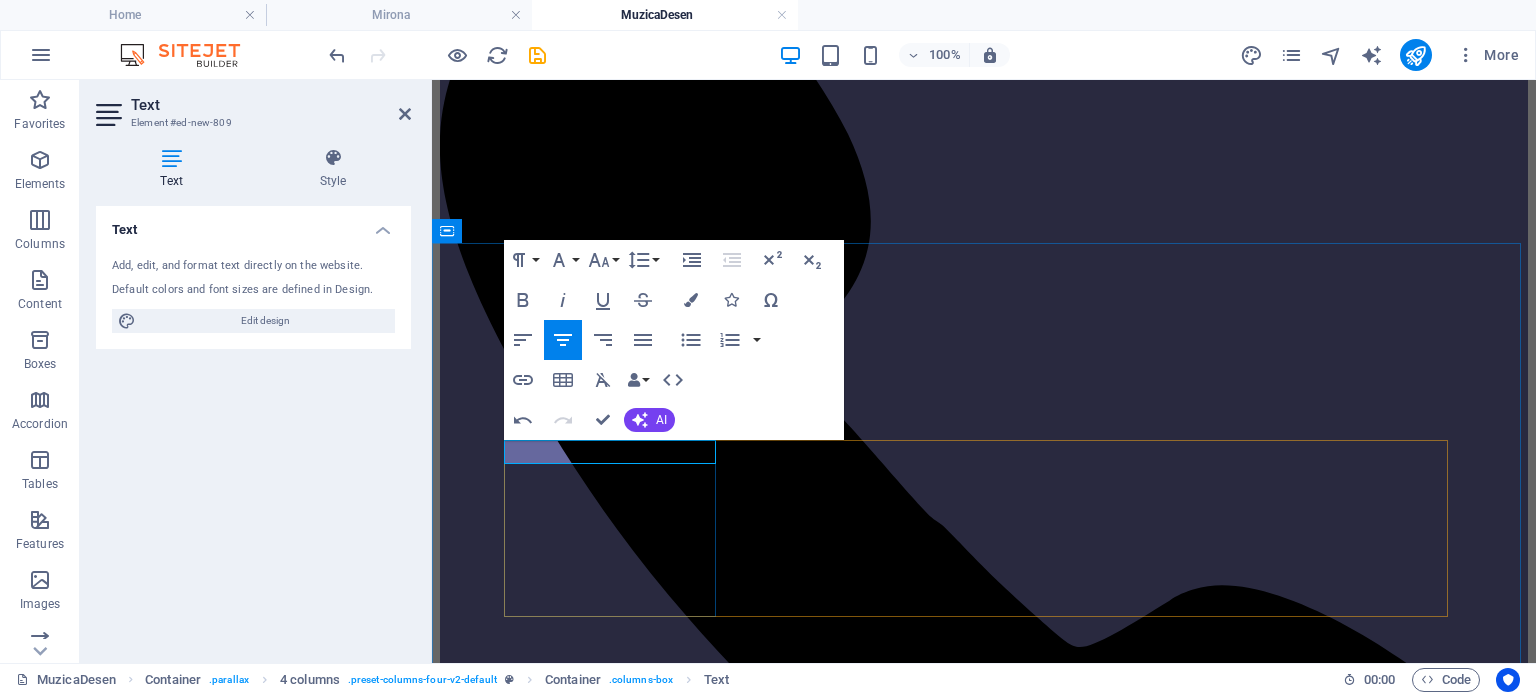 click on "​​ Sfârșit de an școlar 2024" at bounding box center (984, 4448) 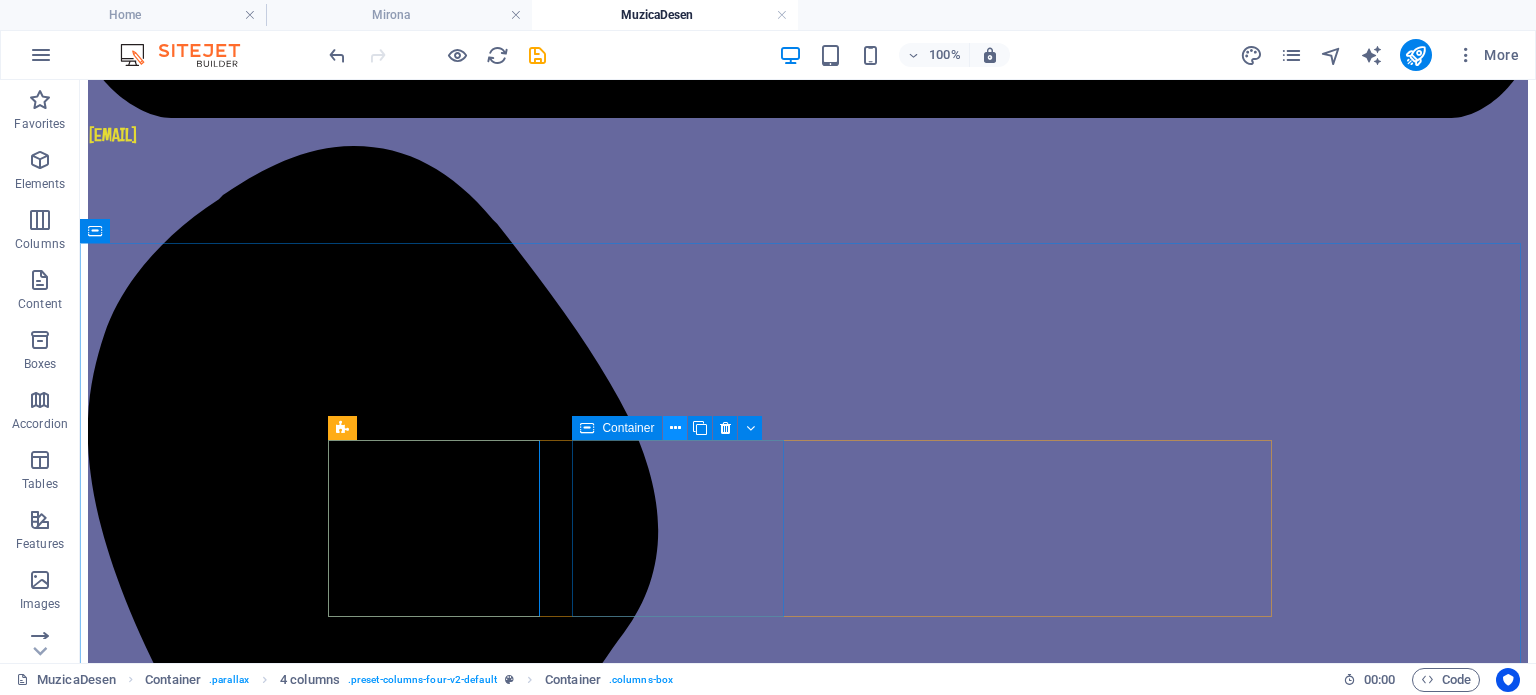 click at bounding box center [675, 428] 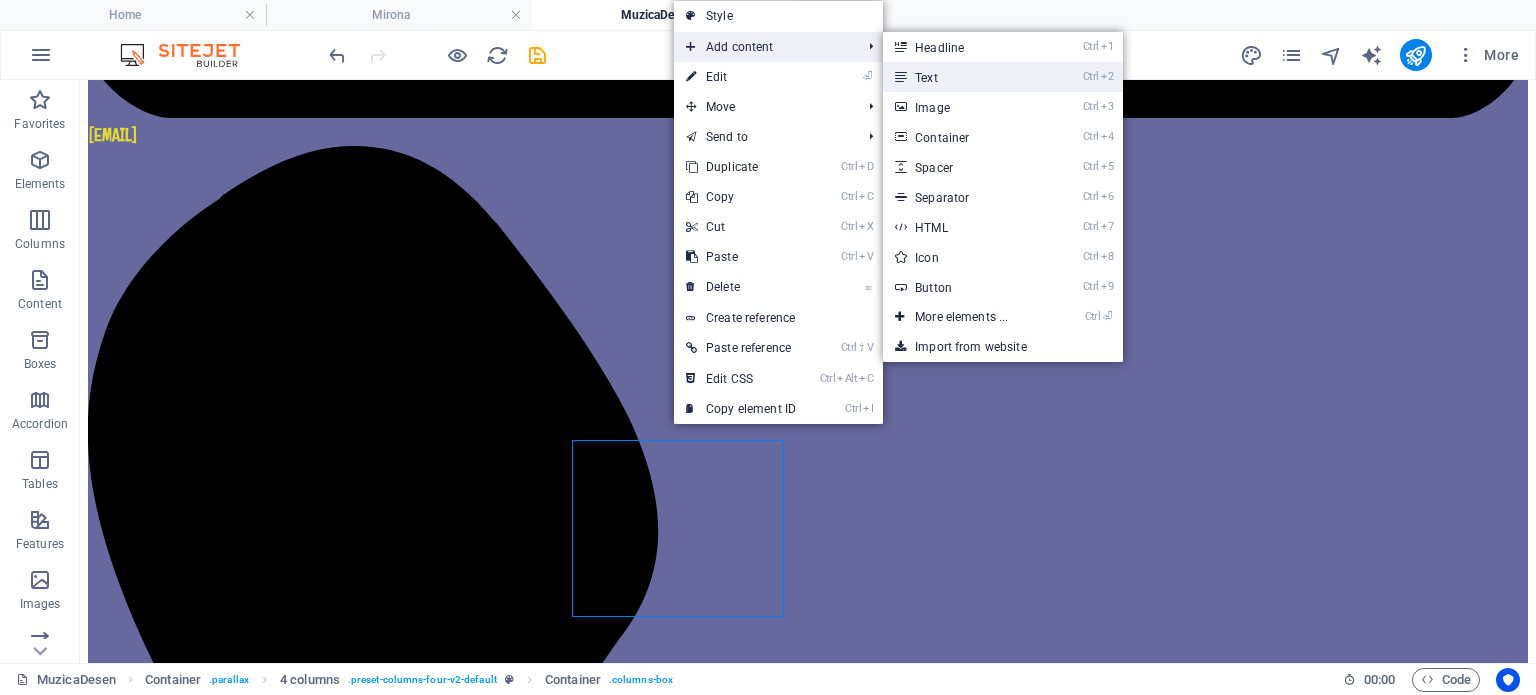 click on "Ctrl 2  Text" at bounding box center [965, 77] 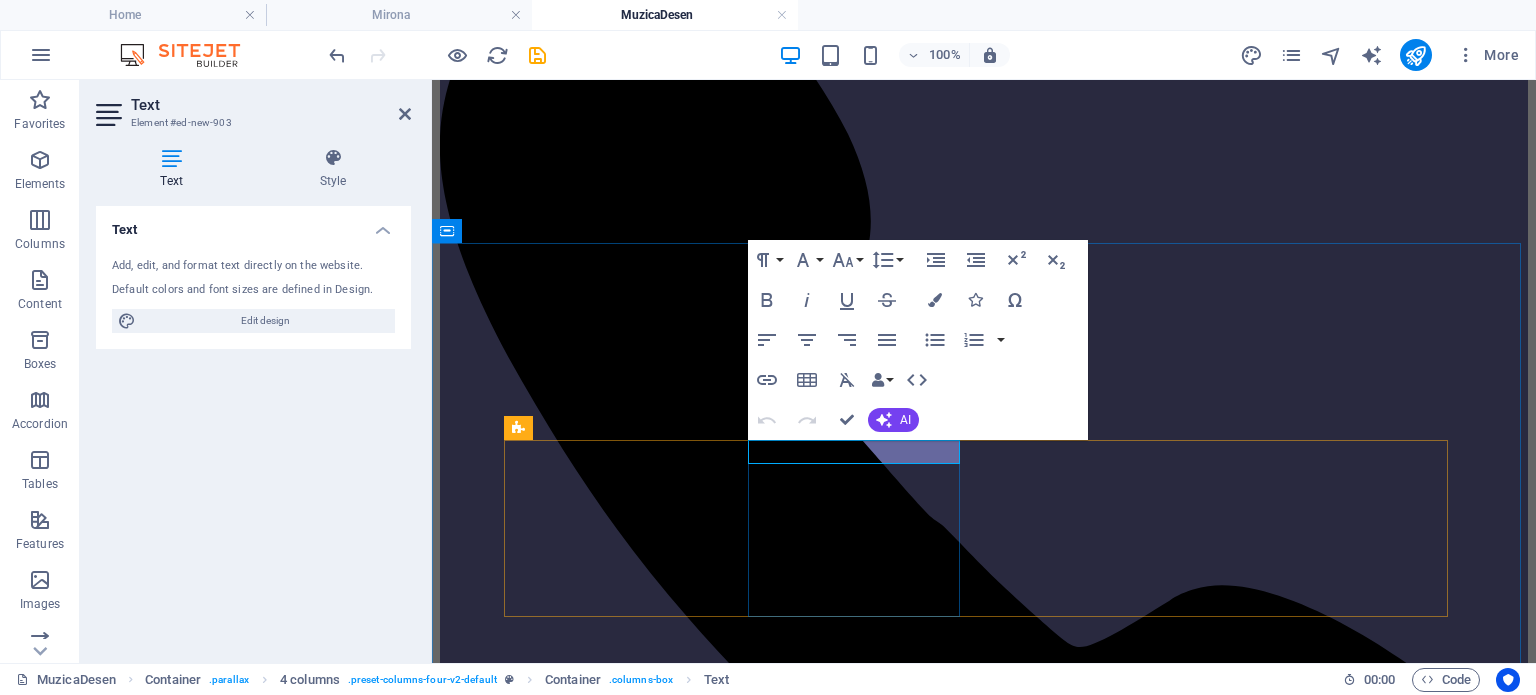 click on "New text element" at bounding box center [984, 4760] 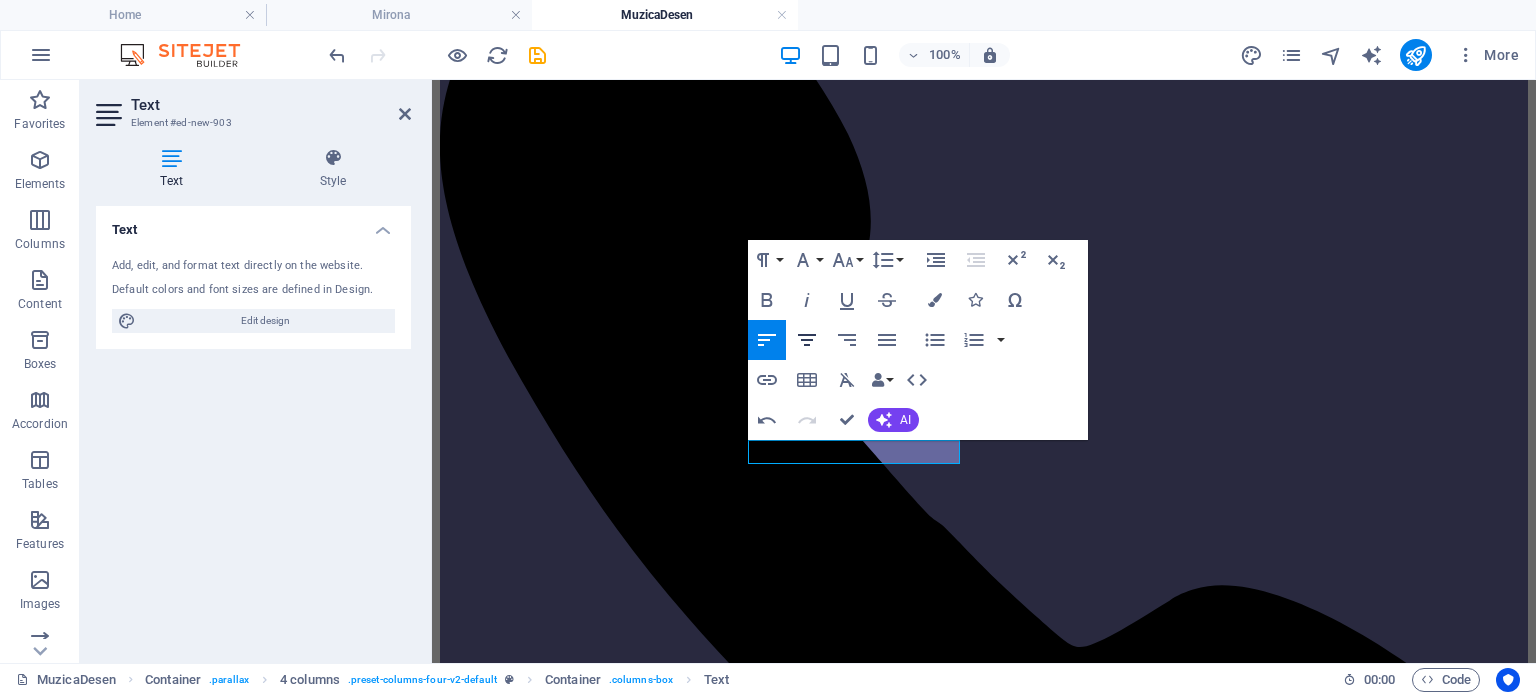click 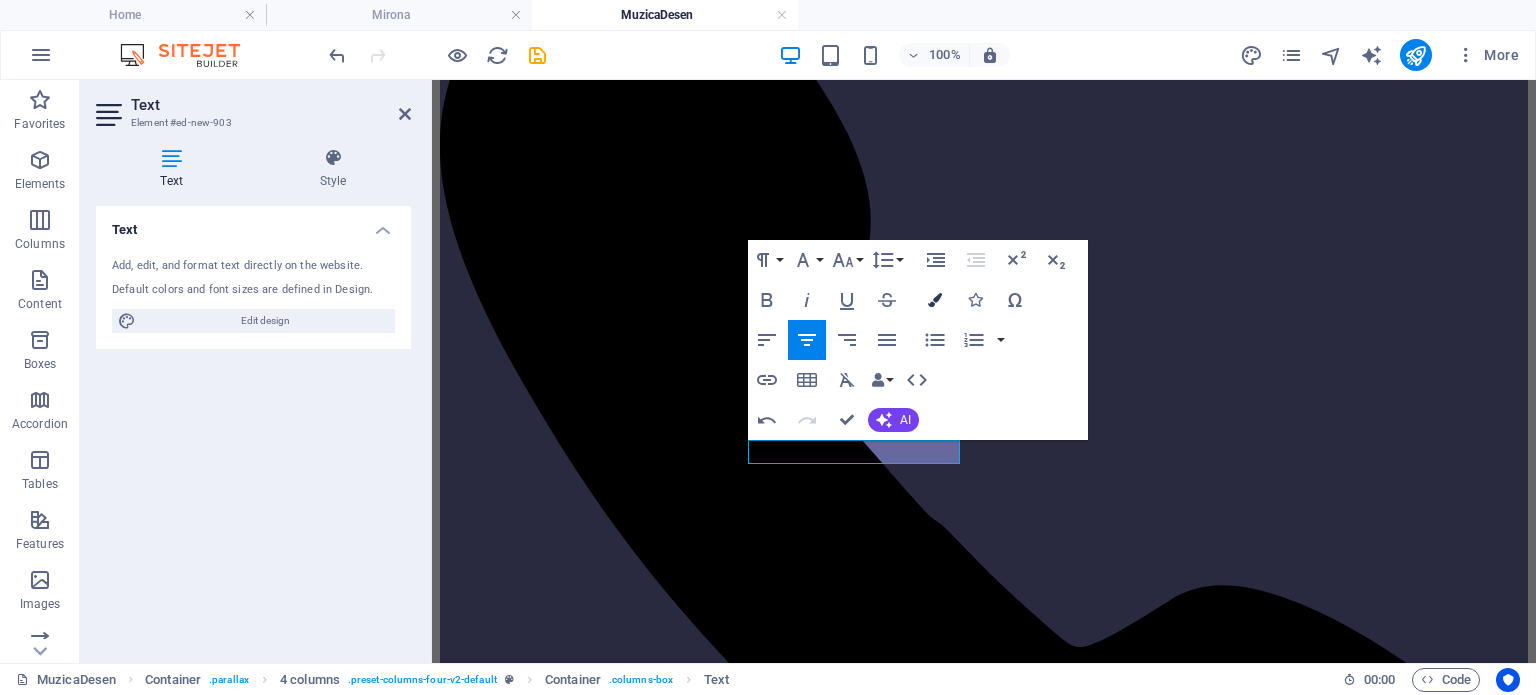 click at bounding box center (935, 300) 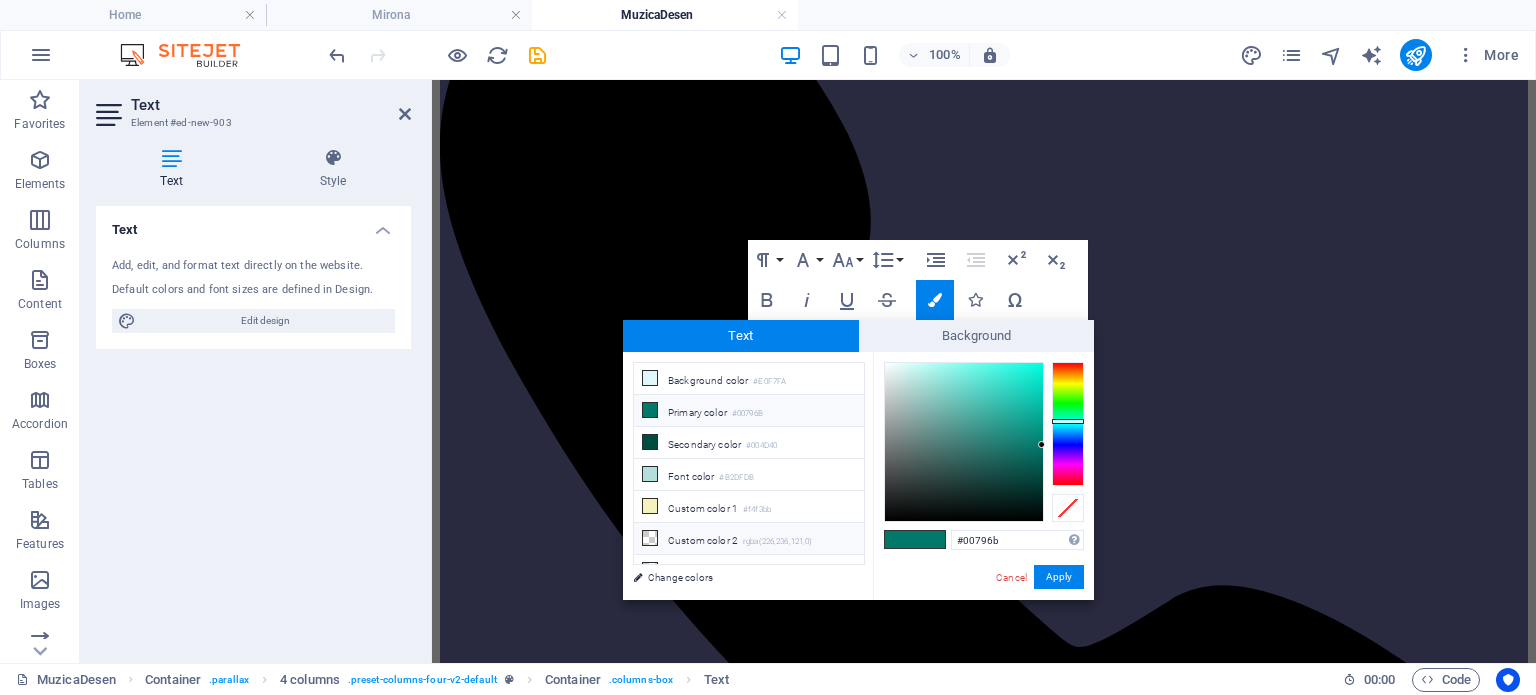 drag, startPoint x: 1018, startPoint y: 537, endPoint x: 774, endPoint y: 539, distance: 244.0082 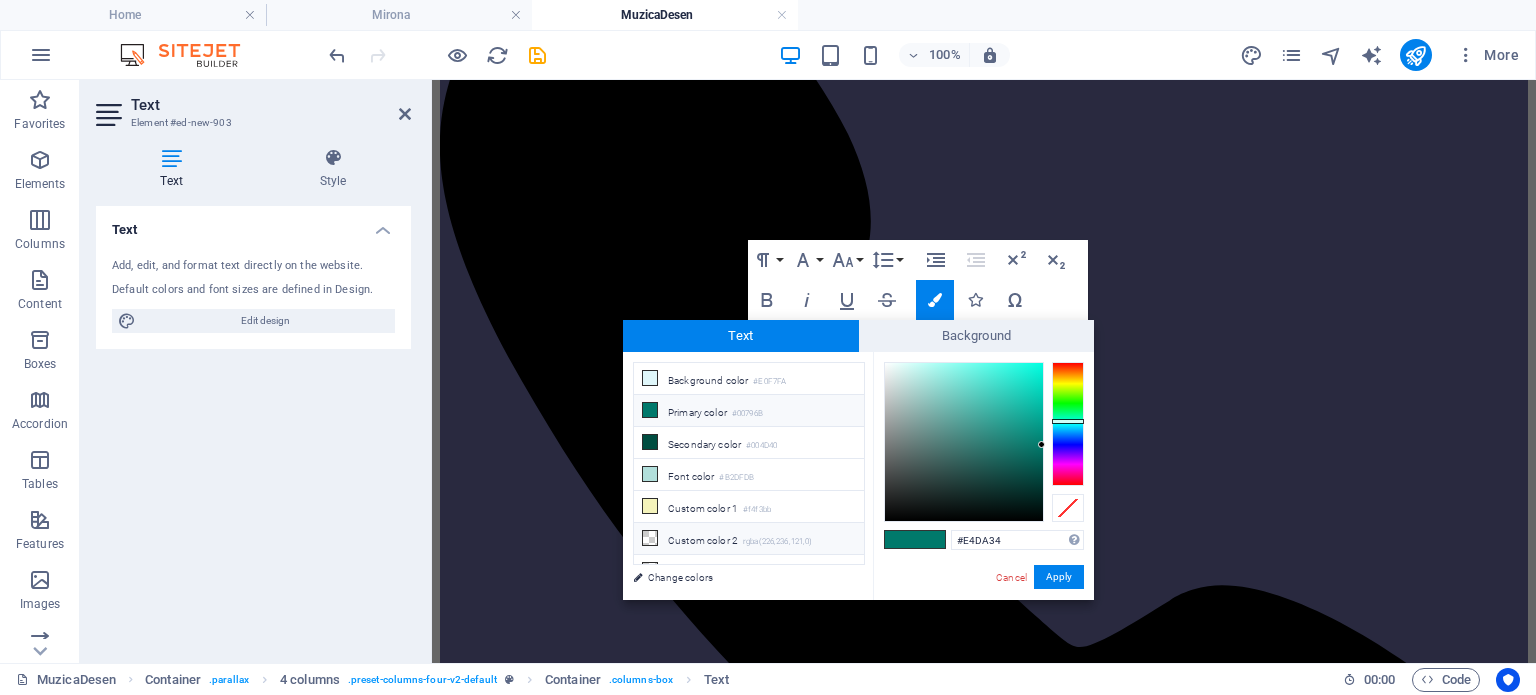 type on "#e4da34" 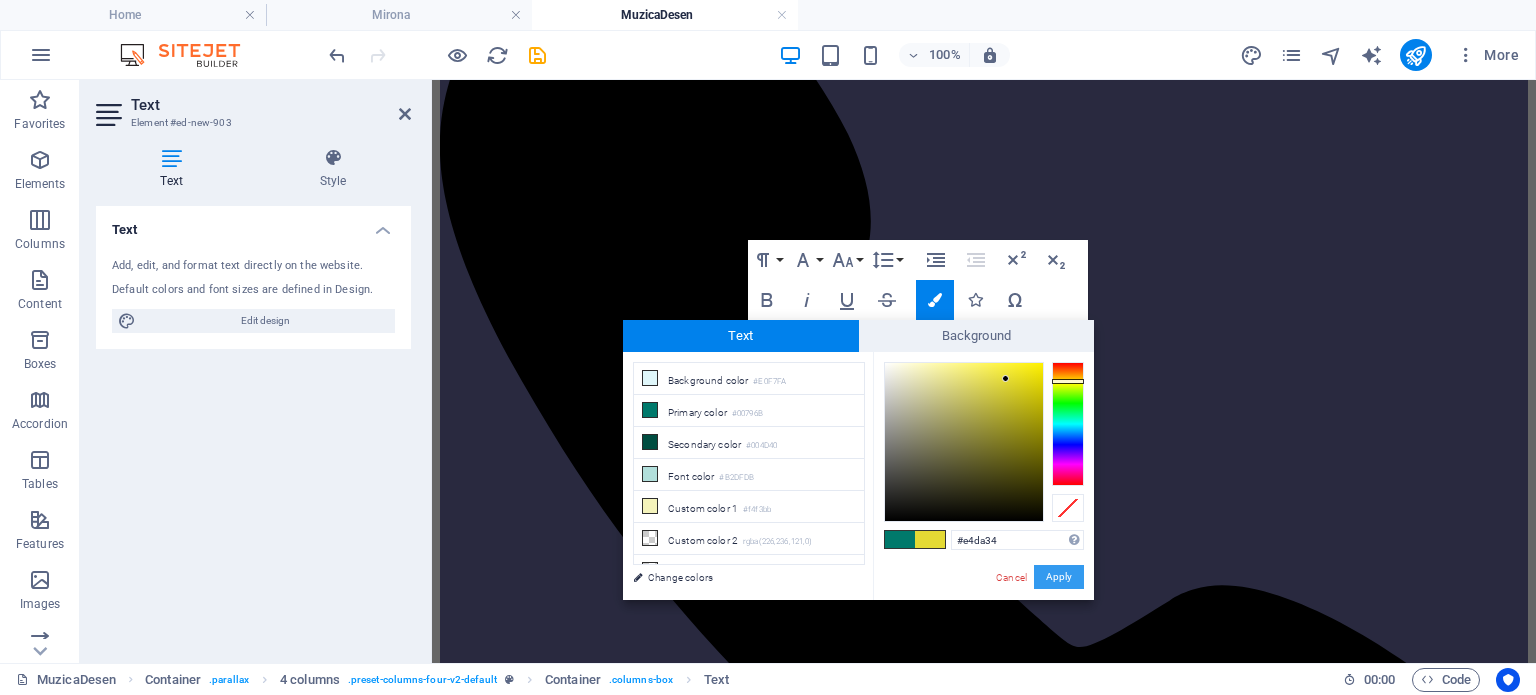 click on "Apply" at bounding box center [1059, 577] 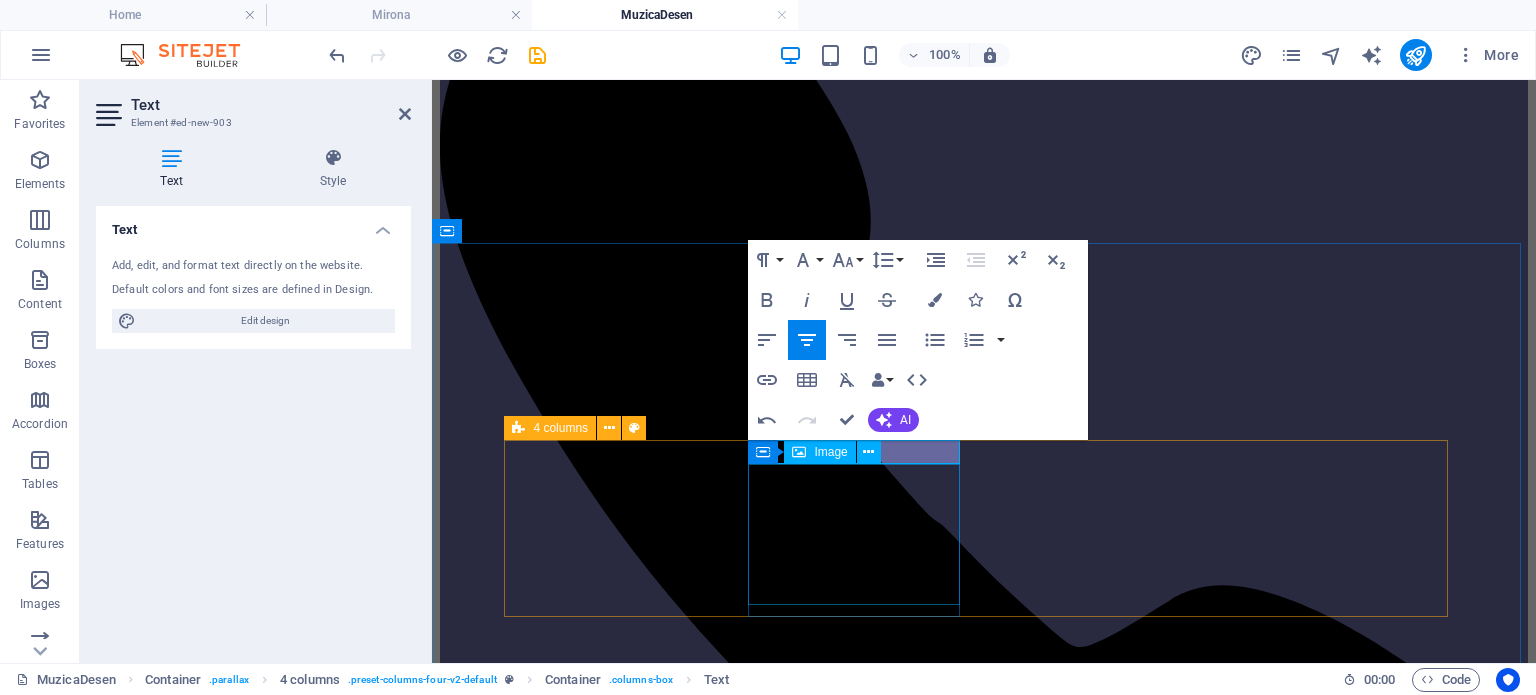type 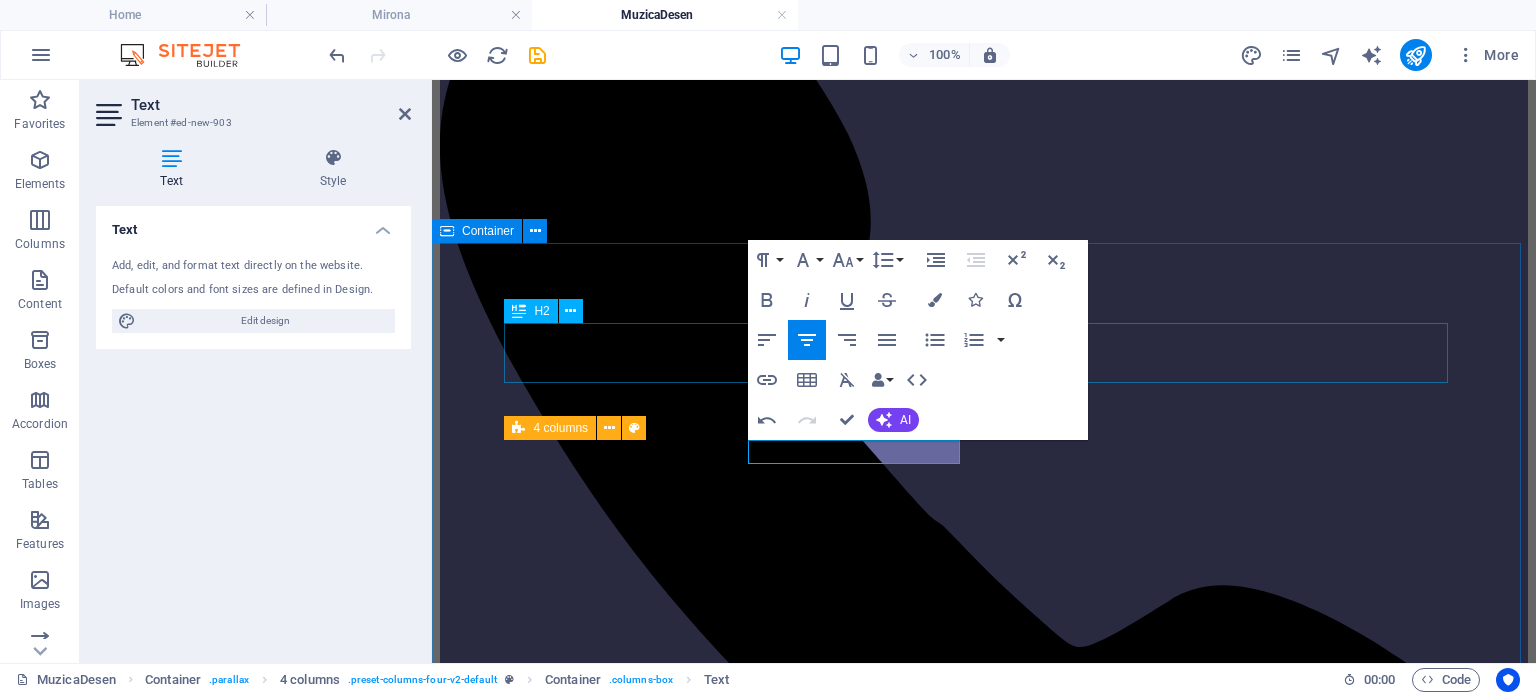 click on "Galerie foto" at bounding box center (984, 4054) 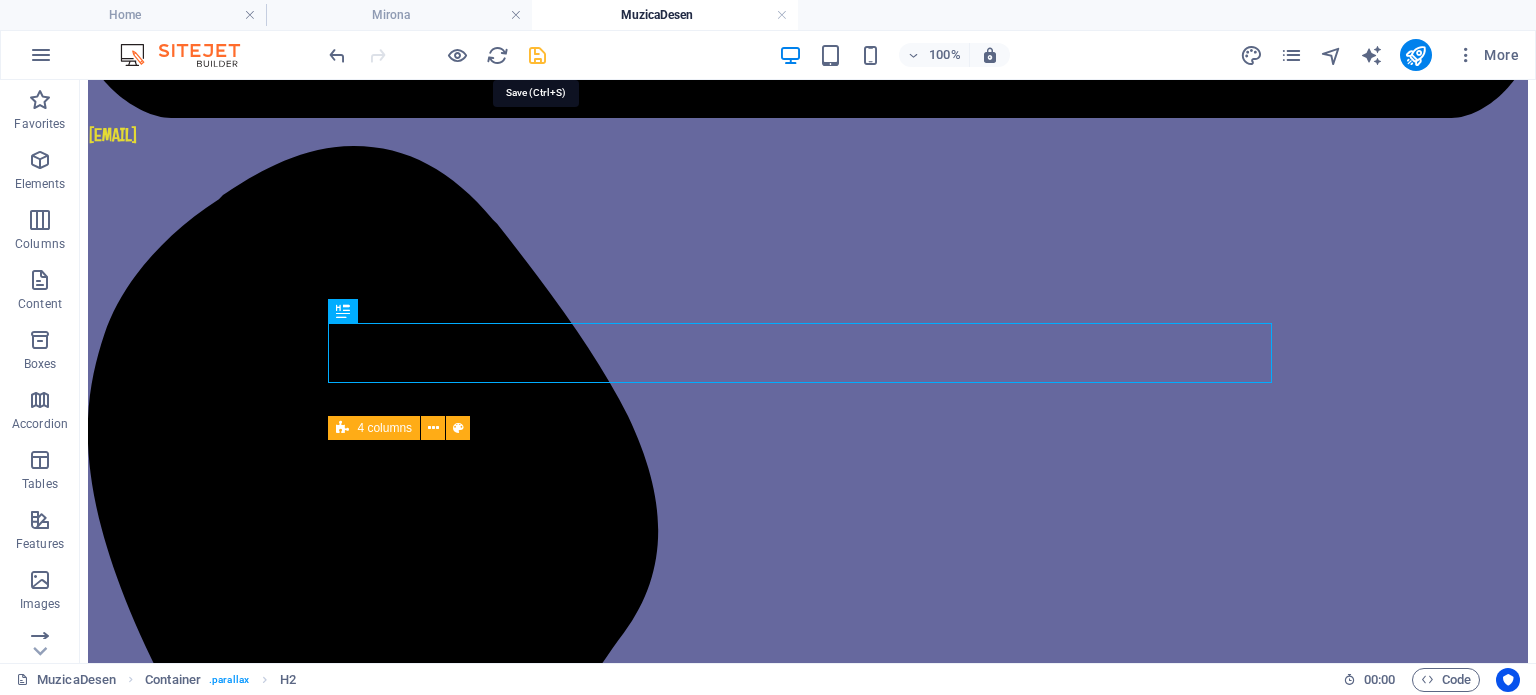 click at bounding box center (537, 55) 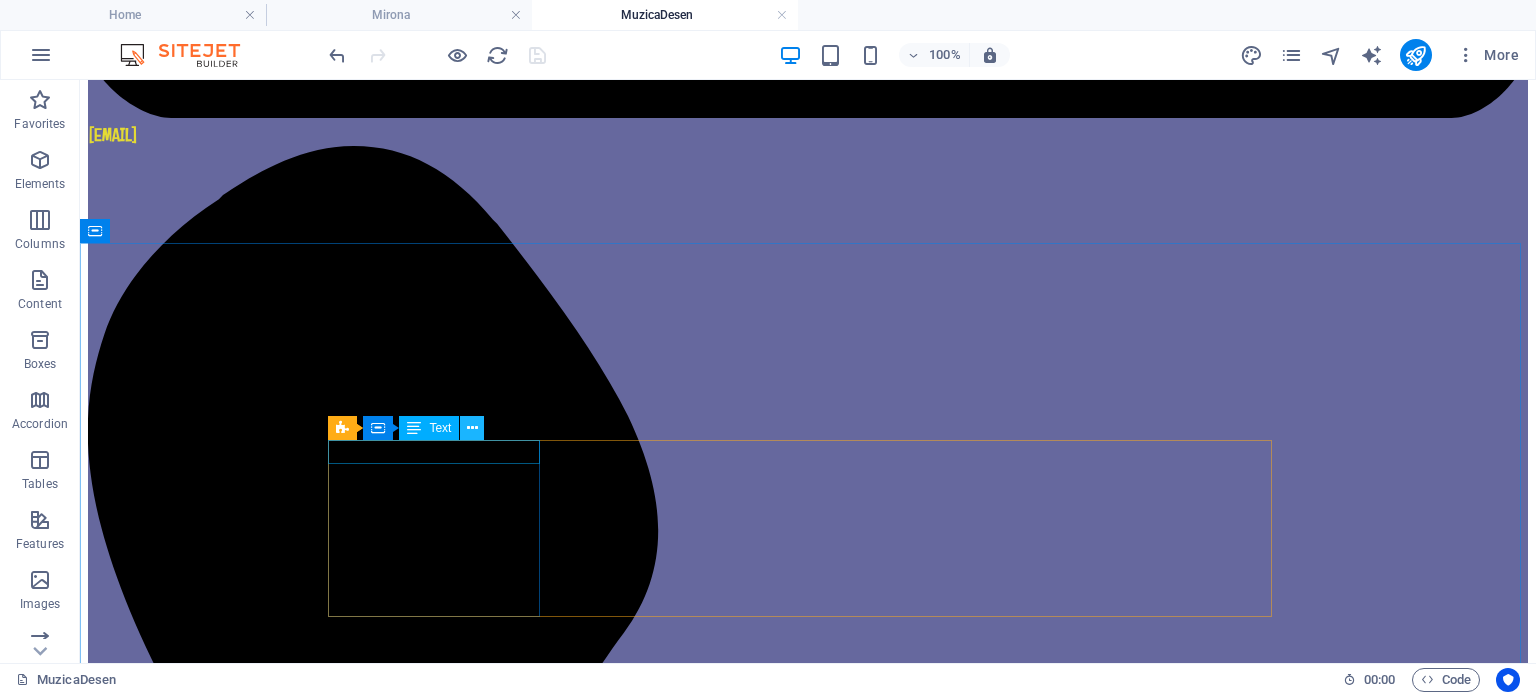 click at bounding box center (472, 428) 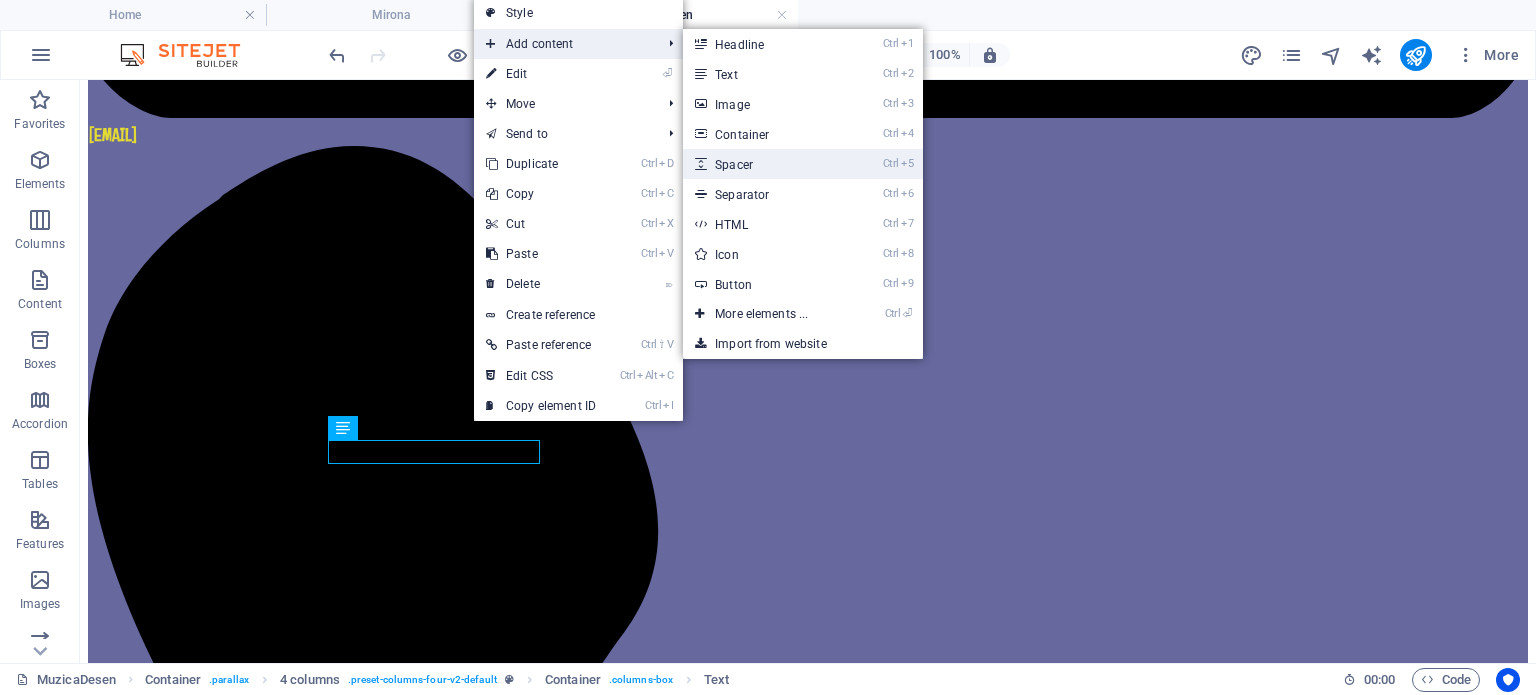 click on "Ctrl 5  Spacer" at bounding box center (765, 164) 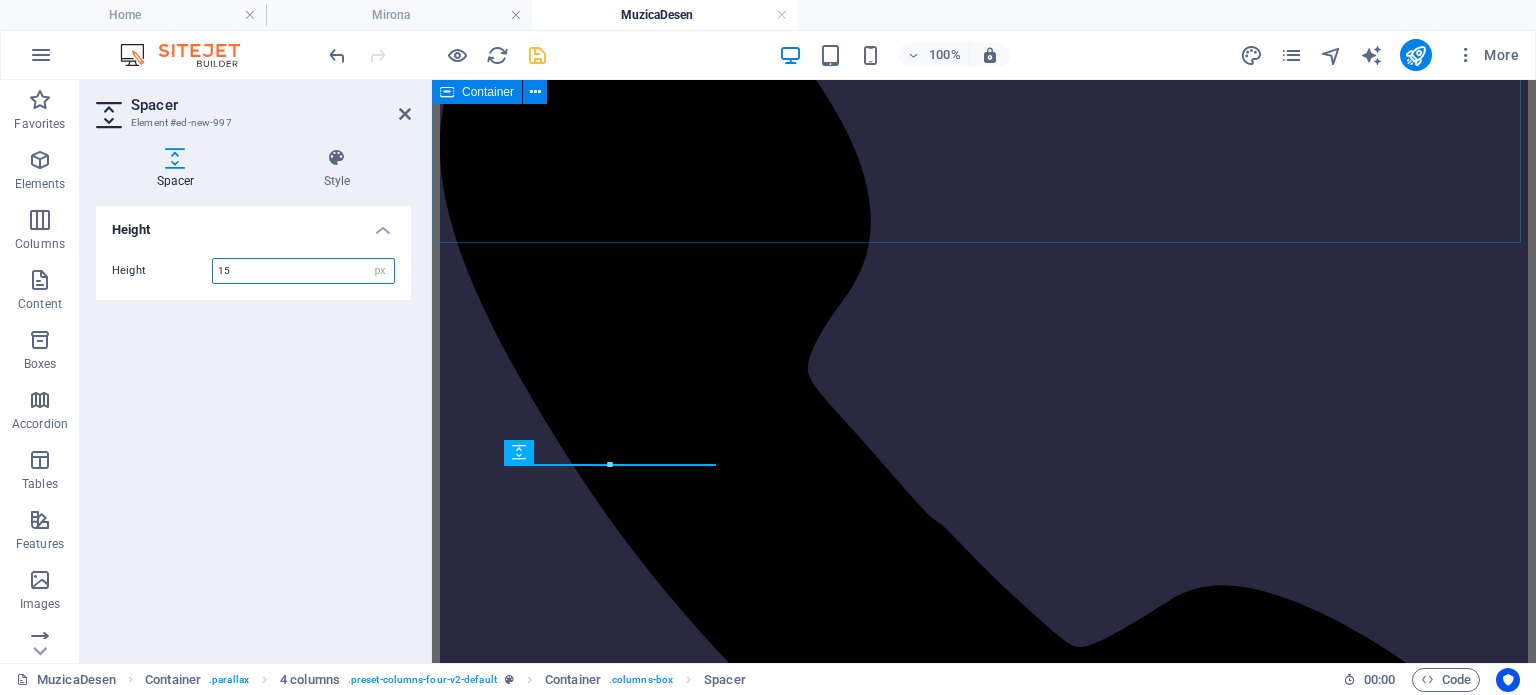 type on "15" 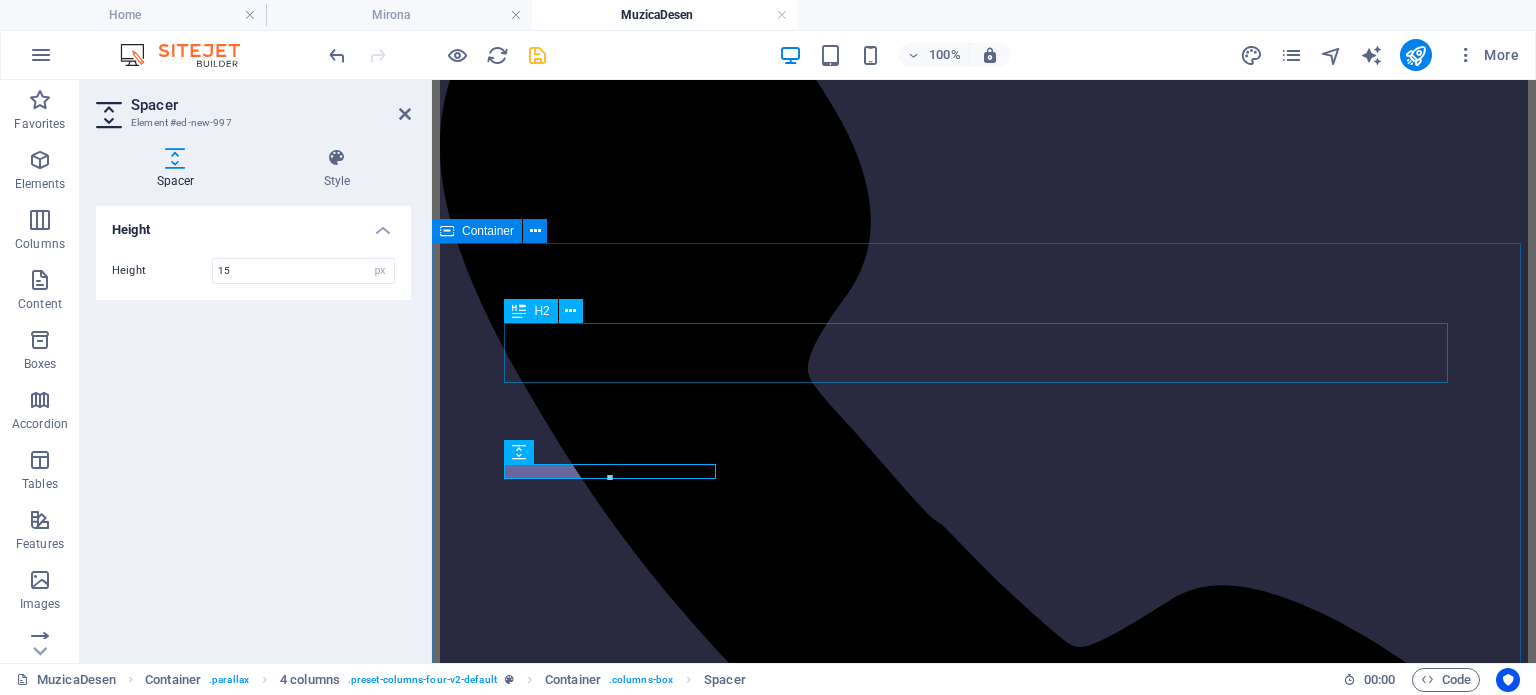 click on "Galerie foto" at bounding box center (984, 4054) 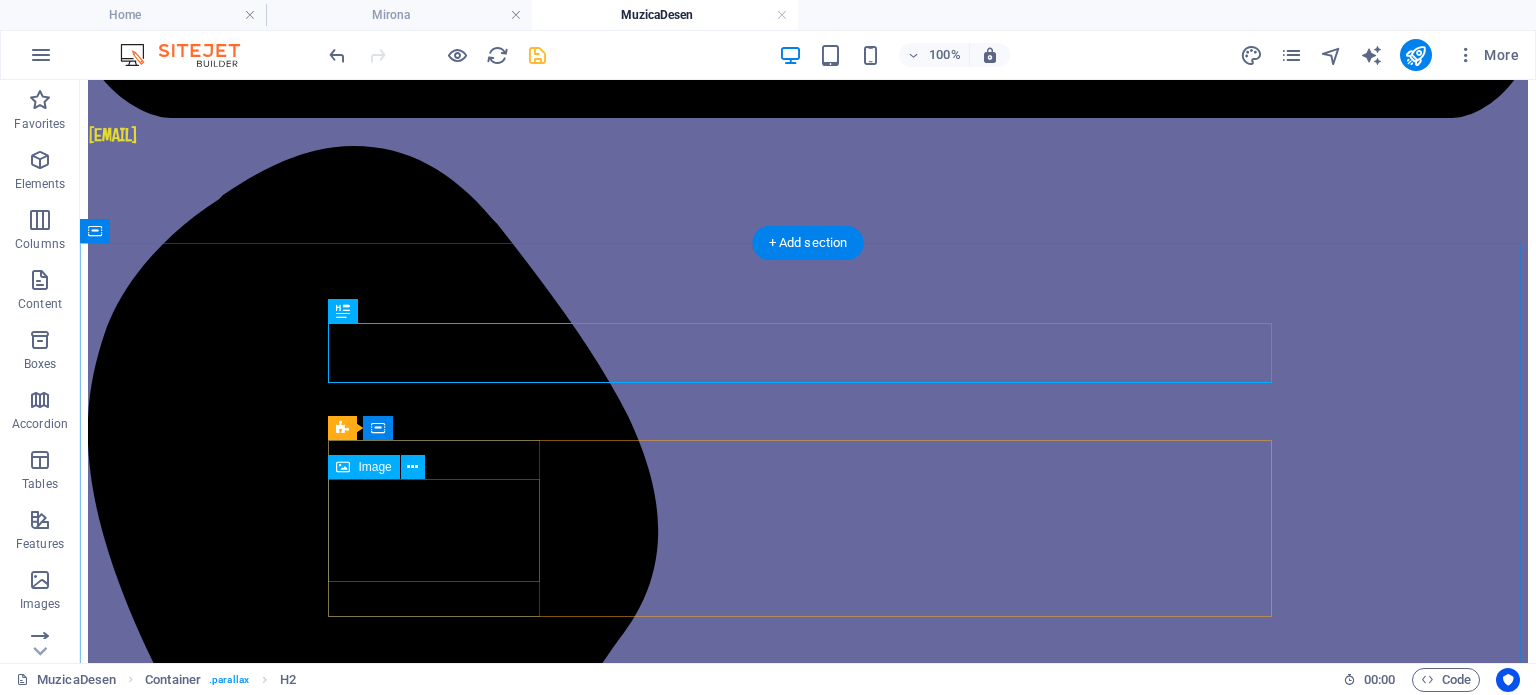 click at bounding box center [808, 5783] 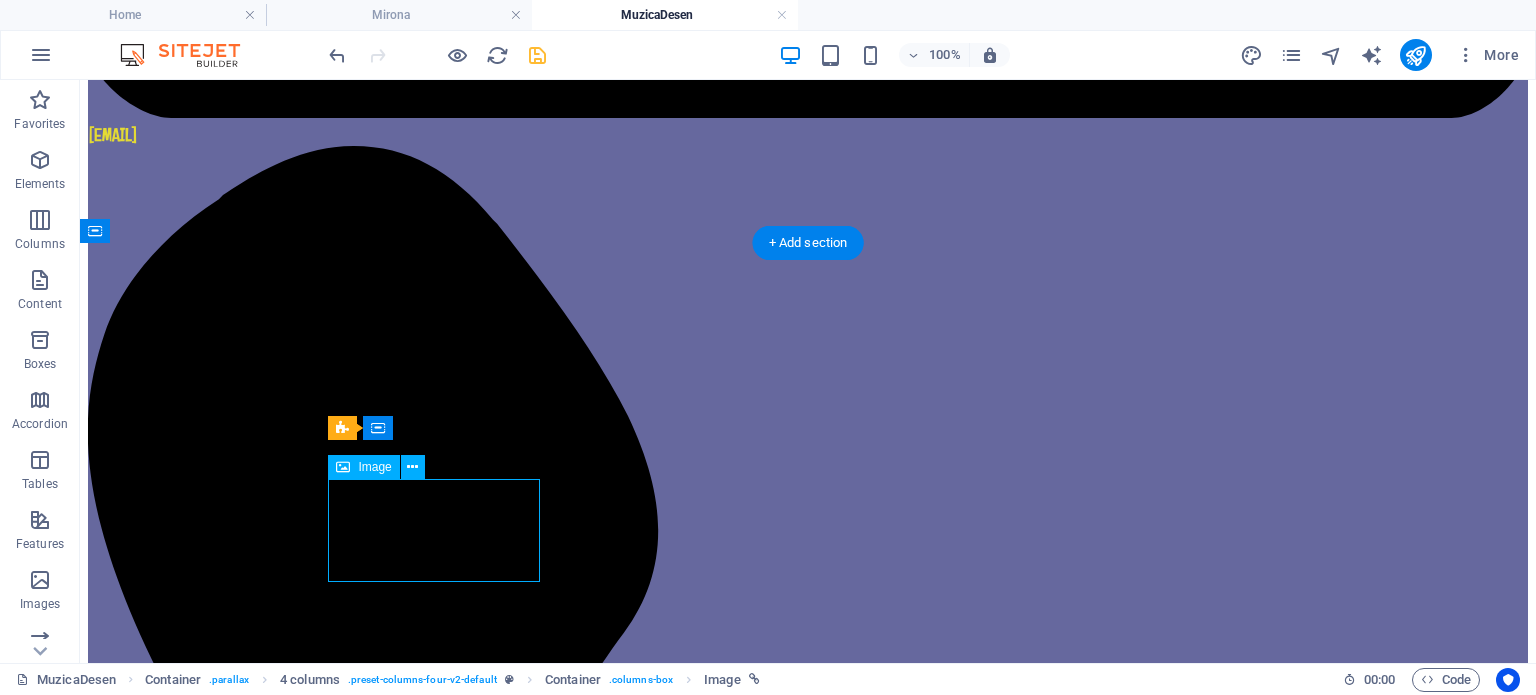 click at bounding box center (808, 5783) 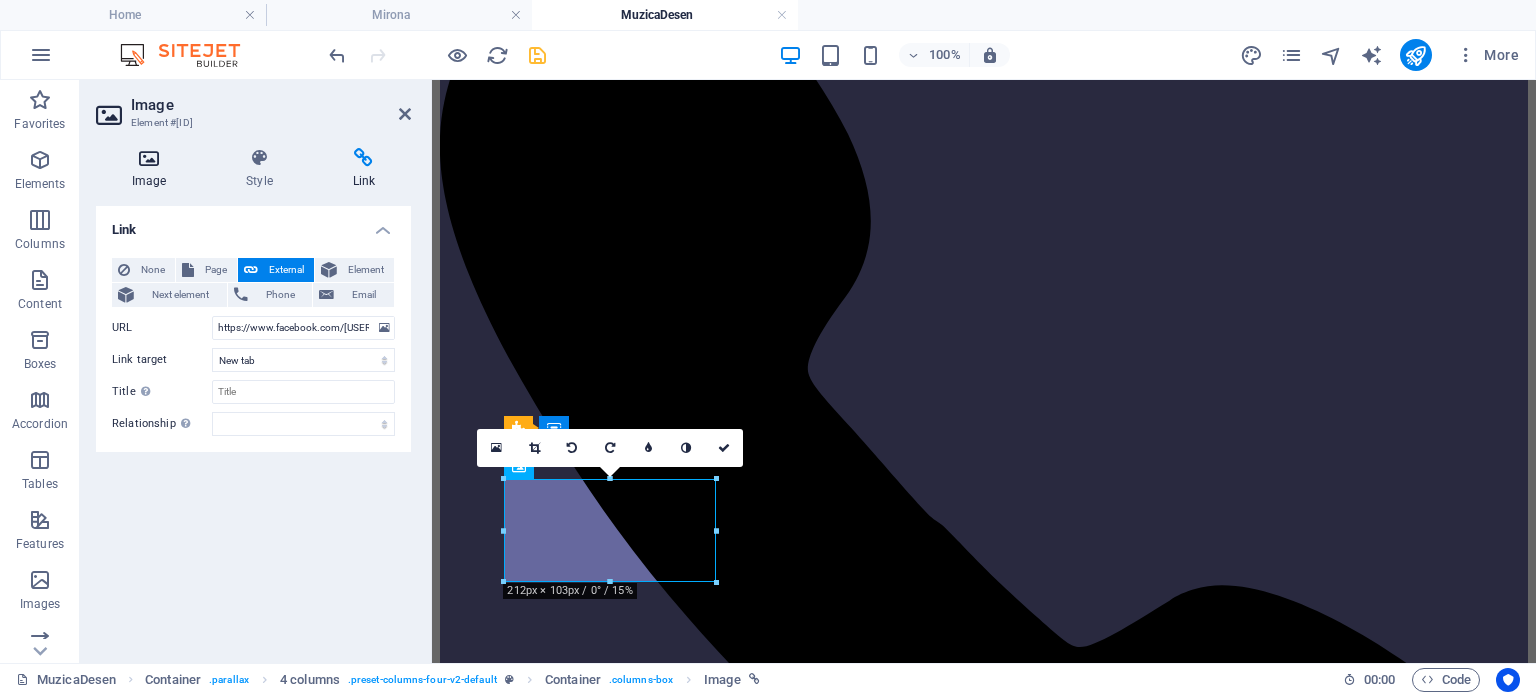 click at bounding box center (149, 158) 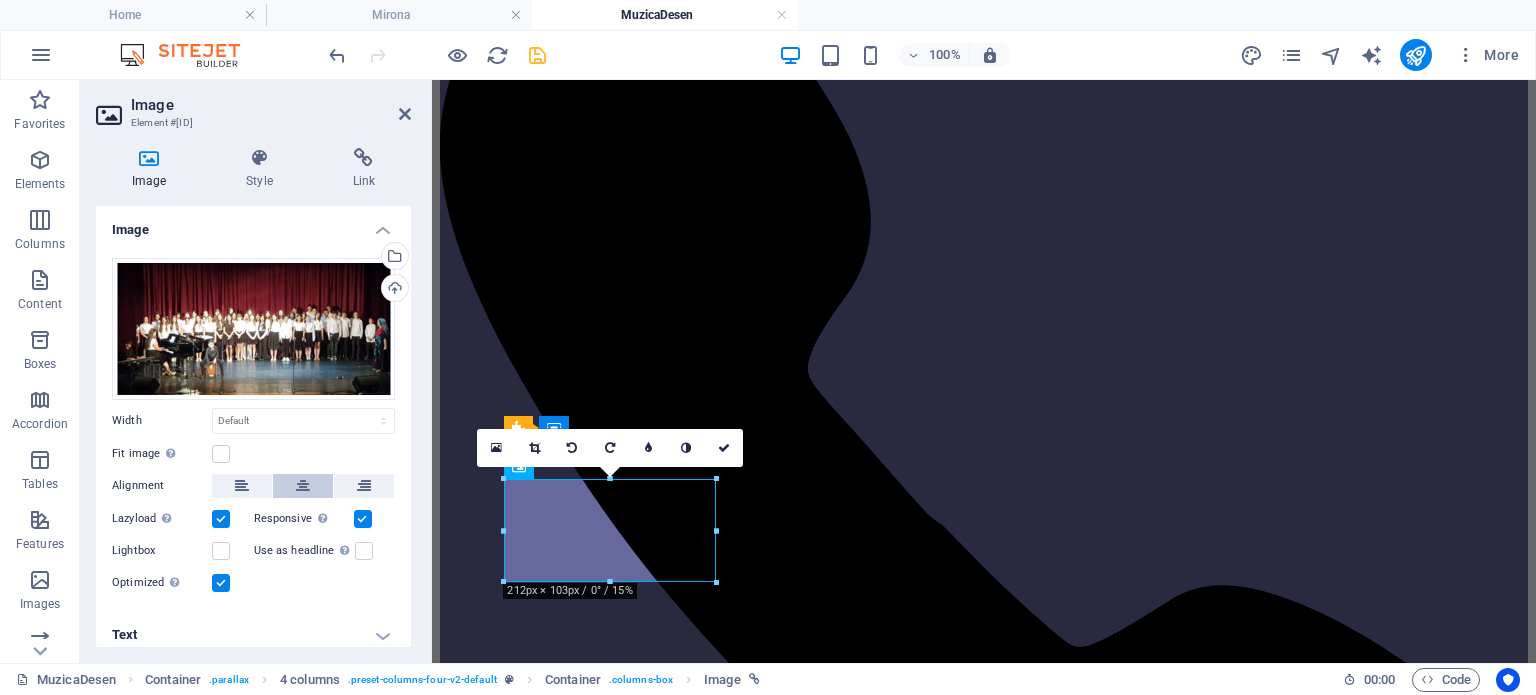 click at bounding box center [303, 486] 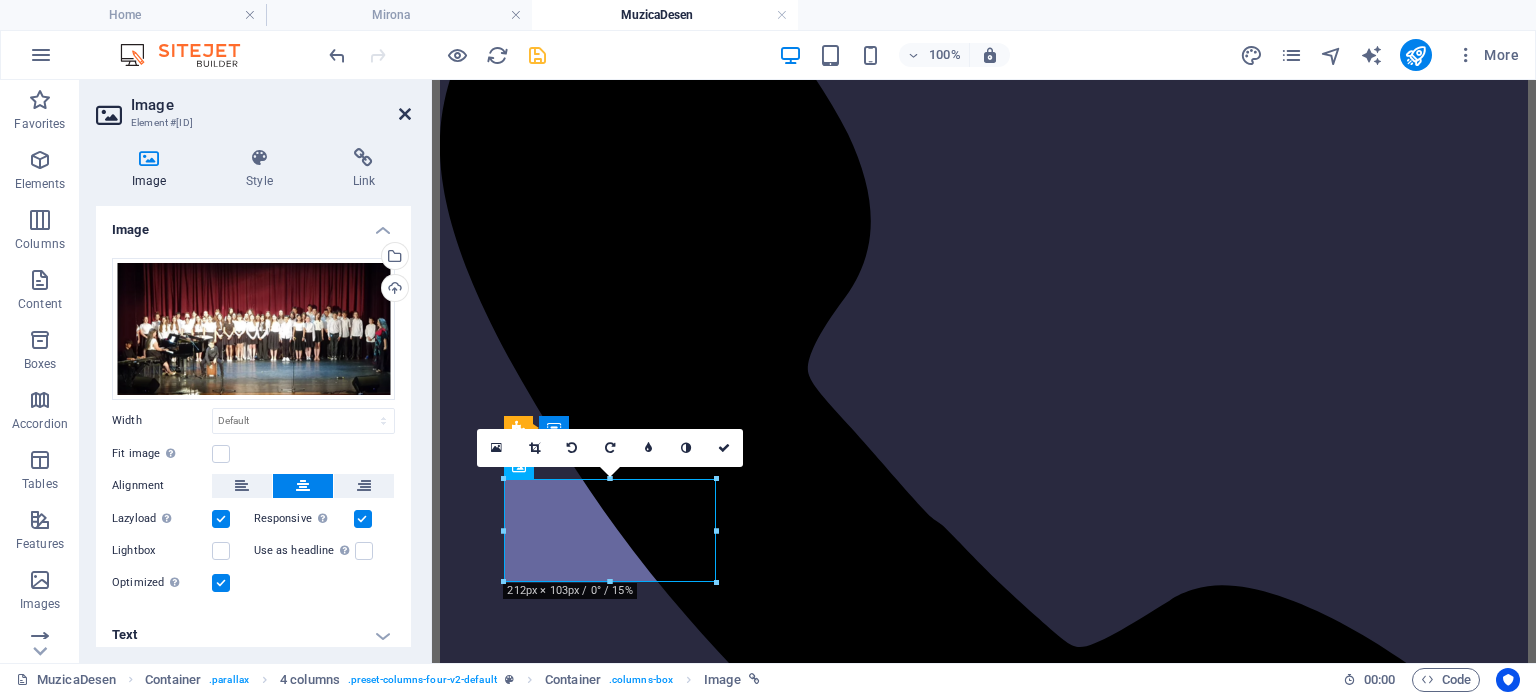 click at bounding box center [405, 114] 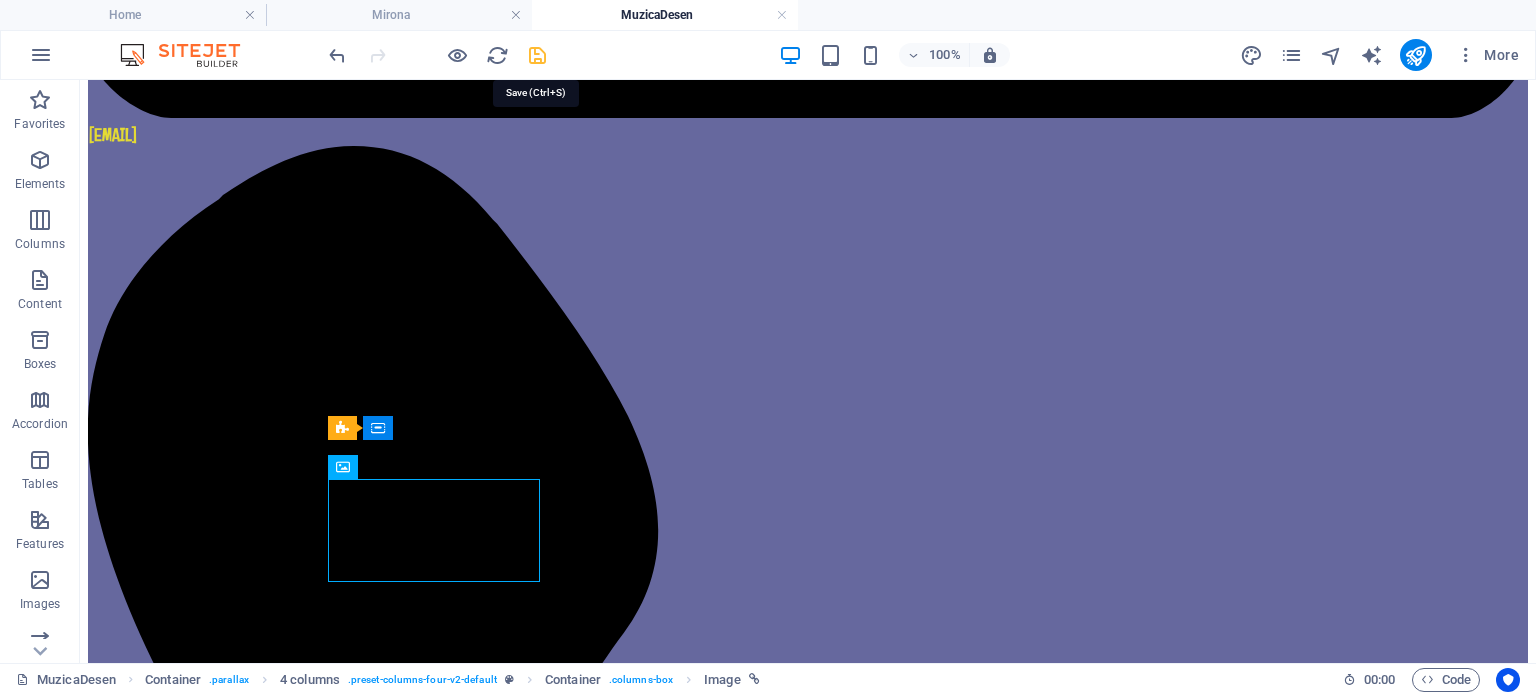 click at bounding box center [537, 55] 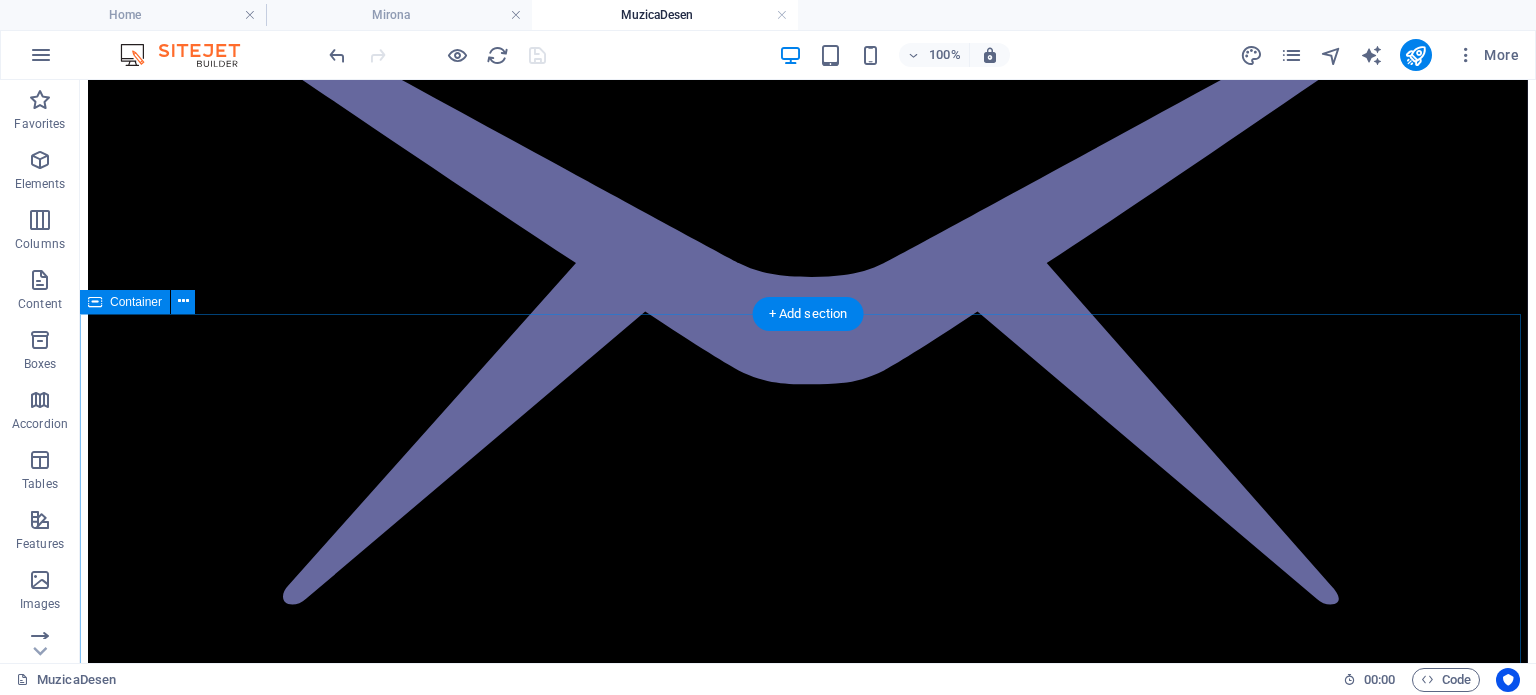 scroll, scrollTop: 400, scrollLeft: 0, axis: vertical 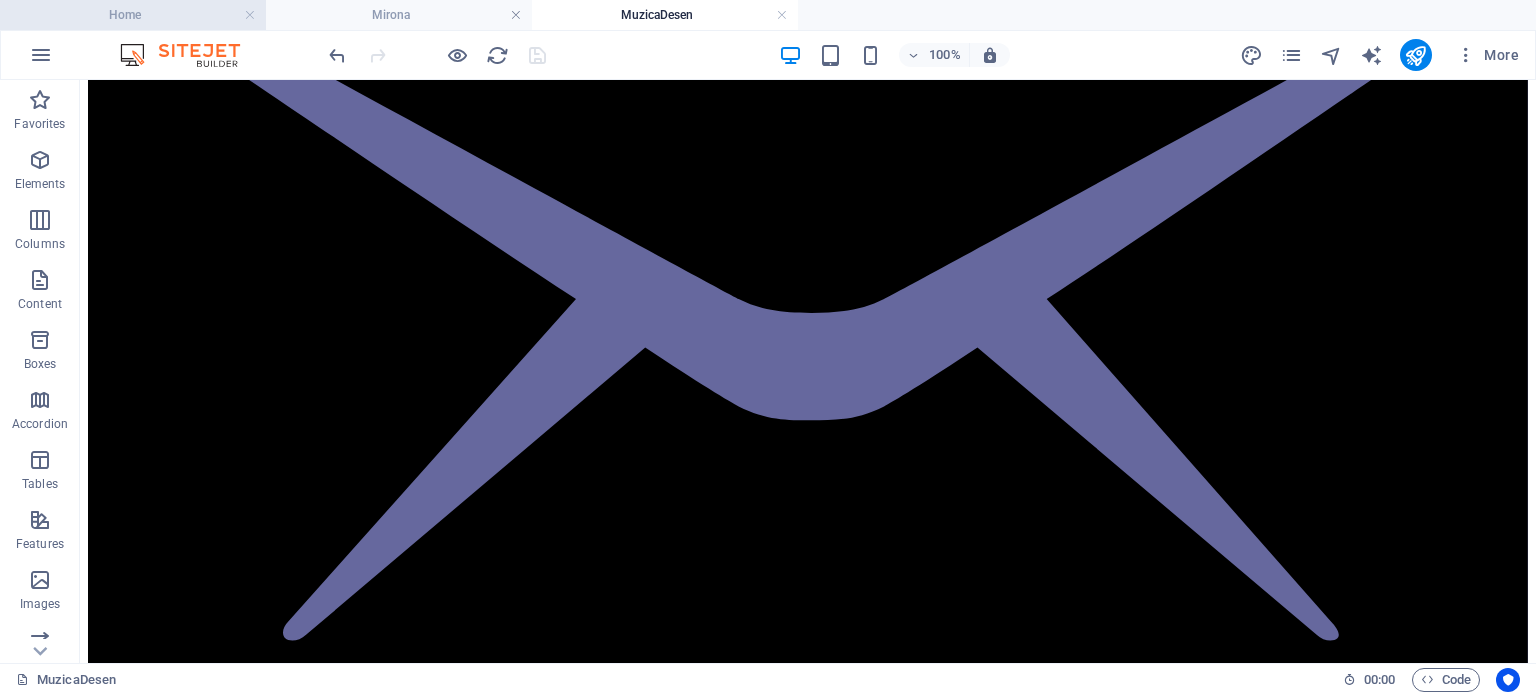 click on "Home" at bounding box center (133, 15) 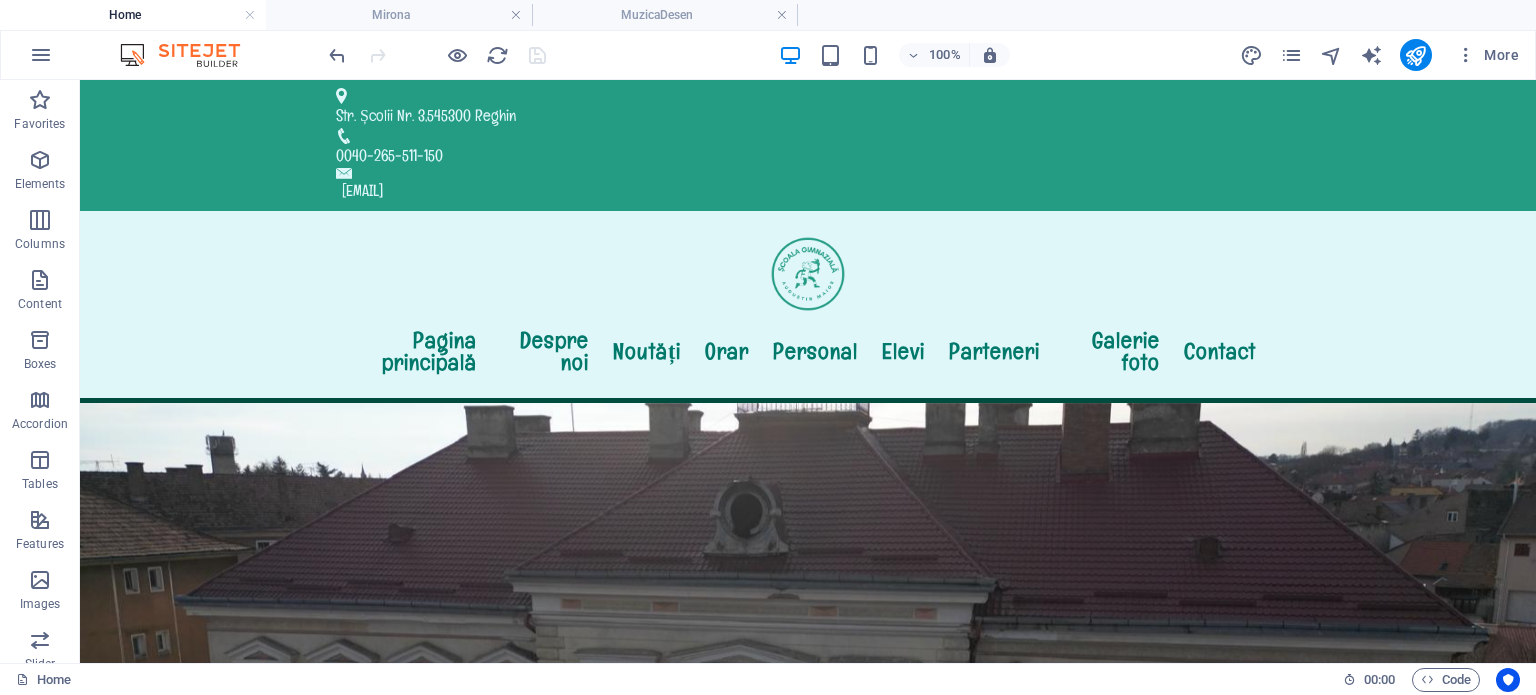scroll, scrollTop: 0, scrollLeft: 0, axis: both 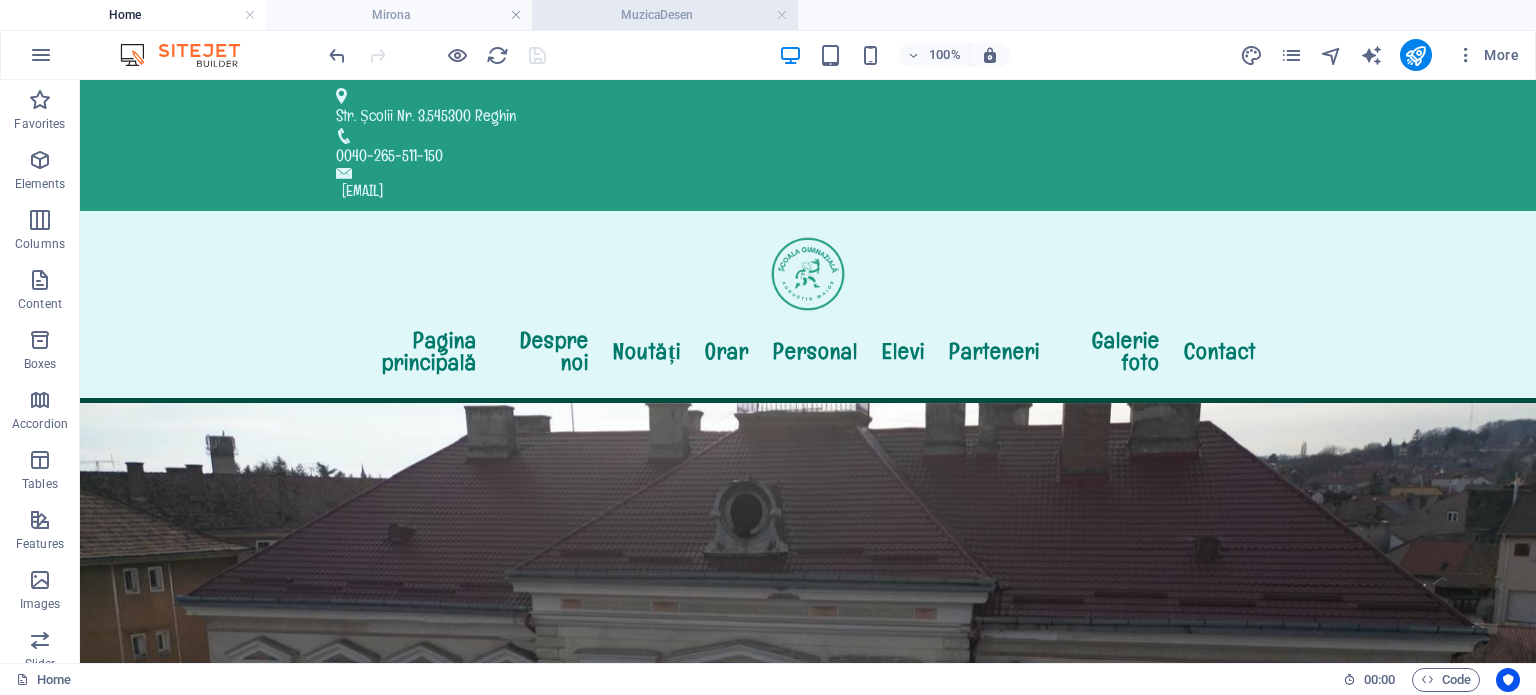 click on "MuzicaDesen" at bounding box center (665, 15) 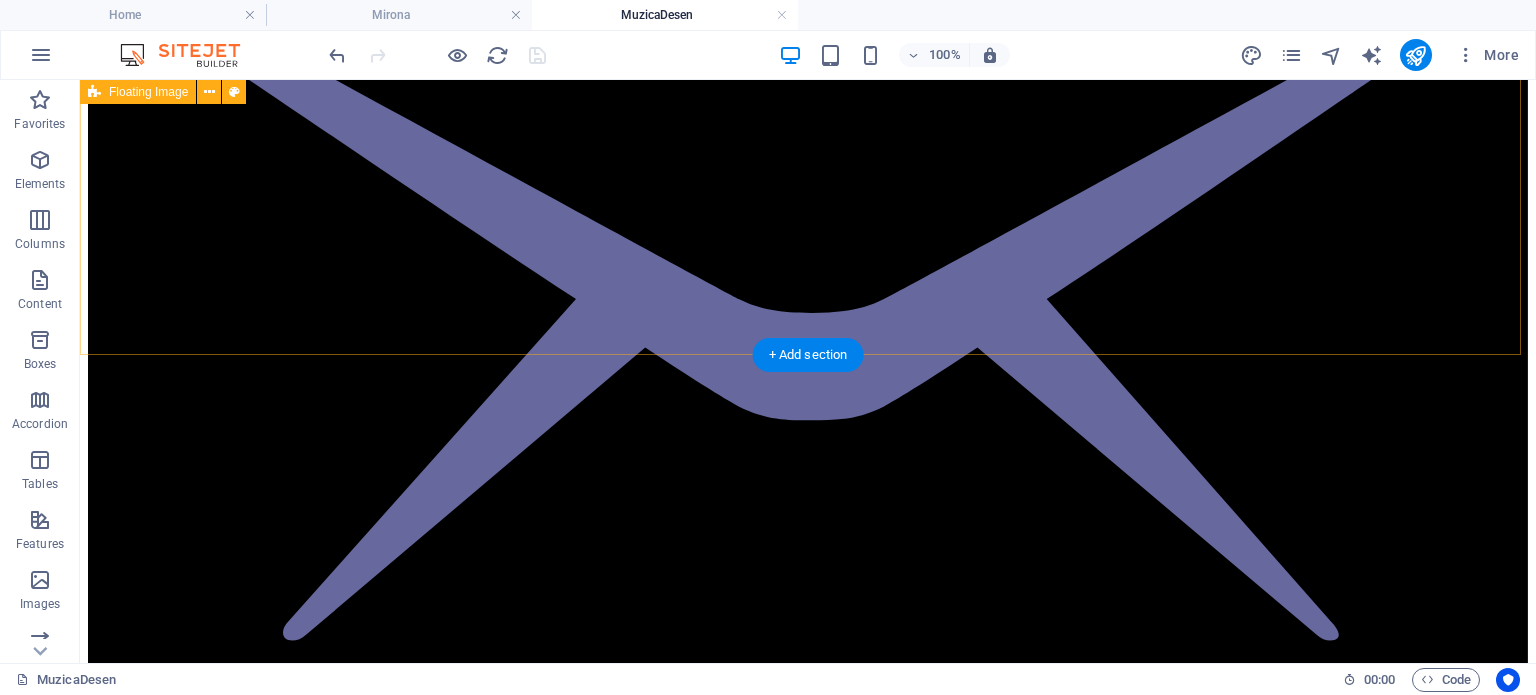 scroll, scrollTop: 0, scrollLeft: 0, axis: both 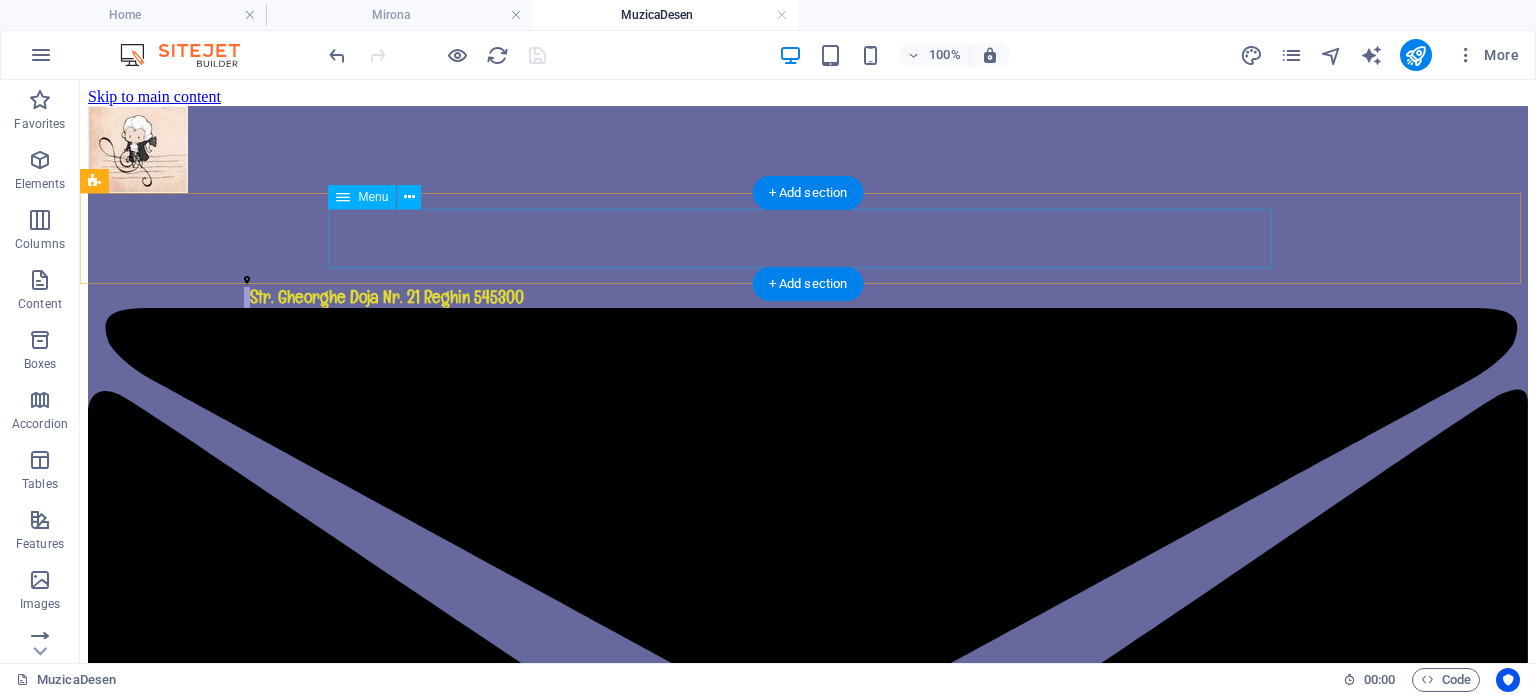 click on "Pagina principală Despre noi Galerie foto Contact" at bounding box center [808, 4674] 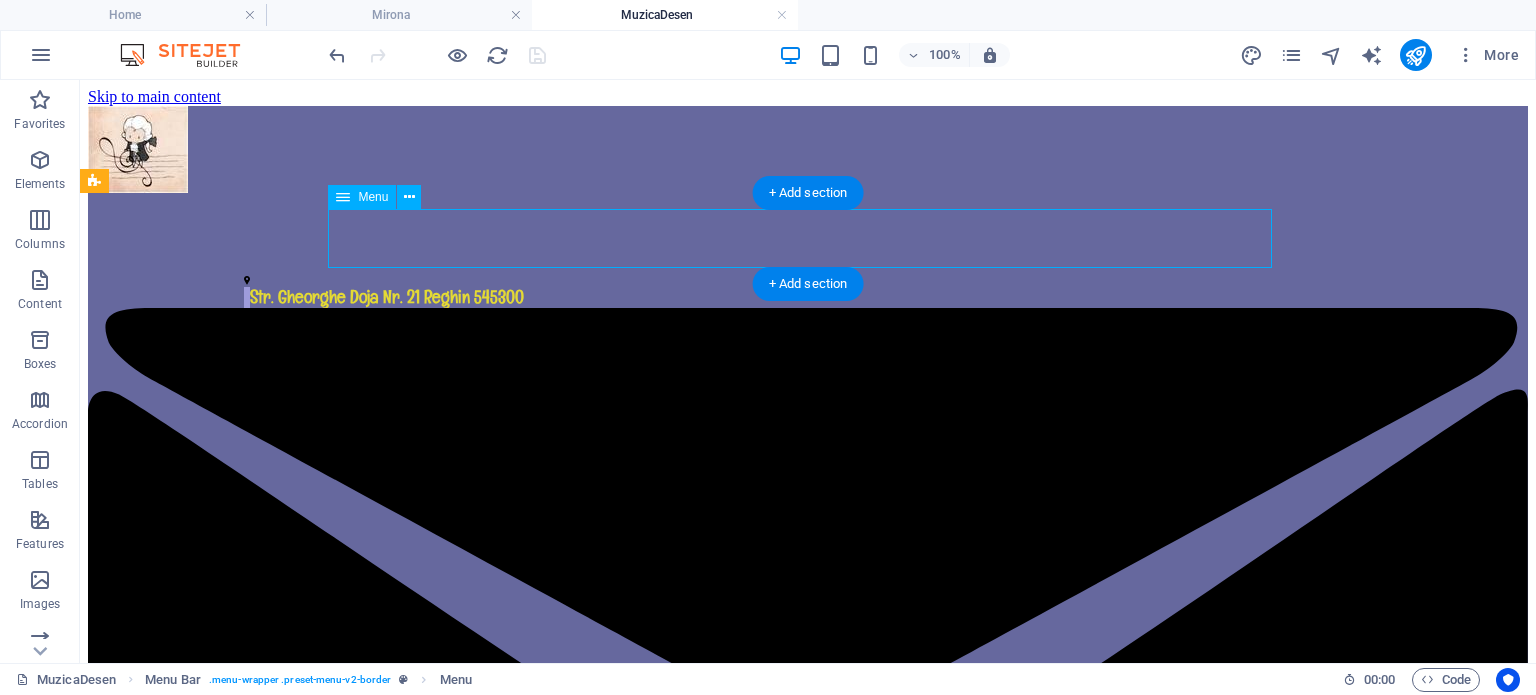 click on "Pagina principală Despre noi Galerie foto Contact" at bounding box center [808, 4674] 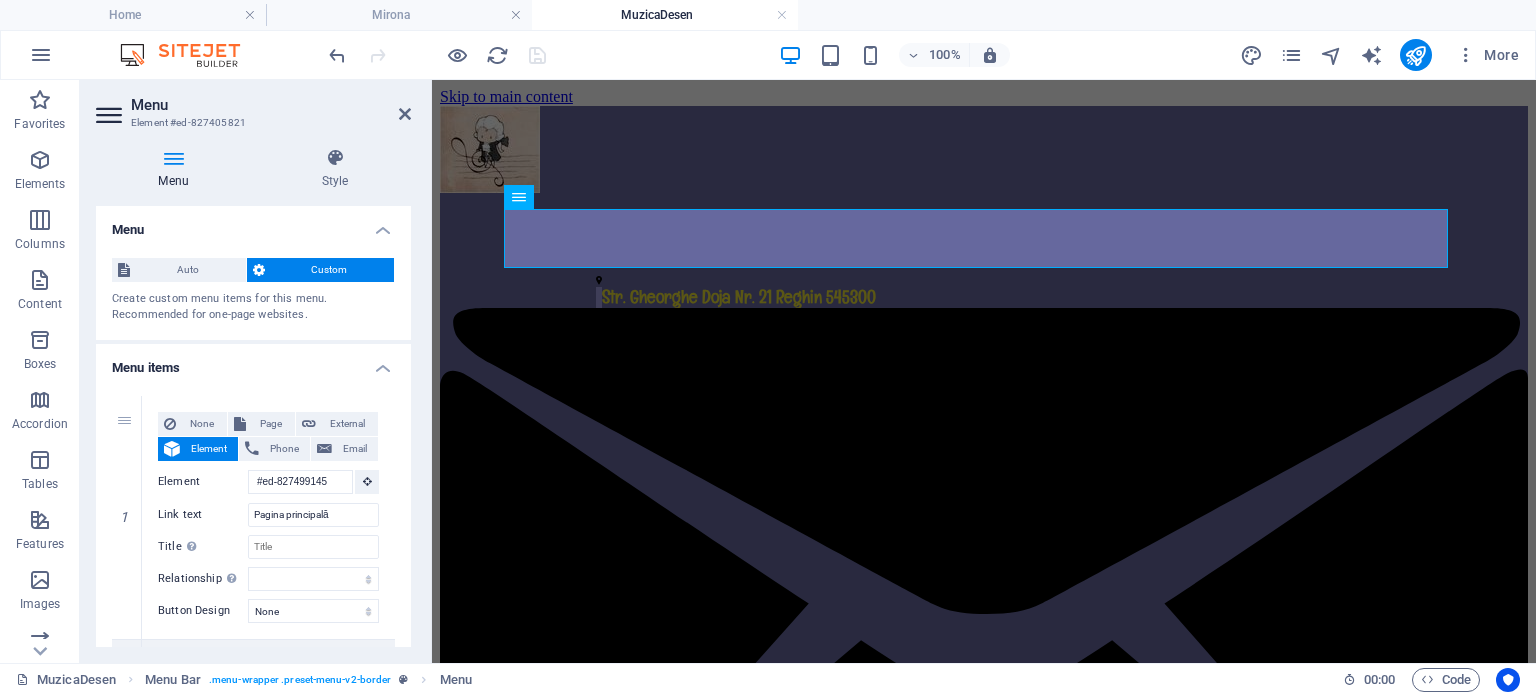 click at bounding box center [173, 158] 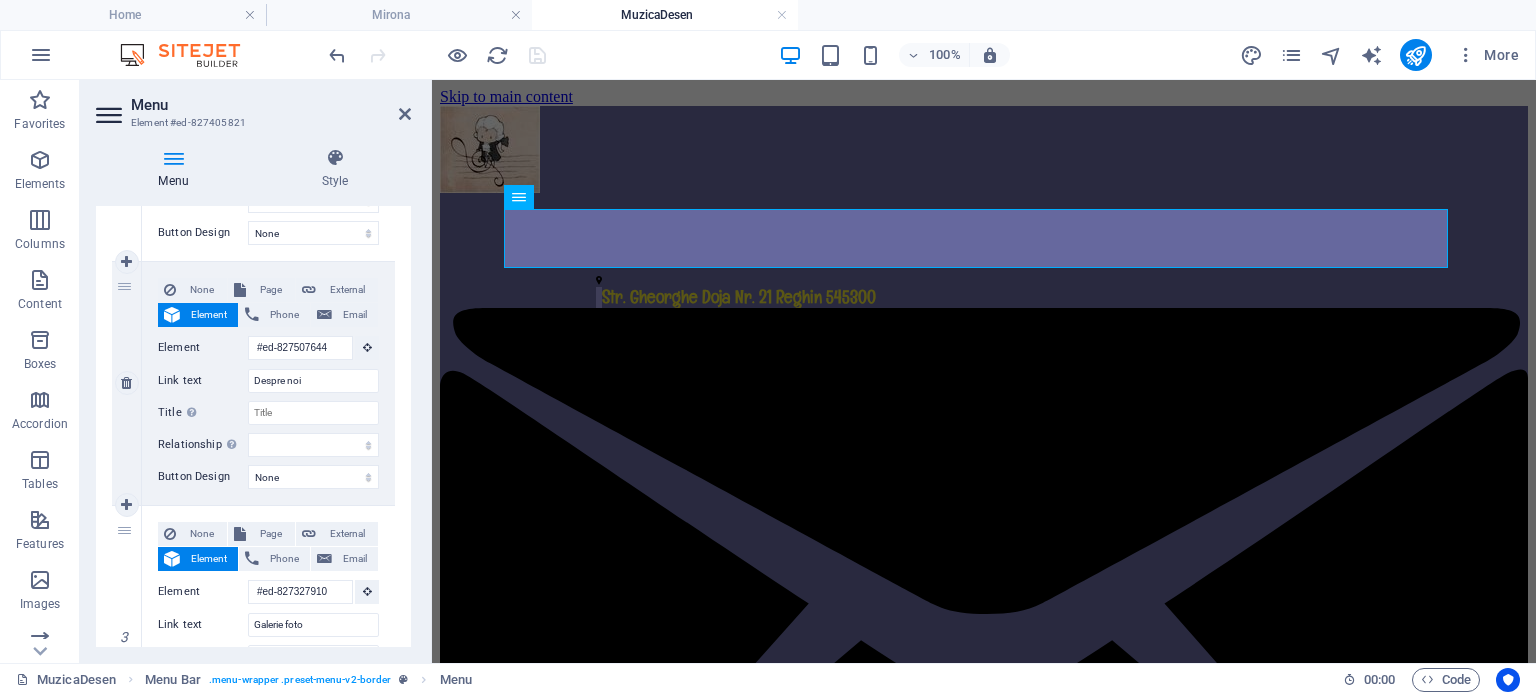 scroll, scrollTop: 500, scrollLeft: 0, axis: vertical 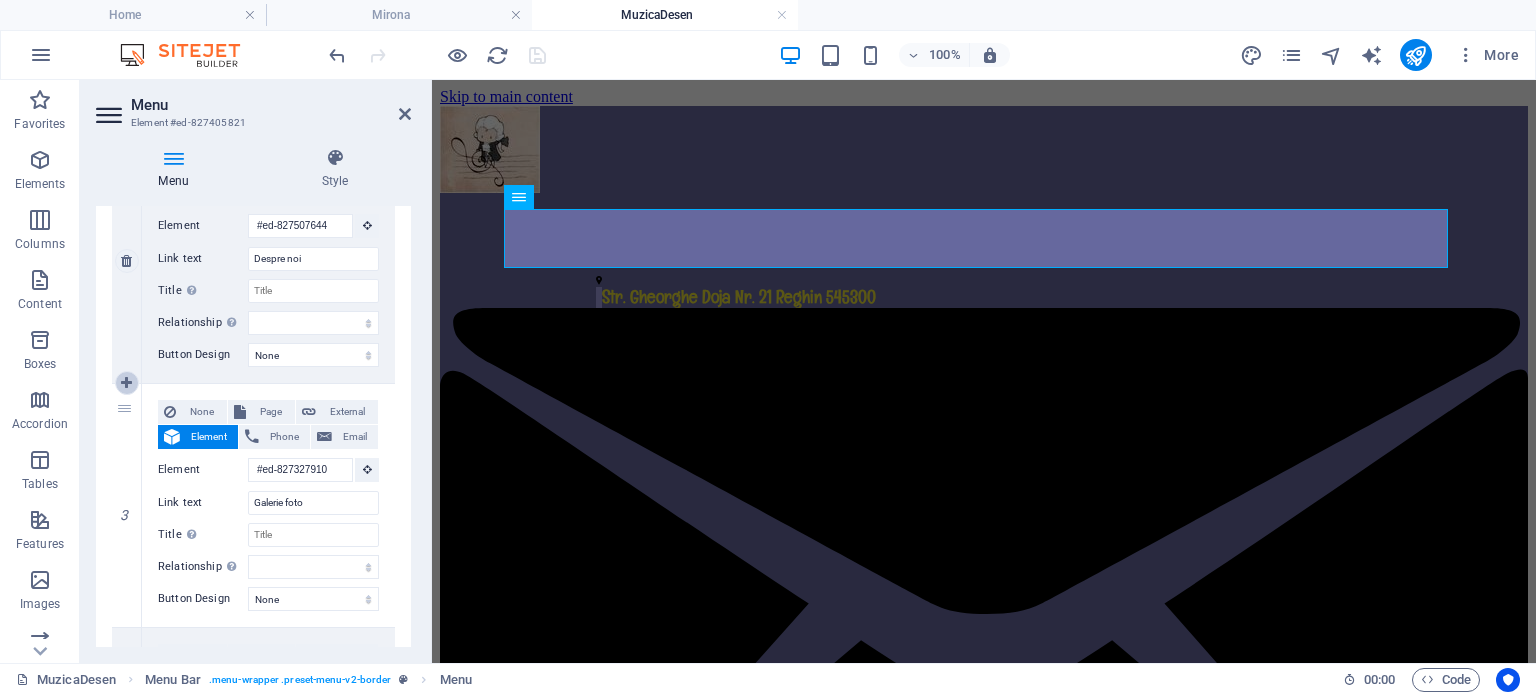 click at bounding box center (126, 383) 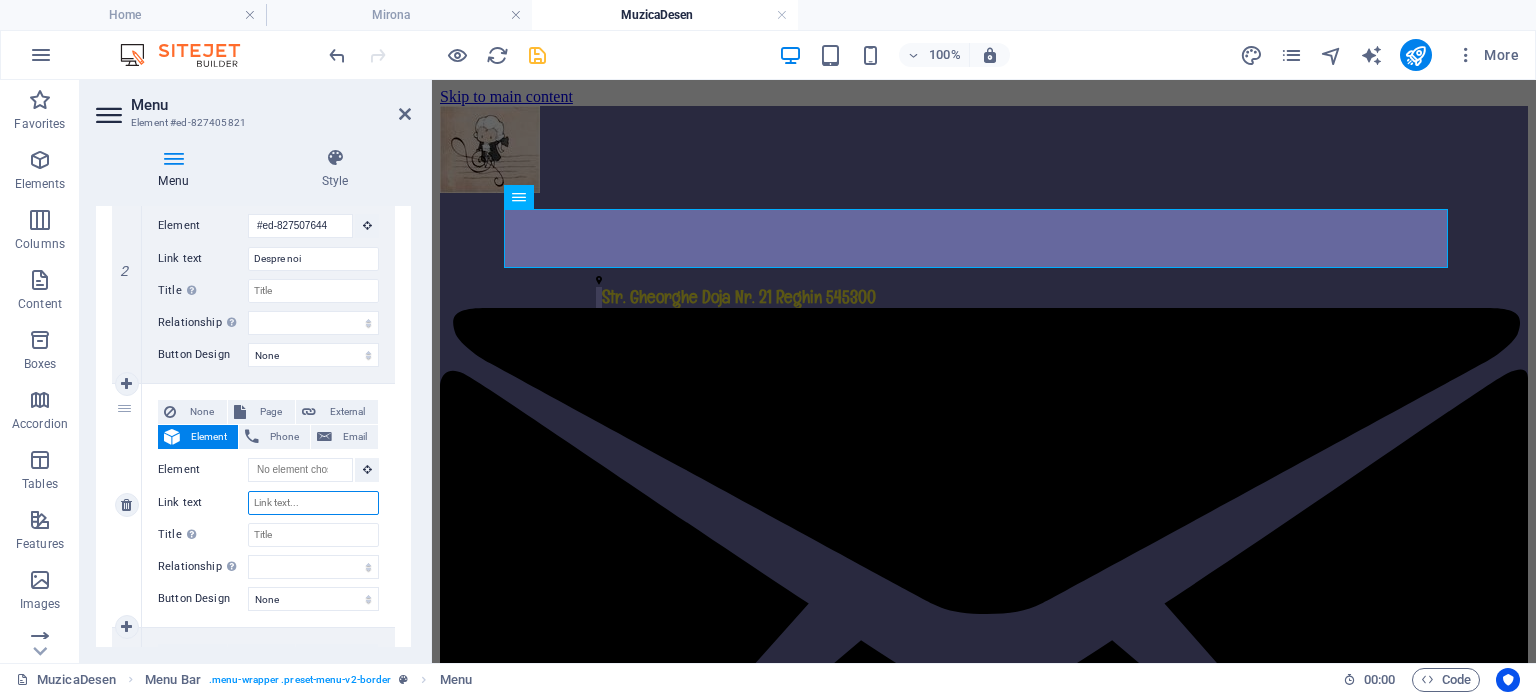click on "Link text" at bounding box center (313, 503) 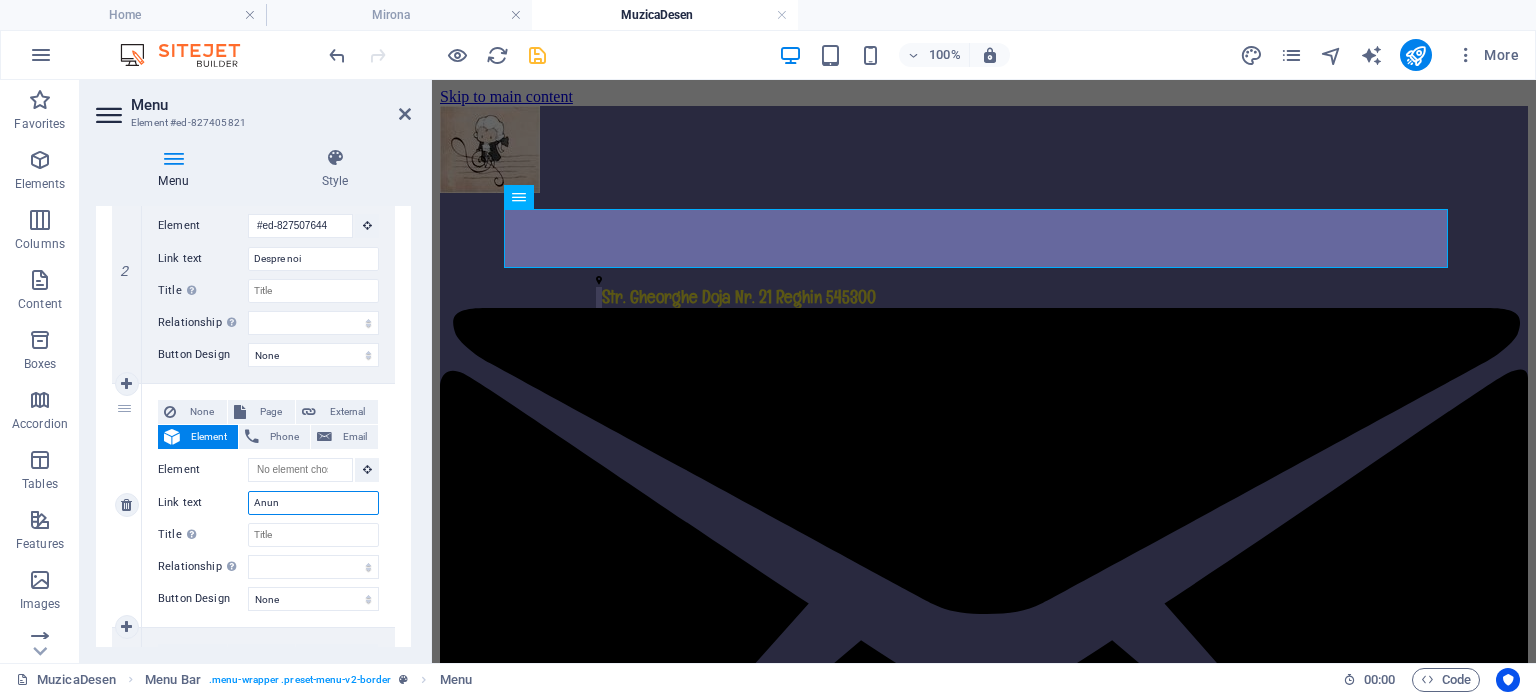 type on "Anunț" 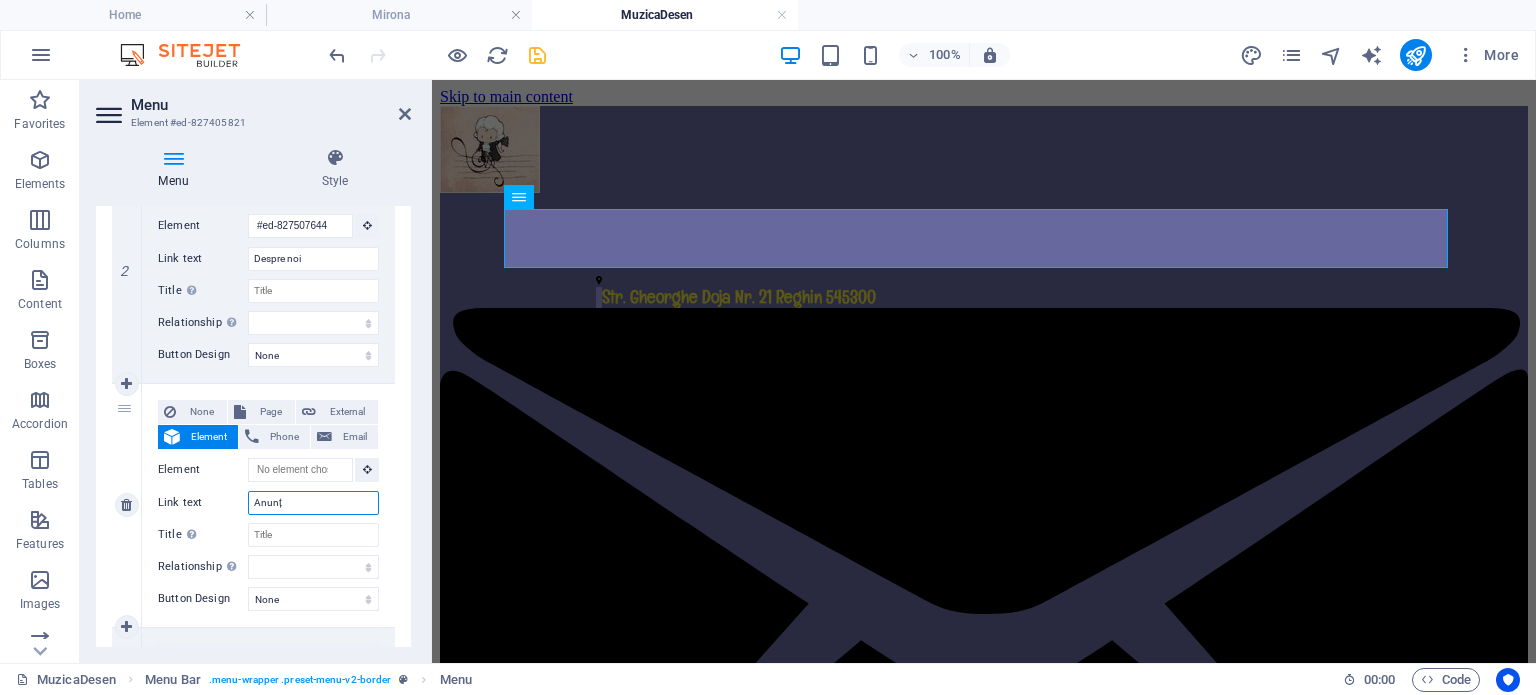 select 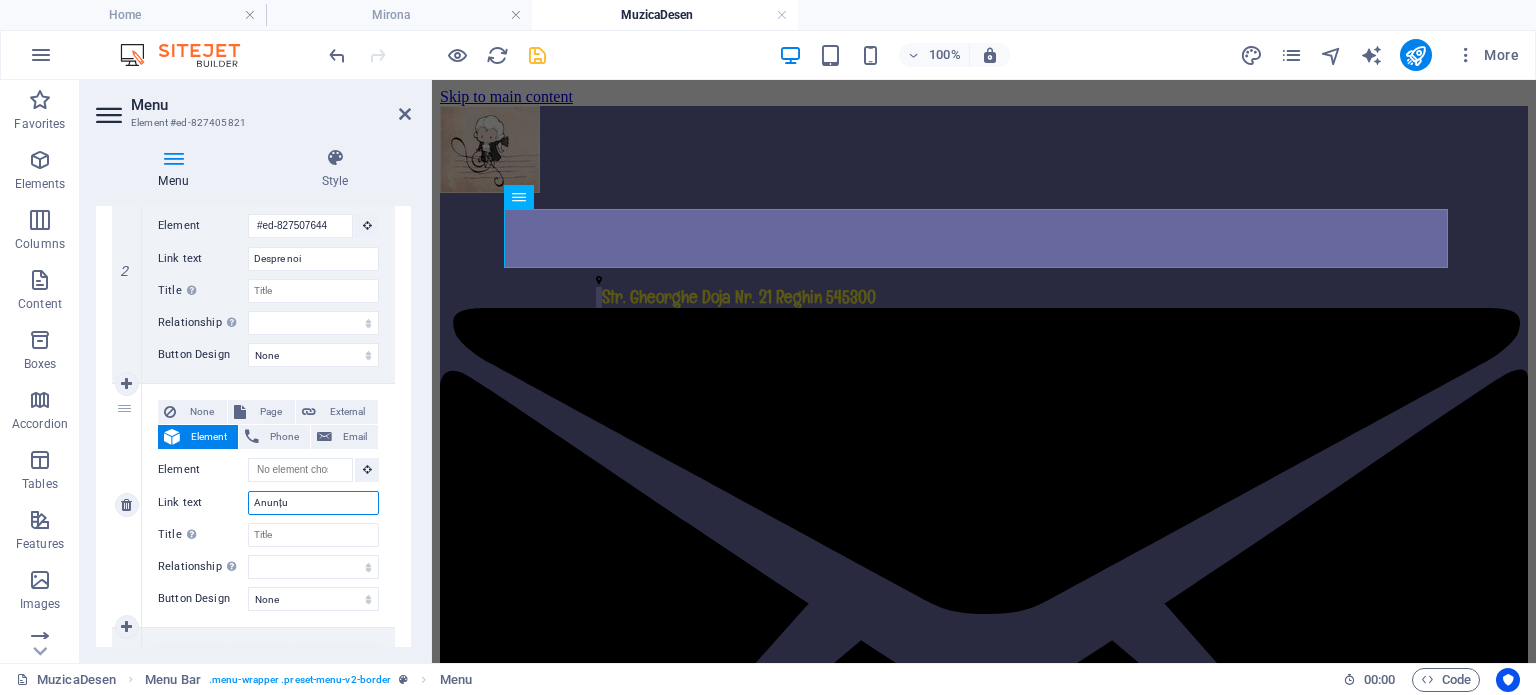 type on "Anunțur" 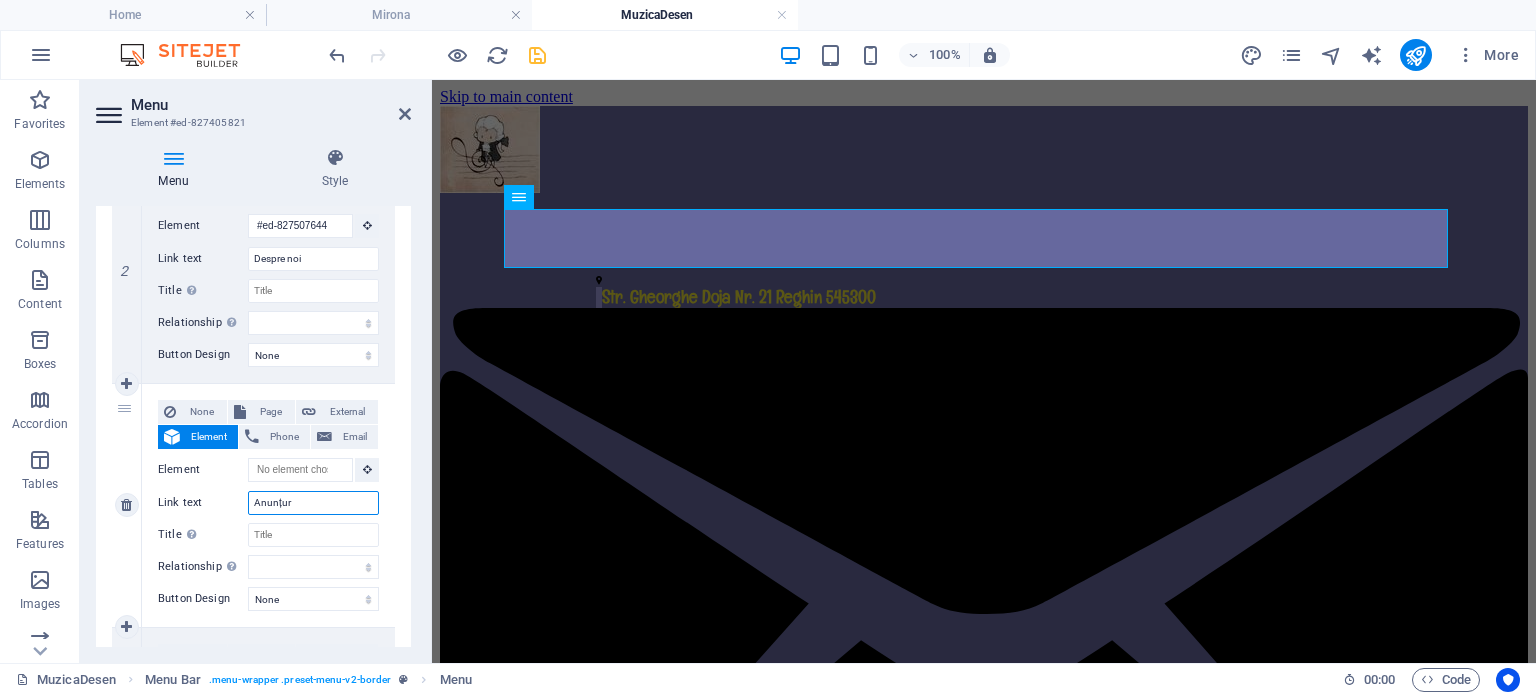 select 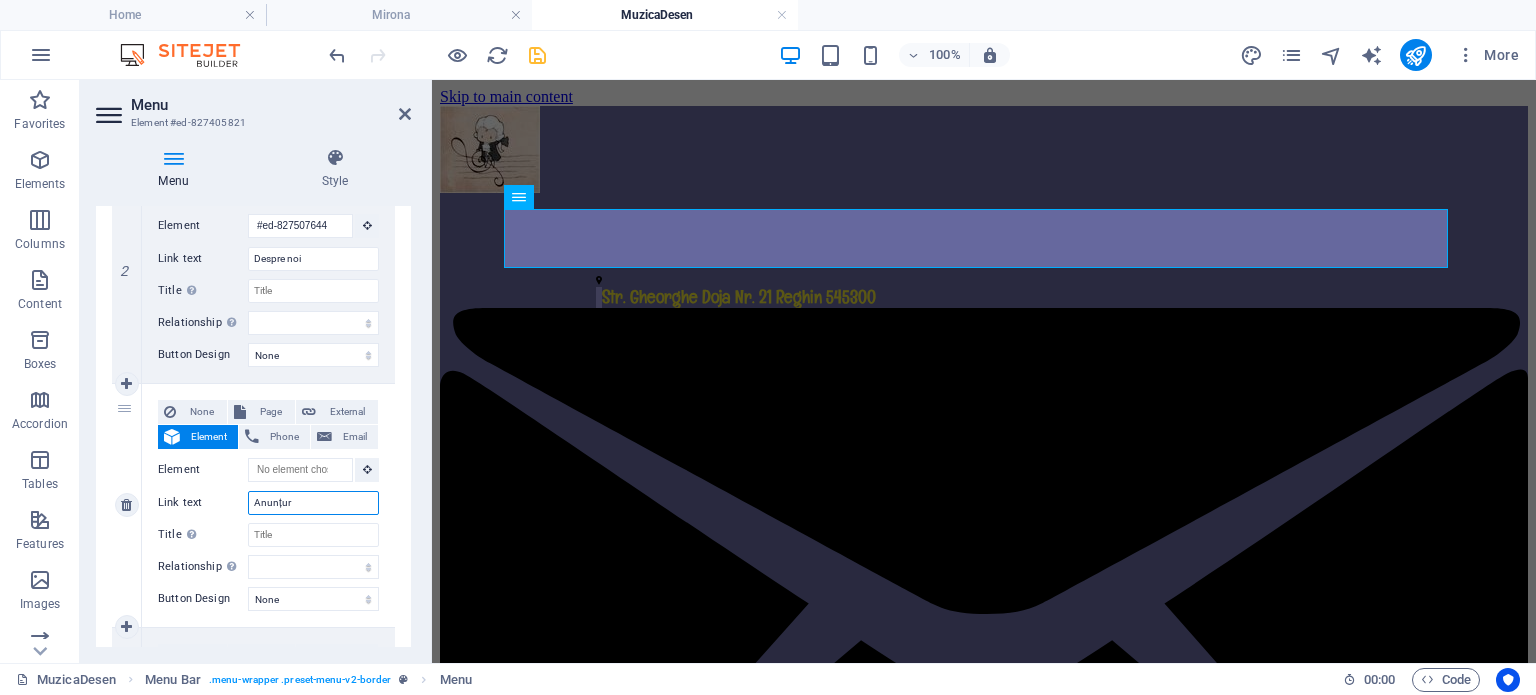 type on "Anunțuri" 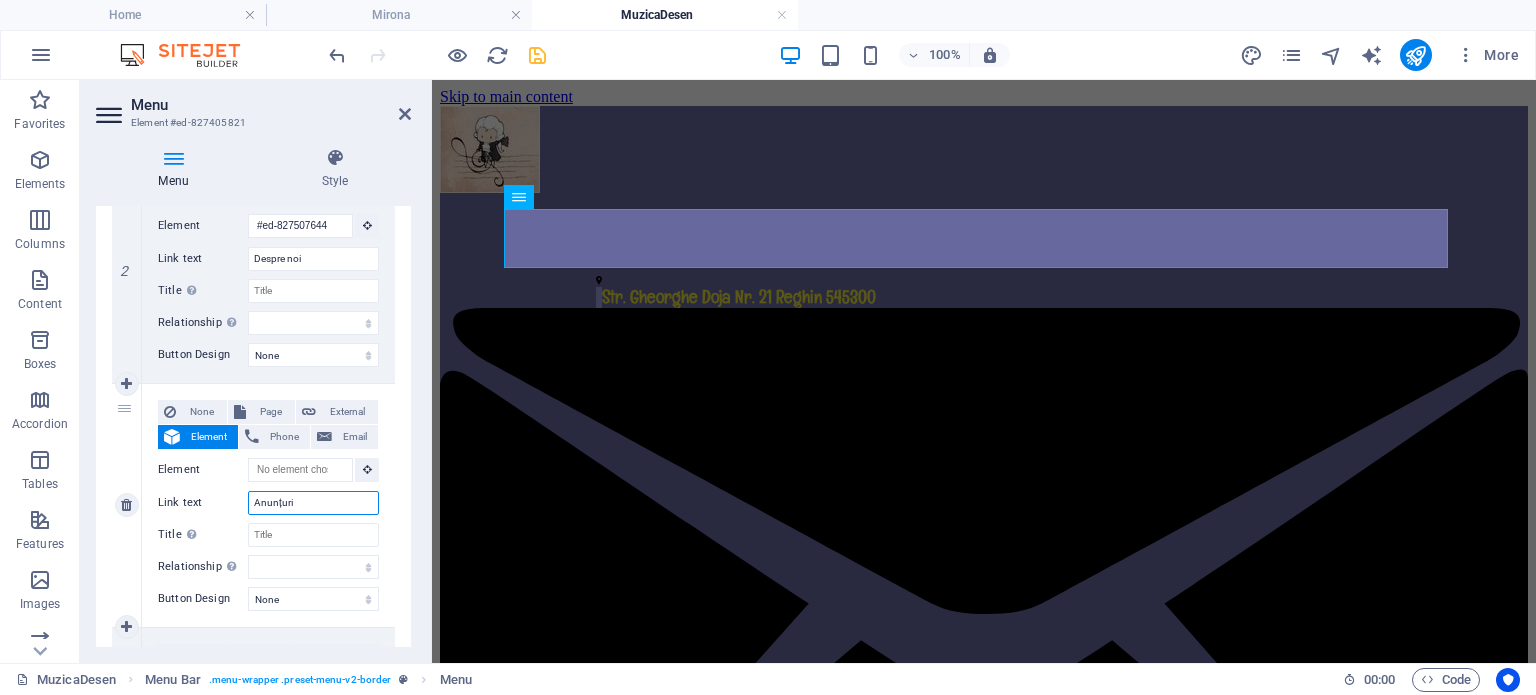 select 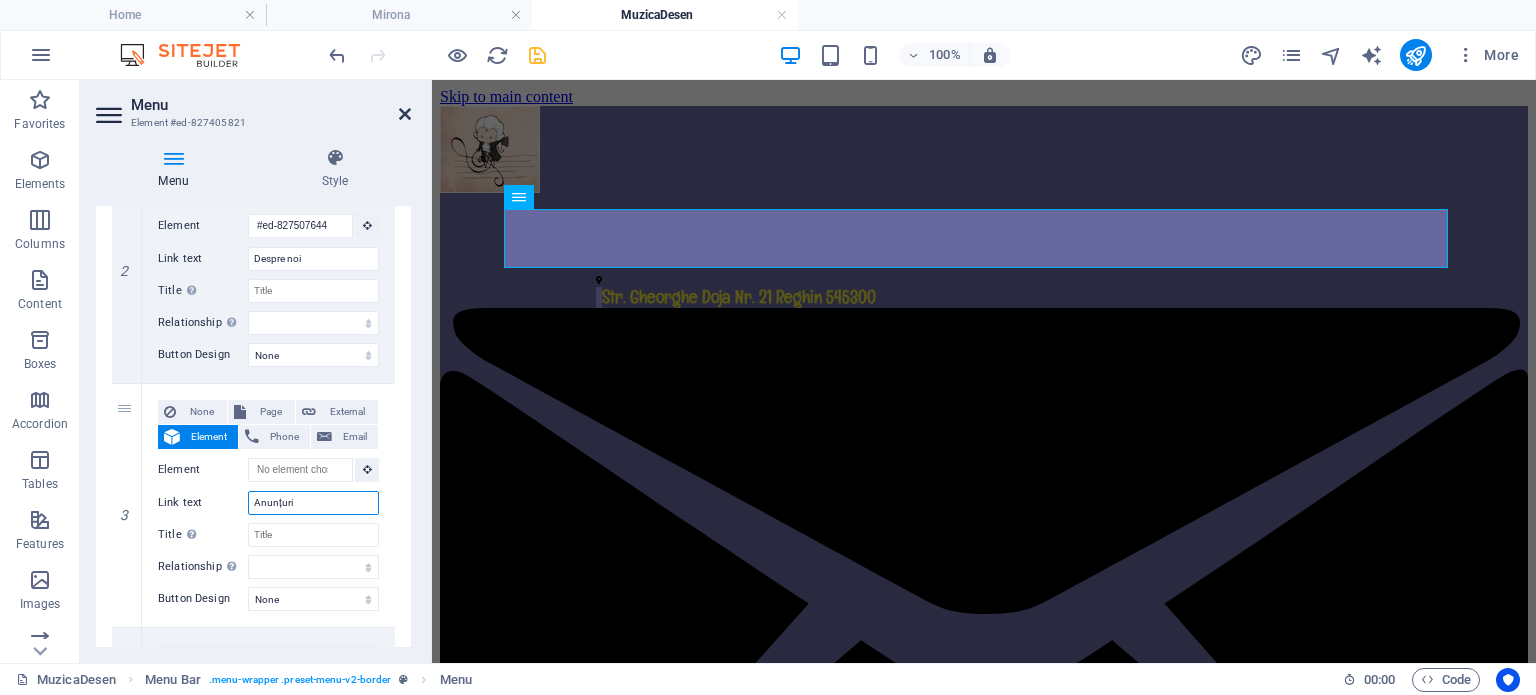 type on "Anunțuri" 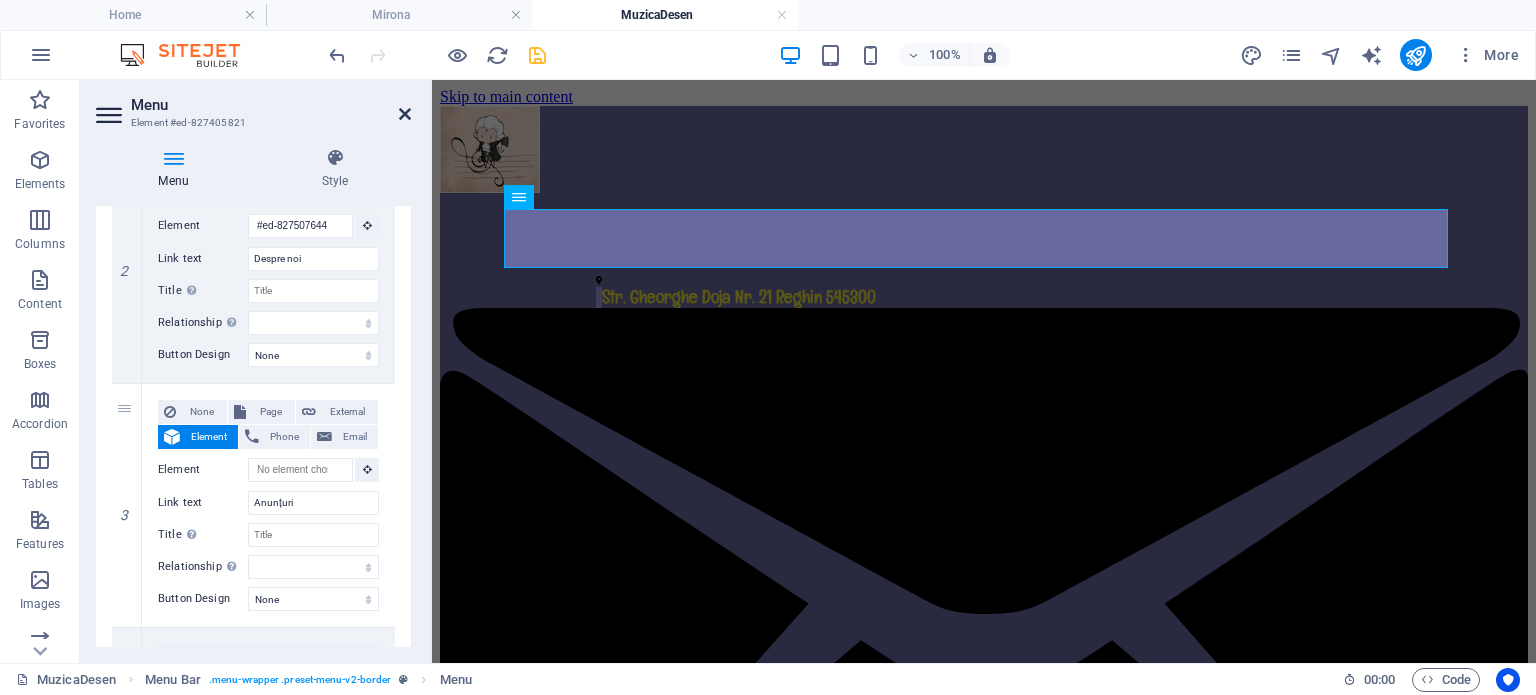 click at bounding box center [405, 114] 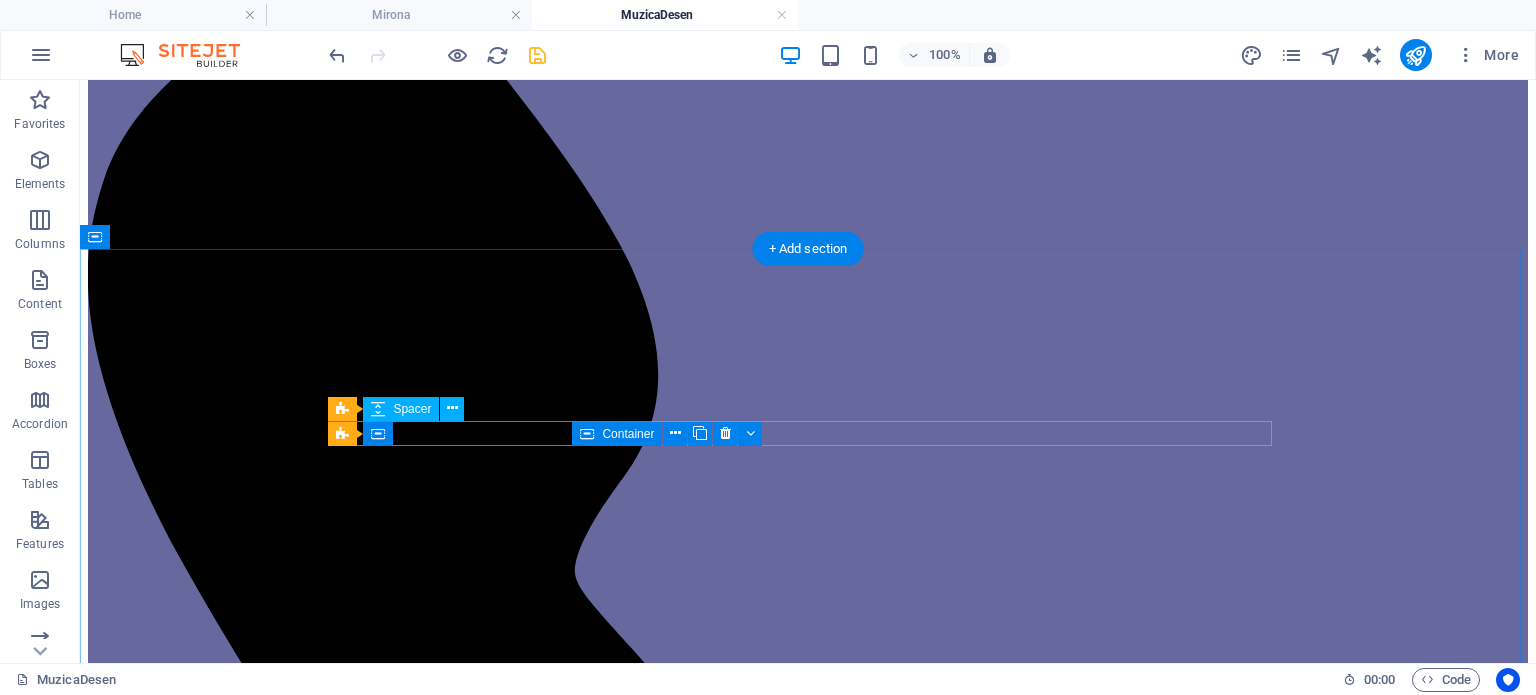 scroll, scrollTop: 1300, scrollLeft: 0, axis: vertical 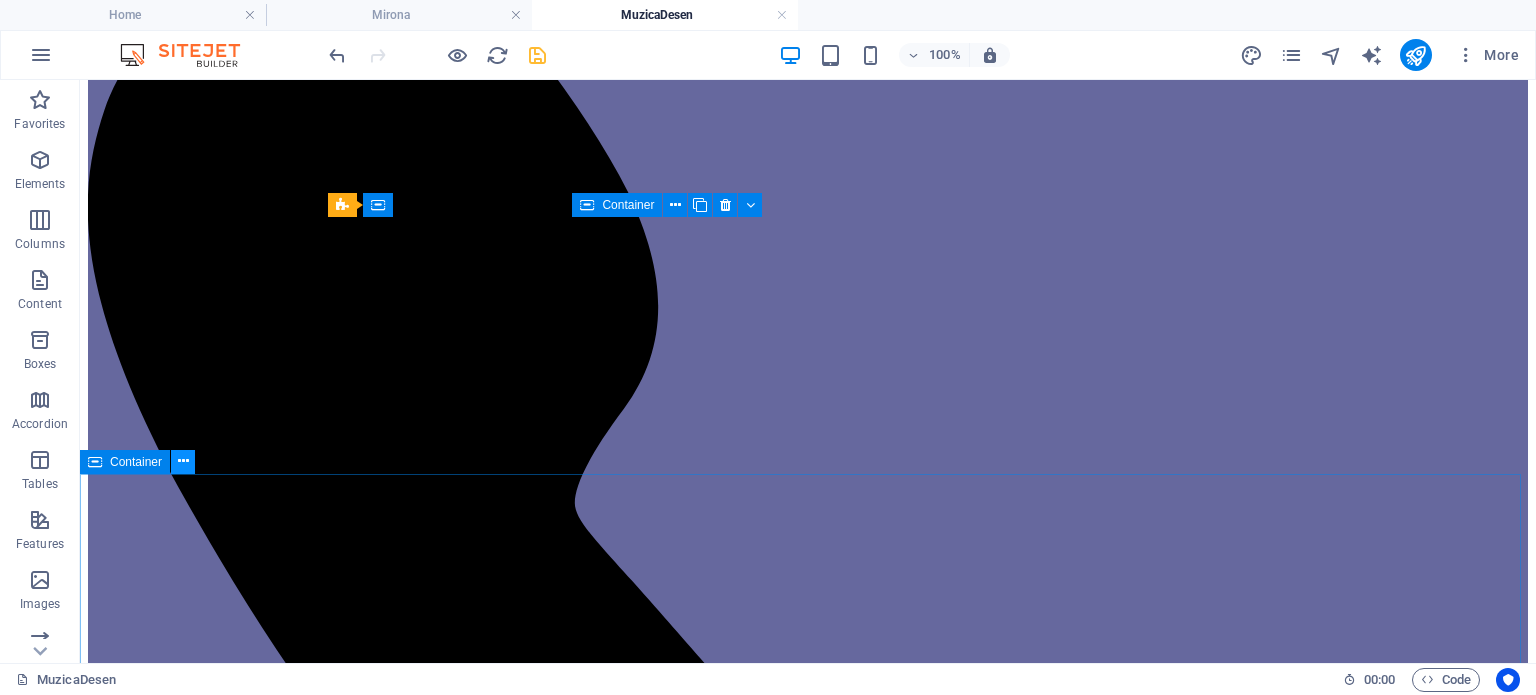 click at bounding box center (183, 462) 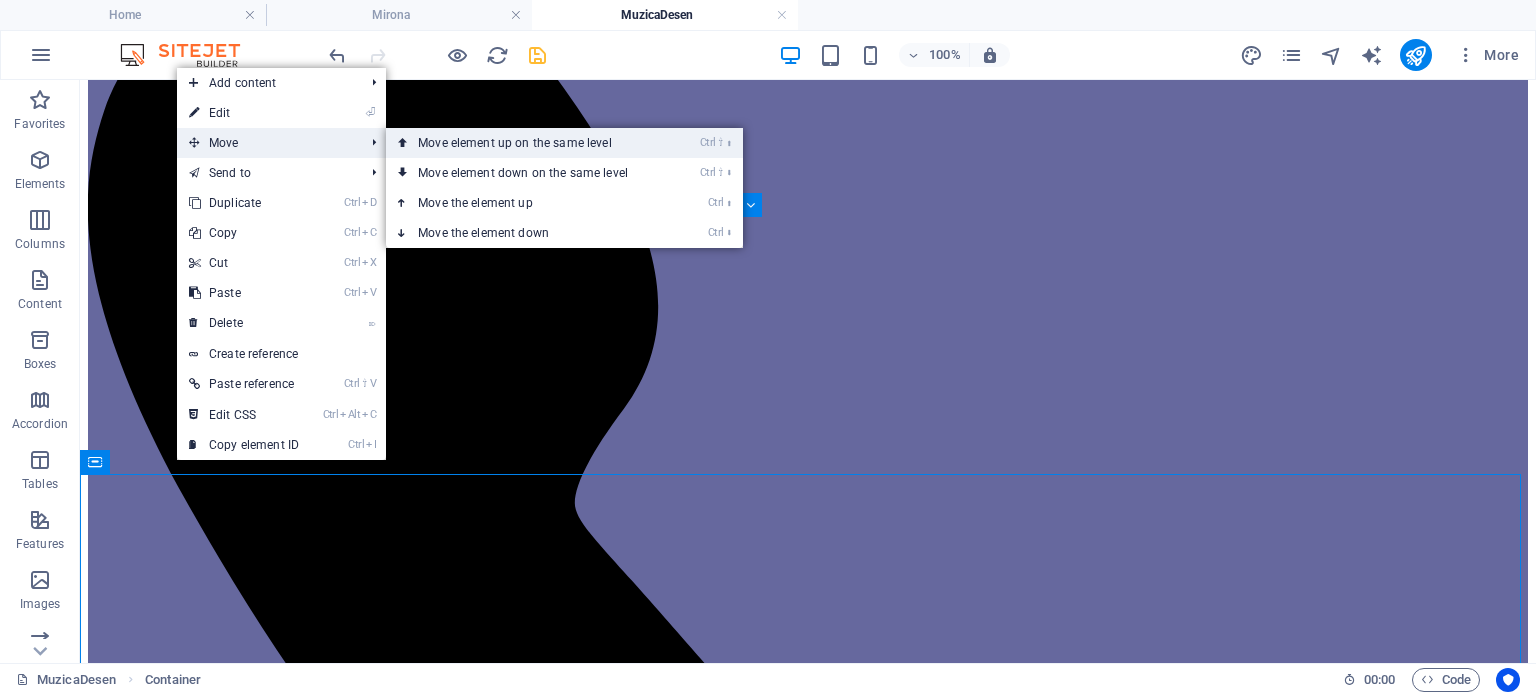 click on "Ctrl ⇧ ⬆  Move element up on the same level" at bounding box center [527, 143] 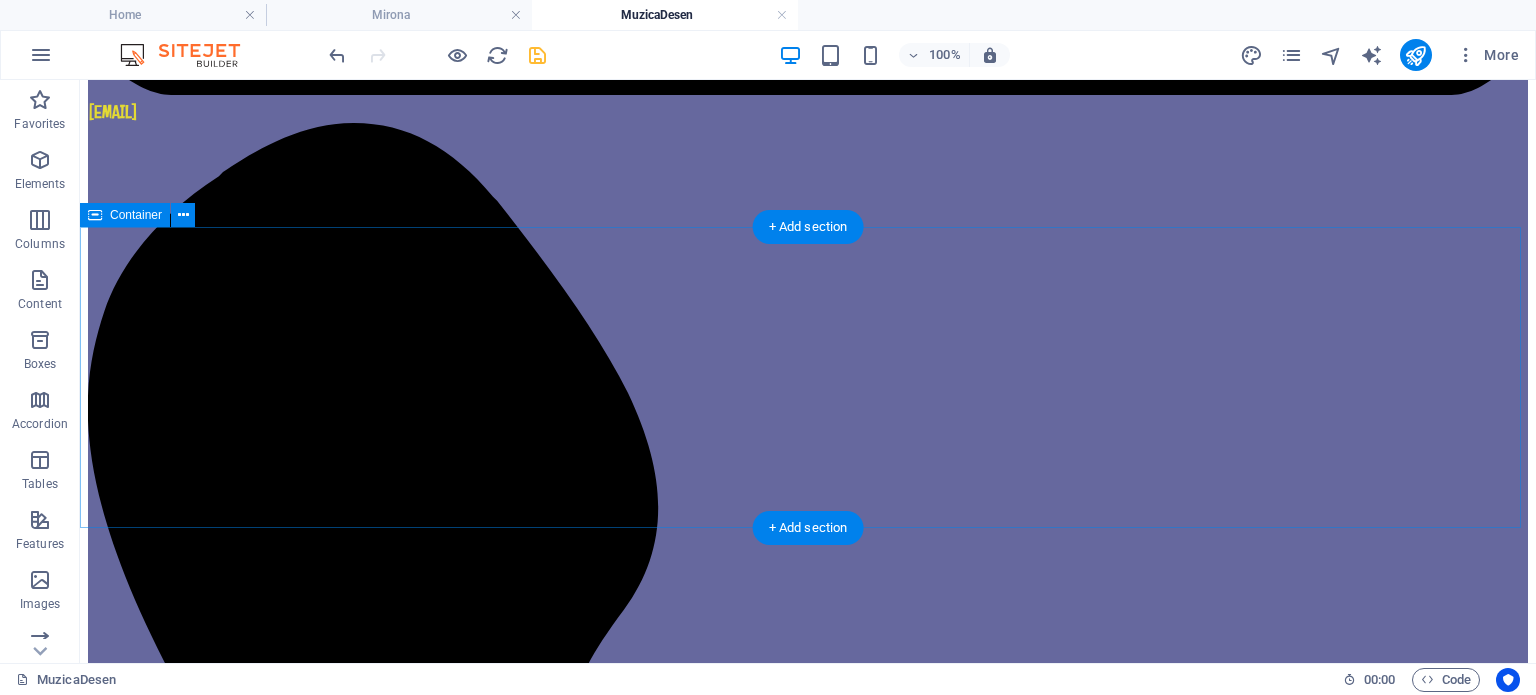 scroll, scrollTop: 999, scrollLeft: 0, axis: vertical 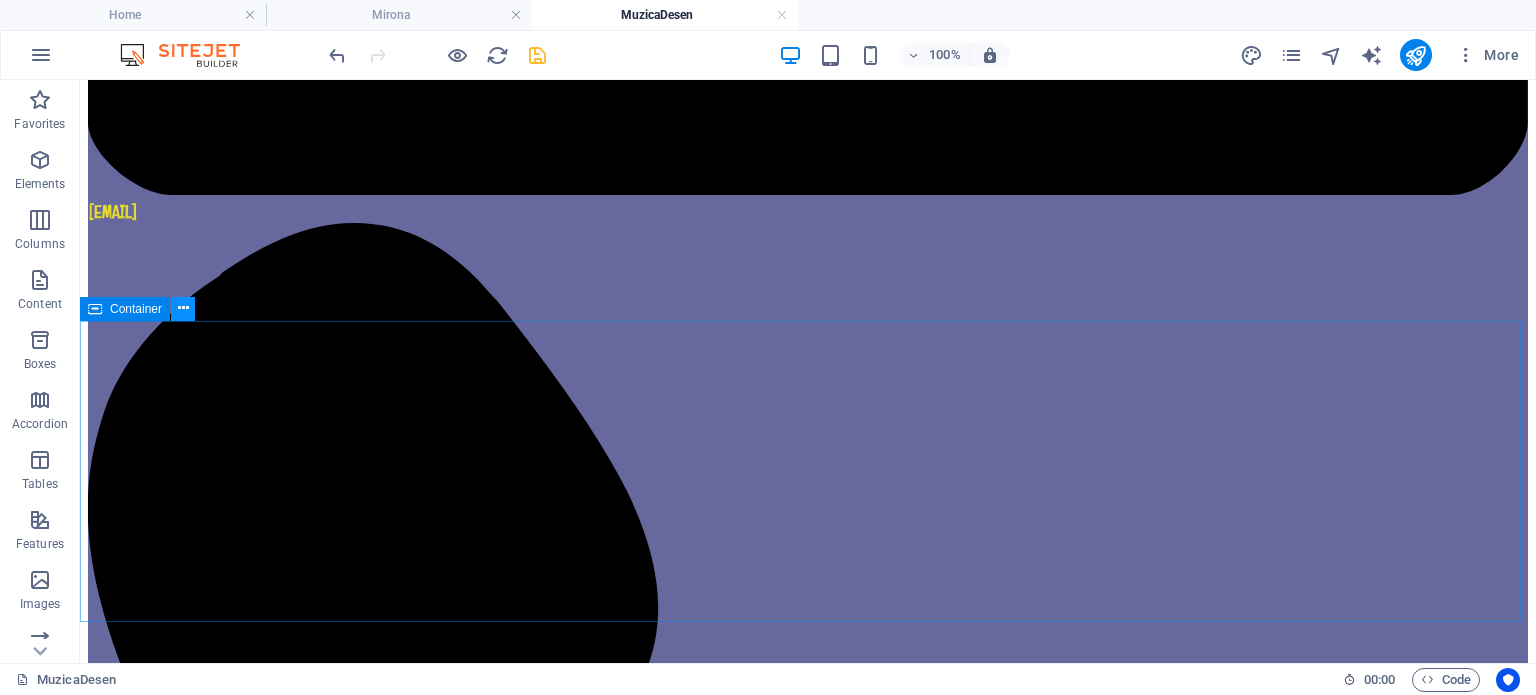 click at bounding box center (183, 308) 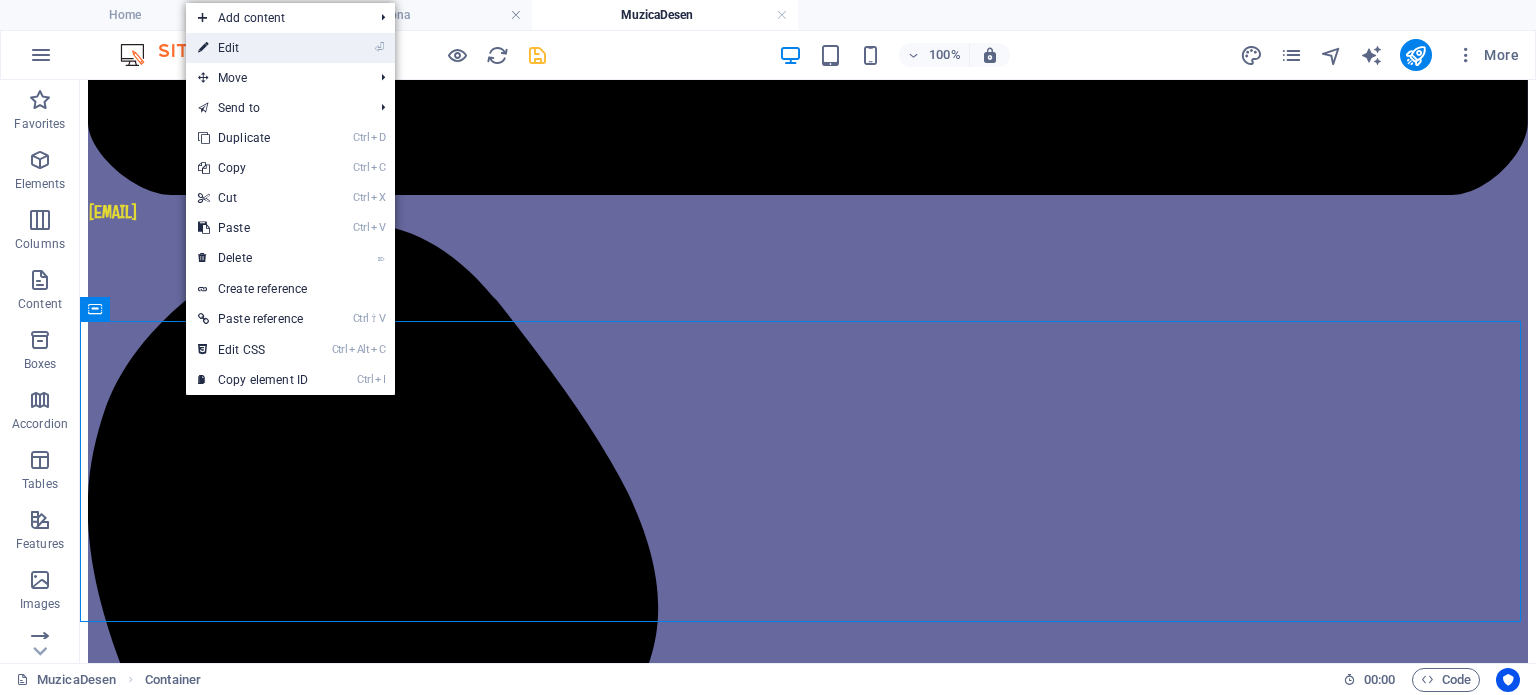 click on "⏎  Edit" at bounding box center (253, 48) 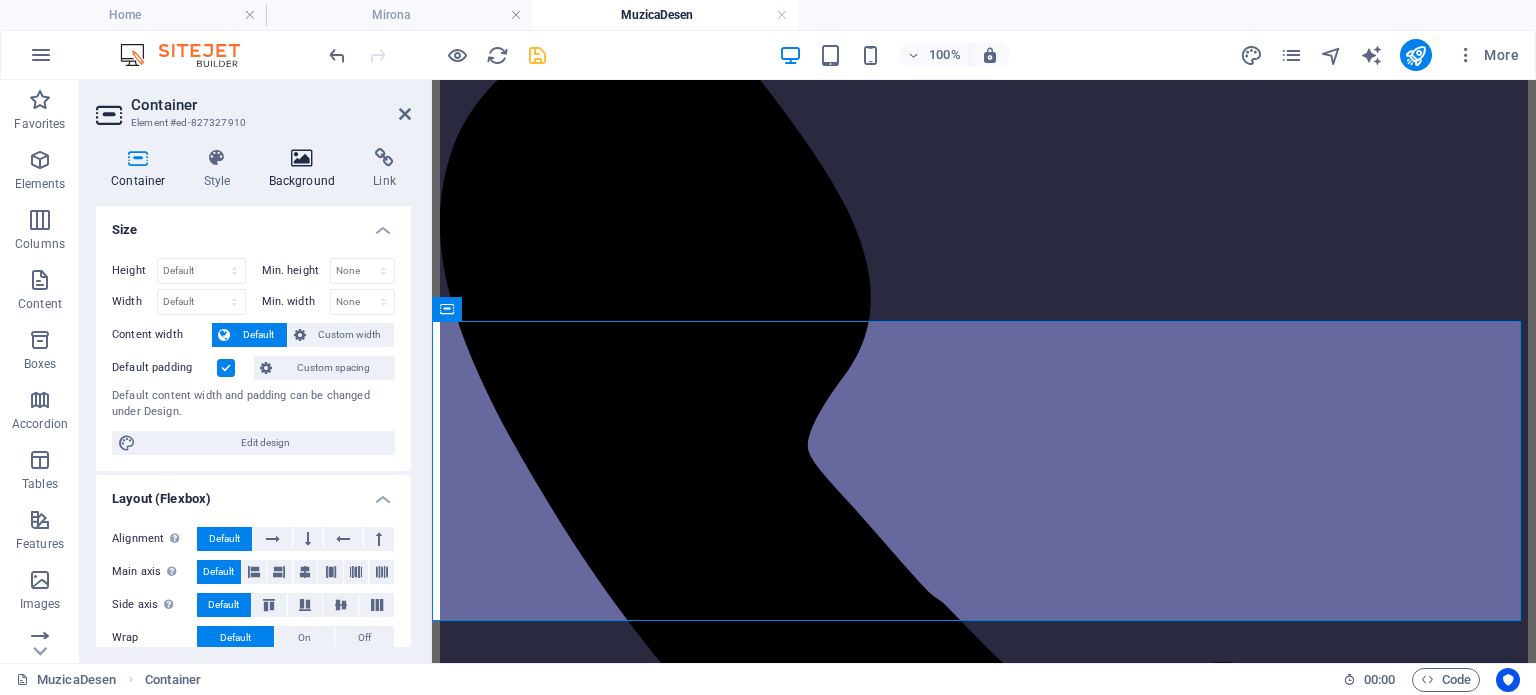 click at bounding box center (302, 158) 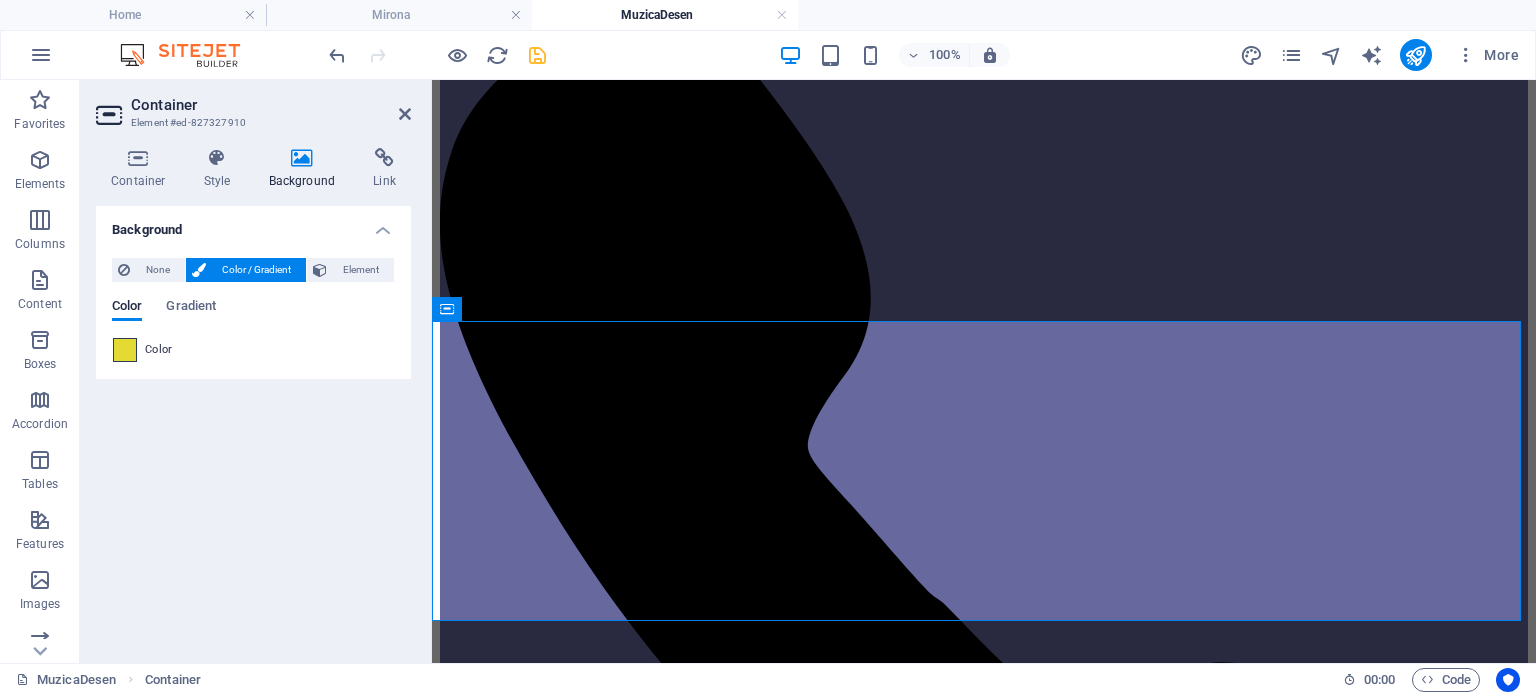 click at bounding box center [125, 350] 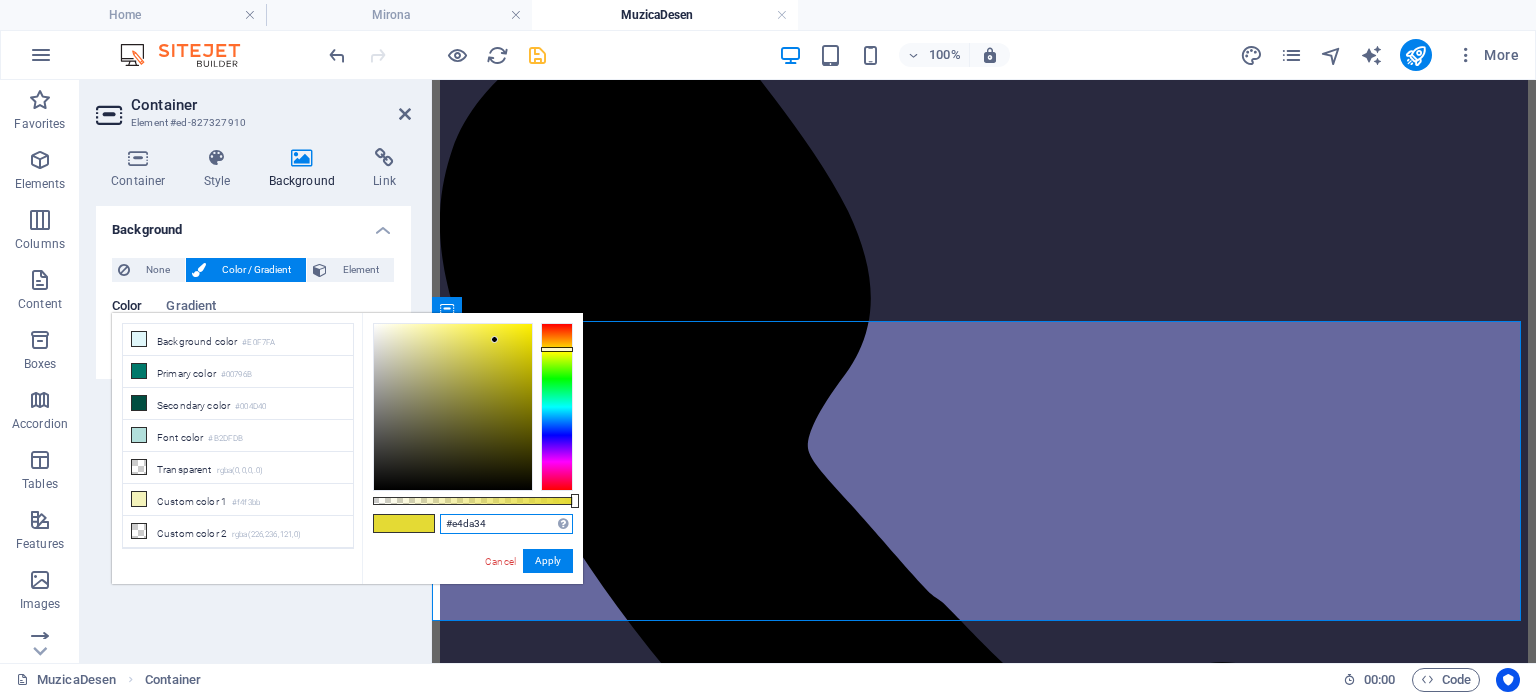 drag, startPoint x: 508, startPoint y: 525, endPoint x: 360, endPoint y: 514, distance: 148.40822 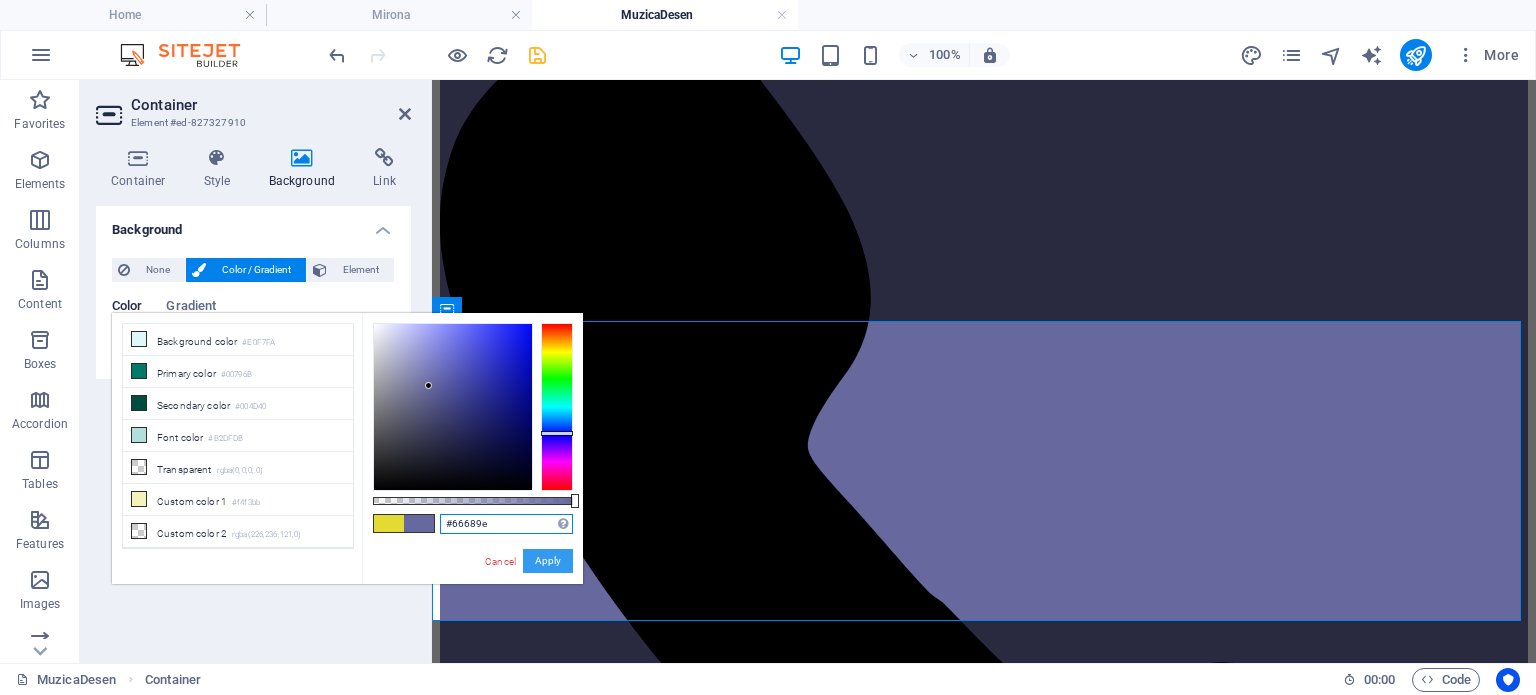 type on "#66689e" 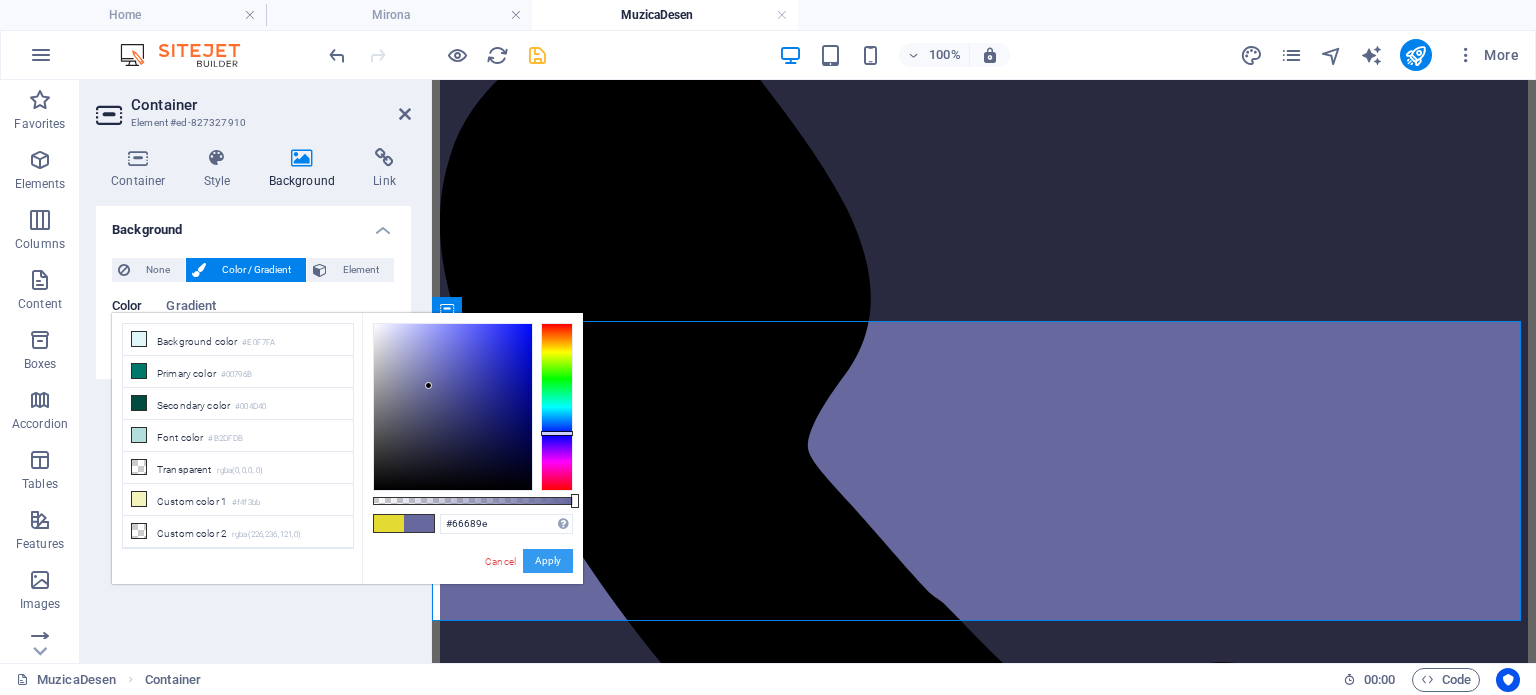 click on "Apply" at bounding box center (548, 561) 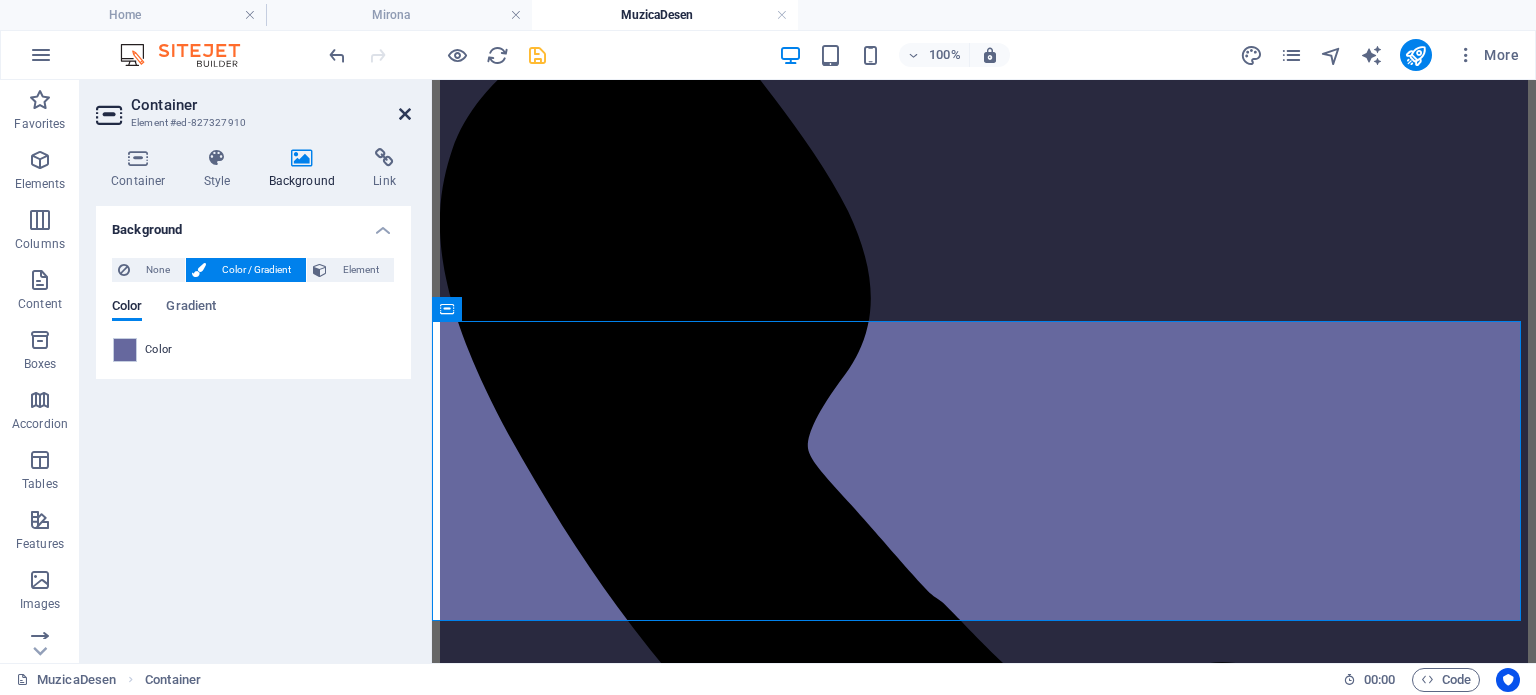 drag, startPoint x: 401, startPoint y: 113, endPoint x: 322, endPoint y: 33, distance: 112.432205 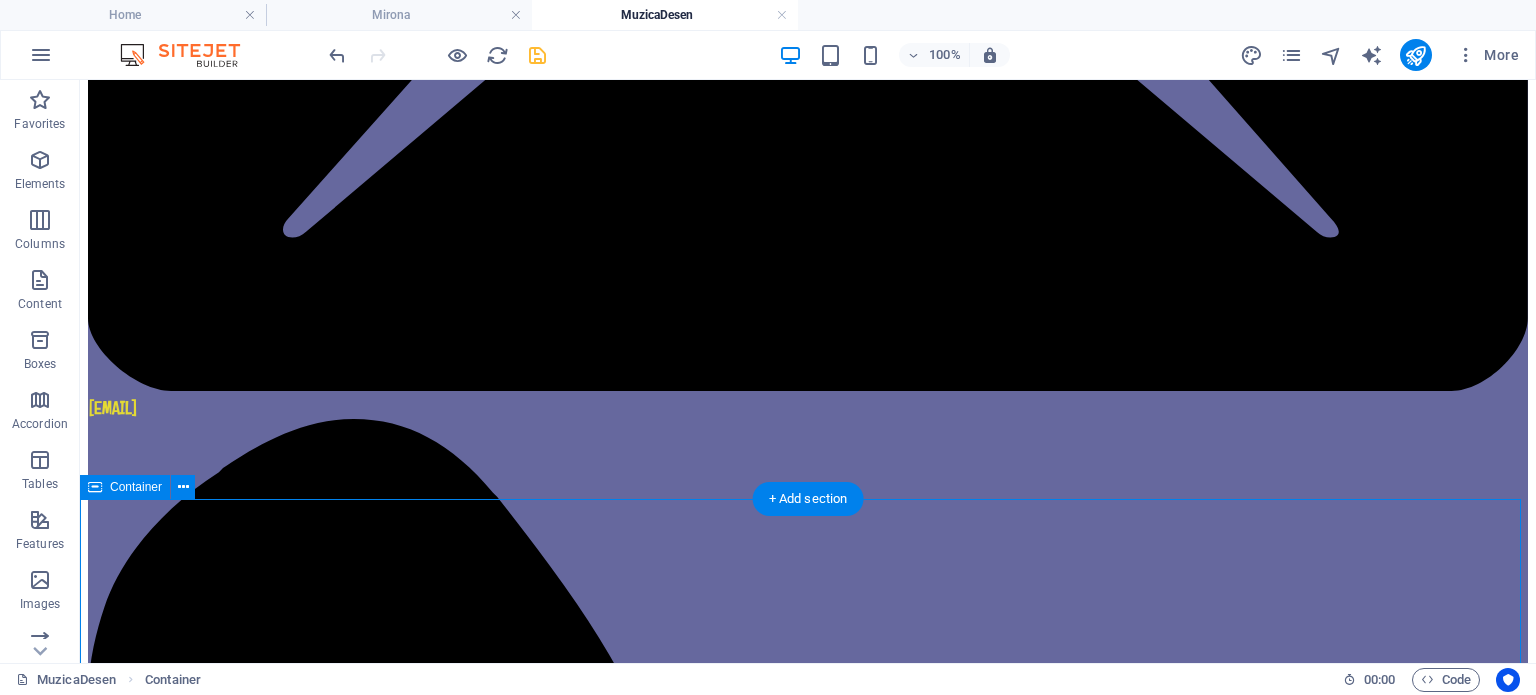 scroll, scrollTop: 799, scrollLeft: 0, axis: vertical 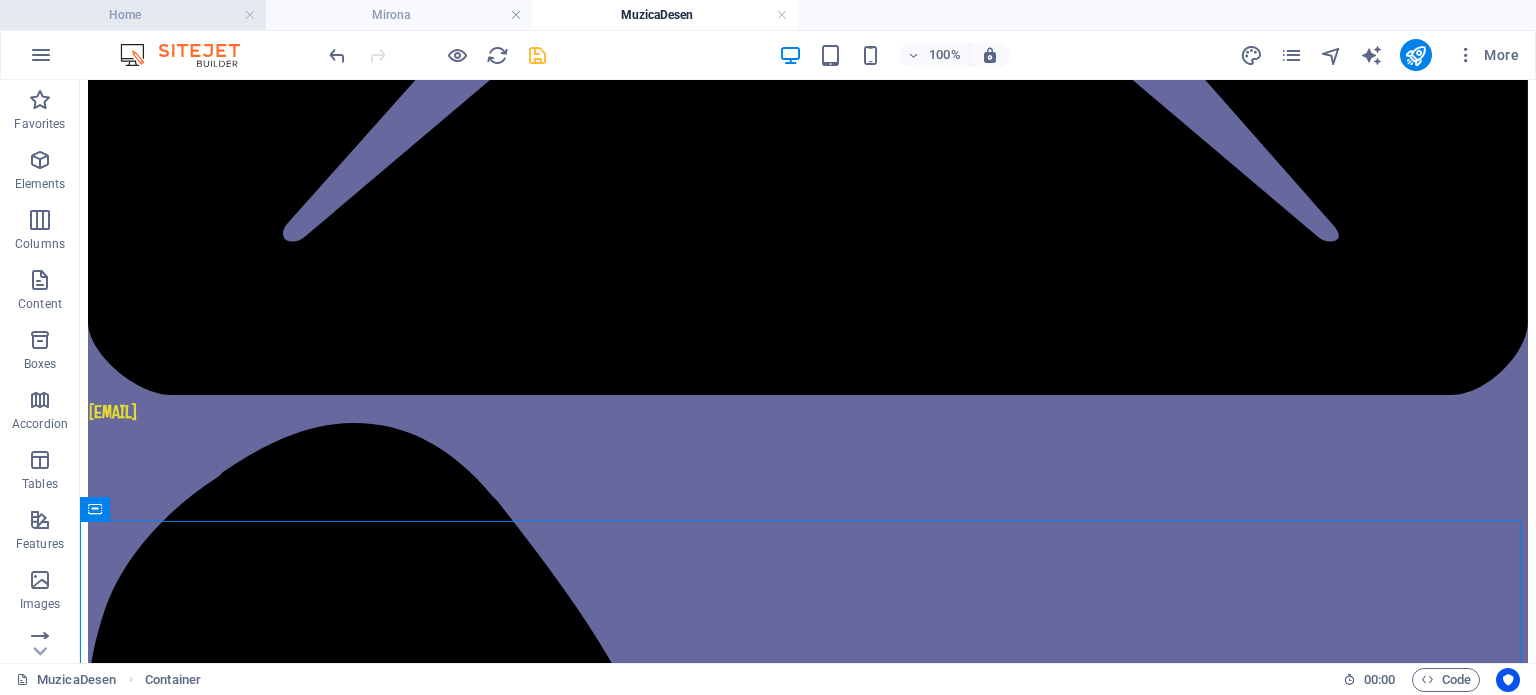 click on "Home" at bounding box center [133, 15] 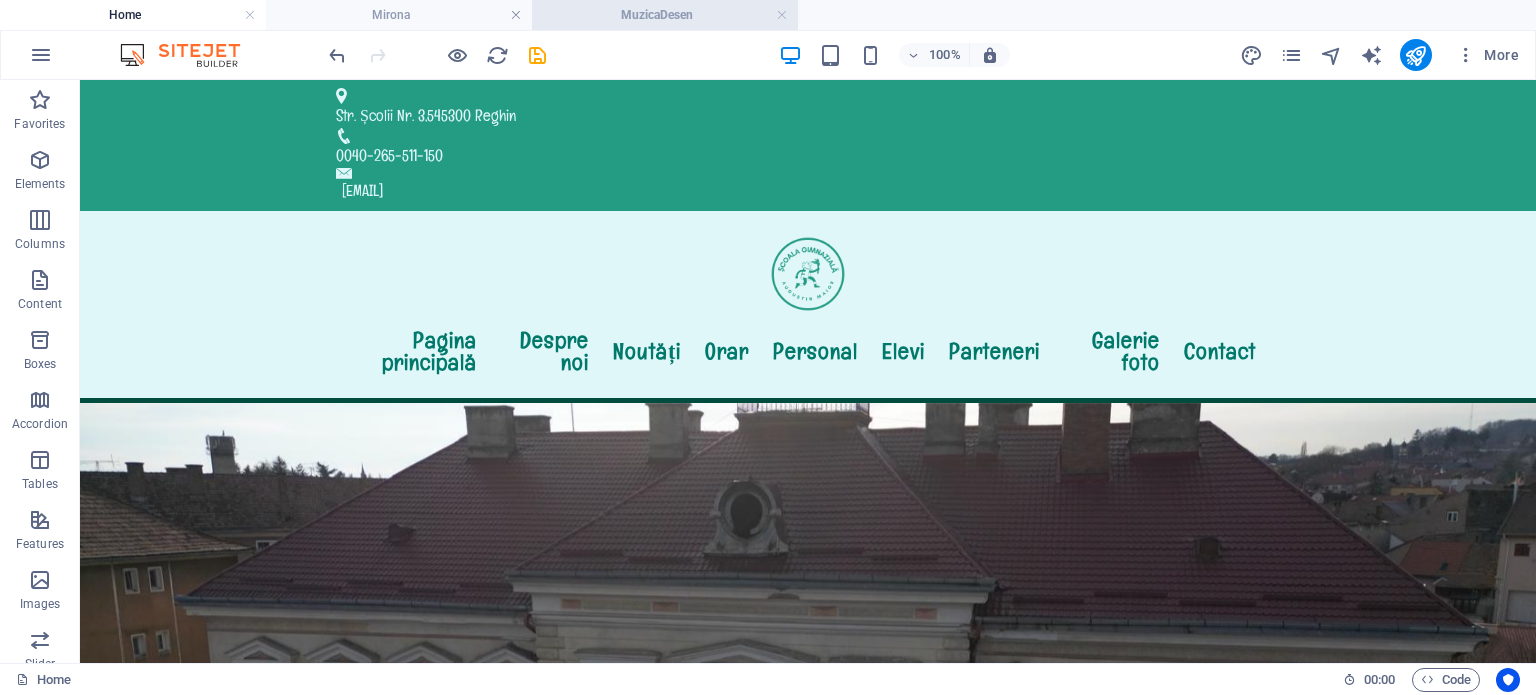 click on "MuzicaDesen" at bounding box center [665, 15] 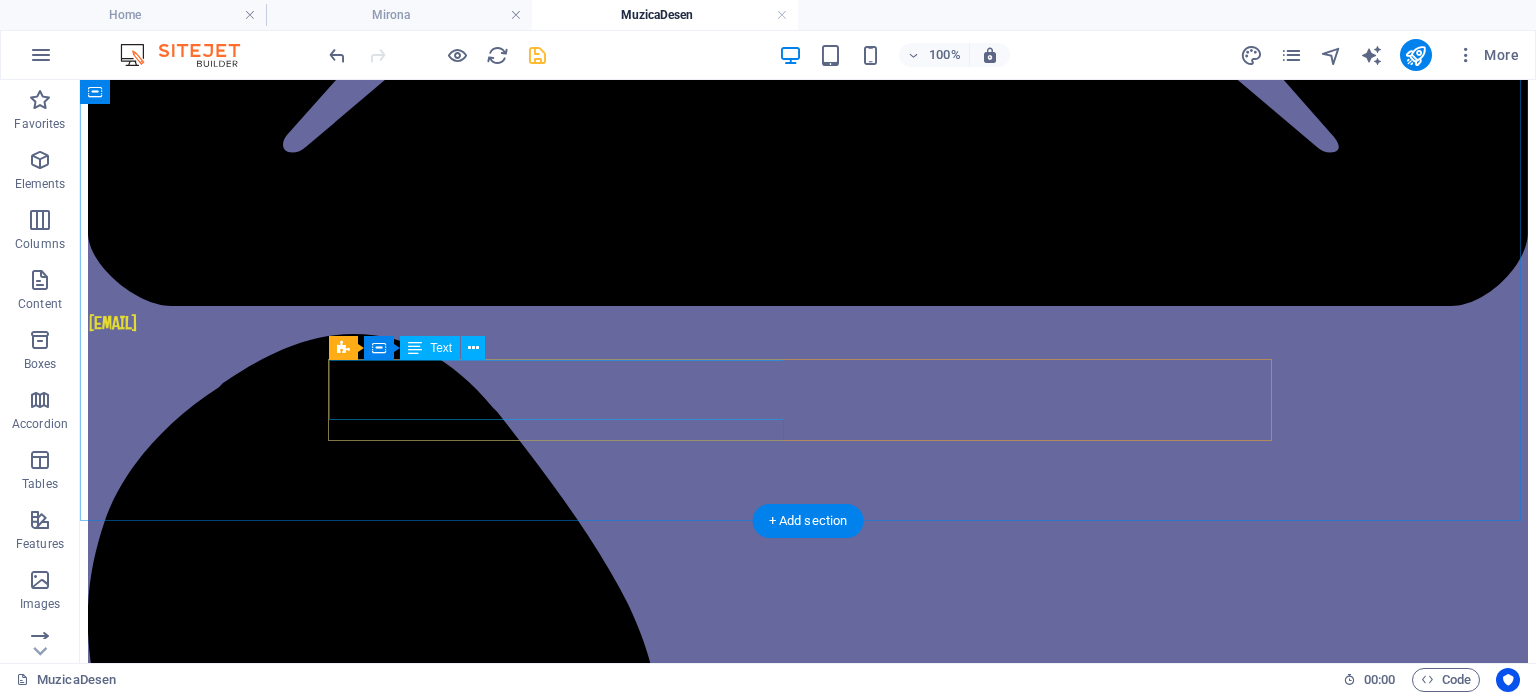 scroll, scrollTop: 1099, scrollLeft: 0, axis: vertical 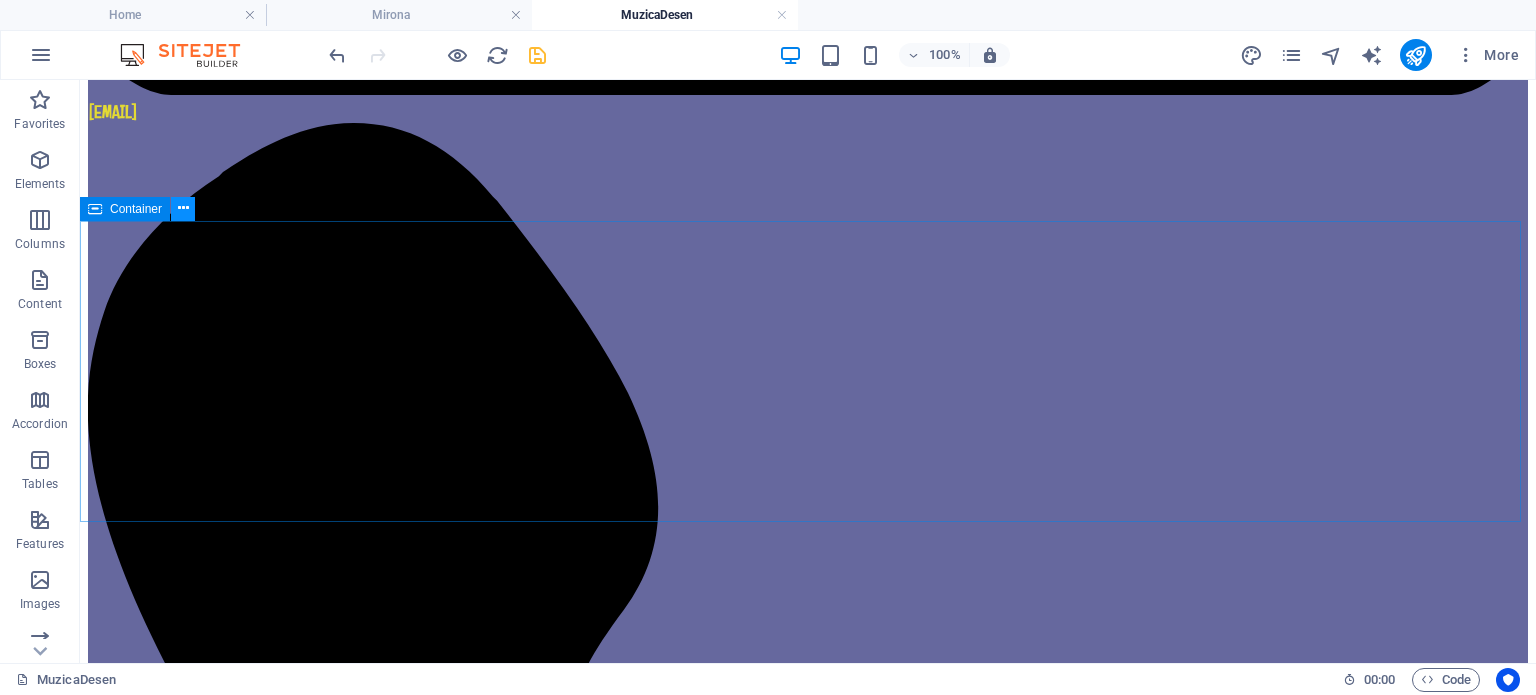 click at bounding box center (183, 208) 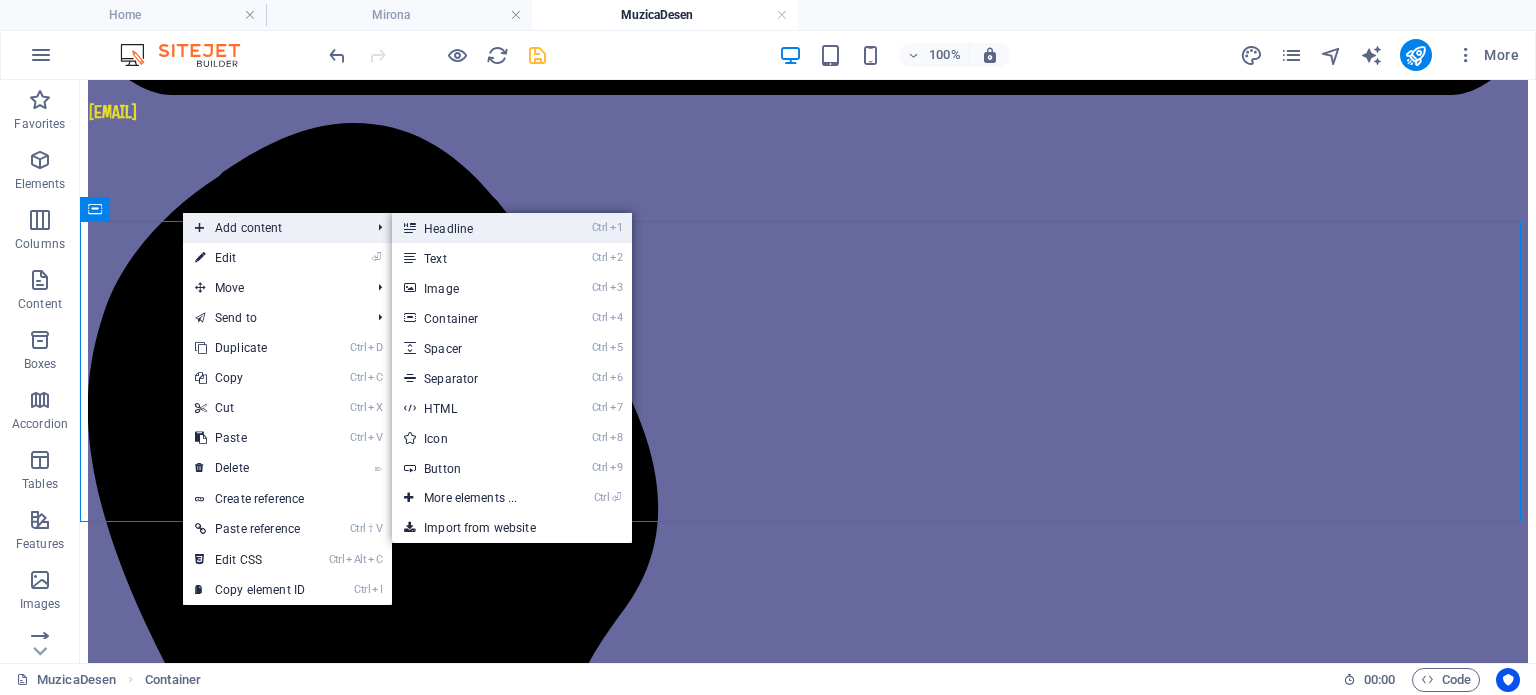 click on "Ctrl 1  Headline" at bounding box center [474, 228] 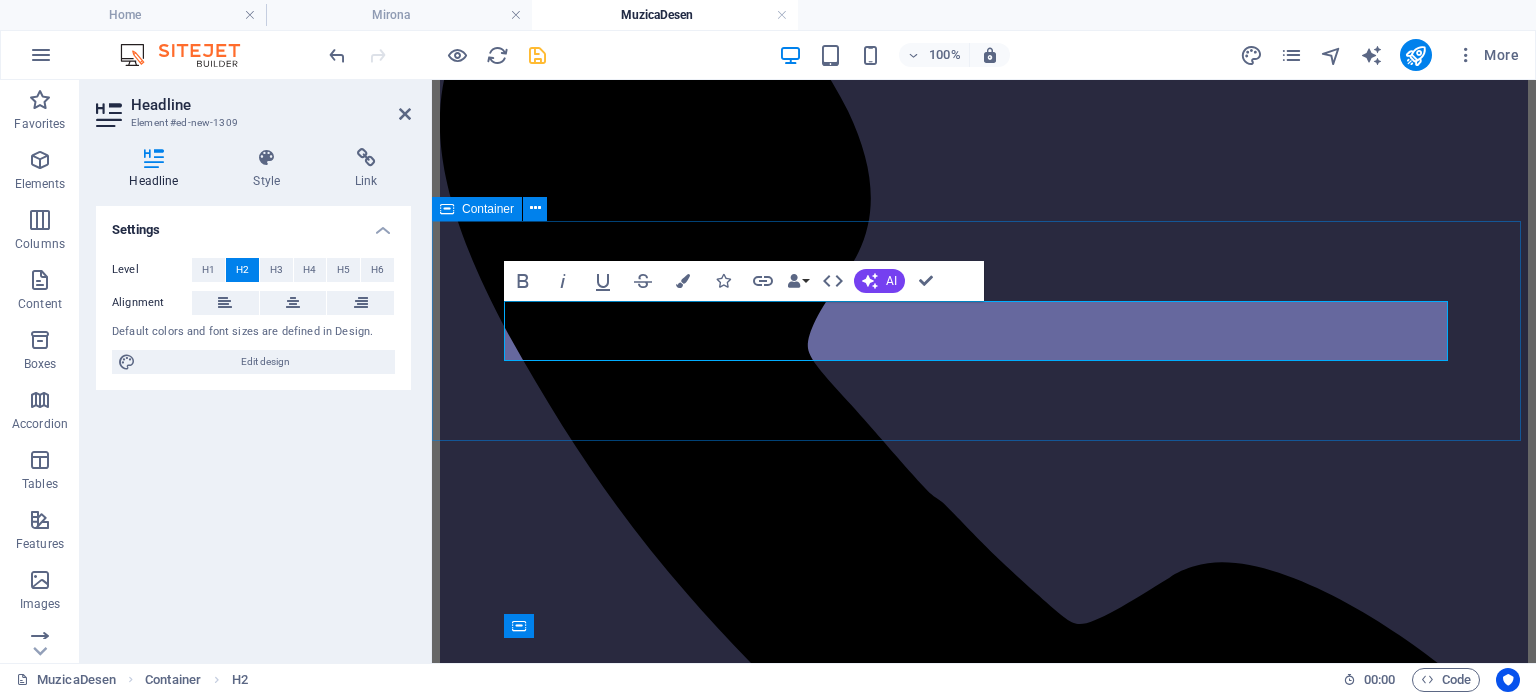 drag, startPoint x: 764, startPoint y: 333, endPoint x: 493, endPoint y: 324, distance: 271.1494 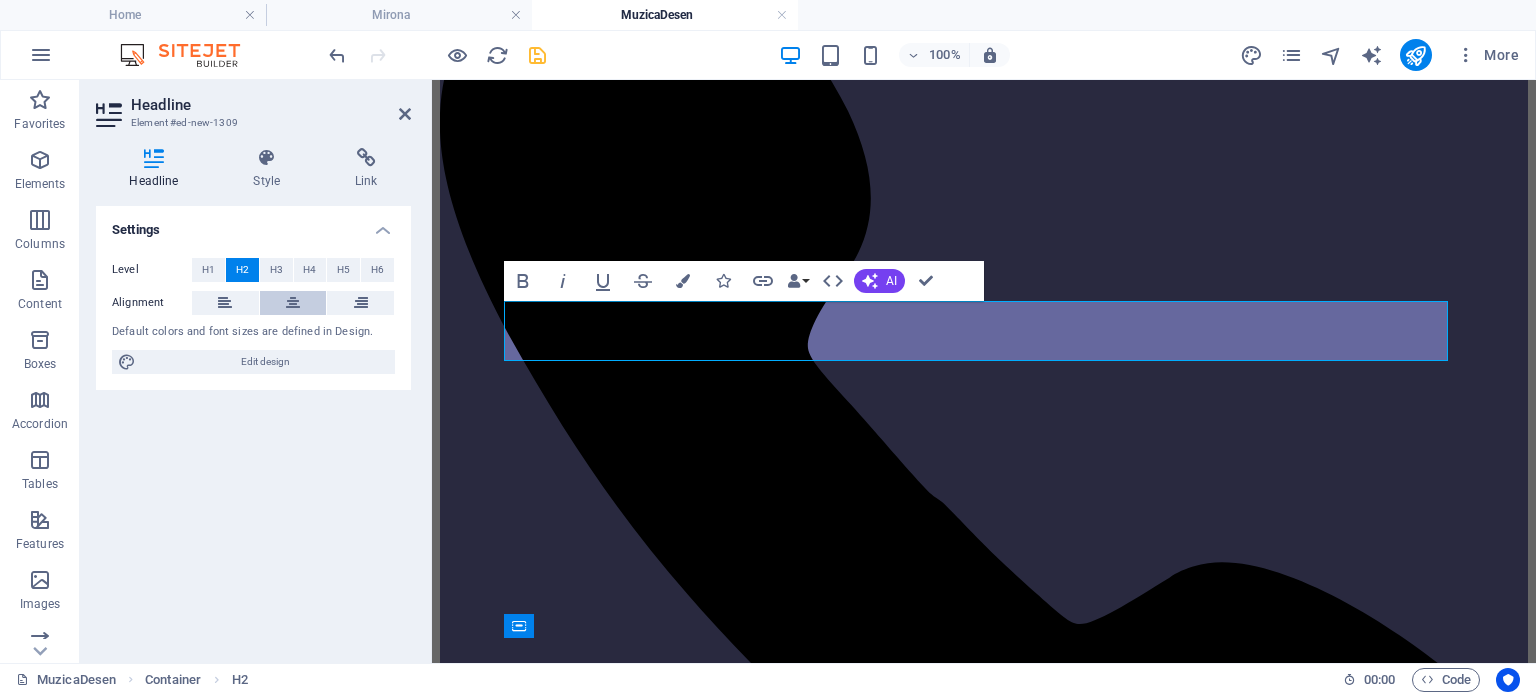 click at bounding box center (293, 303) 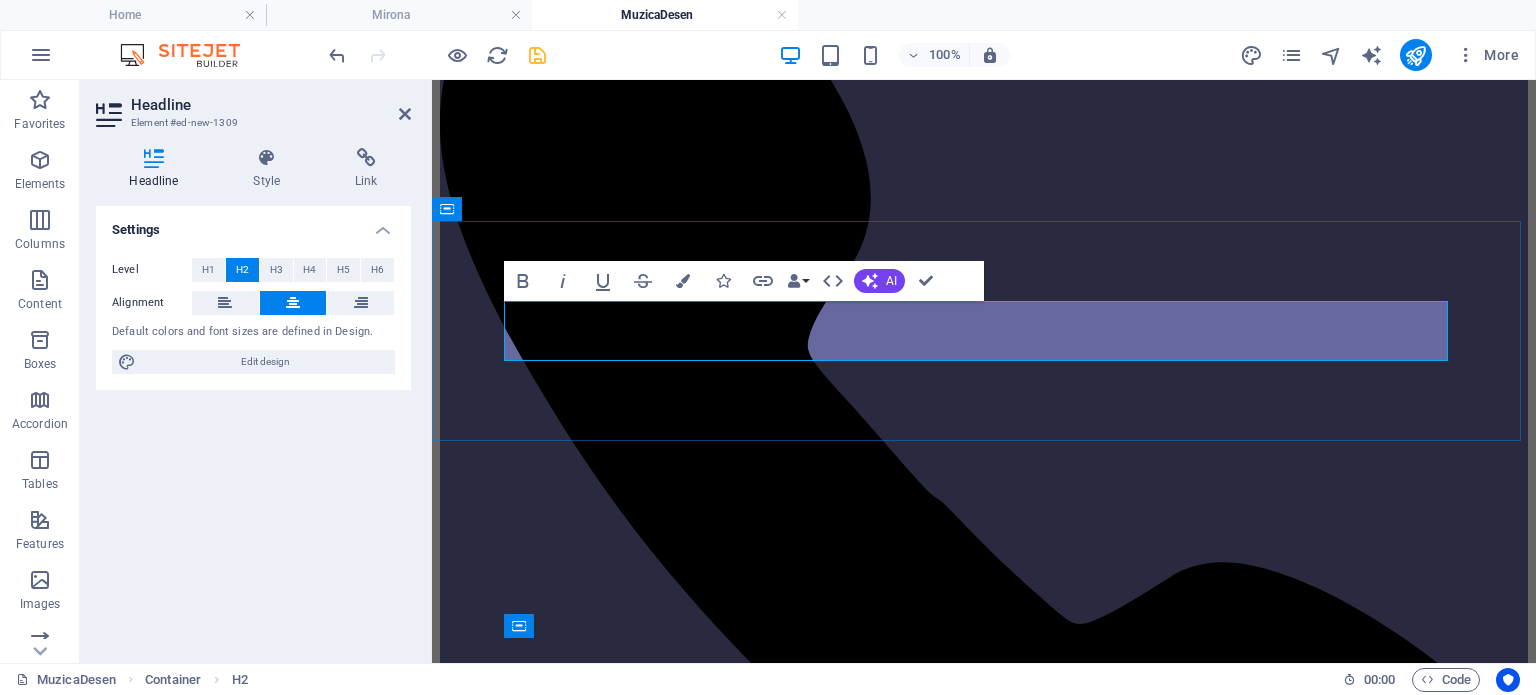 drag, startPoint x: 1065, startPoint y: 329, endPoint x: 1268, endPoint y: 379, distance: 209.06697 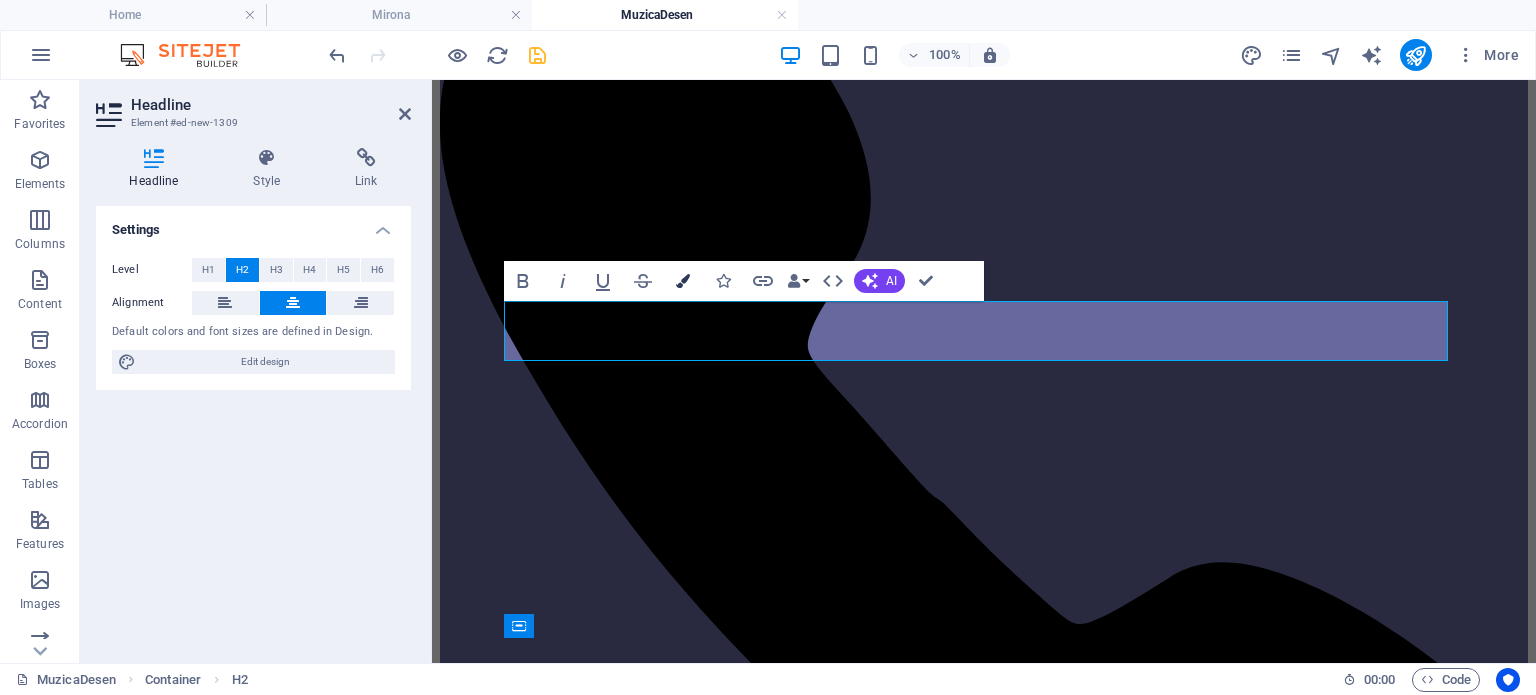 click at bounding box center (683, 281) 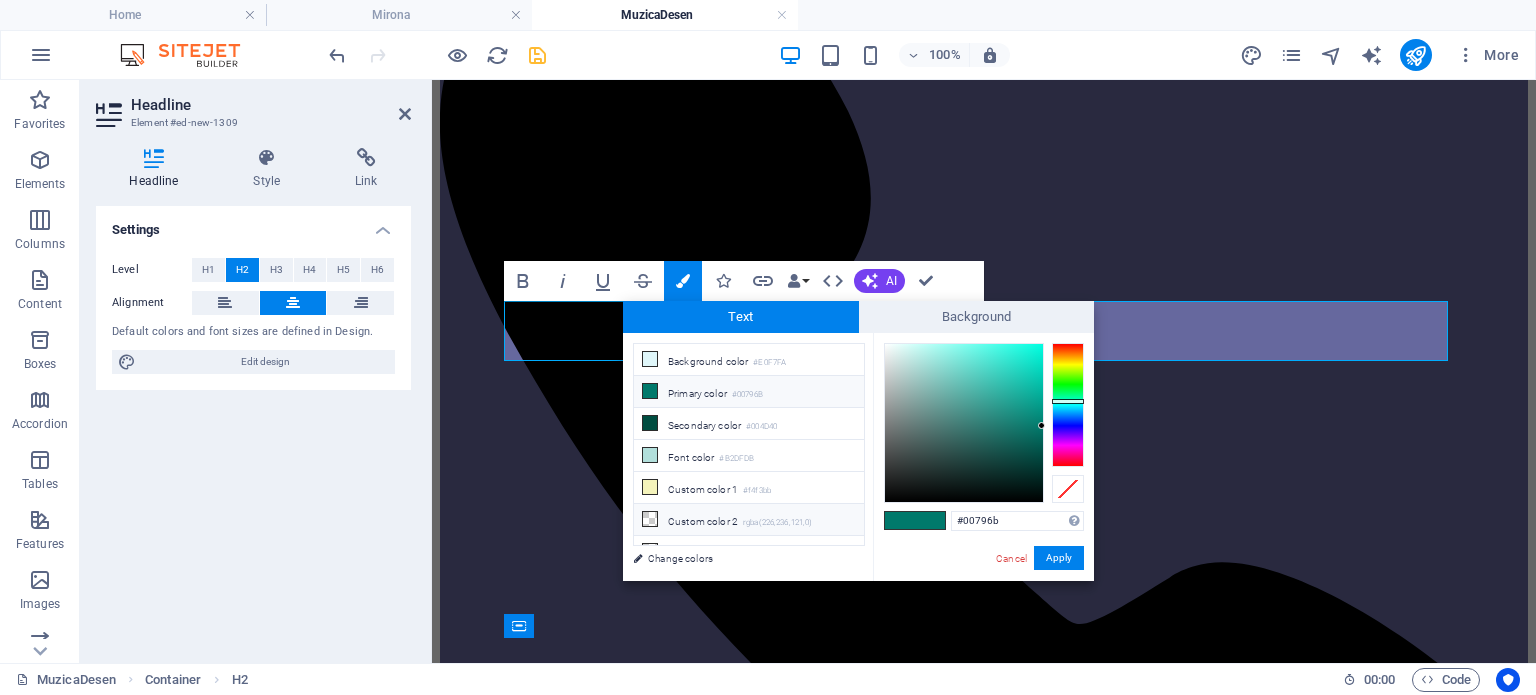 drag, startPoint x: 1032, startPoint y: 517, endPoint x: 839, endPoint y: 503, distance: 193.50711 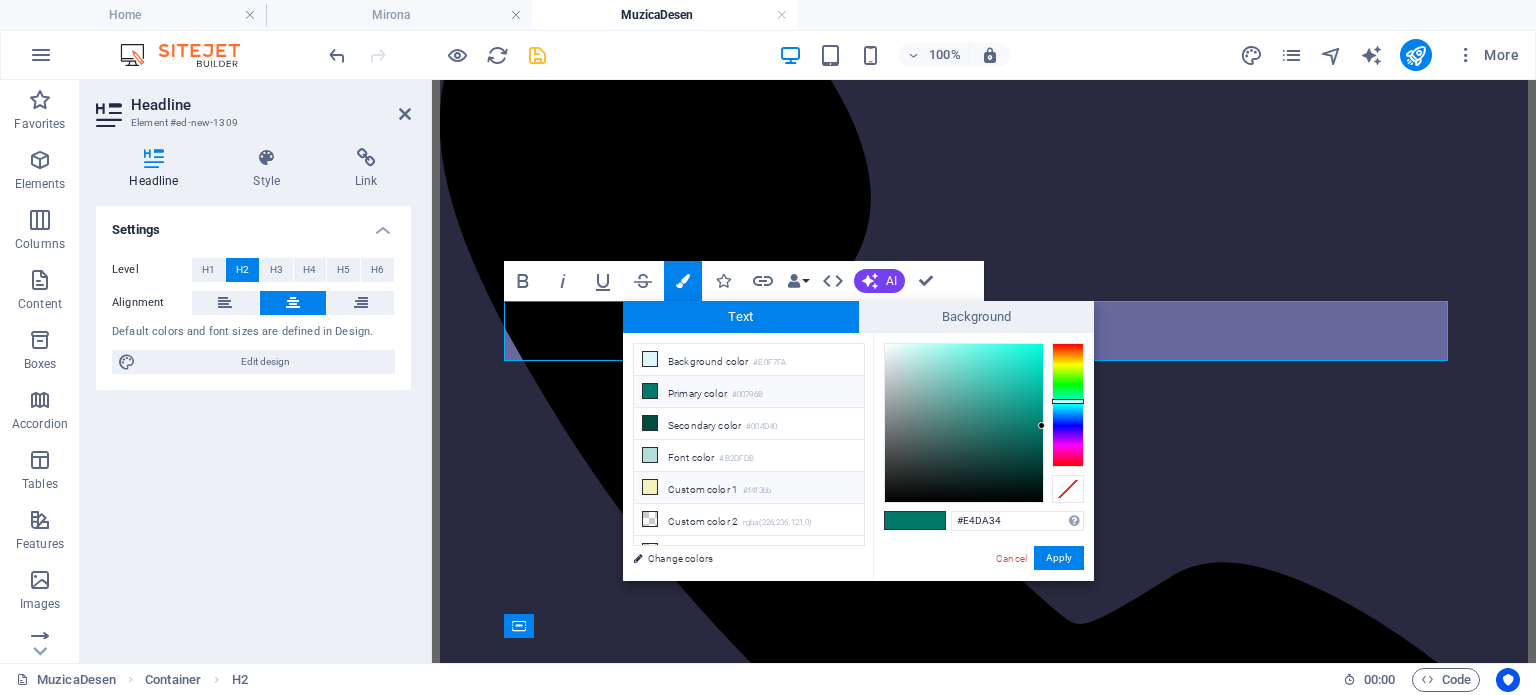 type on "#e4da34" 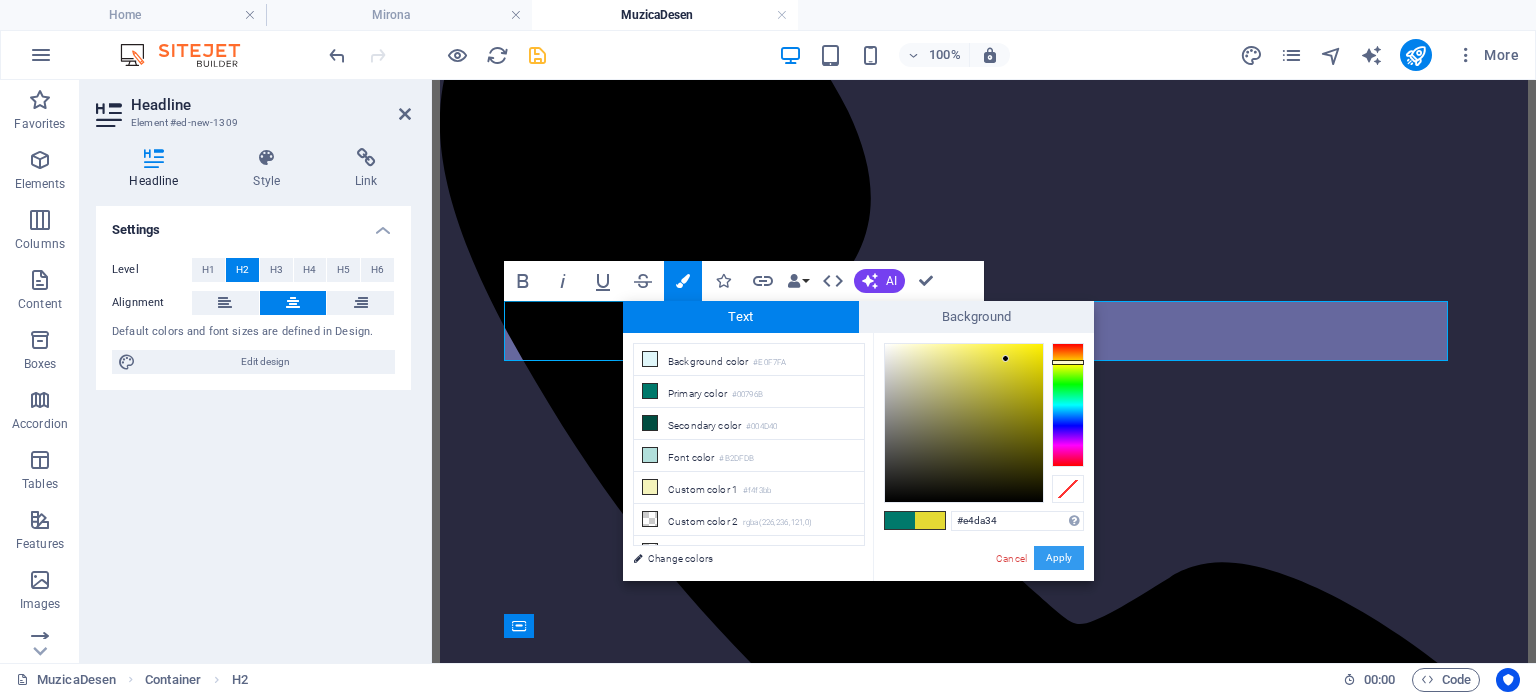 click on "Apply" at bounding box center (1059, 558) 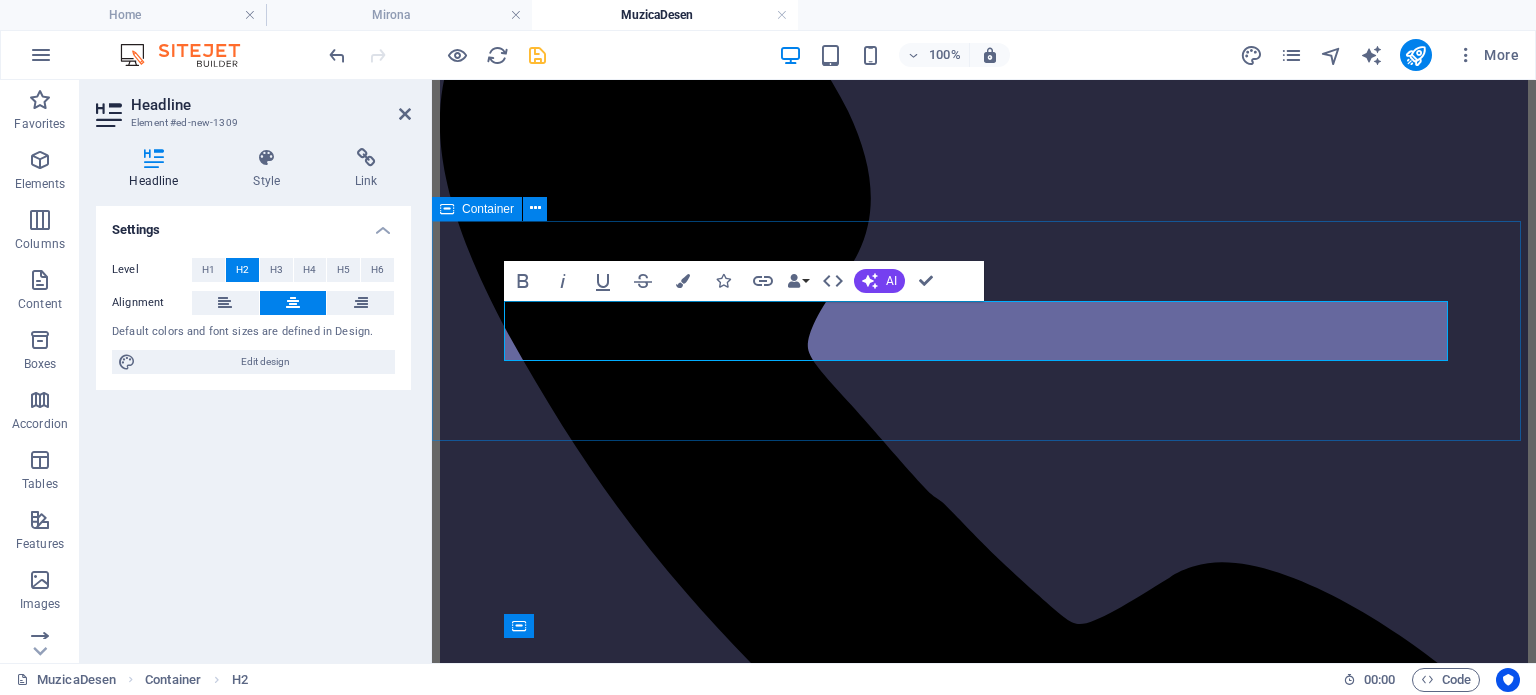 click on "Anunțuri" at bounding box center (984, 4049) 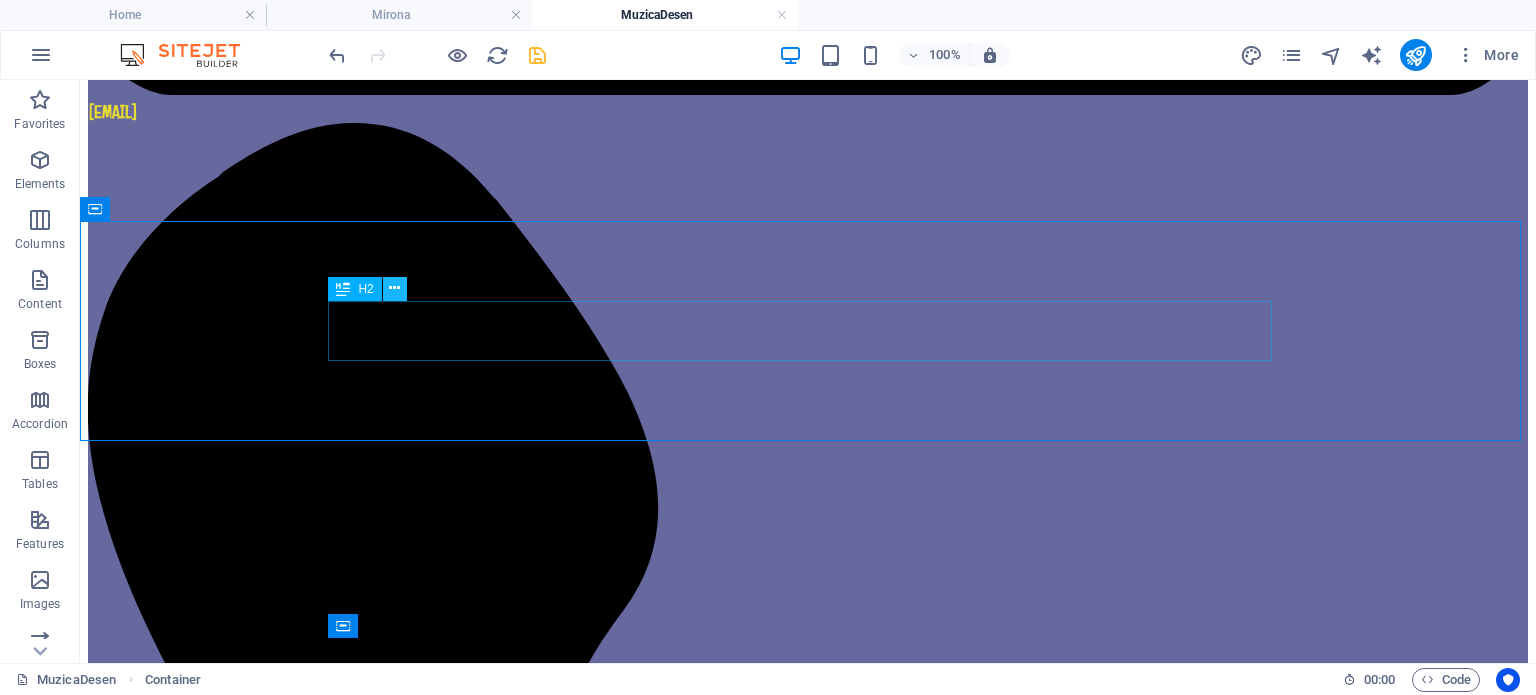 click at bounding box center (394, 288) 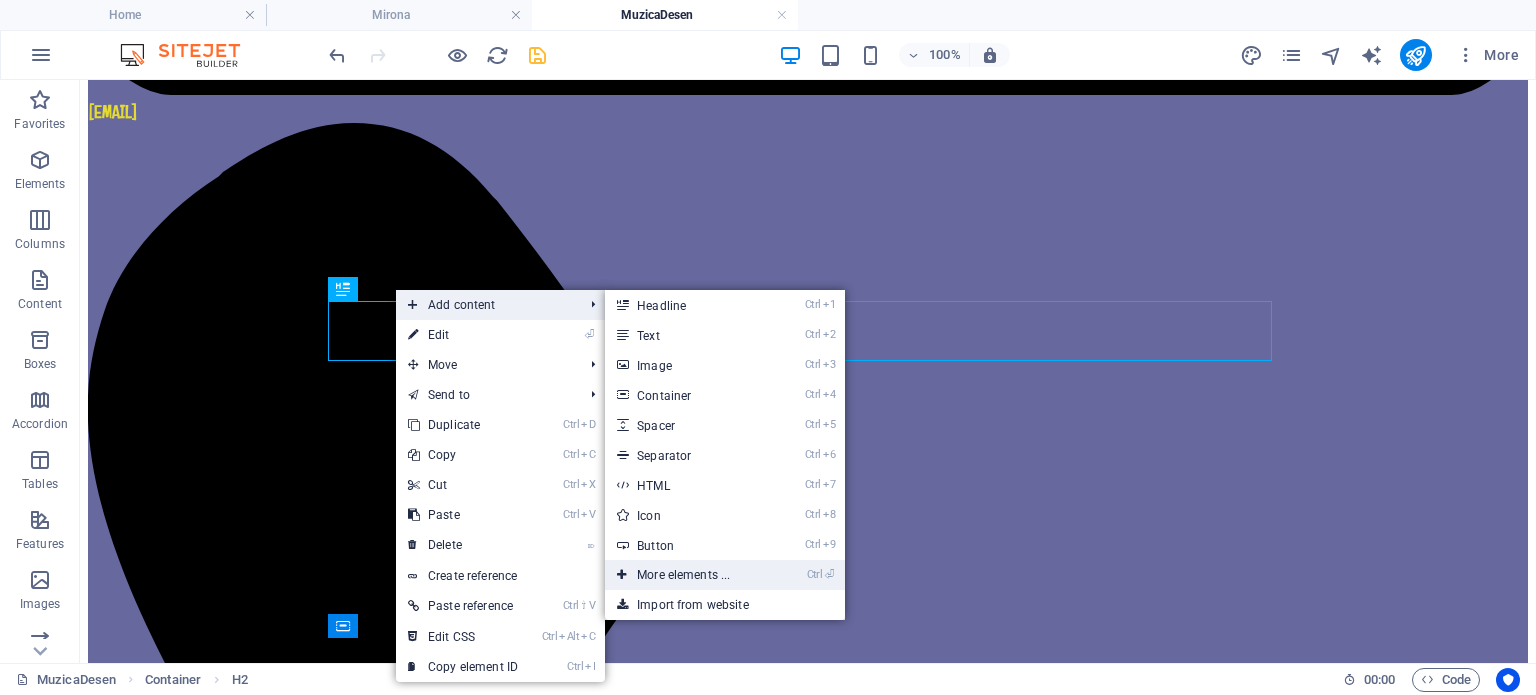 click on "Ctrl ⏎  More elements ..." at bounding box center (687, 575) 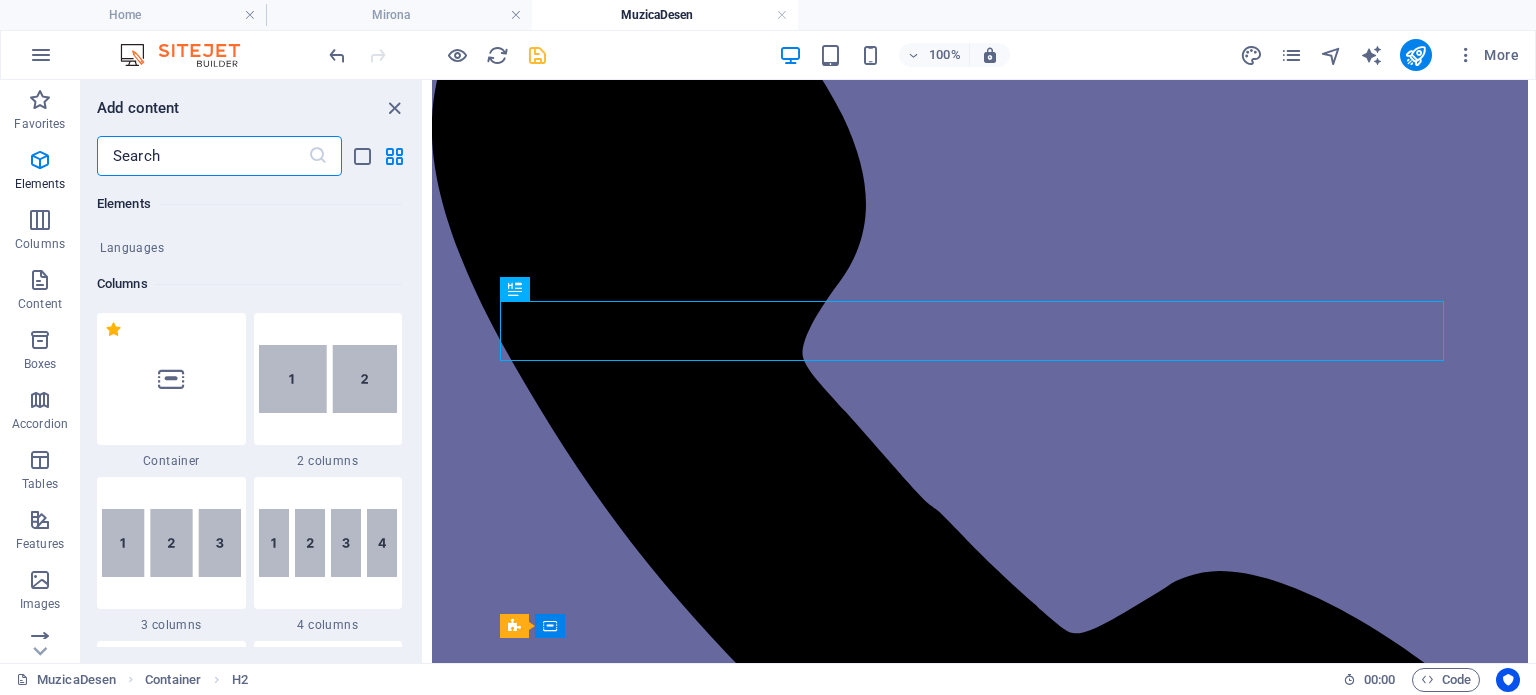 scroll, scrollTop: 912, scrollLeft: 0, axis: vertical 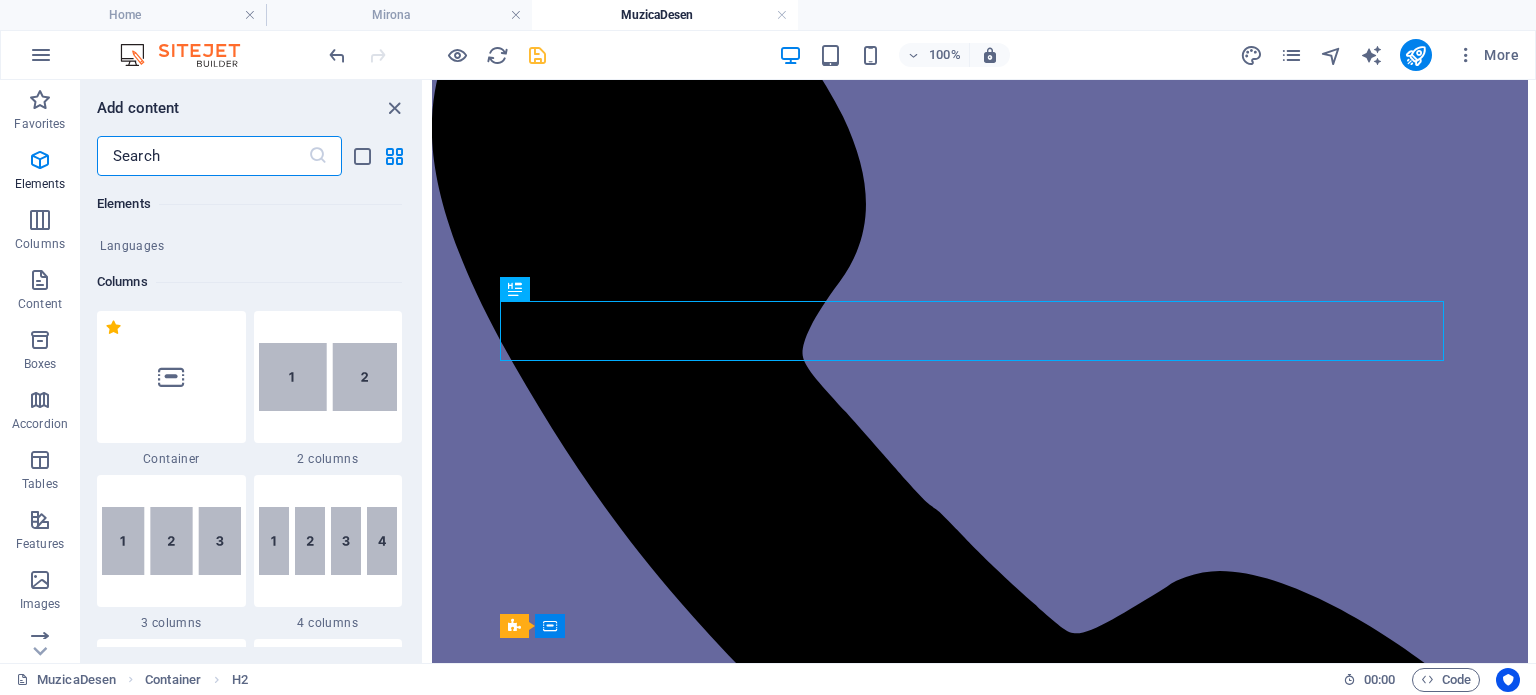 drag, startPoint x: 174, startPoint y: 534, endPoint x: 177, endPoint y: 522, distance: 12.369317 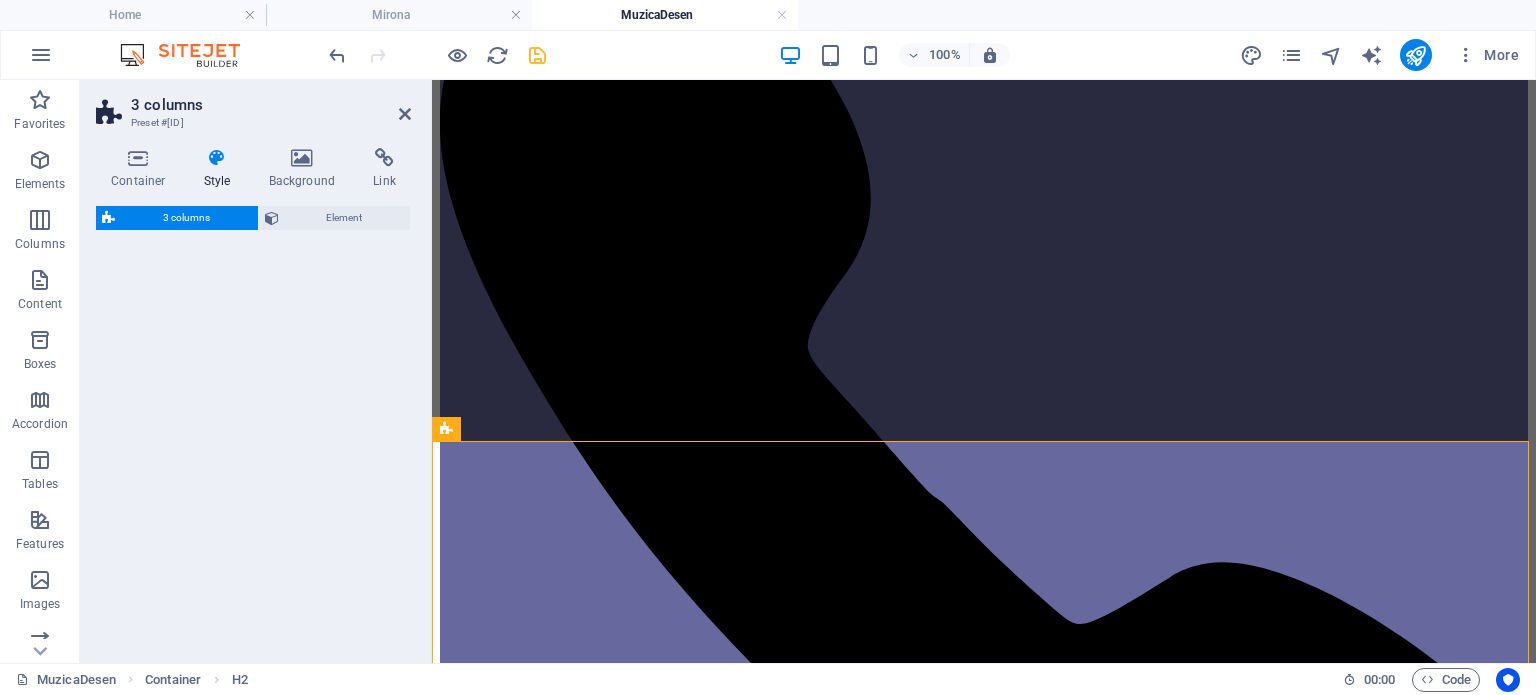 select on "rem" 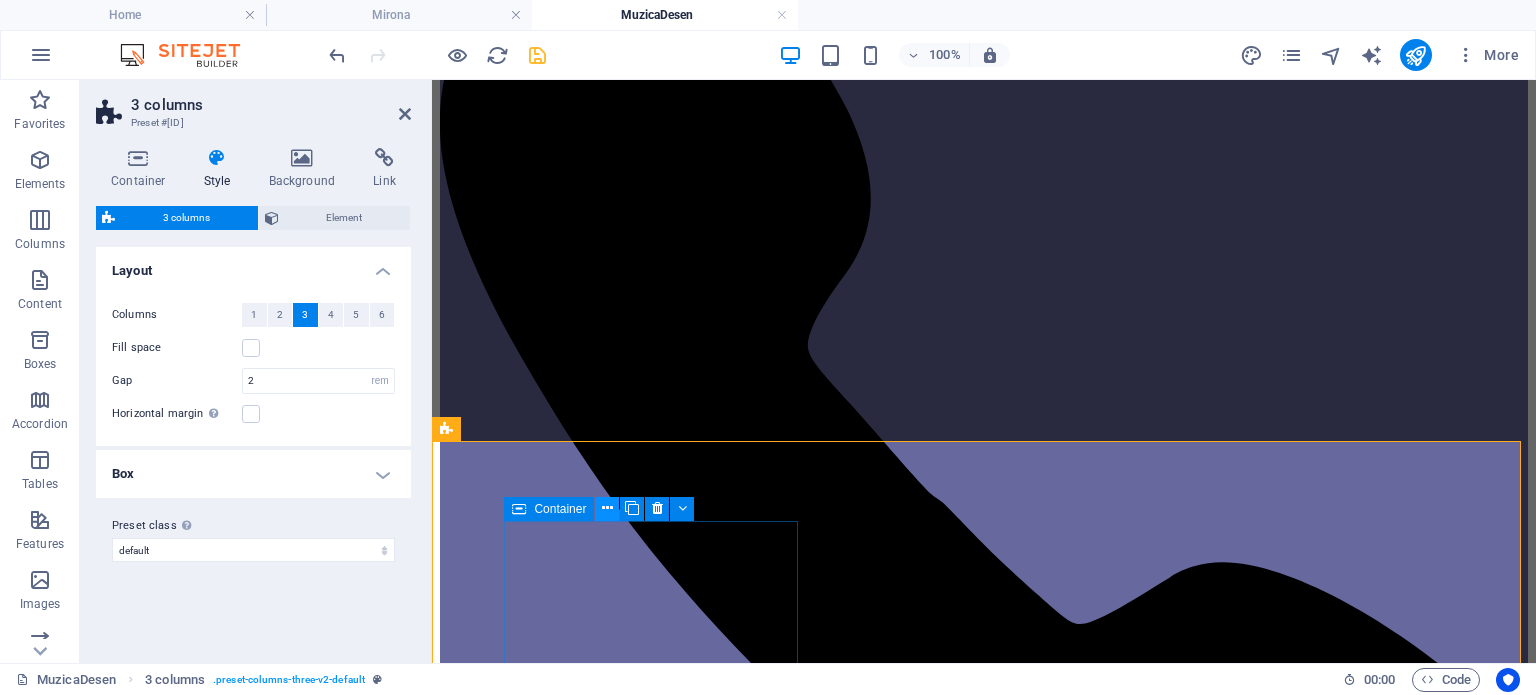 click at bounding box center (607, 508) 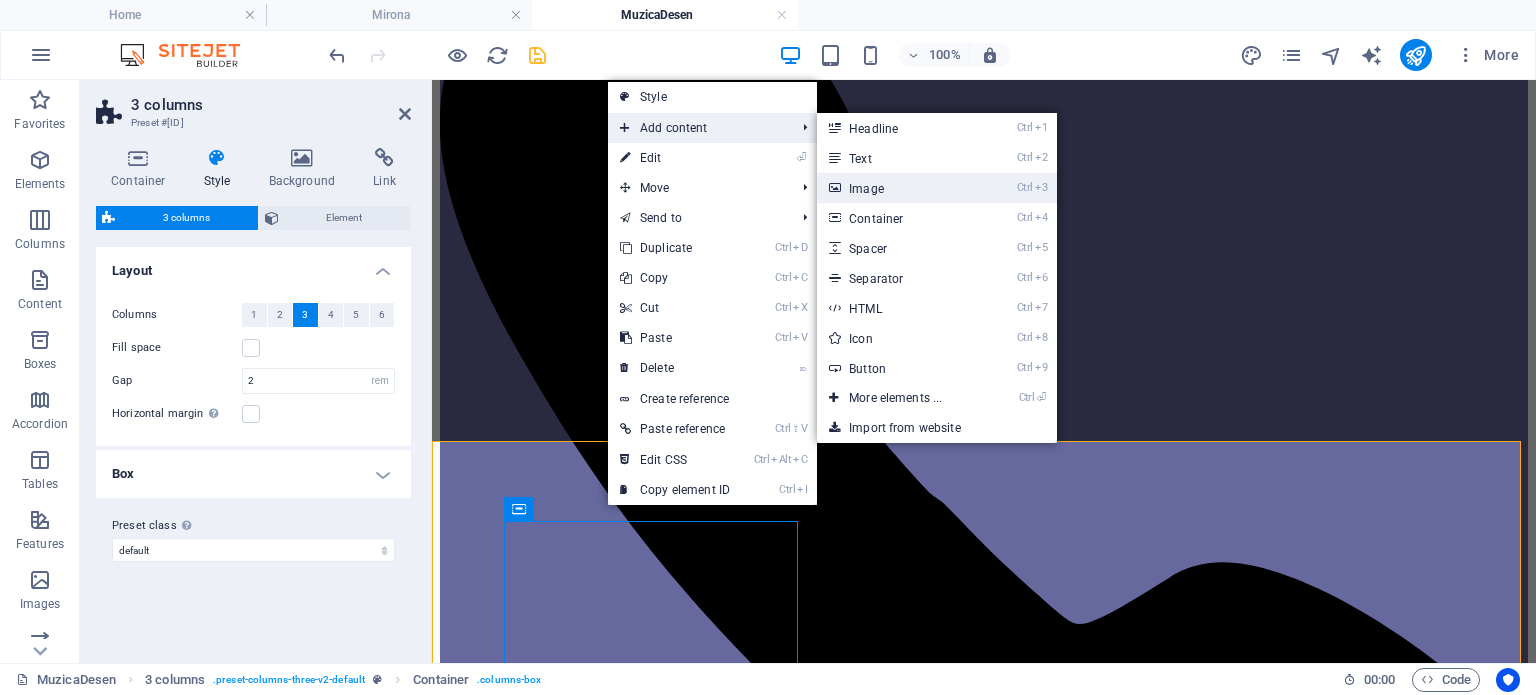 click on "Ctrl 3  Image" at bounding box center (899, 188) 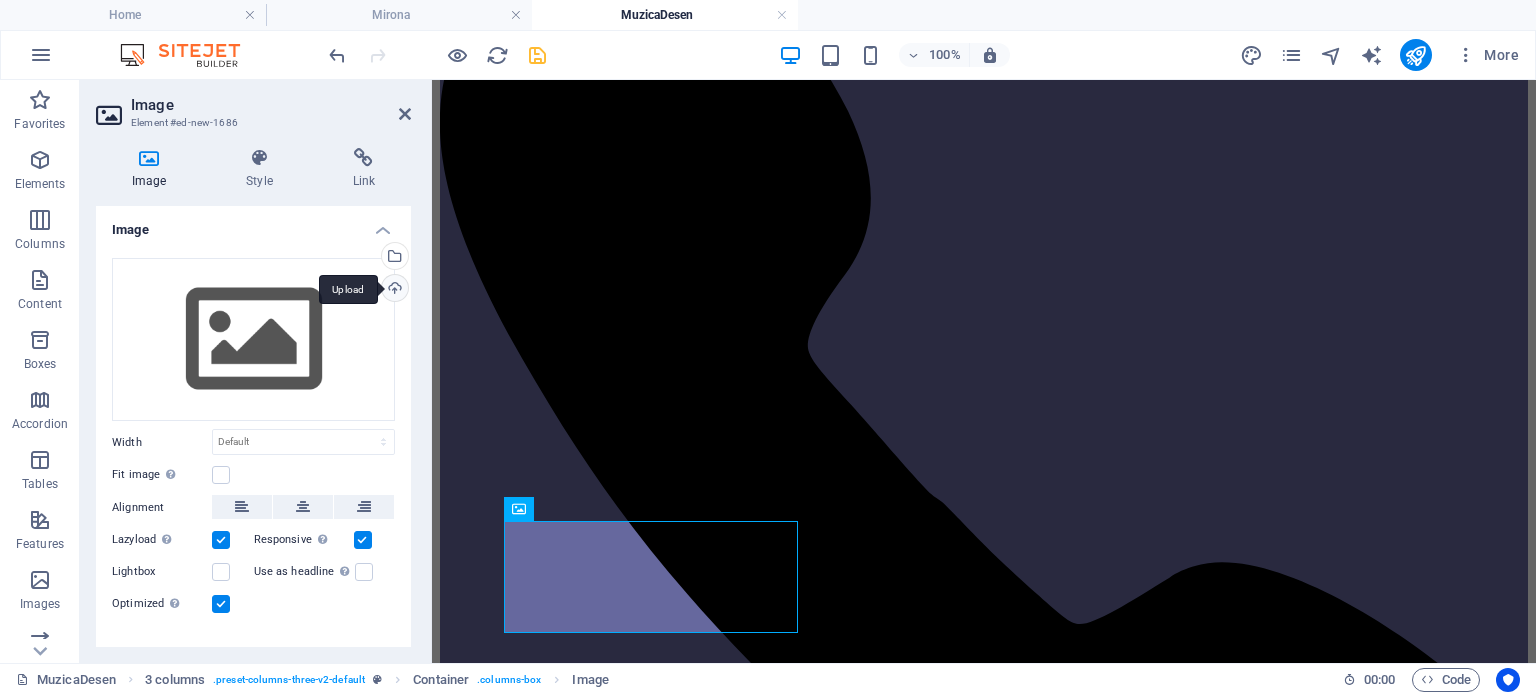 click on "Upload" at bounding box center (393, 290) 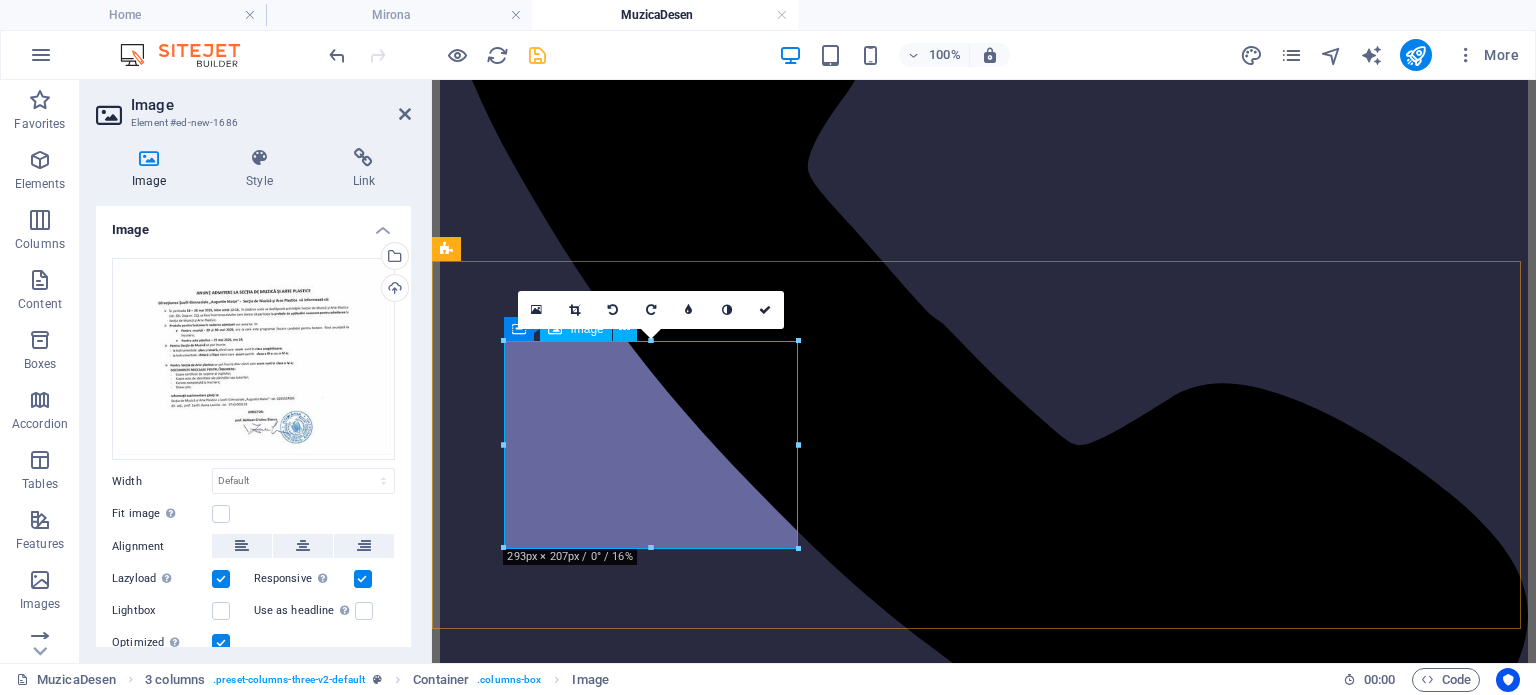 scroll, scrollTop: 1299, scrollLeft: 0, axis: vertical 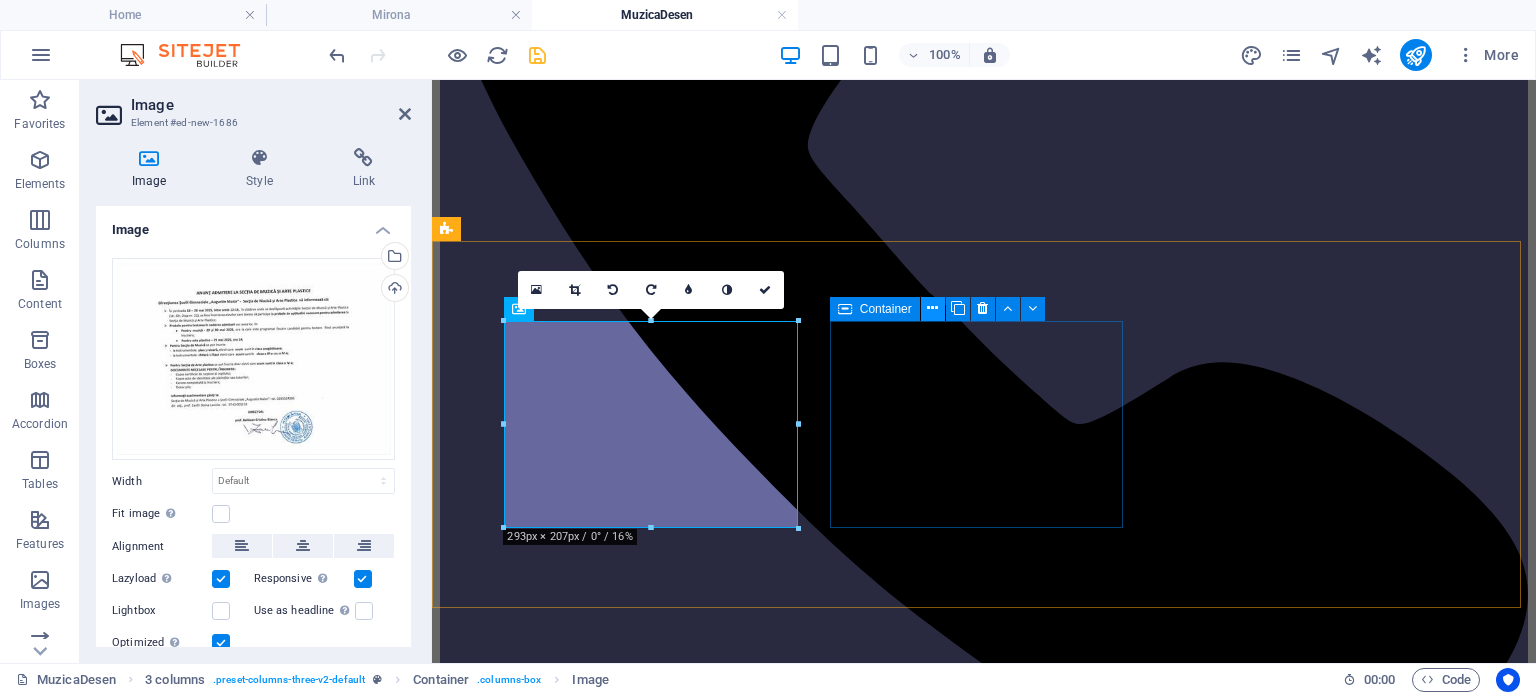 click at bounding box center (932, 308) 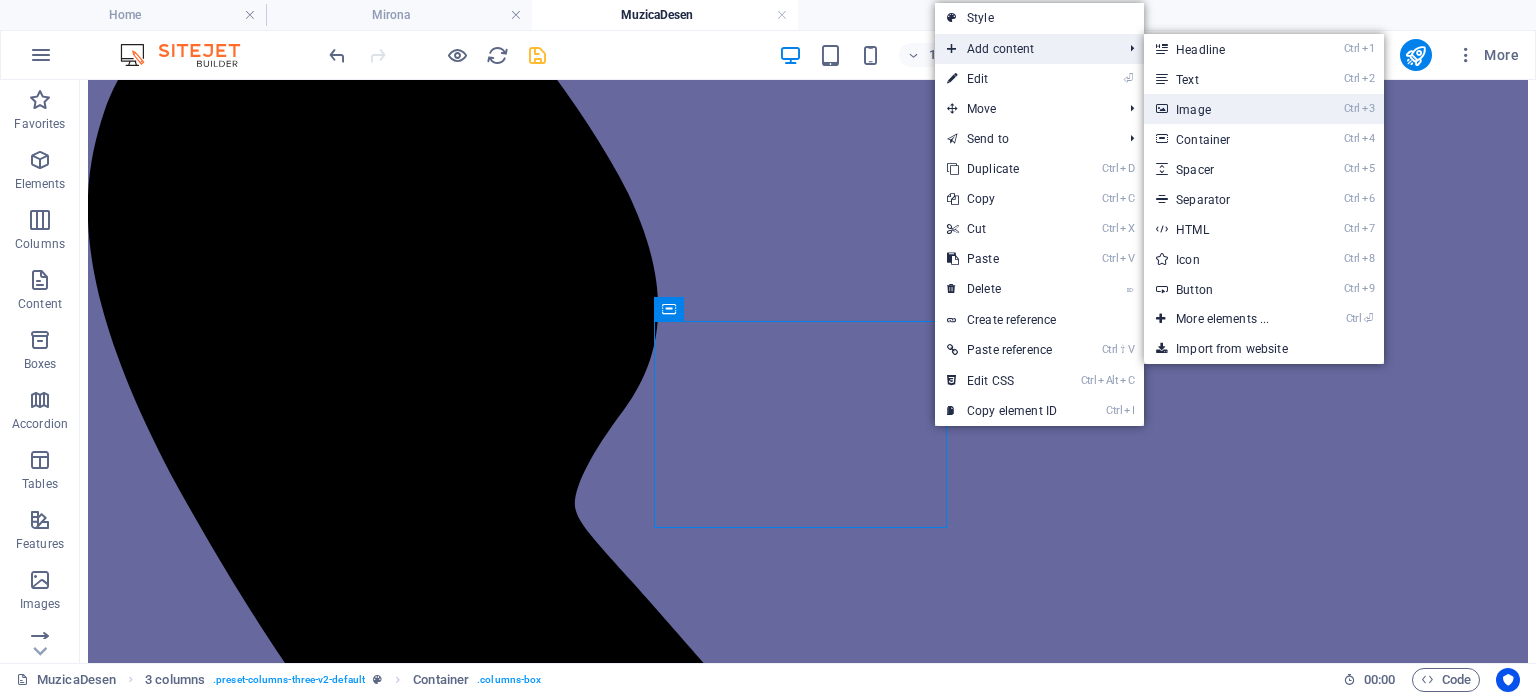 drag, startPoint x: 1180, startPoint y: 109, endPoint x: 740, endPoint y: 26, distance: 447.75998 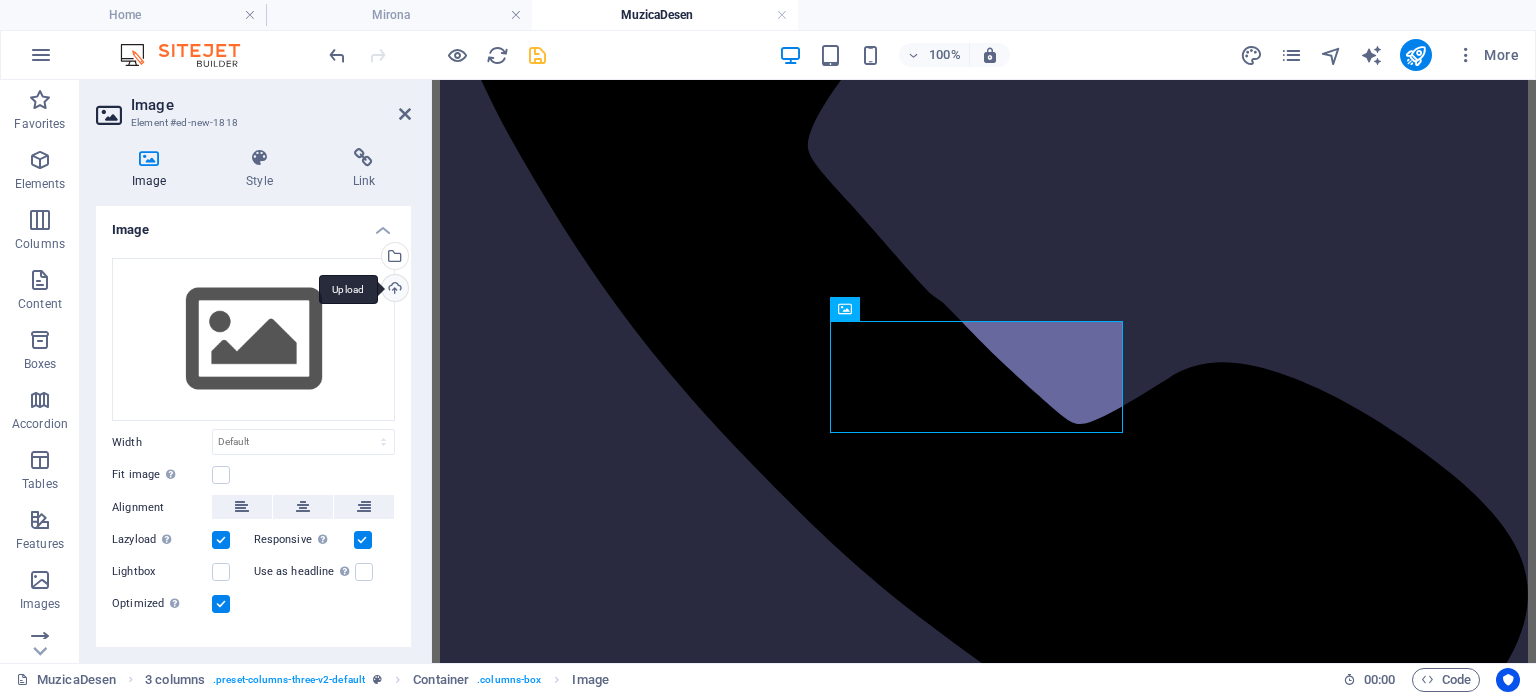 click on "Upload" at bounding box center [393, 290] 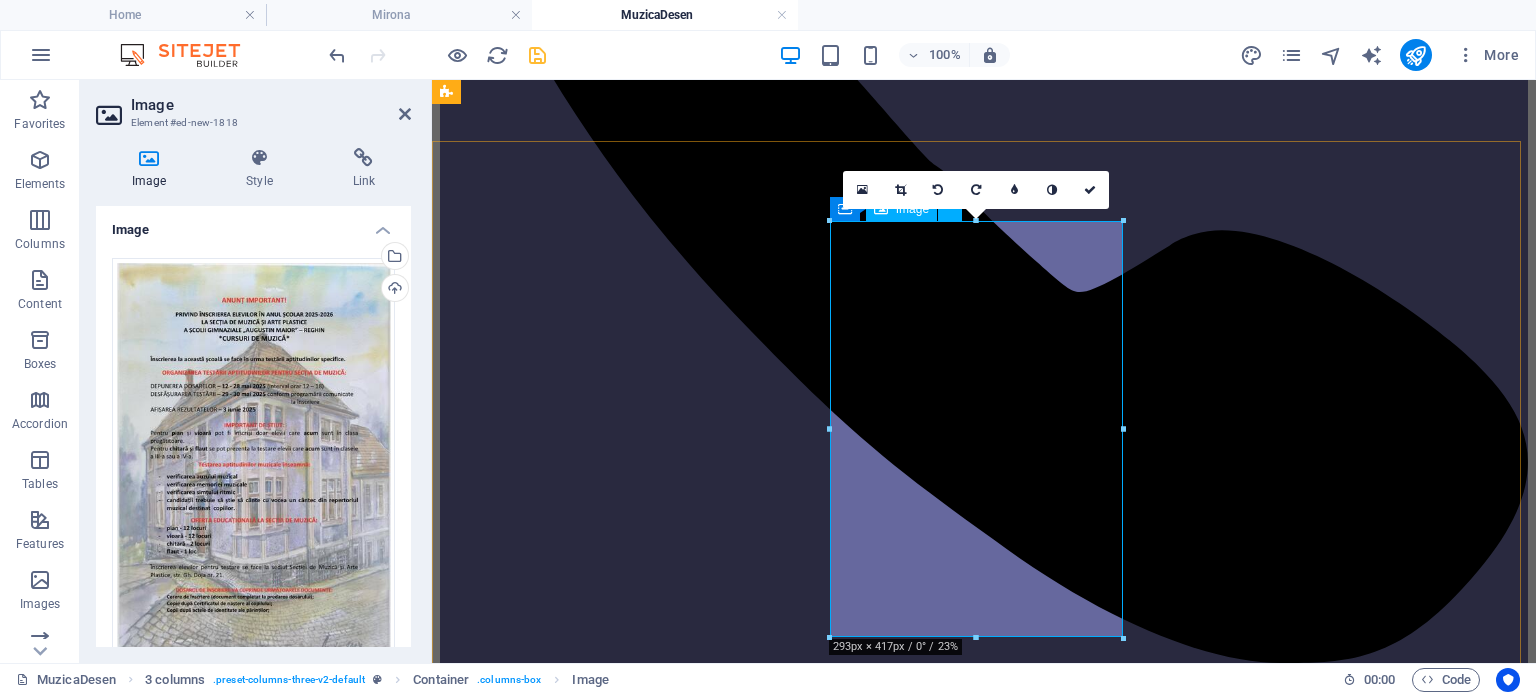 scroll, scrollTop: 1399, scrollLeft: 0, axis: vertical 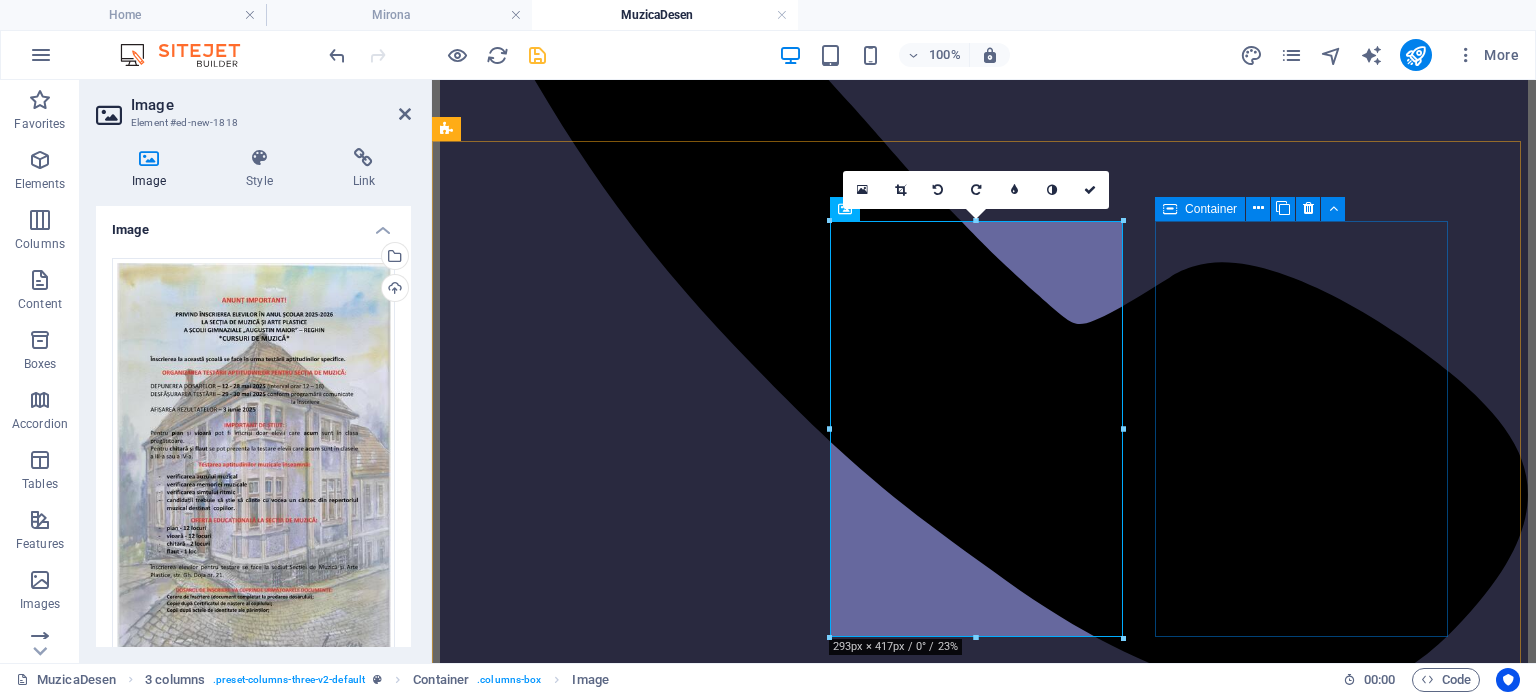 click on "Drop content here or  Add elements  Paste clipboard" at bounding box center [984, 6210] 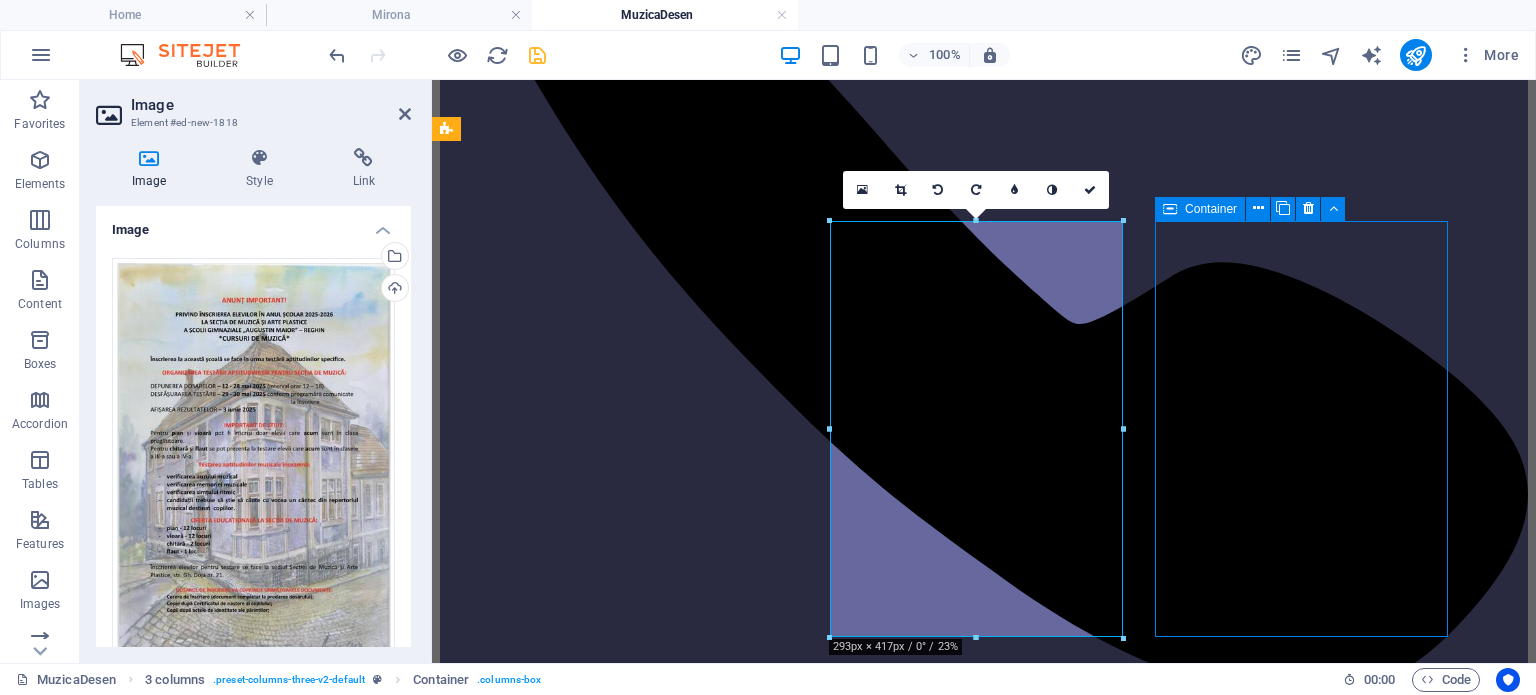 click on "Drop content here or  Add elements  Paste clipboard" at bounding box center [984, 6210] 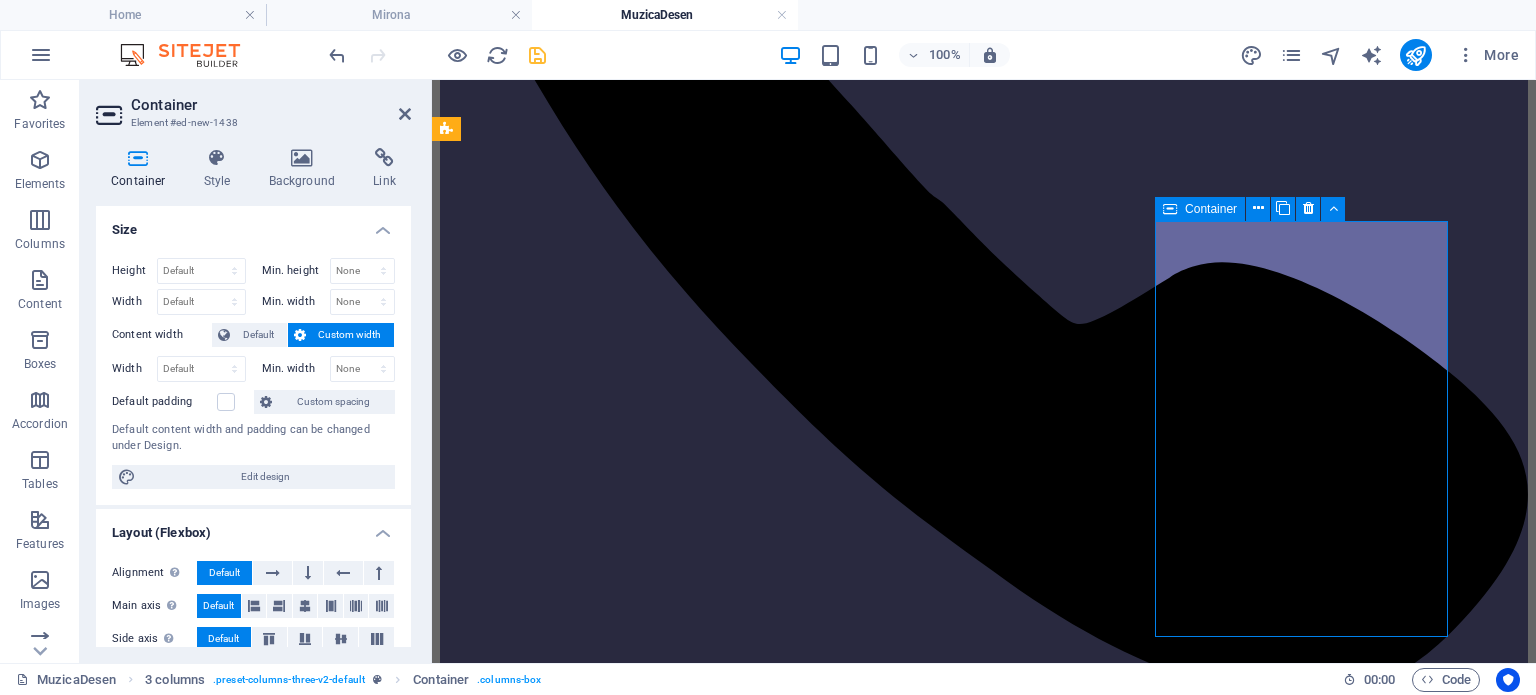 click on "Add elements" at bounding box center (925, 6240) 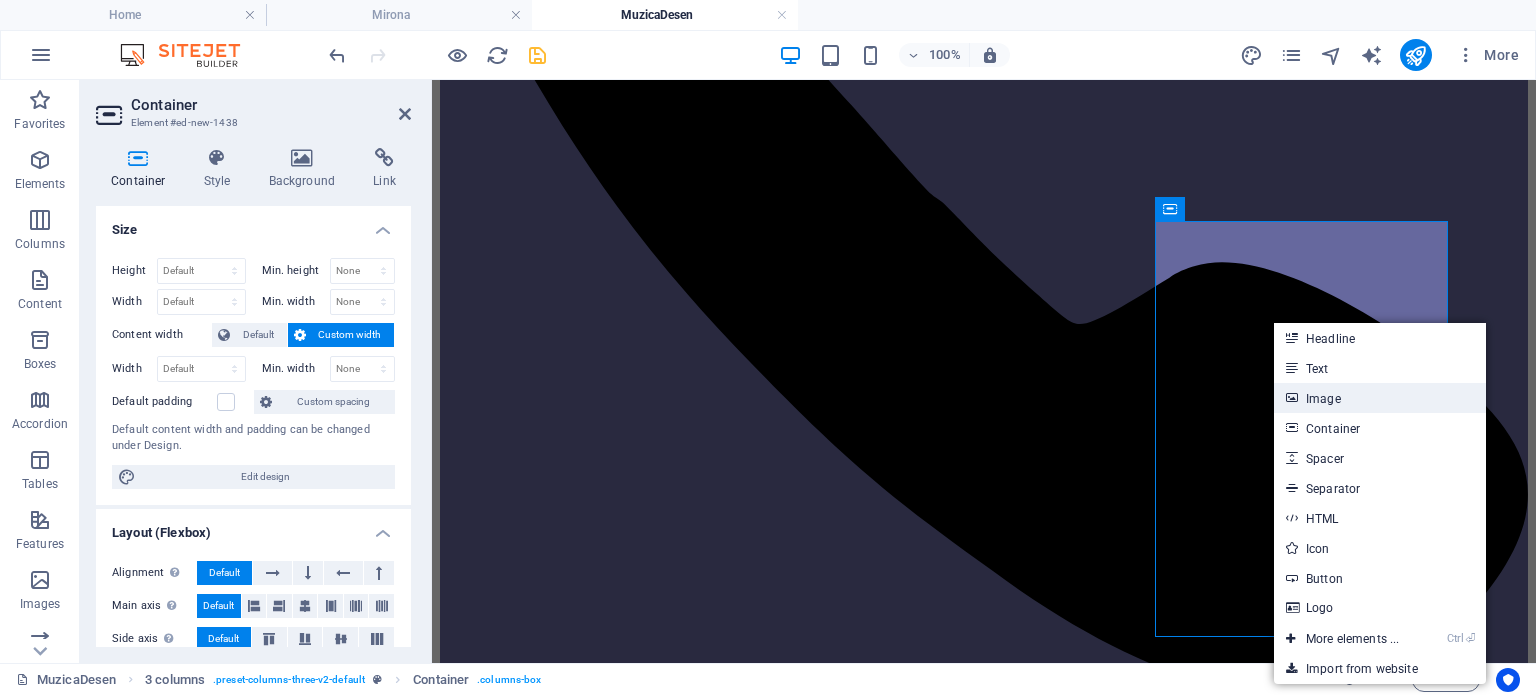 click on "Image" at bounding box center [1380, 398] 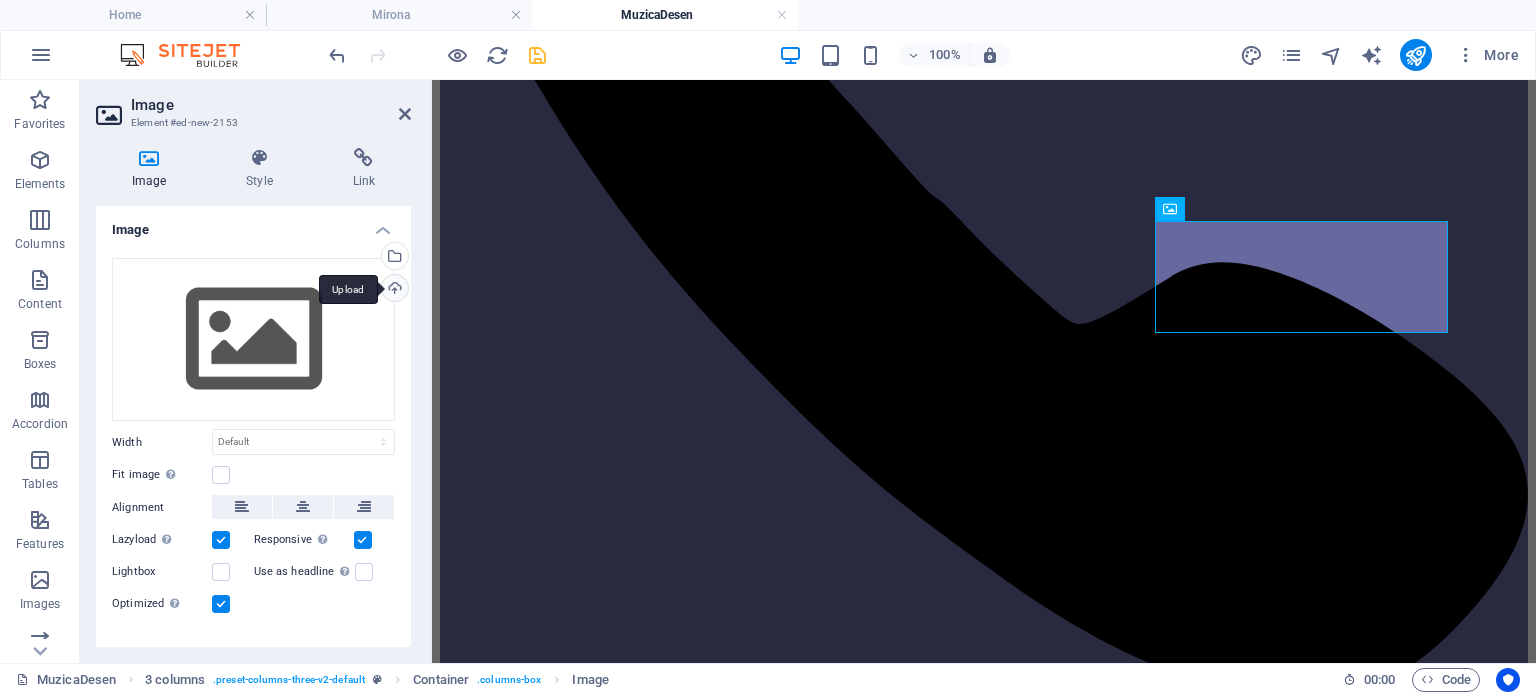click on "Upload" at bounding box center (393, 290) 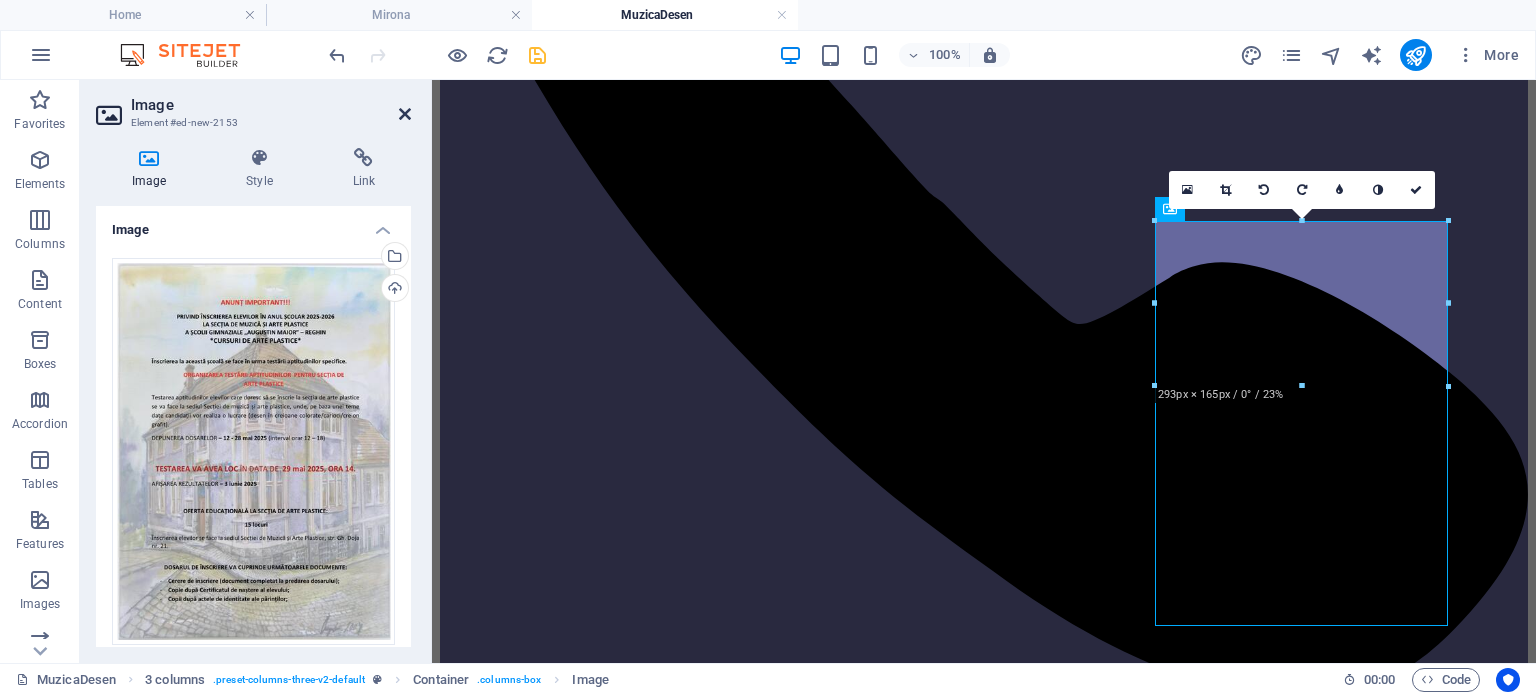 click at bounding box center (405, 114) 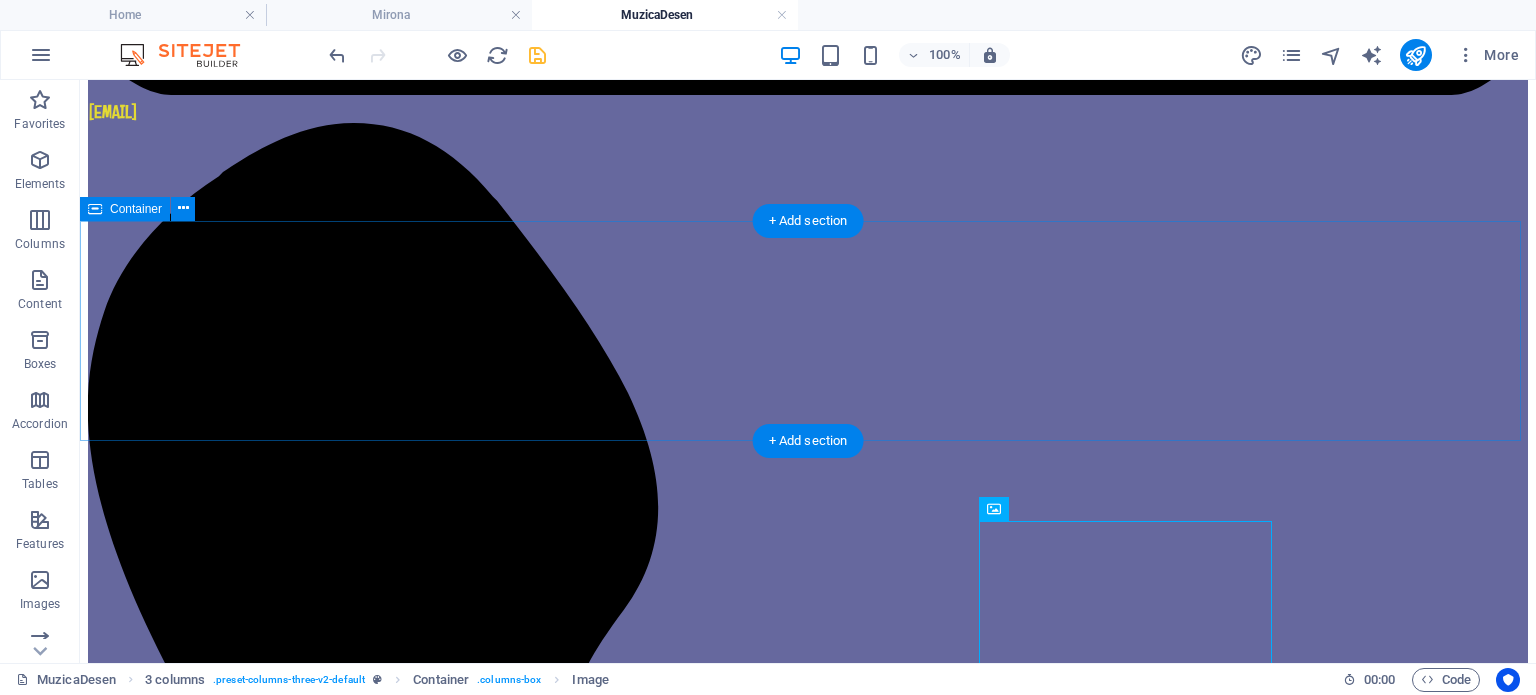 scroll, scrollTop: 1199, scrollLeft: 0, axis: vertical 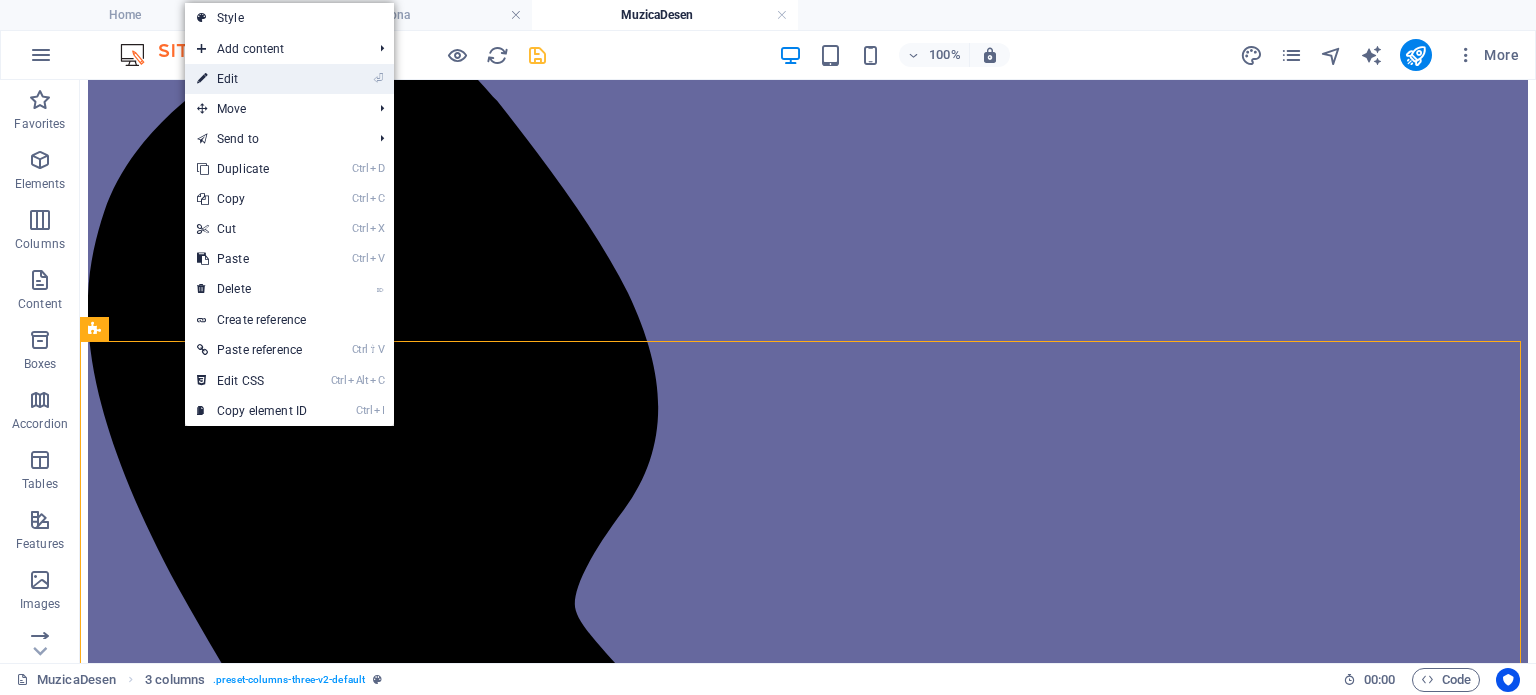 click on "⏎  Edit" at bounding box center [252, 79] 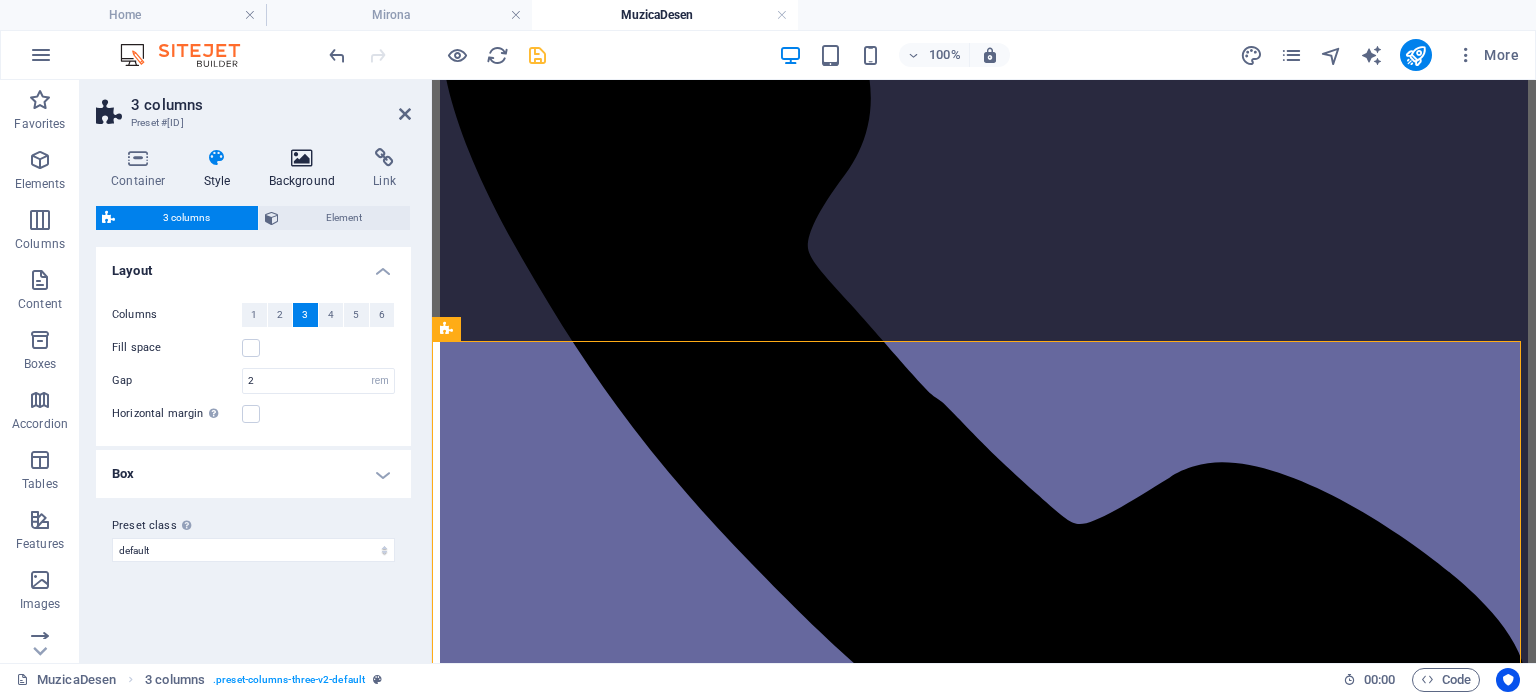 click at bounding box center [302, 158] 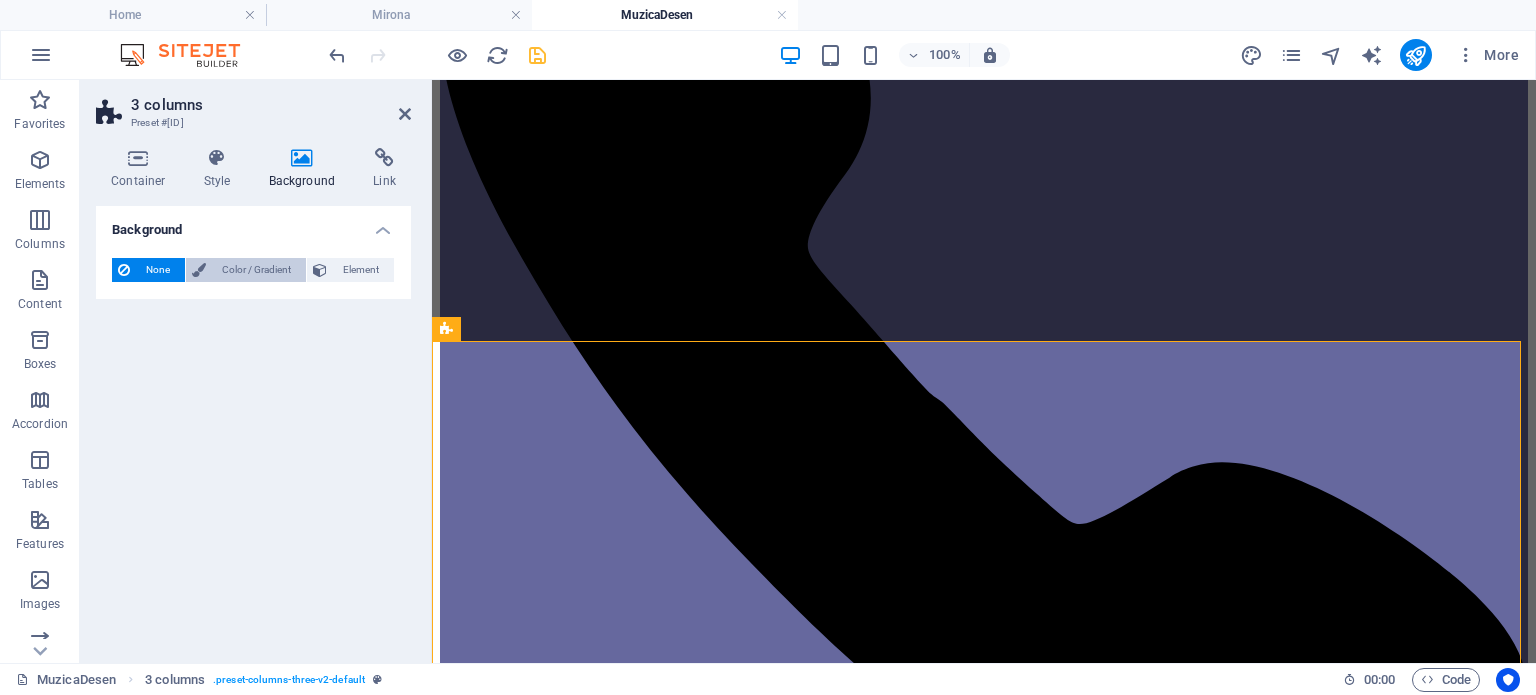 click on "Color / Gradient" at bounding box center (256, 270) 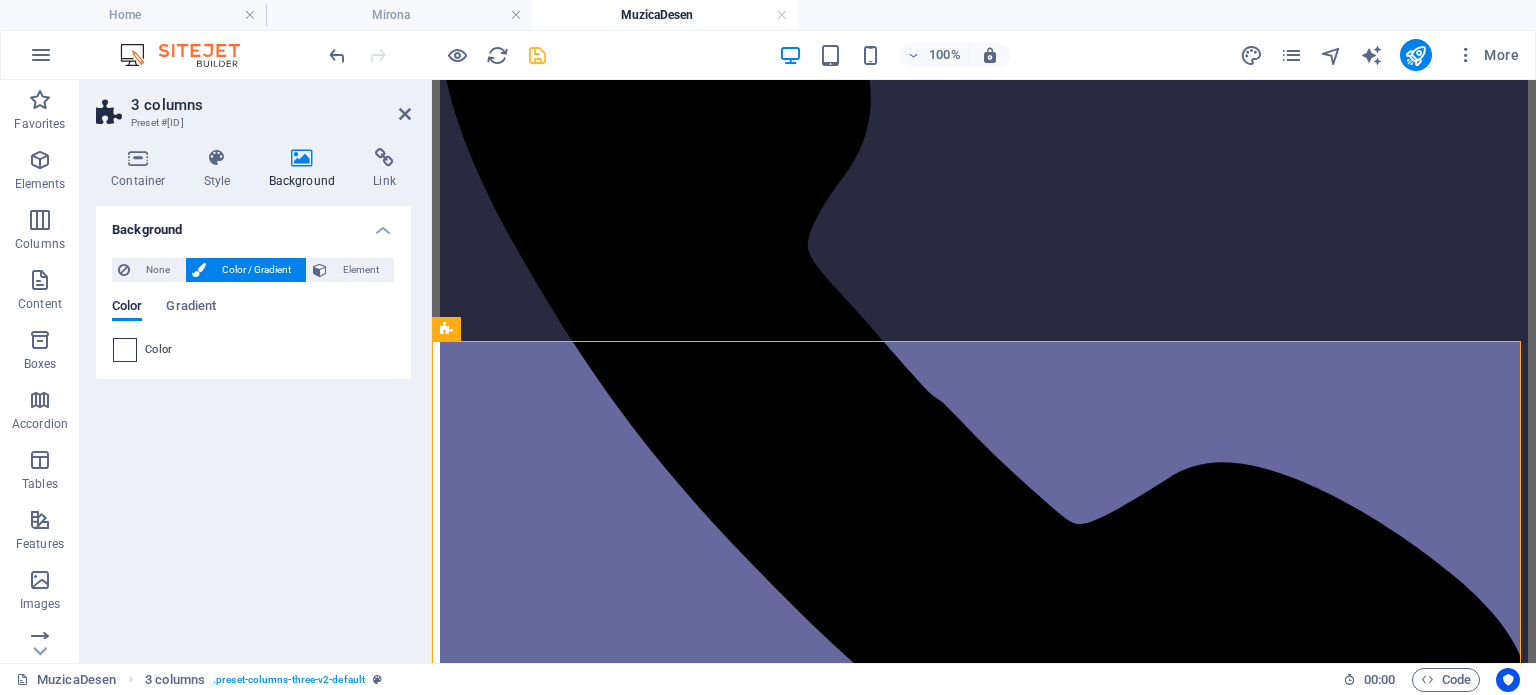 click on "Color" at bounding box center (253, 350) 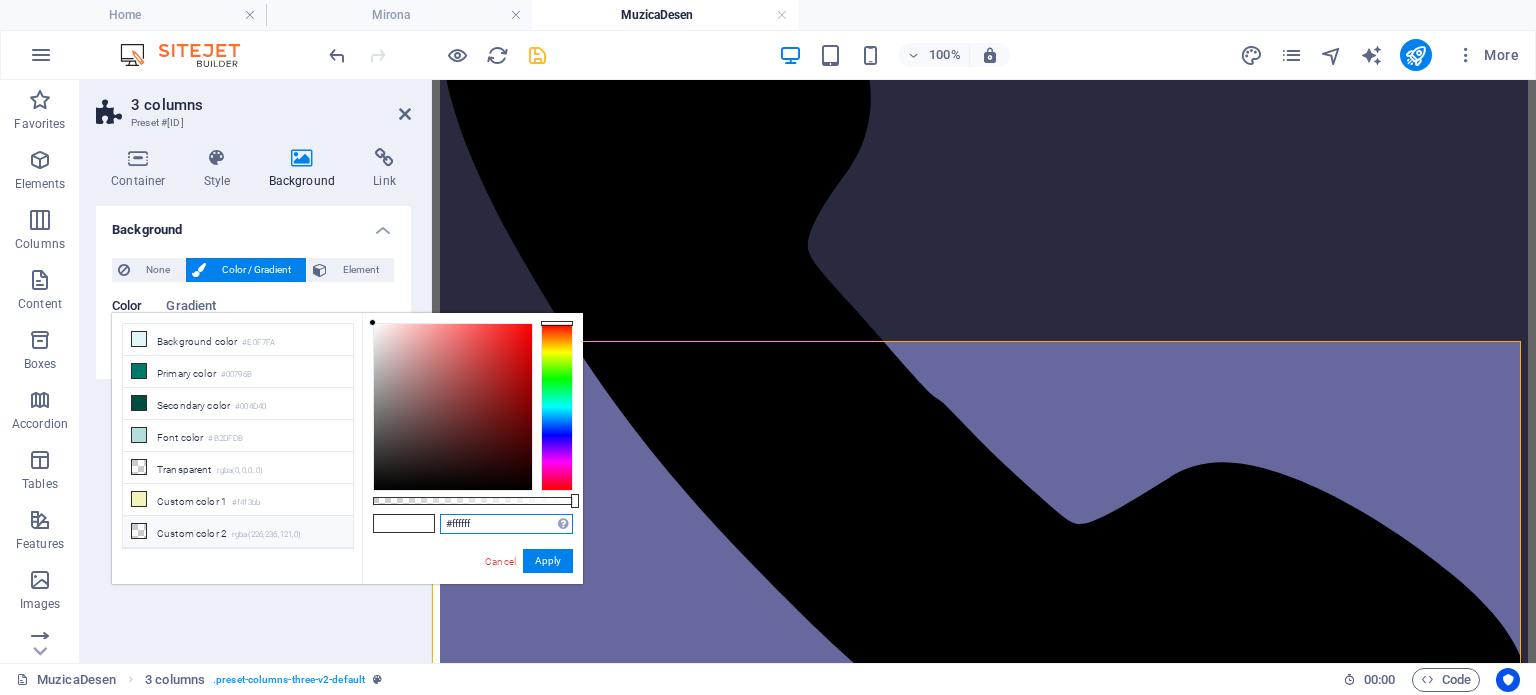 drag, startPoint x: 516, startPoint y: 524, endPoint x: 344, endPoint y: 520, distance: 172.04651 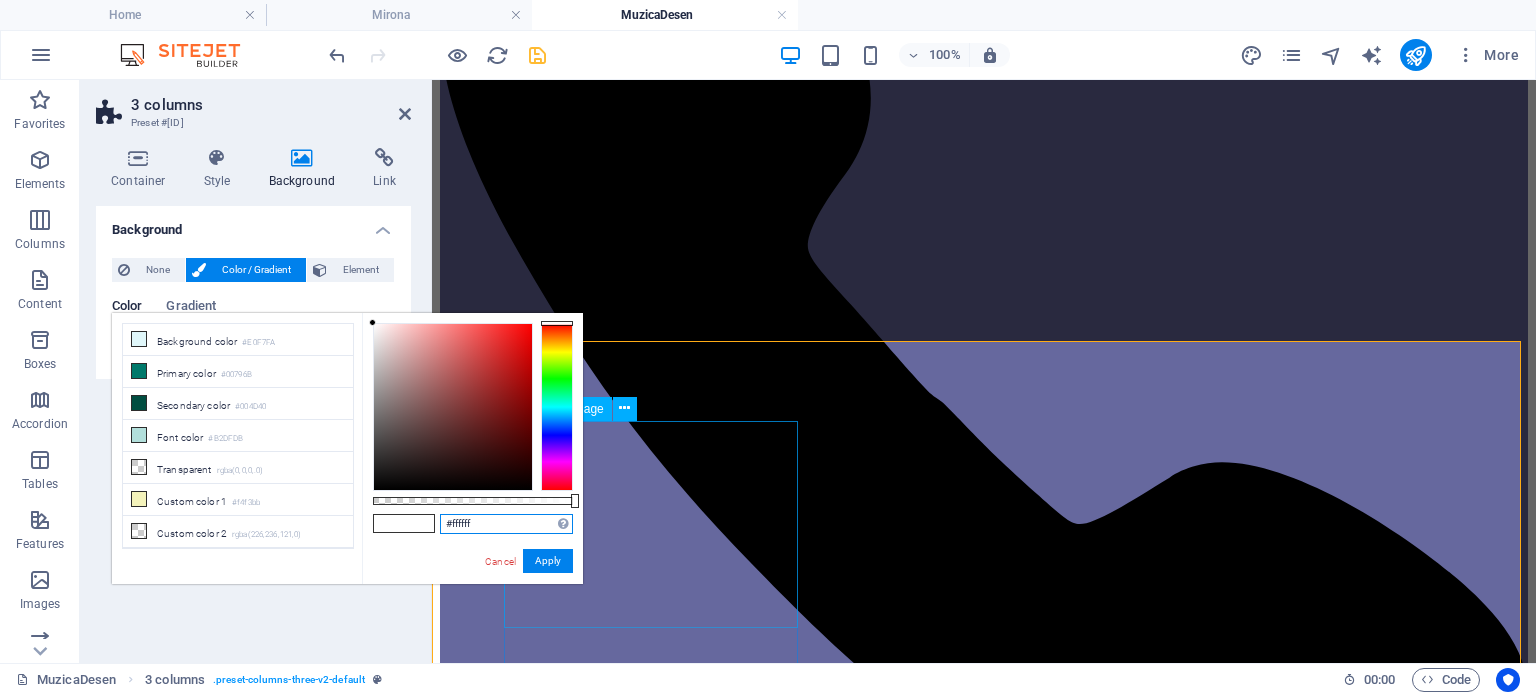 paste on "66689E" 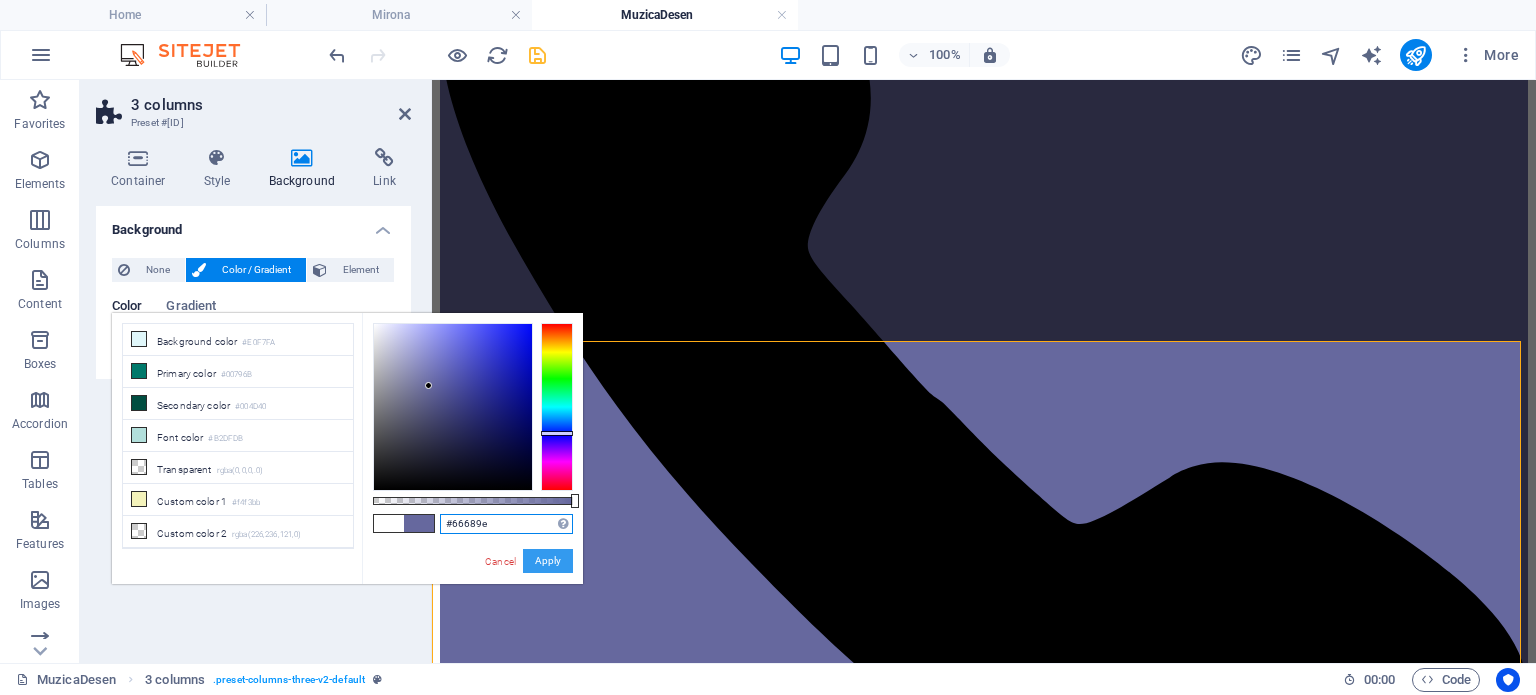 type on "#66689e" 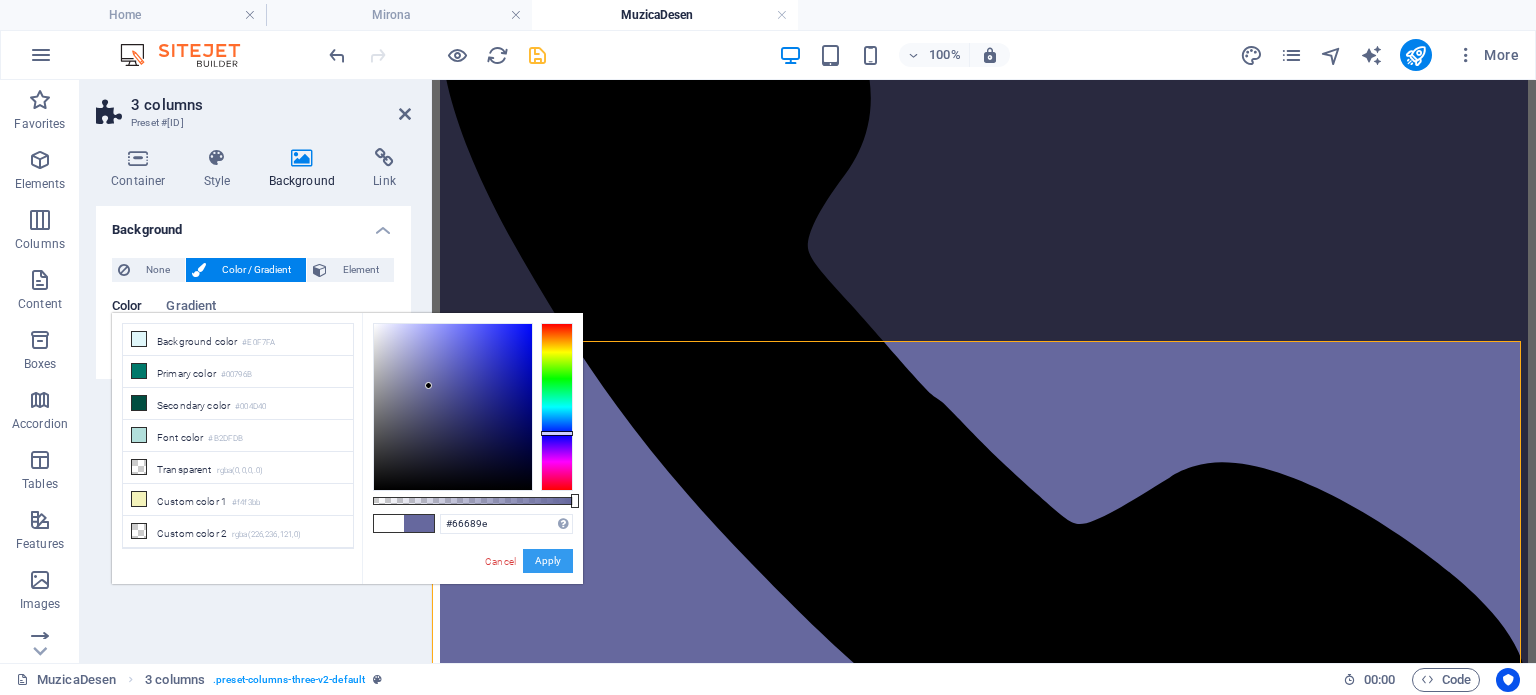 click on "Apply" at bounding box center (548, 561) 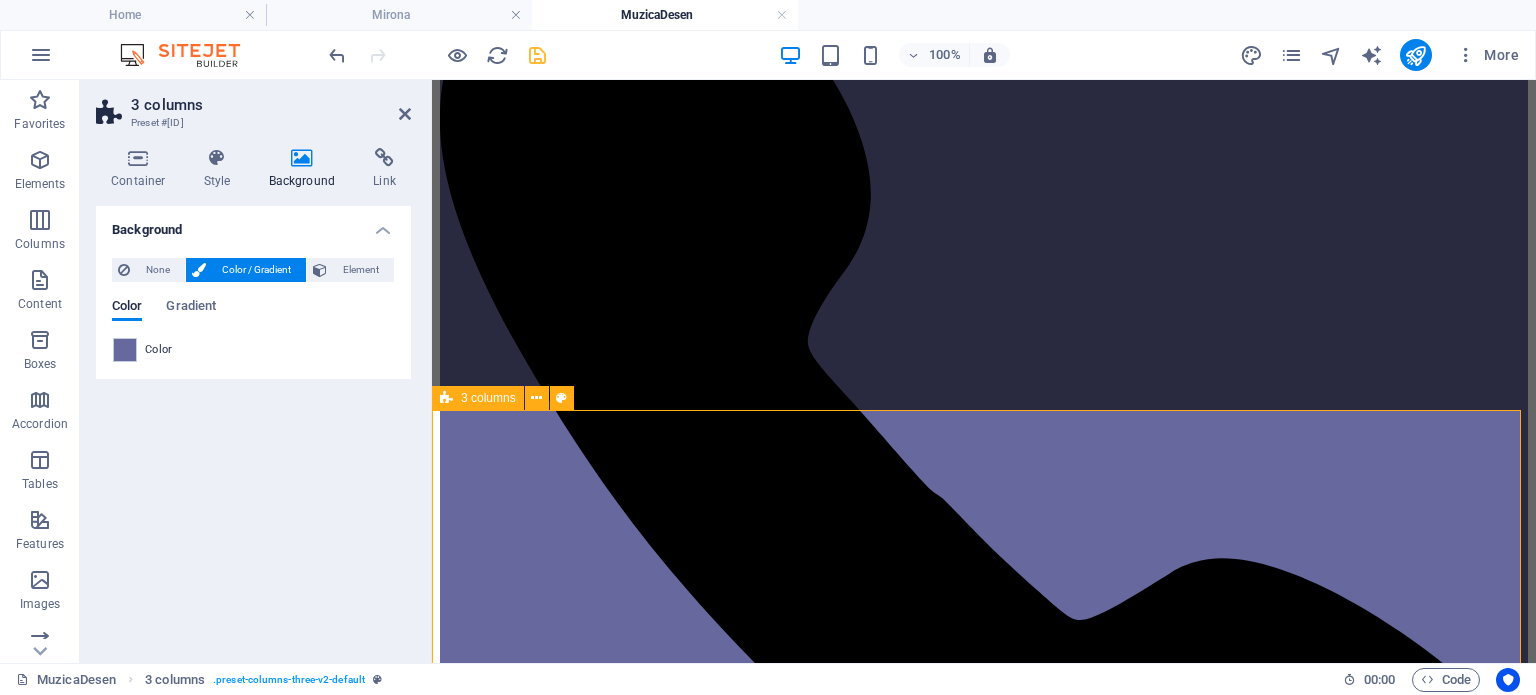 scroll, scrollTop: 999, scrollLeft: 0, axis: vertical 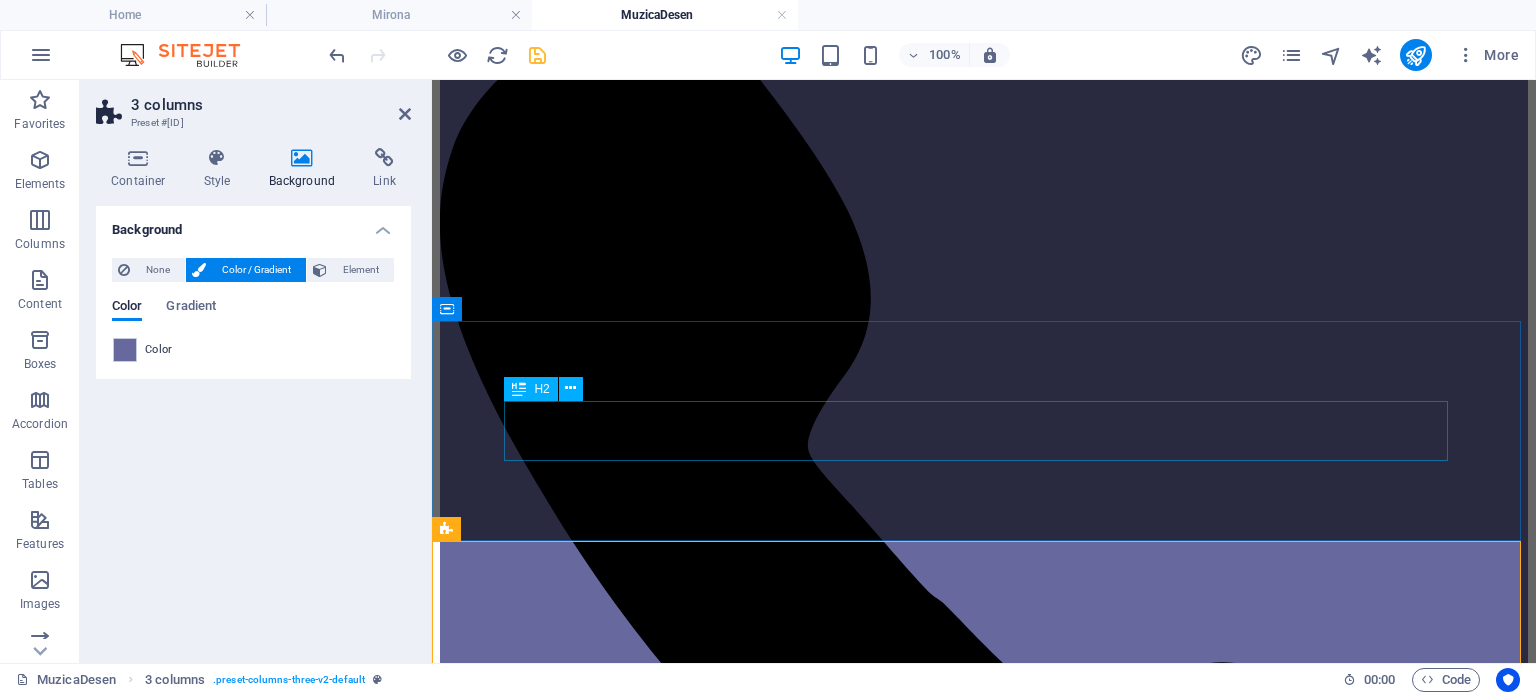 click on "Anunțuri" at bounding box center [984, 4149] 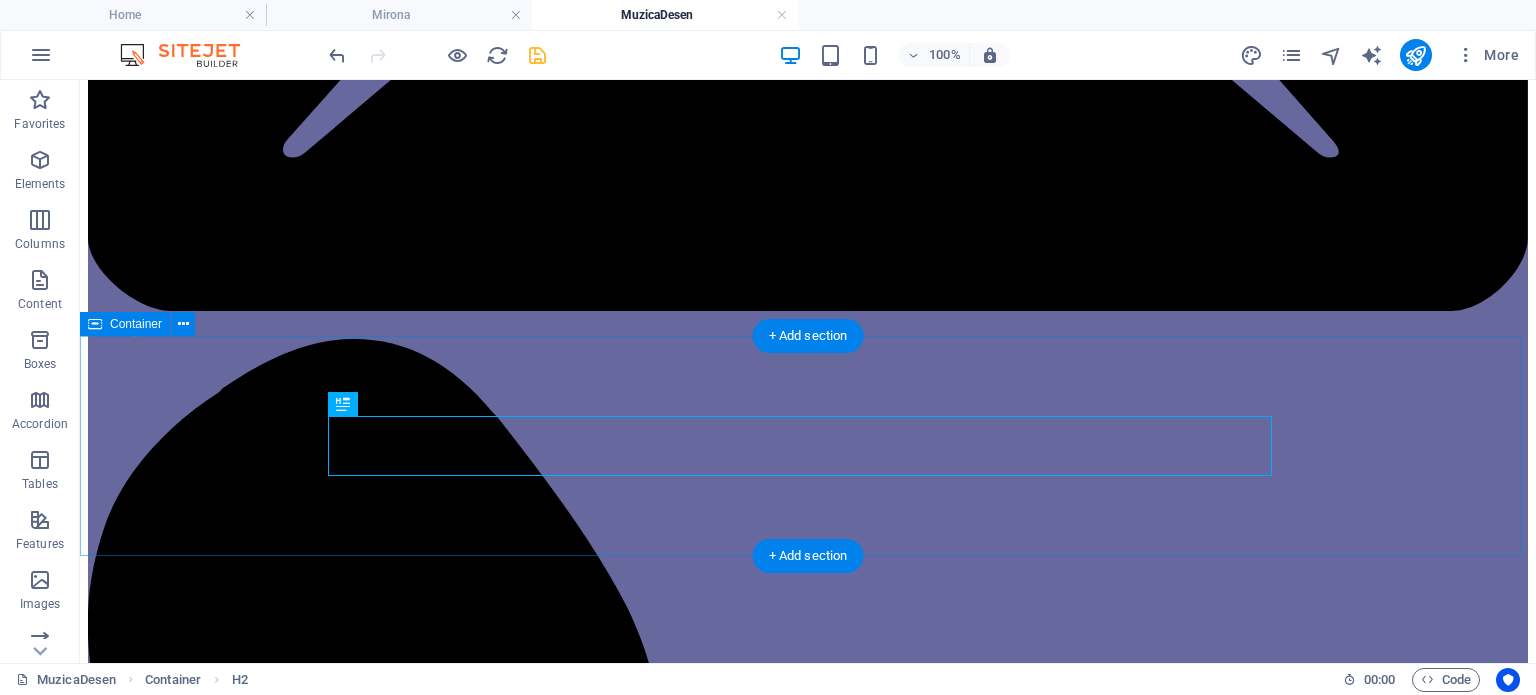 scroll, scrollTop: 799, scrollLeft: 0, axis: vertical 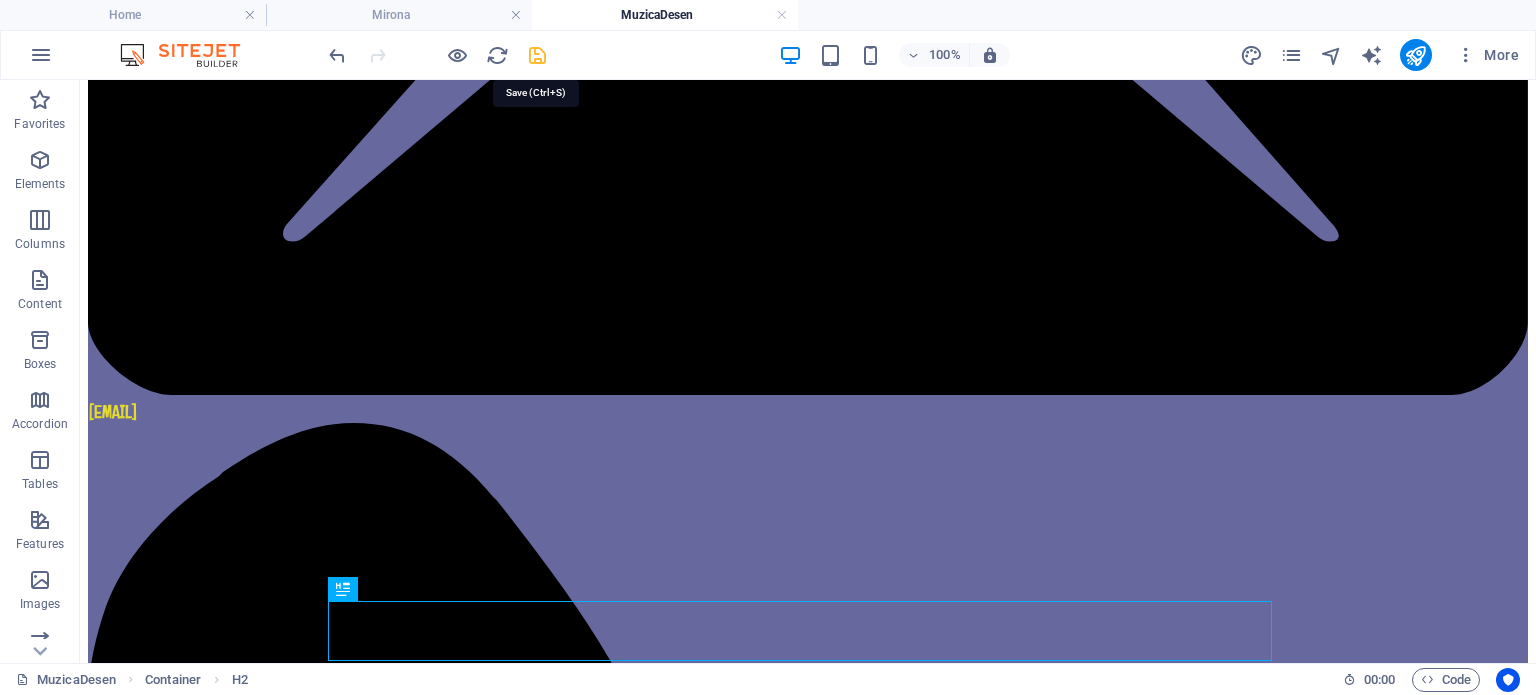 click at bounding box center [537, 55] 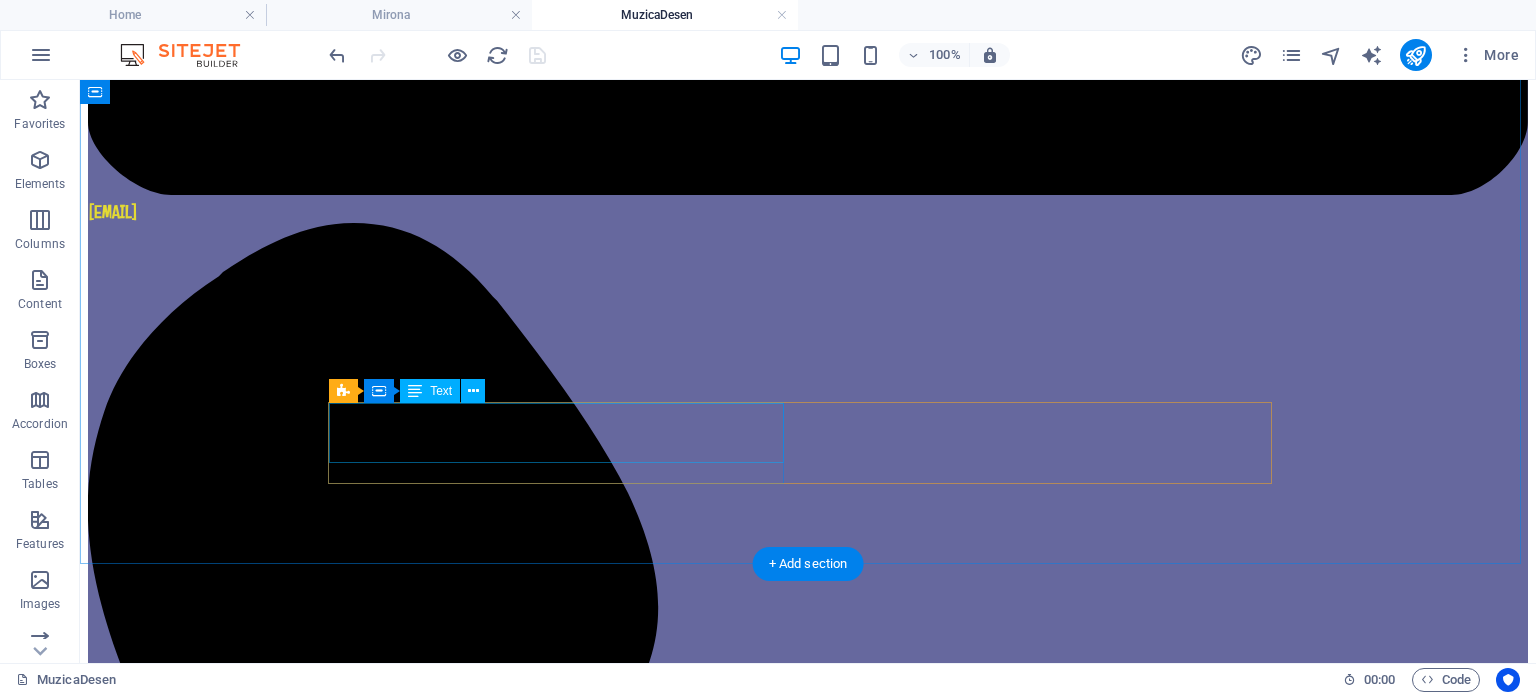 scroll, scrollTop: 599, scrollLeft: 0, axis: vertical 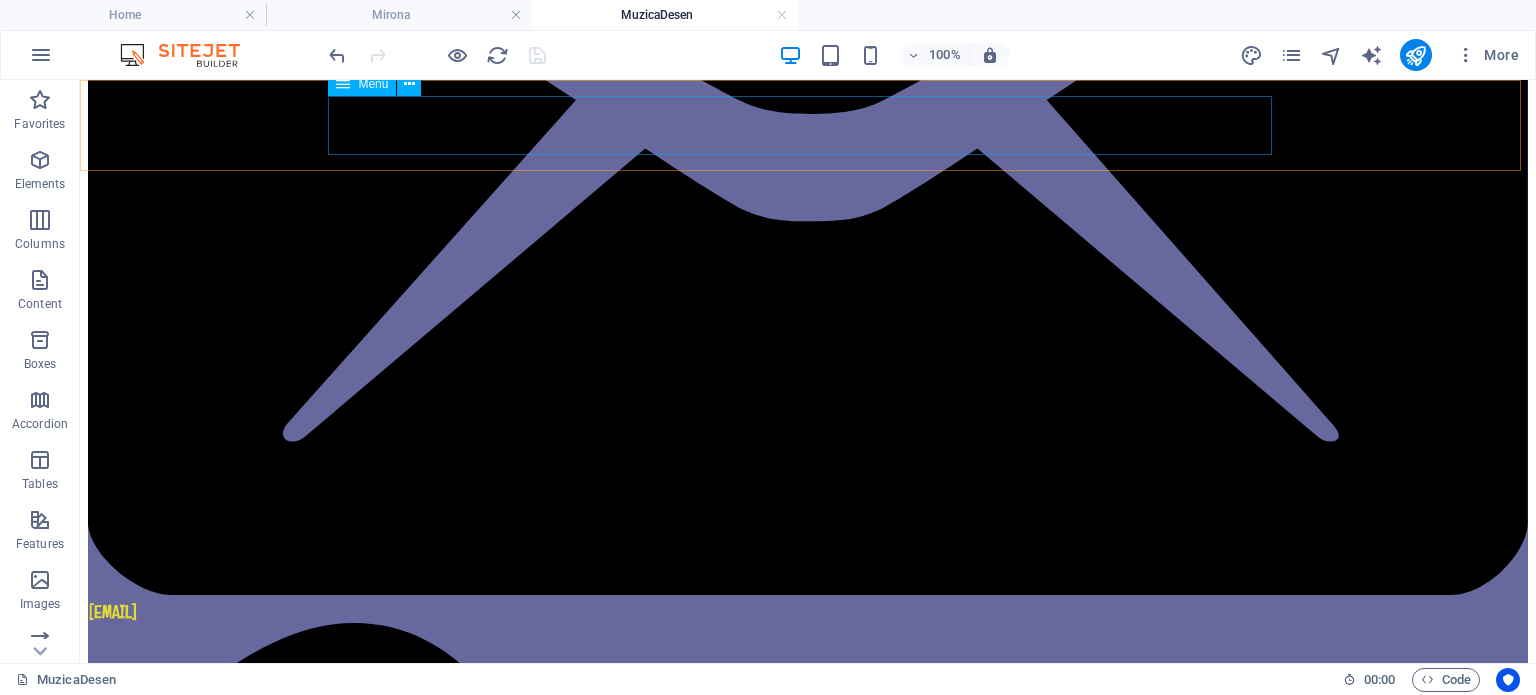 click on "Pagina principală Despre noi Anunțuri Galerie foto Contact" at bounding box center [808, 4084] 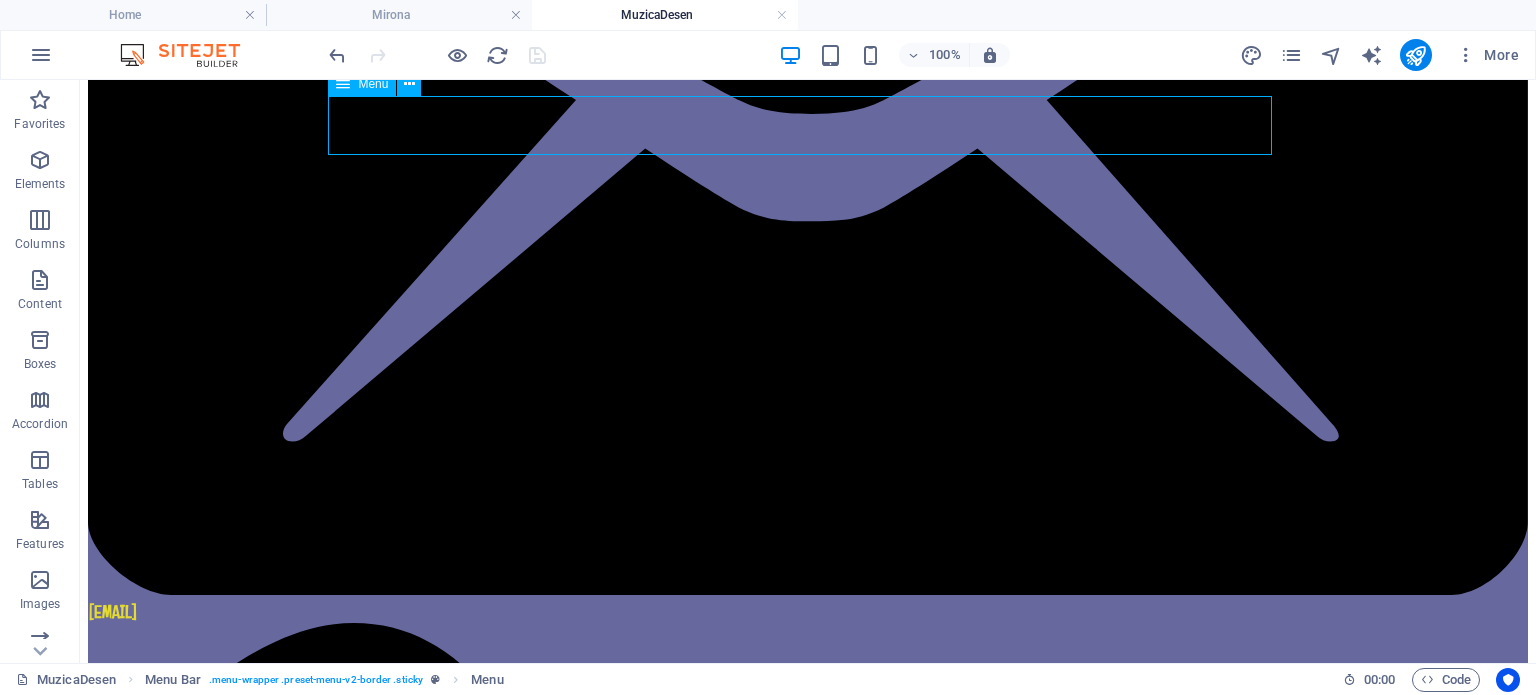 click on "Pagina principală Despre noi Anunțuri Galerie foto Contact" at bounding box center (808, 4084) 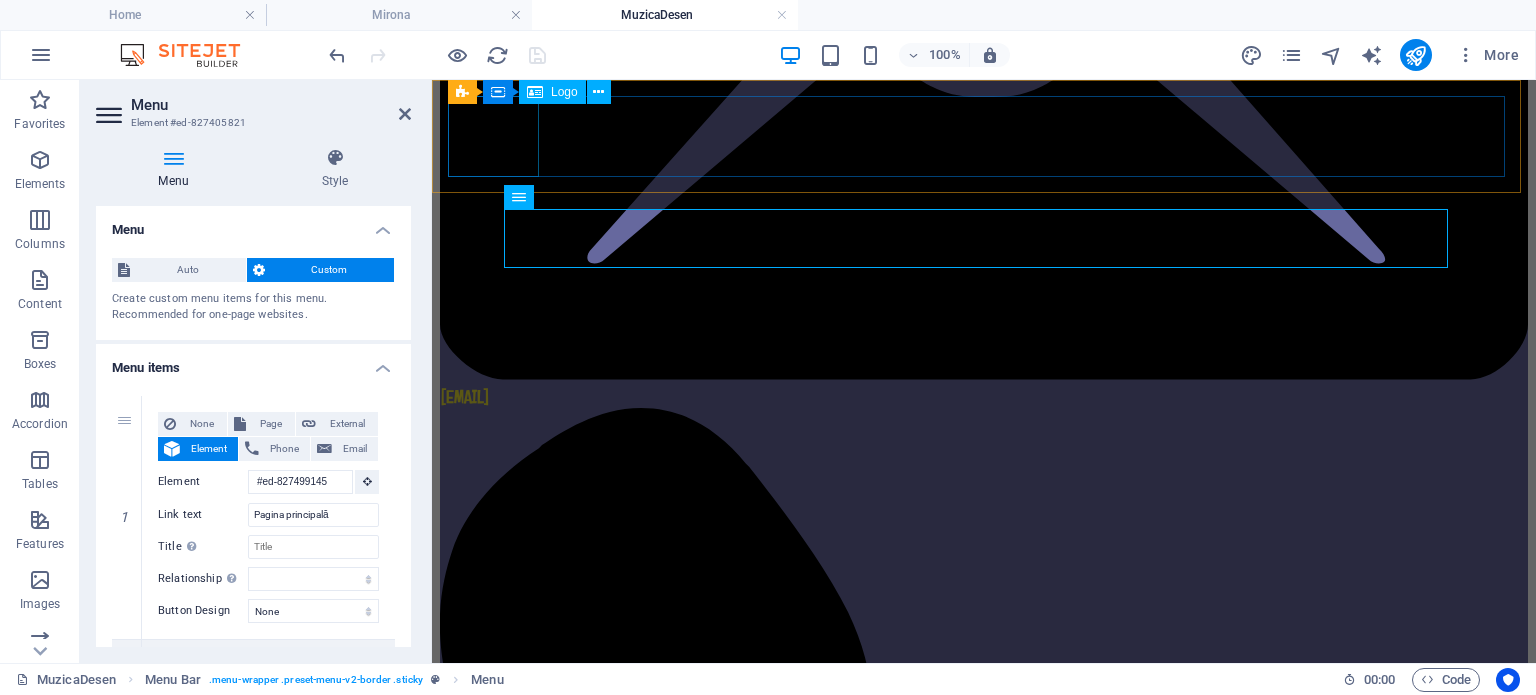 scroll, scrollTop: 0, scrollLeft: 0, axis: both 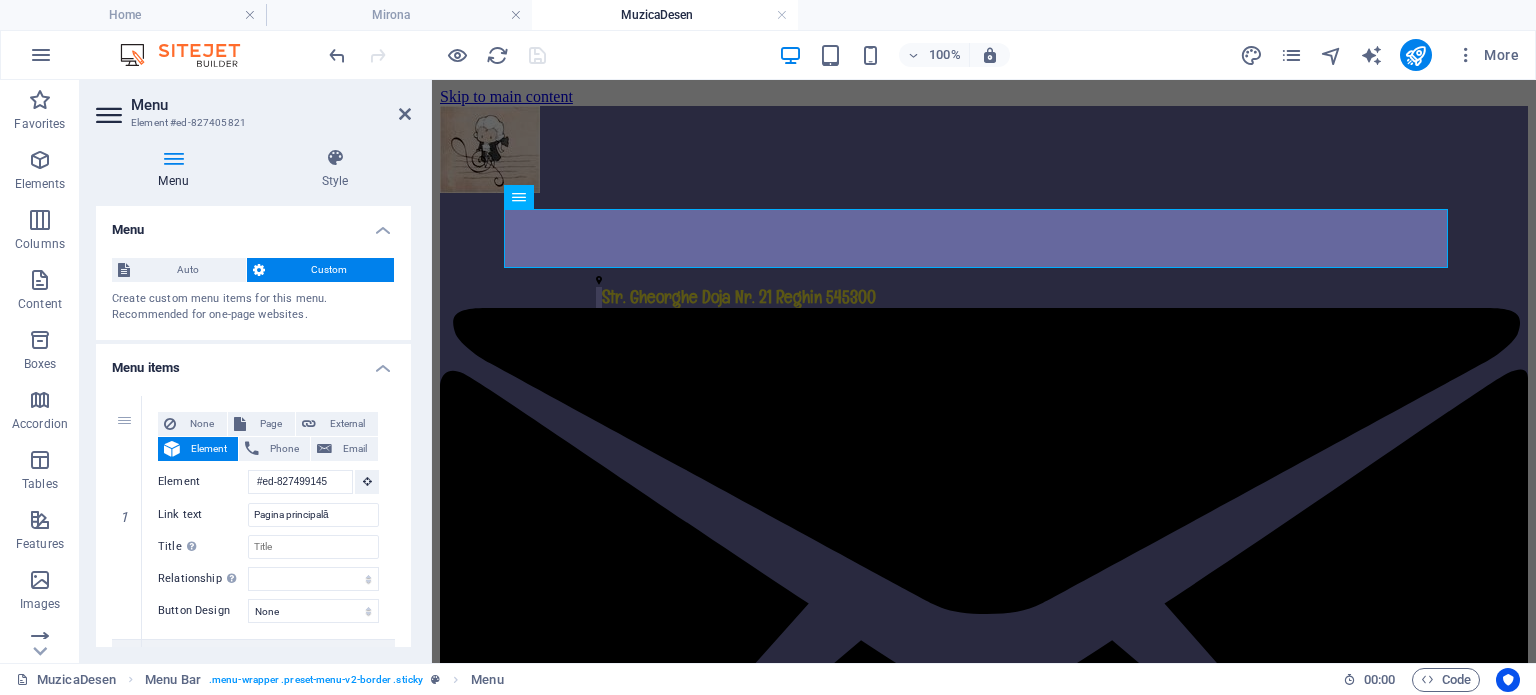 click at bounding box center [173, 158] 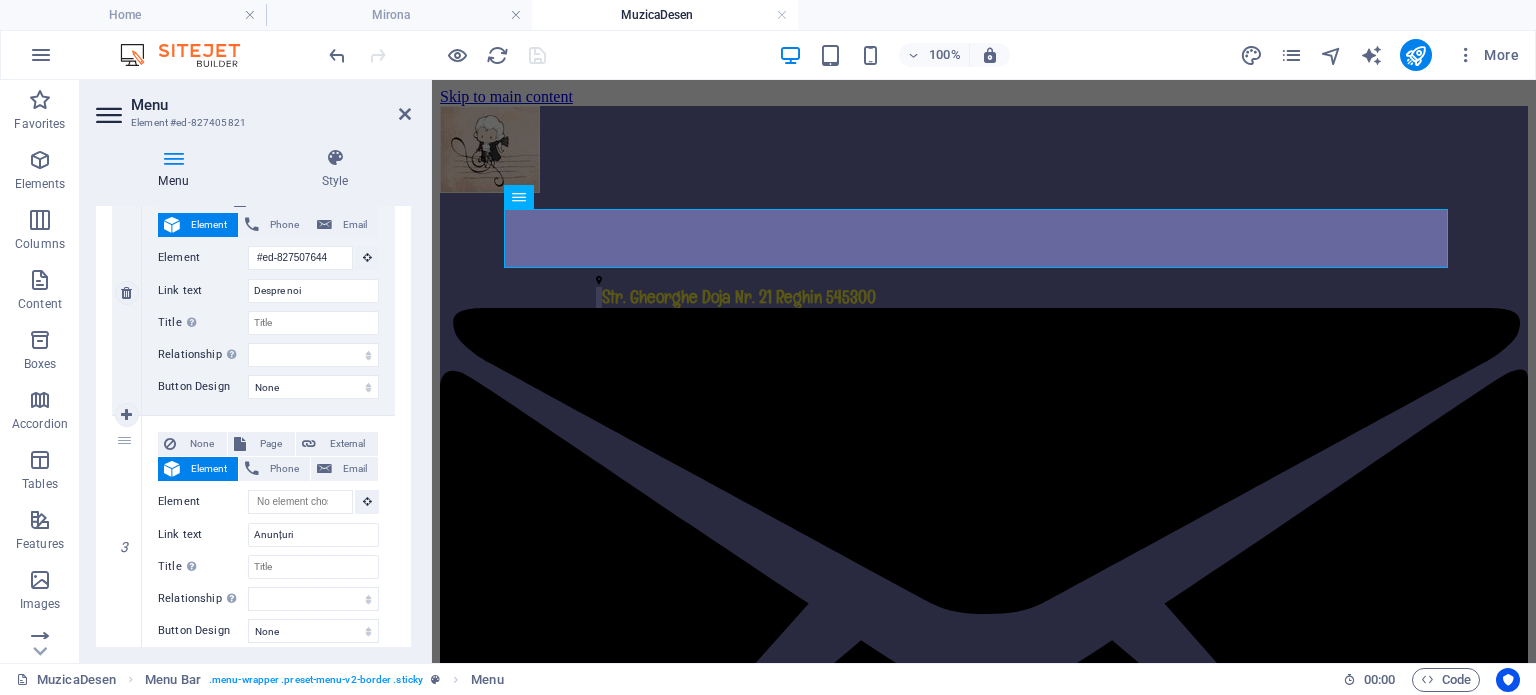 scroll, scrollTop: 500, scrollLeft: 0, axis: vertical 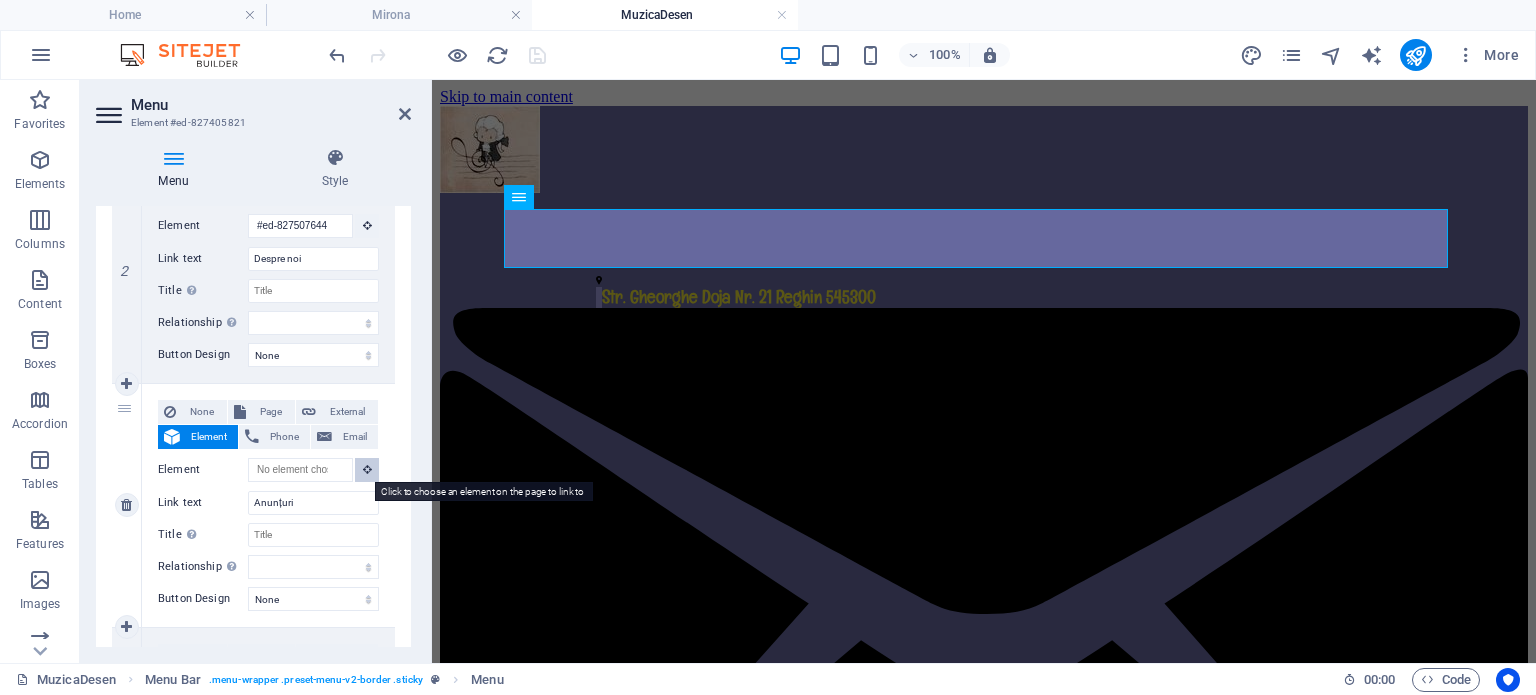 click at bounding box center (367, 469) 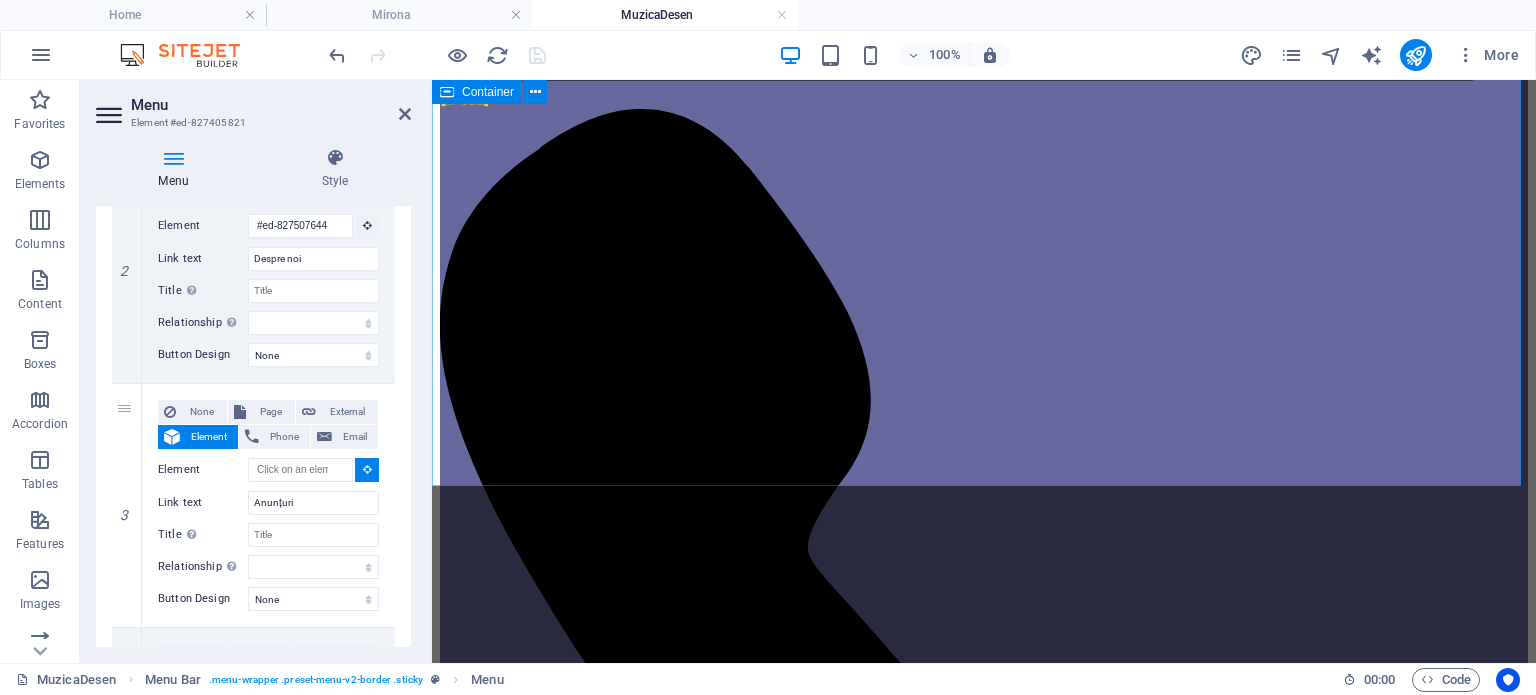 scroll, scrollTop: 900, scrollLeft: 0, axis: vertical 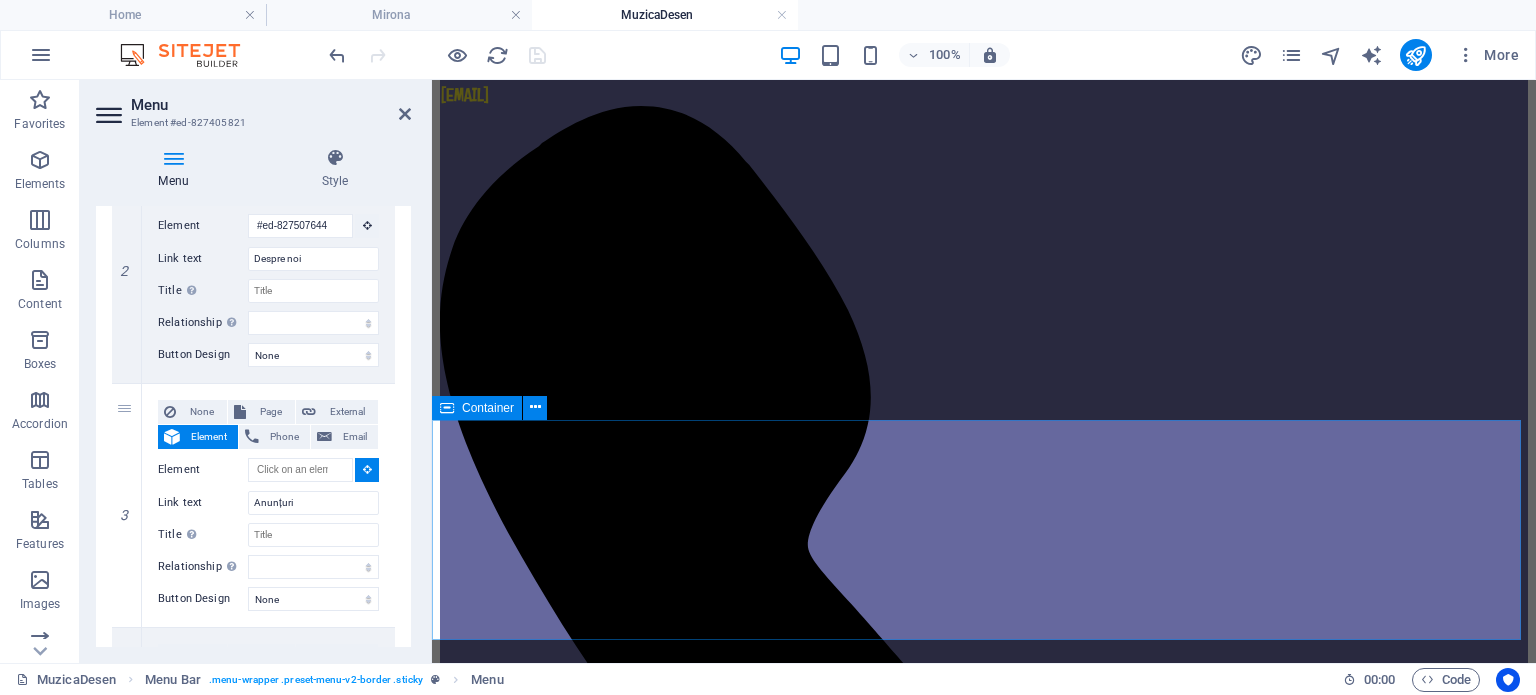 click on "Anunțuri" at bounding box center (984, 4248) 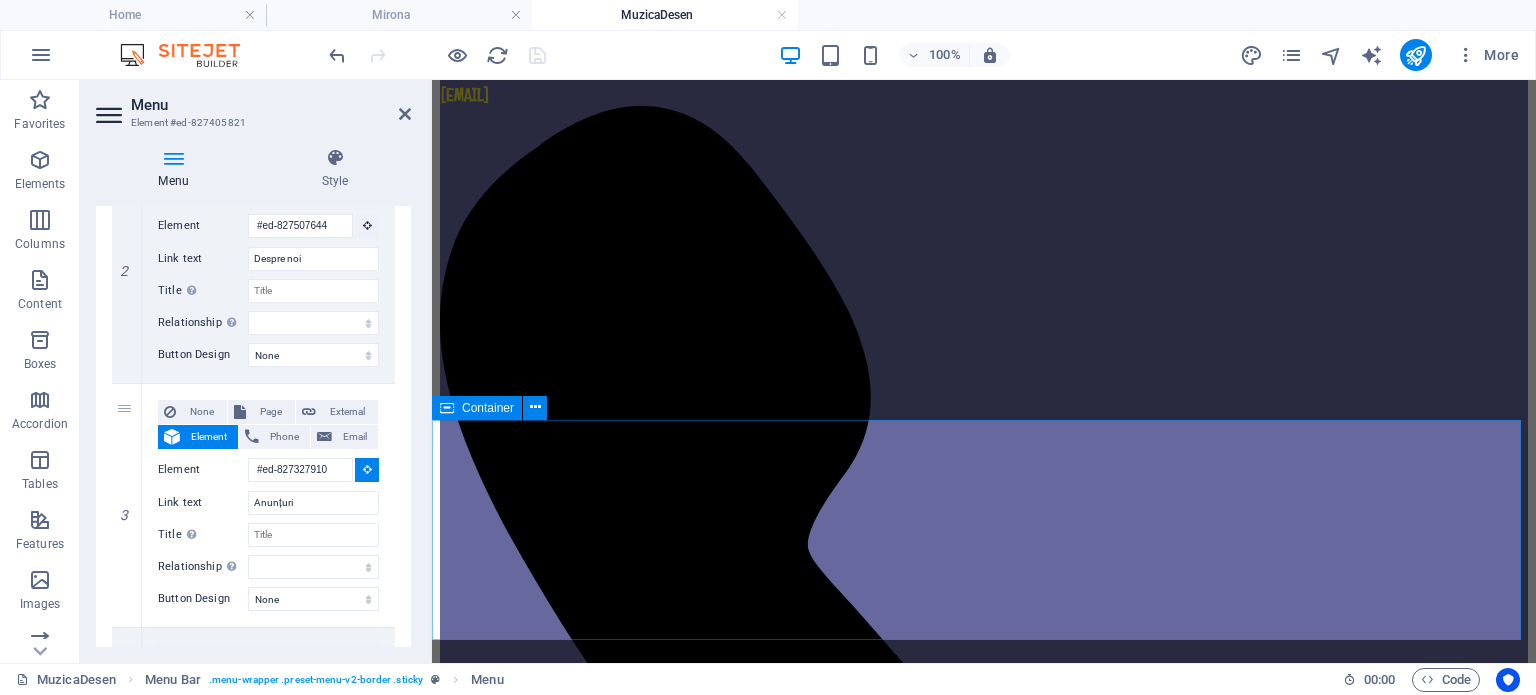 select 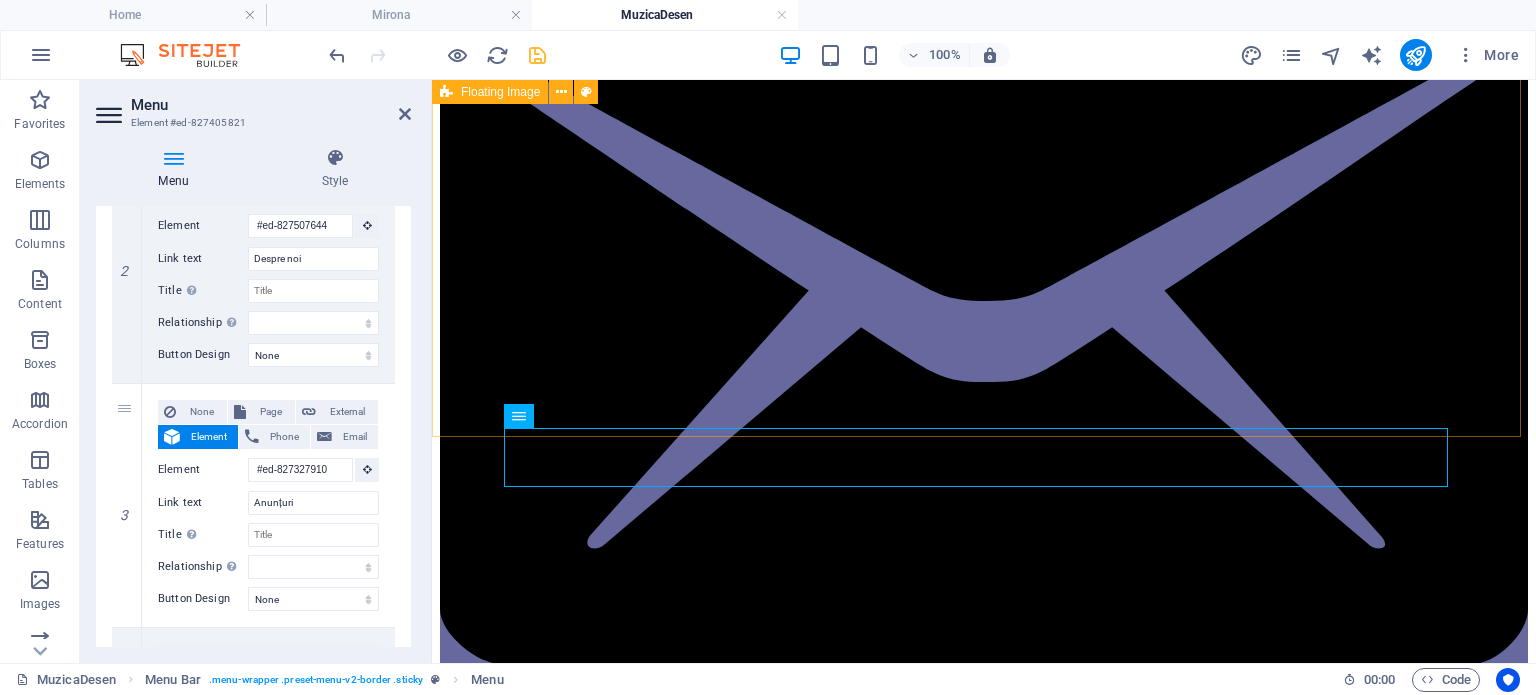 scroll, scrollTop: 0, scrollLeft: 0, axis: both 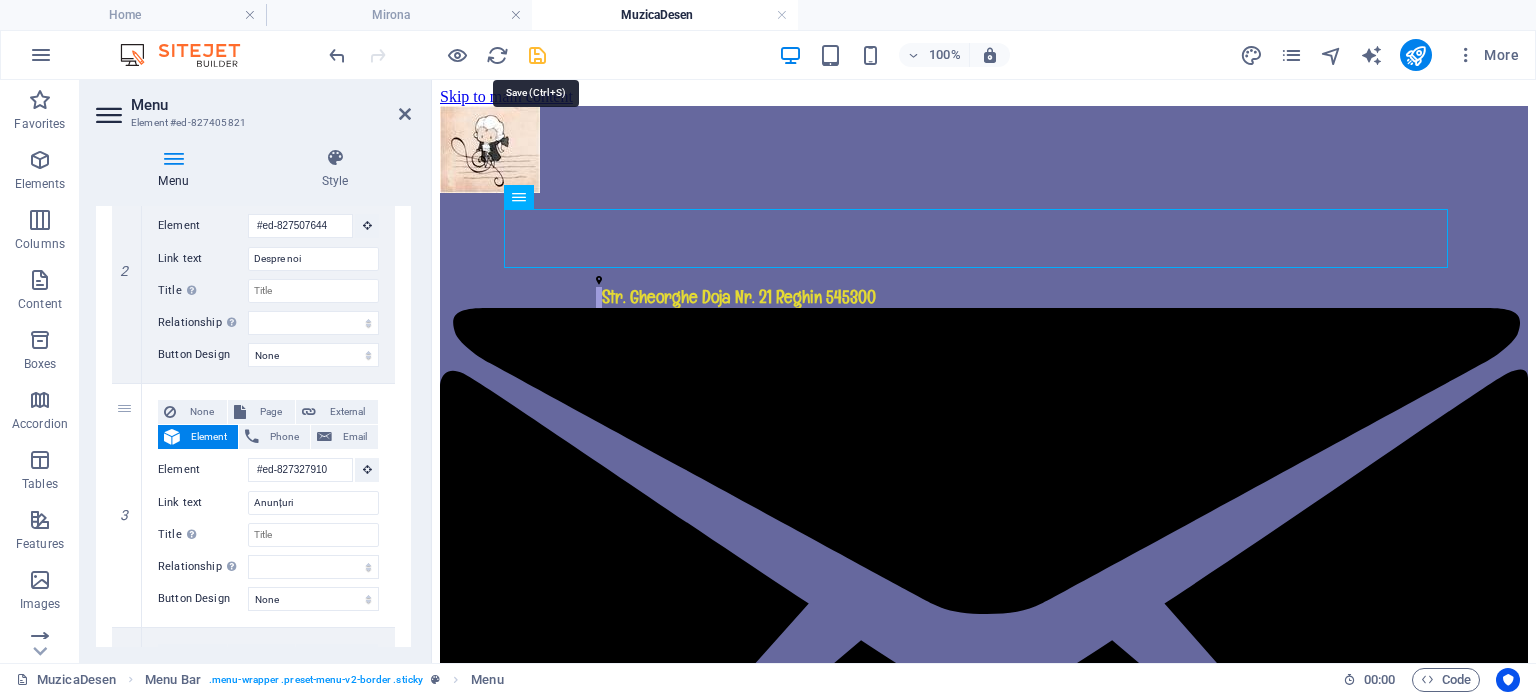 click at bounding box center [537, 55] 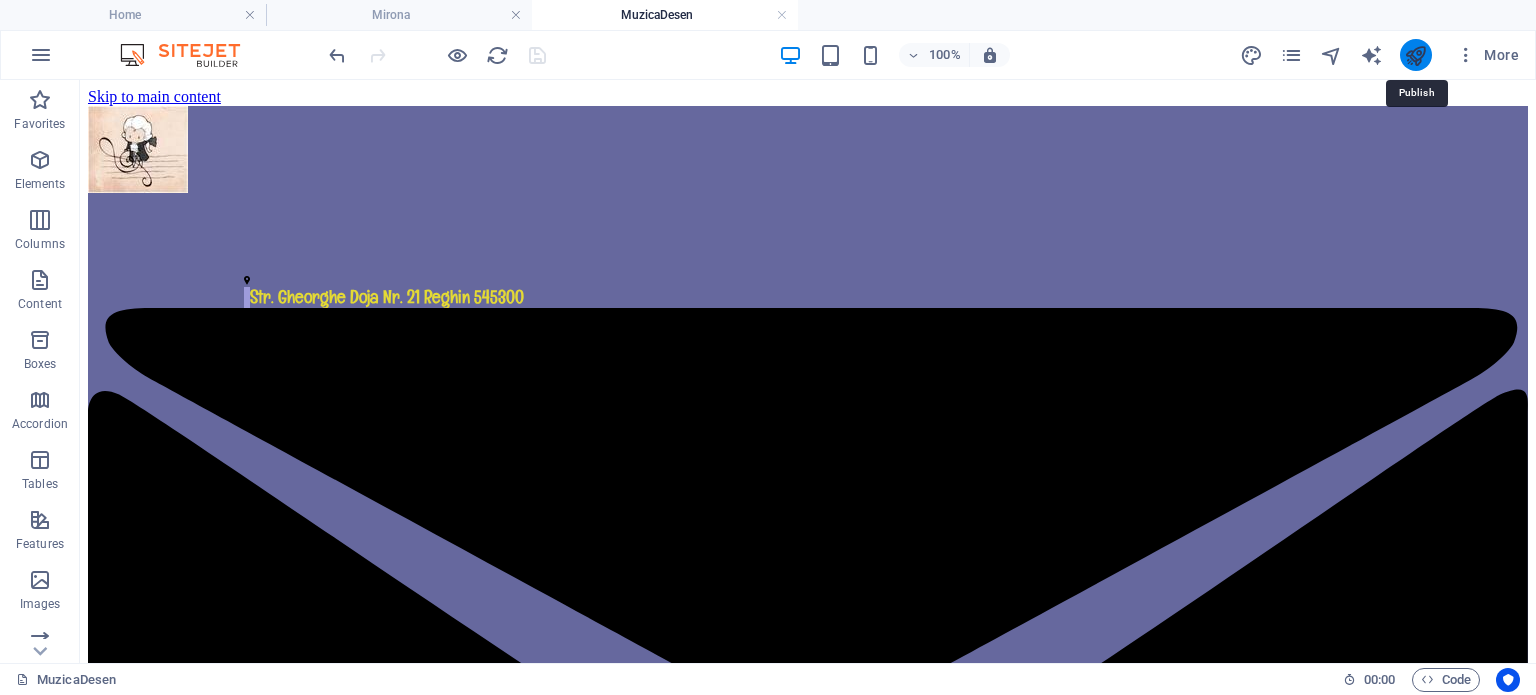 click at bounding box center (1415, 55) 